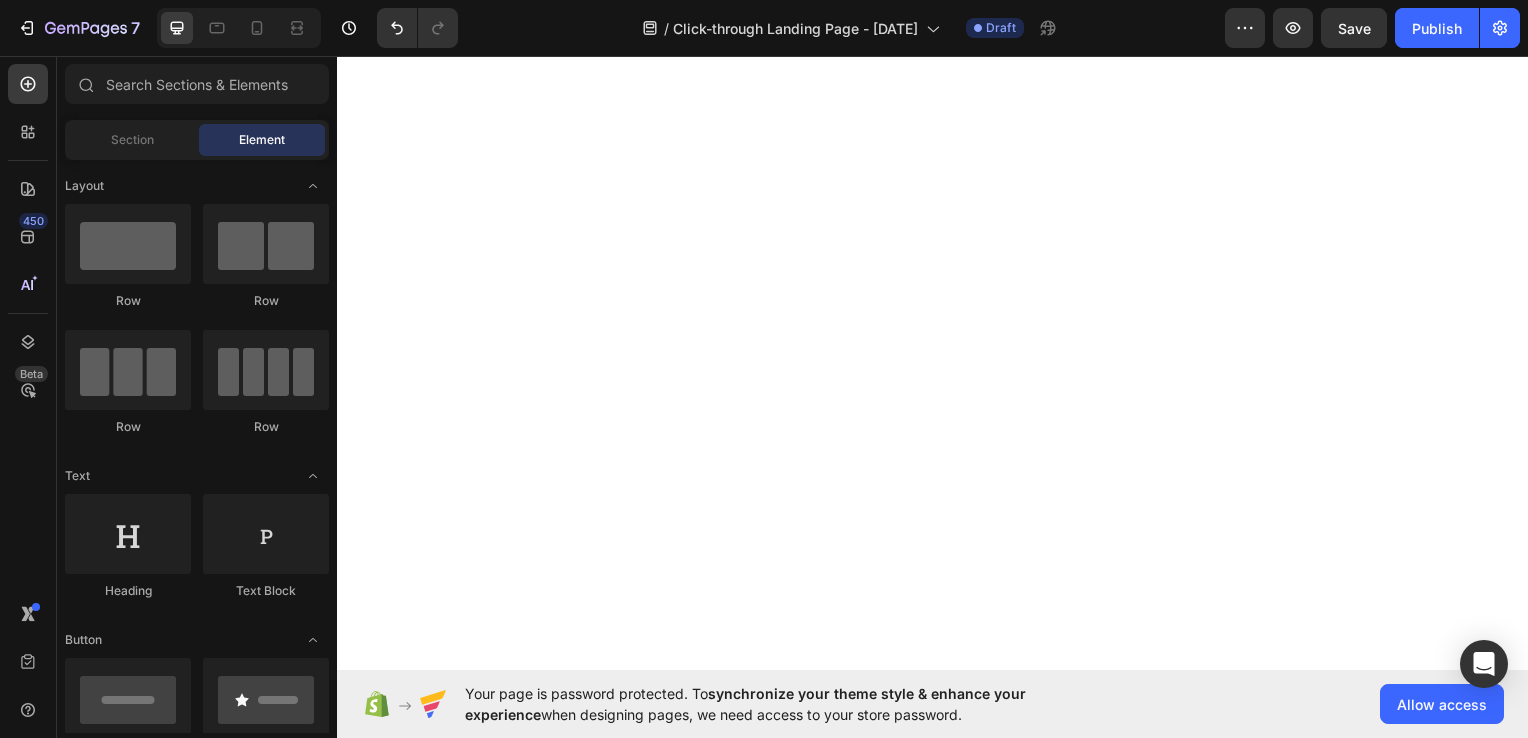 scroll, scrollTop: 0, scrollLeft: 0, axis: both 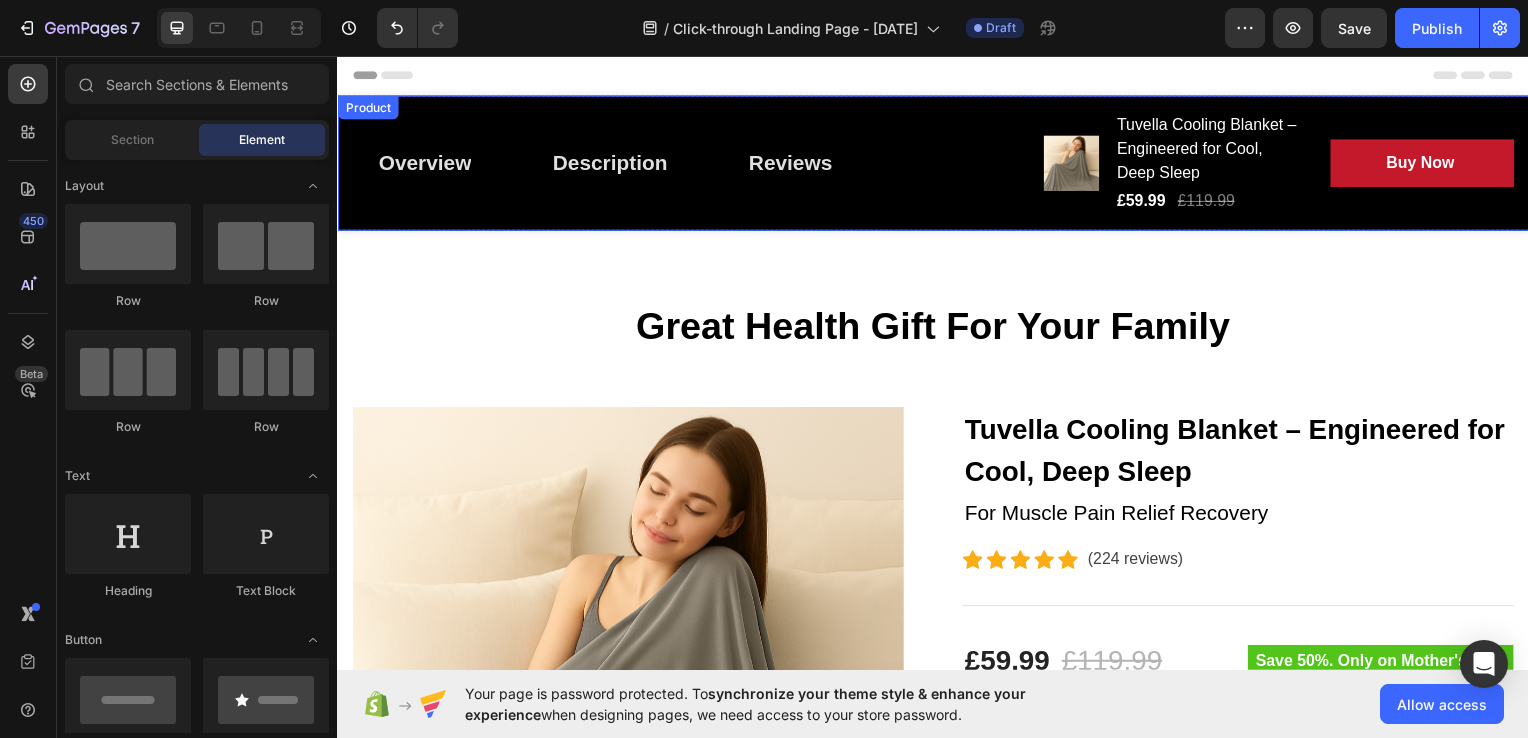 click on "Overview Button Description Button Reviews Button Row" at bounding box center [684, 164] 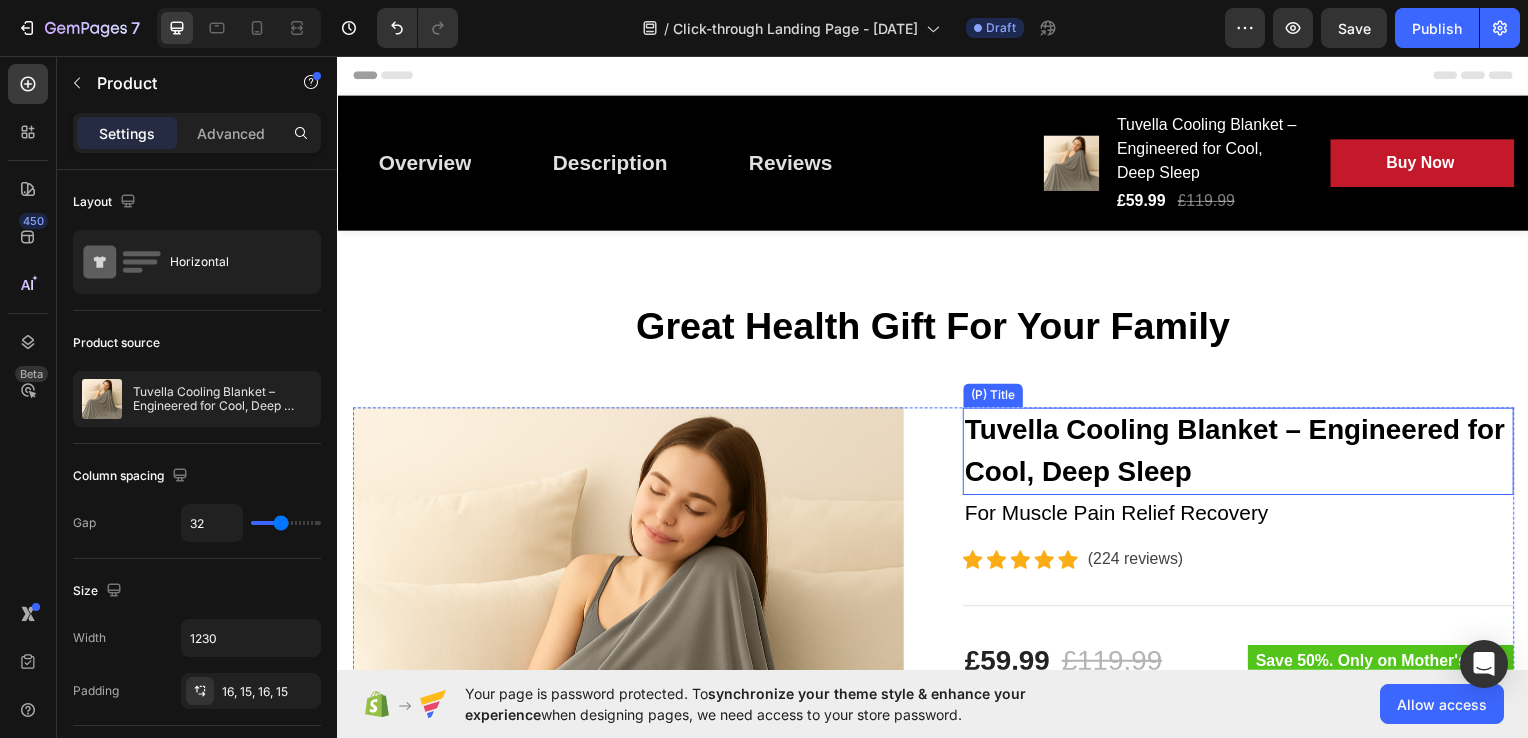 scroll, scrollTop: 400, scrollLeft: 0, axis: vertical 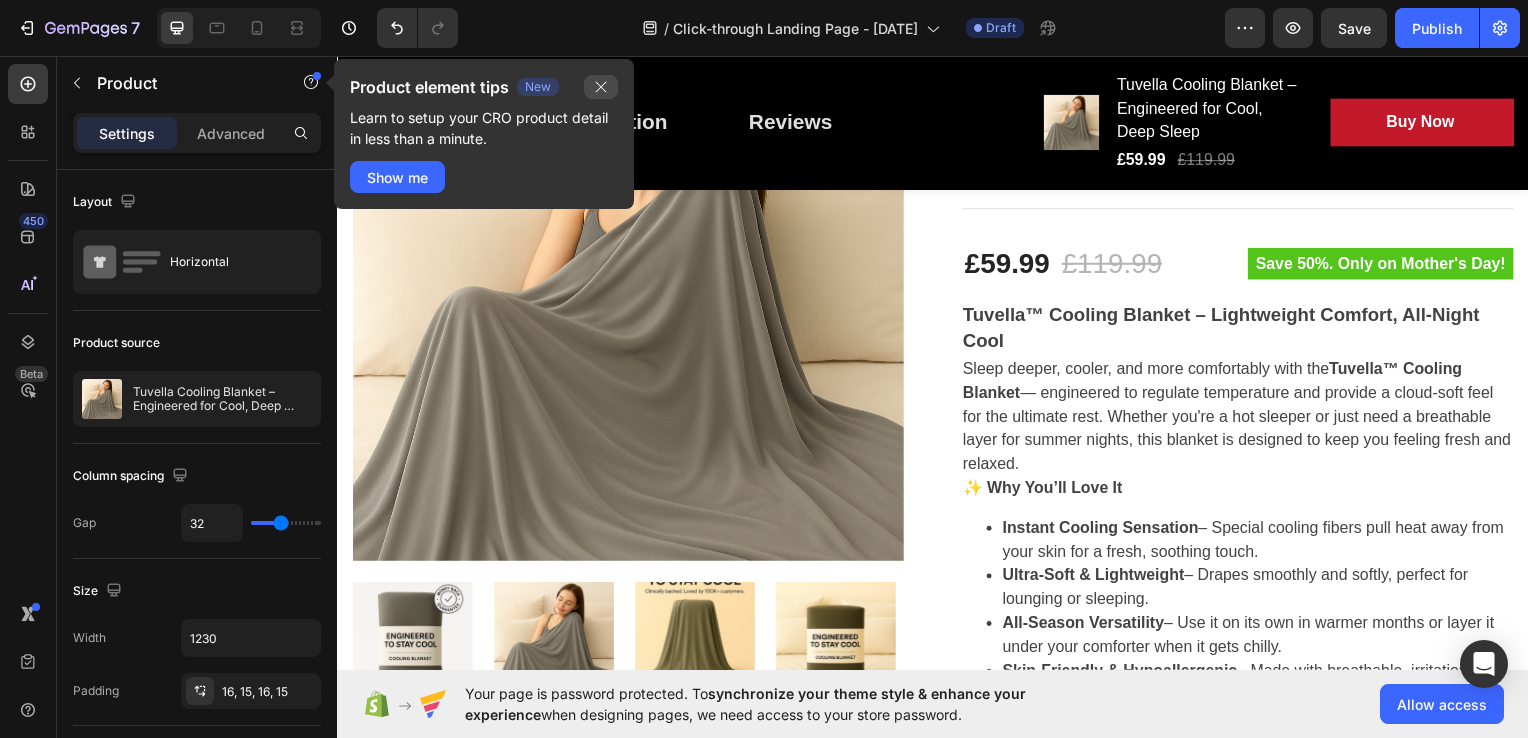 click 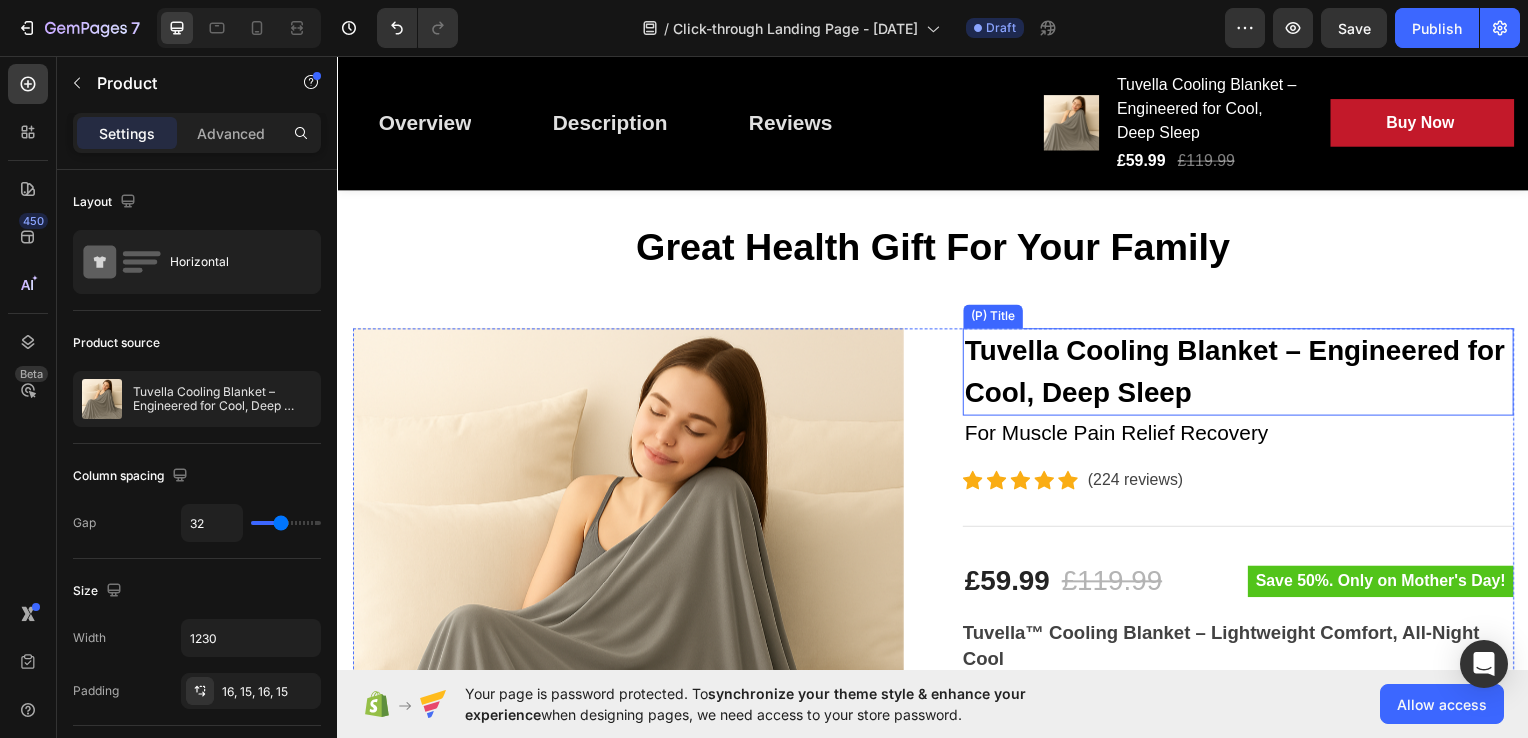 scroll, scrollTop: 0, scrollLeft: 0, axis: both 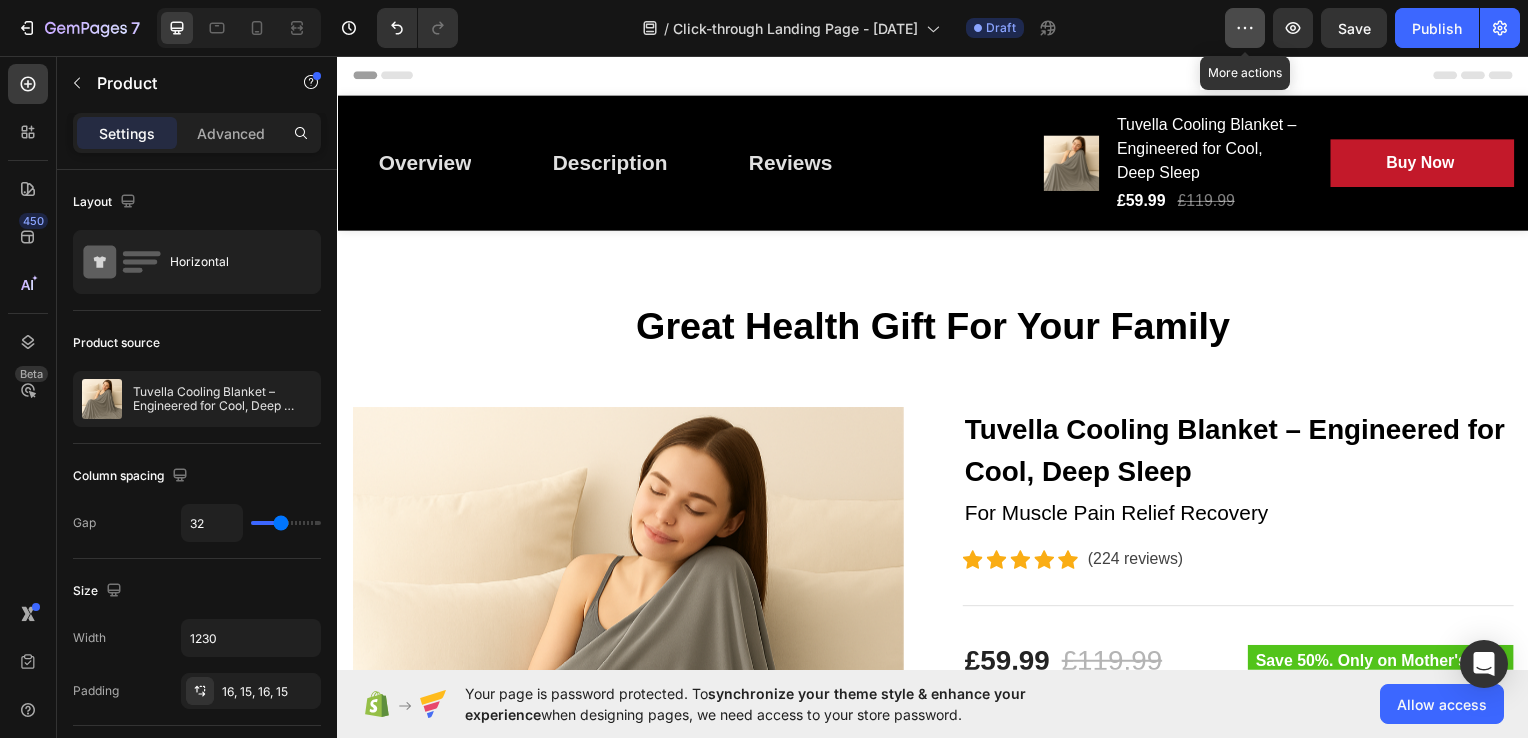 click 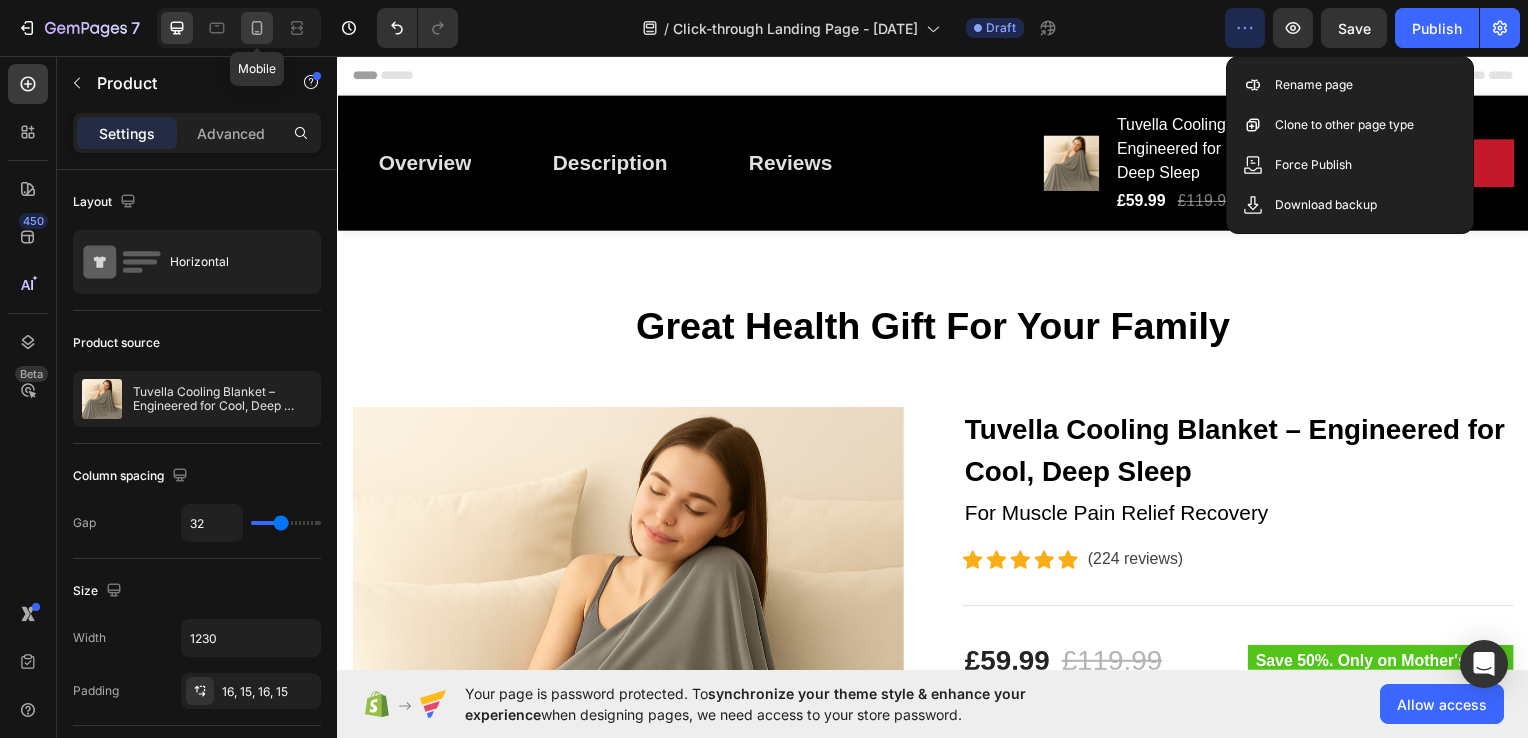 click 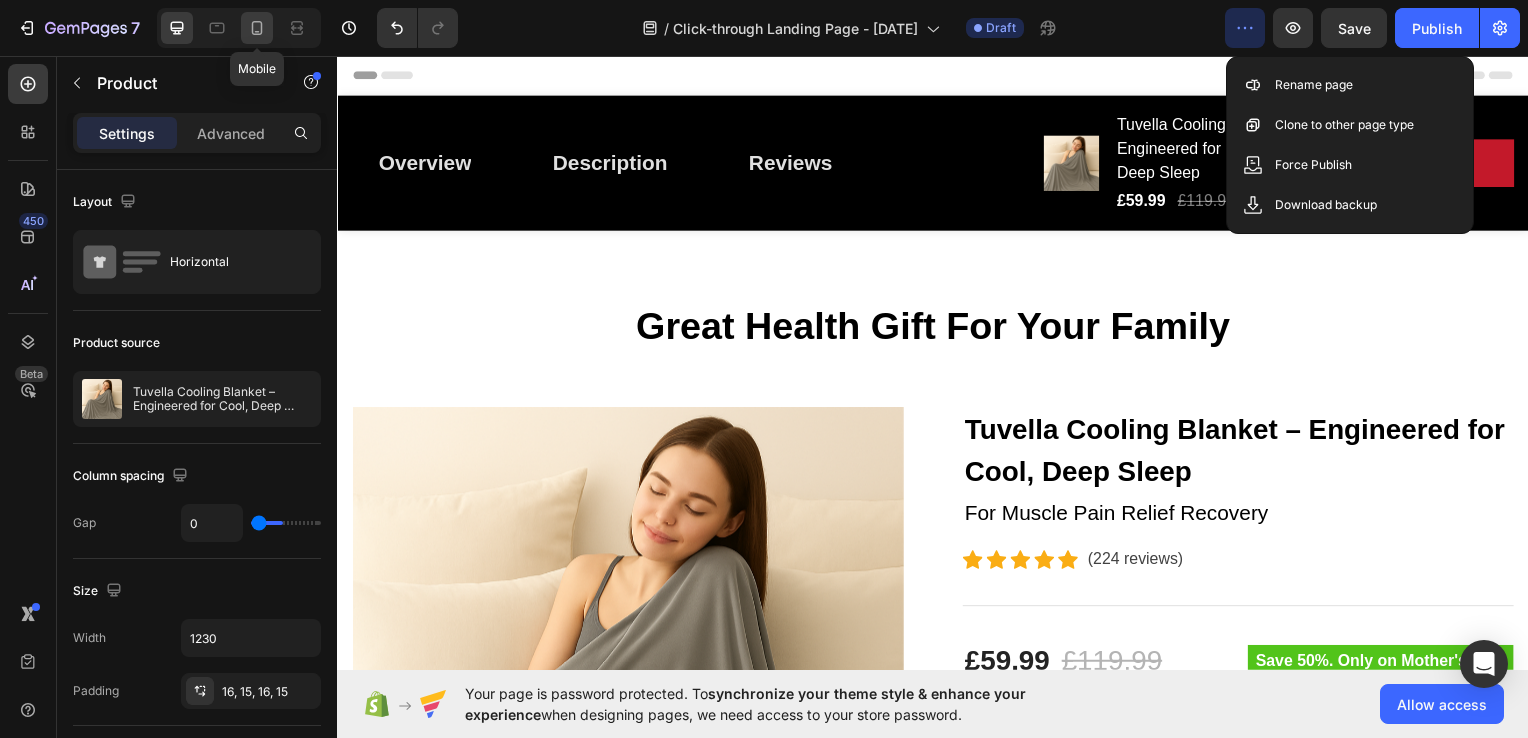 type on "100%" 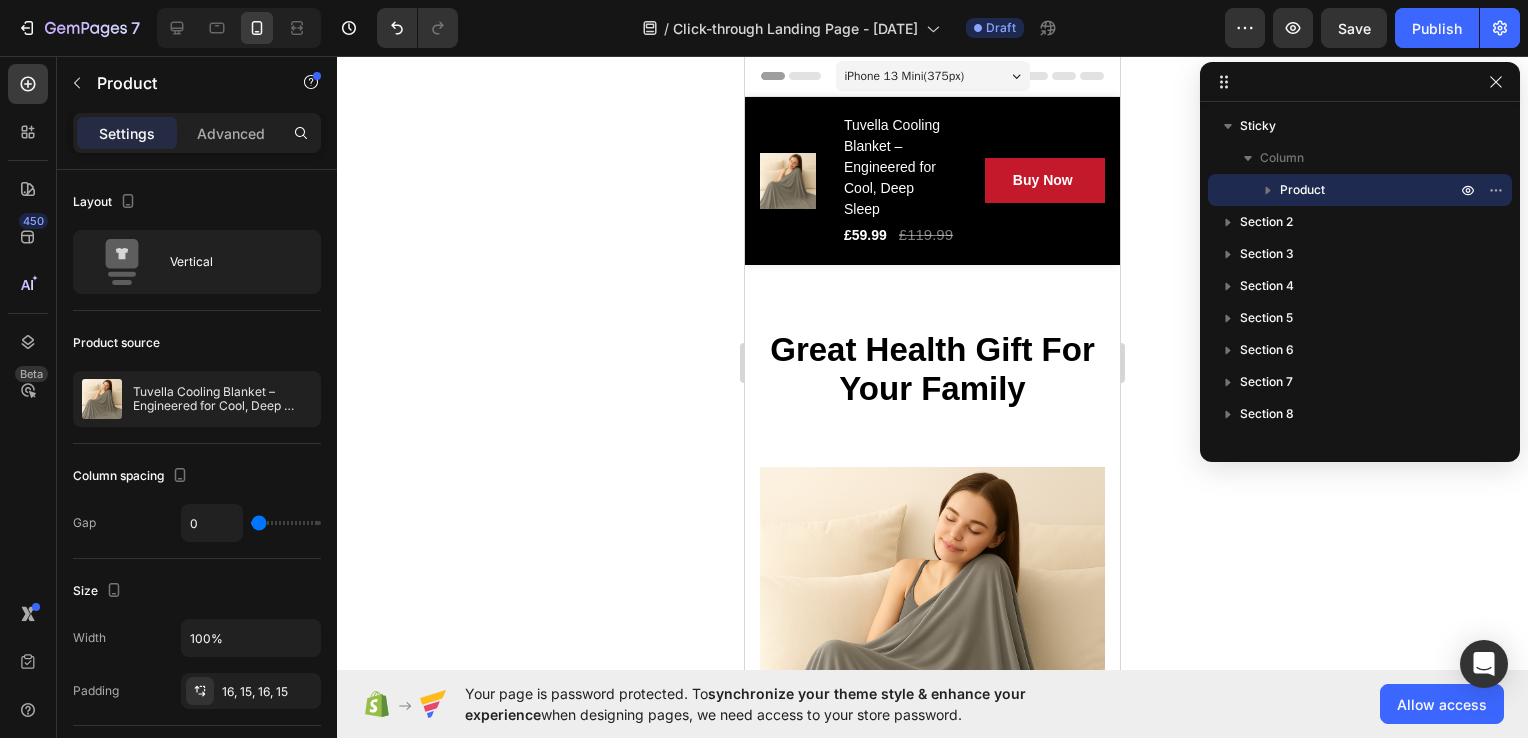 click 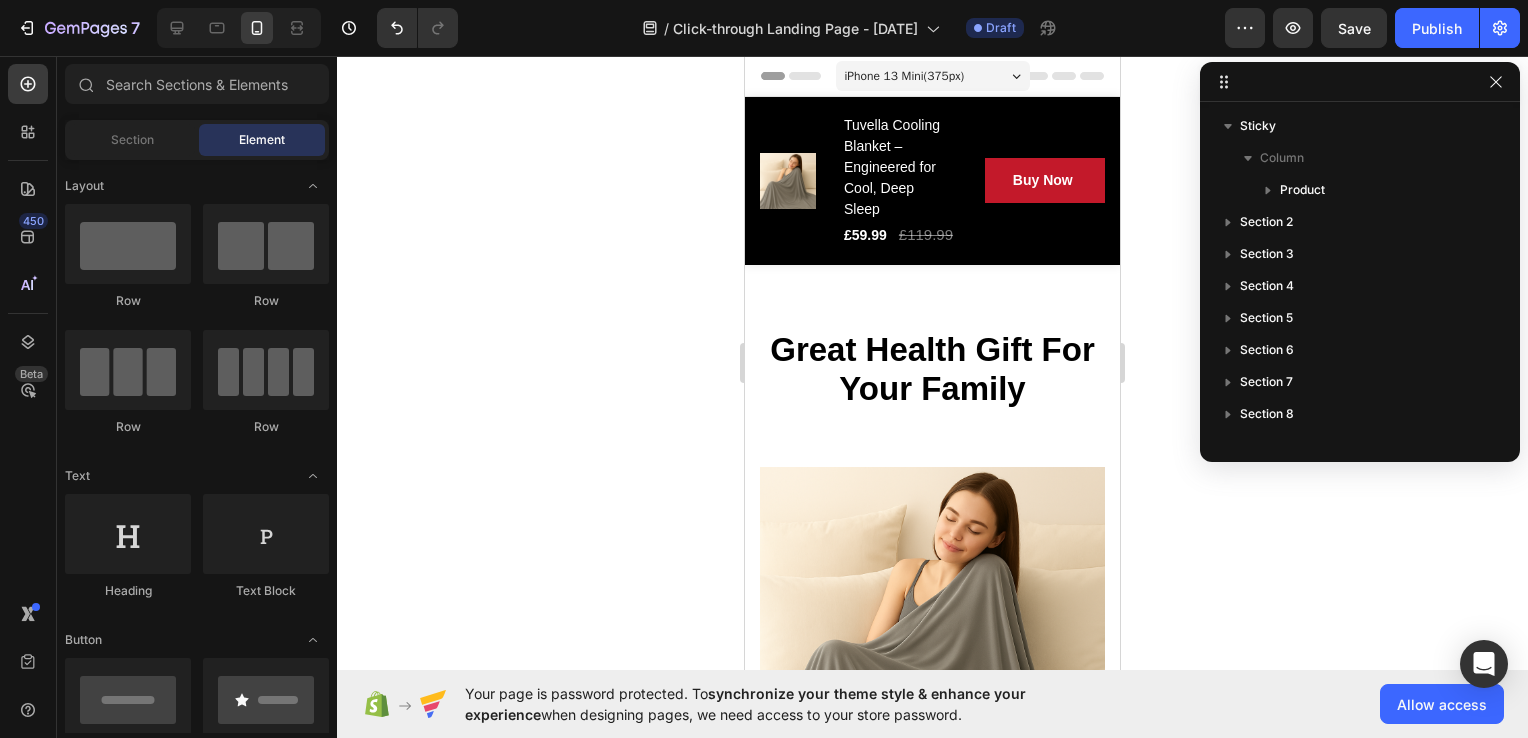 click 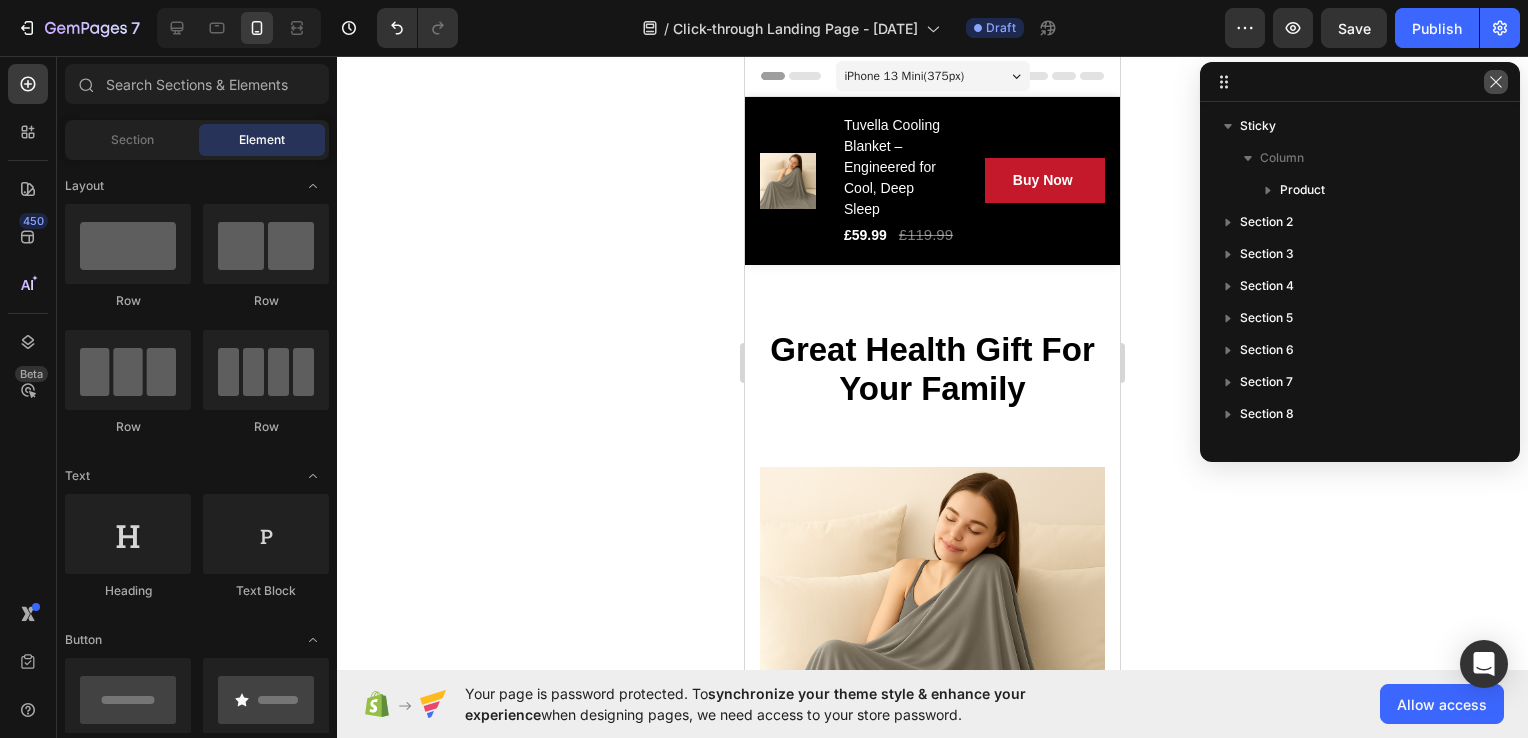 click 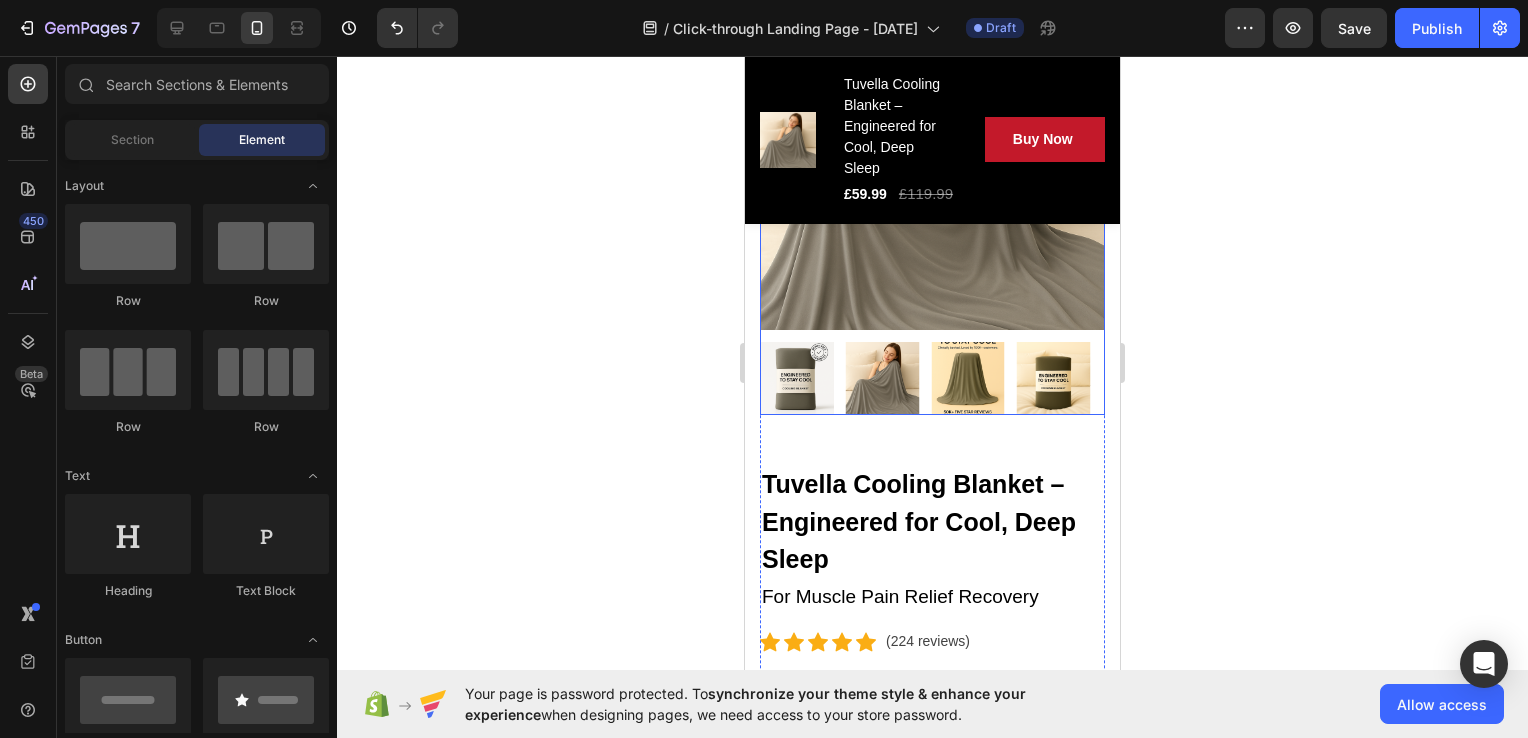 scroll, scrollTop: 500, scrollLeft: 0, axis: vertical 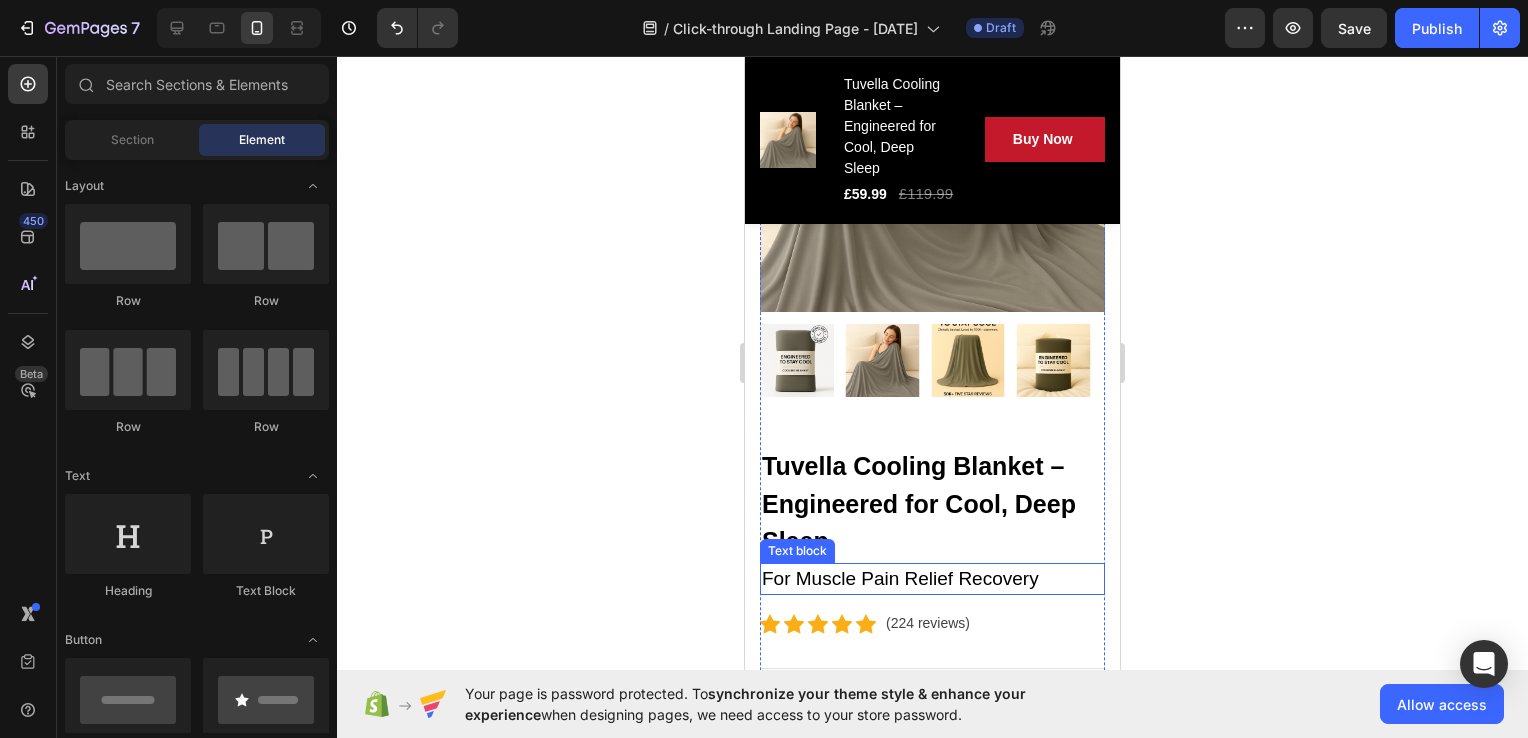click on "For Muscle Pain Relief Recovery" at bounding box center [932, 579] 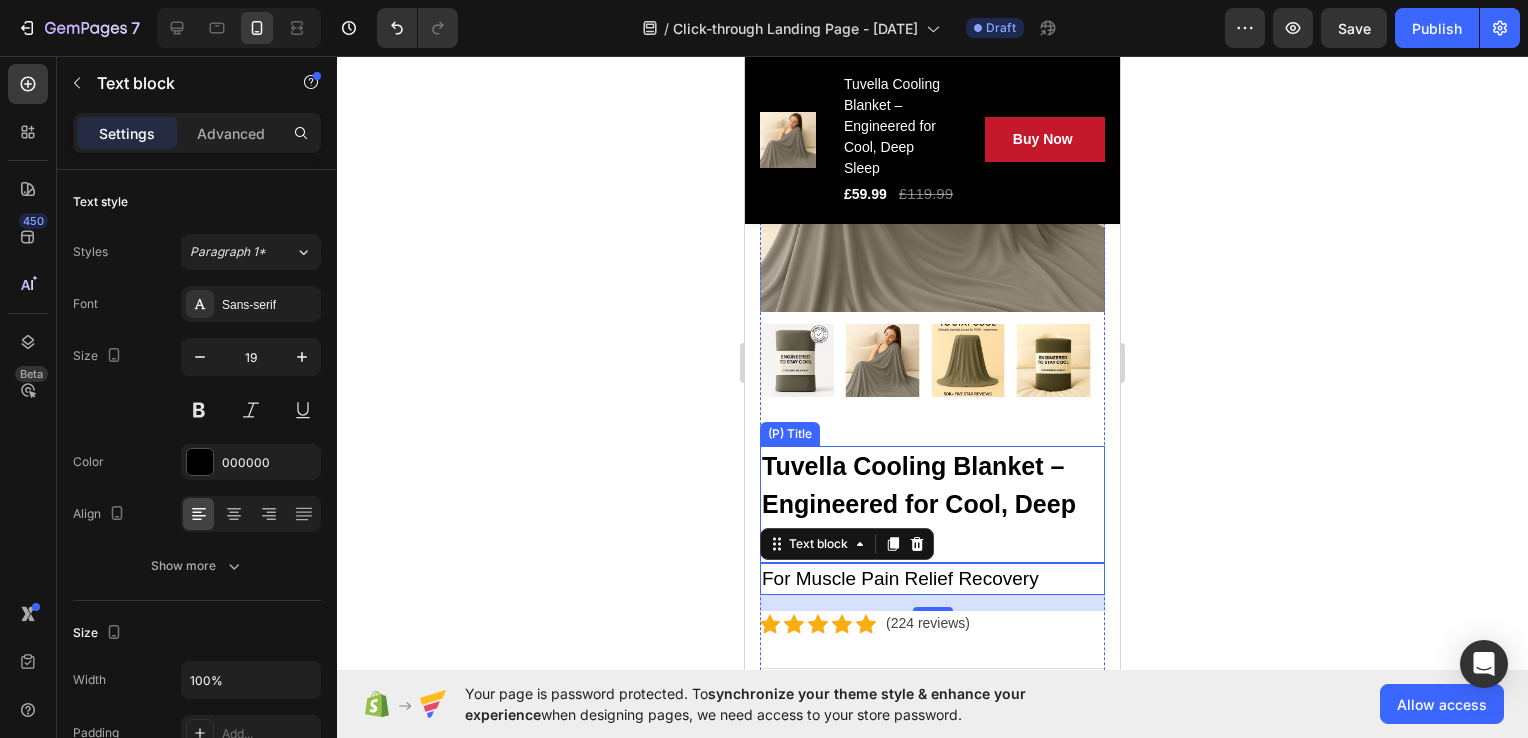 click on "Tuvella Cooling Blanket – Engineered for Cool, Deep Sleep" at bounding box center [932, 504] 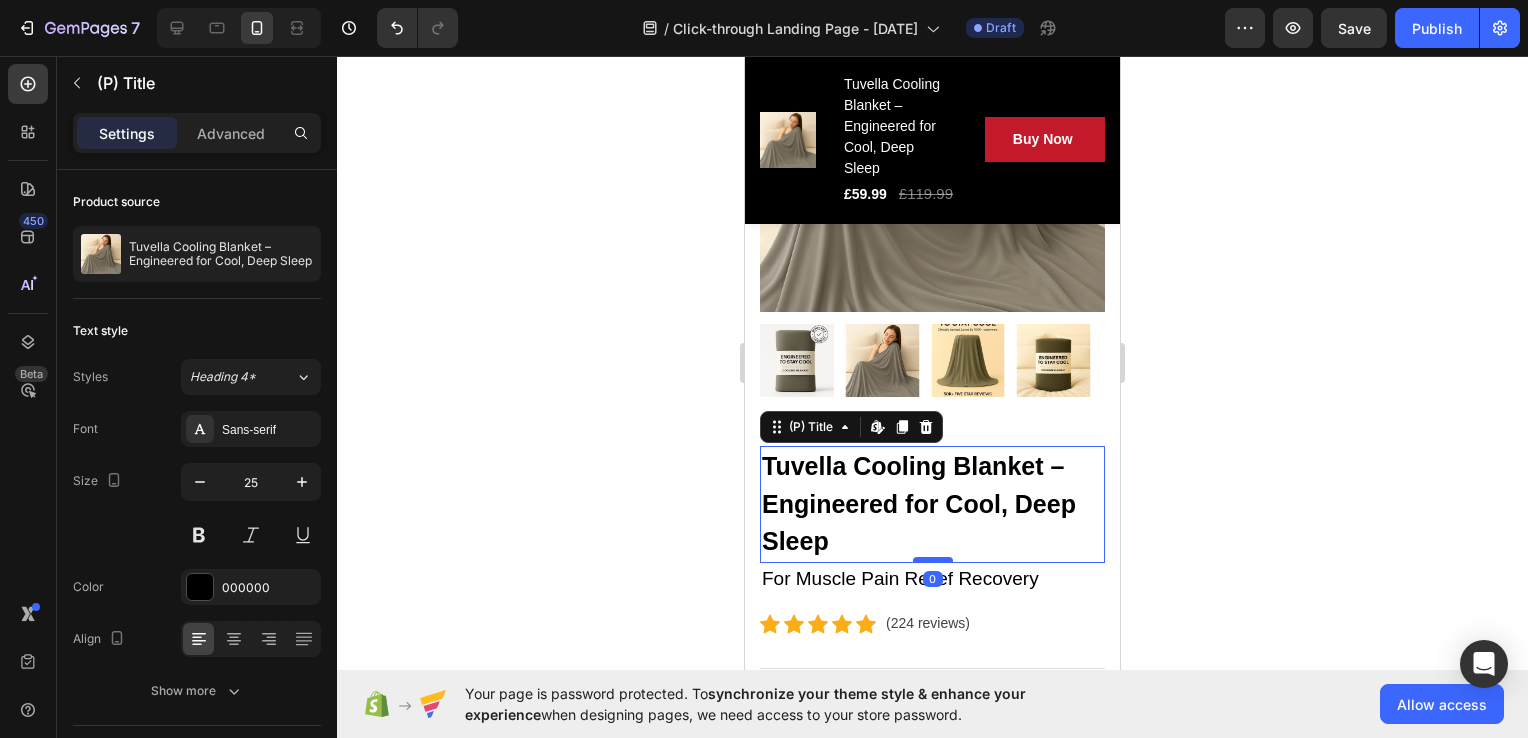 click at bounding box center (933, 560) 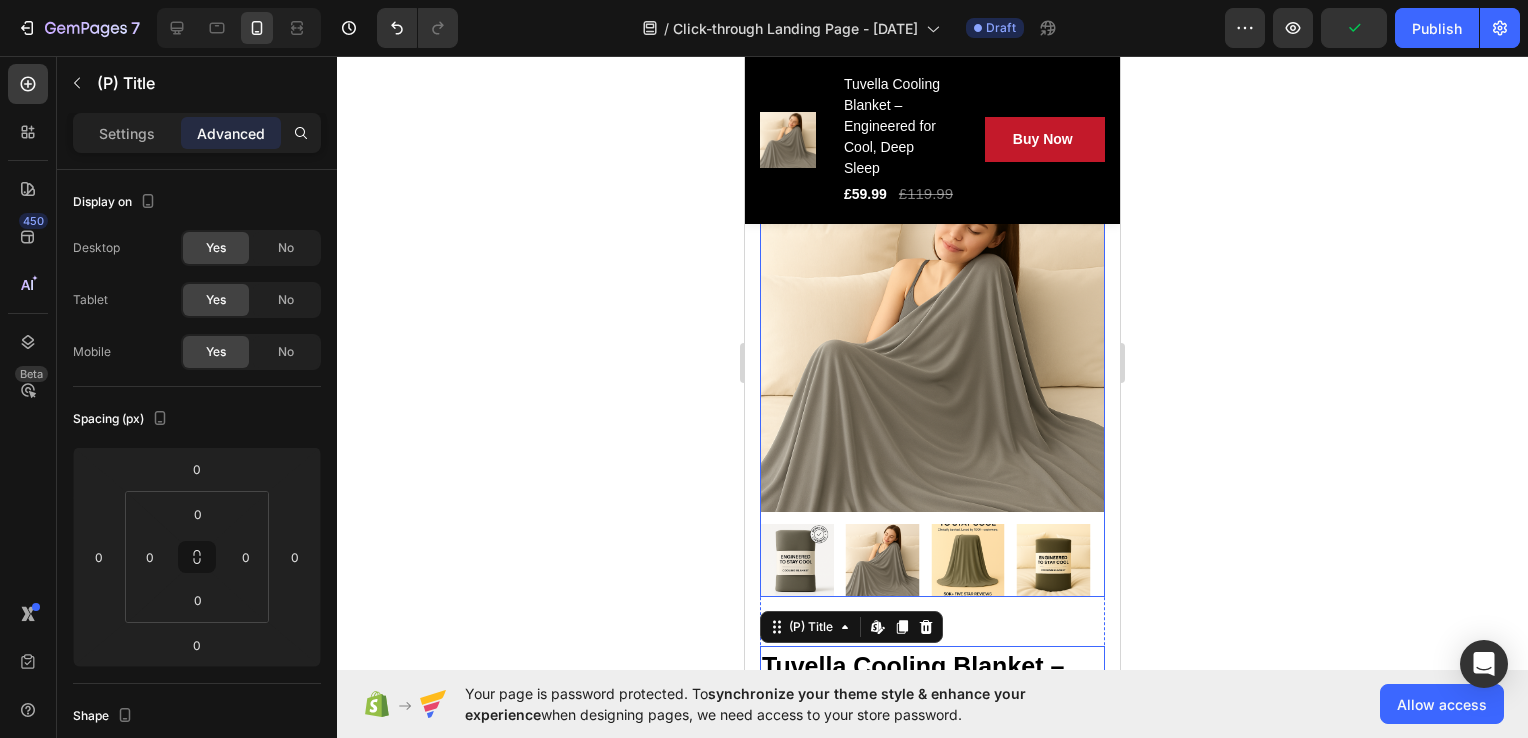 scroll, scrollTop: 0, scrollLeft: 0, axis: both 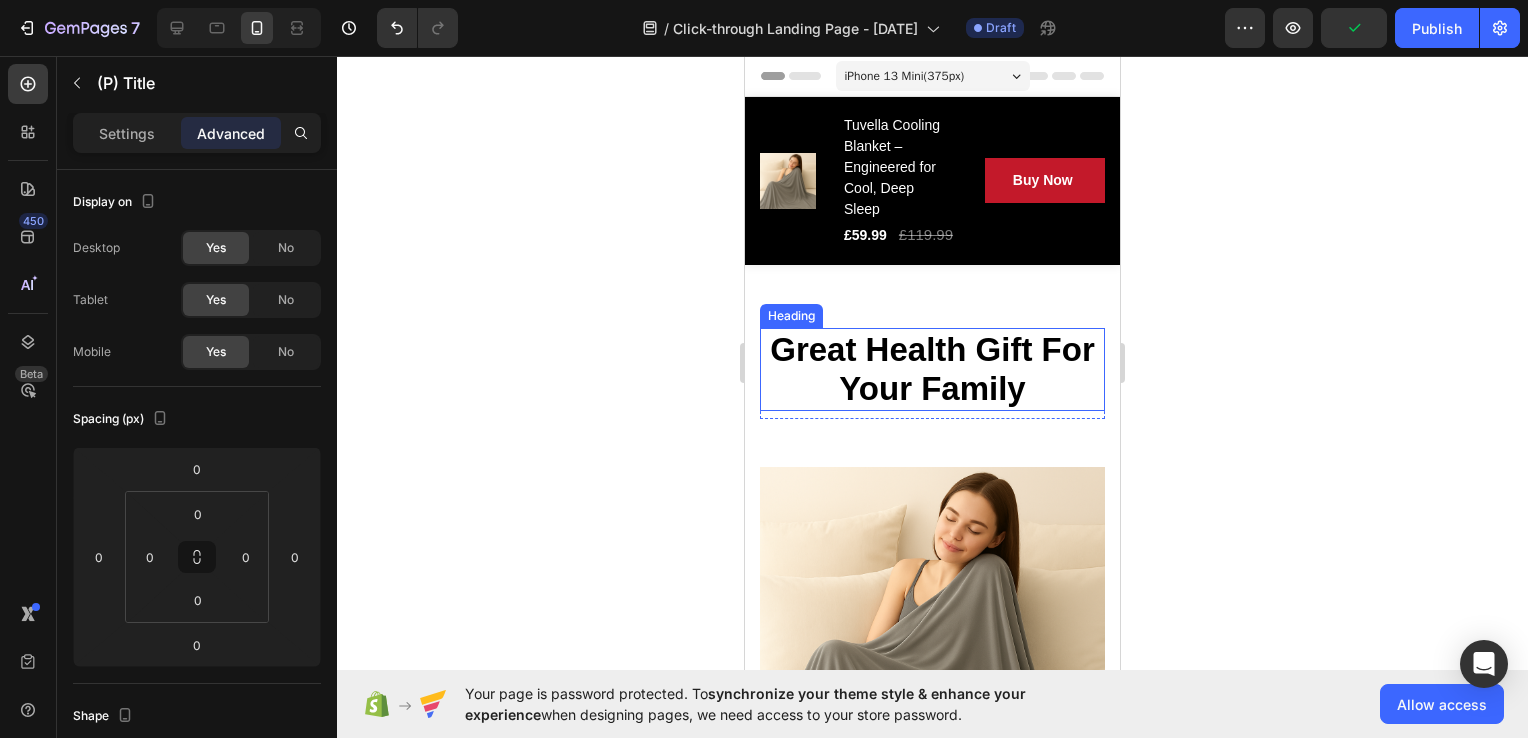 click on "Great Health Gift For Your Family" at bounding box center [932, 369] 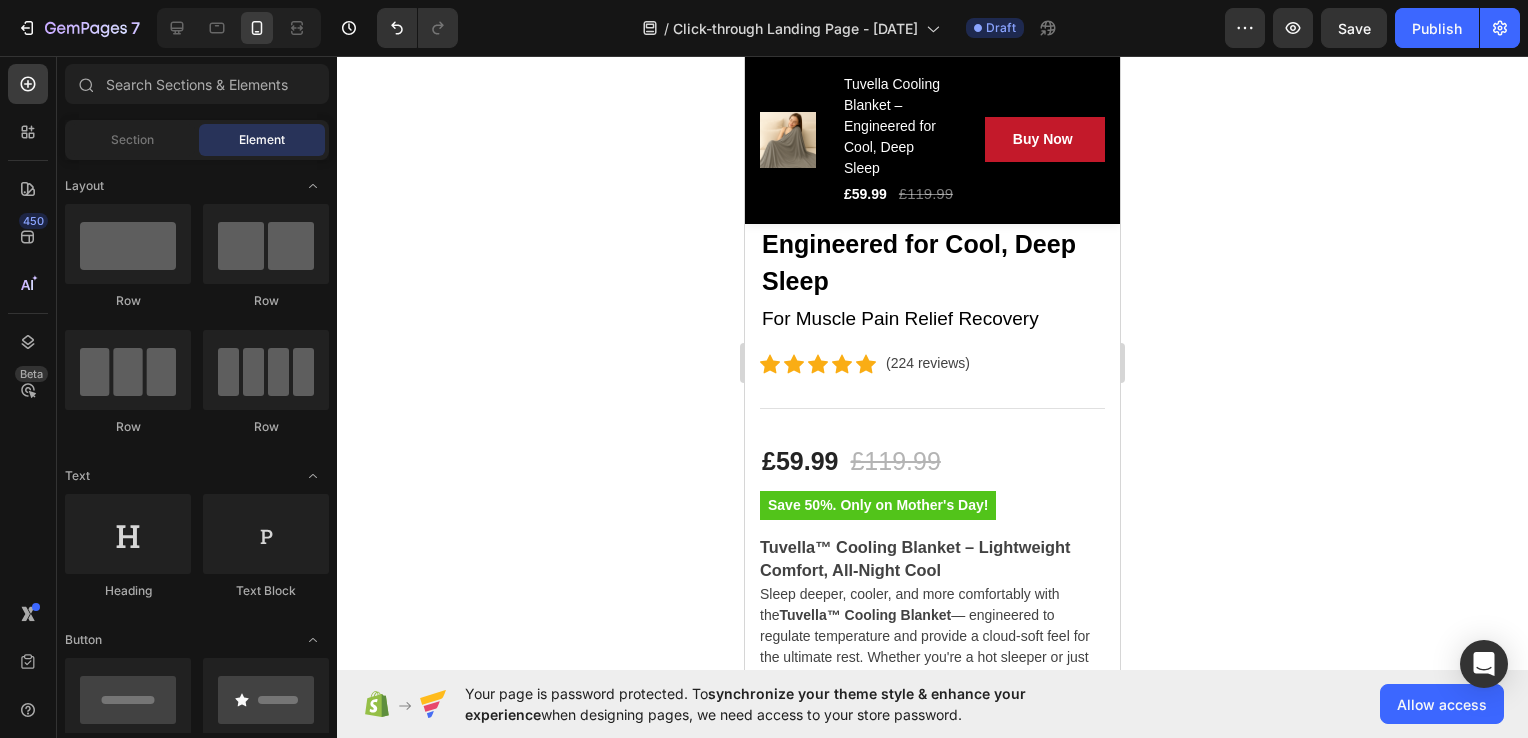 scroll, scrollTop: 0, scrollLeft: 0, axis: both 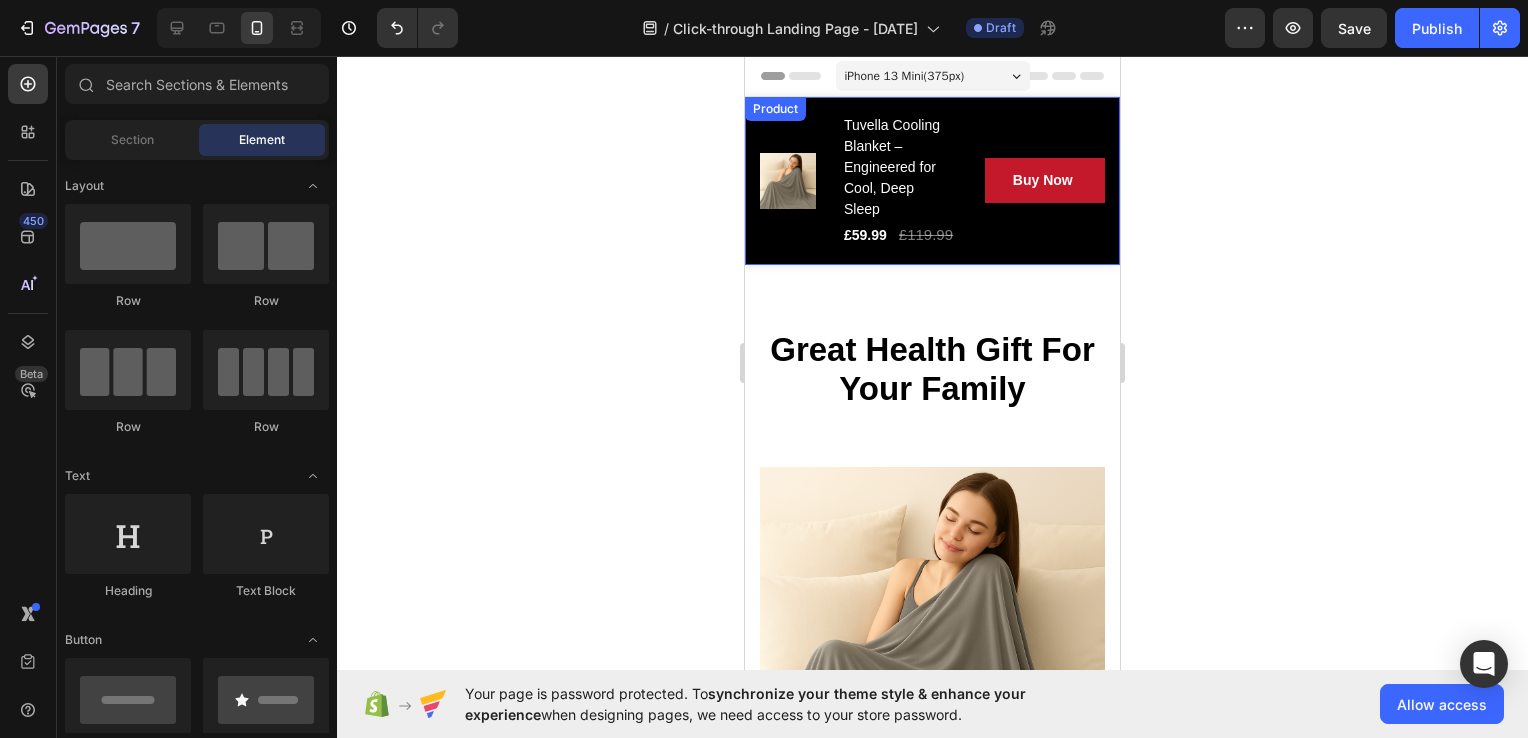 click on "Overview Button Description Button Reviews Button Row Product Images Tuvella Cooling Blanket – Engineered for Cool, Deep Sleep (P) Title £59.99 (P) Price (P) Price £119.99 (P) Price (P) Price Row Buy Now (P) Cart Button Row Row Product" at bounding box center (932, 181) 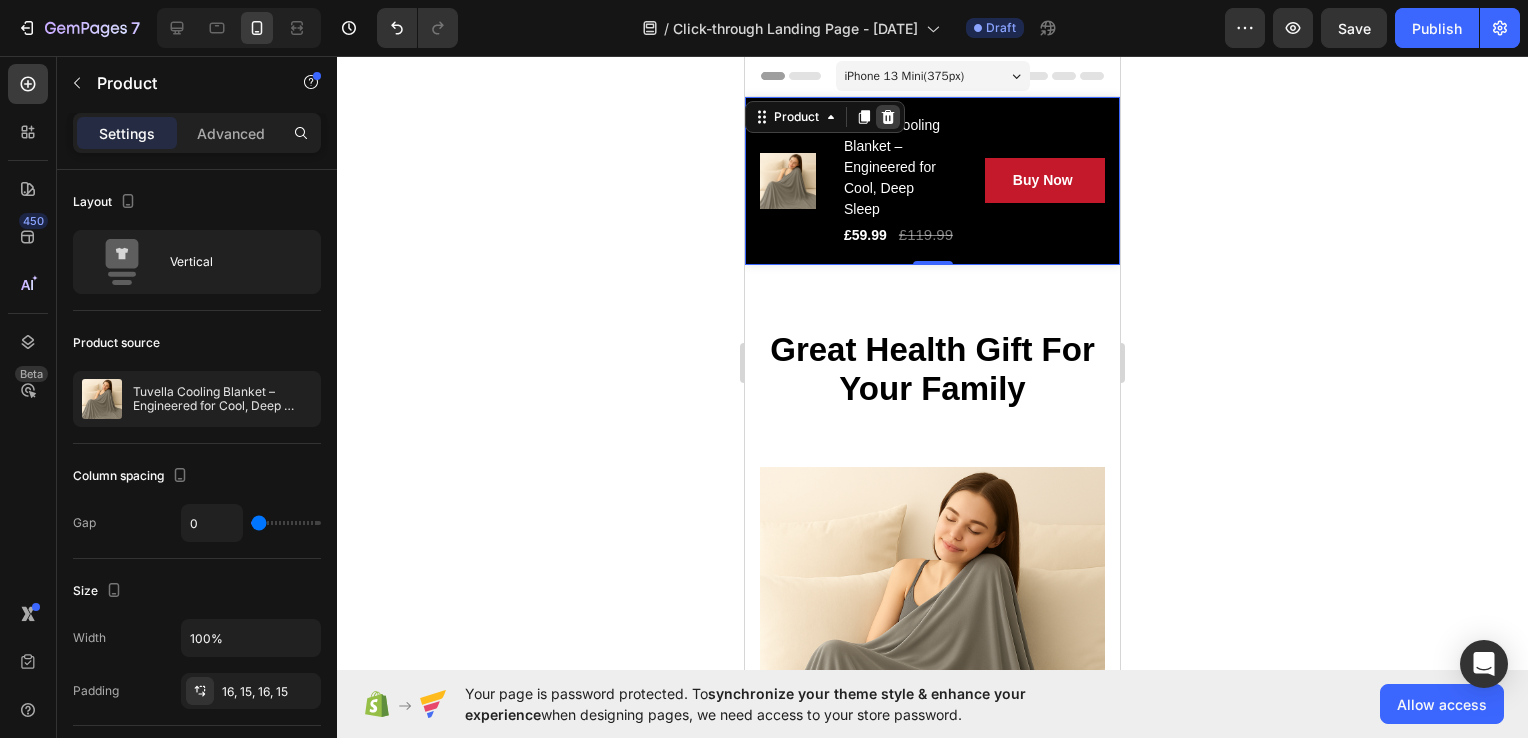 click 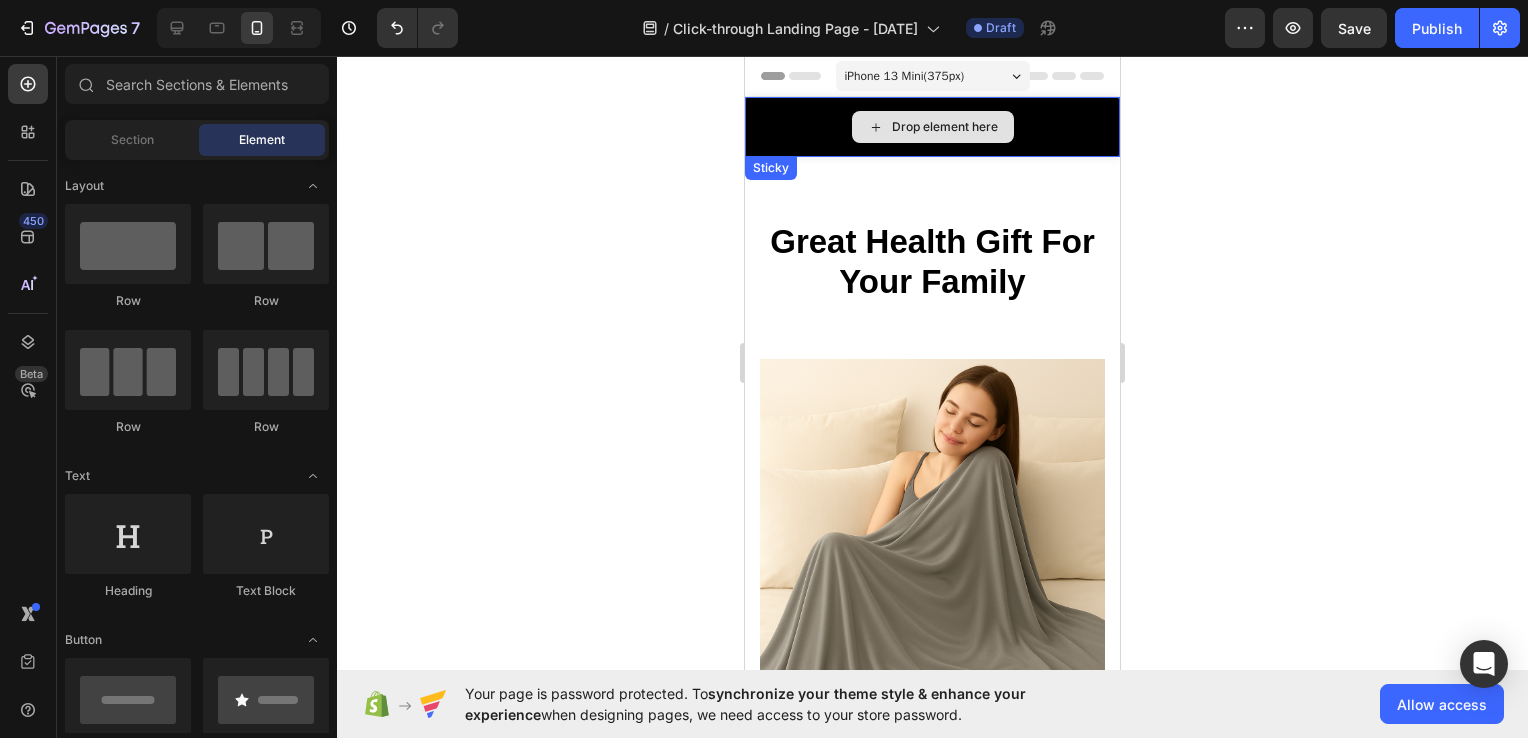 click on "Drop element here" at bounding box center [945, 127] 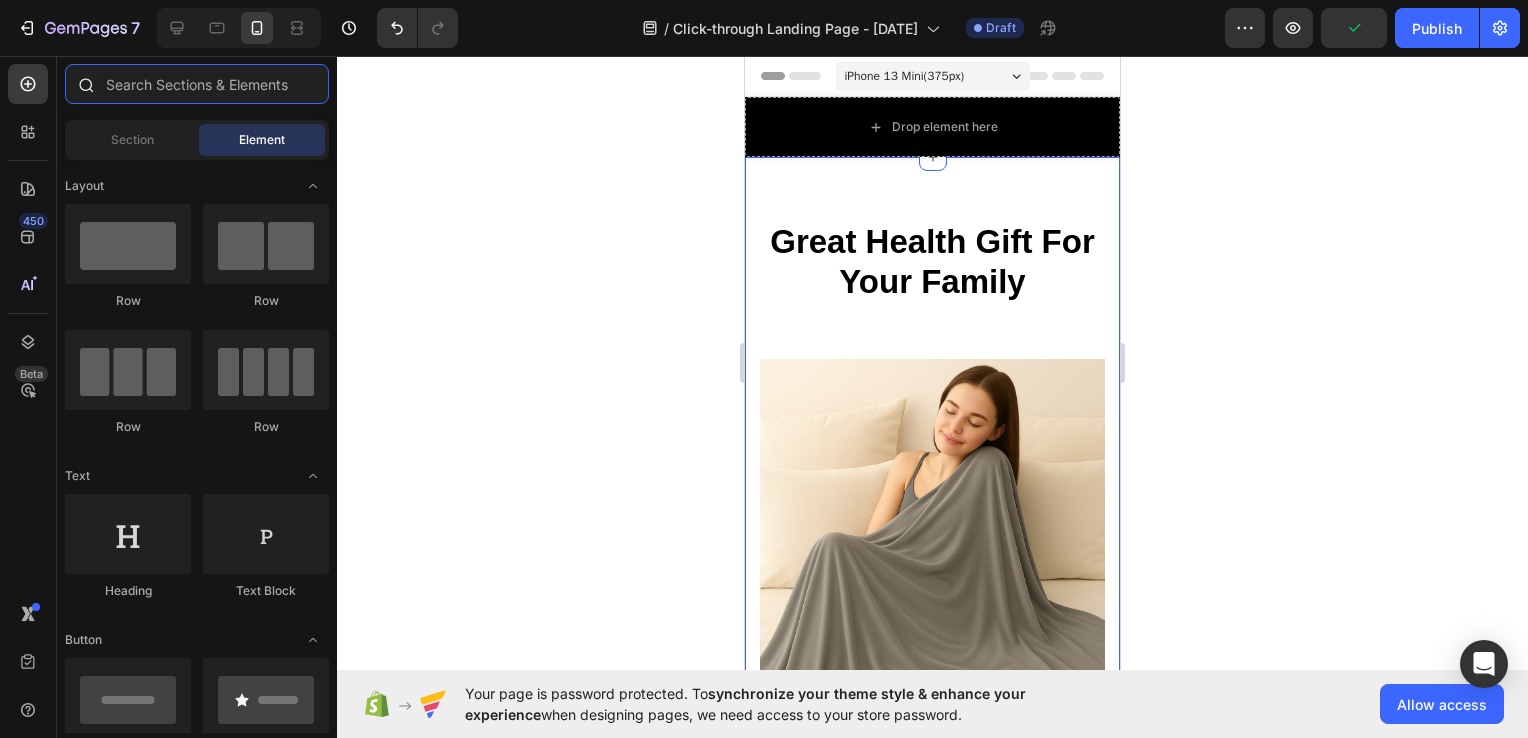 click at bounding box center (197, 84) 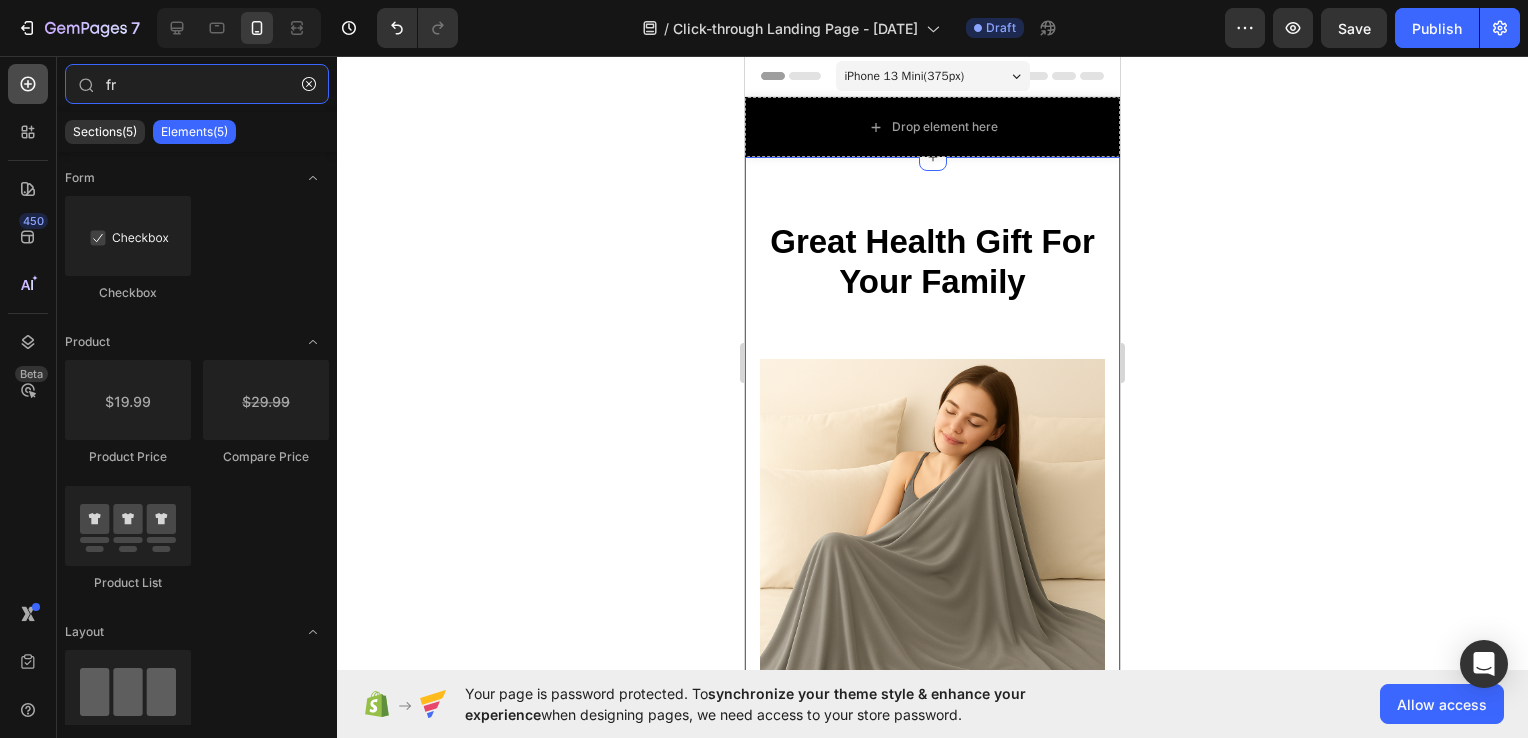 type on "f" 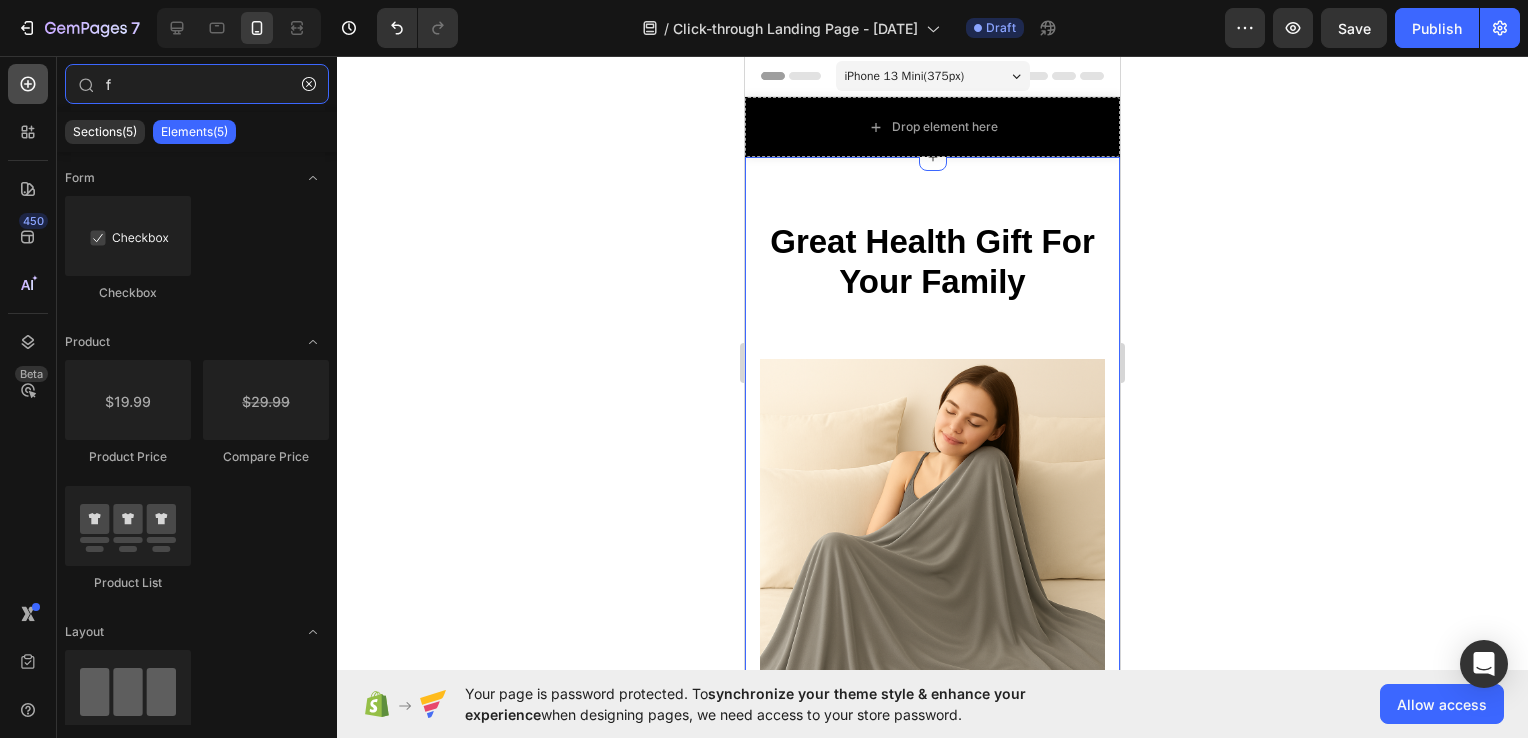 type 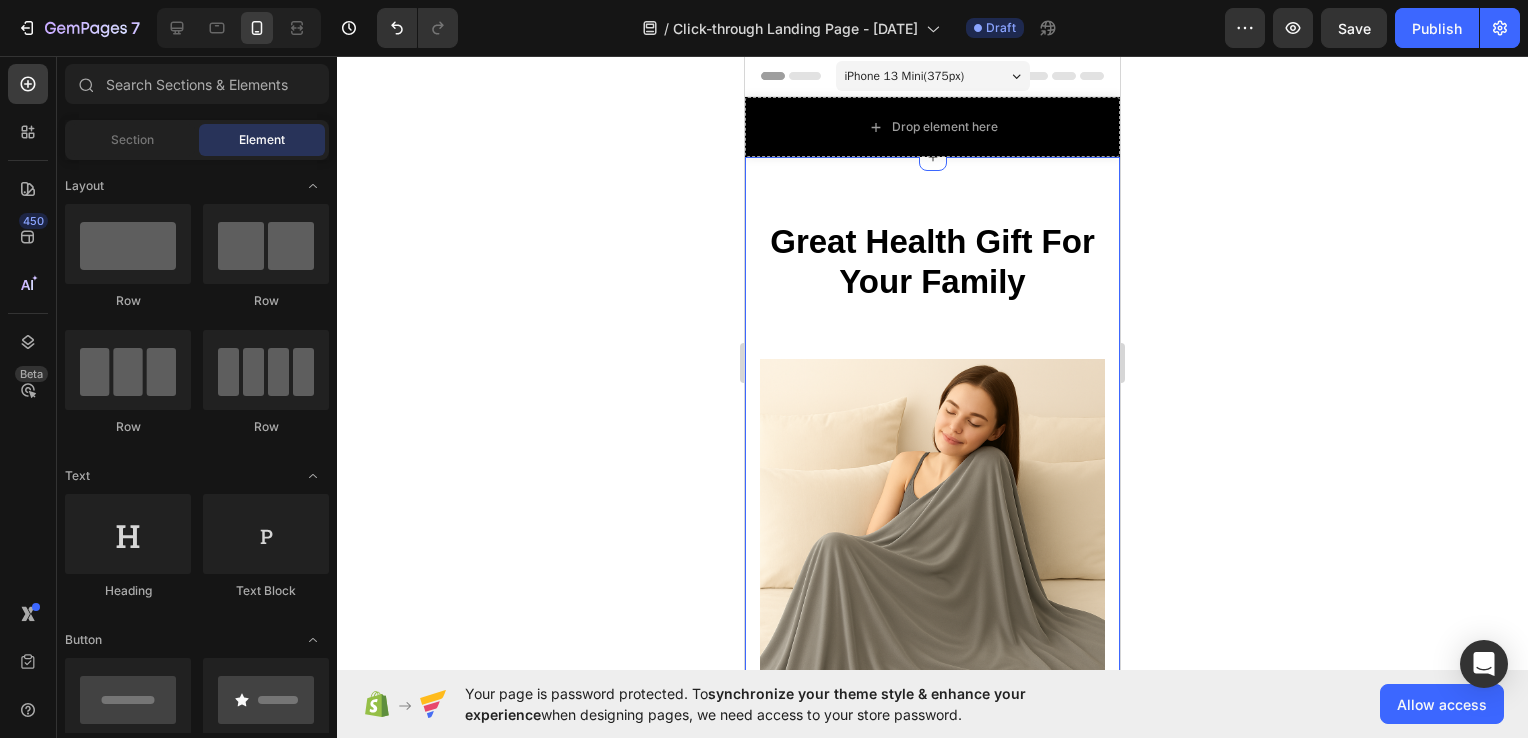 click on "Section Element" at bounding box center [197, 140] 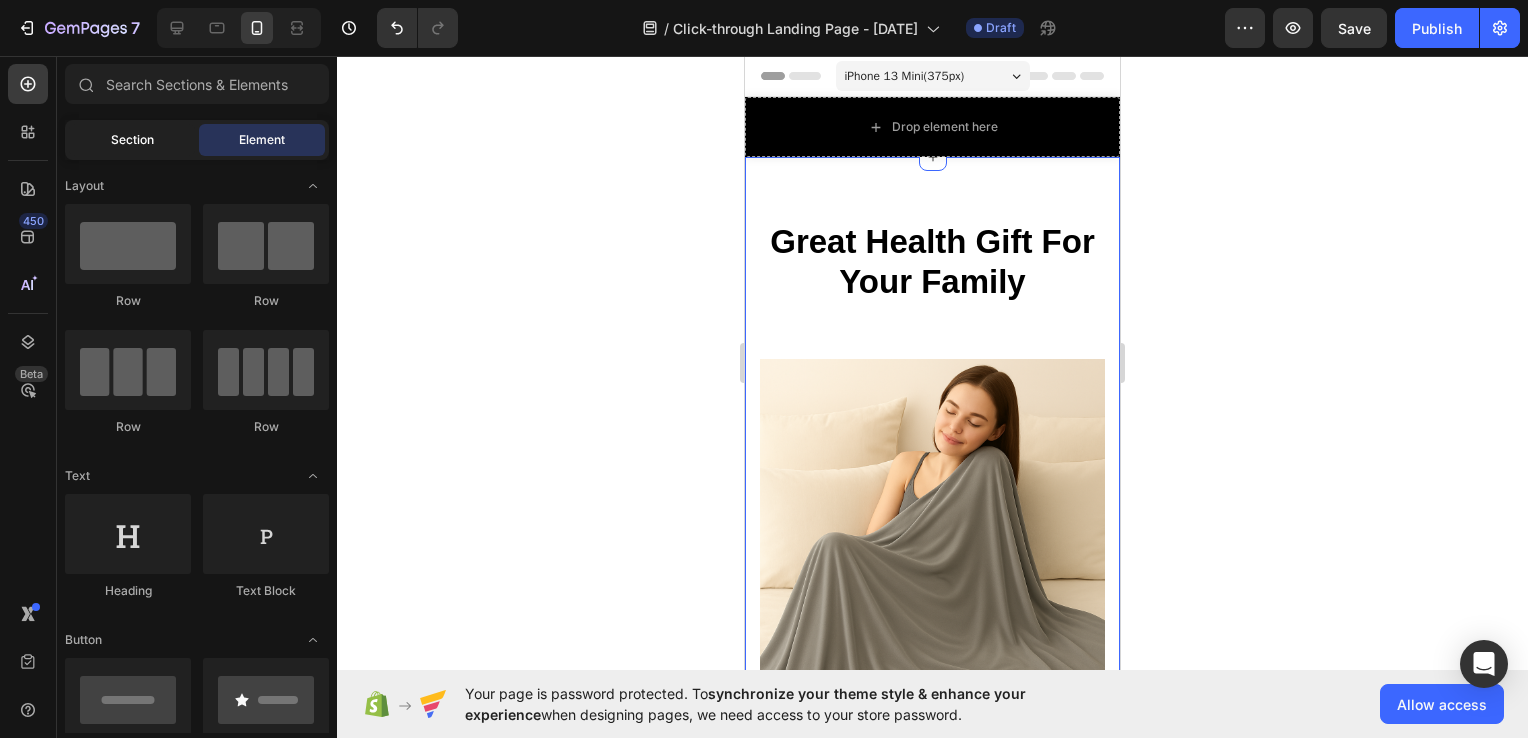 click on "Section" at bounding box center (132, 140) 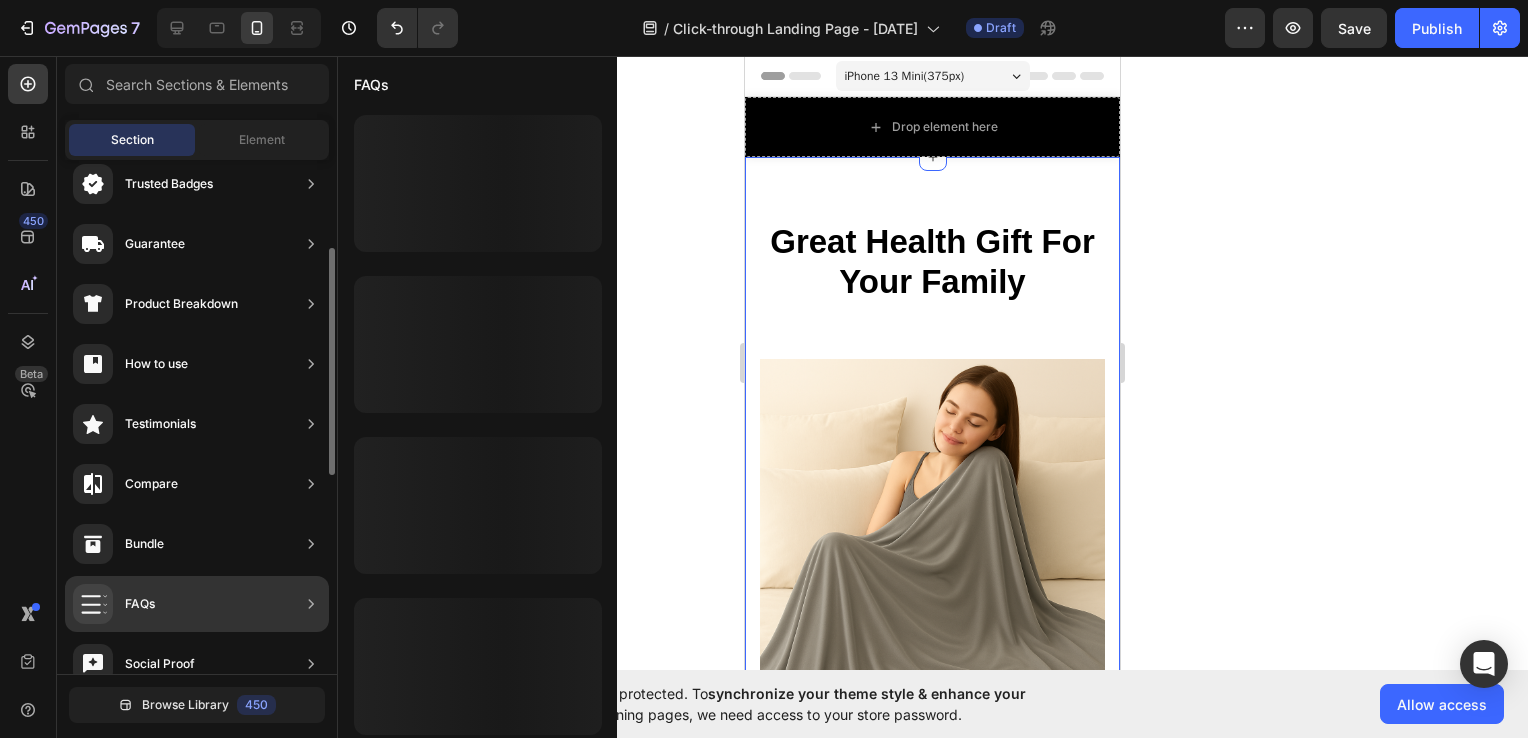 scroll, scrollTop: 400, scrollLeft: 0, axis: vertical 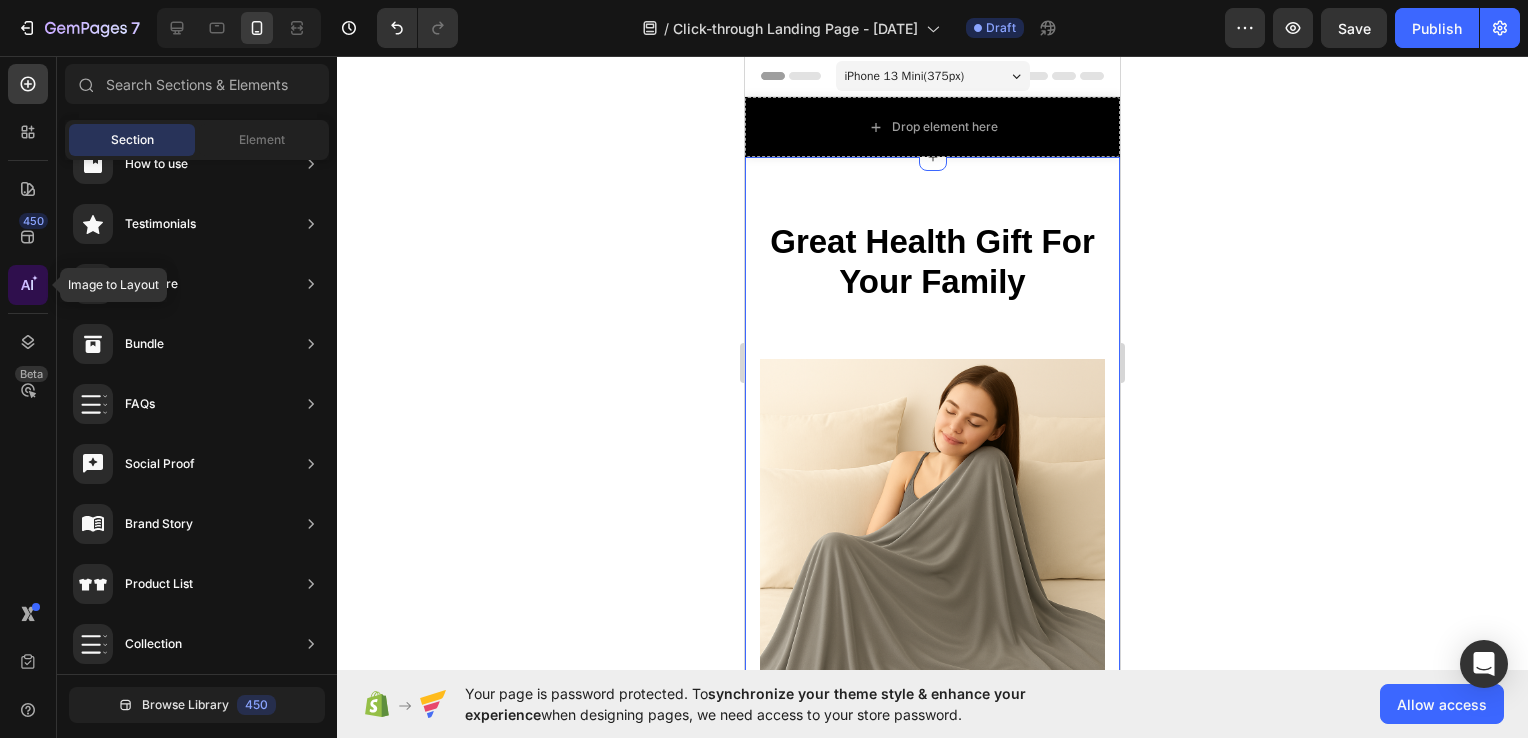 click 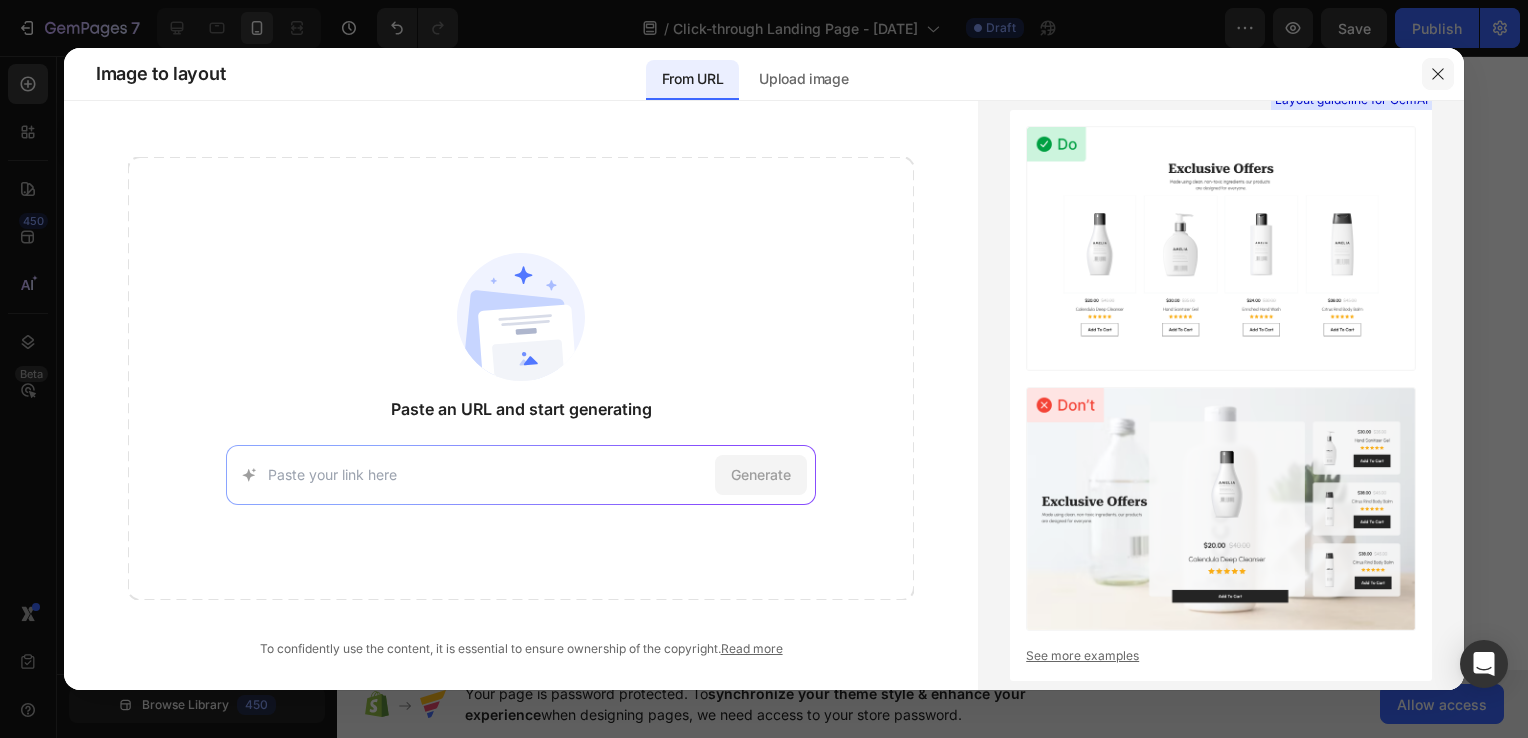 click at bounding box center [1438, 74] 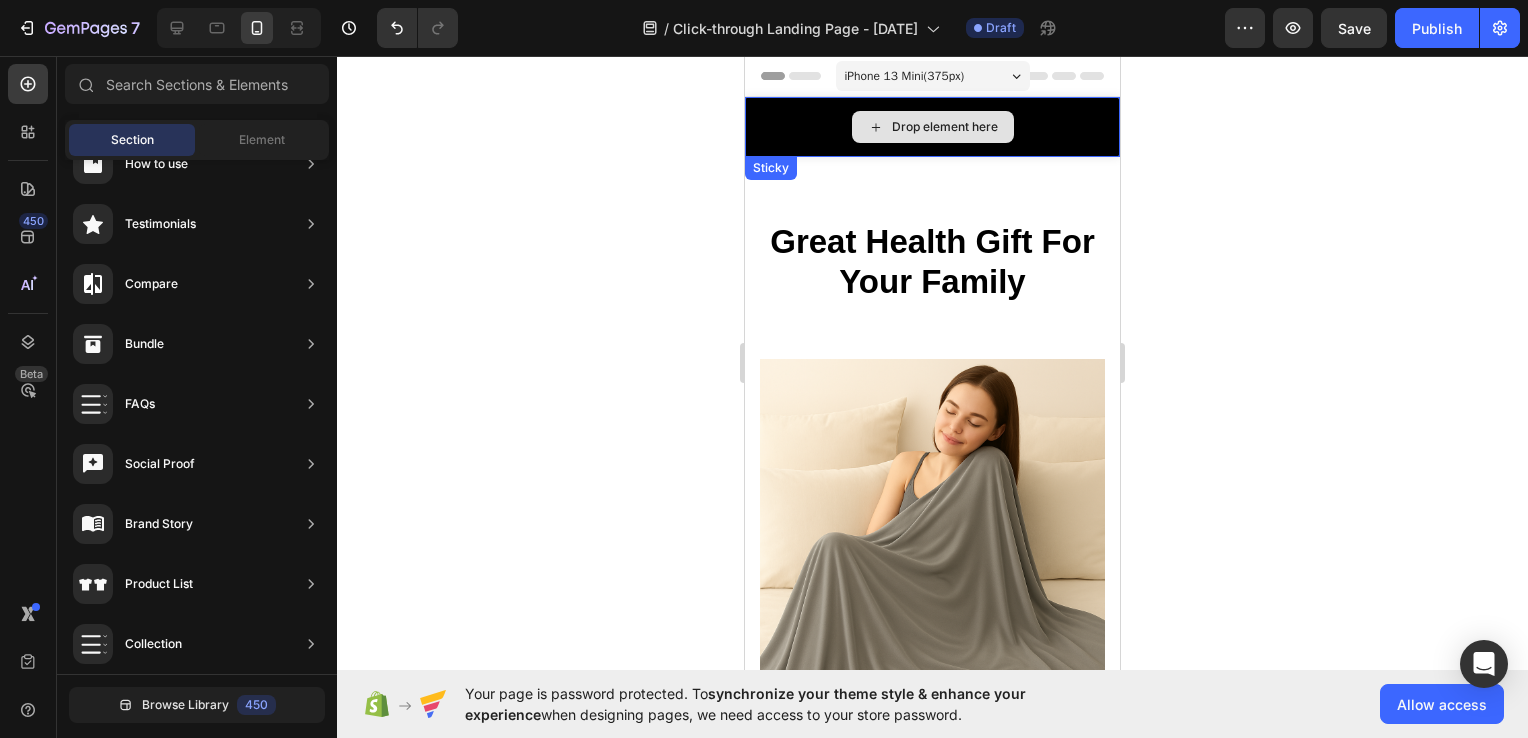 click on "Drop element here" at bounding box center [945, 127] 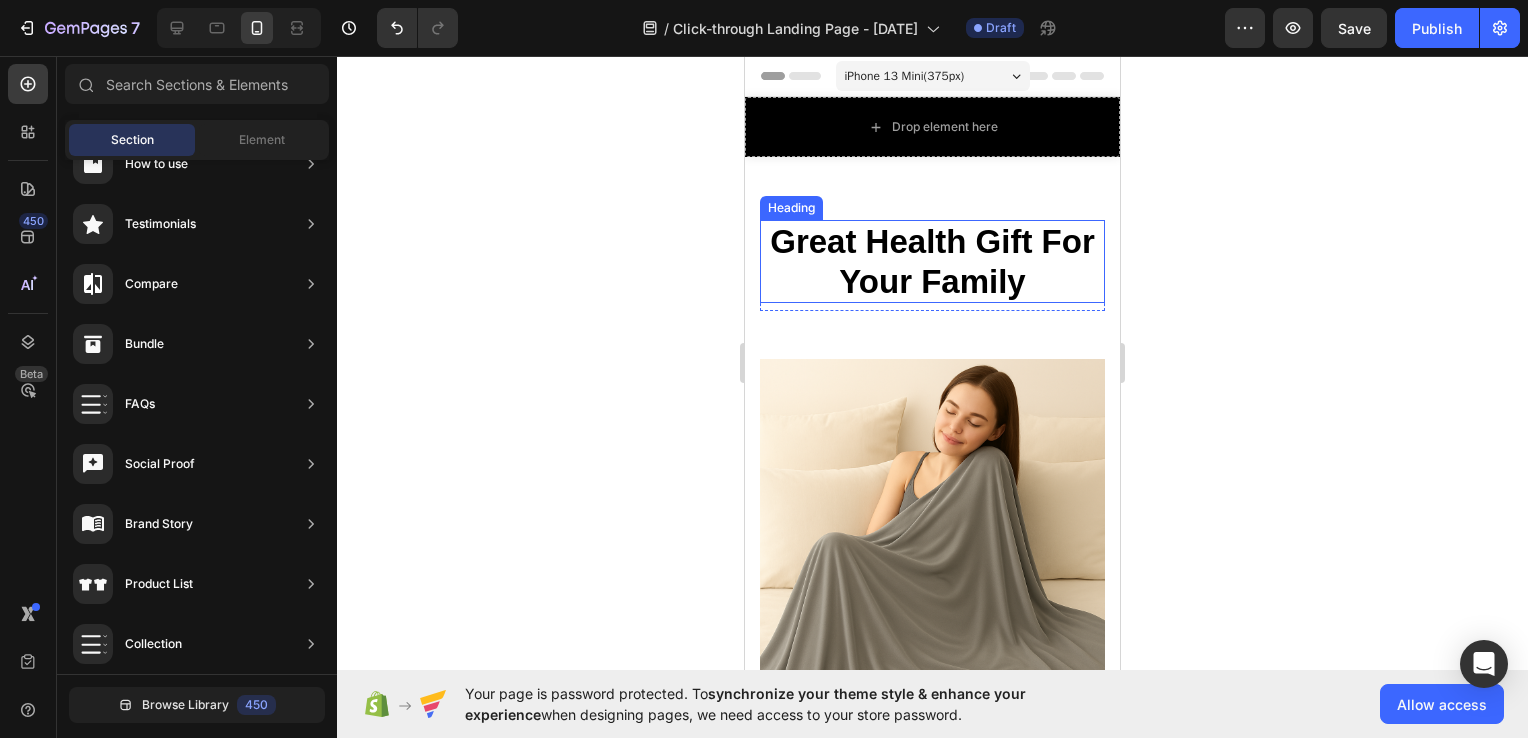 click on "Great Health Gift For Your Family" at bounding box center (932, 261) 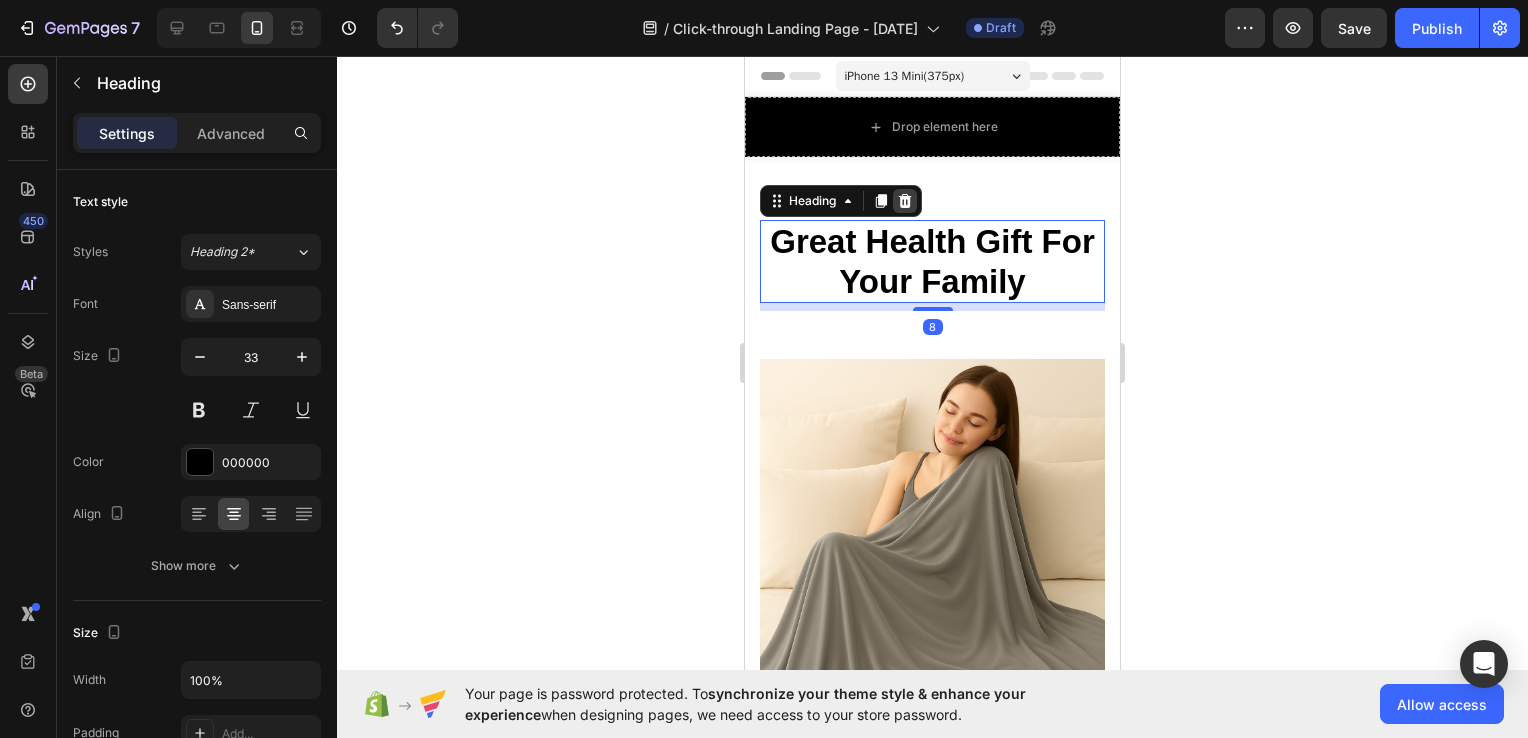 click 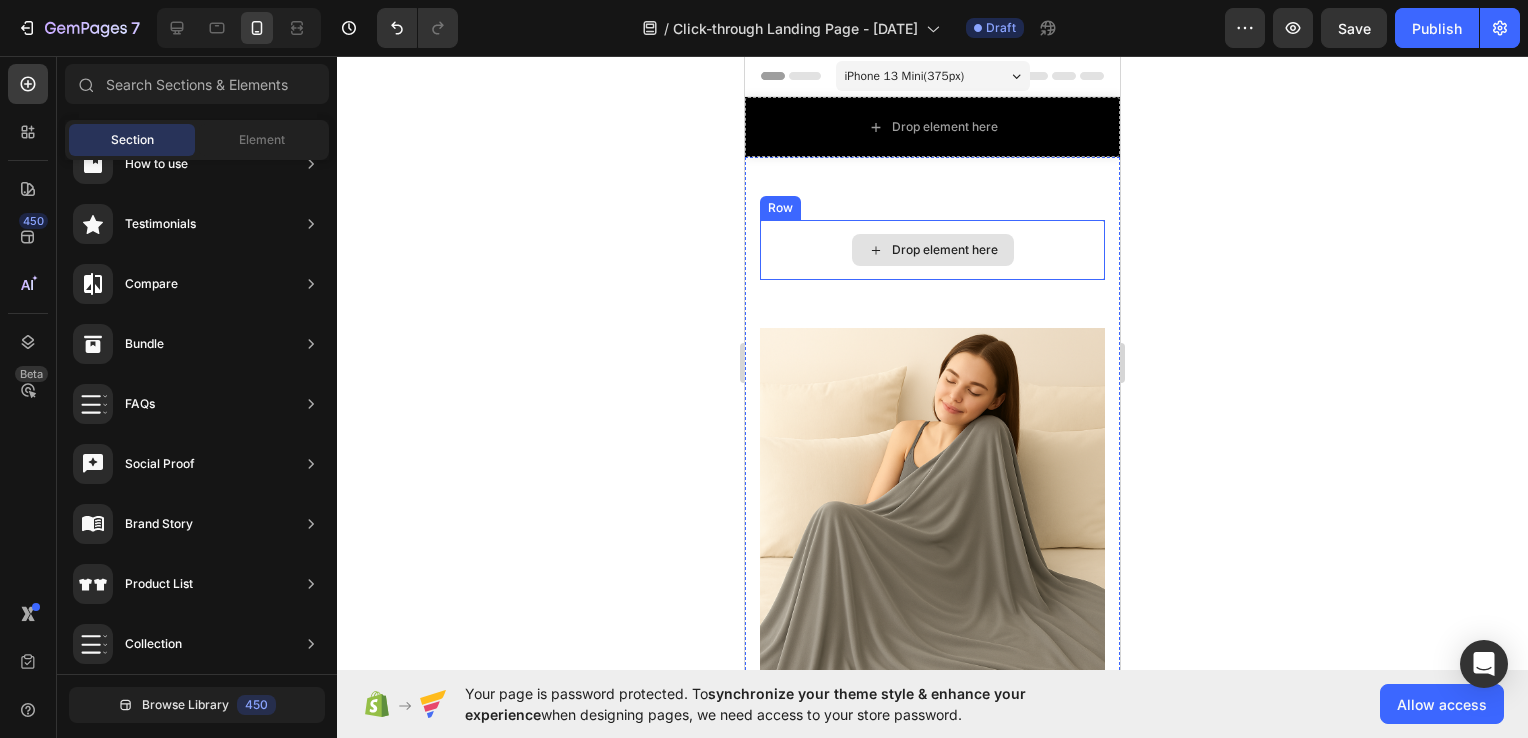 click on "Drop element here" at bounding box center (932, 250) 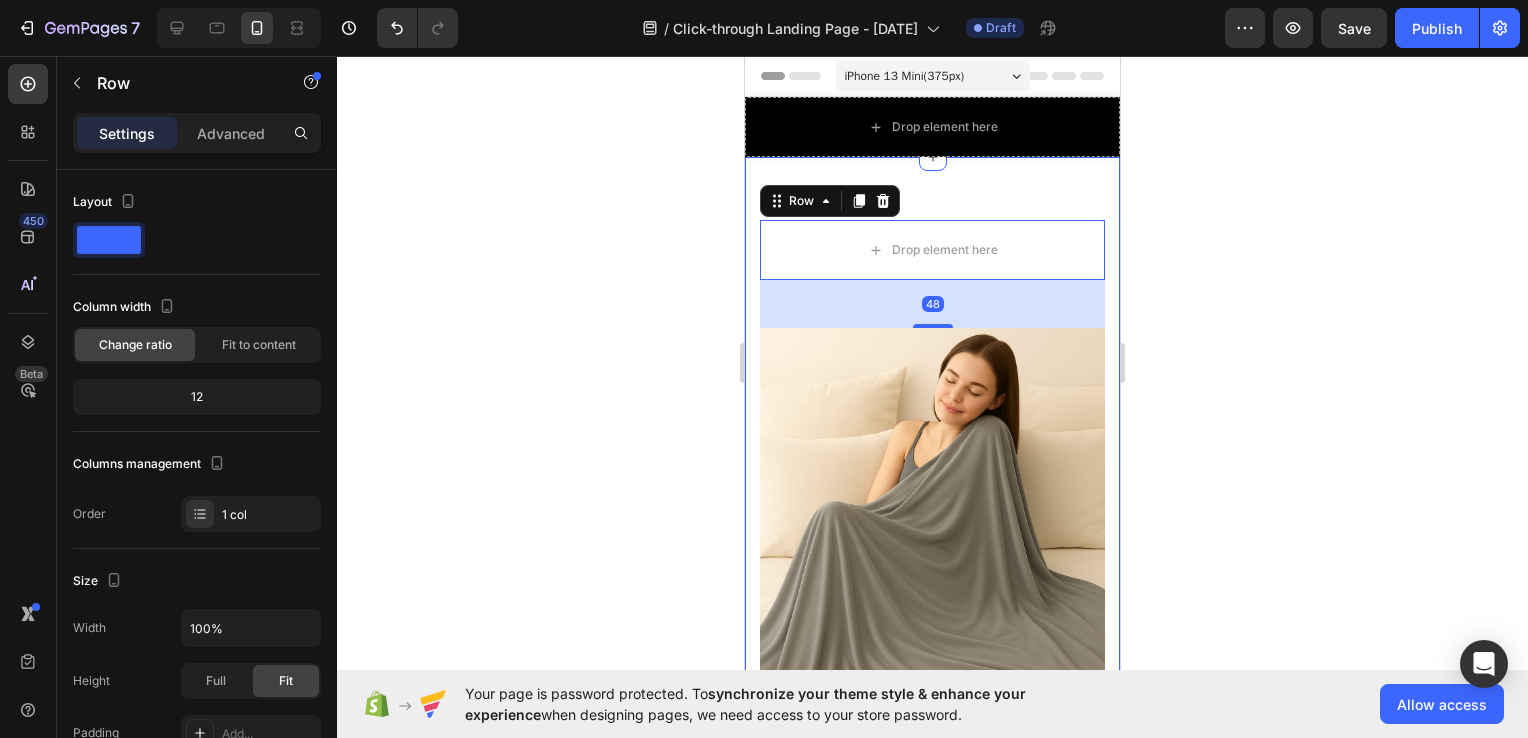 click on "Drop element here Row   48 Product Images Tuvella Cooling Blanket – Engineered for Cool, Deep Sleep (P) Title For Muscle Pain Relief Recovery Text block                Icon                Icon                Icon                Icon                Icon Icon List Hoz (224 reviews) Text block Row                Title Line £59.99 (P) Price (P) Price £119.99 (P) Price (P) Price Row Save 50%. Only on Mother's Day! Product Badge Row Tuvella™ Cooling Blanket – Lightweight Comfort, All-Night Cool
Sleep deeper, cooler, and more comfortably with the  Tuvella™ Cooling Blanket  — engineered to regulate temperature and provide a cloud-soft feel for the ultimate rest. Whether you're a hot sleeper or just need a breathable layer for summer nights, this blanket is designed to keep you feeling fresh and relaxed.
✨ Why You’ll Love It
Instant Cooling Sensation  – Special cooling fibers pull heat away from your skin for a fresh, soothing touch.
Ultra-Soft & Lightweight" at bounding box center [932, 1286] 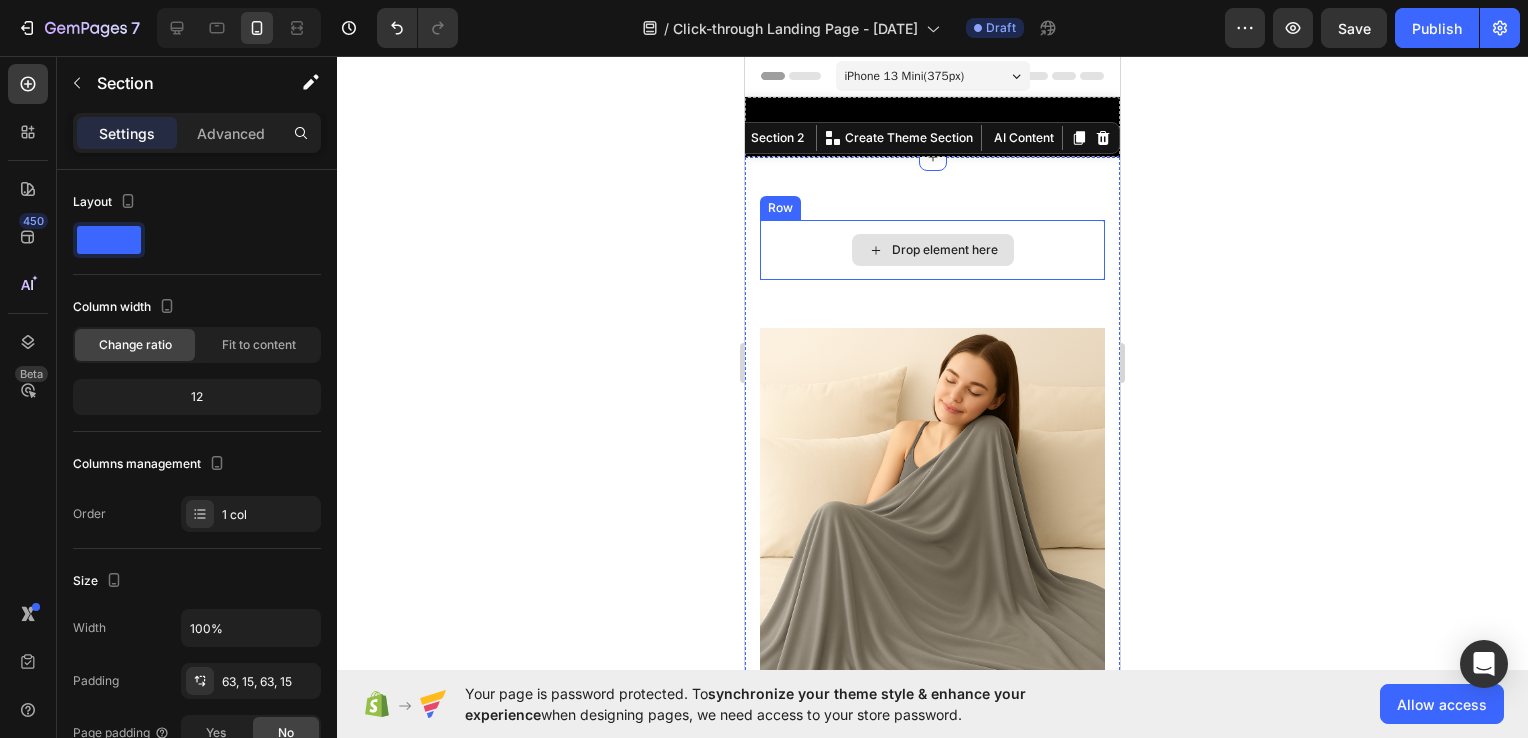 click on "Drop element here" at bounding box center [932, 250] 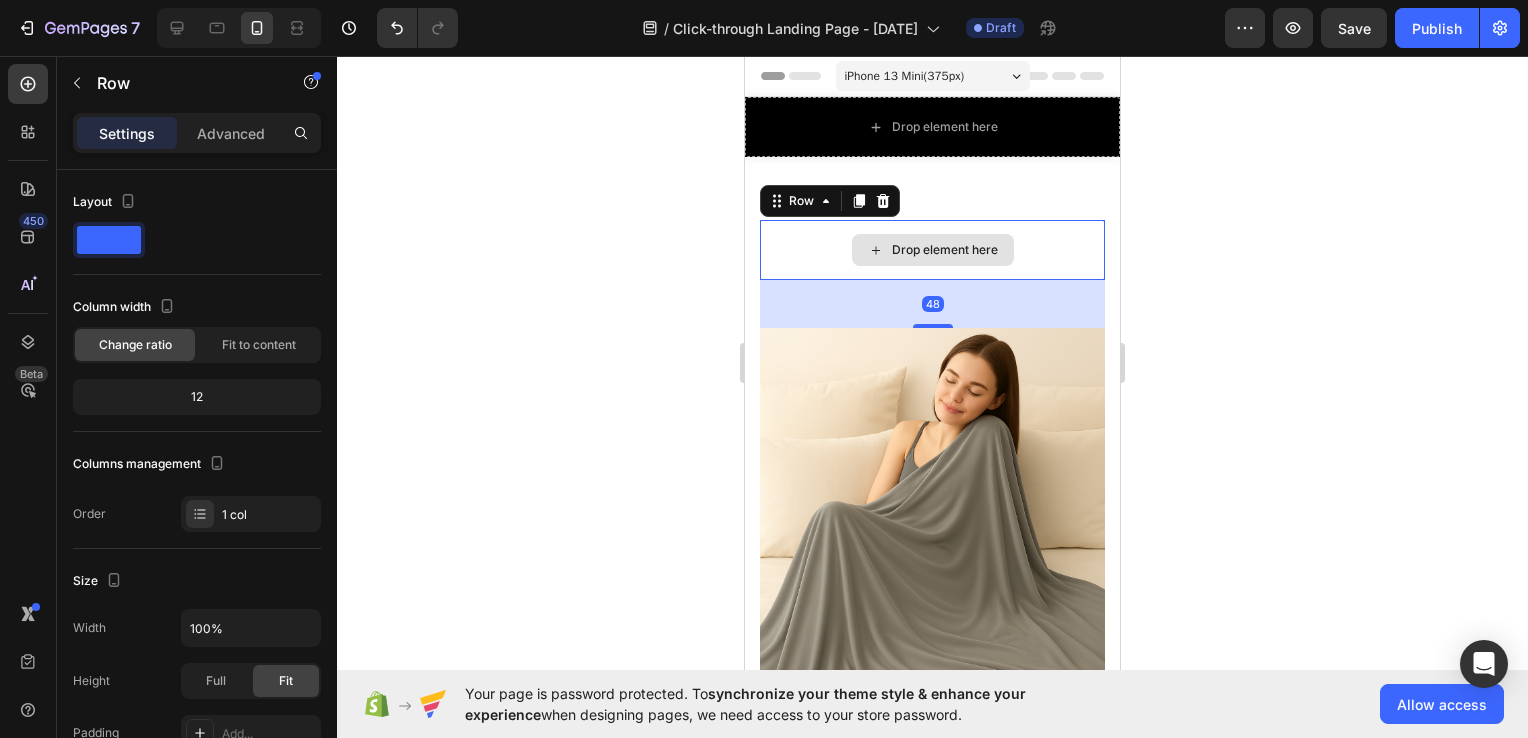 click on "Drop element here Row   48 Product Images Tuvella Cooling Blanket – Engineered for Cool, Deep Sleep (P) Title For Muscle Pain Relief Recovery Text block                Icon                Icon                Icon                Icon                Icon Icon List Hoz (224 reviews) Text block Row                Title Line £59.99 (P) Price (P) Price £119.99 (P) Price (P) Price Row Save 50%. Only on Mother's Day! Product Badge Row Tuvella™ Cooling Blanket – Lightweight Comfort, All-Night Cool
Sleep deeper, cooler, and more comfortably with the  Tuvella™ Cooling Blanket  — engineered to regulate temperature and provide a cloud-soft feel for the ultimate rest. Whether you're a hot sleeper or just need a breathable layer for summer nights, this blanket is designed to keep you feeling fresh and relaxed.
✨ Why You’ll Love It
Instant Cooling Sensation  – Special cooling fibers pull heat away from your skin for a fresh, soothing touch.
Ultra-Soft & Lightweight" at bounding box center (932, 1286) 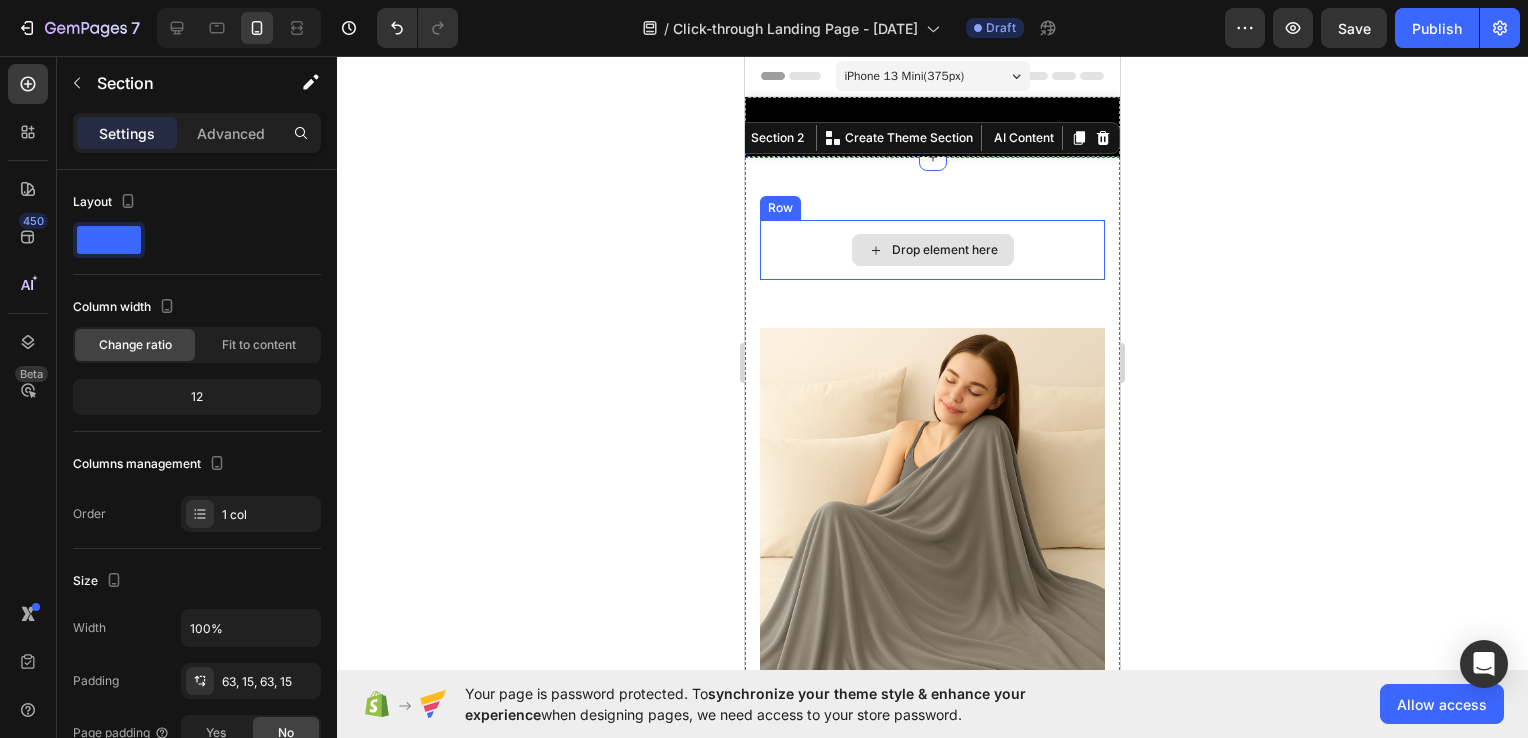click on "Drop element here" at bounding box center [932, 250] 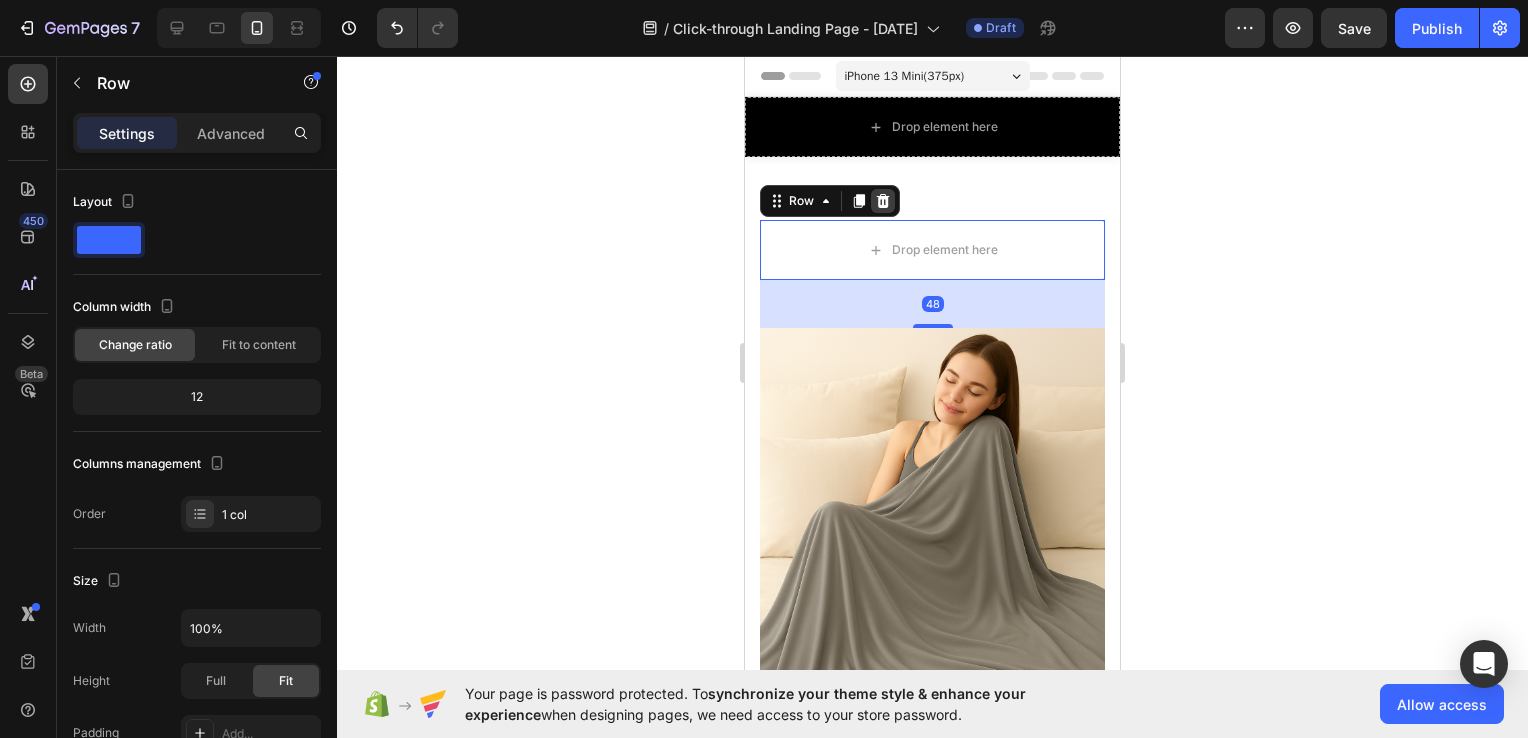 click 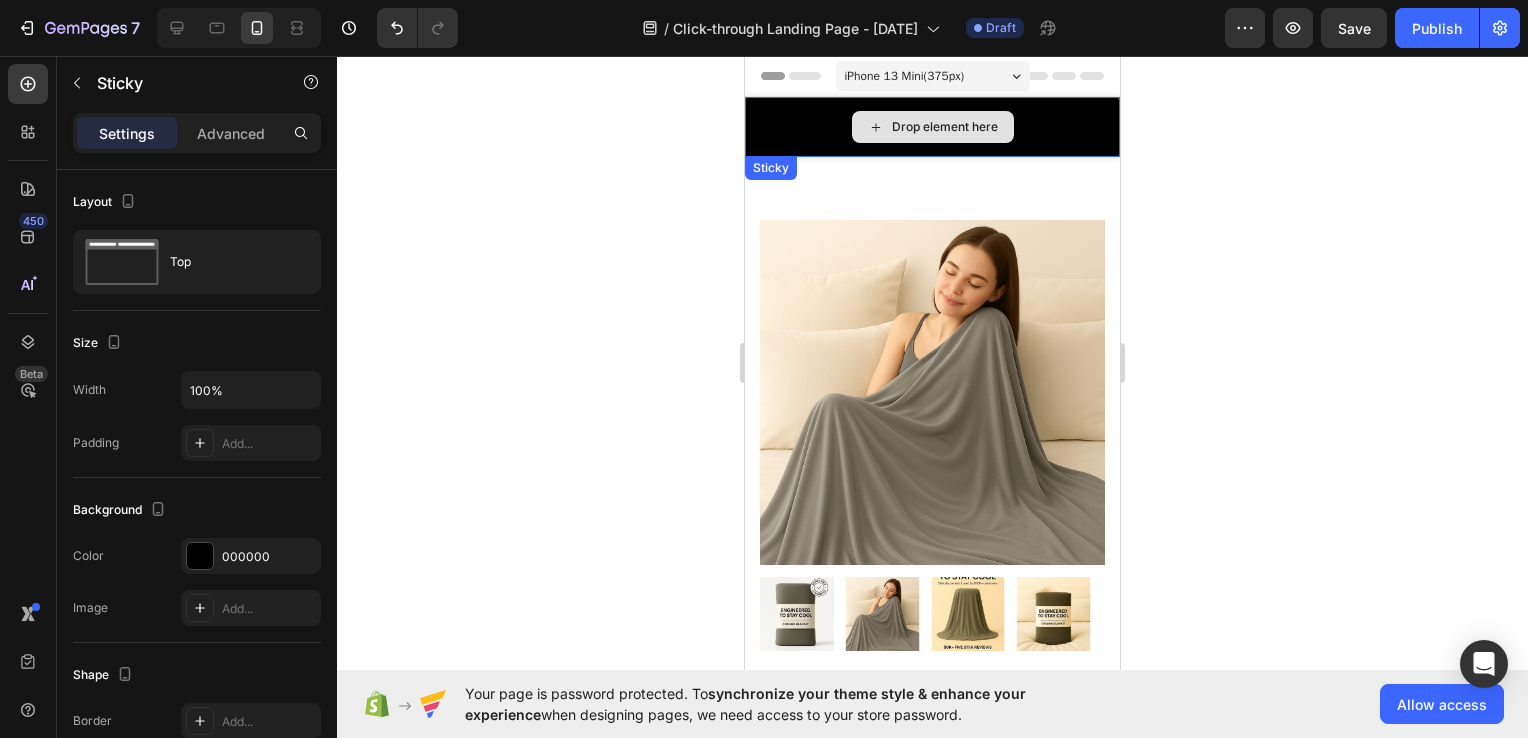click on "Drop element here" at bounding box center [932, 127] 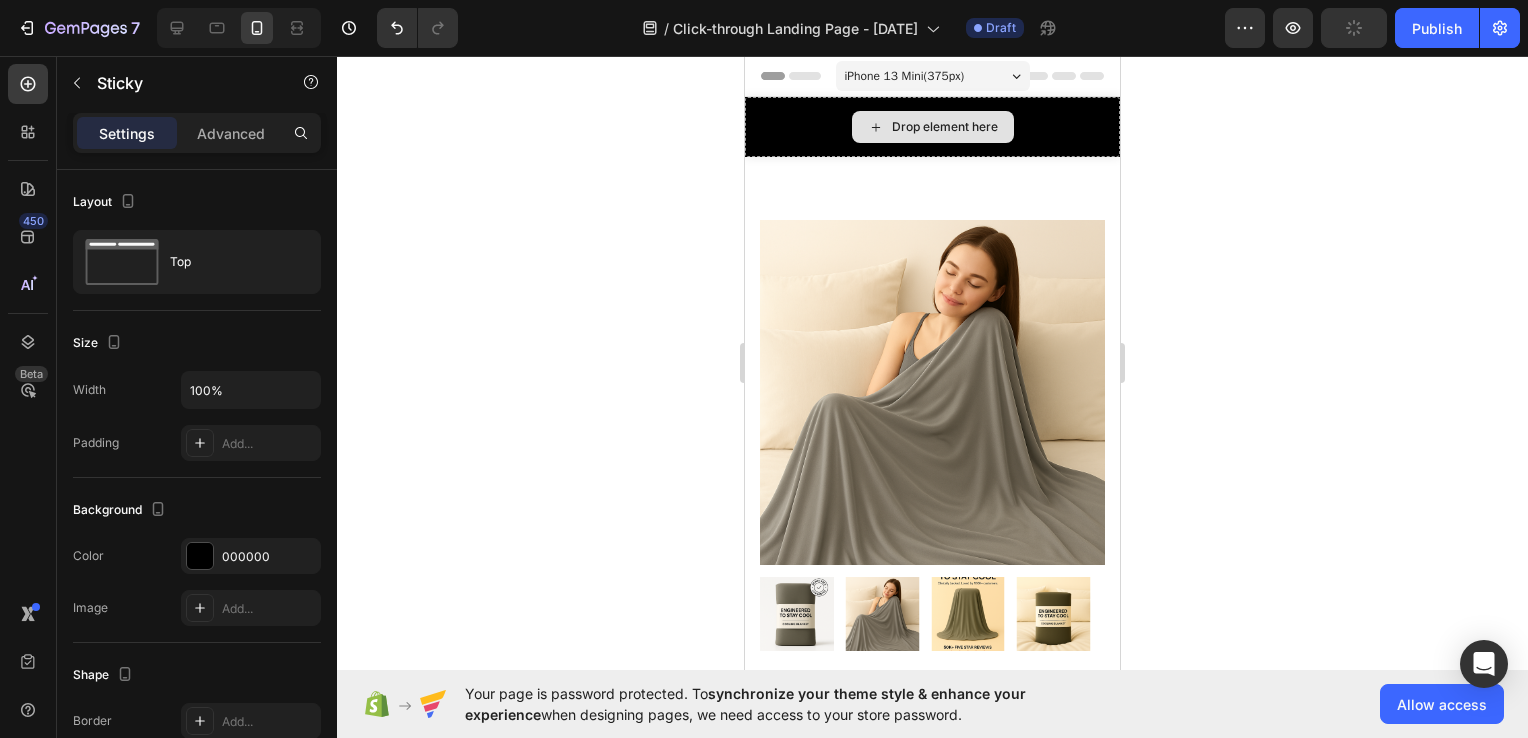 click 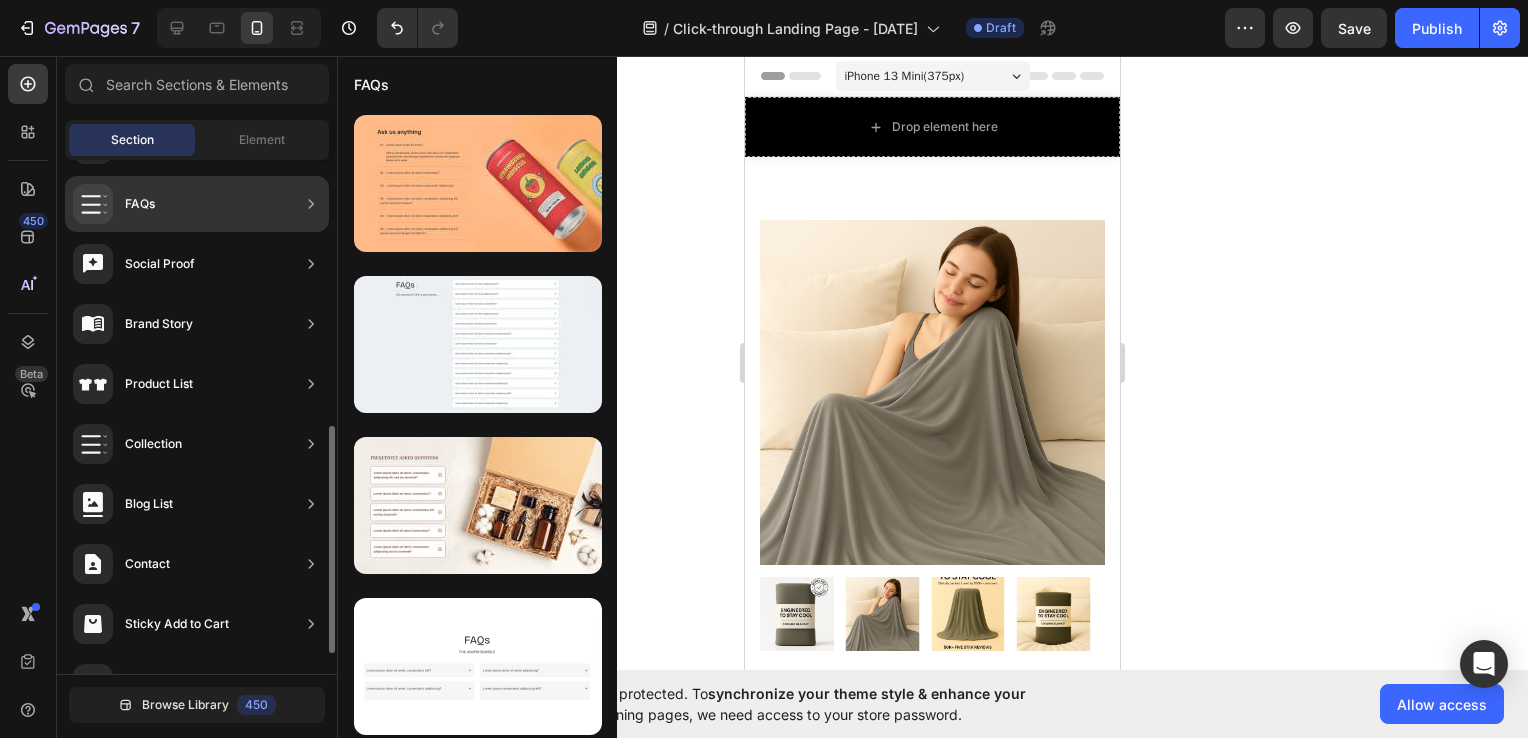 scroll, scrollTop: 645, scrollLeft: 0, axis: vertical 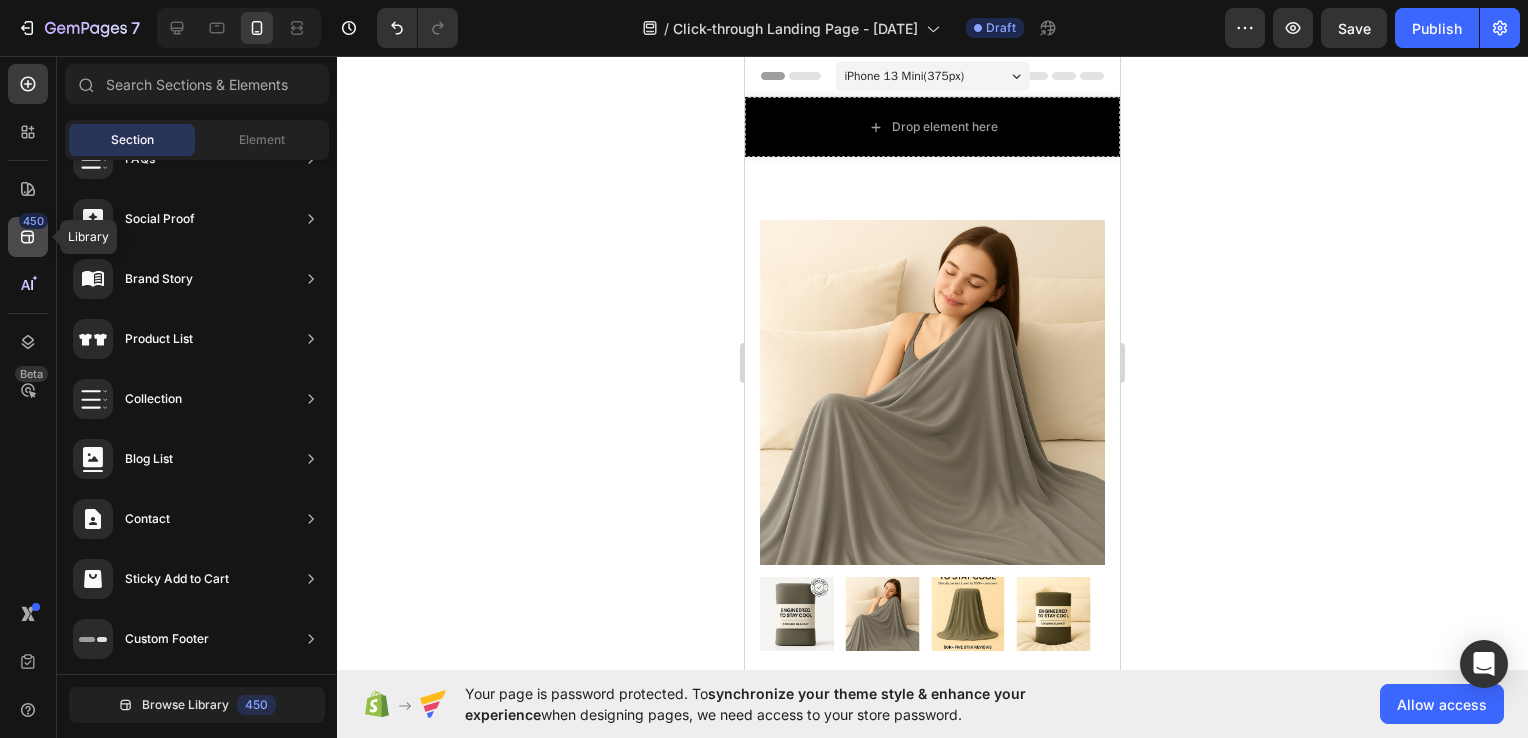 click on "450" at bounding box center (33, 221) 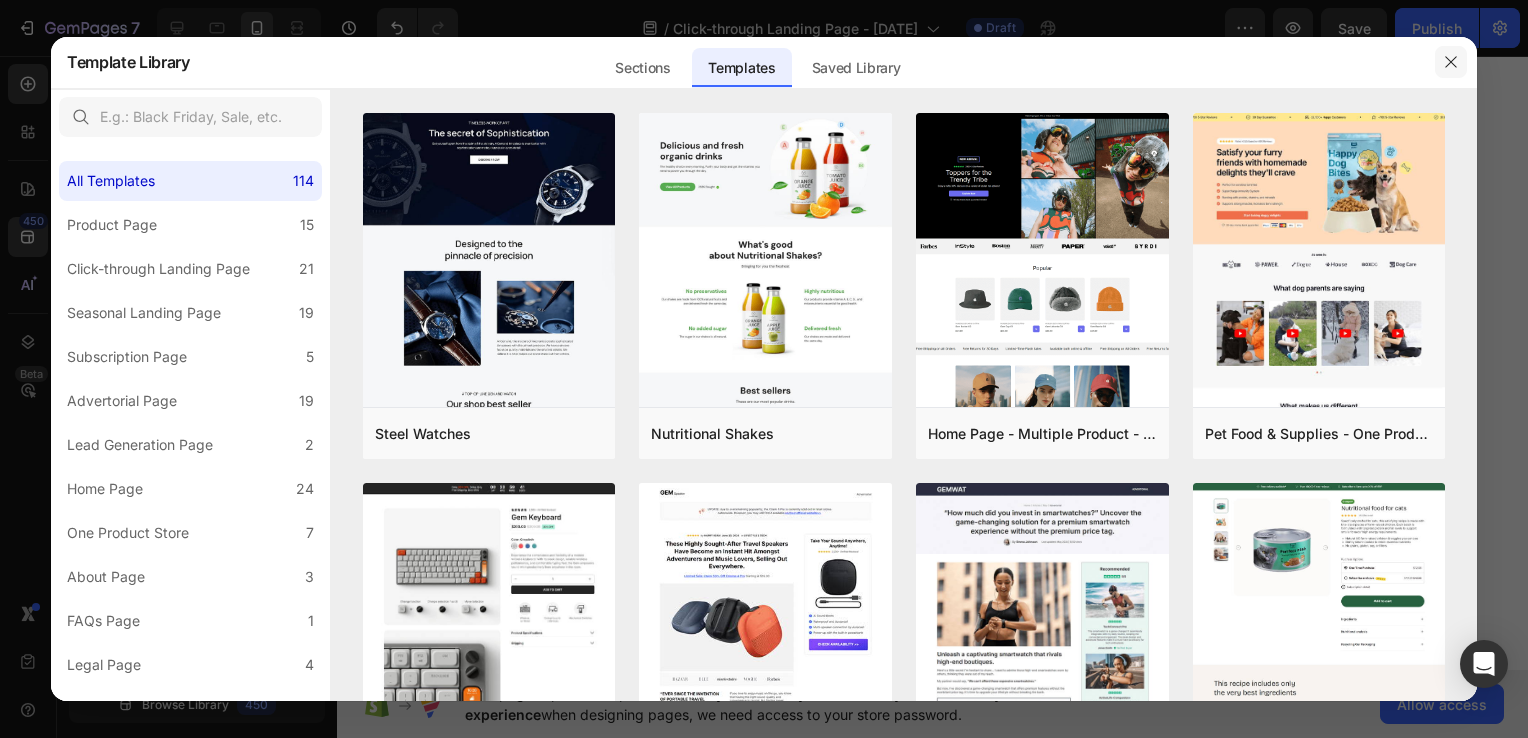 click 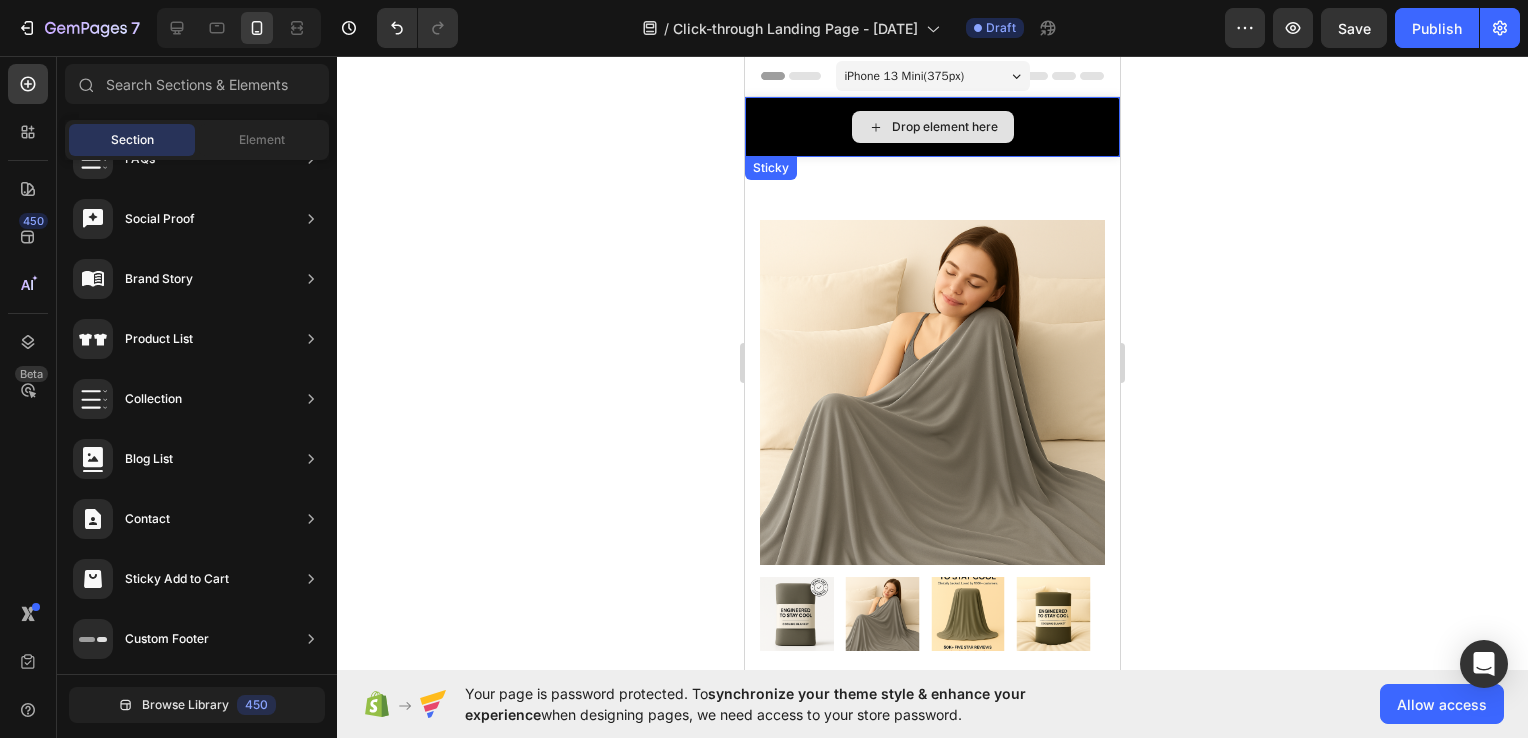 click on "Drop element here" at bounding box center [945, 127] 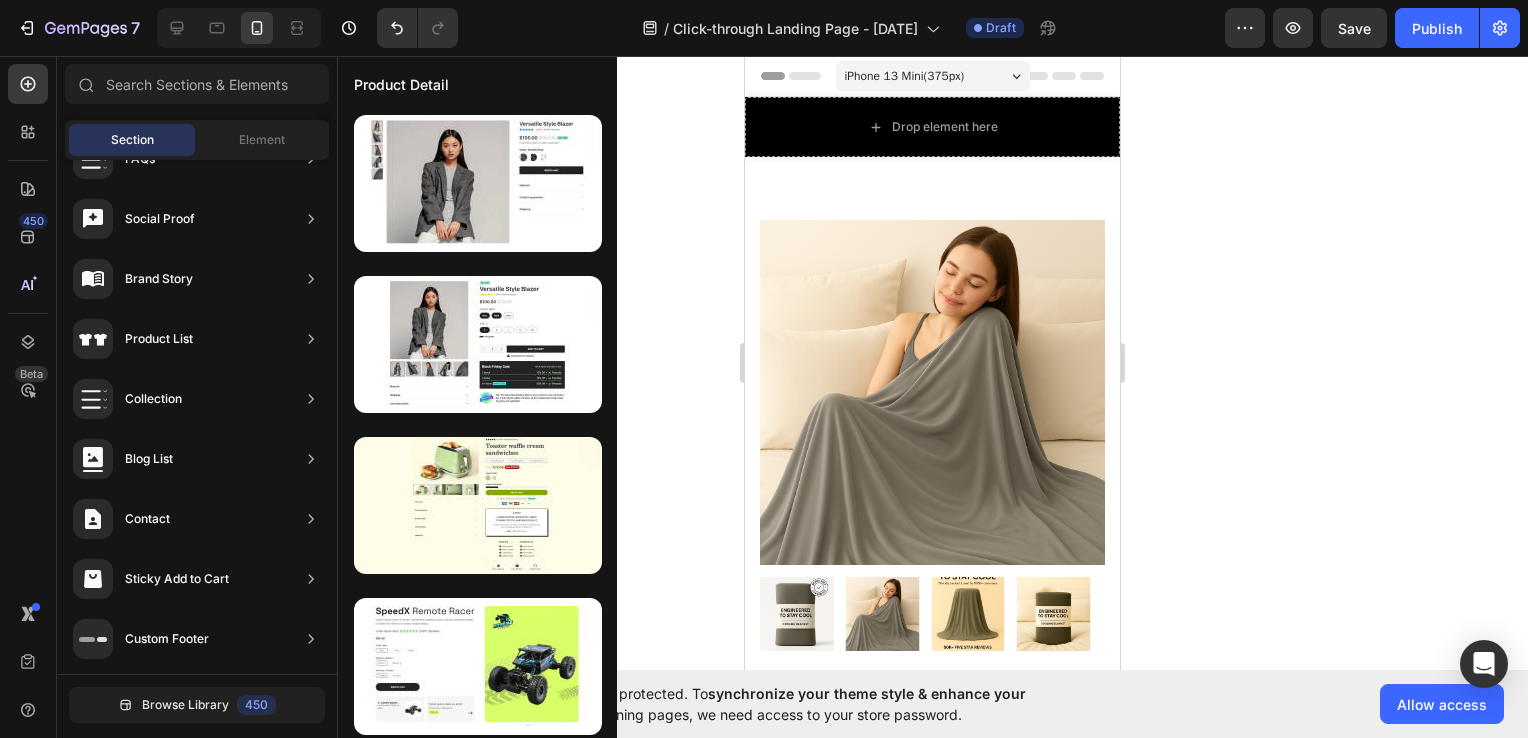 scroll, scrollTop: 0, scrollLeft: 0, axis: both 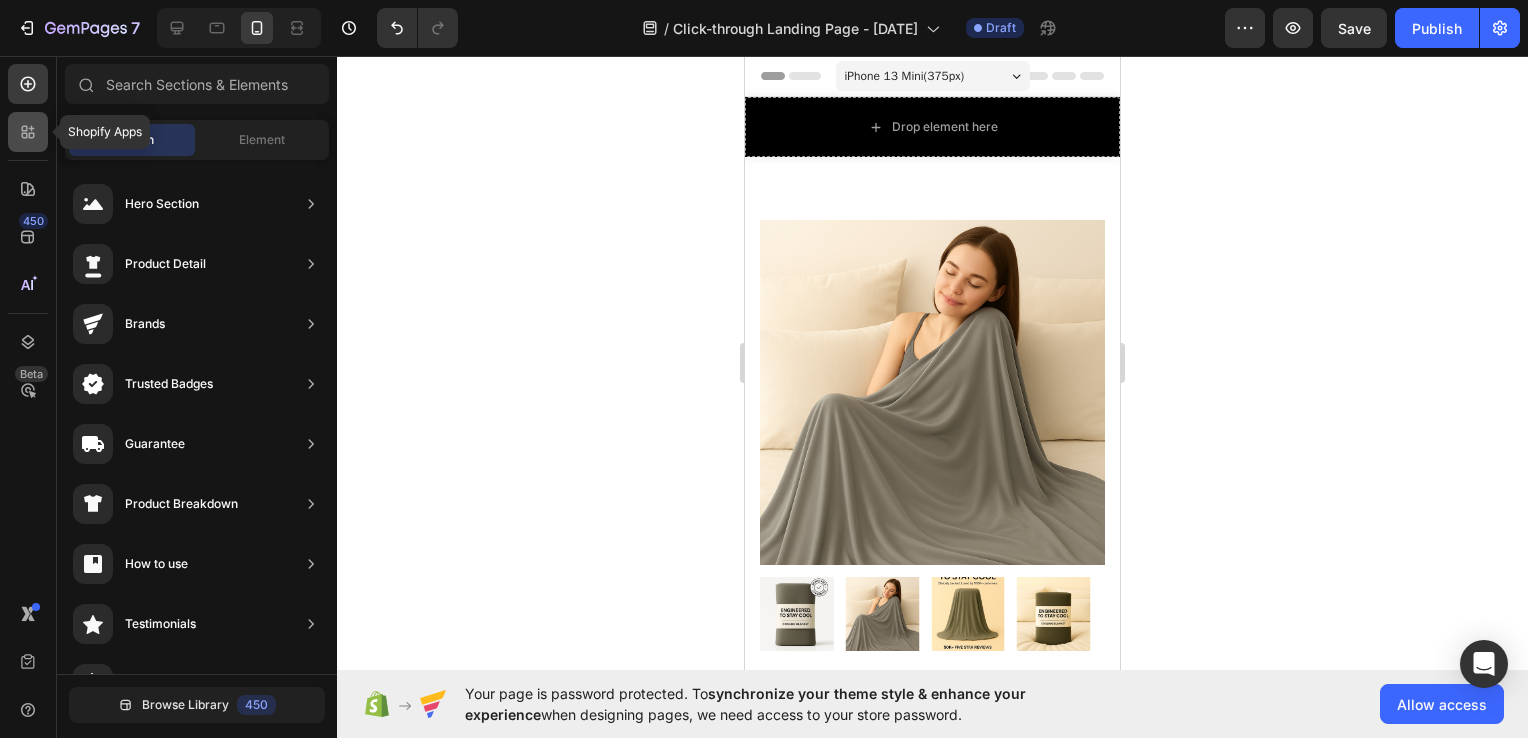 click 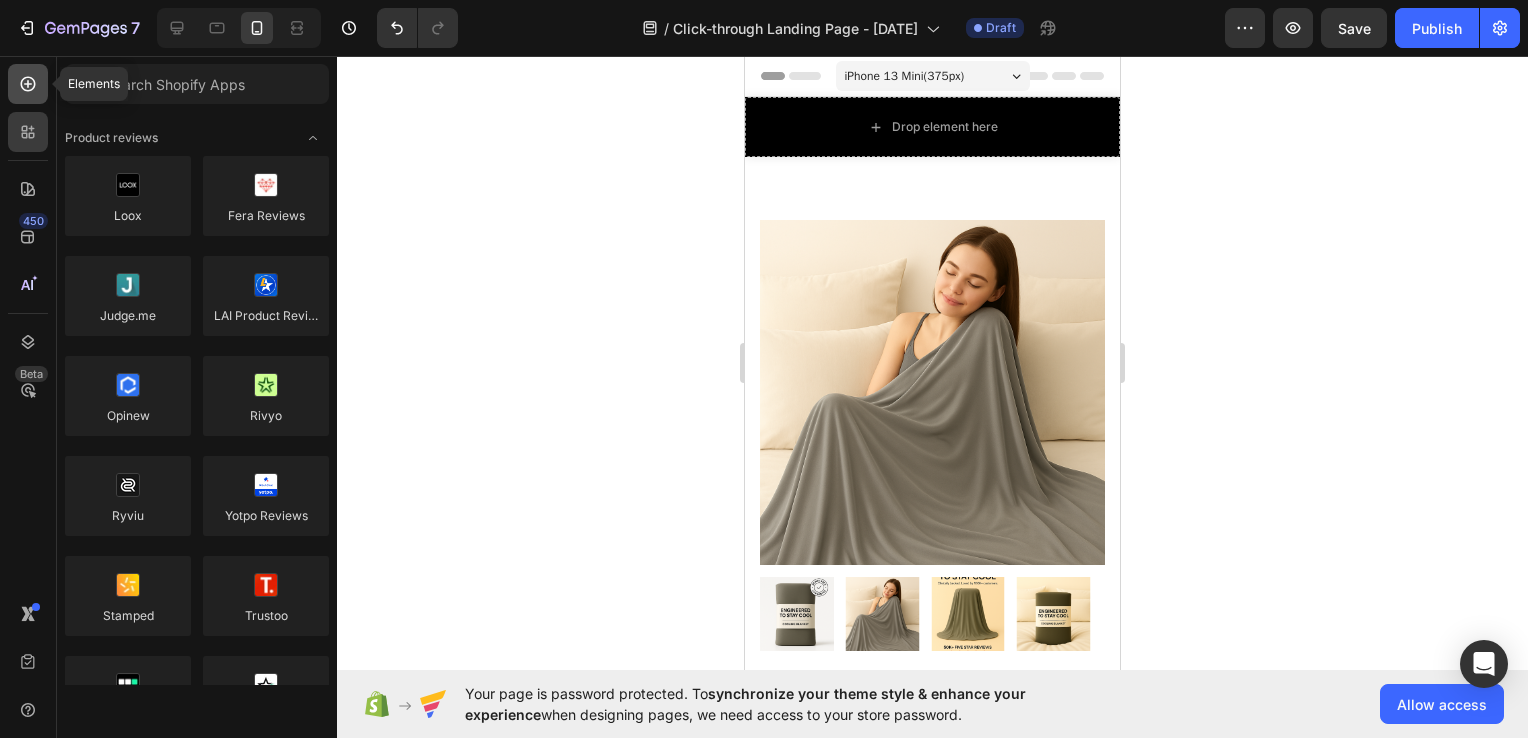 click 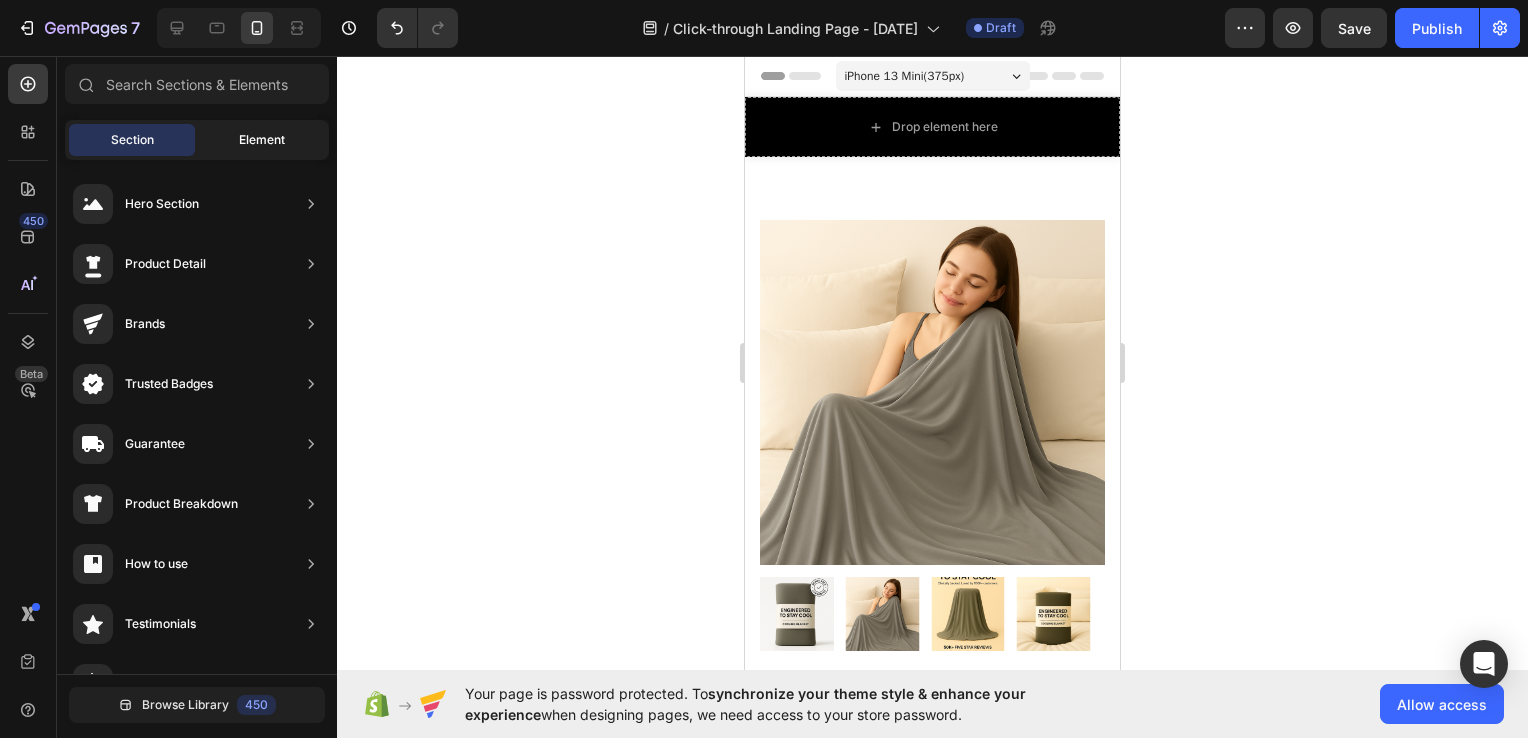 click on "Element" at bounding box center (262, 140) 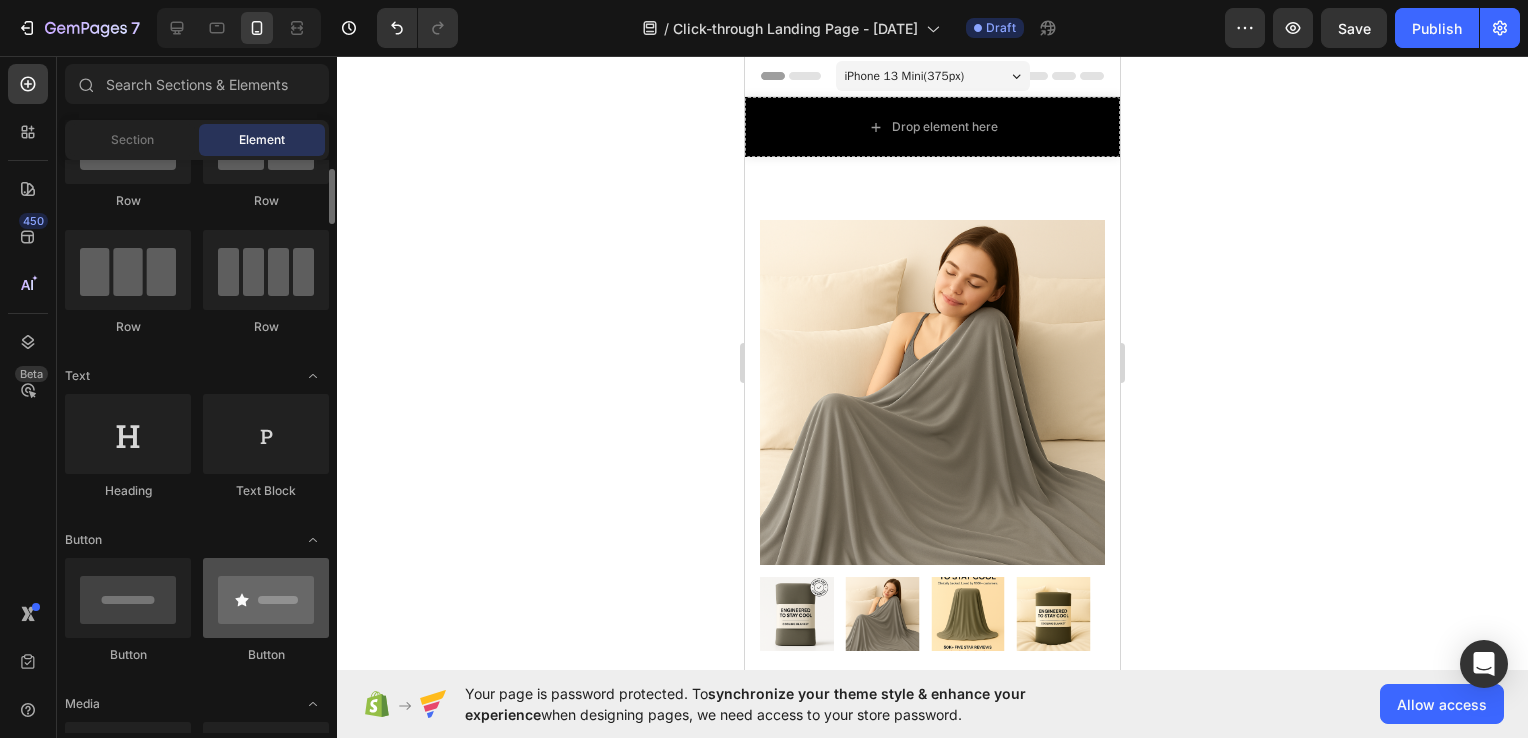 scroll, scrollTop: 200, scrollLeft: 0, axis: vertical 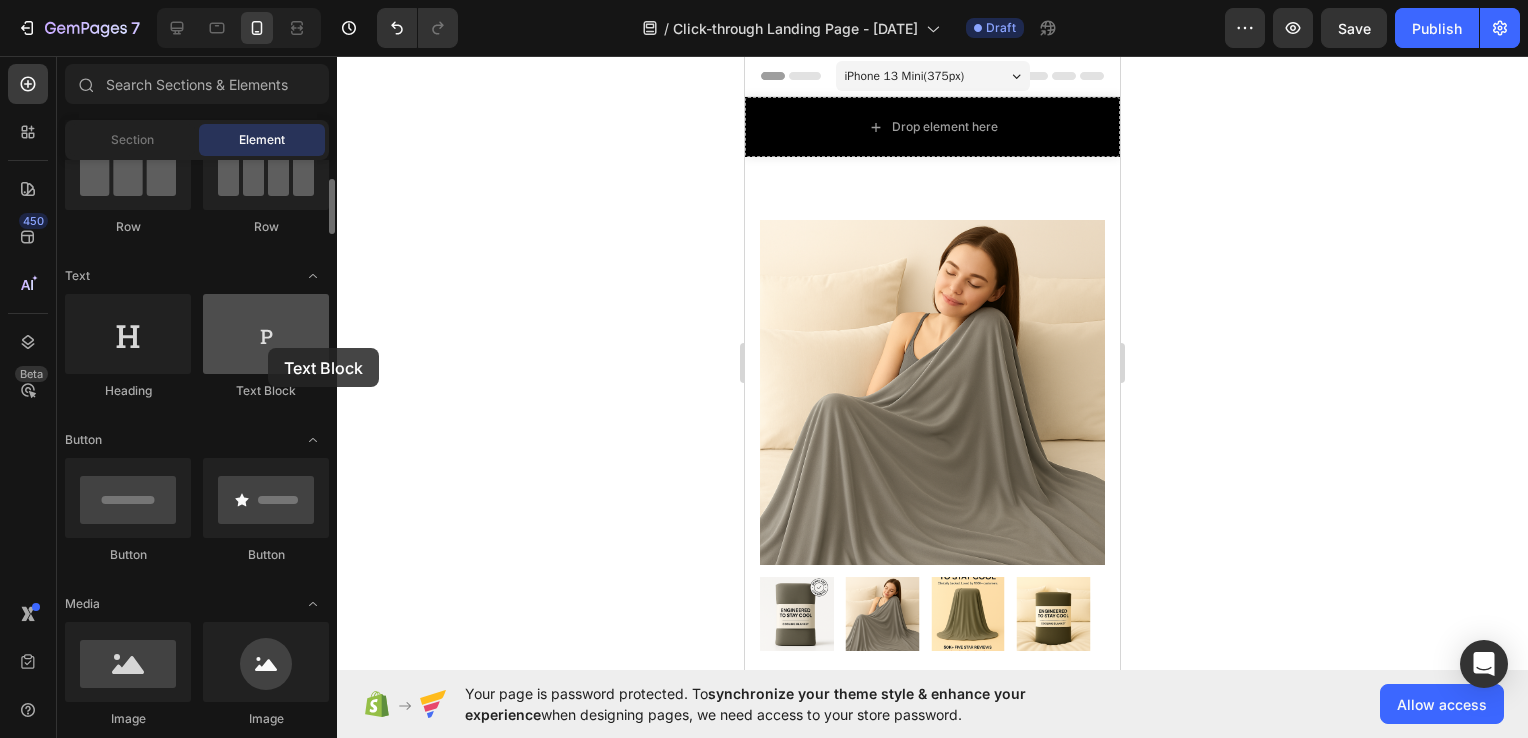 click at bounding box center [266, 334] 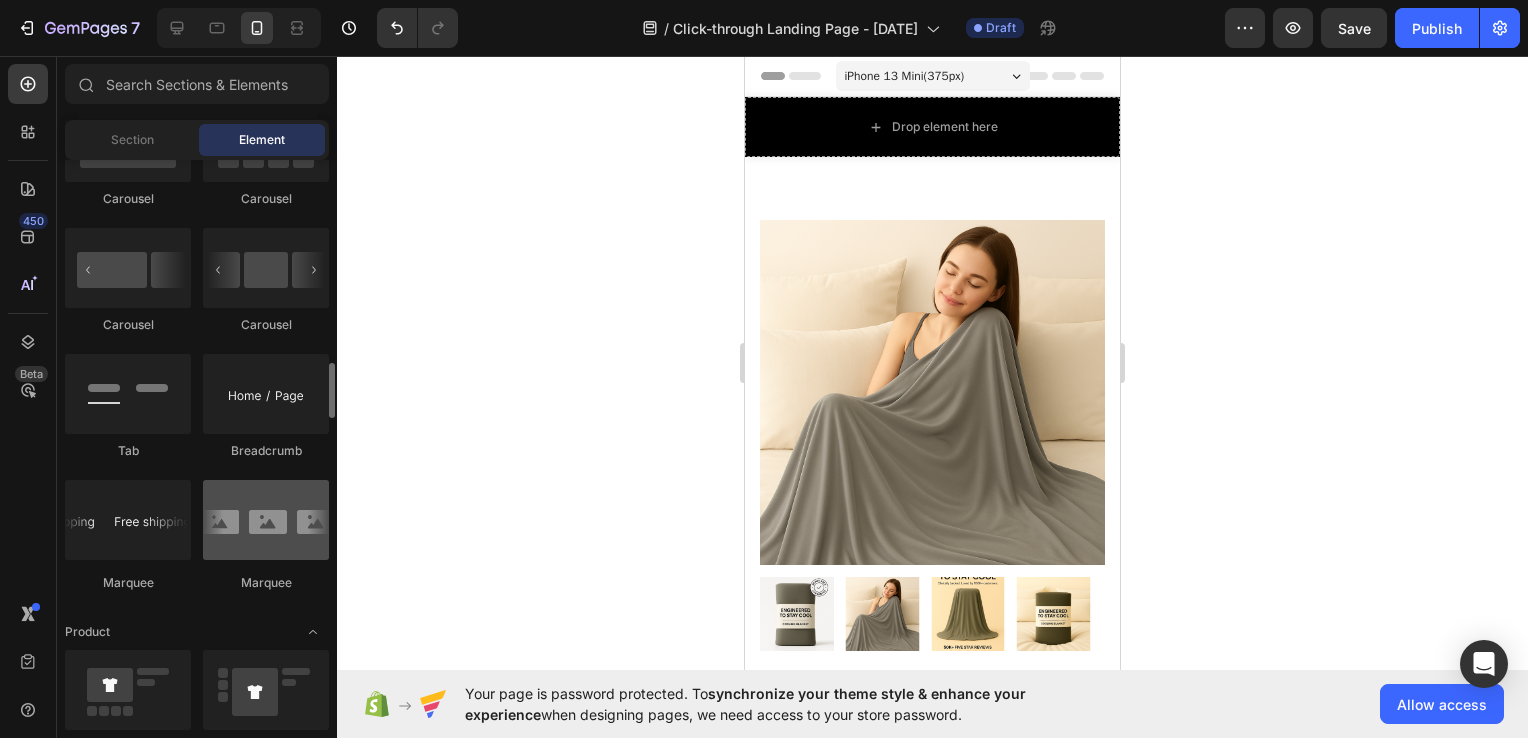 scroll, scrollTop: 2300, scrollLeft: 0, axis: vertical 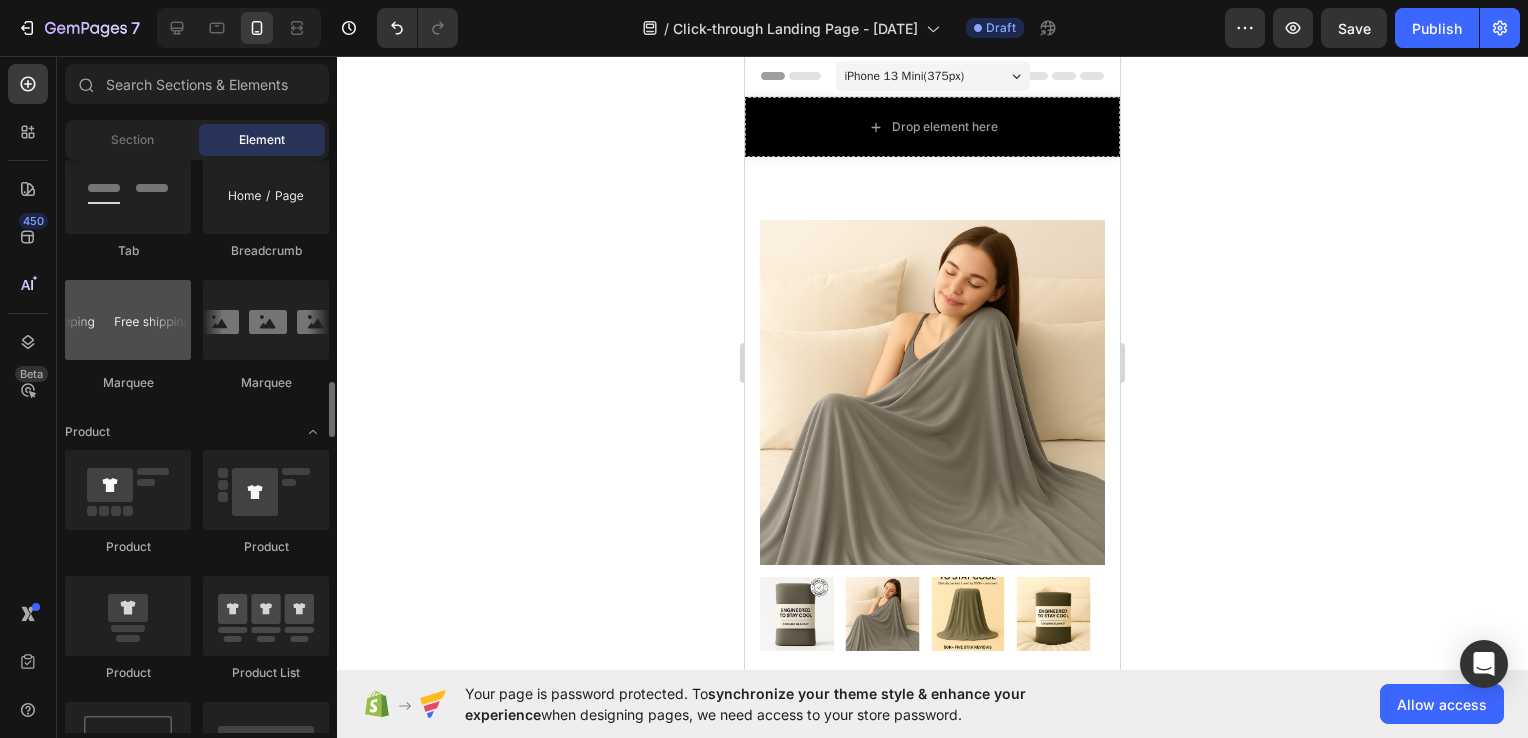 click at bounding box center [128, 320] 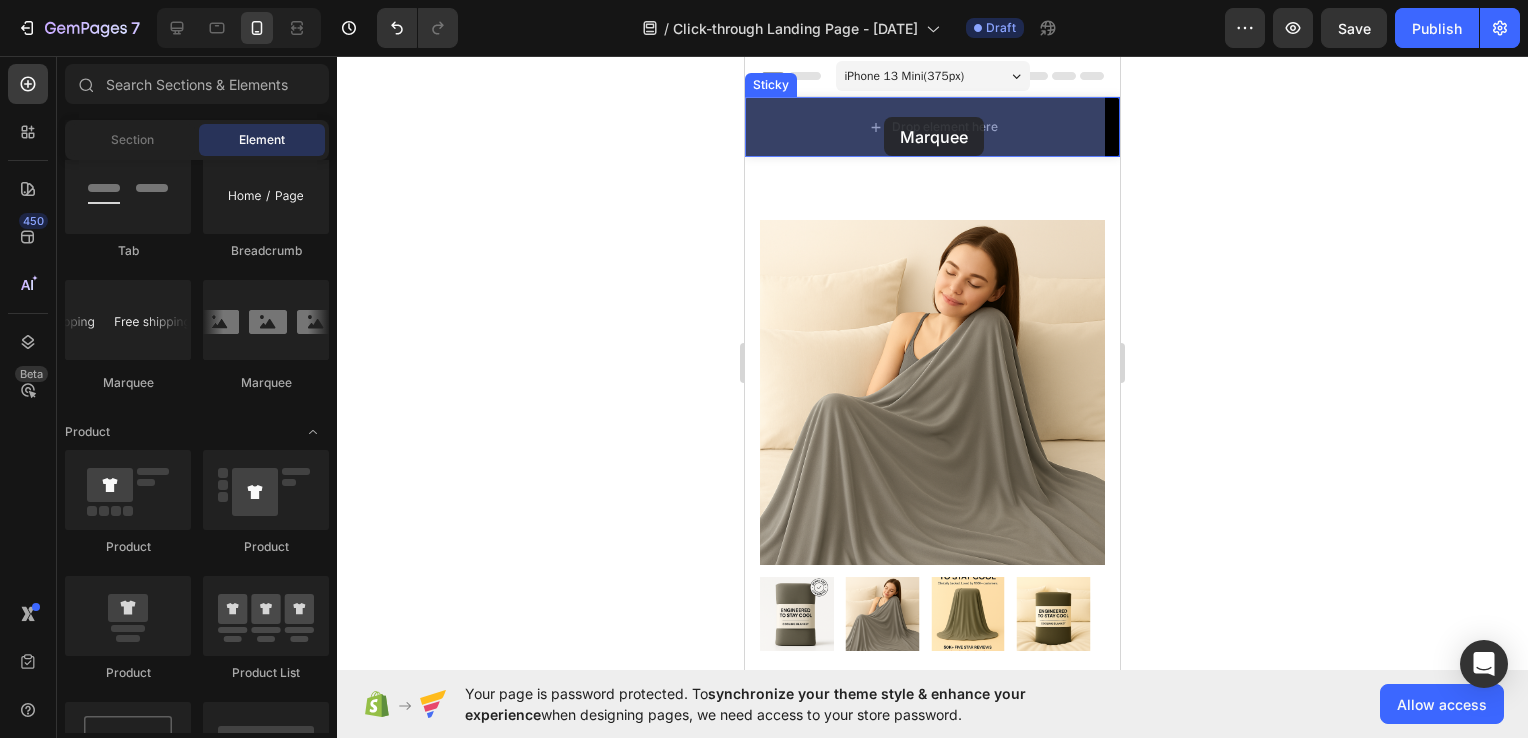 drag, startPoint x: 883, startPoint y: 381, endPoint x: 876, endPoint y: 122, distance: 259.09457 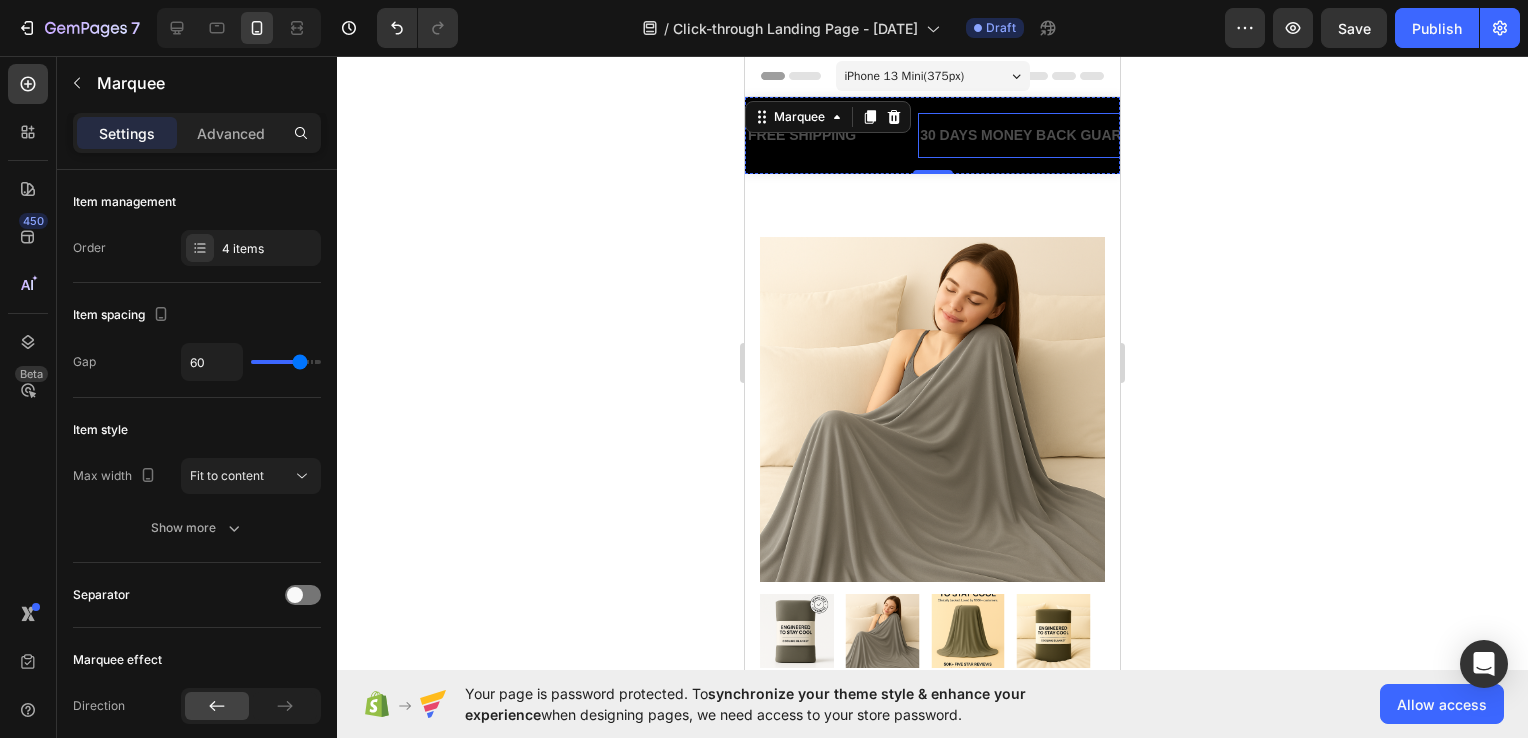 click on "30 DAYS MONEY BACK GUARANTEE" at bounding box center (1044, 135) 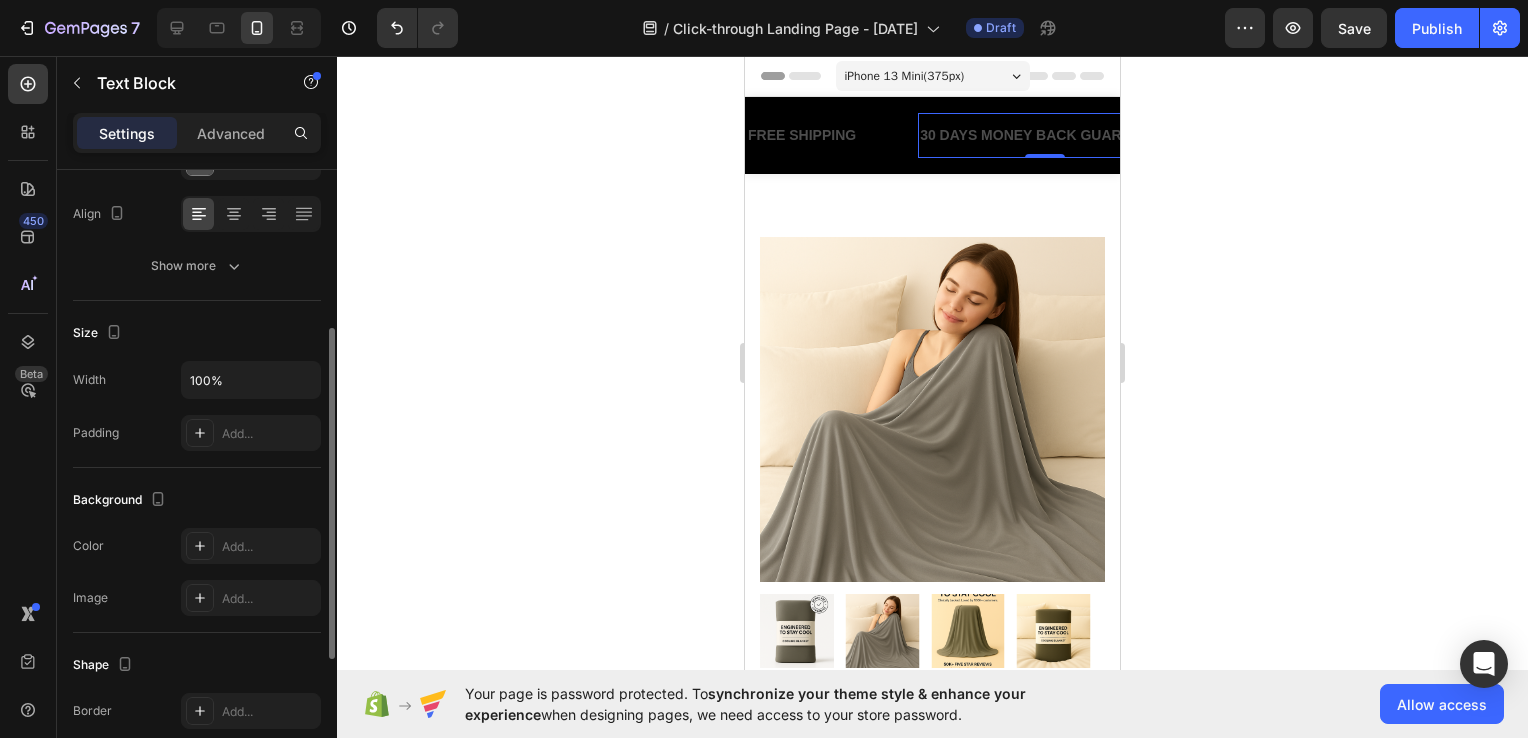 scroll, scrollTop: 0, scrollLeft: 0, axis: both 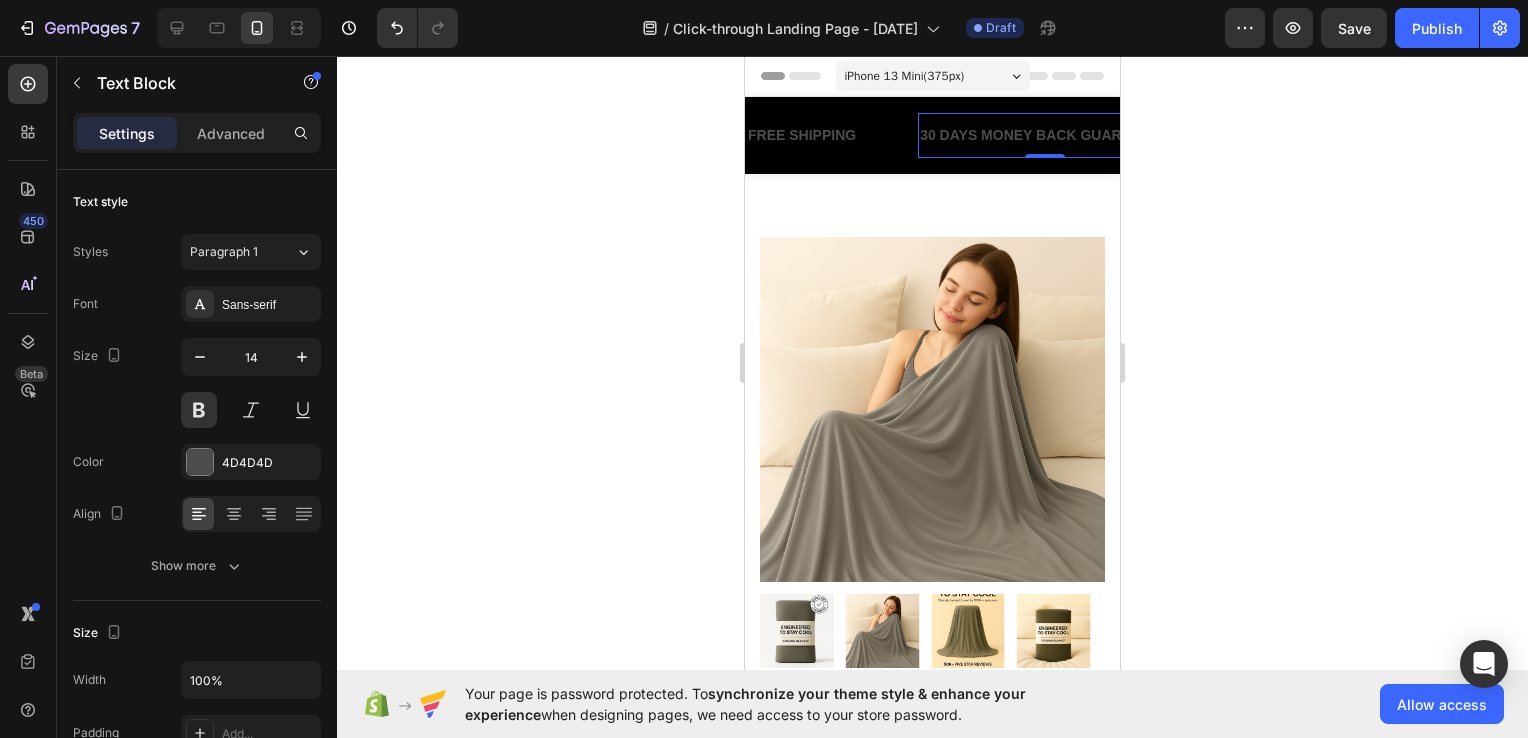 click on "30 DAYS MONEY BACK GUARANTEE" at bounding box center [1044, 135] 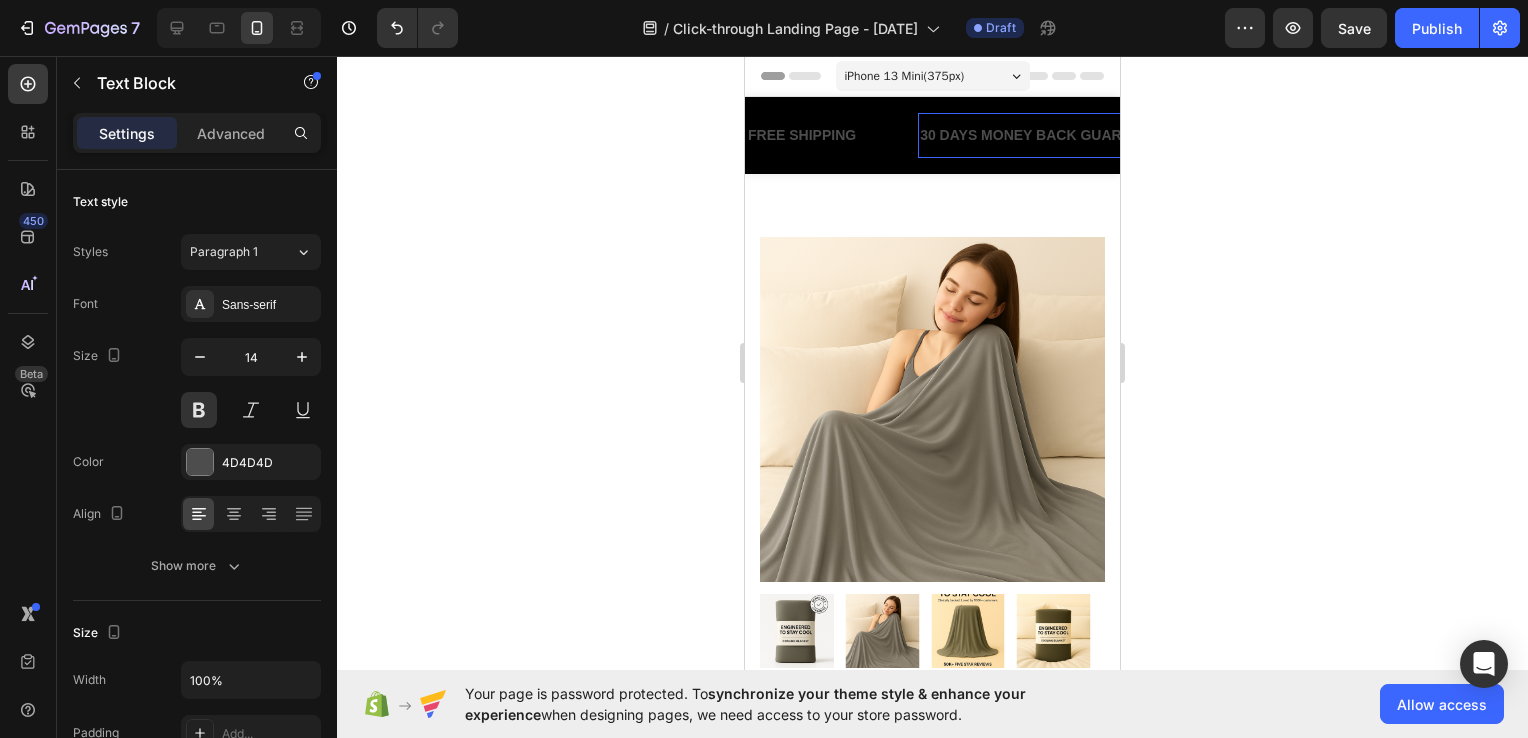 click on "30 DAYS MONEY BACK GUARANTEE" at bounding box center (1044, 135) 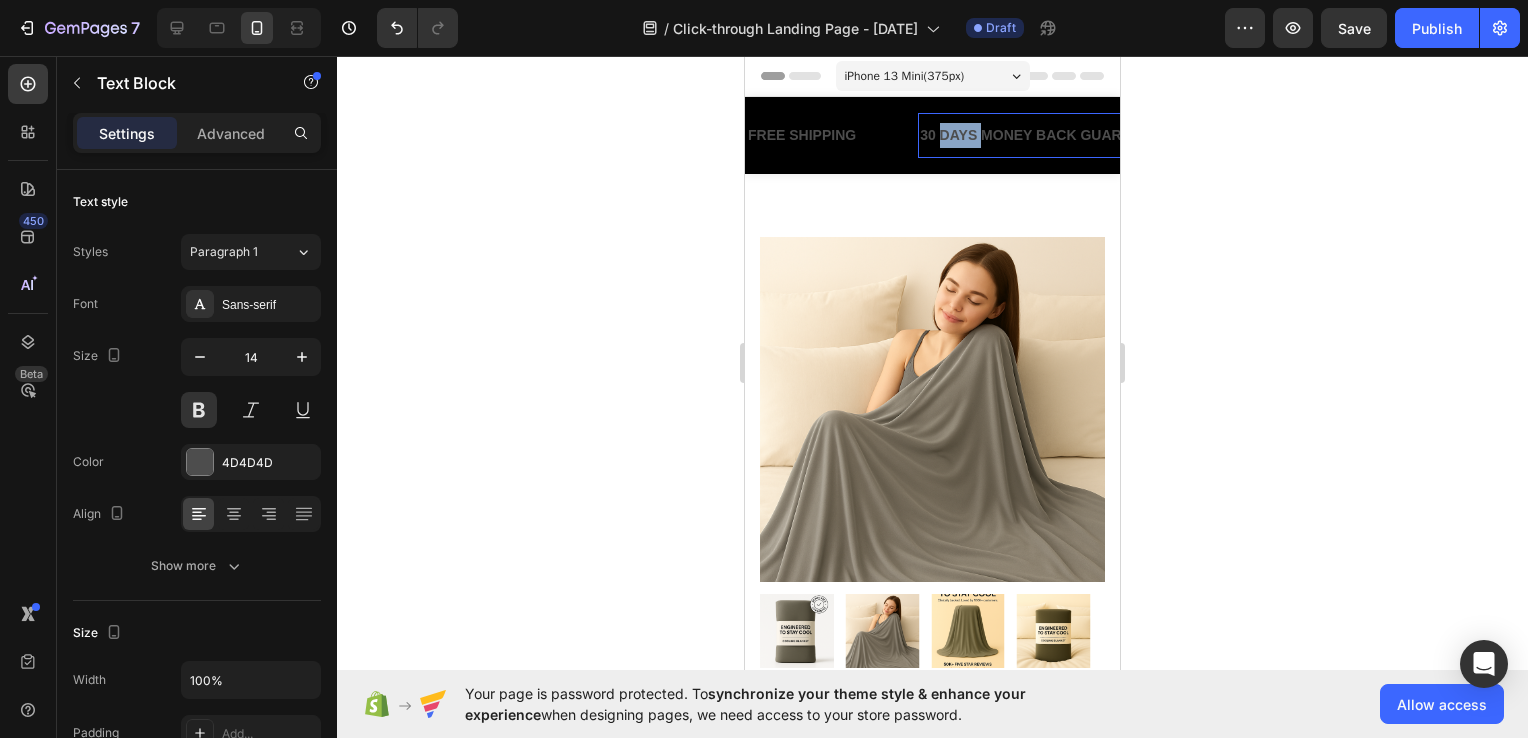 click on "30 DAYS MONEY BACK GUARANTEE" at bounding box center [1044, 135] 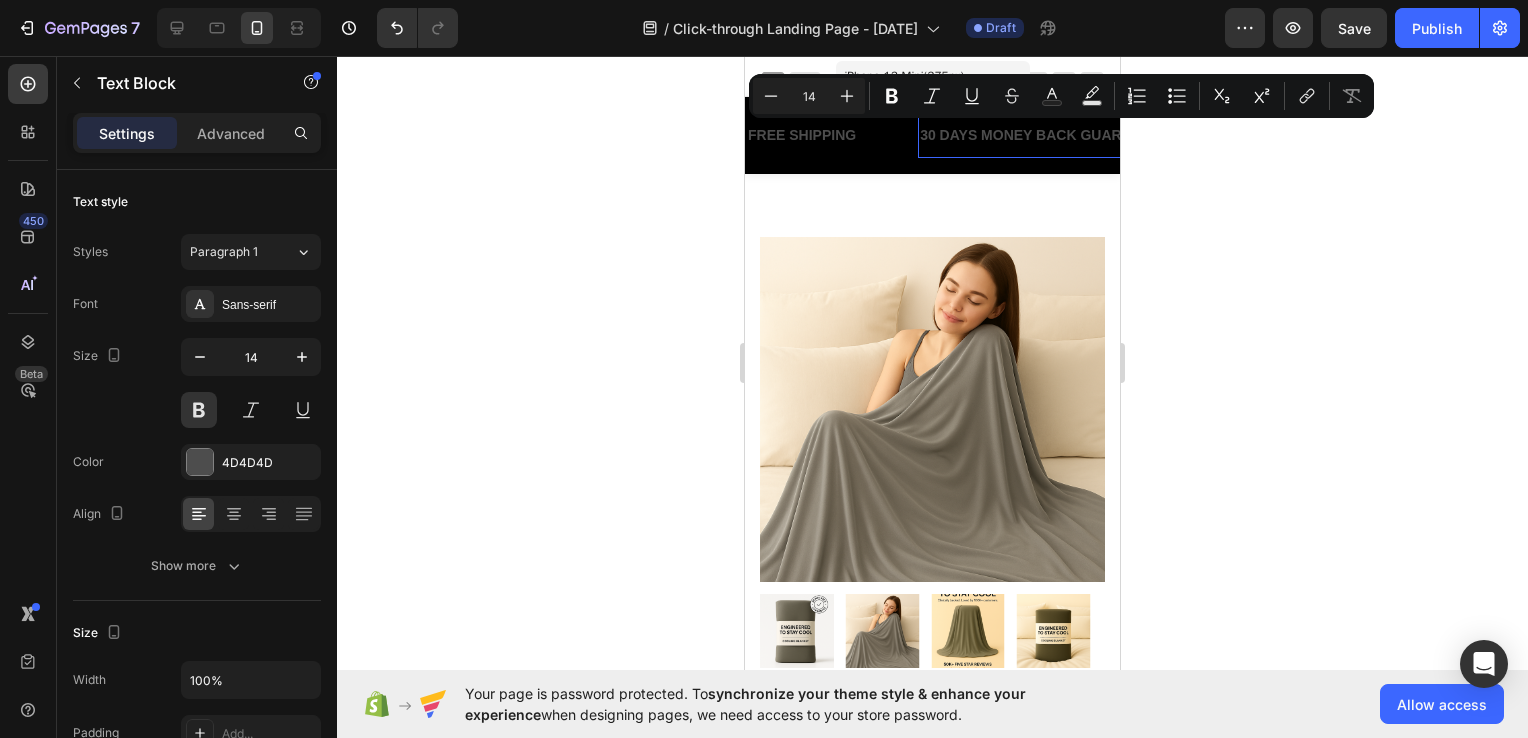 click on "30 DAYS MONEY BACK GUARANTEE" at bounding box center (1044, 135) 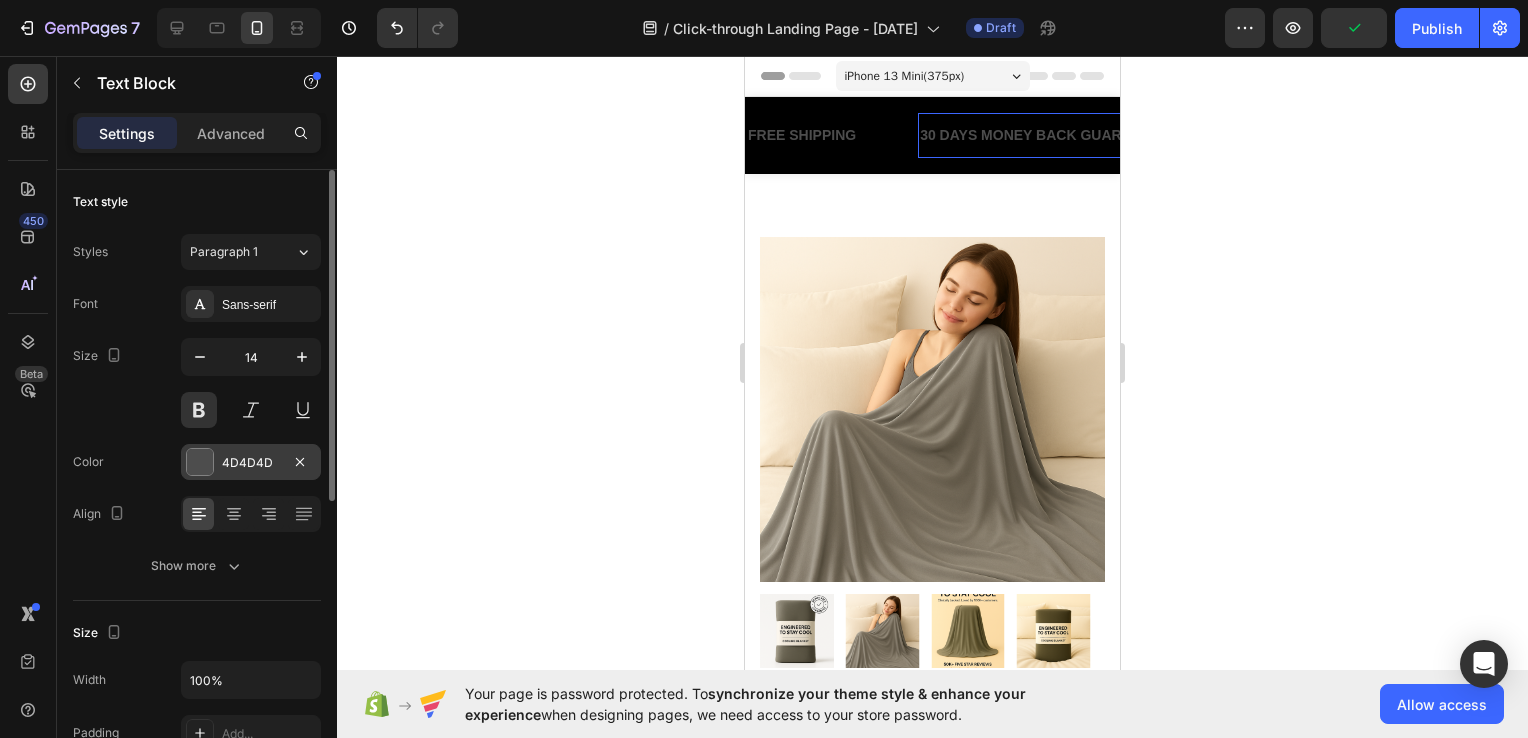 scroll, scrollTop: 400, scrollLeft: 0, axis: vertical 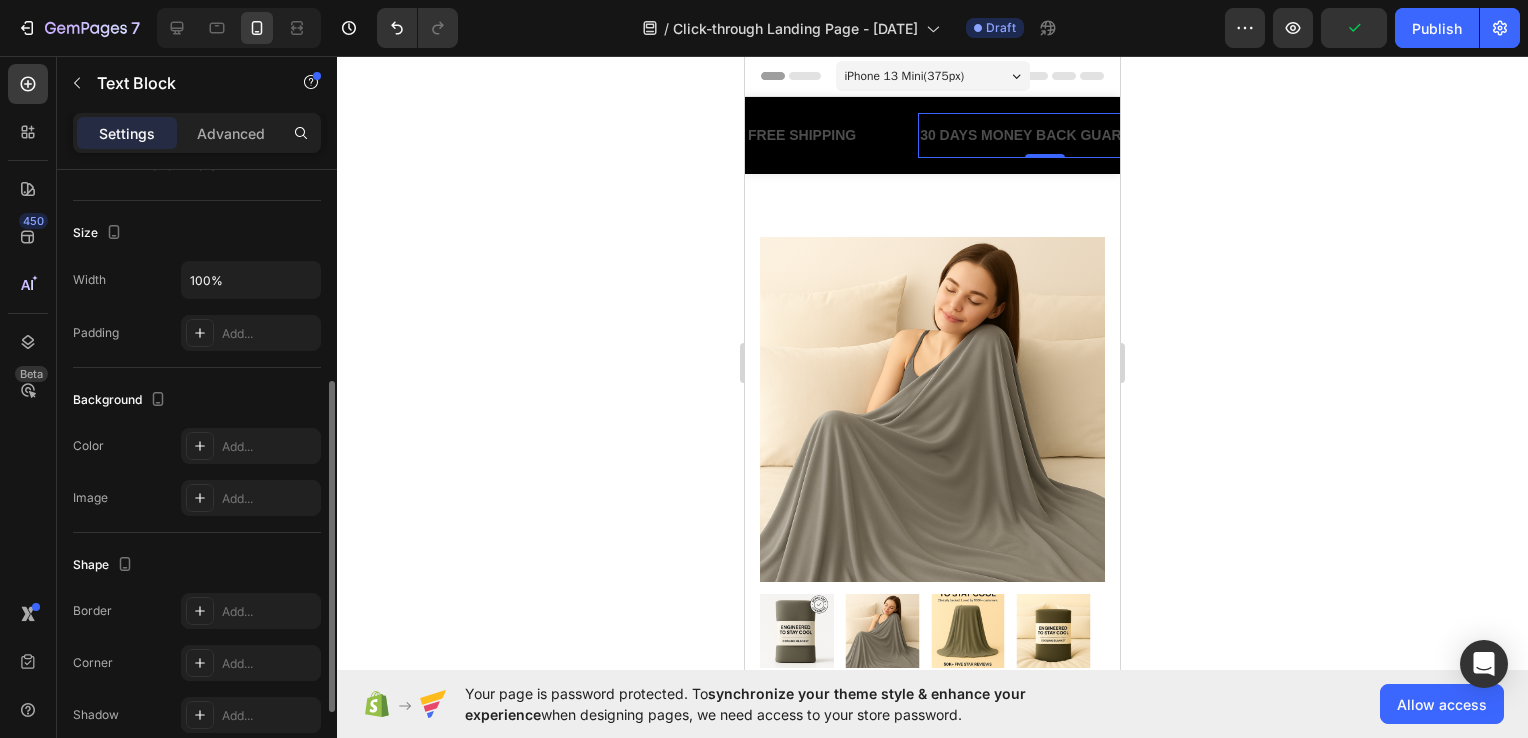 click 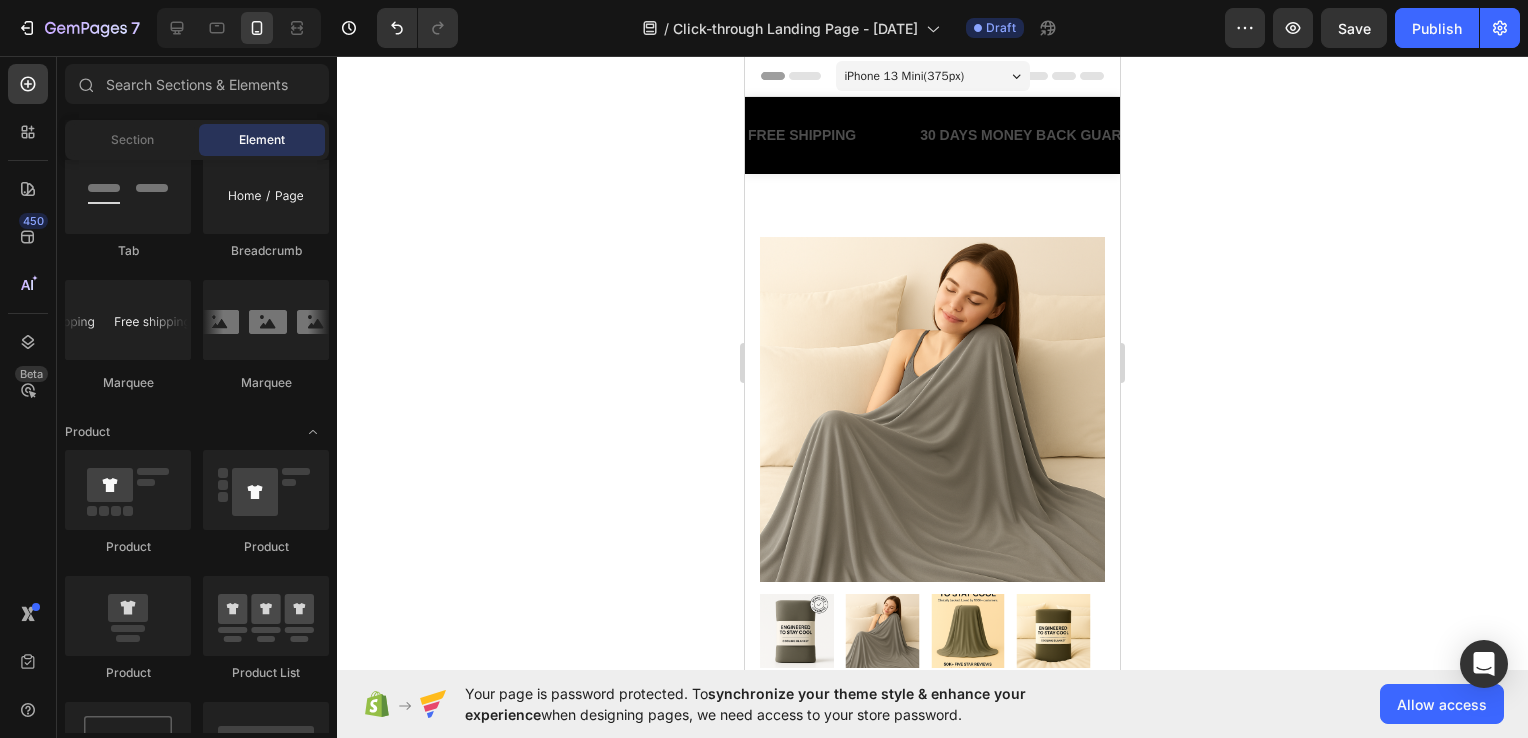 click on "FREE SHIPPING" at bounding box center (802, 135) 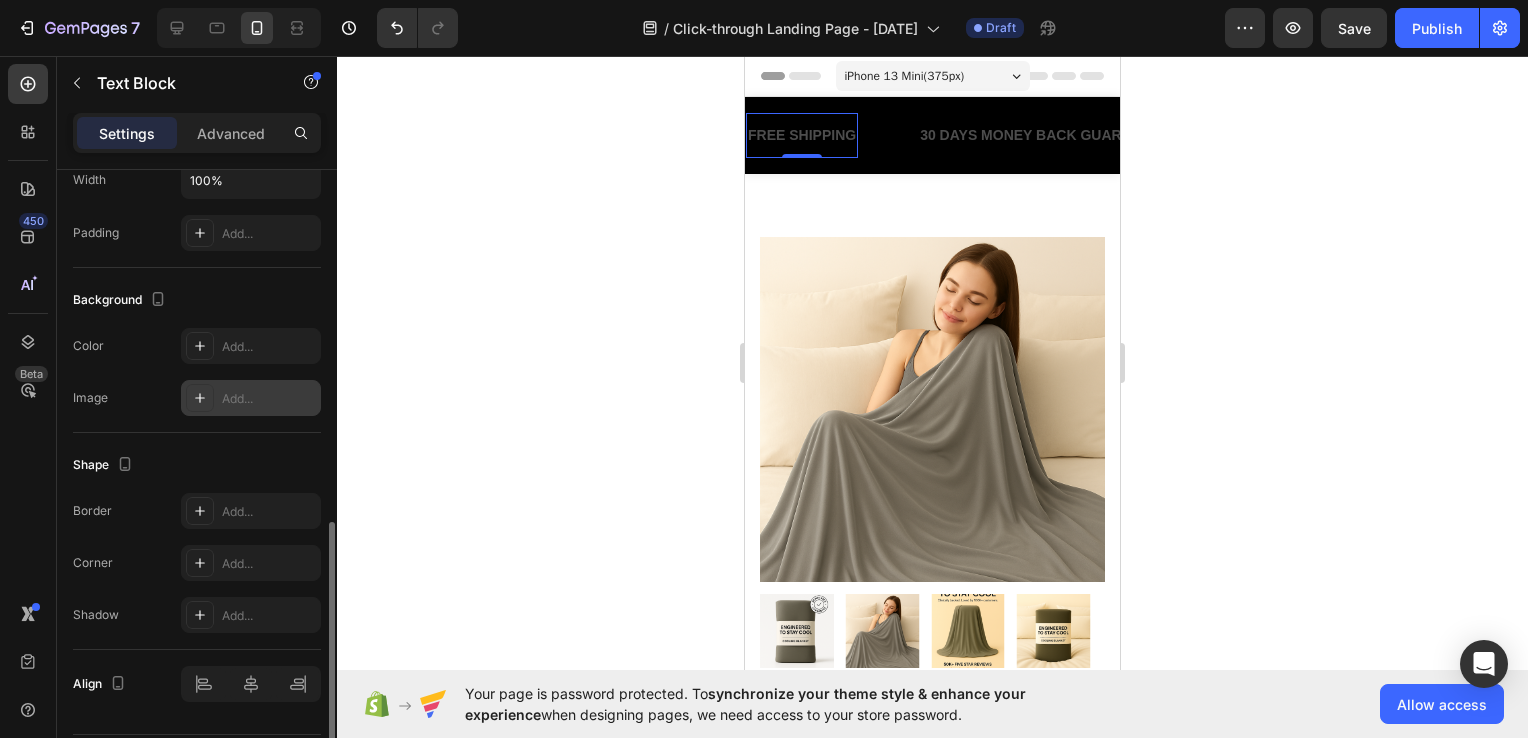 scroll, scrollTop: 557, scrollLeft: 0, axis: vertical 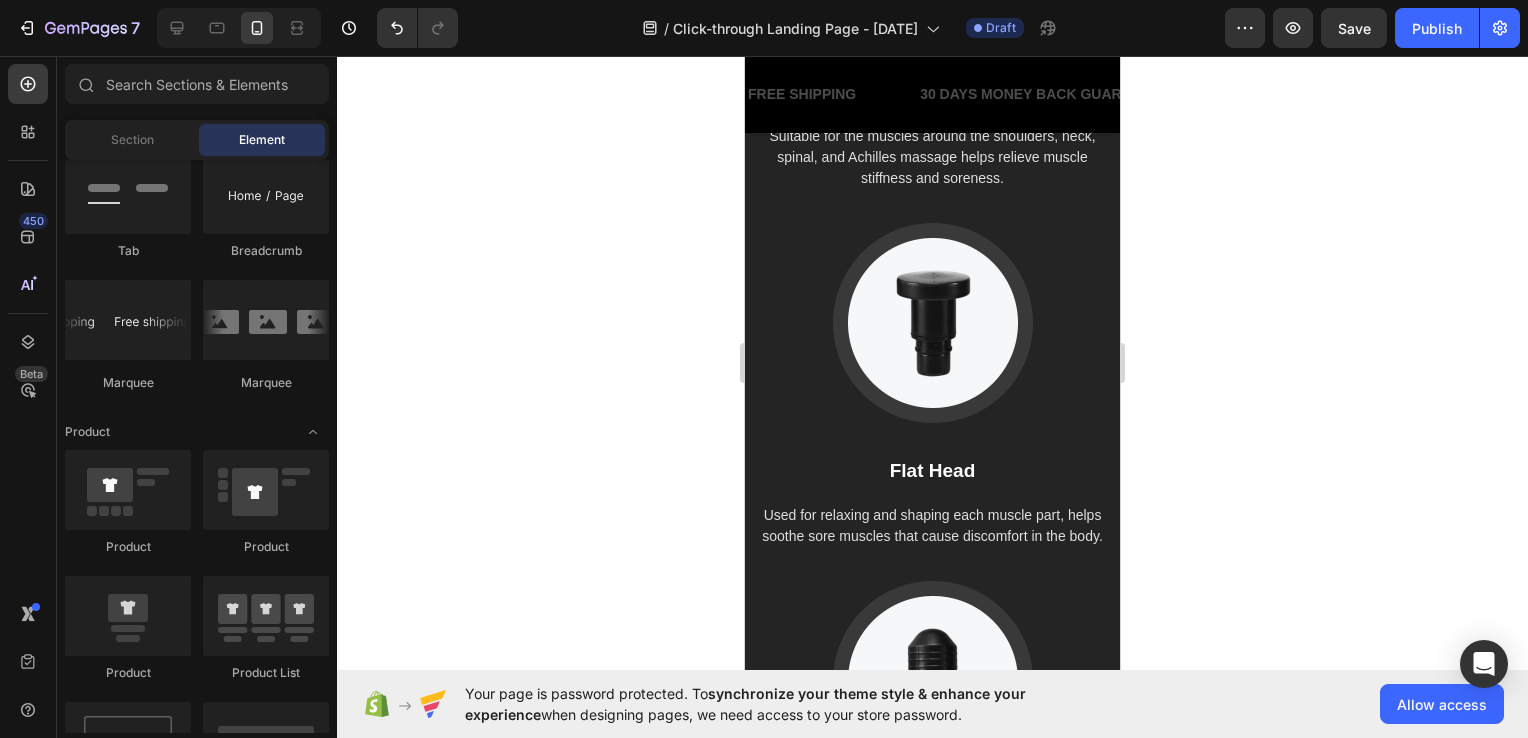 drag, startPoint x: 1108, startPoint y: 346, endPoint x: 1865, endPoint y: 664, distance: 821.0804 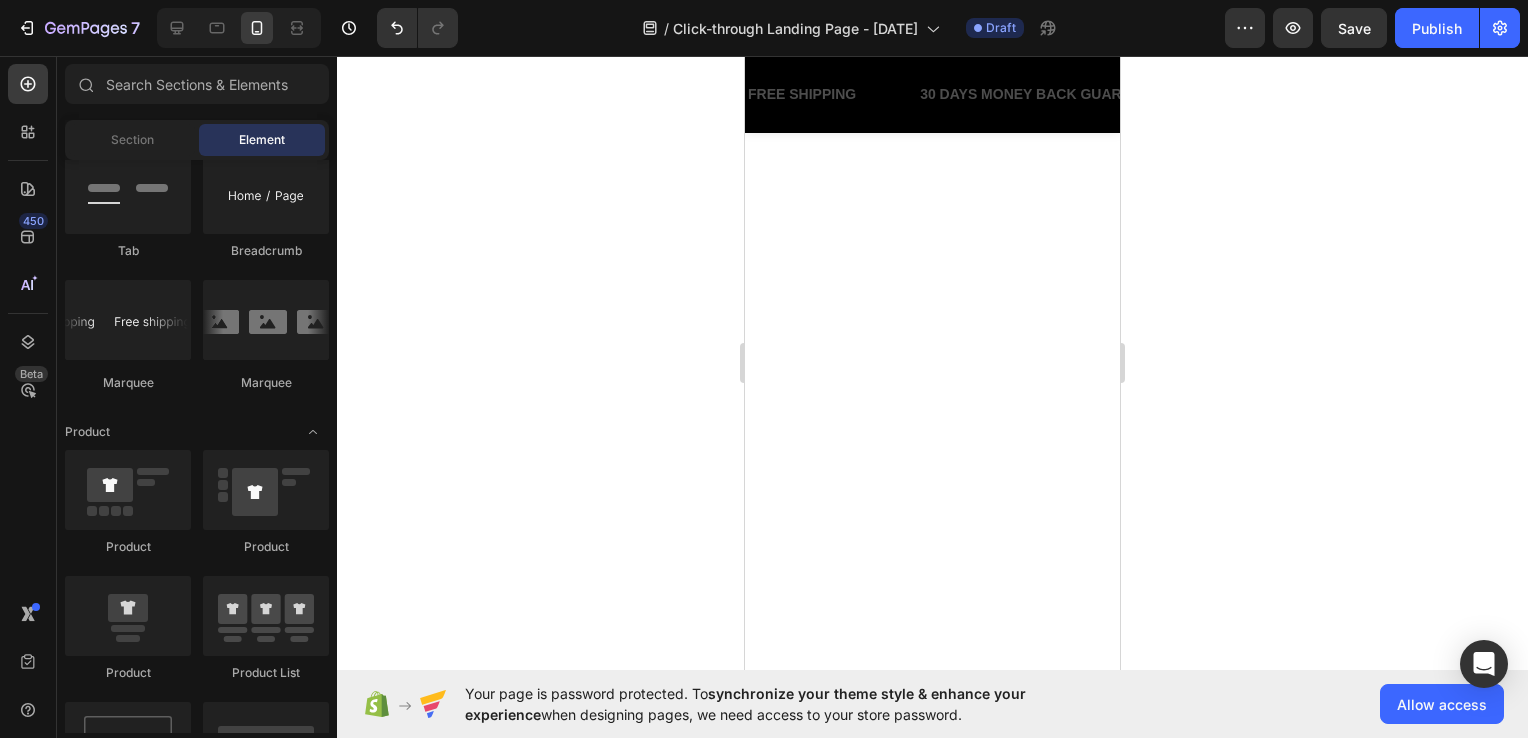 scroll, scrollTop: 0, scrollLeft: 0, axis: both 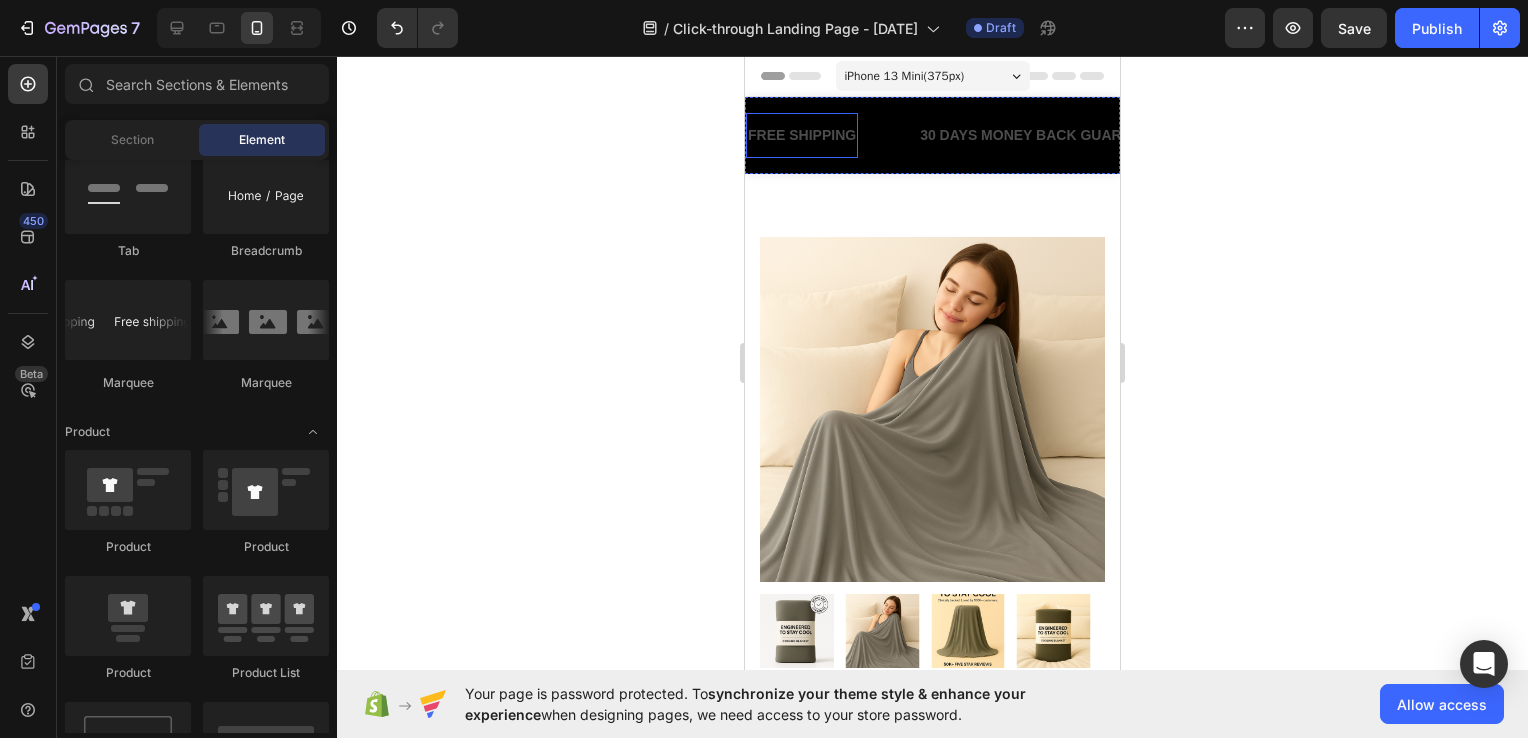 click on "FREE SHIPPING" at bounding box center (802, 135) 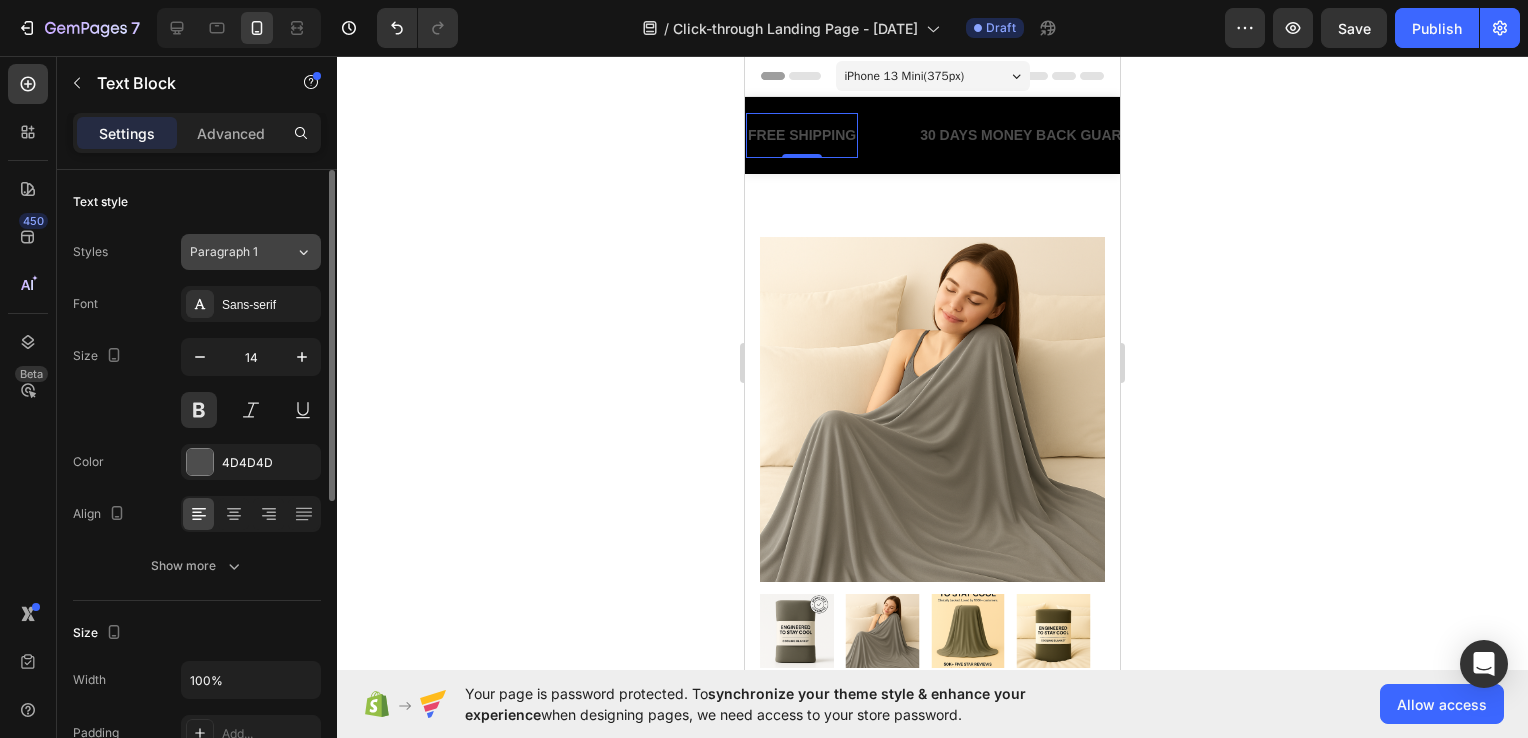 click on "Paragraph 1" 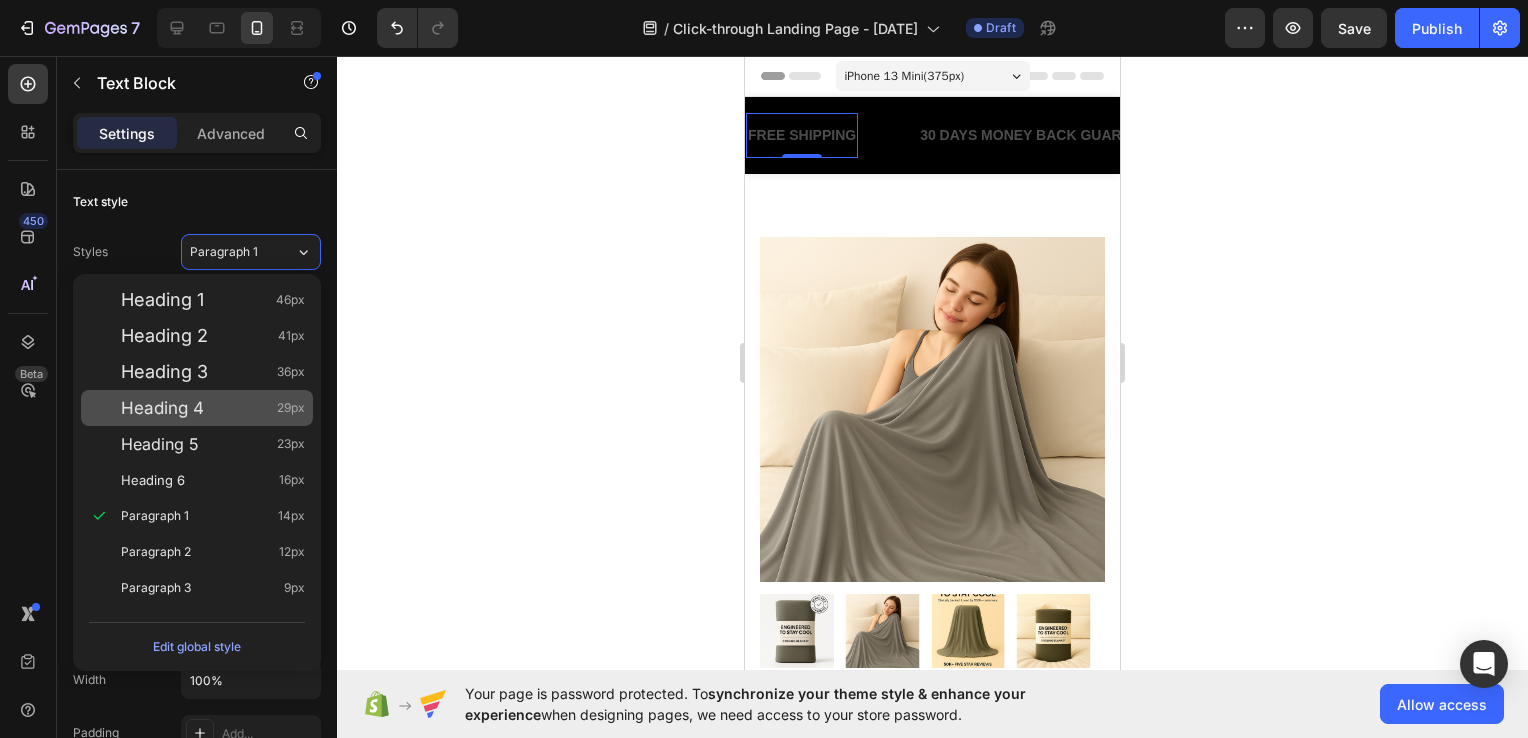 click on "Heading 4" at bounding box center [162, 408] 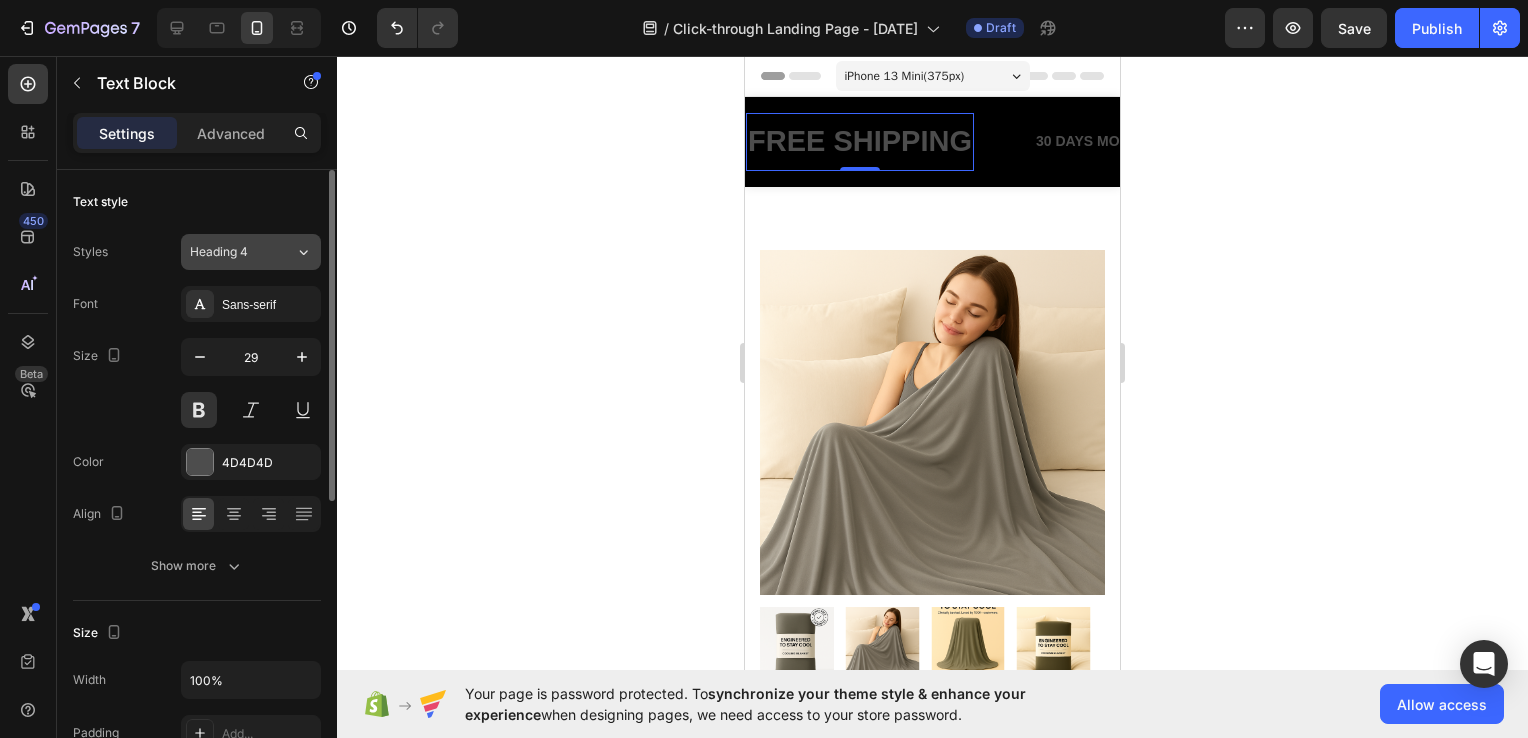 click on "Heading 4" 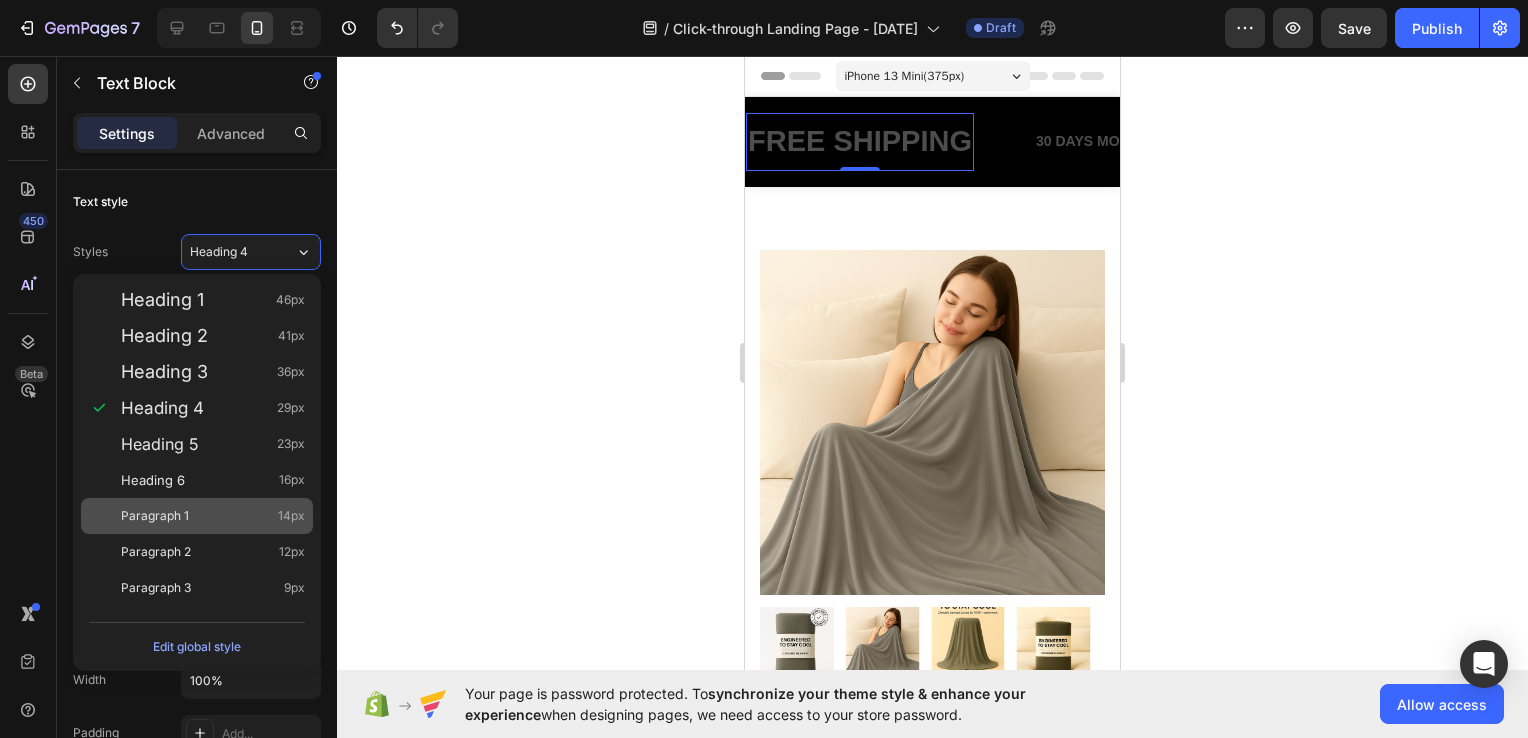 click on "Paragraph 1 14px" at bounding box center [213, 516] 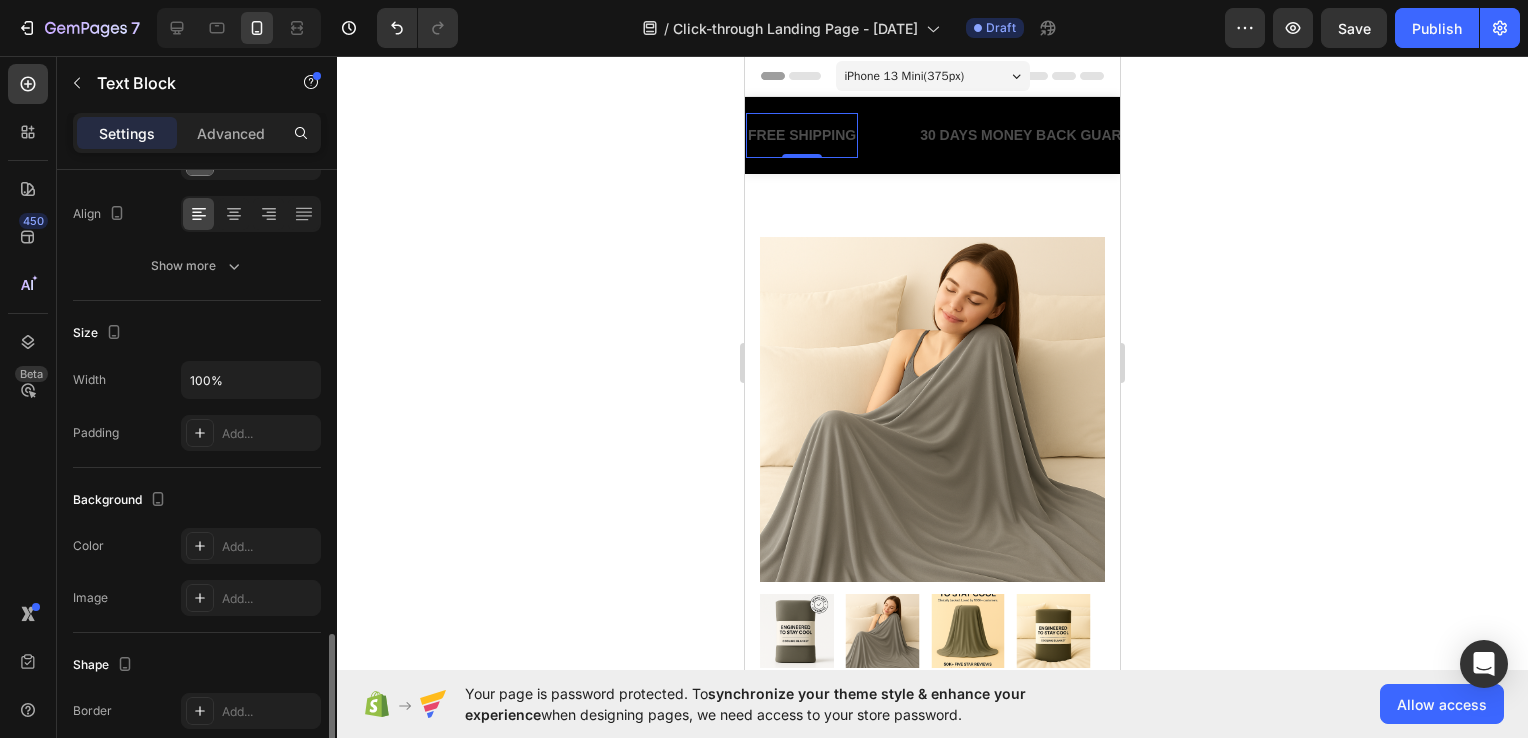 scroll, scrollTop: 557, scrollLeft: 0, axis: vertical 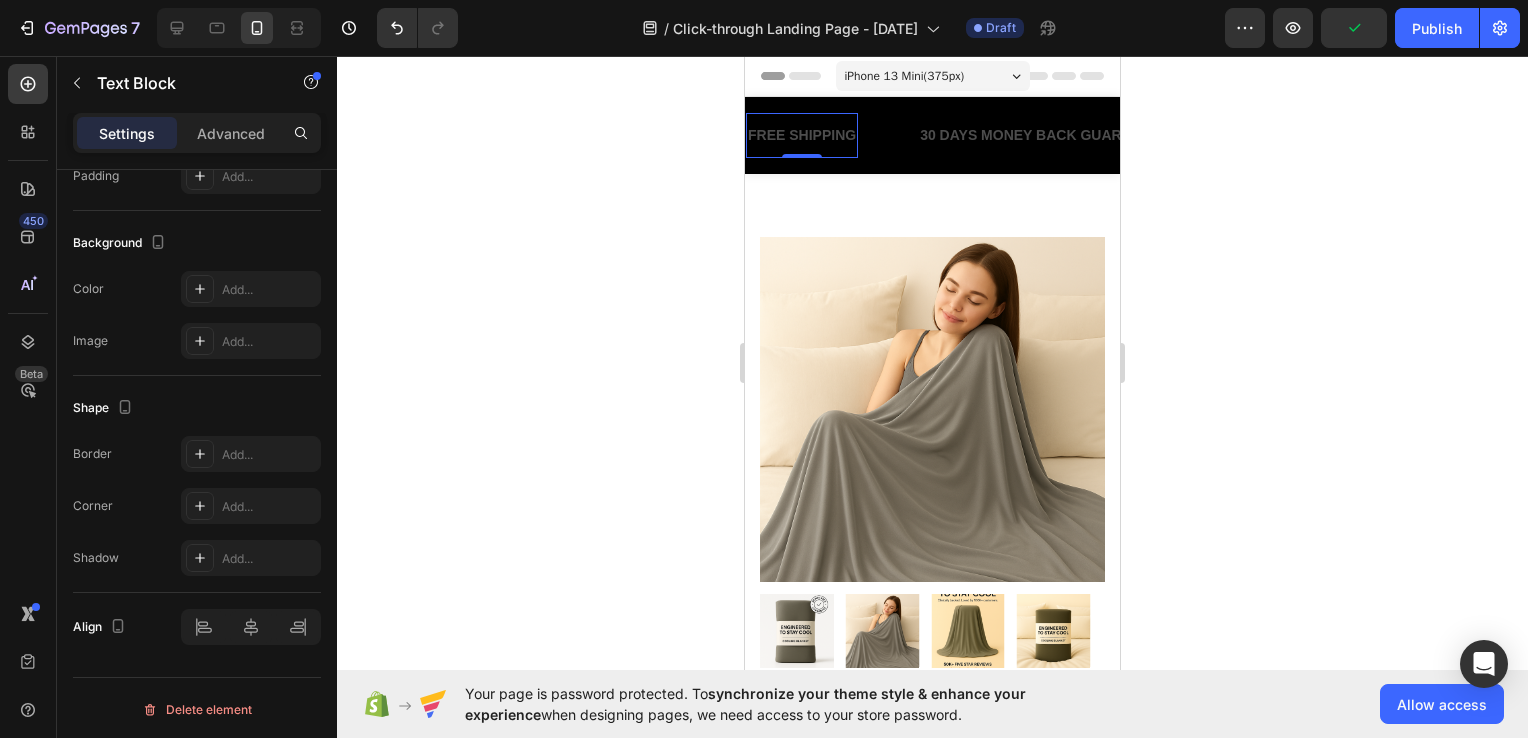 click on "FREE SHIPPING" at bounding box center [802, 135] 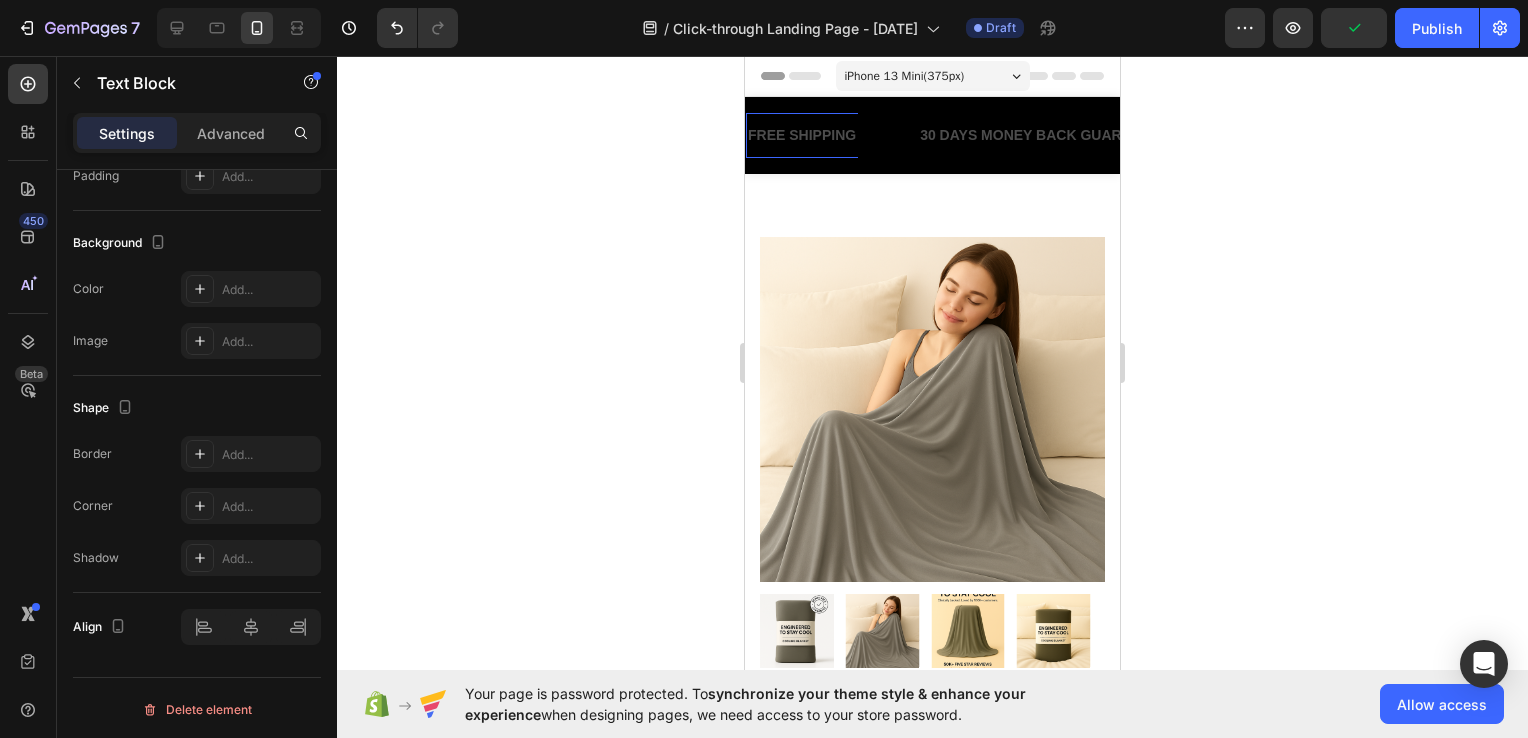 click on "FREE SHIPPING" at bounding box center (802, 135) 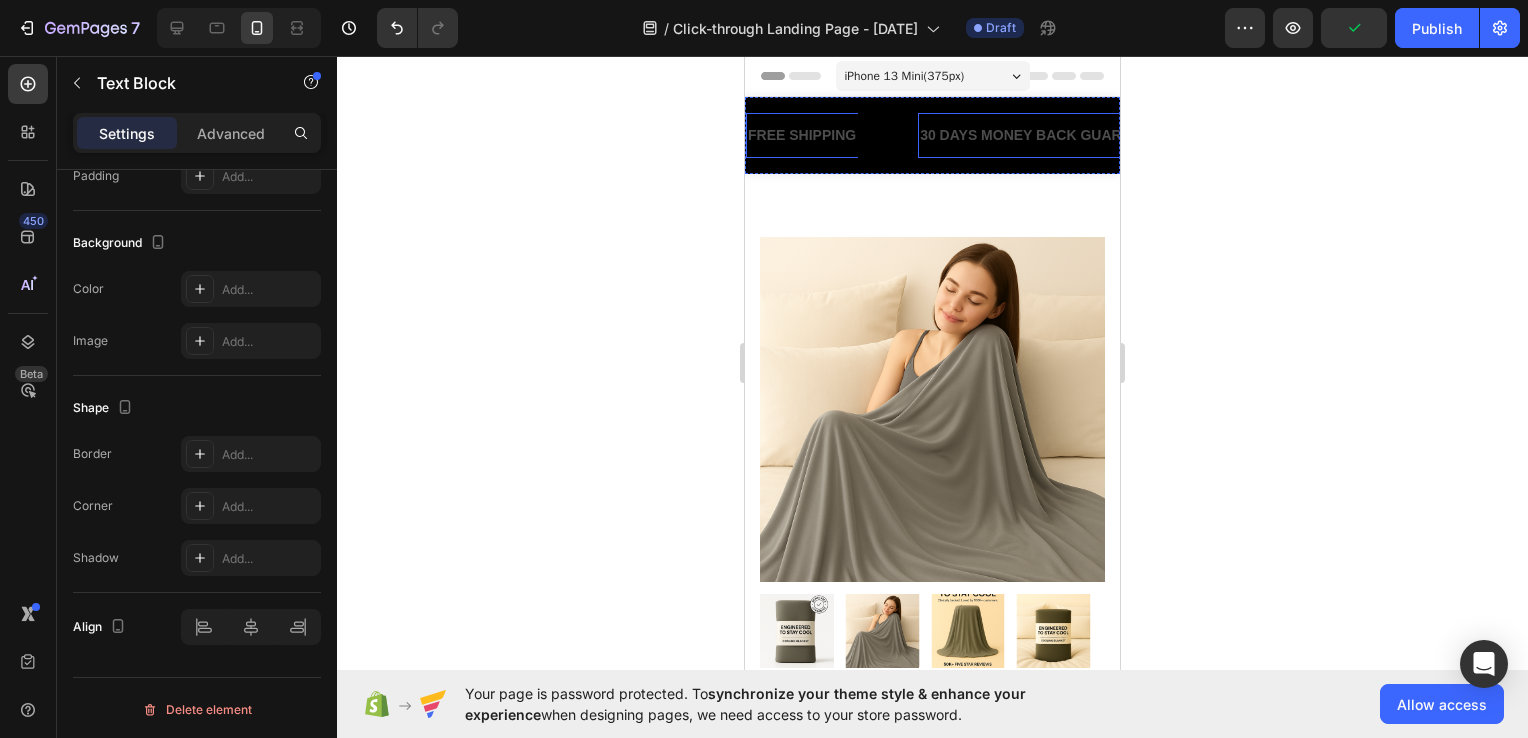click on "30 DAYS MONEY BACK GUARANTEE" at bounding box center (1044, 135) 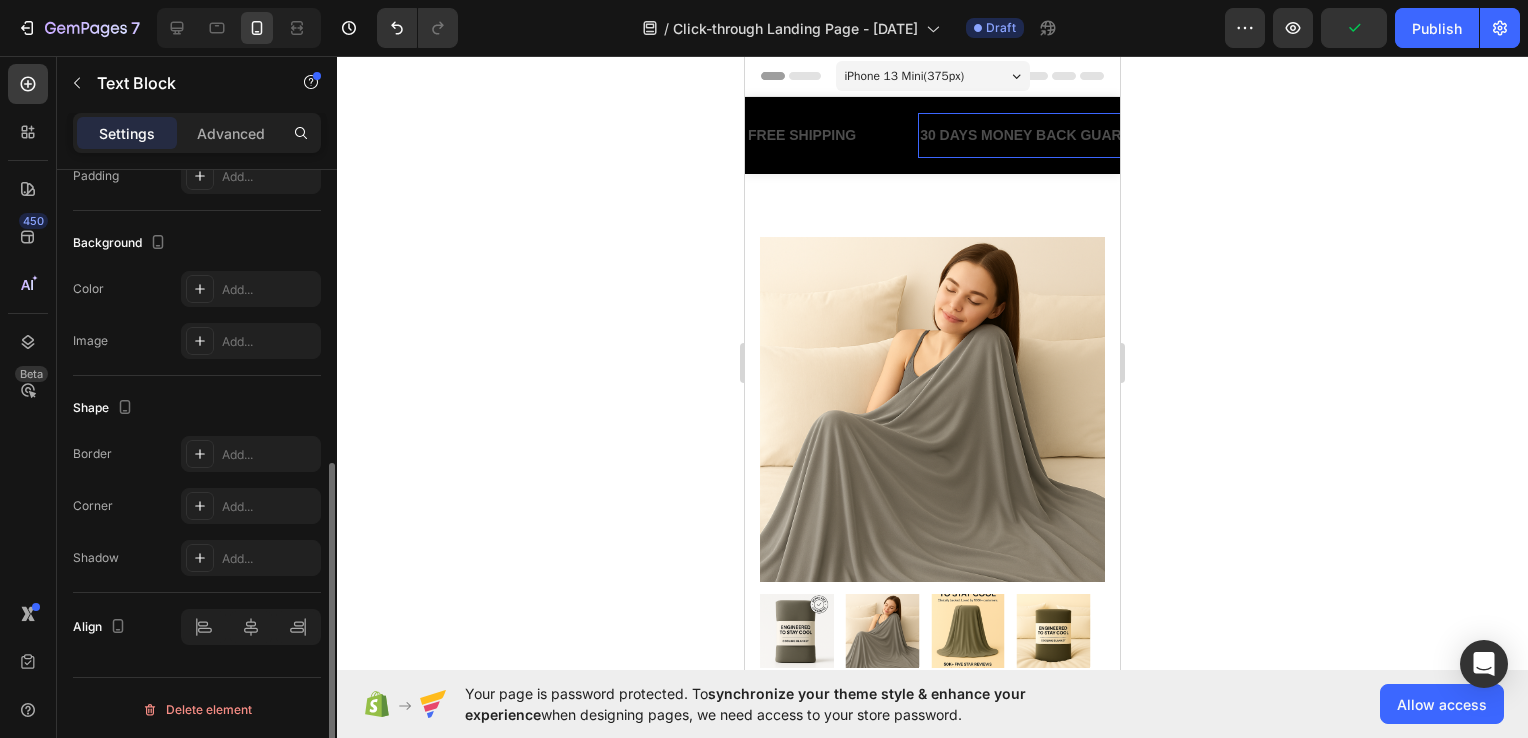 scroll, scrollTop: 556, scrollLeft: 0, axis: vertical 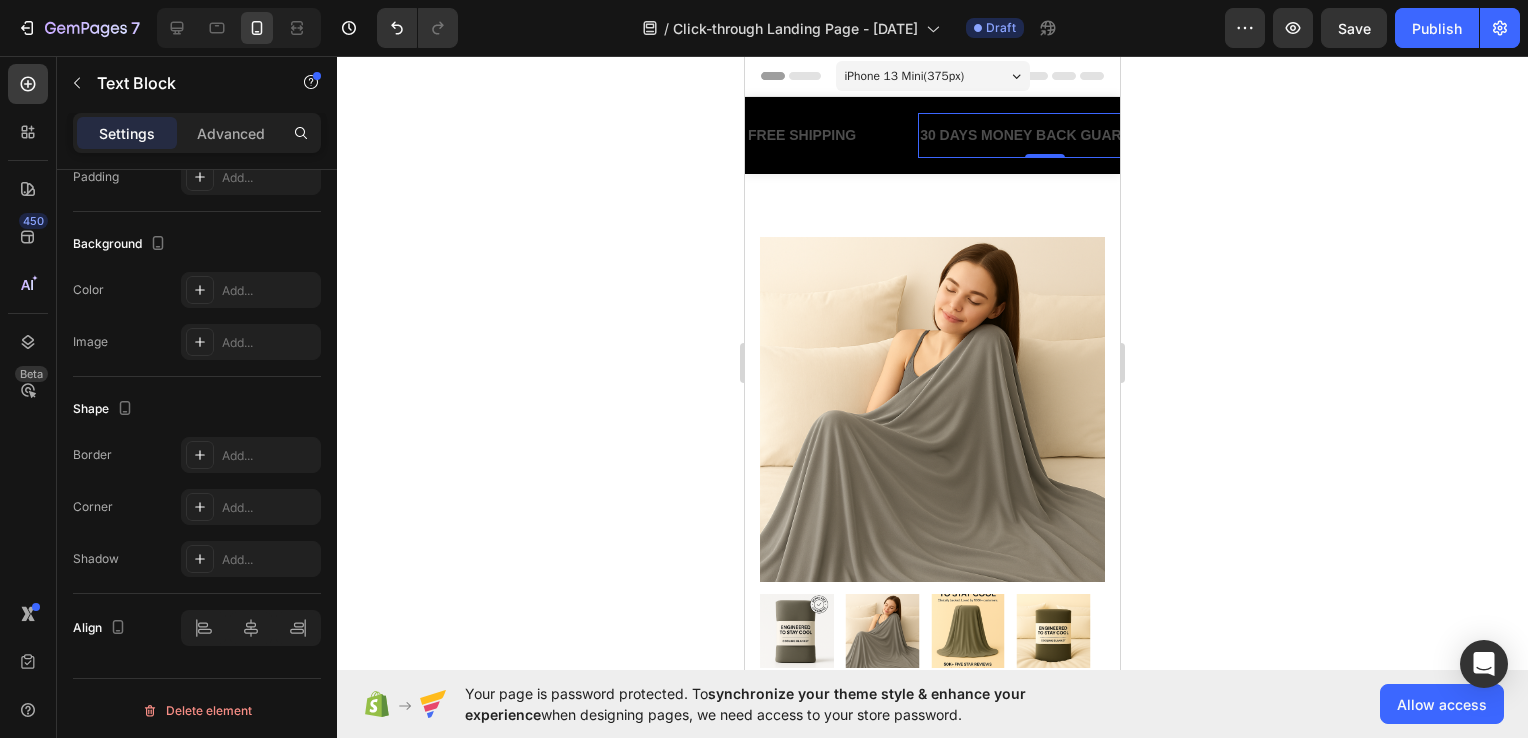 click 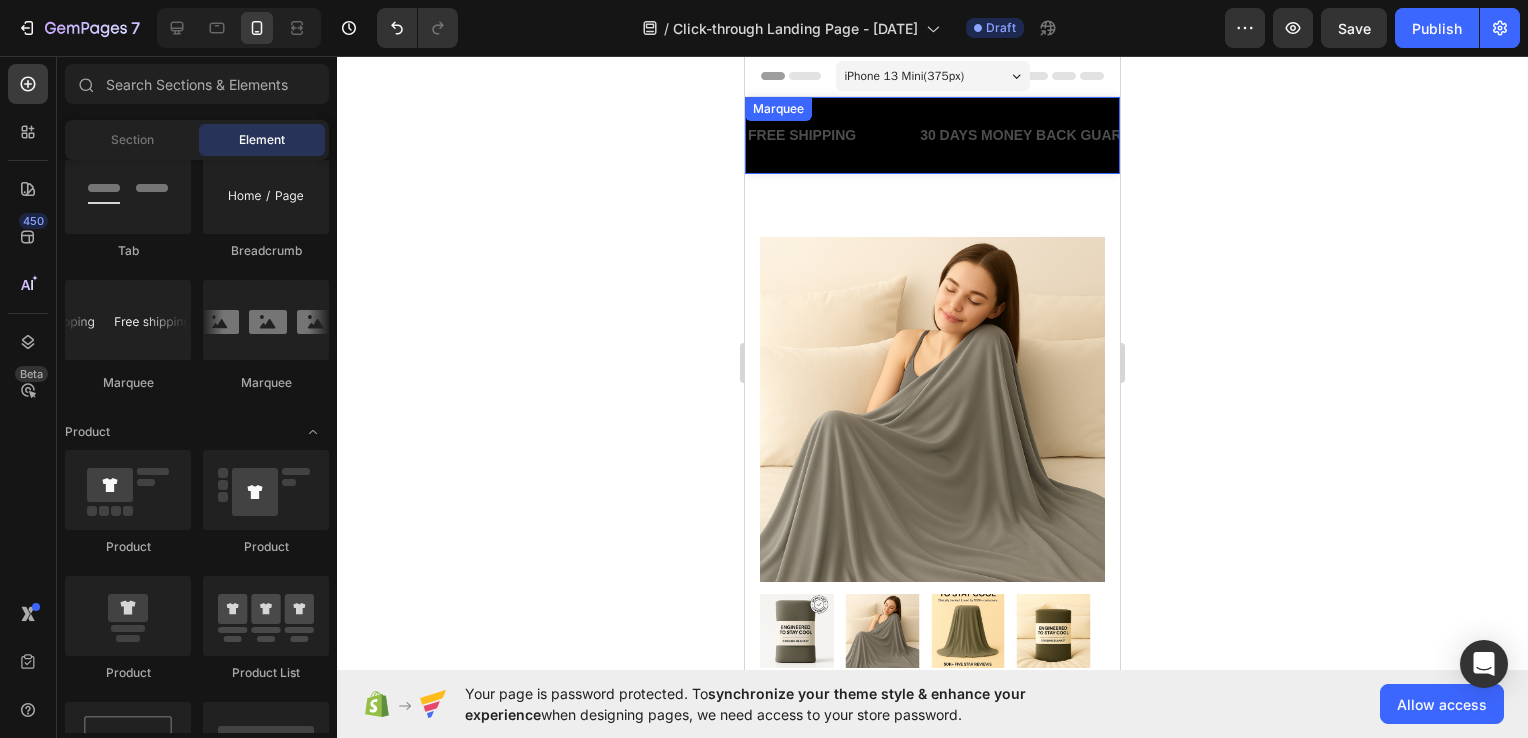 click on "FREE SHIPPING Text Block" at bounding box center (832, 135) 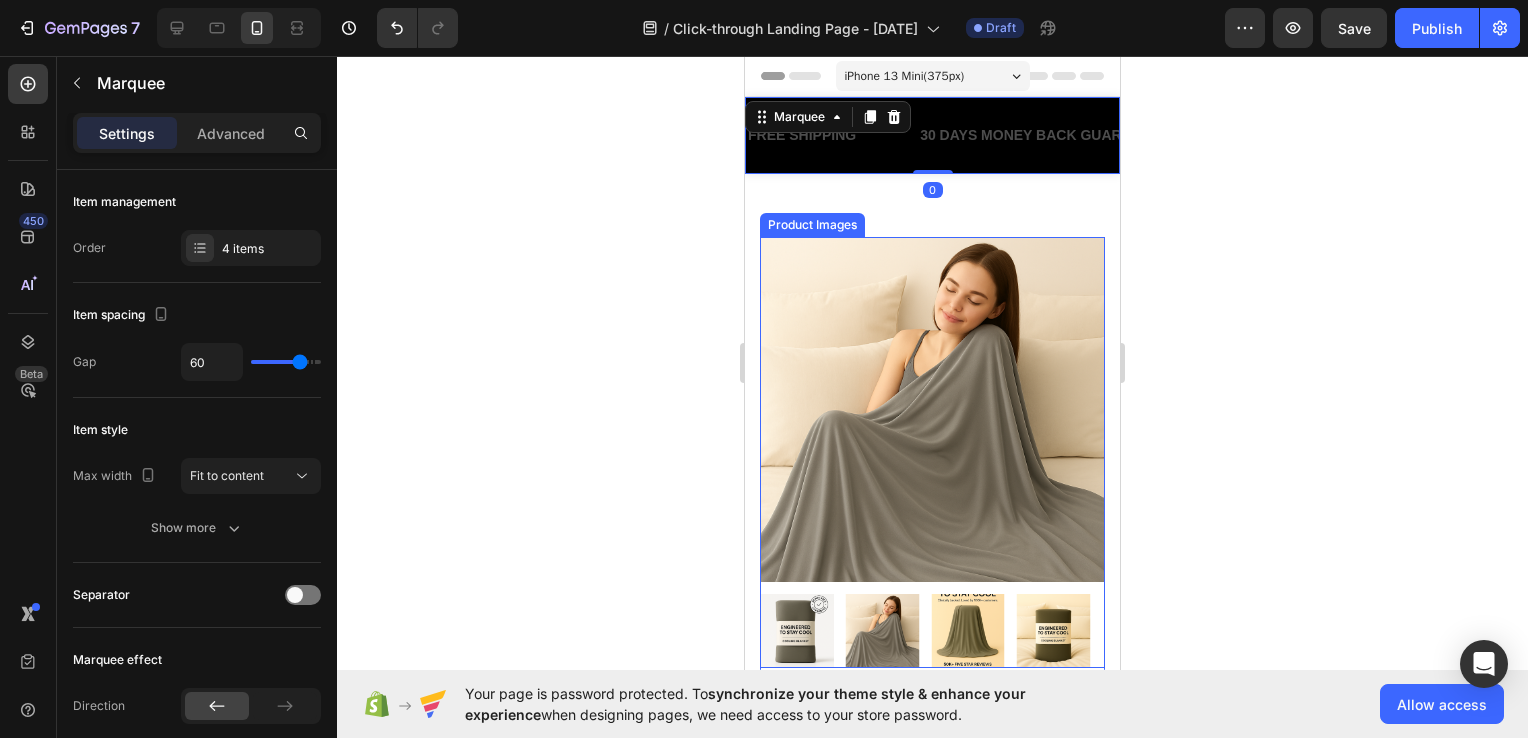 click 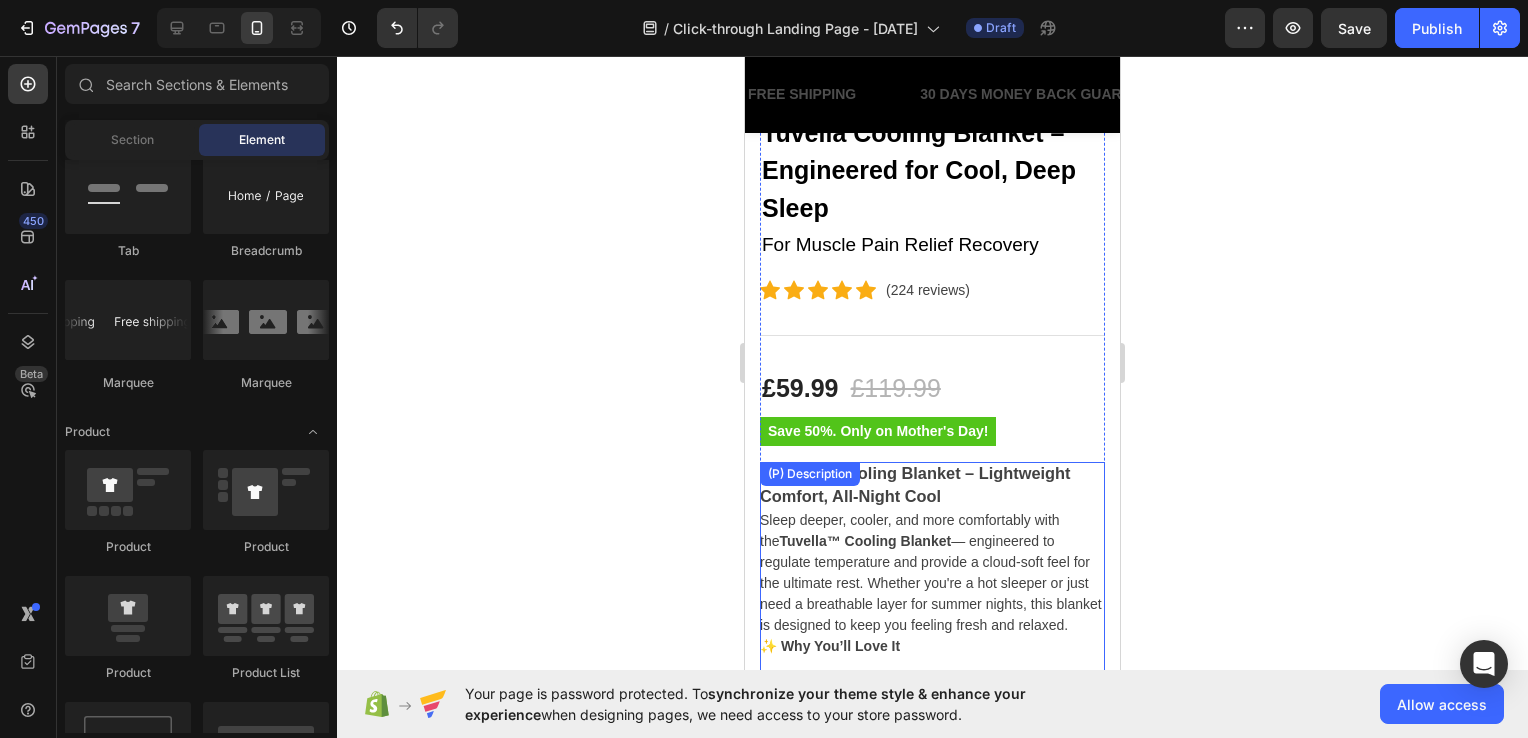 scroll, scrollTop: 600, scrollLeft: 0, axis: vertical 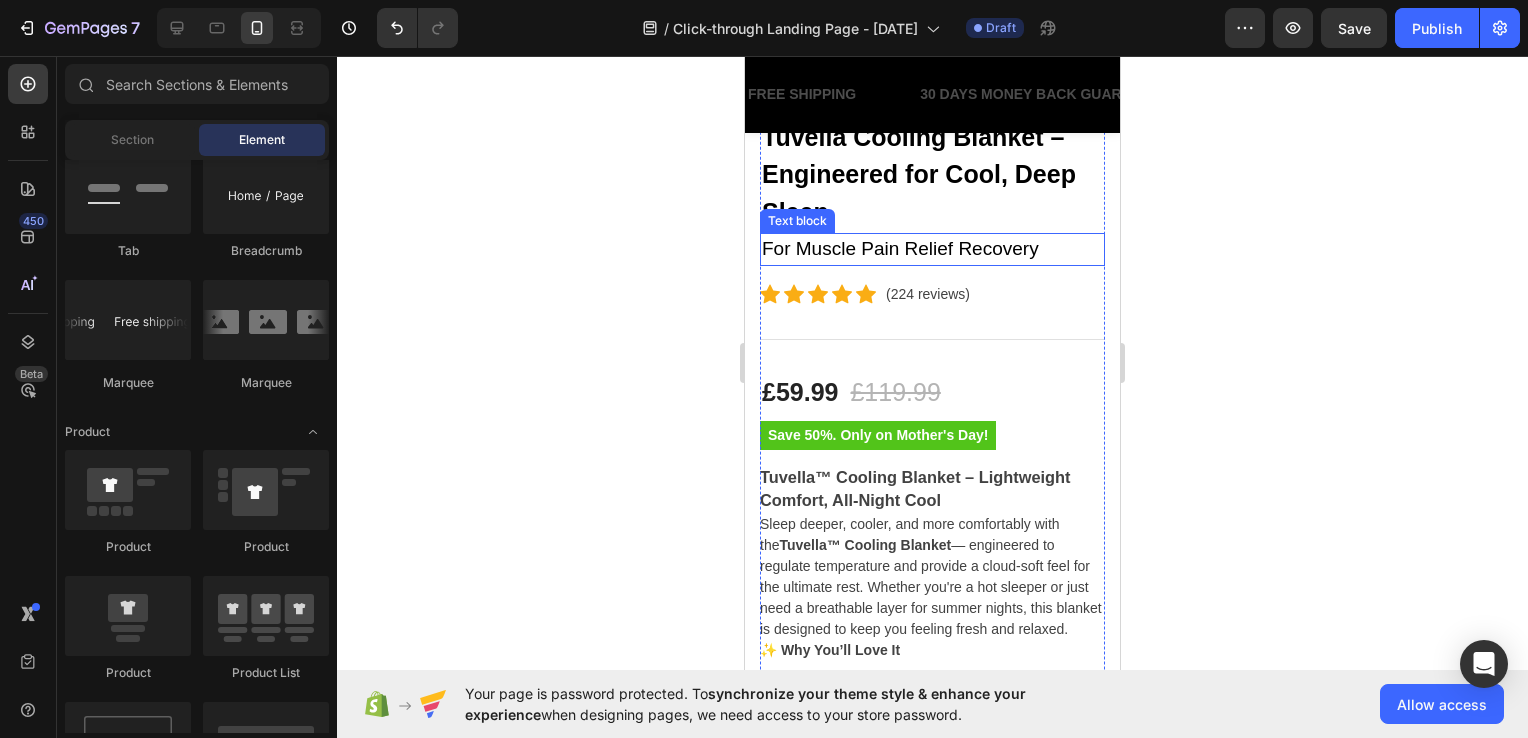 click on "For Muscle Pain Relief Recovery" at bounding box center (932, 249) 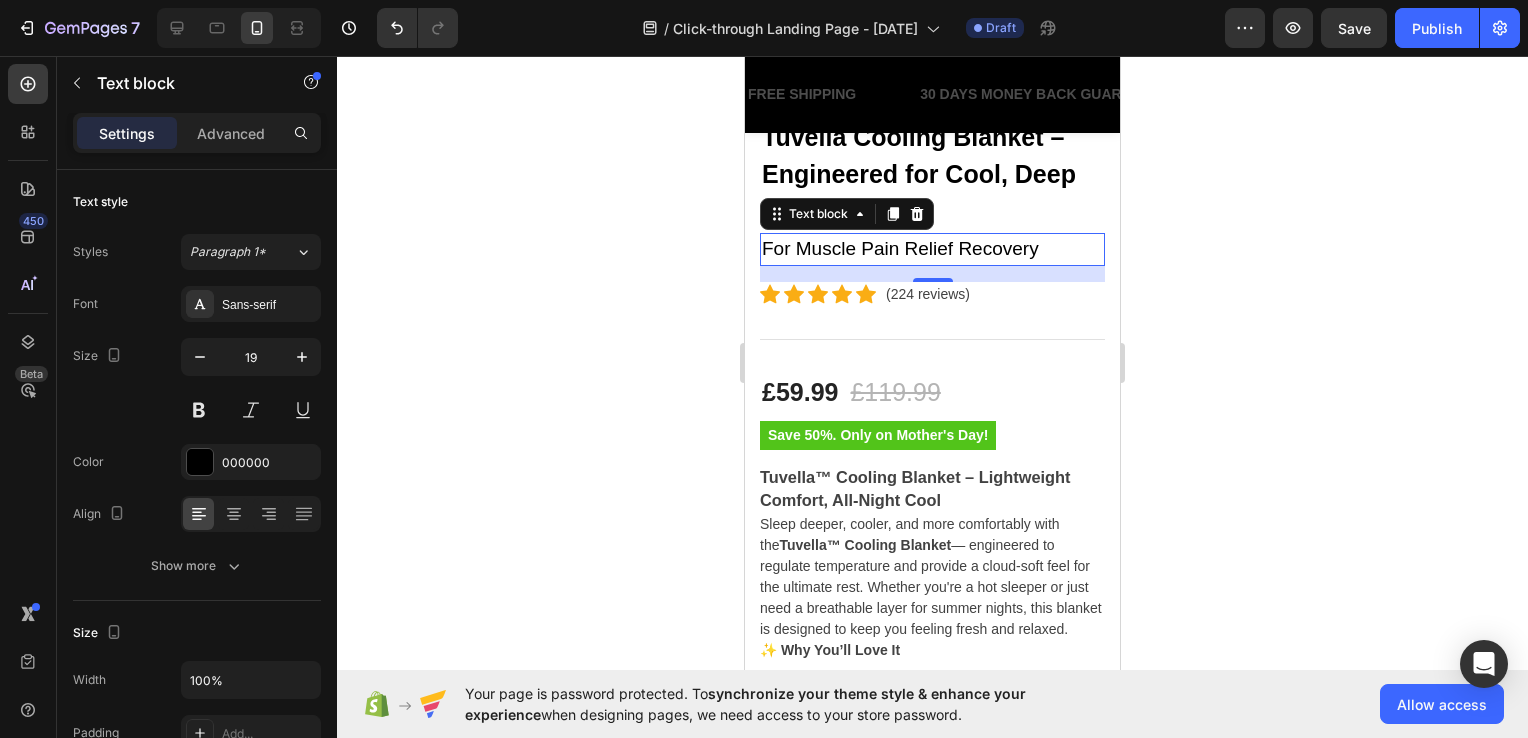 click 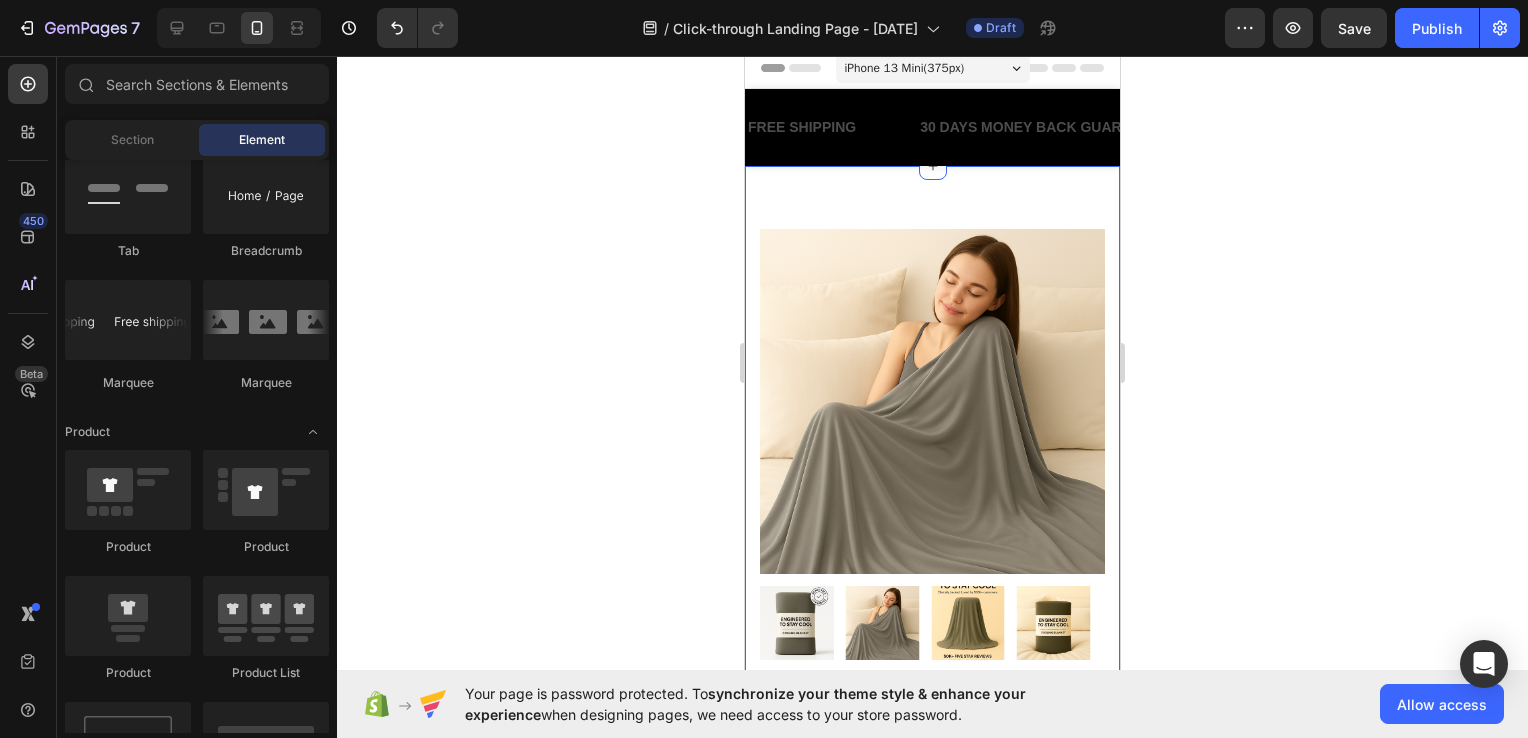 scroll, scrollTop: 0, scrollLeft: 0, axis: both 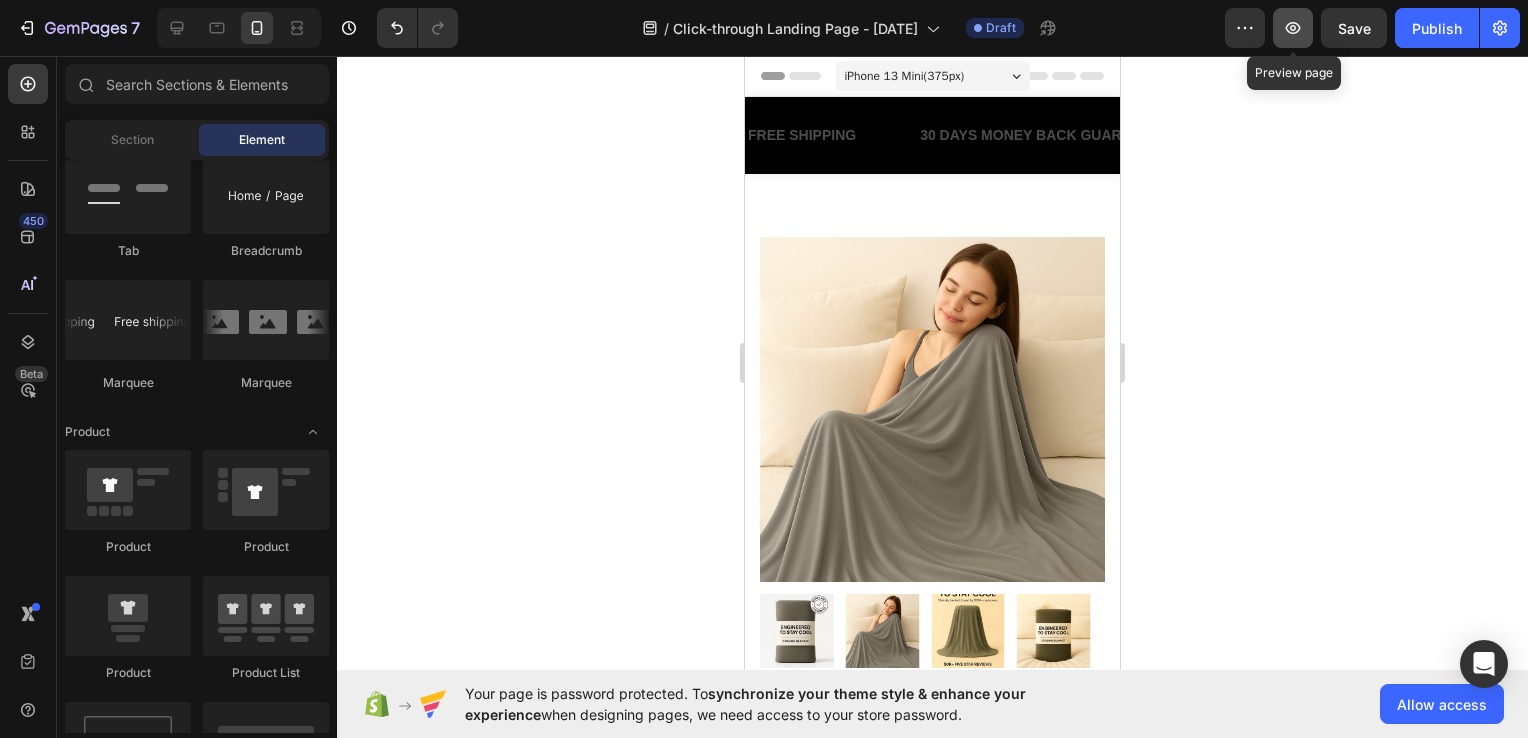 click 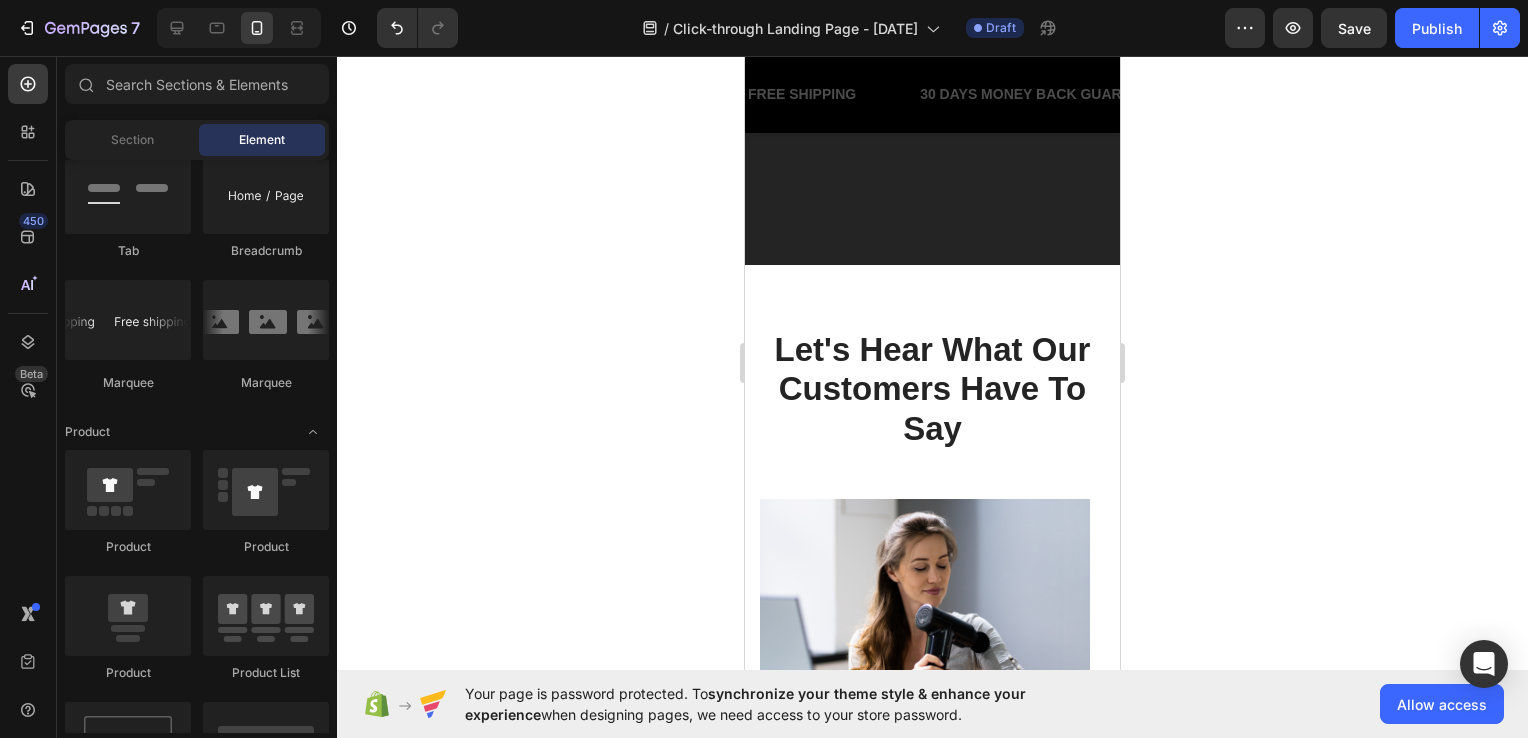 scroll, scrollTop: 7520, scrollLeft: 0, axis: vertical 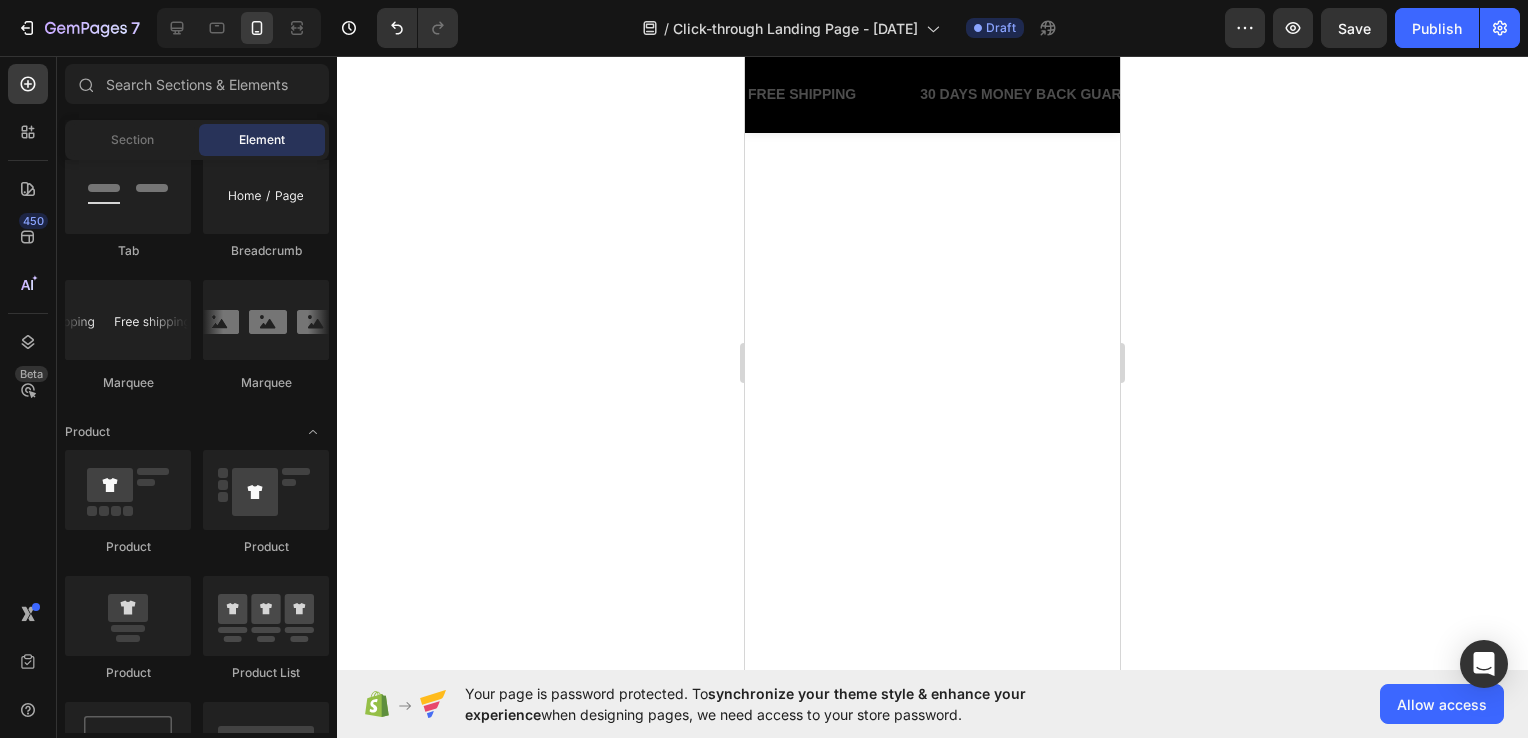 drag, startPoint x: 1112, startPoint y: 418, endPoint x: 1837, endPoint y: 62, distance: 807.68866 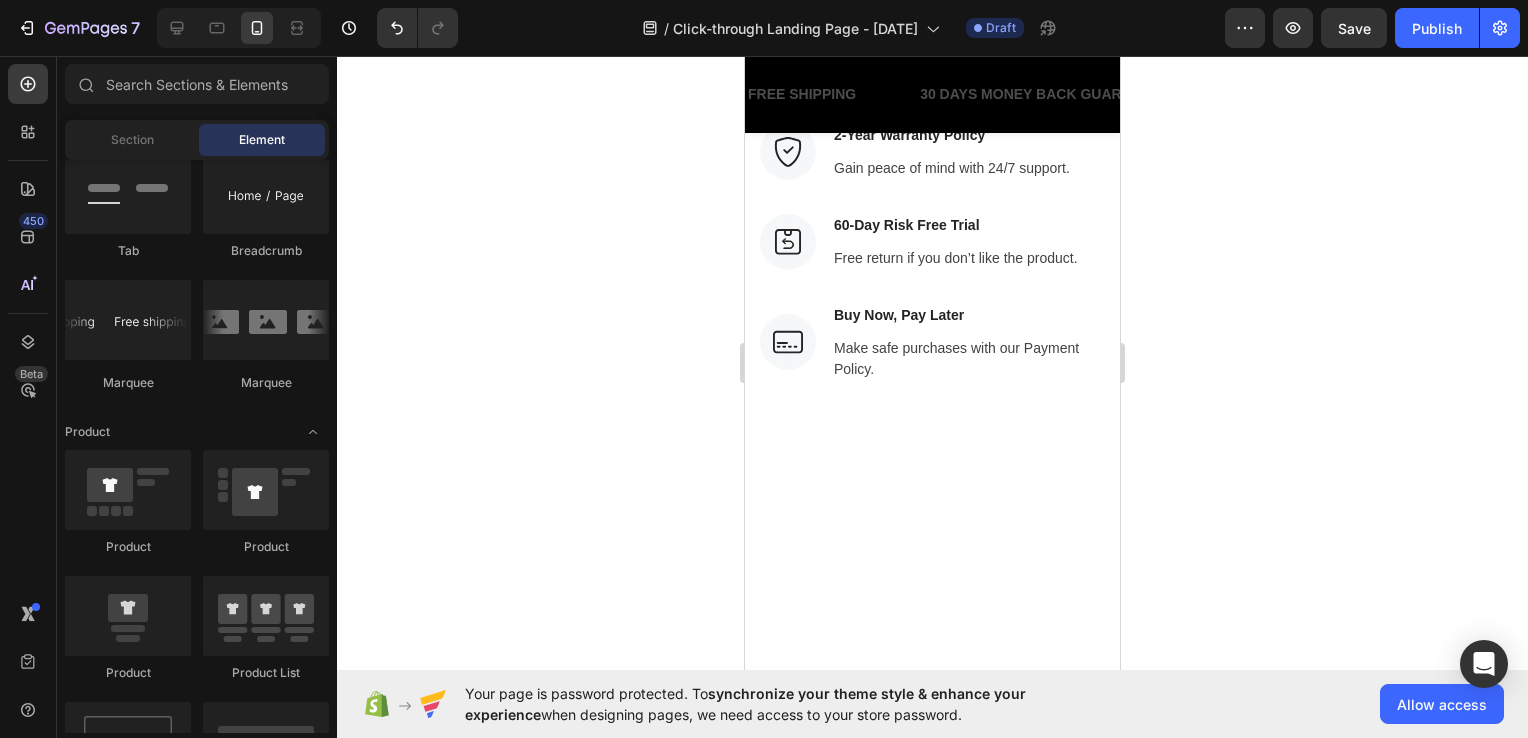 scroll, scrollTop: 0, scrollLeft: 0, axis: both 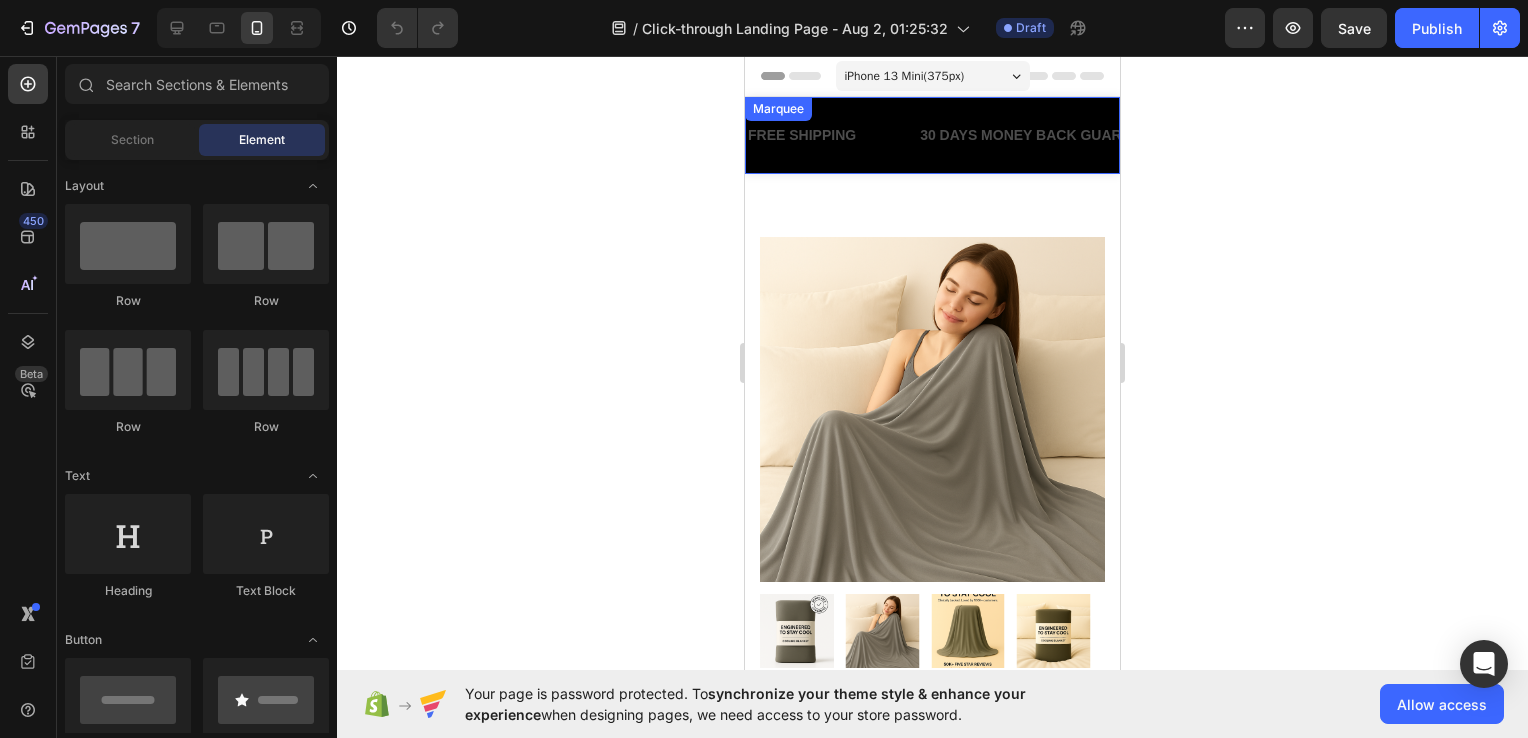 click on "FREE SHIPPING Text Block" at bounding box center [832, 135] 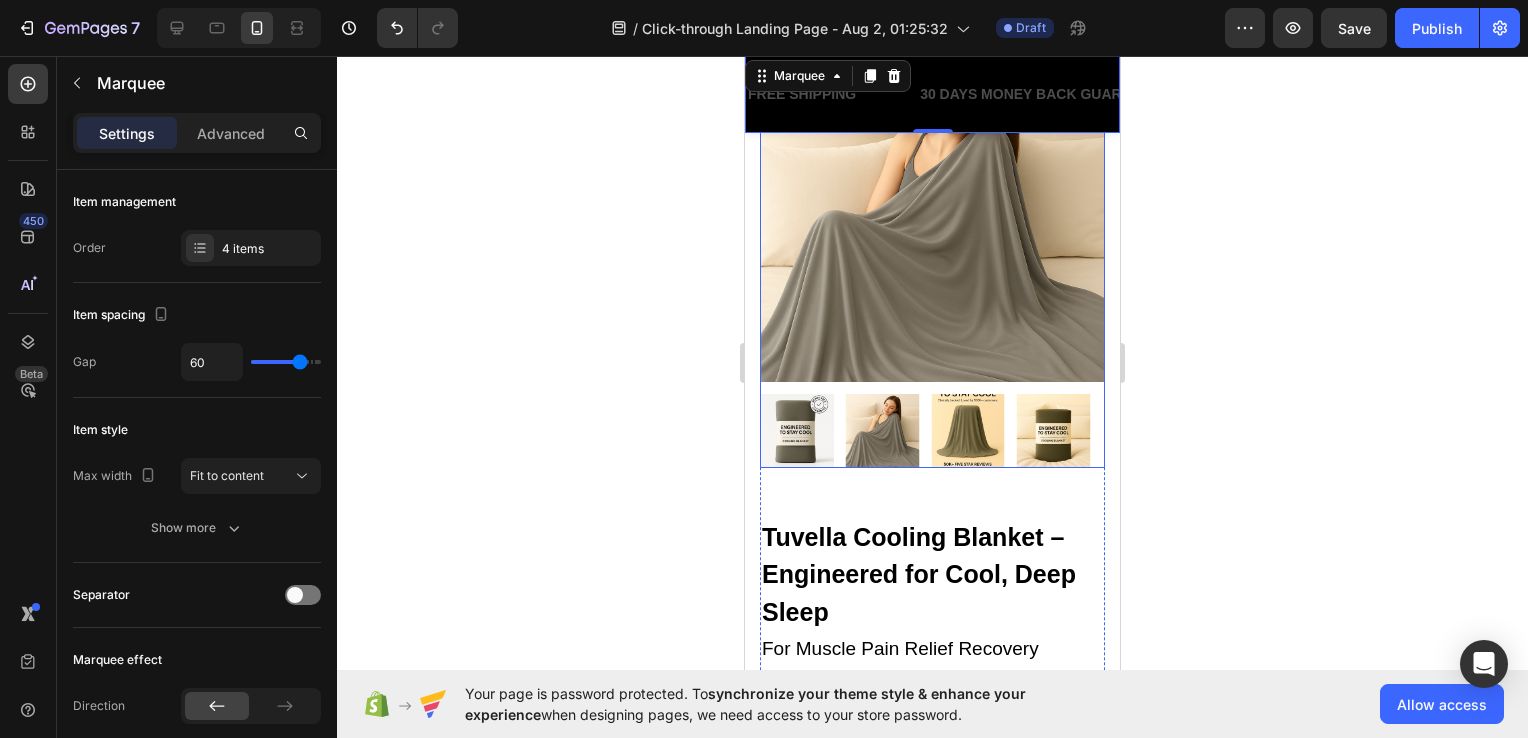 scroll, scrollTop: 0, scrollLeft: 0, axis: both 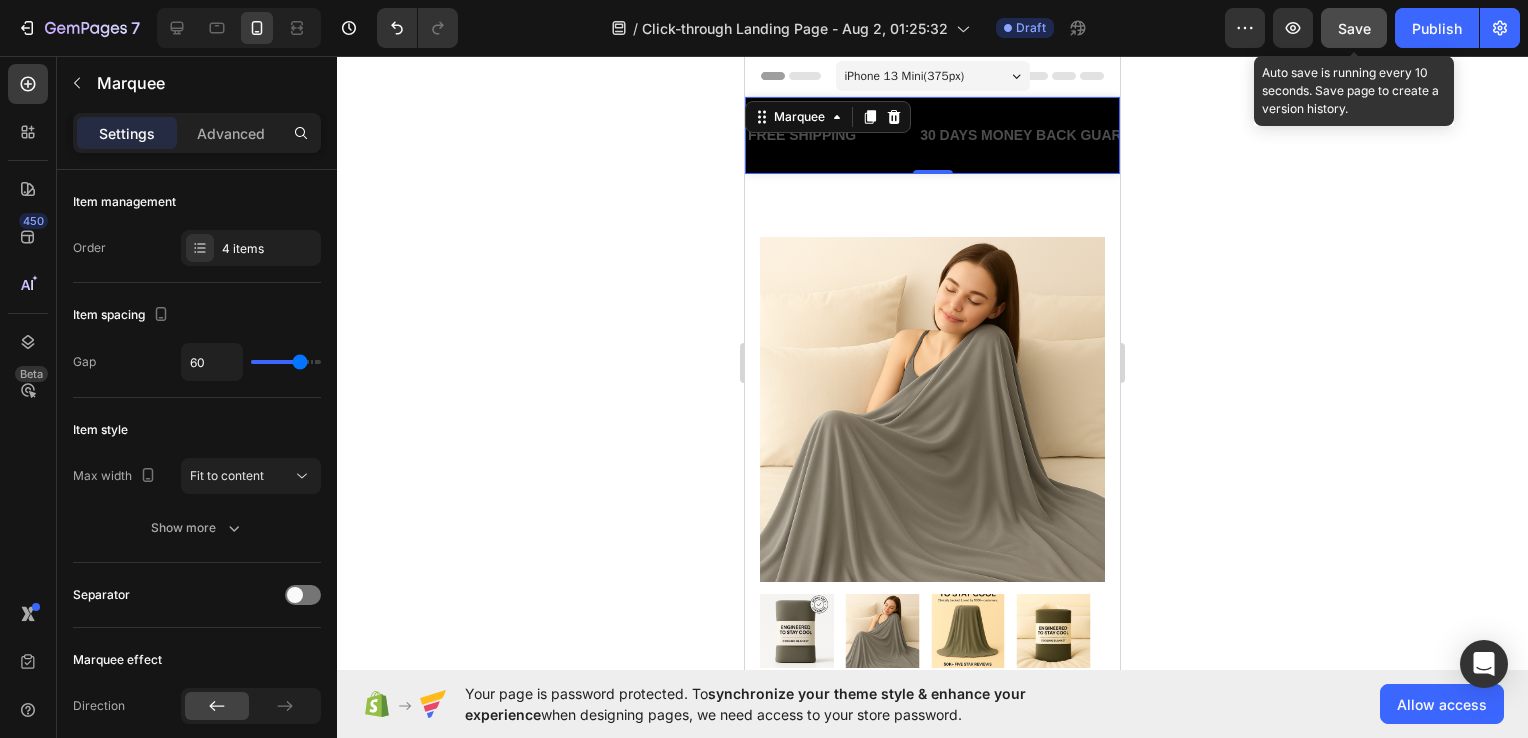 click on "Save" at bounding box center (1354, 28) 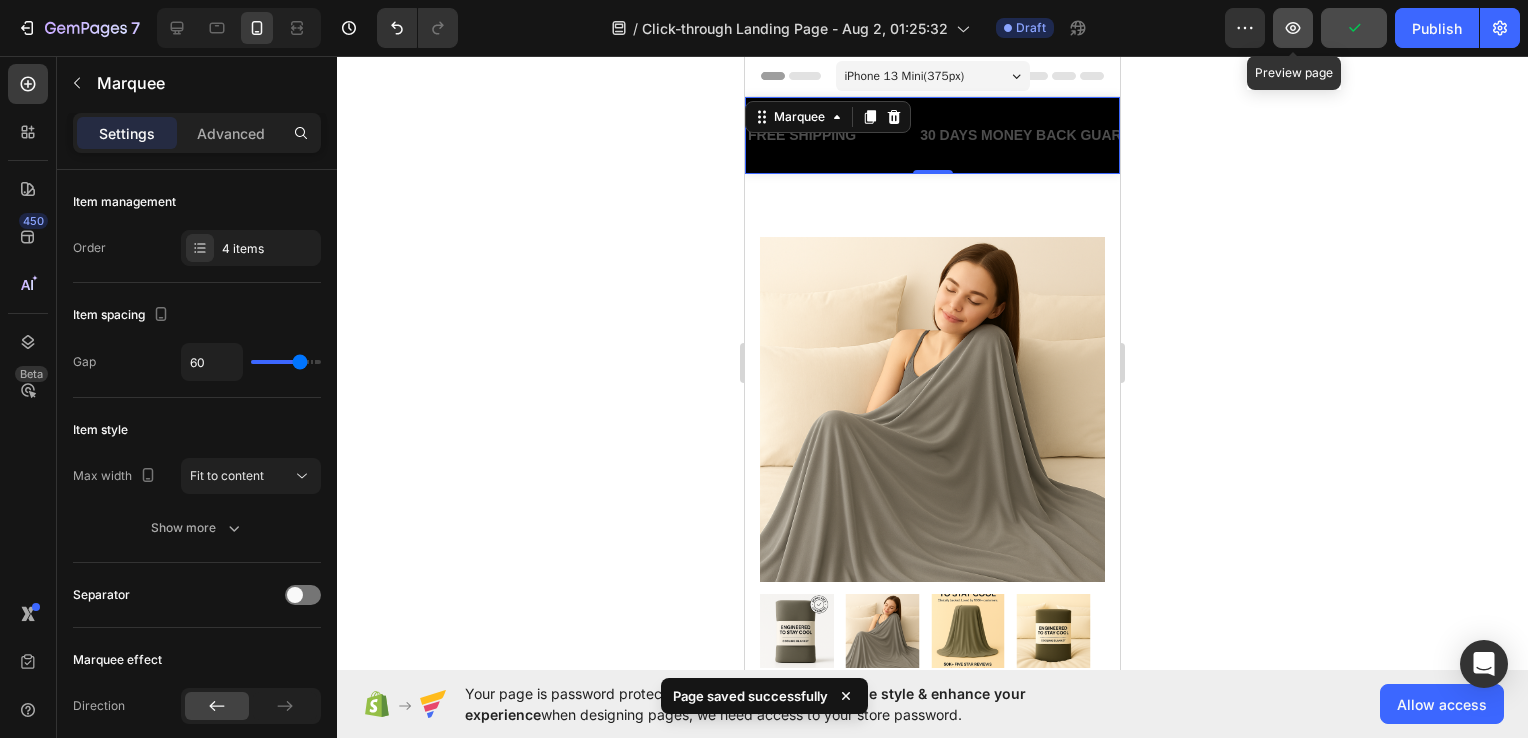 click 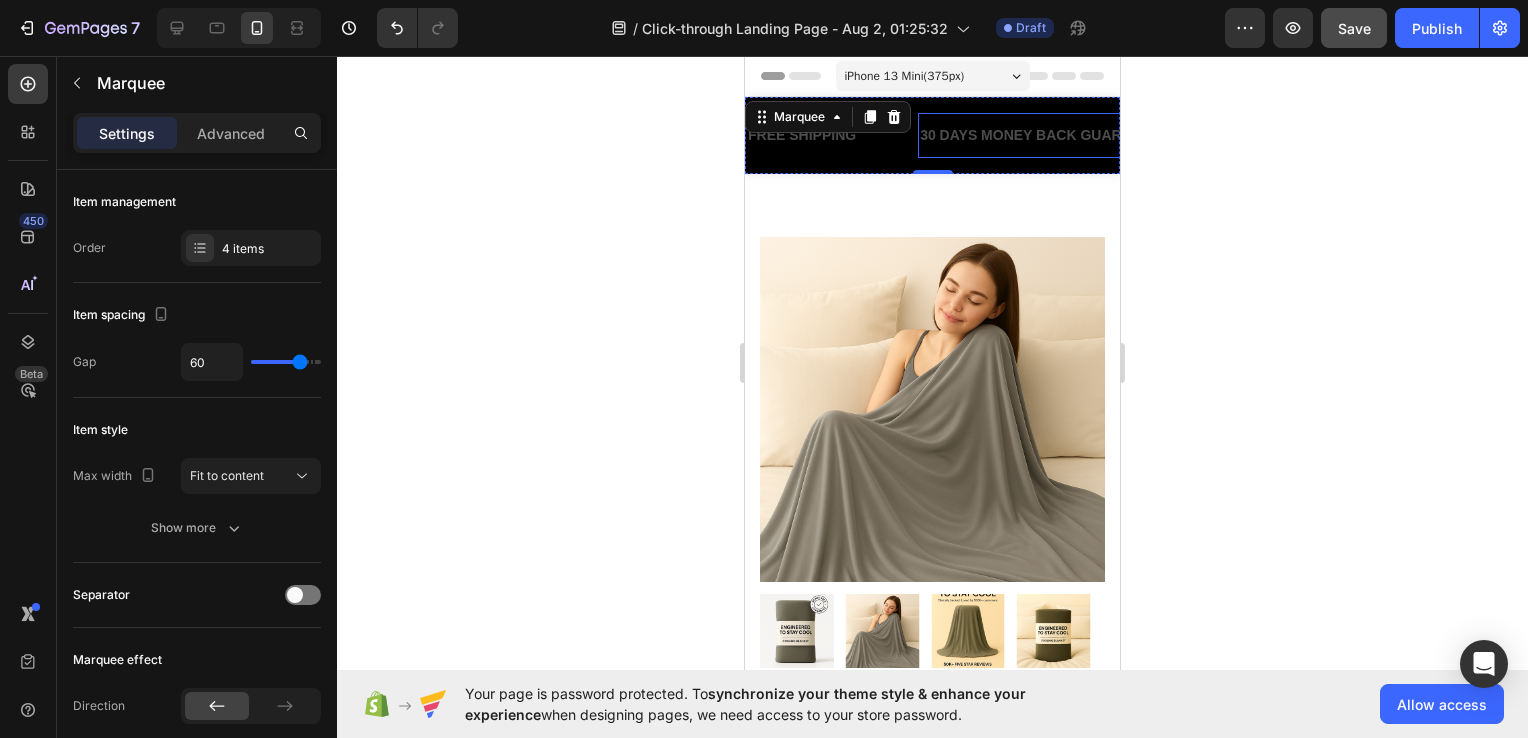 click on "30 DAYS MONEY BACK GUARANTEE" at bounding box center (1044, 135) 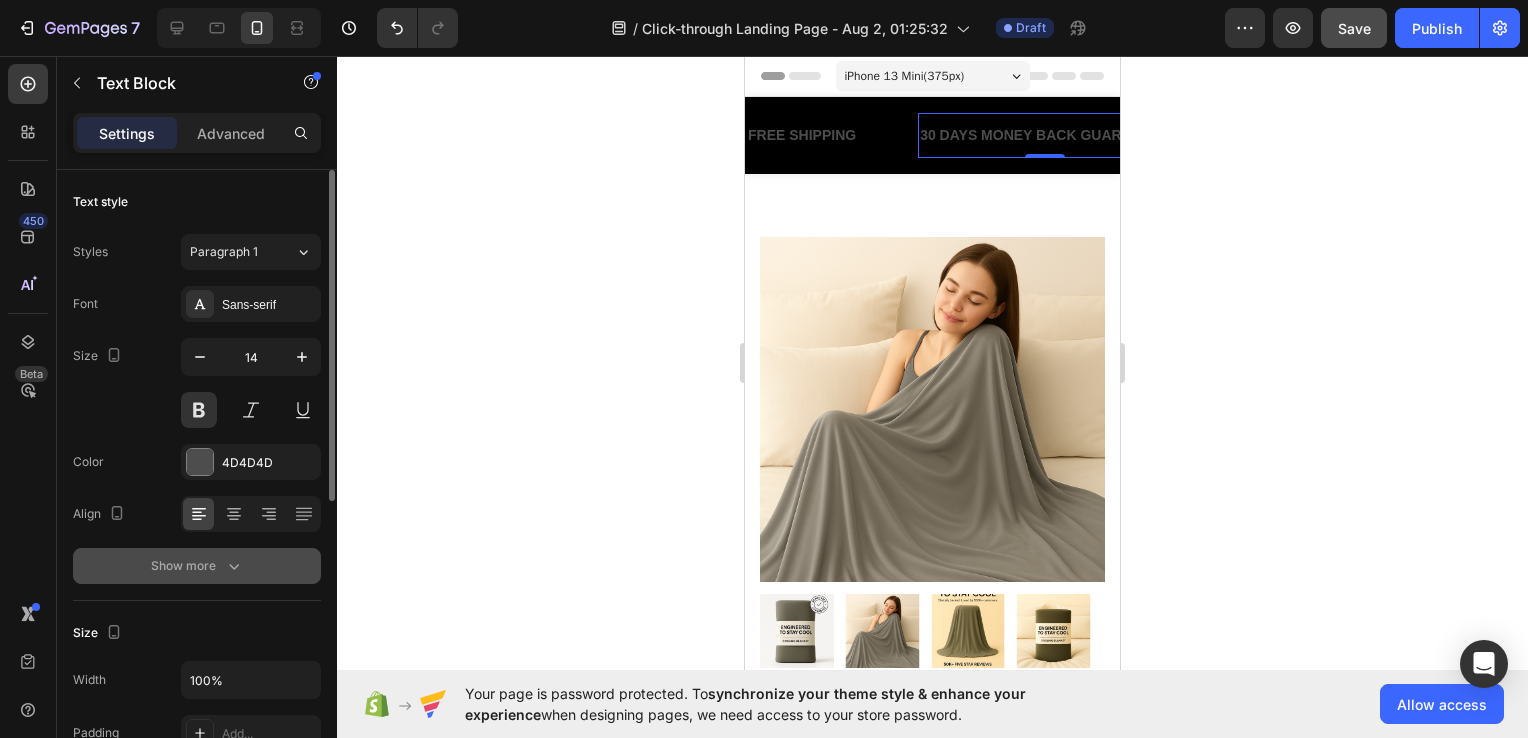 click on "Show more" at bounding box center [197, 566] 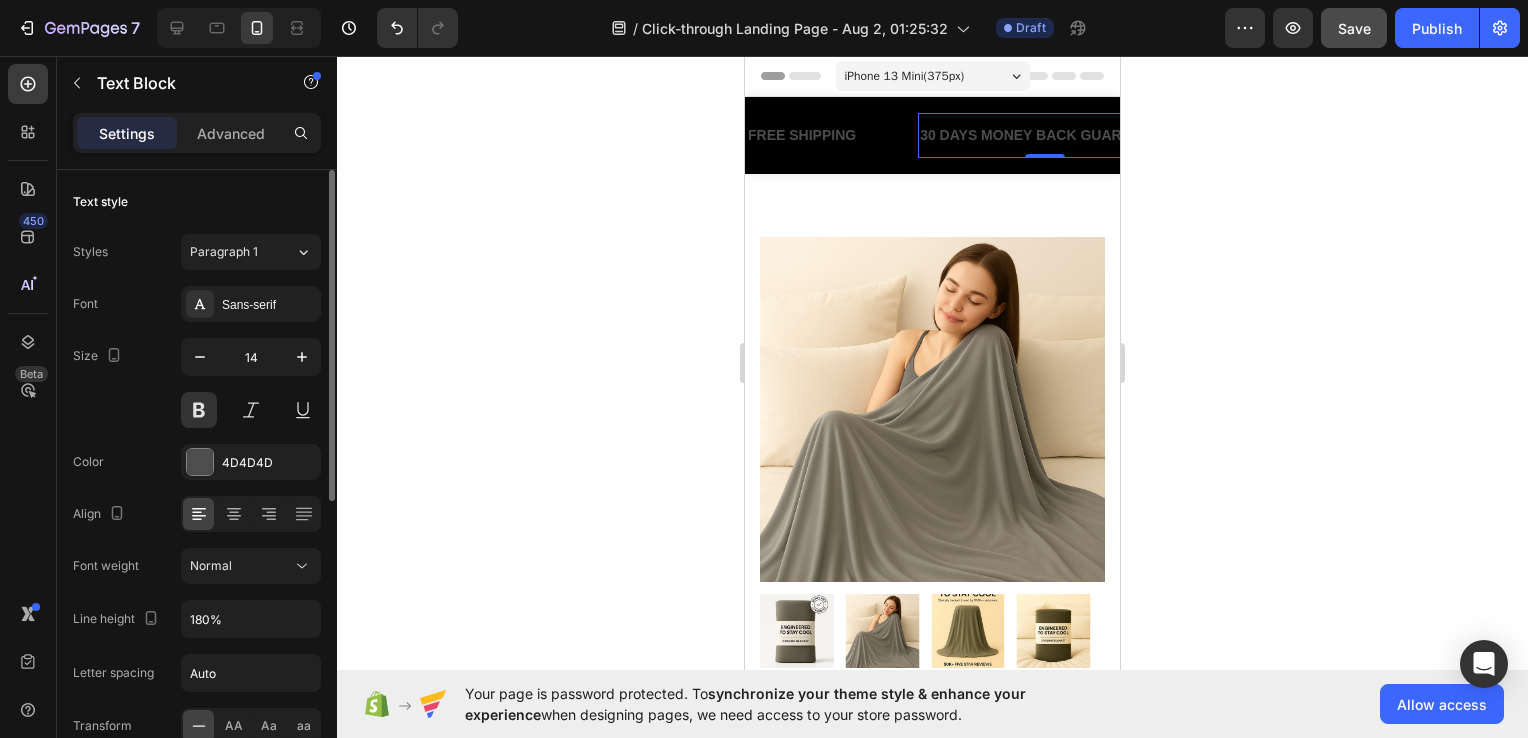 scroll, scrollTop: 200, scrollLeft: 0, axis: vertical 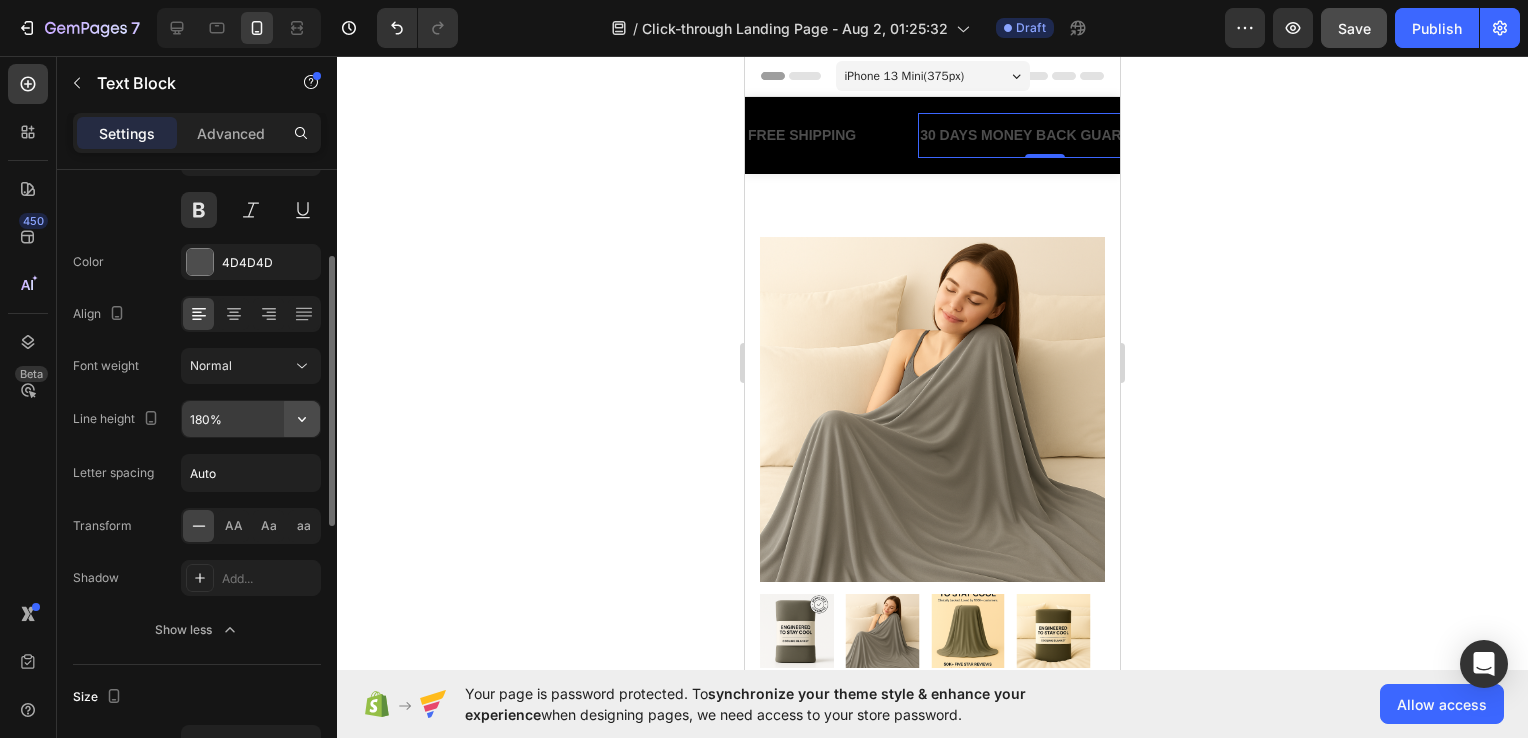 click 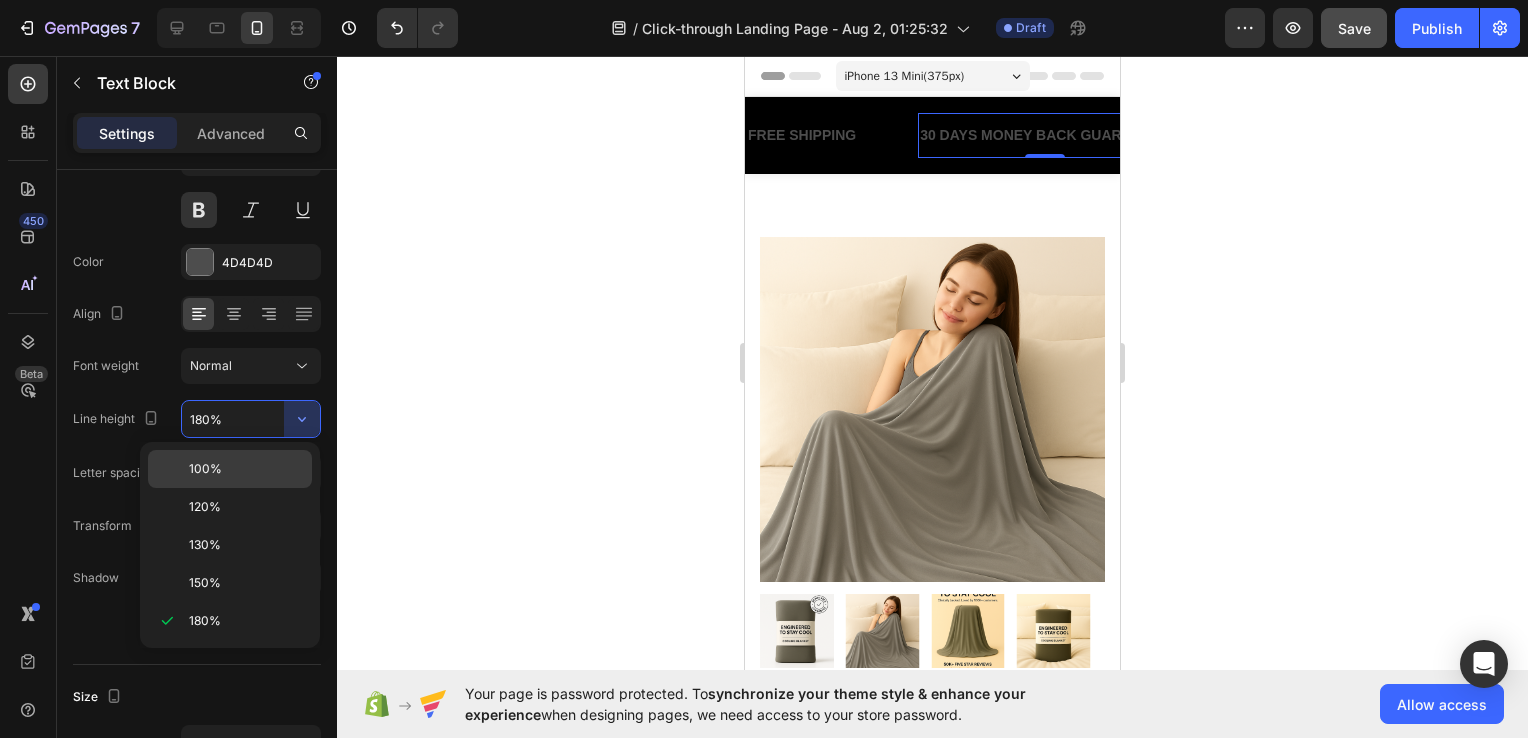 click on "100%" 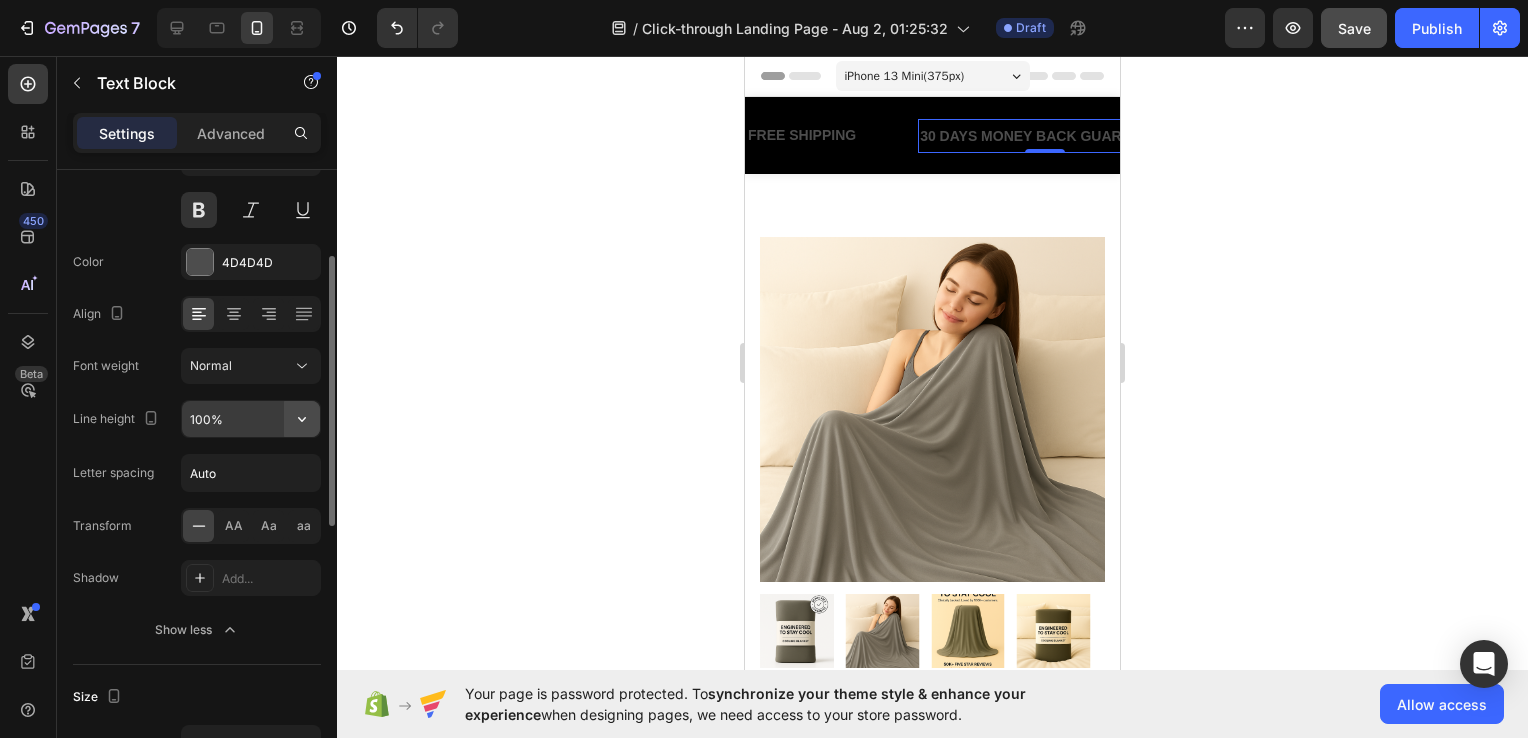 click 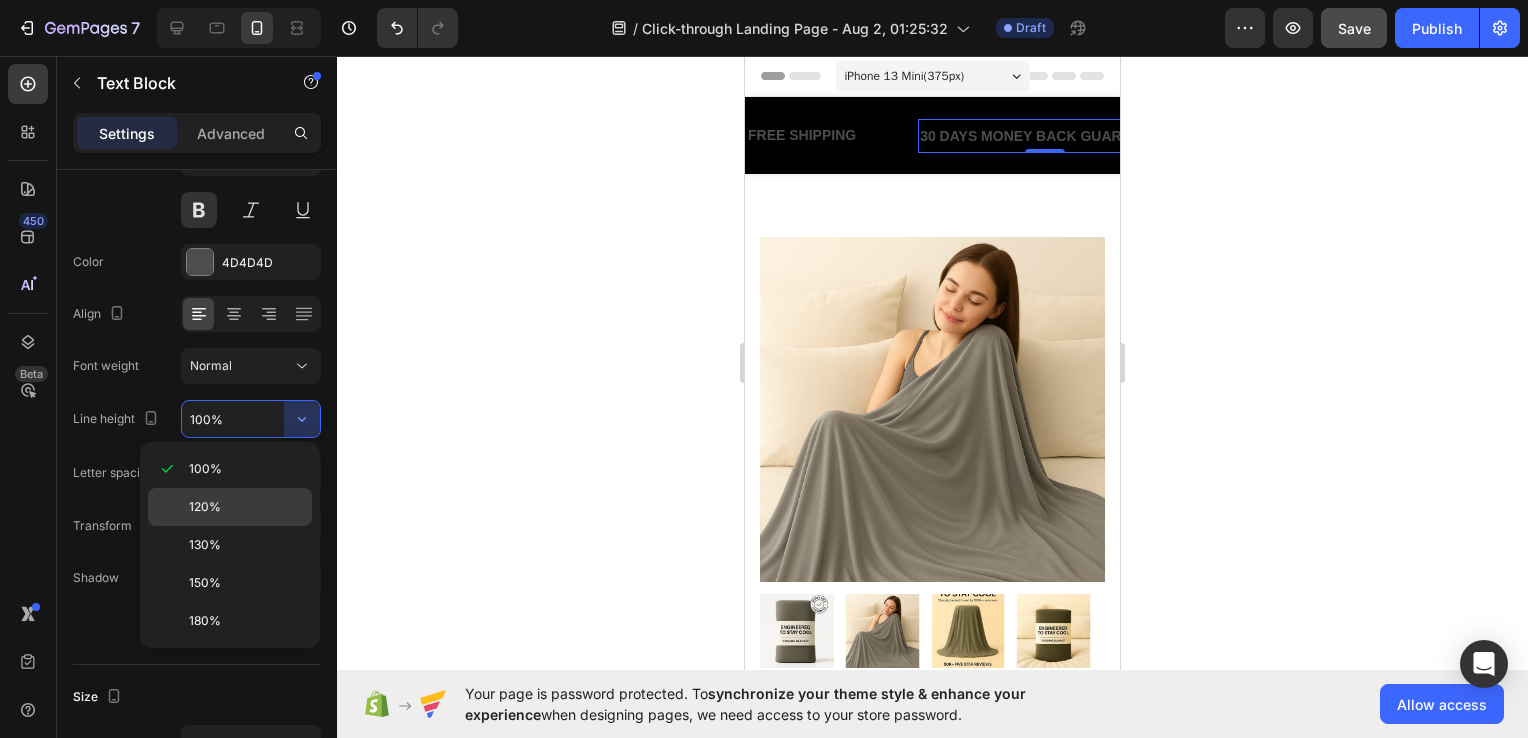 click on "120%" at bounding box center (246, 507) 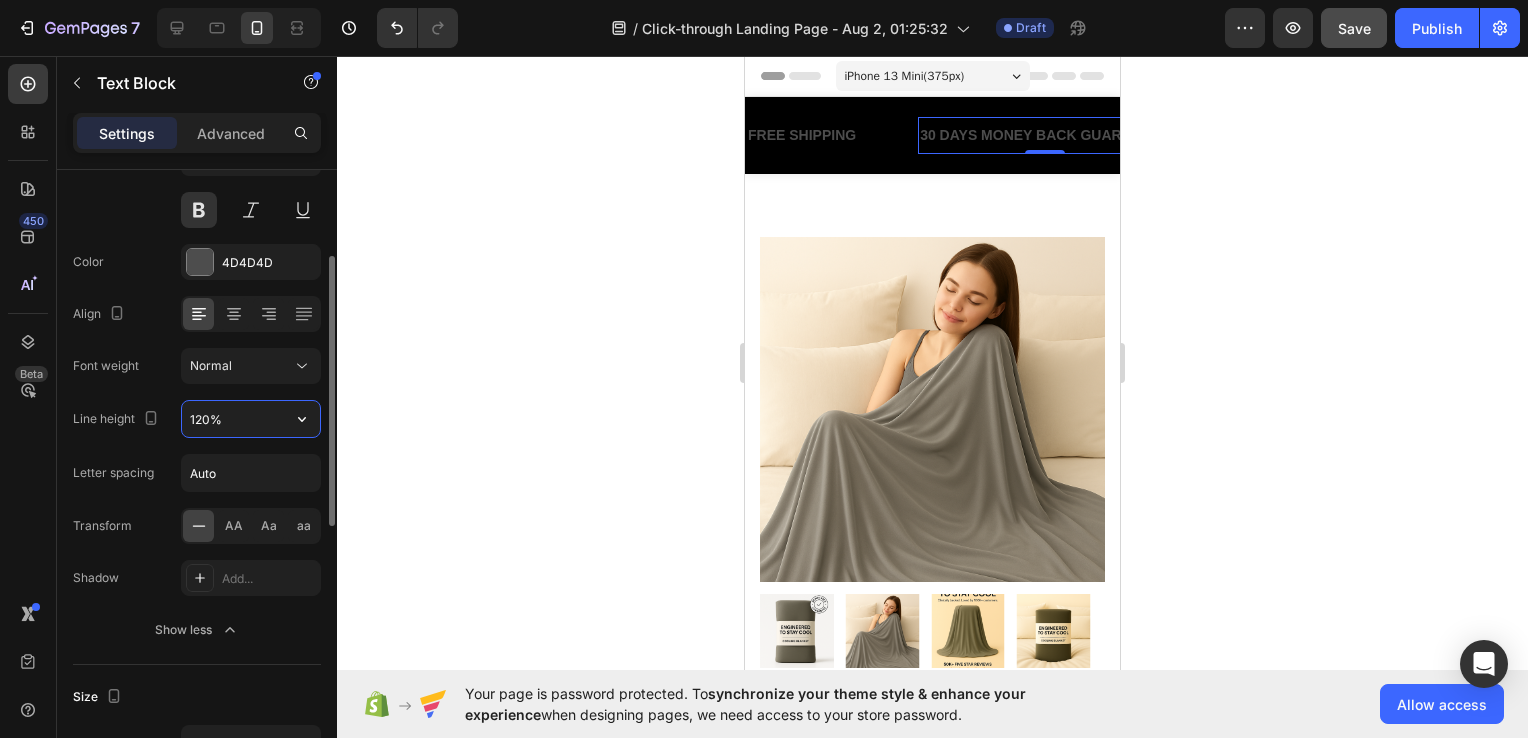 click on "120%" at bounding box center (251, 419) 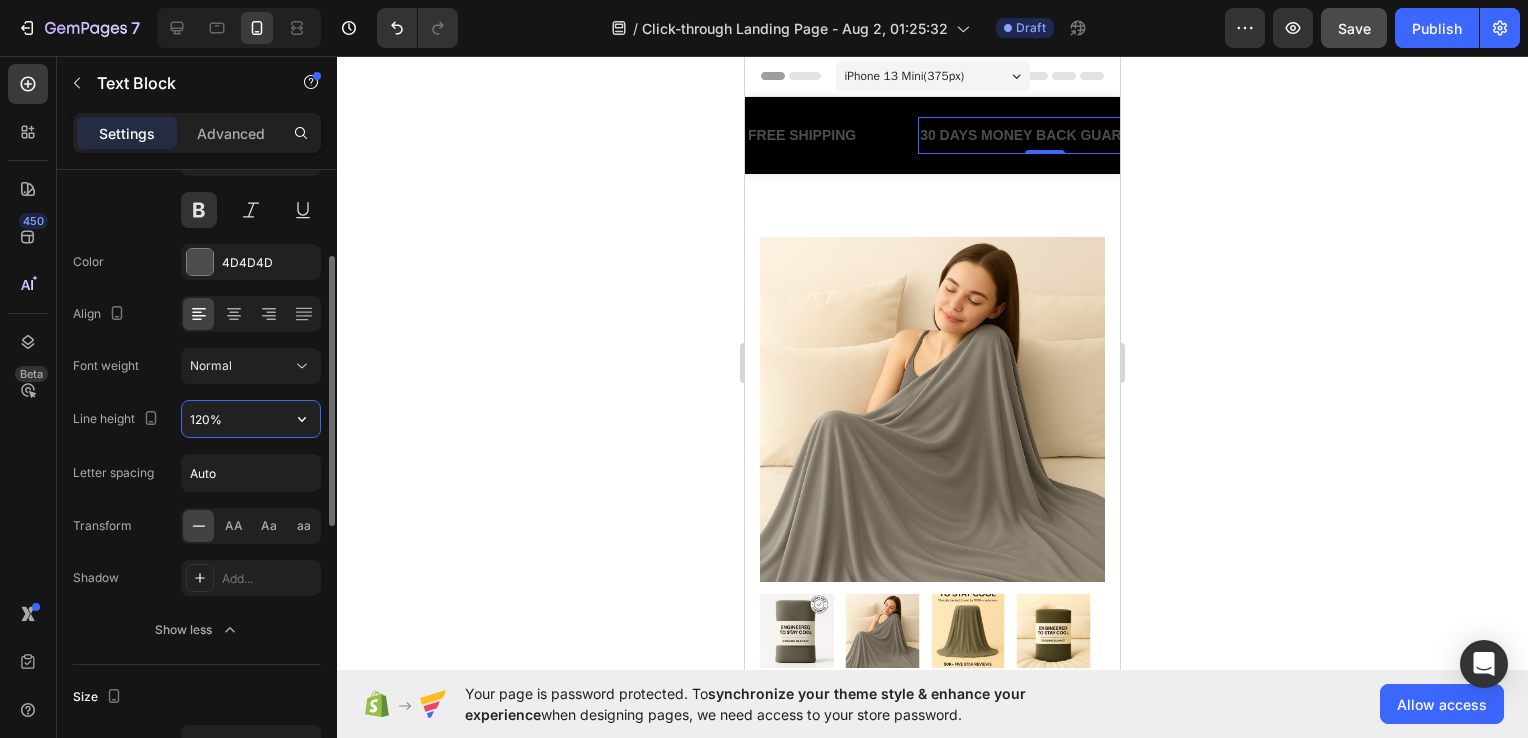 click on "120%" at bounding box center (251, 419) 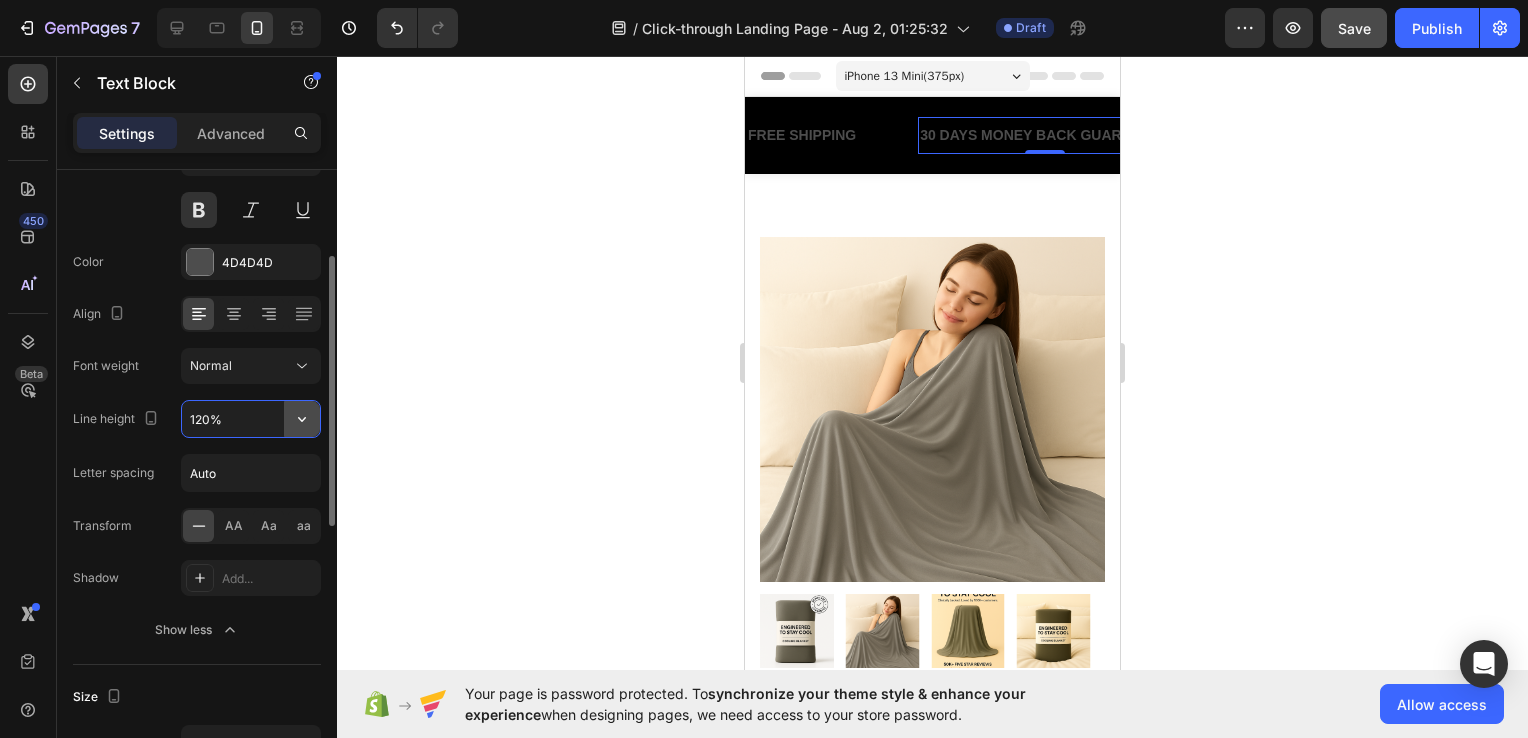 click 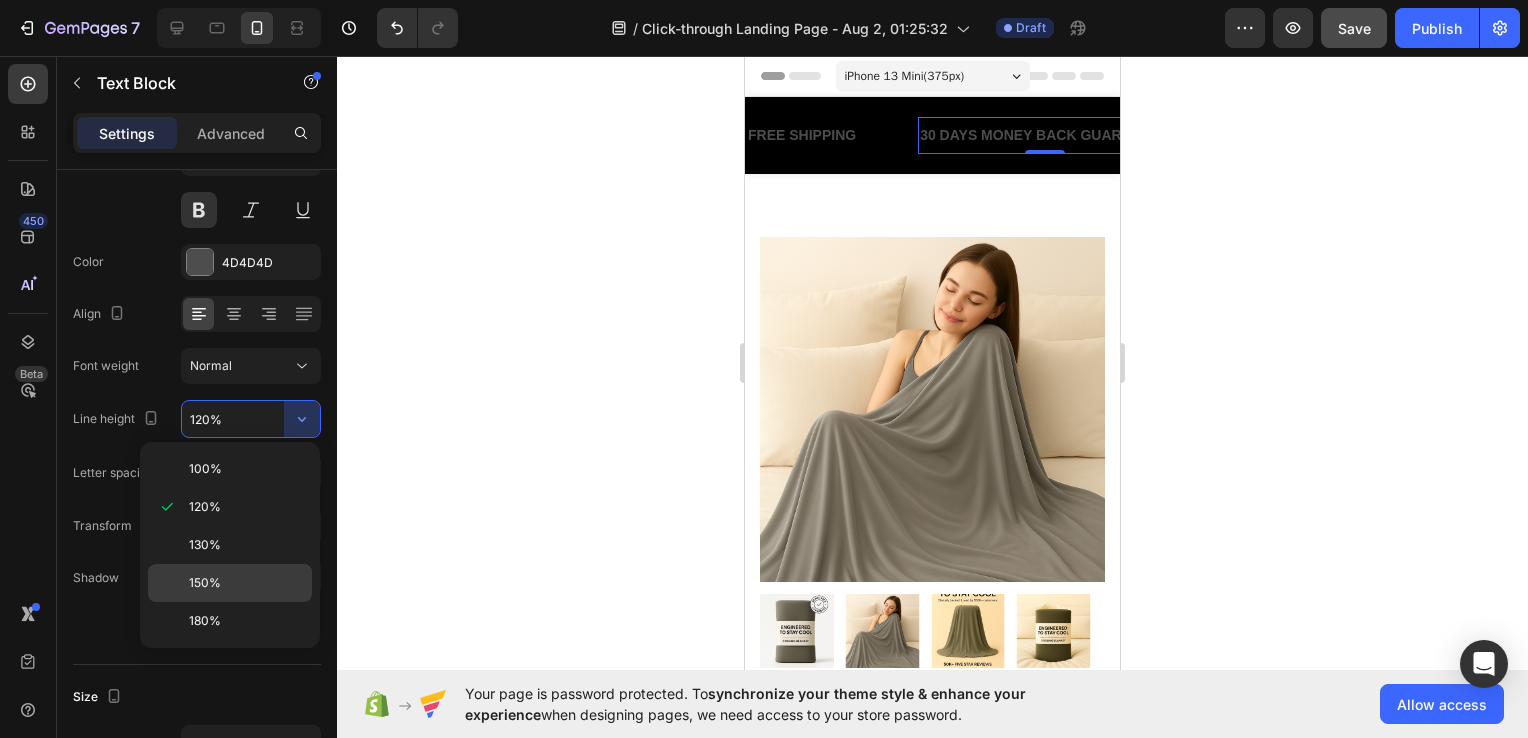 click on "150%" at bounding box center (246, 583) 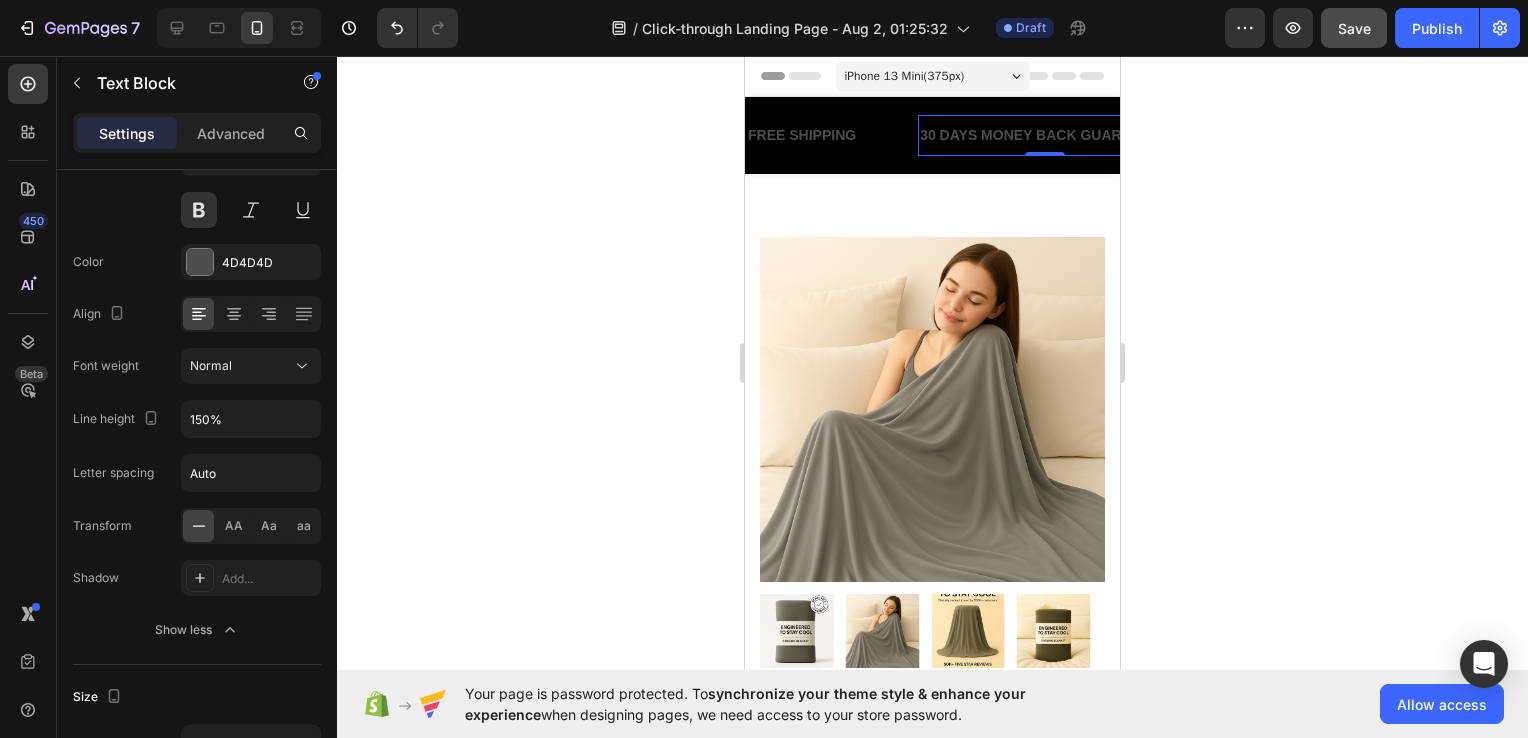 click 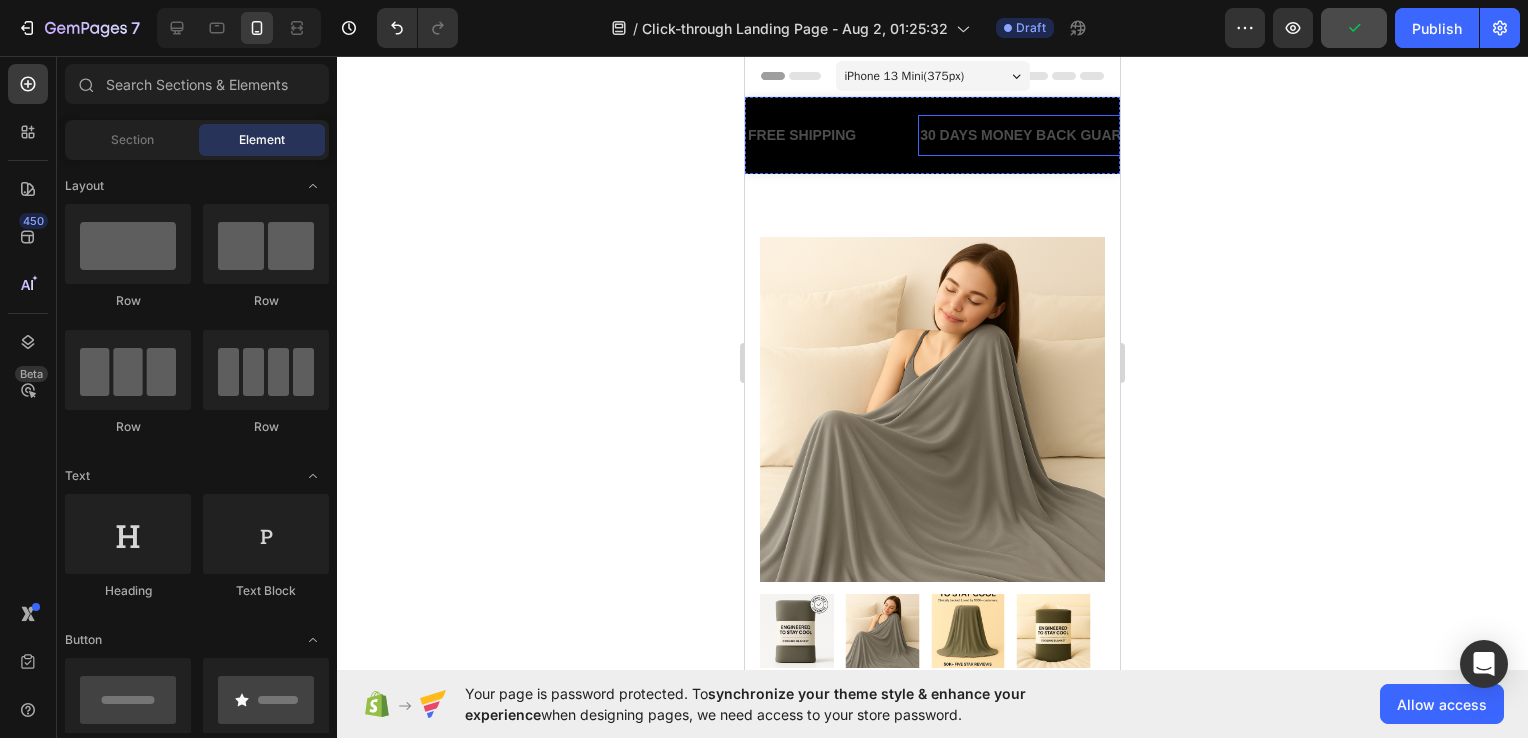 click on "30 DAYS MONEY BACK GUARANTEE Text Block" at bounding box center (1044, 135) 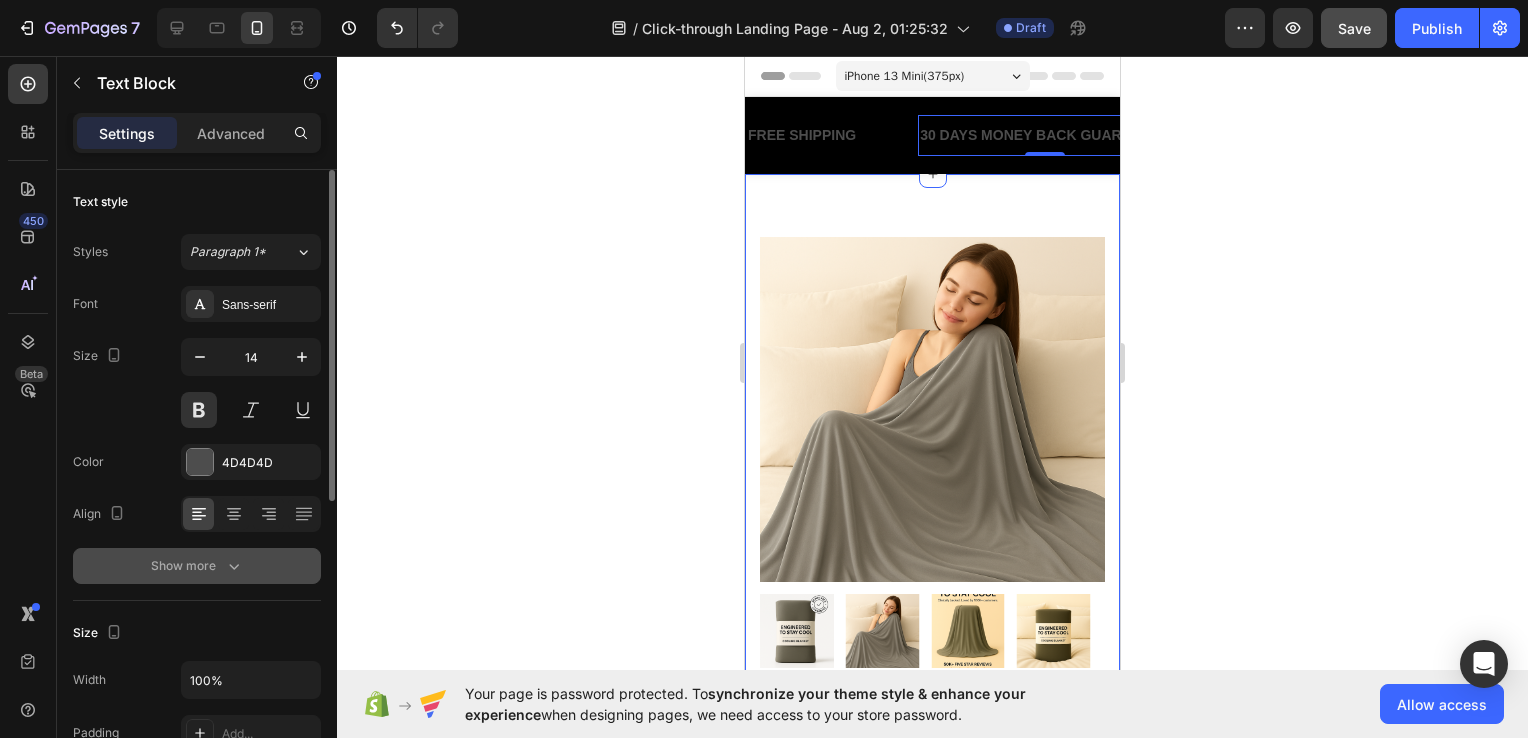 scroll, scrollTop: 200, scrollLeft: 0, axis: vertical 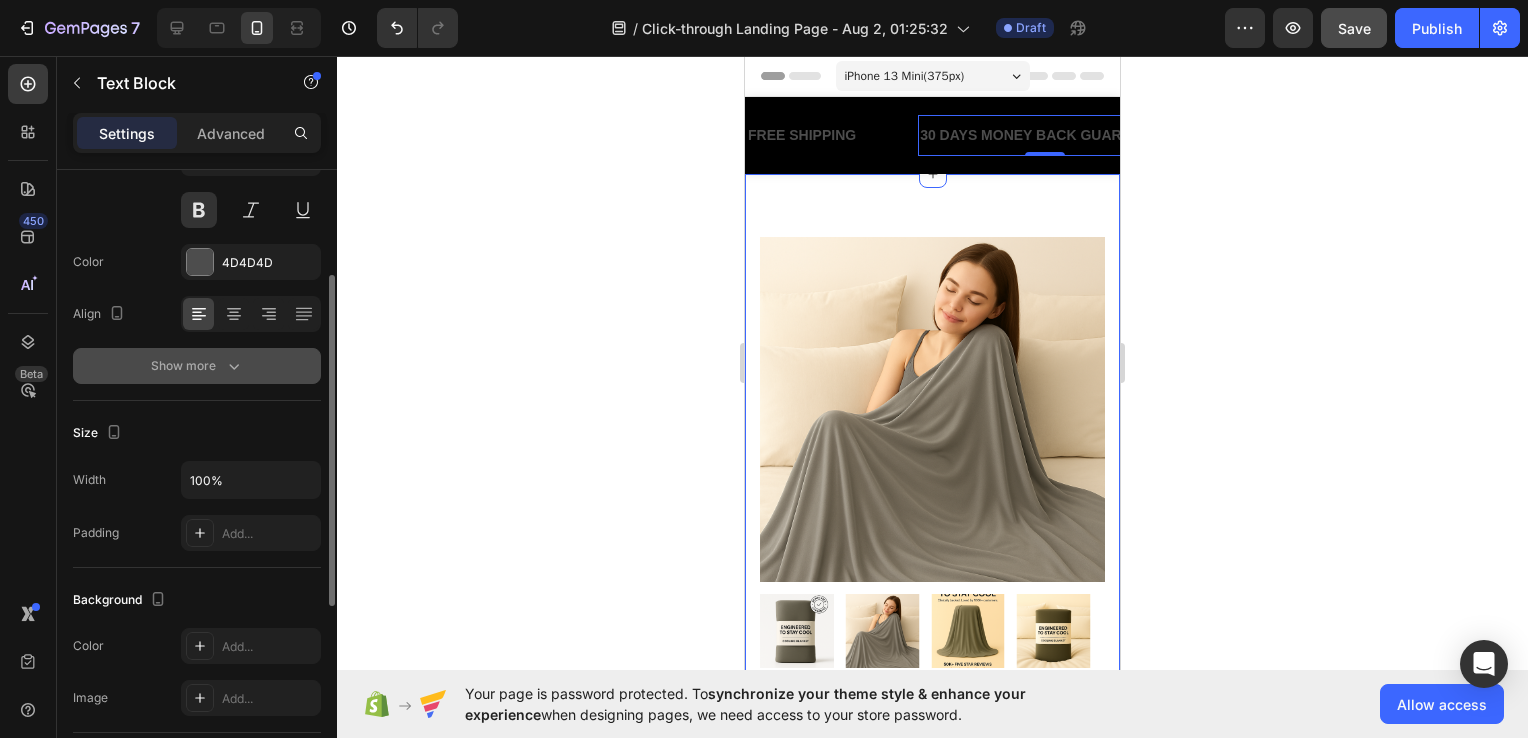 click on "Show more" at bounding box center [197, 366] 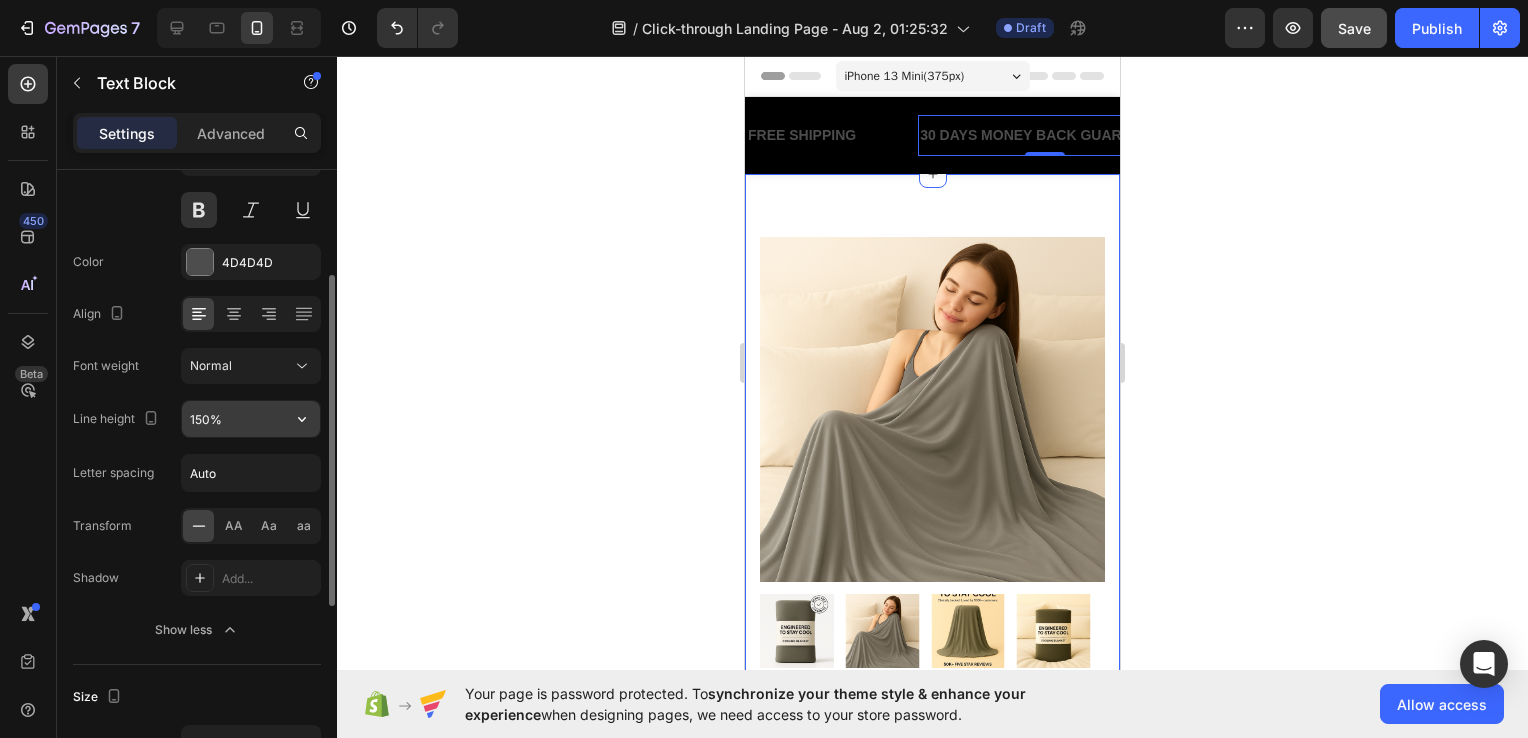 click on "150%" at bounding box center [251, 419] 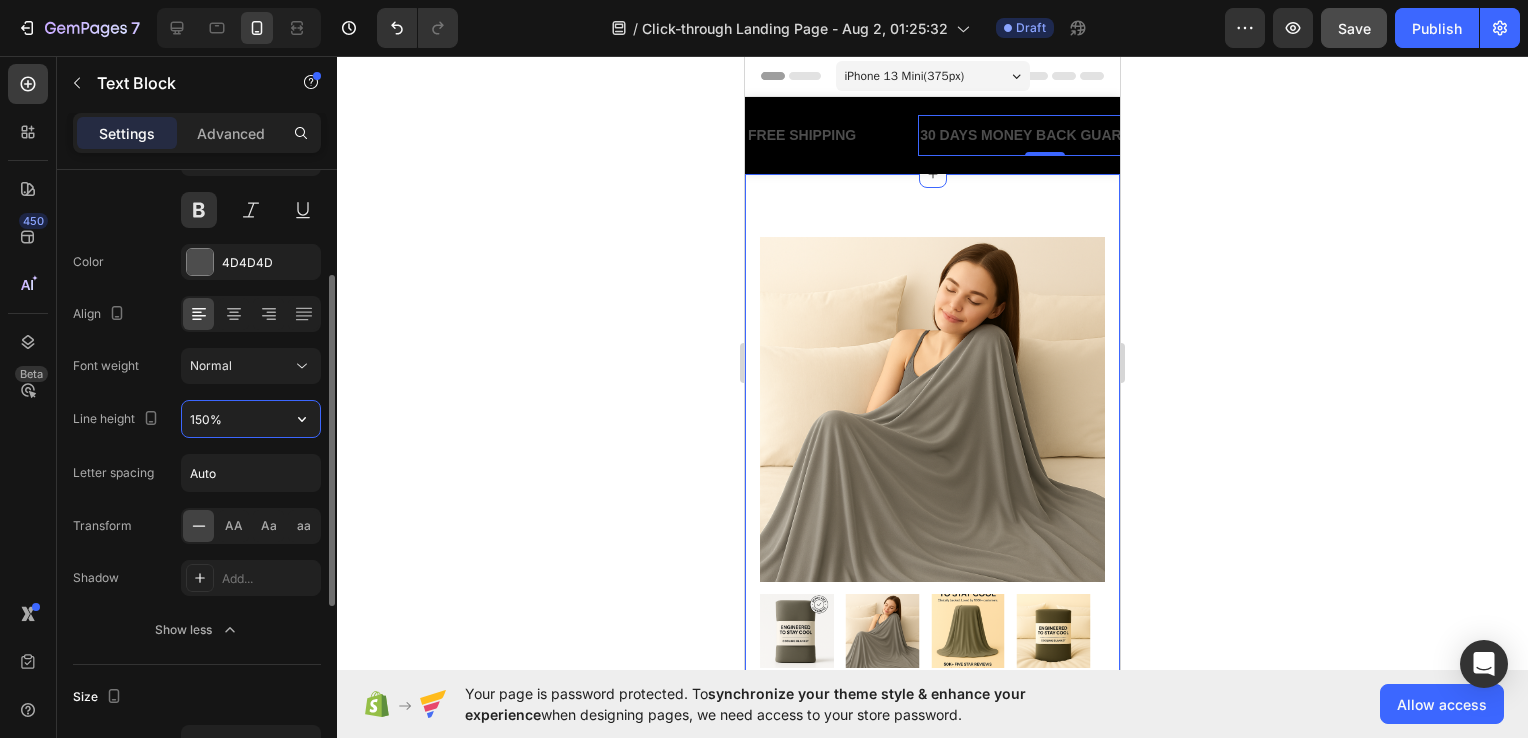 click on "150%" at bounding box center (251, 419) 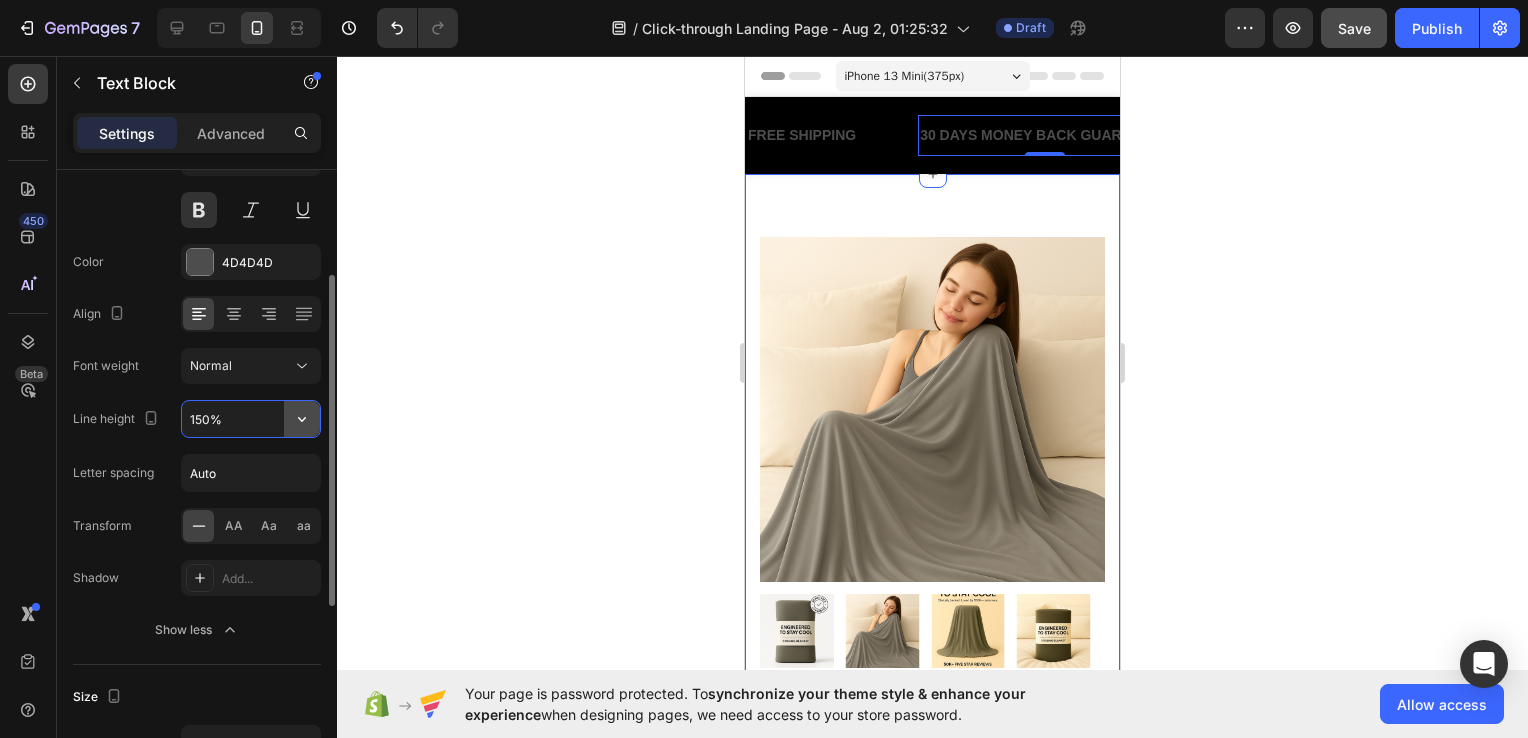 click 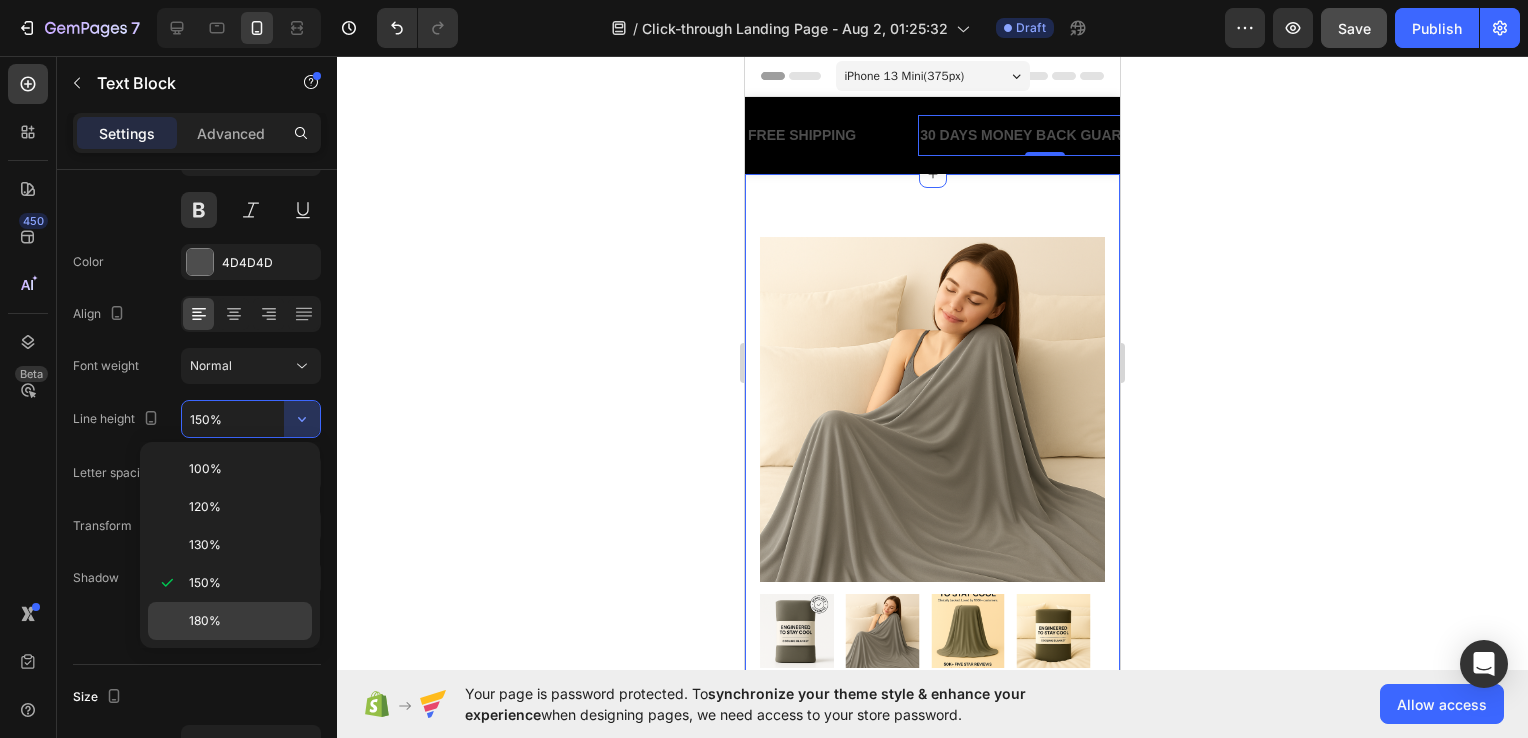 click on "180%" at bounding box center [246, 621] 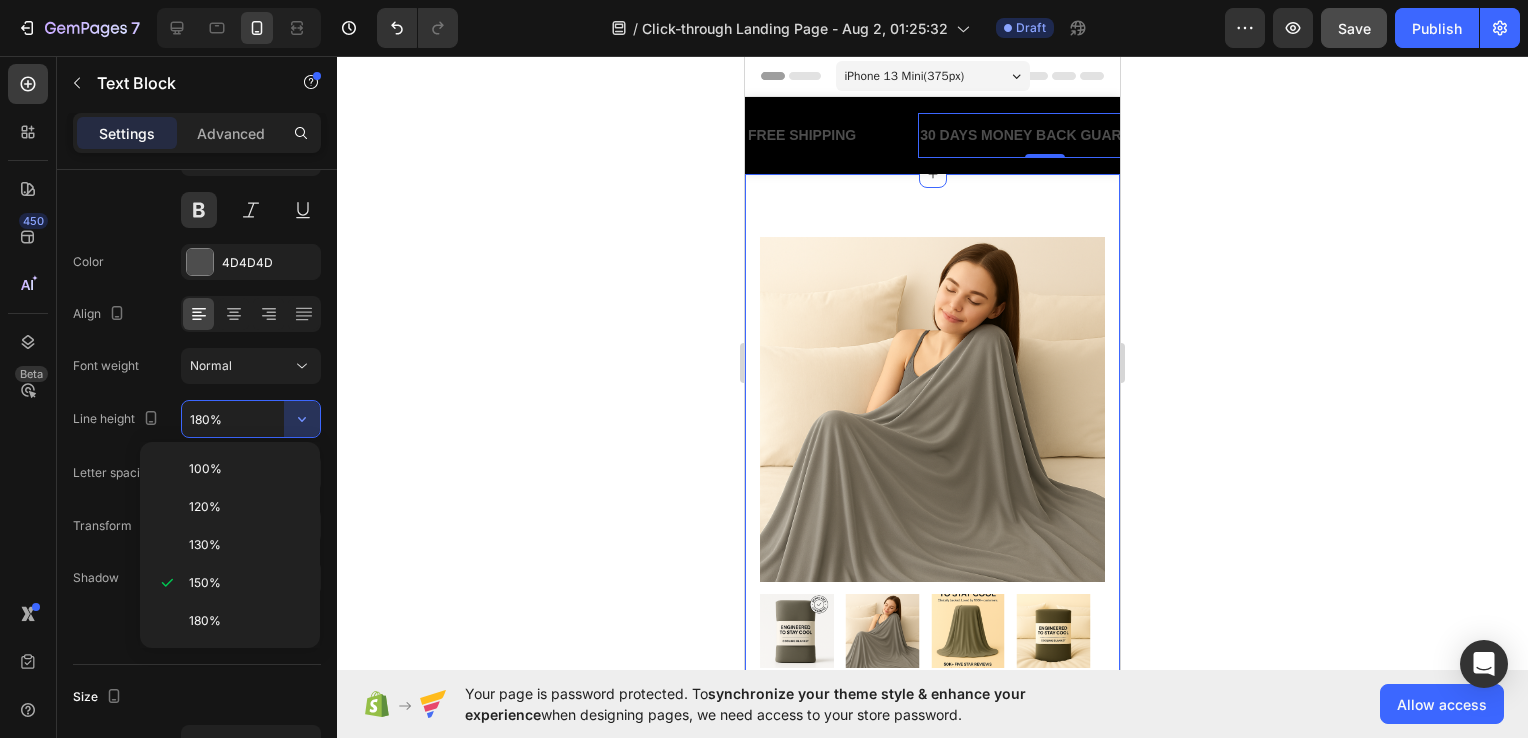 click 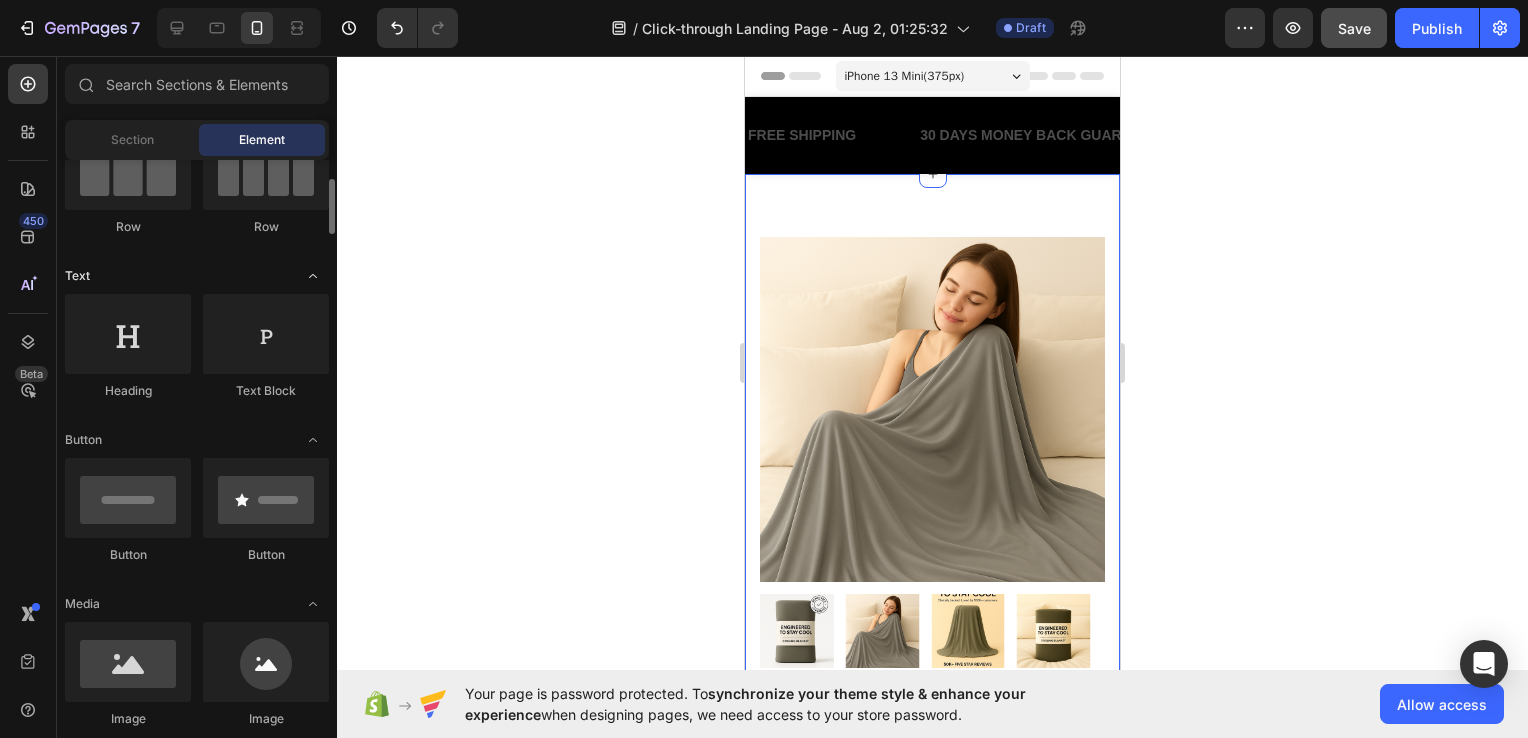 scroll, scrollTop: 0, scrollLeft: 0, axis: both 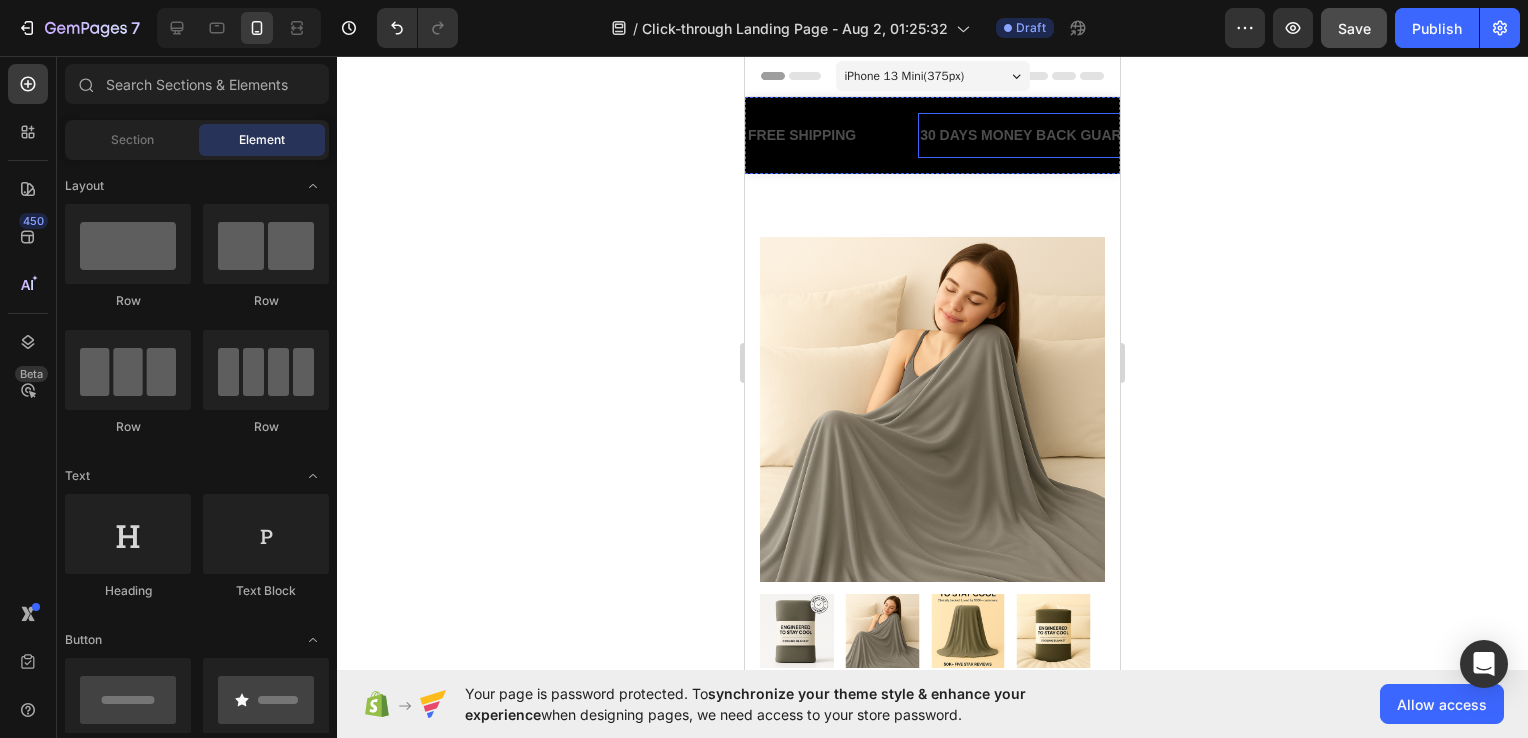 click on "30 DAYS MONEY BACK GUARANTEE" at bounding box center (1044, 135) 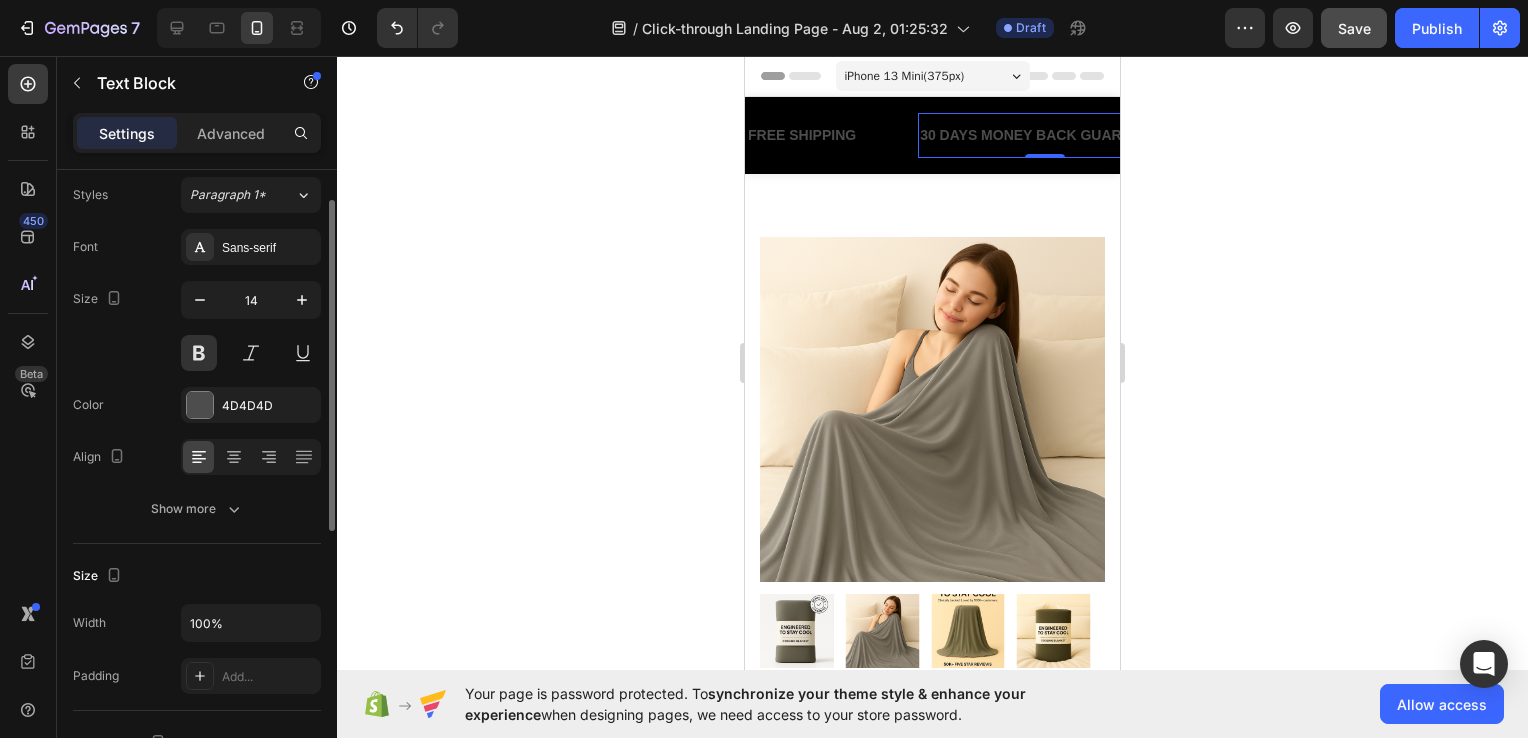 scroll, scrollTop: 0, scrollLeft: 0, axis: both 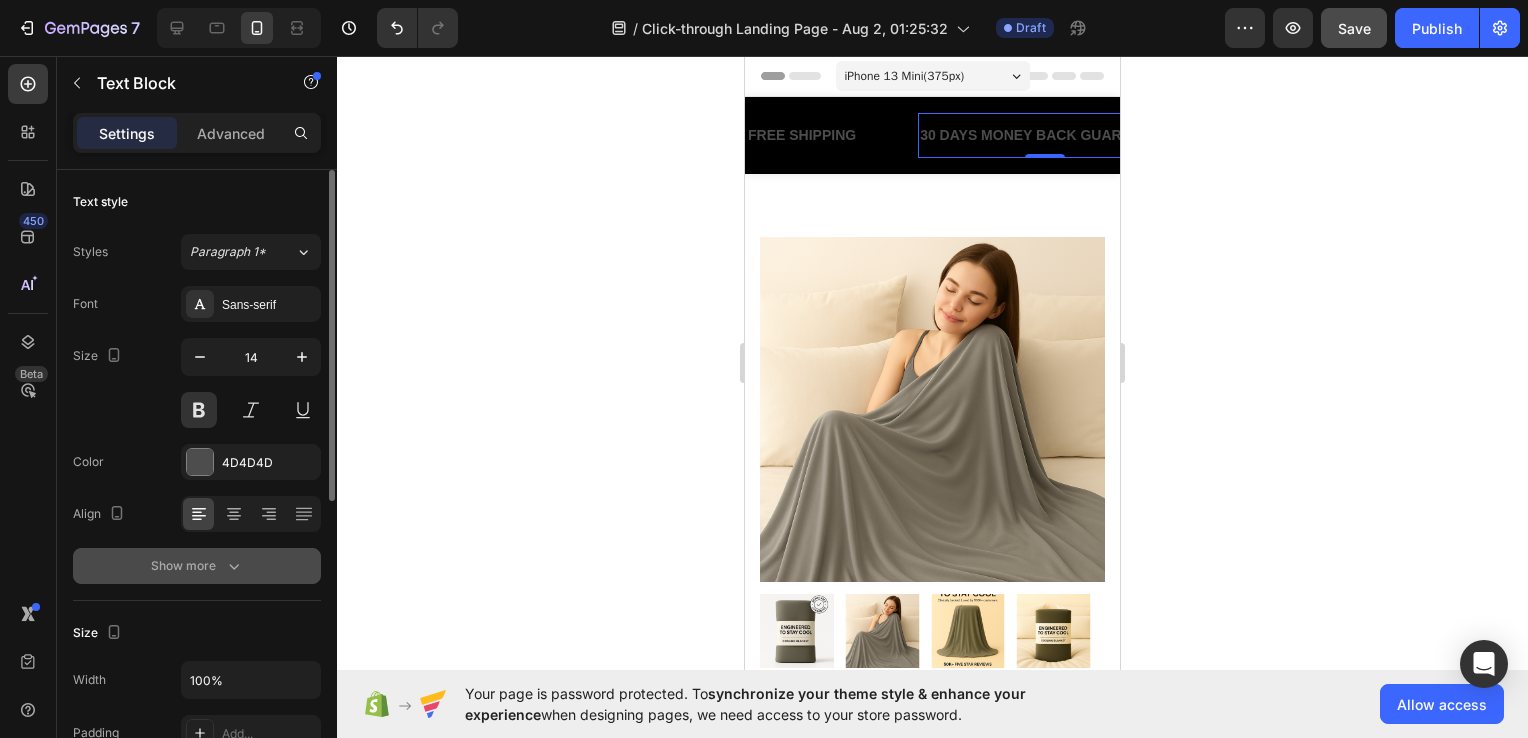 click on "Show more" at bounding box center (197, 566) 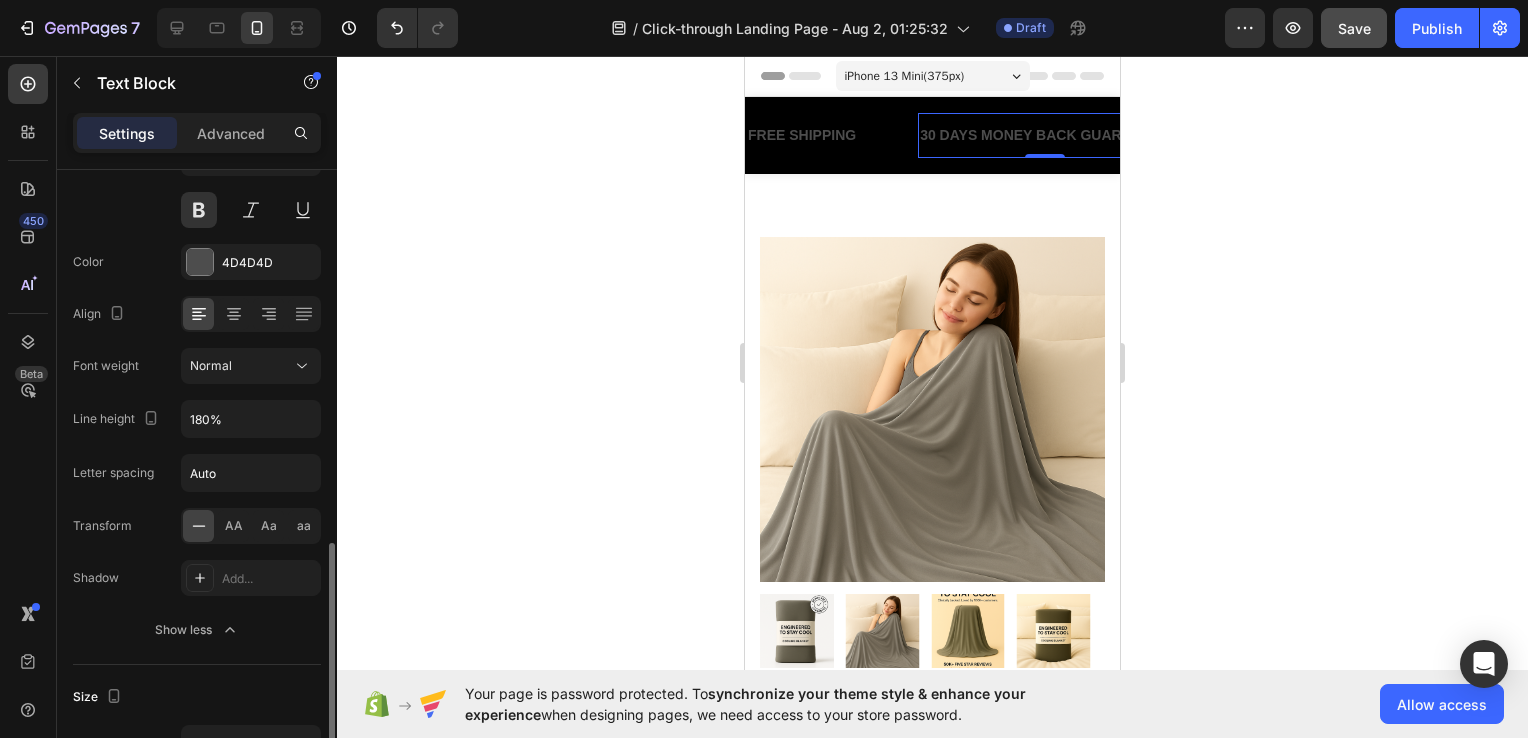 scroll, scrollTop: 400, scrollLeft: 0, axis: vertical 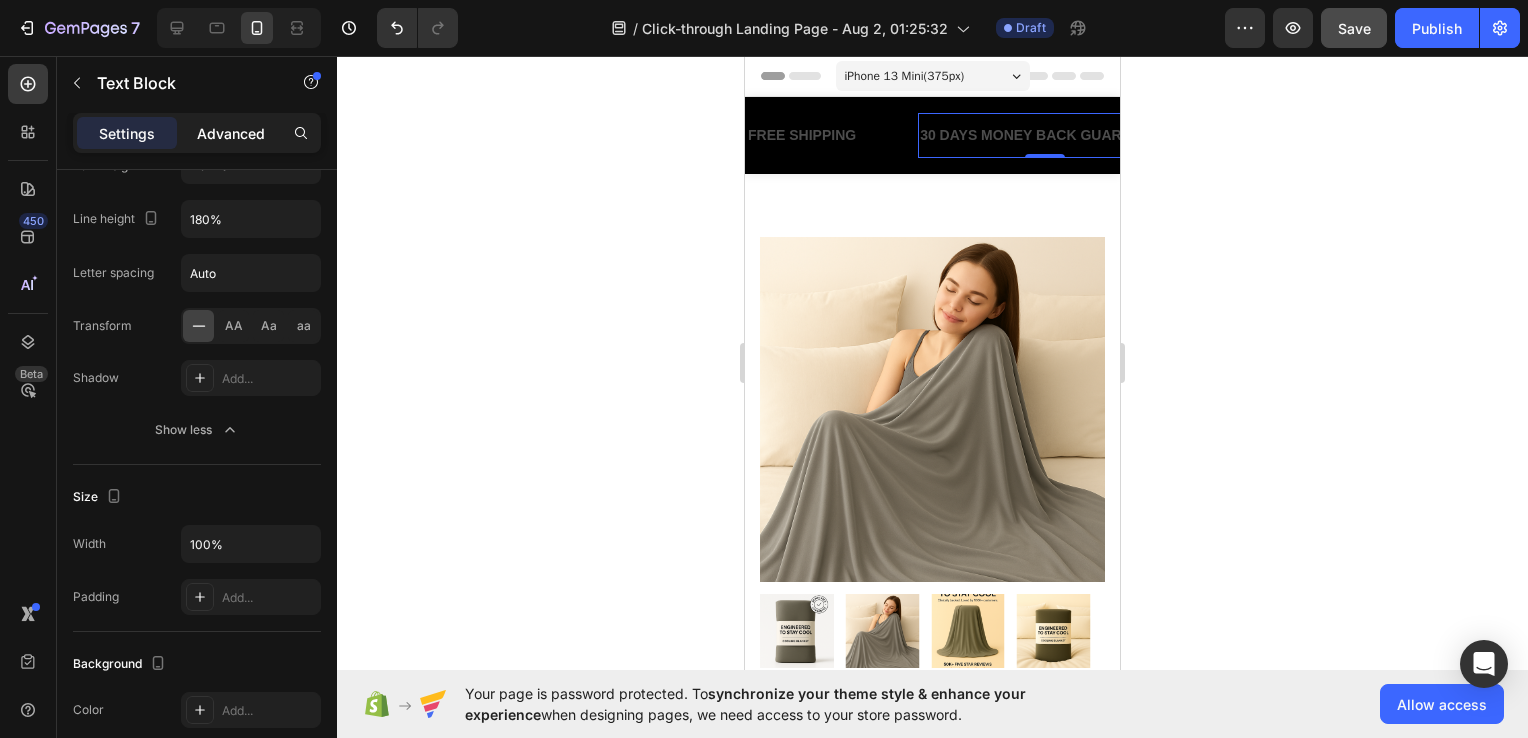 click on "Advanced" at bounding box center (231, 133) 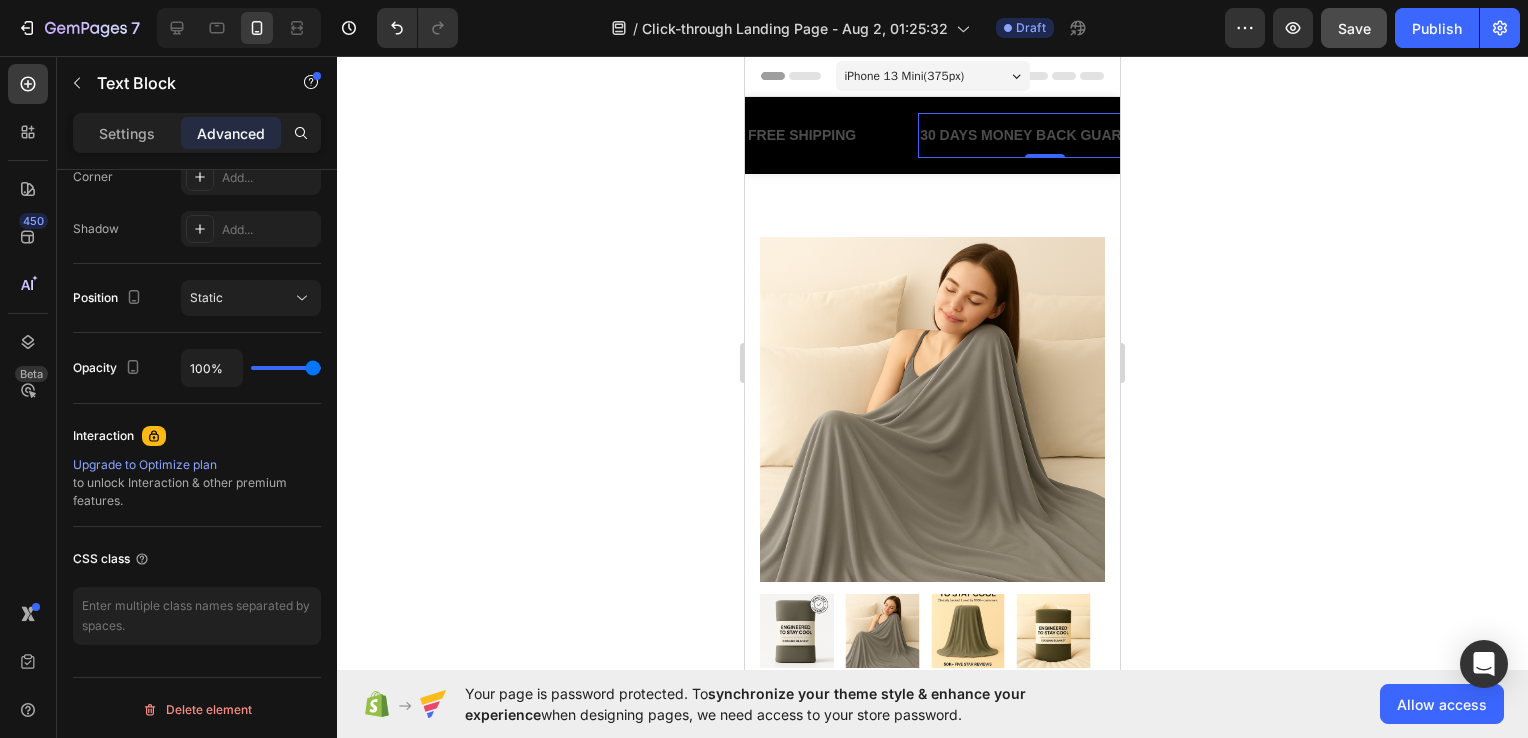 scroll, scrollTop: 0, scrollLeft: 0, axis: both 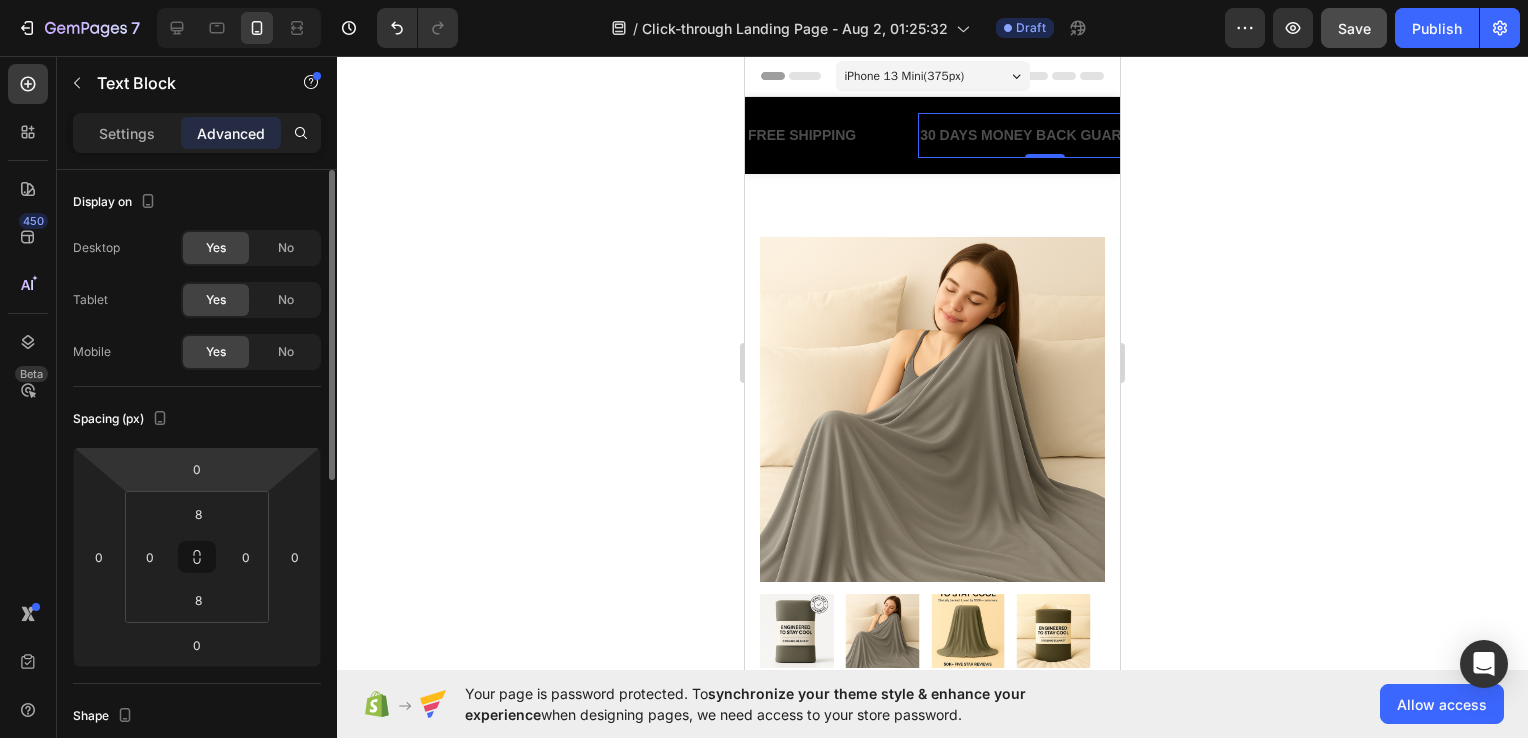 click on "Text Block" at bounding box center [171, 83] 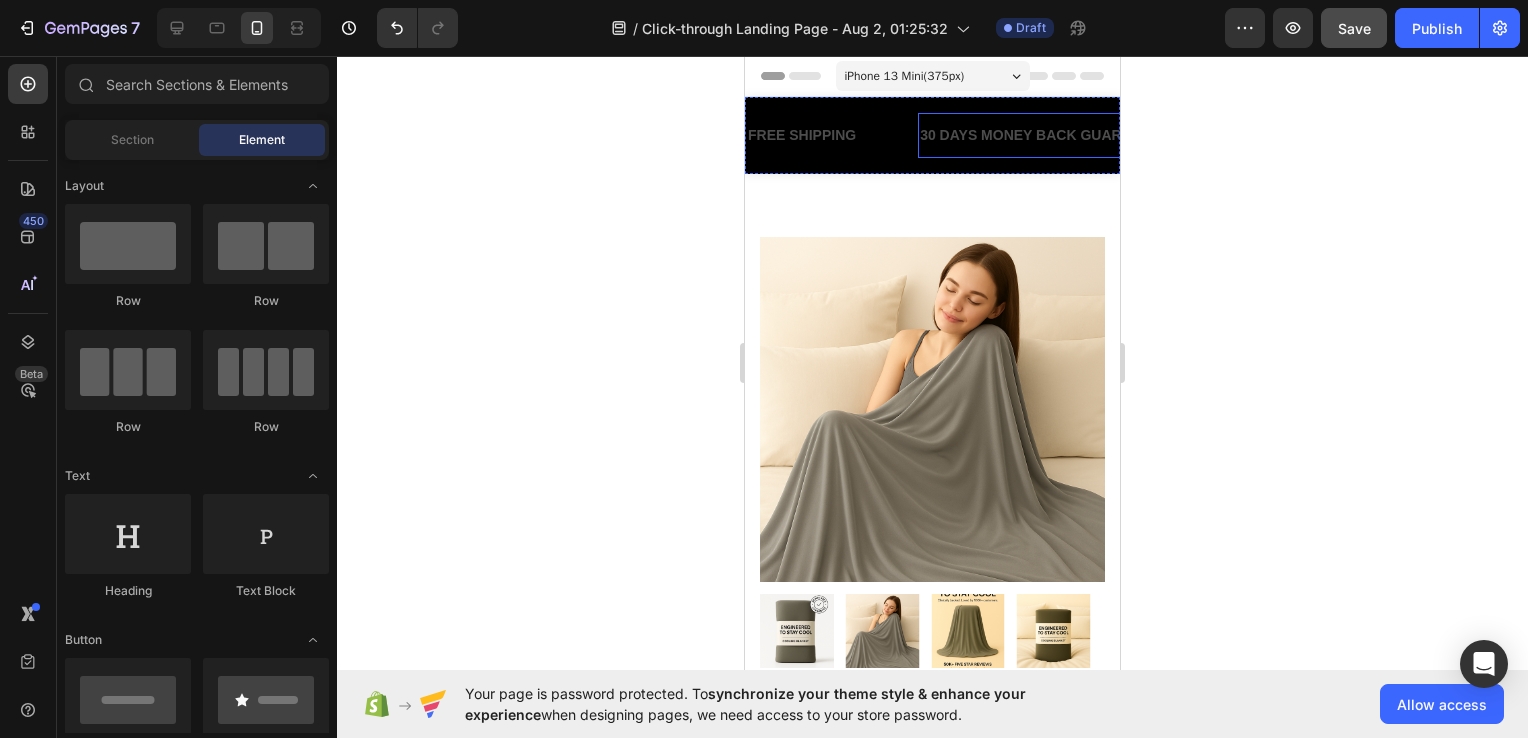 click on "30 DAYS MONEY BACK GUARANTEE" at bounding box center [1044, 135] 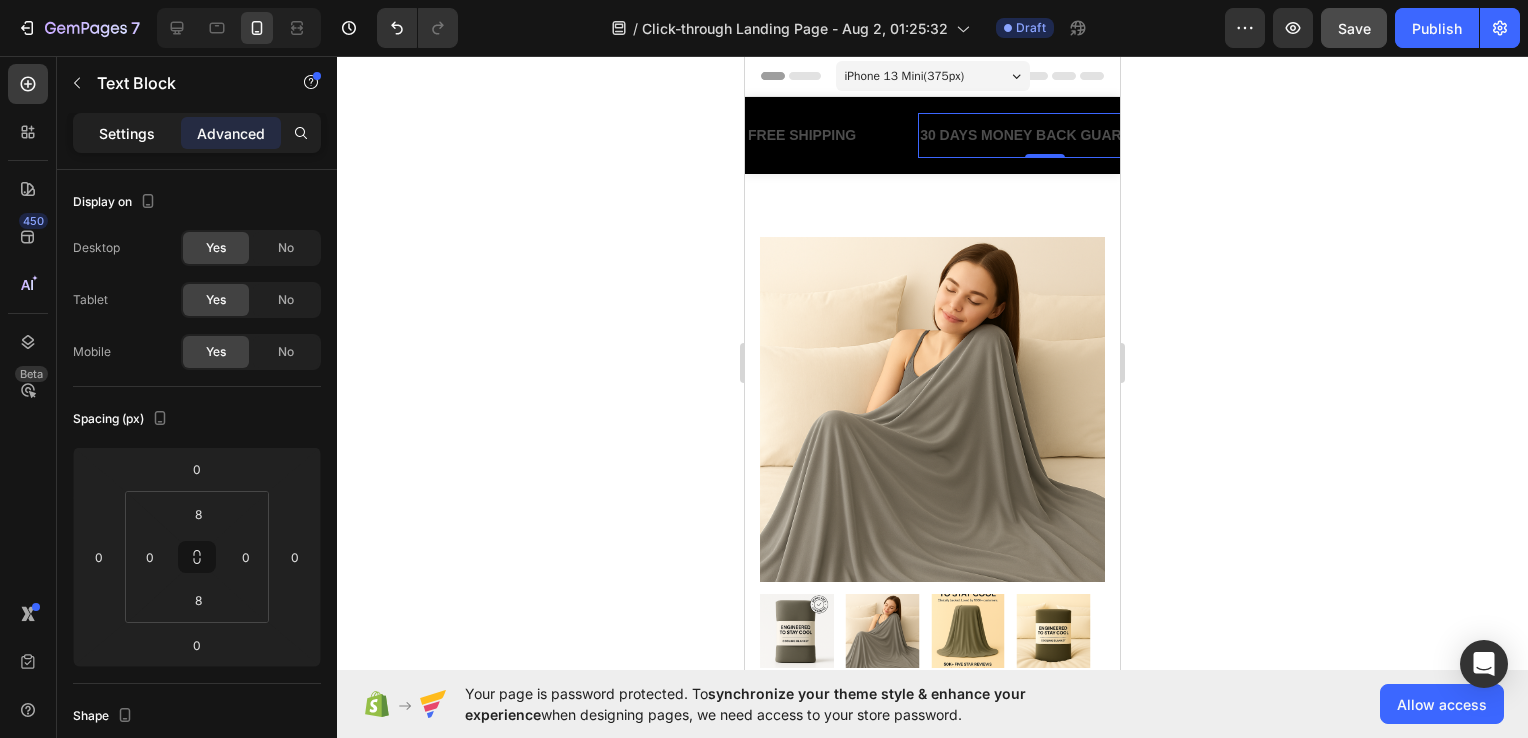 click on "Settings" 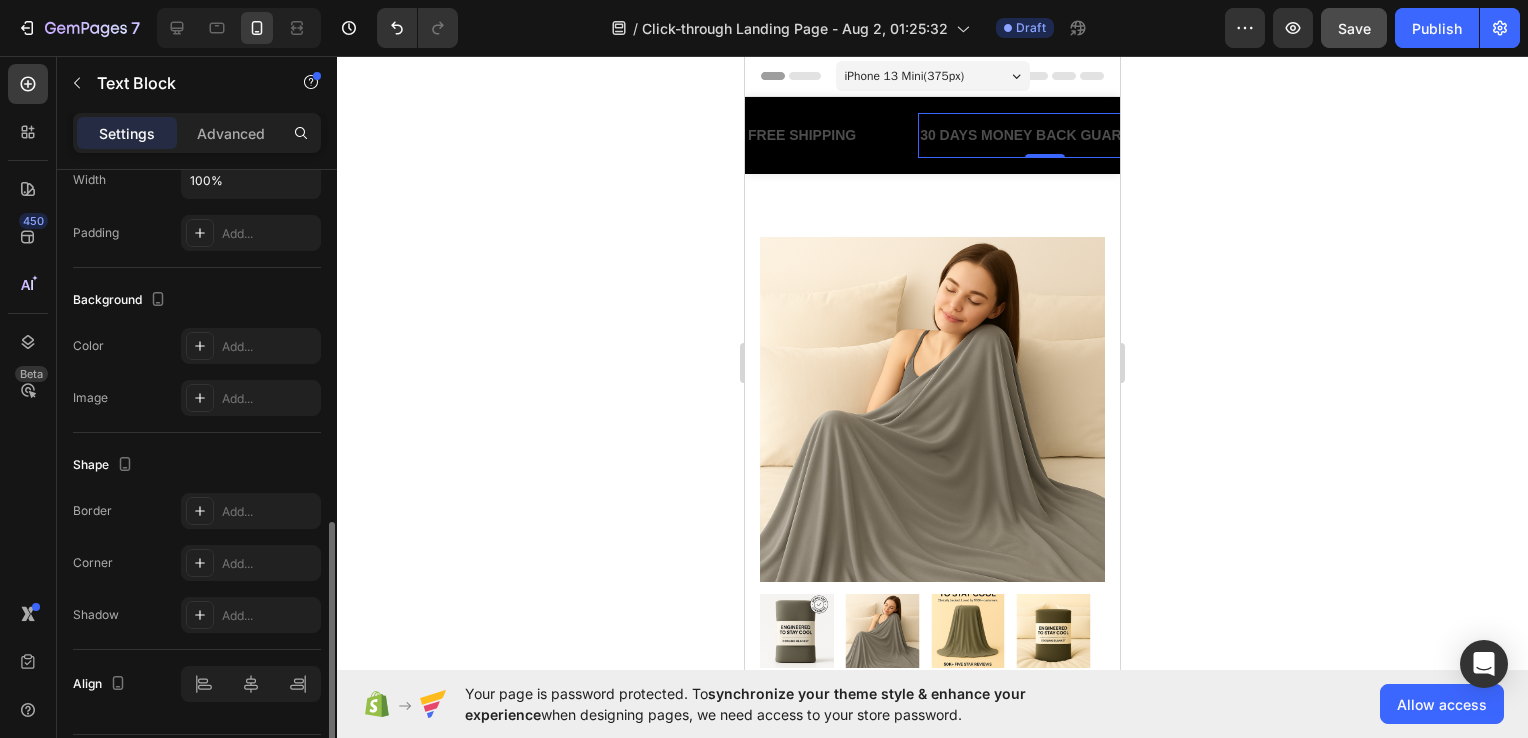 scroll, scrollTop: 557, scrollLeft: 0, axis: vertical 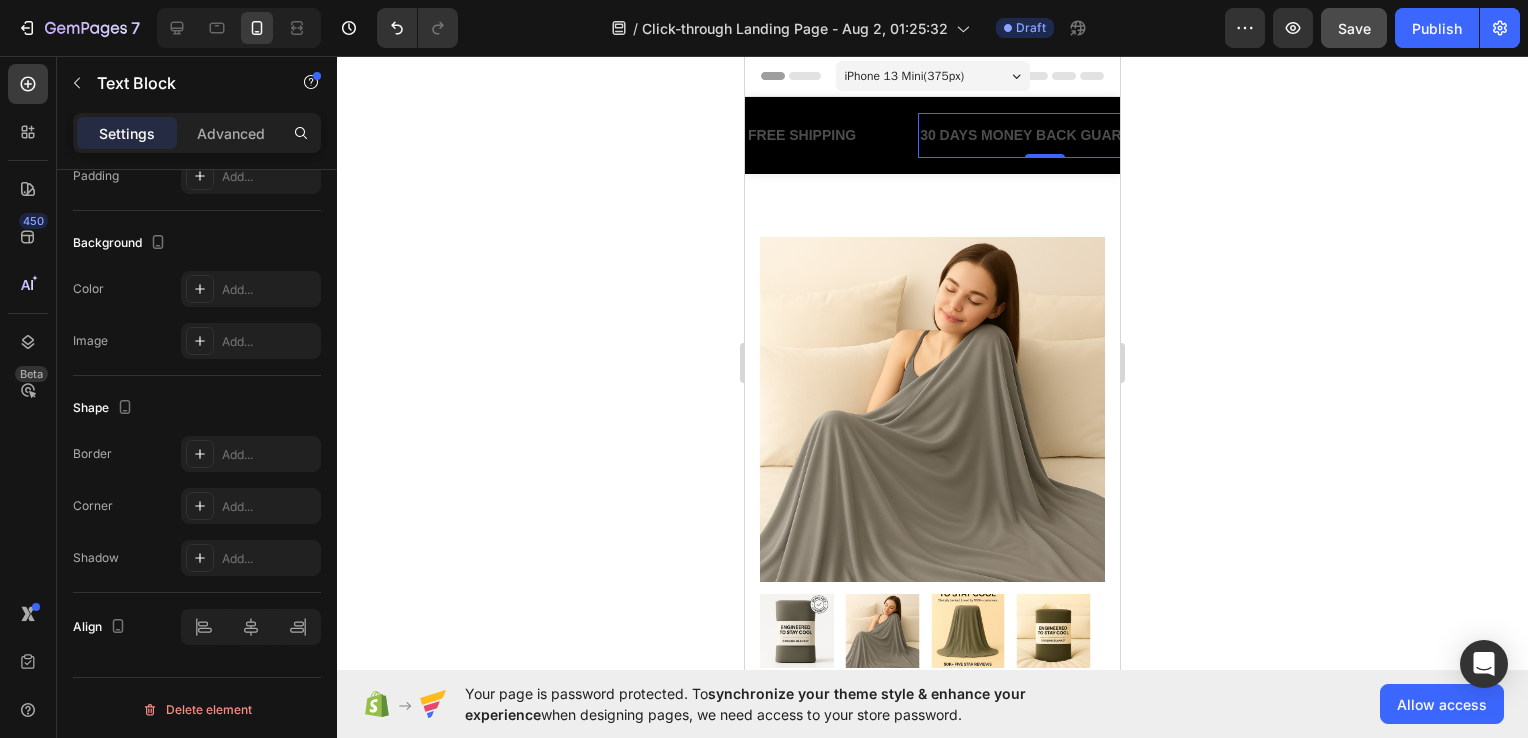click on "30 DAYS MONEY BACK GUARANTEE" at bounding box center (1044, 135) 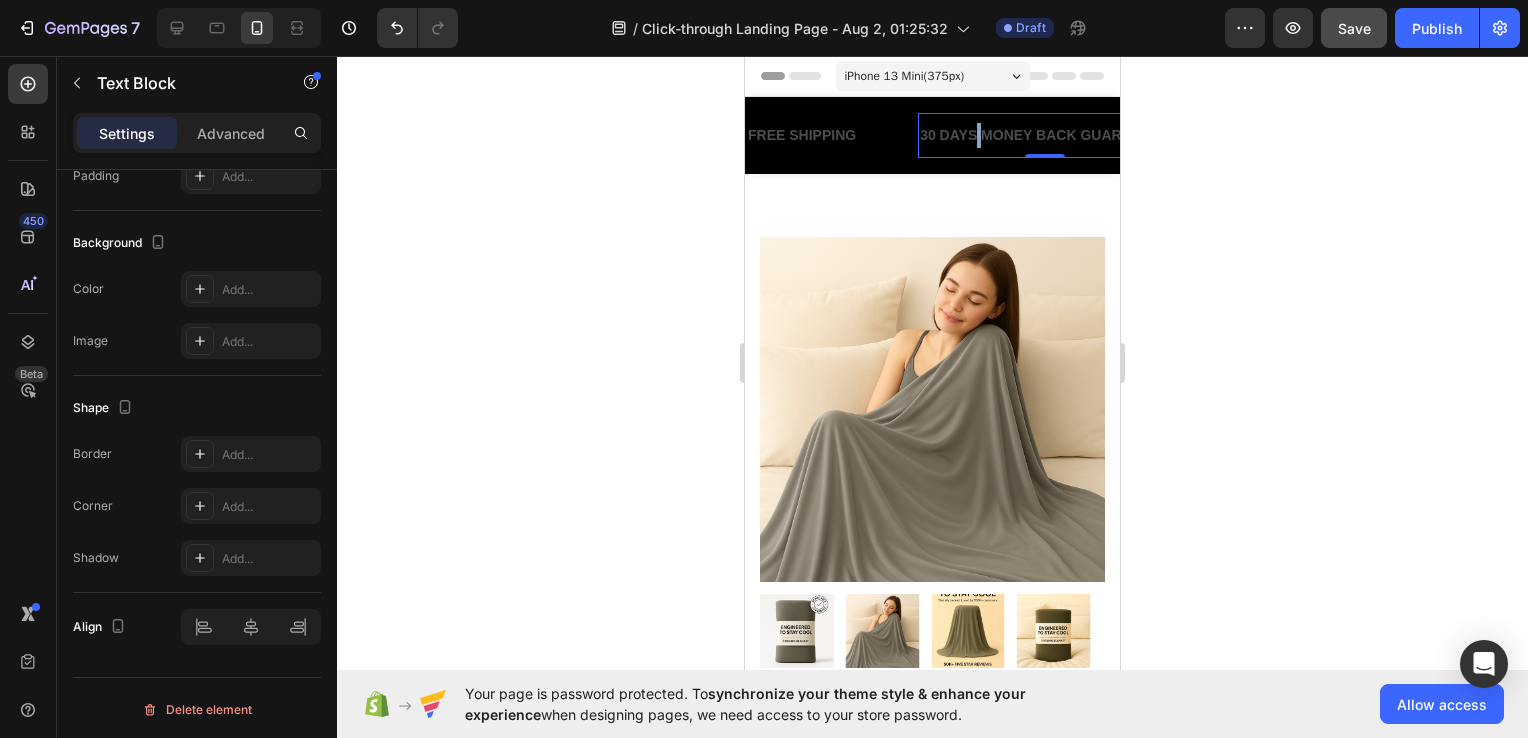 click on "30 DAYS MONEY BACK GUARANTEE" at bounding box center [1044, 135] 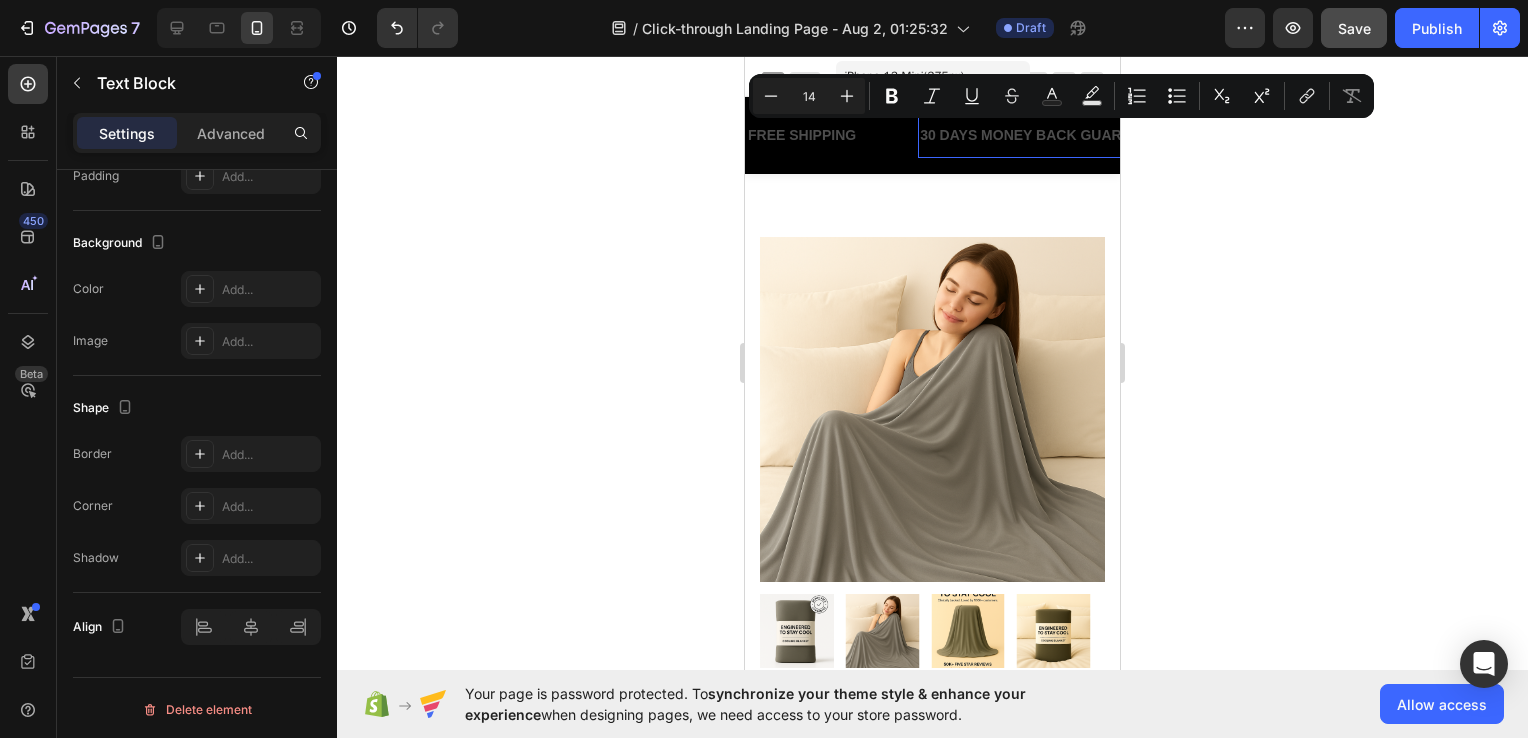 click on "30 DAYS MONEY BACK GUARANTEE" at bounding box center [1044, 135] 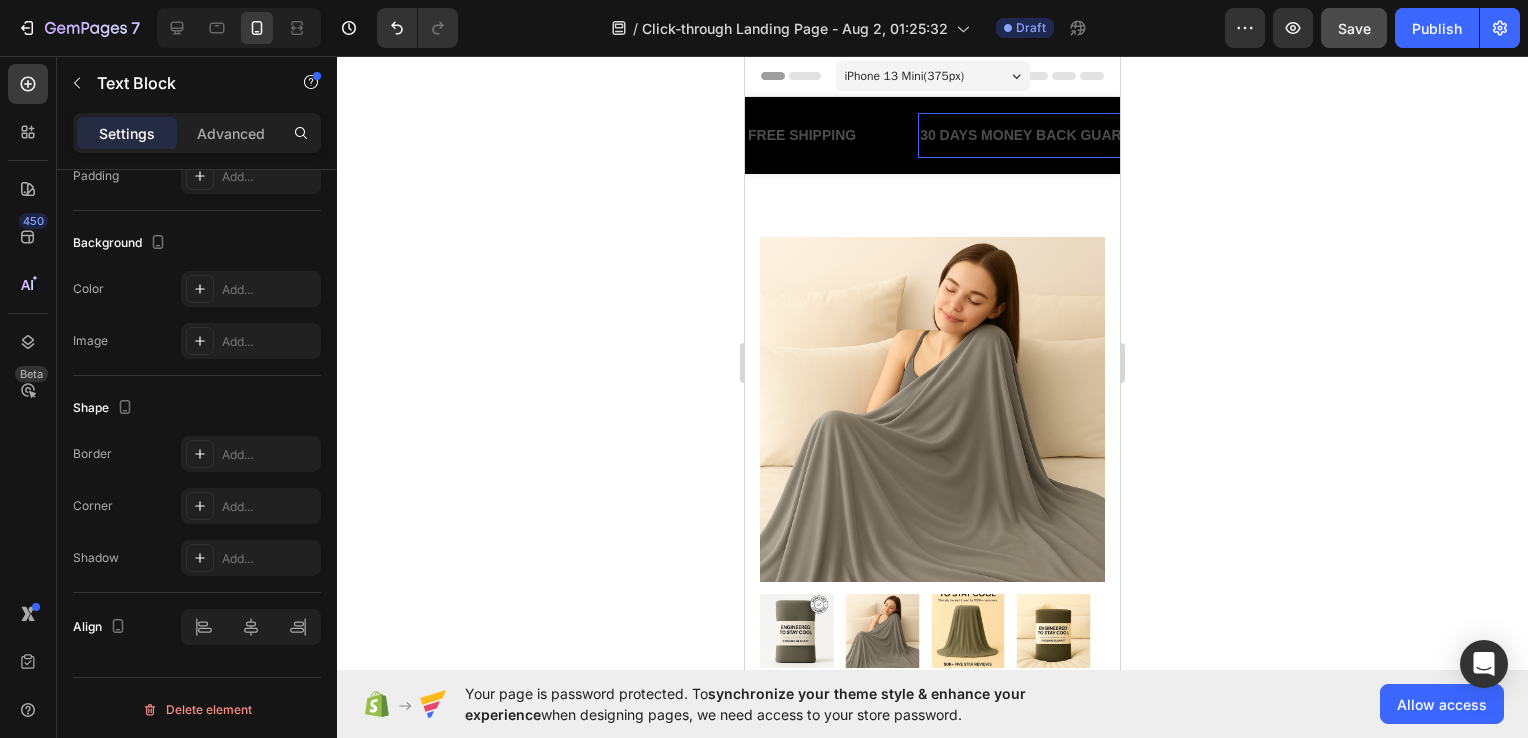 click on "30 DAYS MONEY BACK GUARANTEE" at bounding box center (1044, 135) 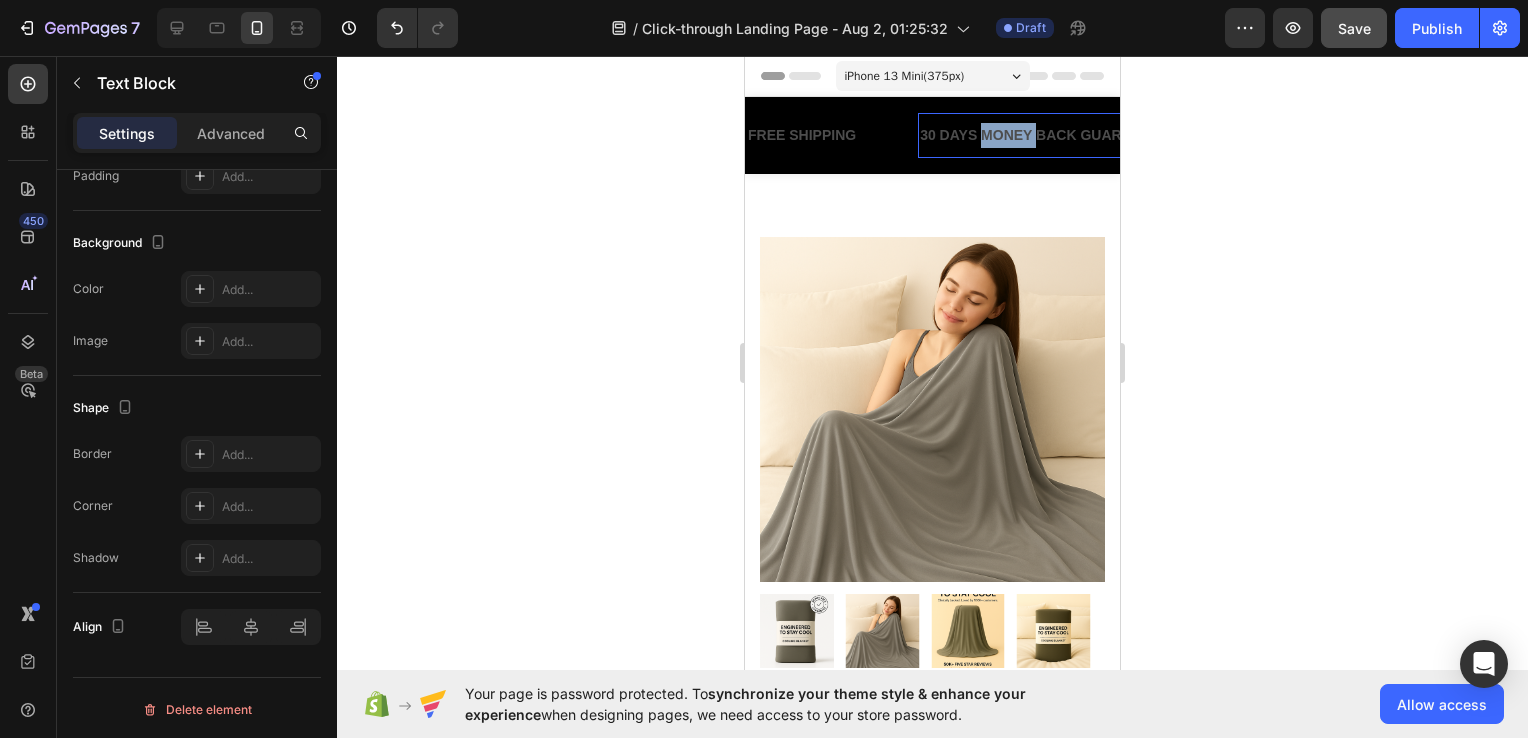 click on "30 DAYS MONEY BACK GUARANTEE" at bounding box center (1044, 135) 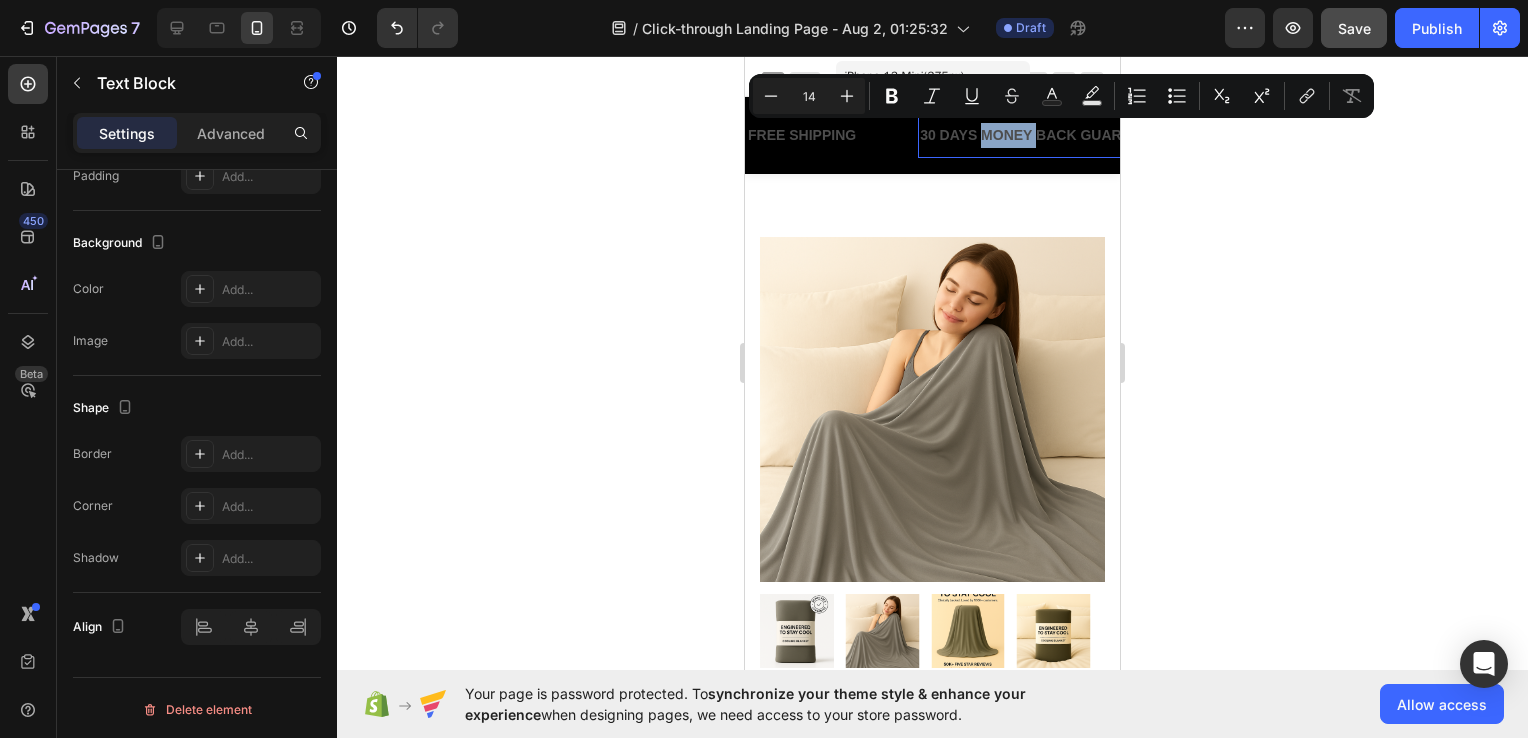 click on "30 DAYS MONEY BACK GUARANTEE" at bounding box center (1044, 135) 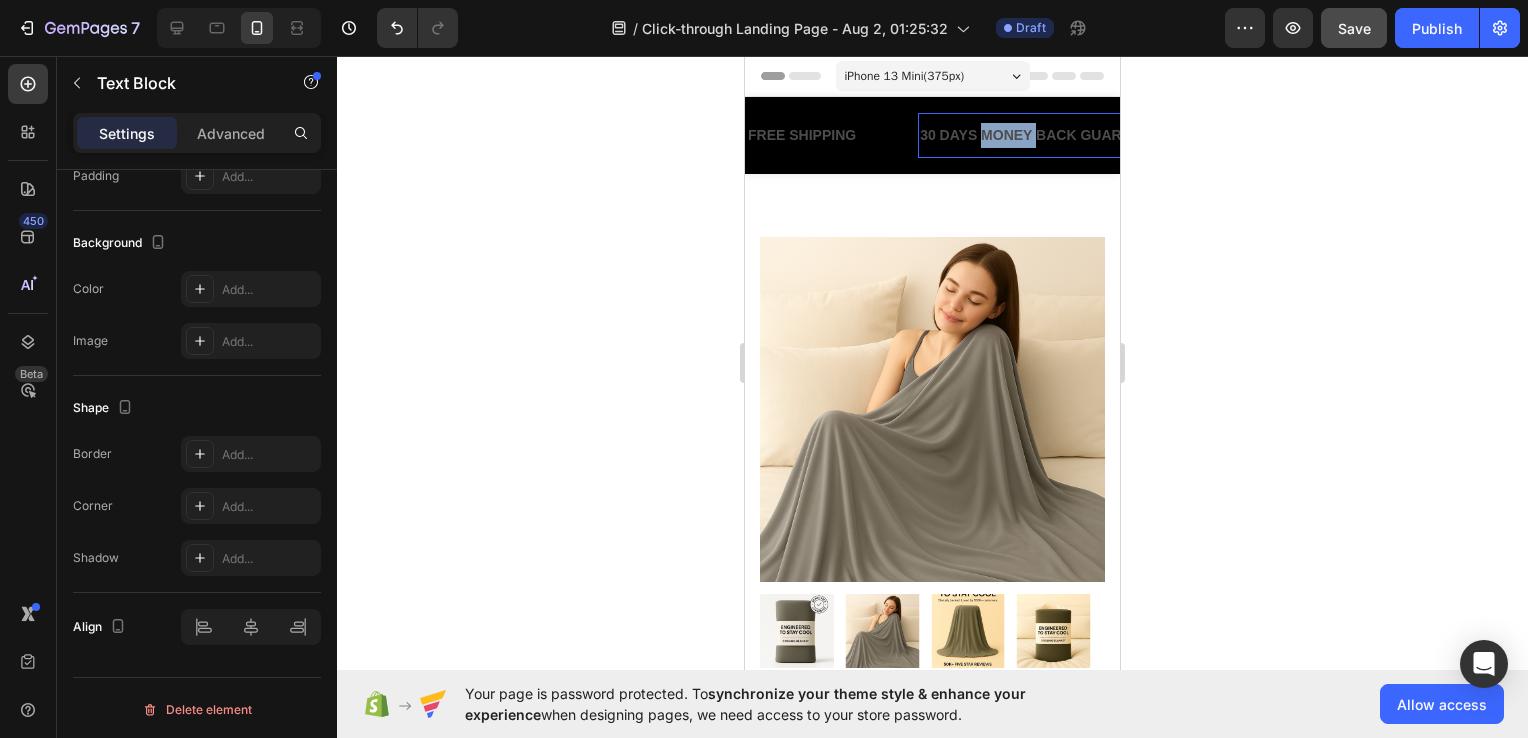 click on "30 DAYS MONEY BACK GUARANTEE" at bounding box center [1044, 135] 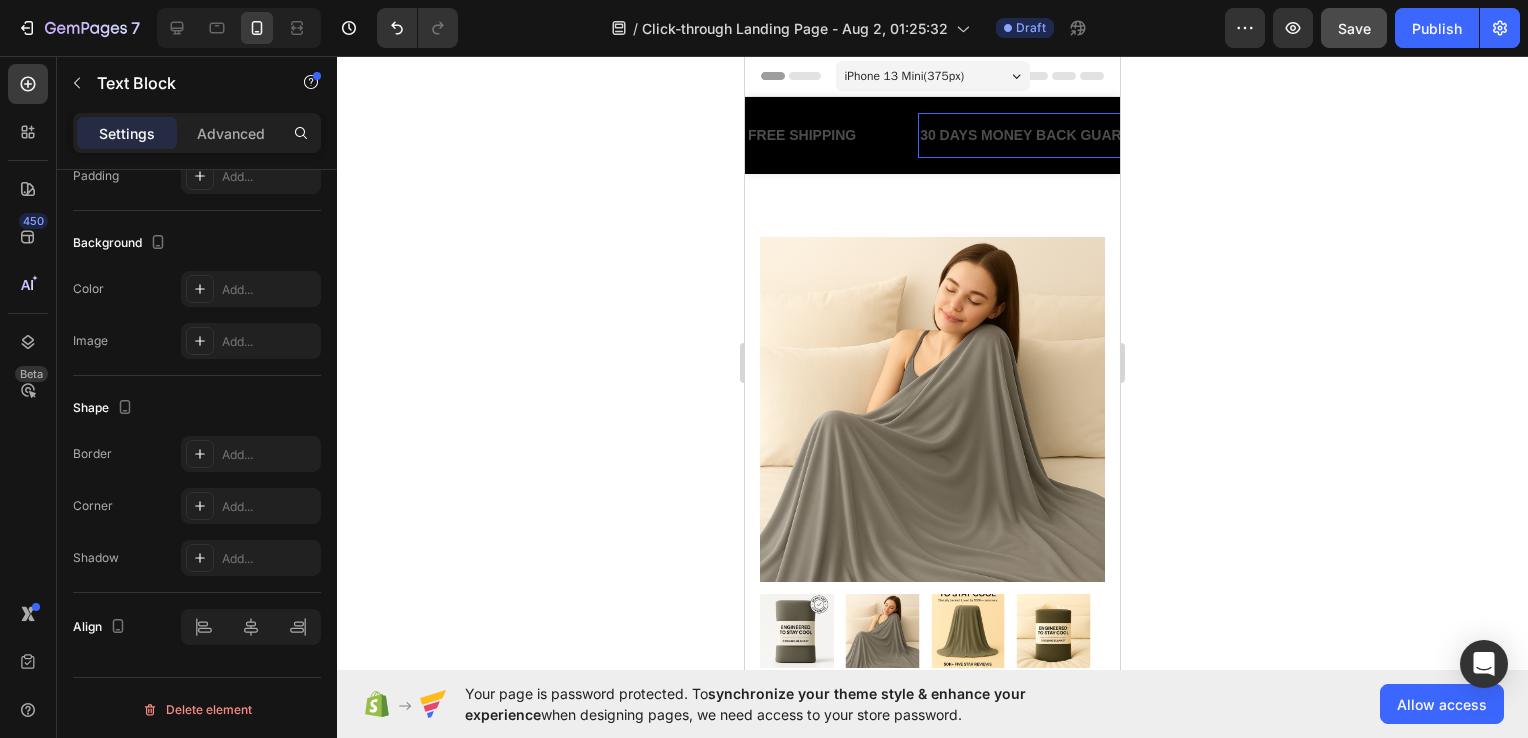 click on "30 DAYS MONEY BACK GUARANTEE" at bounding box center [1044, 135] 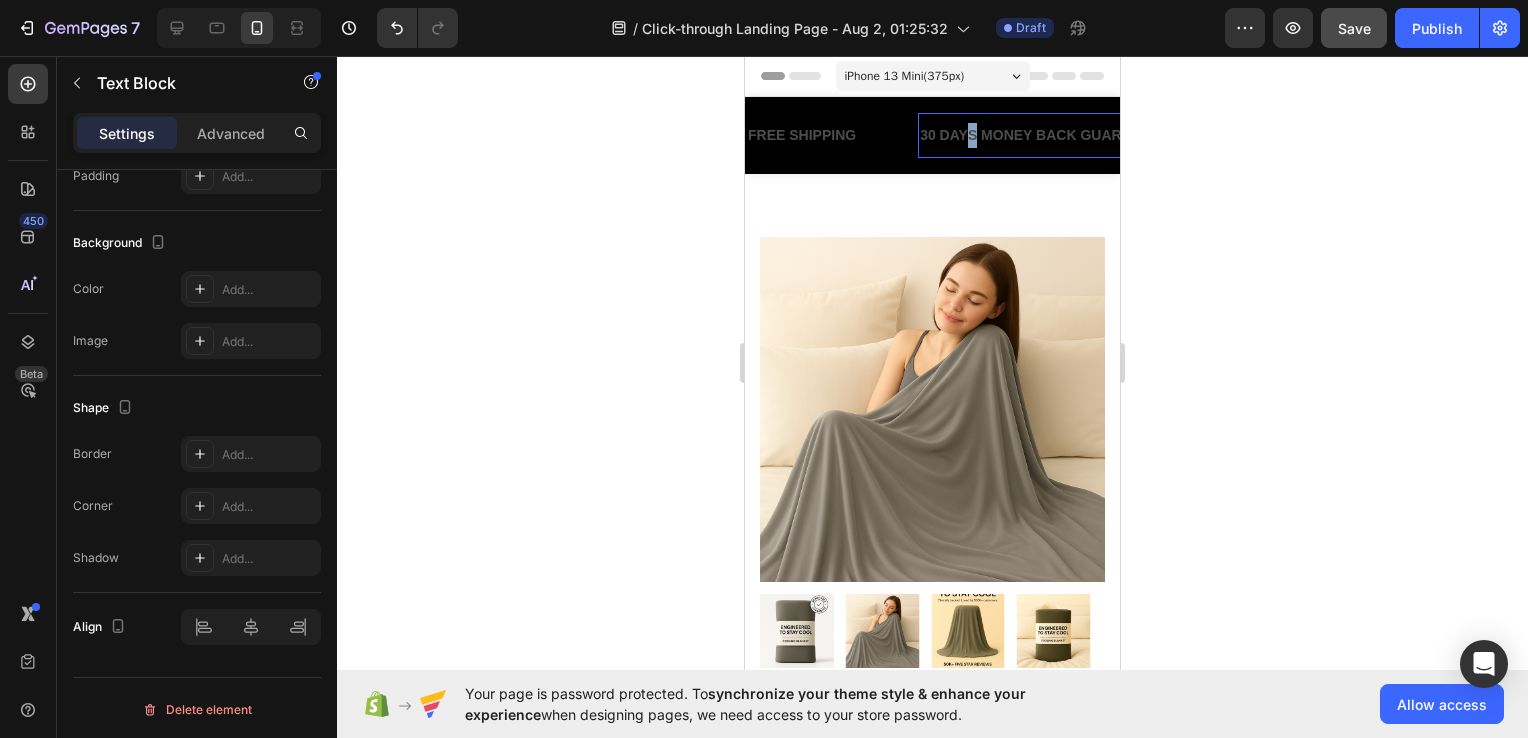 click on "30 DAYS MONEY BACK GUARANTEE" at bounding box center (1044, 135) 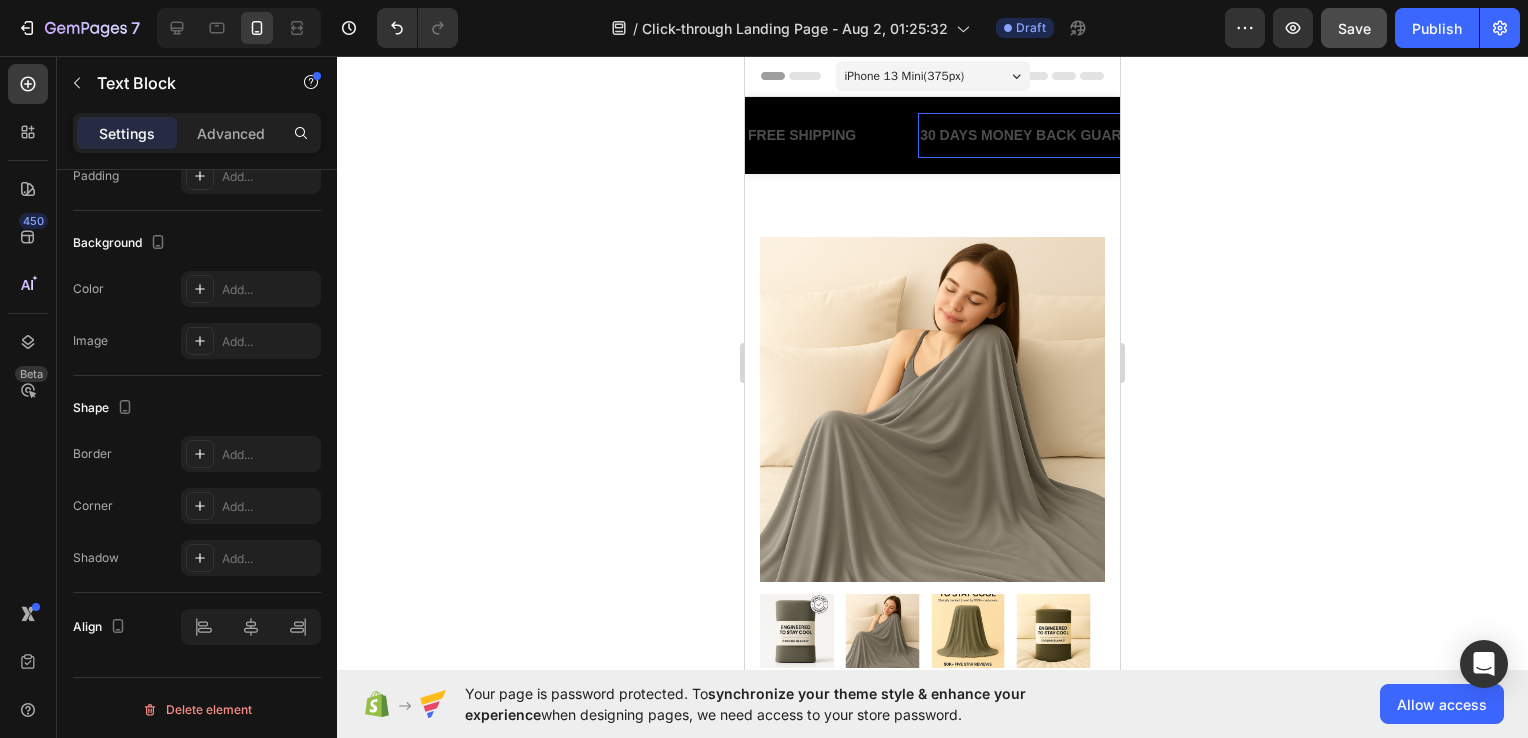 click on "30 DAYS MONEY BACK GUARANTEE" at bounding box center (1044, 135) 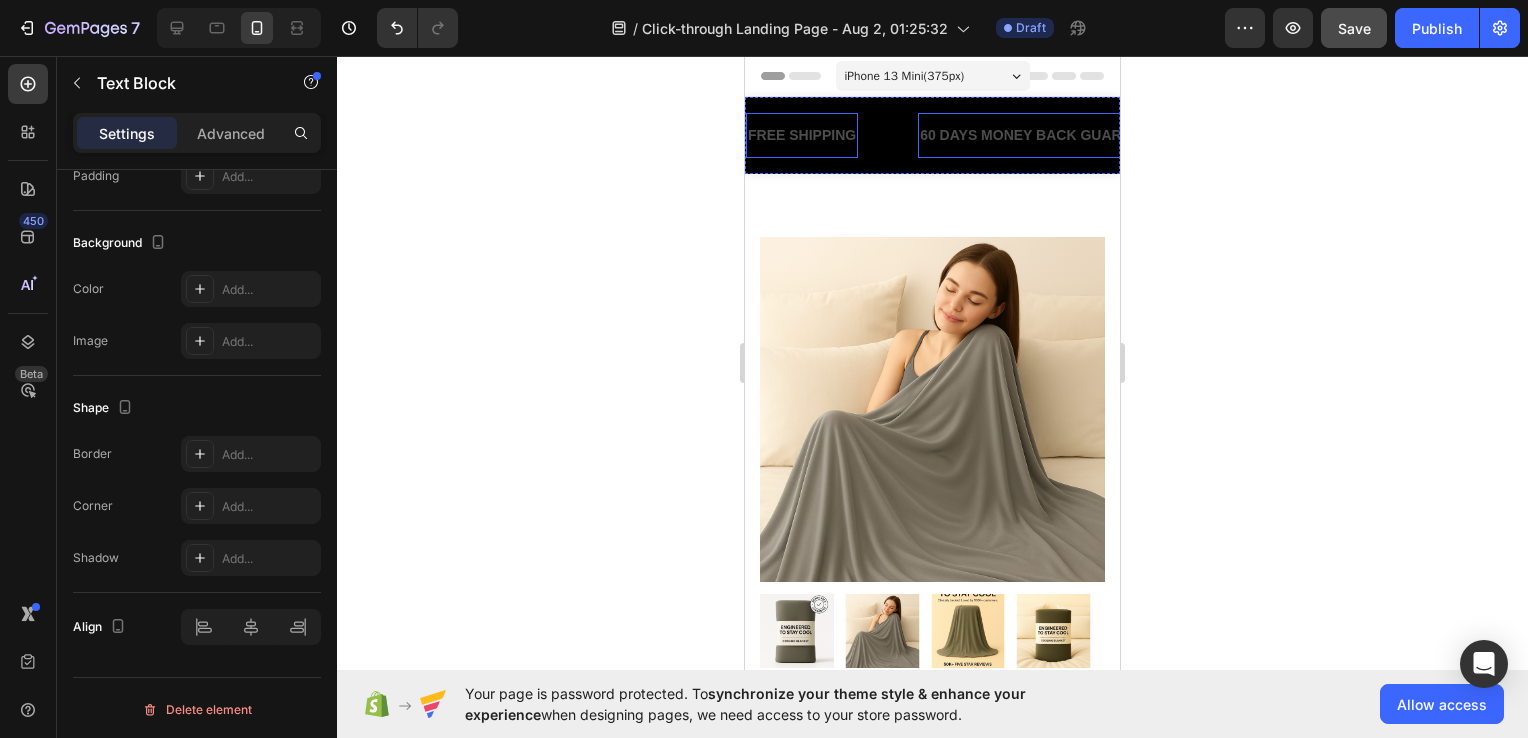 click on "FREE SHIPPING" at bounding box center (802, 135) 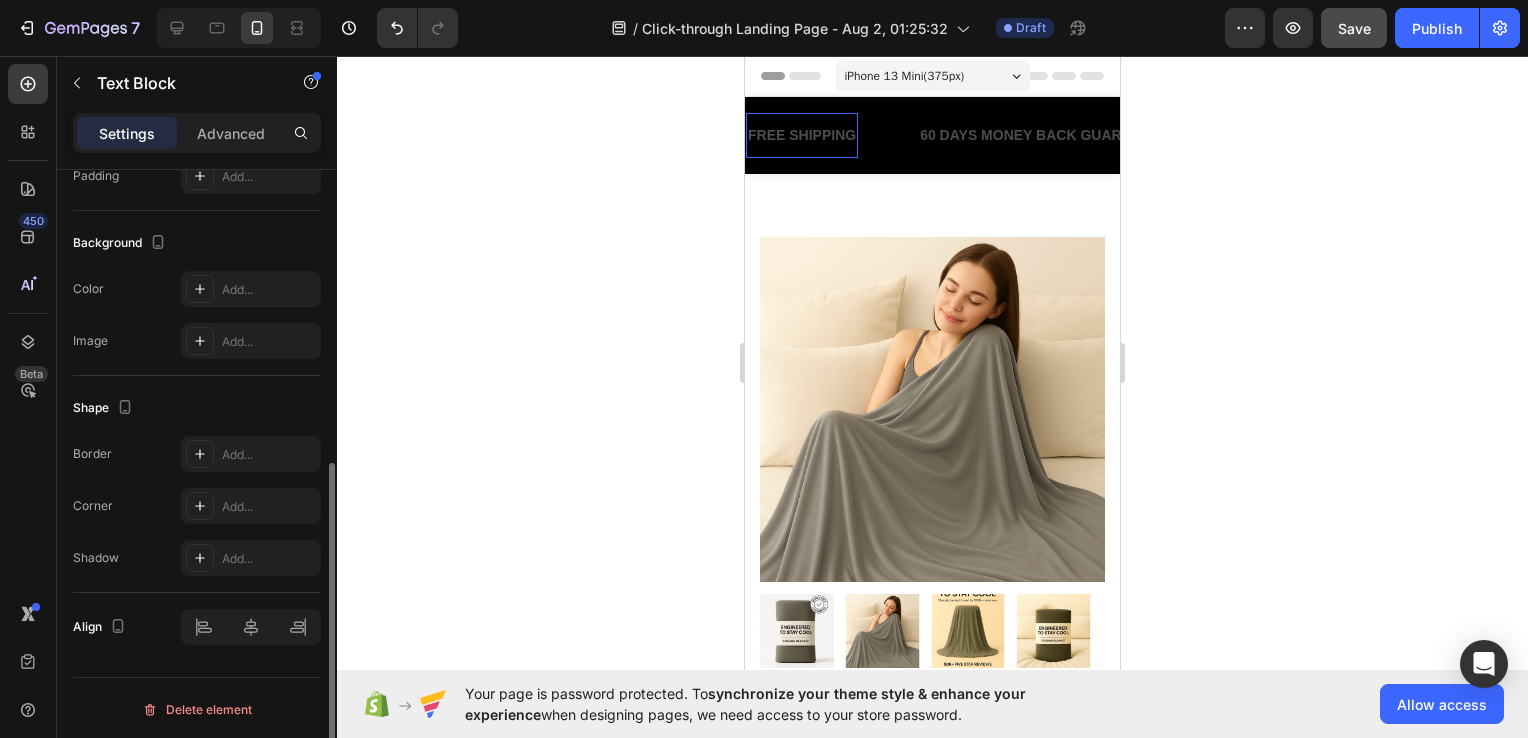 scroll, scrollTop: 556, scrollLeft: 0, axis: vertical 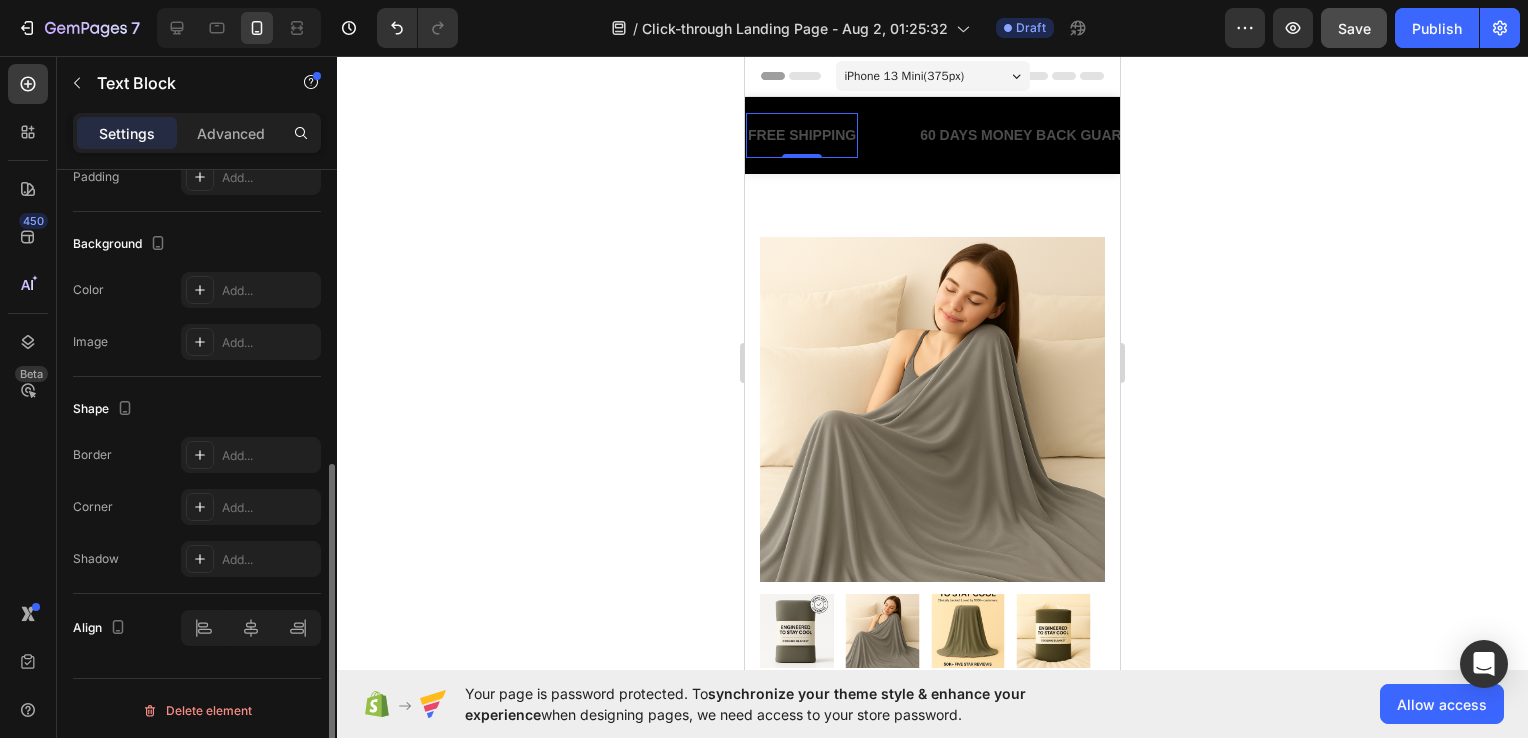 click on "FREE SHIPPING" at bounding box center [802, 135] 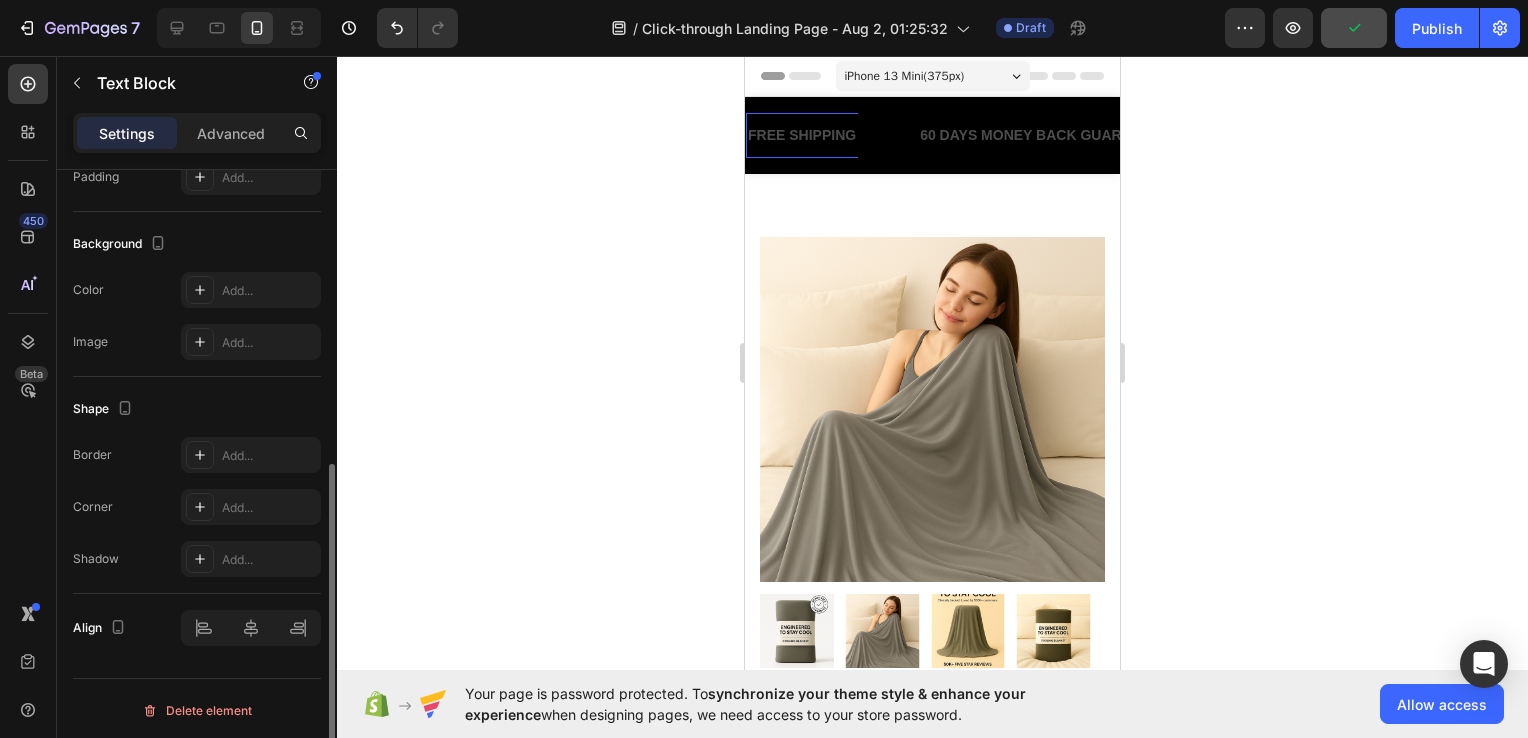 click on "FREE SHIPPING" at bounding box center [802, 135] 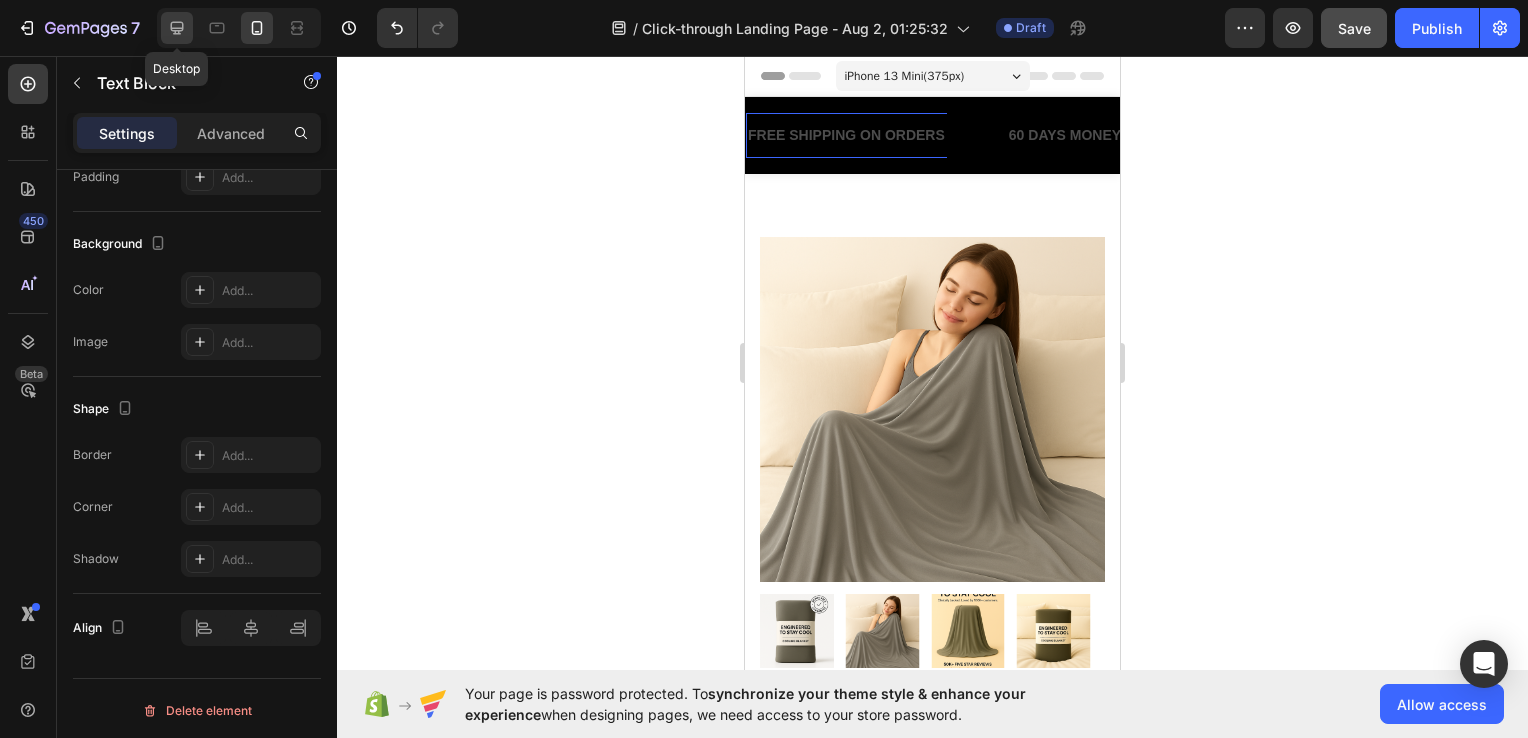 click 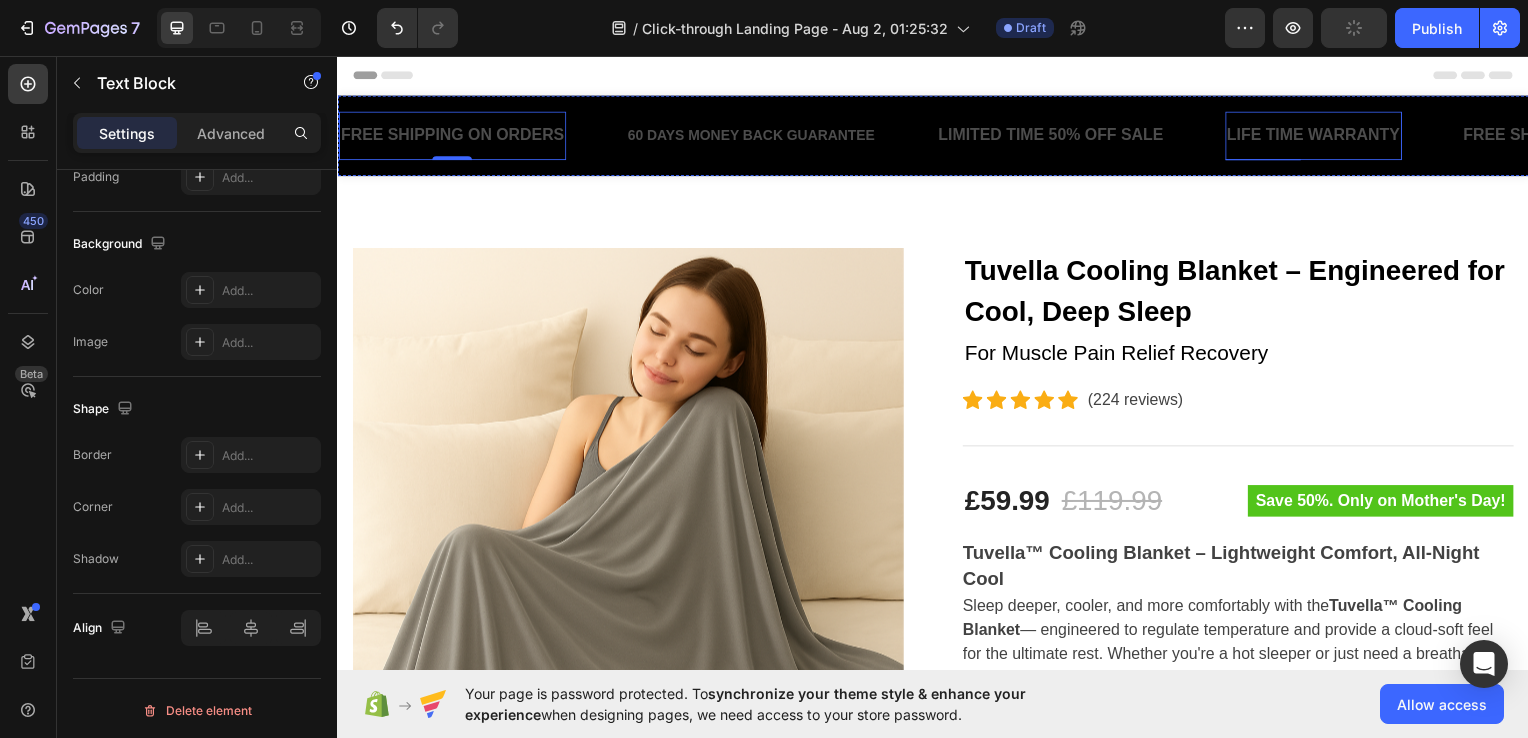 click on "LIFE TIME WARRANTY" at bounding box center [1320, 136] 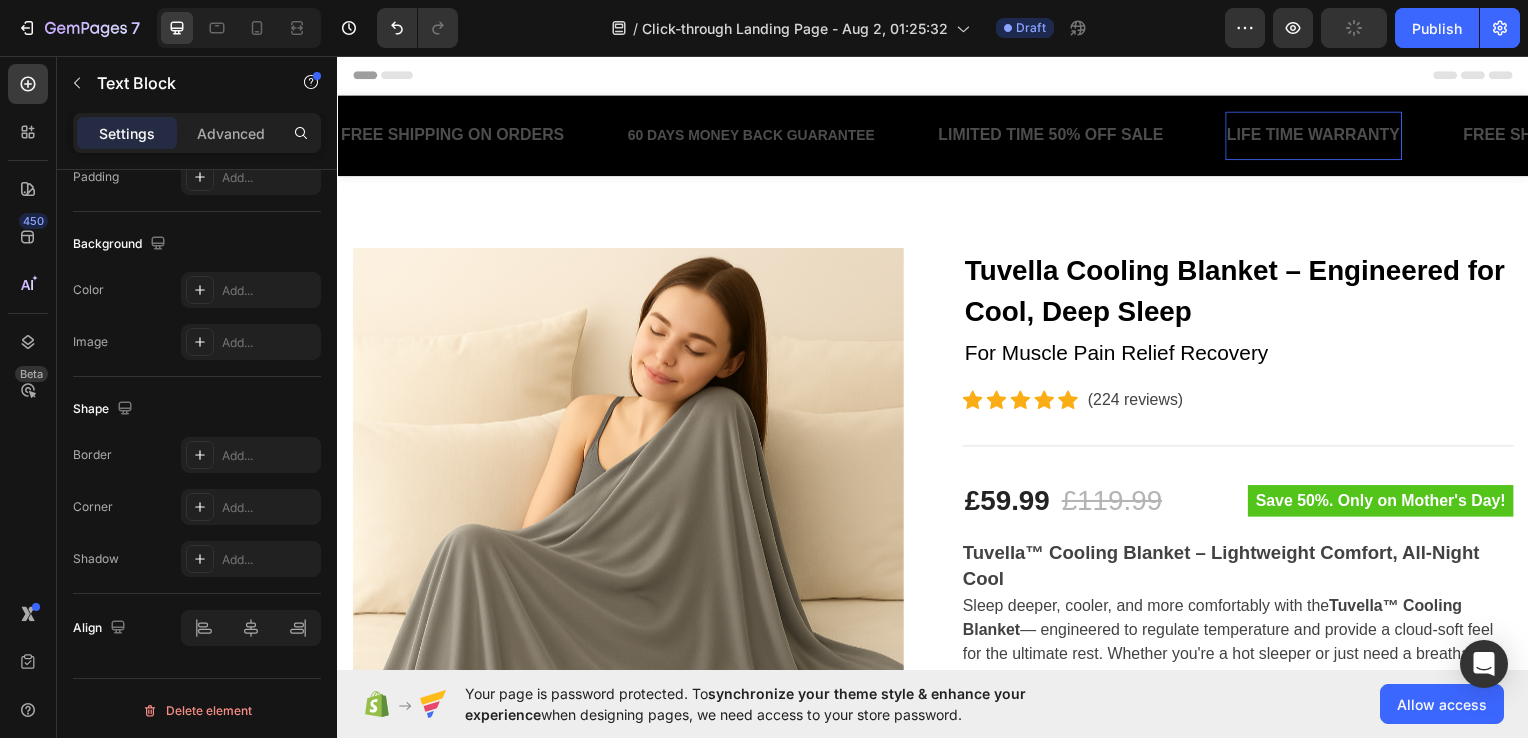 scroll, scrollTop: 556, scrollLeft: 0, axis: vertical 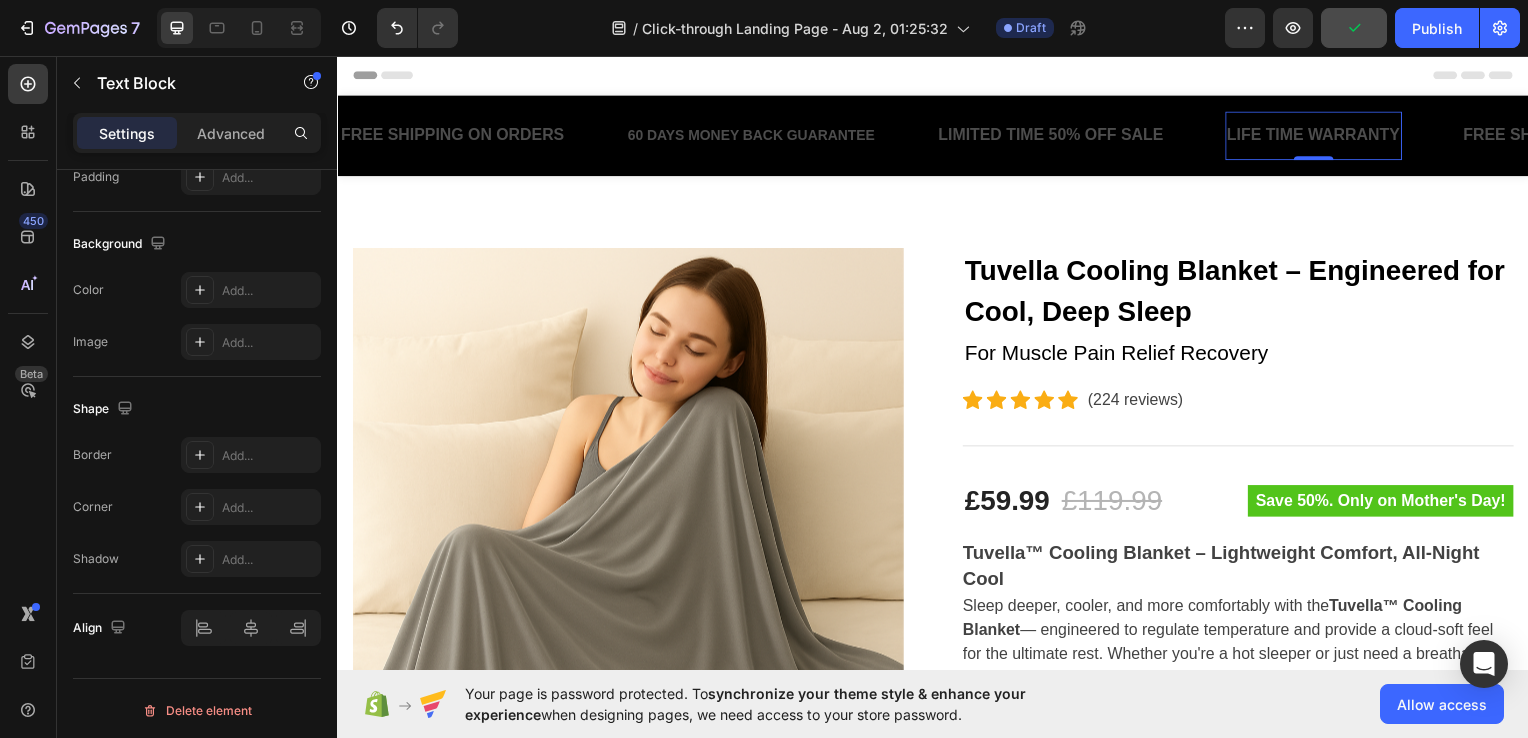click on "LIFE TIME WARRANTY" at bounding box center (1320, 136) 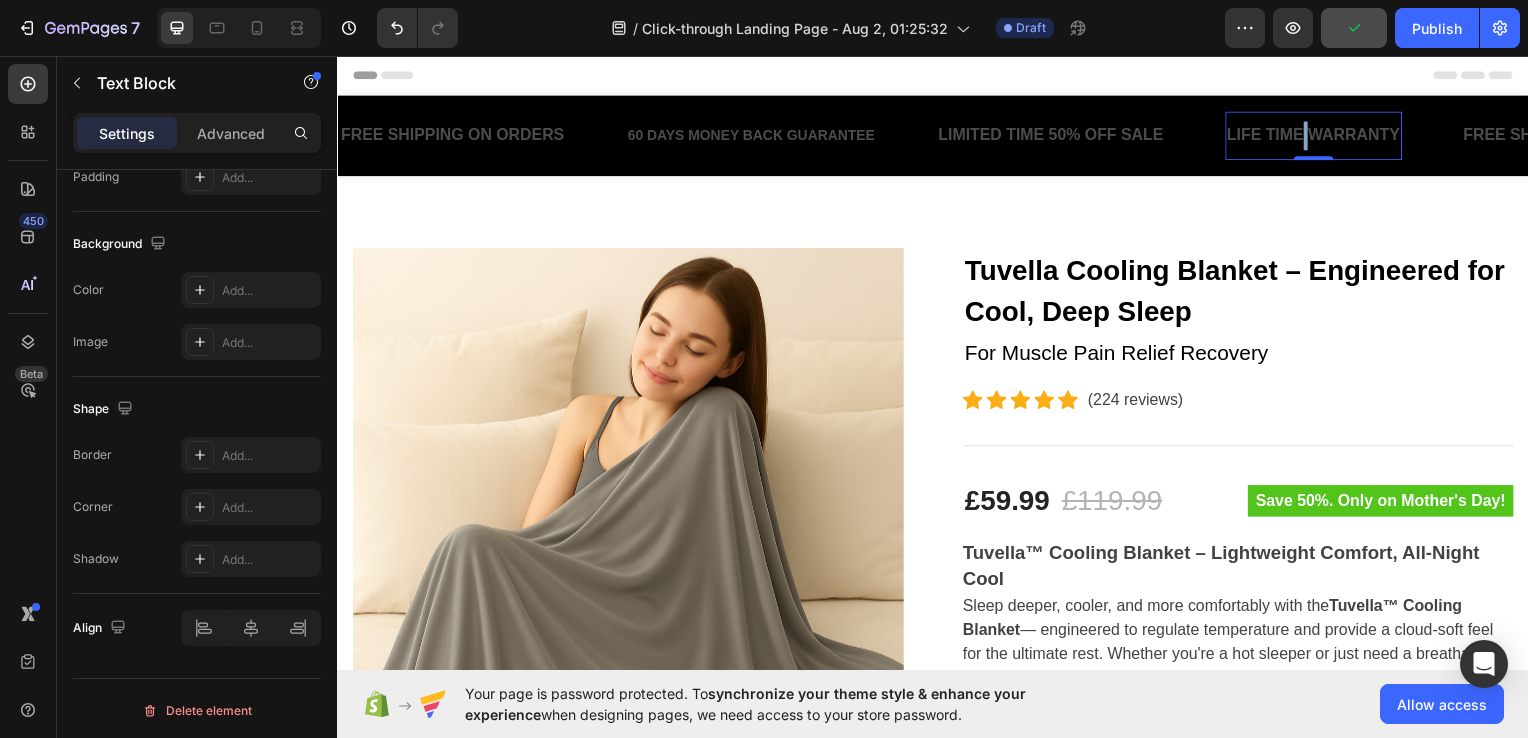 click on "LIFE TIME WARRANTY" at bounding box center [1320, 136] 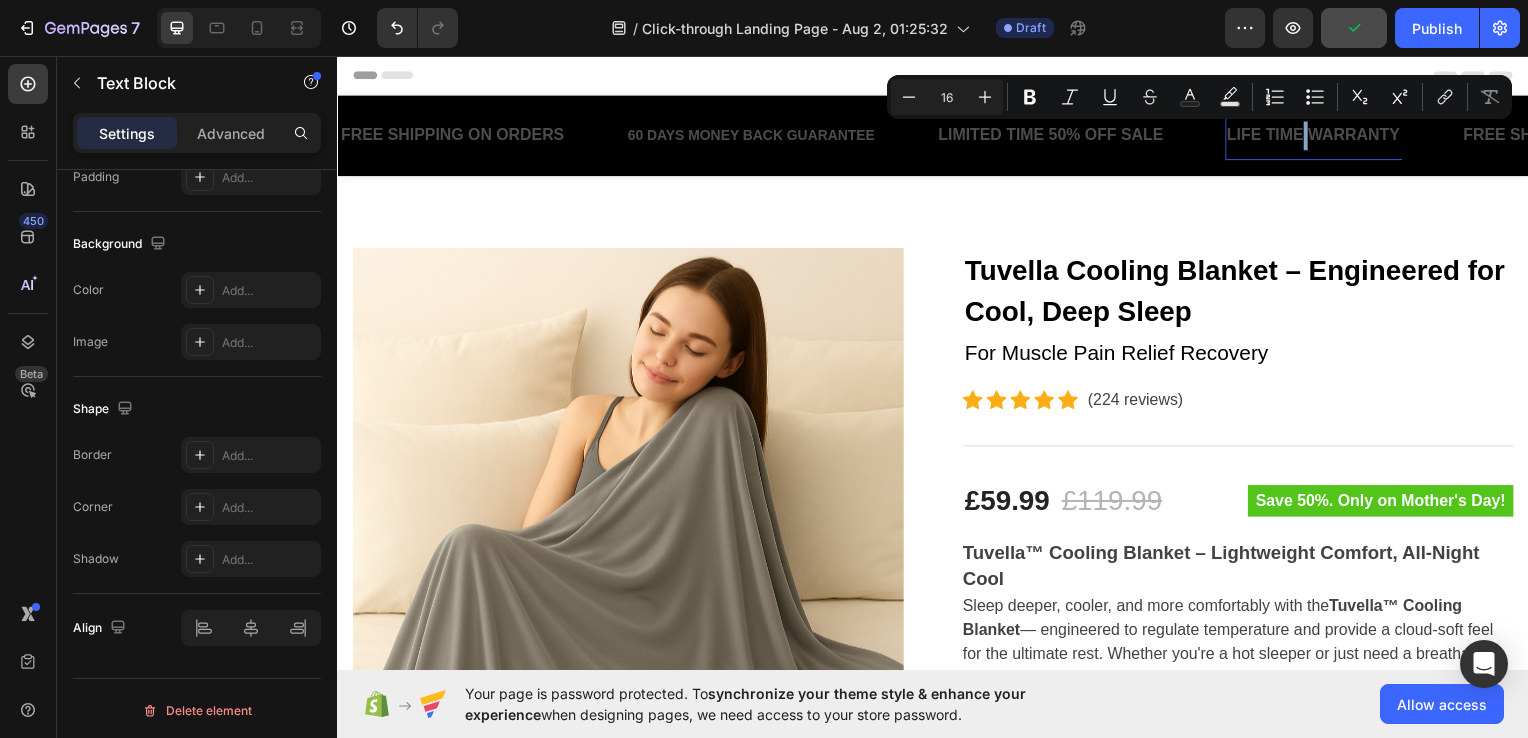 click on "LIFE TIME WARRANTY" at bounding box center (1320, 136) 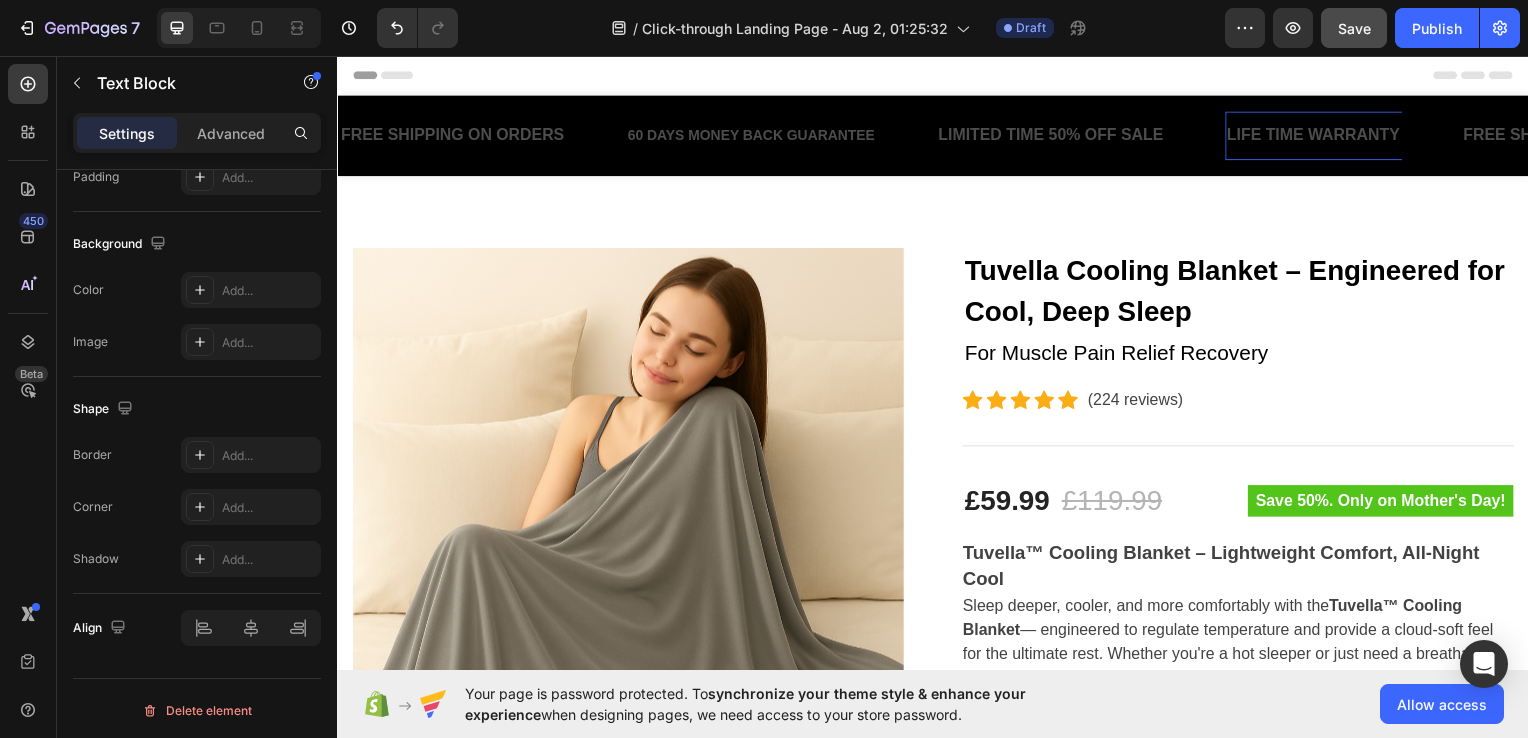 drag, startPoint x: 1295, startPoint y: 129, endPoint x: 1237, endPoint y: 134, distance: 58.21512 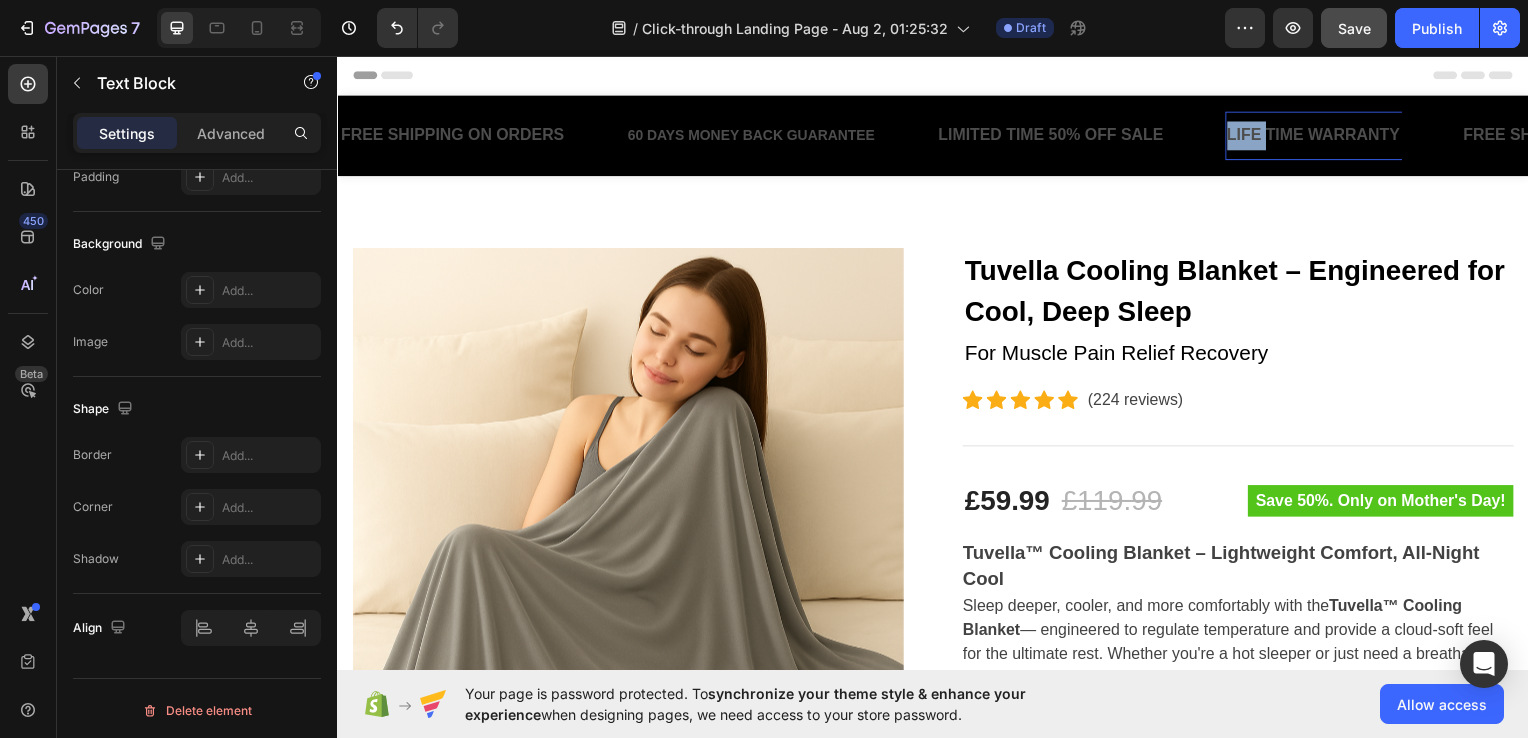 click on "LIFE TIME WARRANTY" at bounding box center (1320, 136) 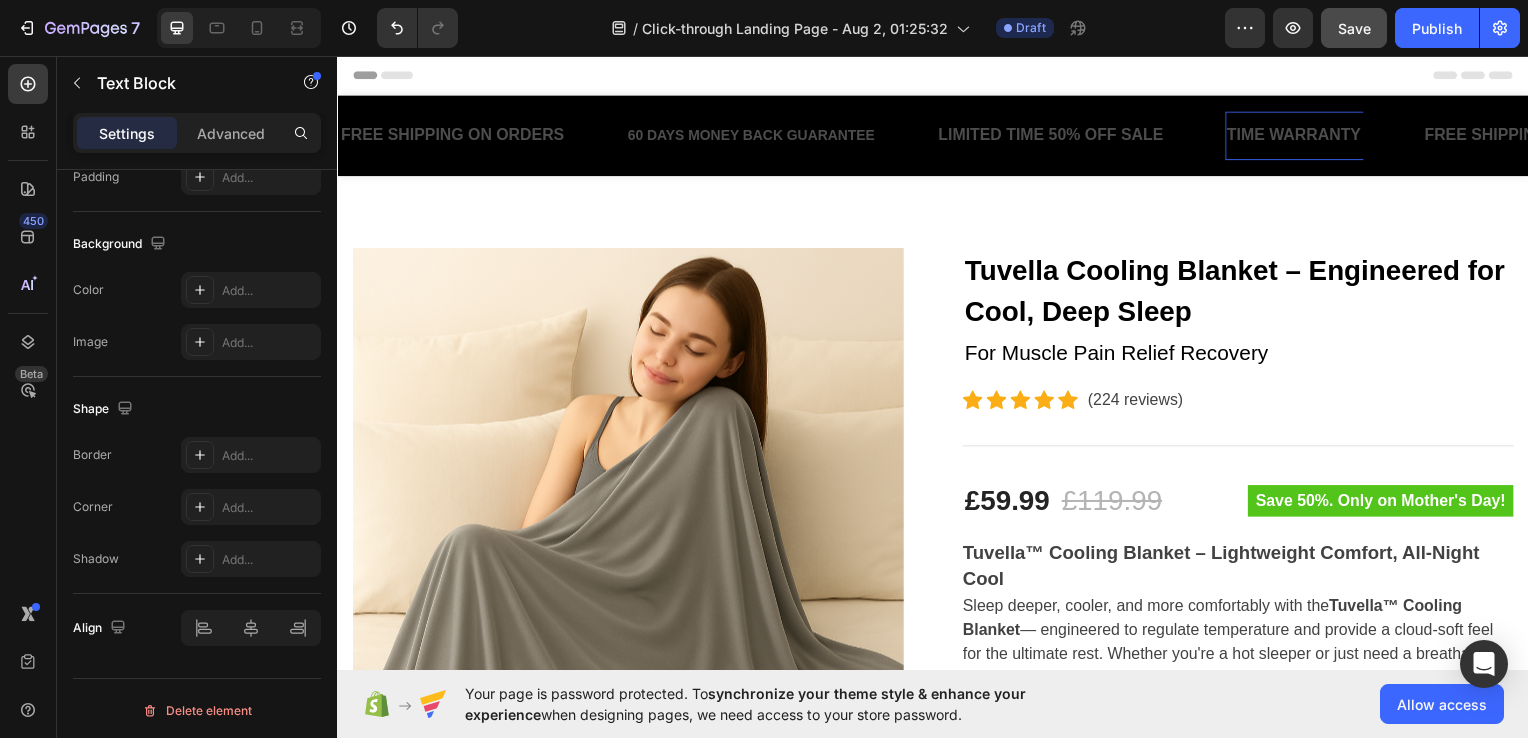 click on "TIME WARRANTY" at bounding box center (1300, 136) 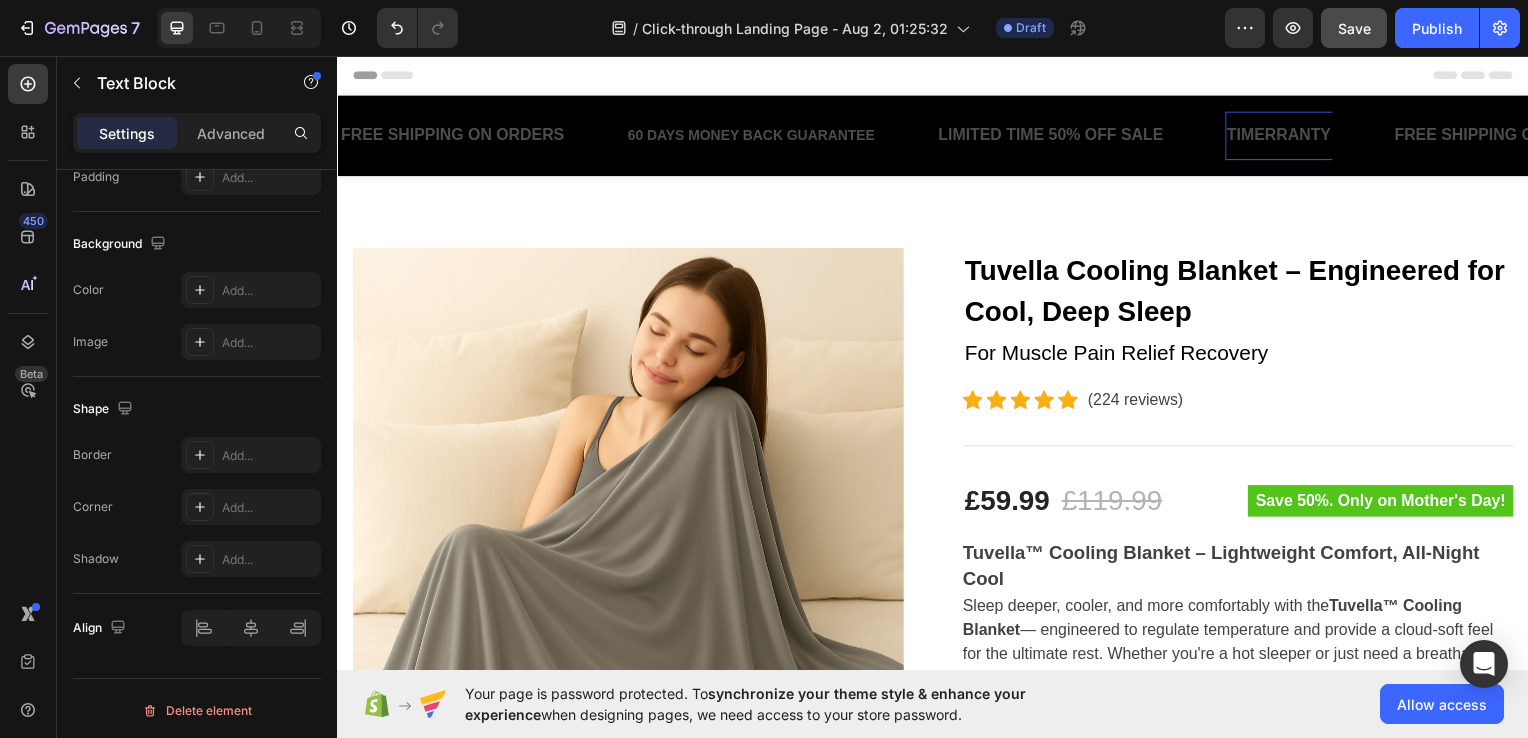 click on "TIMERRANTY" at bounding box center (1285, 136) 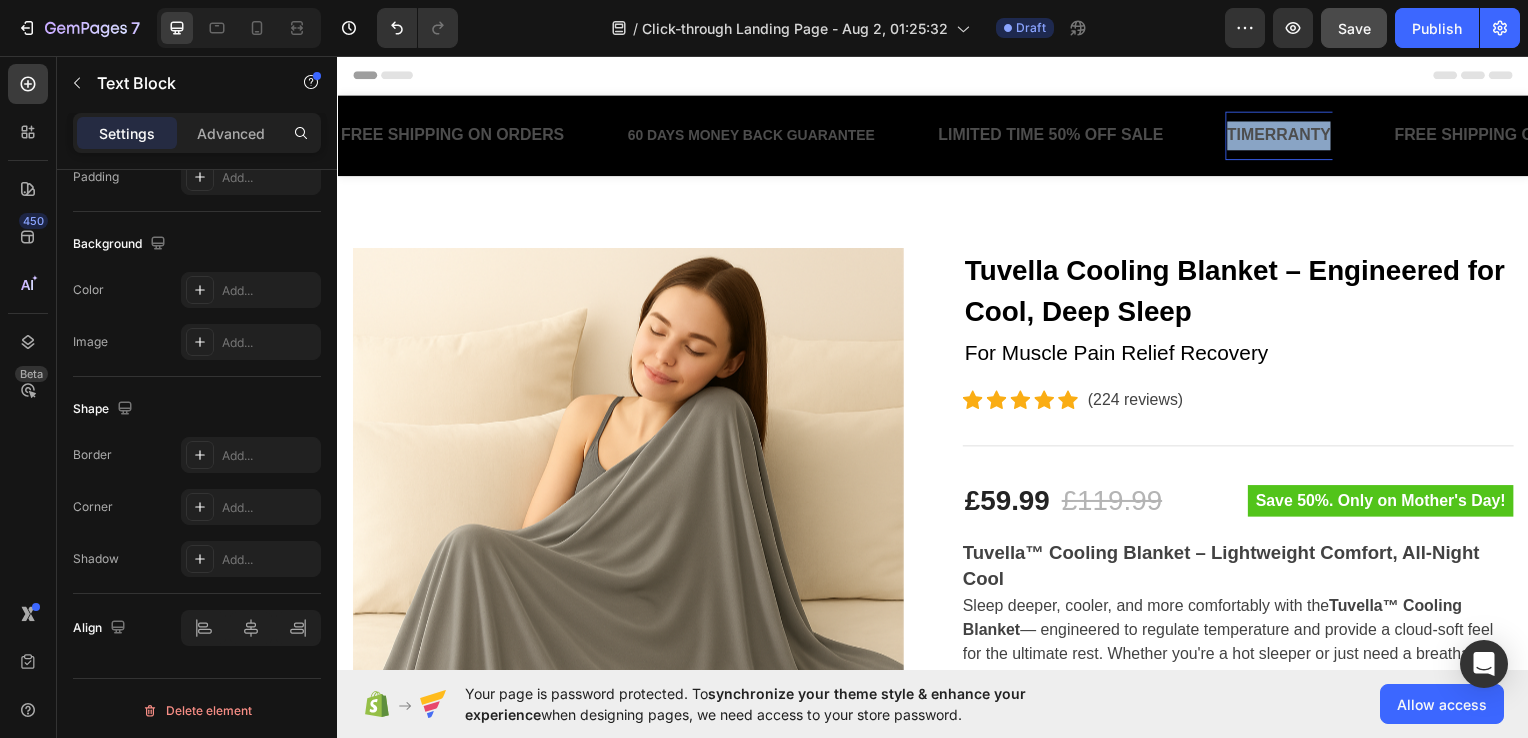 click on "TIMERRANTY" at bounding box center (1285, 136) 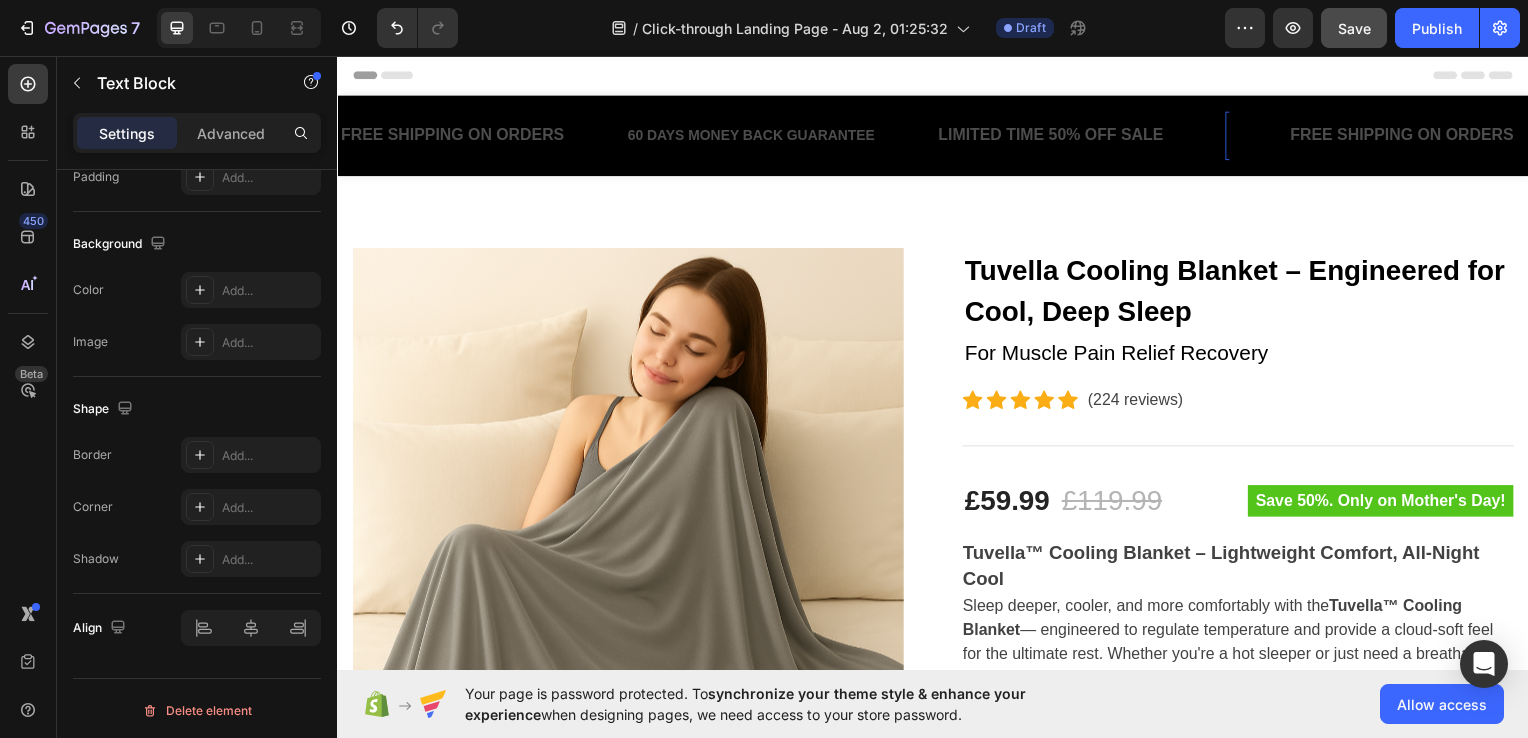 click on "Text Block   0" at bounding box center (1263, 136) 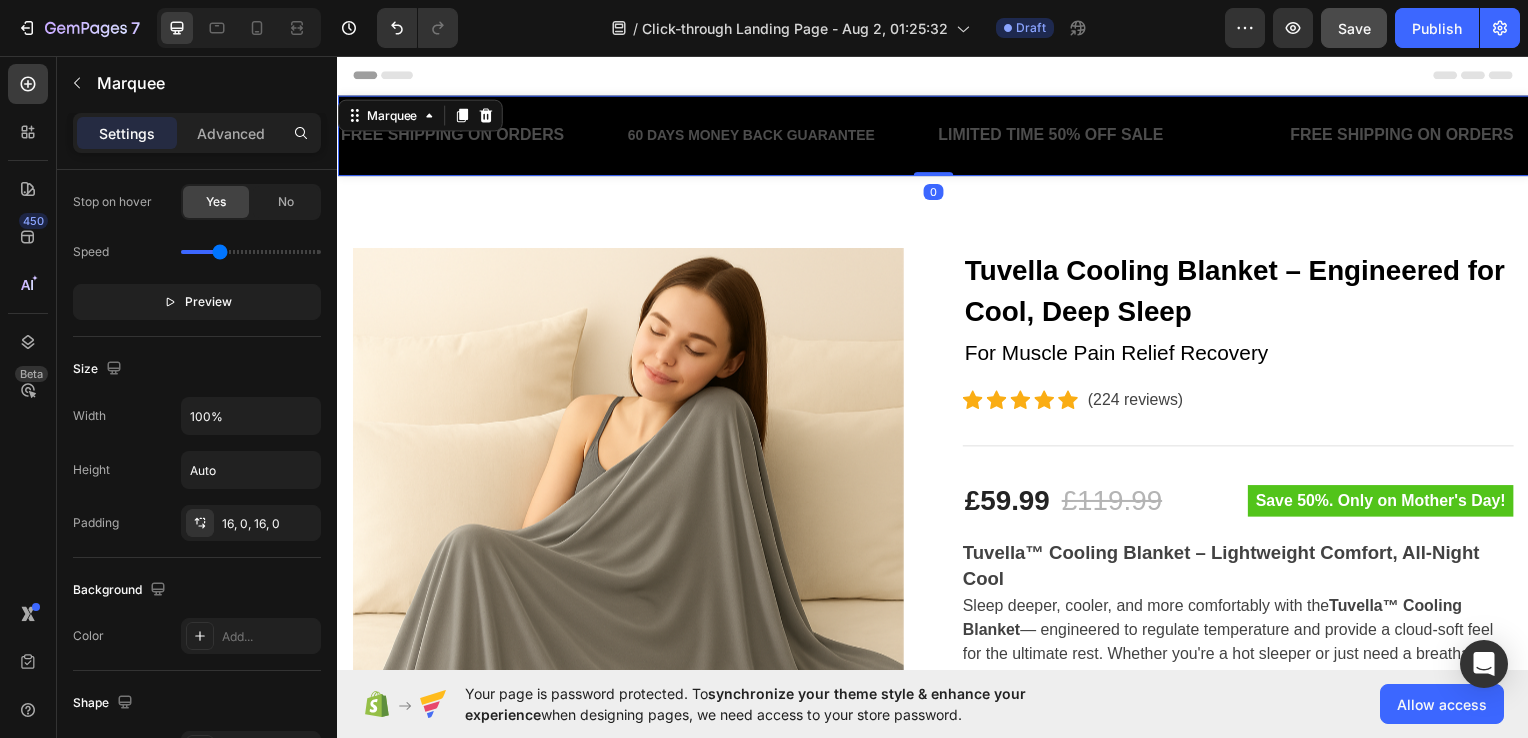 scroll, scrollTop: 0, scrollLeft: 0, axis: both 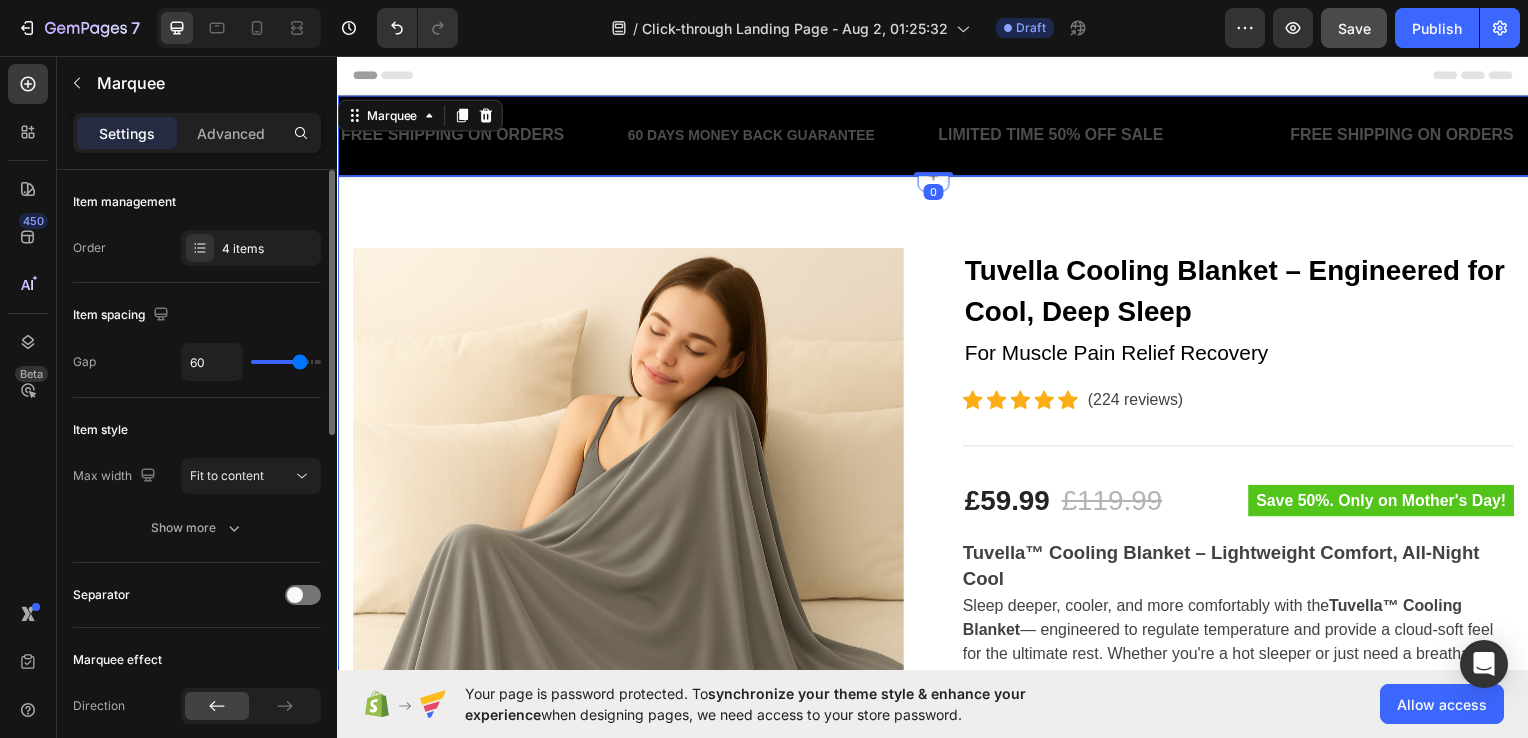 click on "Product Images Tuvella Cooling Blanket – Engineered for Cool, Deep Sleep (P) Title For Muscle Pain Relief Recovery Text block                Icon                Icon                Icon                Icon                Icon Icon List Hoz (224 reviews) Text block Row                Title Line £59.99 (P) Price (P) Price £119.99 (P) Price (P) Price Row Save 50%. Only on Mother's Day! Product Badge Row Tuvella™ Cooling Blanket – Lightweight Comfort, All-Night Cool
Sleep deeper, cooler, and more comfortably with the  Tuvella™ Cooling Blanket  — engineered to regulate temperature and provide a cloud-soft feel for the ultimate rest. Whether you're a hot sleeper or just need a breathable layer for summer nights, this blanket is designed to keep you feeling fresh and relaxed.
✨ Why You’ll Love It
Instant Cooling Sensation  – Special cooling fibers pull heat away from your skin for a fresh, soothing touch.
Ultra-Soft & Lightweight
All-Season Versatility
Easy Care
Image" at bounding box center [937, 964] 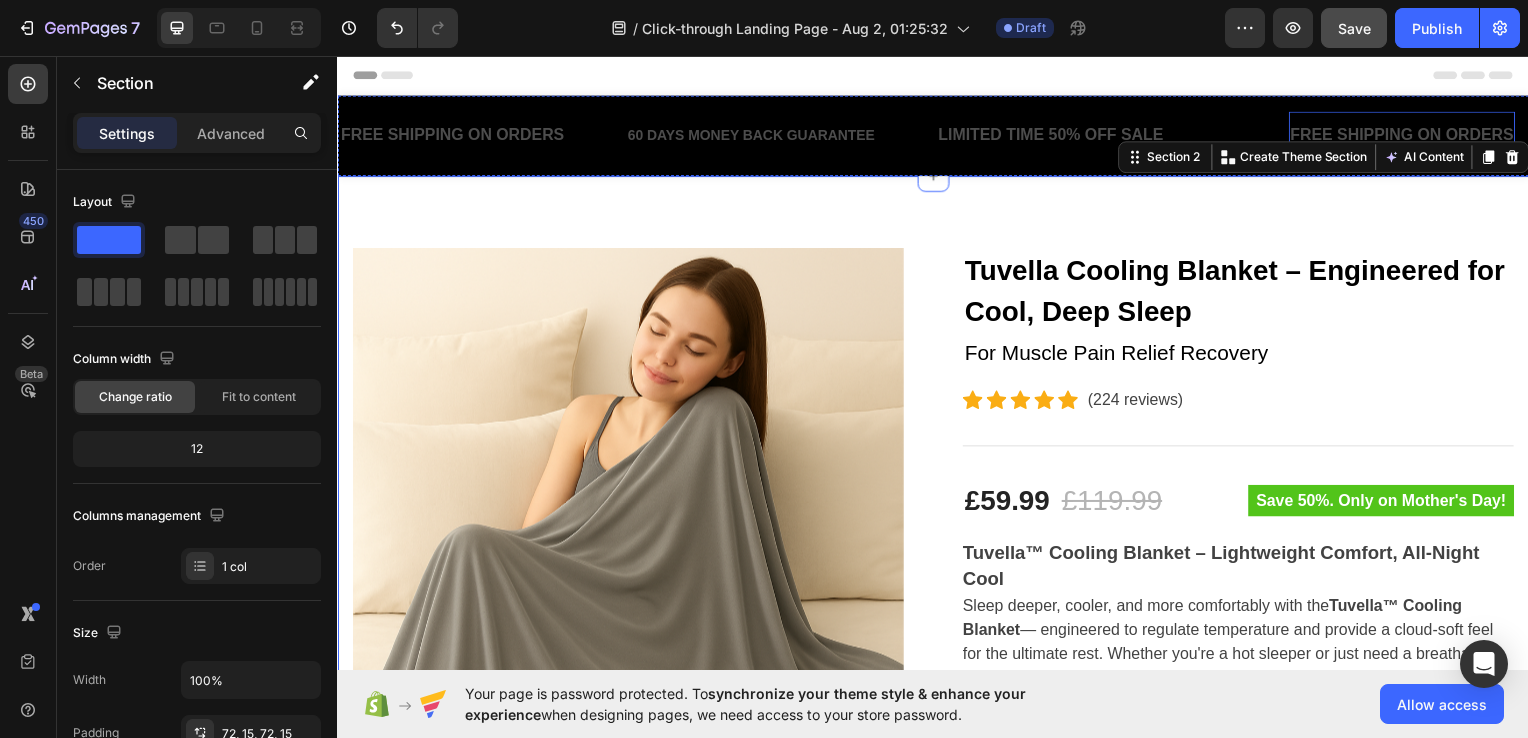 click on "FREE SHIPPING ON ORDERS" at bounding box center (1409, 136) 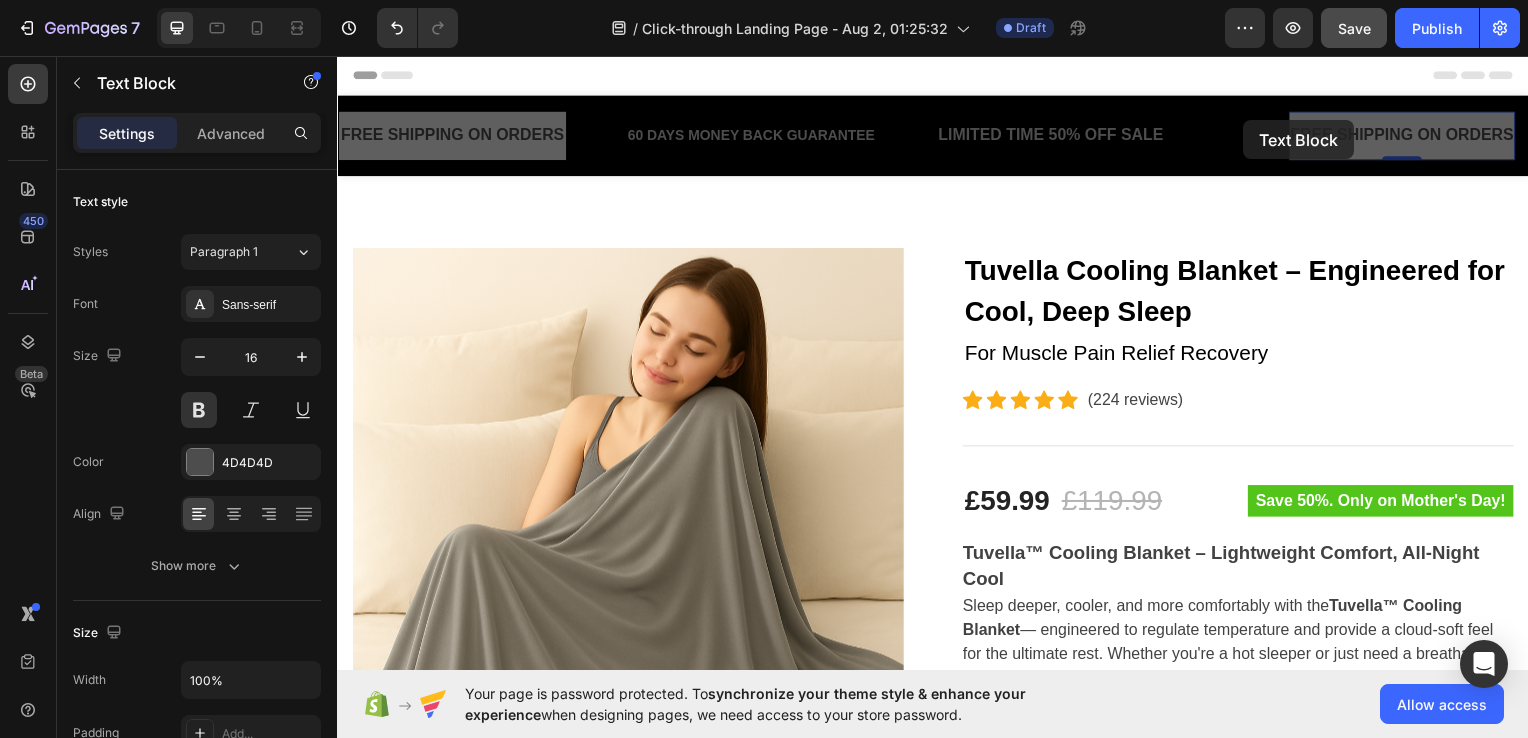 drag, startPoint x: 1330, startPoint y: 121, endPoint x: 1243, endPoint y: 120, distance: 87.005745 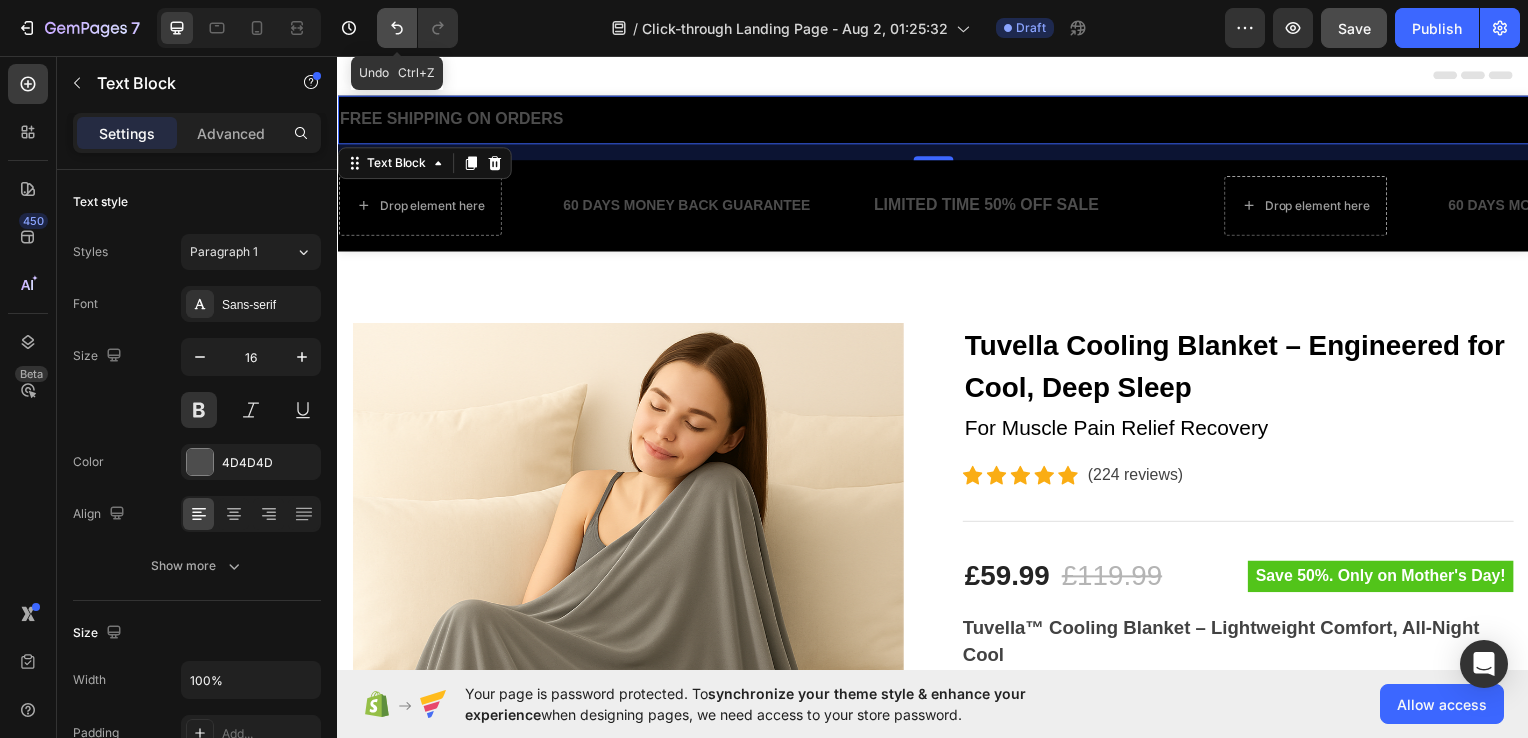 click 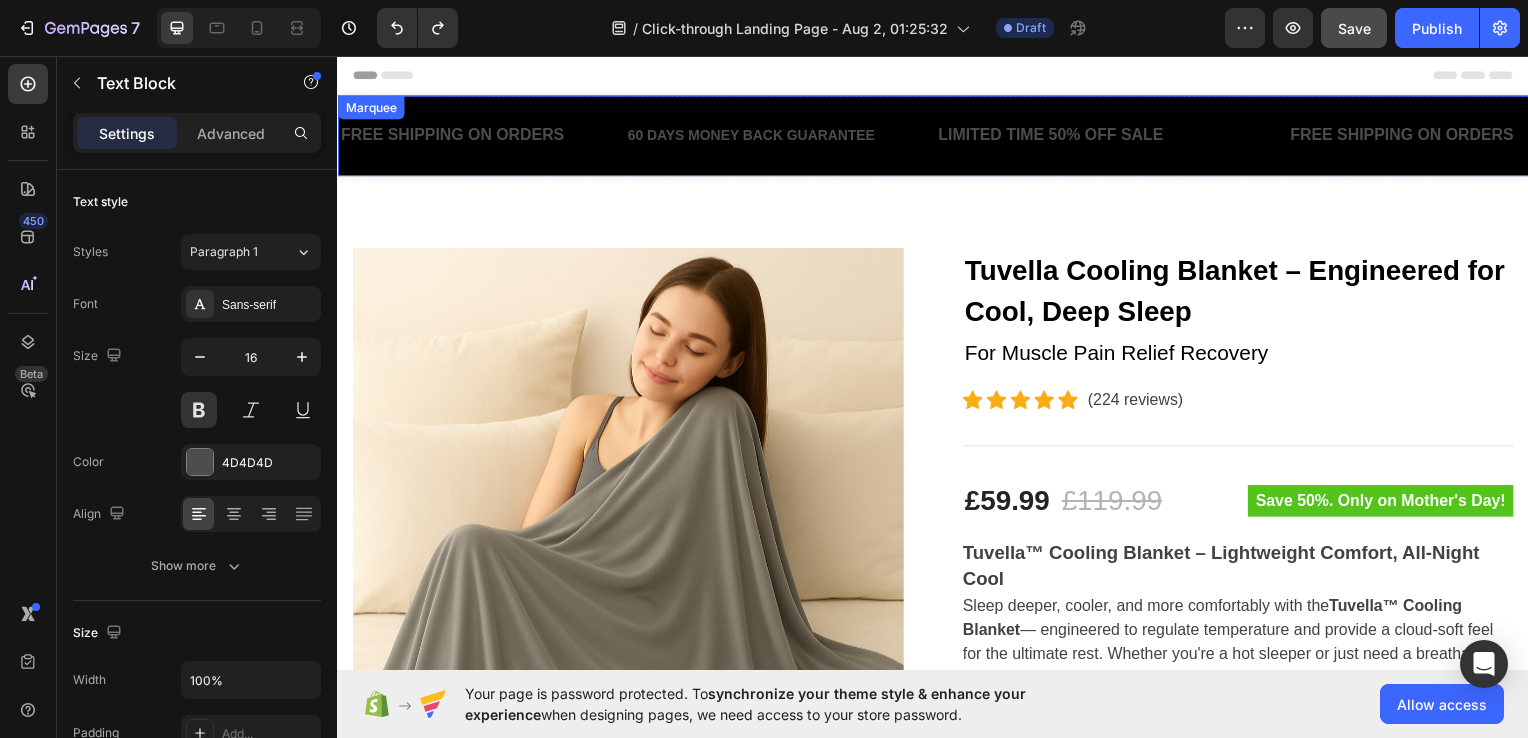 click on "LIMITED TIME 50% OFF SALE" at bounding box center [1055, 136] 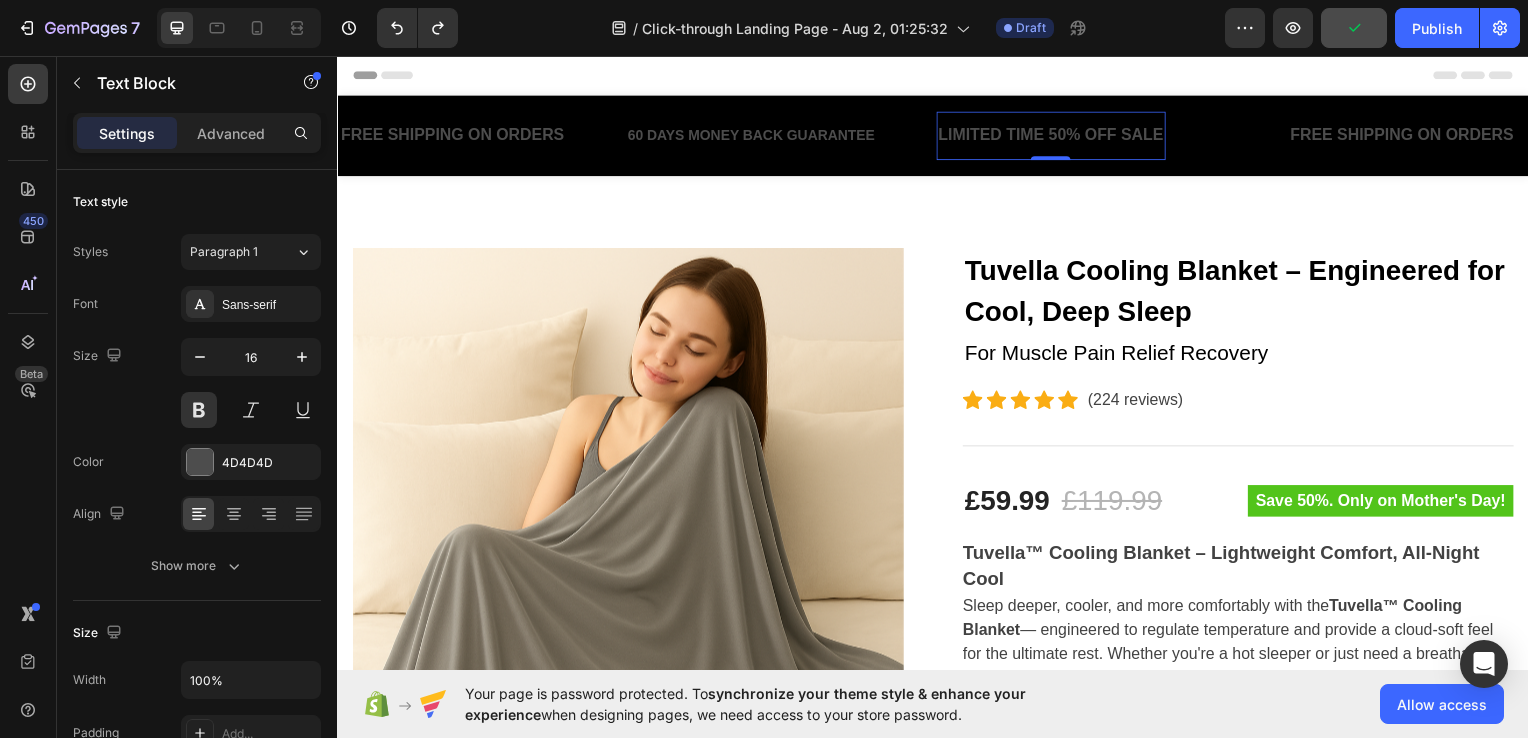click on "LIMITED TIME 50% OFF SALE" at bounding box center (1055, 136) 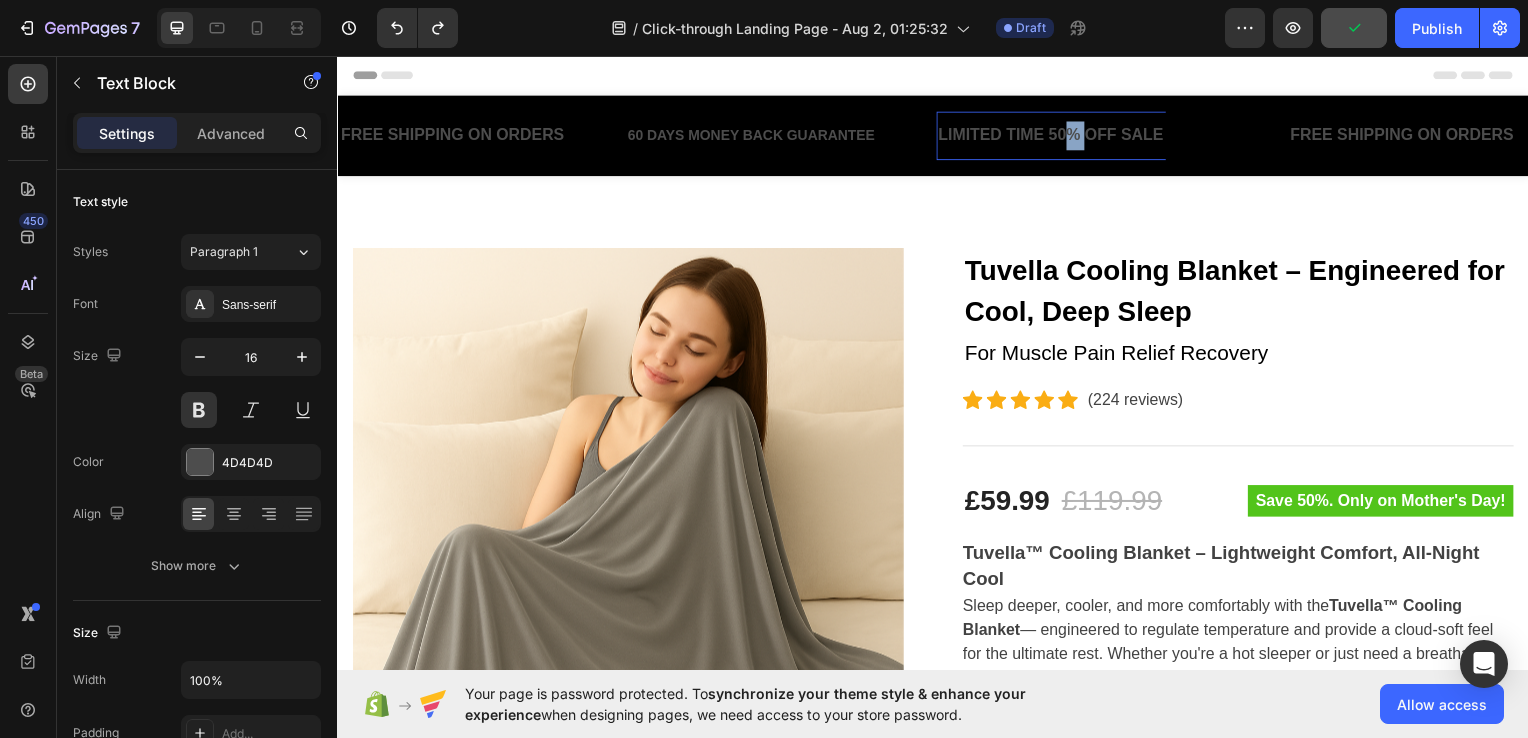 click on "LIMITED TIME 50% OFF SALE" at bounding box center (1055, 136) 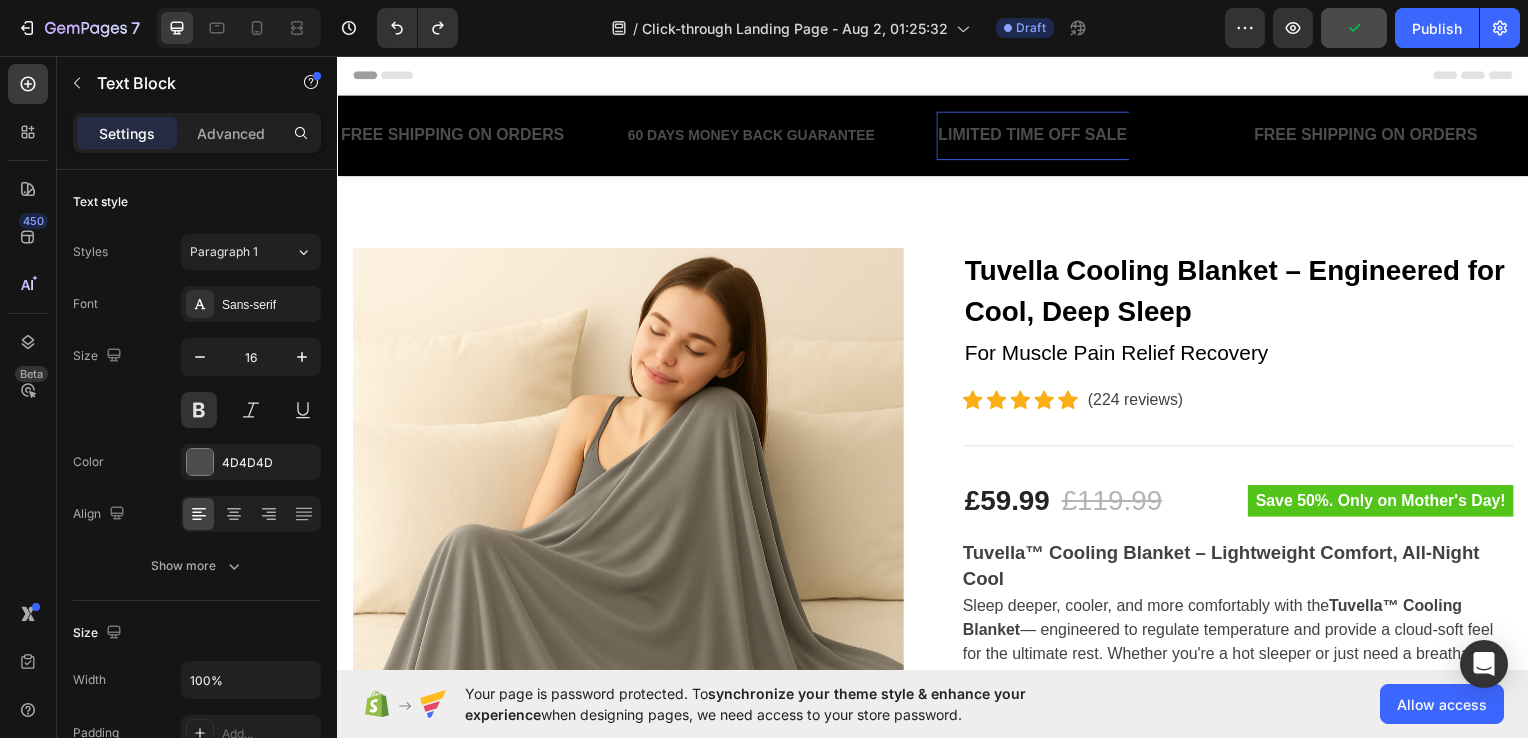 click on "LIMITED TIME OFF SALE" at bounding box center [1037, 136] 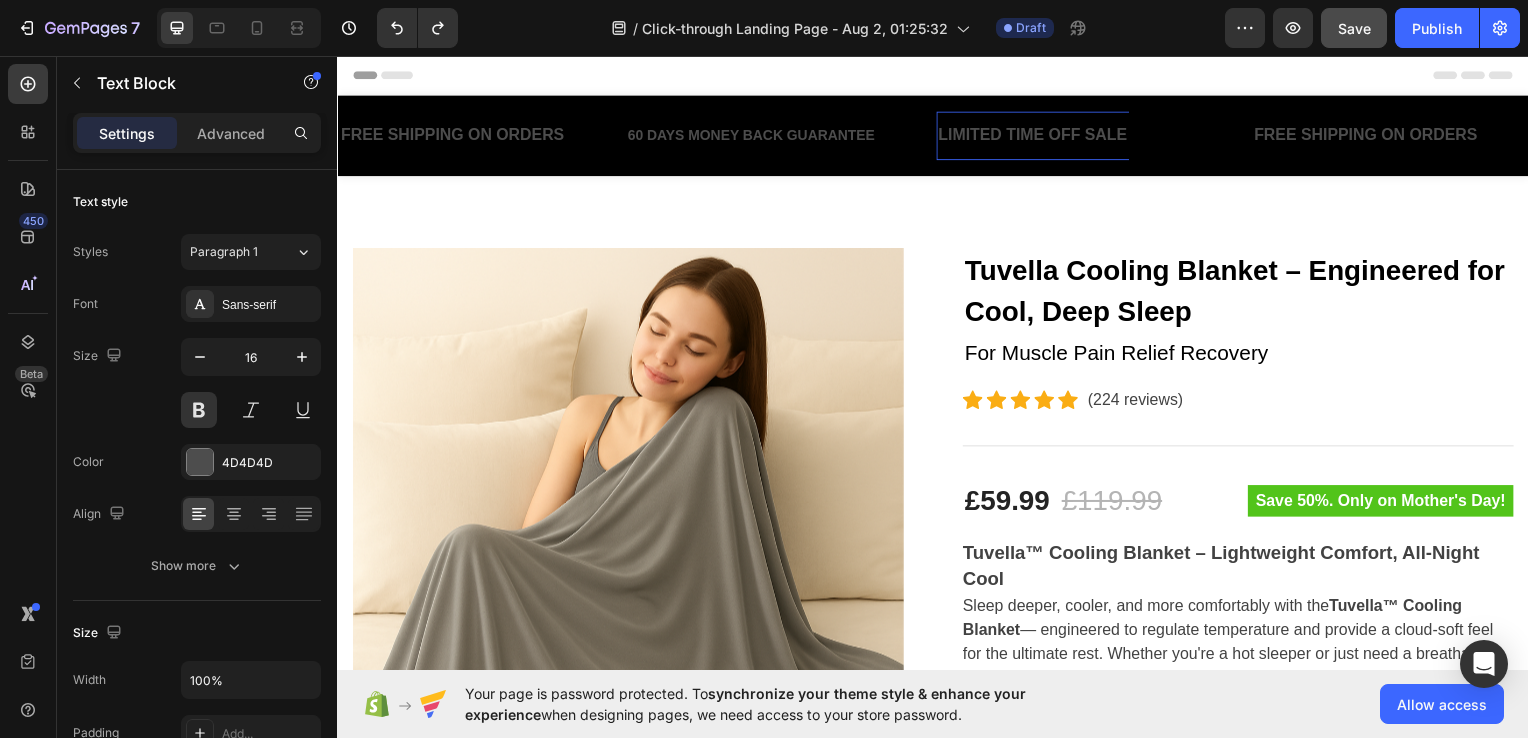 click on "LIMITED TIME OFF SALE" at bounding box center (1037, 136) 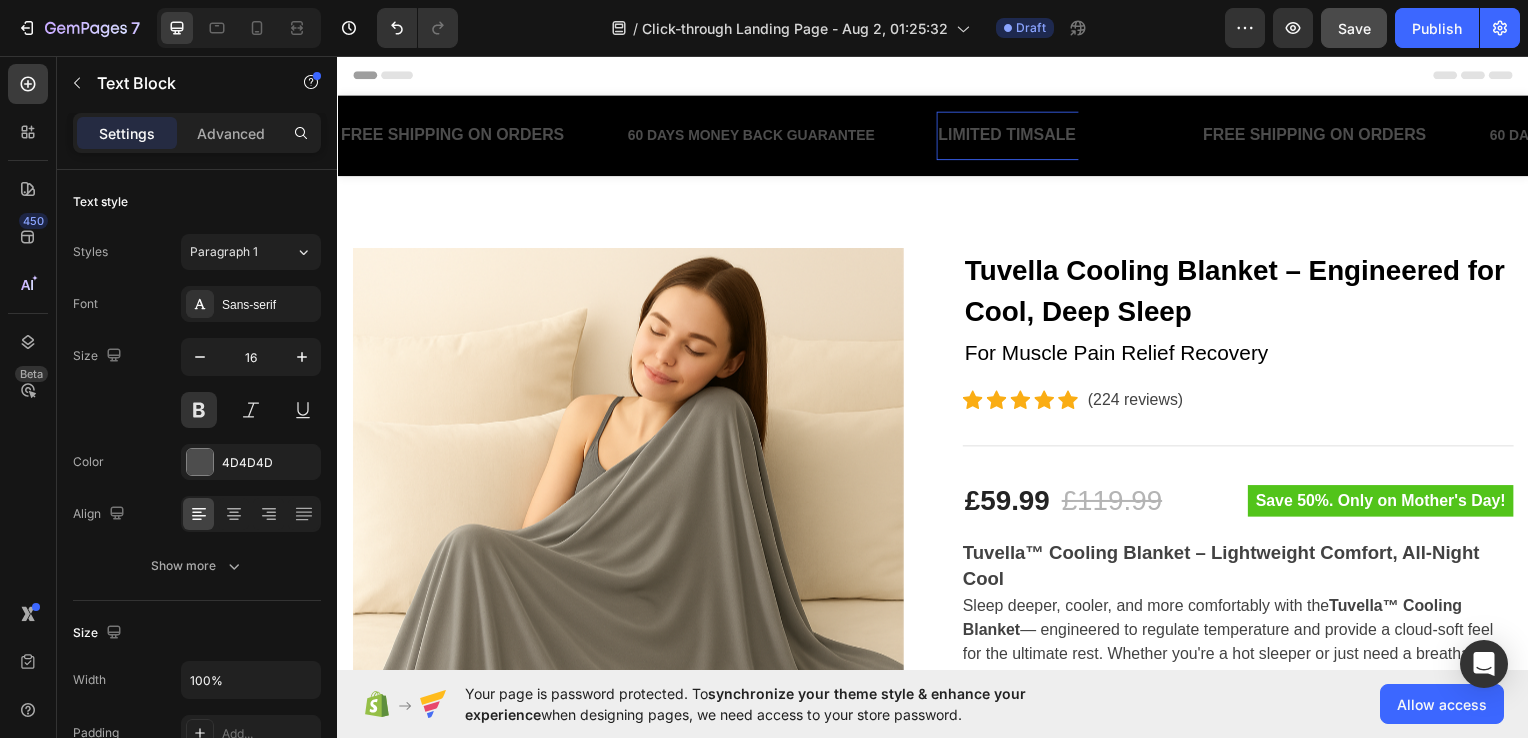 click on "LIMITED TIMSALE" at bounding box center (1011, 136) 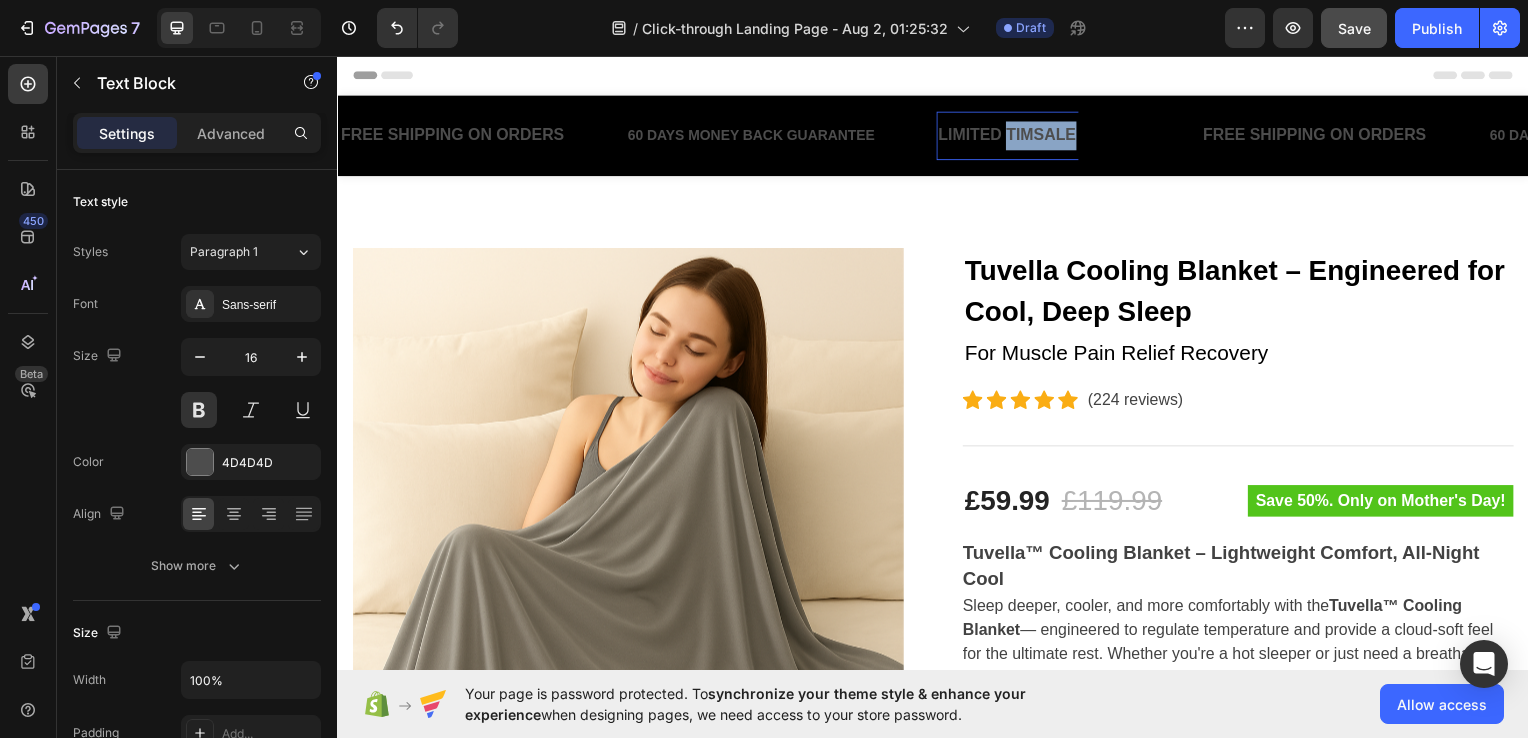click on "LIMITED TIMSALE" at bounding box center (1011, 136) 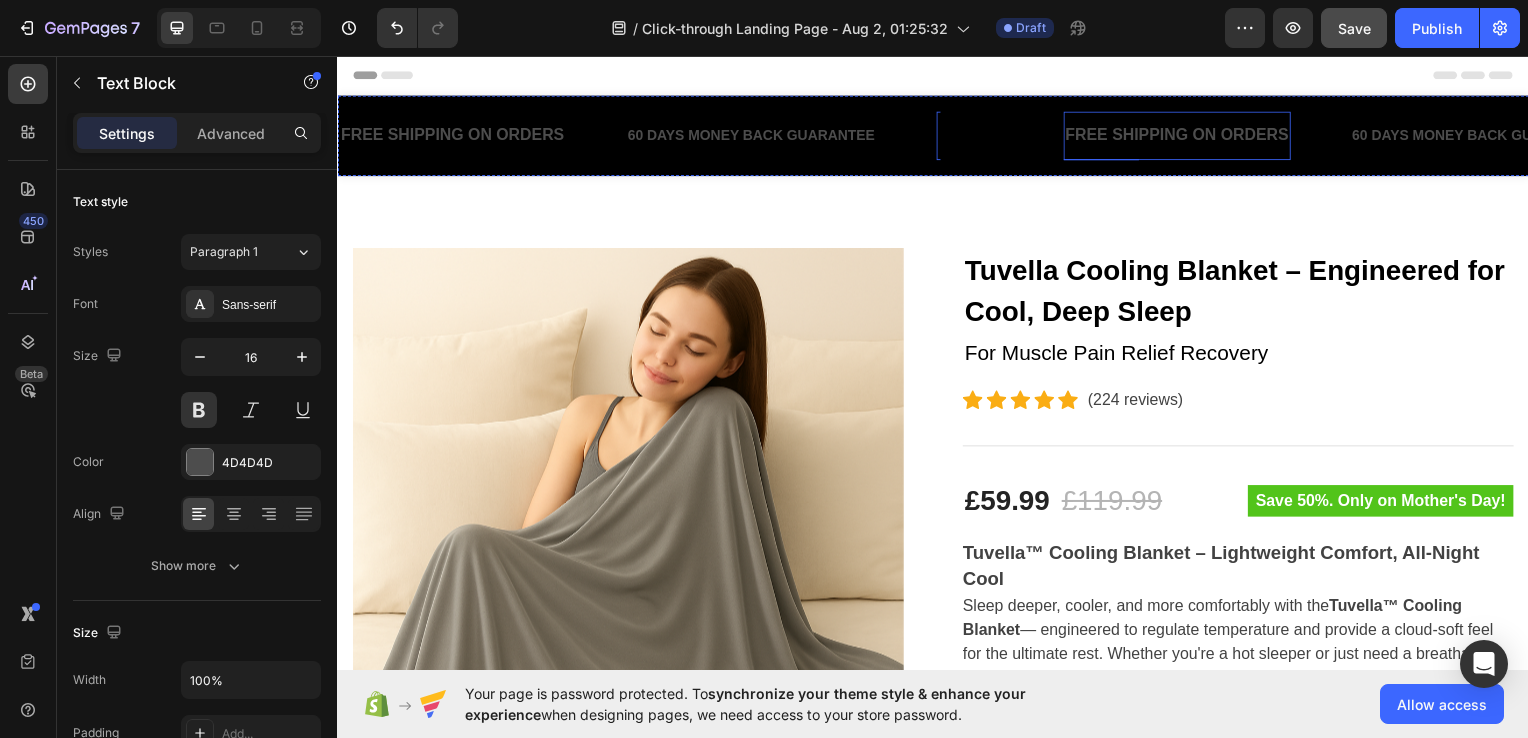 click on "FREE SHIPPING ON ORDERS" at bounding box center [1182, 136] 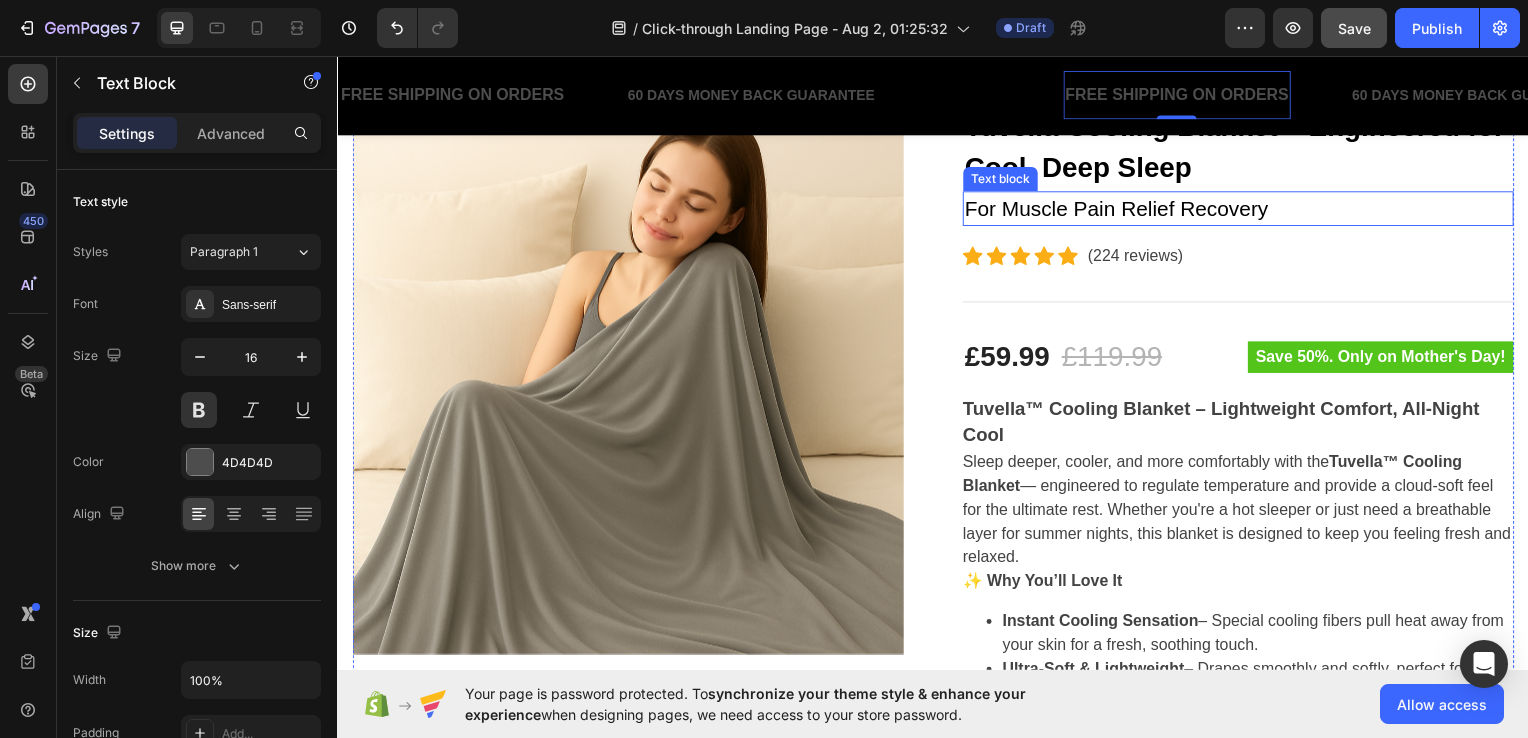 scroll, scrollTop: 200, scrollLeft: 0, axis: vertical 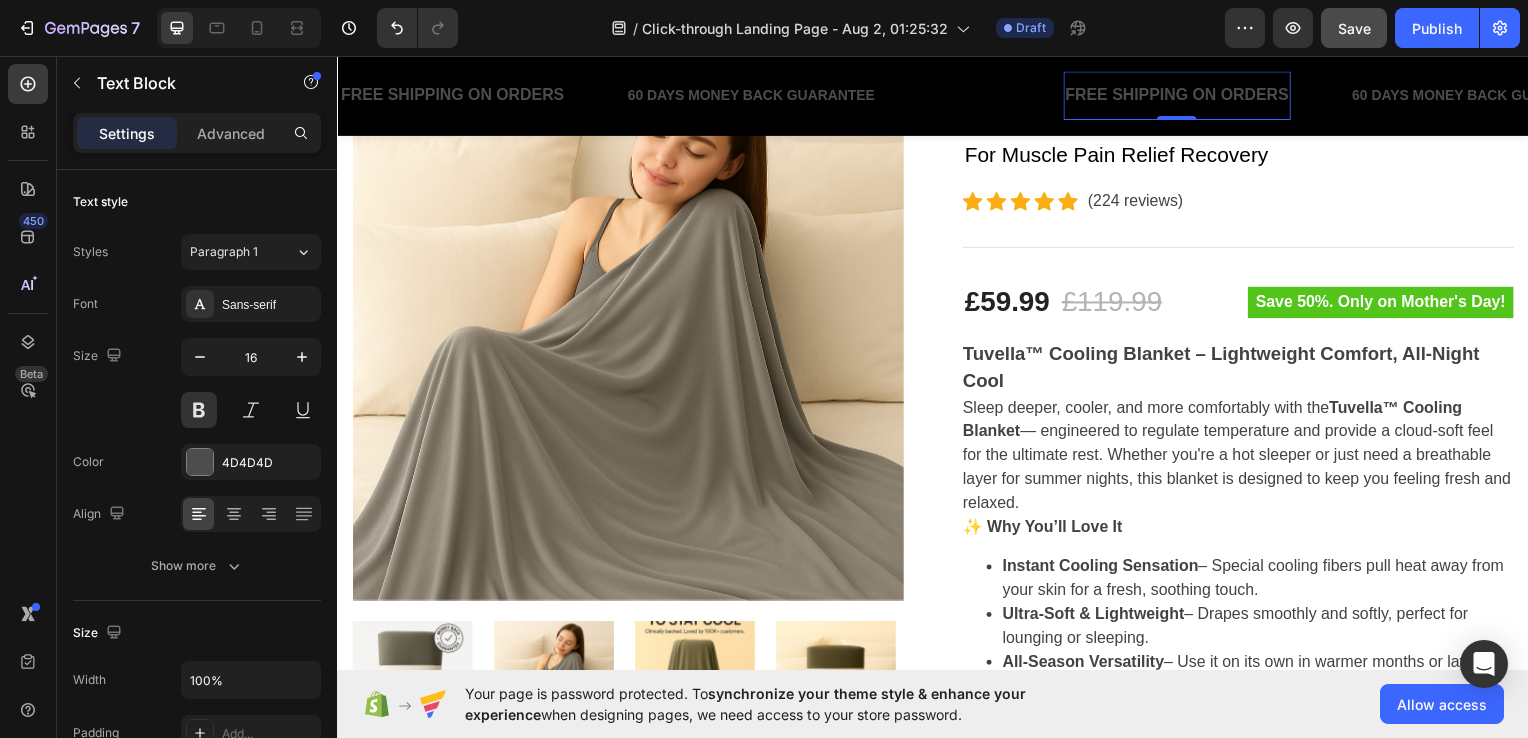click on "FREE SHIPPING ON ORDERS" at bounding box center (452, 95) 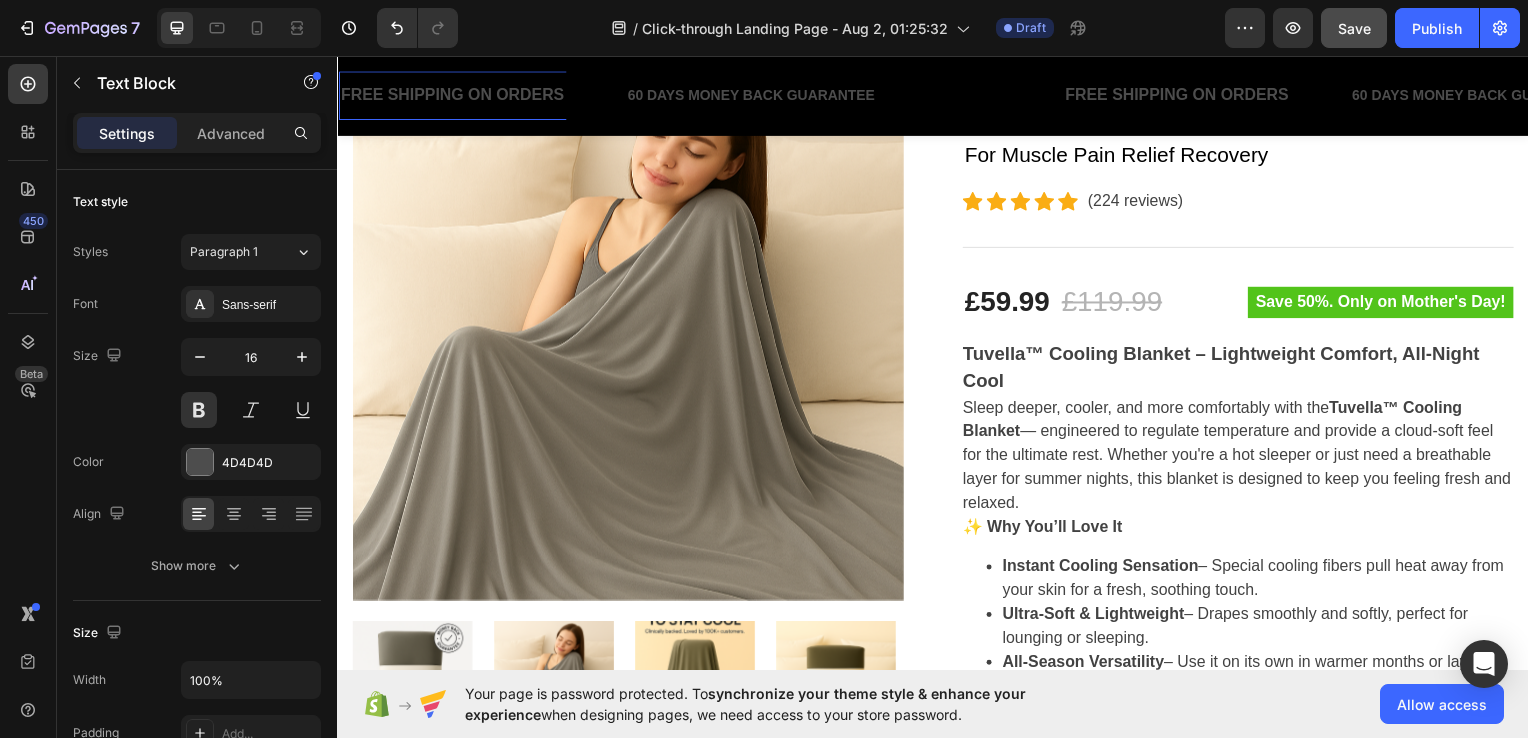 click on "FREE SHIPPING ON ORDERS" at bounding box center (452, 95) 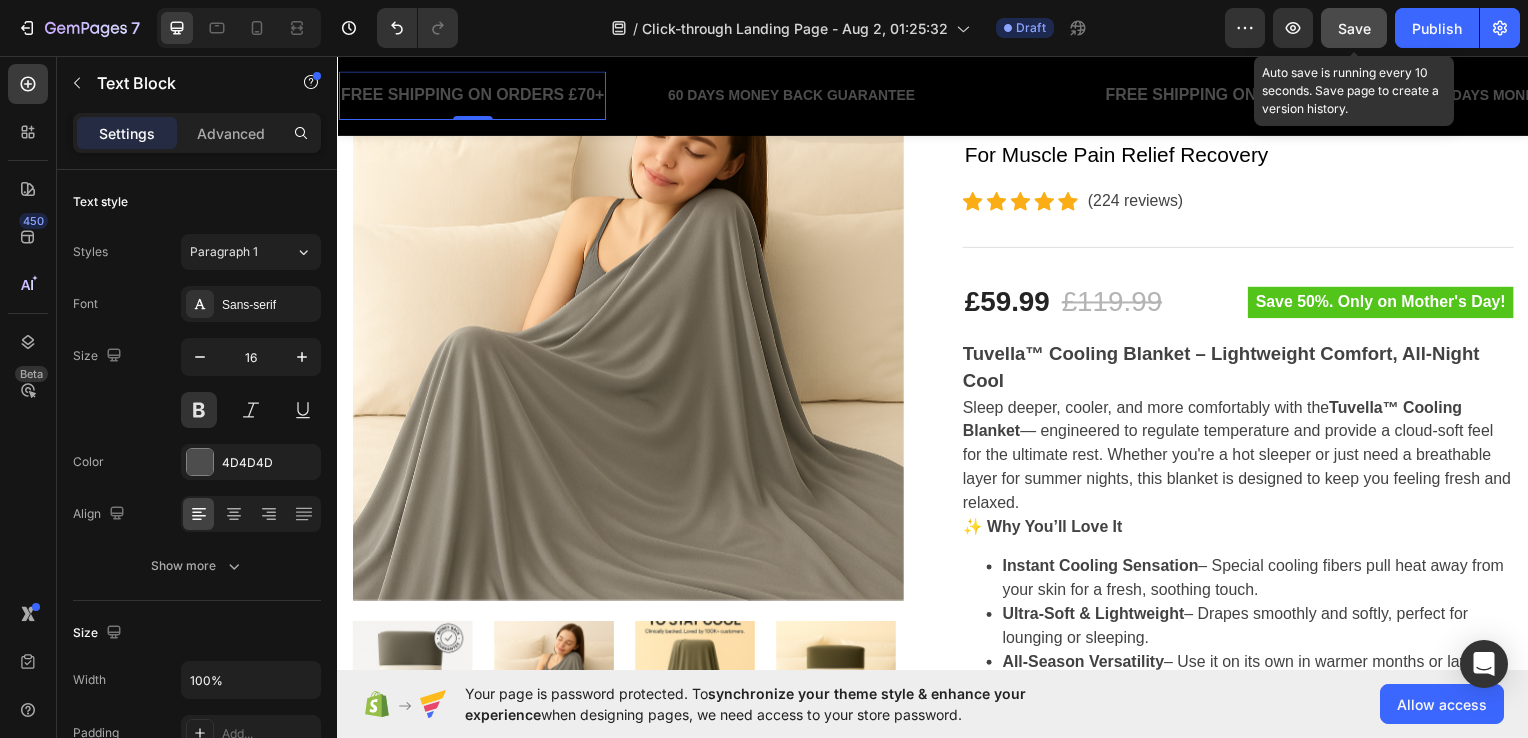 click on "Save" at bounding box center [1354, 28] 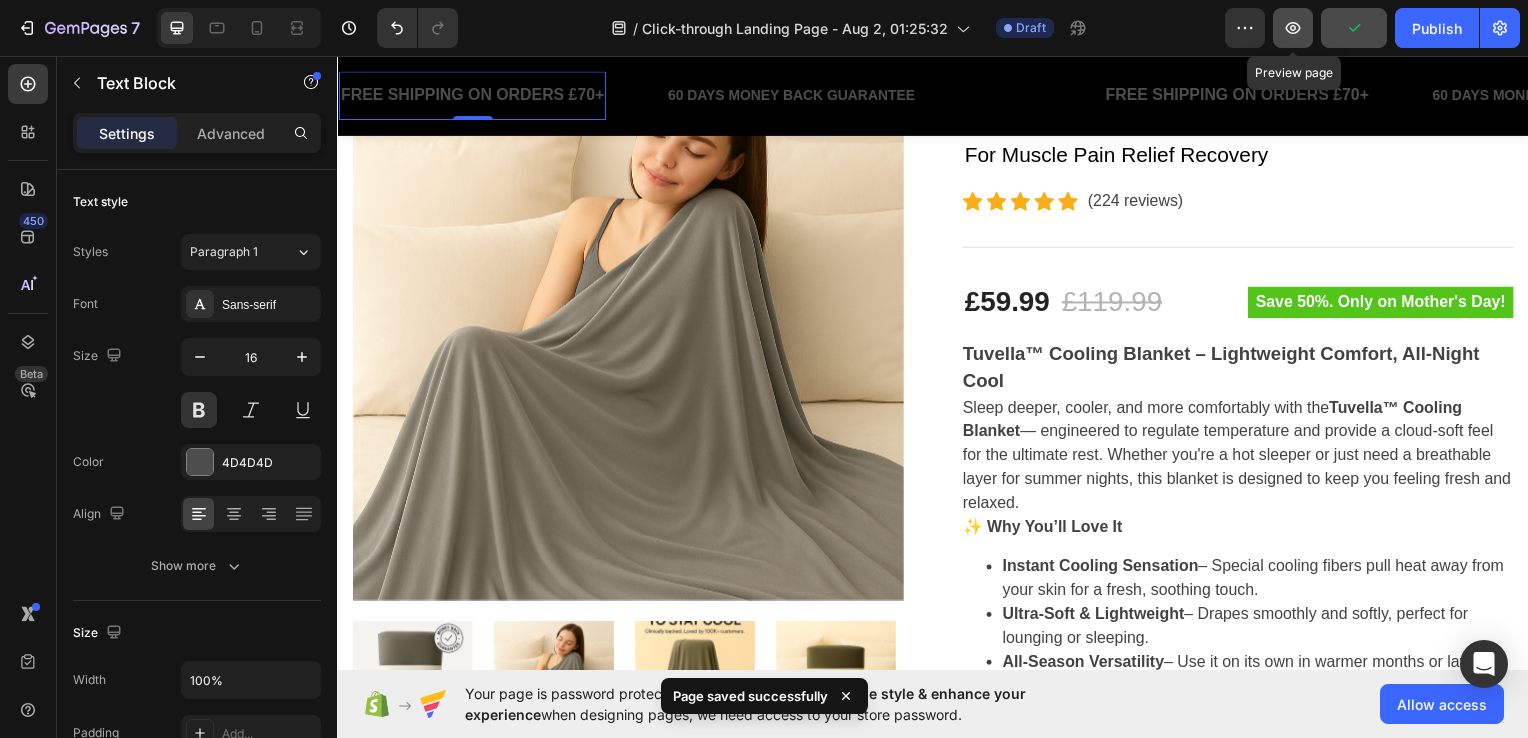 click 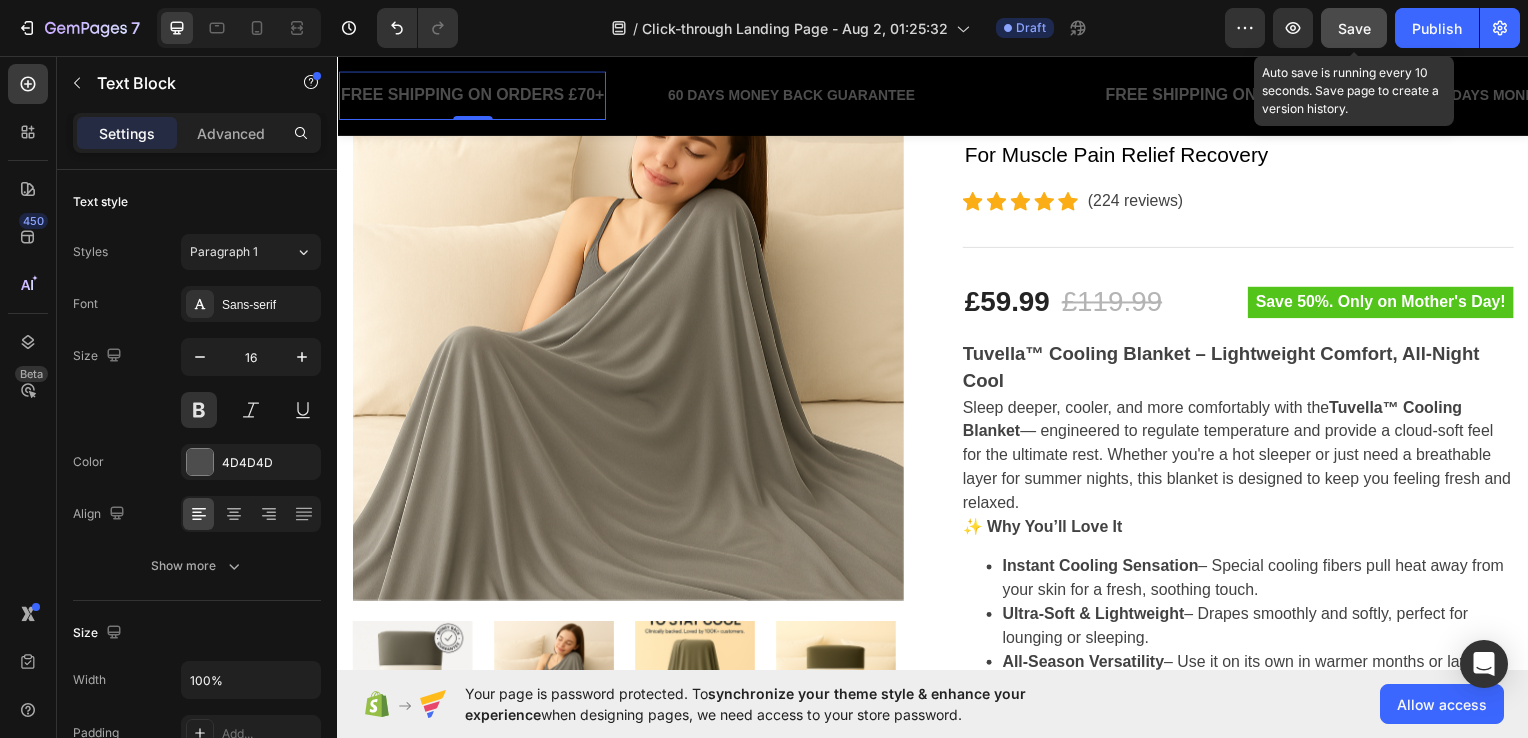 click on "Save" 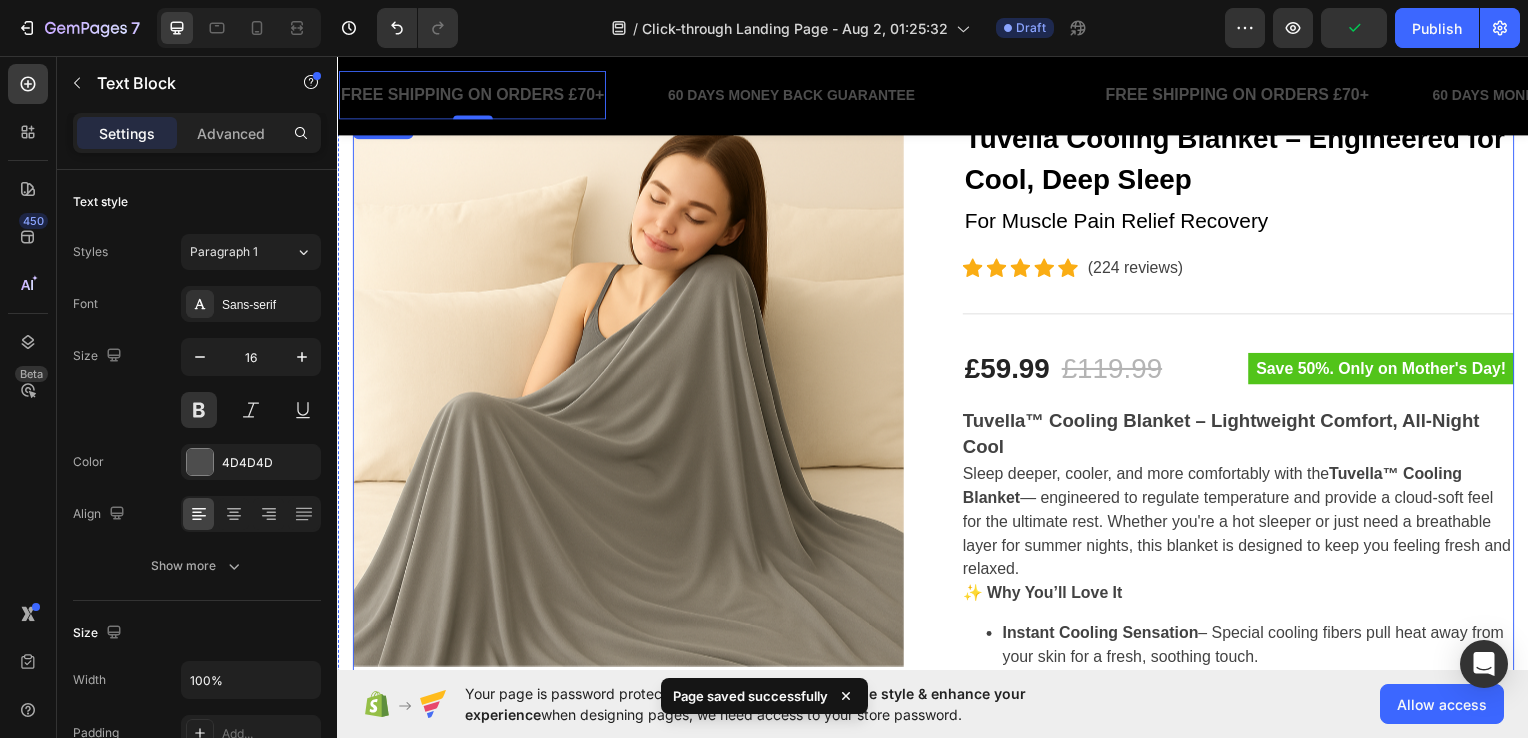 scroll, scrollTop: 0, scrollLeft: 0, axis: both 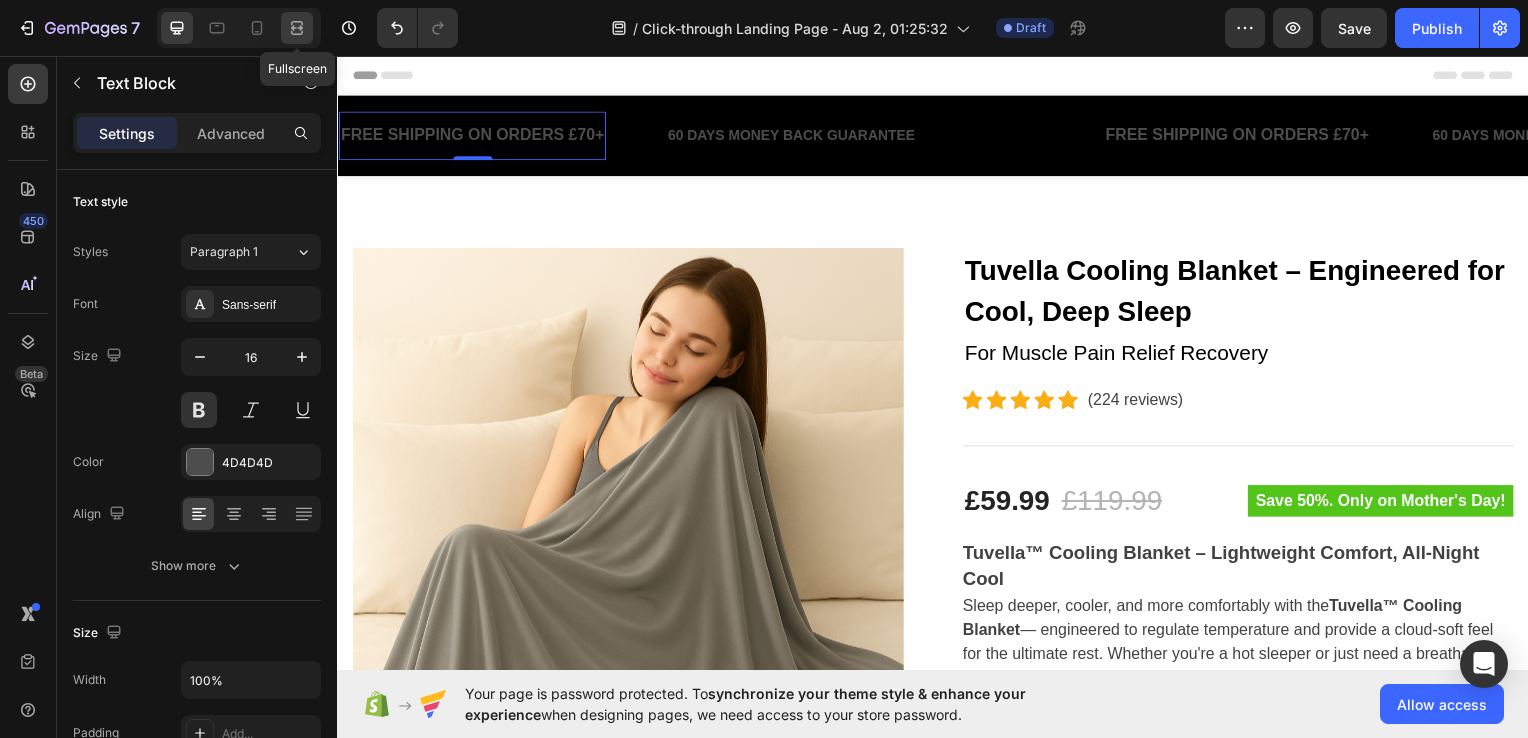 click 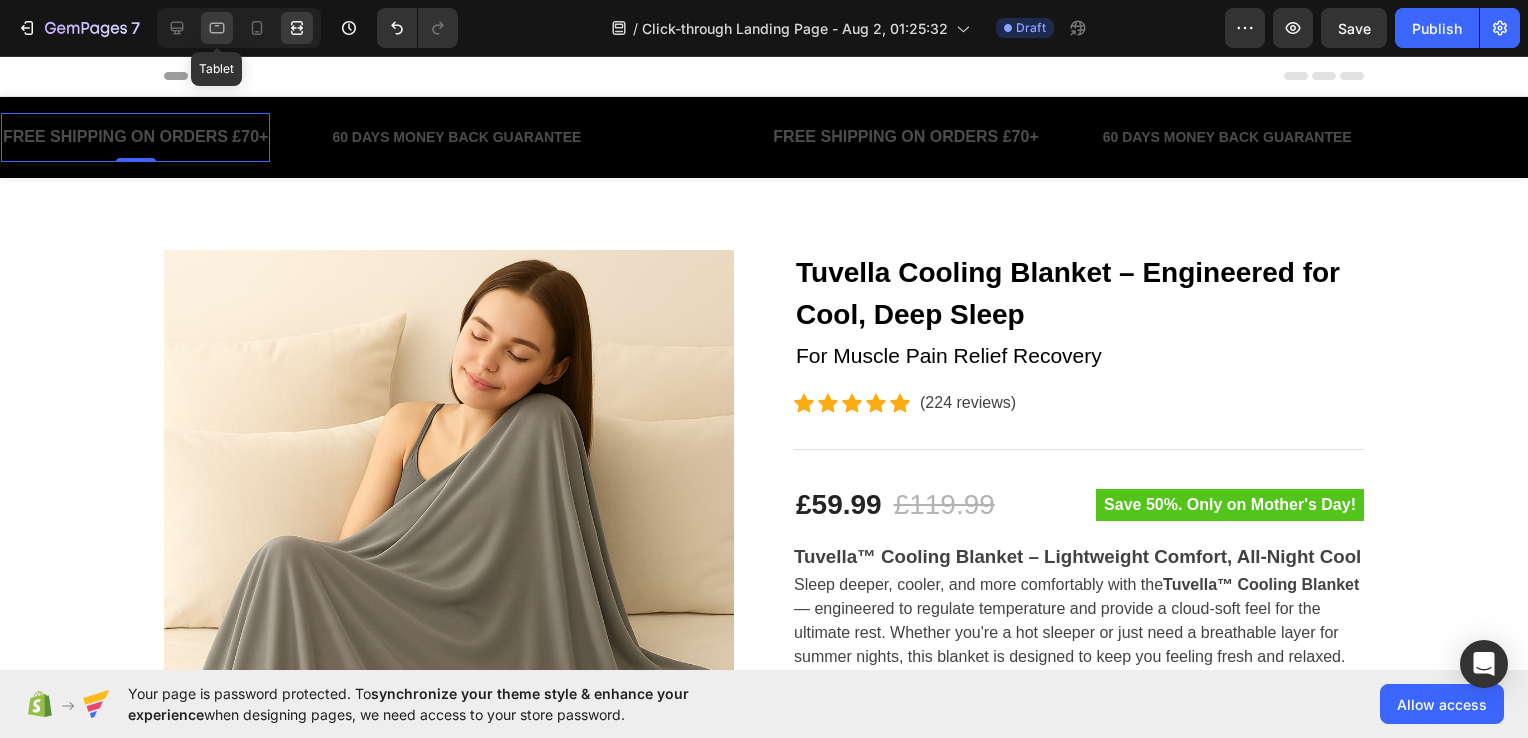 click 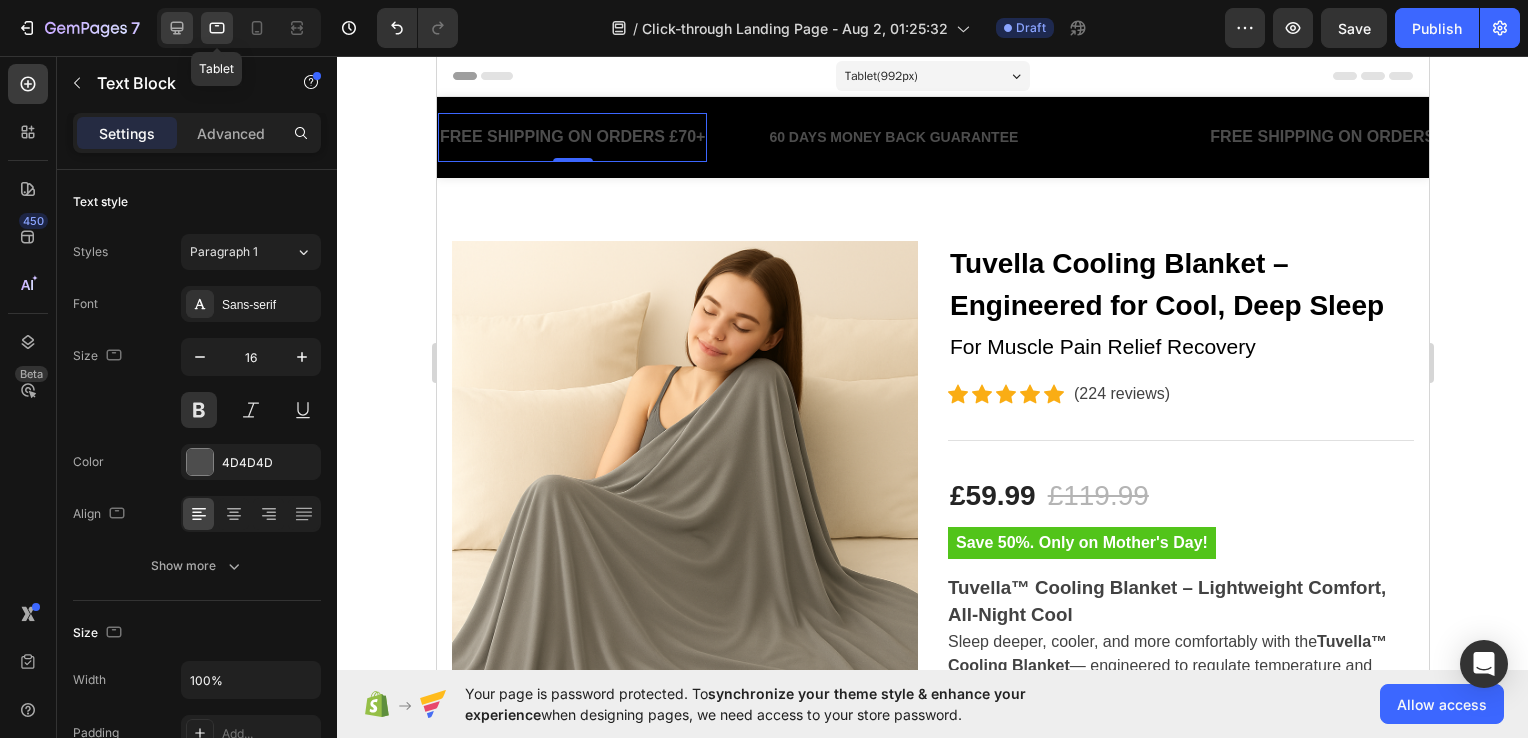 click 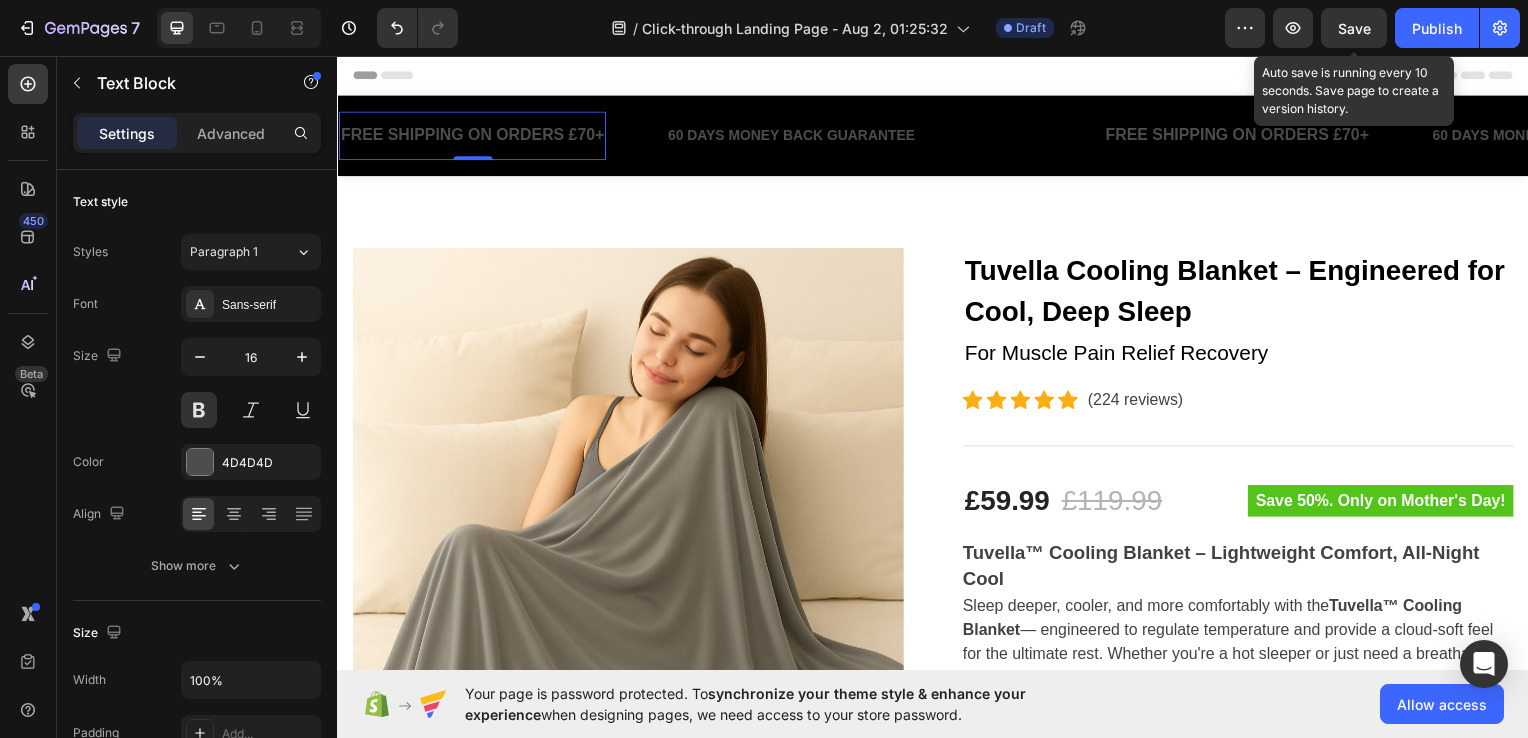 click on "Save" at bounding box center (1354, 28) 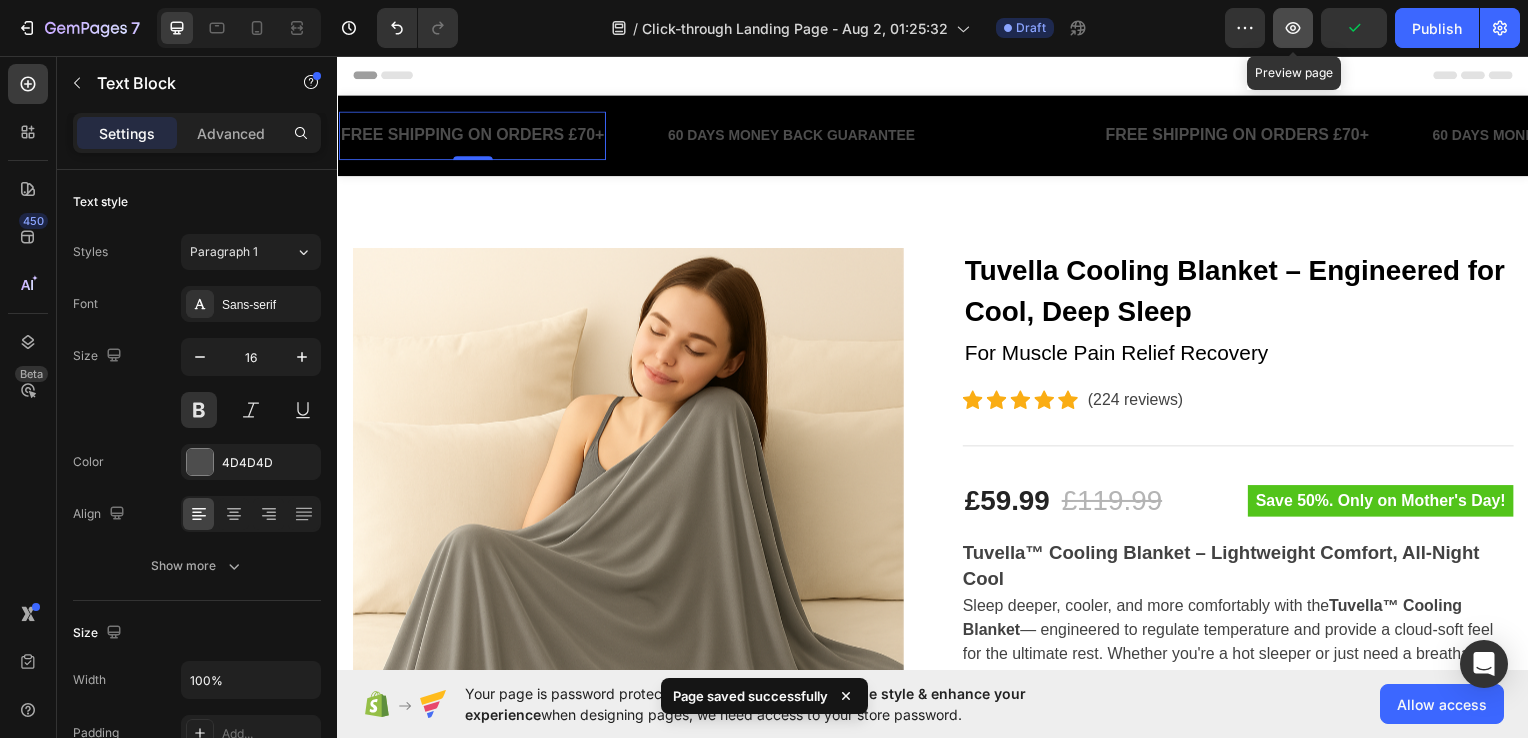 click 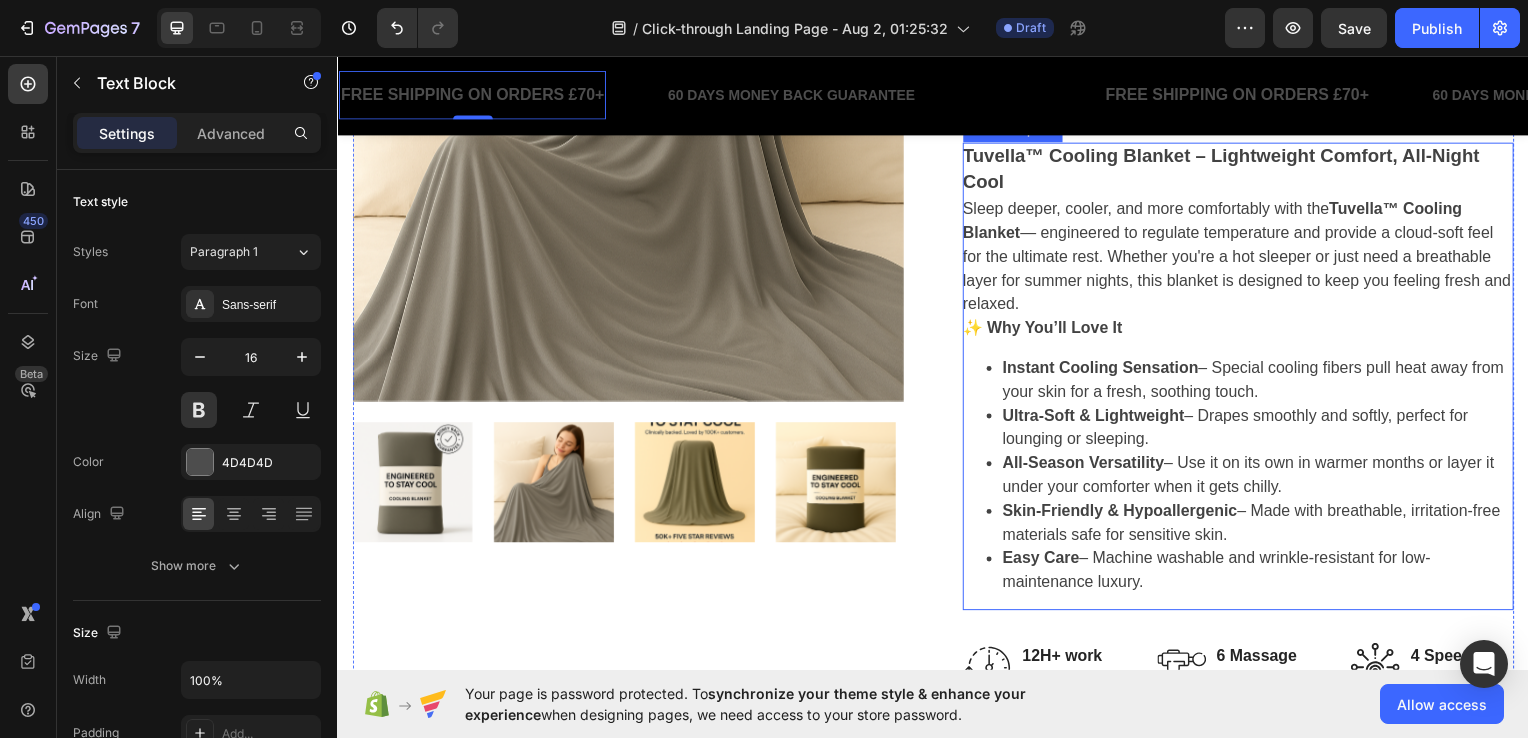 scroll, scrollTop: 200, scrollLeft: 0, axis: vertical 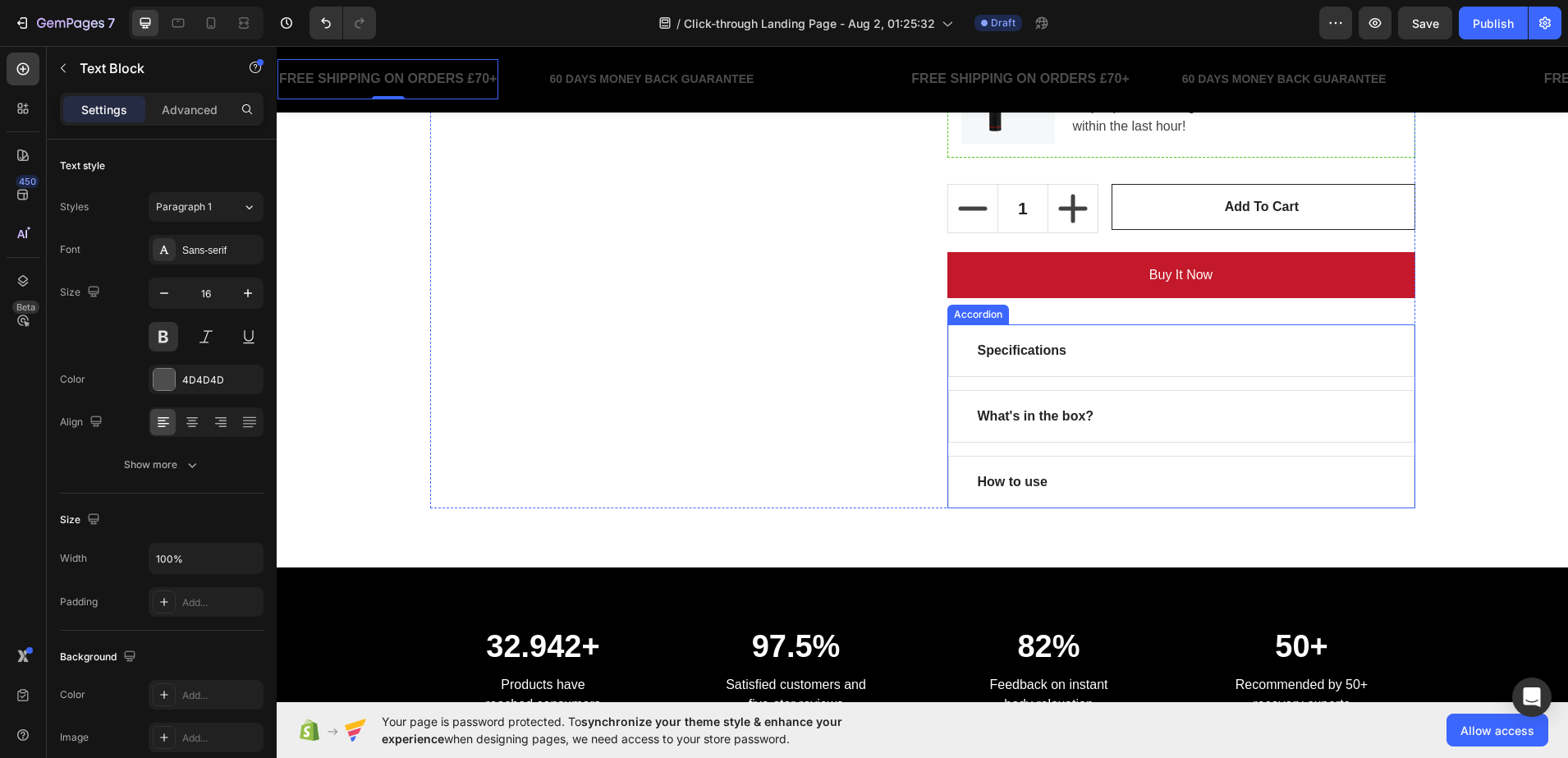 click on "Specifications" at bounding box center [1022, 351] 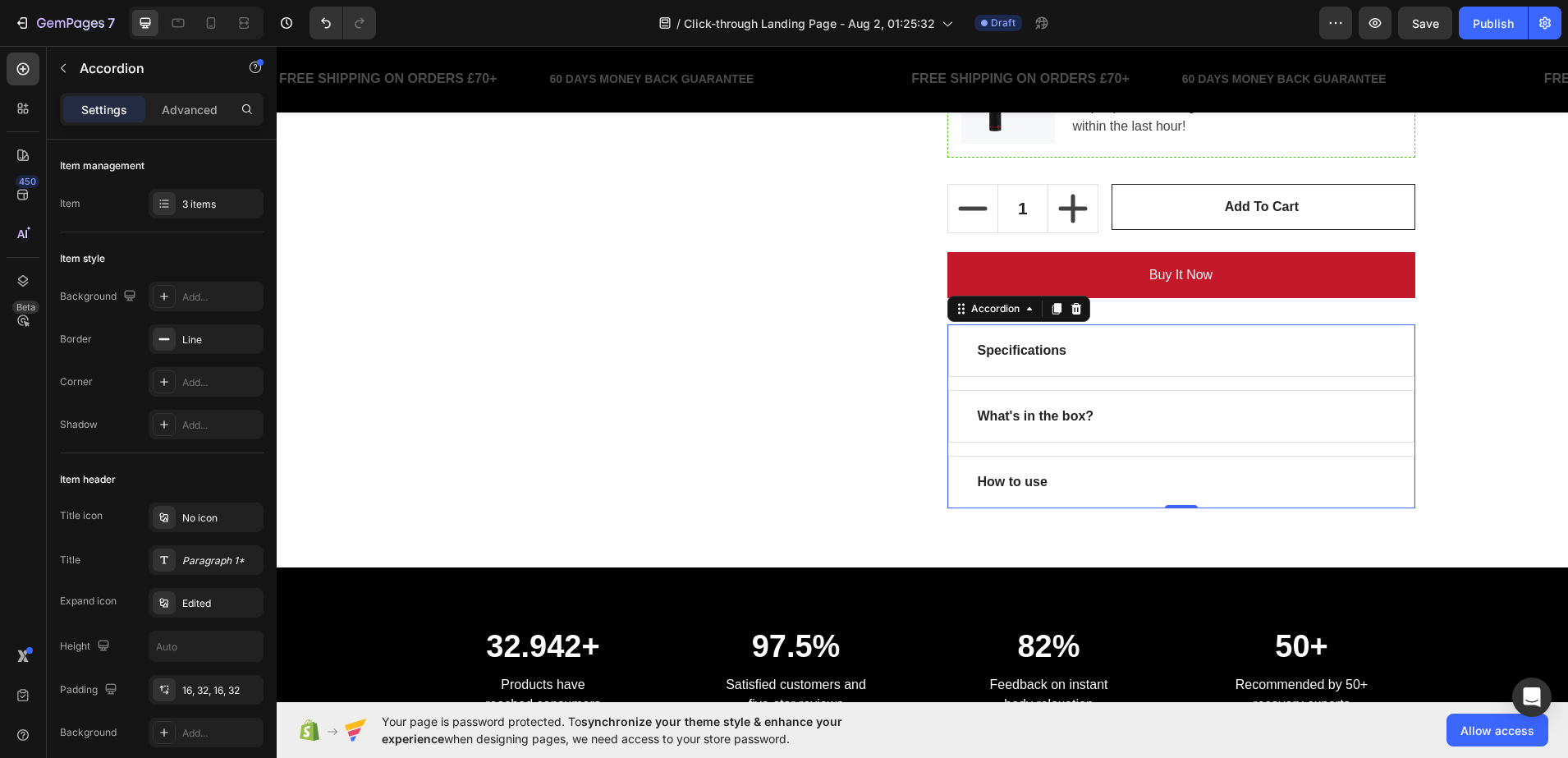 click on "Specifications" at bounding box center [1181, 351] 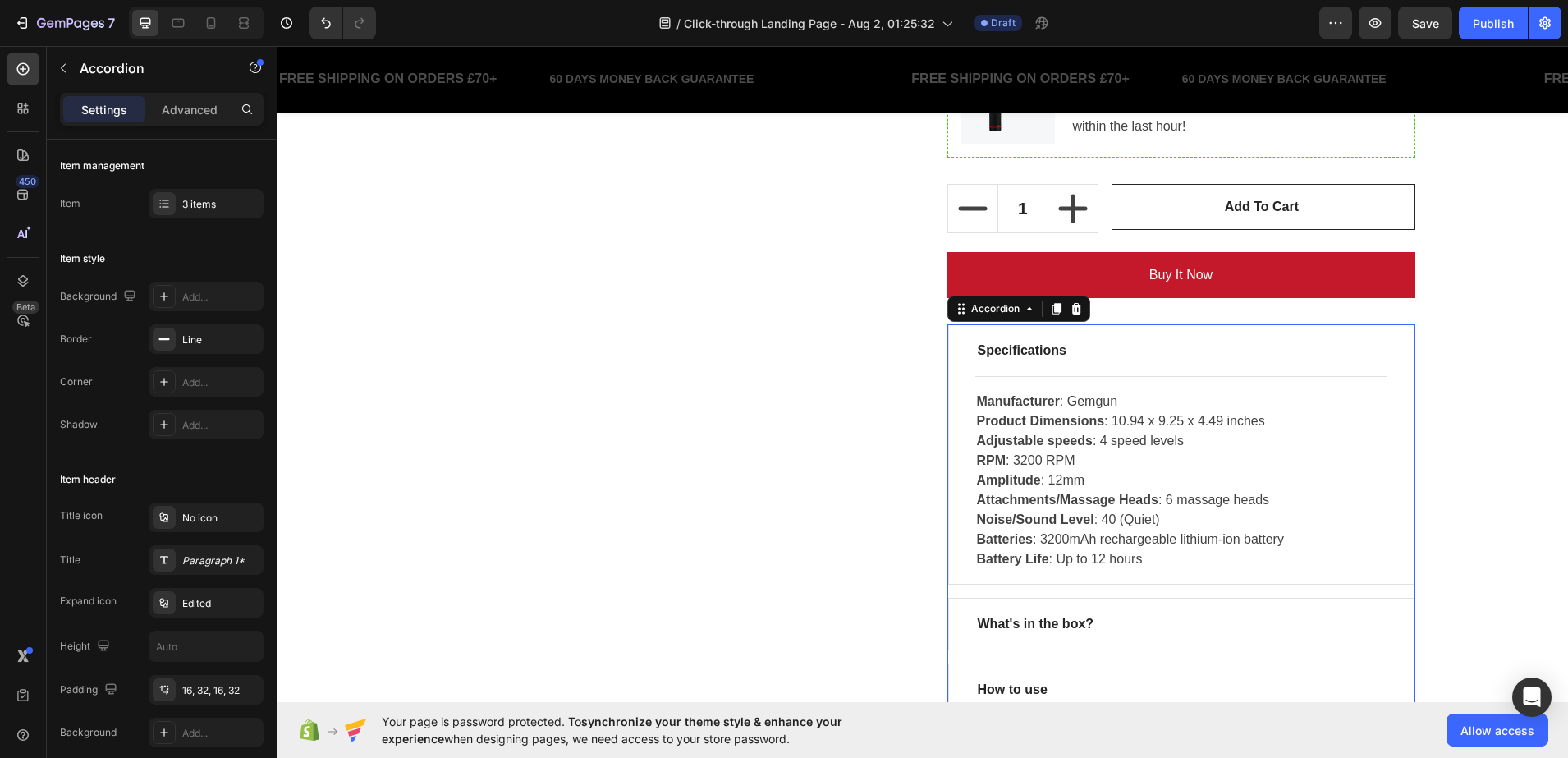 click on "Specifications" at bounding box center (1181, 351) 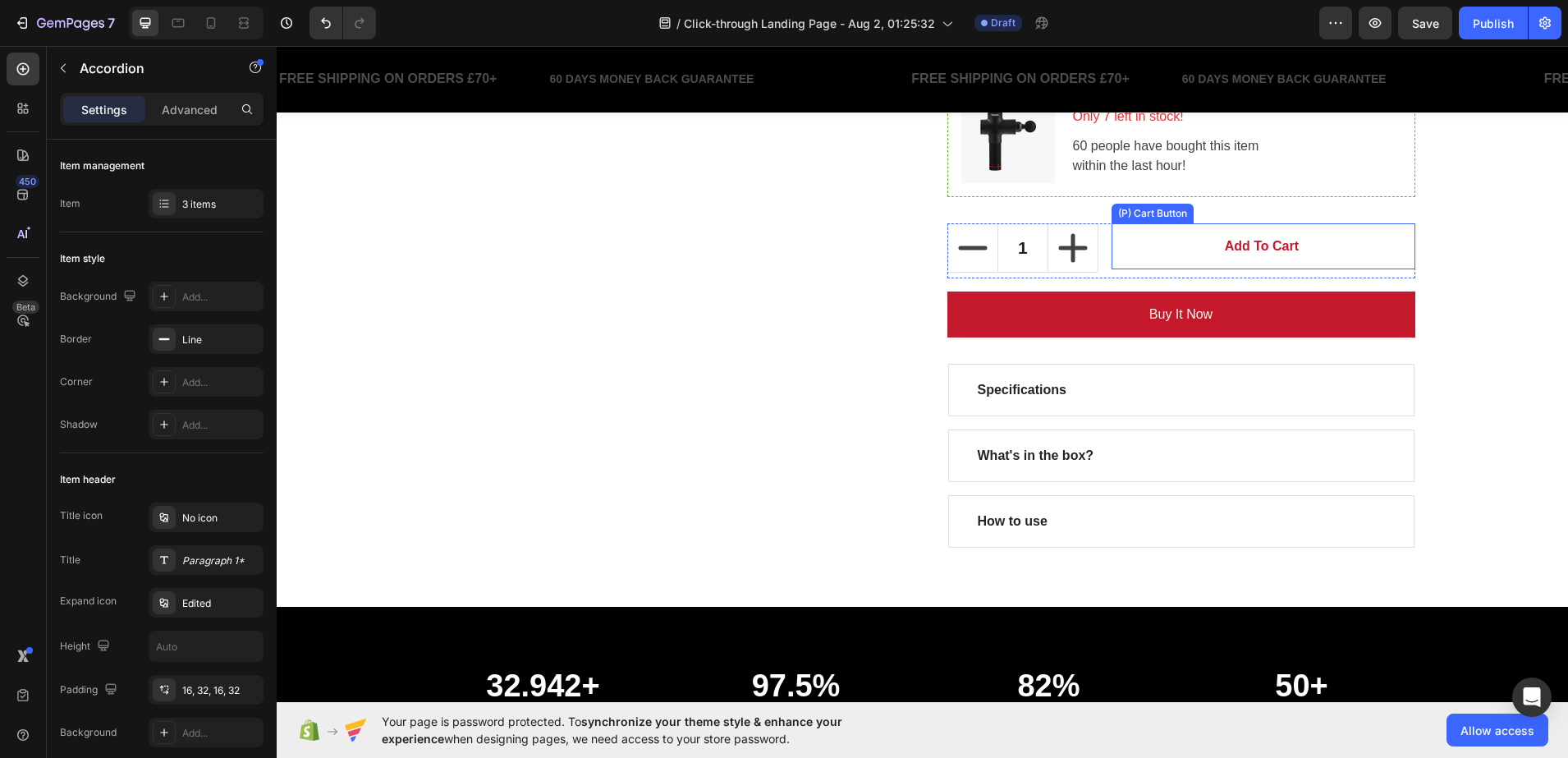 scroll, scrollTop: 842, scrollLeft: 0, axis: vertical 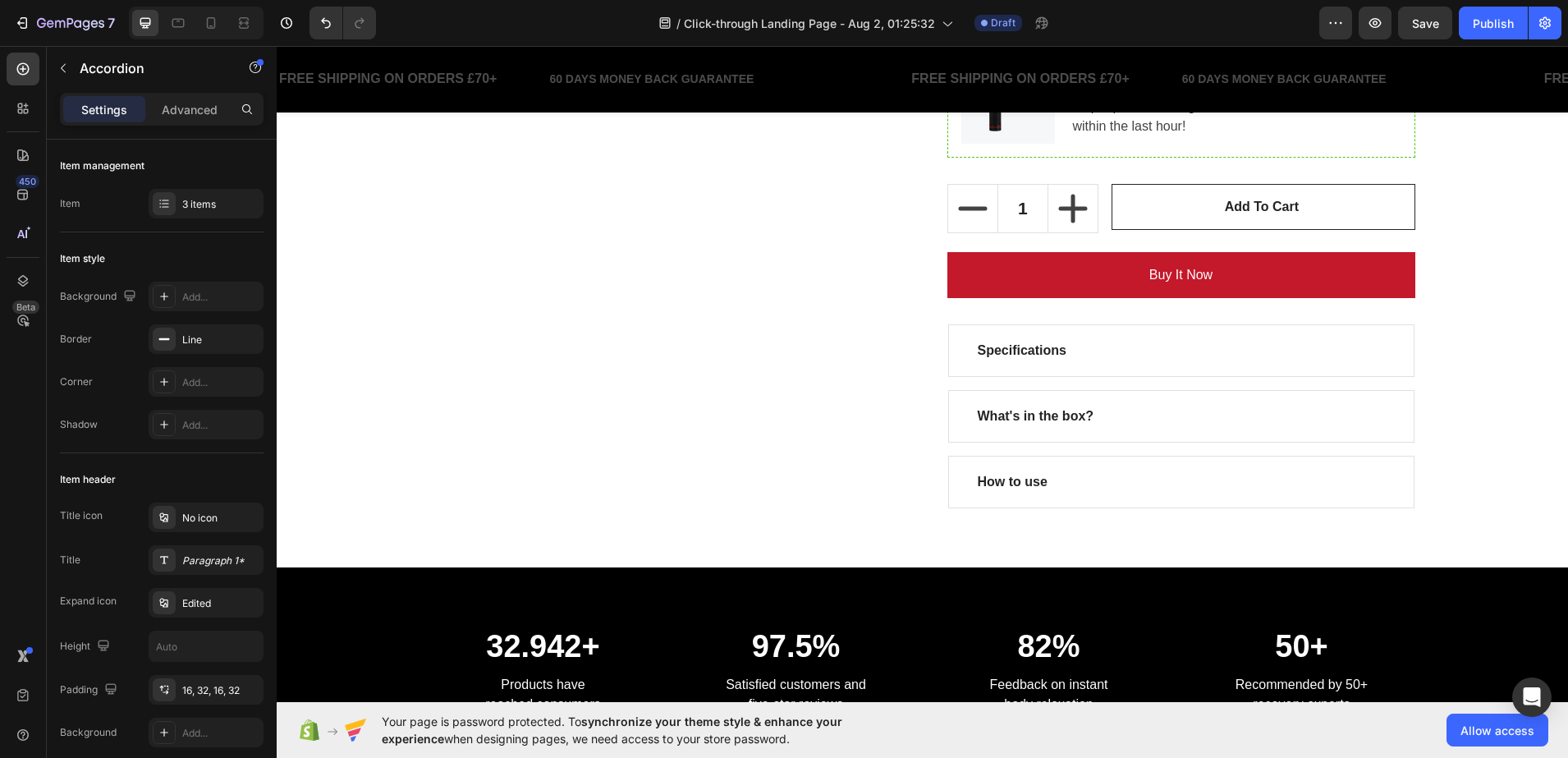 click on "Specifications" at bounding box center [1181, 351] 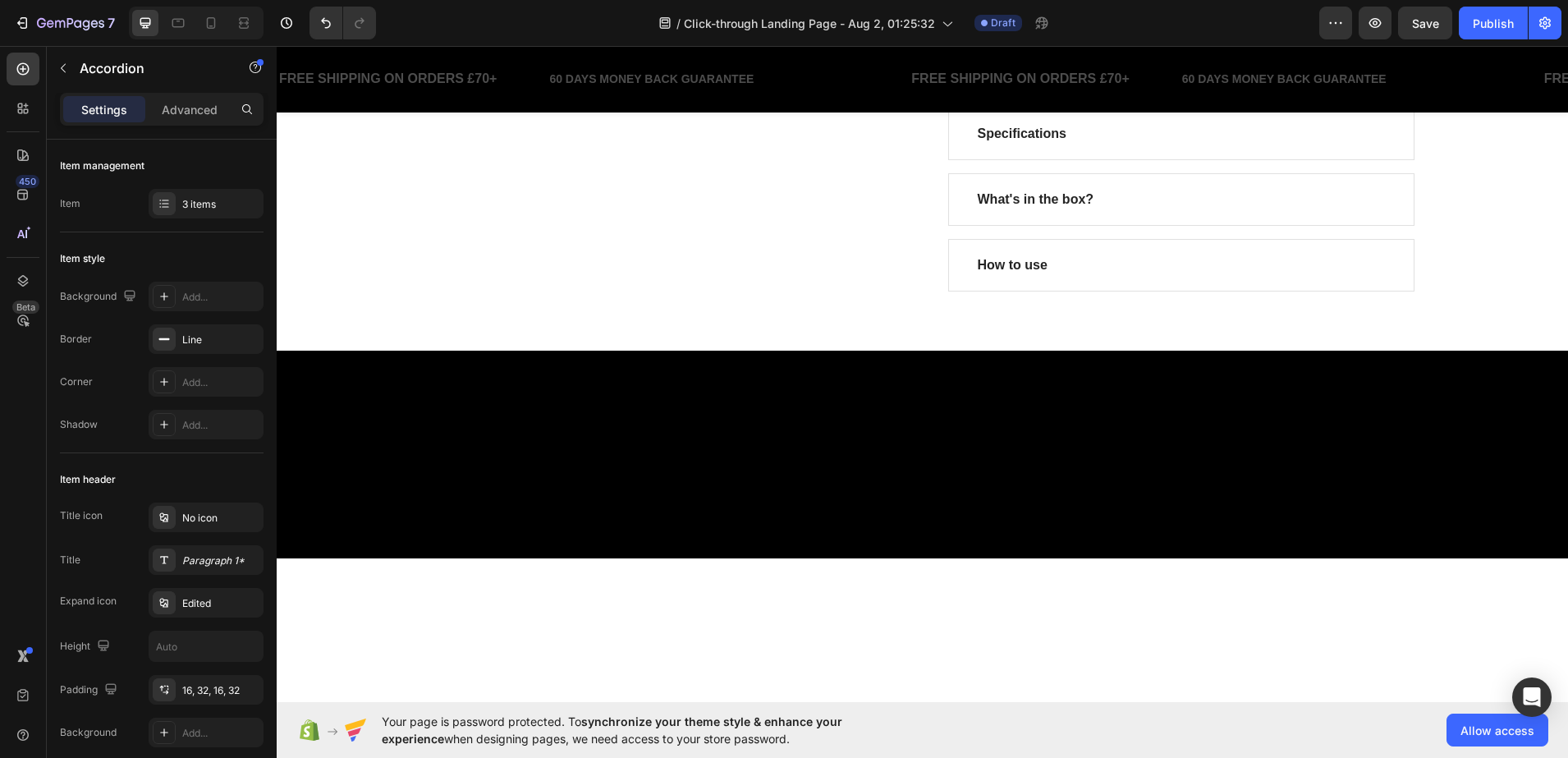 scroll, scrollTop: 460, scrollLeft: 0, axis: vertical 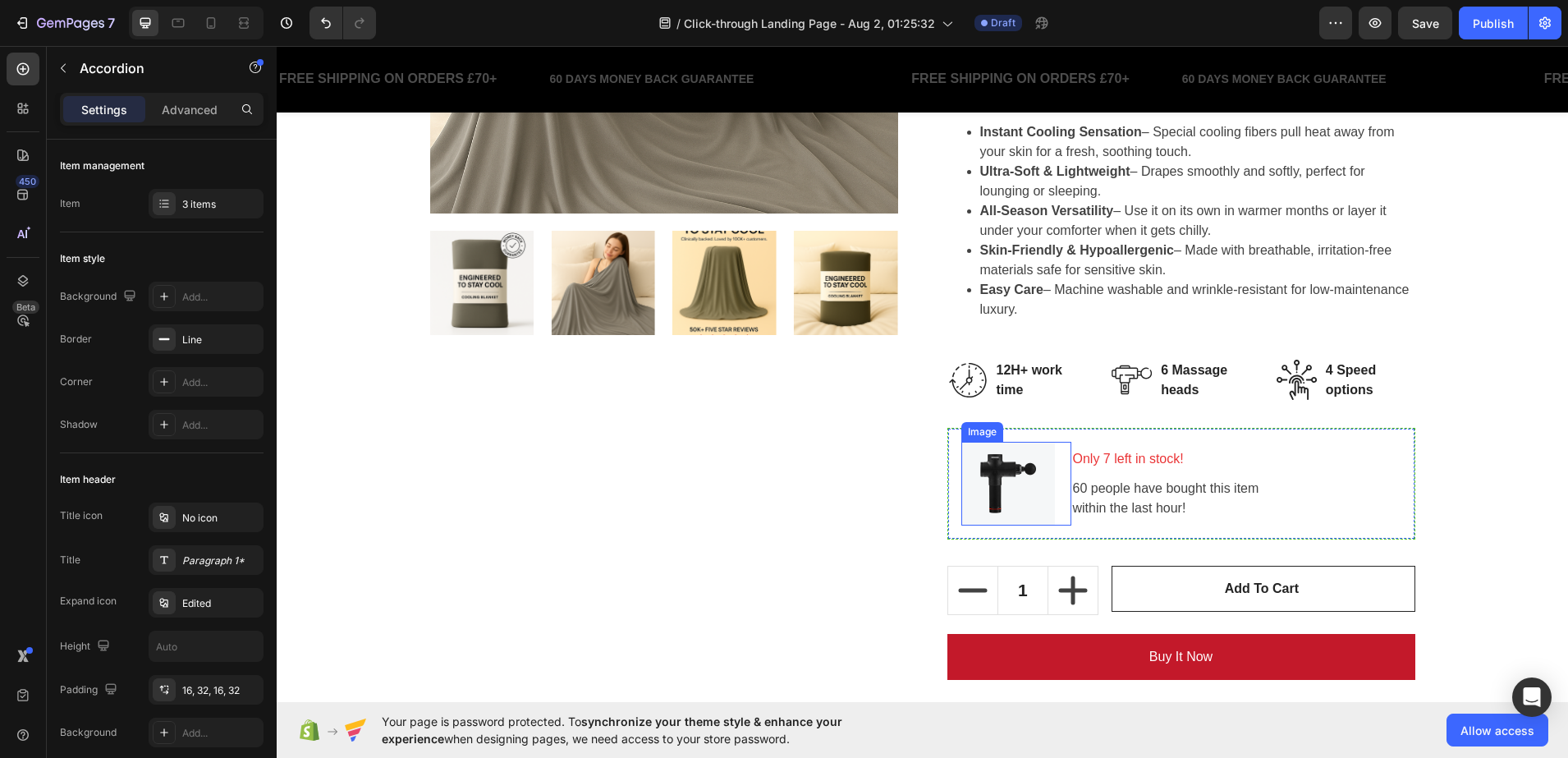 click at bounding box center (1008, 484) 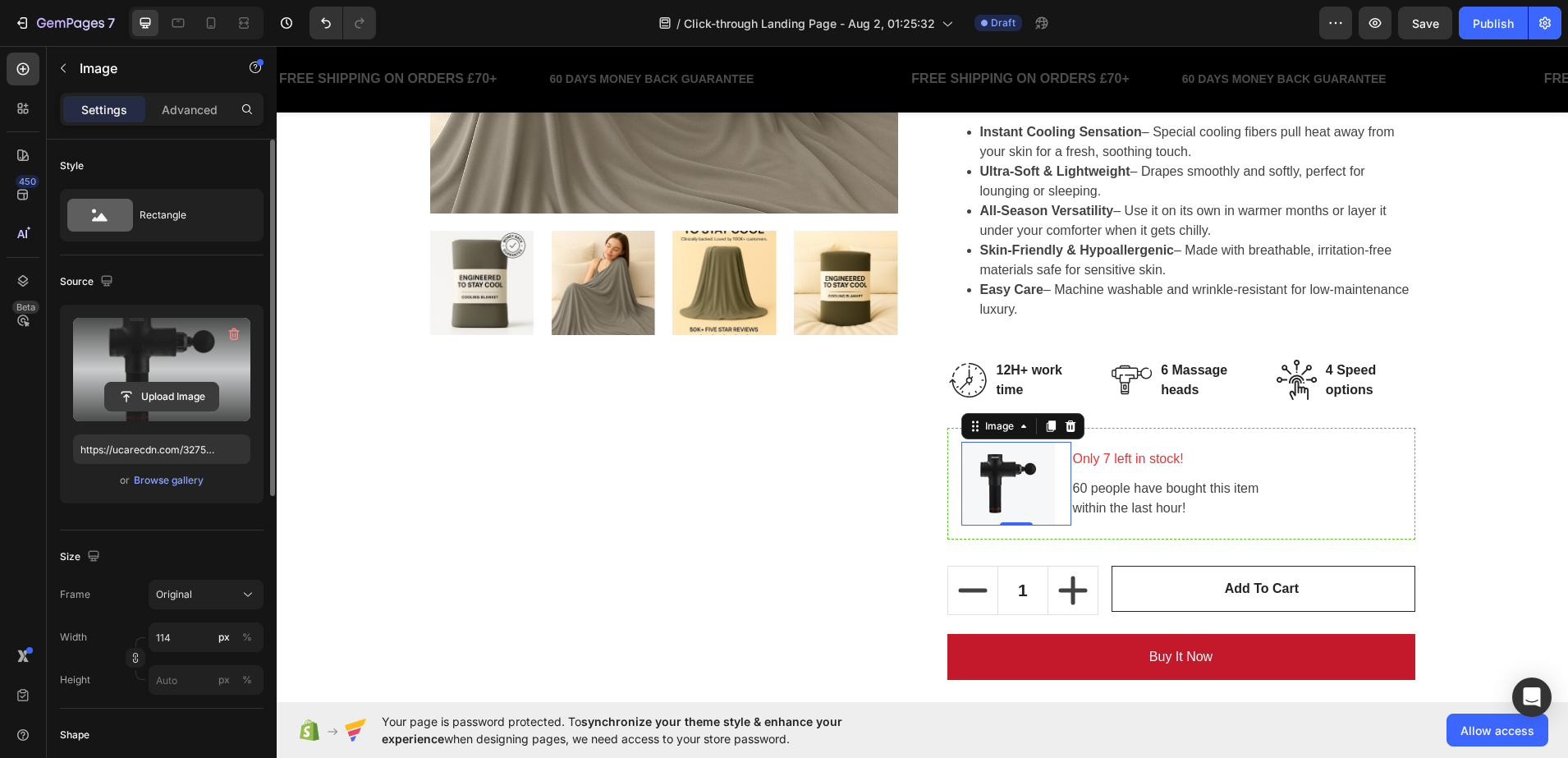 click 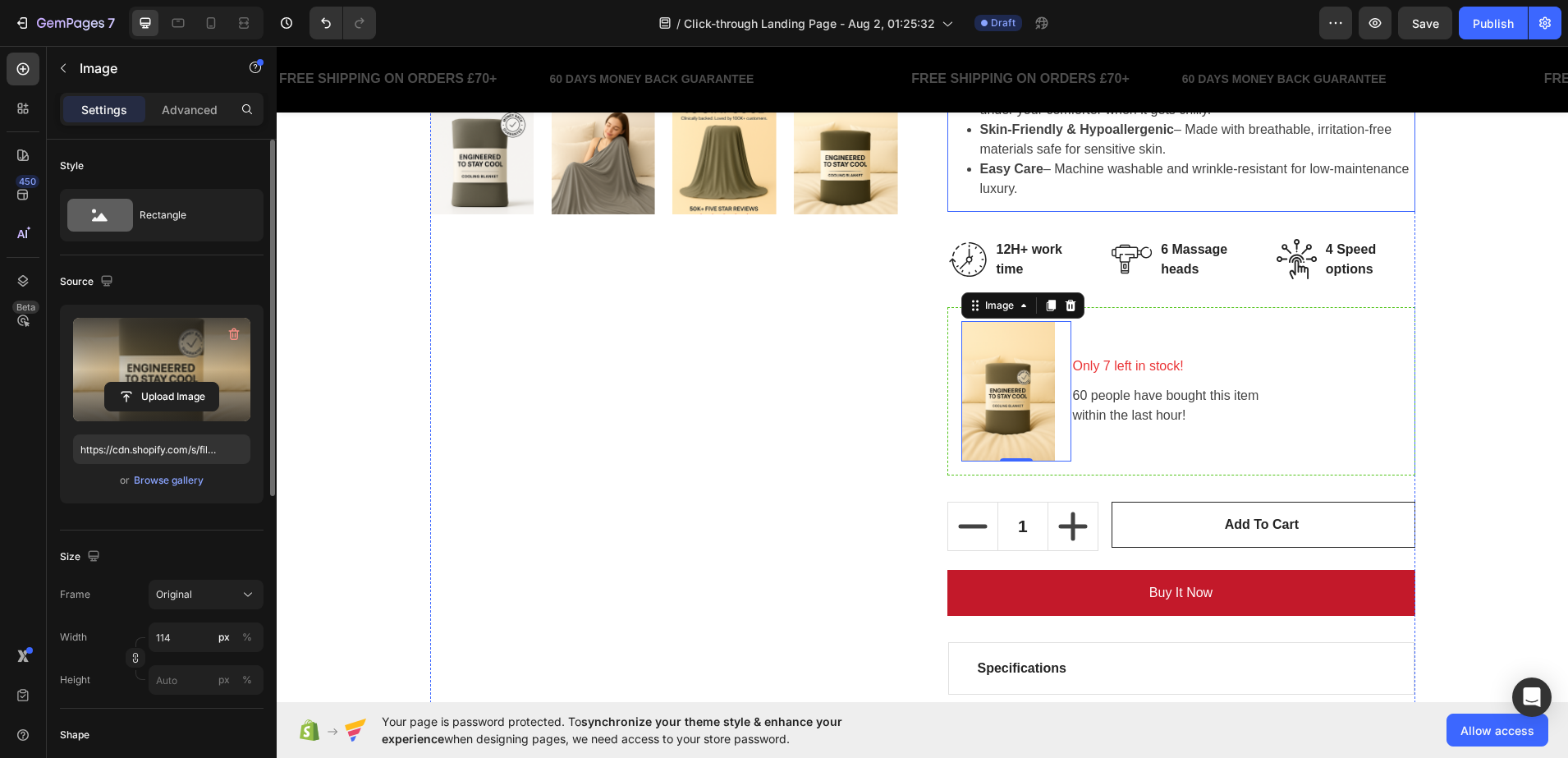 scroll, scrollTop: 768, scrollLeft: 0, axis: vertical 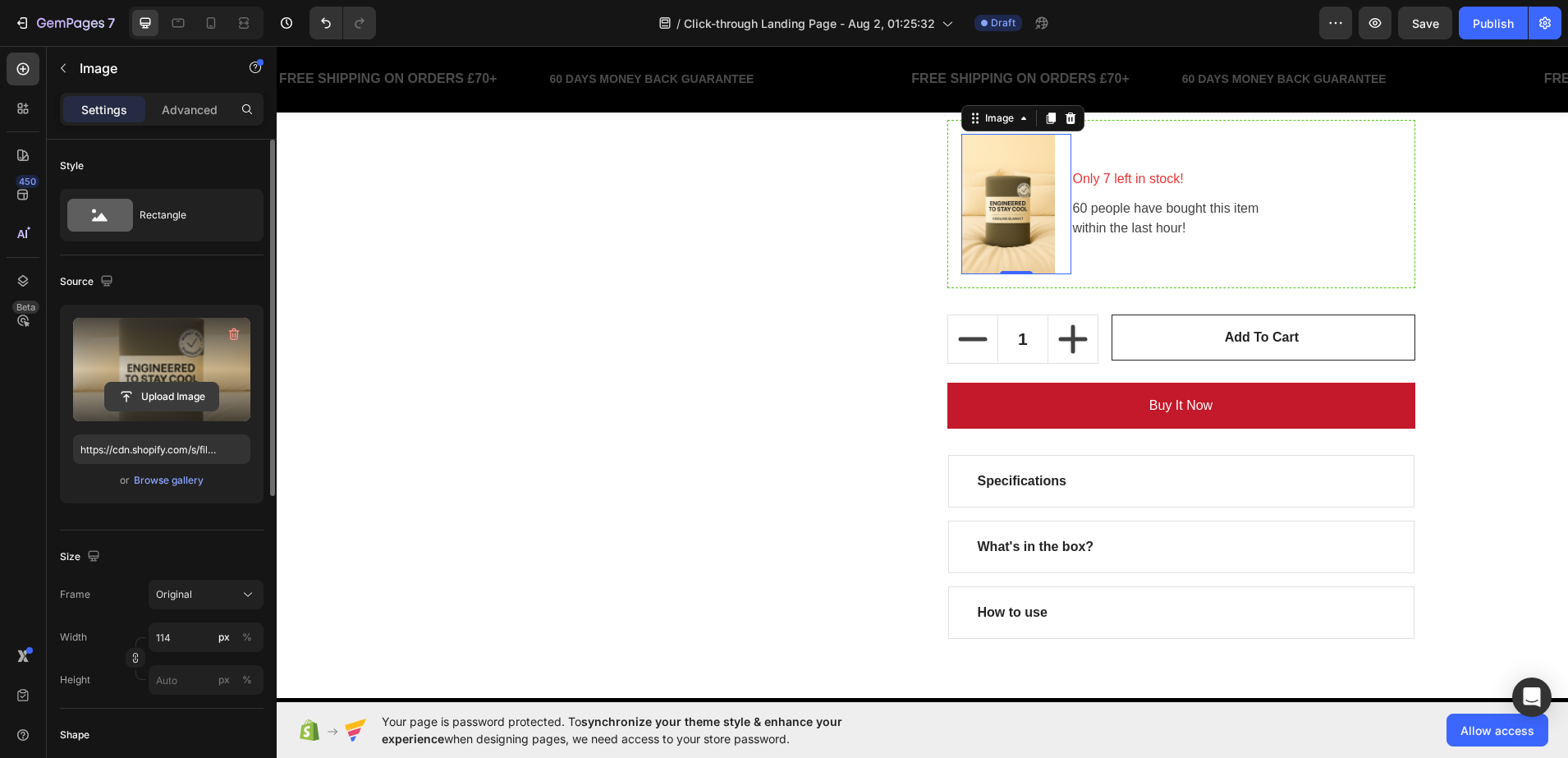 click 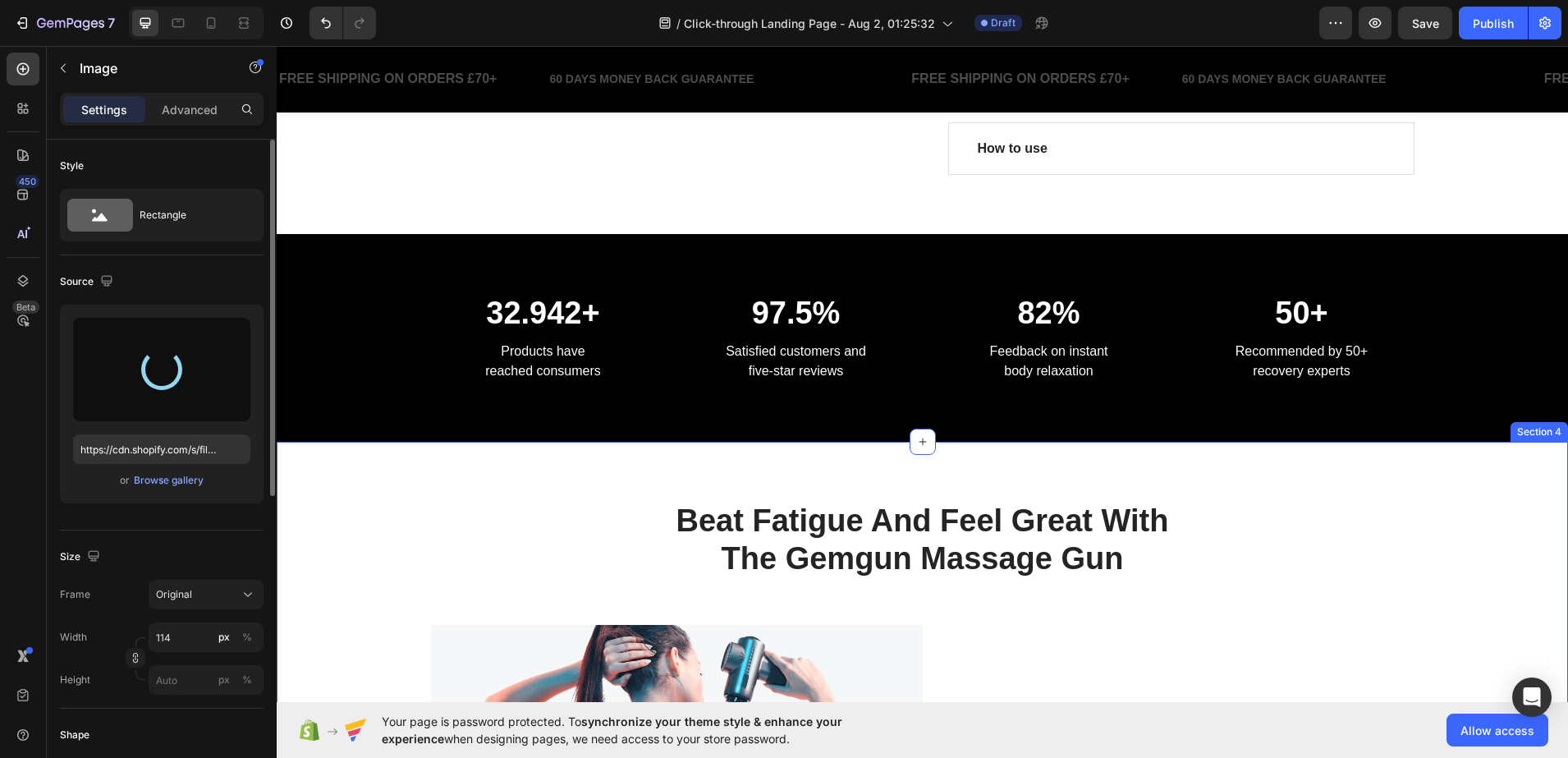 scroll, scrollTop: 924, scrollLeft: 0, axis: vertical 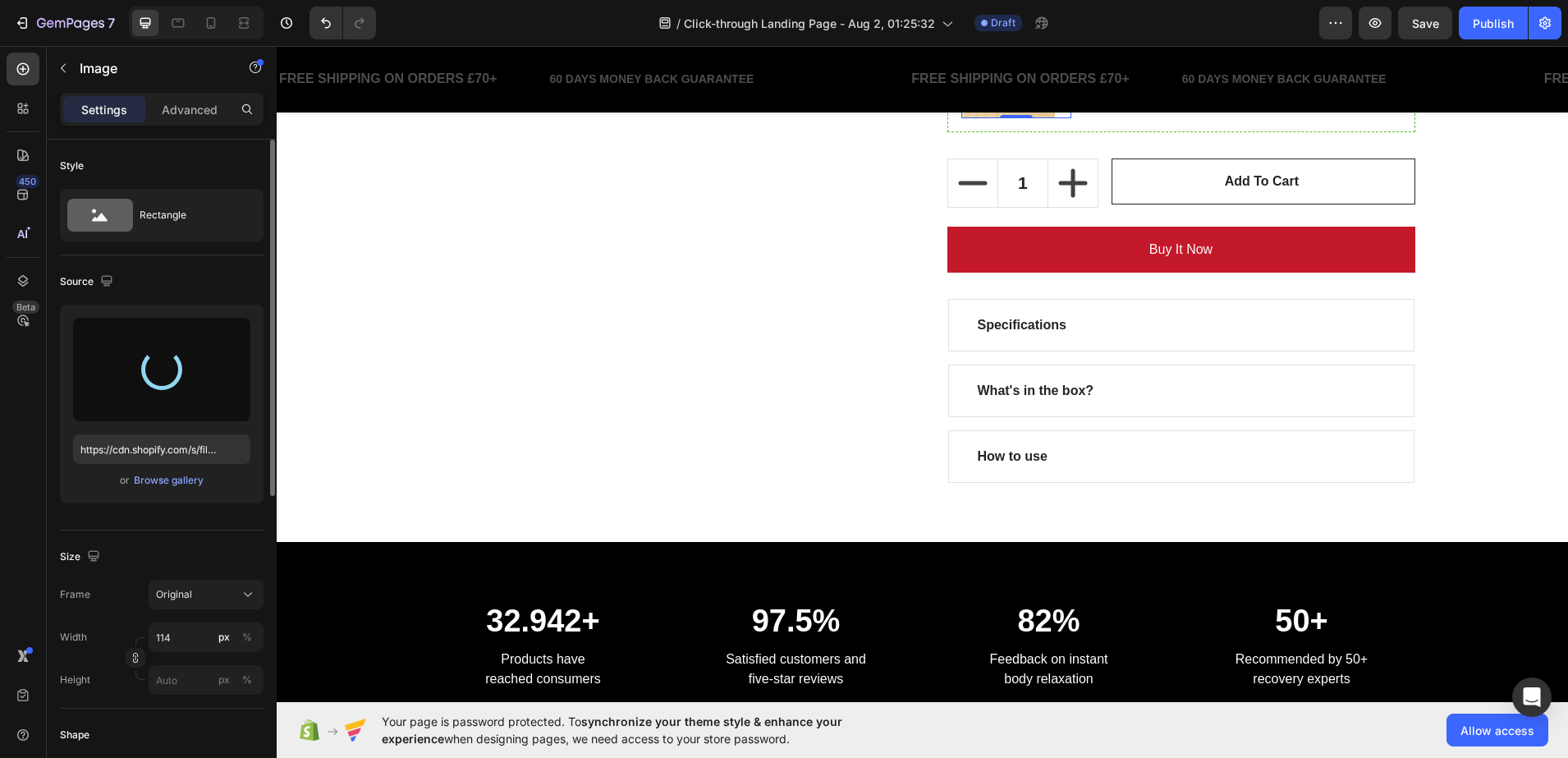 type on "https://cdn.shopify.com/s/files/1/0967/1367/0981/files/gempages_576895170746778363-f76c8e81-868b-4918-8018-c99fec76b95e.png" 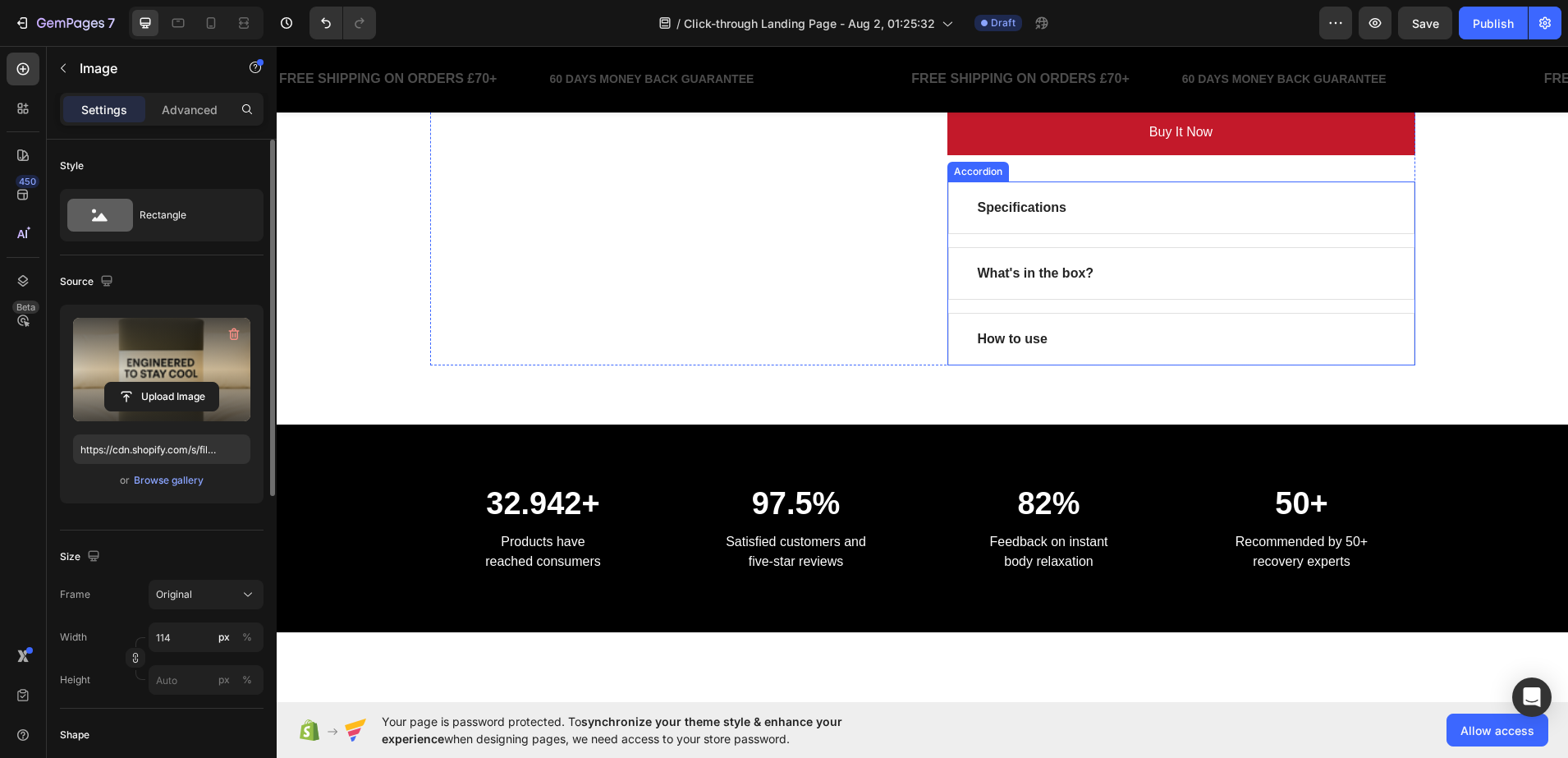 scroll, scrollTop: 924, scrollLeft: 0, axis: vertical 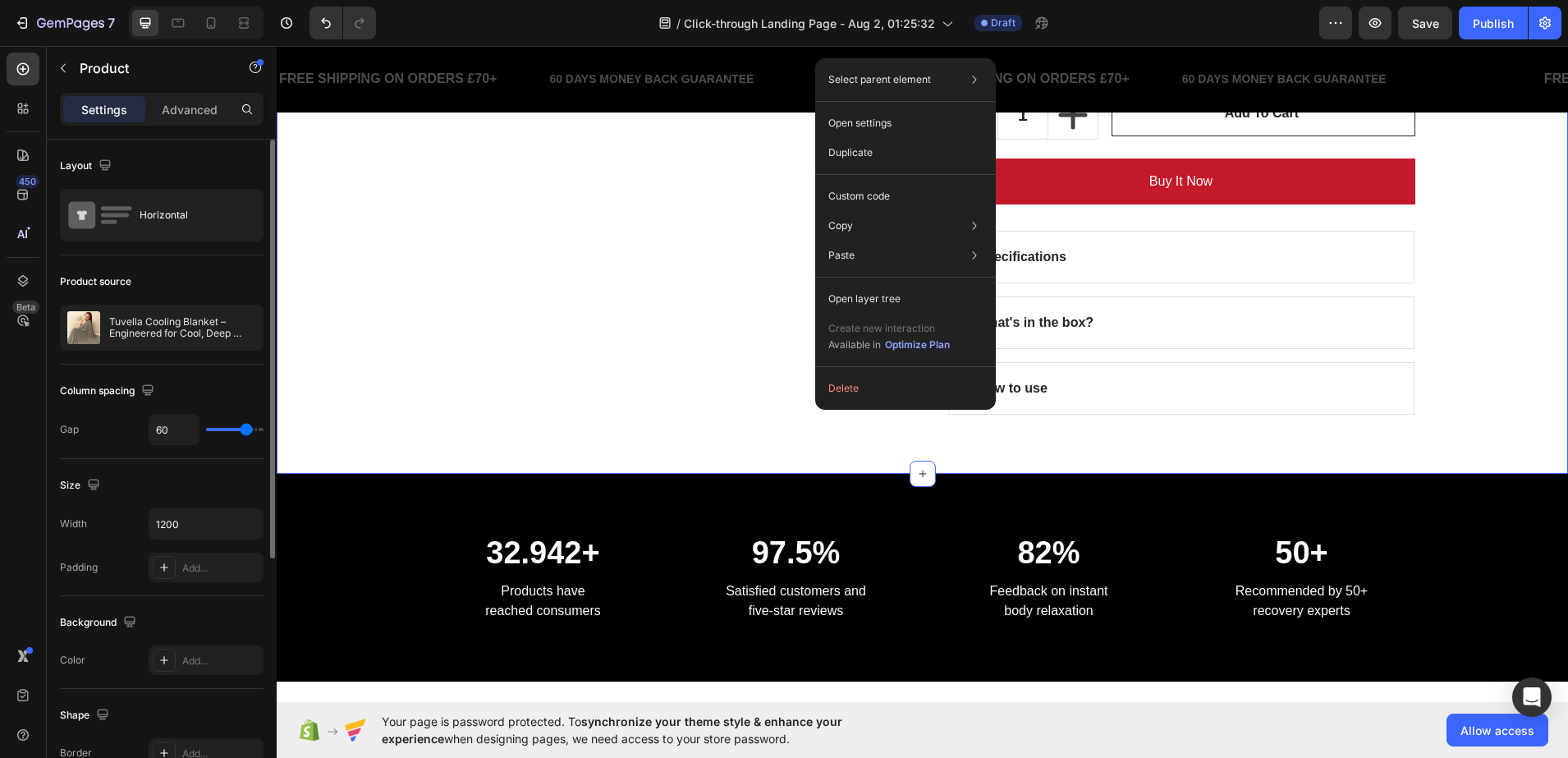 click on "Product Images Tuvella Cooling Blanket – Engineered for Cool, Deep Sleep (P) Title For Muscle Pain Relief Recovery Text block                Icon                Icon                Icon                Icon                Icon Icon List Hoz (224 reviews) Text block Row                Title Line £59.99 (P) Price (P) Price £119.99 (P) Price (P) Price Row Save 50%. Only on Mother's Day! Product Badge Row Tuvella™ Cooling Blanket – Lightweight Comfort, All-Night Cool
Sleep deeper, cooler, and more comfortably with the  Tuvella™ Cooling Blanket  — engineered to regulate temperature and provide a cloud-soft feel for the ultimate rest. Whether you're a hot sleeper or just need a breathable layer for summer nights, this blanket is designed to keep you feeling fresh and relaxed.
✨ Why You’ll Love It
Instant Cooling Sensation  – Special cooling fibers pull heat away from your skin for a fresh, soothing touch.
Ultra-Soft & Lightweight
All-Season Versatility
Easy Care
Image" at bounding box center (922, -152) 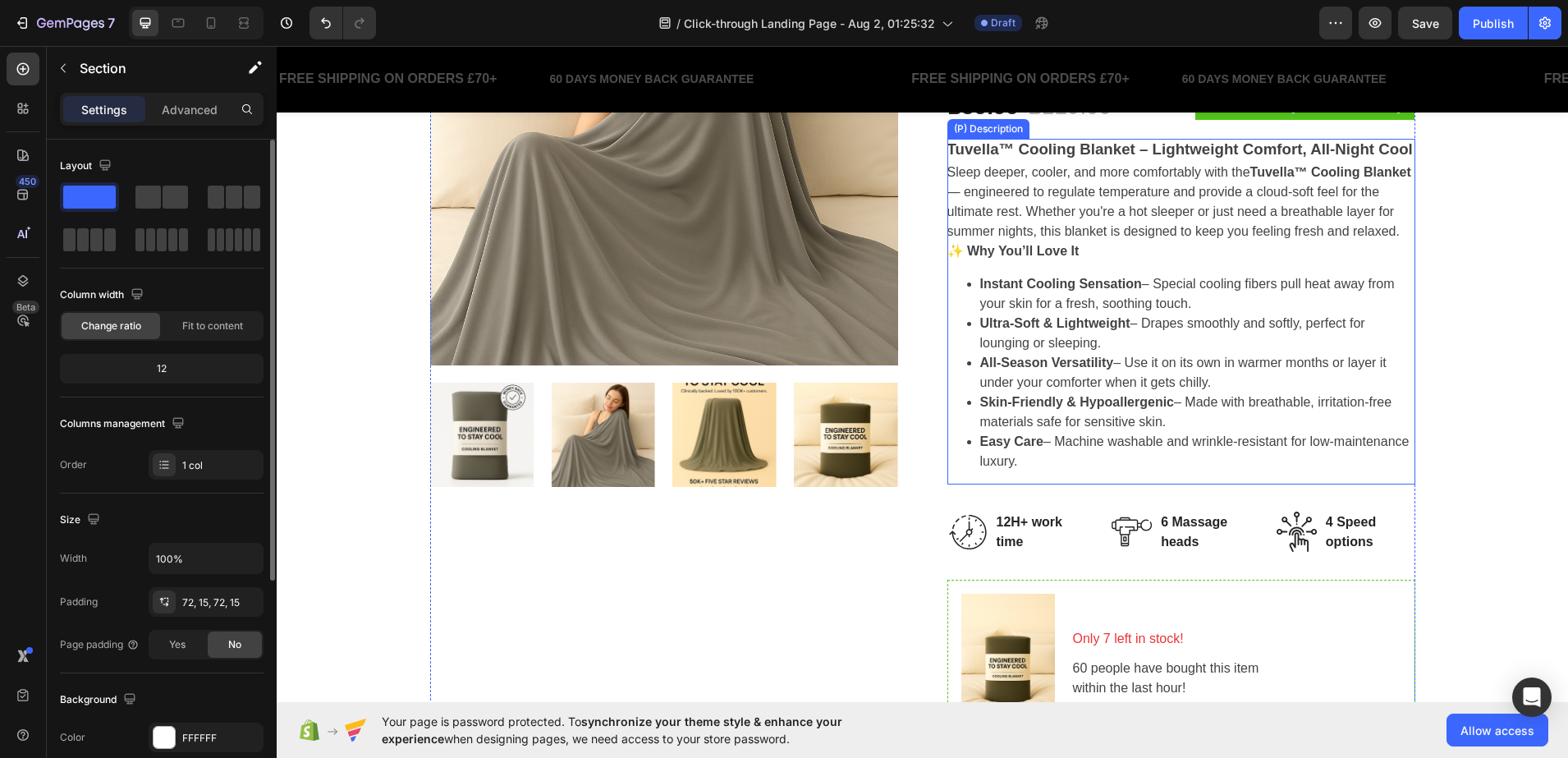 scroll, scrollTop: 0, scrollLeft: 0, axis: both 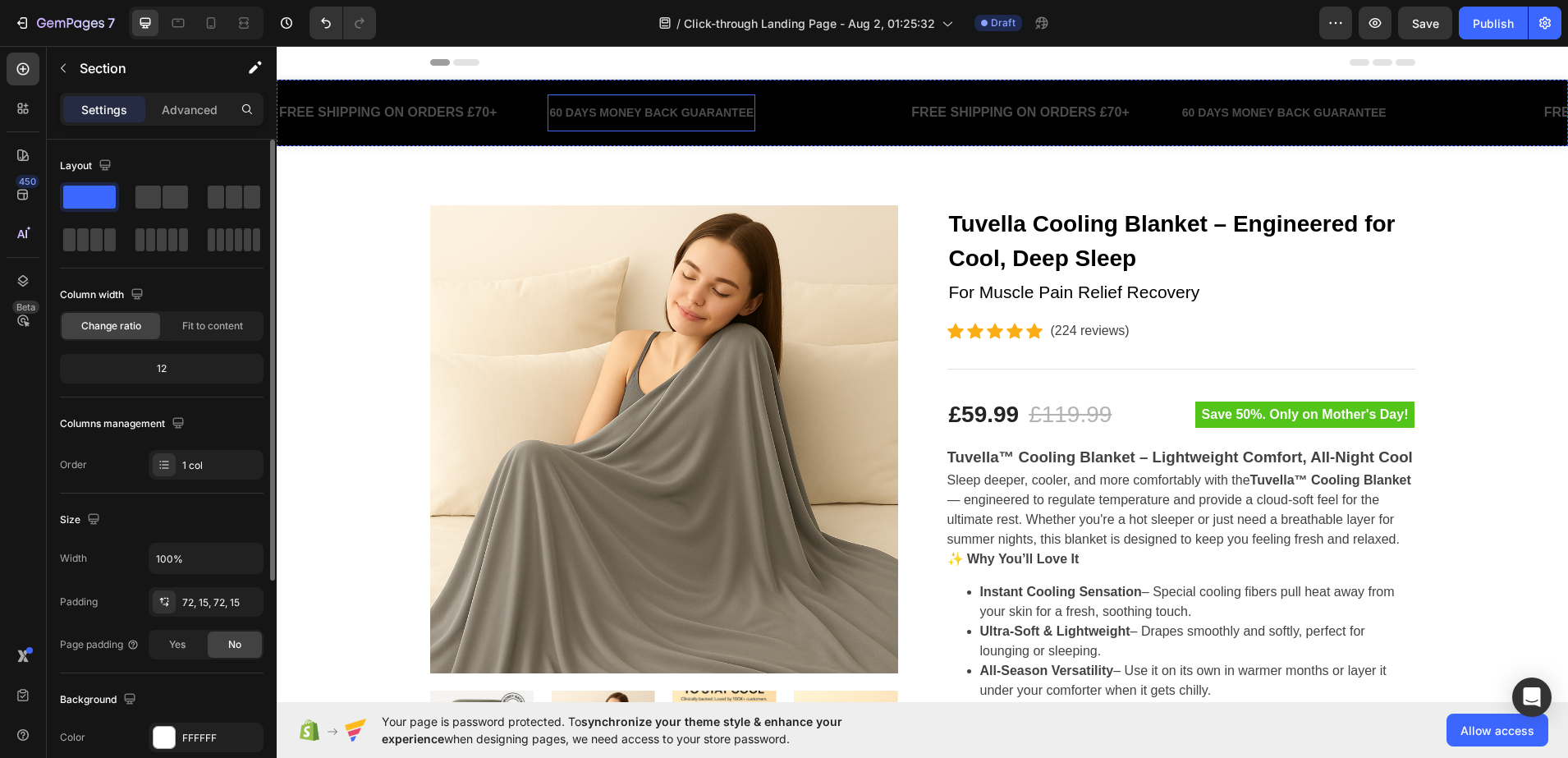 click on "60 DAYS MONEY BACK GUARANTEE" at bounding box center (651, 113) 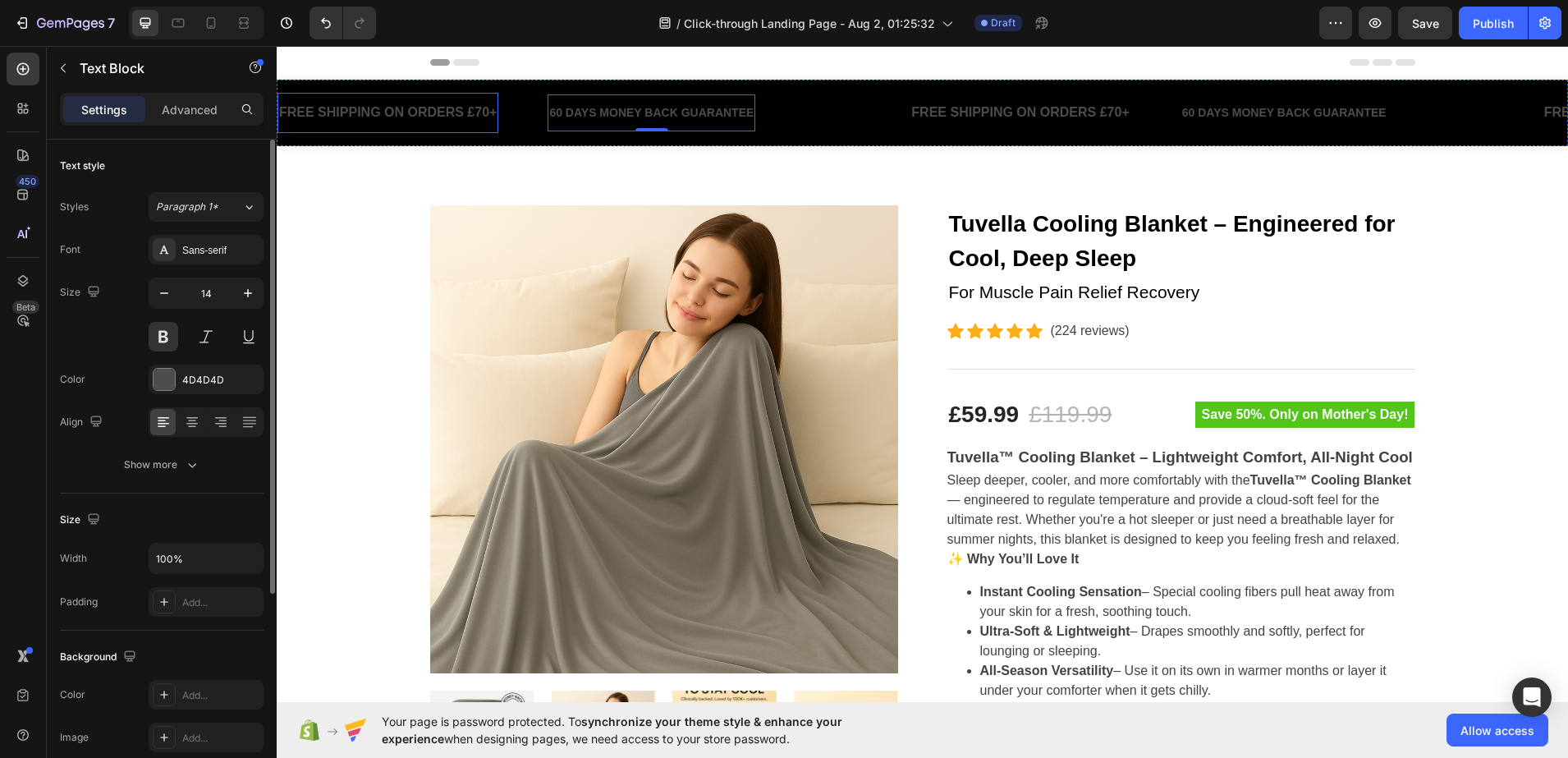 click on "FREE SHIPPING ON ORDERS £70+" at bounding box center [387, 113] 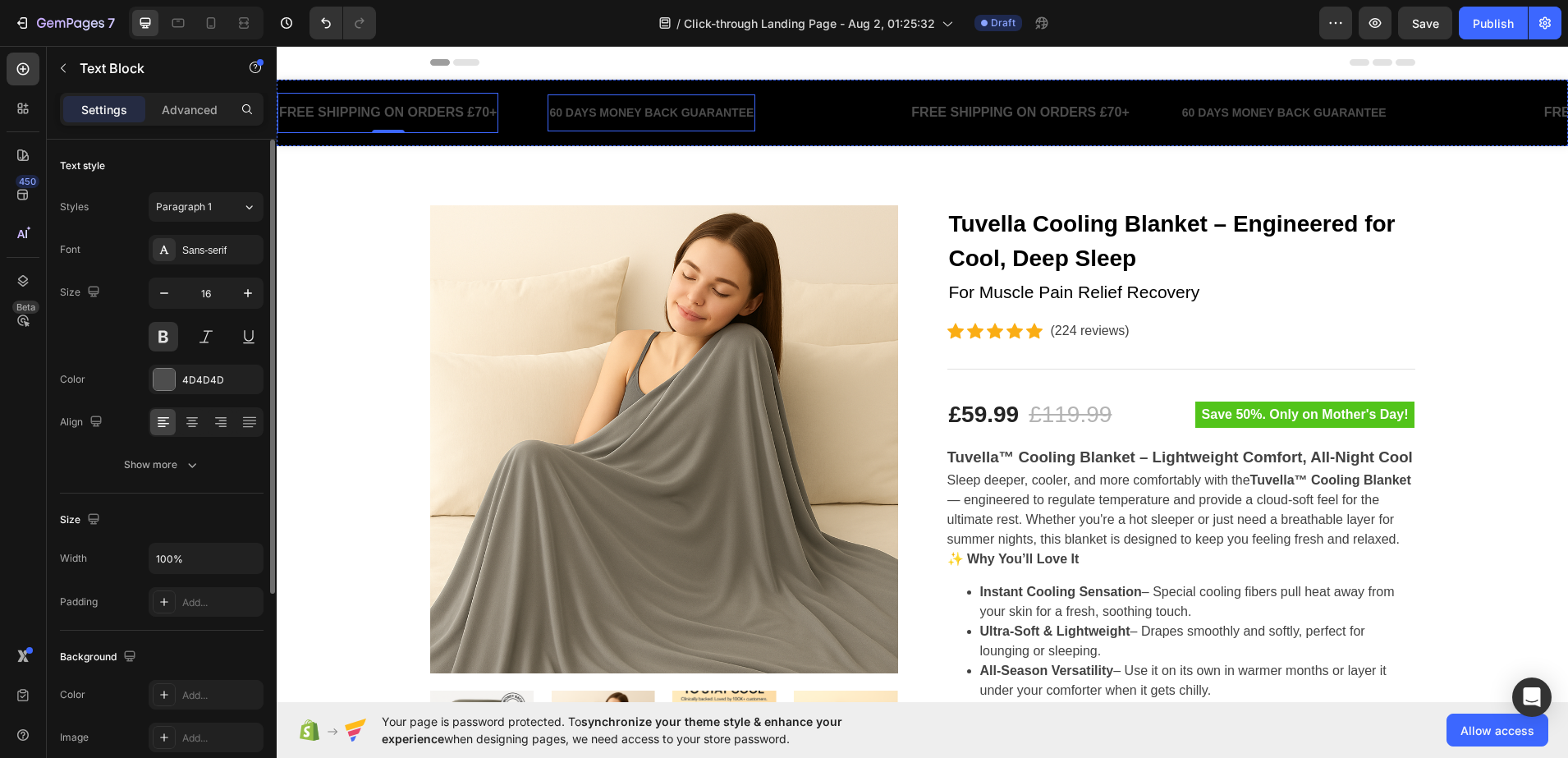 click on "60 DAYS MONEY BACK GUARANTEE" at bounding box center [651, 113] 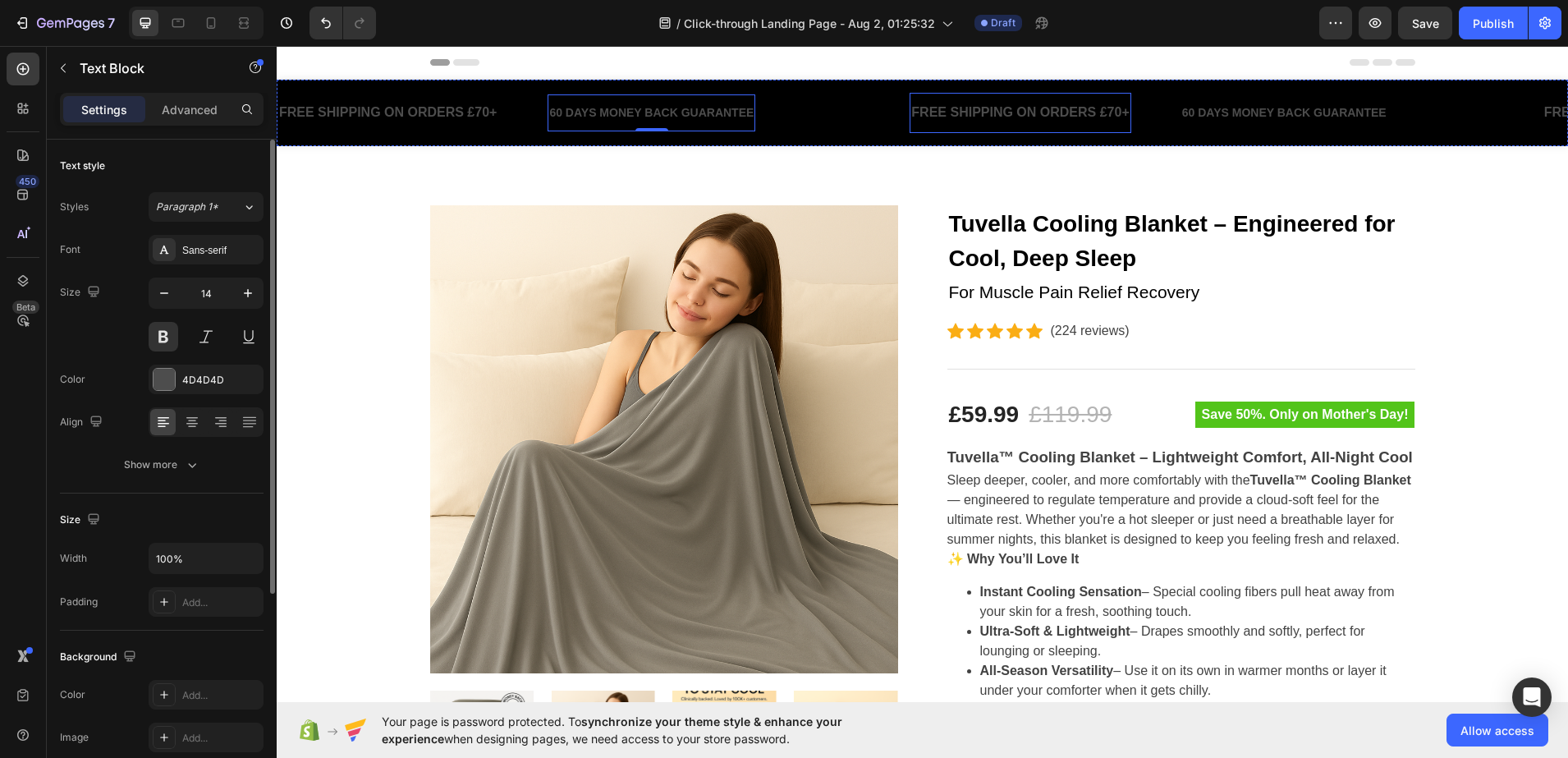 click on "FREE SHIPPING ON ORDERS £70+" at bounding box center (1020, 113) 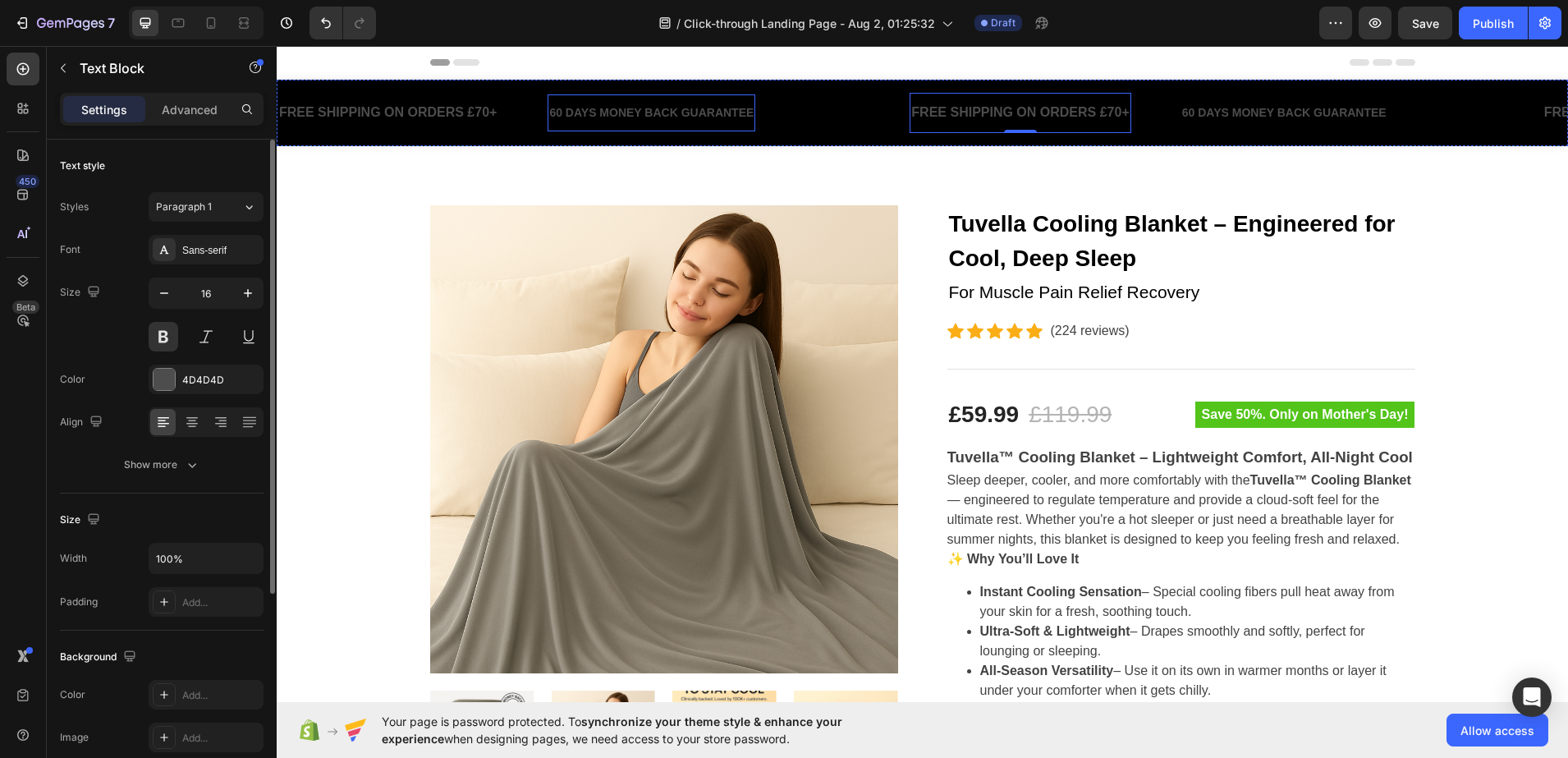 click on "60 DAYS MONEY BACK GUARANTEE" at bounding box center [651, 113] 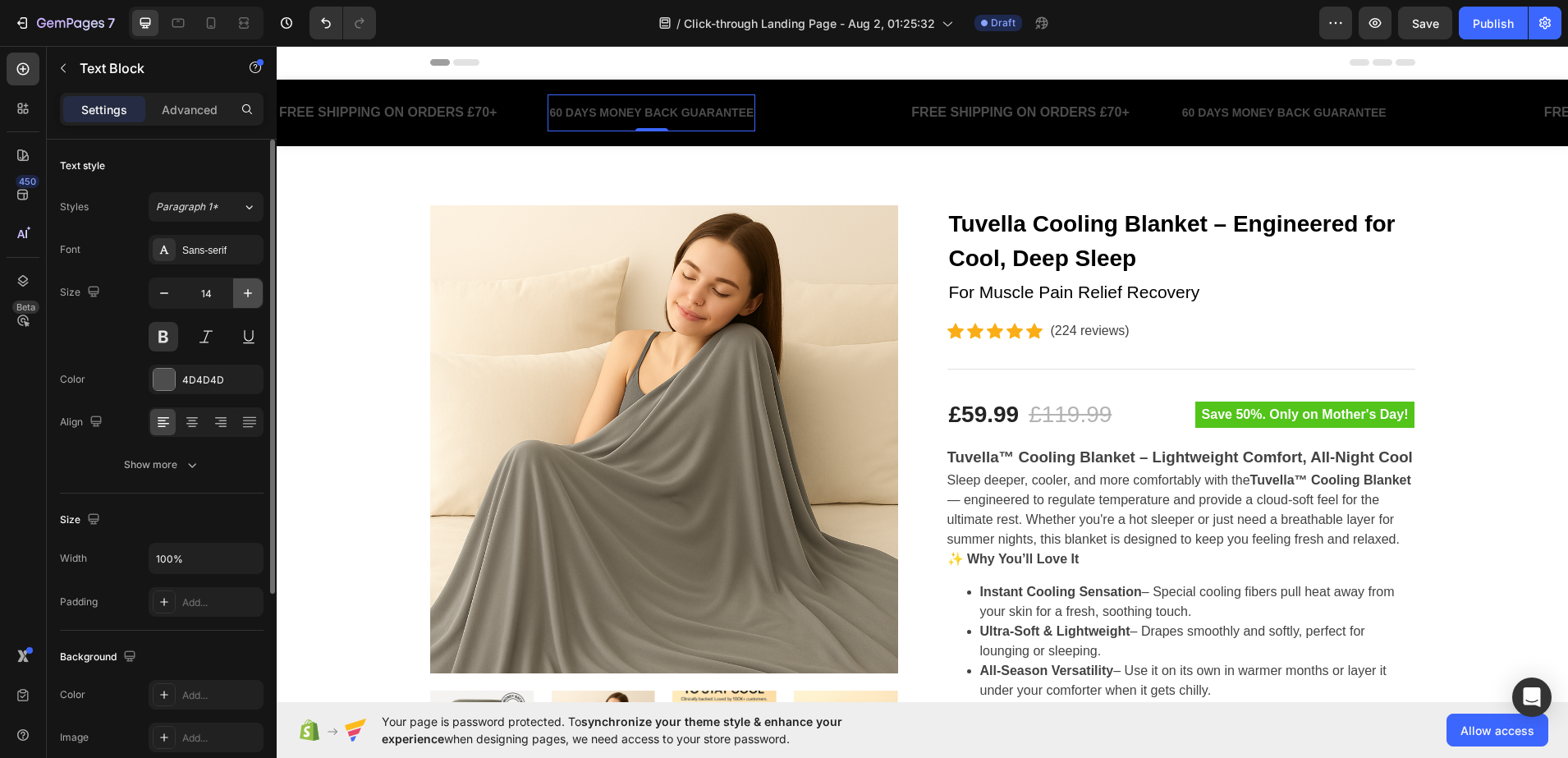 click 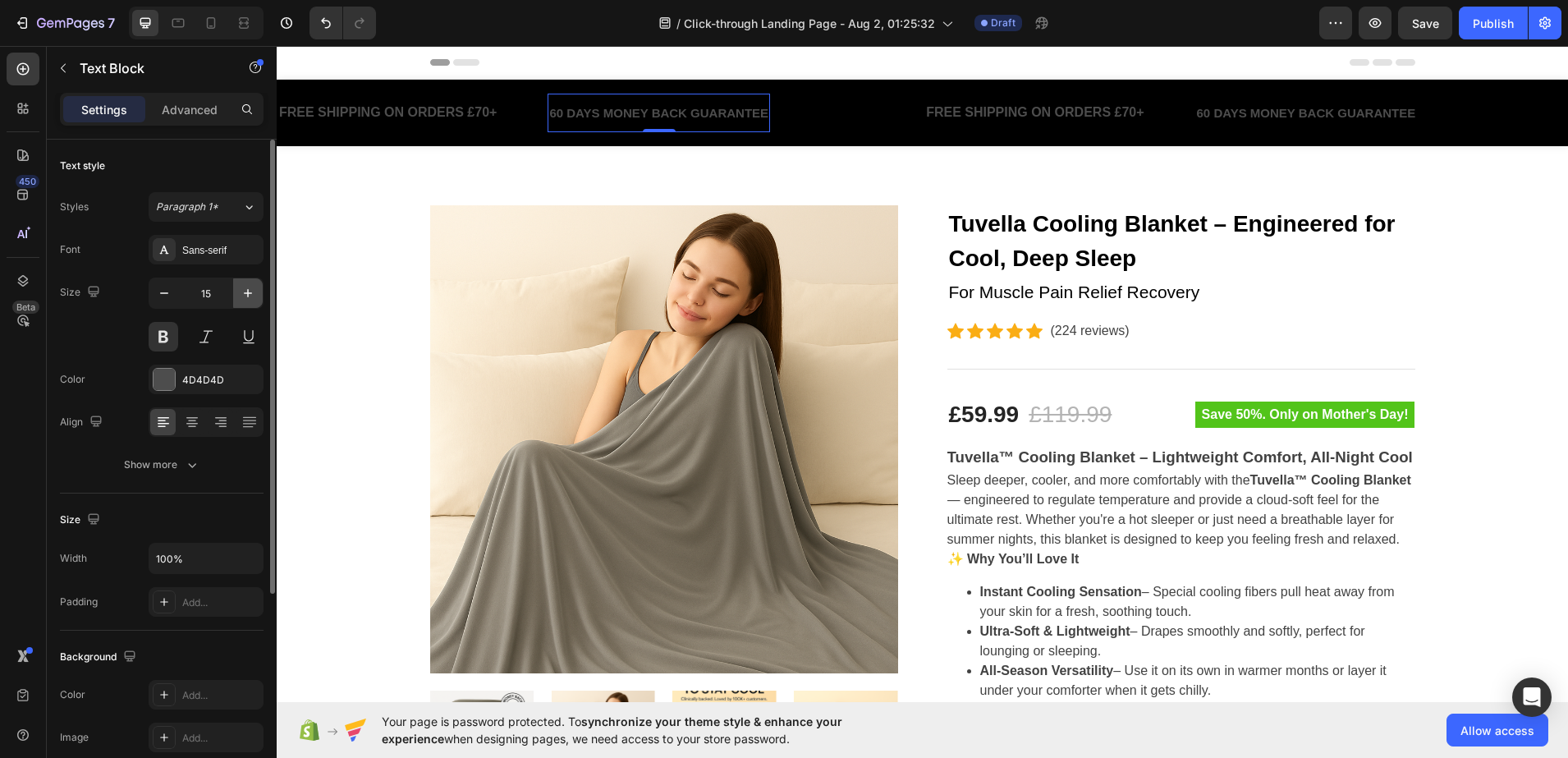 click 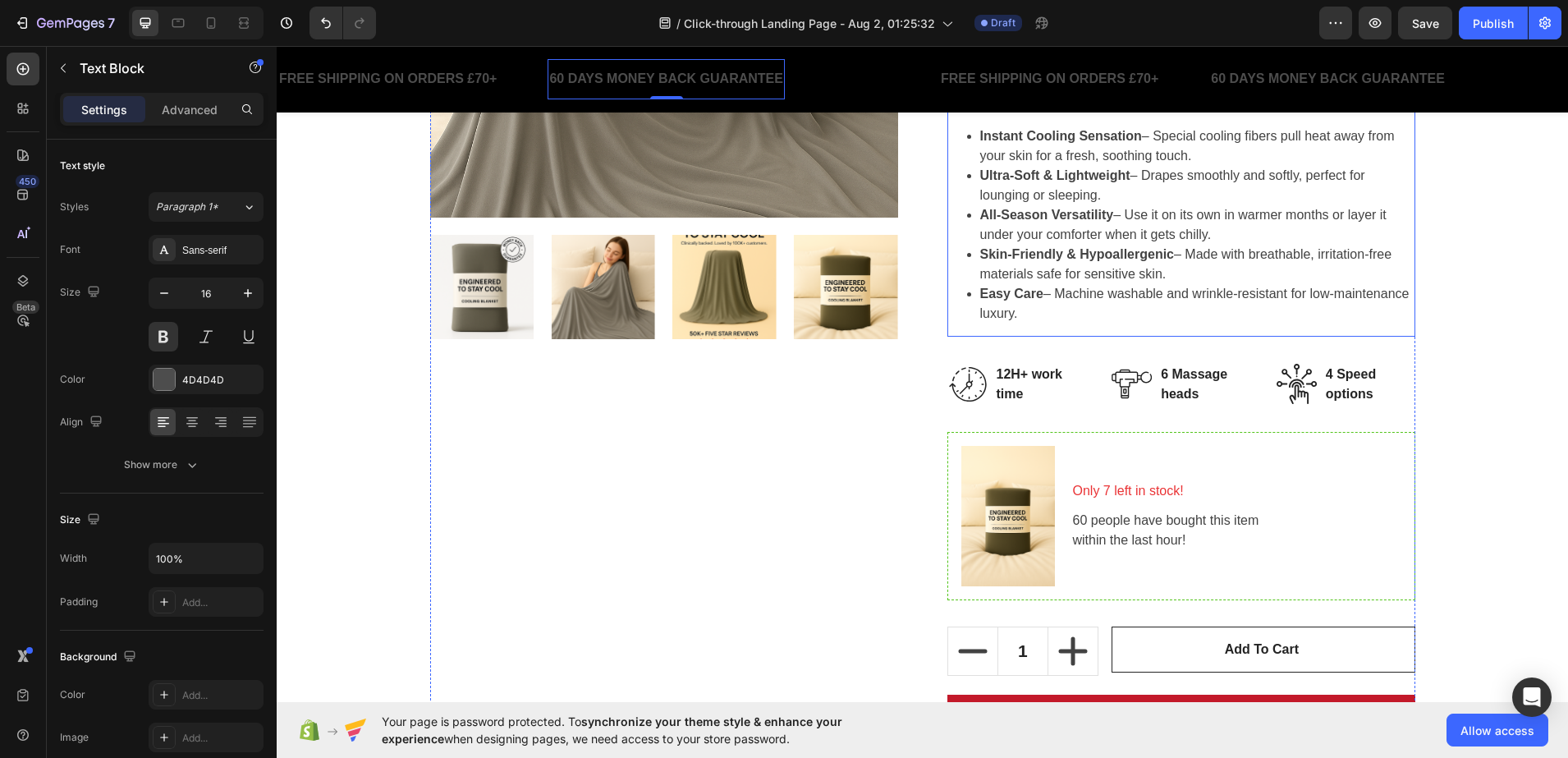 scroll, scrollTop: 513, scrollLeft: 0, axis: vertical 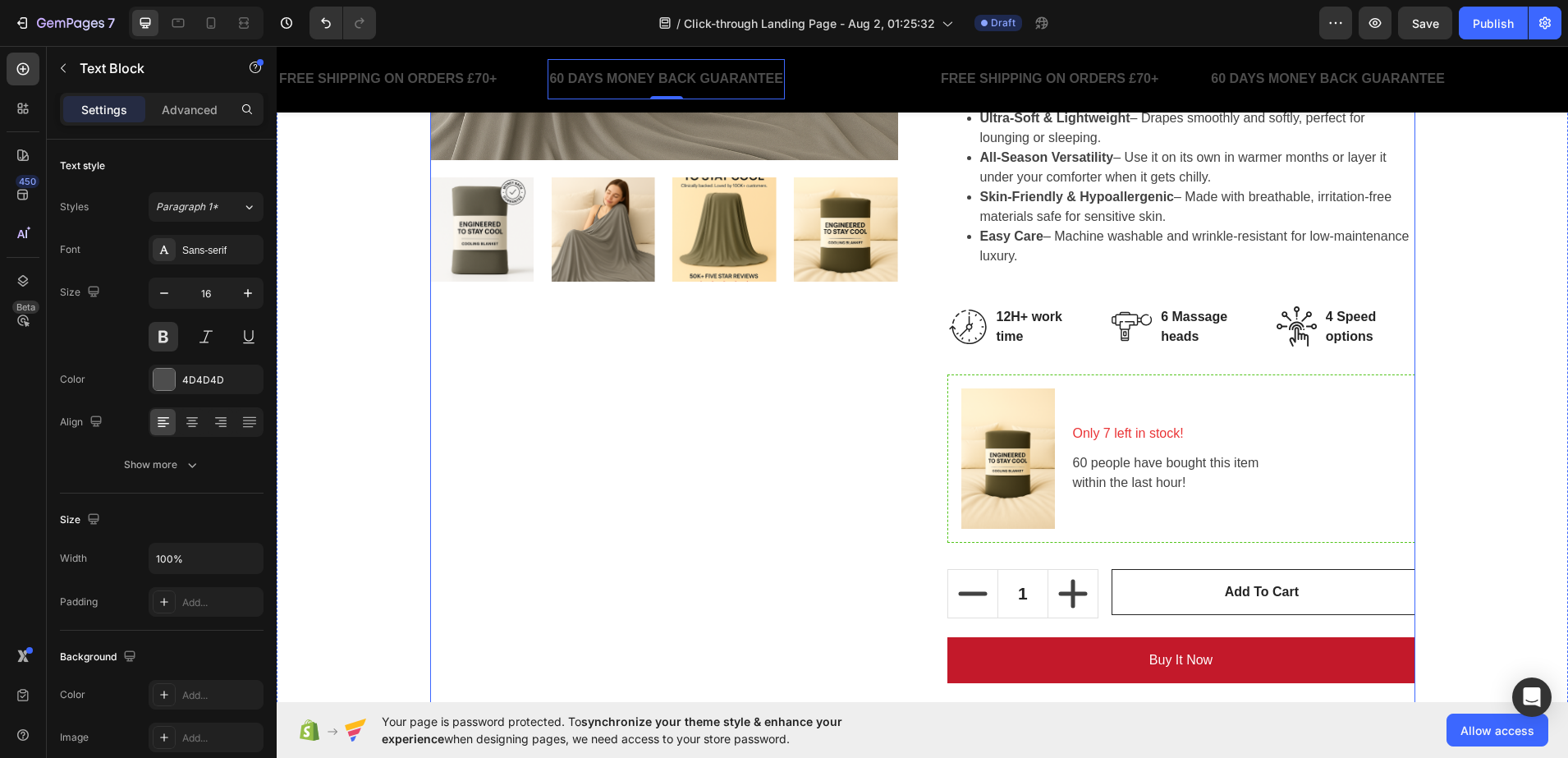 click on "12H+ work time" at bounding box center (1040, 327) 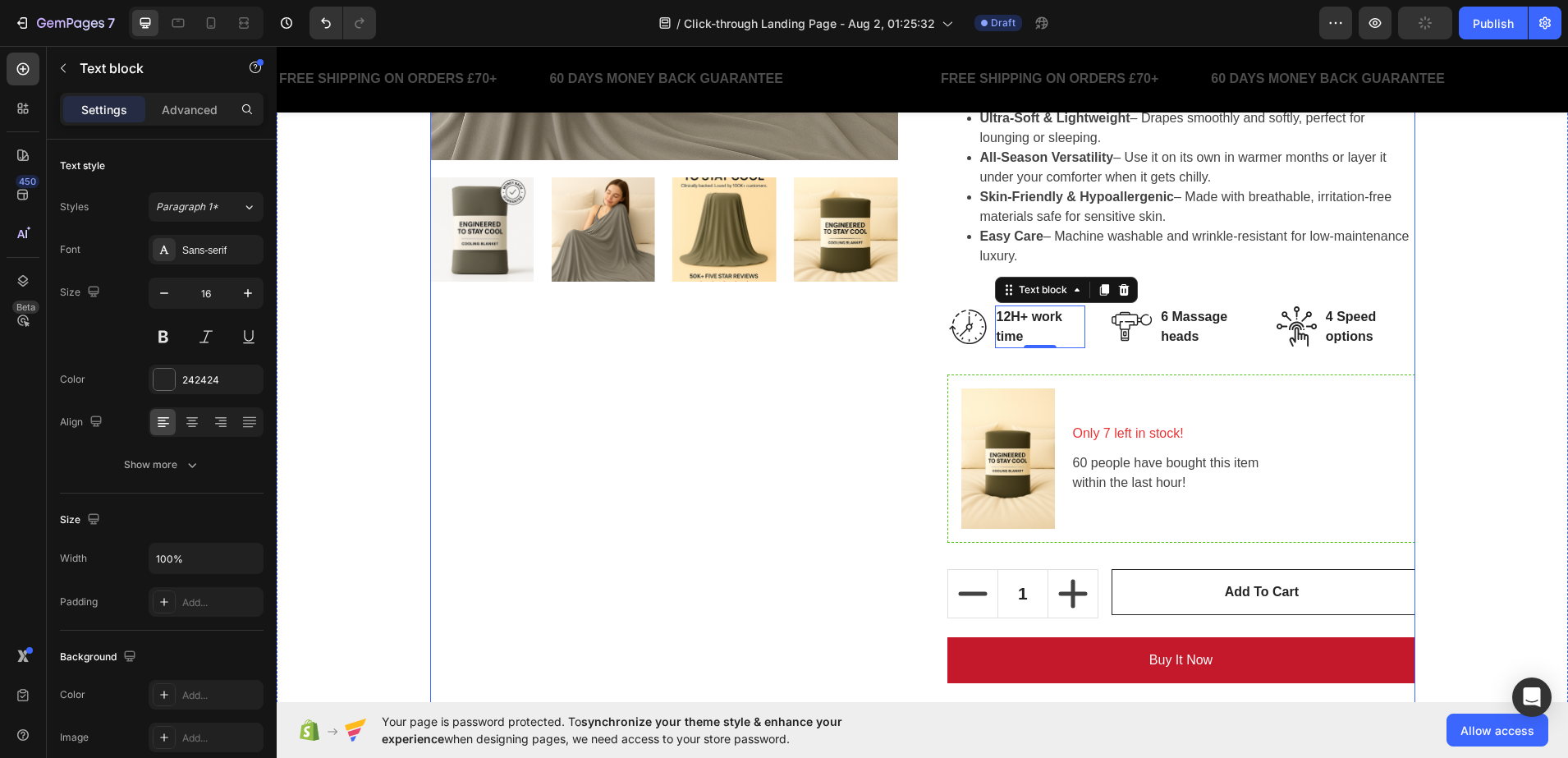 scroll, scrollTop: 1027, scrollLeft: 0, axis: vertical 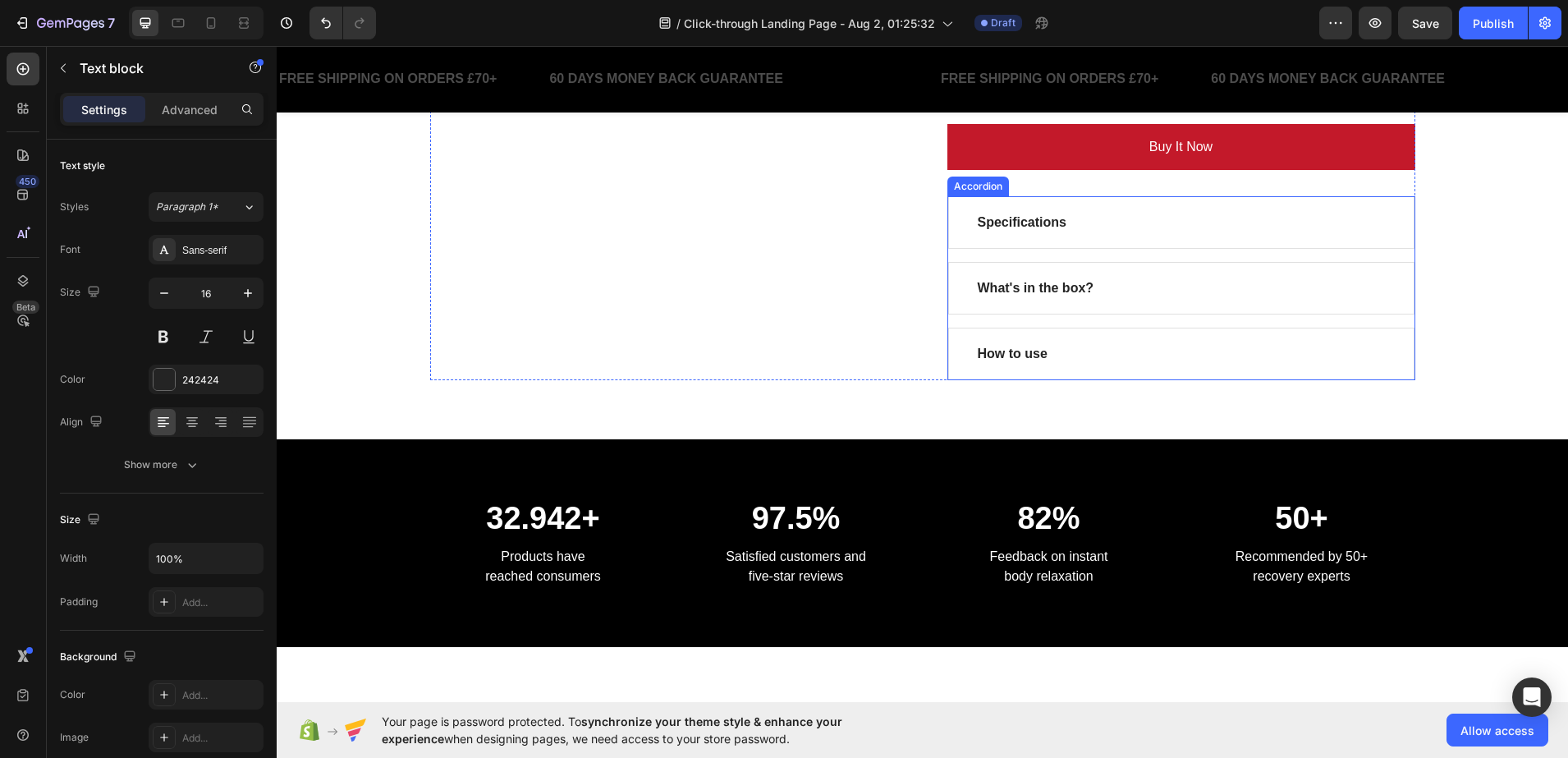 click on "How to use" at bounding box center (1181, 354) 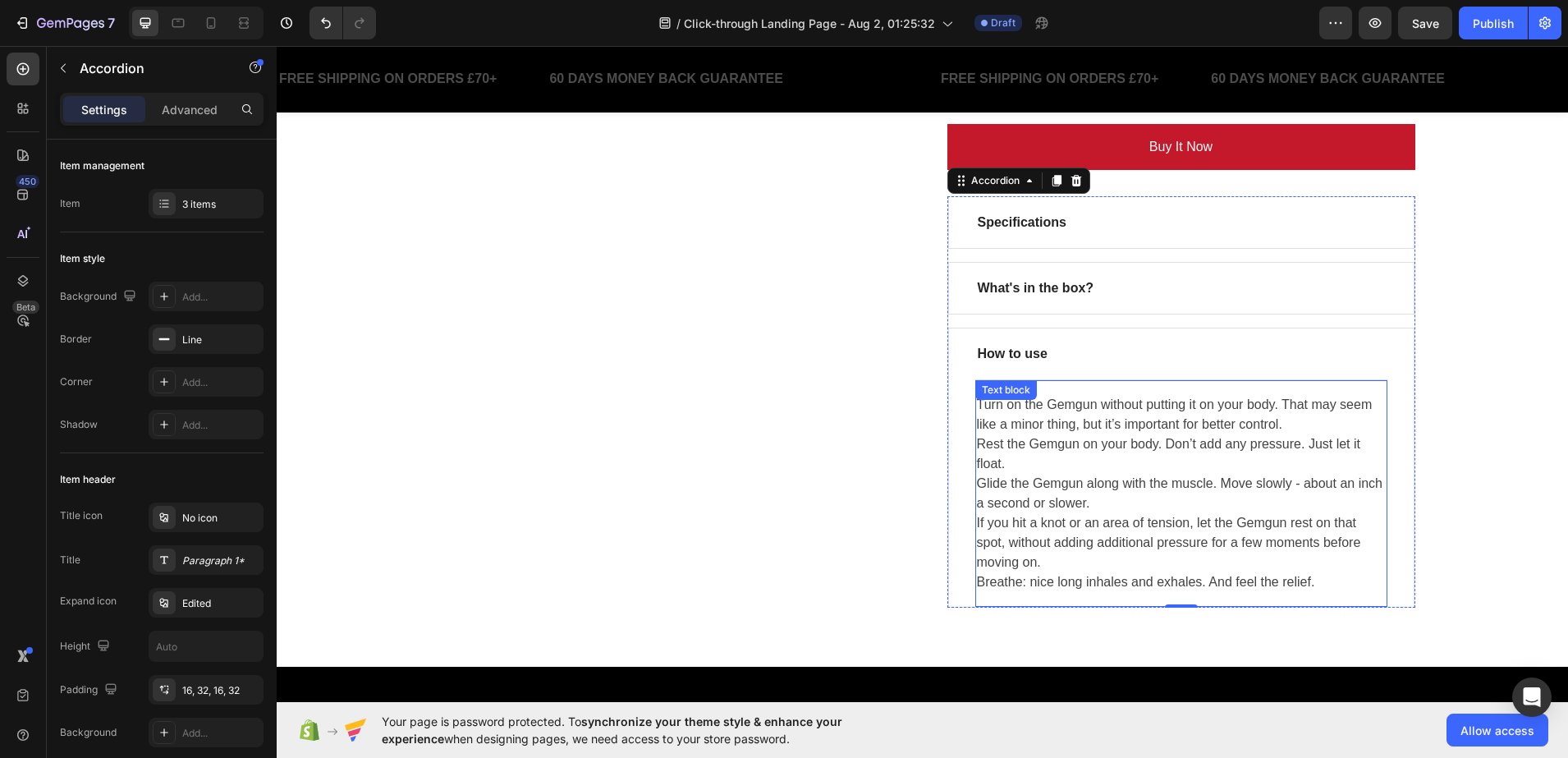 click on "Turn on the Gemgun without putting it on your body. That may seem like a minor thing, but it’s important for better control.  Rest the Gemgun on your body. Don’t add any pressure. Just let it float. Glide the Gemgun along with the muscle. Move slowly - about an inch a second or slower.  If you hit a knot or an area of tension, let the Gemgun rest on that spot, without adding additional pressure for a few moments before moving on.  Breathe: nice long inhales and exhales. And feel the relief." at bounding box center (1181, 494) 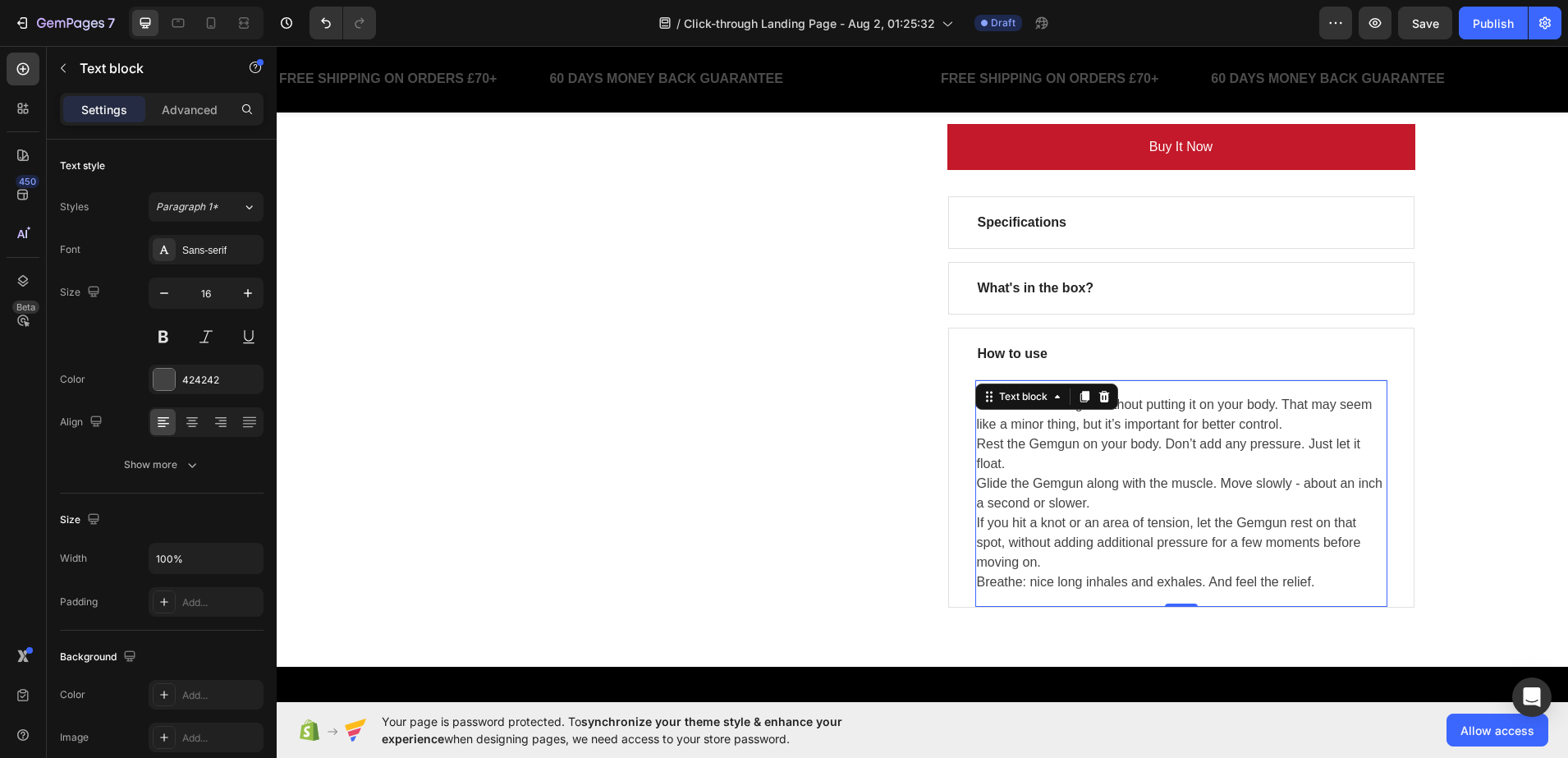 click on "Turn on the Gemgun without putting it on your body. That may seem like a minor thing, but it’s important for better control.  Rest the Gemgun on your body. Don’t add any pressure. Just let it float. Glide the Gemgun along with the muscle. Move slowly - about an inch a second or slower.  If you hit a knot or an area of tension, let the Gemgun rest on that spot, without adding additional pressure for a few moments before moving on.  Breathe: nice long inhales and exhales. And feel the relief." at bounding box center (1181, 494) 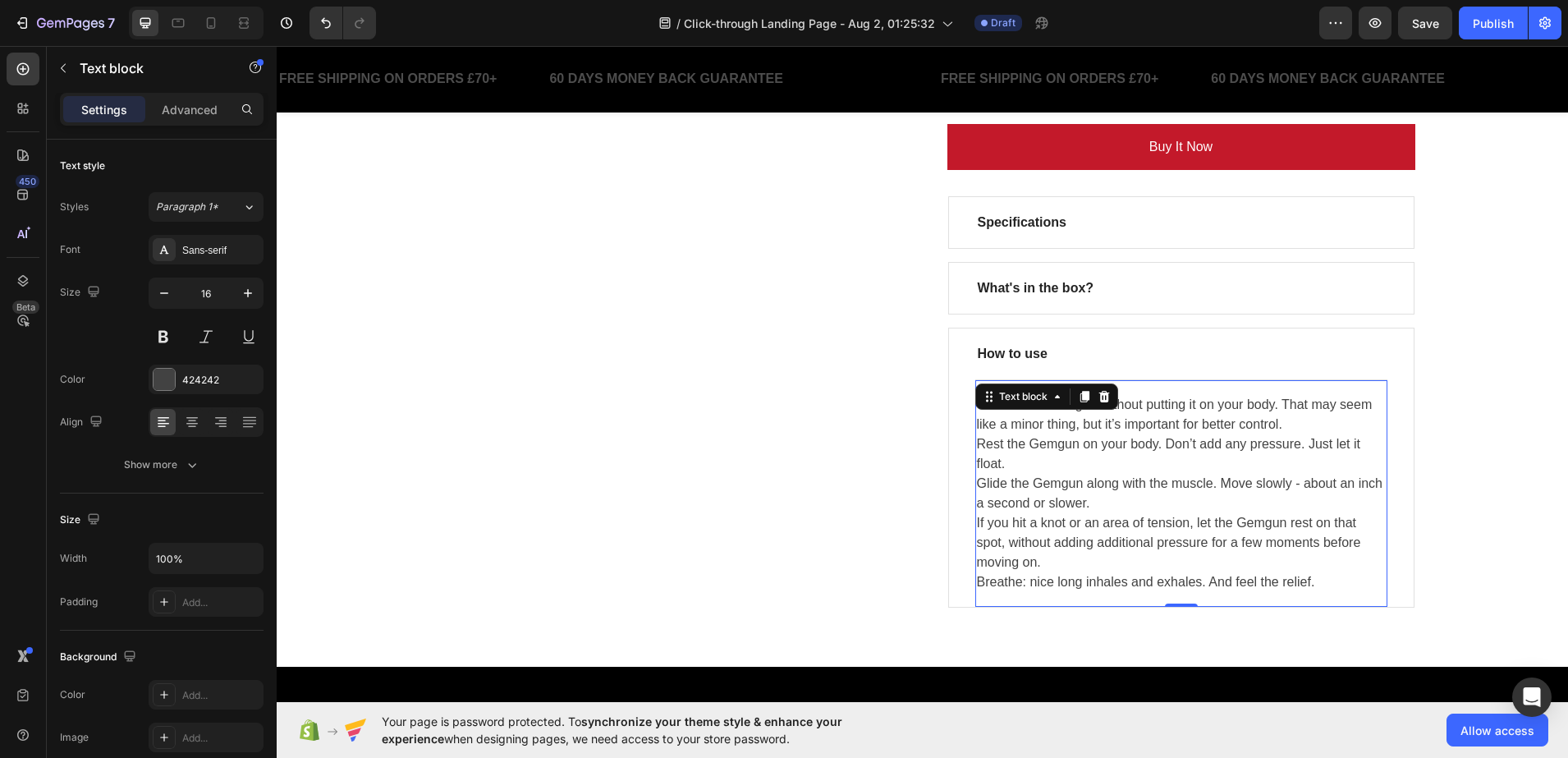 click on "Turn on the Gemgun without putting it on your body. That may seem like a minor thing, but it’s important for better control.  Rest the Gemgun on your body. Don’t add any pressure. Just let it float. Glide the Gemgun along with the muscle. Move slowly - about an inch a second or slower.  If you hit a knot or an area of tension, let the Gemgun rest on that spot, without adding additional pressure for a few moments before moving on.  Breathe: nice long inhales and exhales. And feel the relief." at bounding box center (1181, 494) 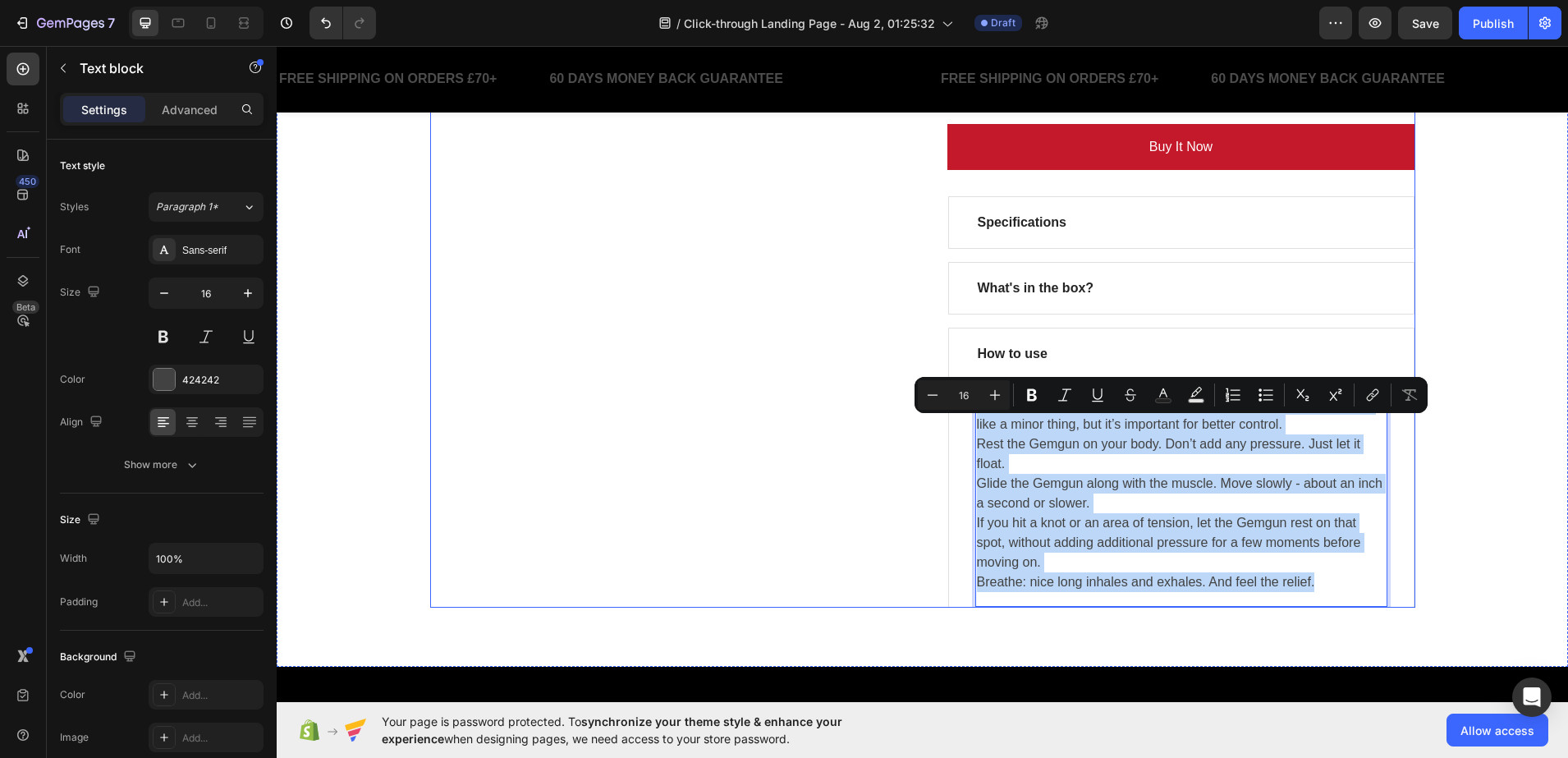 drag, startPoint x: 1314, startPoint y: 607, endPoint x: 936, endPoint y: 416, distance: 423.51505 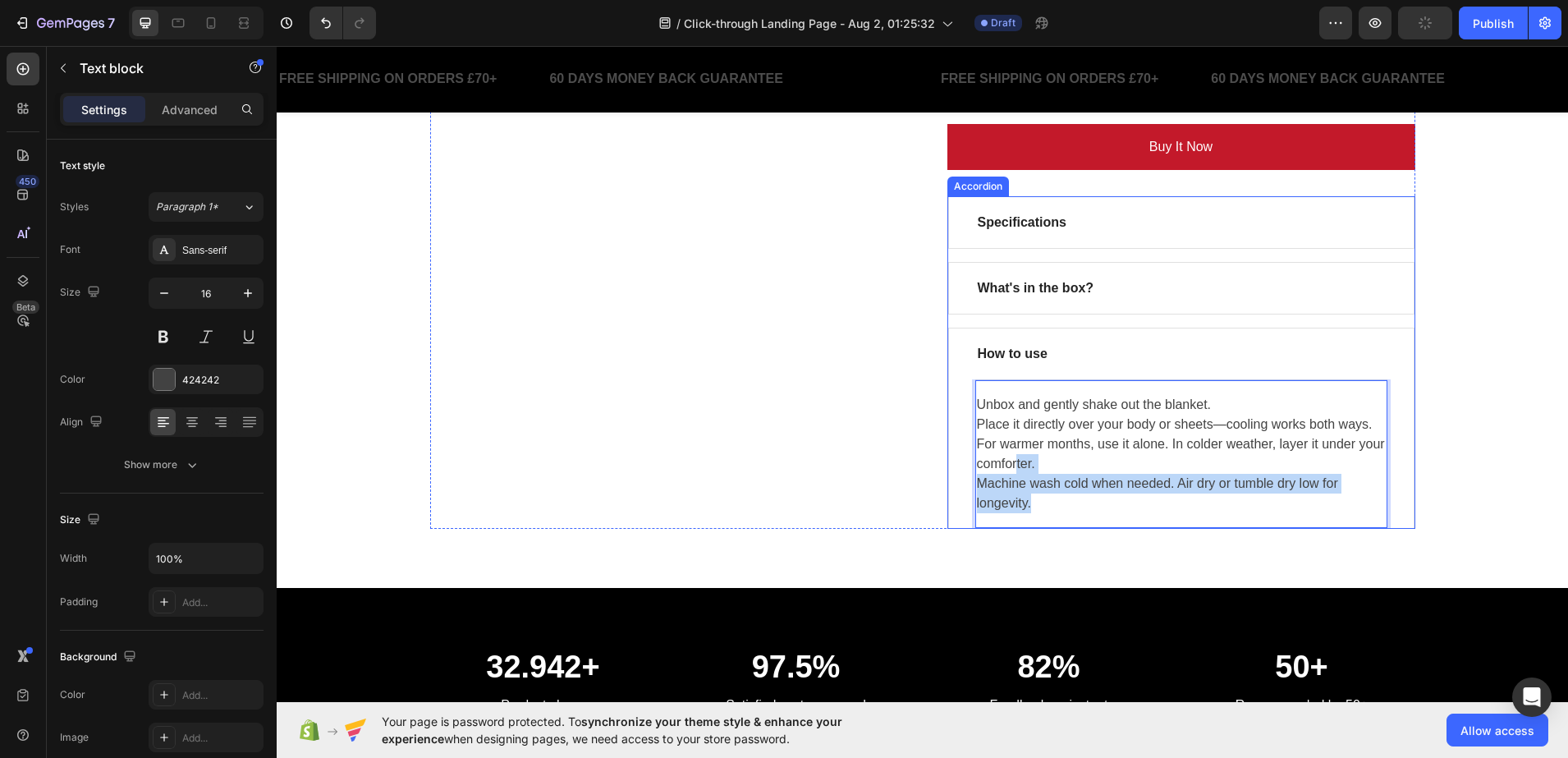 drag, startPoint x: 1046, startPoint y: 518, endPoint x: 954, endPoint y: 416, distance: 137.36084 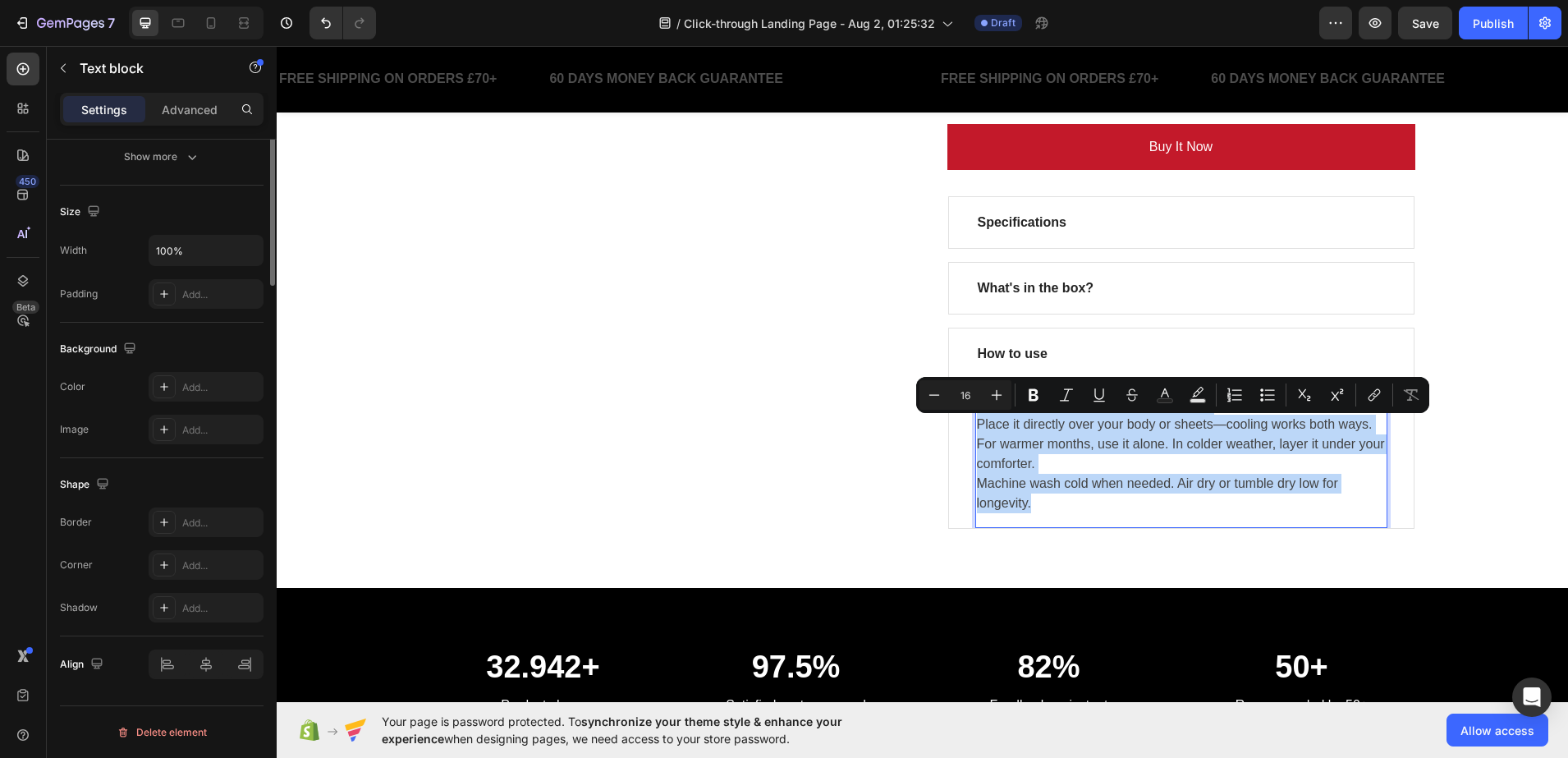 scroll, scrollTop: 0, scrollLeft: 0, axis: both 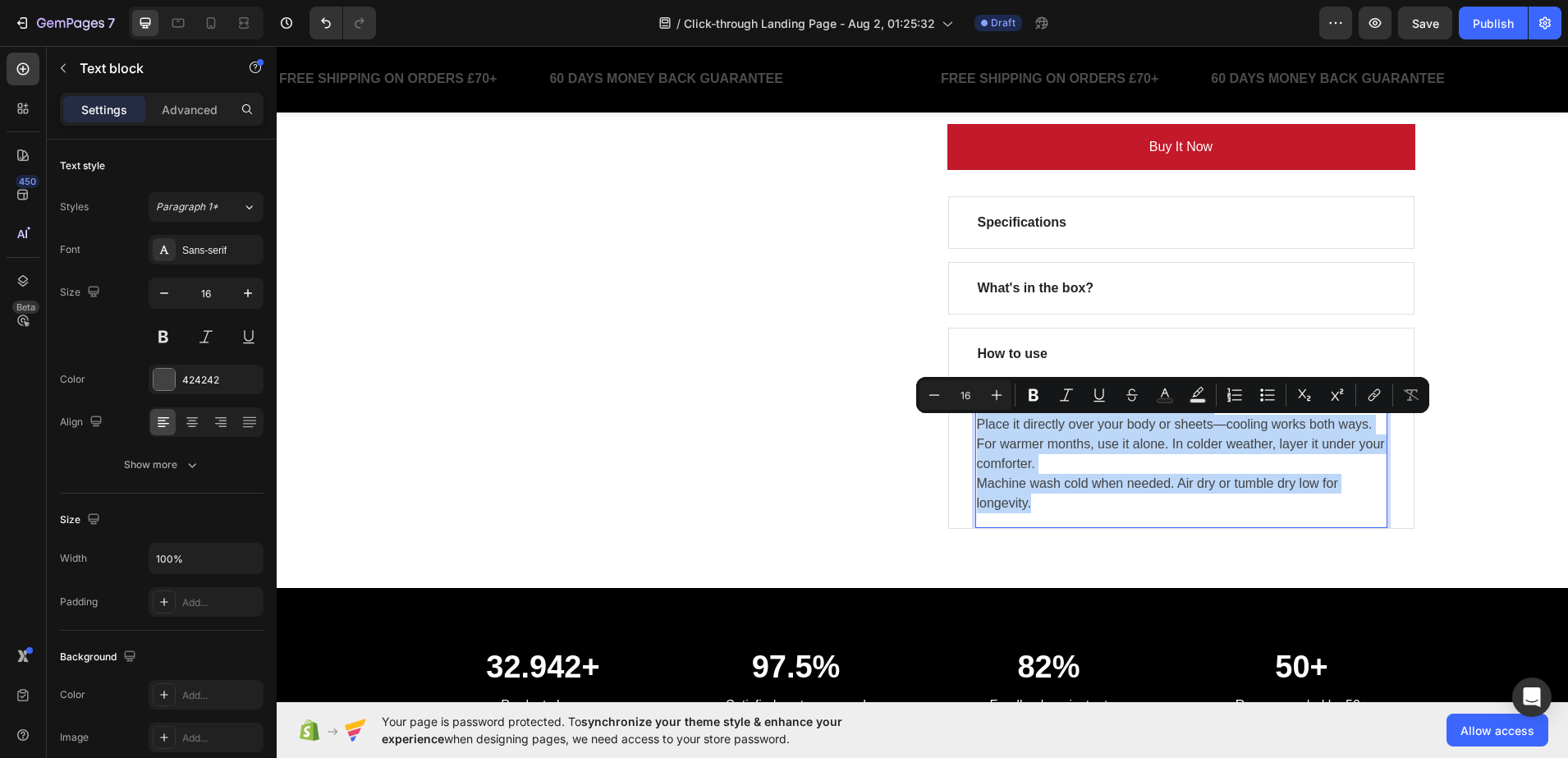 click on "Machine wash cold when needed. Air dry or tumble dry low for longevity." at bounding box center [1181, 494] 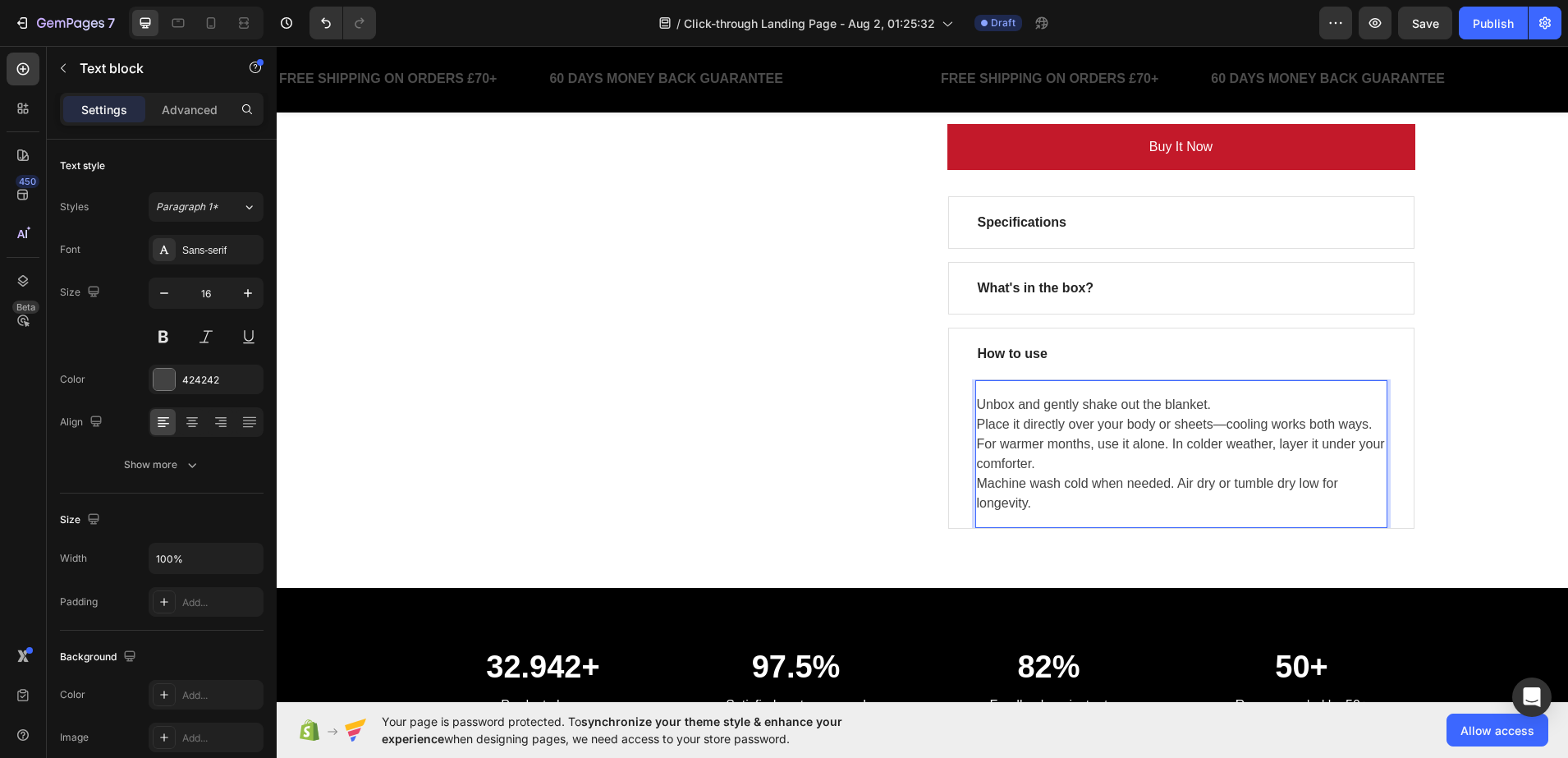 click on "Unbox and gently shake out the blanket." at bounding box center (1181, 405) 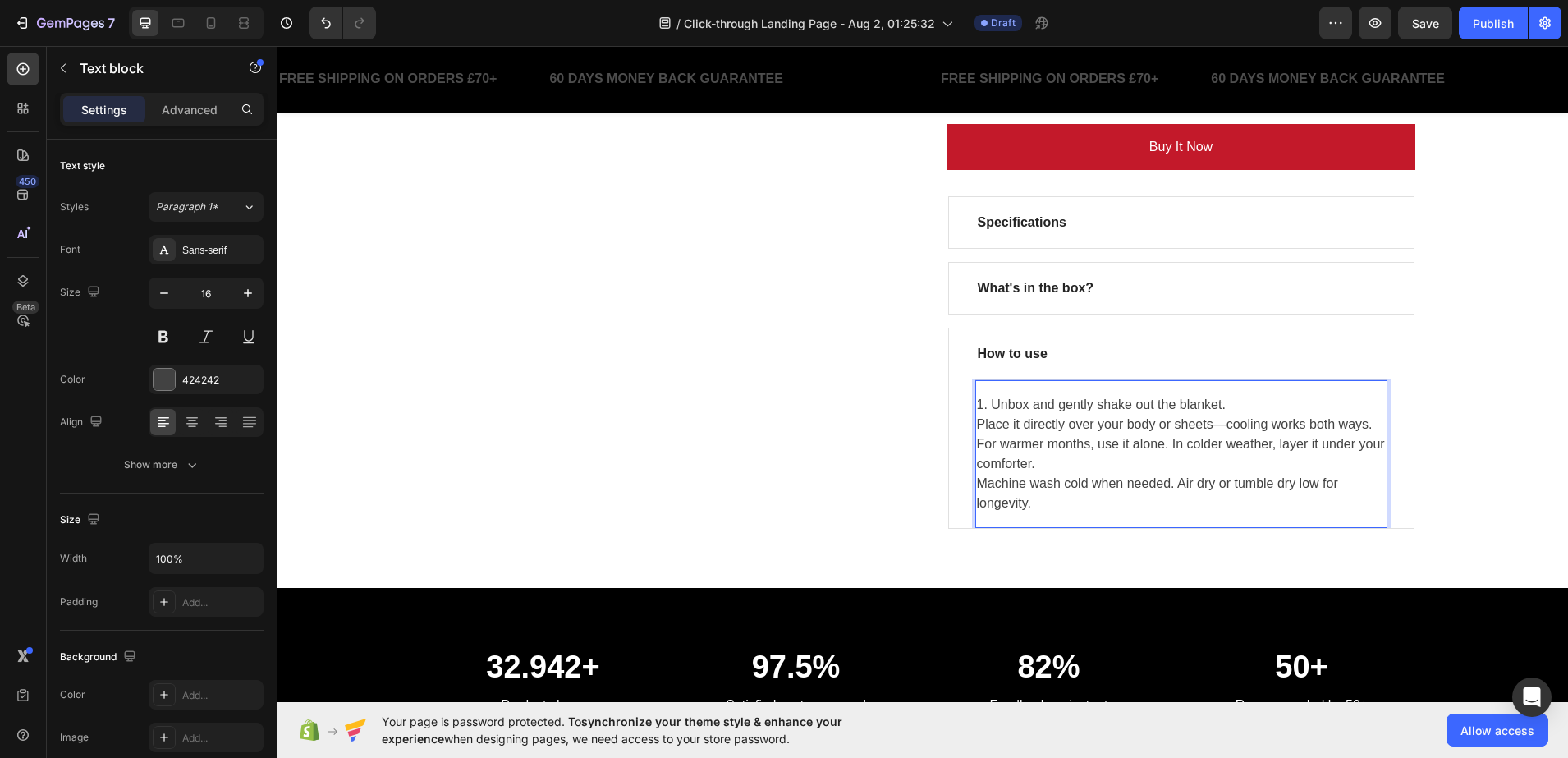 click on "Place it directly over your body or sheets—cooling works both ways." at bounding box center [1181, 425] 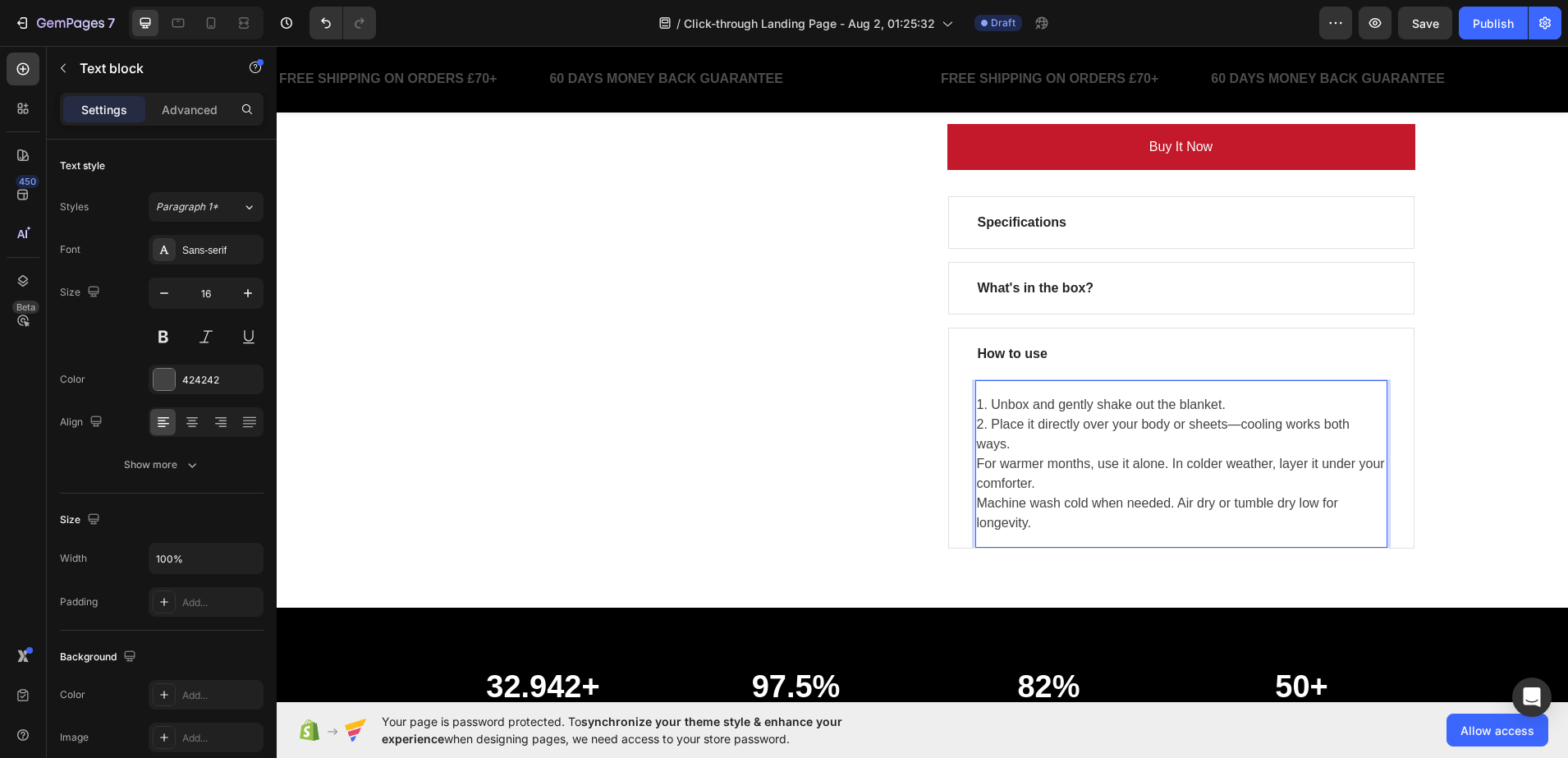 click on "For warmer months, use it alone. In colder weather, layer it under your comforter." at bounding box center [1181, 474] 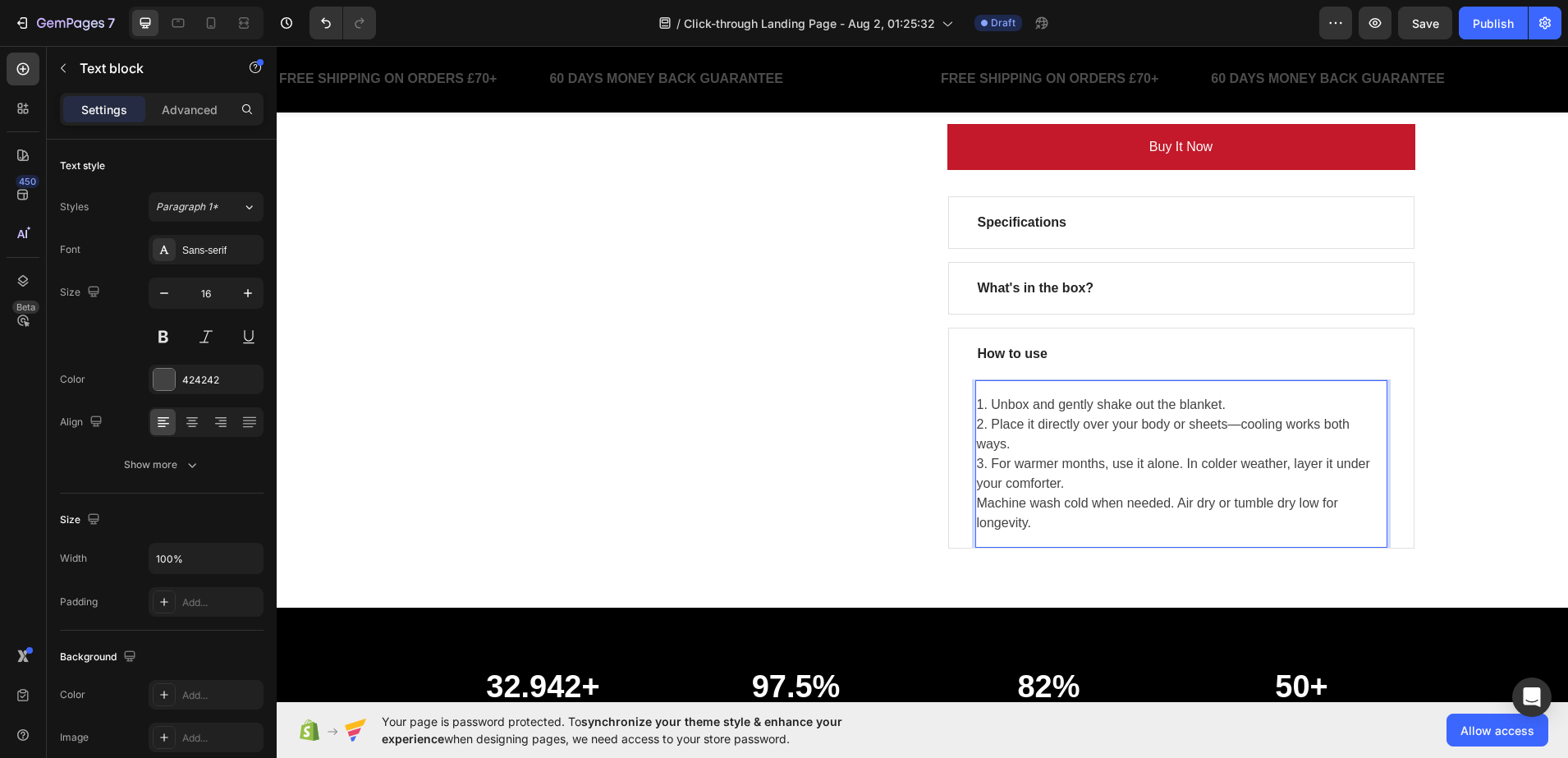 click on "Machine wash cold when needed. Air dry or tumble dry low for longevity." at bounding box center (1181, 513) 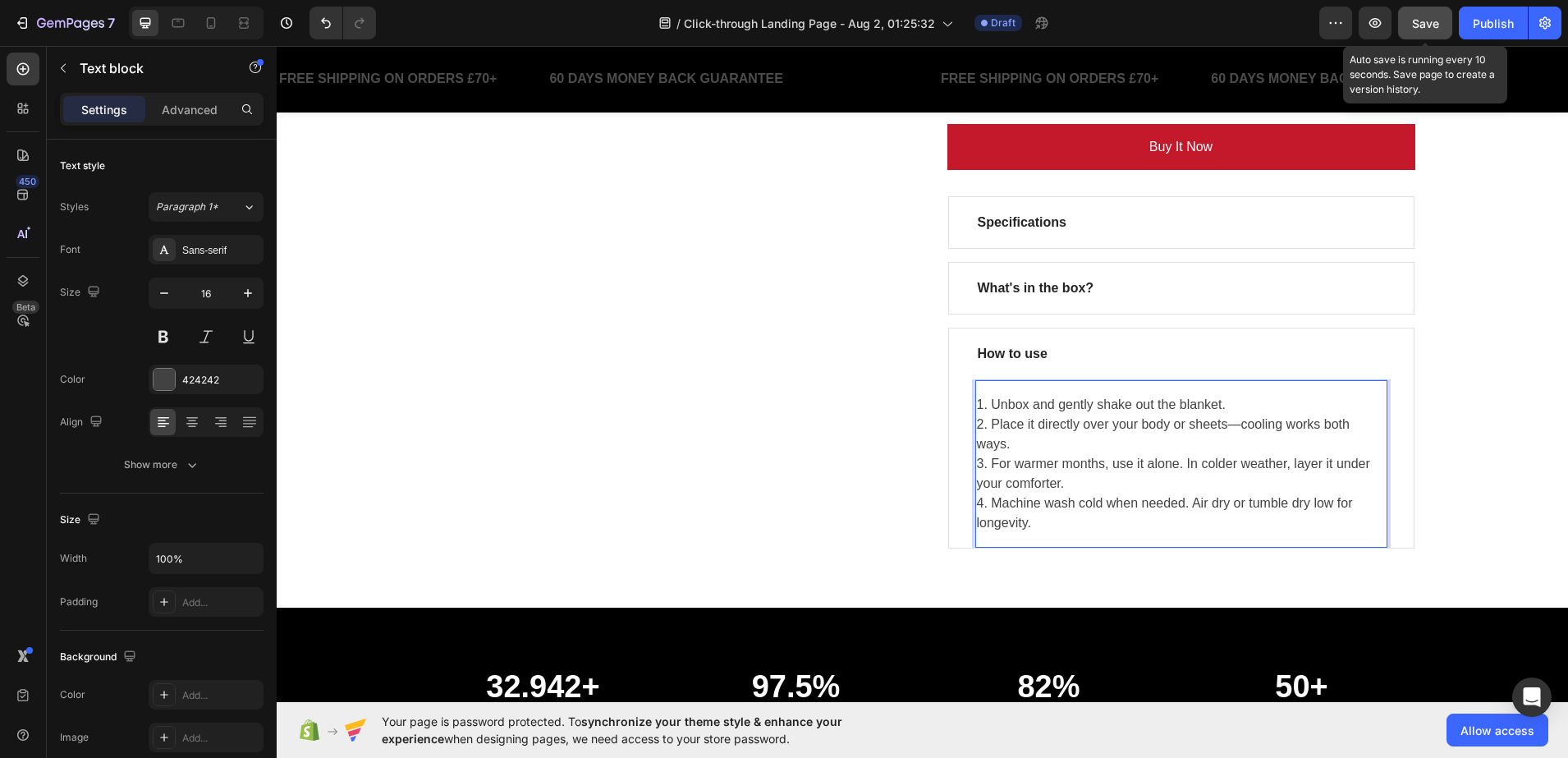 click on "Save" 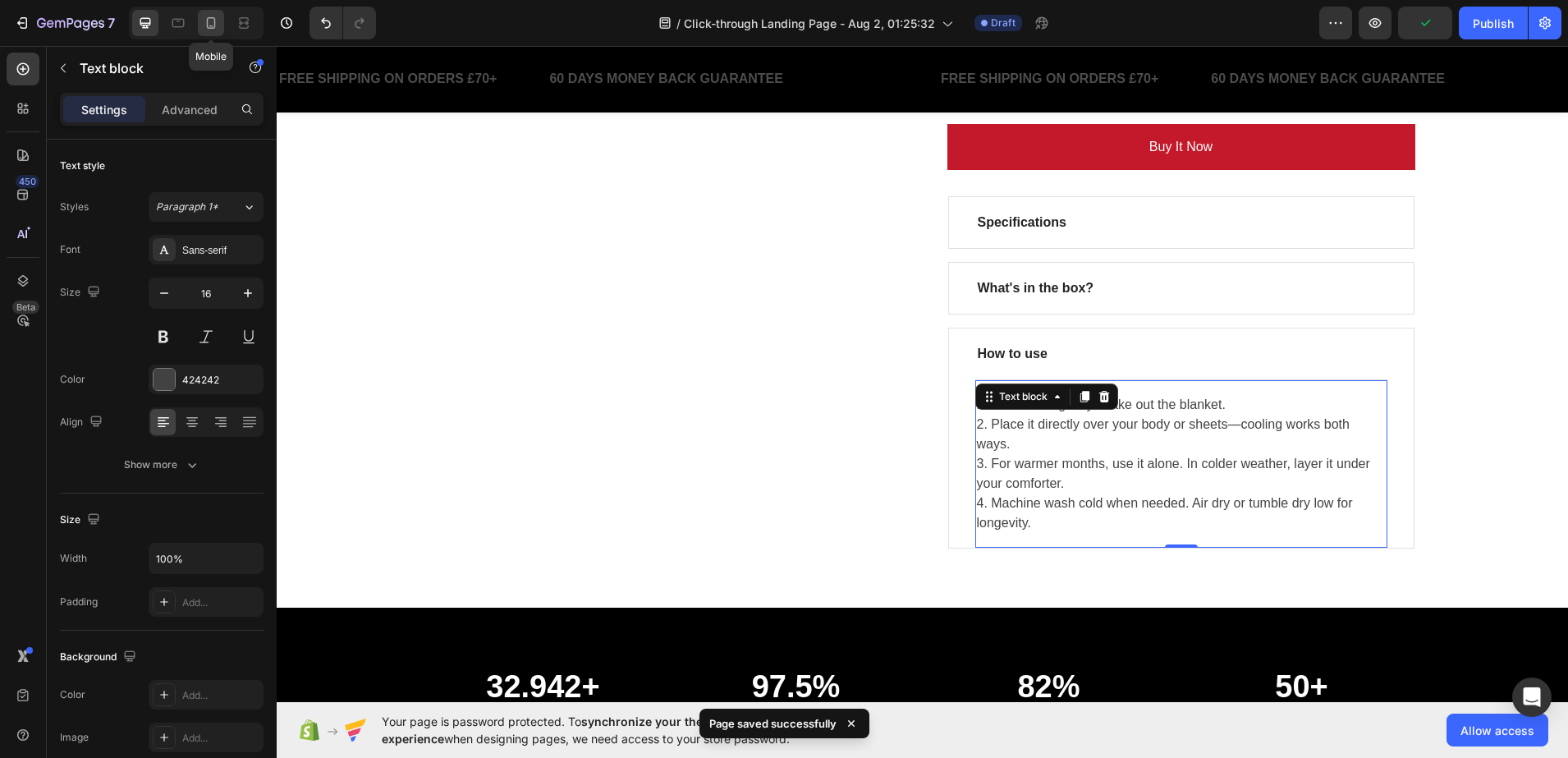 click 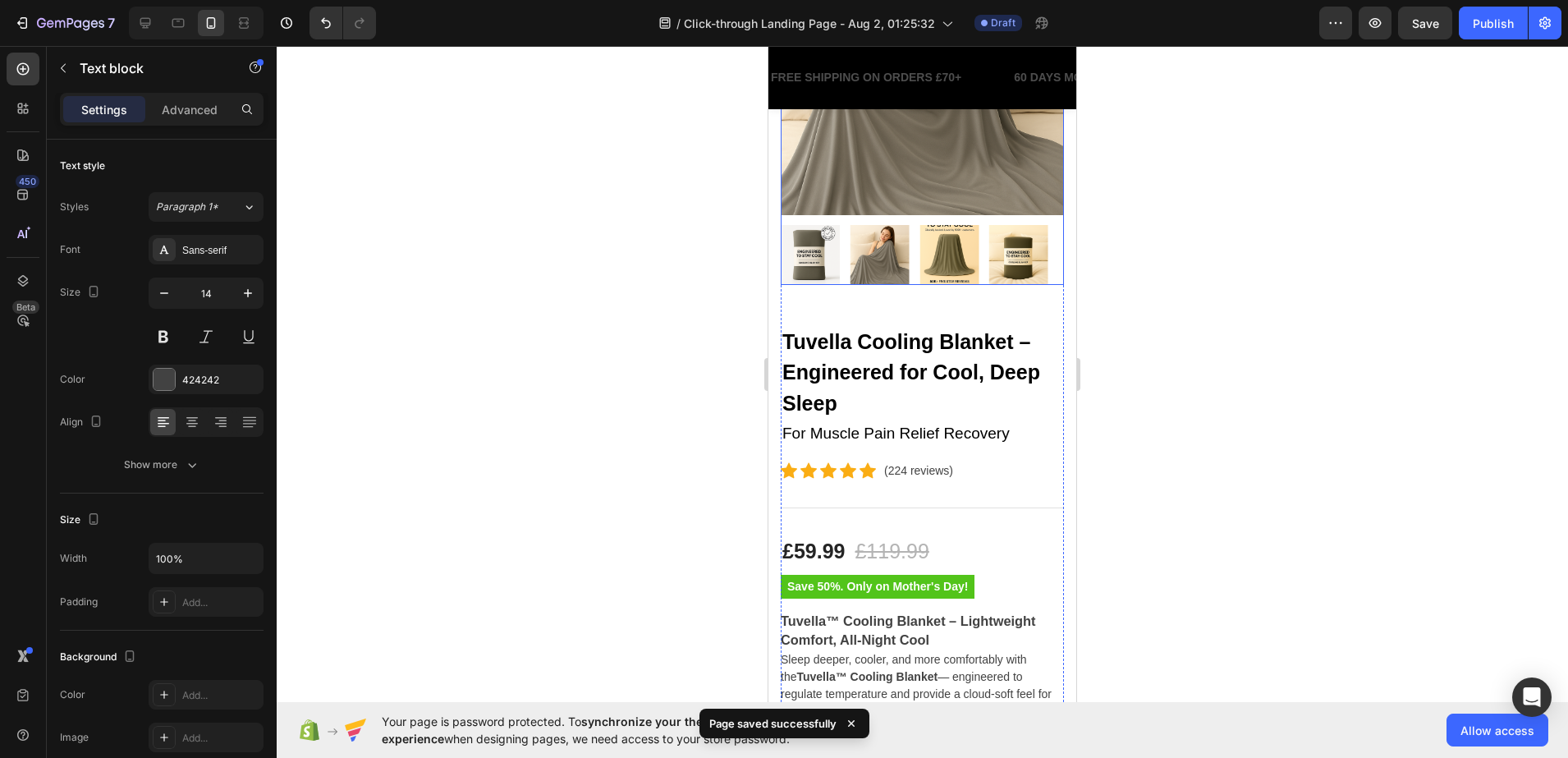 scroll, scrollTop: 308, scrollLeft: 0, axis: vertical 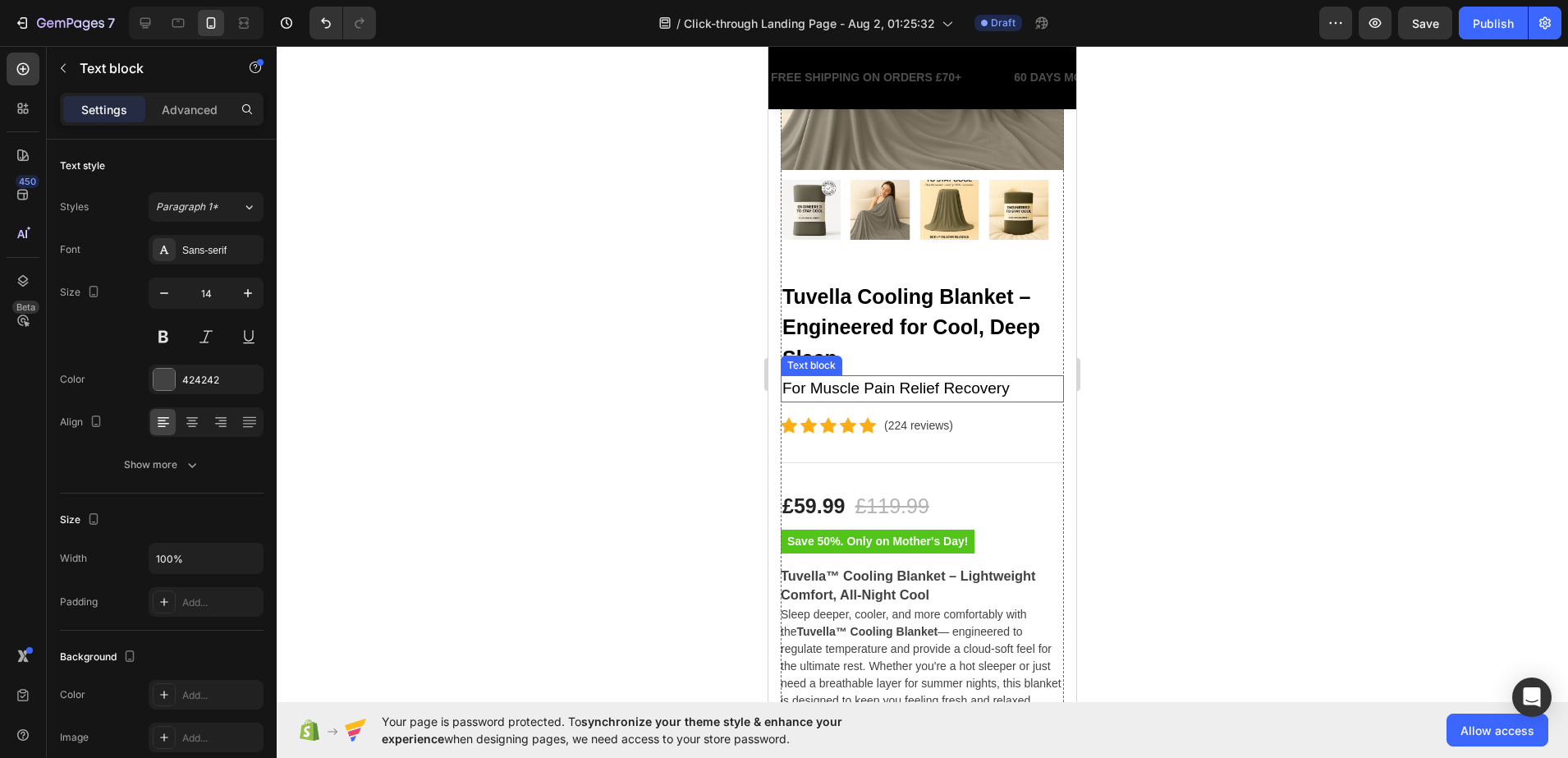 click on "For Muscle Pain Relief Recovery" at bounding box center (922, 388) 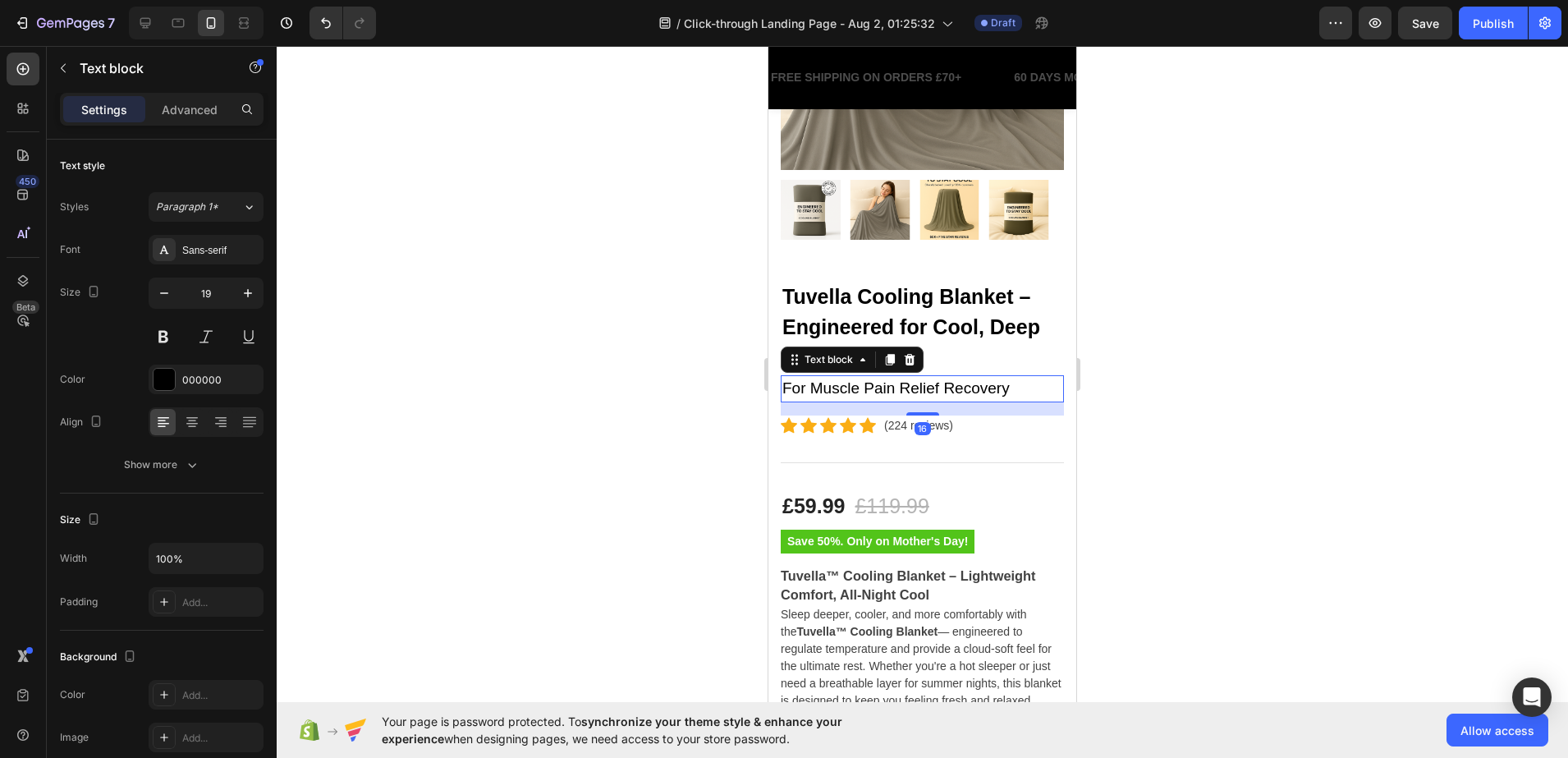 click on "For Muscle Pain Relief Recovery" at bounding box center [922, 388] 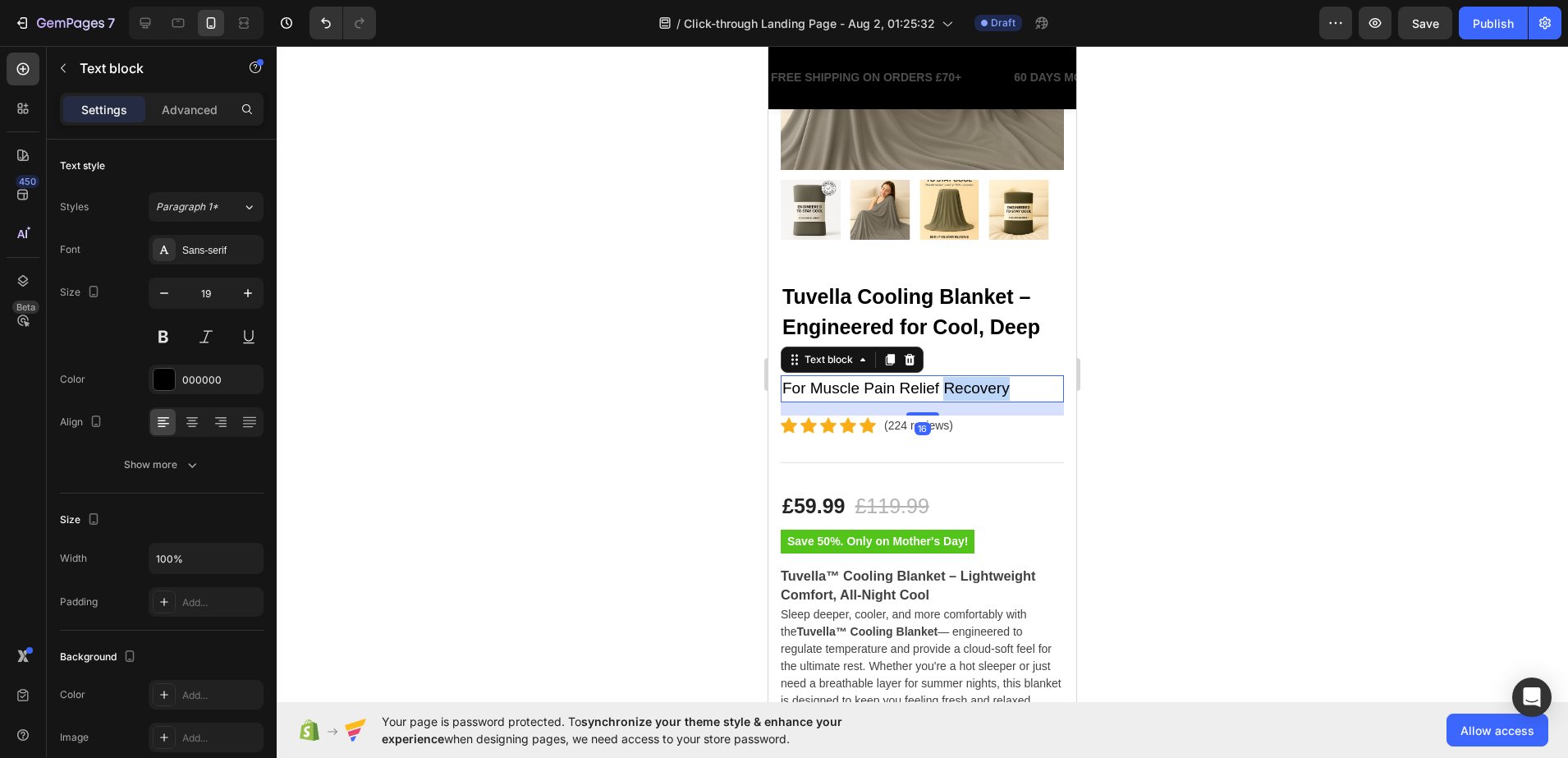 click on "For Muscle Pain Relief Recovery" at bounding box center [922, 388] 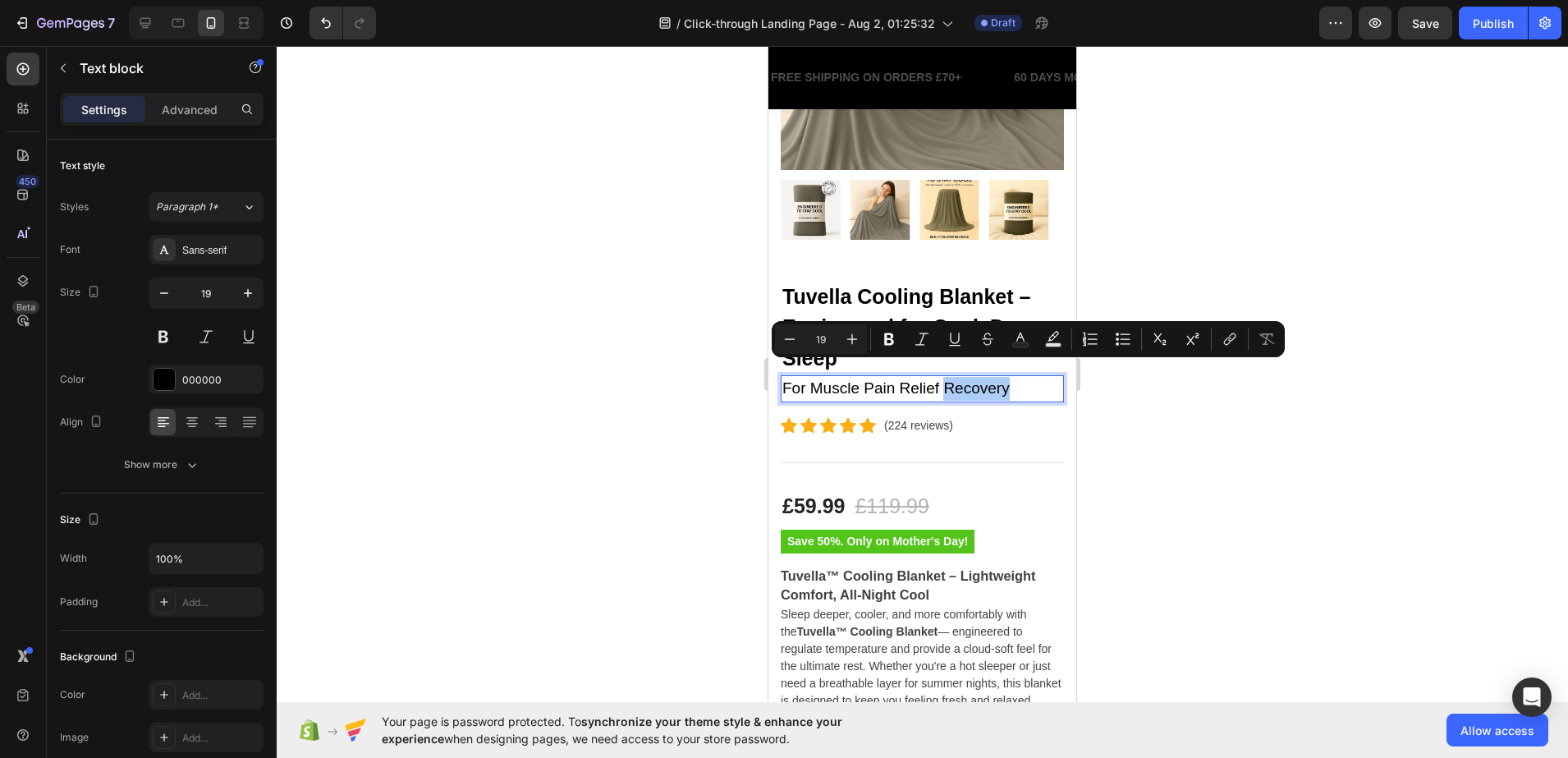 click 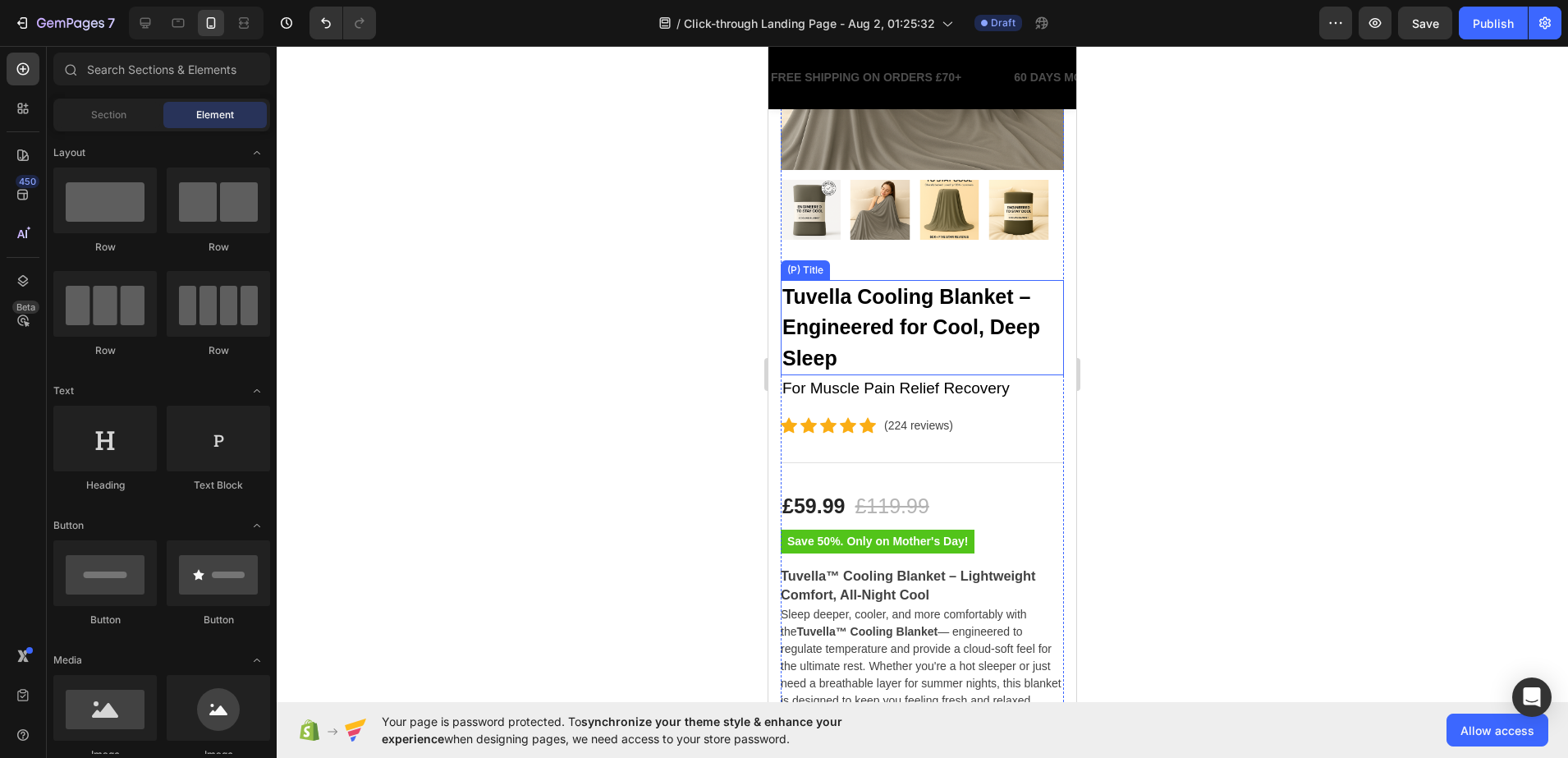click on "Tuvella Cooling Blanket – Engineered for Cool, Deep Sleep" at bounding box center [922, 328] 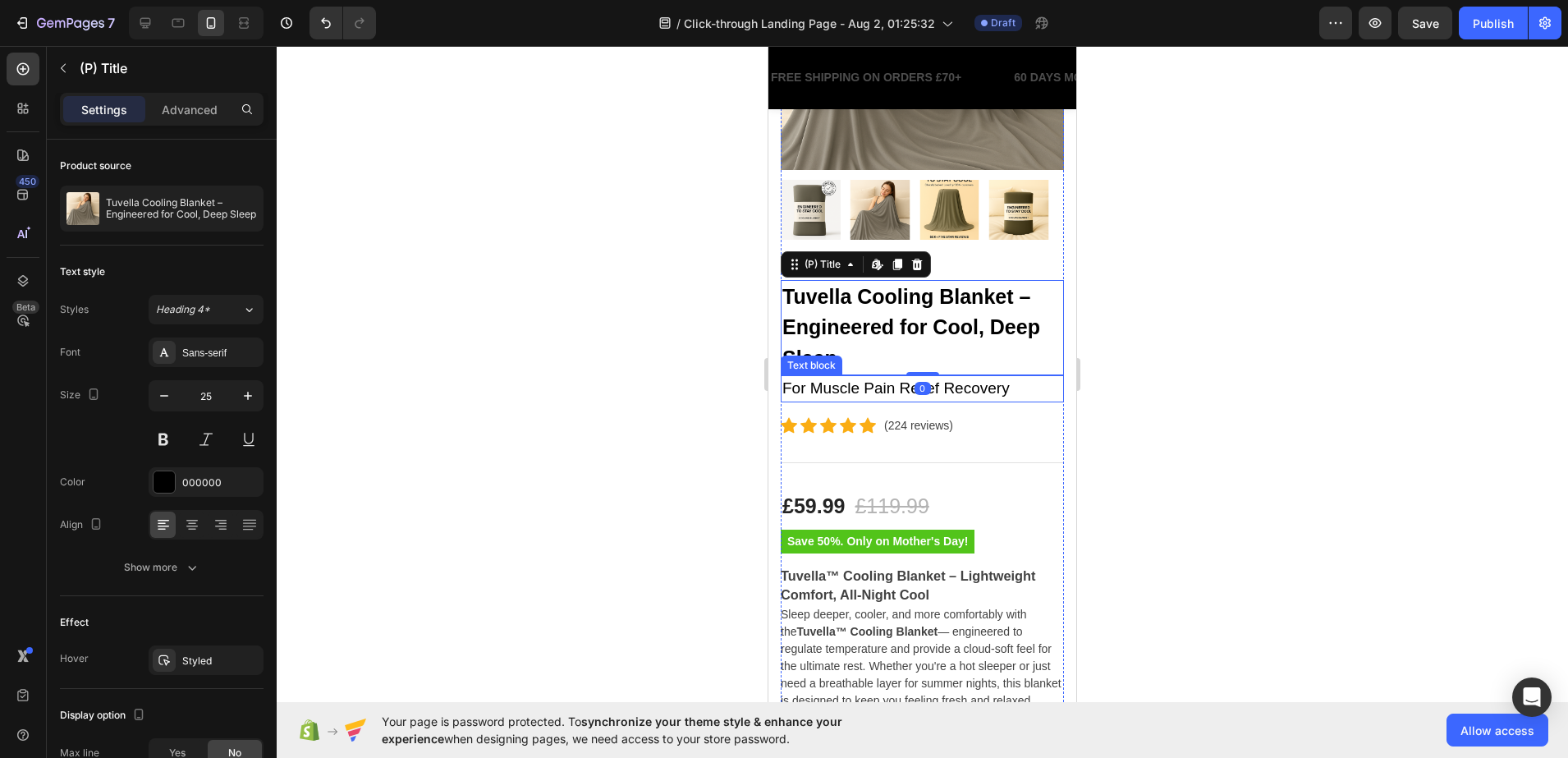click on "For Muscle Pain Relief Recovery" at bounding box center (922, 388) 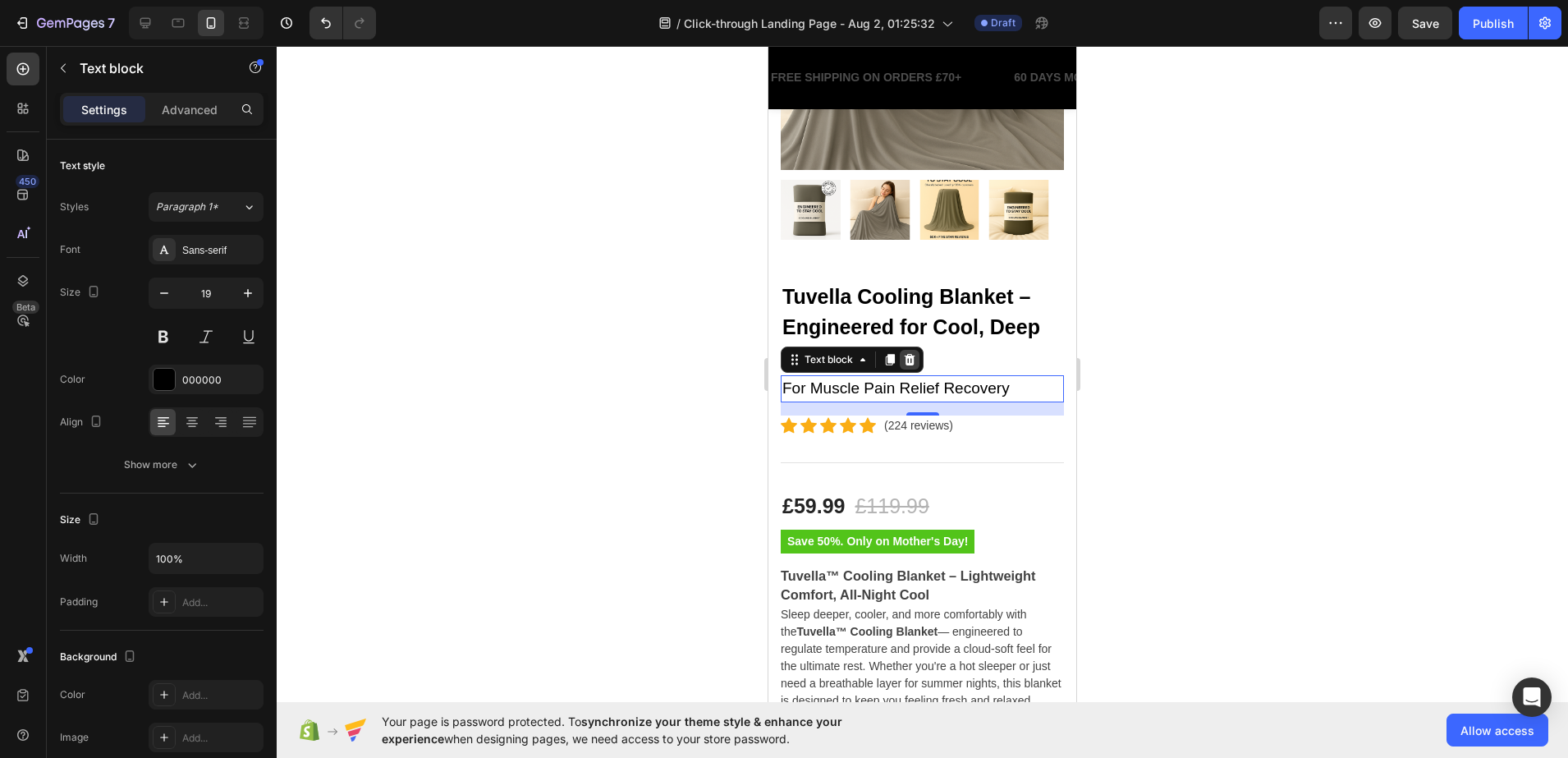click 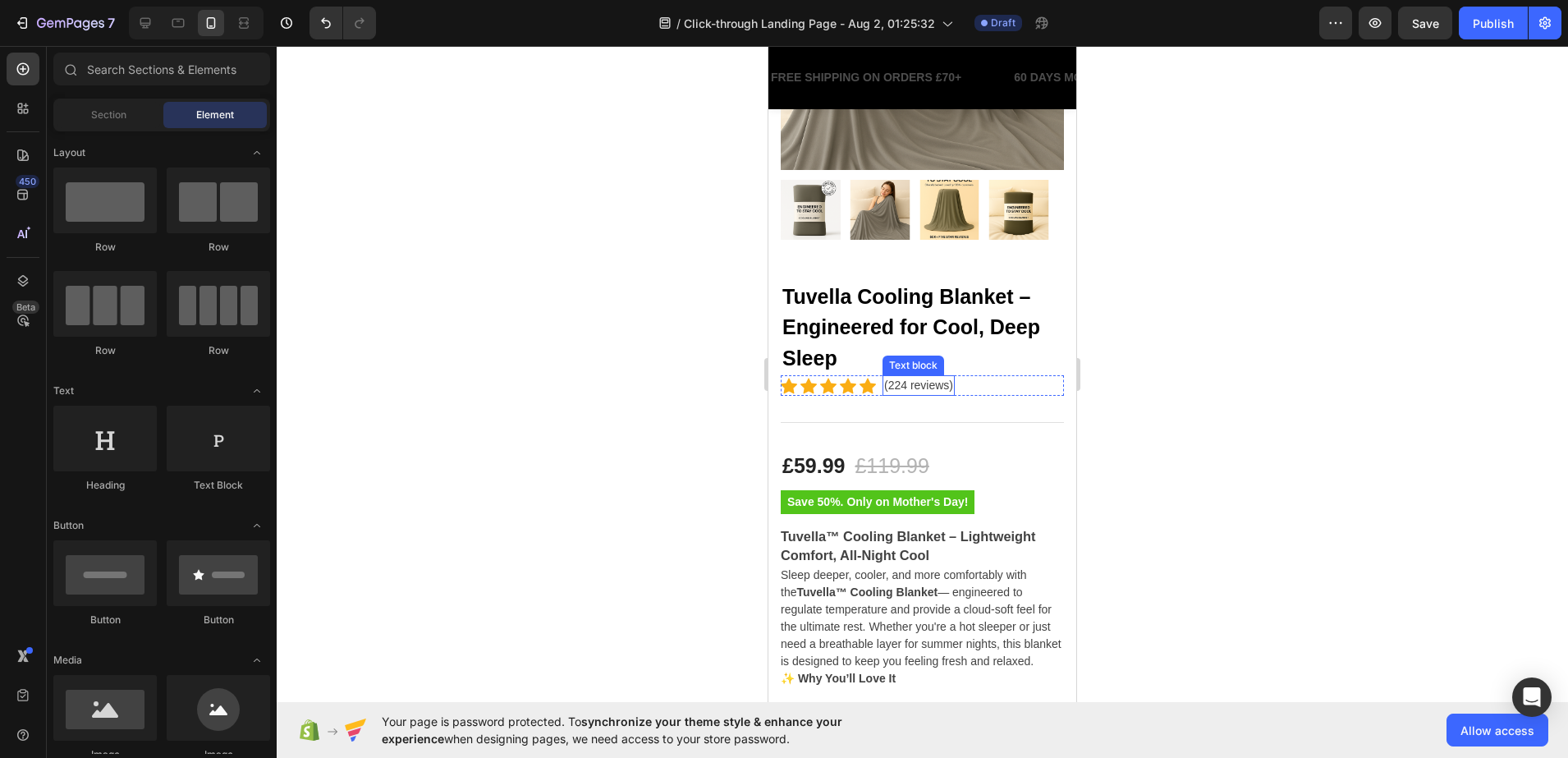 click on "Tuvella Cooling Blanket – Engineered for Cool, Deep Sleep" at bounding box center [922, 328] 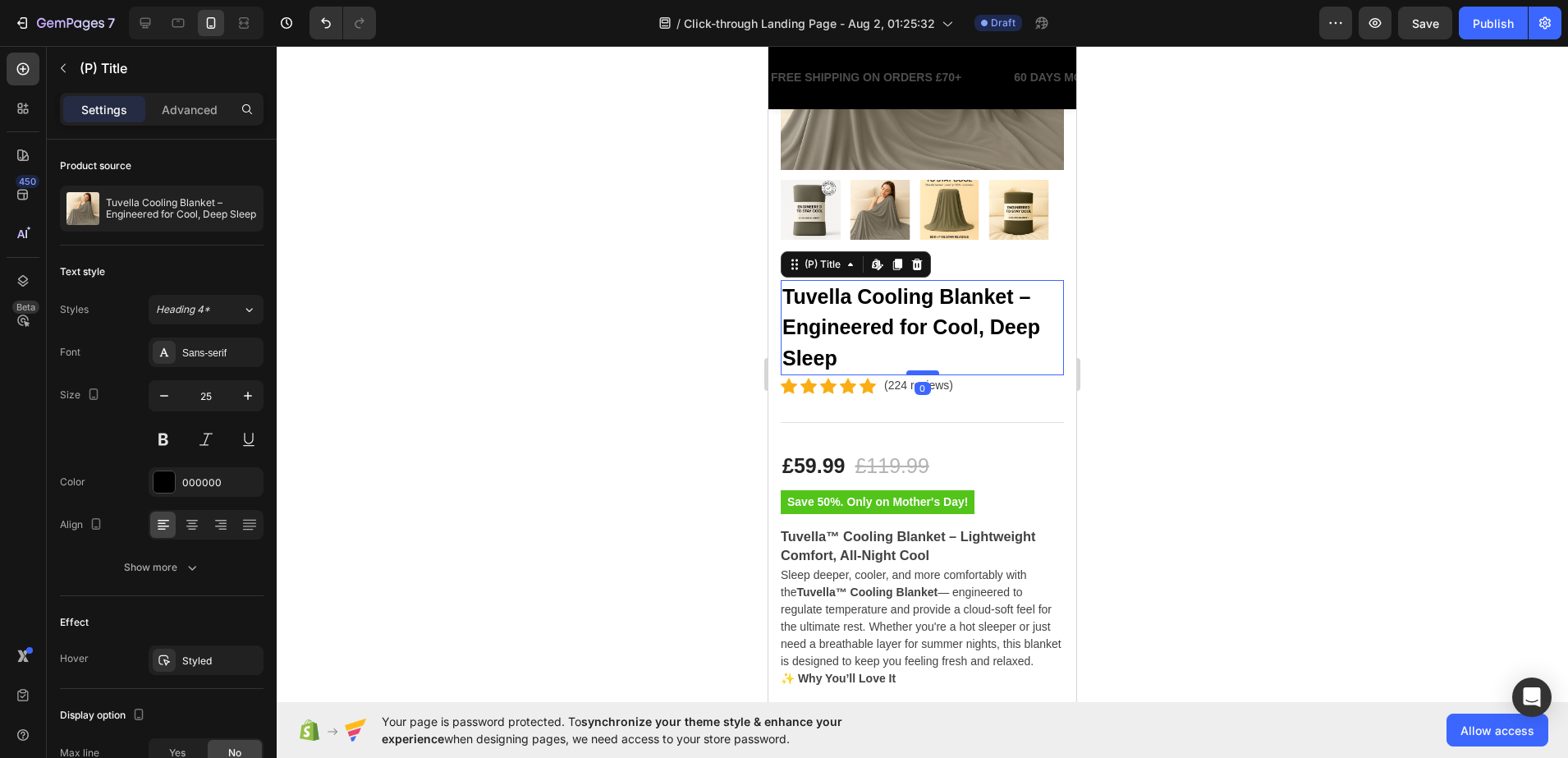 click at bounding box center [923, 373] 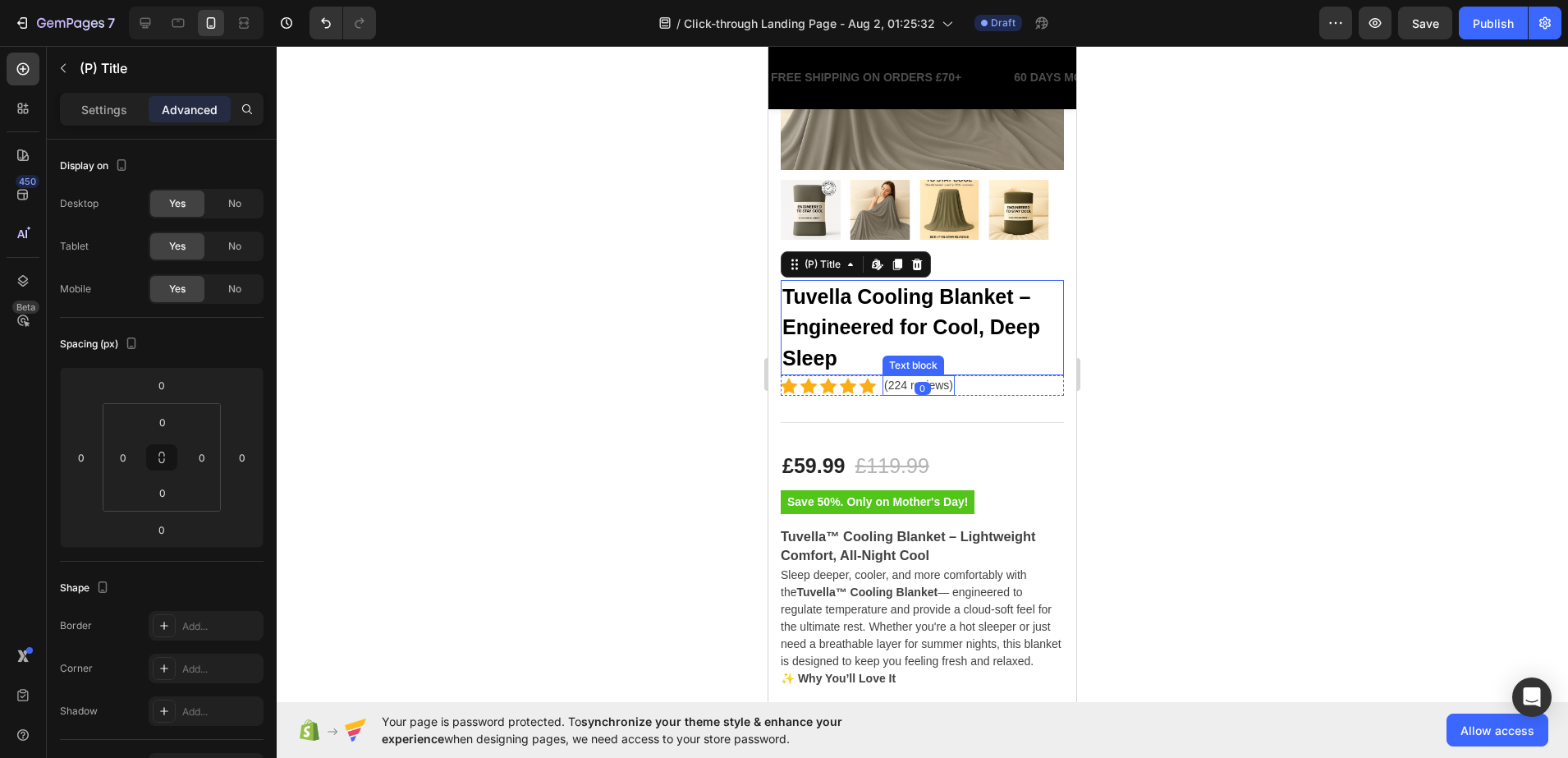 click on "Tuvella Cooling Blanket – Engineered for Cool, Deep Sleep (P) Title   Edit content in Shopify 0                Icon                Icon                Icon                Icon                Icon Icon List Hoz (224 reviews) Text block Row                Title Line £59.99 (P) Price (P) Price £119.99 (P) Price (P) Price Row Save 50%. Only on Mother's Day! Product Badge Row Tuvella™ Cooling Blanket – Lightweight Comfort, All-Night Cool
Sleep deeper, cooler, and more comfortably with the  Tuvella™ Cooling Blanket  — engineered to regulate temperature and provide a cloud-soft feel for the ultimate rest. Whether you're a hot sleeper or just need a breathable layer for summer nights, this blanket is designed to keep you feeling fresh and relaxed.
✨ Why You’ll Love It
Instant Cooling Sensation  – Drapes smoothly and softly, perfect for lounging or sleeping.
1" at bounding box center [922, 1022] 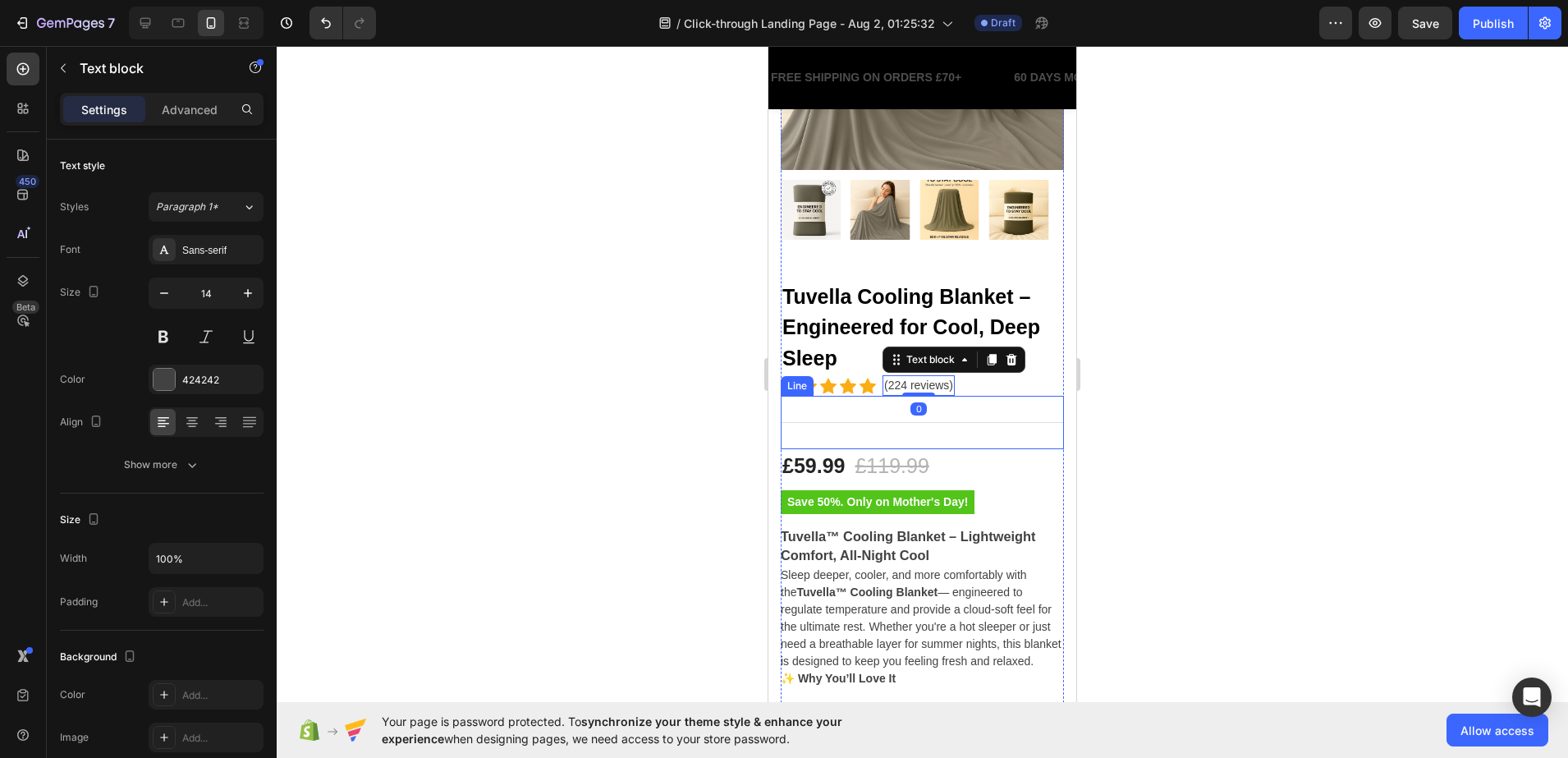 click 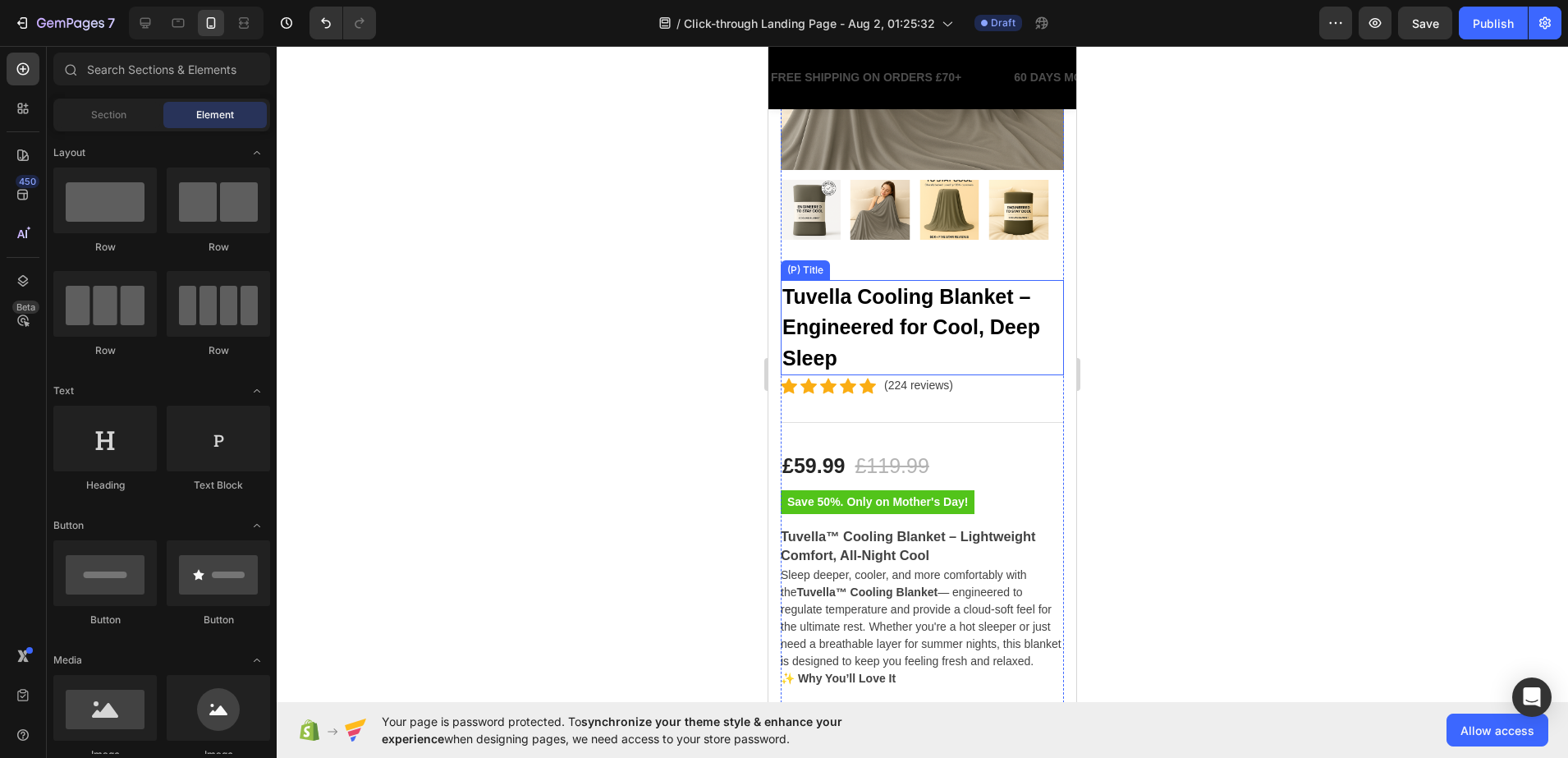 click on "Tuvella Cooling Blanket – Engineered for Cool, Deep Sleep" at bounding box center (922, 328) 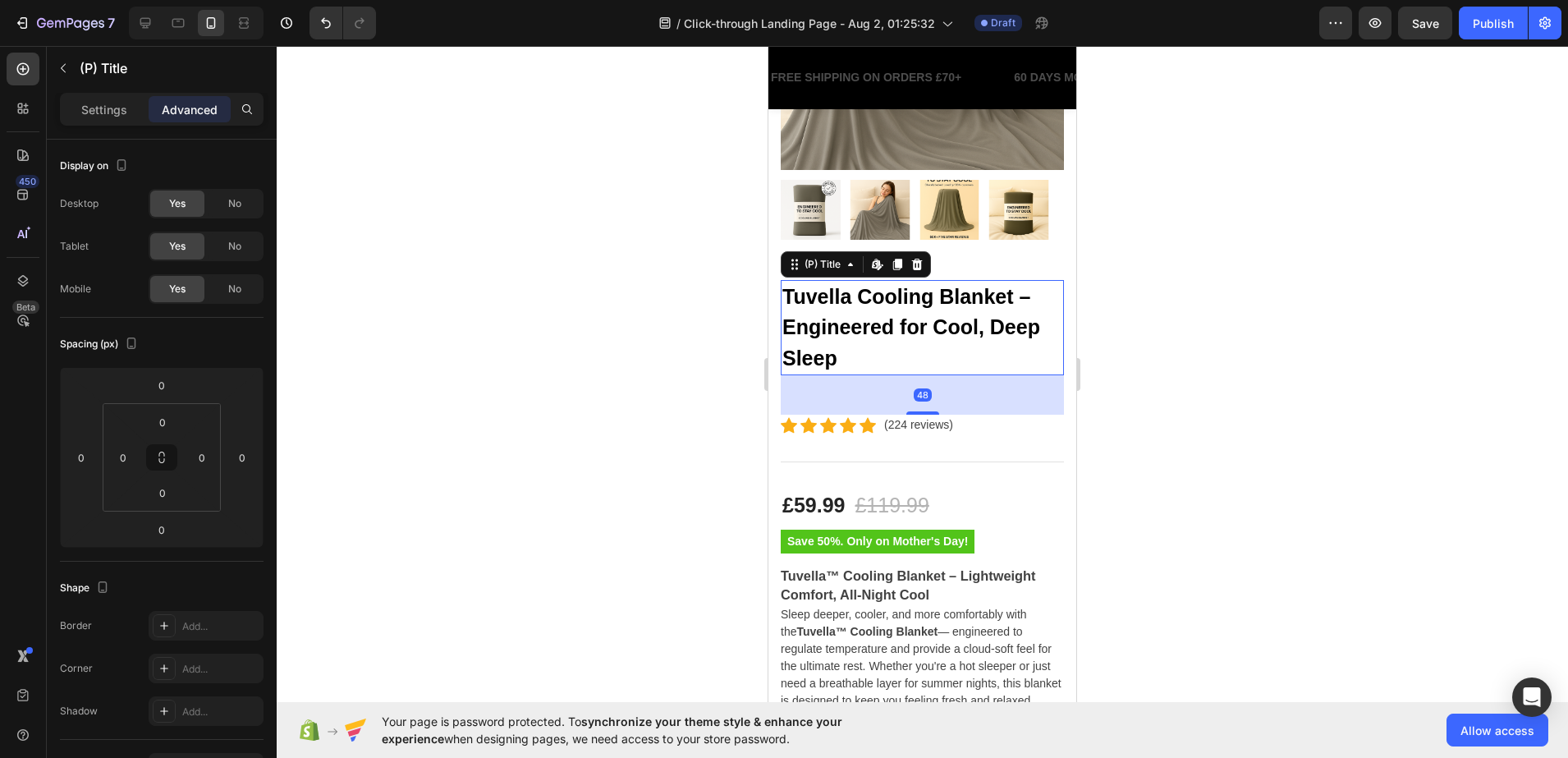 drag, startPoint x: 909, startPoint y: 356, endPoint x: 924, endPoint y: 394, distance: 40.8534 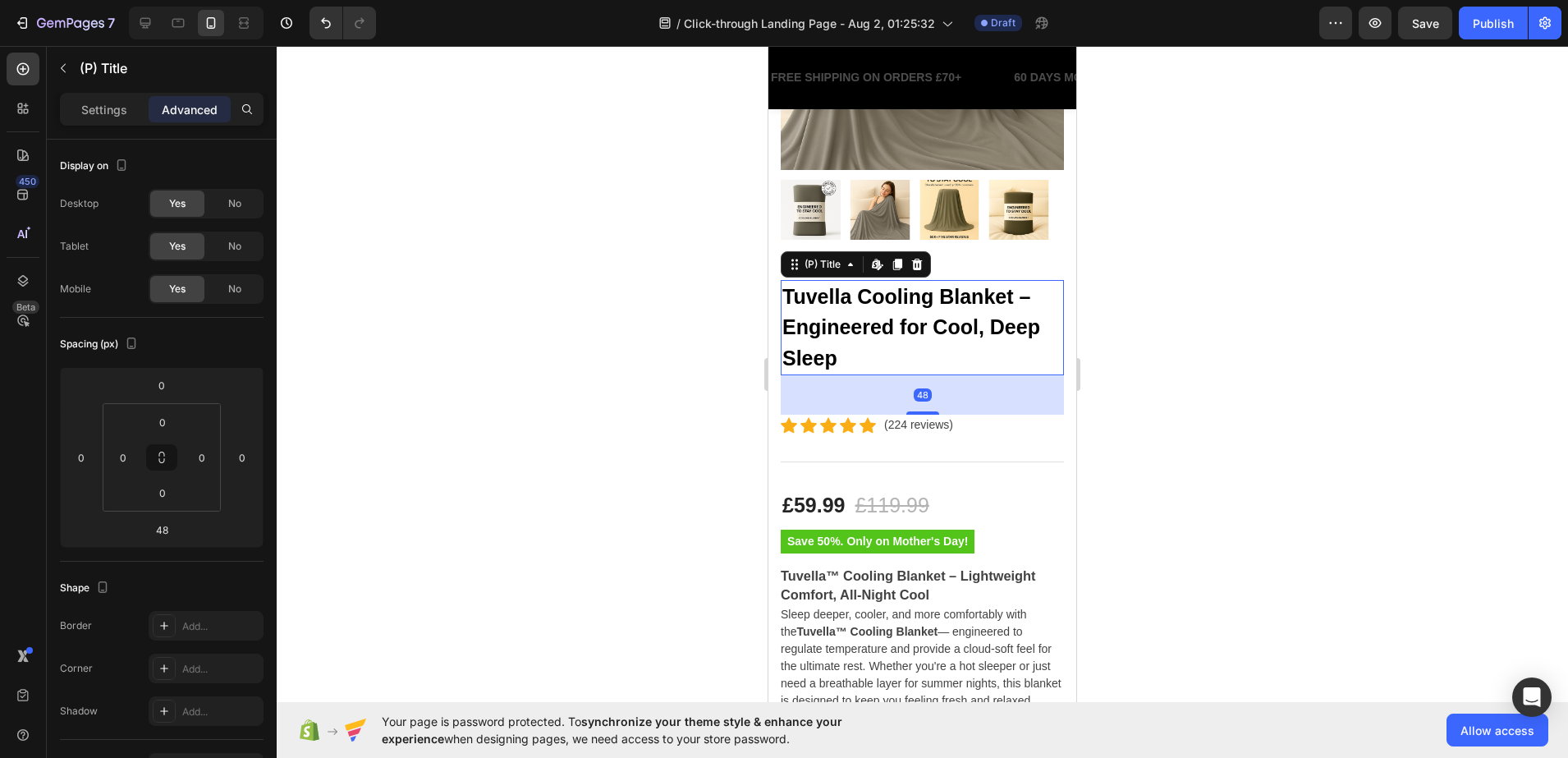 click on "48" at bounding box center [922, 395] 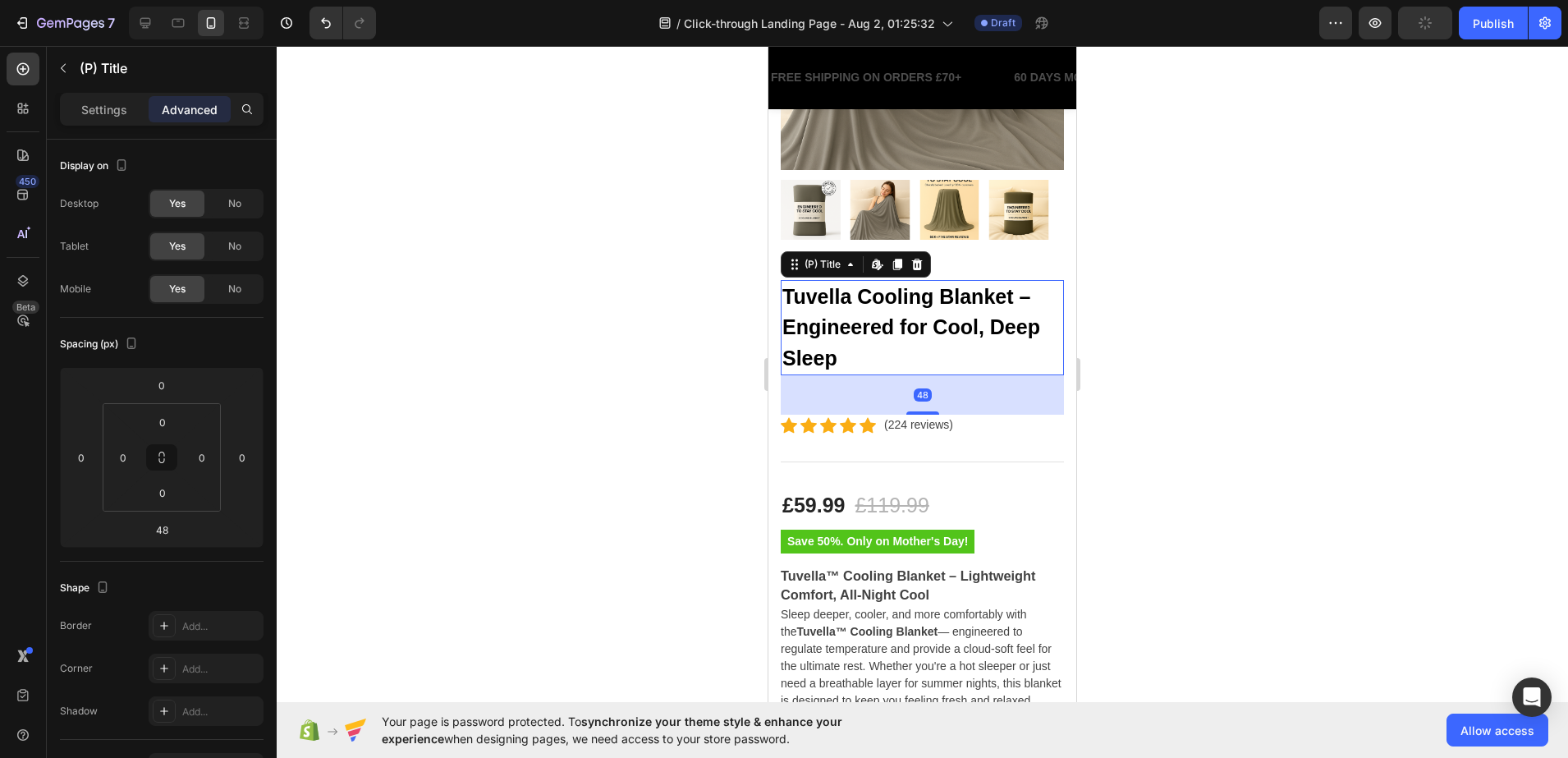 click 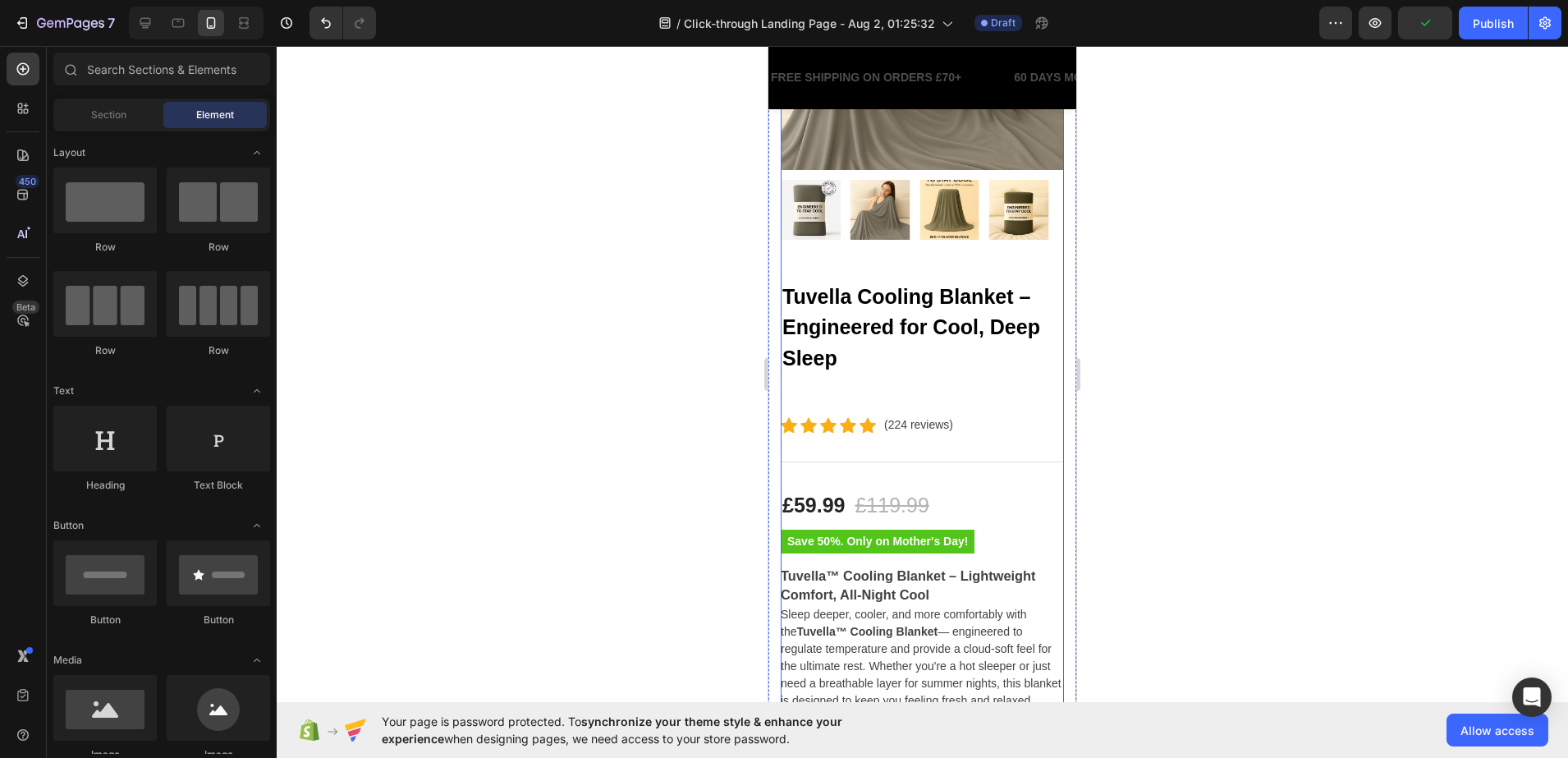 click on "Tuvella Cooling Blanket – Engineered for Cool, Deep Sleep (P) Title                Icon                Icon                Icon                Icon                Icon Icon List Hoz (224 reviews) Text block Row                Title Line £59.99 (P) Price (P) Price £119.99 (P) Price (P) Price Row Save 50%. Only on Mother's Day! Product Badge Row Tuvella™ Cooling Blanket – Lightweight Comfort, All-Night Cool
Sleep deeper, cooler, and more comfortably with the  Tuvella™ Cooling Blanket  — engineered to regulate temperature and provide a cloud-soft feel for the ultimate rest. Whether you're a hot sleeper or just need a breathable layer for summer nights, this blanket is designed to keep you feeling fresh and relaxed.
✨ Why You’ll Love It
Instant Cooling Sensation  – Special cooling fibers pull heat away from your skin for a fresh, soothing touch.
Ultra-Soft & Lightweight  – Drapes smoothly and softly, perfect for lounging or sleeping.
All-Season Versatility
Easy Care" at bounding box center (922, 1041) 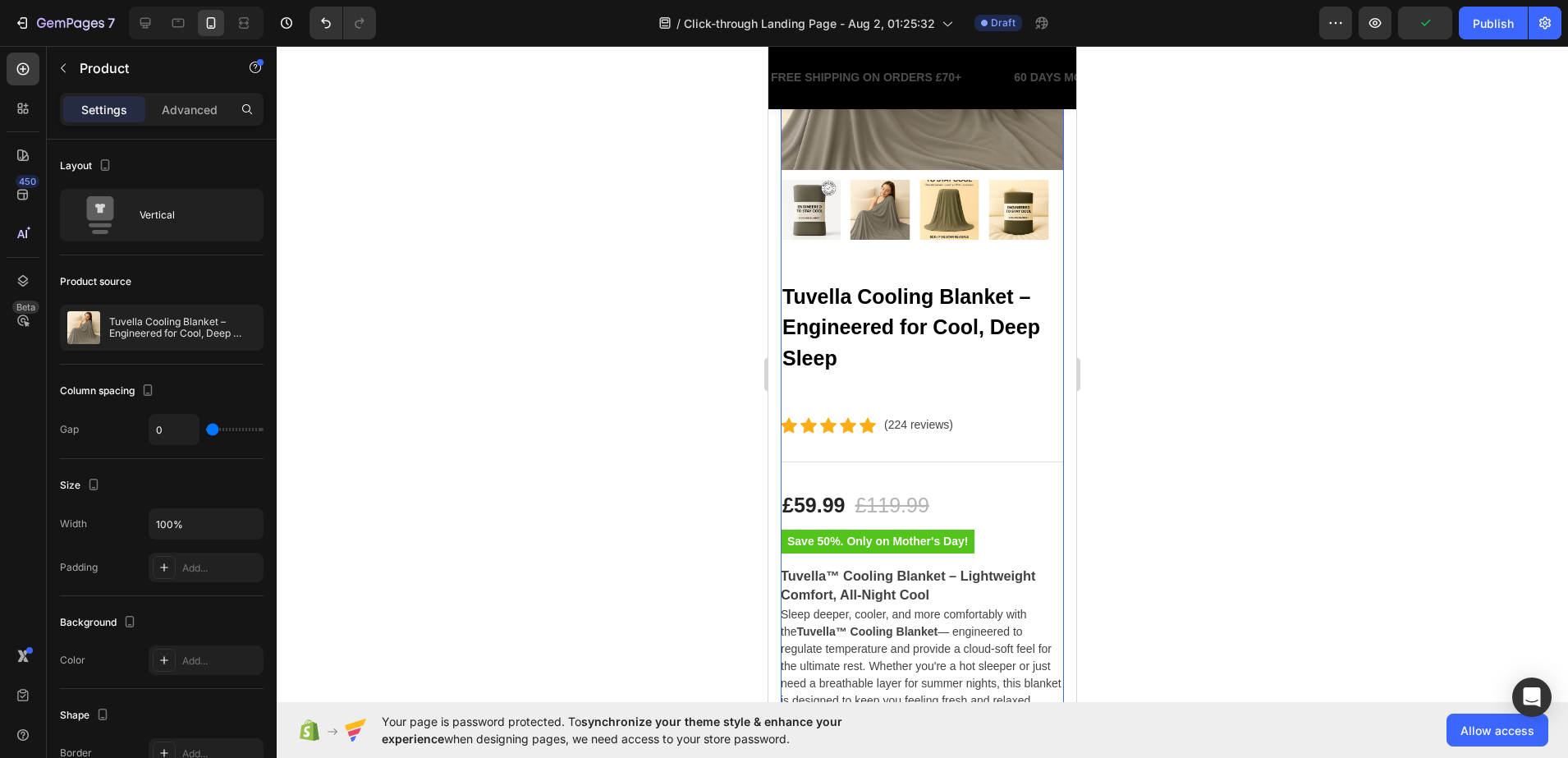 click on "Tuvella Cooling Blanket – Engineered for Cool, Deep Sleep (P) Title                Icon                Icon                Icon                Icon                Icon Icon List Hoz (224 reviews) Text block Row                Title Line £59.99 (P) Price (P) Price £119.99 (P) Price (P) Price Row Save 50%. Only on Mother's Day! Product Badge Row Tuvella™ Cooling Blanket – Lightweight Comfort, All-Night Cool
Sleep deeper, cooler, and more comfortably with the  Tuvella™ Cooling Blanket  — engineered to regulate temperature and provide a cloud-soft feel for the ultimate rest. Whether you're a hot sleeper or just need a breathable layer for summer nights, this blanket is designed to keep you feeling fresh and relaxed.
✨ Why You’ll Love It
Instant Cooling Sensation  – Special cooling fibers pull heat away from your skin for a fresh, soothing touch.
Ultra-Soft & Lightweight  – Drapes smoothly and softly, perfect for lounging or sleeping.
All-Season Versatility
Easy Care" at bounding box center [922, 1041] 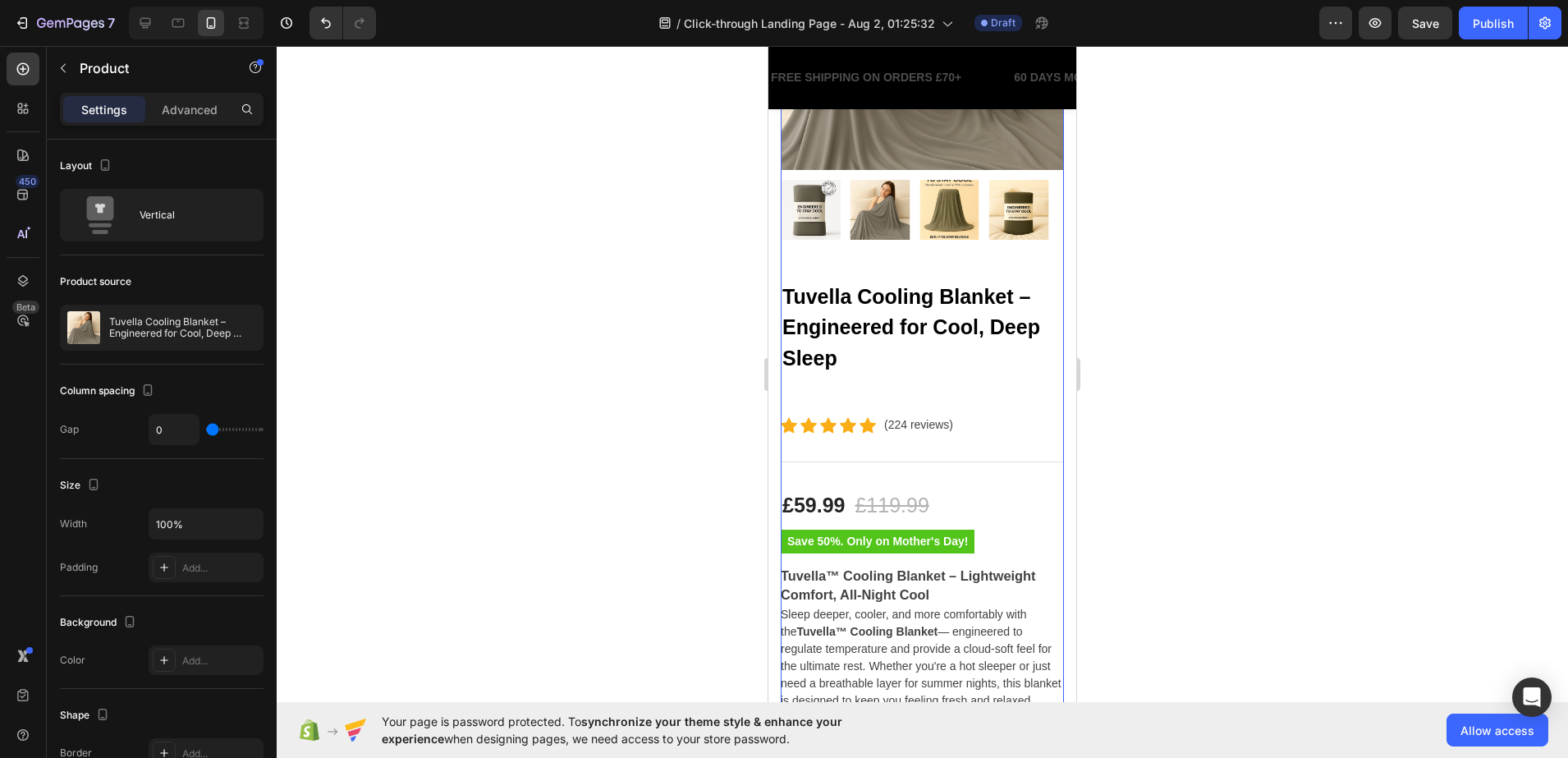 click 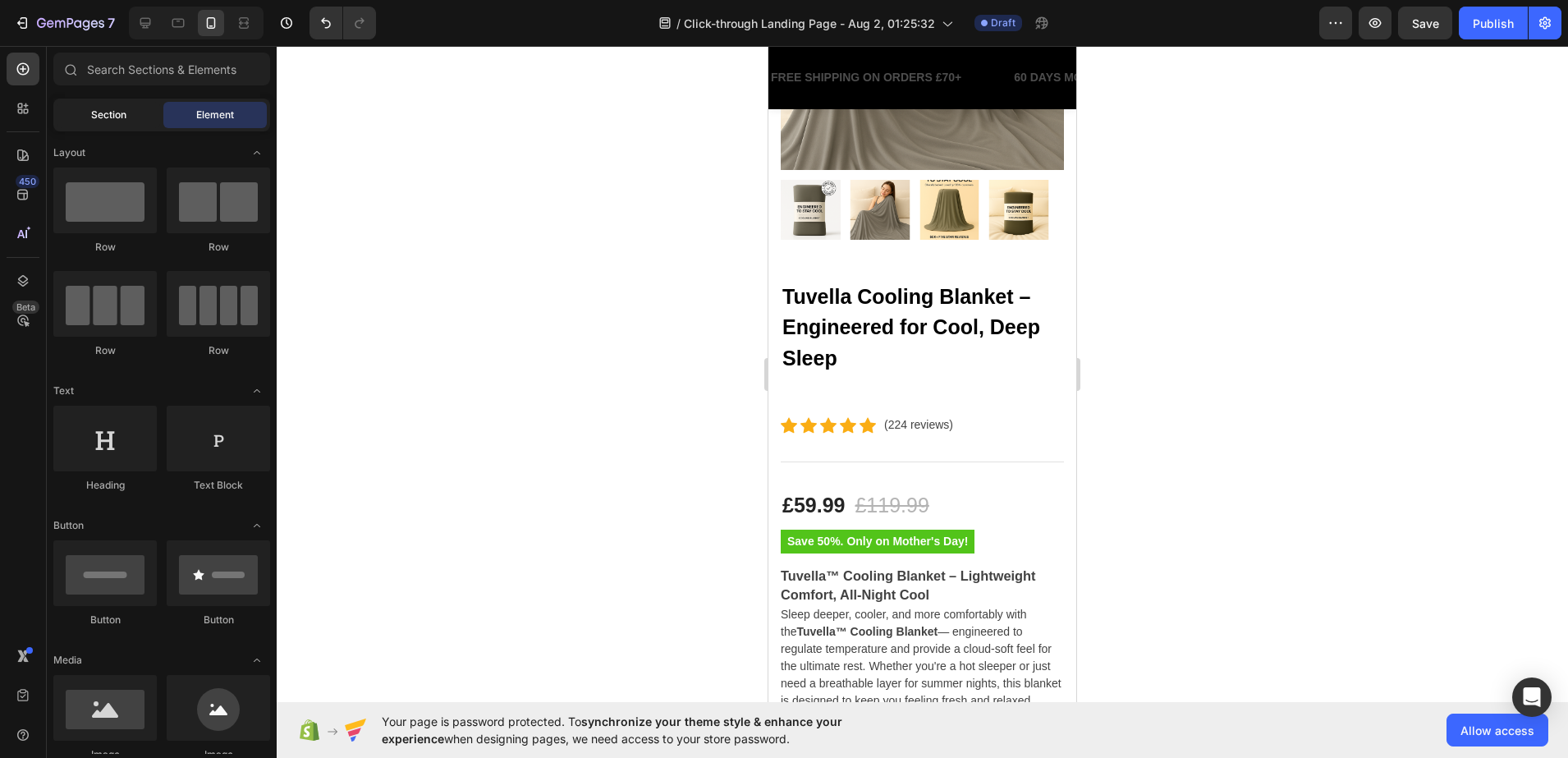 click on "Section" at bounding box center (108, 115) 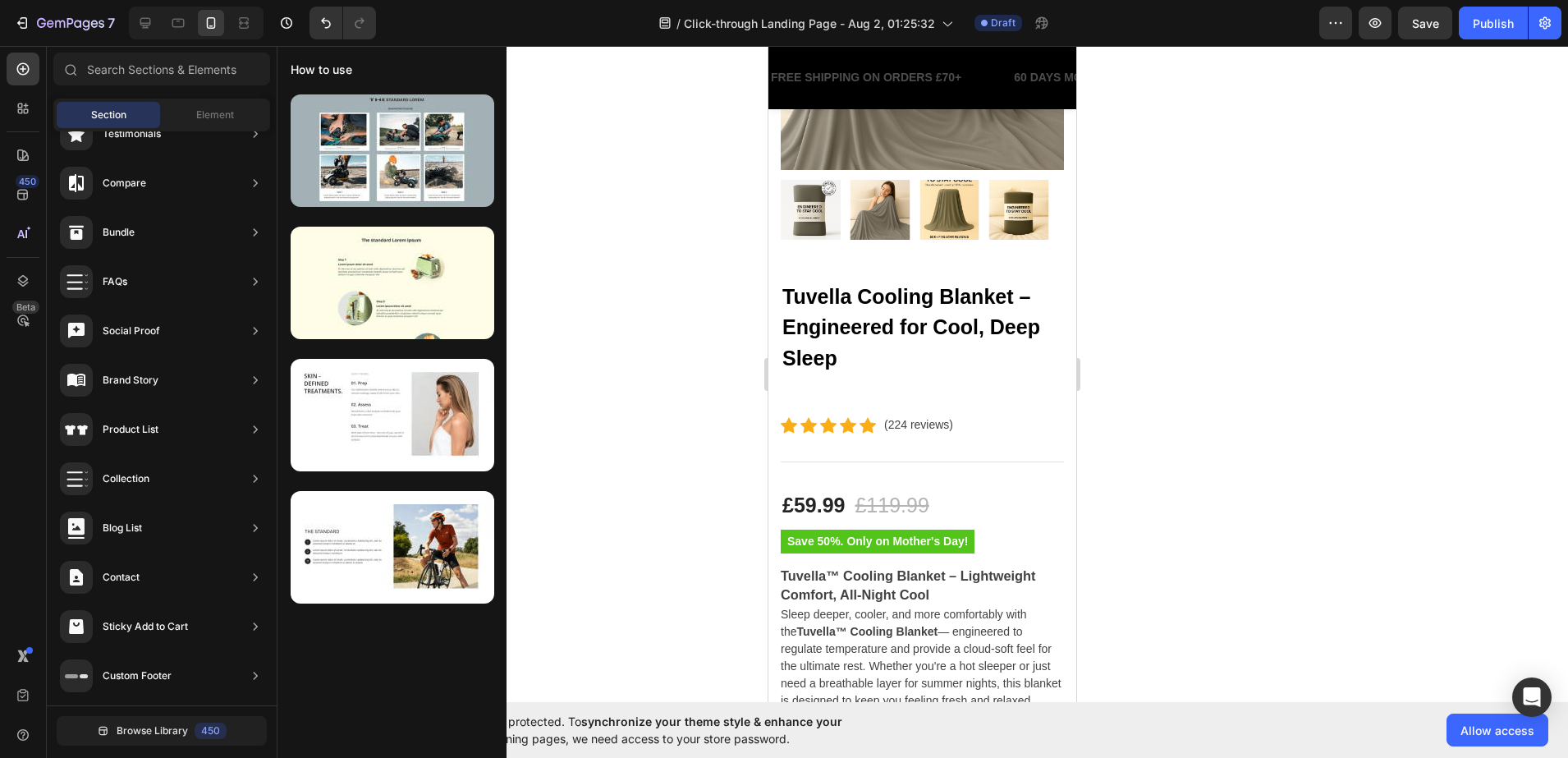 scroll, scrollTop: 0, scrollLeft: 0, axis: both 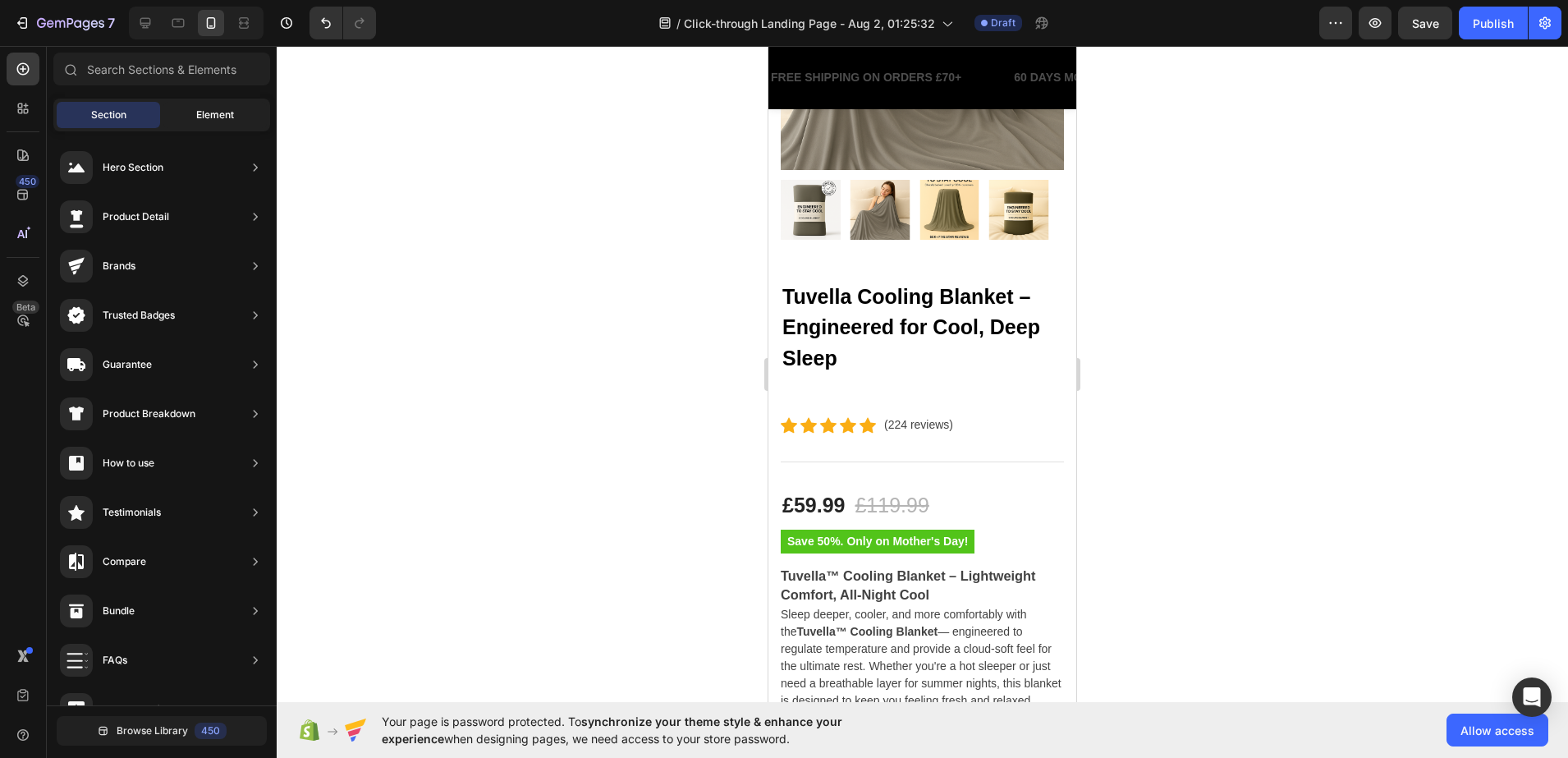 click on "Element" 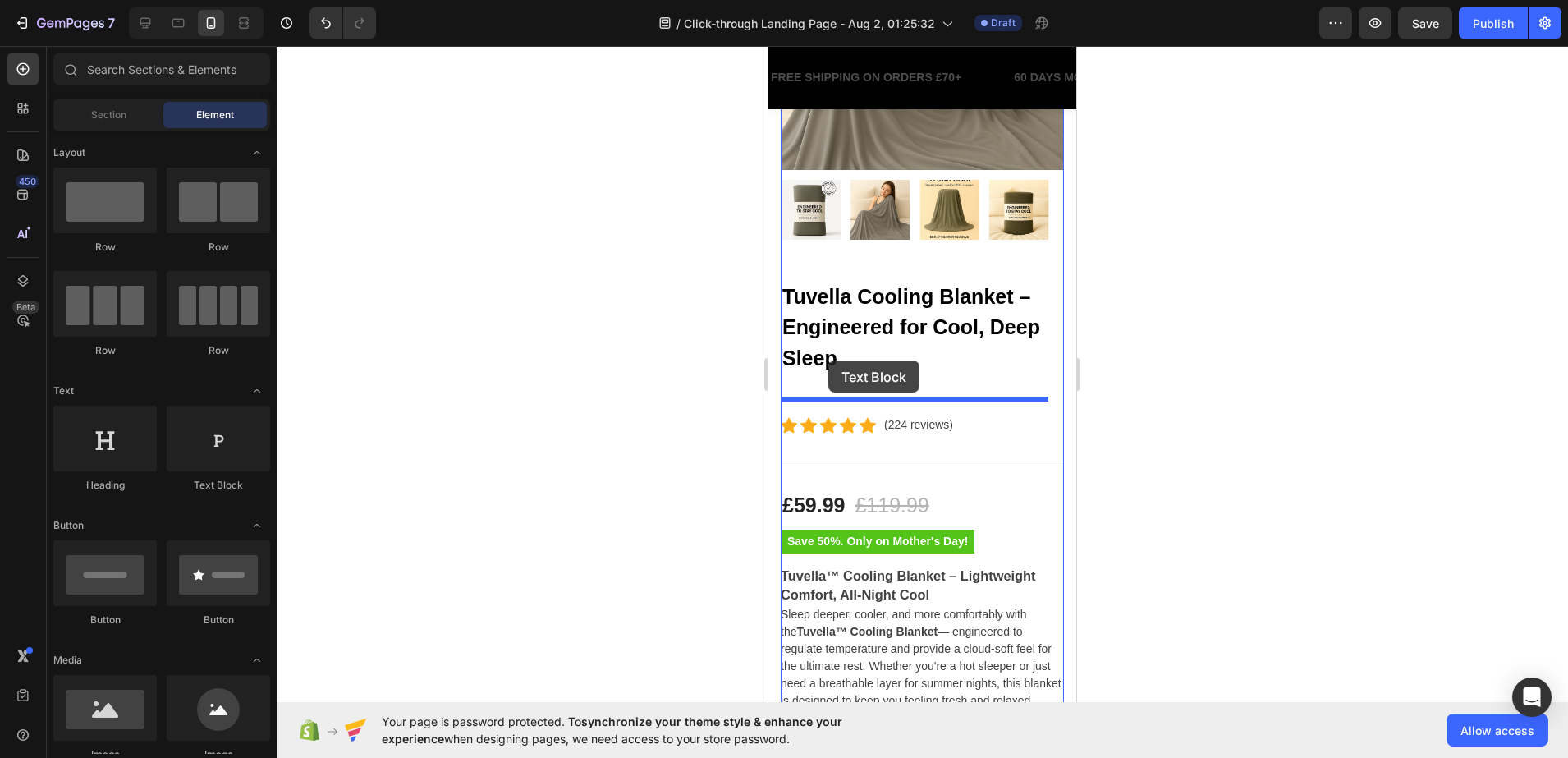 drag, startPoint x: 982, startPoint y: 500, endPoint x: 831, endPoint y: 361, distance: 205.23645 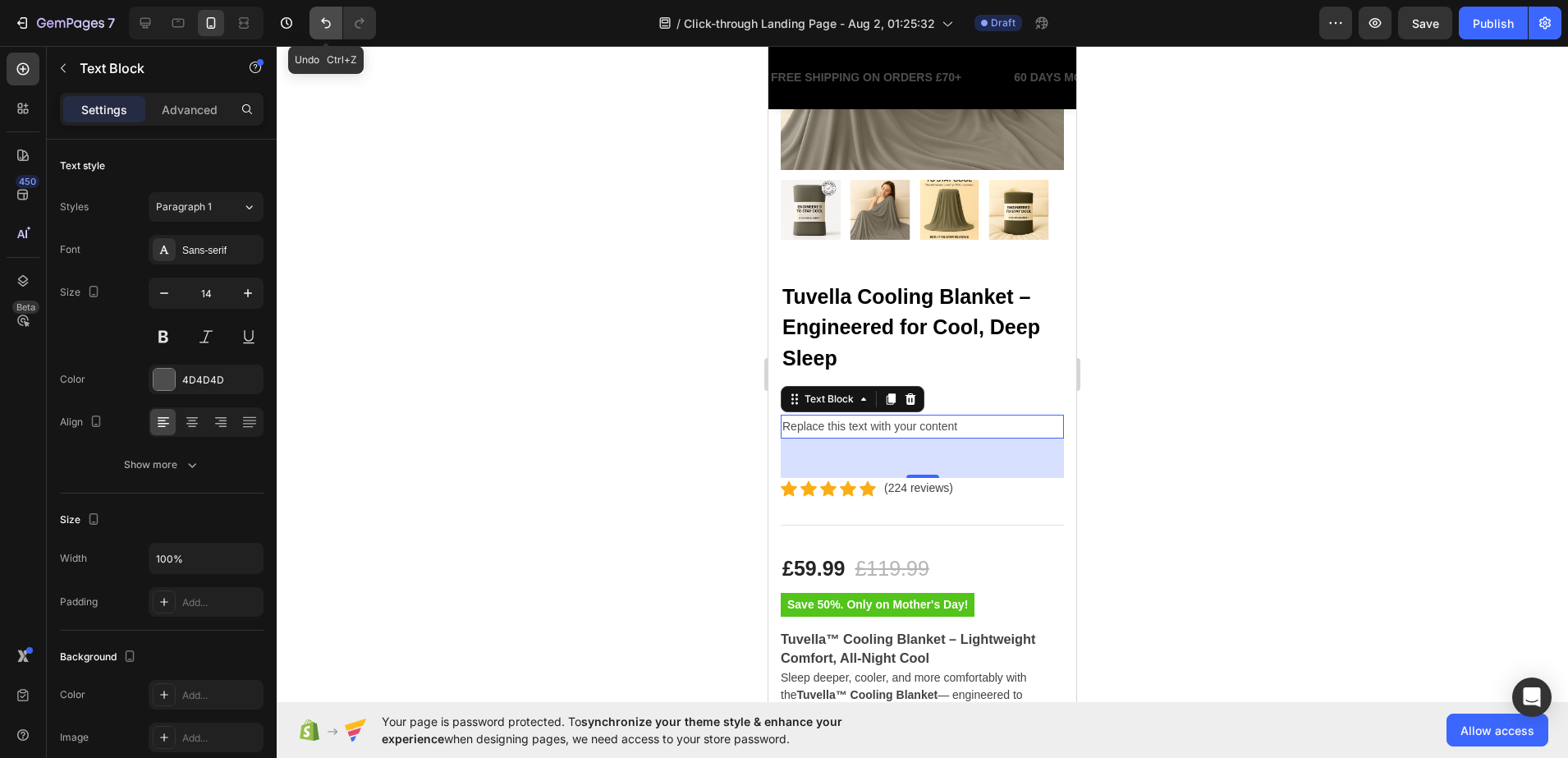 click 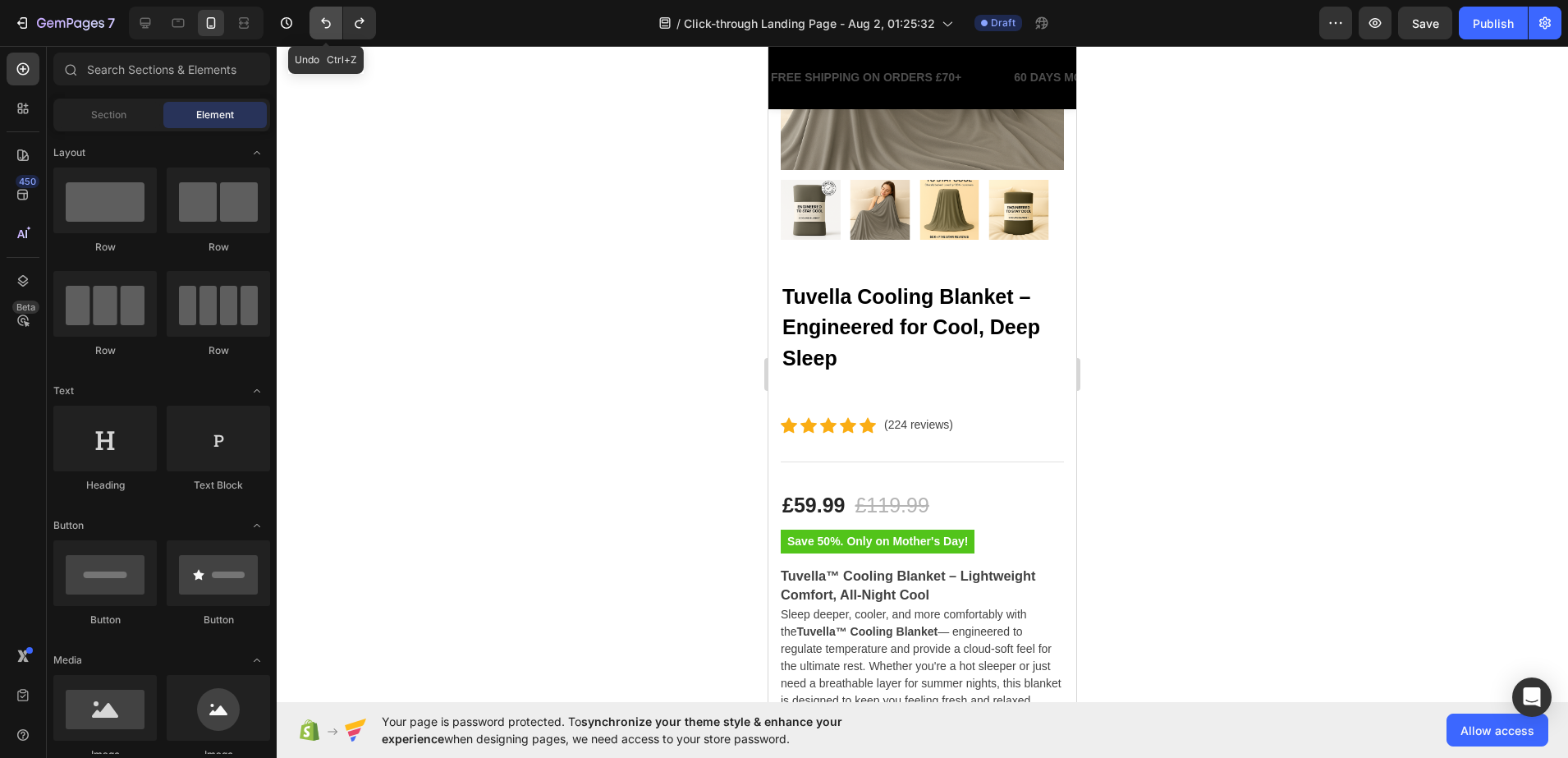 click 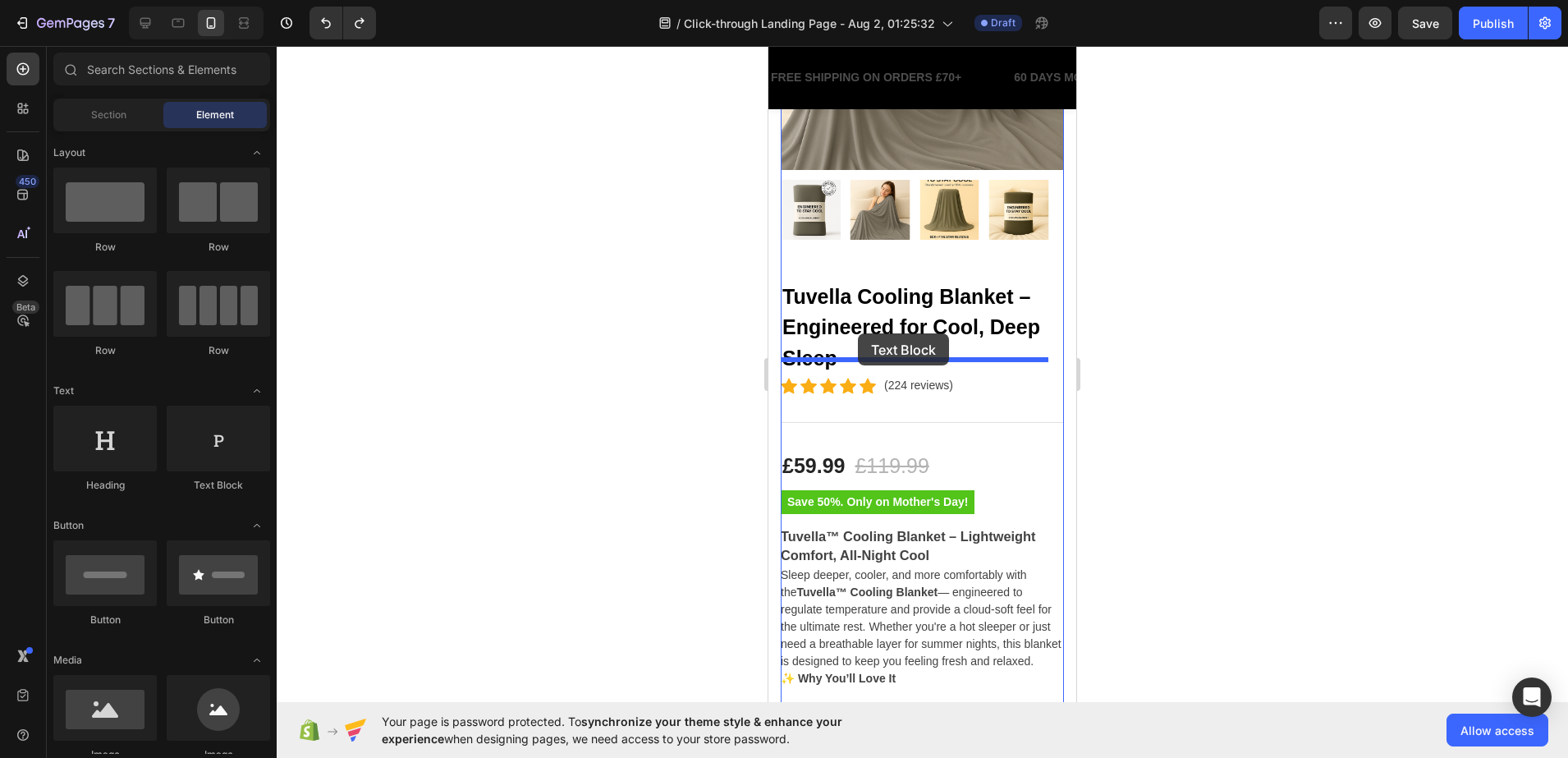 drag, startPoint x: 1139, startPoint y: 477, endPoint x: 858, endPoint y: 333, distance: 315.74832 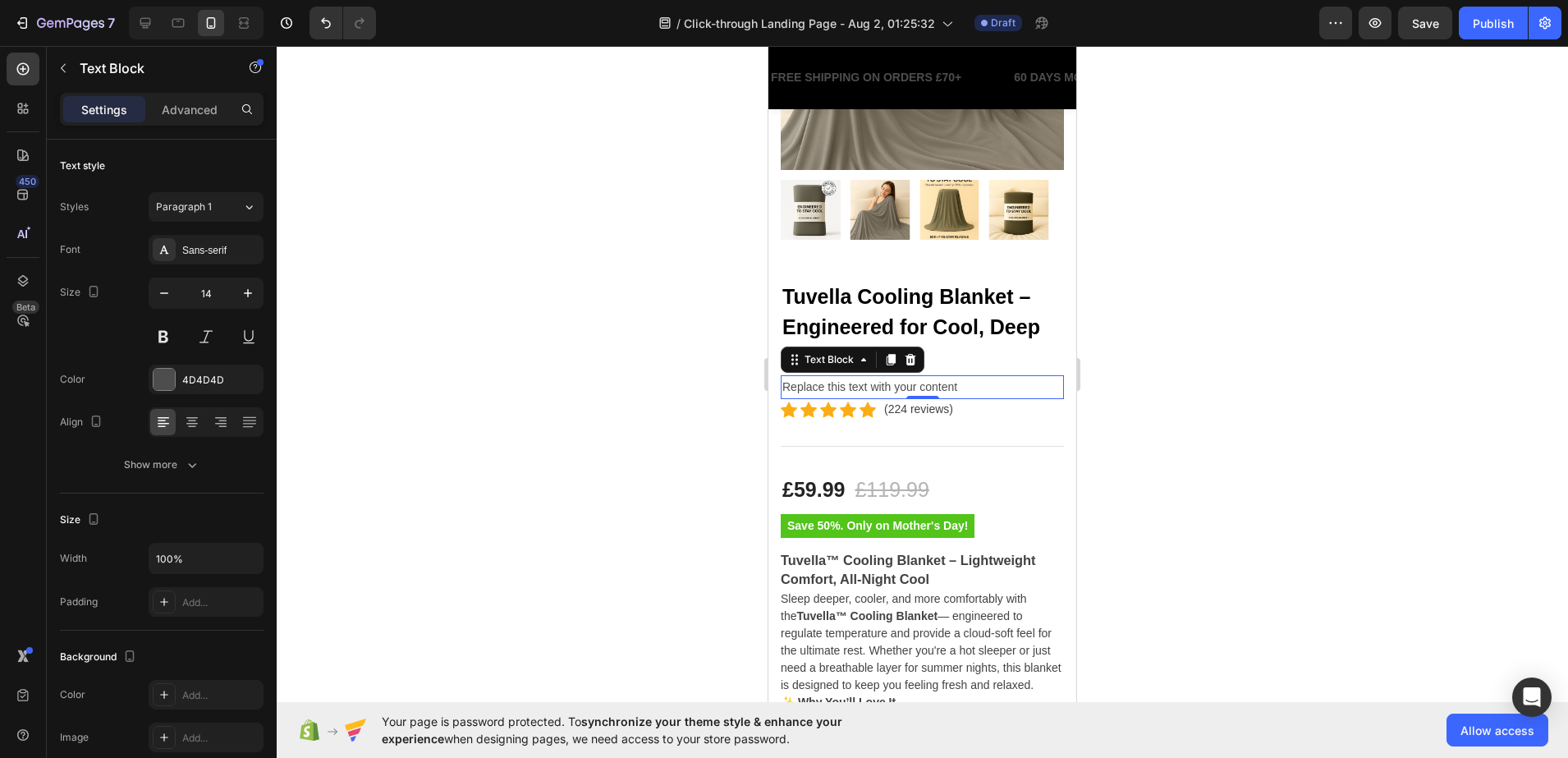 click on "Replace this text with your content" at bounding box center [922, 387] 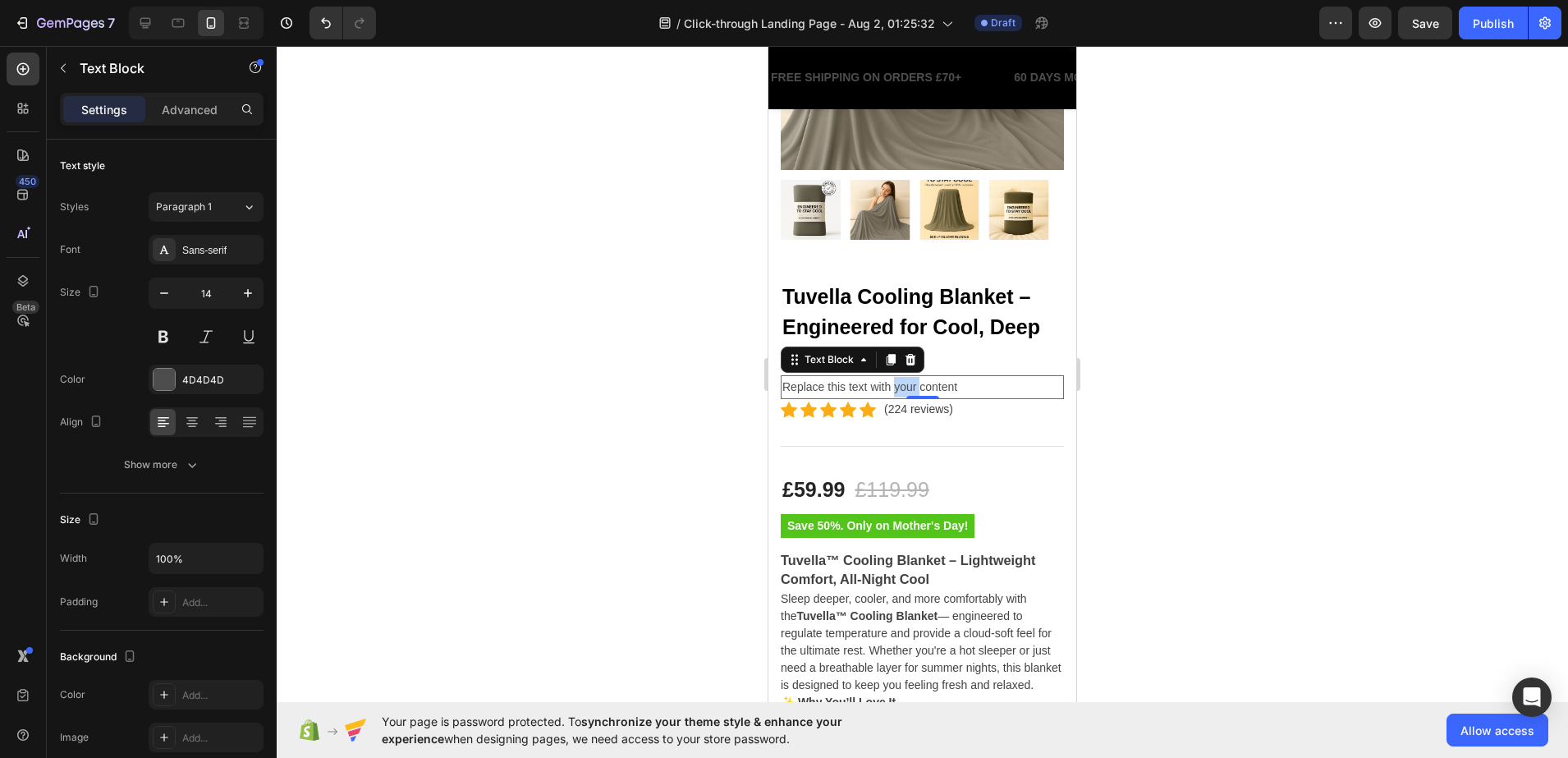 click on "Replace this text with your content" at bounding box center [922, 387] 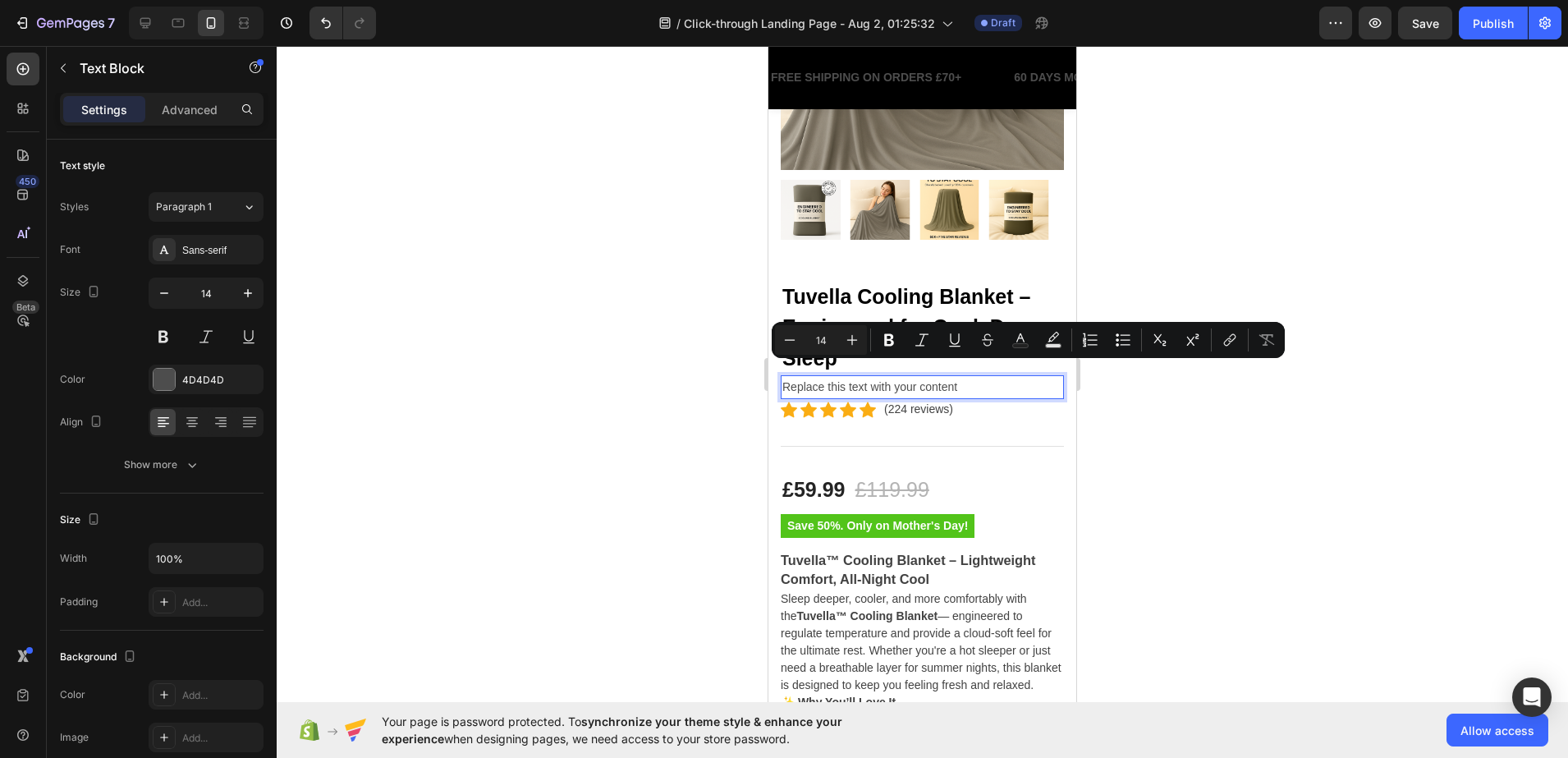 click on "Replace this text with your content" at bounding box center [922, 387] 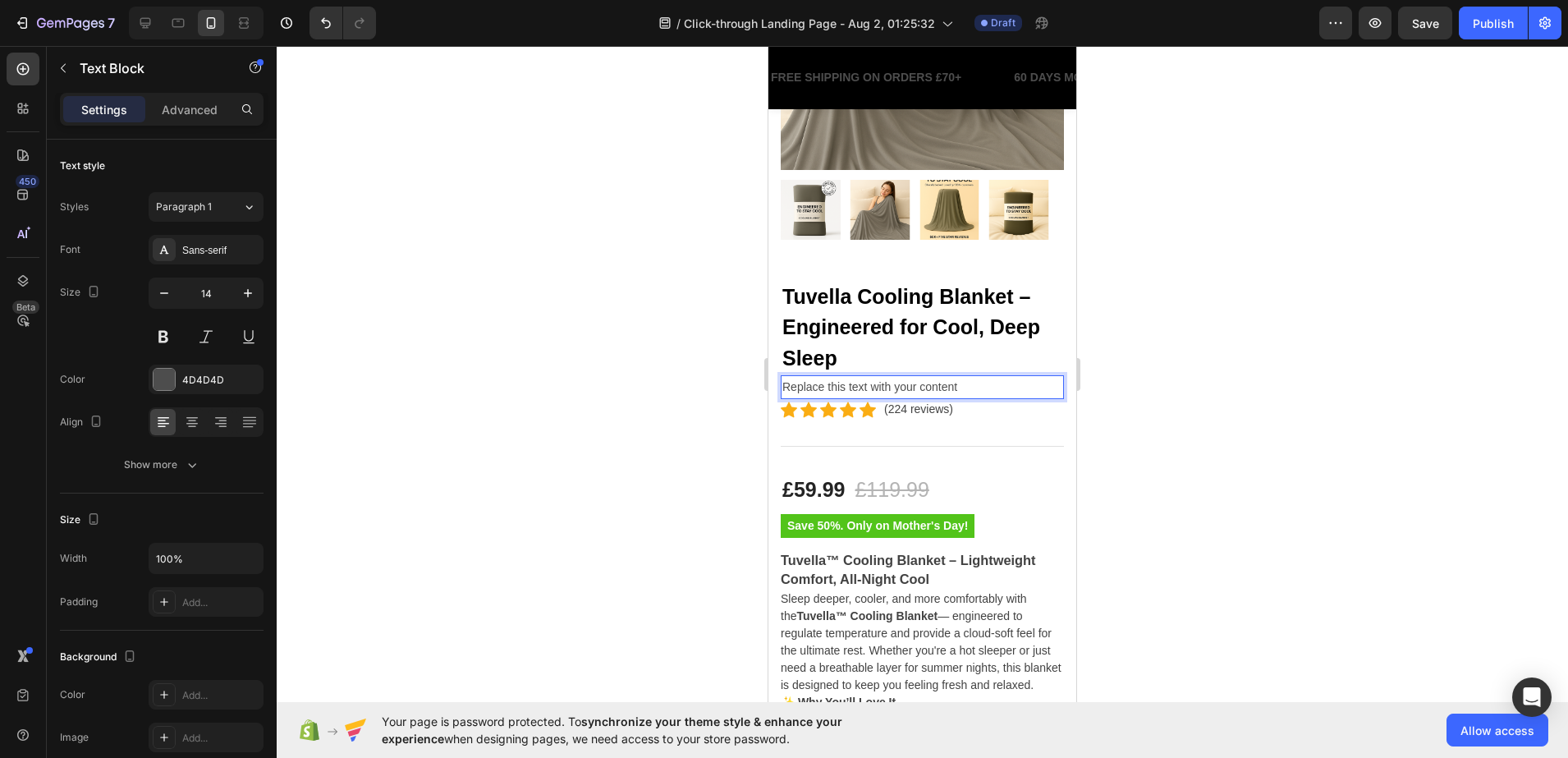 click on "Replace this text with your content" at bounding box center [922, 387] 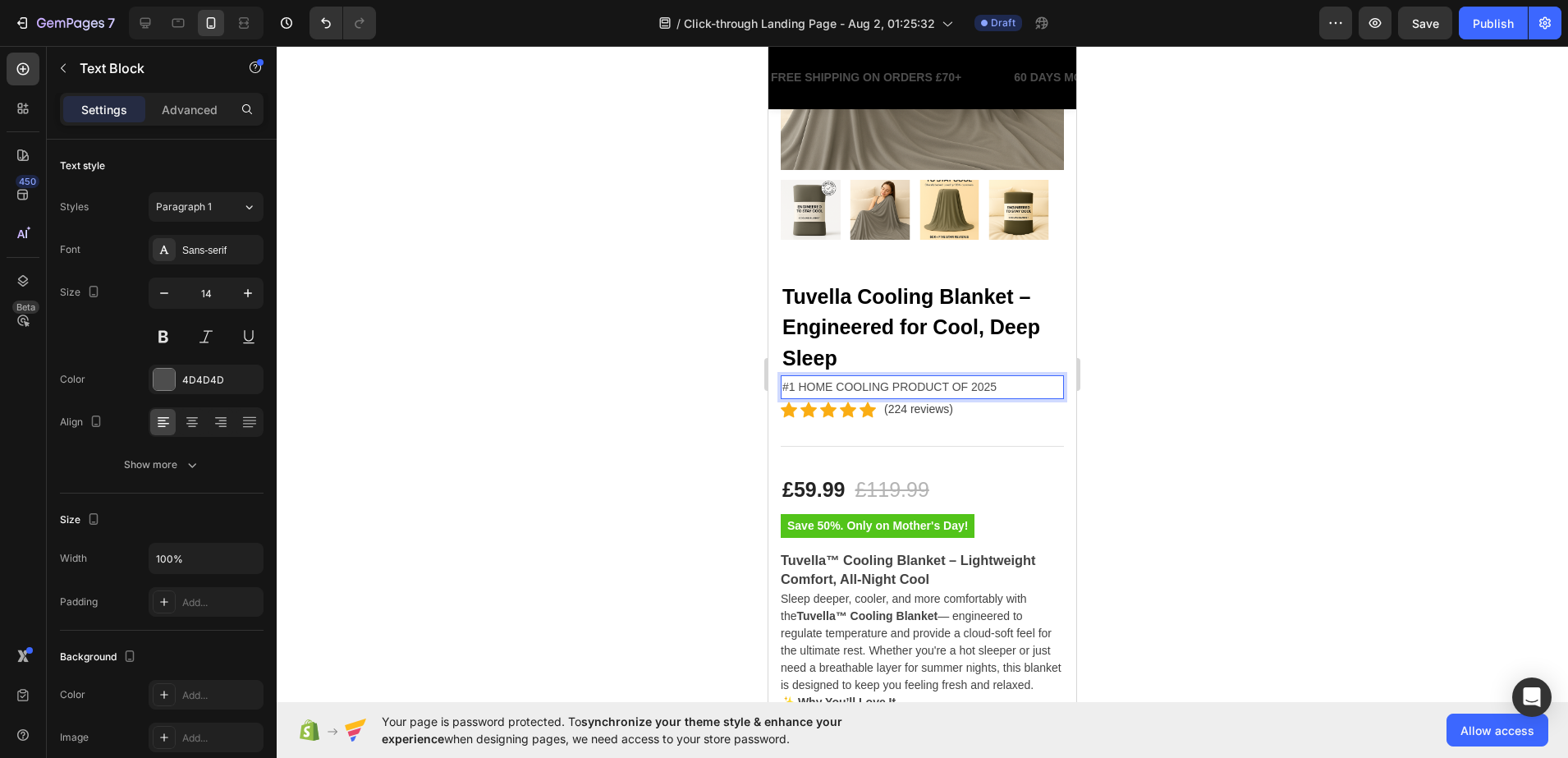 click on "#1 HOME COOLING PRODUCT OF 2025" at bounding box center (922, 387) 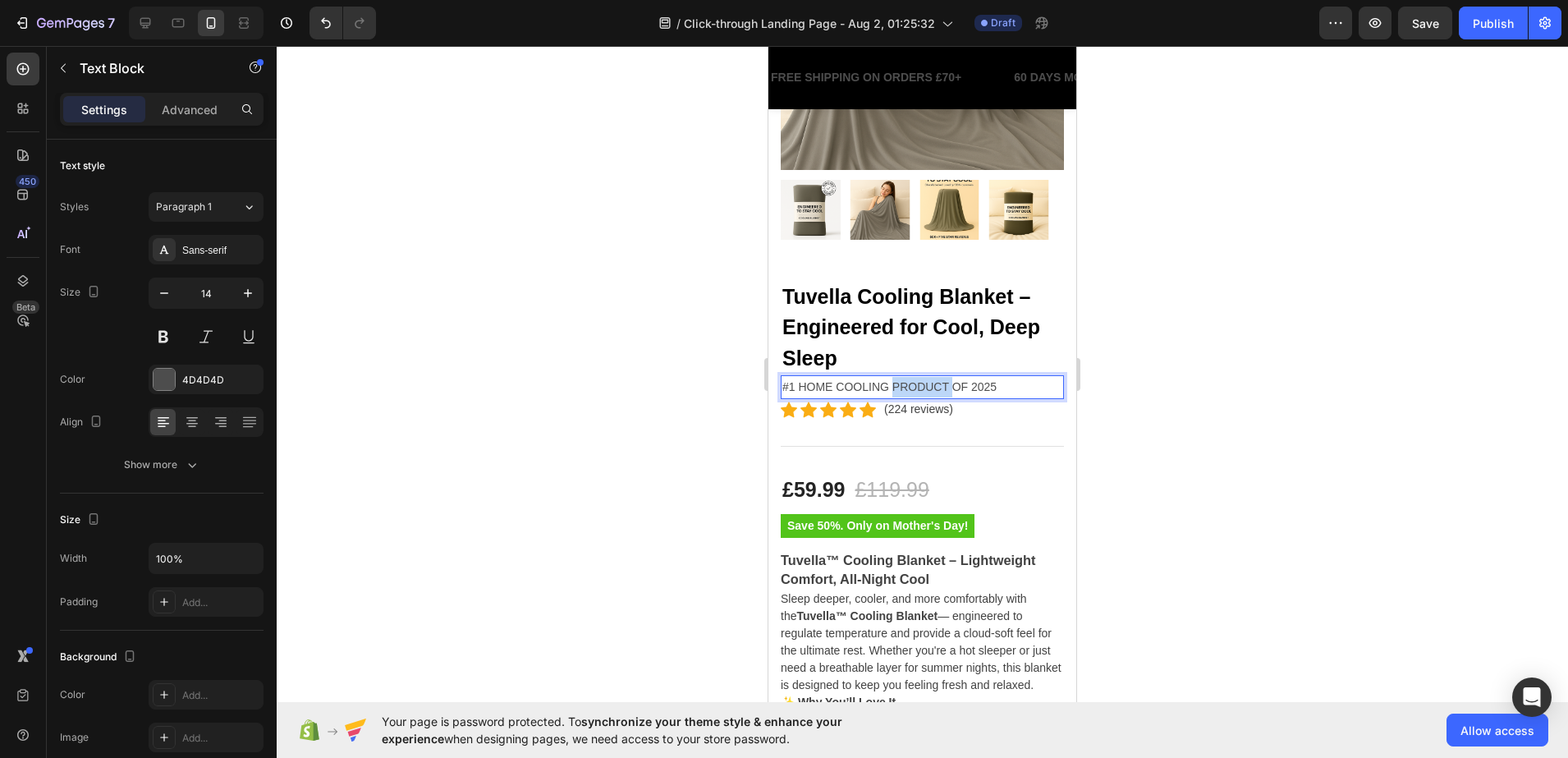 click on "#1 HOME COOLING PRODUCT OF 2025" at bounding box center (922, 387) 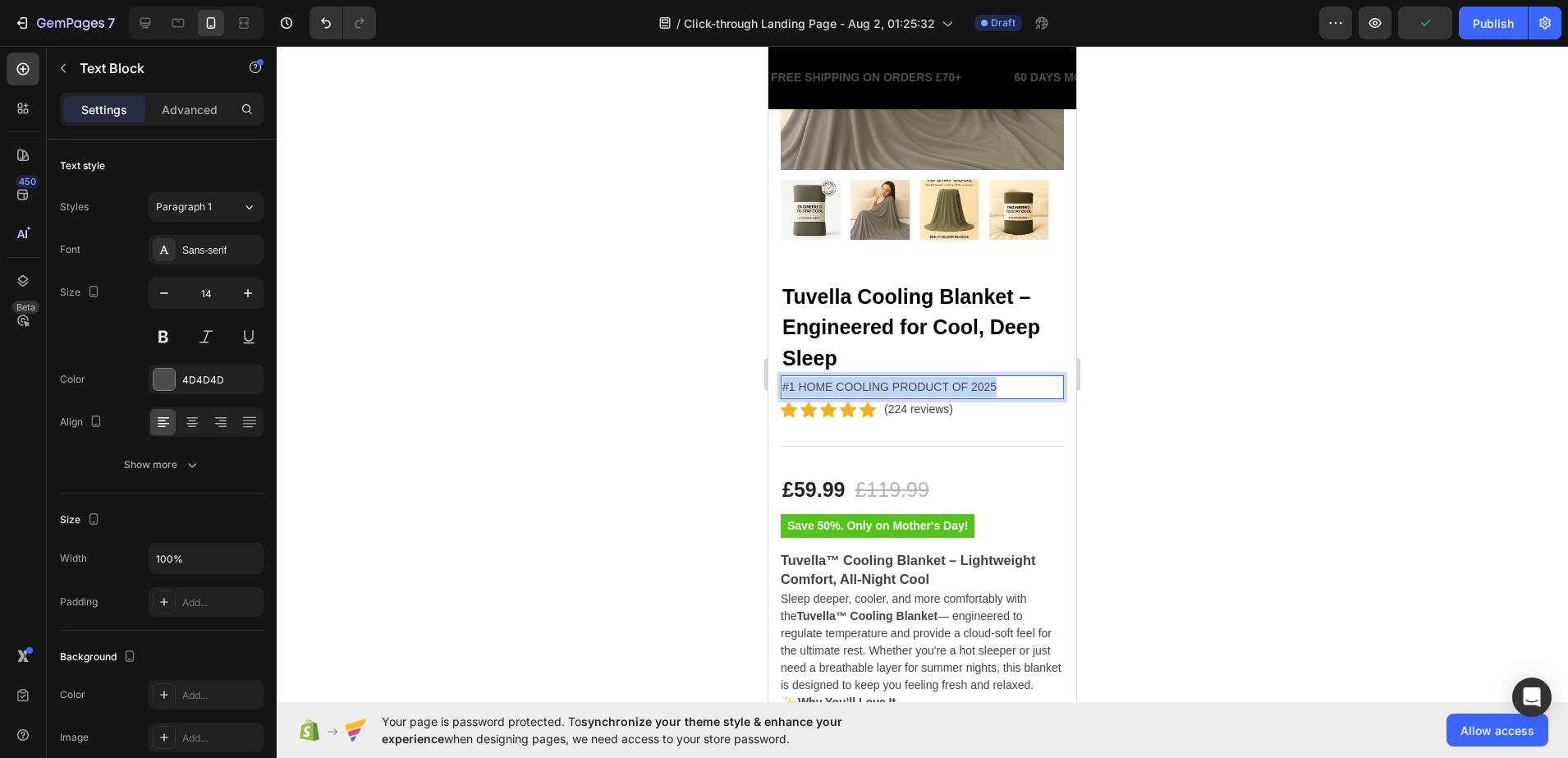 drag, startPoint x: 1008, startPoint y: 369, endPoint x: 1514, endPoint y: 429, distance: 509.5449 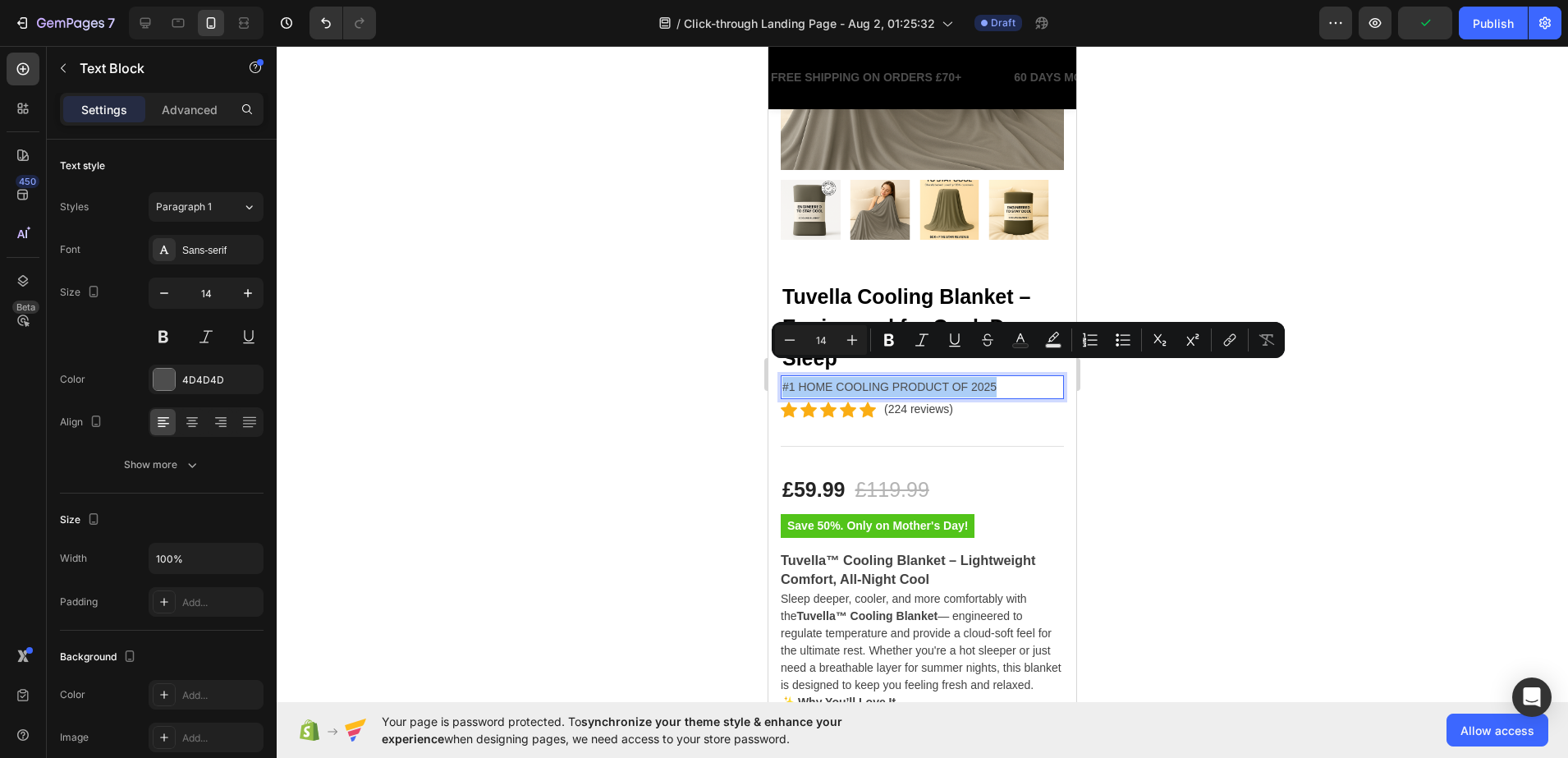 click at bounding box center (163, 337) 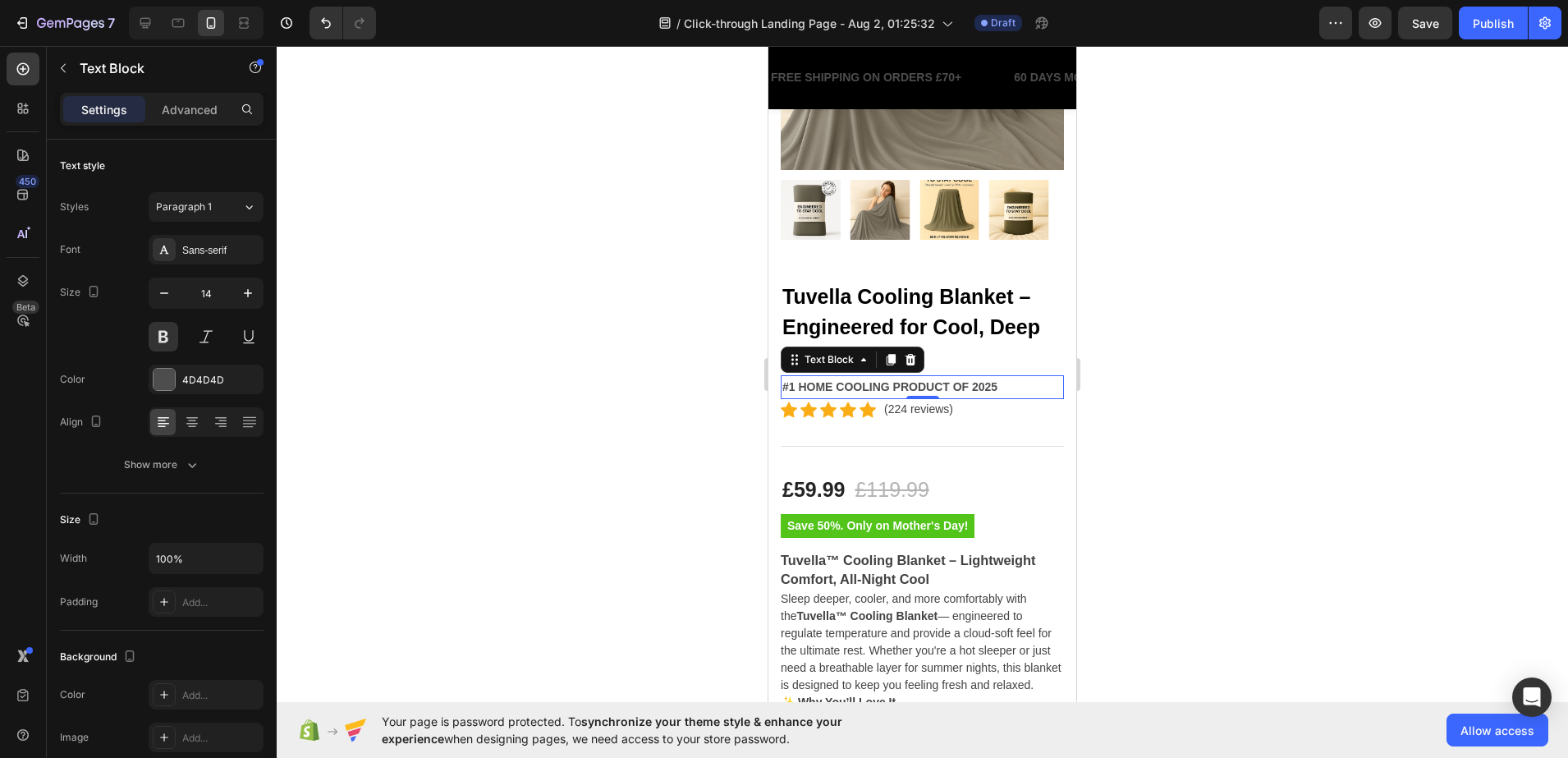 click on "#1 HOME COOLING PRODUCT OF 2025" at bounding box center [922, 387] 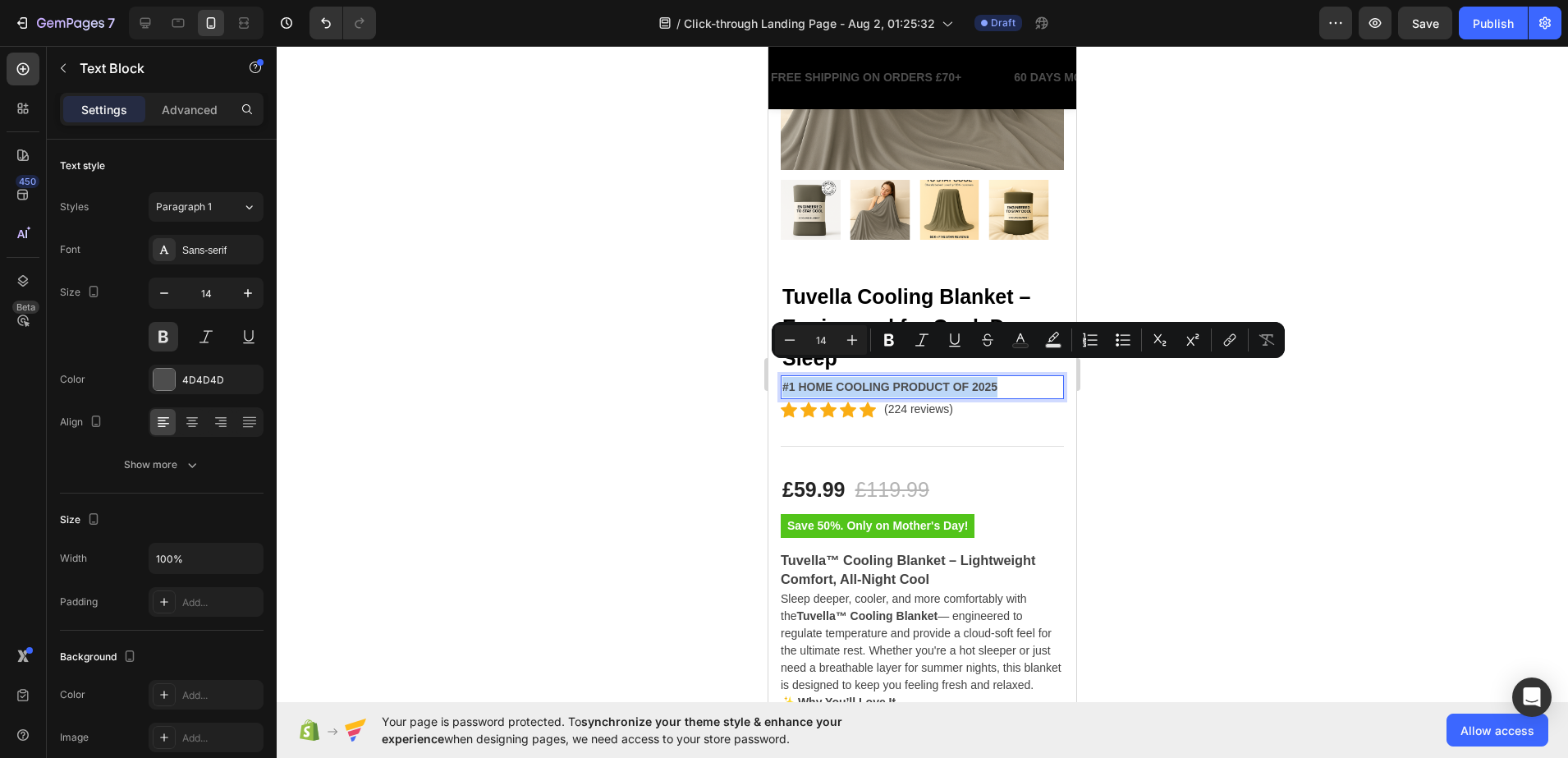 drag, startPoint x: 1029, startPoint y: 369, endPoint x: 758, endPoint y: 371, distance: 271.00738 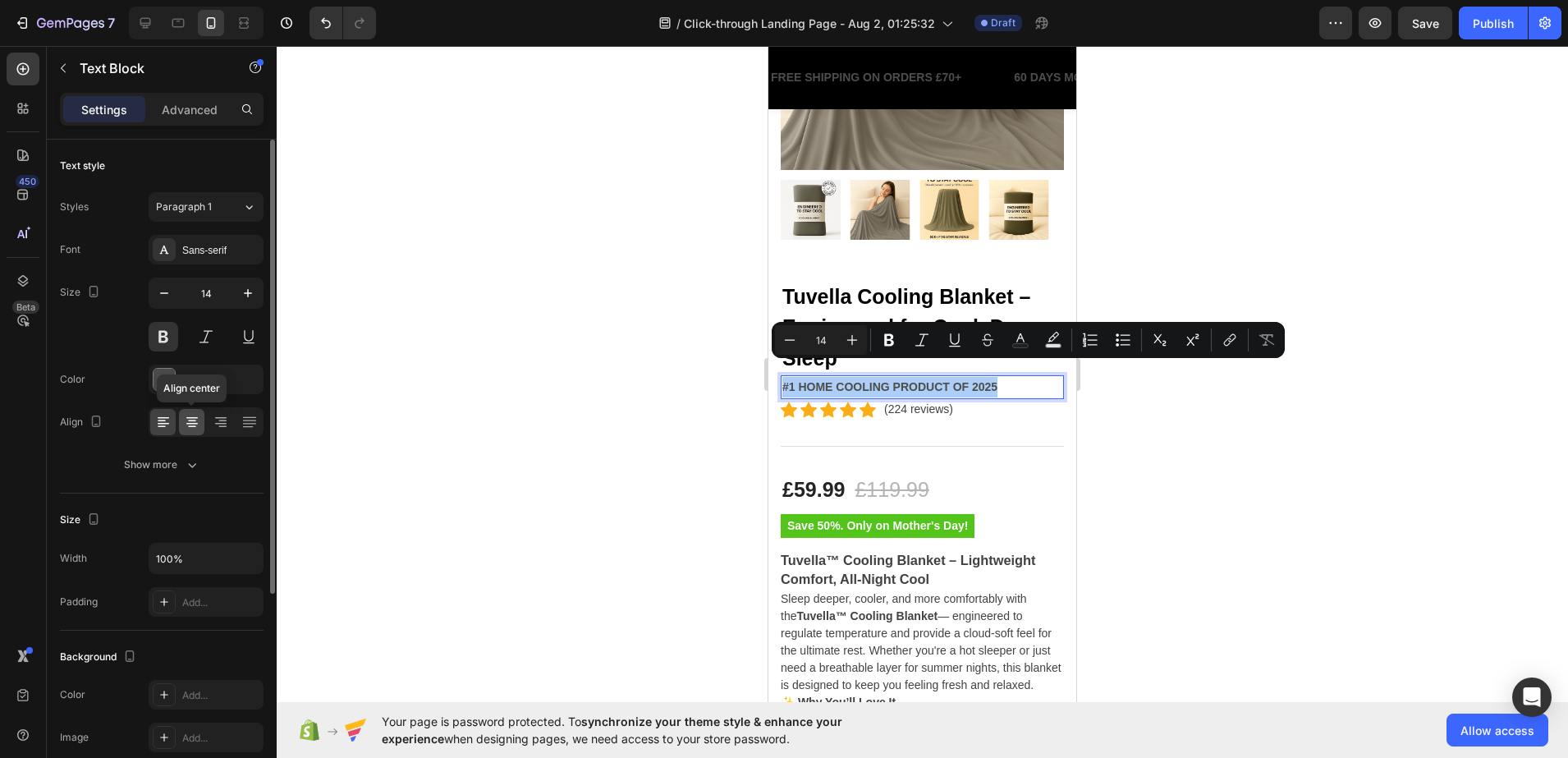 click 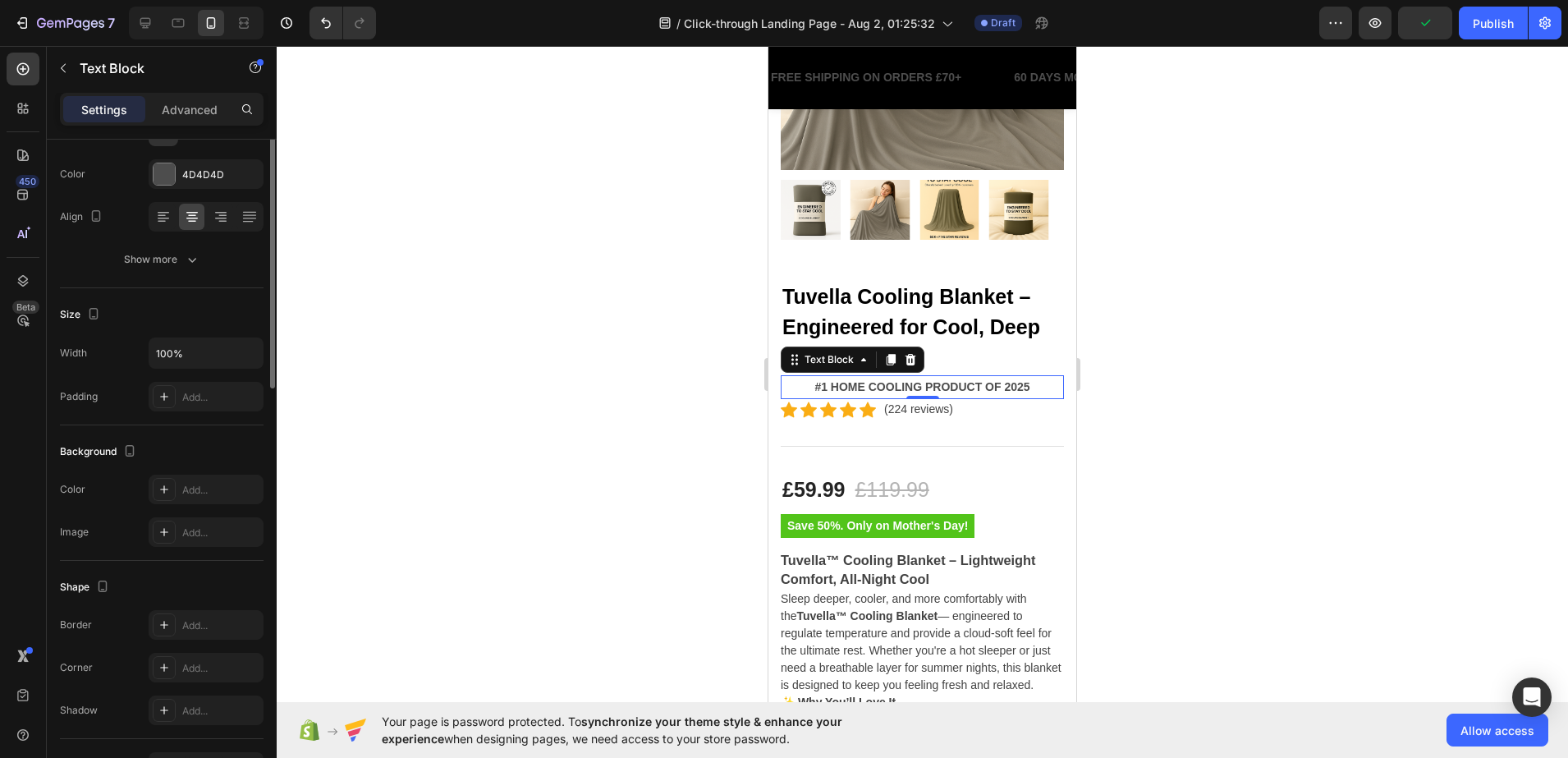 scroll, scrollTop: 0, scrollLeft: 0, axis: both 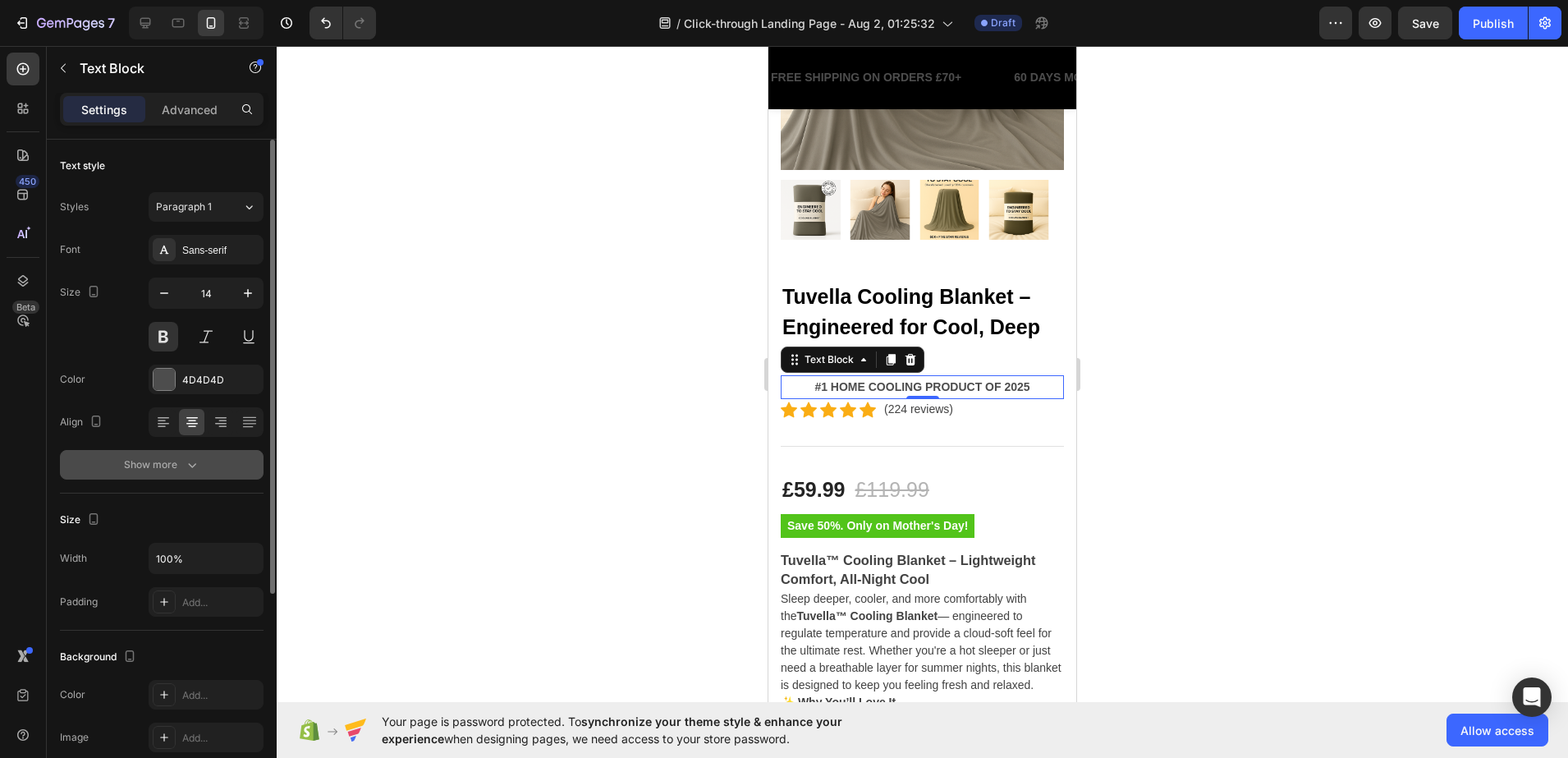 click on "Show more" at bounding box center [162, 465] 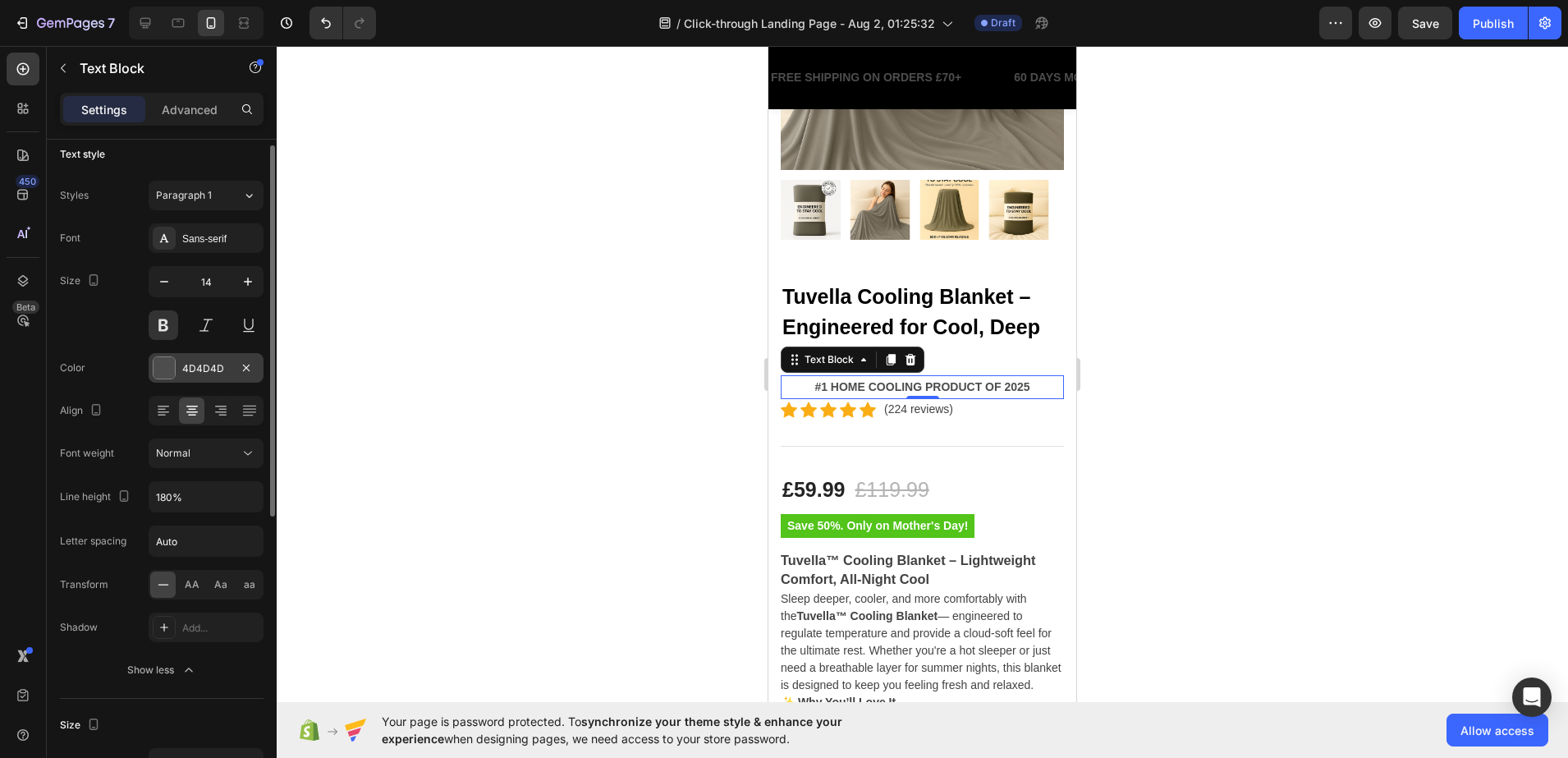 scroll, scrollTop: 0, scrollLeft: 0, axis: both 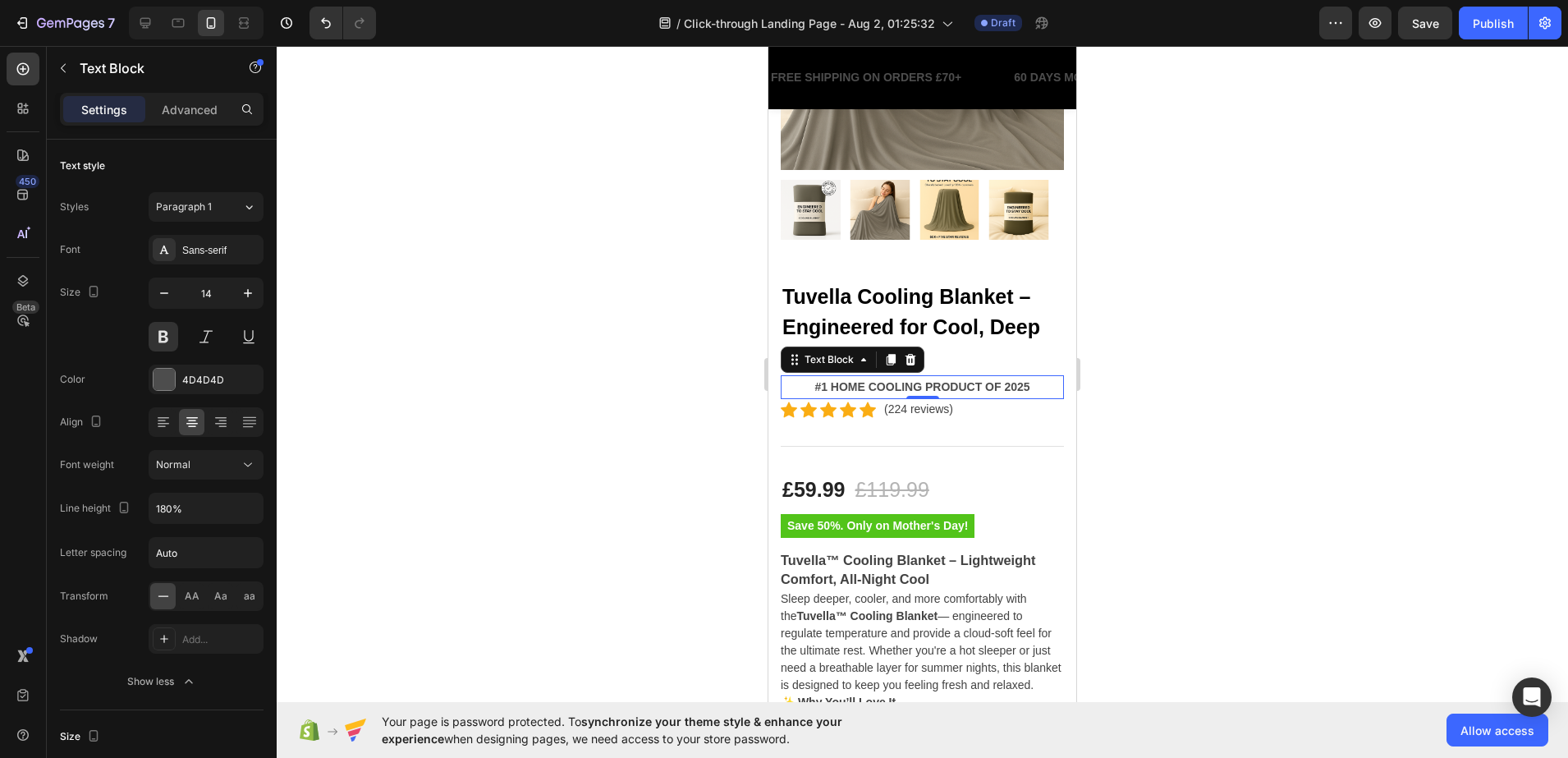 click on "#1 HOME COOLING PRODUCT OF 2025" at bounding box center [922, 387] 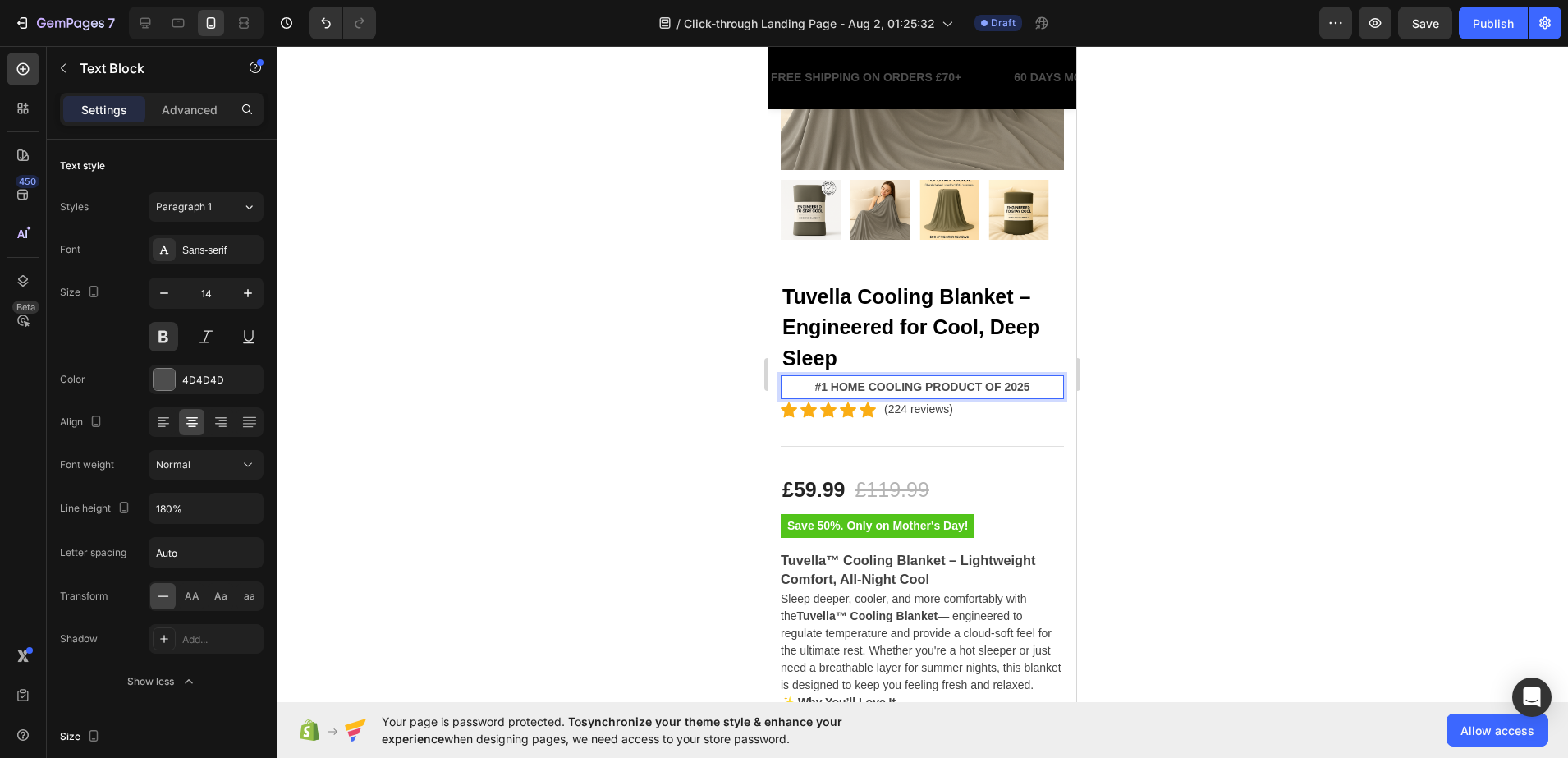 click on "#1 HOME COOLING PRODUCT OF 2025" at bounding box center (922, 387) 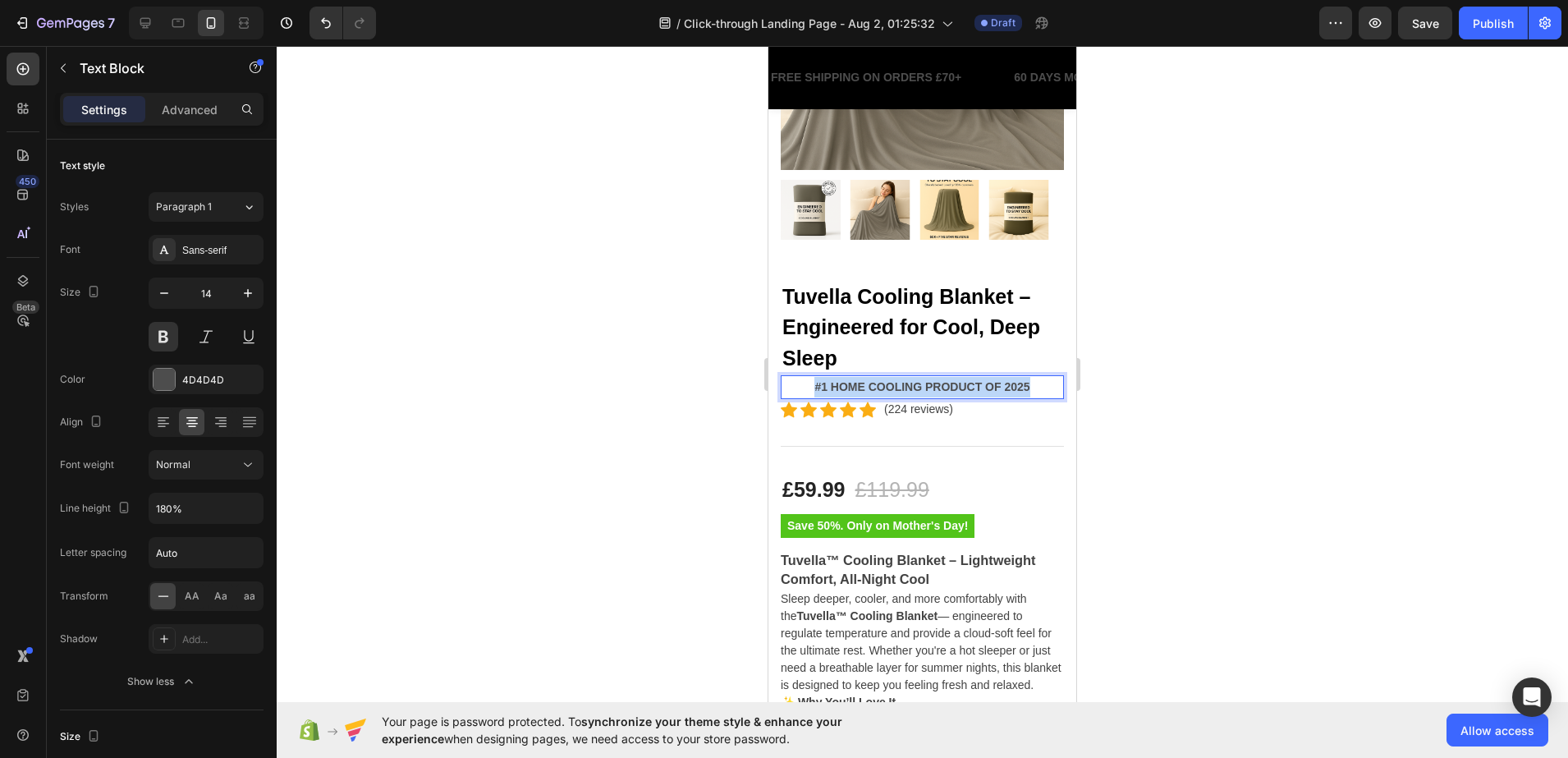 click on "#1 HOME COOLING PRODUCT OF 2025" at bounding box center (922, 387) 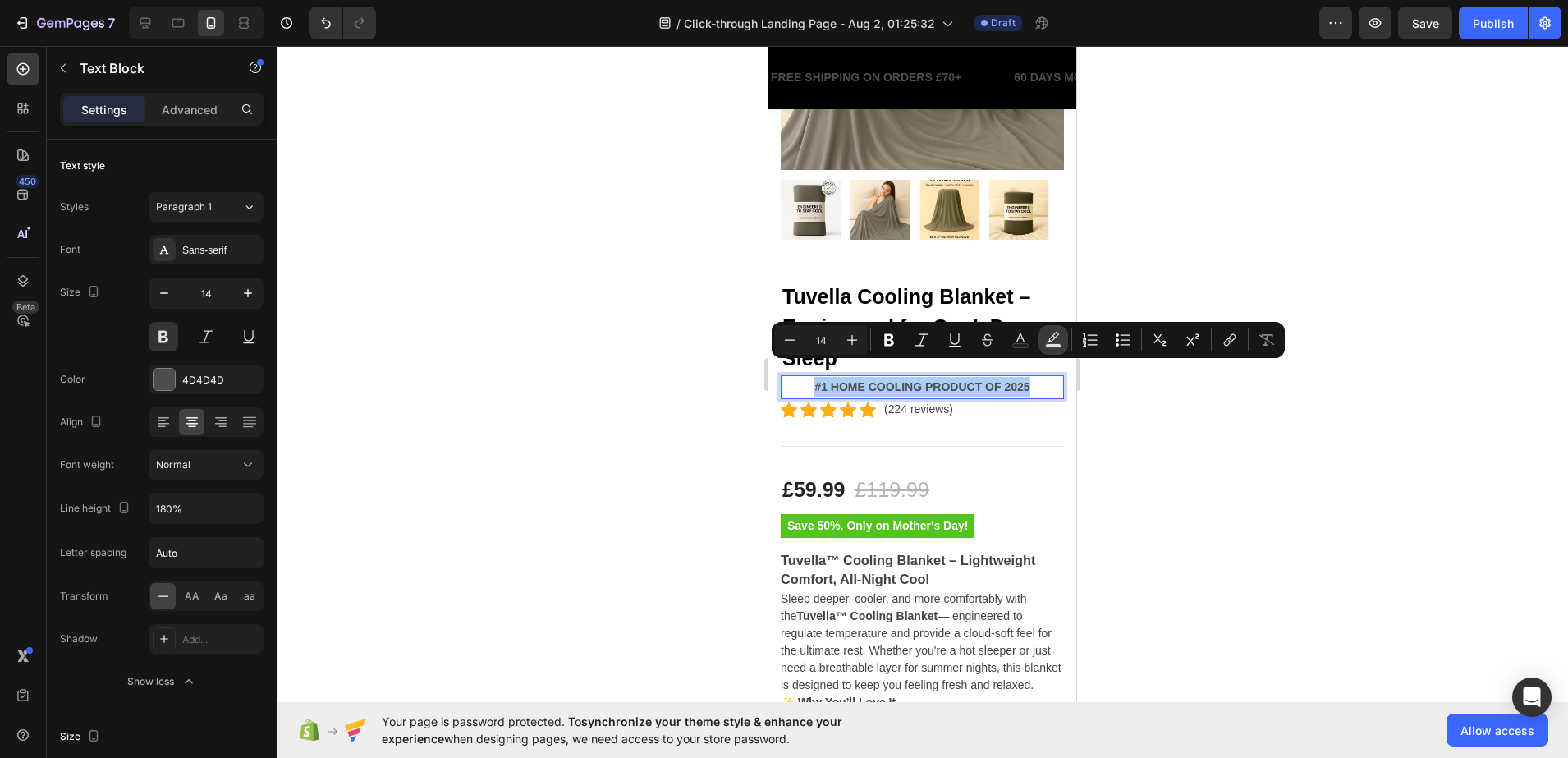 click 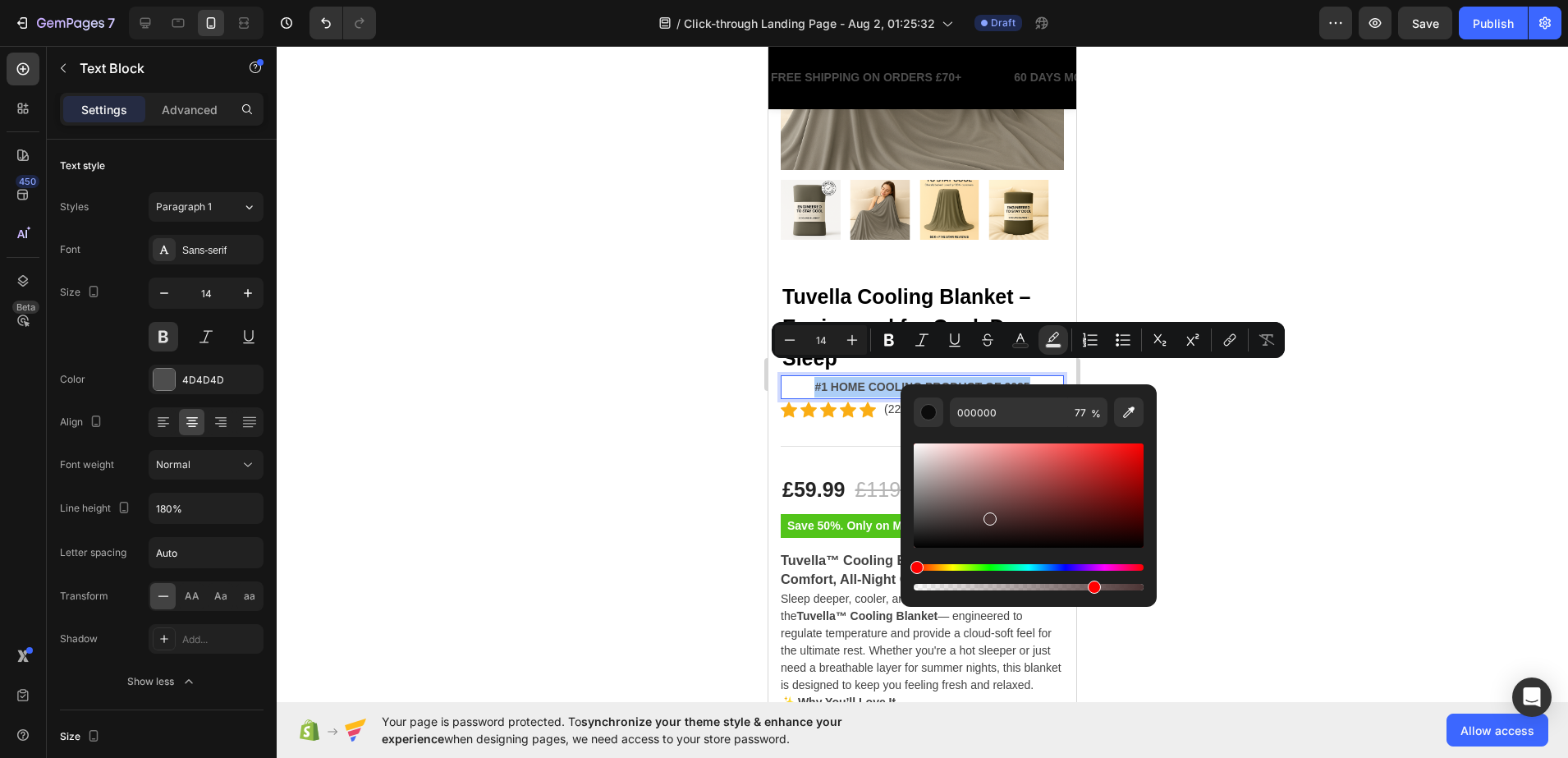 drag, startPoint x: 919, startPoint y: 541, endPoint x: 999, endPoint y: 511, distance: 85.44004 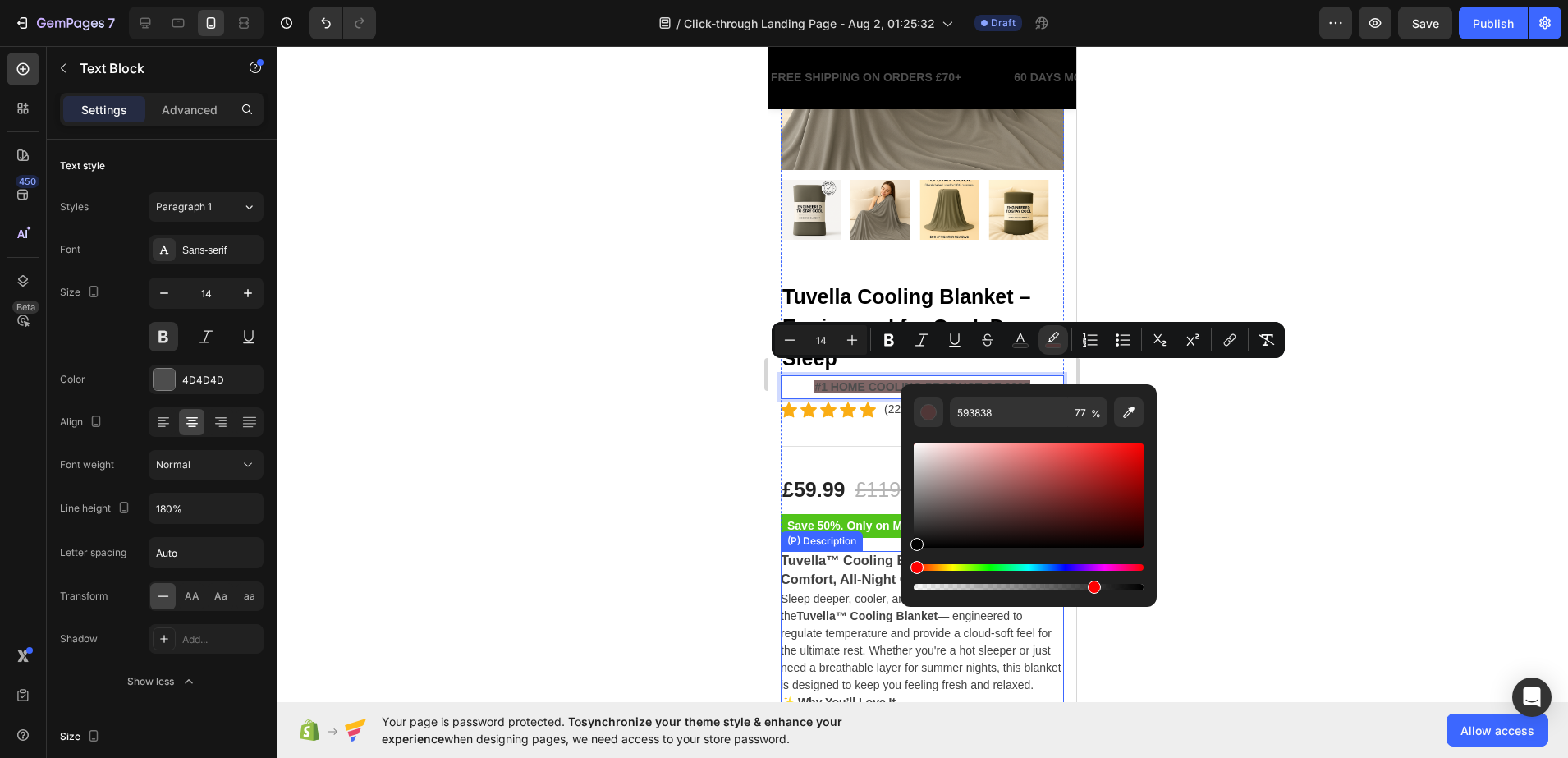 type on "000000" 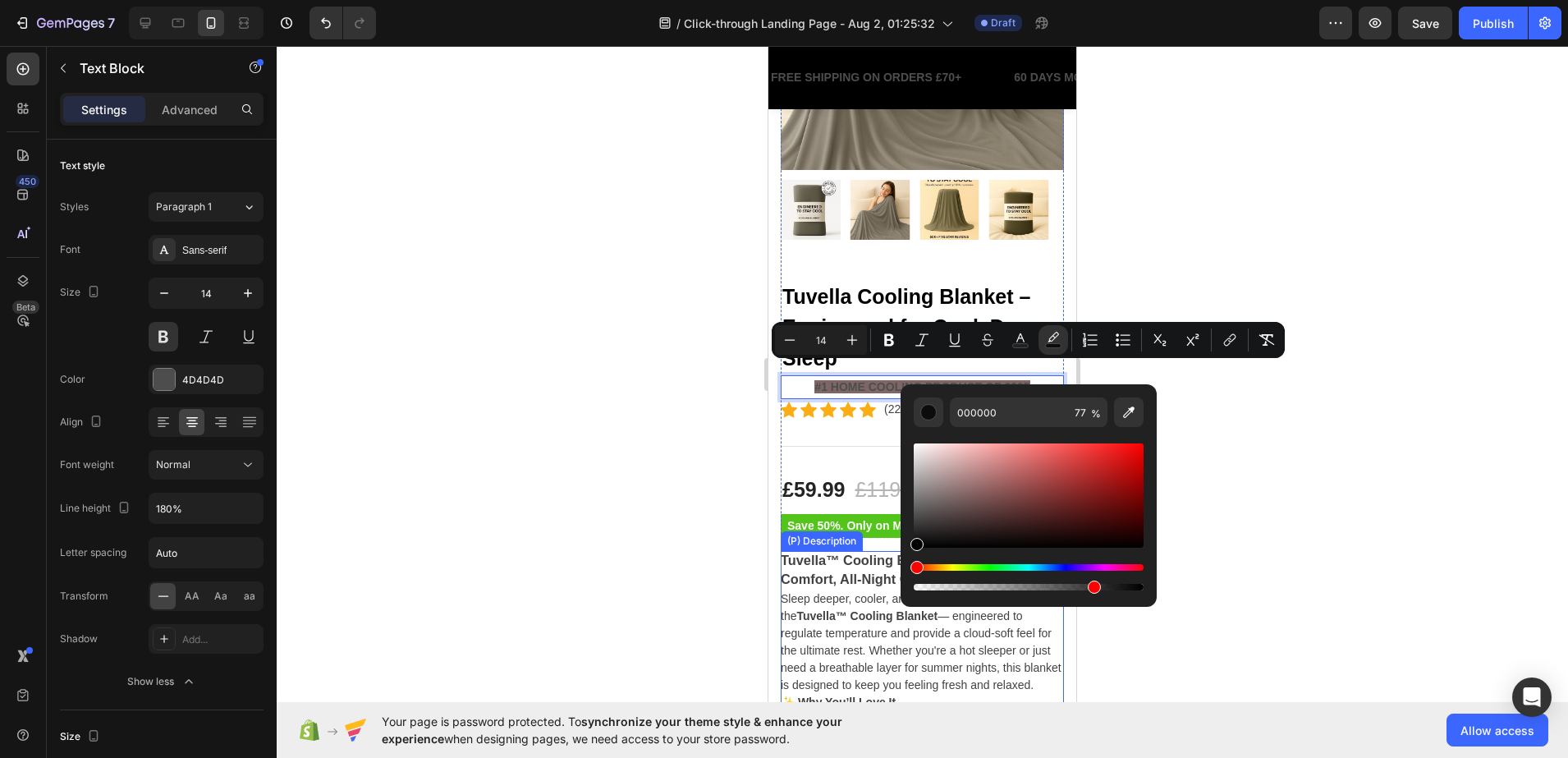drag, startPoint x: 1773, startPoint y: 558, endPoint x: 890, endPoint y: 562, distance: 883.0091 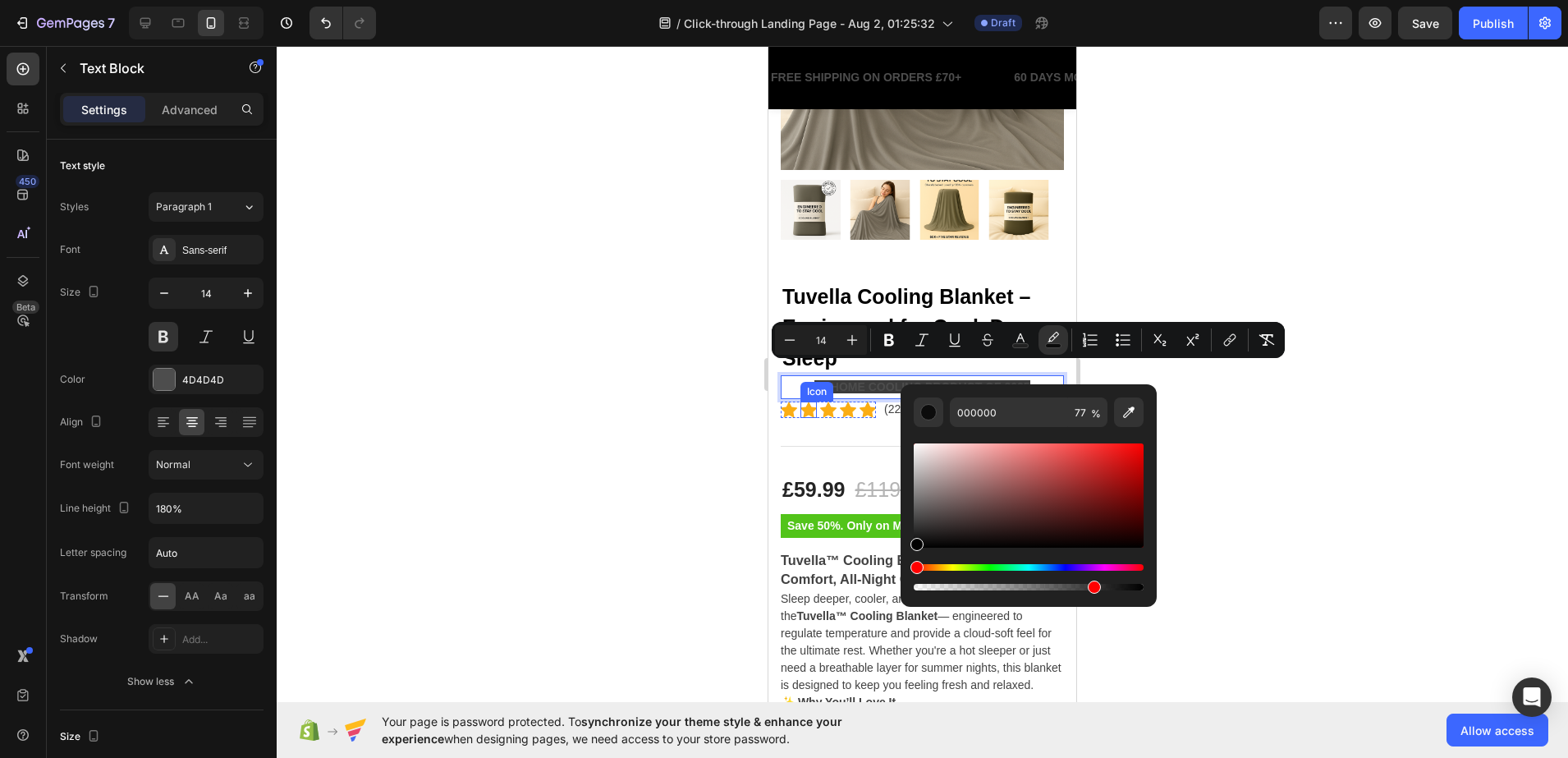 click on "Icon" at bounding box center [817, 392] 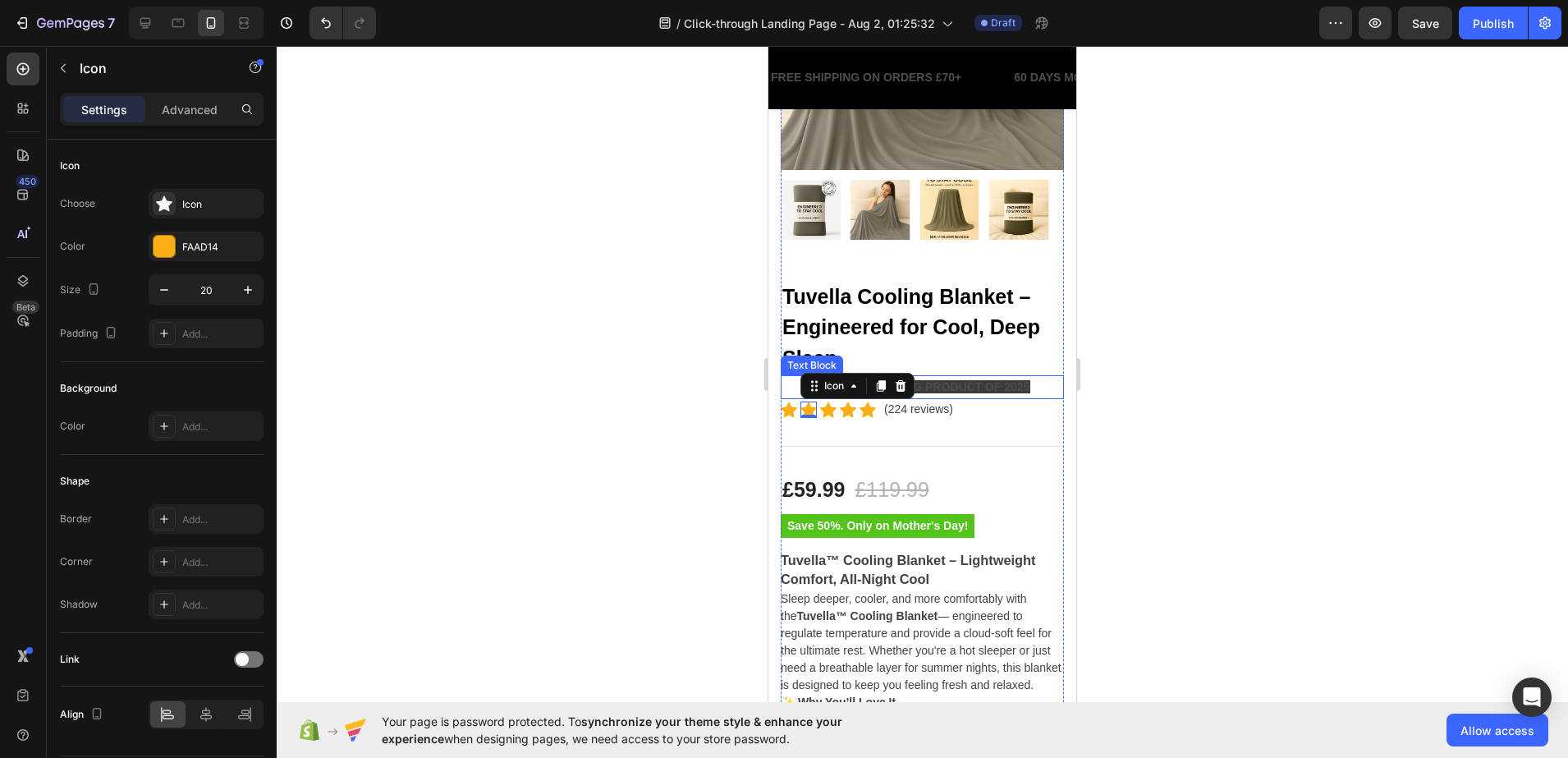 click on "#1 HOME COOLING PRODUCT OF 2025" at bounding box center [922, 387] 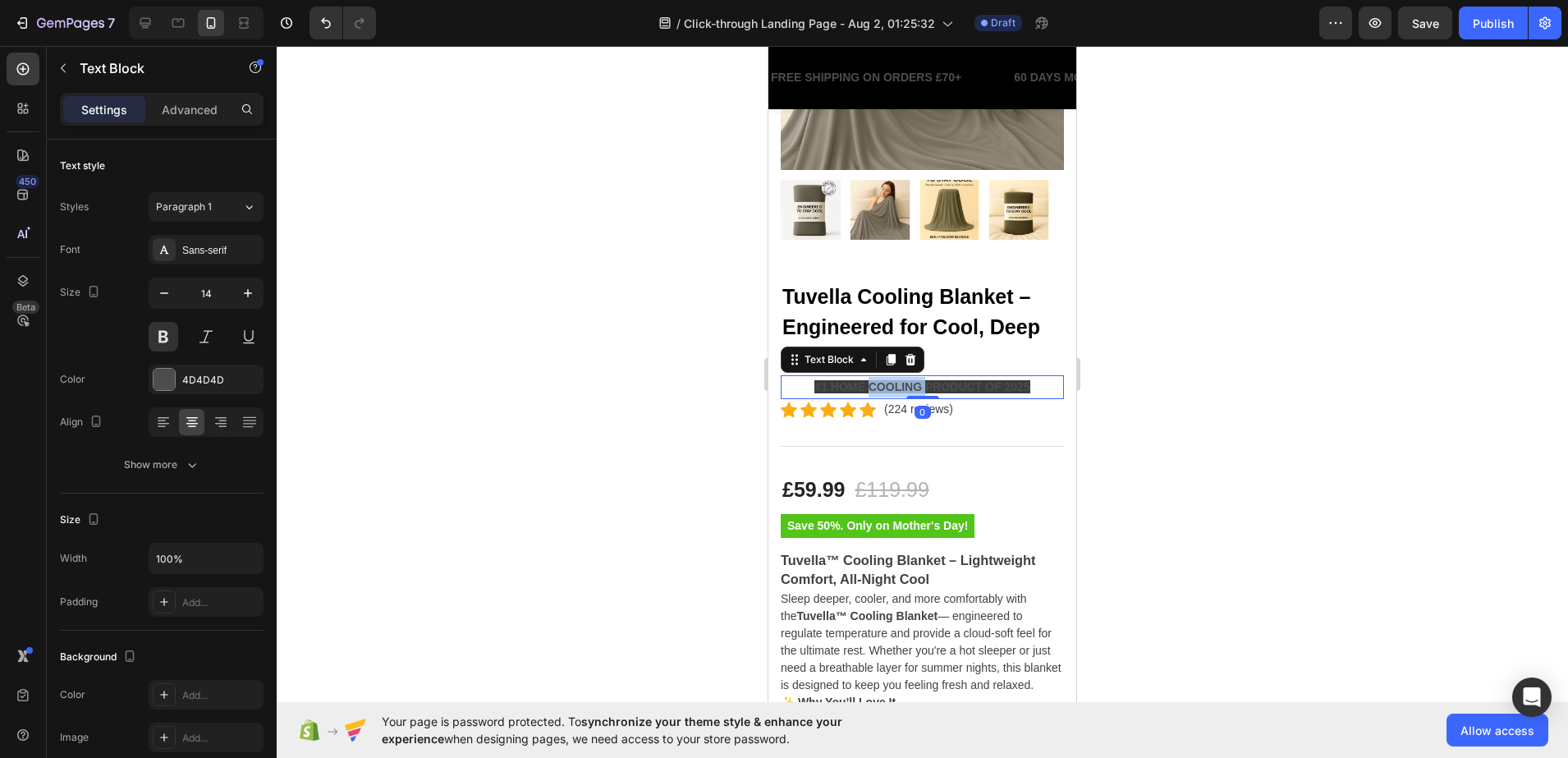click on "#1 HOME COOLING PRODUCT OF 2025" at bounding box center (922, 387) 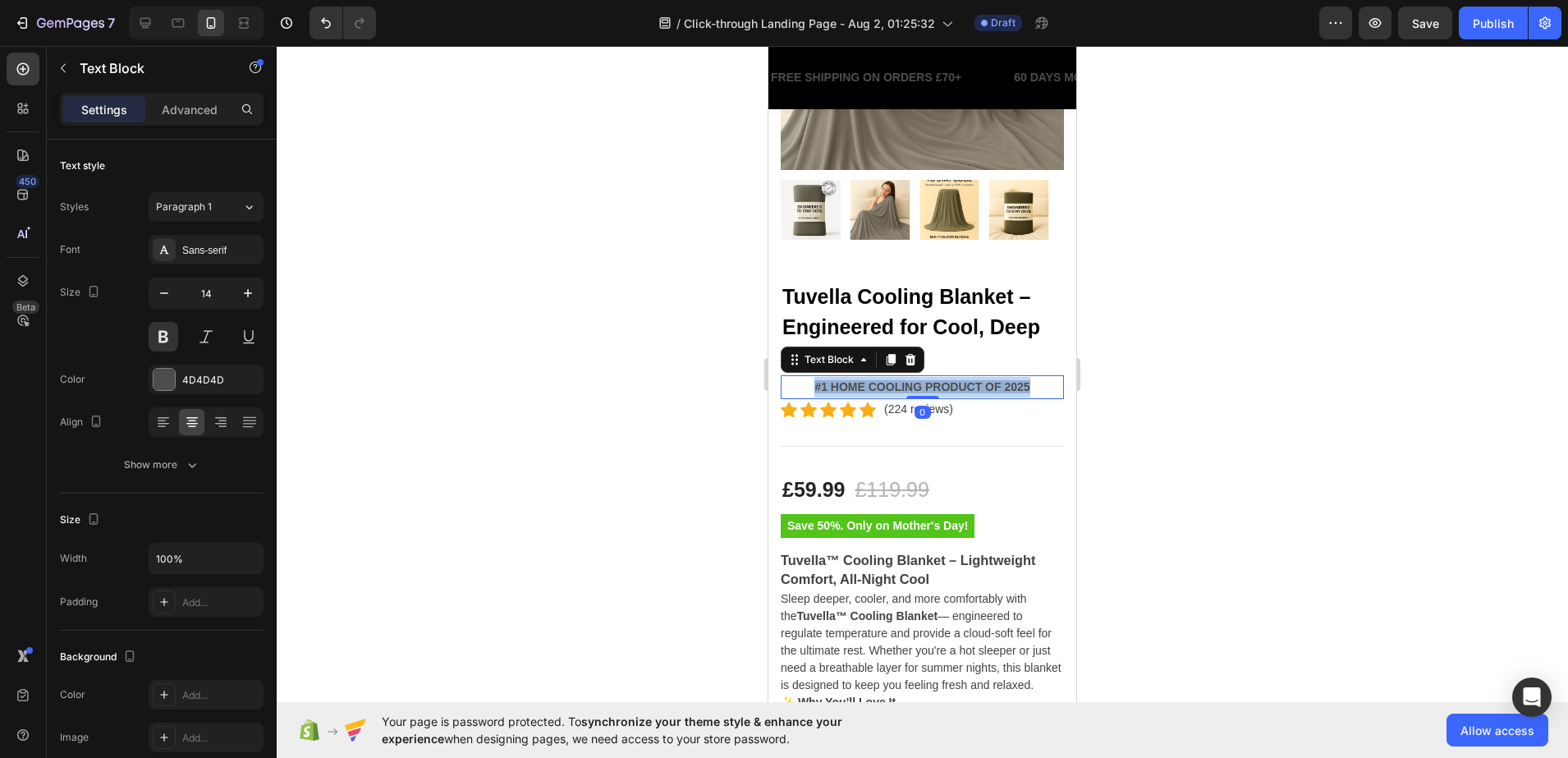 click on "#1 HOME COOLING PRODUCT OF 2025" at bounding box center (922, 387) 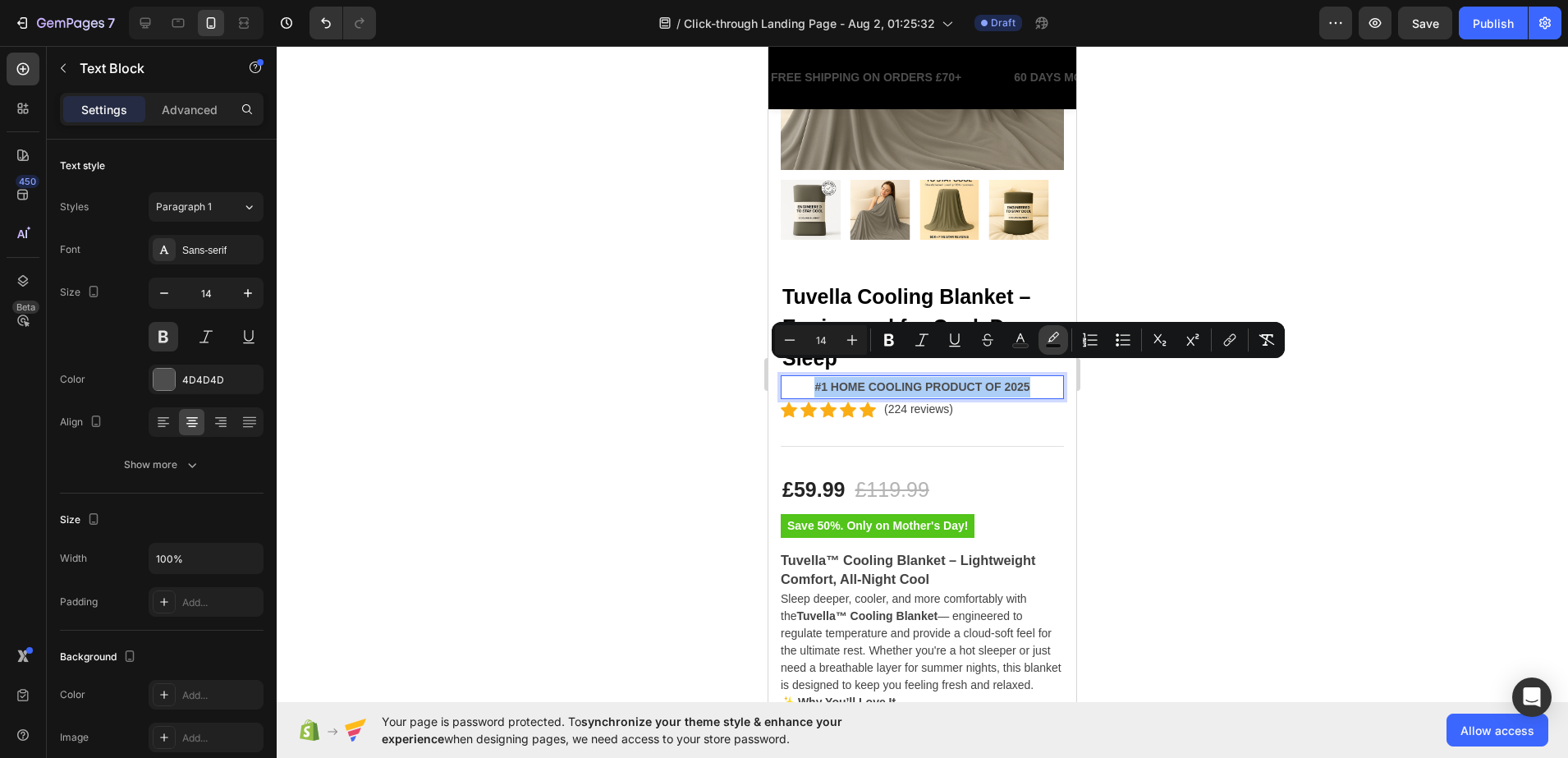 click 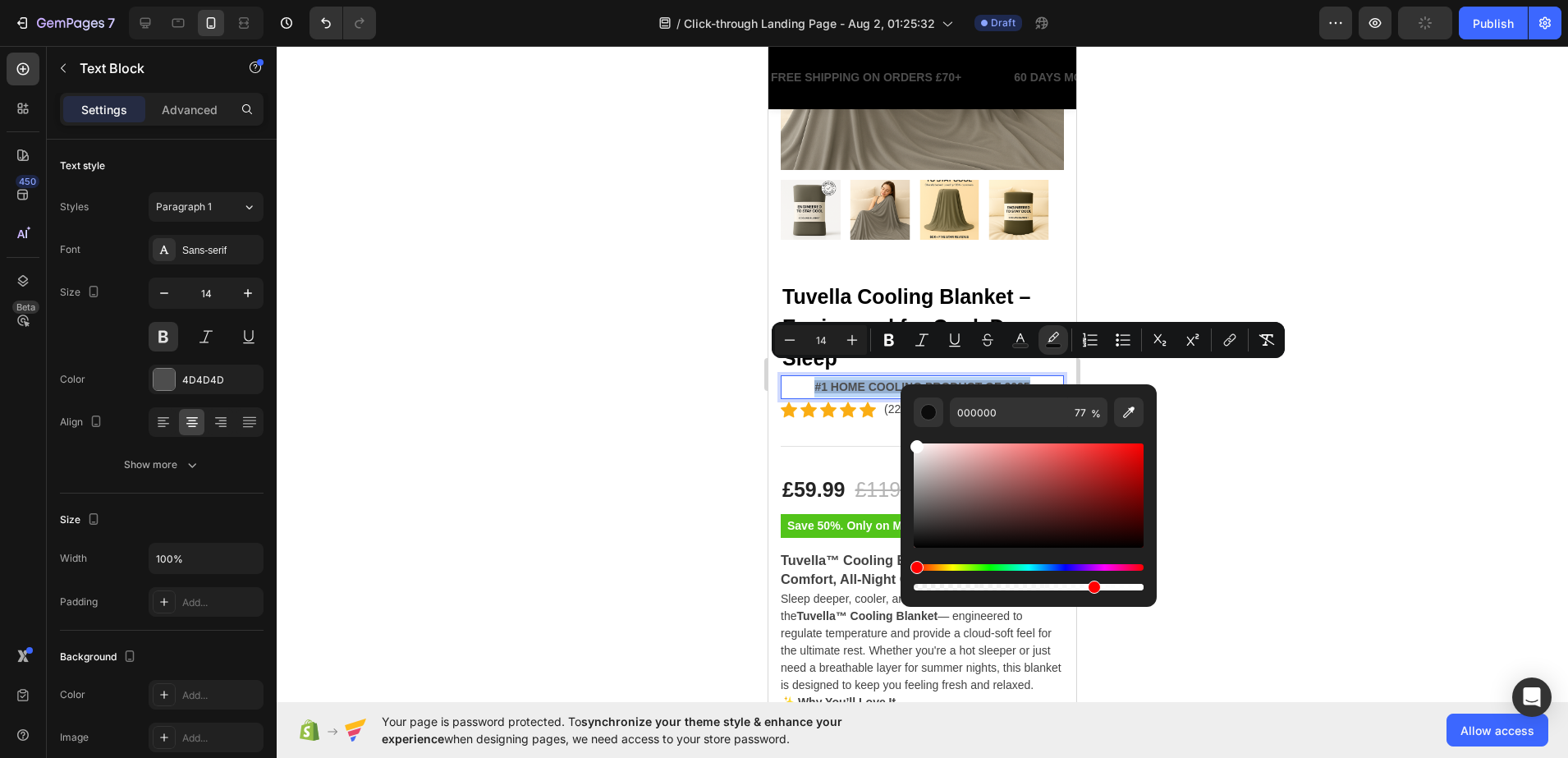 type on "FFFFFF" 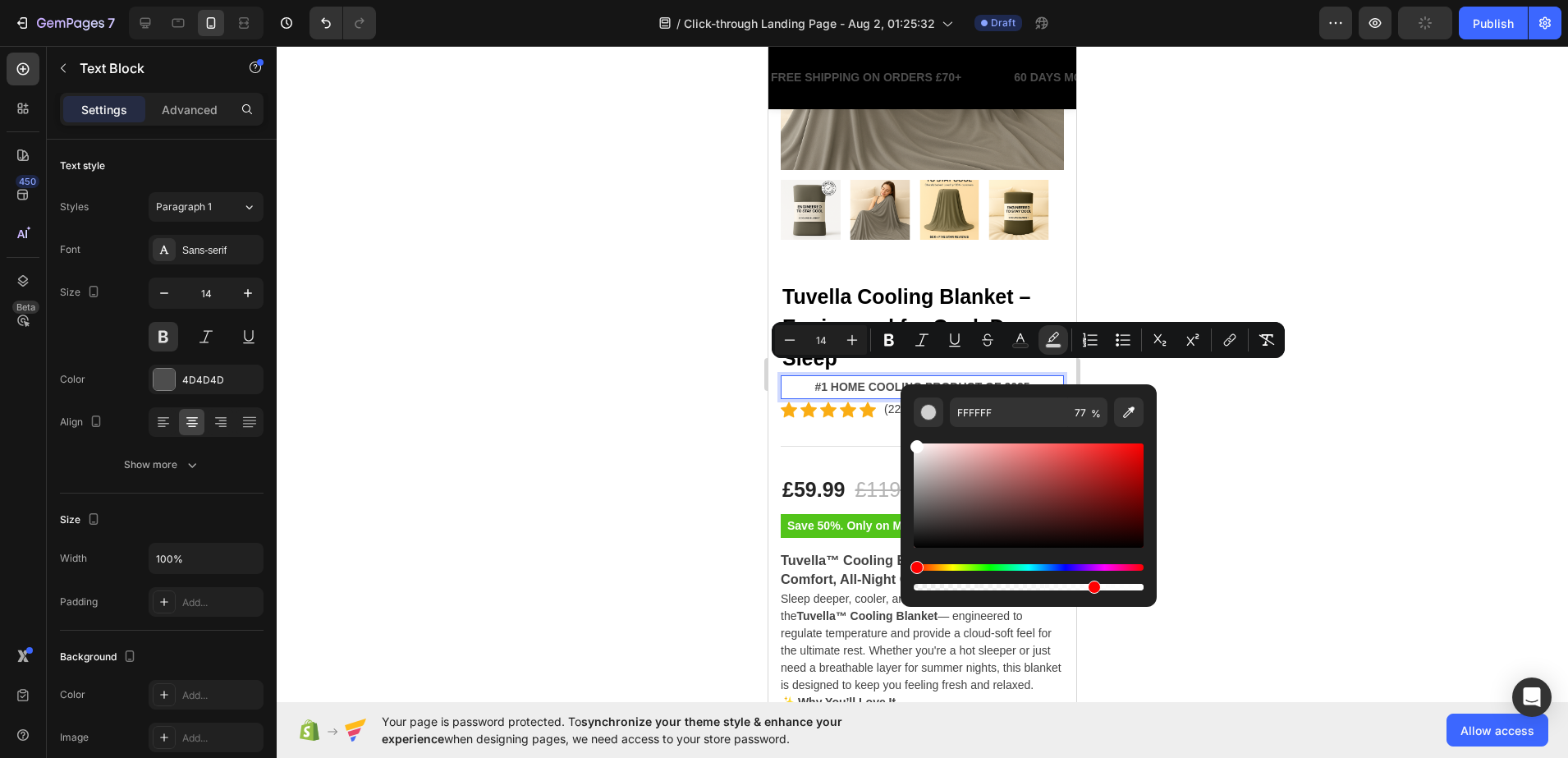drag, startPoint x: 918, startPoint y: 544, endPoint x: 910, endPoint y: 436, distance: 108.29589 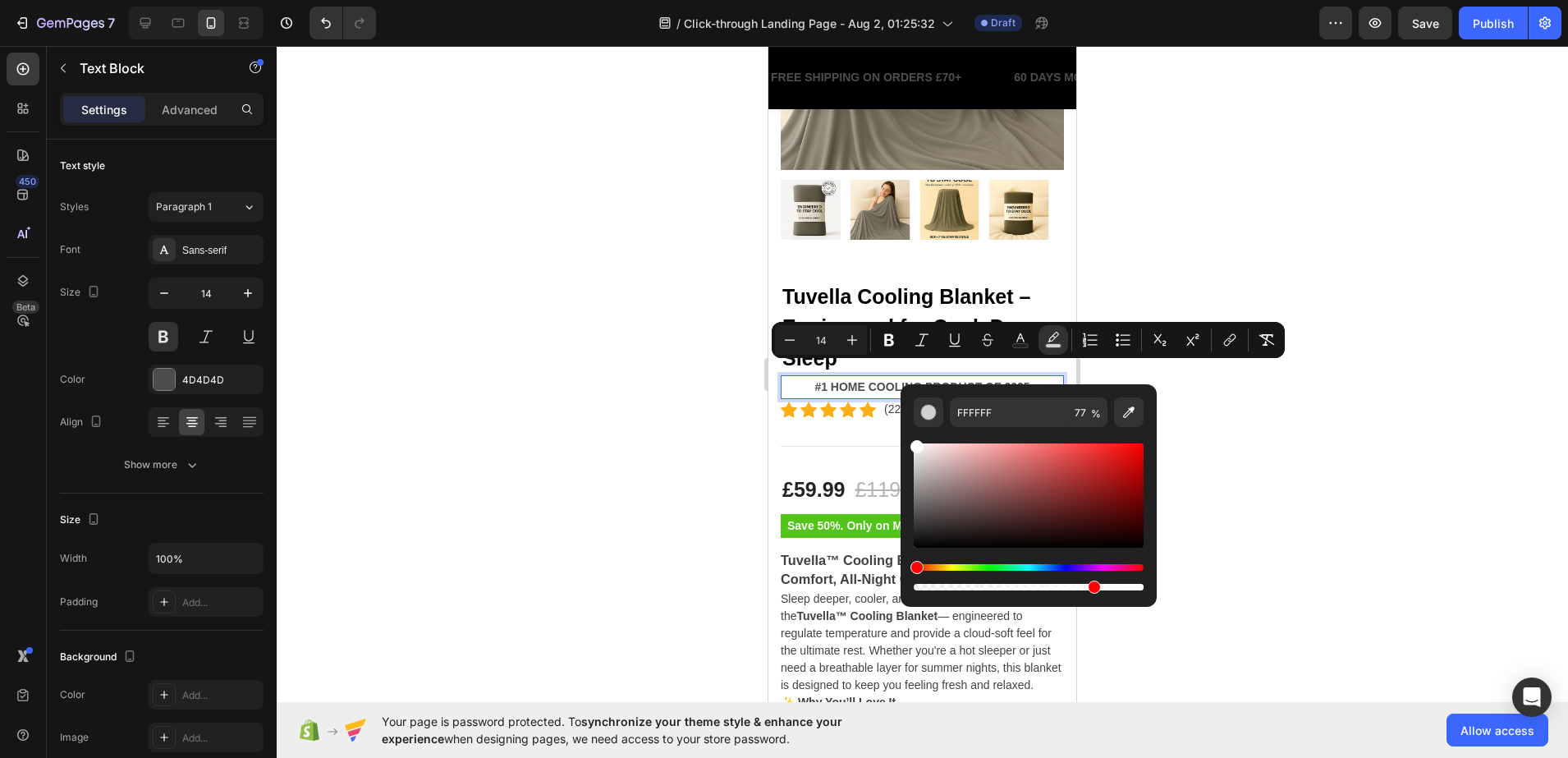 click 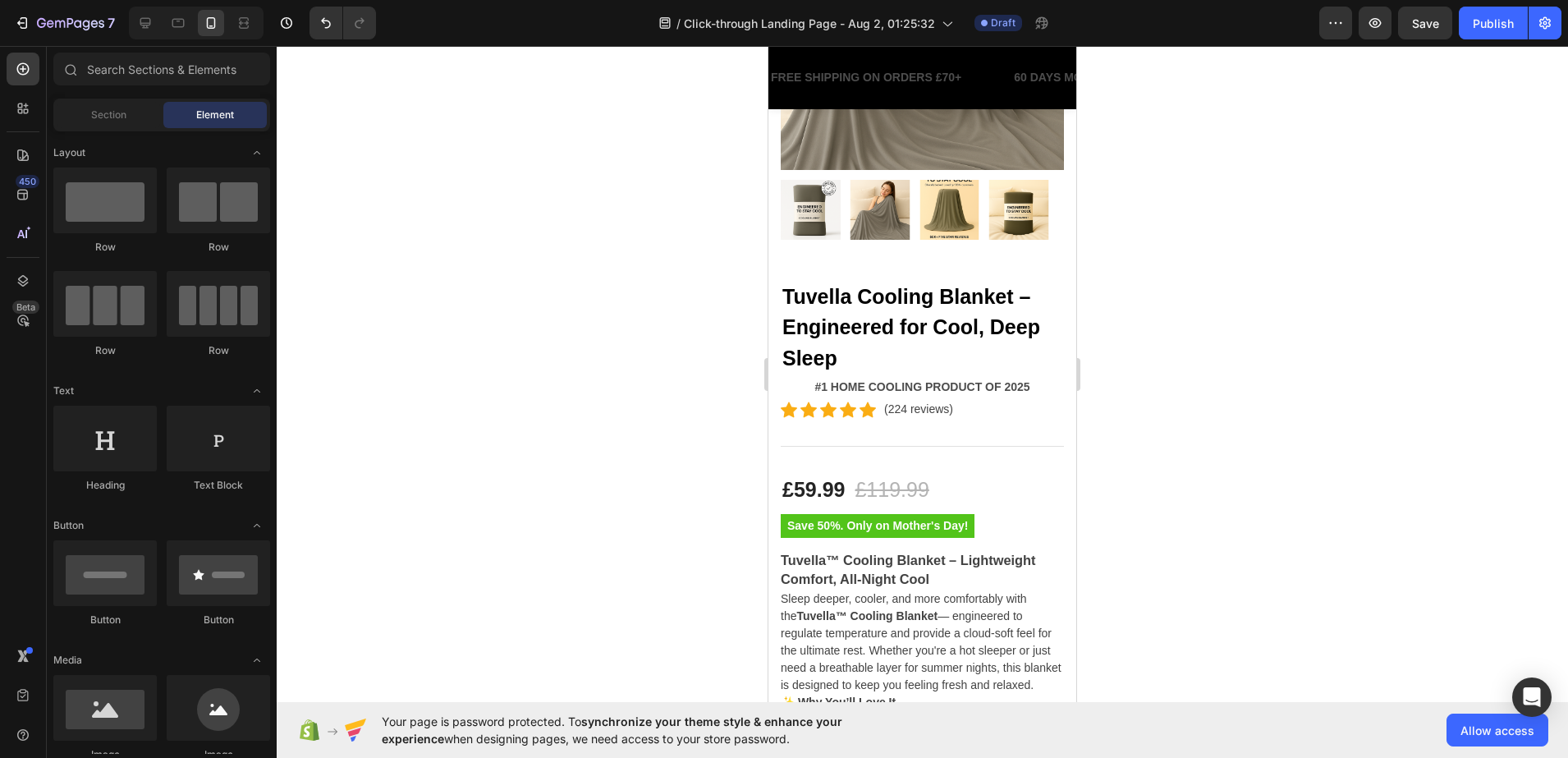 click 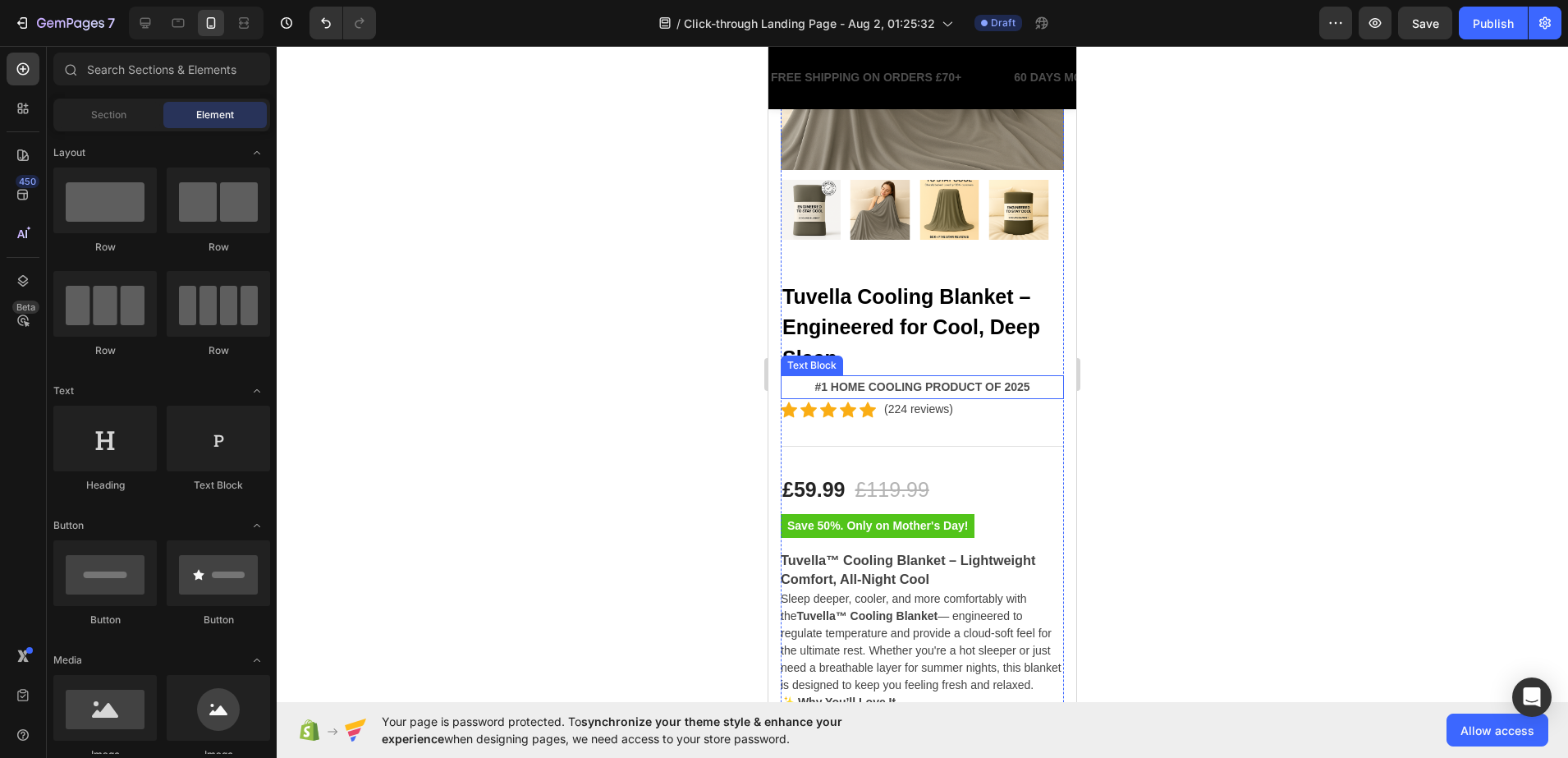 click on "#1 HOME COOLING PRODUCT OF 2025" at bounding box center (922, 387) 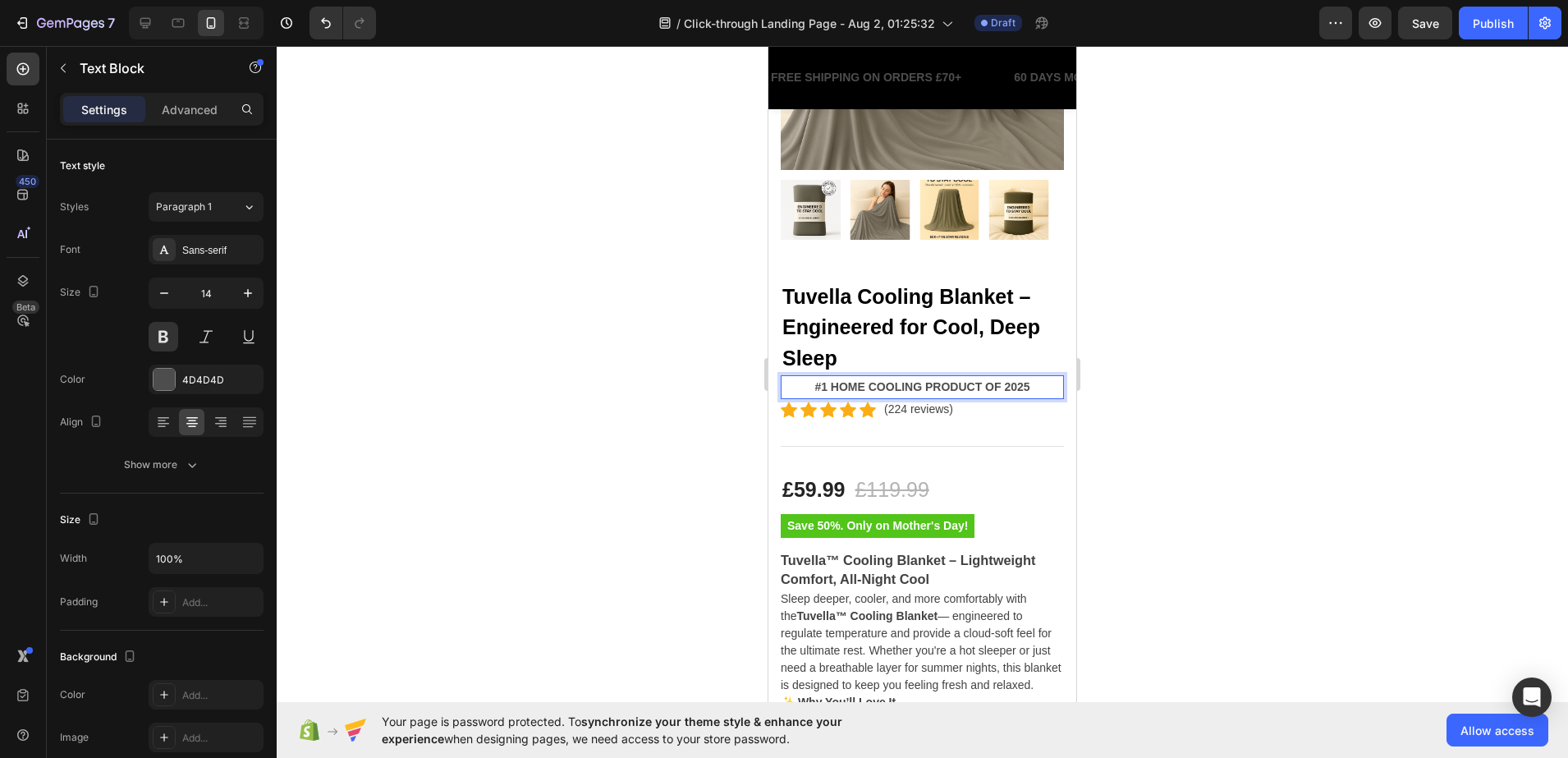 click on "#1 HOME COOLING PRODUCT OF 2025" at bounding box center (922, 387) 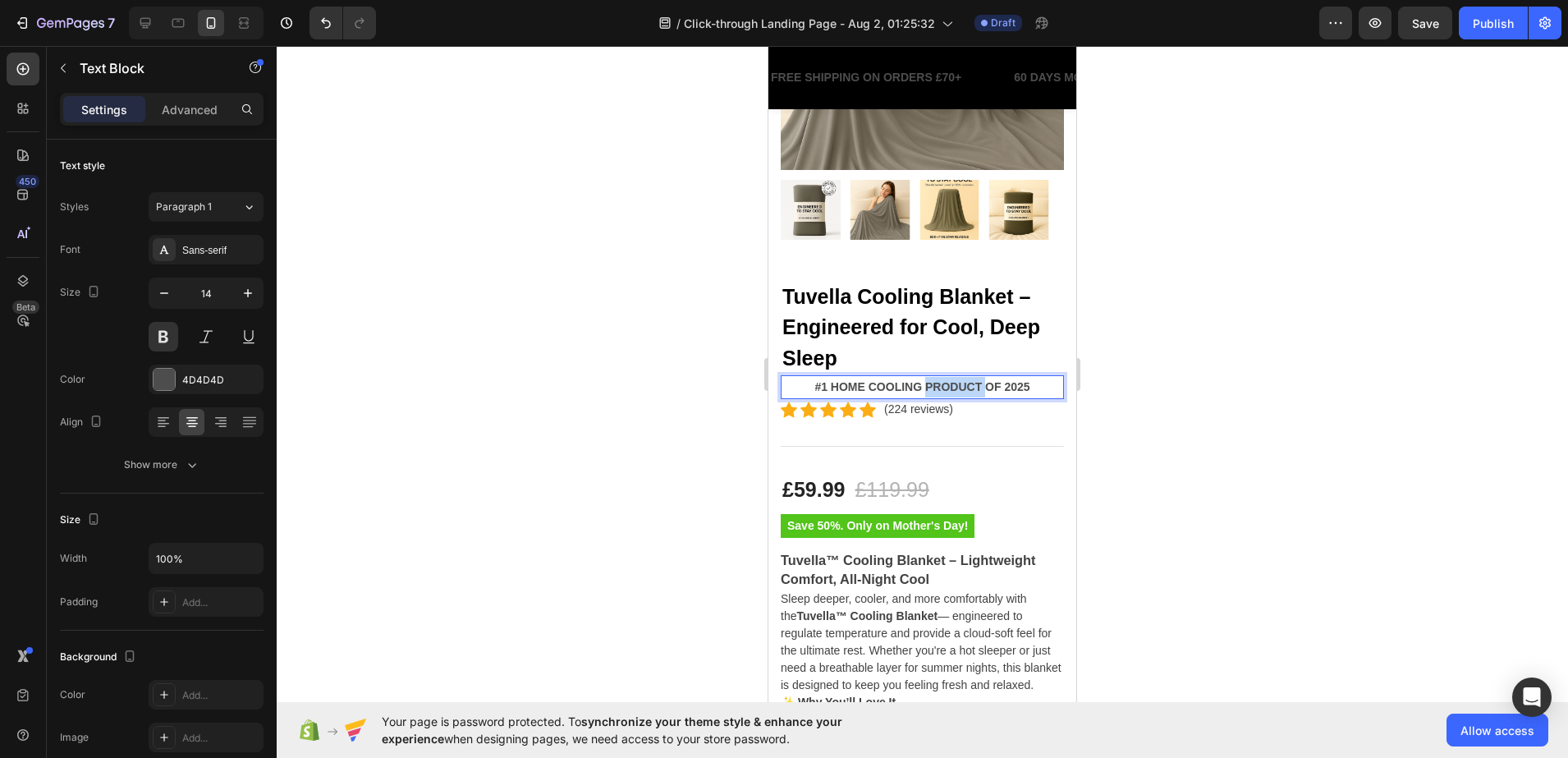 click on "#1 HOME COOLING PRODUCT OF 2025" at bounding box center (922, 387) 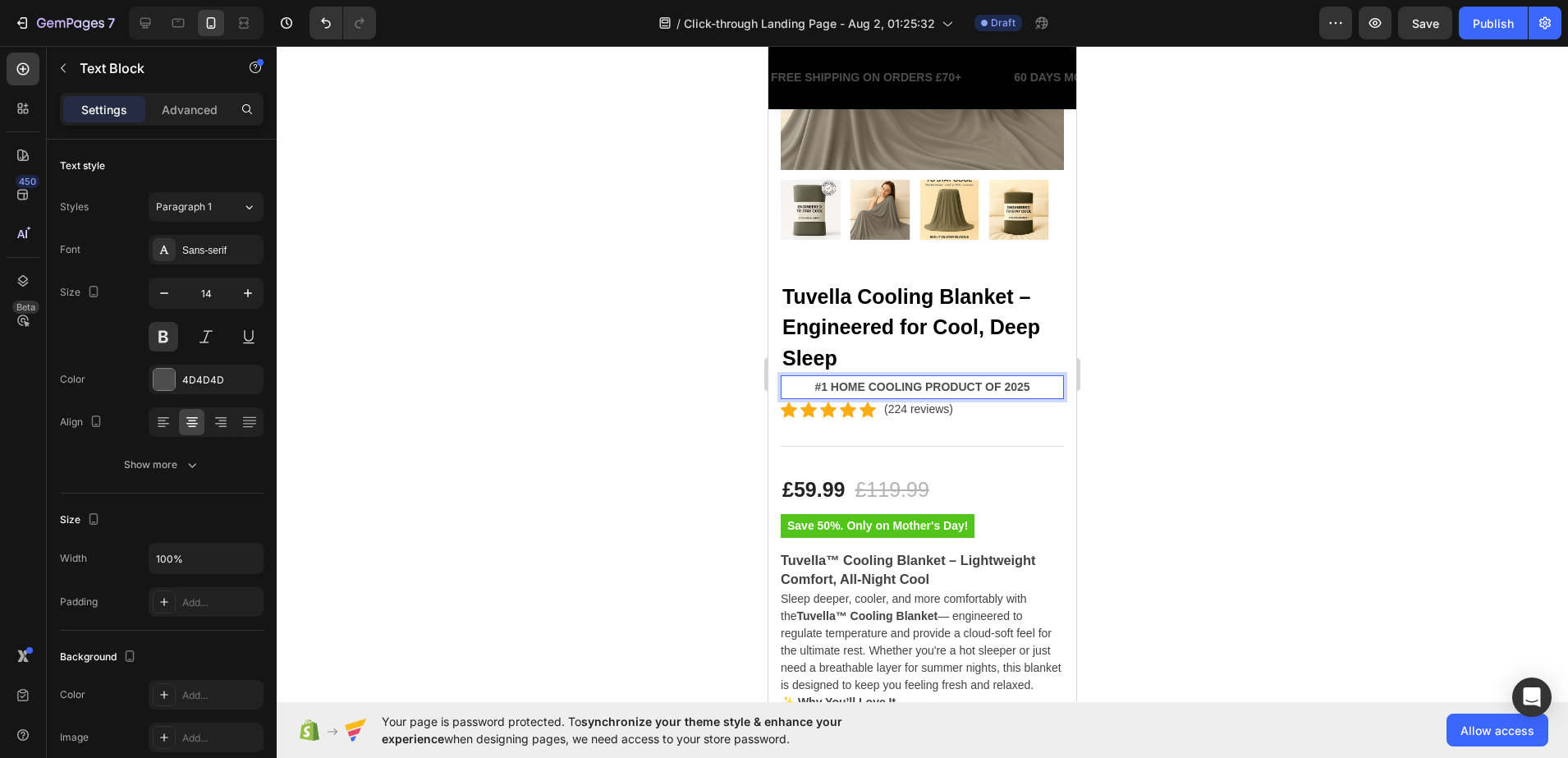 click on "#1 HOME COOLING PRODUCT OF 2025" at bounding box center [922, 387] 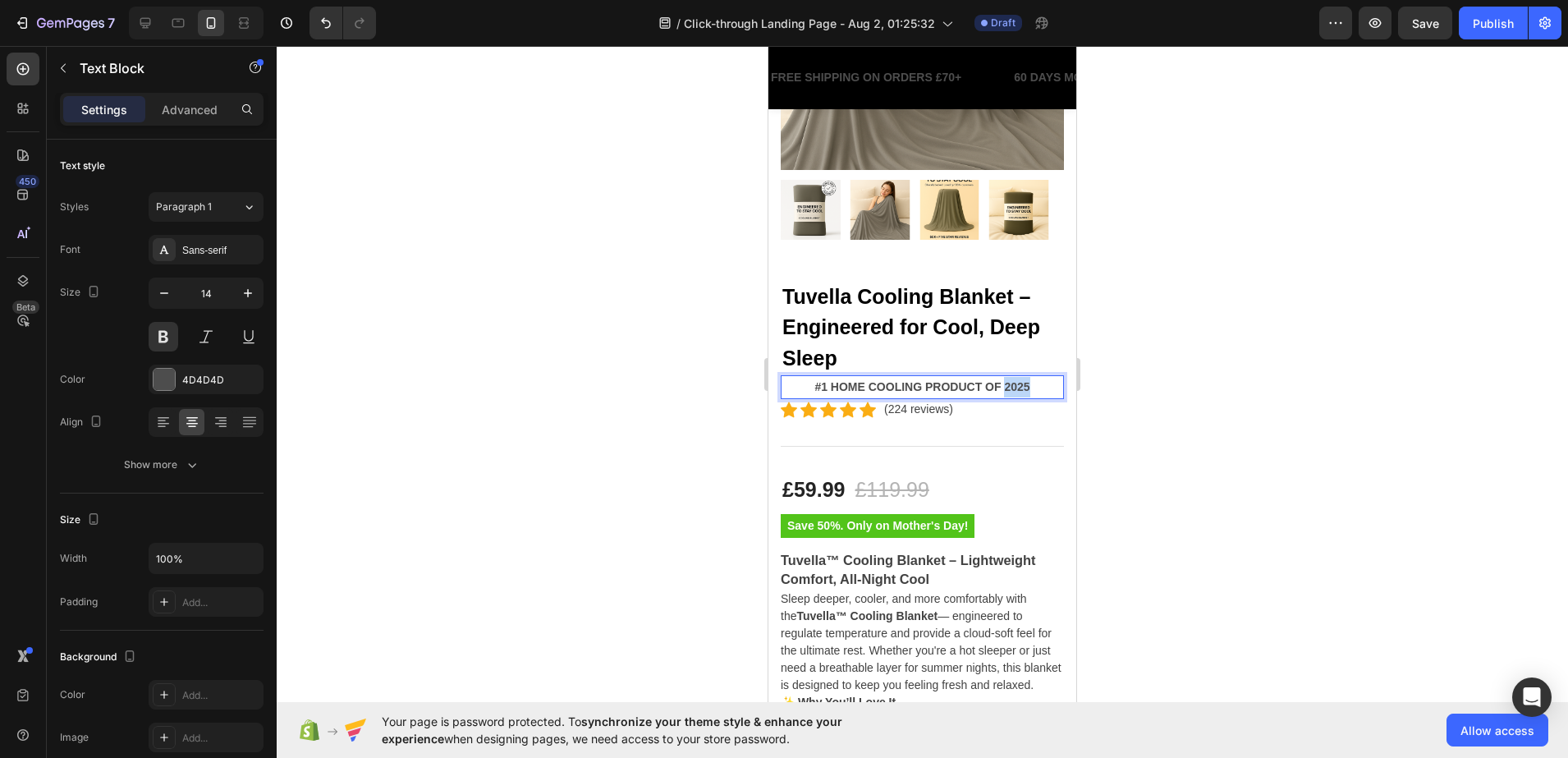 click on "#1 HOME COOLING PRODUCT OF 2025" at bounding box center [922, 387] 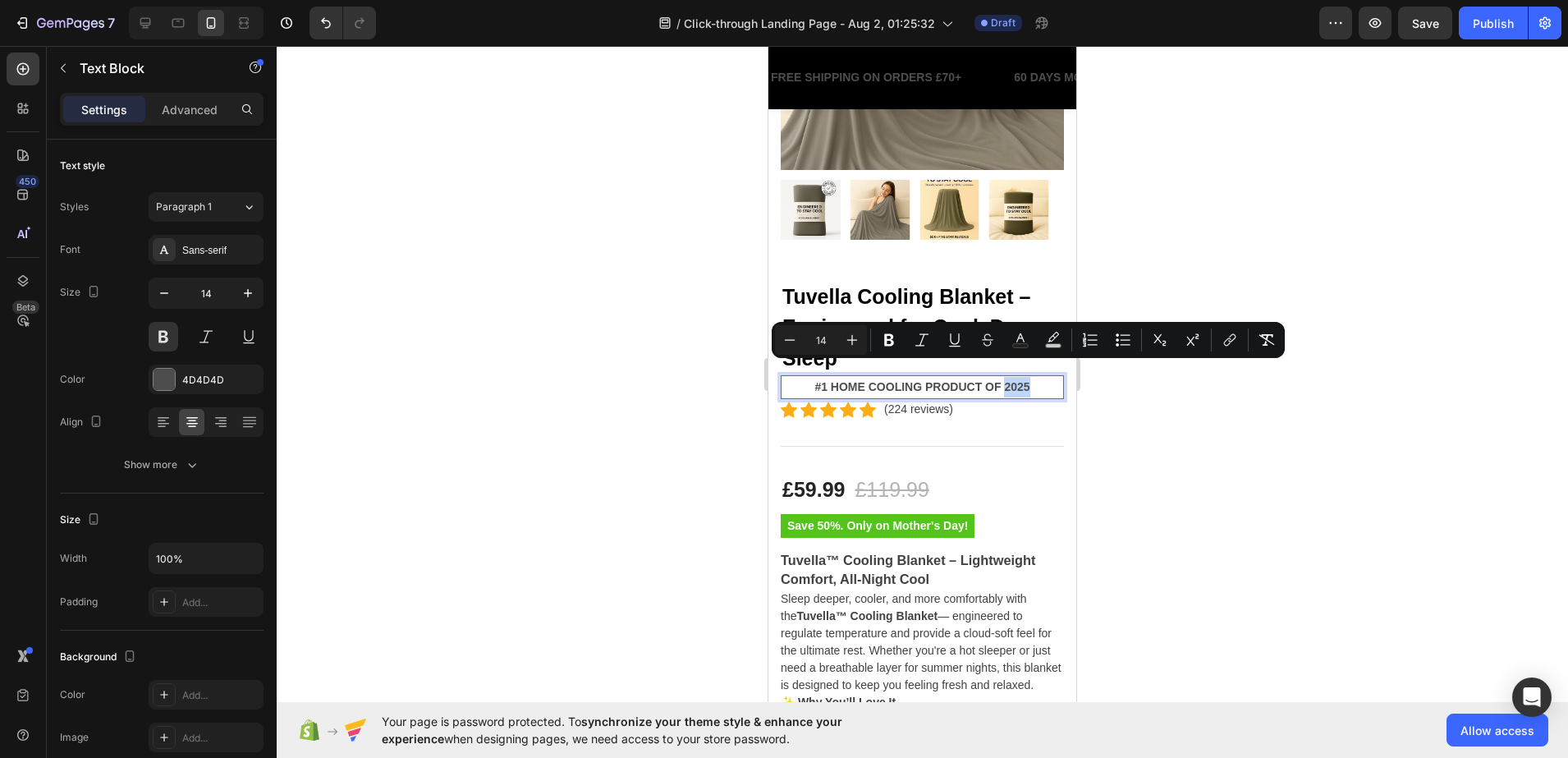 click on "#1 HOME COOLING PRODUCT OF 2025" at bounding box center (922, 387) 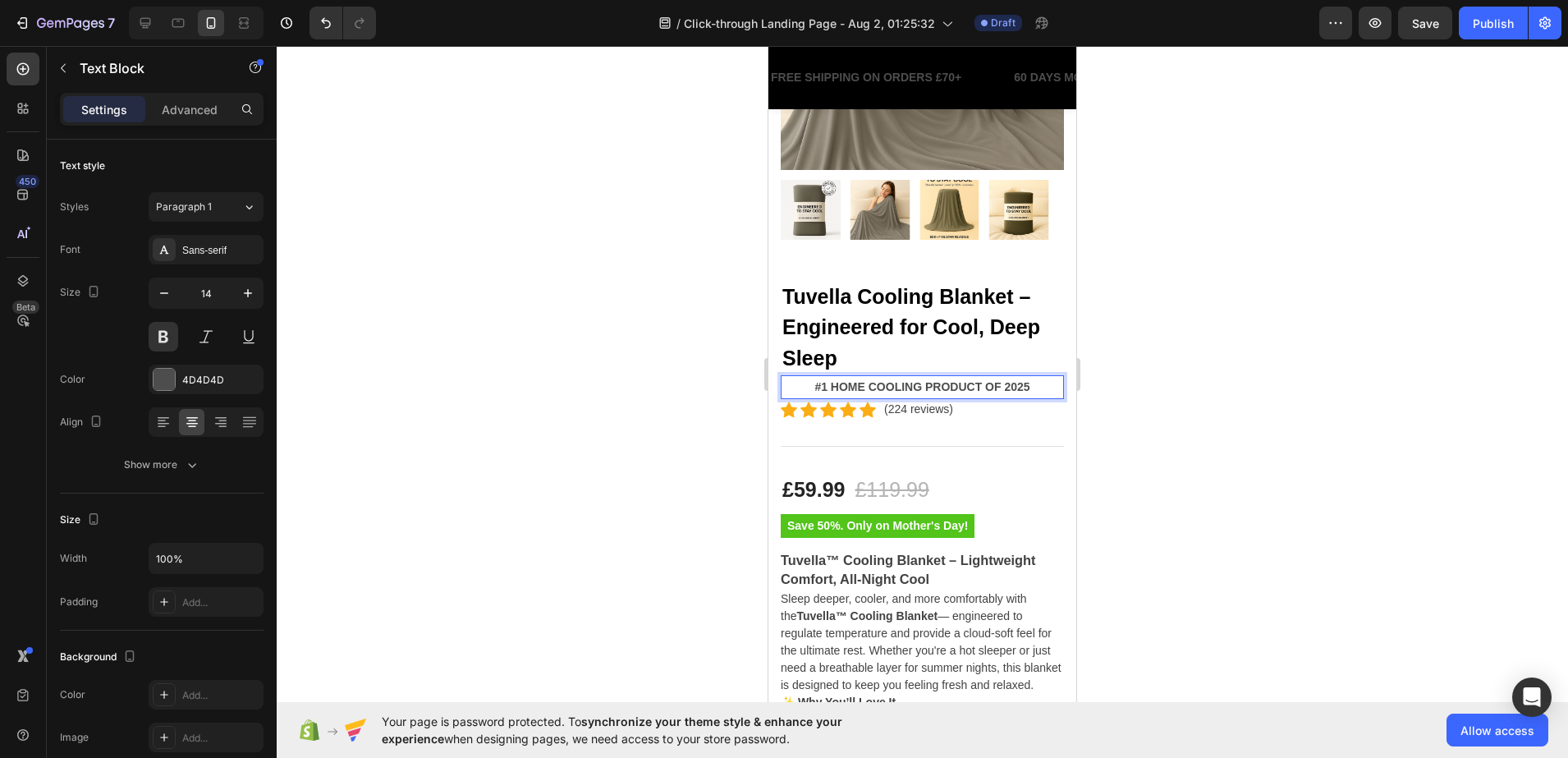 click on "#1 HOME COOLING PRODUCT OF 2025" at bounding box center (922, 387) 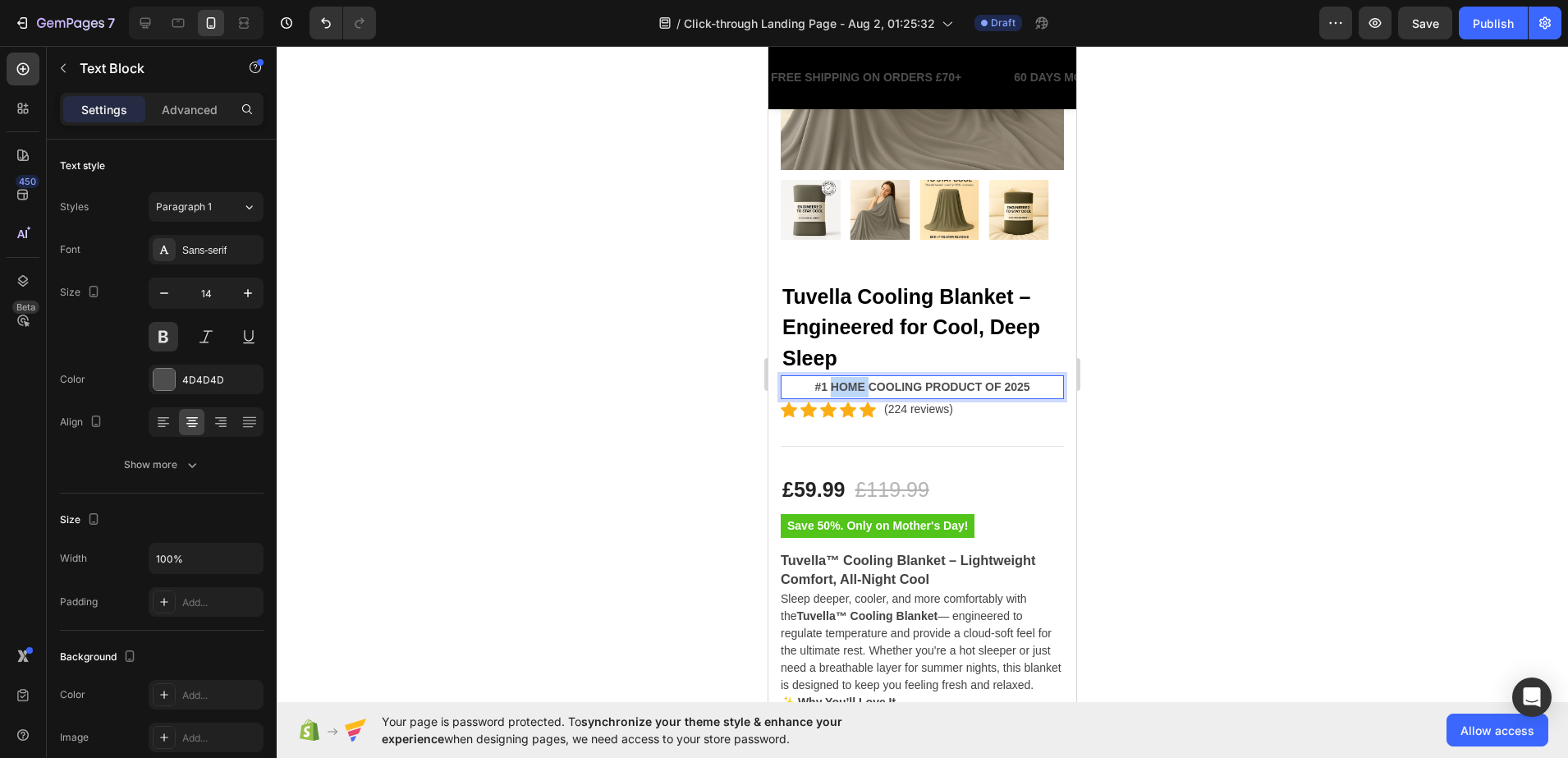 click on "#1 HOME COOLING PRODUCT OF 2025" at bounding box center (922, 387) 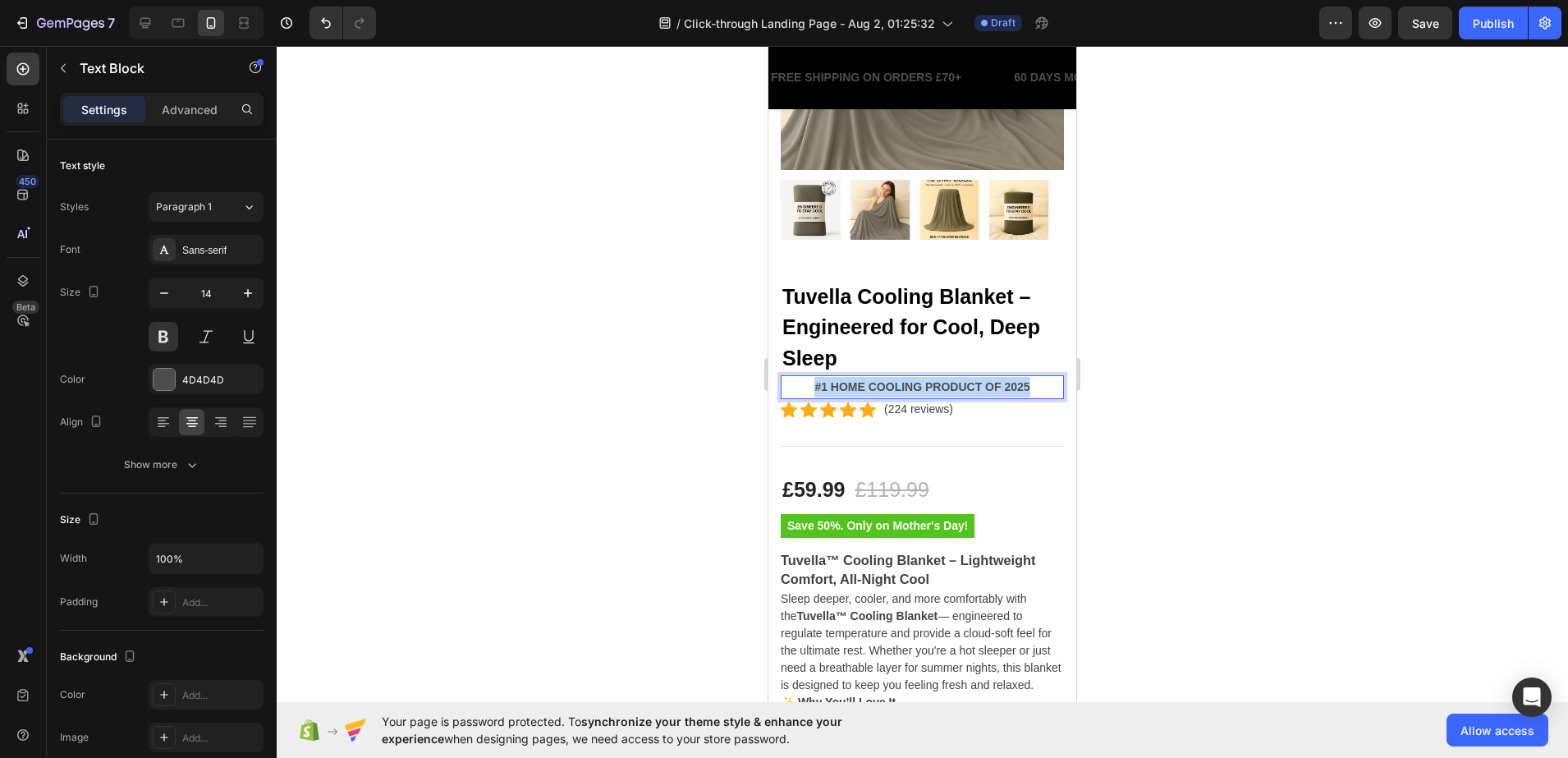 click on "#1 HOME COOLING PRODUCT OF 2025" at bounding box center [922, 387] 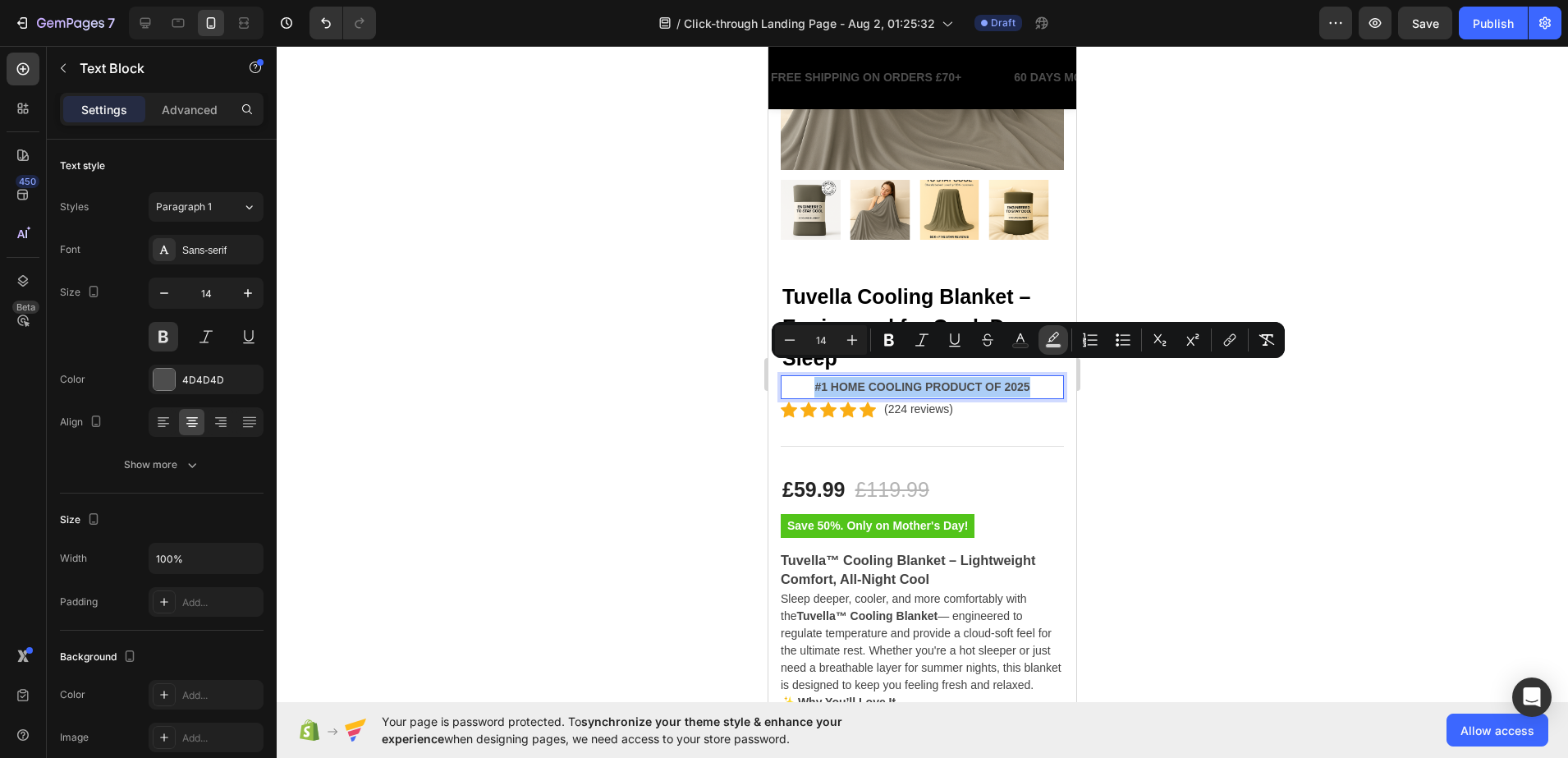 click 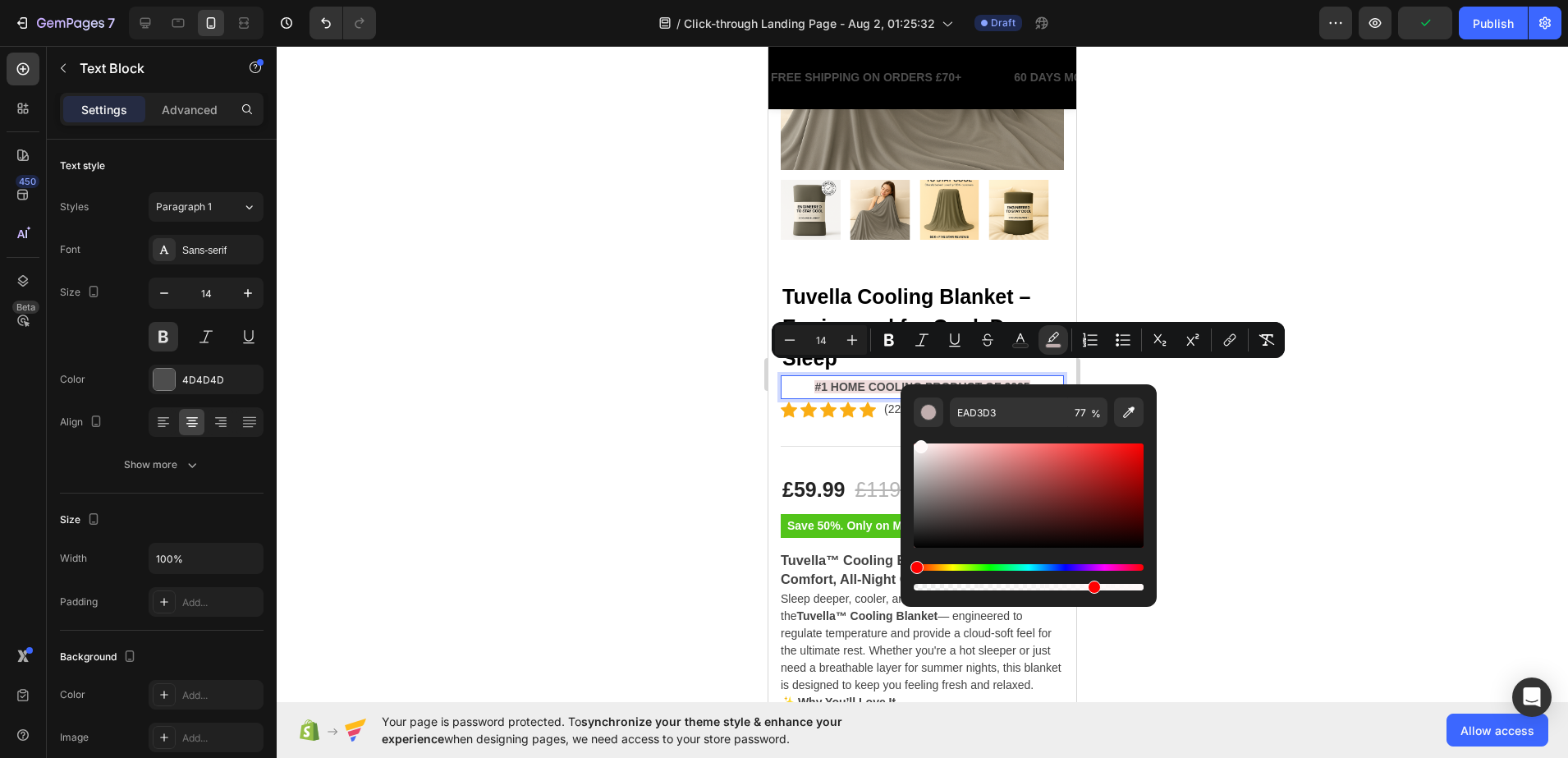 drag, startPoint x: 919, startPoint y: 445, endPoint x: 910, endPoint y: 425, distance: 21.931712 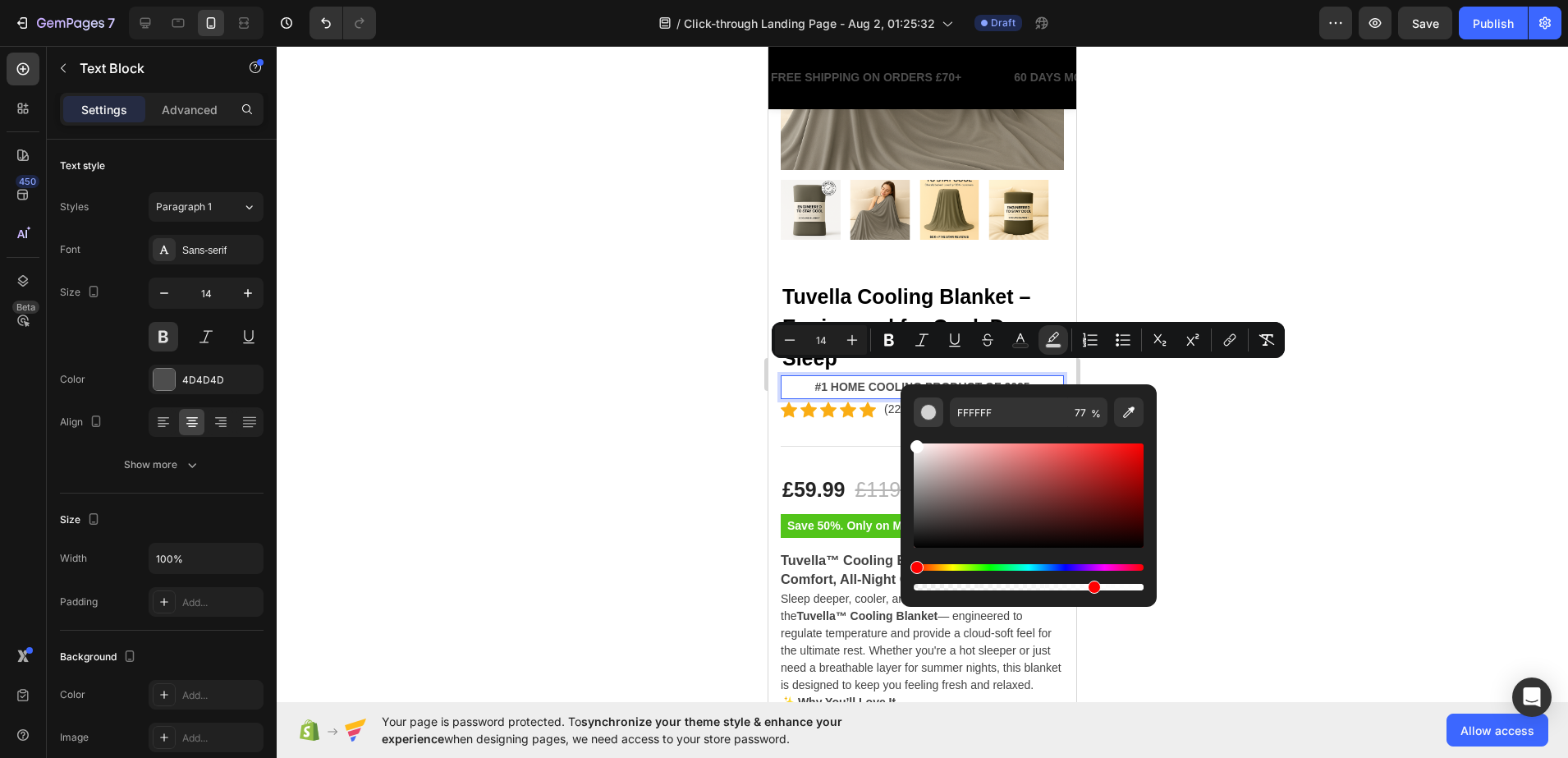click at bounding box center (928, 412) 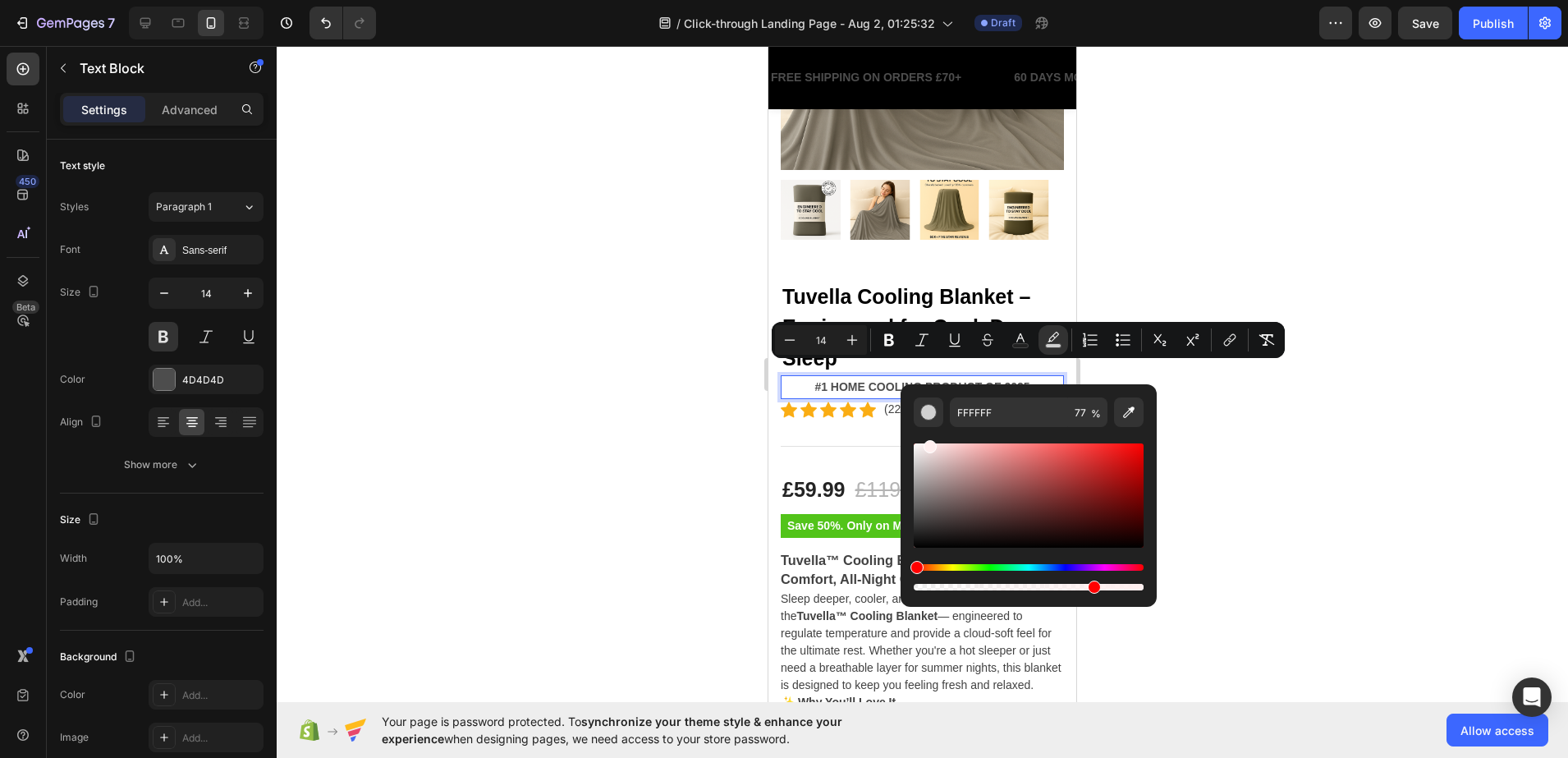 drag, startPoint x: 914, startPoint y: 445, endPoint x: 929, endPoint y: 443, distance: 15.132746 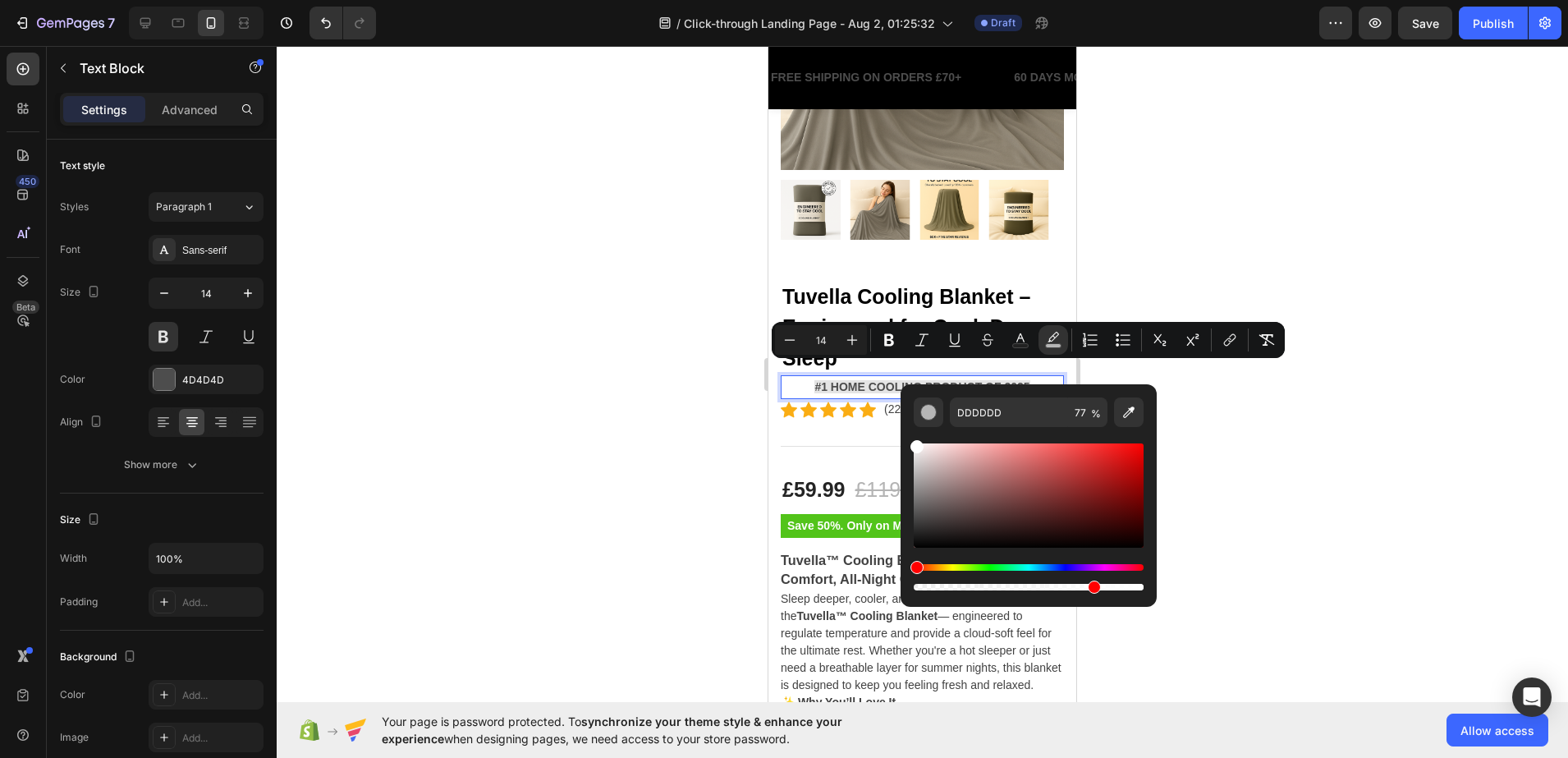 drag, startPoint x: 927, startPoint y: 445, endPoint x: 902, endPoint y: 411, distance: 42.201896 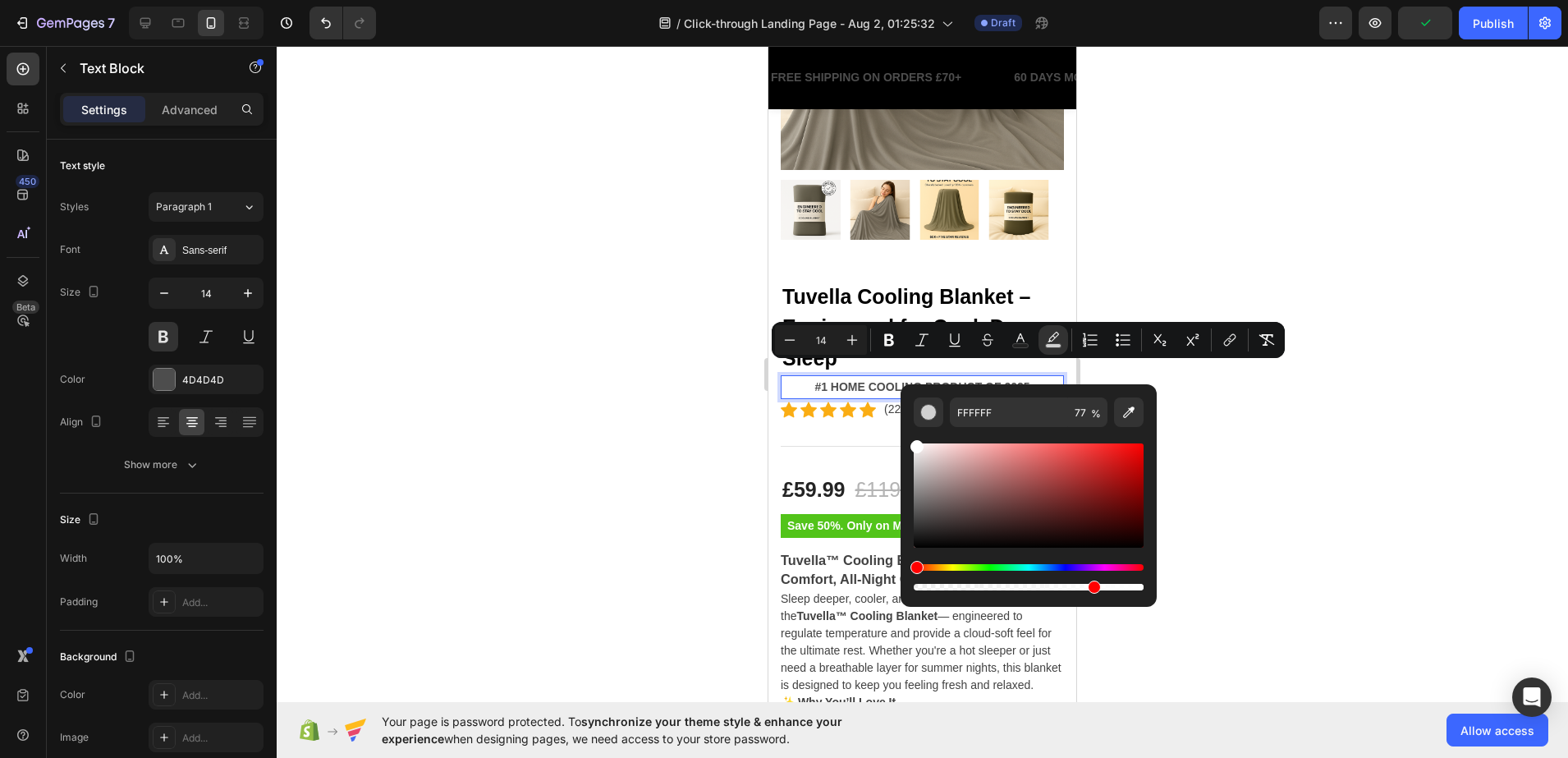 click 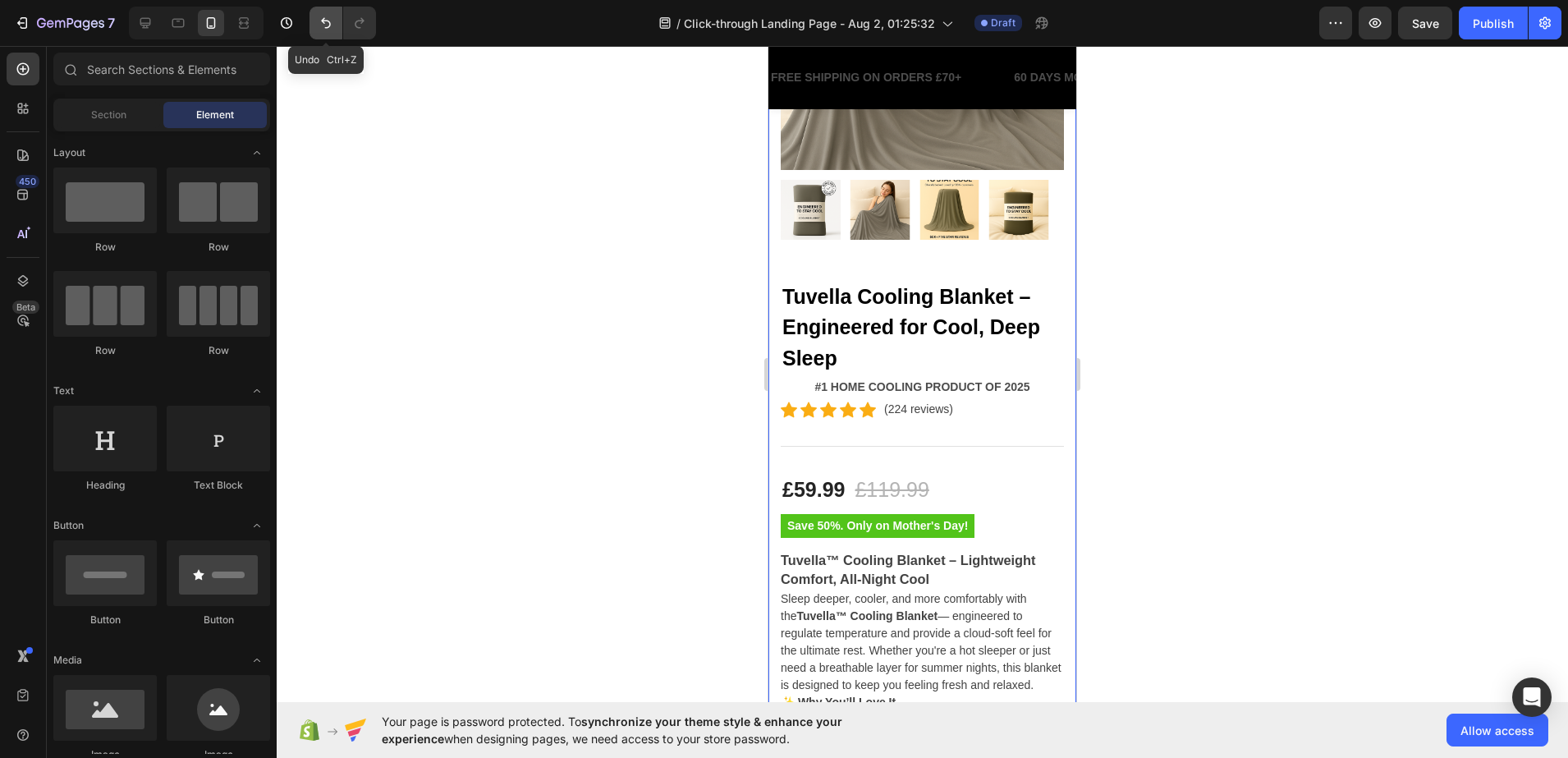 click 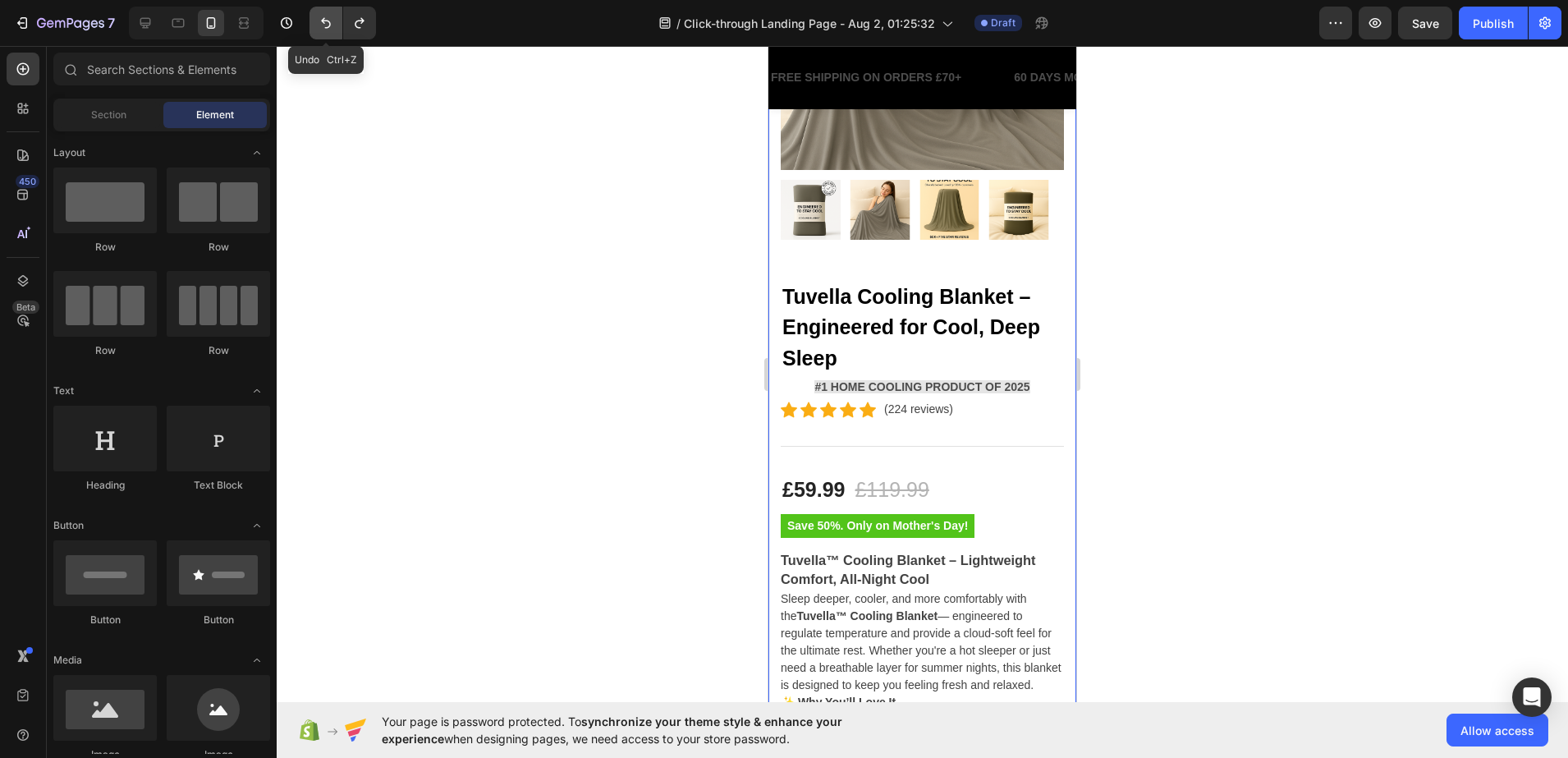 click 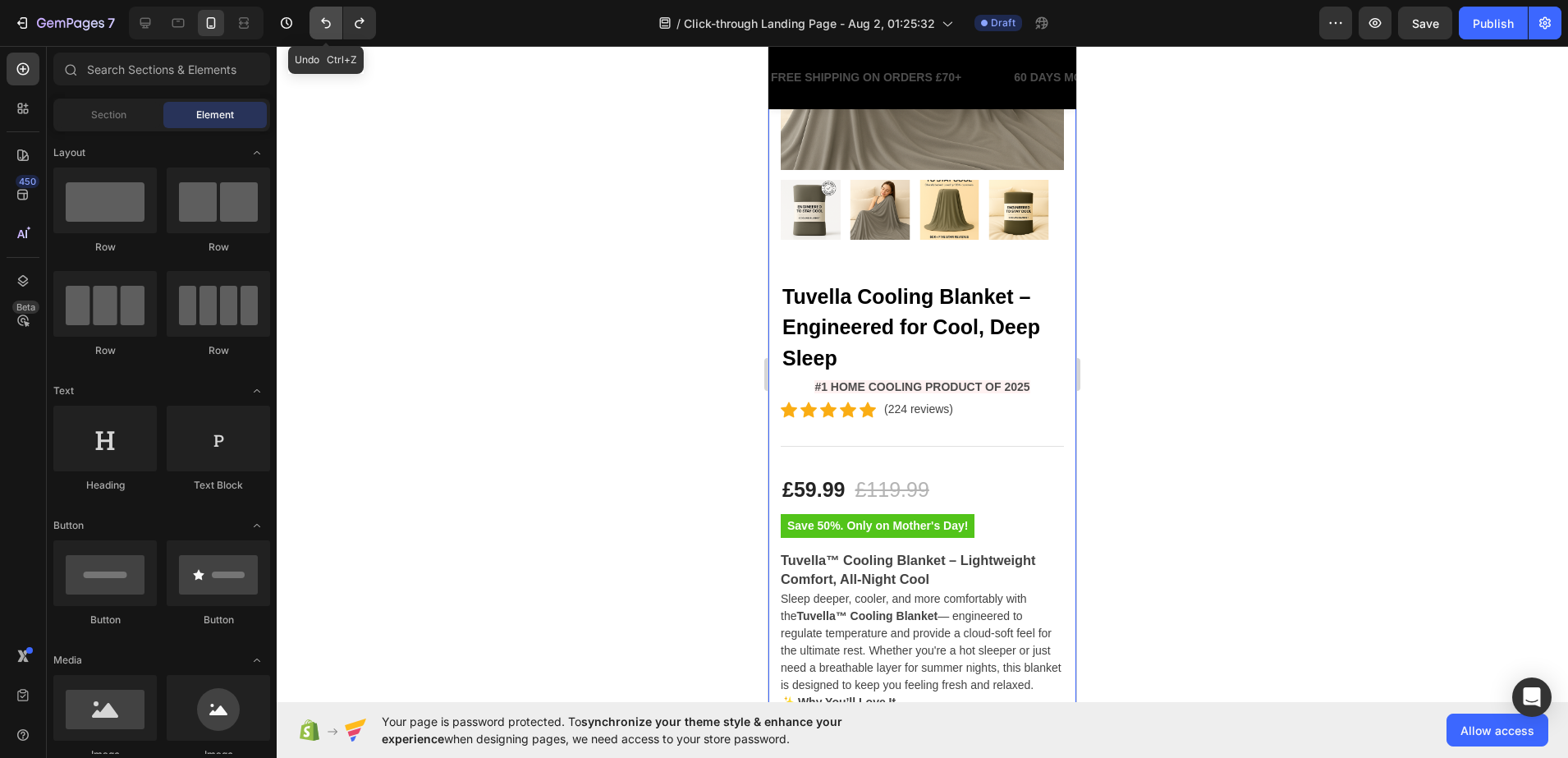 click 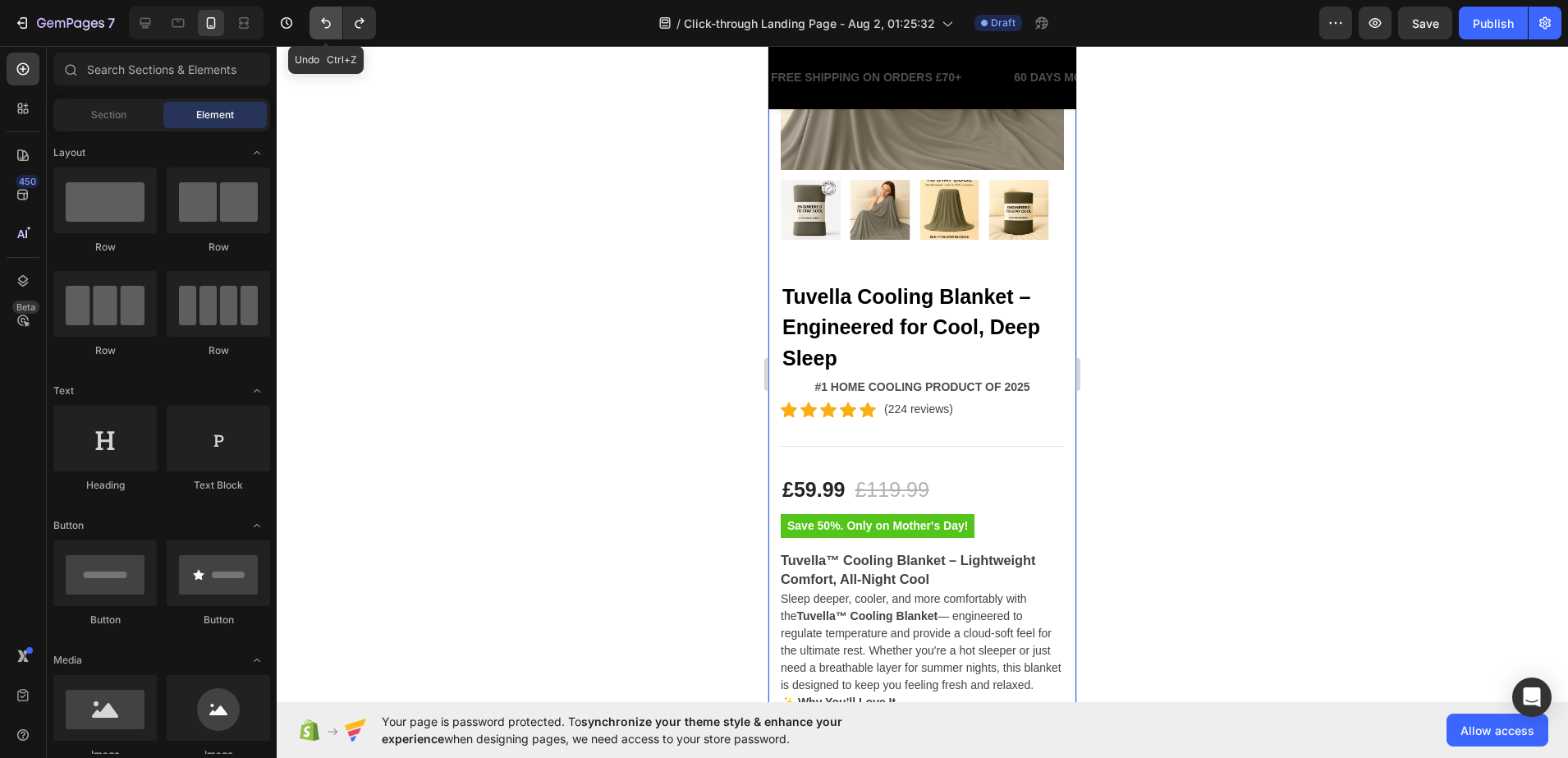 click 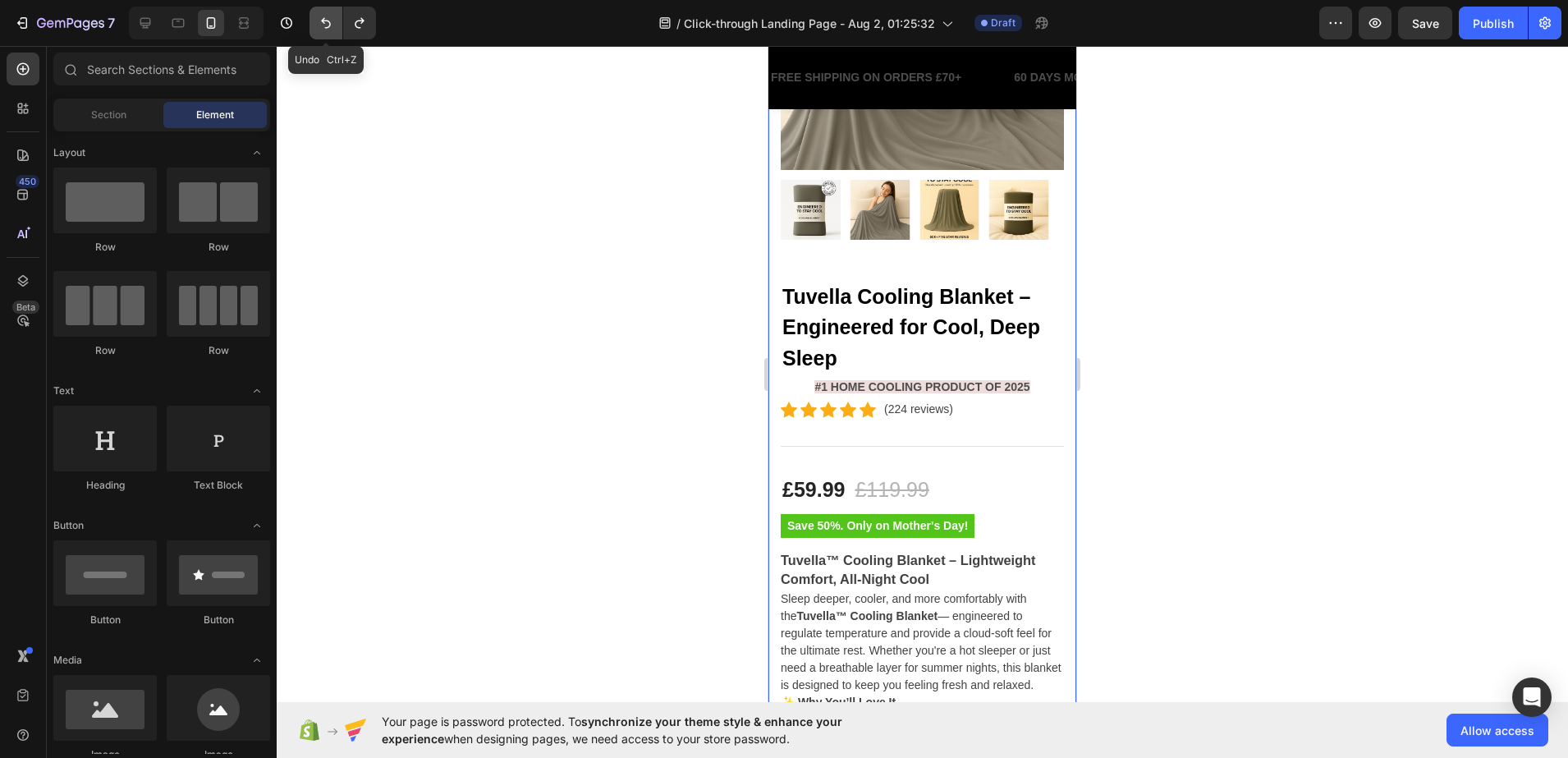 click 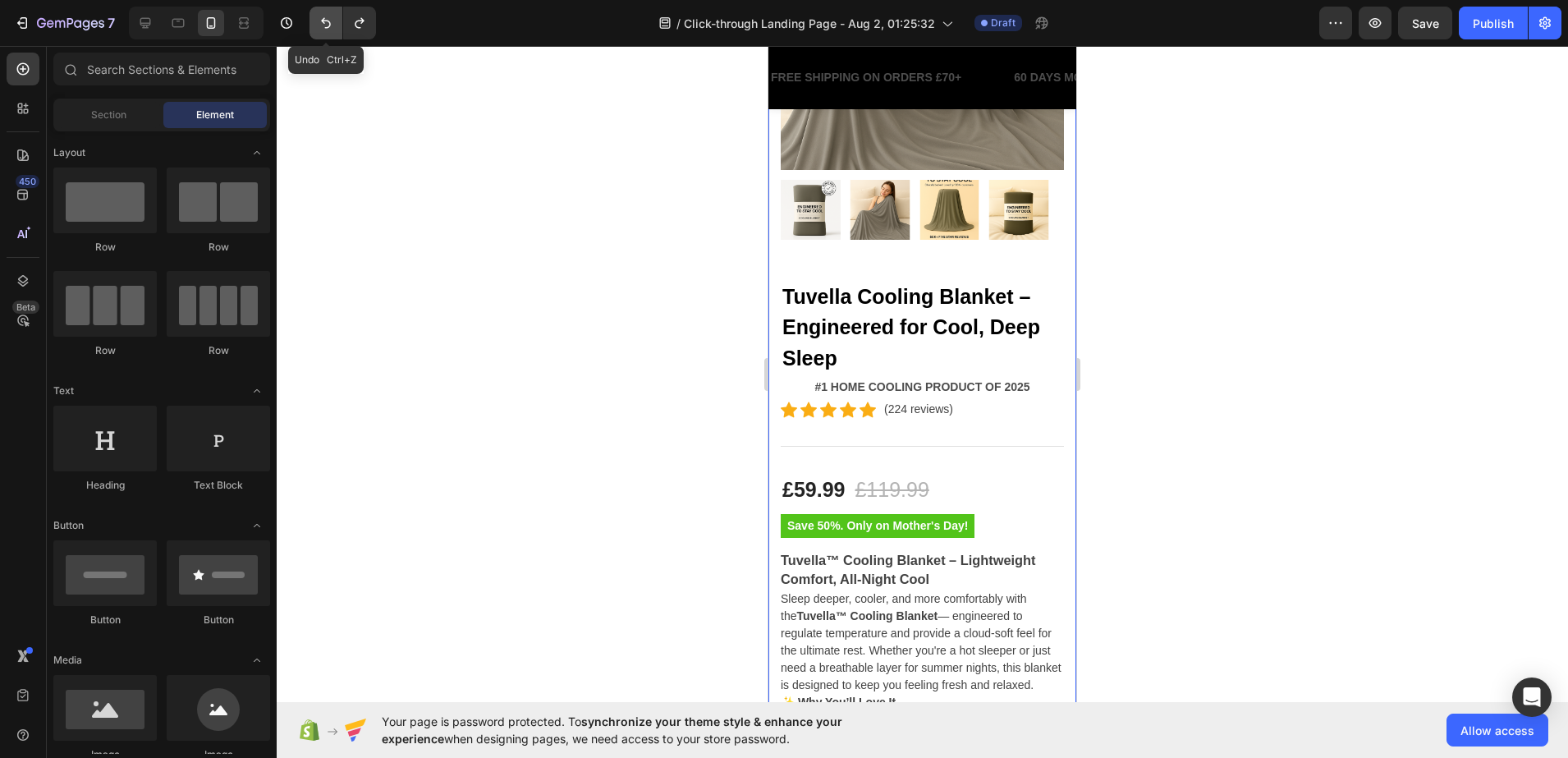 click 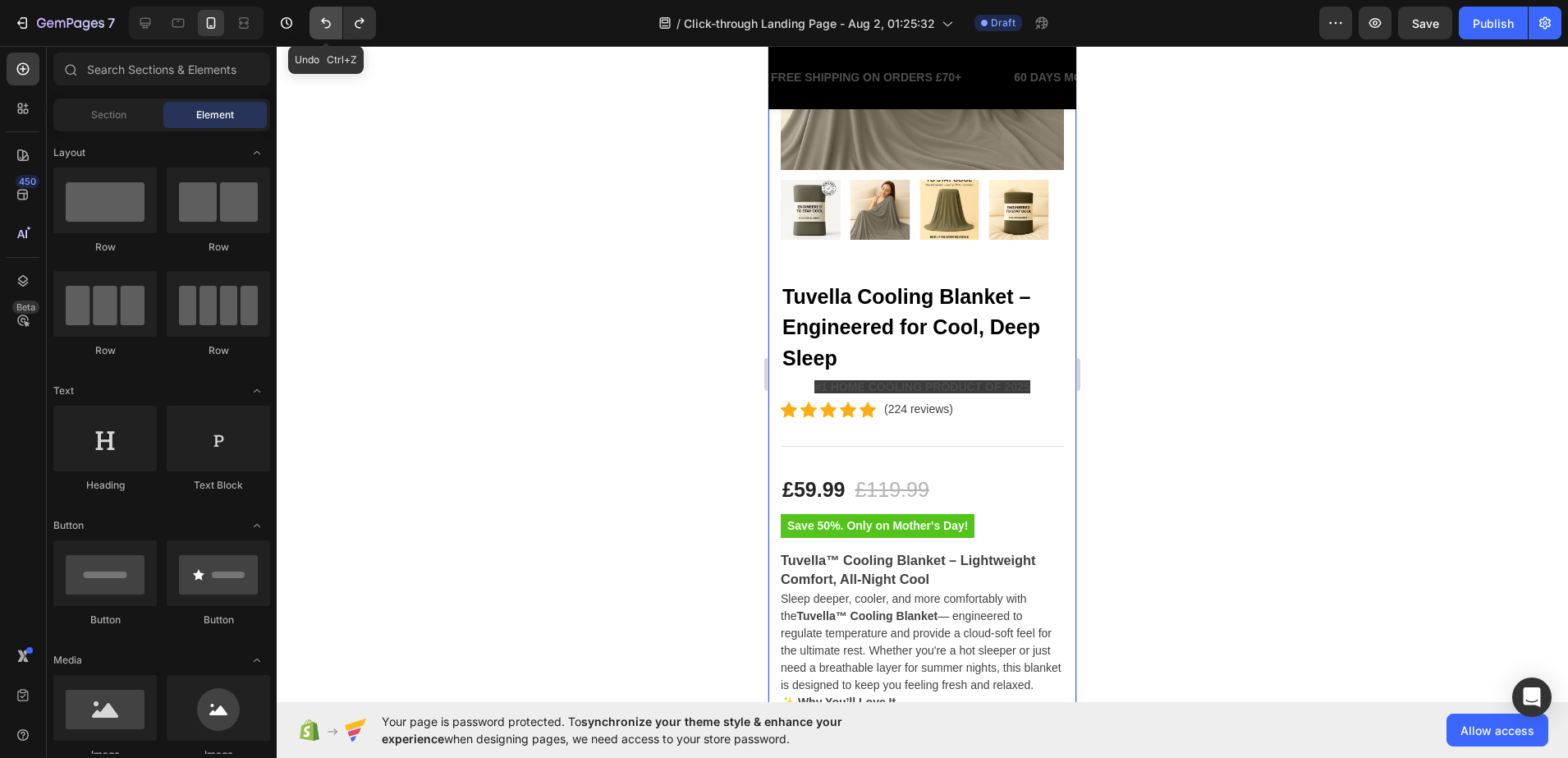 click 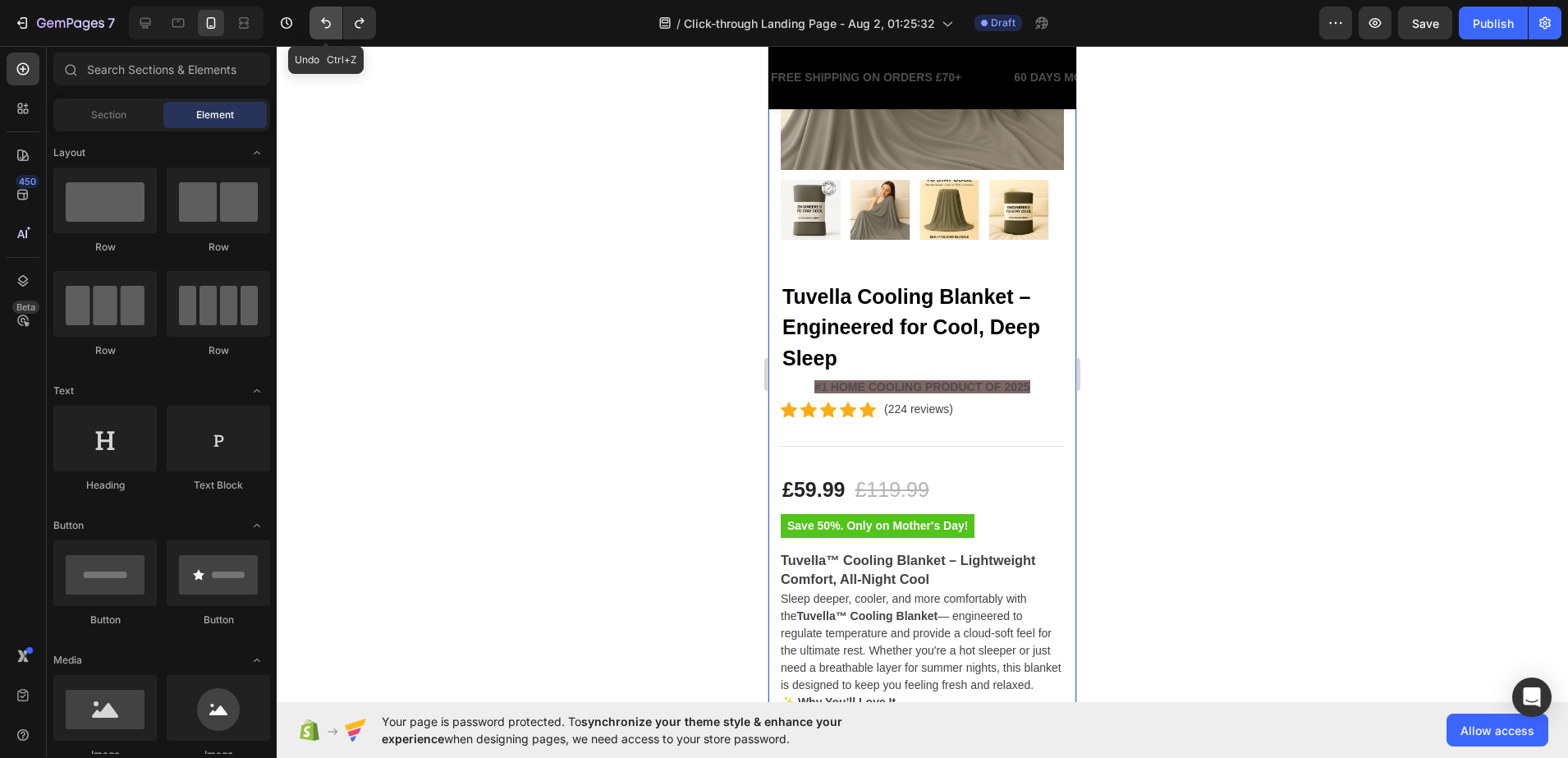 click 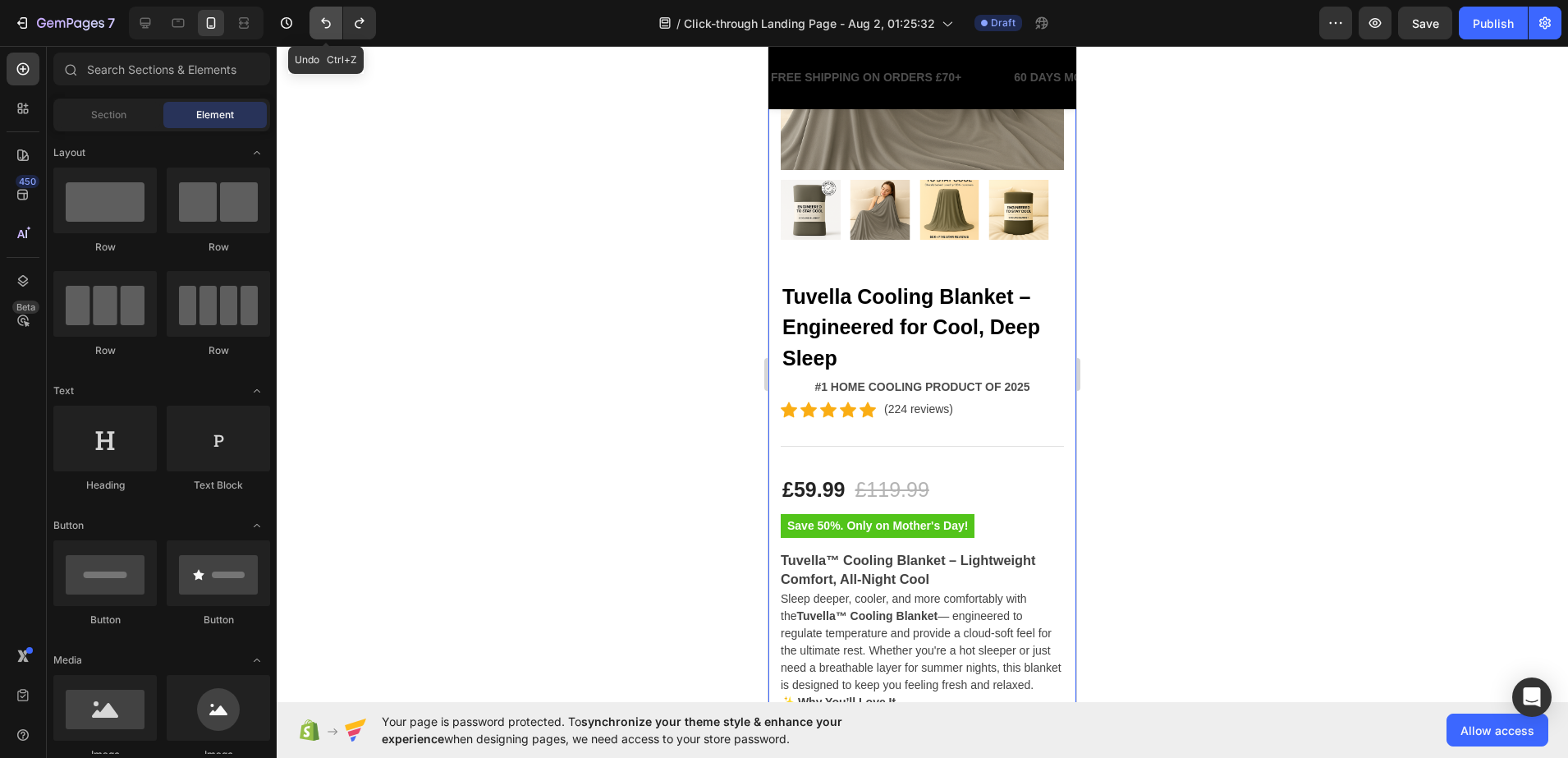 click 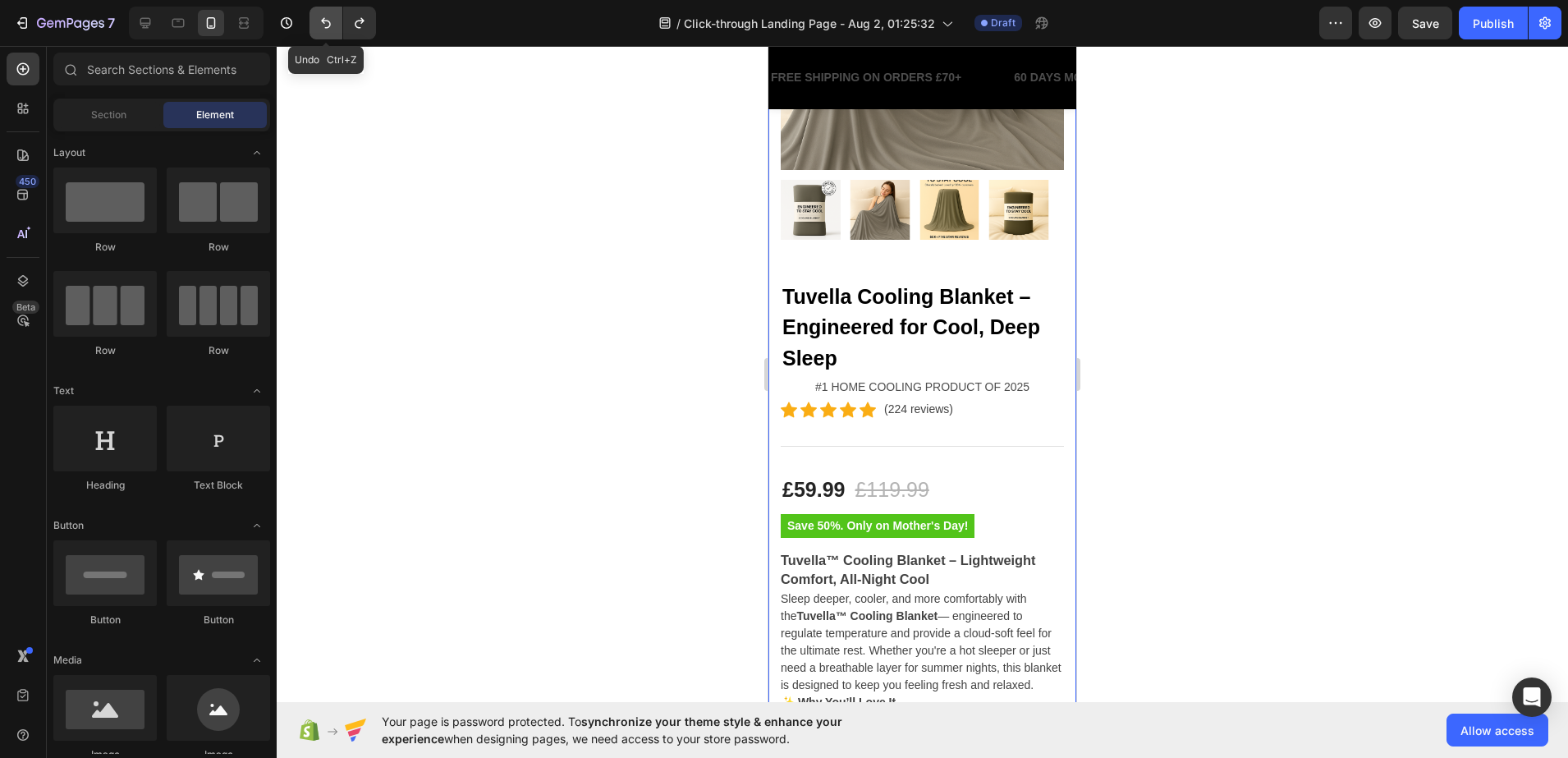 click 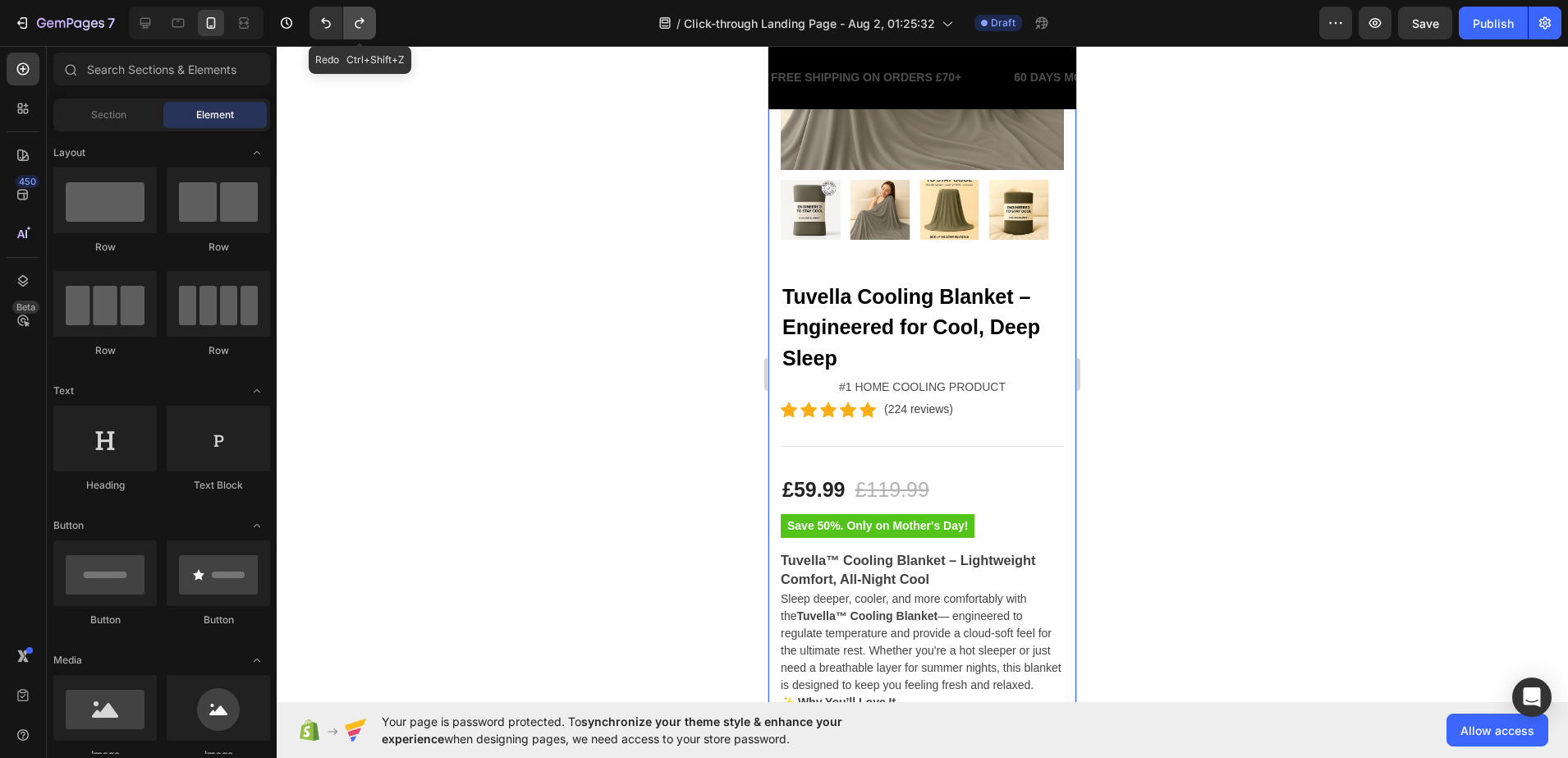 click 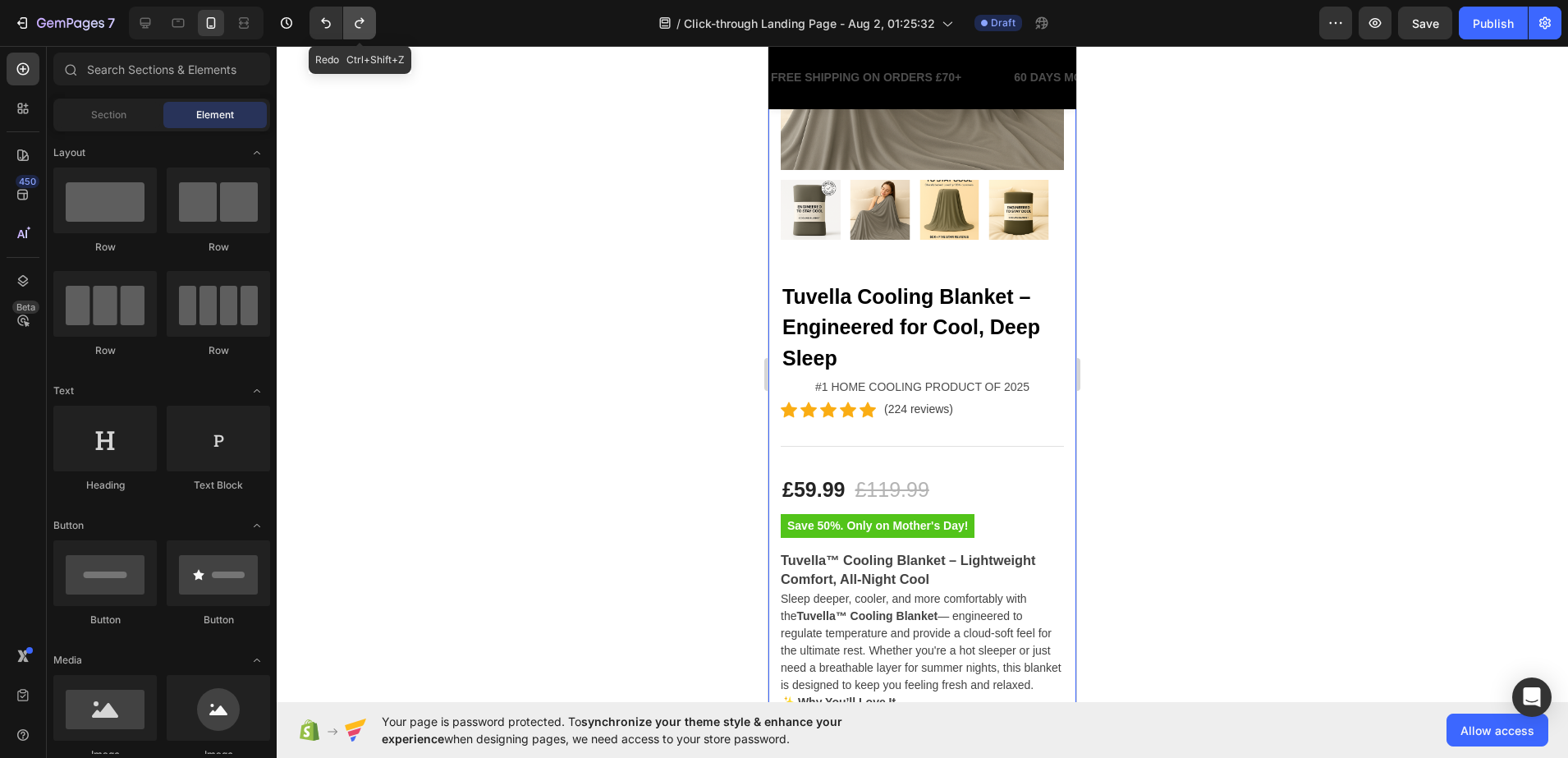 click 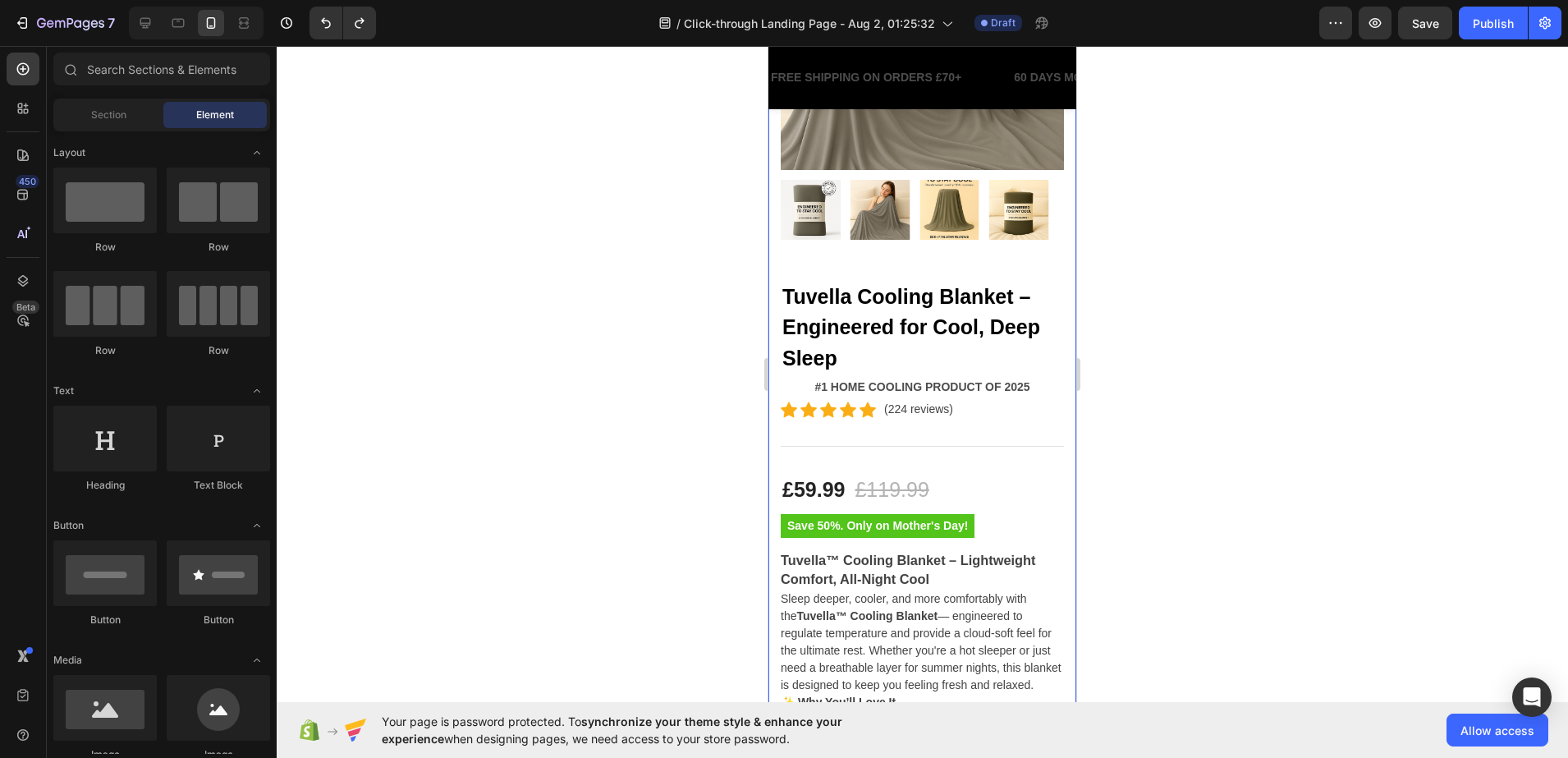 click 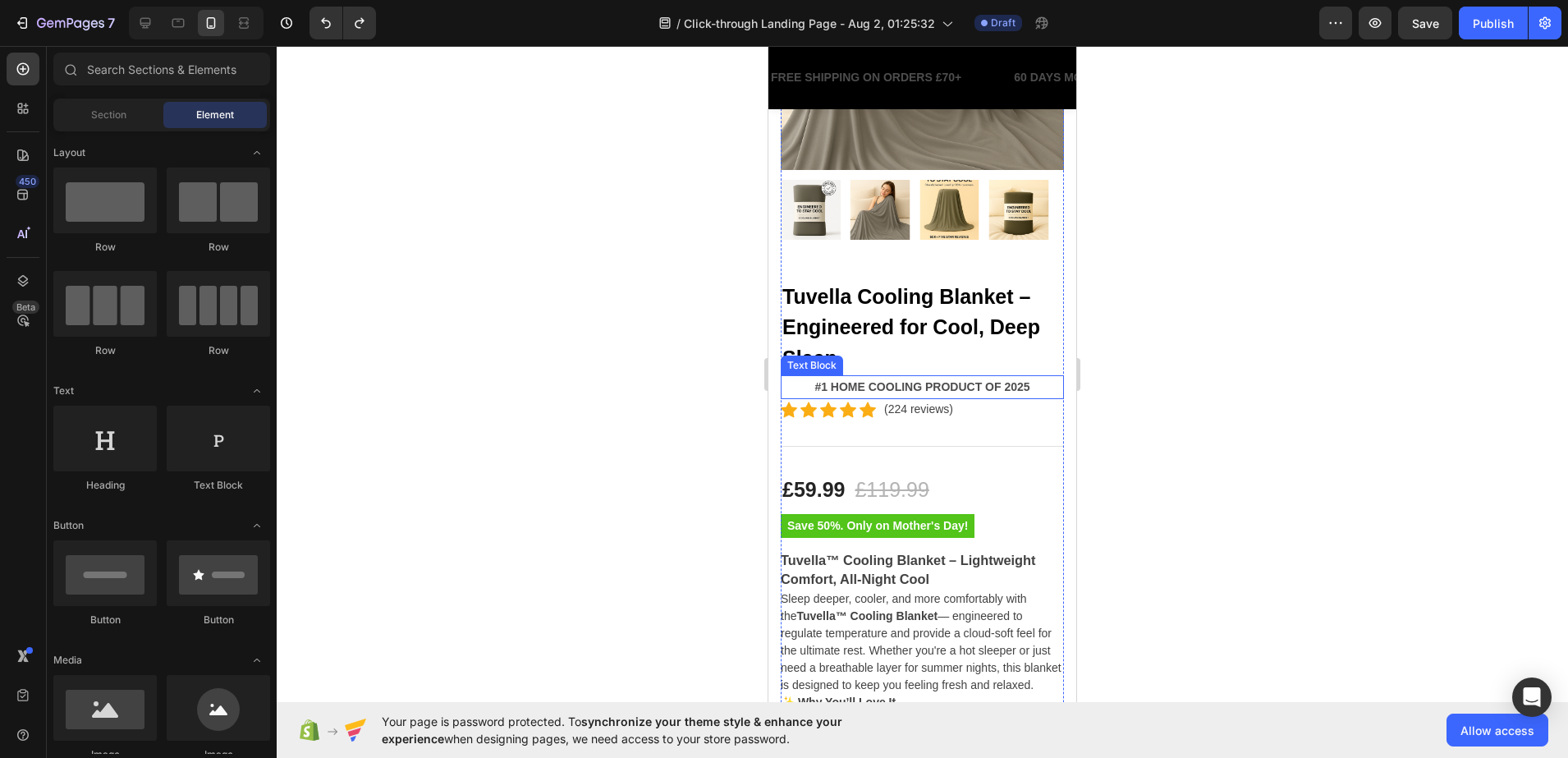 click on "#1 HOME COOLING PRODUCT OF 2025" at bounding box center [922, 387] 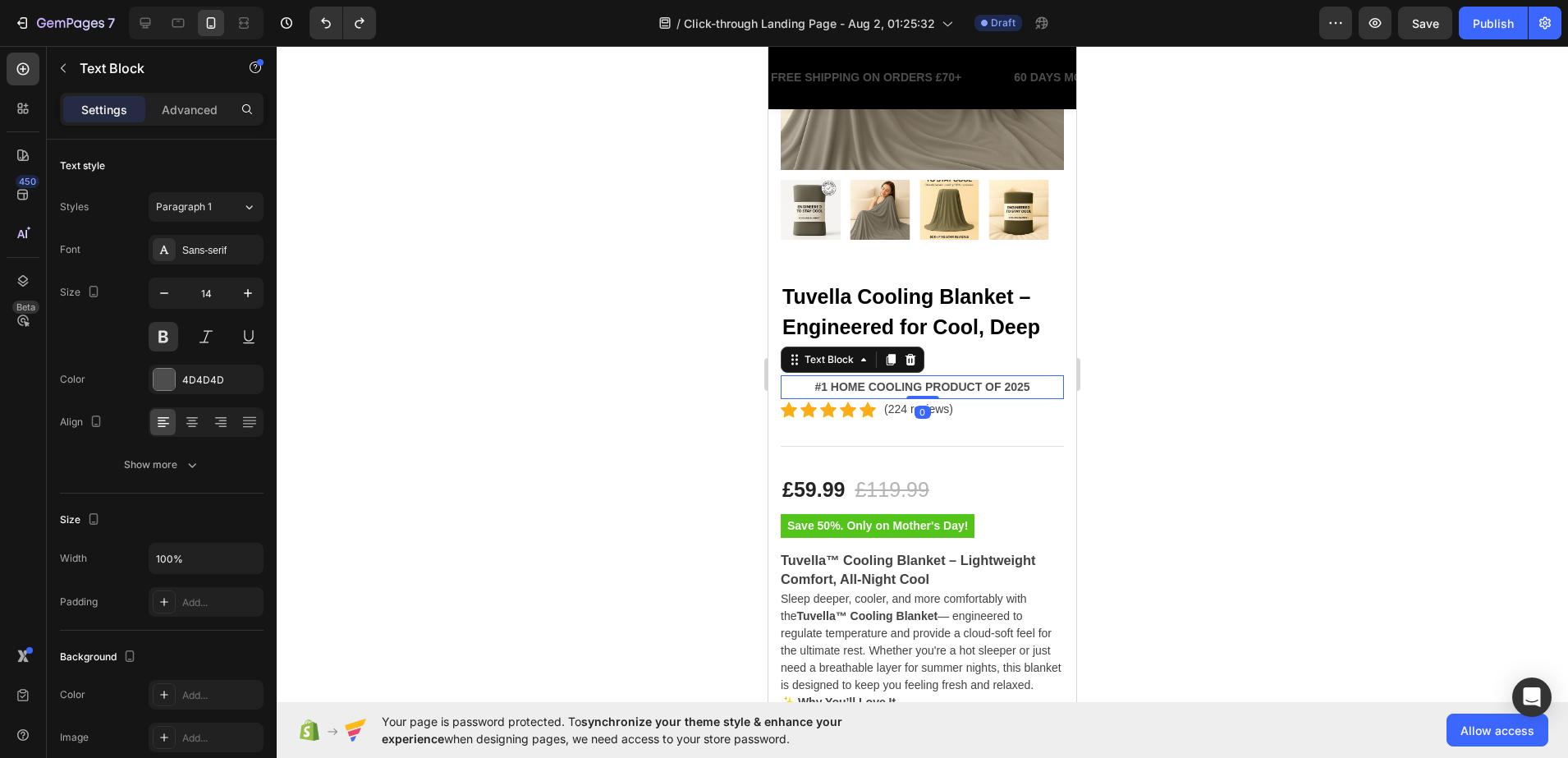 click on "#1 HOME COOLING PRODUCT OF 2025" at bounding box center (922, 387) 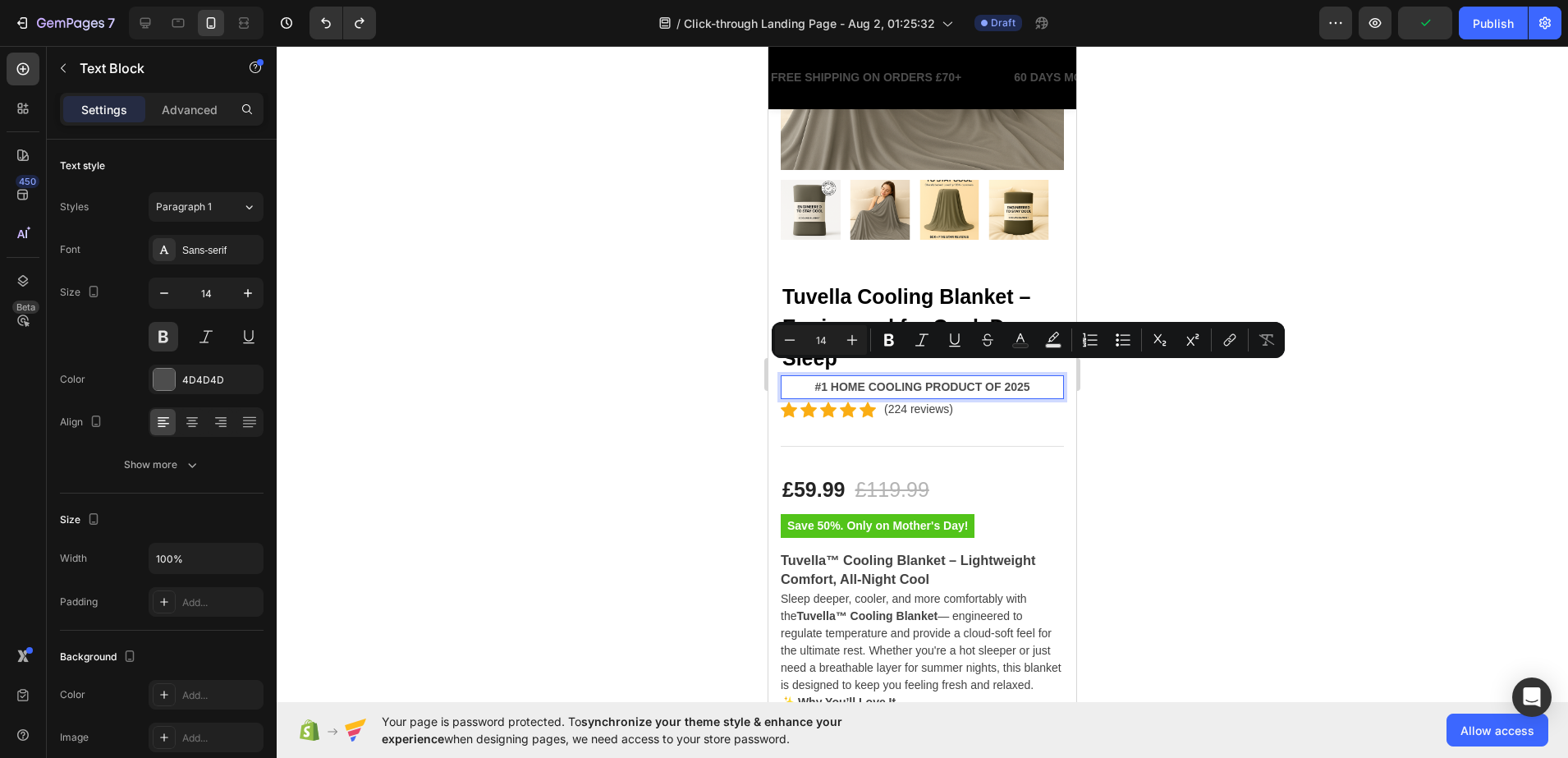 click on "#1 HOME COOLING PRODUCT OF 2025" at bounding box center (922, 387) 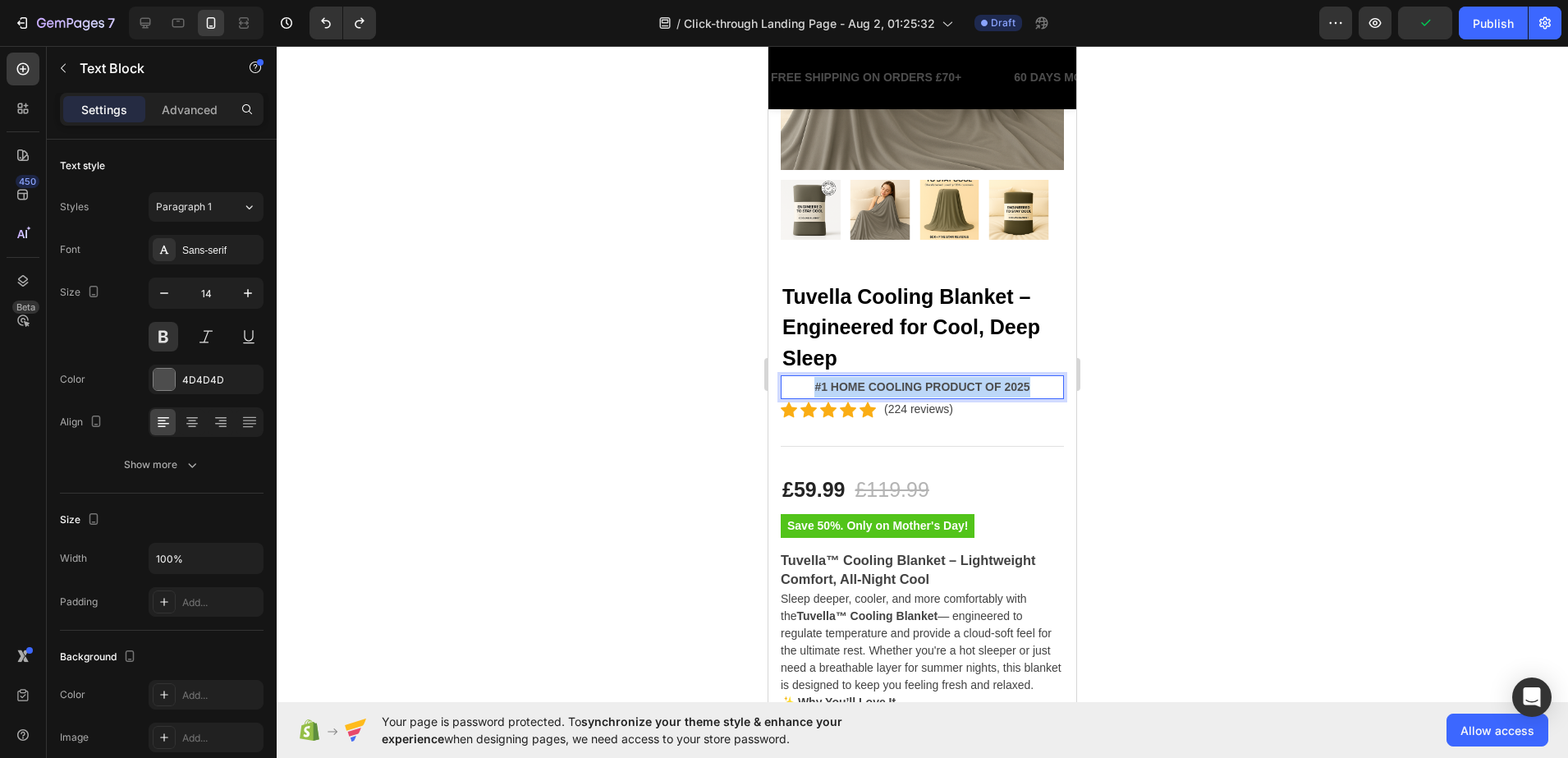 drag, startPoint x: 1030, startPoint y: 367, endPoint x: 791, endPoint y: 375, distance: 239.13385 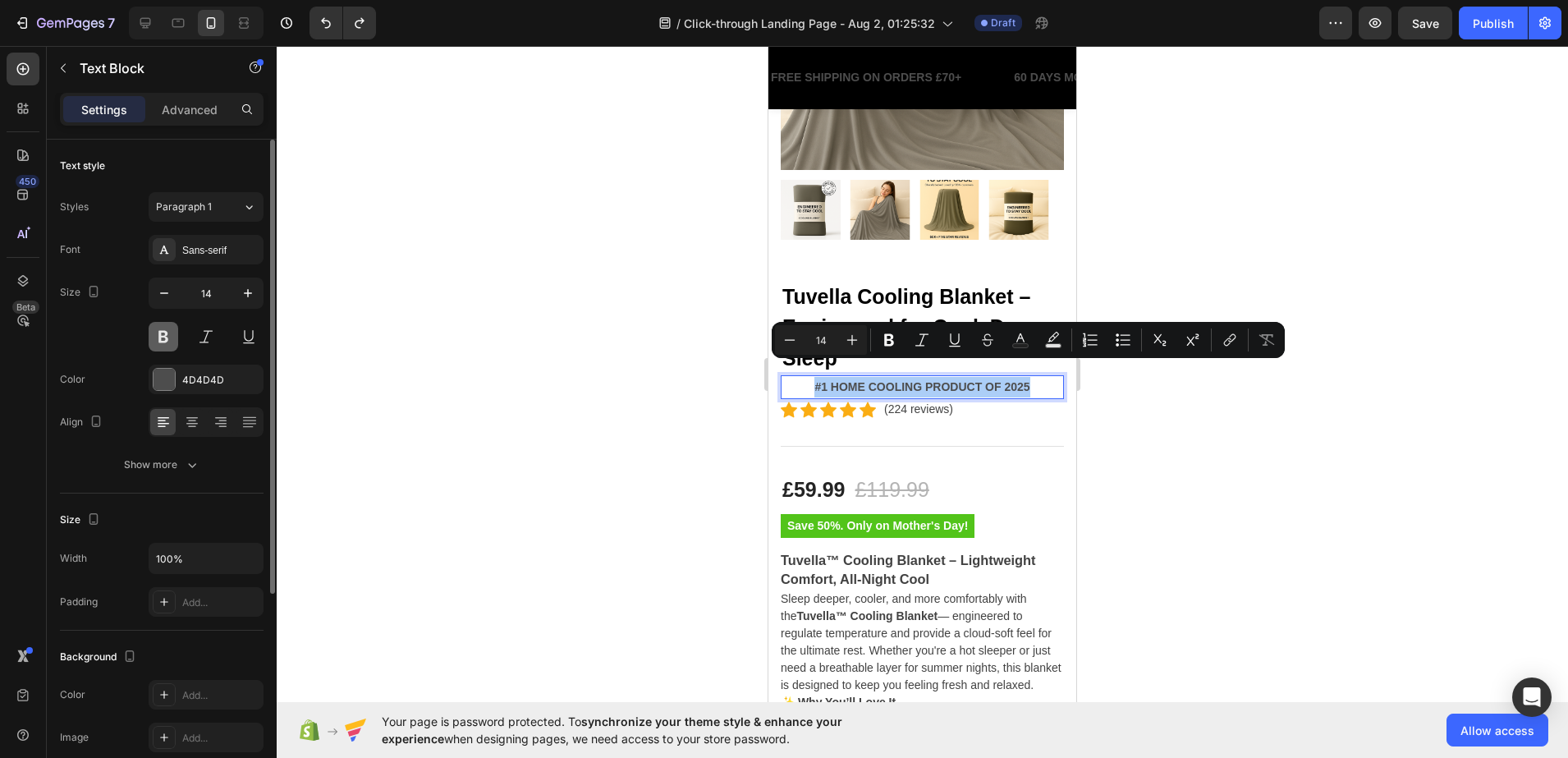 click at bounding box center (163, 337) 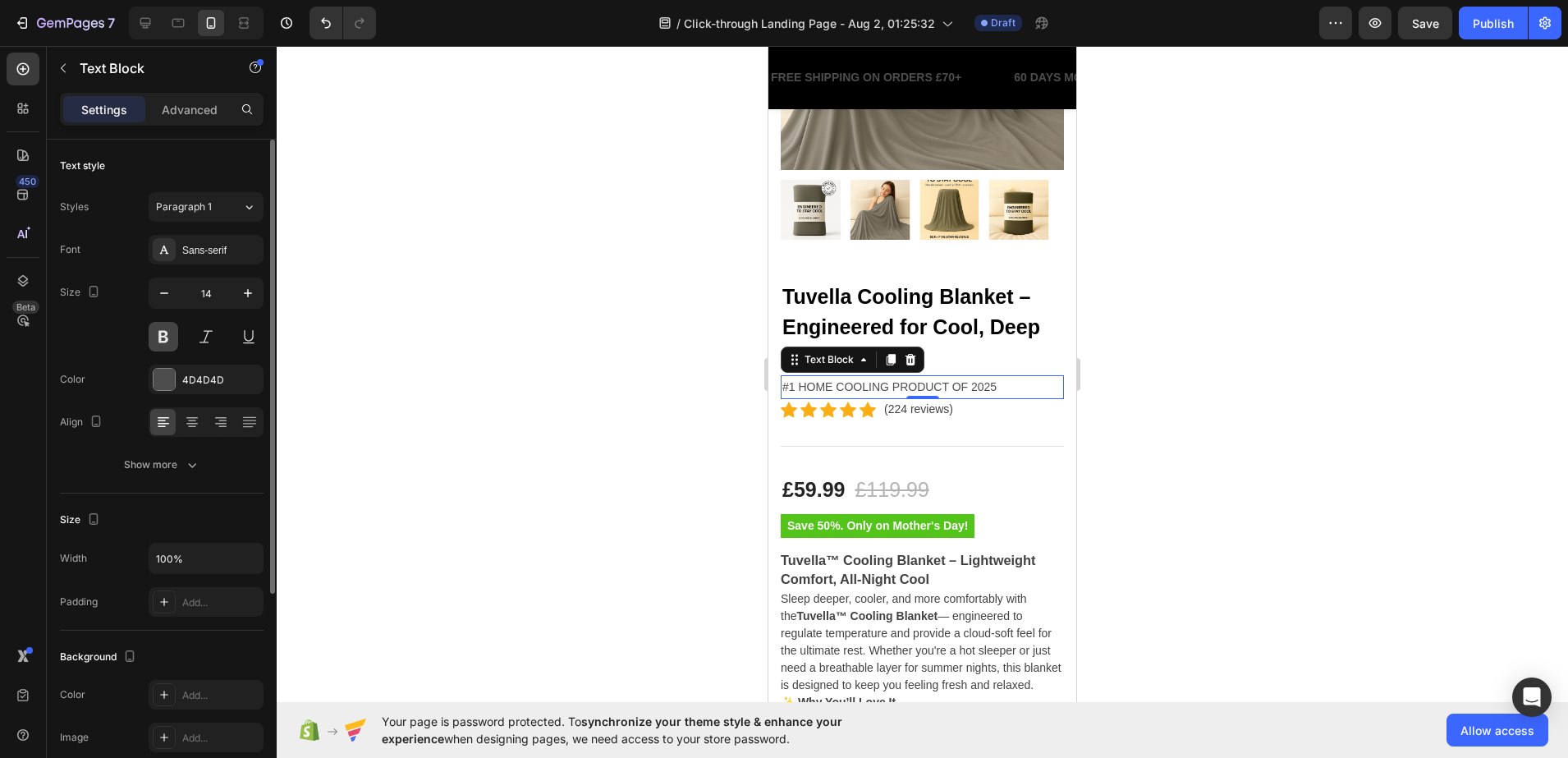 click at bounding box center [163, 337] 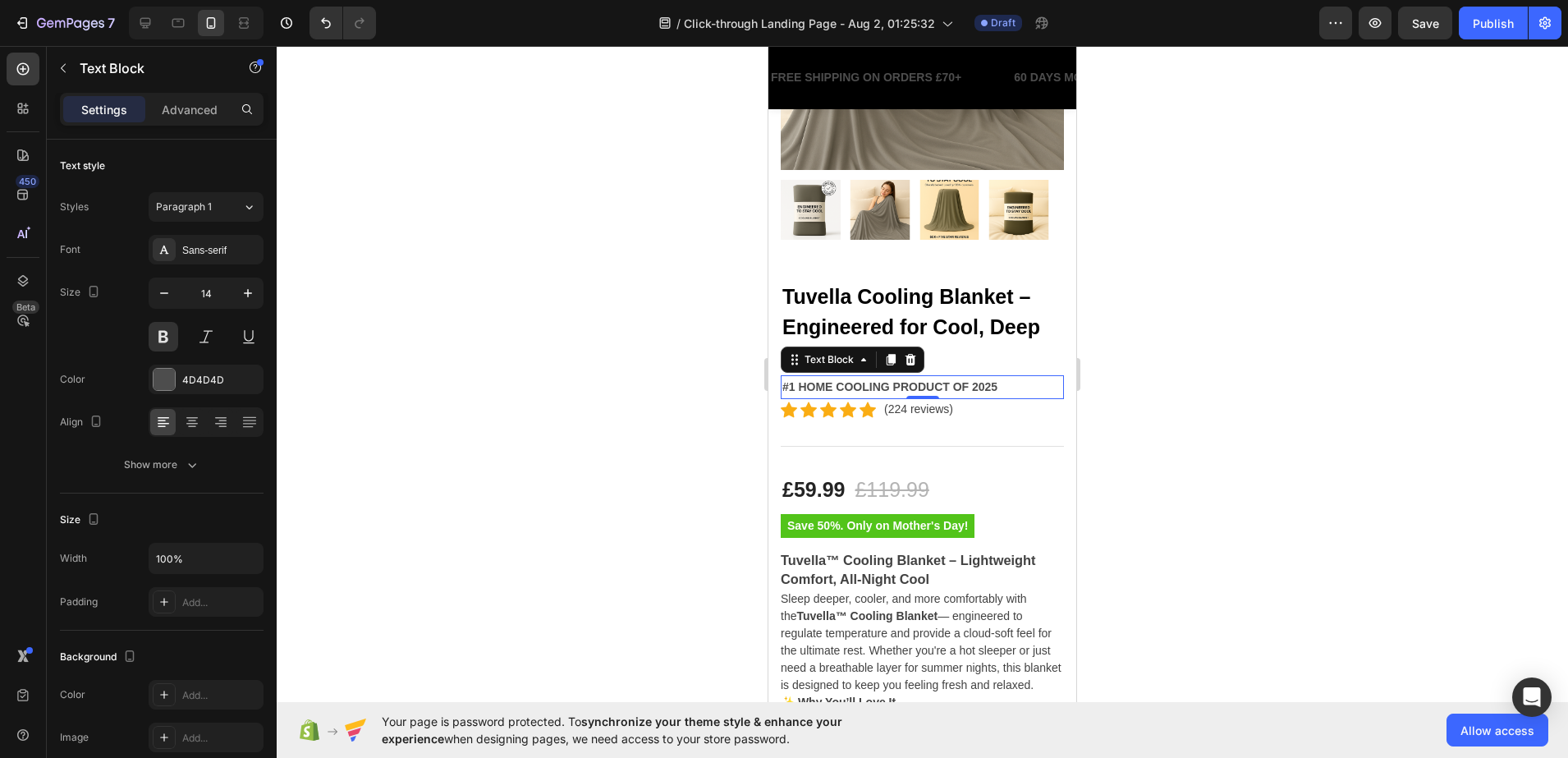 click on "#1 HOME COOLING PRODUCT OF 2025" at bounding box center [922, 387] 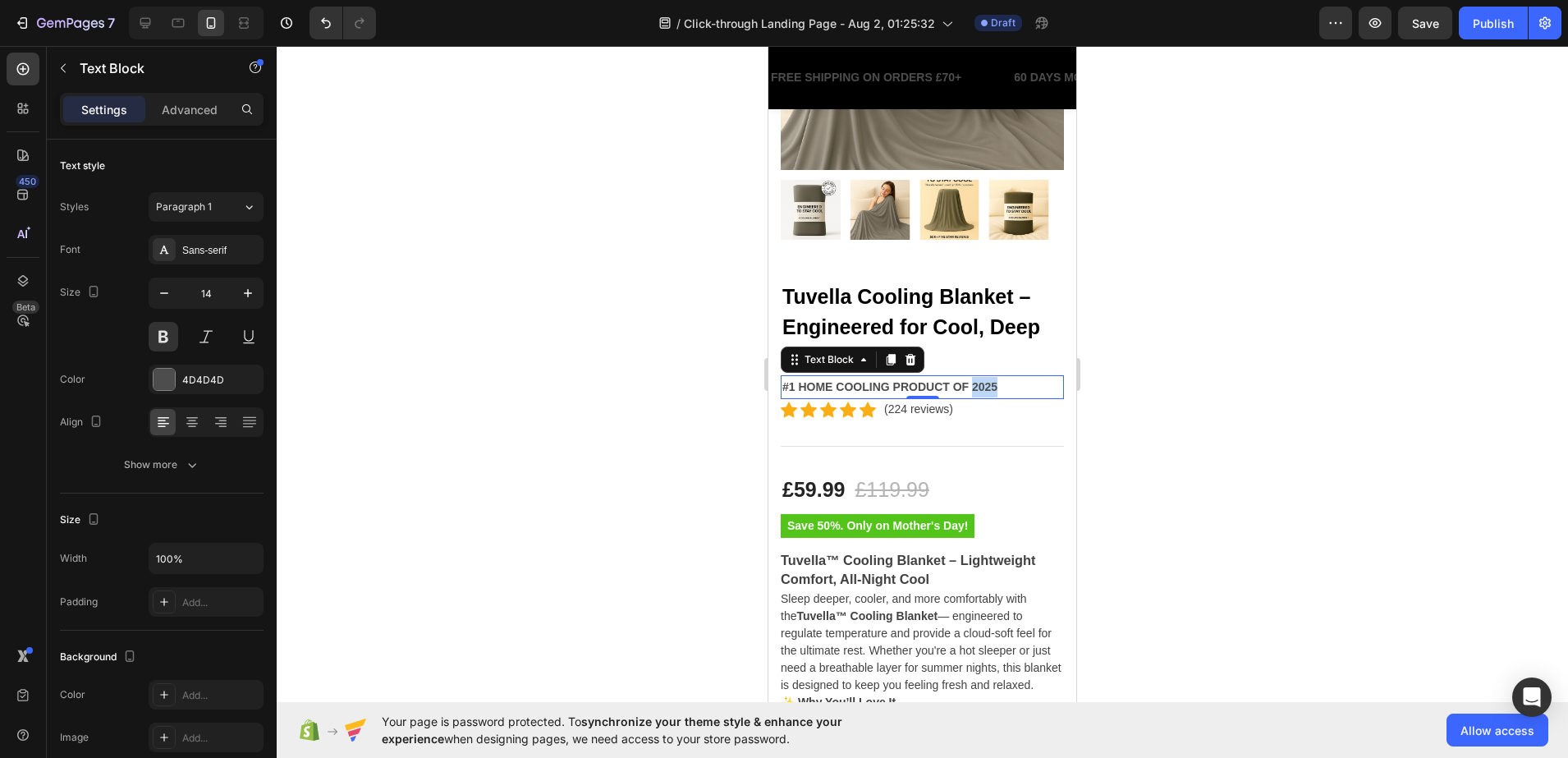 click on "#1 HOME COOLING PRODUCT OF 2025" at bounding box center (922, 387) 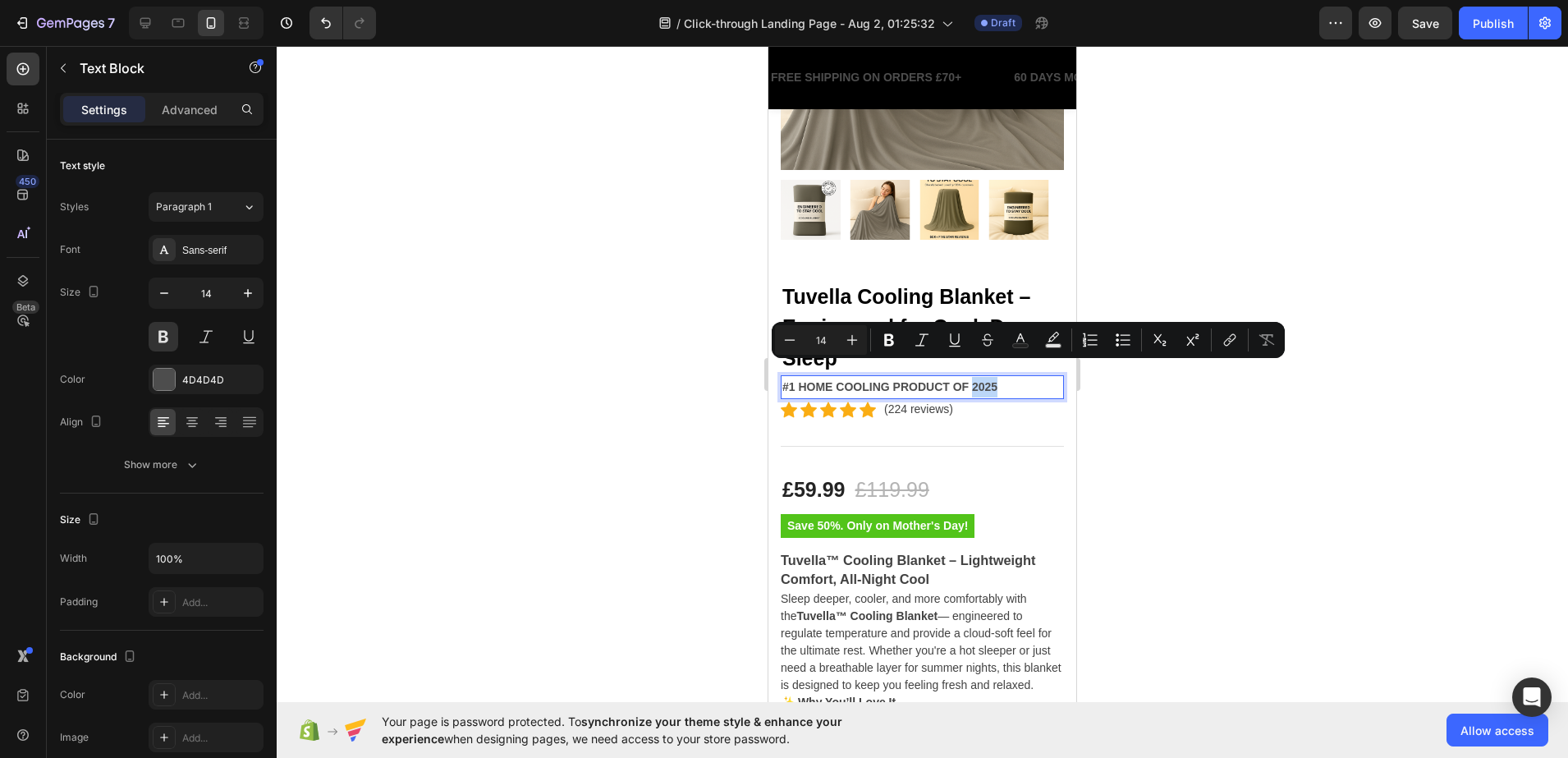 click on "#1 HOME COOLING PRODUCT OF 2025" at bounding box center (922, 387) 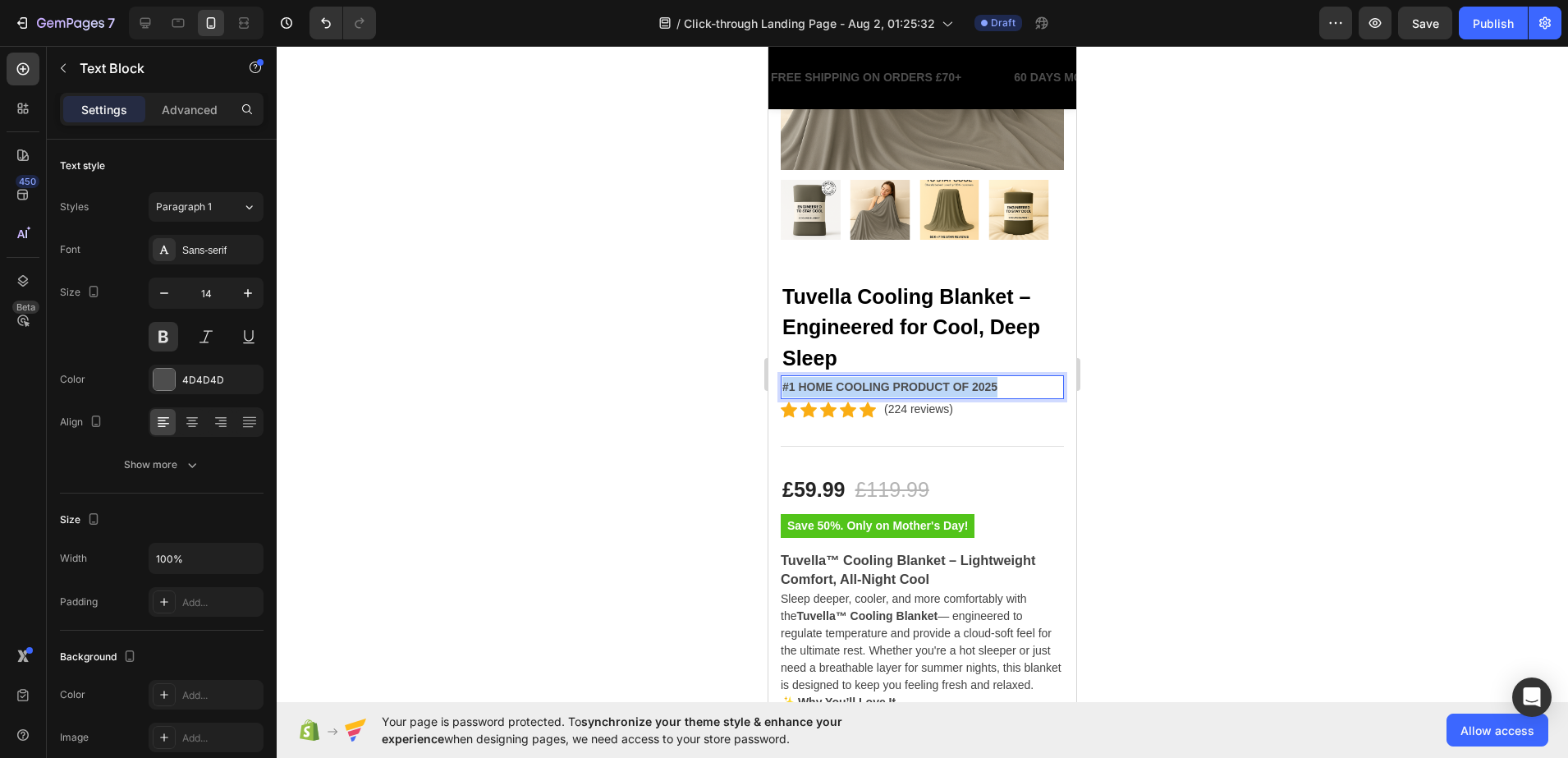 drag, startPoint x: 1004, startPoint y: 371, endPoint x: 753, endPoint y: 374, distance: 251.0179 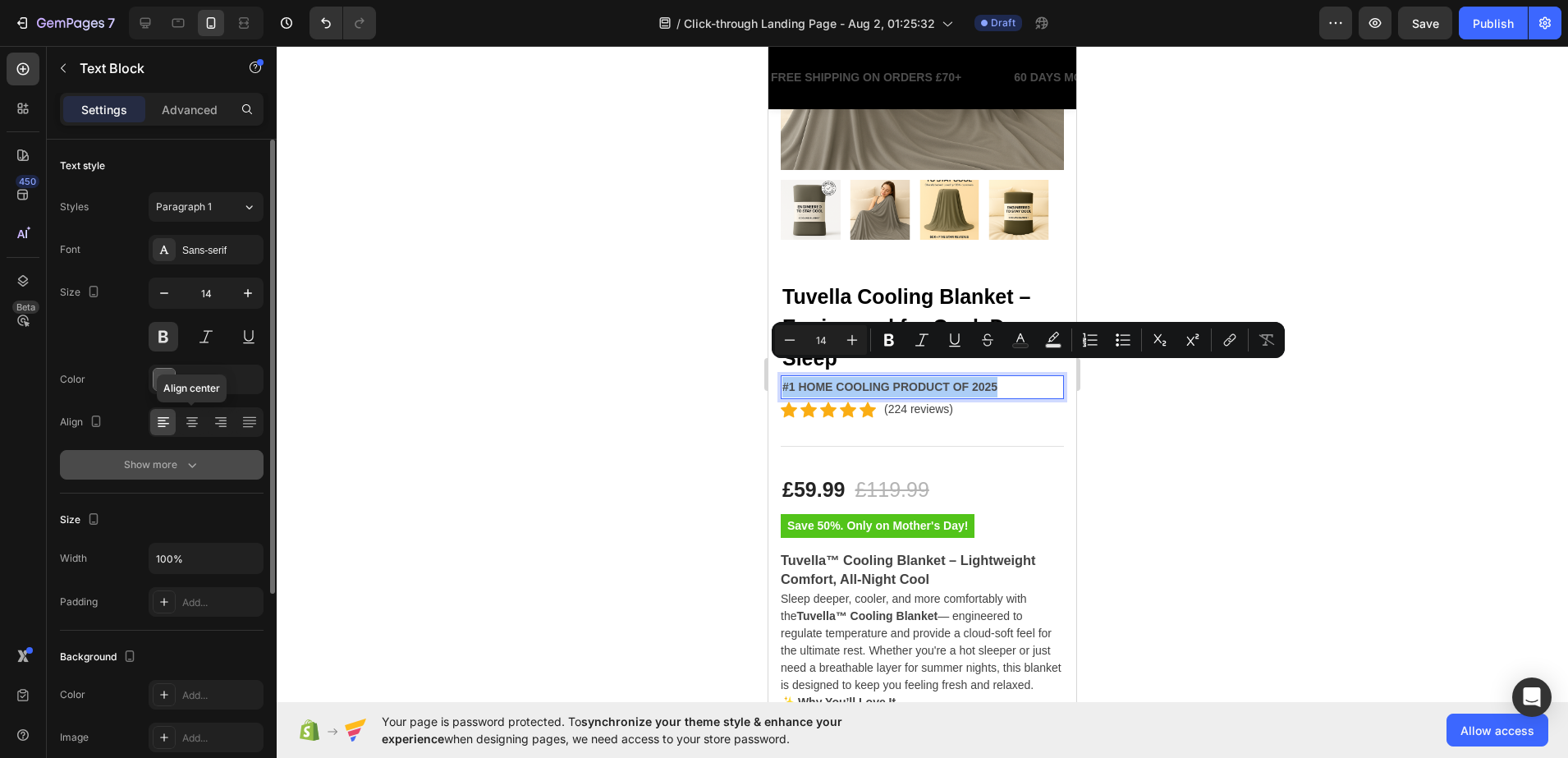 drag, startPoint x: 192, startPoint y: 420, endPoint x: 199, endPoint y: 475, distance: 55.44367 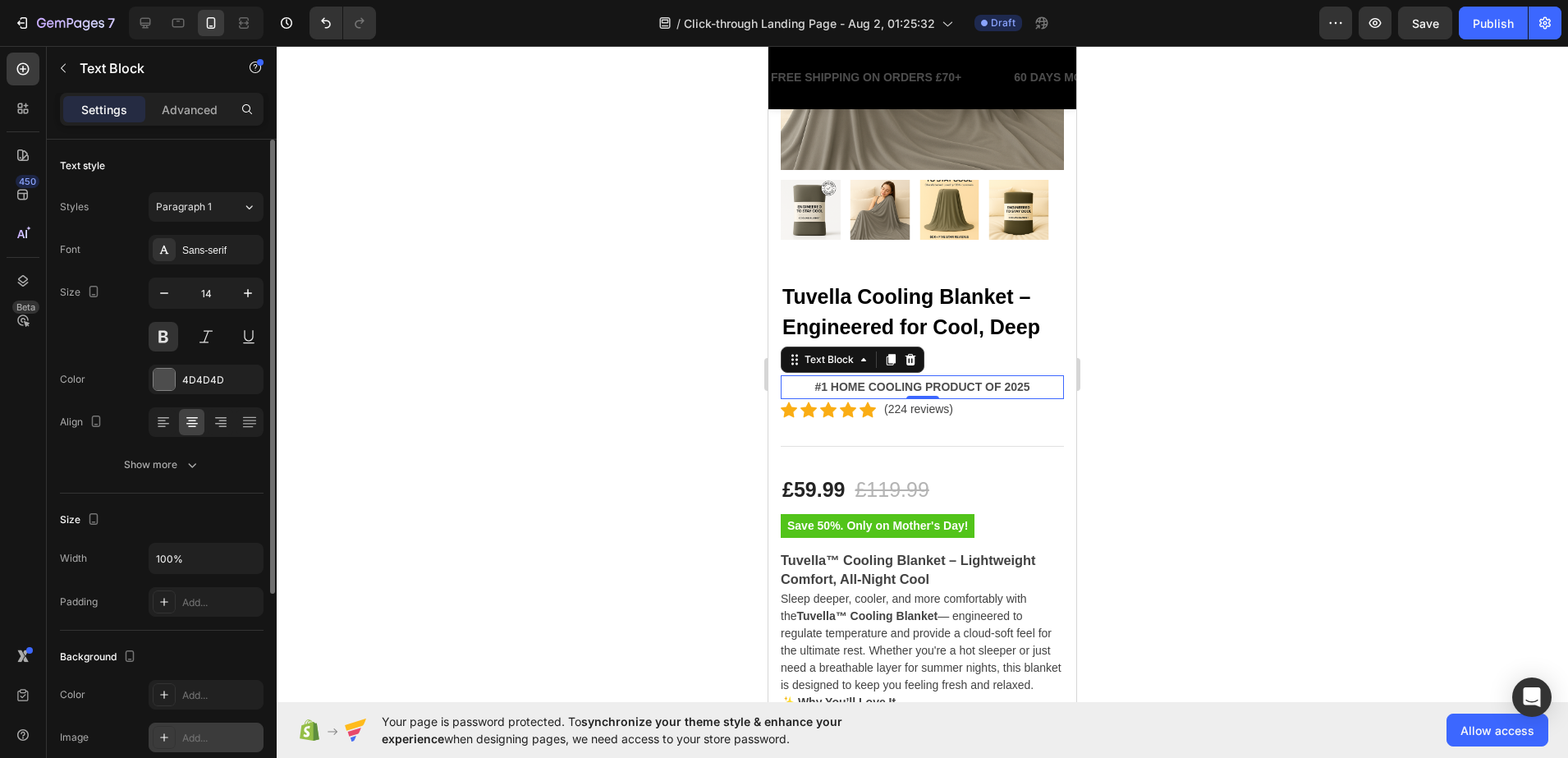 scroll, scrollTop: 308, scrollLeft: 0, axis: vertical 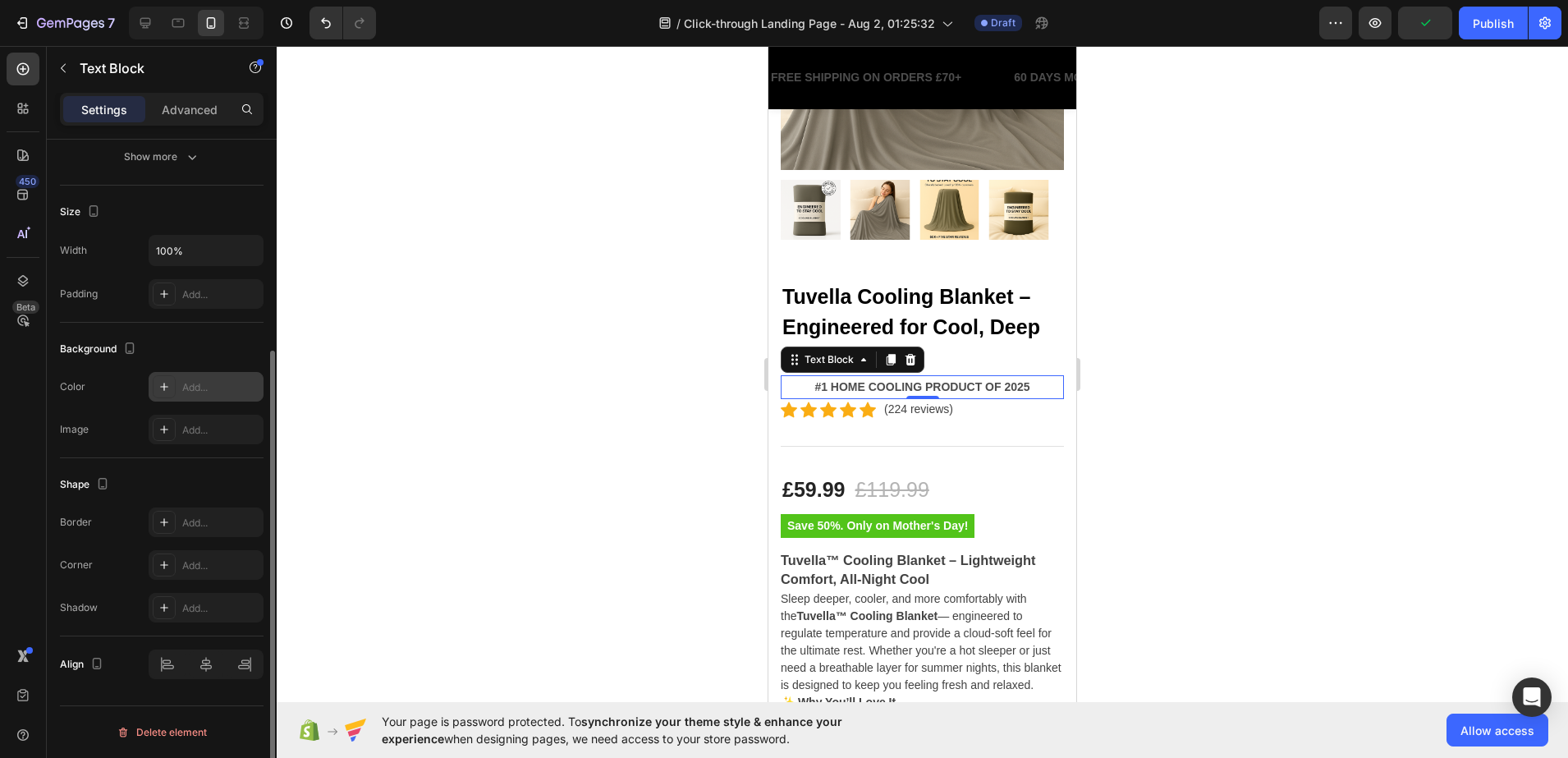 click 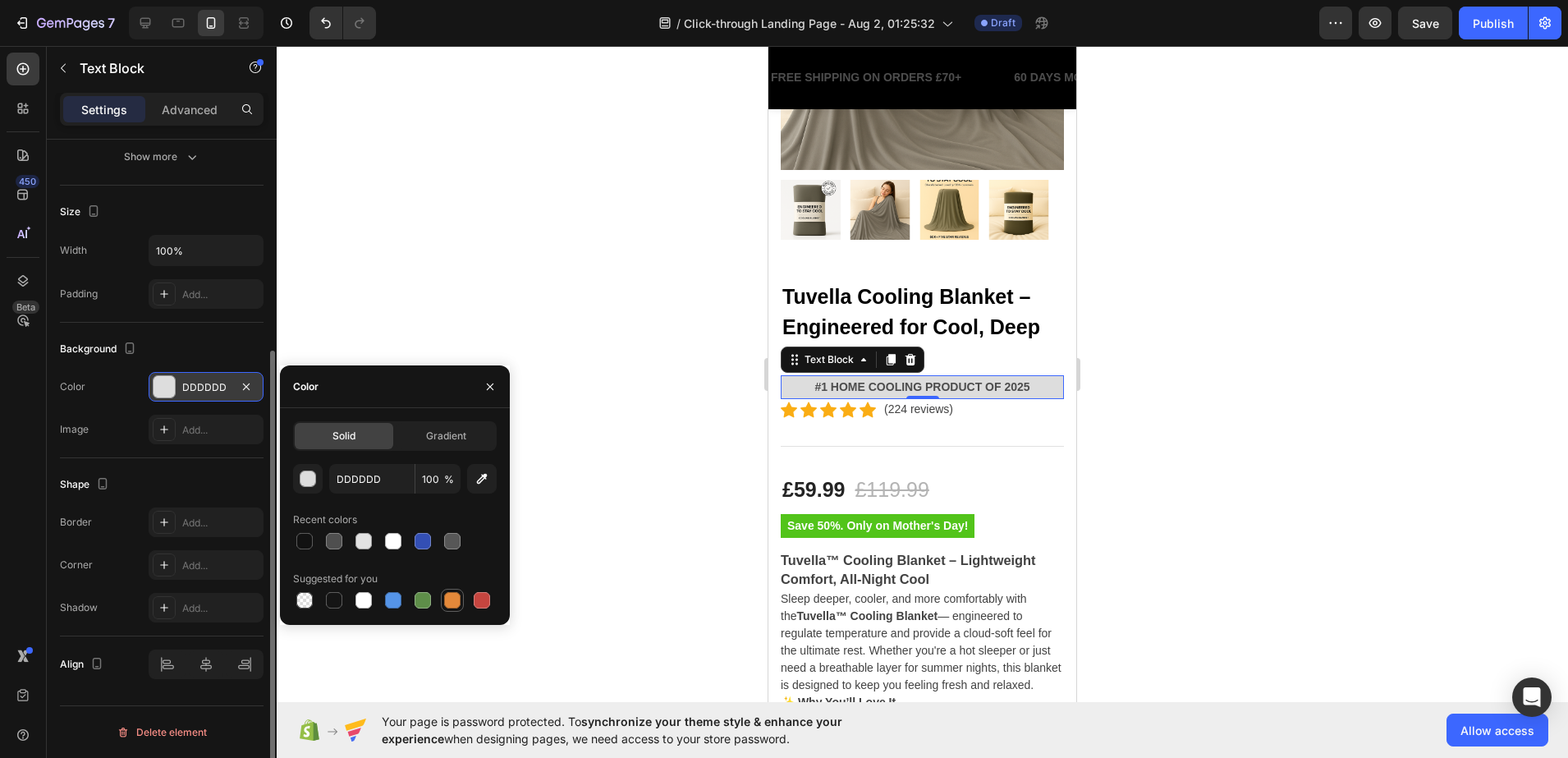 click at bounding box center (452, 600) 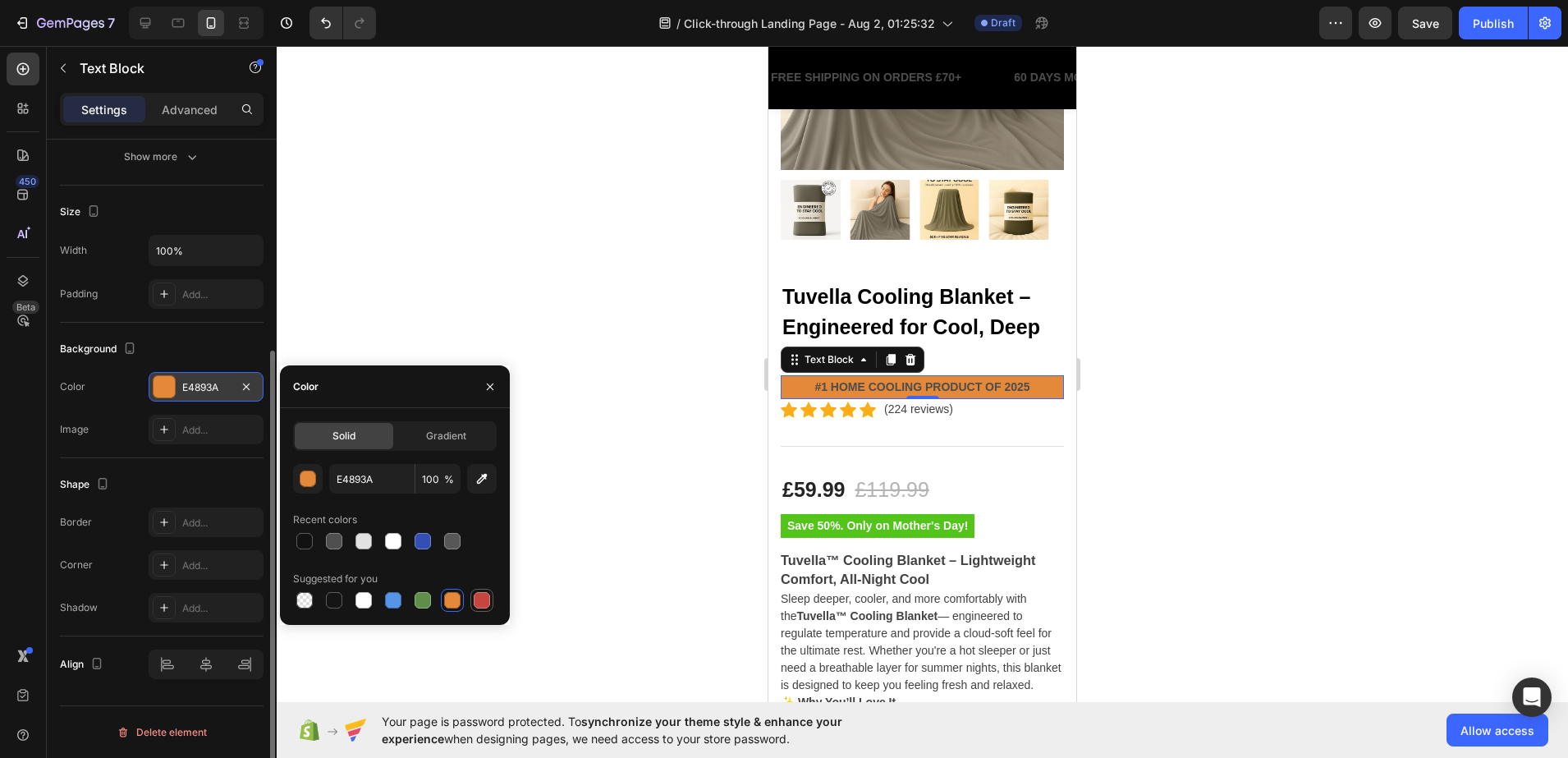 click at bounding box center [482, 600] 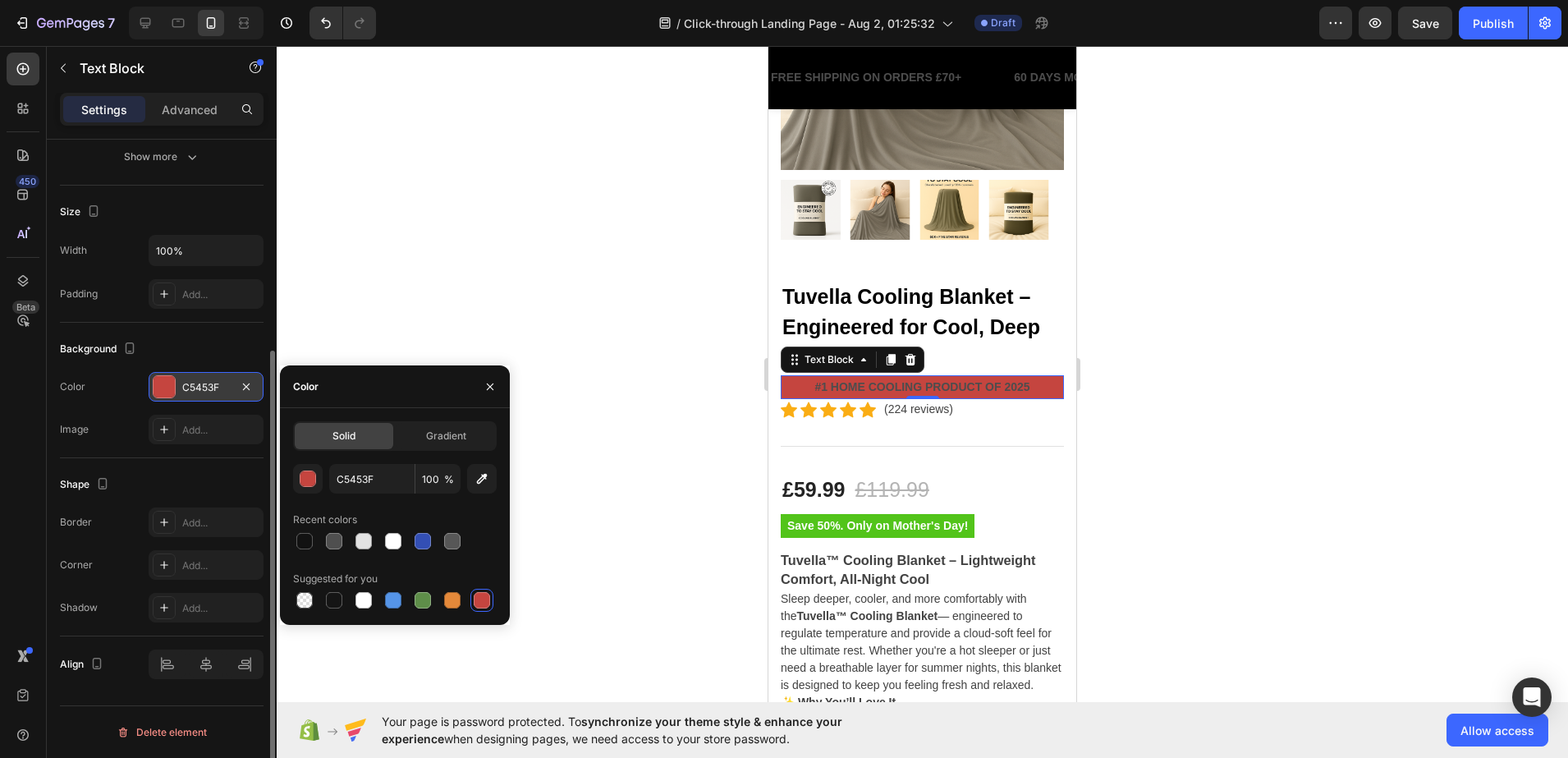 click 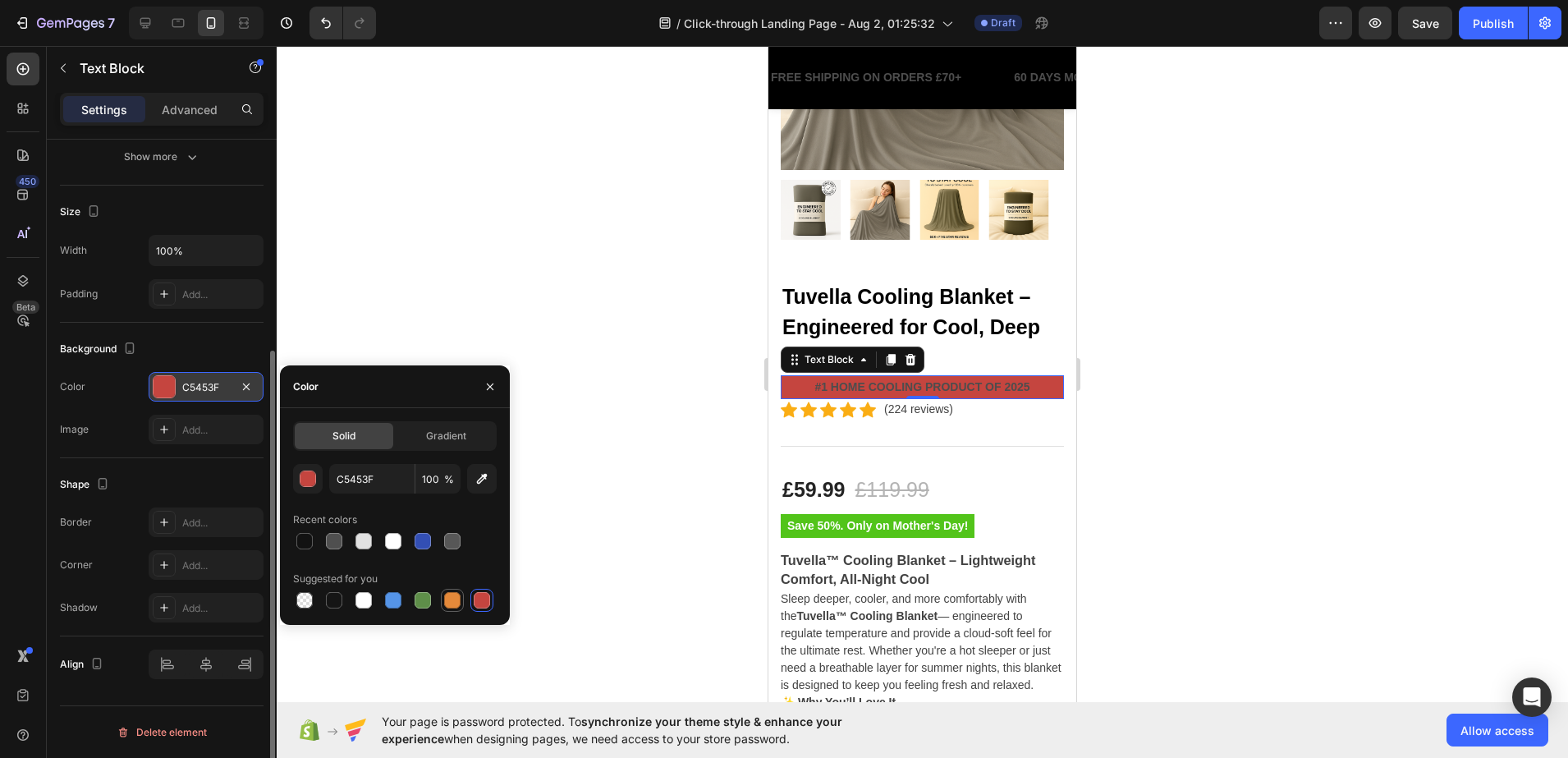 click at bounding box center (452, 600) 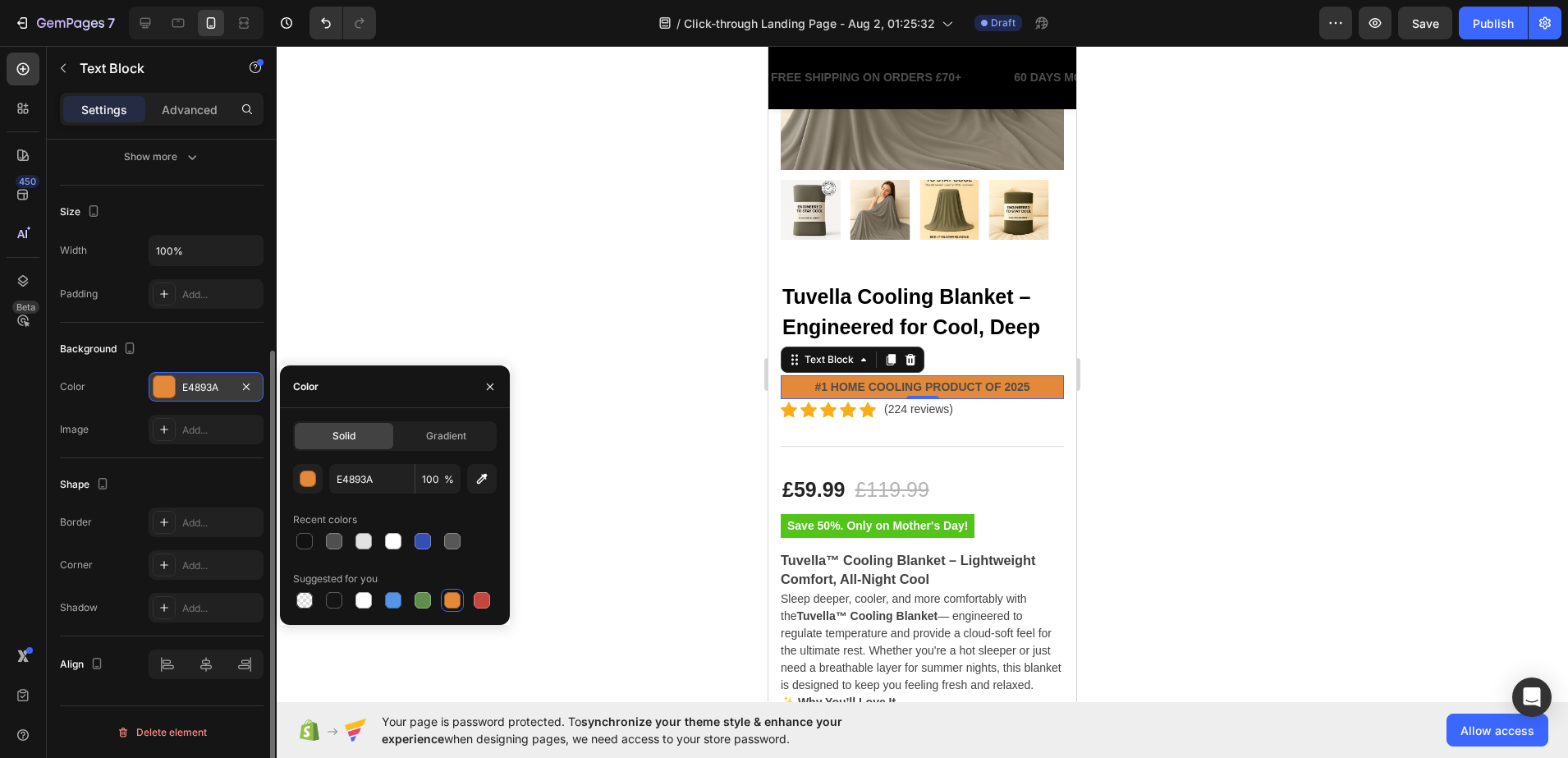 click 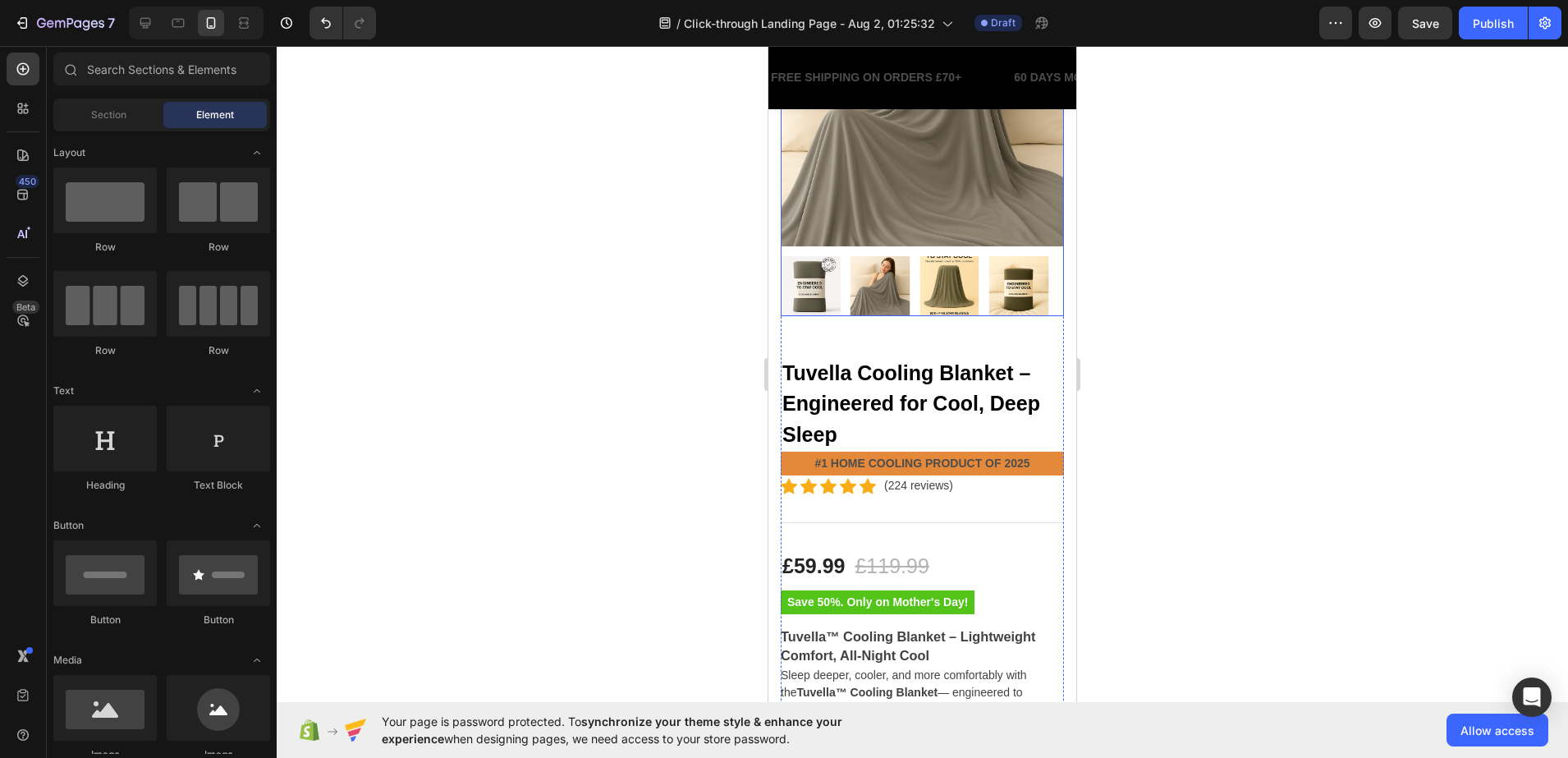 scroll, scrollTop: 308, scrollLeft: 0, axis: vertical 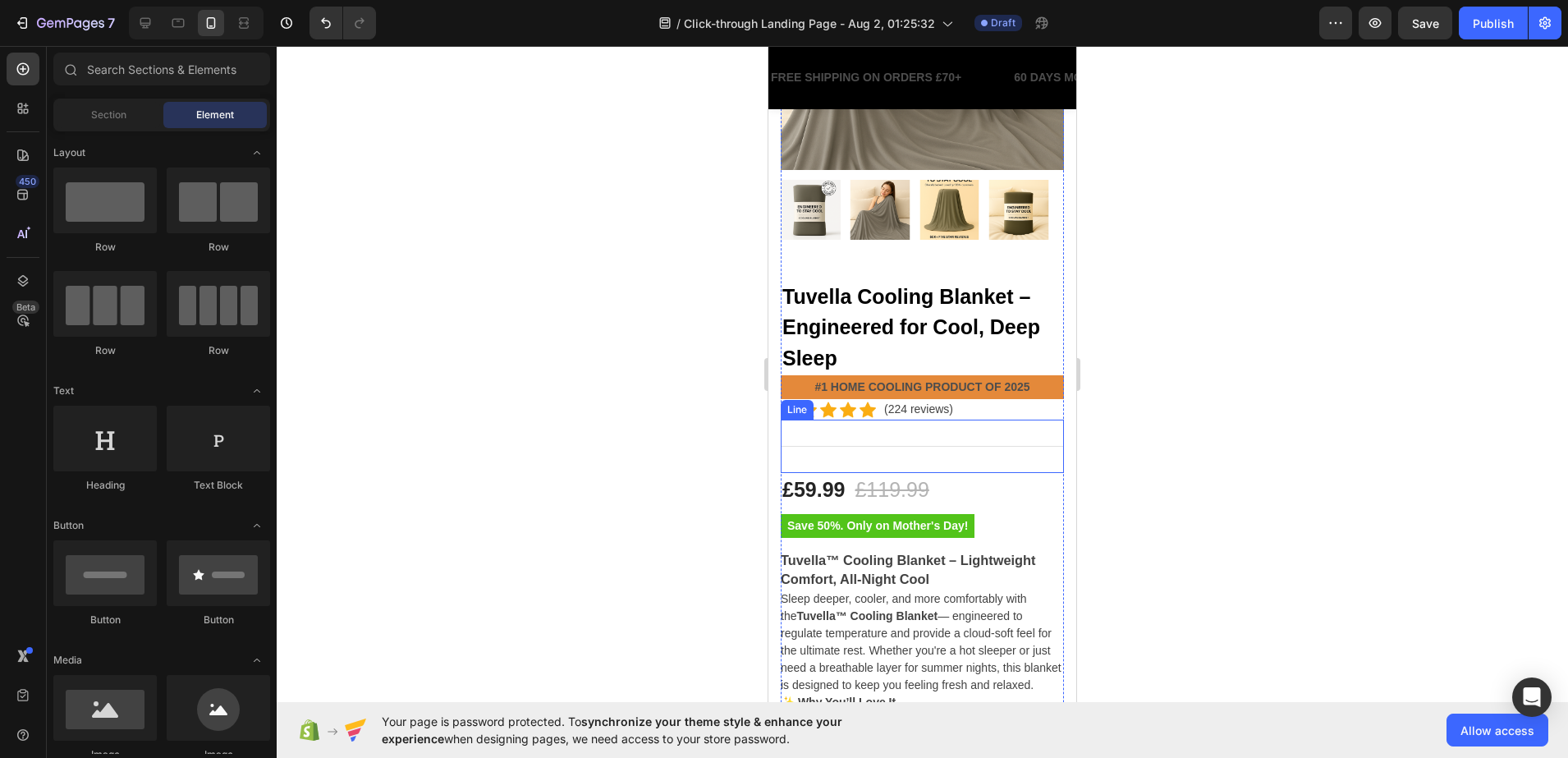click on "Icon                Icon                Icon                Icon                Icon Icon List Hoz (224 reviews) Text block Row" at bounding box center [922, 409] 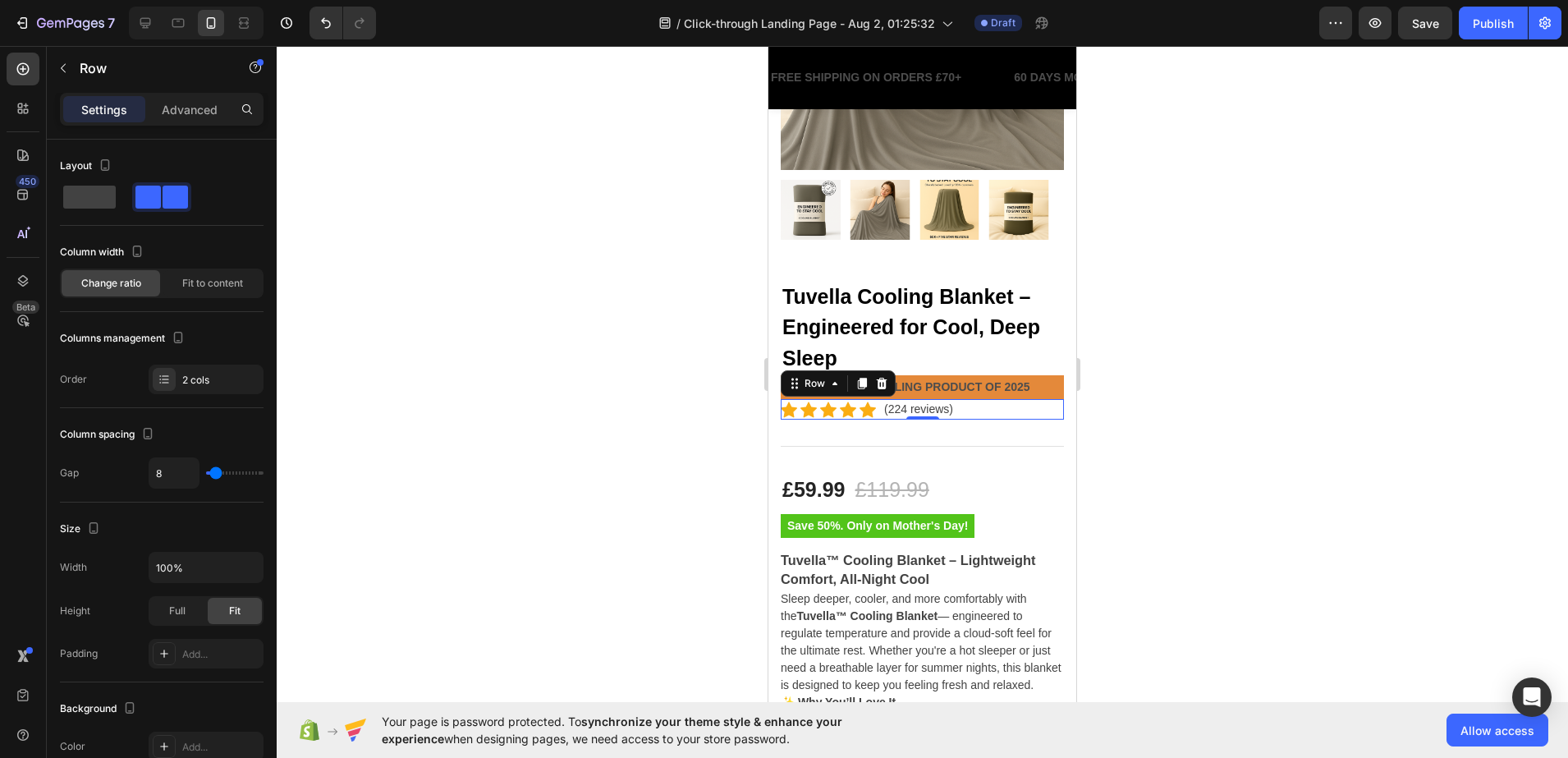 drag, startPoint x: 1249, startPoint y: 365, endPoint x: 1243, endPoint y: 371, distance: 8.485281 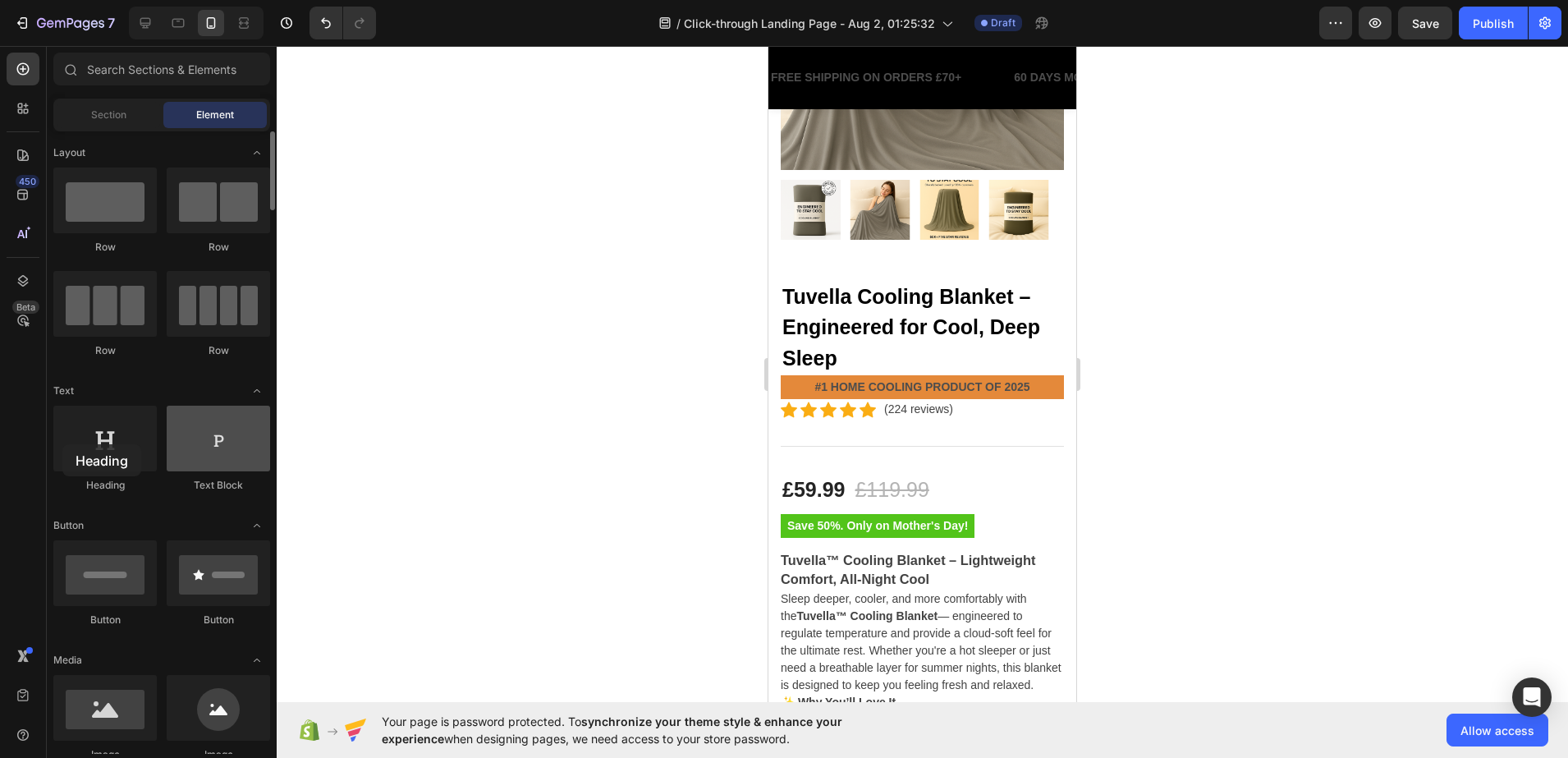 drag, startPoint x: 119, startPoint y: 435, endPoint x: 181, endPoint y: 448, distance: 63.348244 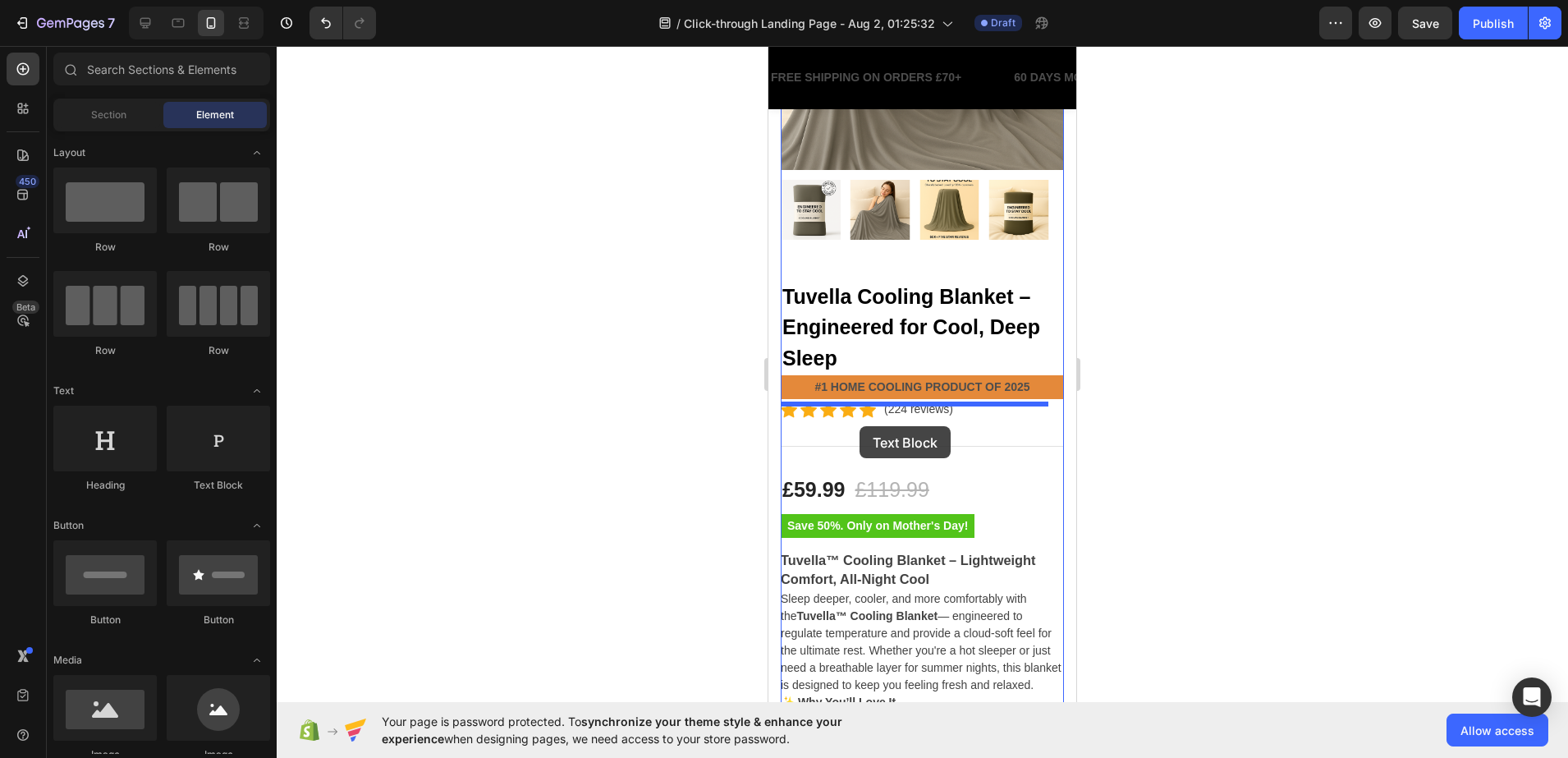 drag, startPoint x: 979, startPoint y: 500, endPoint x: 860, endPoint y: 426, distance: 140.13208 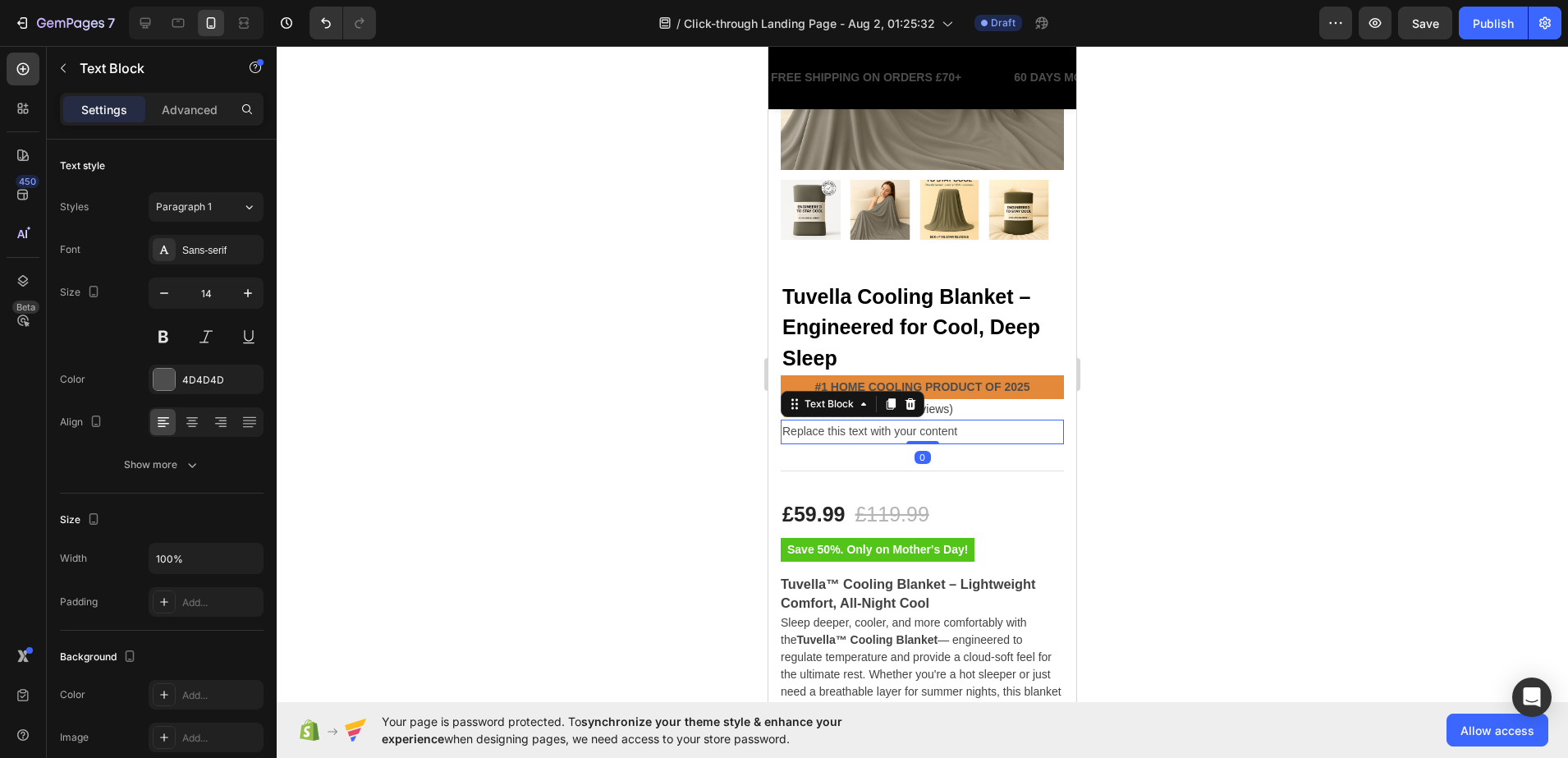 click on "Replace this text with your content" at bounding box center (922, 431) 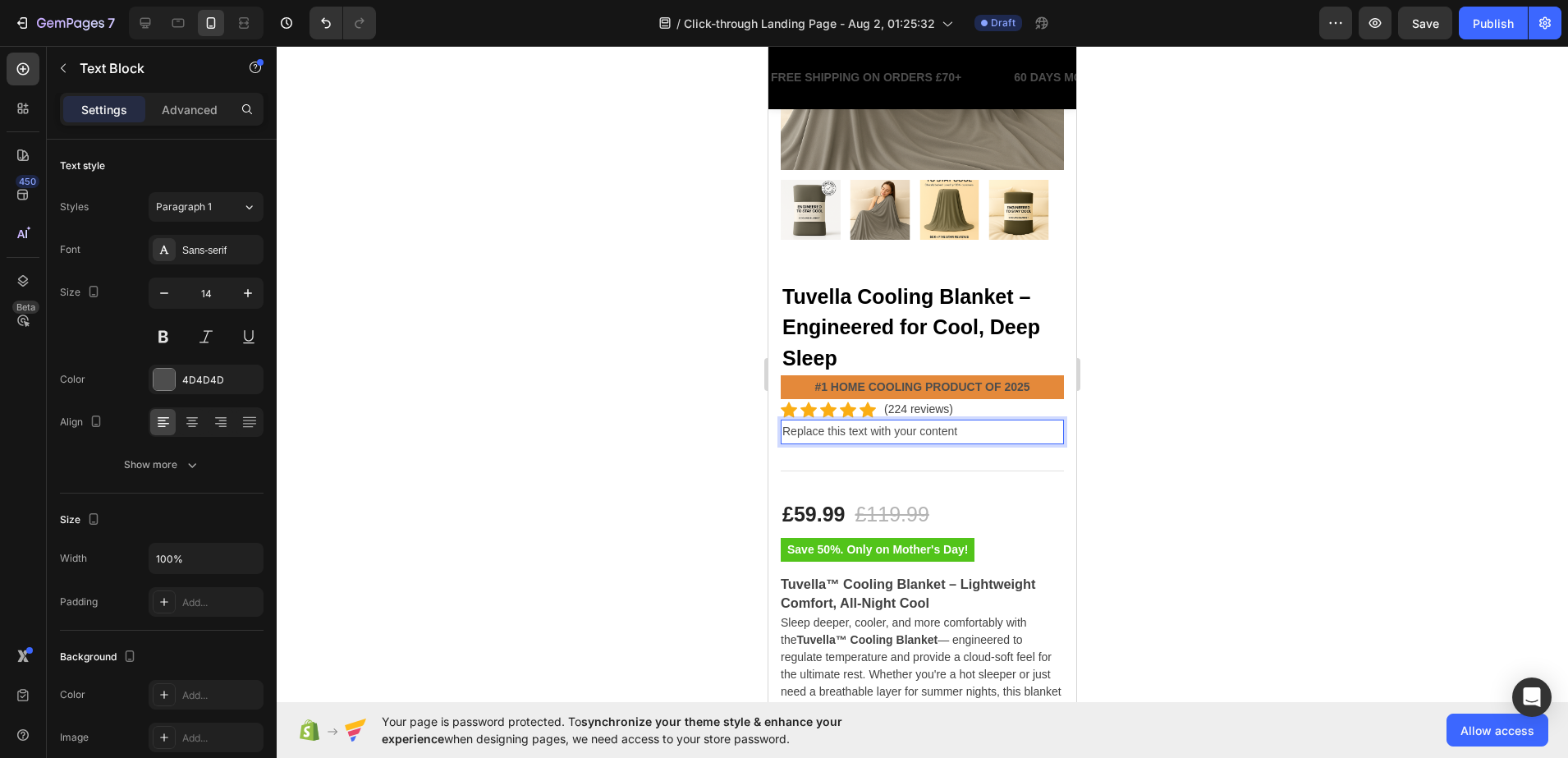 click on "Replace this text with your content" at bounding box center [922, 431] 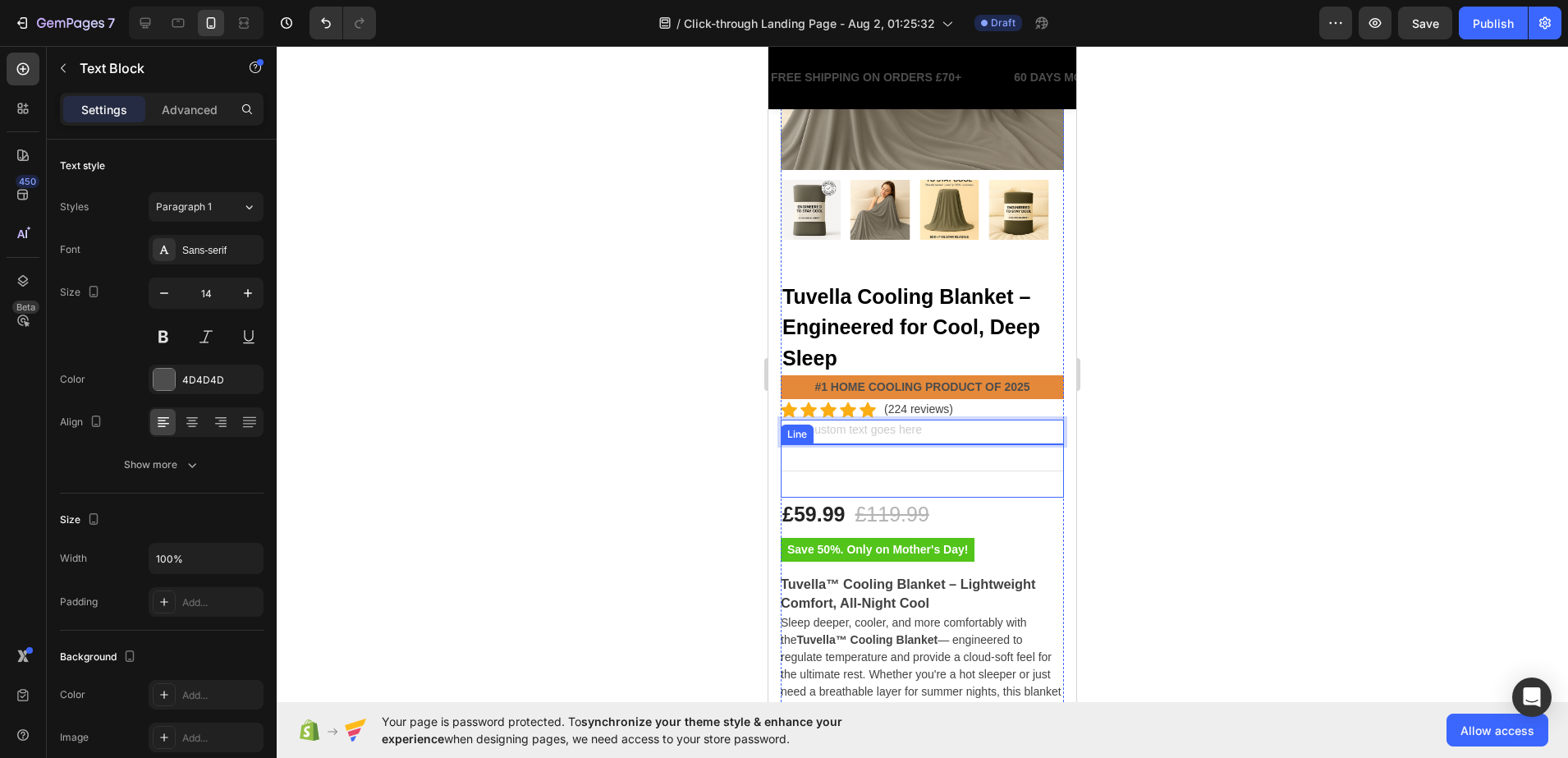 drag, startPoint x: 869, startPoint y: 417, endPoint x: 872, endPoint y: 448, distance: 31.144823 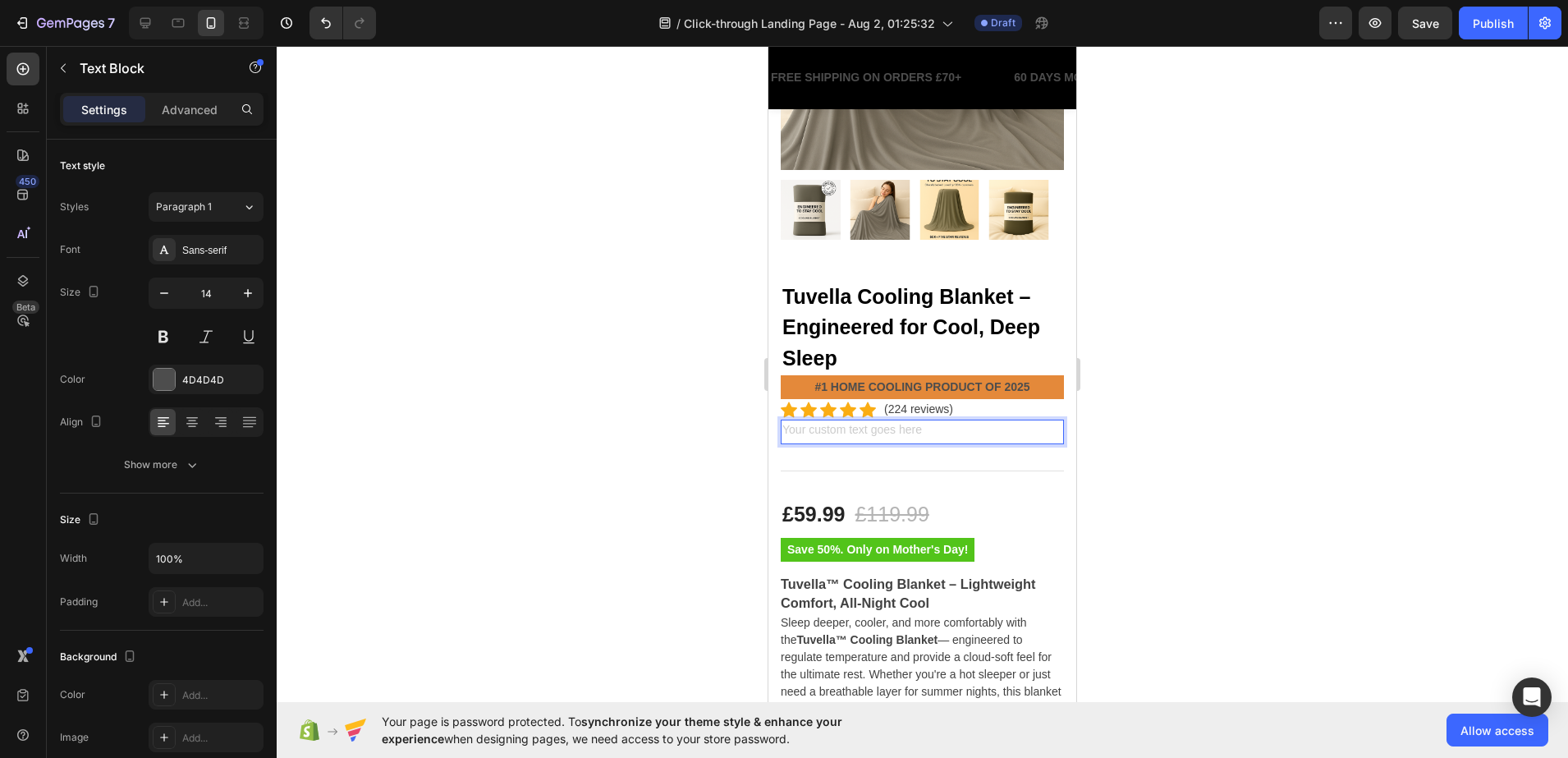 click 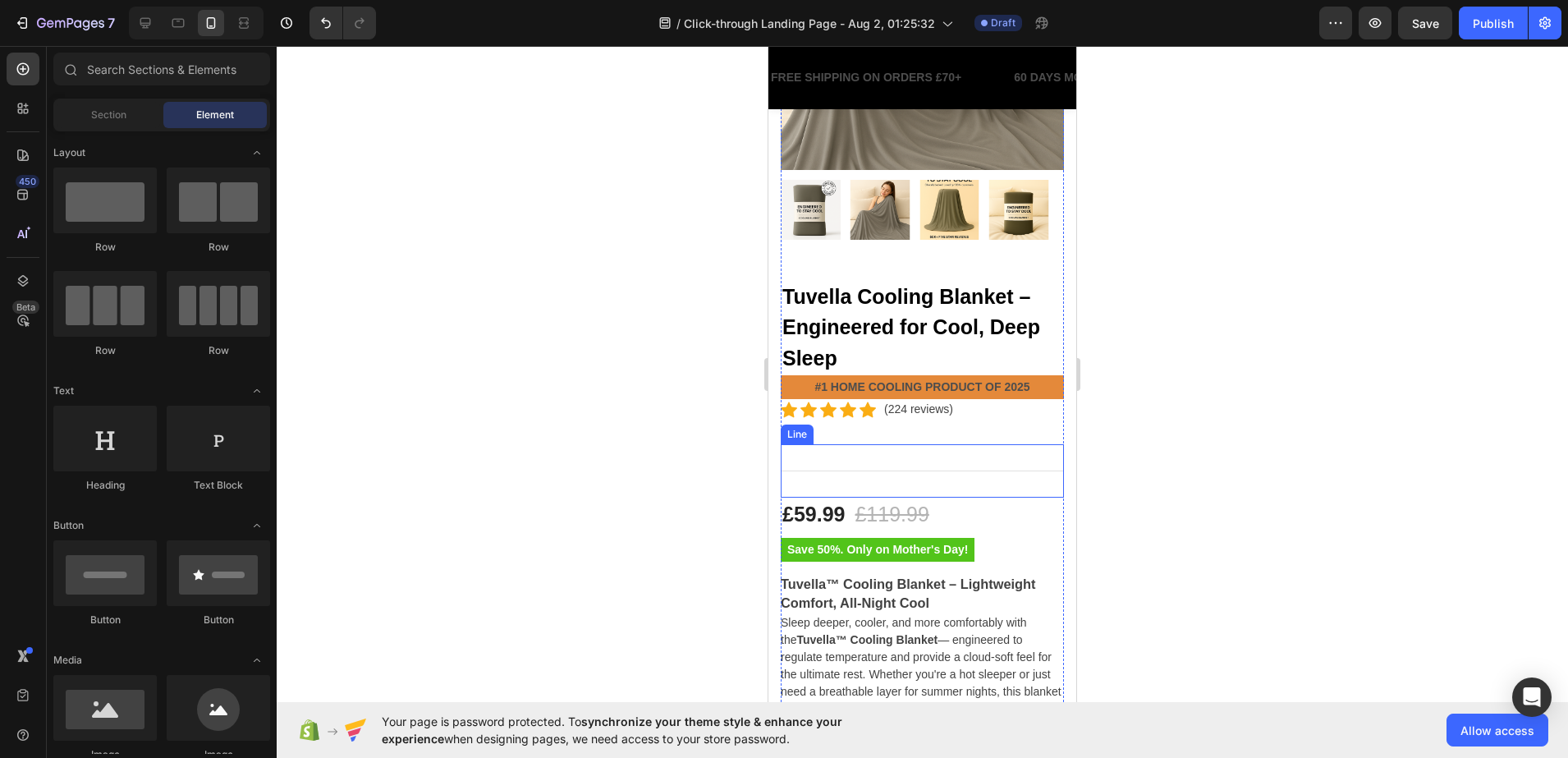 click at bounding box center [922, 431] 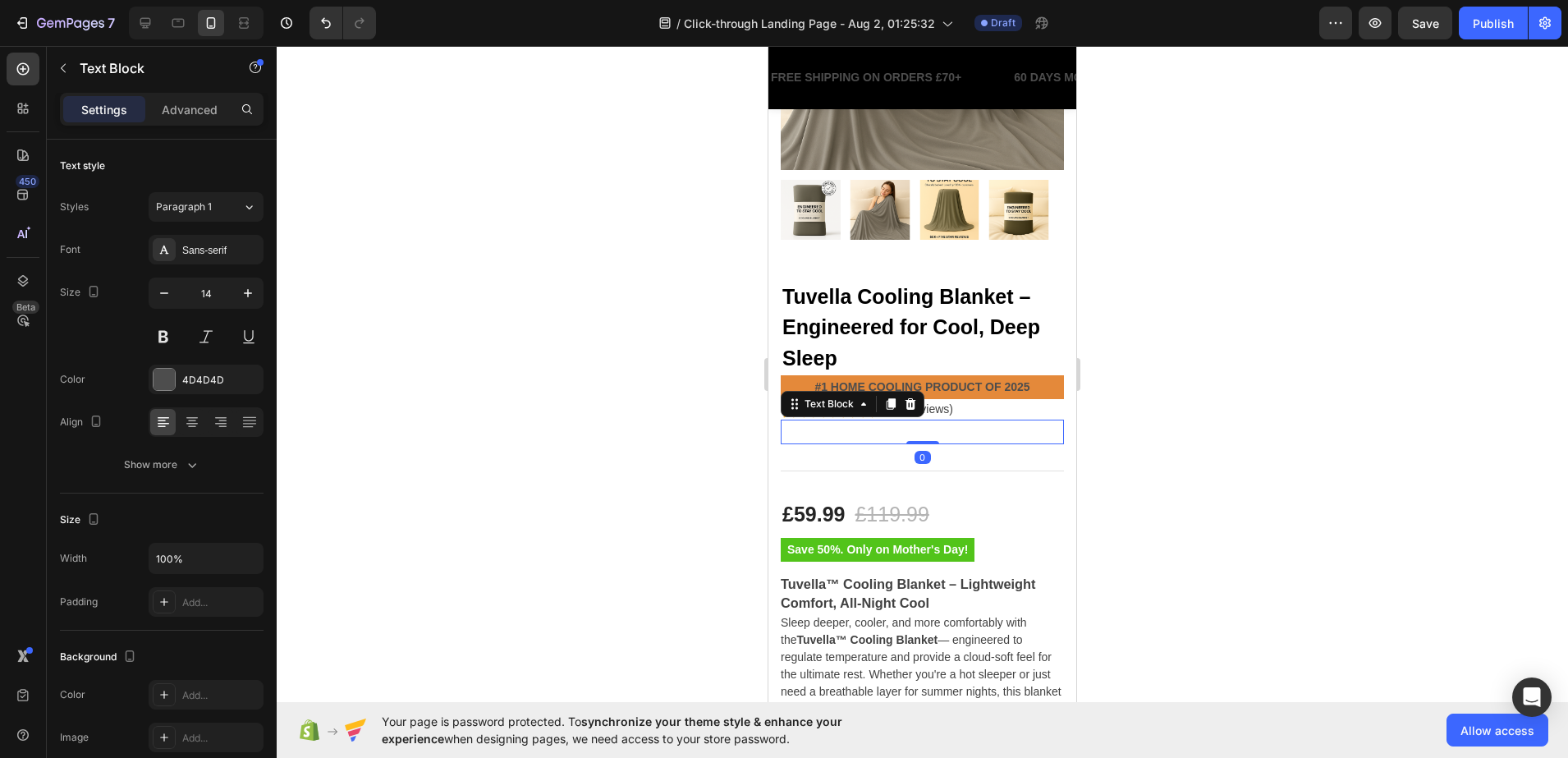 click at bounding box center (922, 431) 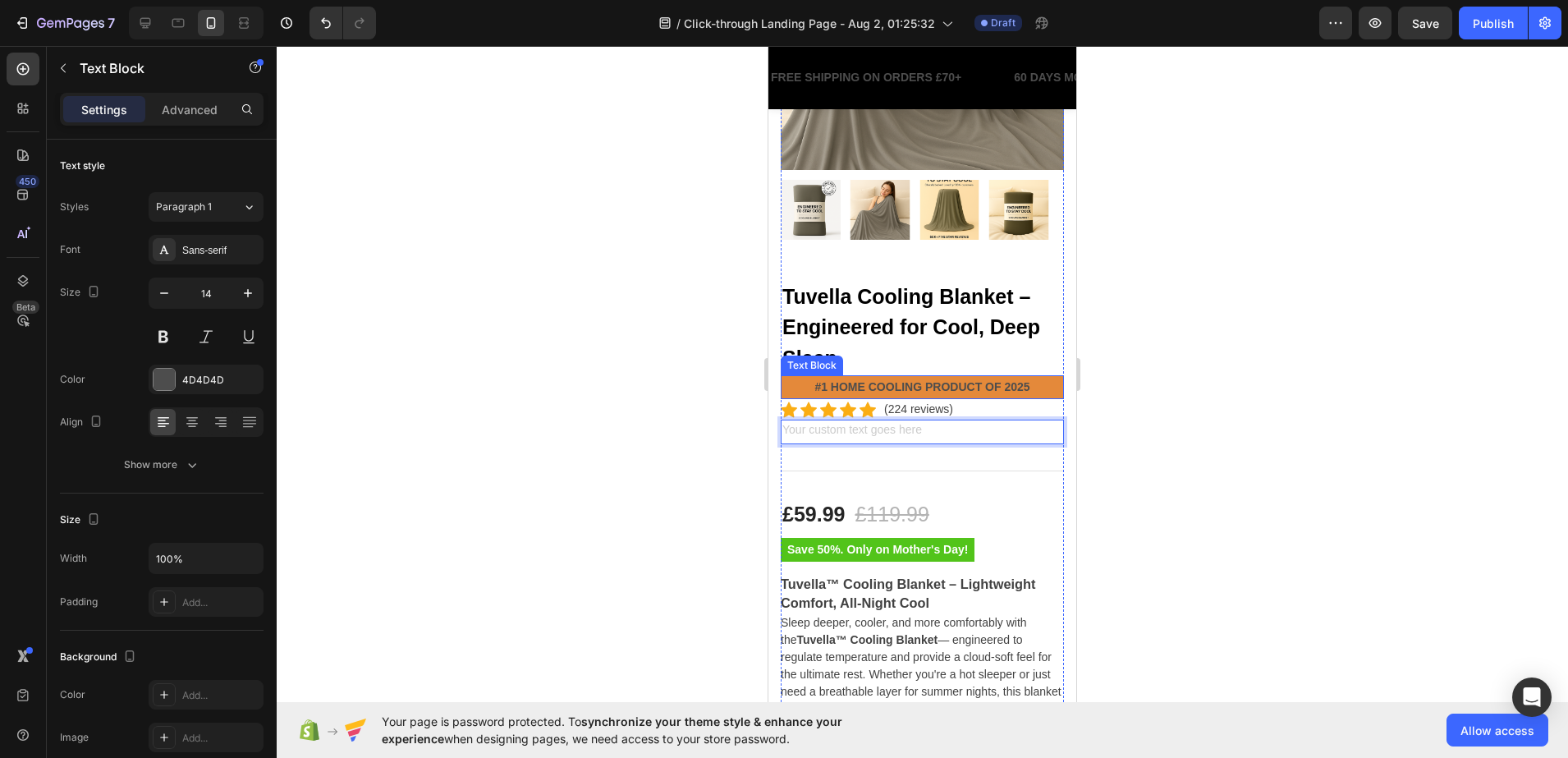 click on "#1 HOME COOLING PRODUCT OF 2025" at bounding box center [922, 387] 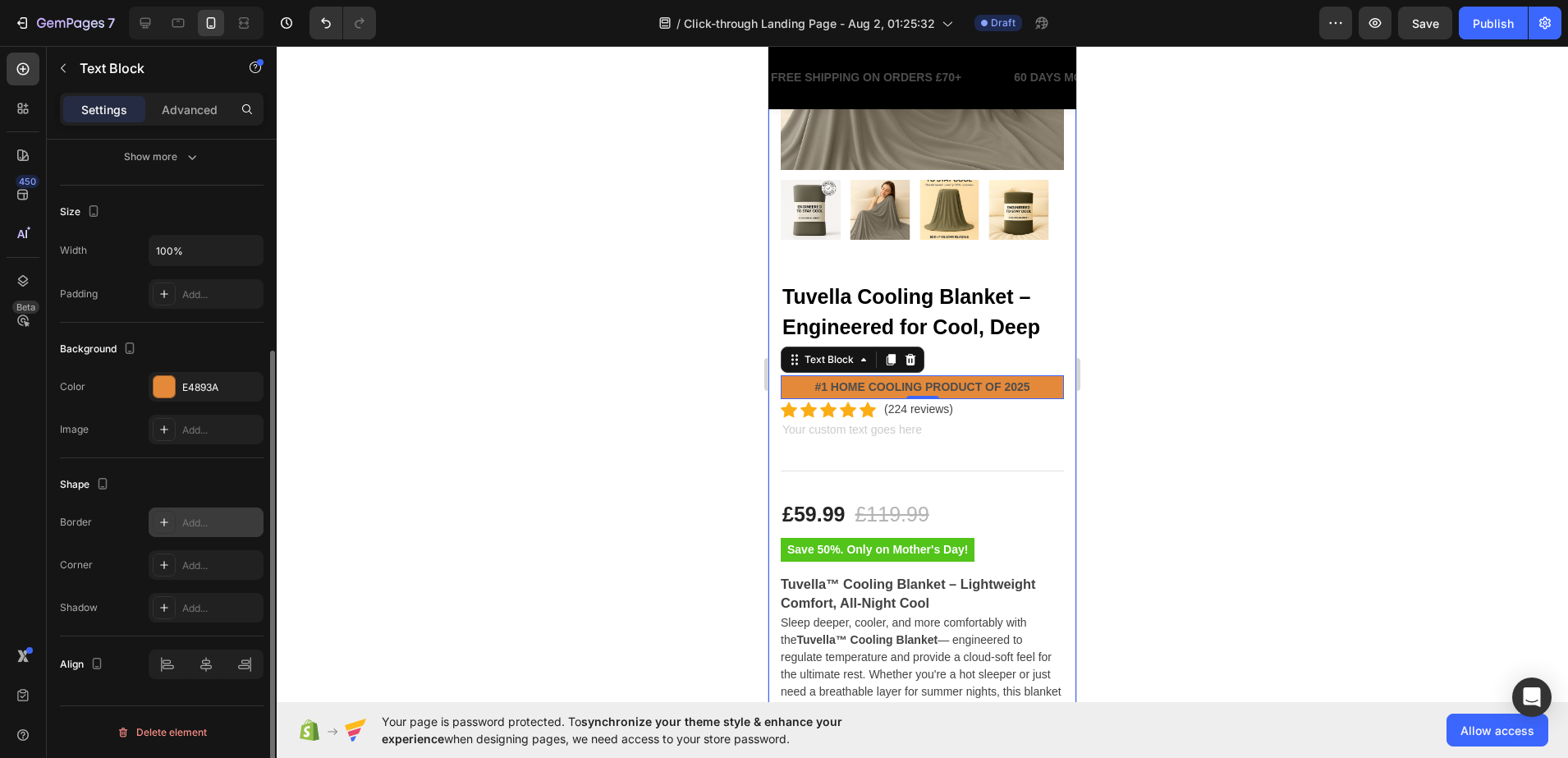 click 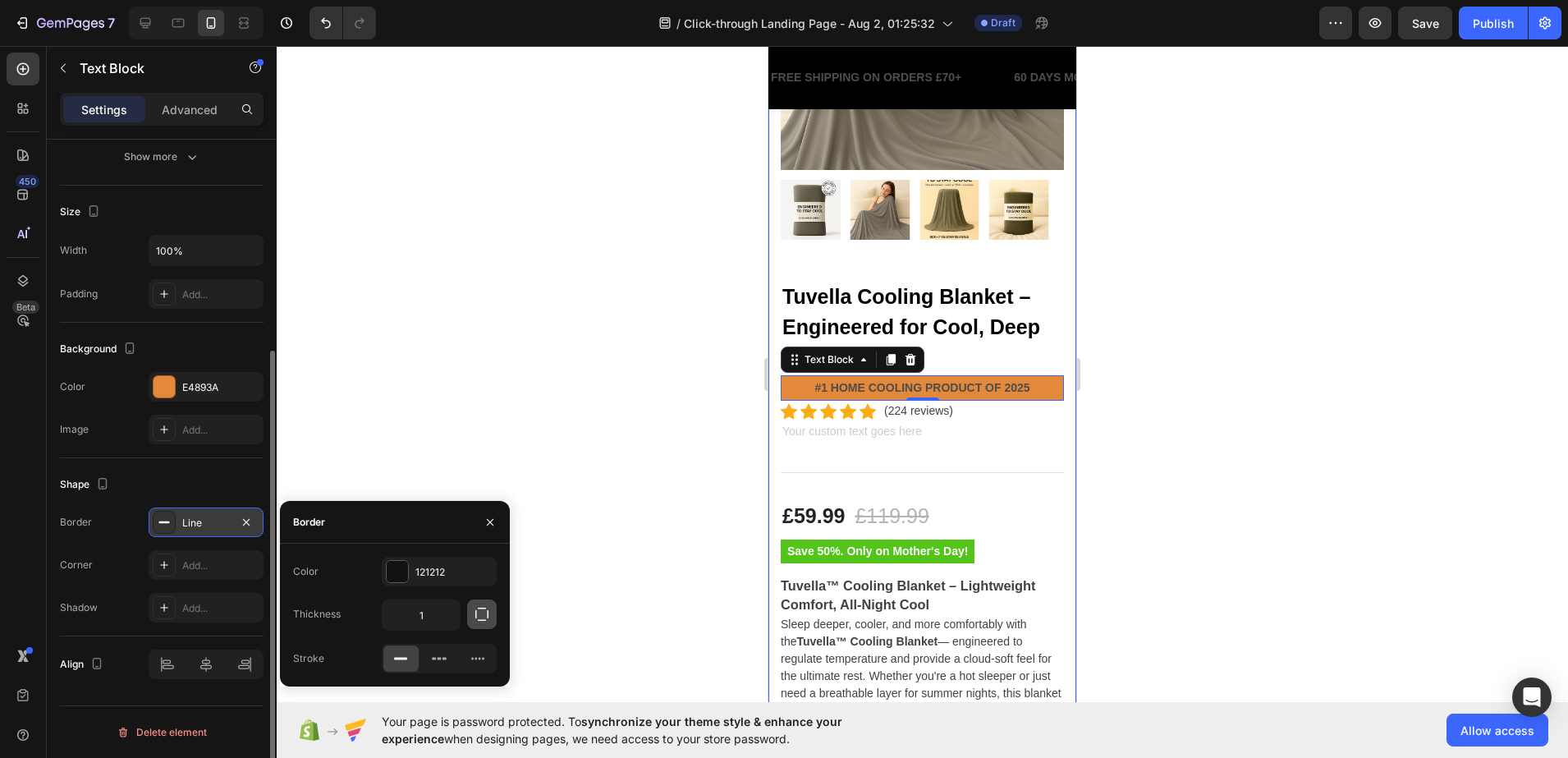 click at bounding box center [482, 614] 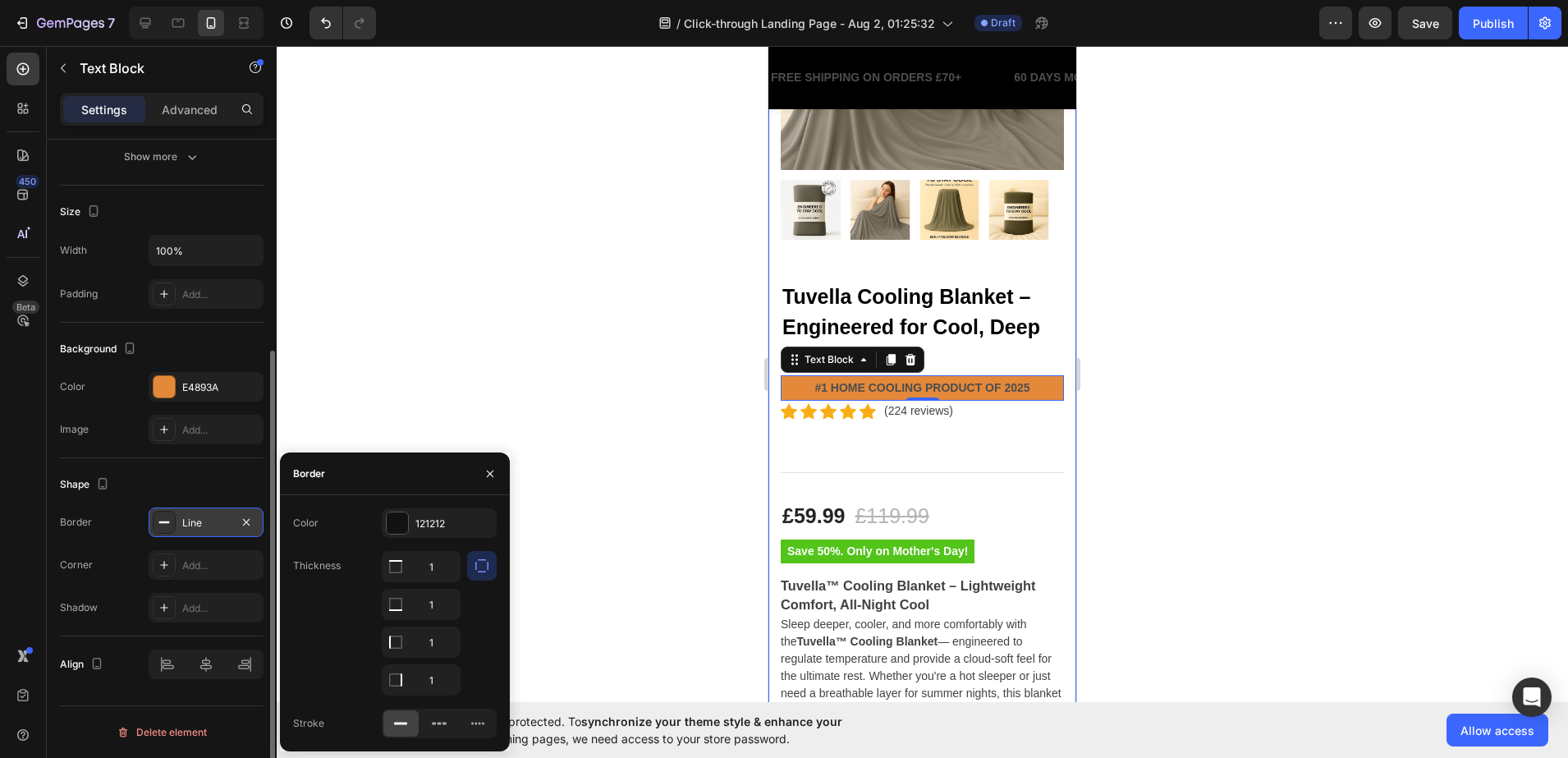 click on "Line" at bounding box center (206, 523) 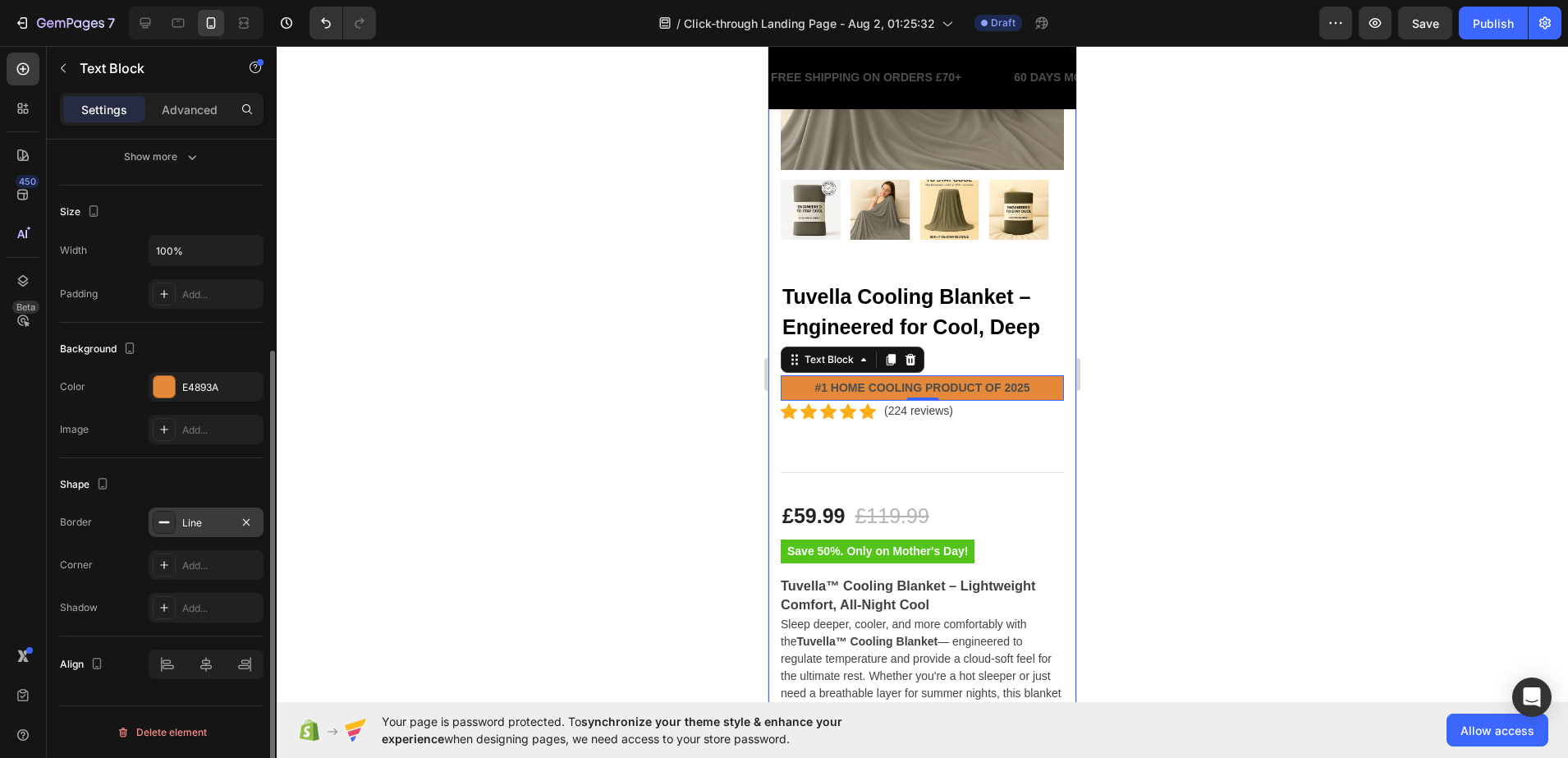click on "Line" at bounding box center (206, 523) 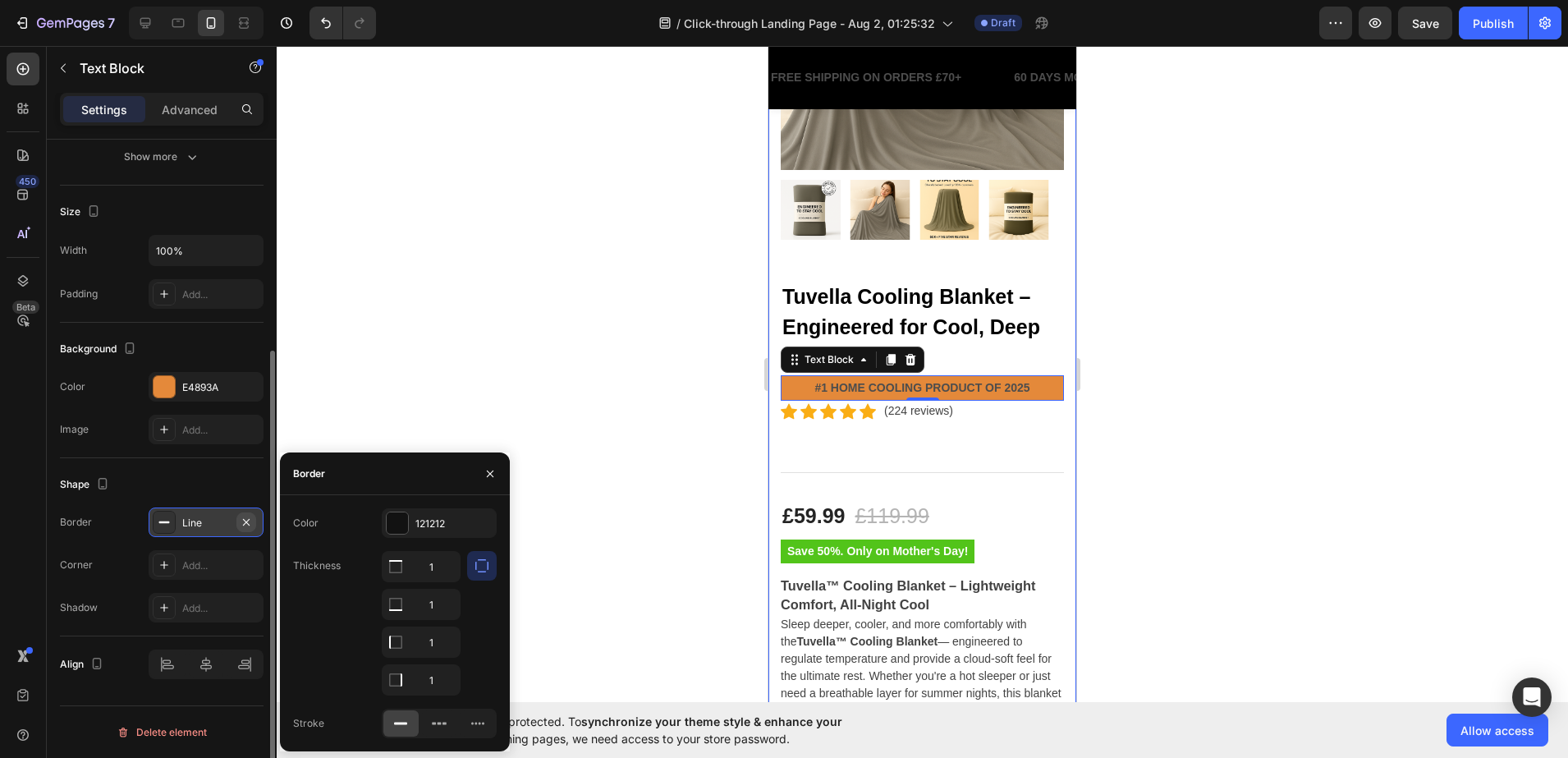 click 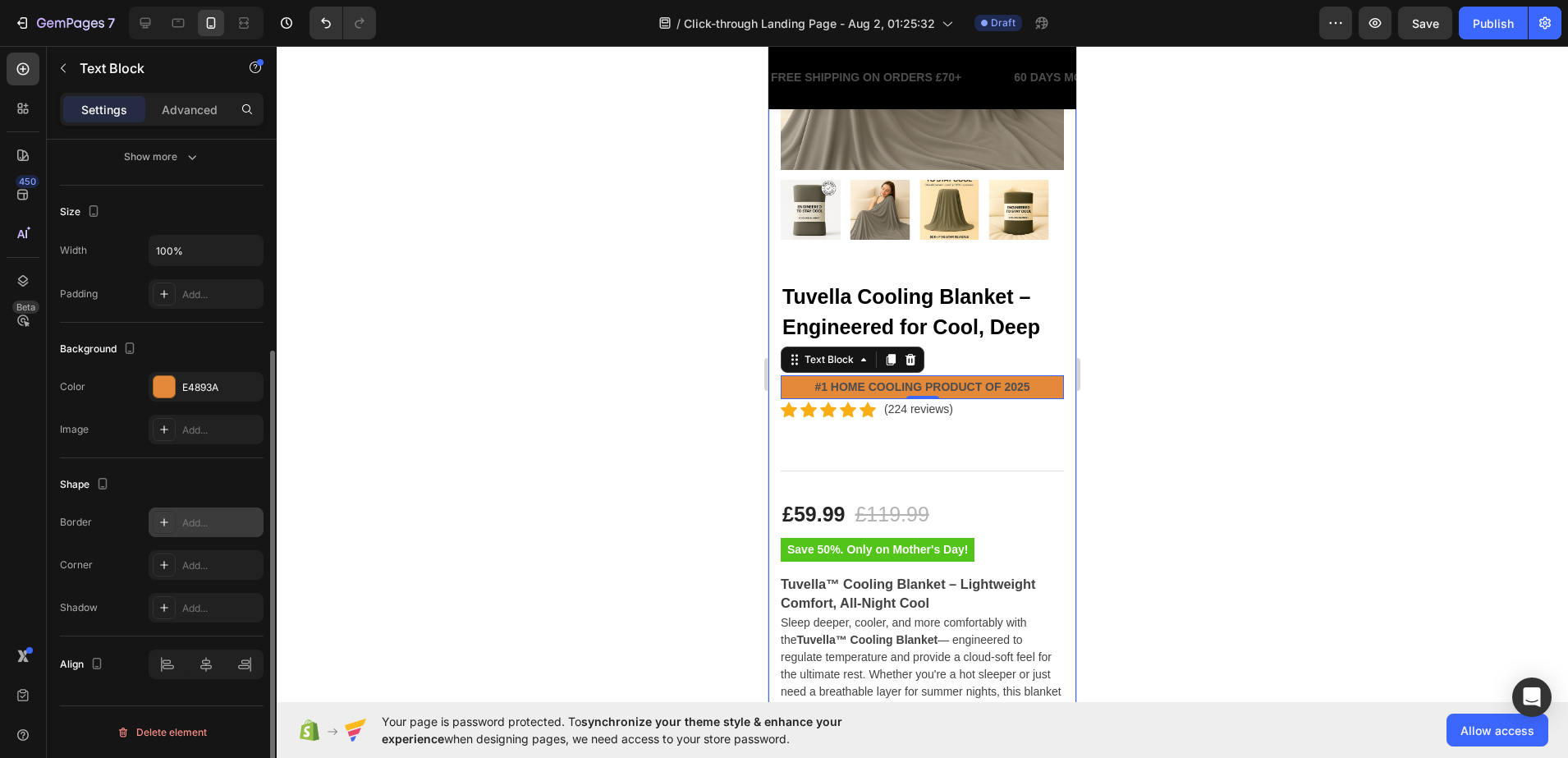 click 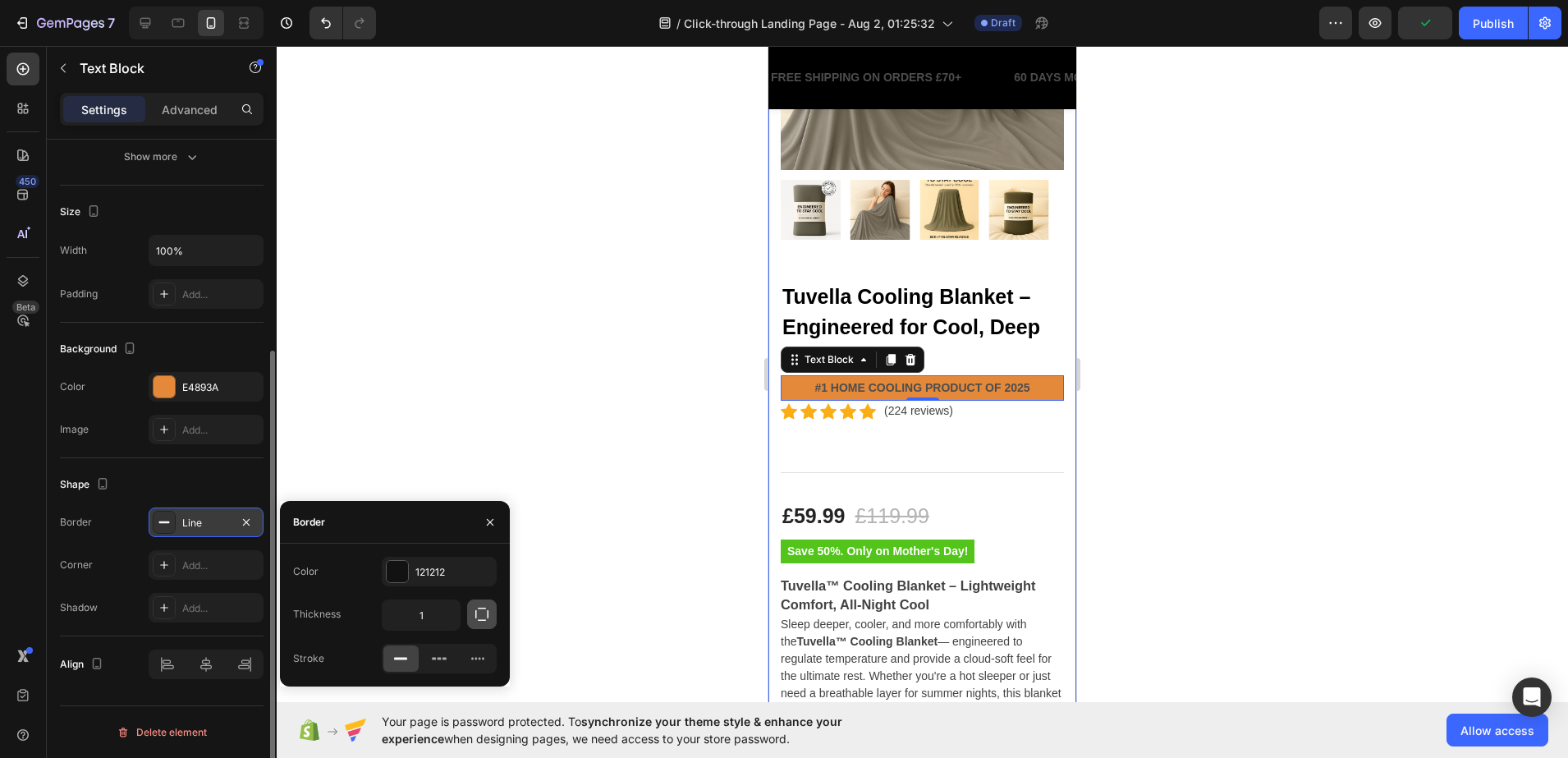 click 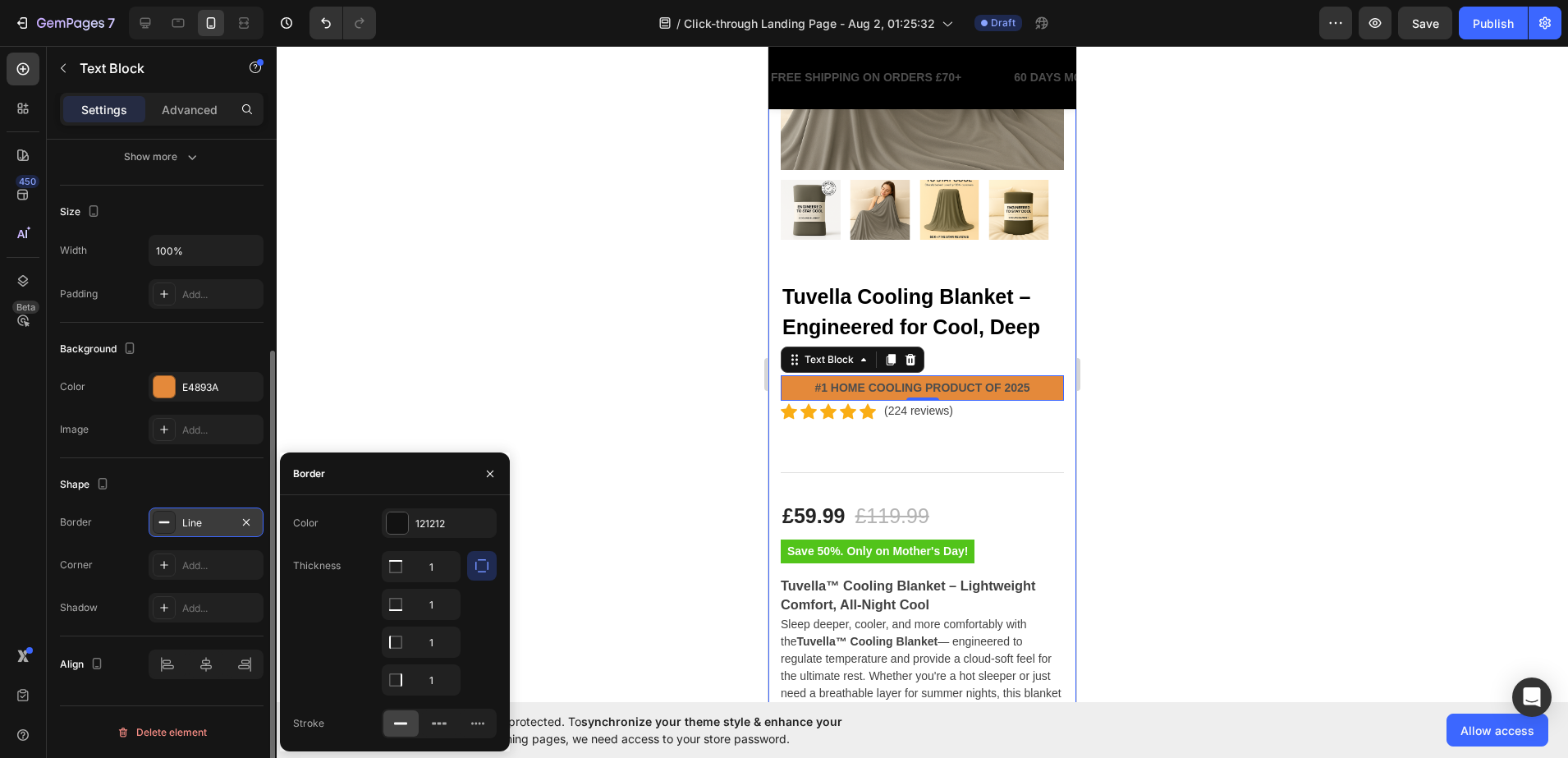 click 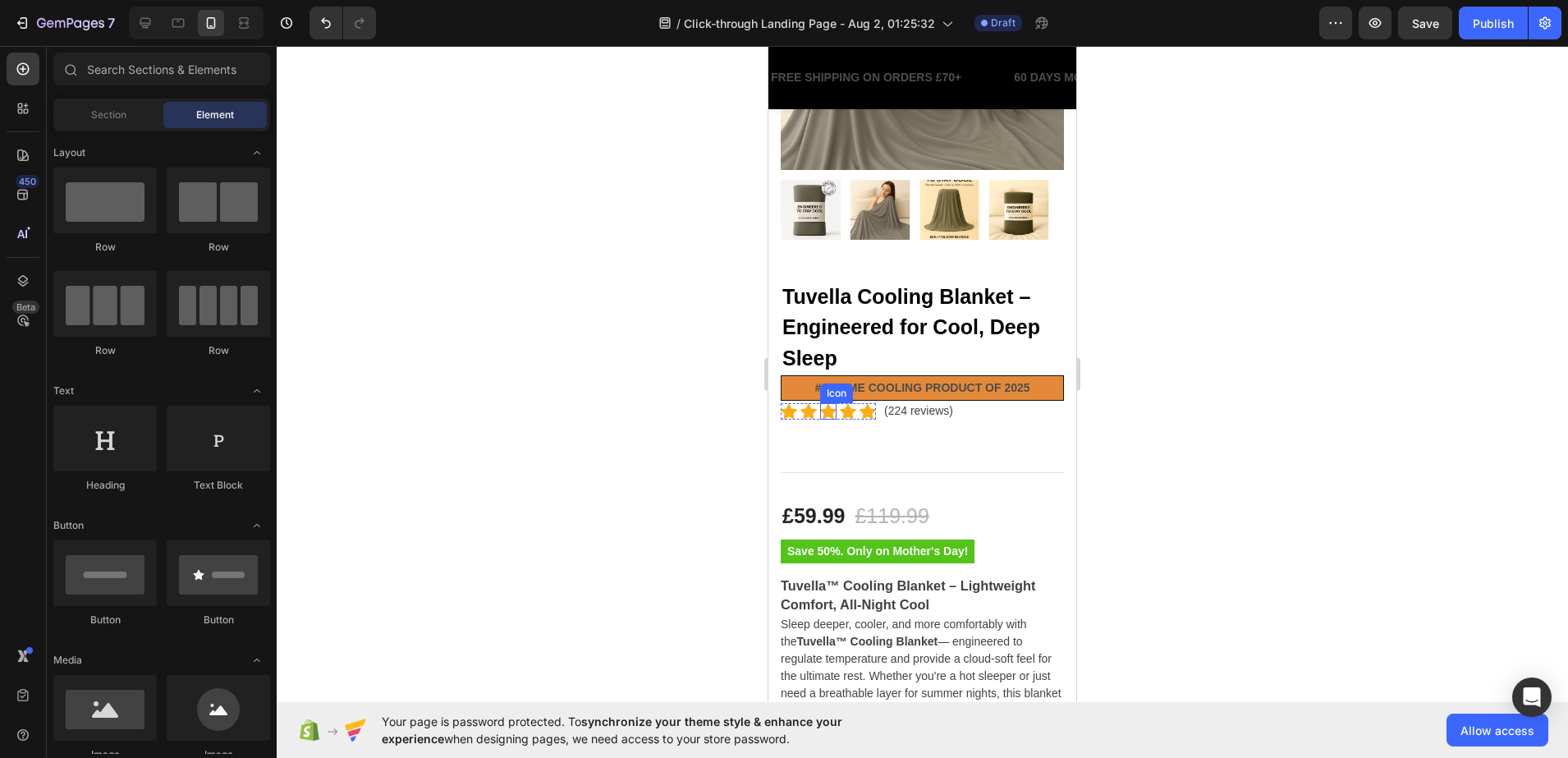 click on "#1 HOME COOLING PRODUCT OF 2025" at bounding box center [922, 388] 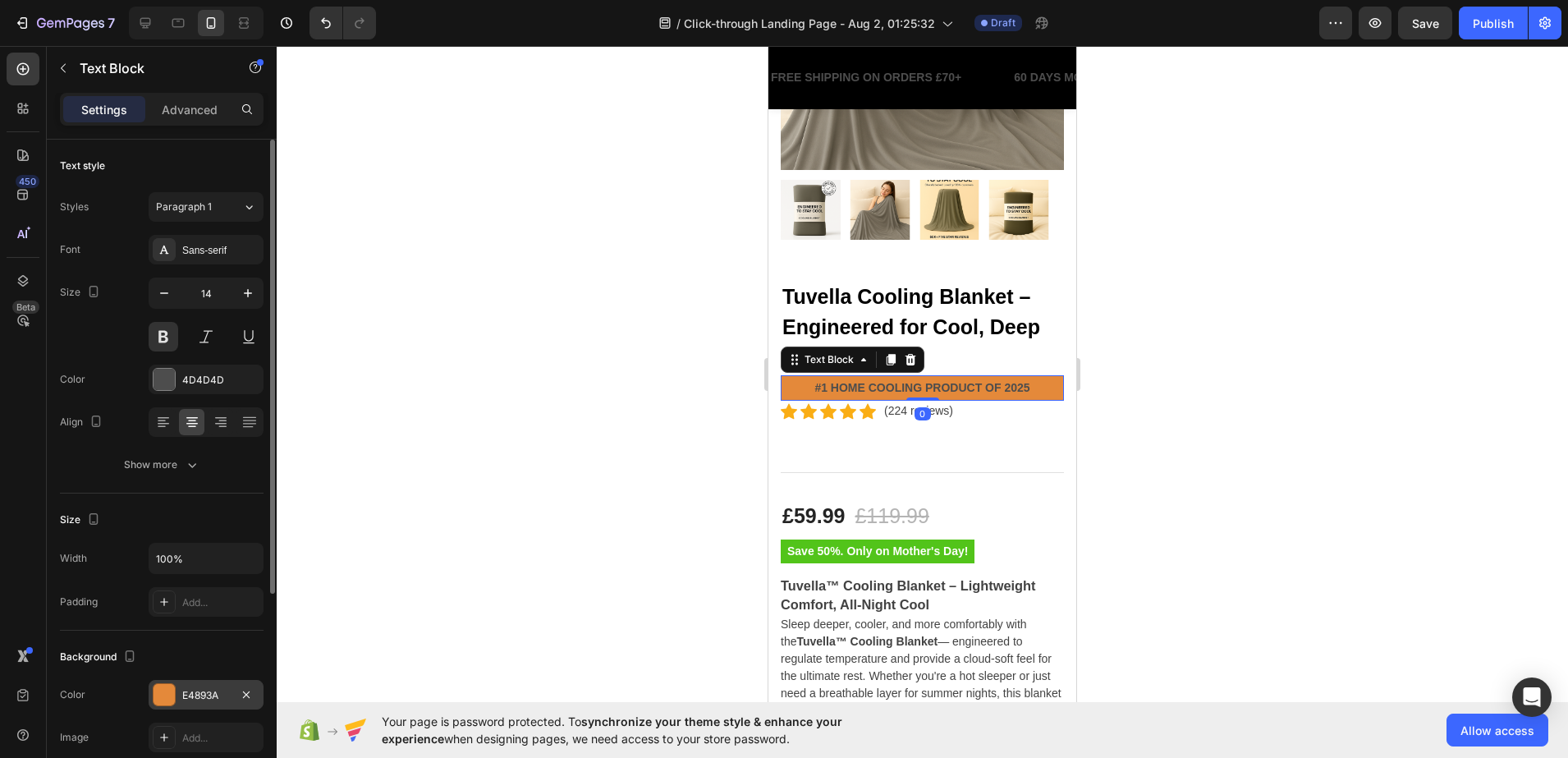 scroll, scrollTop: 205, scrollLeft: 0, axis: vertical 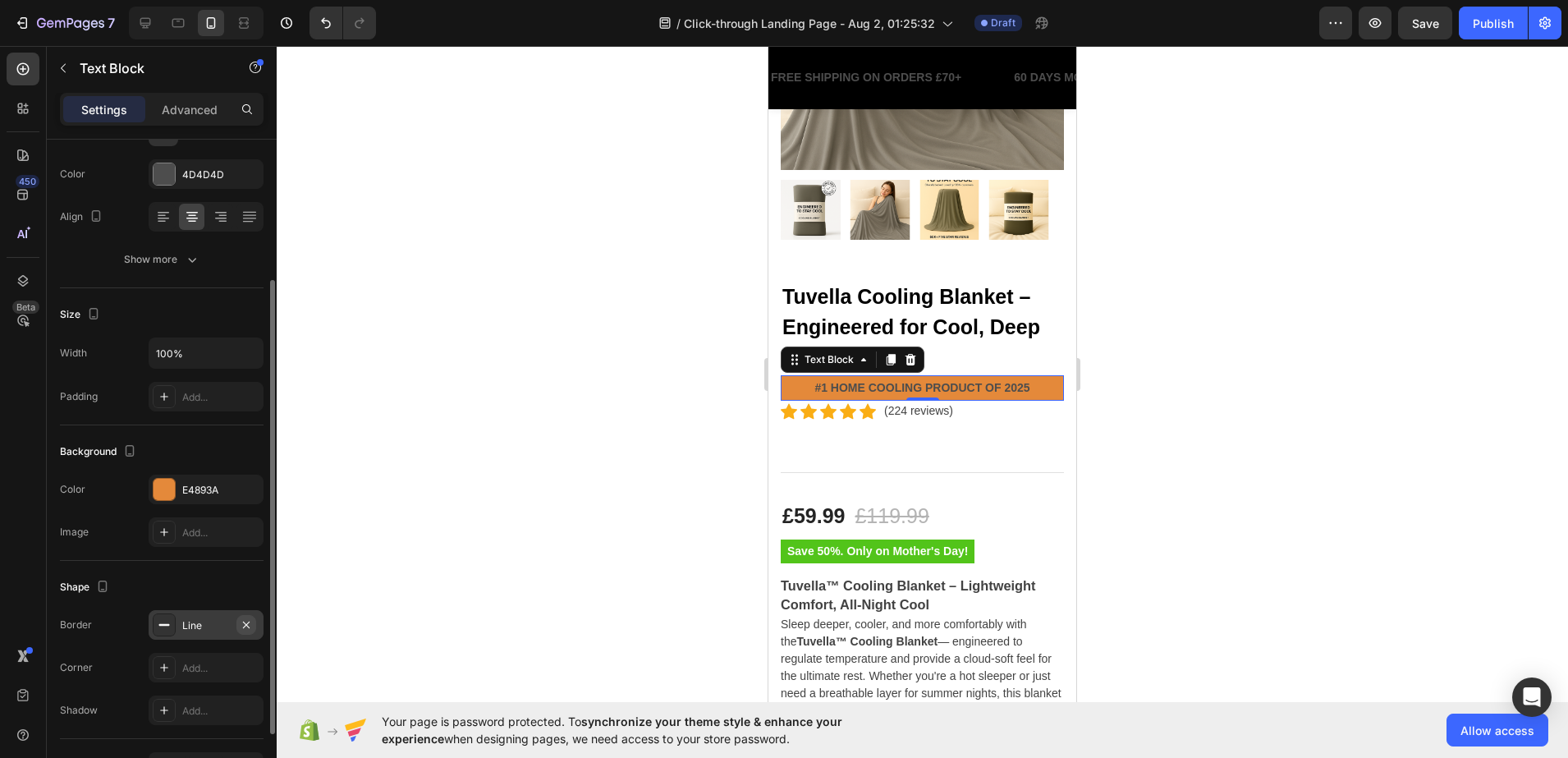 click 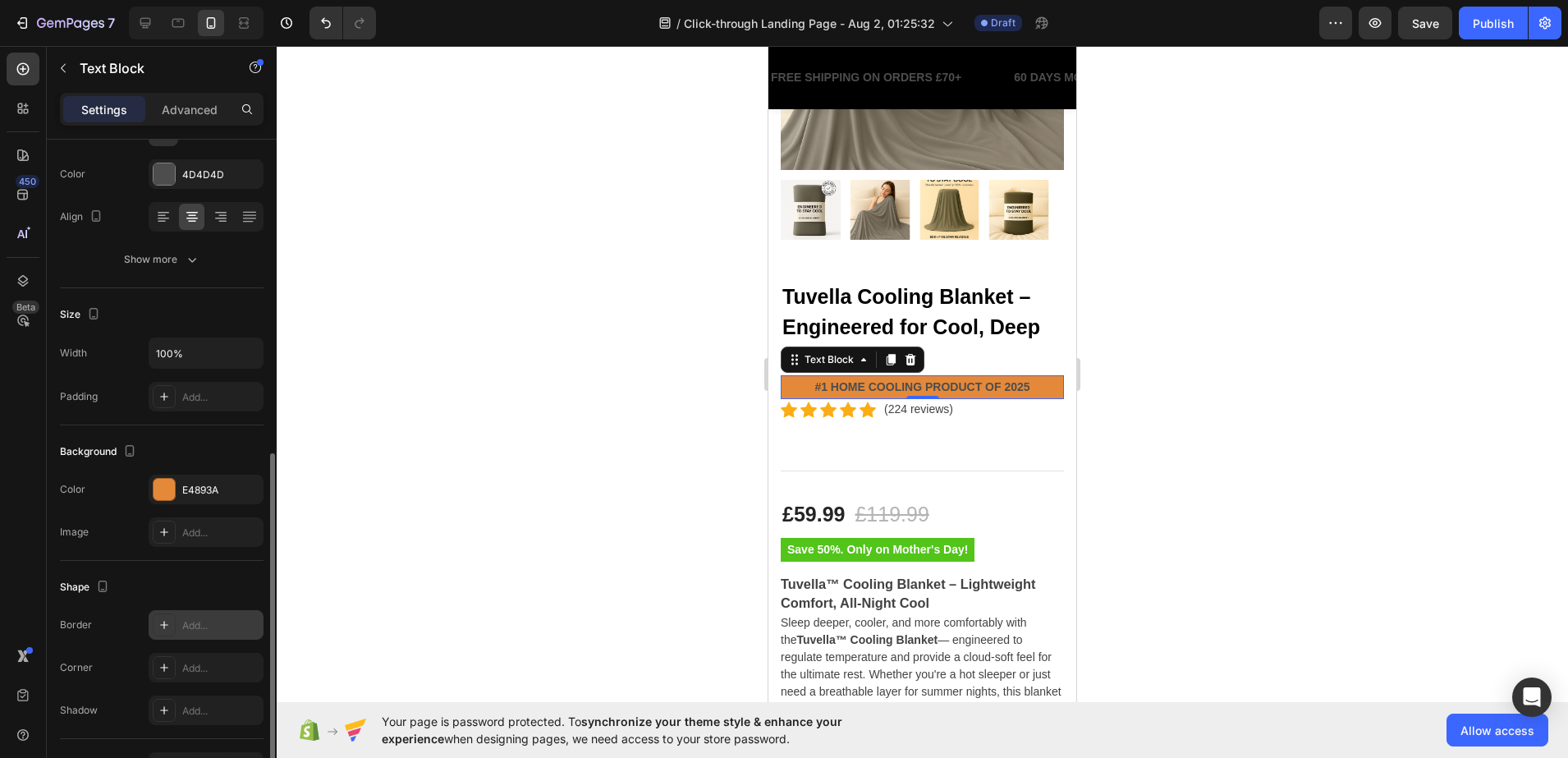 scroll, scrollTop: 308, scrollLeft: 0, axis: vertical 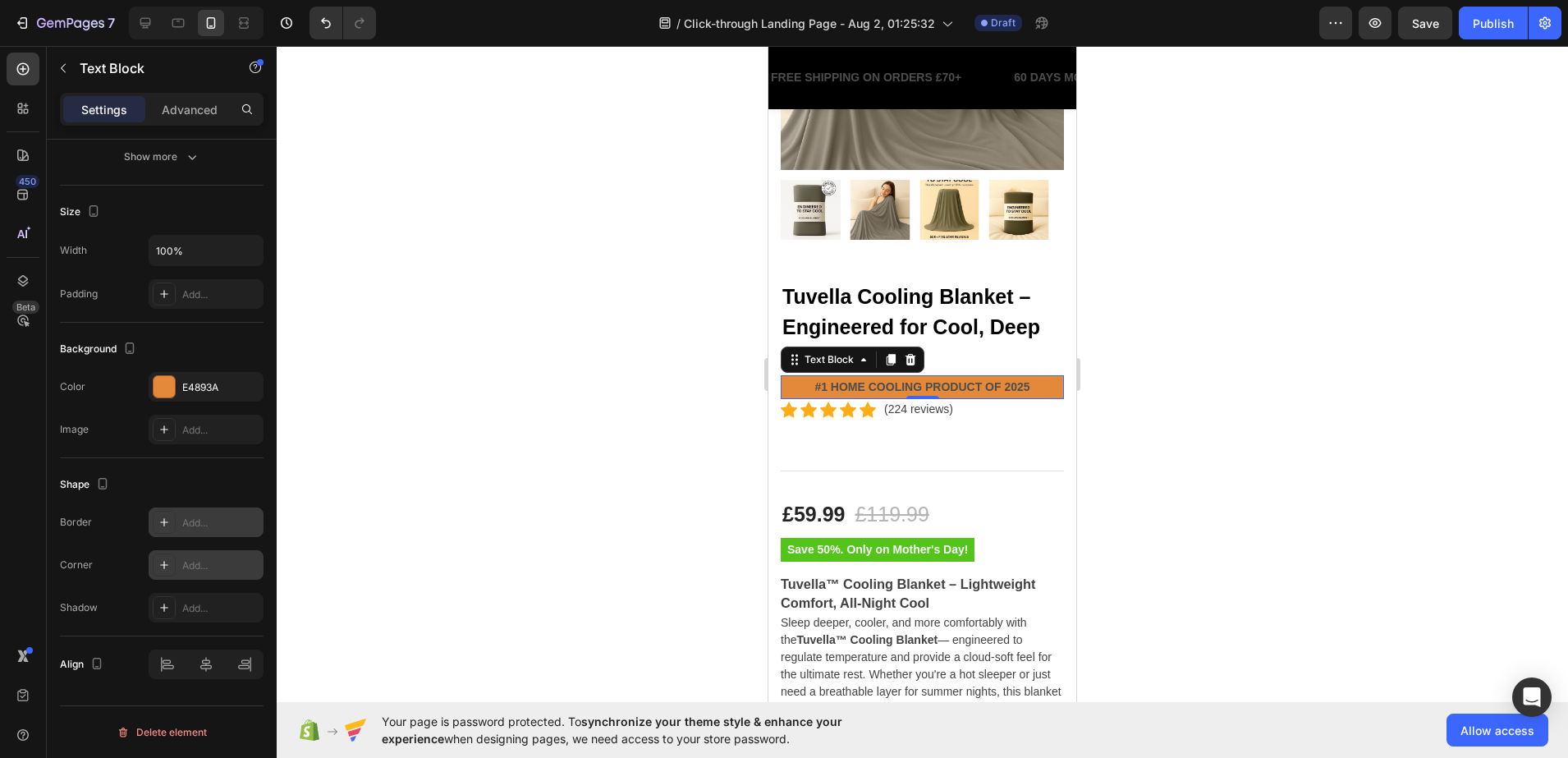 click 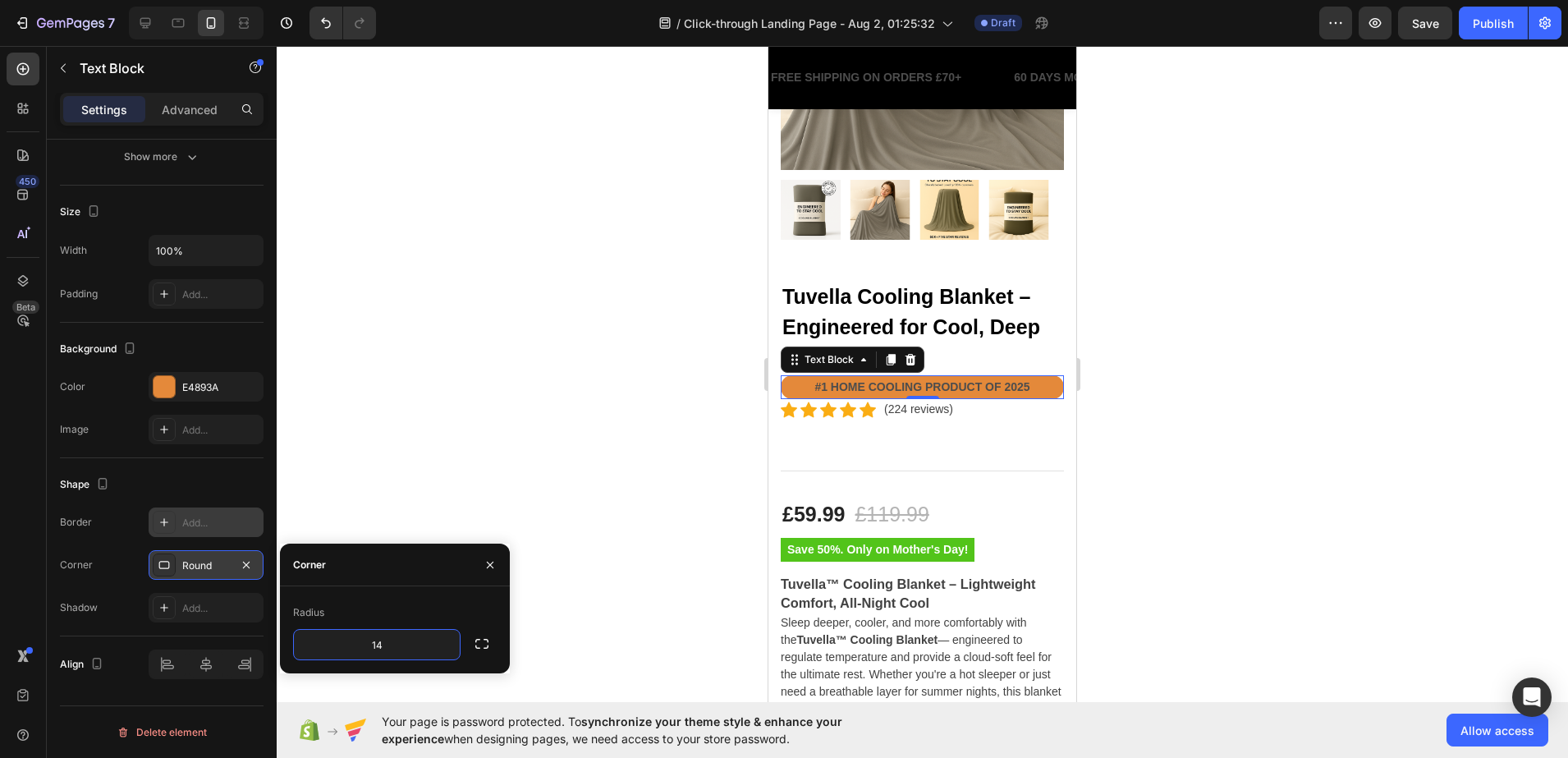 type on "1" 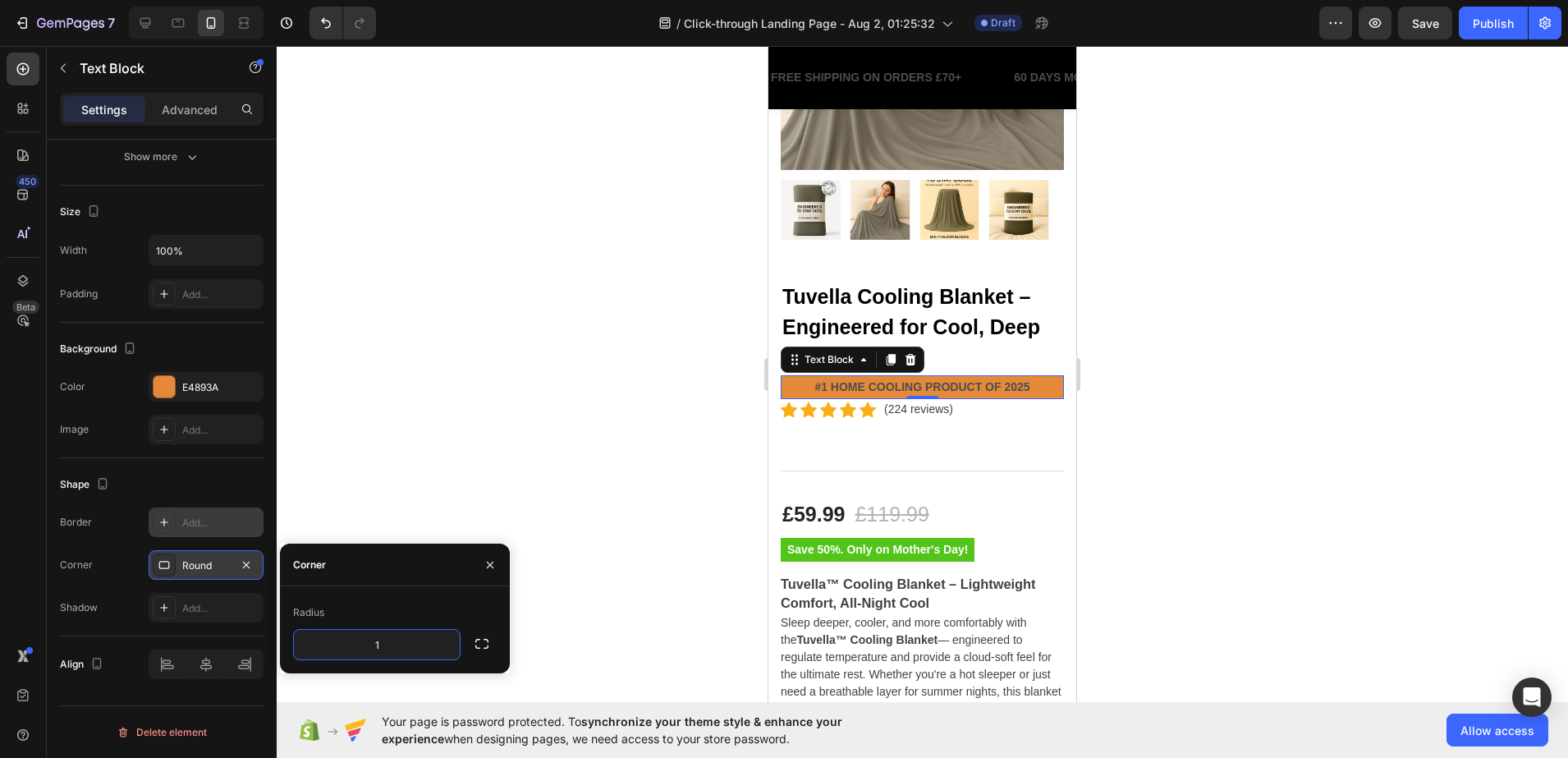 type on "12" 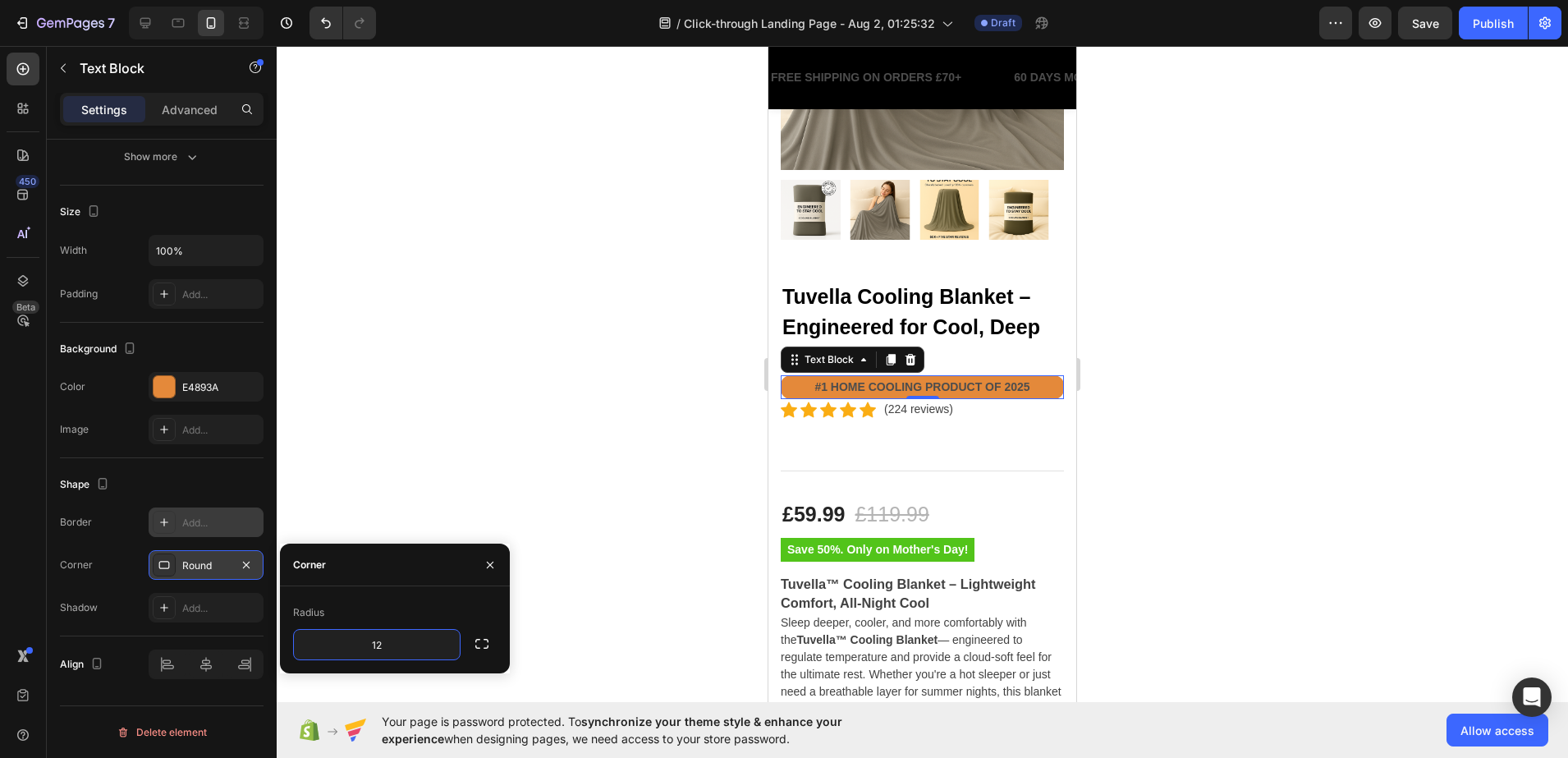 click 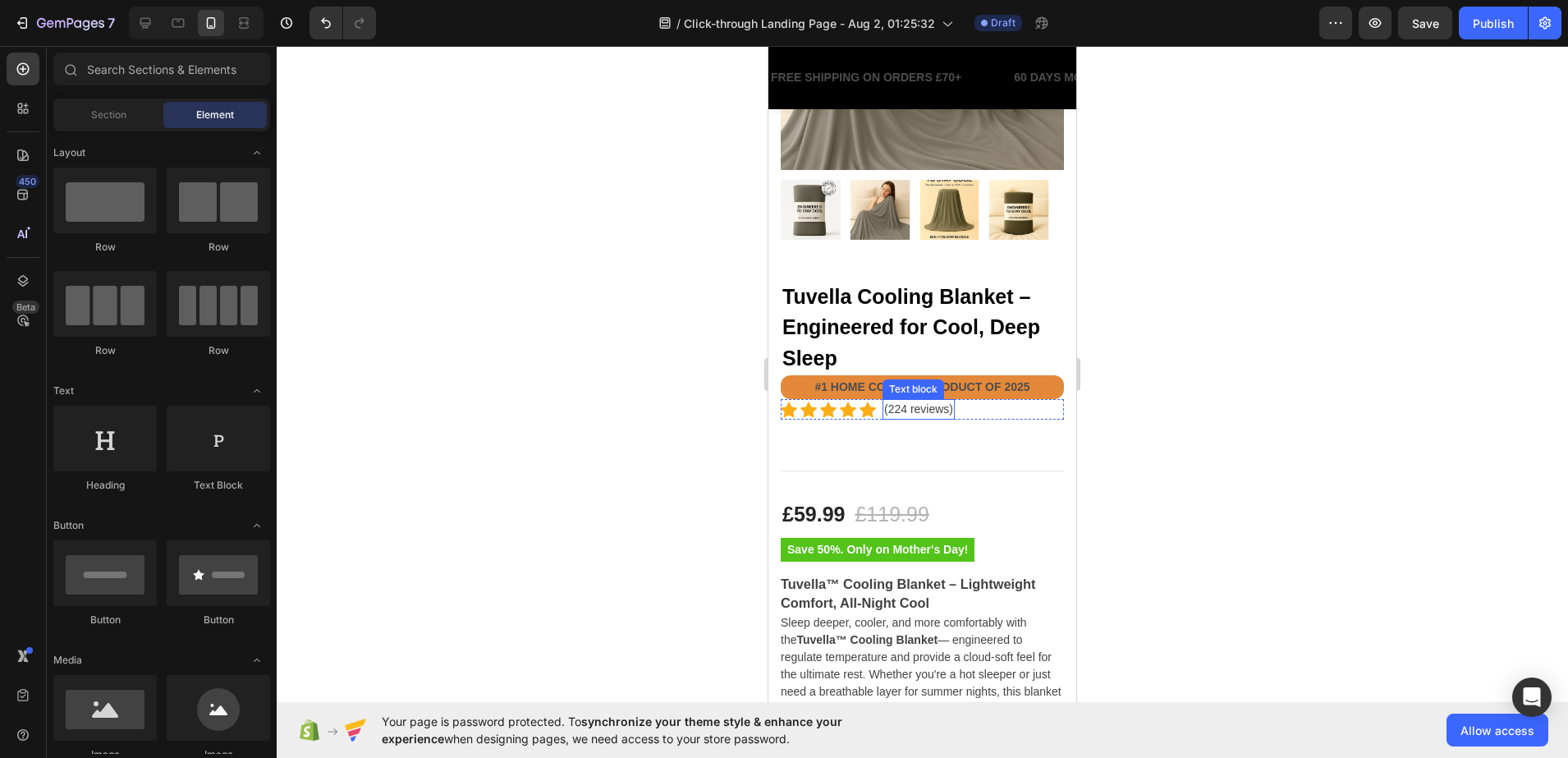 click on "#1 HOME COOLING PRODUCT OF 2025" at bounding box center [922, 387] 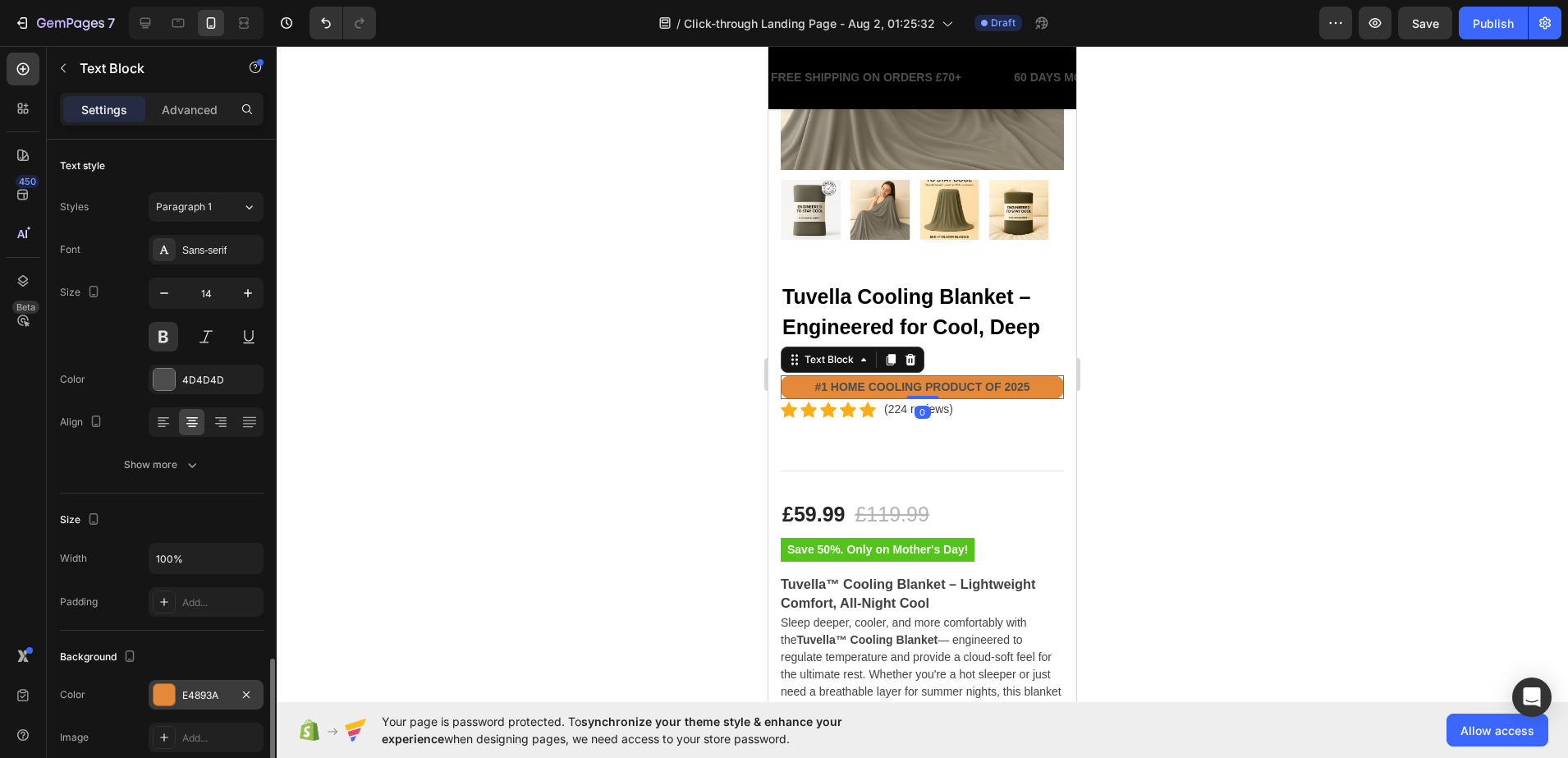 scroll, scrollTop: 308, scrollLeft: 0, axis: vertical 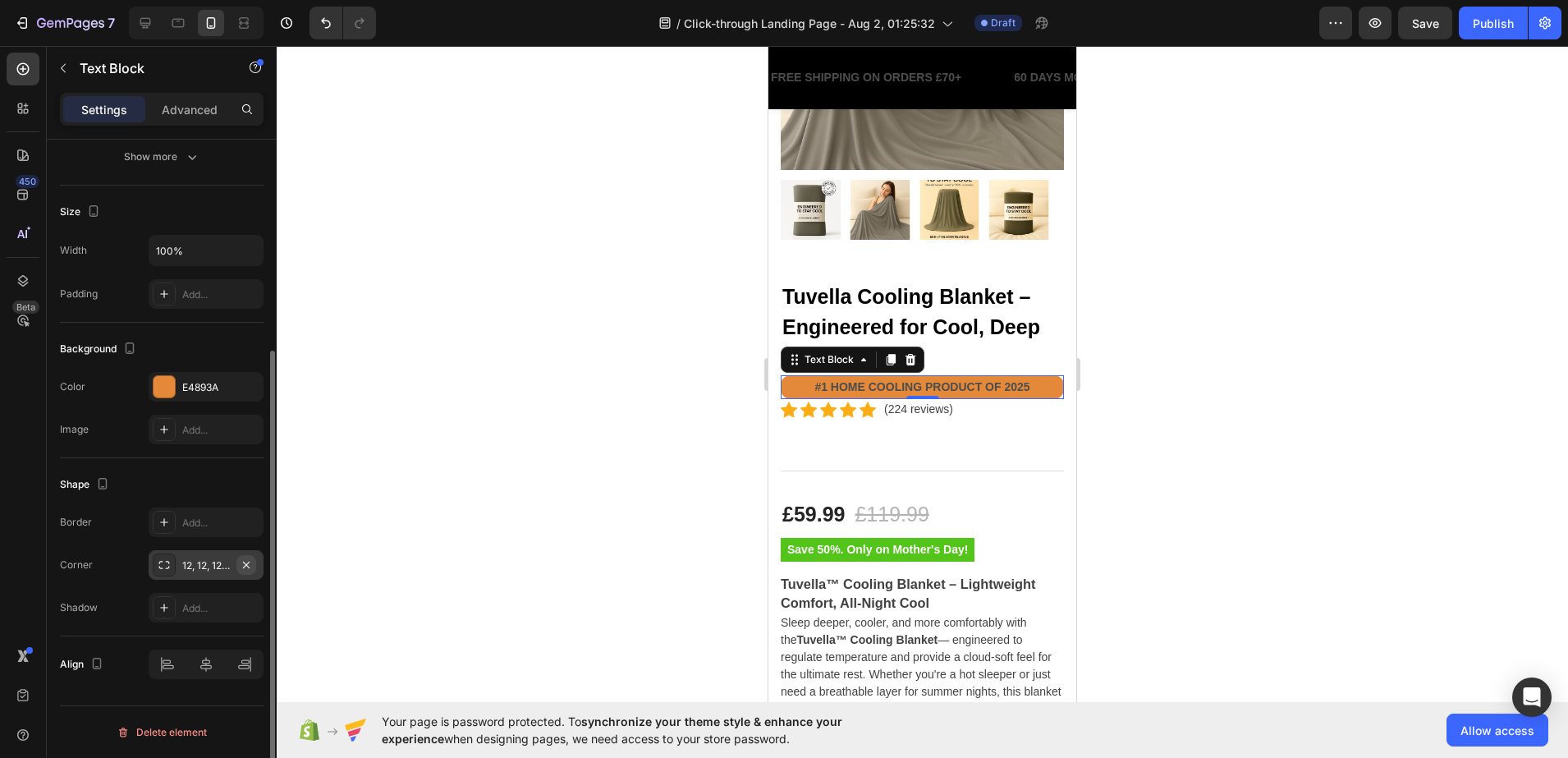 click 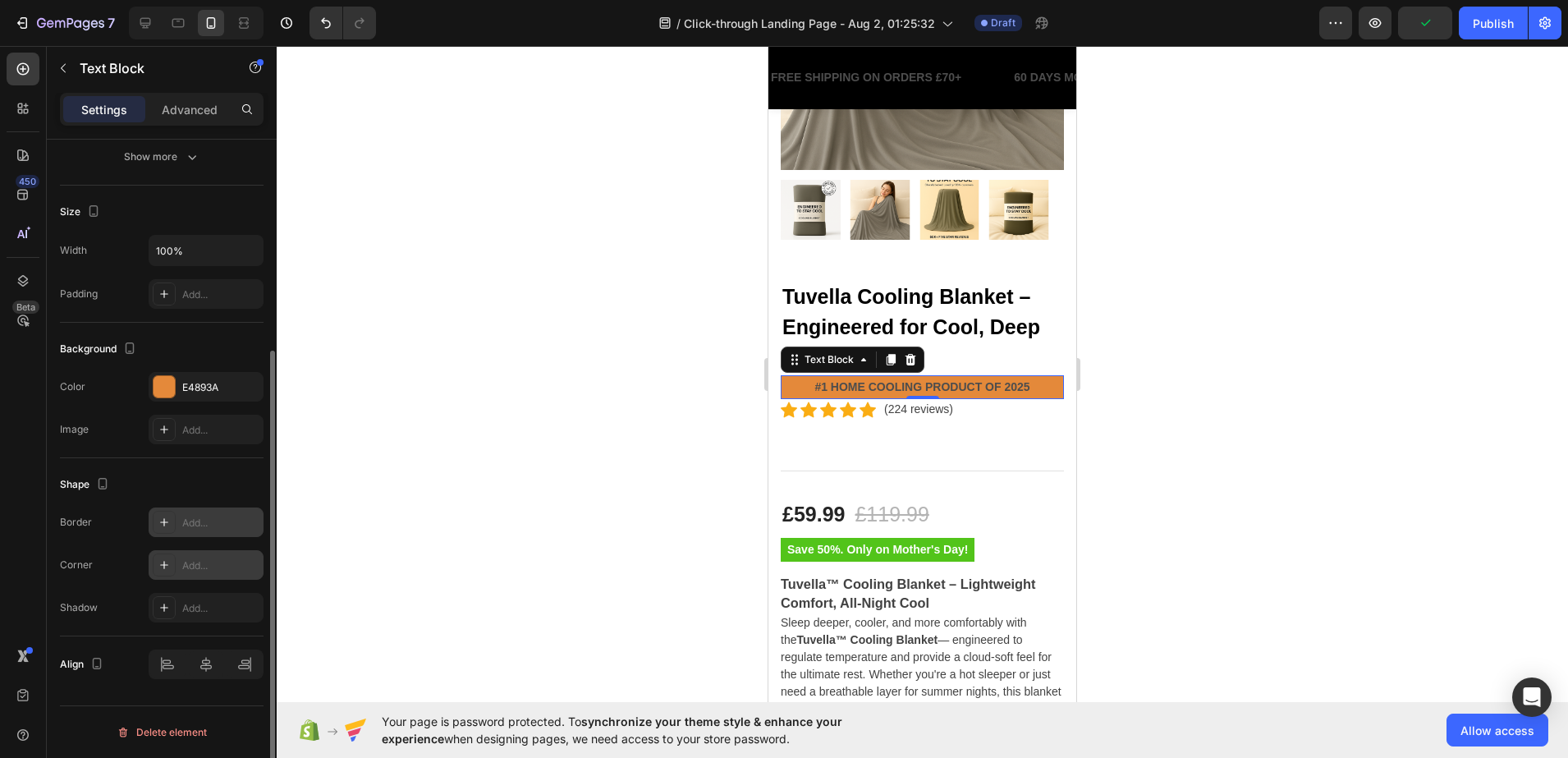 click 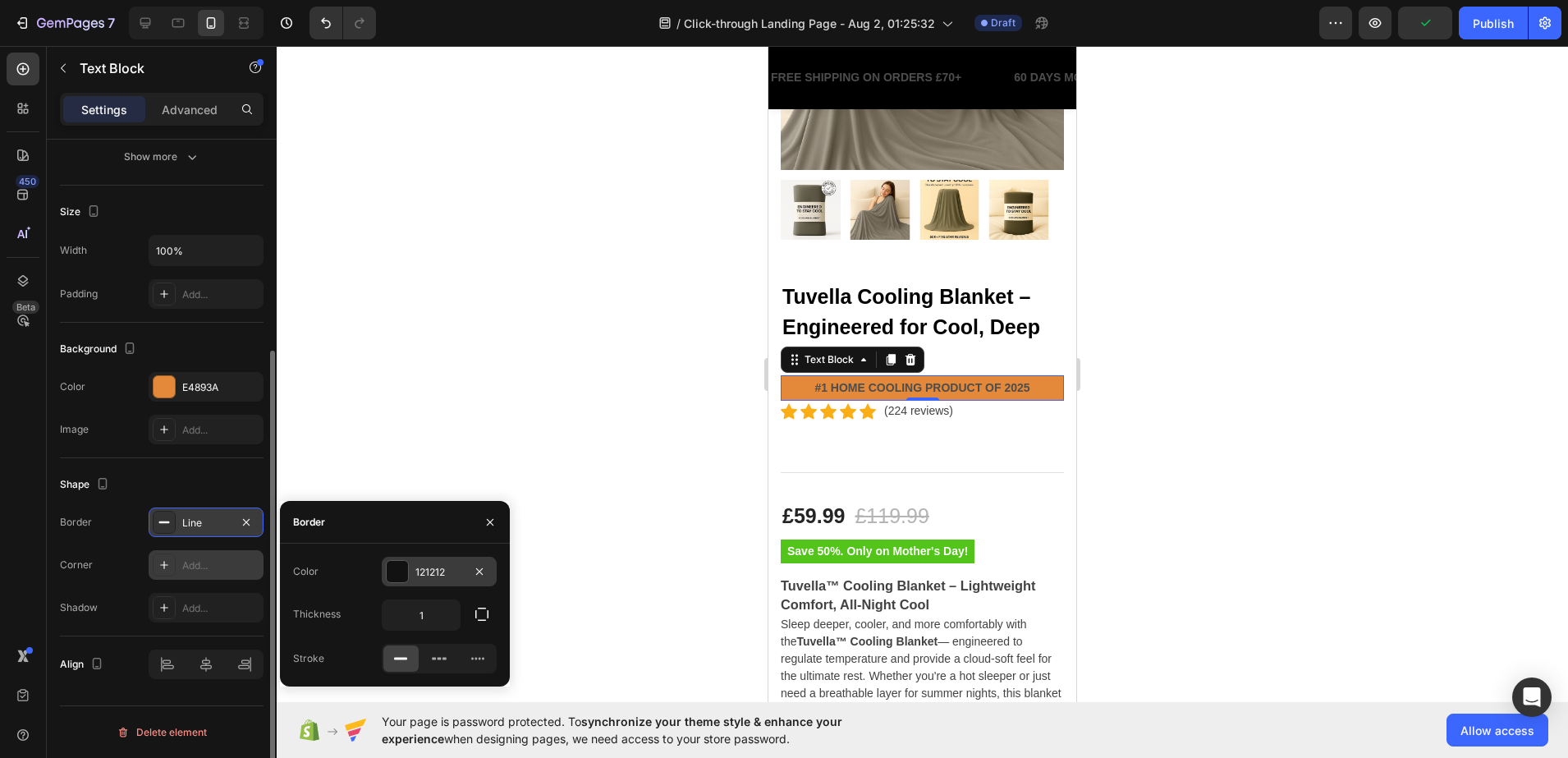 click at bounding box center [397, 572] 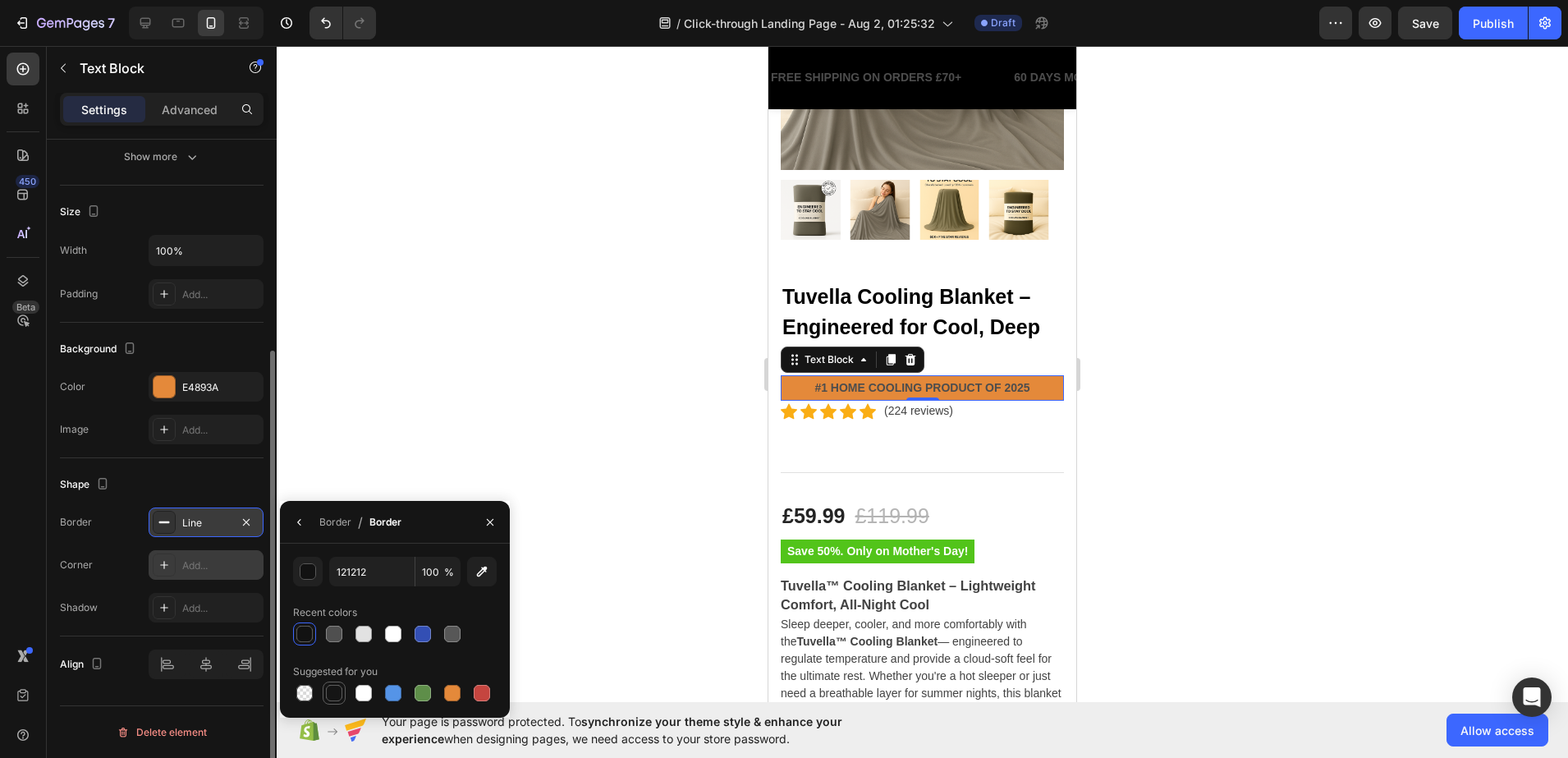 click at bounding box center (334, 693) 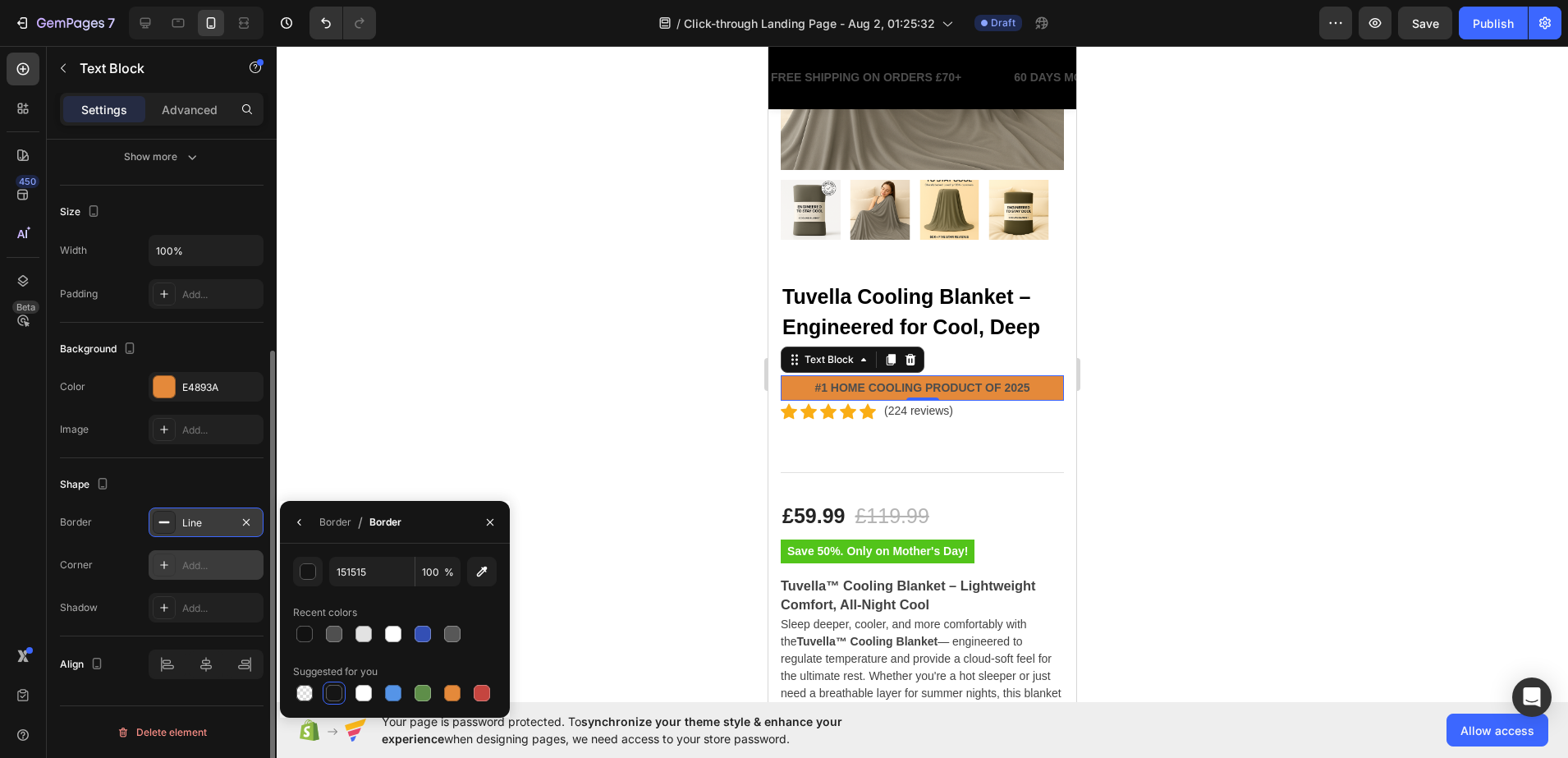 click 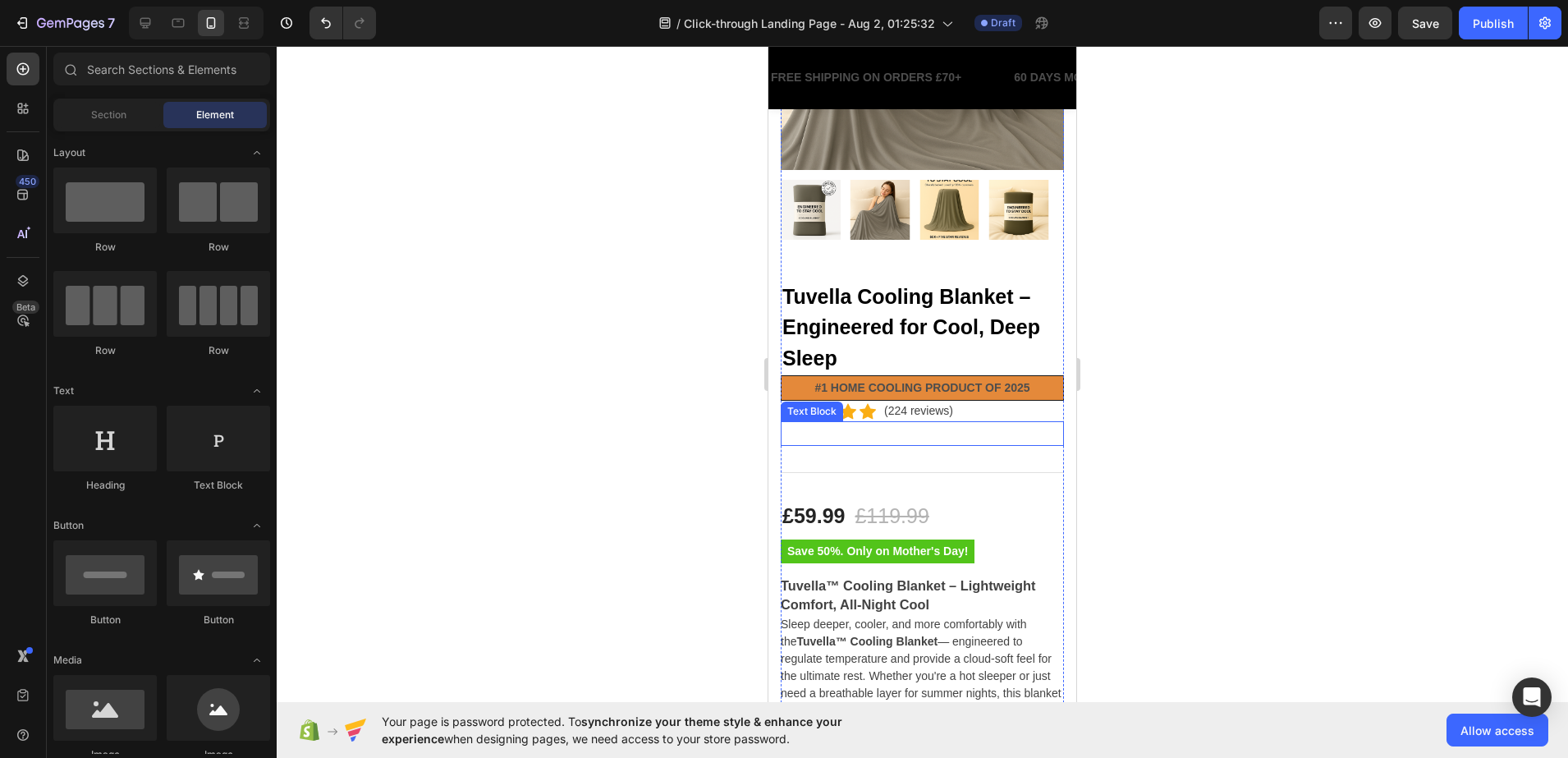 click at bounding box center [922, 433] 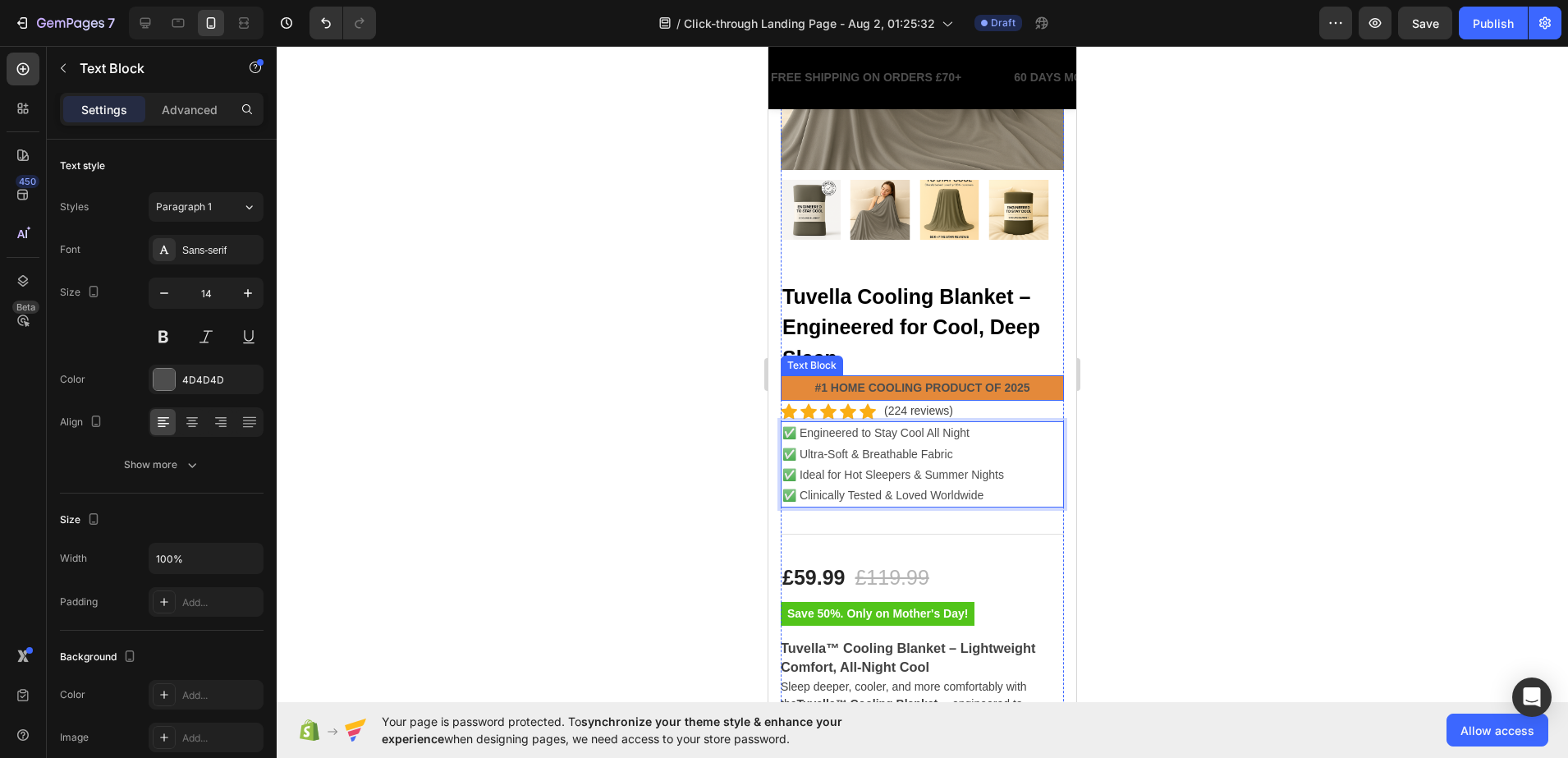 click on "#1 HOME COOLING PRODUCT OF 2025" at bounding box center [922, 388] 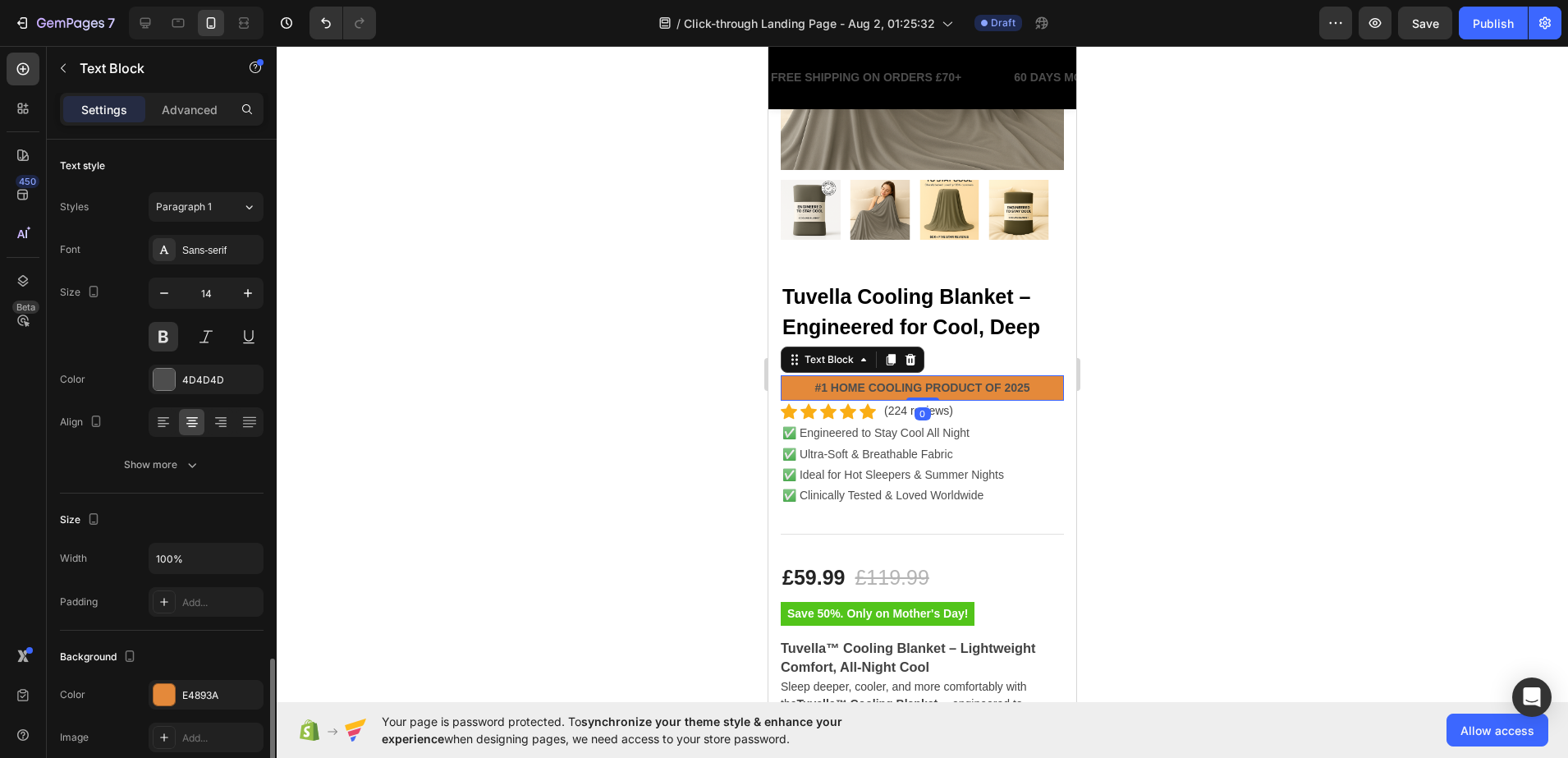 scroll, scrollTop: 308, scrollLeft: 0, axis: vertical 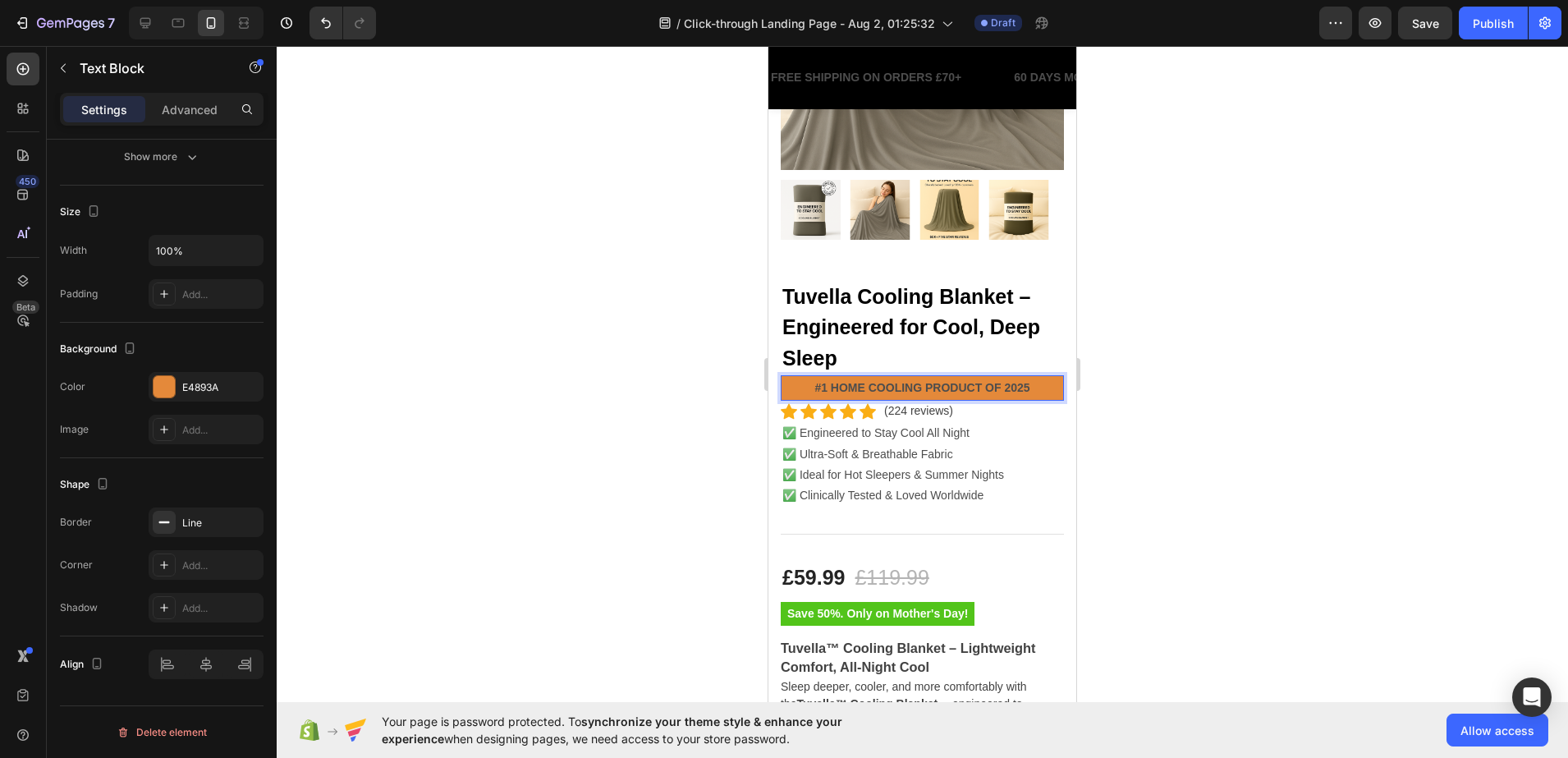 click on "#1 HOME COOLING PRODUCT OF 2025" at bounding box center [922, 388] 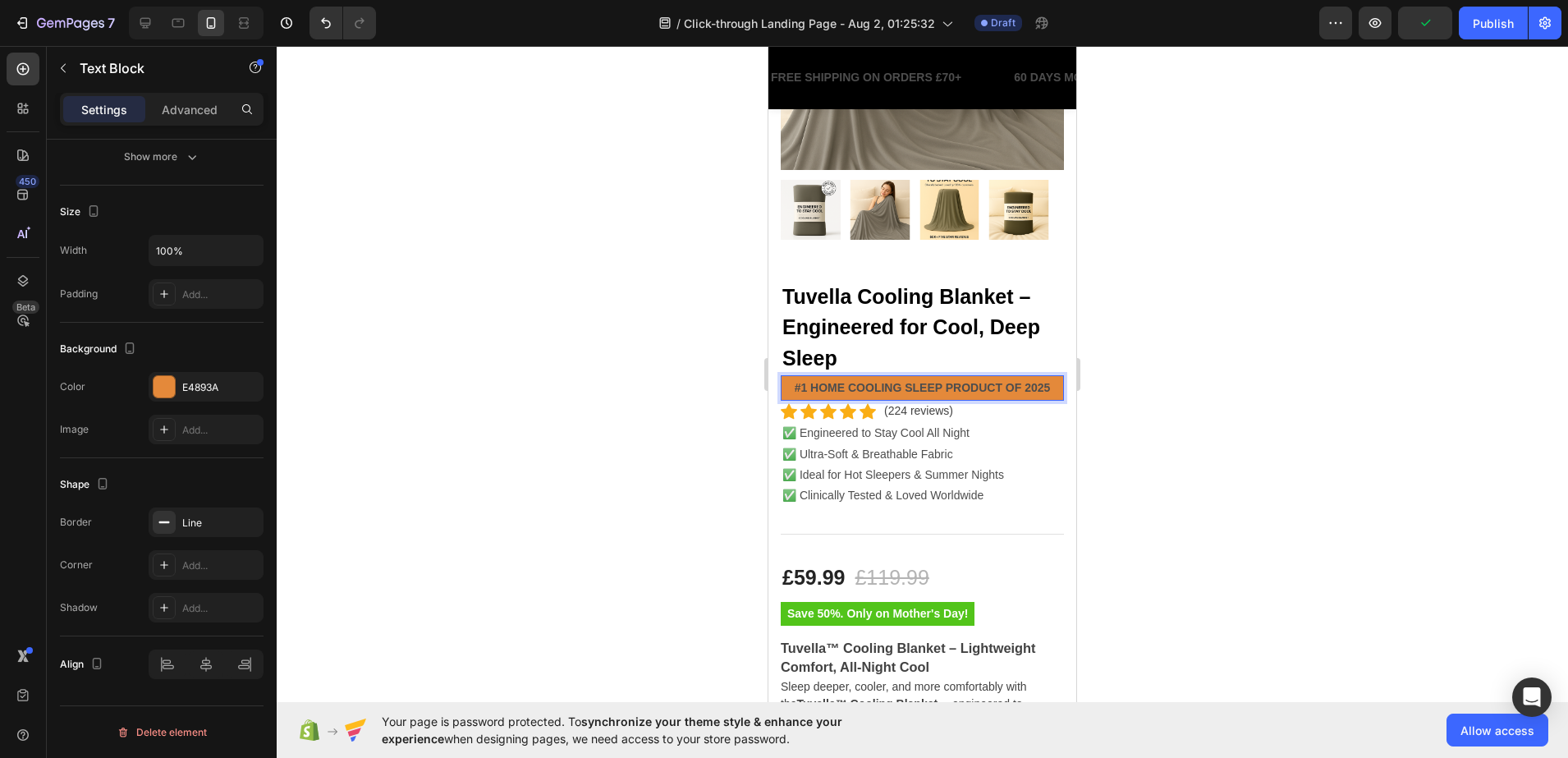 click 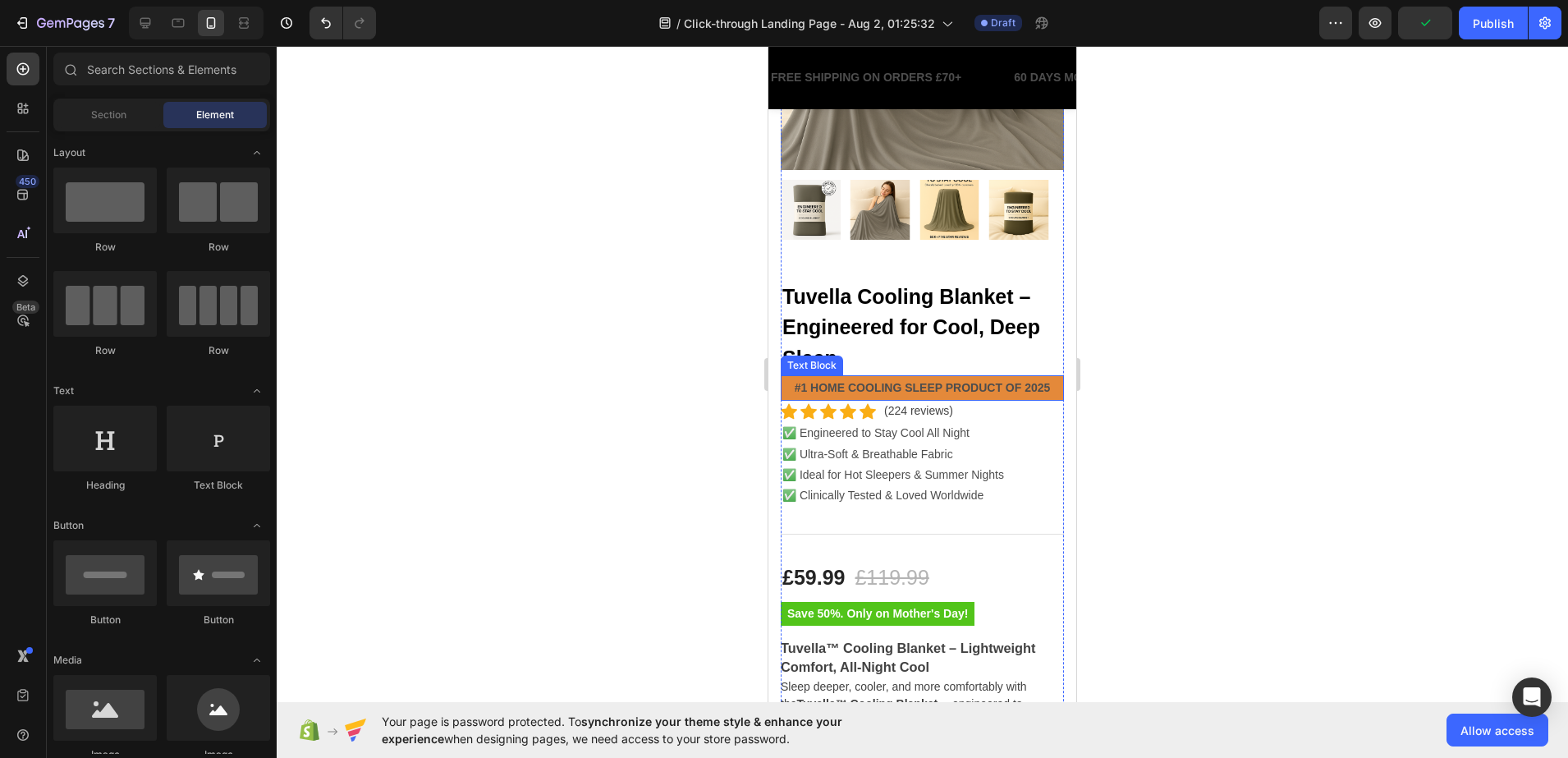 click on "#1 HOME COOLING SLEEP PRODUCT OF 2025" at bounding box center [922, 388] 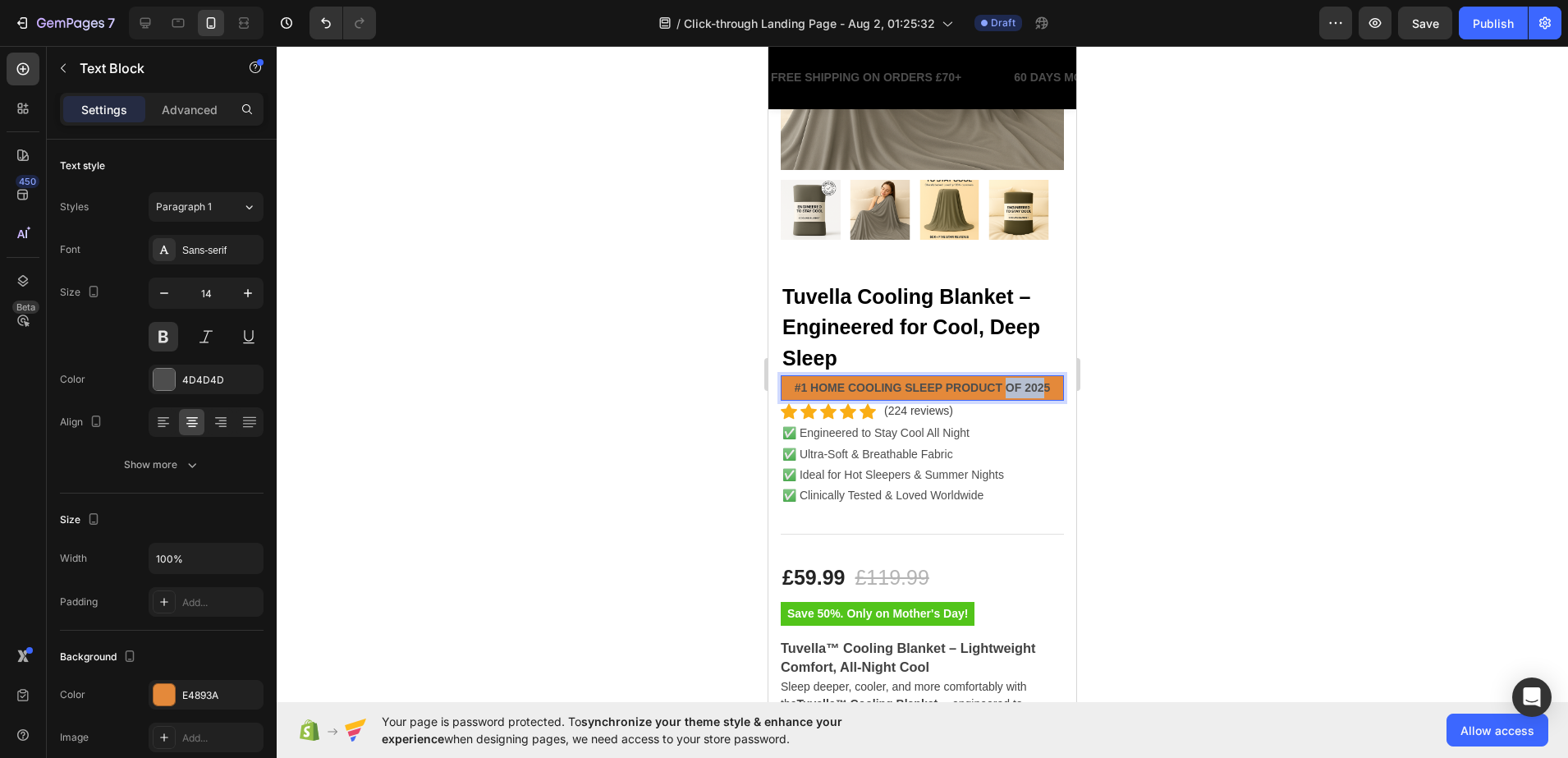 drag, startPoint x: 1002, startPoint y: 366, endPoint x: 1034, endPoint y: 365, distance: 32.015621 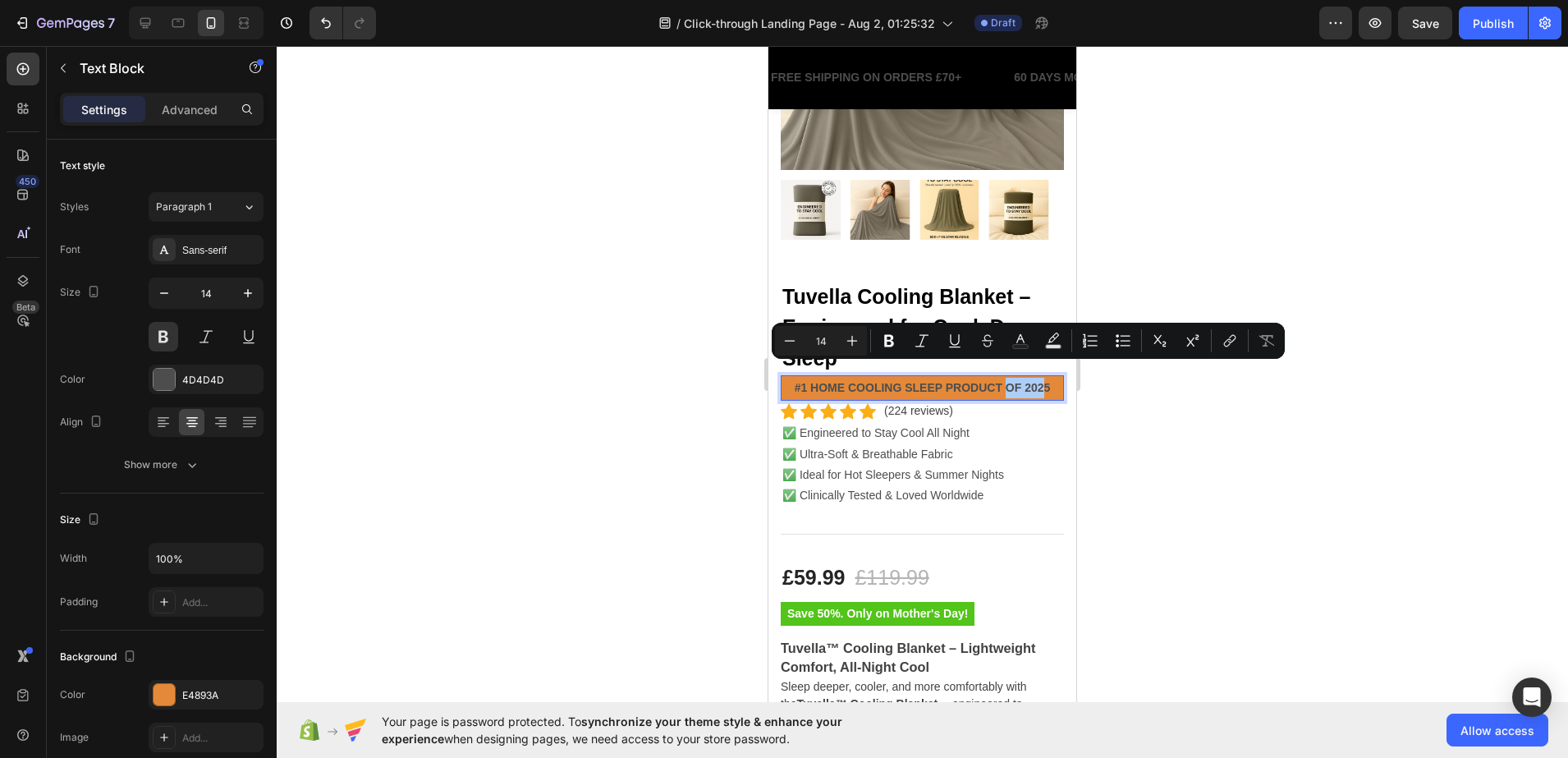 click 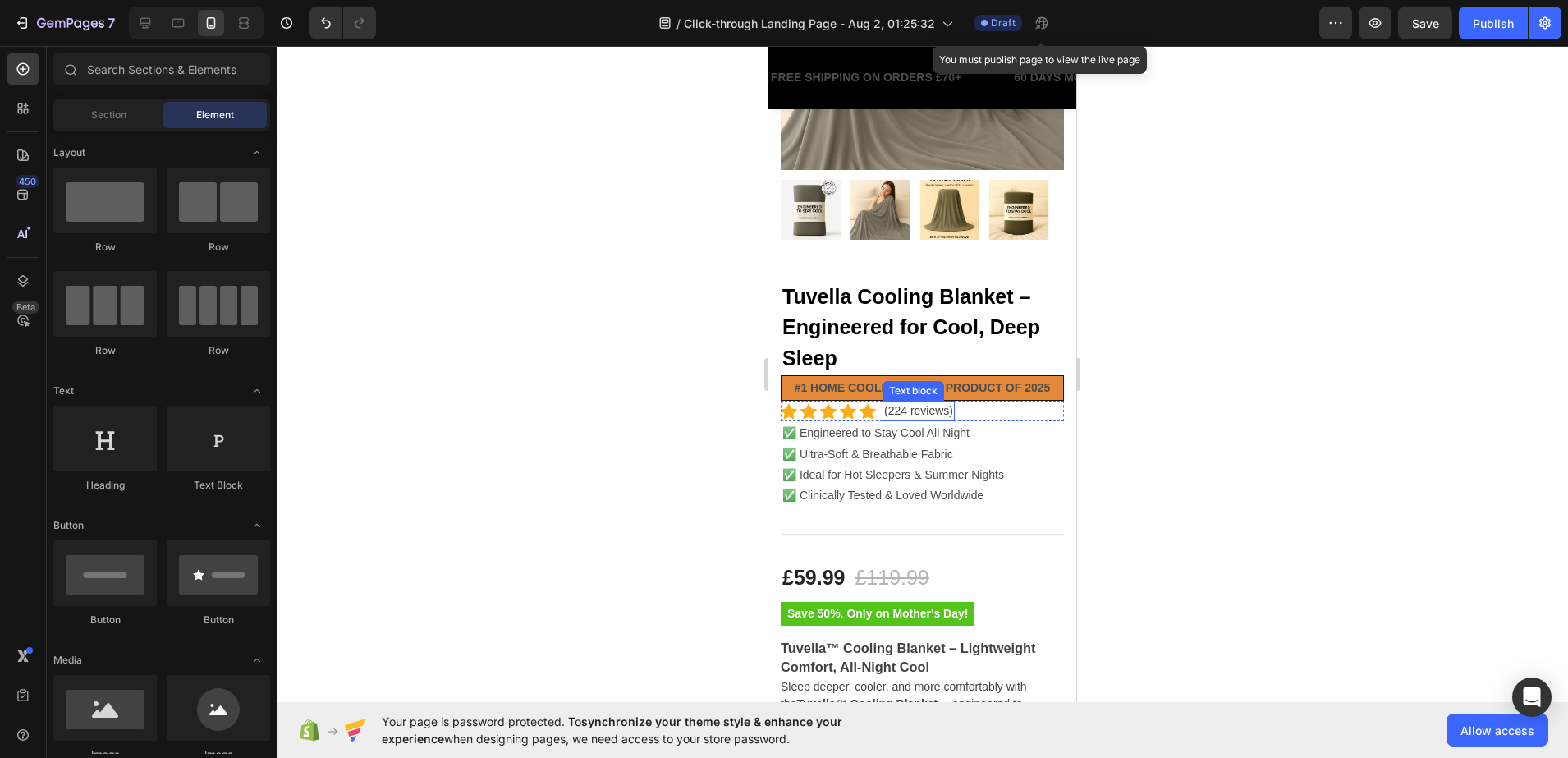click on "(224 reviews)" at bounding box center (919, 411) 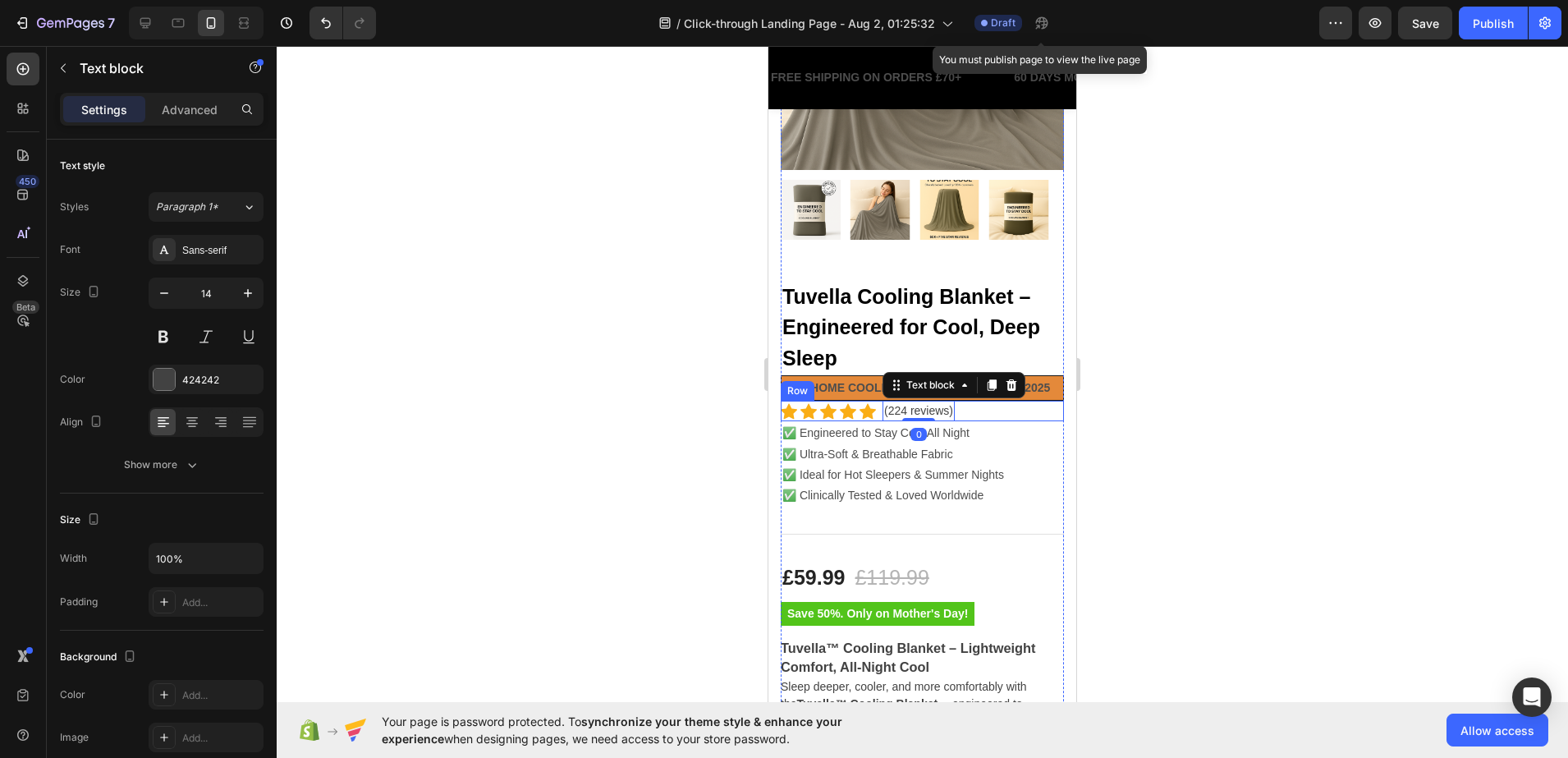 click on "Icon                Icon                Icon                Icon                Icon Icon List Hoz (224 reviews) Text block   0 Row" at bounding box center [922, 411] 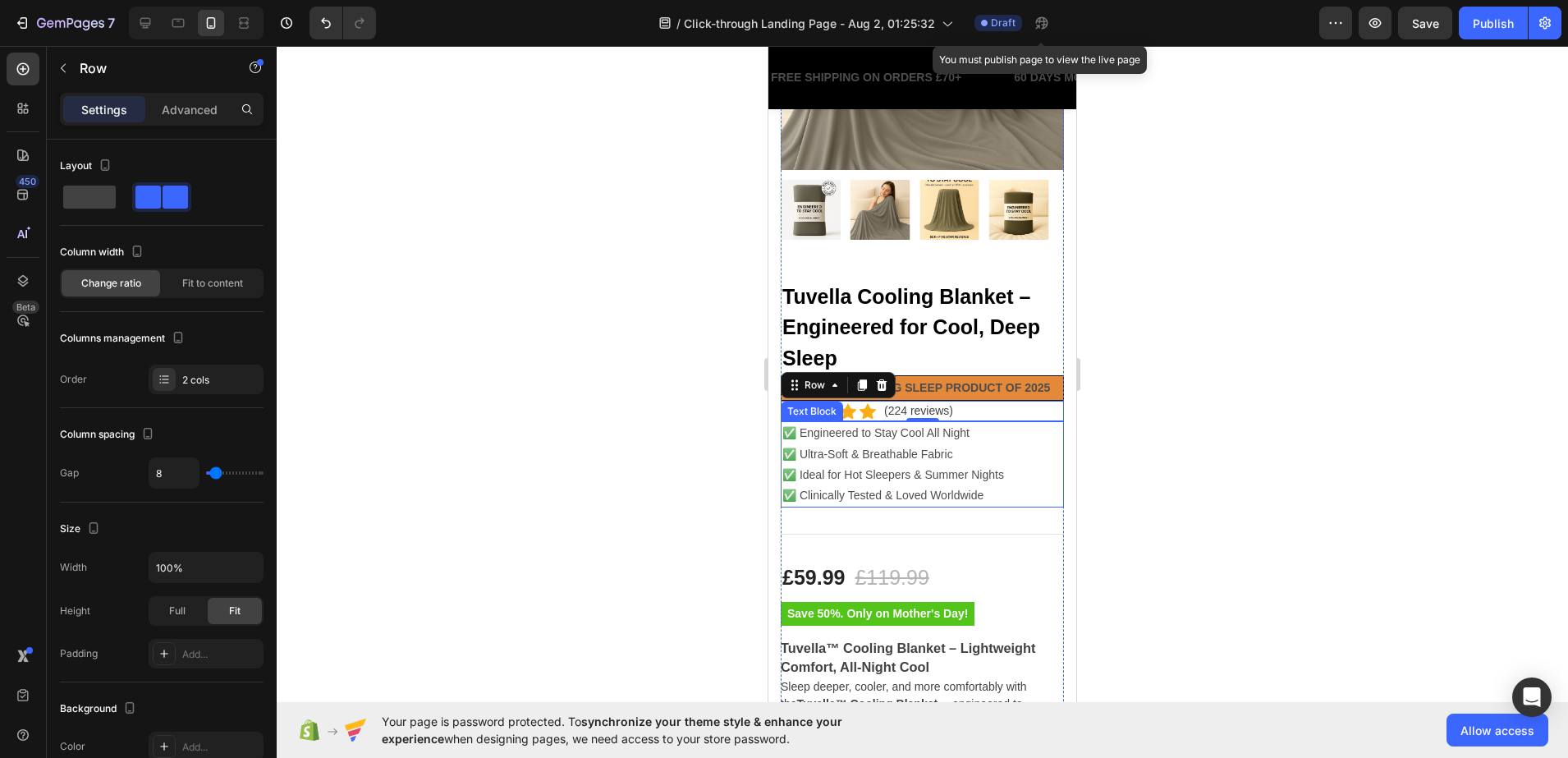 click on "✅ Engineered to Stay Cool All Night ✅ Ultra-Soft & Breathable Fabric ✅ Ideal for Hot Sleepers & Summer Nights ✅ Clinically Tested & Loved Worldwide" at bounding box center [922, 464] 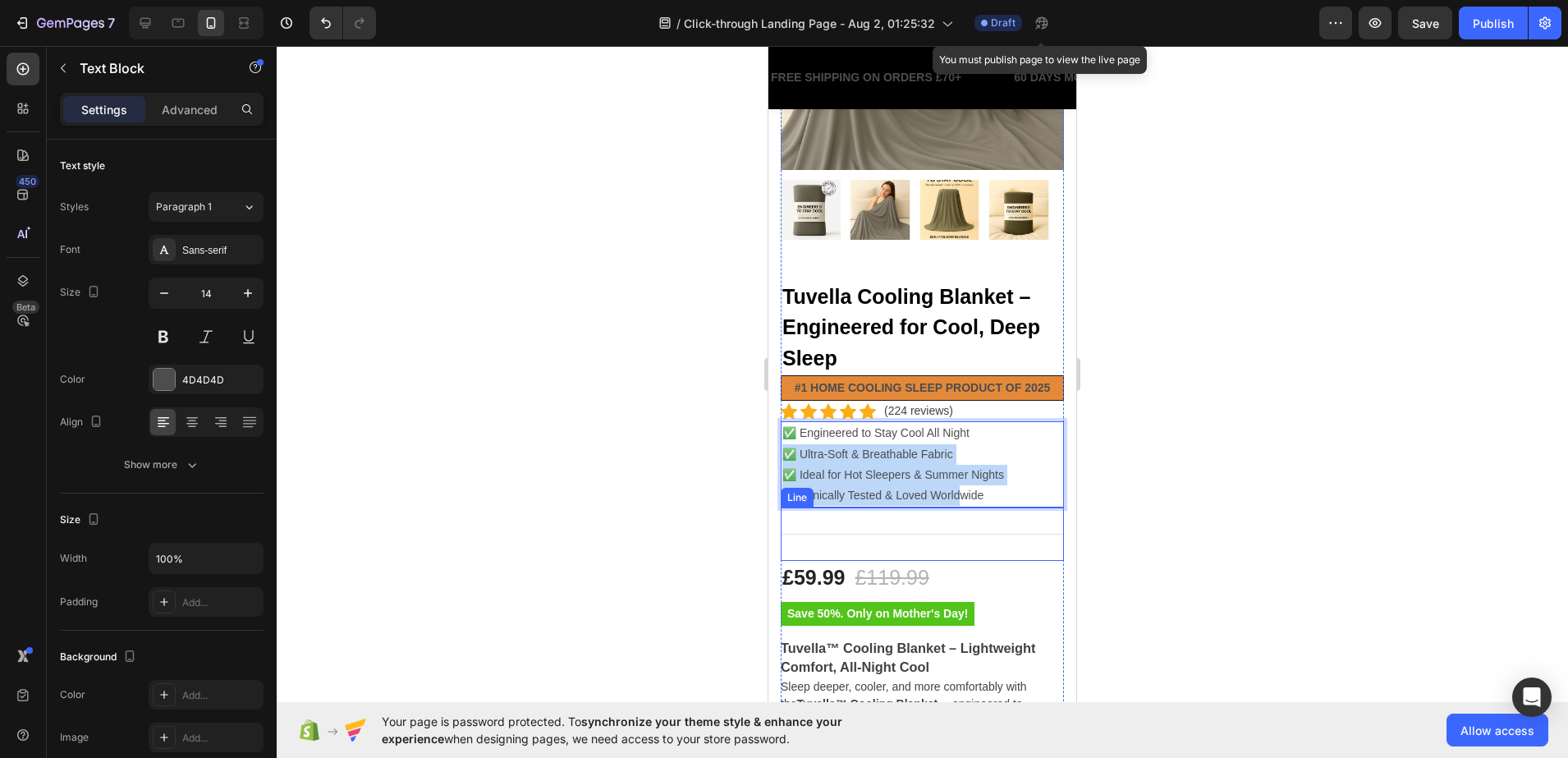 drag, startPoint x: 969, startPoint y: 435, endPoint x: 964, endPoint y: 501, distance: 66.189123 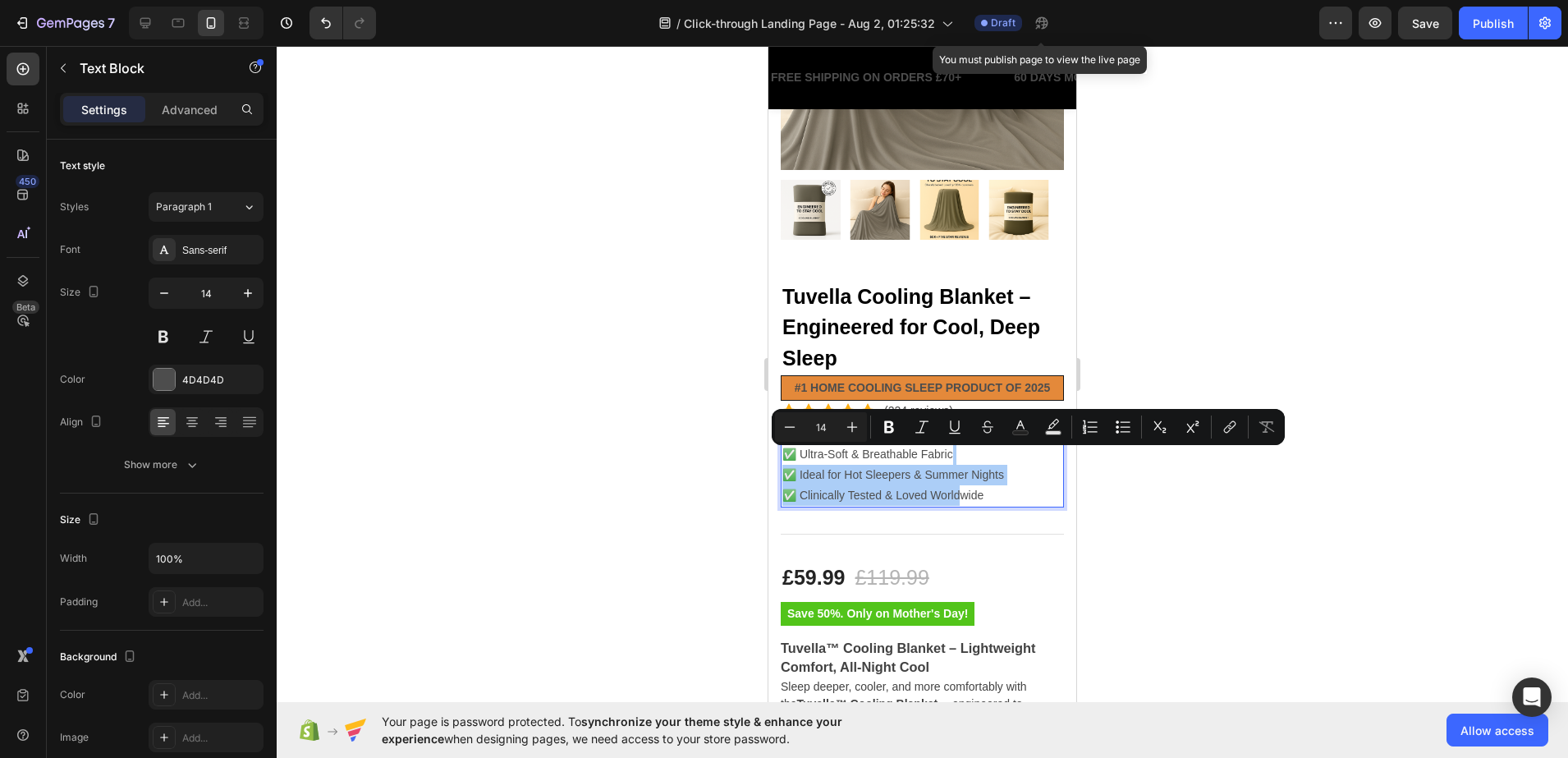 click 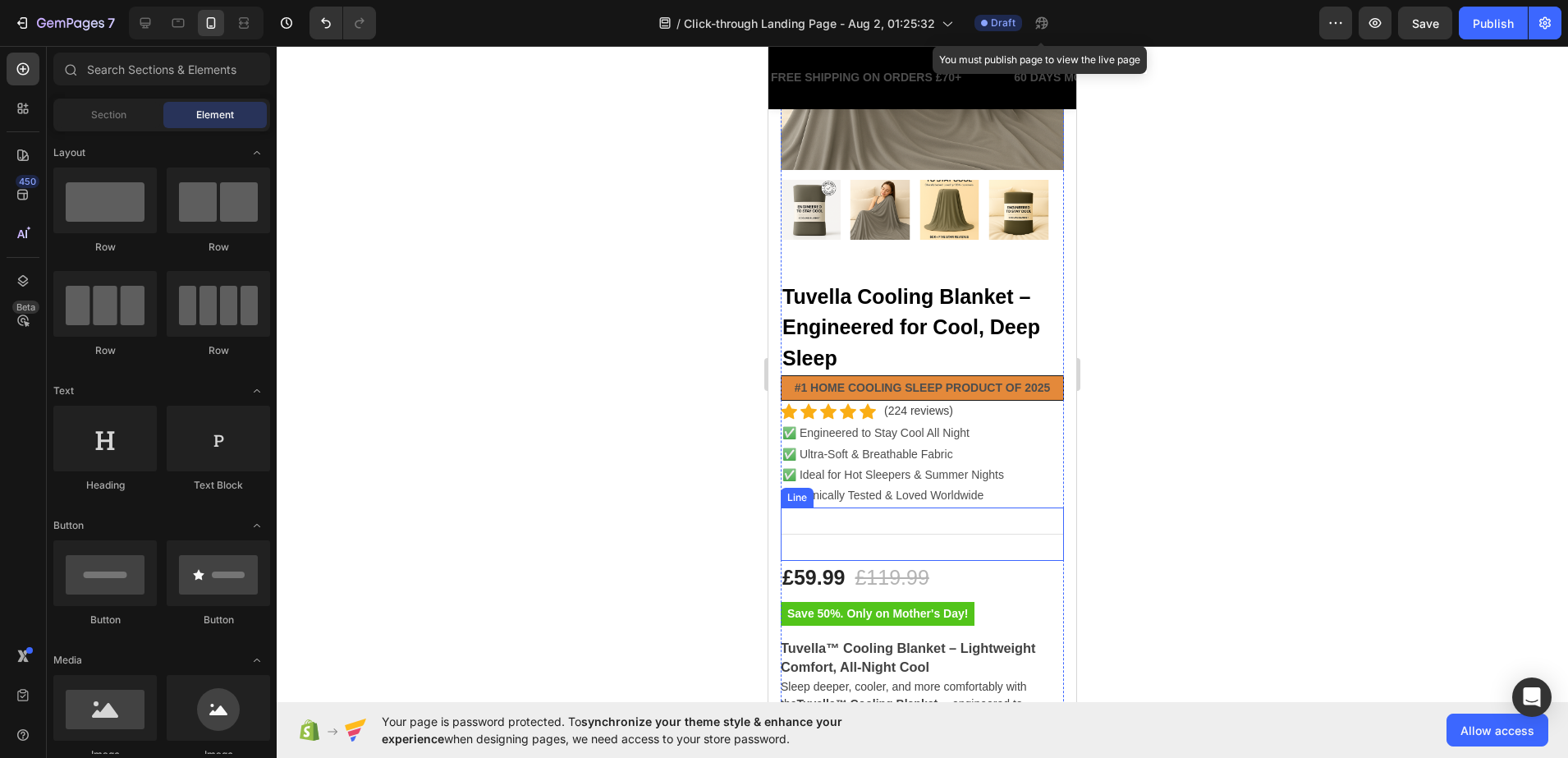 click on "✅ Engineered to Stay Cool All Night ✅ Ultra-Soft & Breathable Fabric ✅ Ideal for Hot Sleepers & Summer Nights ✅ Clinically Tested & Loved Worldwide" at bounding box center (922, 464) 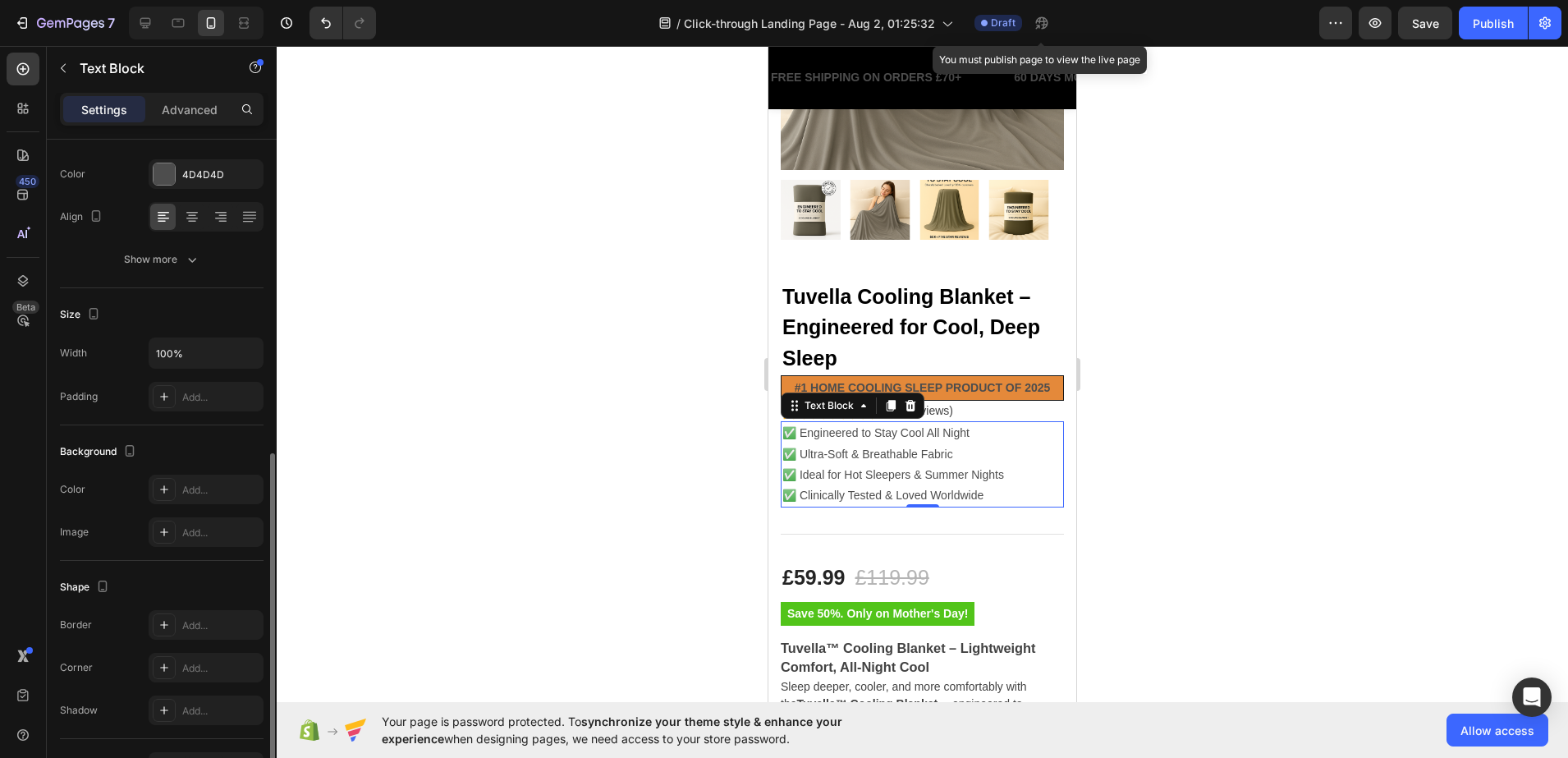 scroll, scrollTop: 308, scrollLeft: 0, axis: vertical 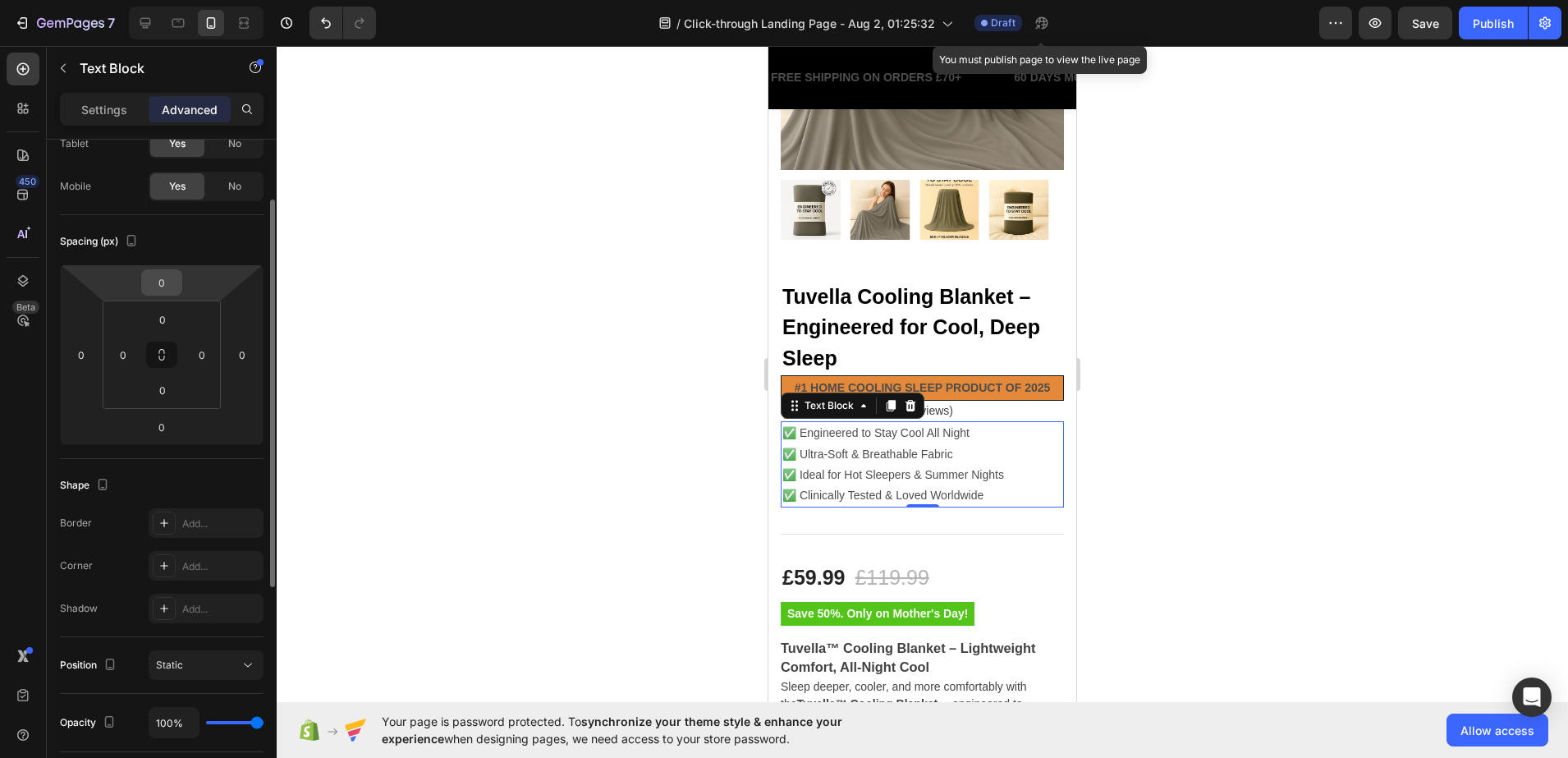 click on "0" at bounding box center (162, 283) 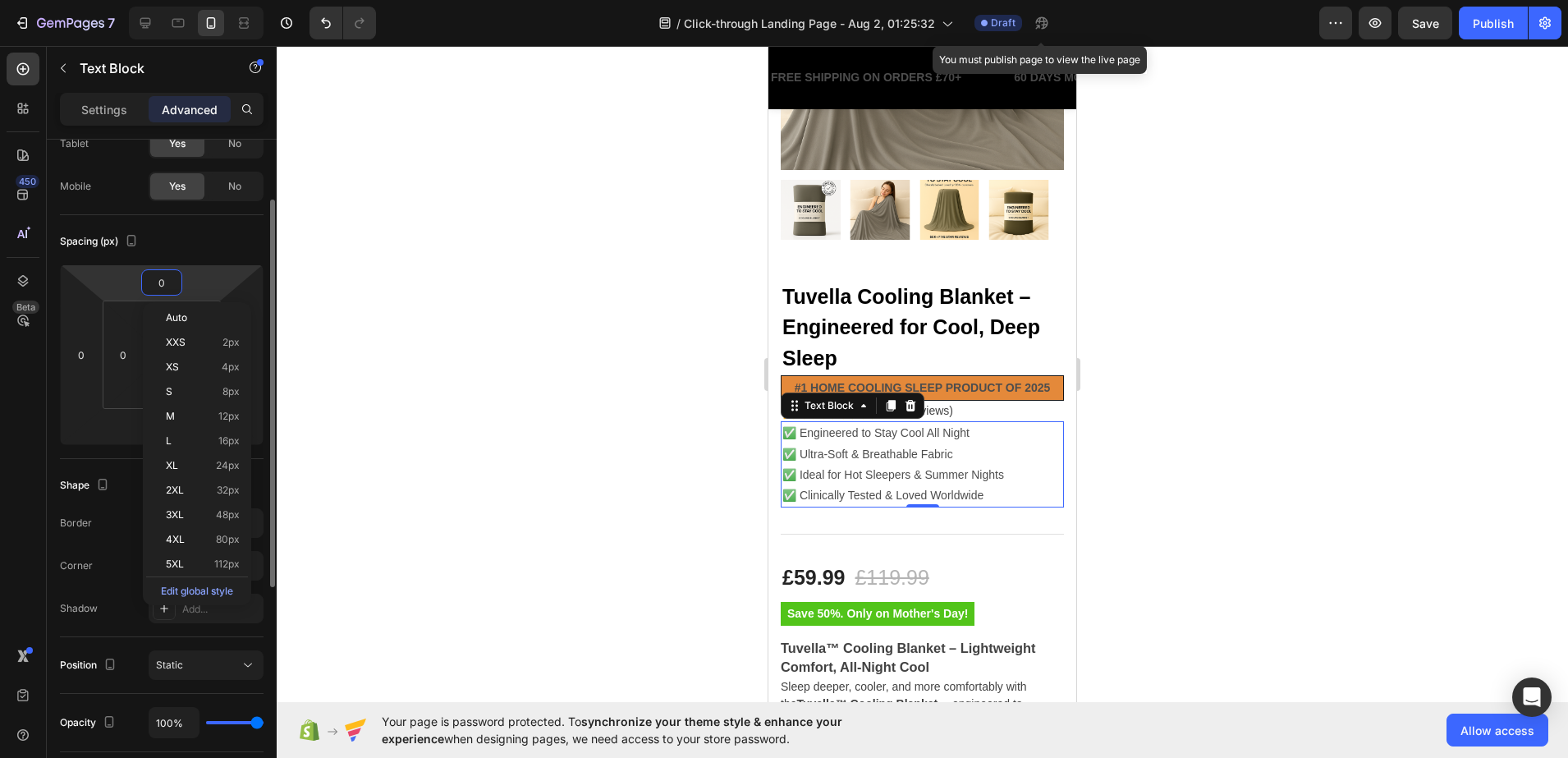 click on "0" at bounding box center [162, 283] 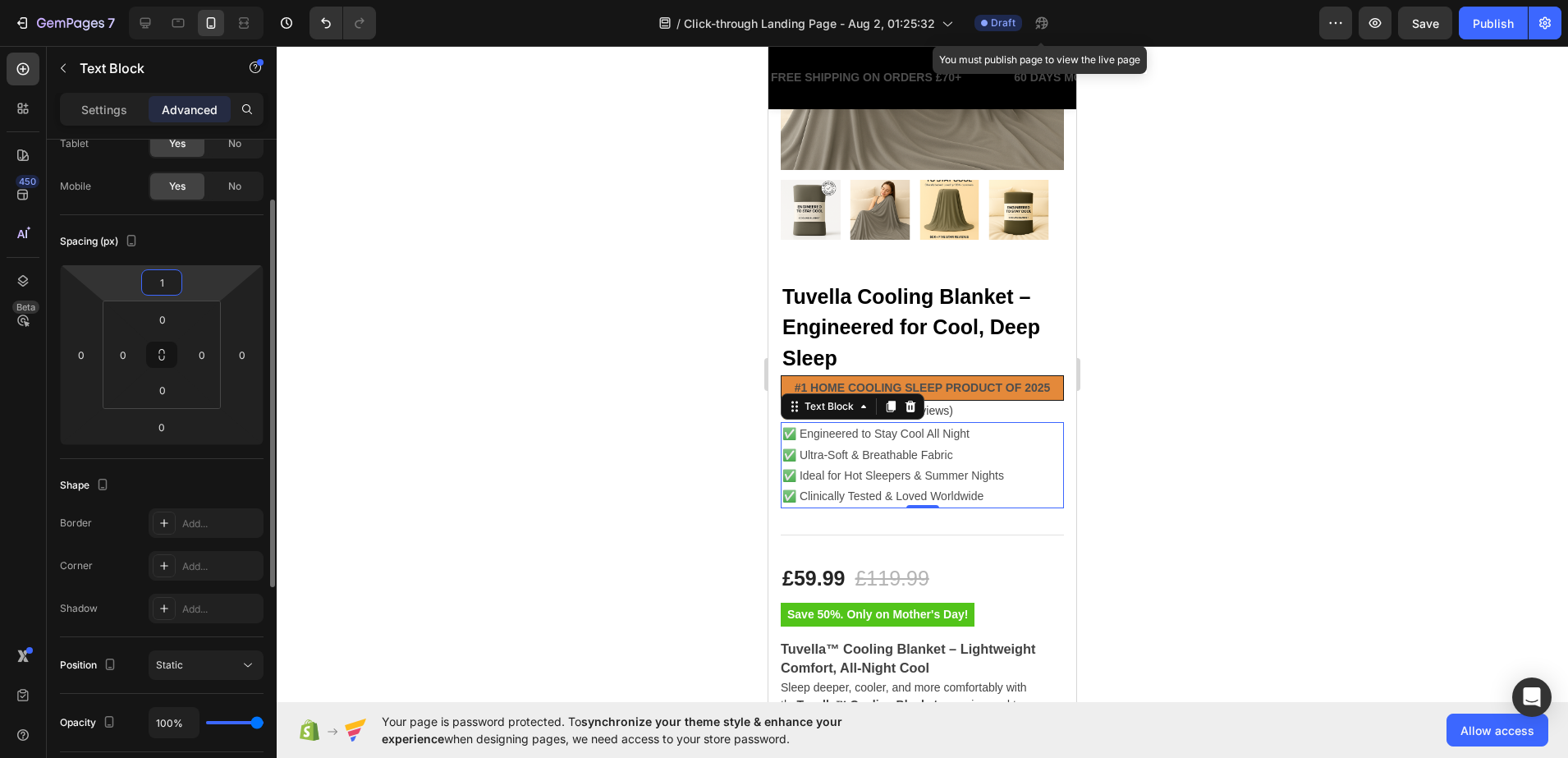 type on "10" 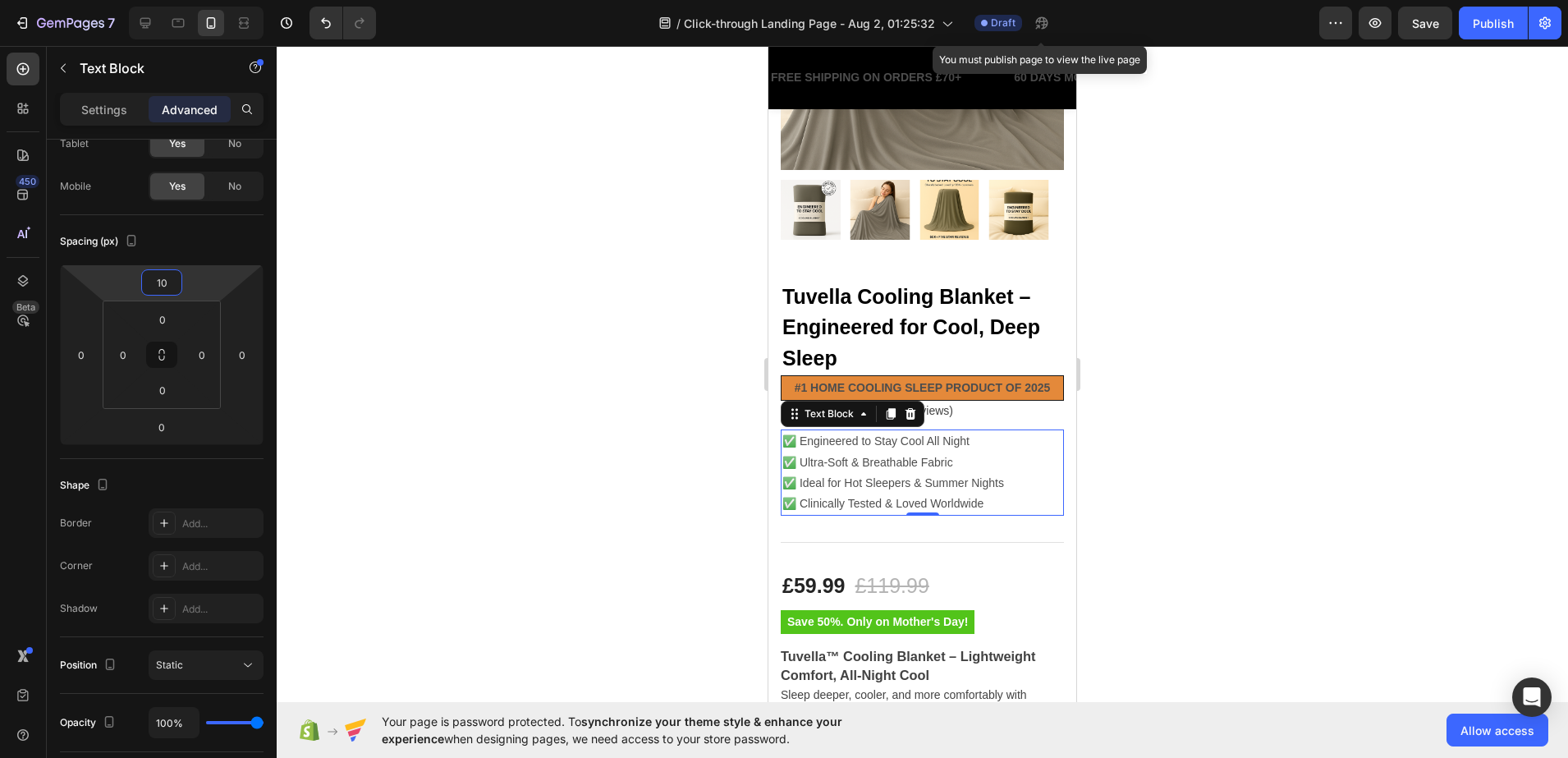 click 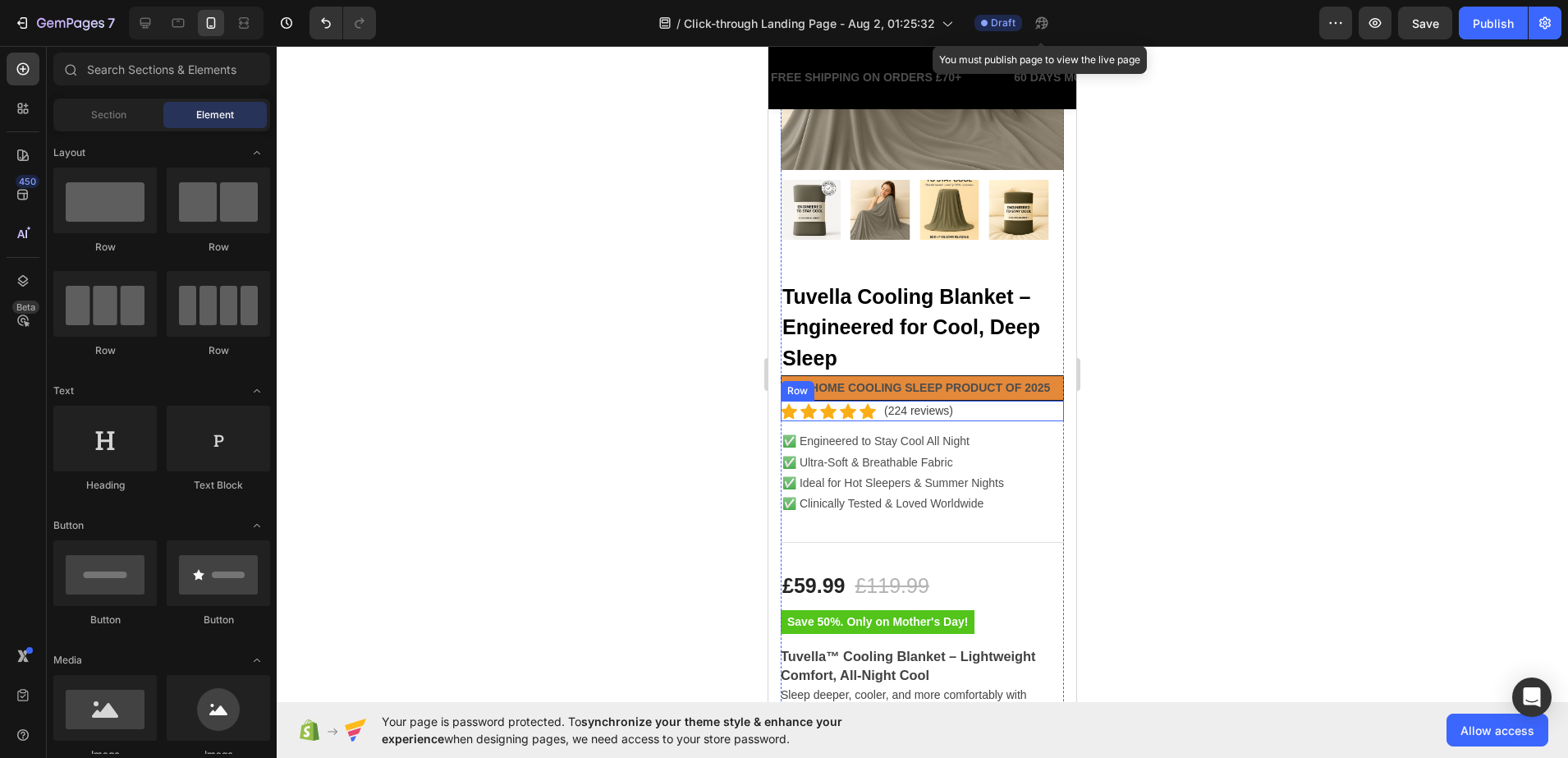 click on "Icon                Icon                Icon                Icon                Icon Icon List Hoz (224 reviews) Text block Row" at bounding box center [922, 411] 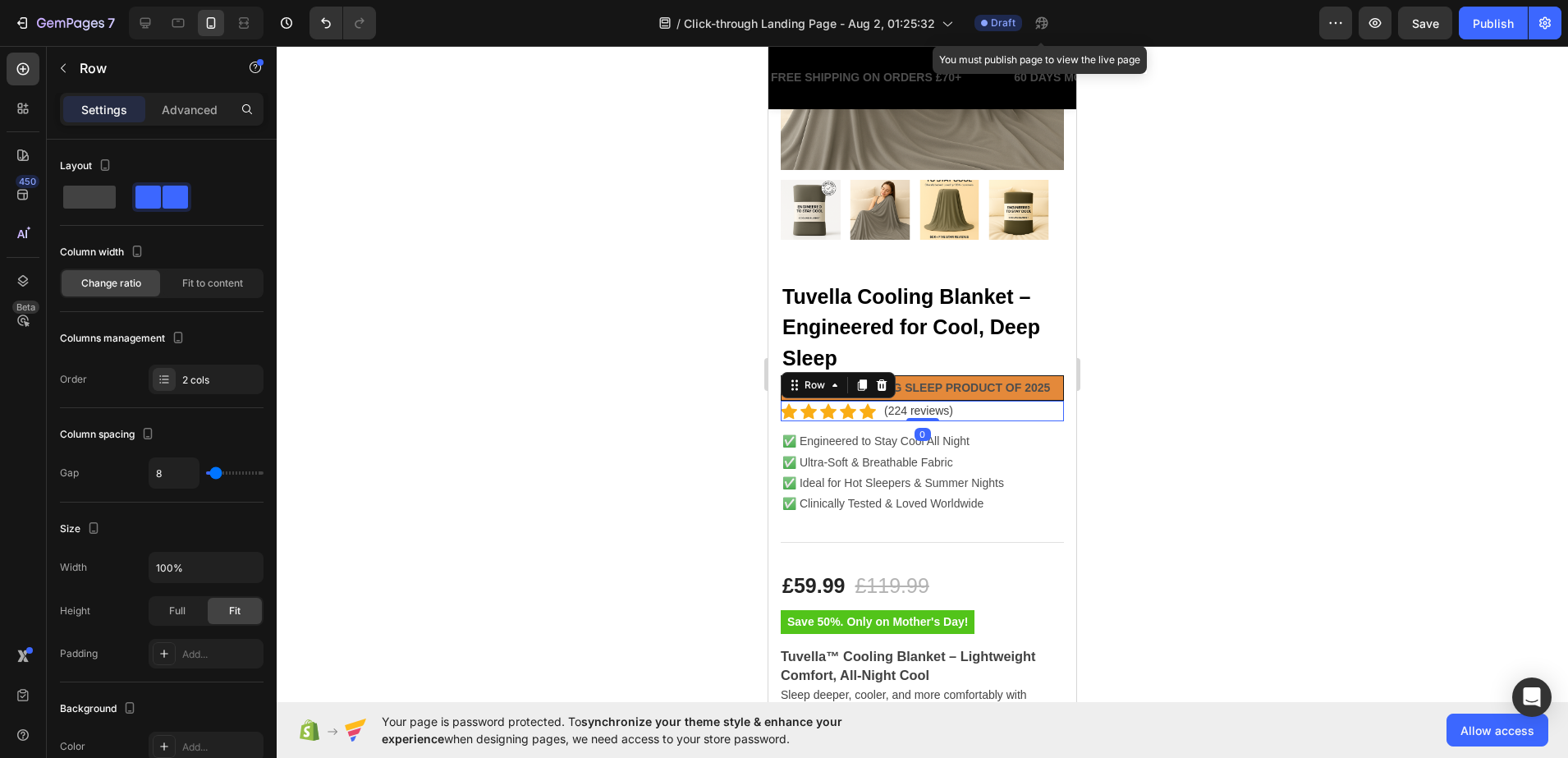 click on "Icon                Icon                Icon                Icon                Icon Icon List Hoz (224 reviews) Text block Row   0" at bounding box center (922, 411) 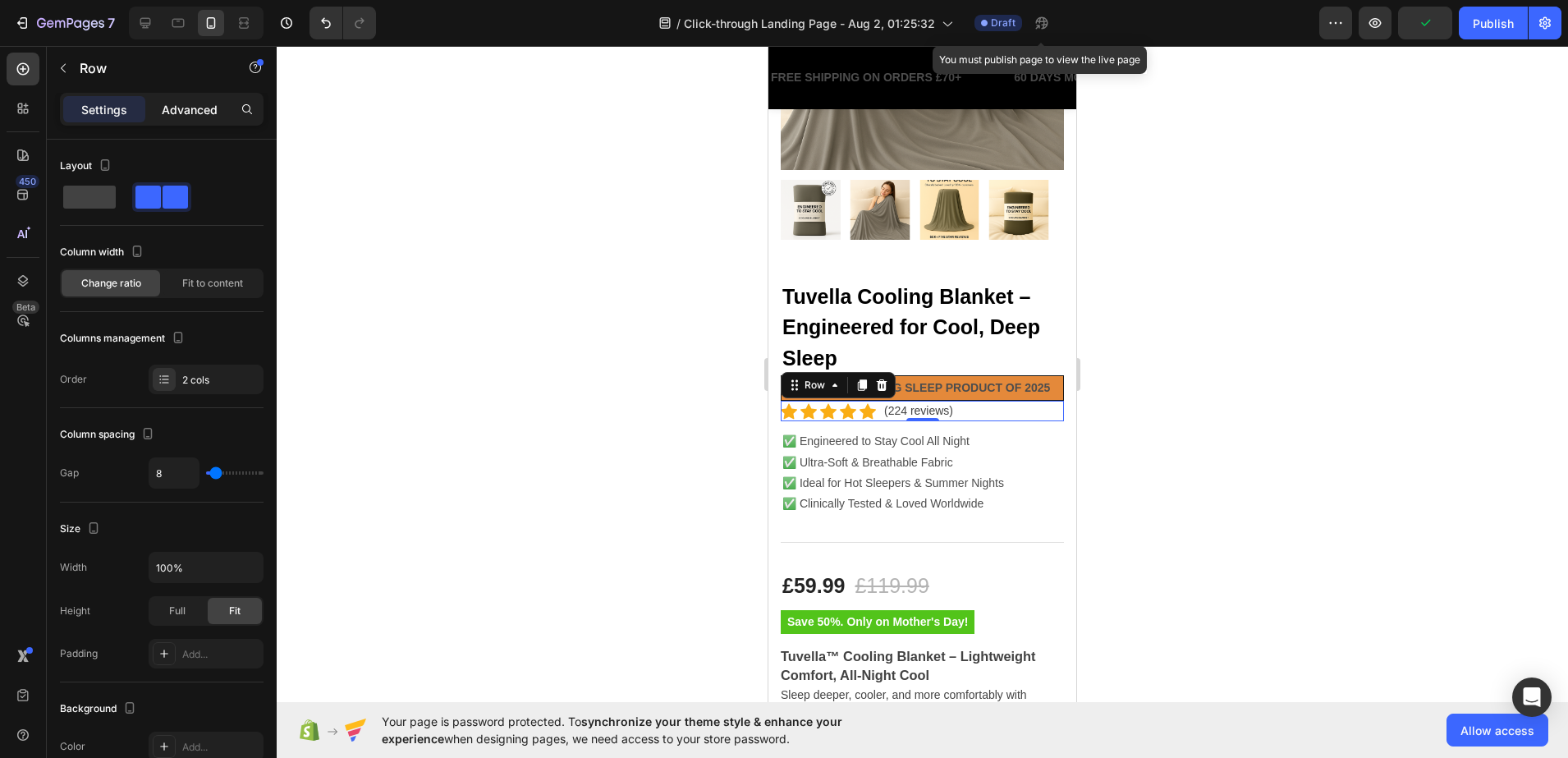 click on "Advanced" at bounding box center (190, 109) 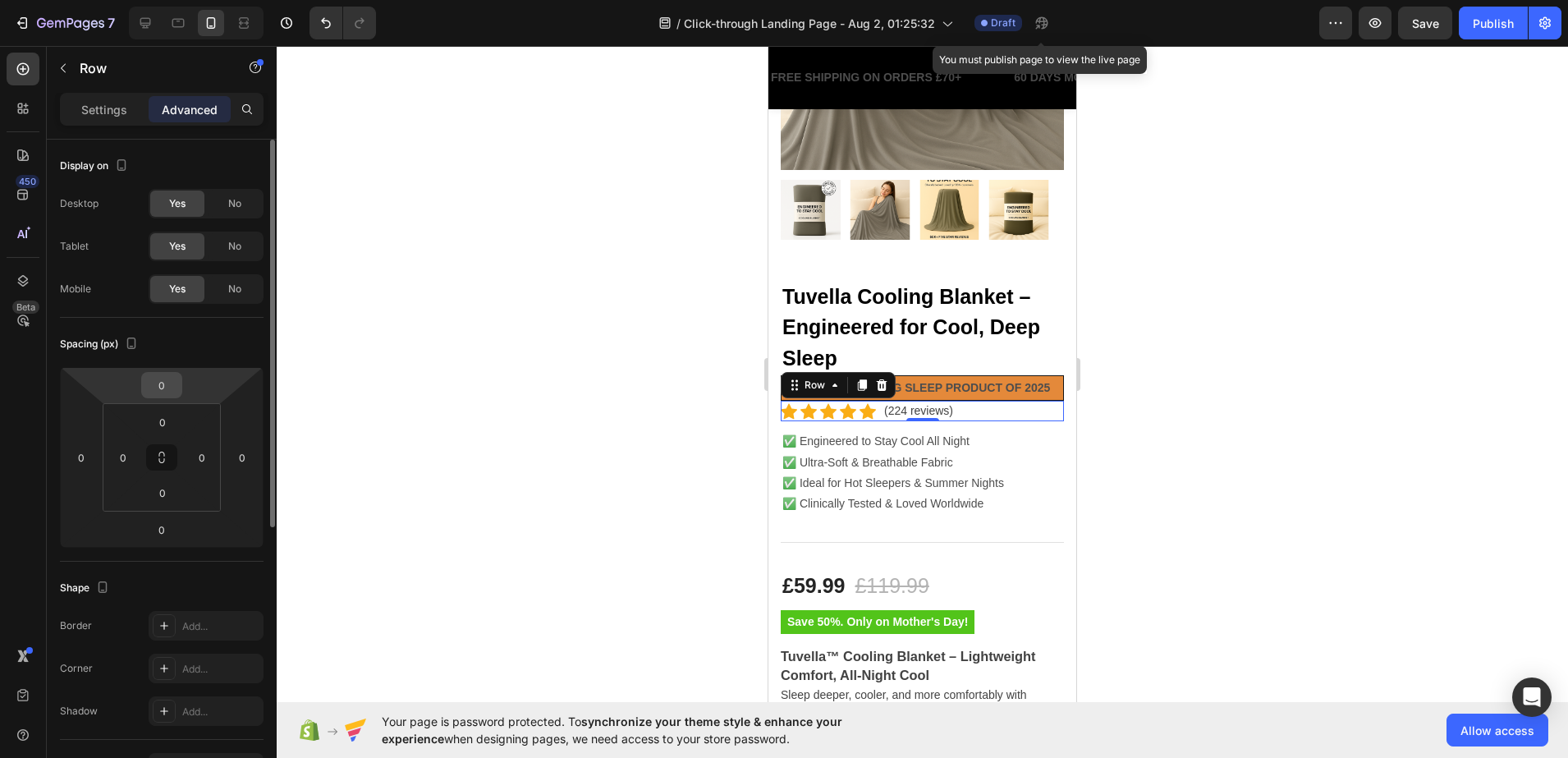 click on "0" at bounding box center [162, 385] 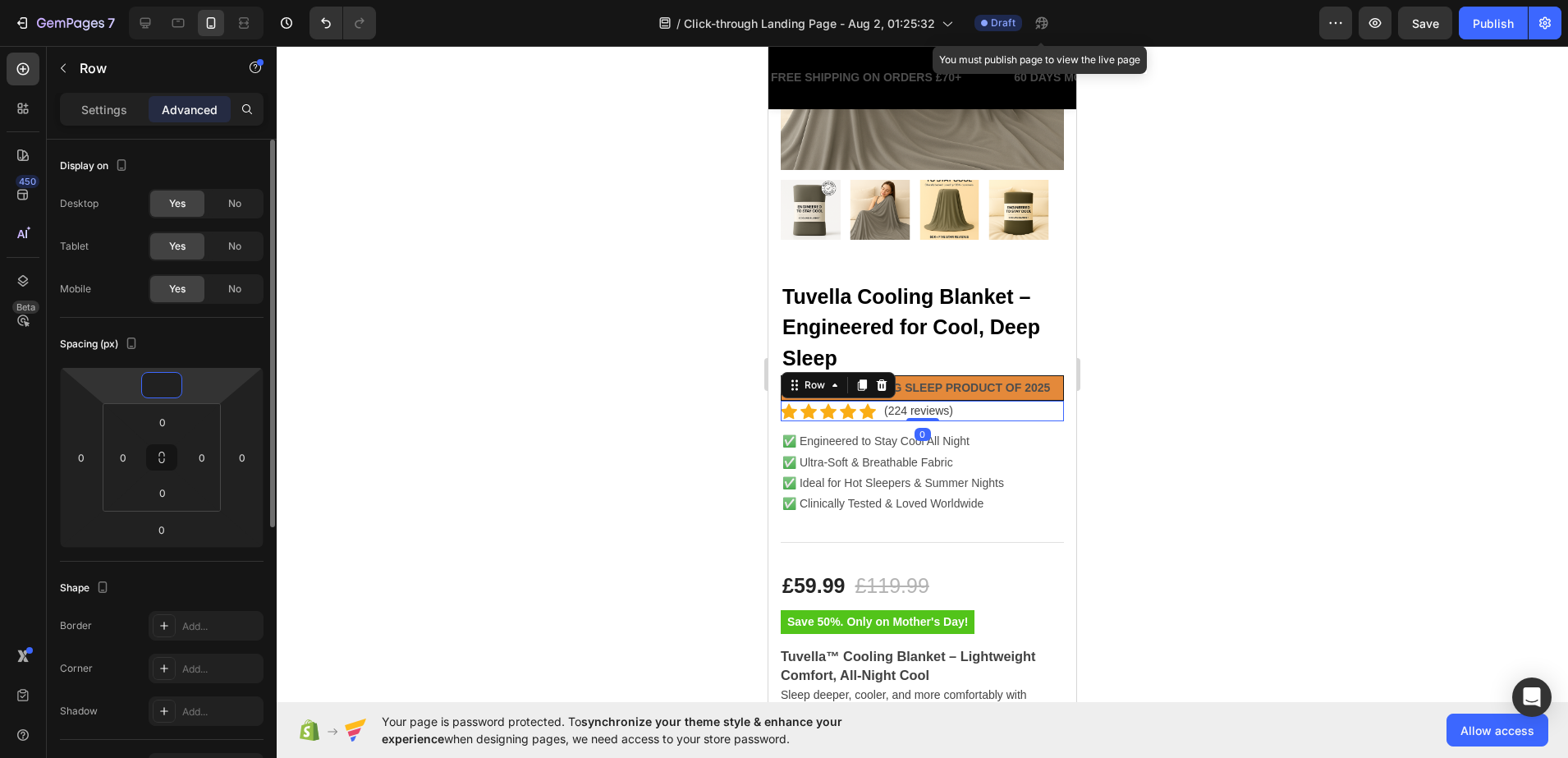 type on "1" 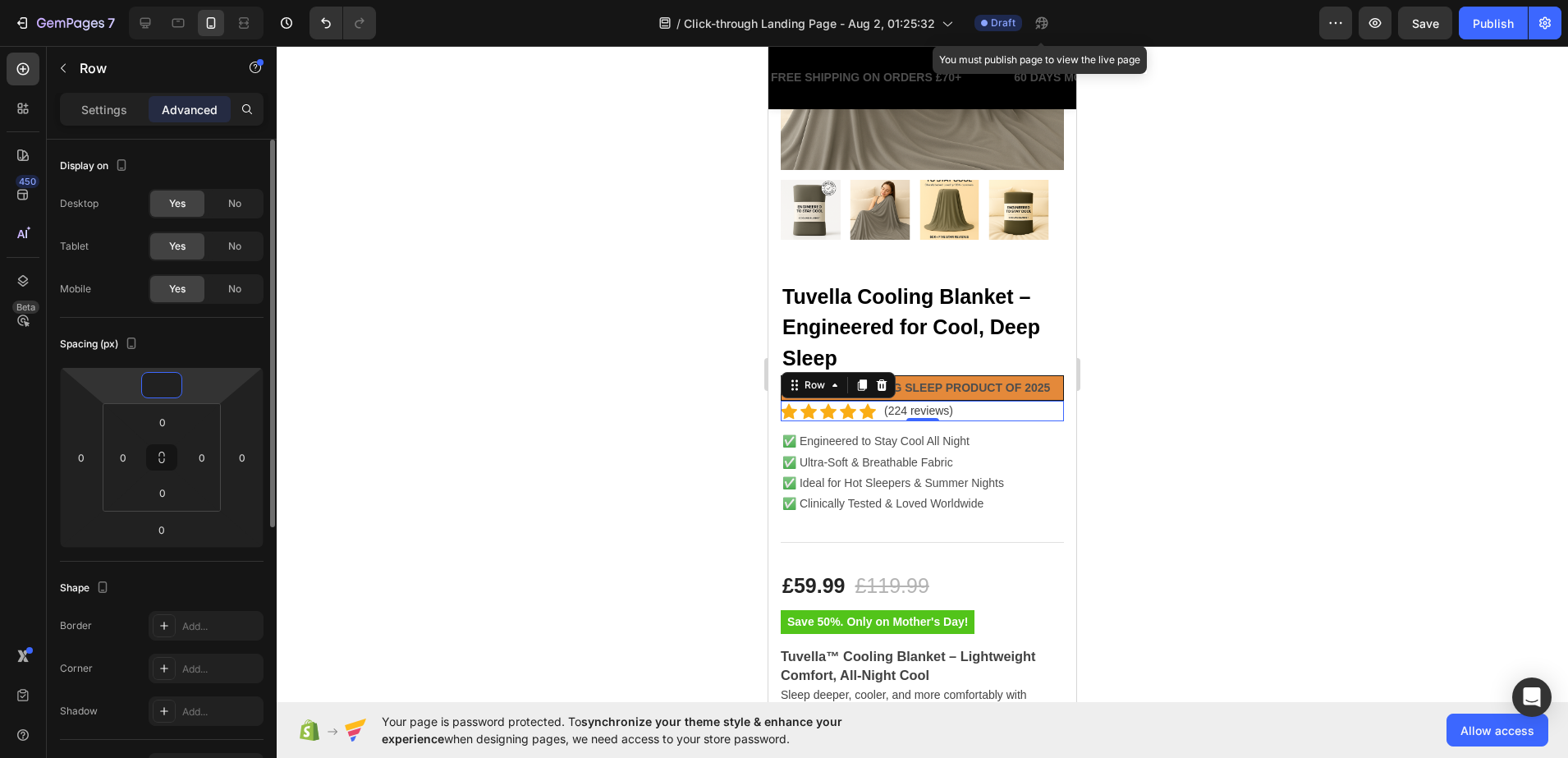 type on "8" 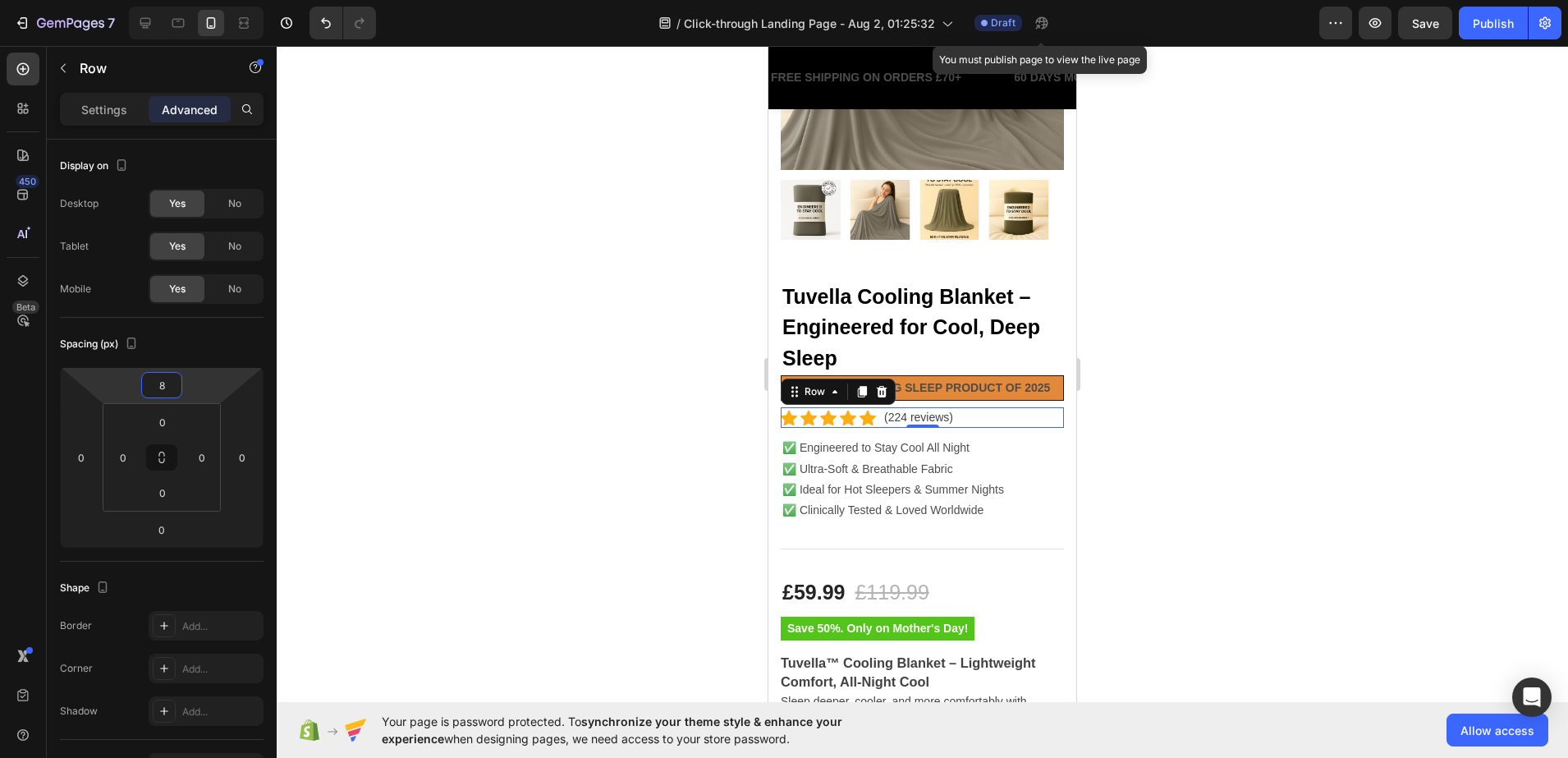 click 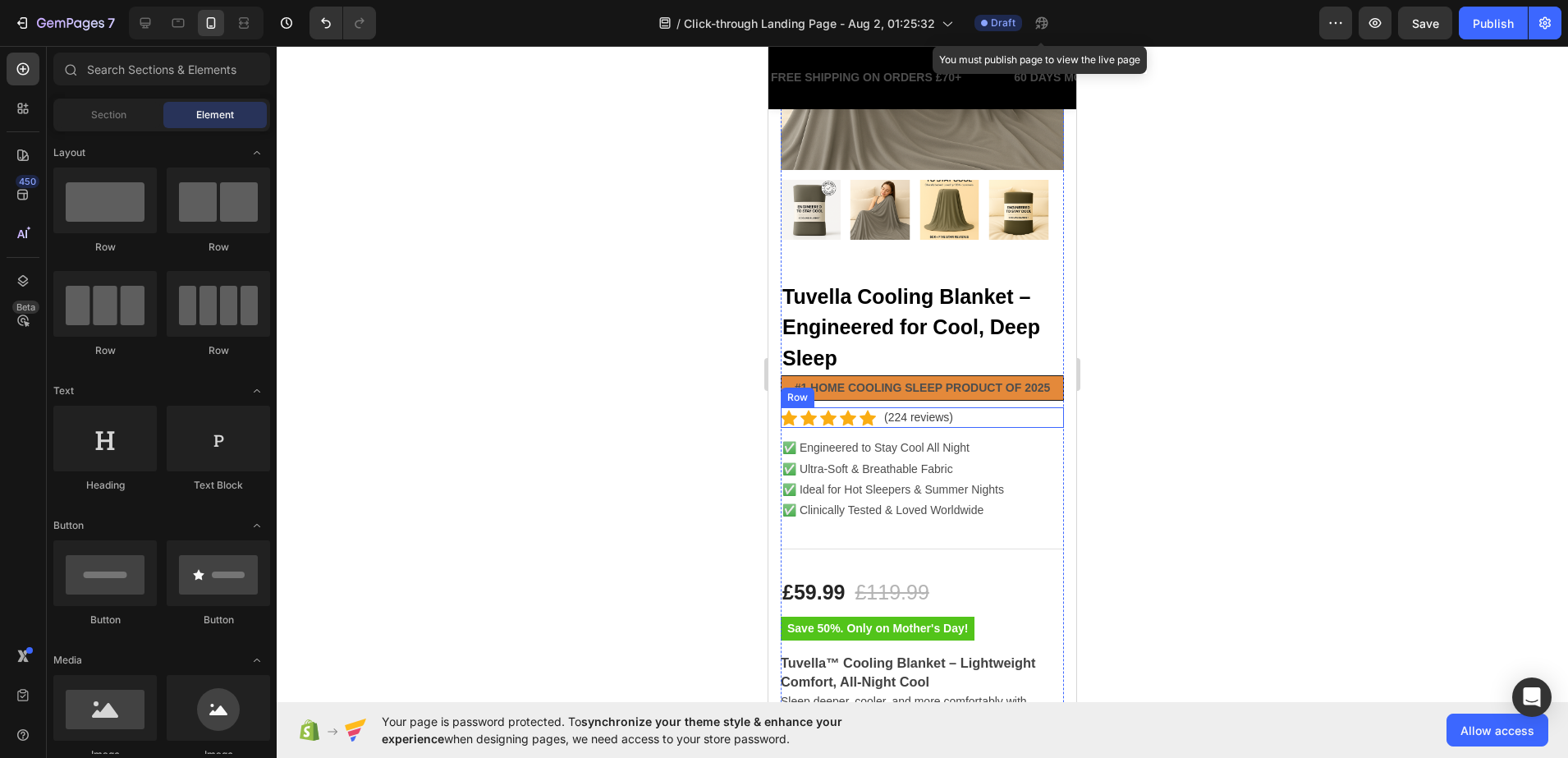 click on "Icon                Icon                Icon                Icon                Icon Icon List Hoz (224 reviews) Text block Row" at bounding box center (922, 417) 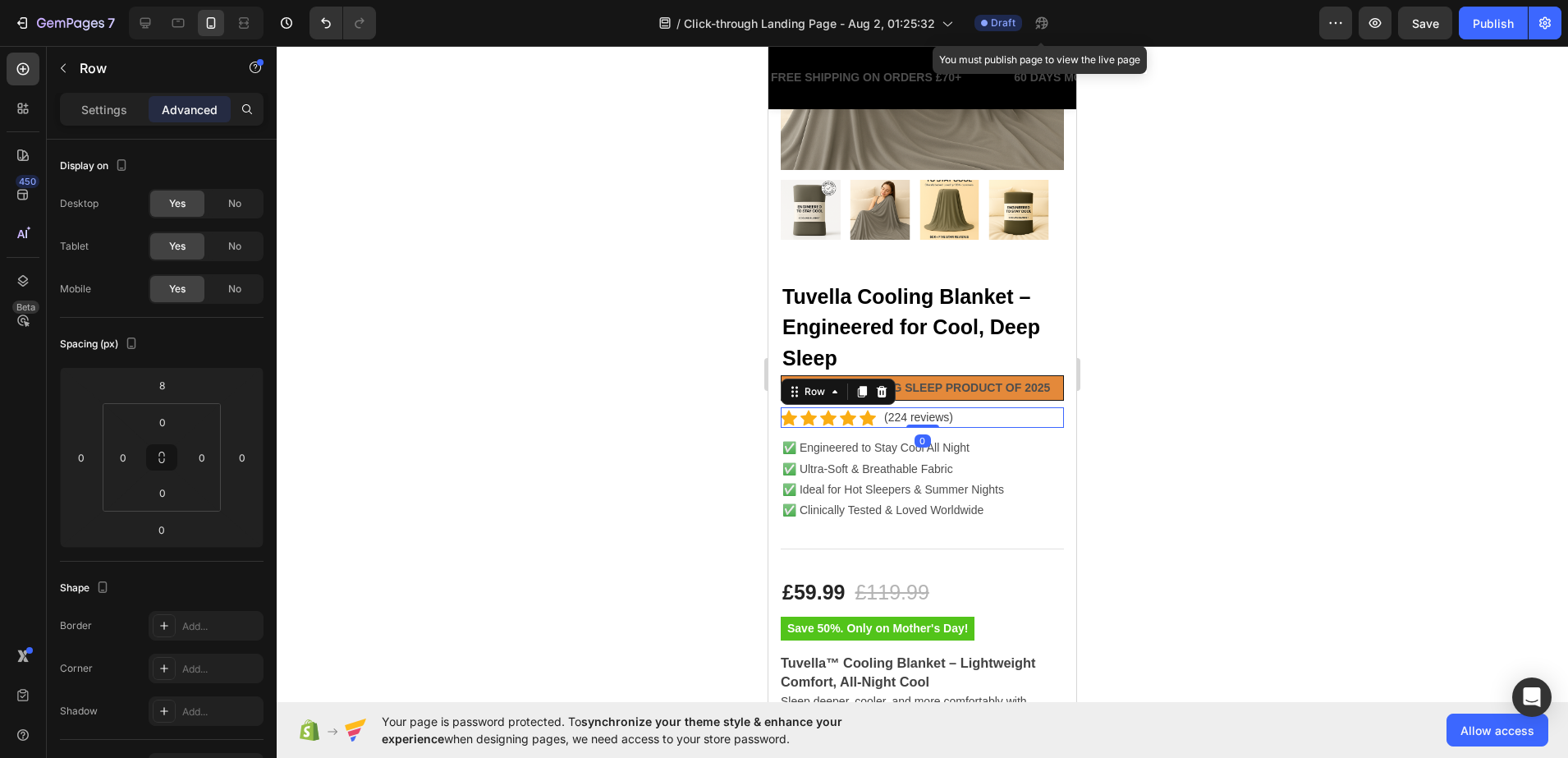 click on "Icon                Icon                Icon                Icon                Icon Icon List Hoz (224 reviews) Text block Row   0" at bounding box center [922, 417] 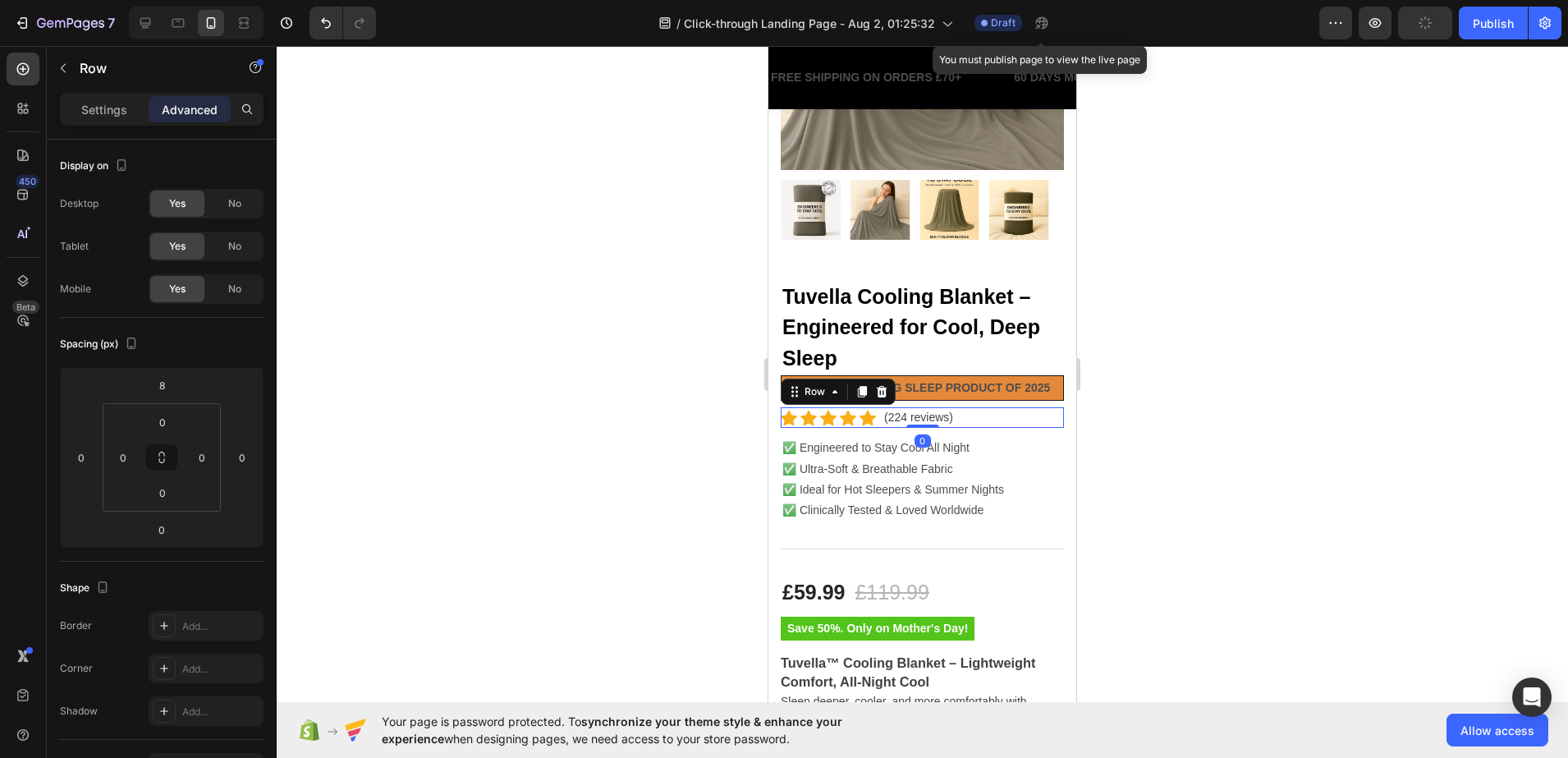 click on "Icon                Icon                Icon                Icon                Icon Icon List Hoz (224 reviews) Text block Row   0" at bounding box center [922, 417] 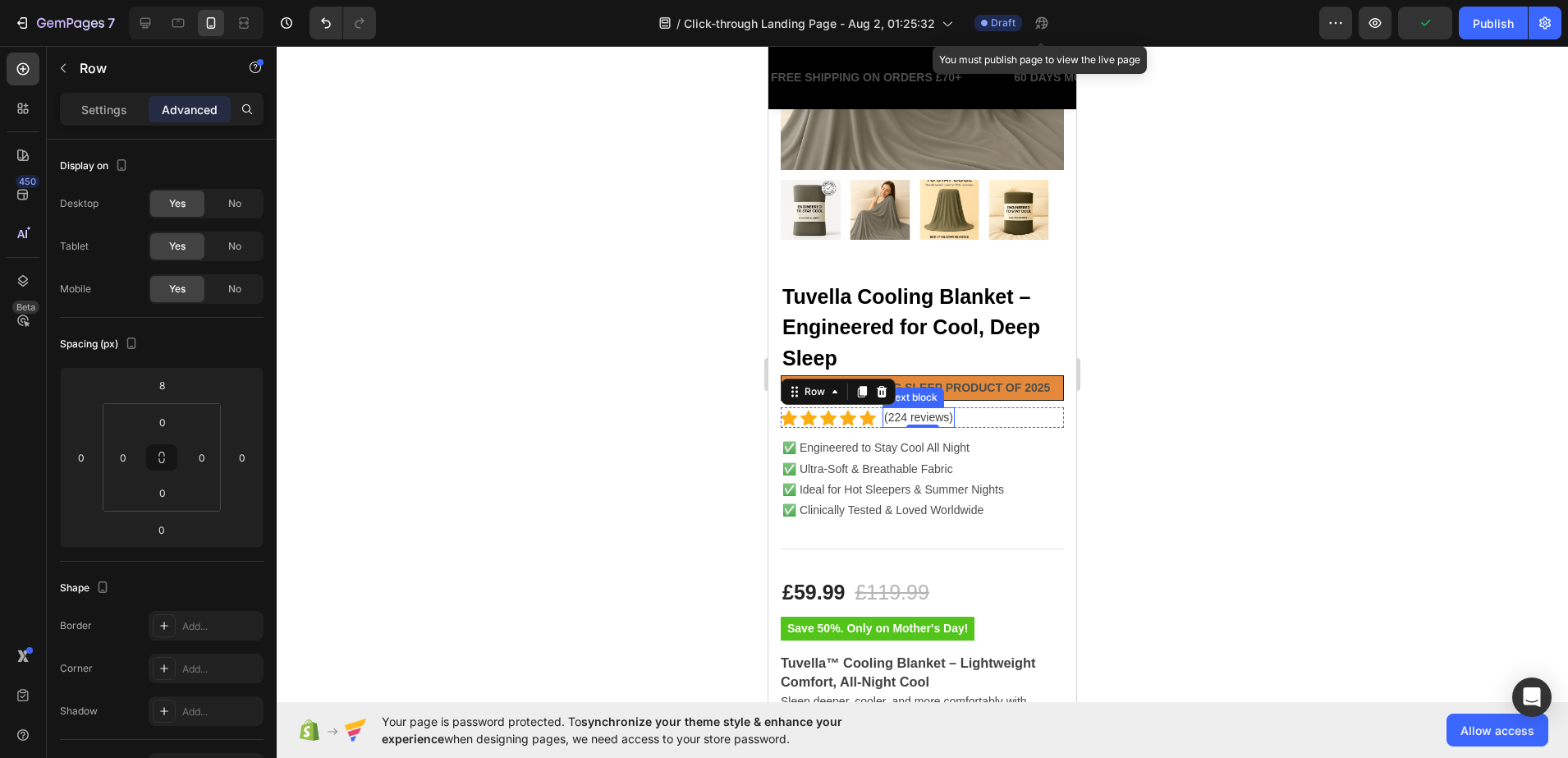 click on "(224 reviews)" at bounding box center (919, 417) 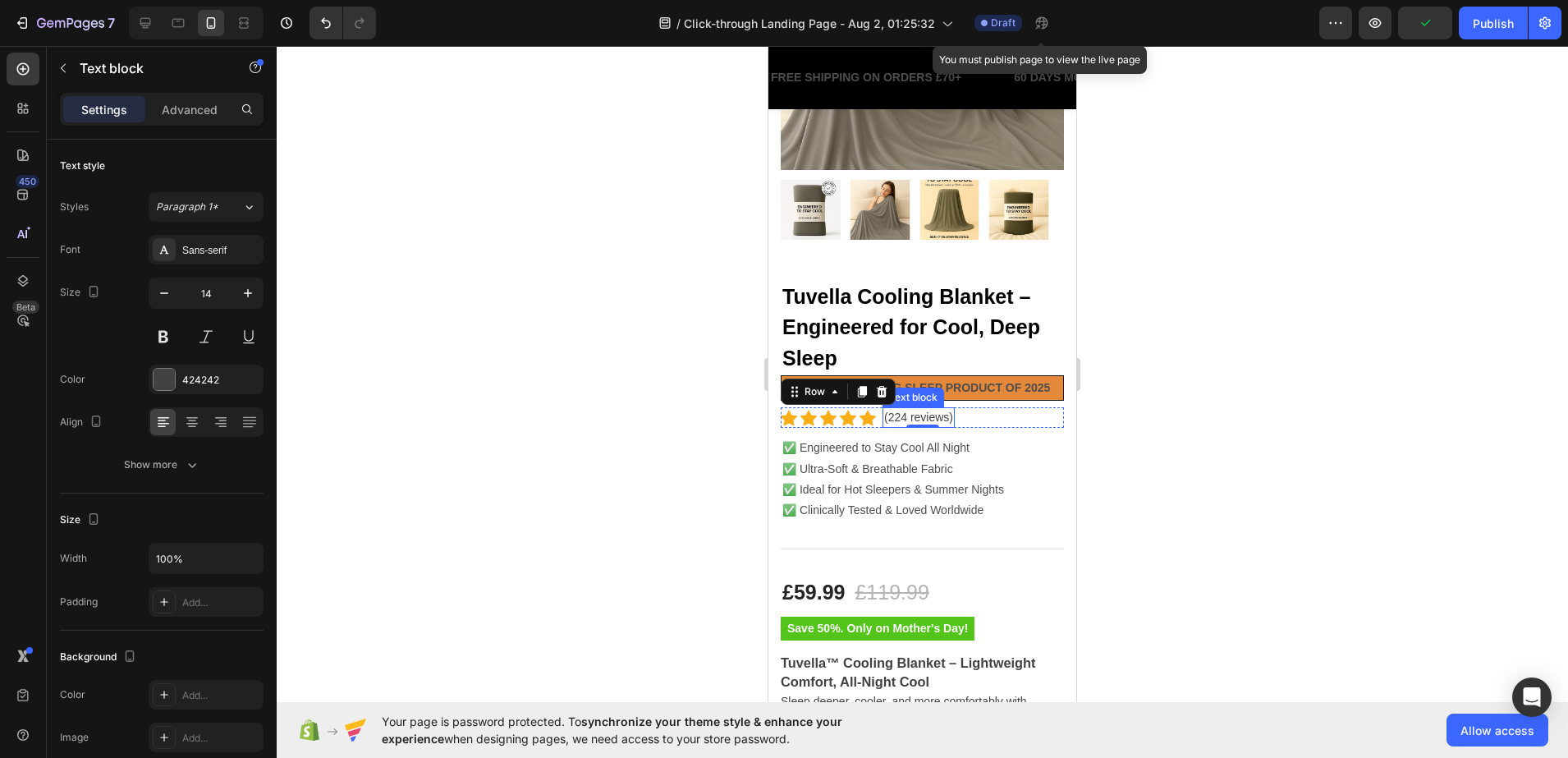 click on "(224 reviews)" at bounding box center (919, 417) 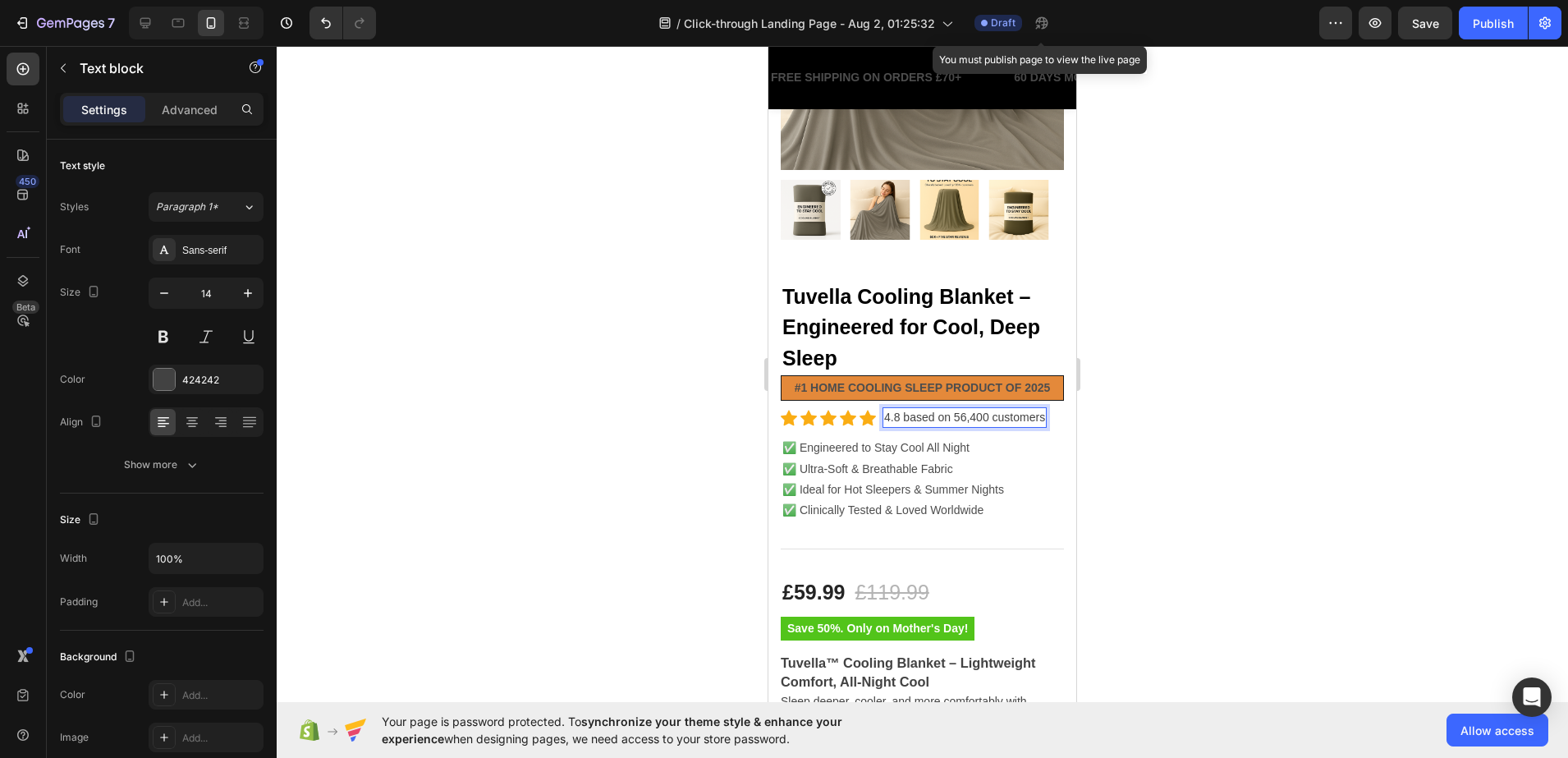 click on "4.8 based on 56,400 customers" at bounding box center (965, 417) 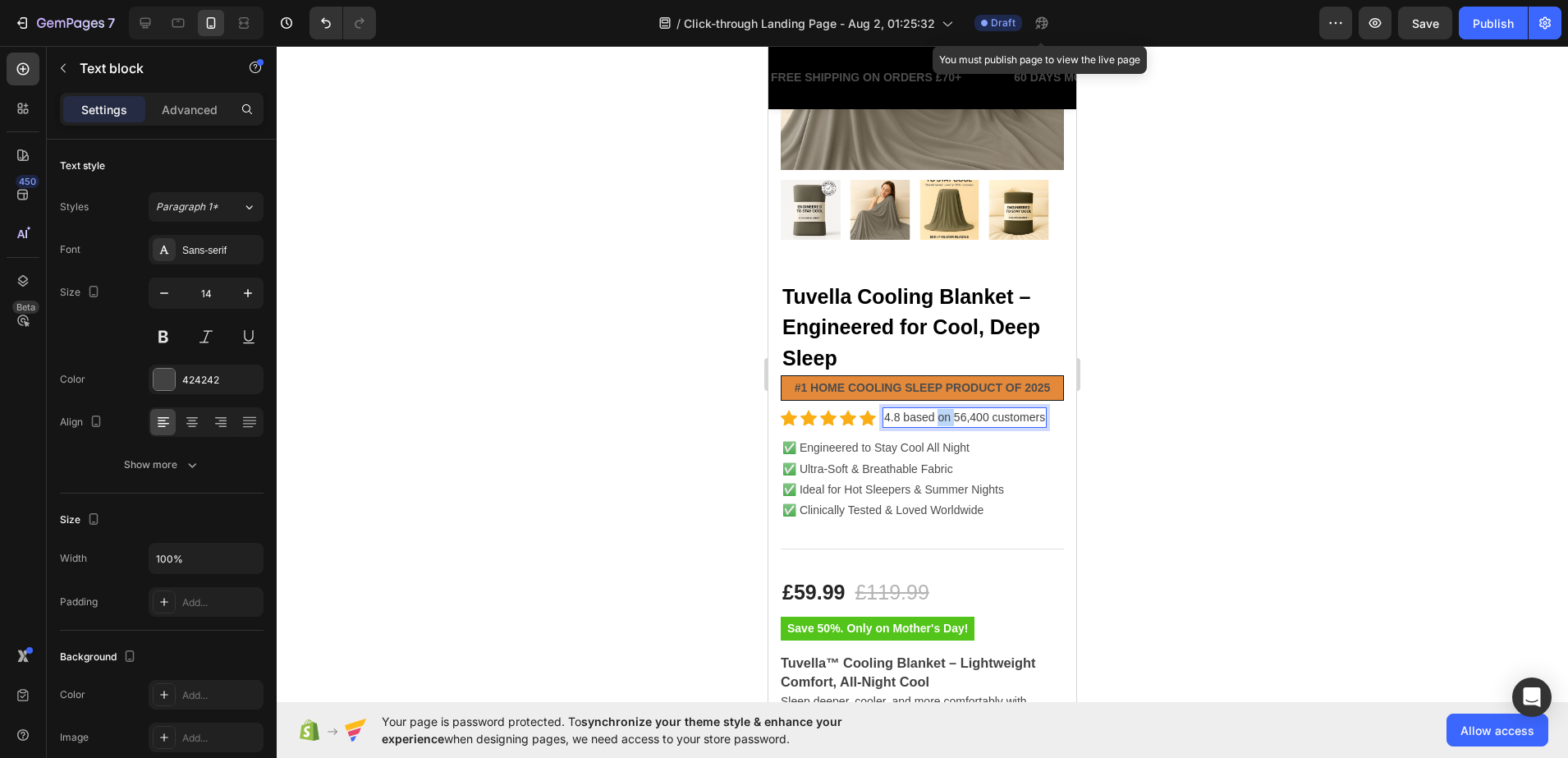 click on "4.8 based on 56,400 customers" at bounding box center [965, 417] 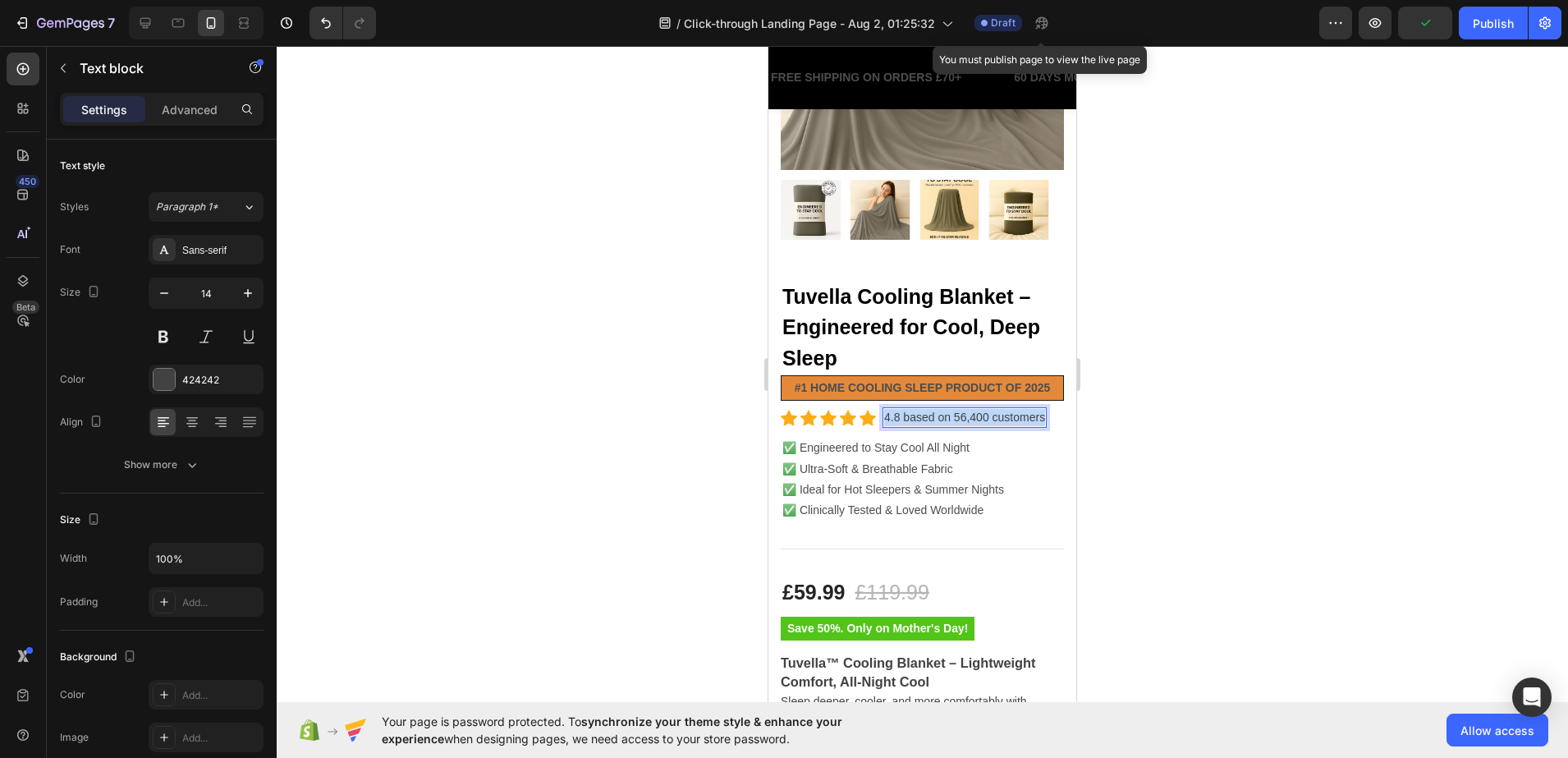 drag, startPoint x: 887, startPoint y: 405, endPoint x: 1852, endPoint y: 450, distance: 966.0487 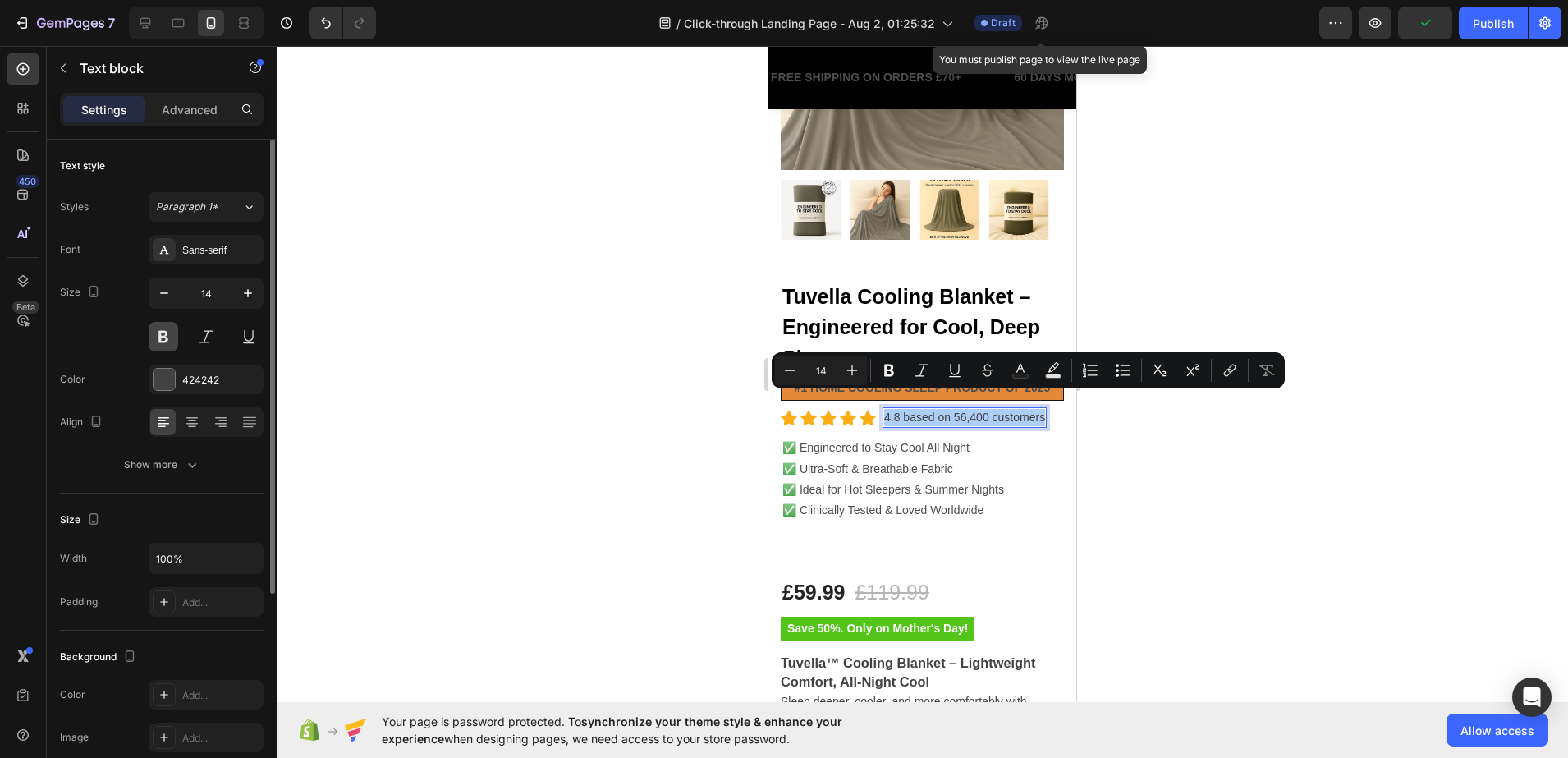 click at bounding box center (163, 337) 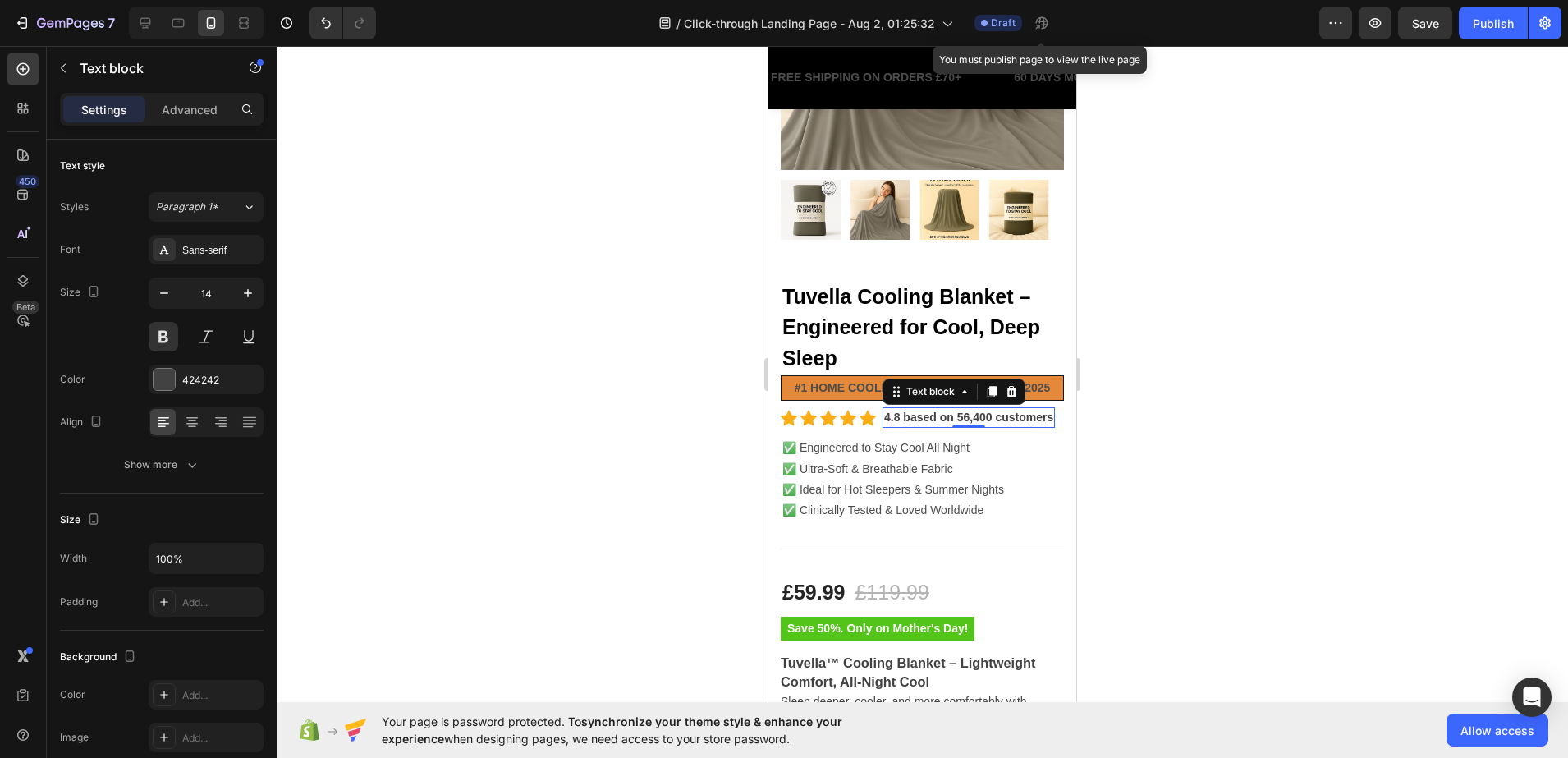 click 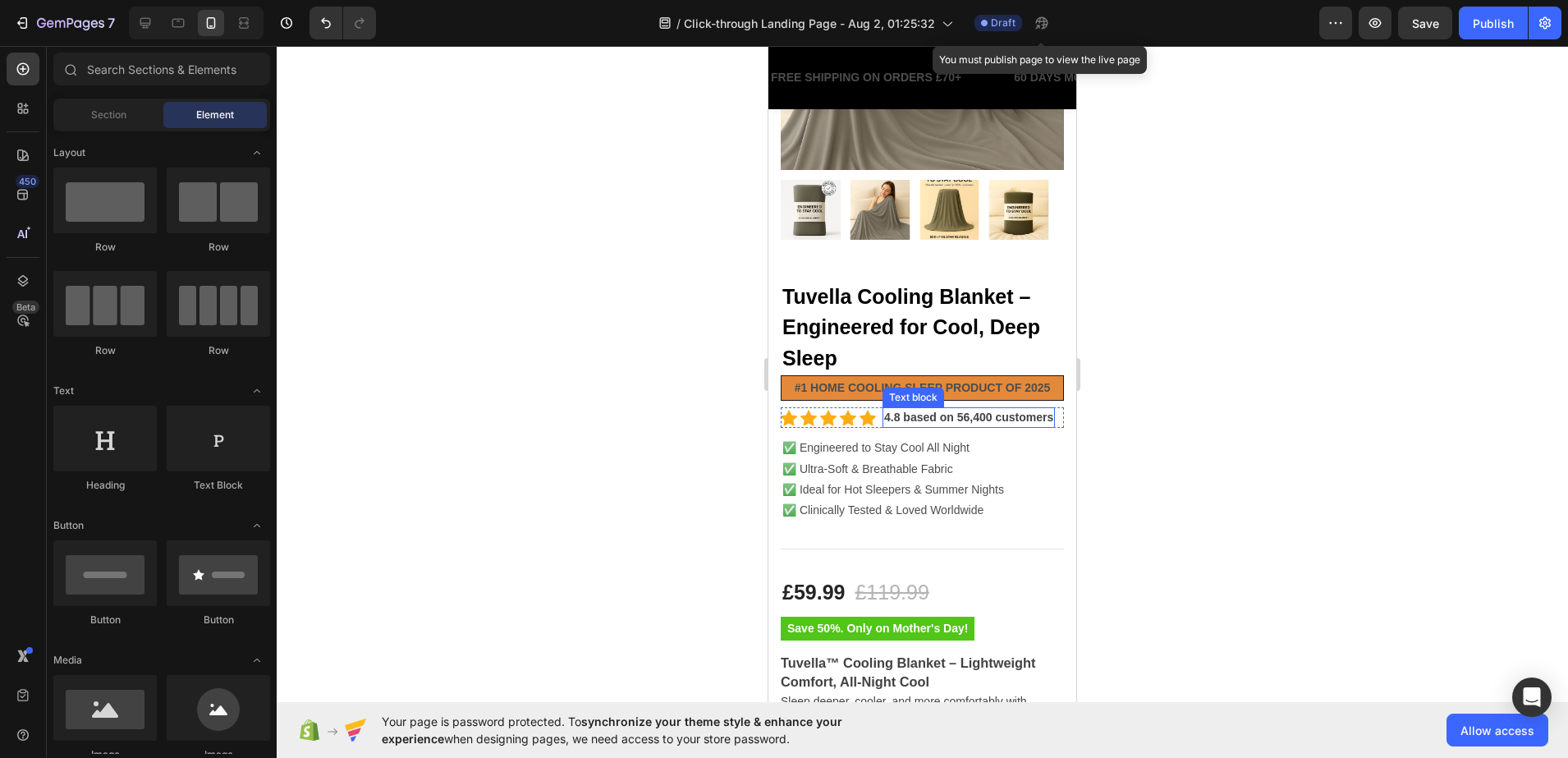 click on "4.8 based on 56,400 customers" at bounding box center (969, 417) 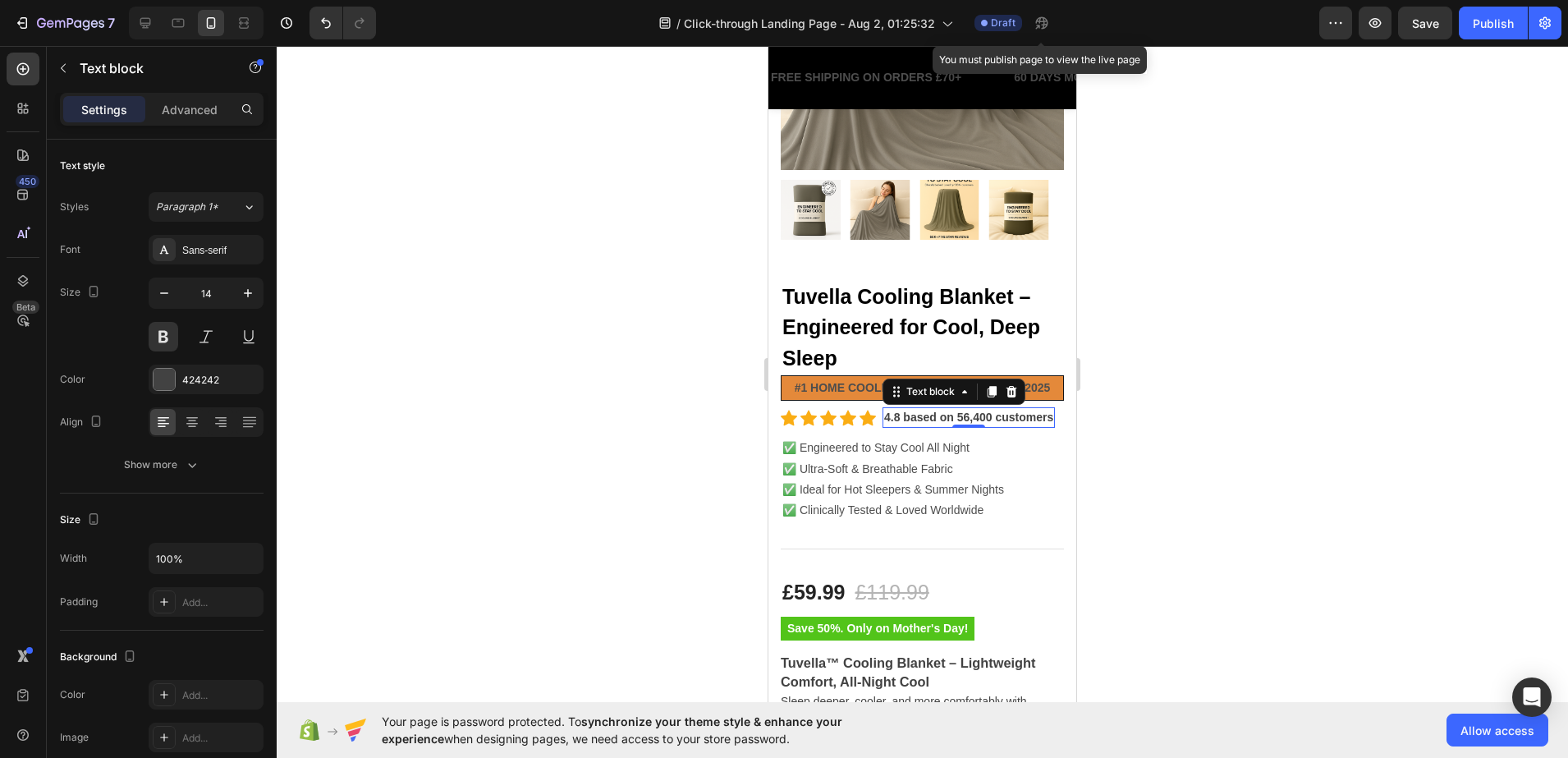 click 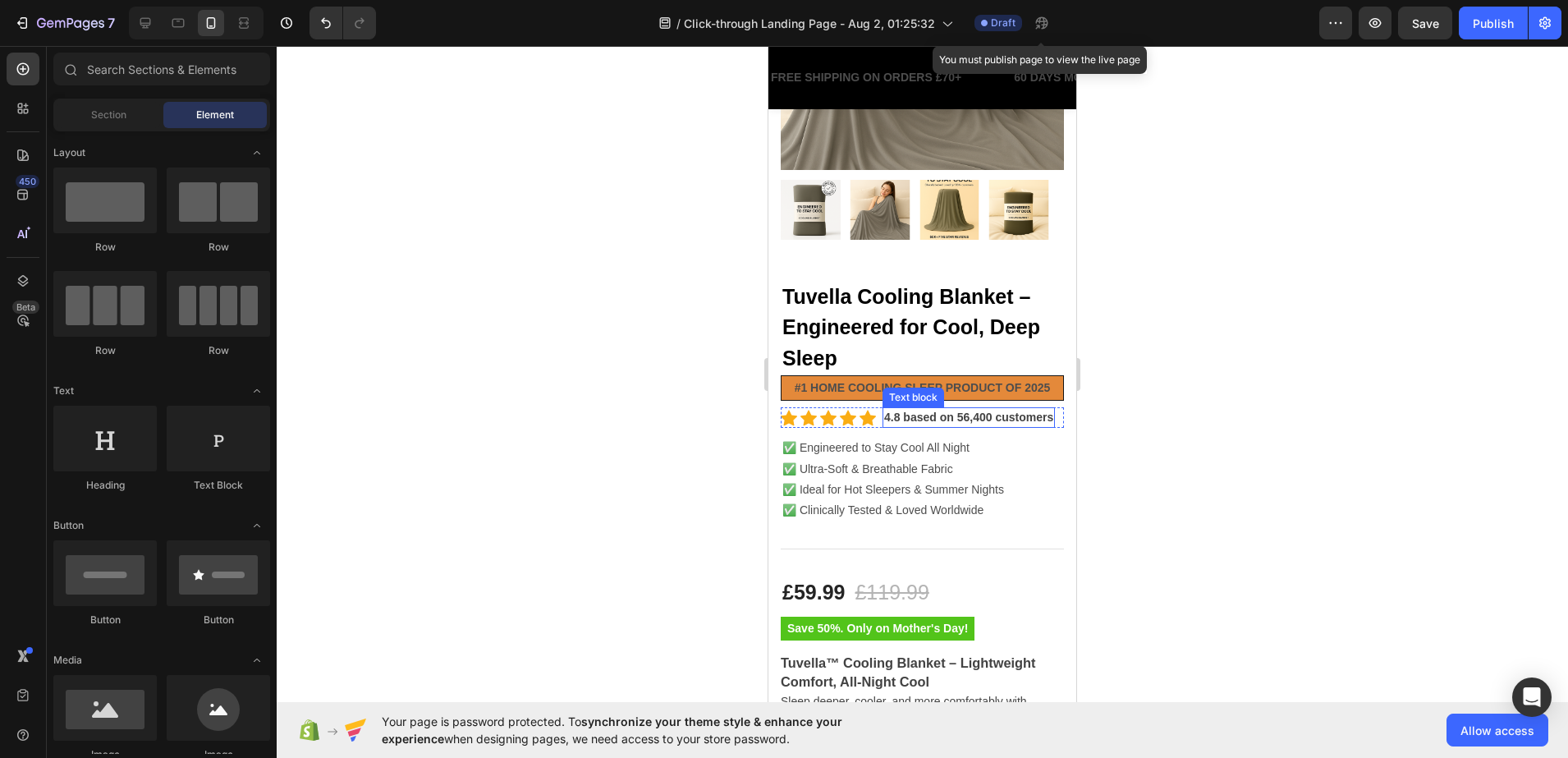 click on "4.8 based on 56,400 customers" at bounding box center (969, 417) 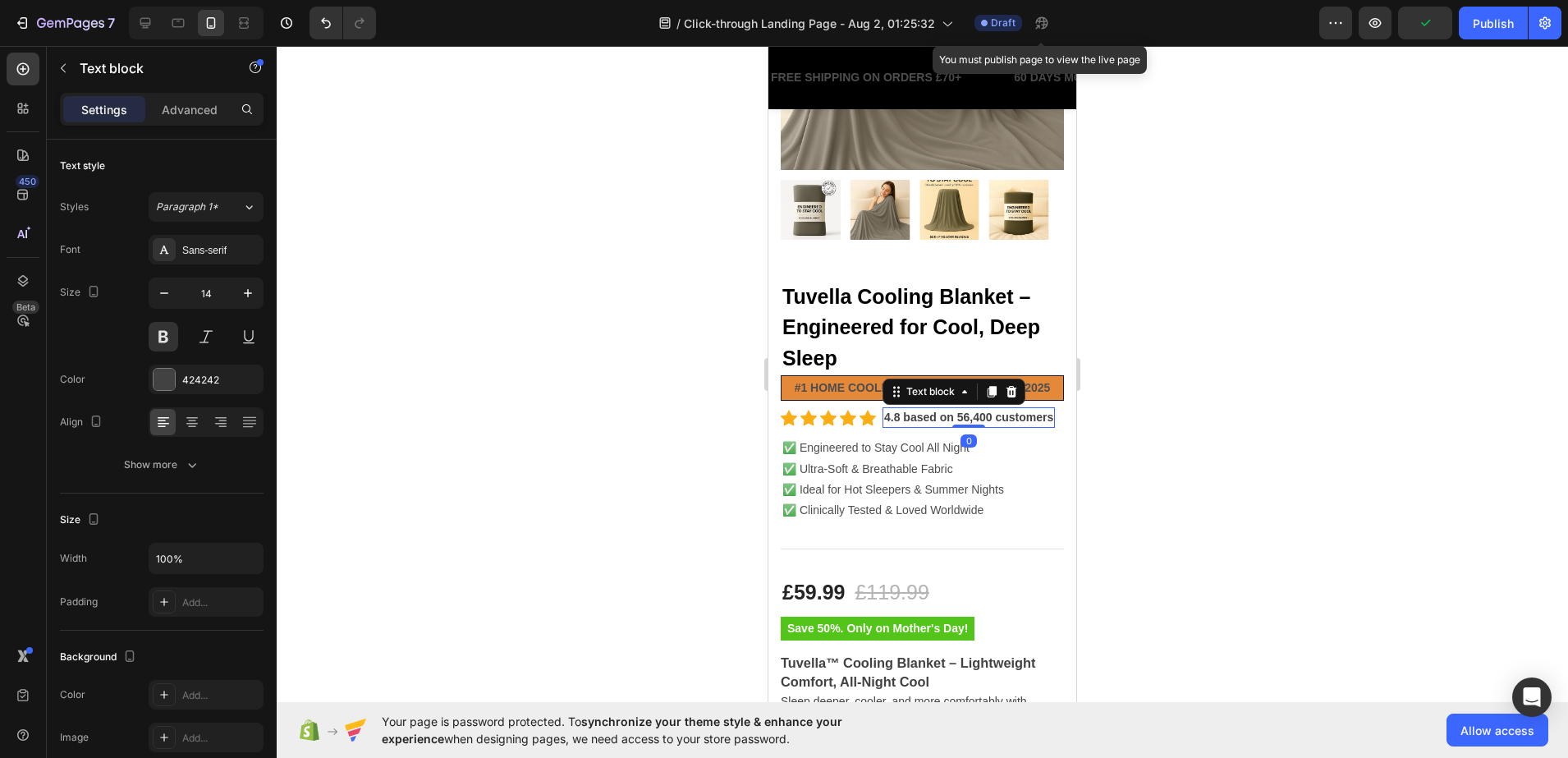 drag, startPoint x: 964, startPoint y: 429, endPoint x: 964, endPoint y: 417, distance: 12 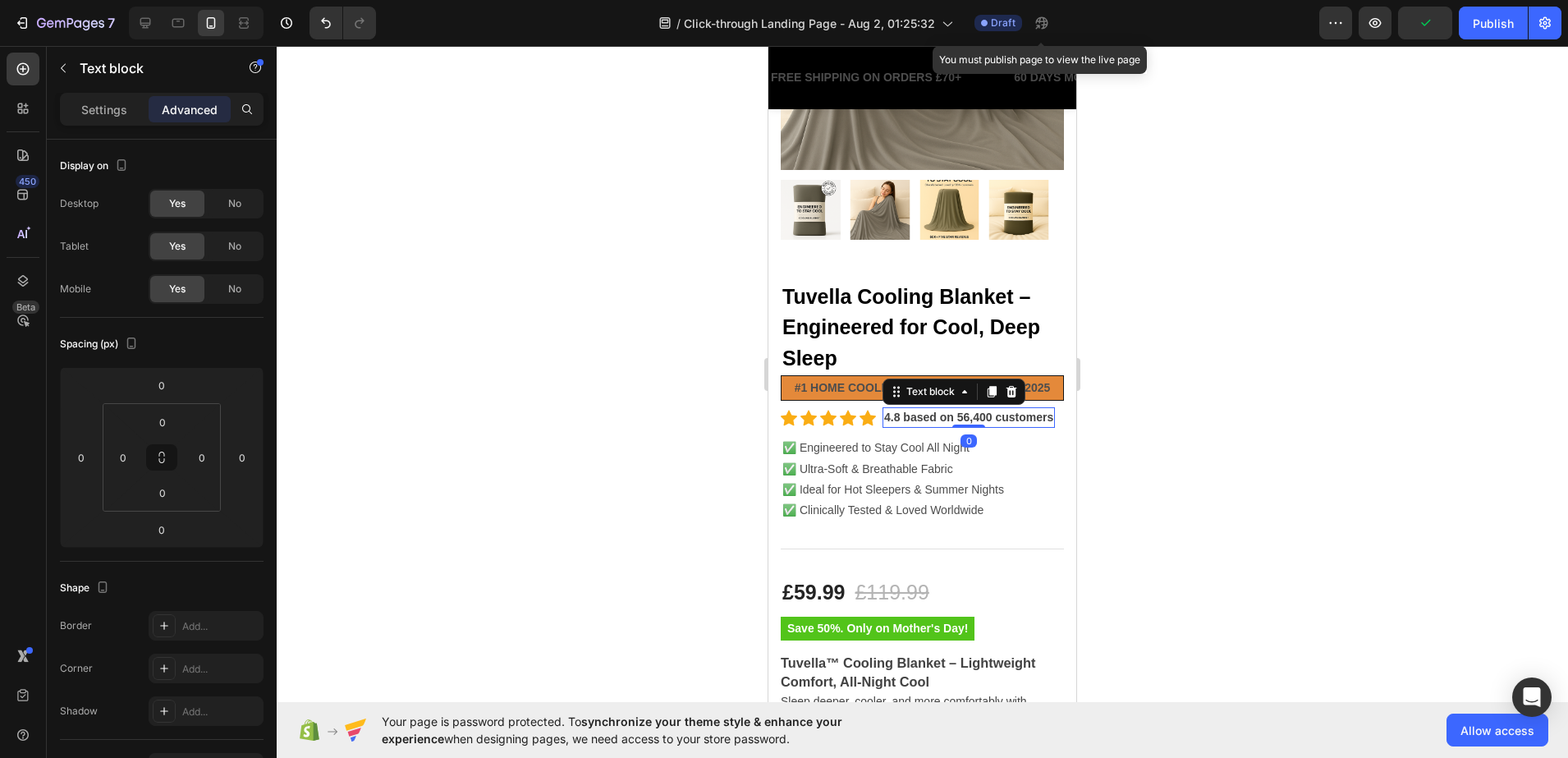 click 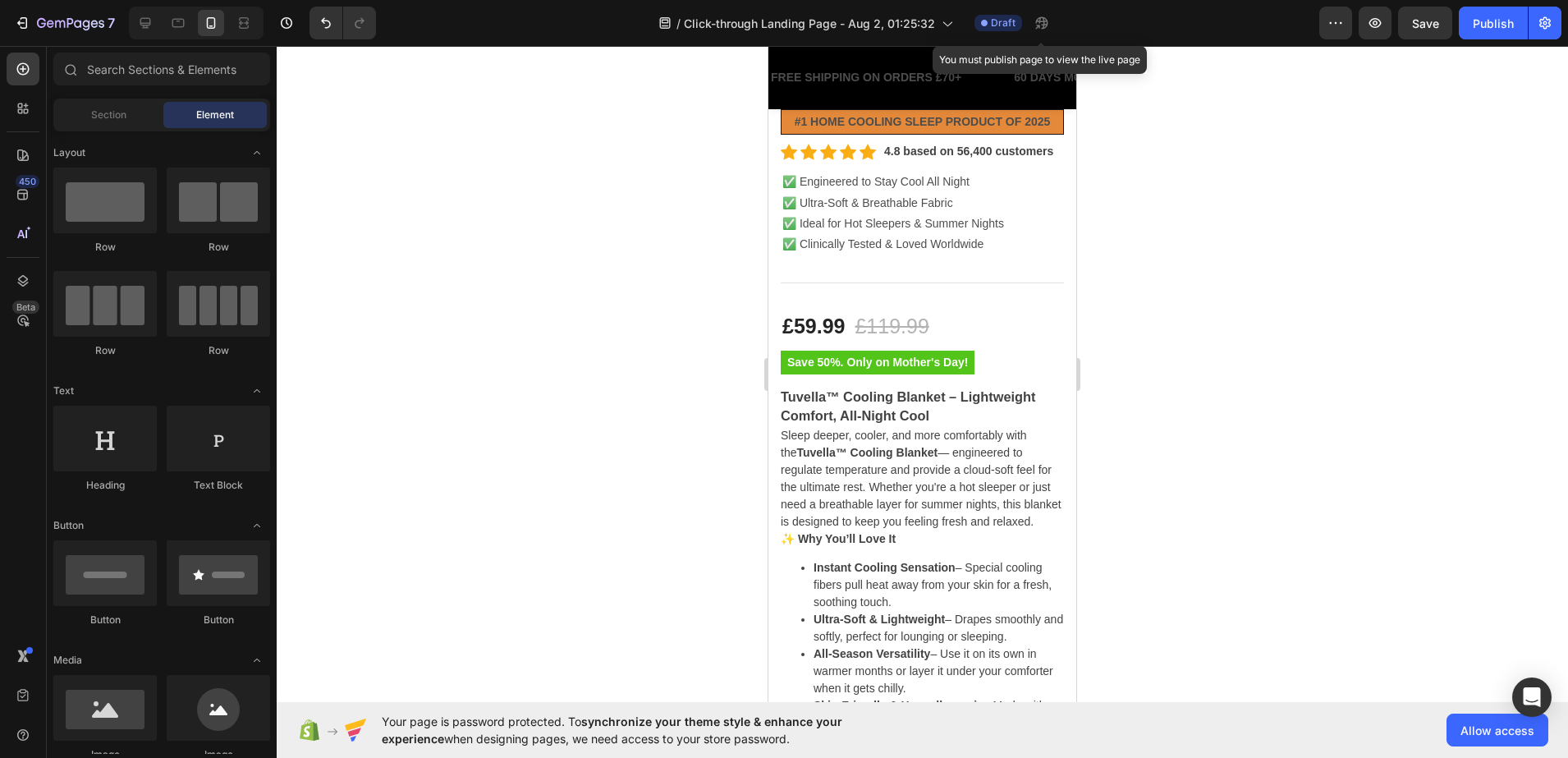 scroll, scrollTop: 1148, scrollLeft: 0, axis: vertical 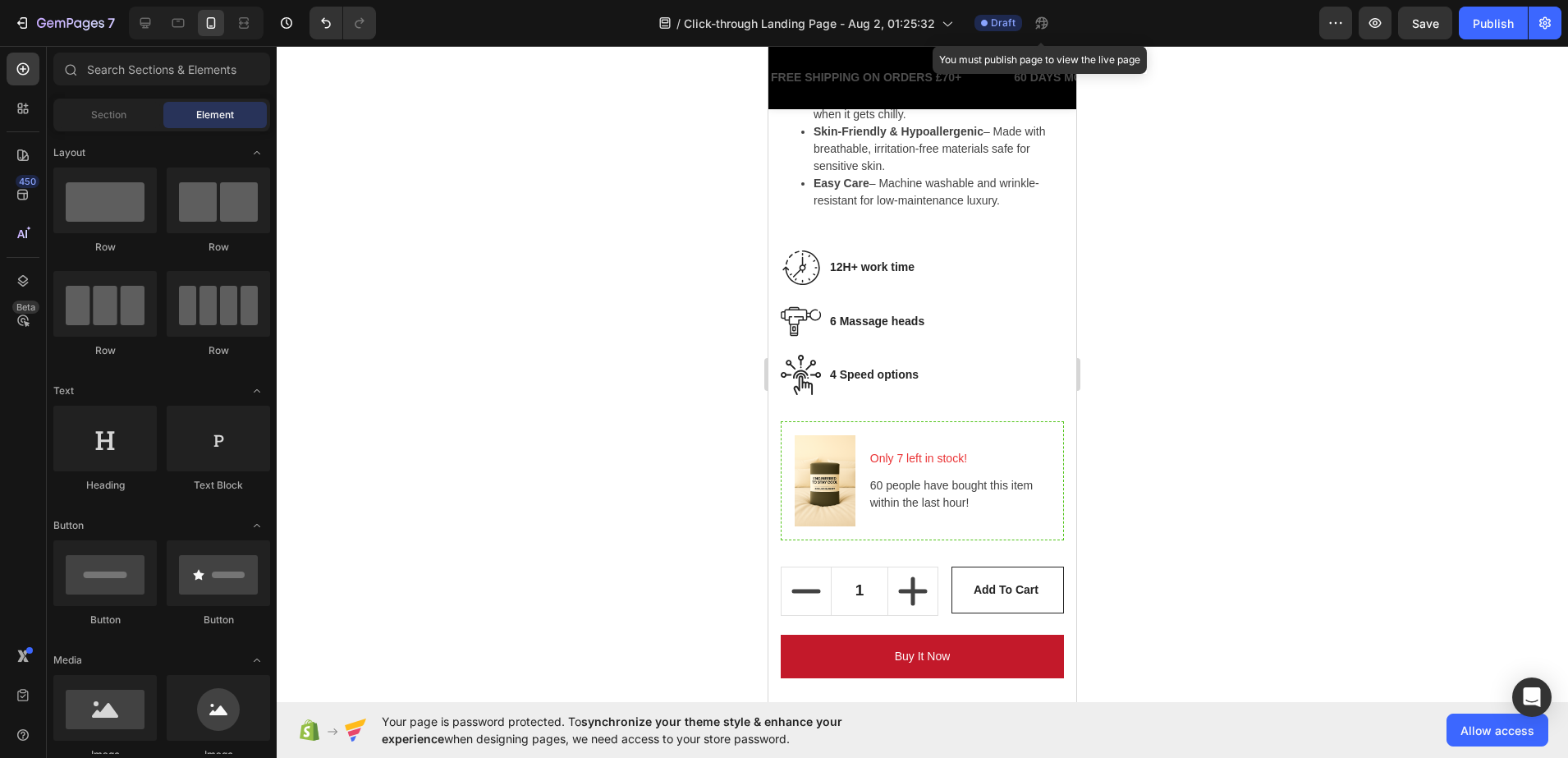 drag, startPoint x: 1073, startPoint y: 188, endPoint x: 1854, endPoint y: 250, distance: 783.457 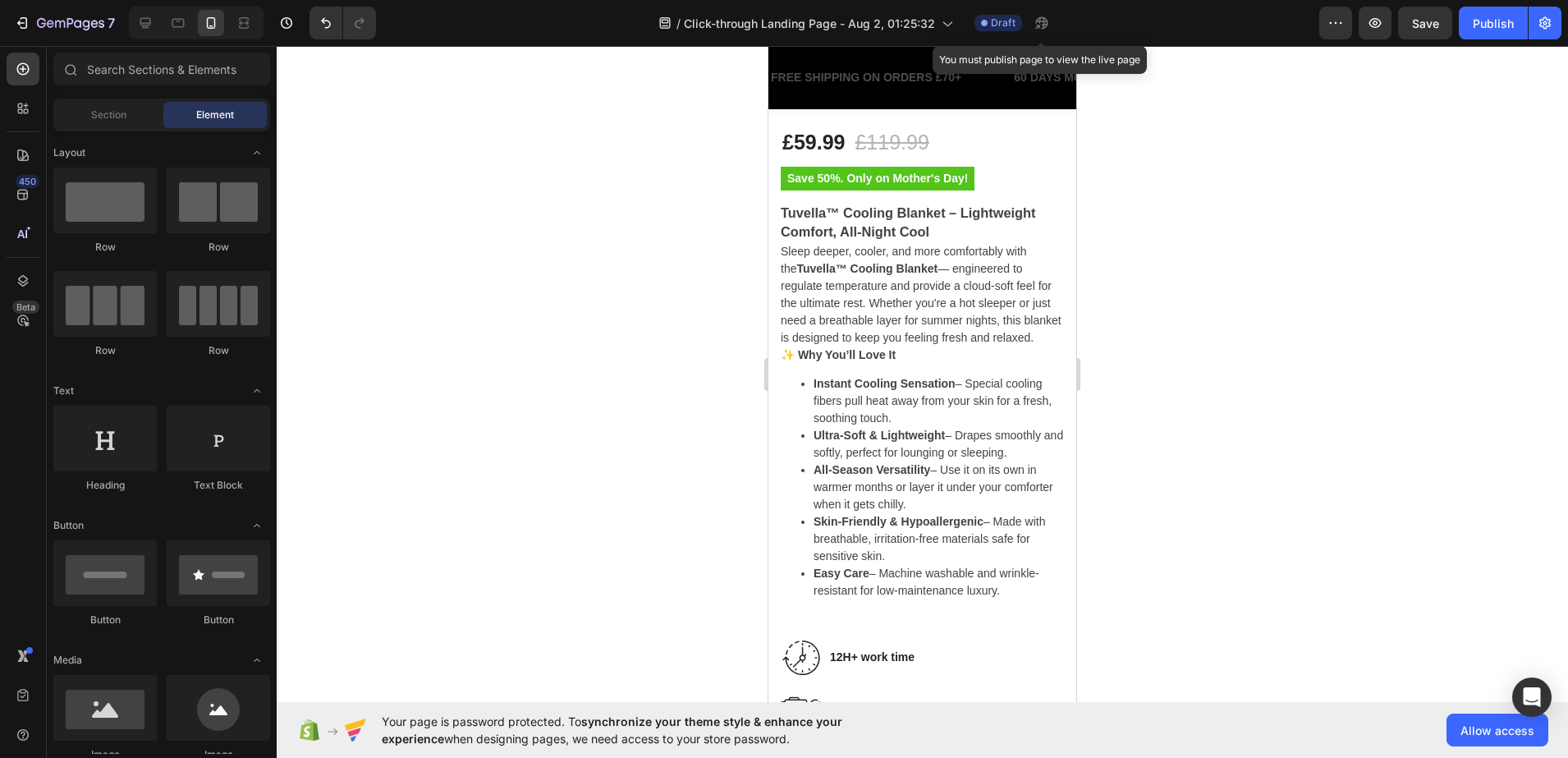 scroll, scrollTop: 0, scrollLeft: 0, axis: both 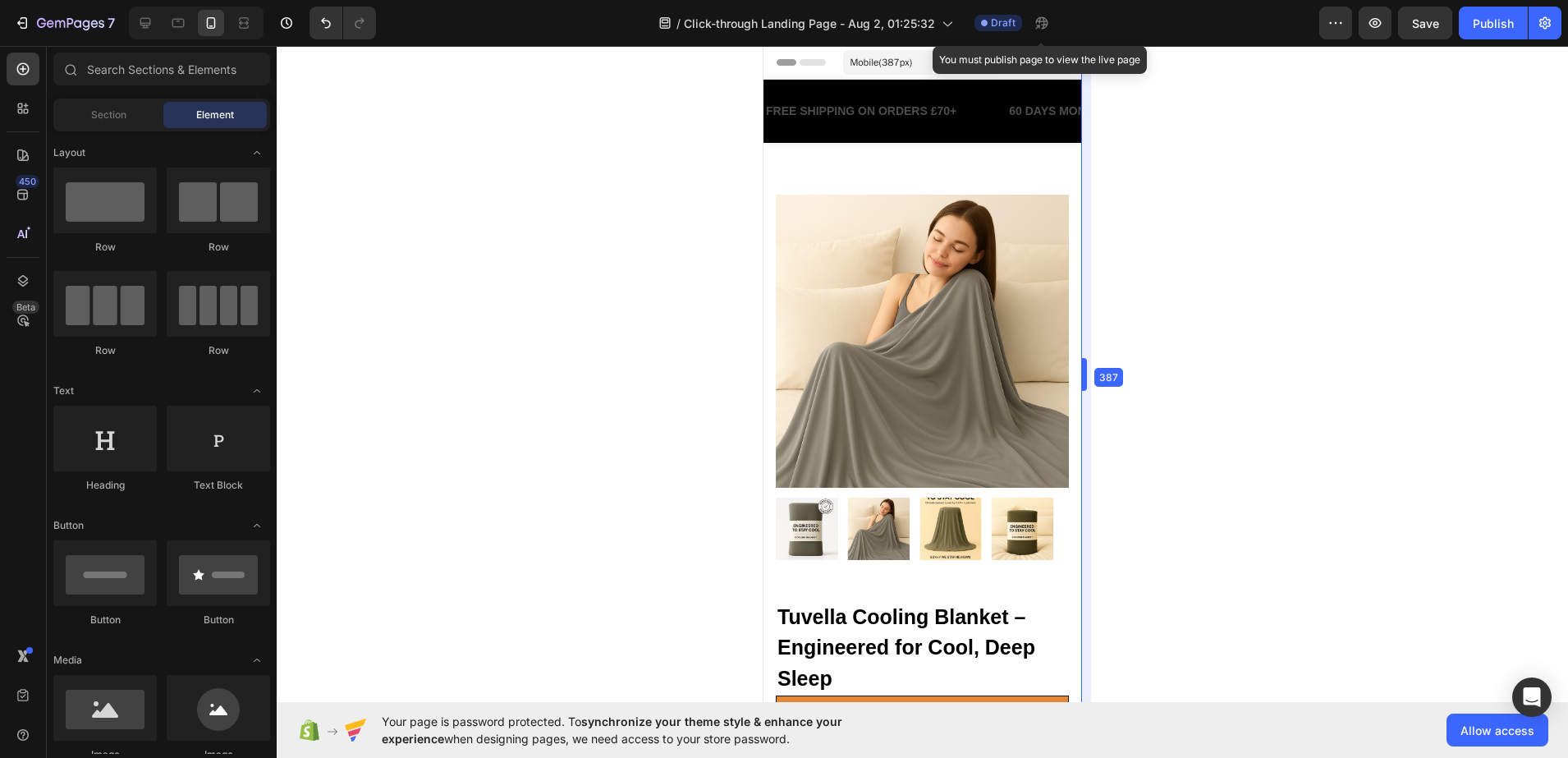 drag, startPoint x: 1078, startPoint y: 371, endPoint x: 1093, endPoint y: 371, distance: 15 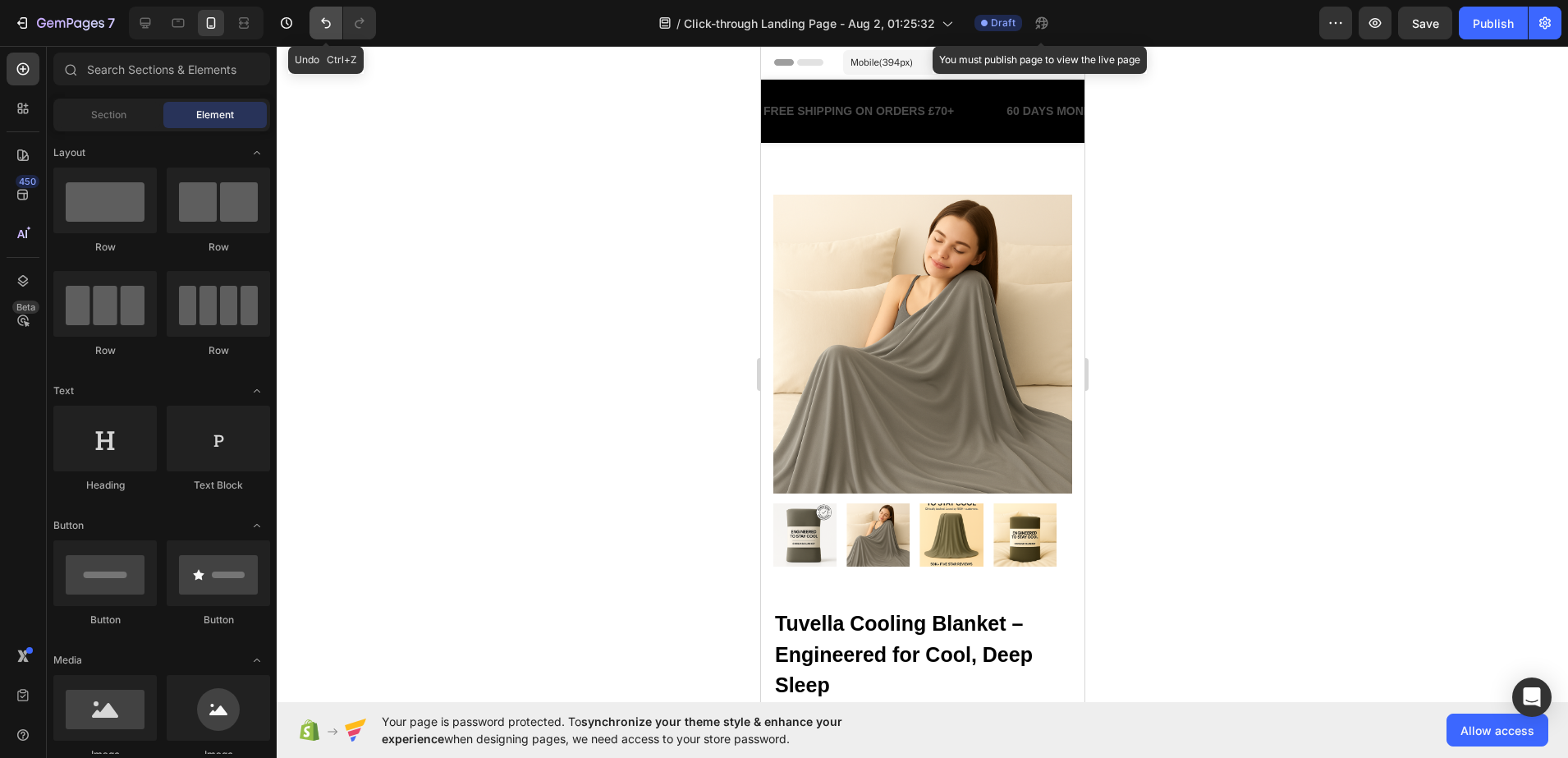 click 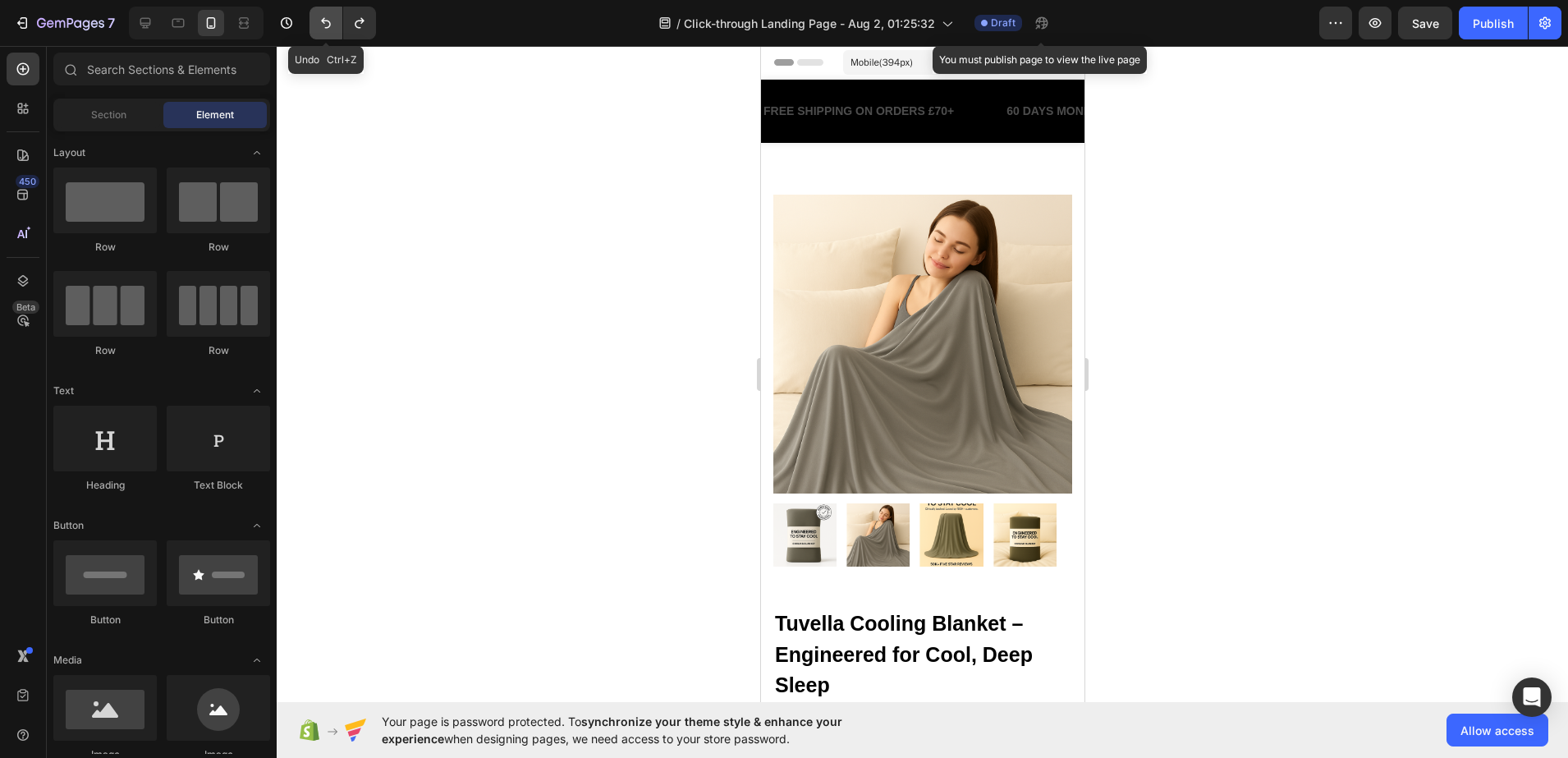 click 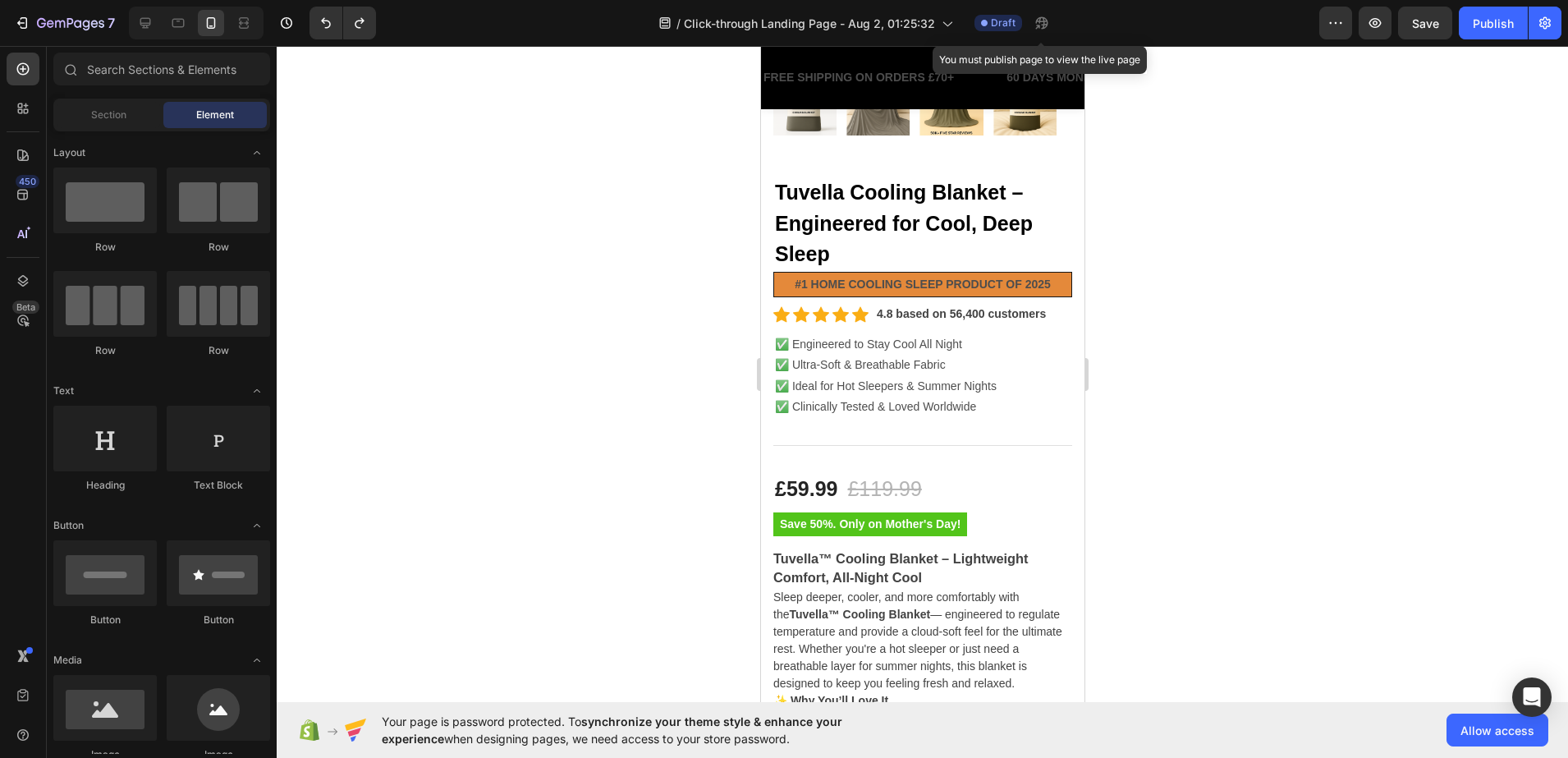 scroll, scrollTop: 346, scrollLeft: 0, axis: vertical 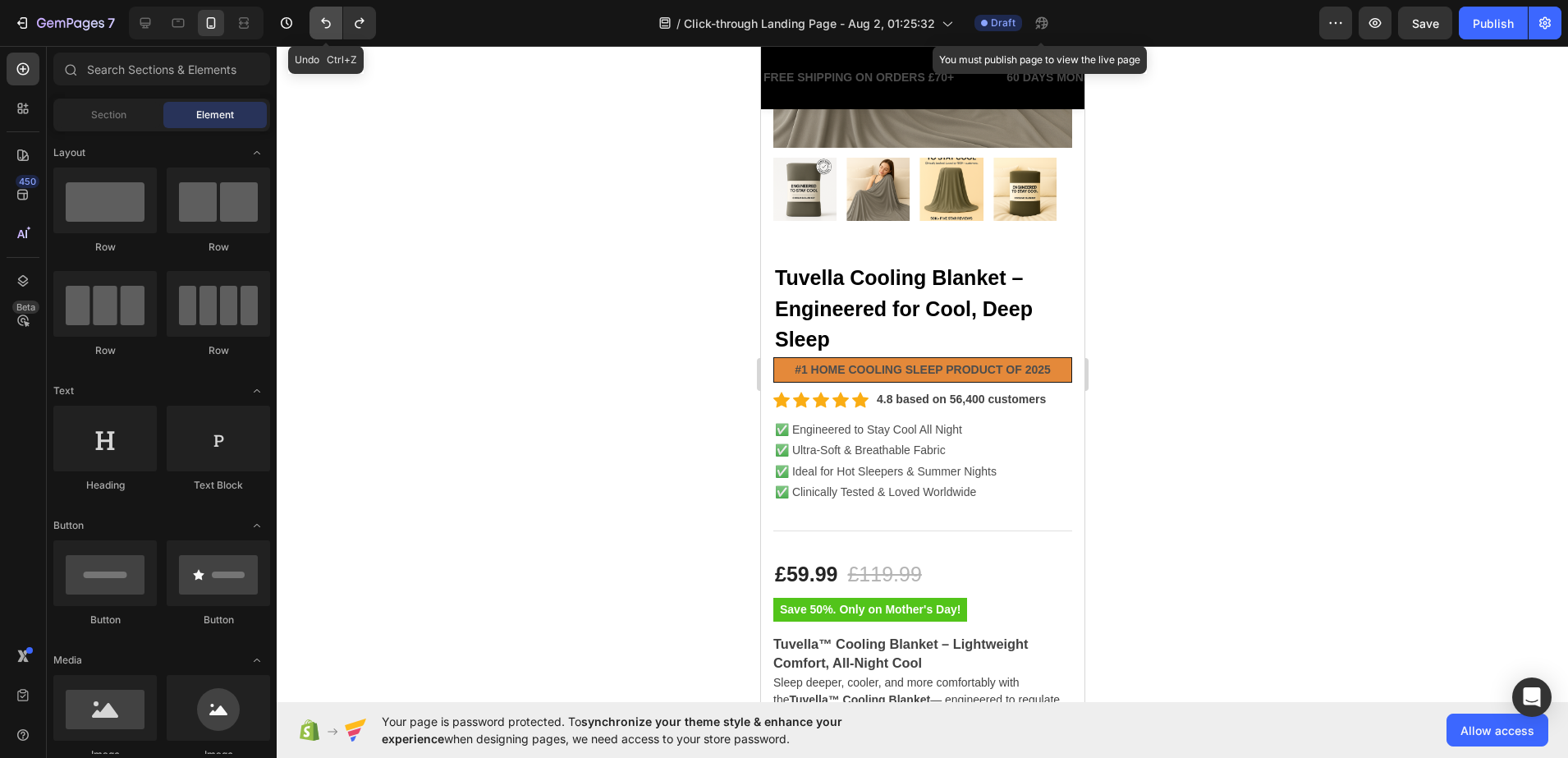 click 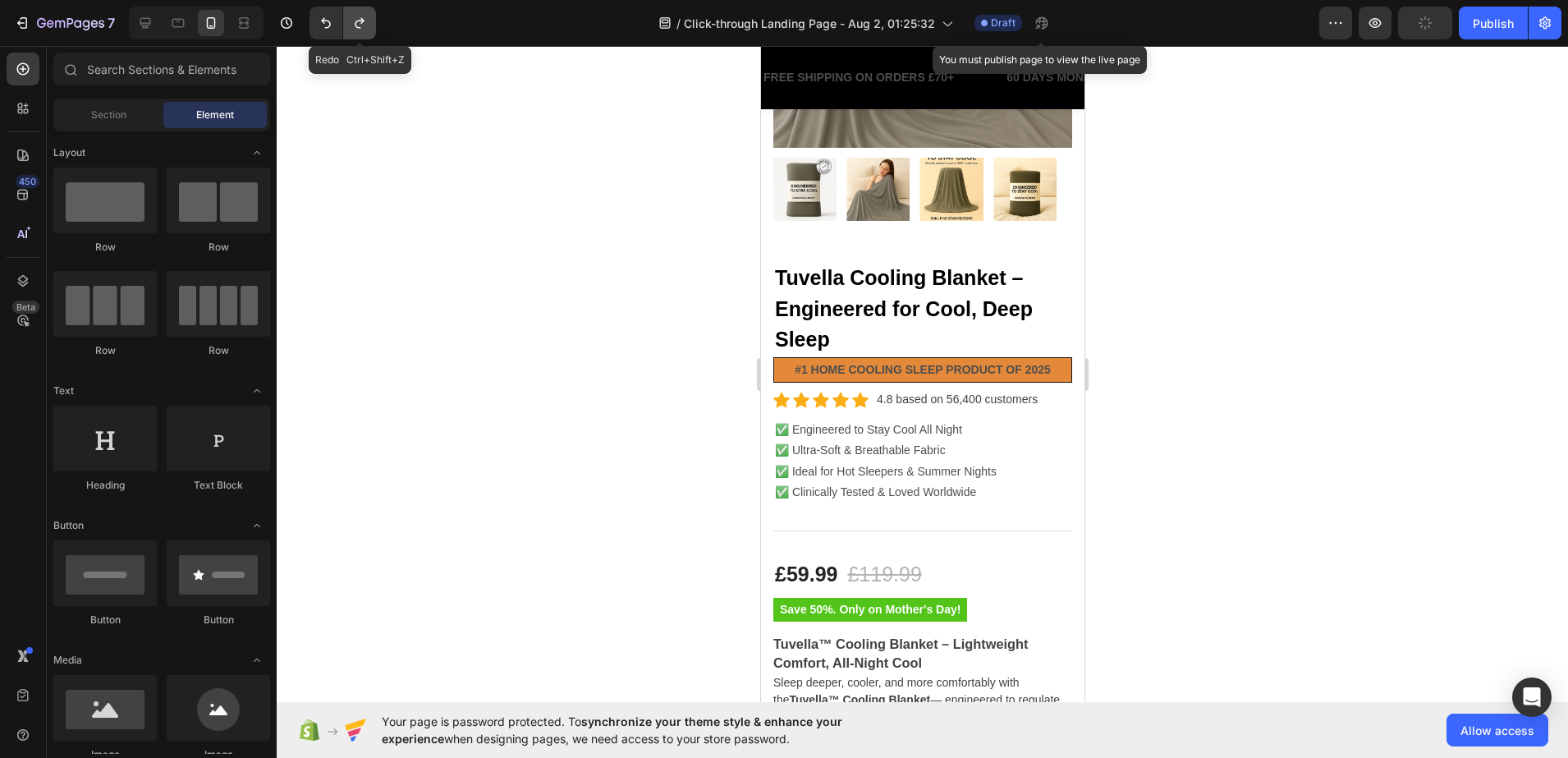 click 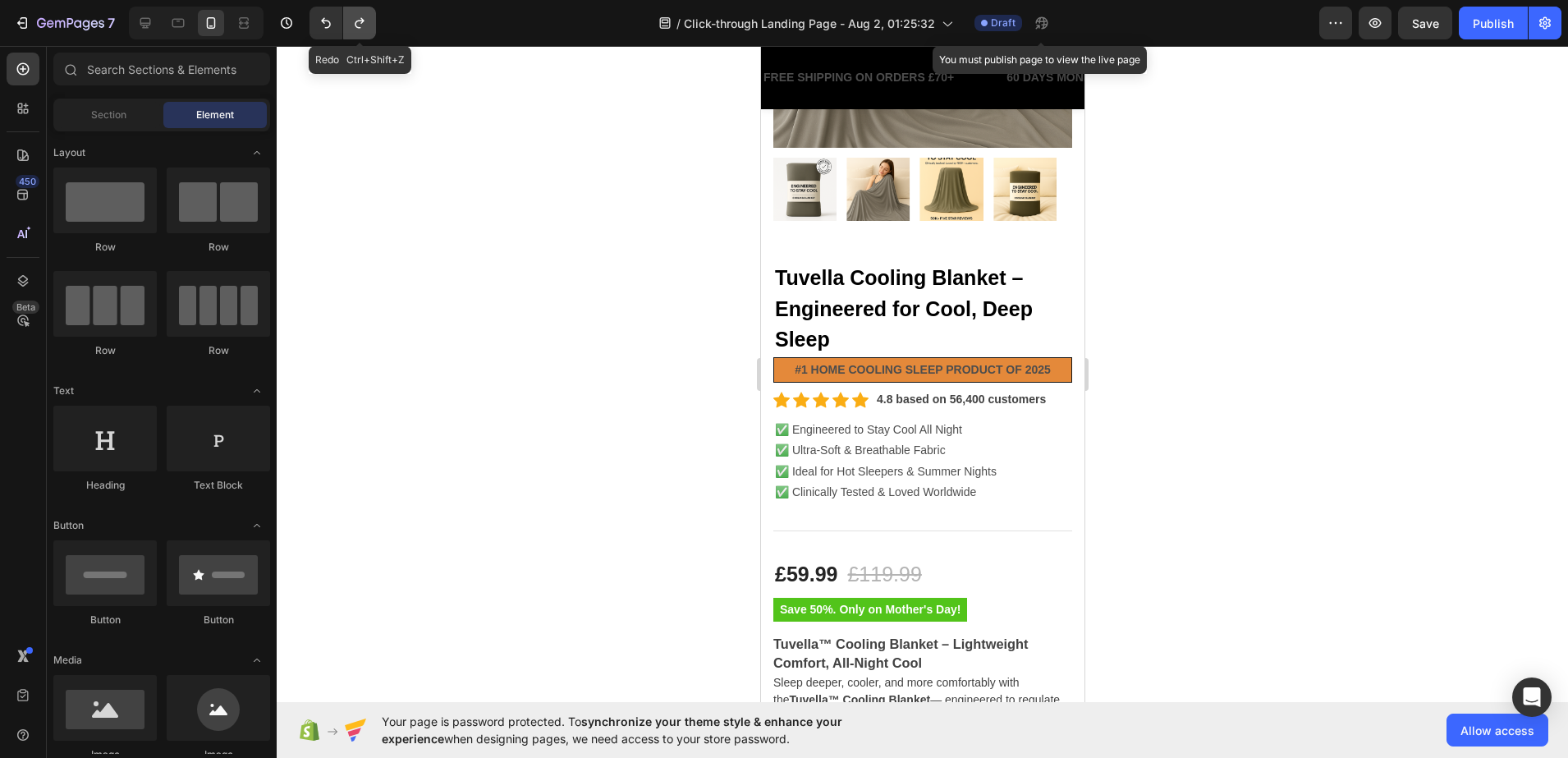 click 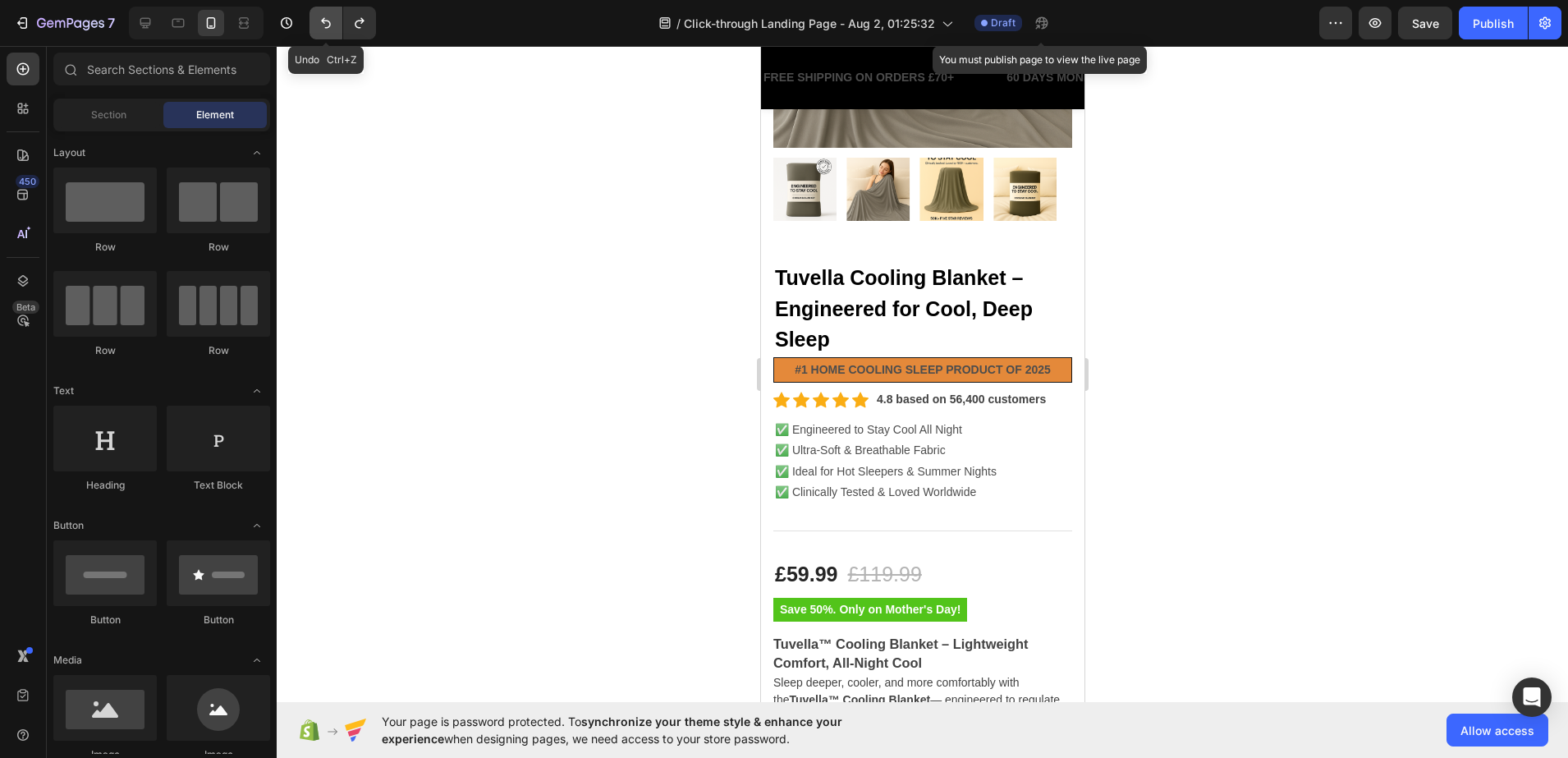 click 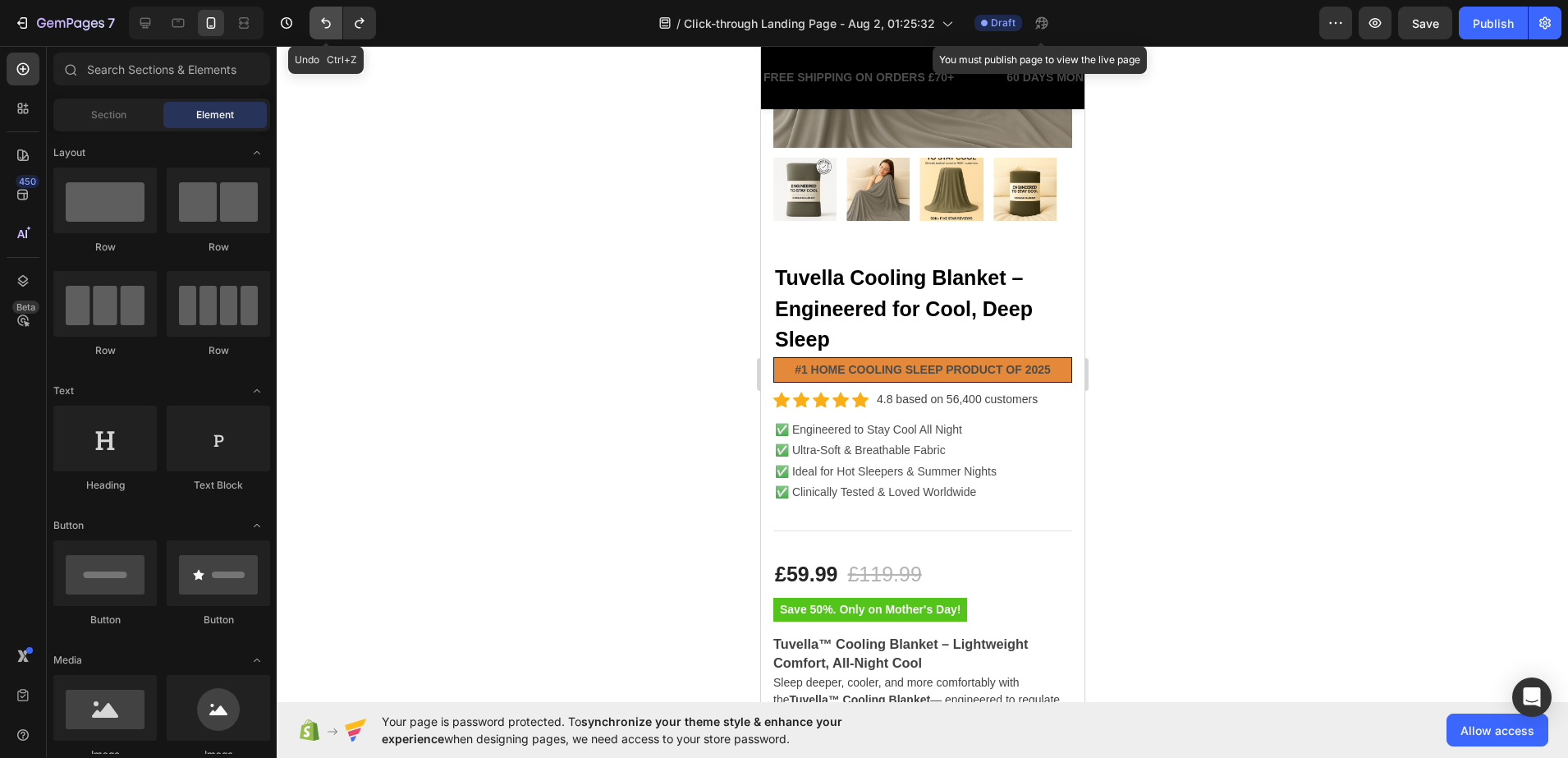 click 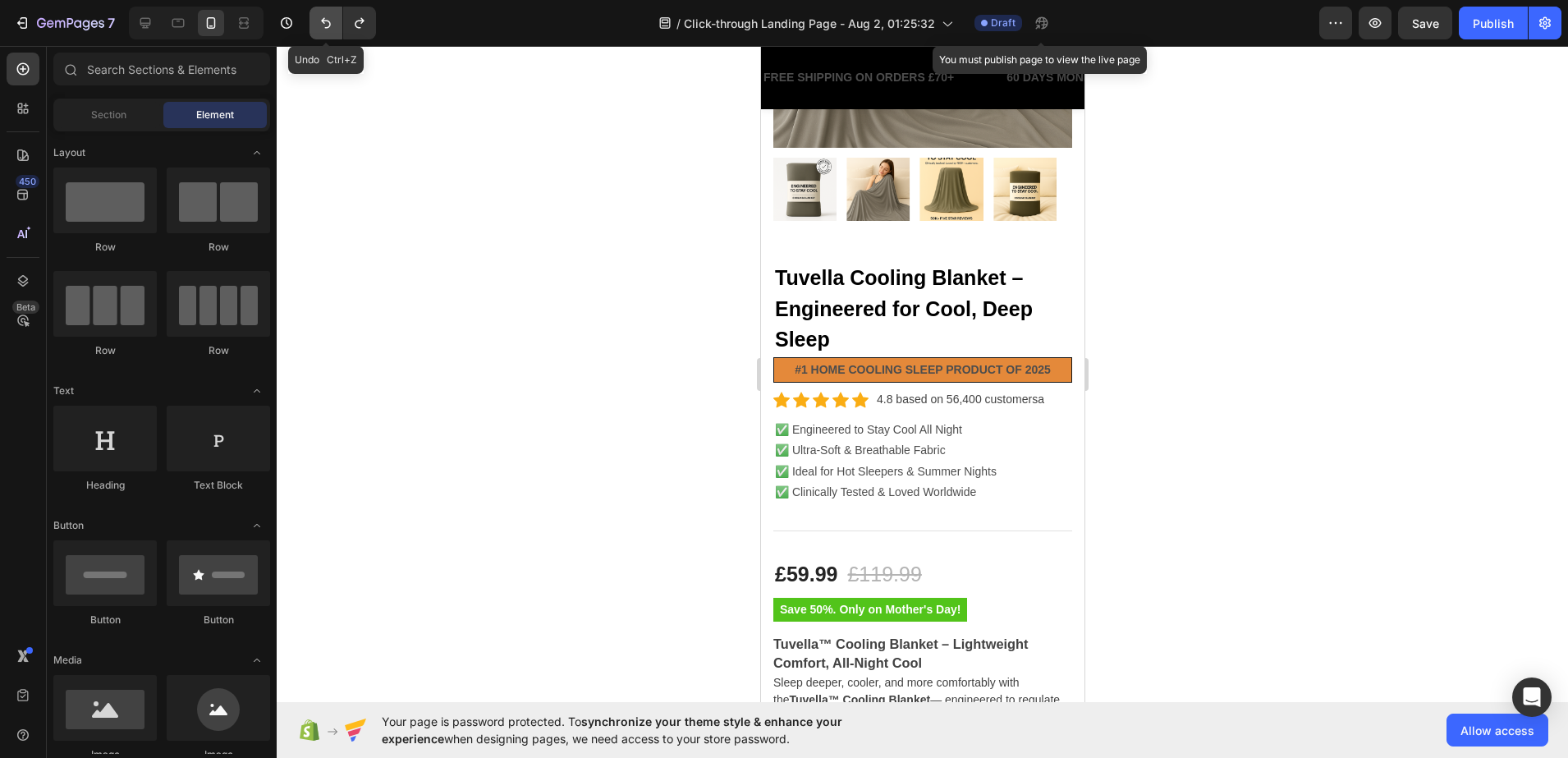 click 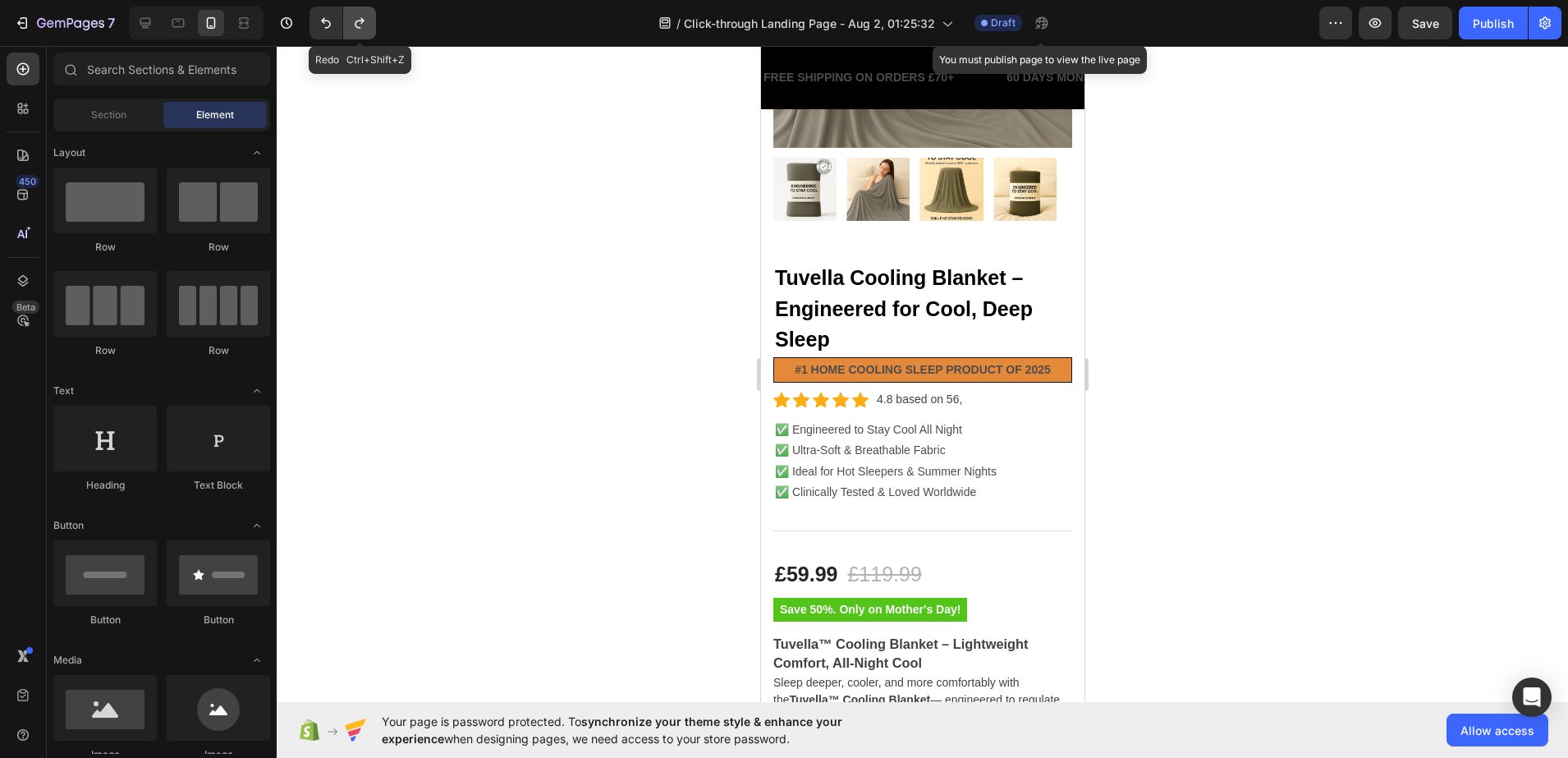 click 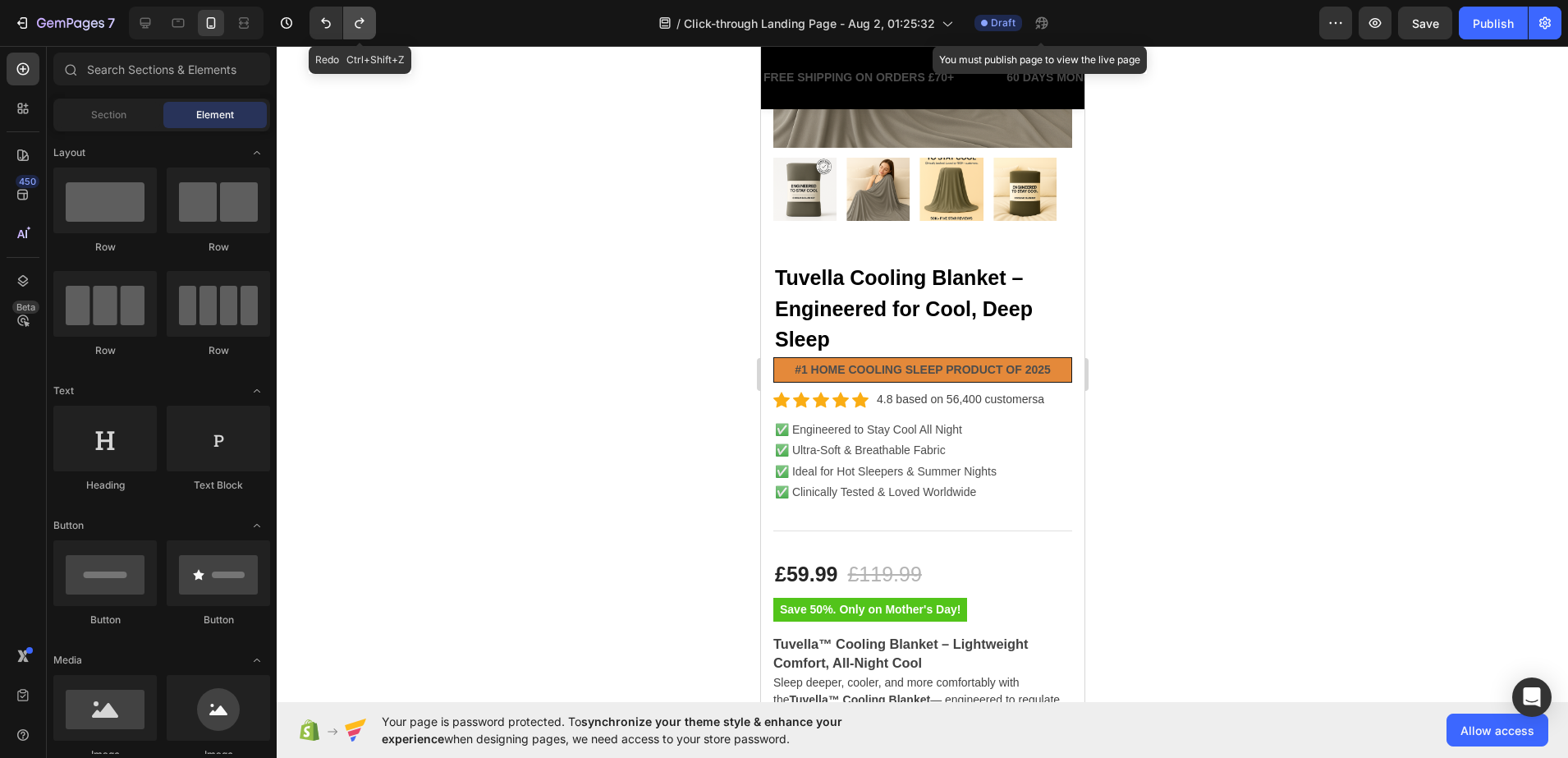 click 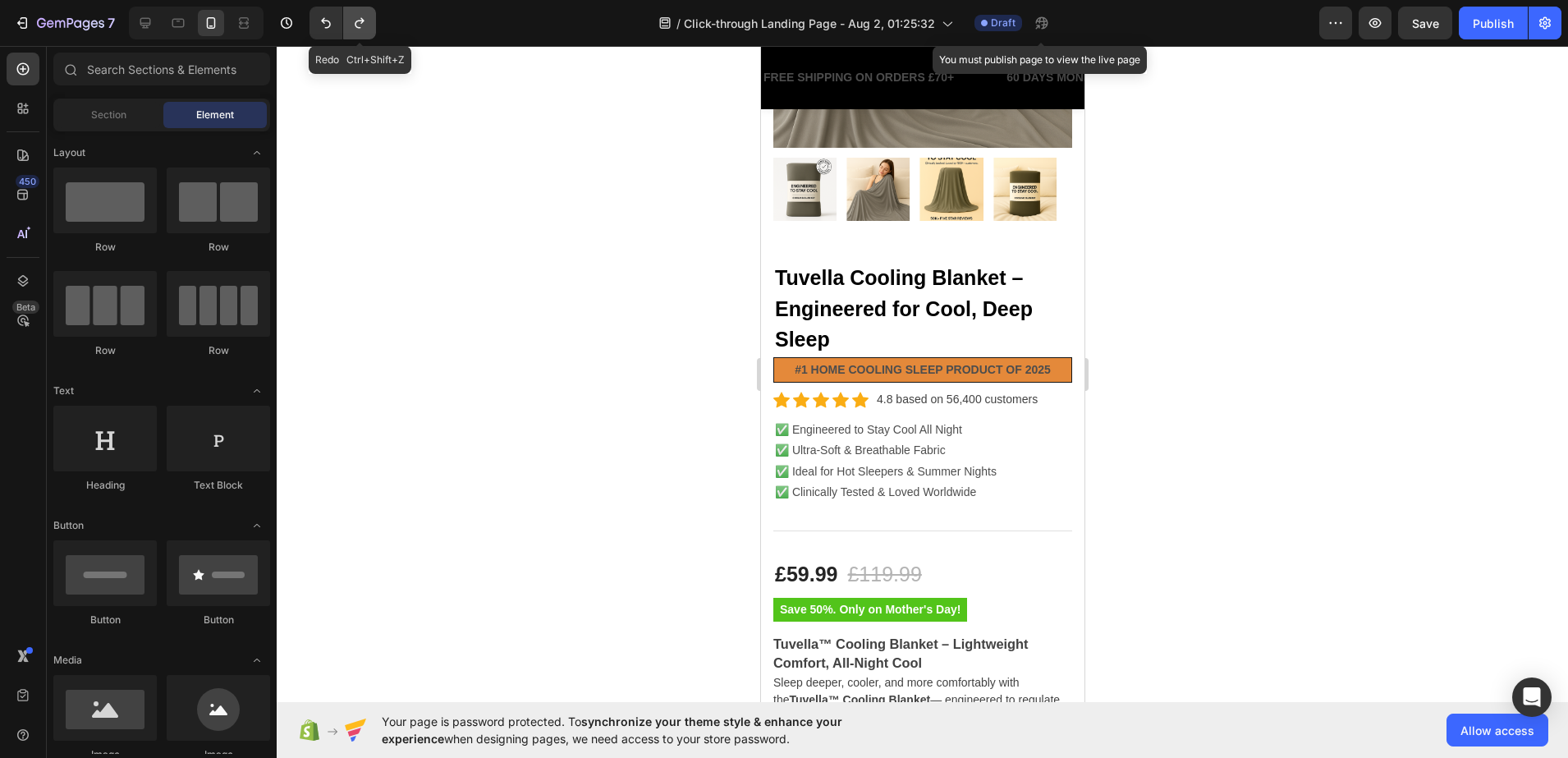 click 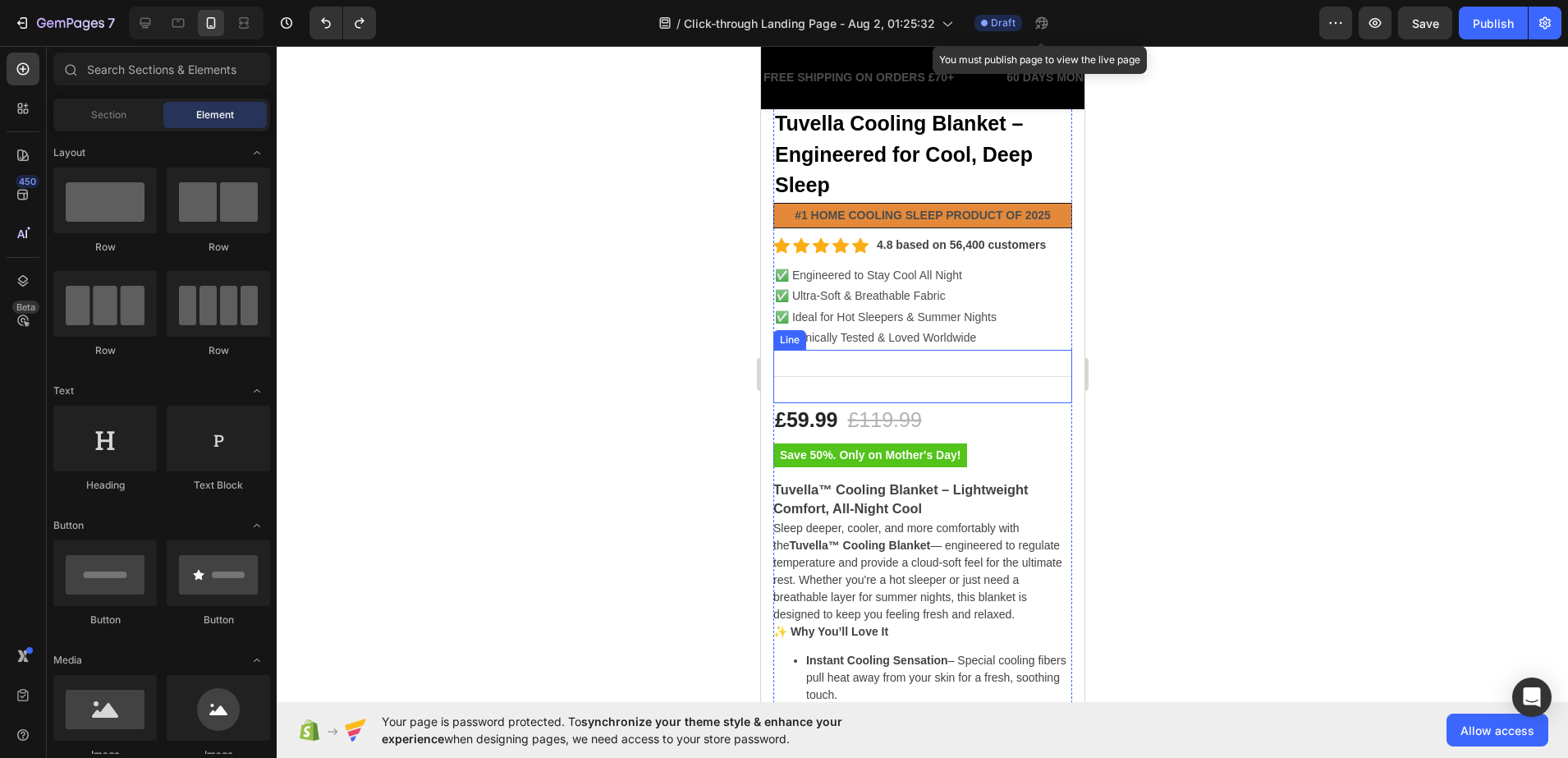 scroll, scrollTop: 513, scrollLeft: 0, axis: vertical 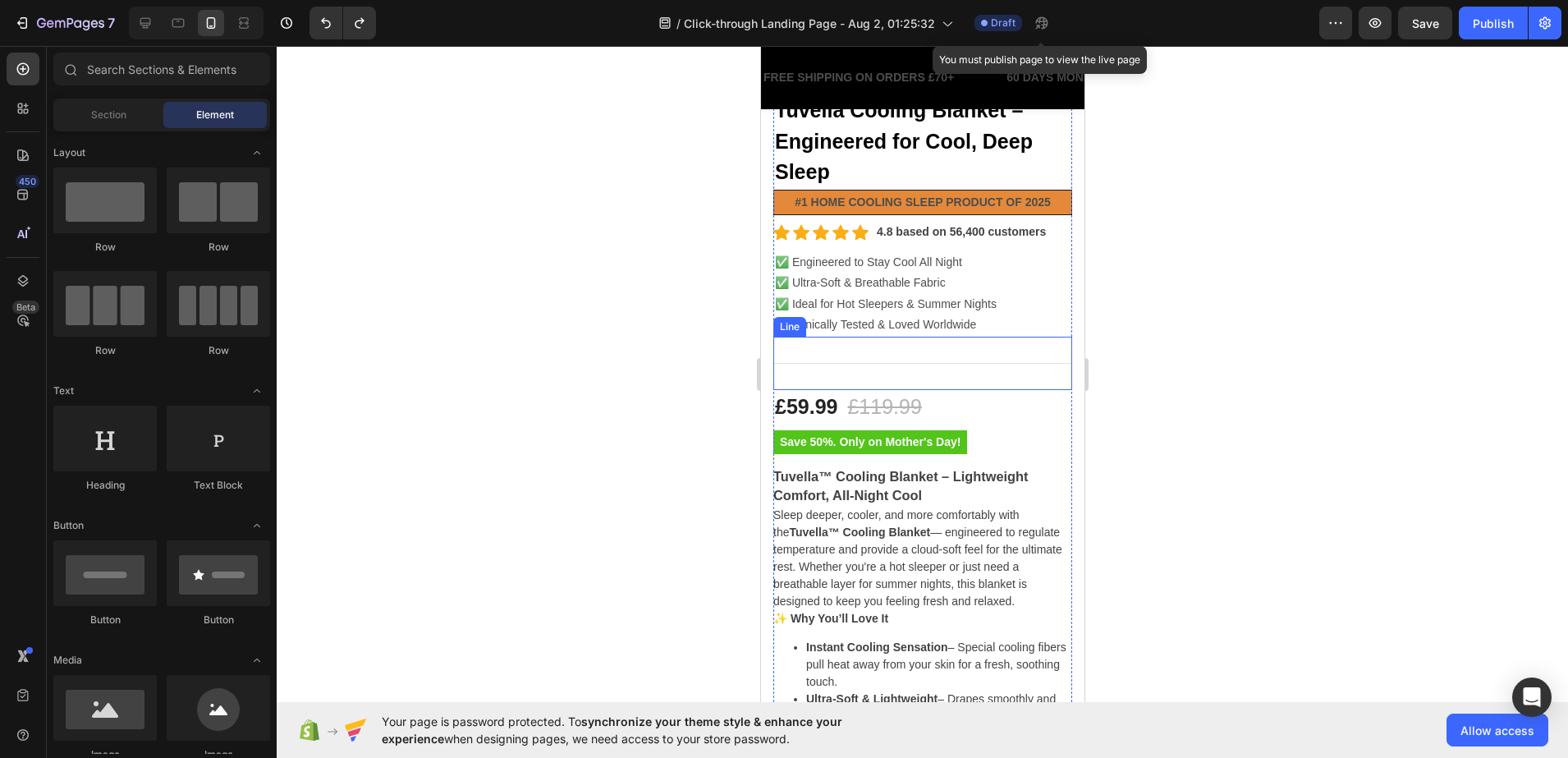 click at bounding box center (922, 363) 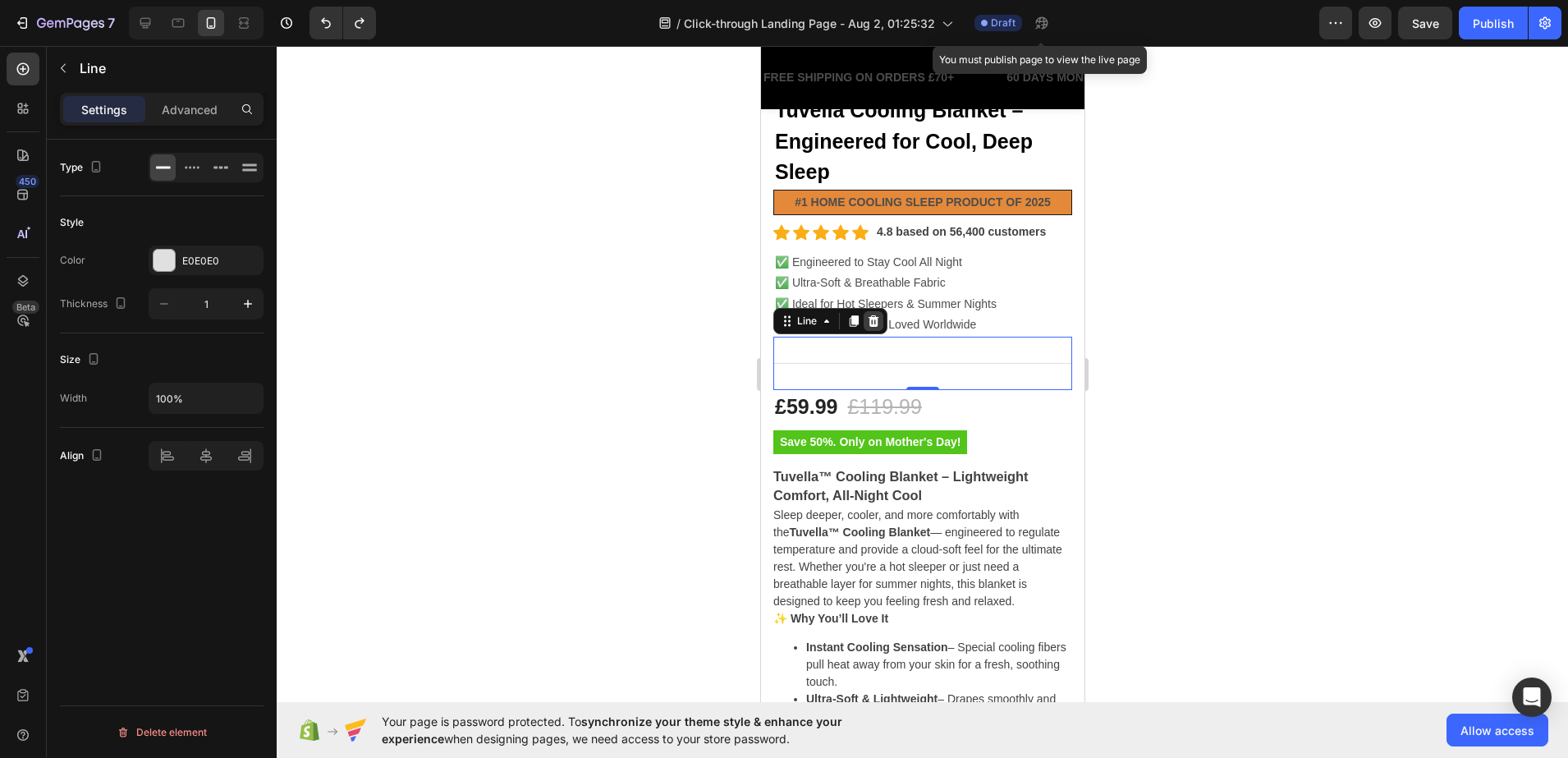 click 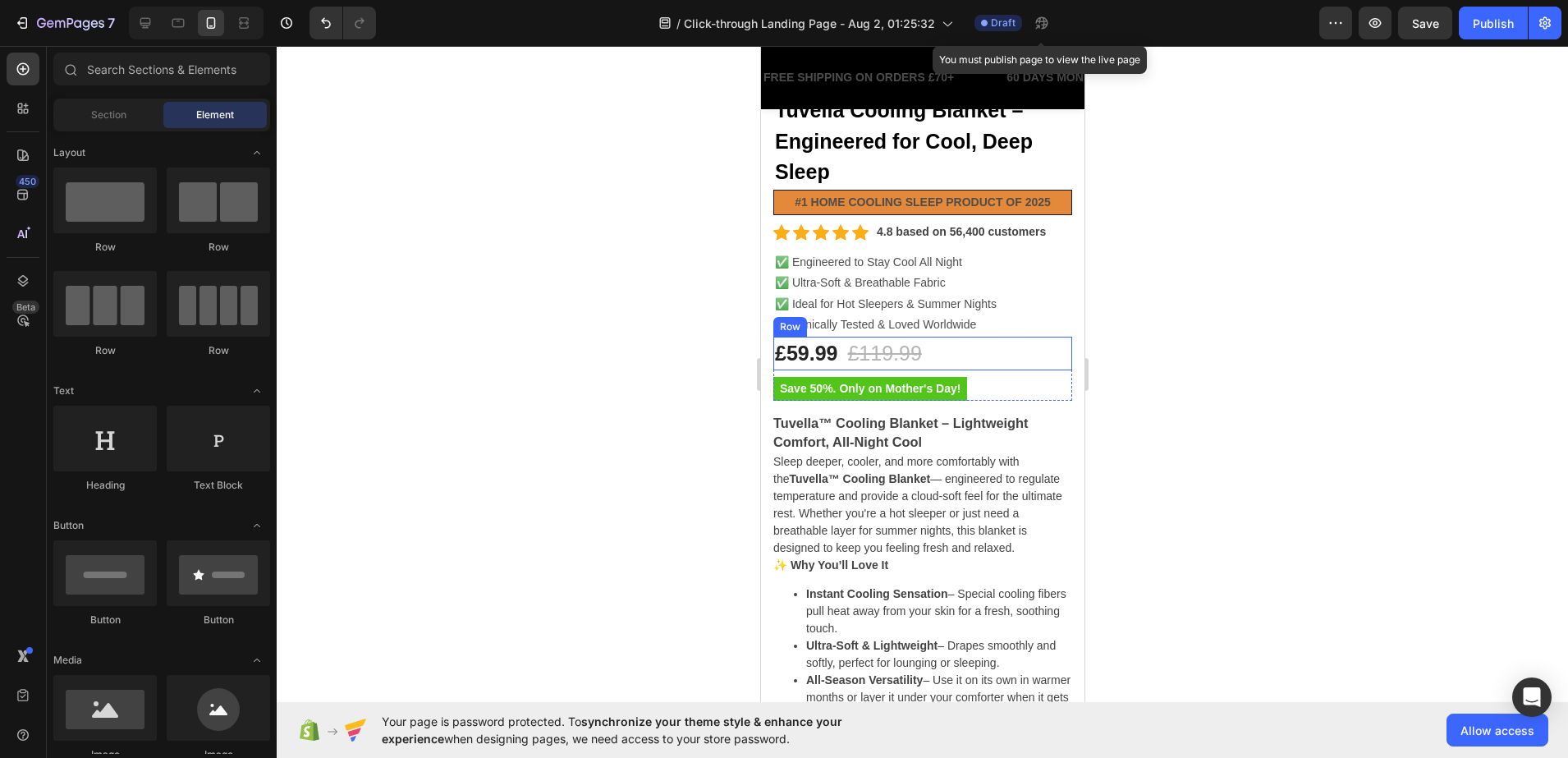 click on "£59.99 (P) Price (P) Price £119.99 (P) Price (P) Price Row" at bounding box center (922, 354) 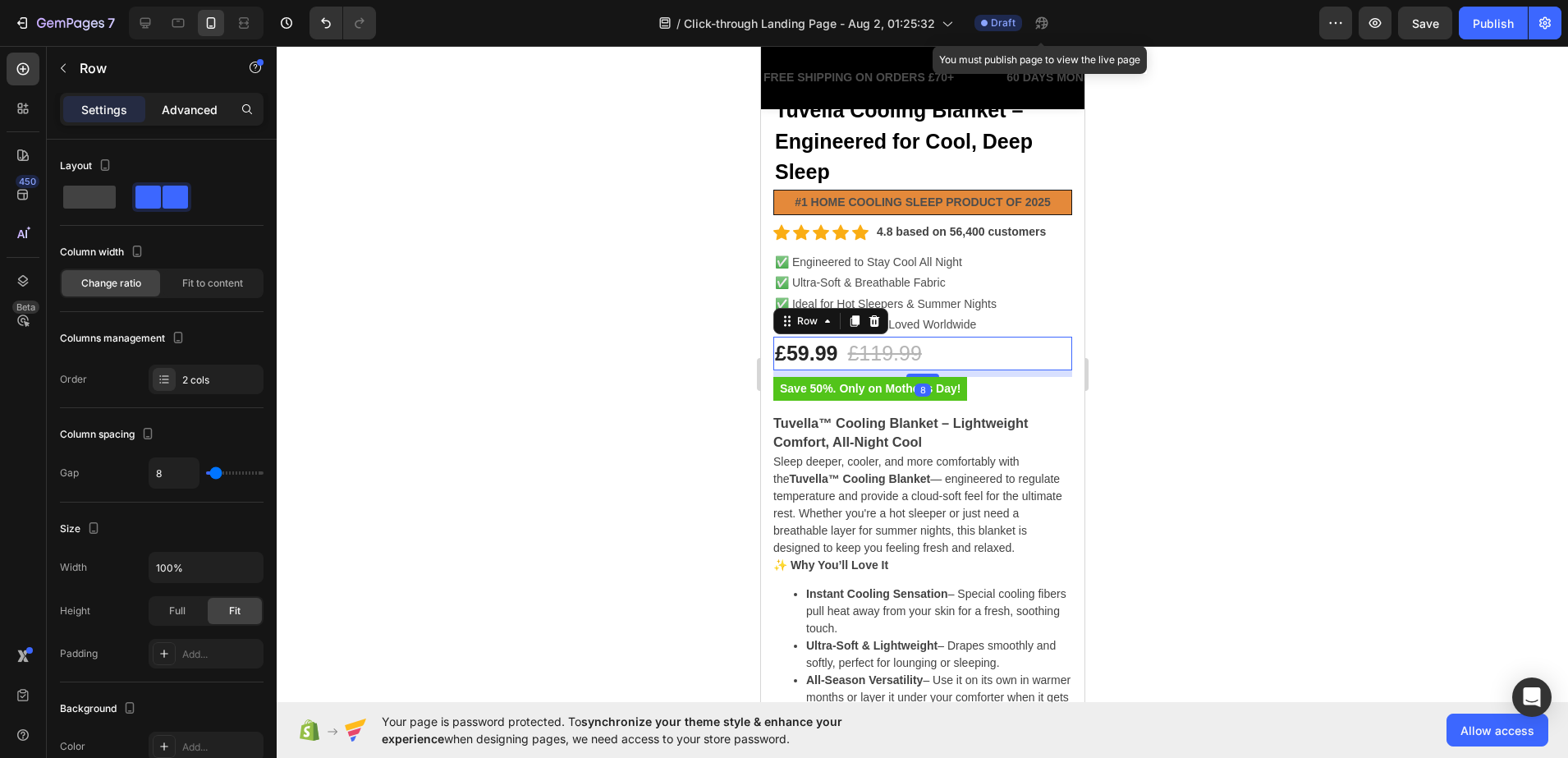 click on "Advanced" at bounding box center [190, 109] 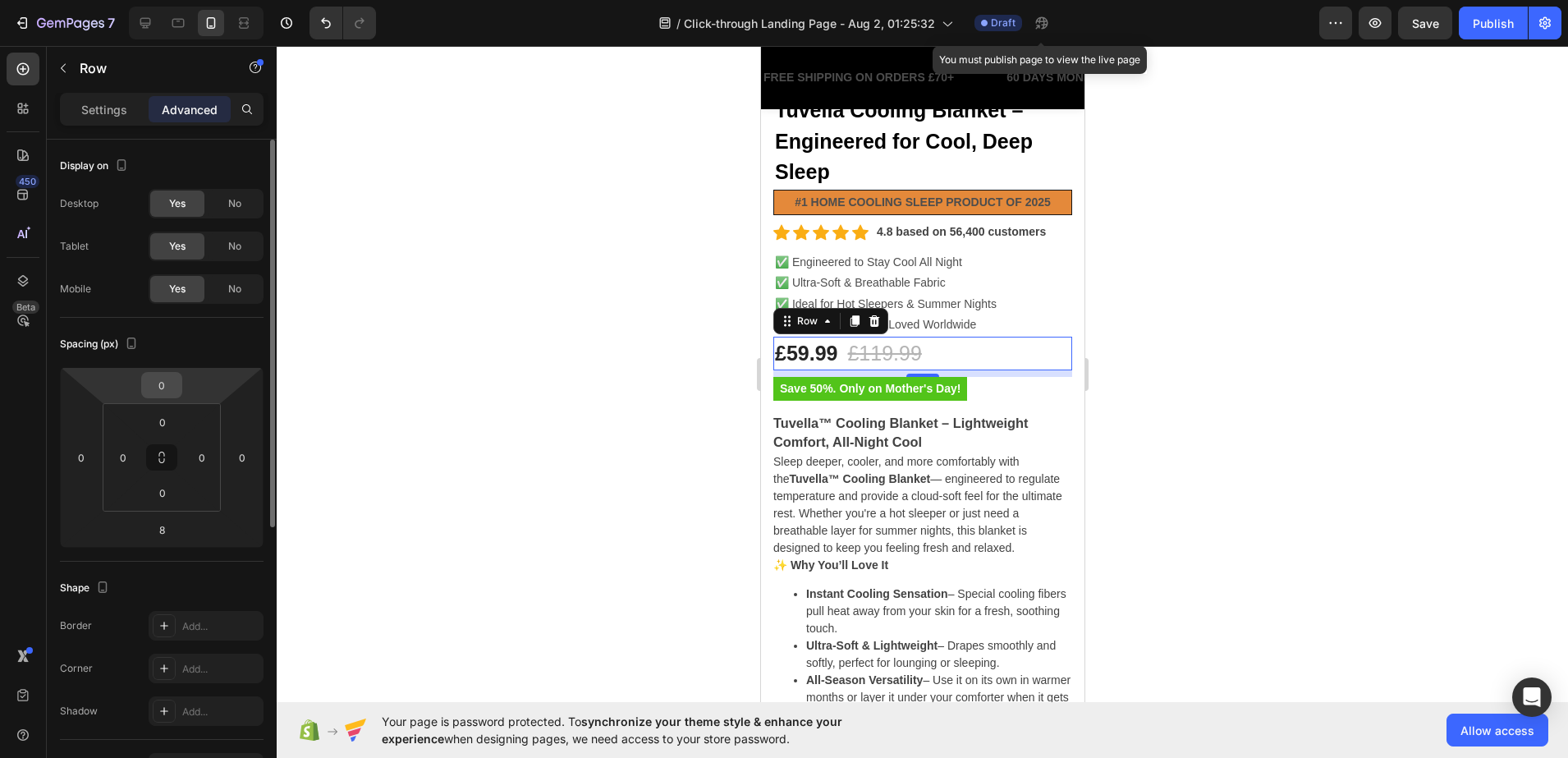 click on "0" at bounding box center (162, 385) 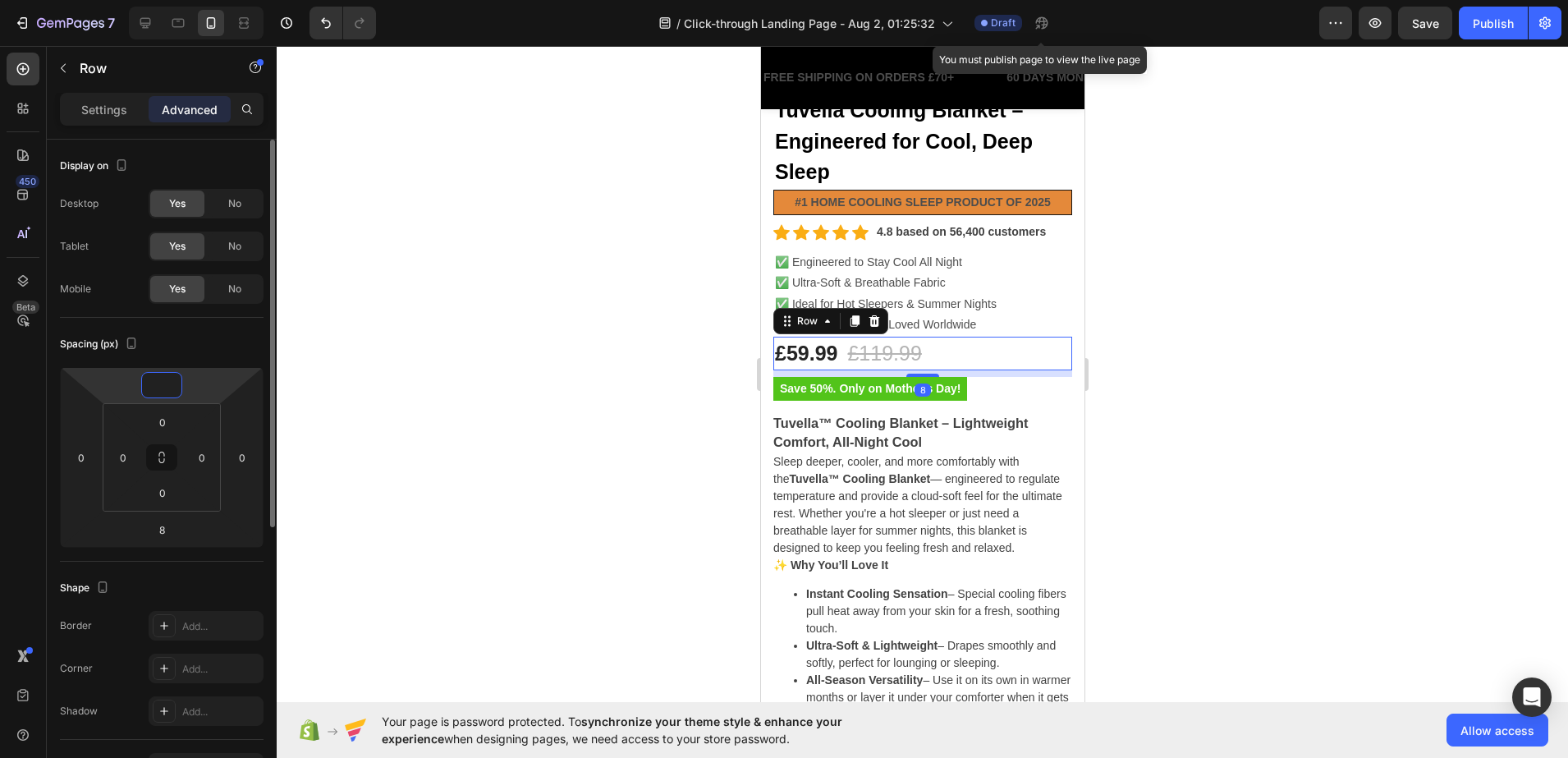 type on "8" 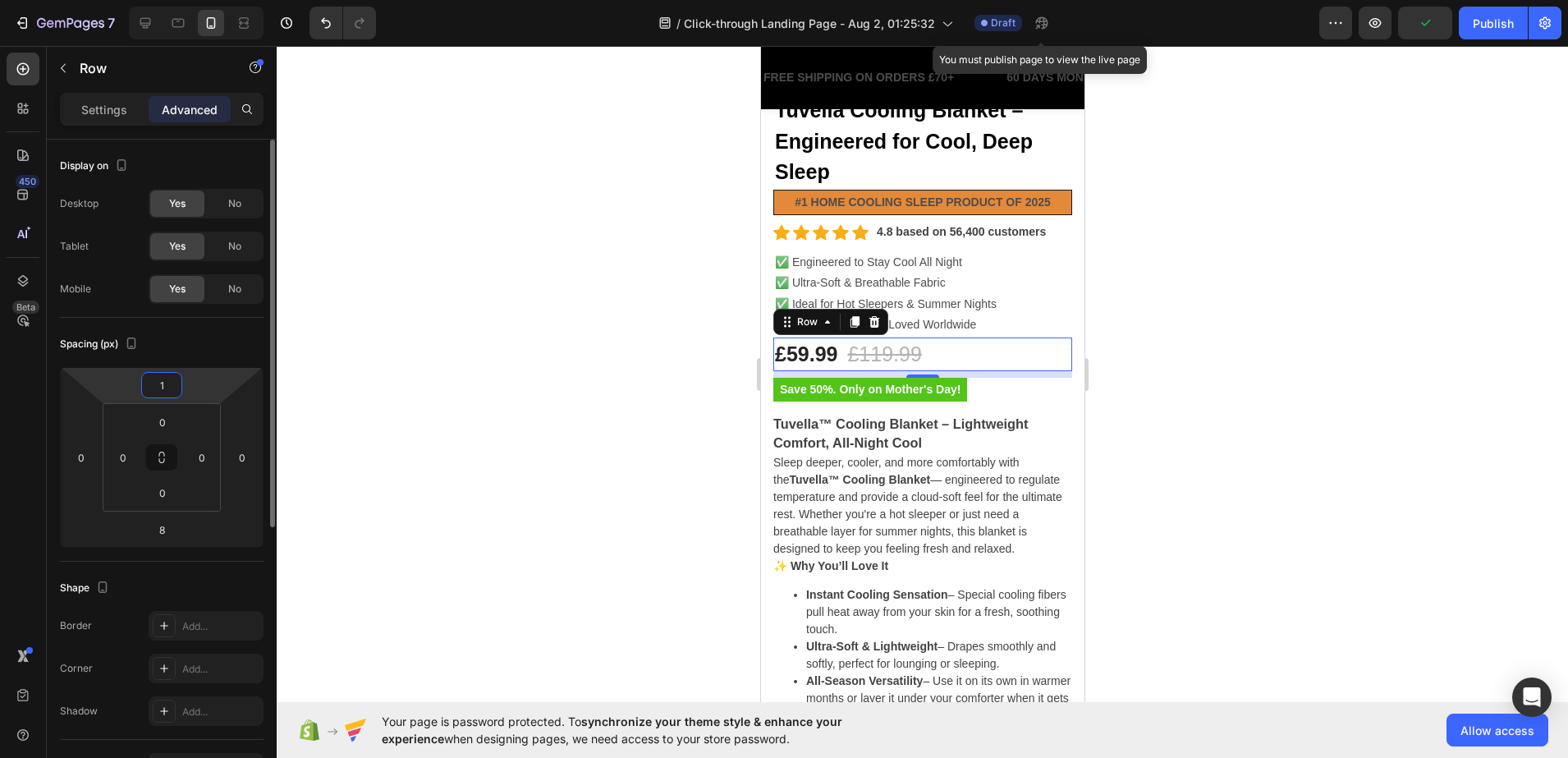 type on "10" 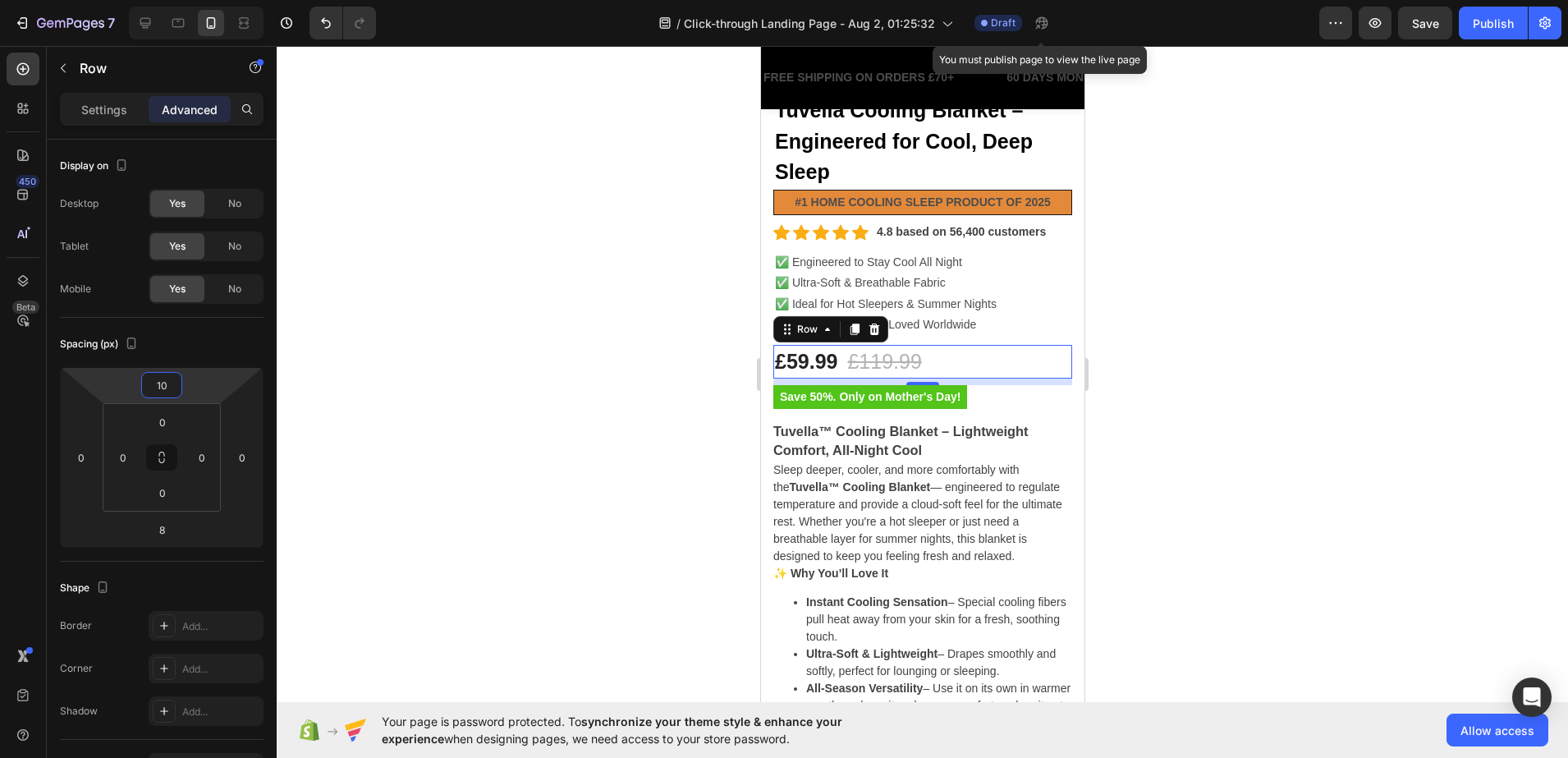 click 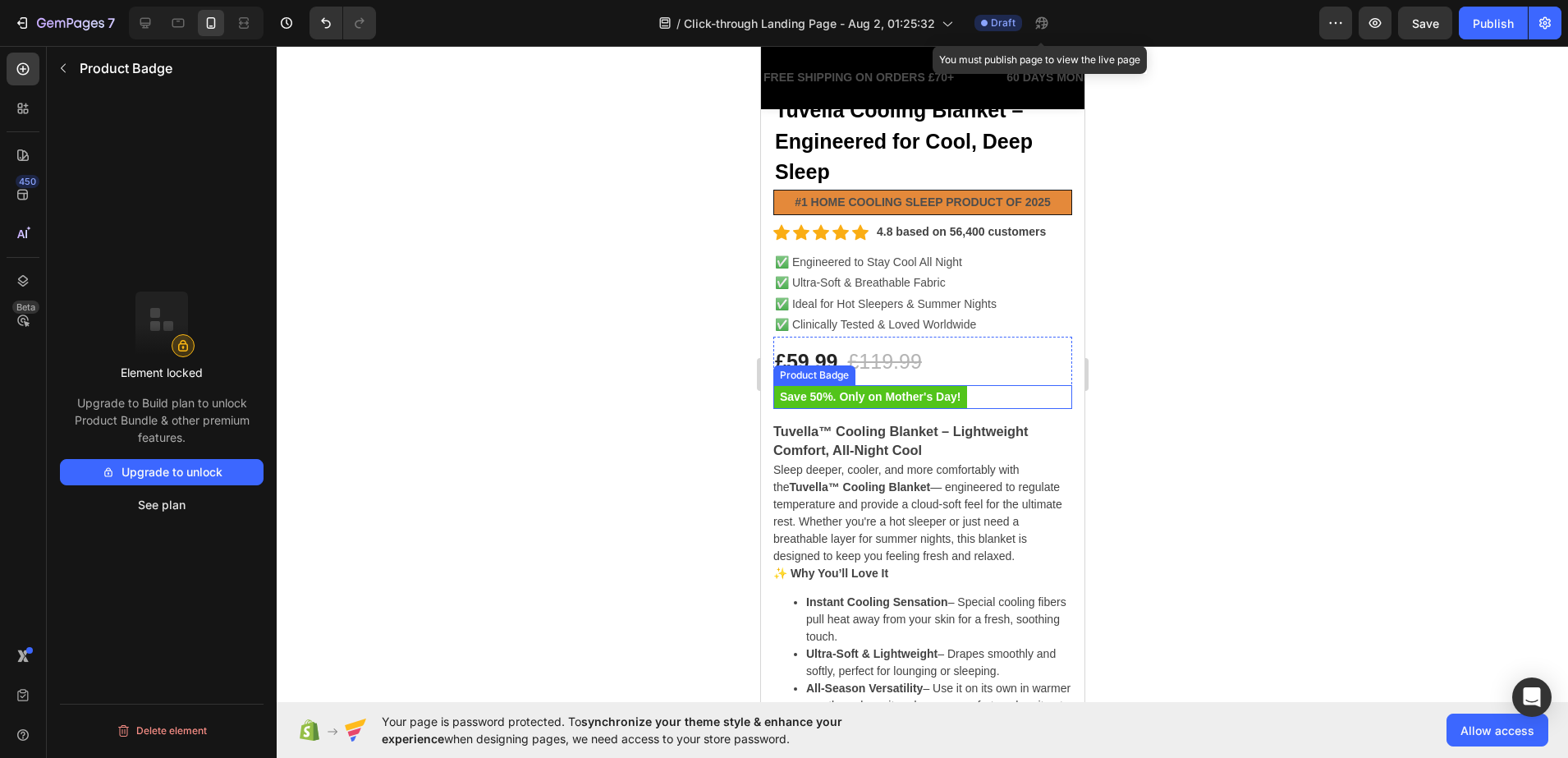 click on "Save 50%. Only on Mother's Day!" at bounding box center (869, 397) 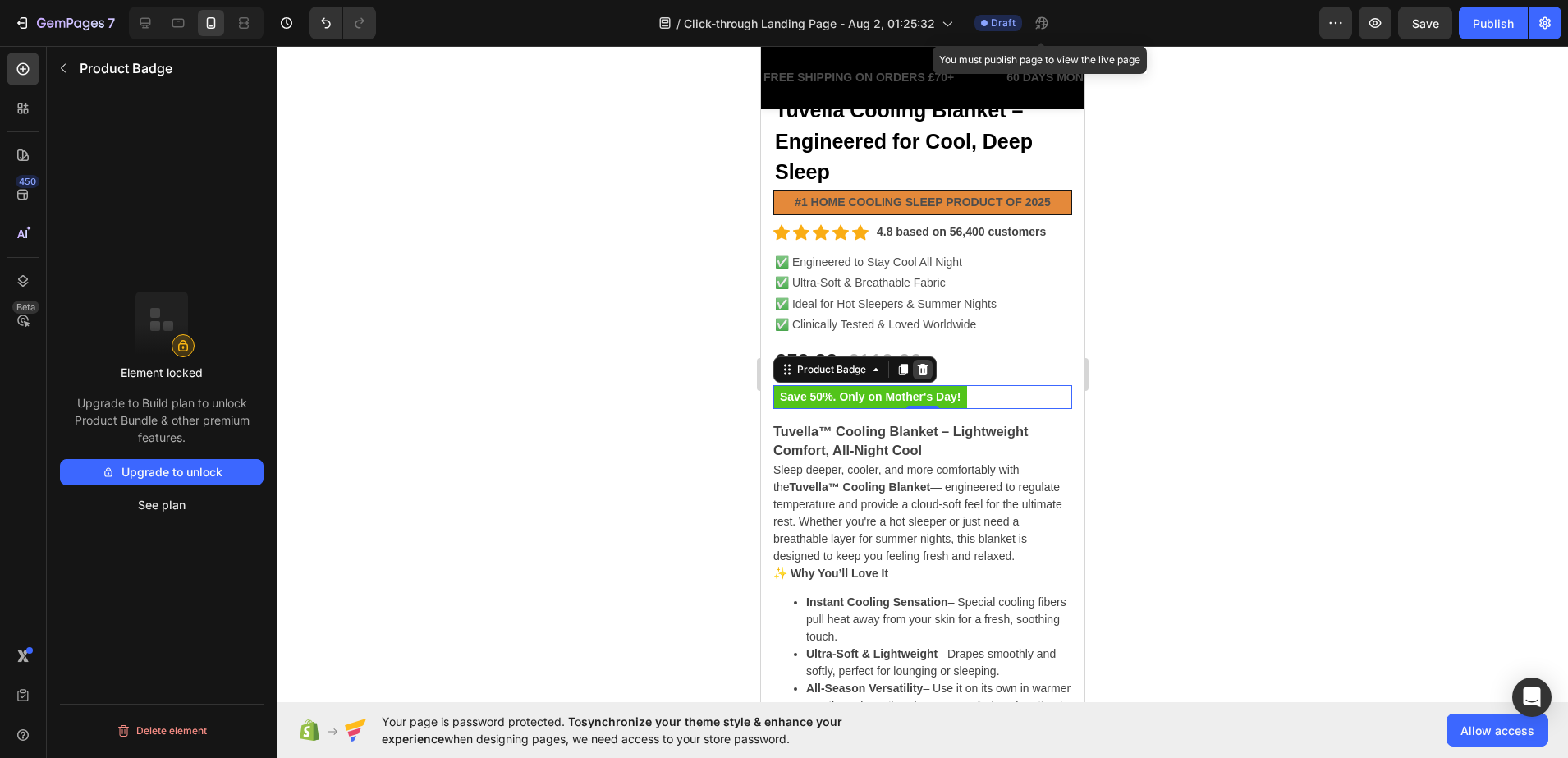click 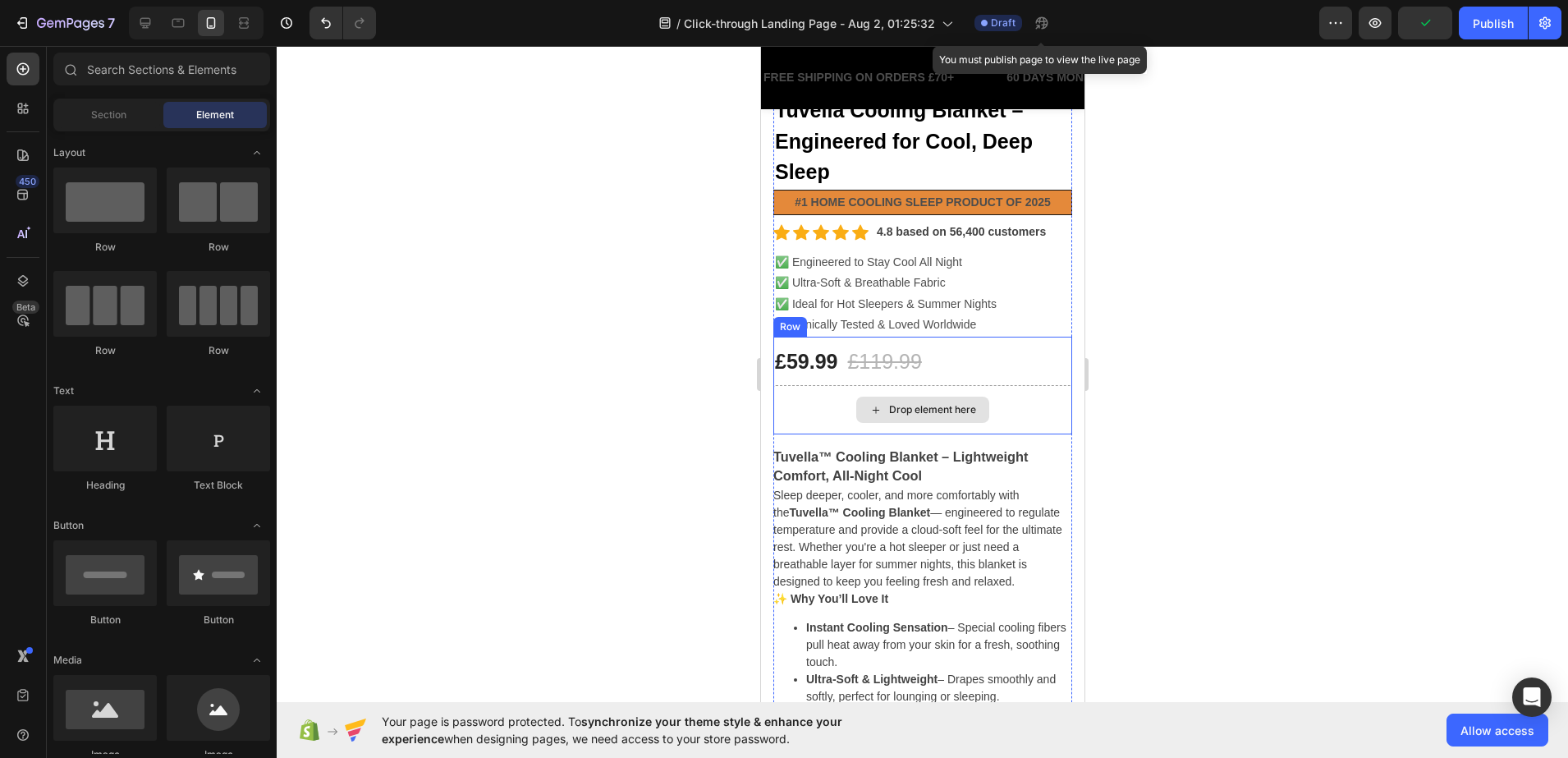 click on "Drop element here" at bounding box center (922, 410) 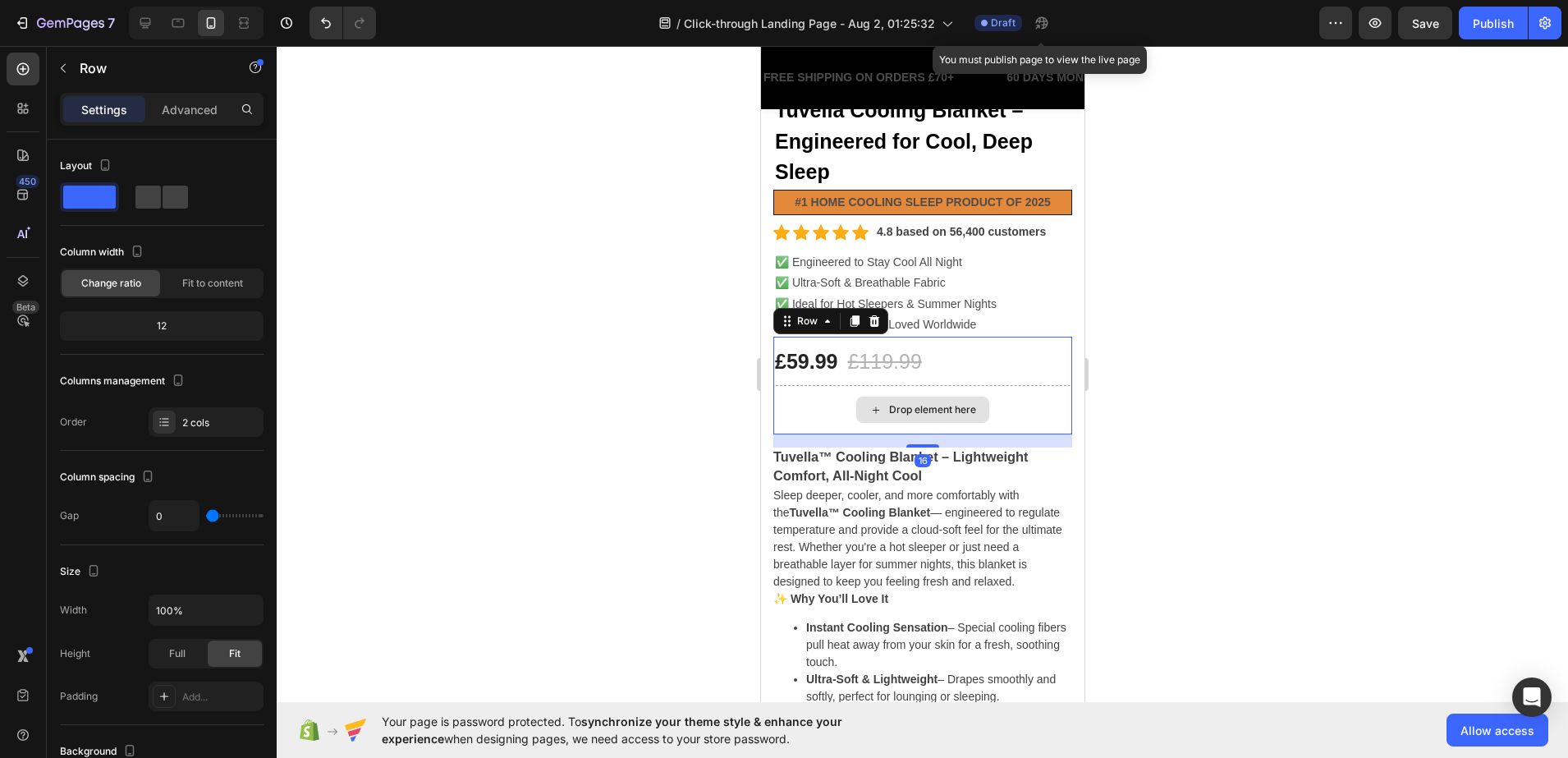 click on "Drop element here" at bounding box center [922, 410] 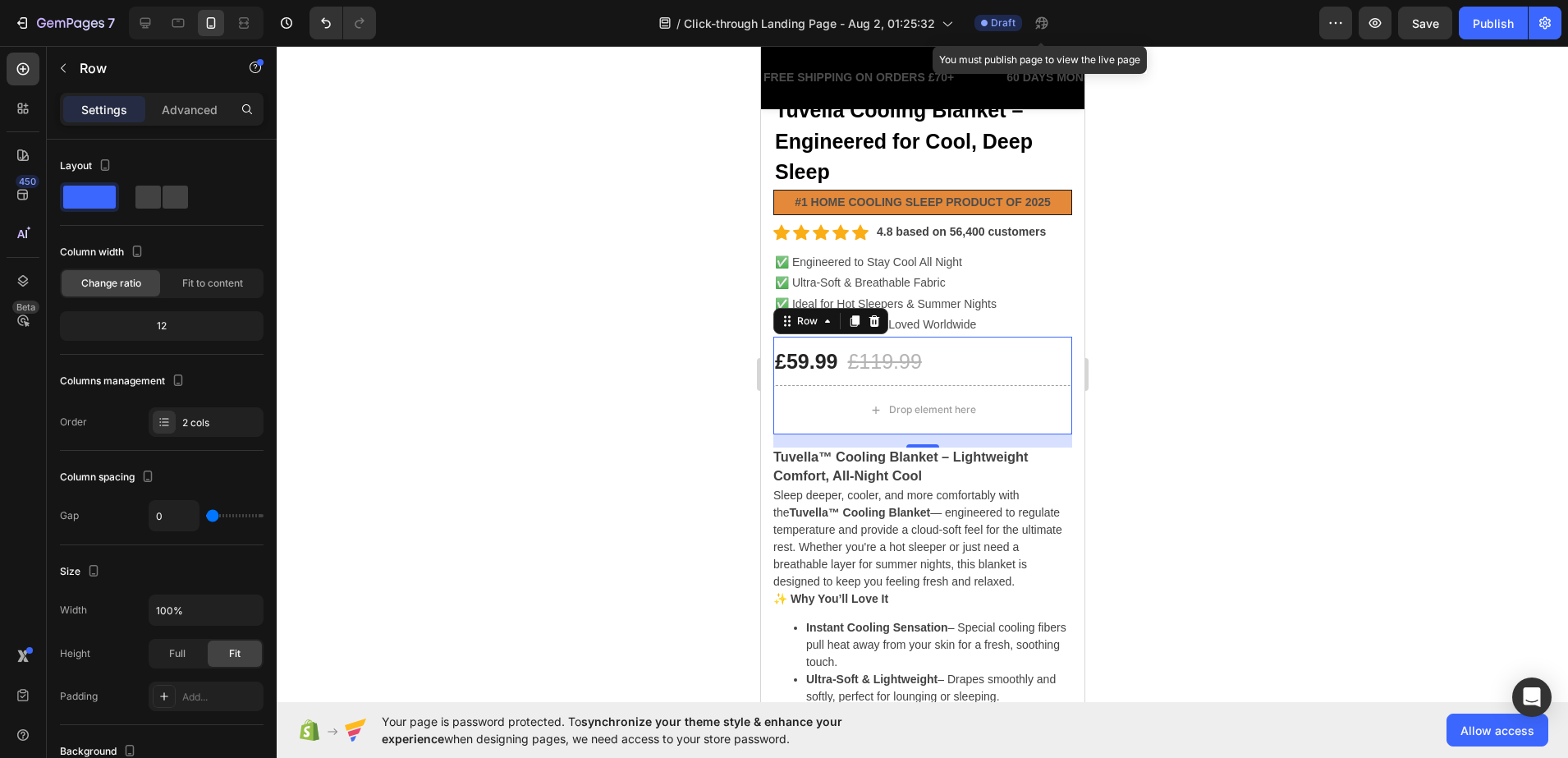 click 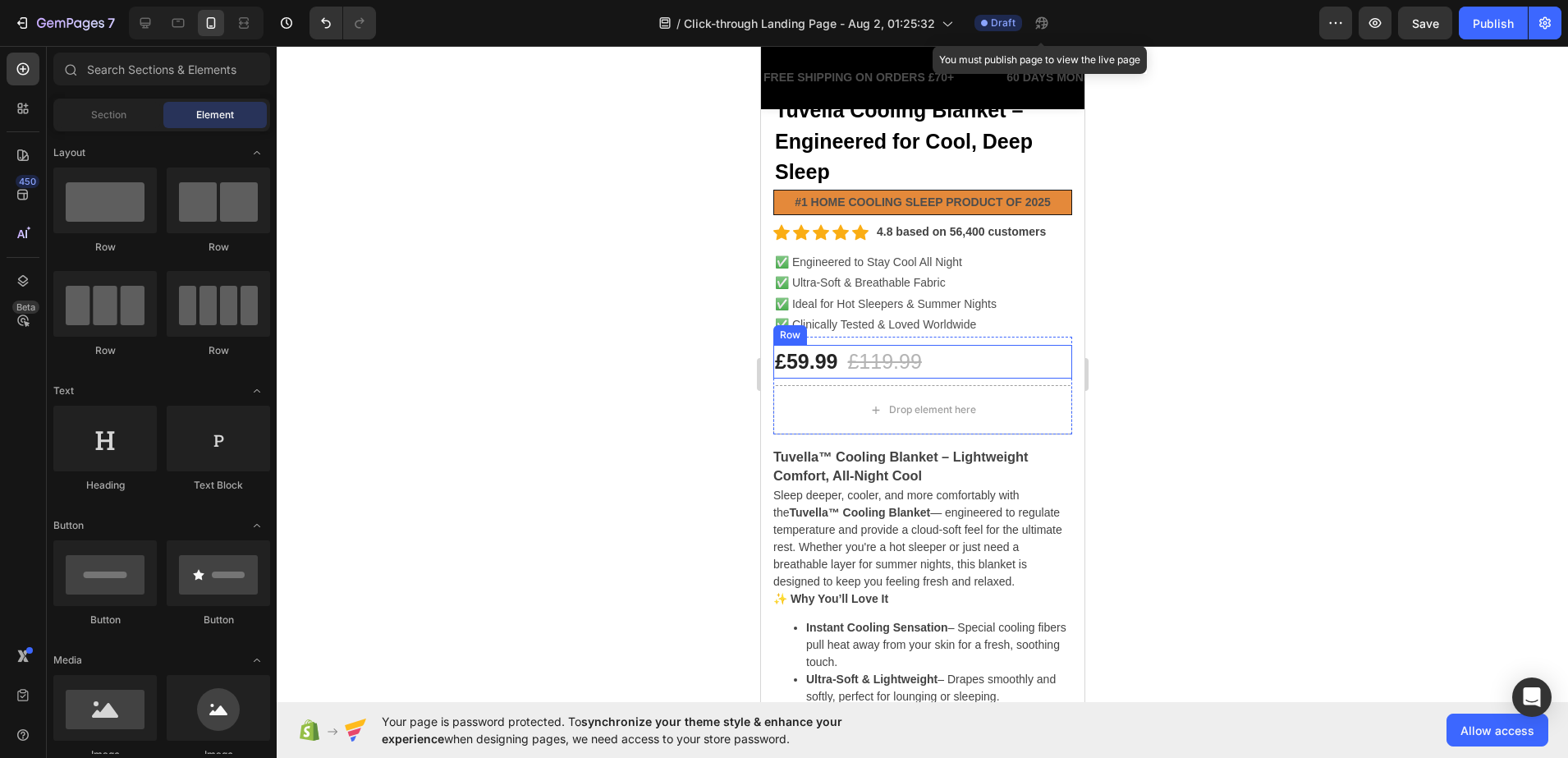 click on "£59.99 (P) Price (P) Price £119.99 (P) Price (P) Price Row" at bounding box center [922, 362] 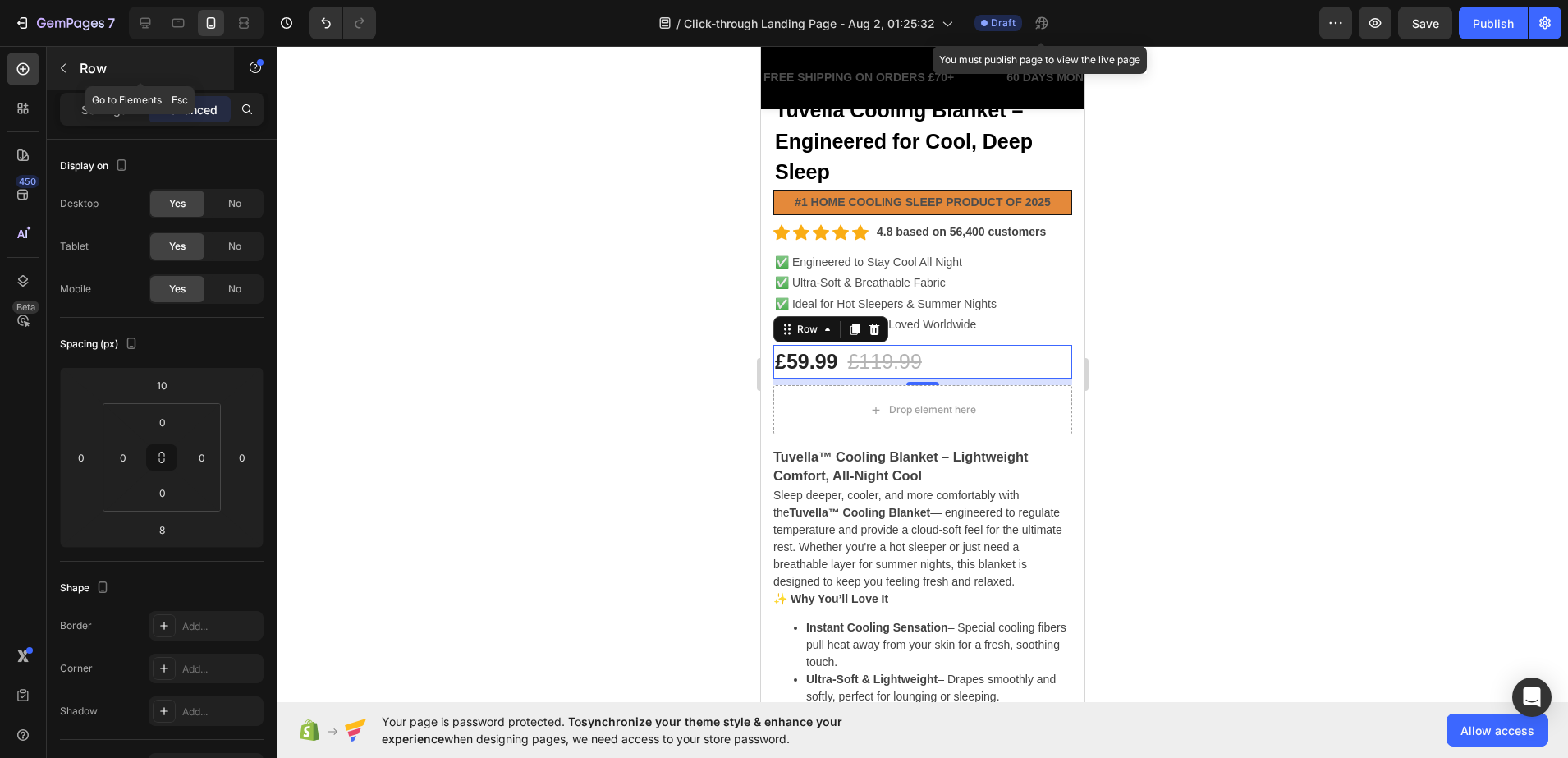 click at bounding box center [63, 68] 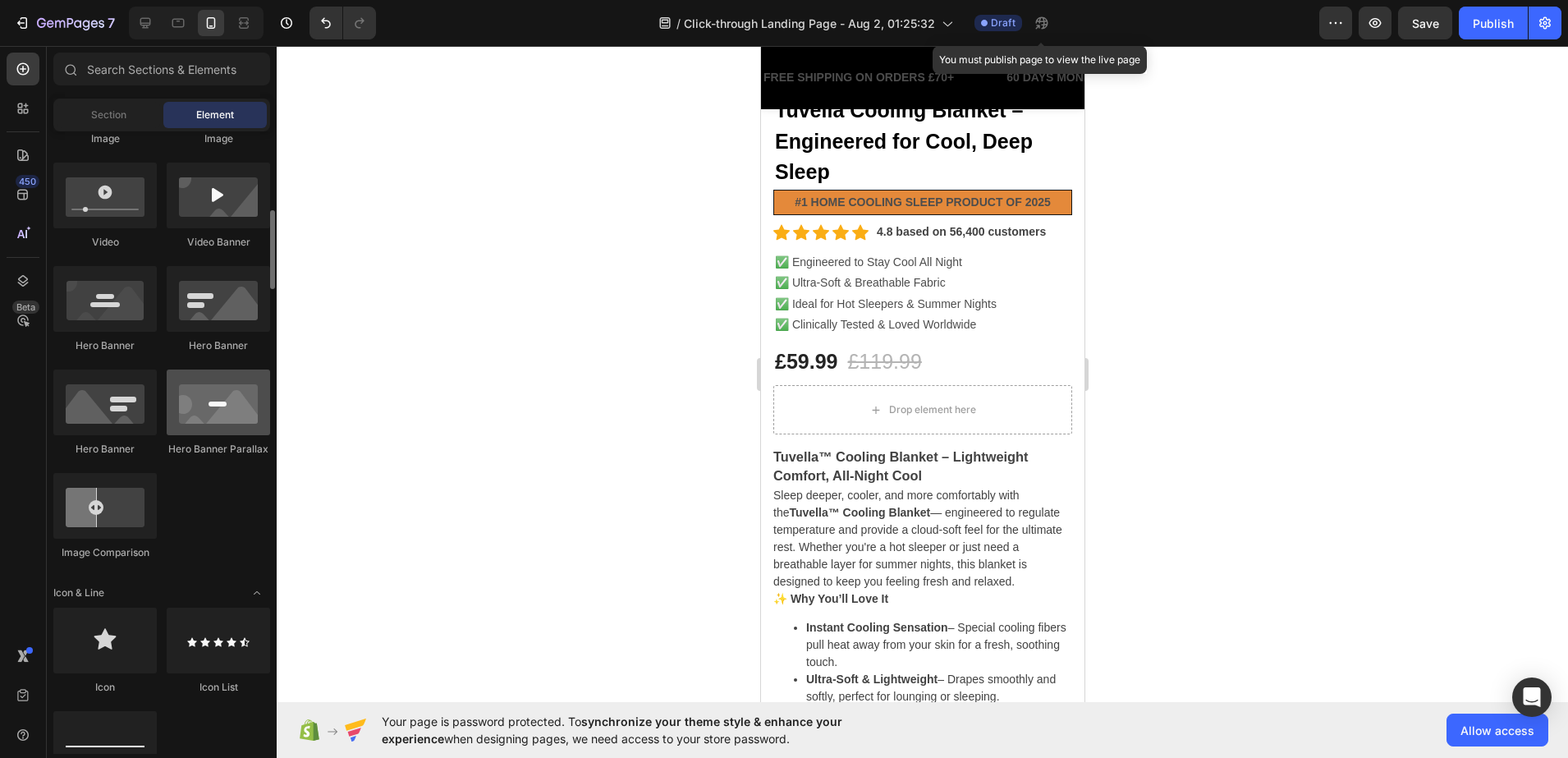 scroll, scrollTop: 821, scrollLeft: 0, axis: vertical 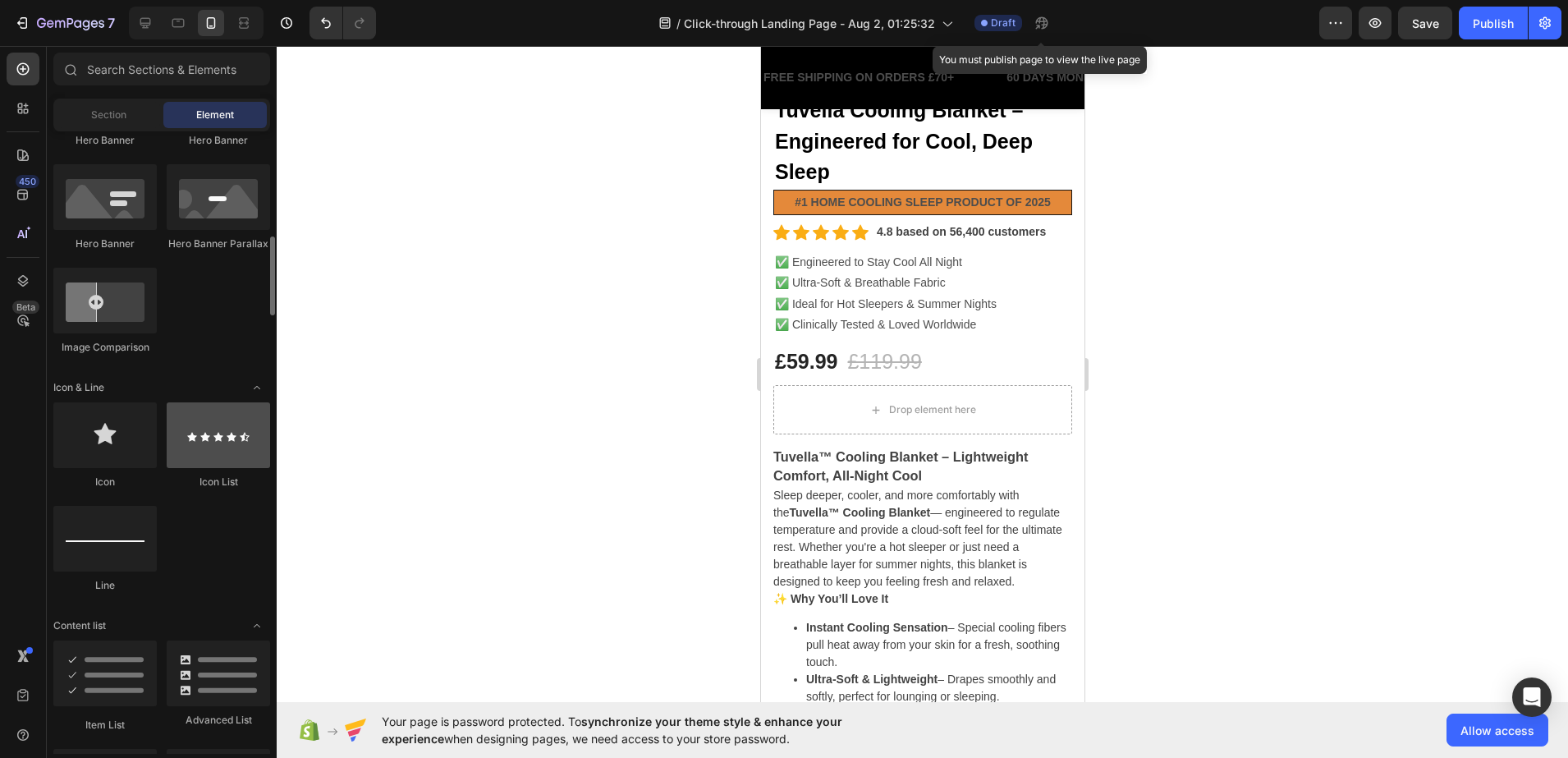 click at bounding box center (218, 435) 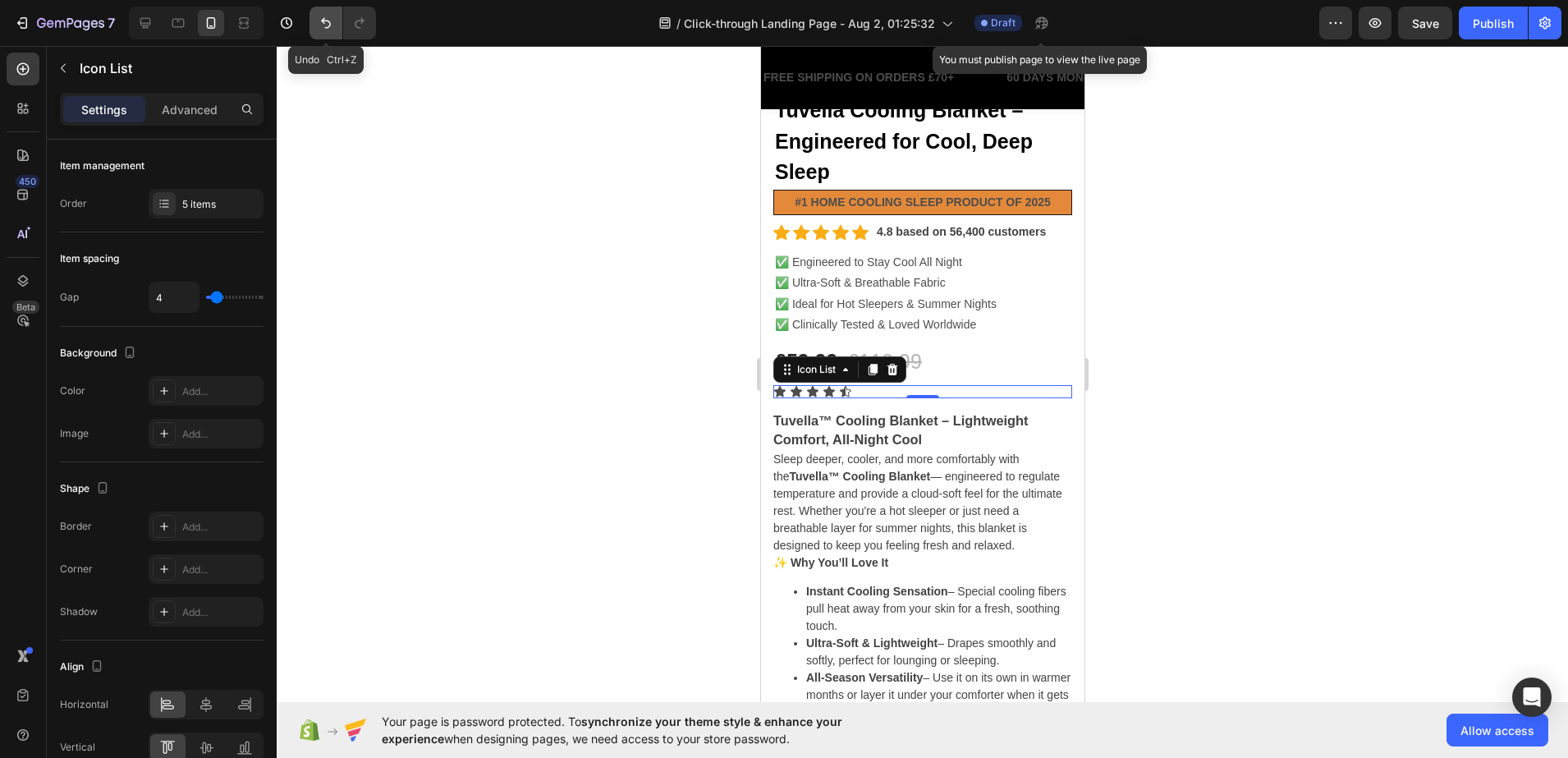 click 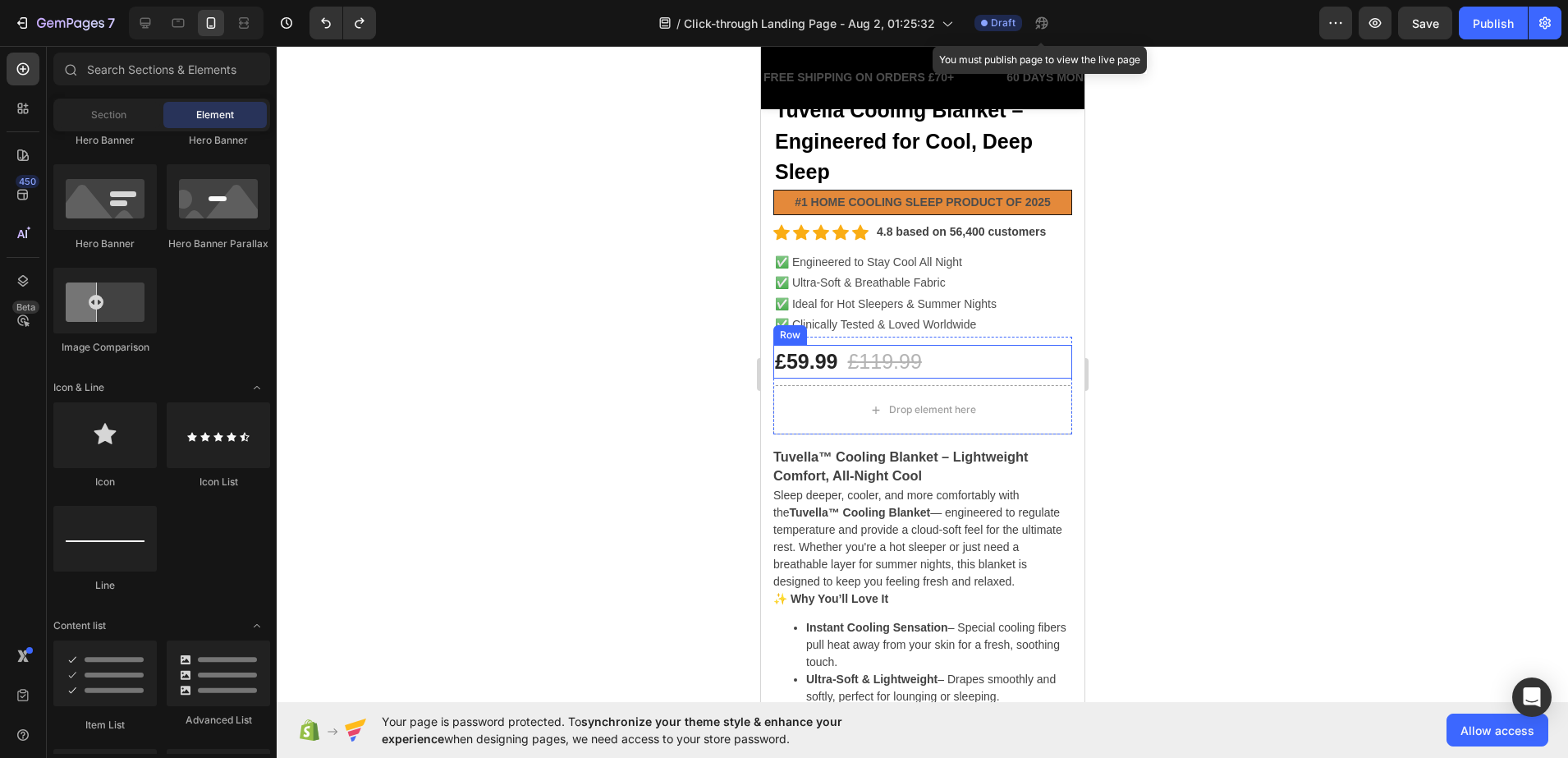 click on "£59.99 (P) Price (P) Price £119.99 (P) Price (P) Price Row" at bounding box center [922, 362] 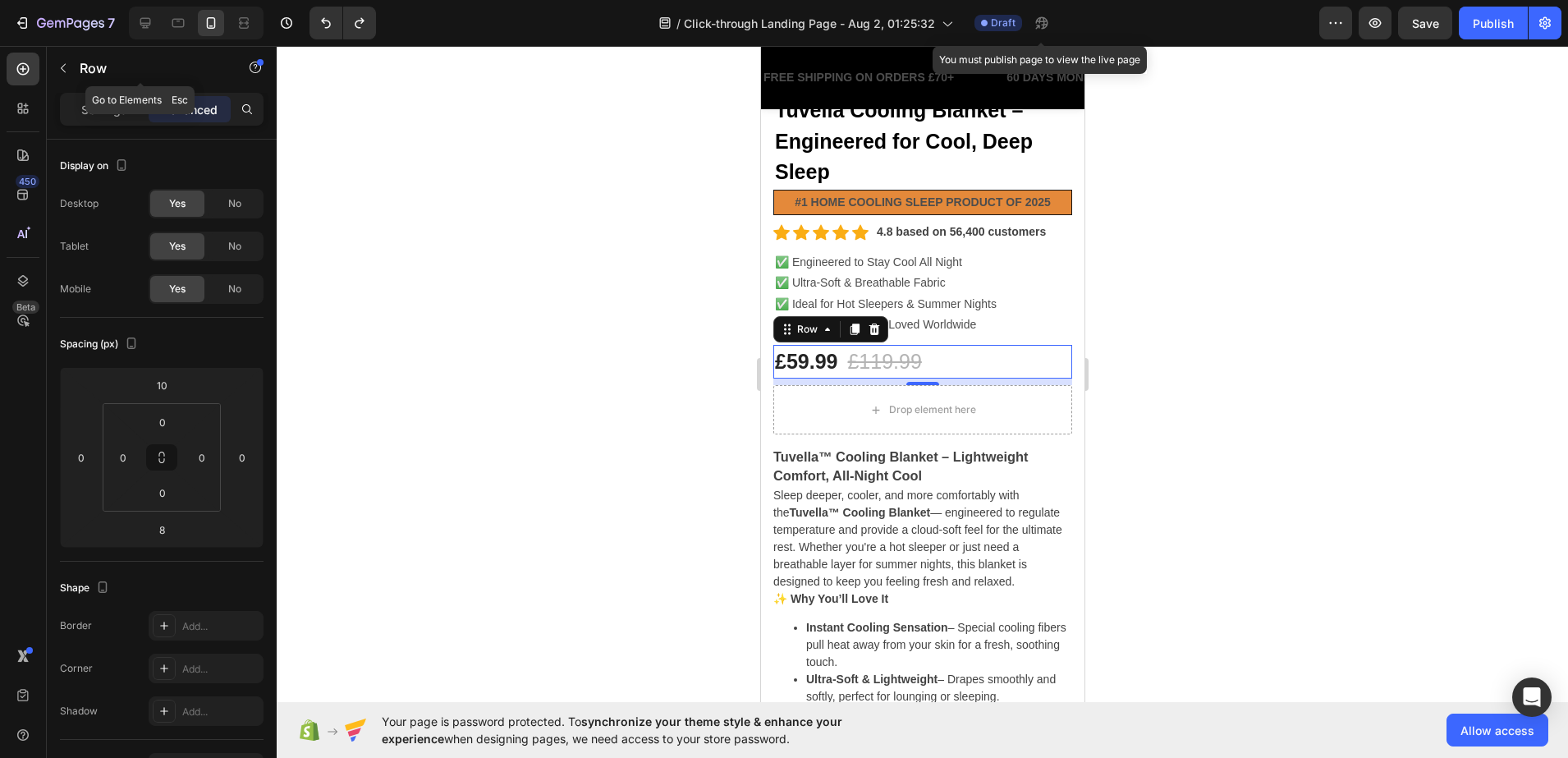 click on "Row" 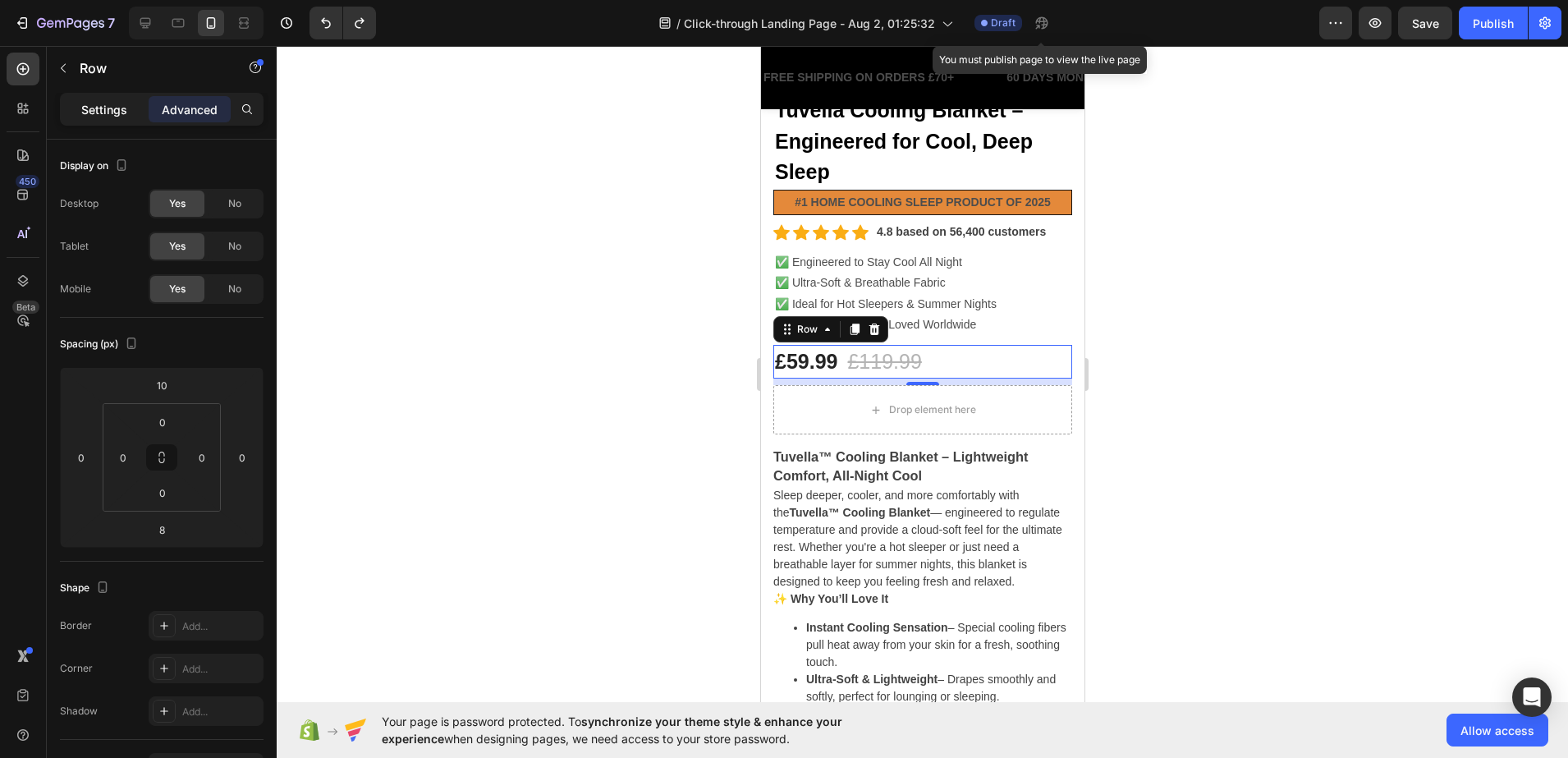 click on "Settings" at bounding box center [104, 109] 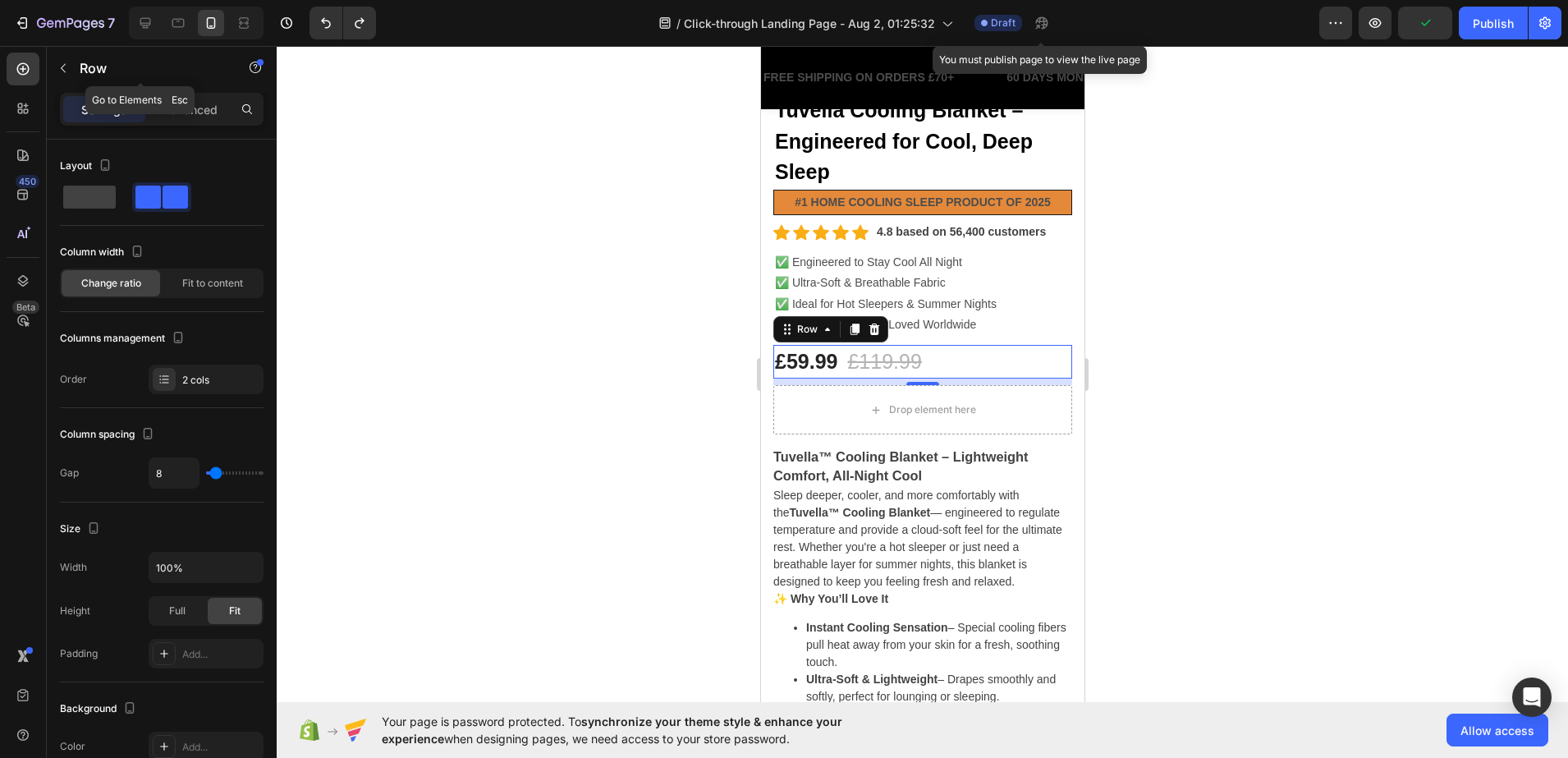 click at bounding box center (63, 68) 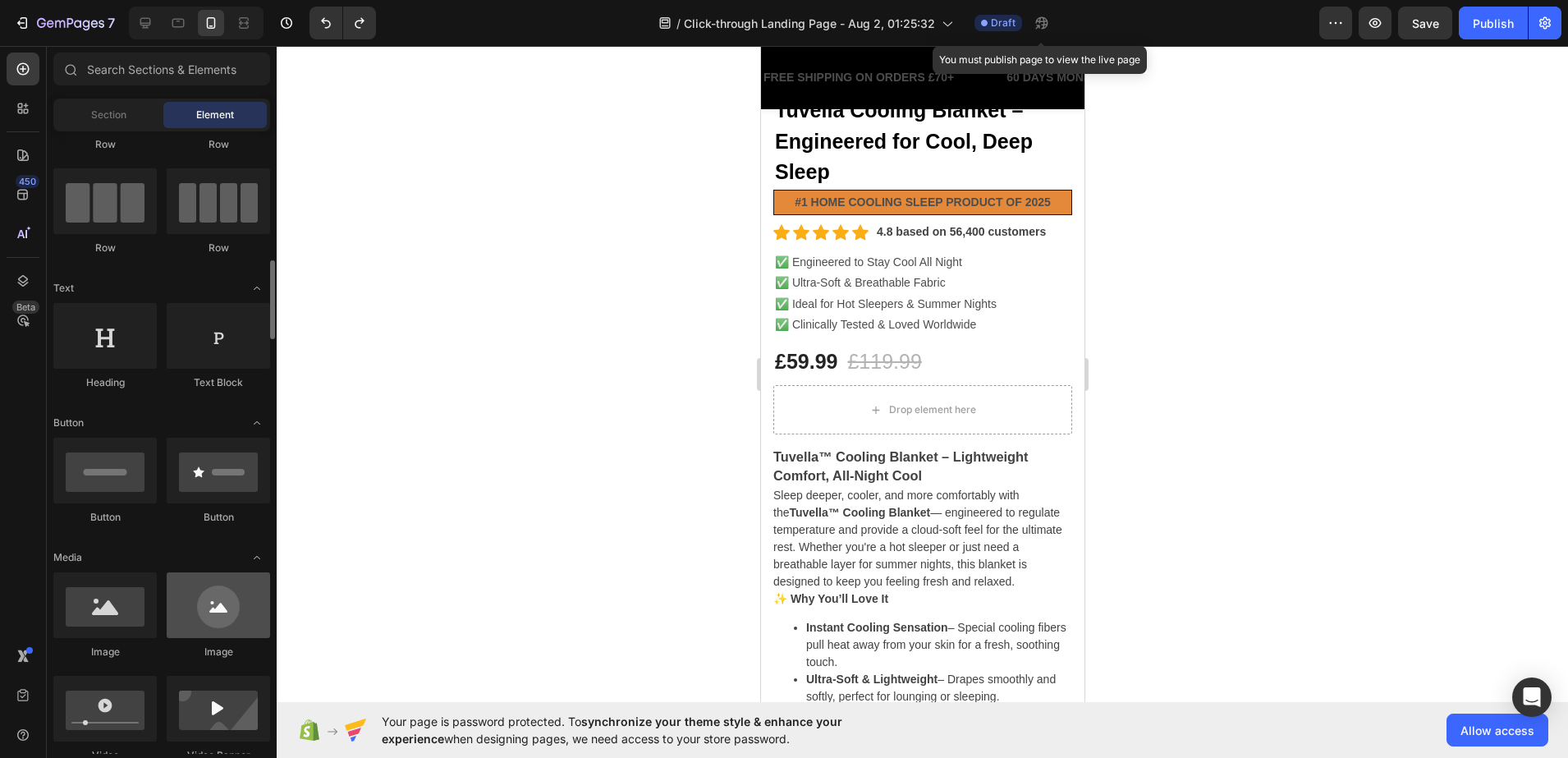 scroll, scrollTop: 308, scrollLeft: 0, axis: vertical 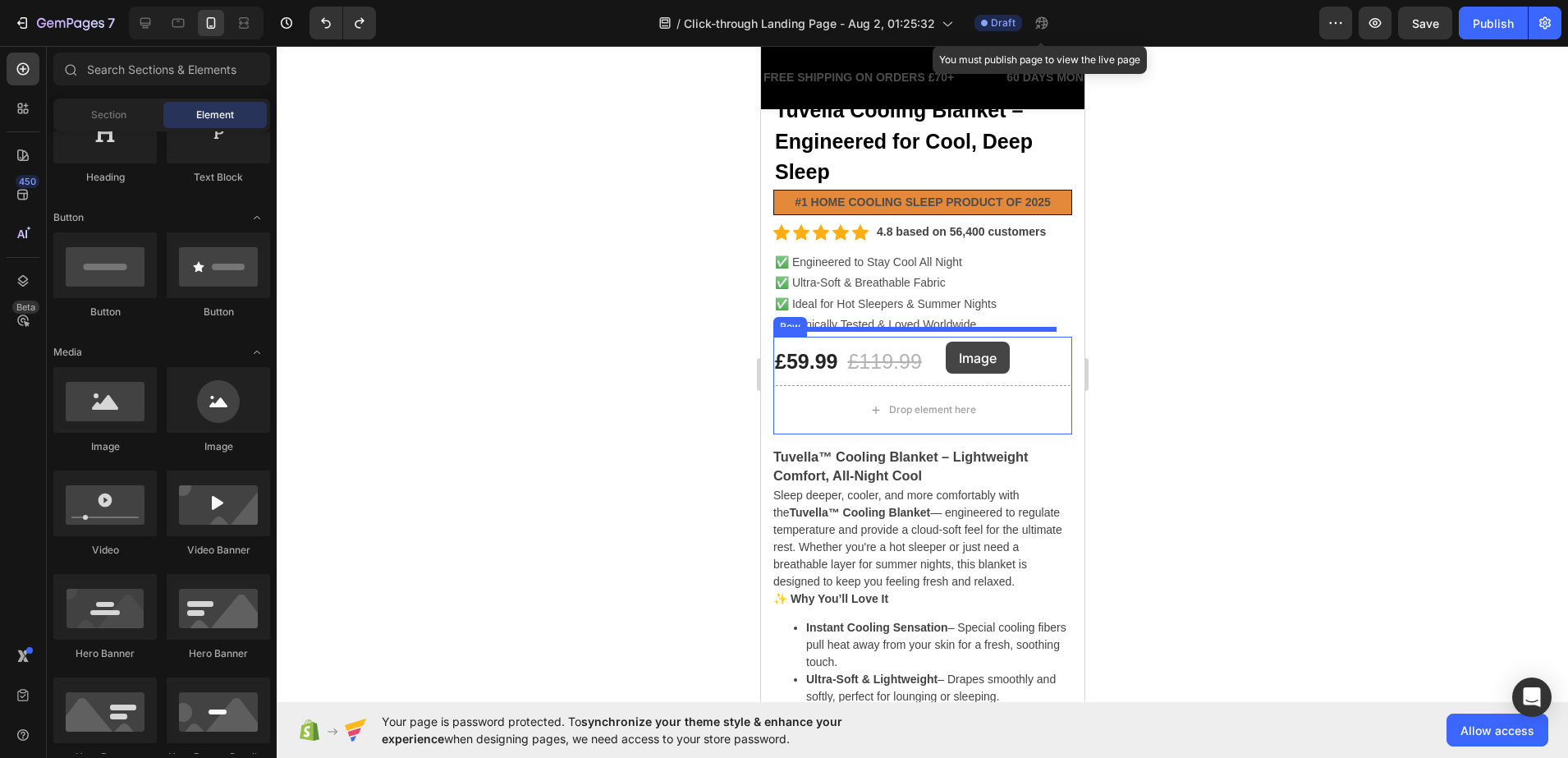 drag, startPoint x: 975, startPoint y: 456, endPoint x: 945, endPoint y: 342, distance: 117.8813 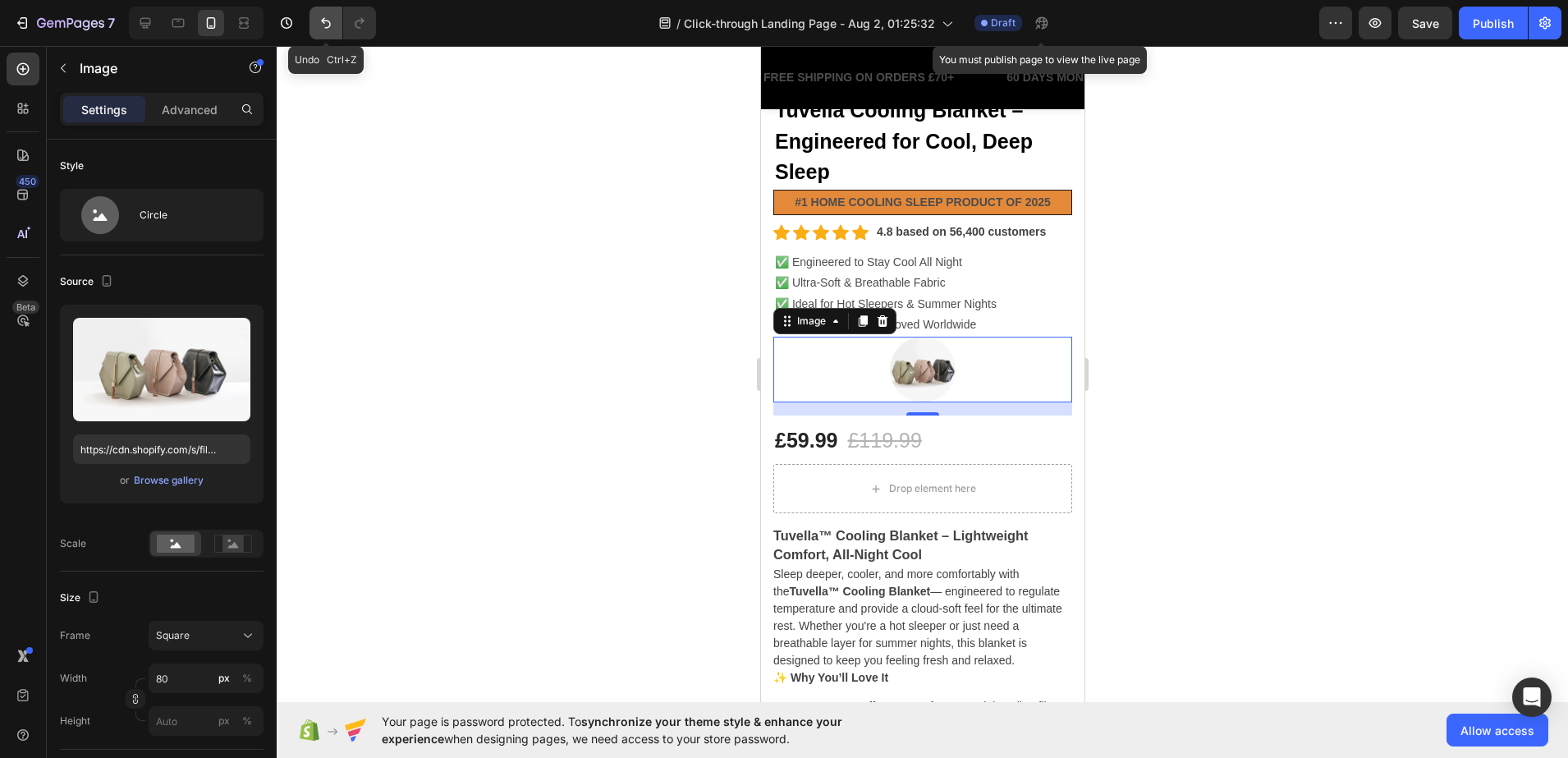 click 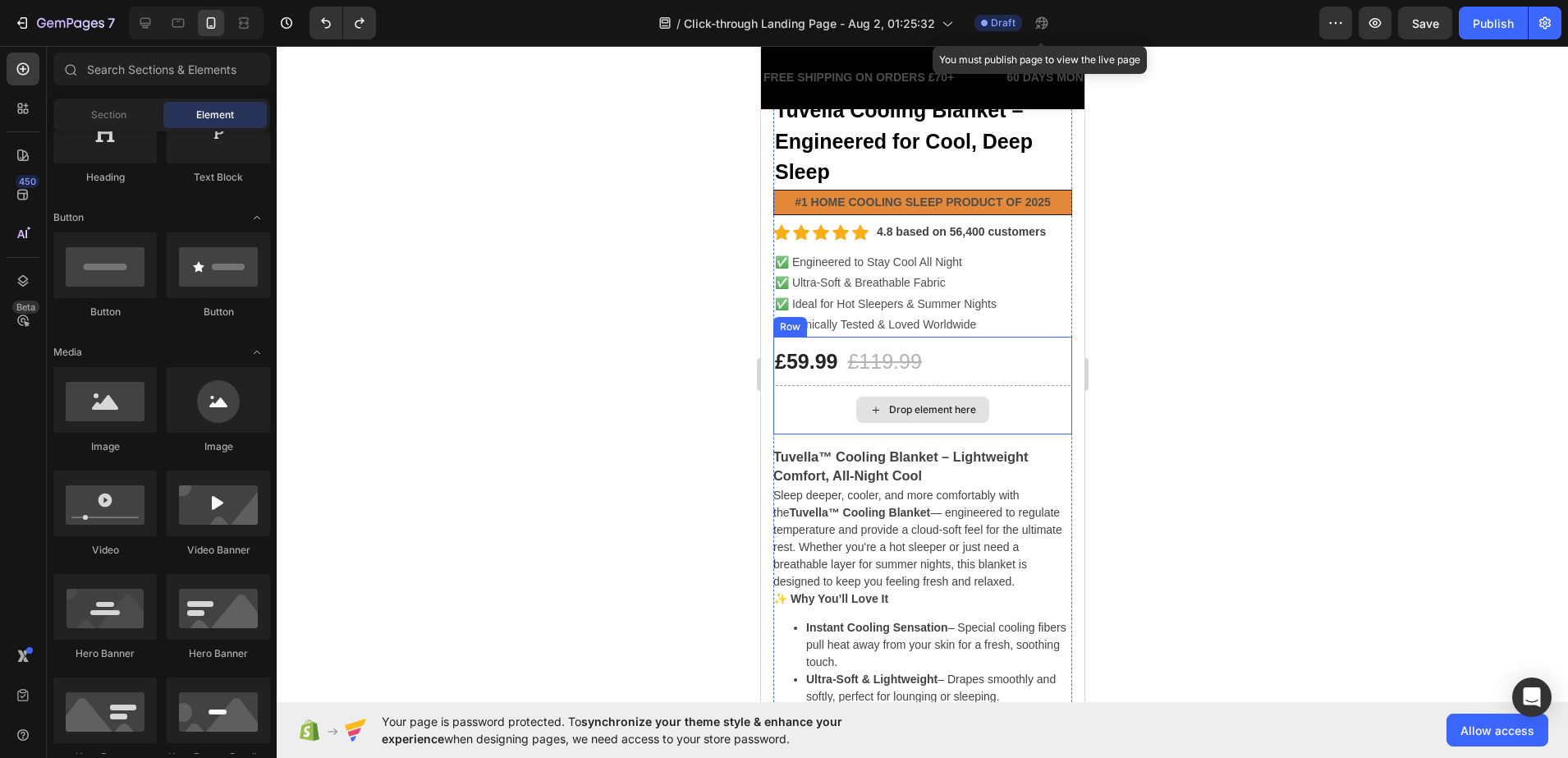 click on "Drop element here" at bounding box center (922, 410) 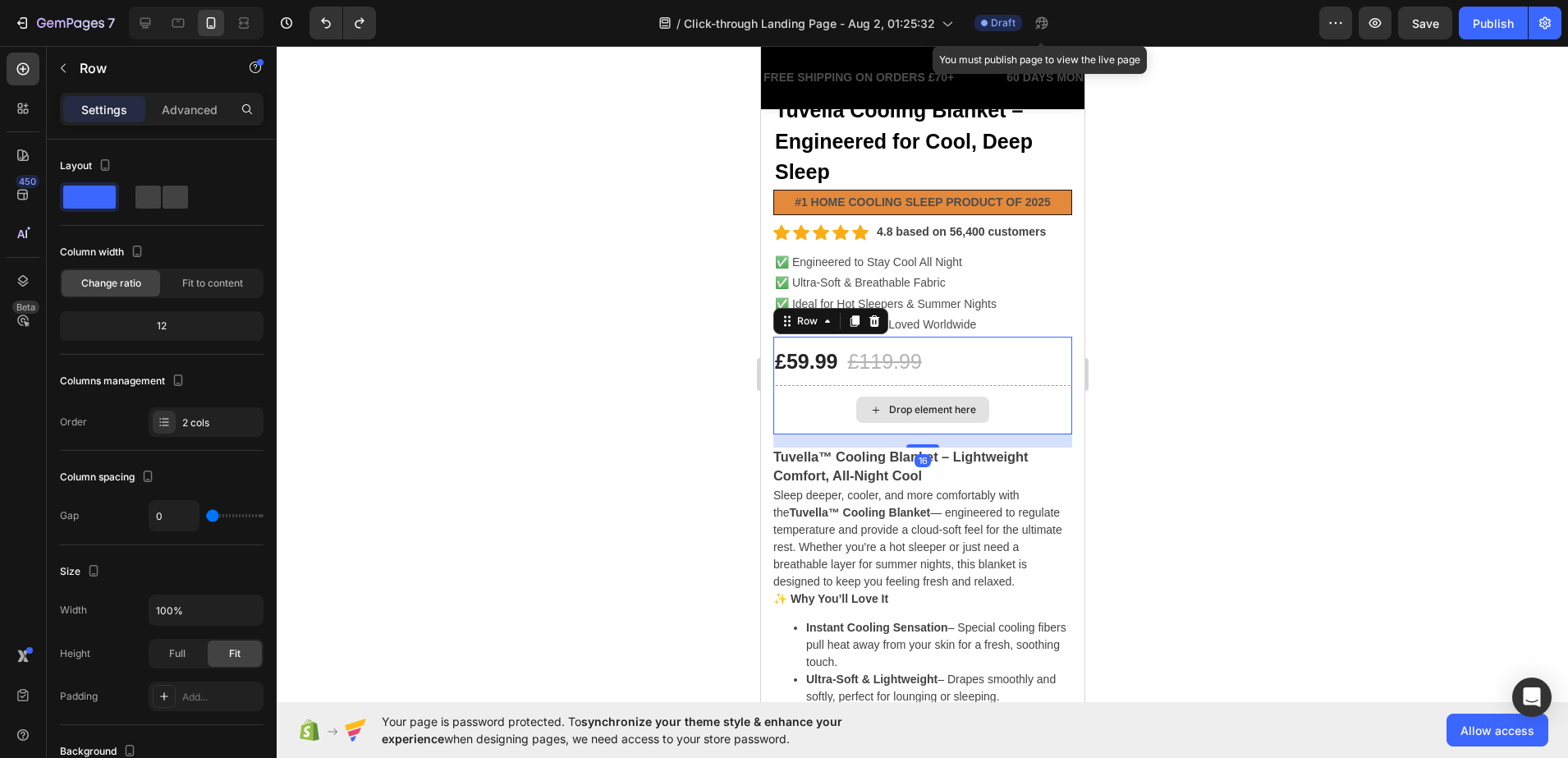 click on "Drop element here" at bounding box center [922, 410] 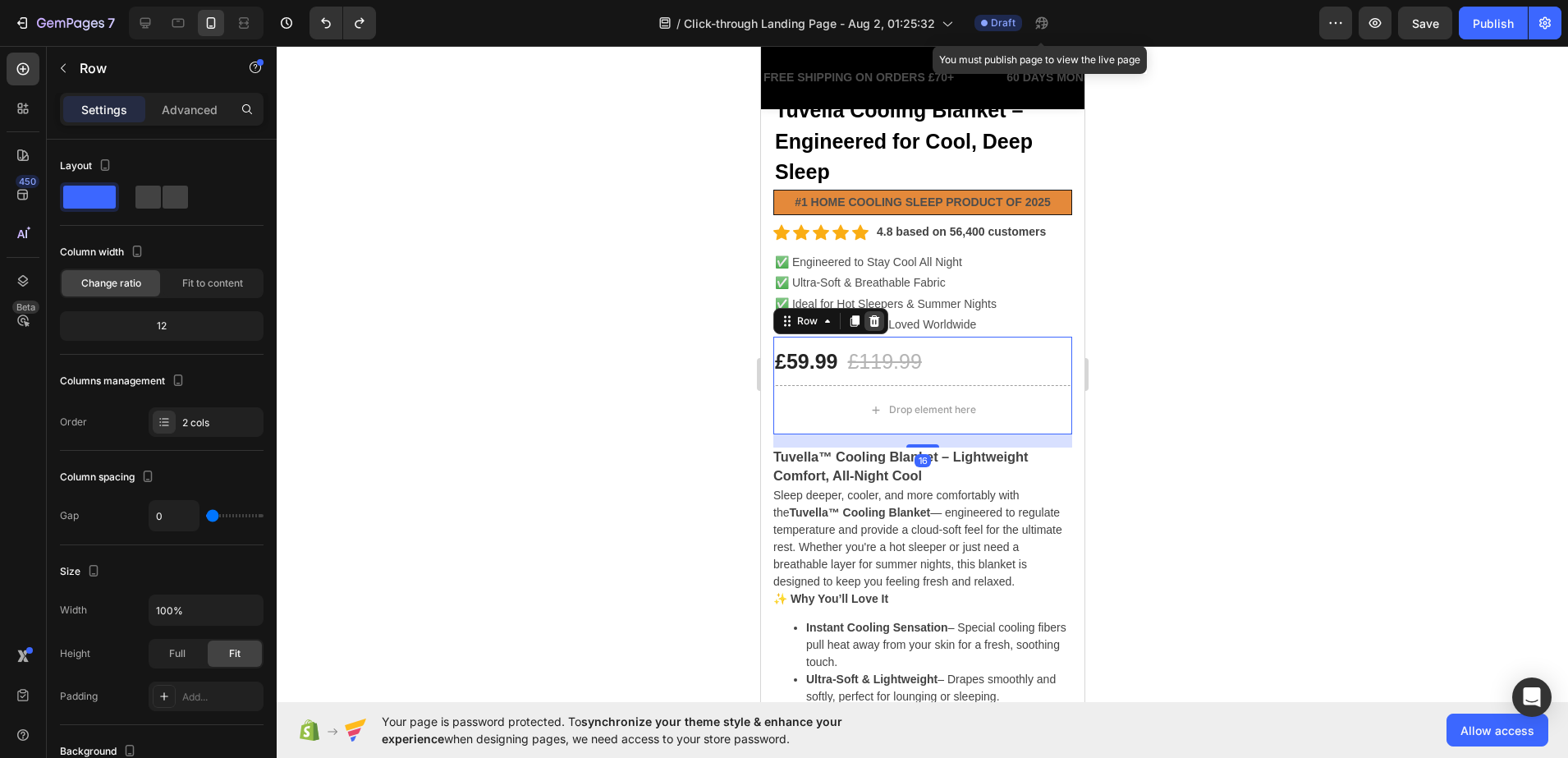 click 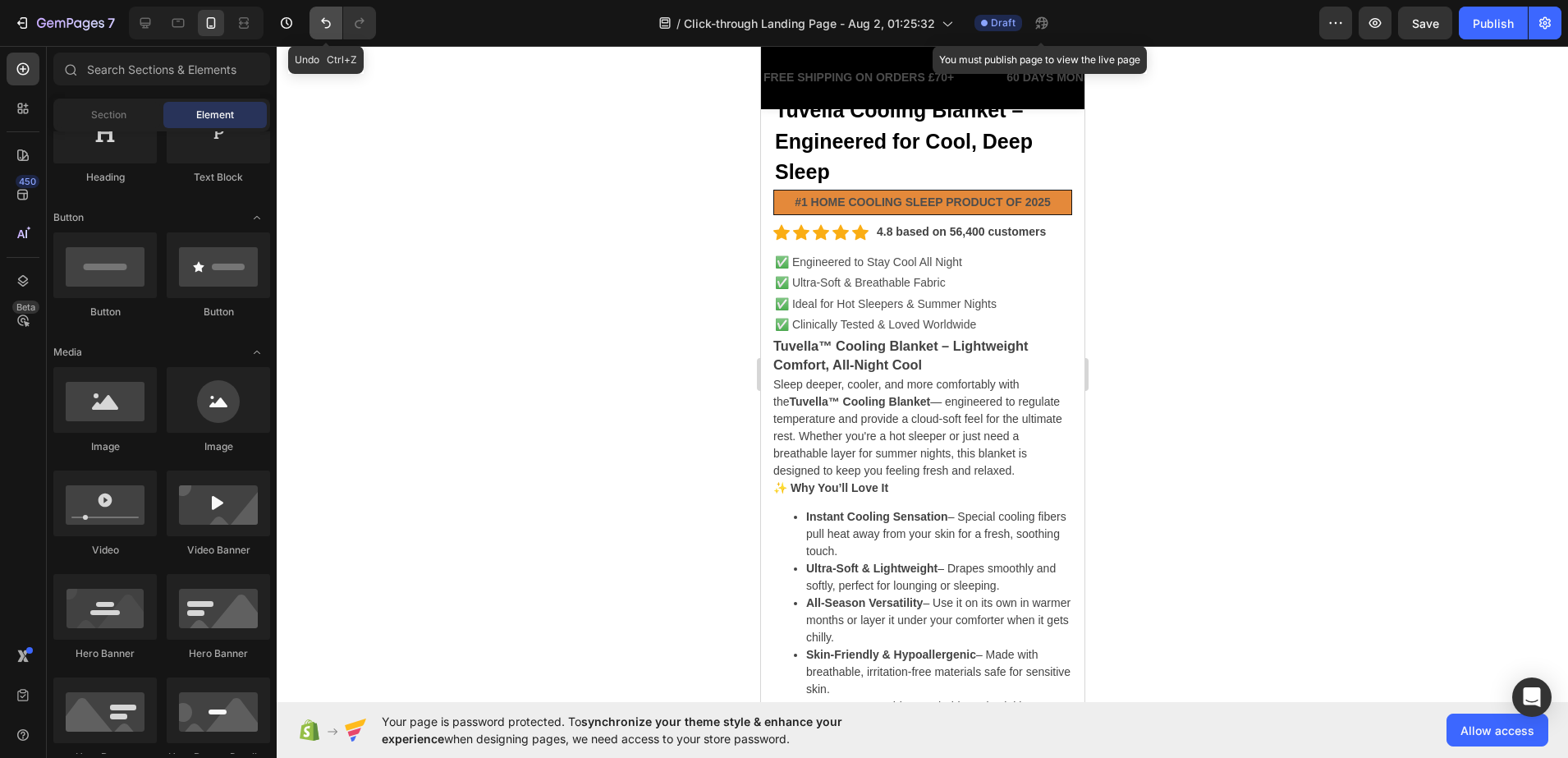 drag, startPoint x: 326, startPoint y: 21, endPoint x: 338, endPoint y: 29, distance: 14.422205 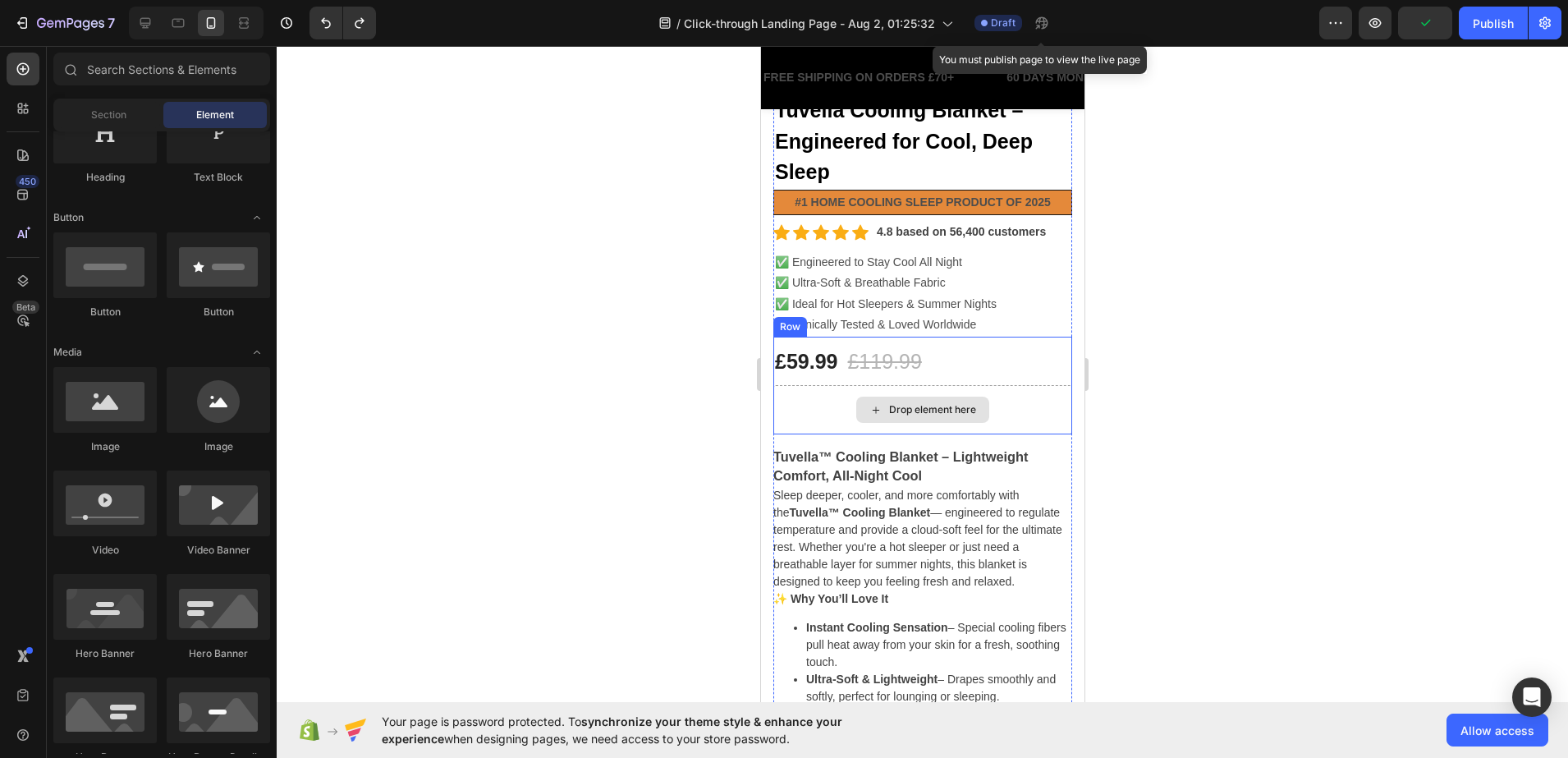 click on "Drop element here" at bounding box center (922, 410) 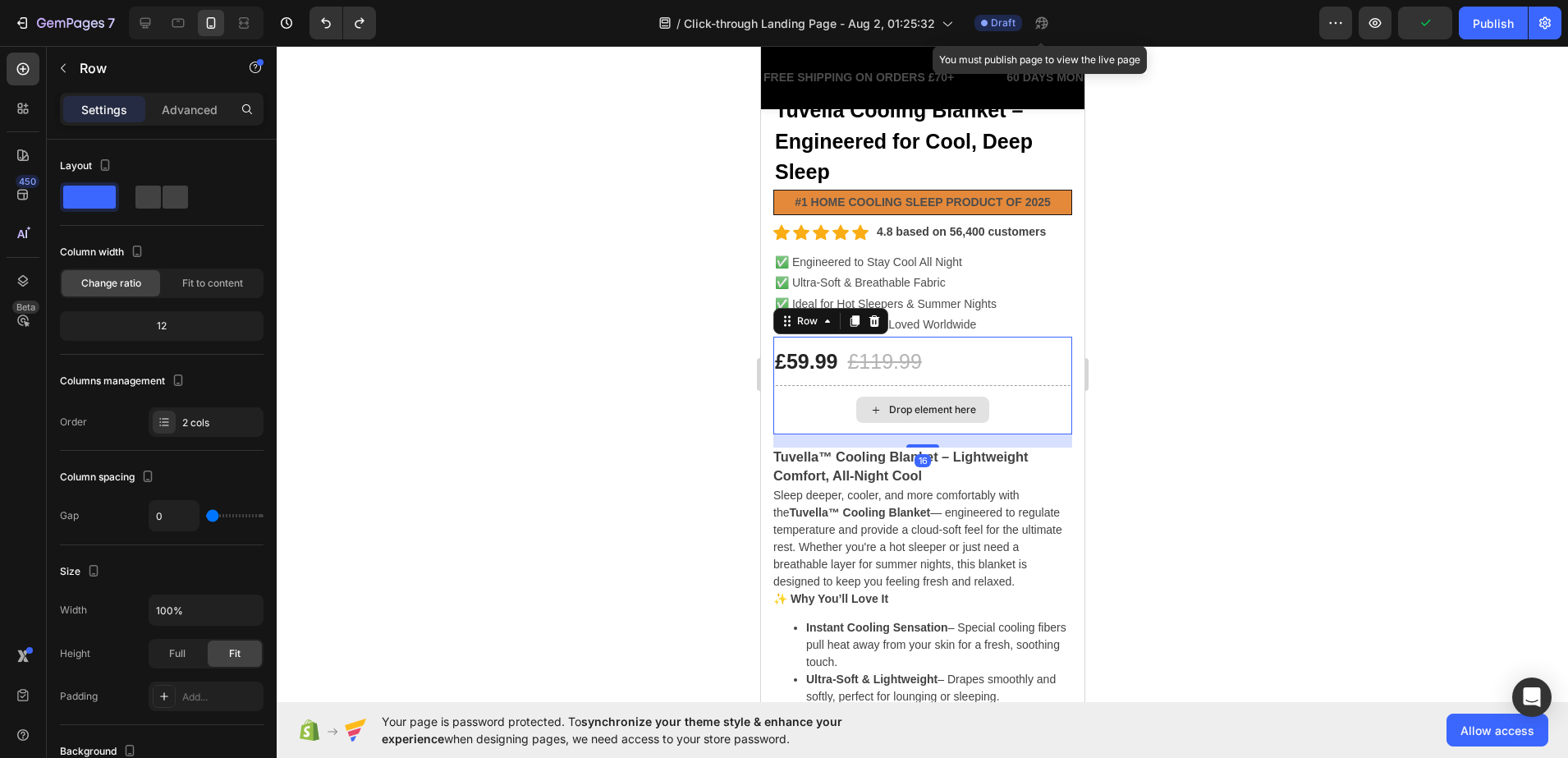 click on "Drop element here" at bounding box center [922, 410] 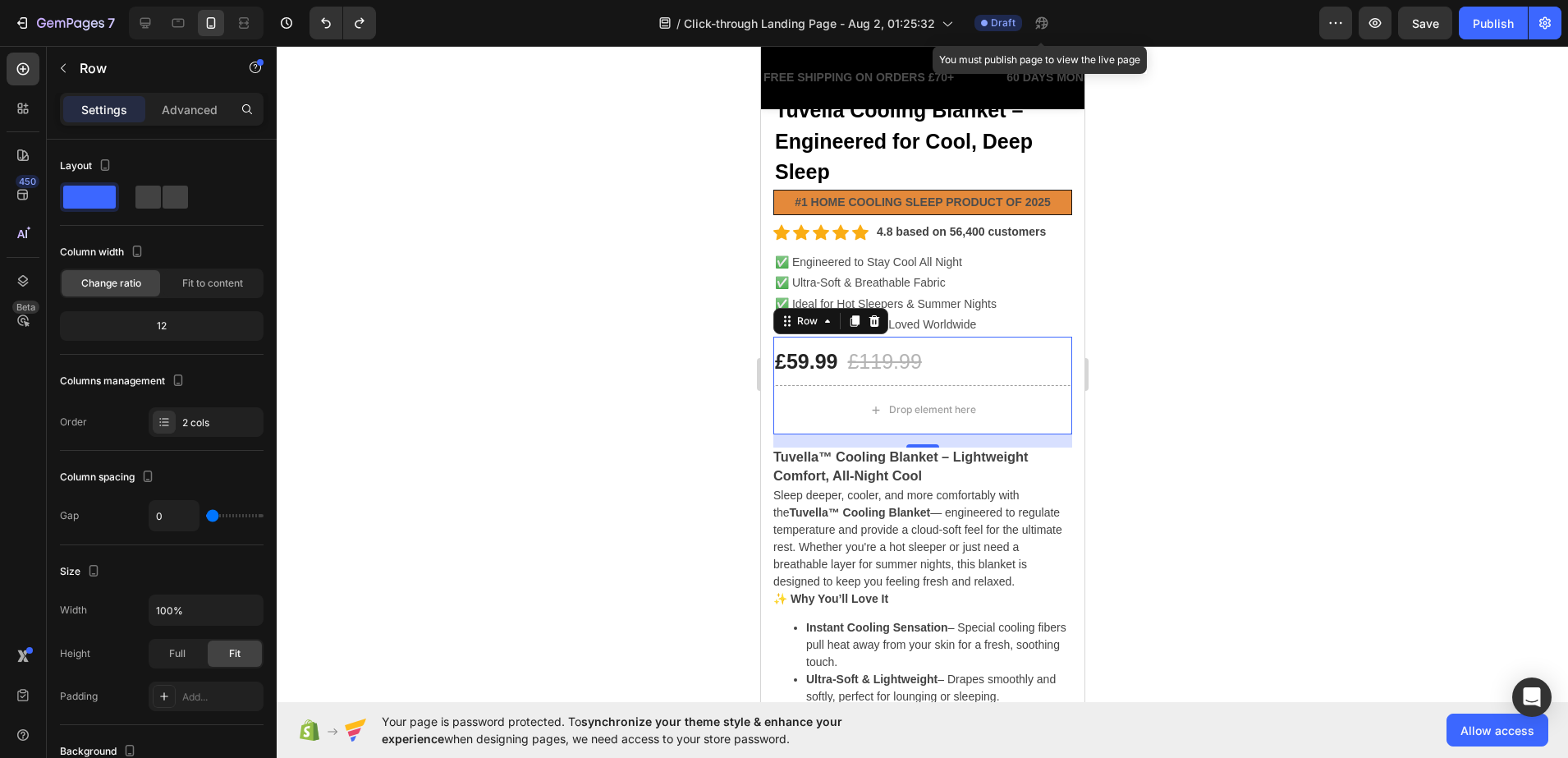 drag, startPoint x: 1259, startPoint y: 465, endPoint x: 315, endPoint y: 420, distance: 945.072 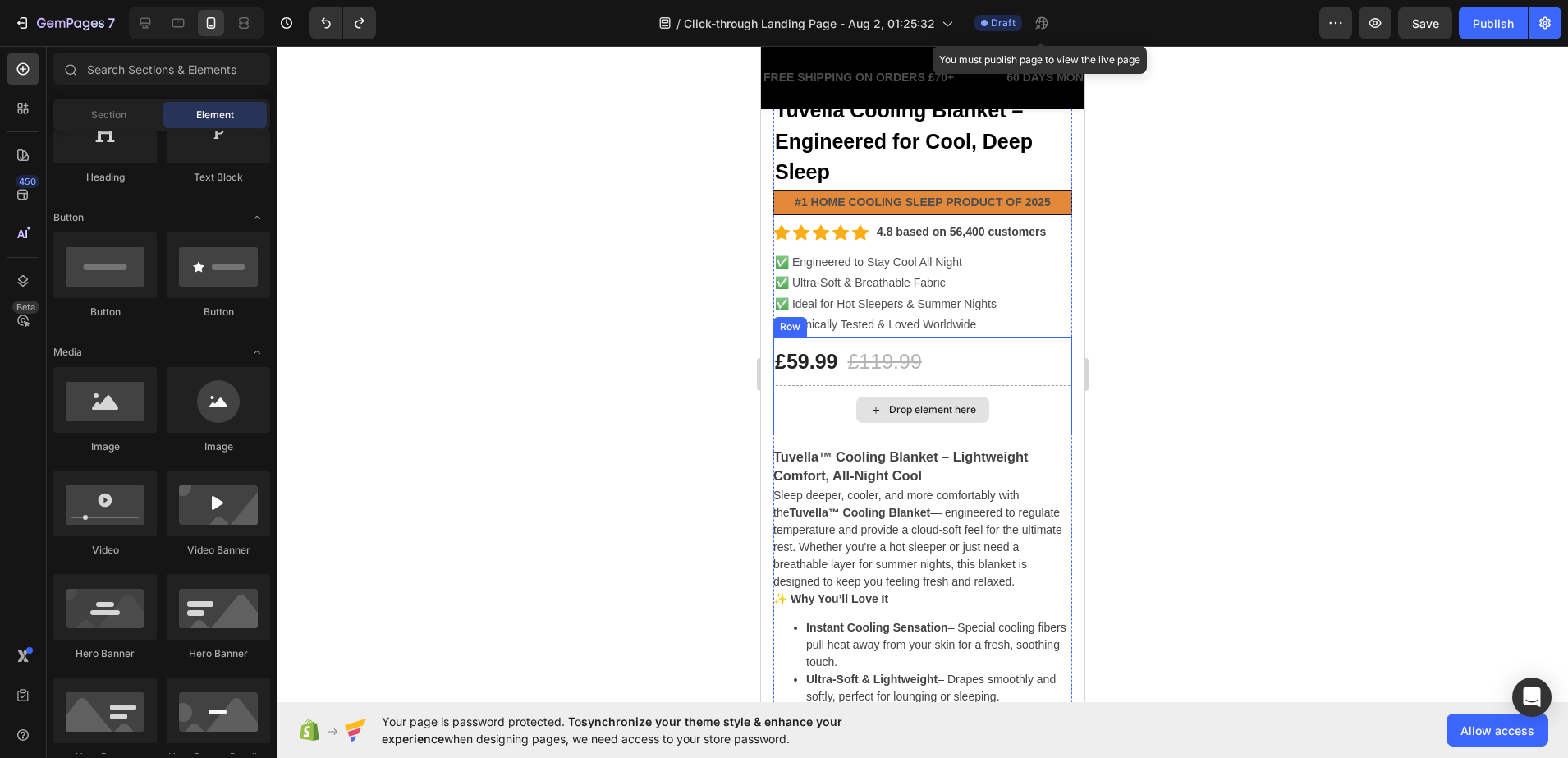 click on "Drop element here" at bounding box center [922, 410] 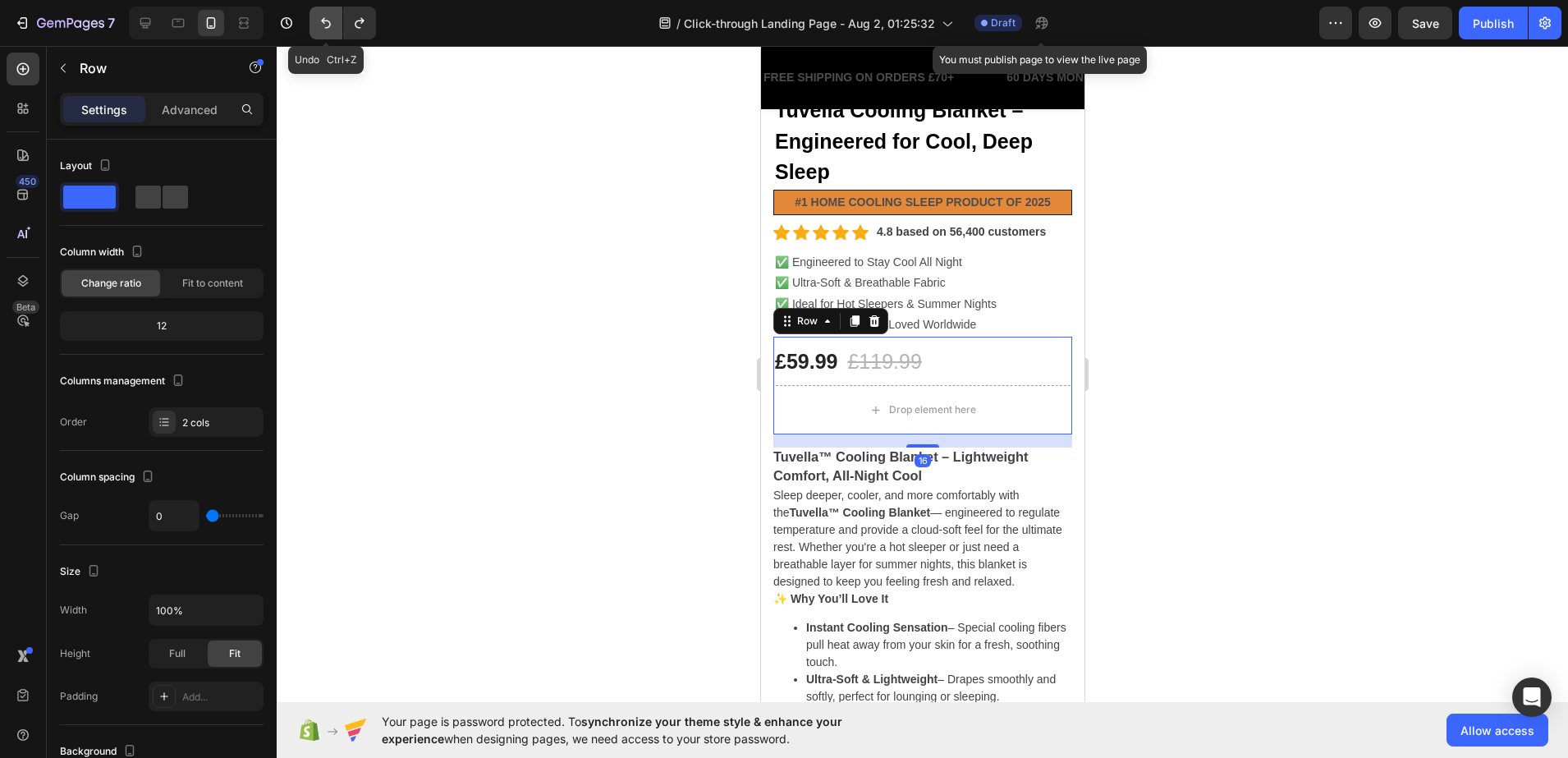 click 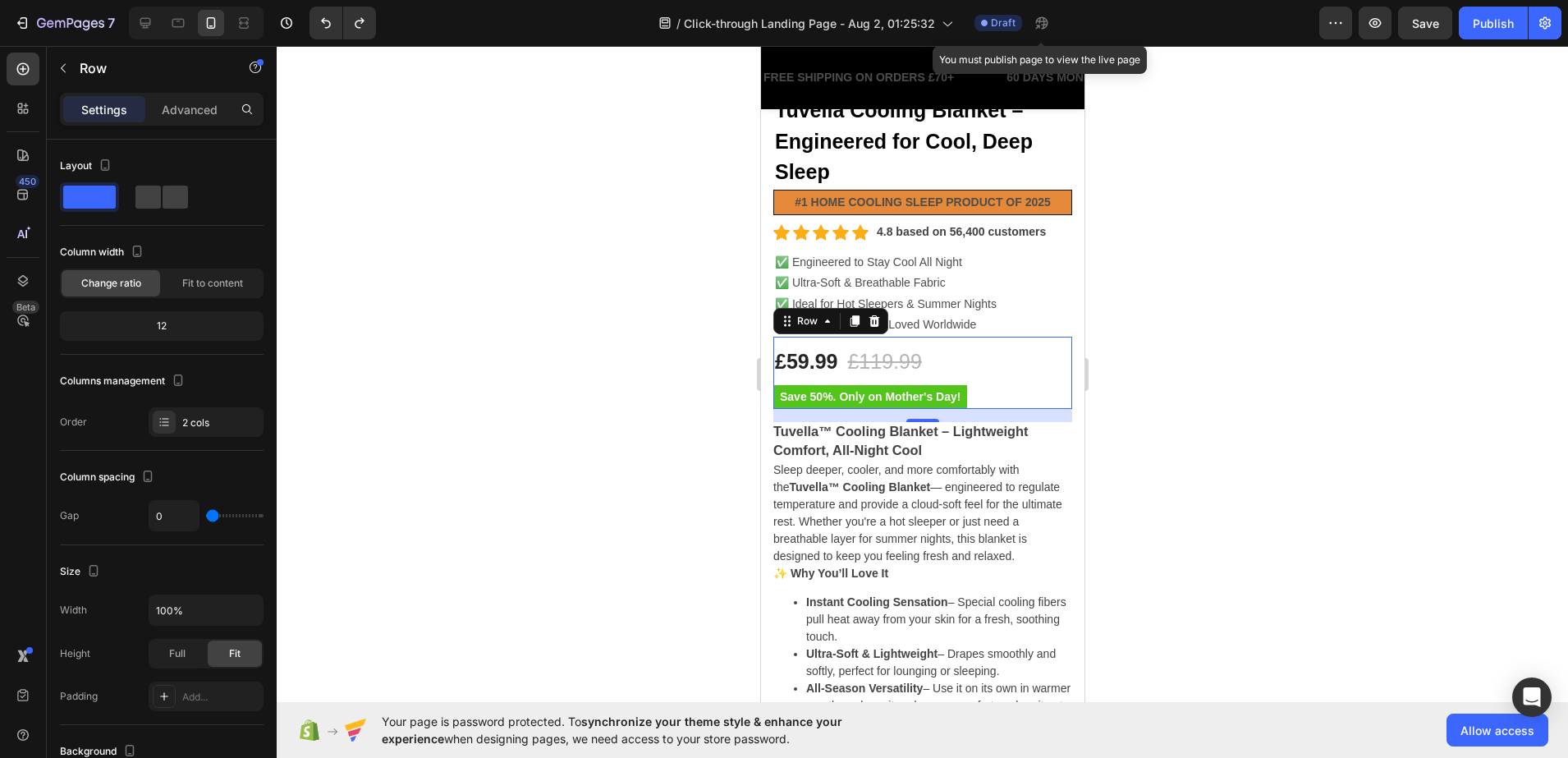 click 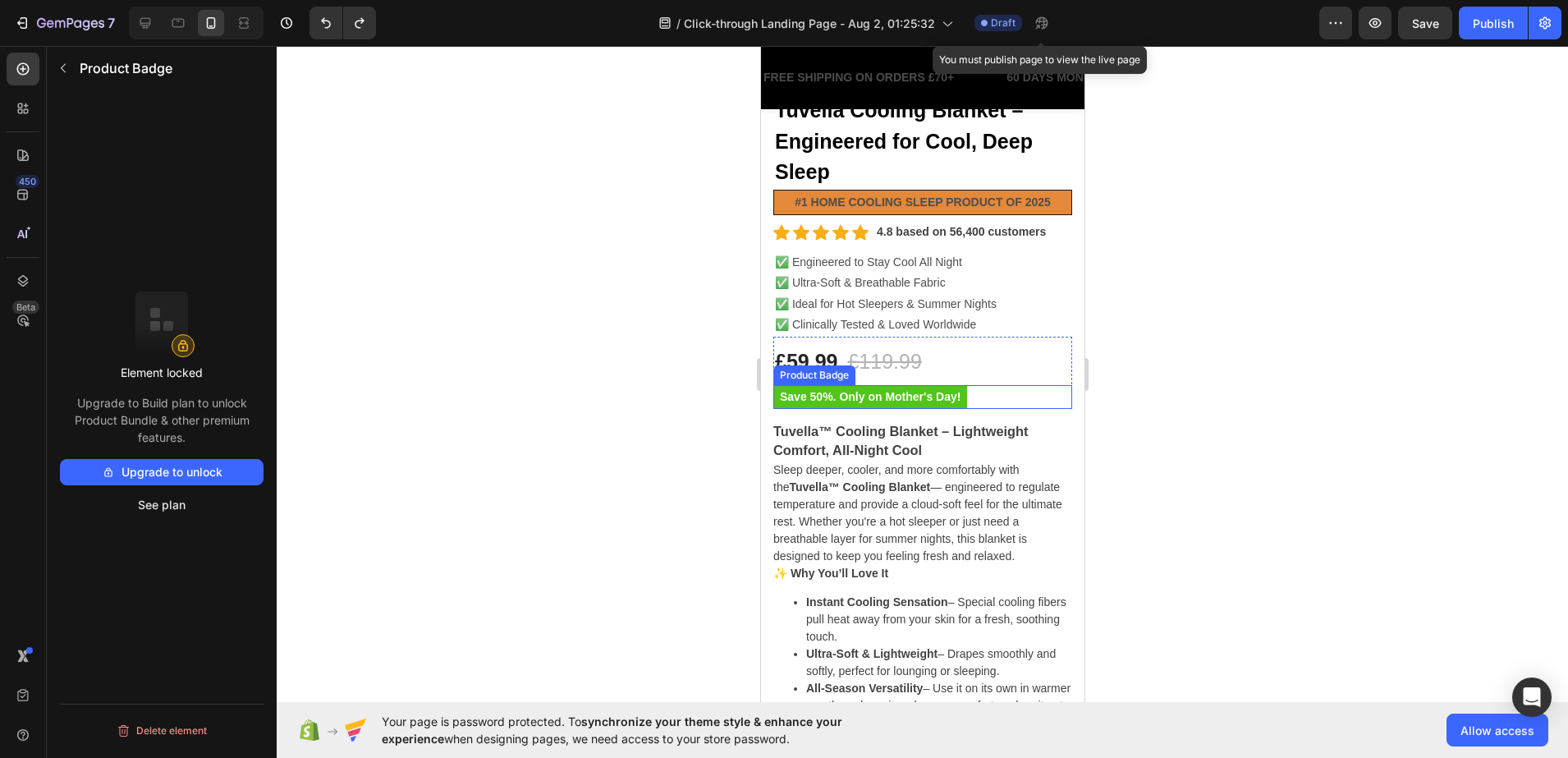 click on "Save 50%. Only on Mother's Day!" at bounding box center [869, 397] 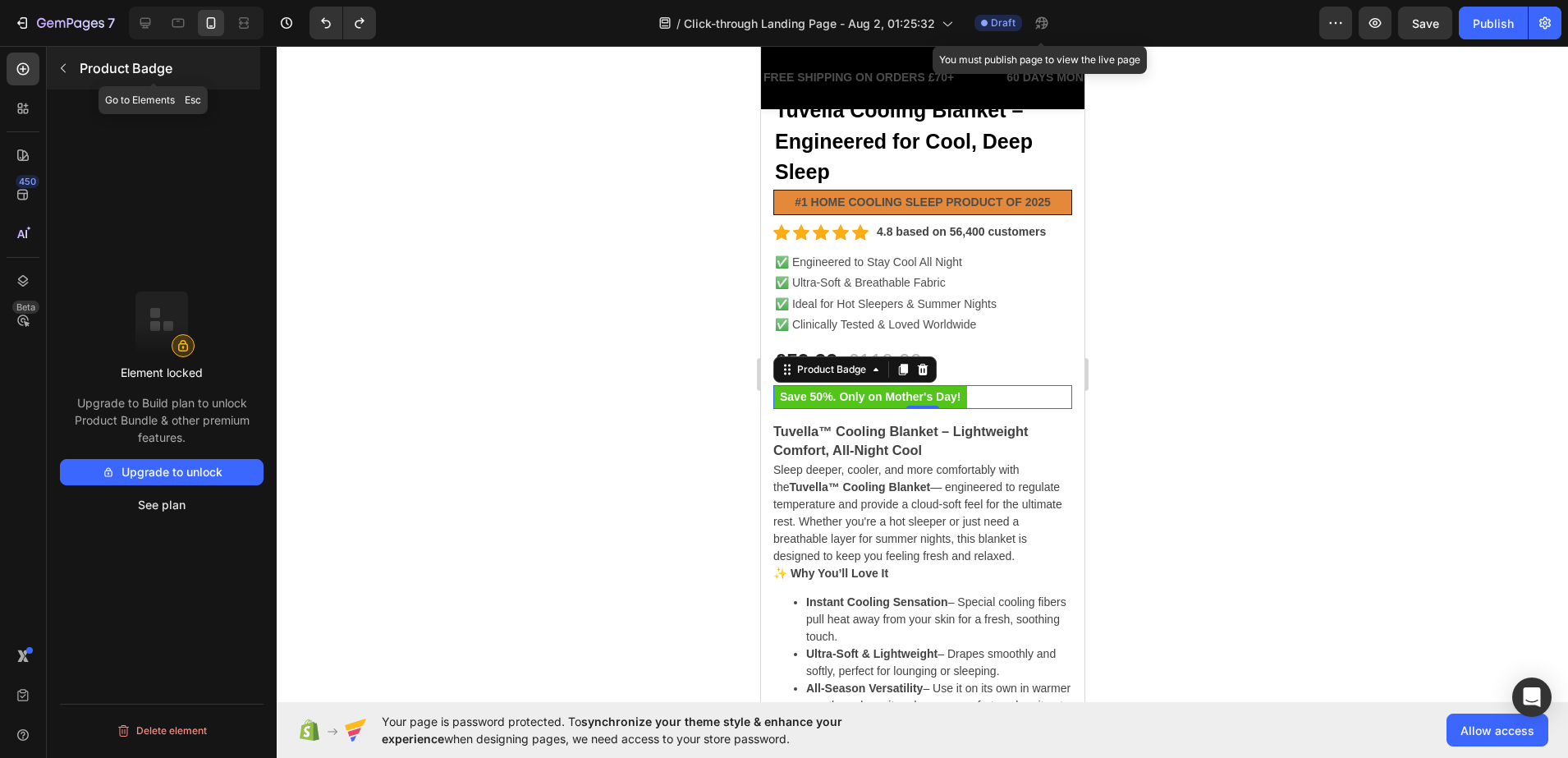 click on "Product Badge" at bounding box center (154, 68) 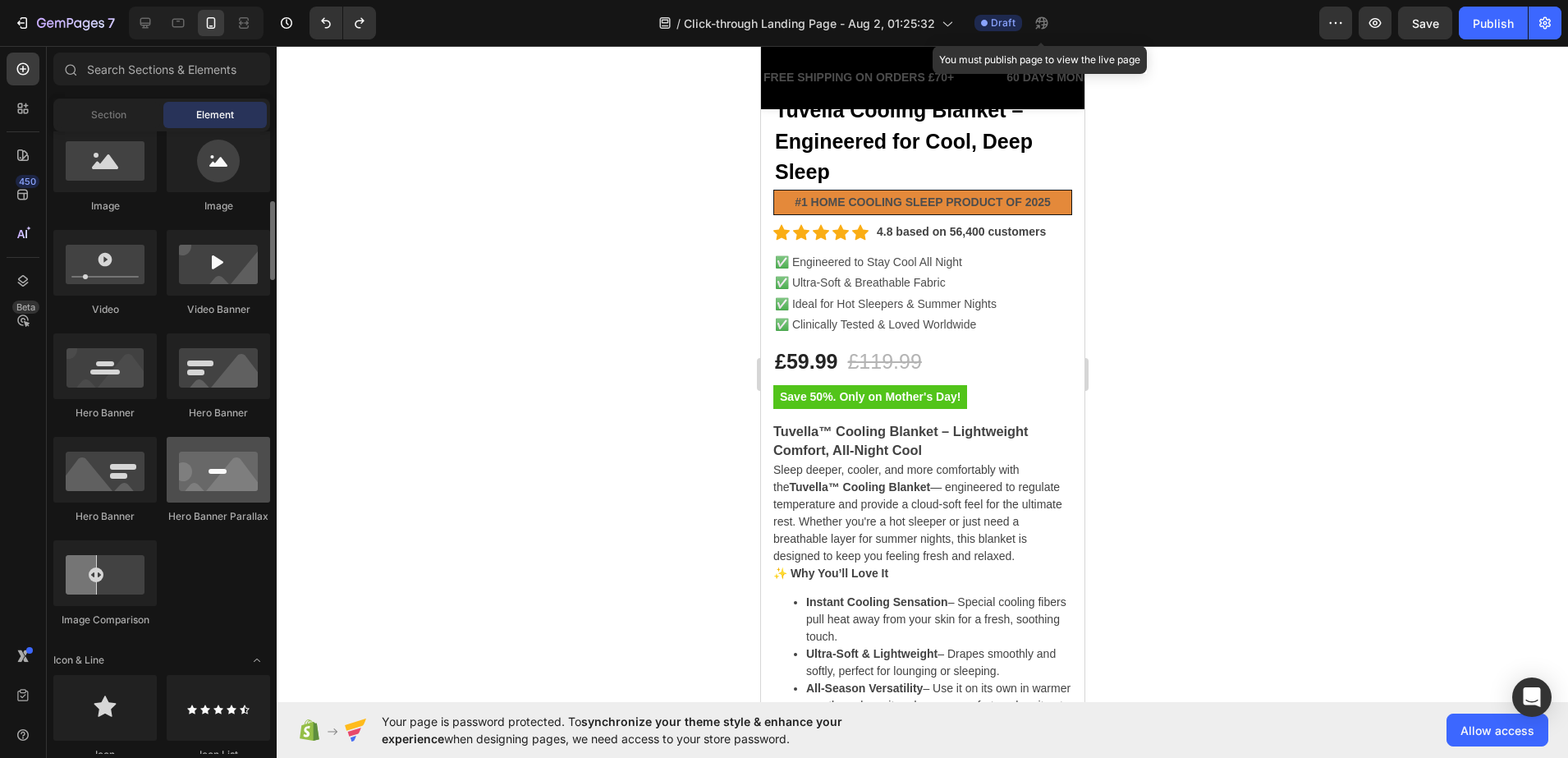 scroll, scrollTop: 0, scrollLeft: 0, axis: both 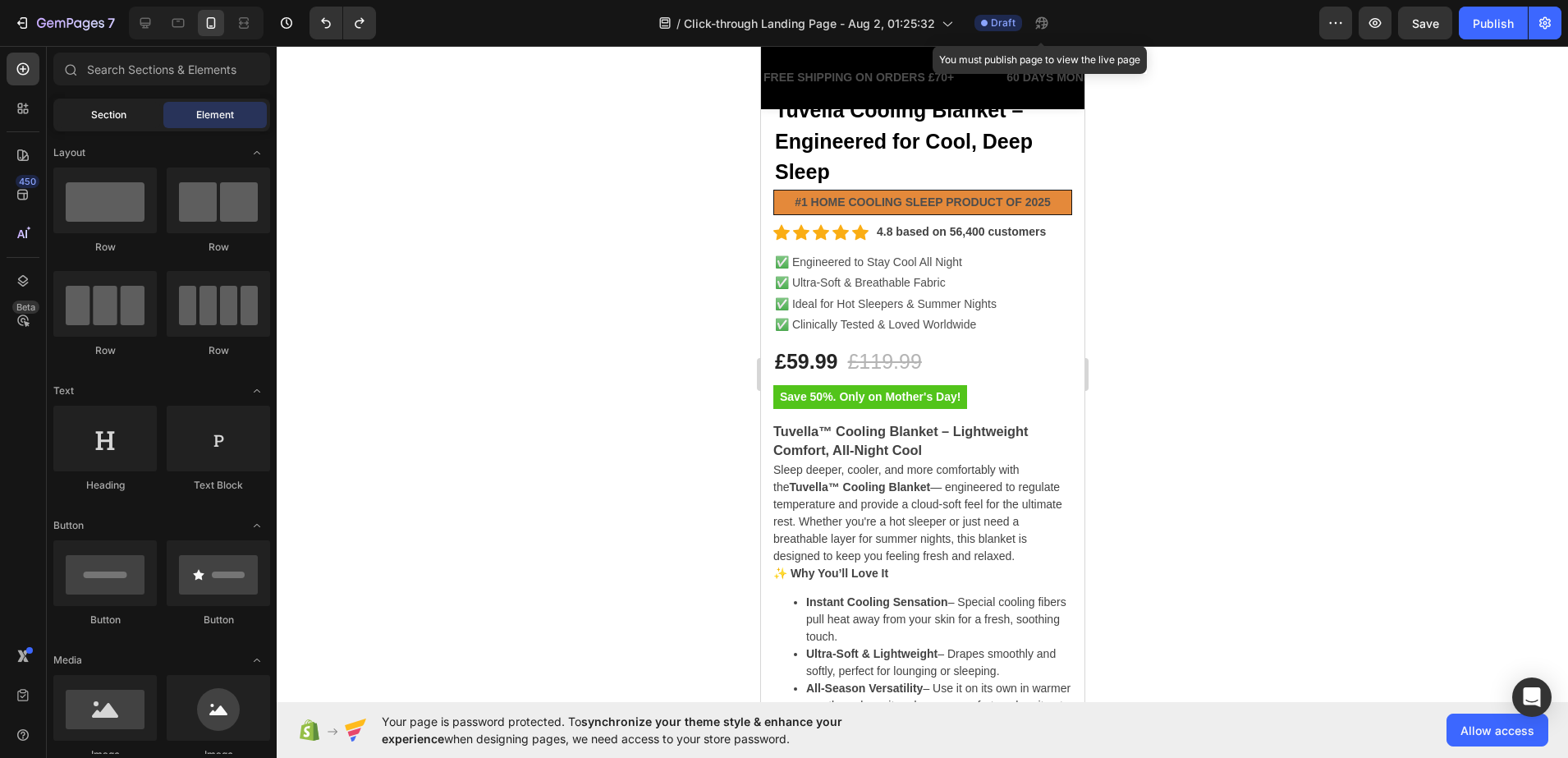 click on "Section" at bounding box center (108, 115) 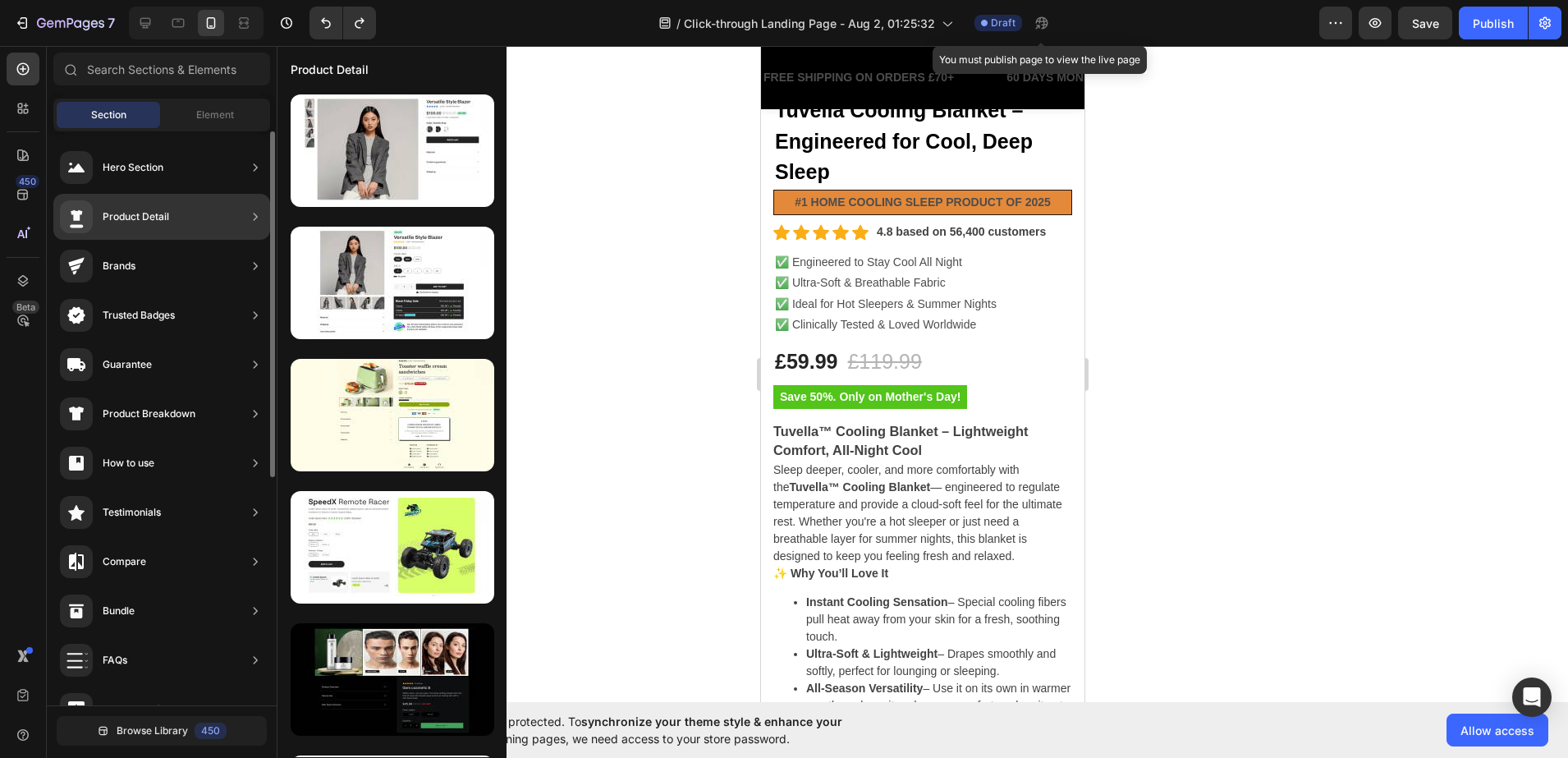 click at bounding box center [255, 217] 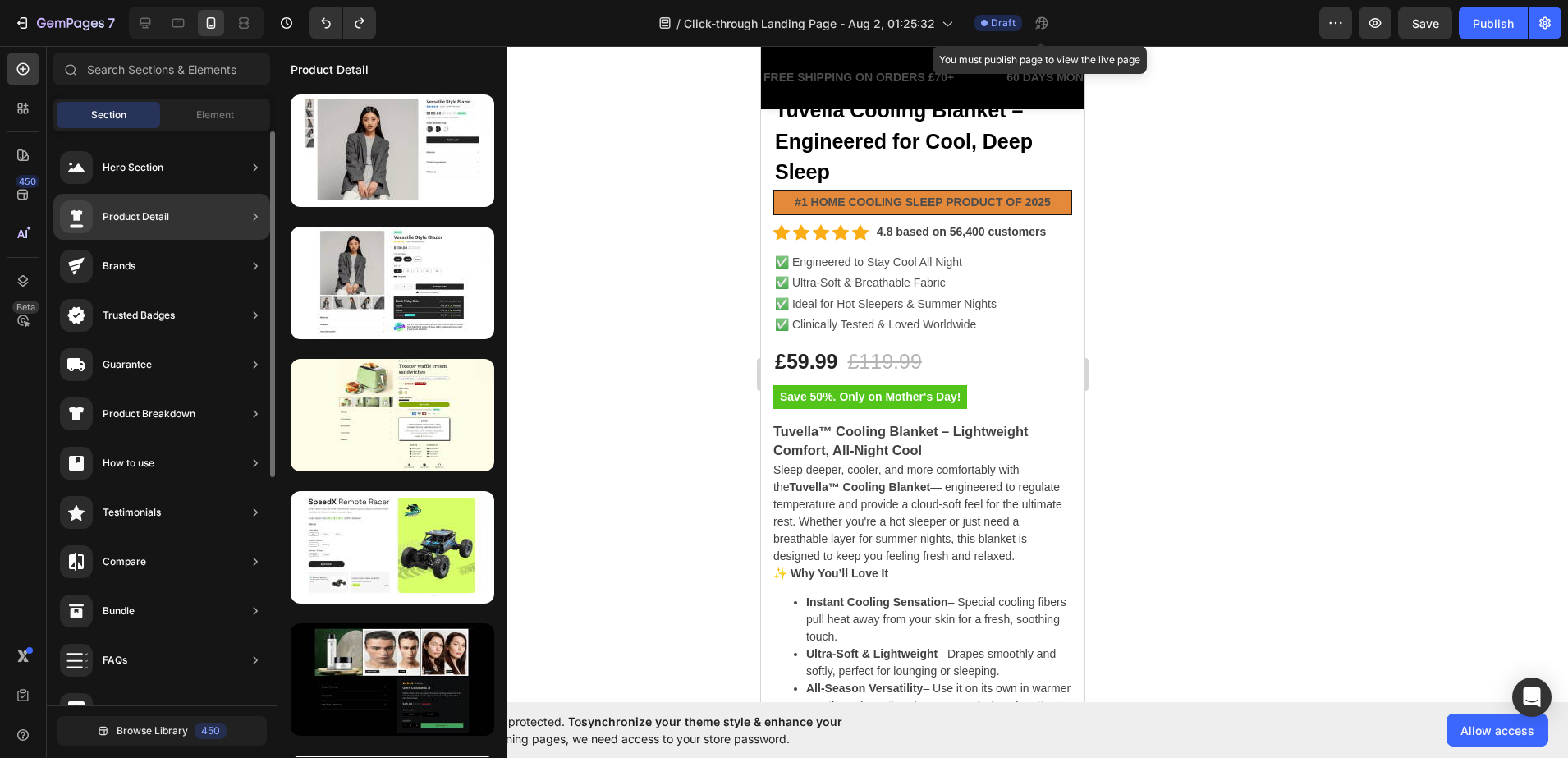 click 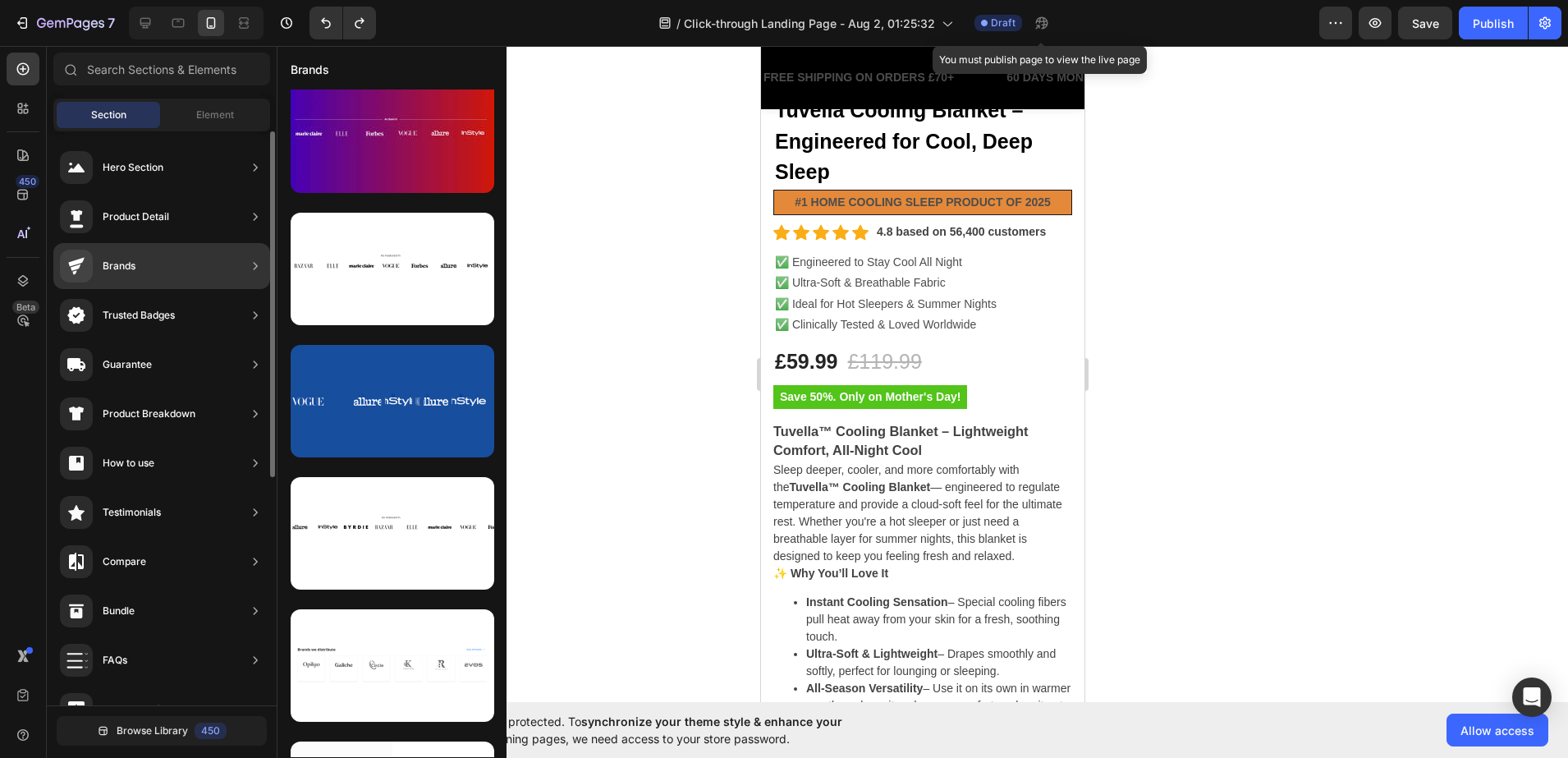 scroll, scrollTop: 0, scrollLeft: 0, axis: both 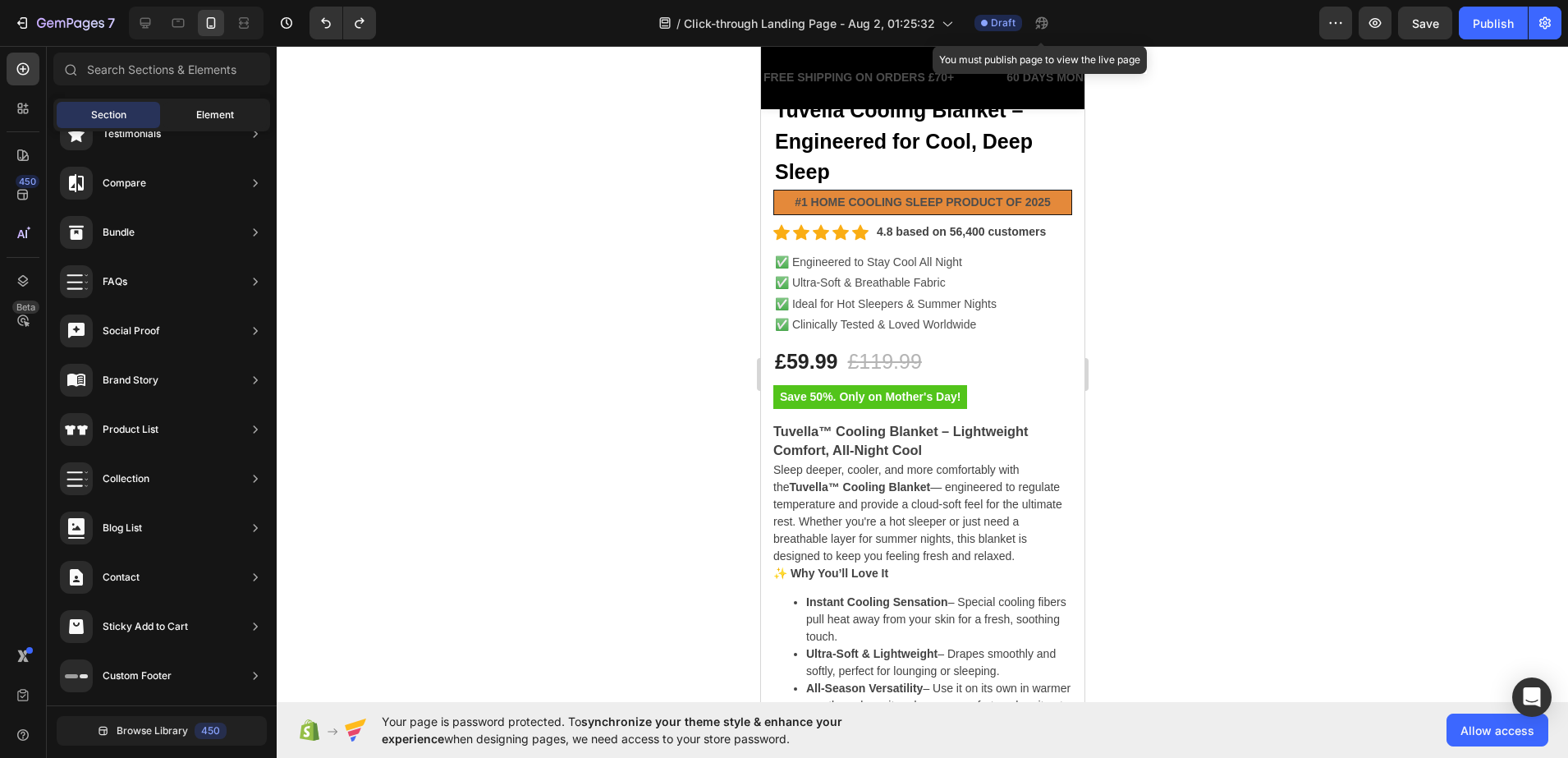 click on "Element" at bounding box center [215, 115] 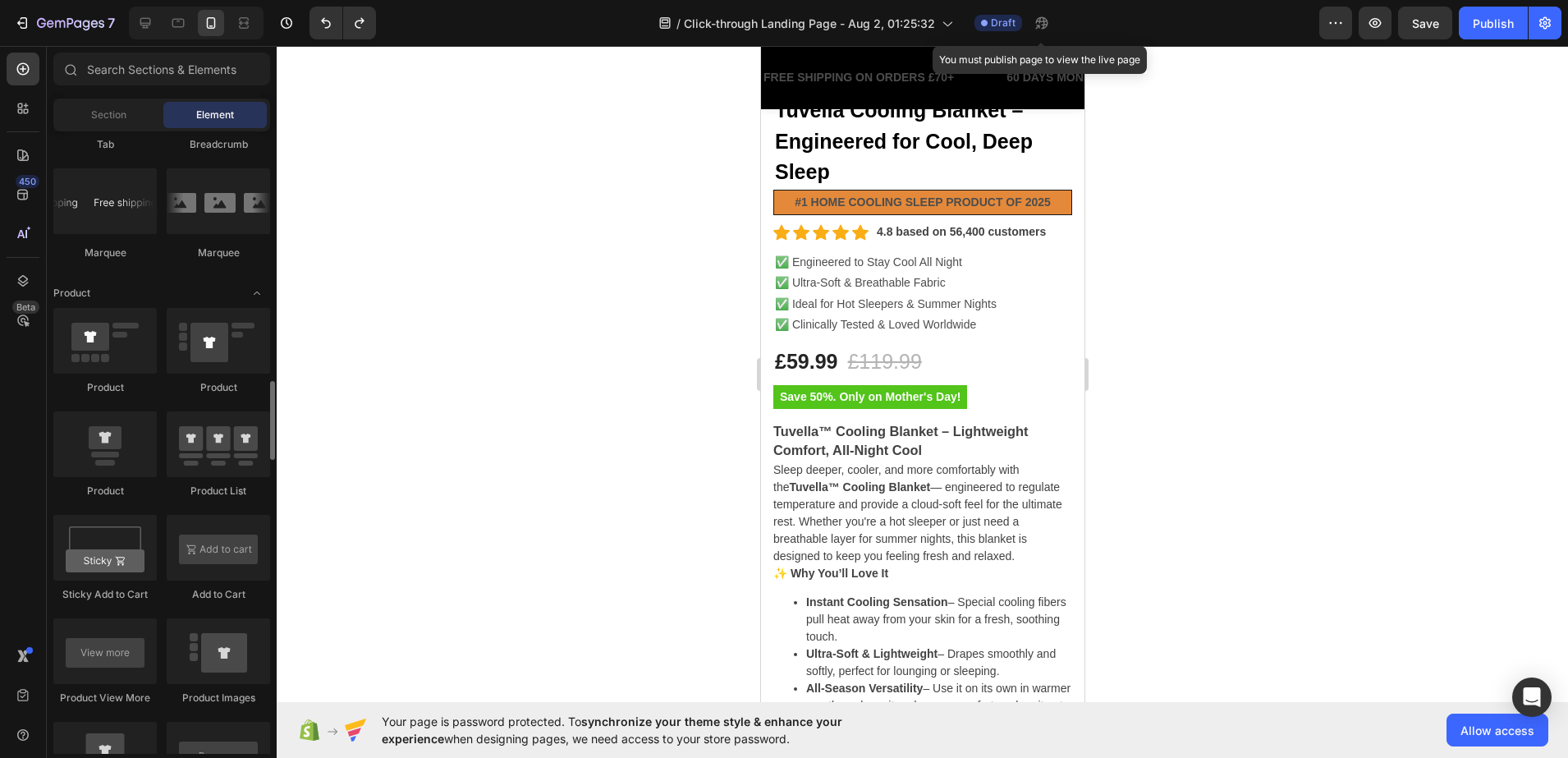 scroll, scrollTop: 1745, scrollLeft: 0, axis: vertical 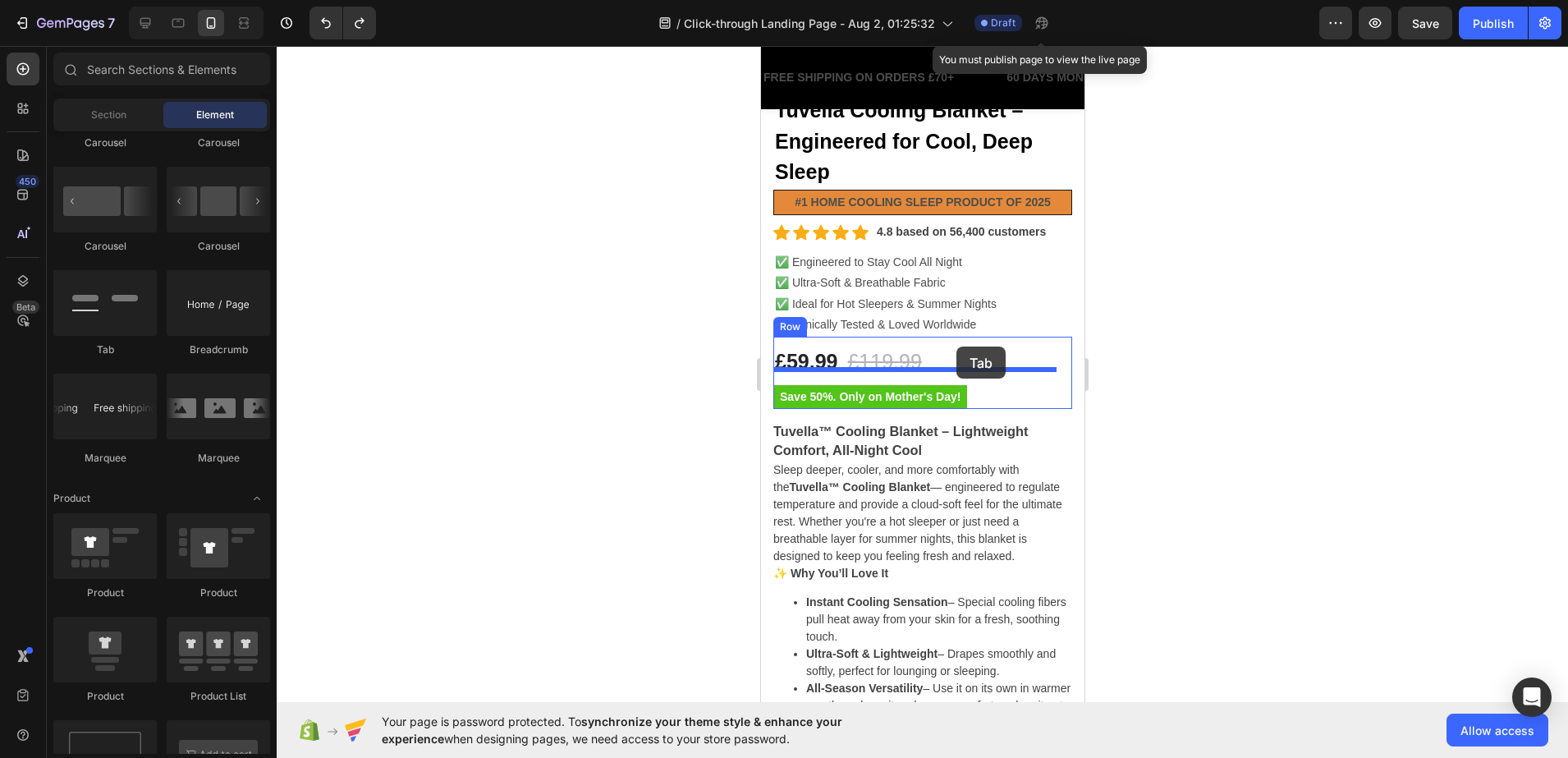 drag, startPoint x: 863, startPoint y: 353, endPoint x: 956, endPoint y: 347, distance: 93.19335 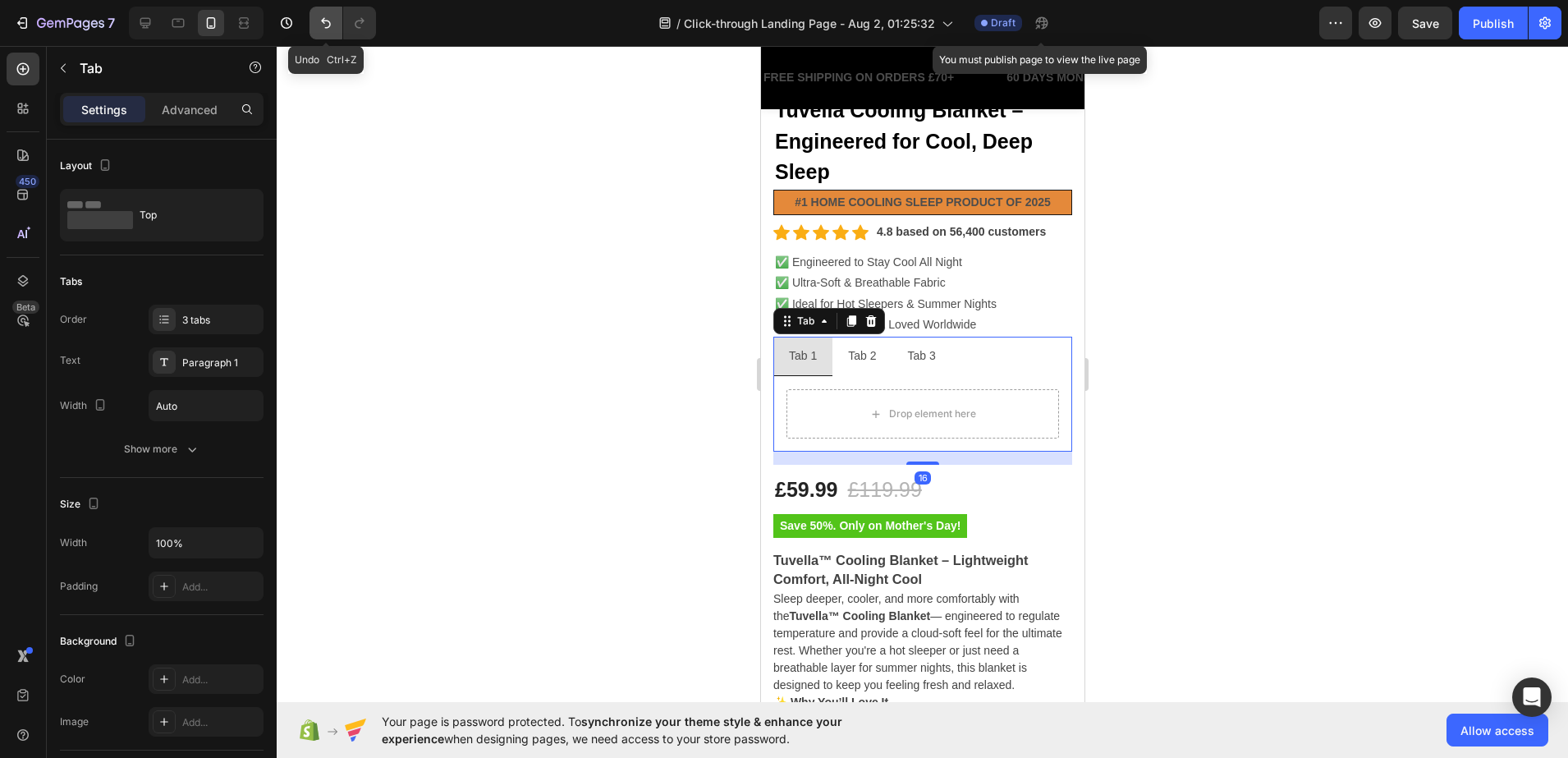 click 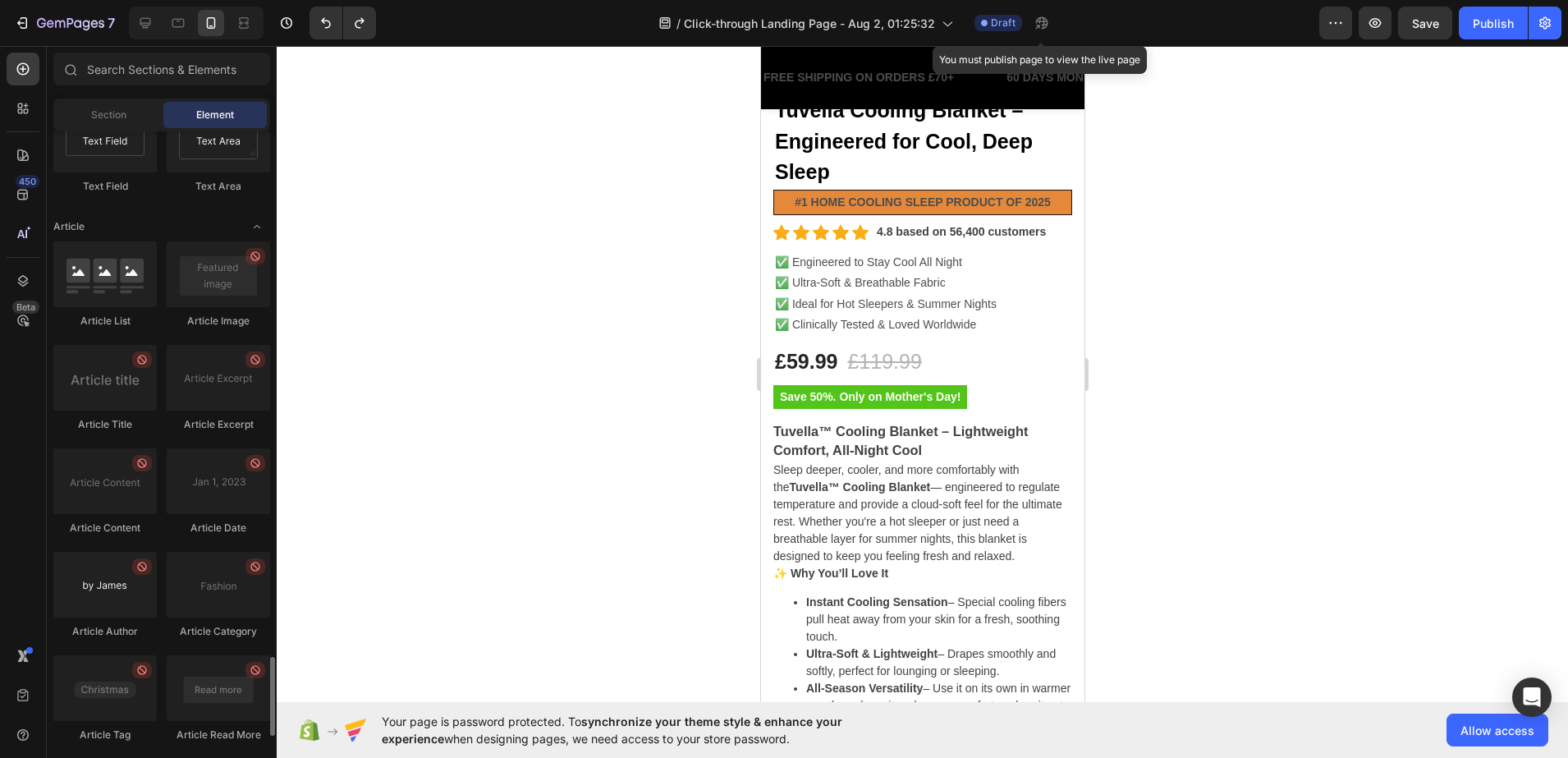 scroll, scrollTop: 4244, scrollLeft: 0, axis: vertical 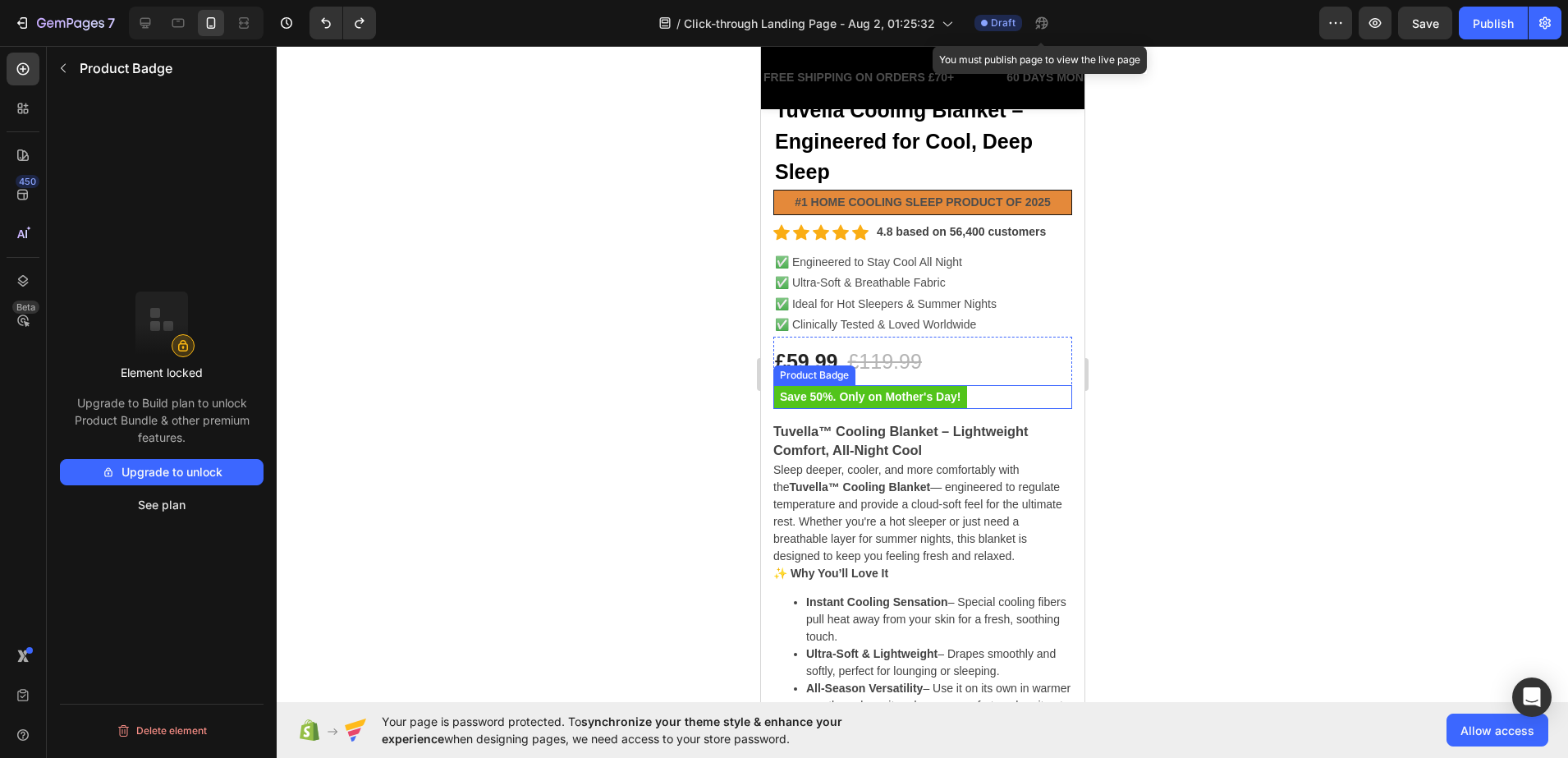 click on "Save 50%. Only on Mother's Day!" at bounding box center [869, 397] 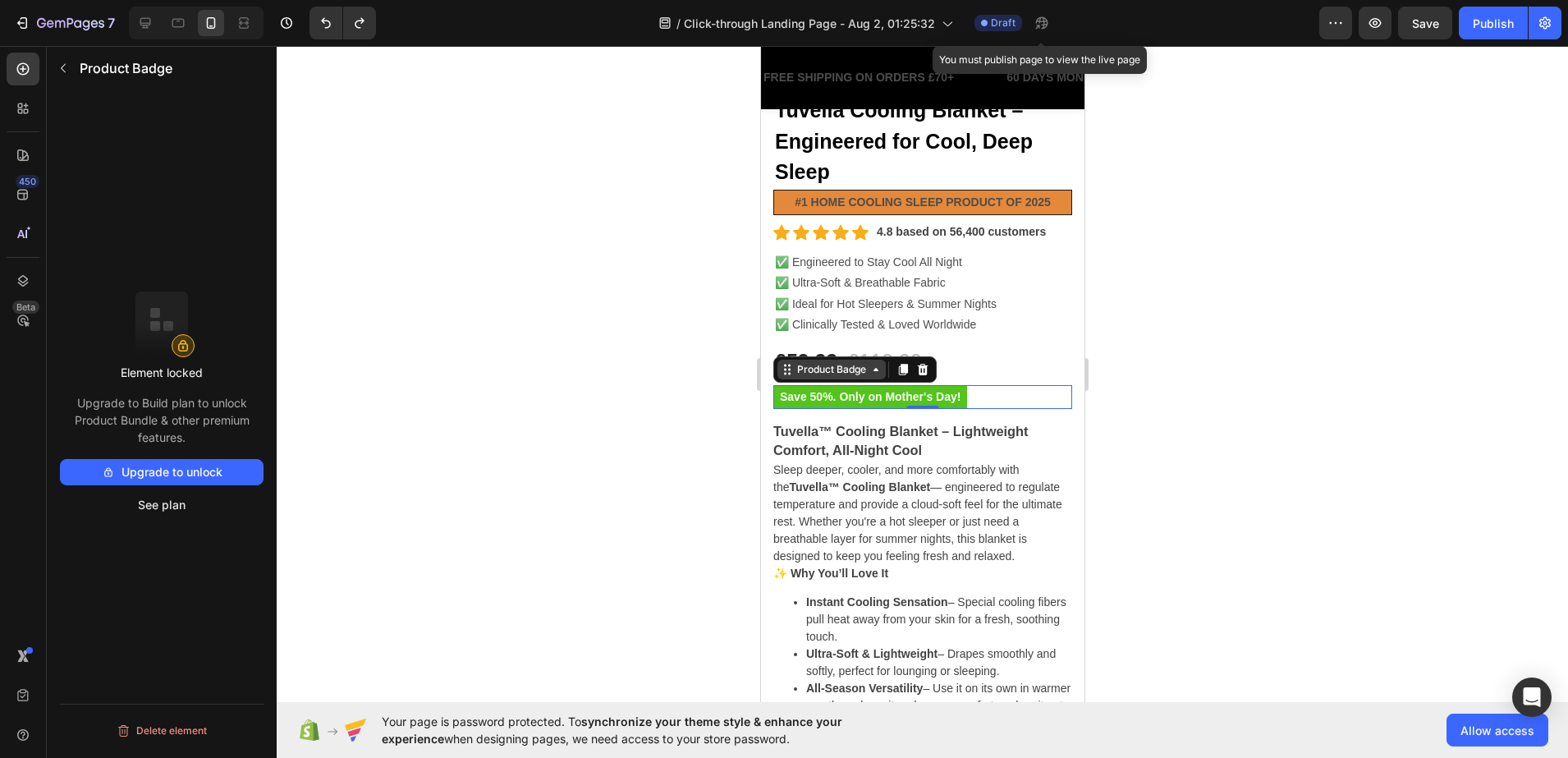 click on "Product Badge" at bounding box center [831, 370] 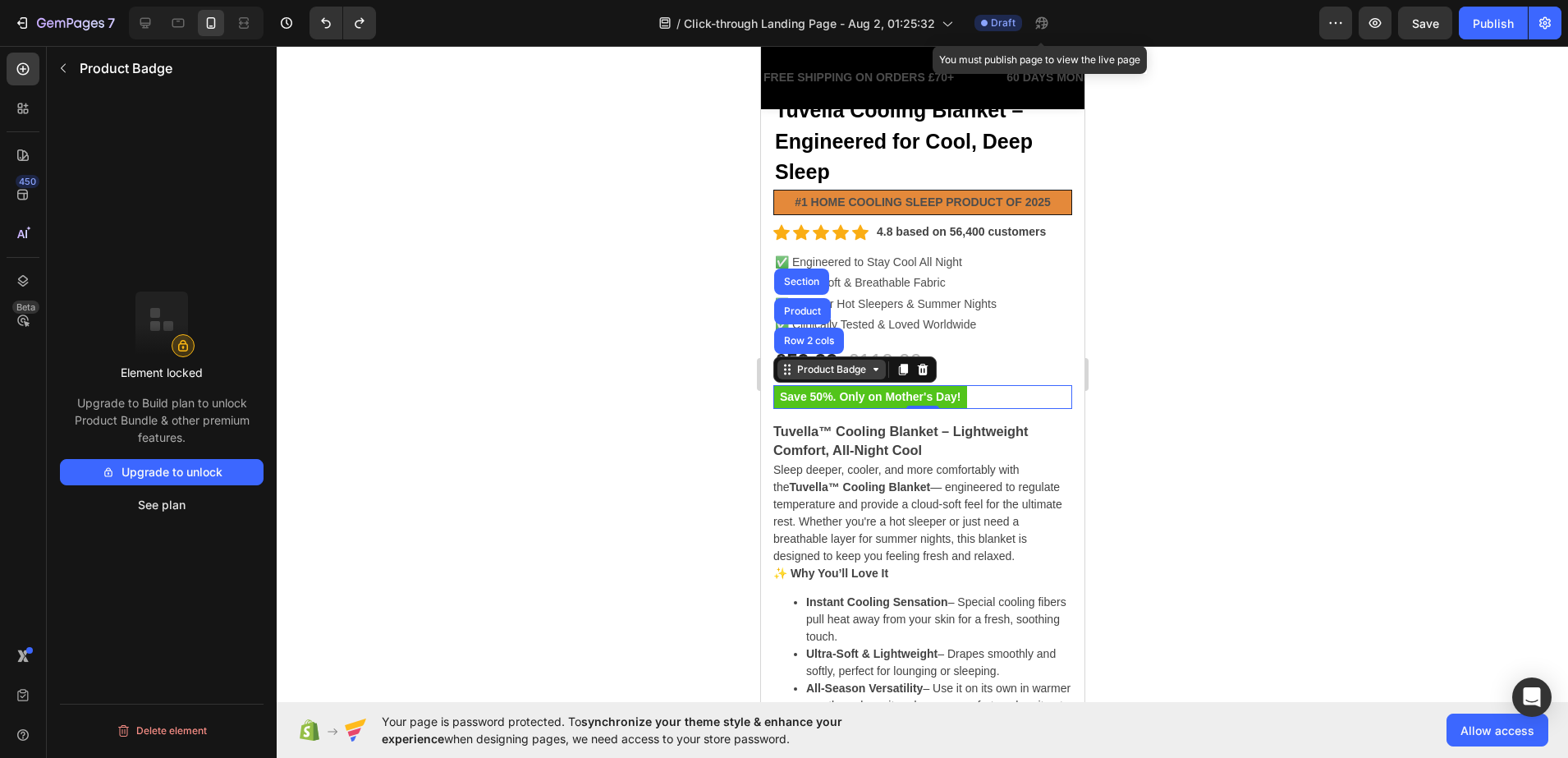 click on "Product Badge" at bounding box center (831, 370) 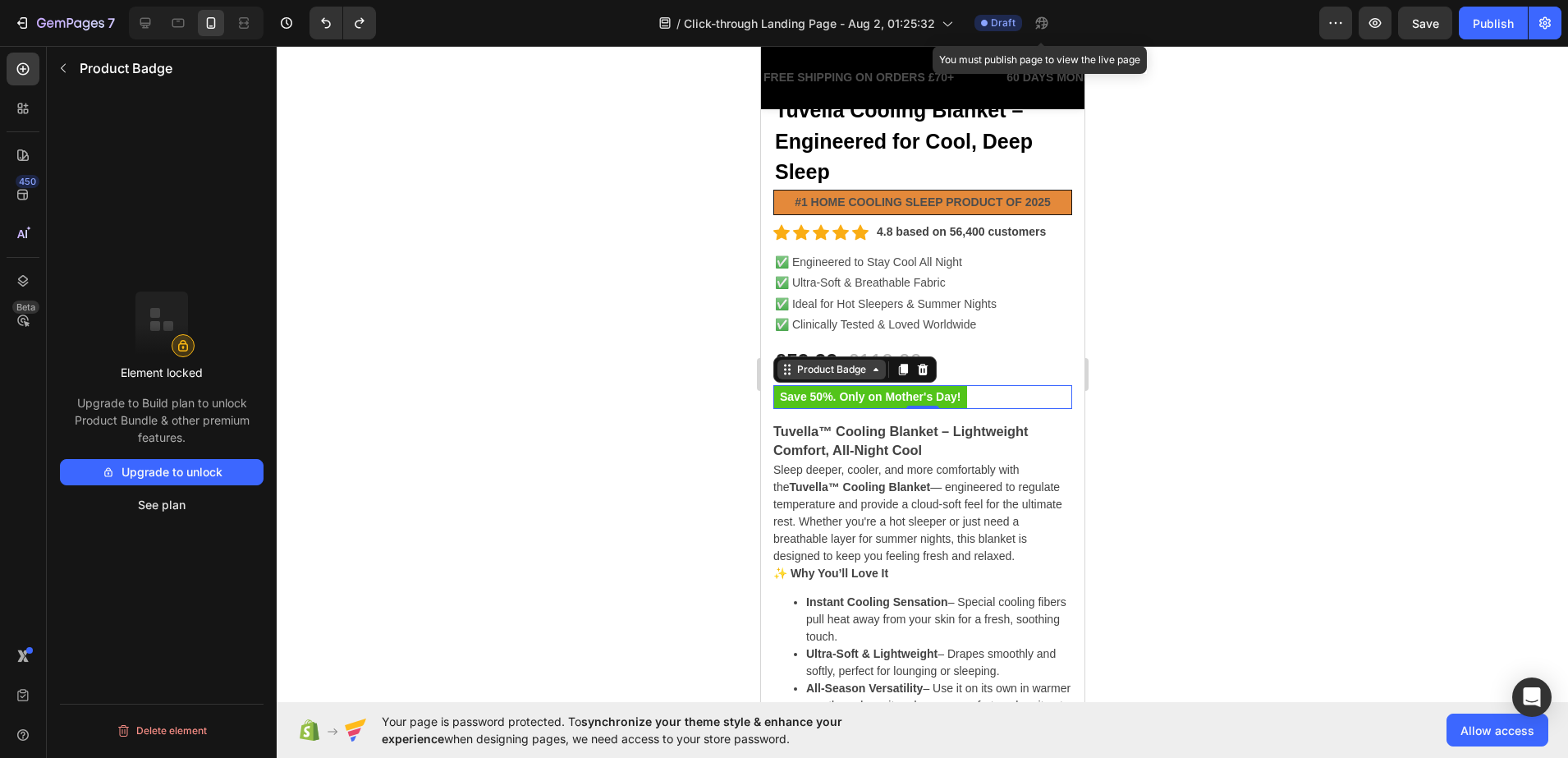click on "Product Badge" at bounding box center [831, 370] 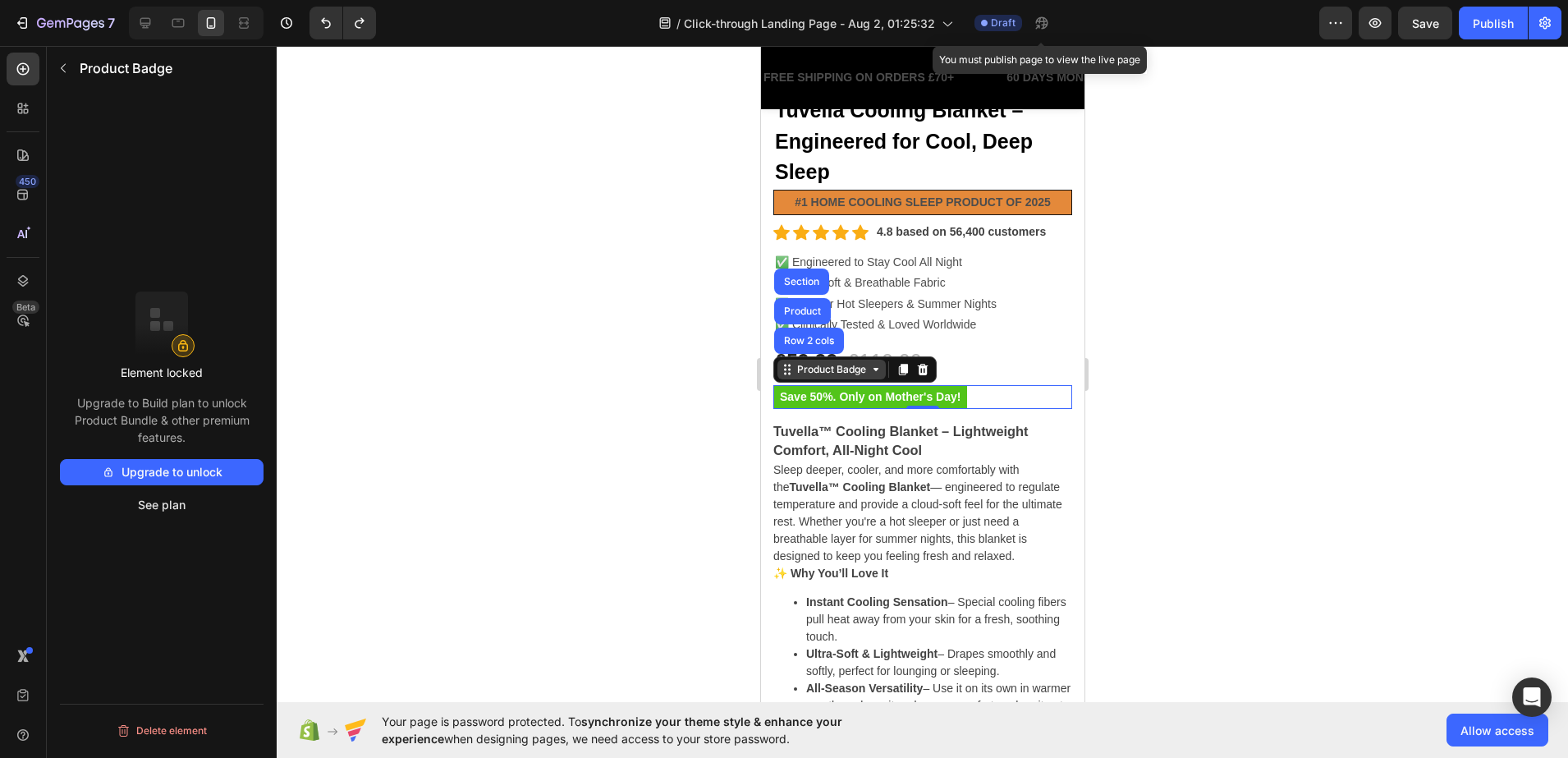 click on "Product Badge" at bounding box center (831, 370) 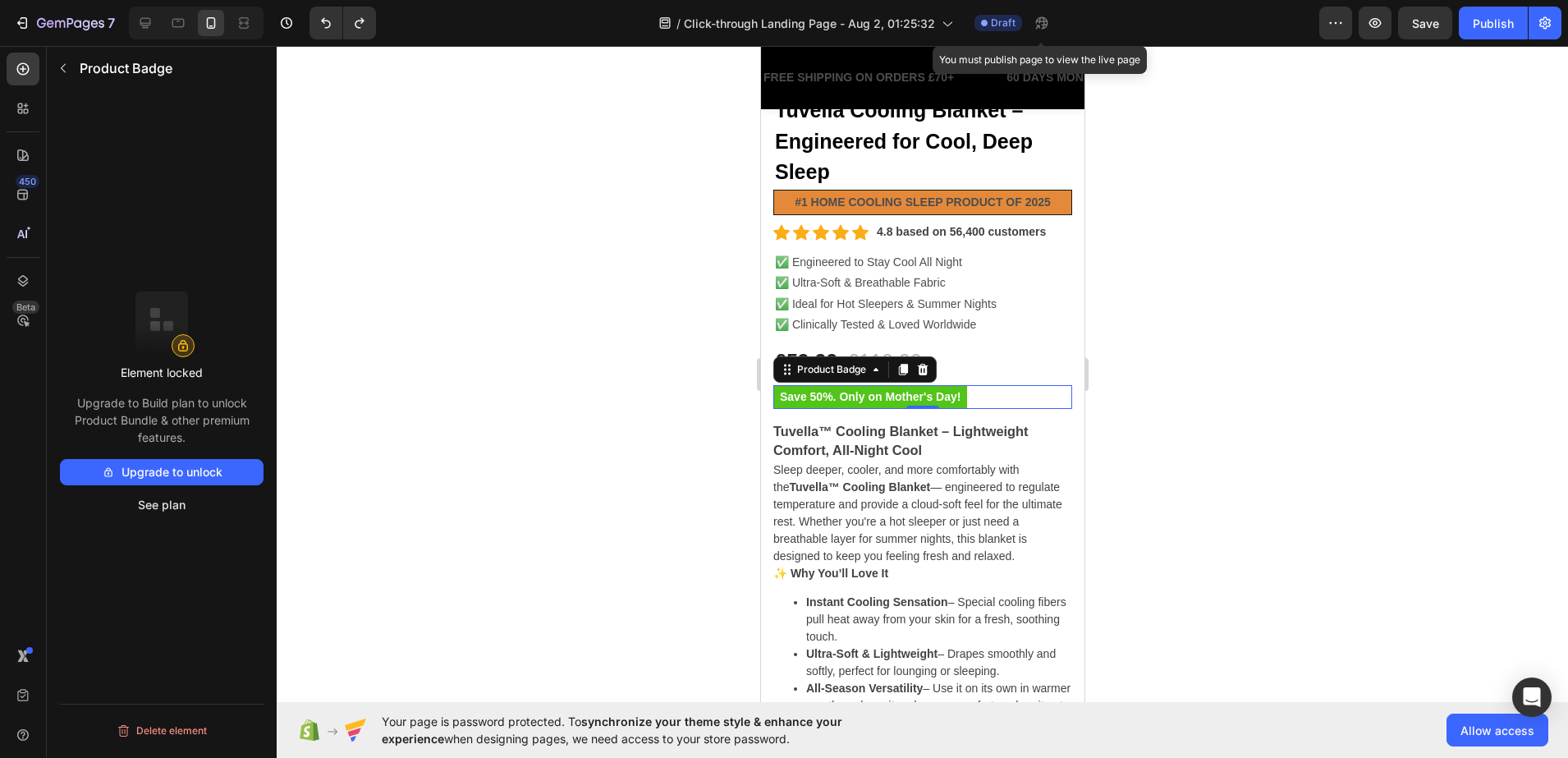 click on "Save 50%. Only on Mother's Day!" at bounding box center [869, 397] 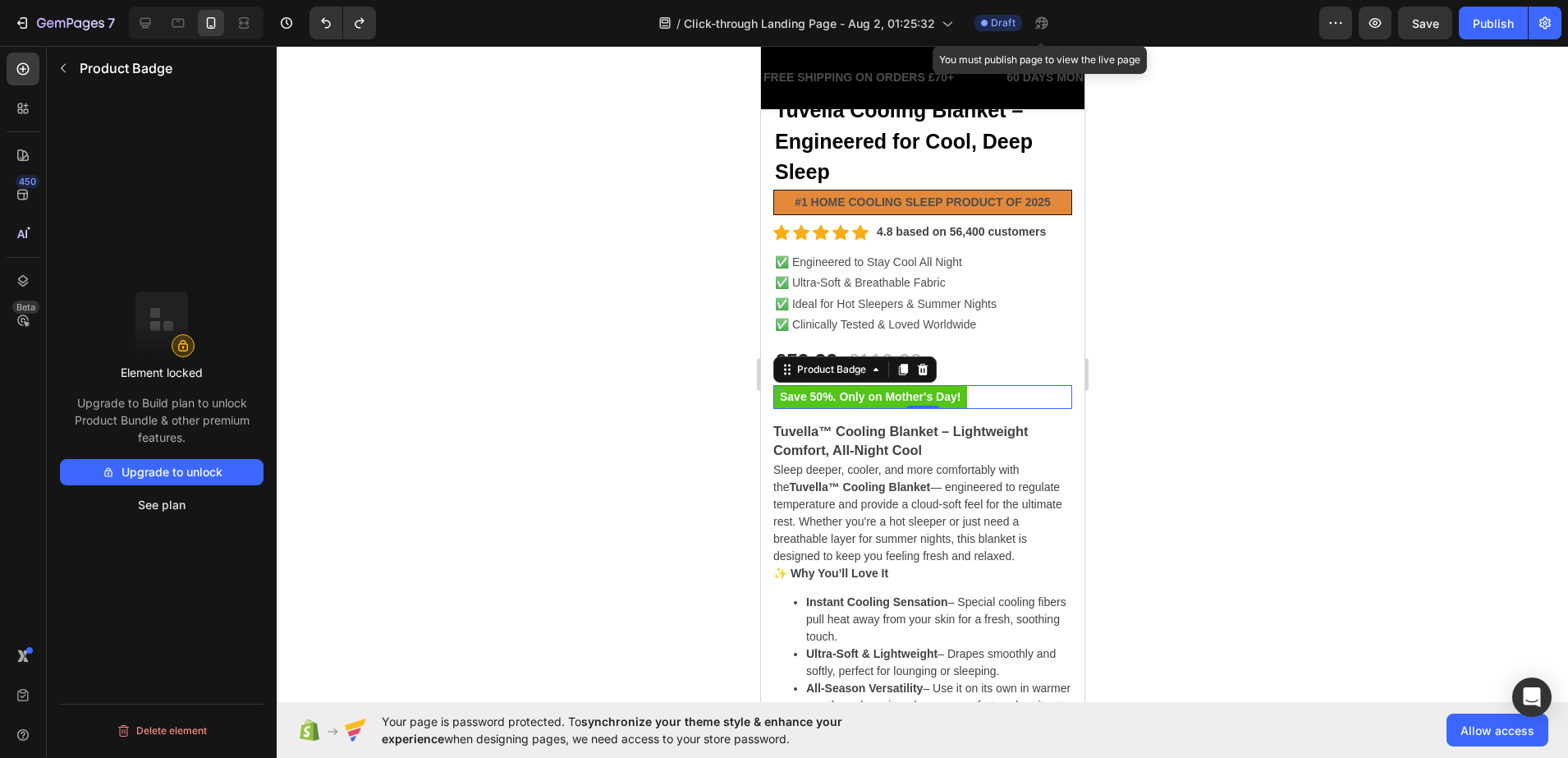 click on "Upgrade to unlock" at bounding box center (162, 472) 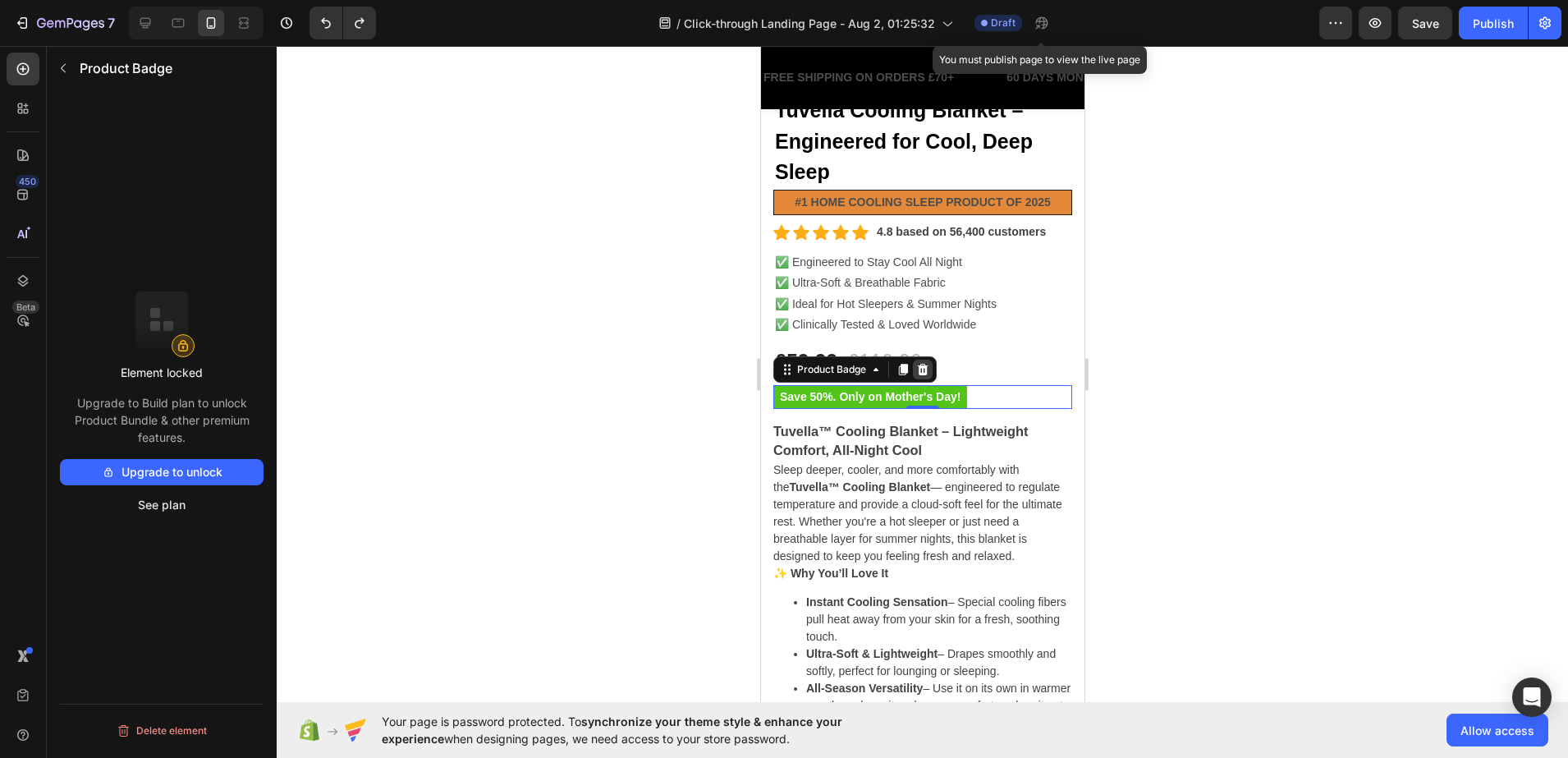 click 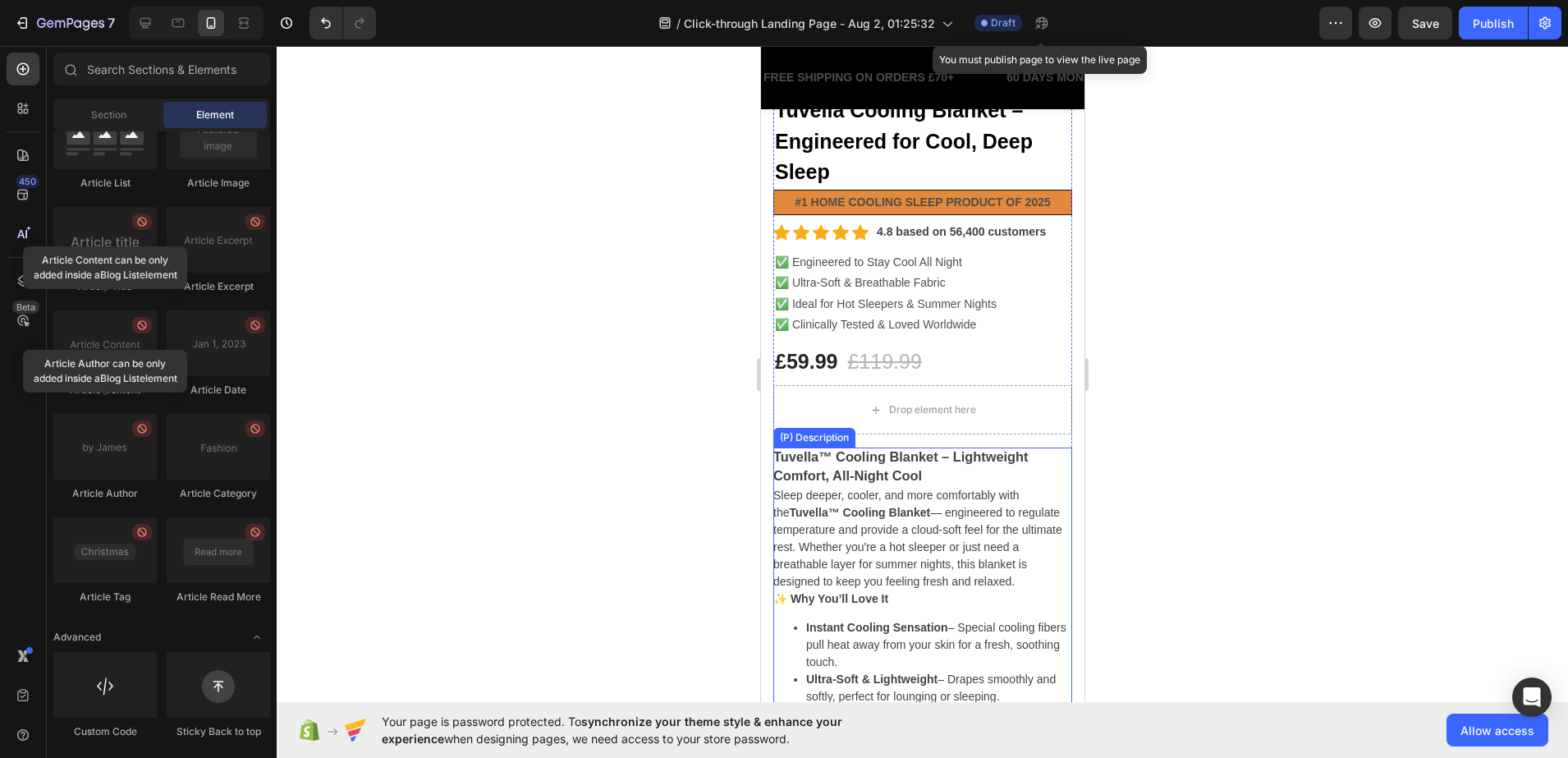 click on "Tuvella™ Cooling Blanket – Lightweight Comfort, All-Night Cool
Sleep deeper, cooler, and more comfortably with the  Tuvella™ Cooling Blanket  — engineered to regulate temperature and provide a cloud-soft feel for the ultimate rest. Whether you're a hot sleeper or just need a breathable layer for summer nights, this blanket is designed to keep you feeling fresh and relaxed.
✨ Why You’ll Love It
Instant Cooling Sensation  – Special cooling fibers pull heat away from your skin for a fresh, soothing touch.
Ultra-Soft & Lightweight  – Drapes smoothly and softly, perfect for lounging or sleeping.
All-Season Versatility  – Use it on its own in warmer months or layer it under your comforter when it gets chilly.
Skin-Friendly & Hypoallergenic  – Made with breathable, irritation-free materials safe for sensitive skin.
Easy Care  – Machine washable and wrinkle-resistant for low-maintenance luxury." at bounding box center [922, 651] 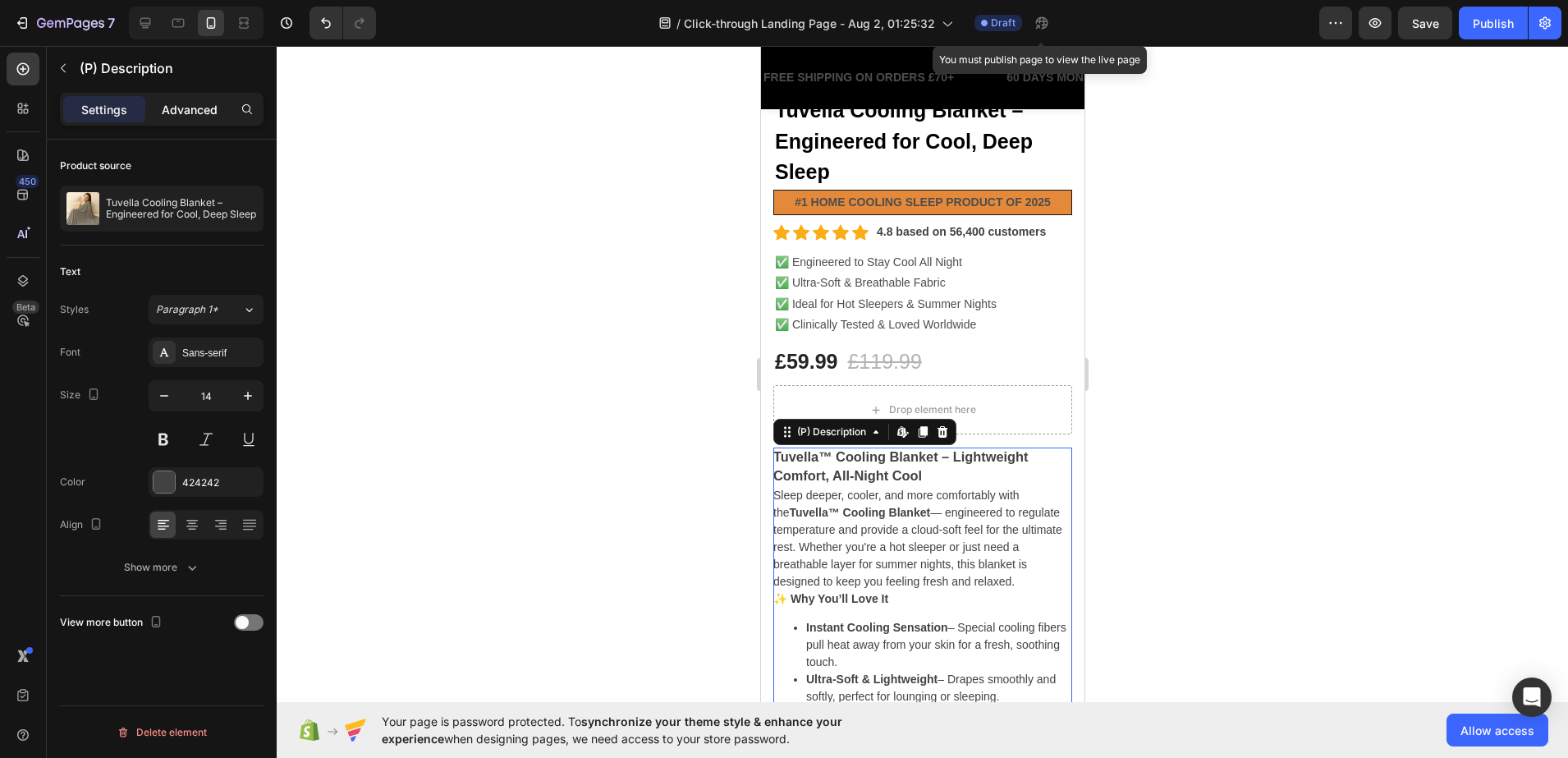 click on "Advanced" at bounding box center [190, 109] 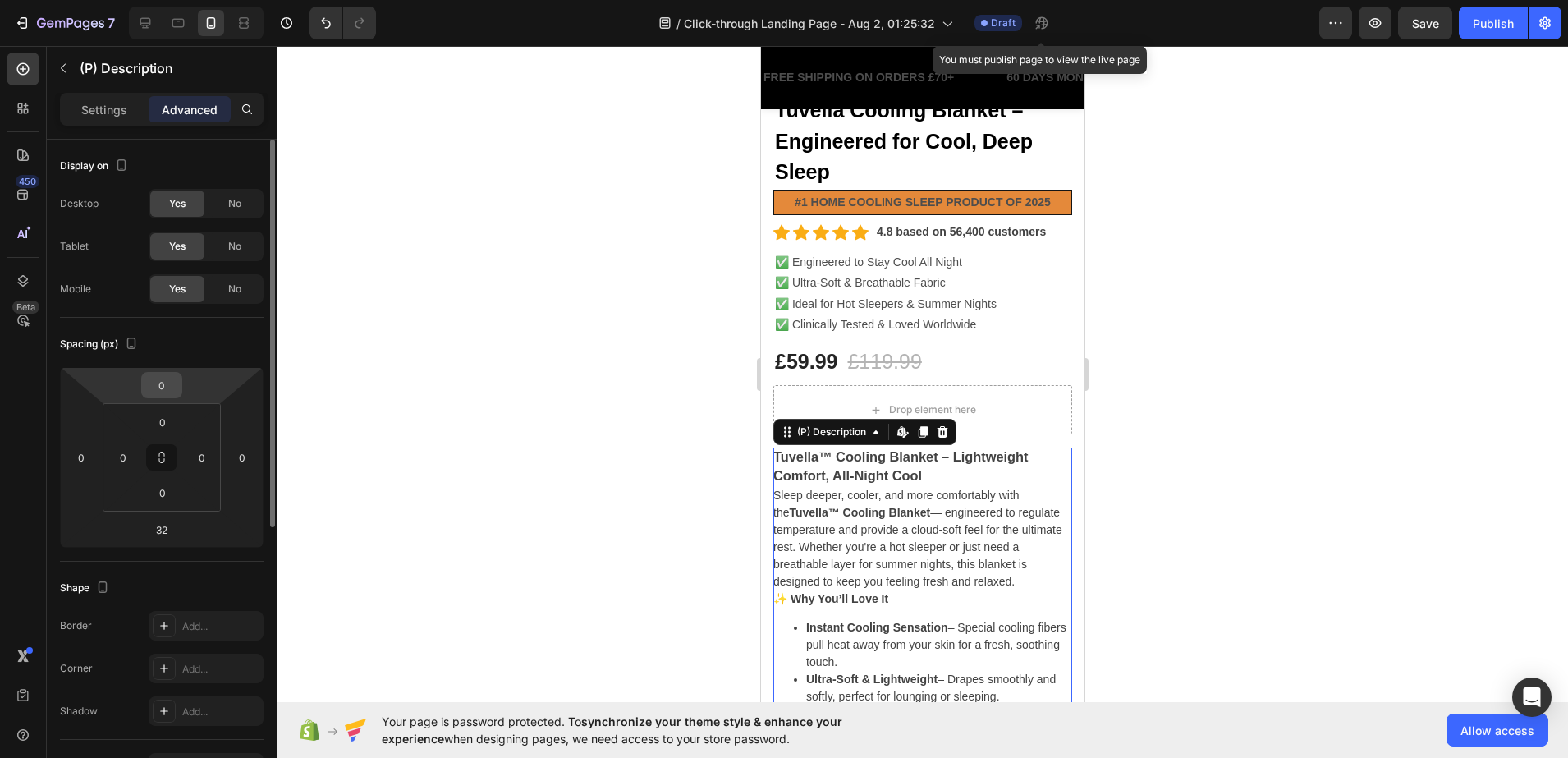 click on "0" at bounding box center [162, 385] 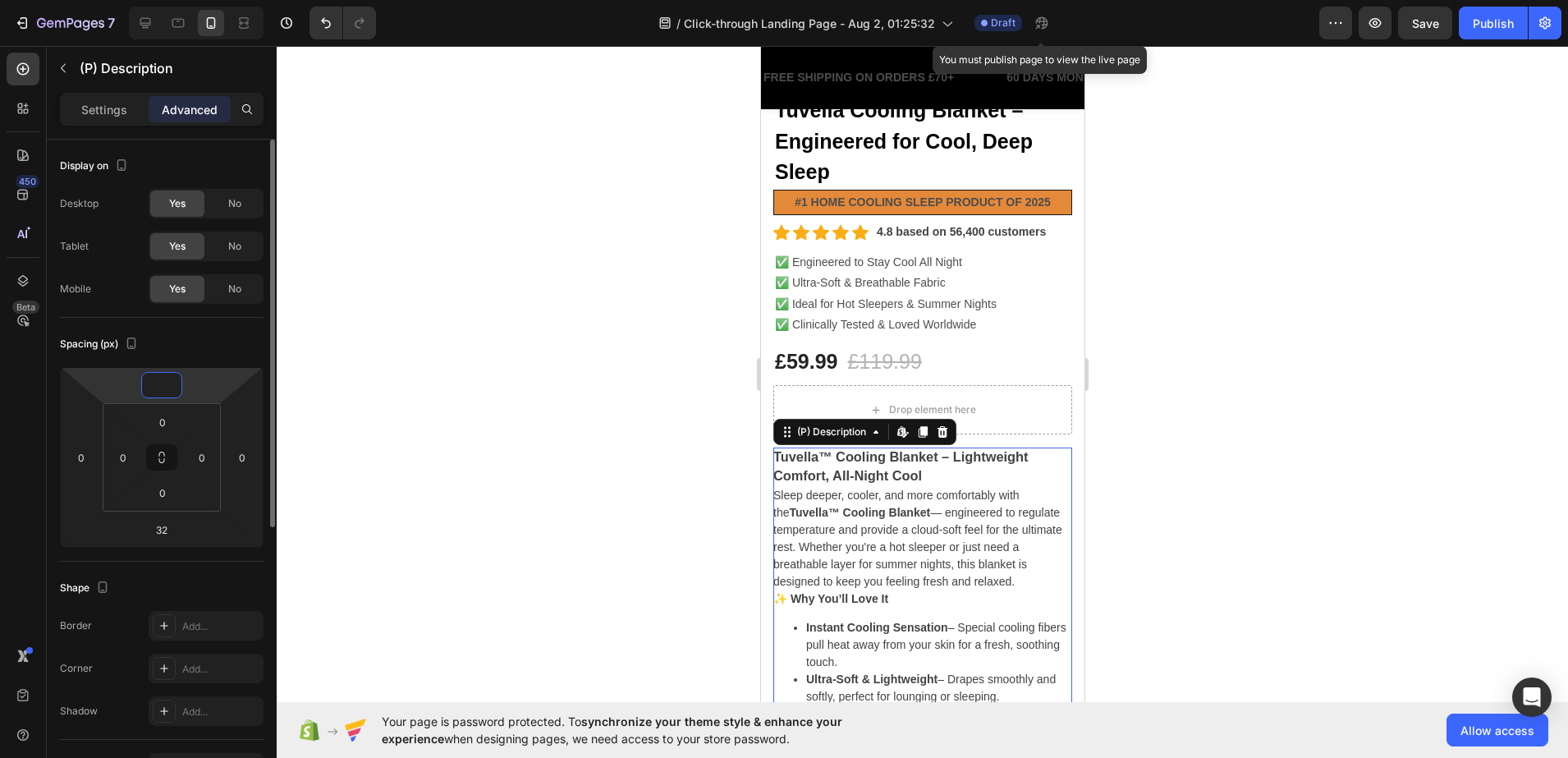type on "3" 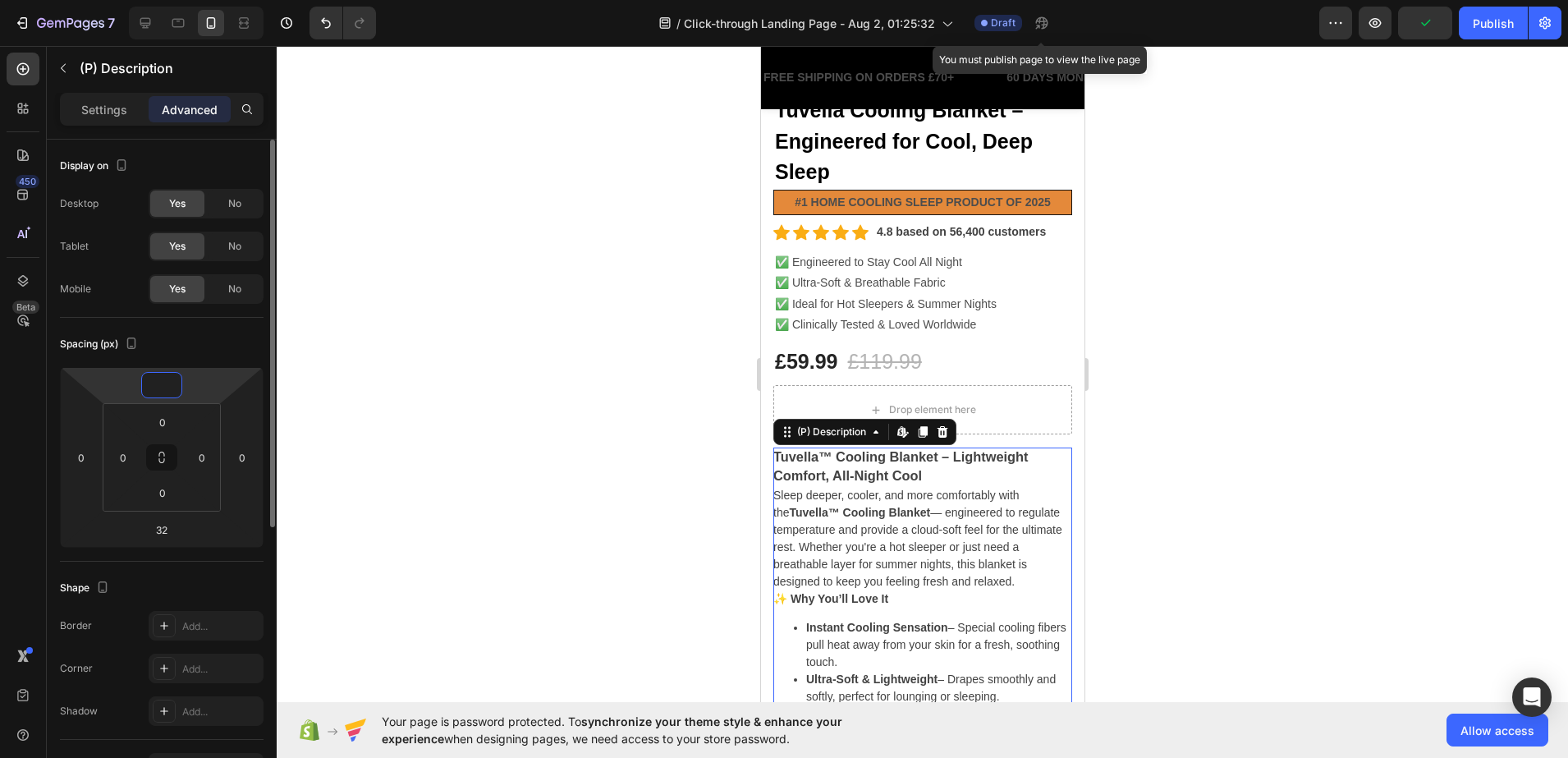 type on "0" 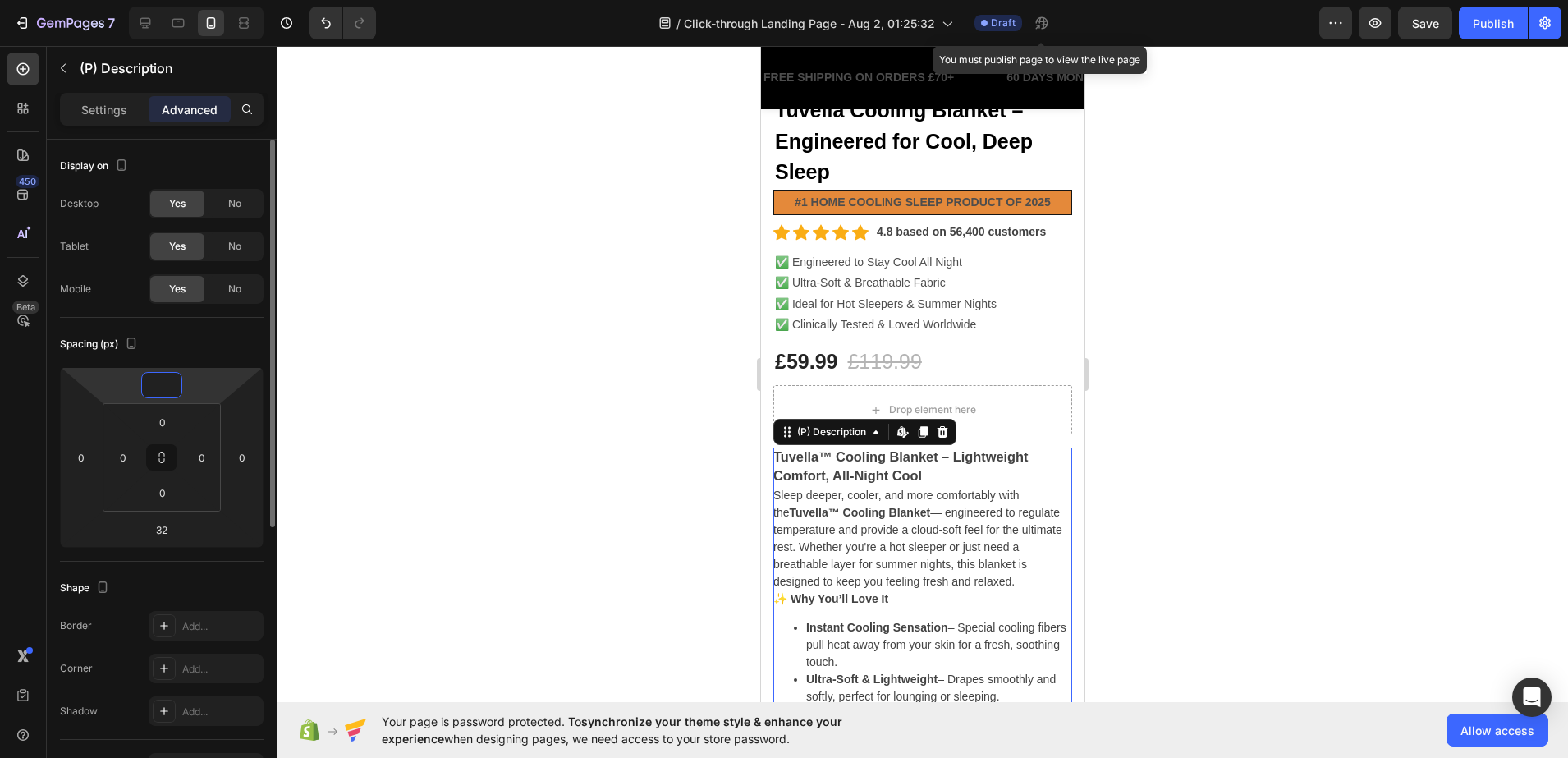 type on "0" 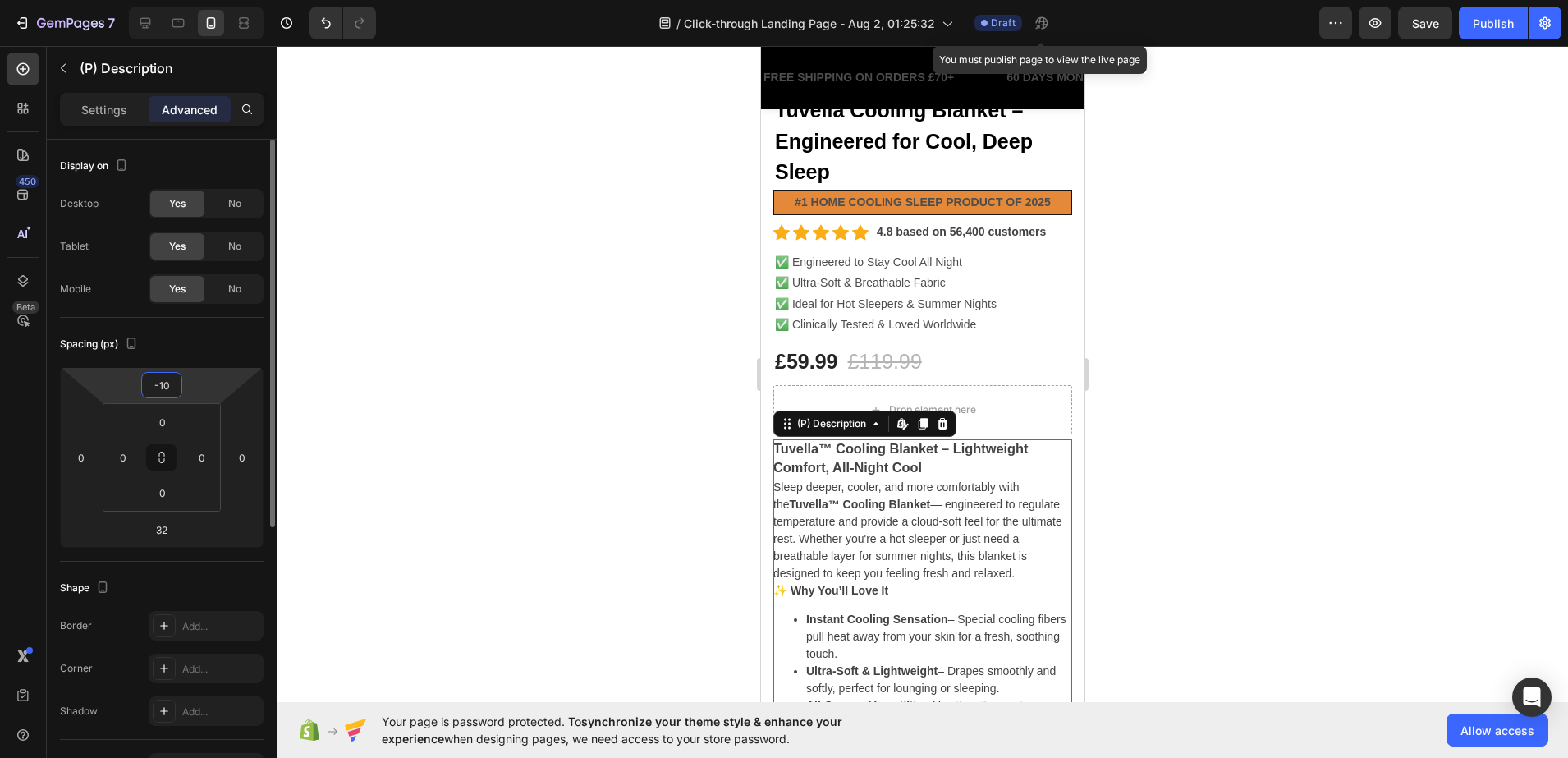 type on "-1" 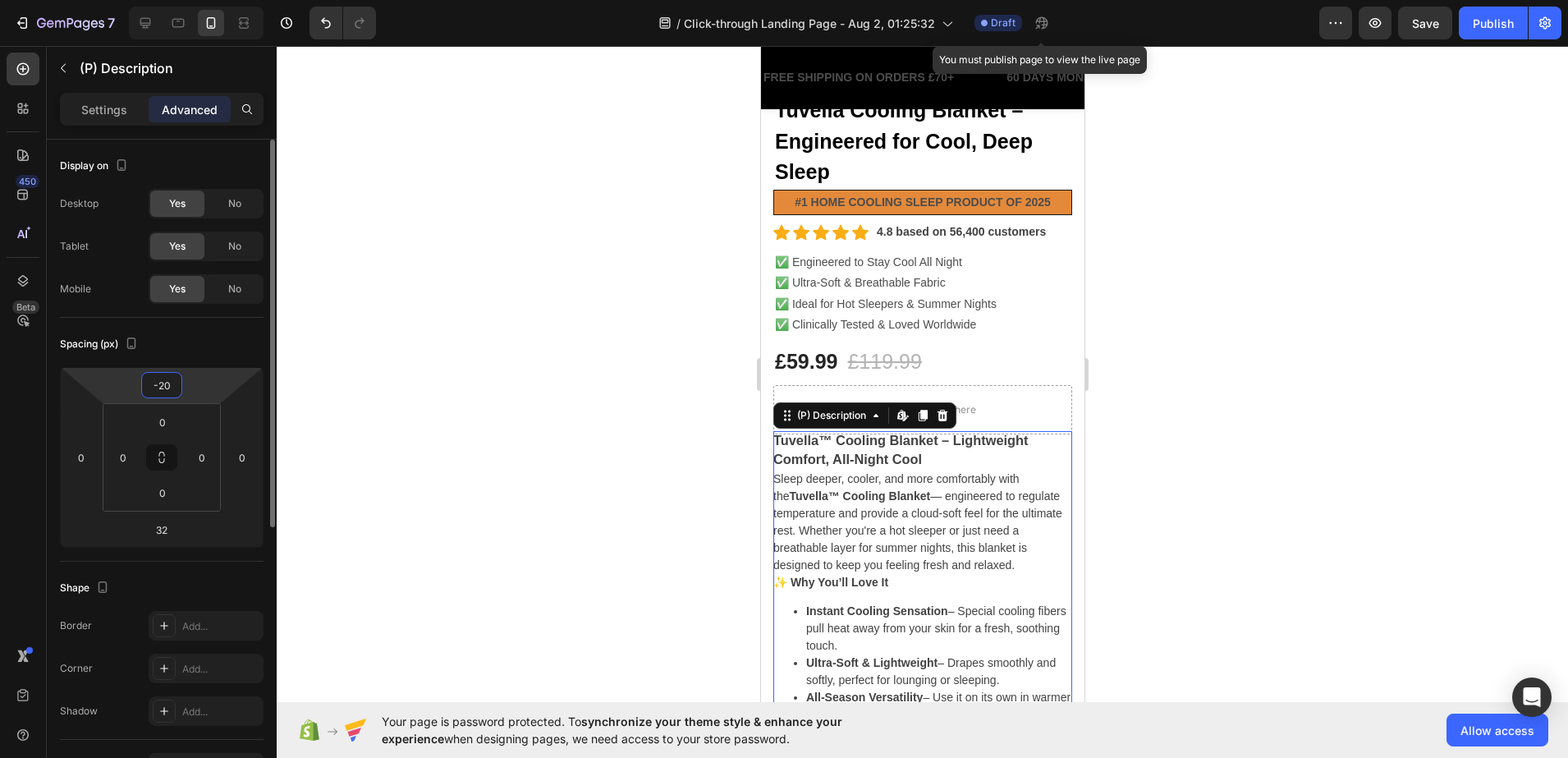 type on "-2" 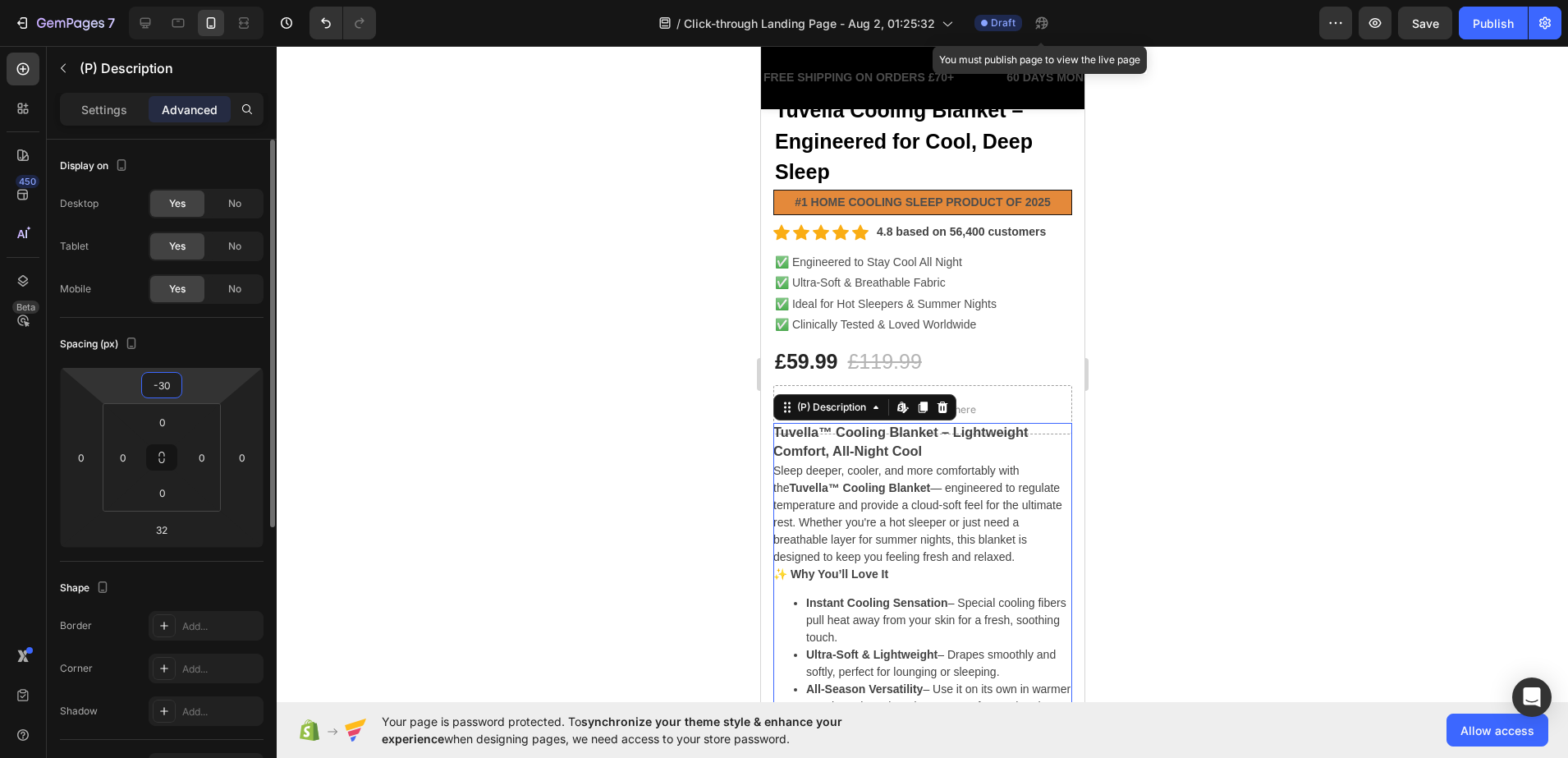 type on "-3" 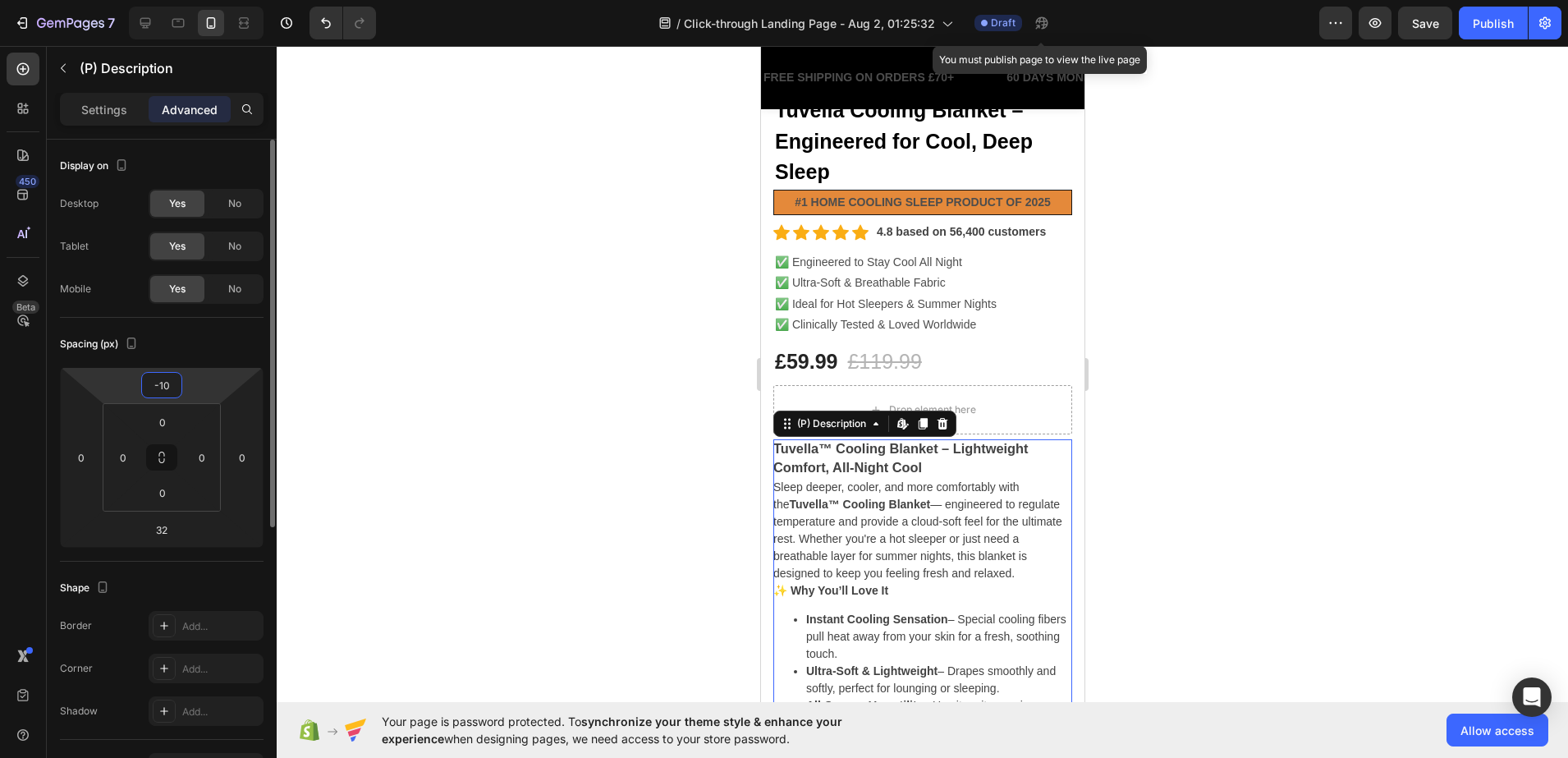 type on "-1" 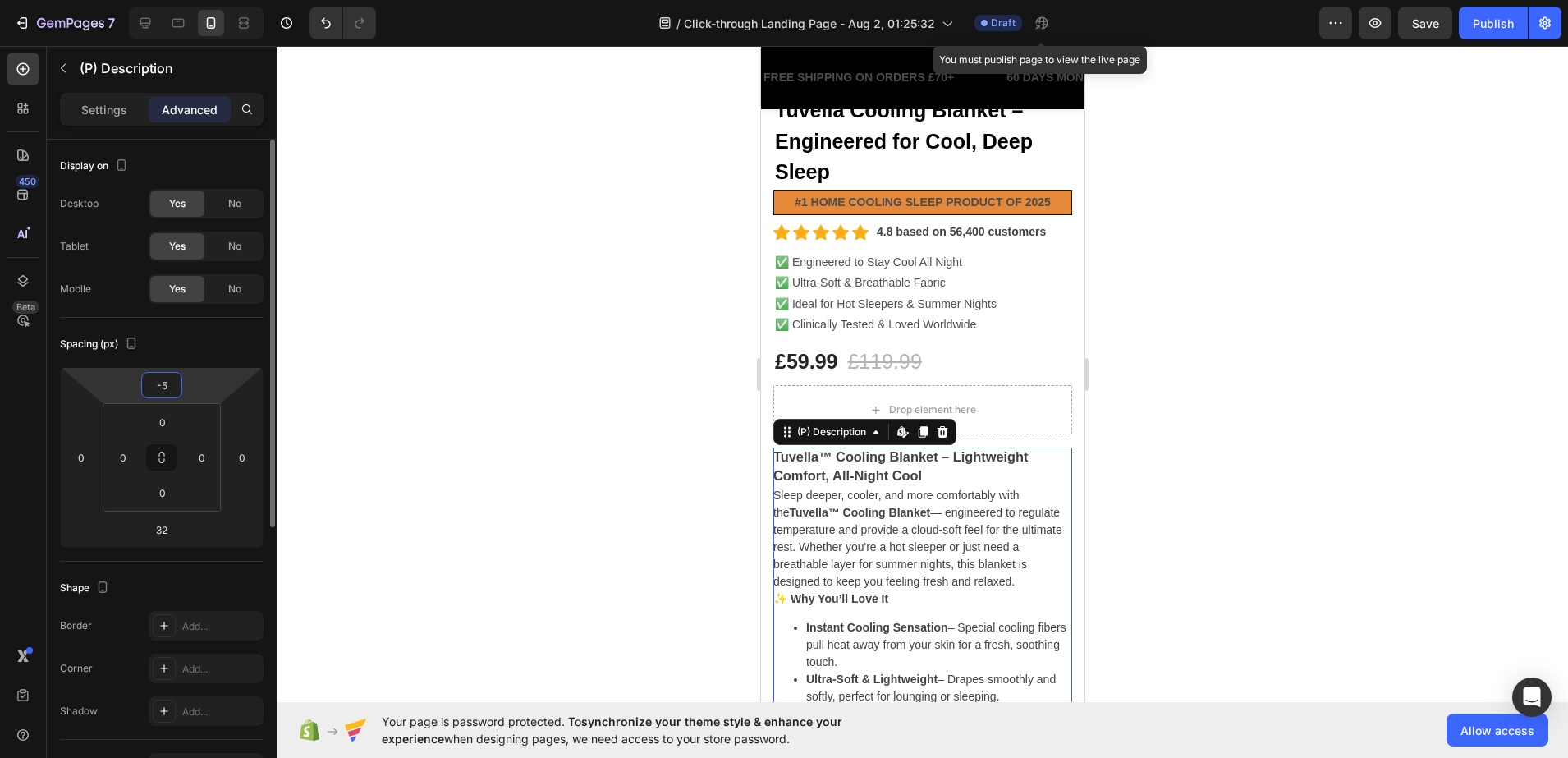 type on "-50" 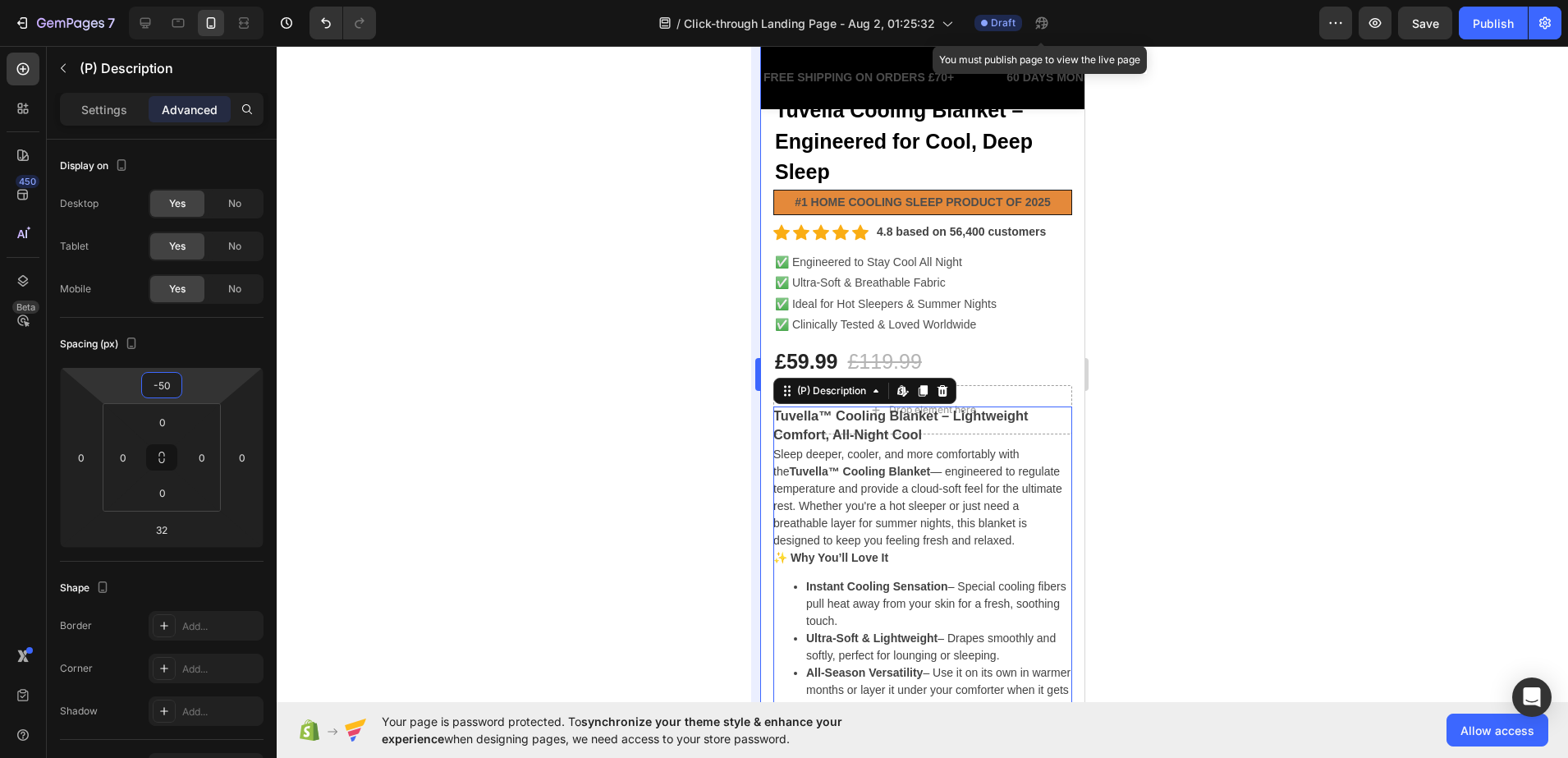 click 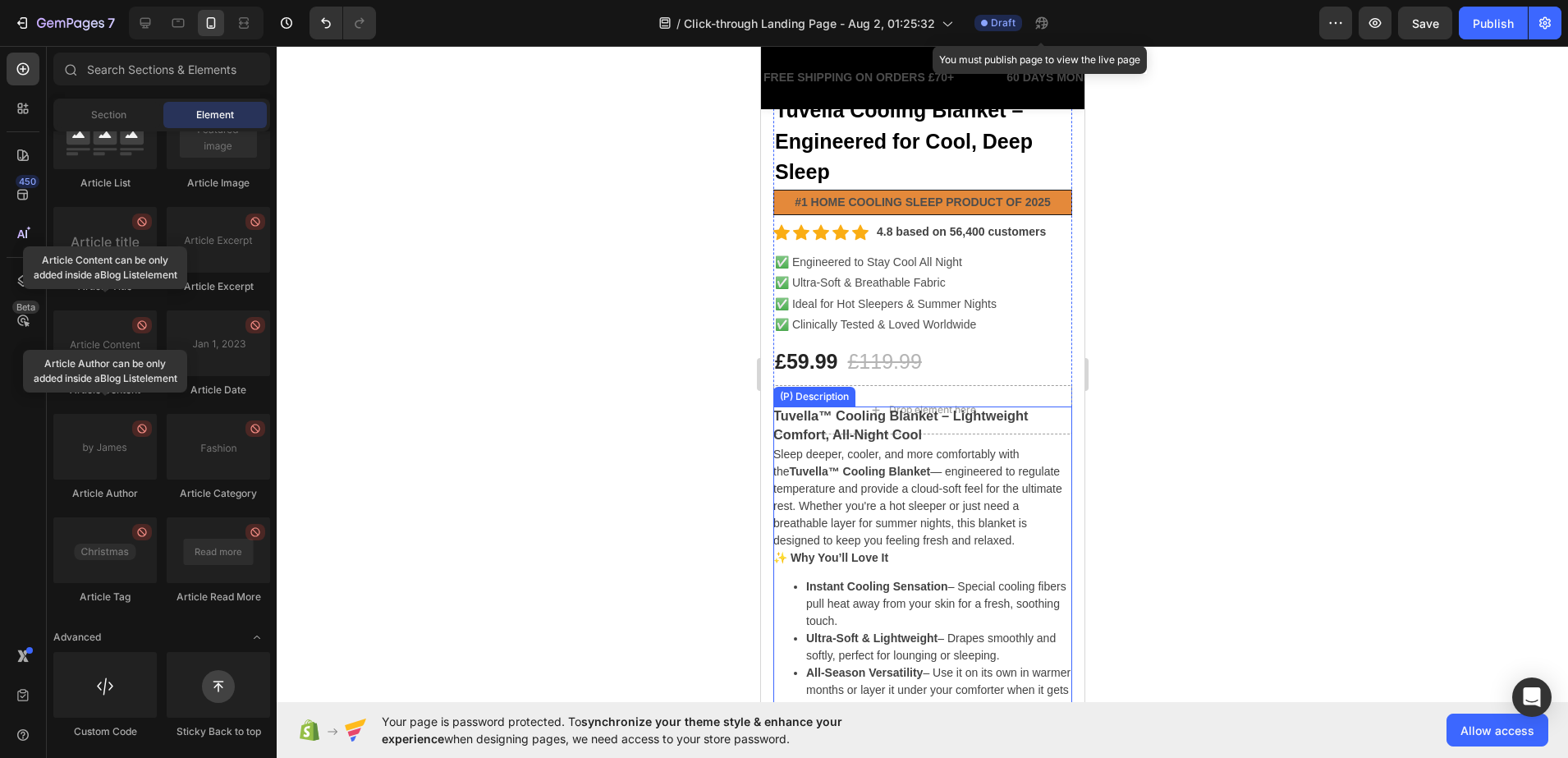 click on "Tuvella™ Cooling Blanket – Lightweight Comfort, All-Night Cool" at bounding box center [900, 425] 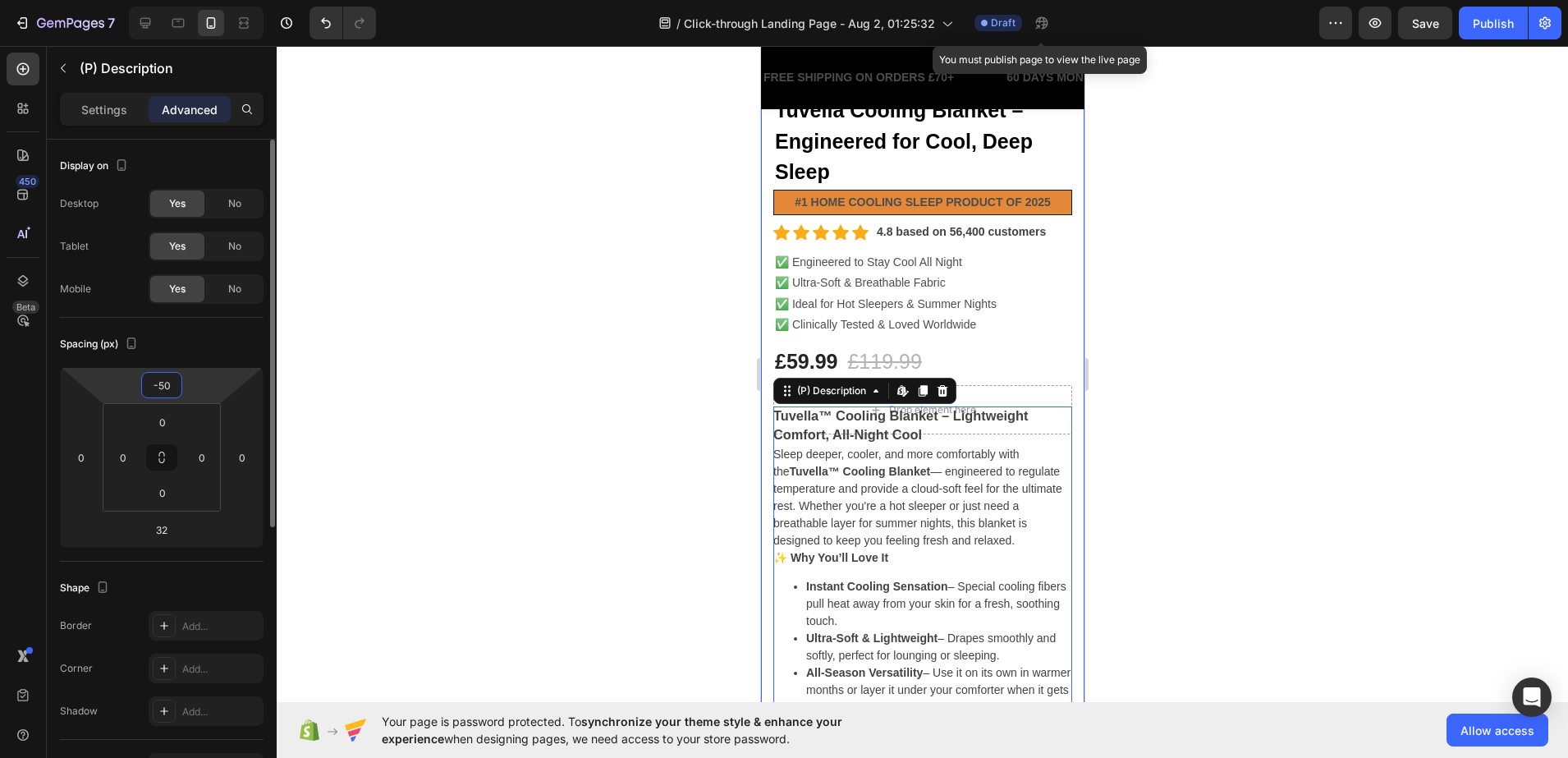 click on "-50" at bounding box center [162, 385] 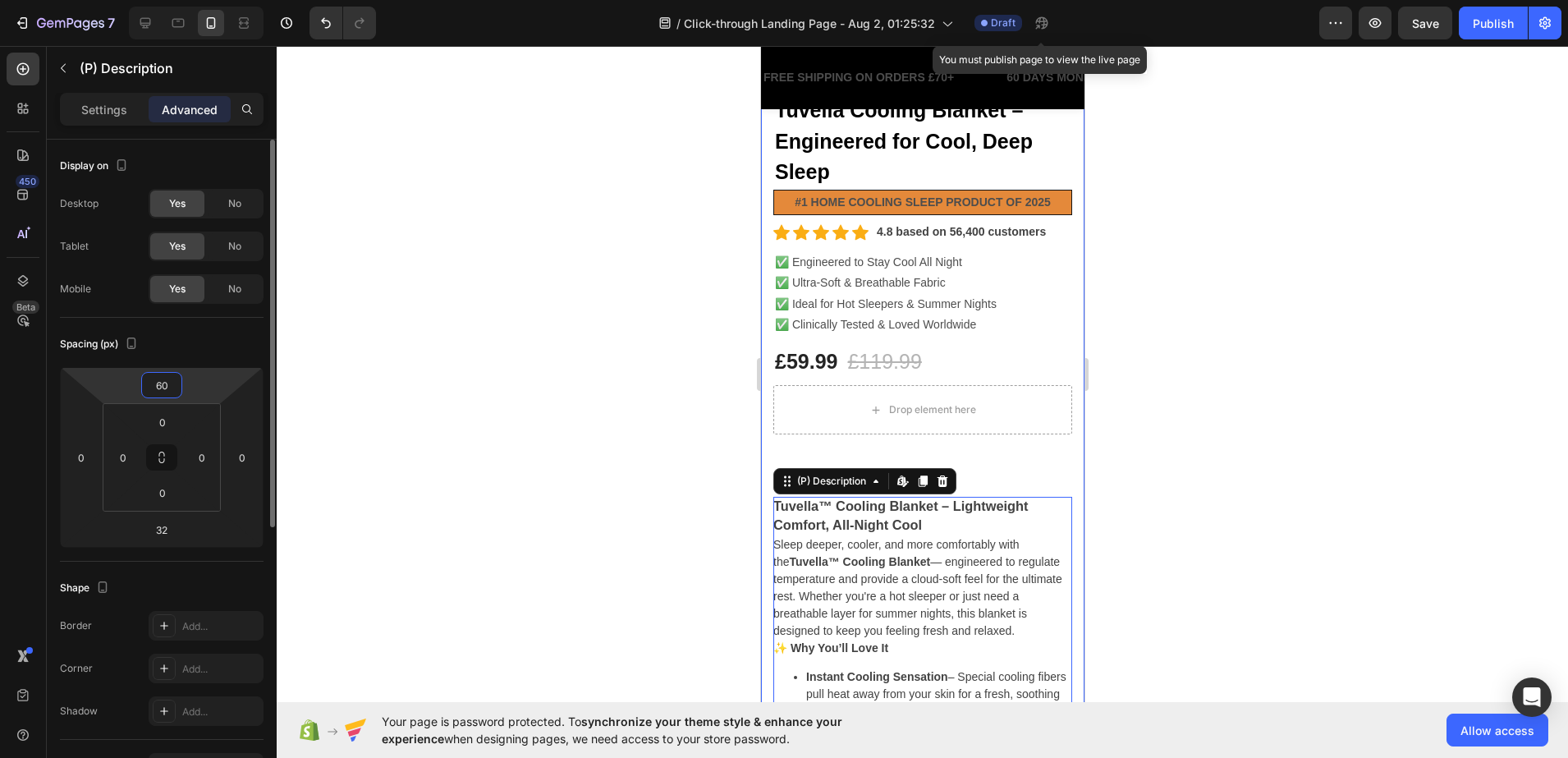 type on "6" 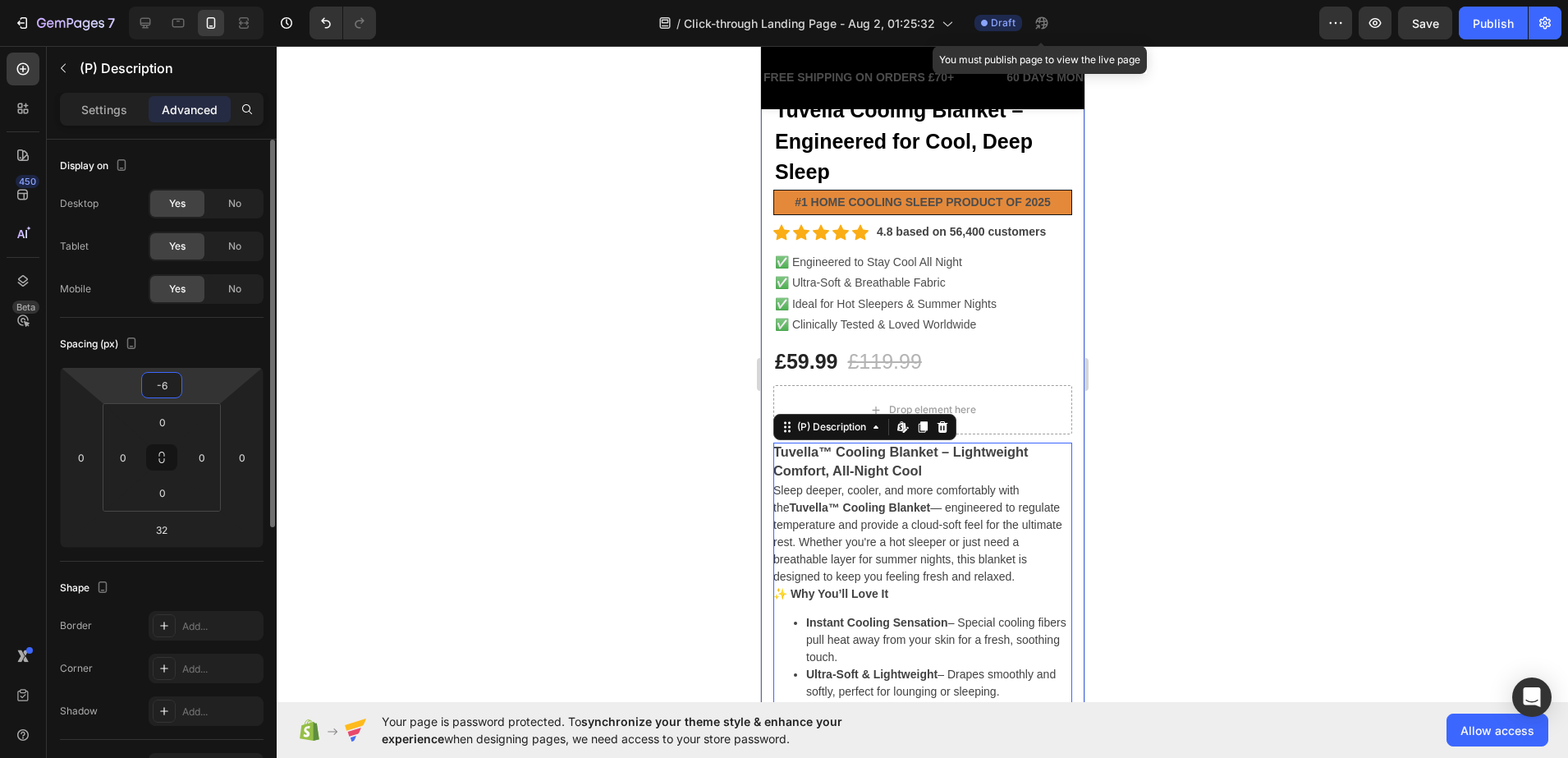 type on "-60" 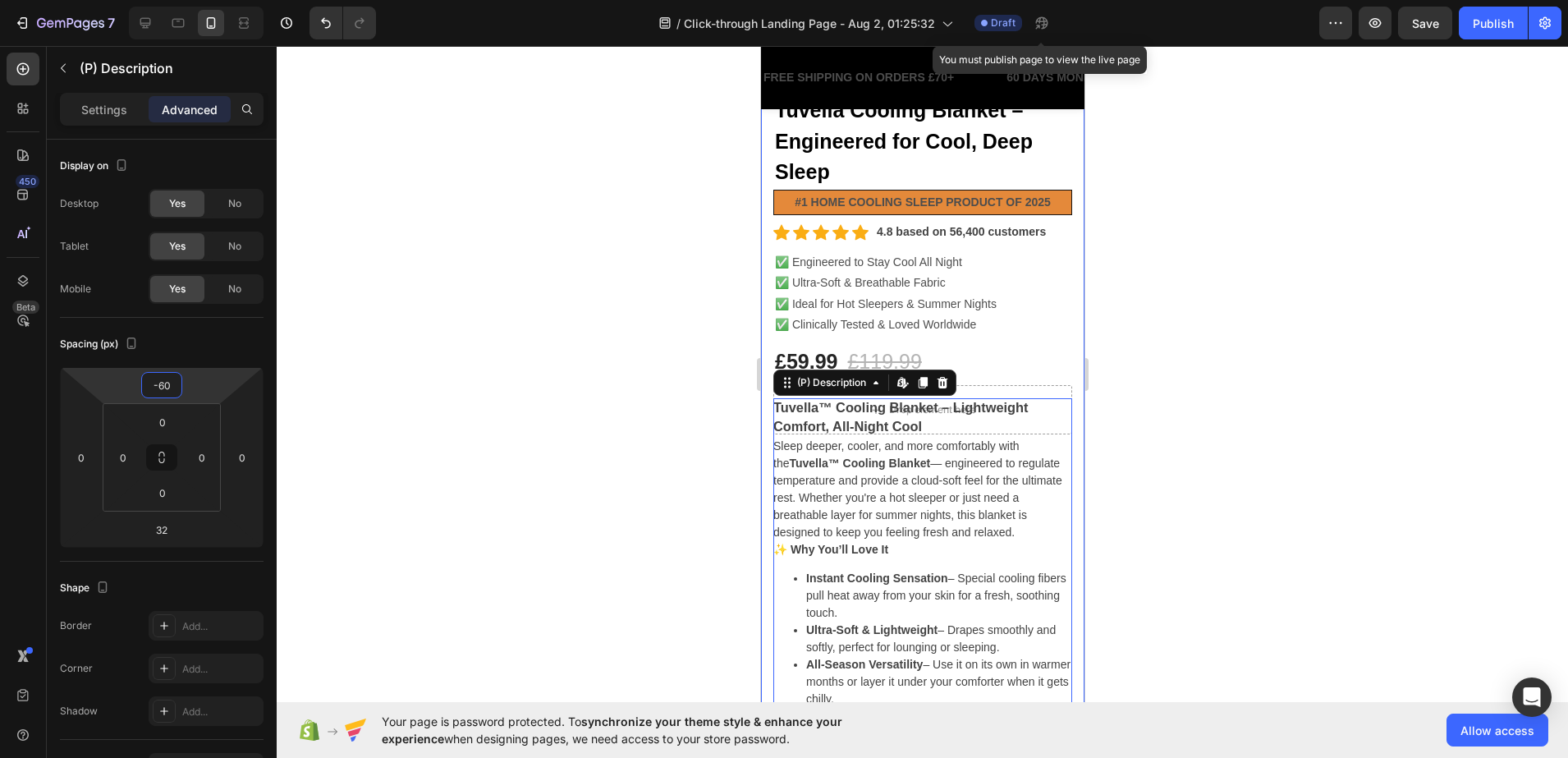 click 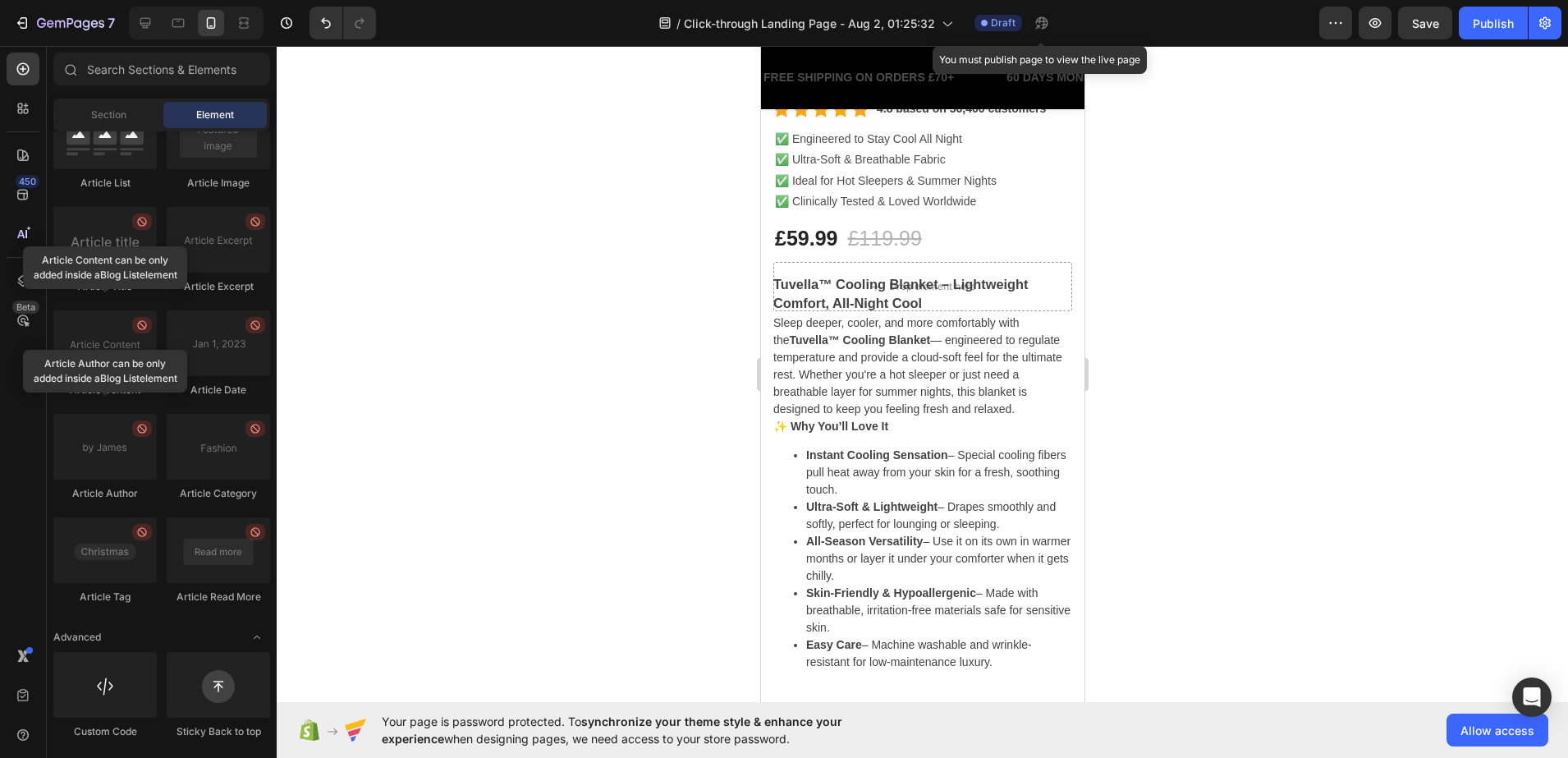 scroll, scrollTop: 513, scrollLeft: 0, axis: vertical 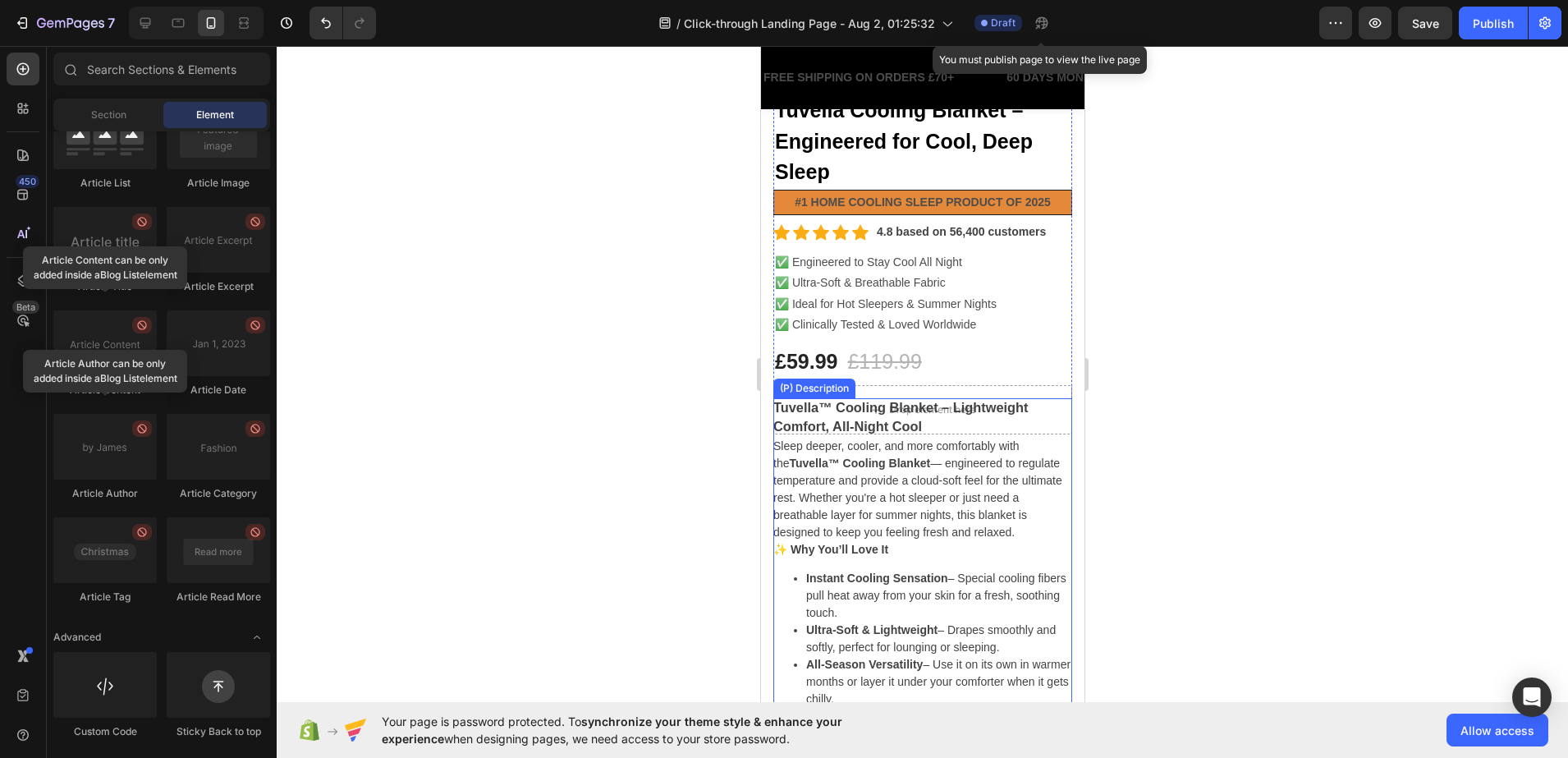 click on "Tuvella™ Cooling Blanket – Lightweight Comfort, All-Night Cool" at bounding box center [900, 416] 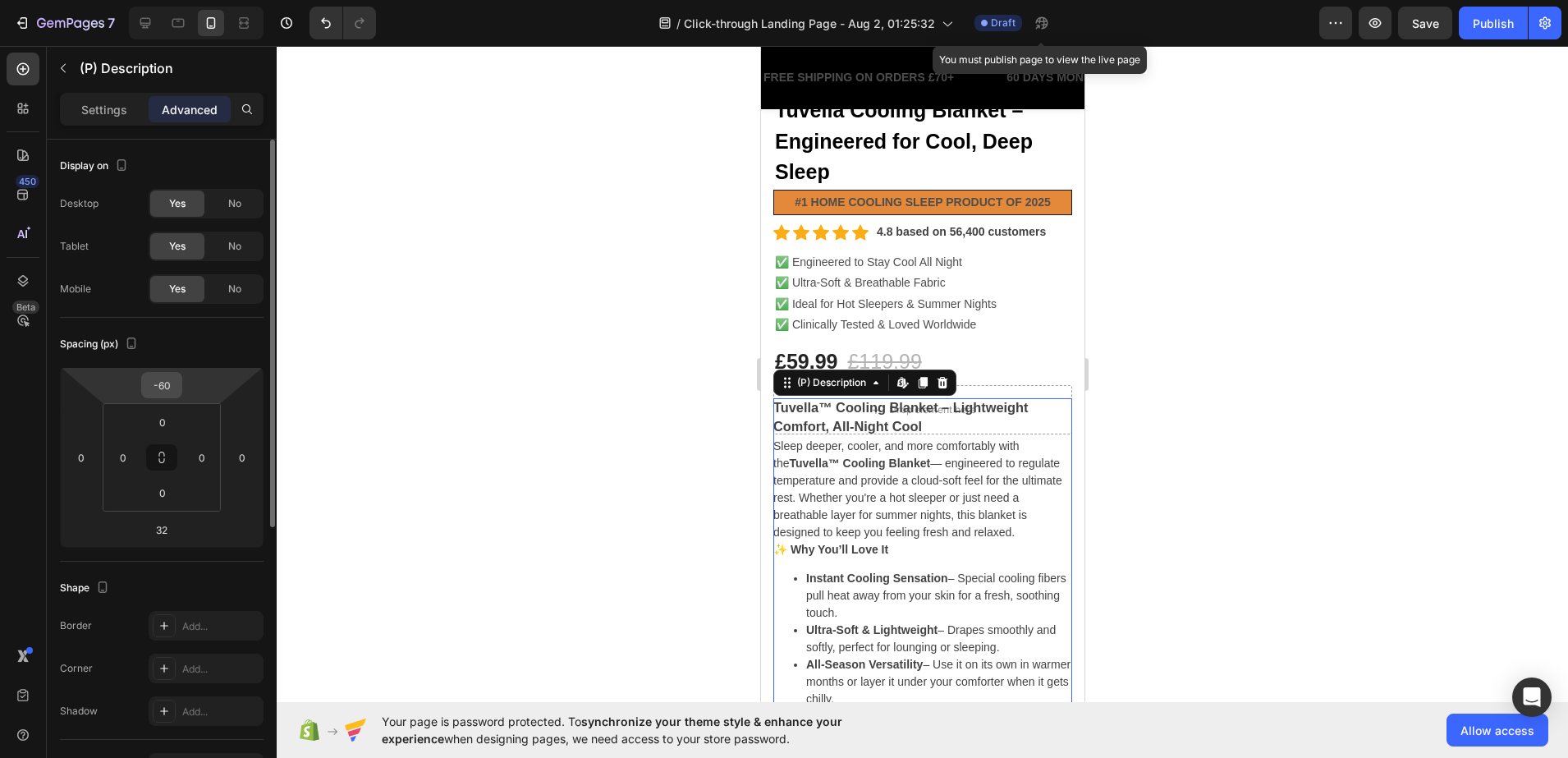 click on "-60" at bounding box center [162, 385] 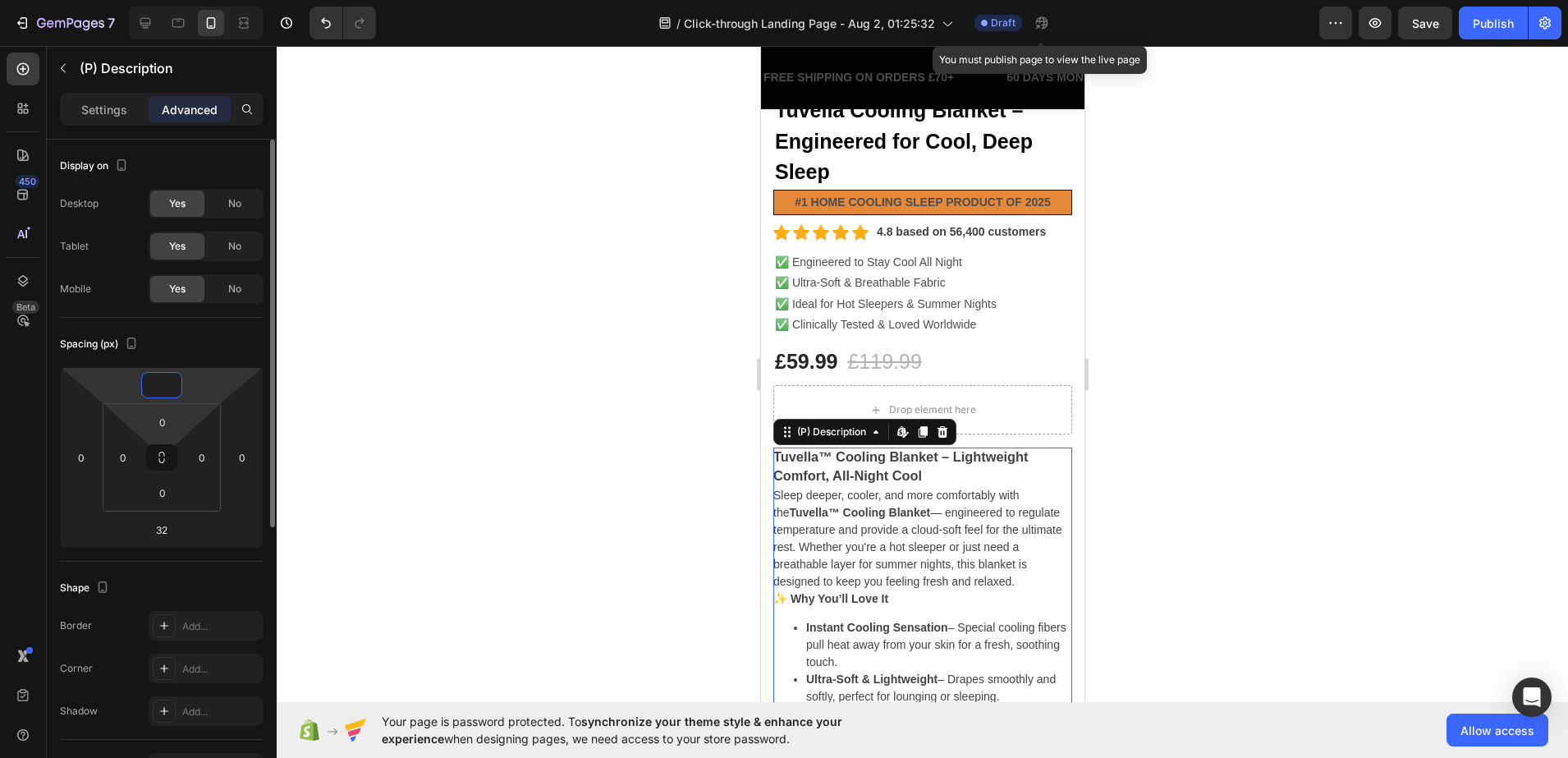 type on "0" 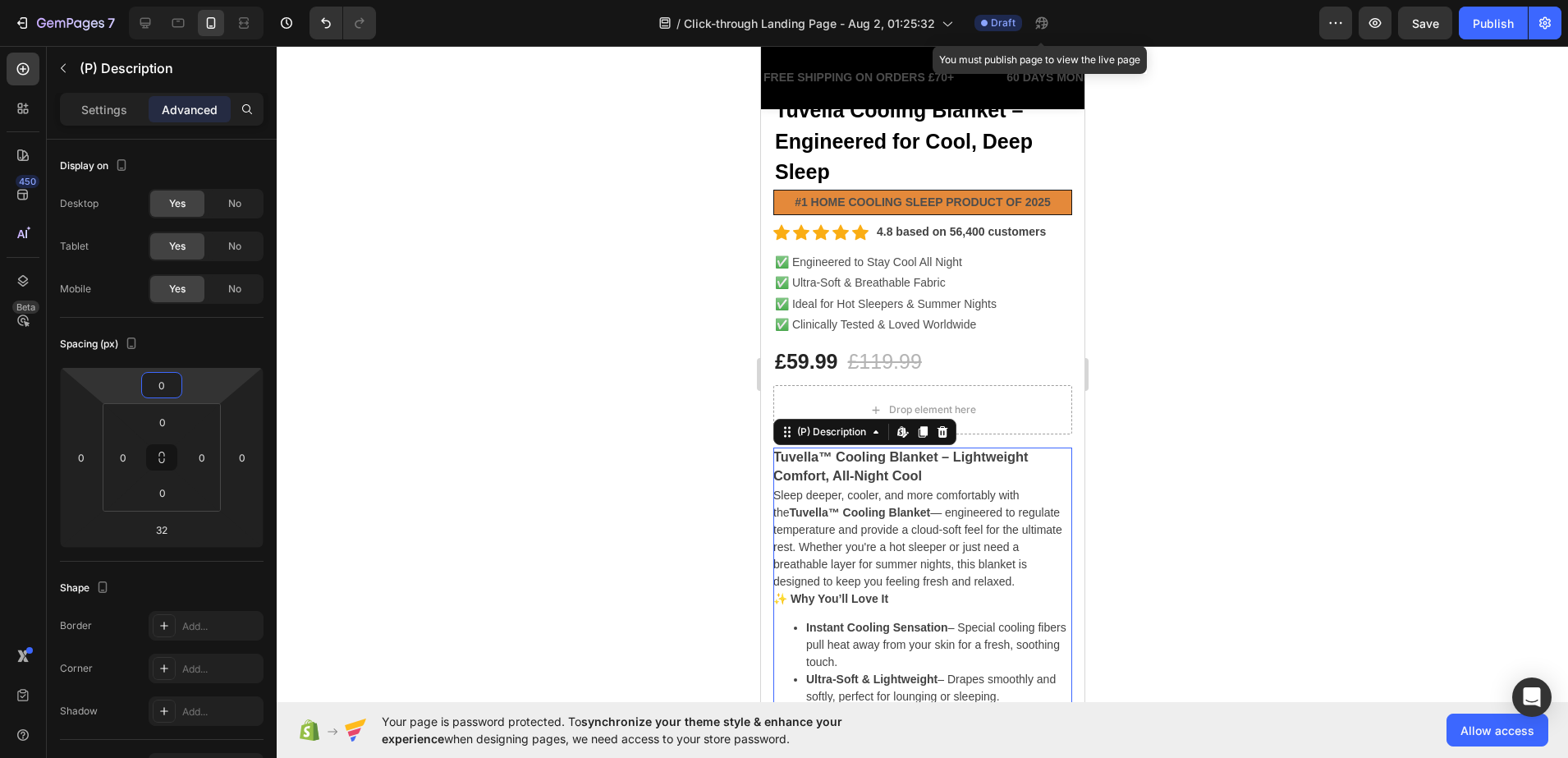 click 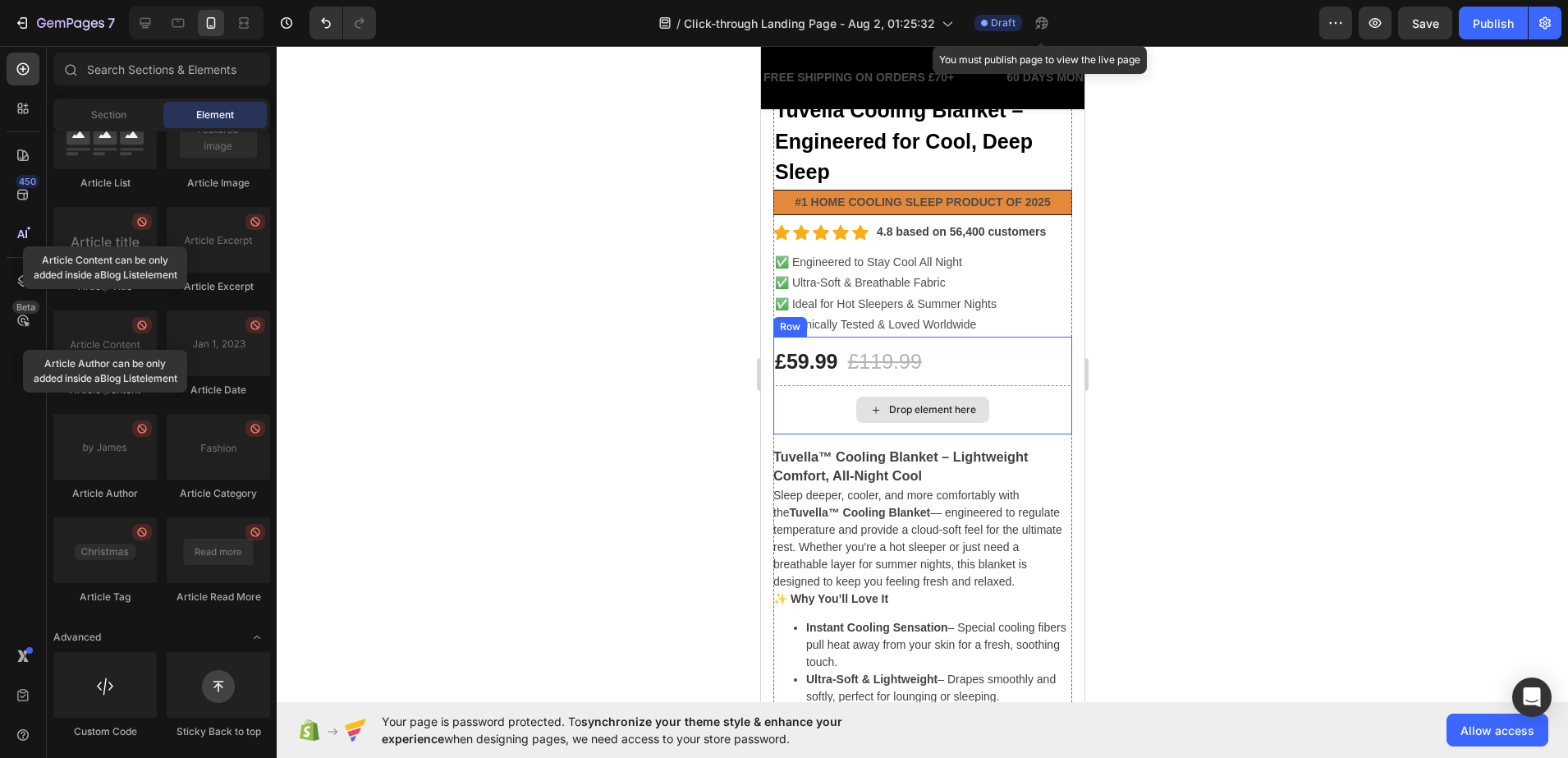 click on "Drop element here" at bounding box center [922, 410] 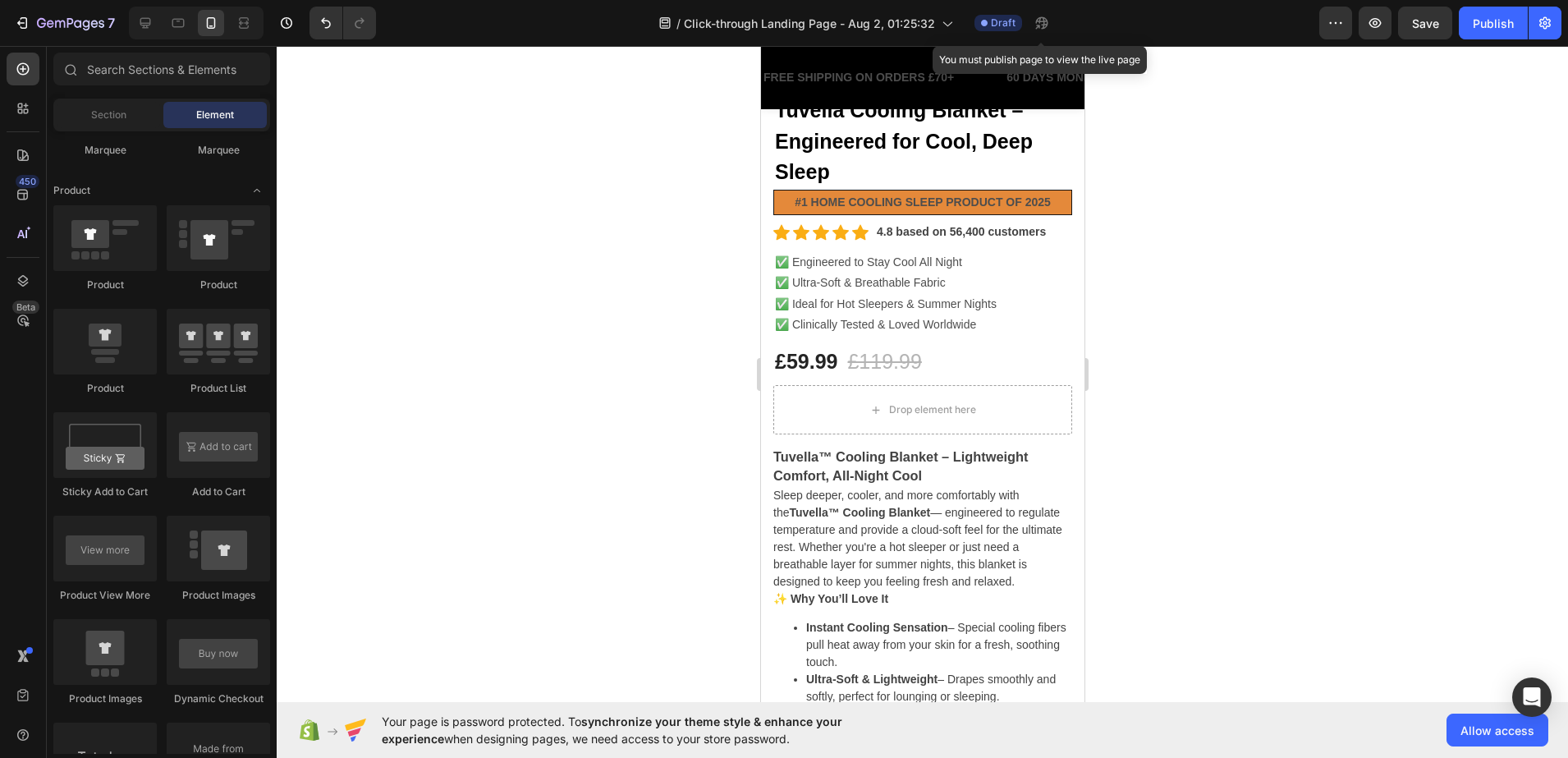 scroll, scrollTop: 513, scrollLeft: 0, axis: vertical 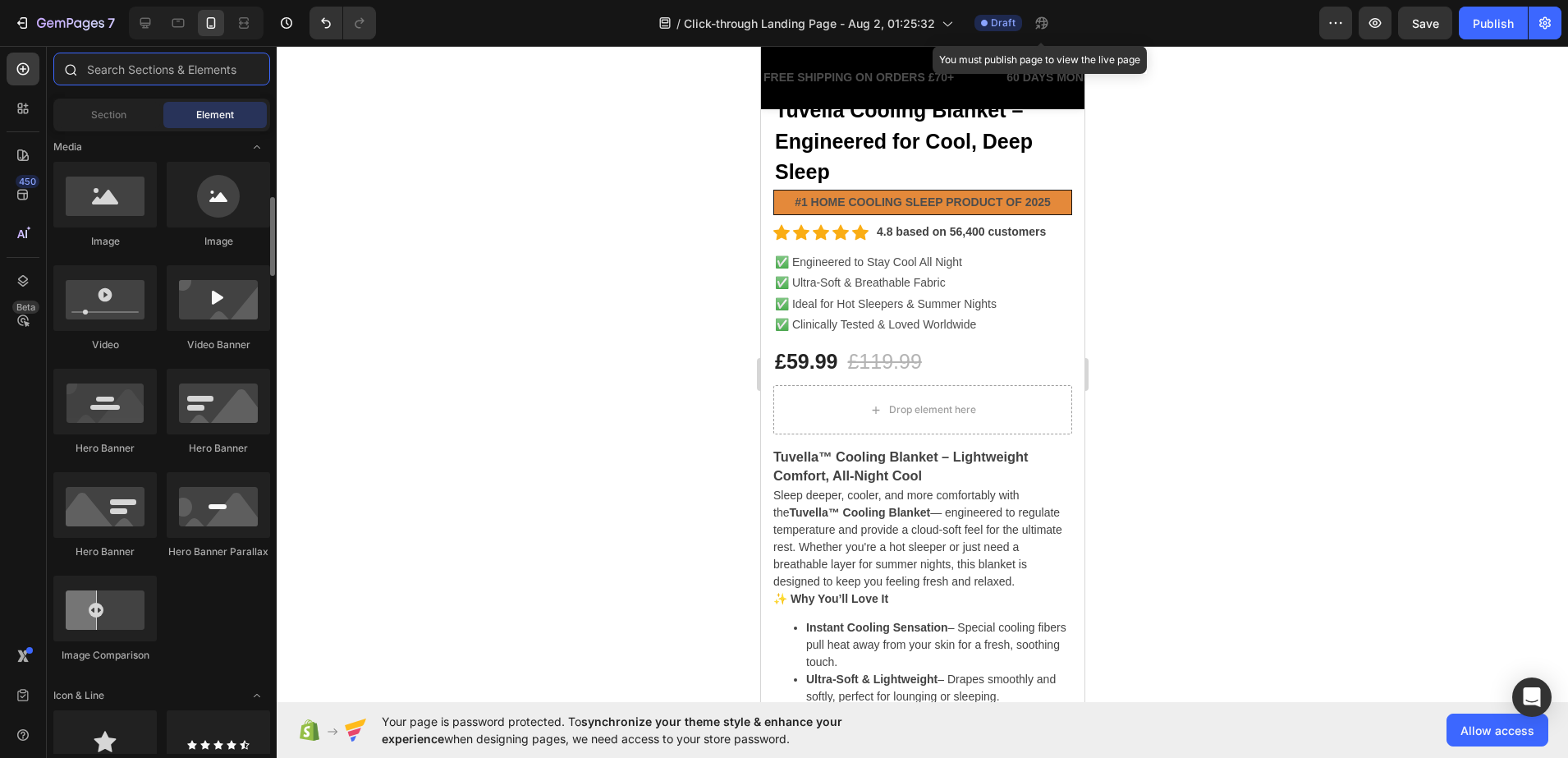 click at bounding box center [162, 69] 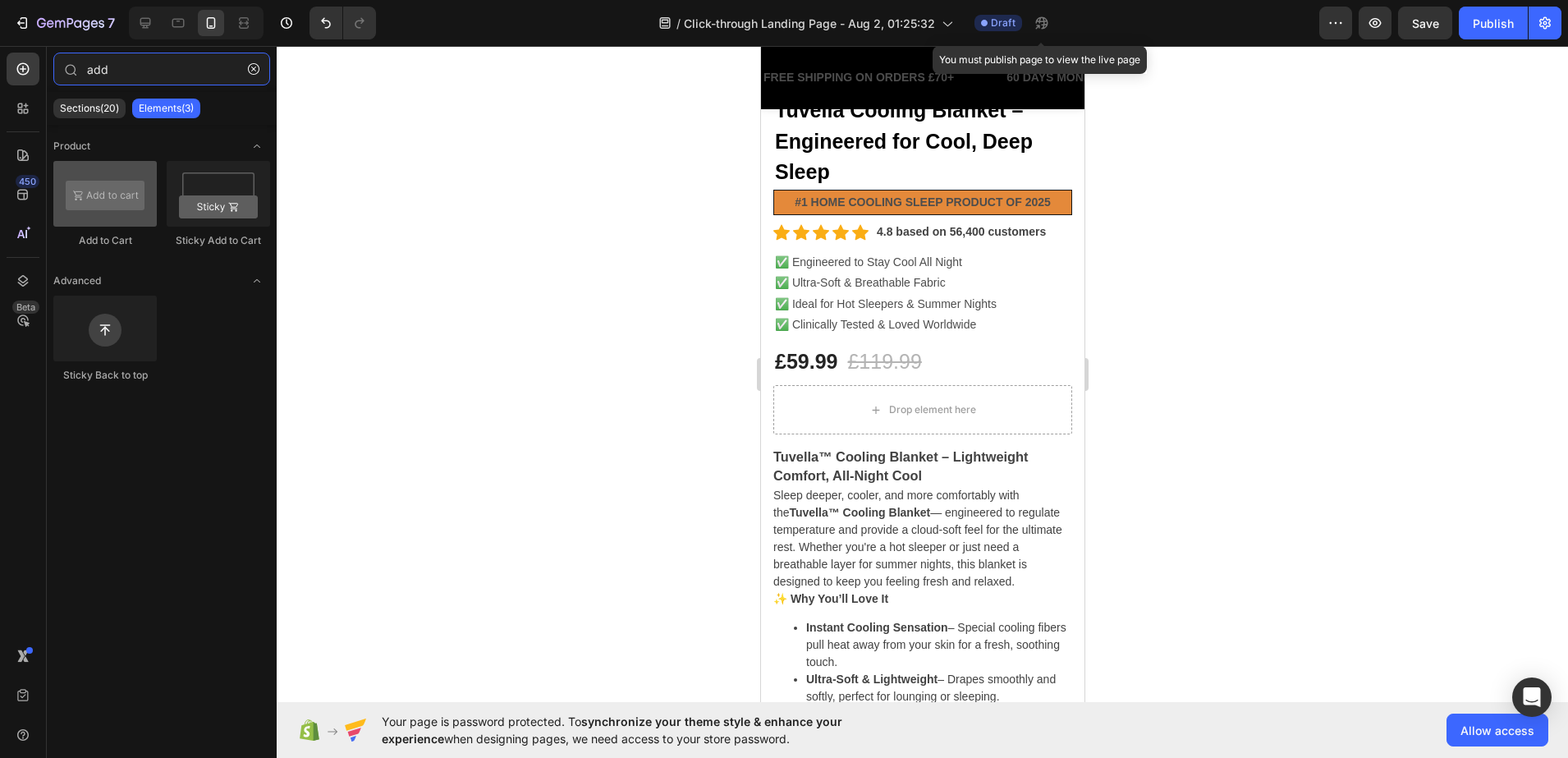type on "add" 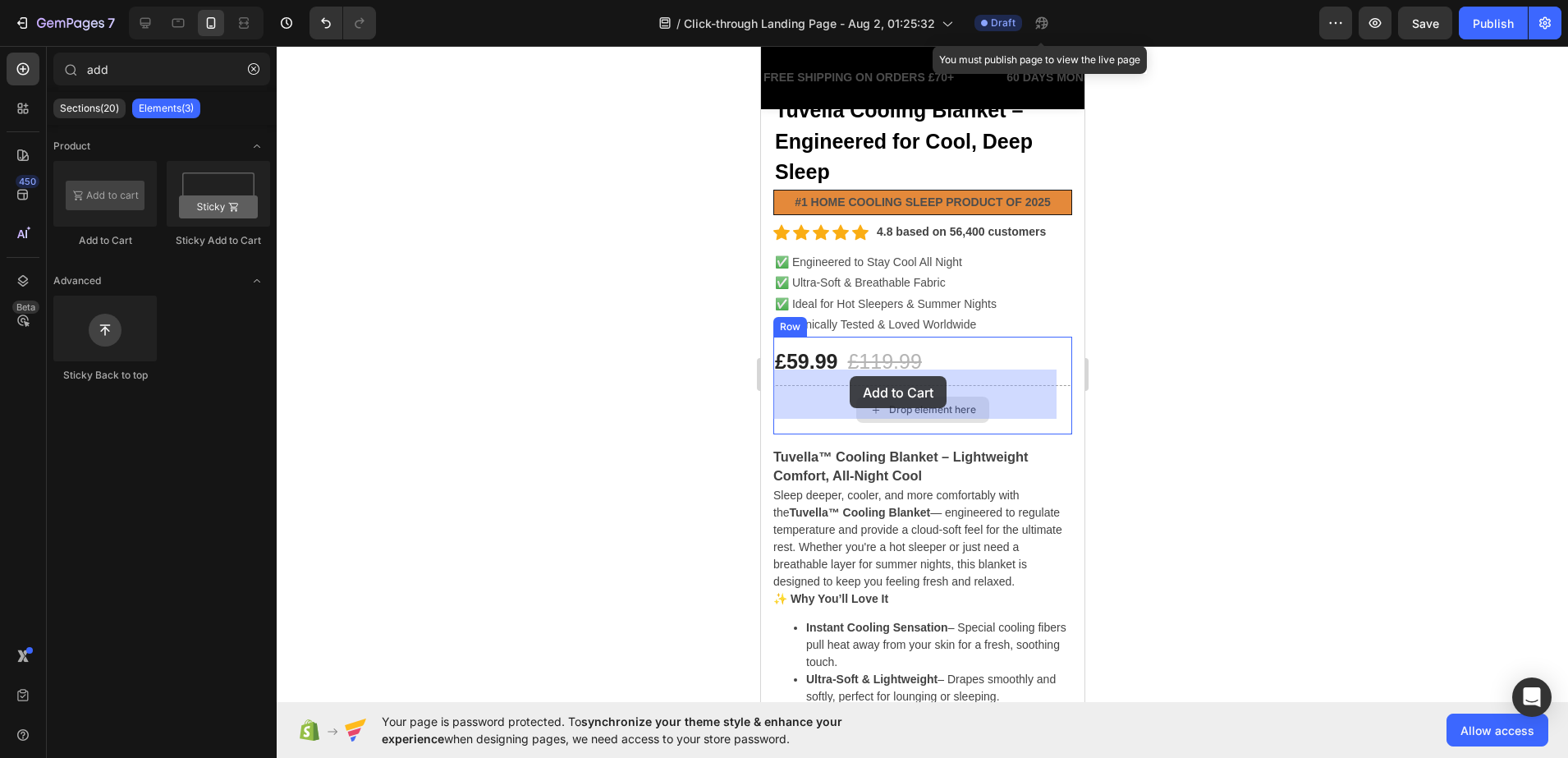 drag, startPoint x: 894, startPoint y: 236, endPoint x: 849, endPoint y: 376, distance: 147.0544 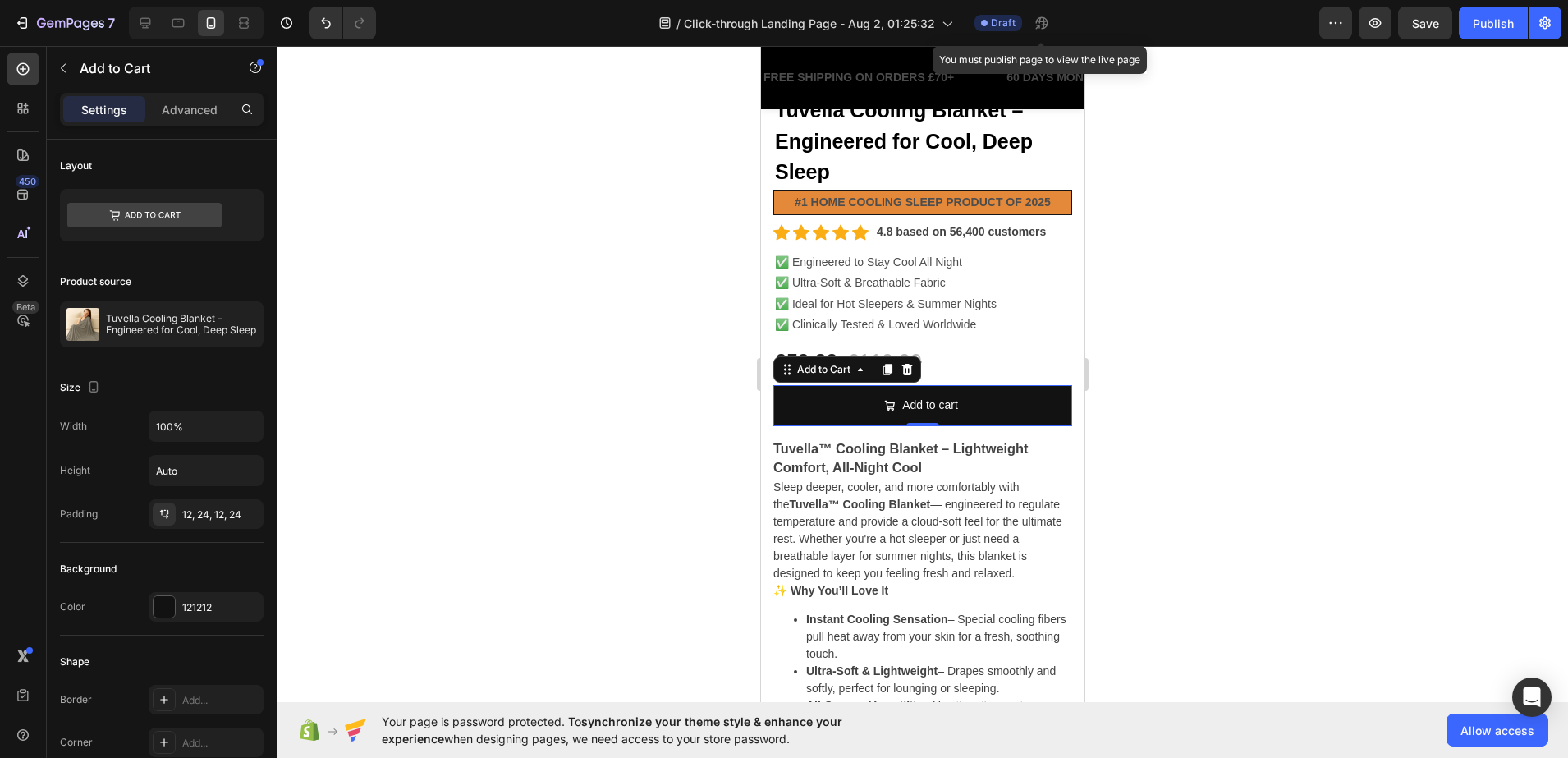click 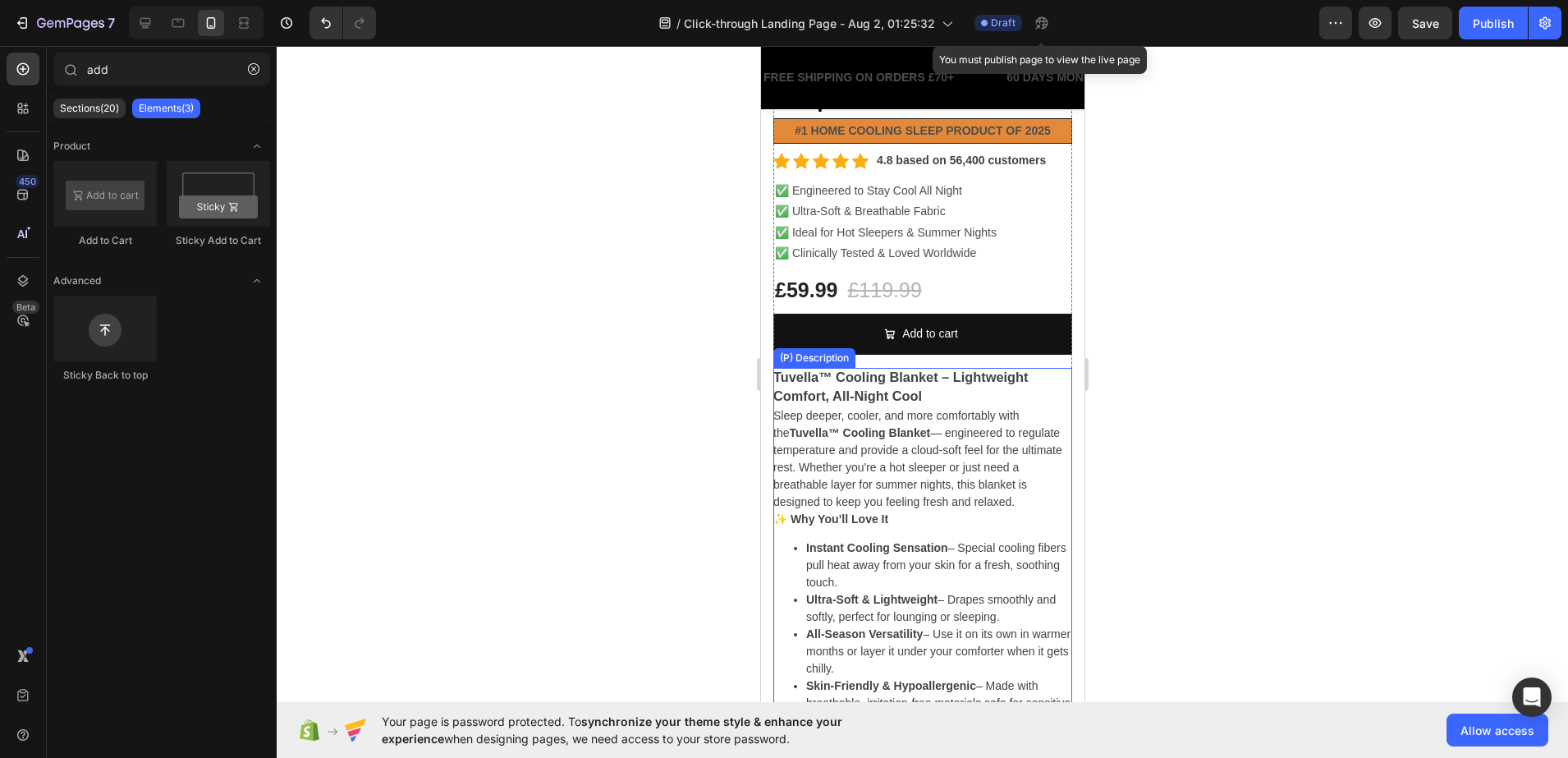 scroll, scrollTop: 616, scrollLeft: 0, axis: vertical 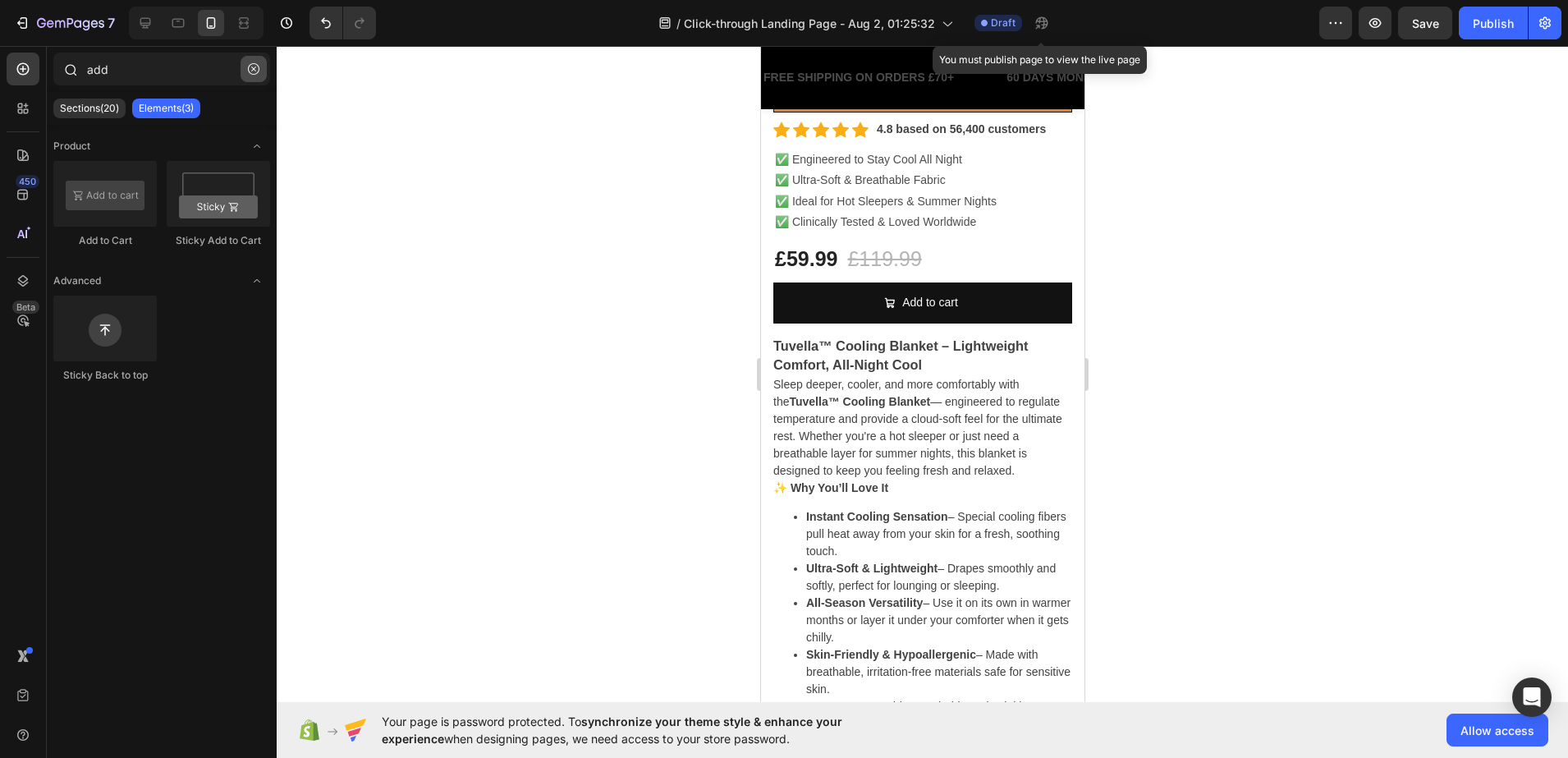 click 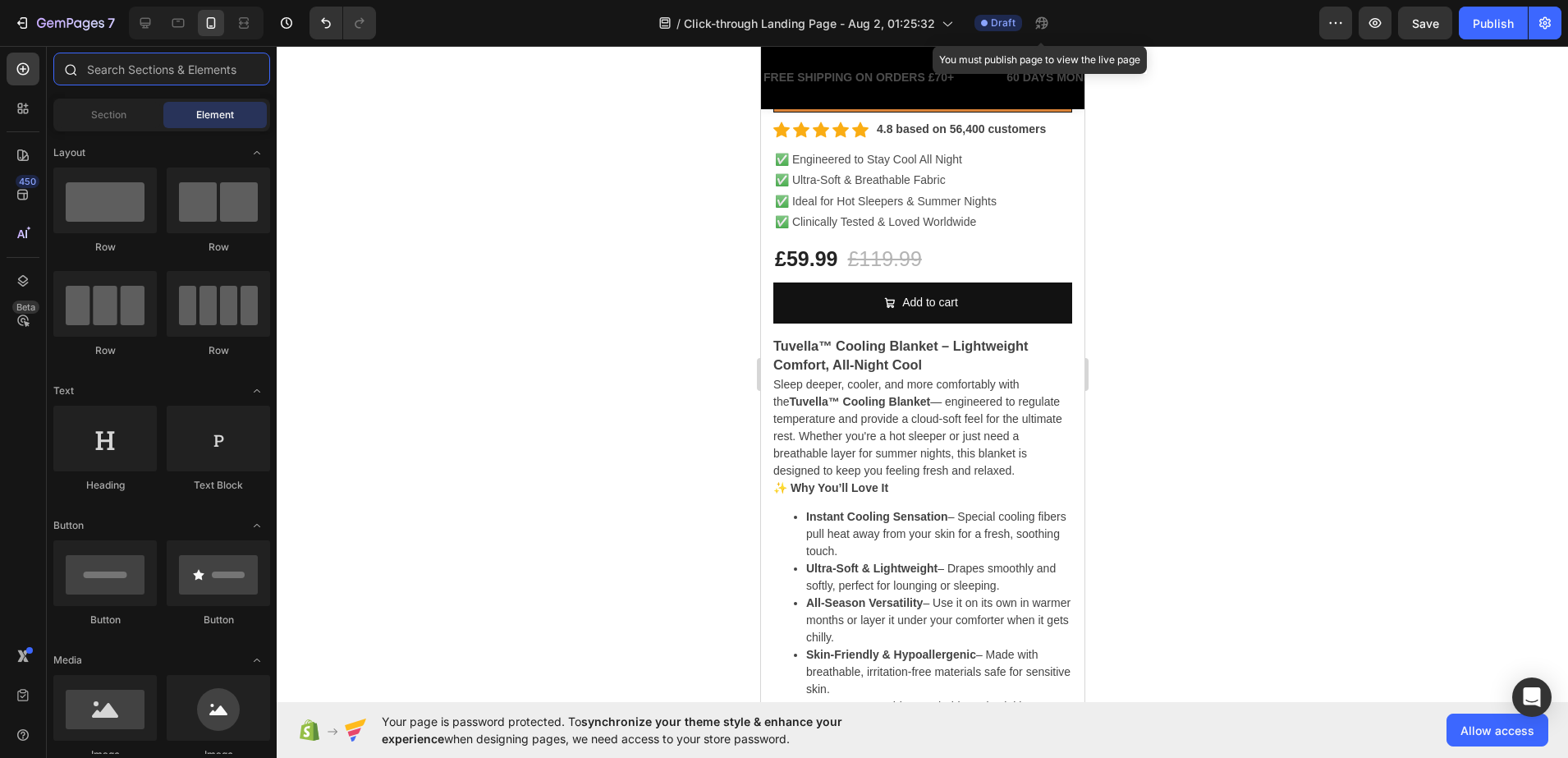 click at bounding box center [162, 69] 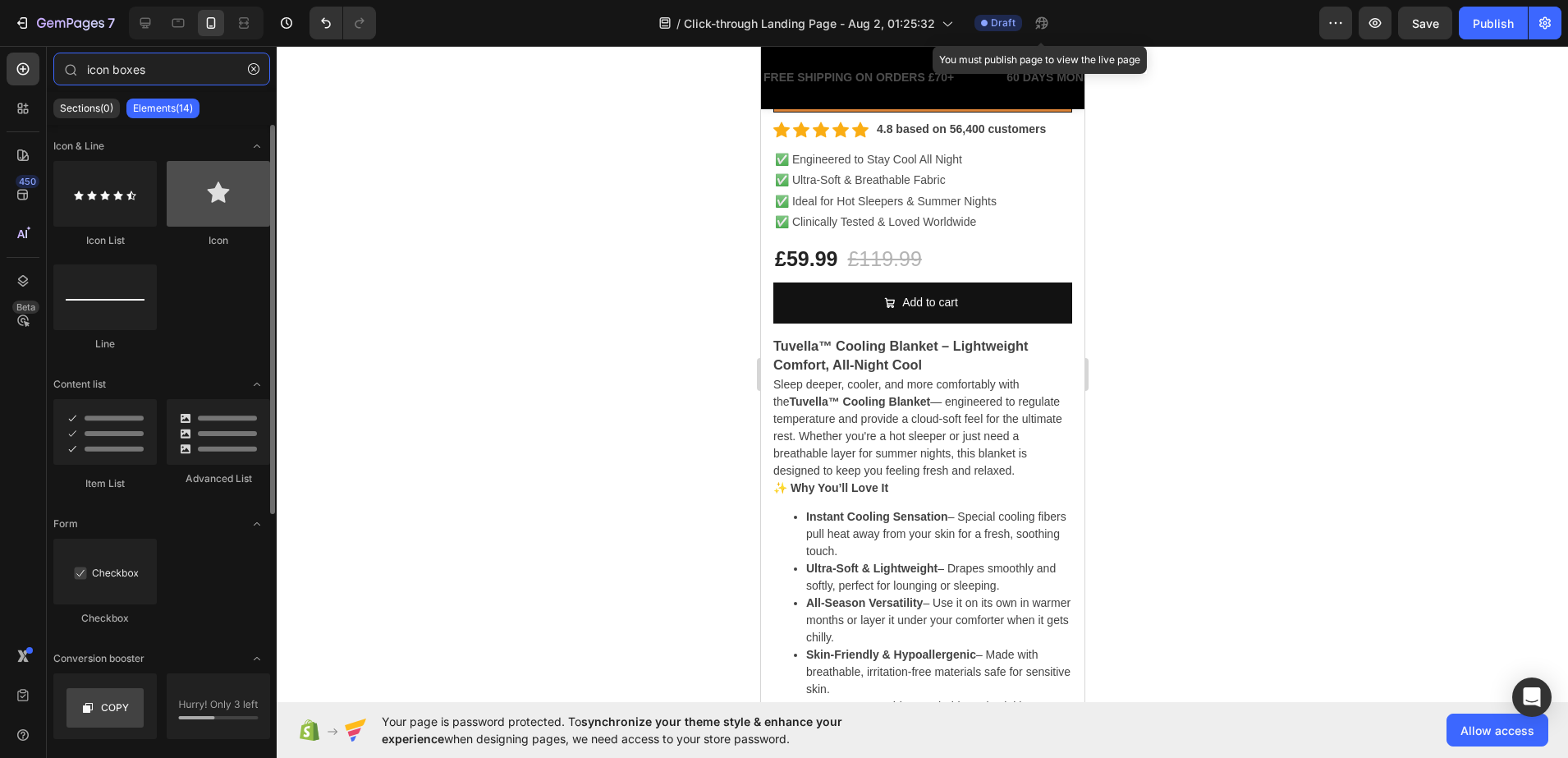 type on "icon boxes" 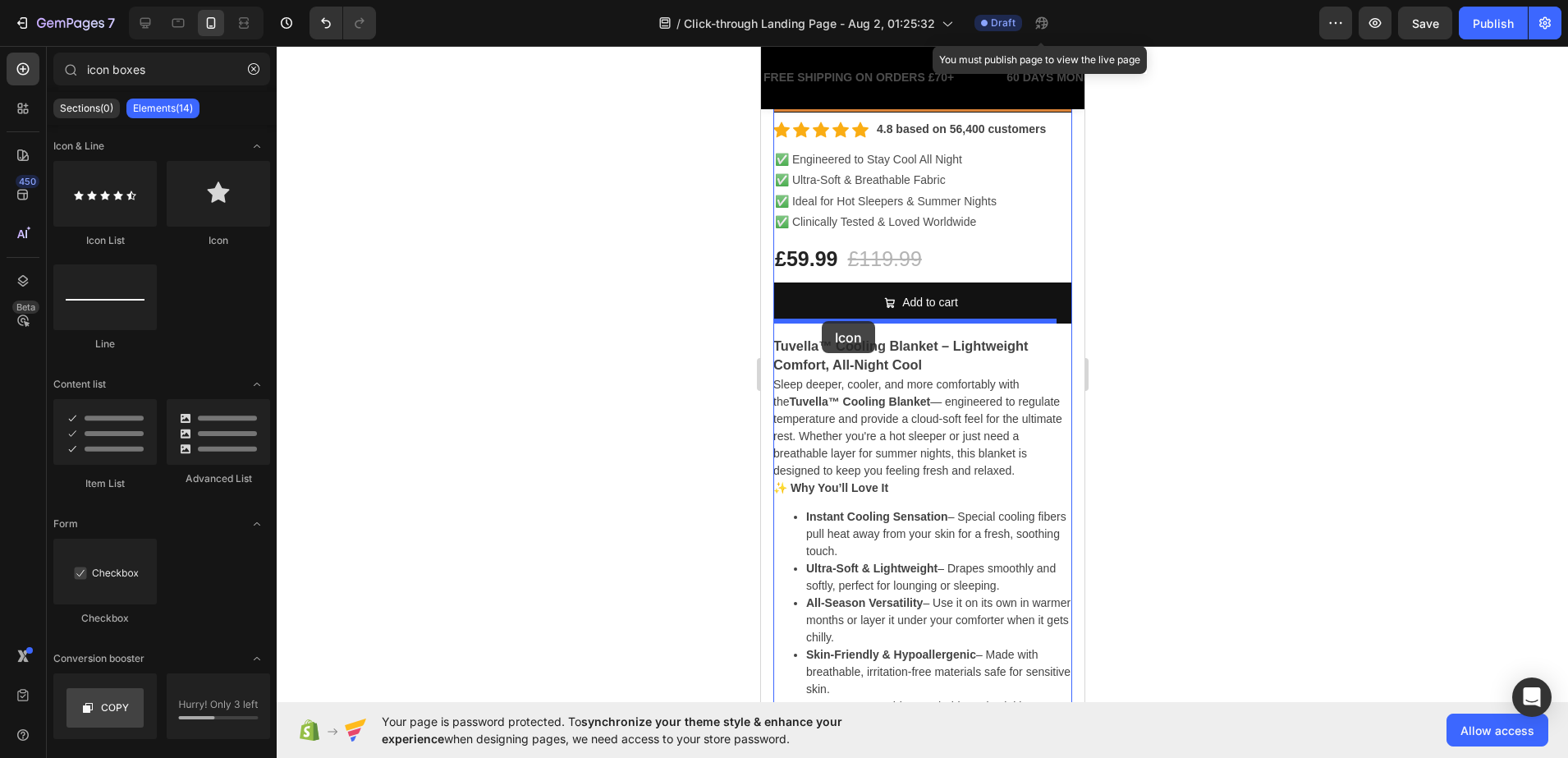 drag, startPoint x: 999, startPoint y: 243, endPoint x: 821, endPoint y: 321, distance: 194.33991 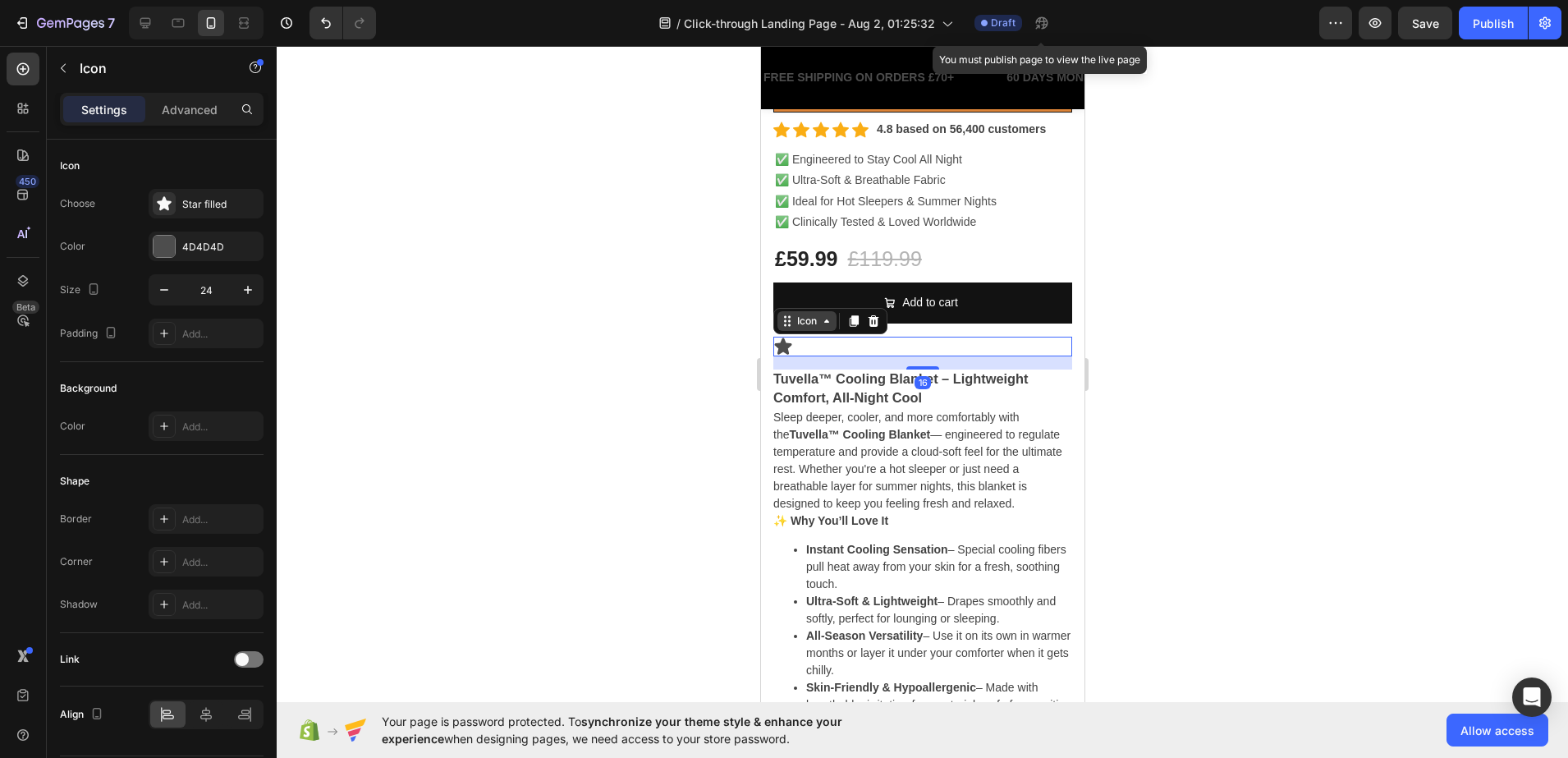 click on "Icon" at bounding box center [806, 321] 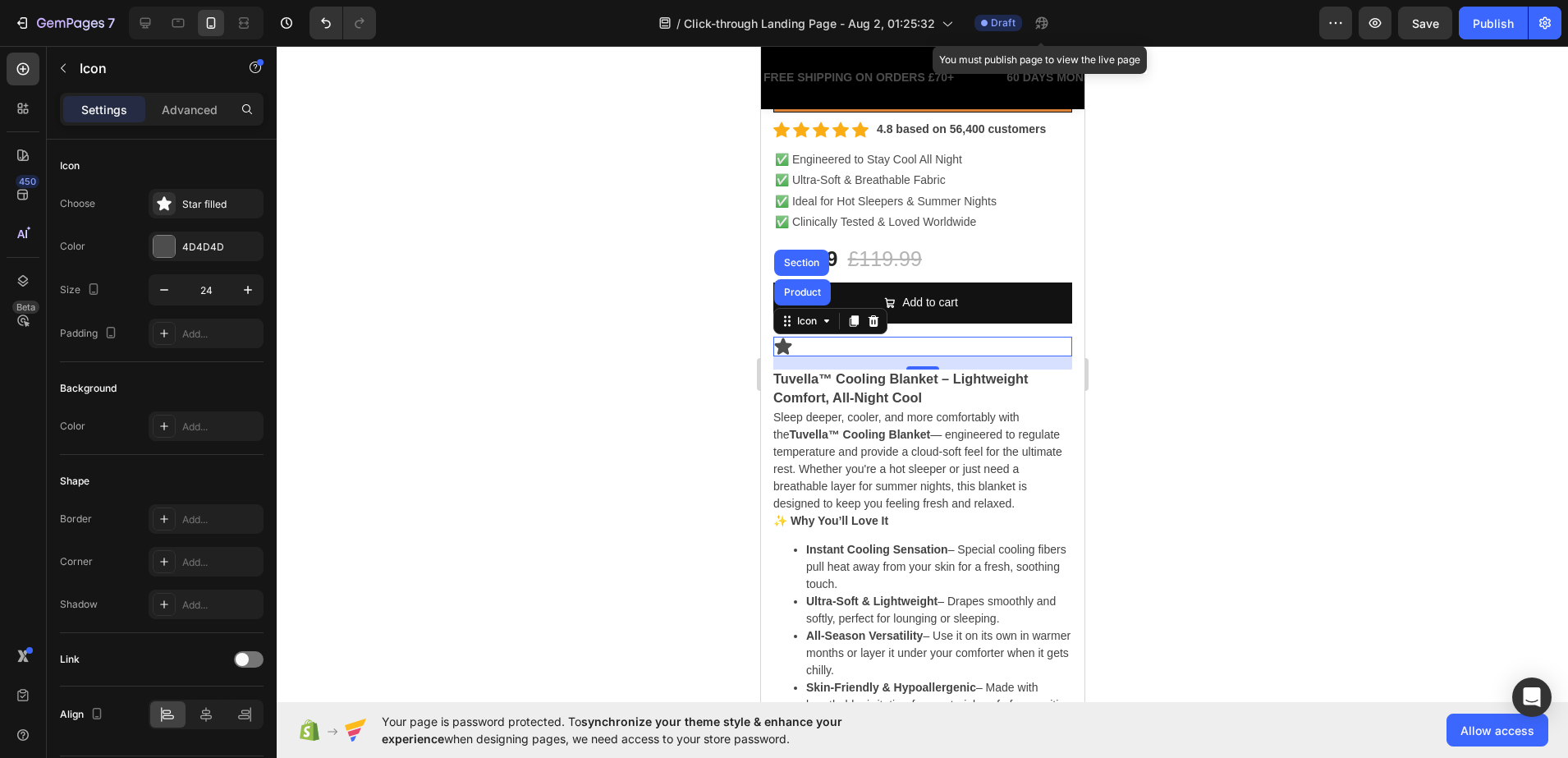 click 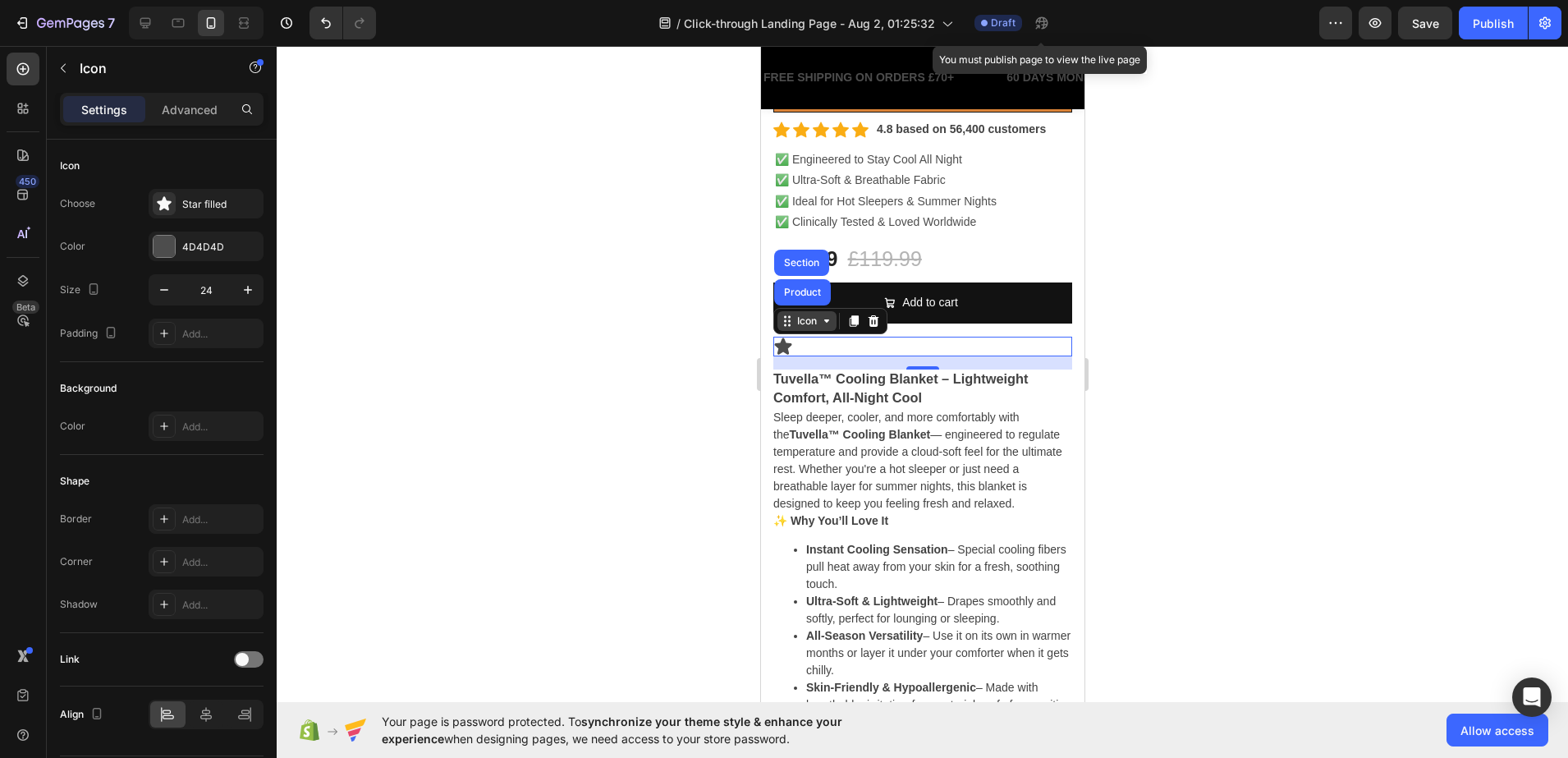 click on "Icon" at bounding box center [806, 321] 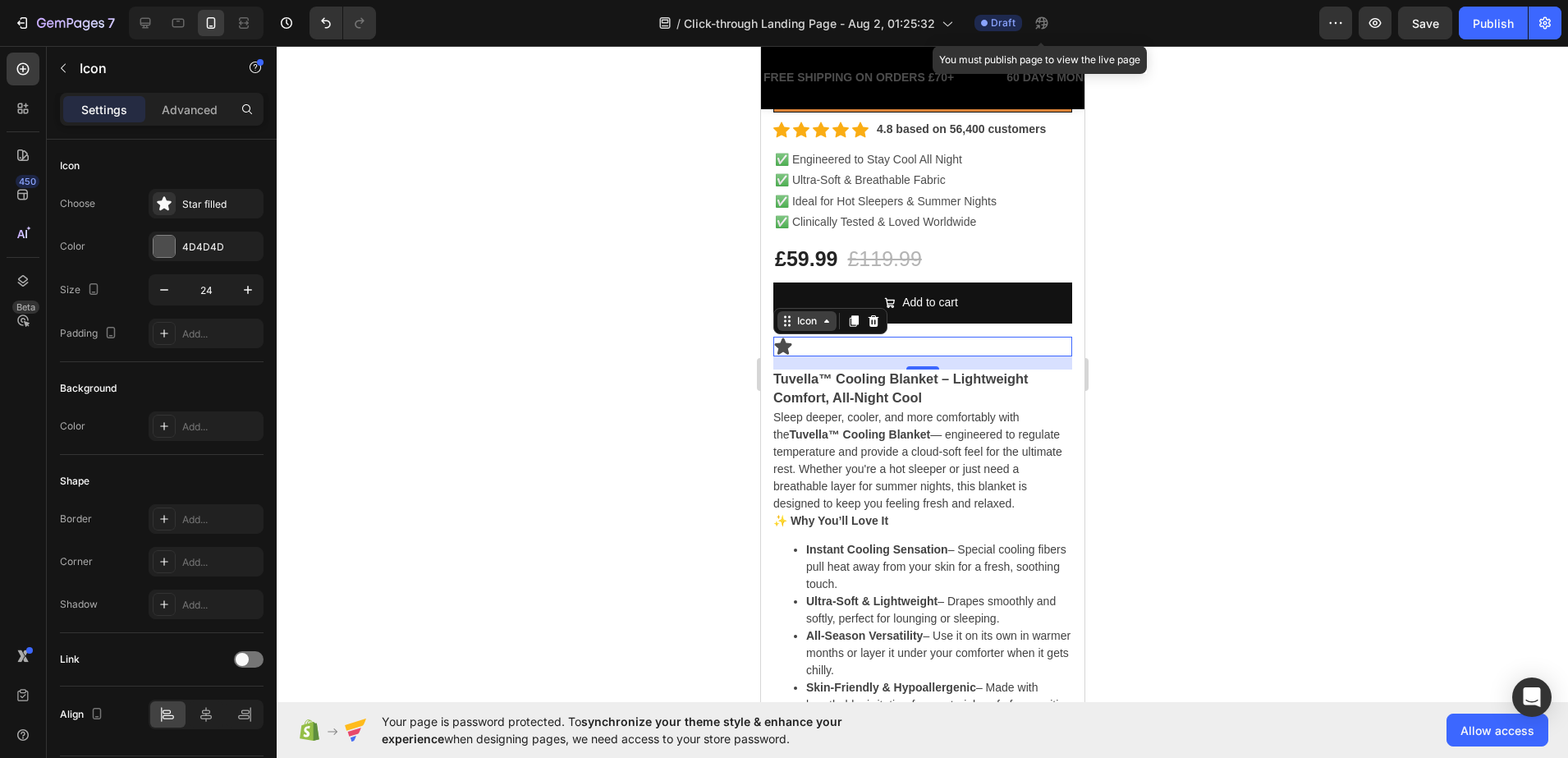 click on "Icon" at bounding box center (806, 321) 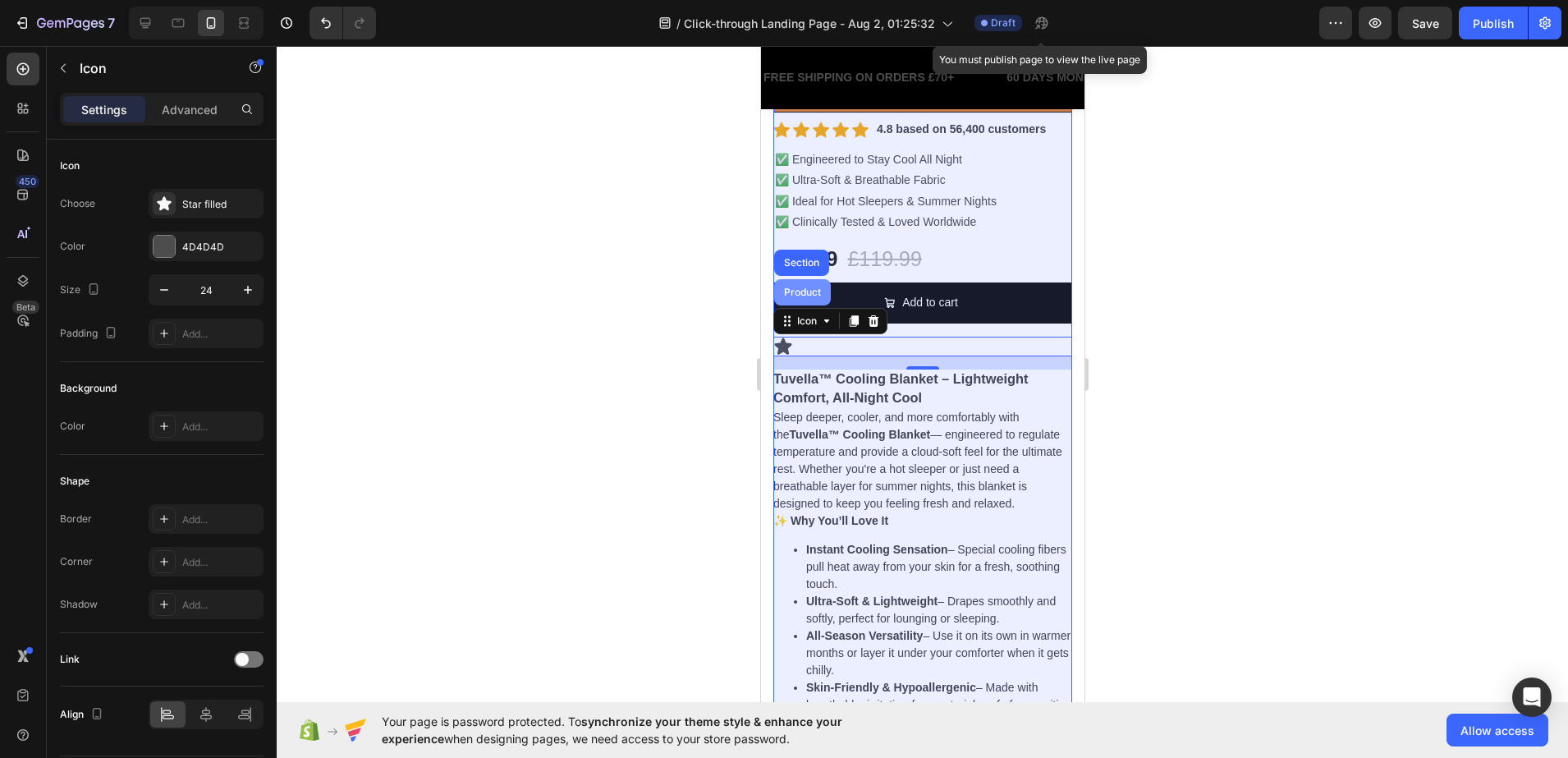 click on "Product" at bounding box center [801, 292] 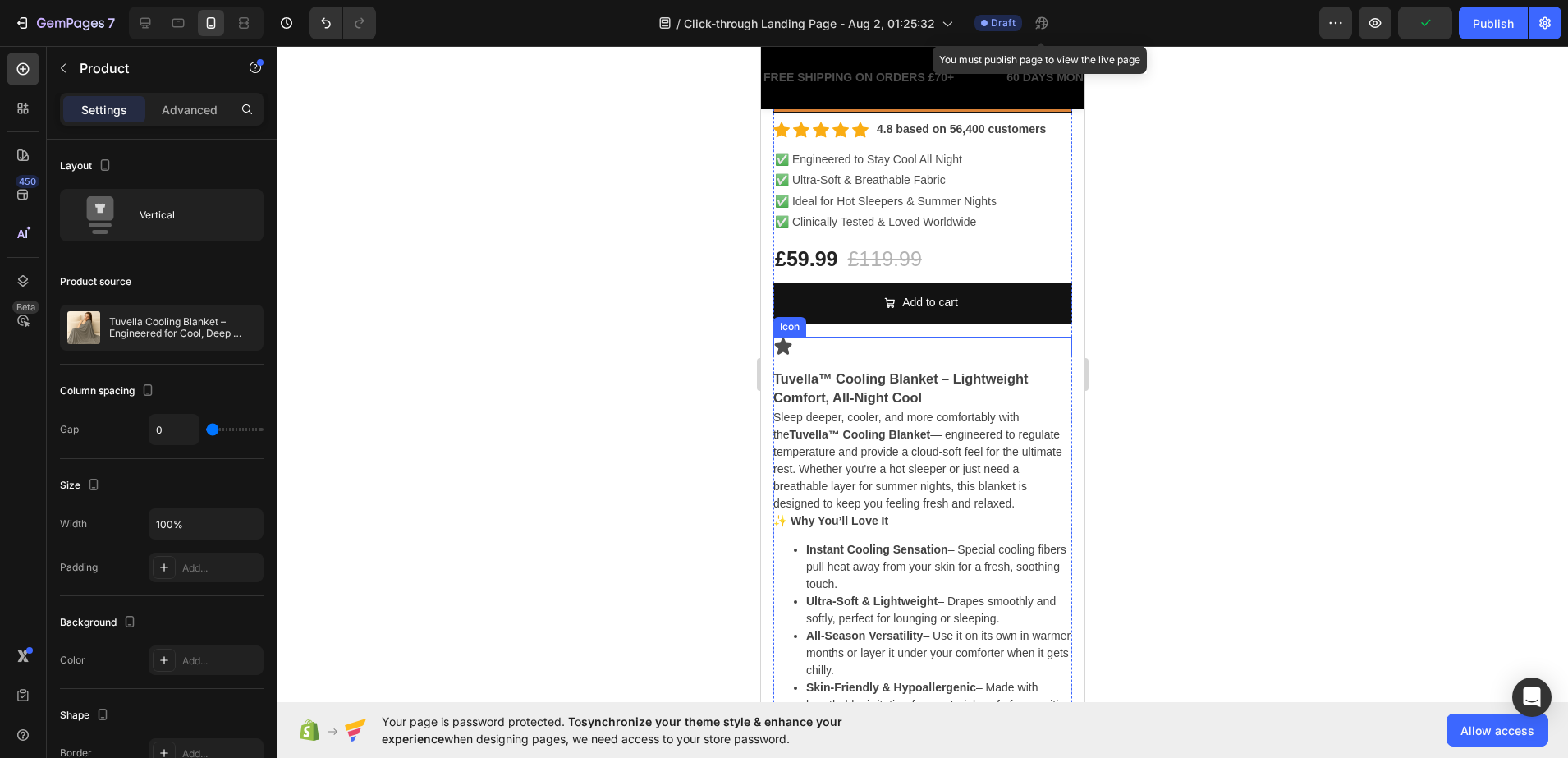 click 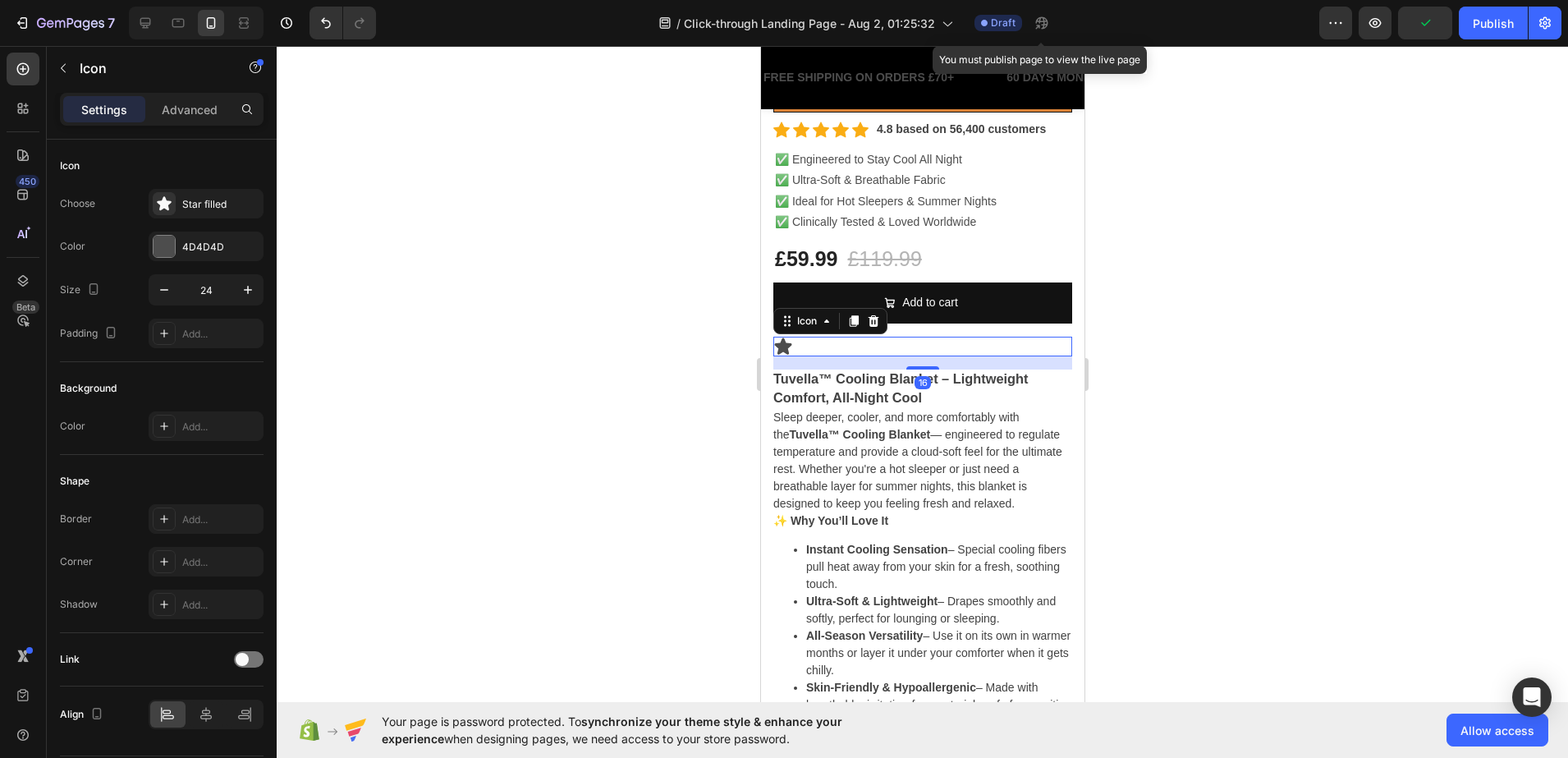 click on "Icon   16" at bounding box center (922, 347) 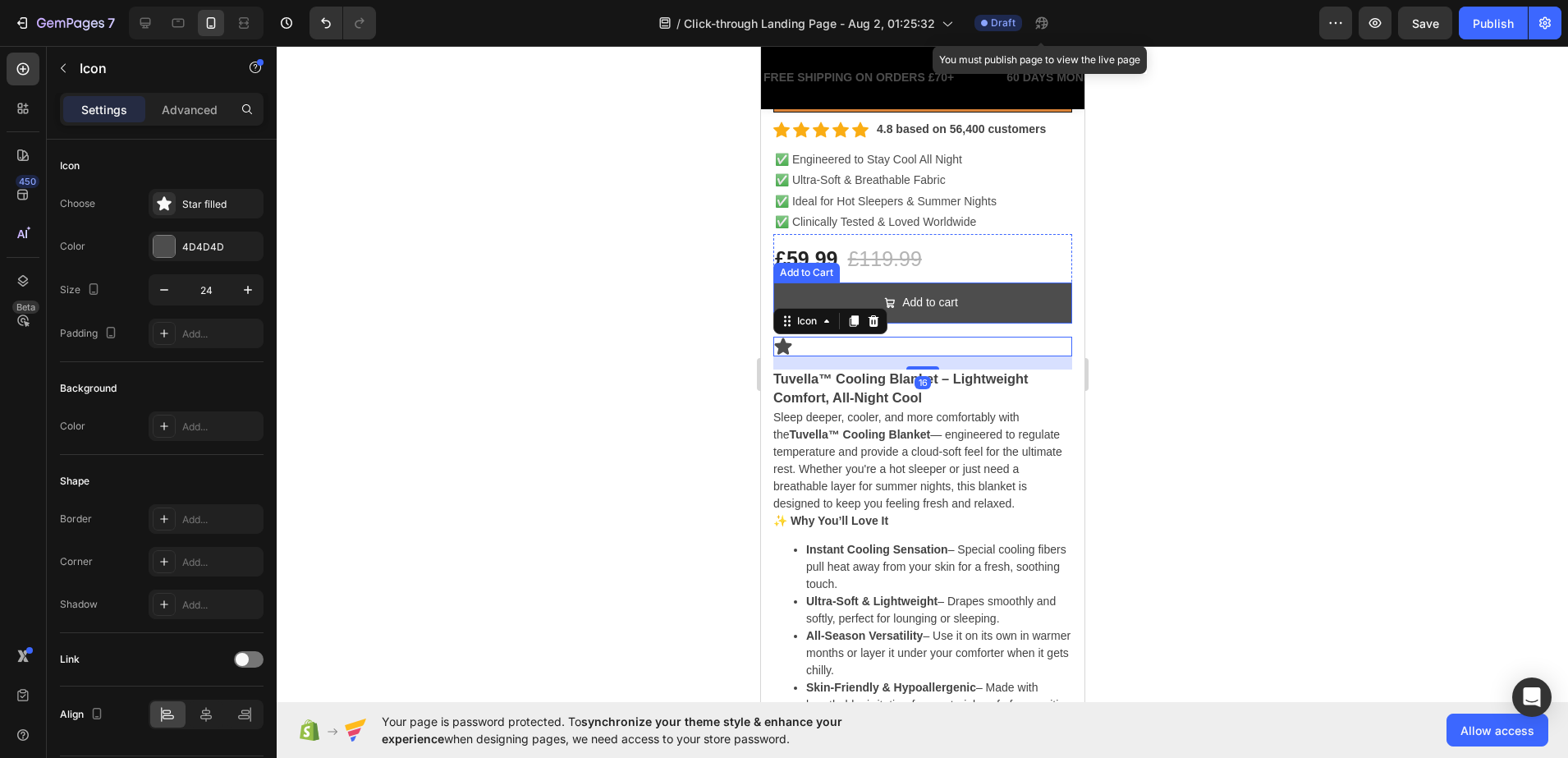 click on "Add to cart" at bounding box center [922, 302] 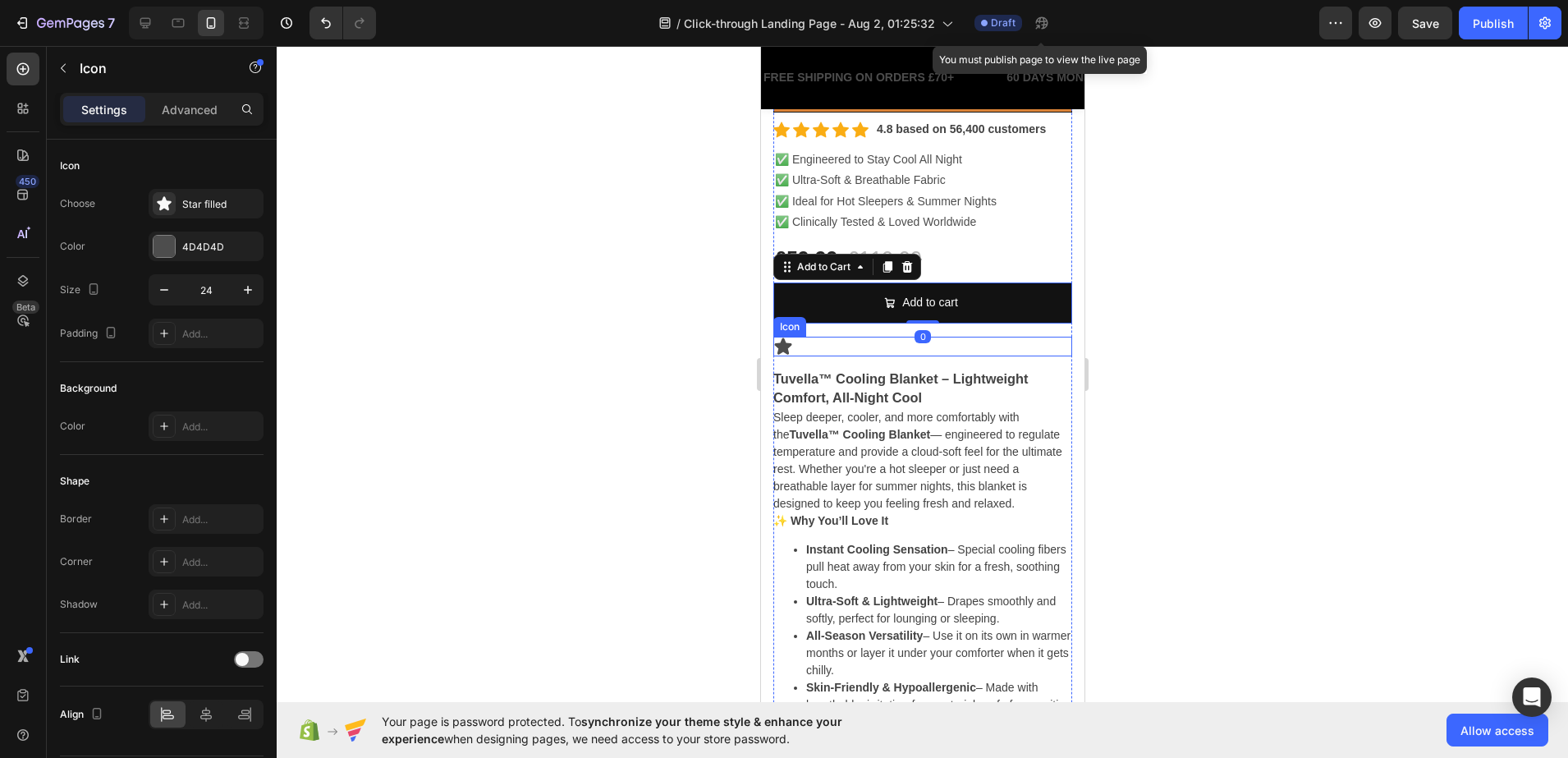 click 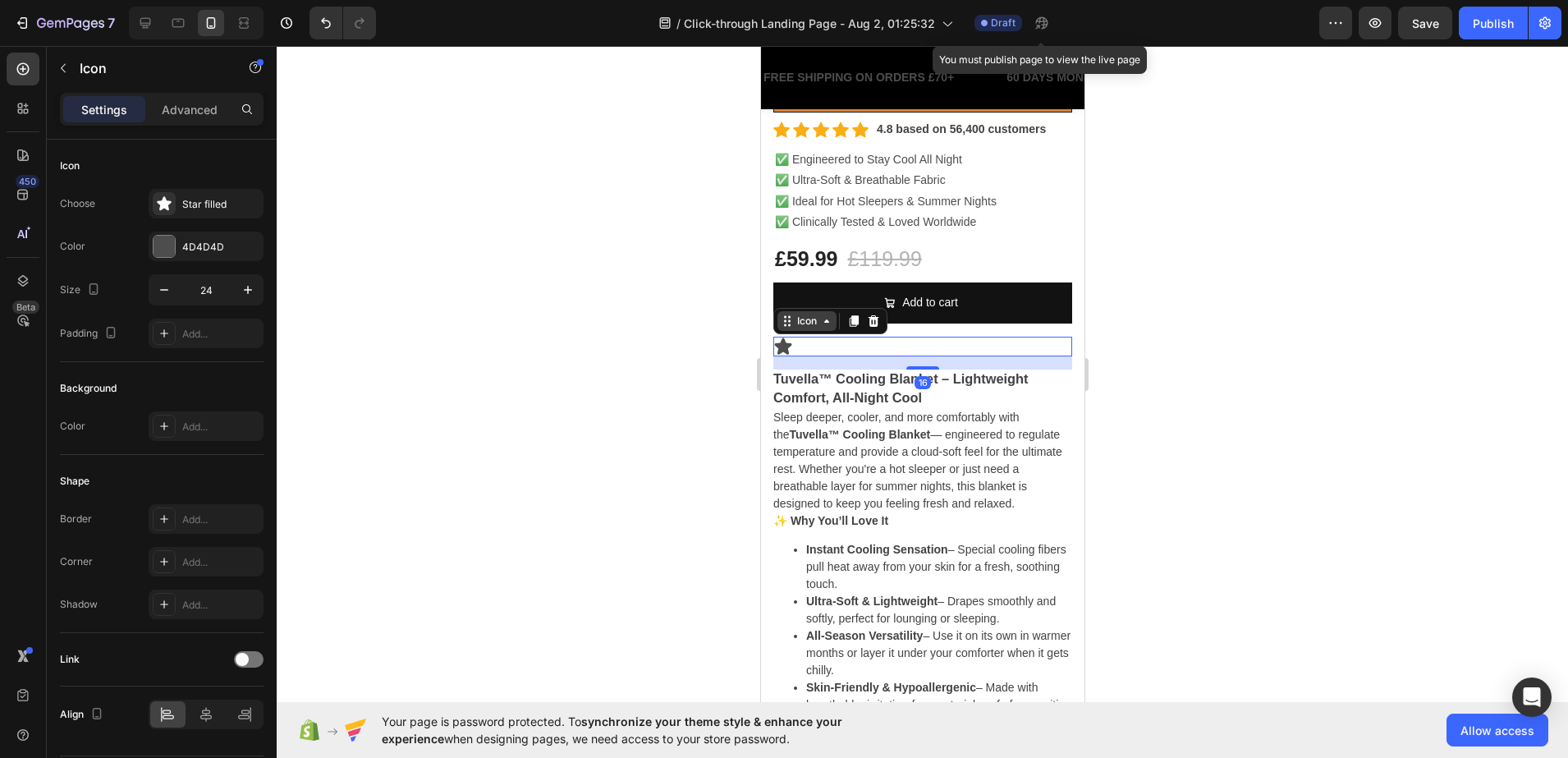 click 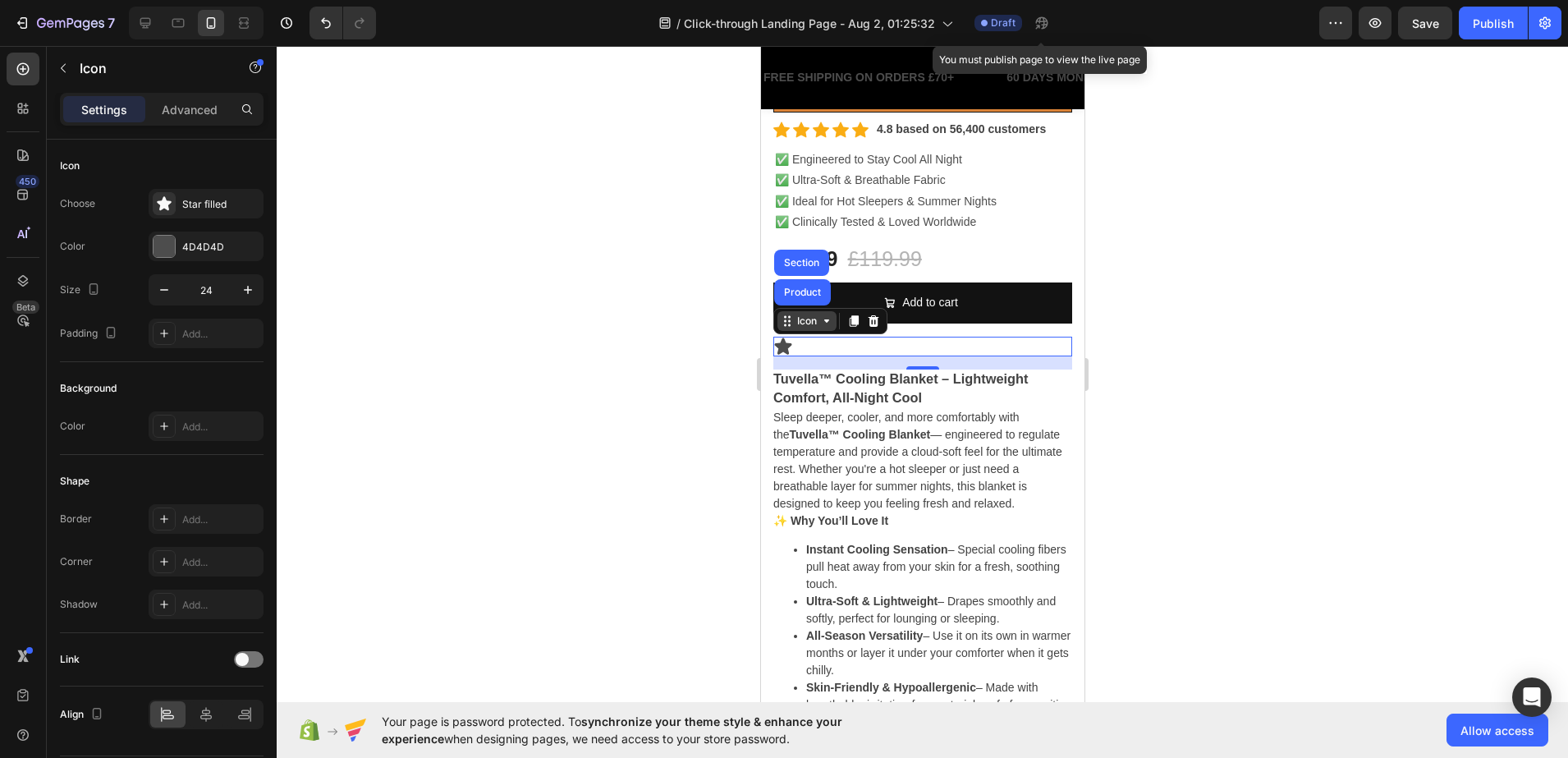 click 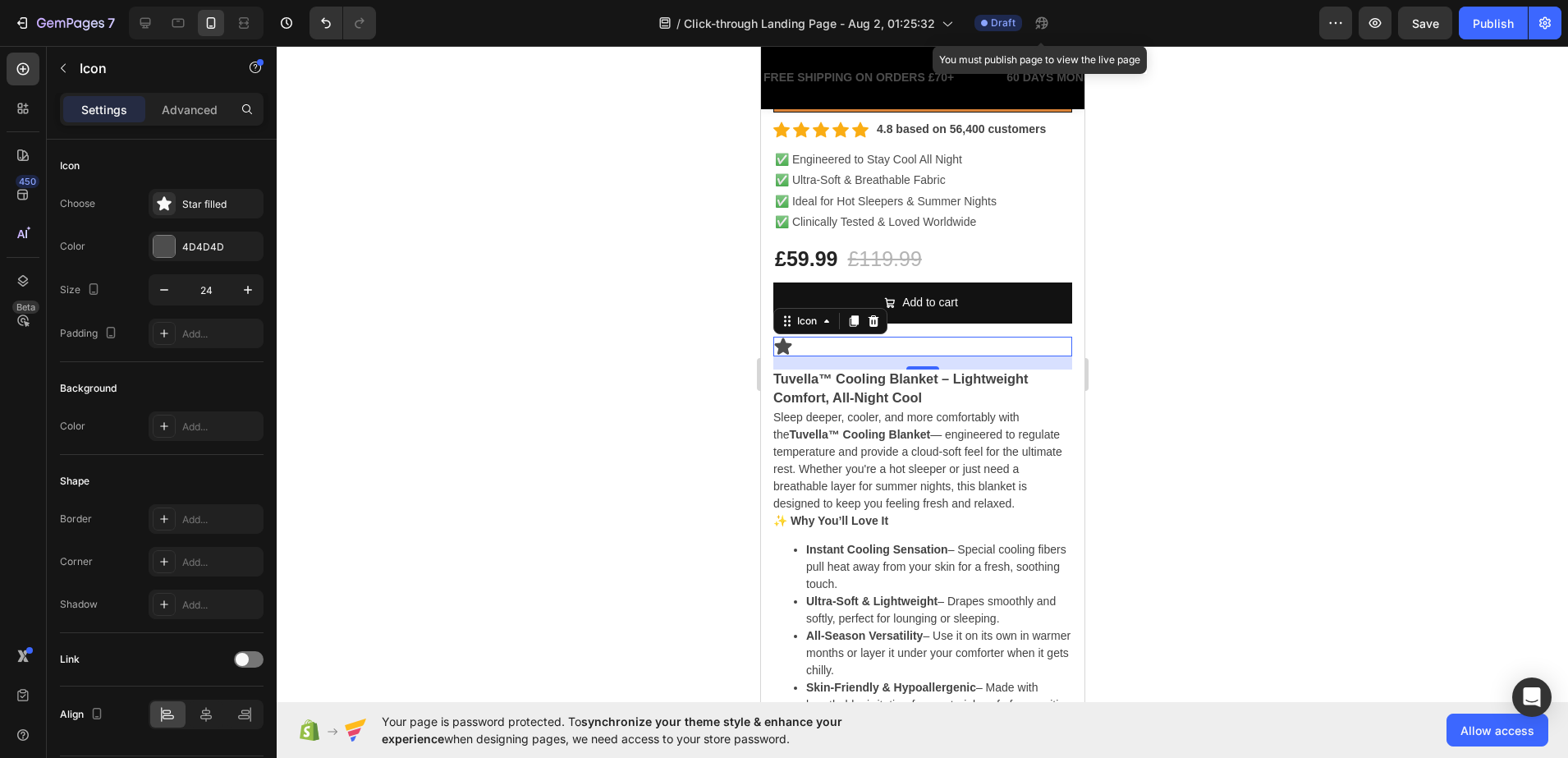 click 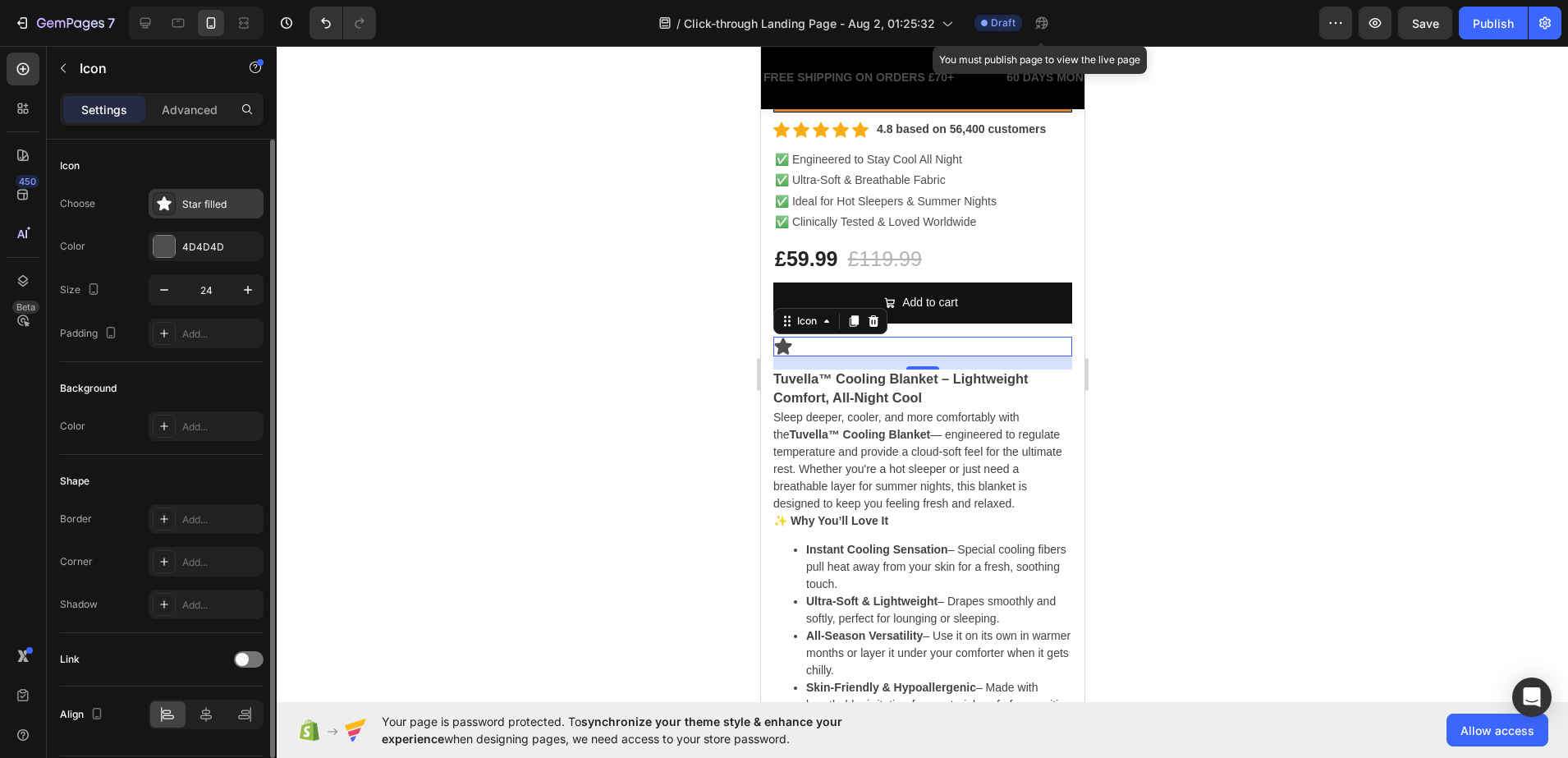 click on "Star filled" at bounding box center (206, 204) 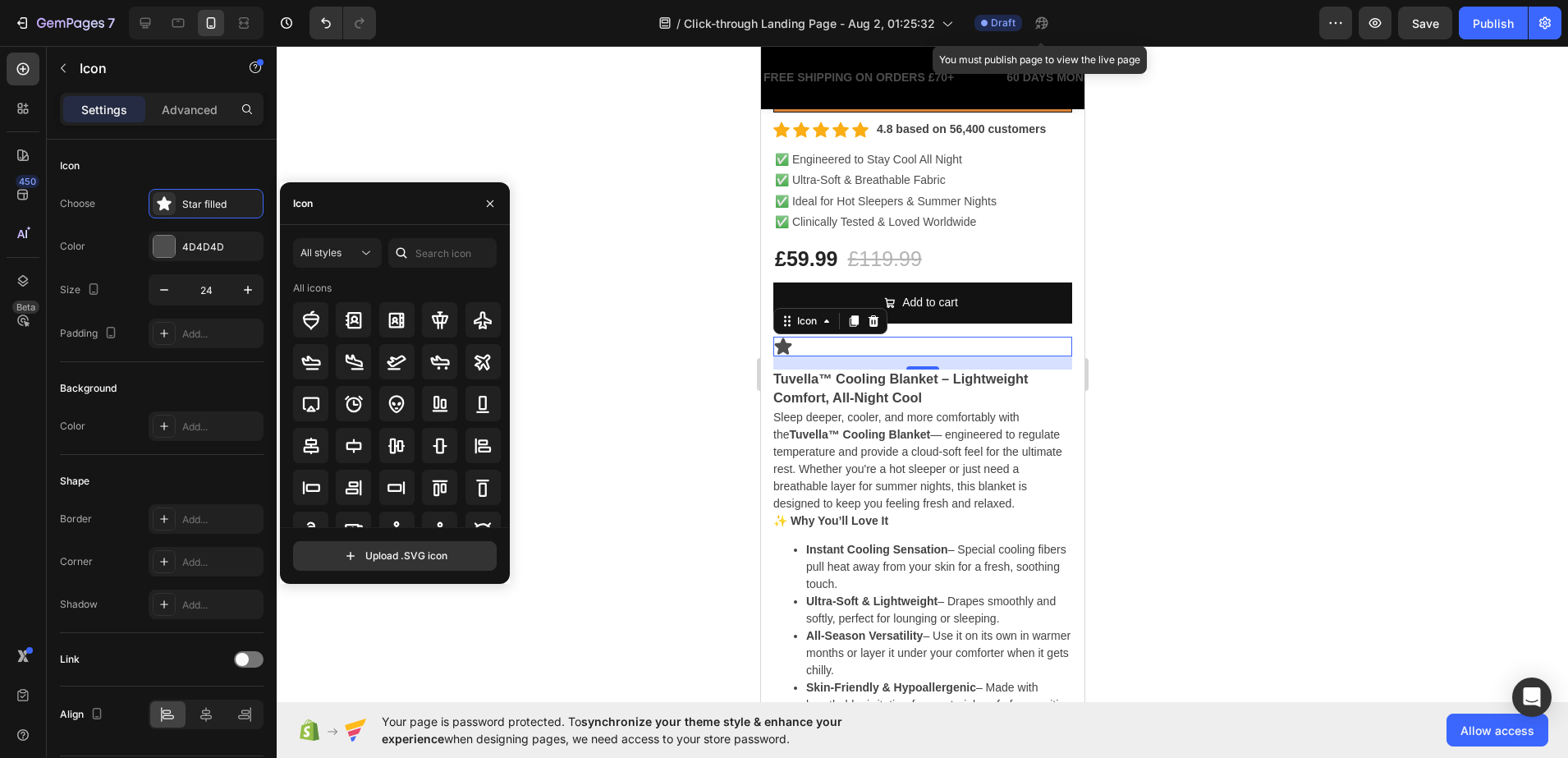 click on "Icon" at bounding box center [395, 204] 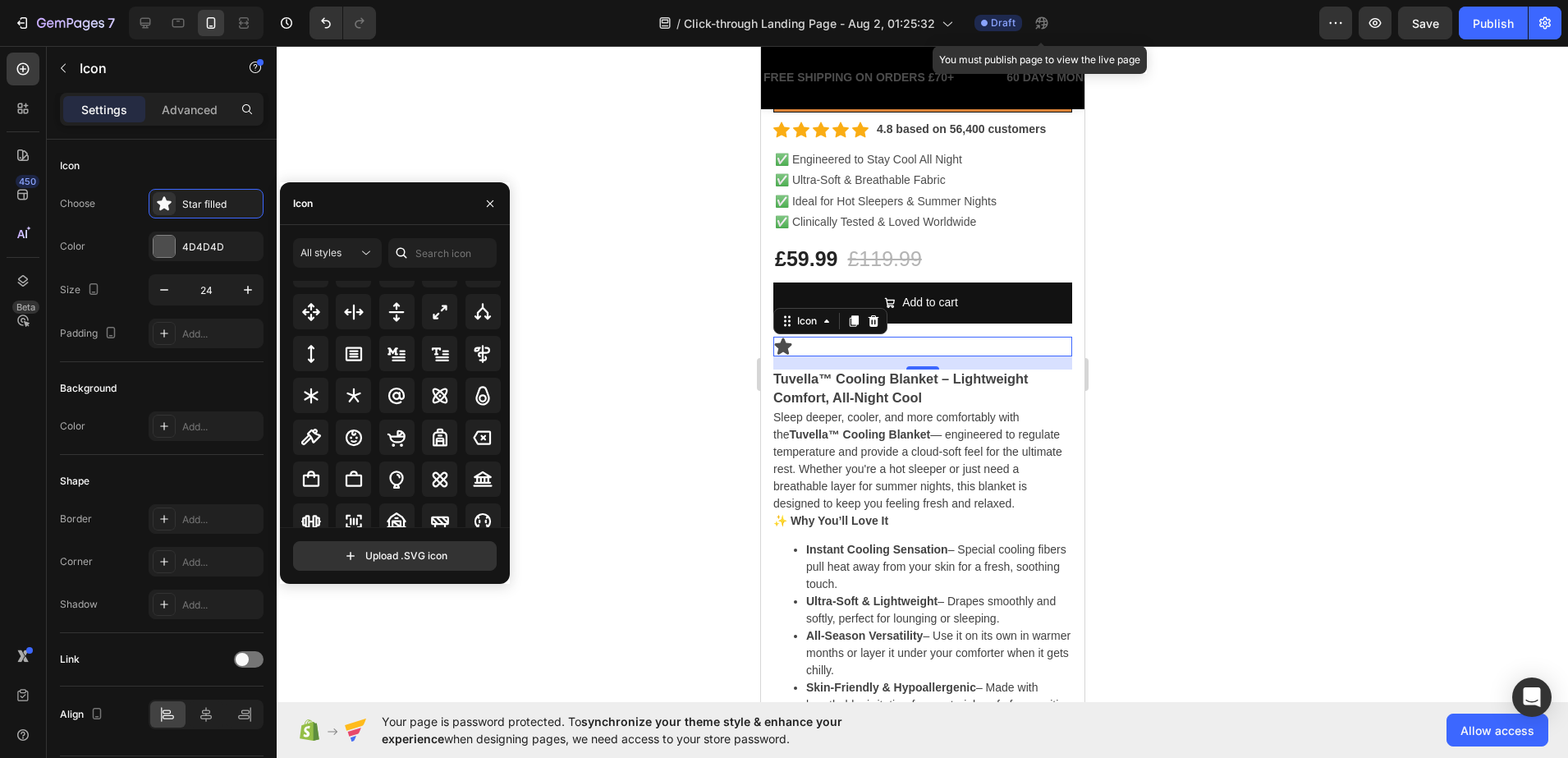 scroll, scrollTop: 361, scrollLeft: 0, axis: vertical 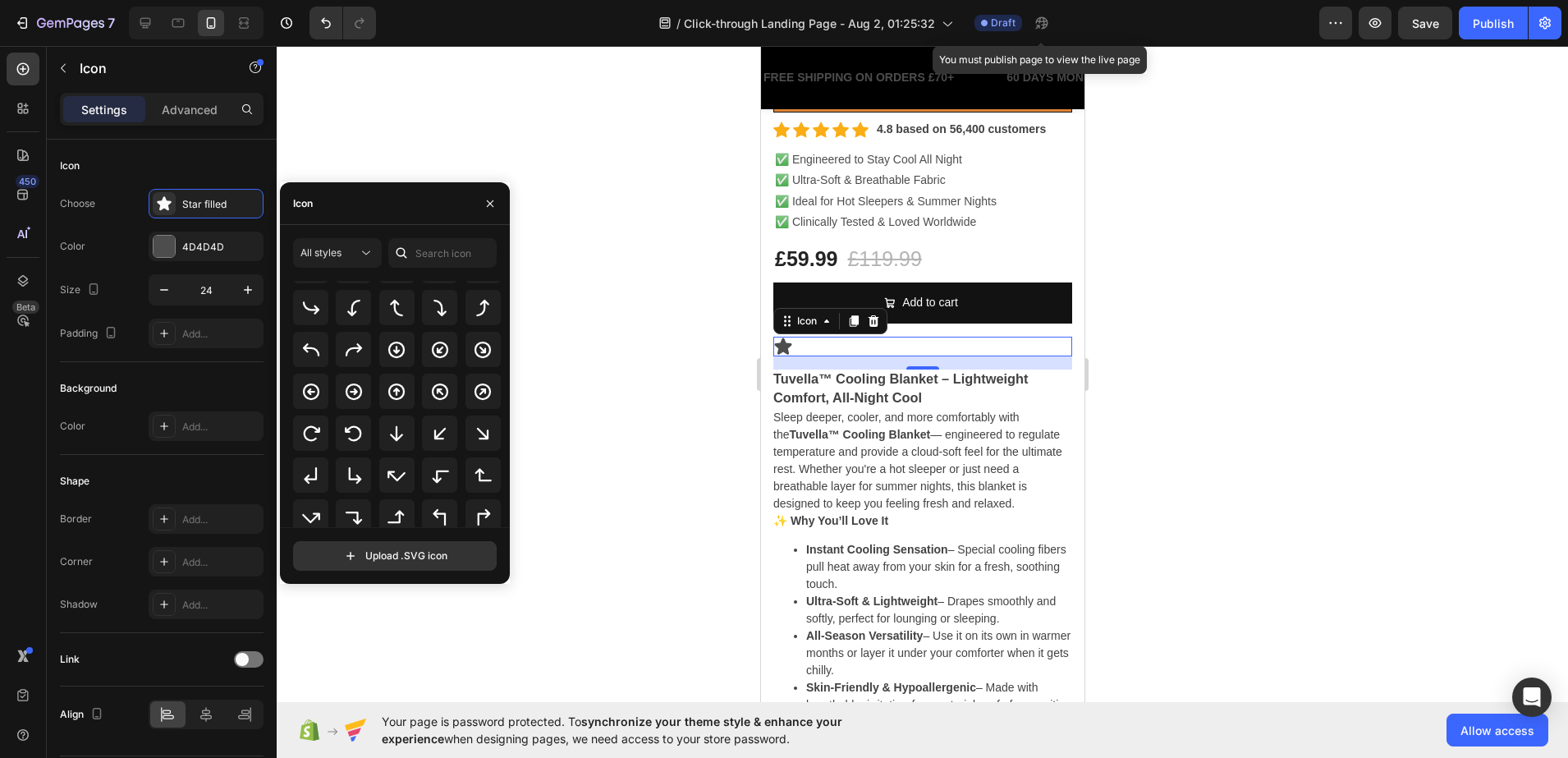 click on "Icon" at bounding box center [395, 204] 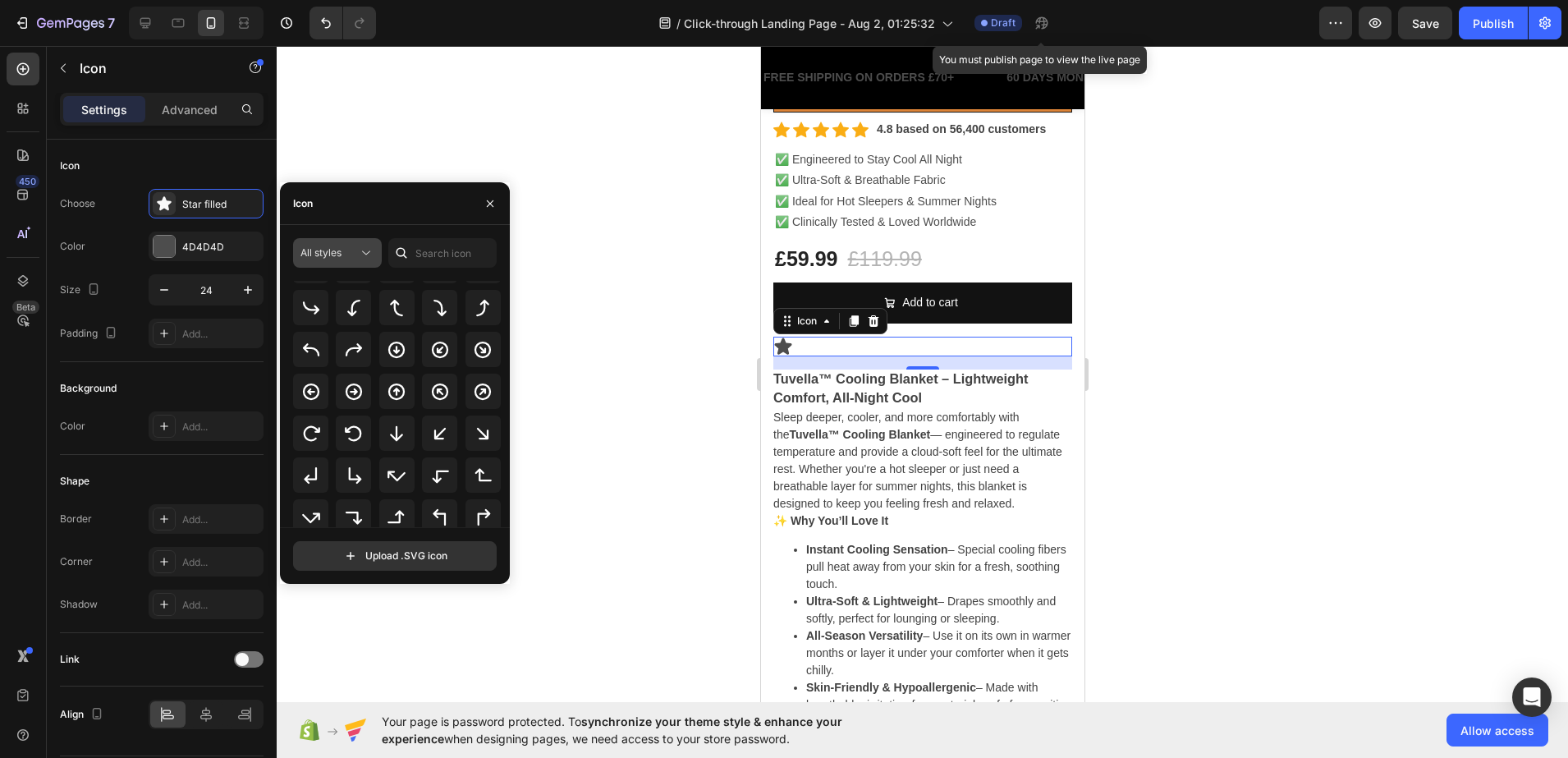 click on "All styles" at bounding box center [329, 253] 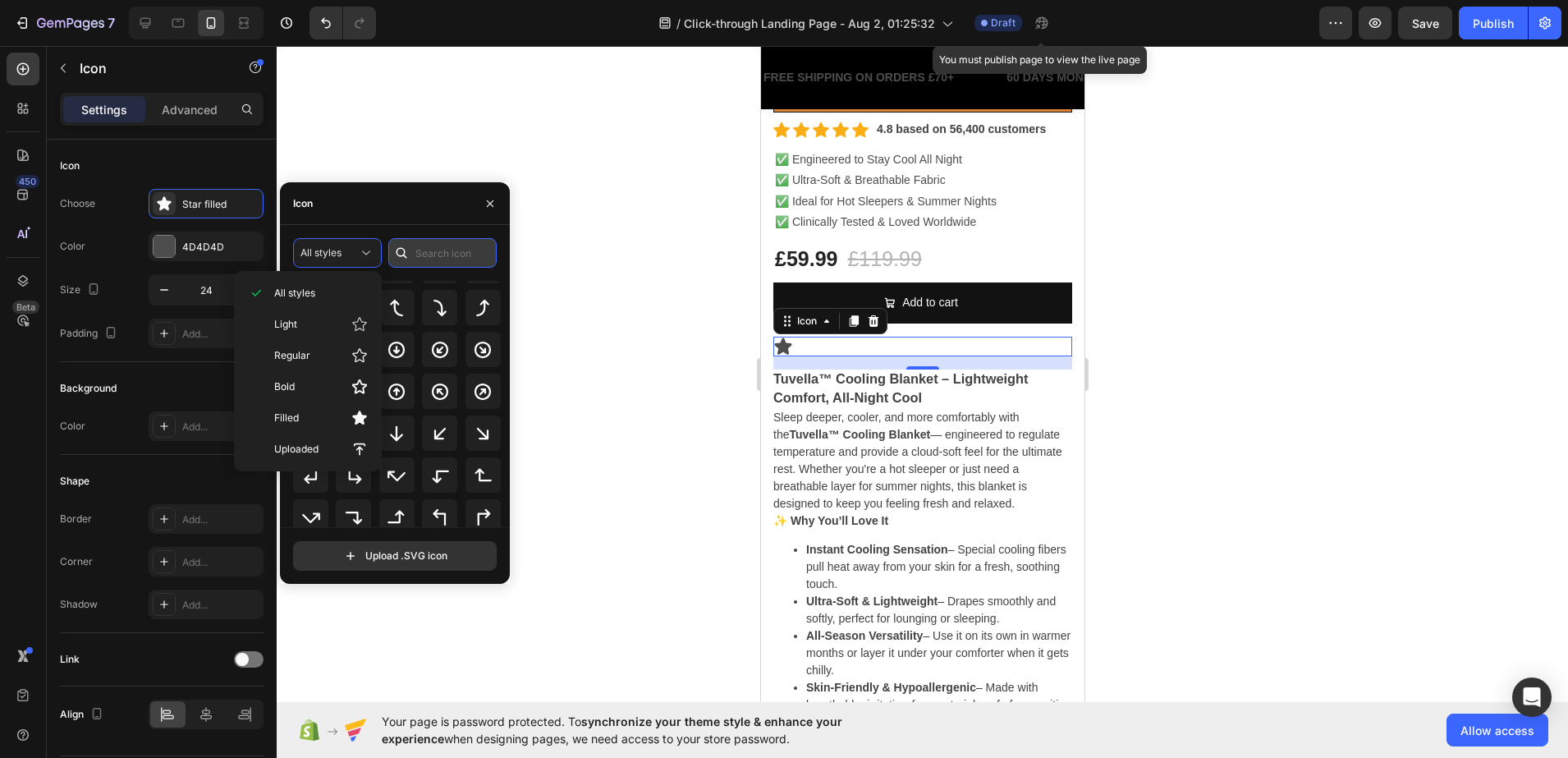 click at bounding box center [442, 253] 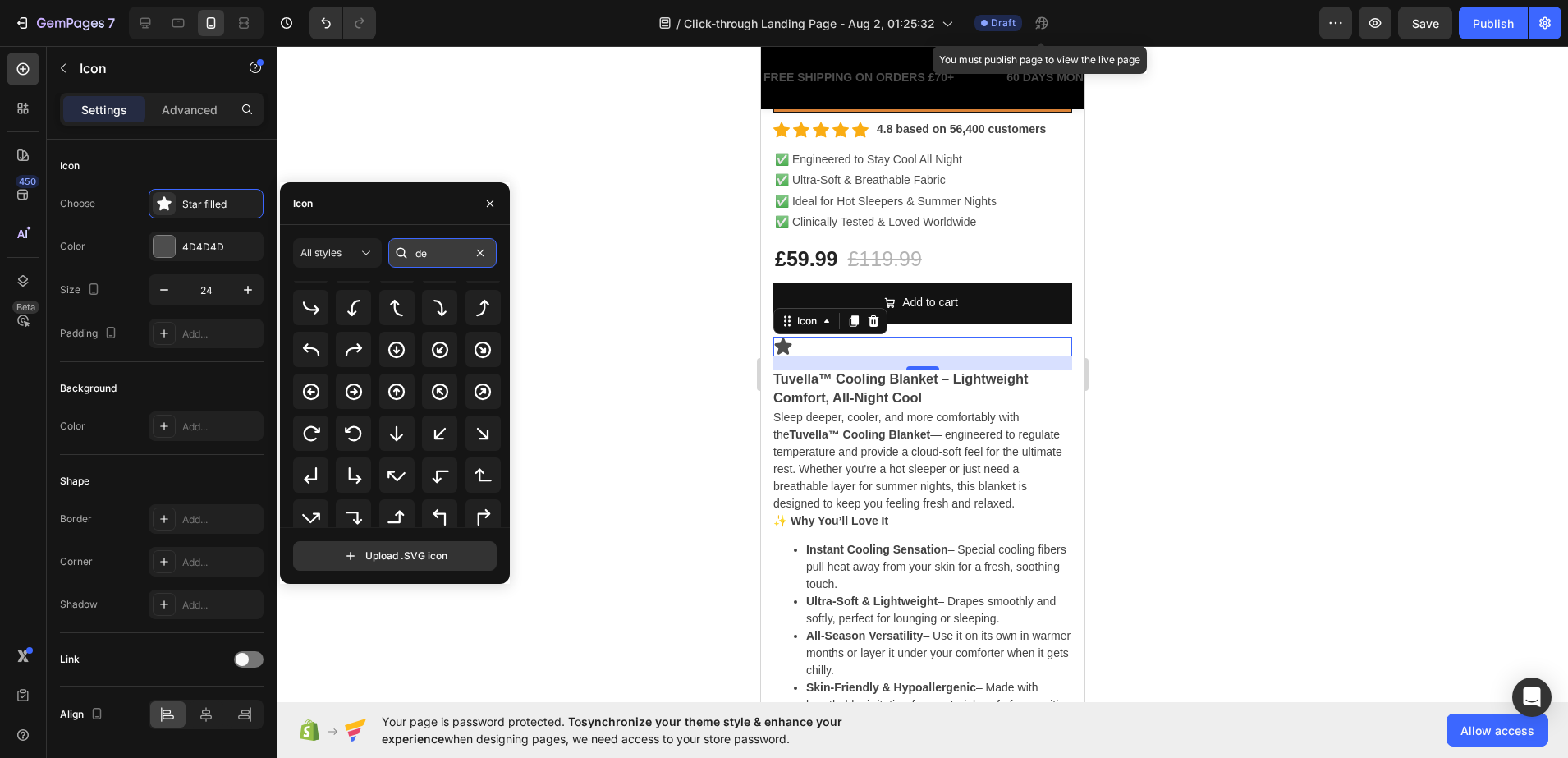scroll, scrollTop: 0, scrollLeft: 0, axis: both 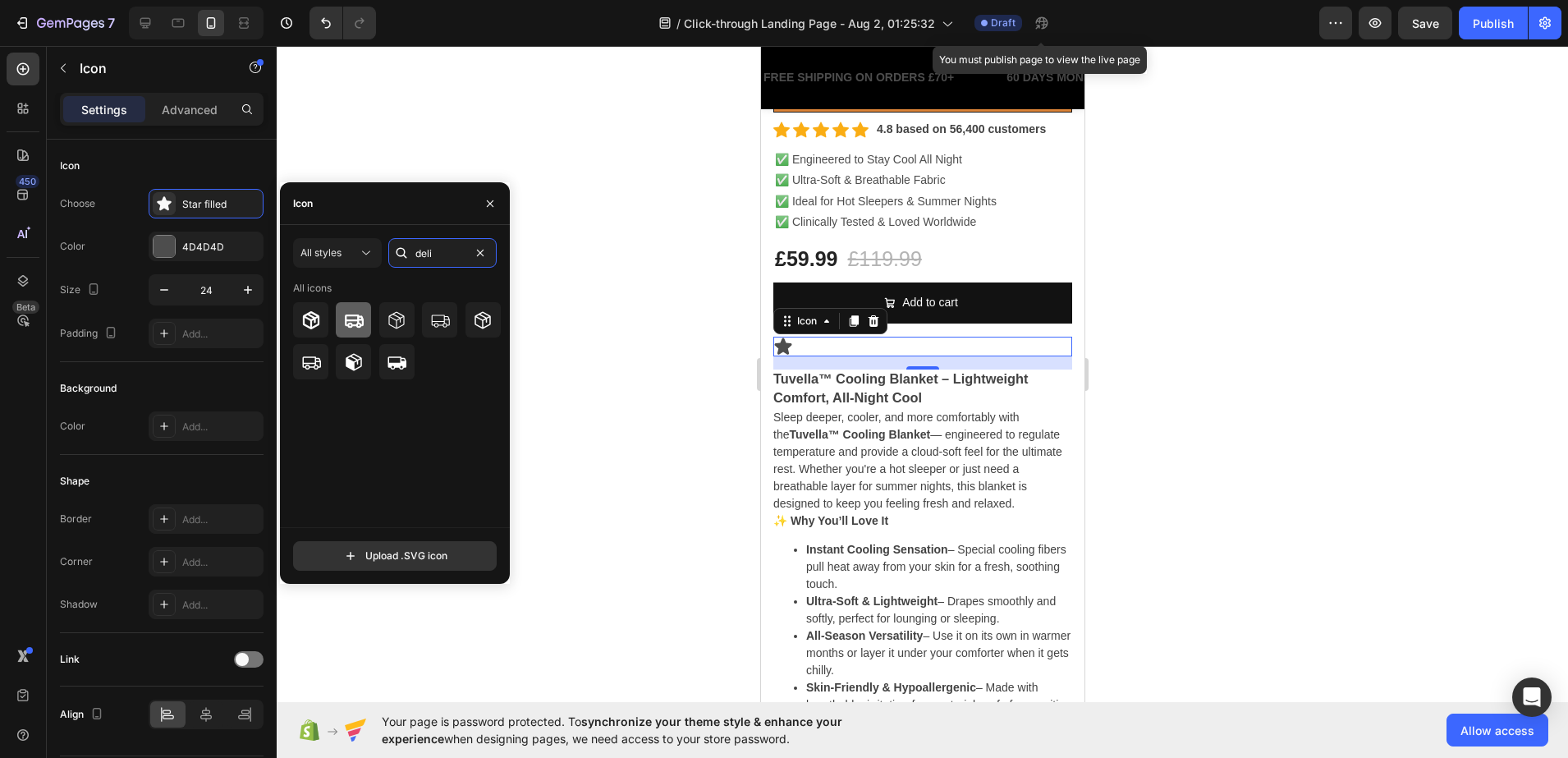 type on "deli" 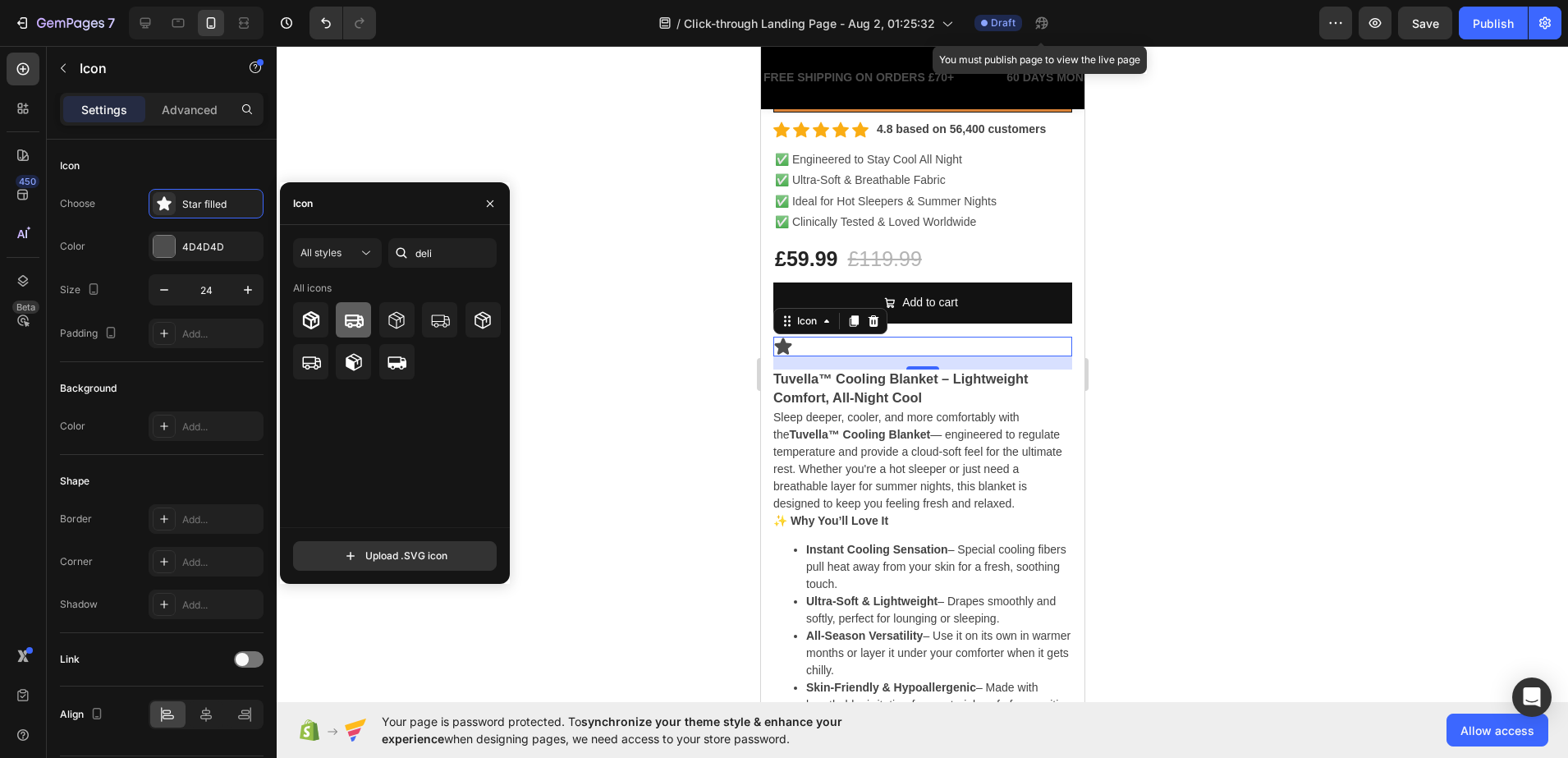 click 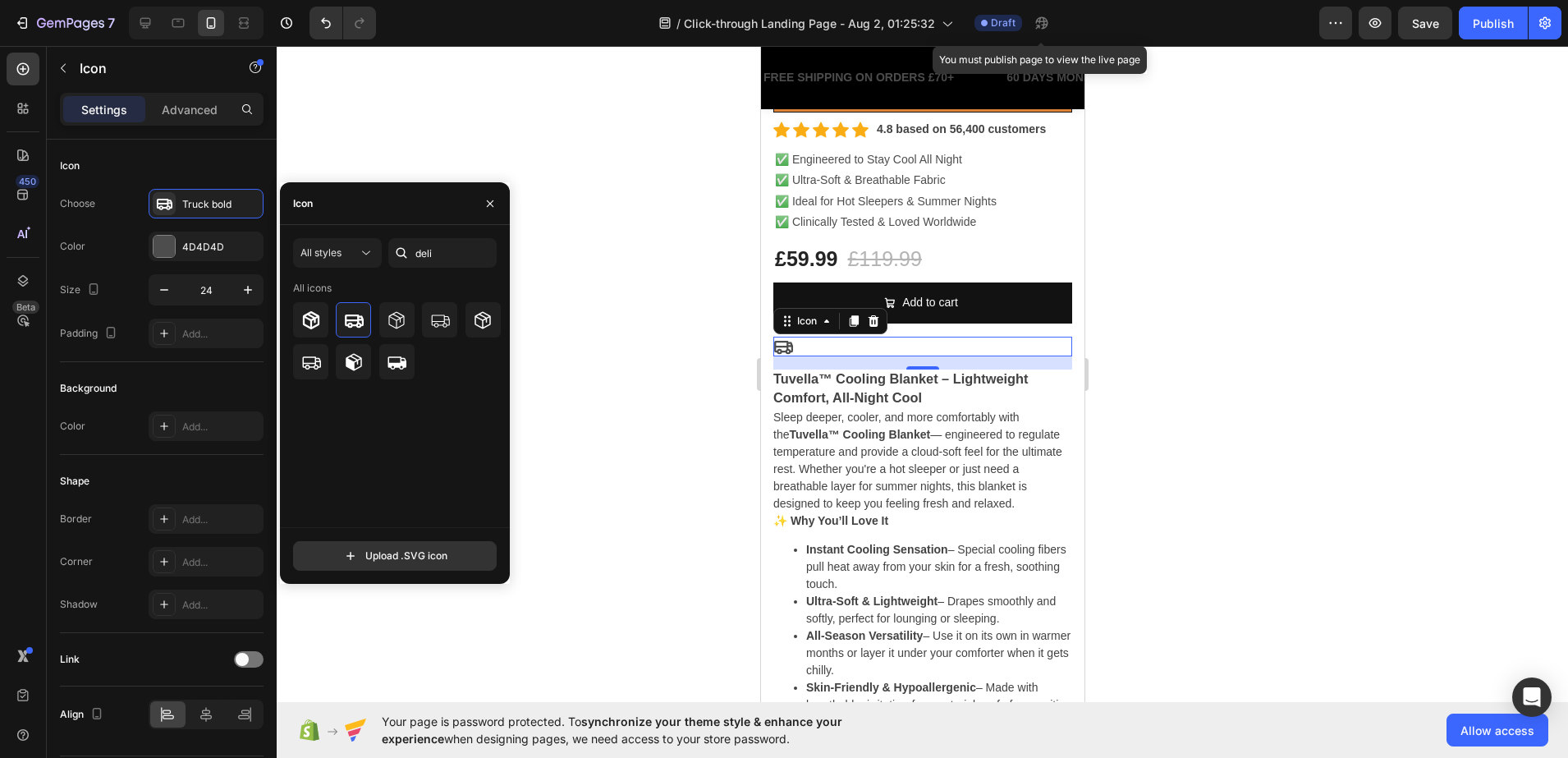 click on "Icon   16" at bounding box center [922, 347] 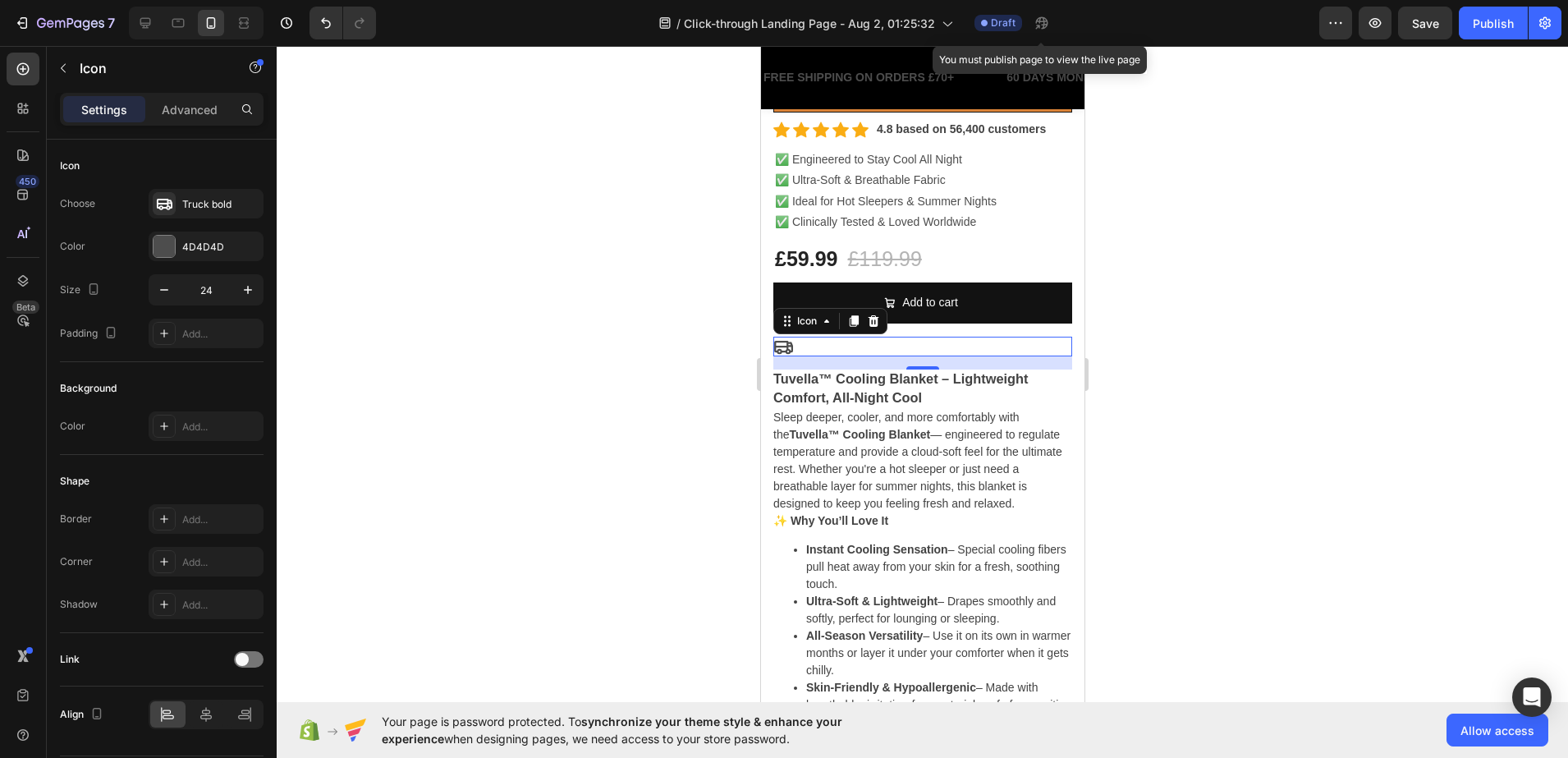 click on "Icon   16" at bounding box center (922, 347) 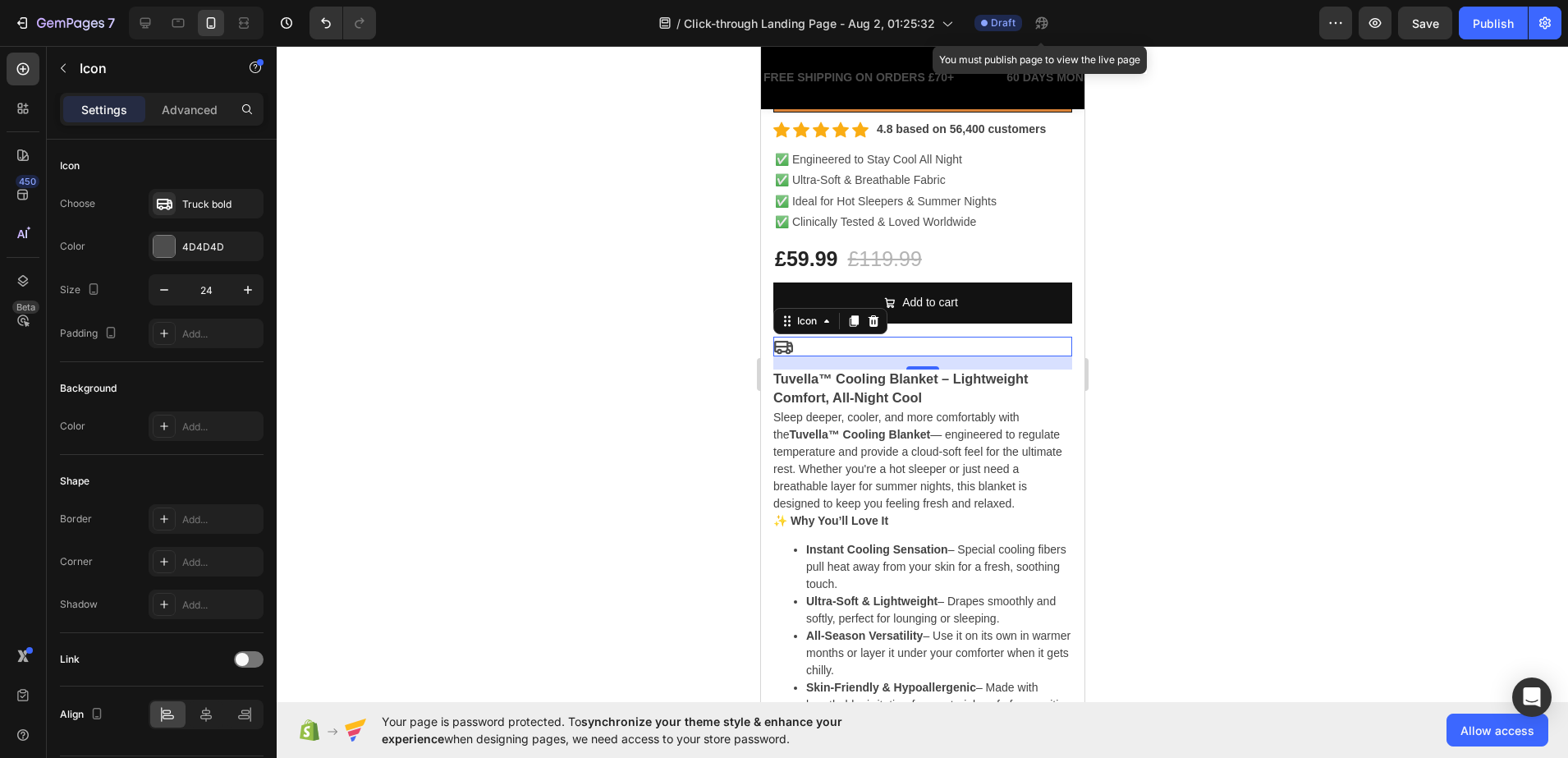 click 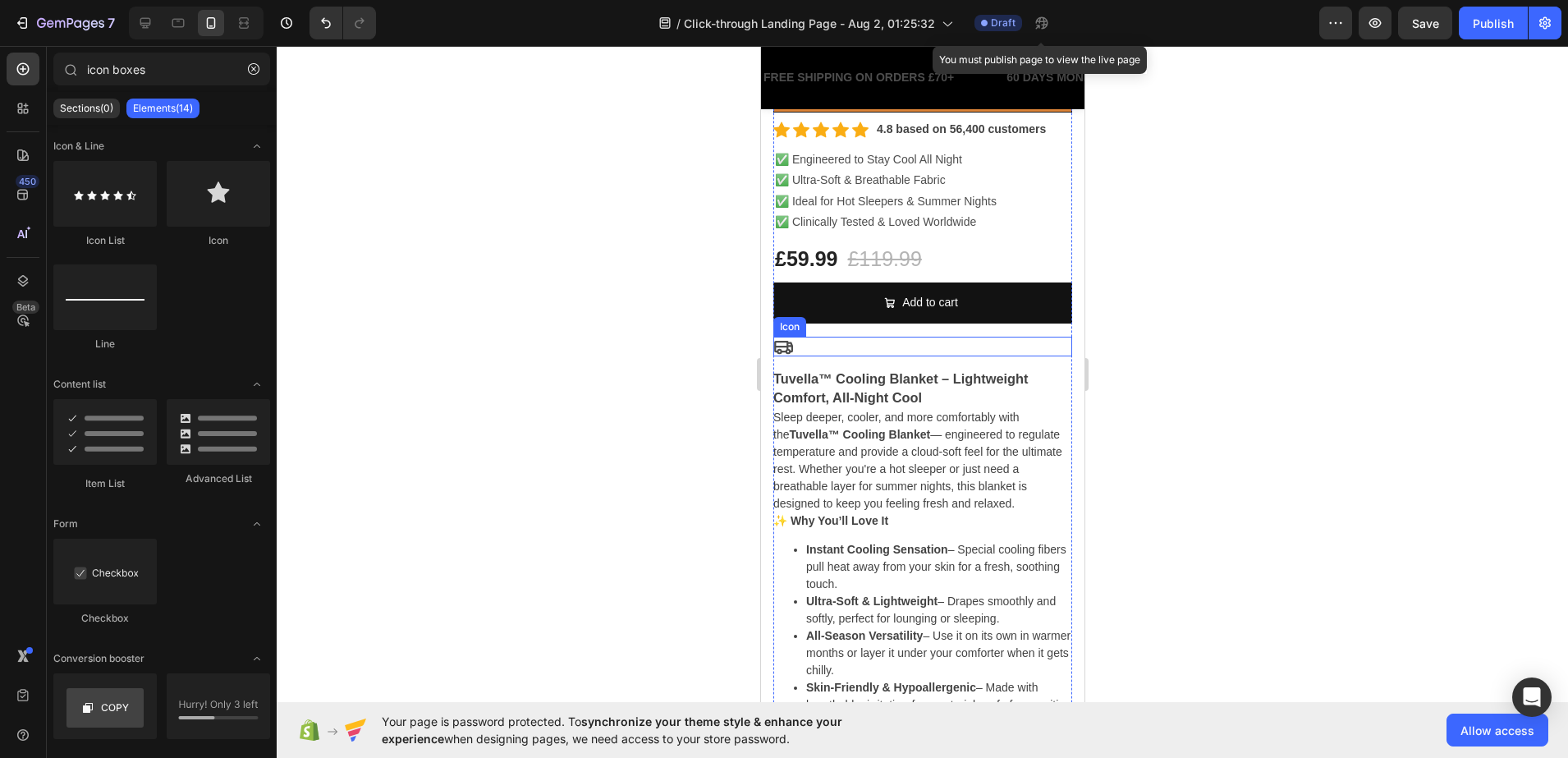 click 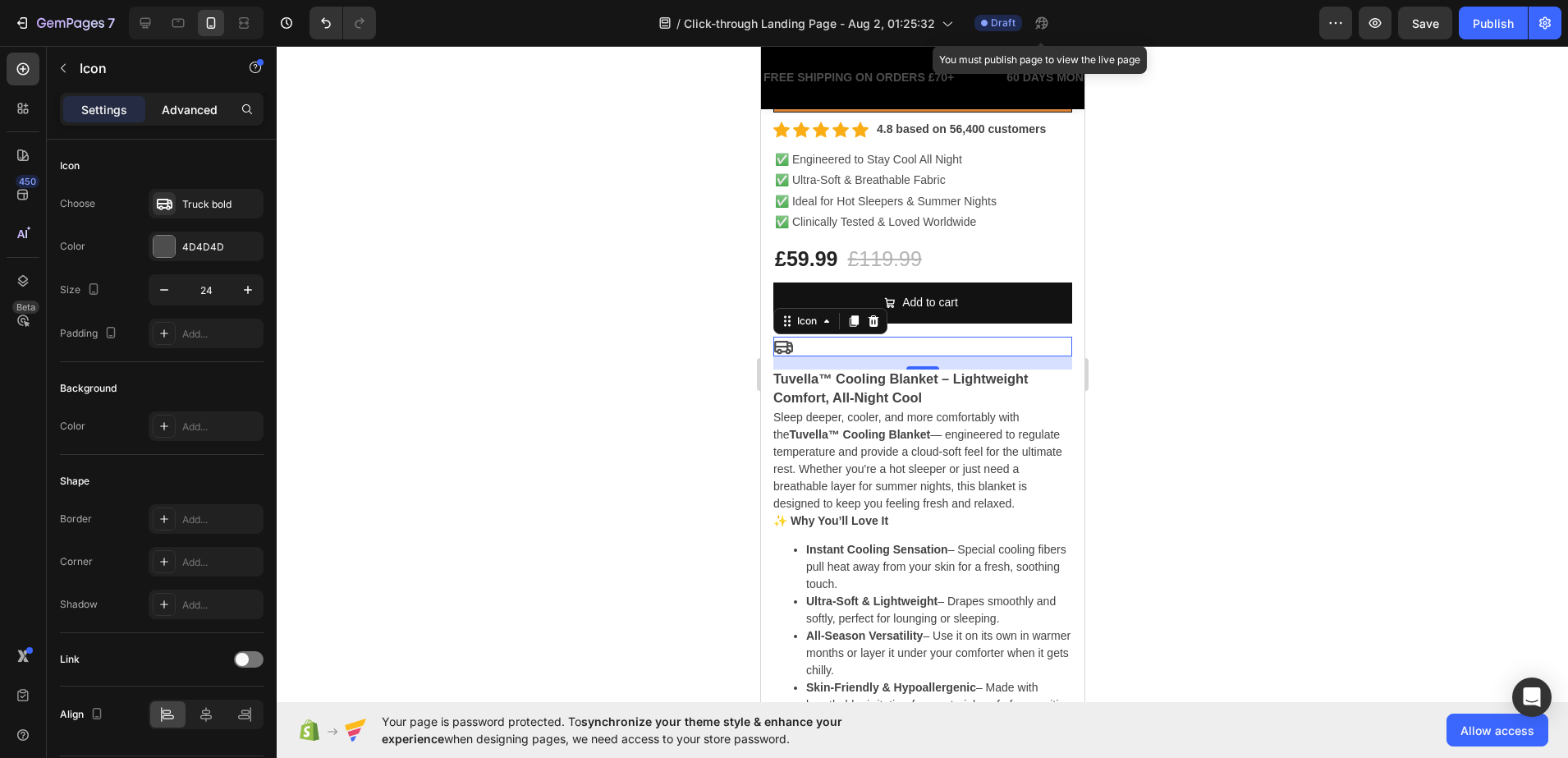click on "Advanced" 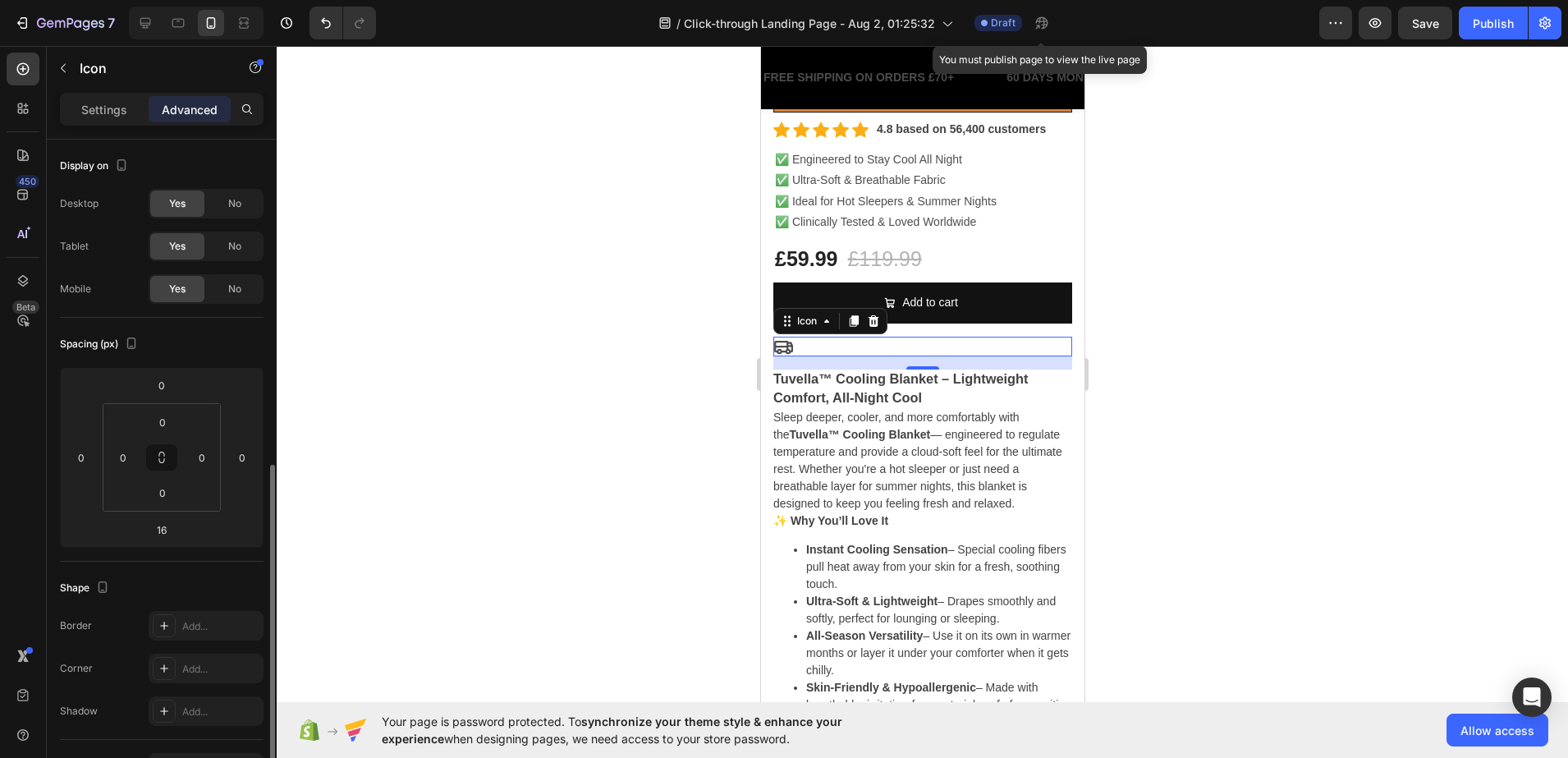 scroll, scrollTop: 205, scrollLeft: 0, axis: vertical 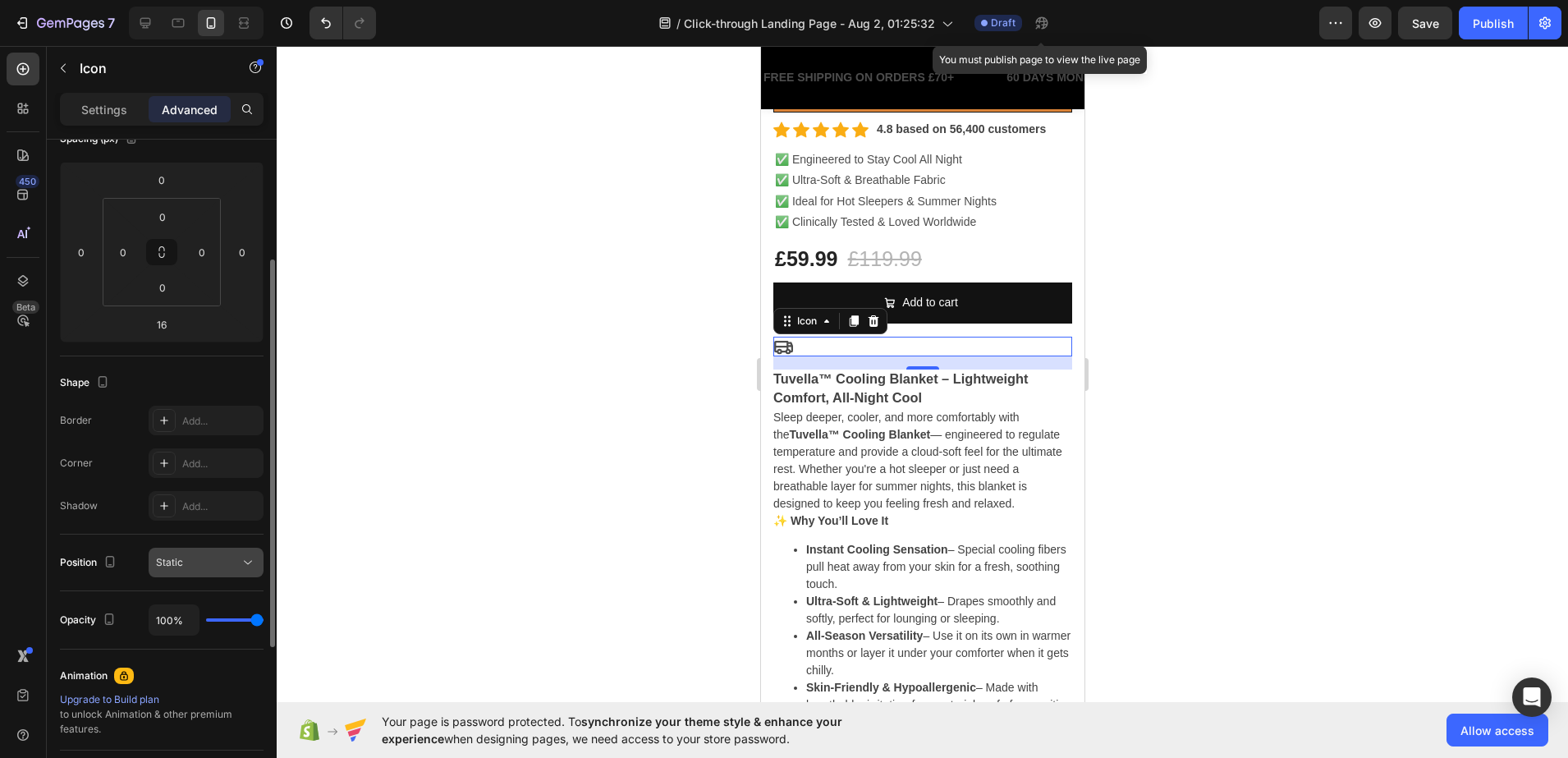 click on "Static" at bounding box center (206, 563) 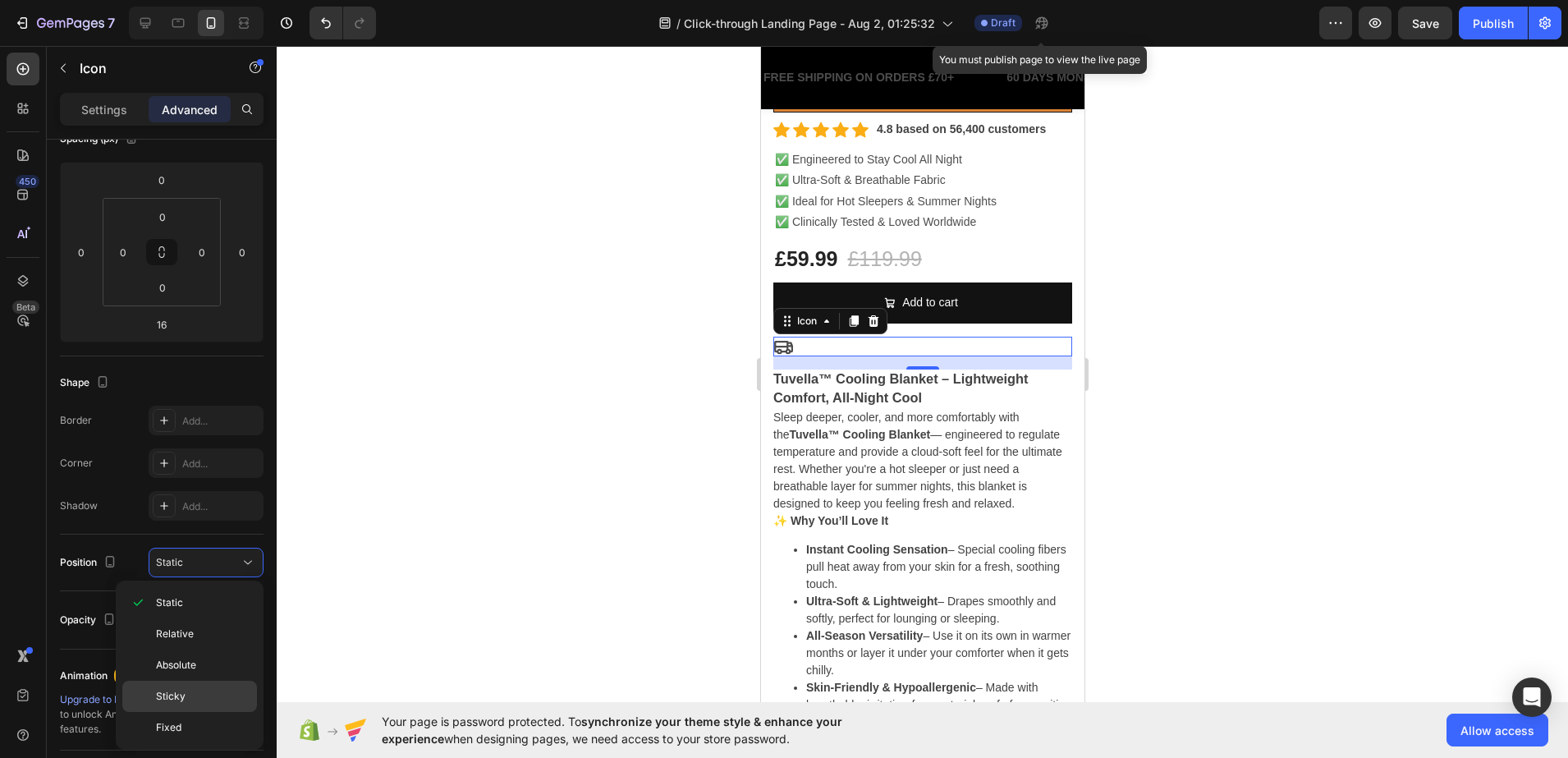 click on "Sticky" at bounding box center [203, 696] 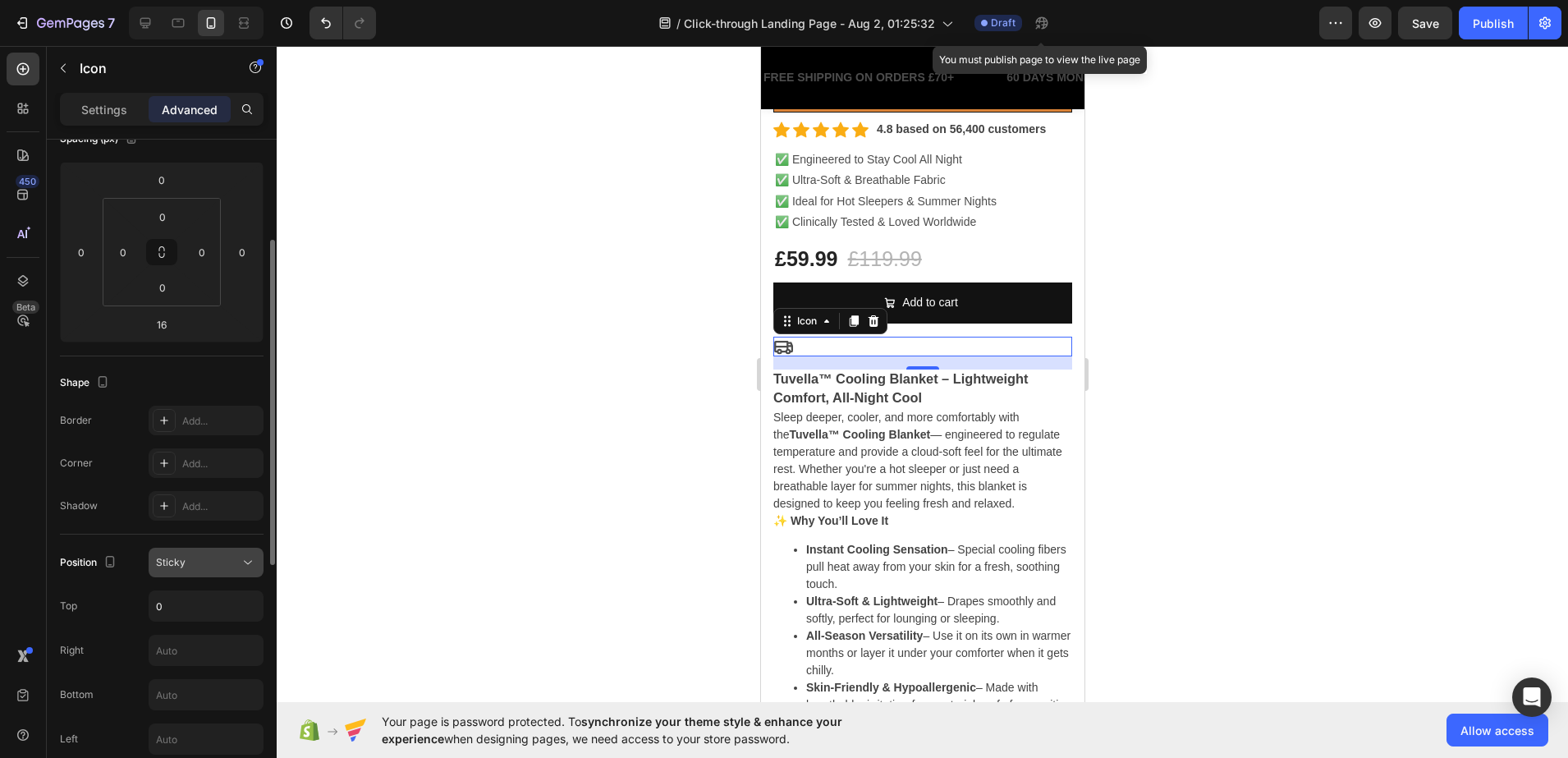 click on "Sticky" at bounding box center [198, 563] 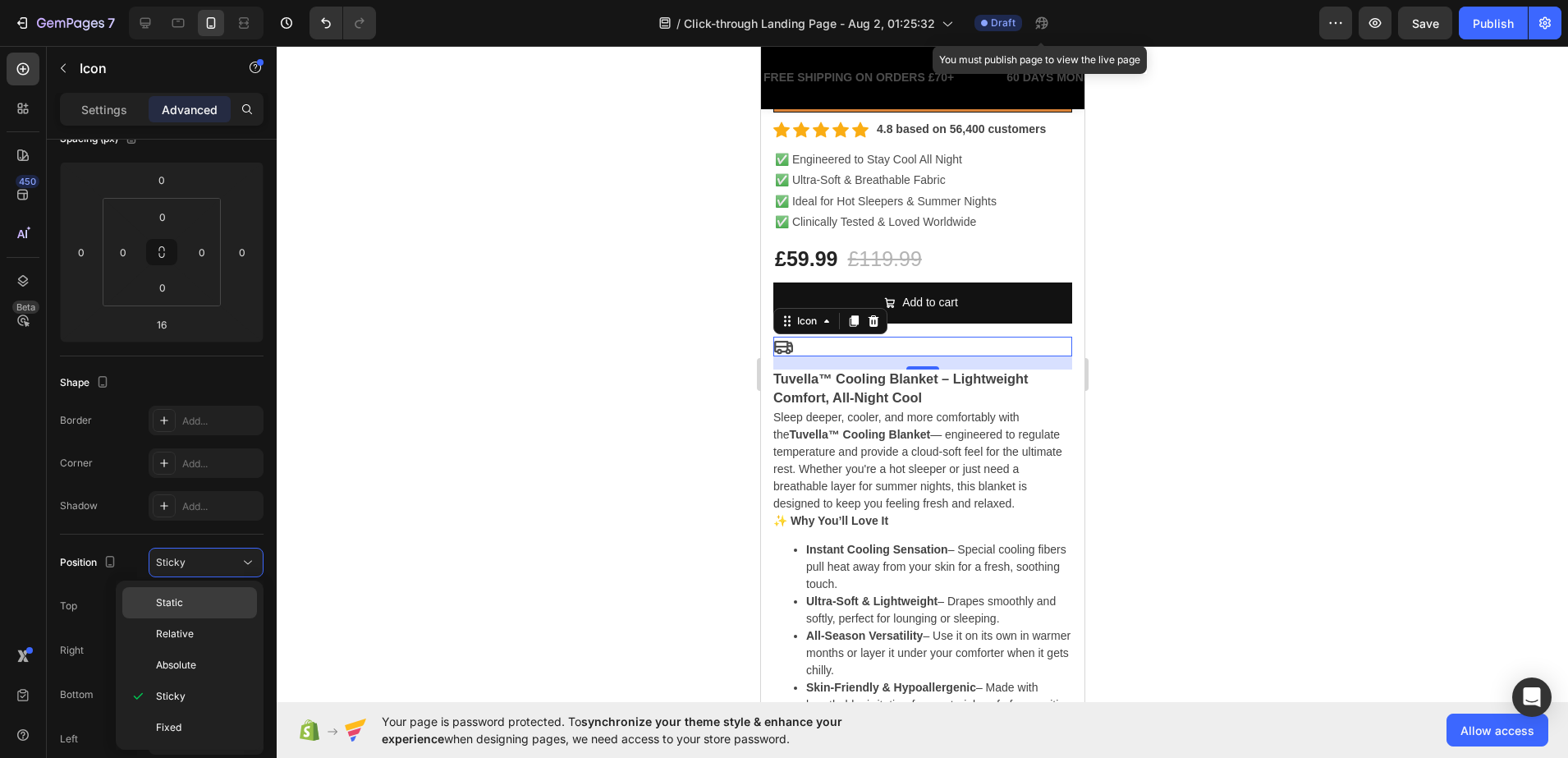 click on "Static" at bounding box center (203, 603) 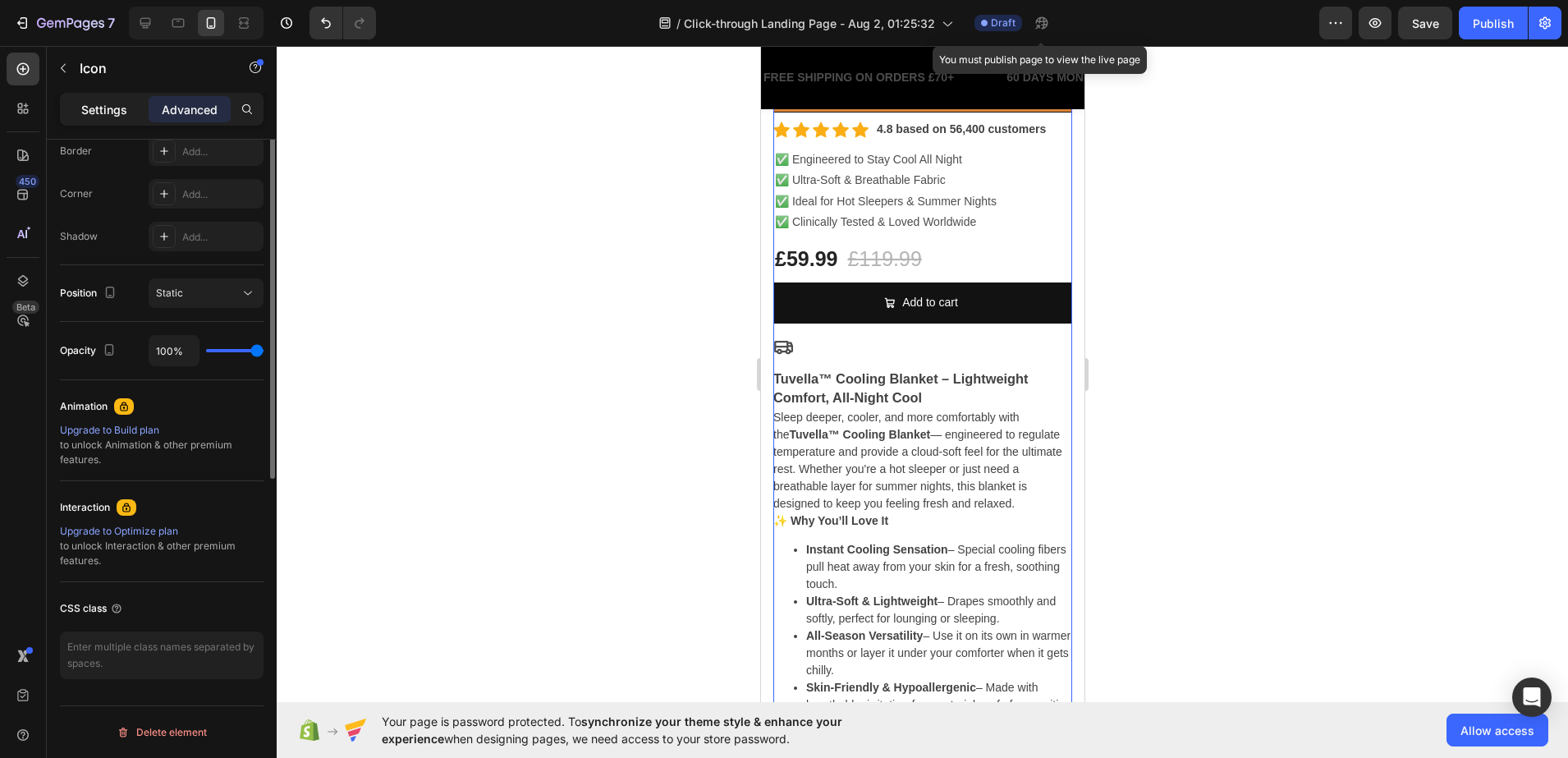 scroll, scrollTop: 269, scrollLeft: 0, axis: vertical 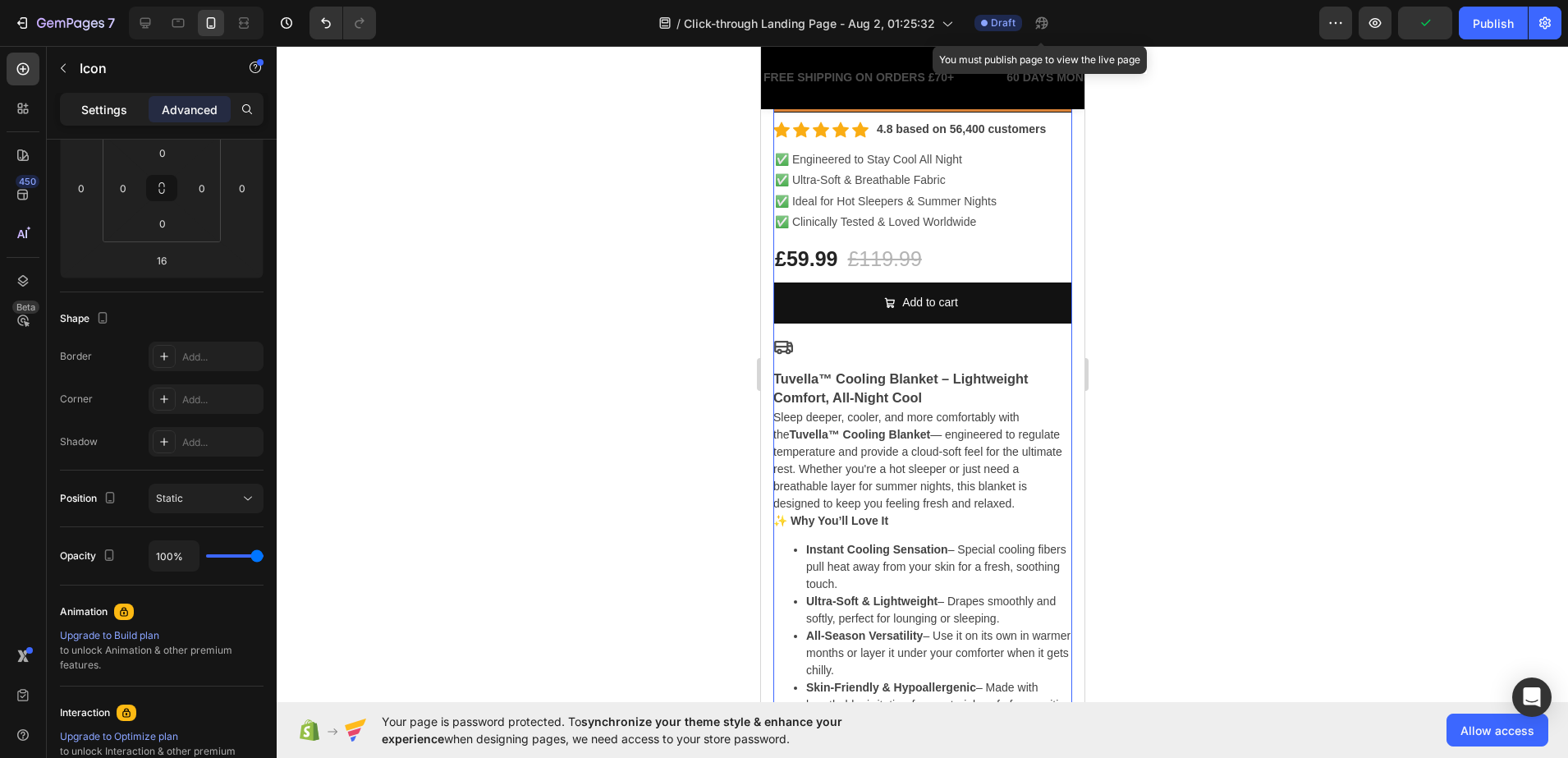 click on "Settings" at bounding box center (104, 109) 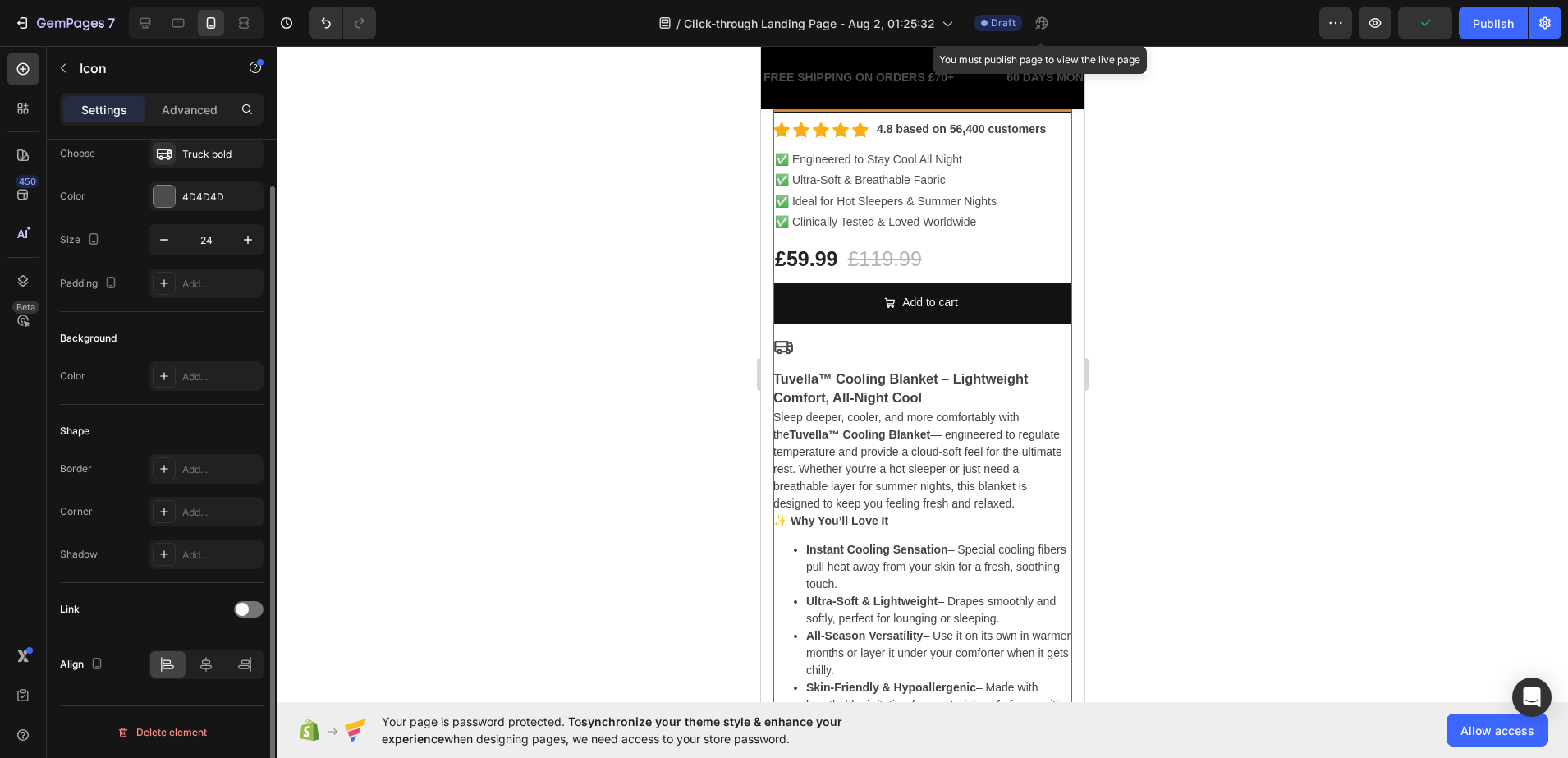 scroll, scrollTop: 50, scrollLeft: 0, axis: vertical 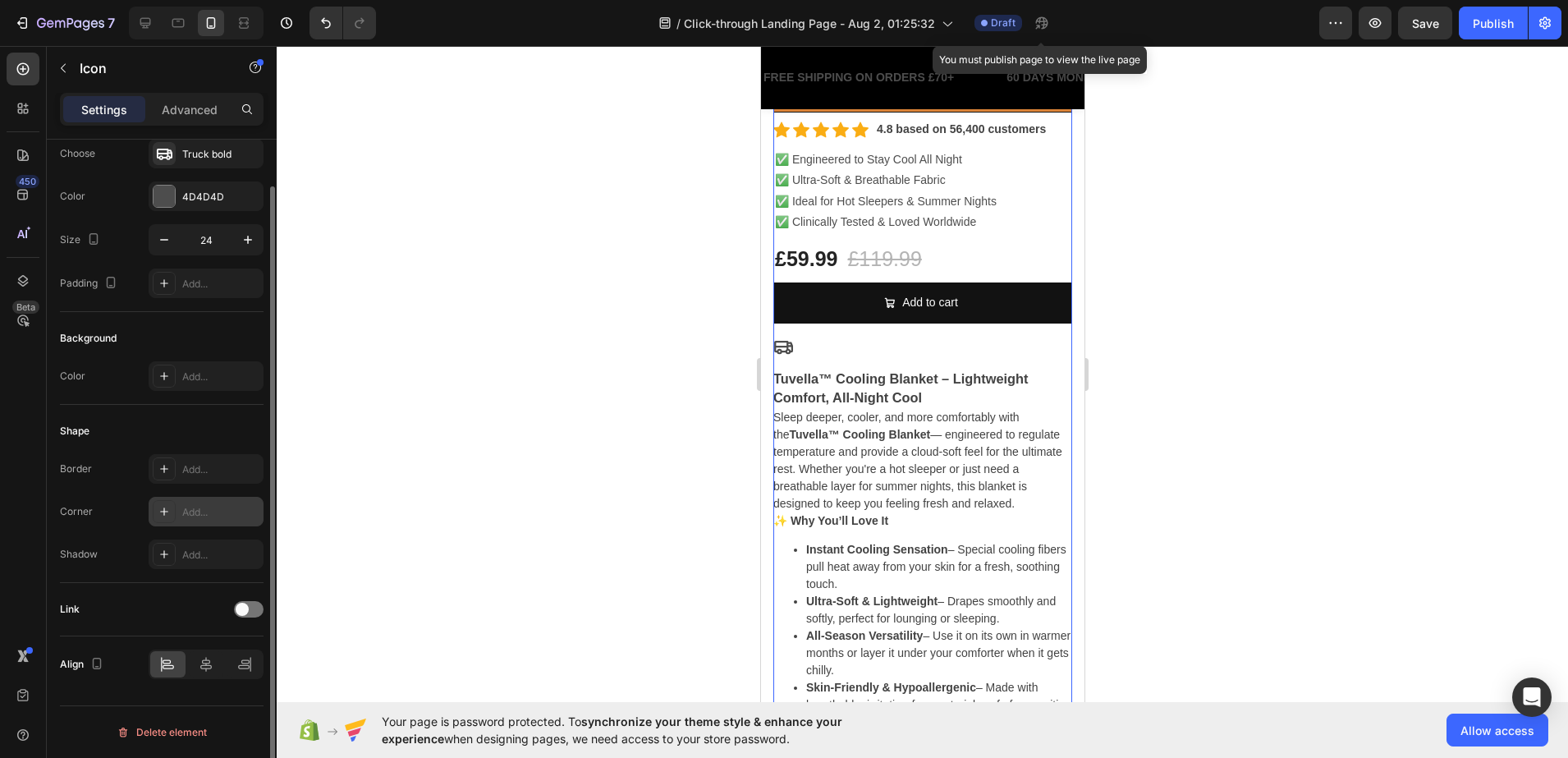 click at bounding box center (164, 512) 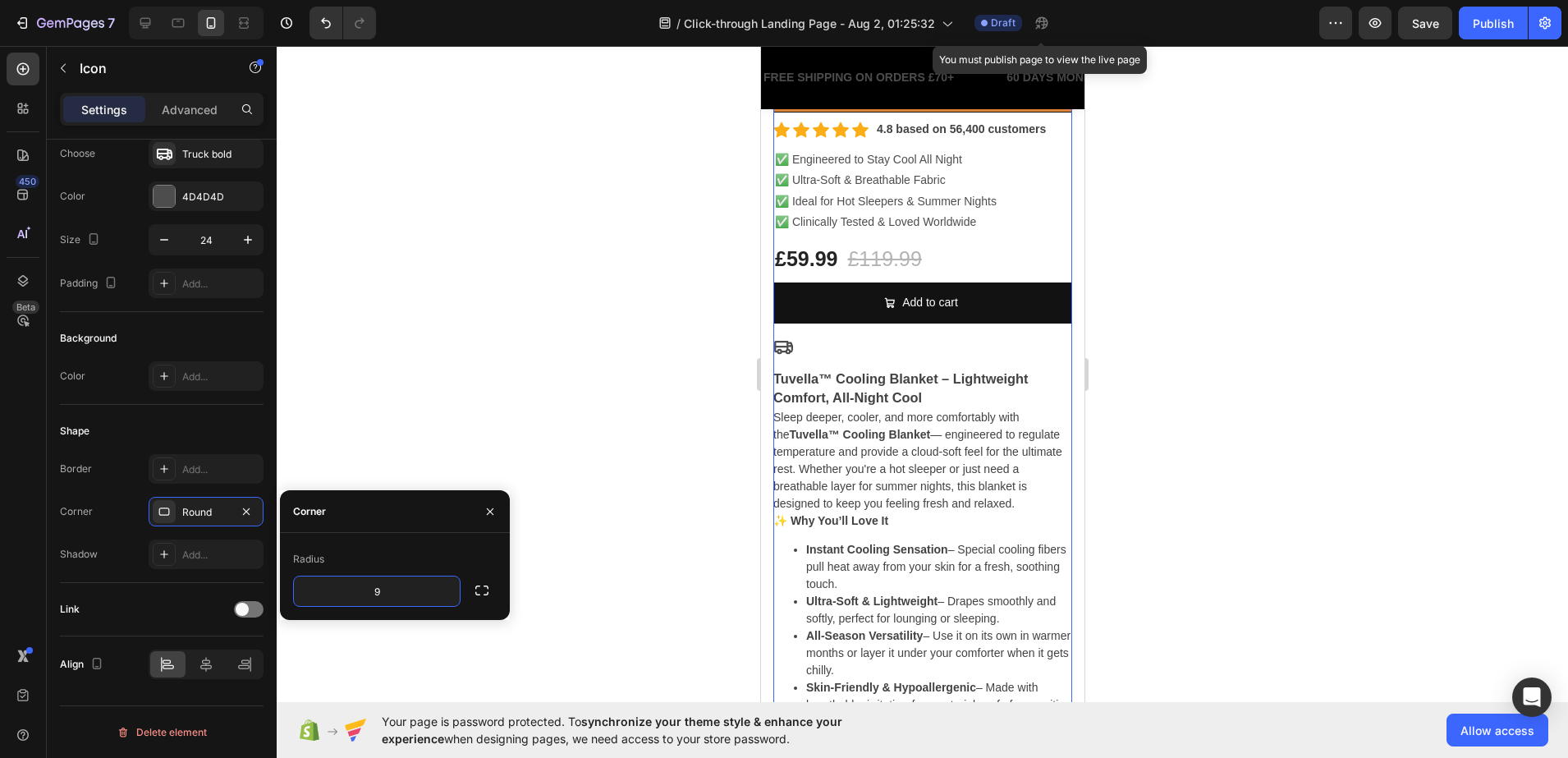 type on "90" 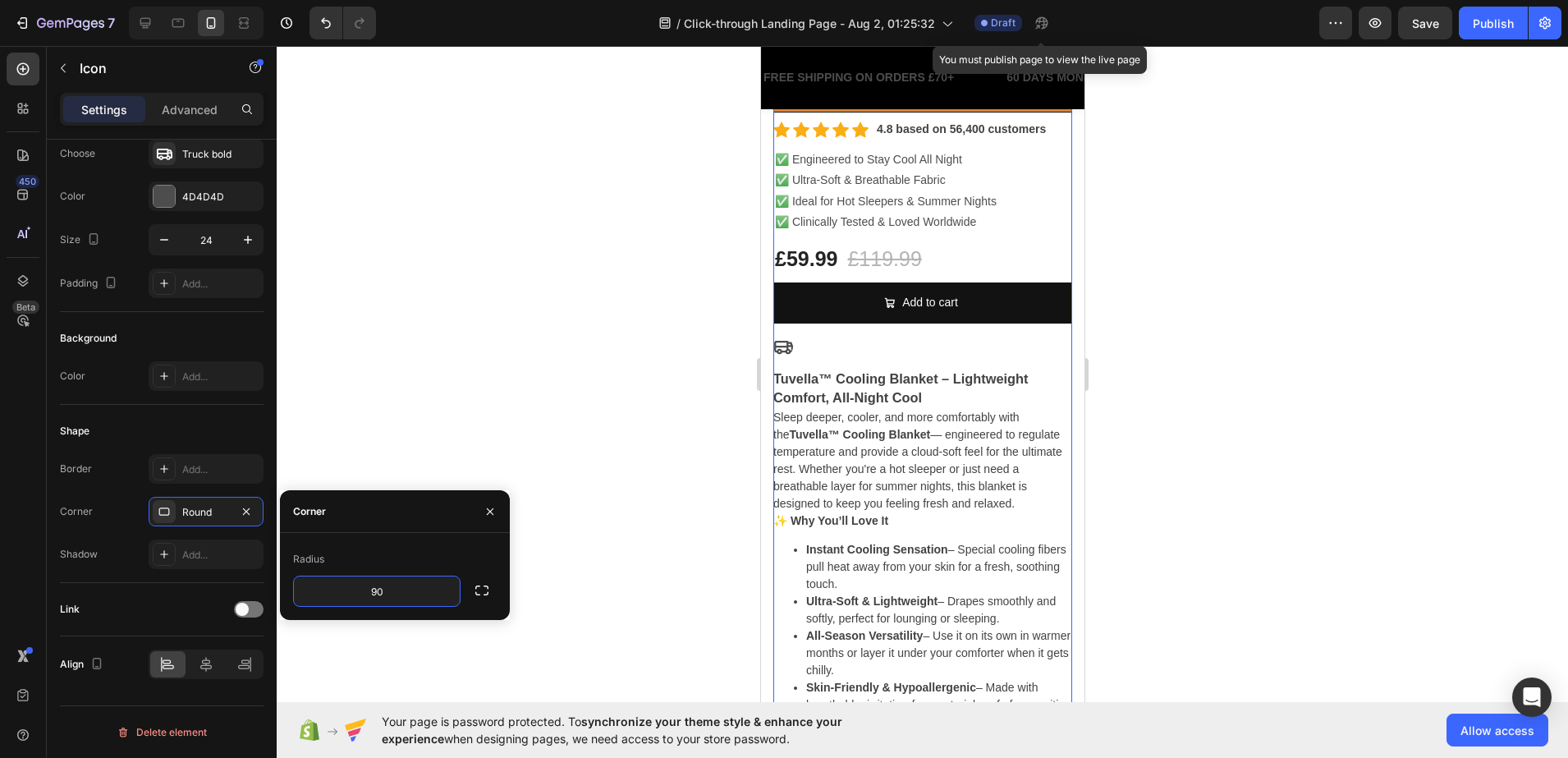 click 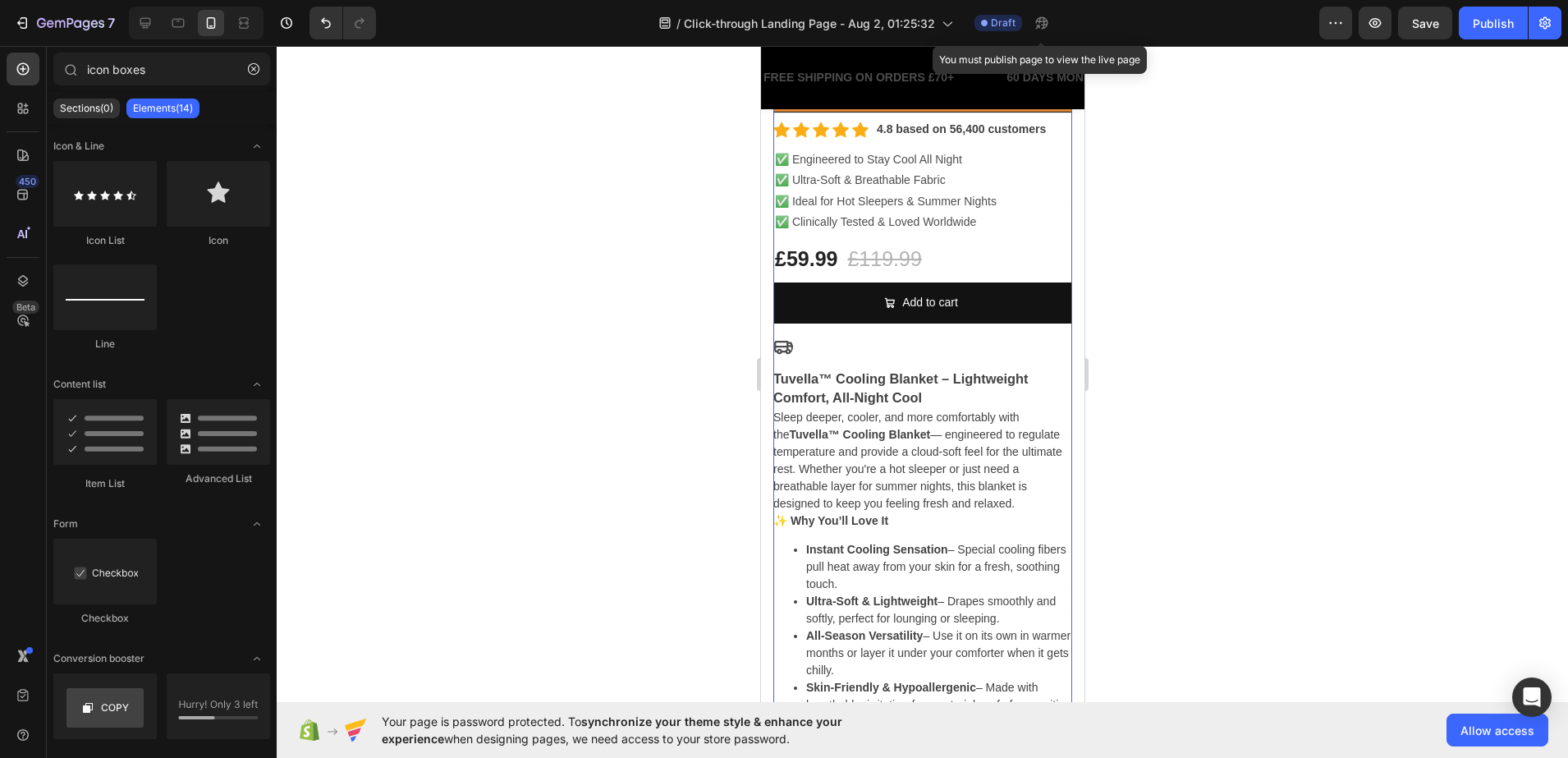 click 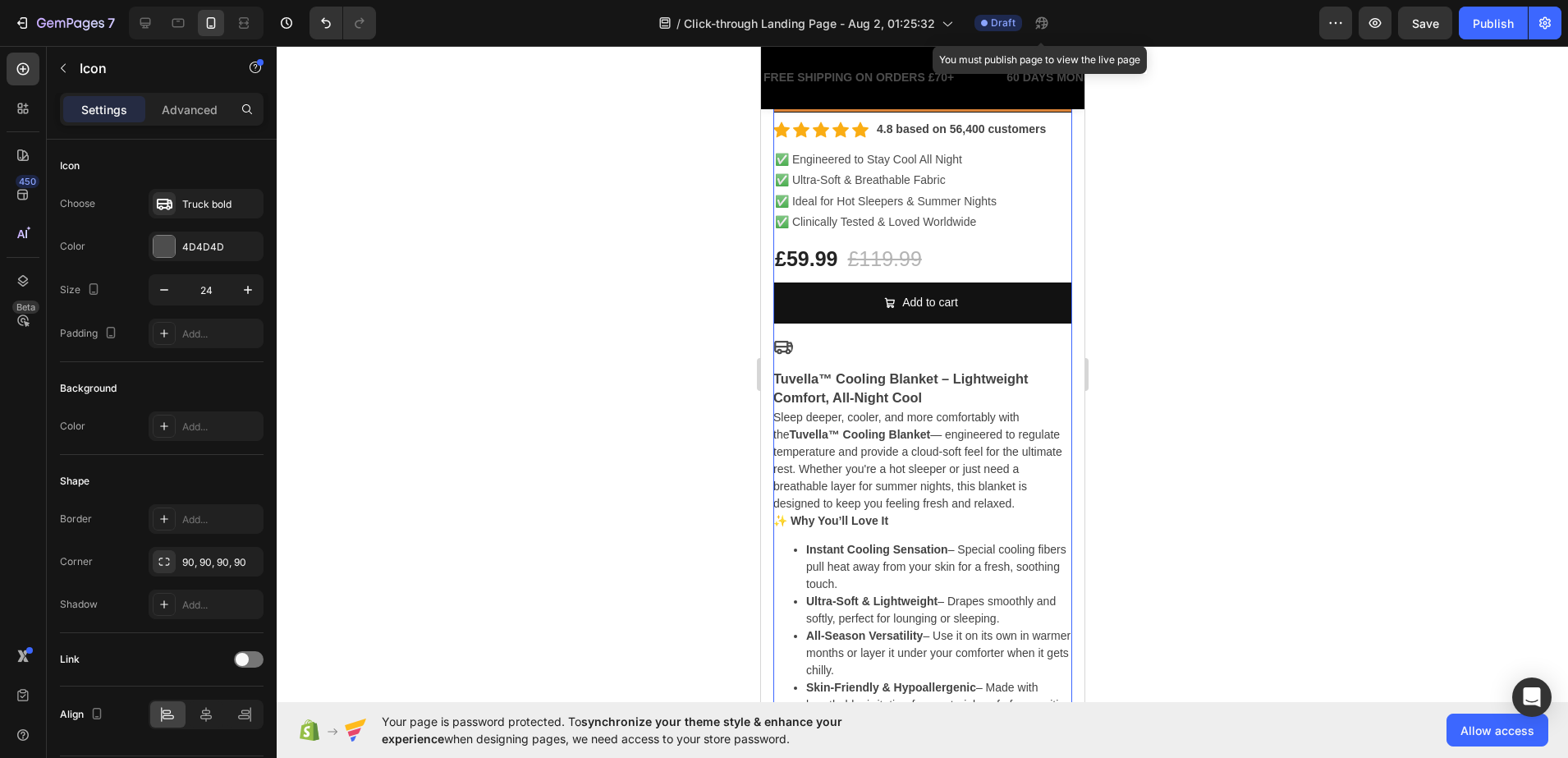 click 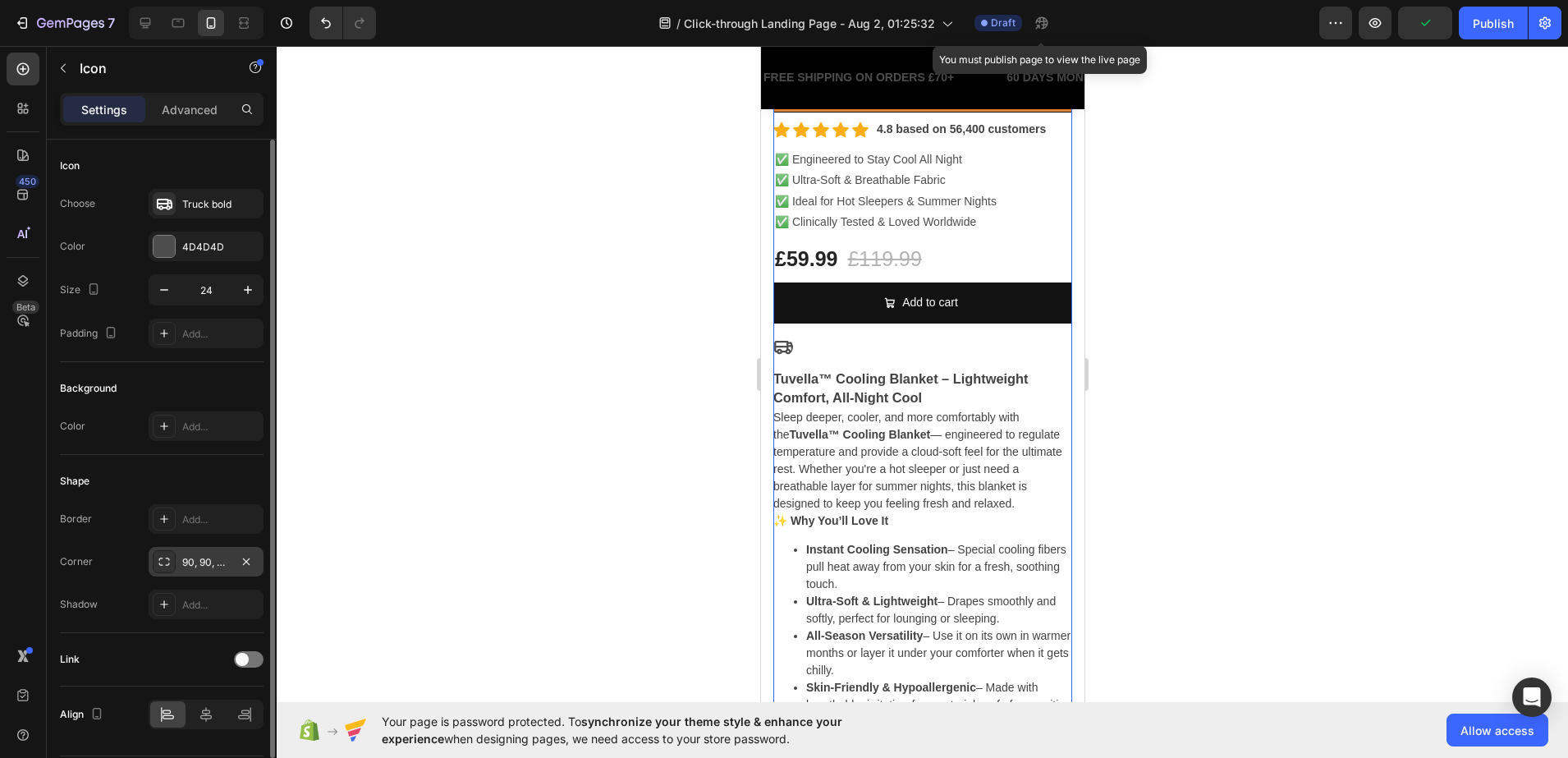 click on "90, 90, 90, 90" at bounding box center [206, 562] 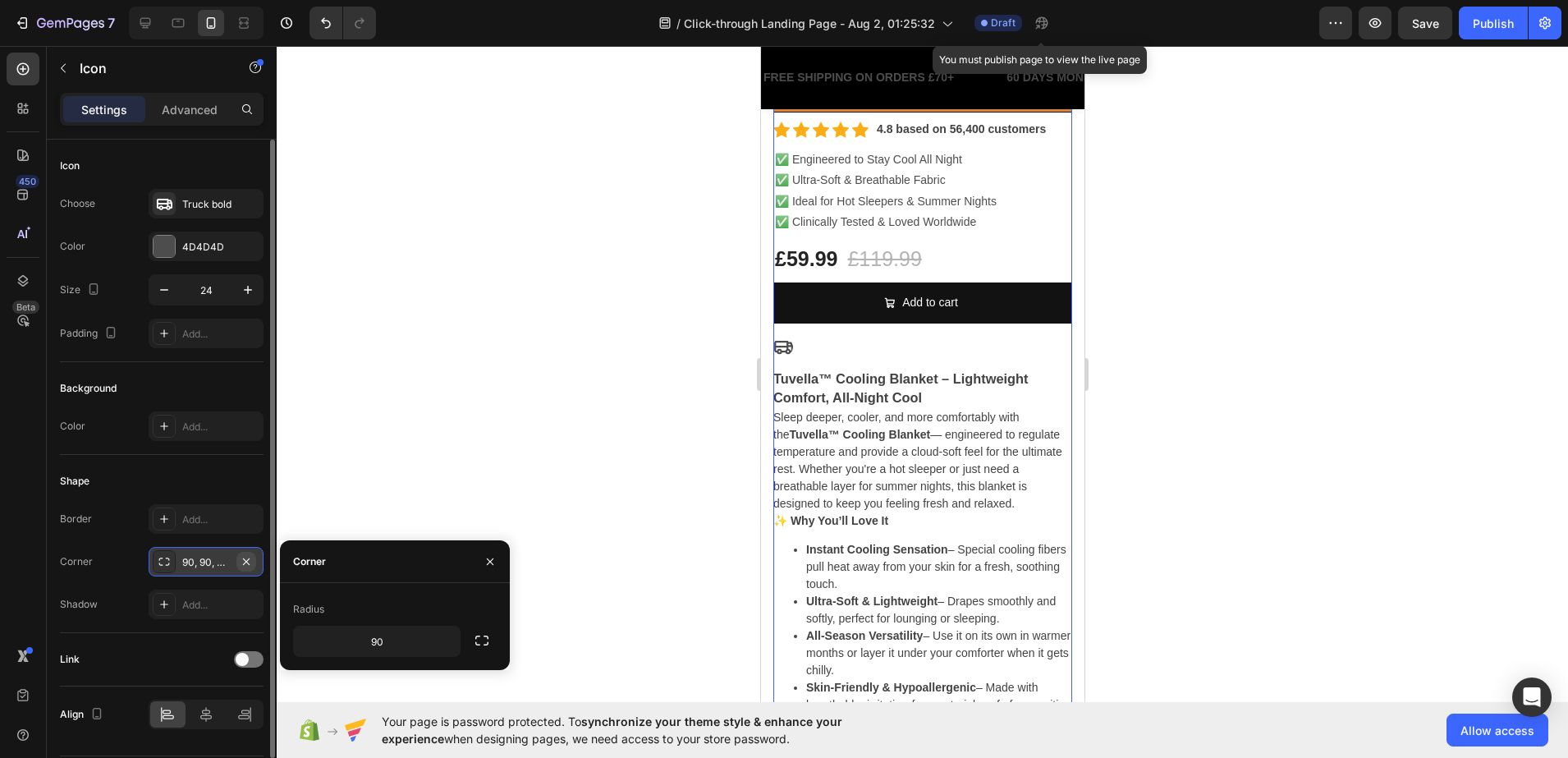 click 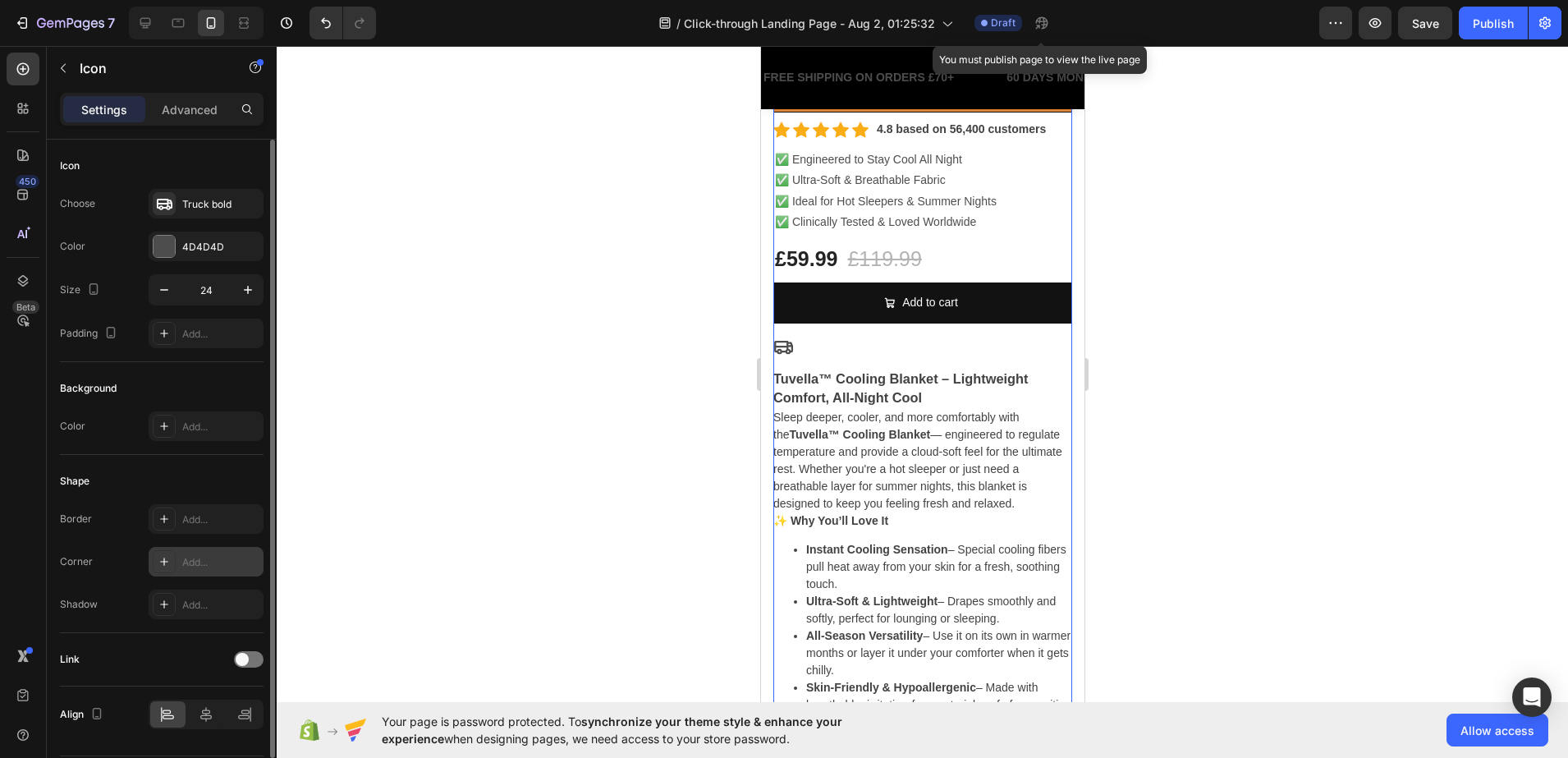 click 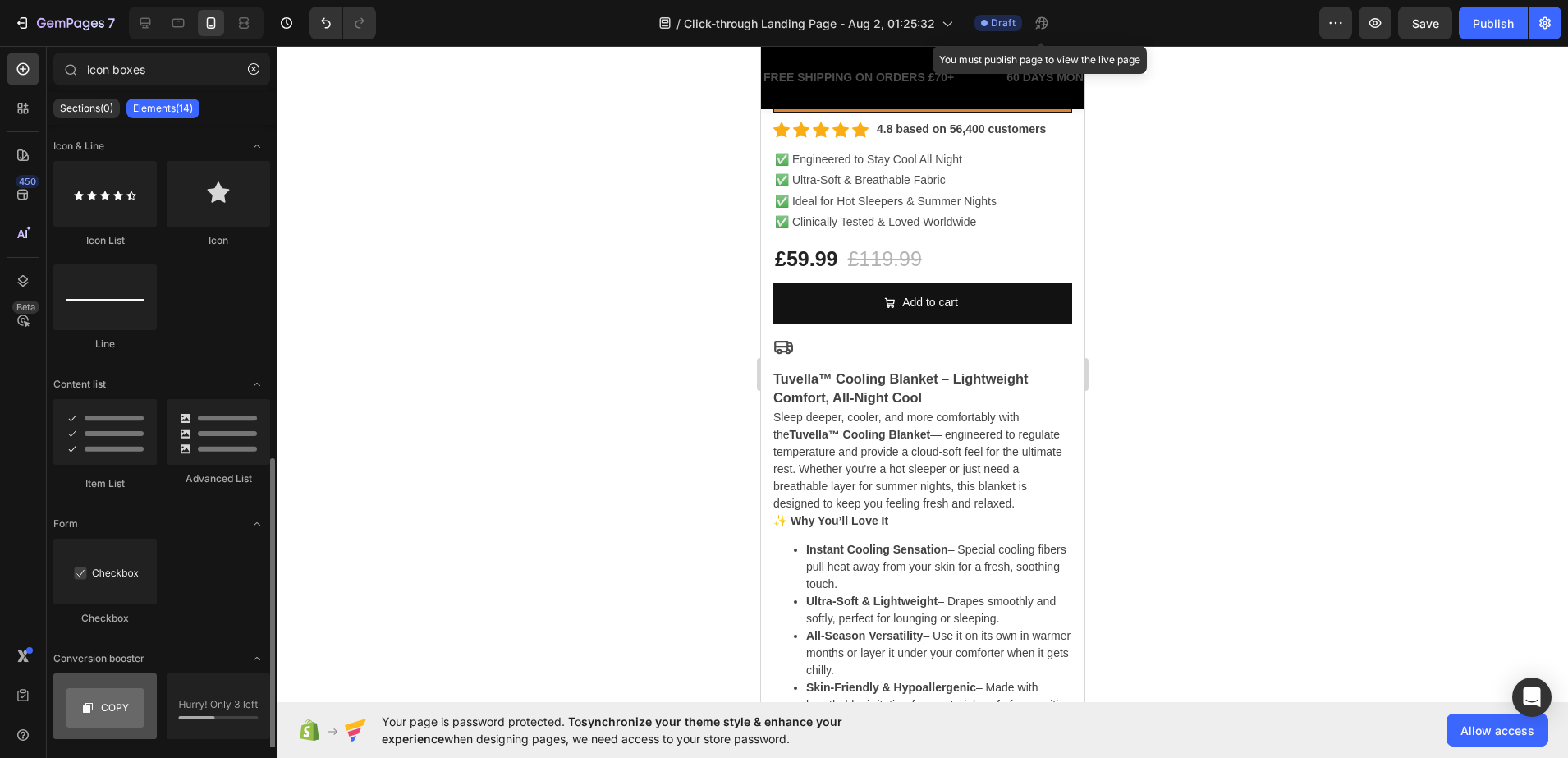 scroll, scrollTop: 205, scrollLeft: 0, axis: vertical 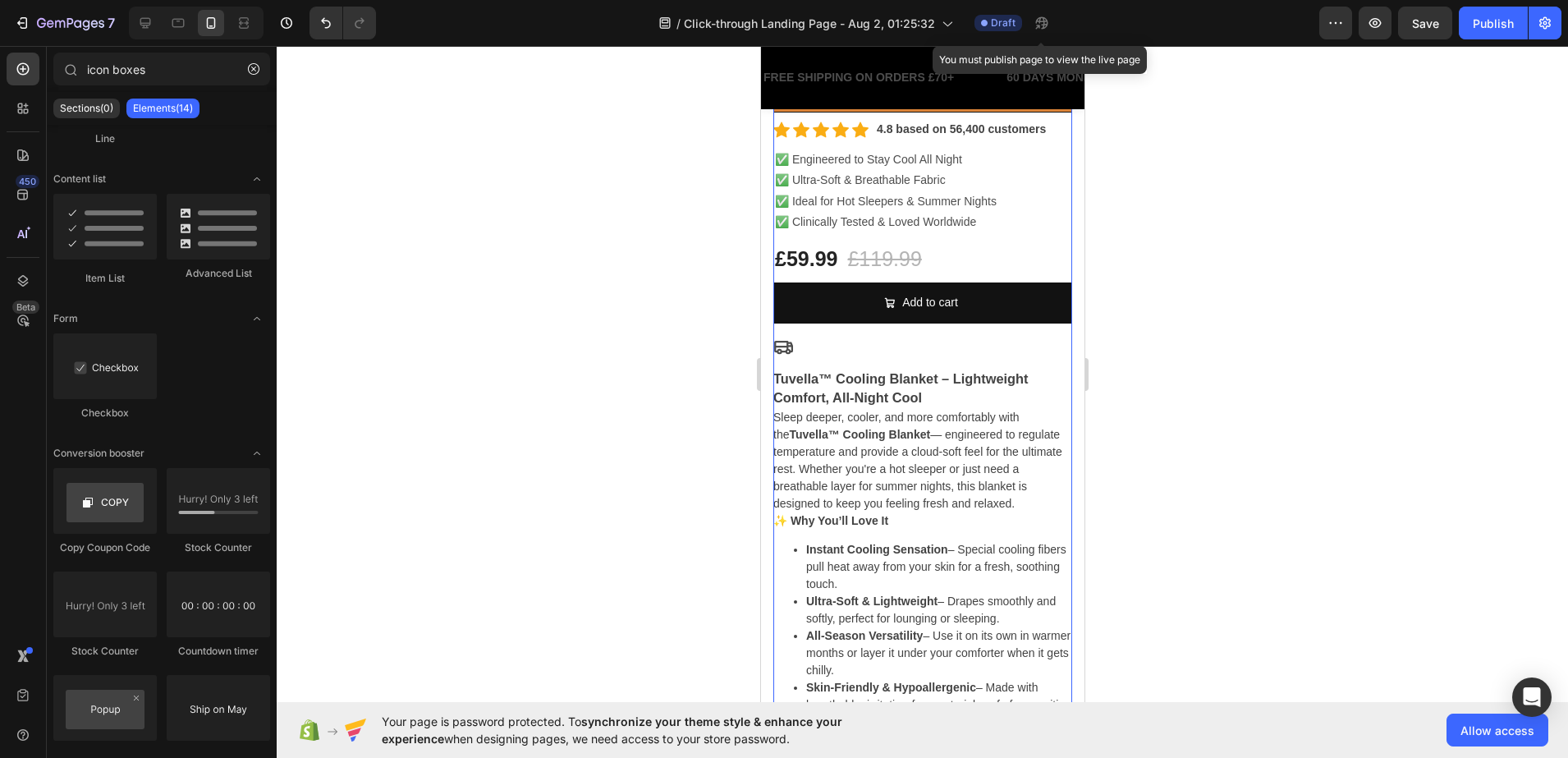 click on "Icon   0" at bounding box center [922, 347] 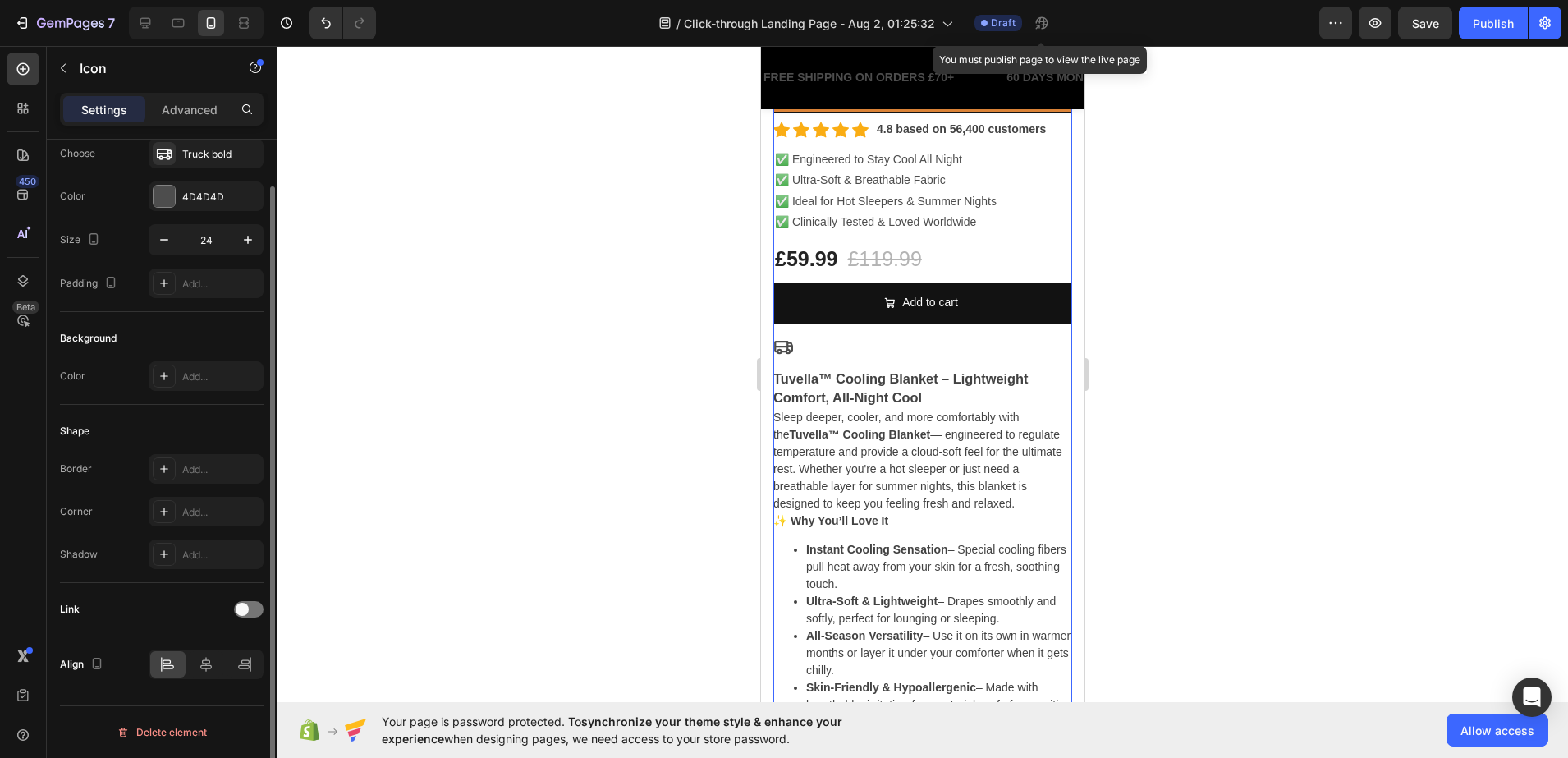 scroll, scrollTop: 0, scrollLeft: 0, axis: both 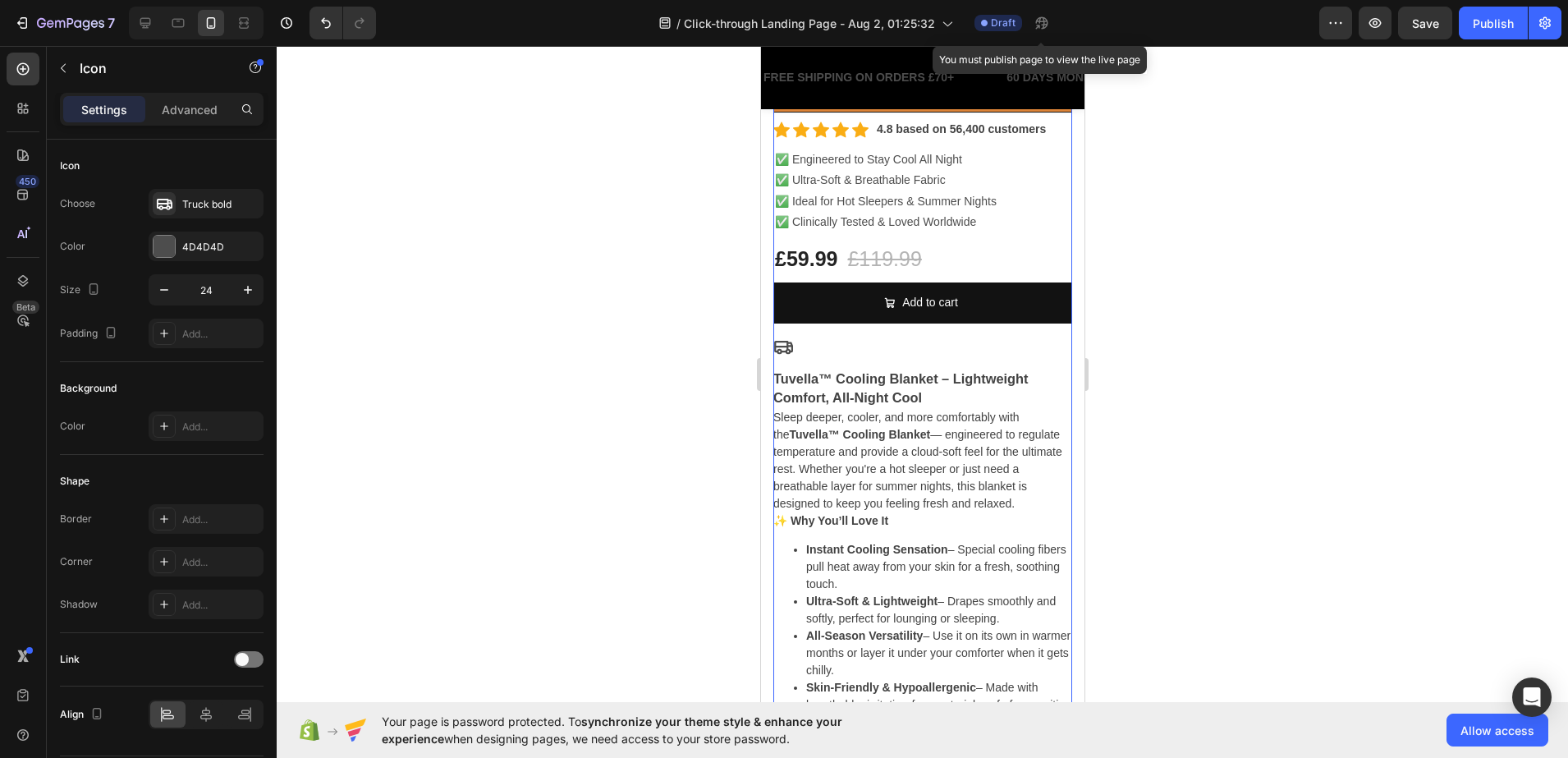 click 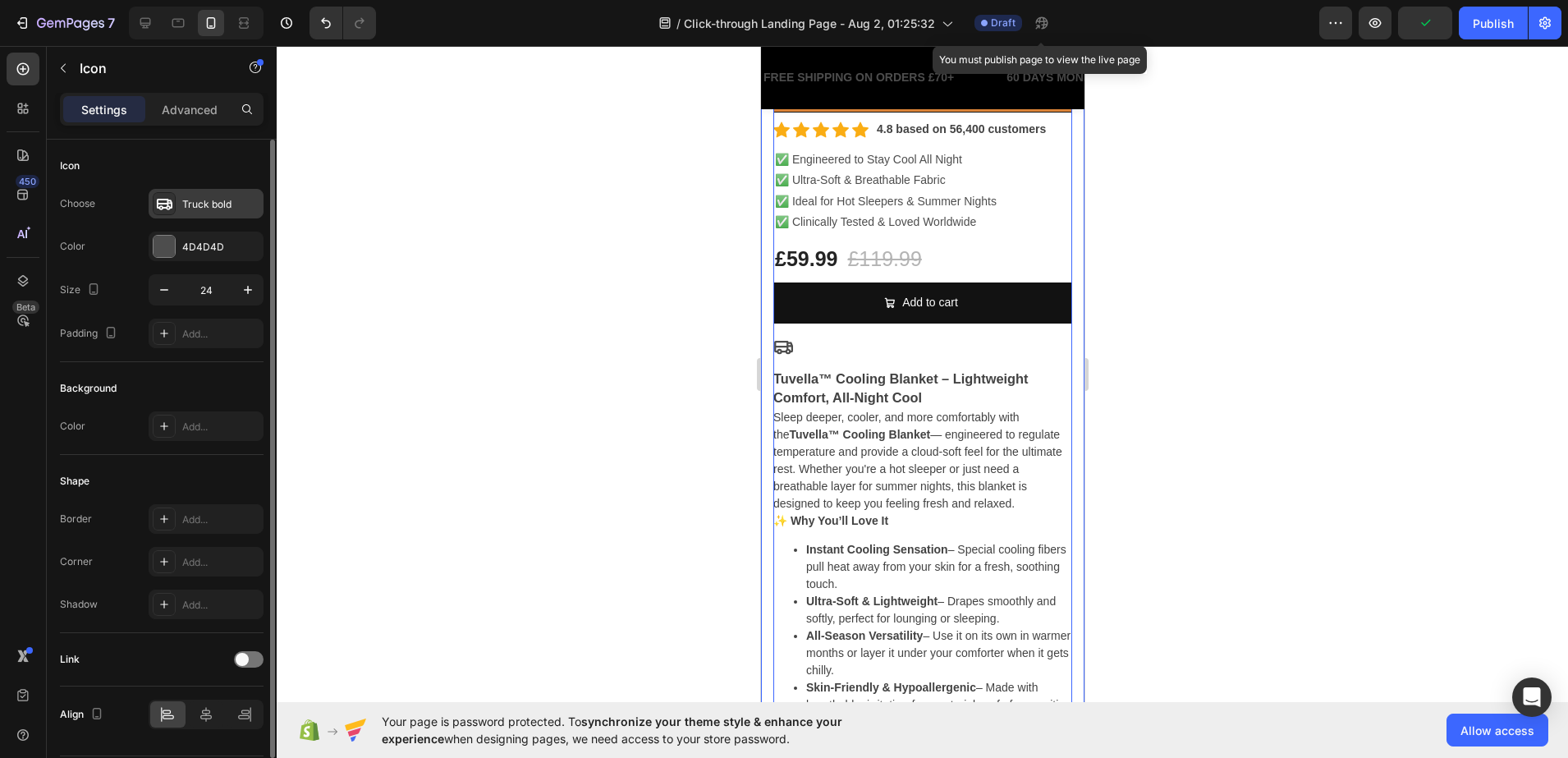 click on "Truck bold" at bounding box center [221, 204] 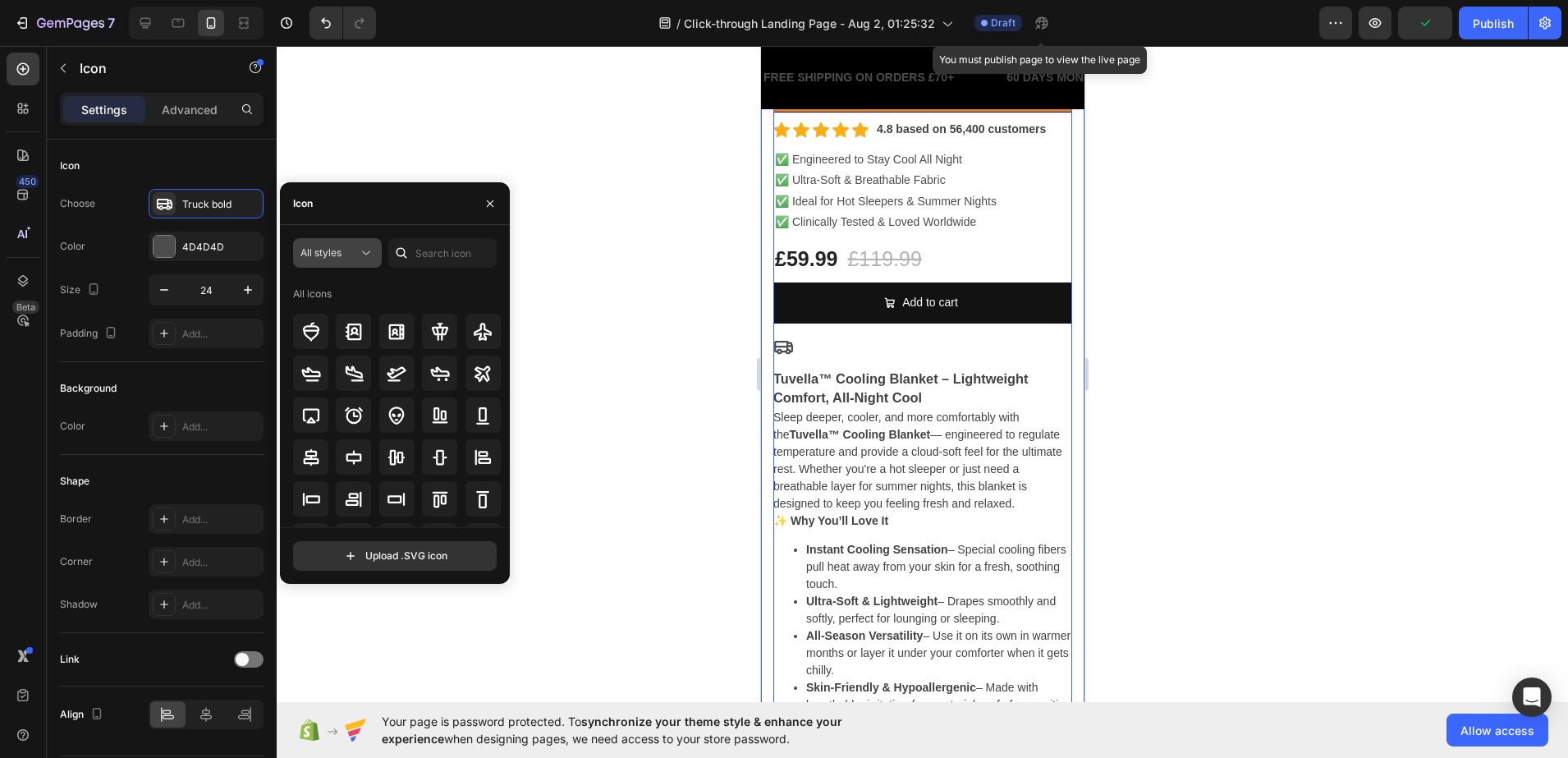 click 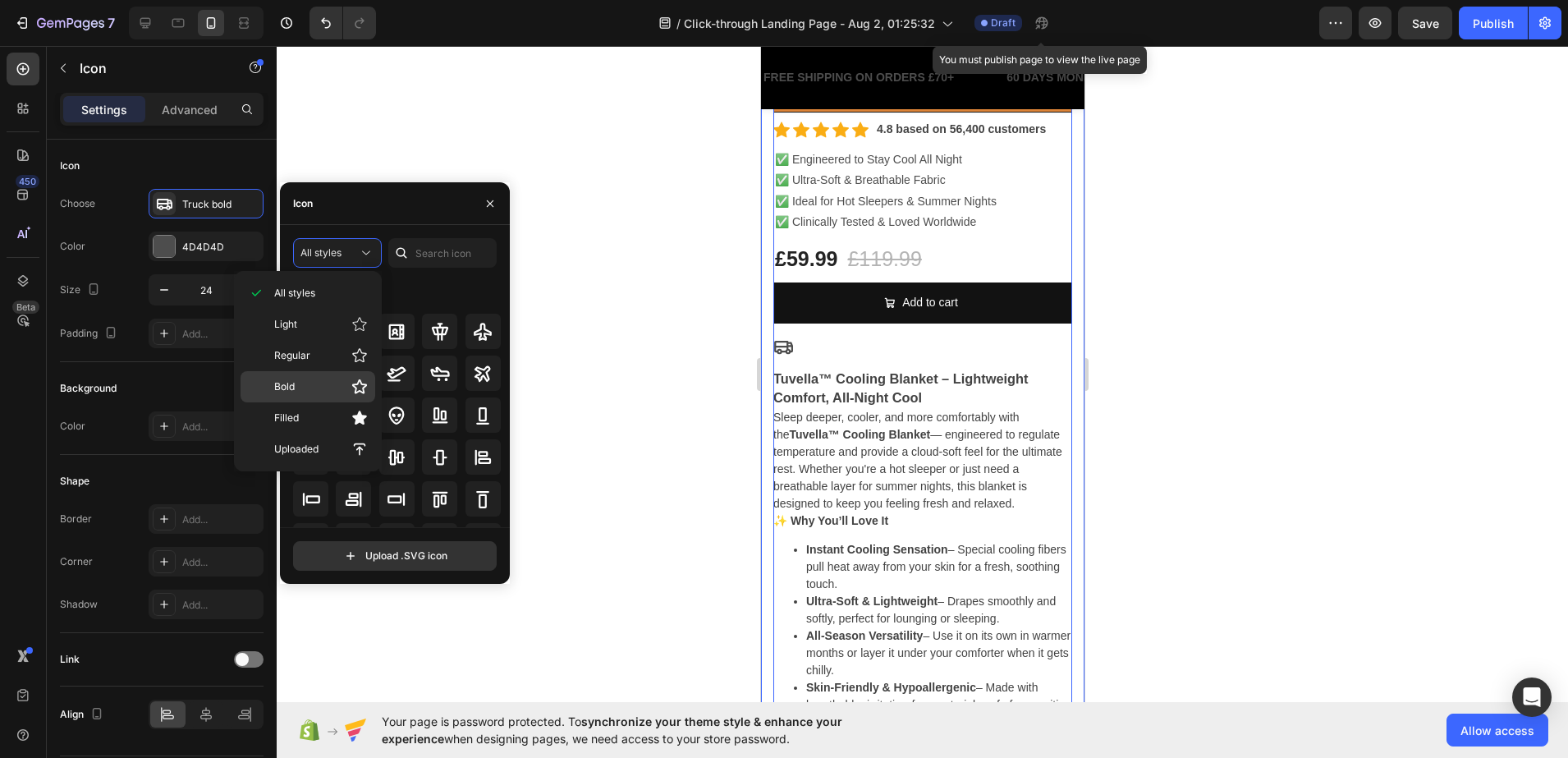 click on "Bold" at bounding box center [321, 387] 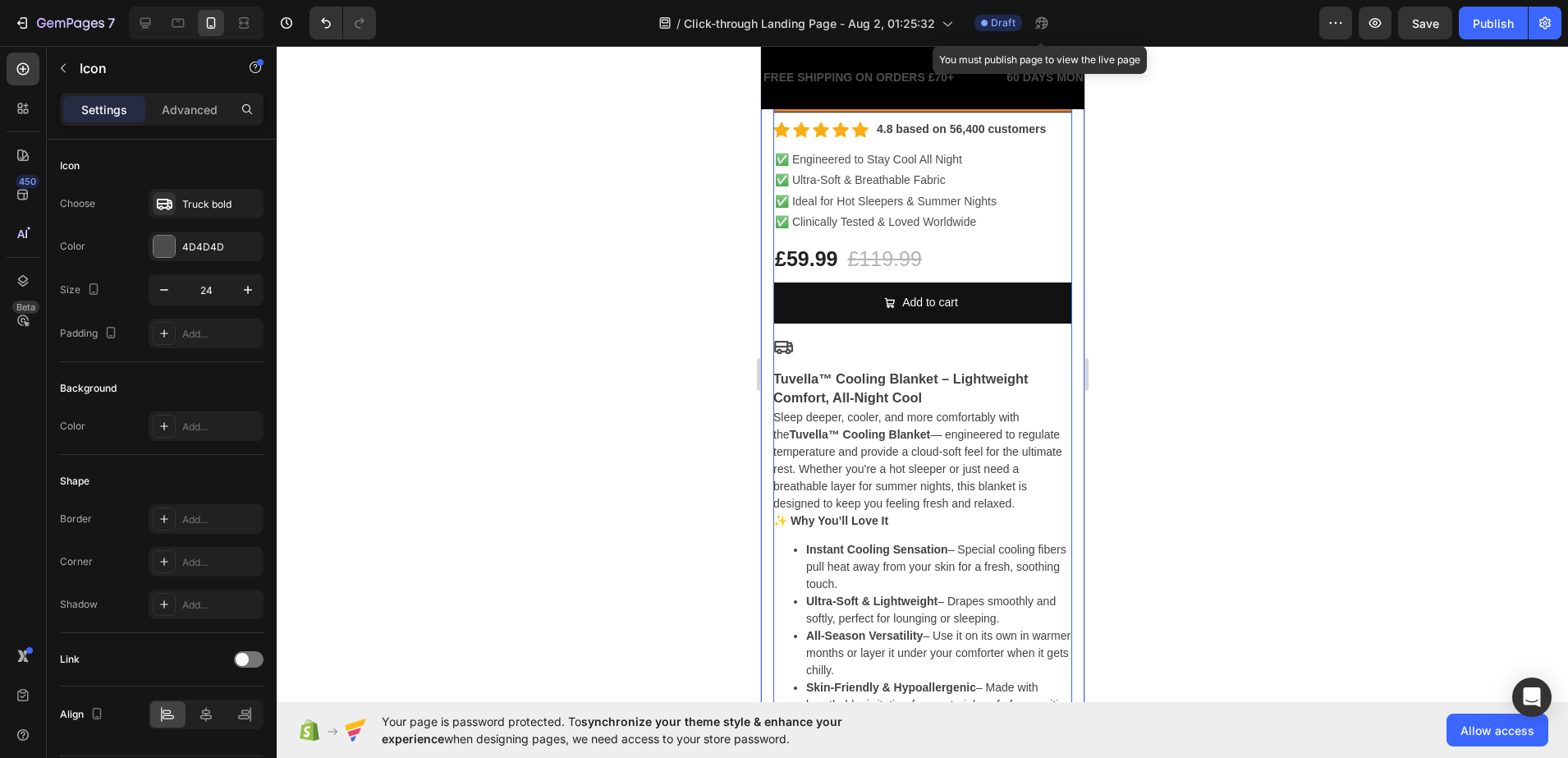 click 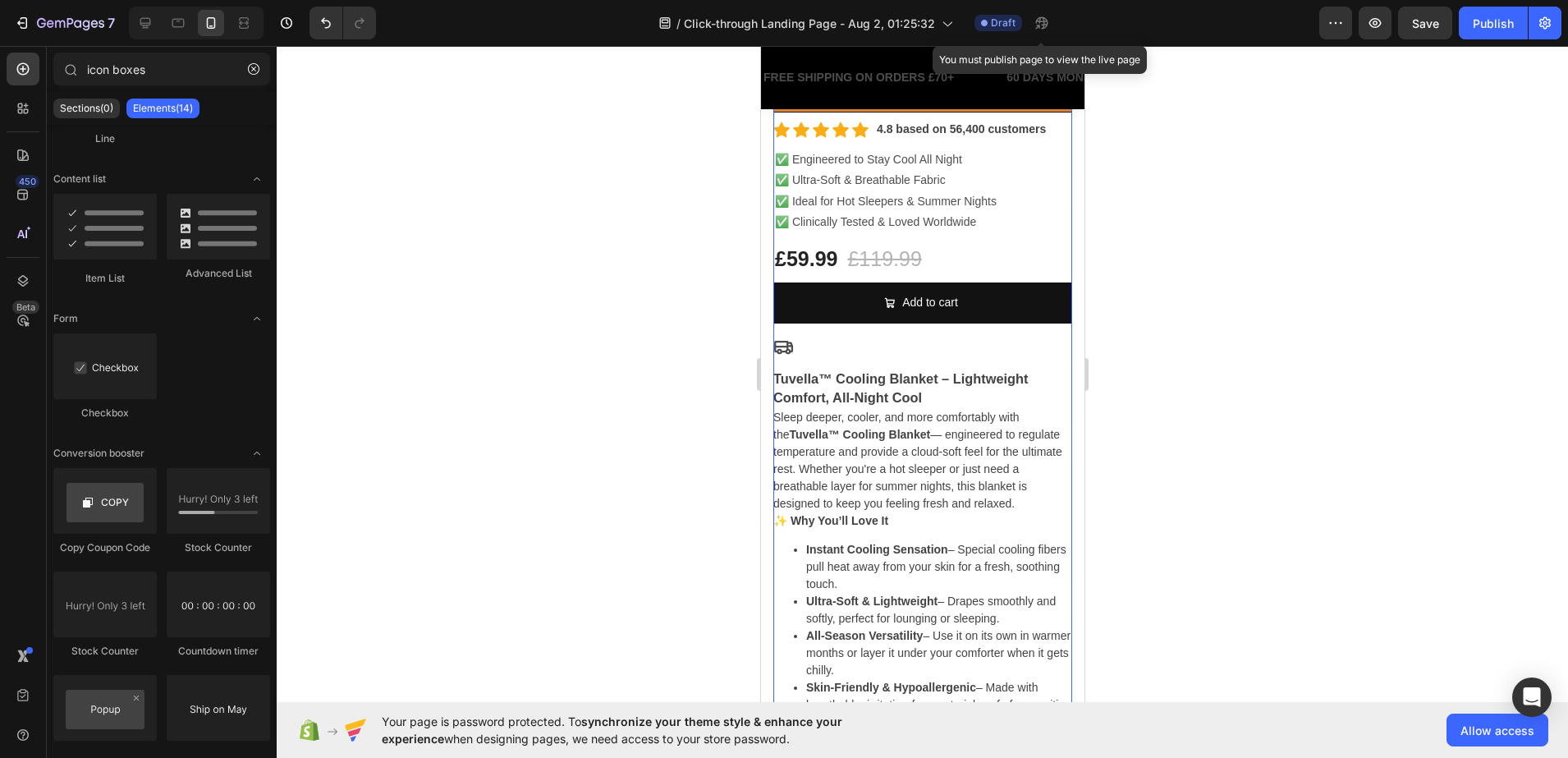click 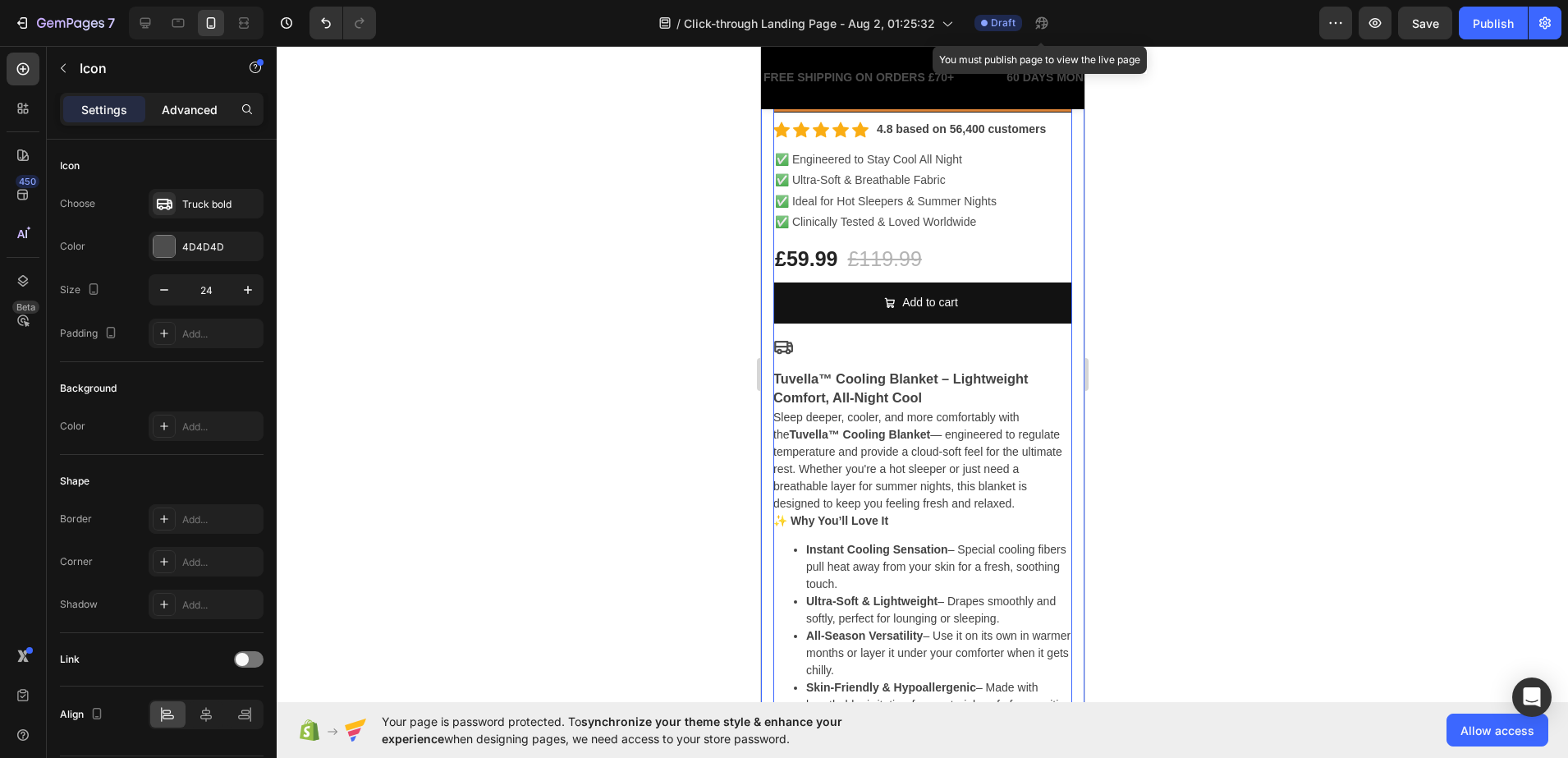 click on "Advanced" at bounding box center (190, 109) 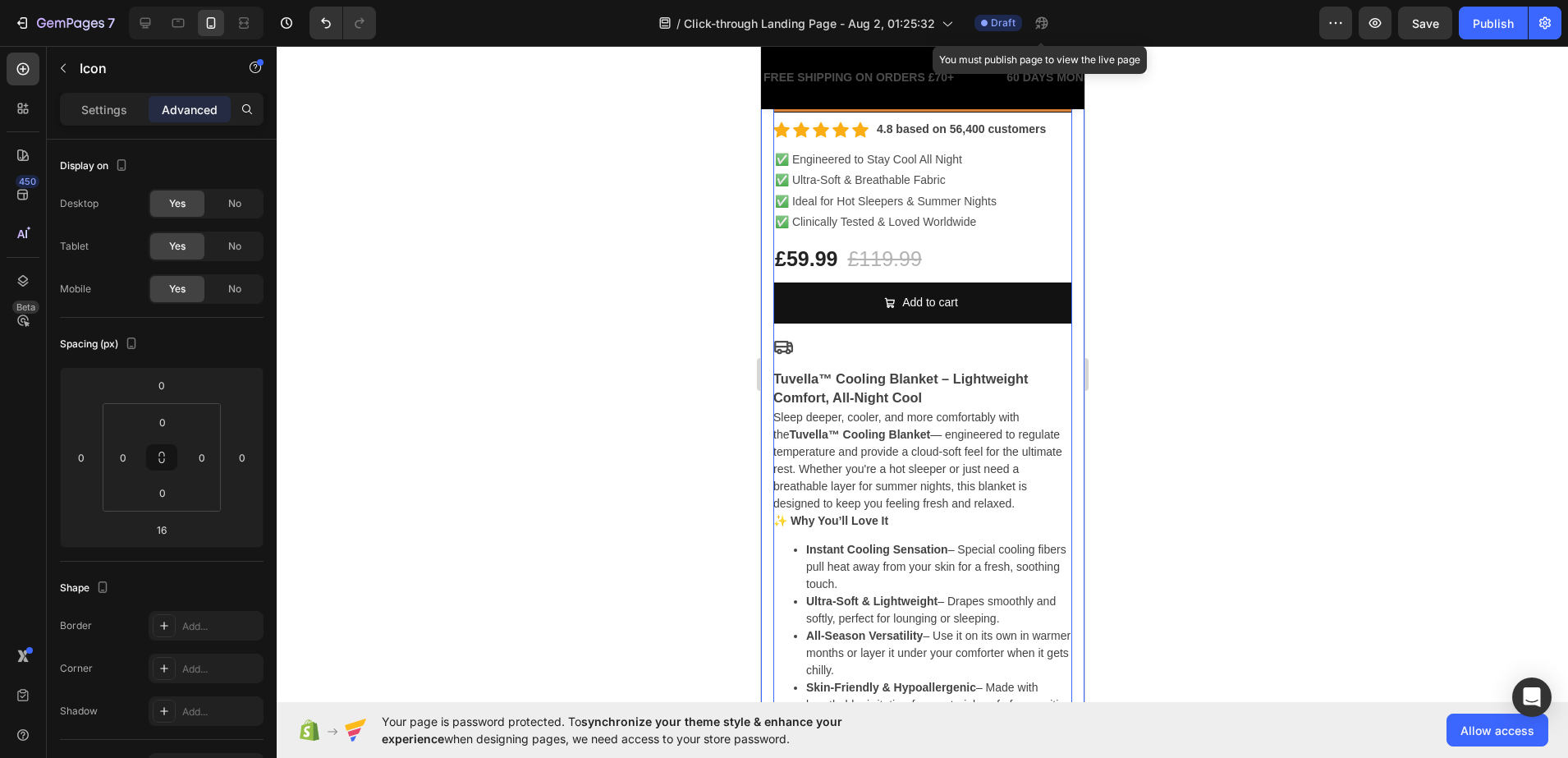 click 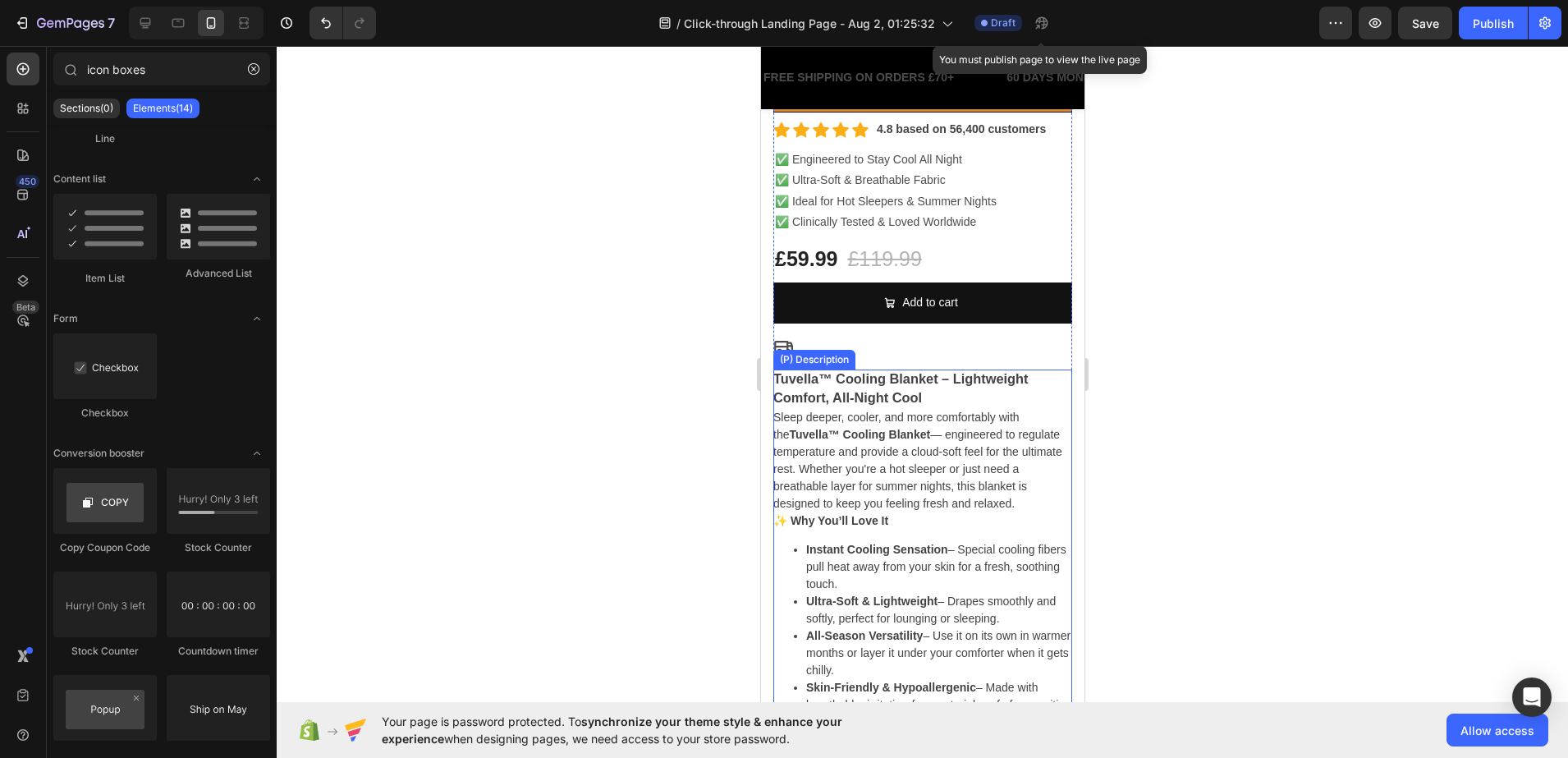 click on "Tuvella™ Cooling Blanket – Lightweight Comfort, All-Night Cool" at bounding box center (900, 388) 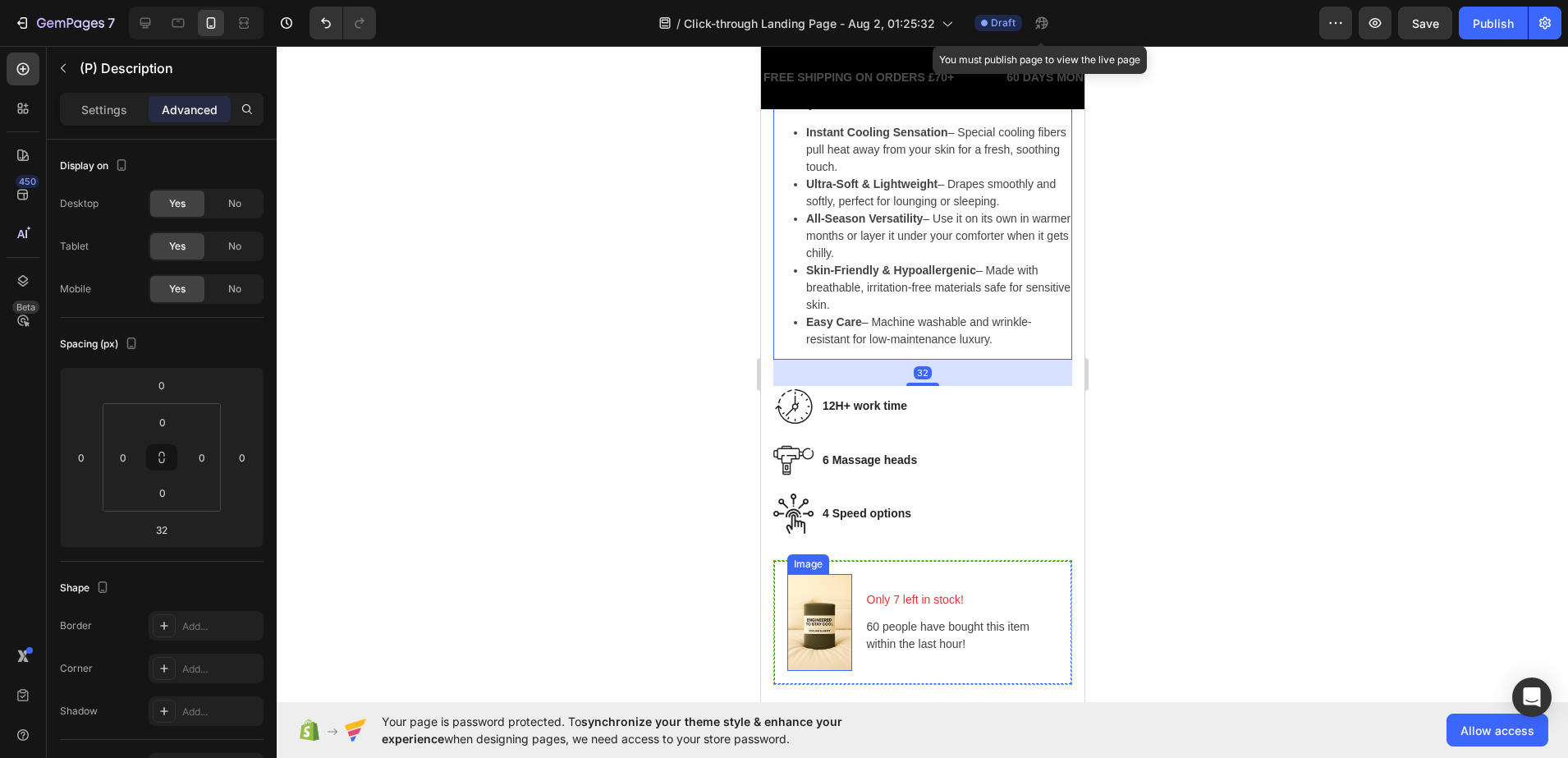 scroll, scrollTop: 924, scrollLeft: 0, axis: vertical 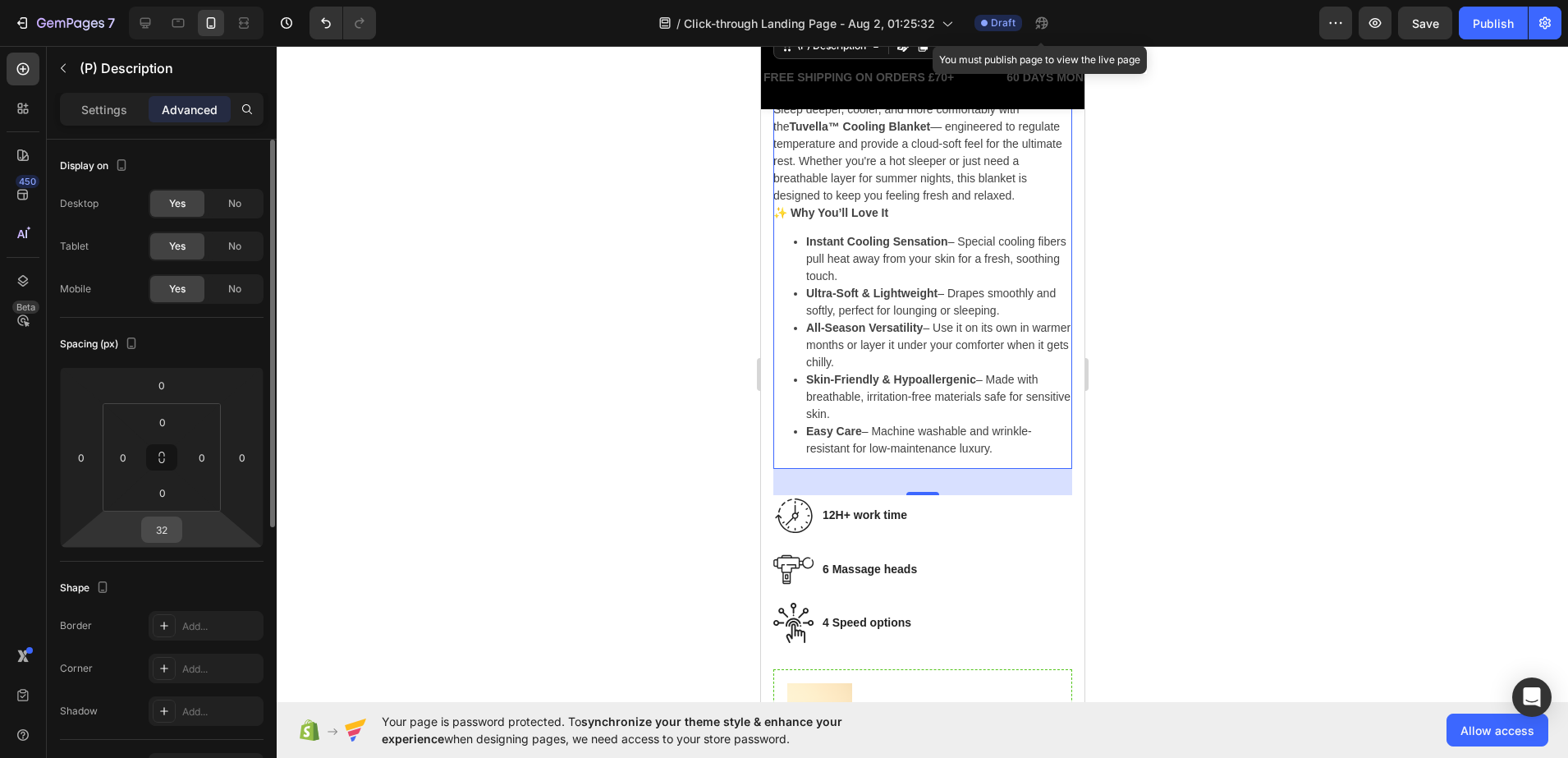 click on "32" at bounding box center (162, 530) 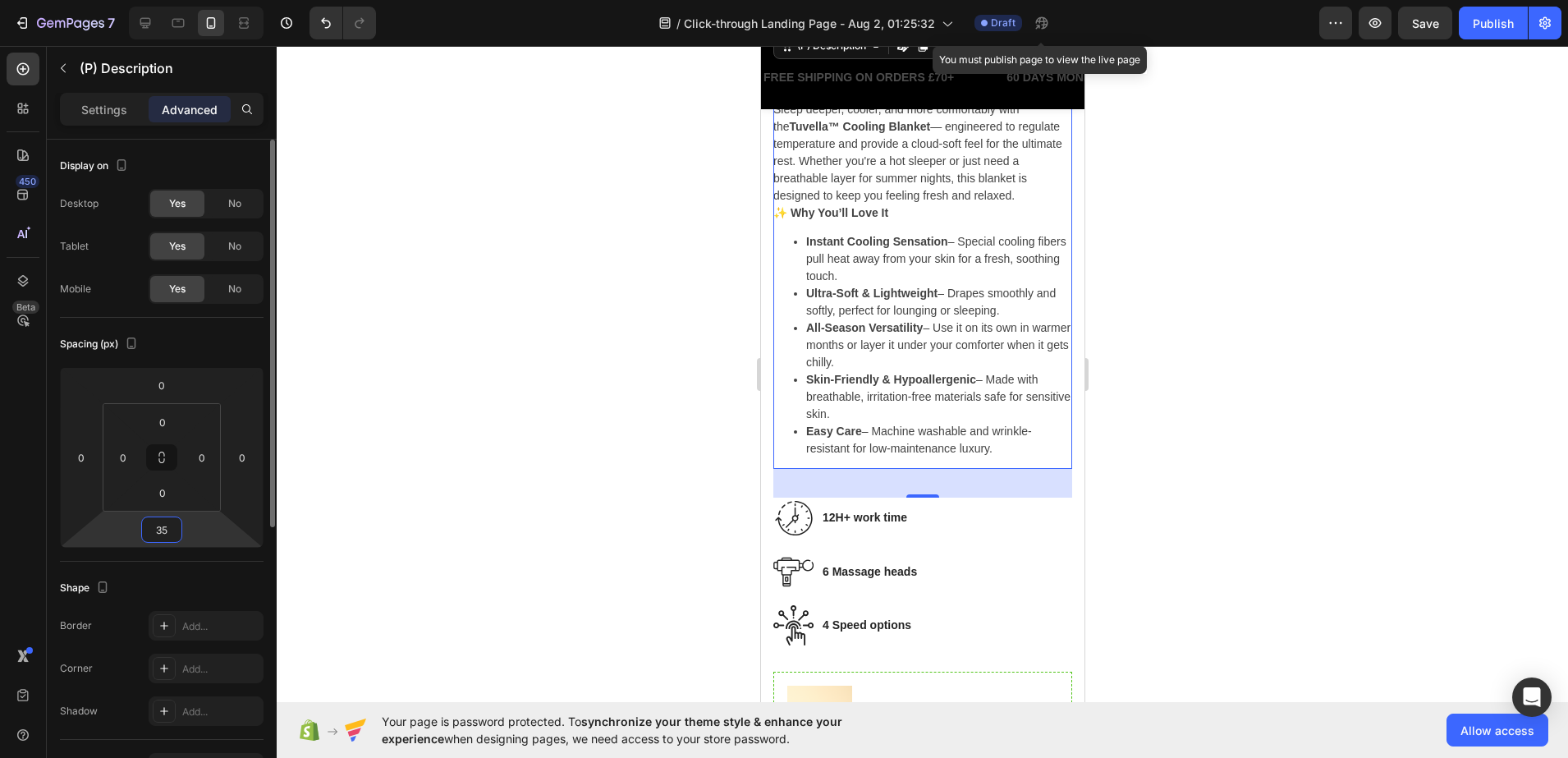 type on "3" 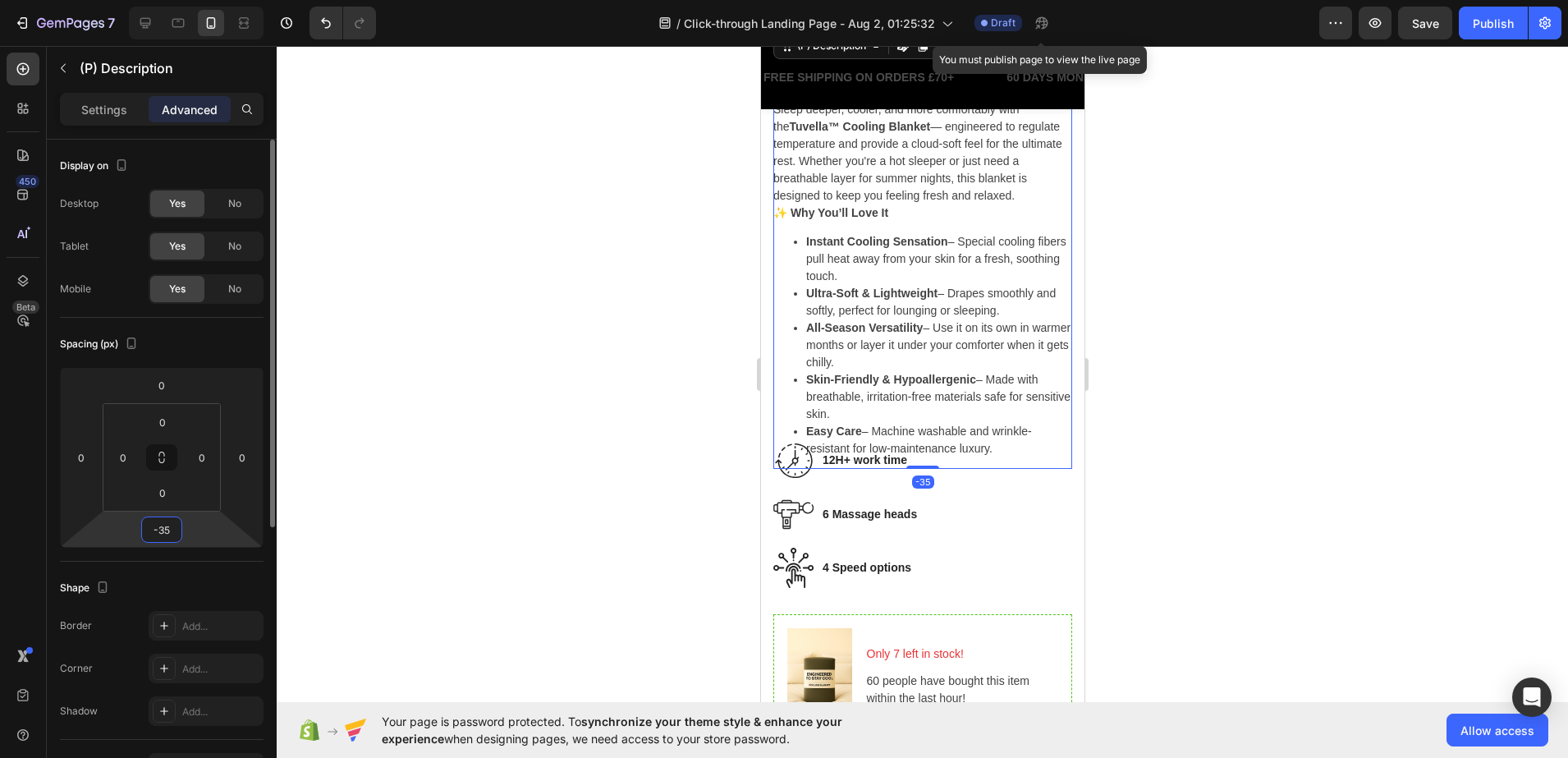 type on "-3" 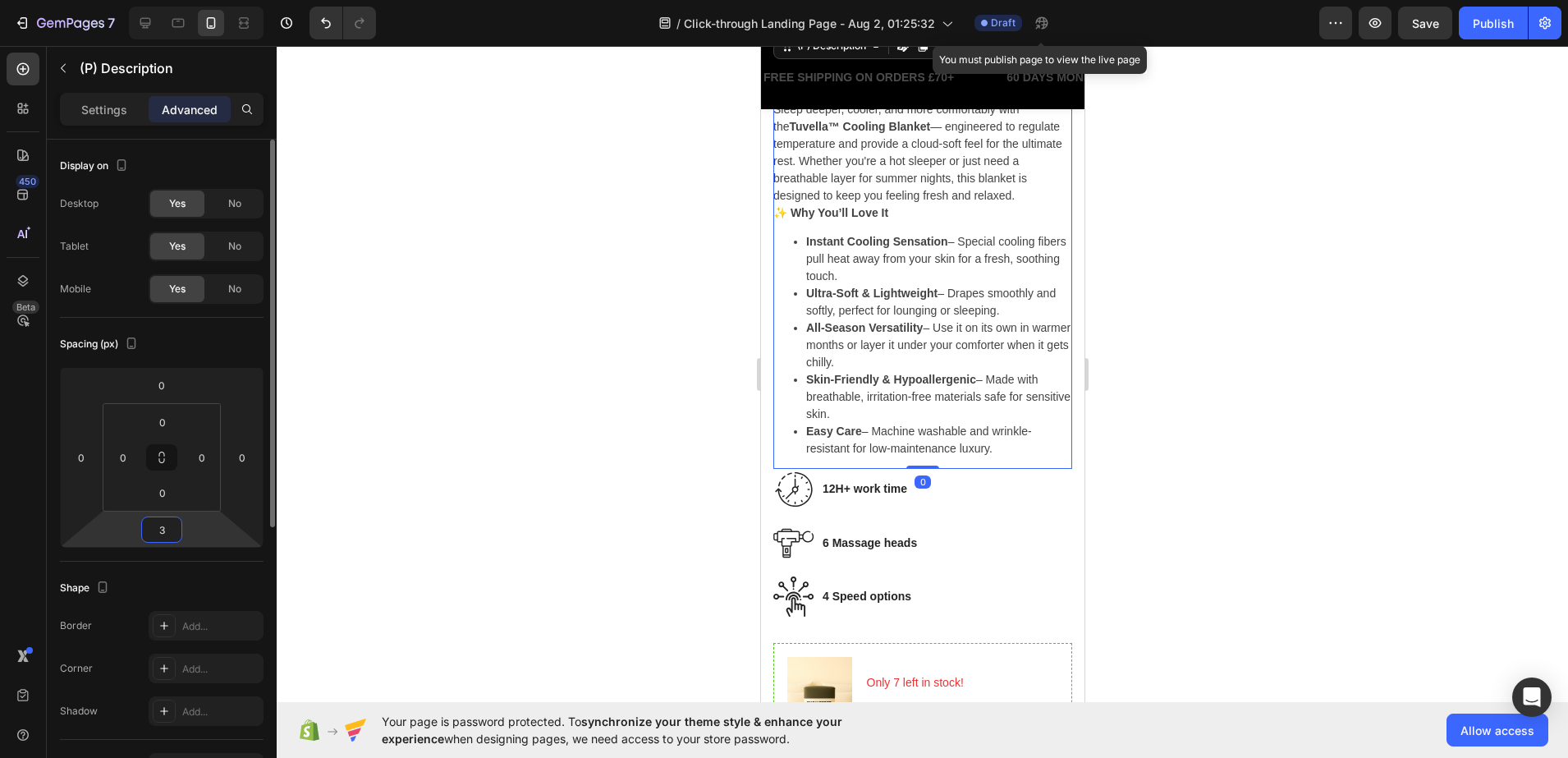 type on "33" 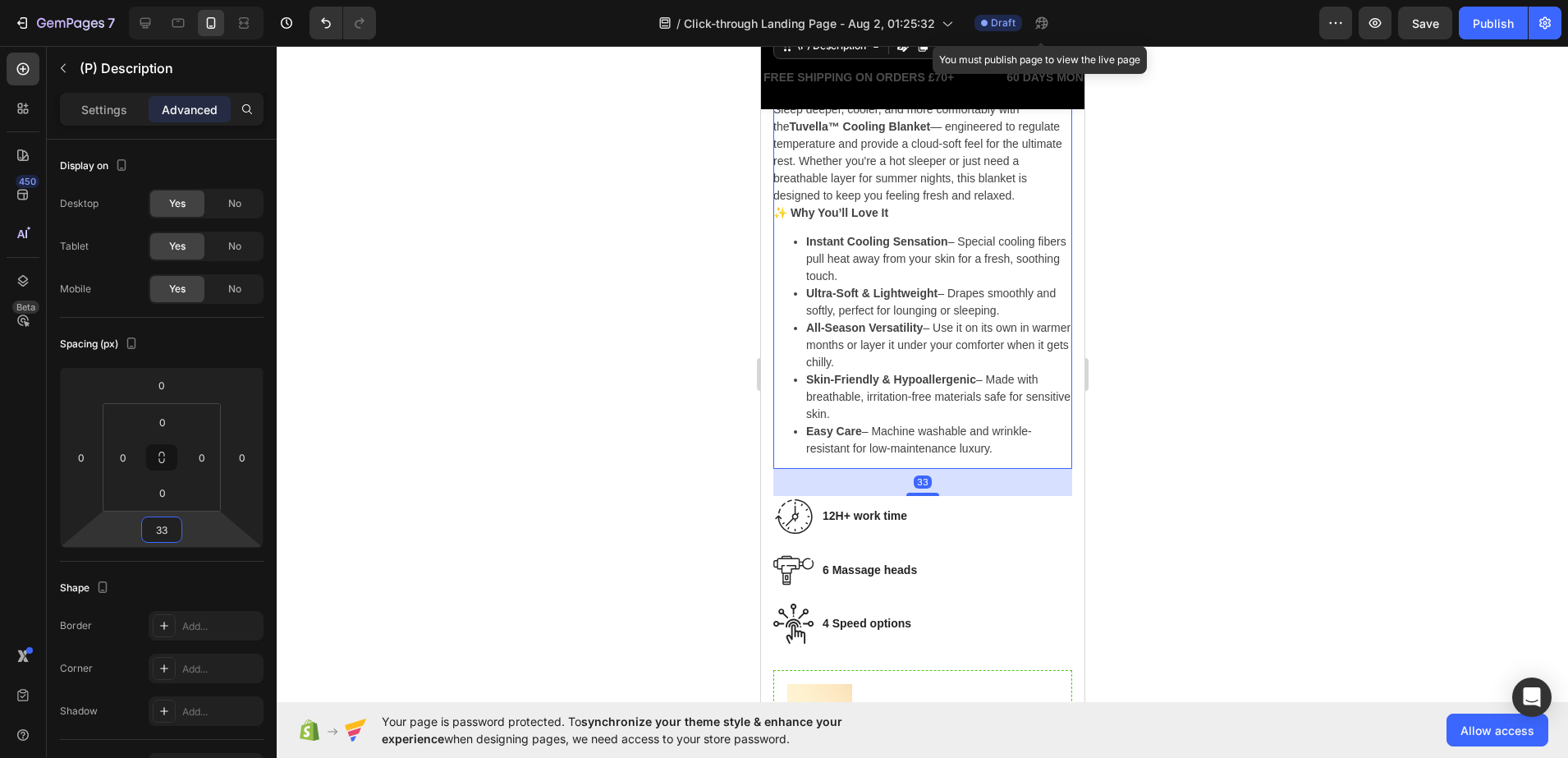 click 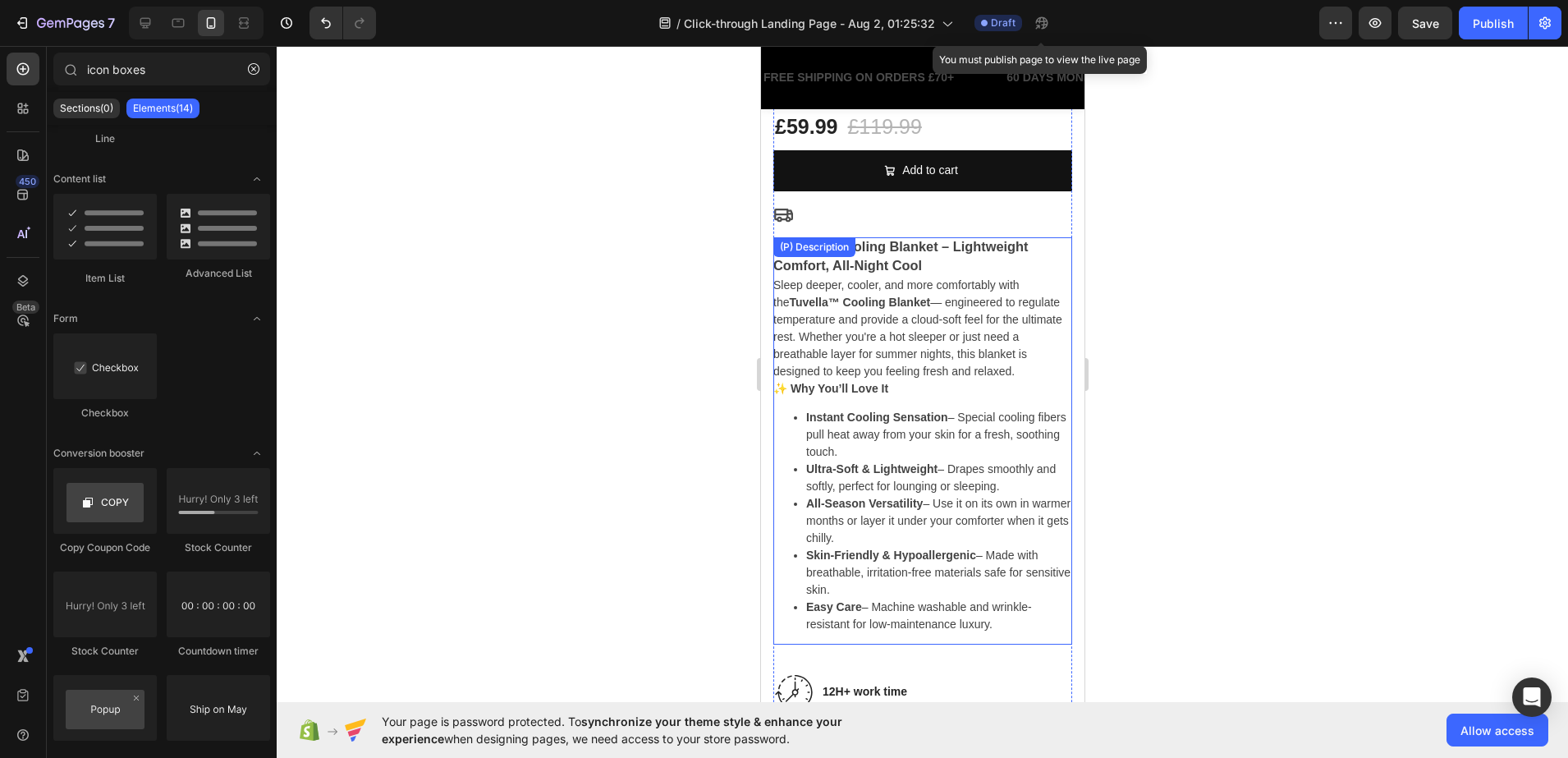 scroll, scrollTop: 719, scrollLeft: 0, axis: vertical 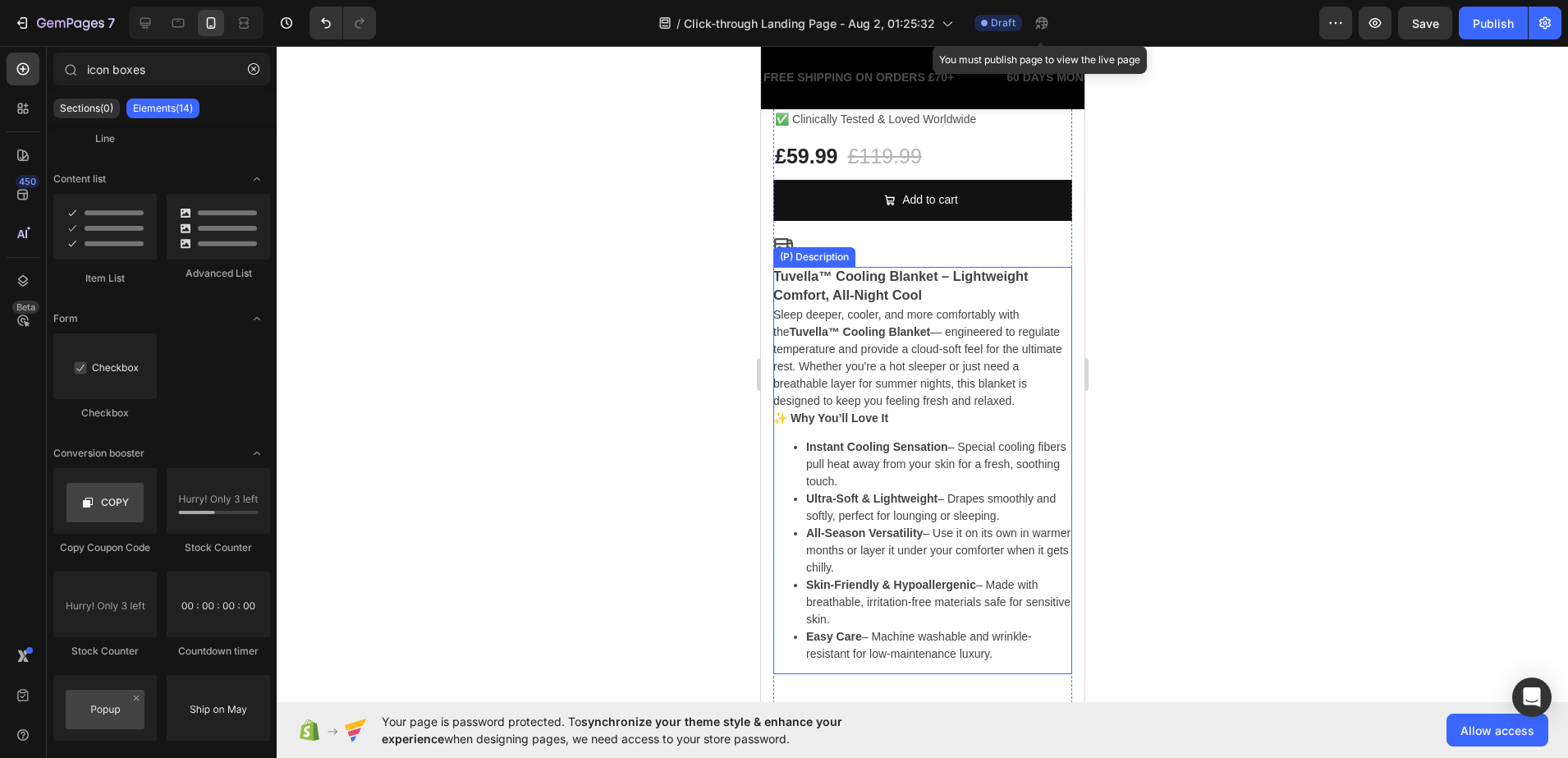 click on "Sleep deeper, cooler, and more comfortably with the  Tuvella™ Cooling Blanket  — engineered to regulate temperature and provide a cloud-soft feel for the ultimate rest. Whether you're a hot sleeper or just need a breathable layer for summer nights, this blanket is designed to keep you feeling fresh and relaxed." at bounding box center (917, 357) 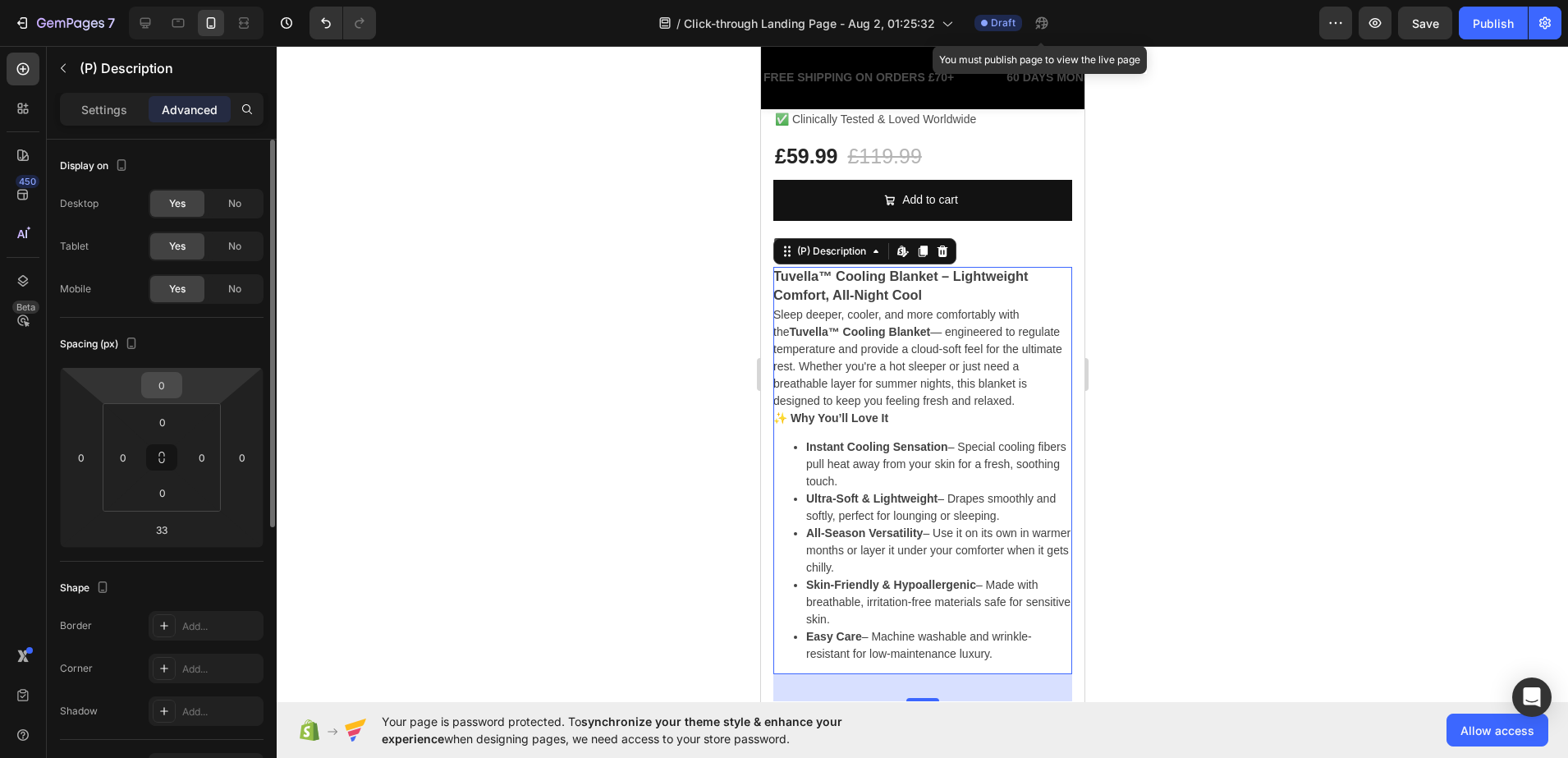 click on "0" at bounding box center [162, 385] 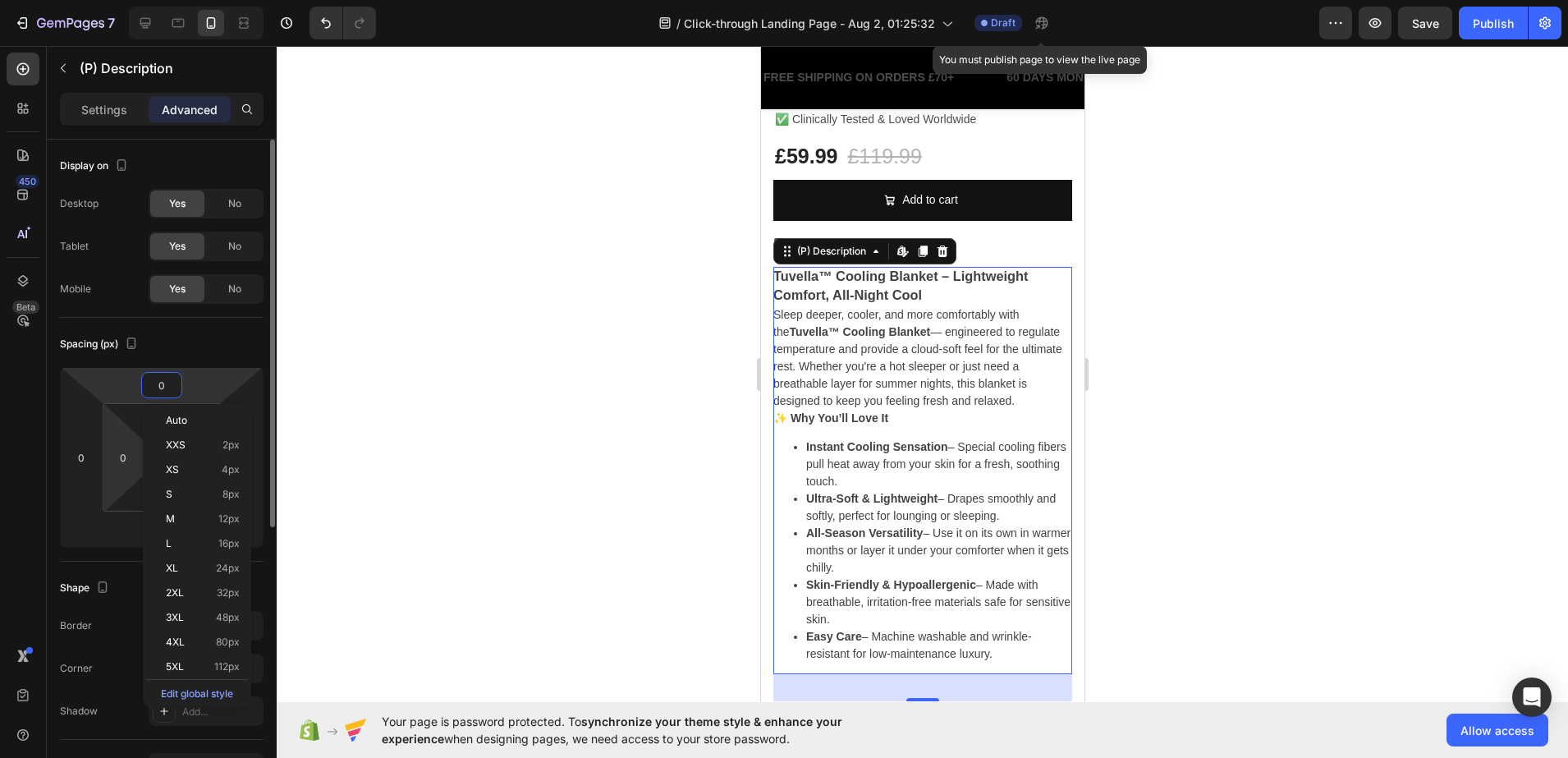 click on "0" at bounding box center (123, 457) 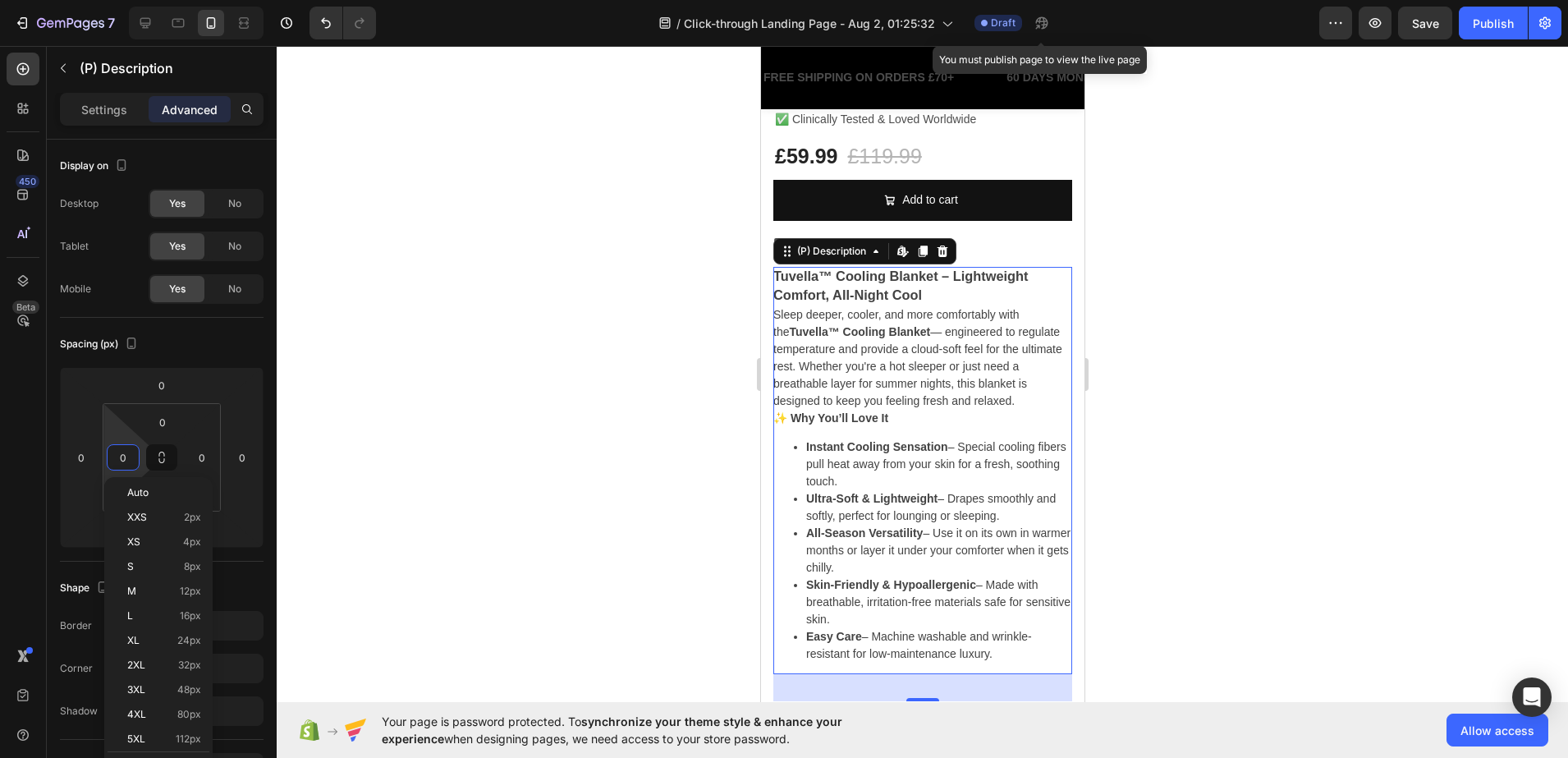 click 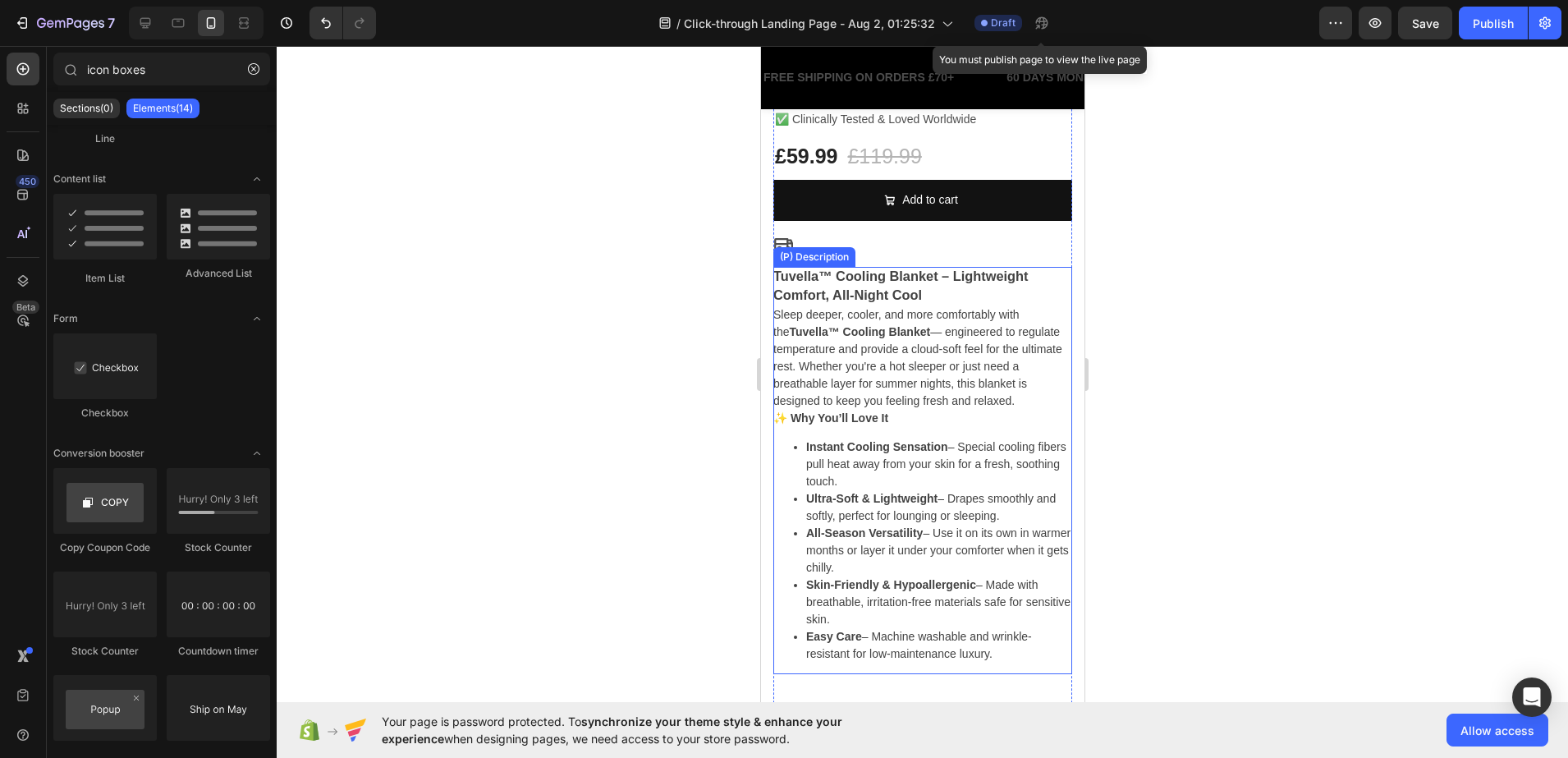click on "Instant Cooling Sensation" at bounding box center (876, 447) 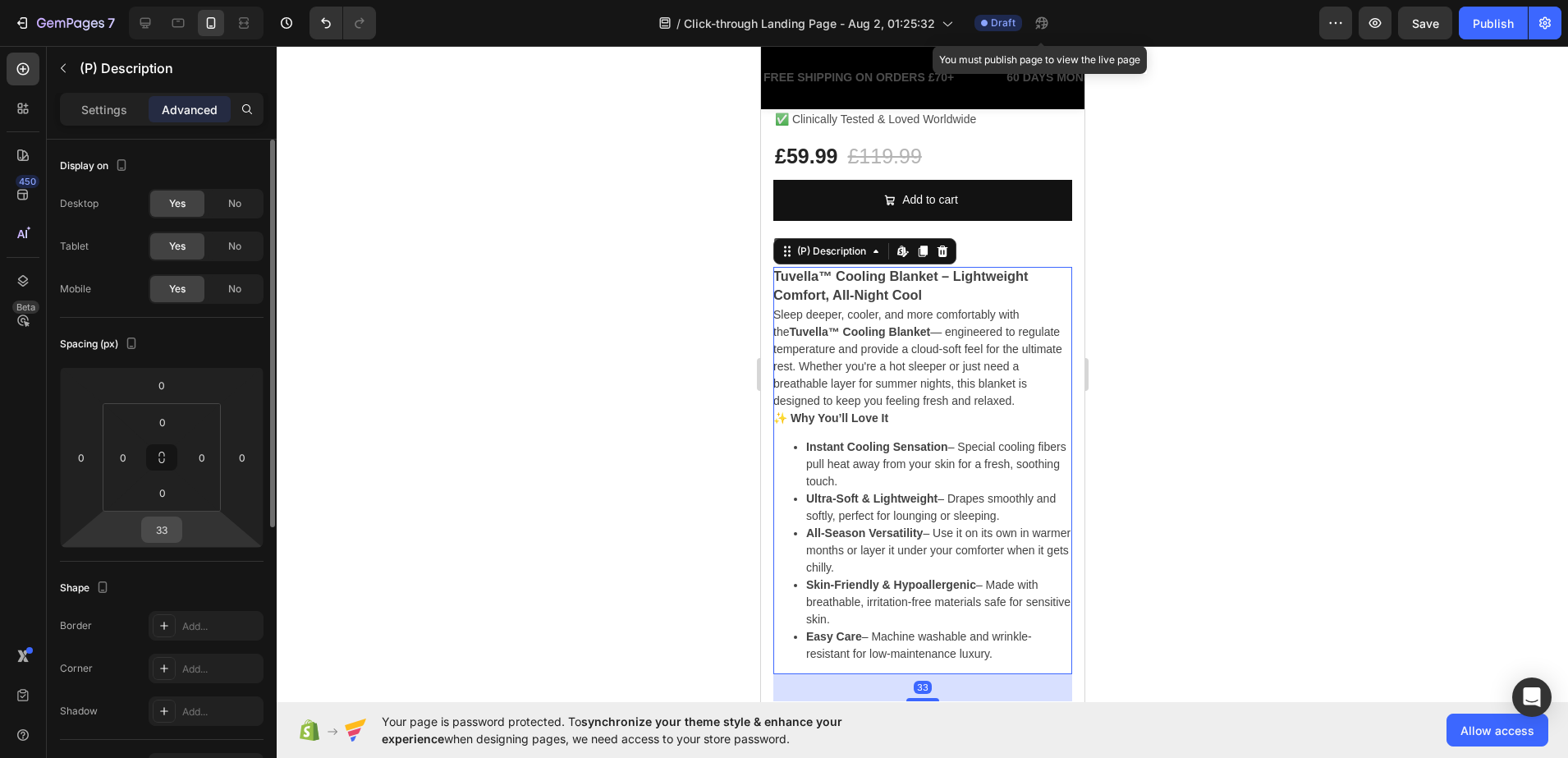 click on "7   /  Click-through Landing Page - Aug 2, 01:25:32 Draft You must publish page to view the live page Preview  Save   Publish  450 Beta icon boxes Sections(0) Elements(14)  We couldn’t find any matches for “icon boxes” Suggestions: Check your search for any typos Try different keywords  Looking for templates? Have a look in  our libraries Icon & Line
Icon List
Icon
Line Content list
Item List
Advanced List Form
Checkbox Conversion booster
Copy Coupon Code
Stock Counter
Stock Counter" at bounding box center [784, 0] 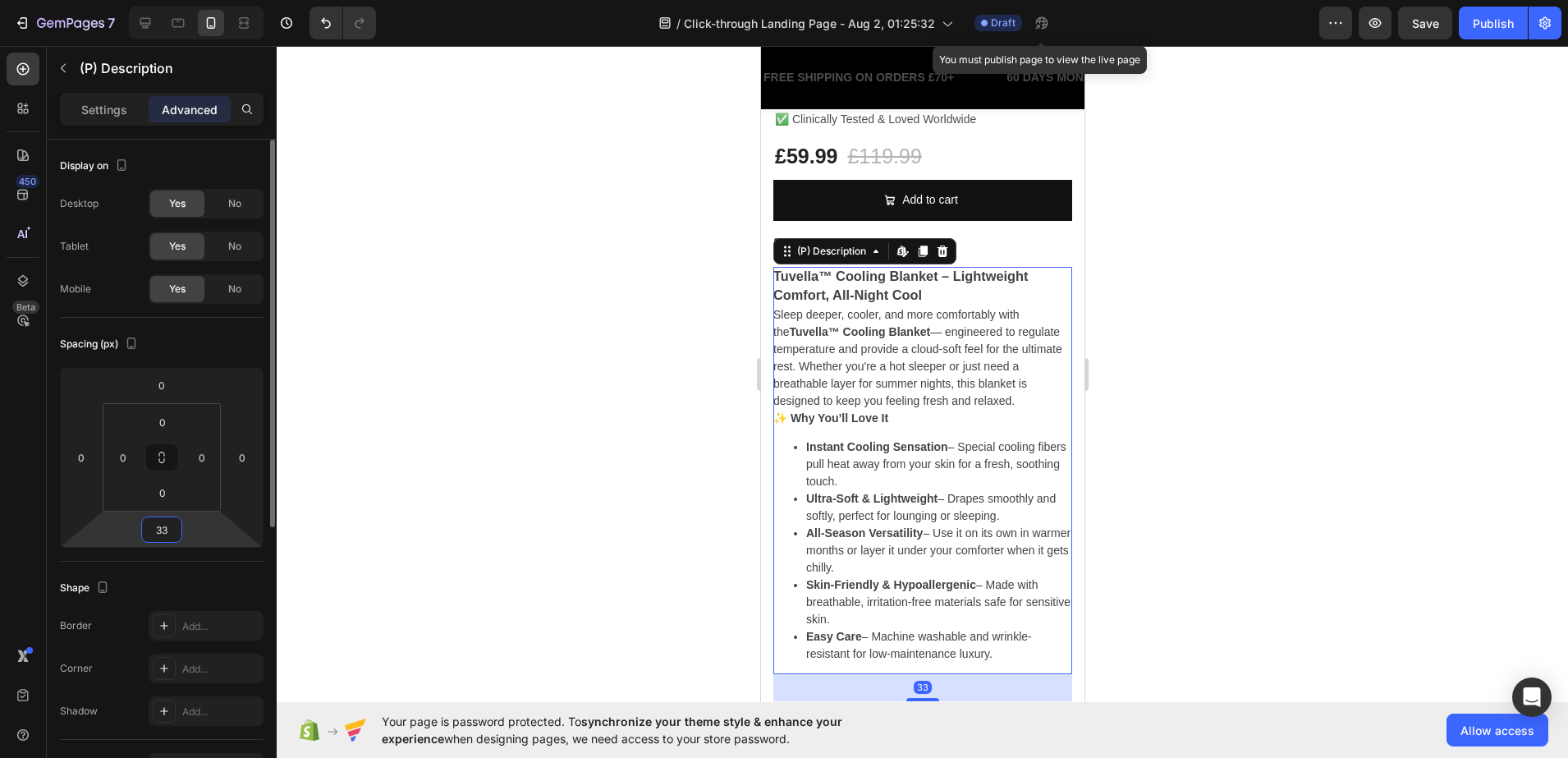 click on "33" at bounding box center [162, 530] 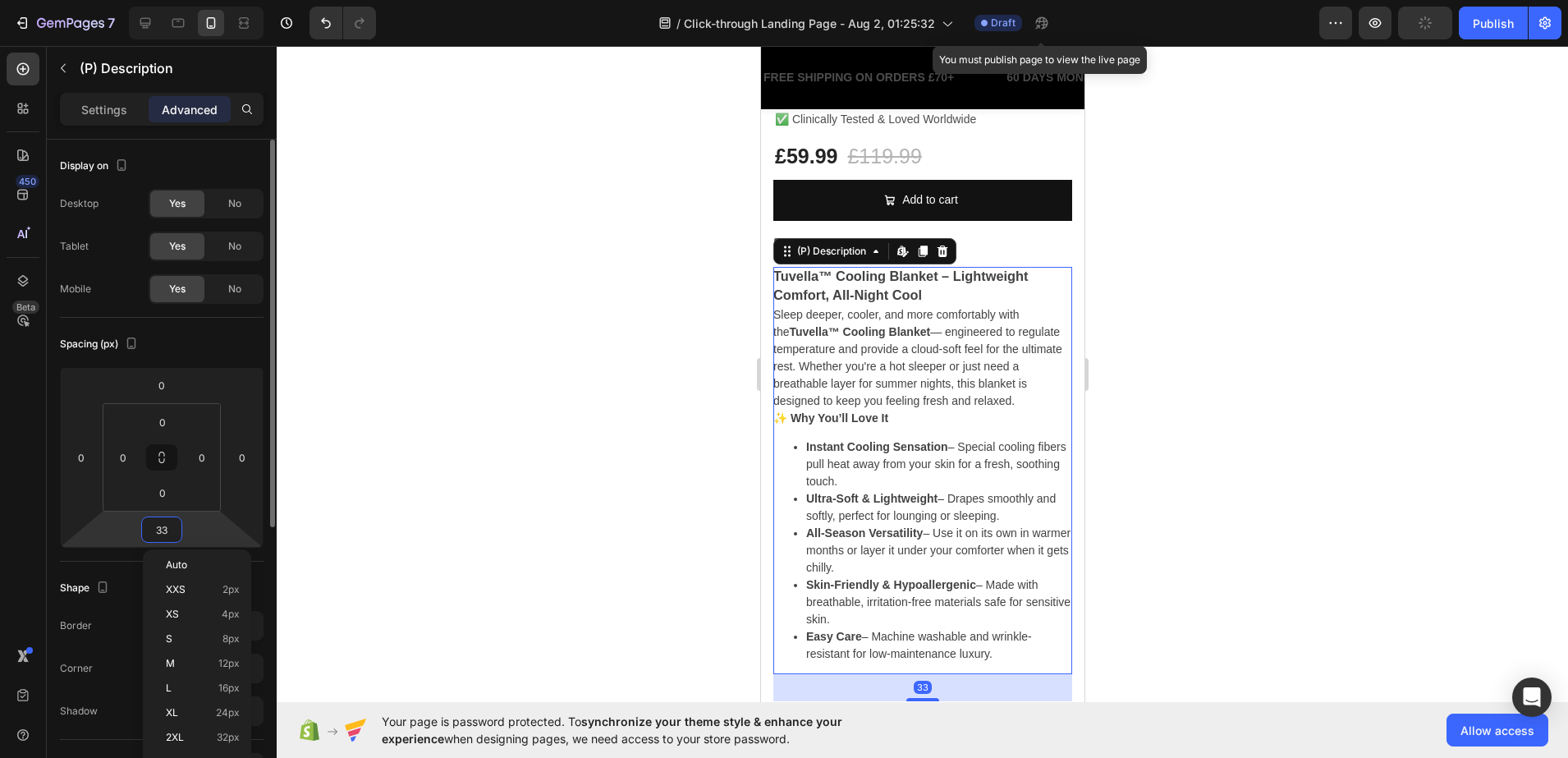 click on "33" at bounding box center [162, 530] 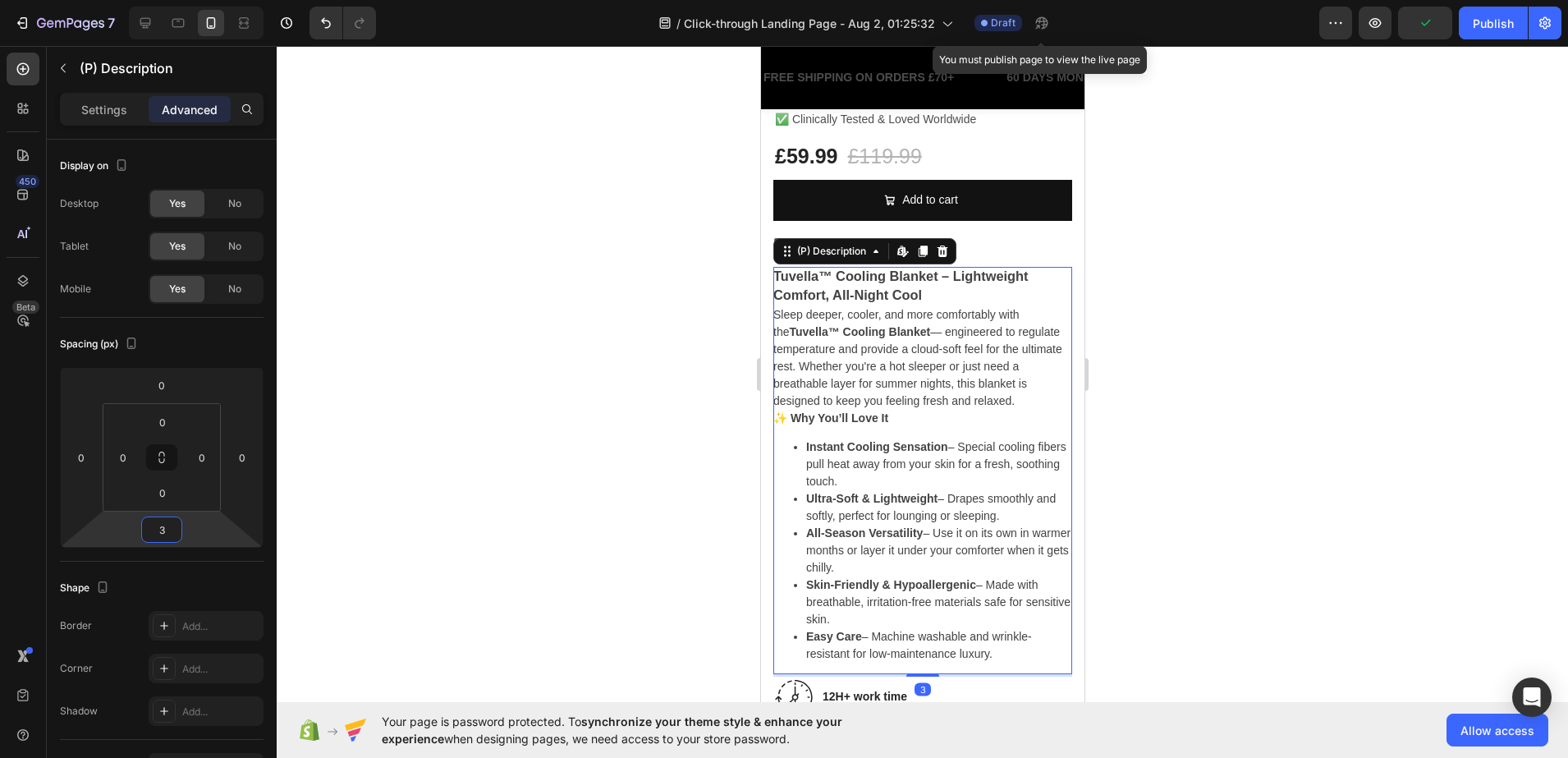 type on "32" 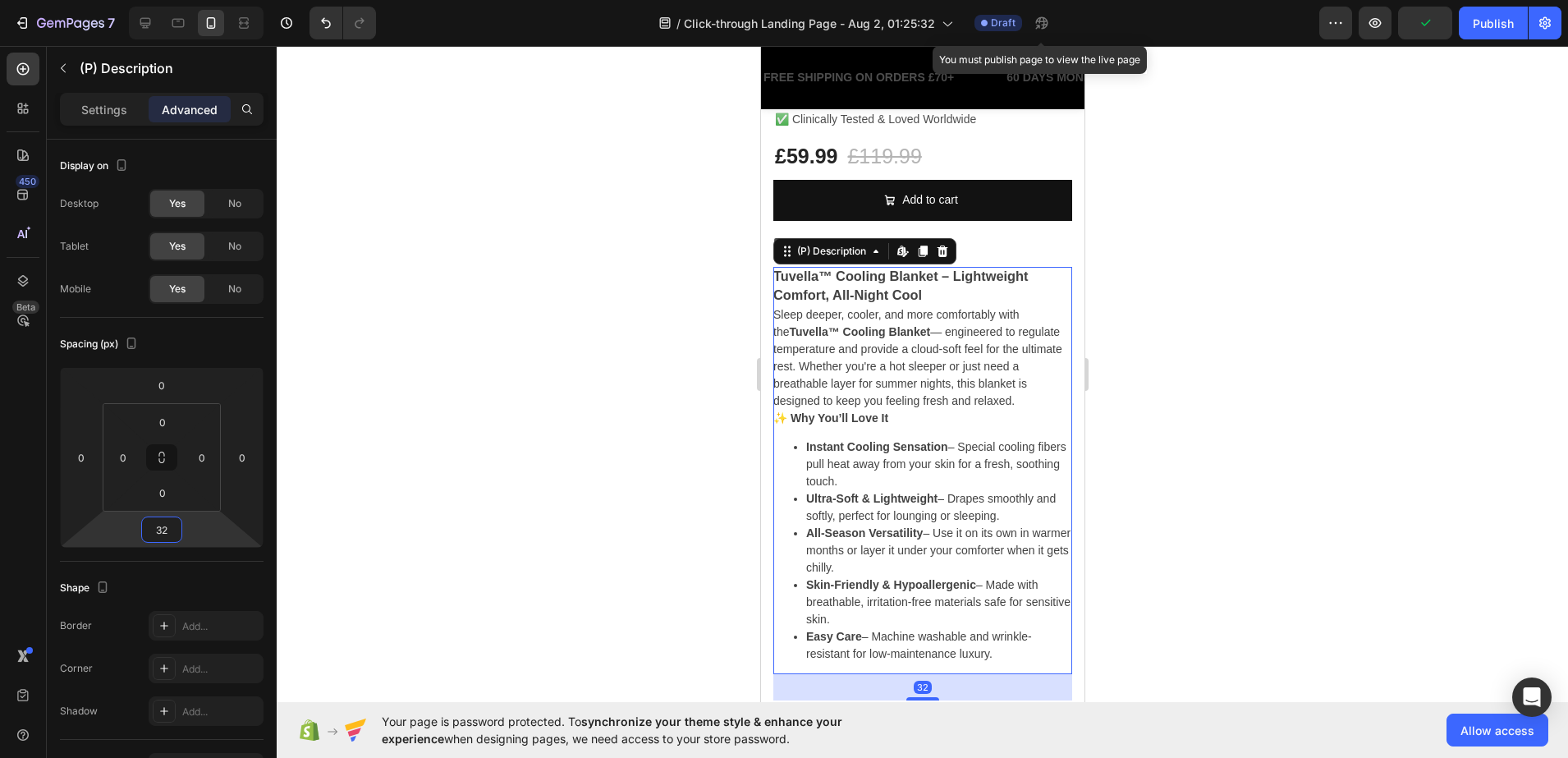 click 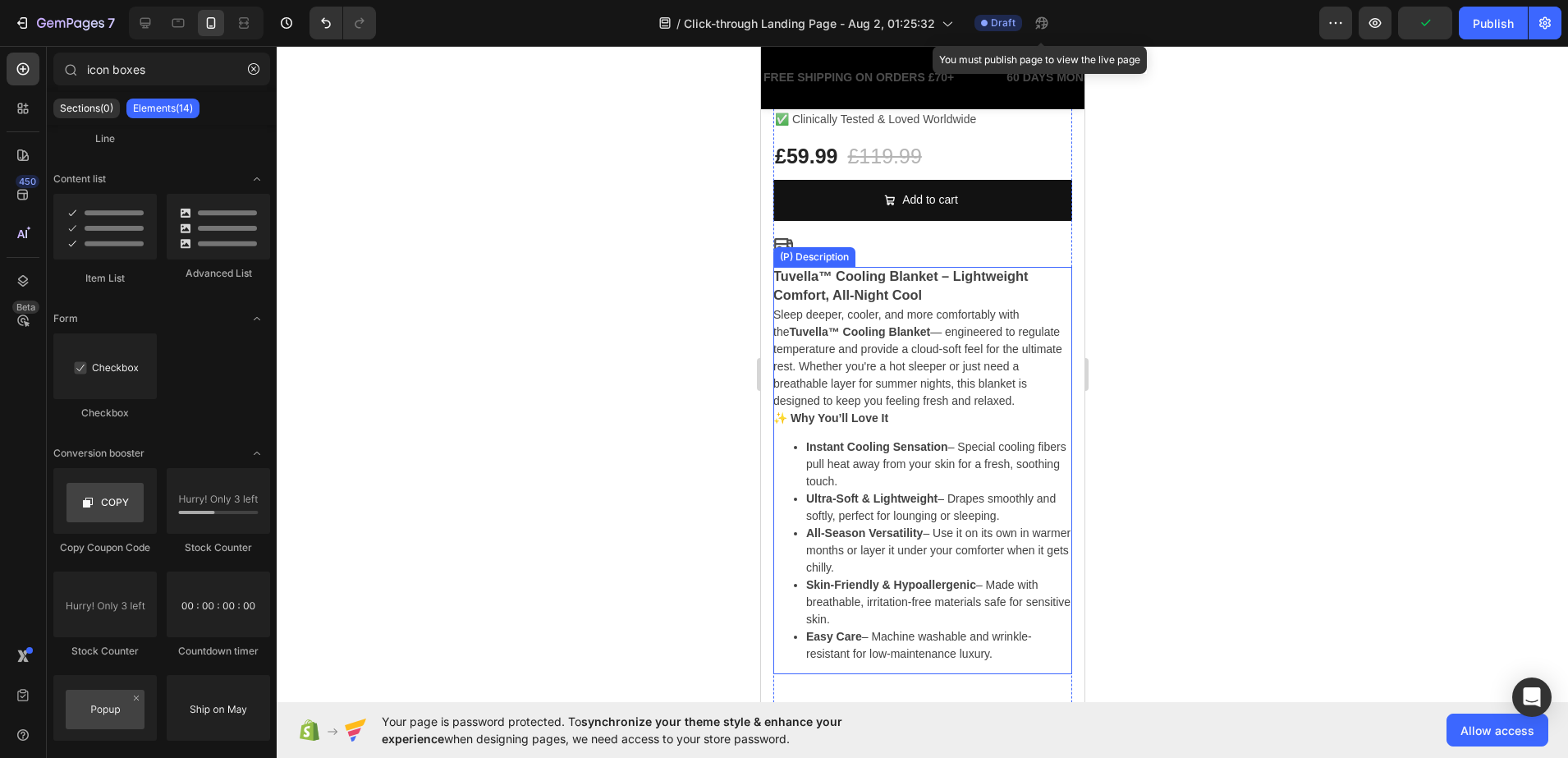 click on "Sleep deeper, cooler, and more comfortably with the  Tuvella™ Cooling Blanket  — engineered to regulate temperature and provide a cloud-soft feel for the ultimate rest. Whether you're a hot sleeper or just need a breathable layer for summer nights, this blanket is designed to keep you feeling fresh and relaxed." at bounding box center (917, 357) 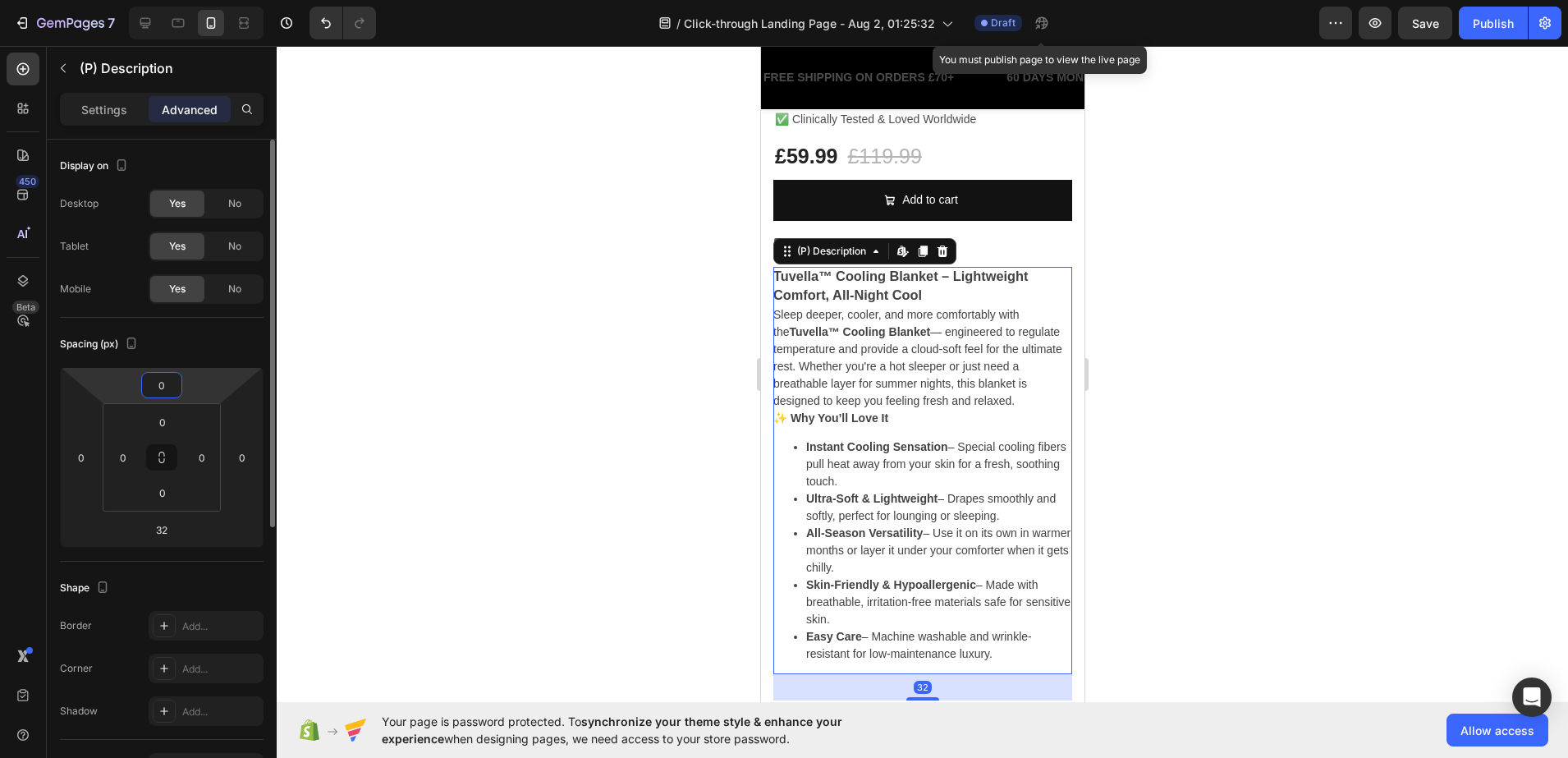 click on "0" at bounding box center (162, 385) 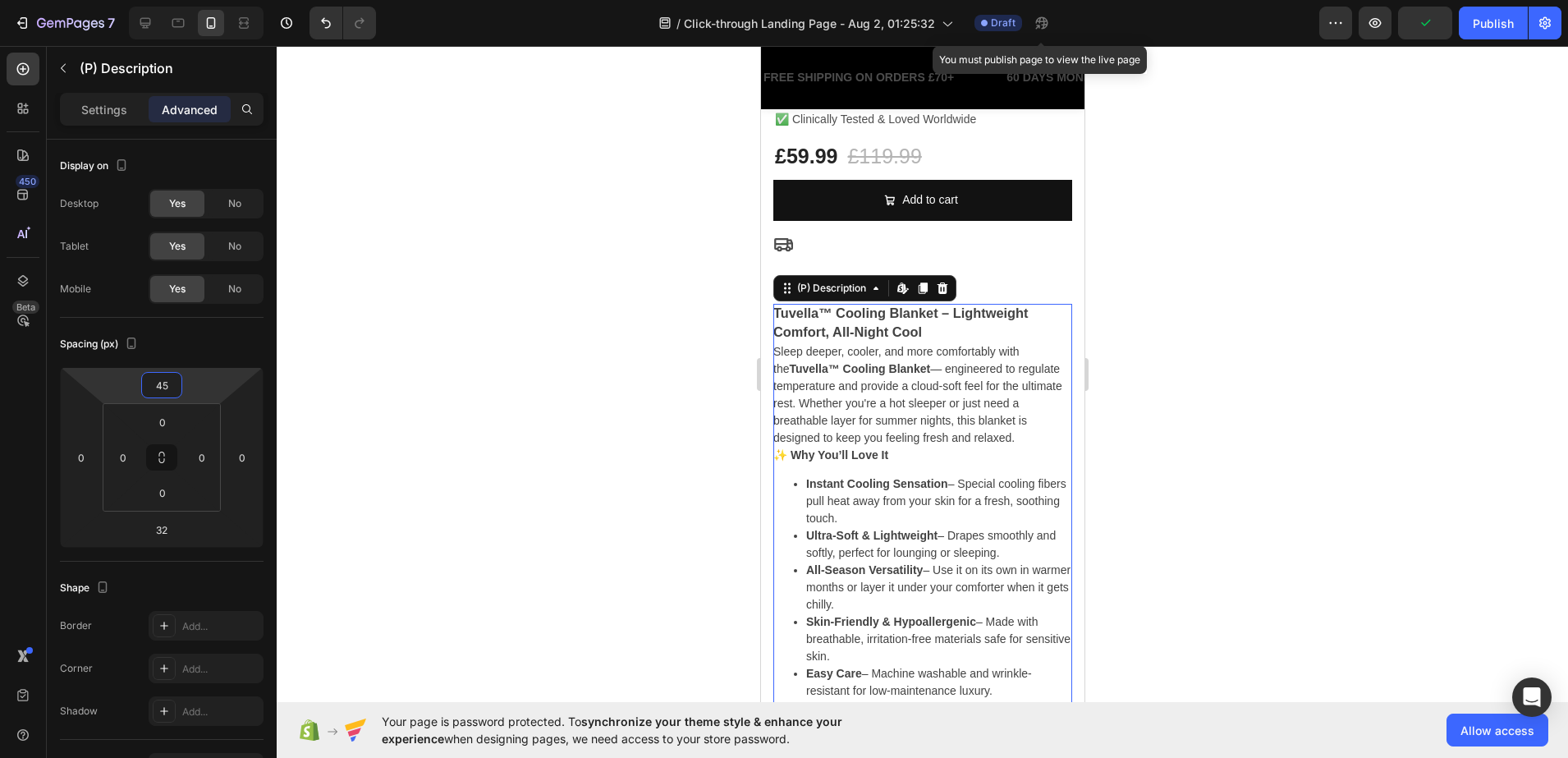 type on "4" 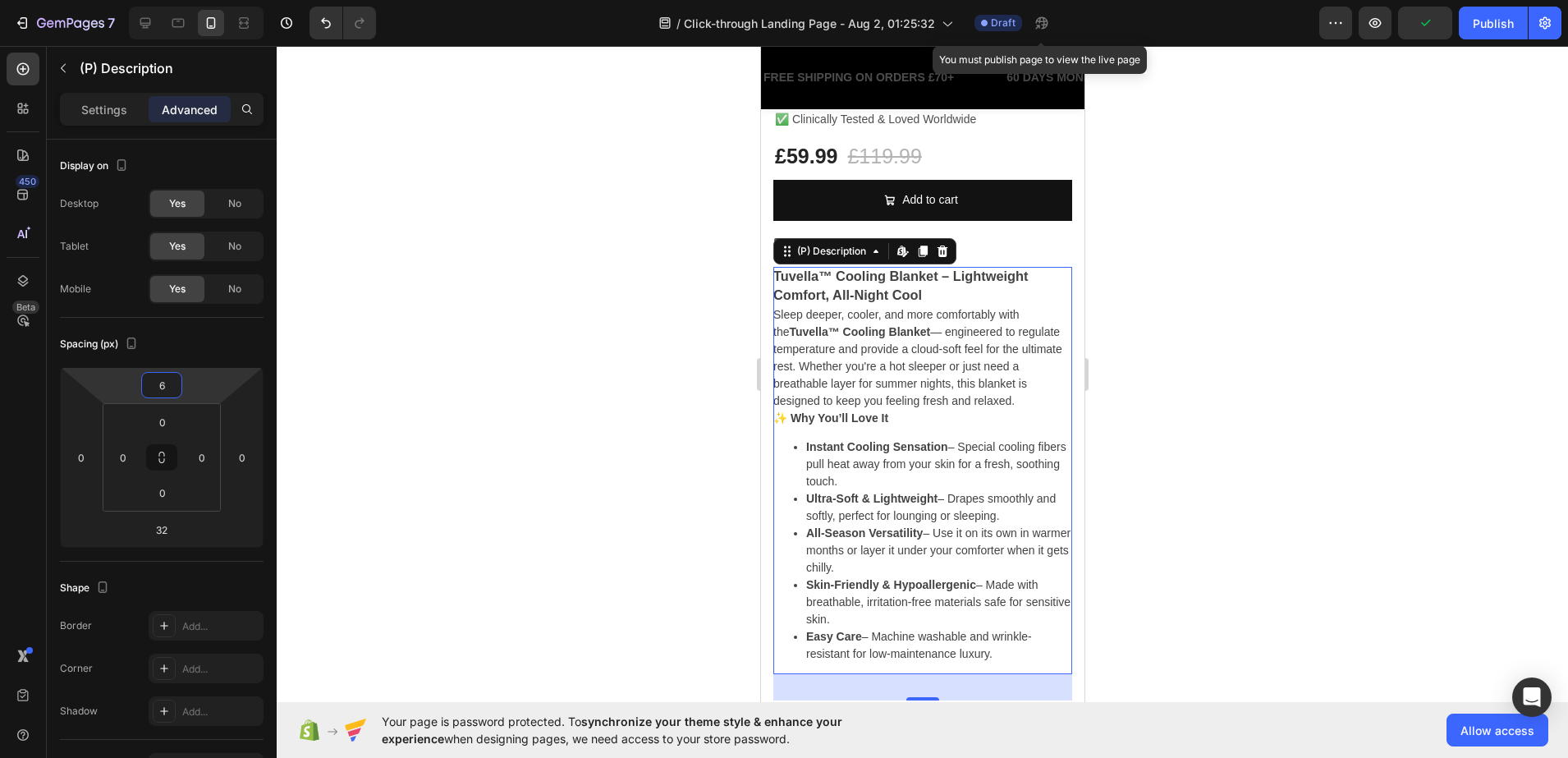 type on "60" 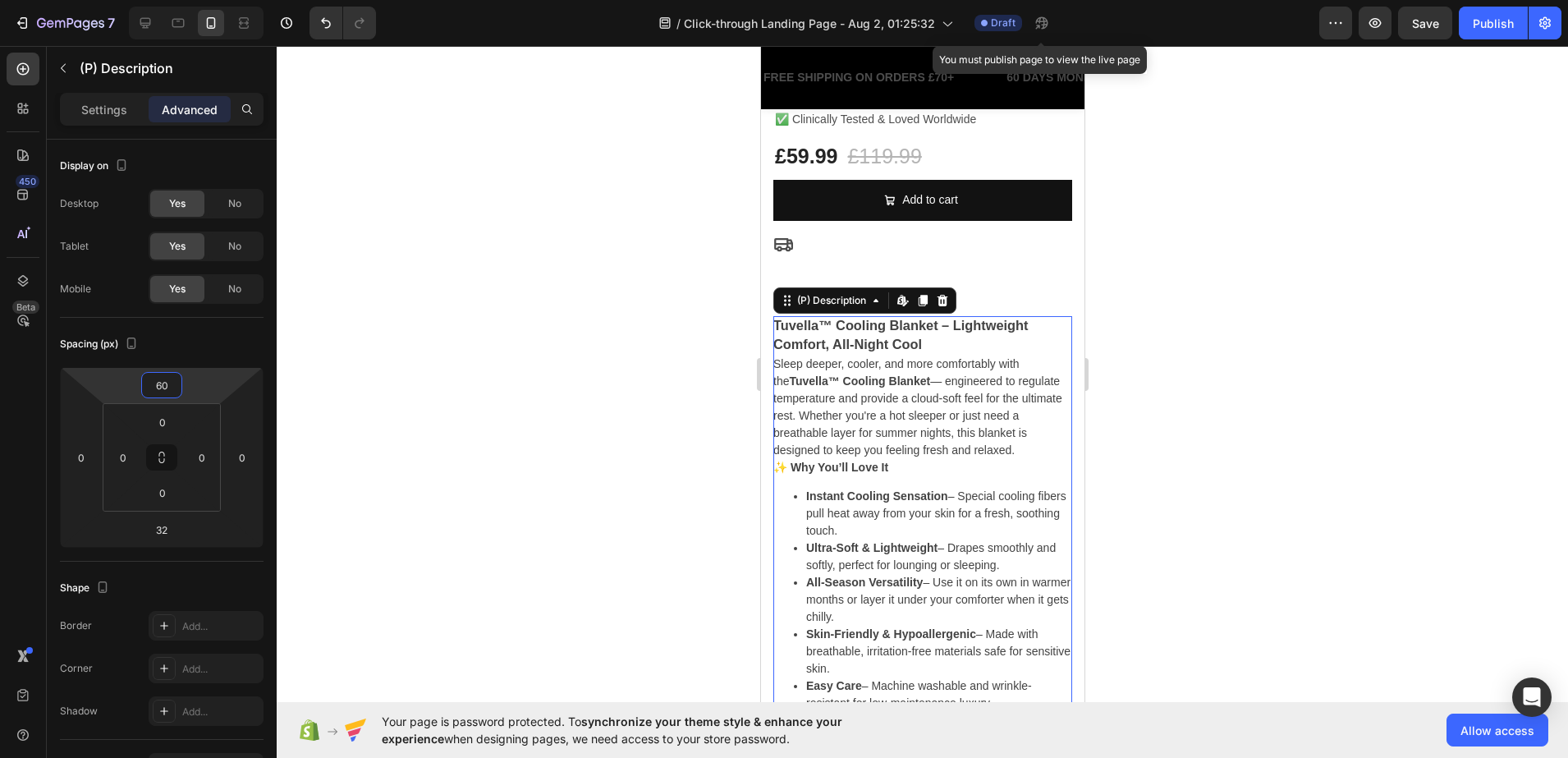 click 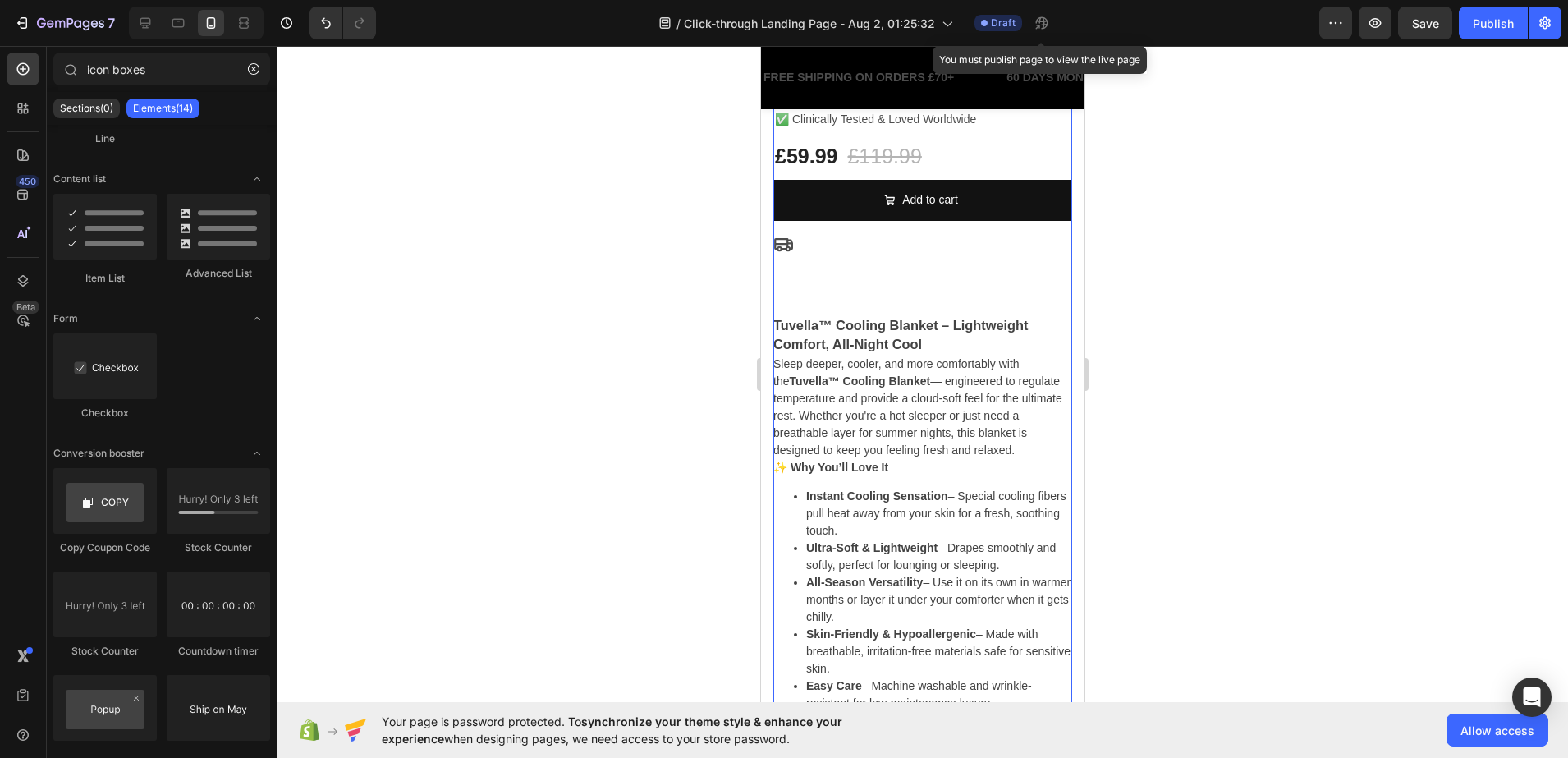 click 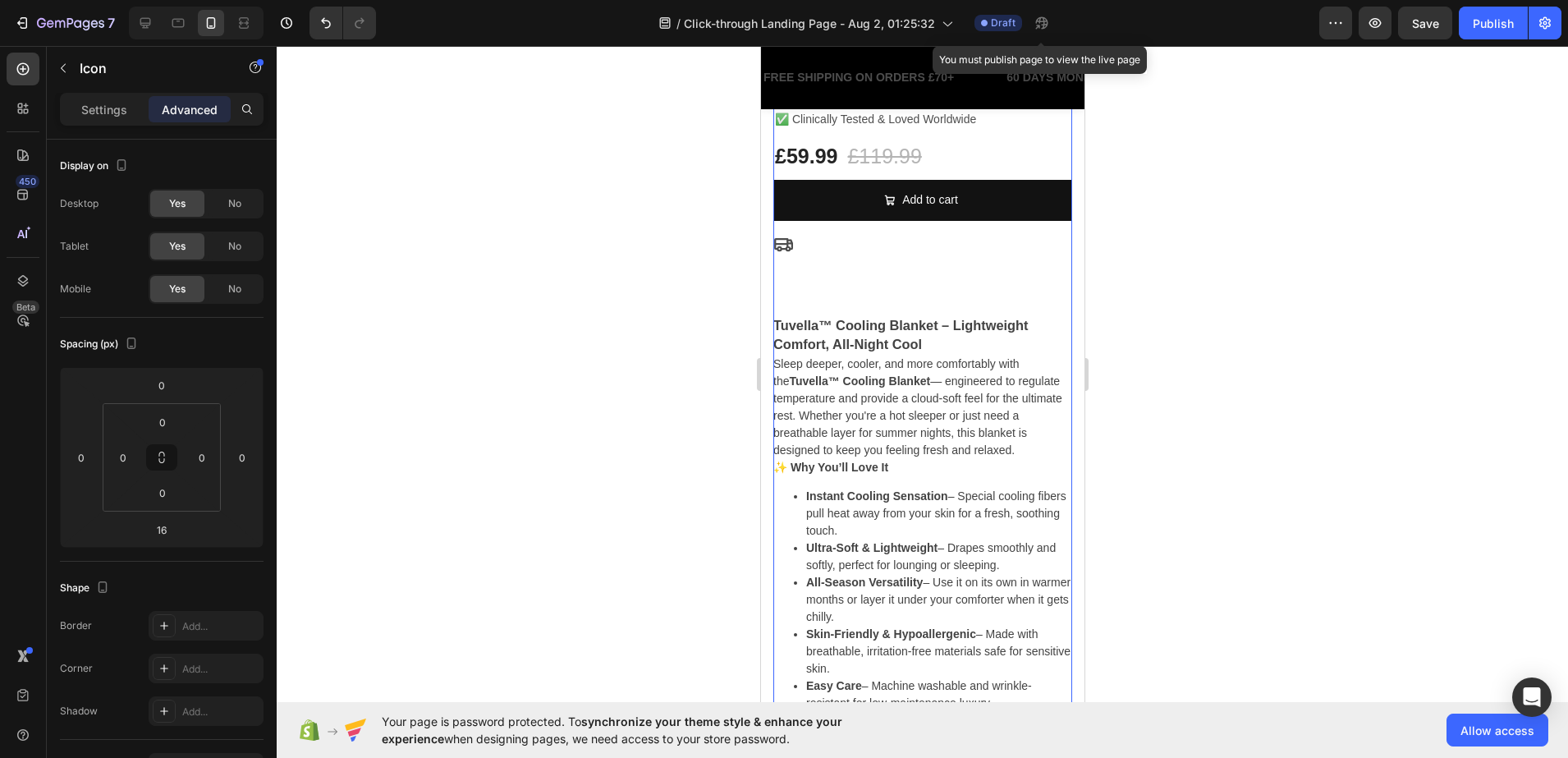 click 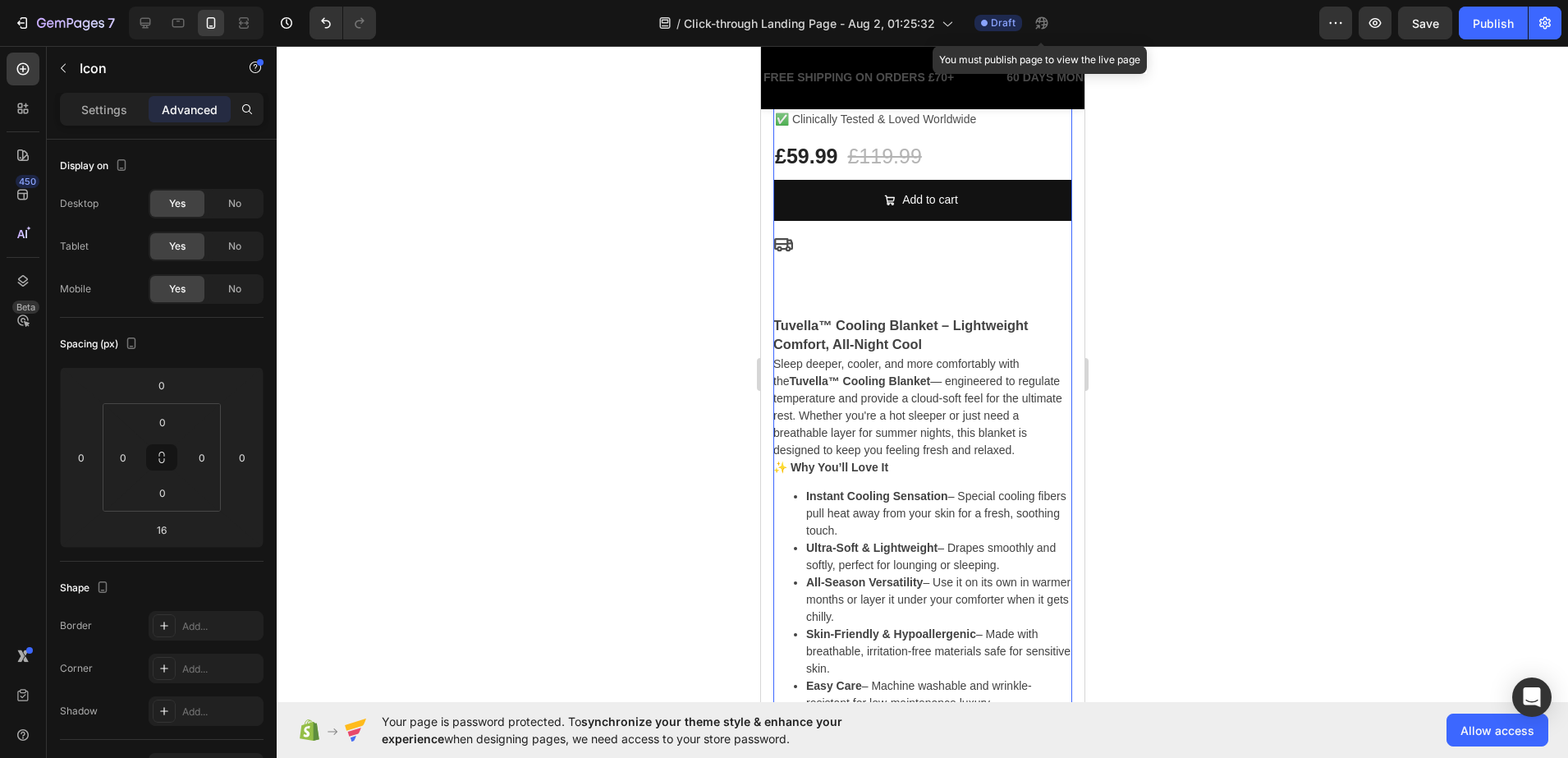 click 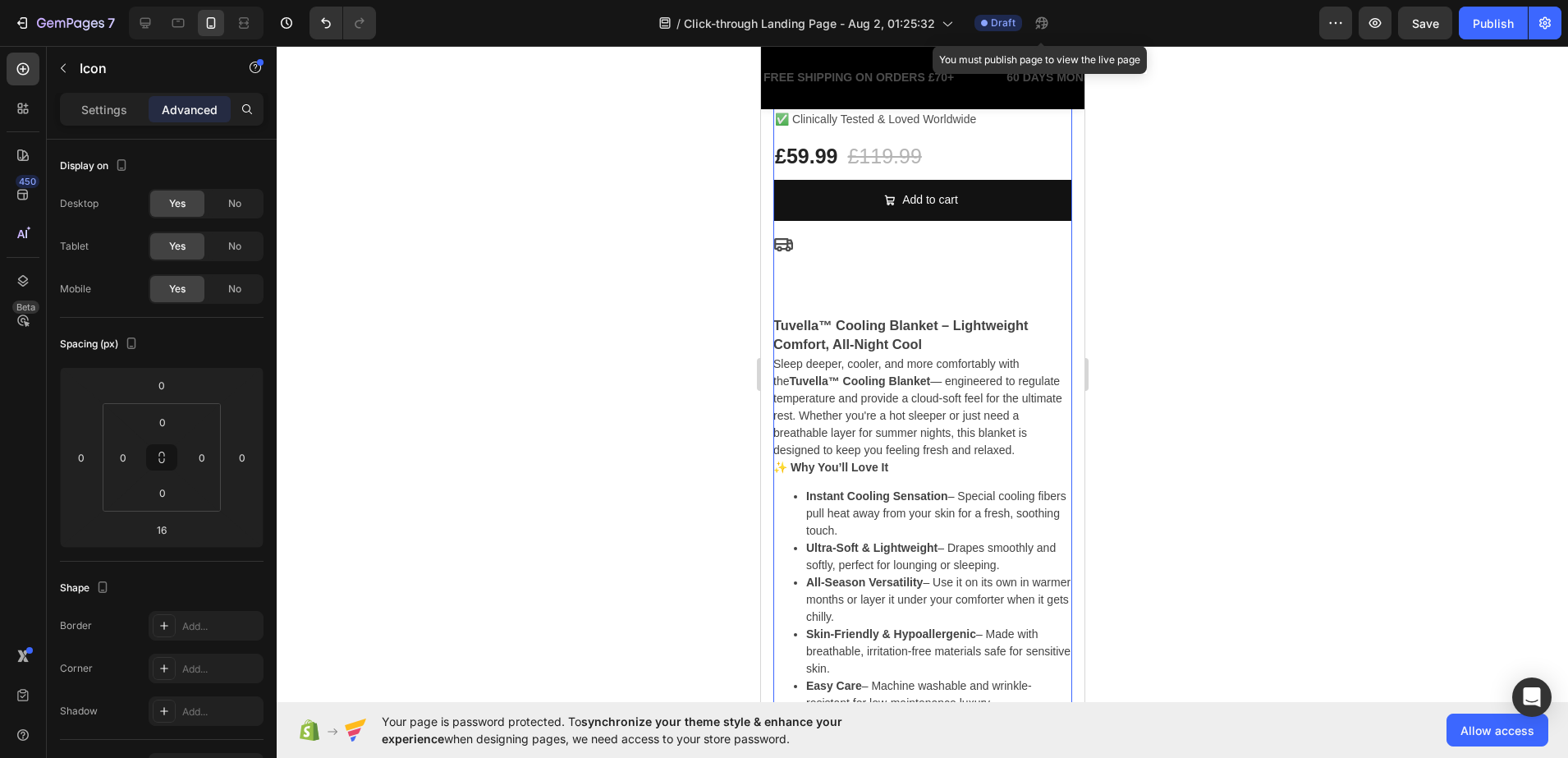 click 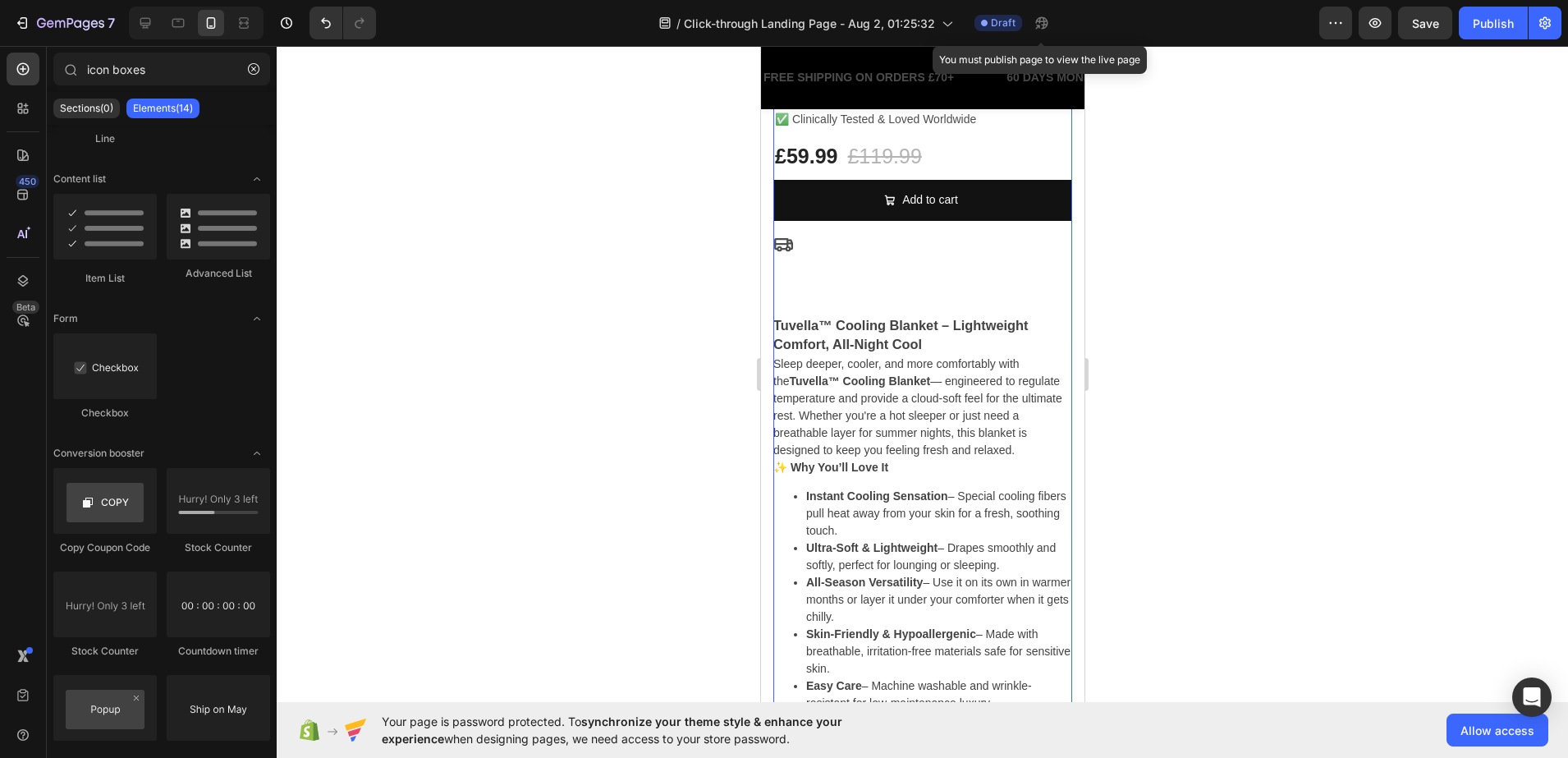 click 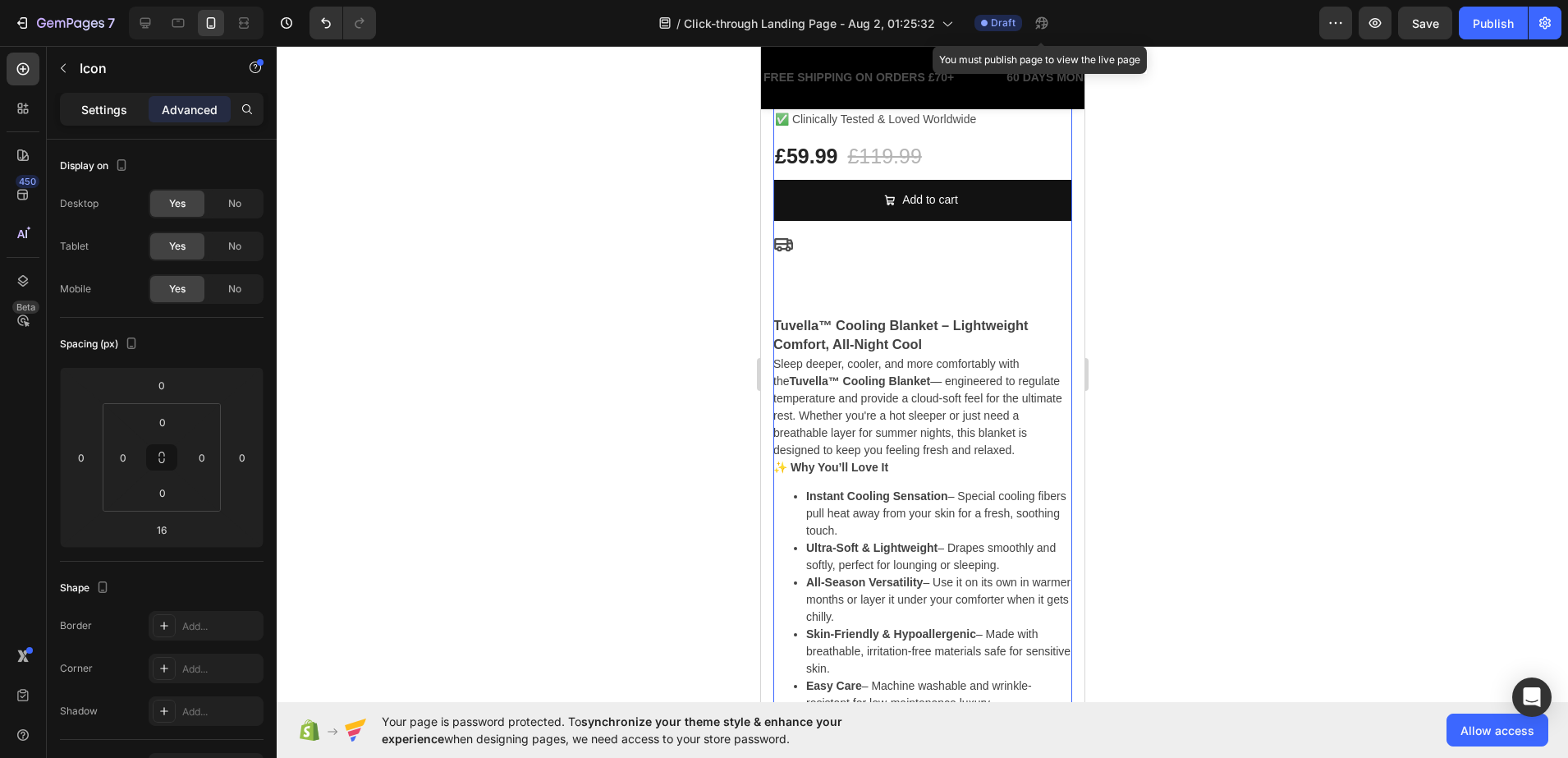 click on "Settings" at bounding box center (104, 109) 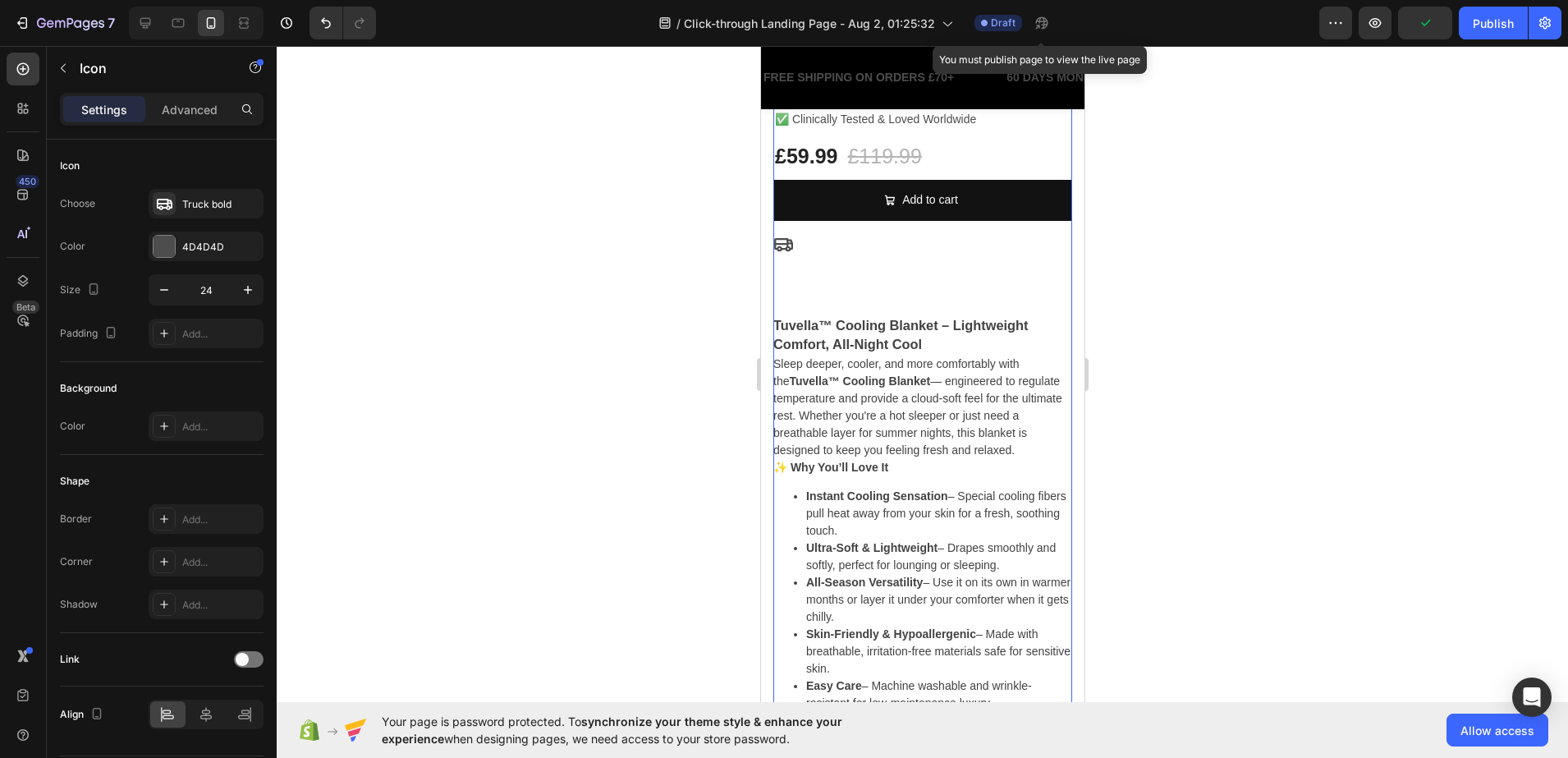 click on "450 Beta" at bounding box center [23, 402] 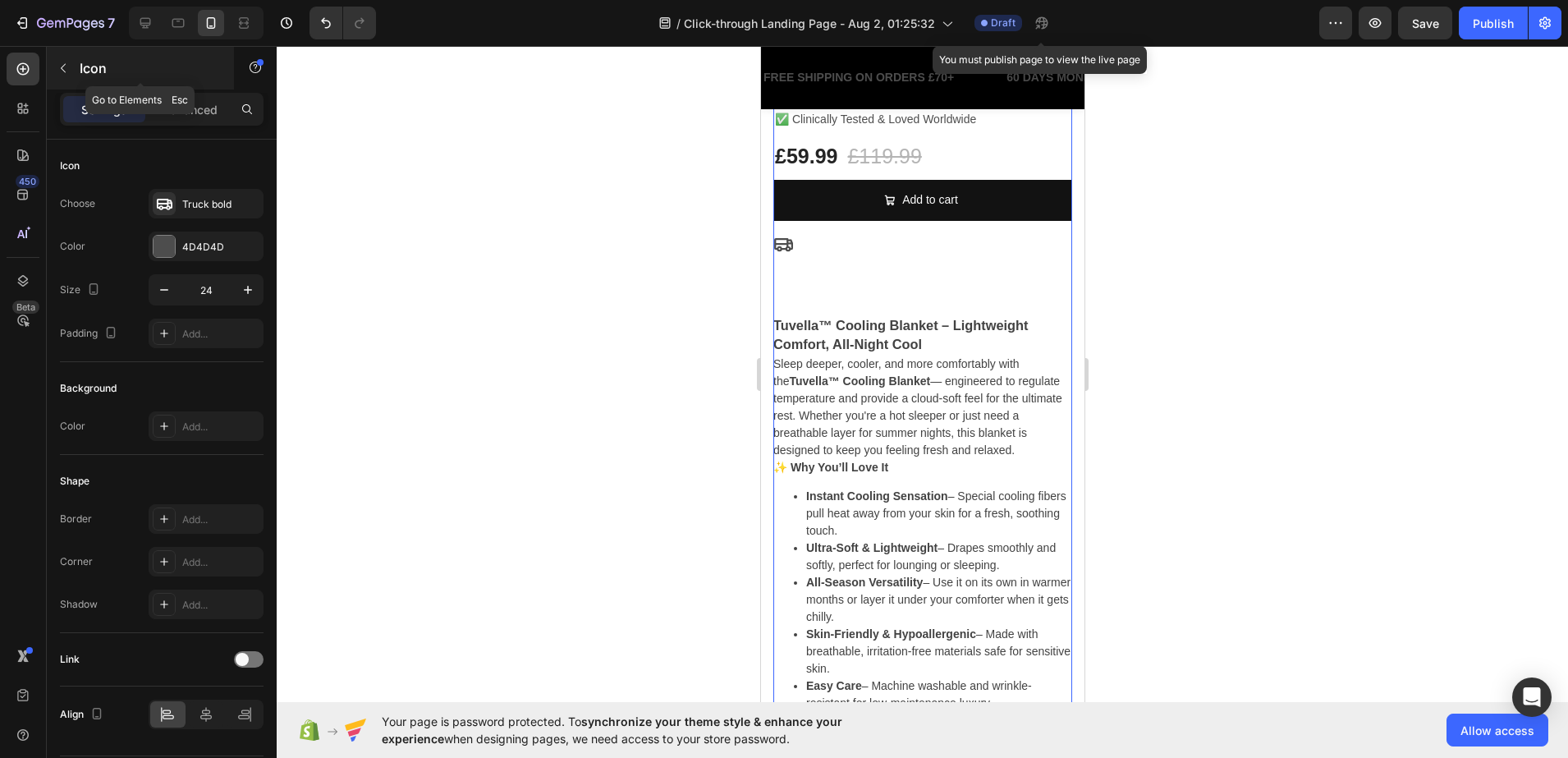 click at bounding box center [63, 68] 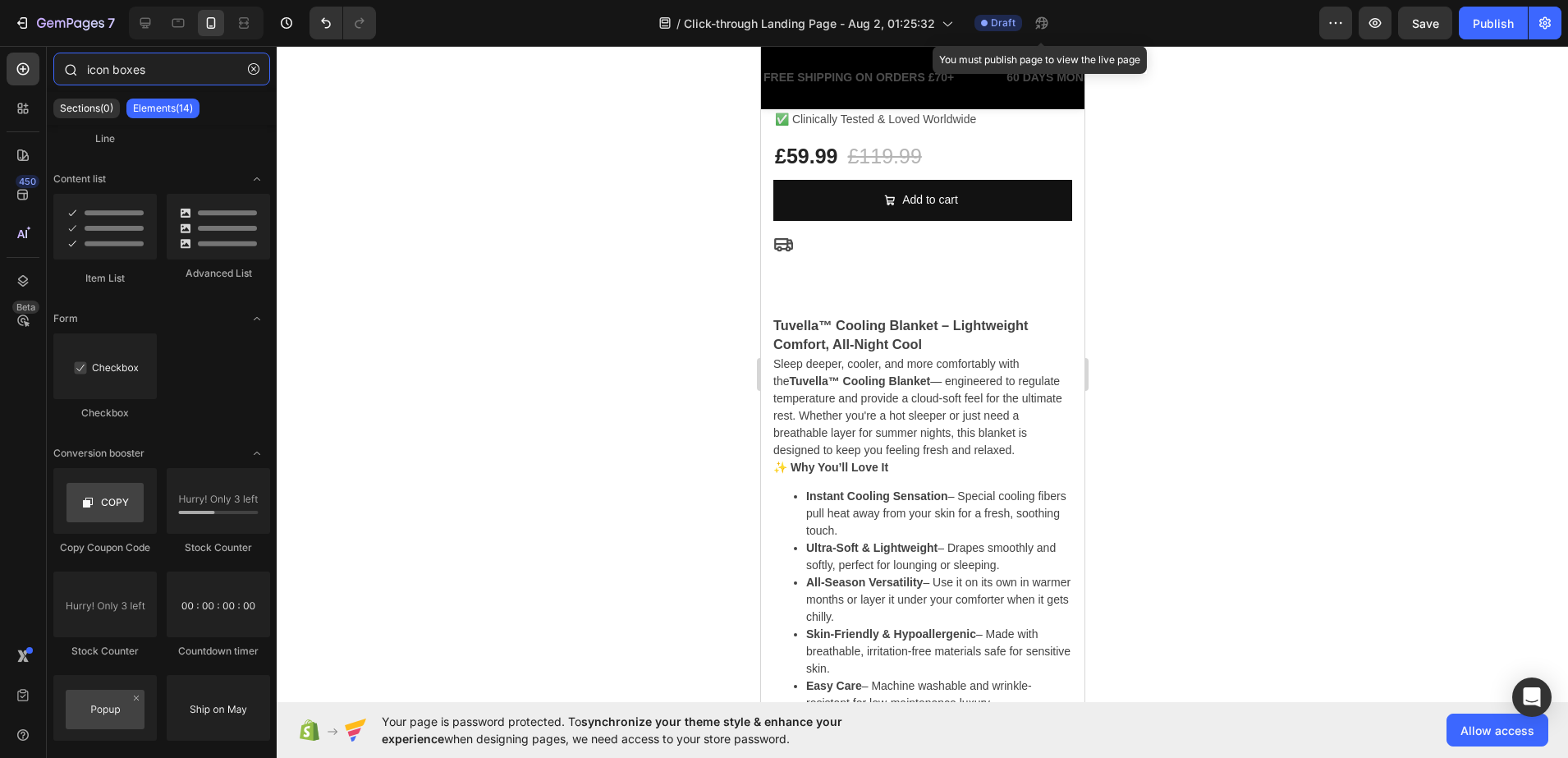click on "icon boxes" at bounding box center (162, 69) 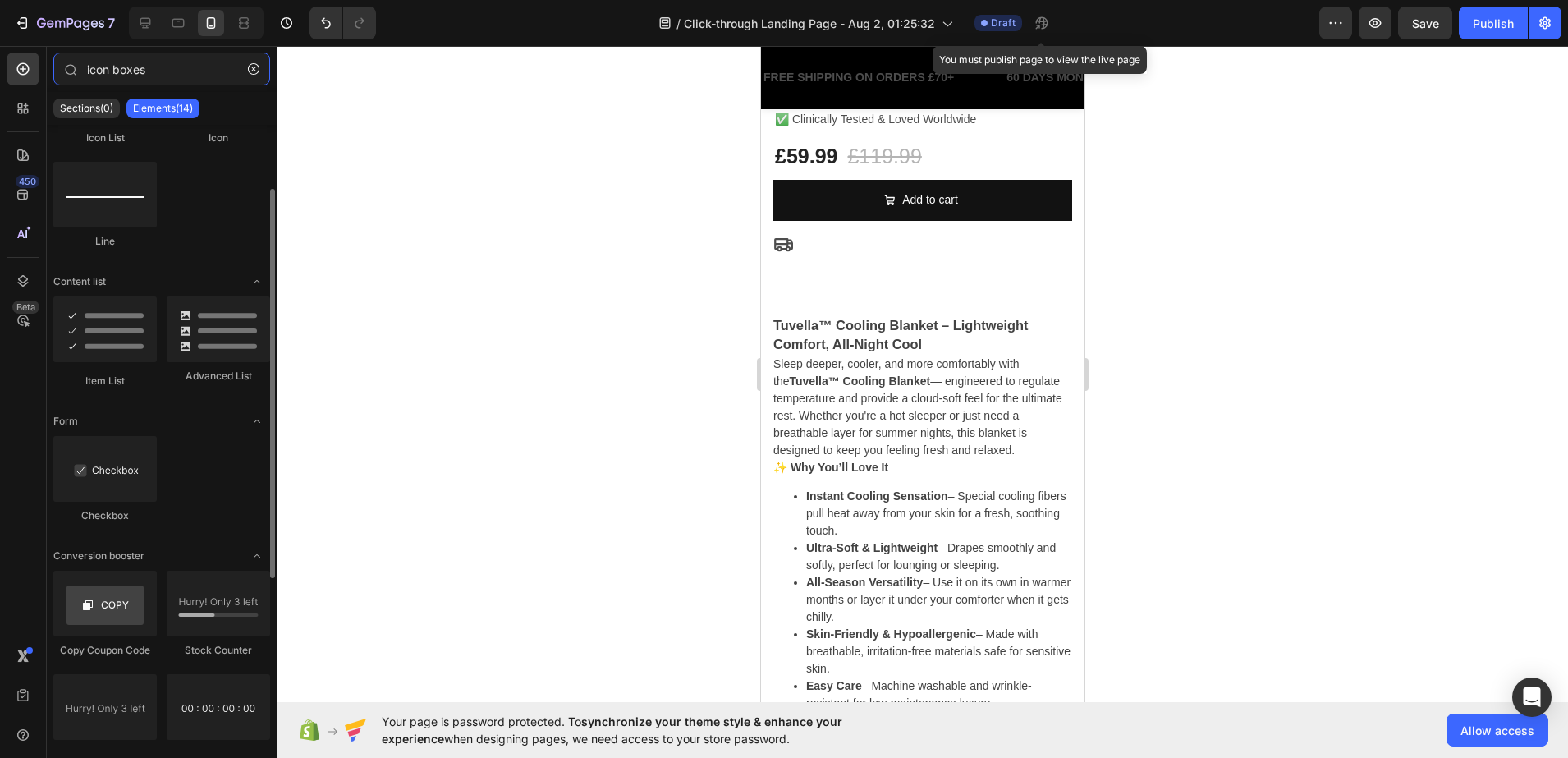 scroll, scrollTop: 0, scrollLeft: 0, axis: both 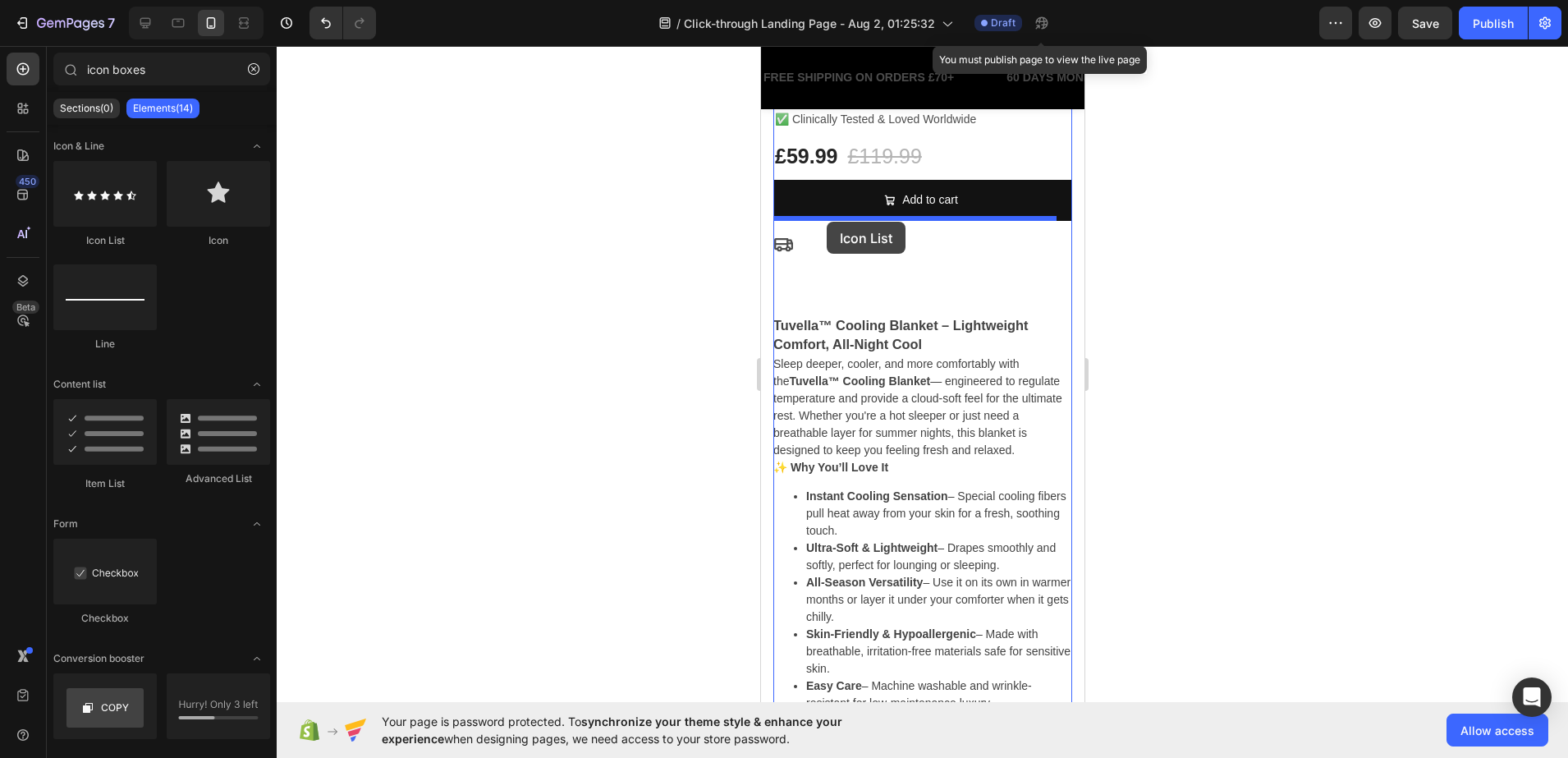 drag, startPoint x: 1337, startPoint y: 274, endPoint x: 826, endPoint y: 222, distance: 513.639 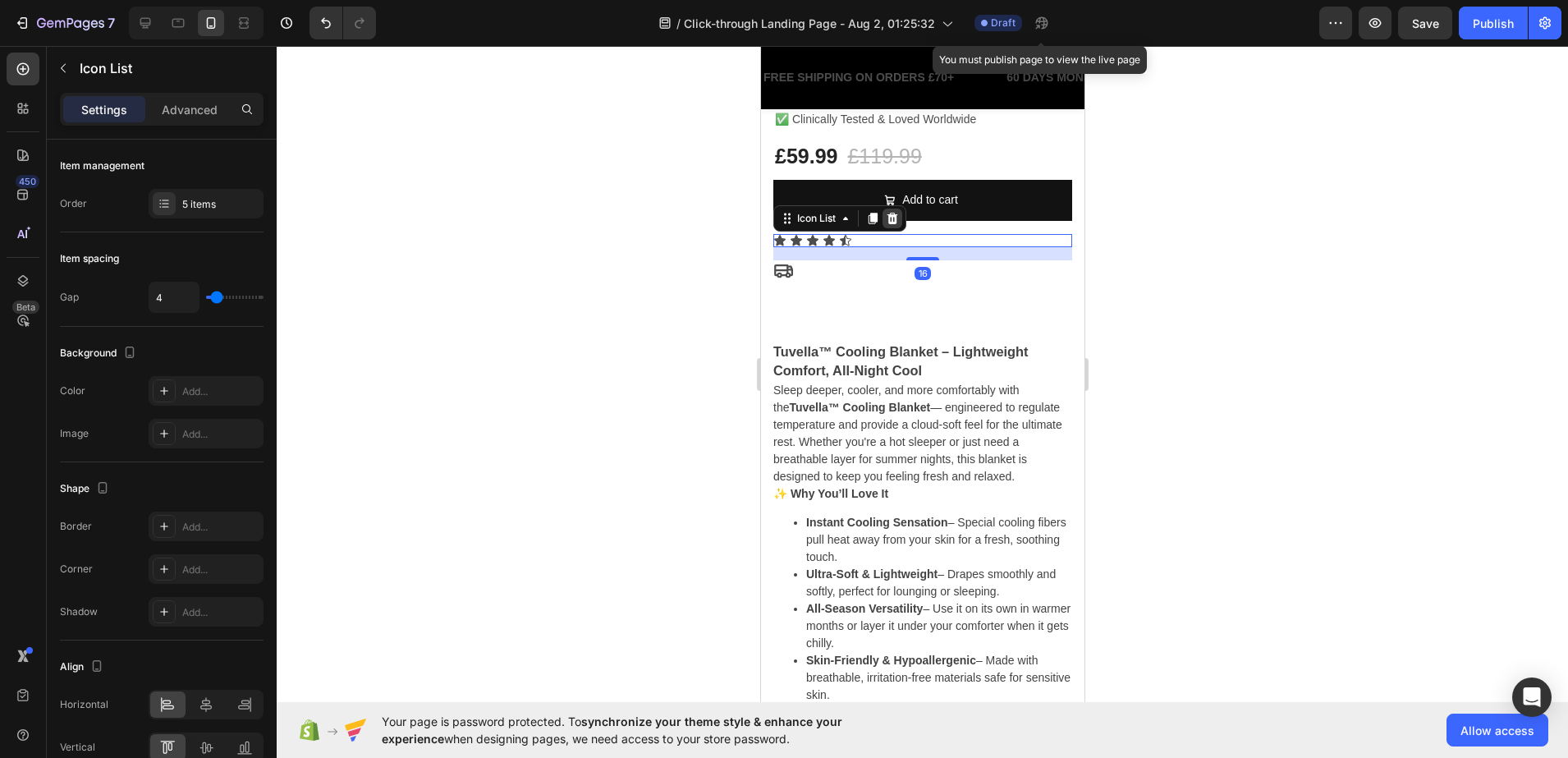 click 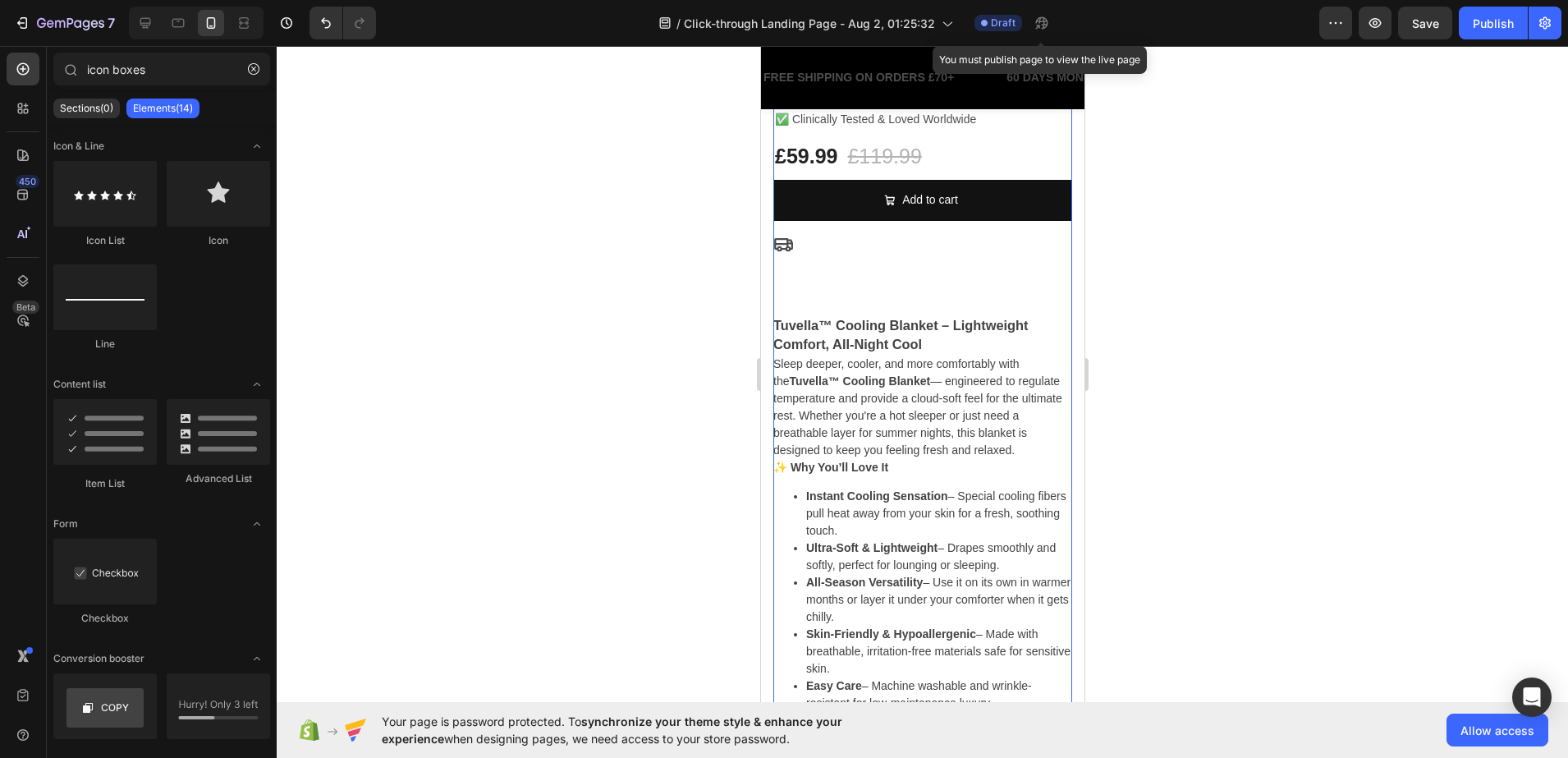 click 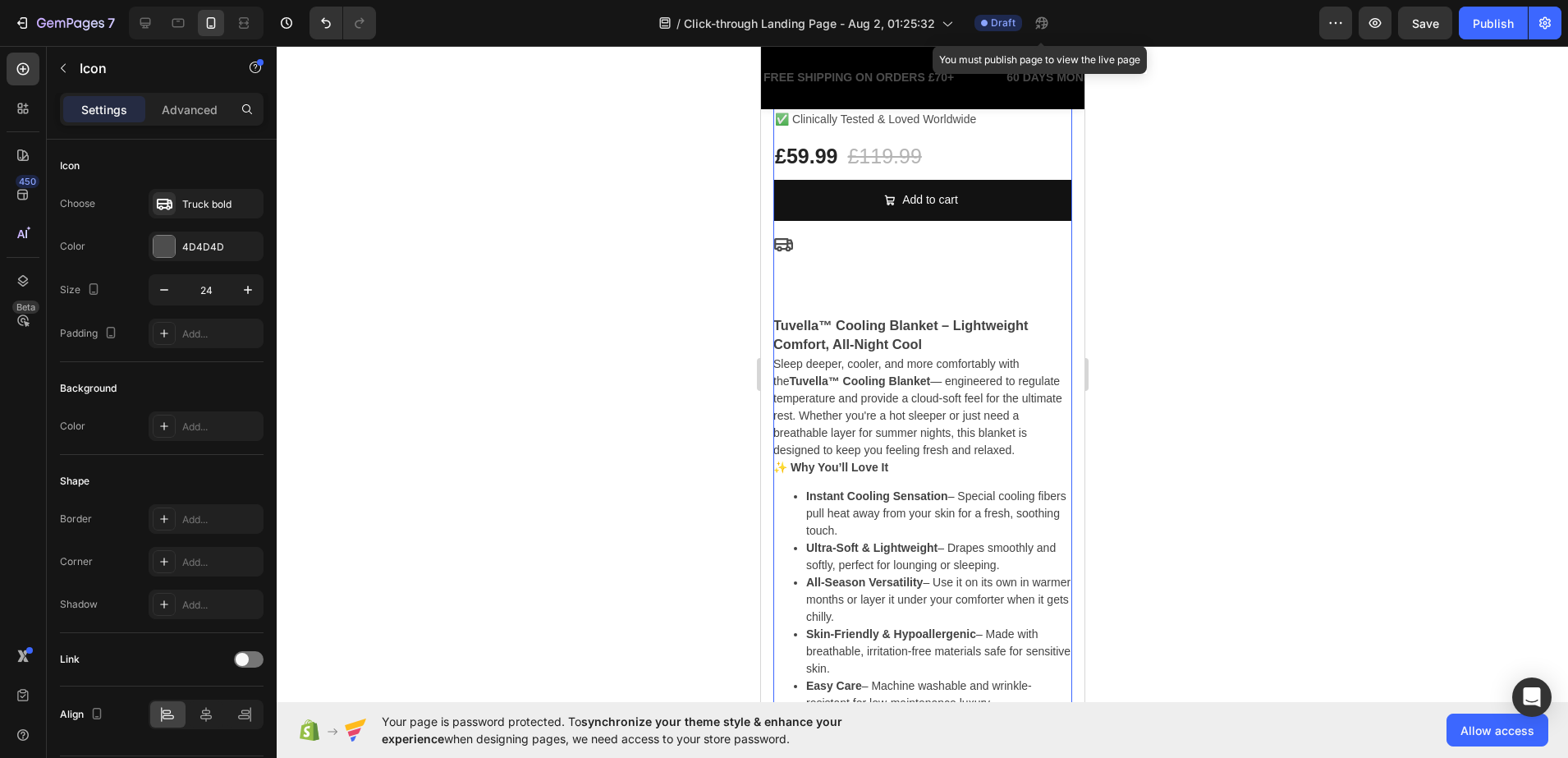 click on "Icon   16" at bounding box center [922, 244] 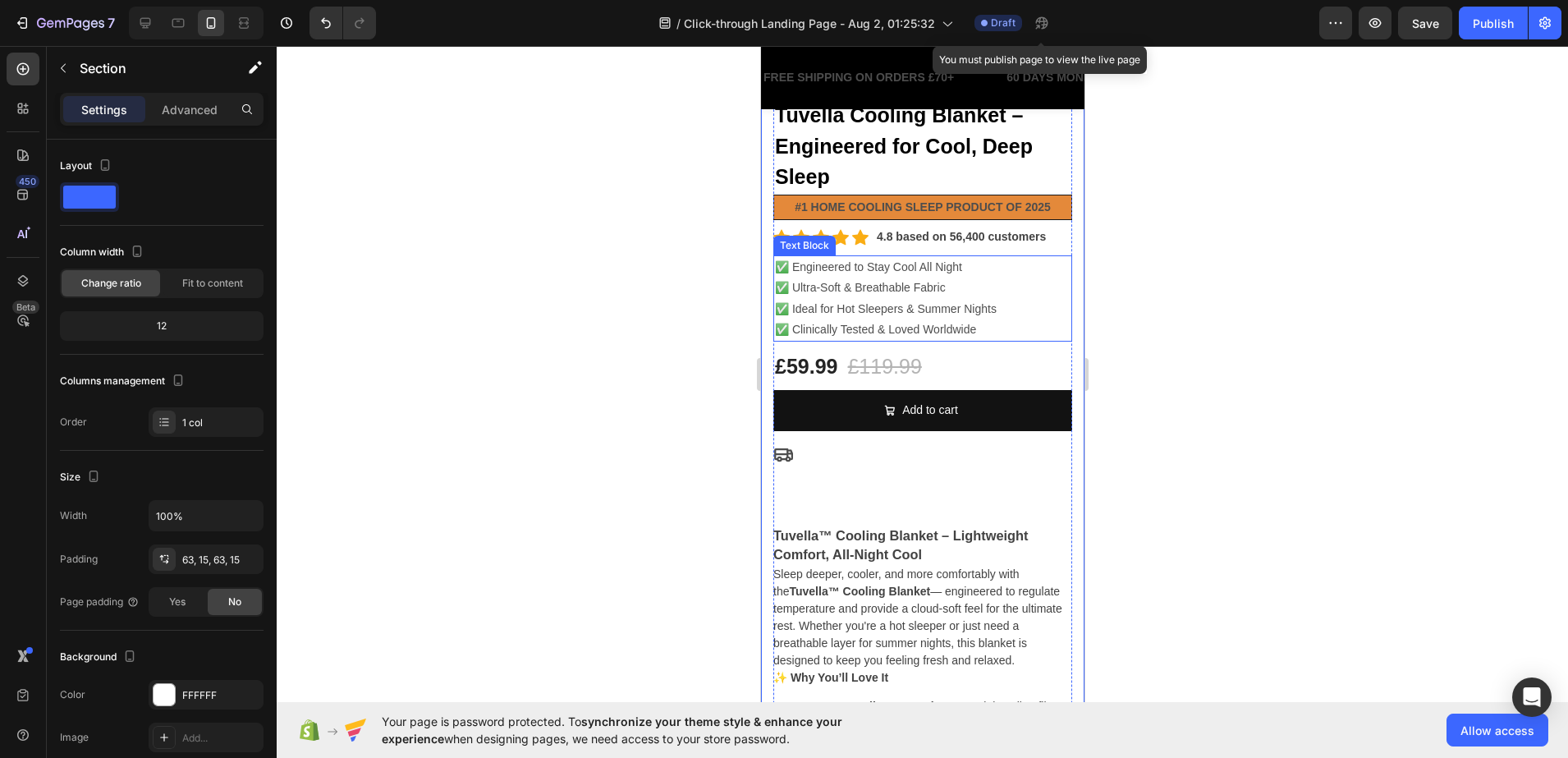 scroll, scrollTop: 411, scrollLeft: 0, axis: vertical 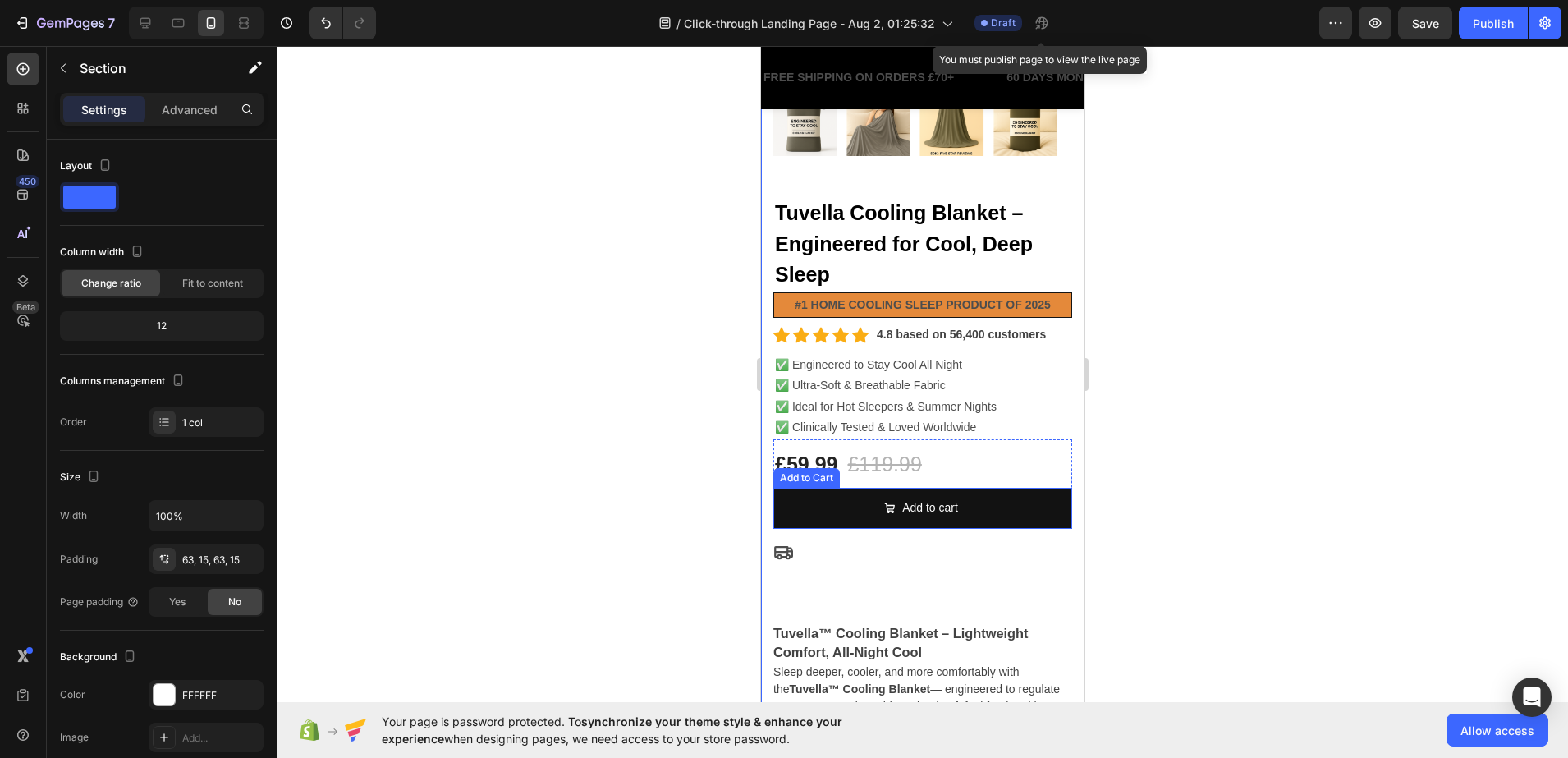 click on "Icon" at bounding box center (922, 552) 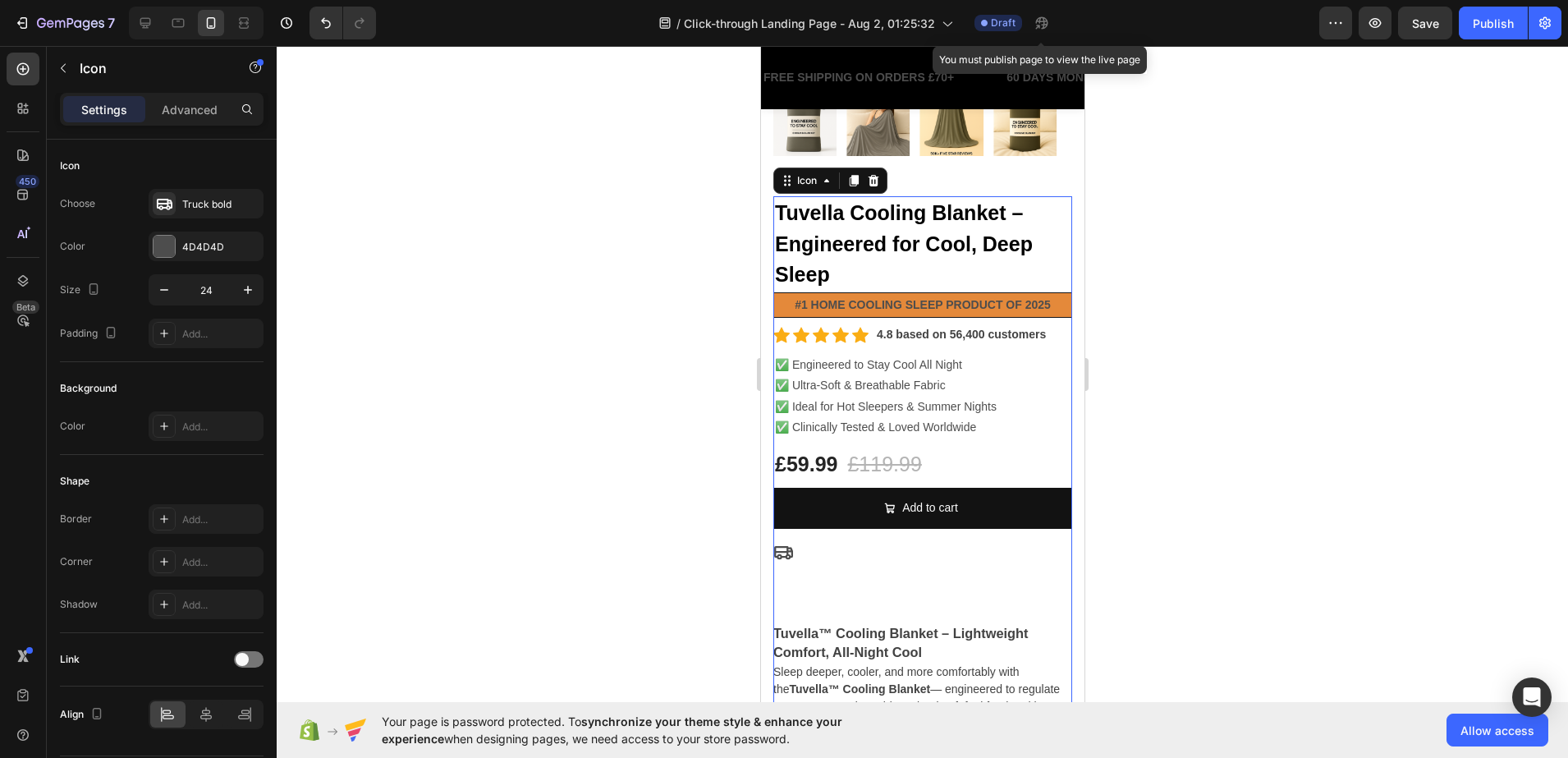 click 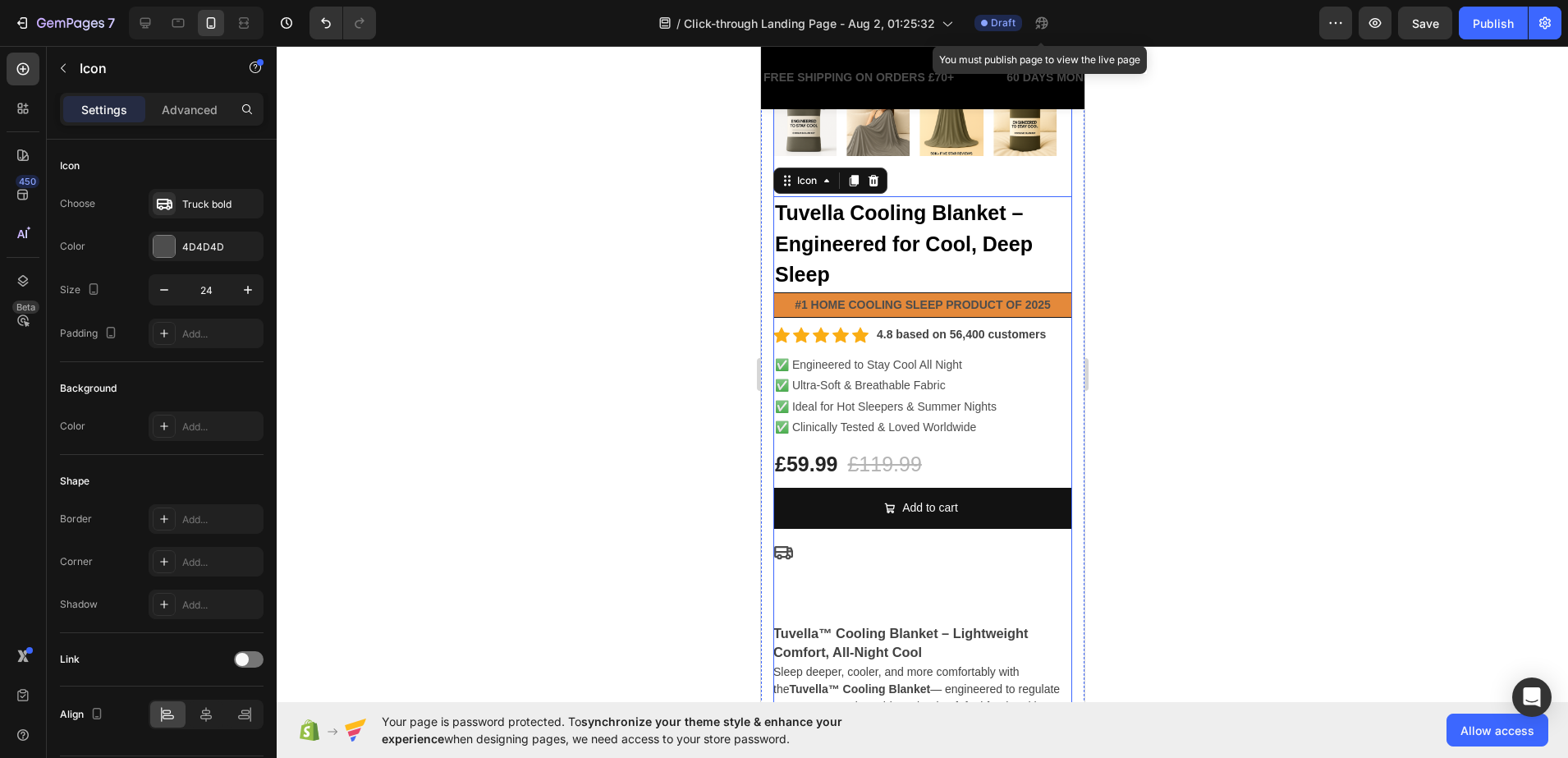drag, startPoint x: 822, startPoint y: 583, endPoint x: 814, endPoint y: 549, distance: 34.928498 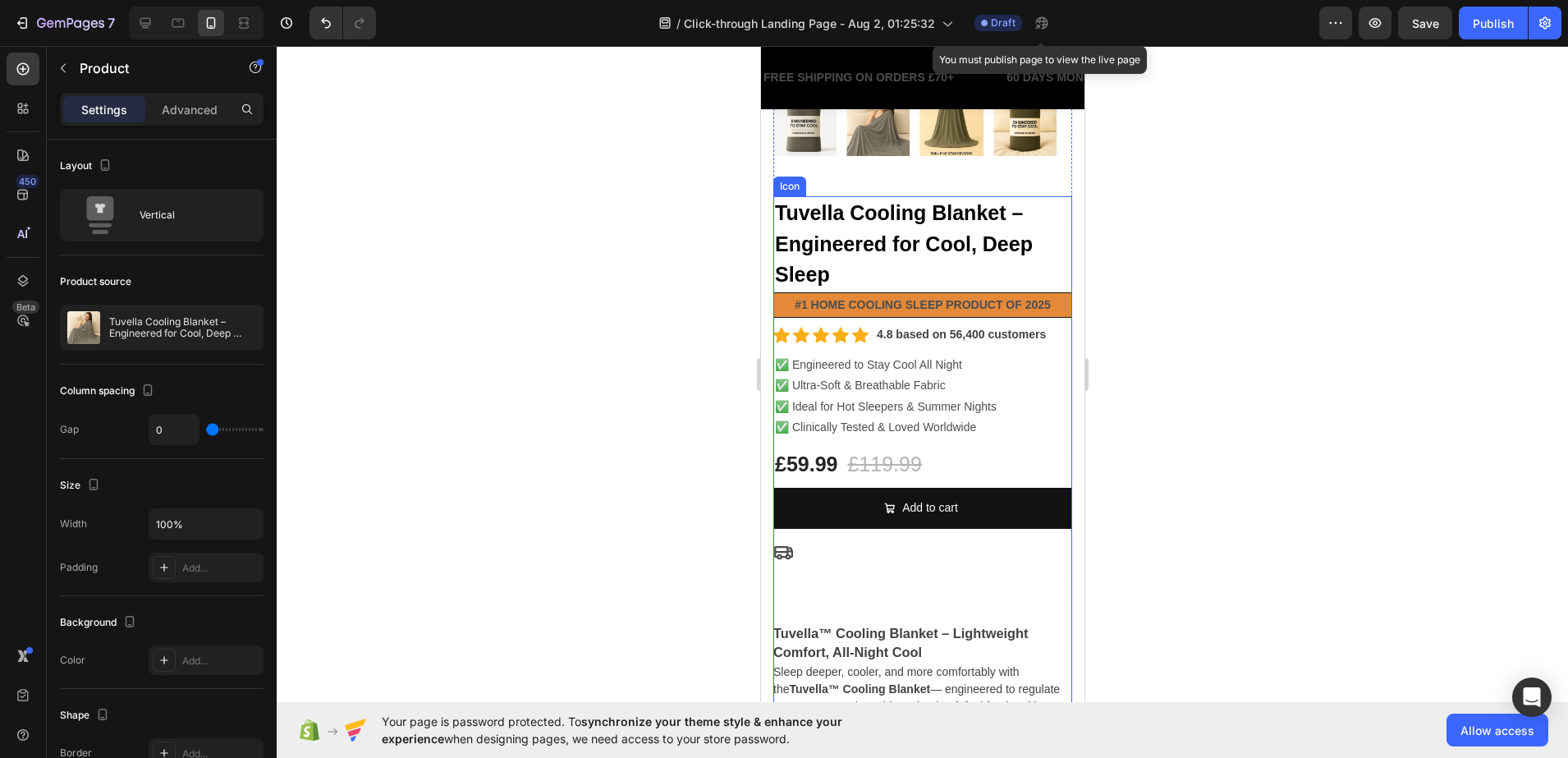 click on "Icon" at bounding box center [922, 552] 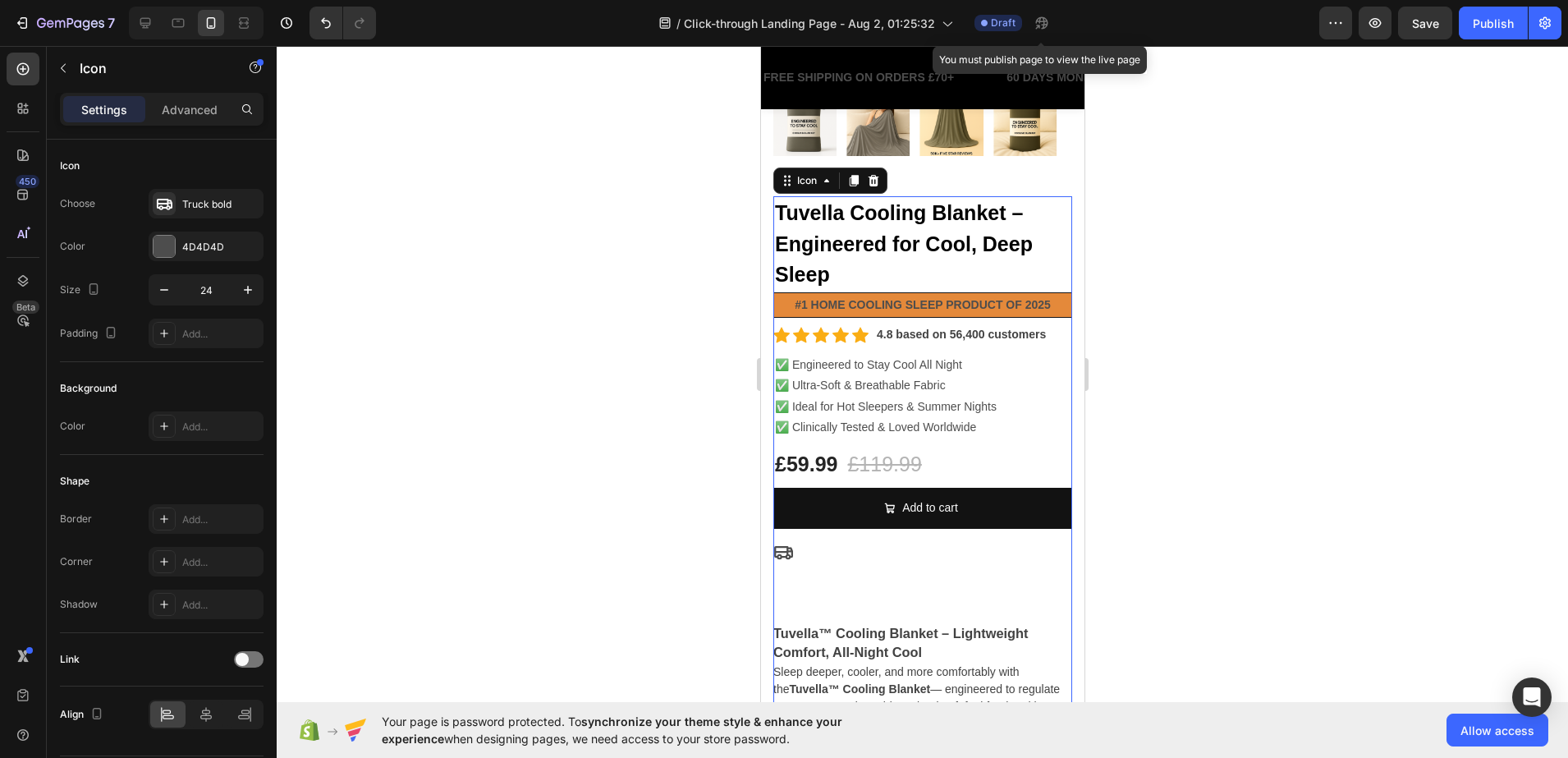 click 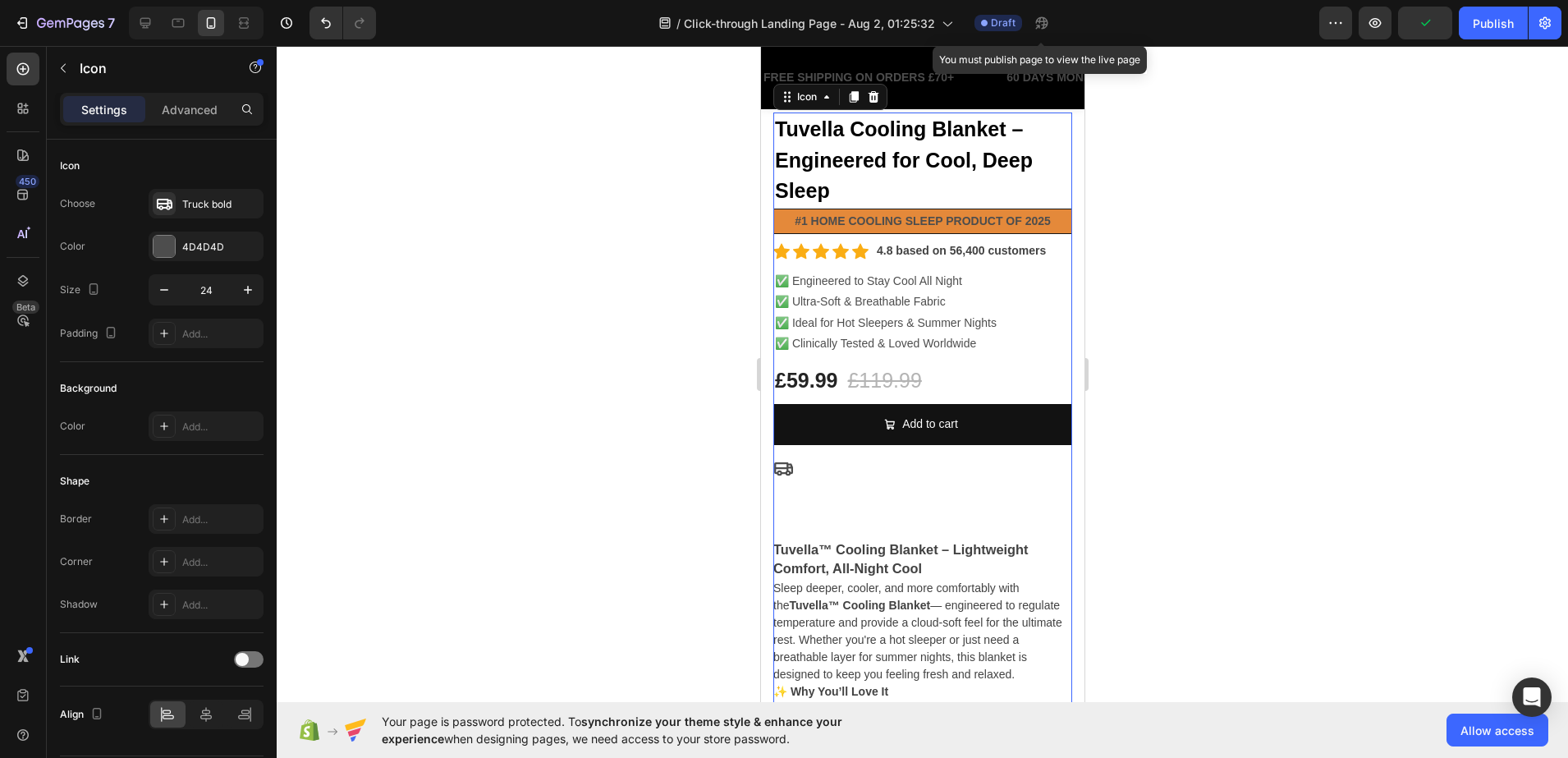 scroll, scrollTop: 513, scrollLeft: 0, axis: vertical 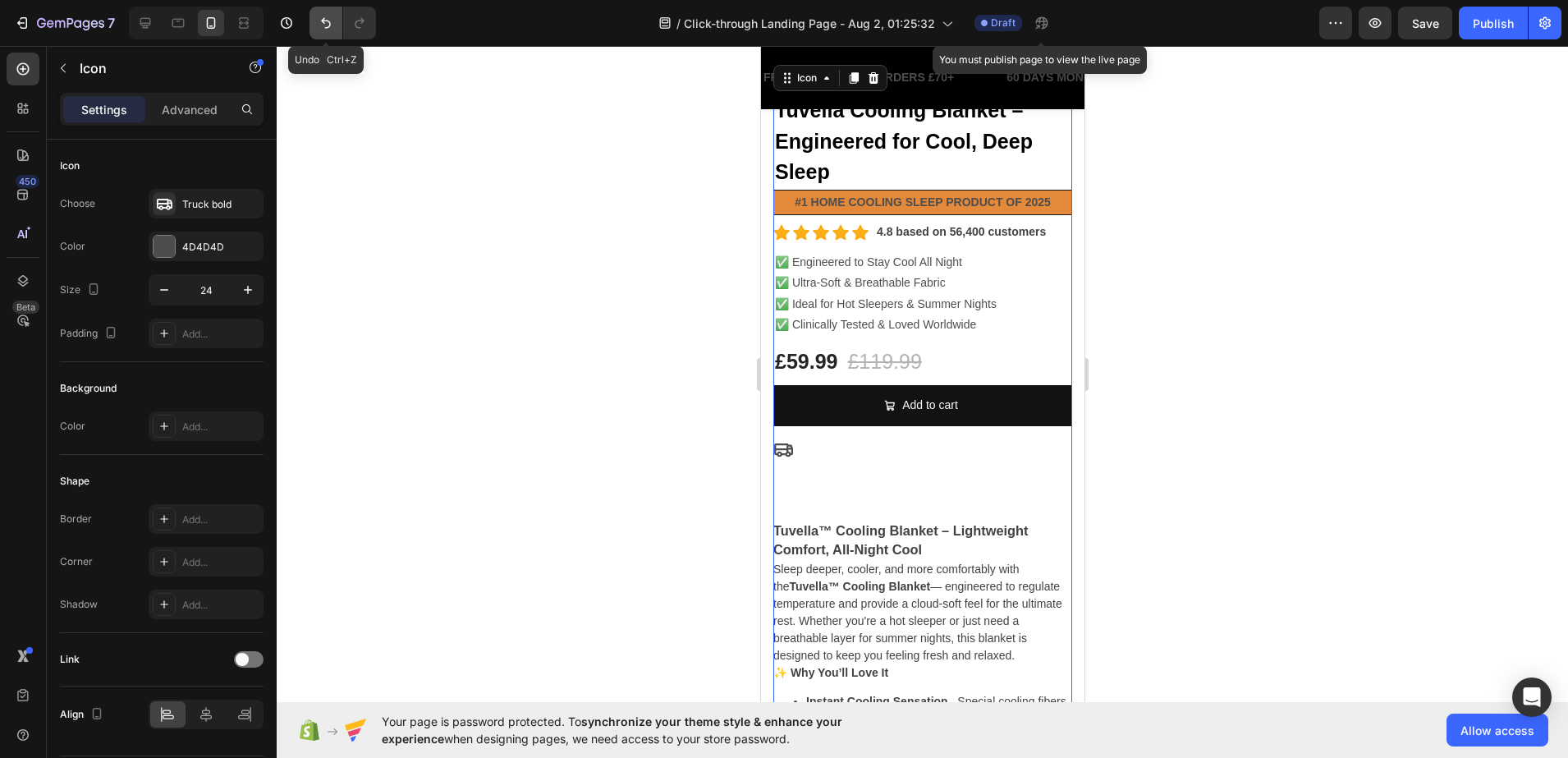 click 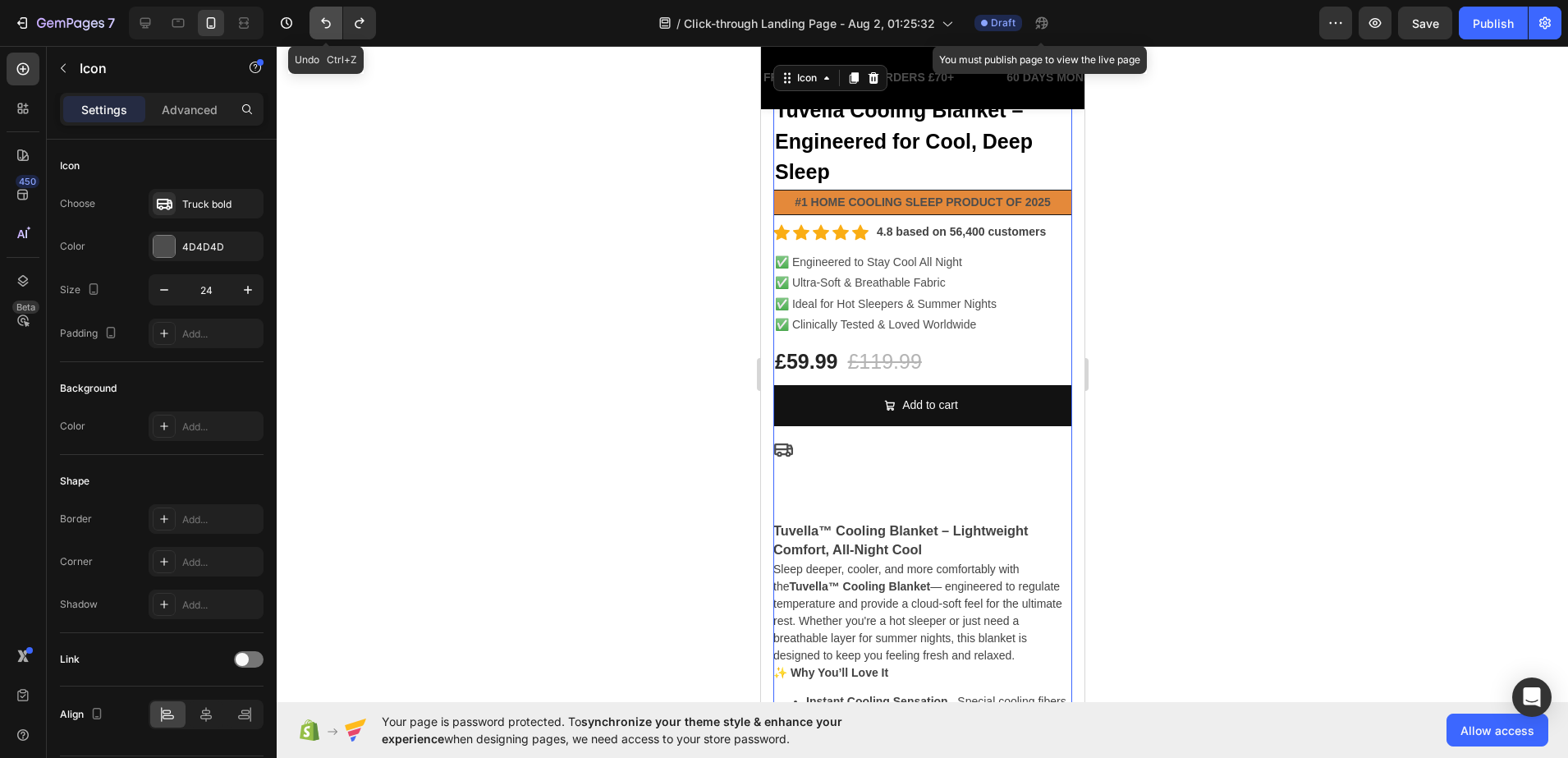 click 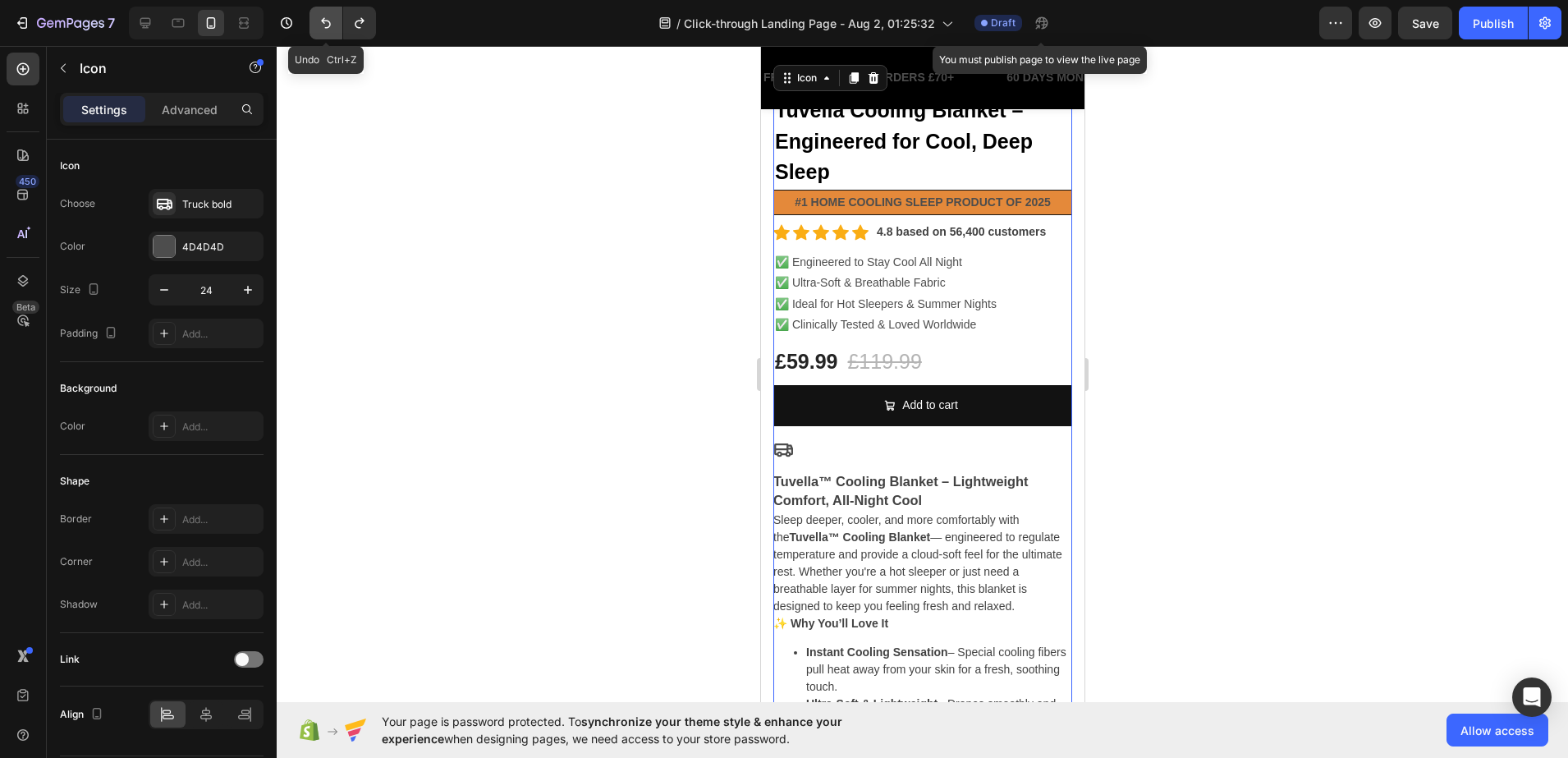 click 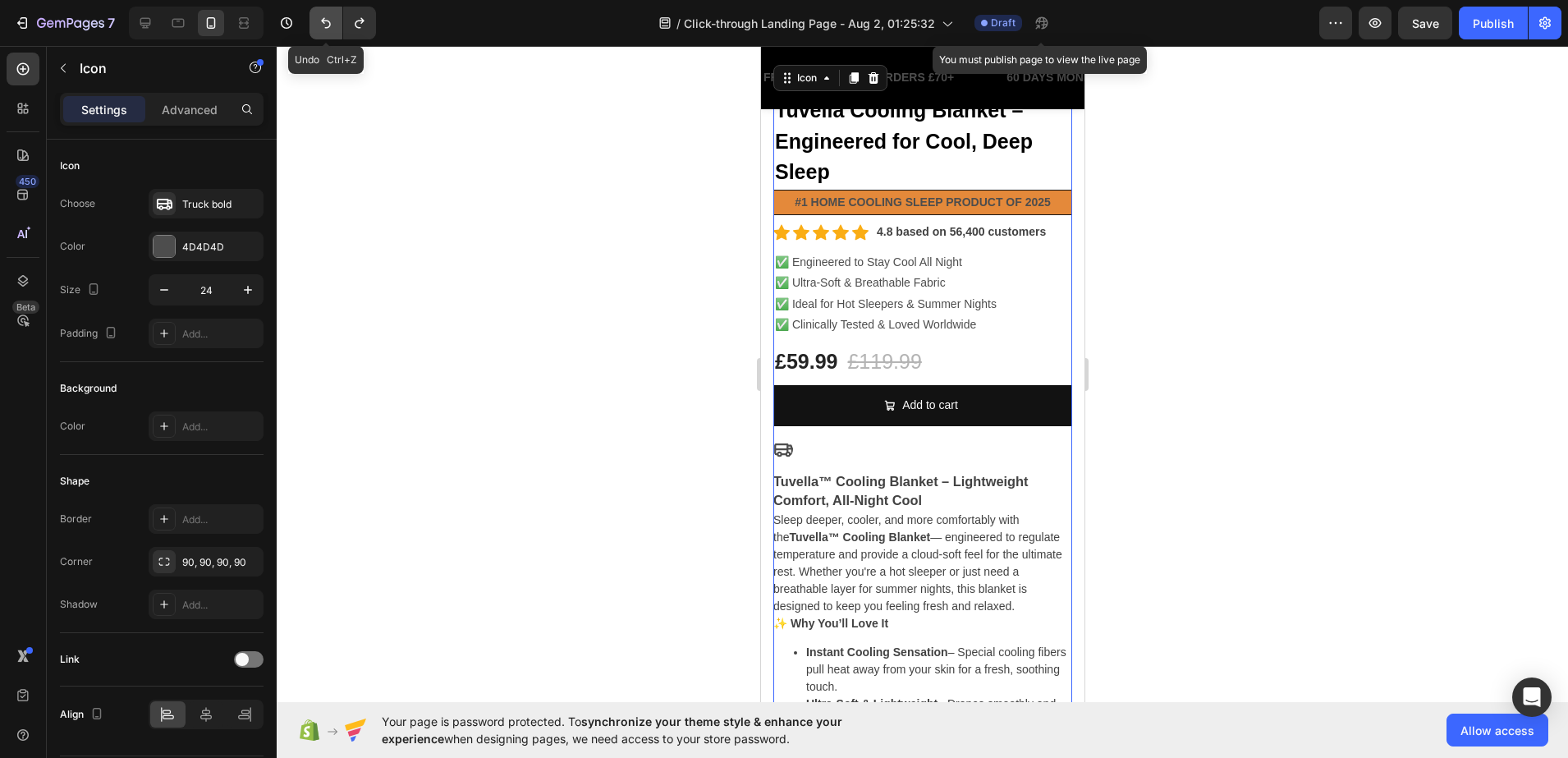 click 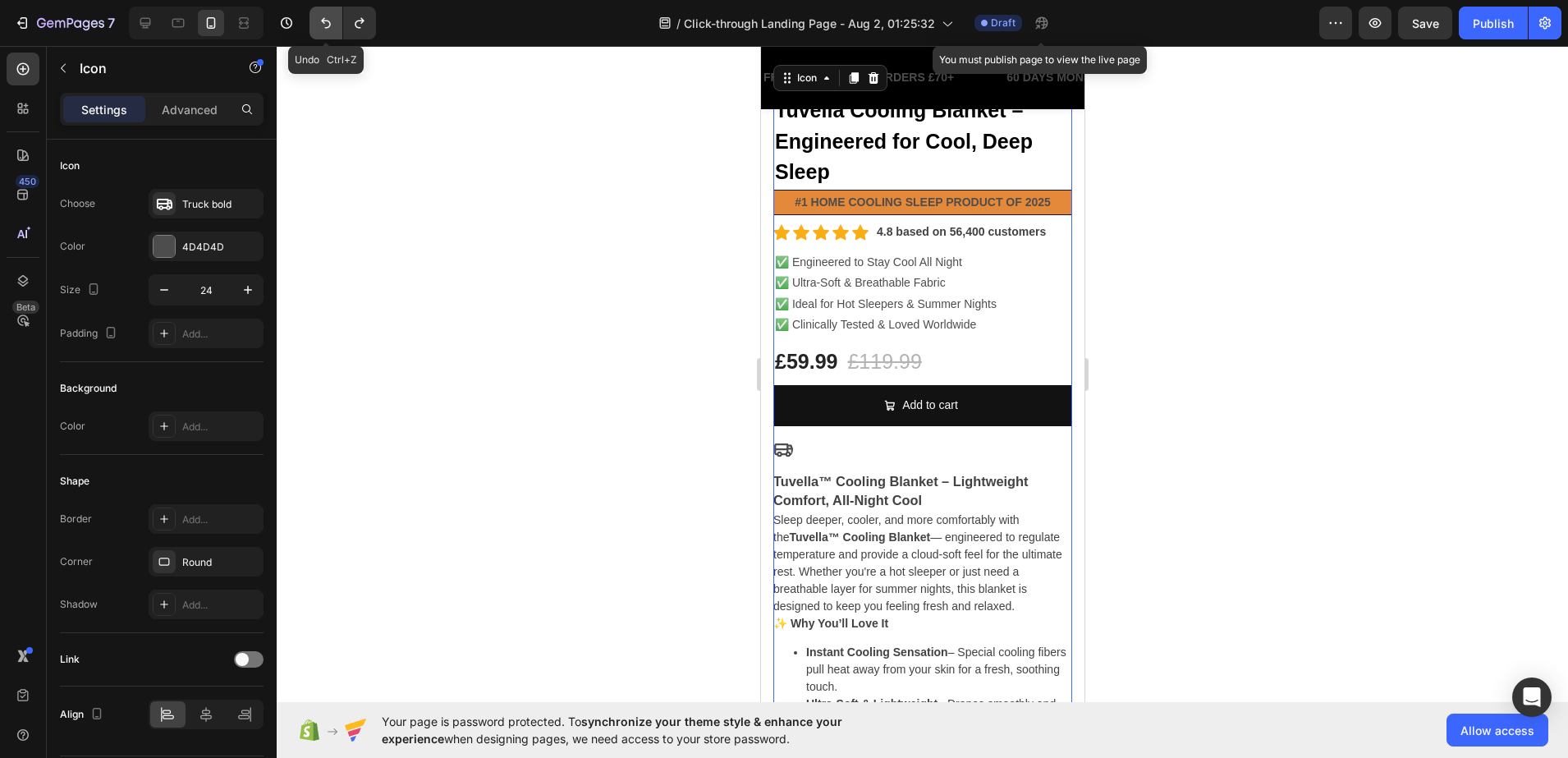 click 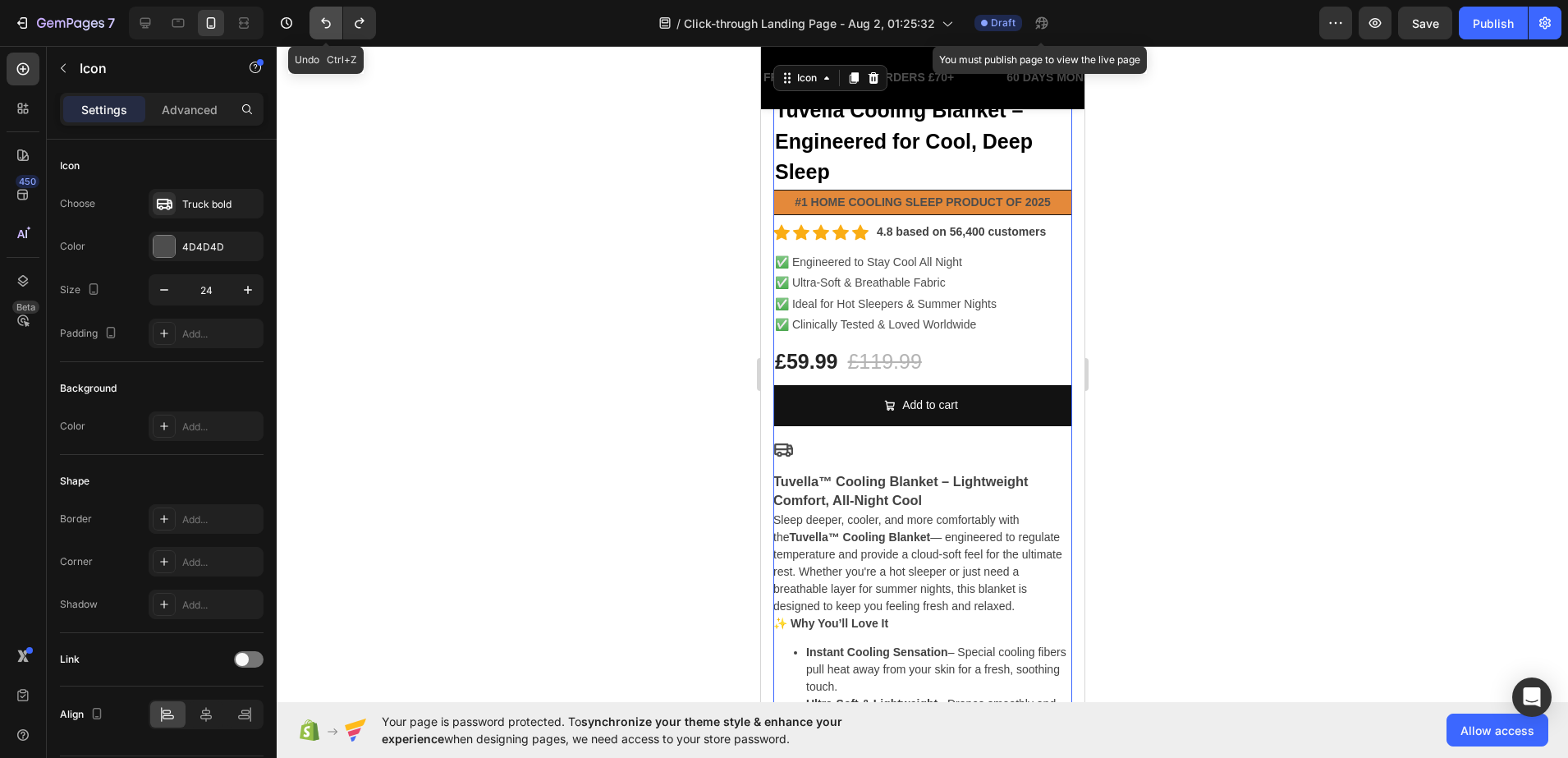 click 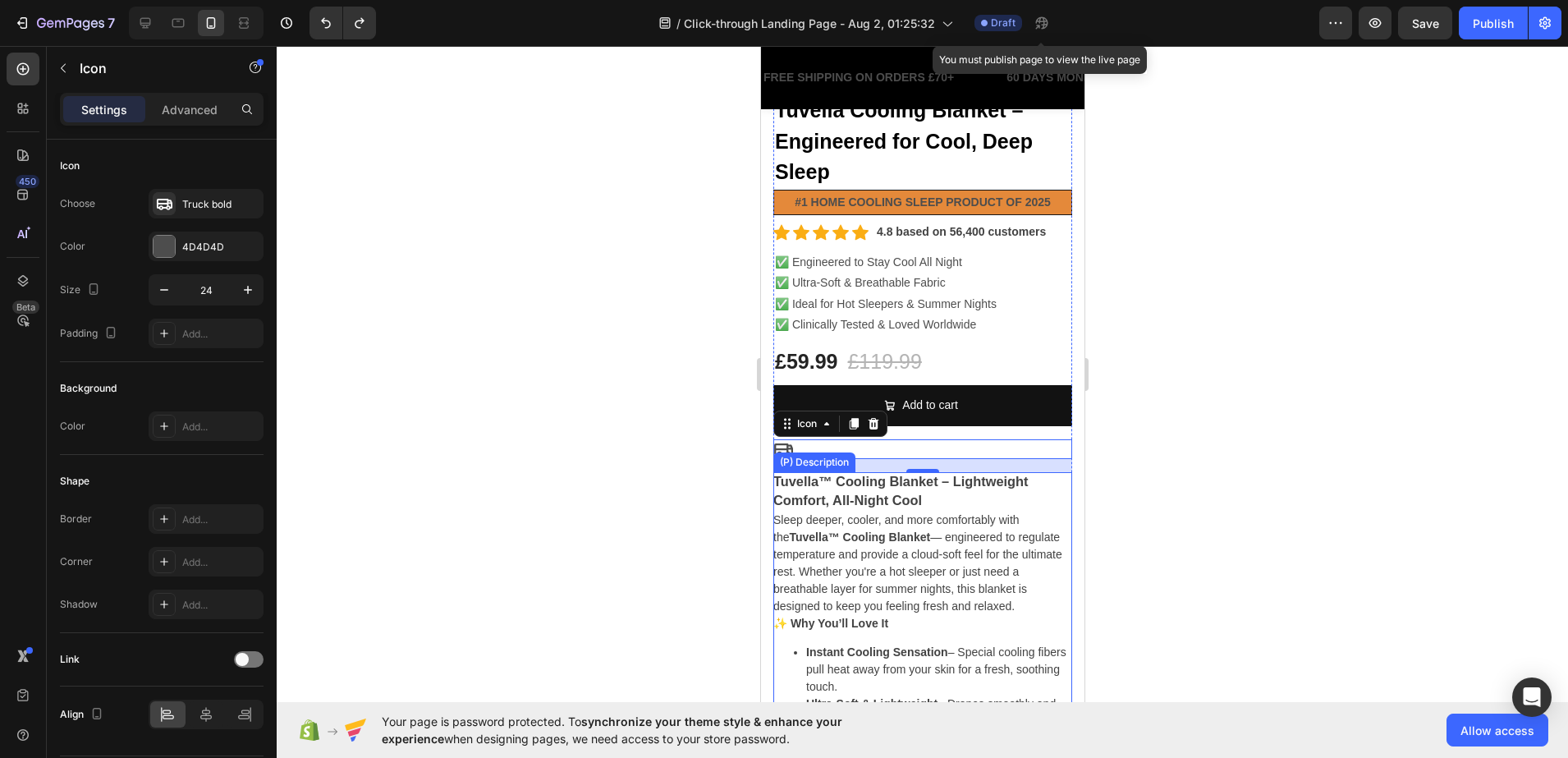 click on "Sleep deeper, cooler, and more comfortably with the  Tuvella™ Cooling Blanket  — engineered to regulate temperature and provide a cloud-soft feel for the ultimate rest. Whether you're a hot sleeper or just need a breathable layer for summer nights, this blanket is designed to keep you feeling fresh and relaxed." at bounding box center [917, 563] 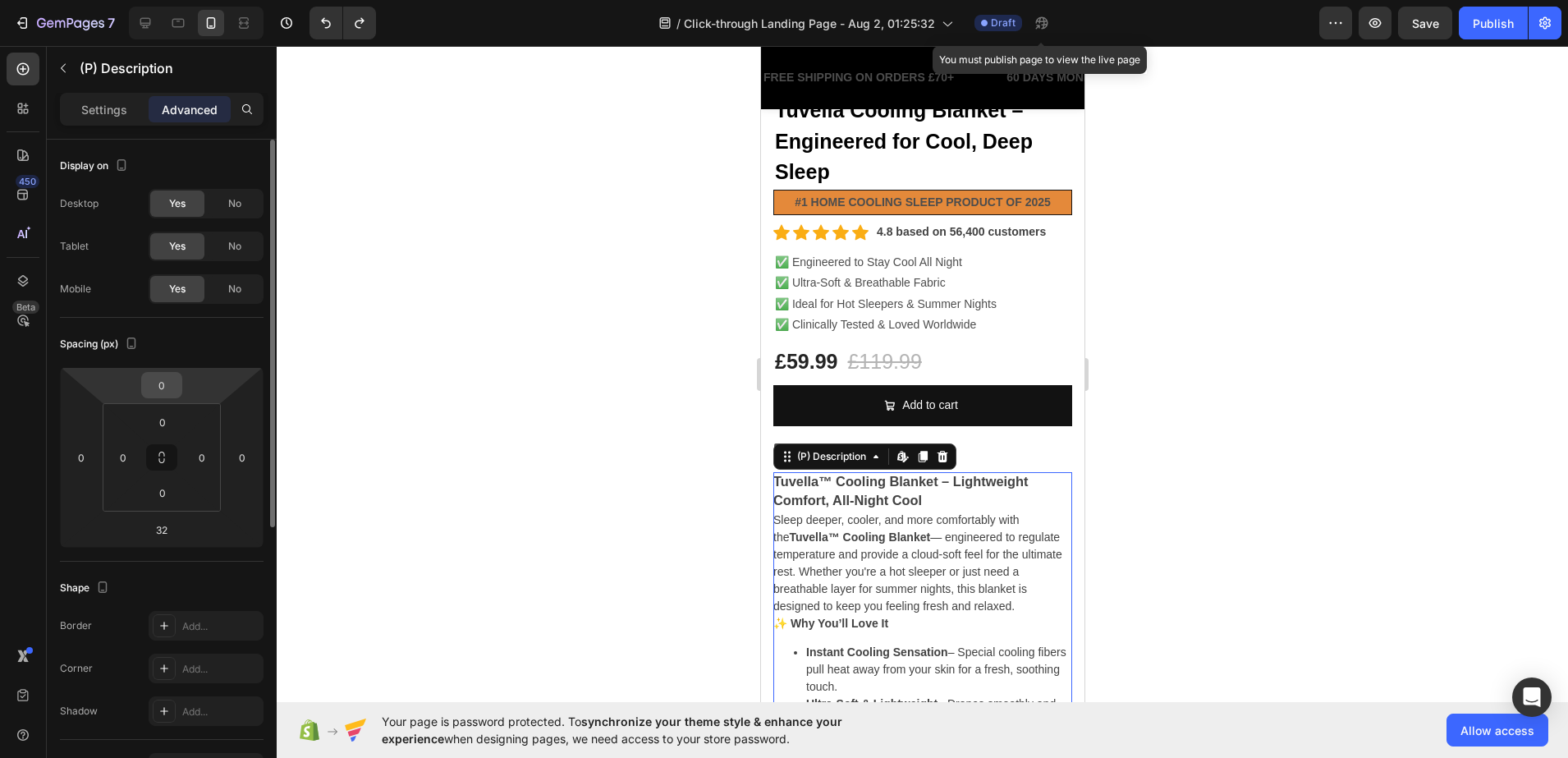 click on "0" at bounding box center [162, 385] 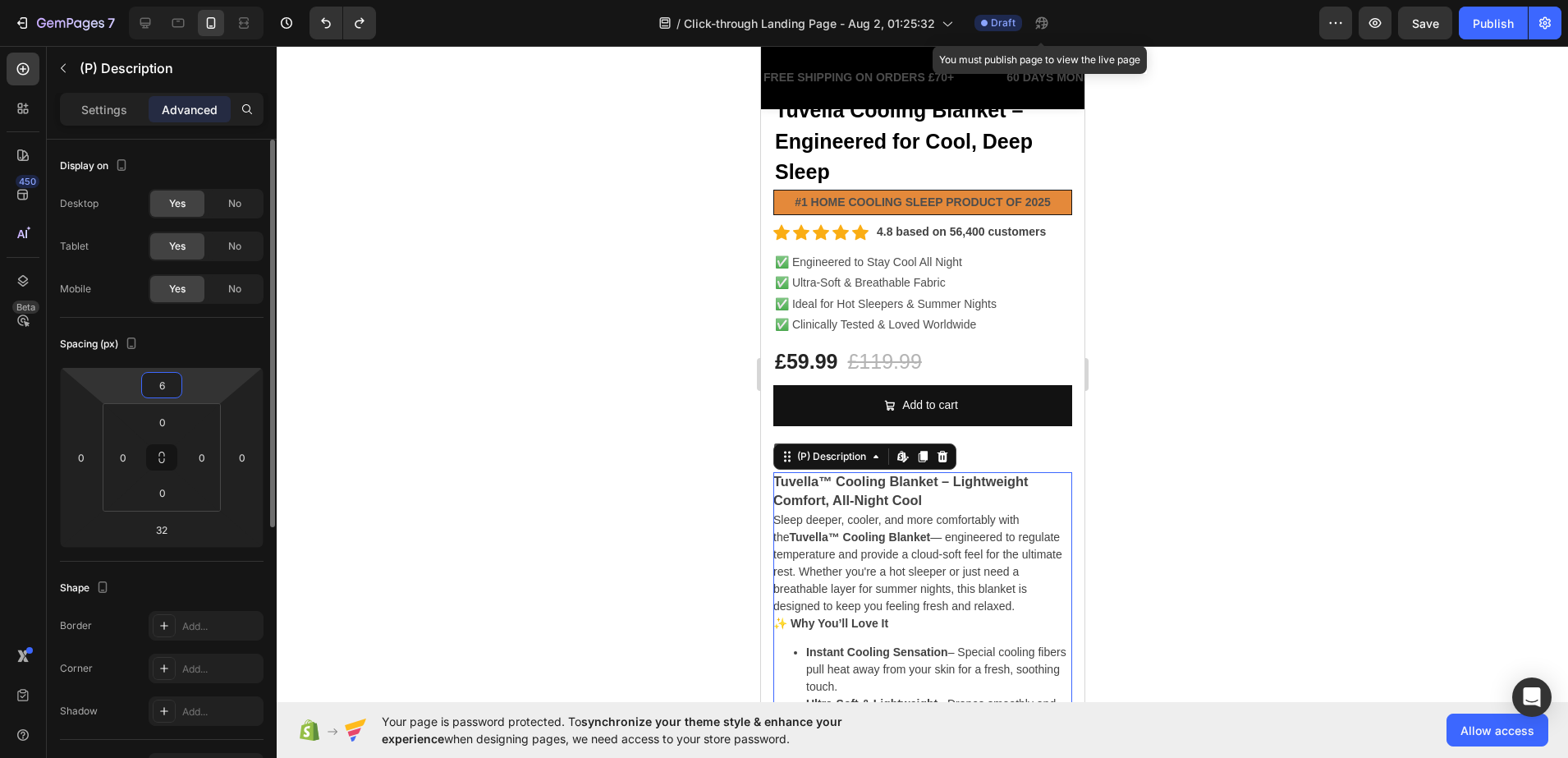 type on "60" 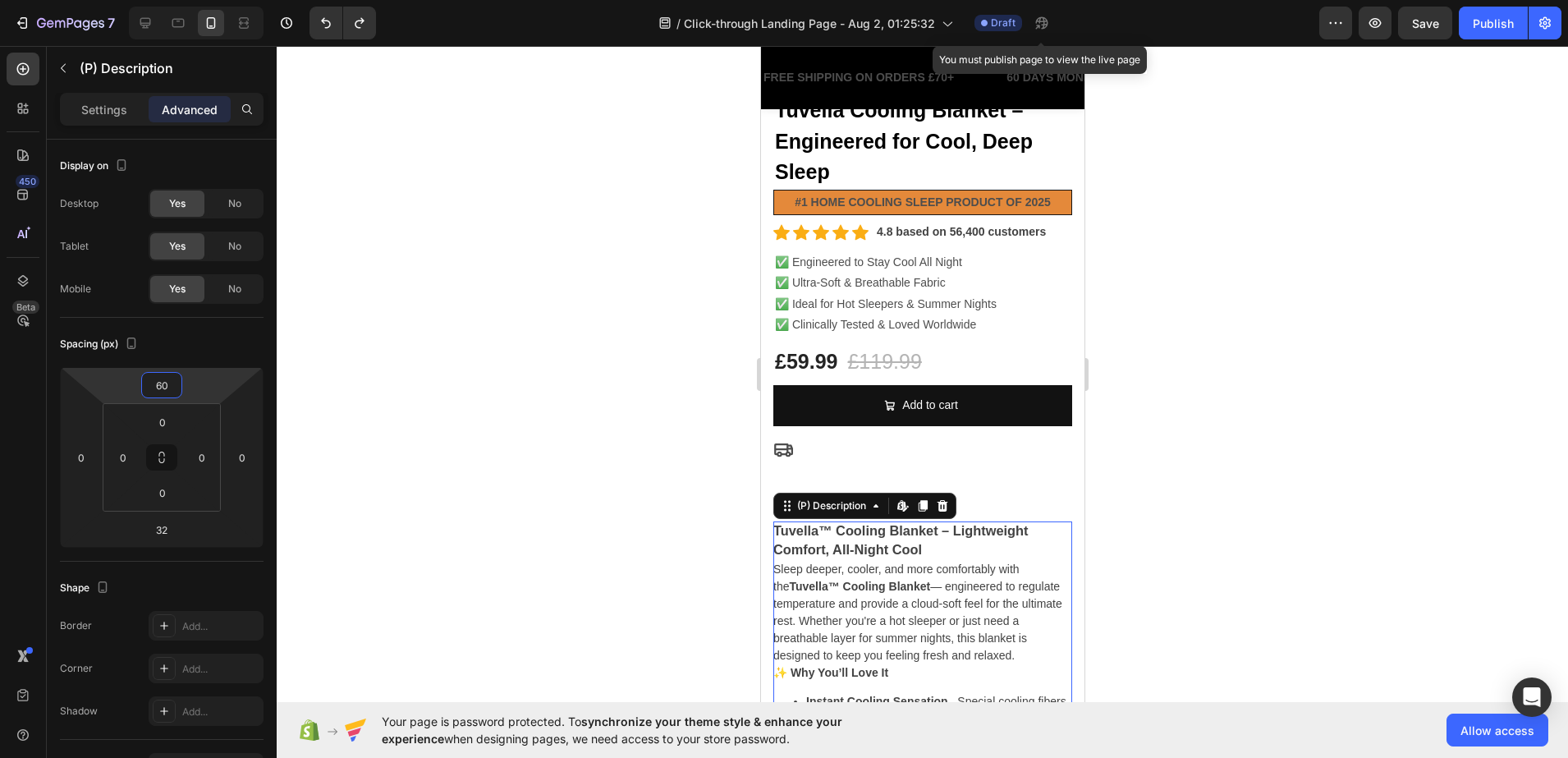 click 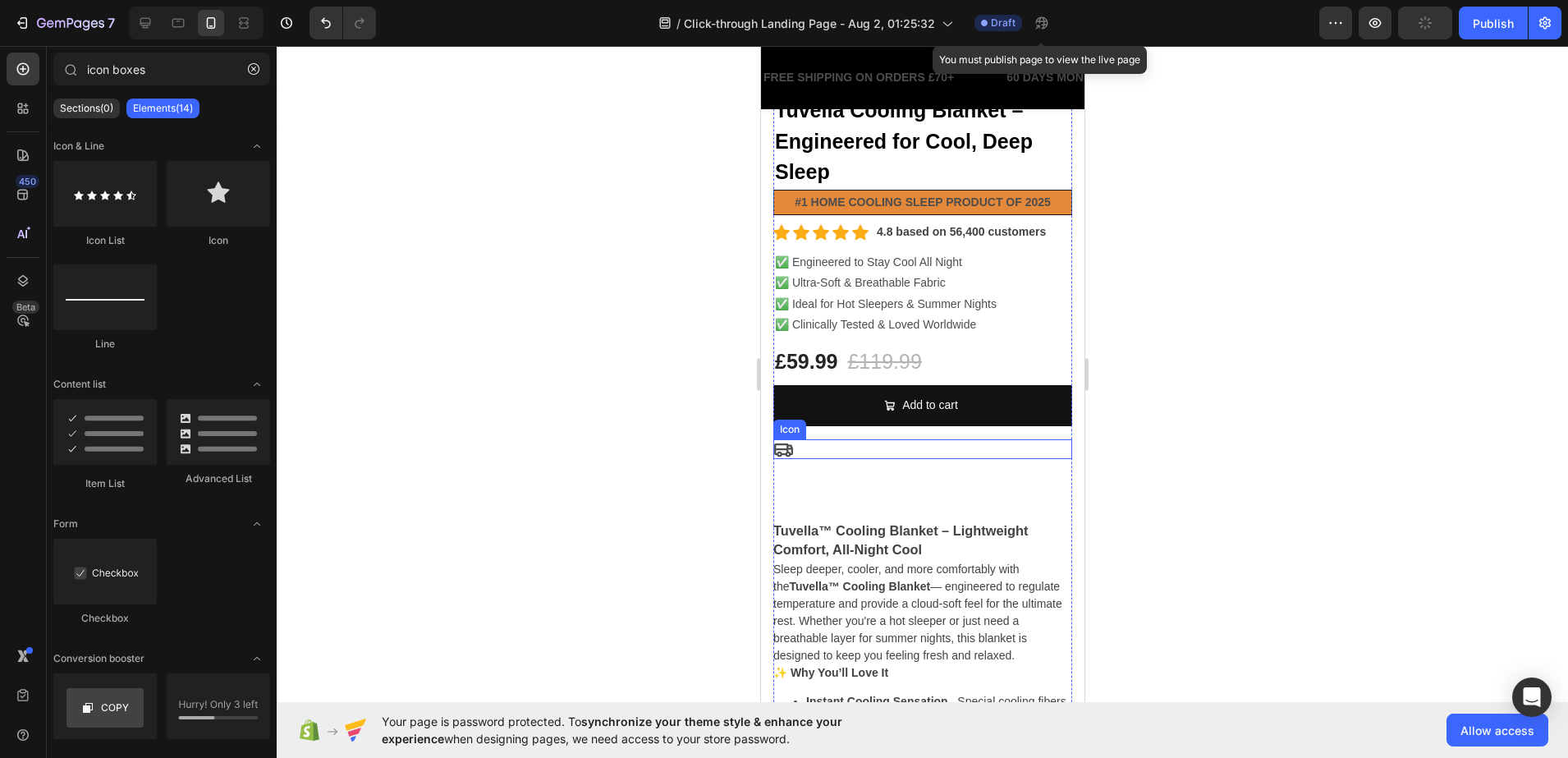 click on "Icon" at bounding box center [922, 449] 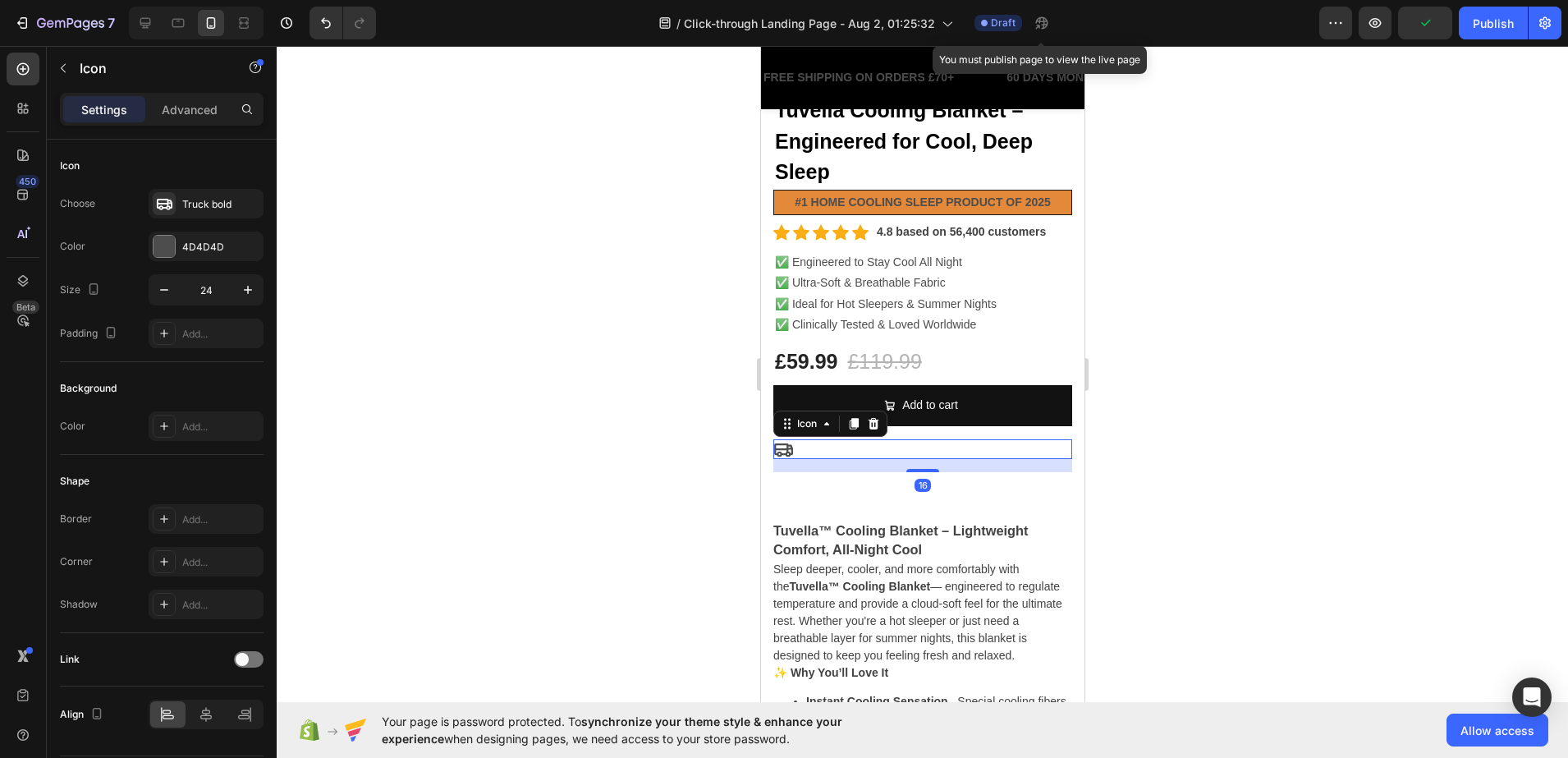 click 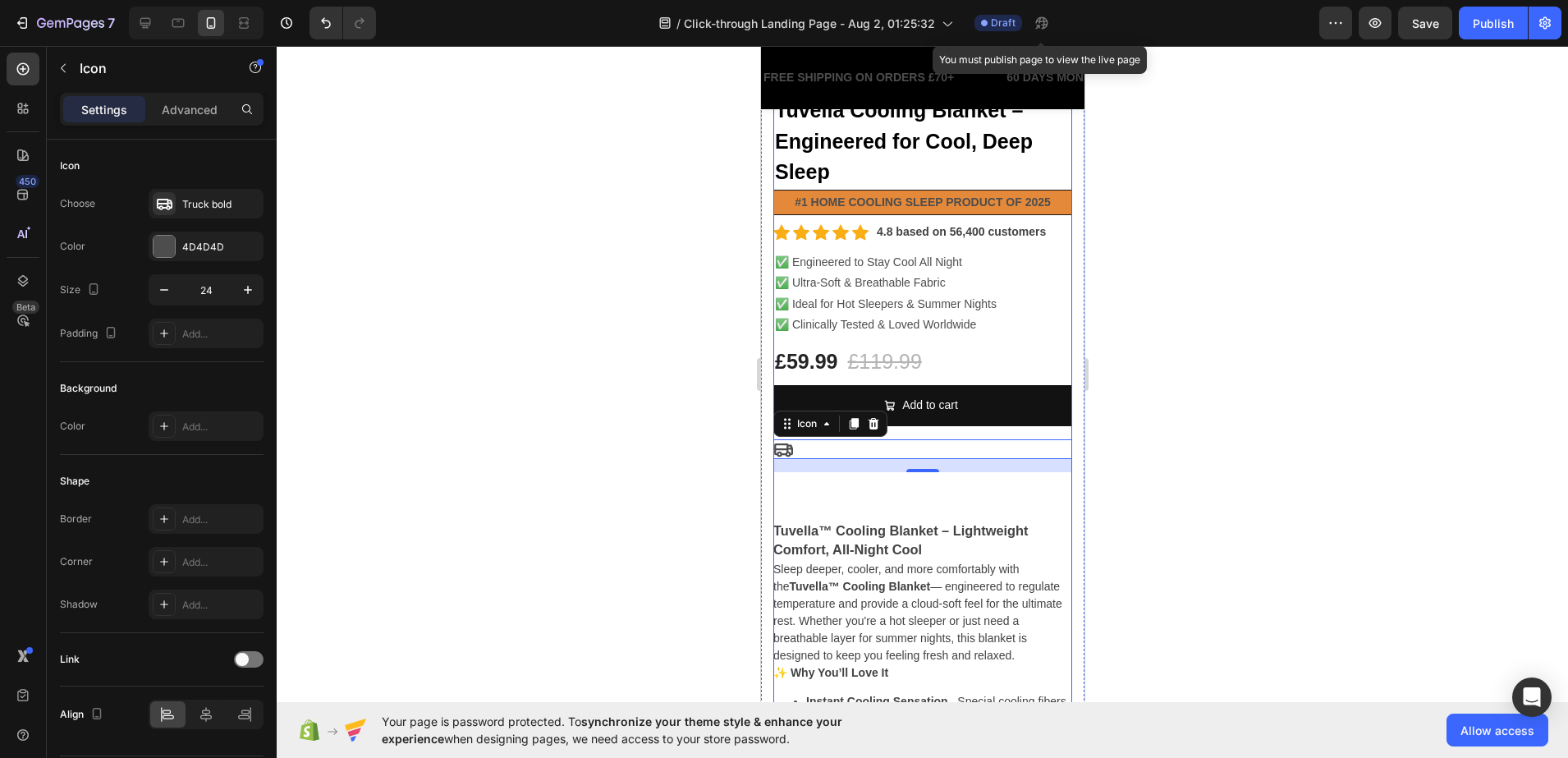 drag, startPoint x: 919, startPoint y: 456, endPoint x: 932, endPoint y: 479, distance: 26.41969 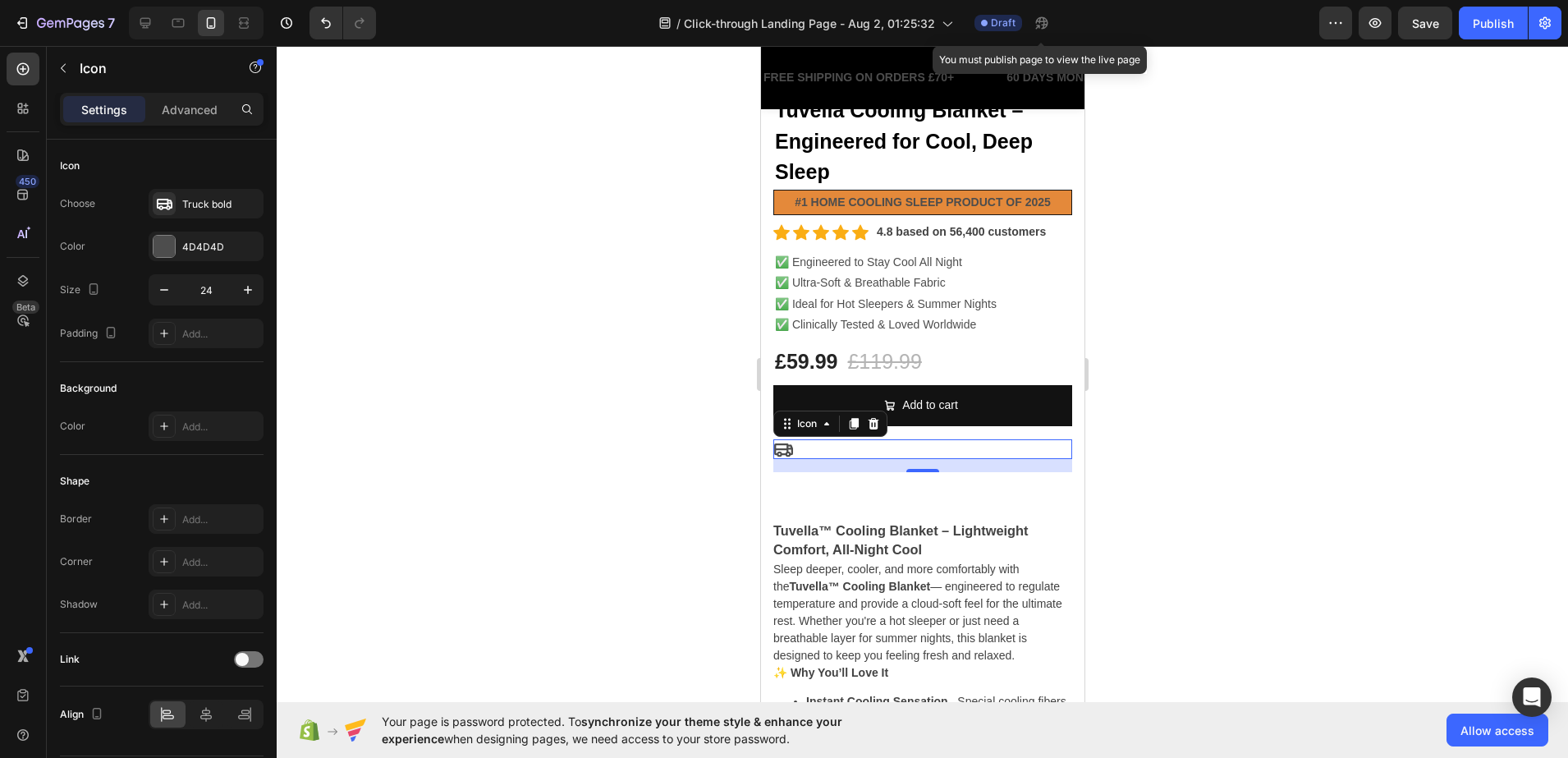 click on "Icon   16" at bounding box center (922, 449) 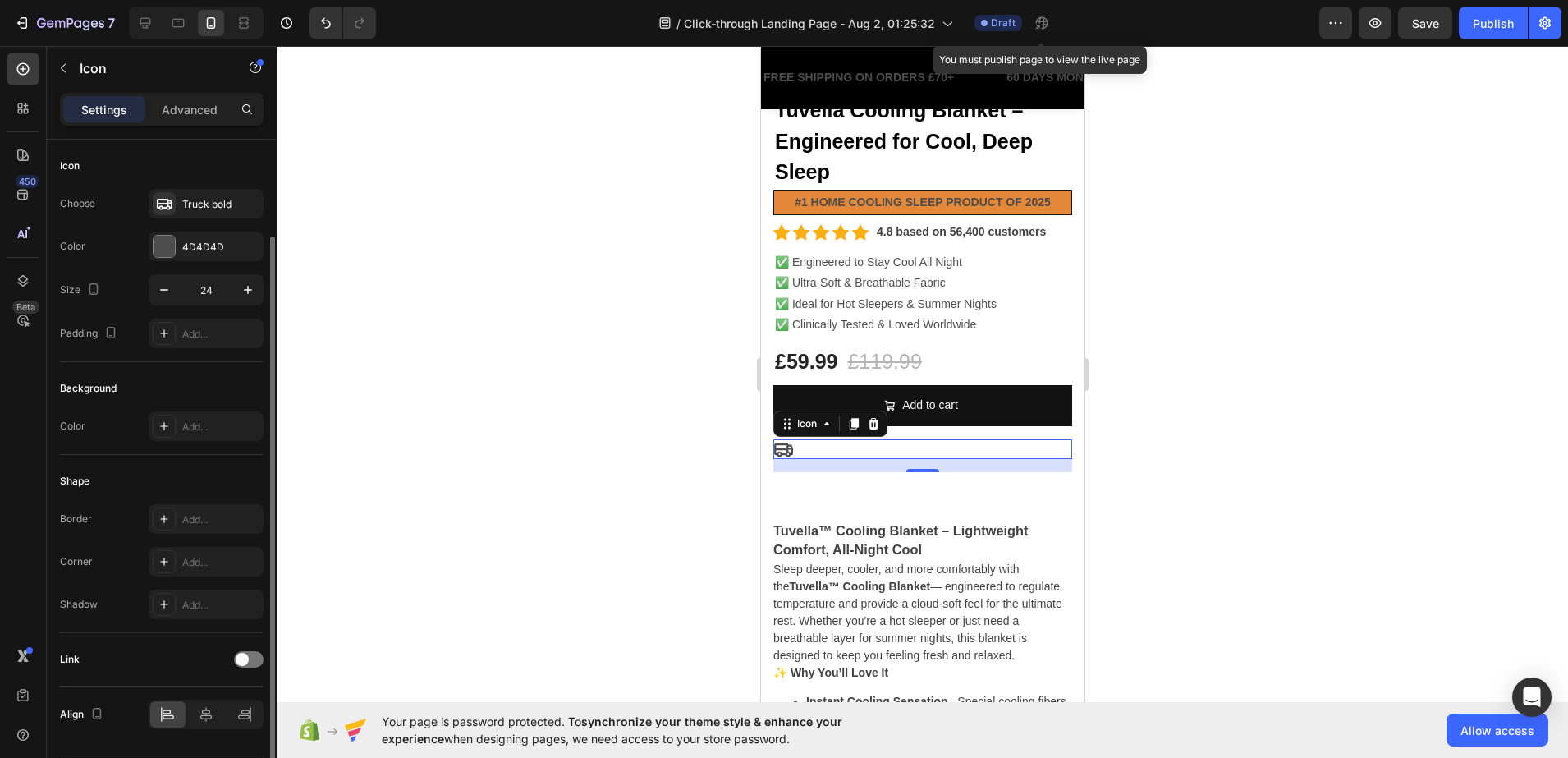 scroll, scrollTop: 50, scrollLeft: 0, axis: vertical 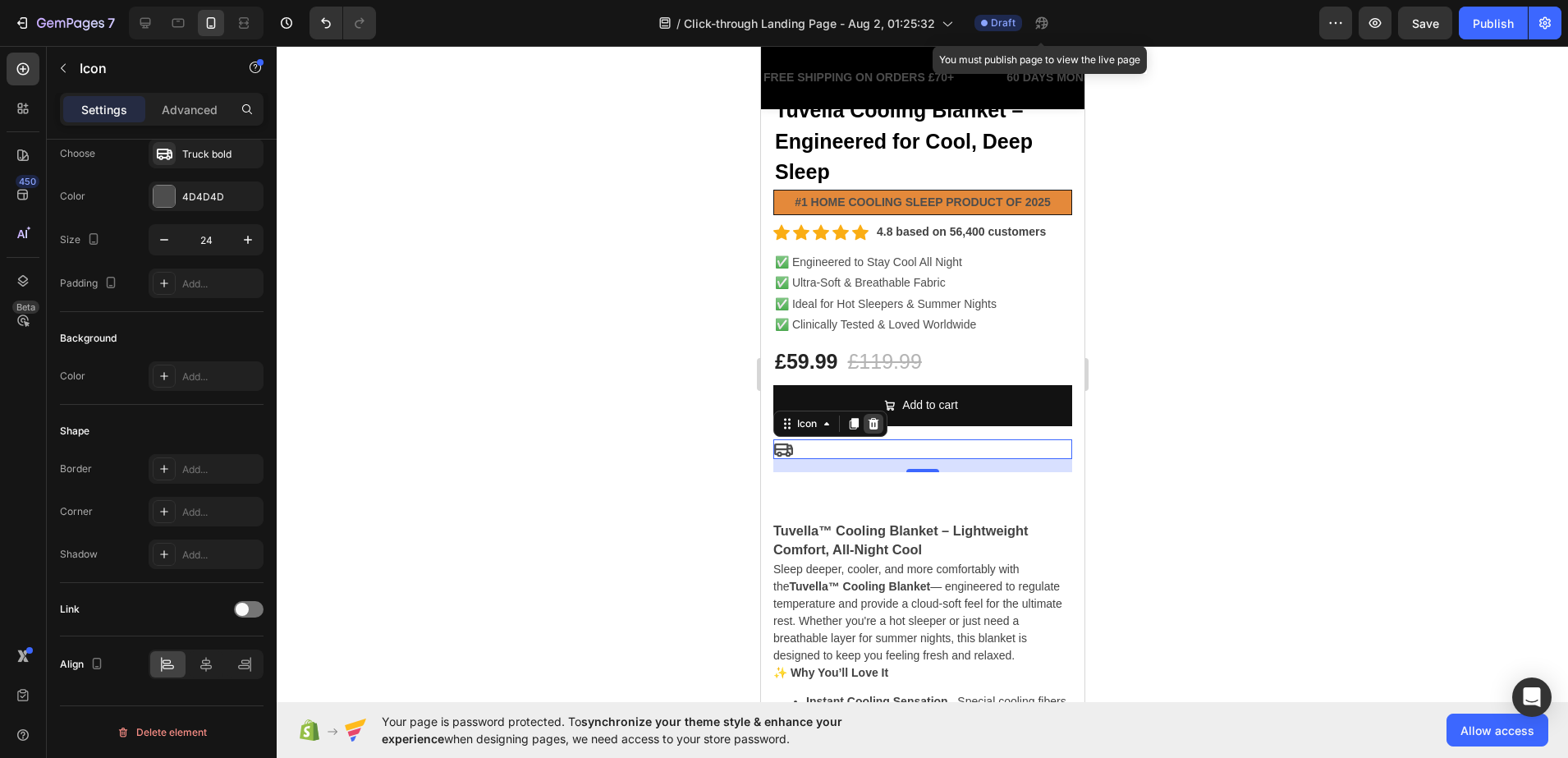 click 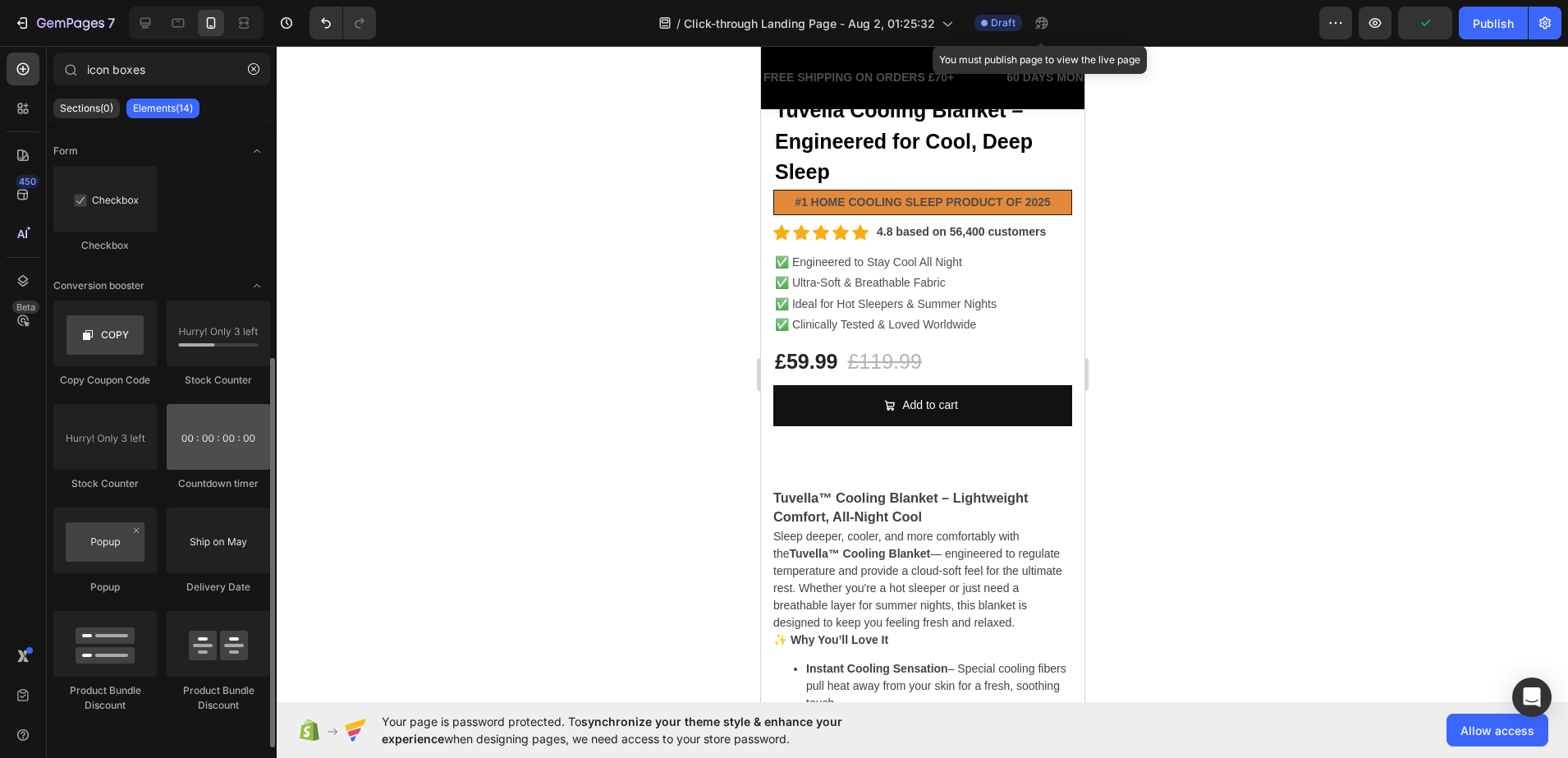 scroll, scrollTop: 0, scrollLeft: 0, axis: both 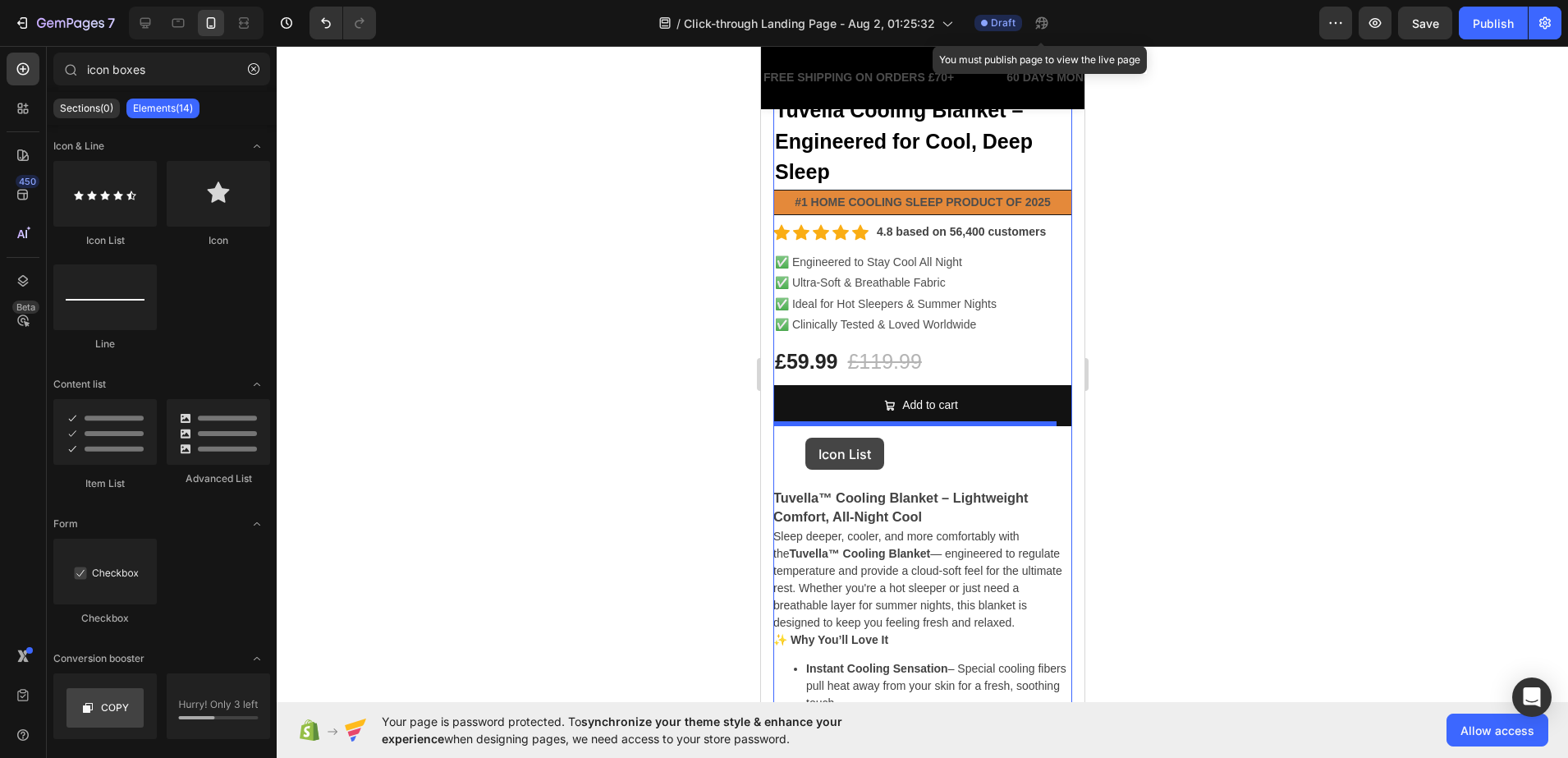 drag, startPoint x: 891, startPoint y: 251, endPoint x: 805, endPoint y: 437, distance: 204.9195 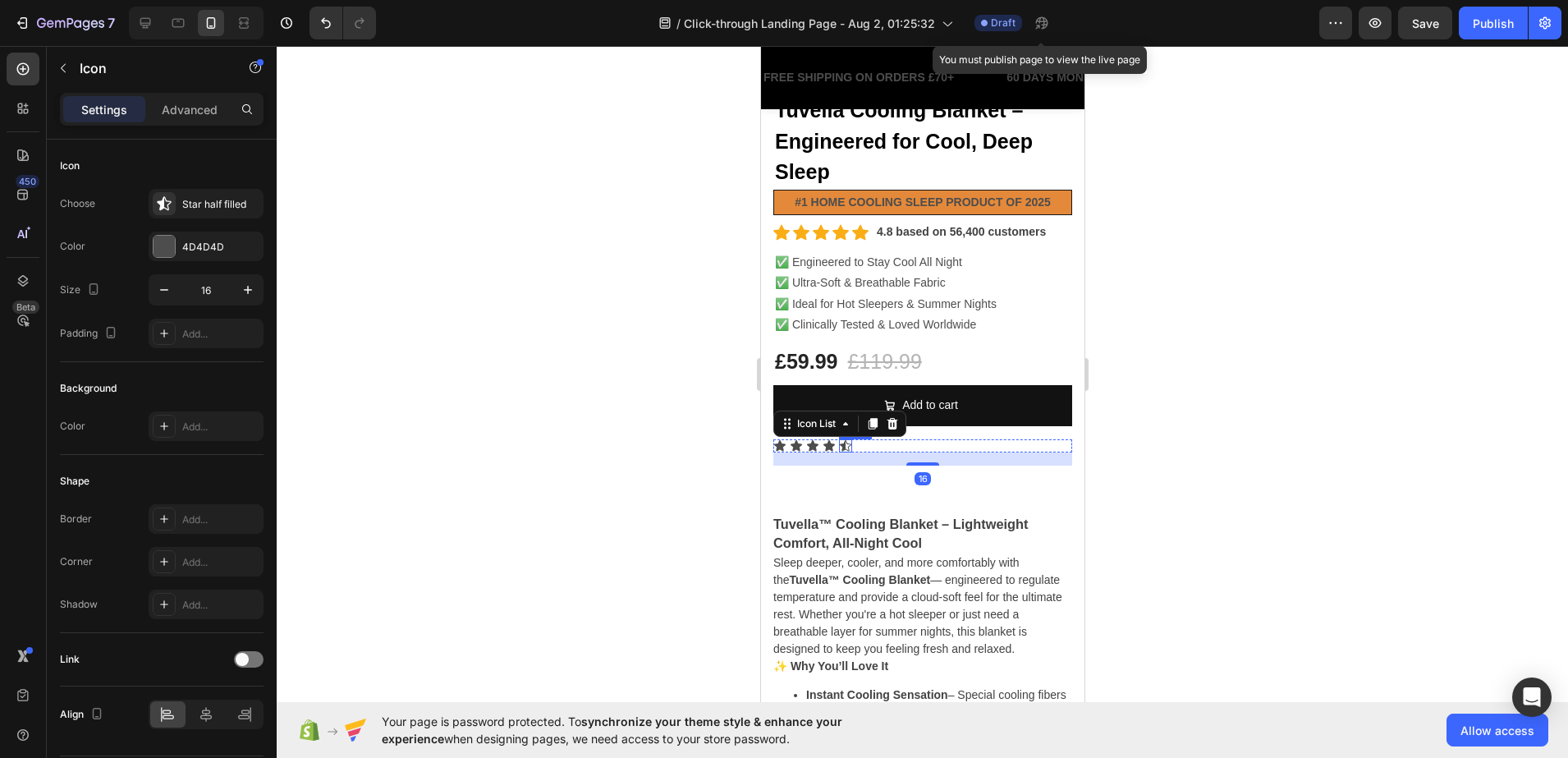 click 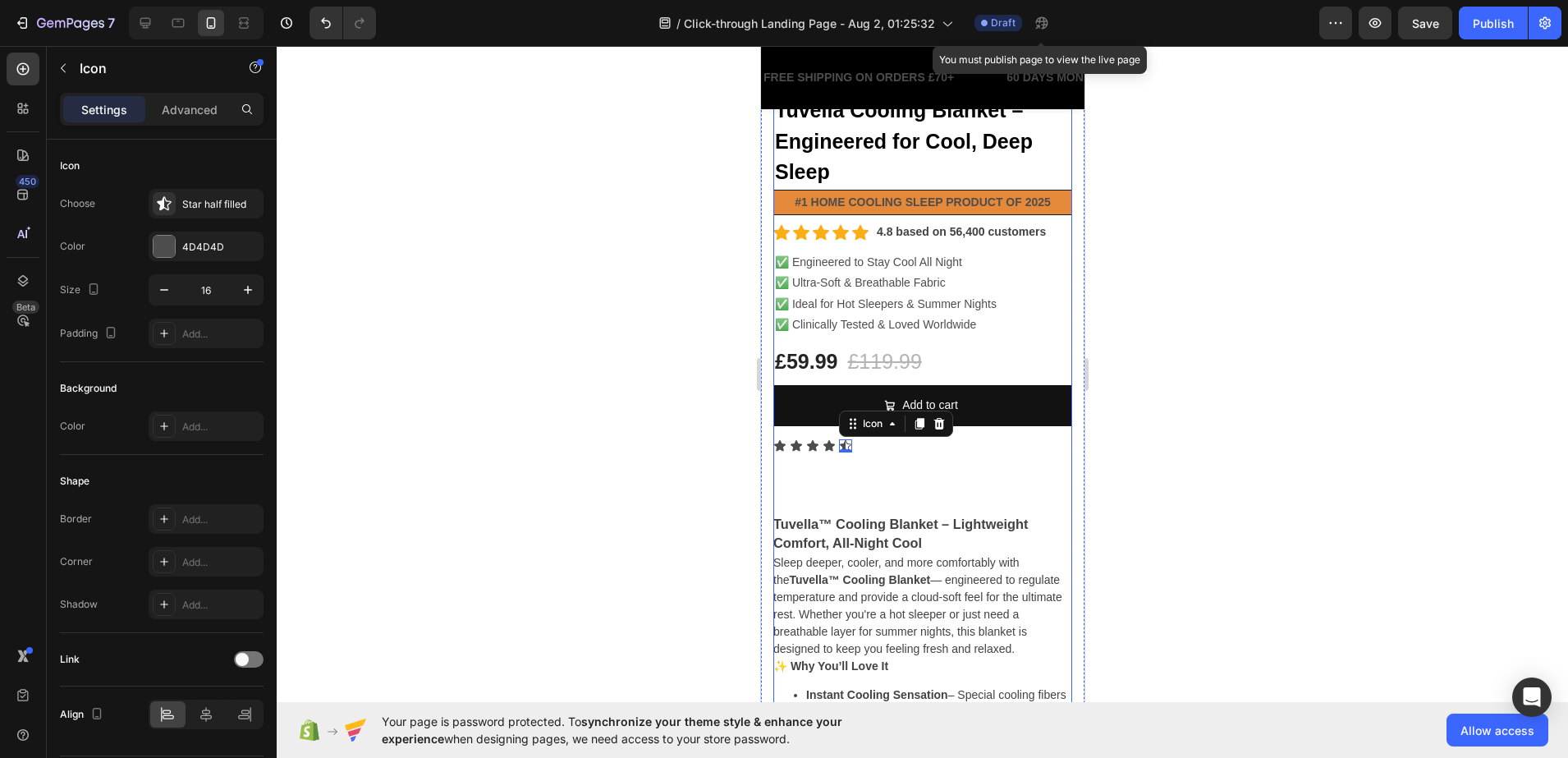 drag, startPoint x: 845, startPoint y: 430, endPoint x: 964, endPoint y: 443, distance: 119.70798 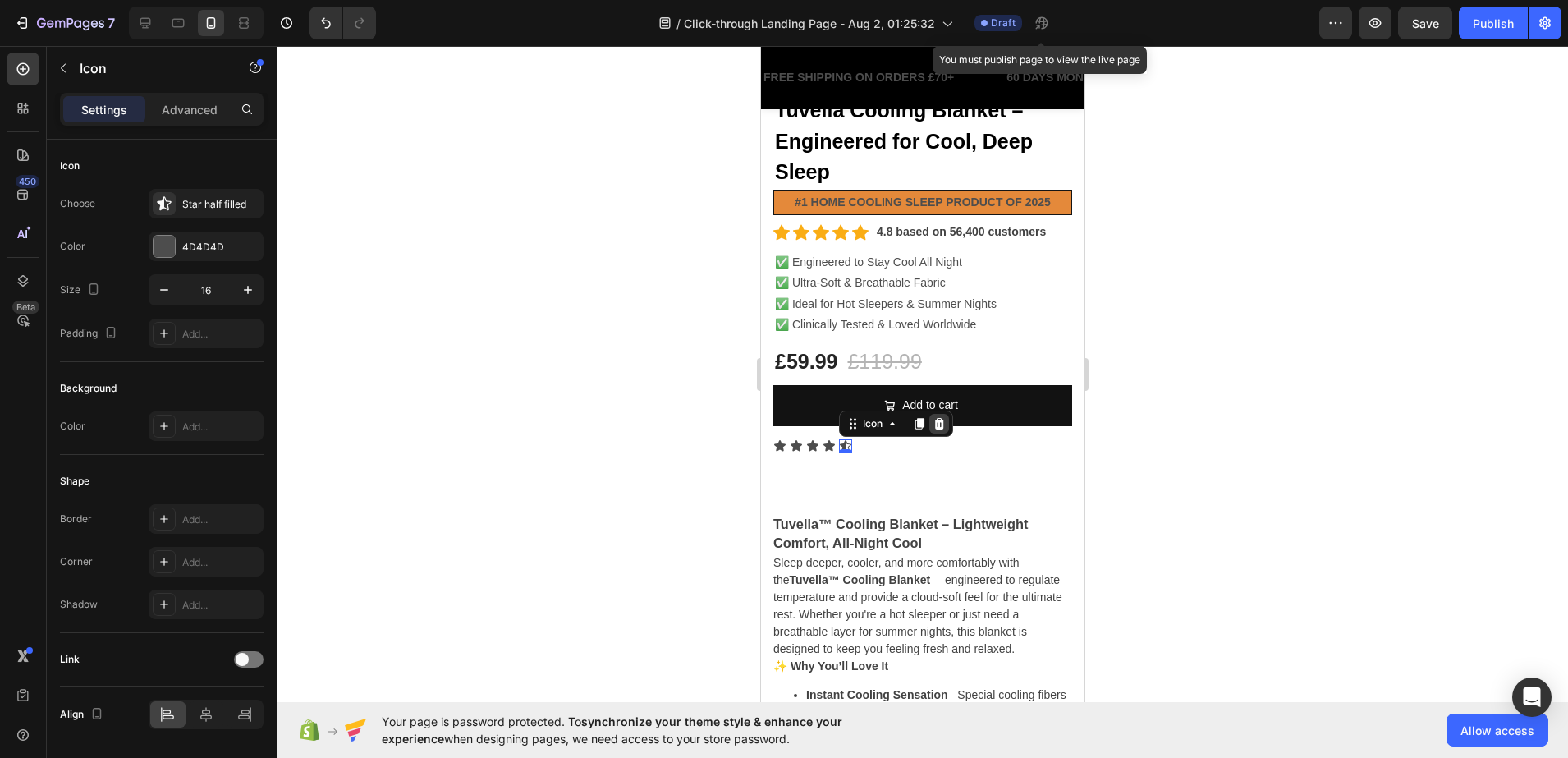 click 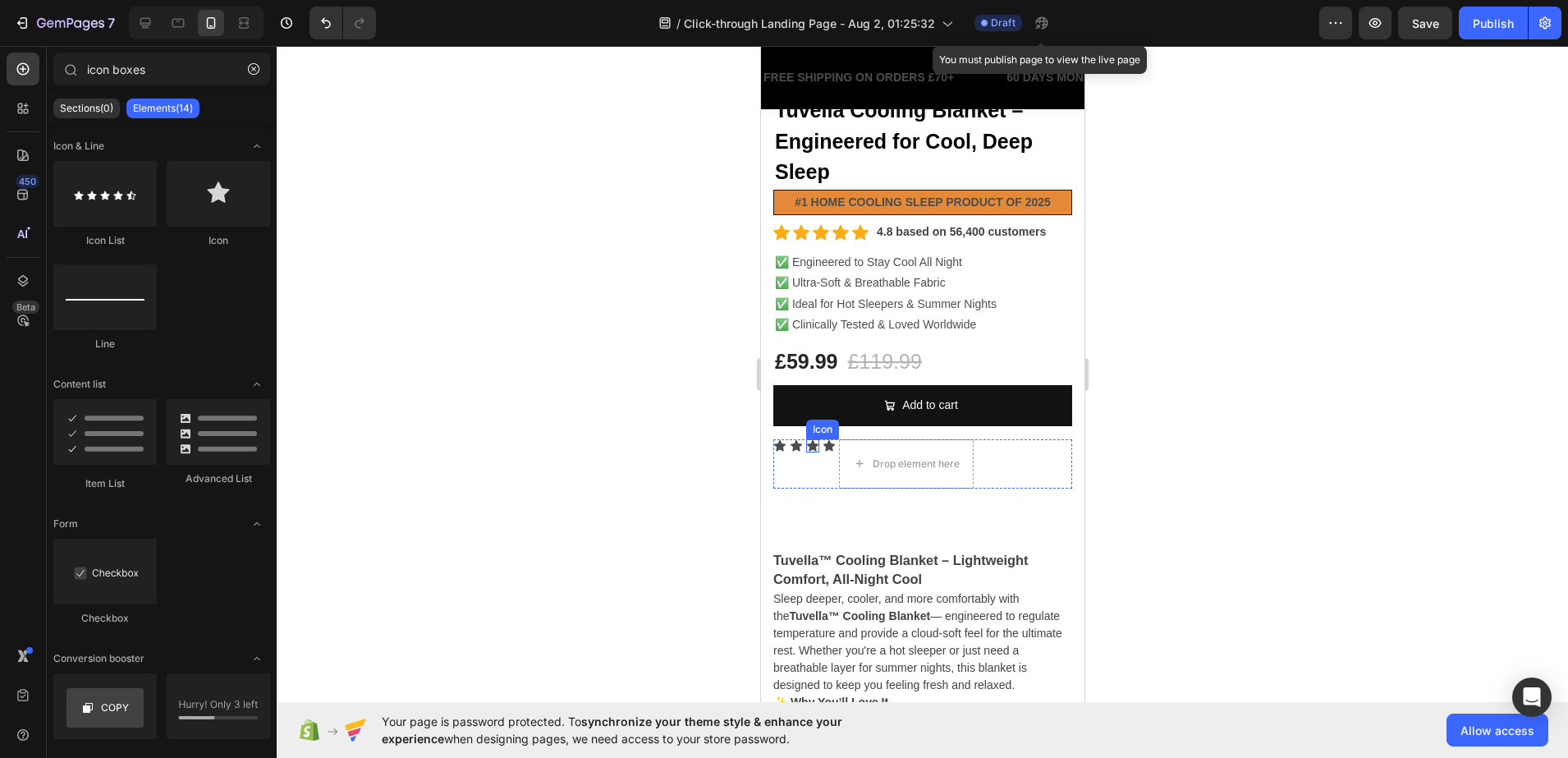 click 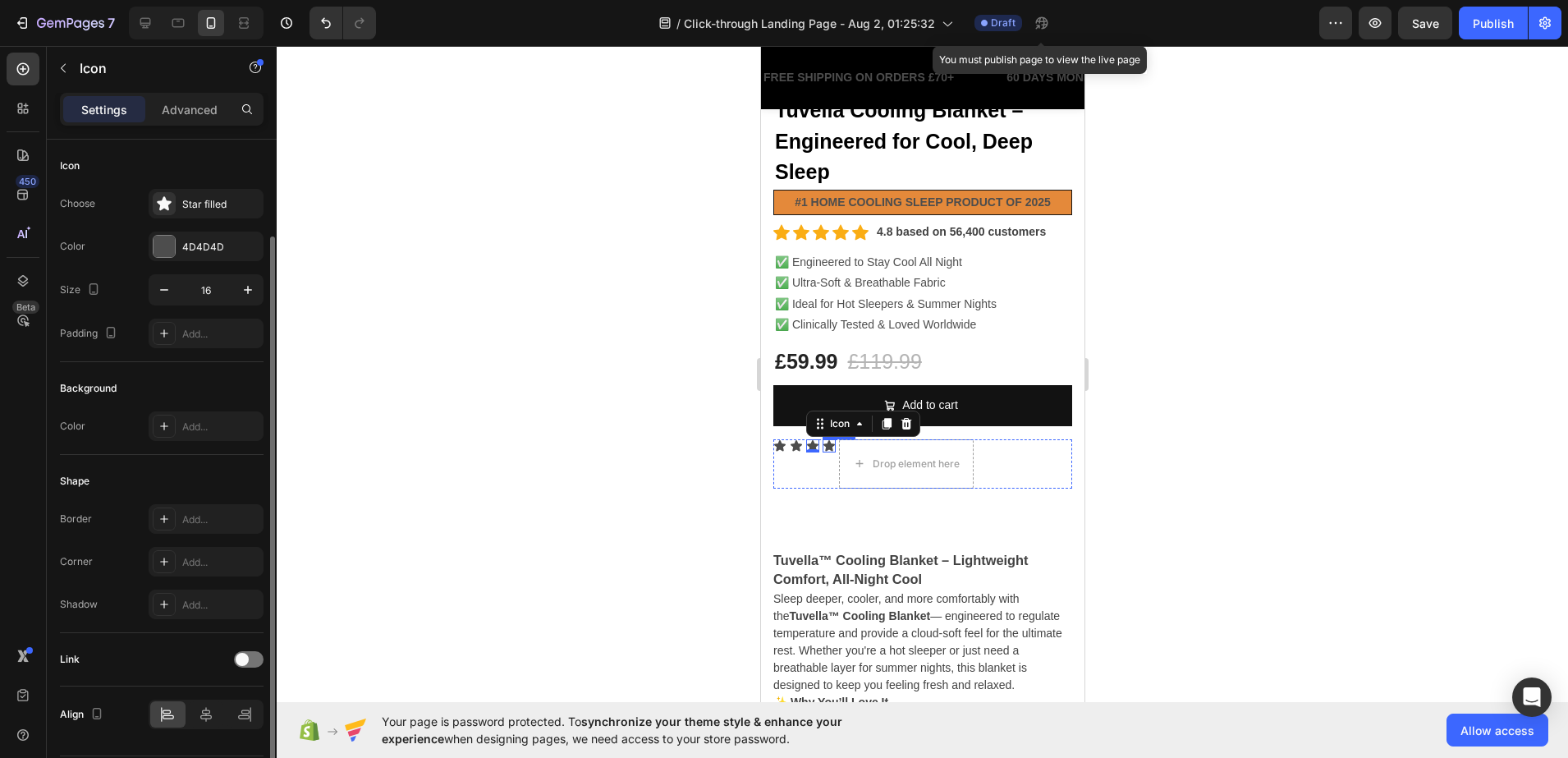 click 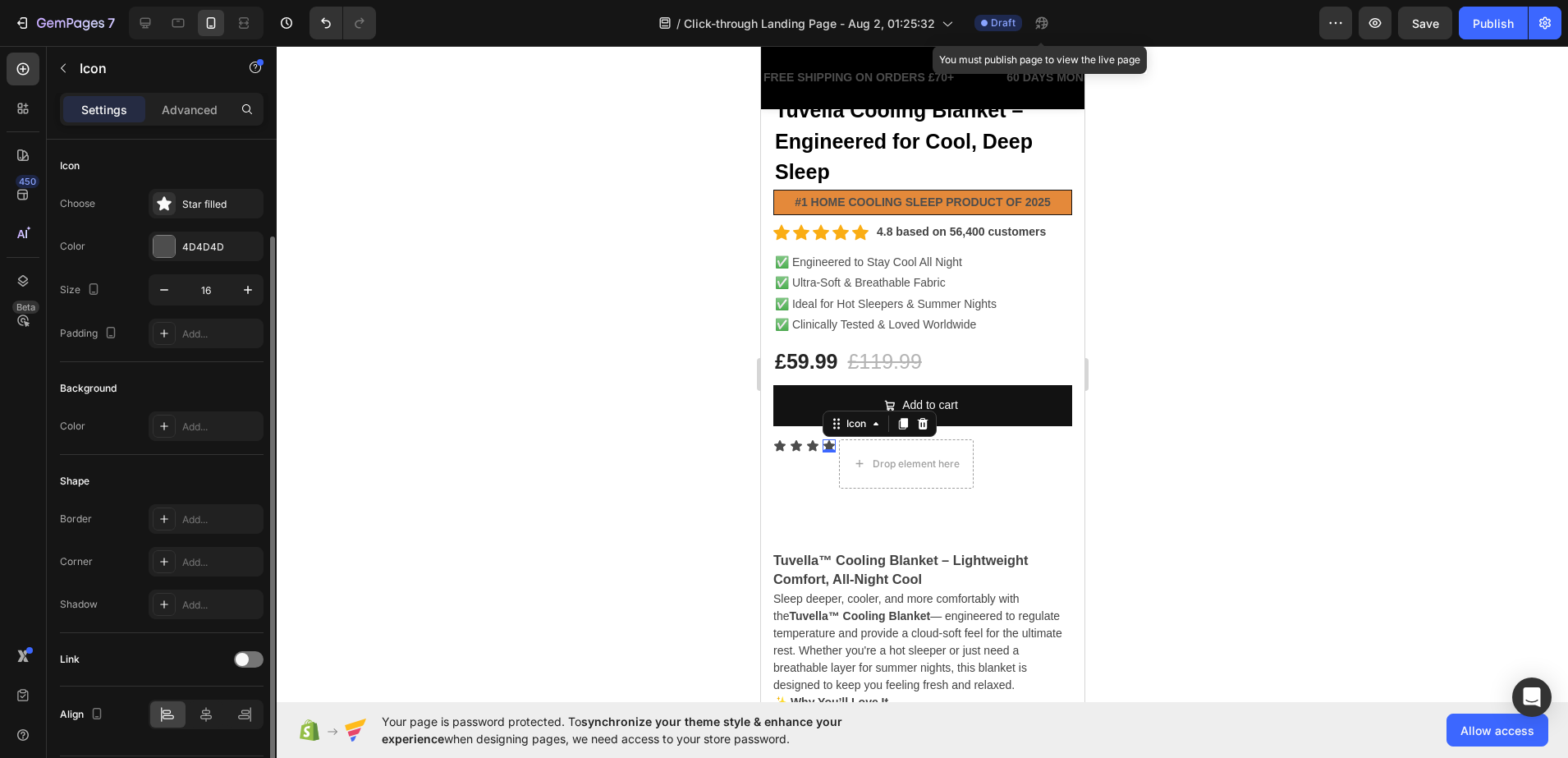 scroll, scrollTop: 50, scrollLeft: 0, axis: vertical 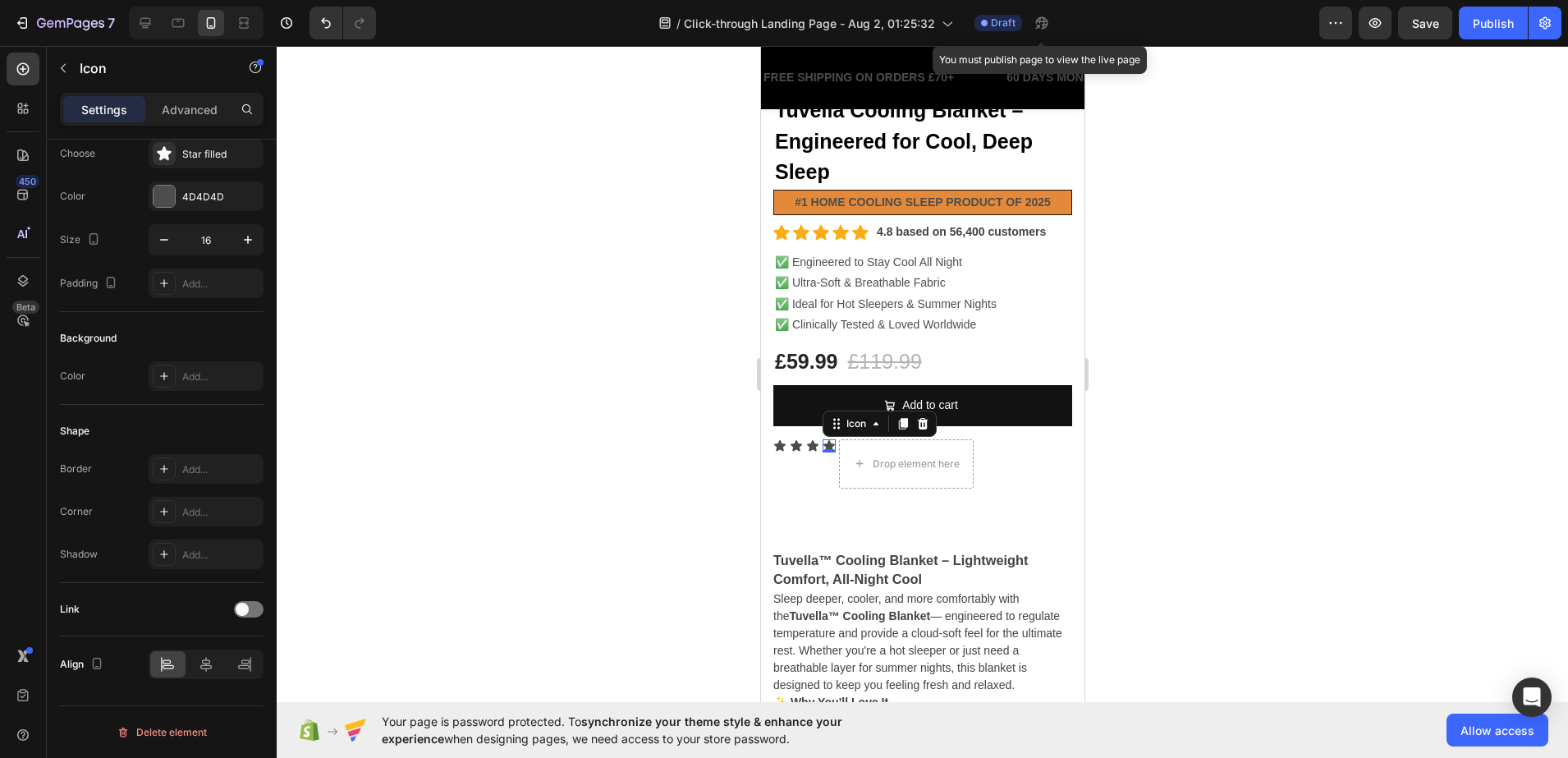 click 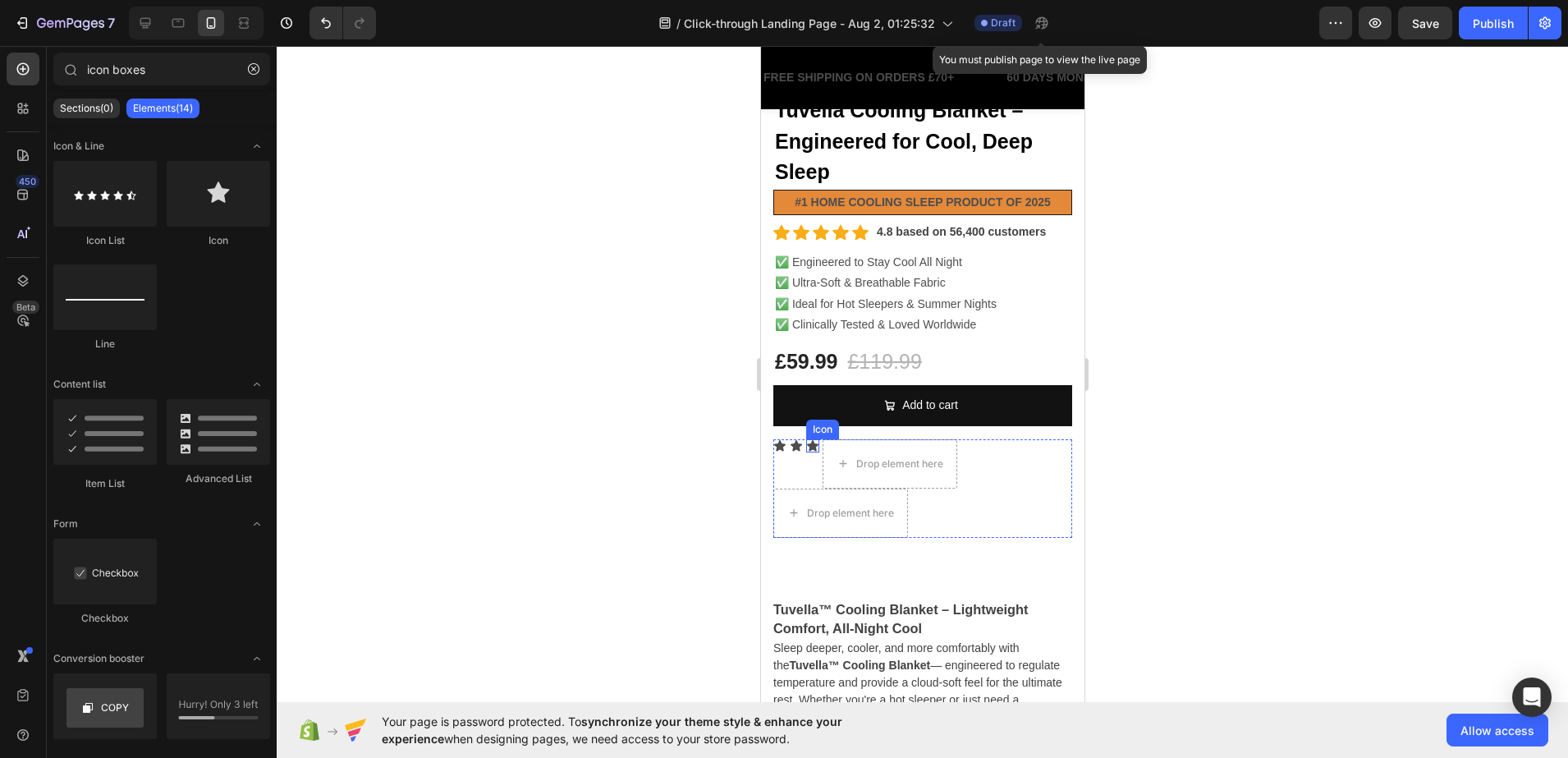 click 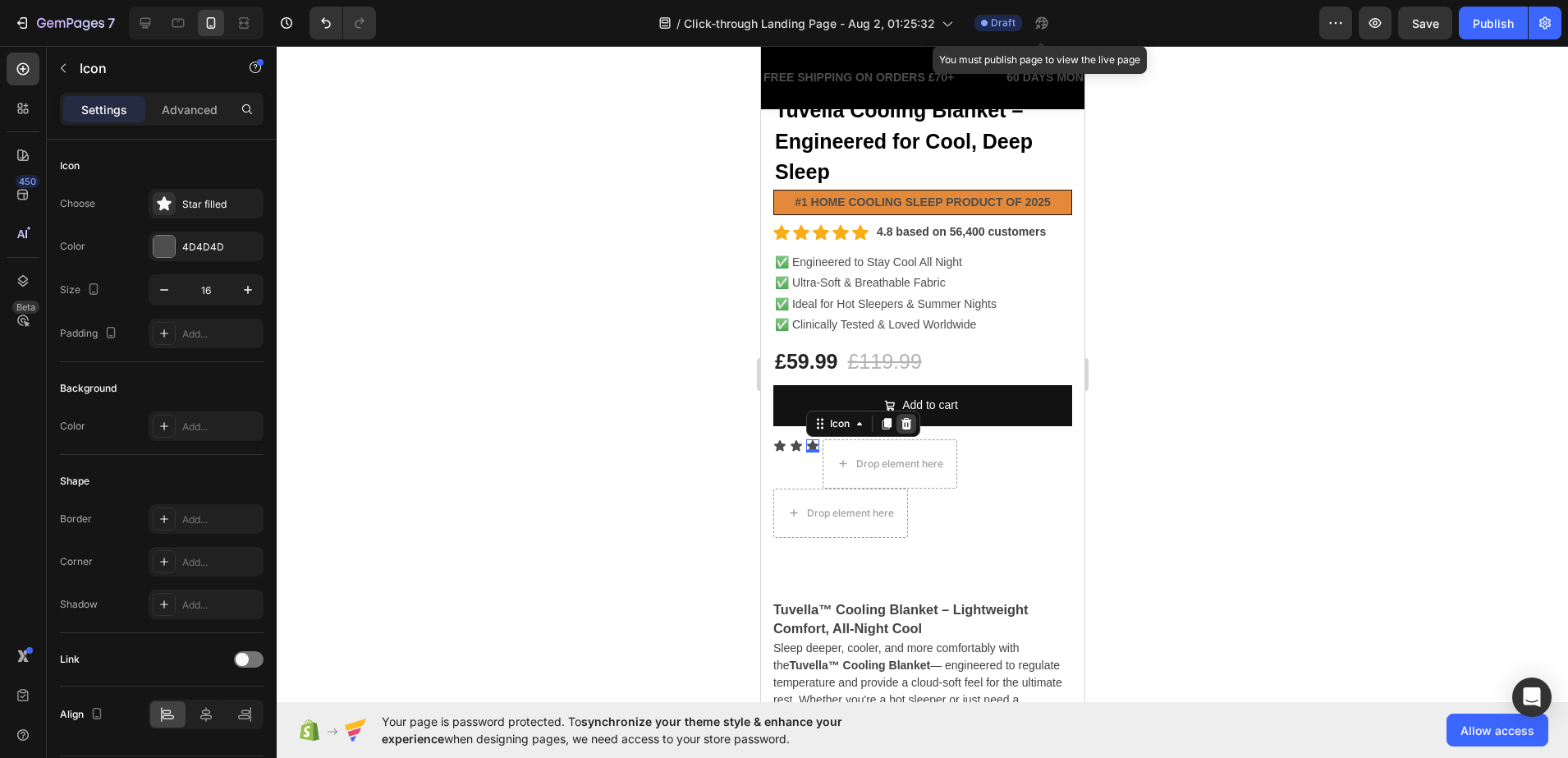 click 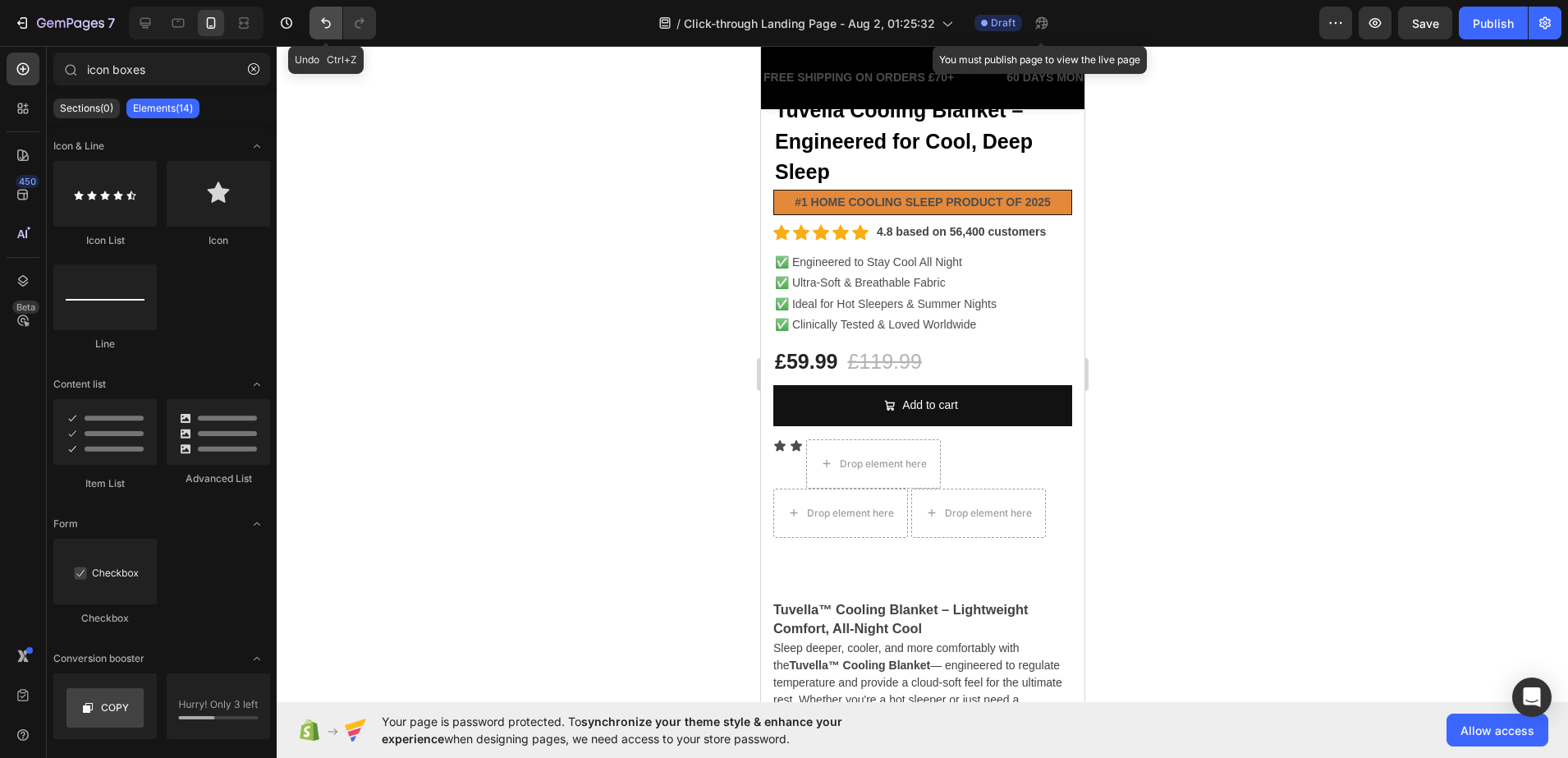 click 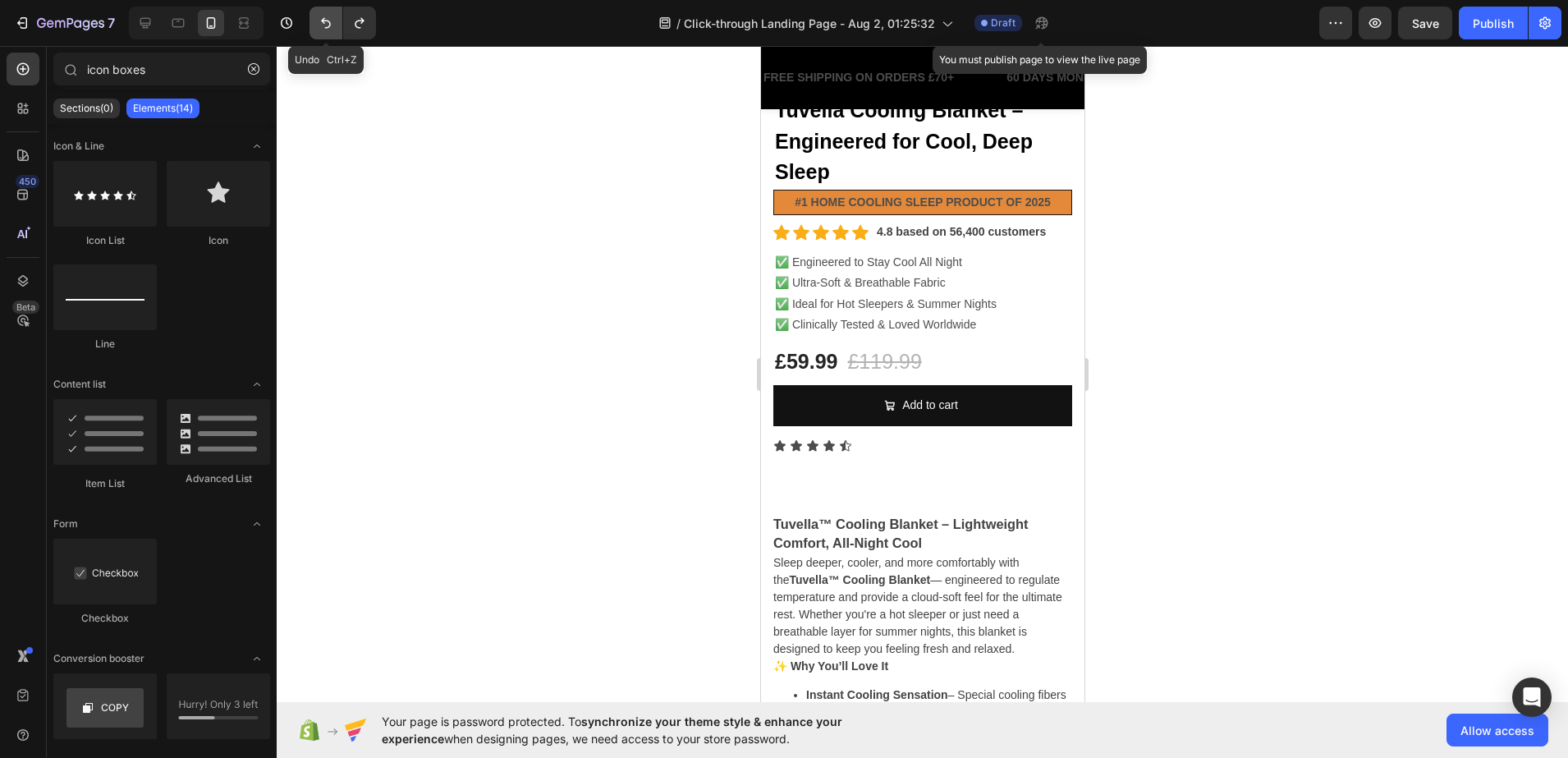click 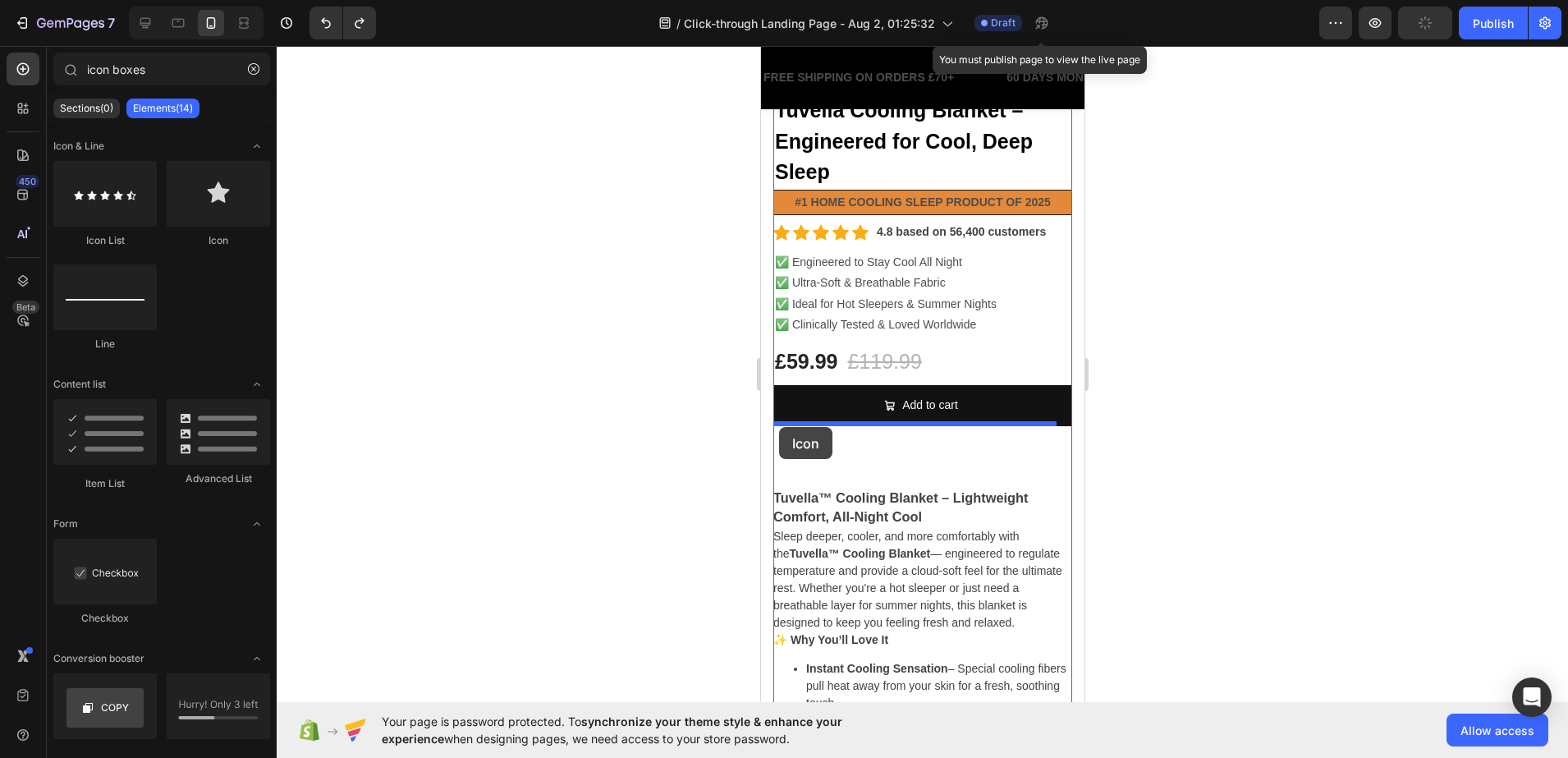 drag, startPoint x: 957, startPoint y: 243, endPoint x: 778, endPoint y: 427, distance: 256.7 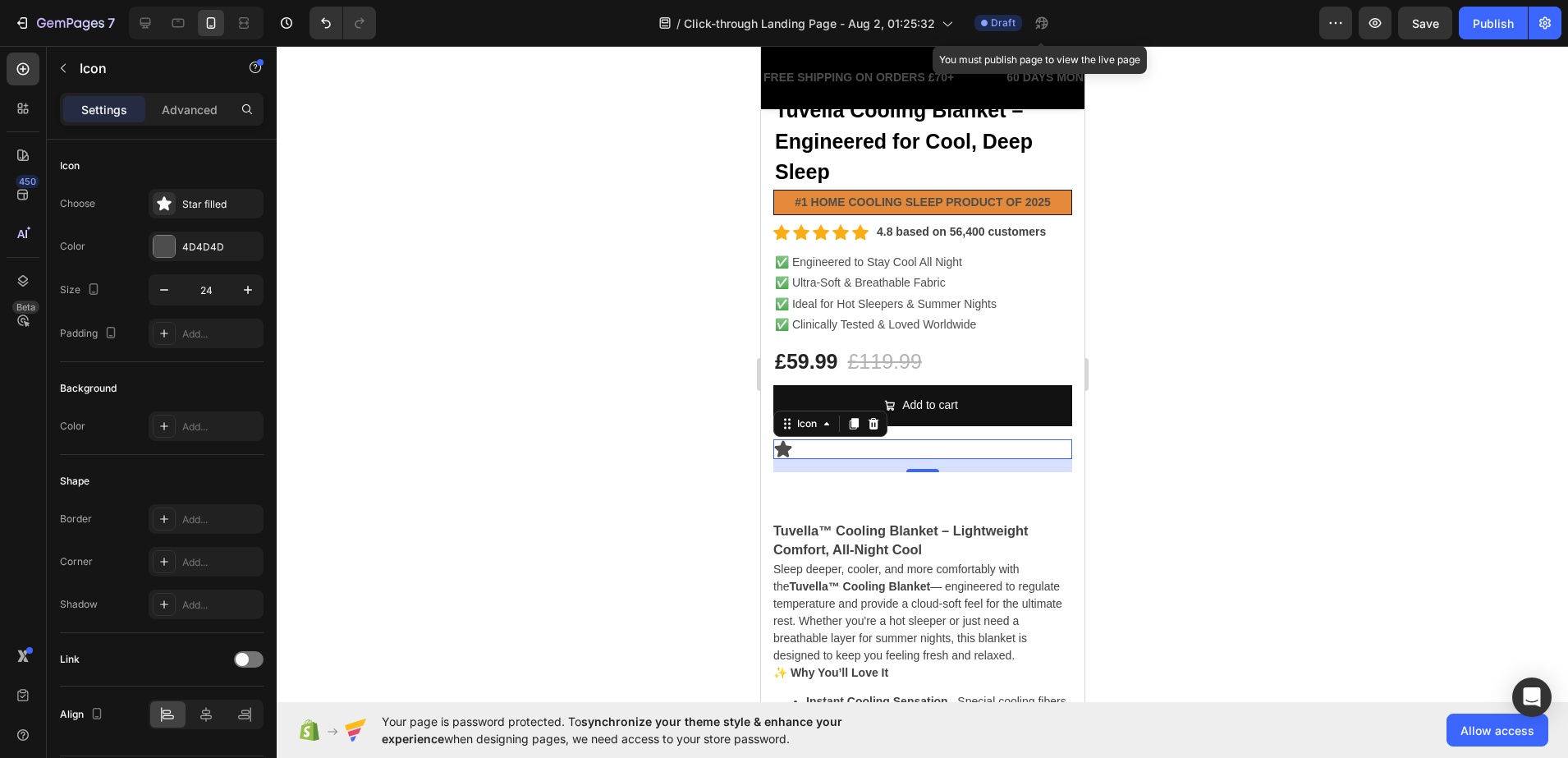 click 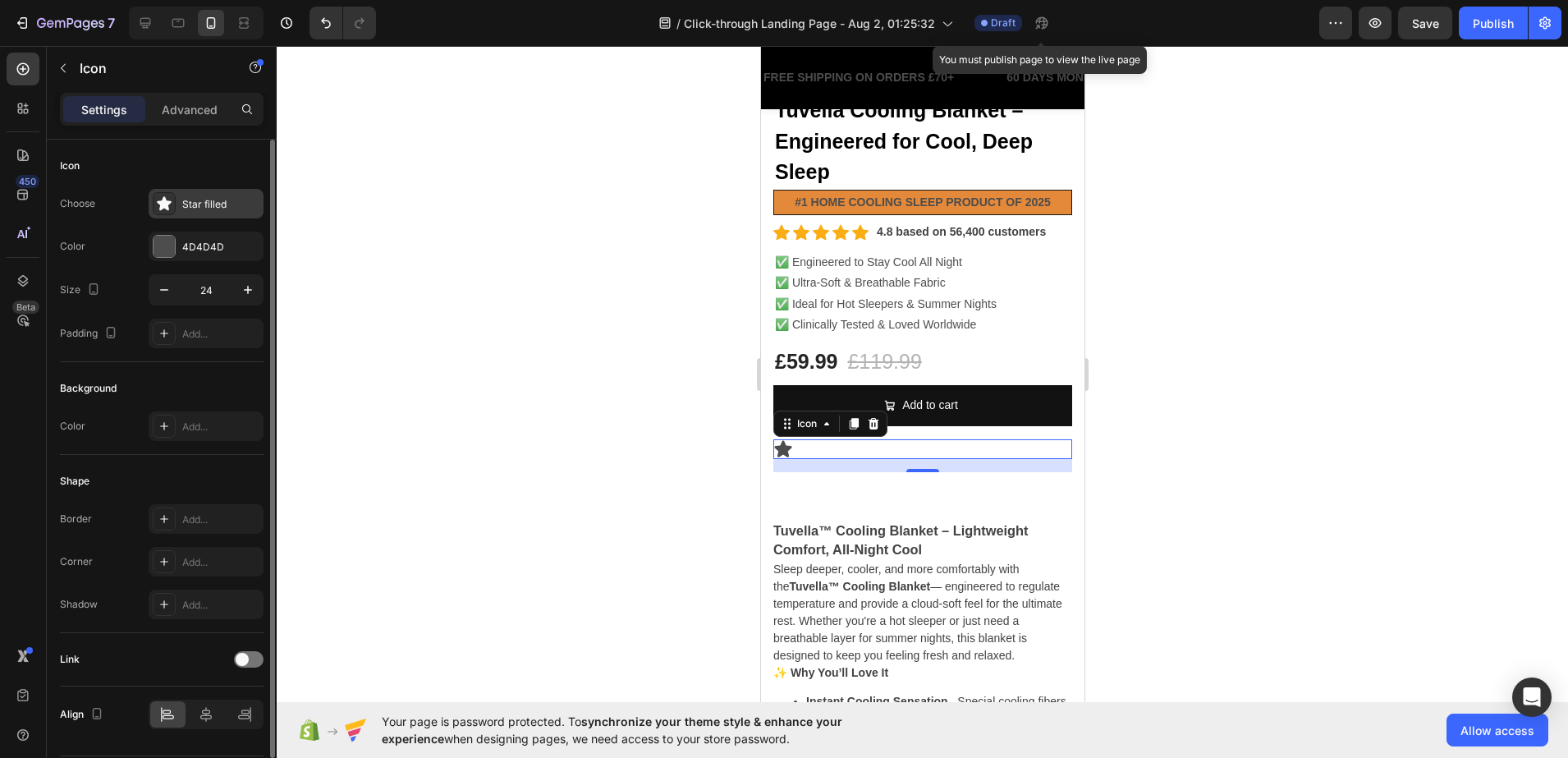 click on "Star filled" at bounding box center (221, 204) 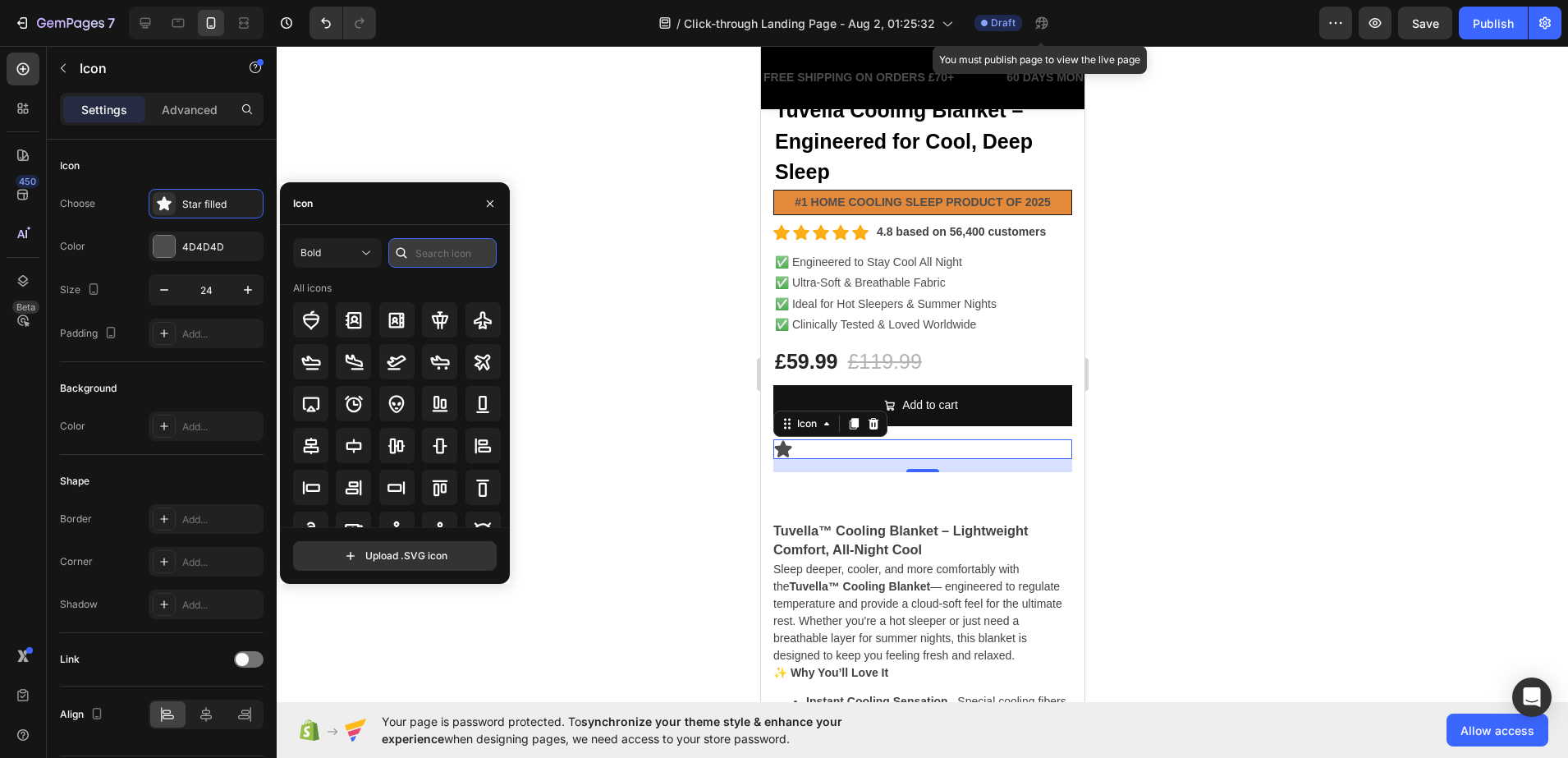 click at bounding box center [442, 253] 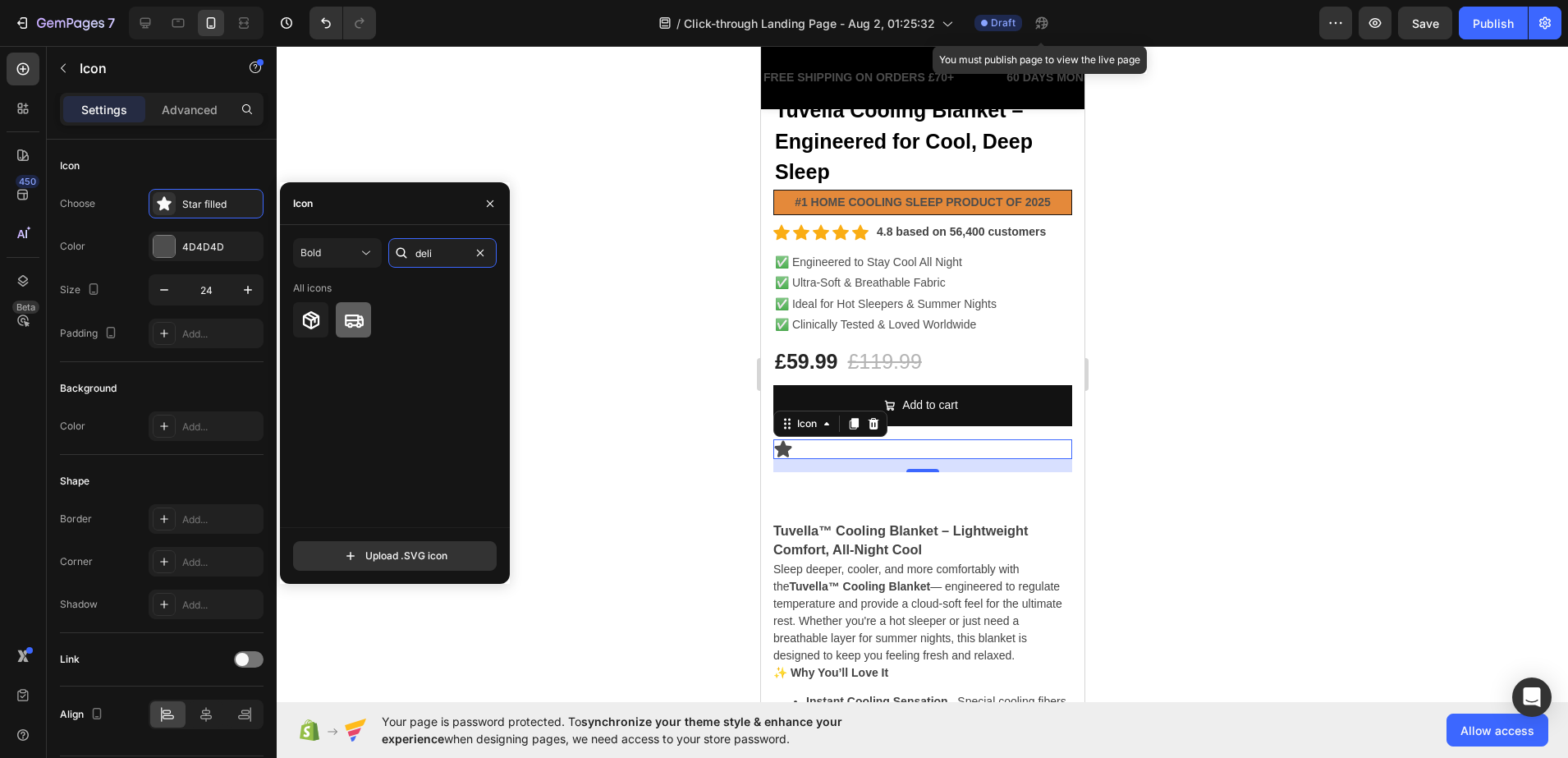type on "deli" 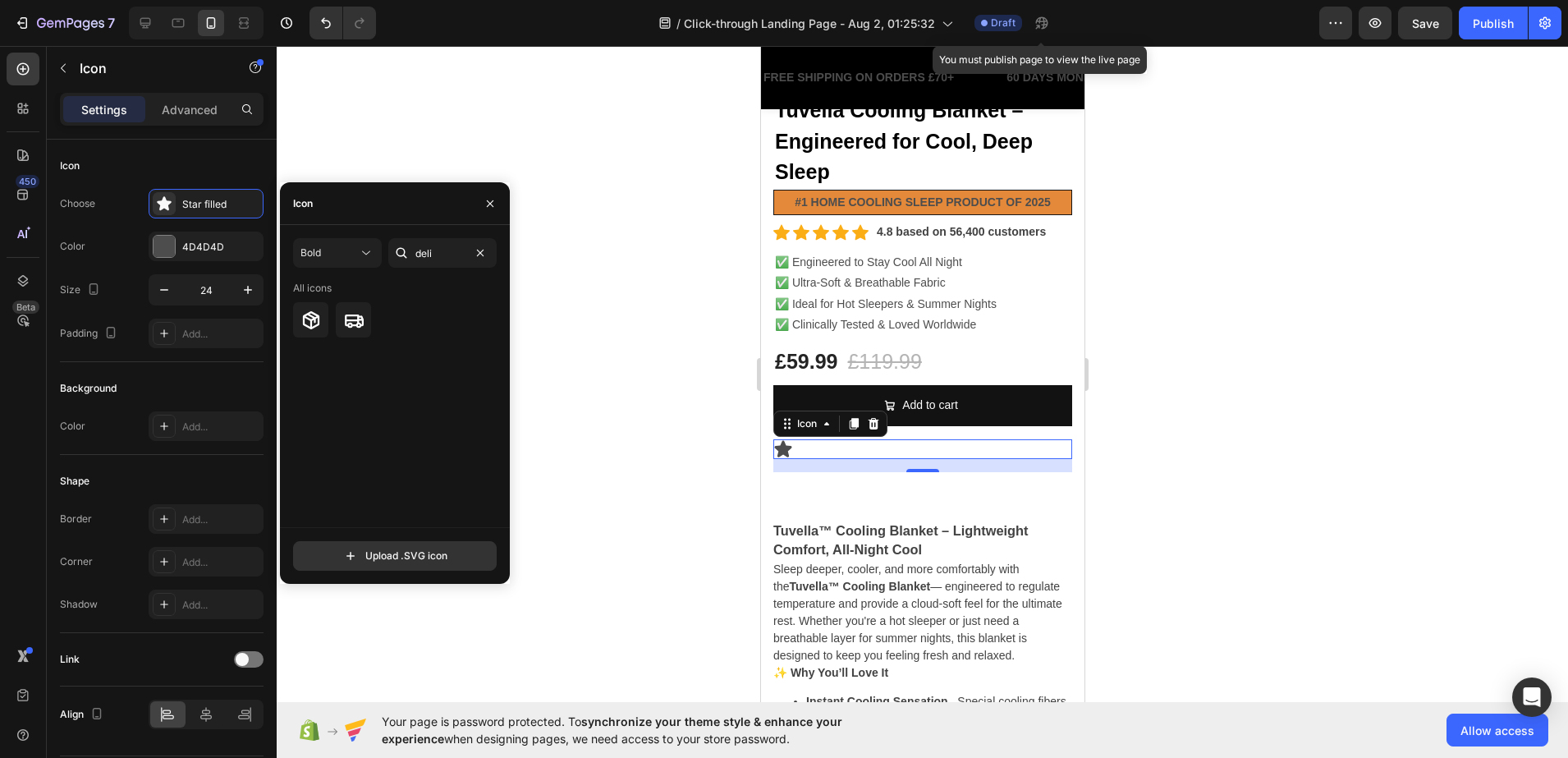 drag, startPoint x: 346, startPoint y: 310, endPoint x: 534, endPoint y: 316, distance: 188.09572 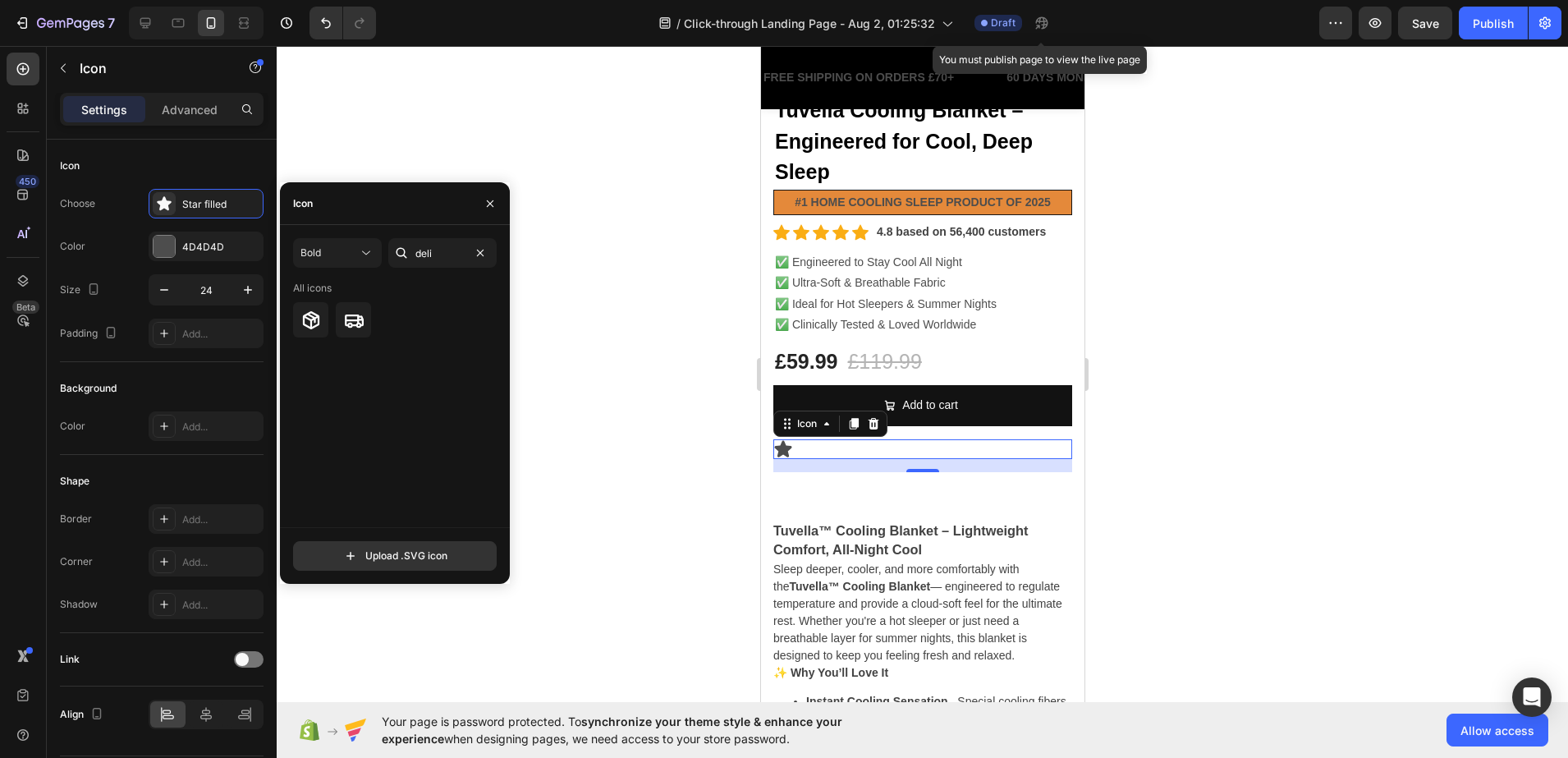 click 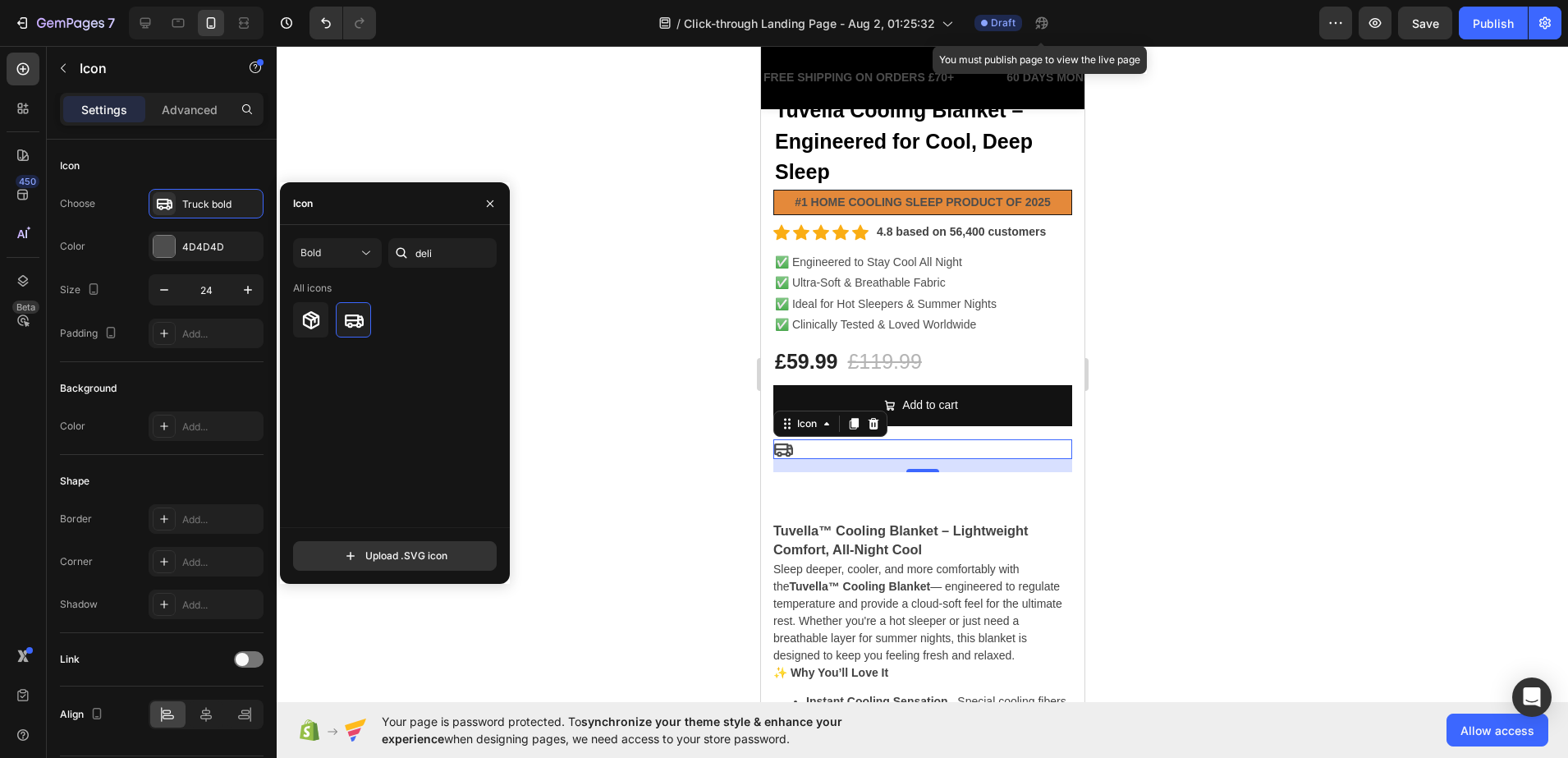 click on "Icon   16" at bounding box center (922, 449) 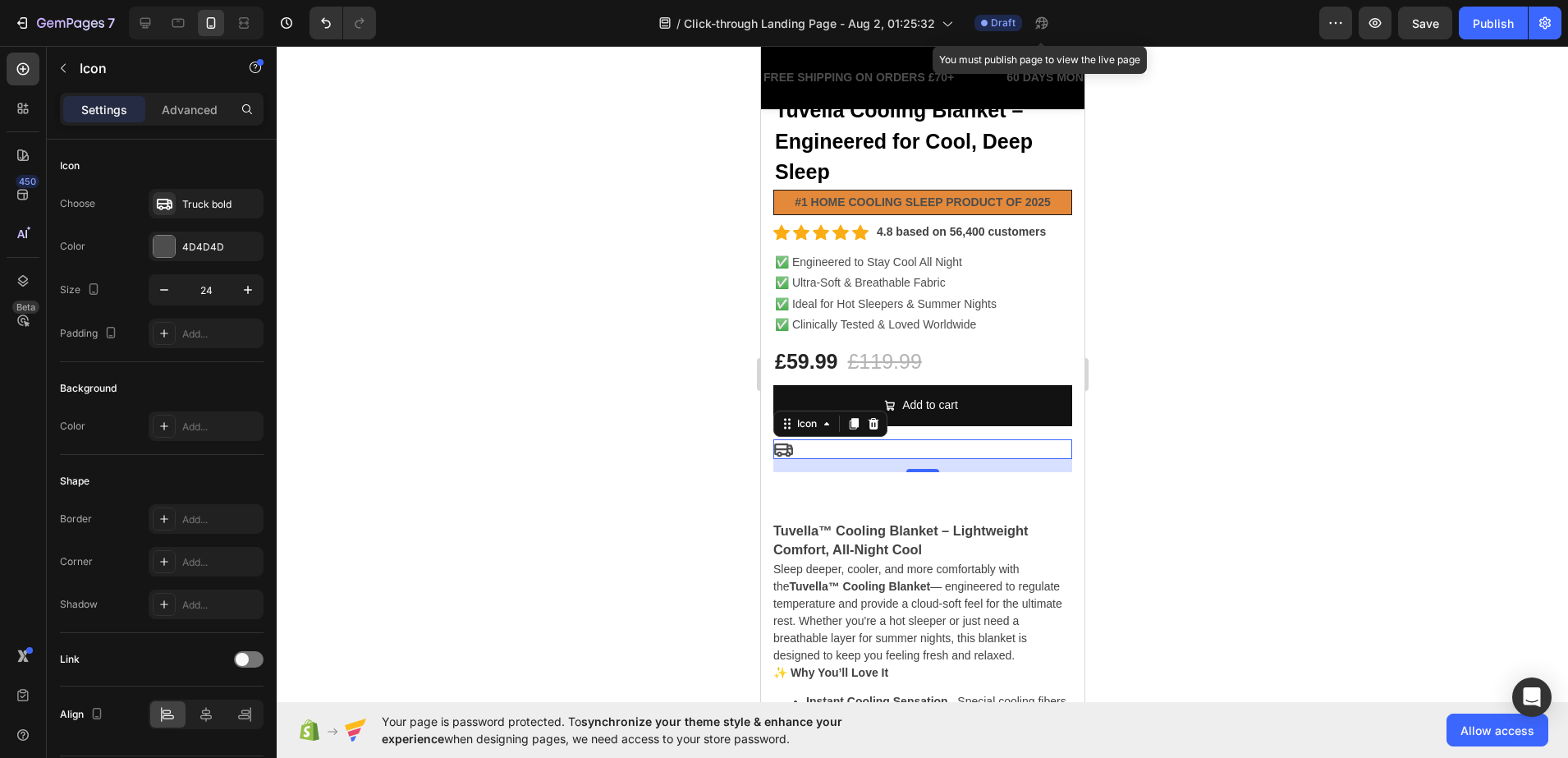 click 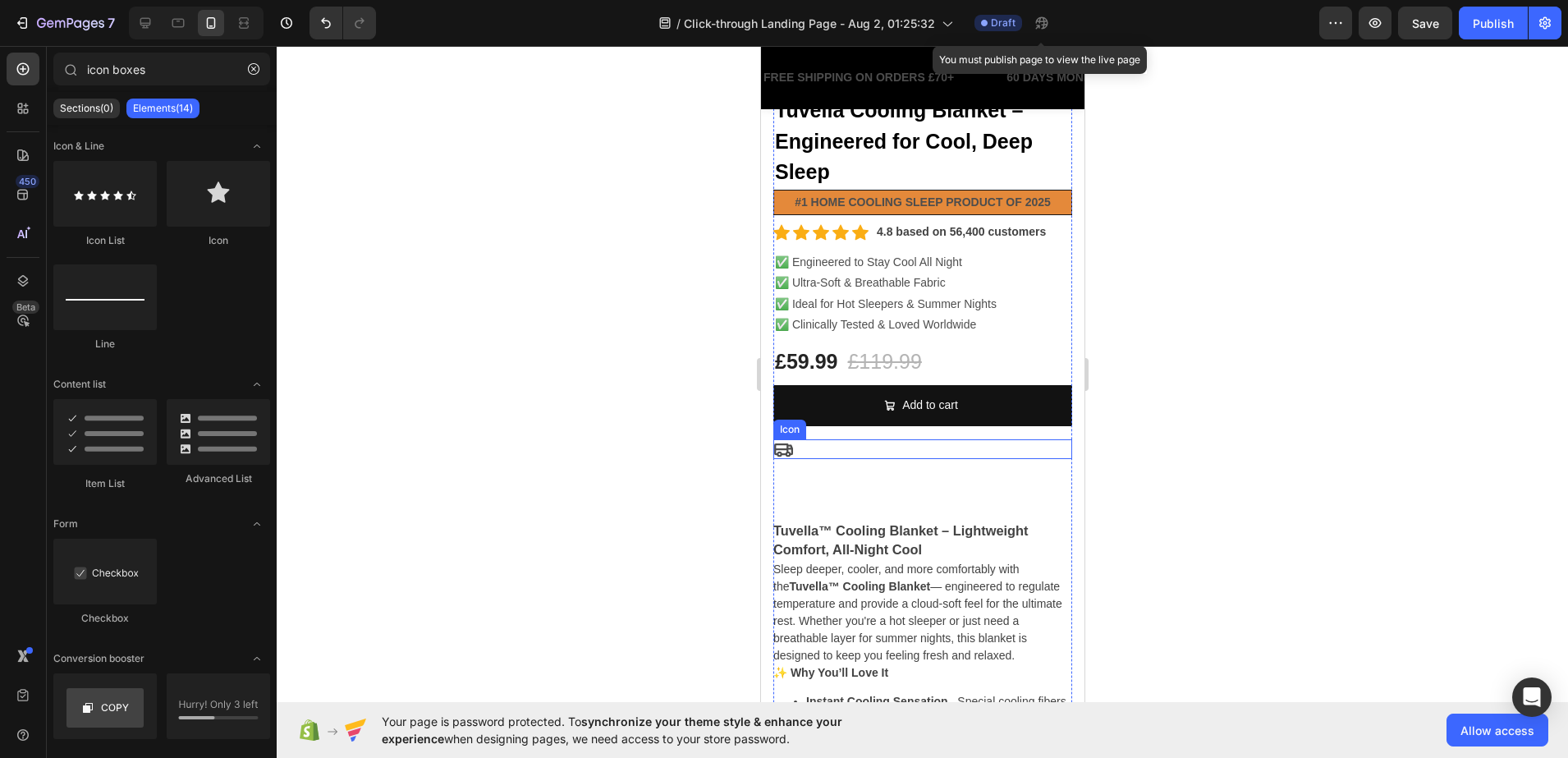 click 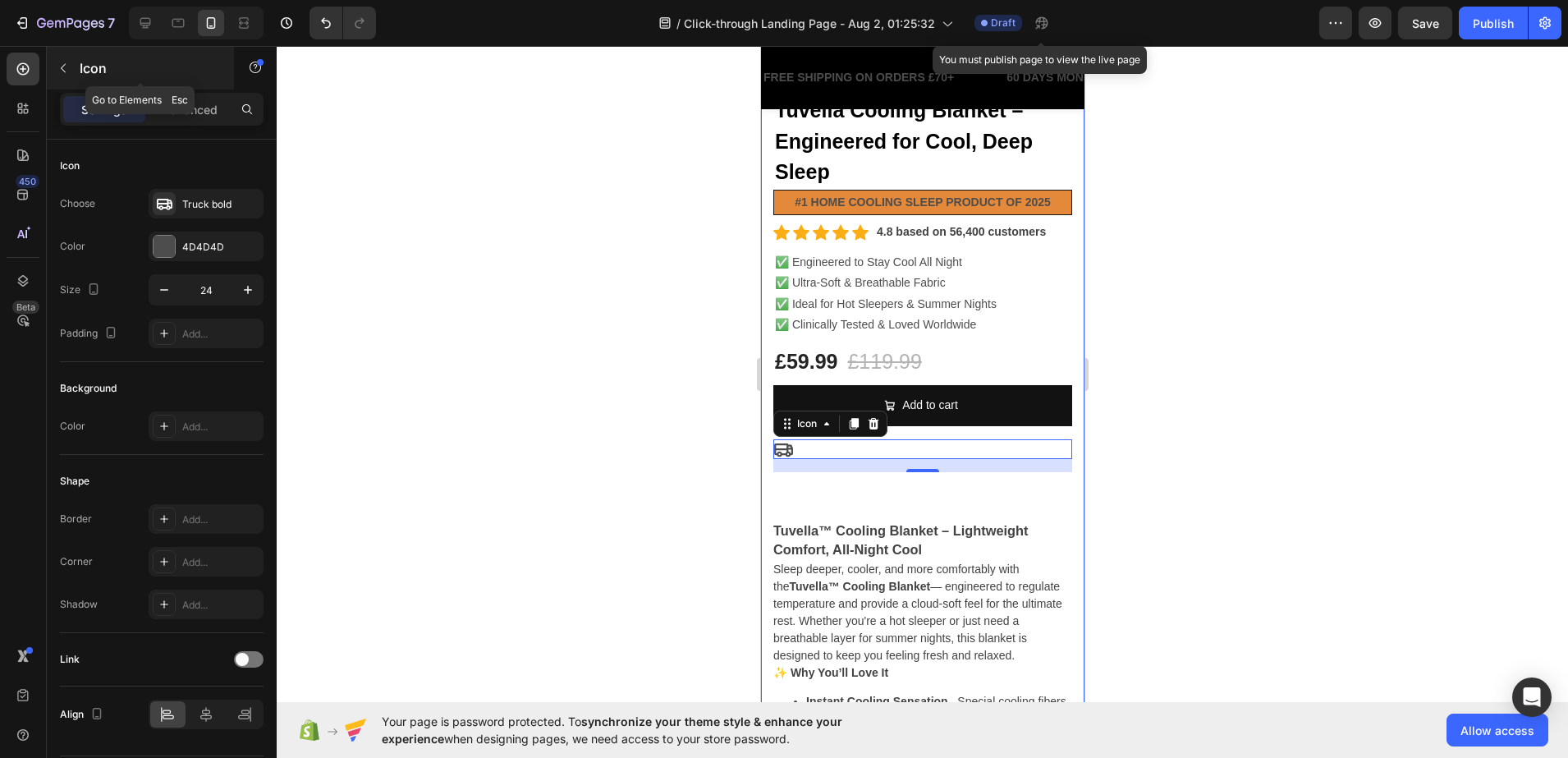click on "Icon" at bounding box center (149, 68) 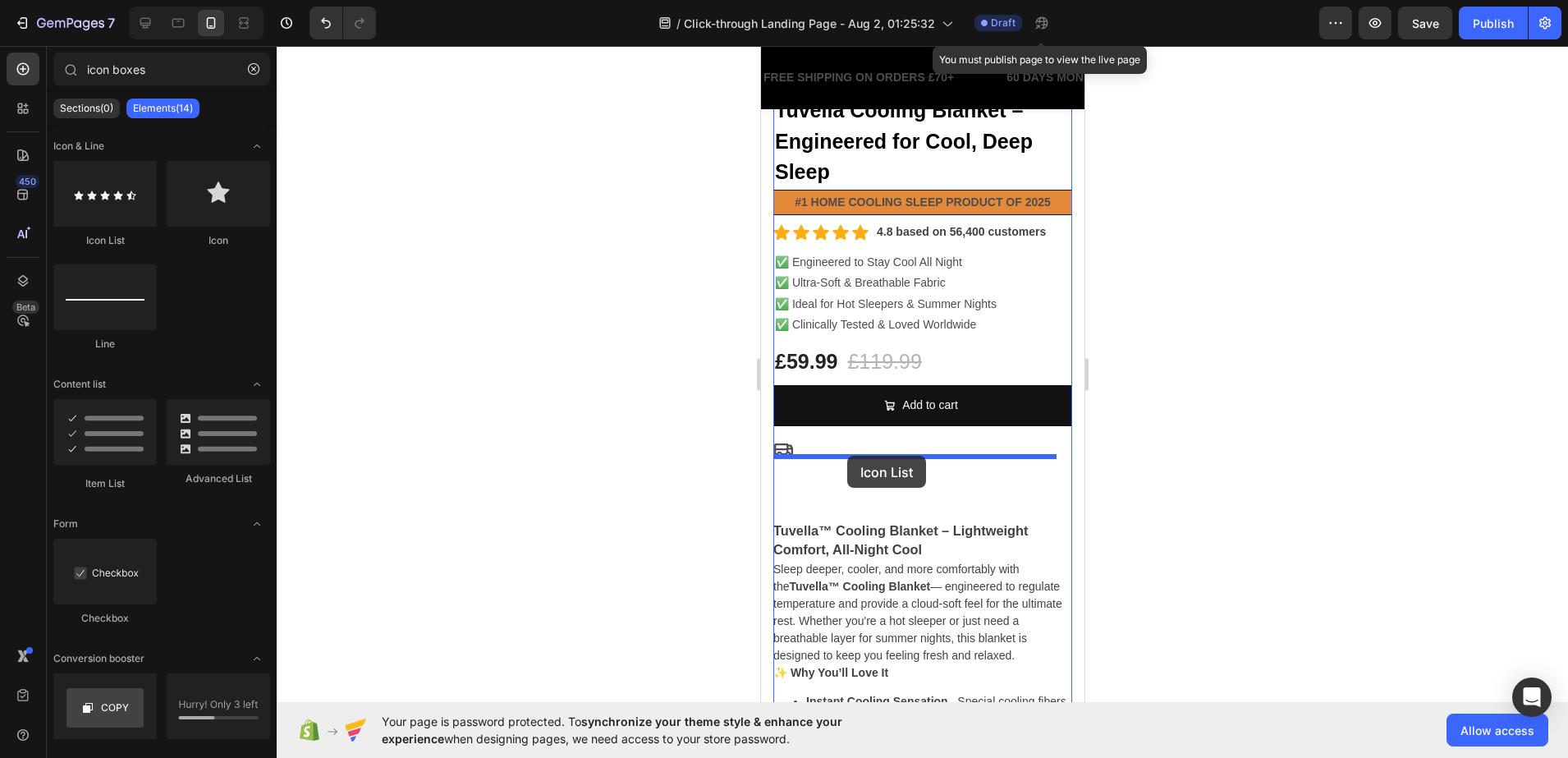 drag, startPoint x: 871, startPoint y: 262, endPoint x: 846, endPoint y: 456, distance: 195.60419 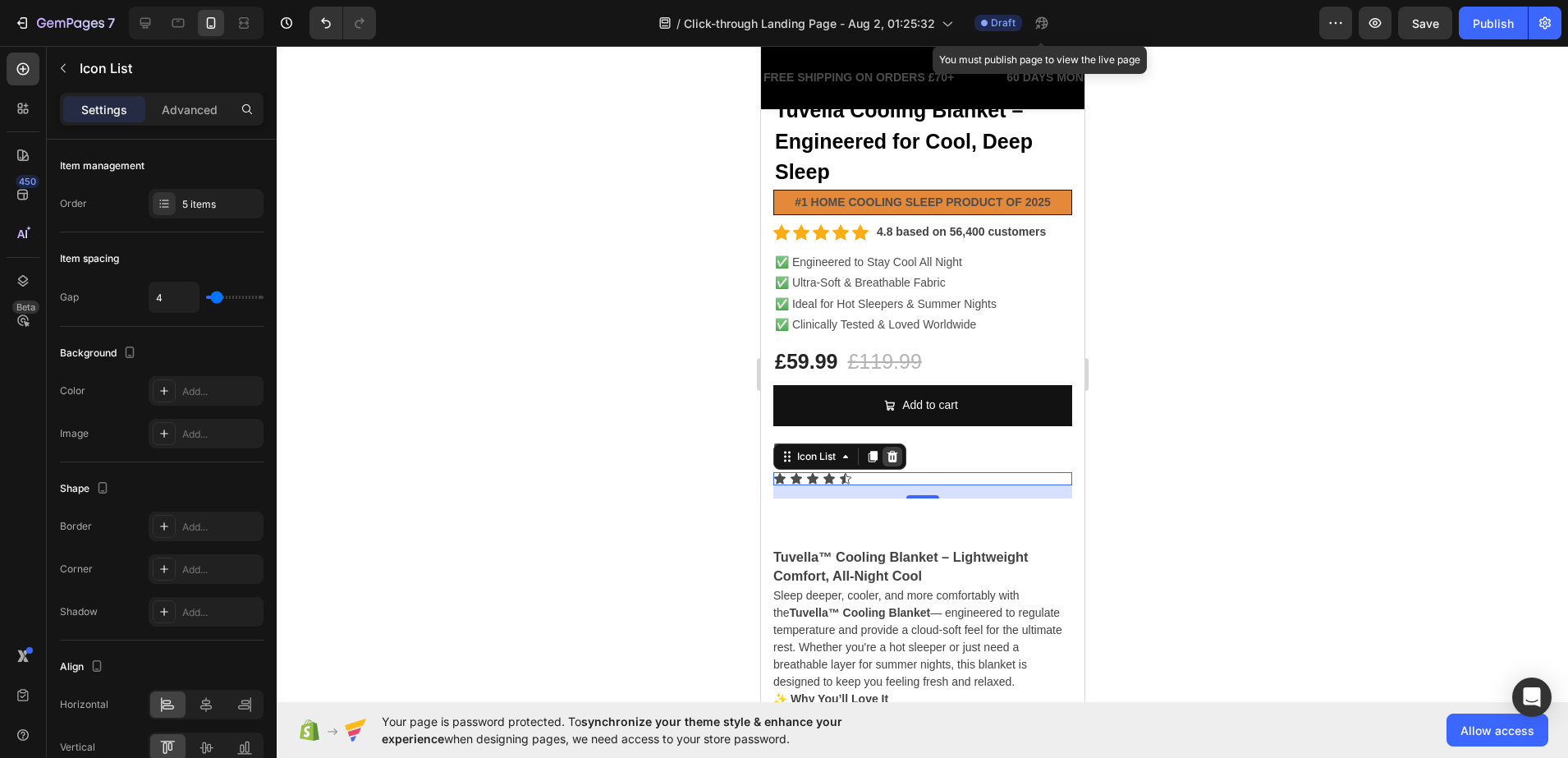 click 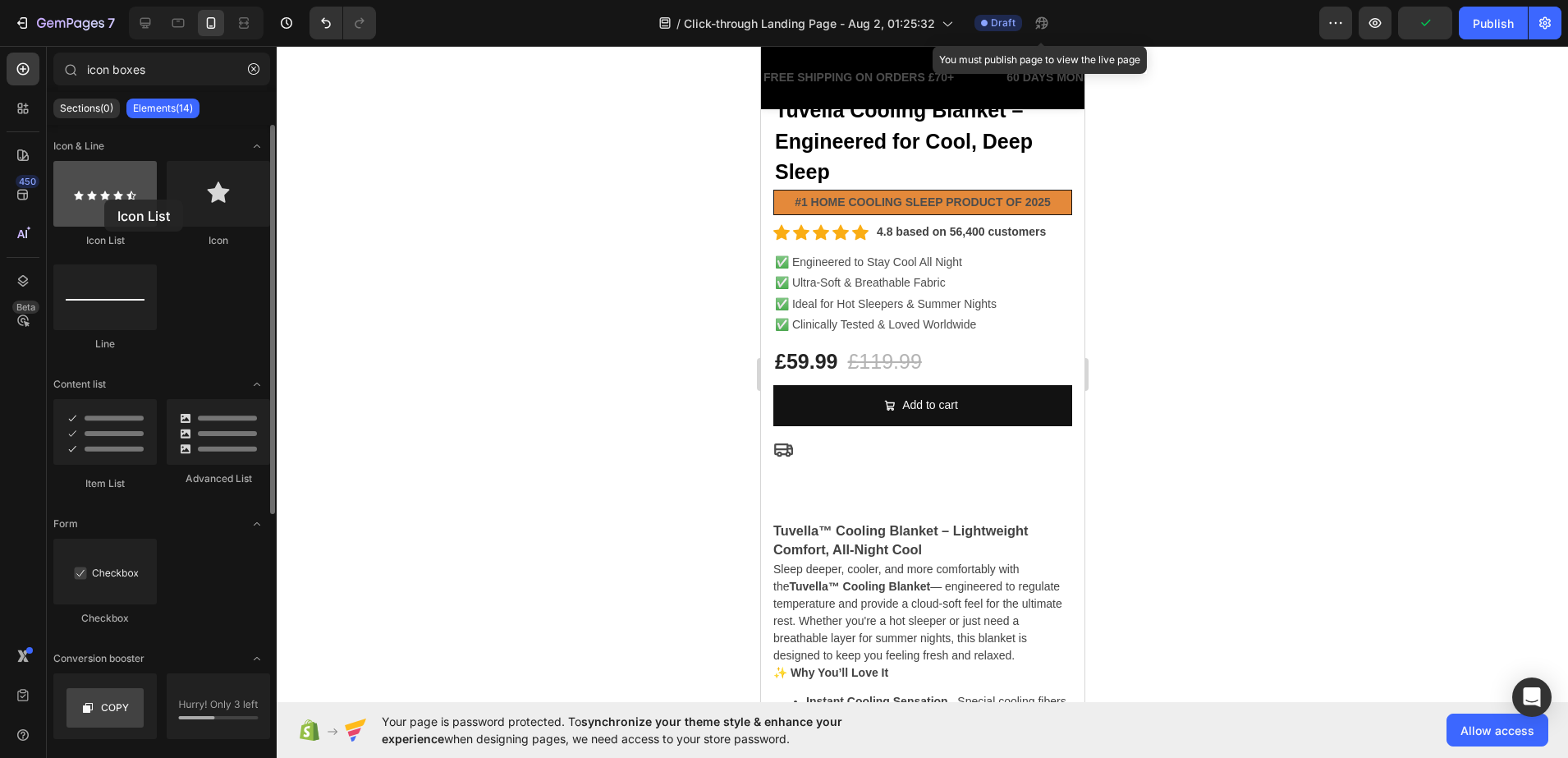drag, startPoint x: 114, startPoint y: 214, endPoint x: 104, endPoint y: 200, distance: 17.204651 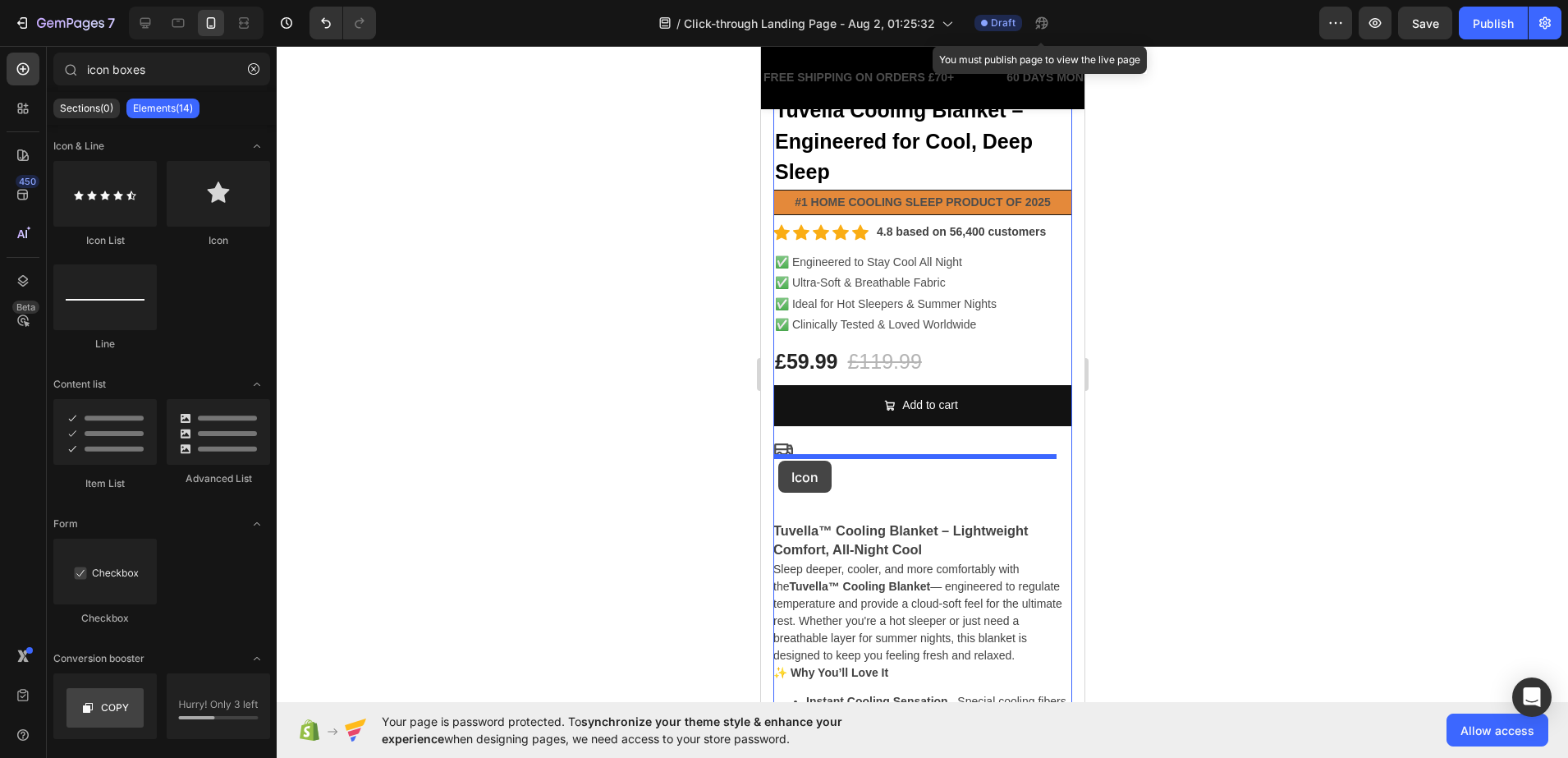drag, startPoint x: 1301, startPoint y: 445, endPoint x: 996, endPoint y: 323, distance: 328.4951 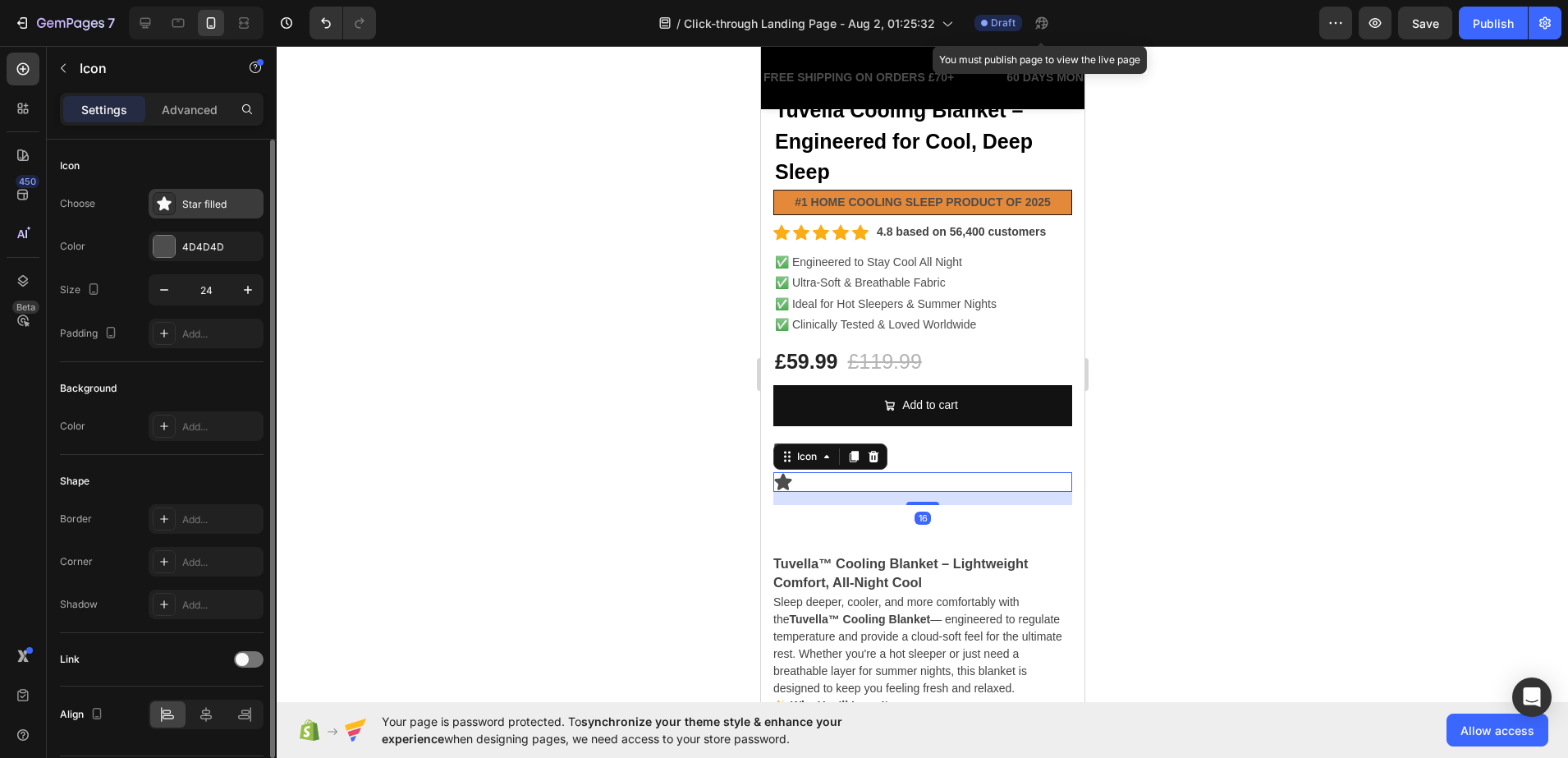 click on "Star filled" at bounding box center (221, 204) 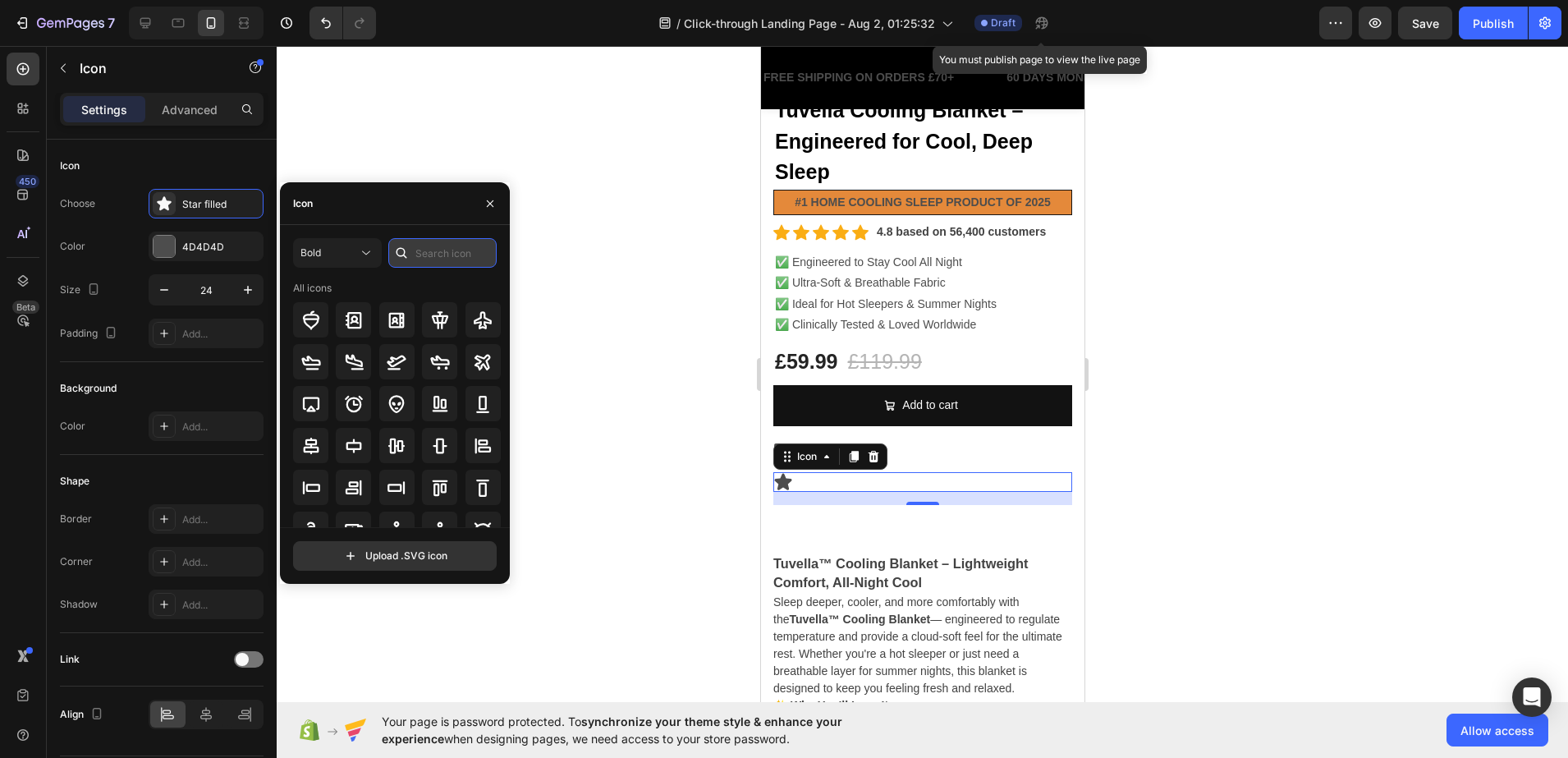 click at bounding box center [442, 253] 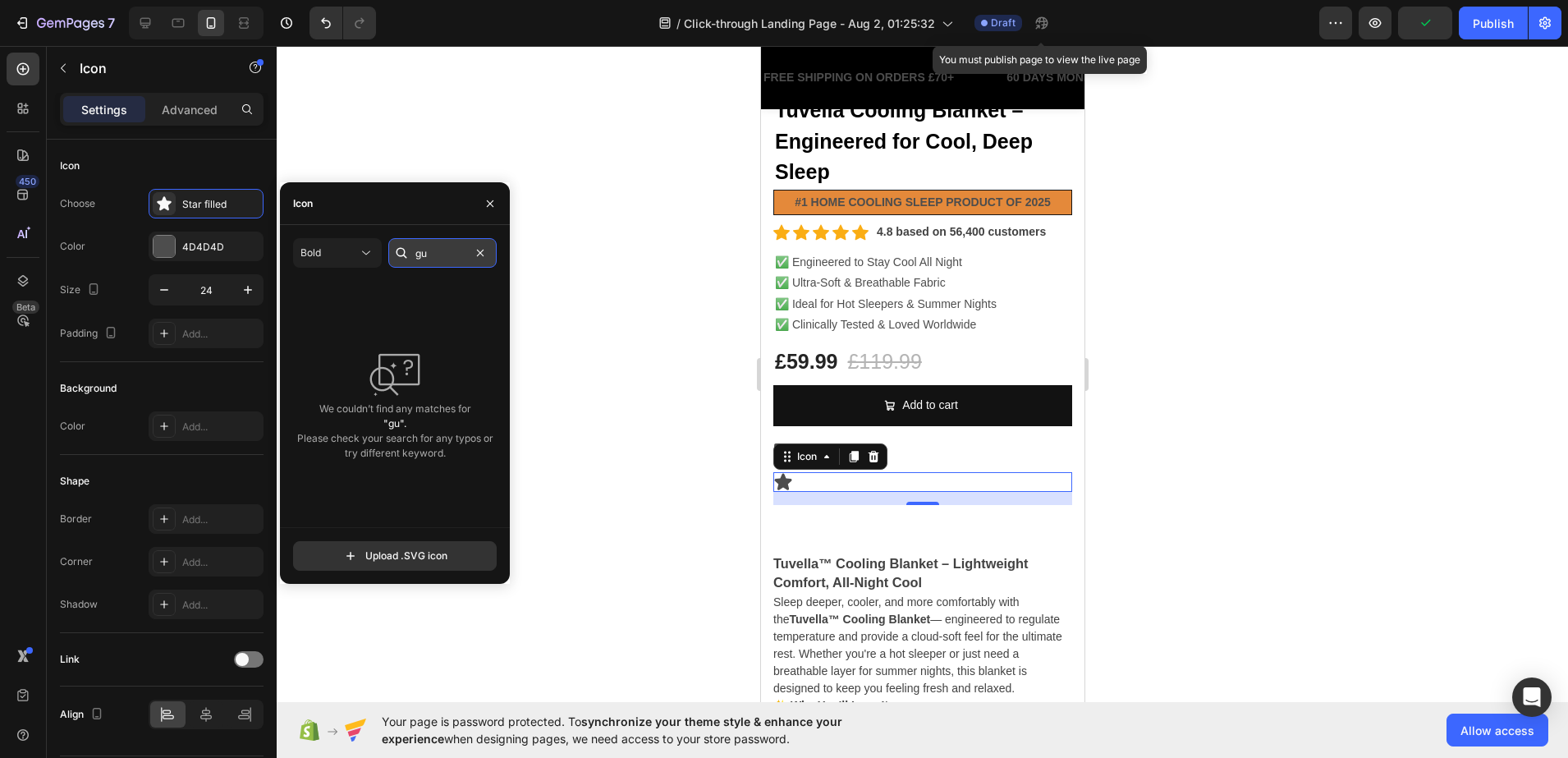 type on "g" 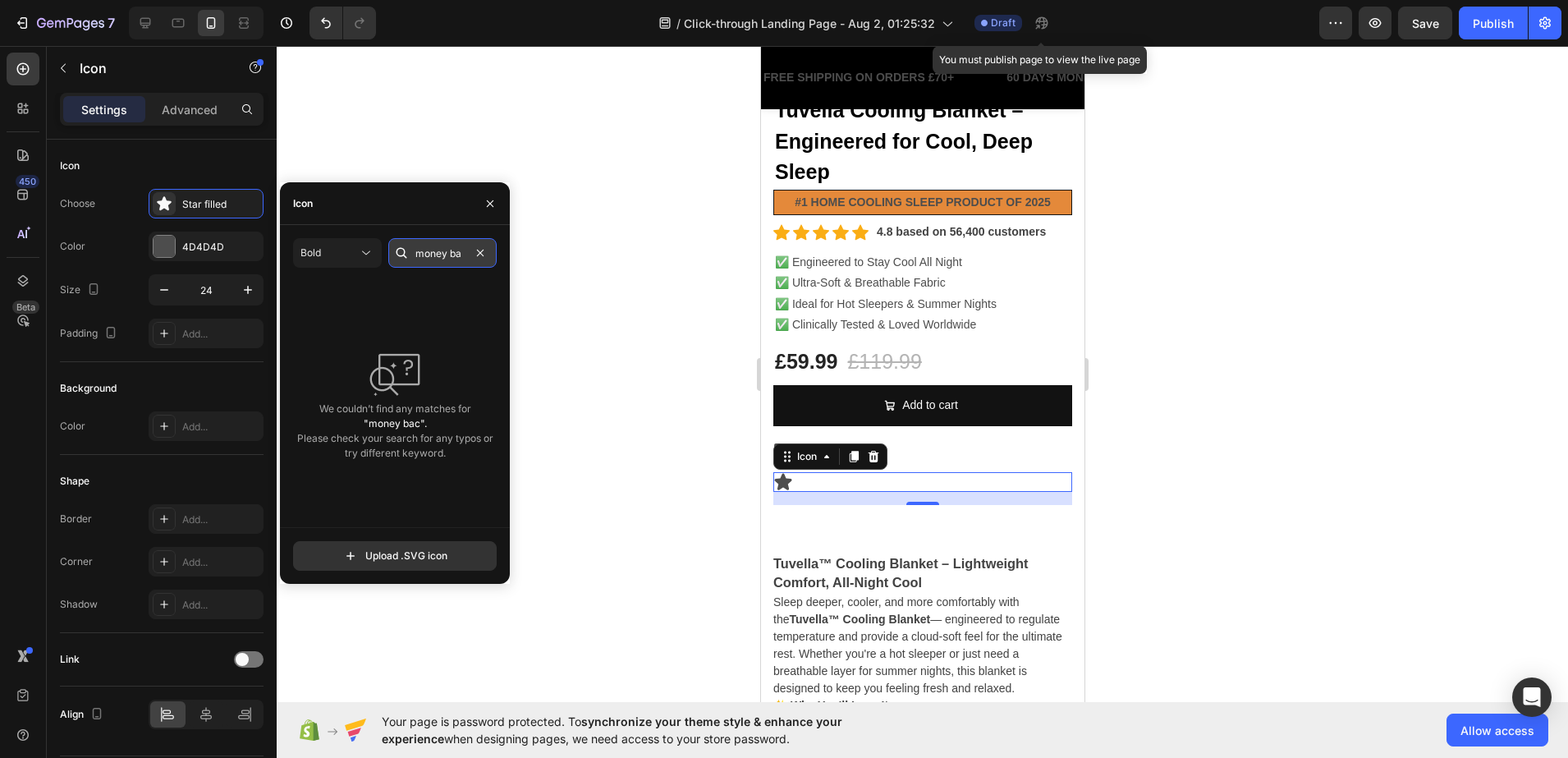 scroll, scrollTop: 0, scrollLeft: 0, axis: both 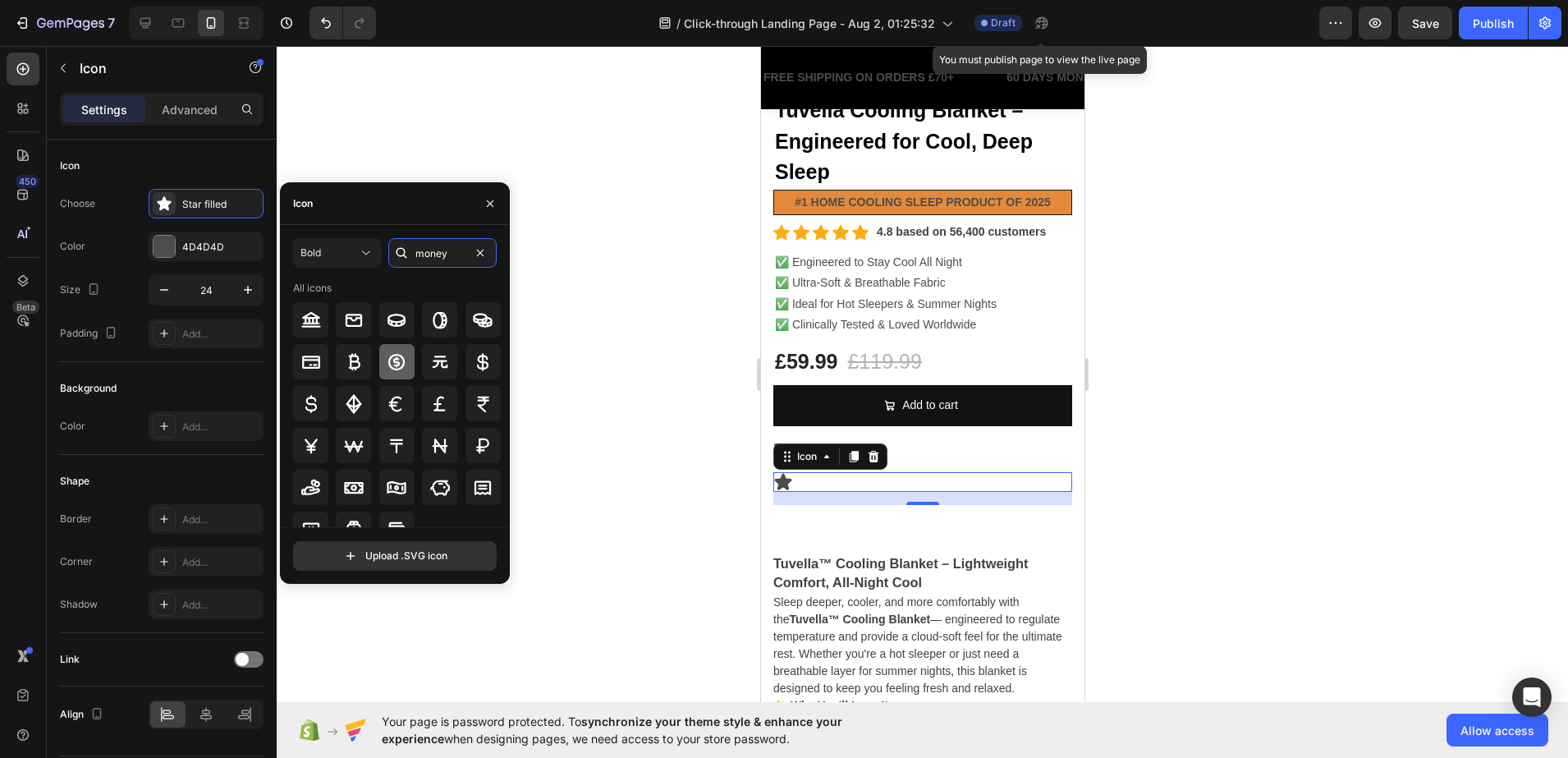 type on "money" 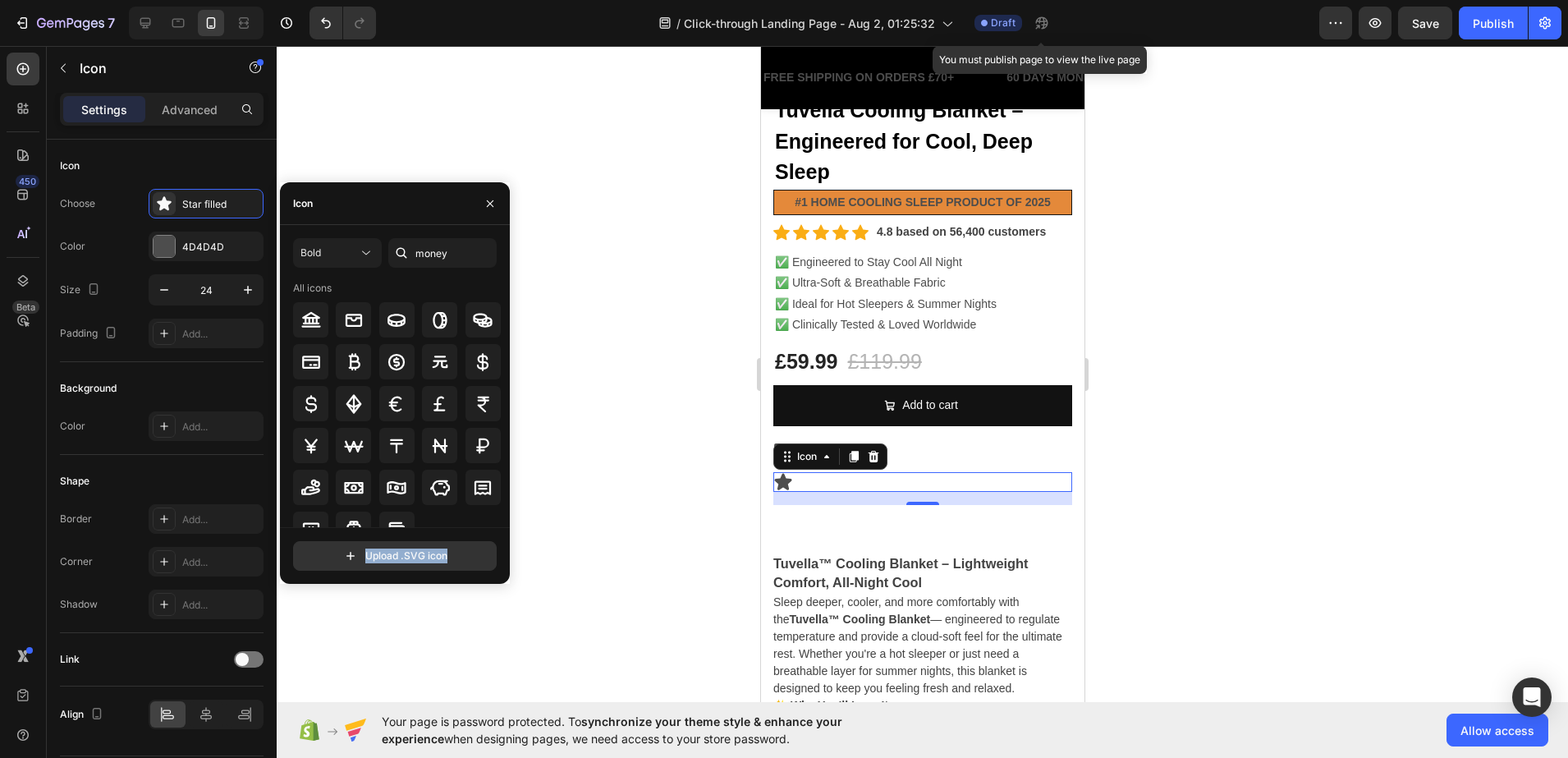 drag, startPoint x: 1158, startPoint y: 406, endPoint x: 774, endPoint y: 451, distance: 386.6277 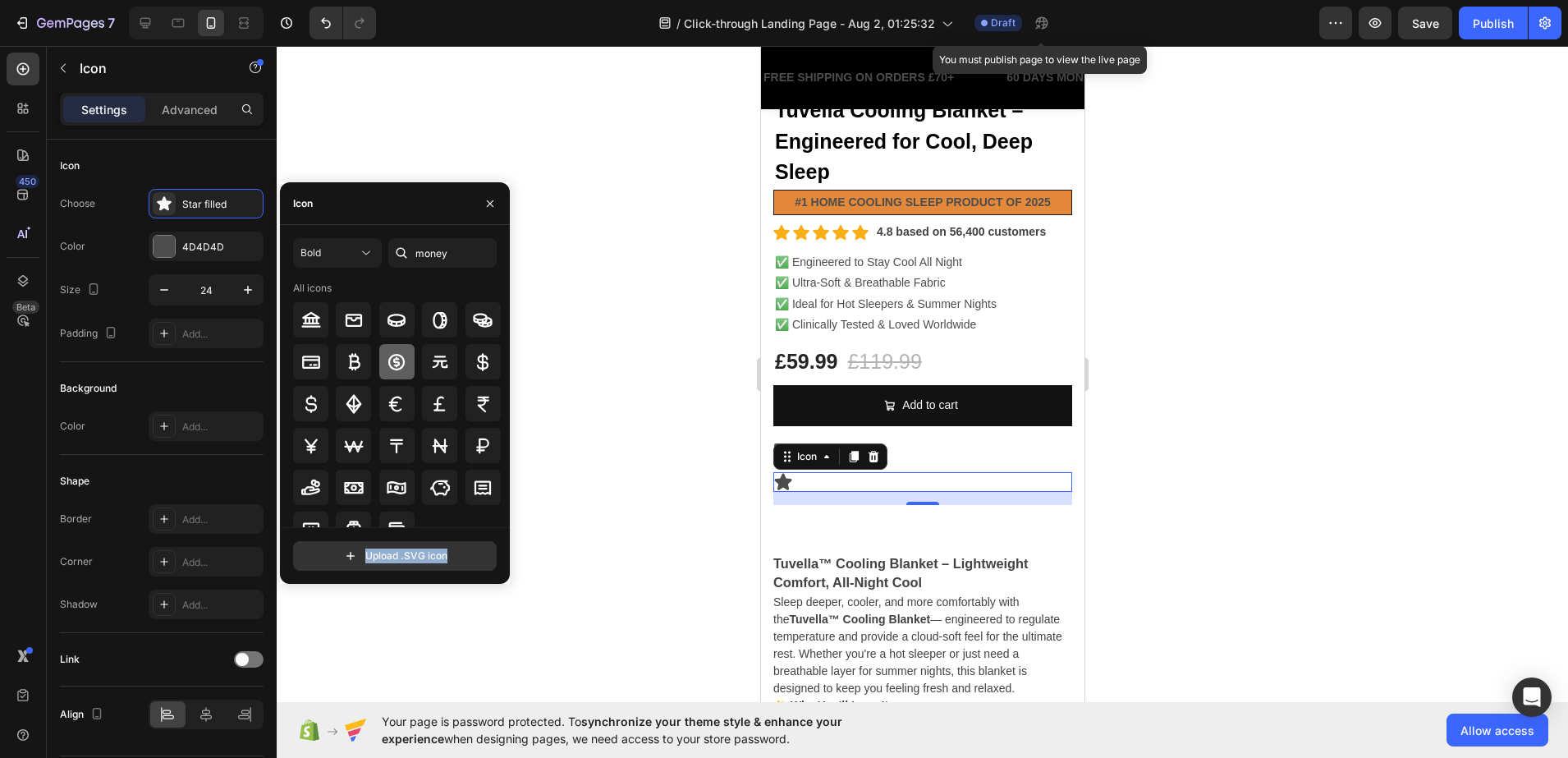 click 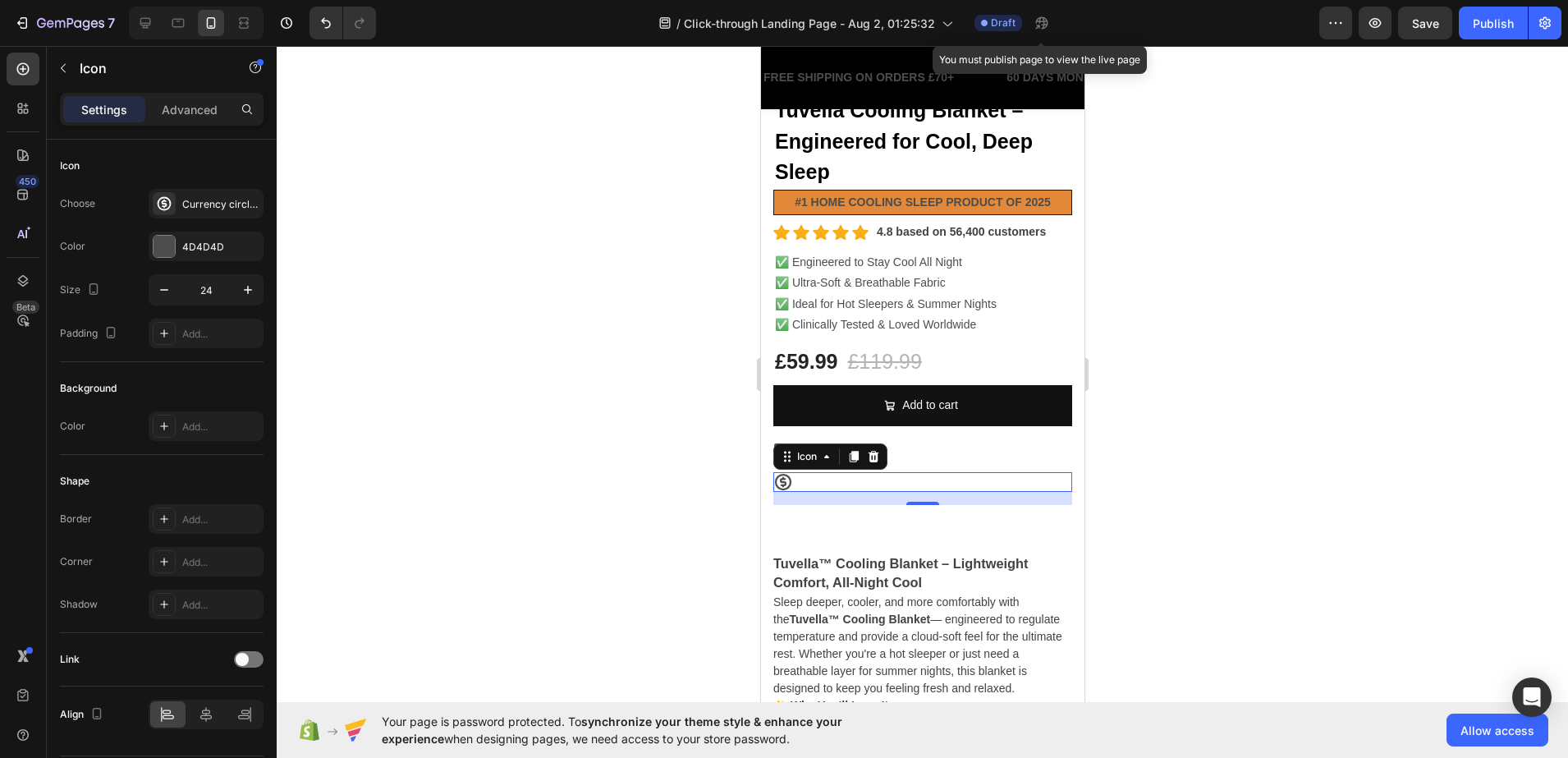 click 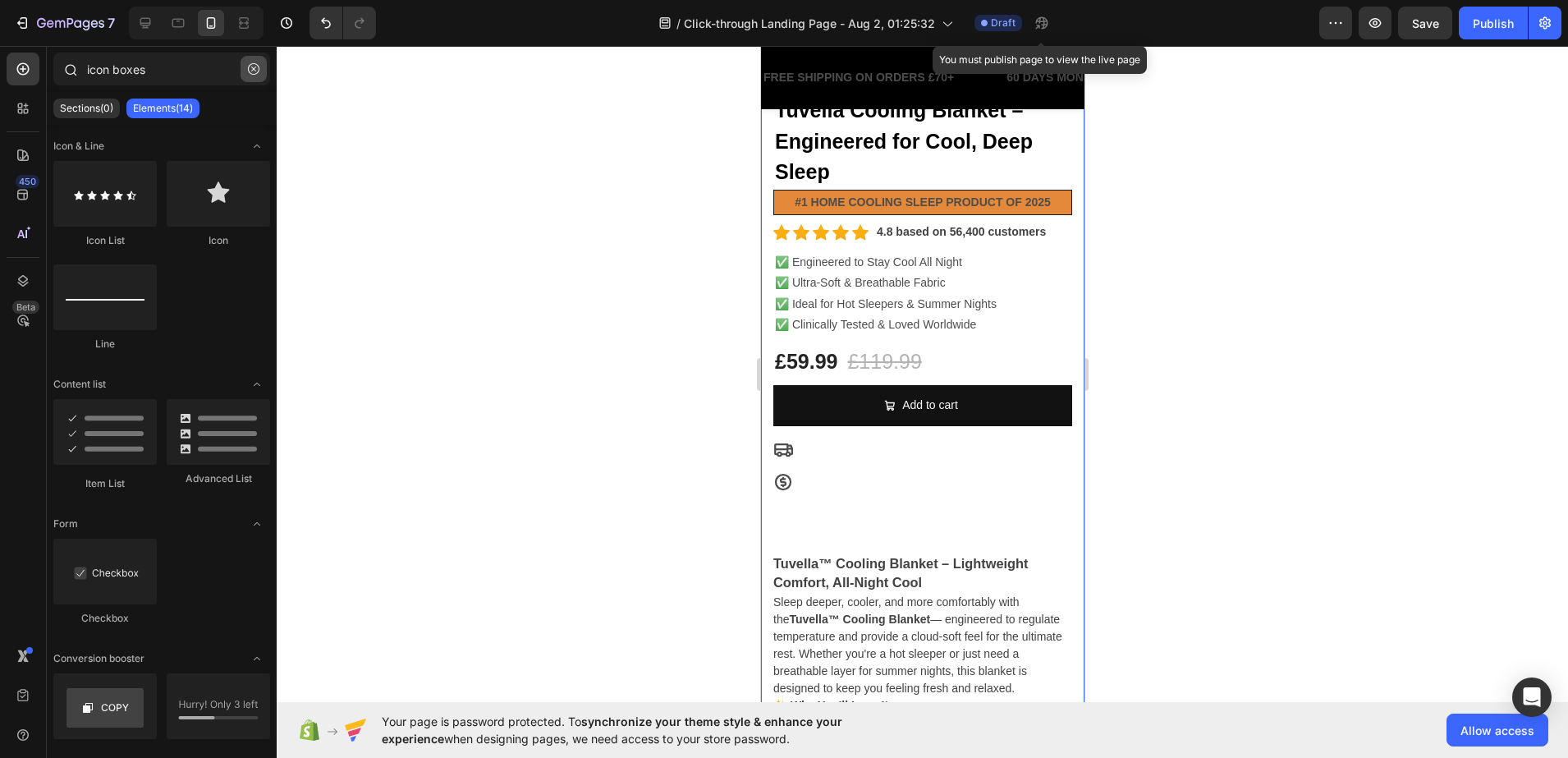 click at bounding box center [254, 69] 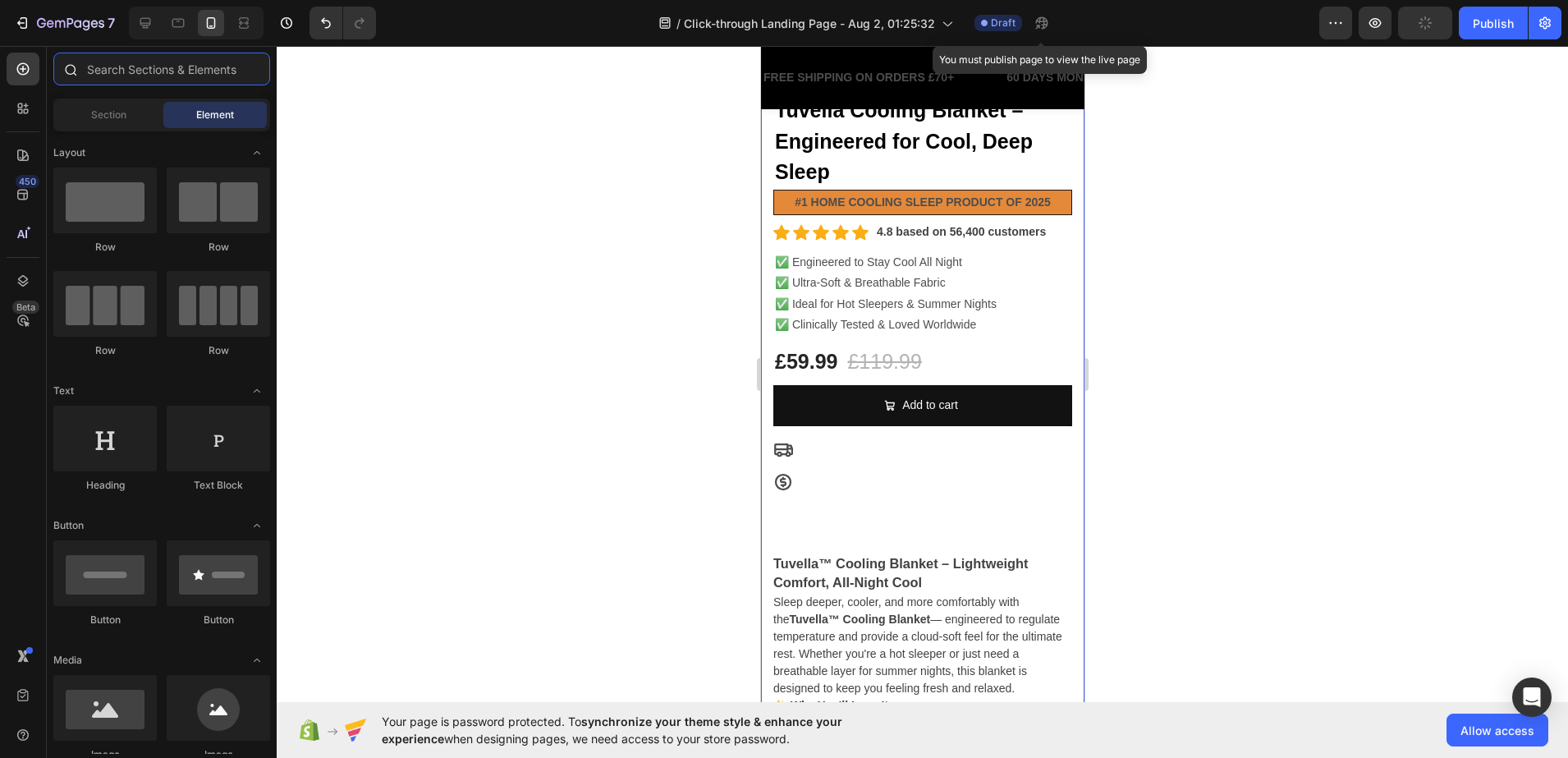 click at bounding box center (162, 69) 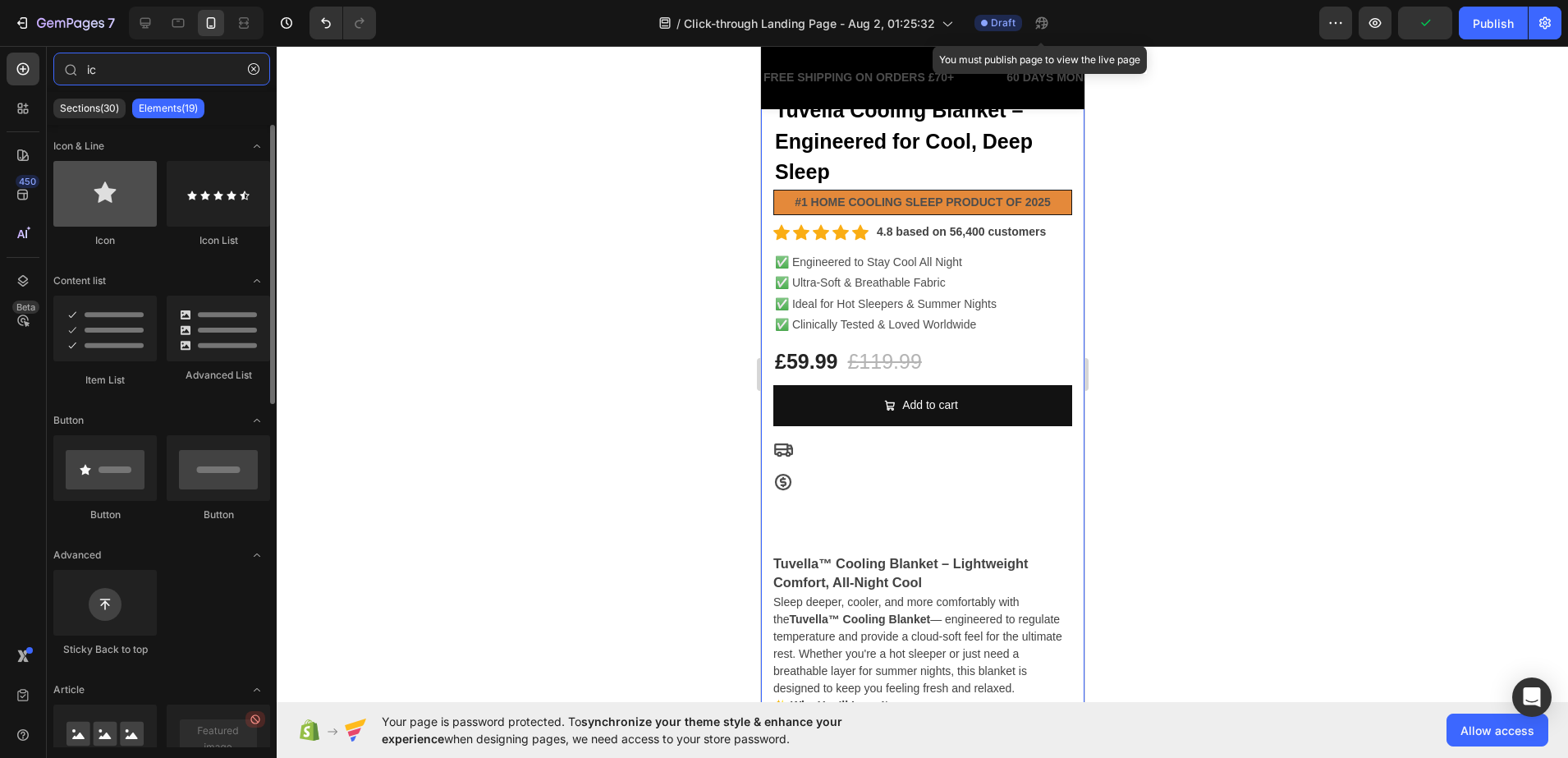 type on "ic" 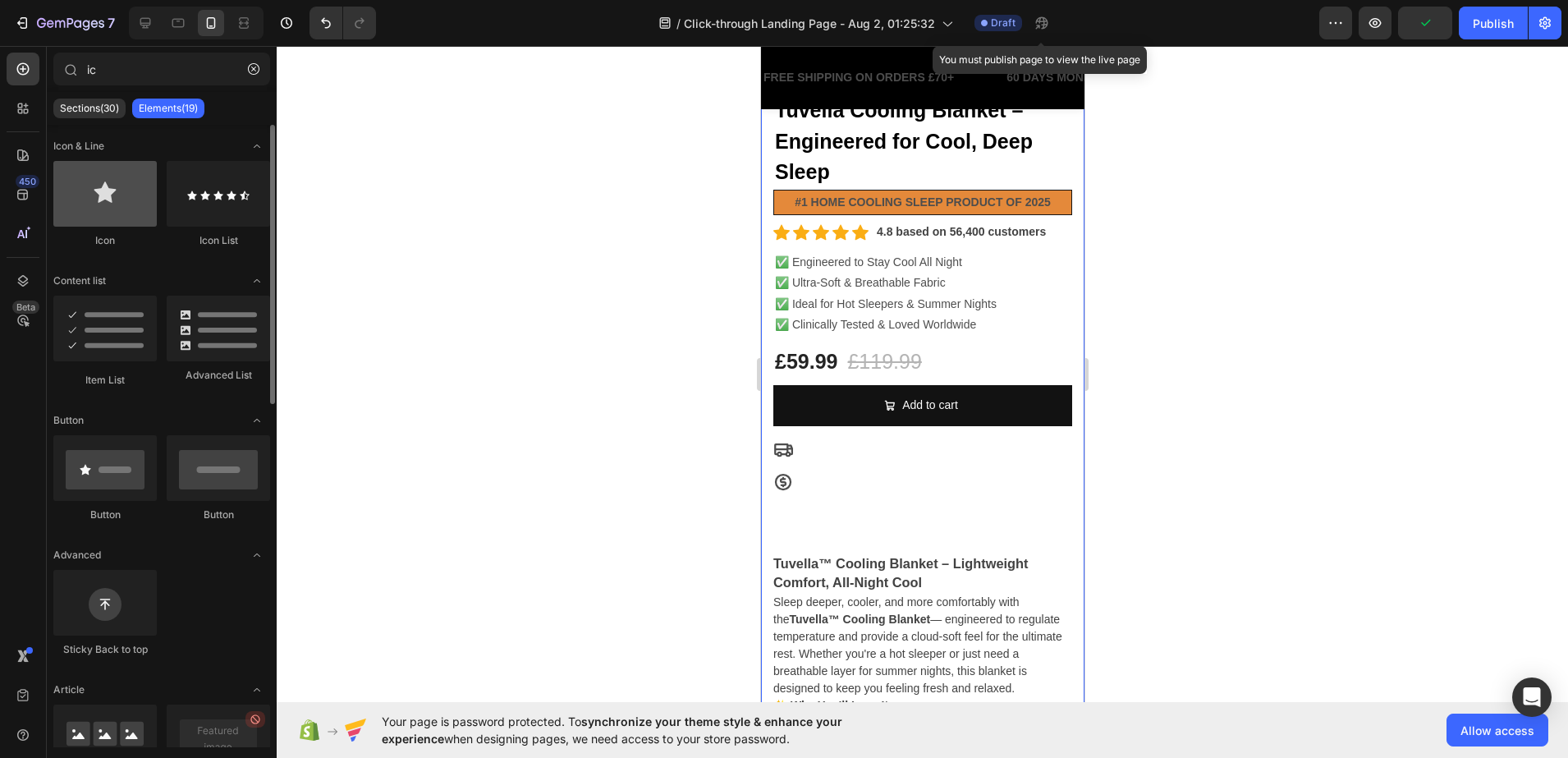 click at bounding box center [105, 194] 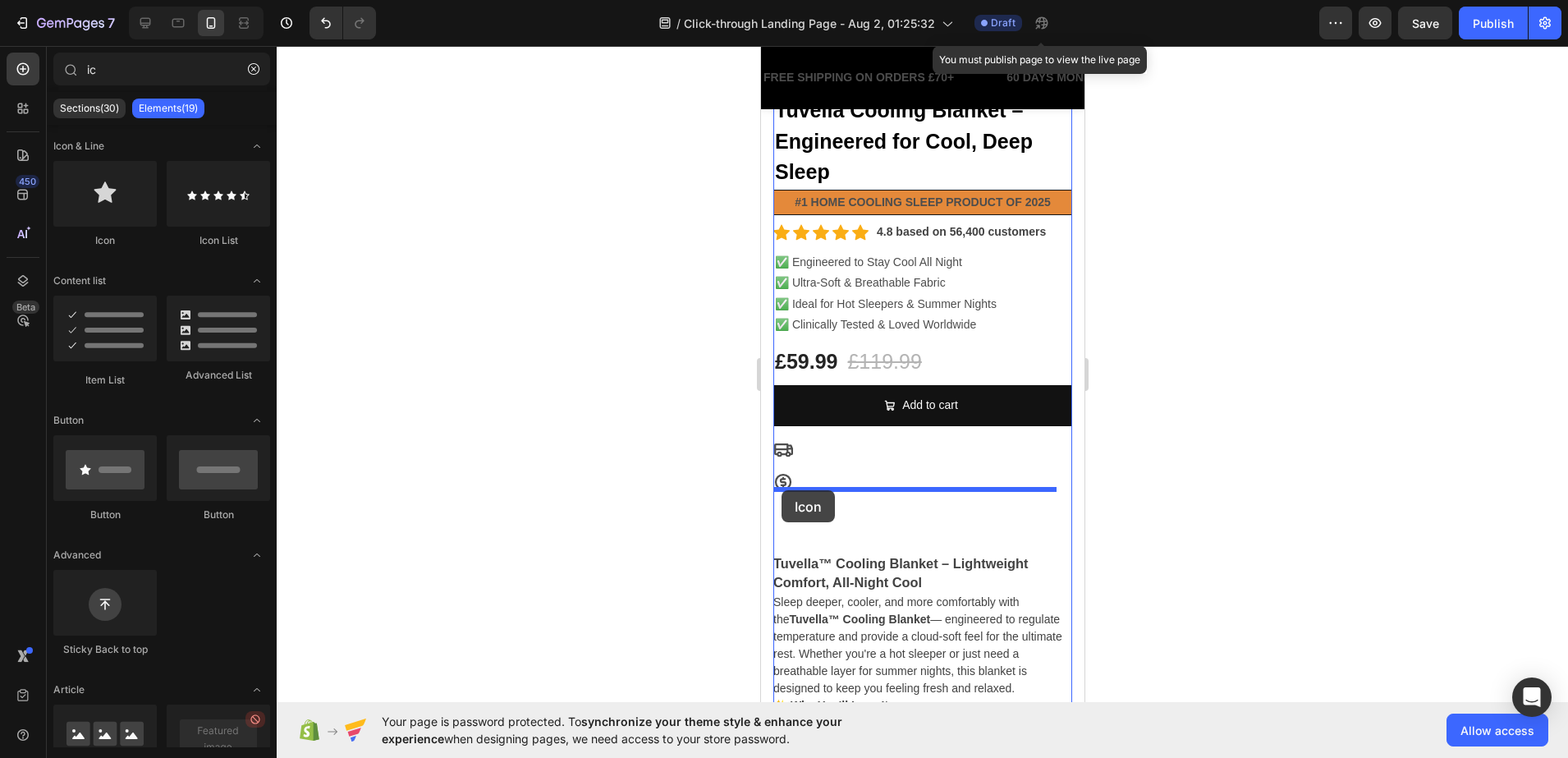 drag, startPoint x: 864, startPoint y: 243, endPoint x: 1514, endPoint y: 540, distance: 714.63907 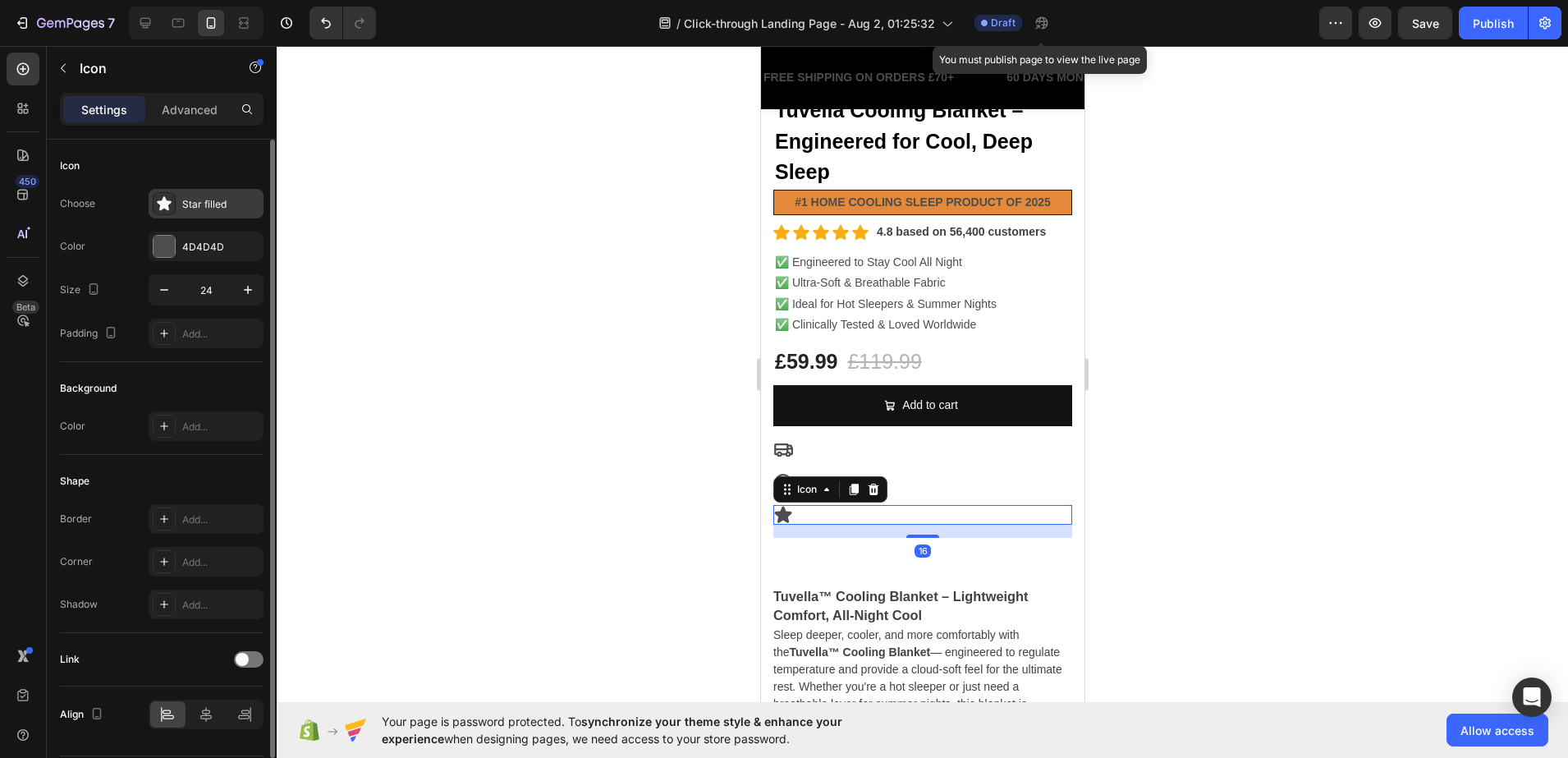 click on "Star filled" at bounding box center (221, 204) 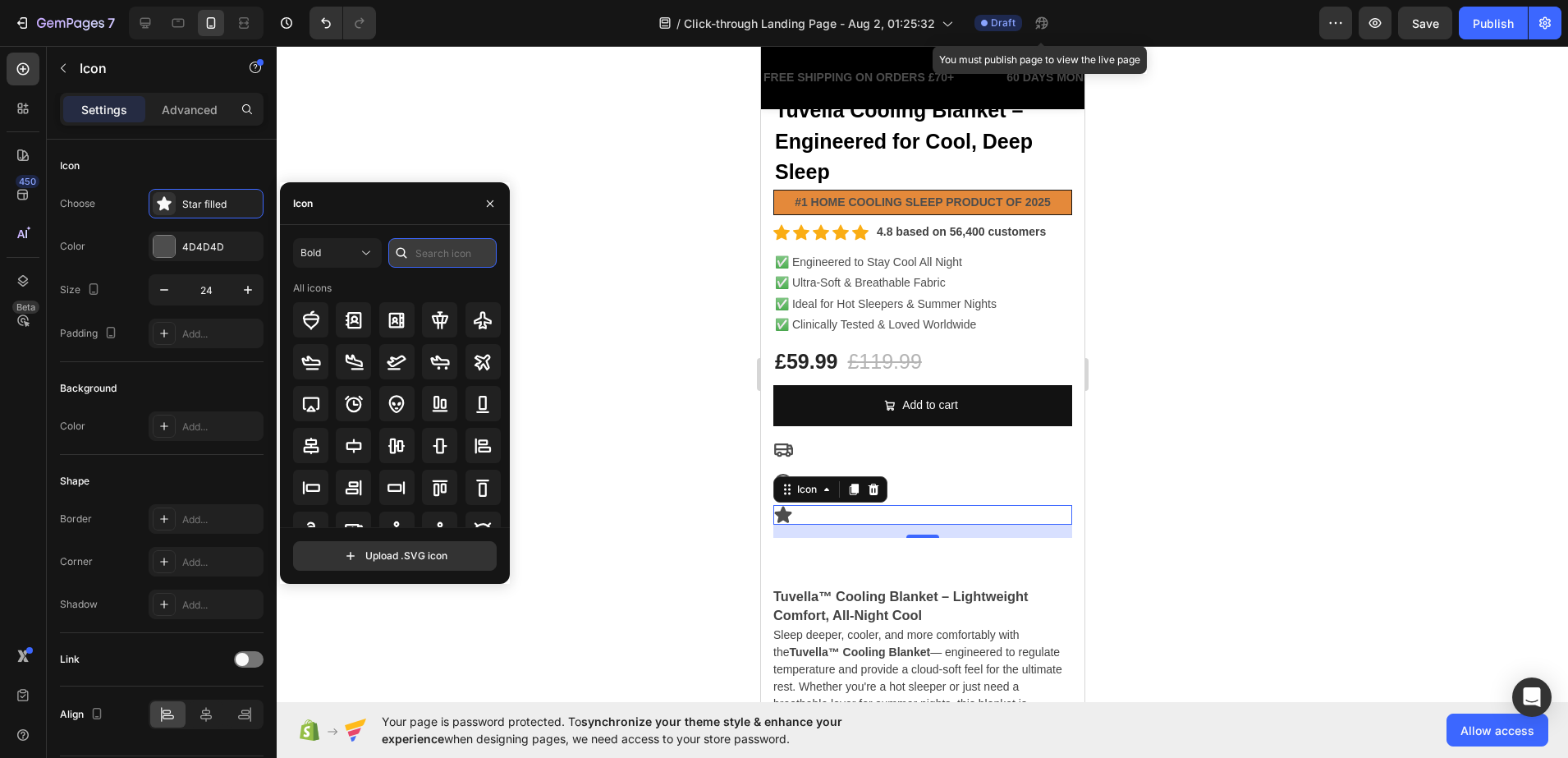 click at bounding box center (442, 253) 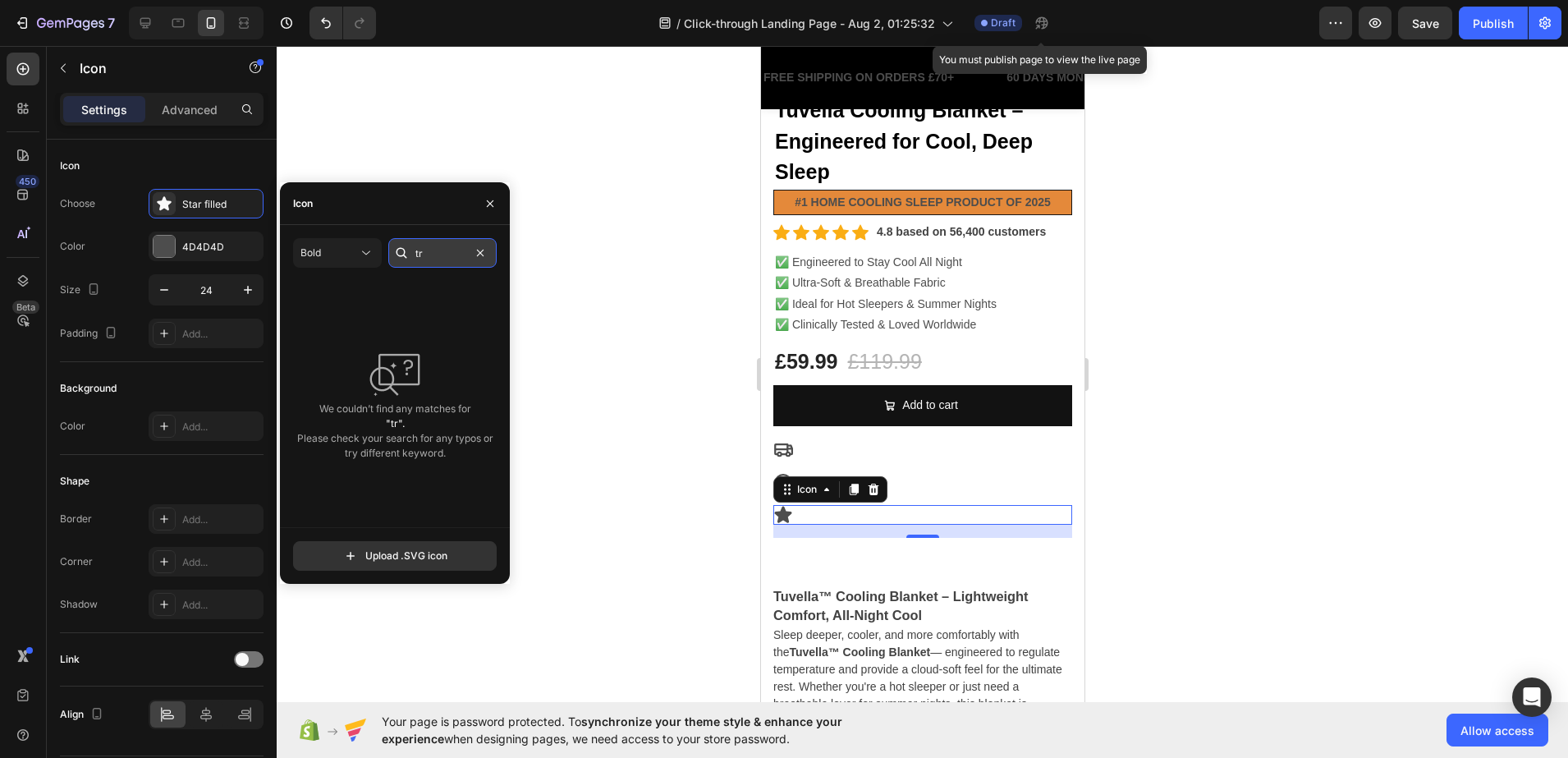 type on "t" 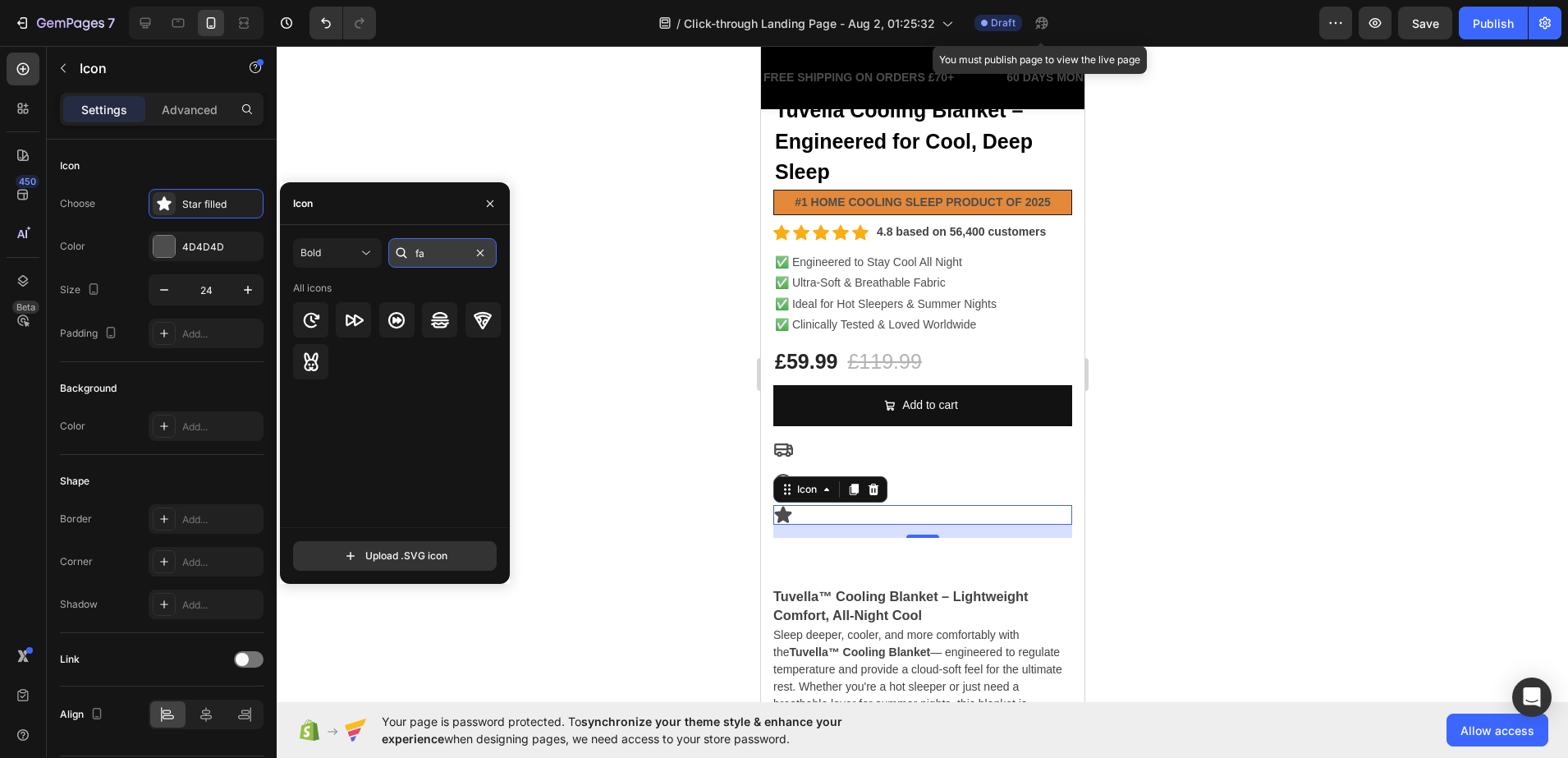 type on "f" 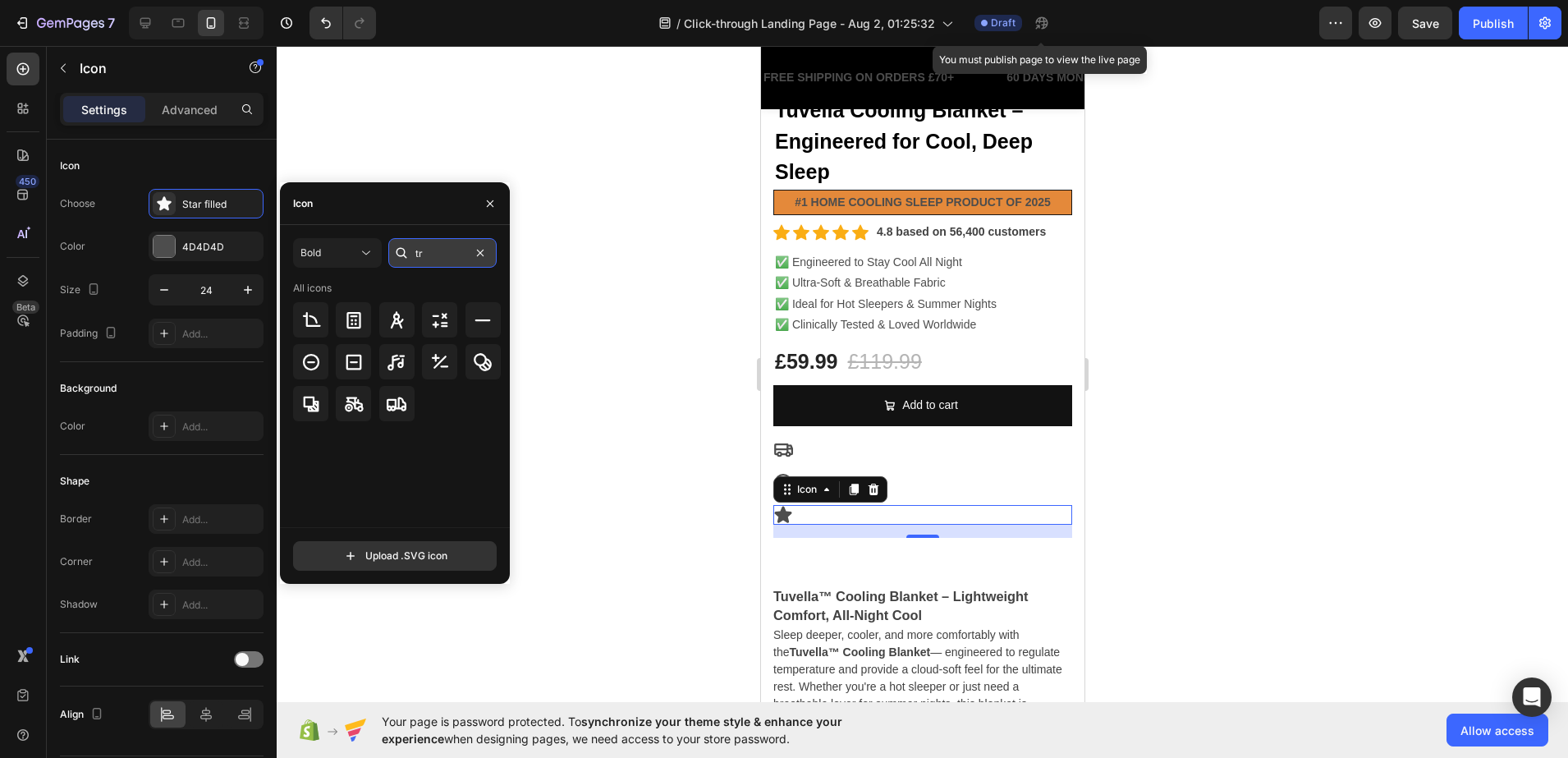 type on "t" 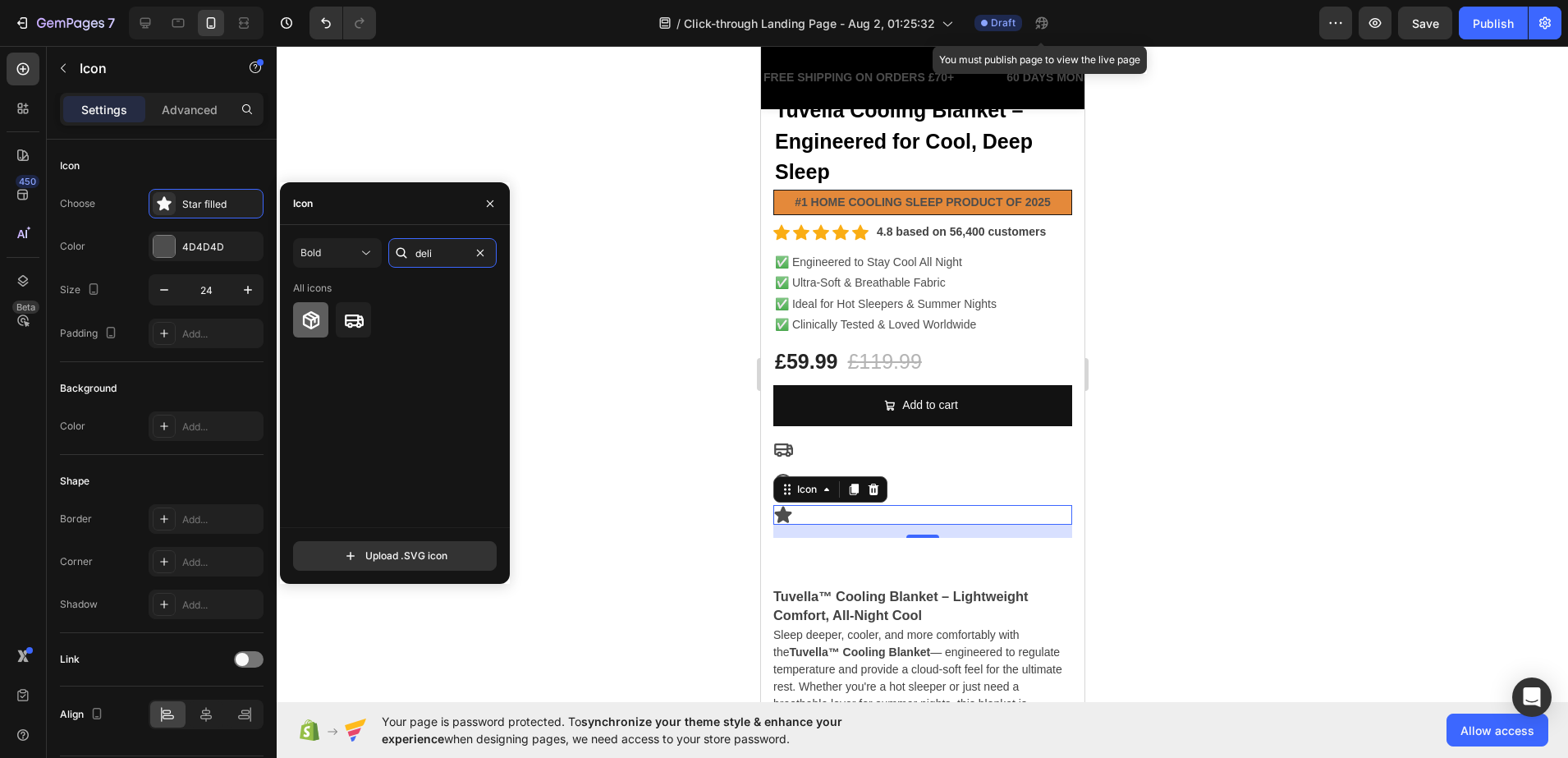 type on "deli" 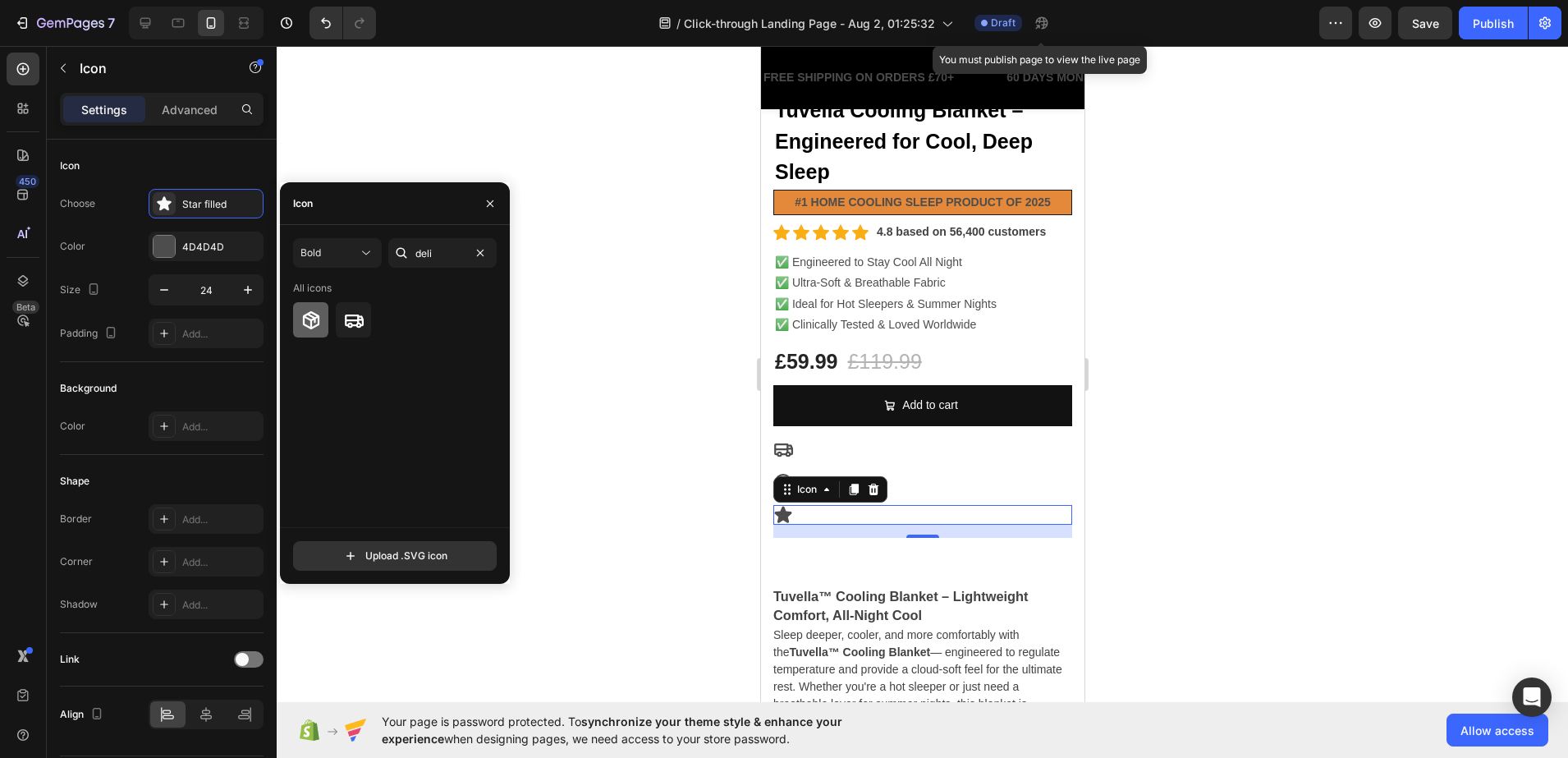 click 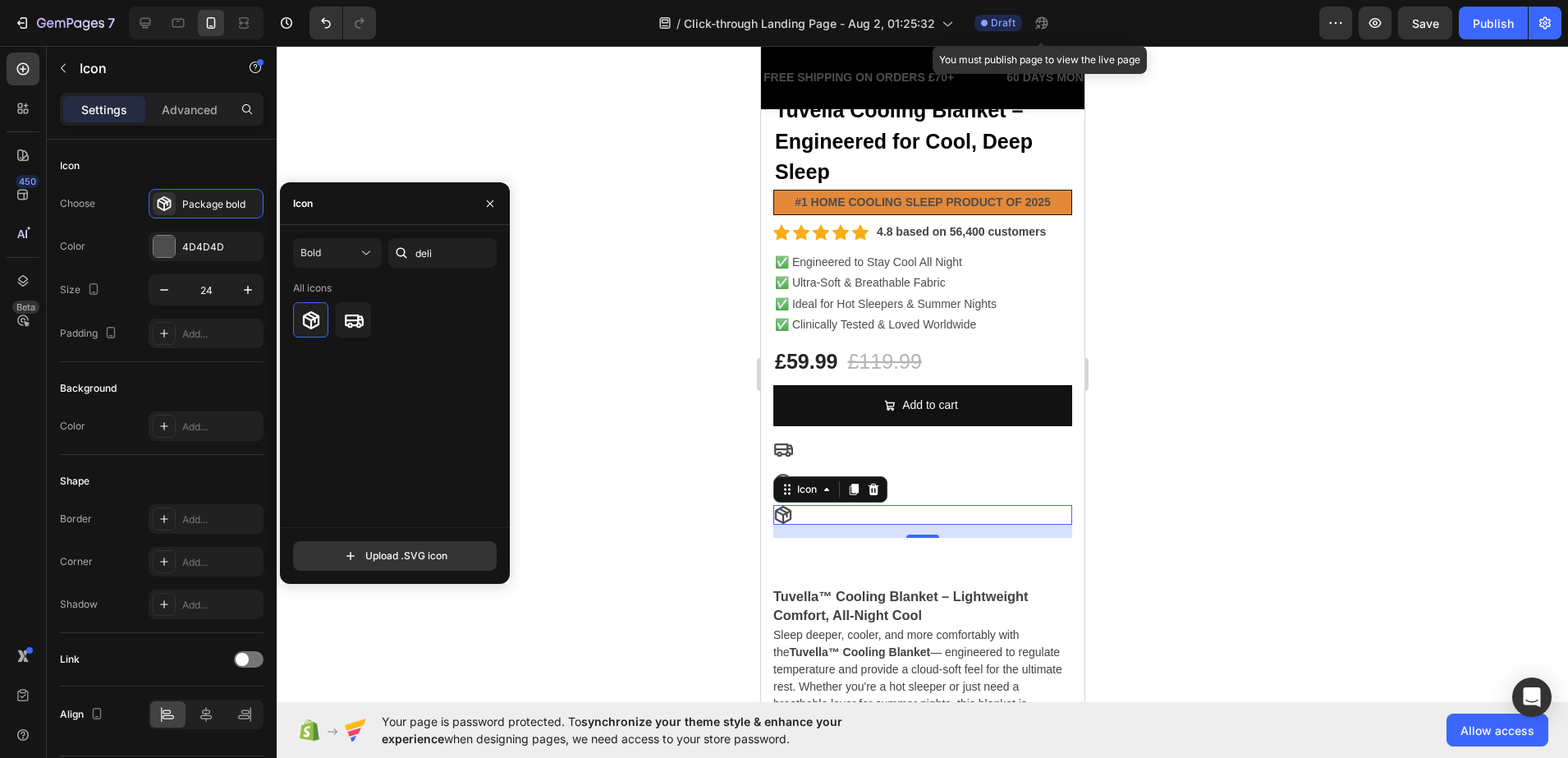 click 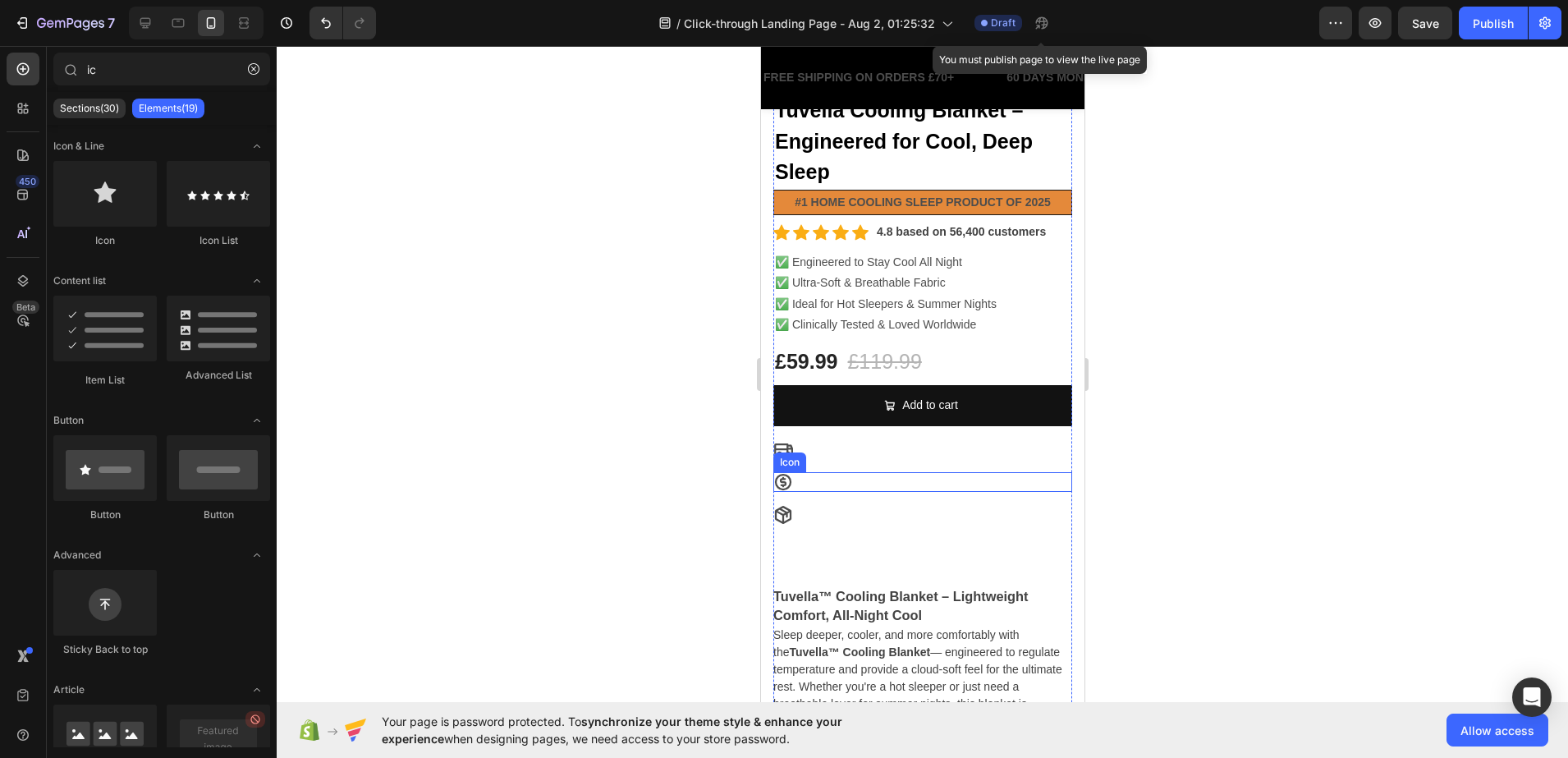 click on "Icon" at bounding box center [789, 462] 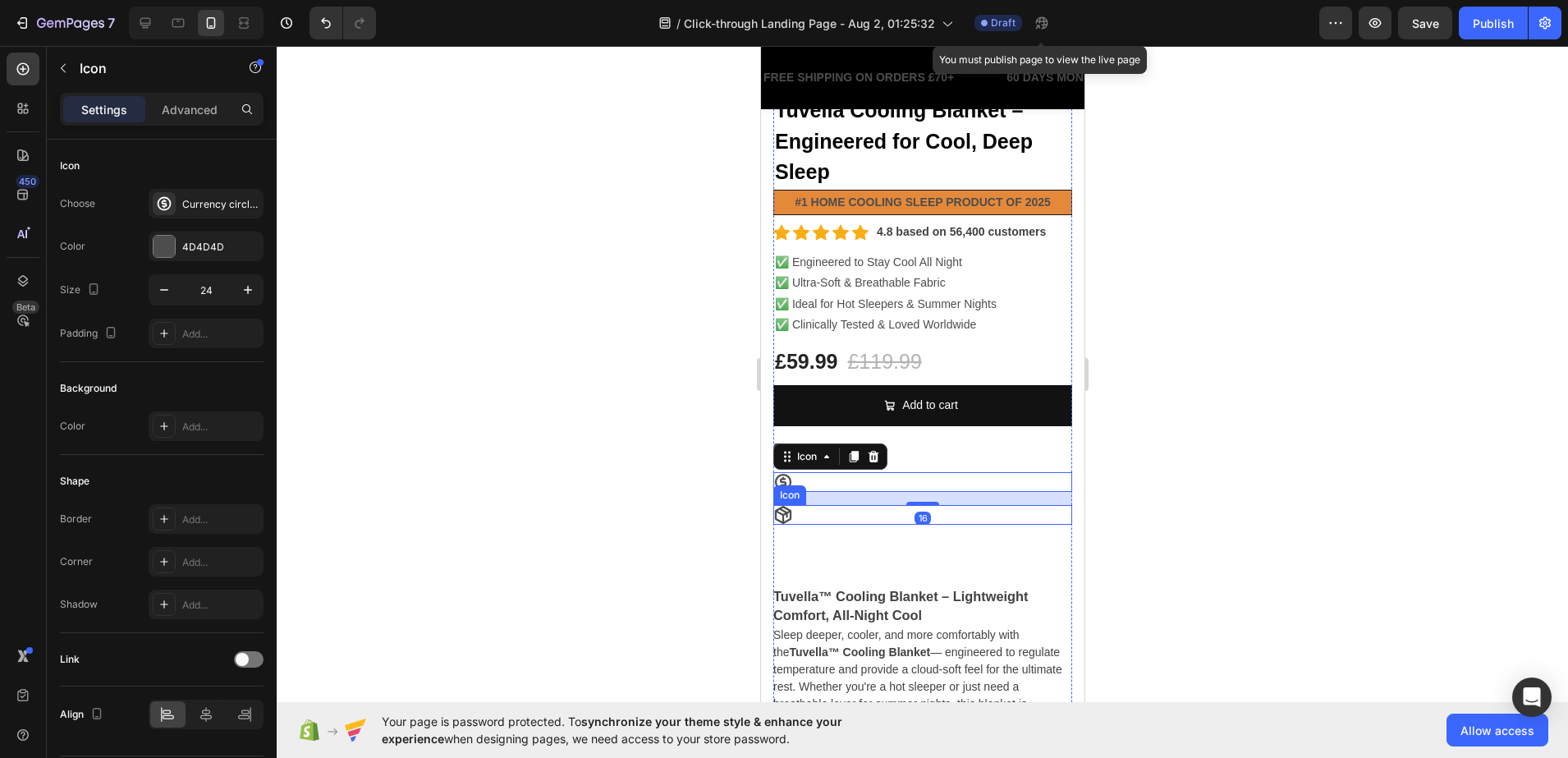 click 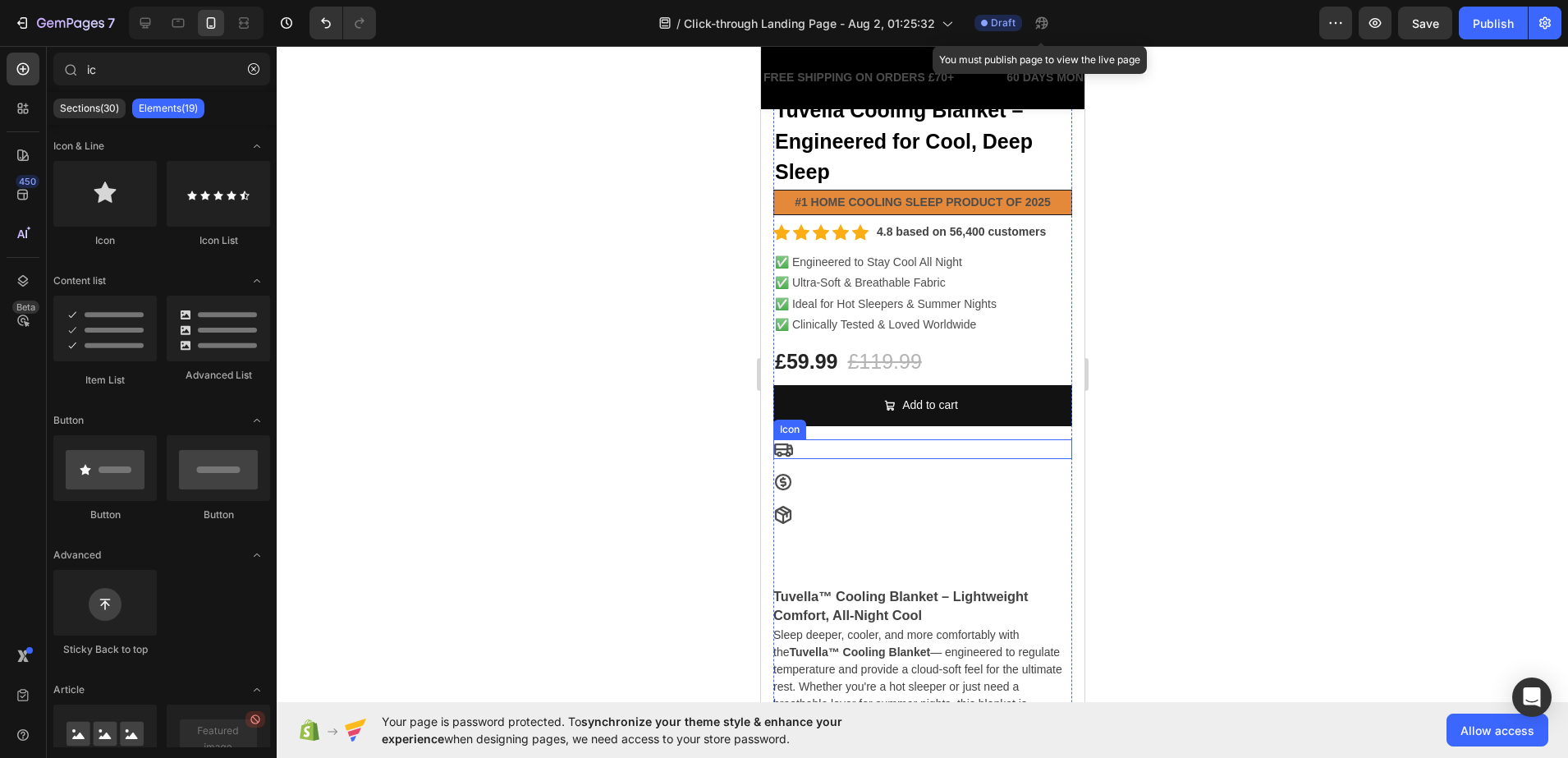 click on "Icon" at bounding box center [922, 449] 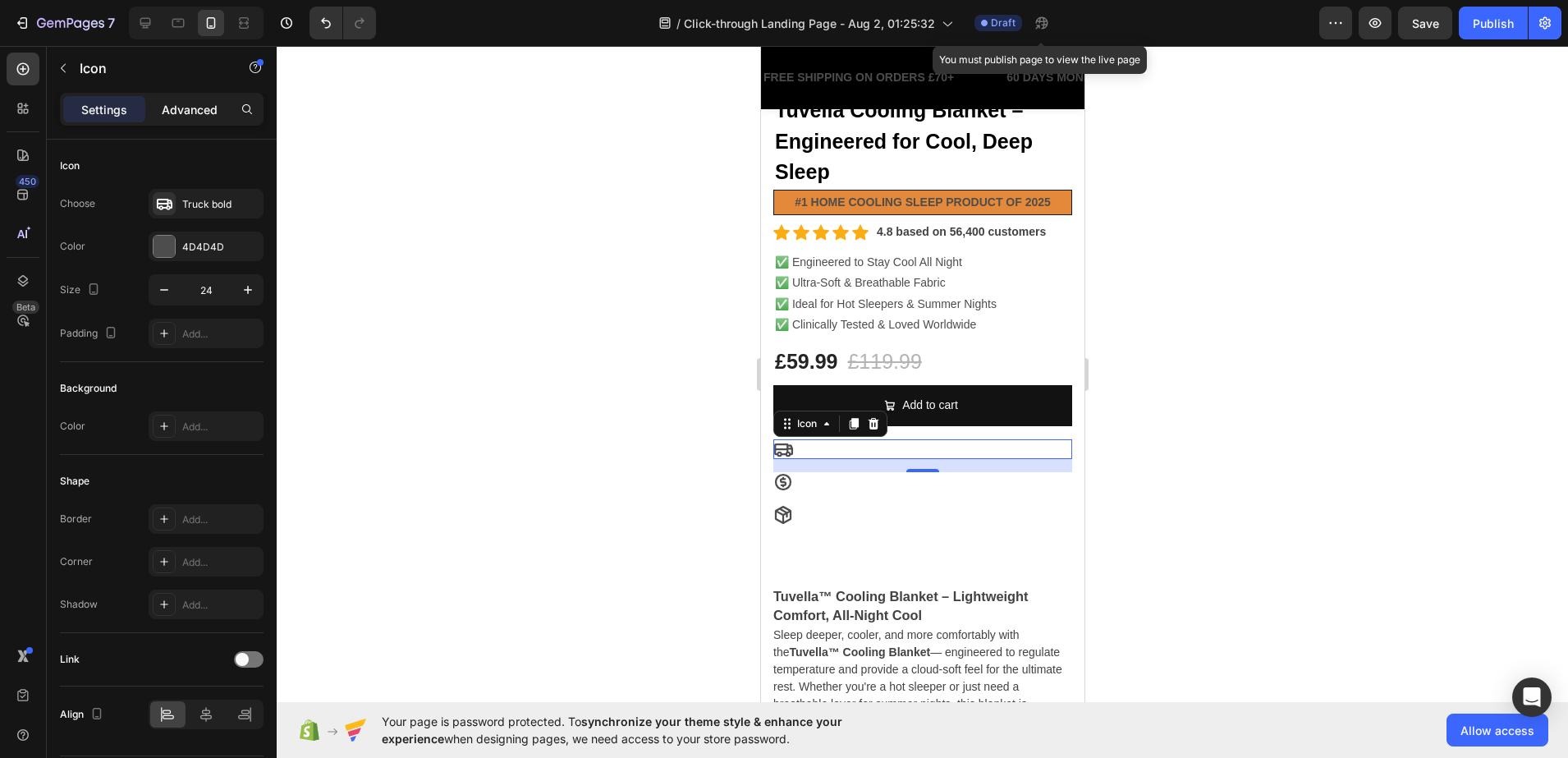 click on "Advanced" at bounding box center [190, 109] 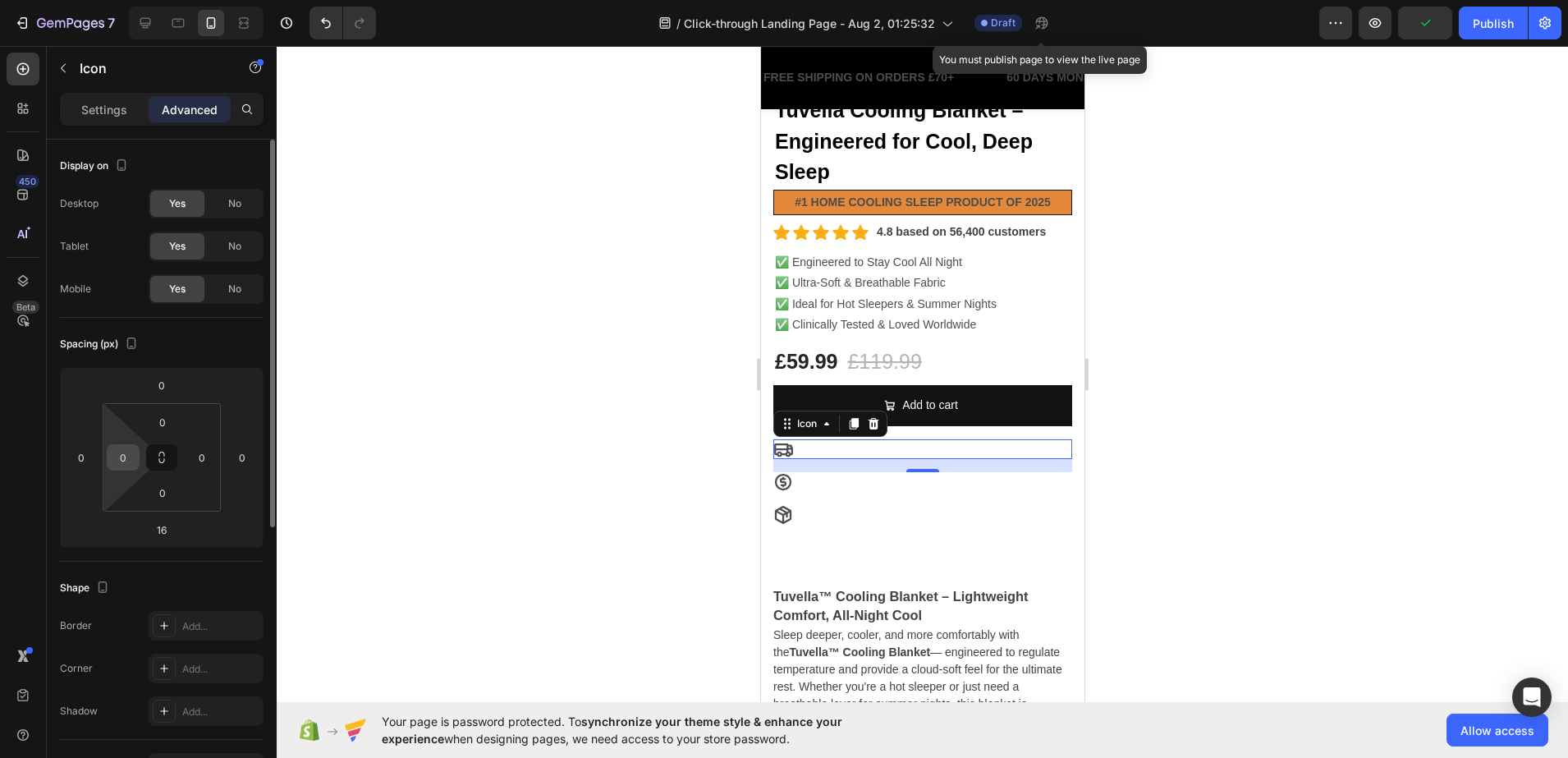 click on "0" at bounding box center (123, 457) 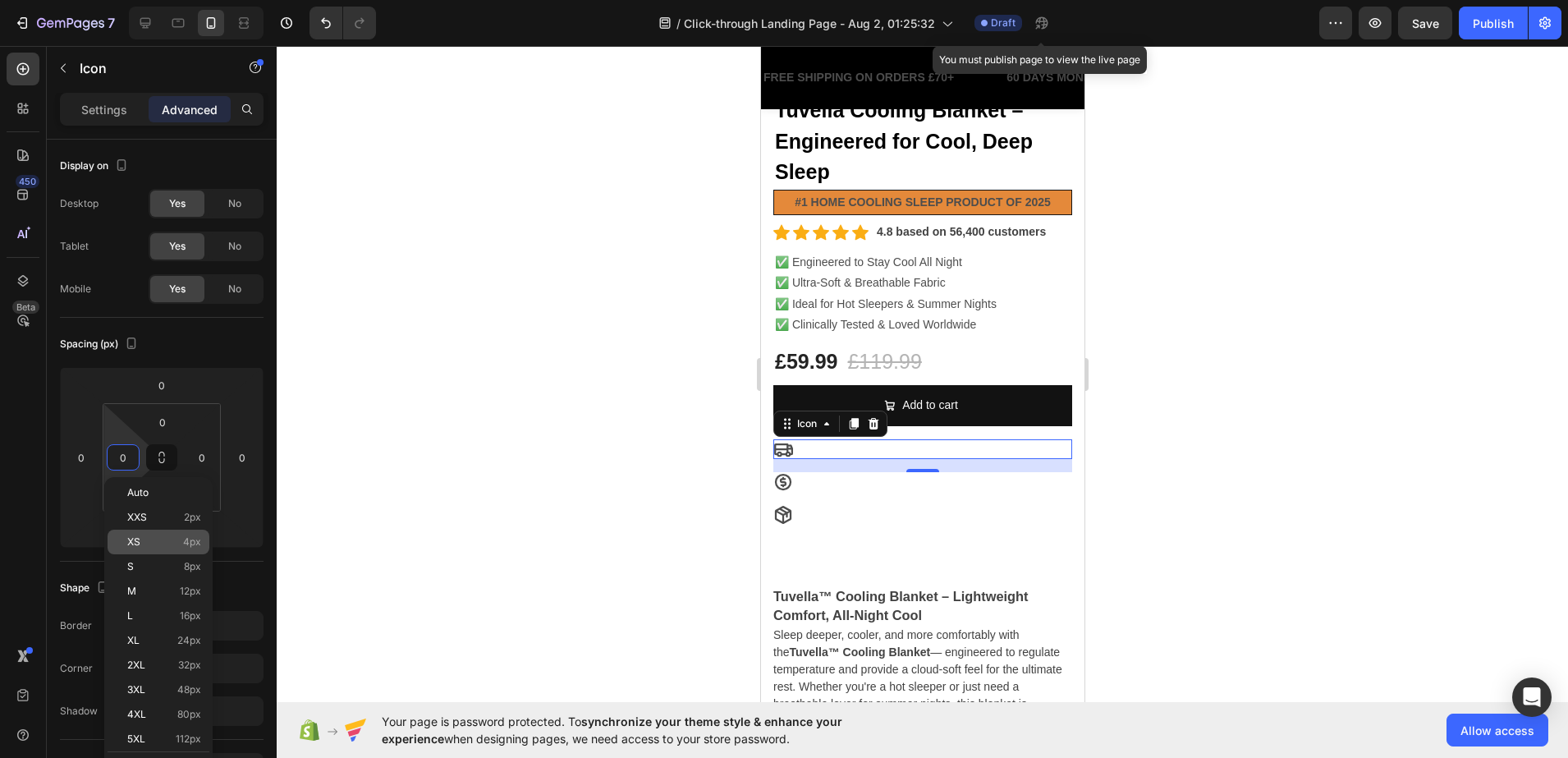 click on "XS 4px" at bounding box center [164, 542] 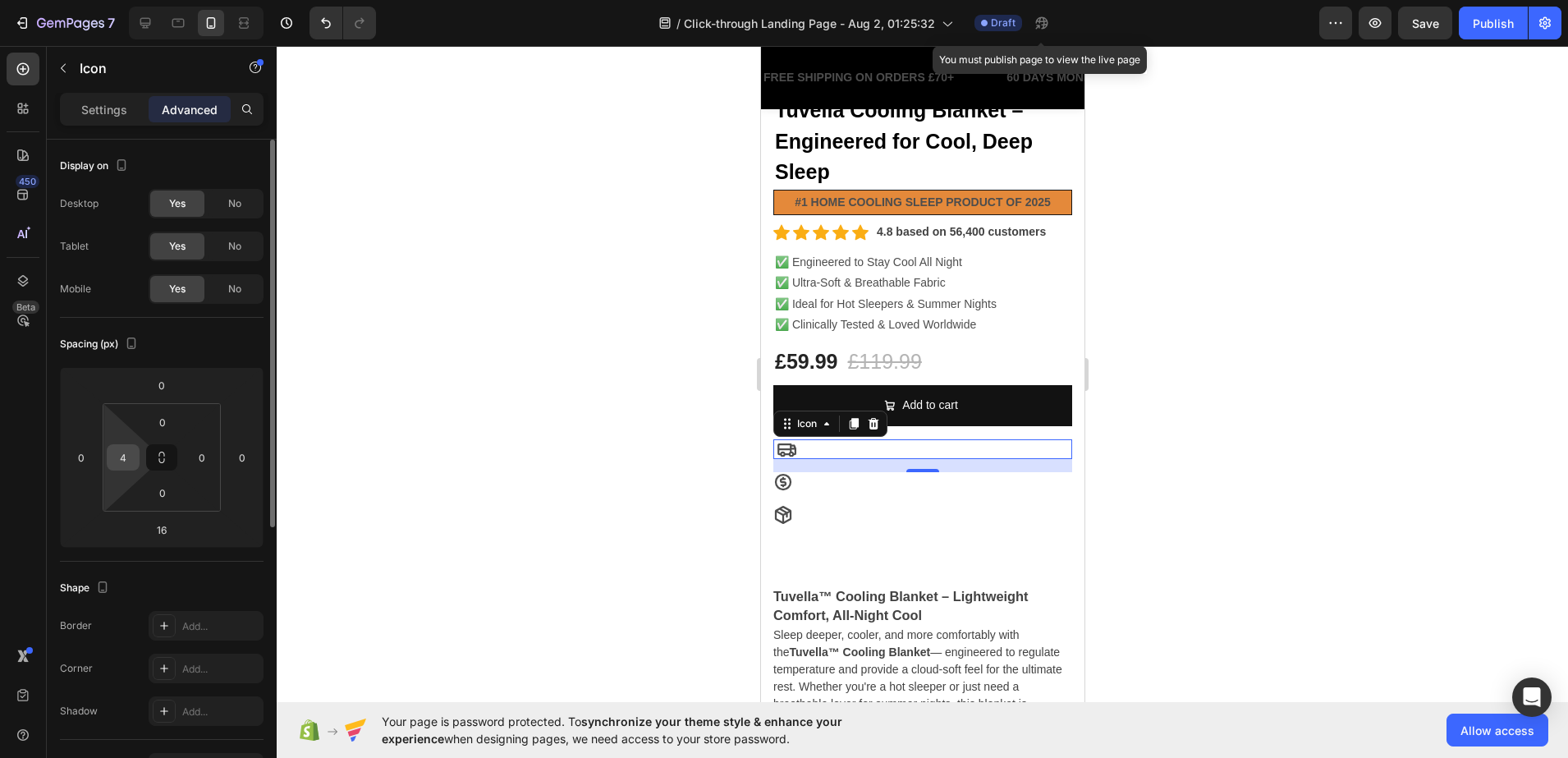 click on "4" at bounding box center (123, 457) 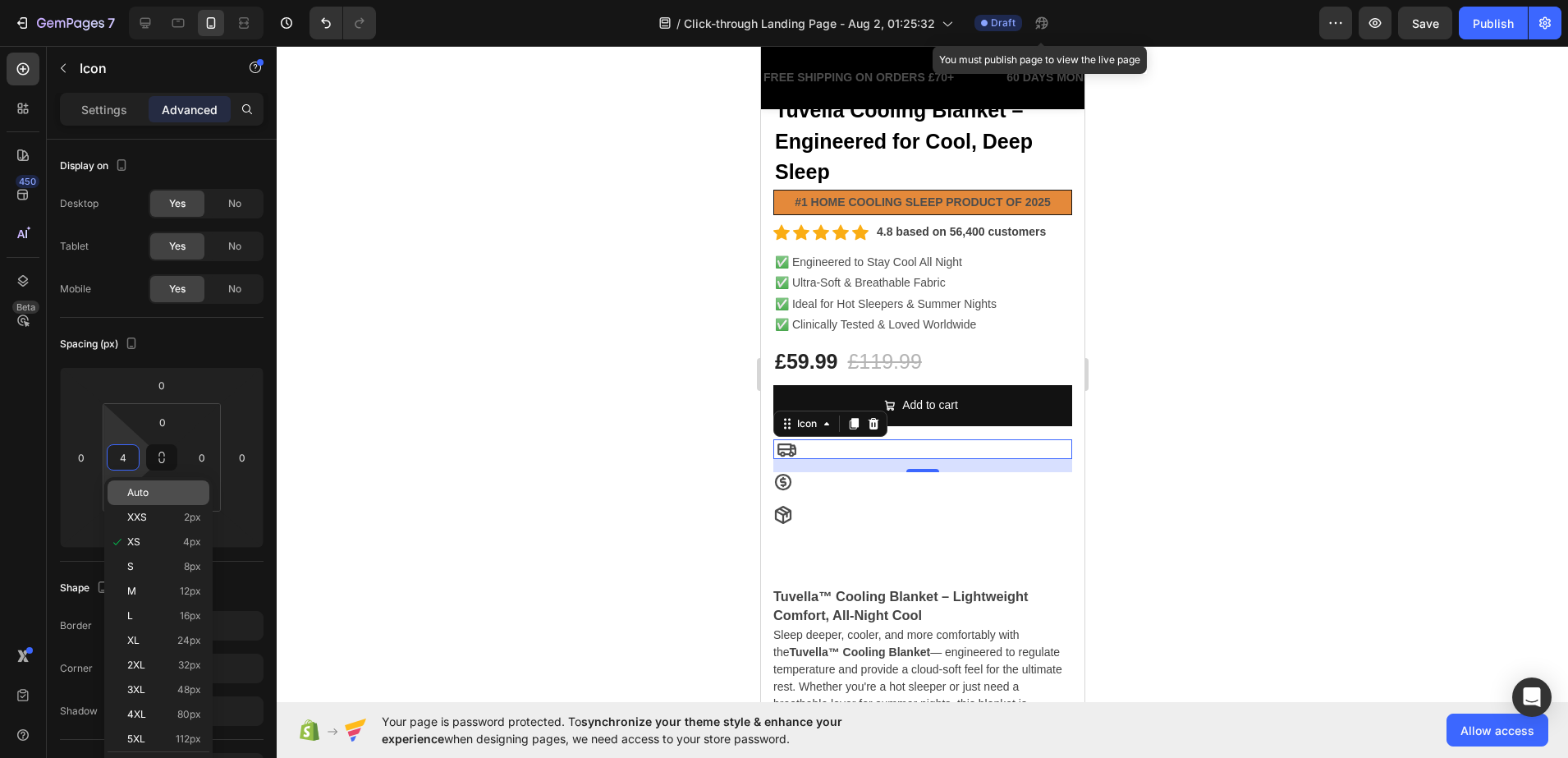 click on "Auto" at bounding box center (138, 493) 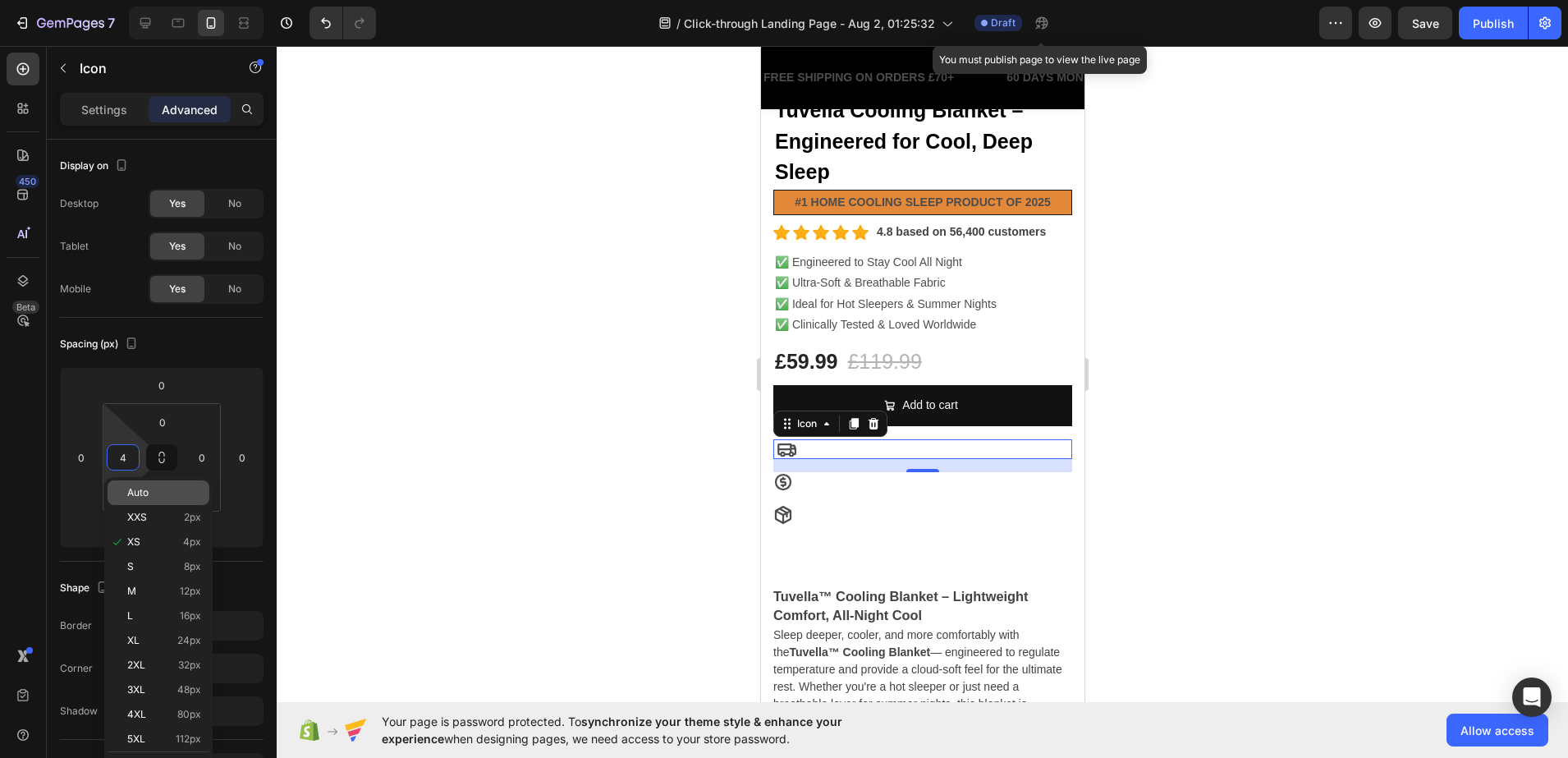 type on "Auto" 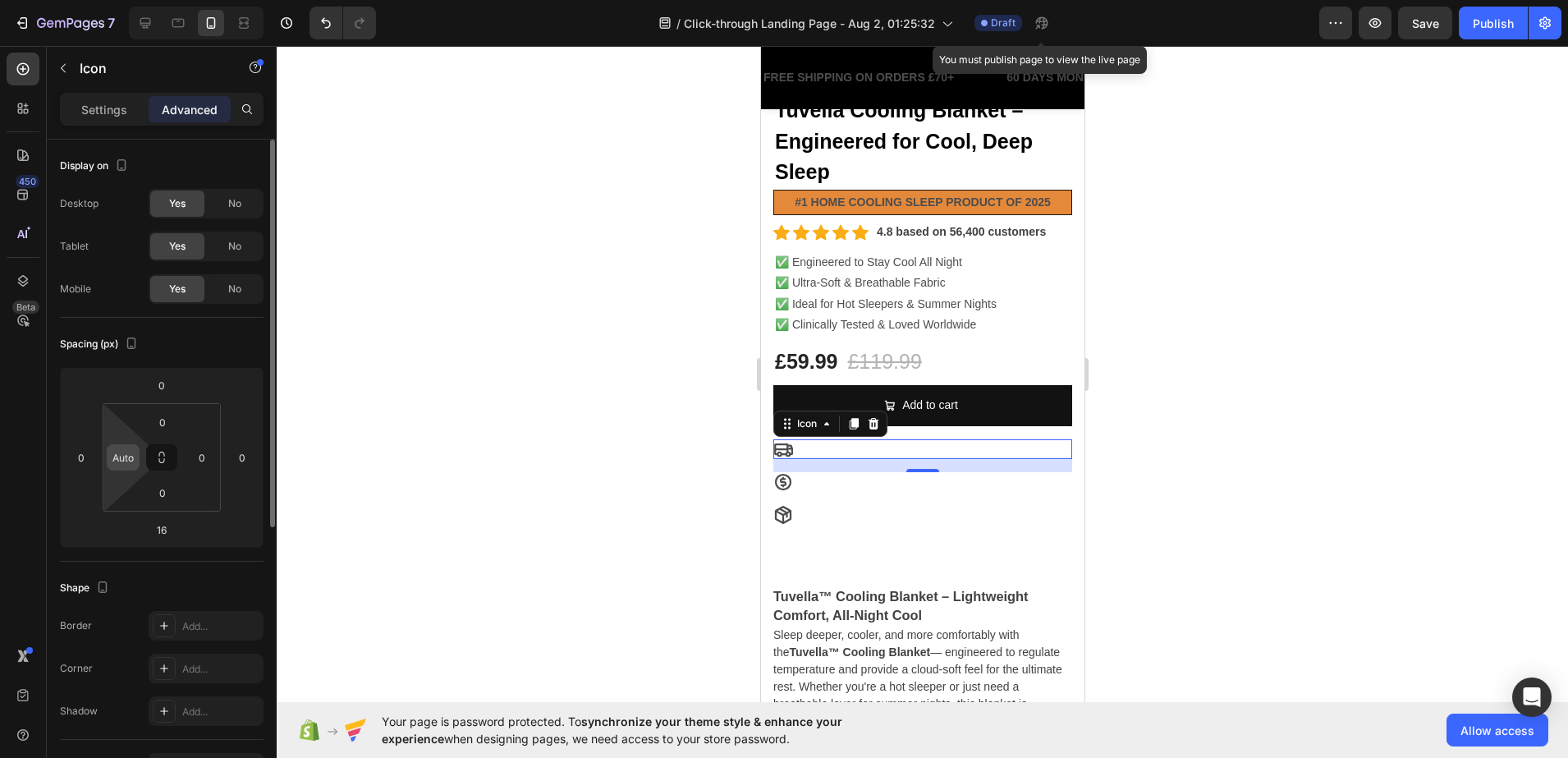 click on "Auto" at bounding box center (123, 457) 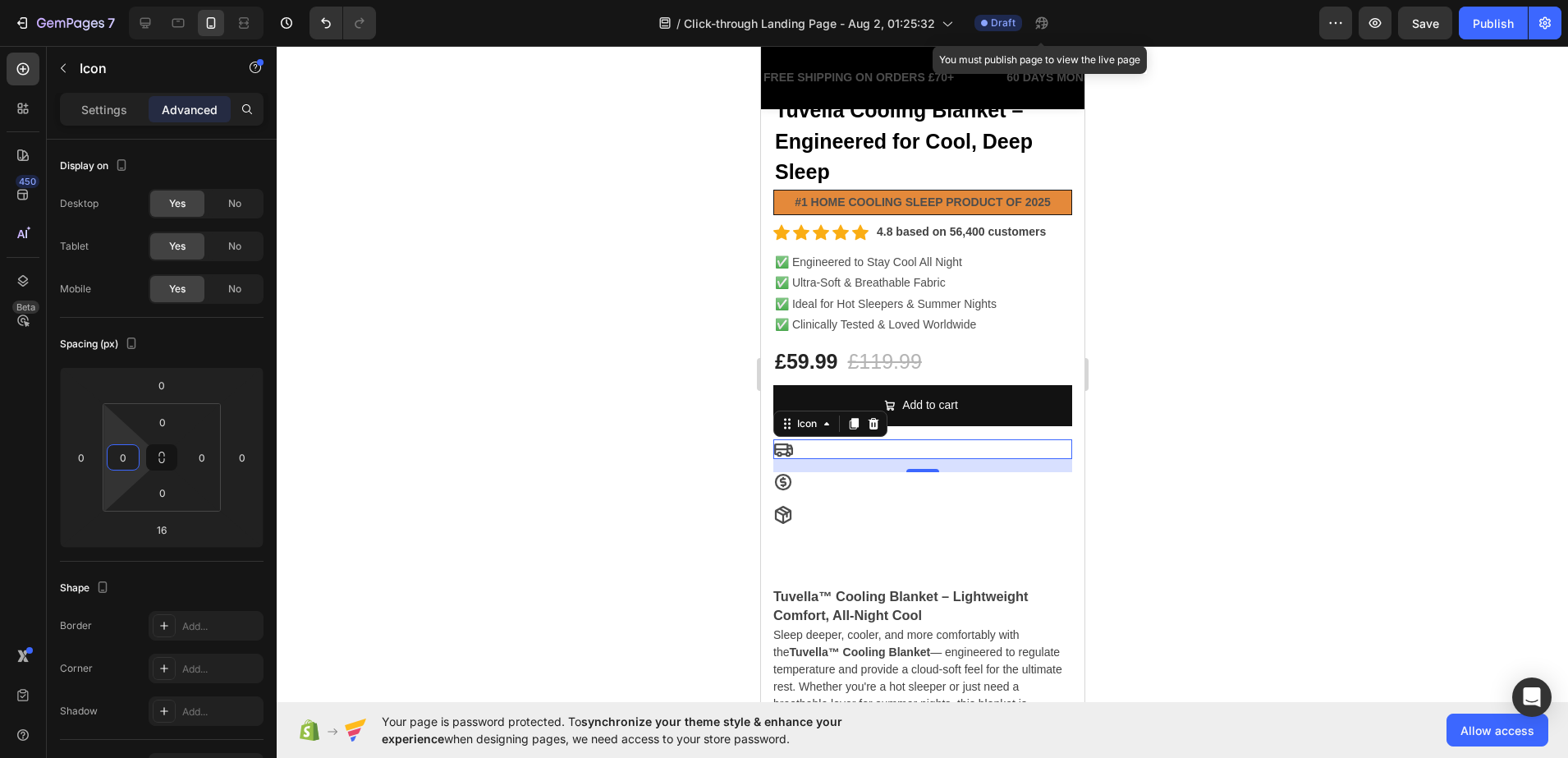 type on "0" 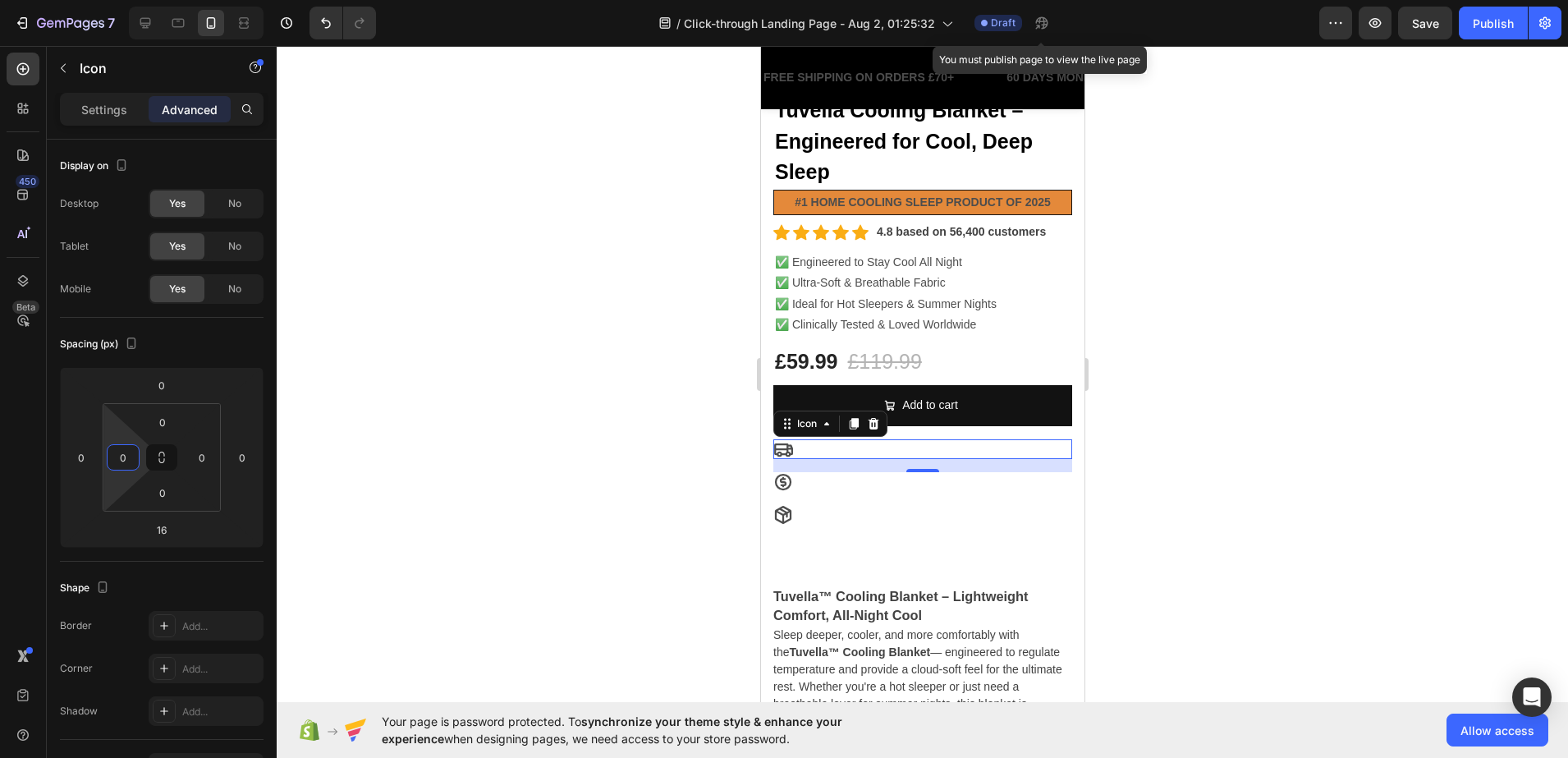 click on "Icon   16" at bounding box center [922, 449] 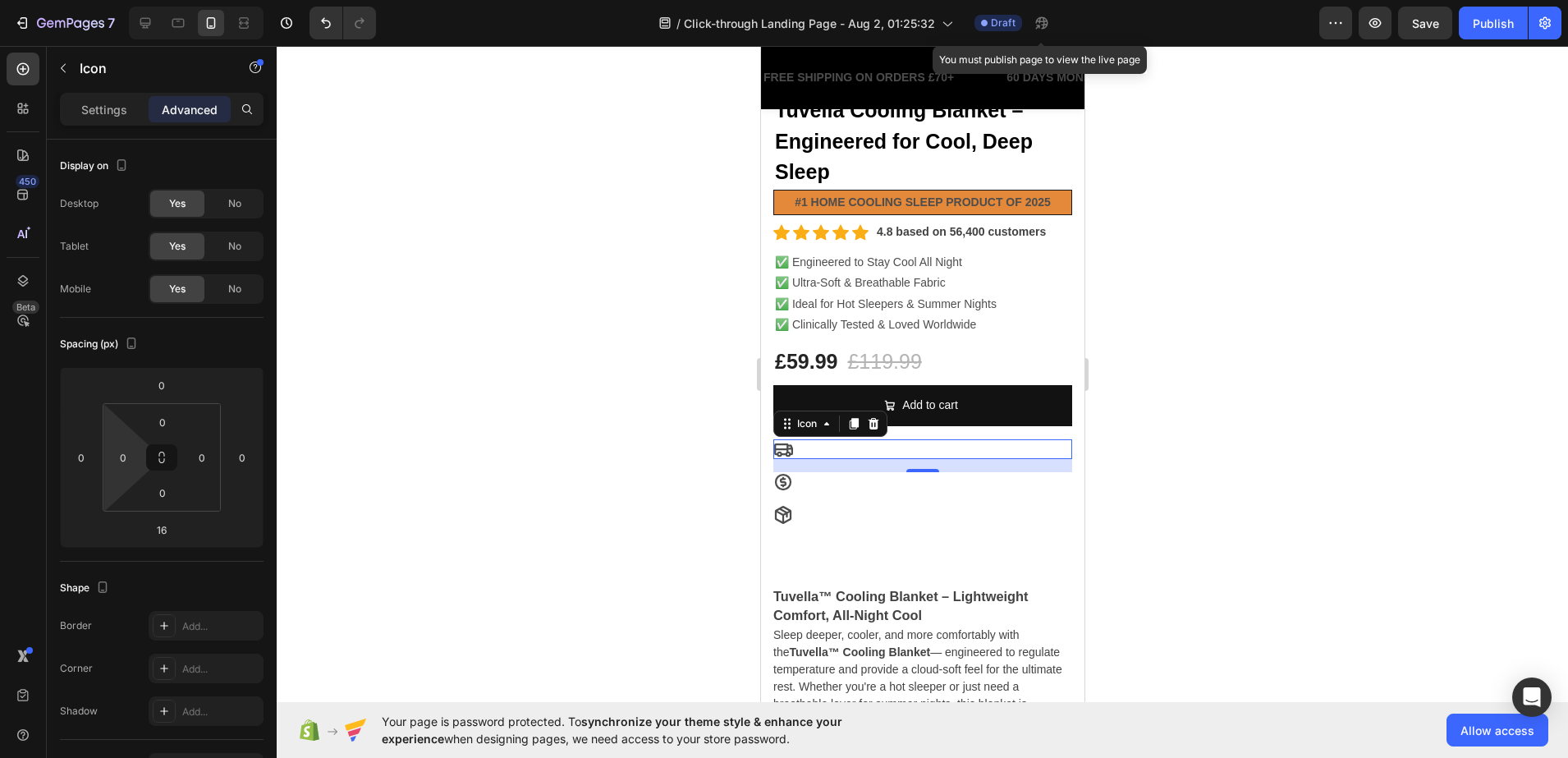 click on "Icon   16" at bounding box center [922, 449] 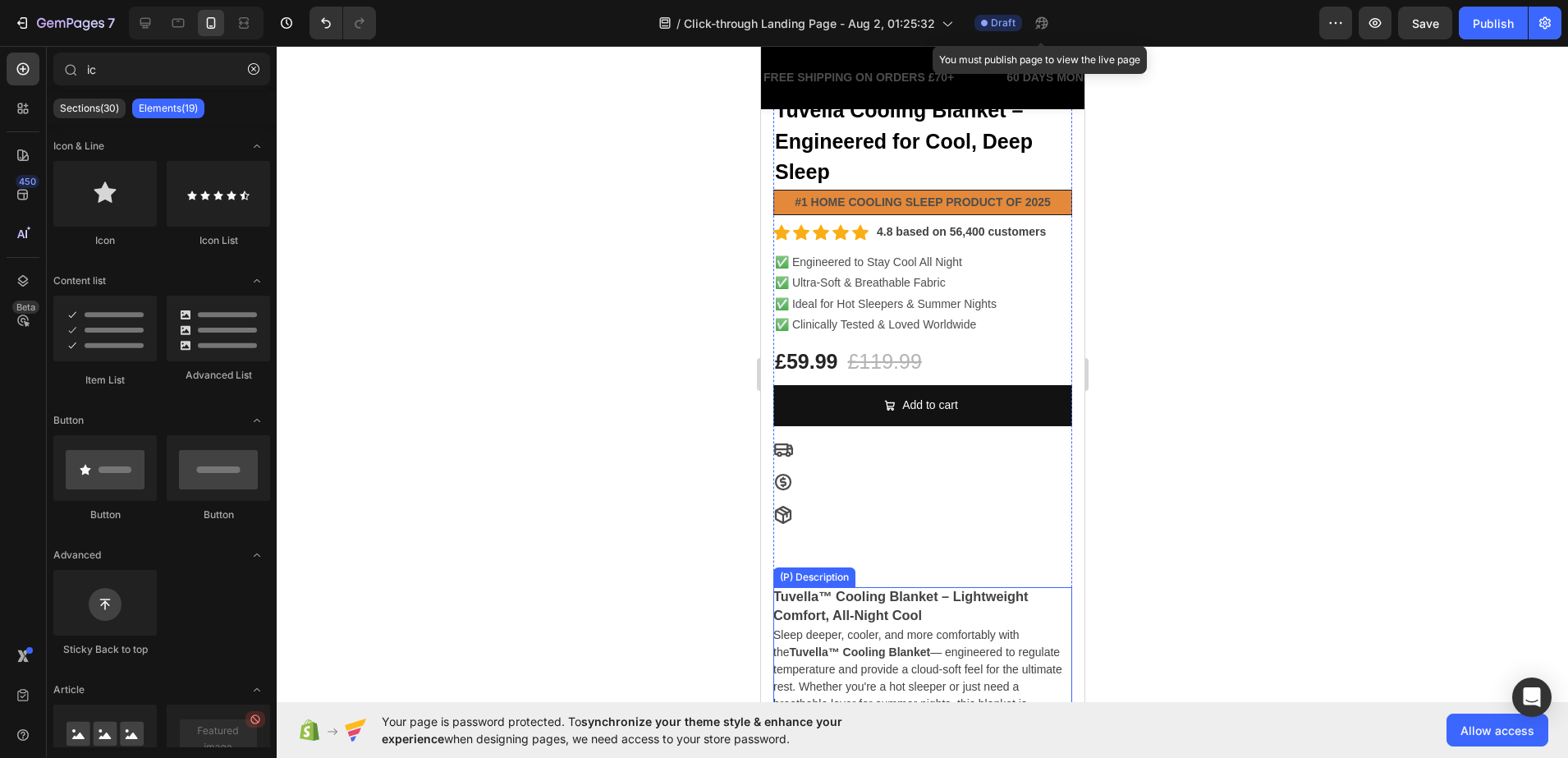 scroll, scrollTop: 719, scrollLeft: 0, axis: vertical 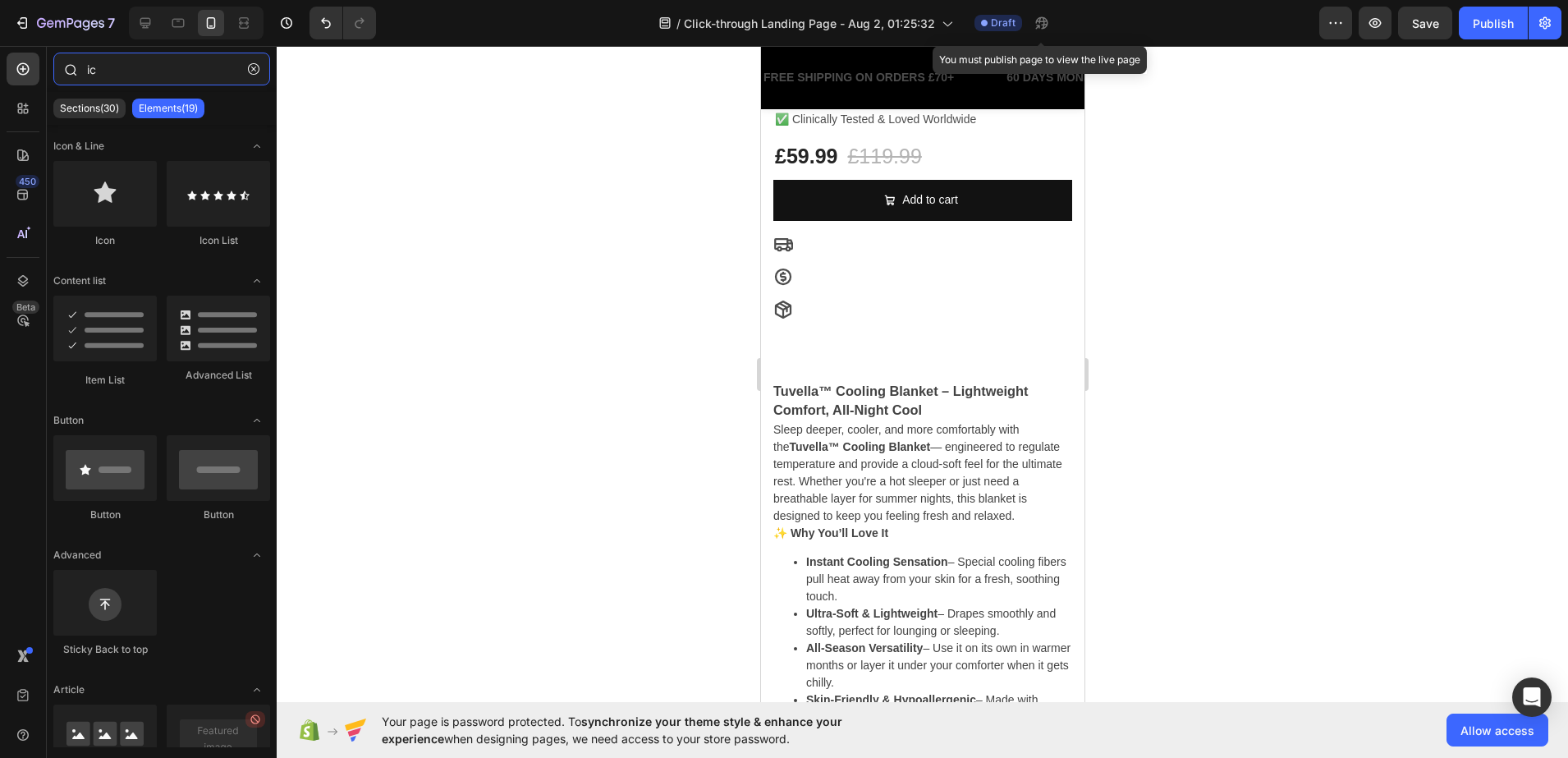click on "ic" at bounding box center (162, 69) 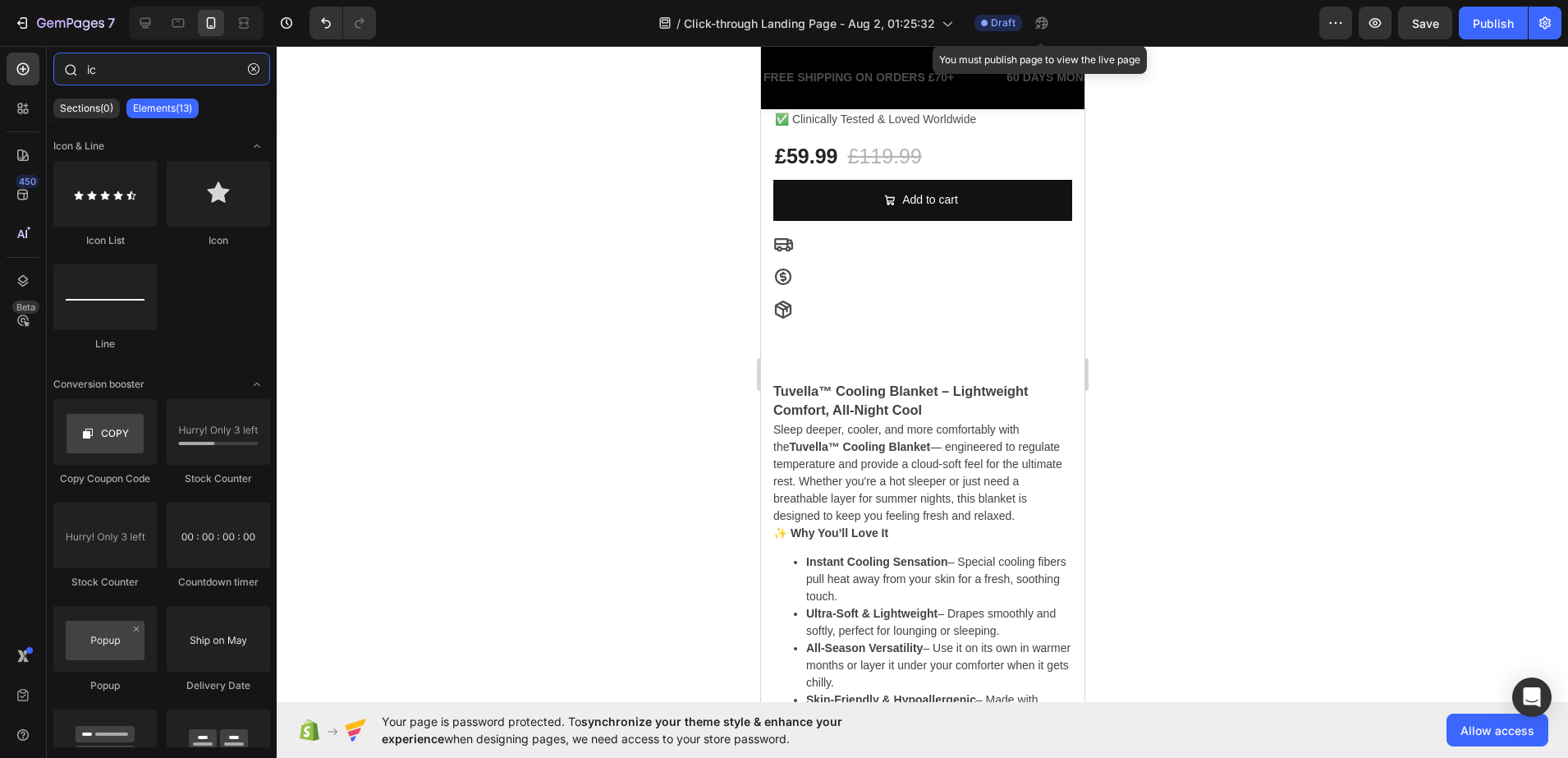 type on "i" 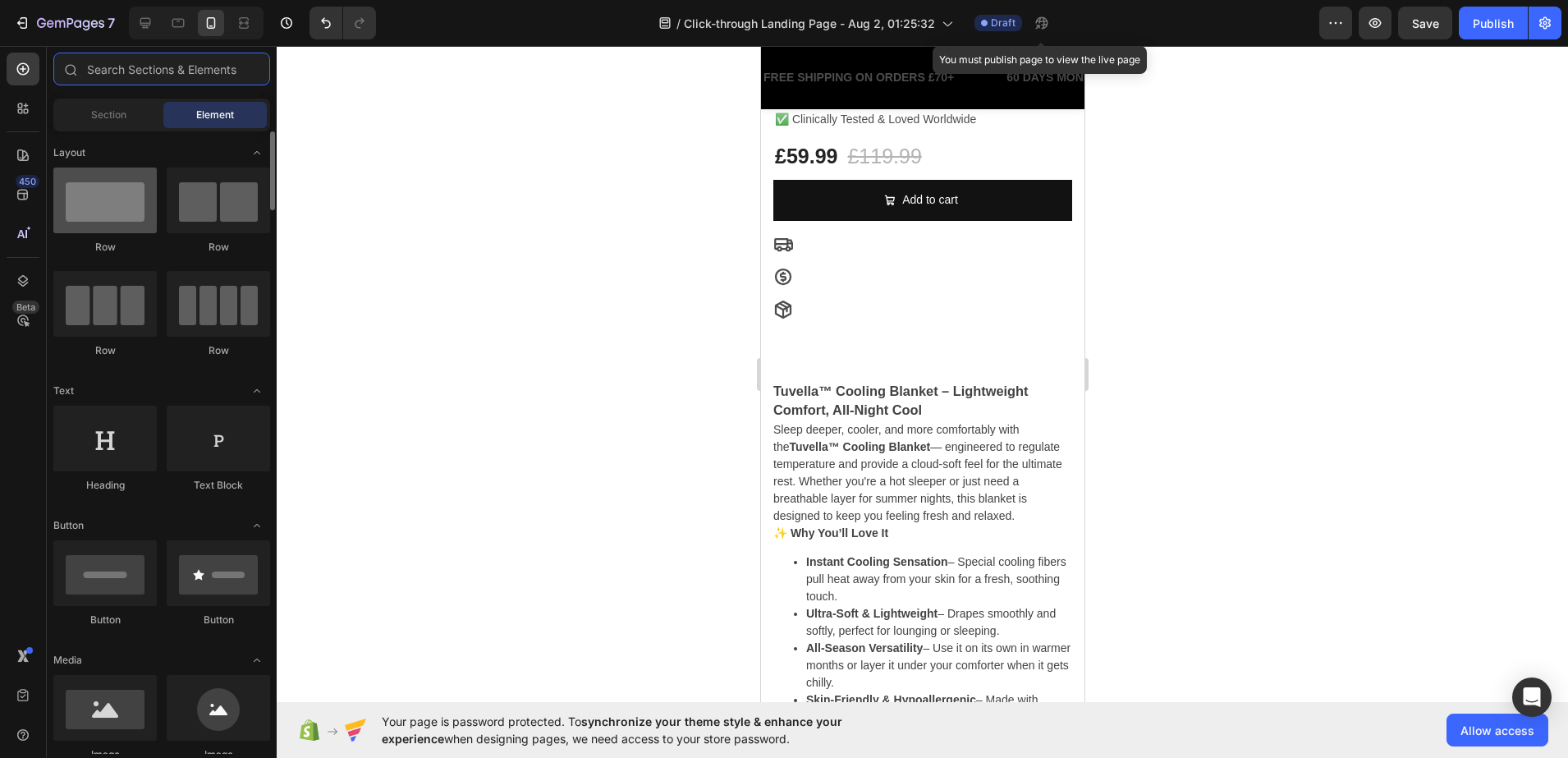 type 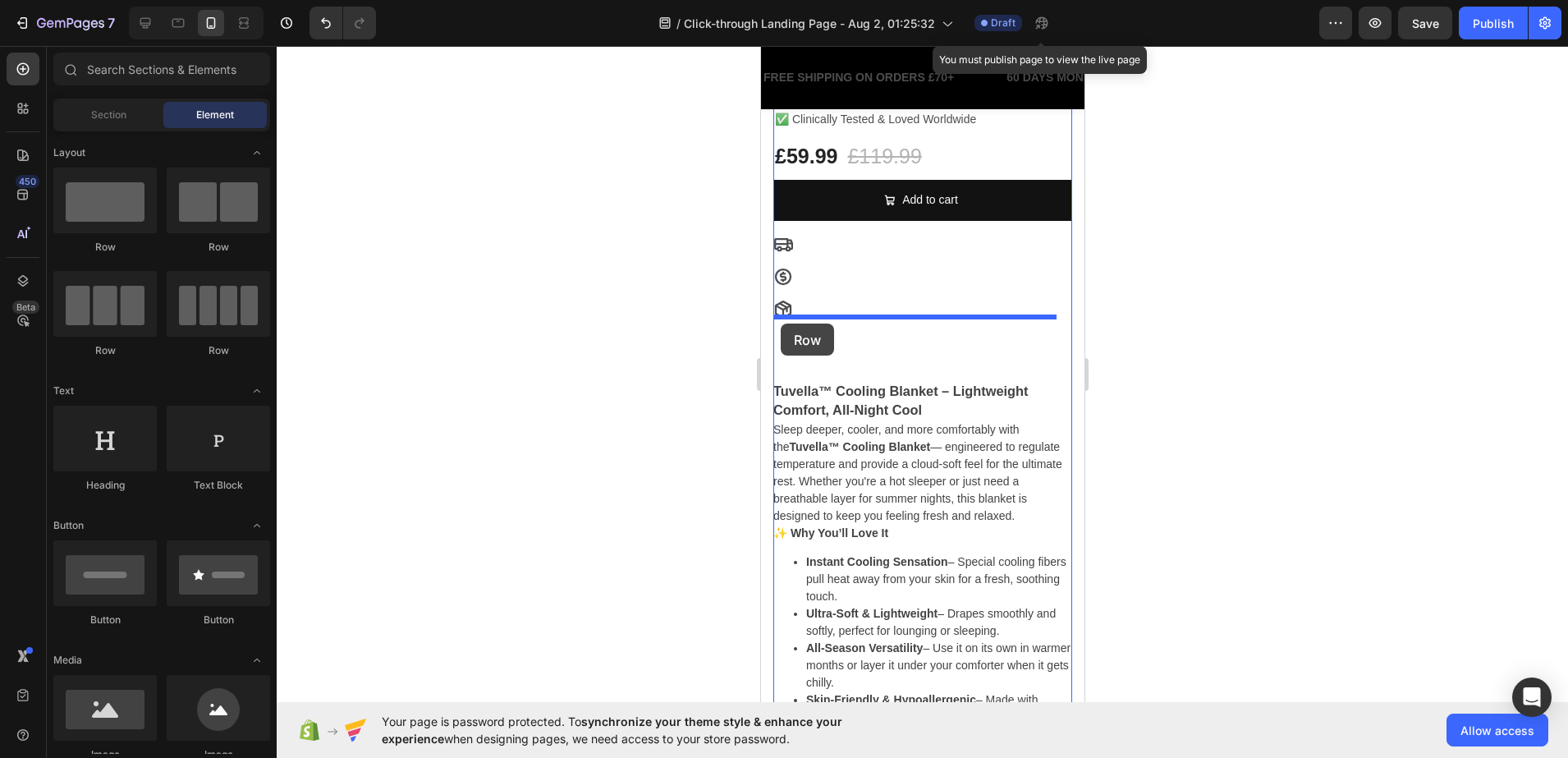 drag, startPoint x: 873, startPoint y: 251, endPoint x: 780, endPoint y: 324, distance: 118.22859 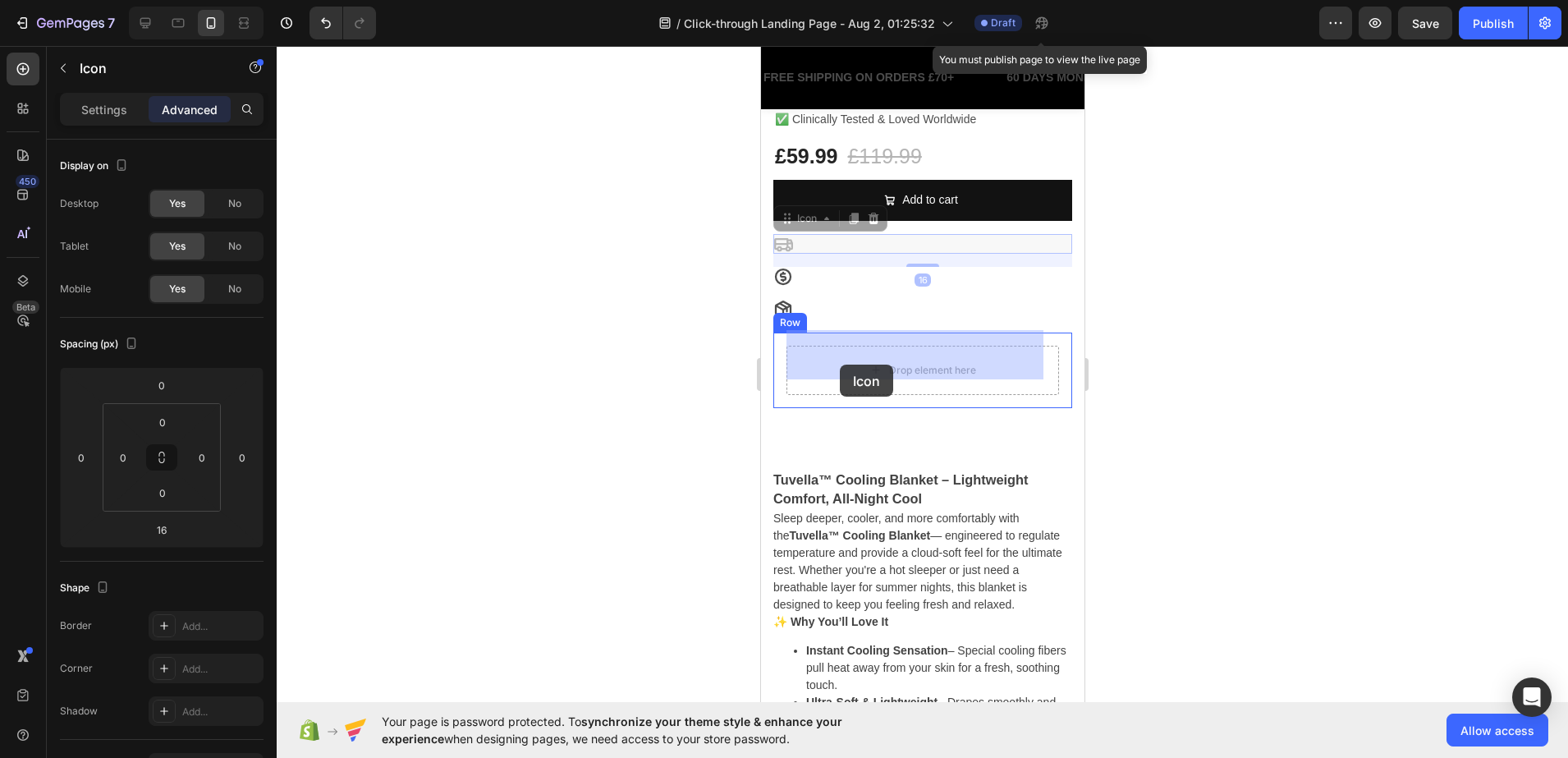 drag, startPoint x: 780, startPoint y: 225, endPoint x: 837, endPoint y: 364, distance: 150.23315 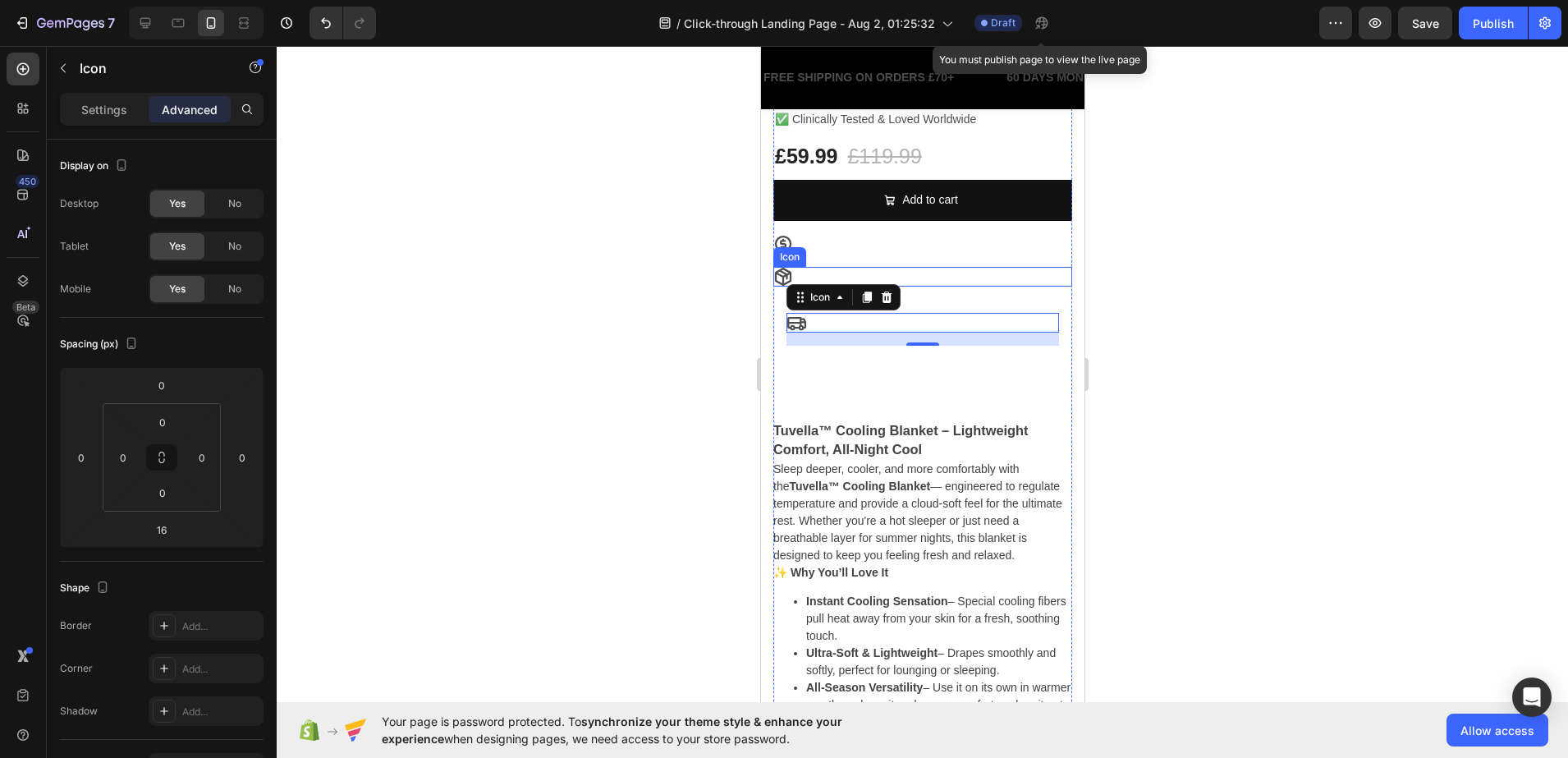 click on "Icon" at bounding box center (789, 257) 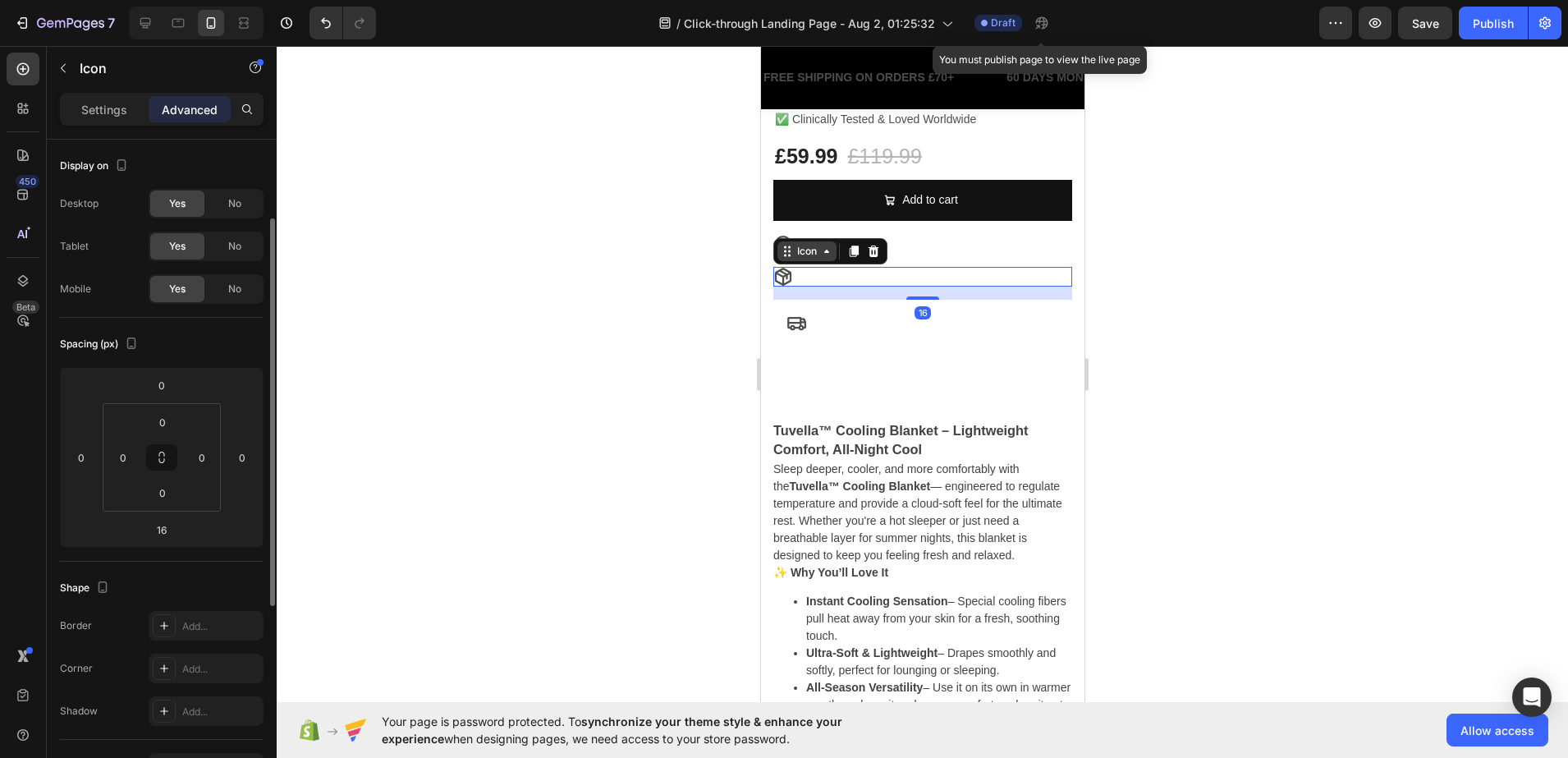 scroll, scrollTop: 50, scrollLeft: 0, axis: vertical 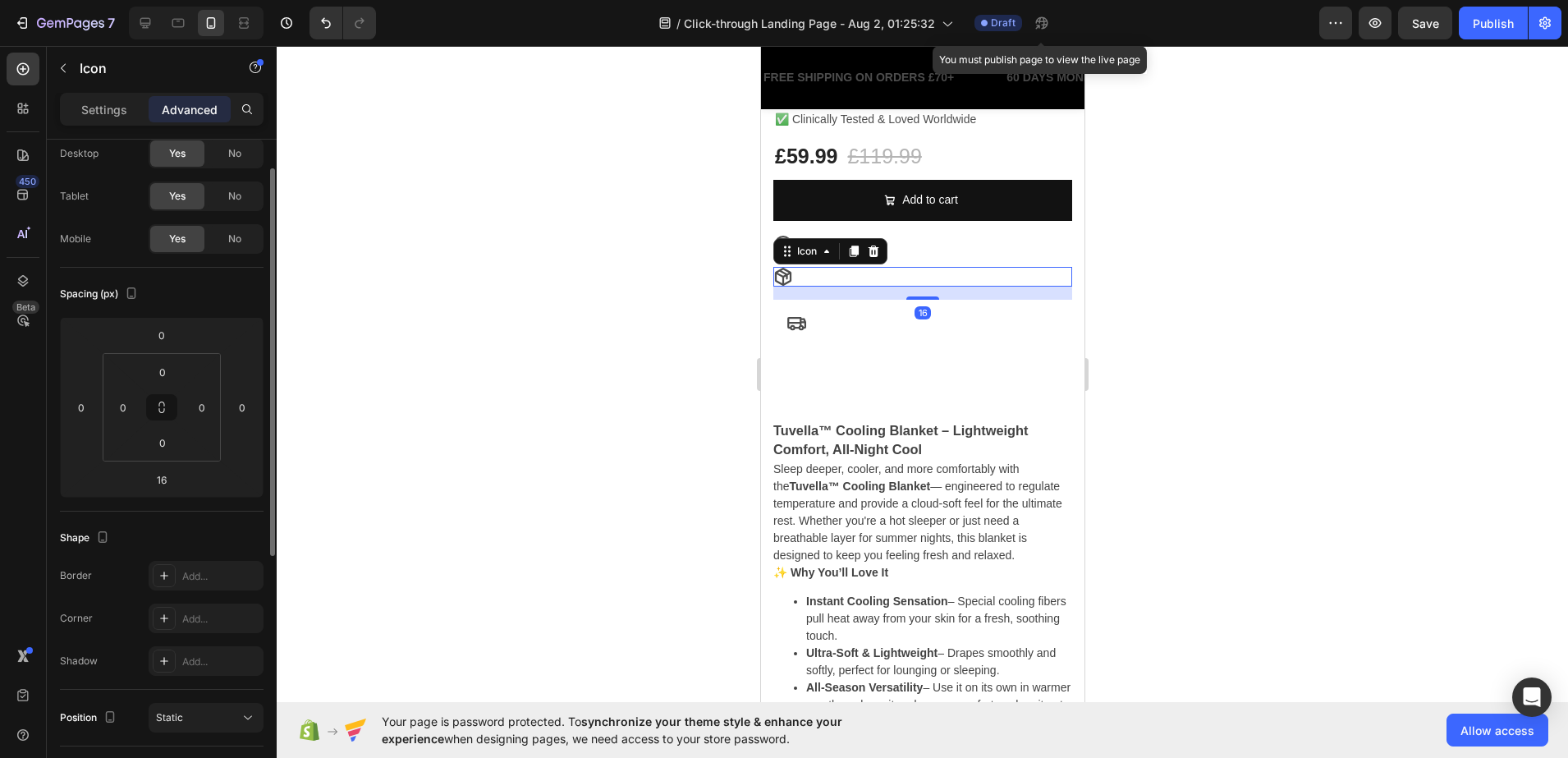 click 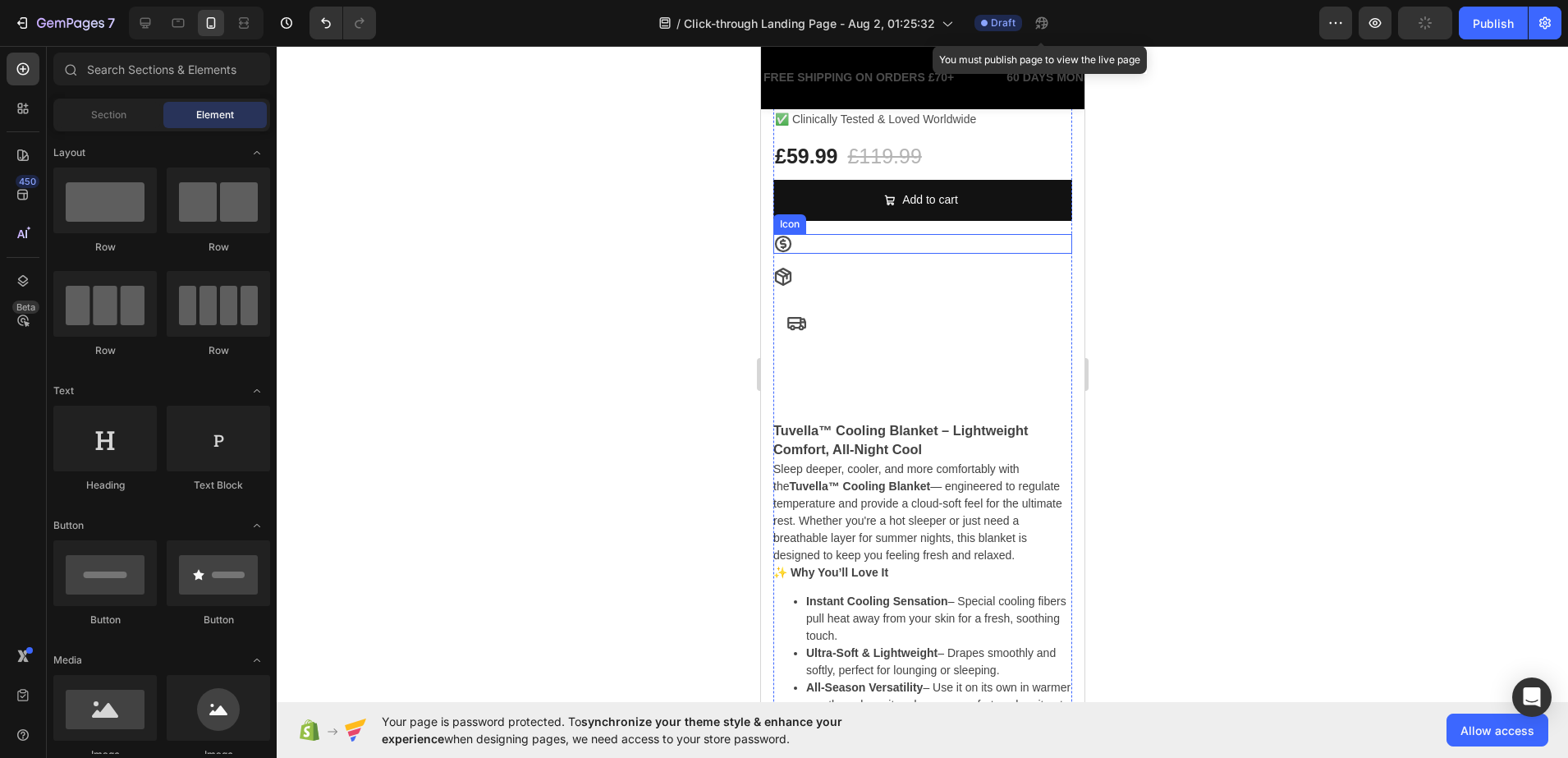 click 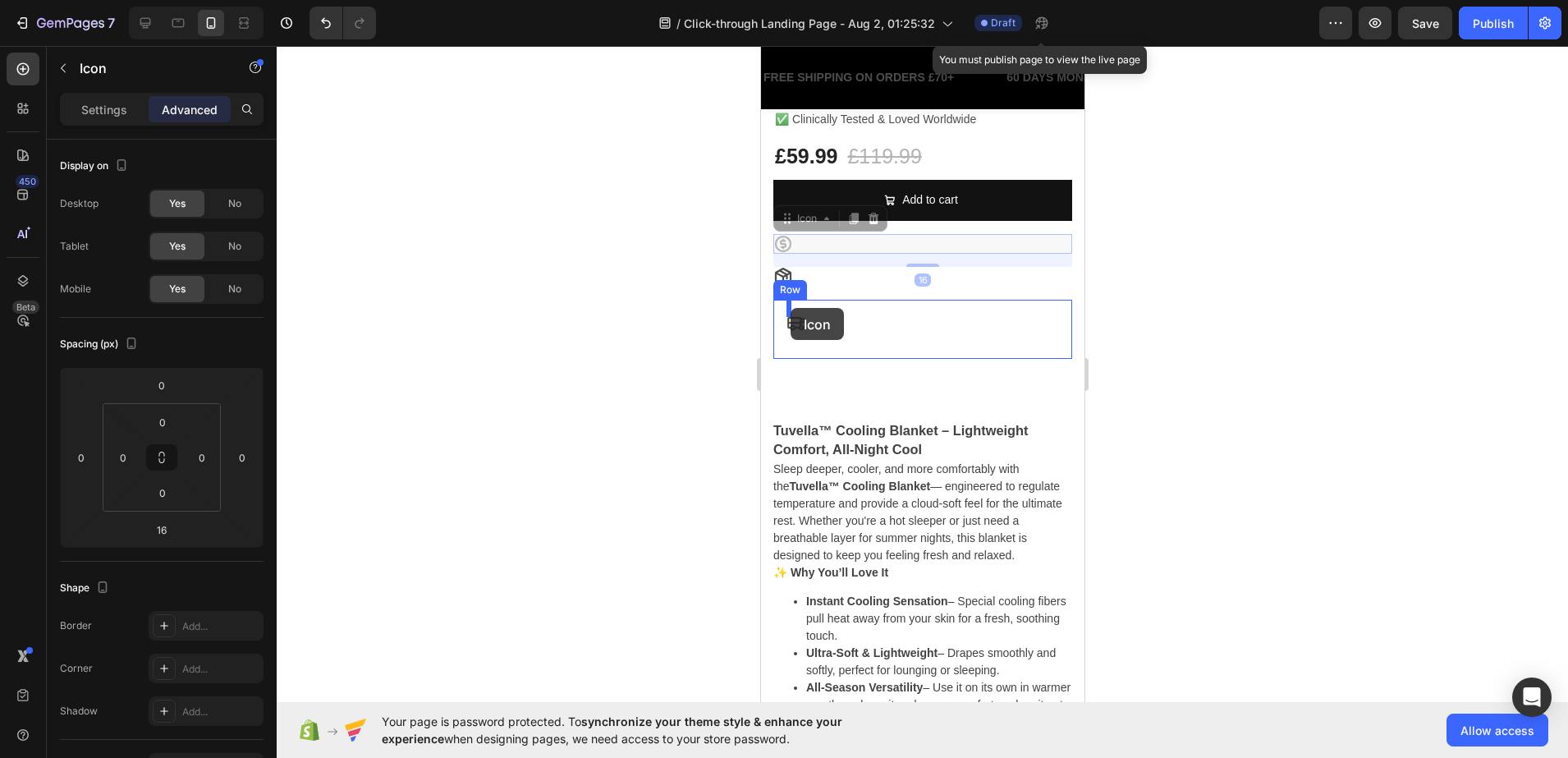 drag, startPoint x: 782, startPoint y: 227, endPoint x: 790, endPoint y: 308, distance: 81.3941 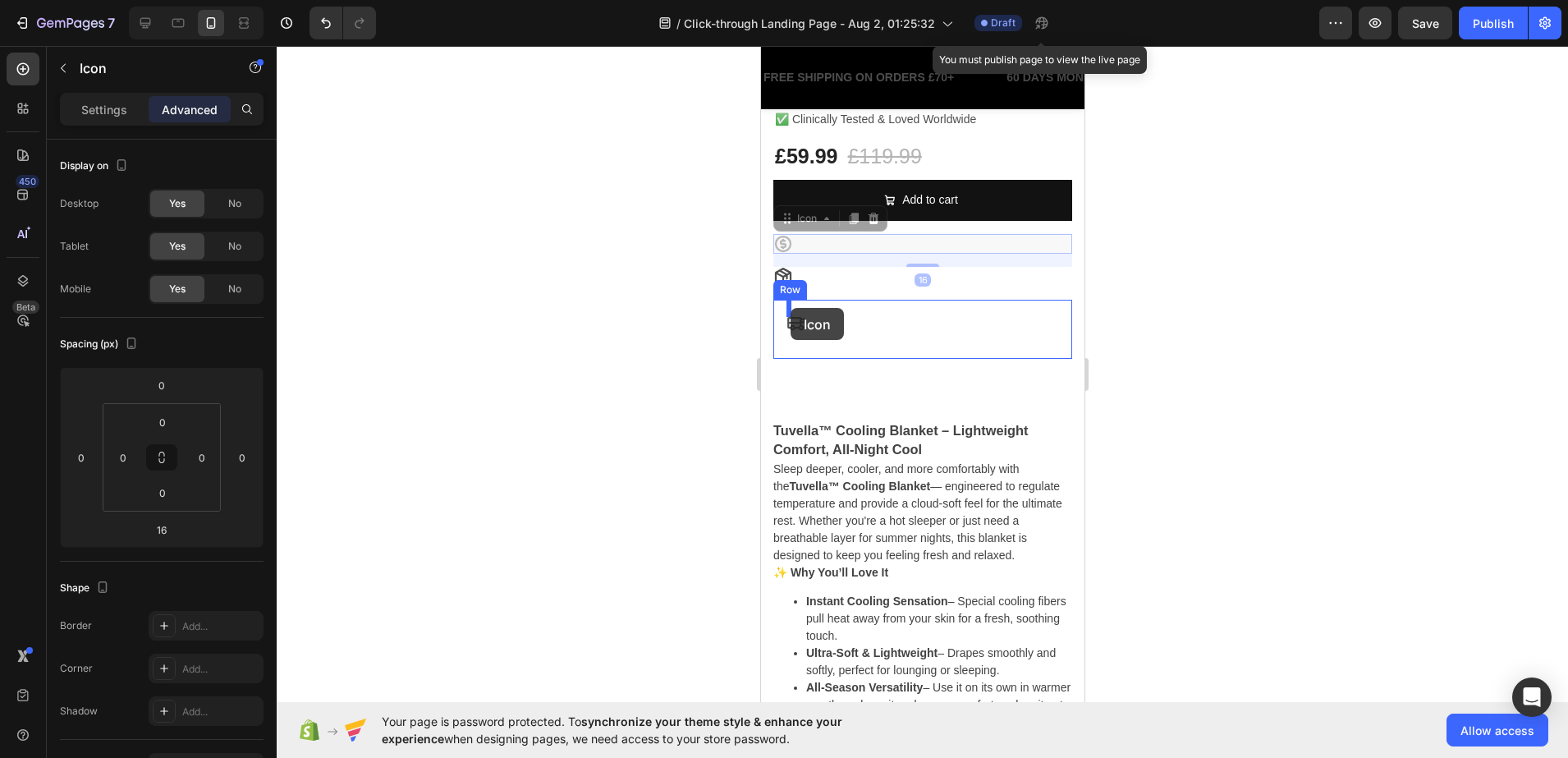 type on "0" 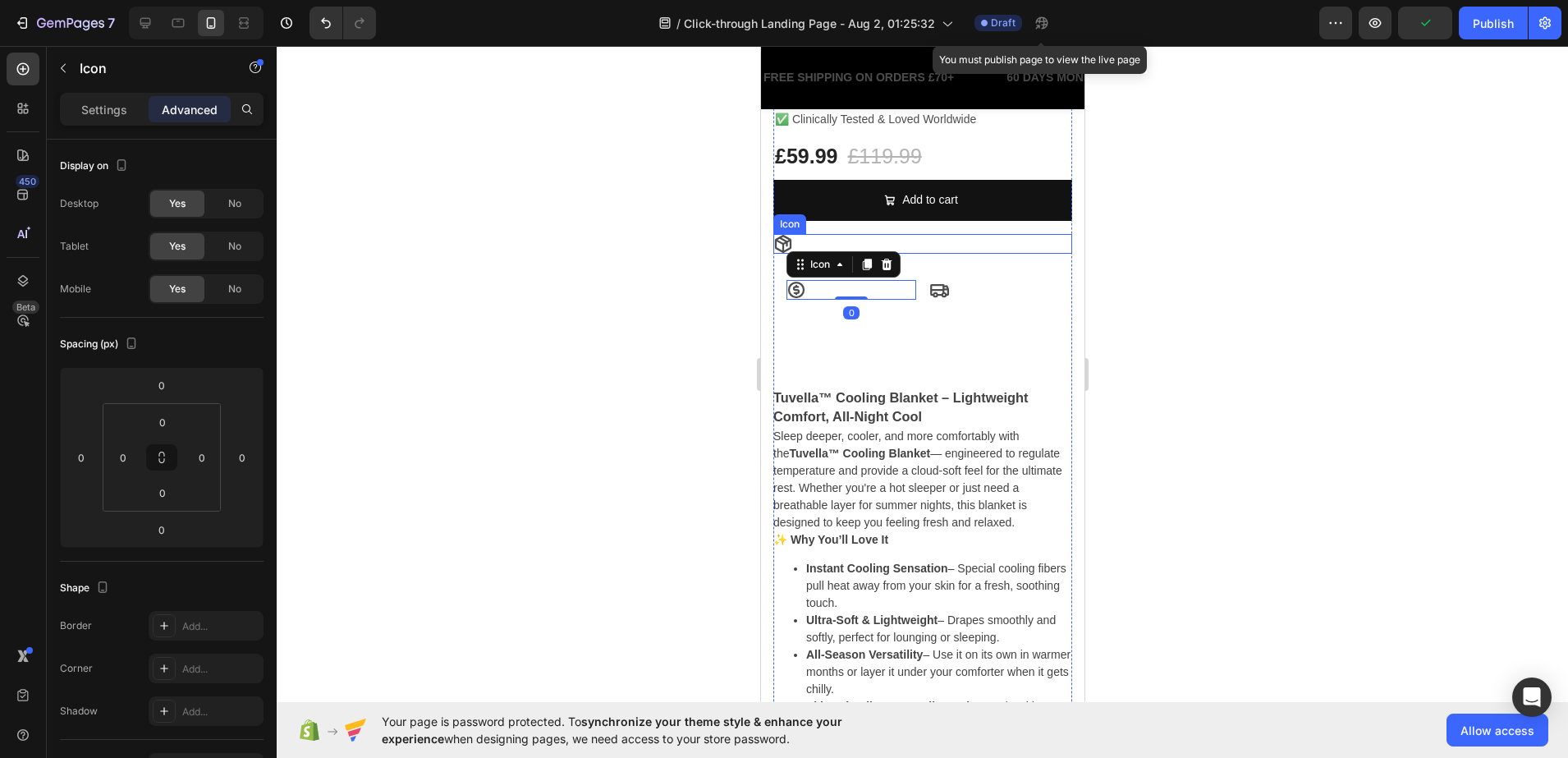 click 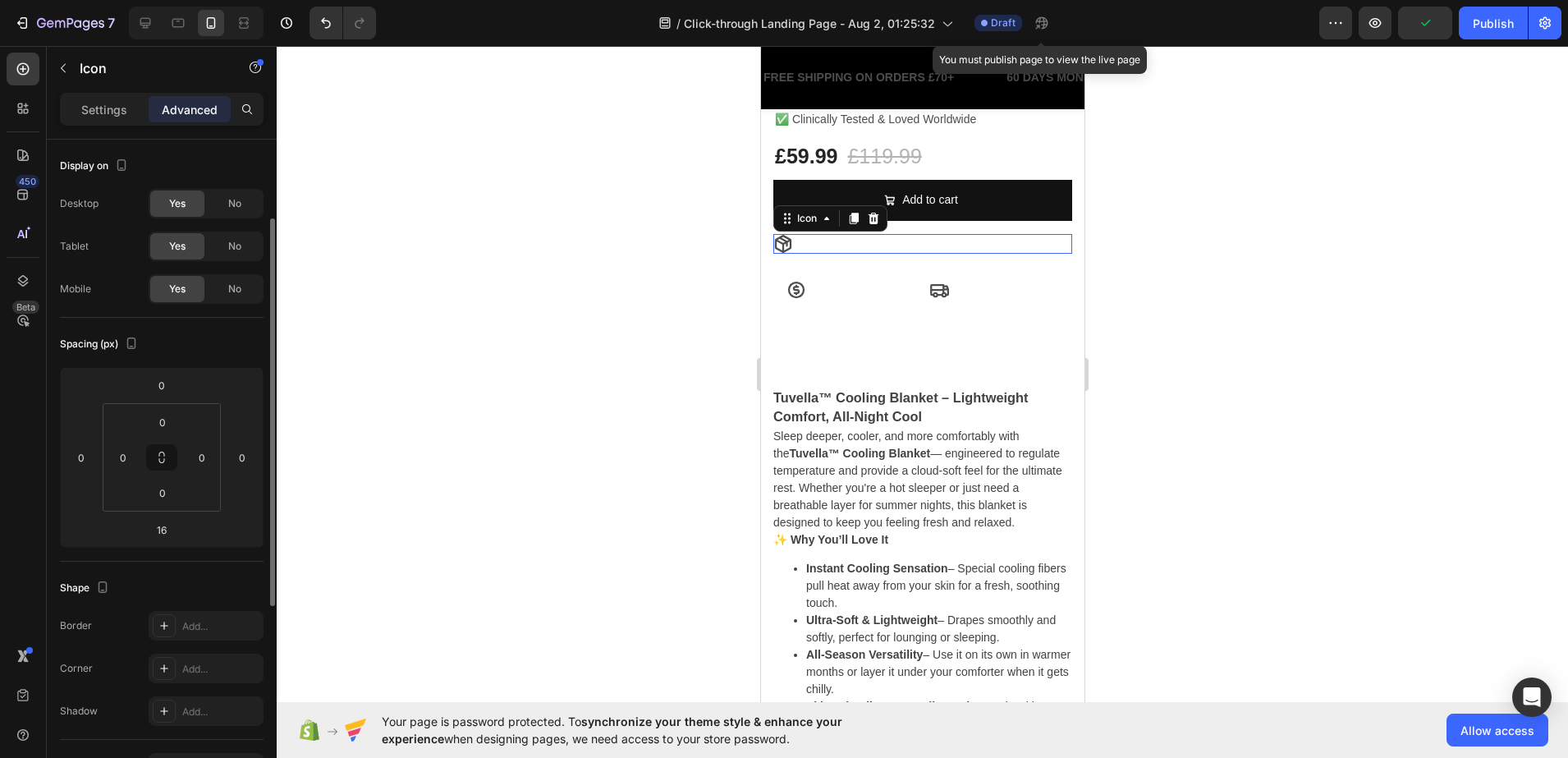 scroll, scrollTop: 50, scrollLeft: 0, axis: vertical 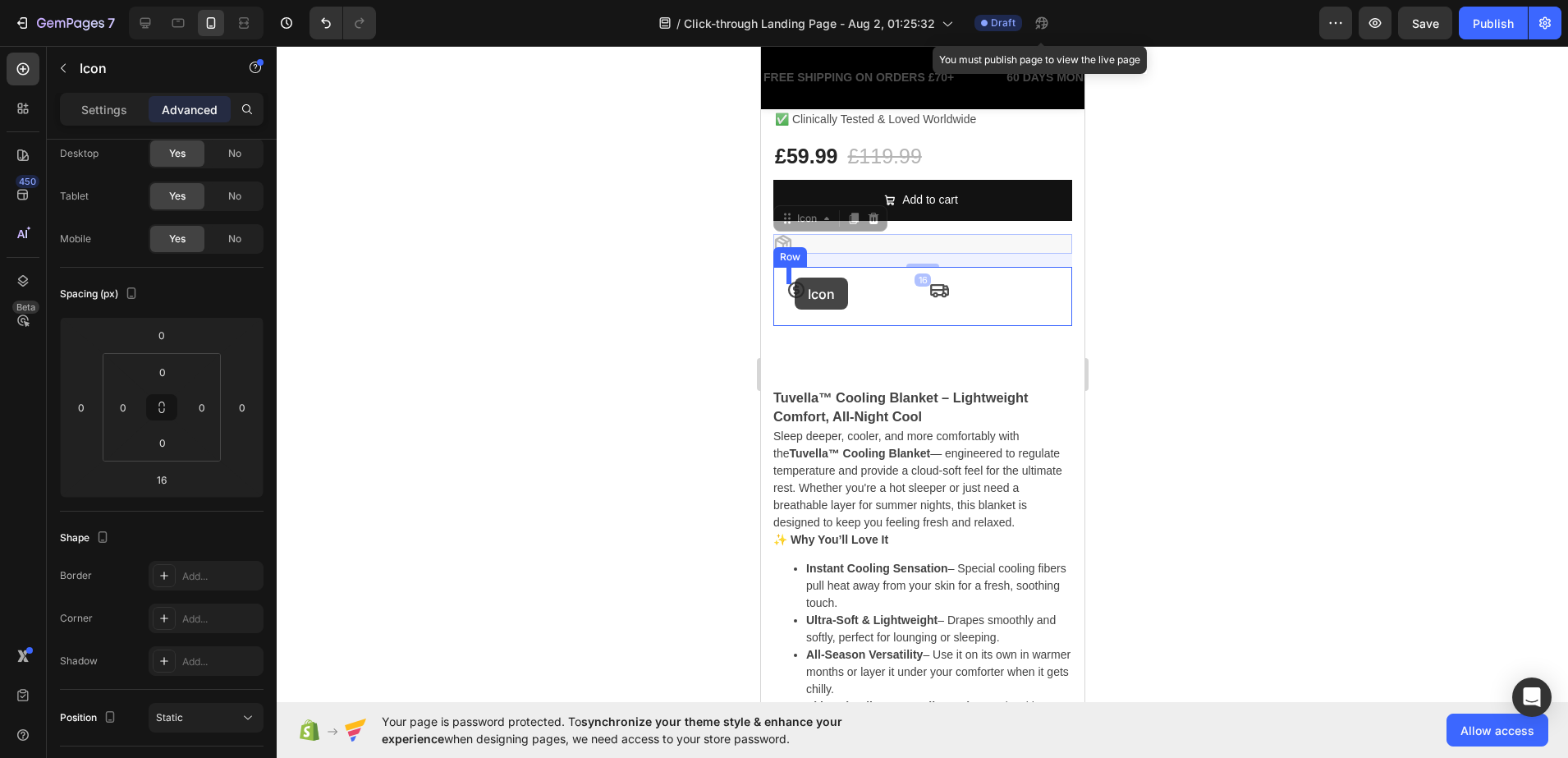 drag, startPoint x: 784, startPoint y: 228, endPoint x: 794, endPoint y: 278, distance: 50.990195 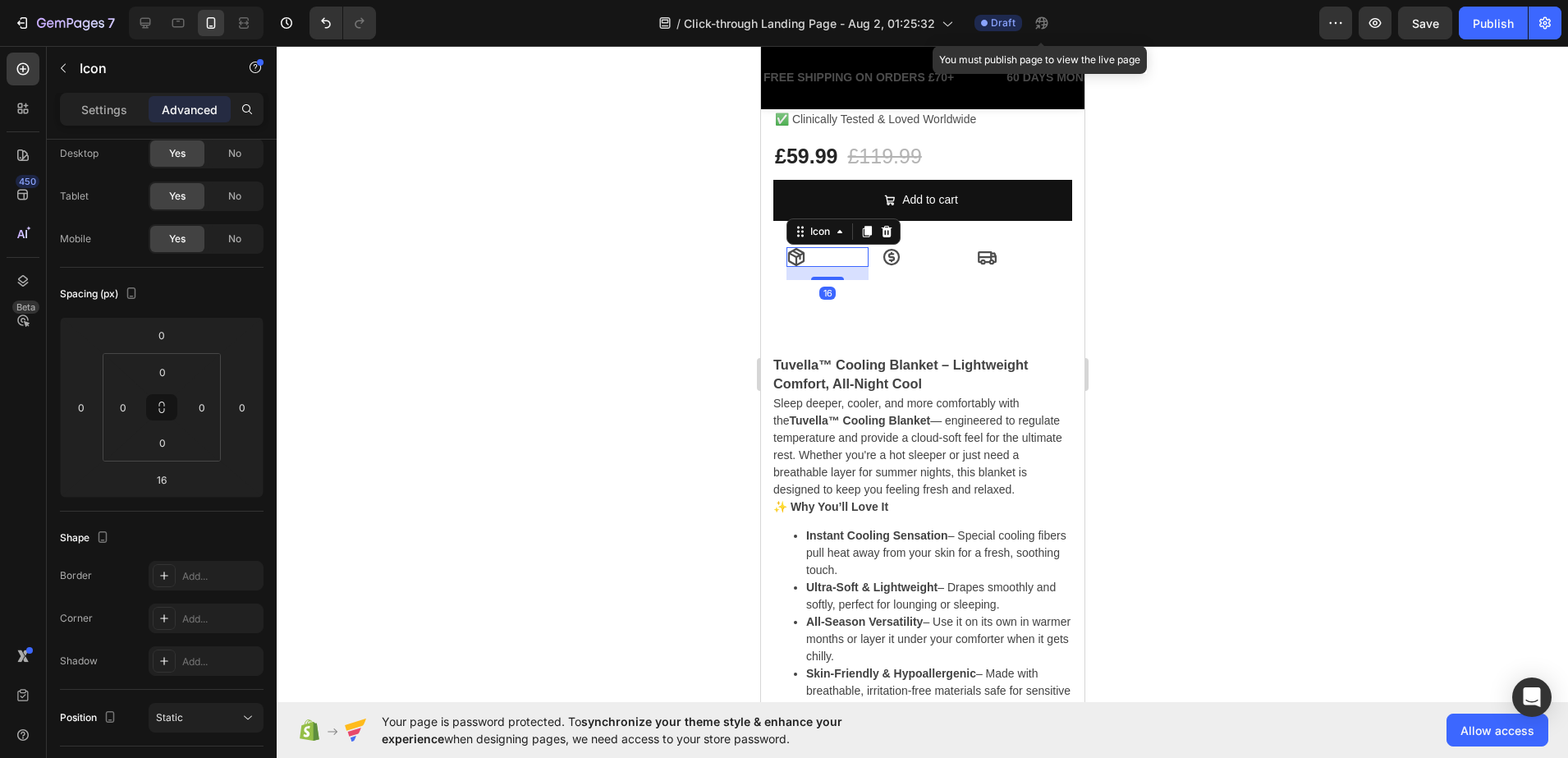 click 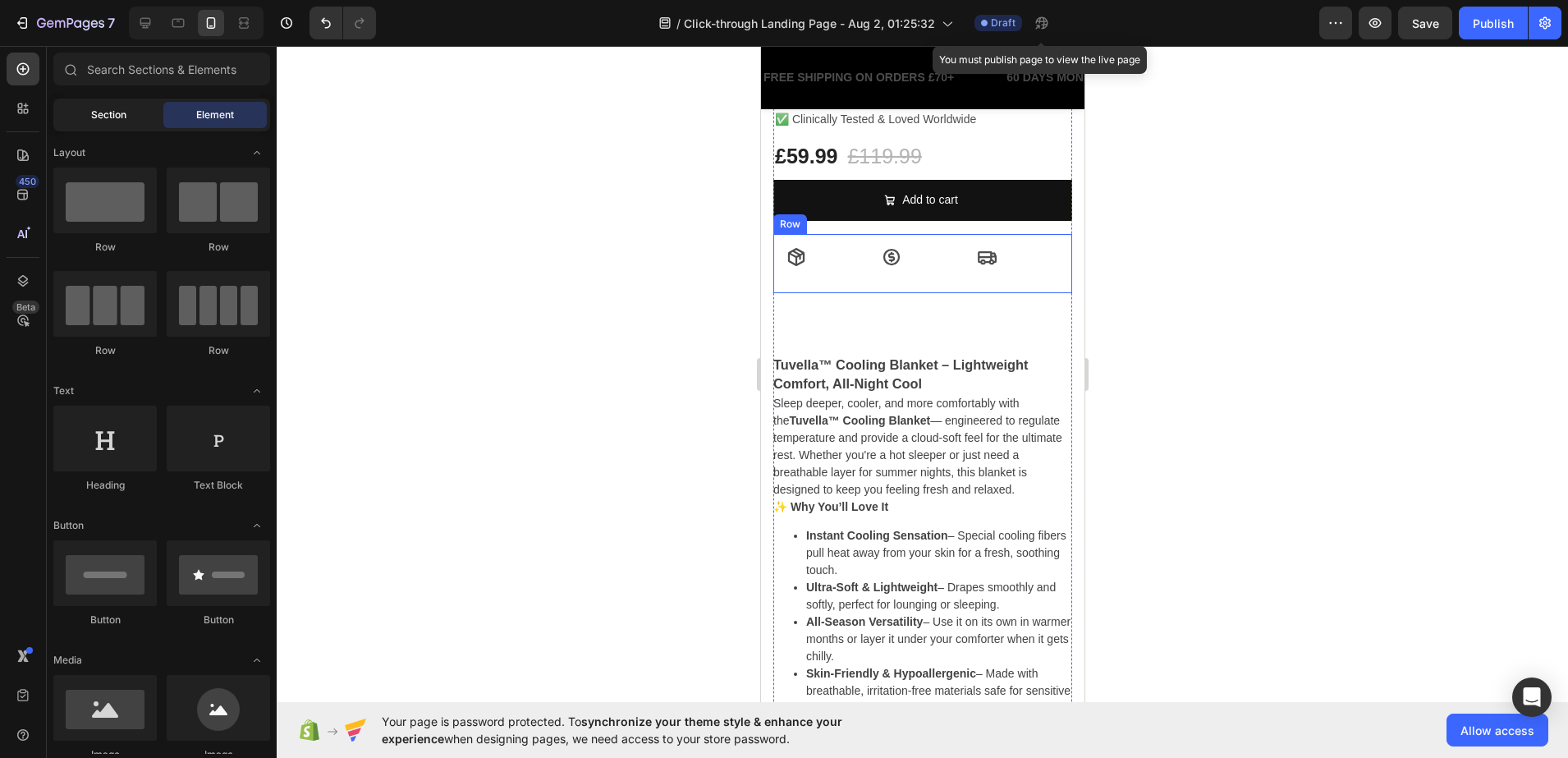click on "Section" at bounding box center [108, 115] 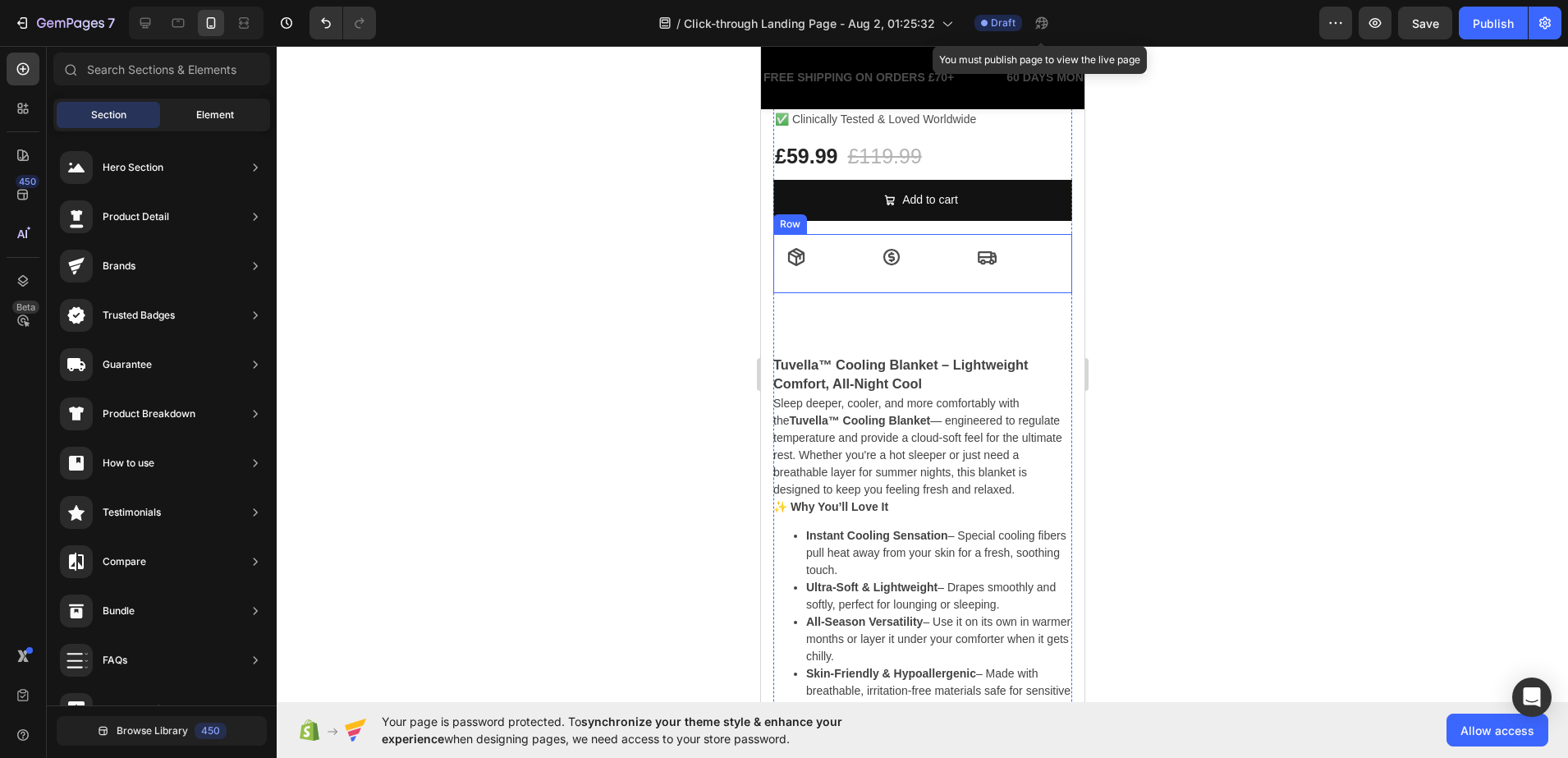 click on "Element" at bounding box center (215, 115) 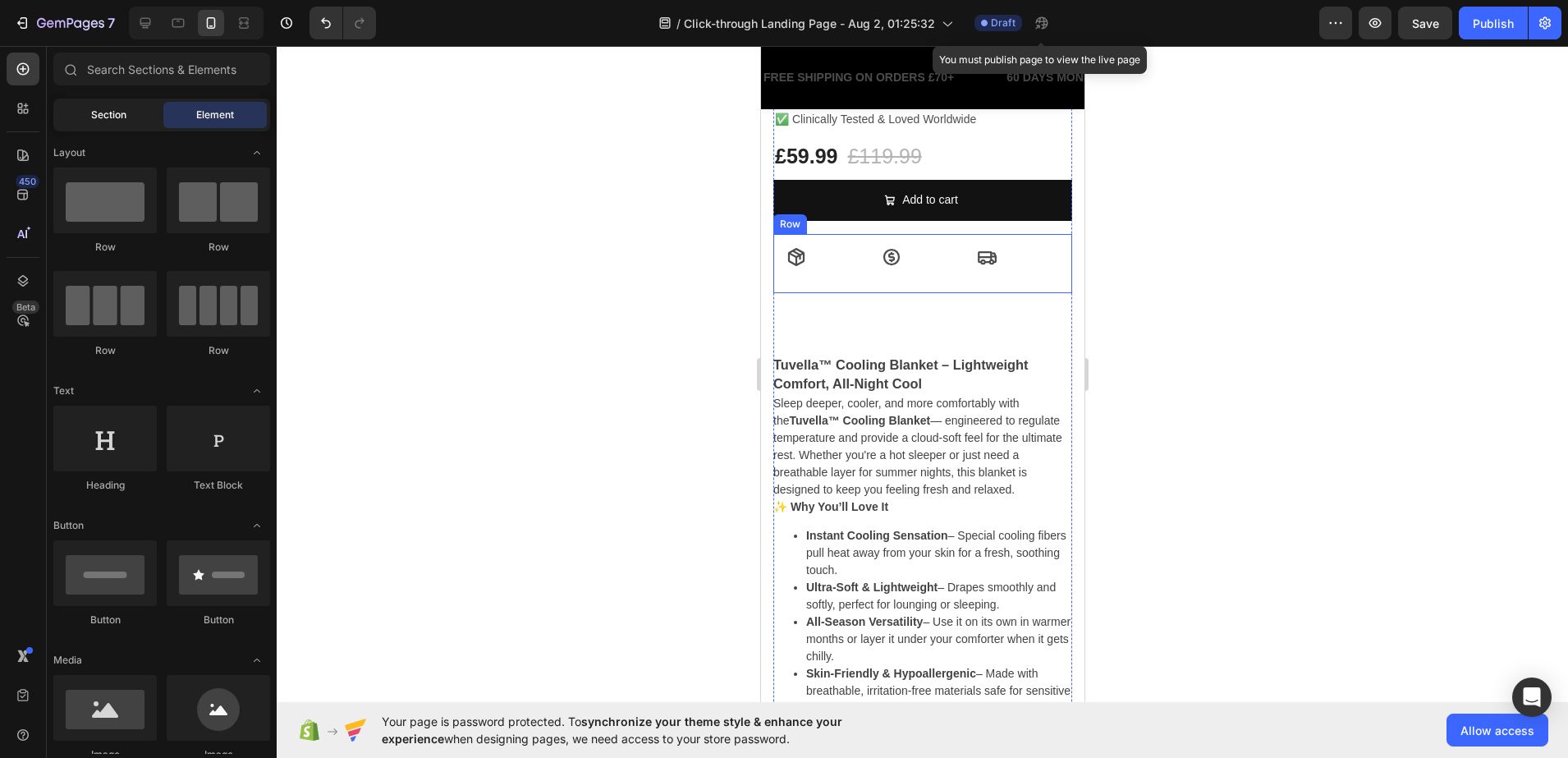 click on "Section" 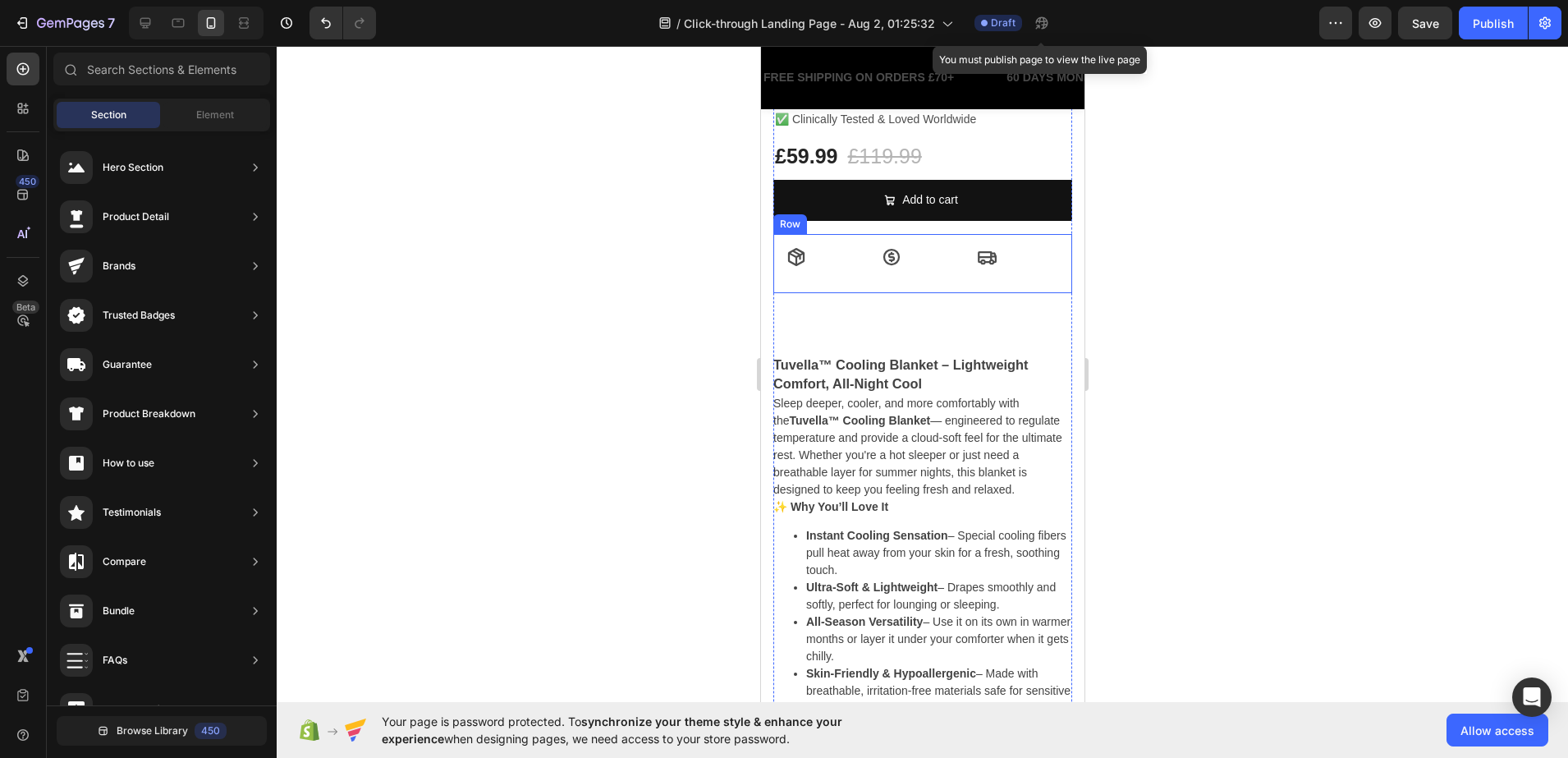 click on "Section Element" at bounding box center (162, 115) 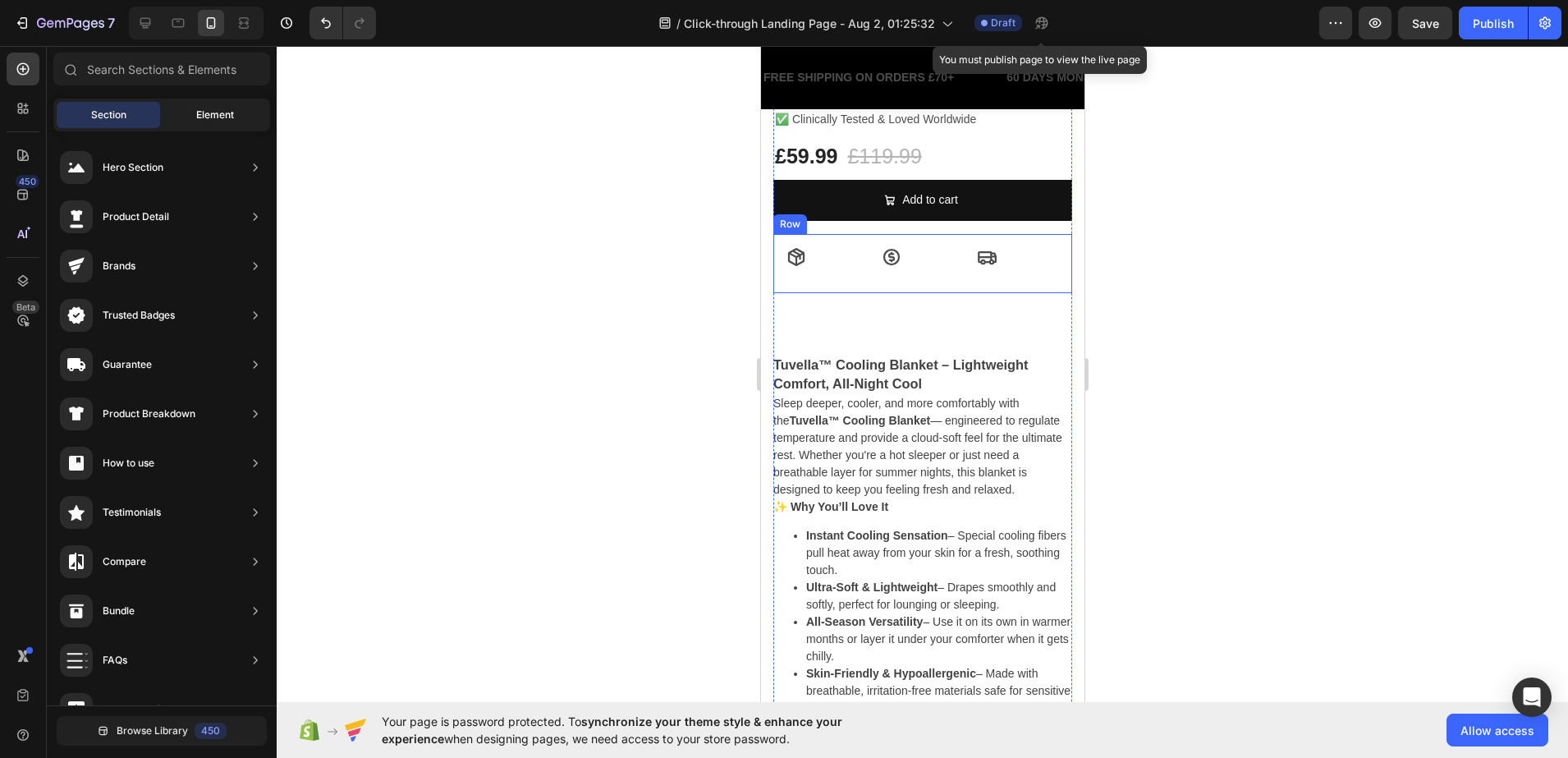 click on "Element" at bounding box center (215, 115) 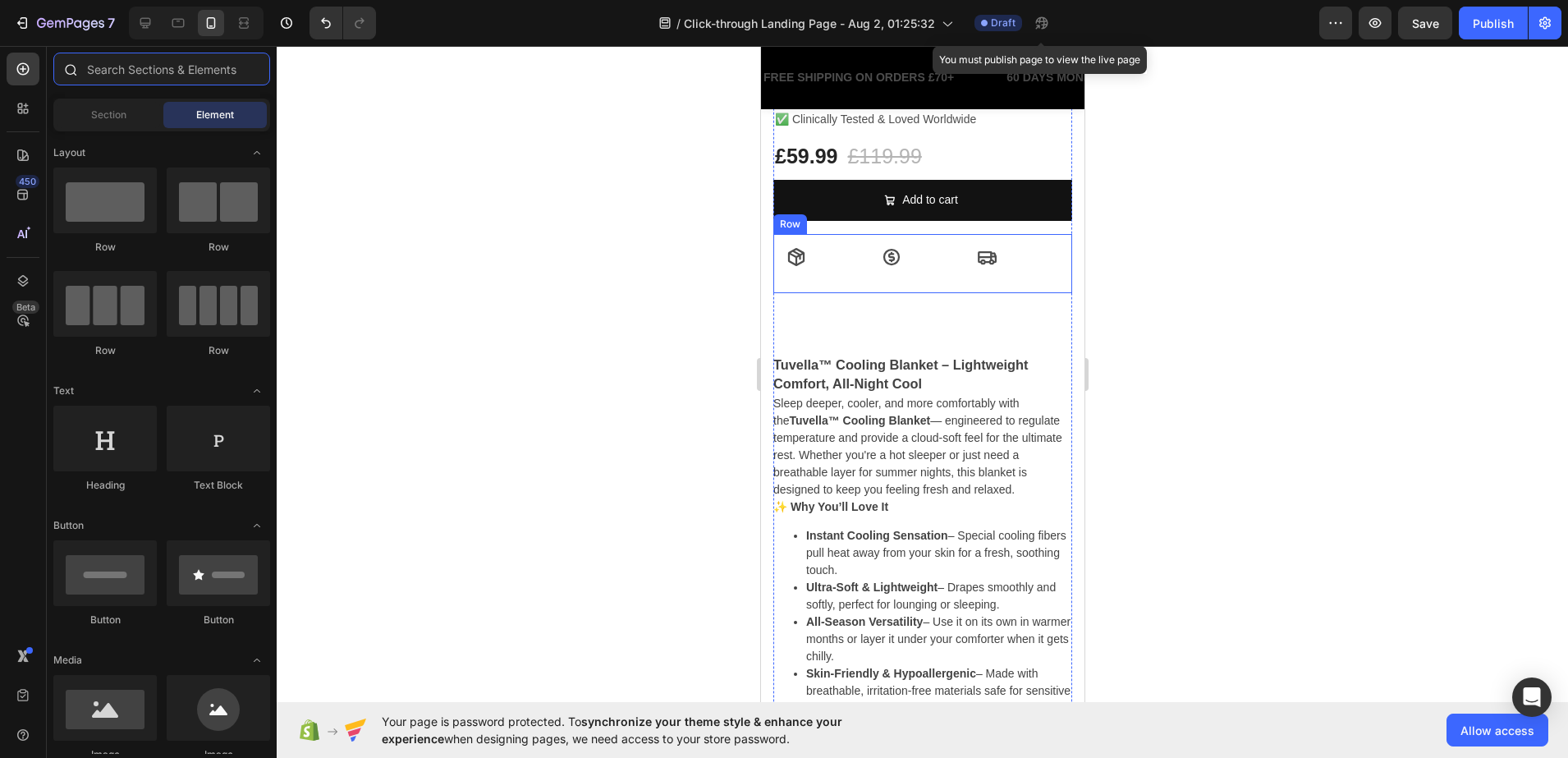 click at bounding box center (162, 69) 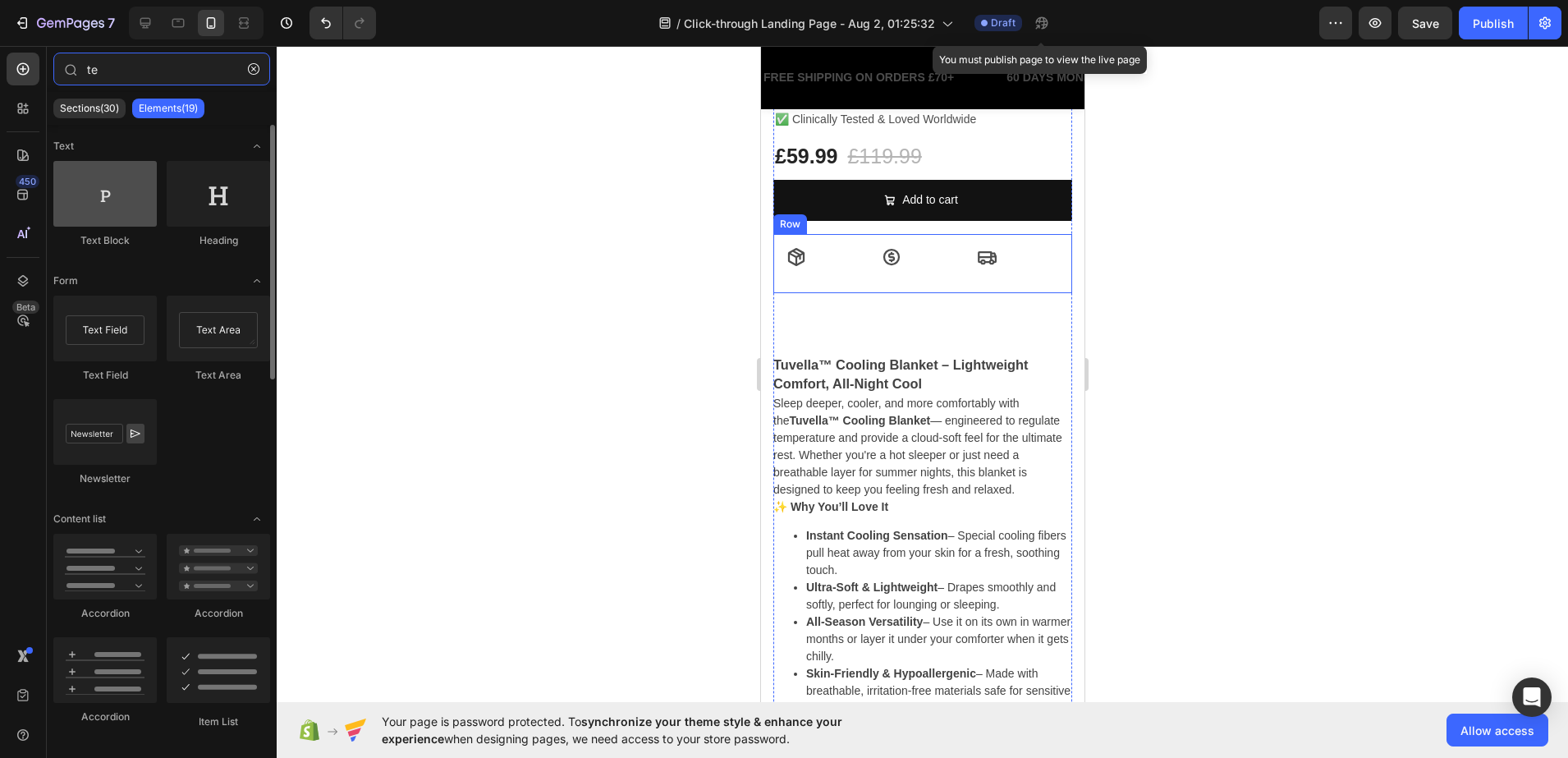 type on "te" 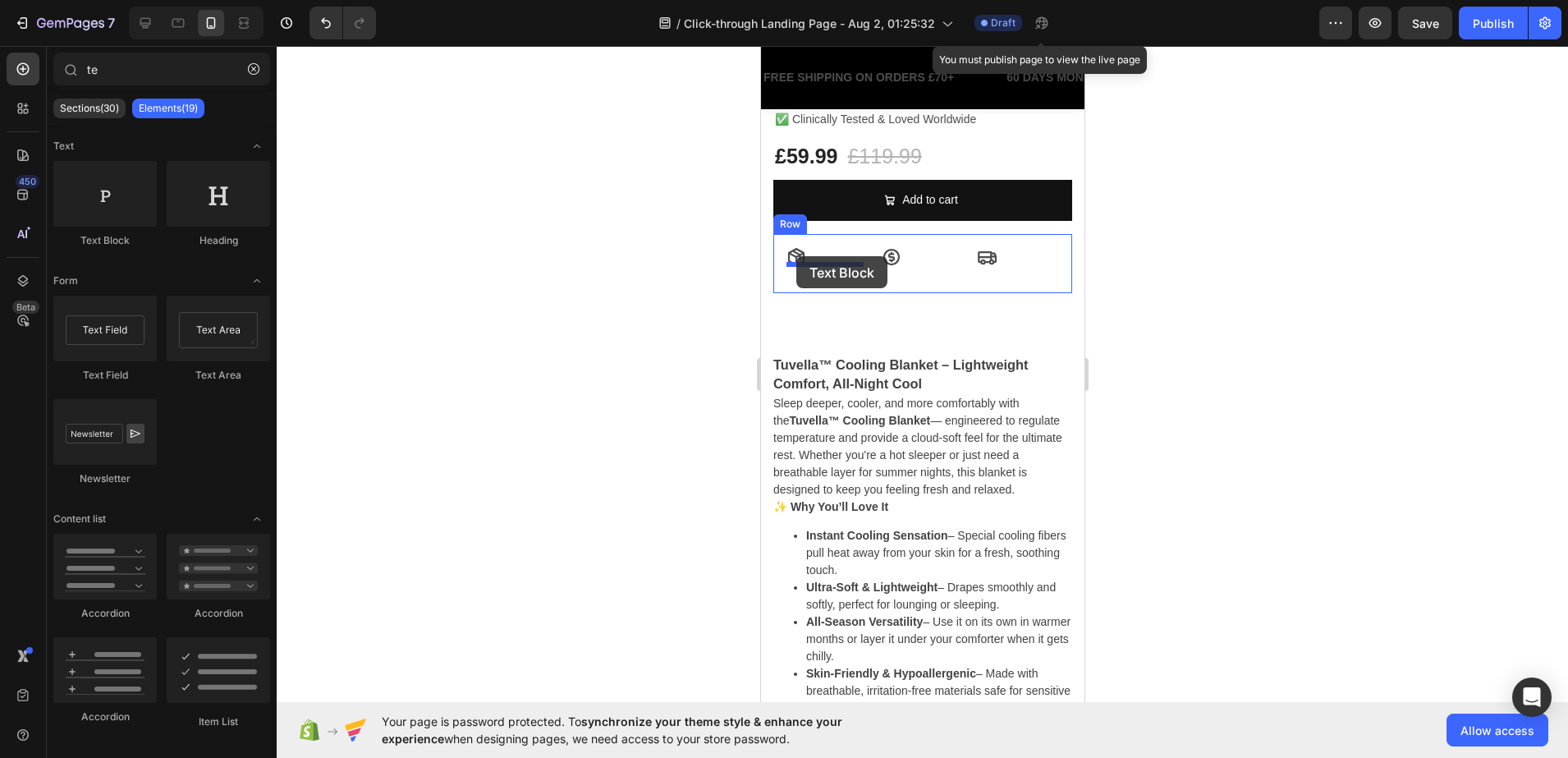 drag, startPoint x: 874, startPoint y: 241, endPoint x: 795, endPoint y: 256, distance: 80.41144 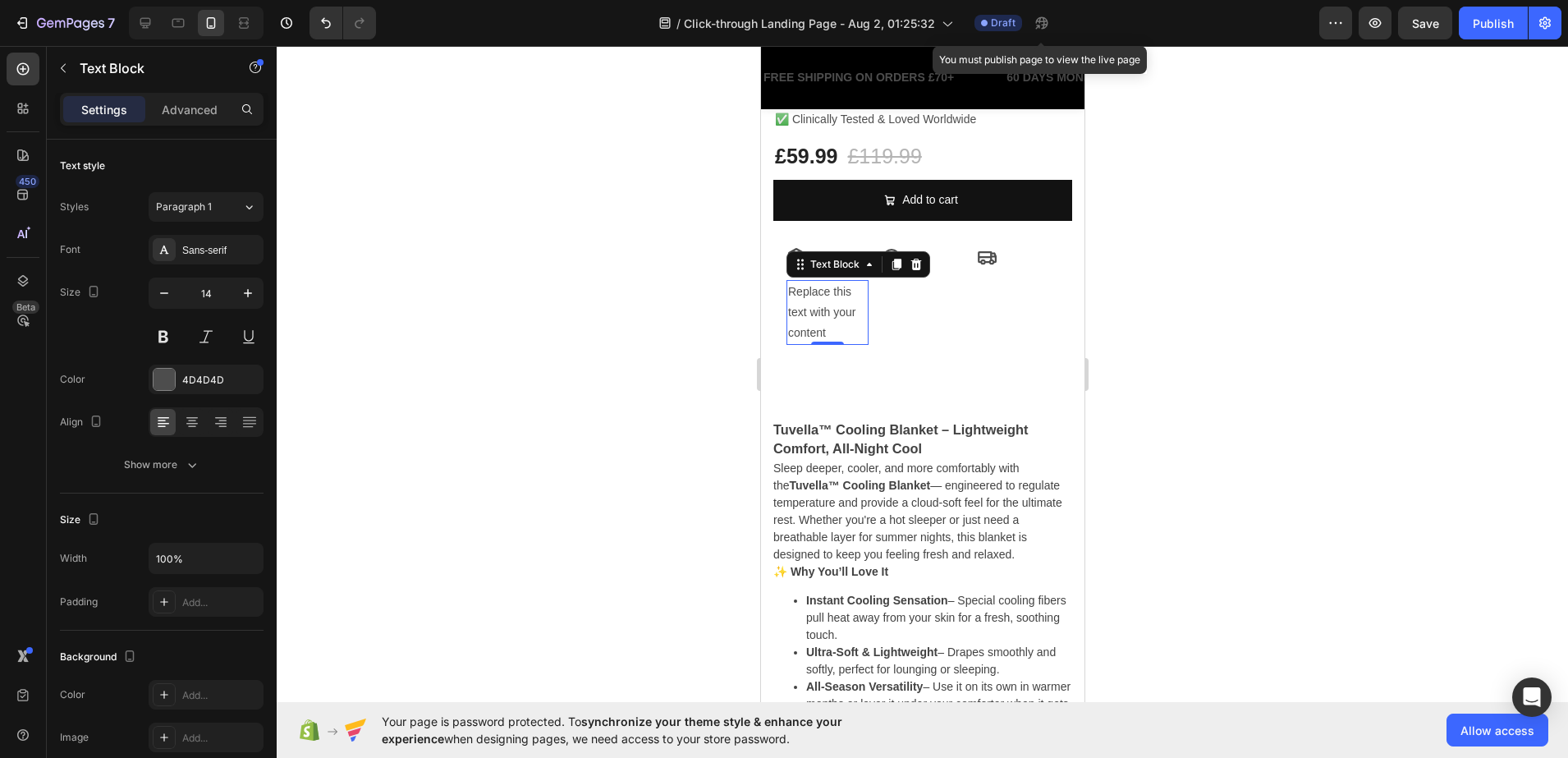 click on "Replace this text with your content" at bounding box center [827, 313] 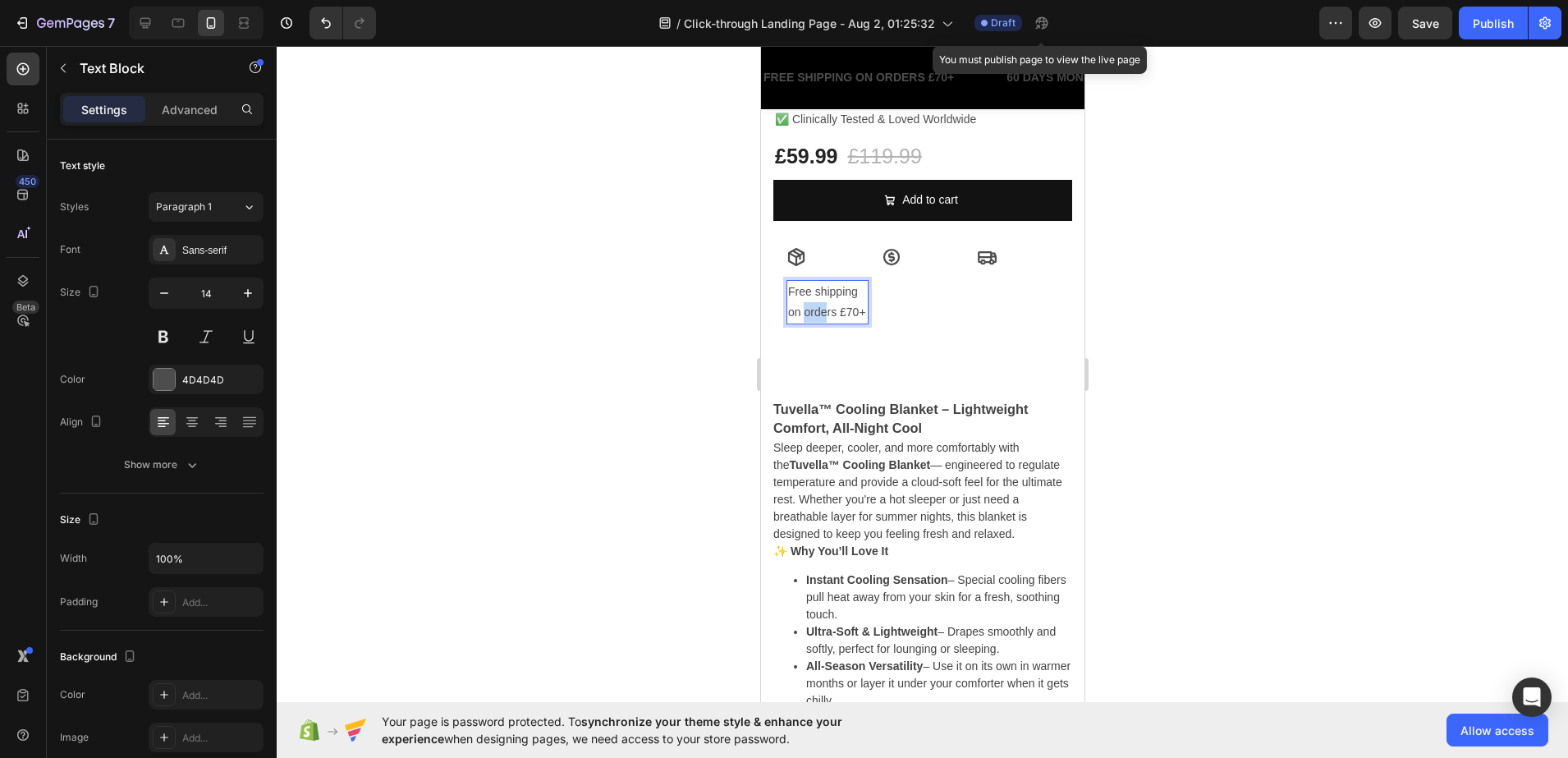 drag, startPoint x: 824, startPoint y: 300, endPoint x: 802, endPoint y: 292, distance: 23.4094 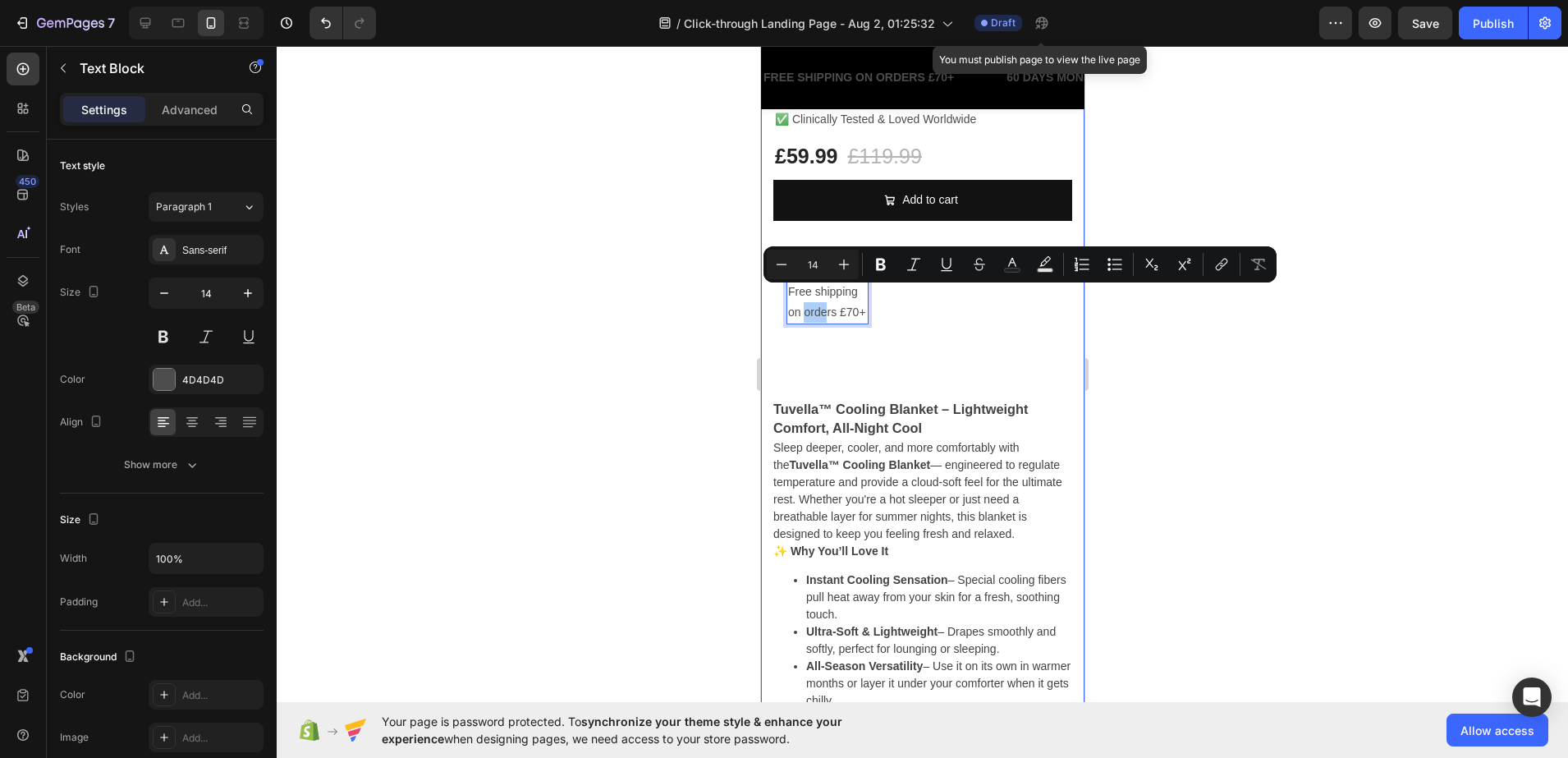 click 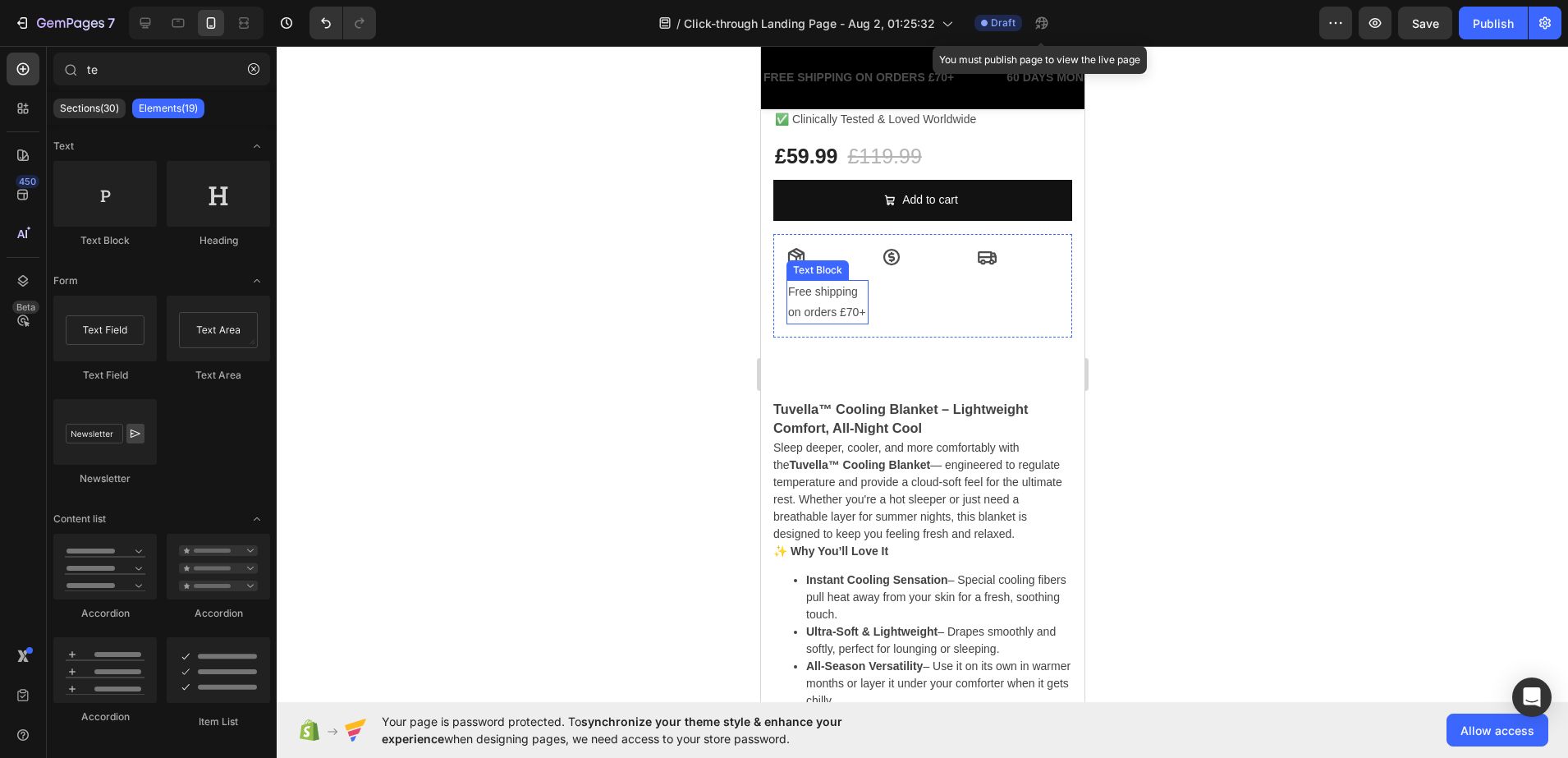 click on "Free shipping" at bounding box center [827, 292] 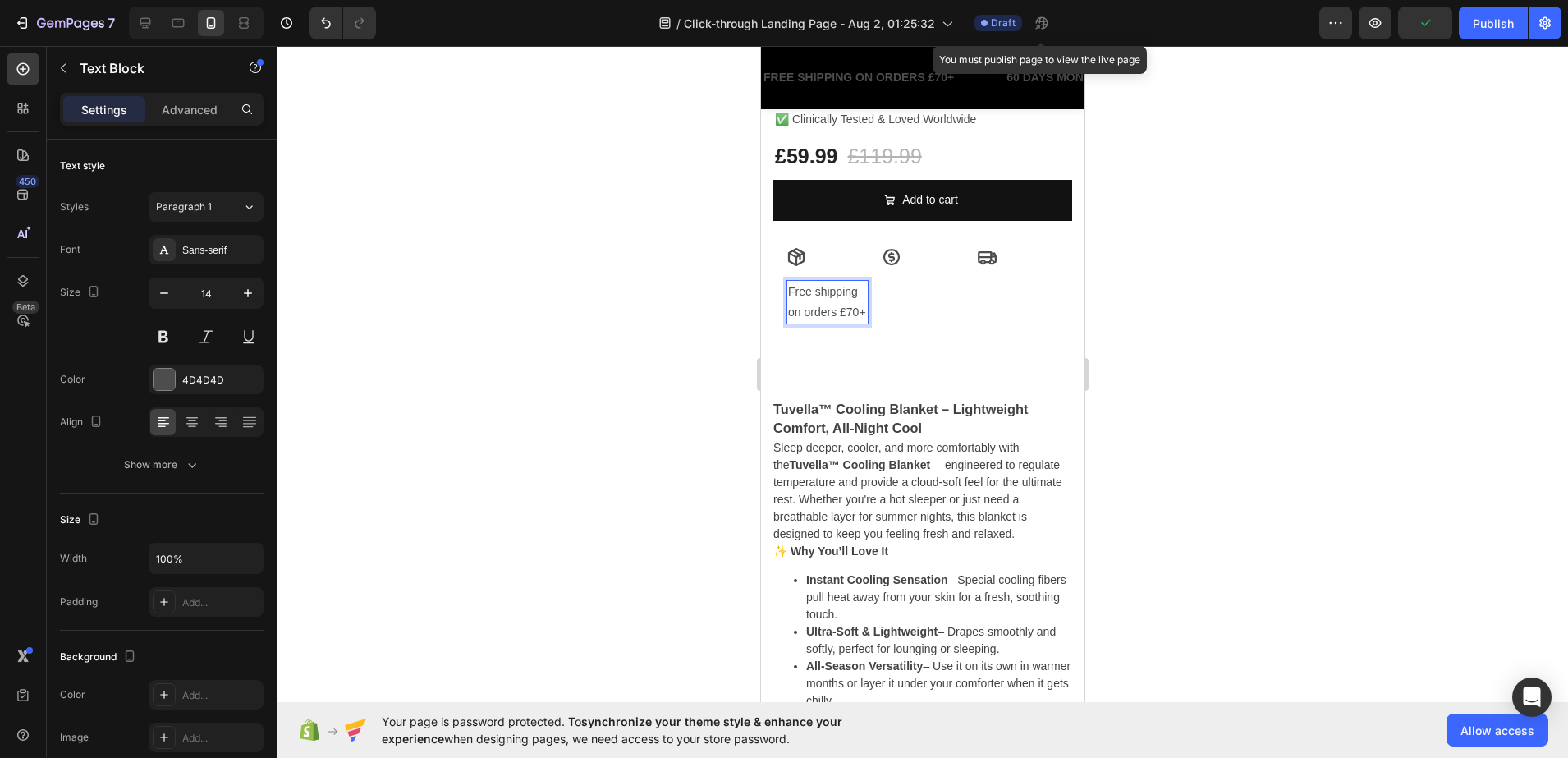 click on "on orders £70+" at bounding box center [827, 312] 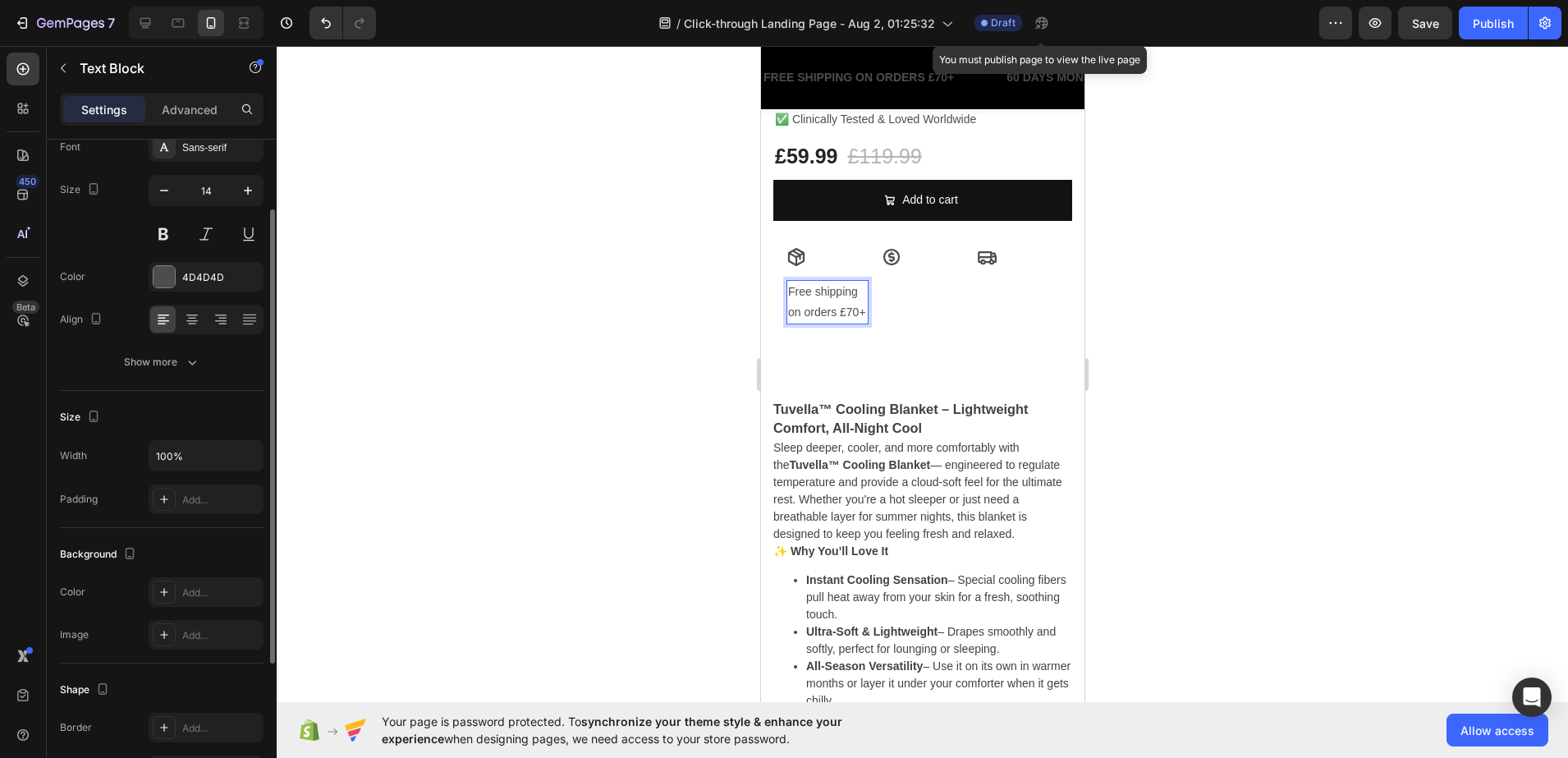 scroll, scrollTop: 308, scrollLeft: 0, axis: vertical 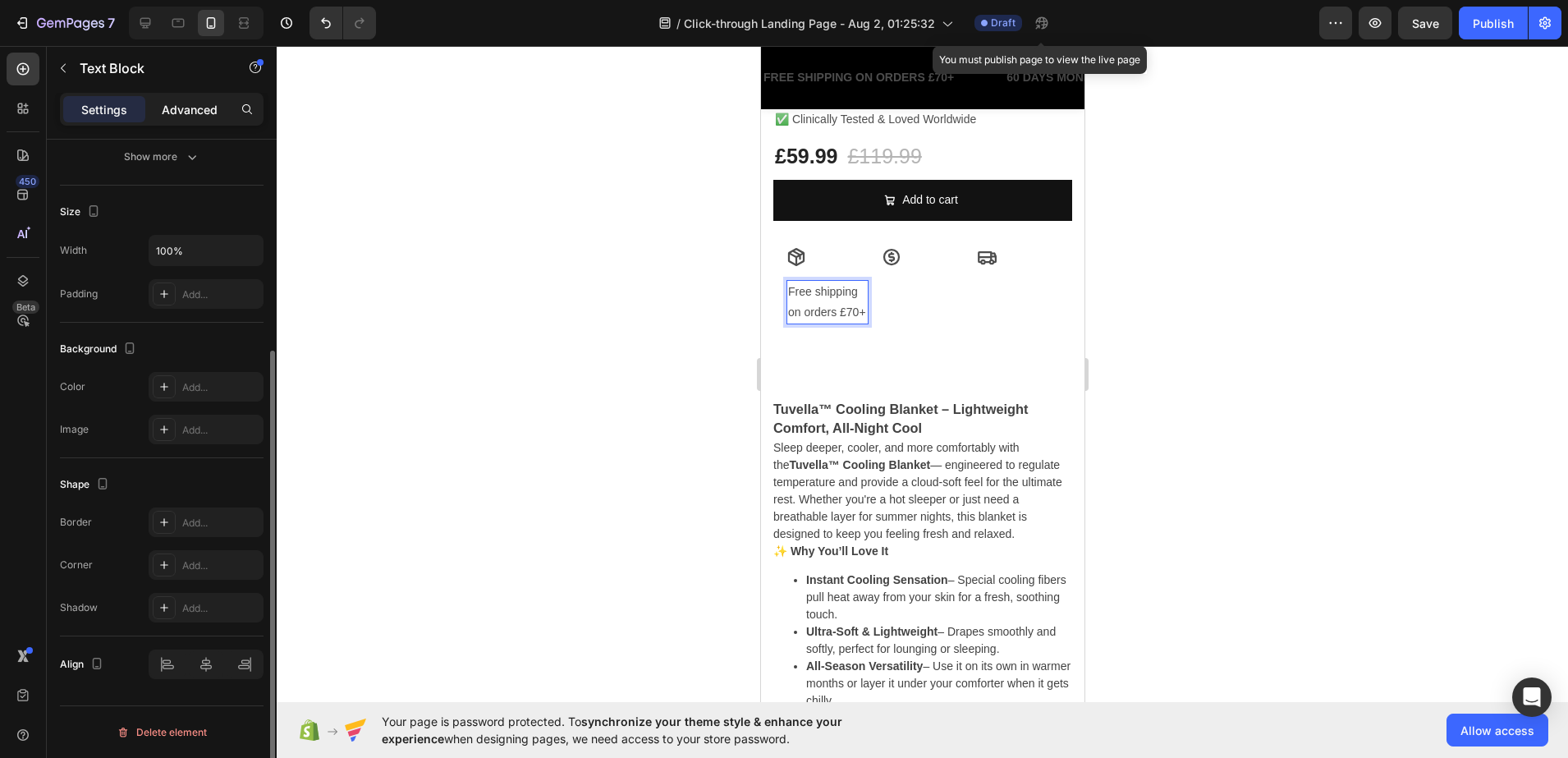 click on "Advanced" at bounding box center (190, 109) 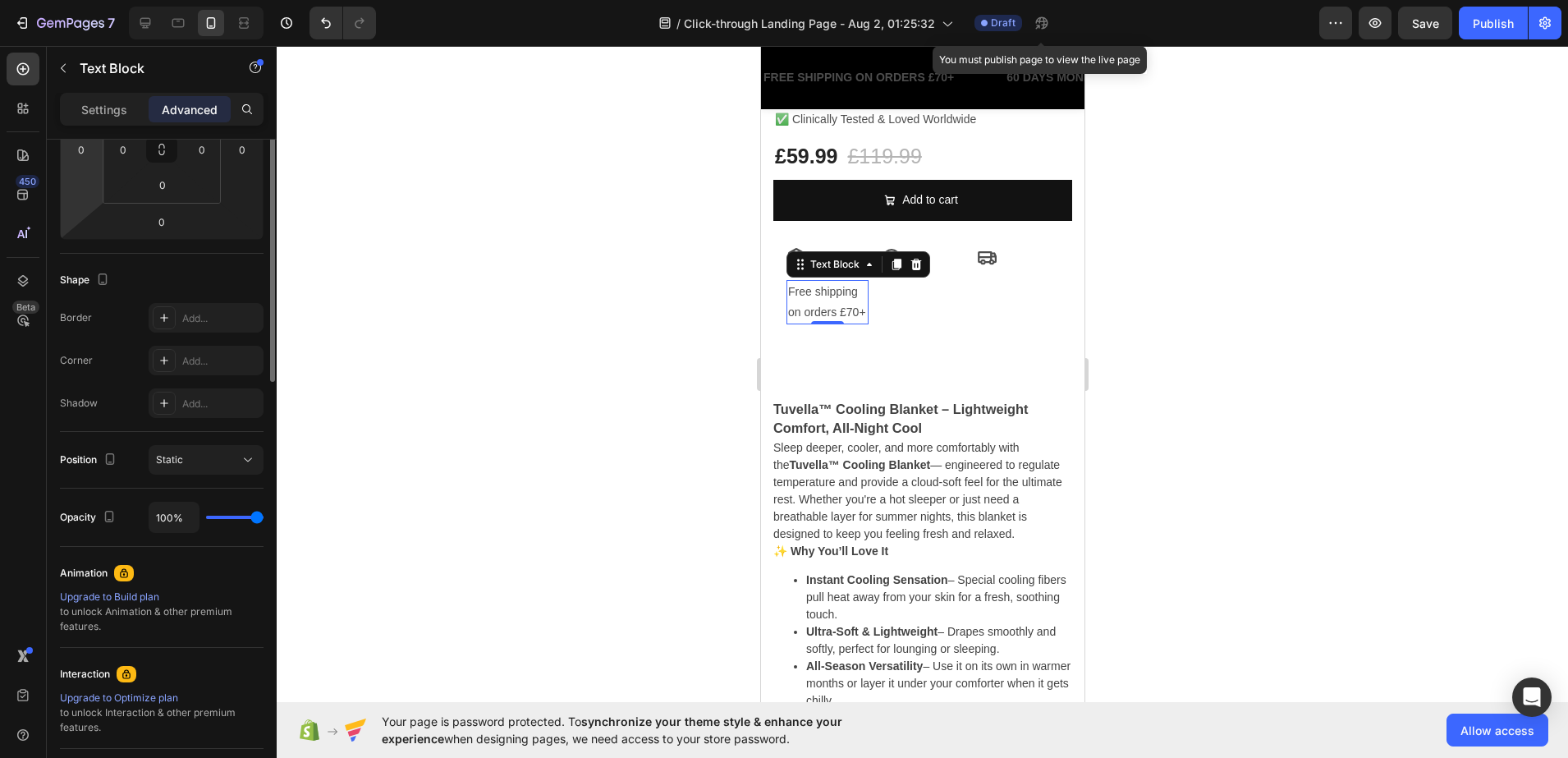 scroll, scrollTop: 103, scrollLeft: 0, axis: vertical 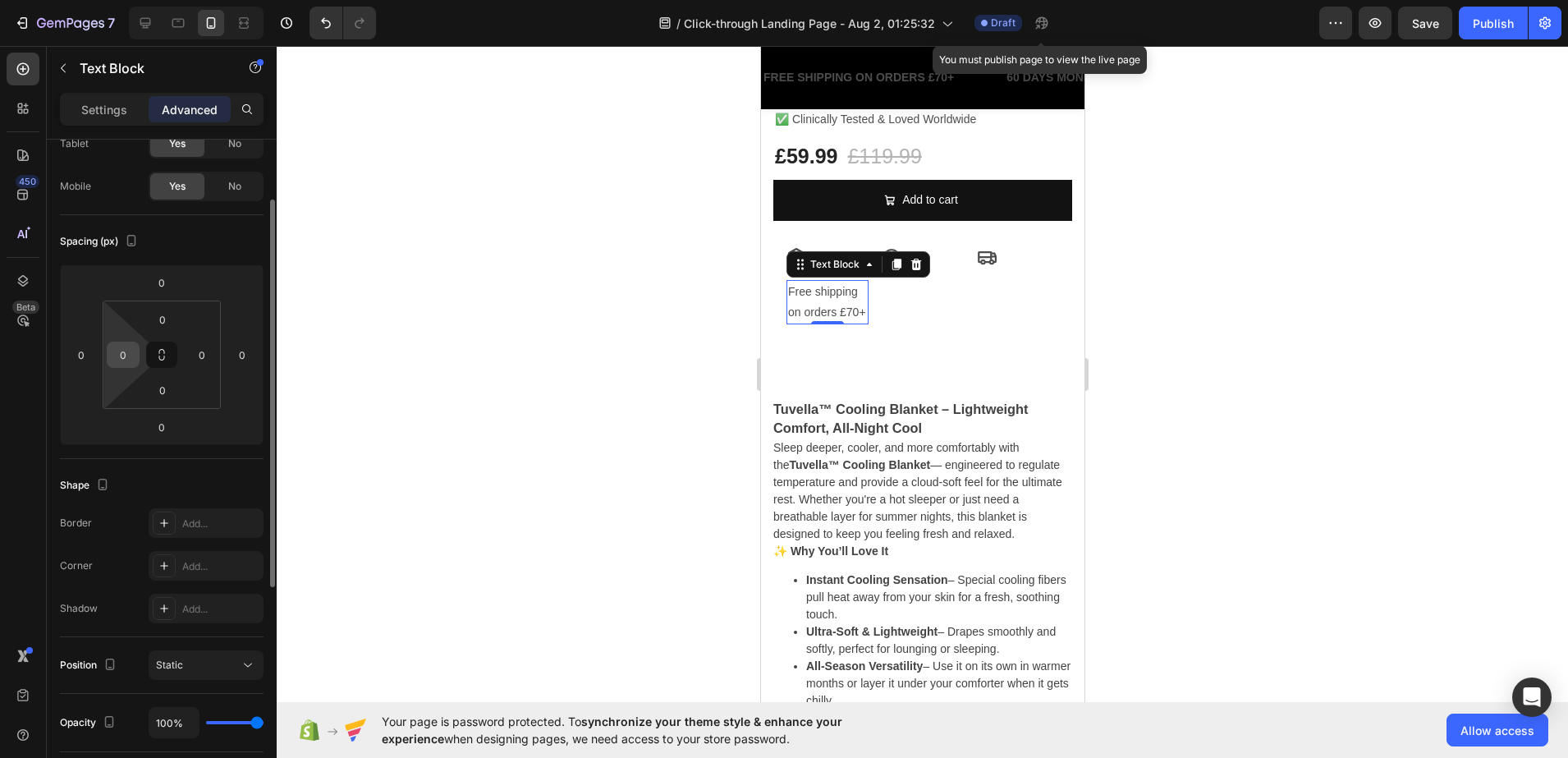 click on "0" at bounding box center [123, 355] 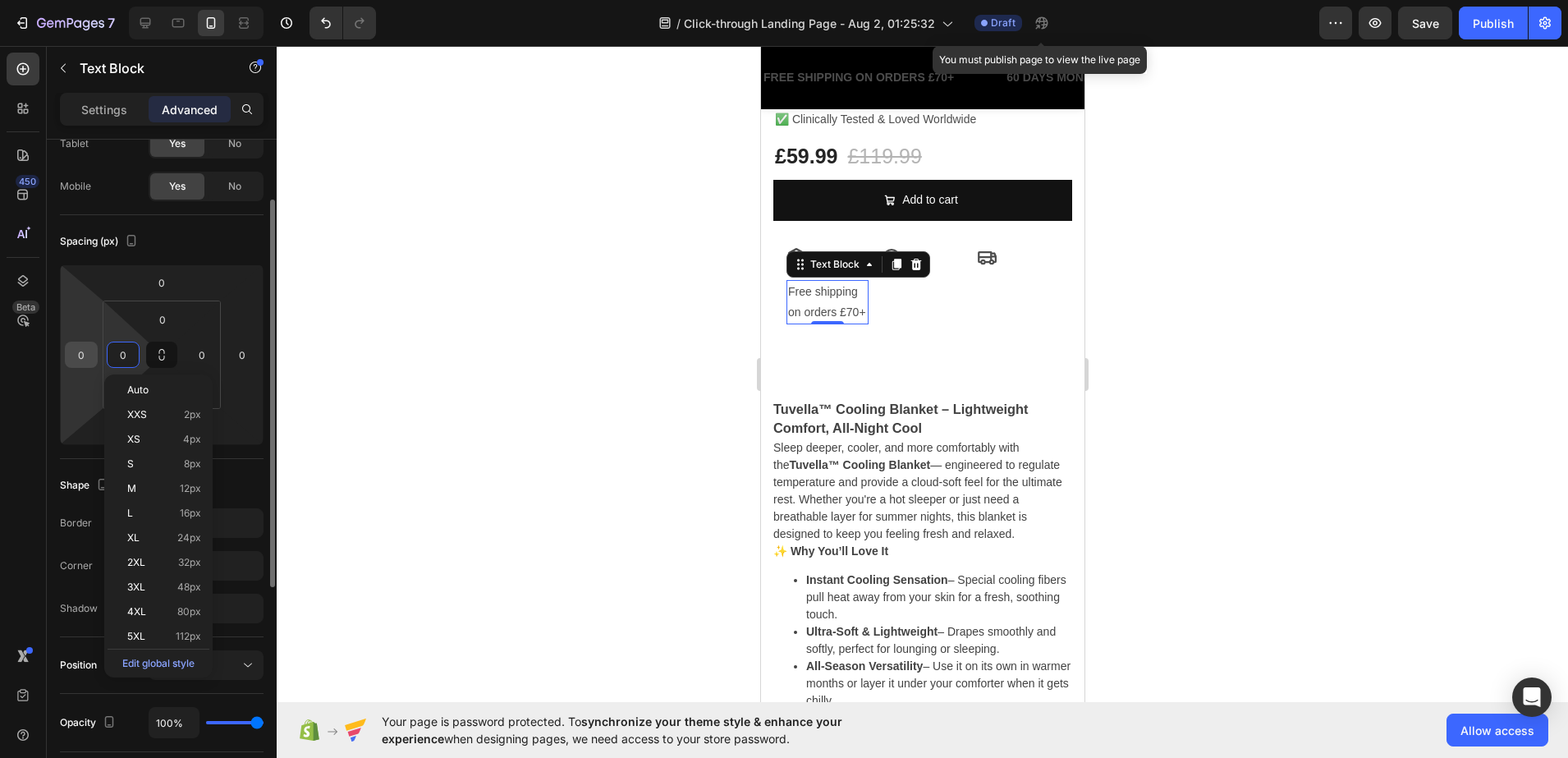 click on "0" at bounding box center (81, 355) 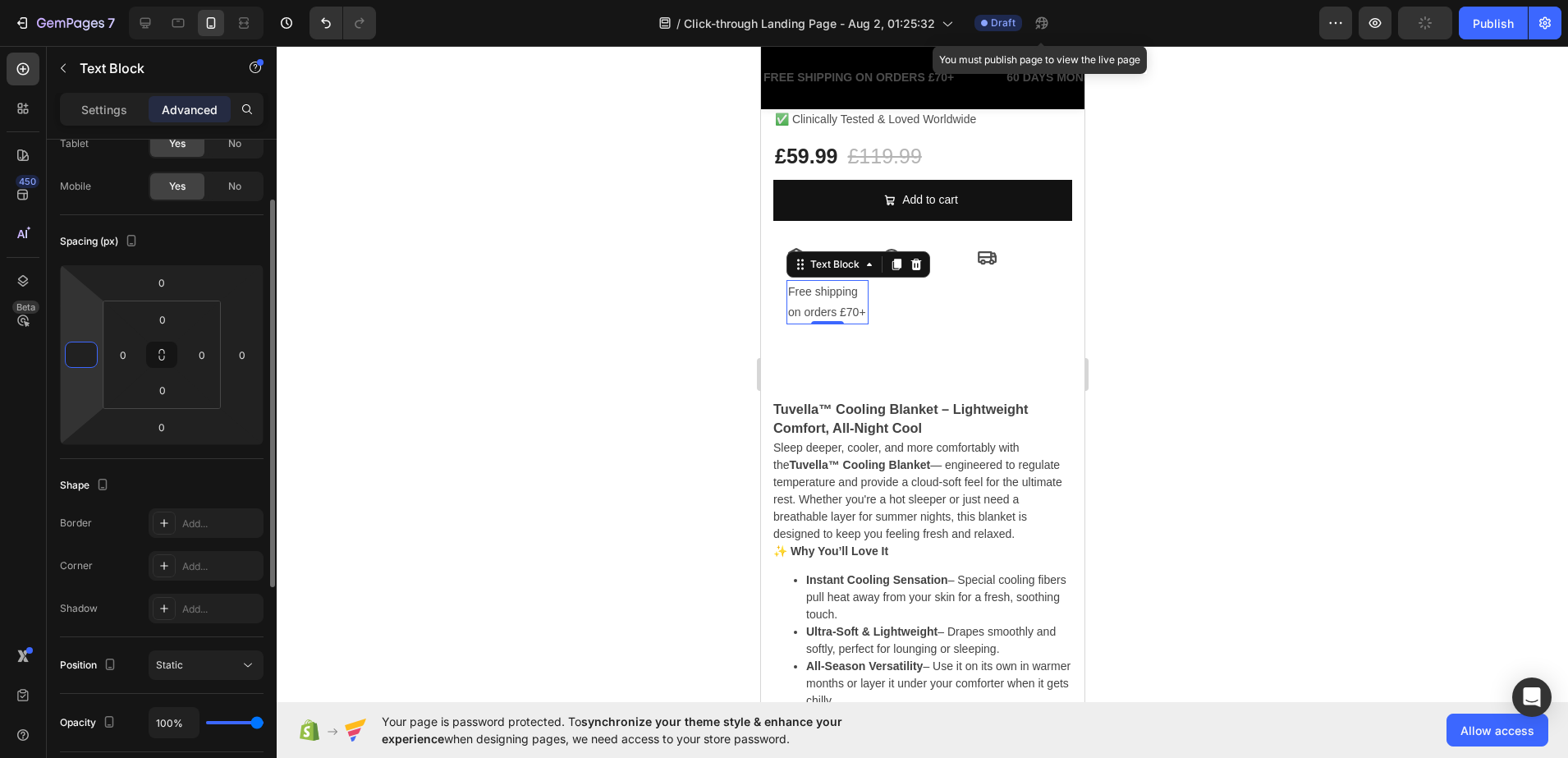 type on "-5" 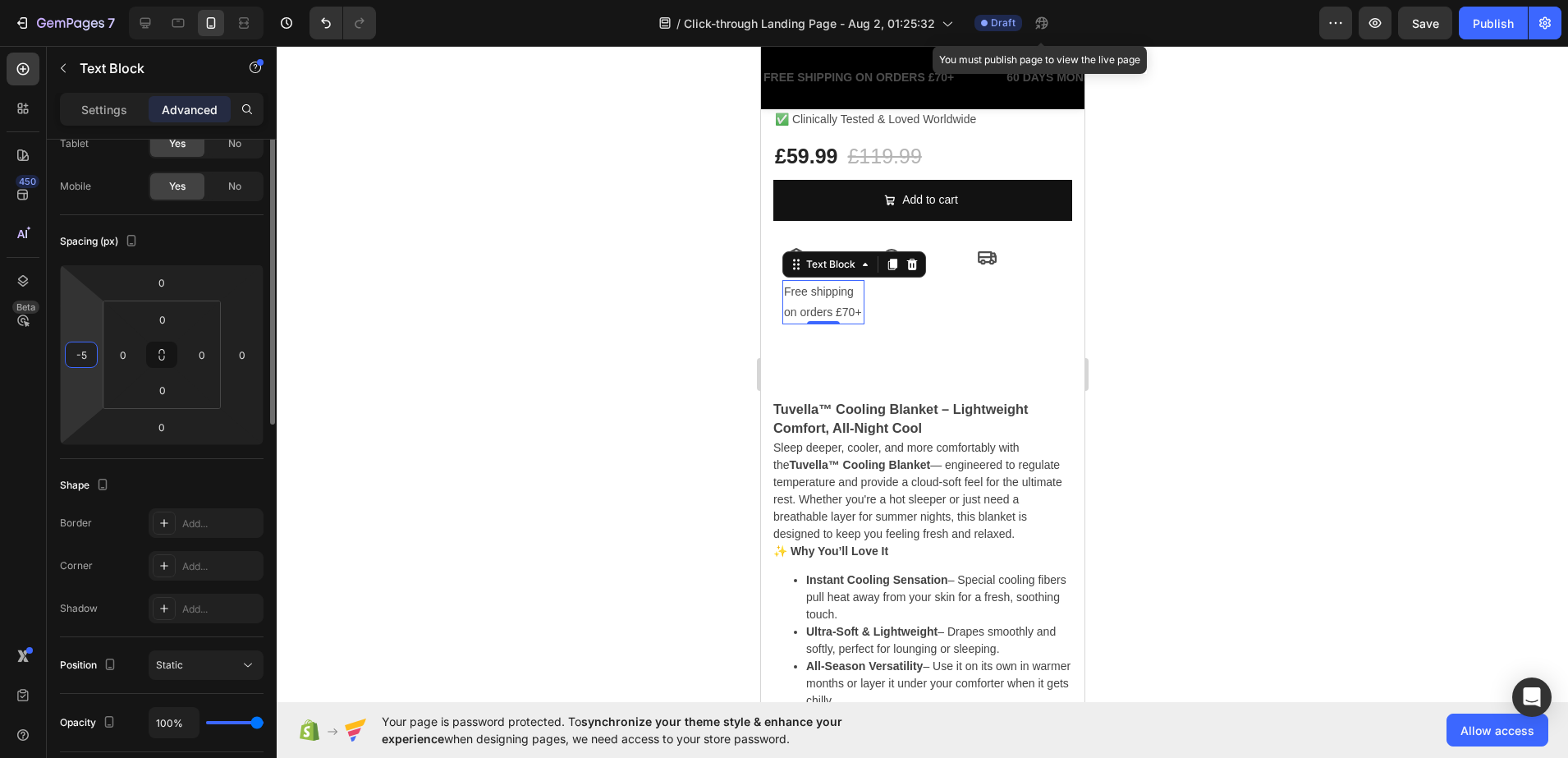 scroll, scrollTop: 0, scrollLeft: 0, axis: both 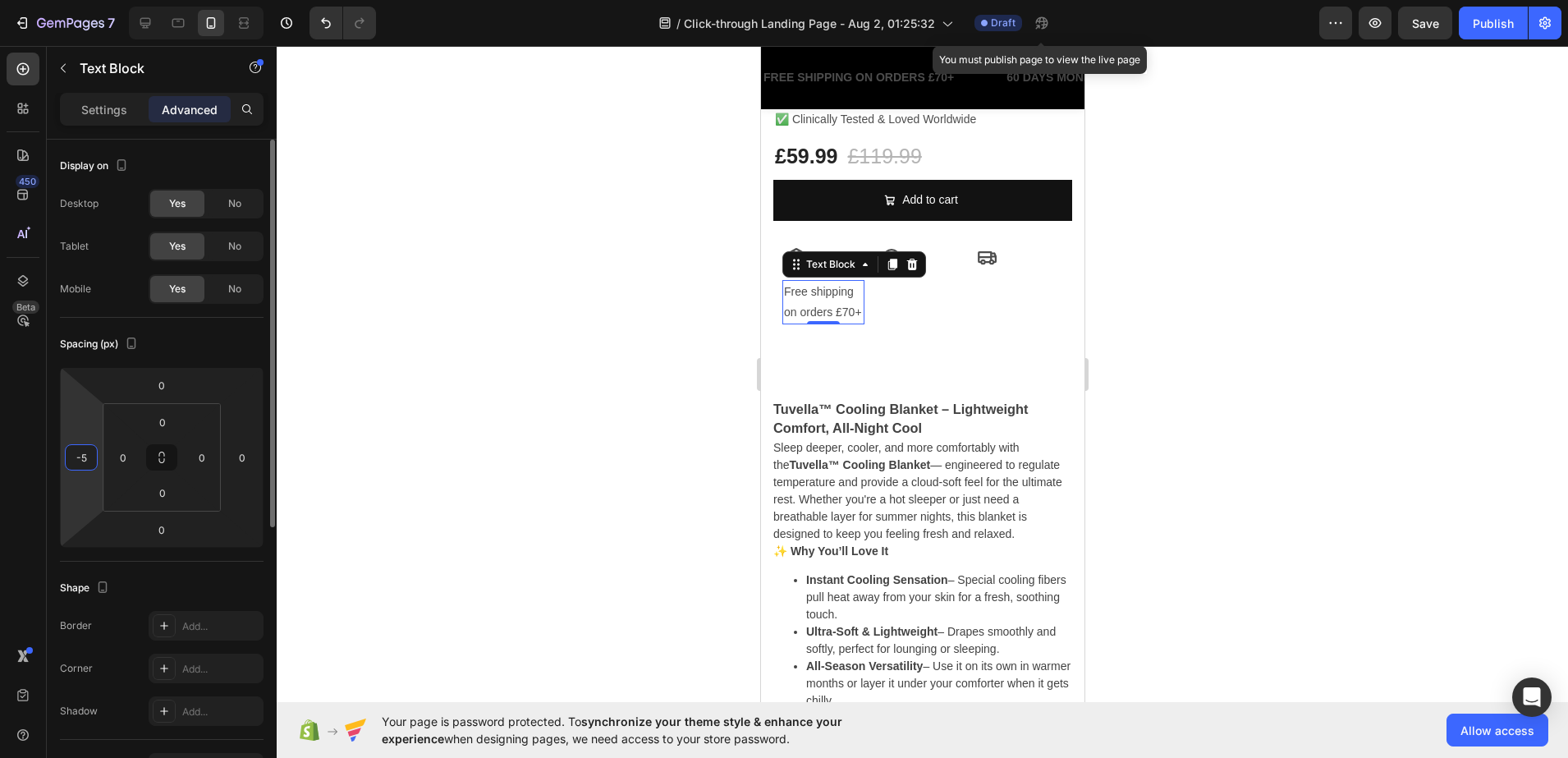 click on "Settings" at bounding box center [104, 109] 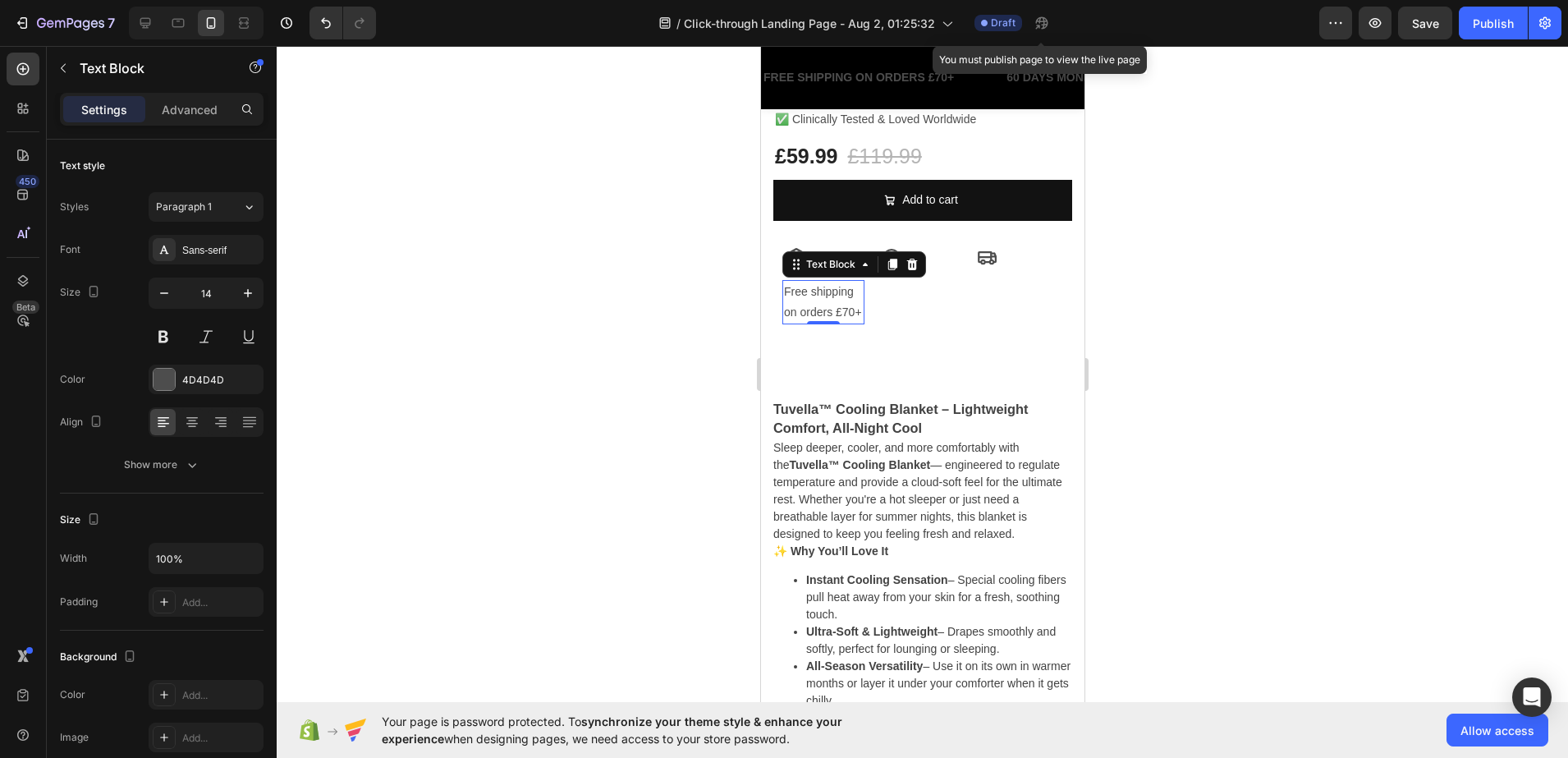 click on "on orders £70+" at bounding box center [823, 312] 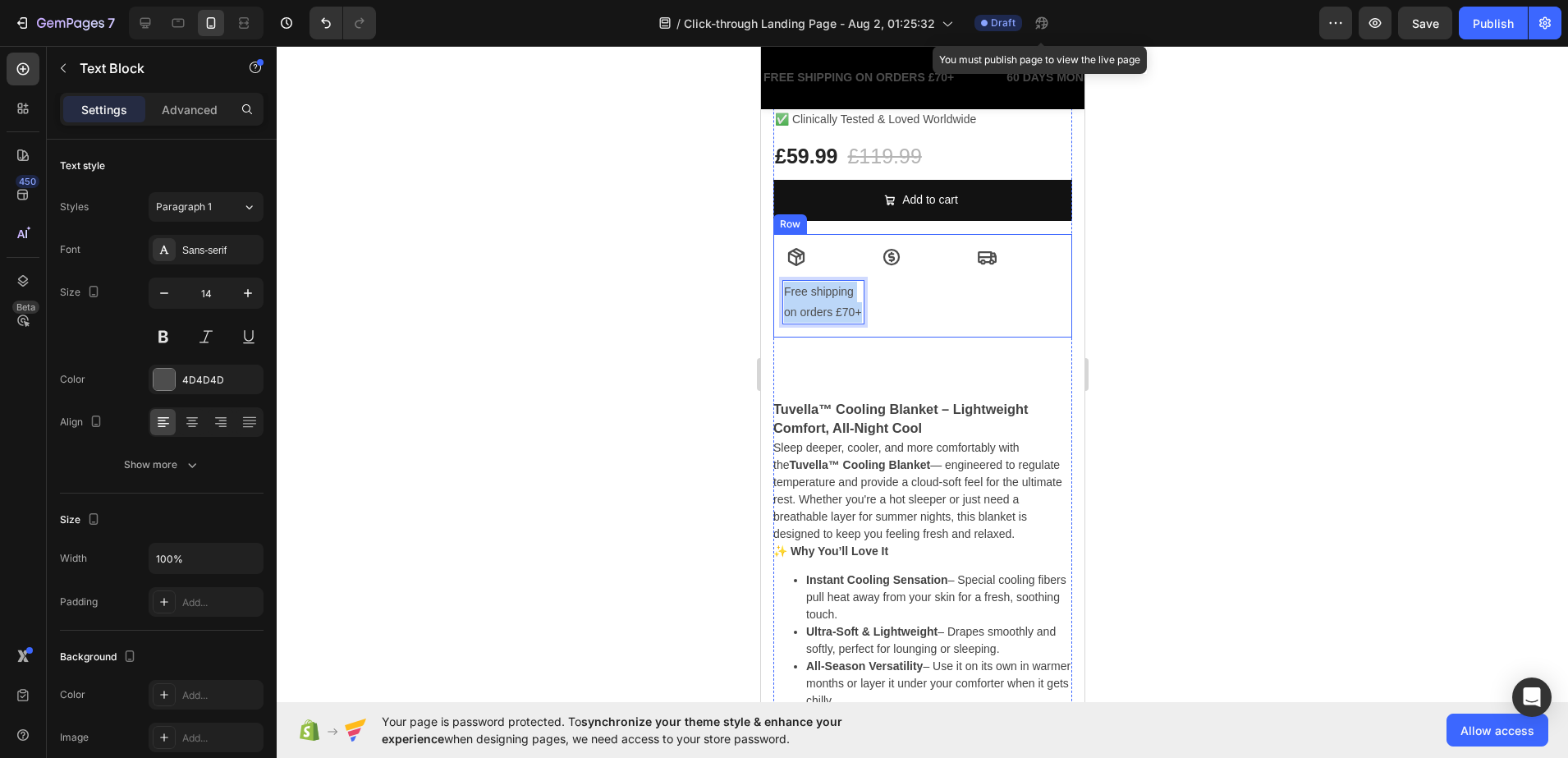 drag, startPoint x: 815, startPoint y: 317, endPoint x: 1359, endPoint y: 319, distance: 544.004 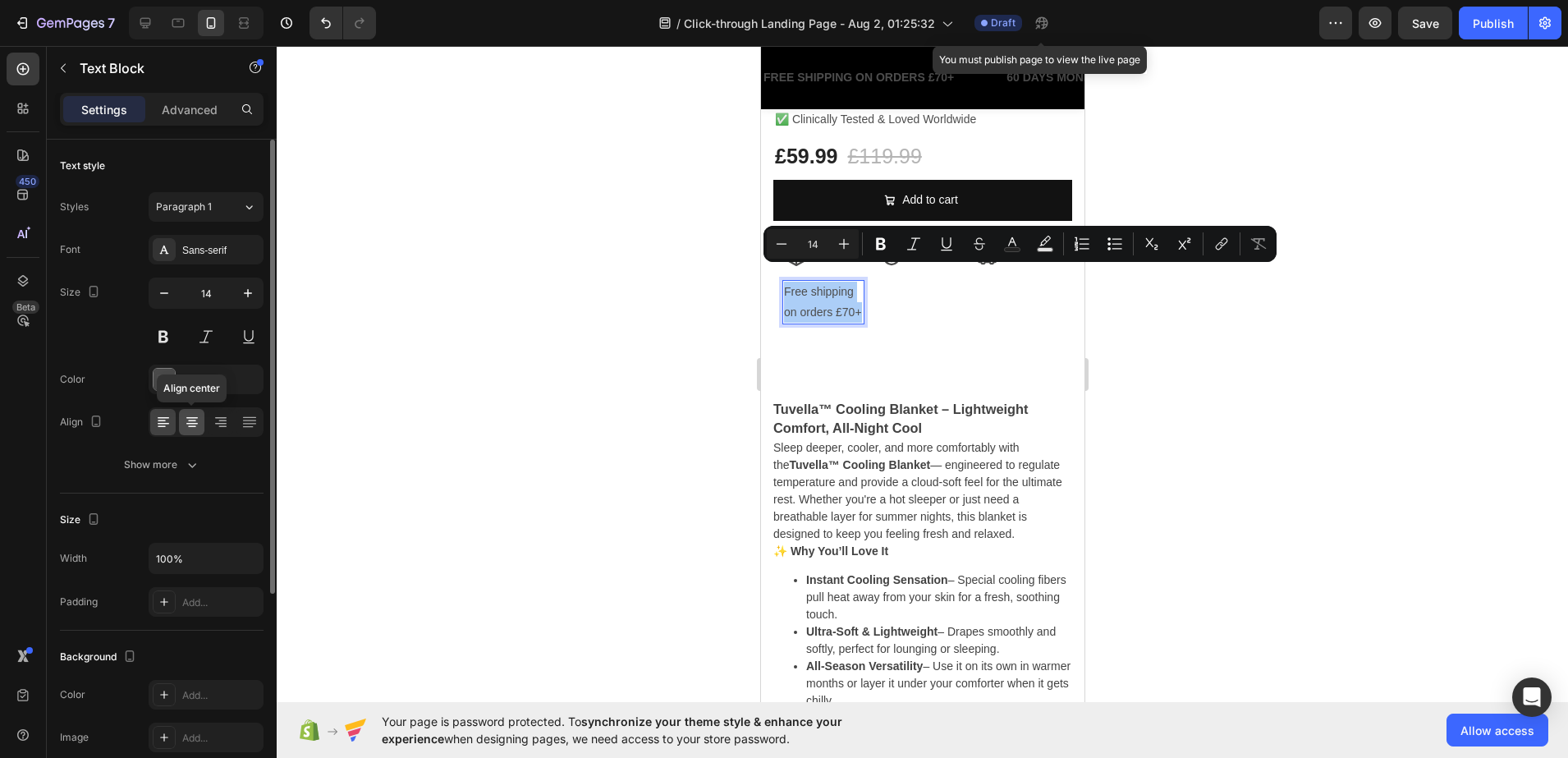 click 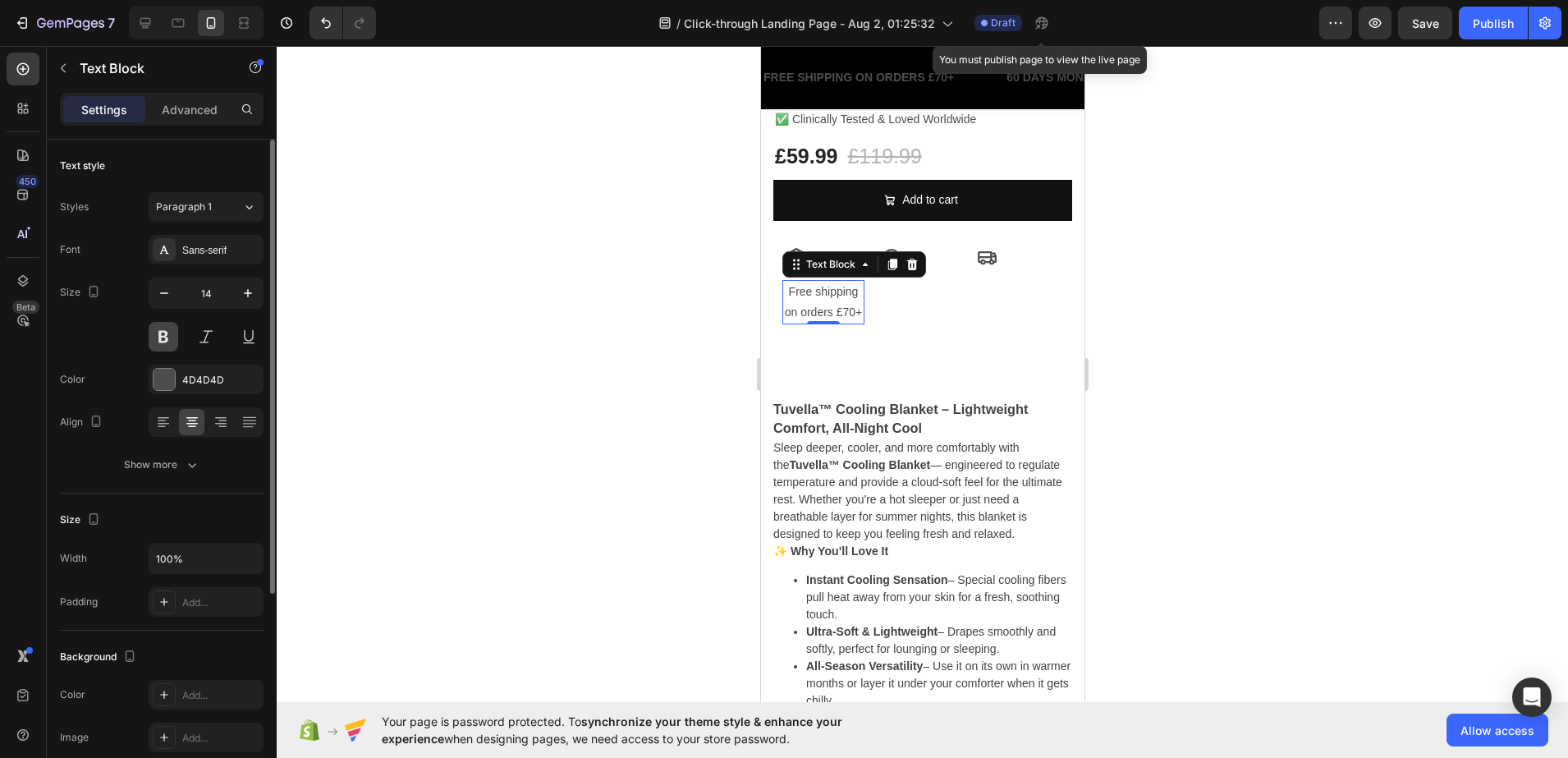 click at bounding box center (163, 337) 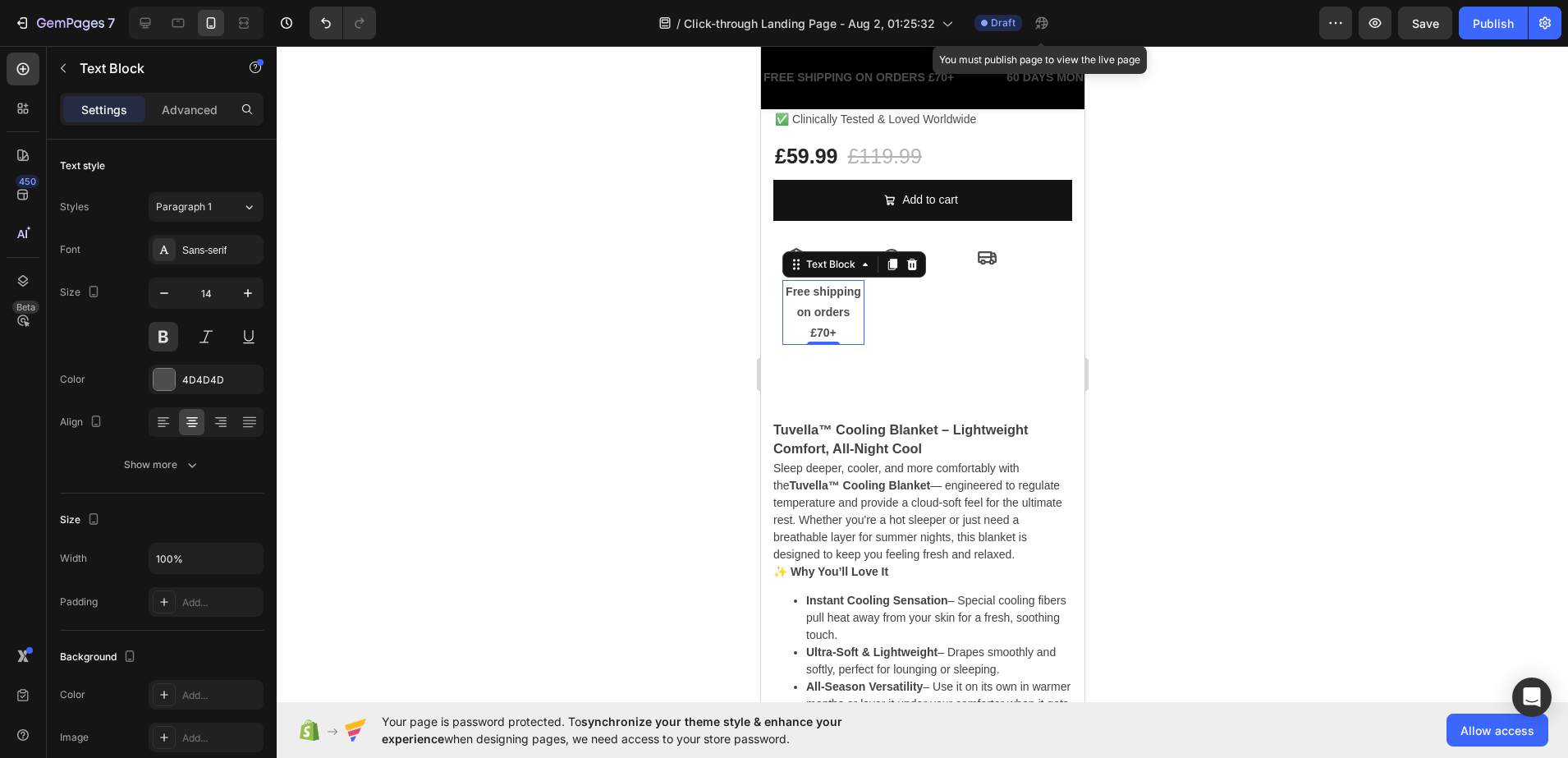 click 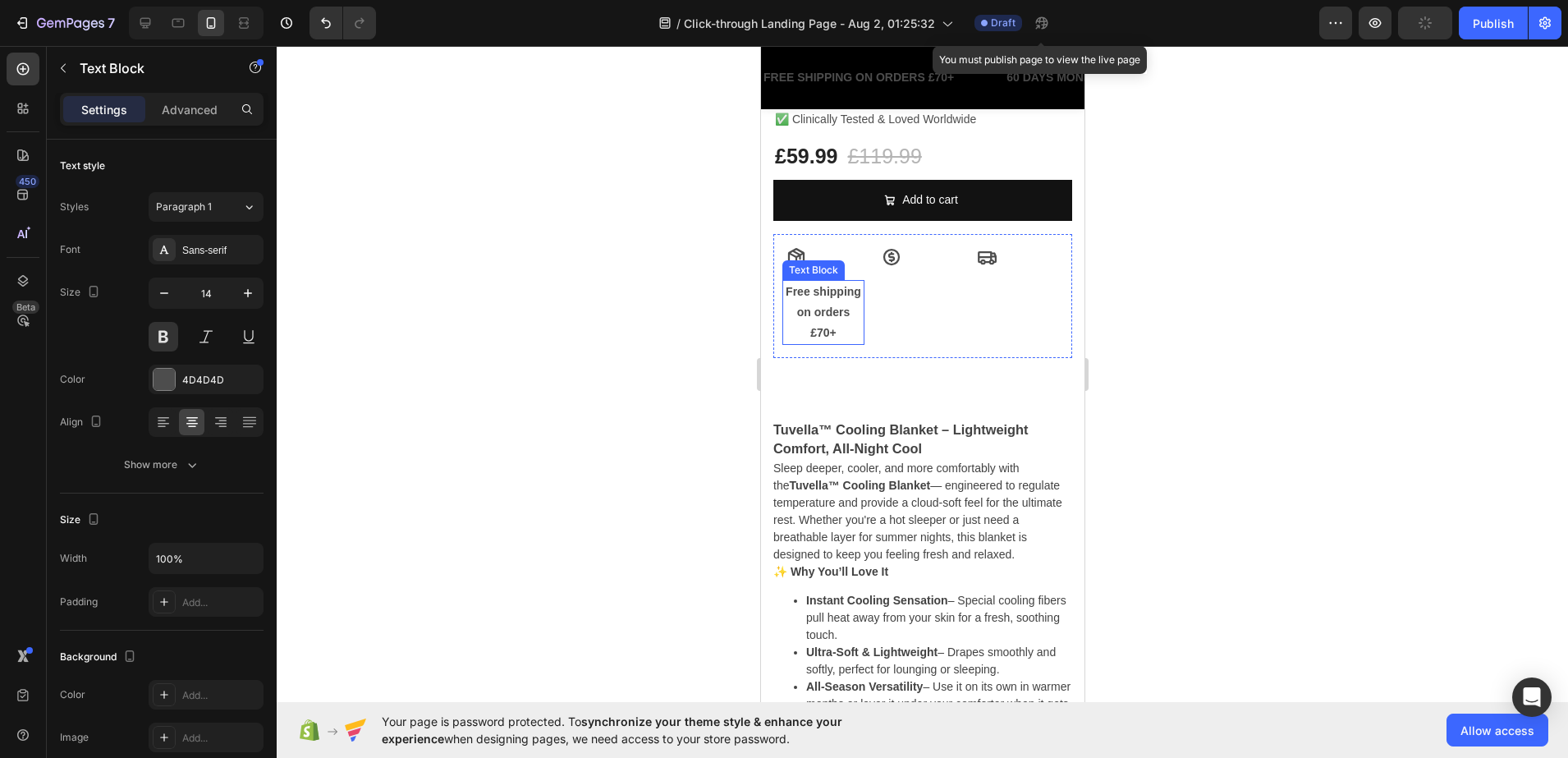 click on "on orders £70+" at bounding box center [823, 323] 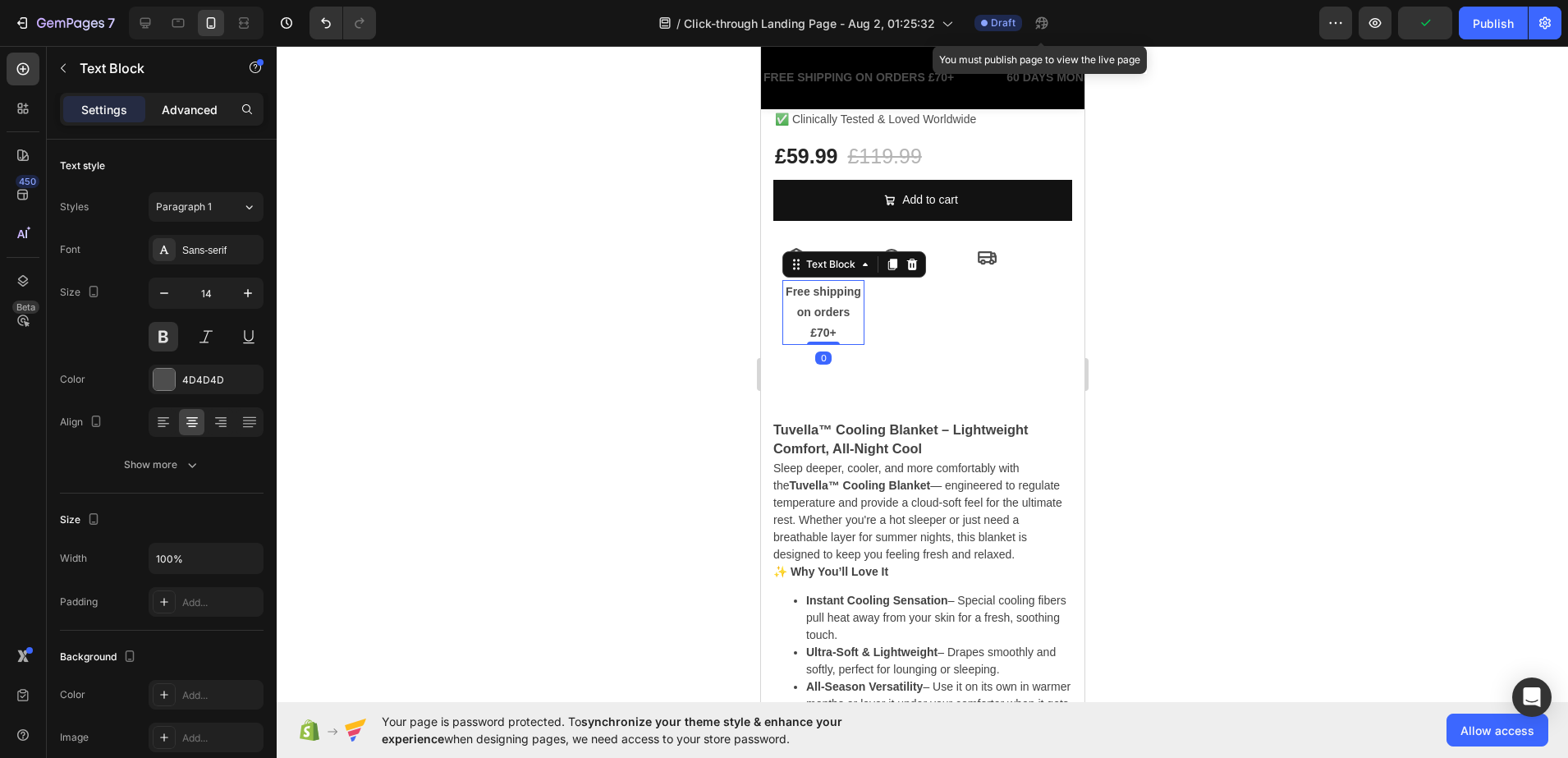 click on "Advanced" at bounding box center (190, 109) 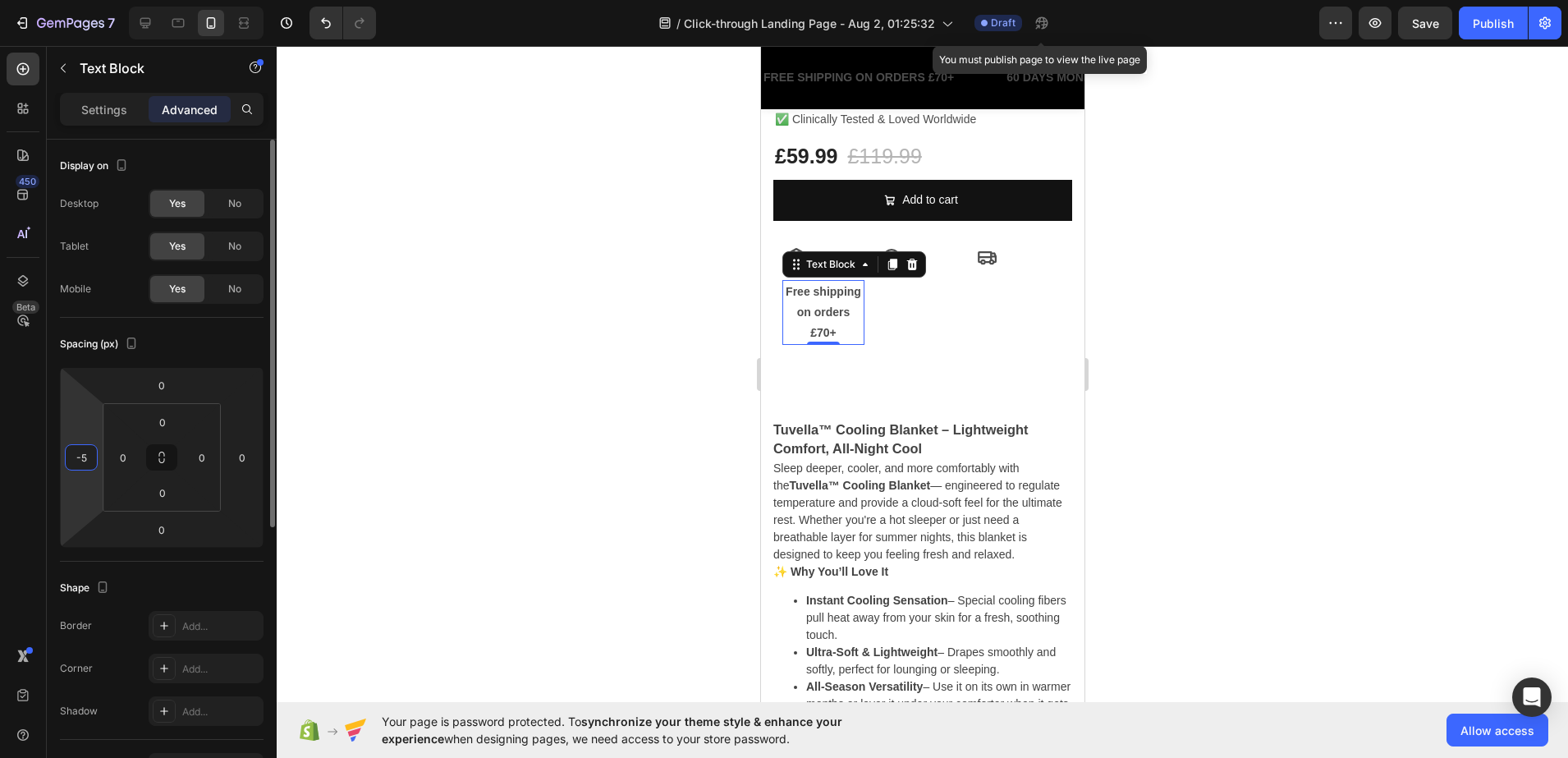 click on "-5" at bounding box center [81, 457] 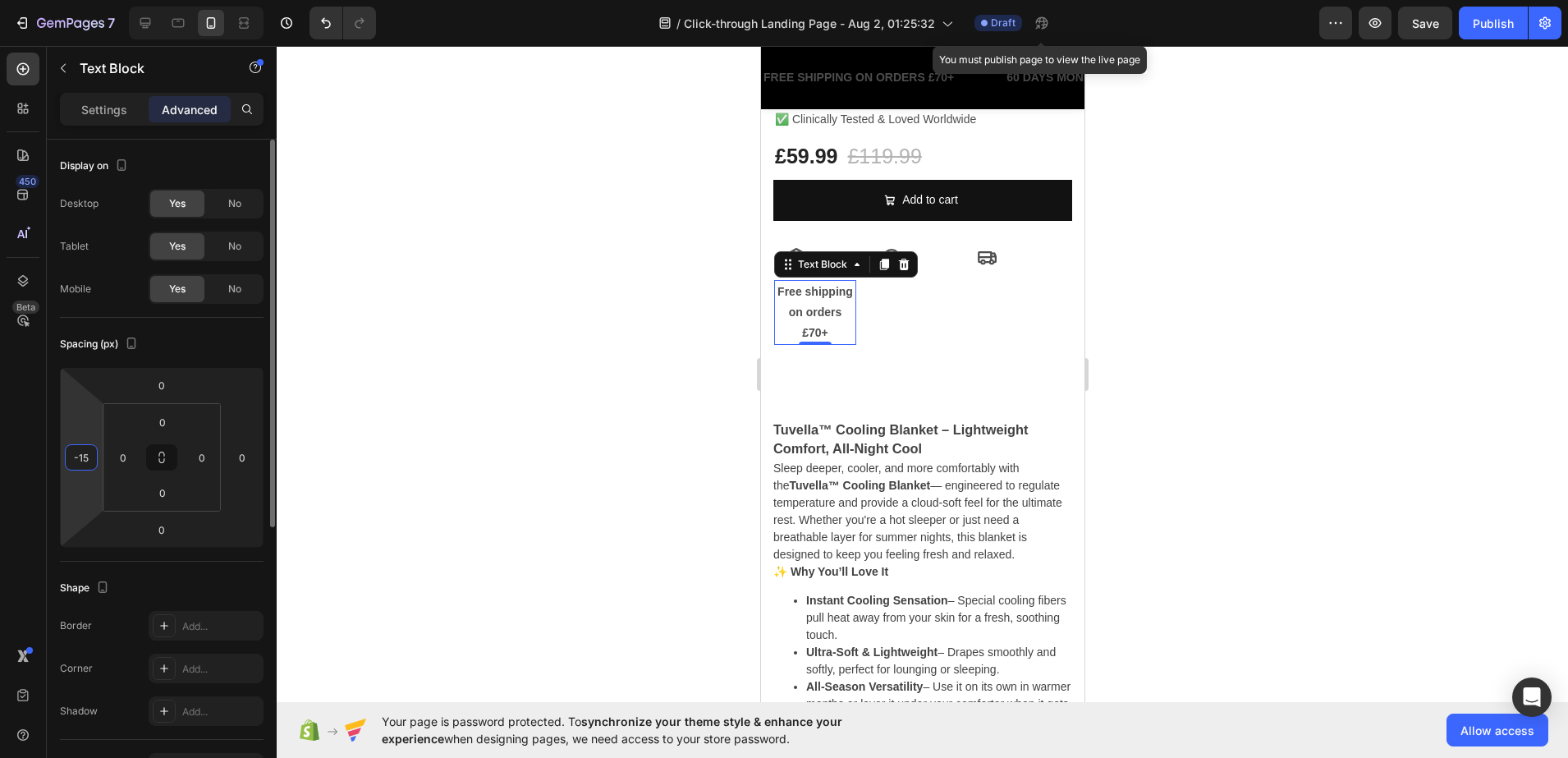 type on "-1" 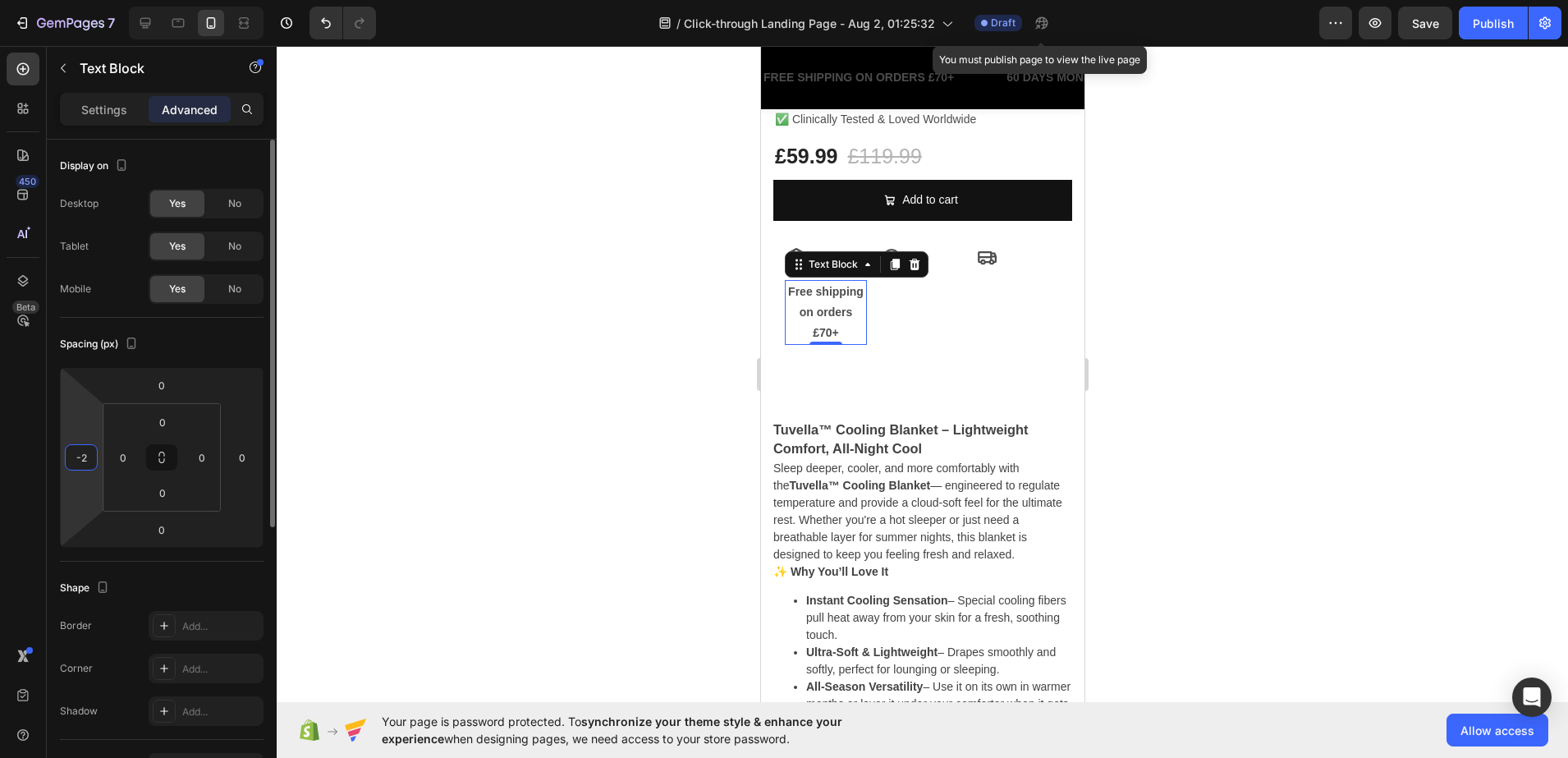 type on "-20" 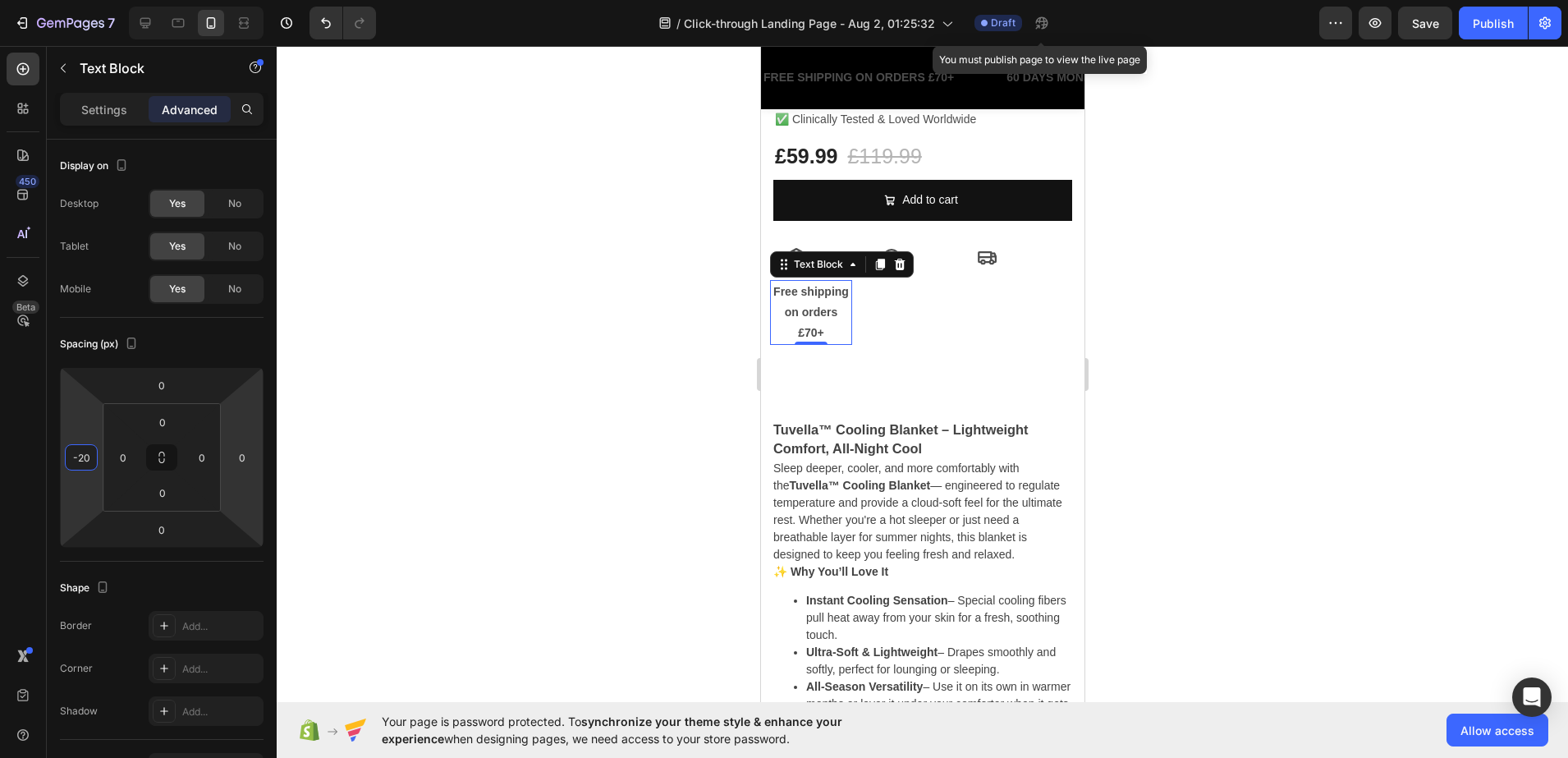 click 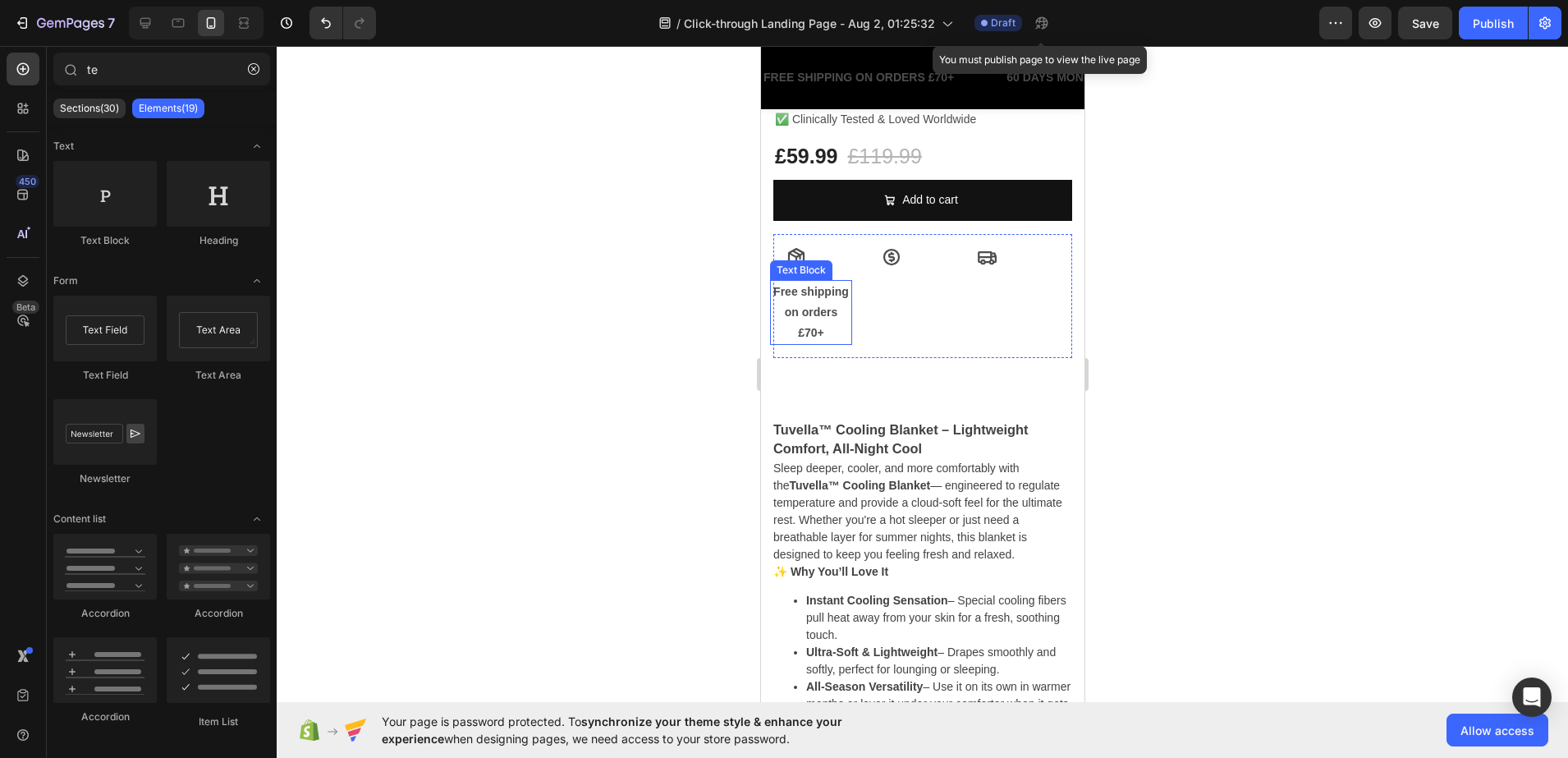 click on "Free shipping" at bounding box center (810, 292) 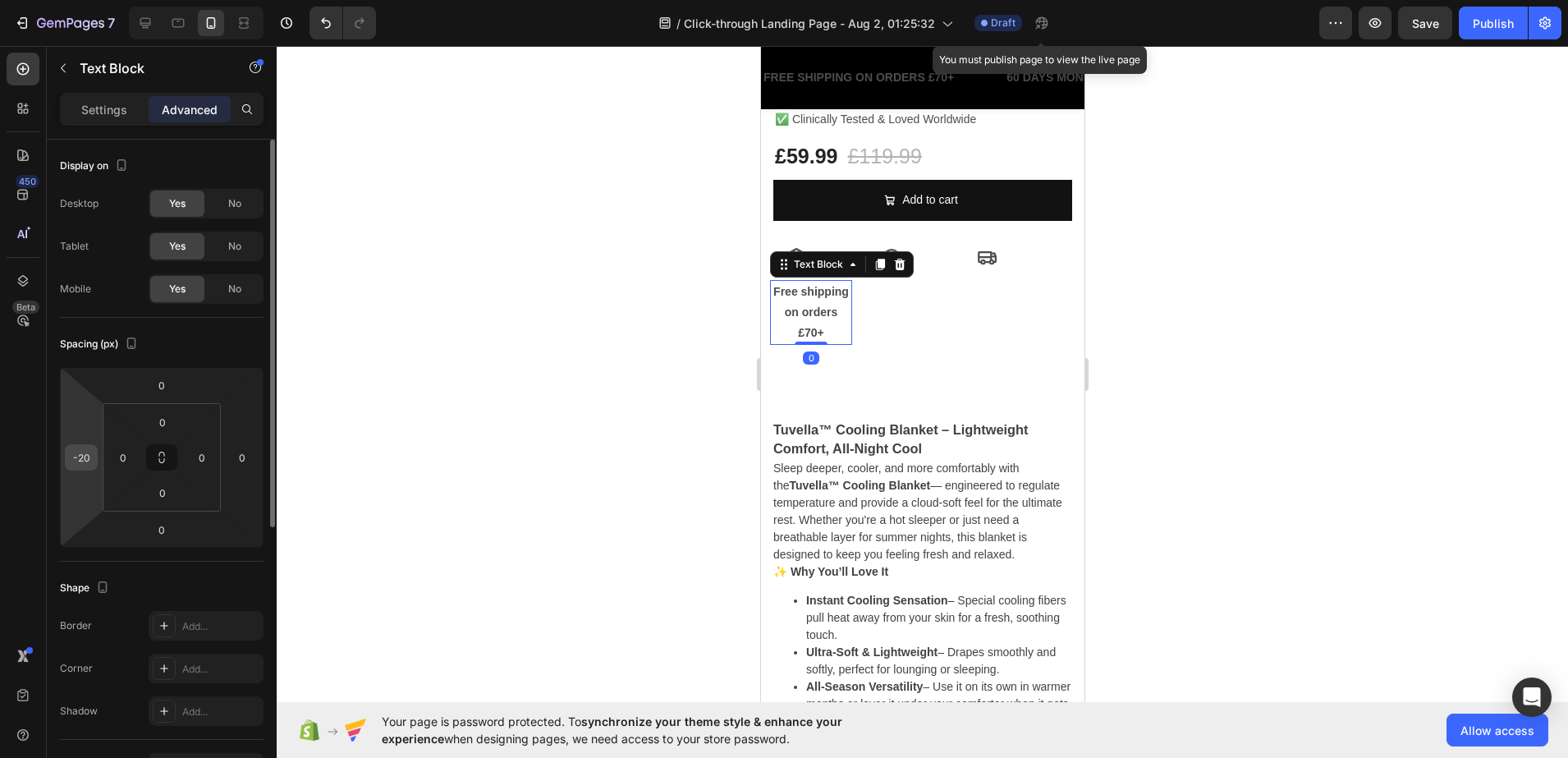 click on "-20" at bounding box center [81, 457] 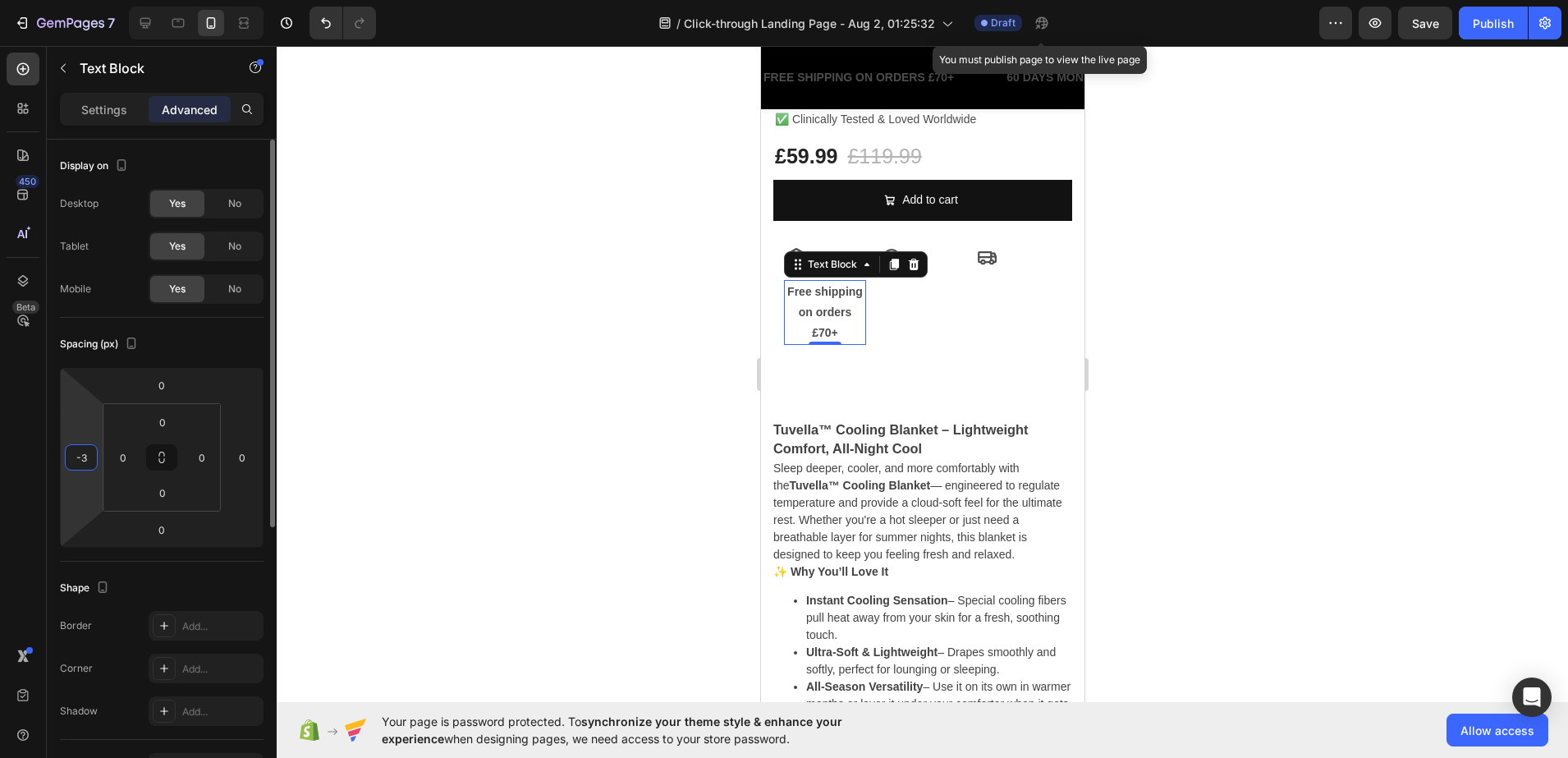 type on "-30" 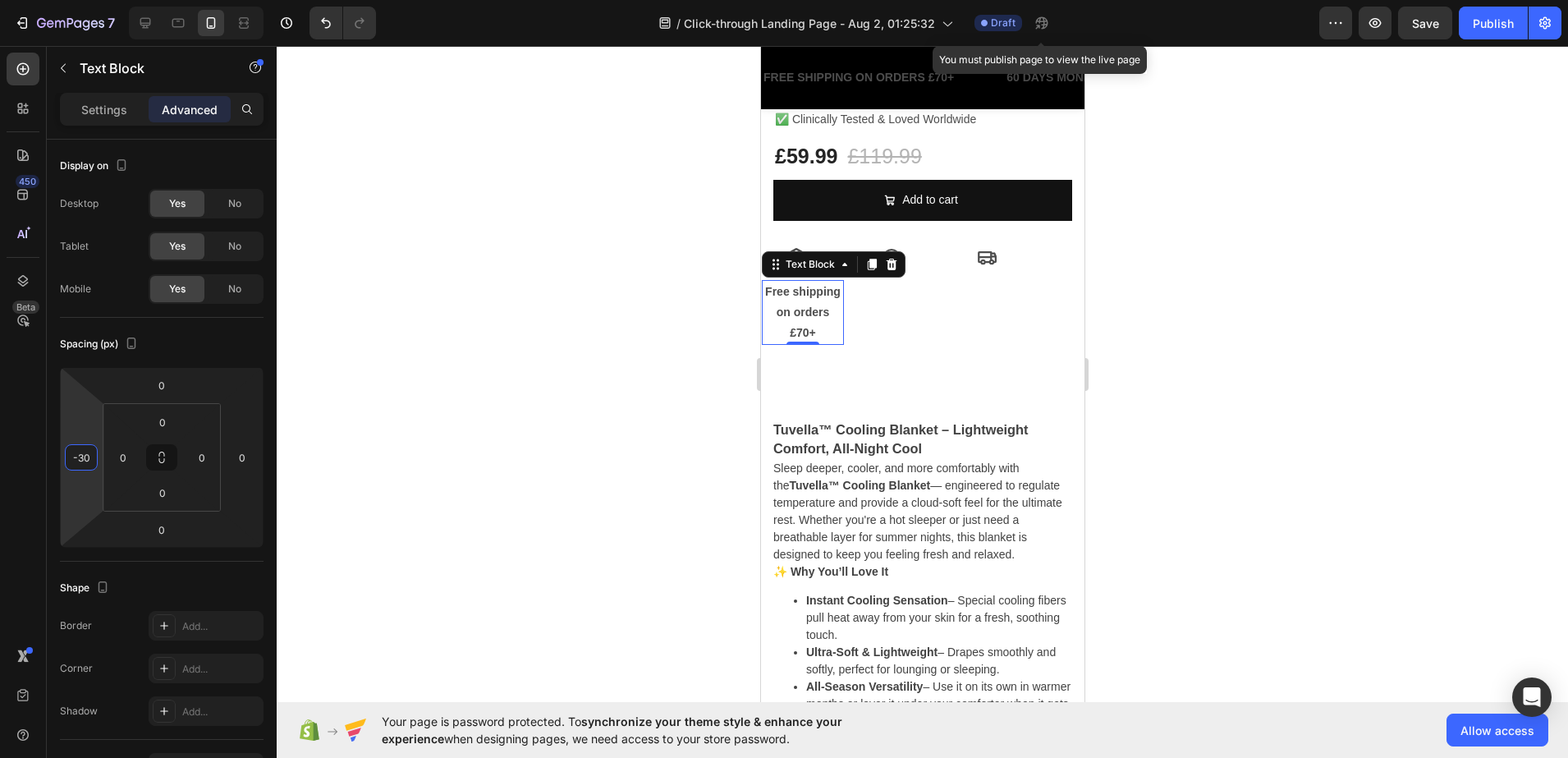click 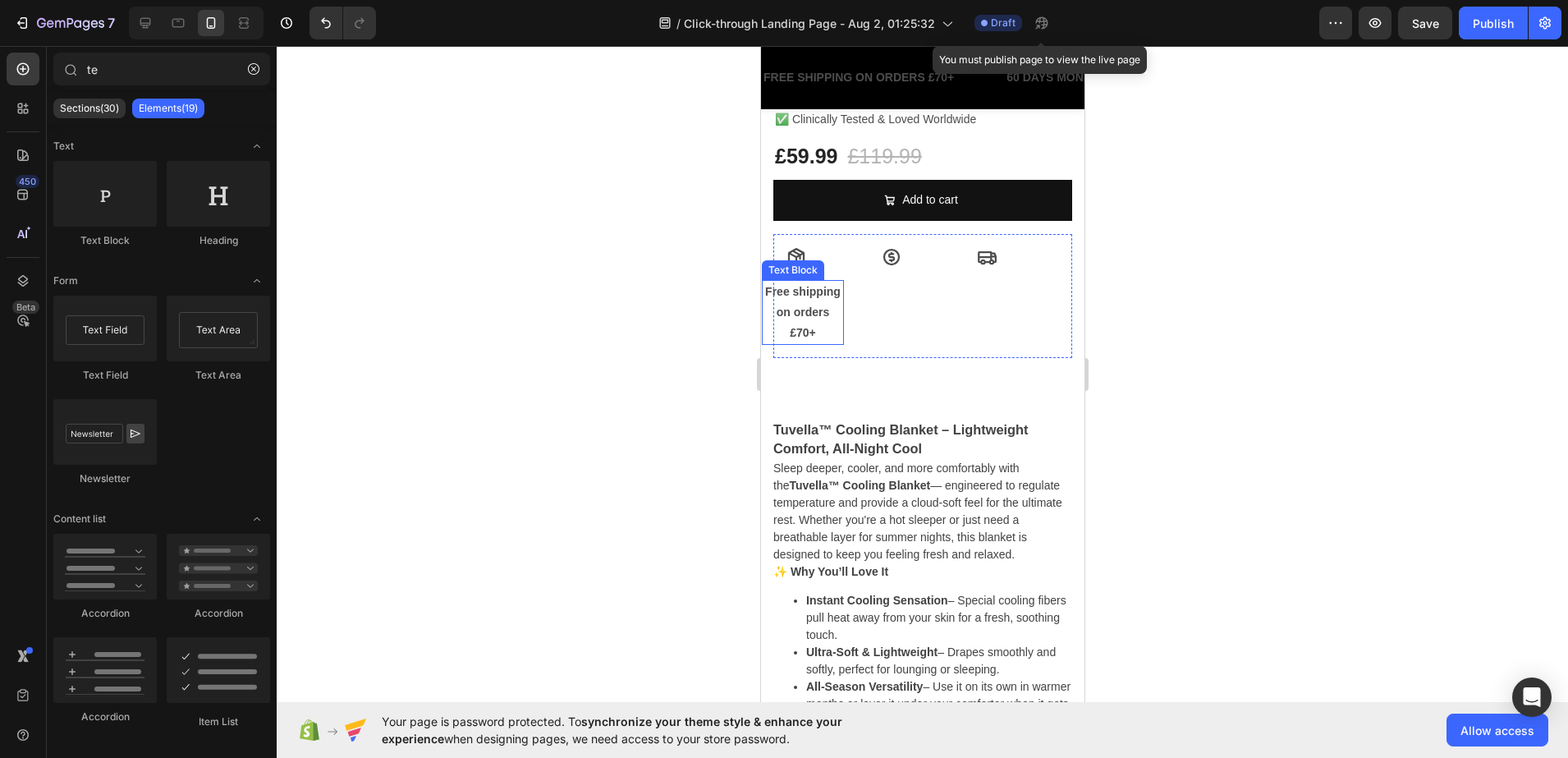 click on "on orders £70+" at bounding box center (802, 323) 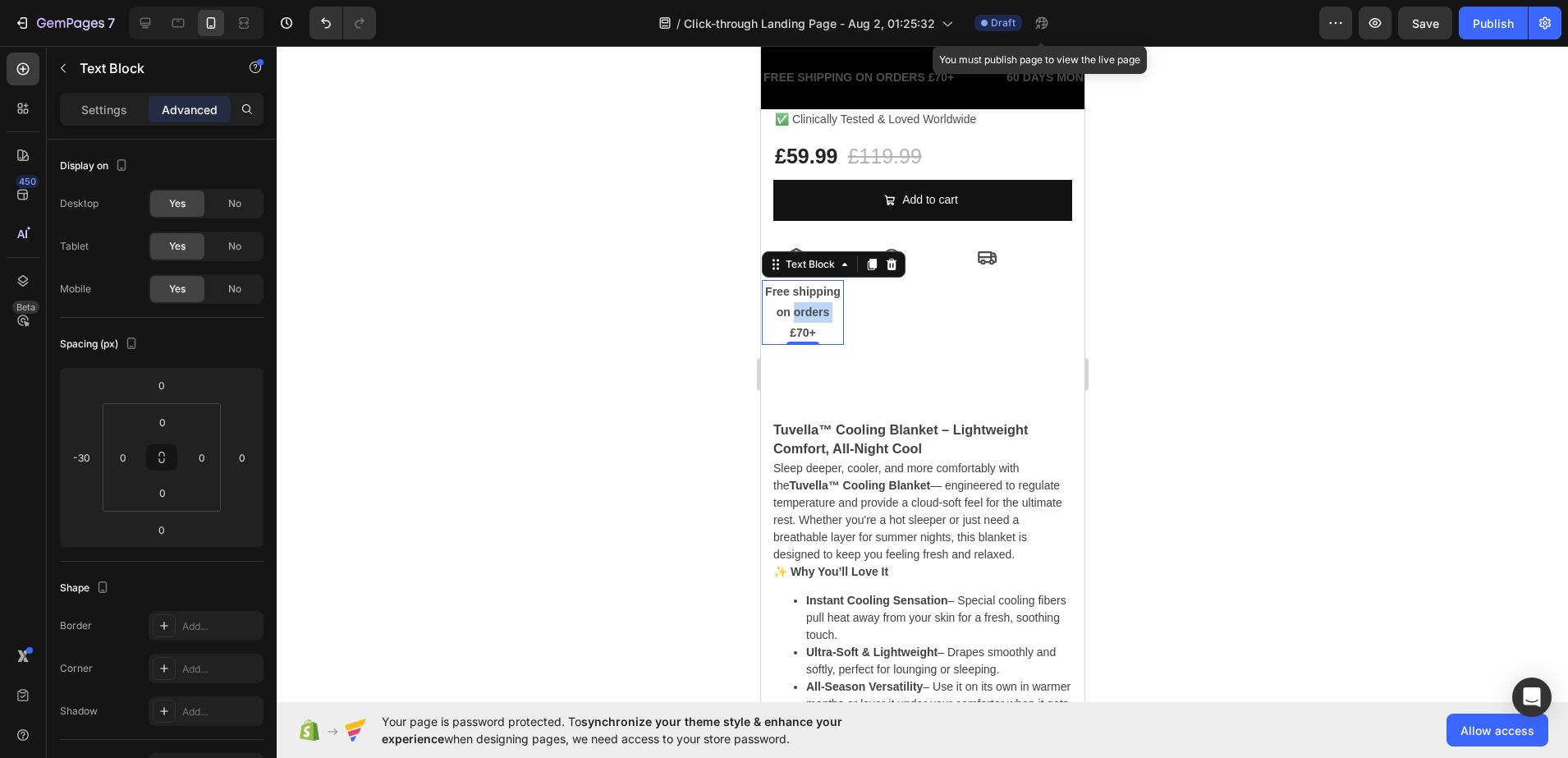 click on "on orders £70+" at bounding box center (802, 323) 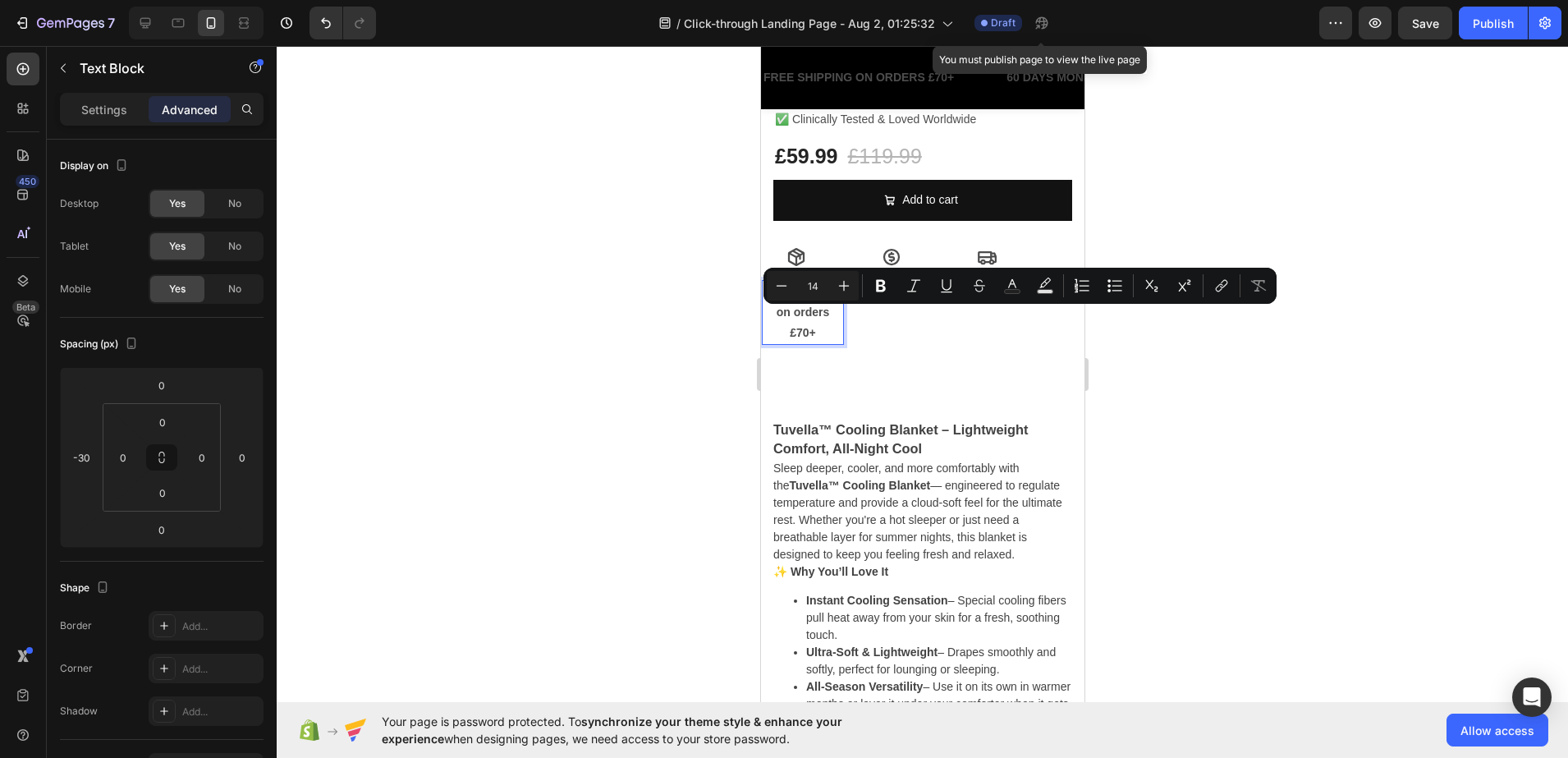 click on "on orders £70+" at bounding box center (802, 323) 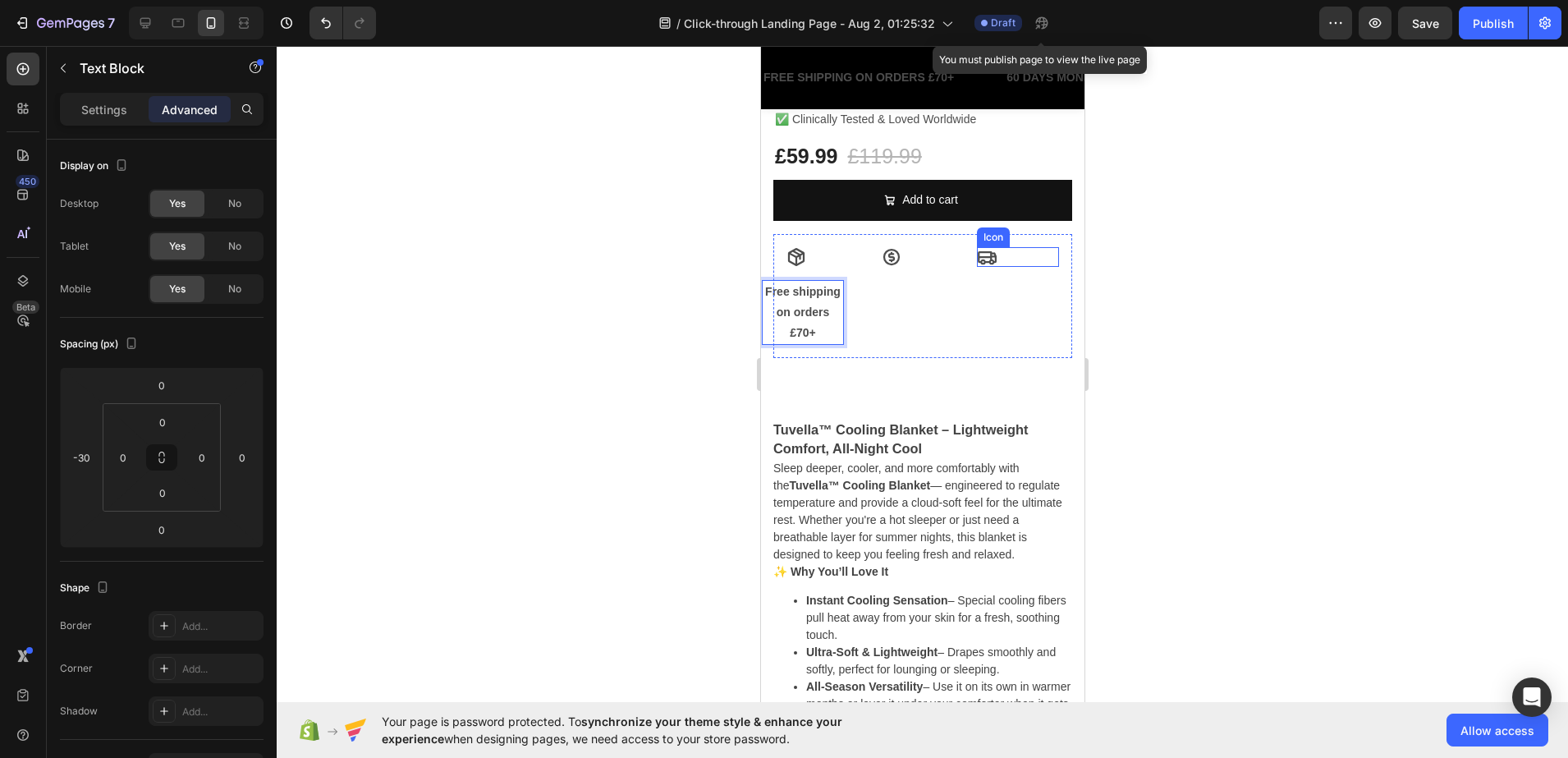 click on "Icon" at bounding box center [1017, 257] 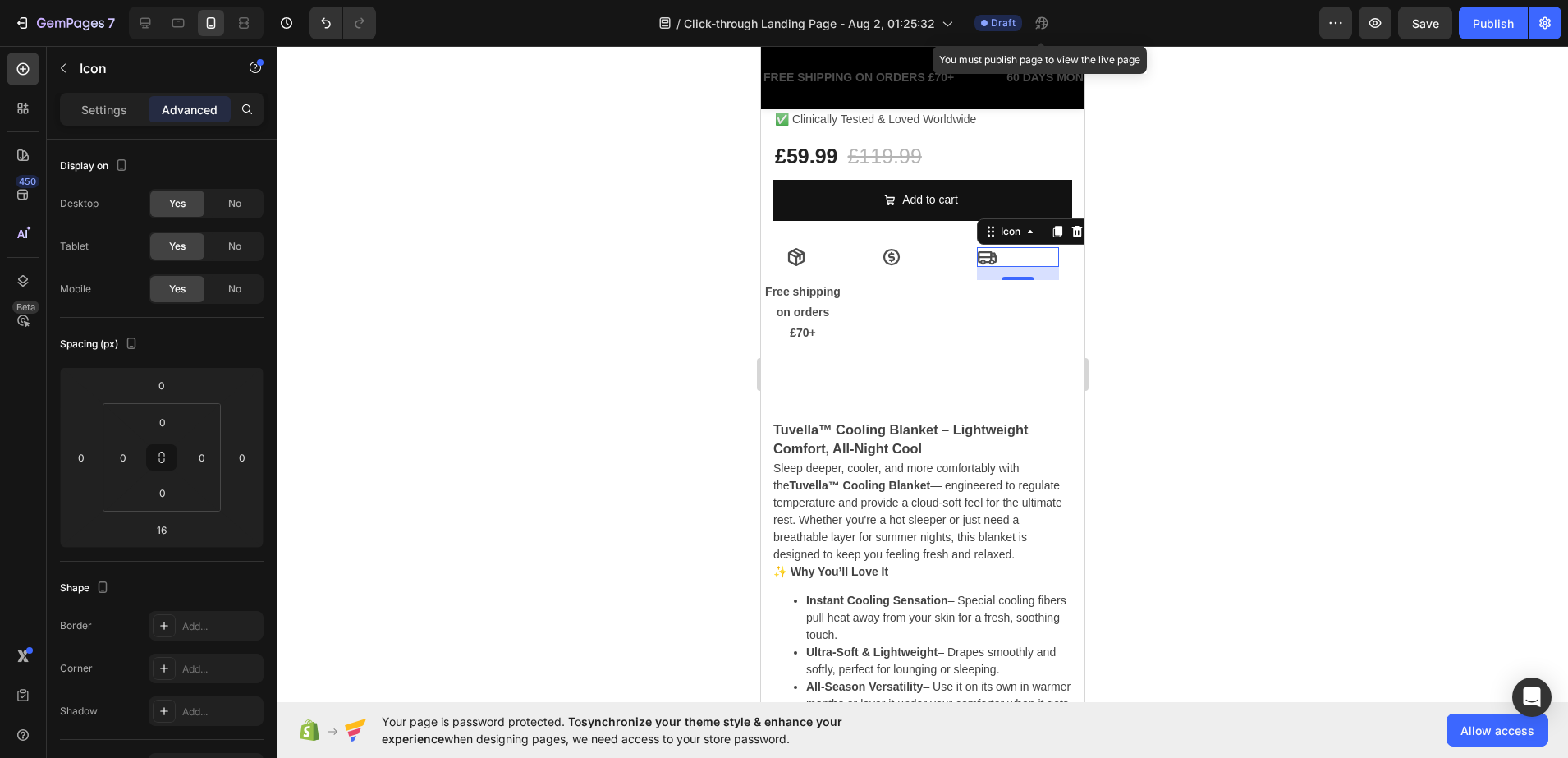 click 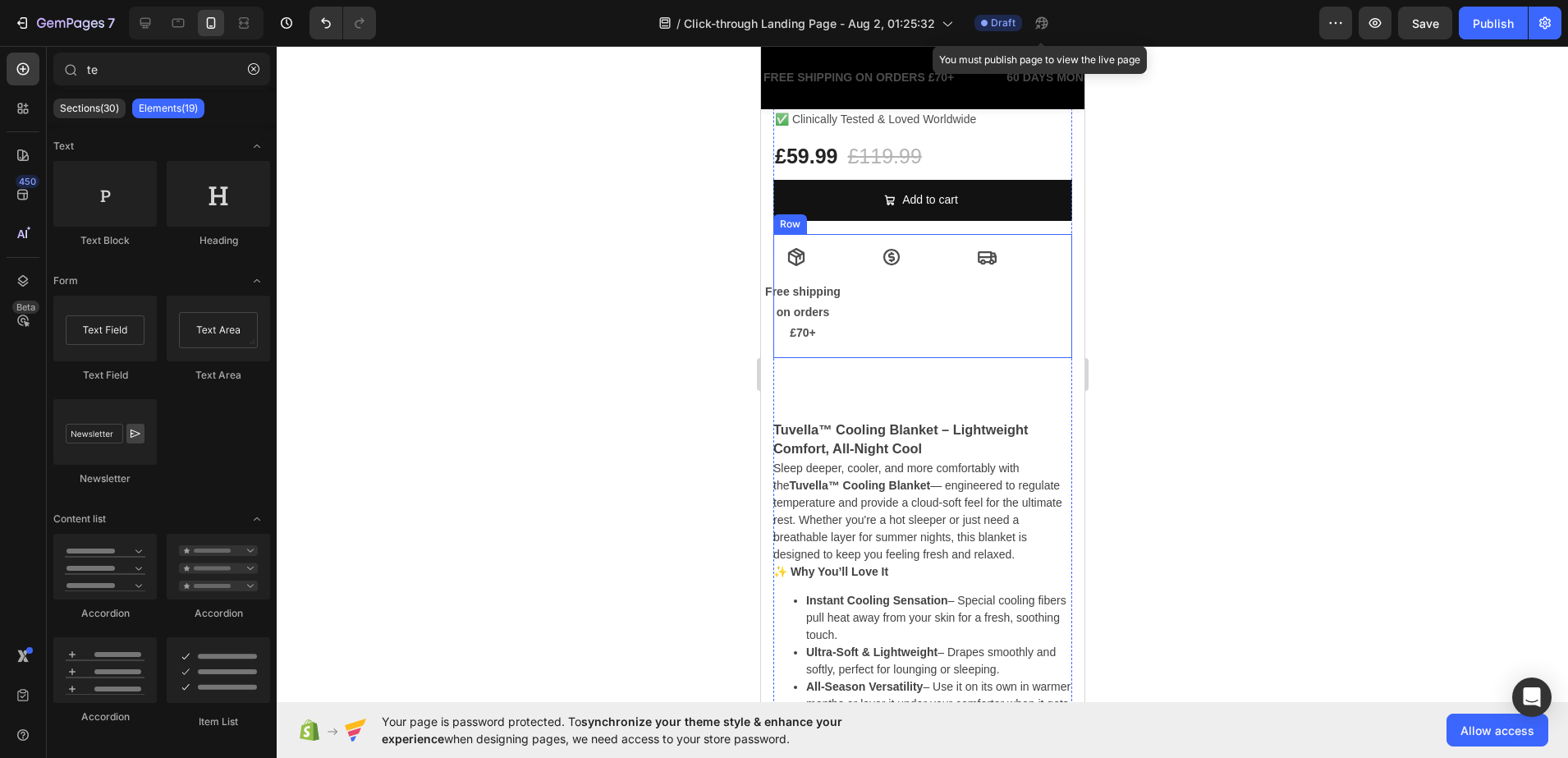 click on "Icon" at bounding box center [1017, 257] 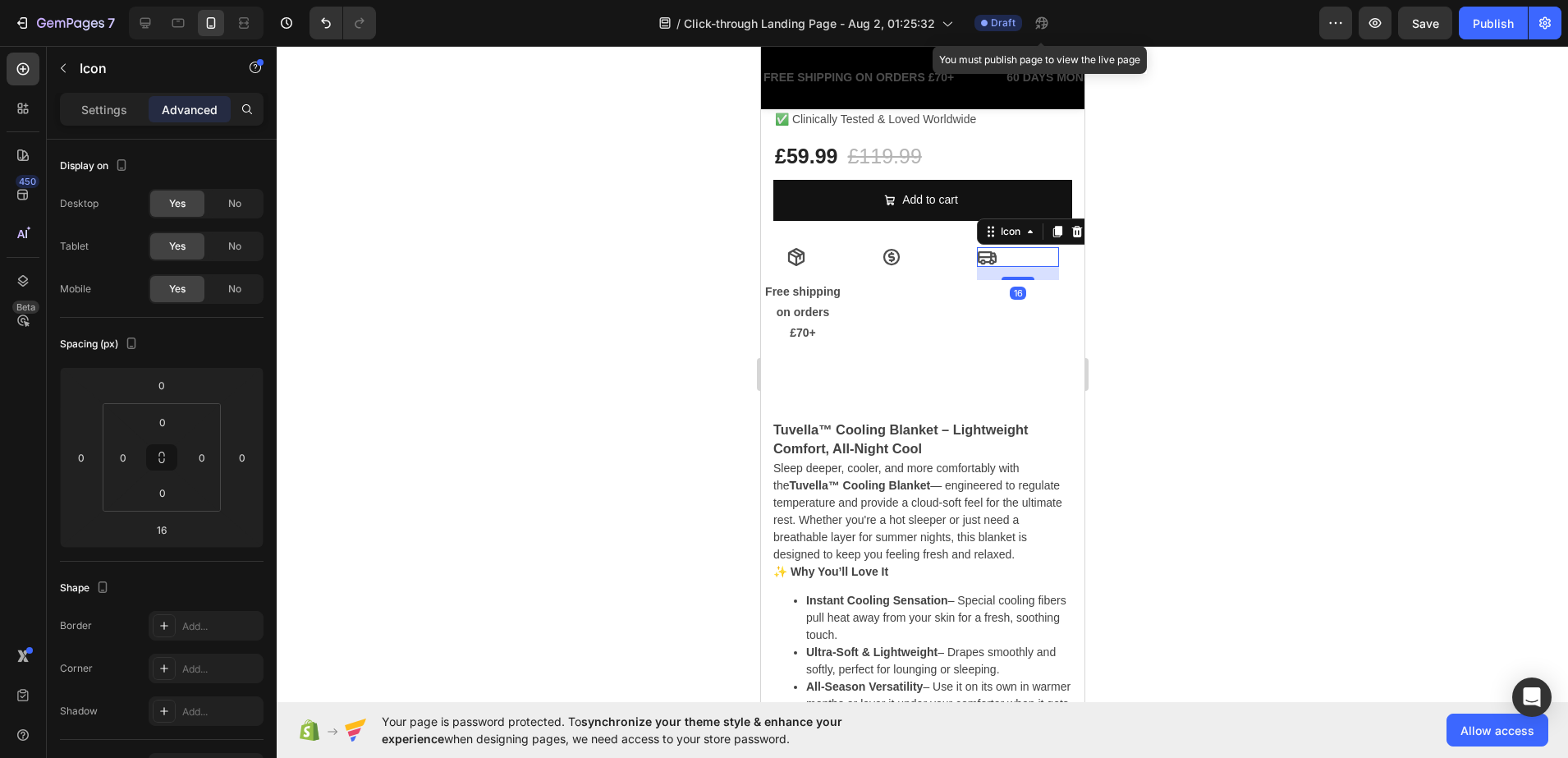 click 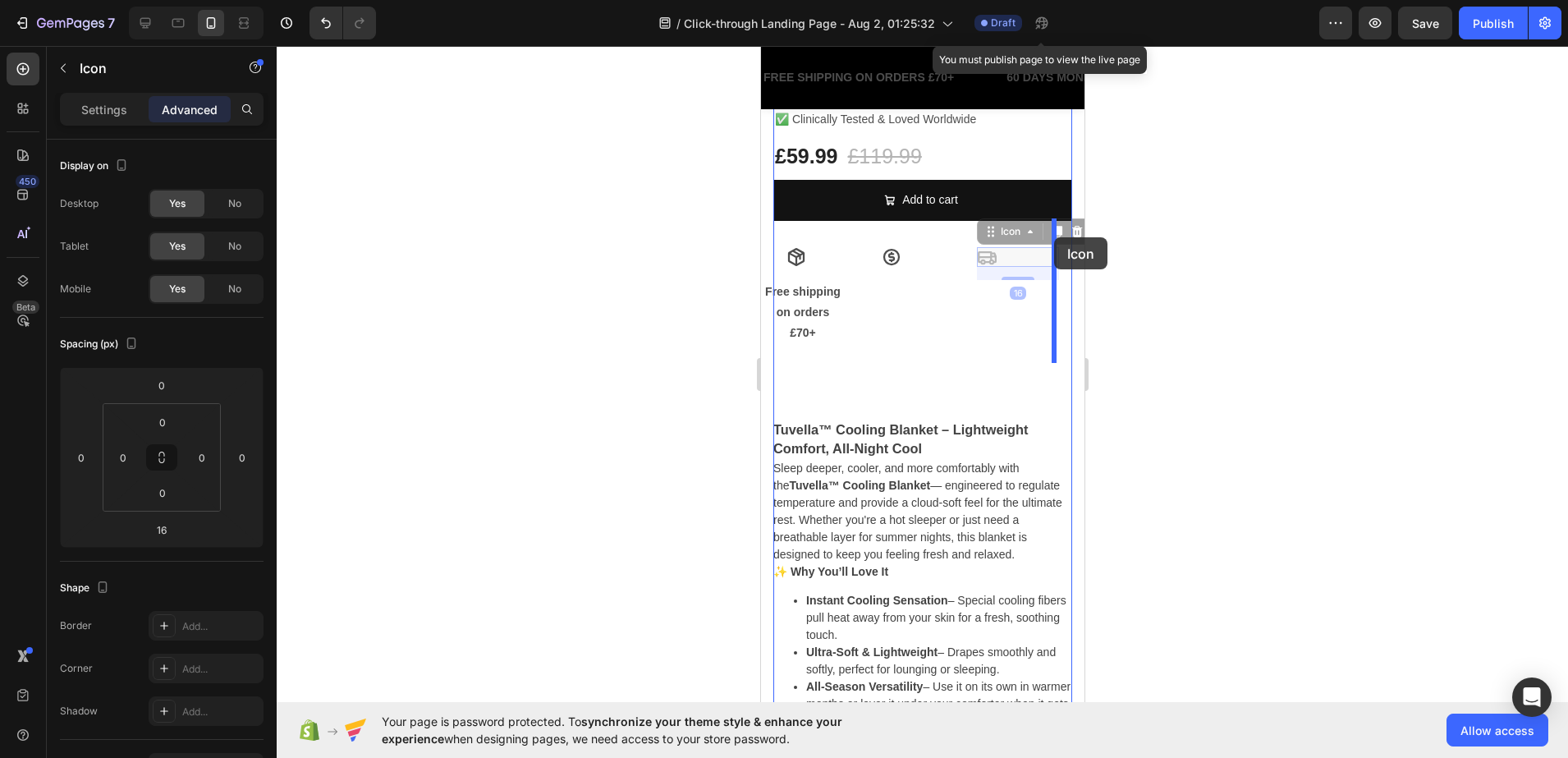 drag, startPoint x: 975, startPoint y: 238, endPoint x: 1850, endPoint y: 319, distance: 878.7411 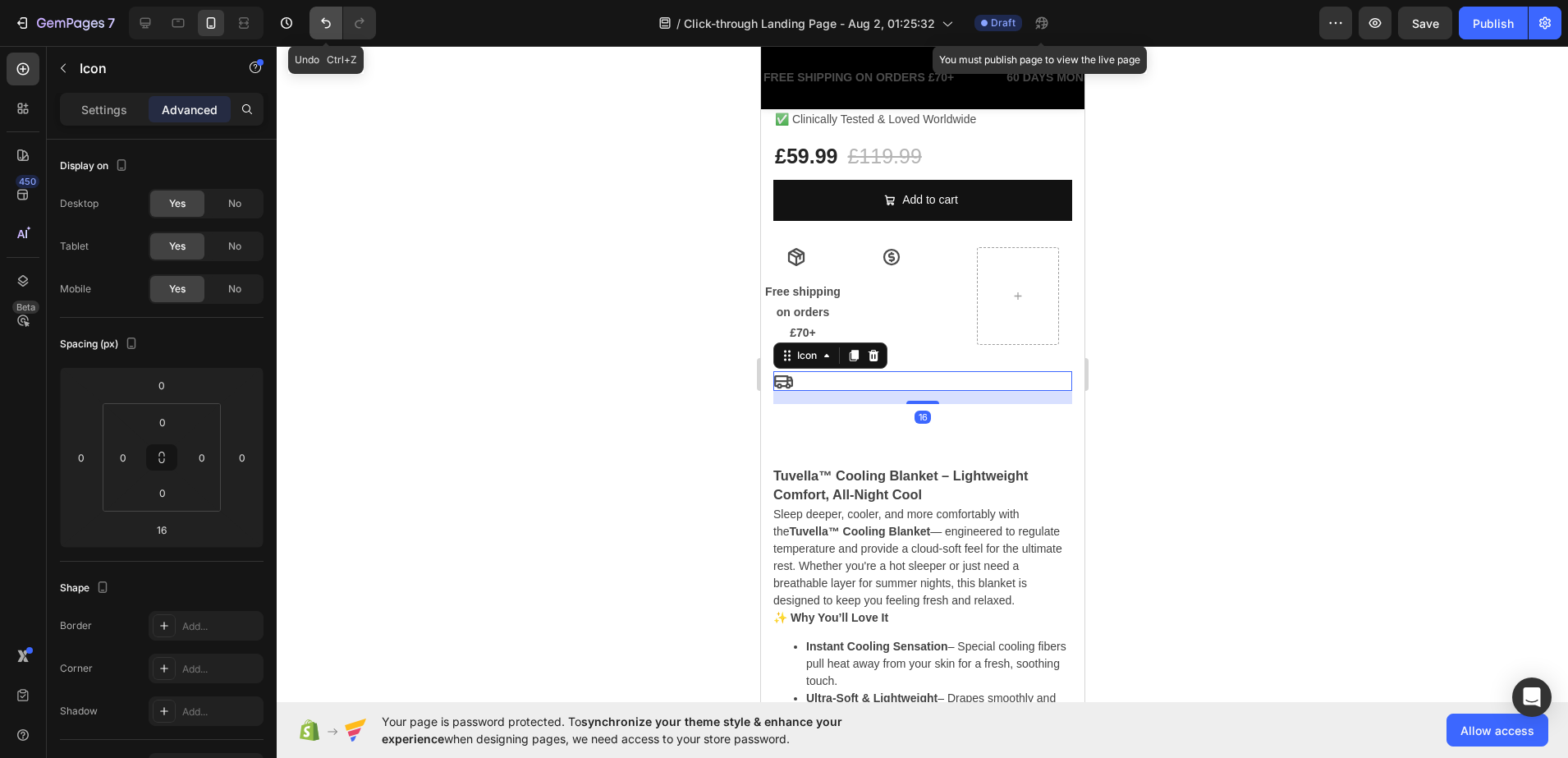 click 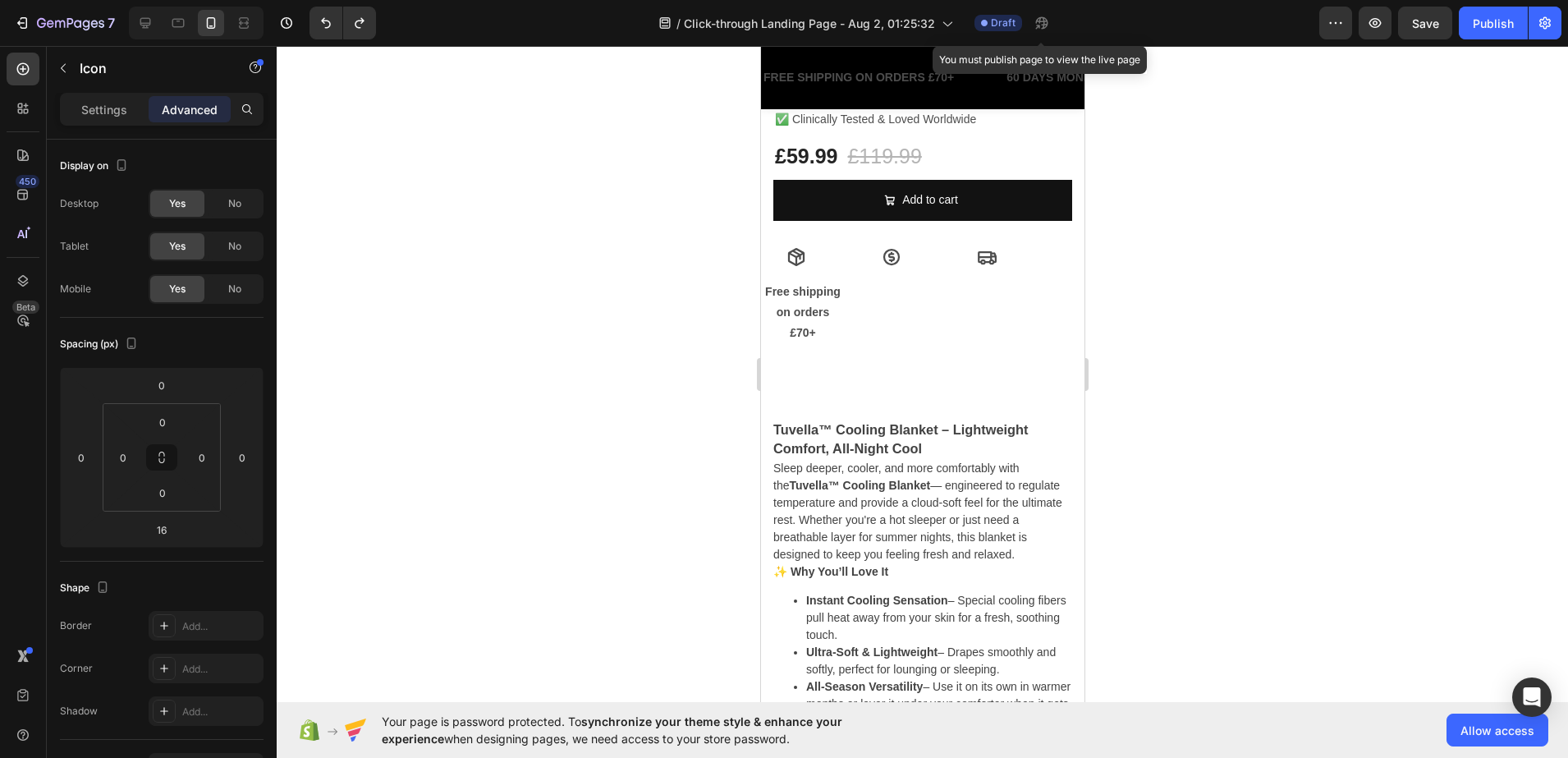 click 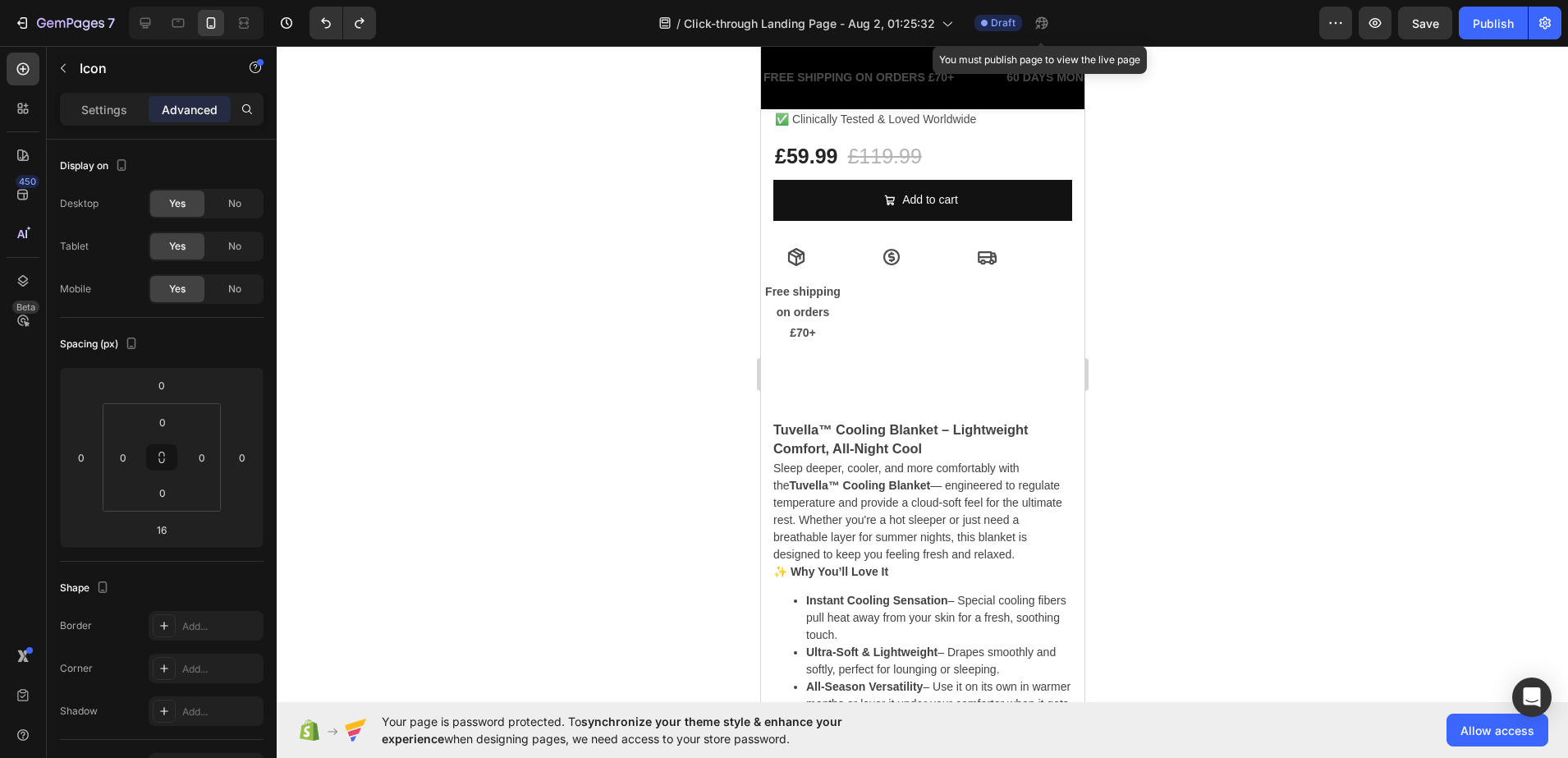 click 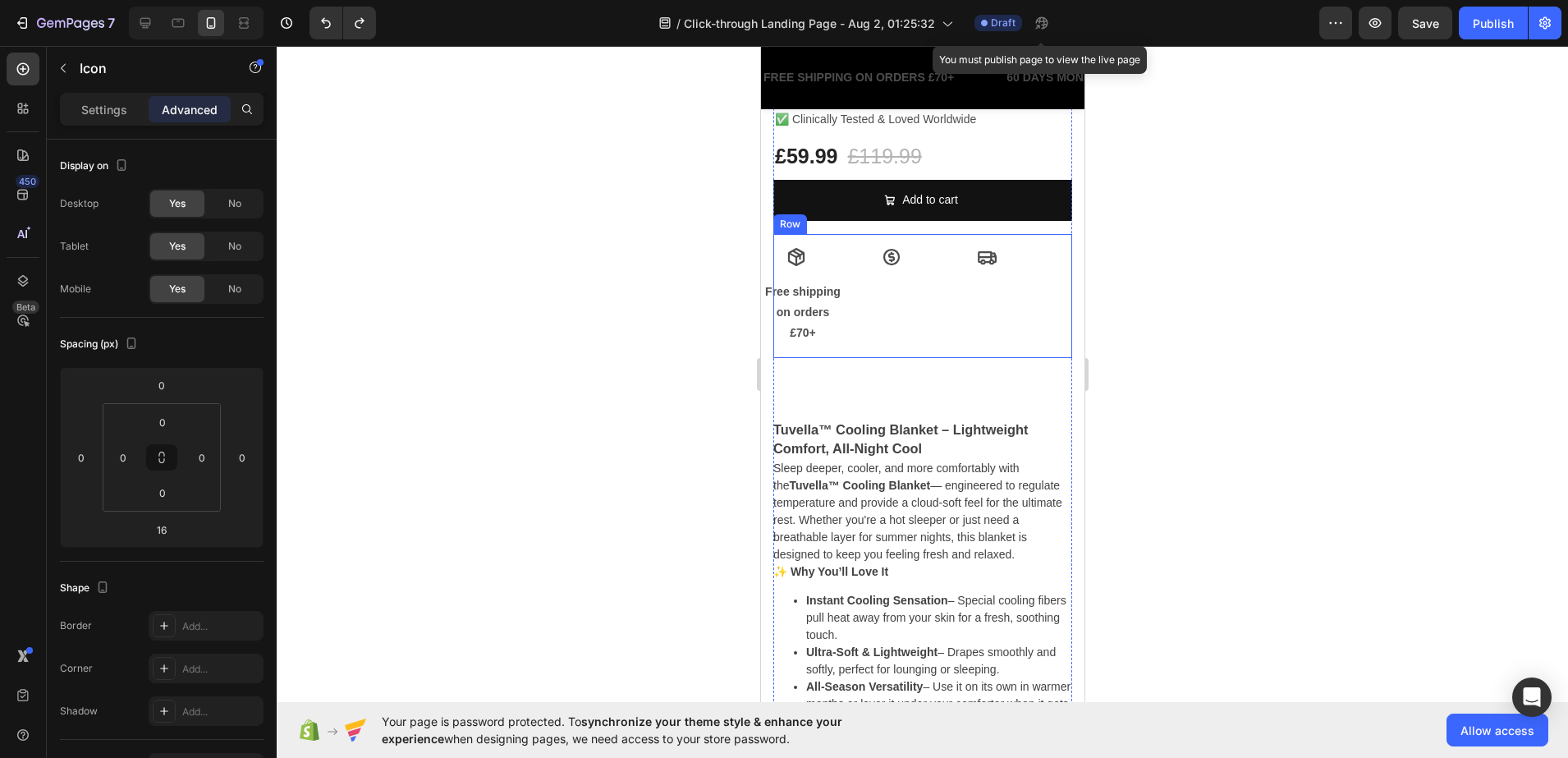 click on "Icon Free shipping on orders £70+ Text Block
Icon
Icon Row" at bounding box center [922, 296] 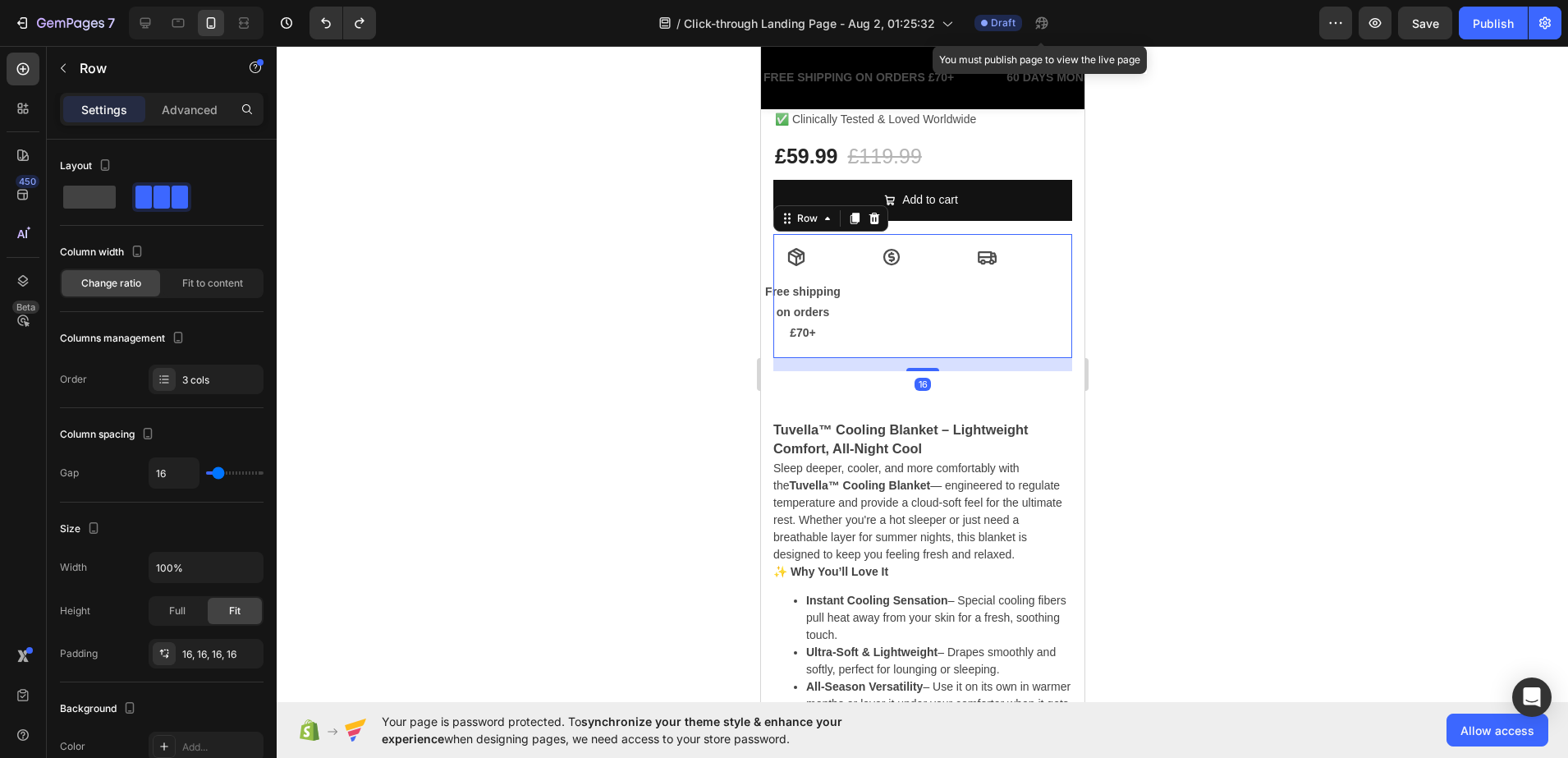 click 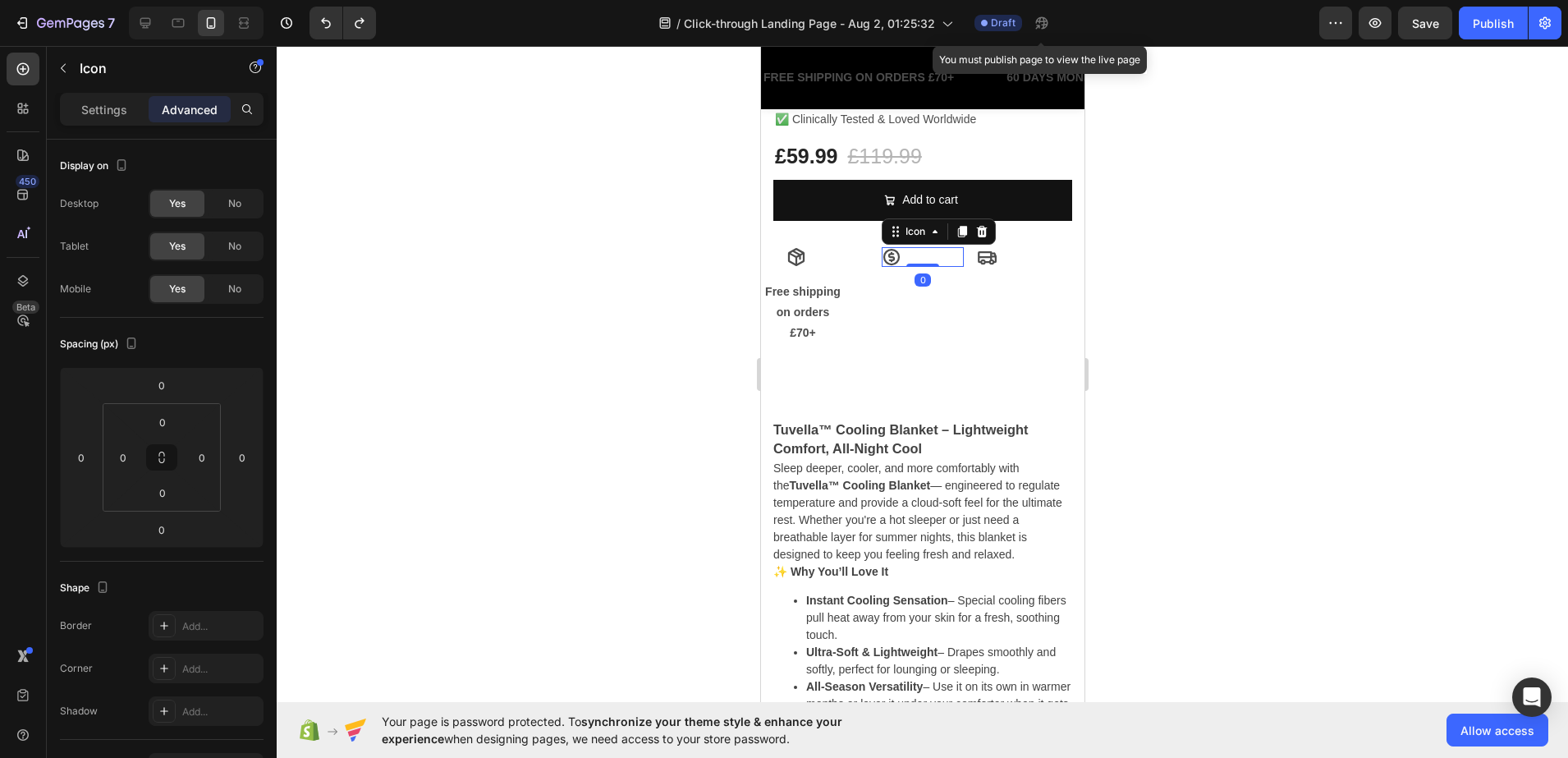 click 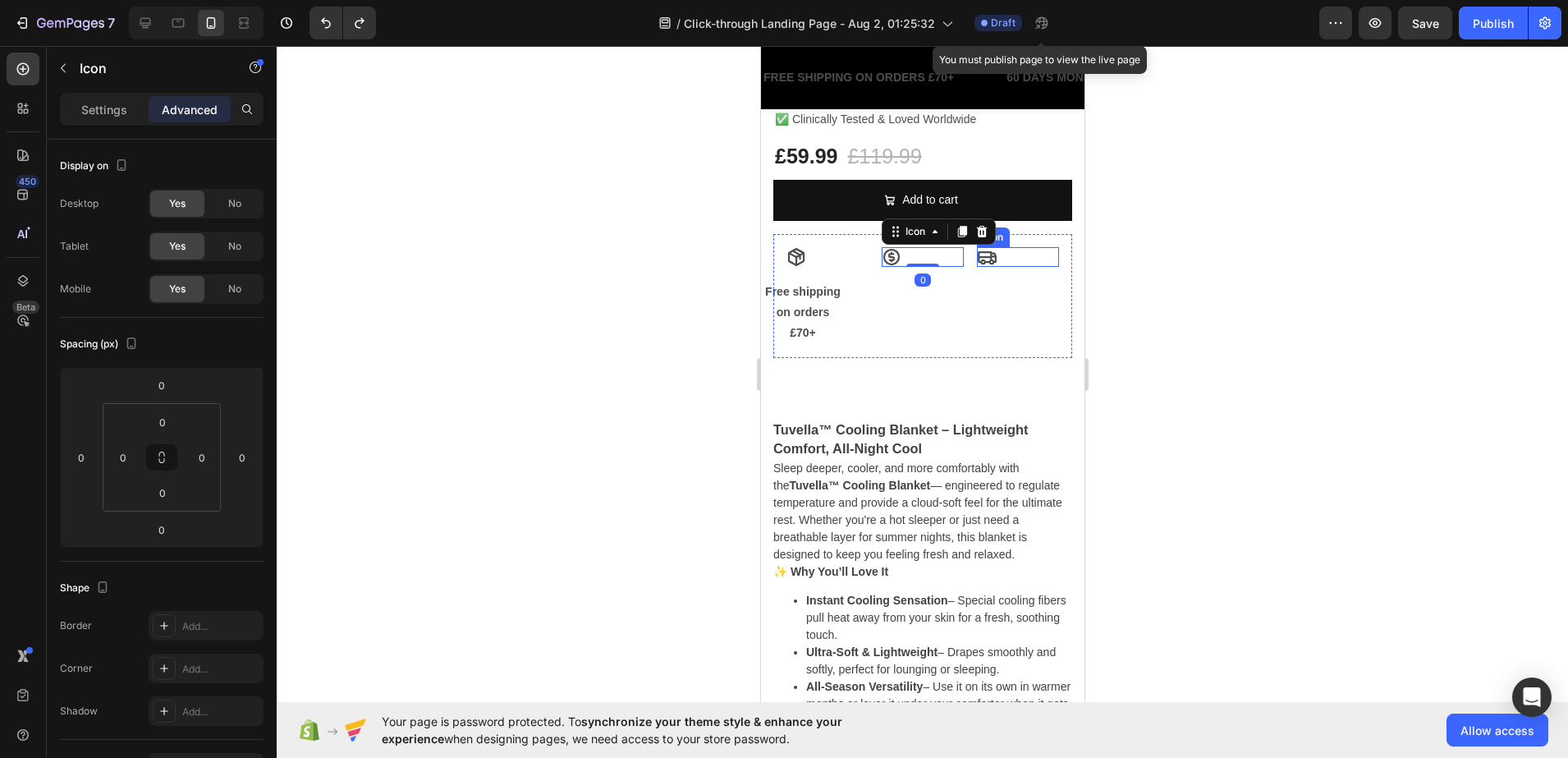 click 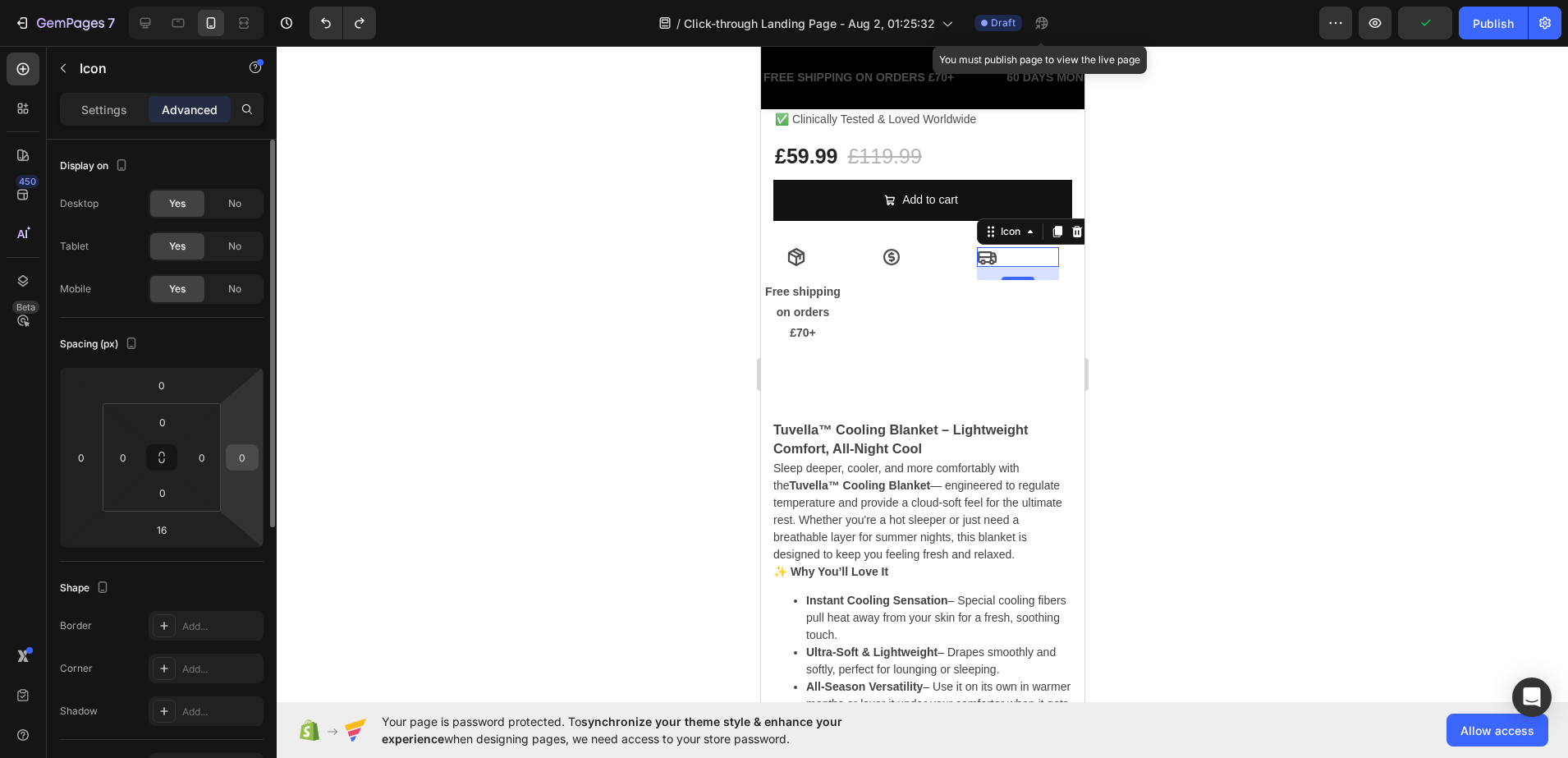 click on "0" at bounding box center [242, 457] 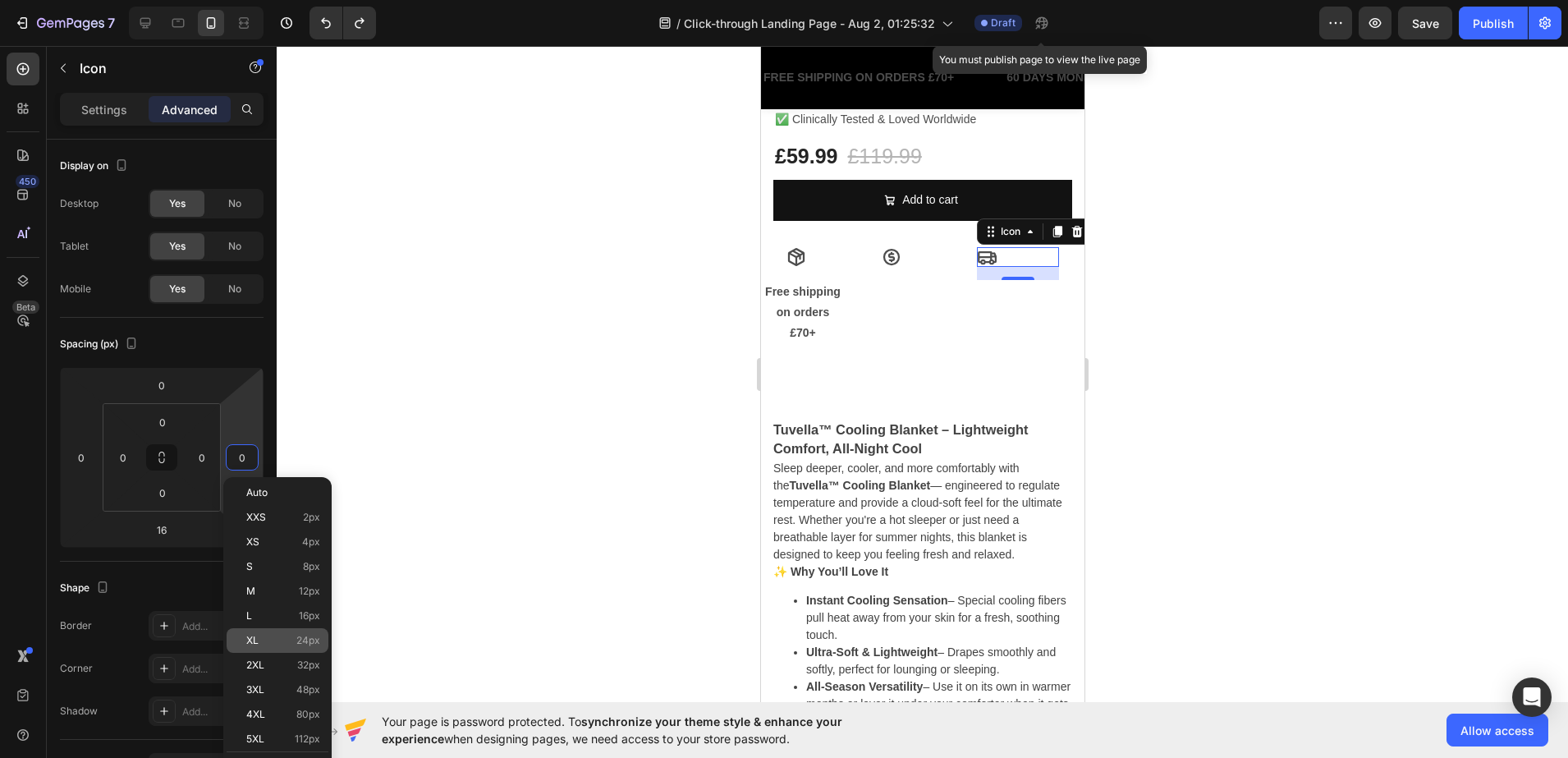 click on "XL 24px" 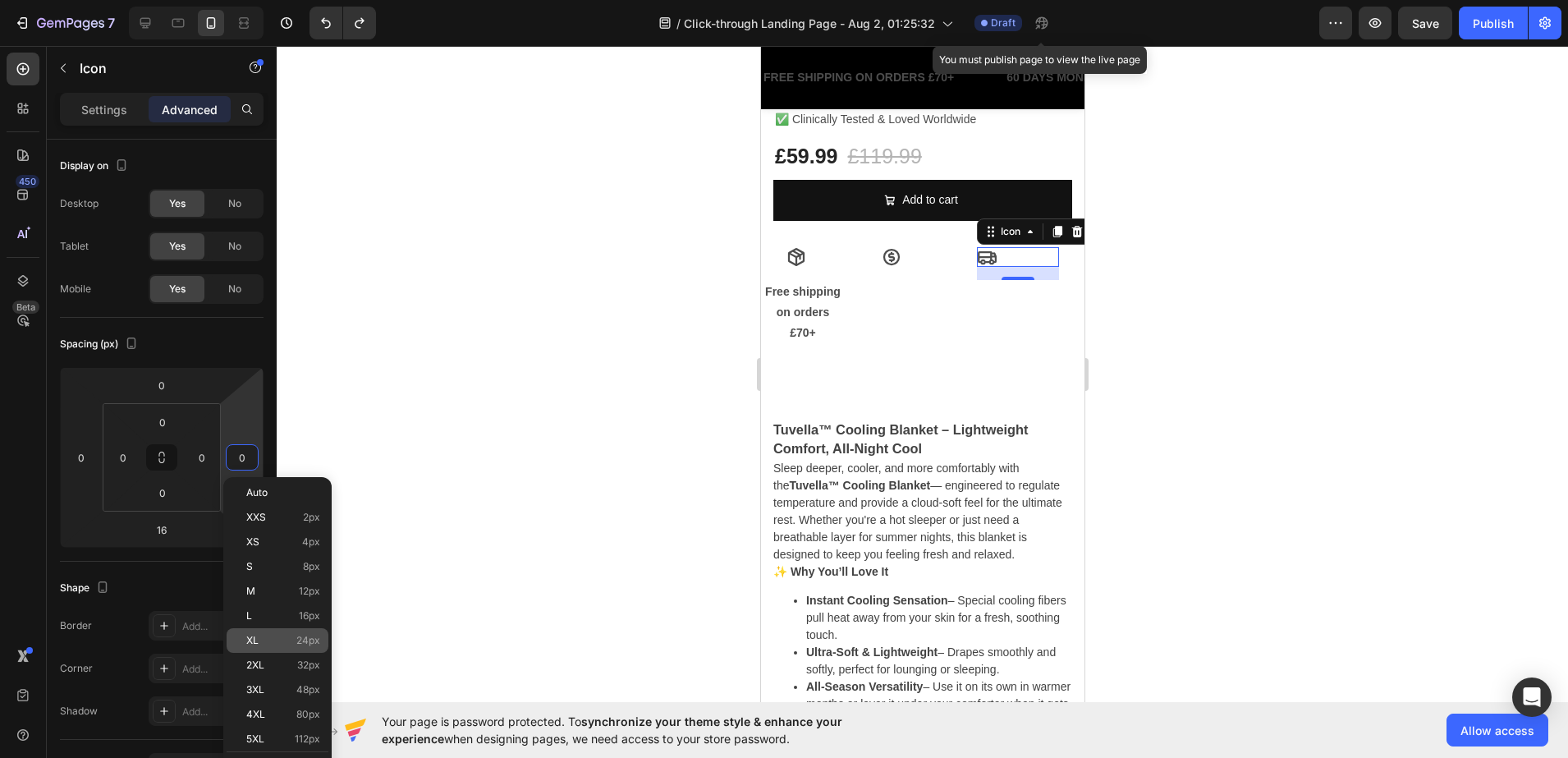 type on "24" 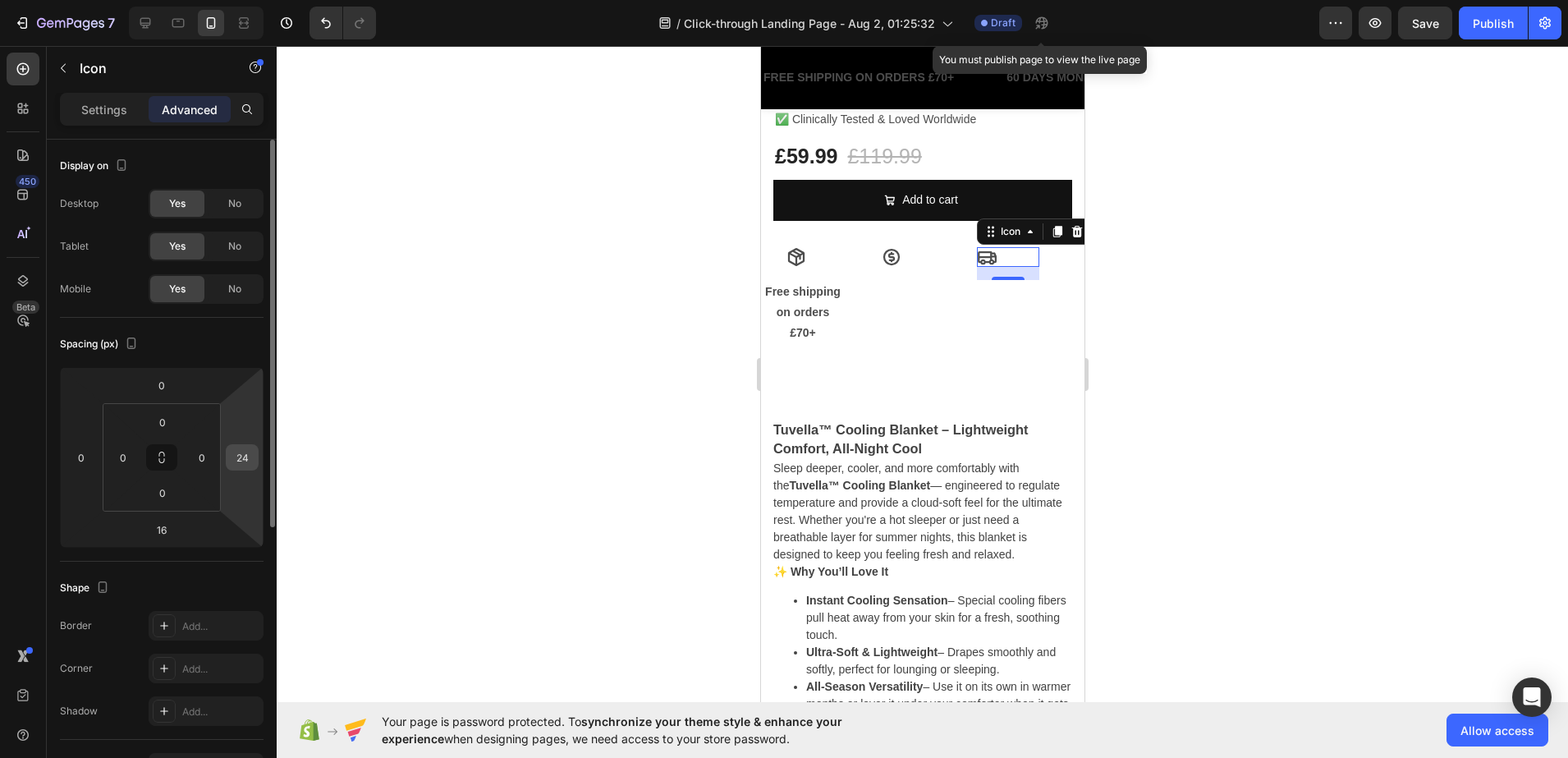 click on "24" at bounding box center [242, 457] 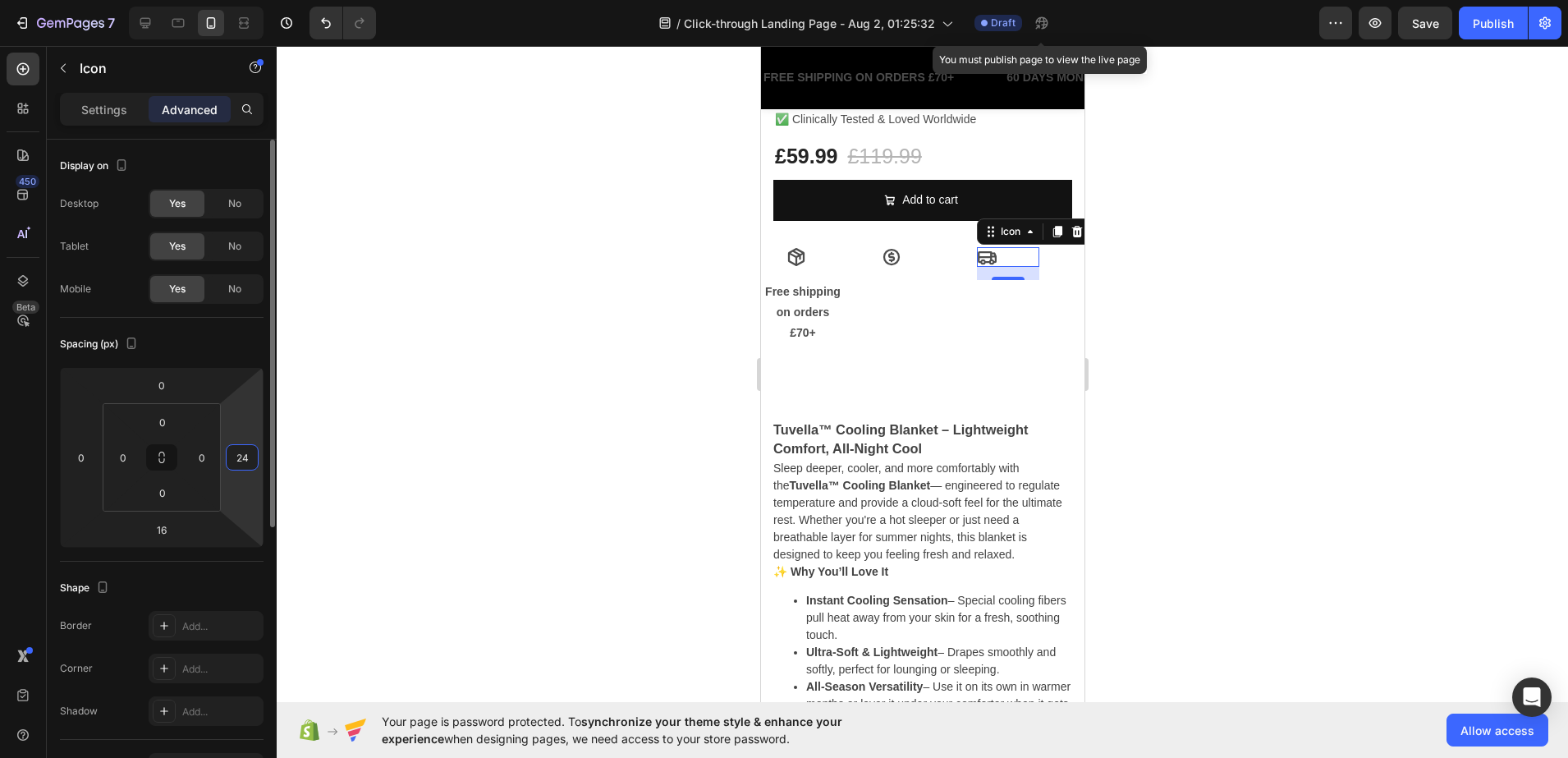 click on "24" at bounding box center [242, 457] 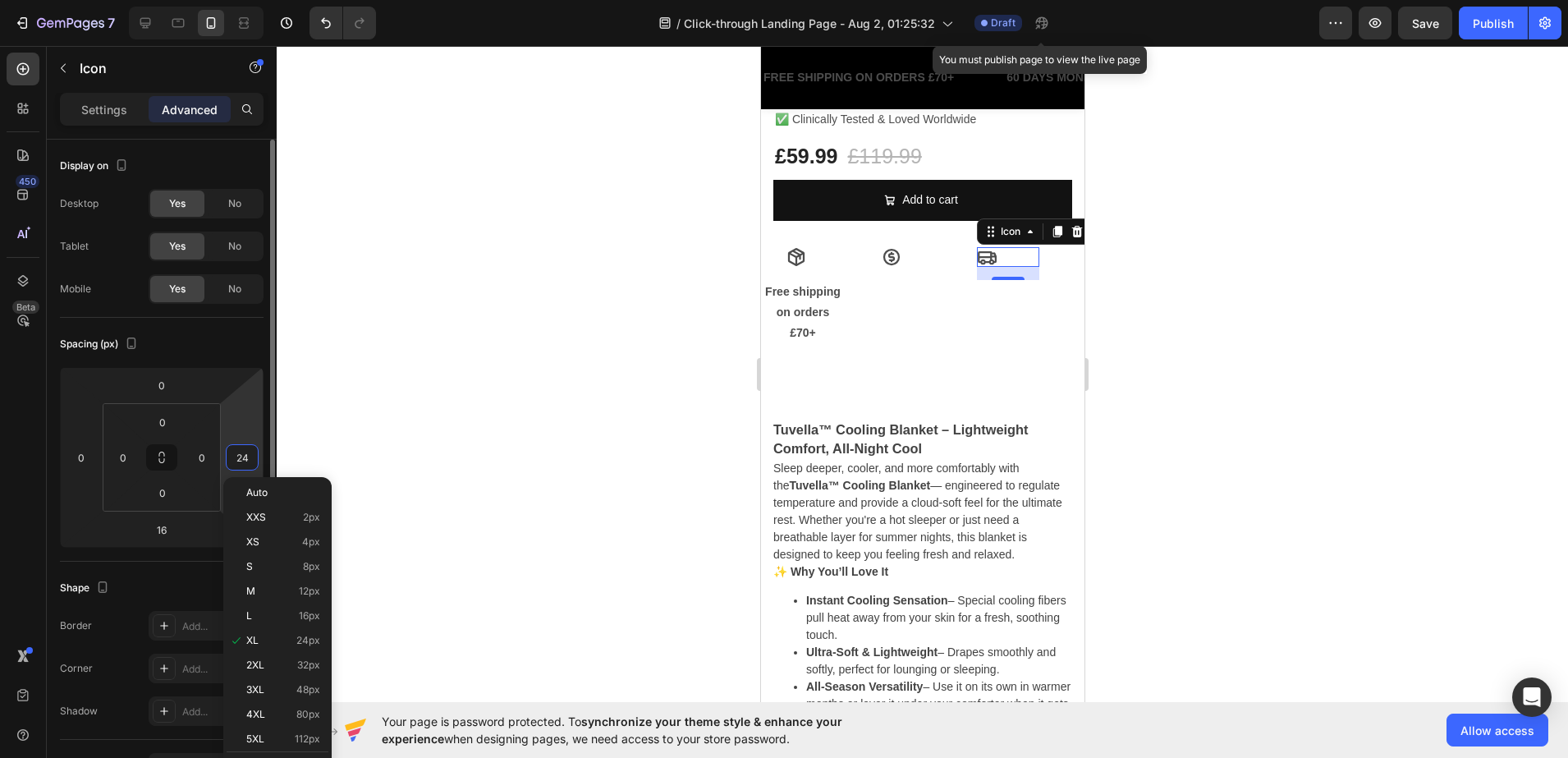 type 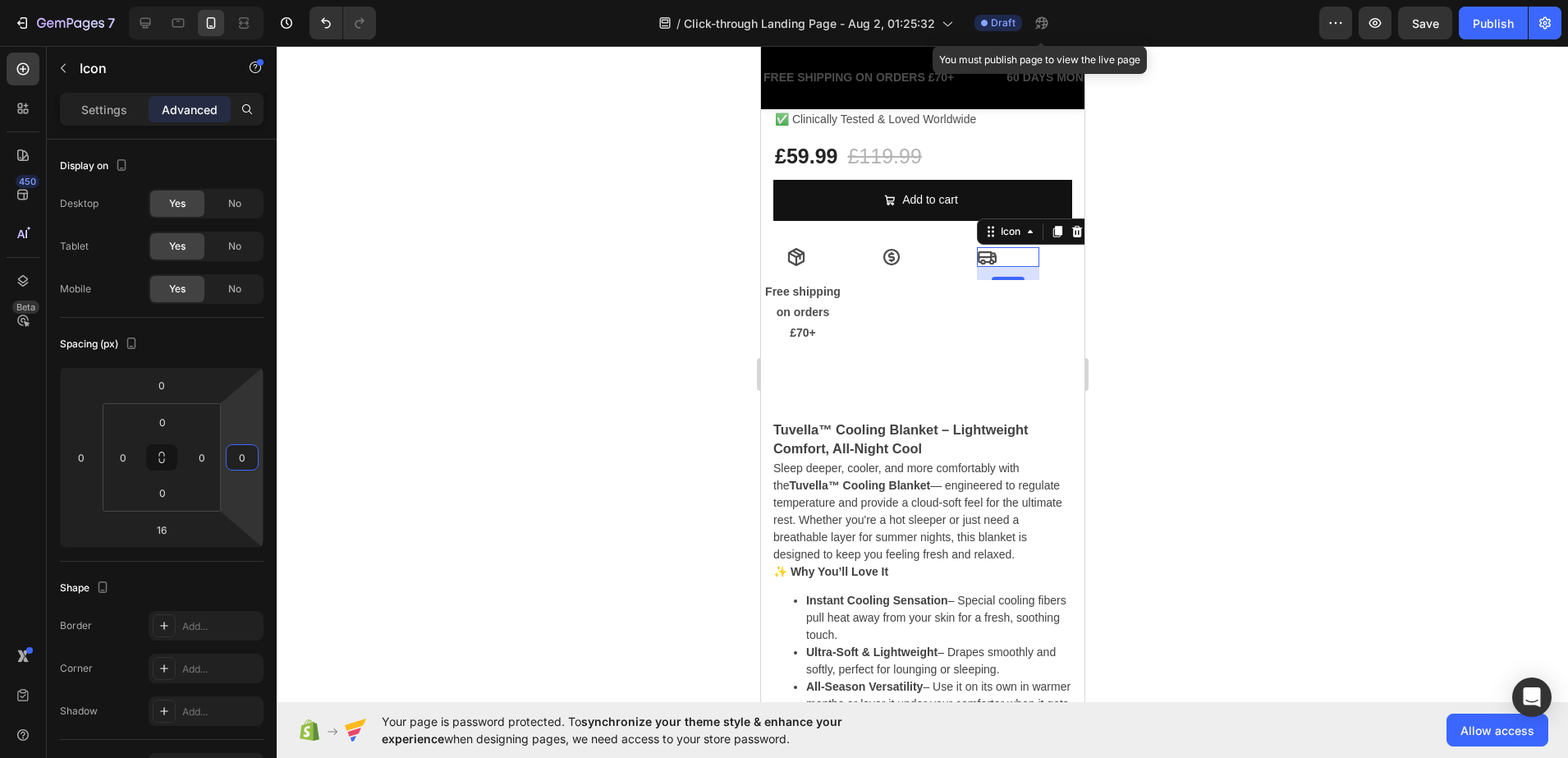 click 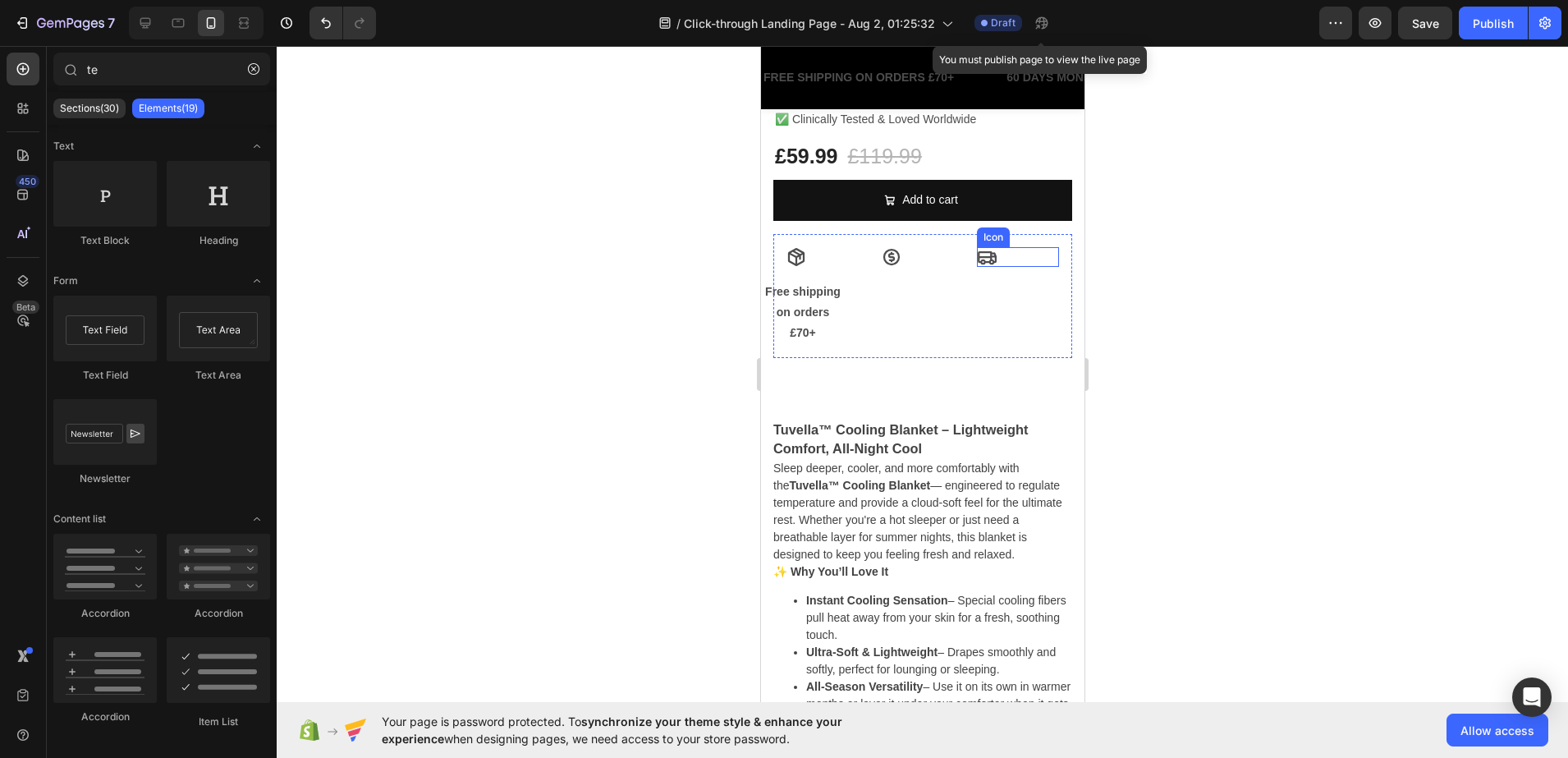 click 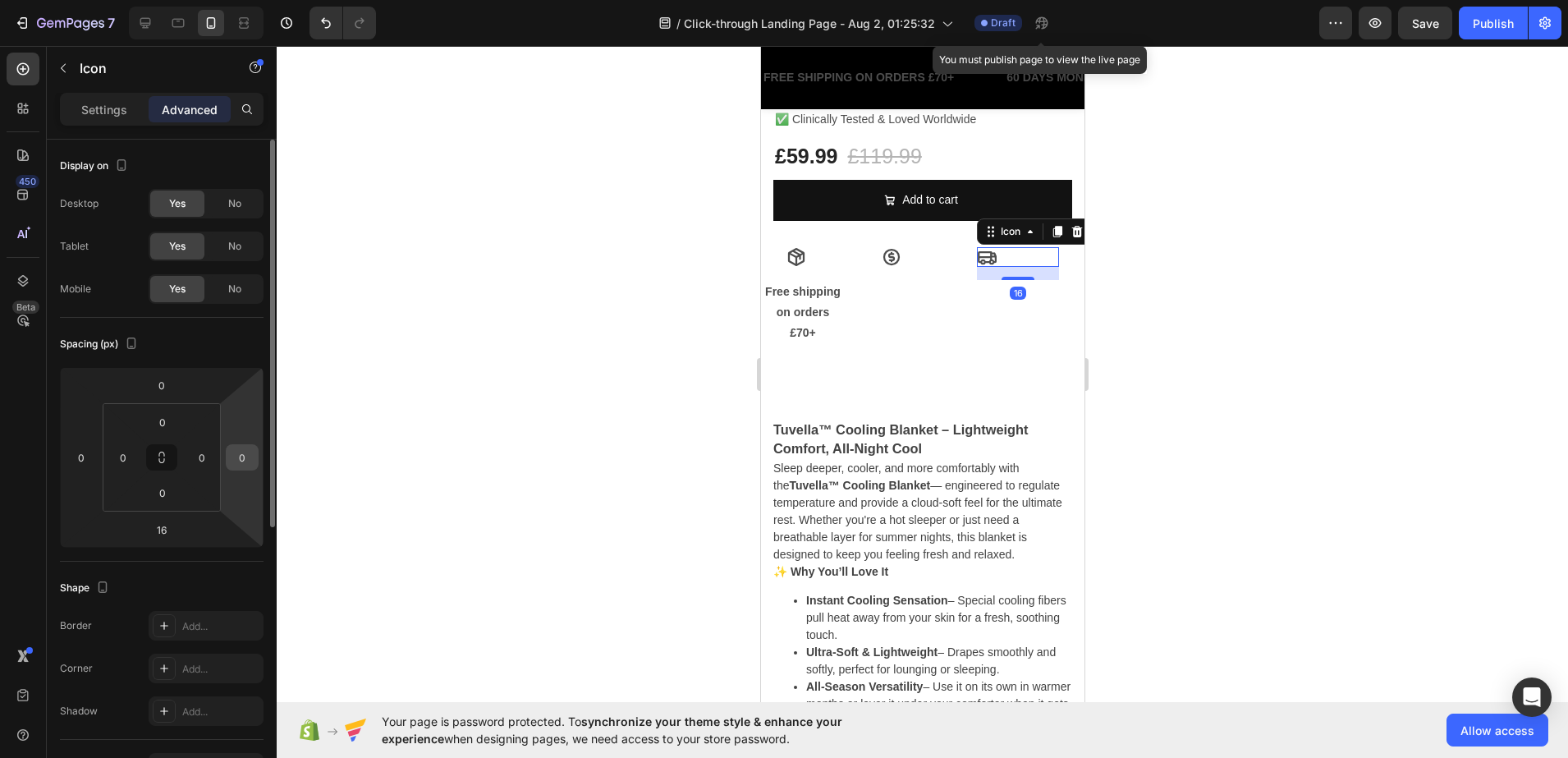 click on "0" at bounding box center (242, 457) 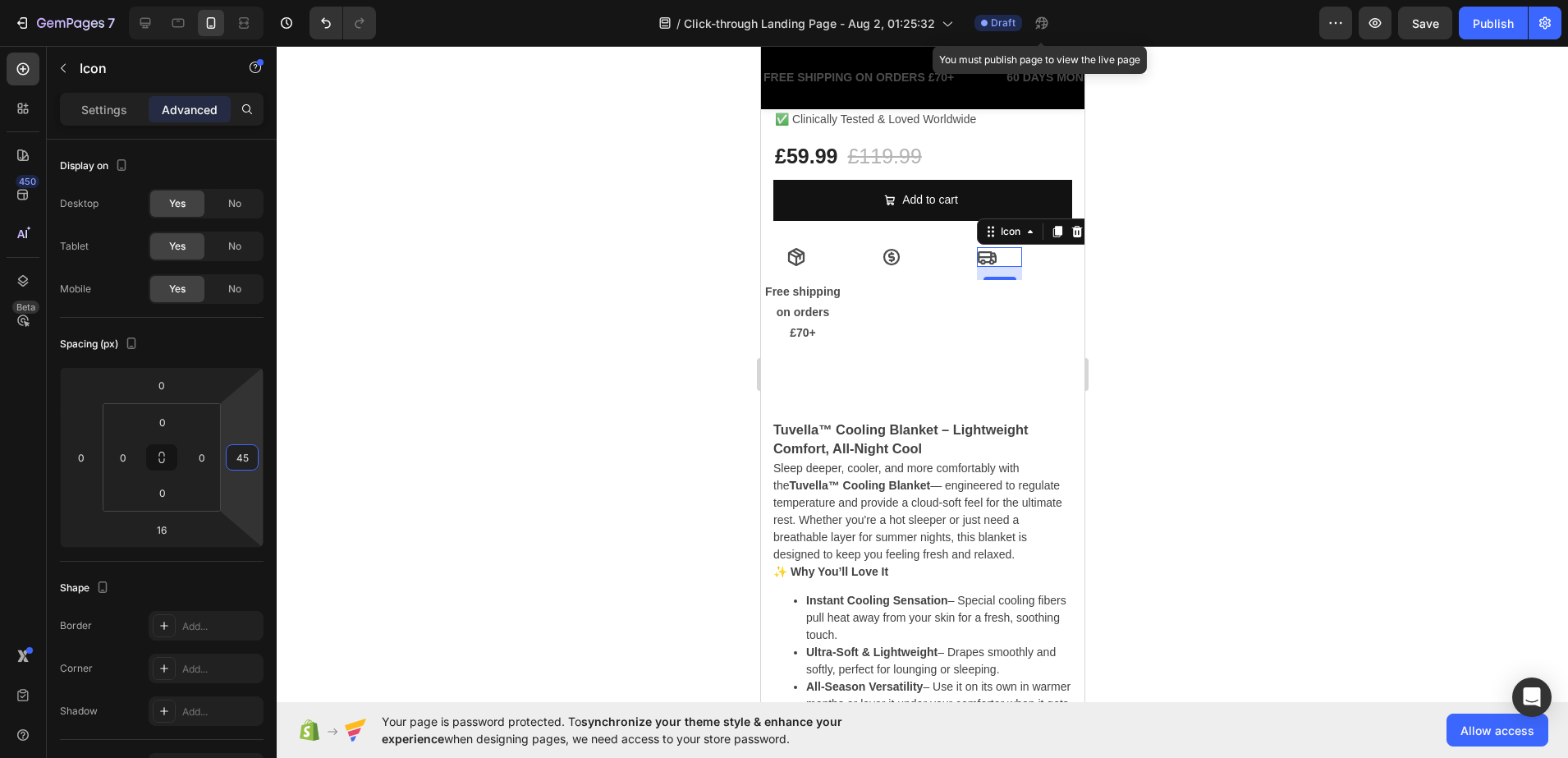 type on "4" 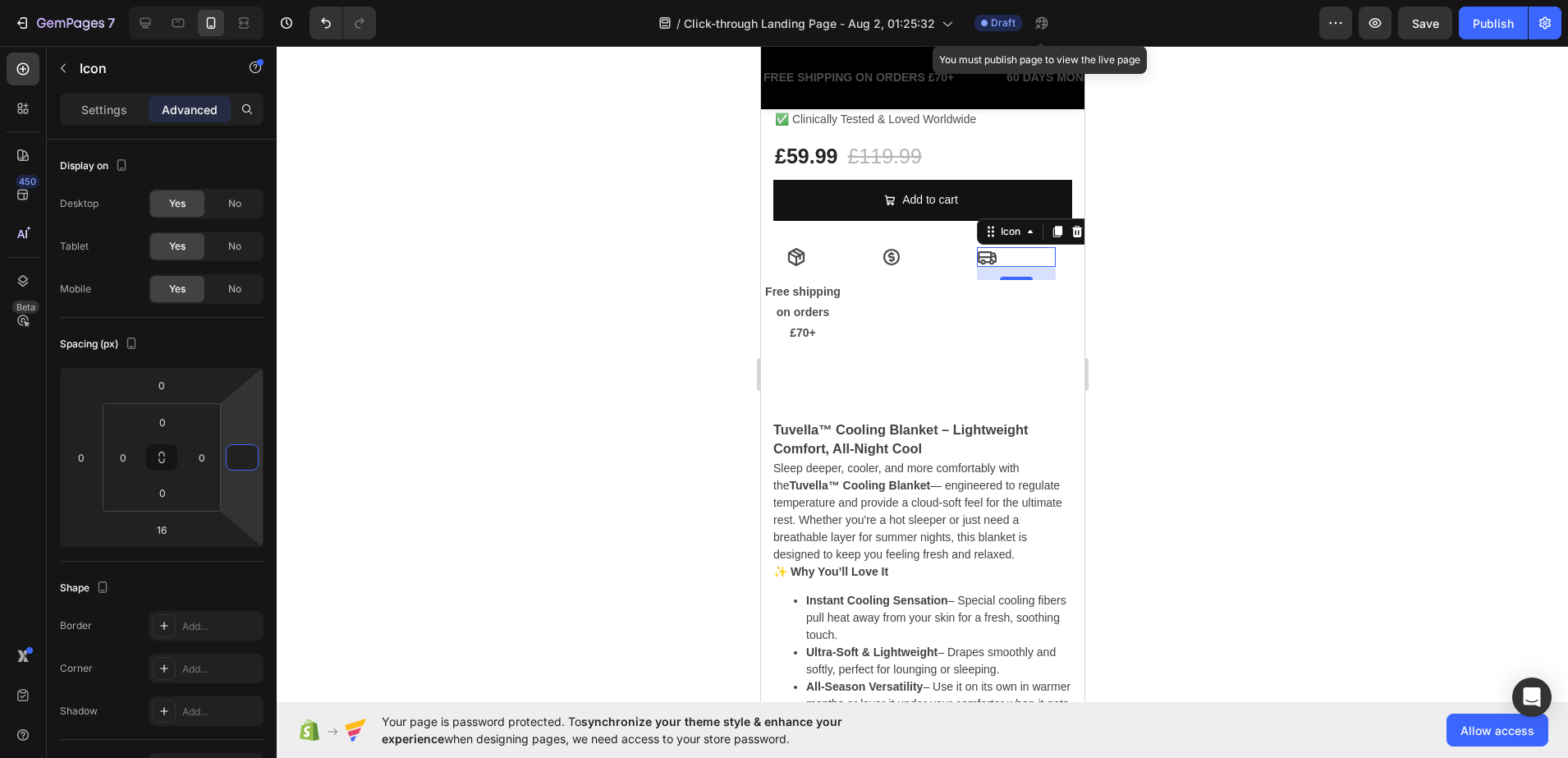 type on "0" 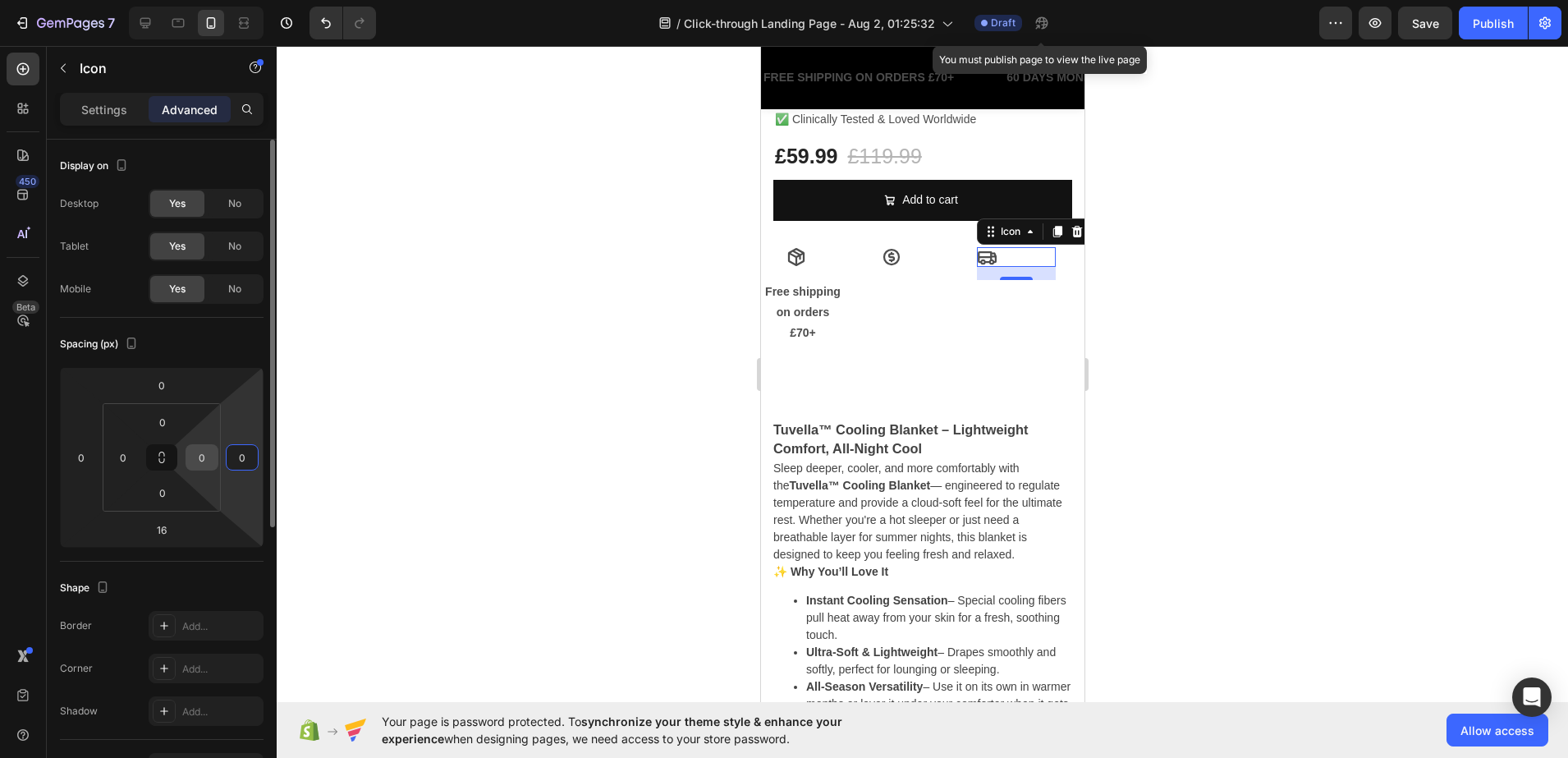 click on "0" at bounding box center [202, 457] 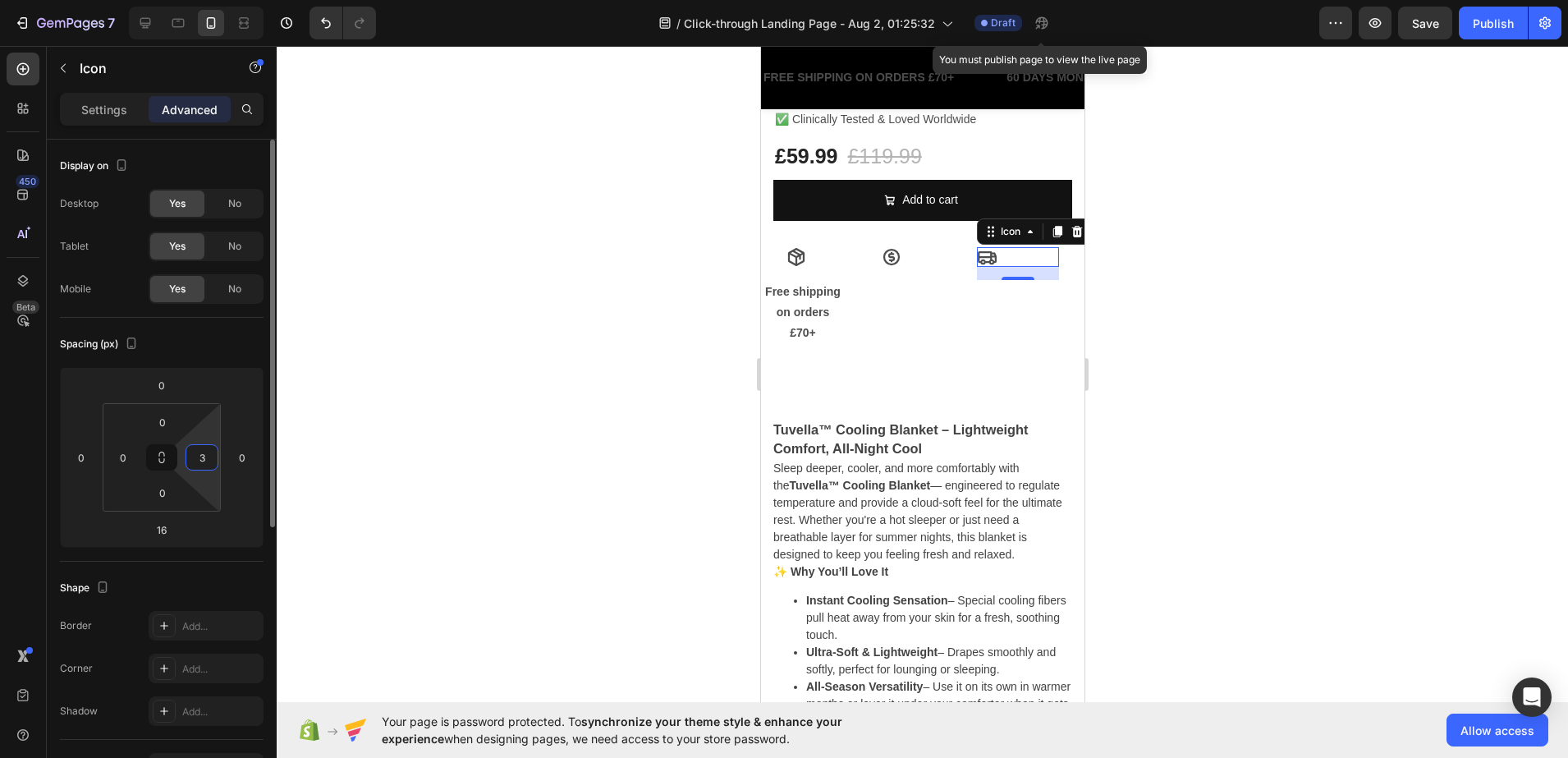 type on "36" 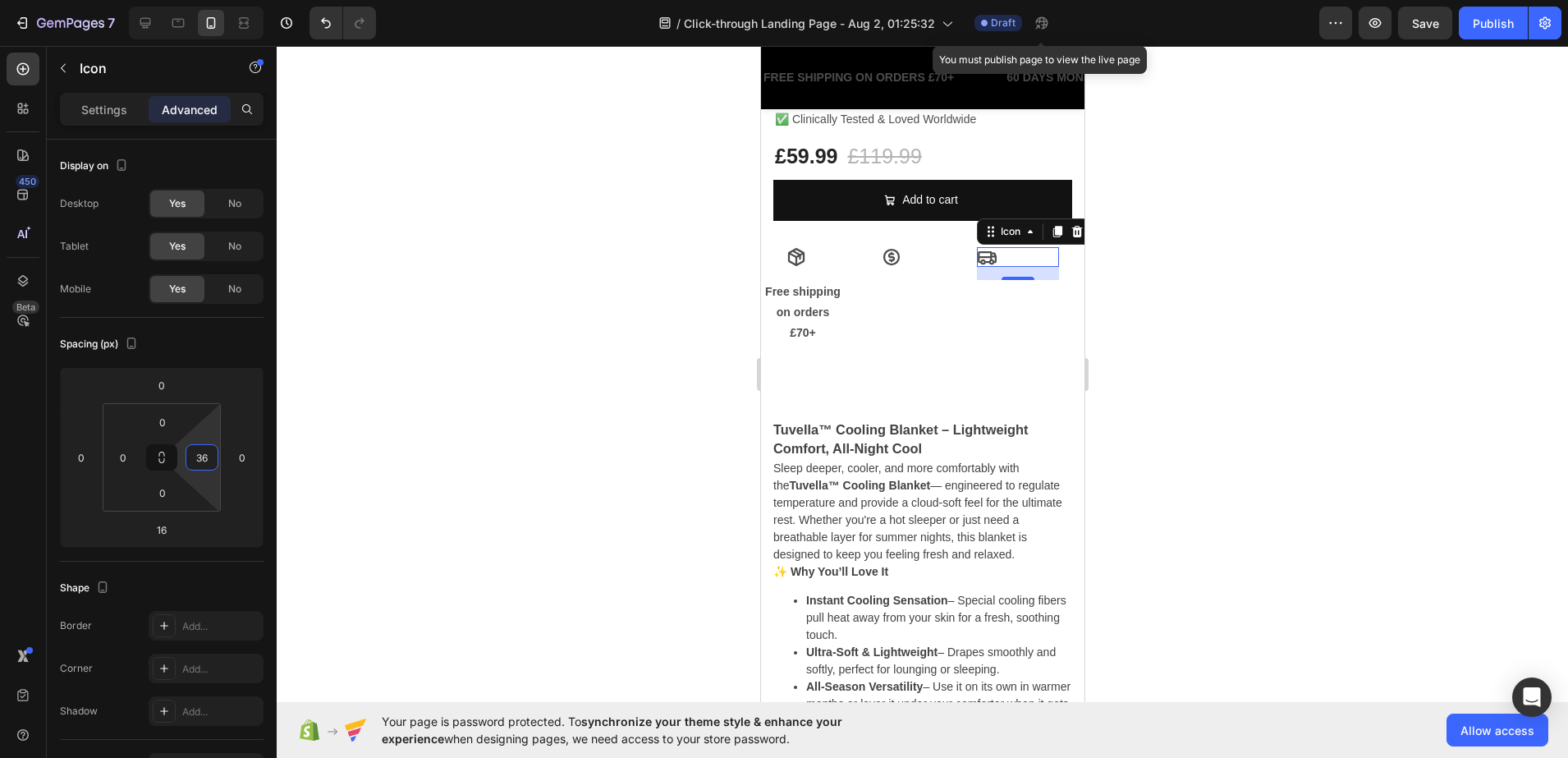 click 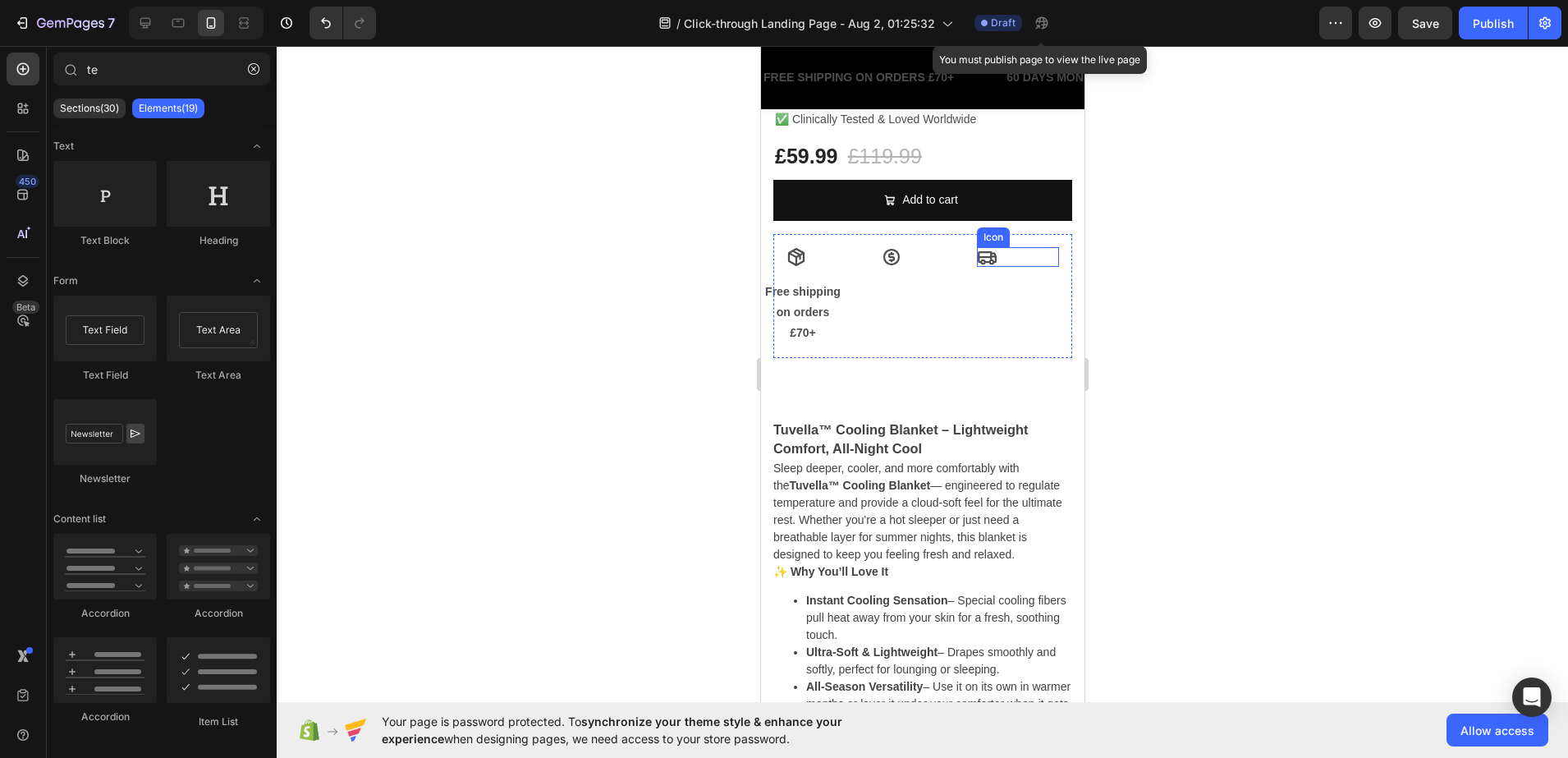 click 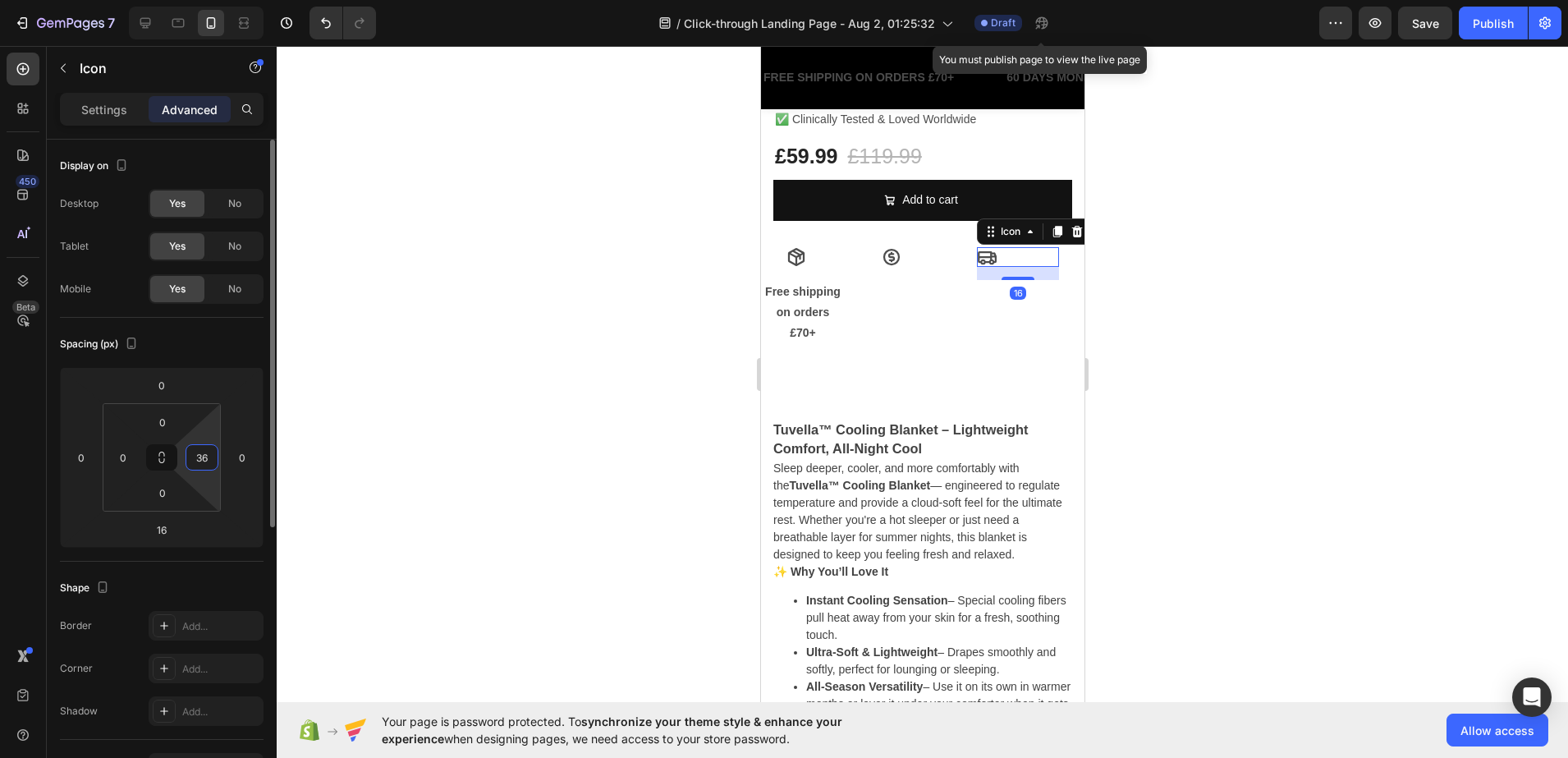 click on "36" at bounding box center [202, 457] 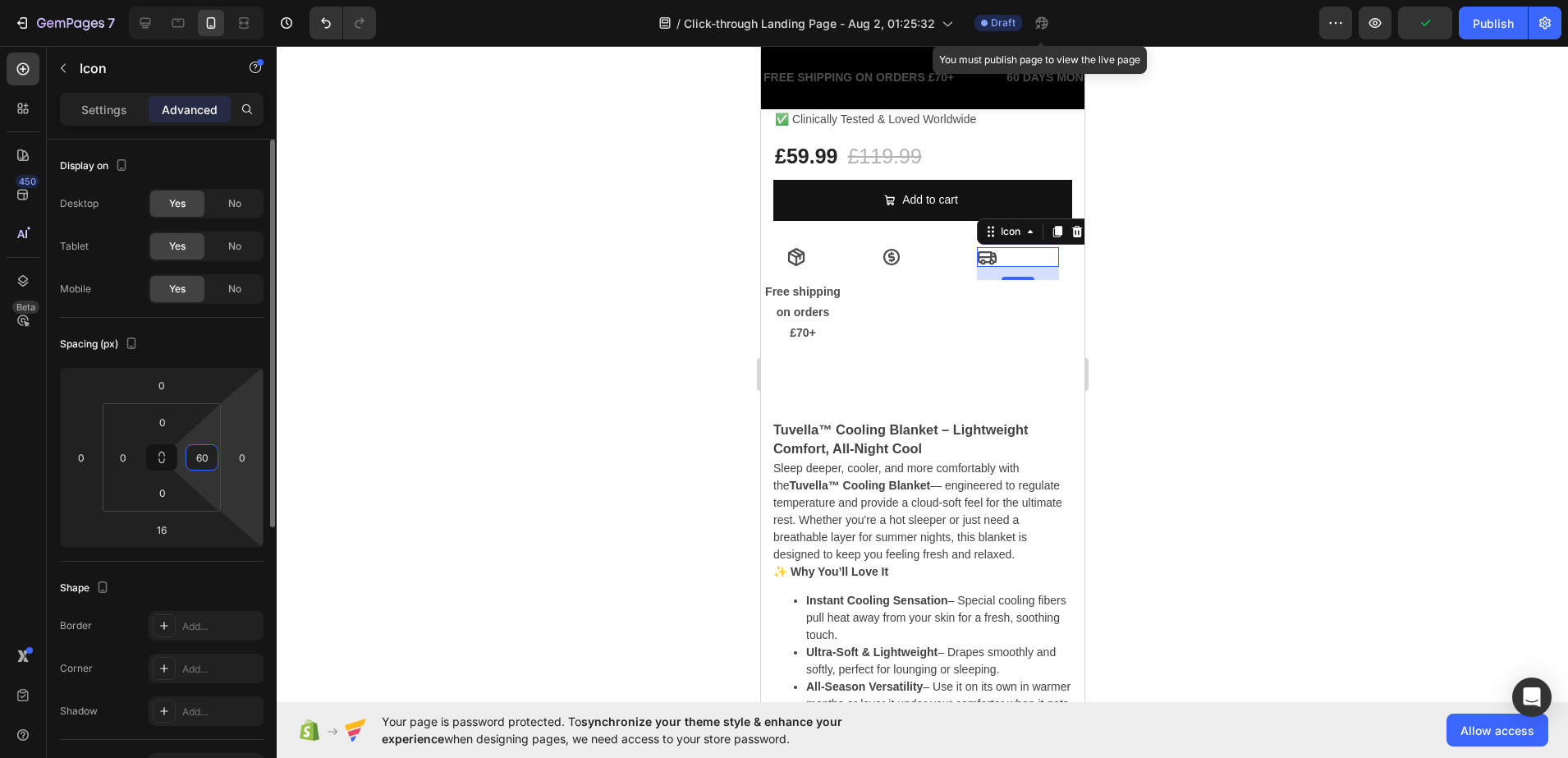 type on "6" 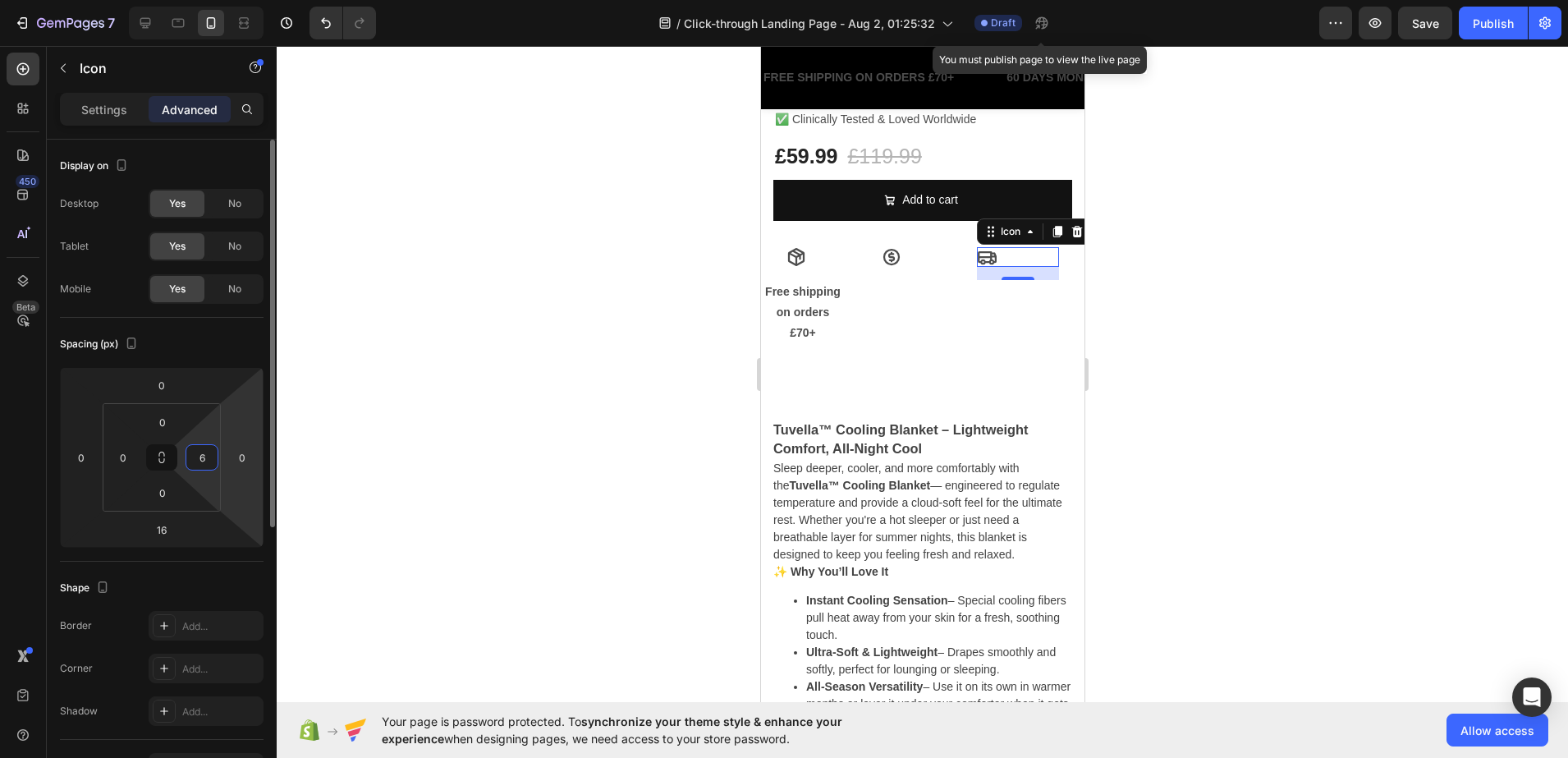 type on "60" 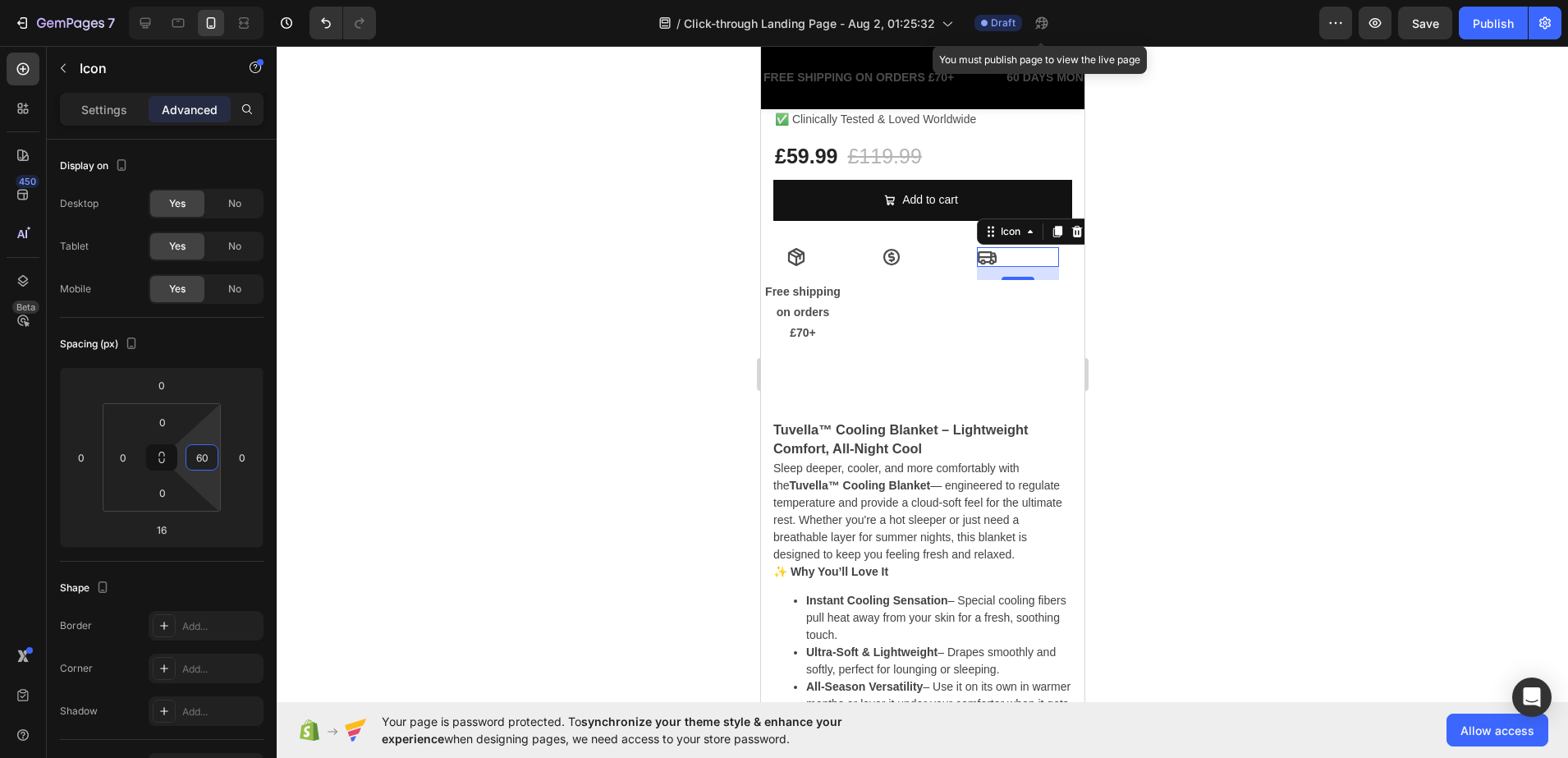 click 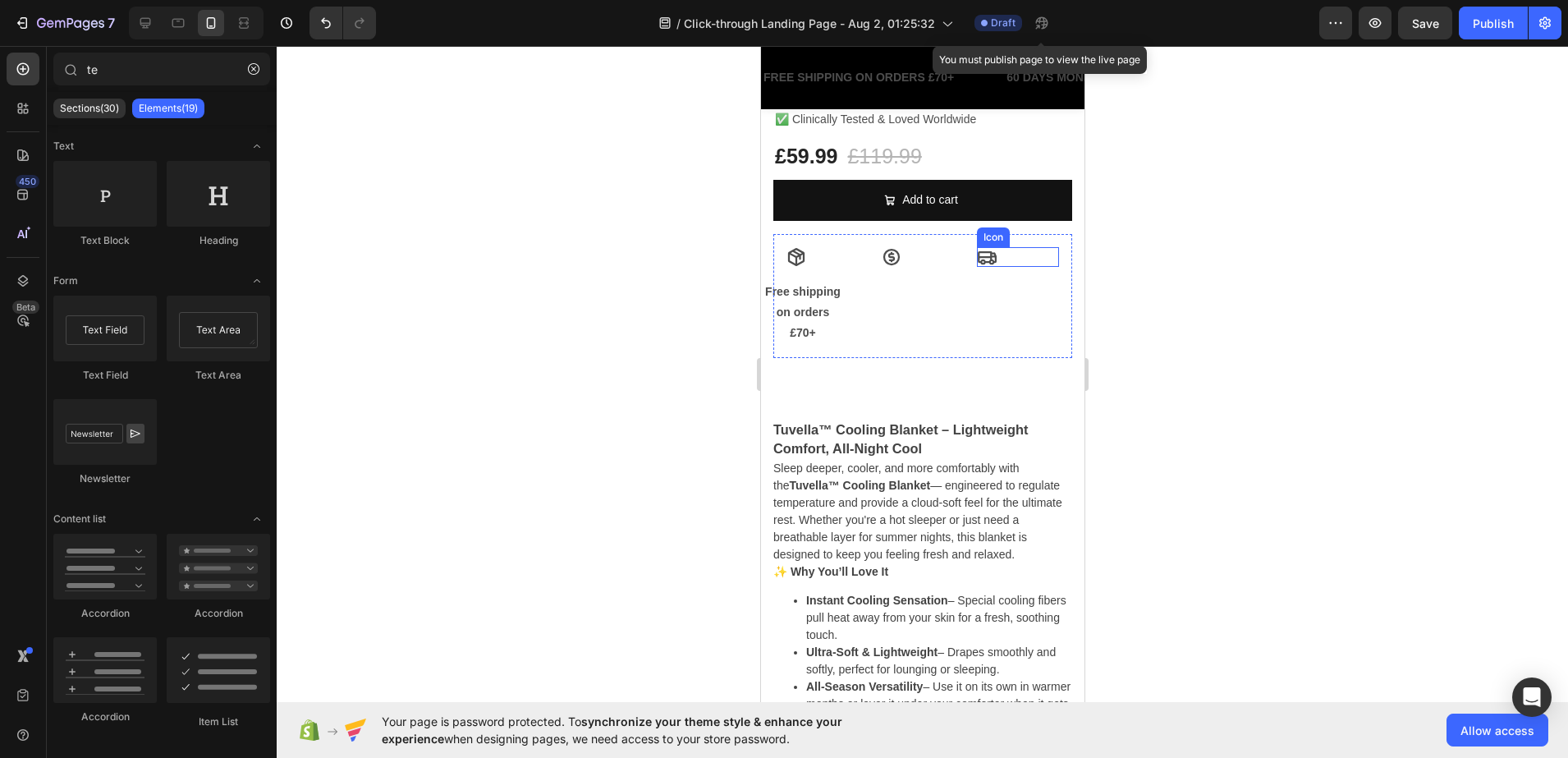 click 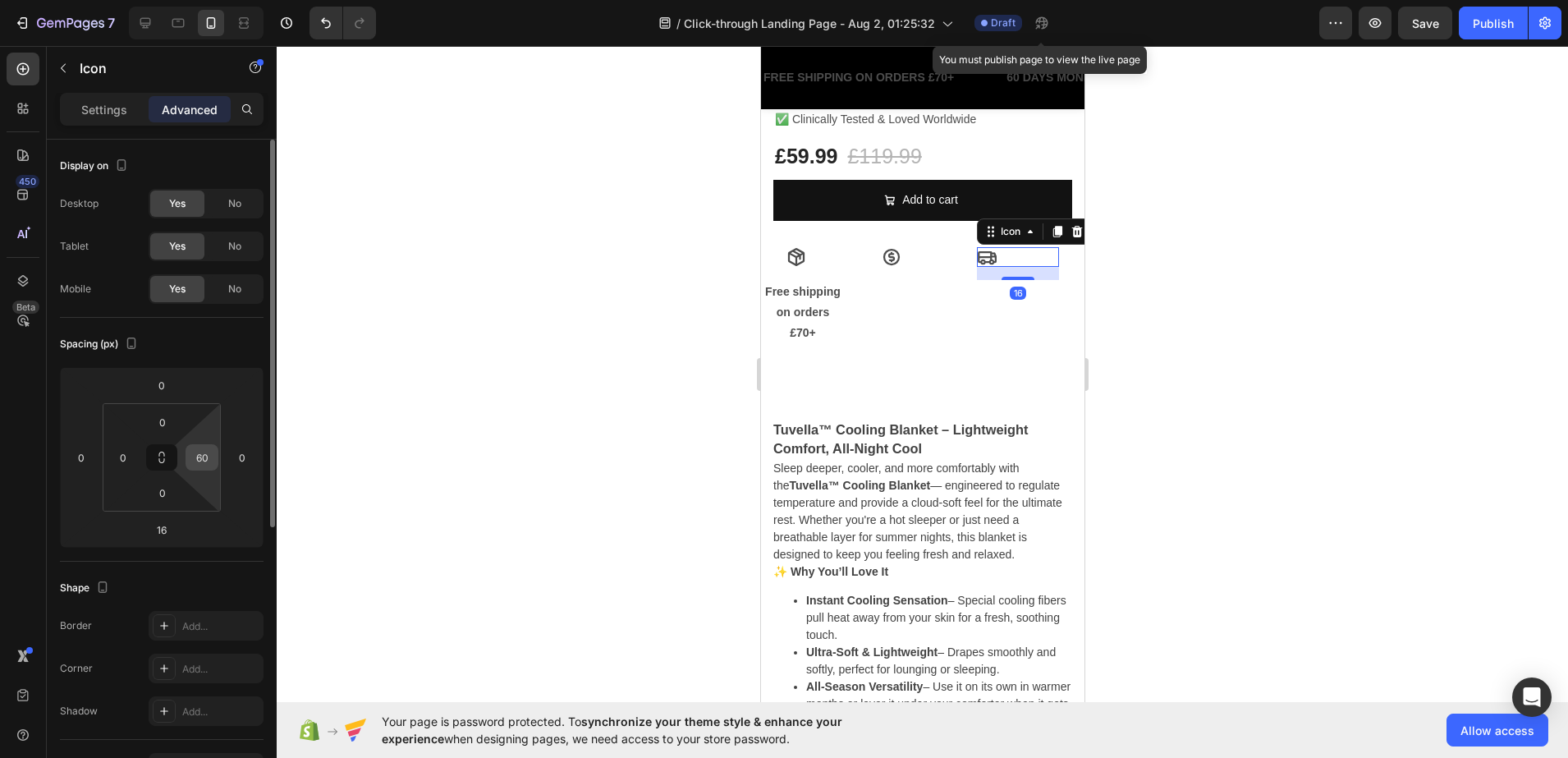 click on "60" at bounding box center (202, 457) 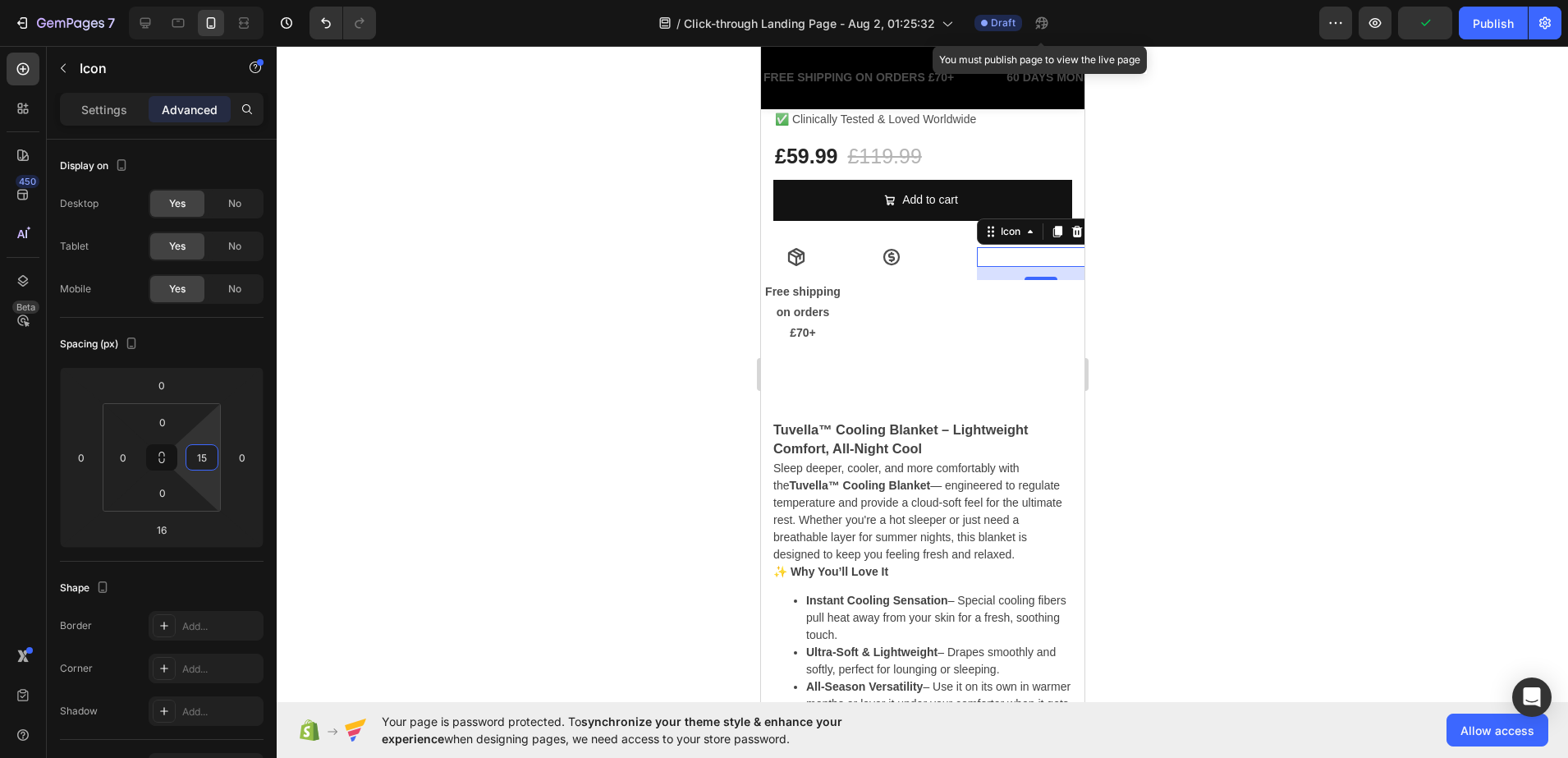 type on "1" 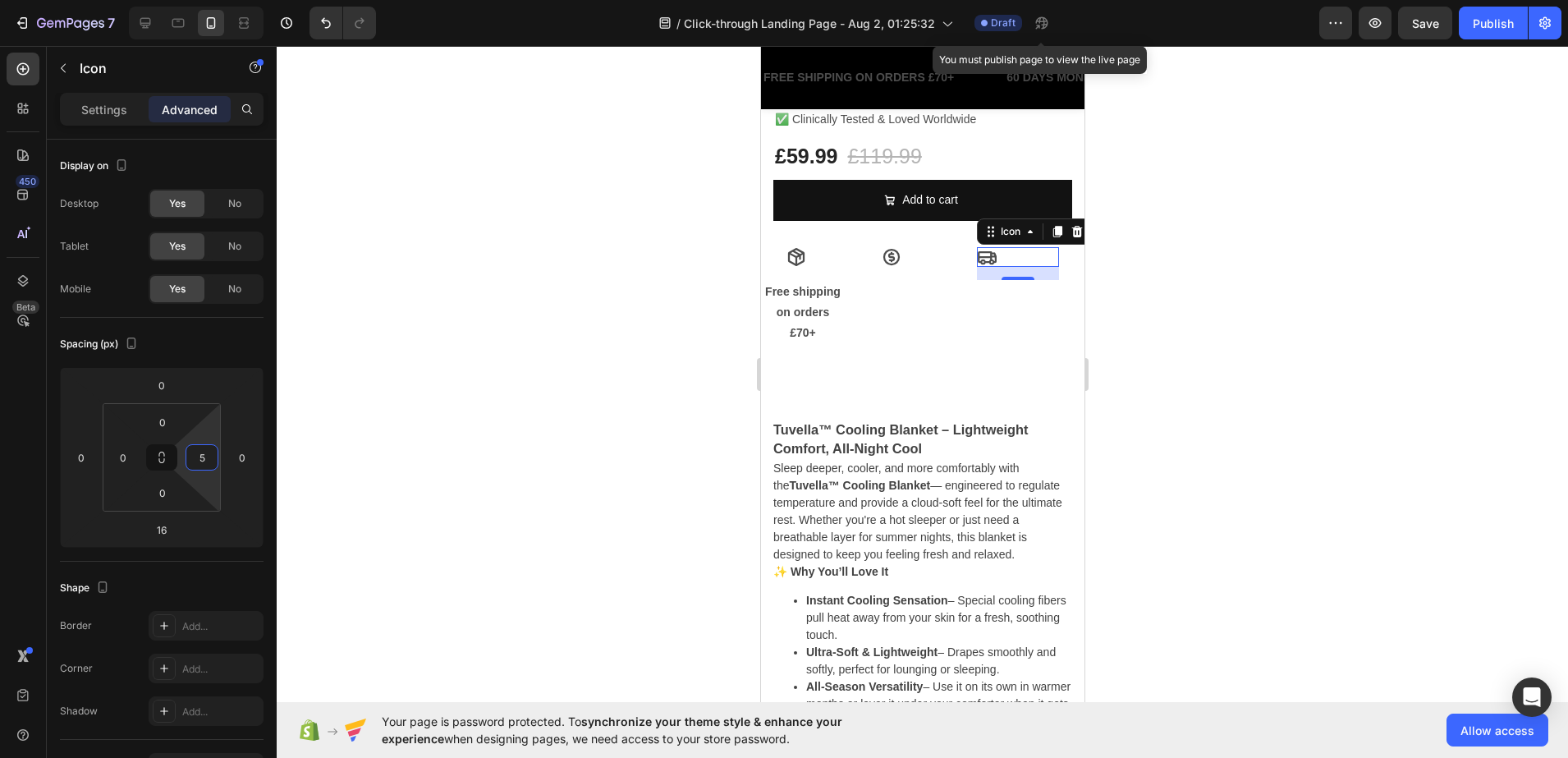 type on "56" 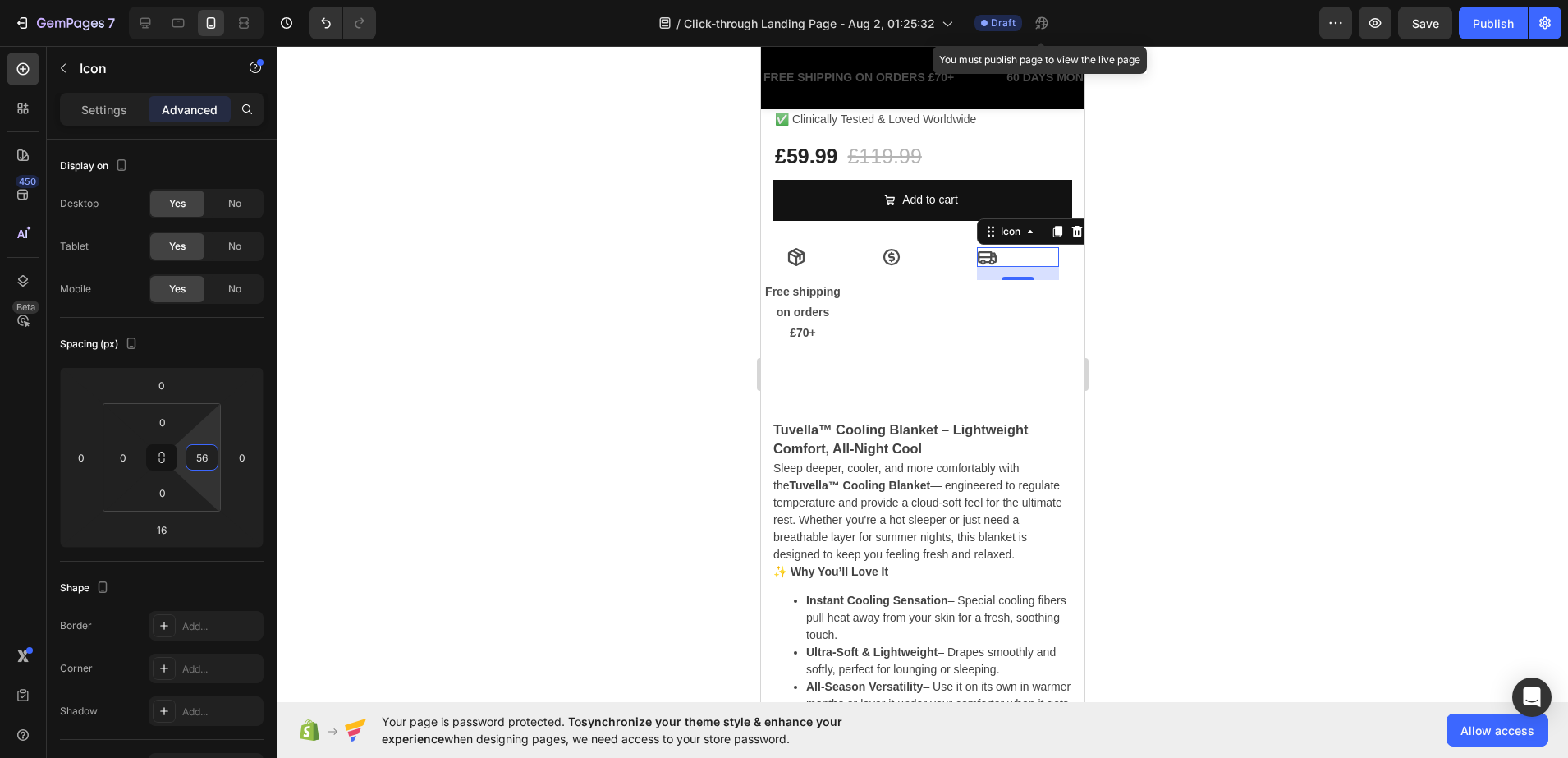click 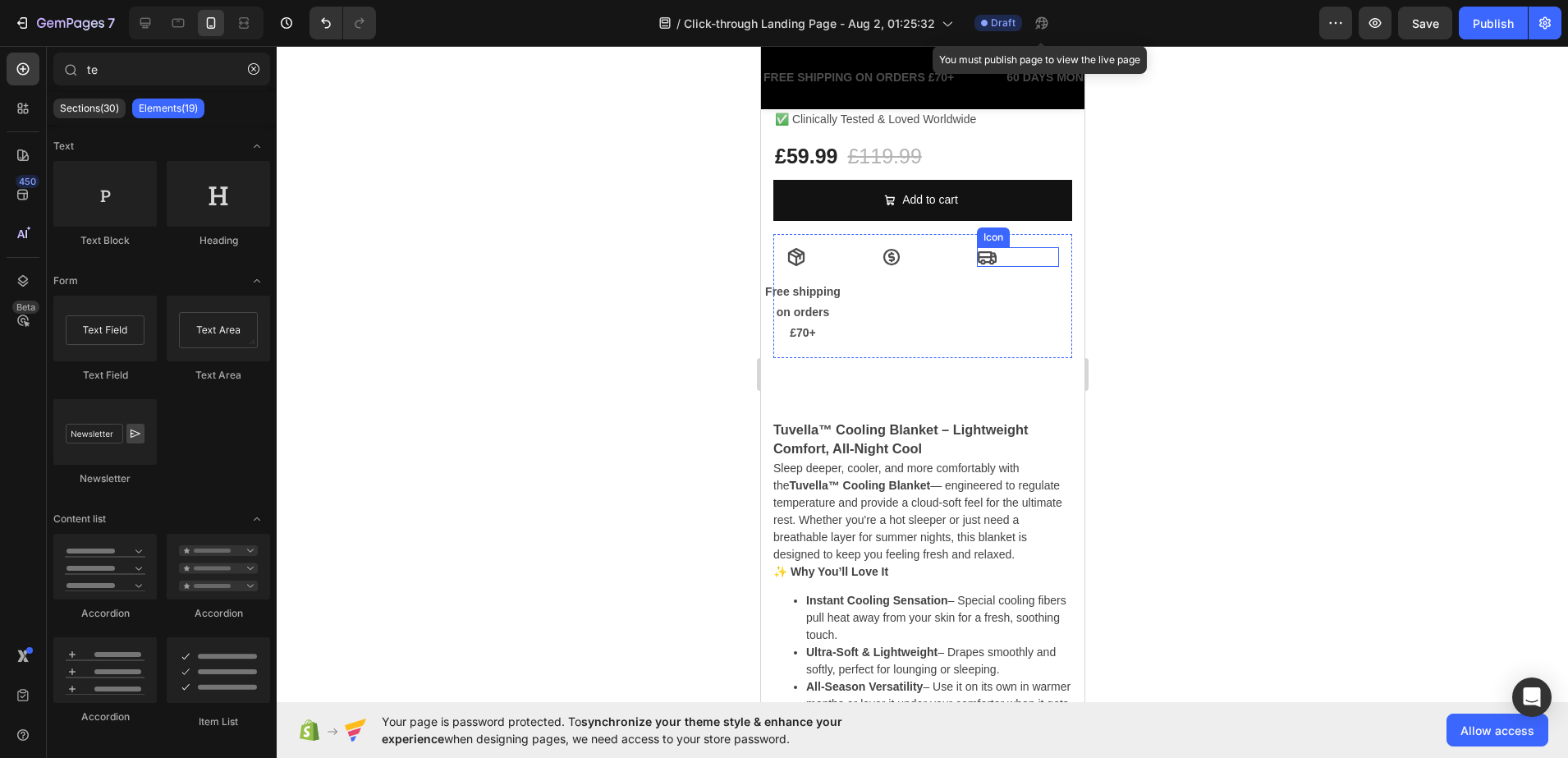 click on "Icon" at bounding box center [1017, 257] 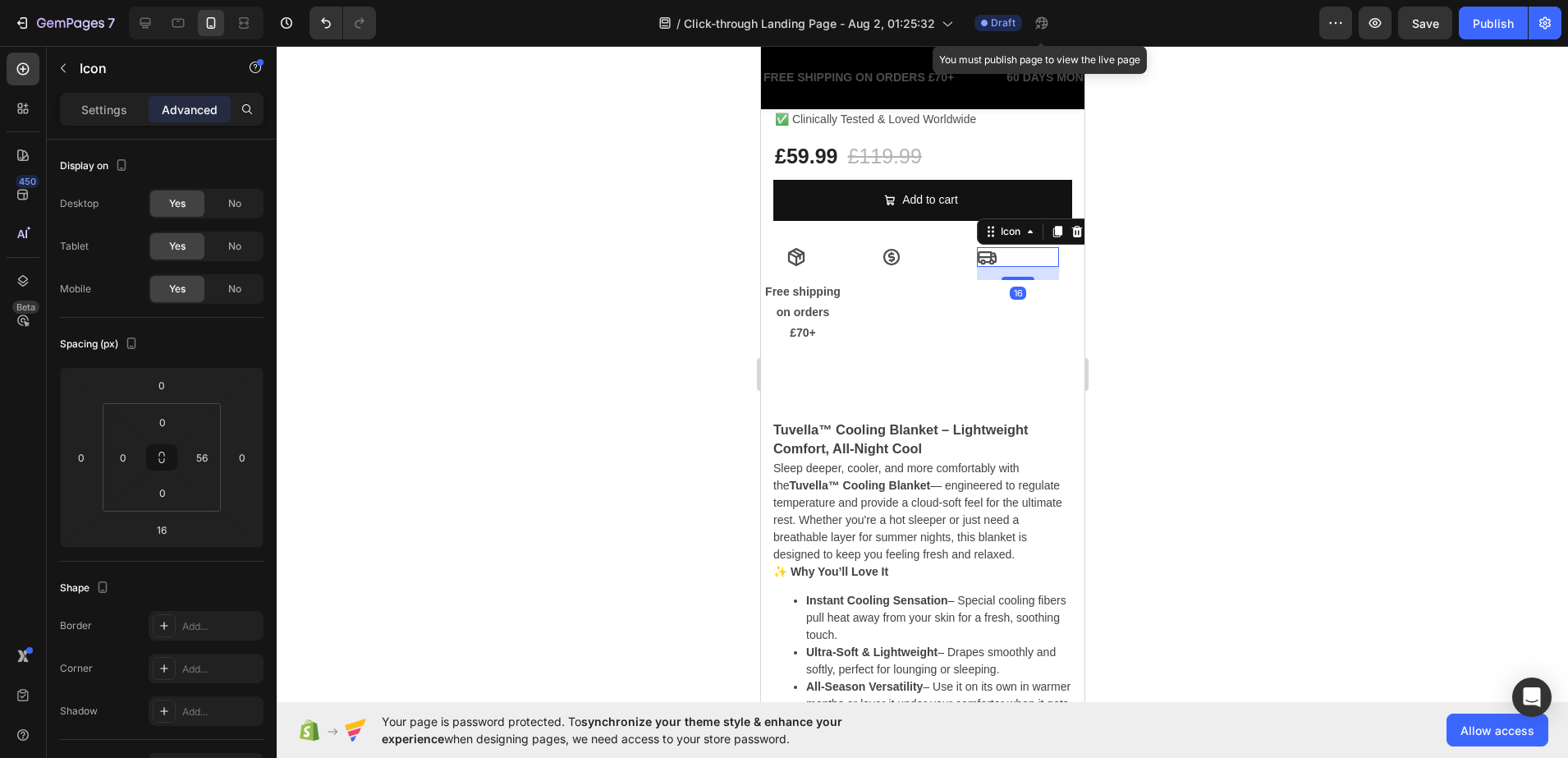 click on "Icon   16" at bounding box center (1017, 257) 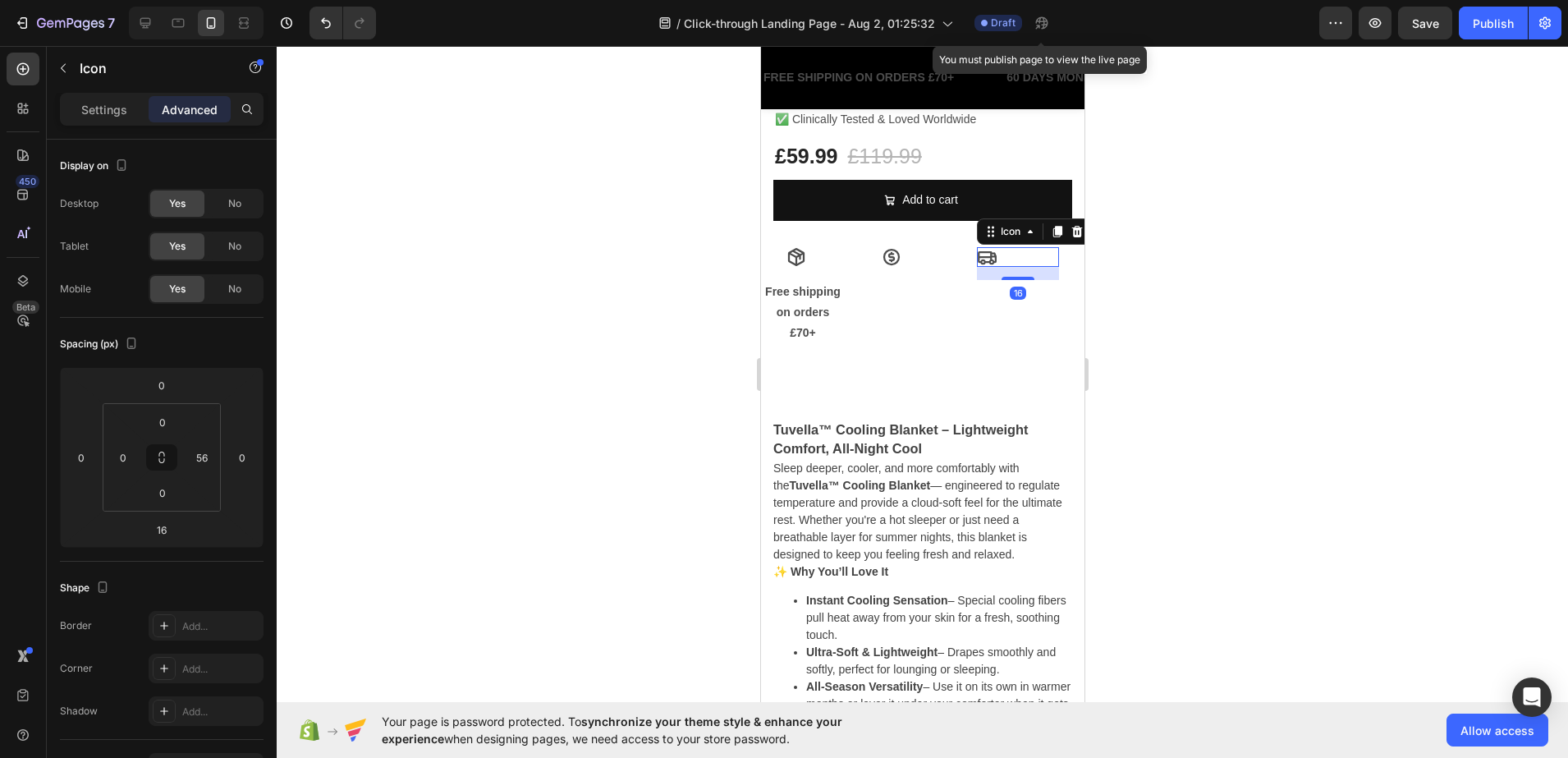 click 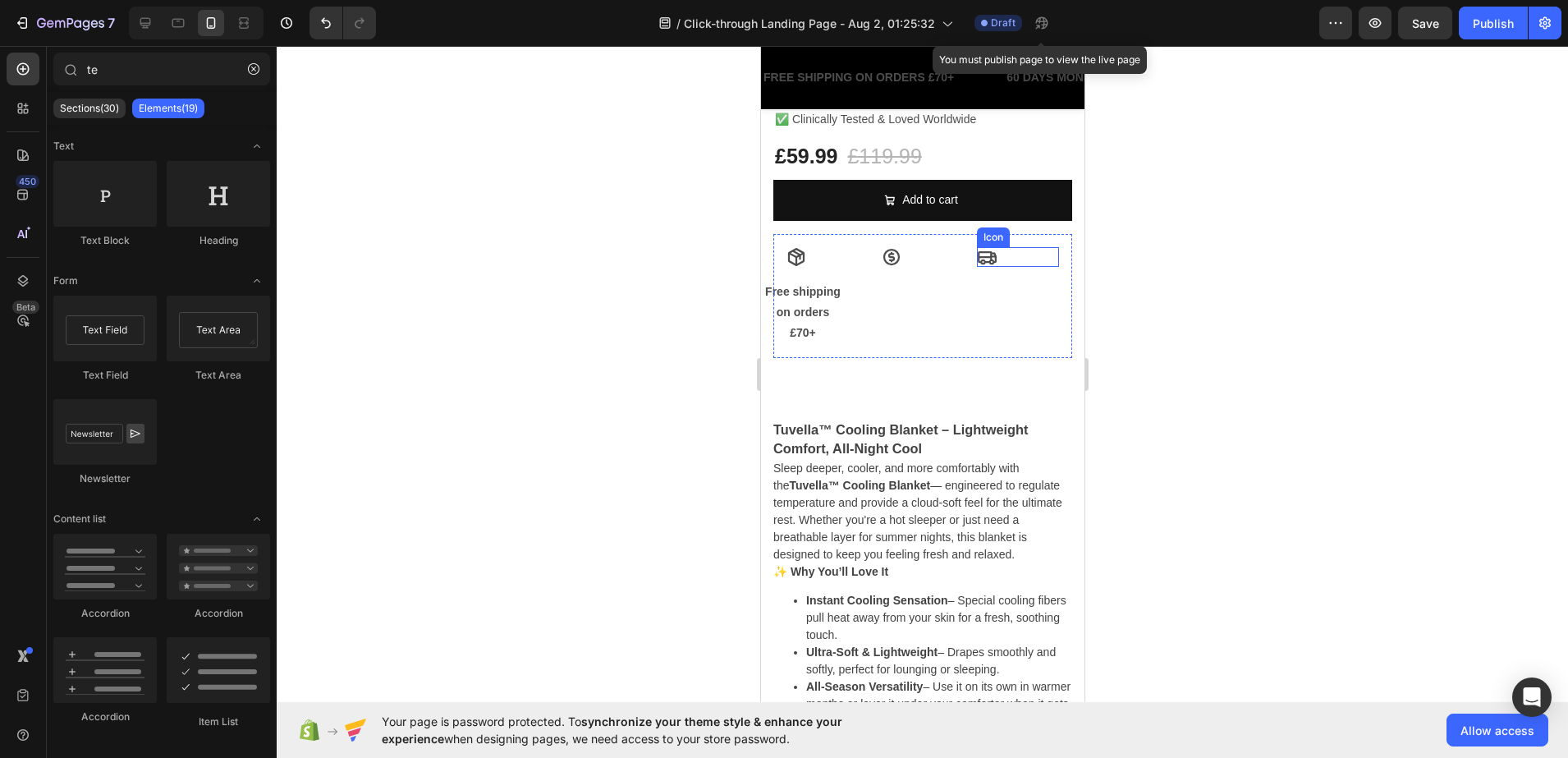 click on "Icon" at bounding box center [1017, 257] 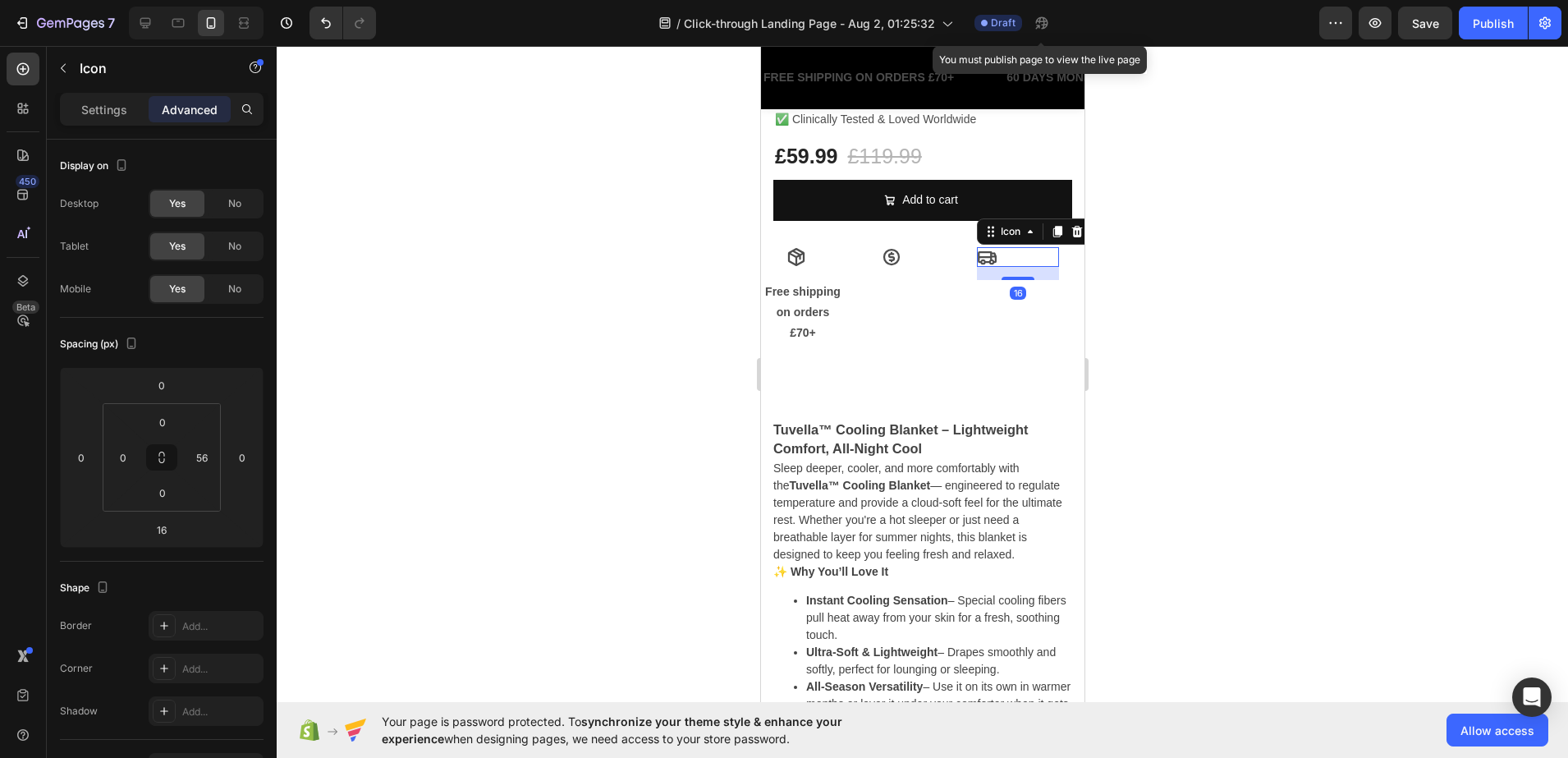 click 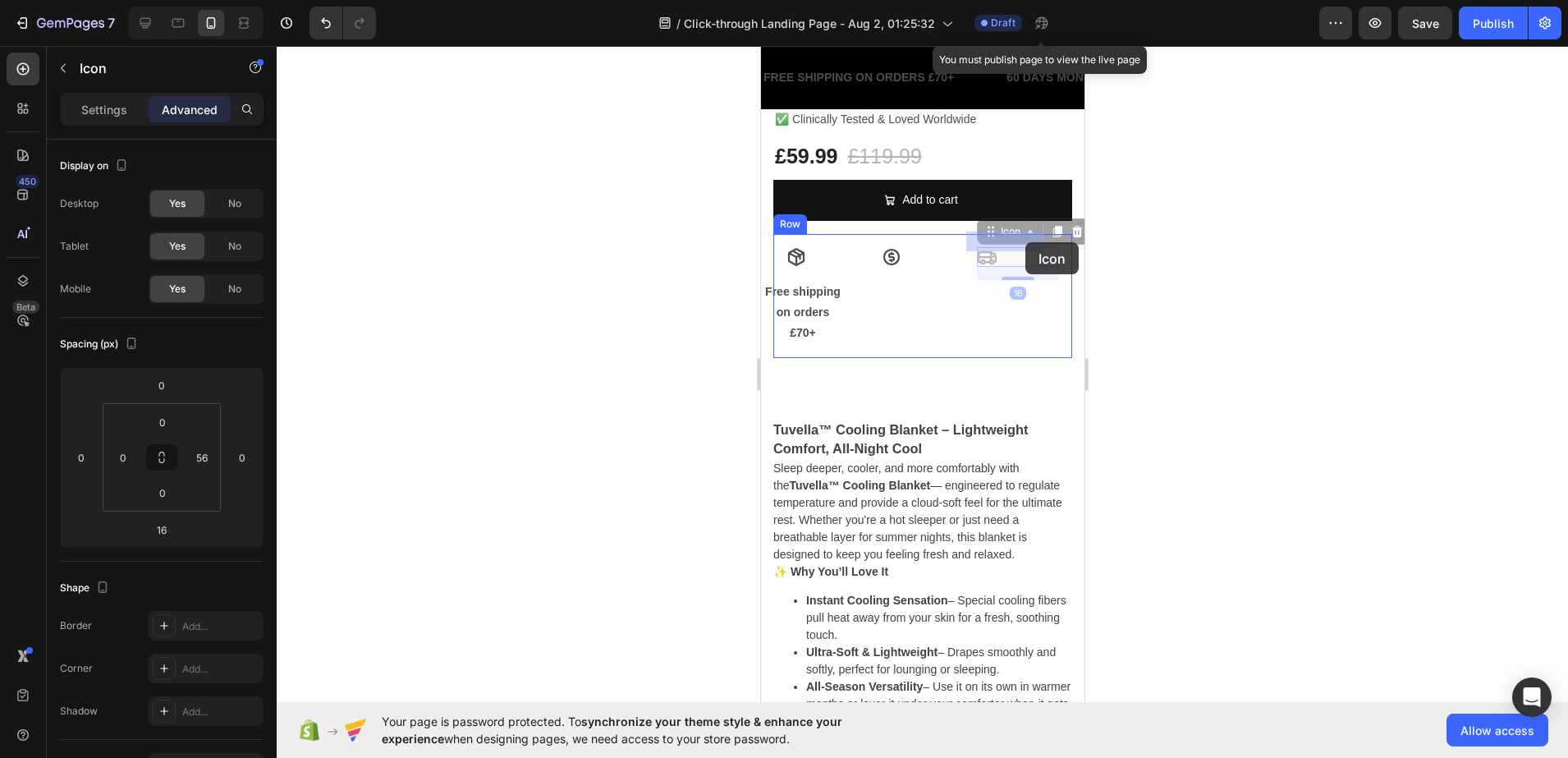 drag, startPoint x: 971, startPoint y: 240, endPoint x: 1950, endPoint y: 342, distance: 984.2992 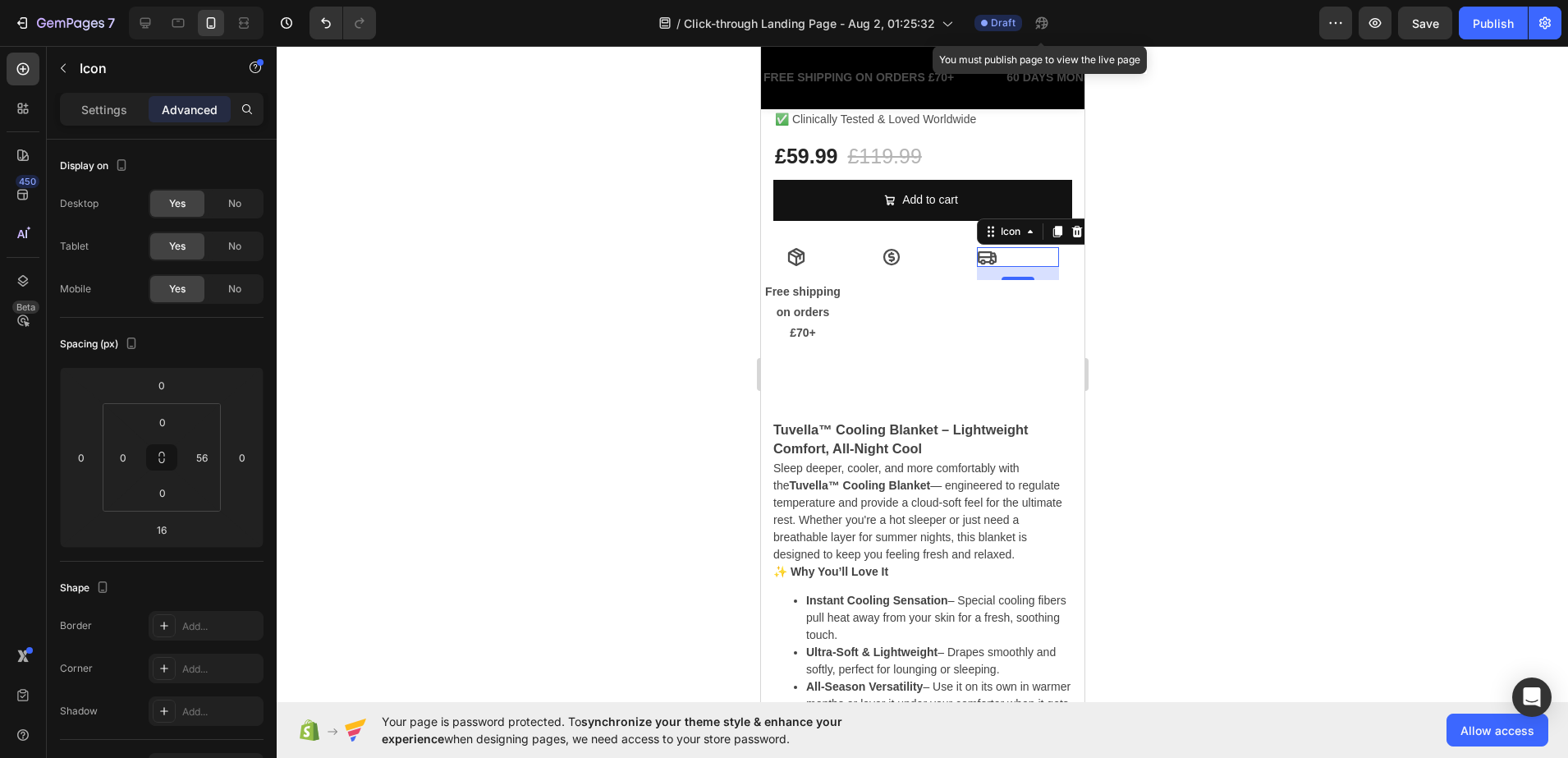 click 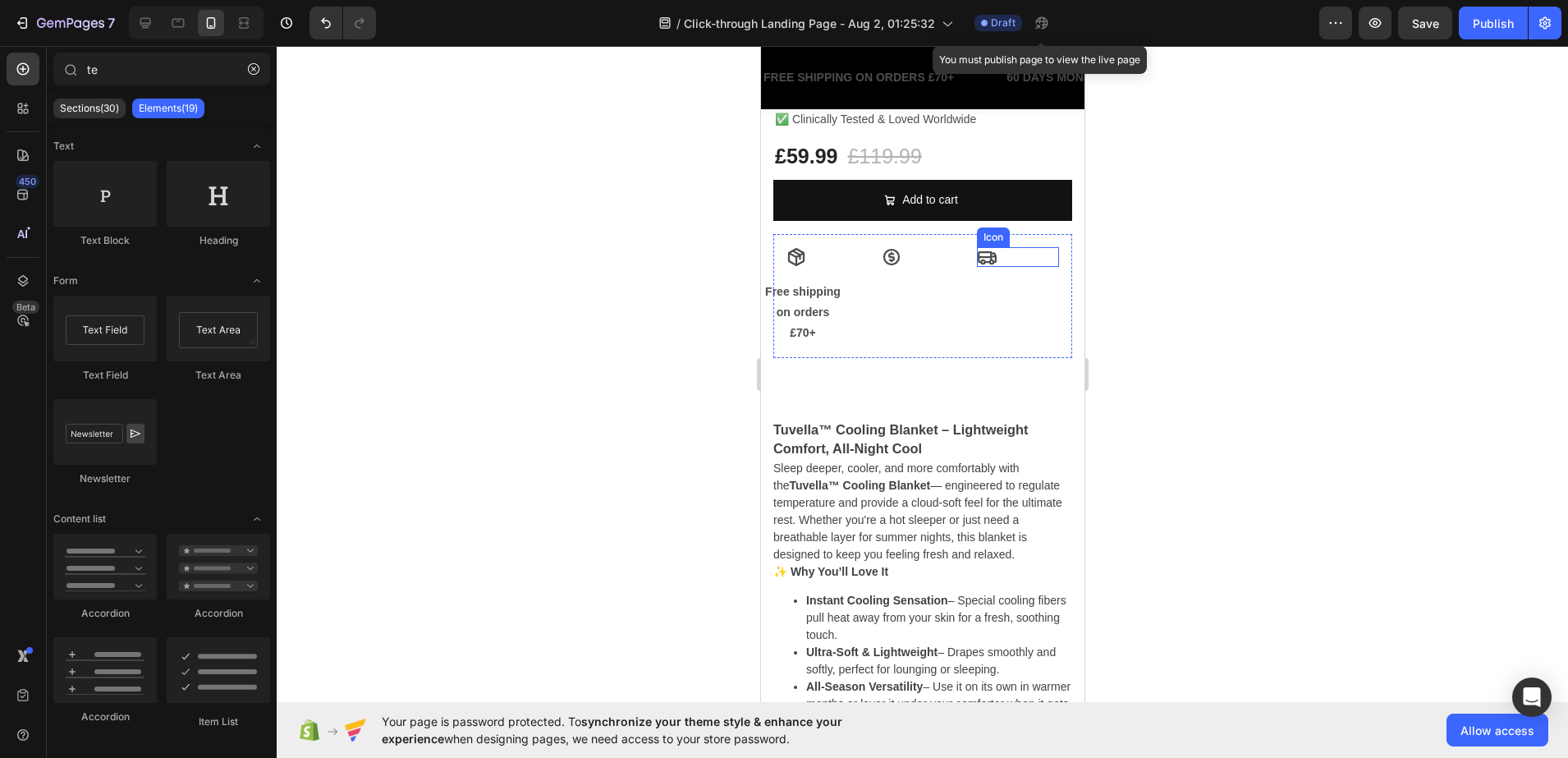 click on "Icon" at bounding box center (993, 237) 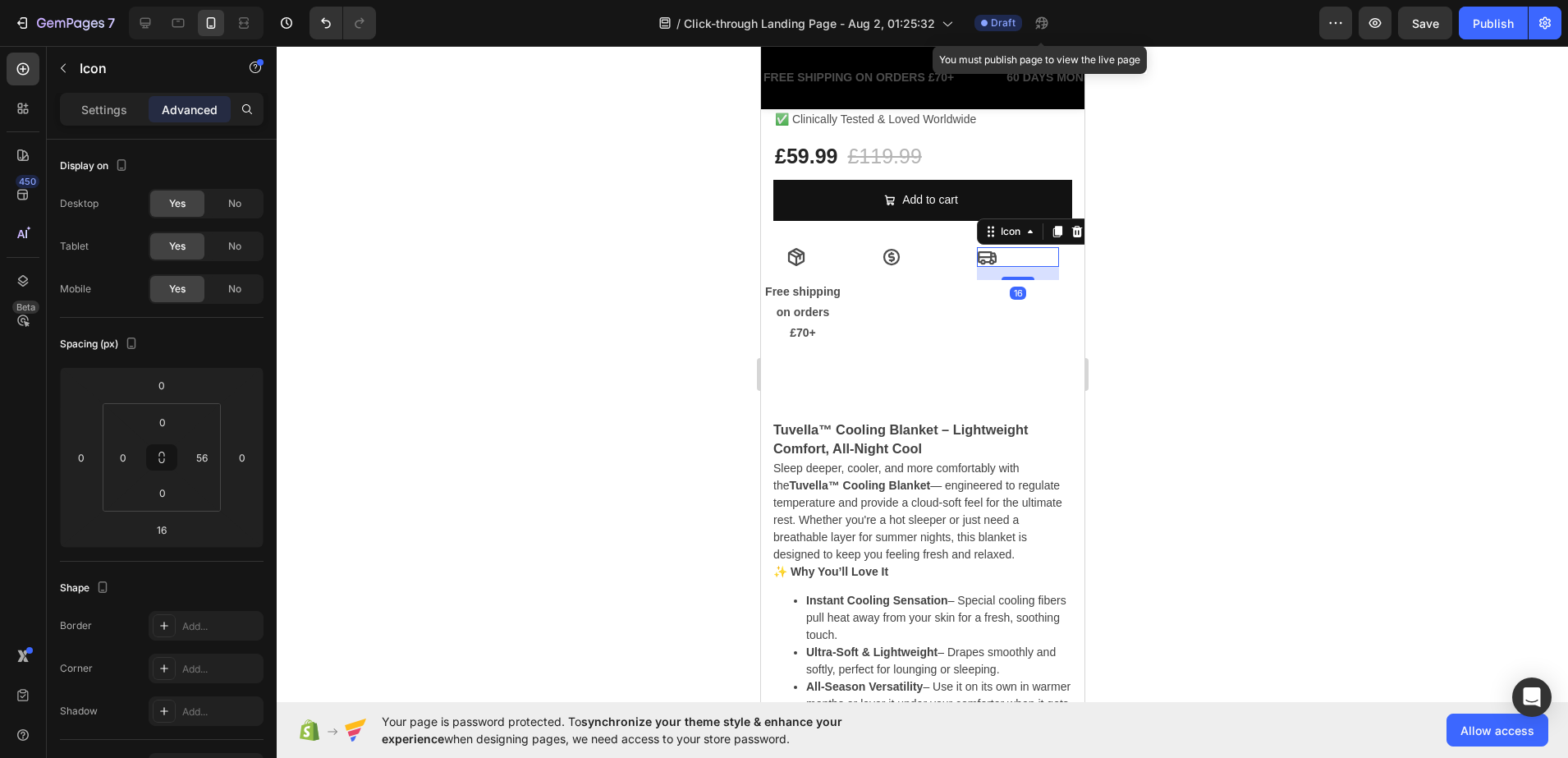click 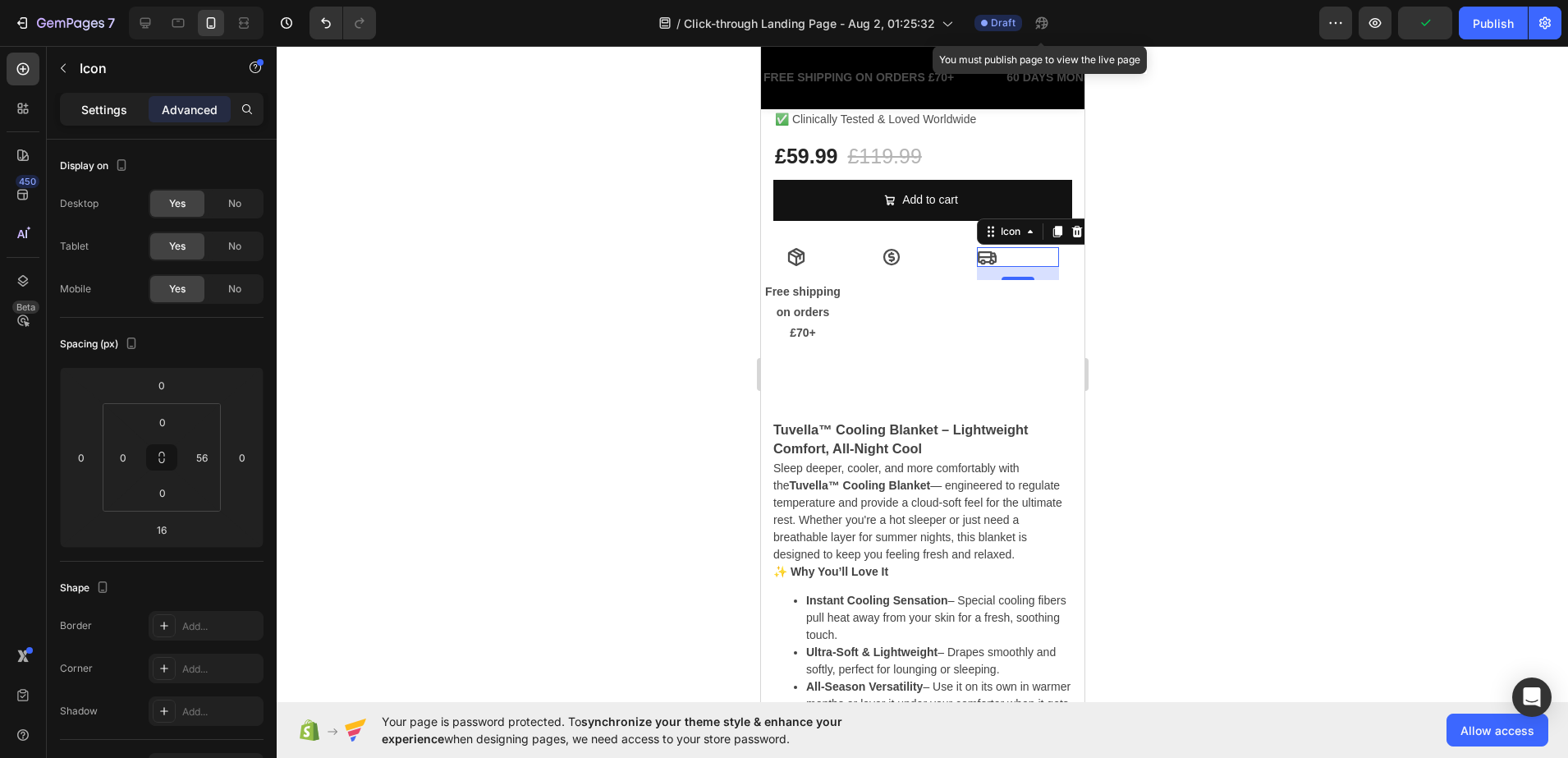 click on "Settings" at bounding box center (104, 109) 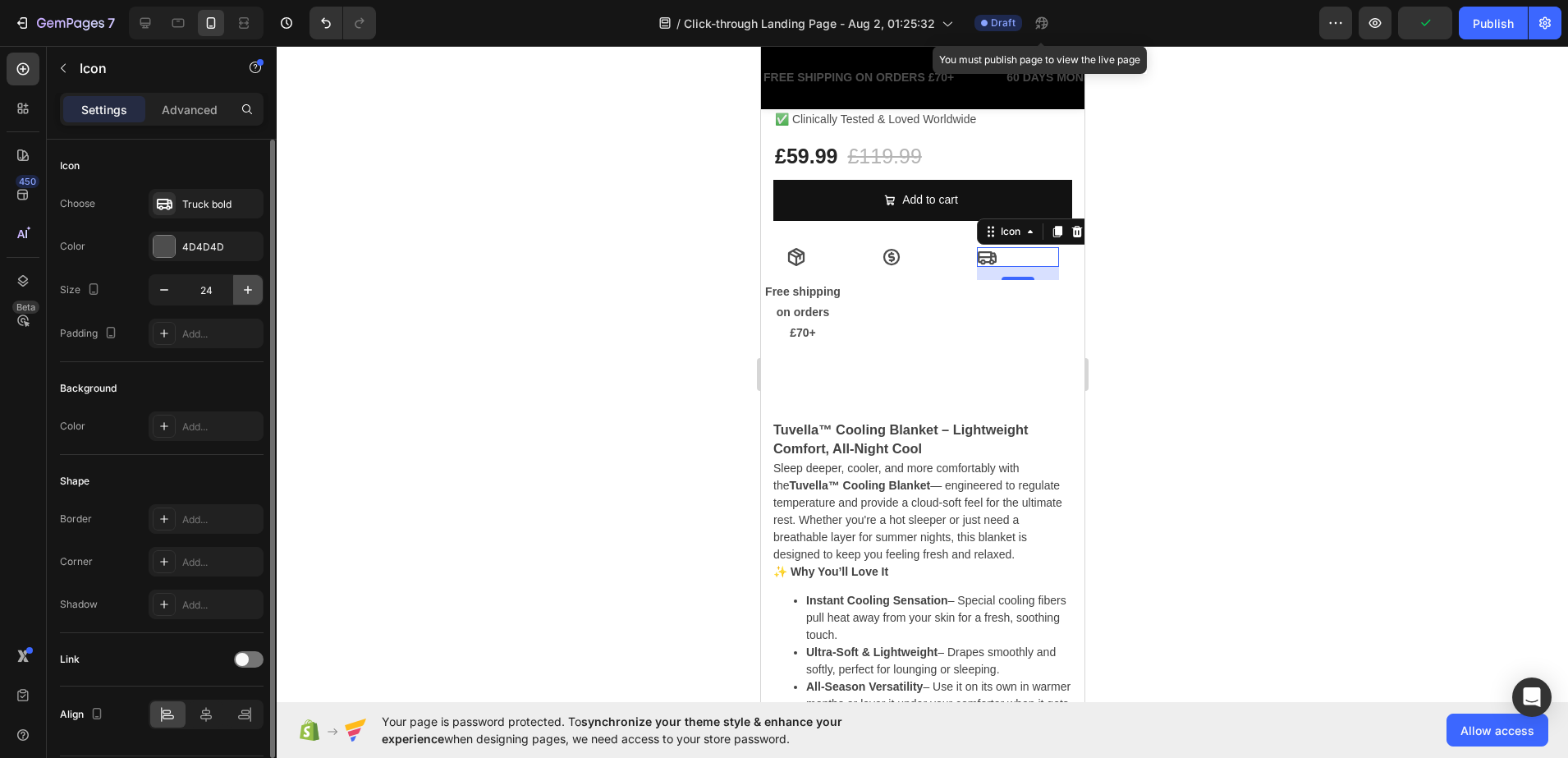 click 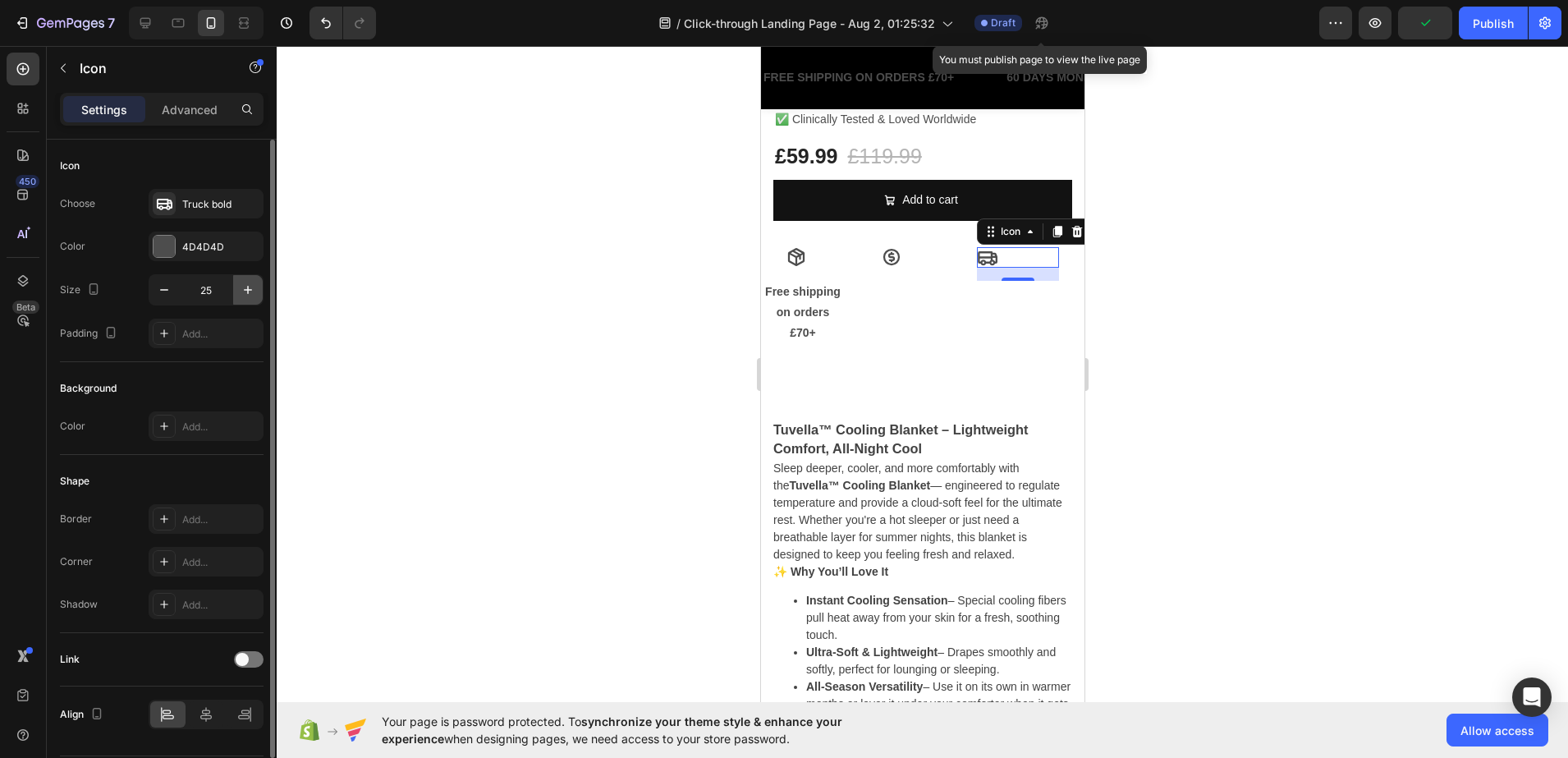 click 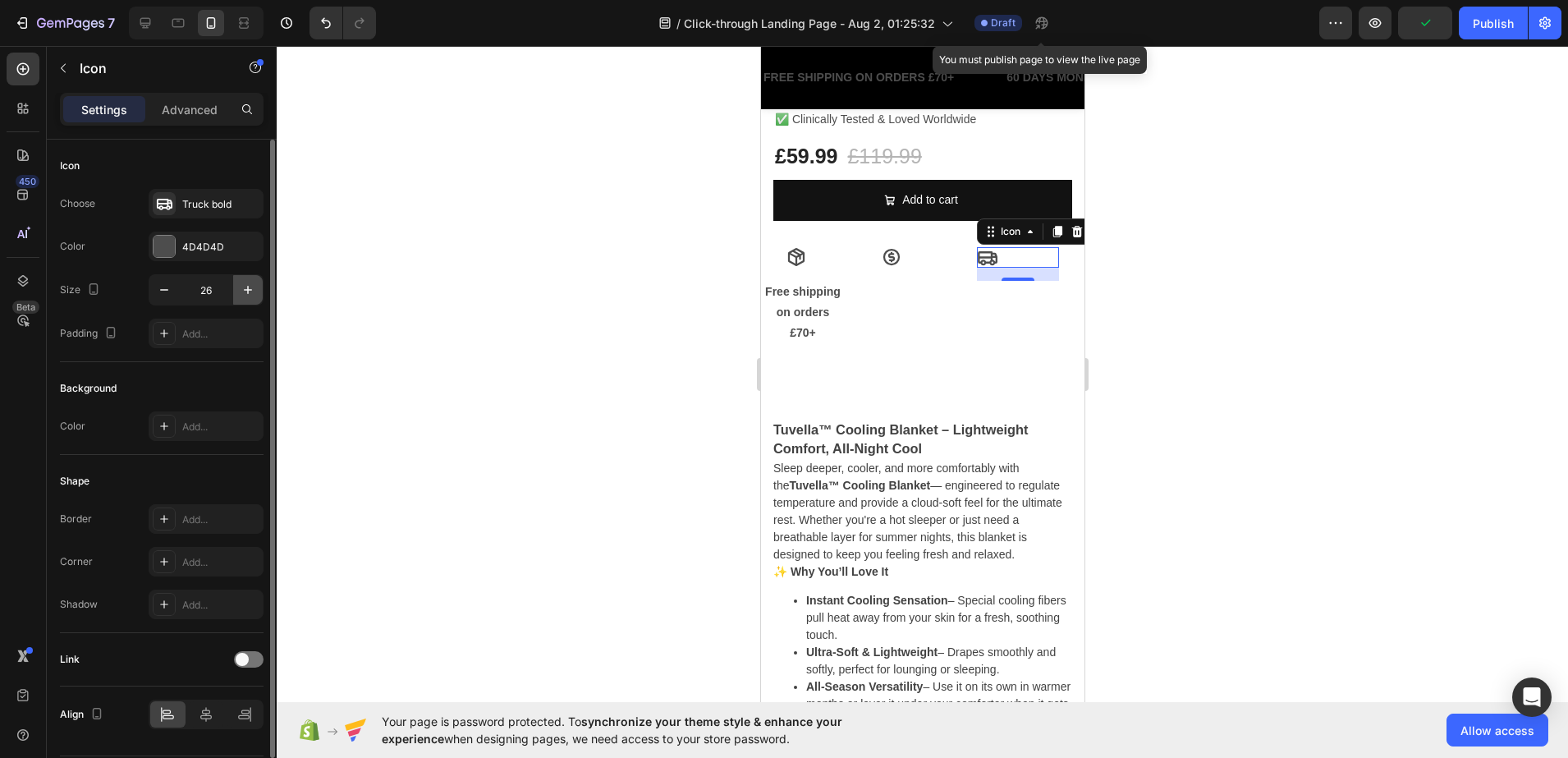 click 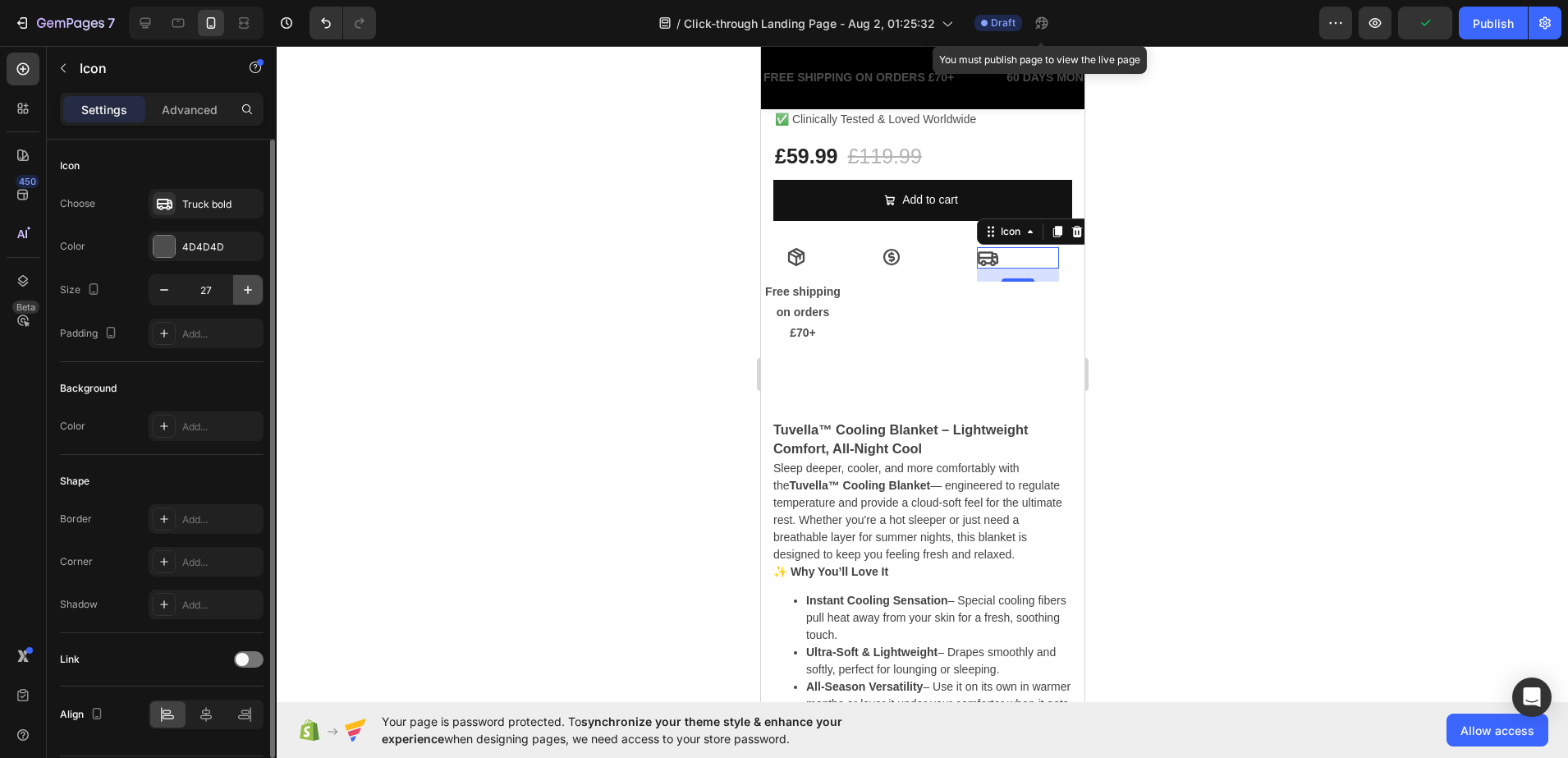 click 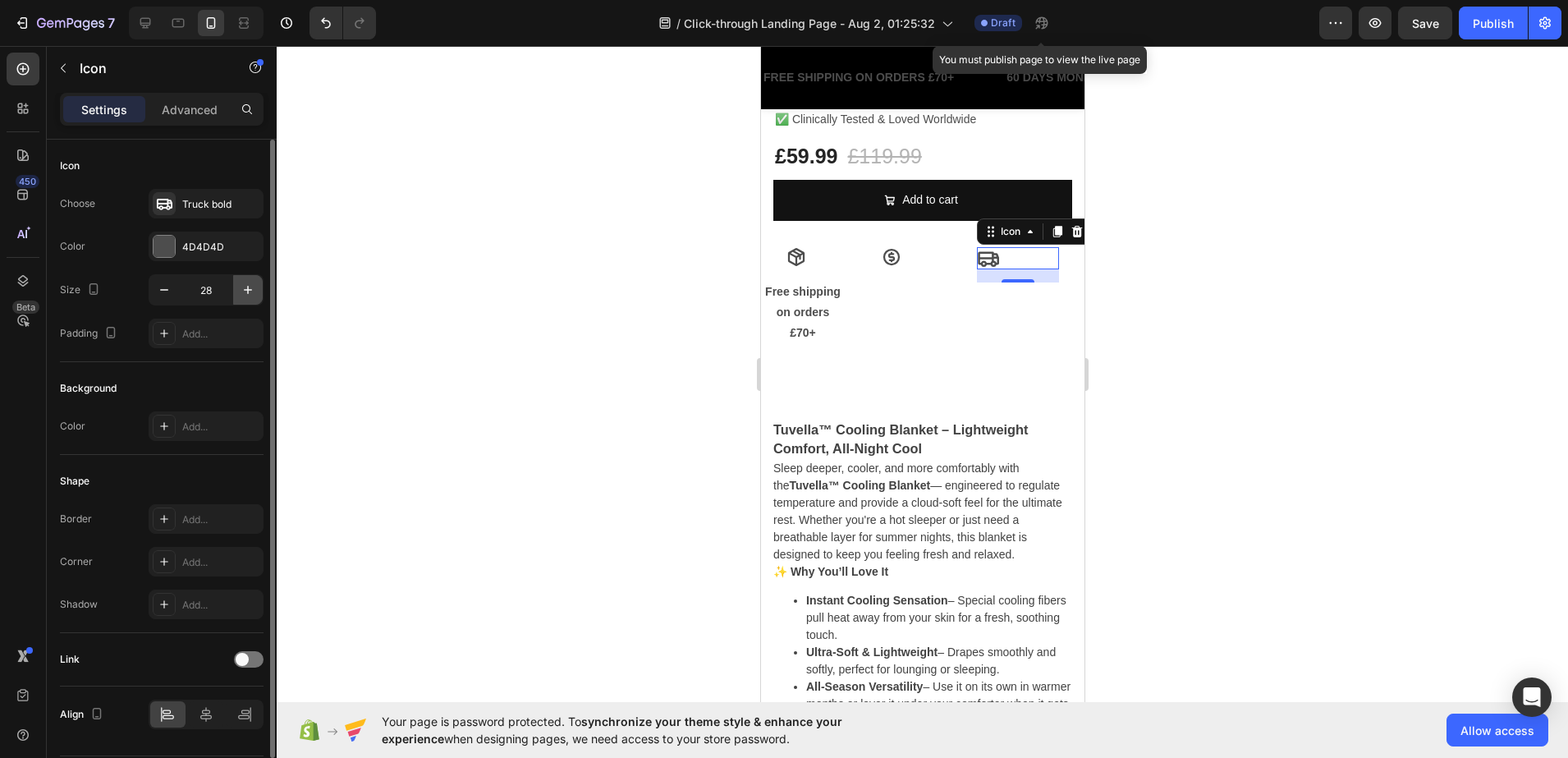 click 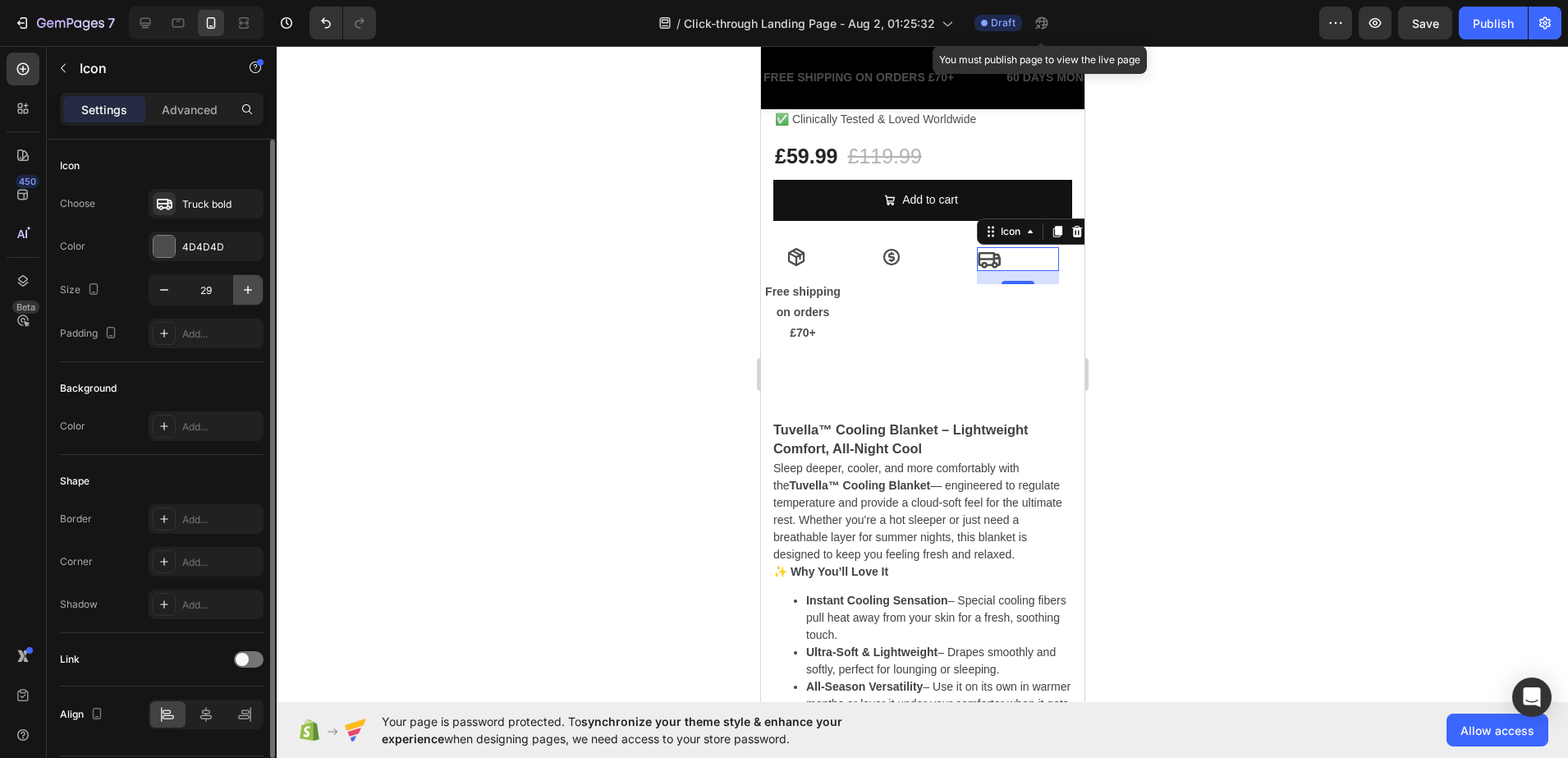 click 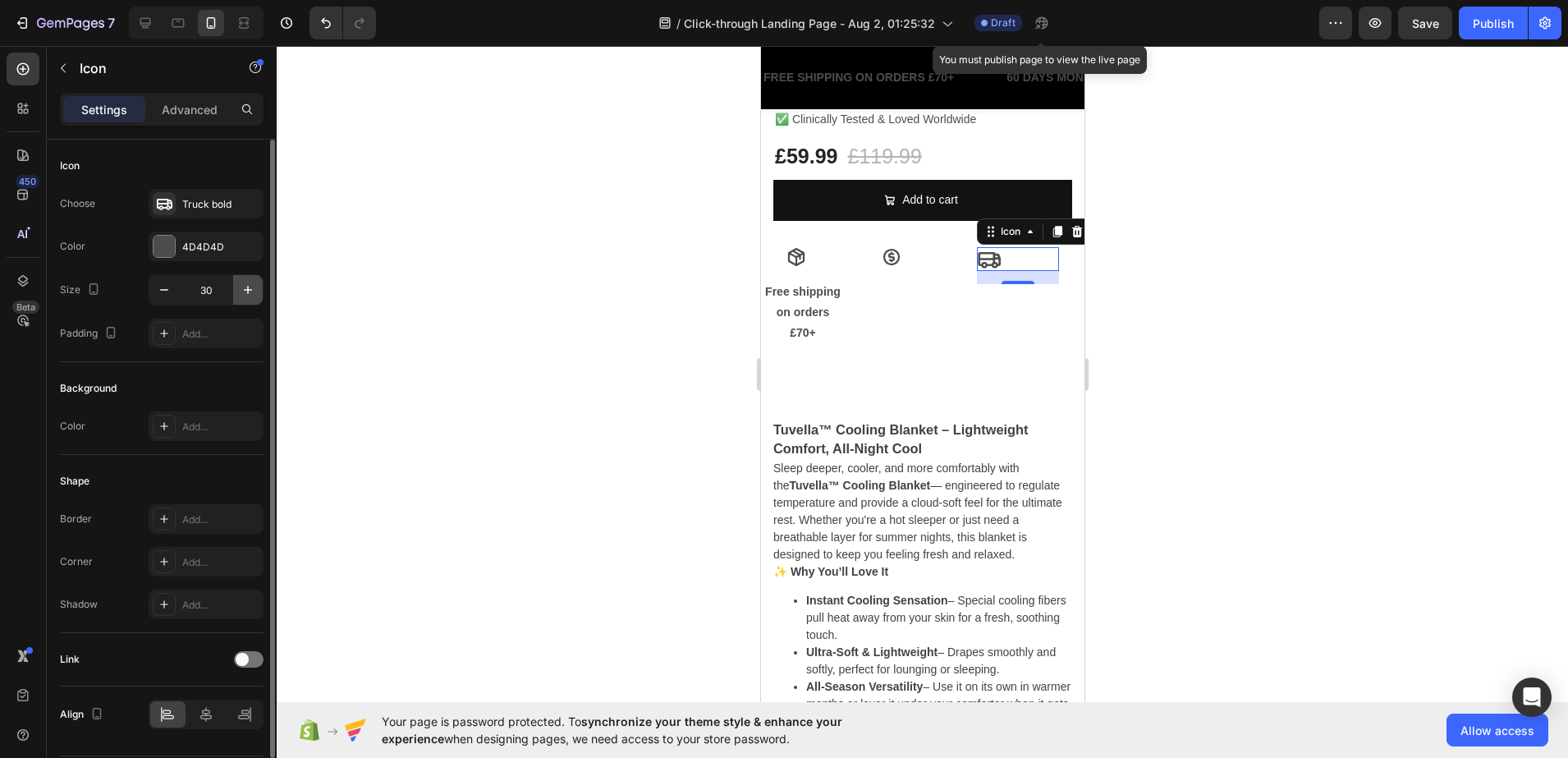click 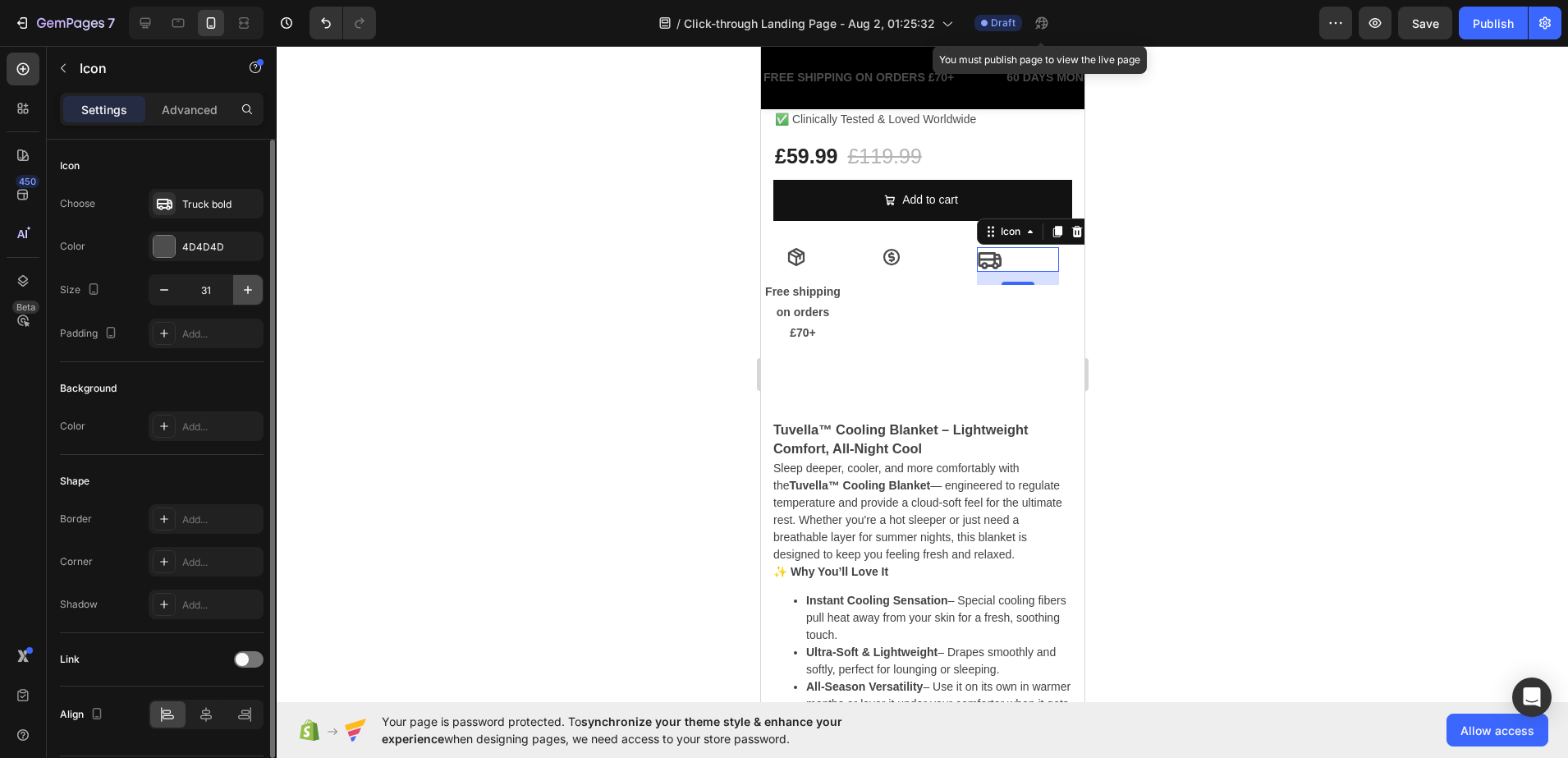 click 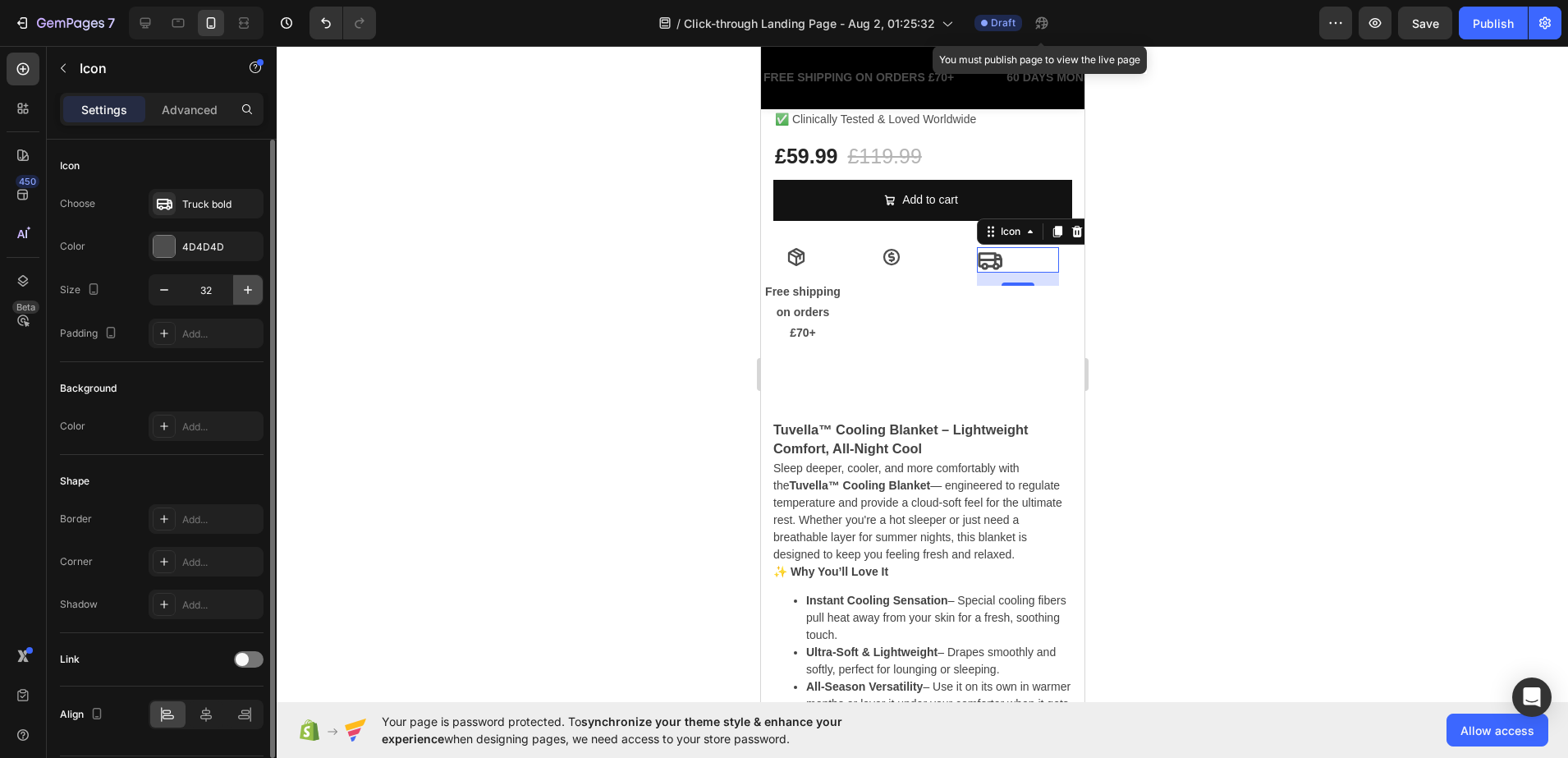 click 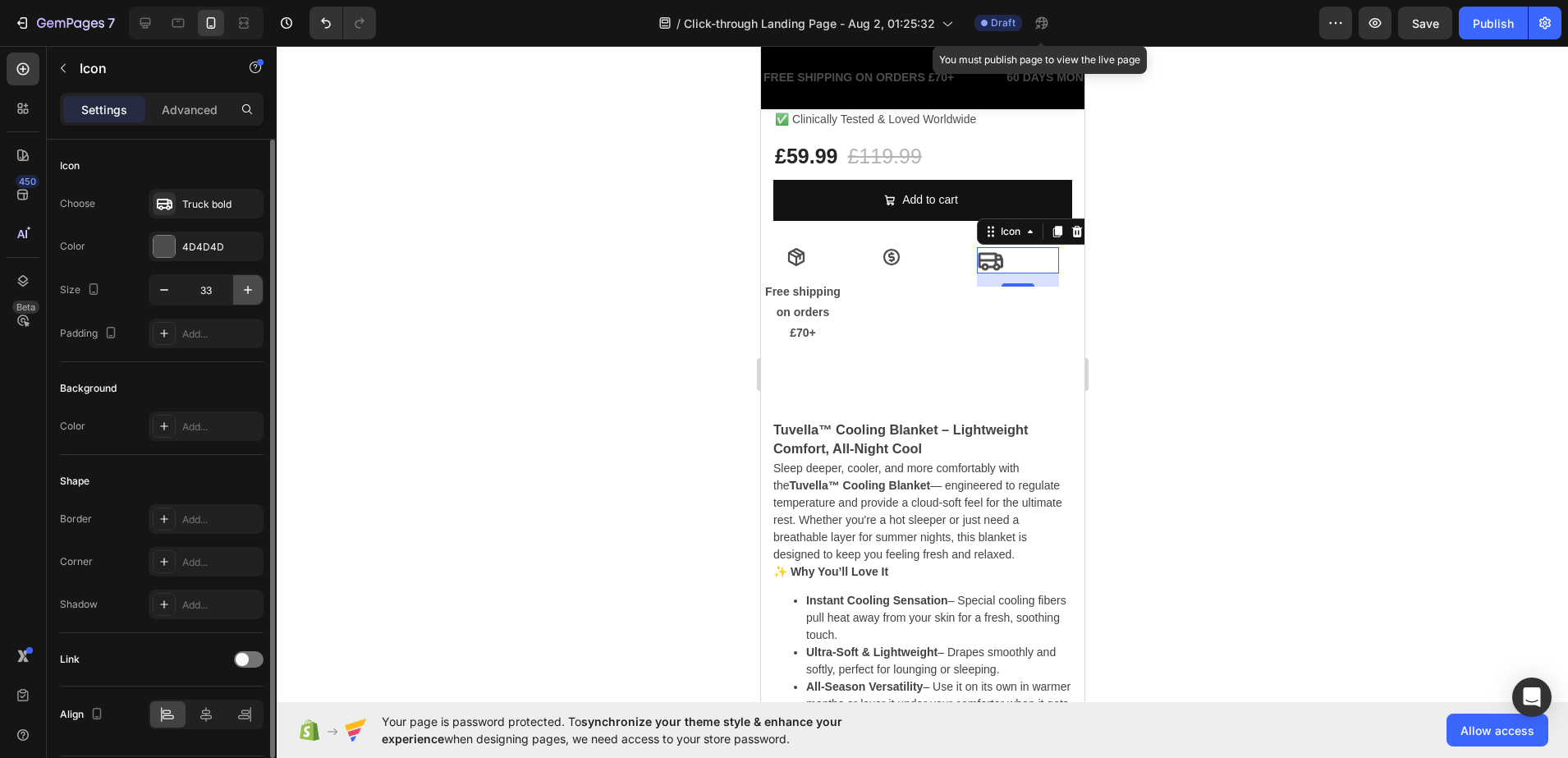 click 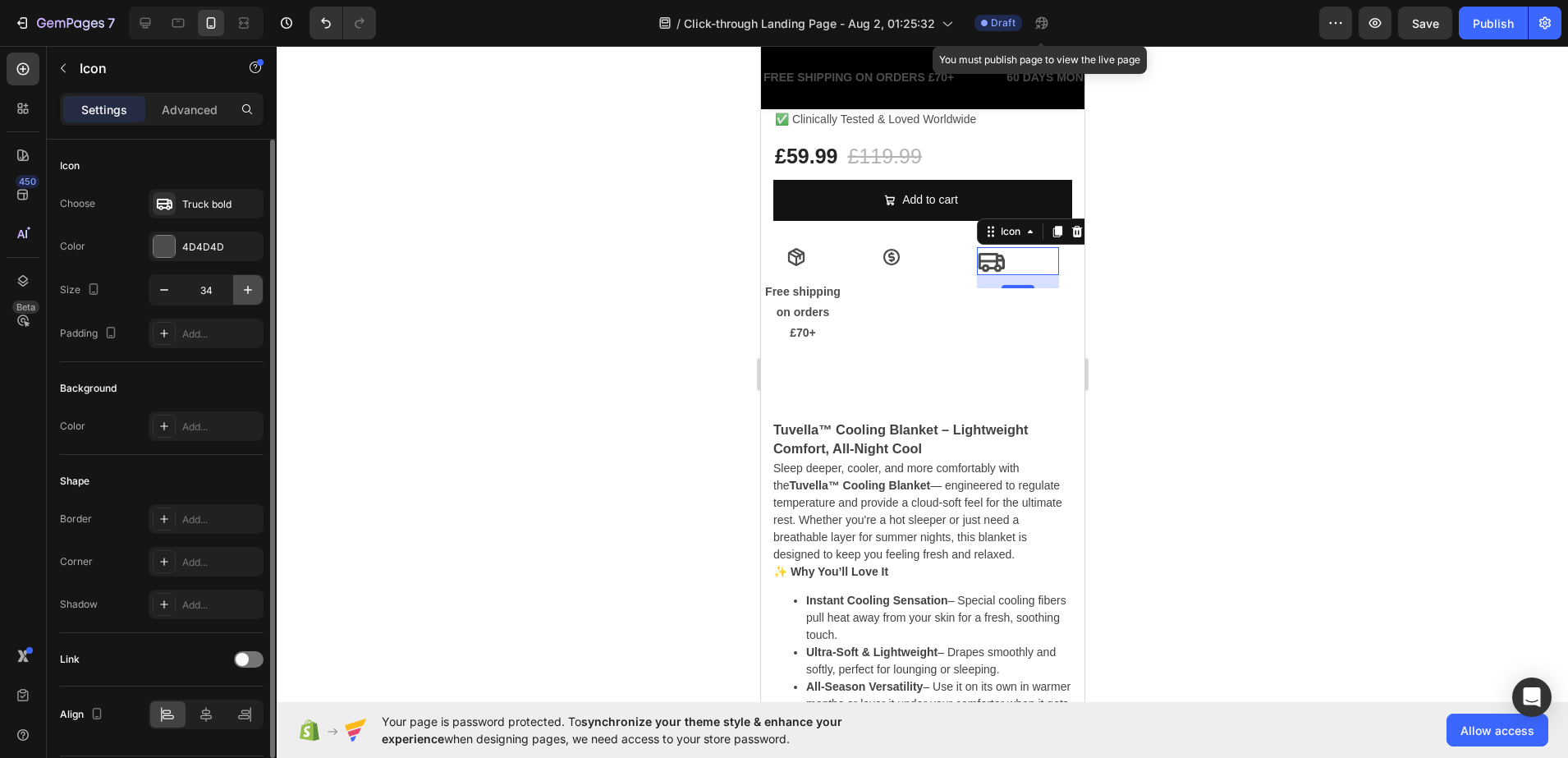 click 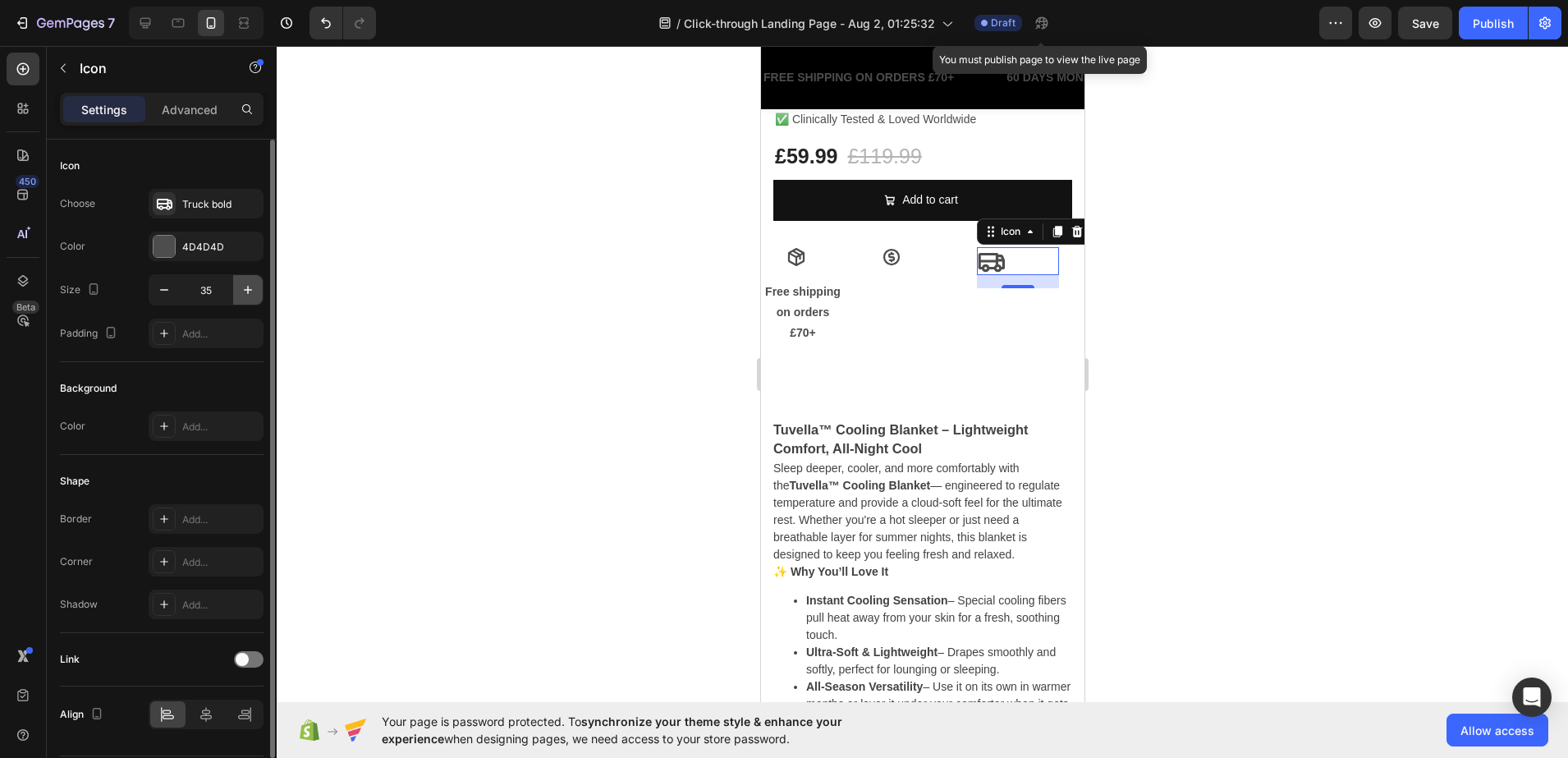 click 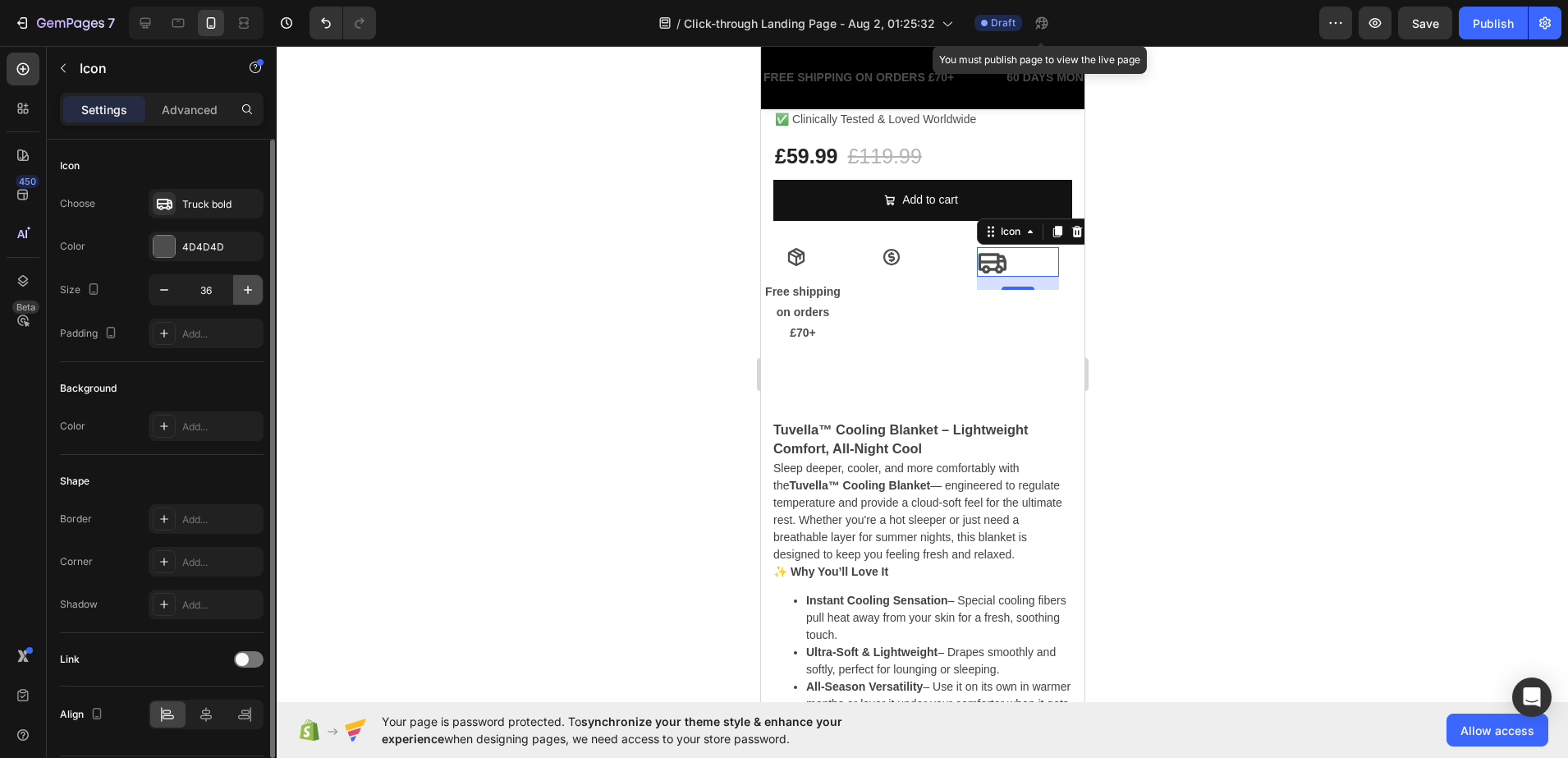 click 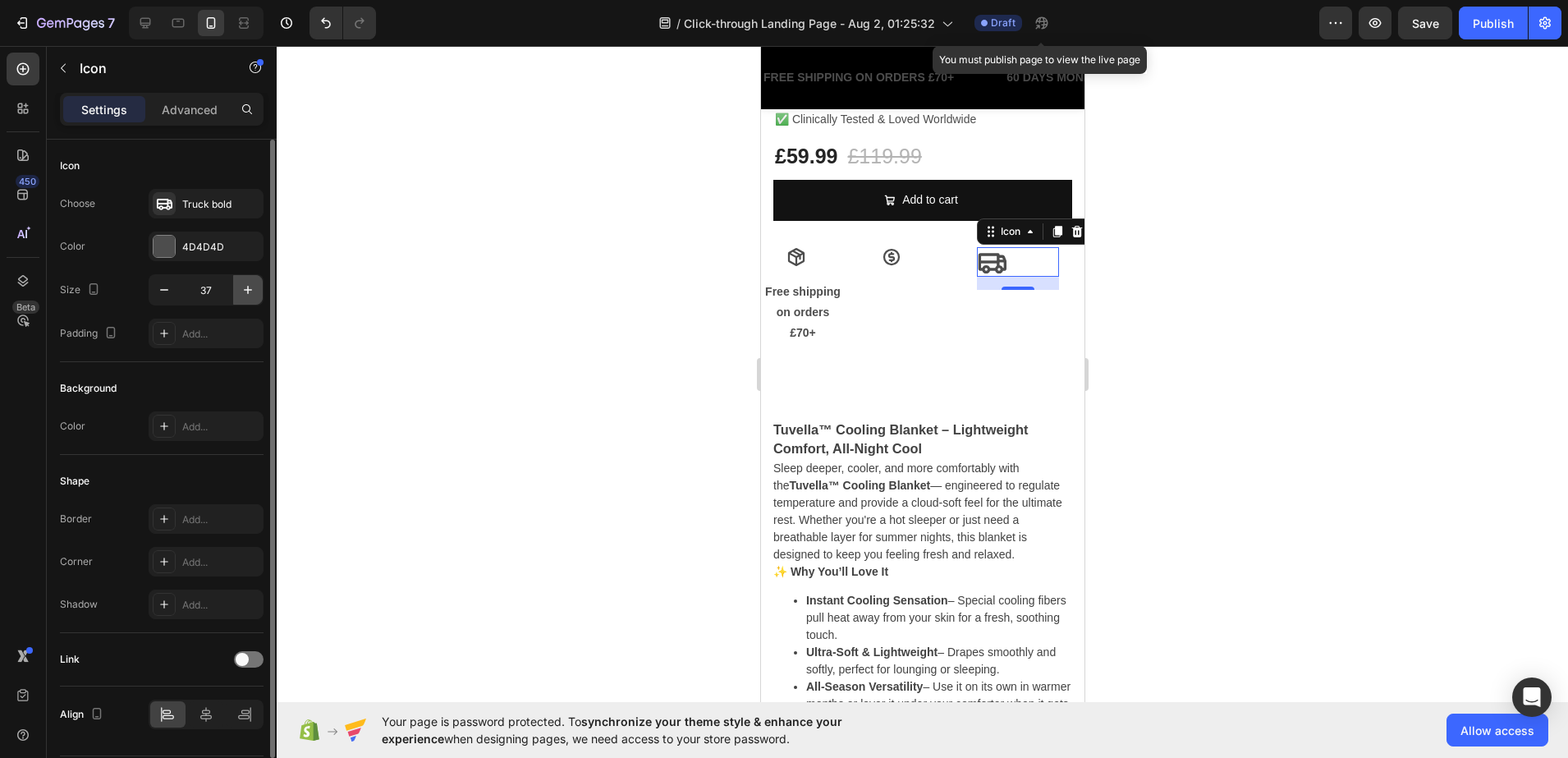 click 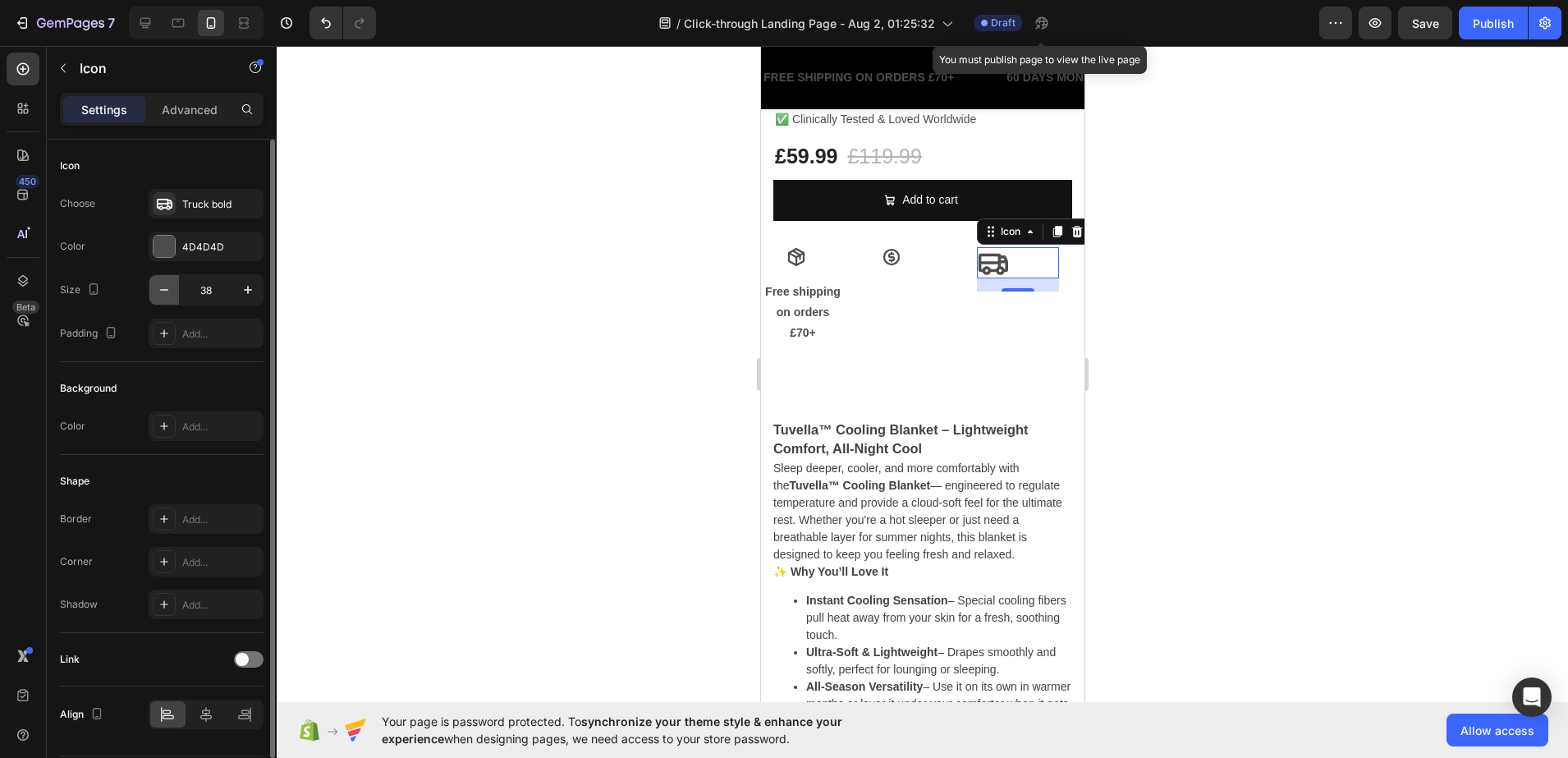 click 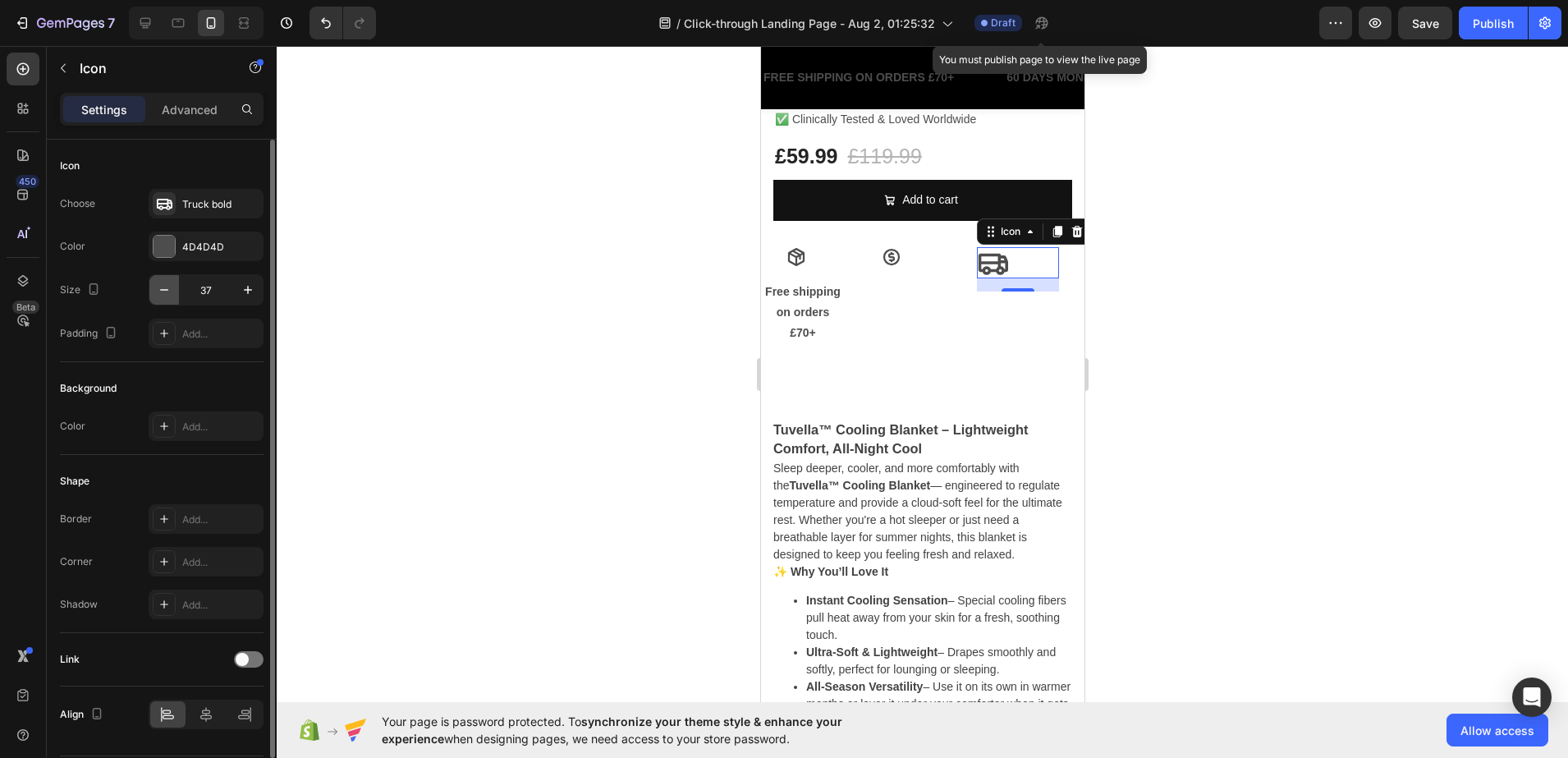 click 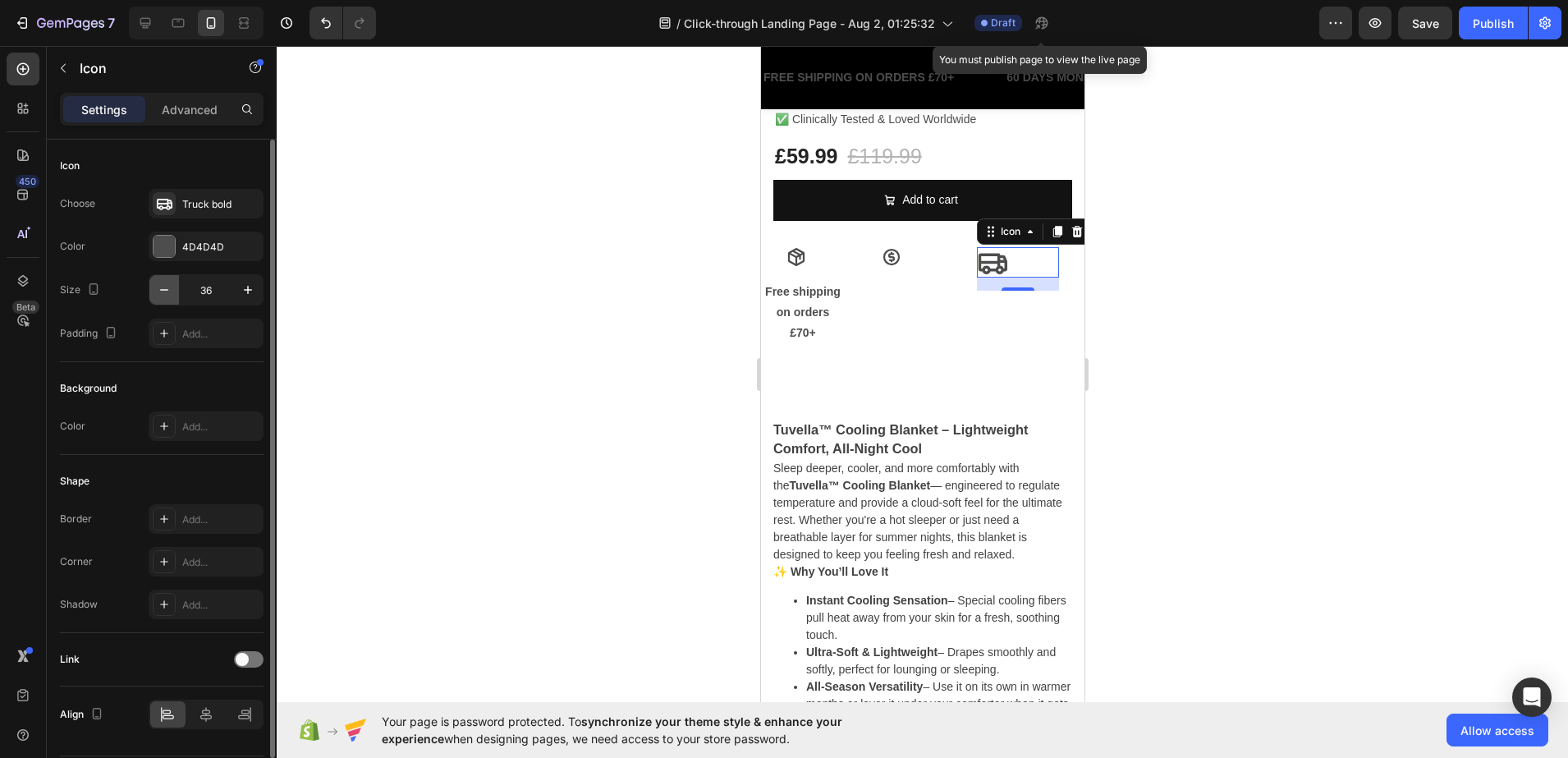 click 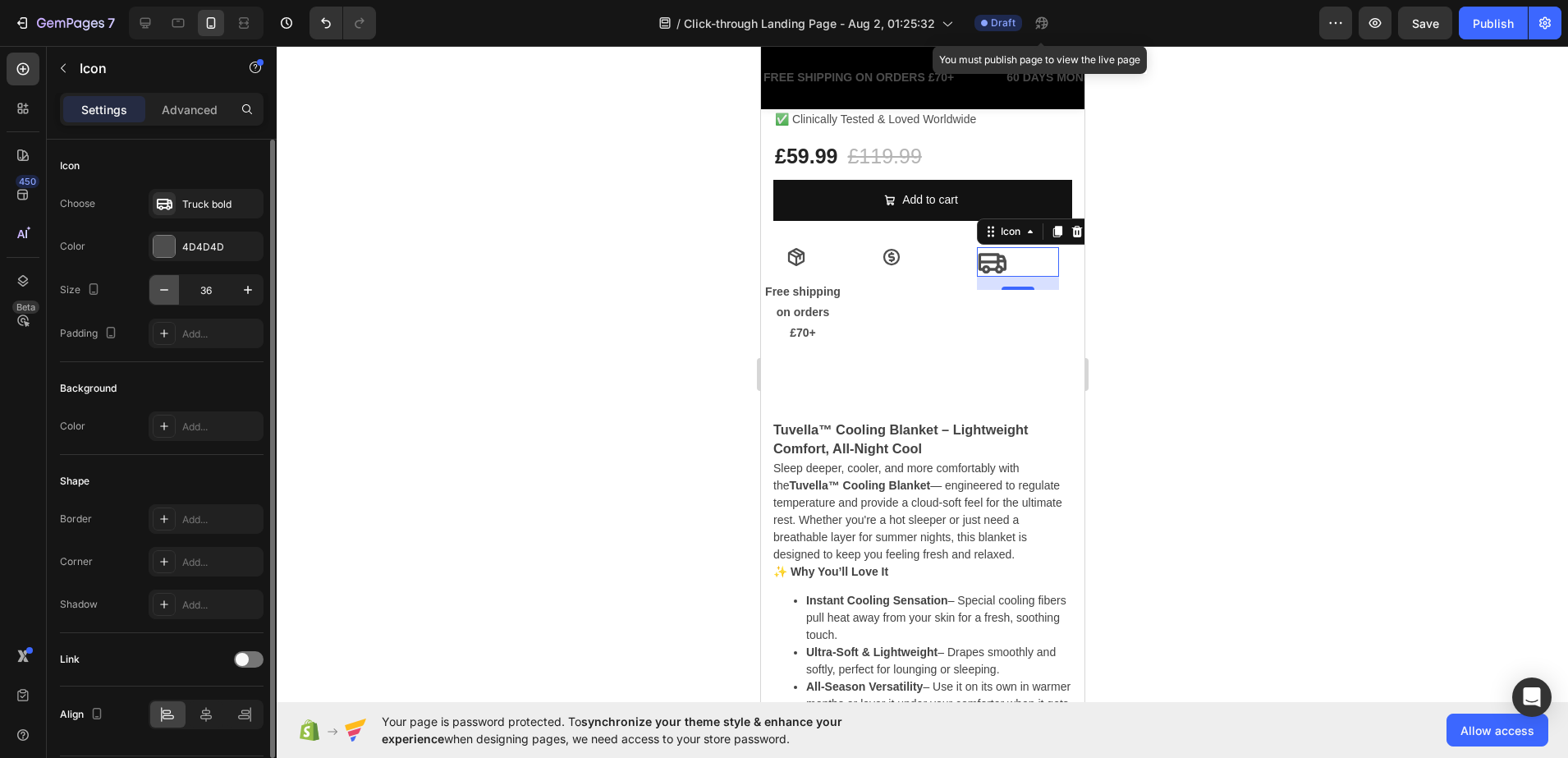 type on "35" 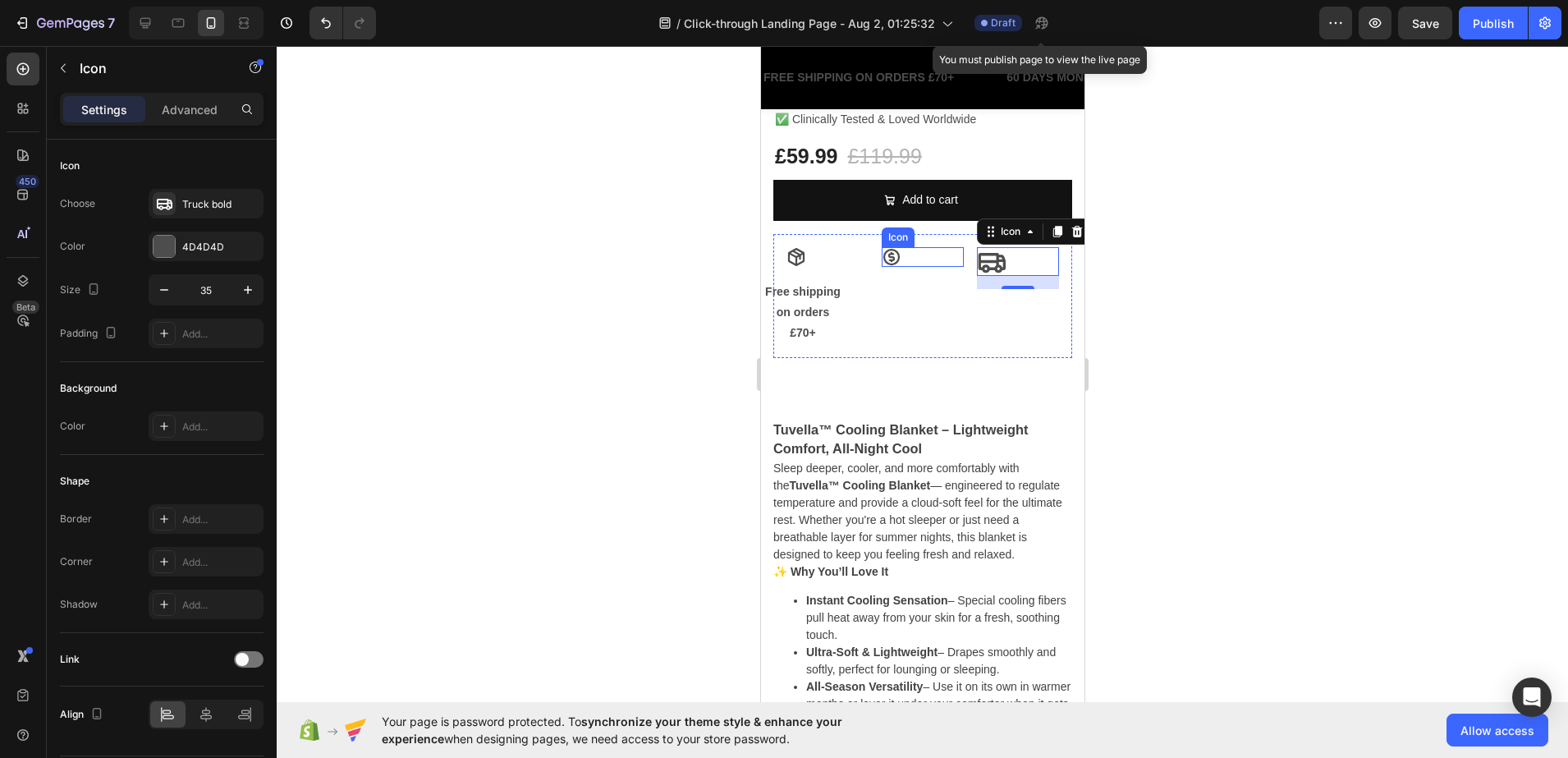 click 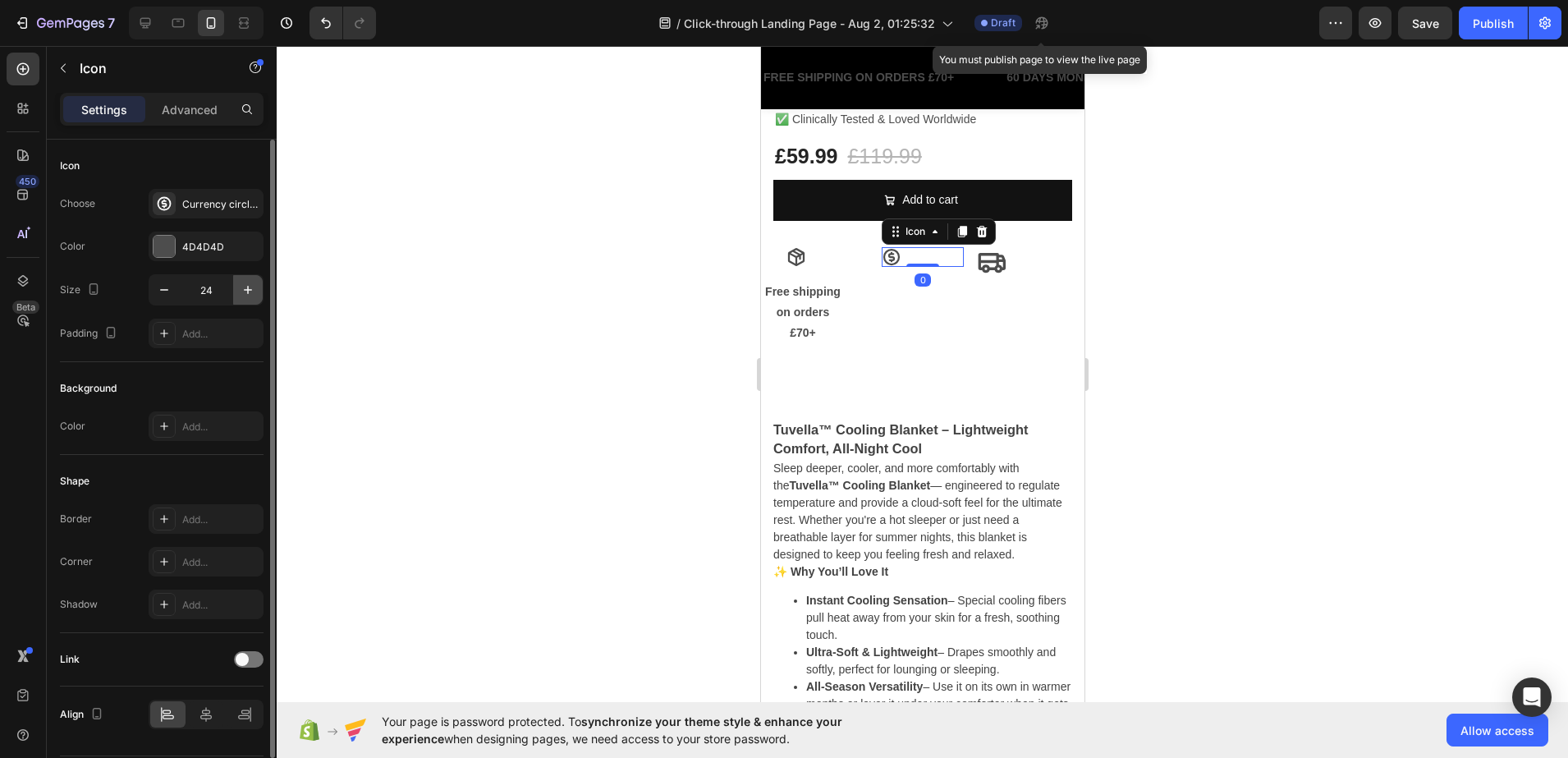 click 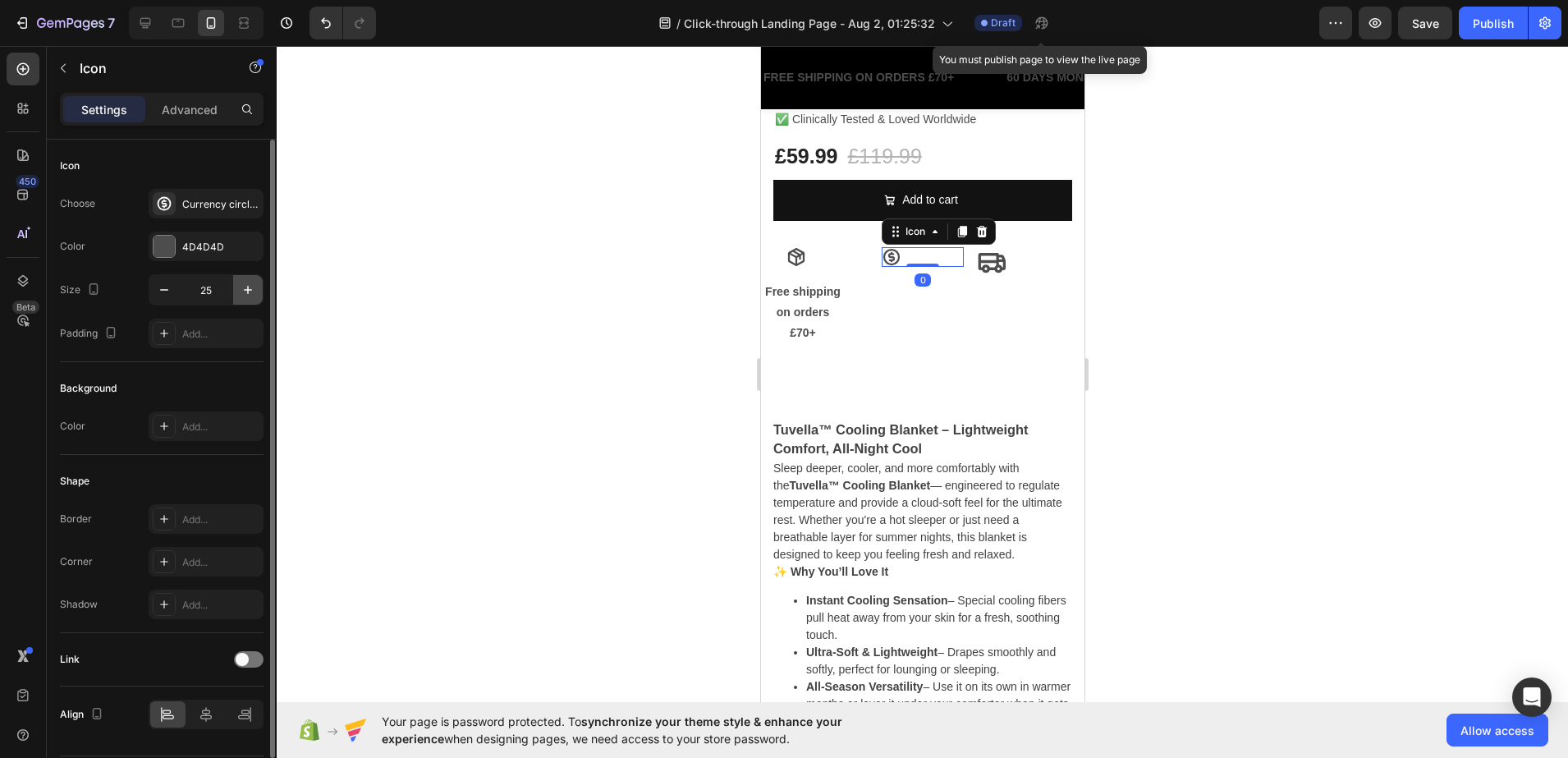 click 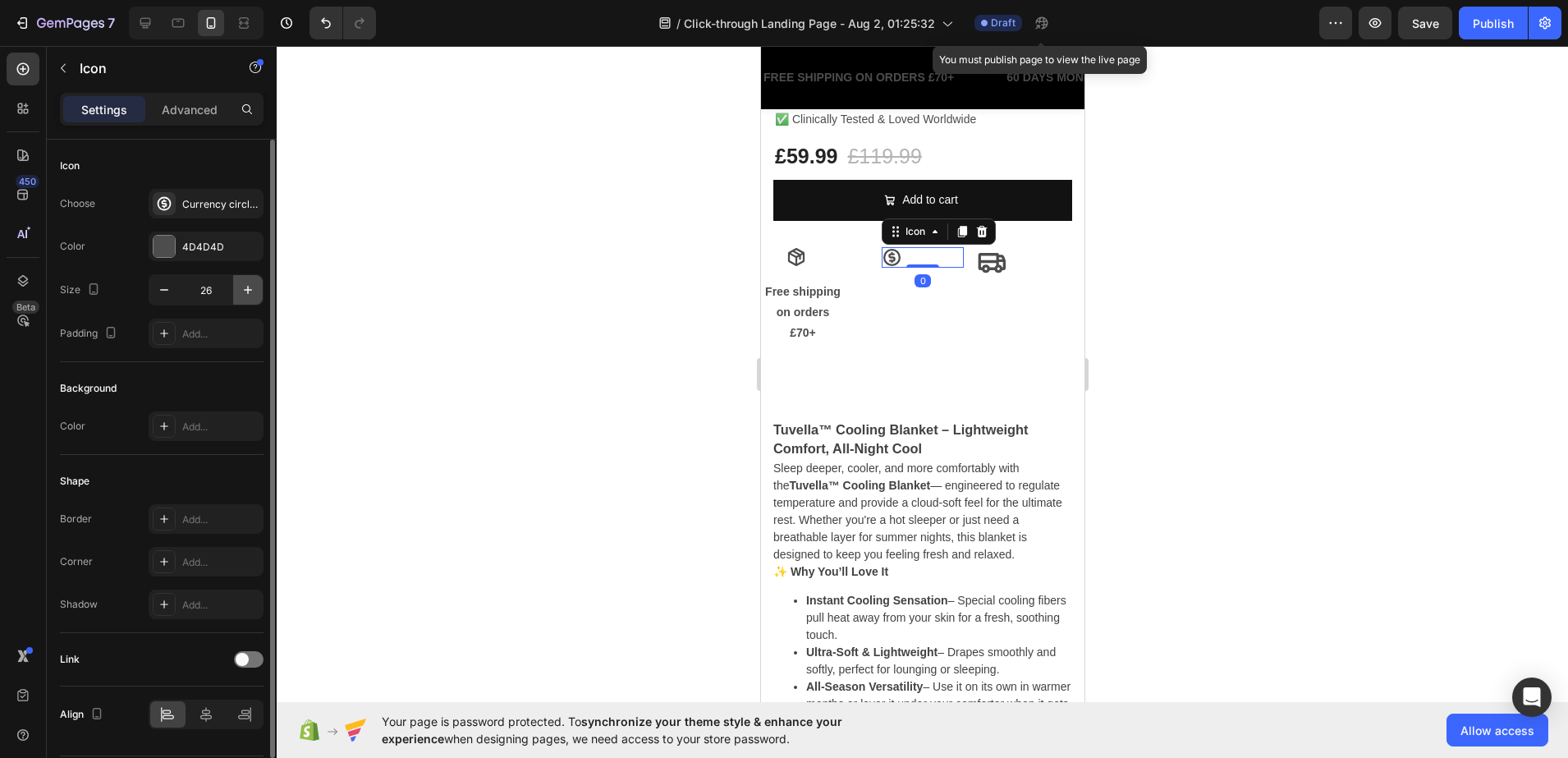 click 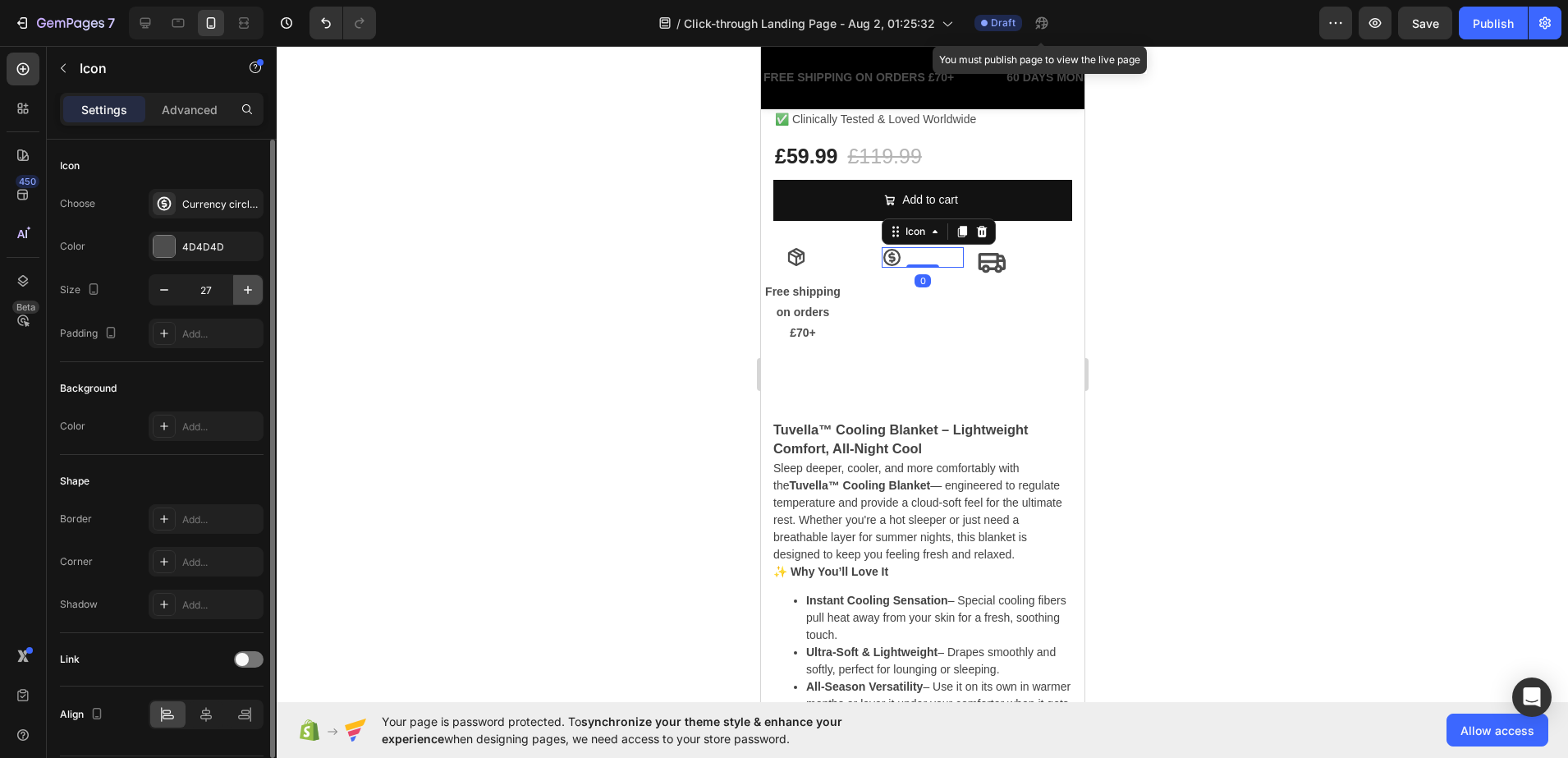 click 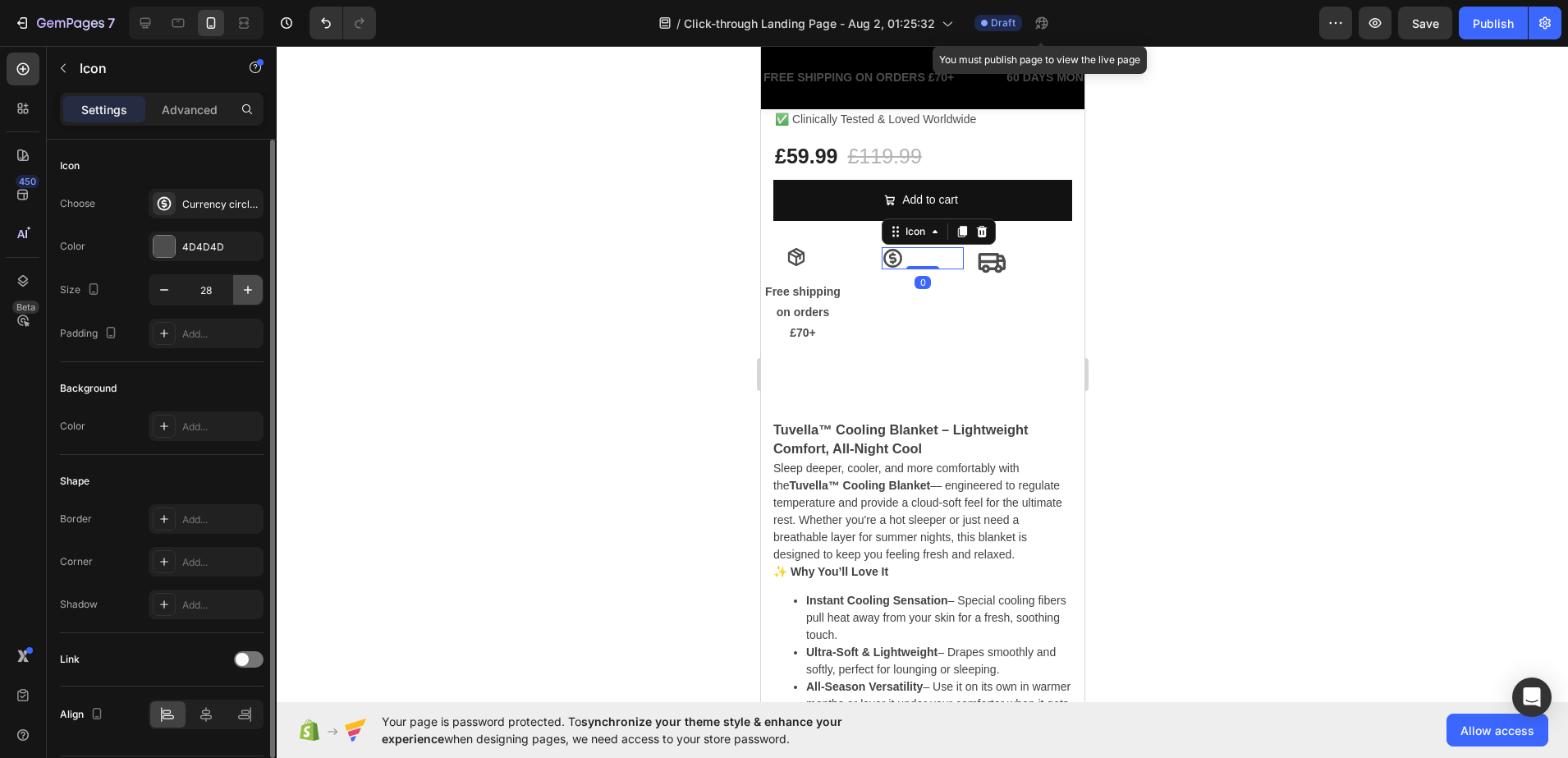 click 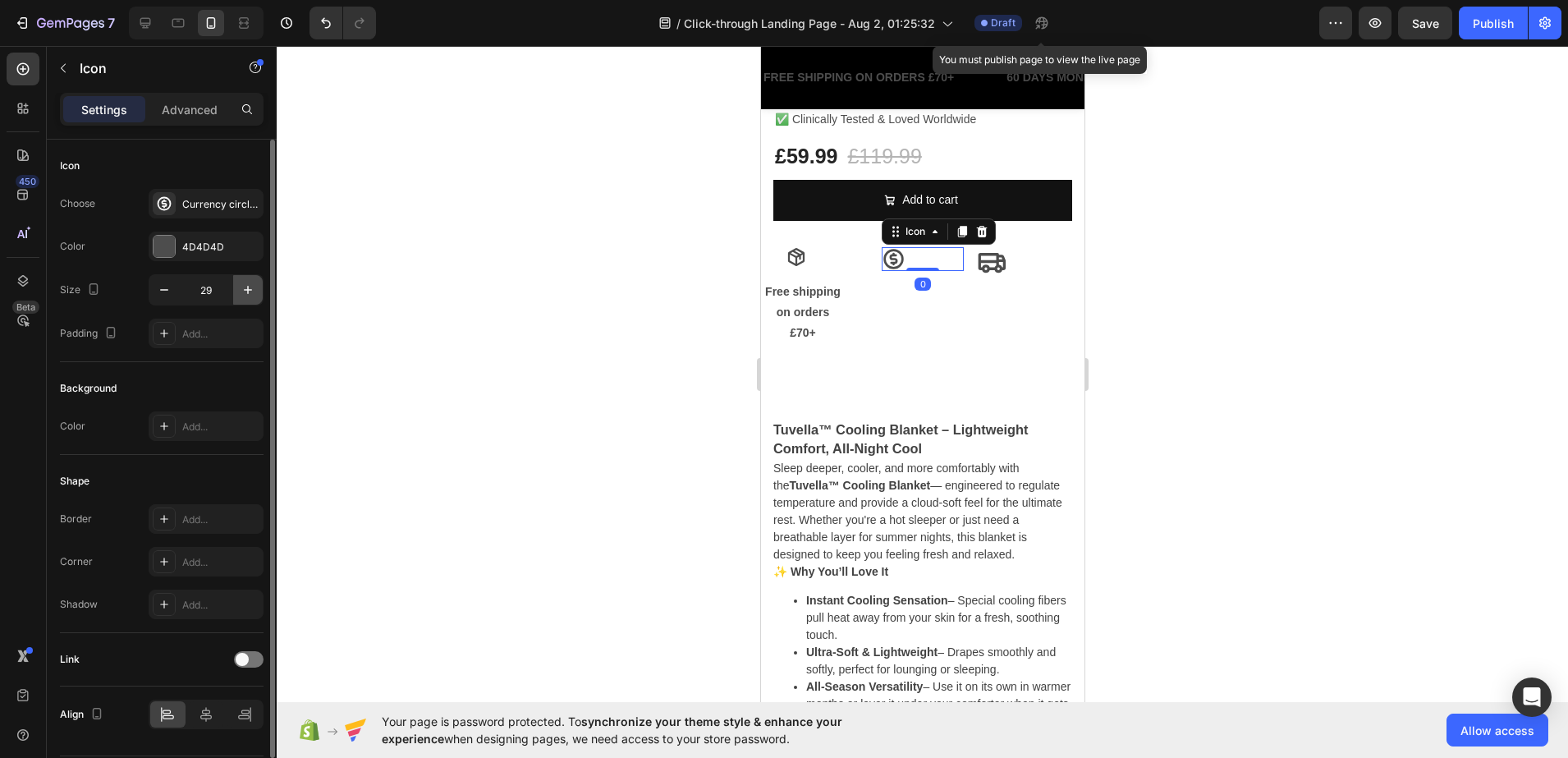 click 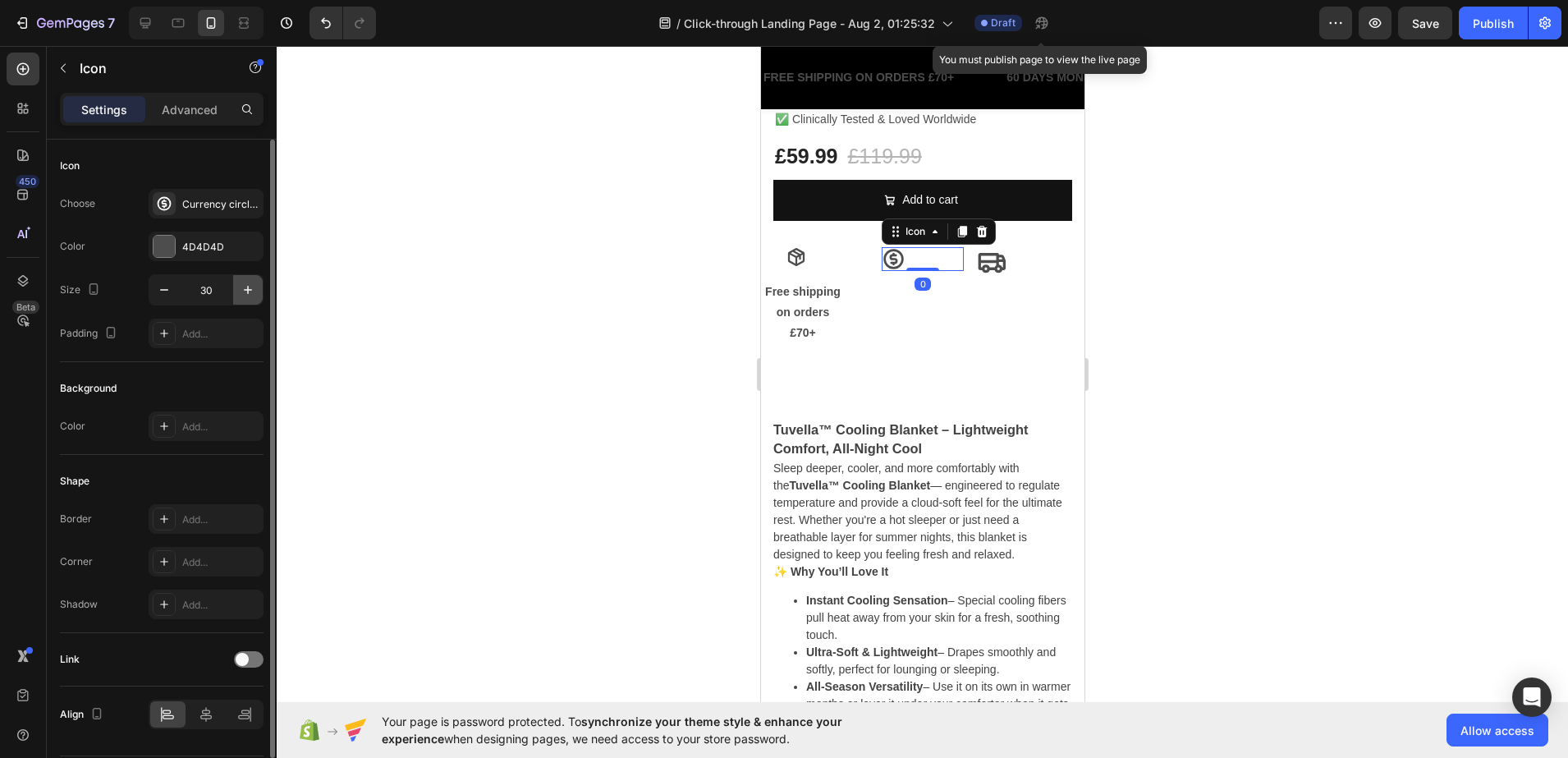 click 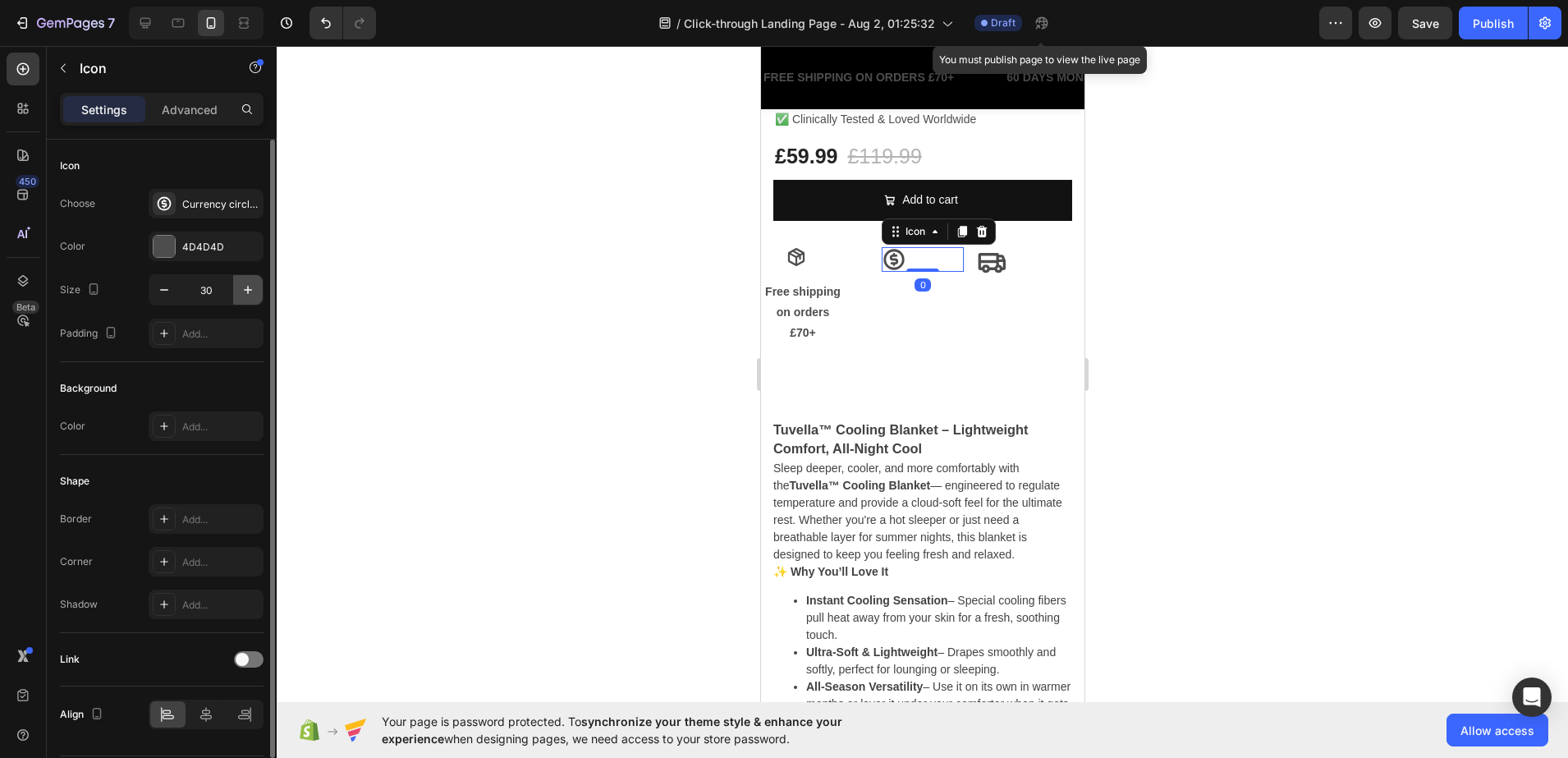 click 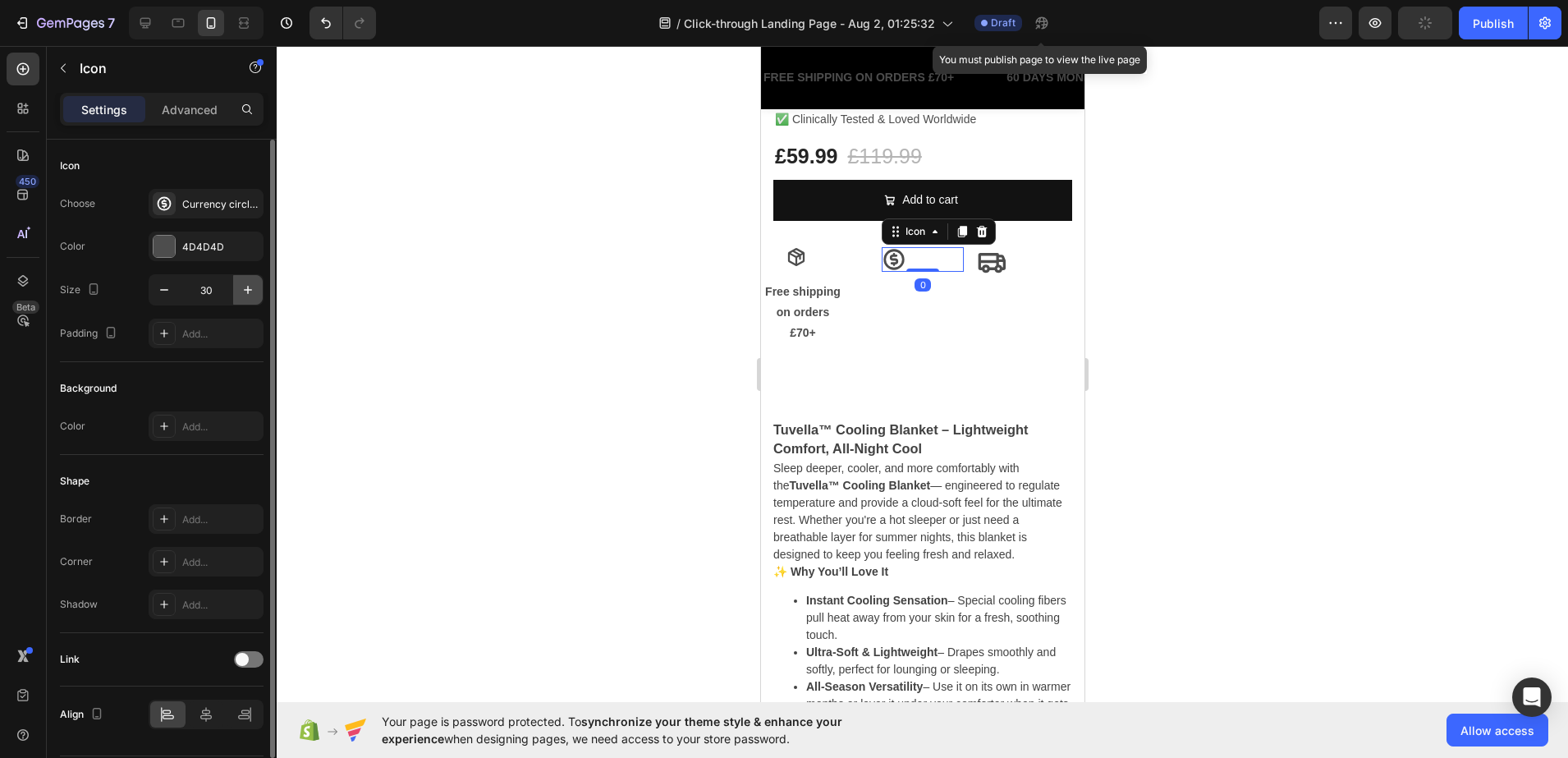 click 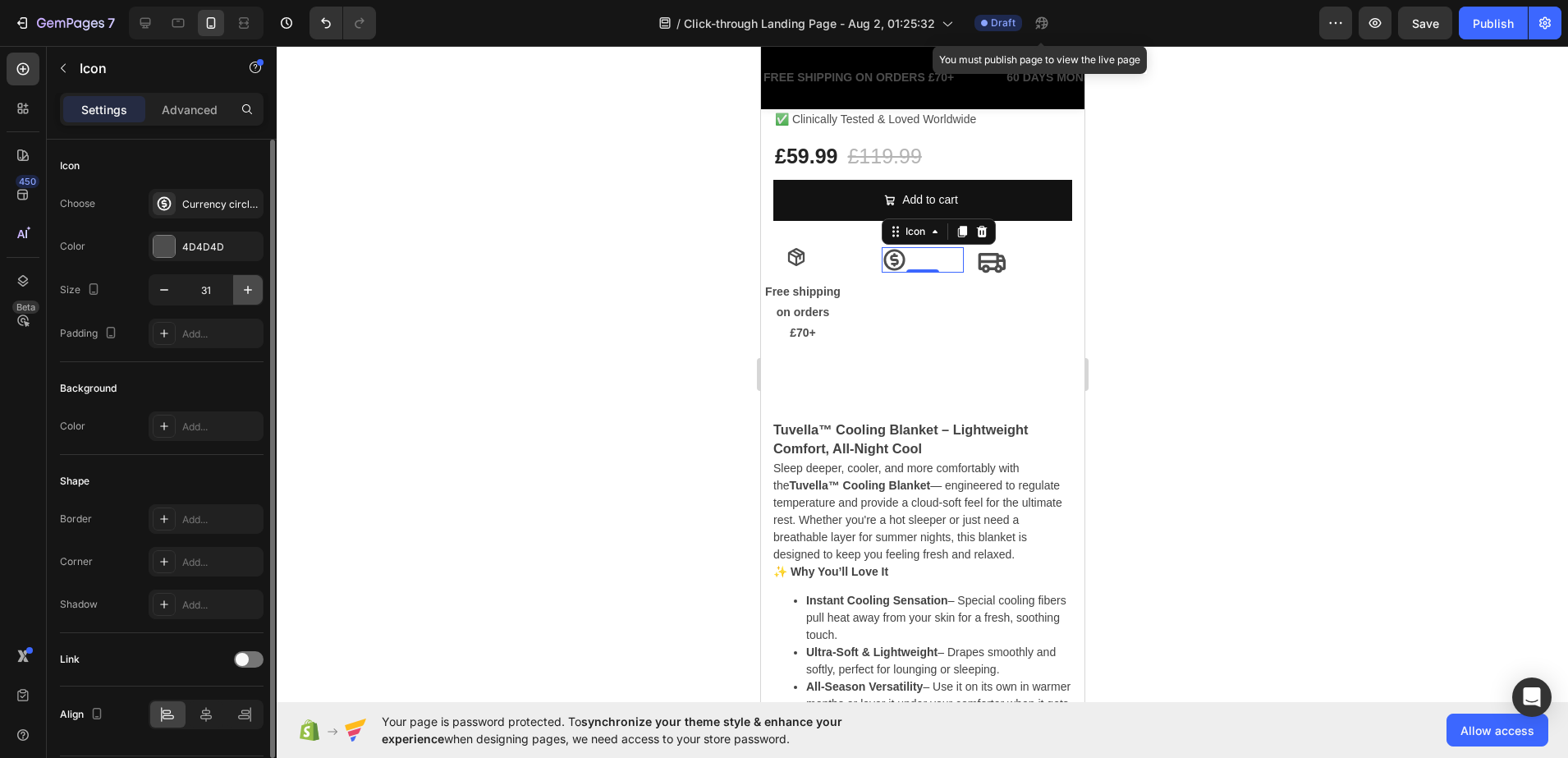 click 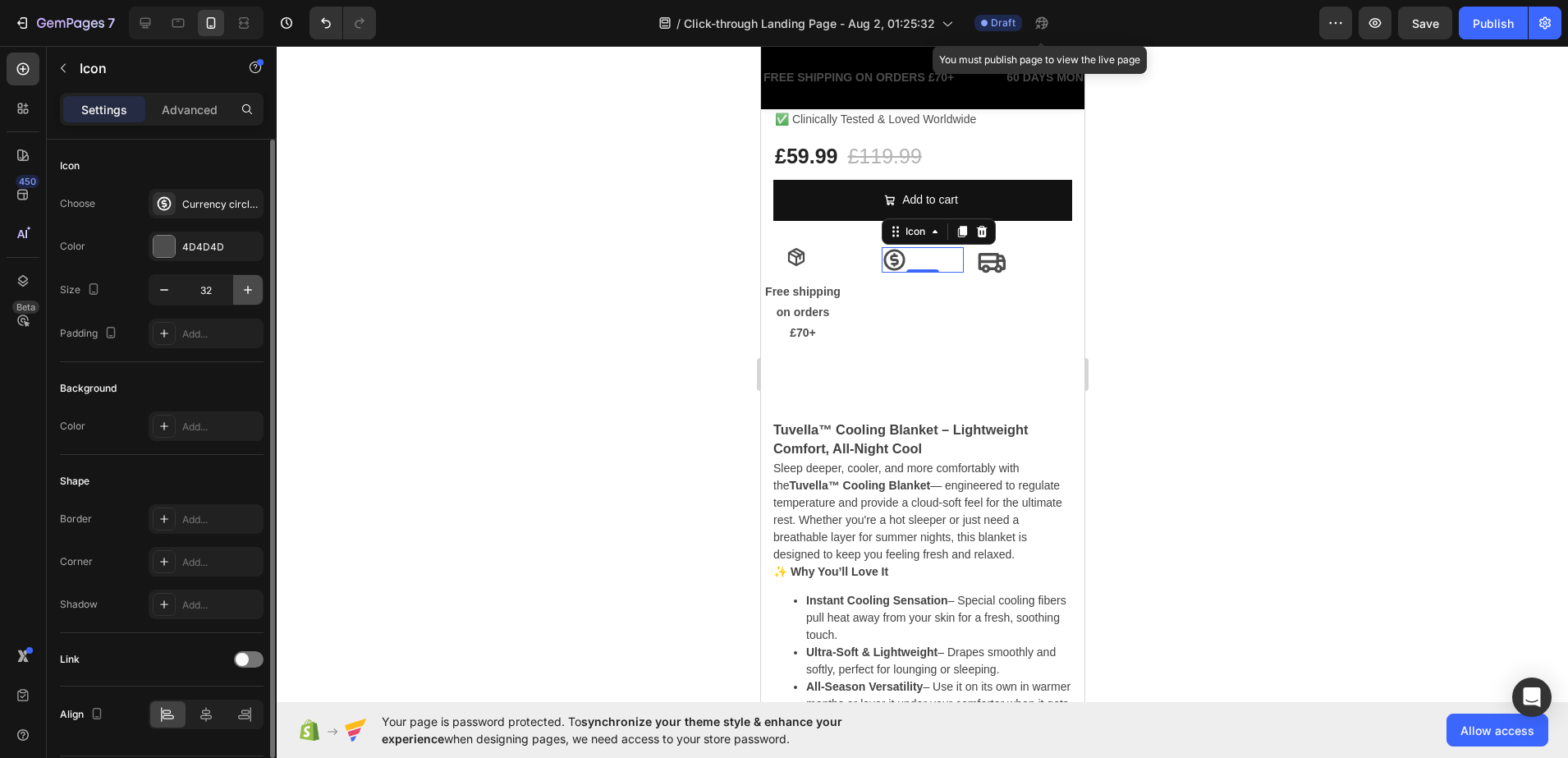 click 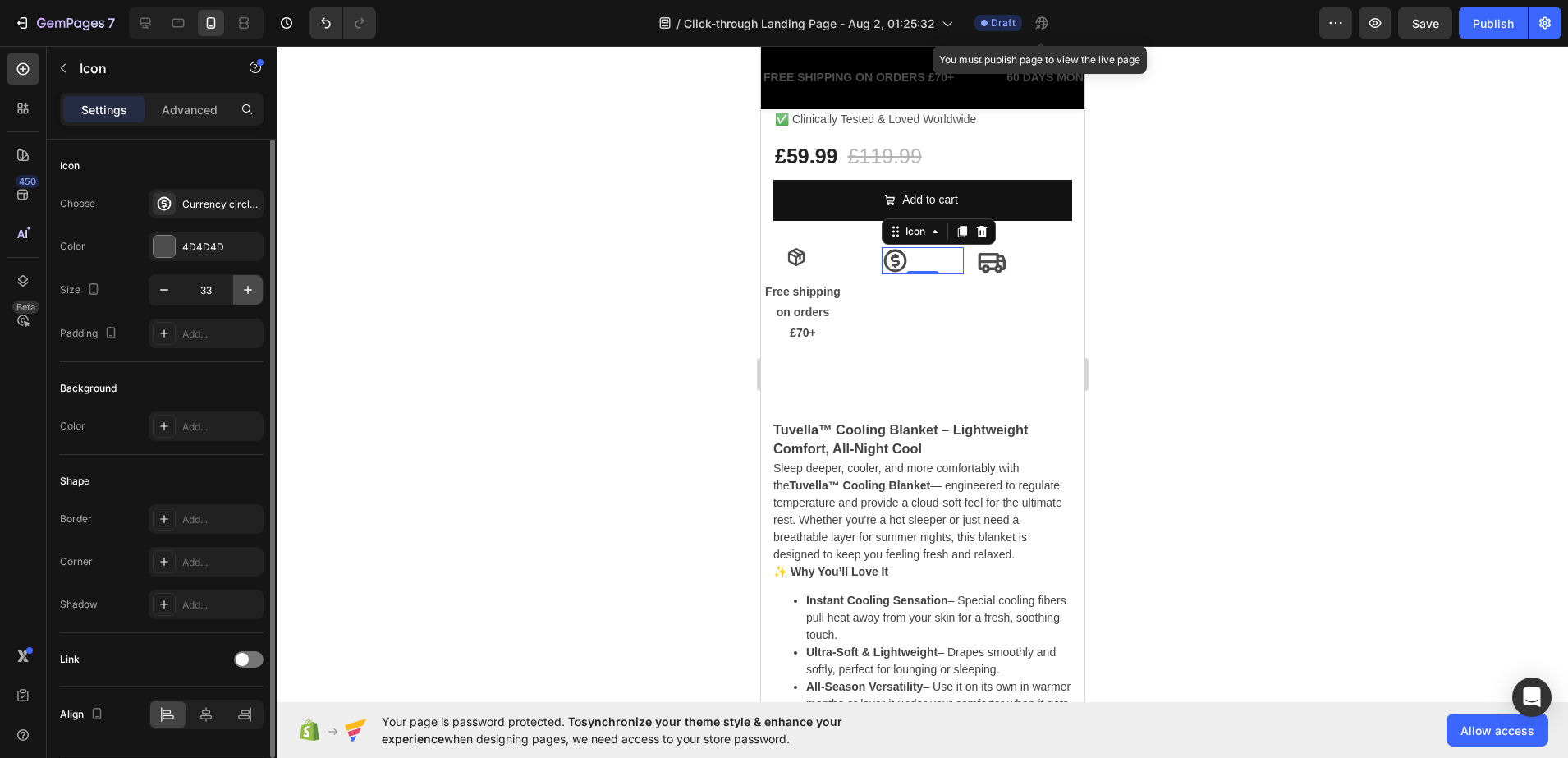 click 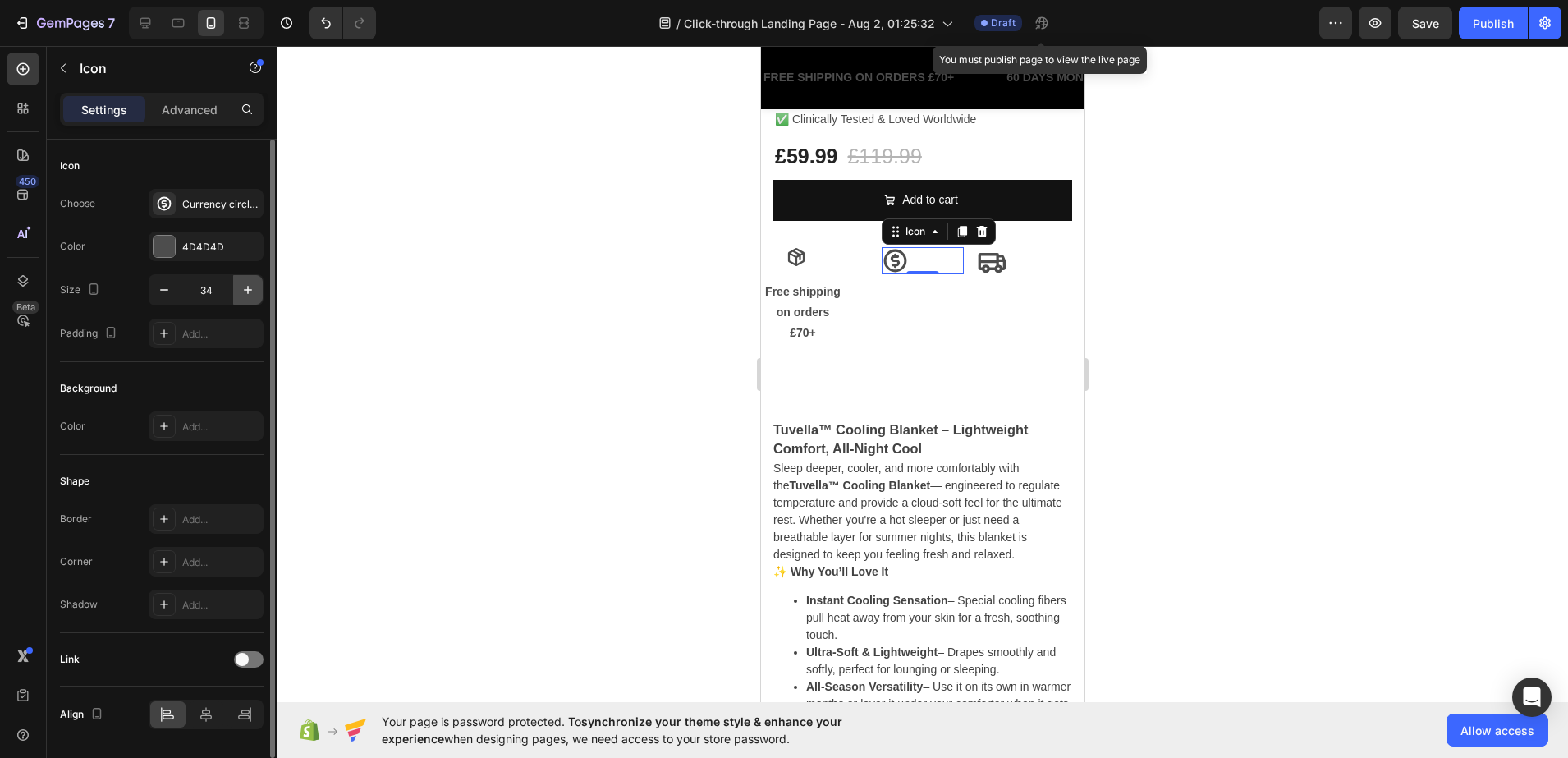 click 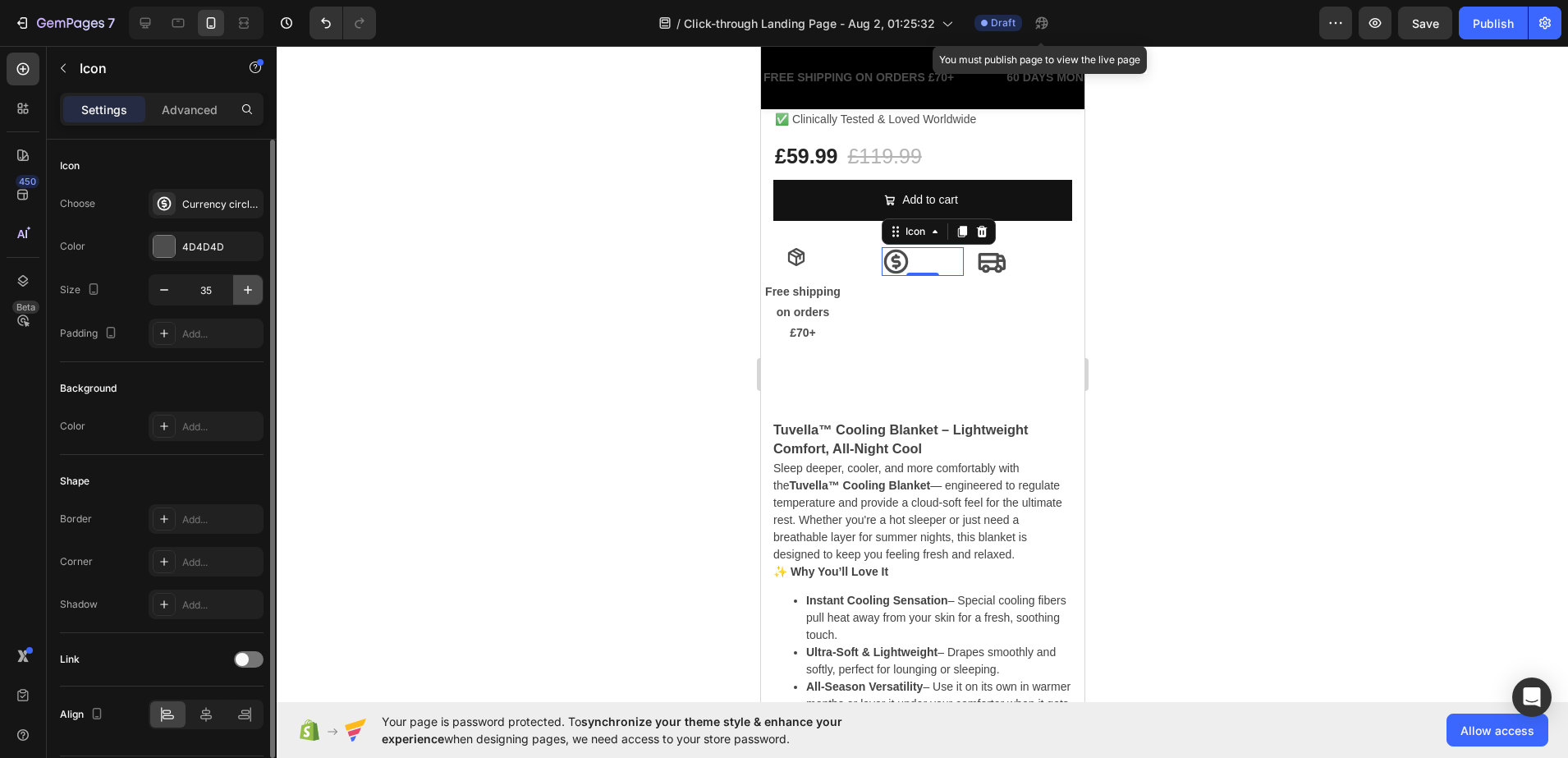 click 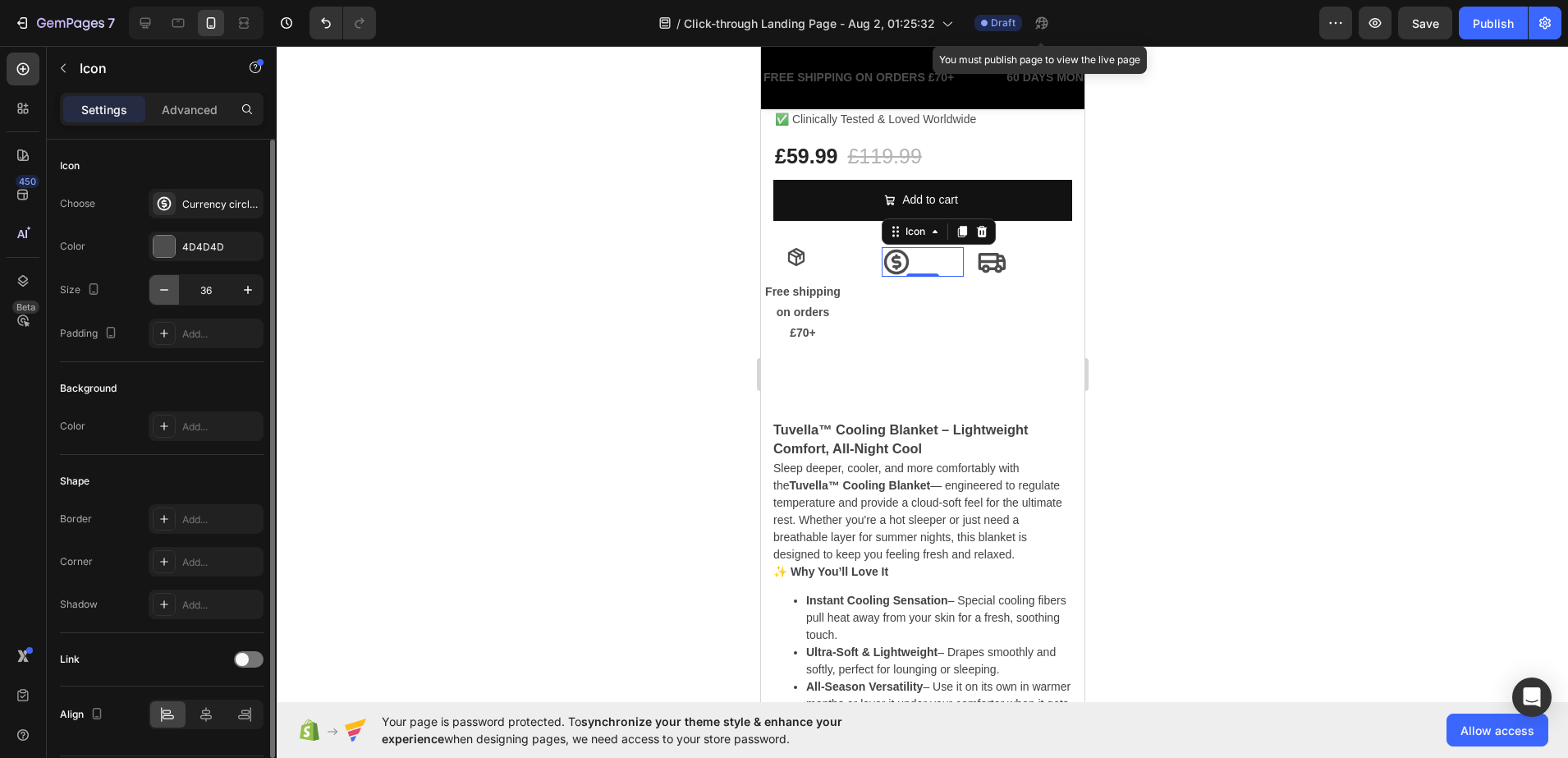 click at bounding box center (164, 290) 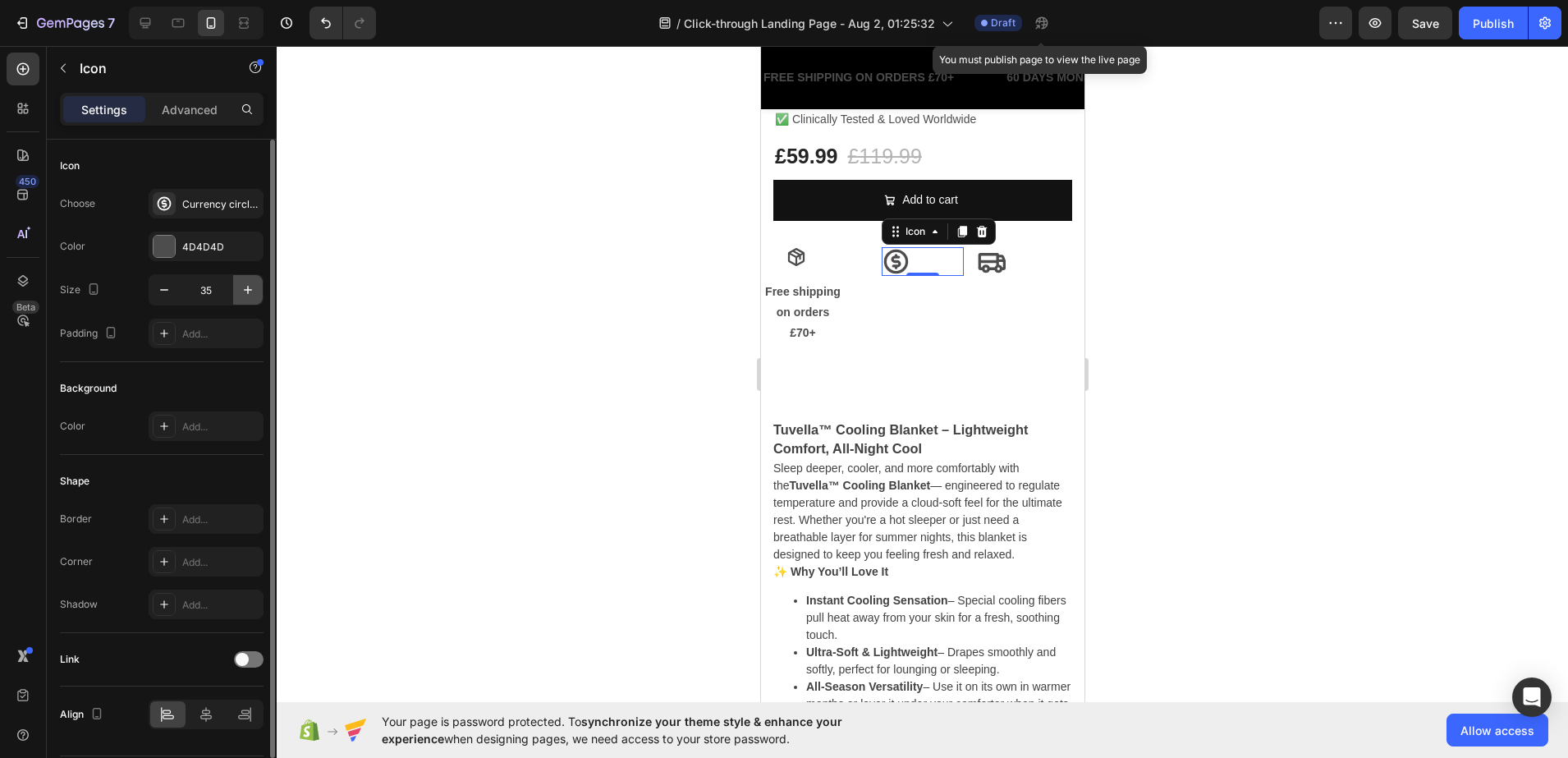 click at bounding box center [248, 290] 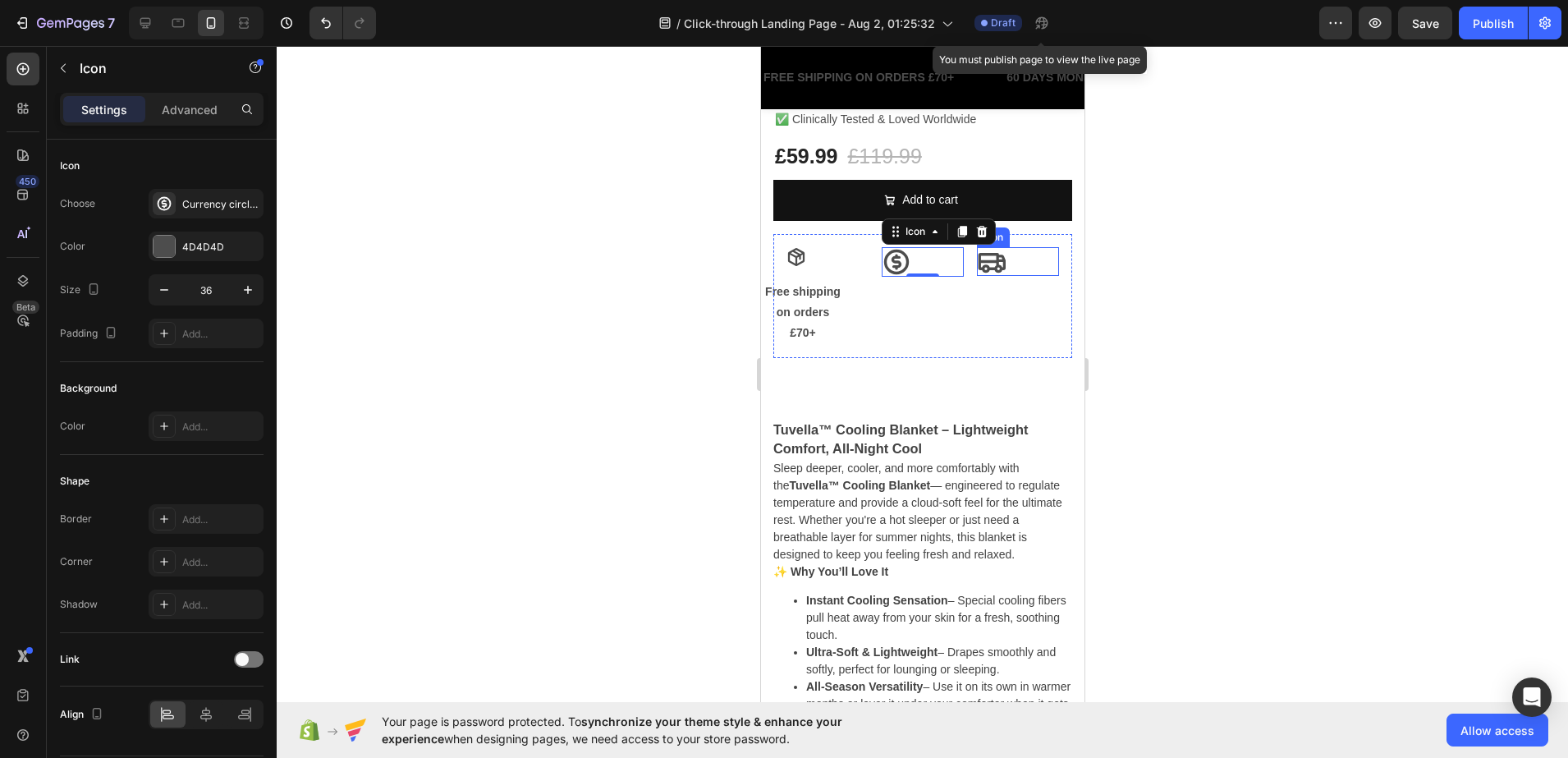 click 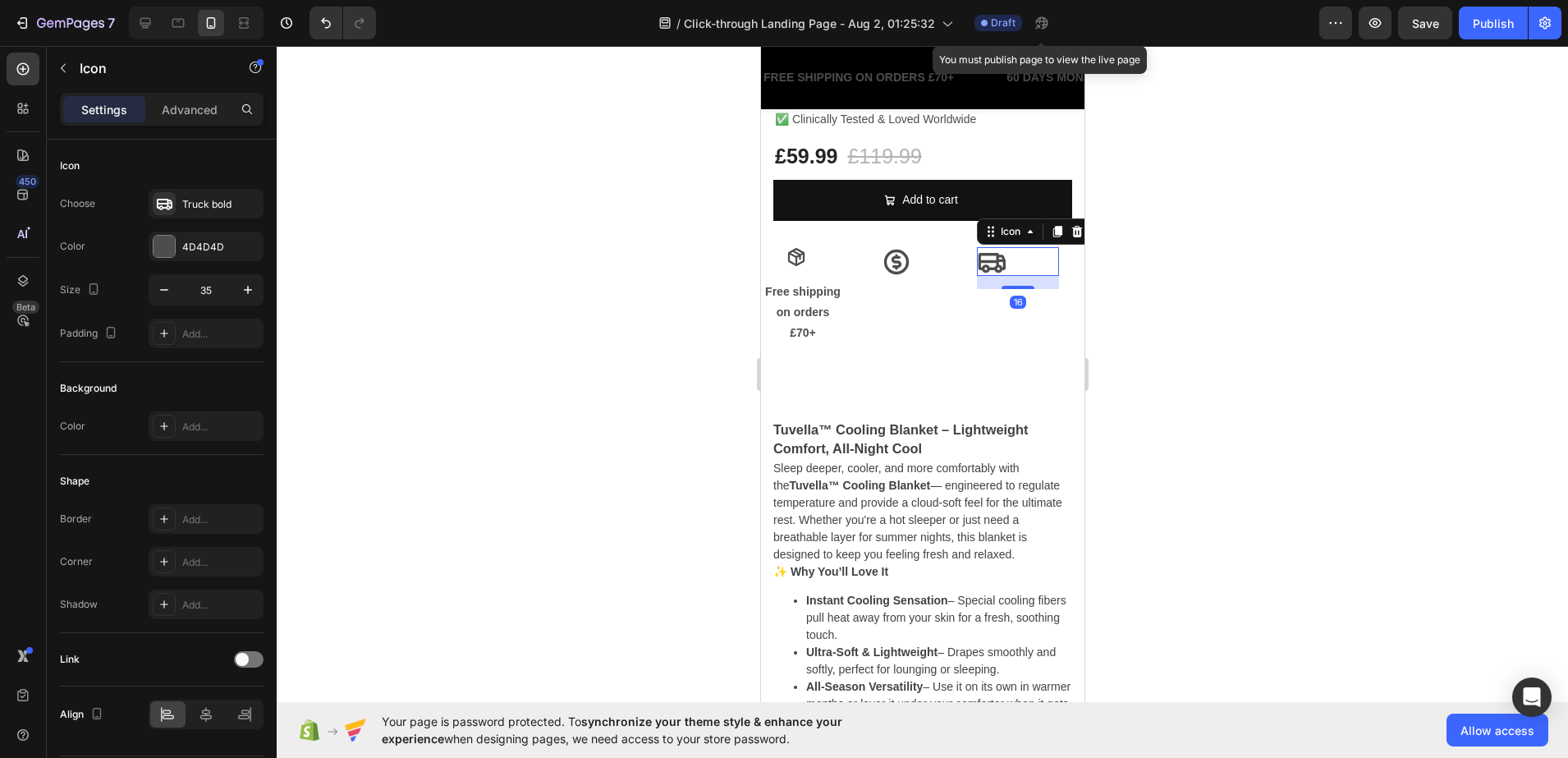 drag, startPoint x: 249, startPoint y: 294, endPoint x: 571, endPoint y: 305, distance: 322.1878 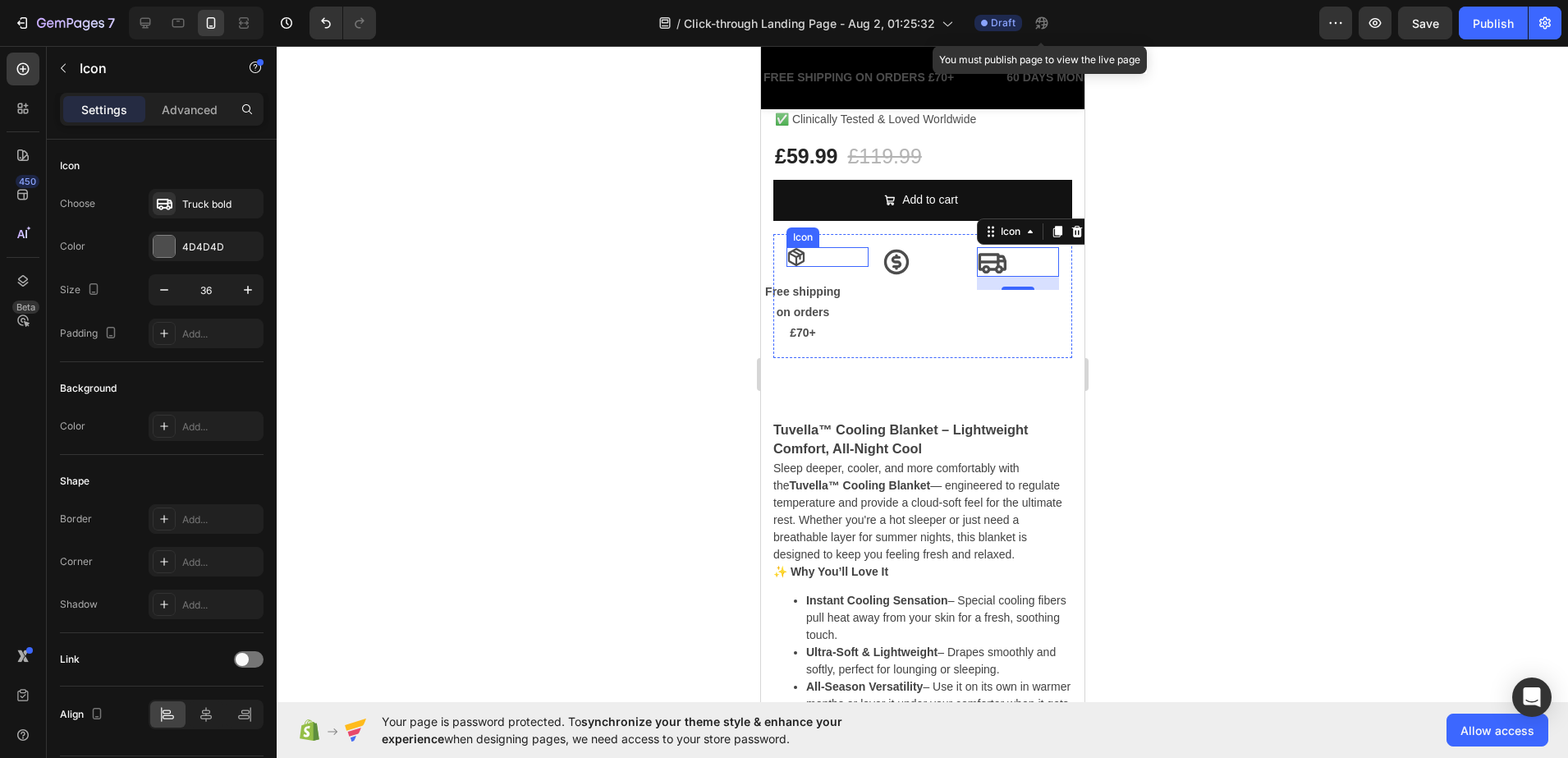 click 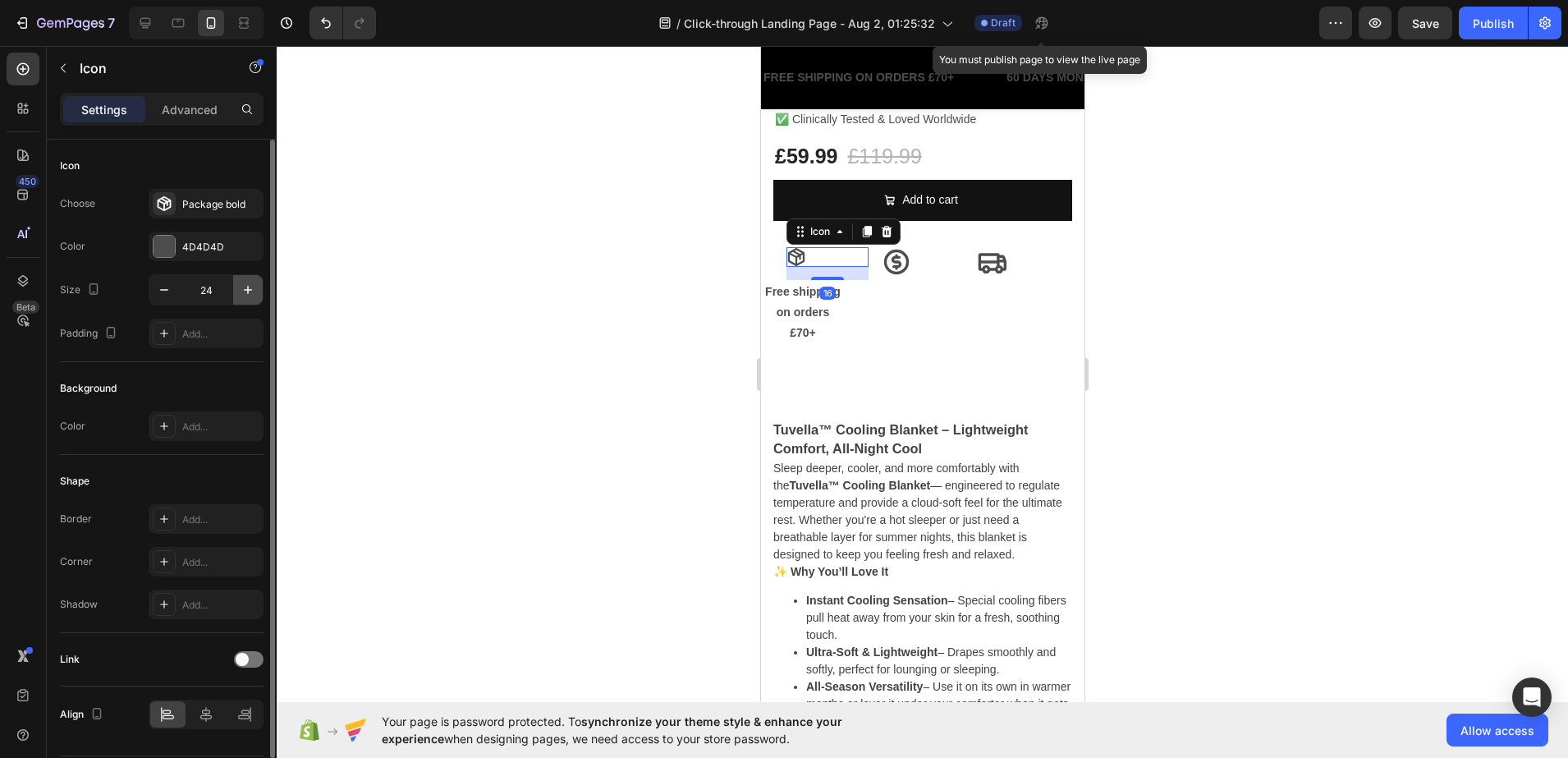 click at bounding box center (248, 290) 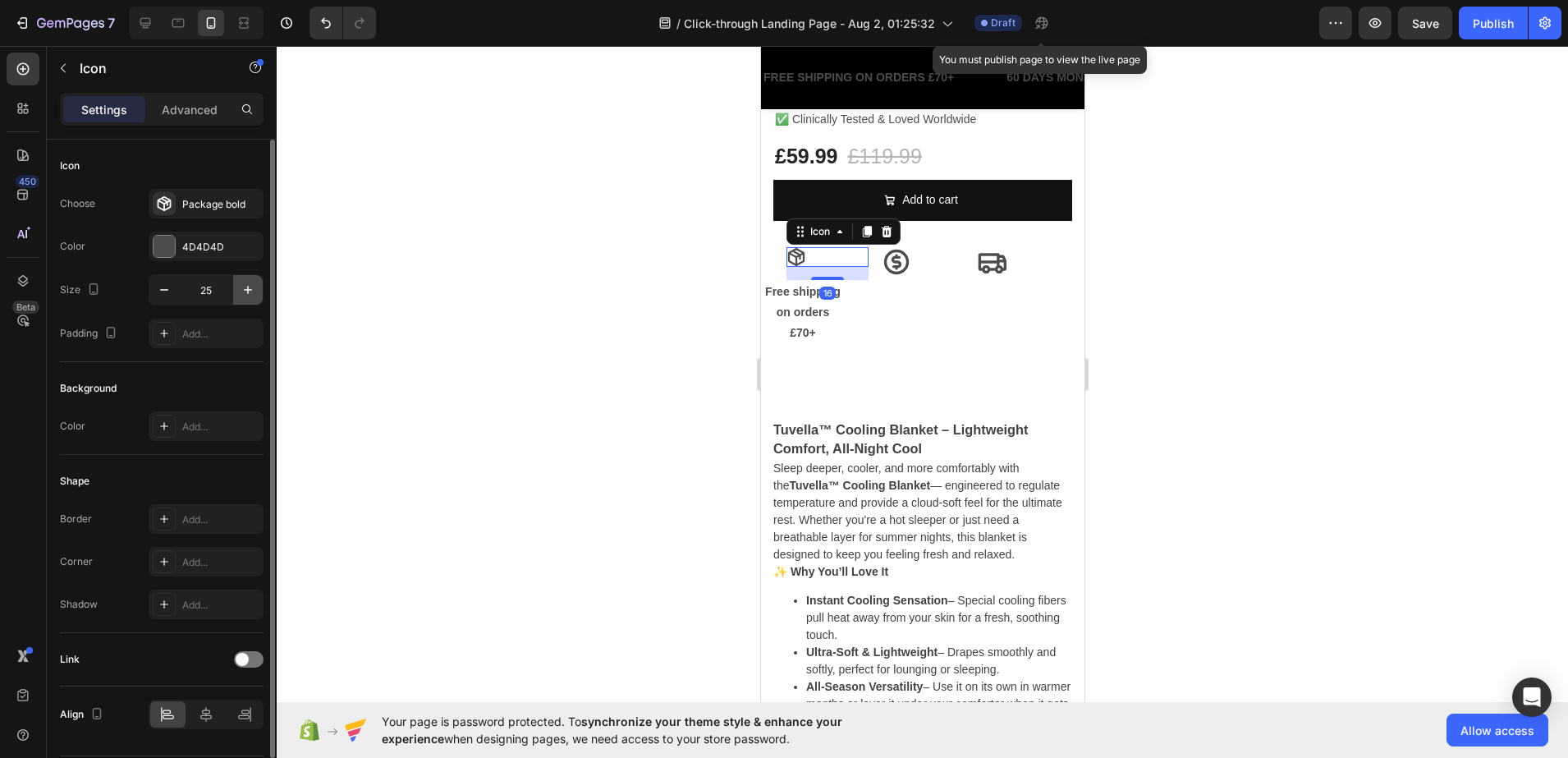 click at bounding box center (248, 290) 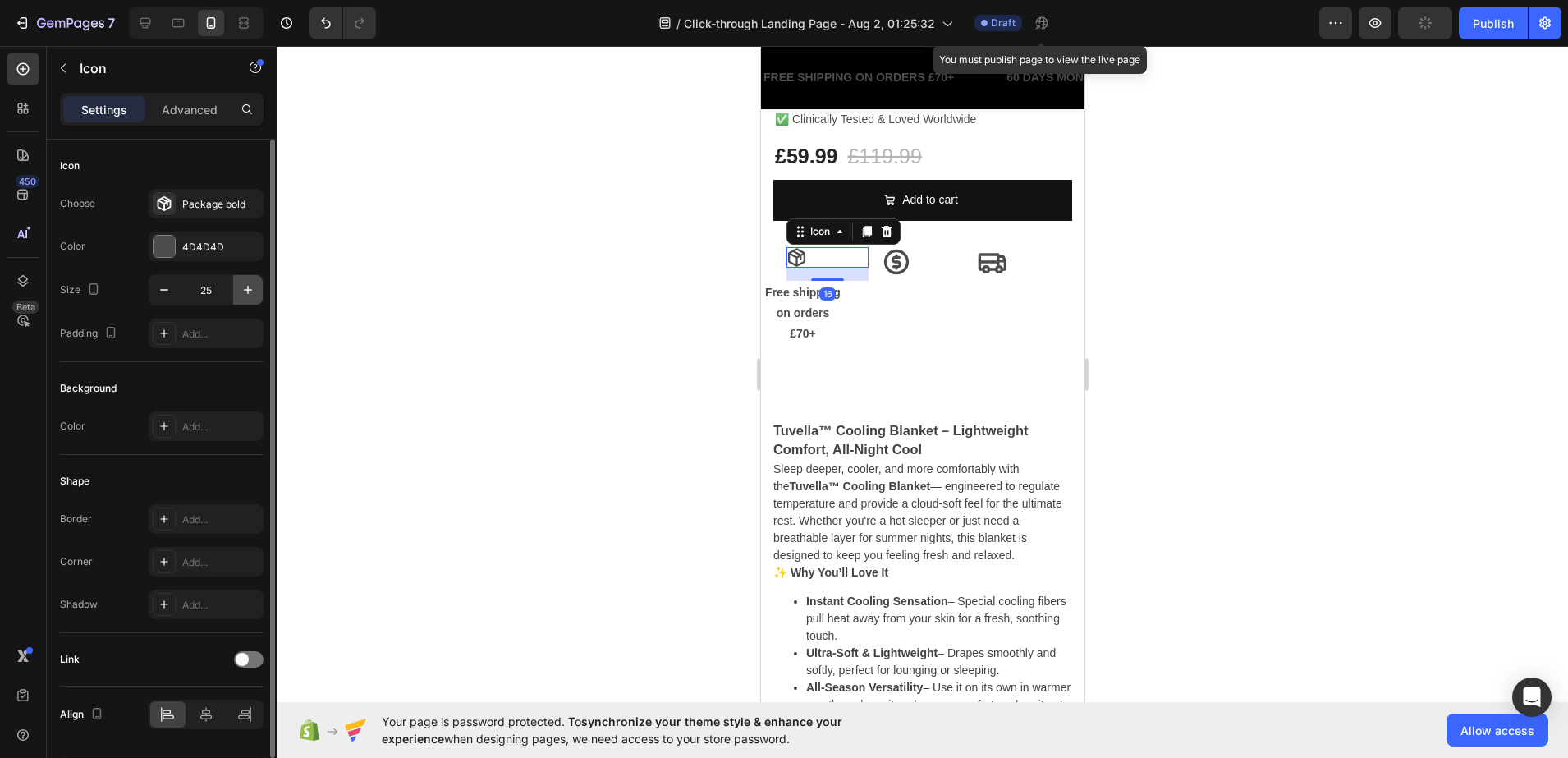 click at bounding box center (248, 290) 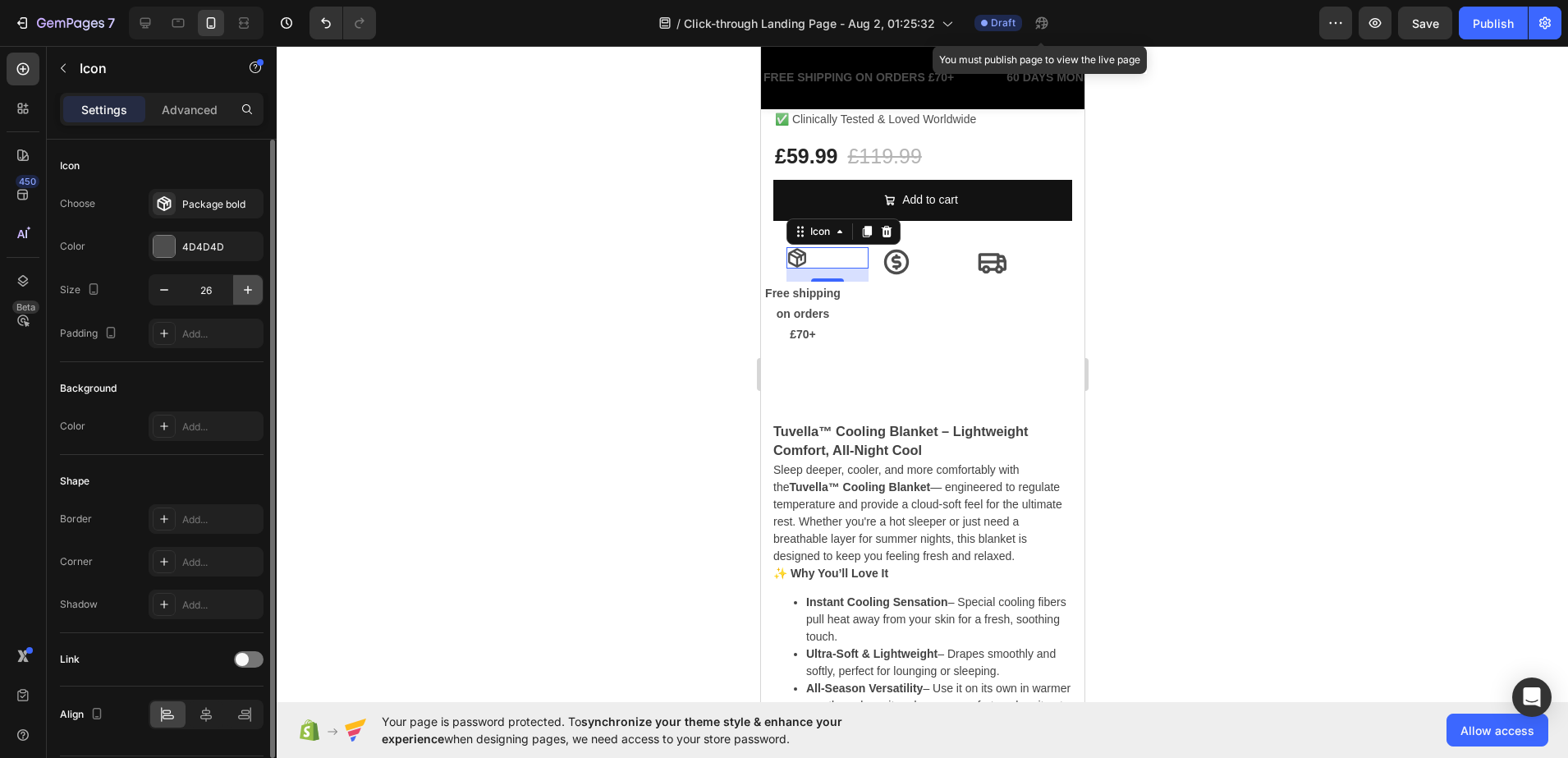 click 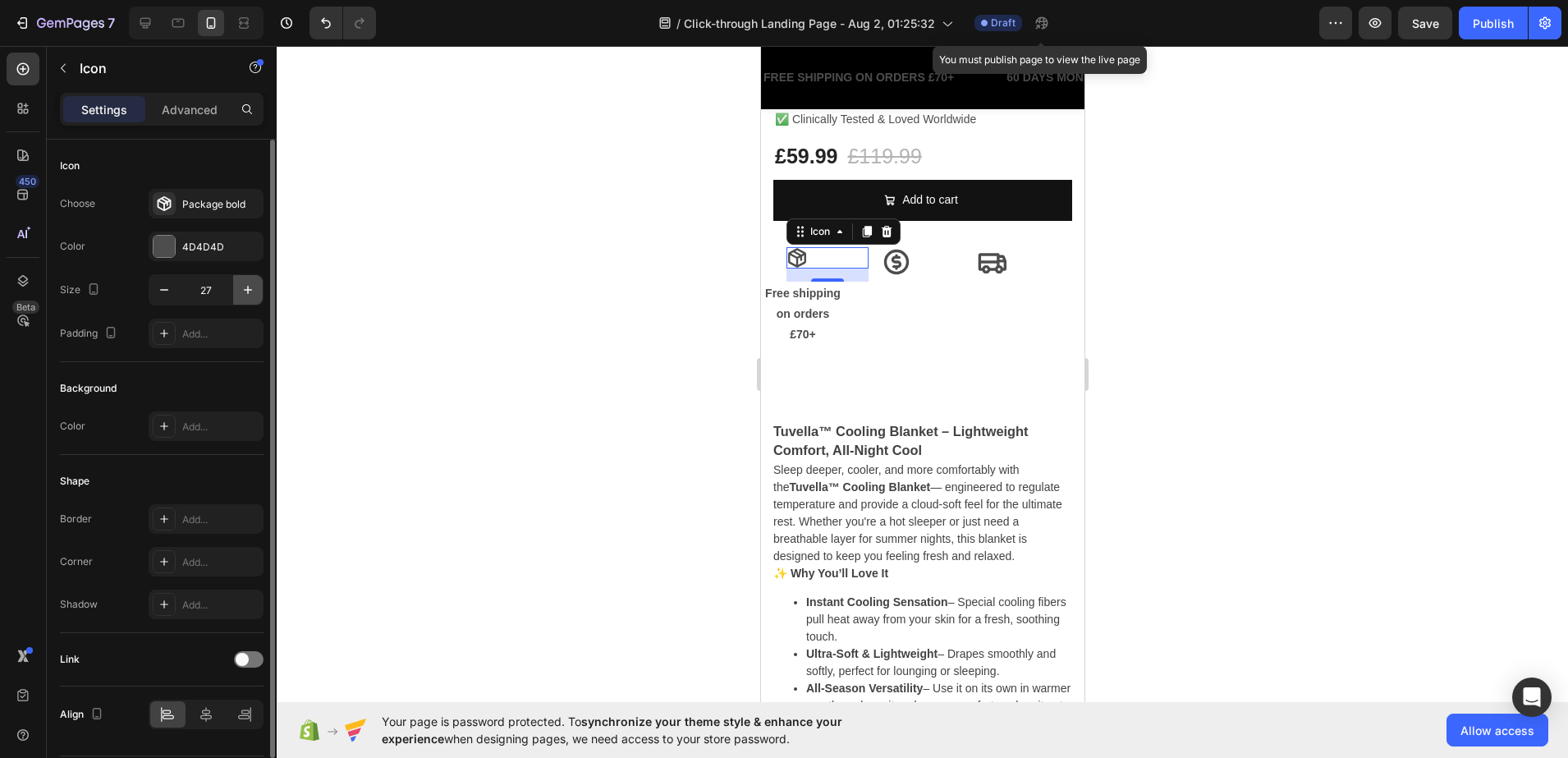 click 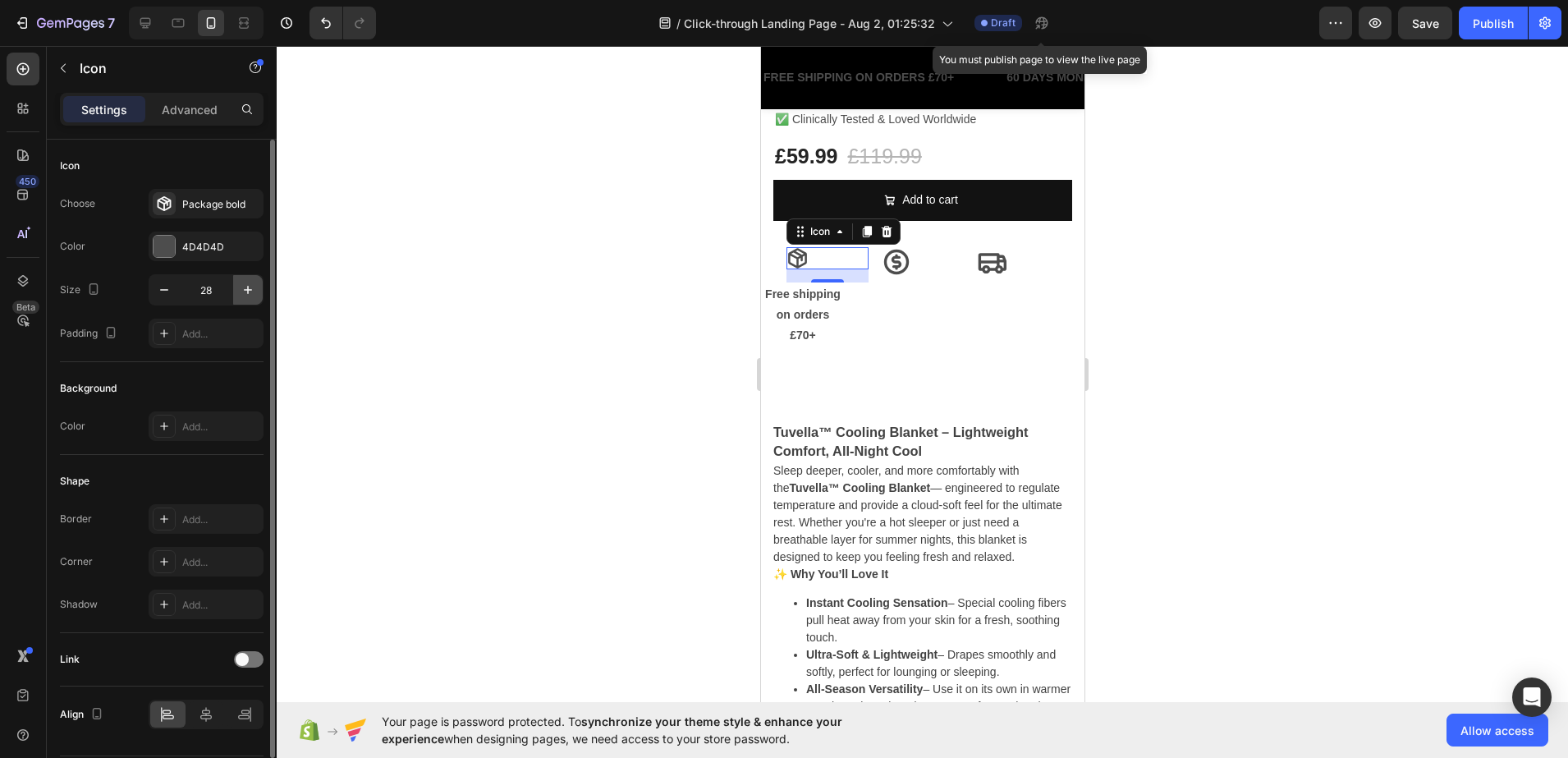 click 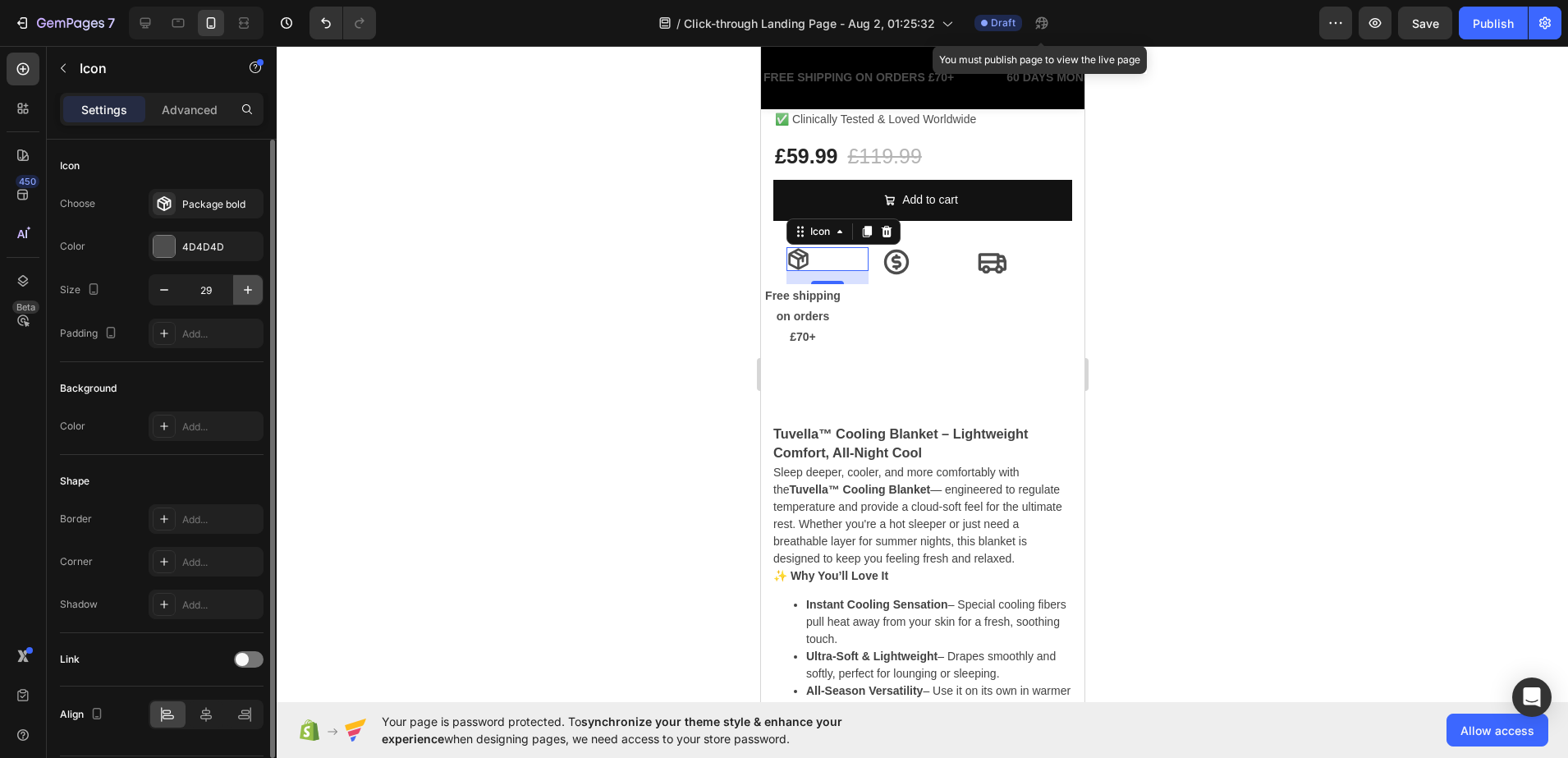 click 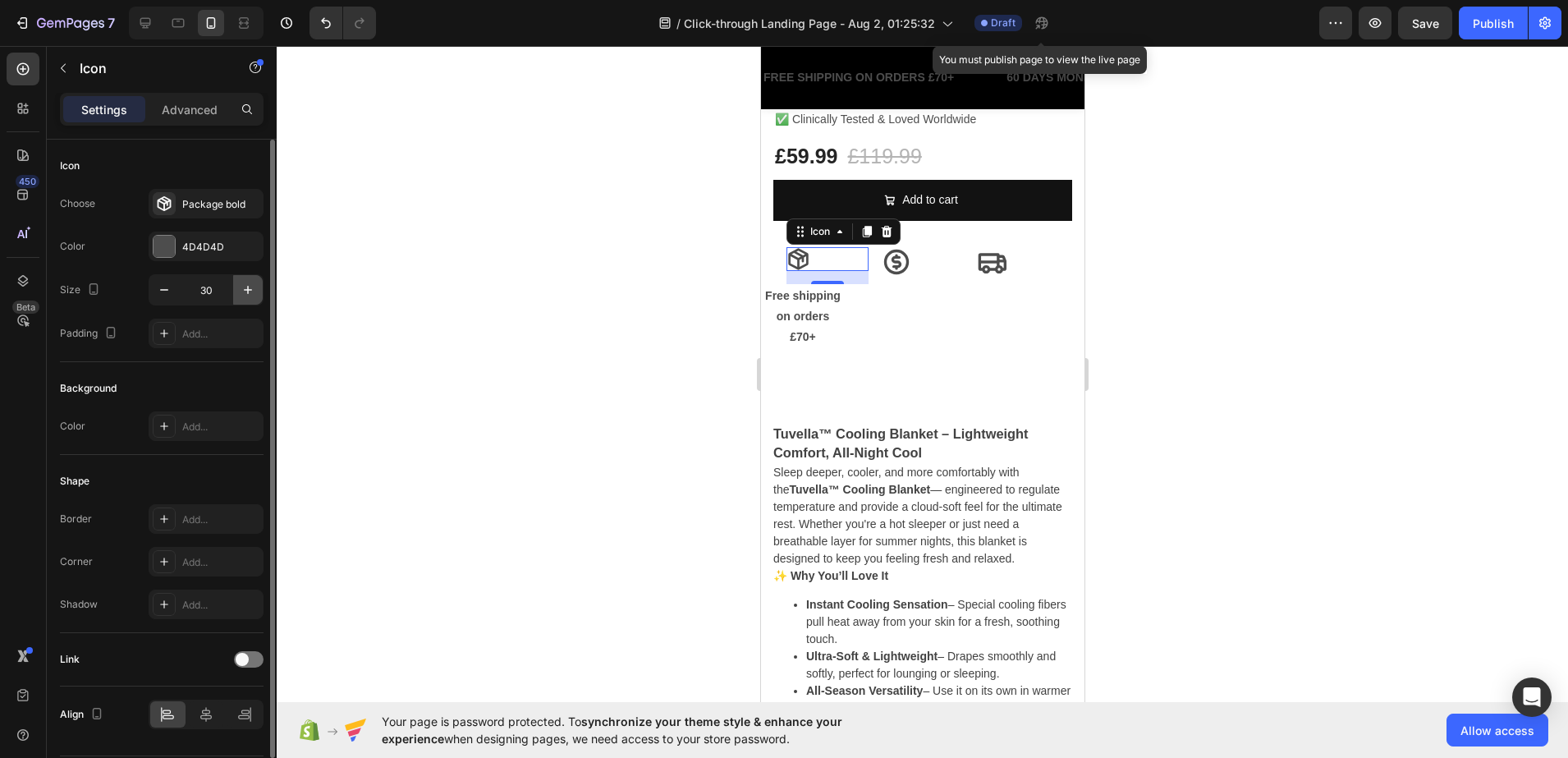 click 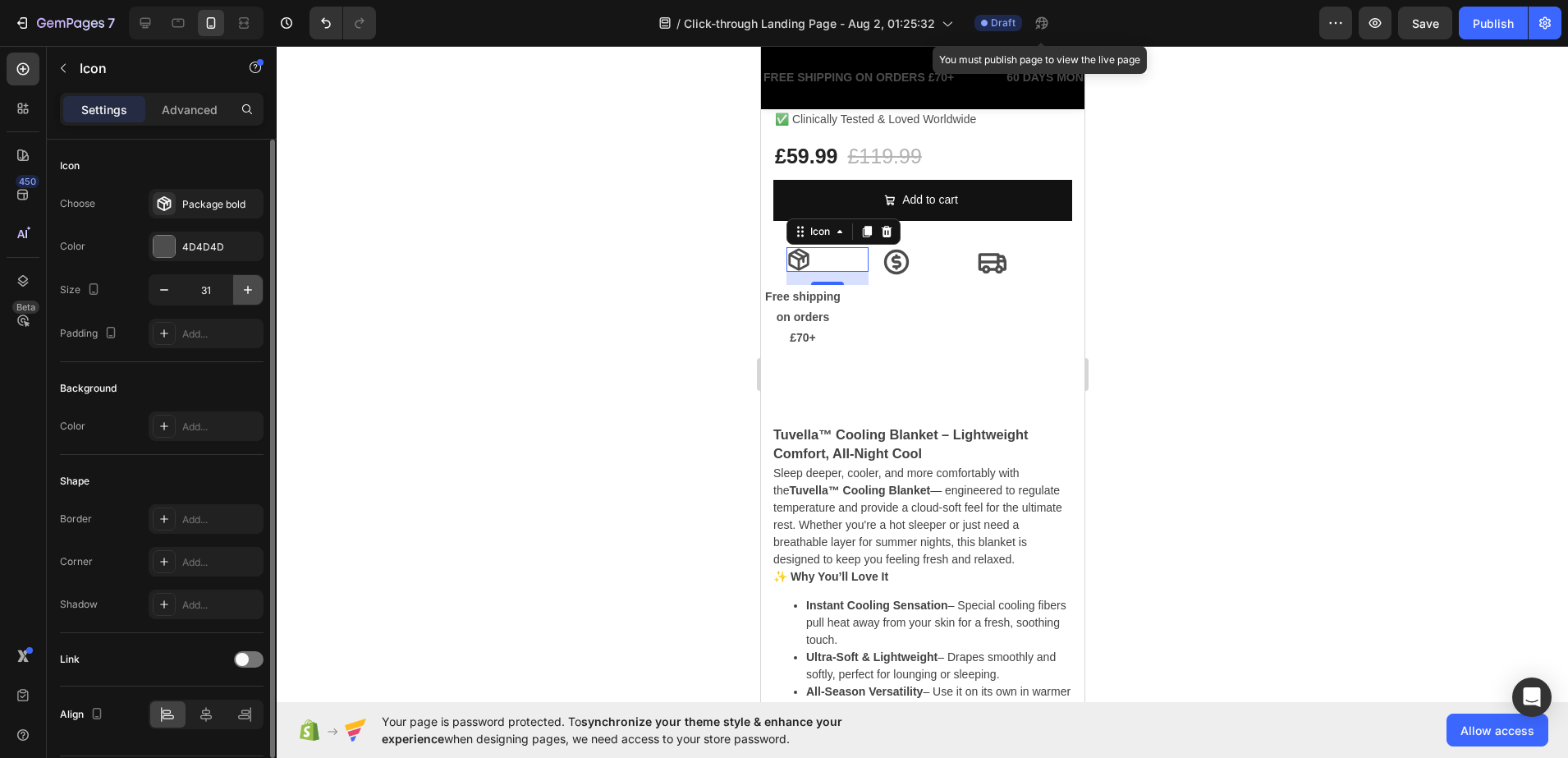 click 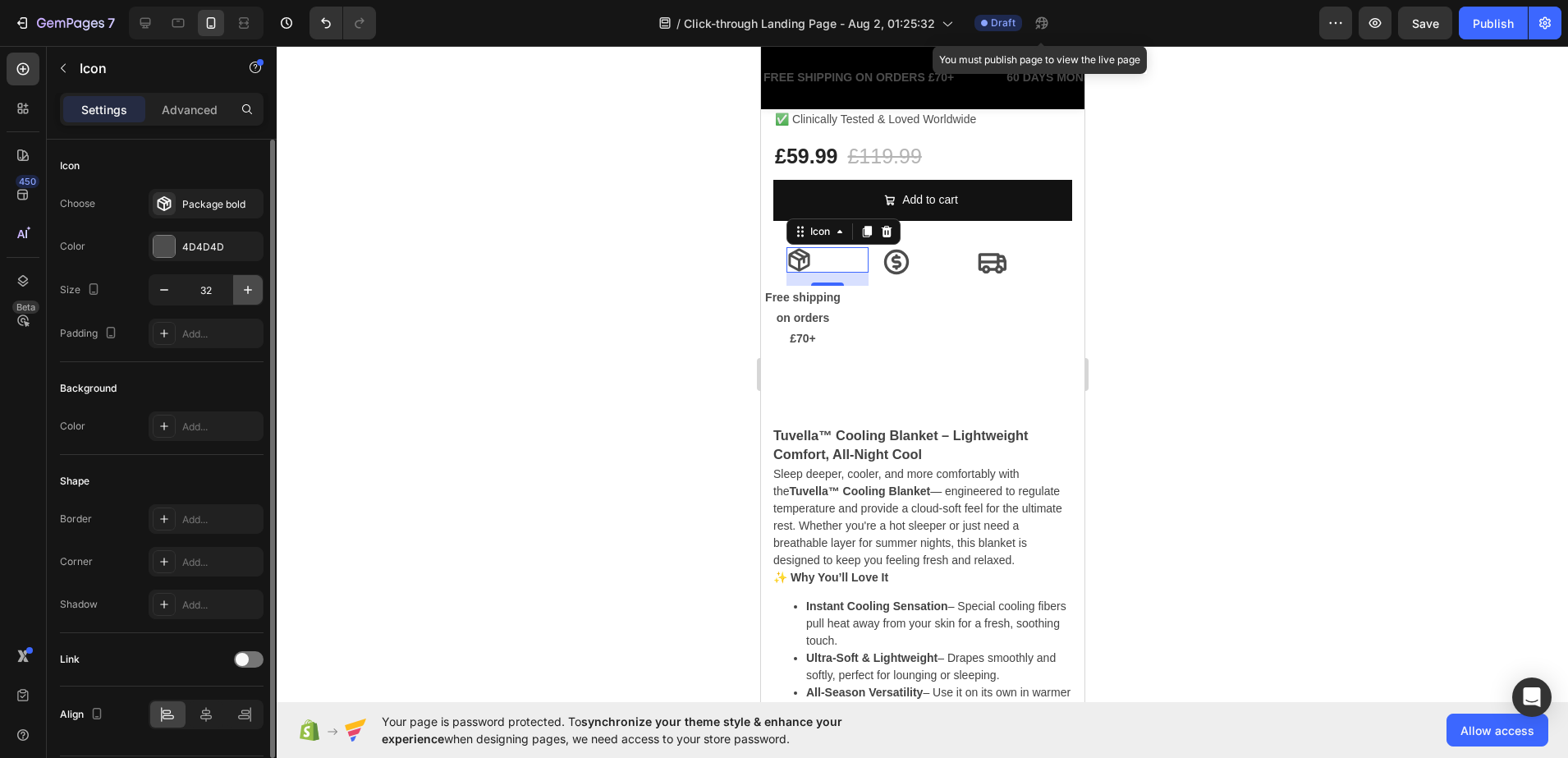 click 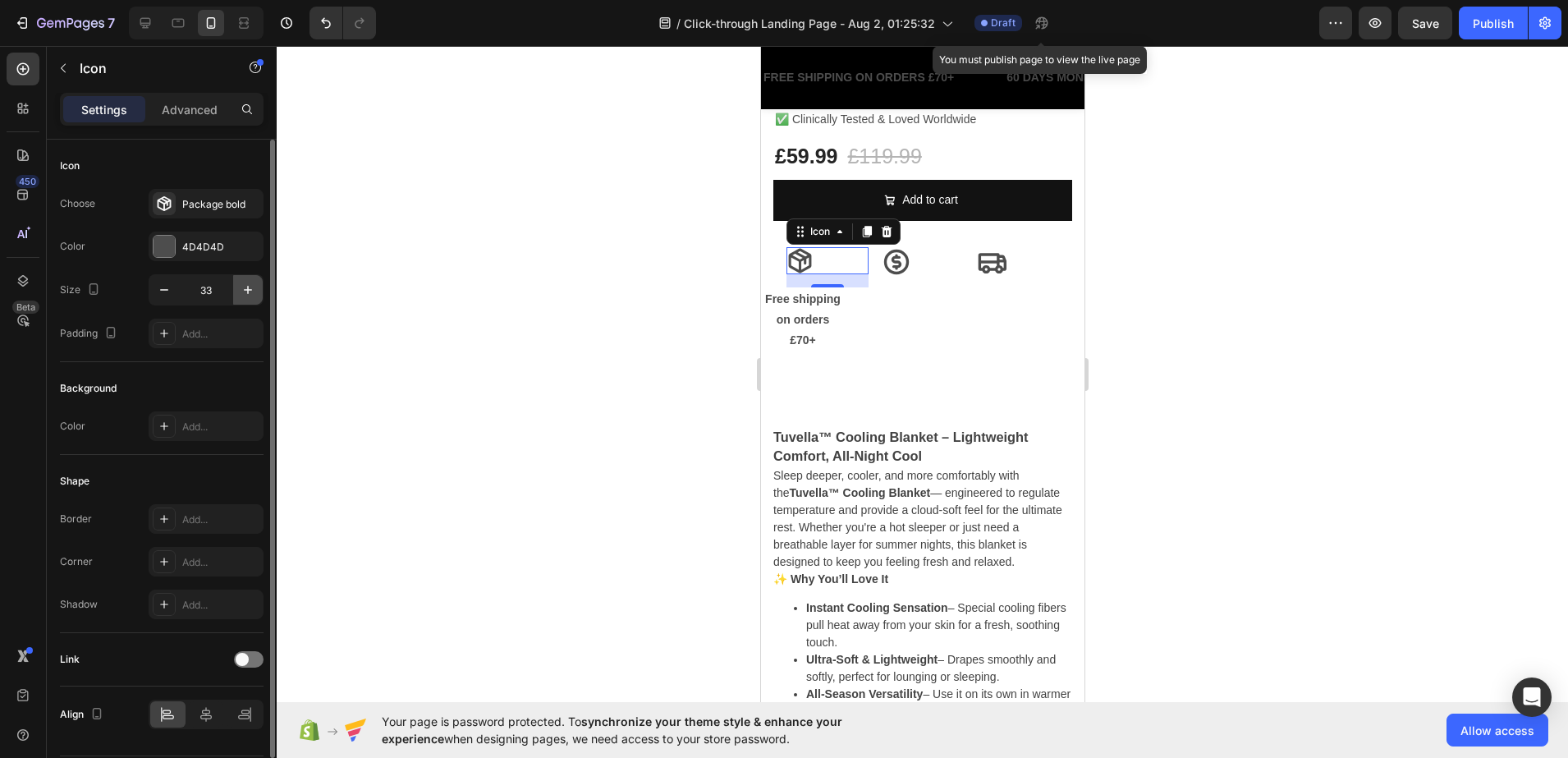 click 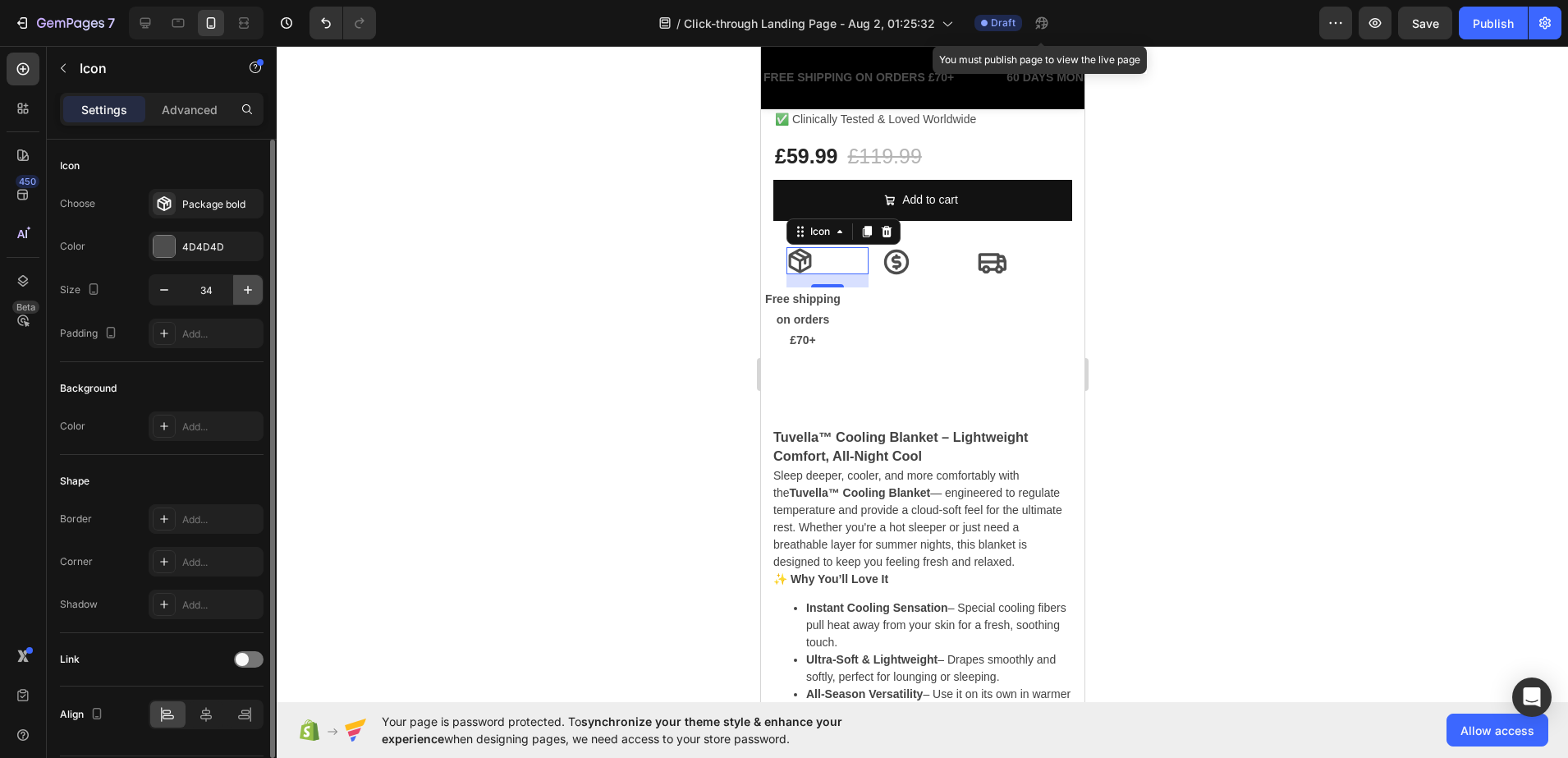 click 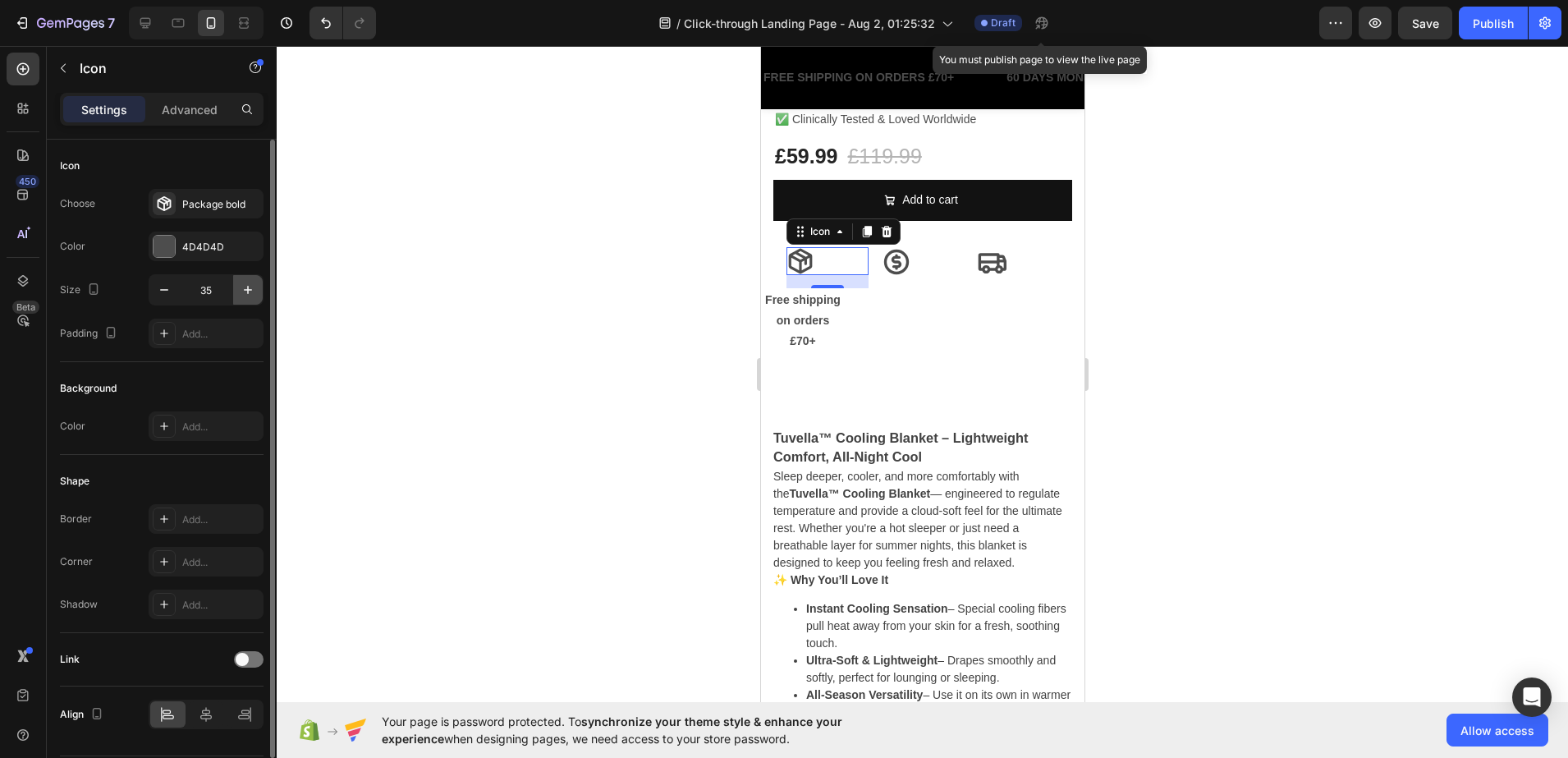 click 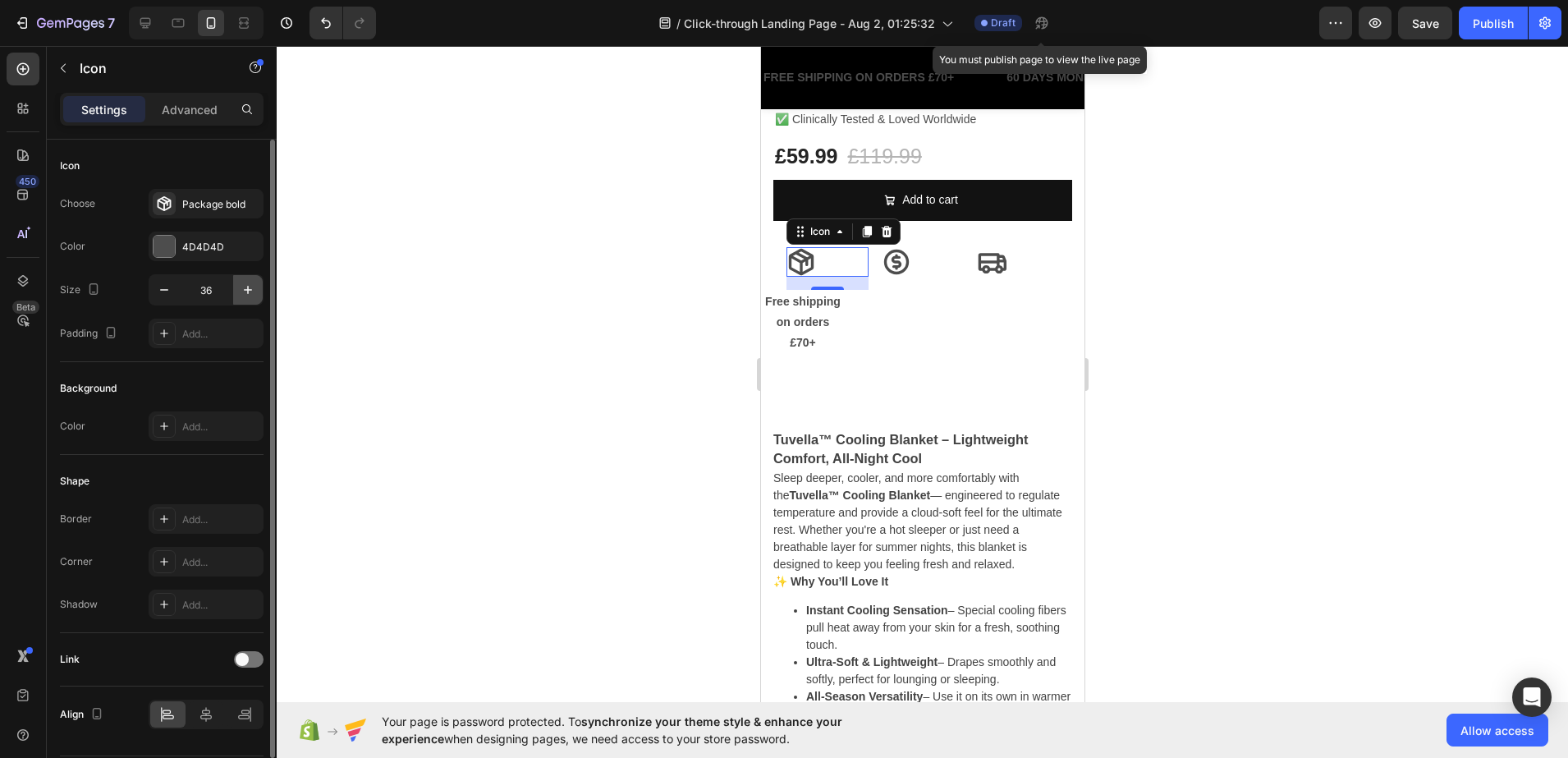 click 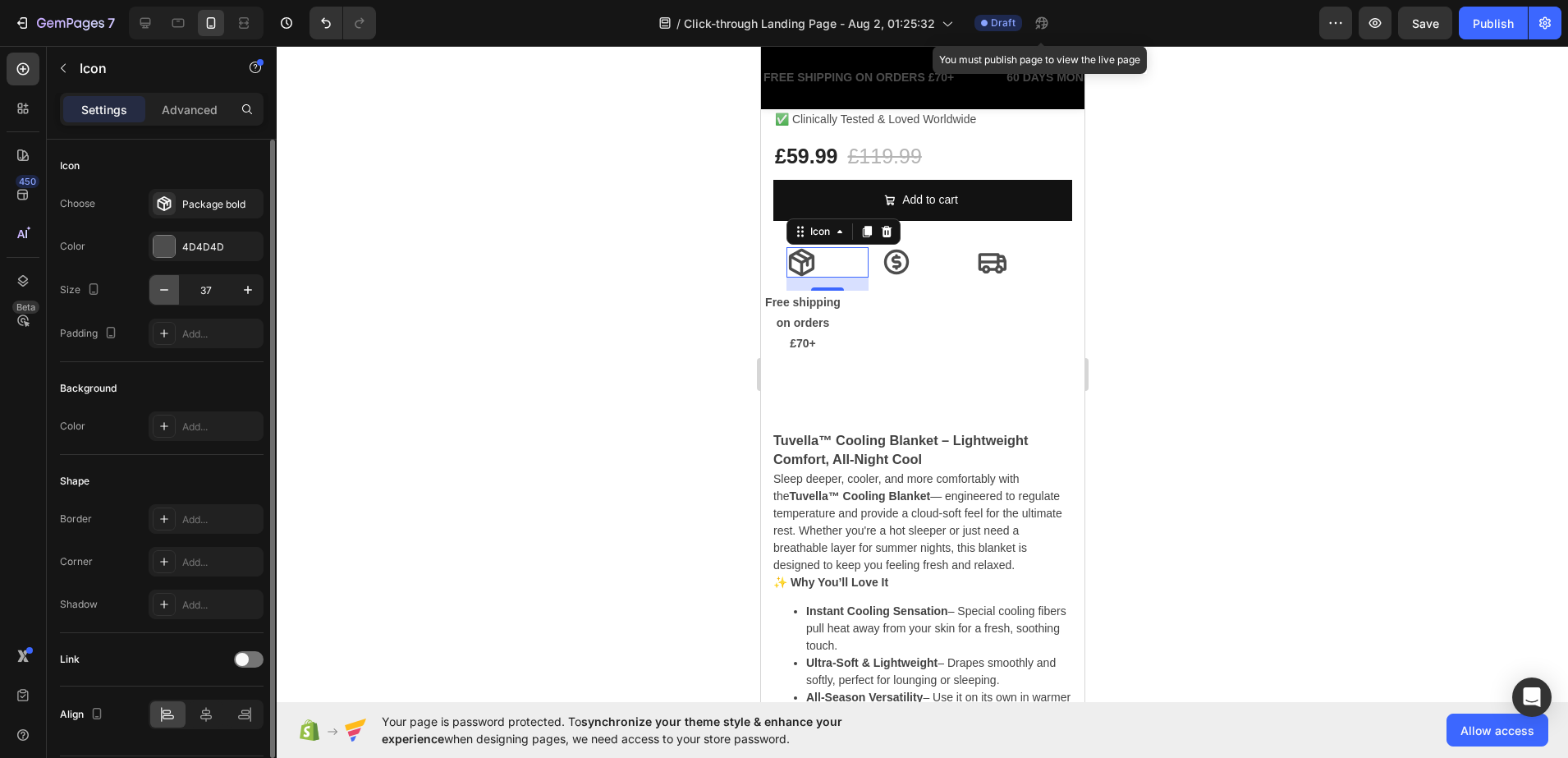 click 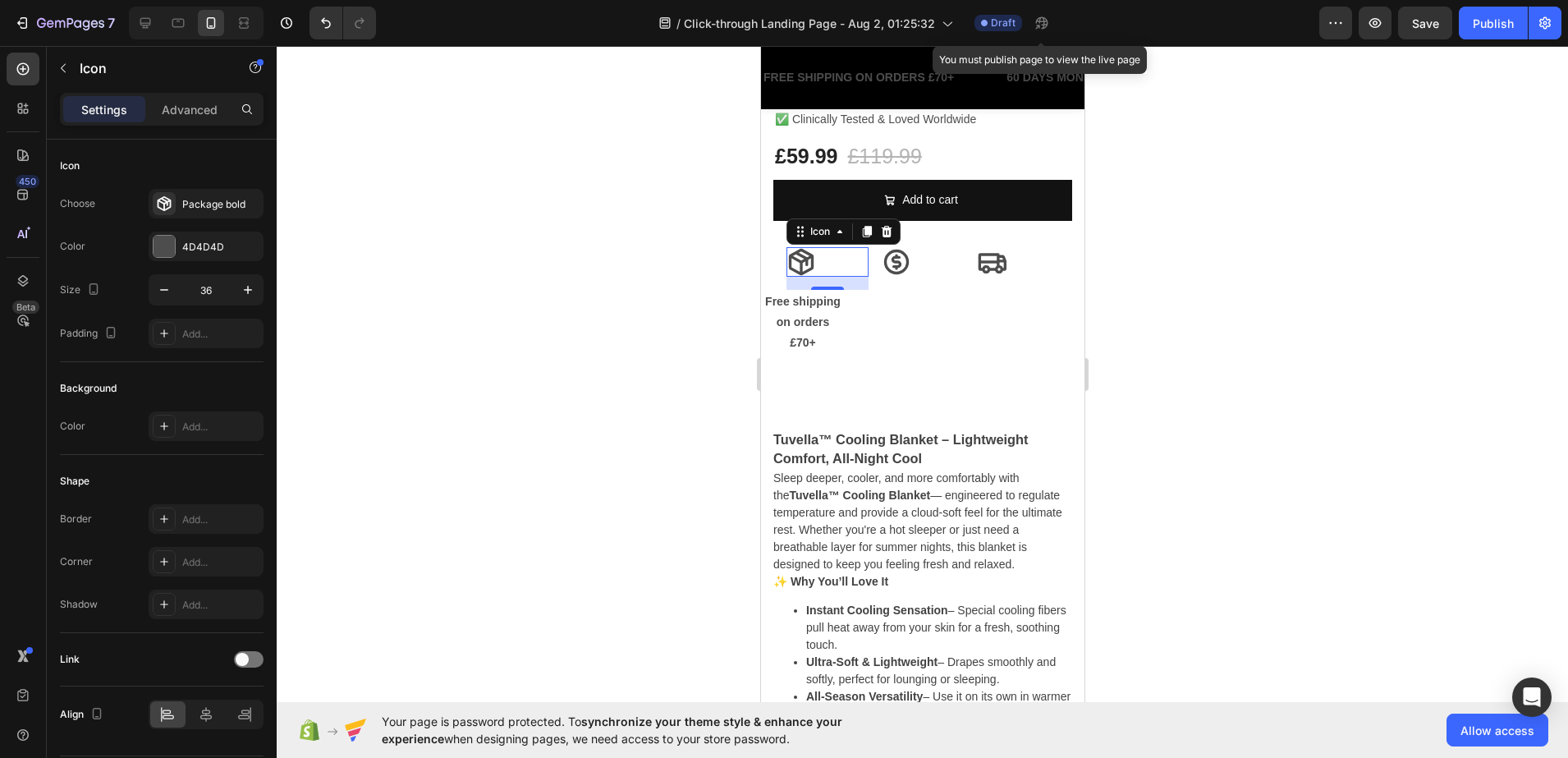 click 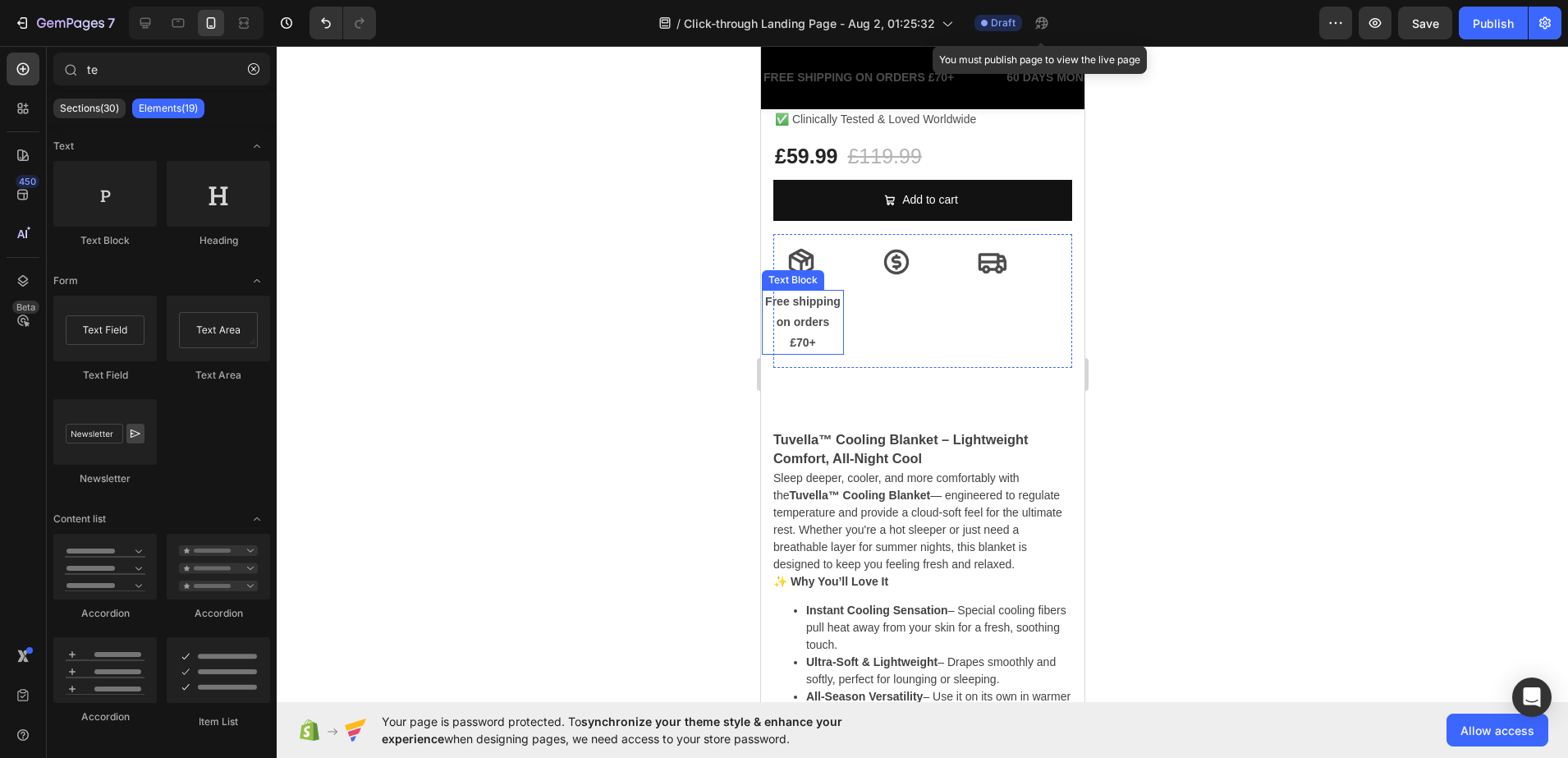 click on "Free shipping" at bounding box center [802, 301] 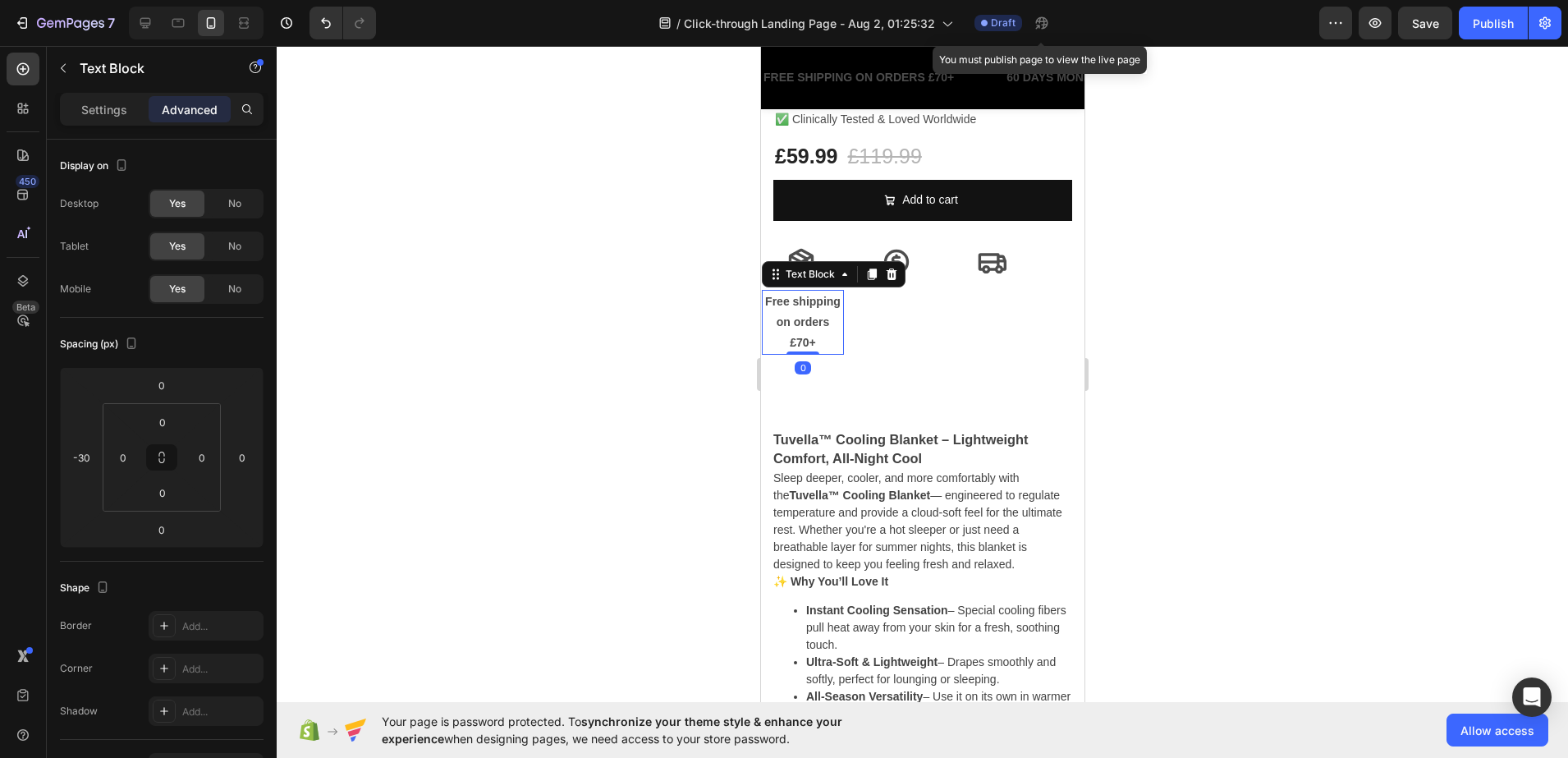 click 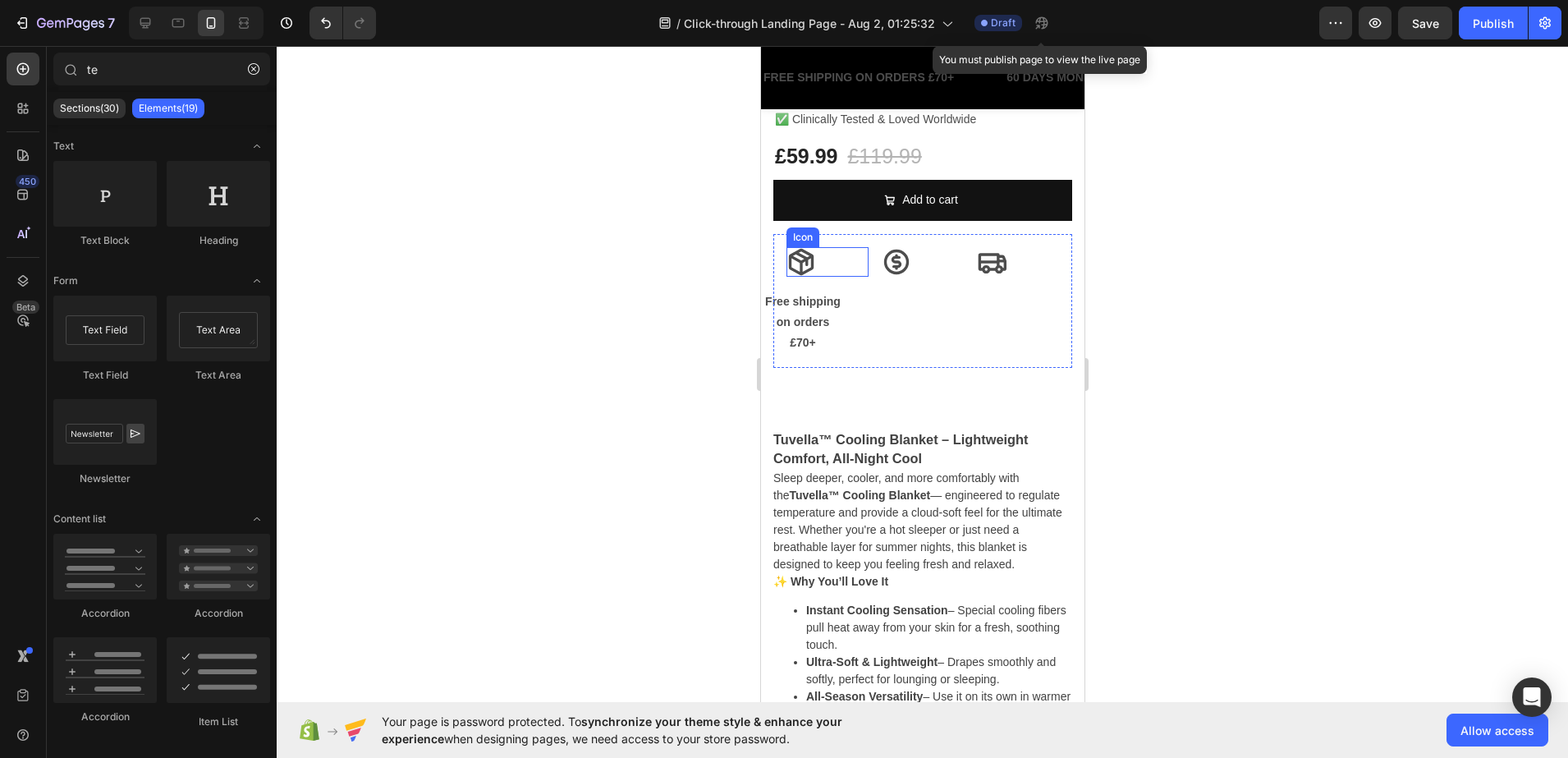 click 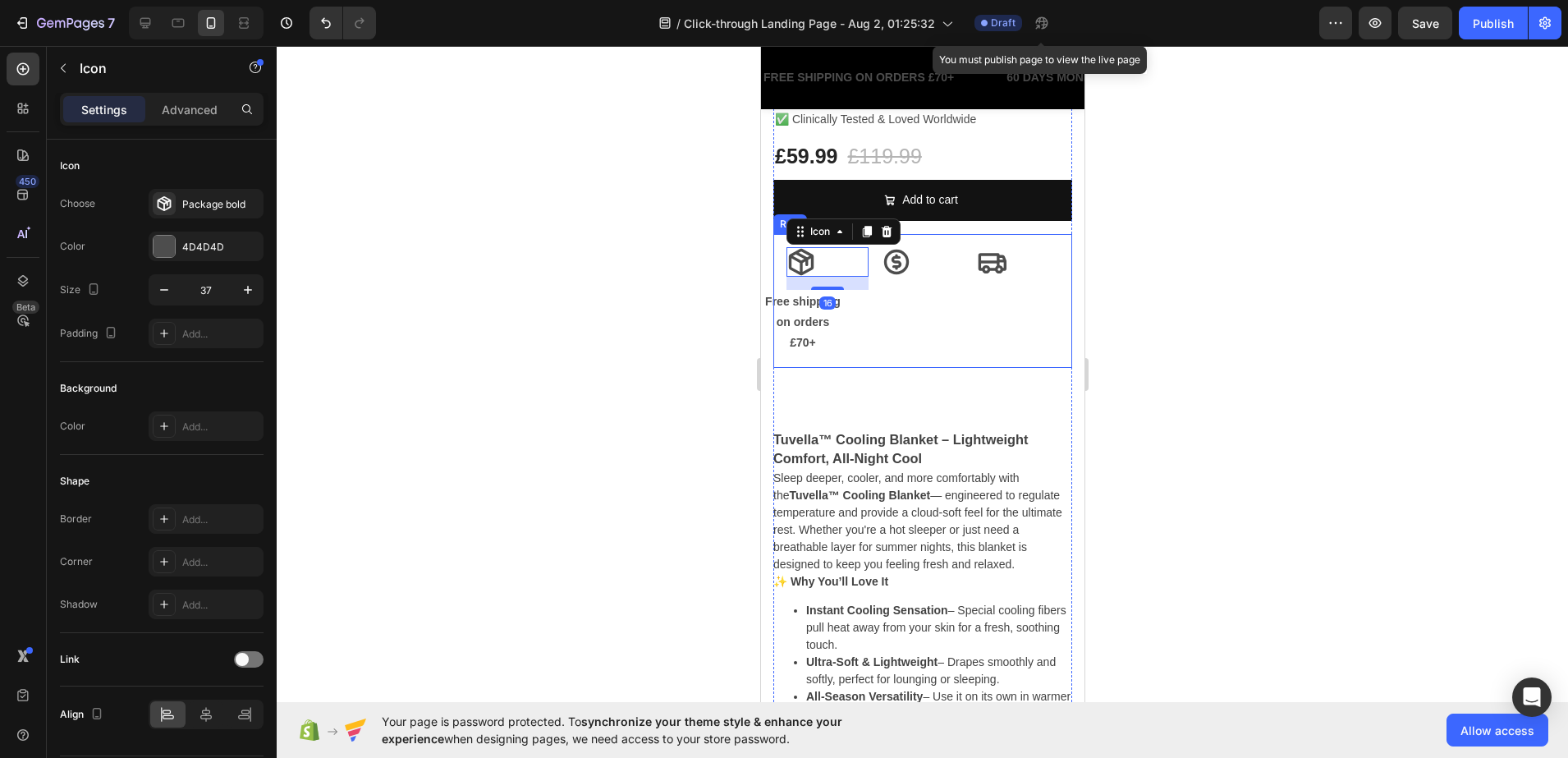 click on "Icon   16 Free shipping on orders £70+ Text Block
Icon
Icon Row" at bounding box center (922, 301) 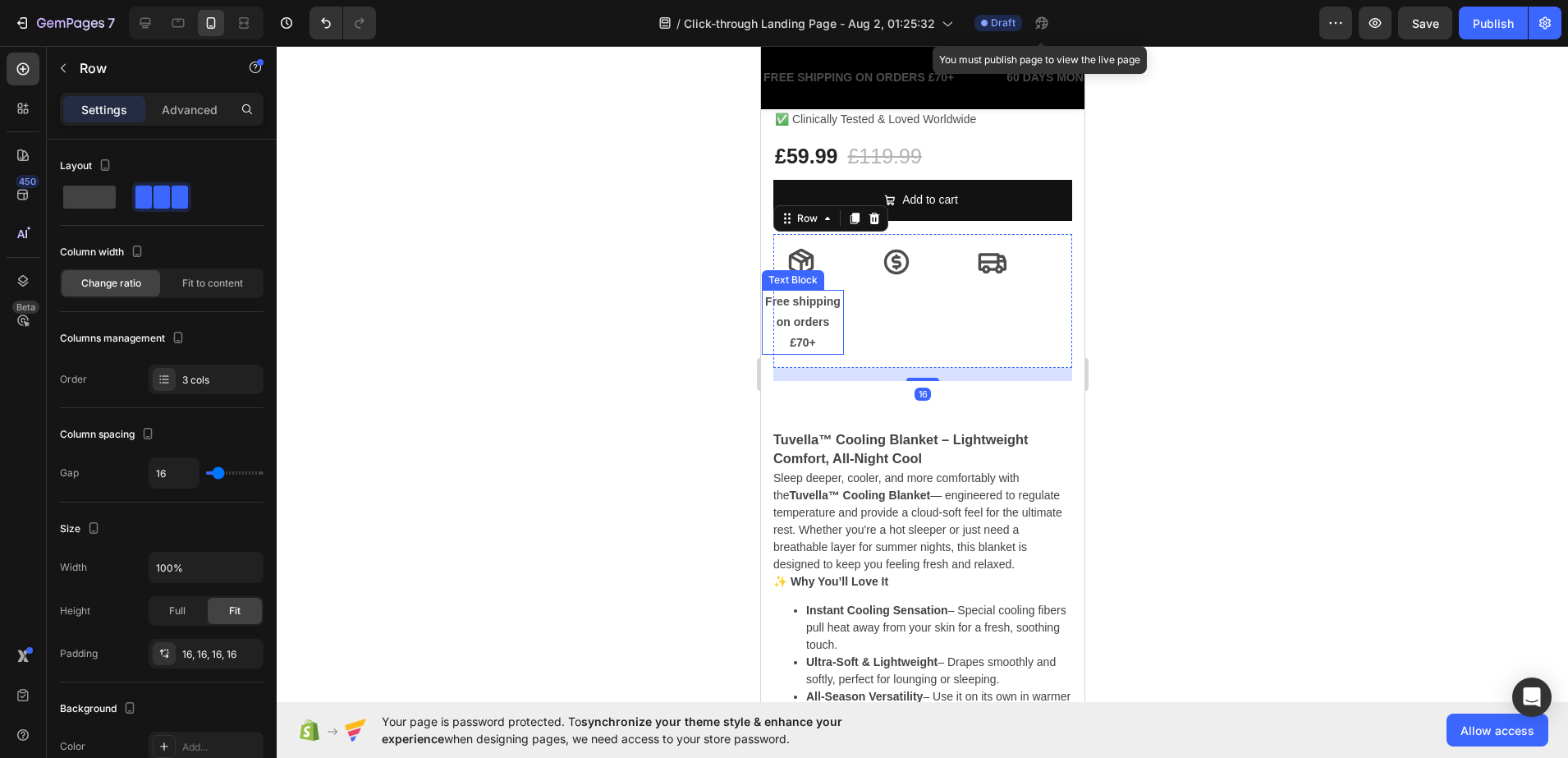 click on "on orders £70+" at bounding box center [802, 333] 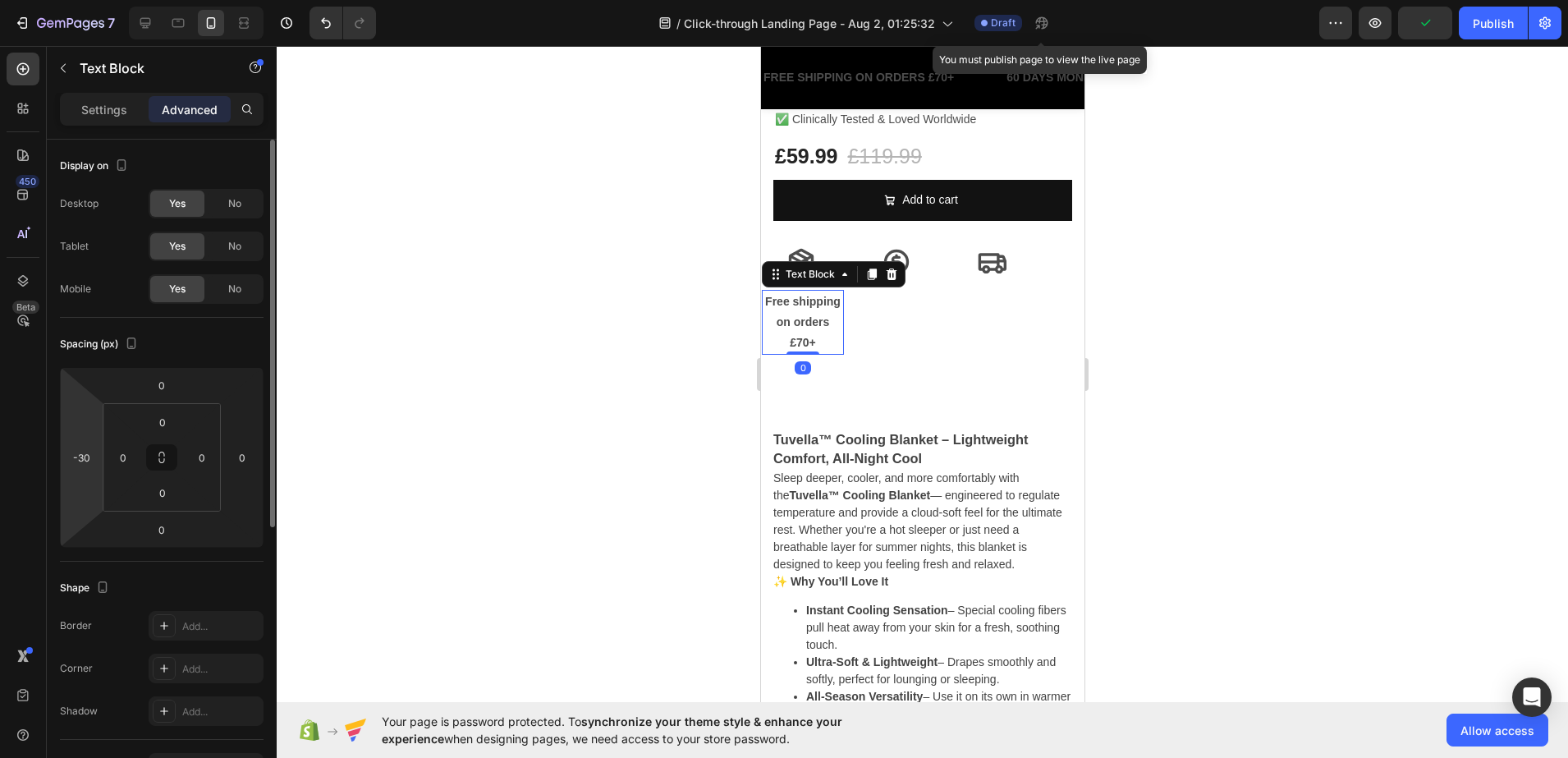 click on "7   /  Click-through Landing Page - Aug 2, 01:25:32 Draft You must publish page to view the live page Preview  Publish  450 Beta te Sections(30) Elements(19) Text
Text Block
Heading Form
Text Field
Text Area
Newsletter Content list
Accordion
Accordion
Accordion
Item List Article" at bounding box center [784, 0] 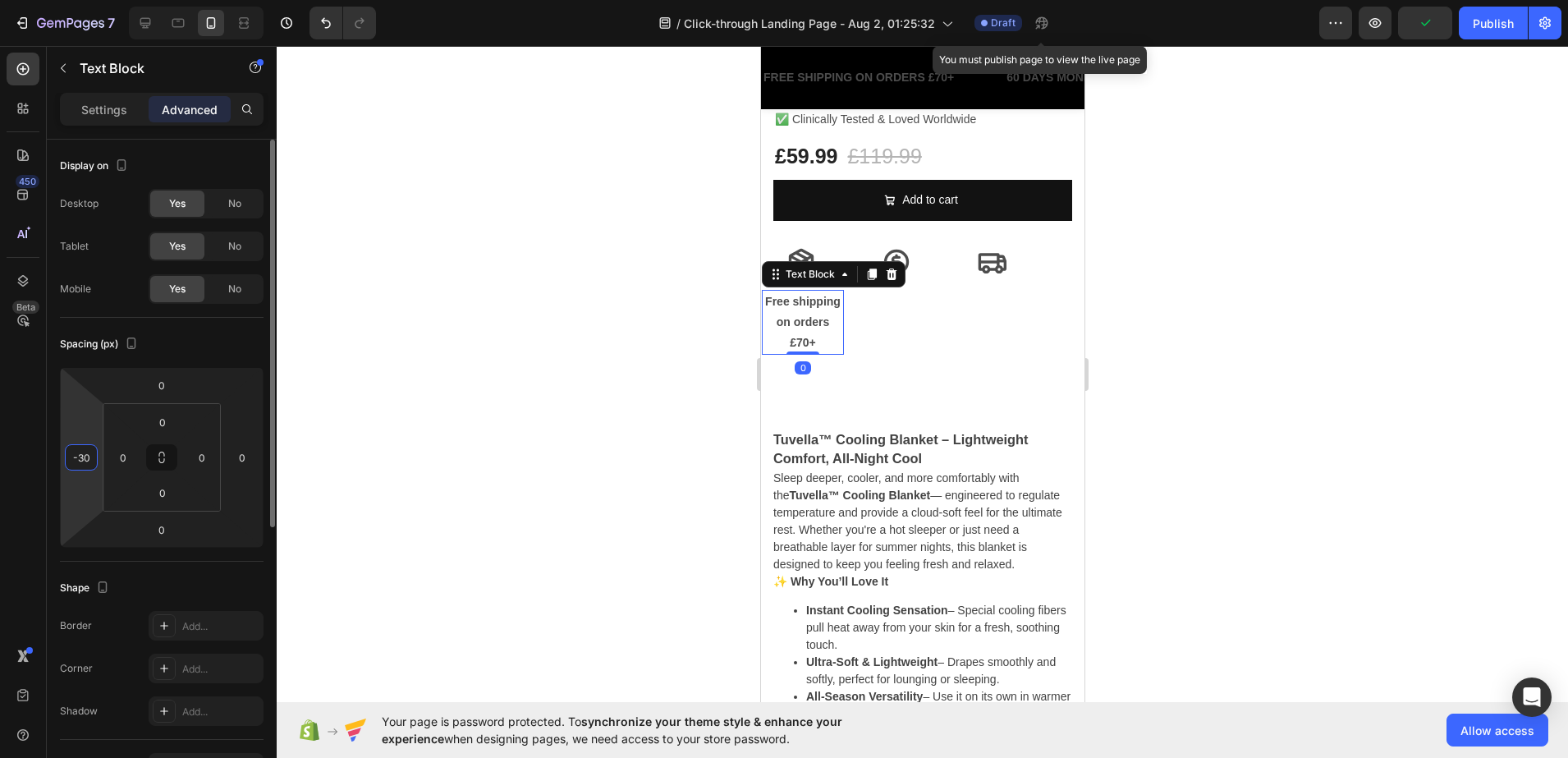 click on "-30" at bounding box center (81, 457) 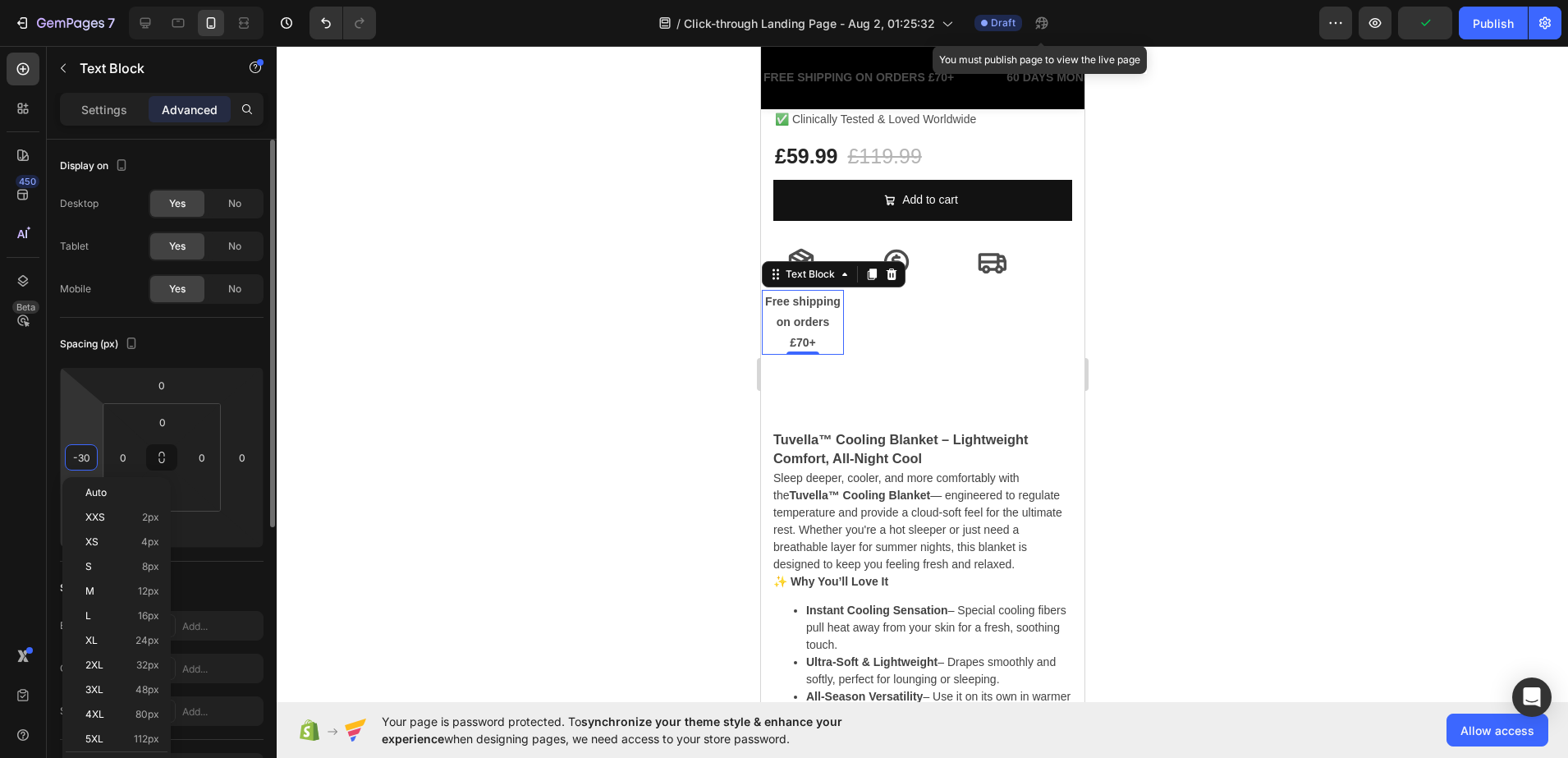 click on "-30" at bounding box center (81, 457) 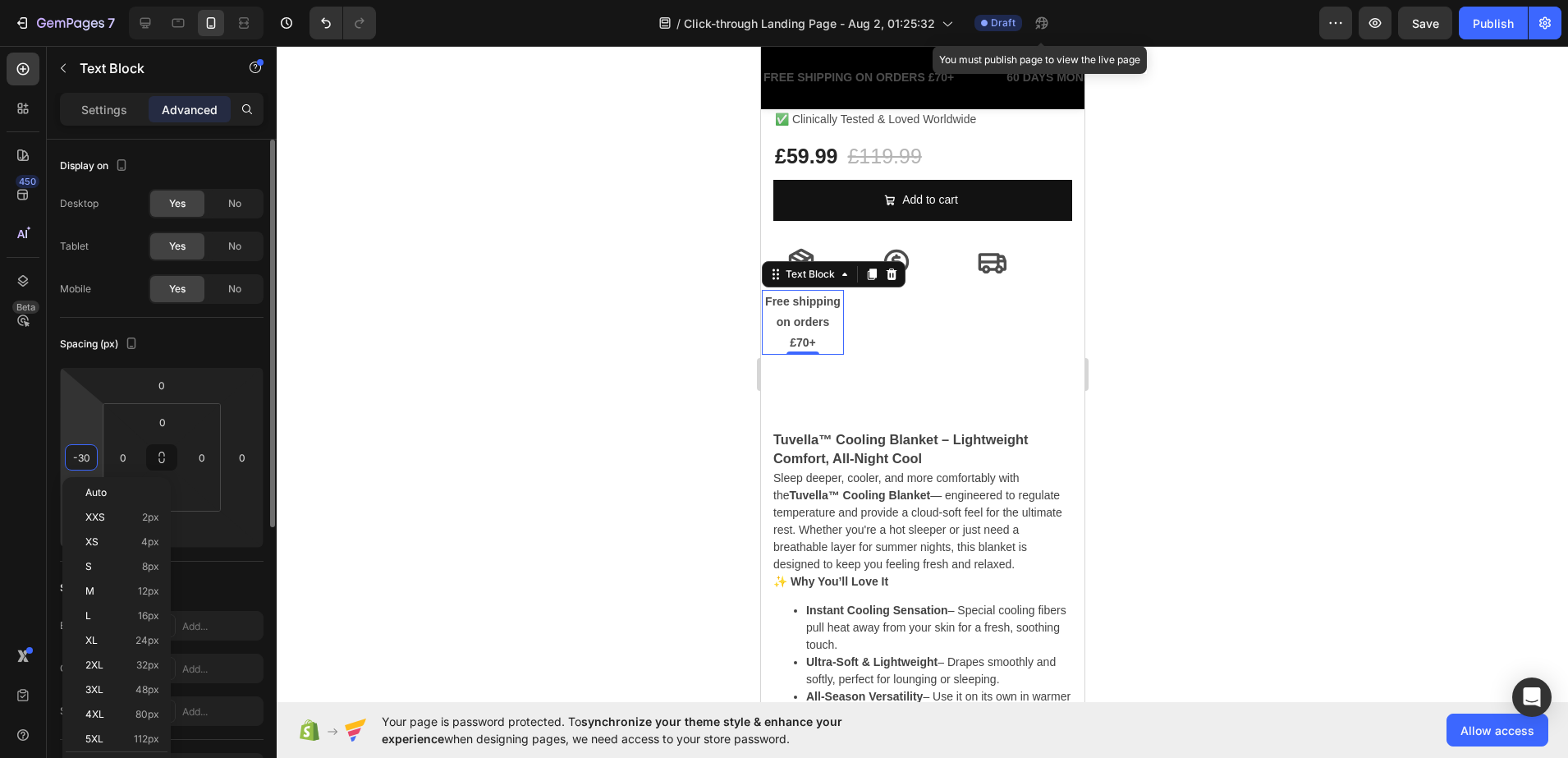 type on "-3" 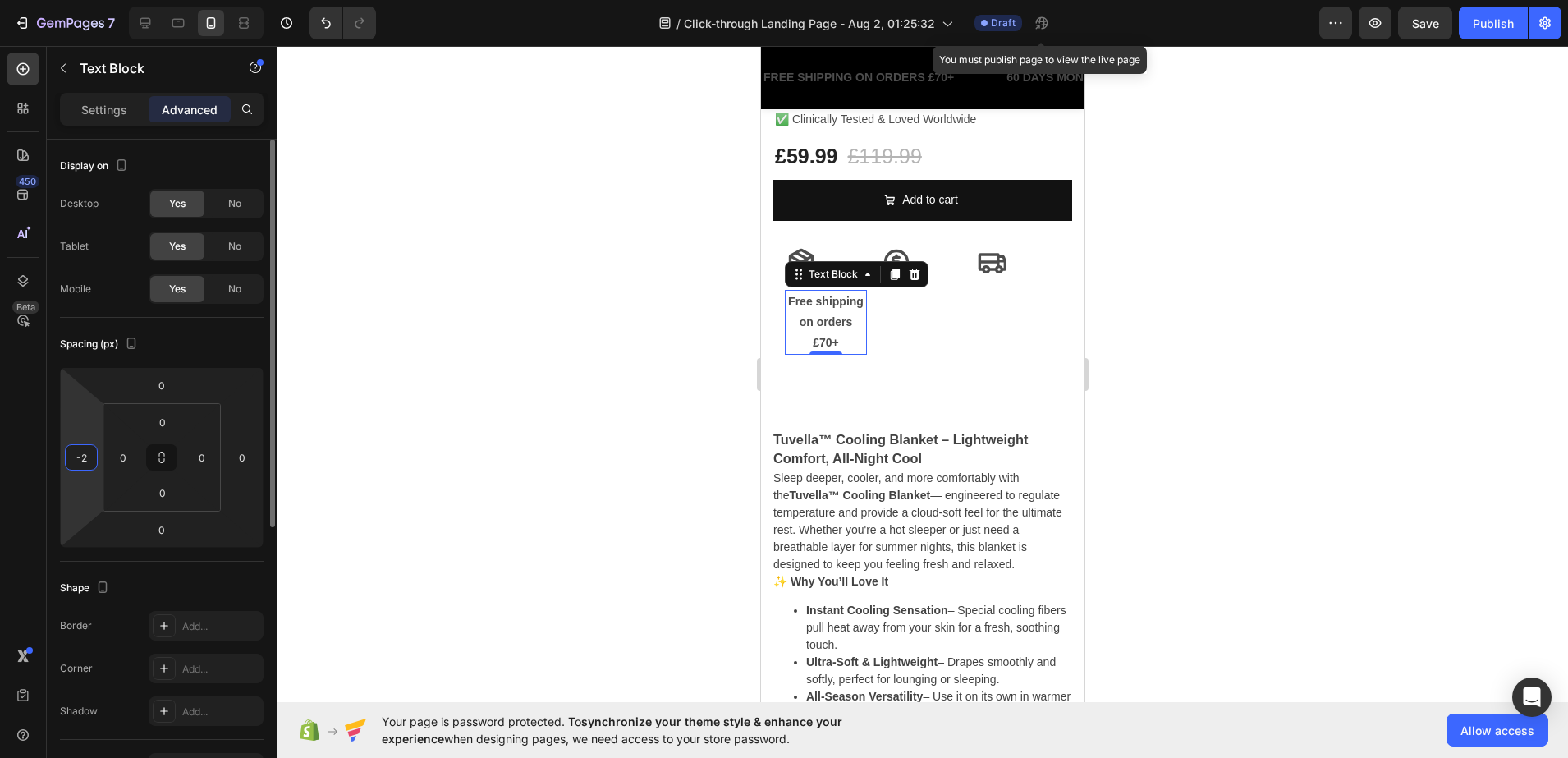 type on "-20" 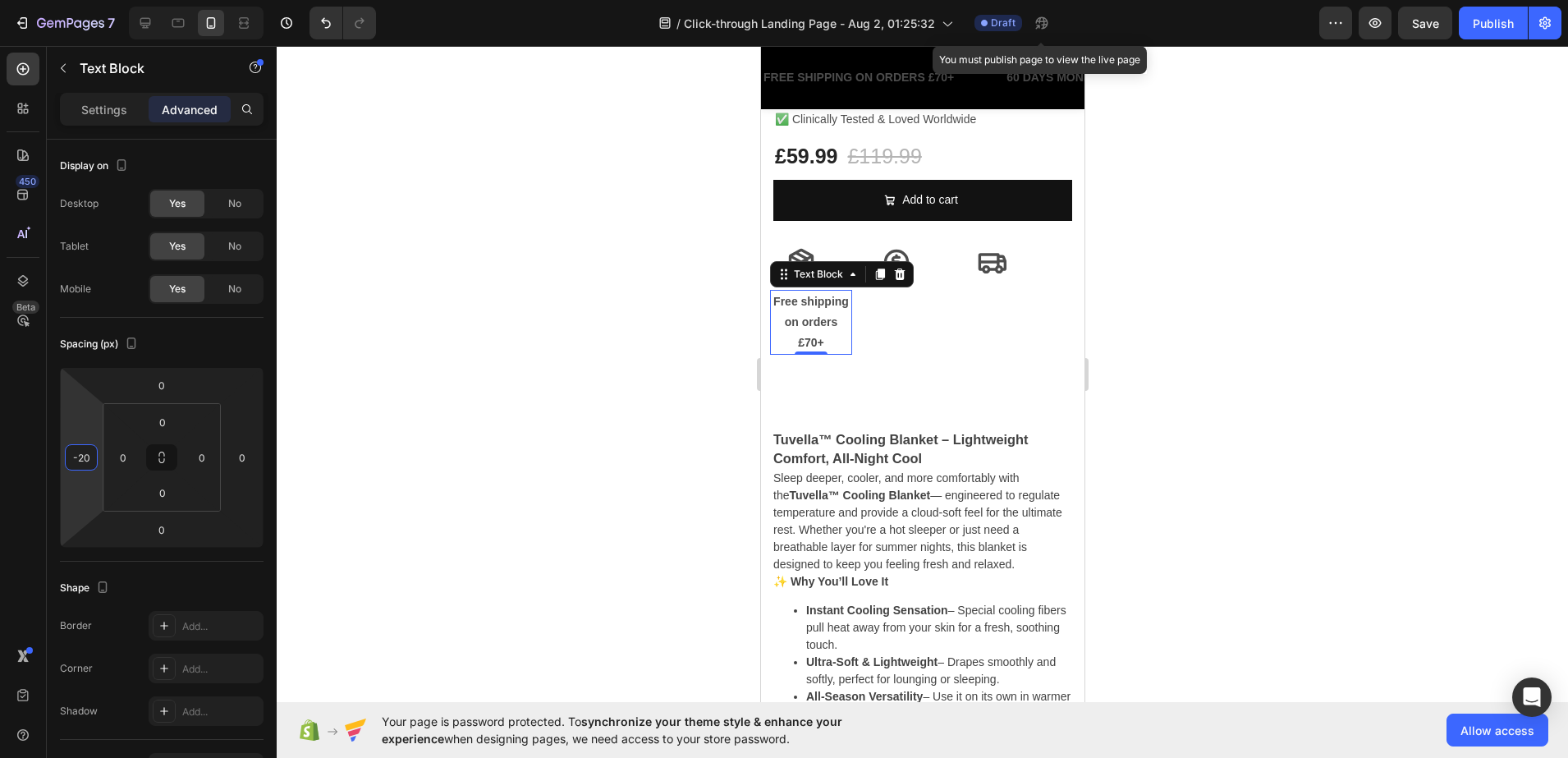 click 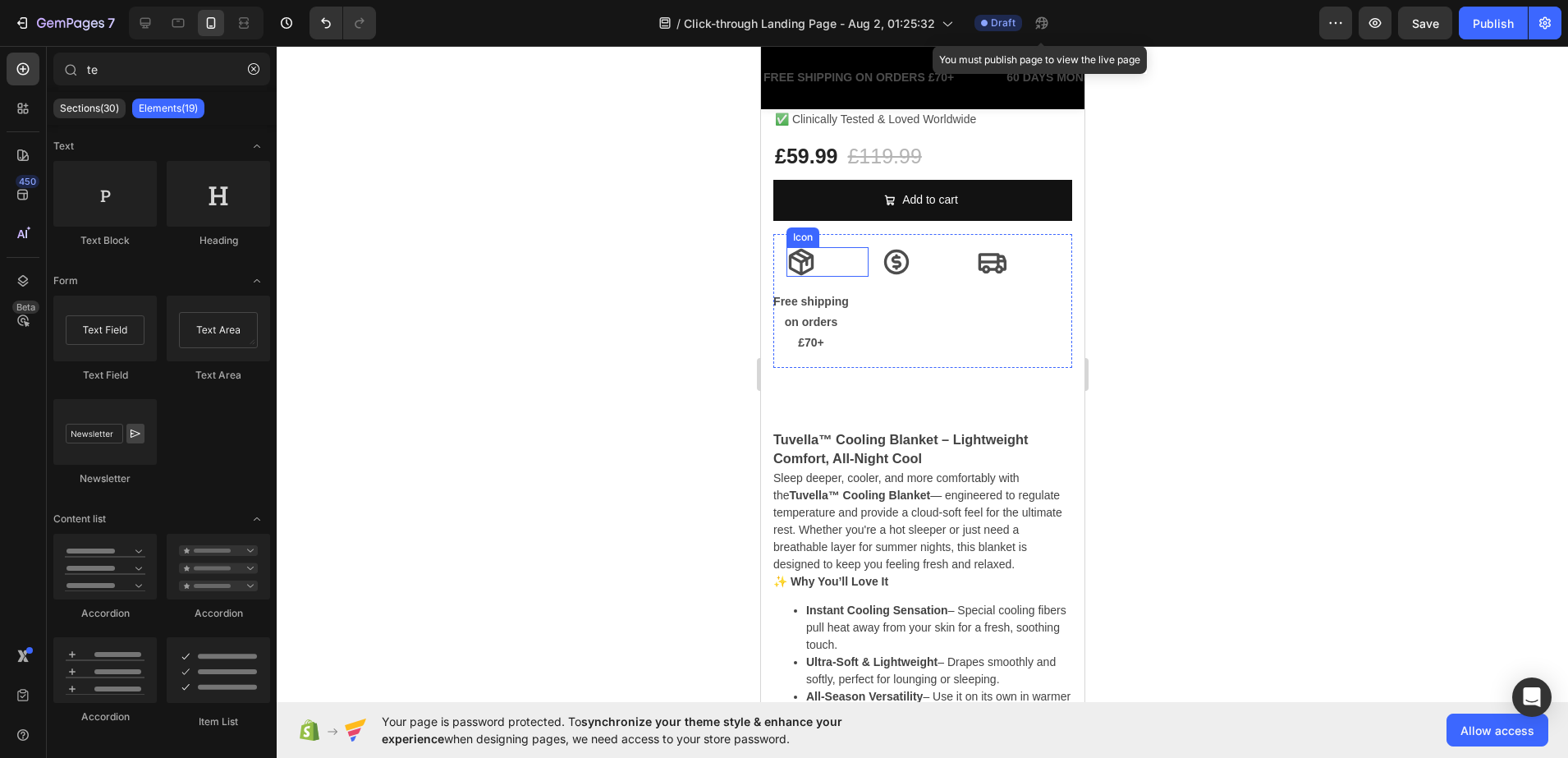 click 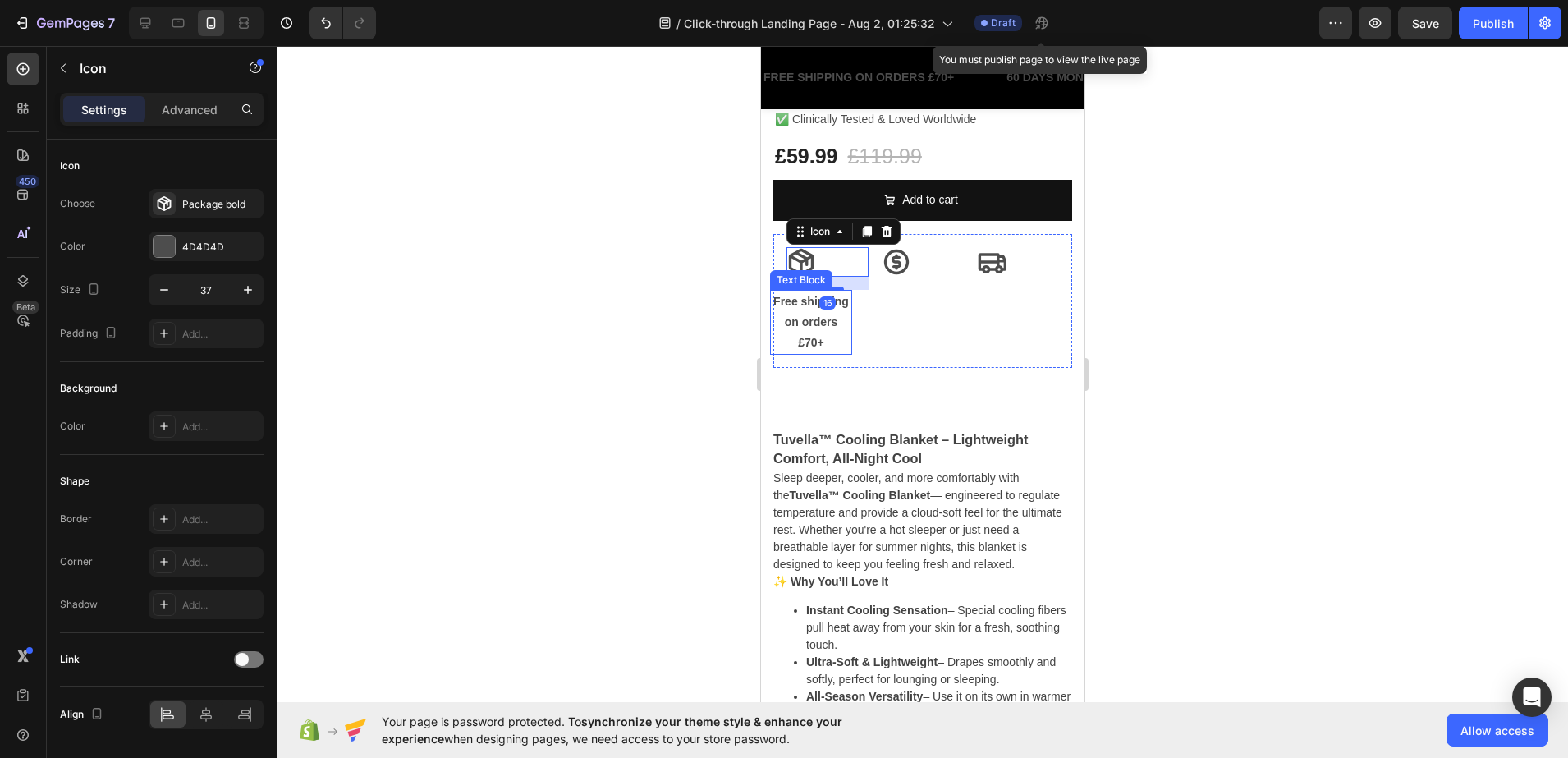 click on "on orders £70+" at bounding box center (810, 333) 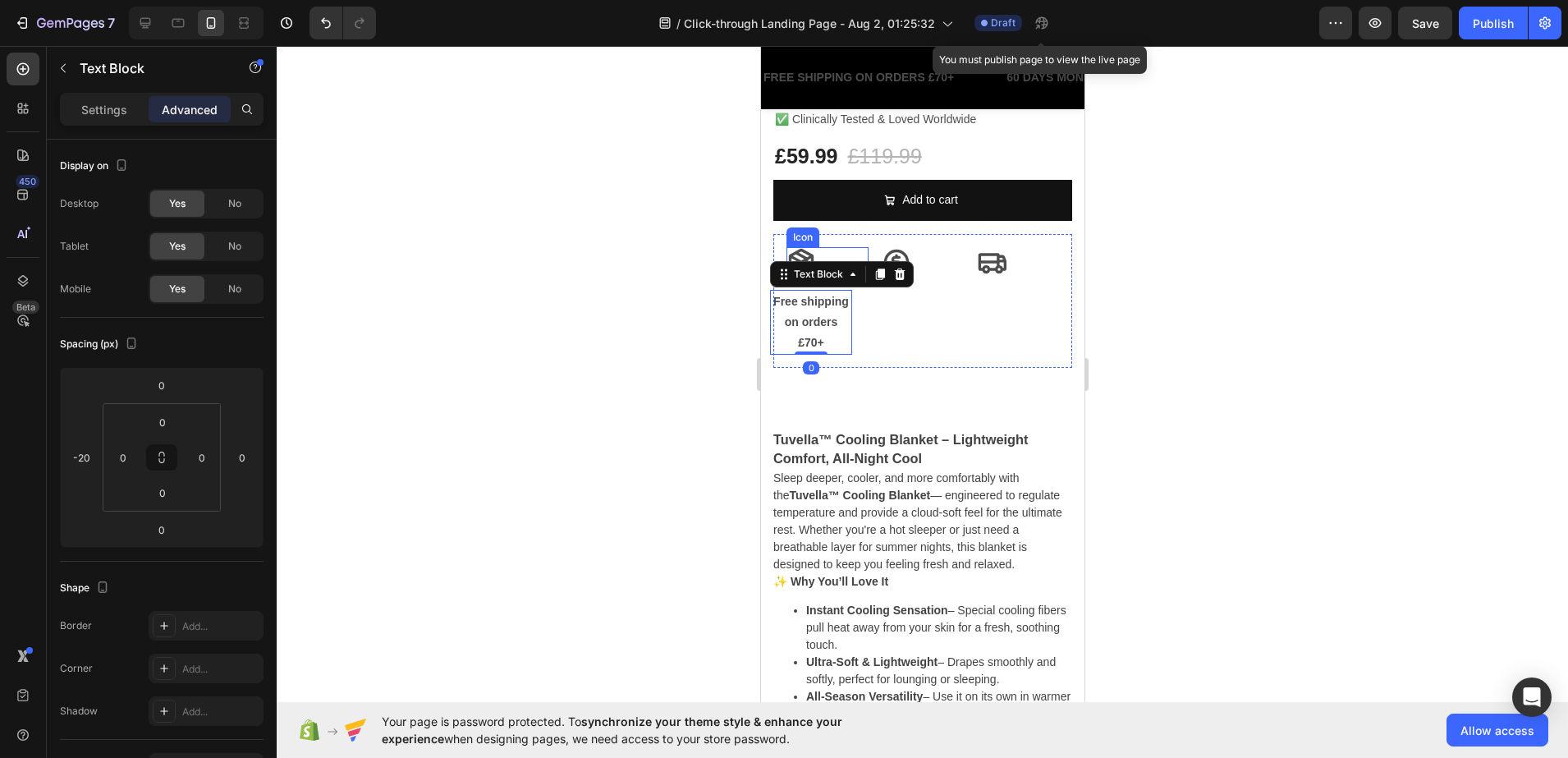 click 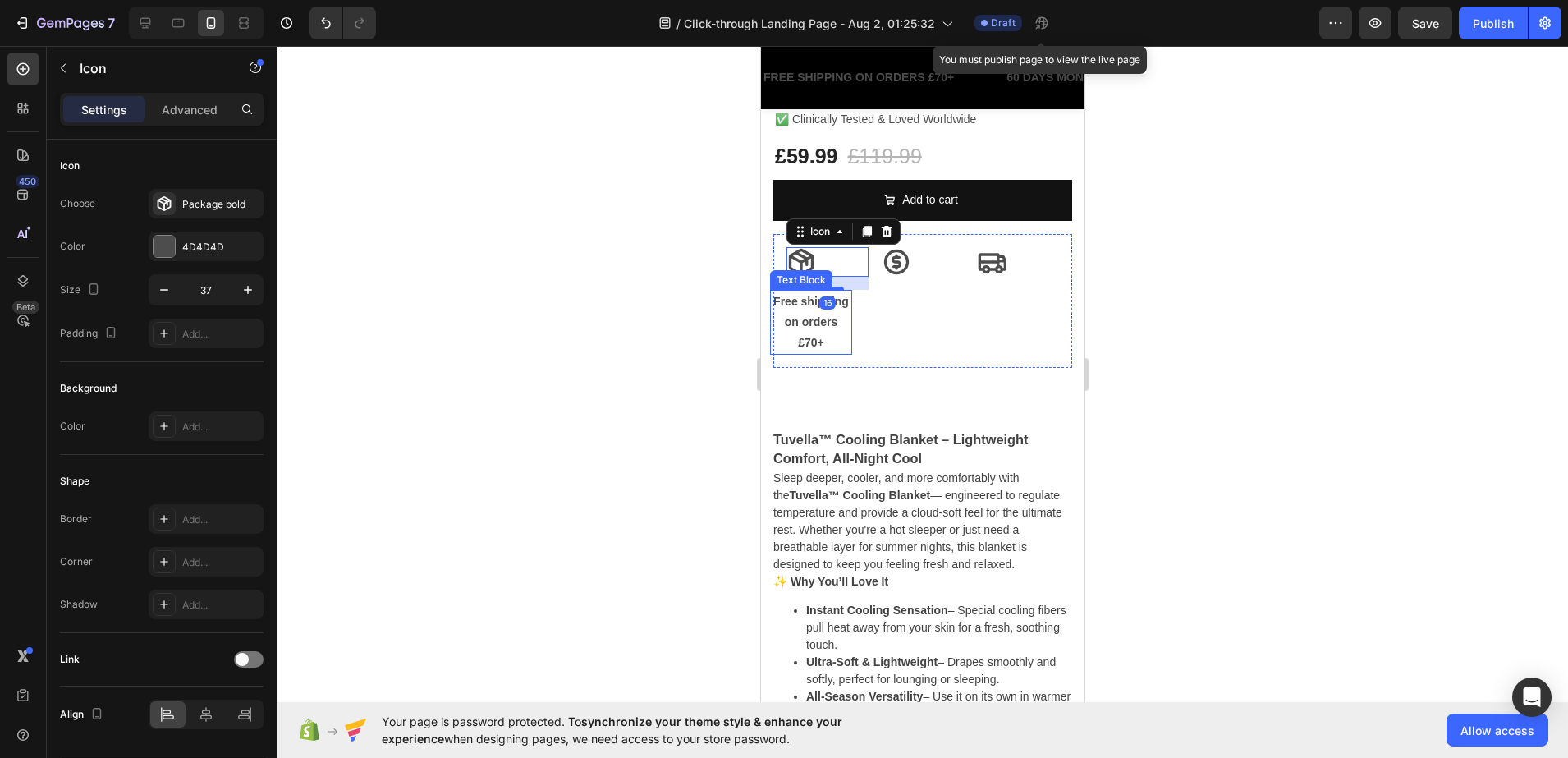 click on "on orders £70+" at bounding box center [810, 333] 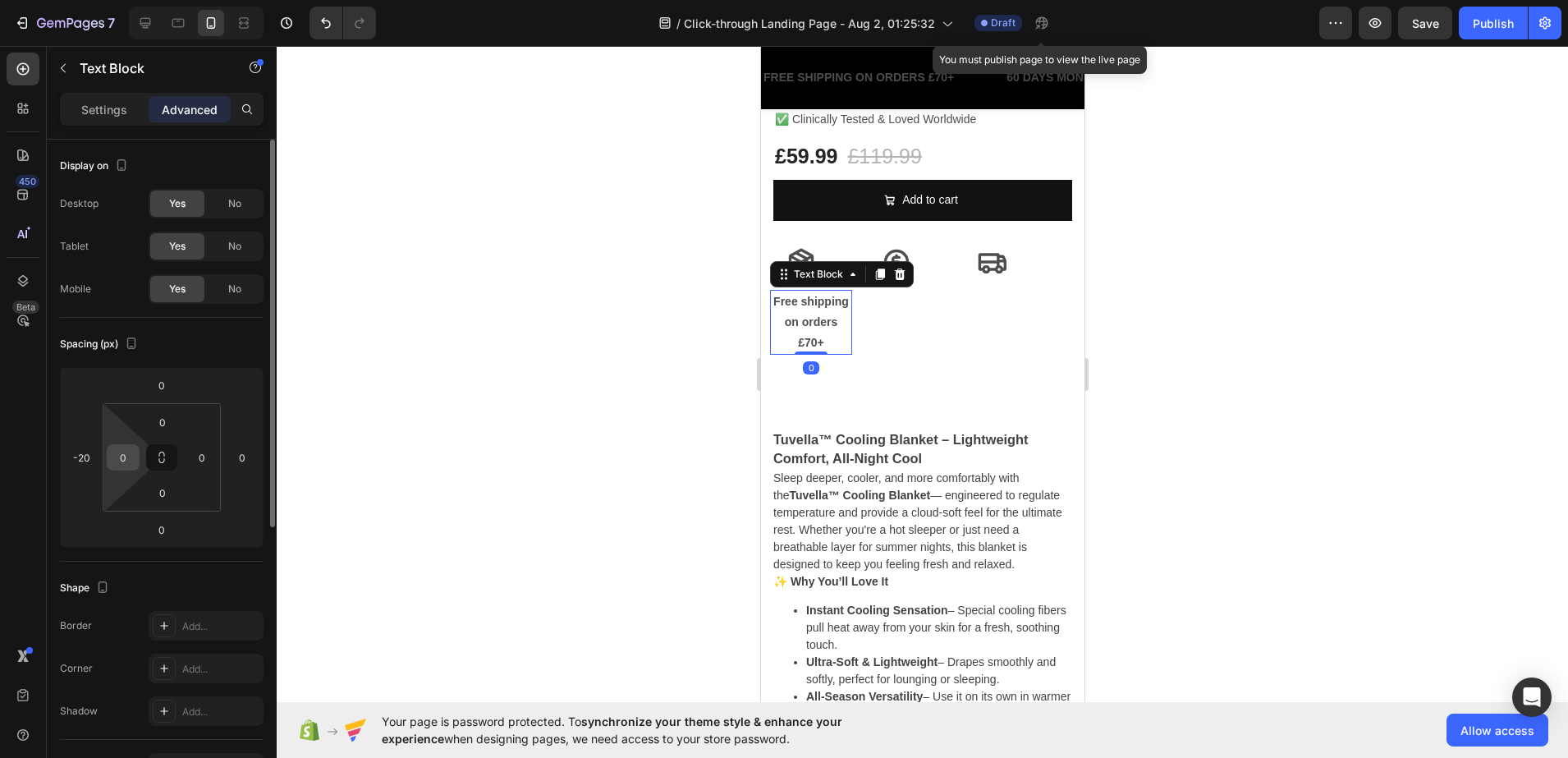 click on "0" at bounding box center [123, 457] 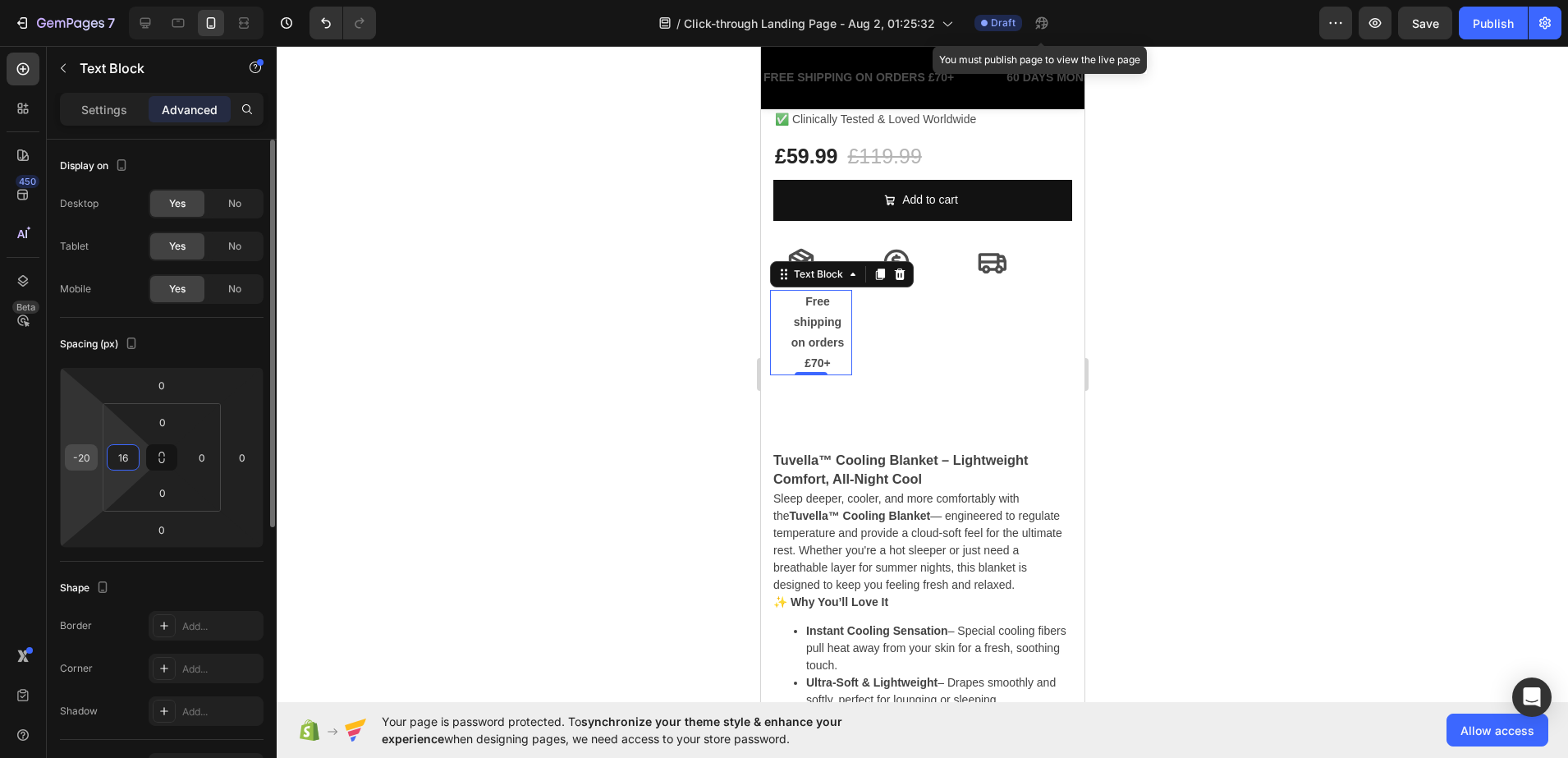 type on "16" 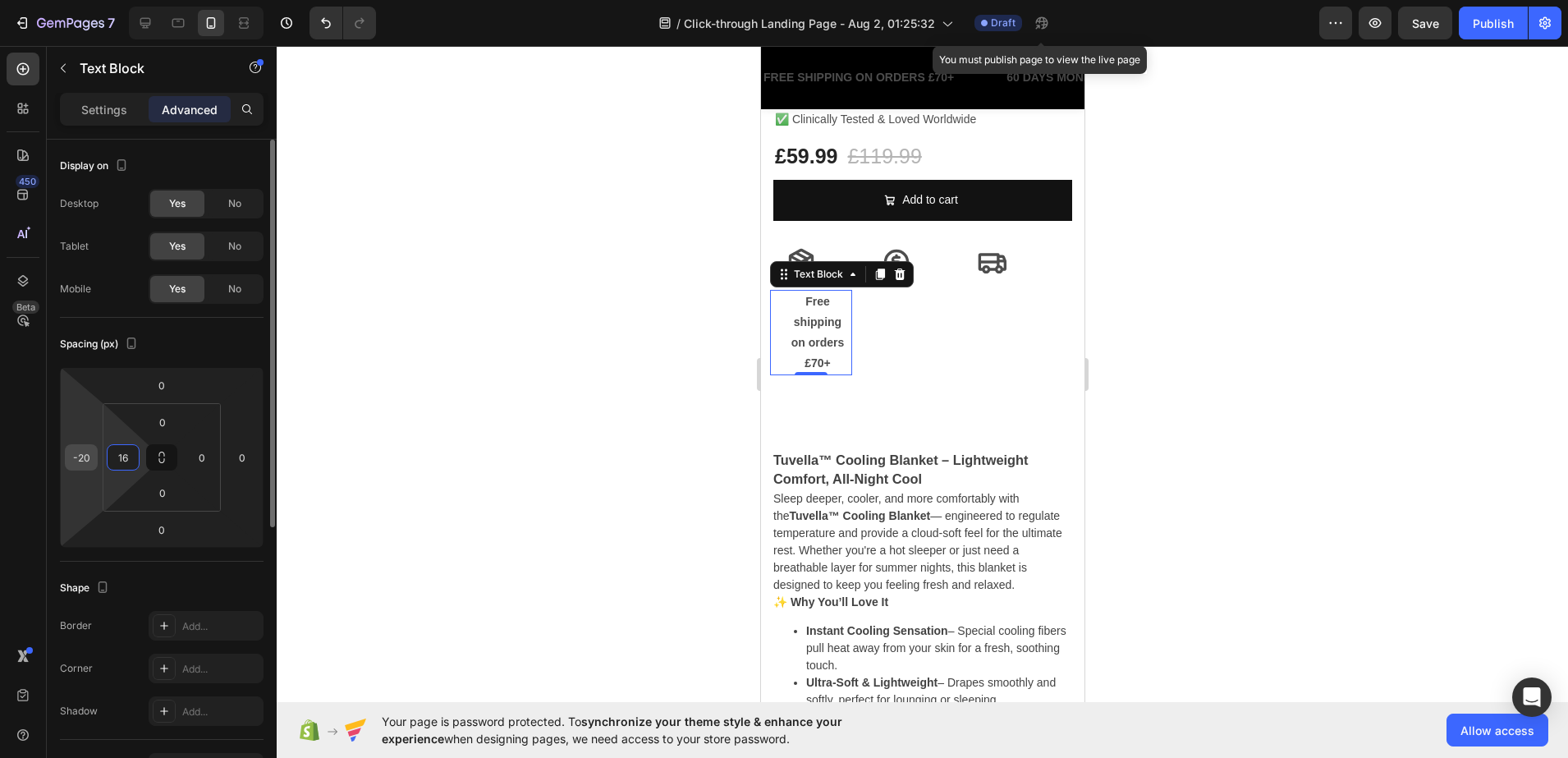 click on "-20" at bounding box center [81, 457] 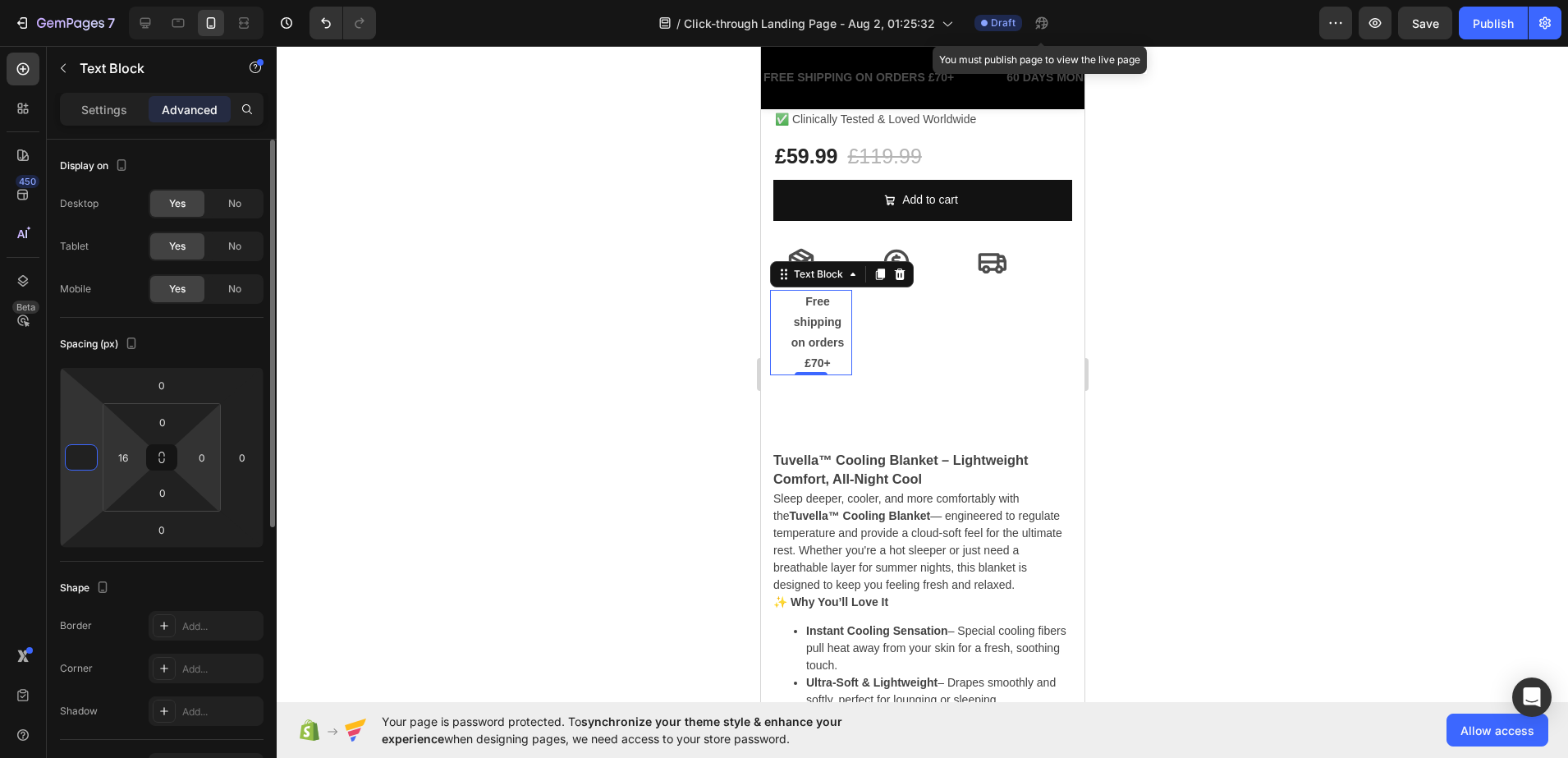 type on "0" 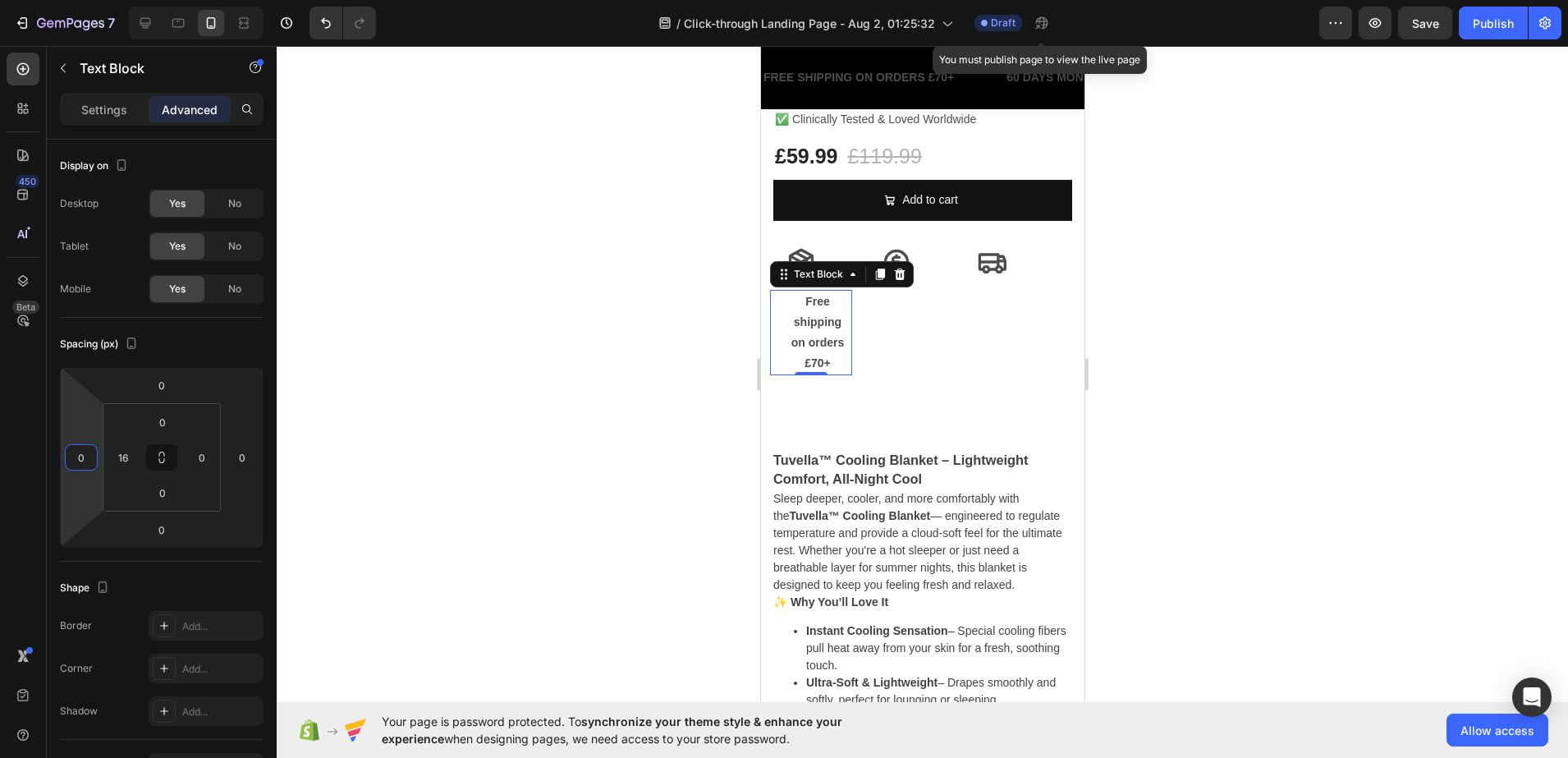 click 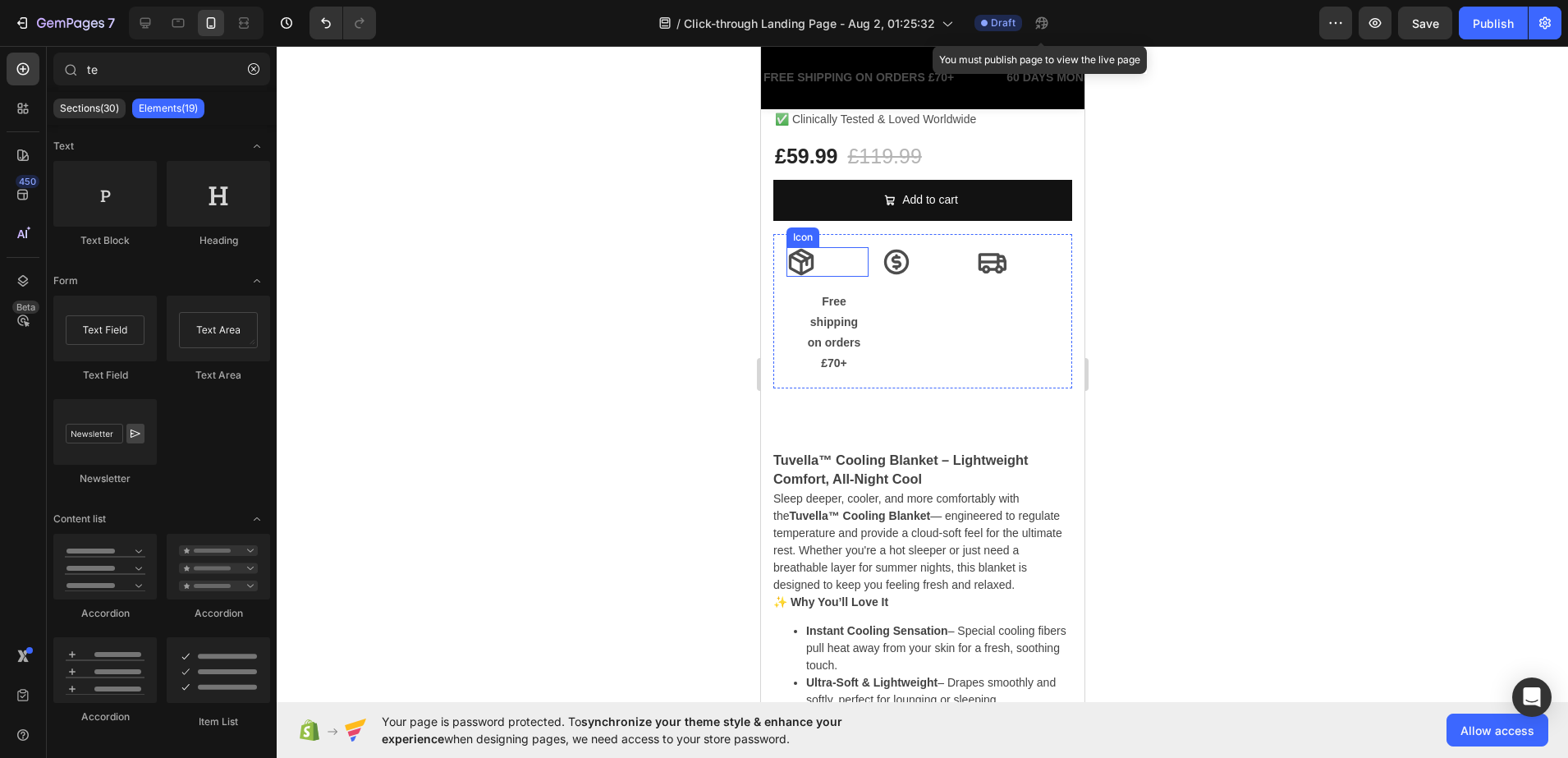 click 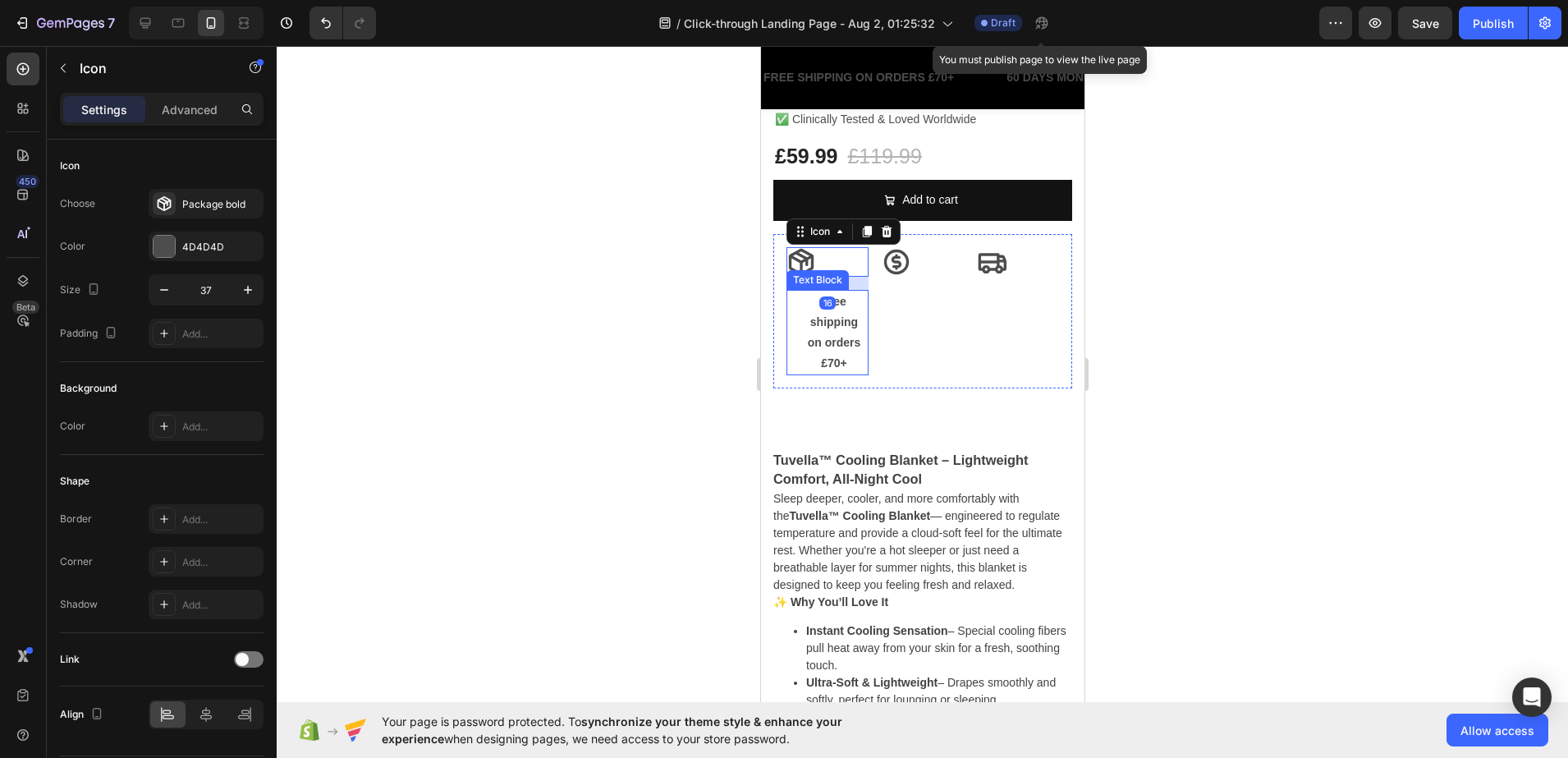 click on "on orders £70+" at bounding box center (833, 353) 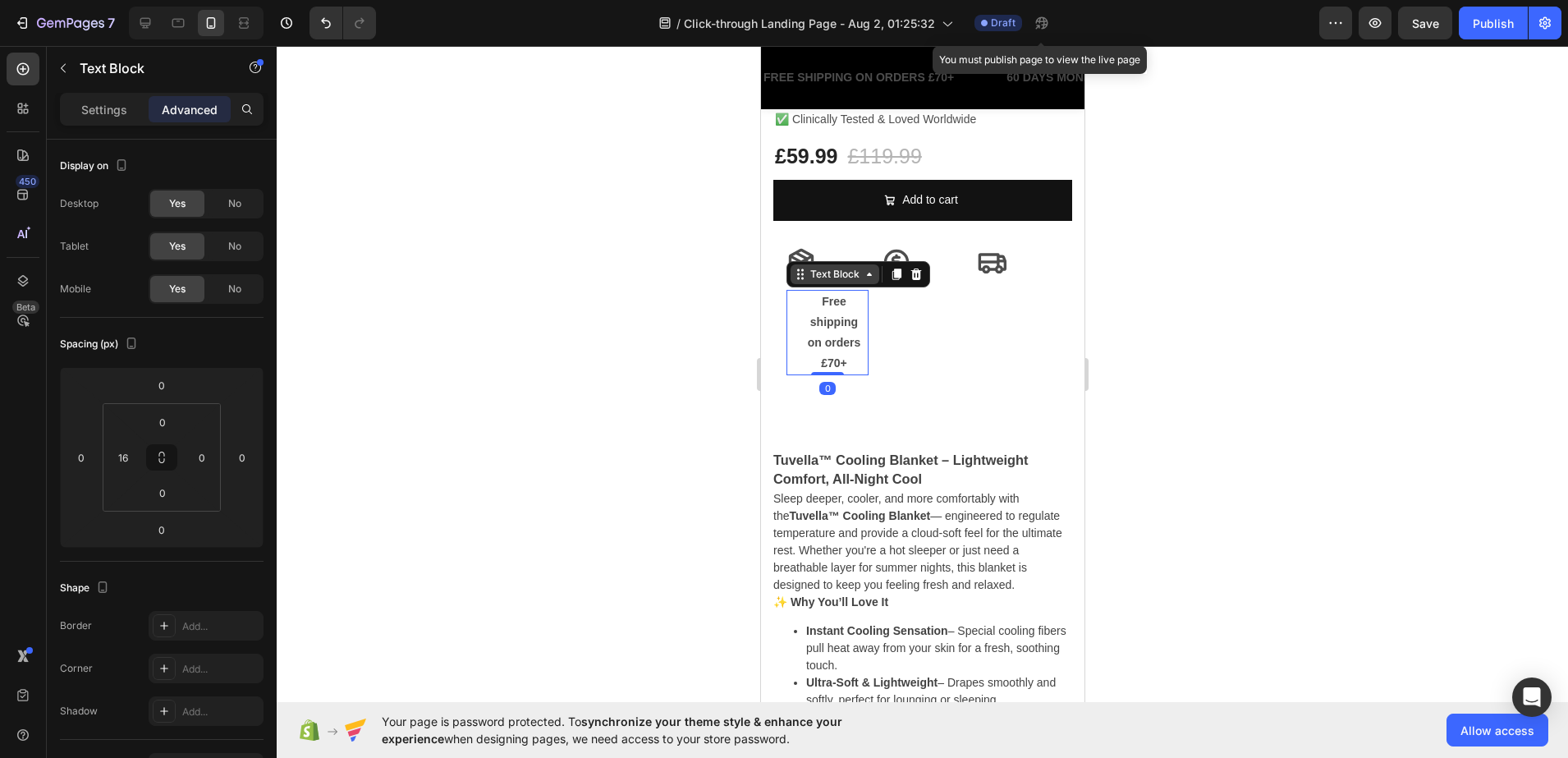 click on "Text Block" at bounding box center [834, 274] 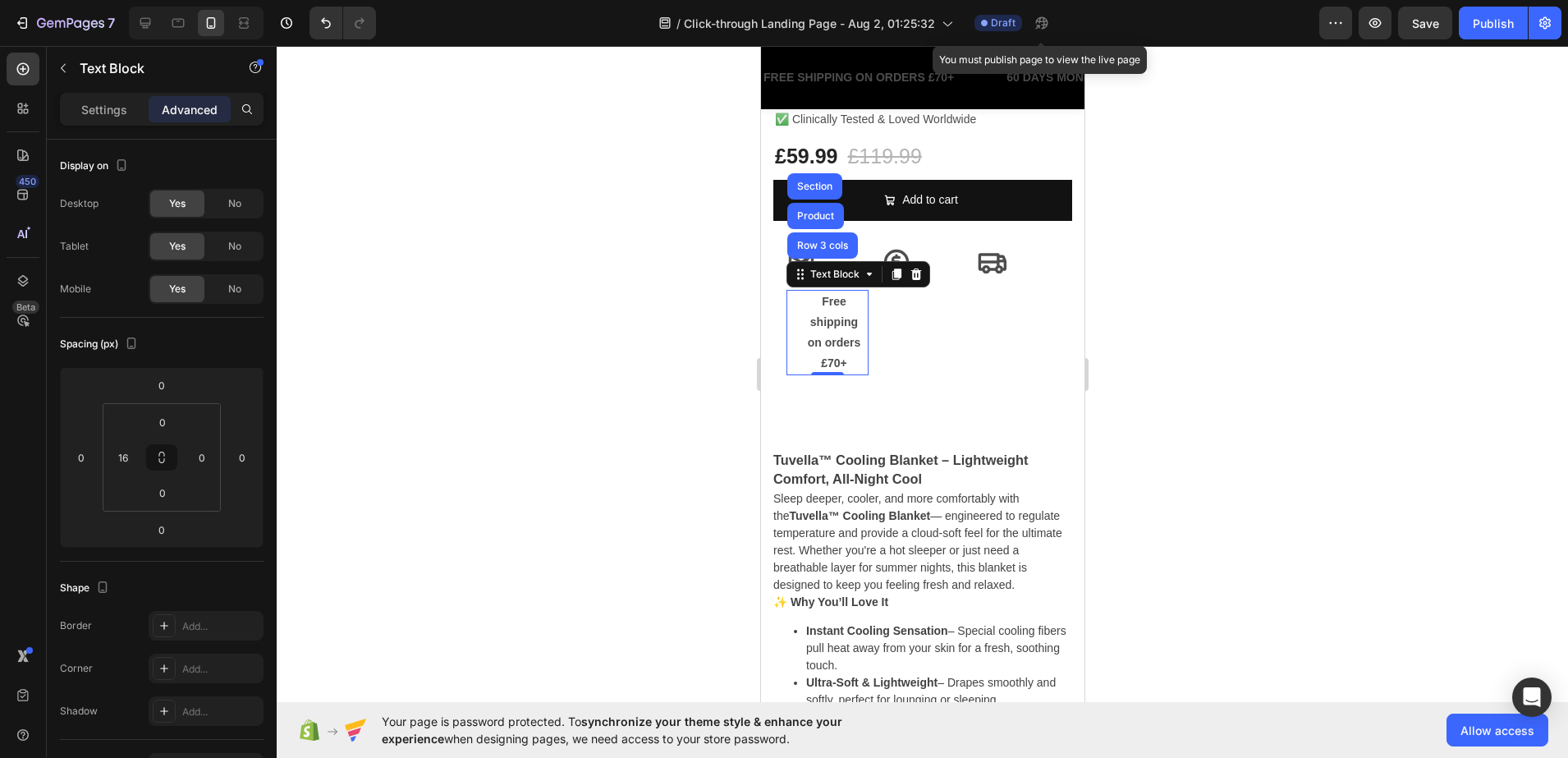 click 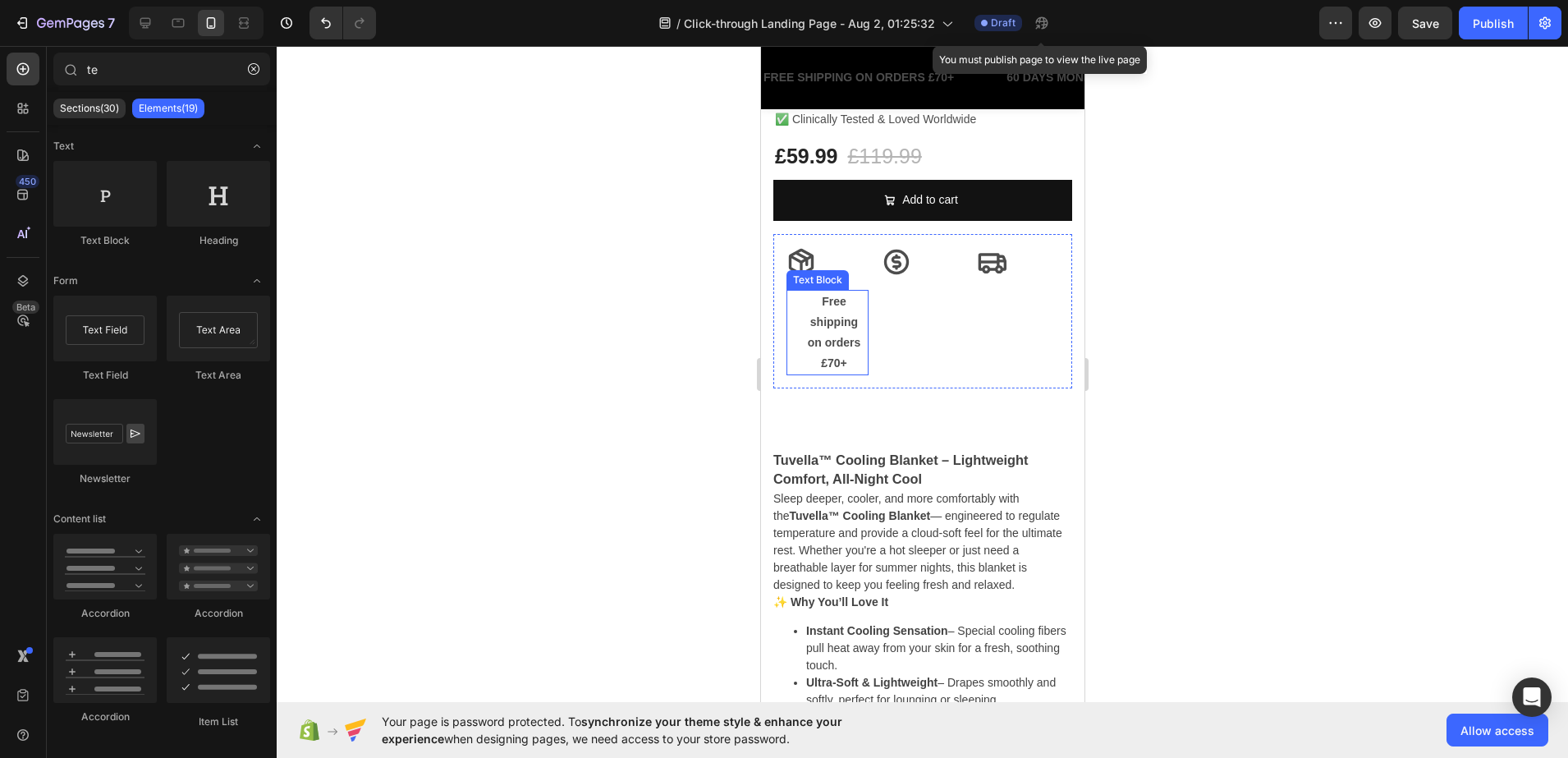 click on "on orders £70+" at bounding box center (833, 353) 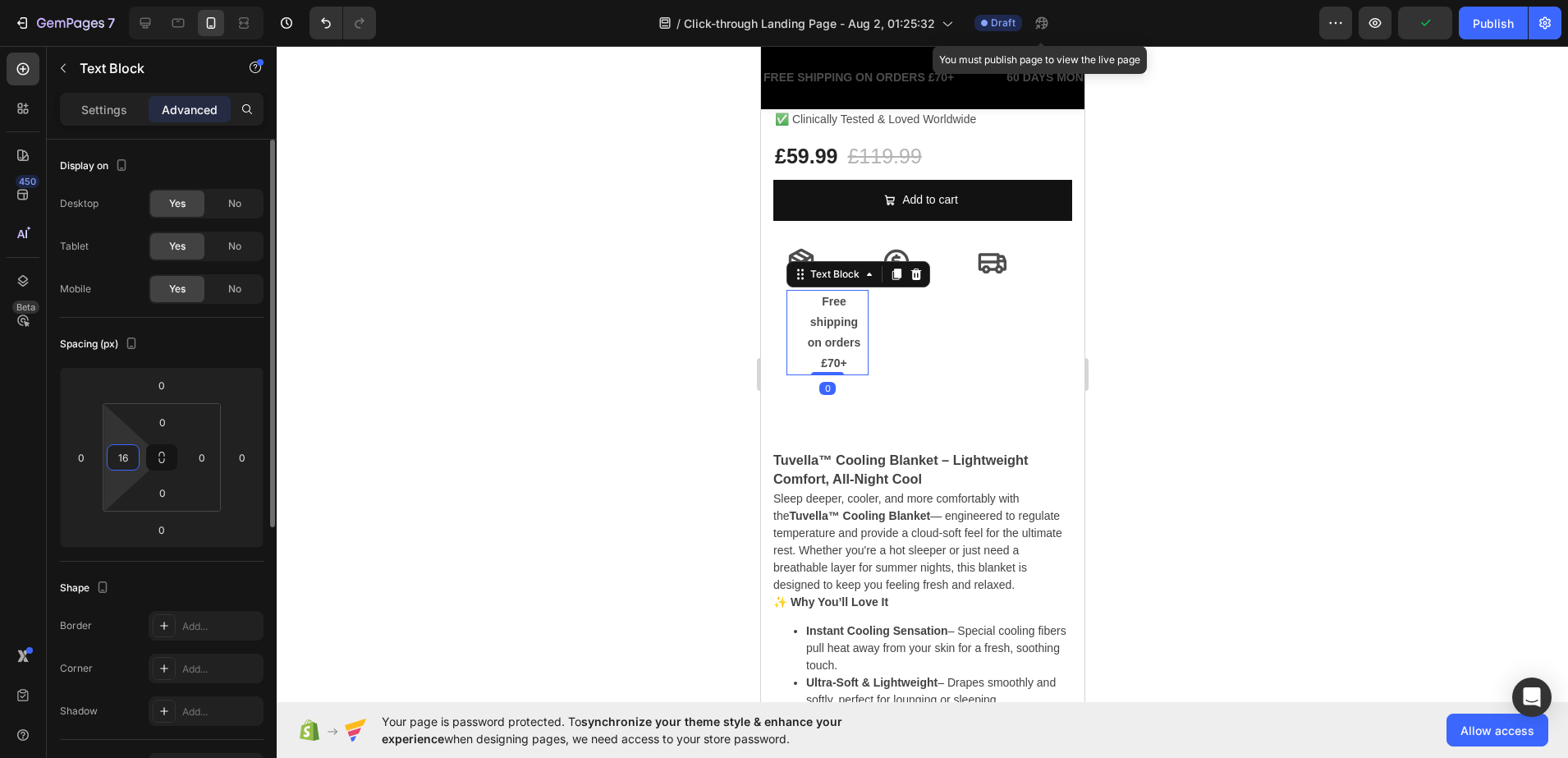 click on "16" at bounding box center (123, 457) 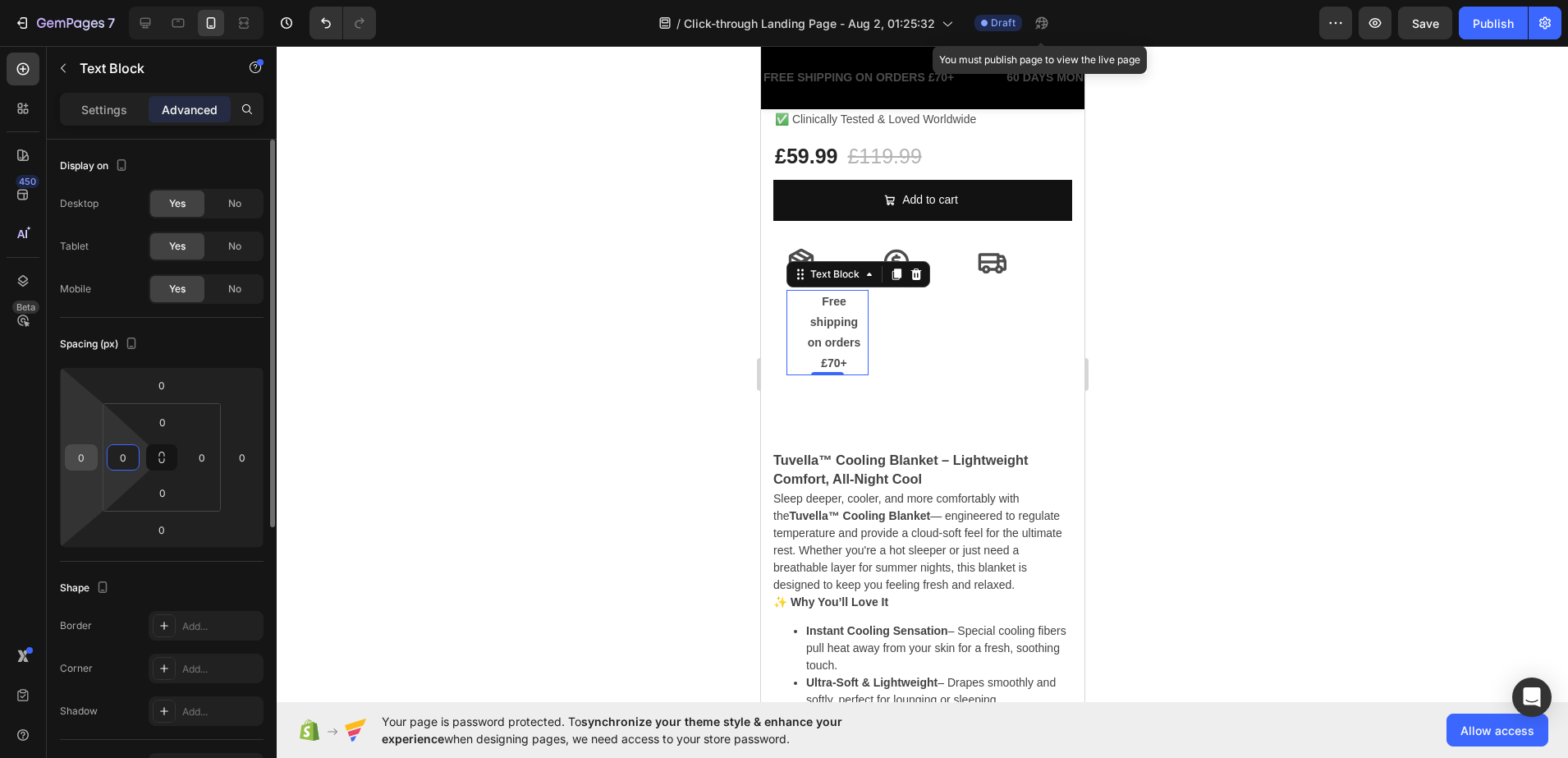 type on "0" 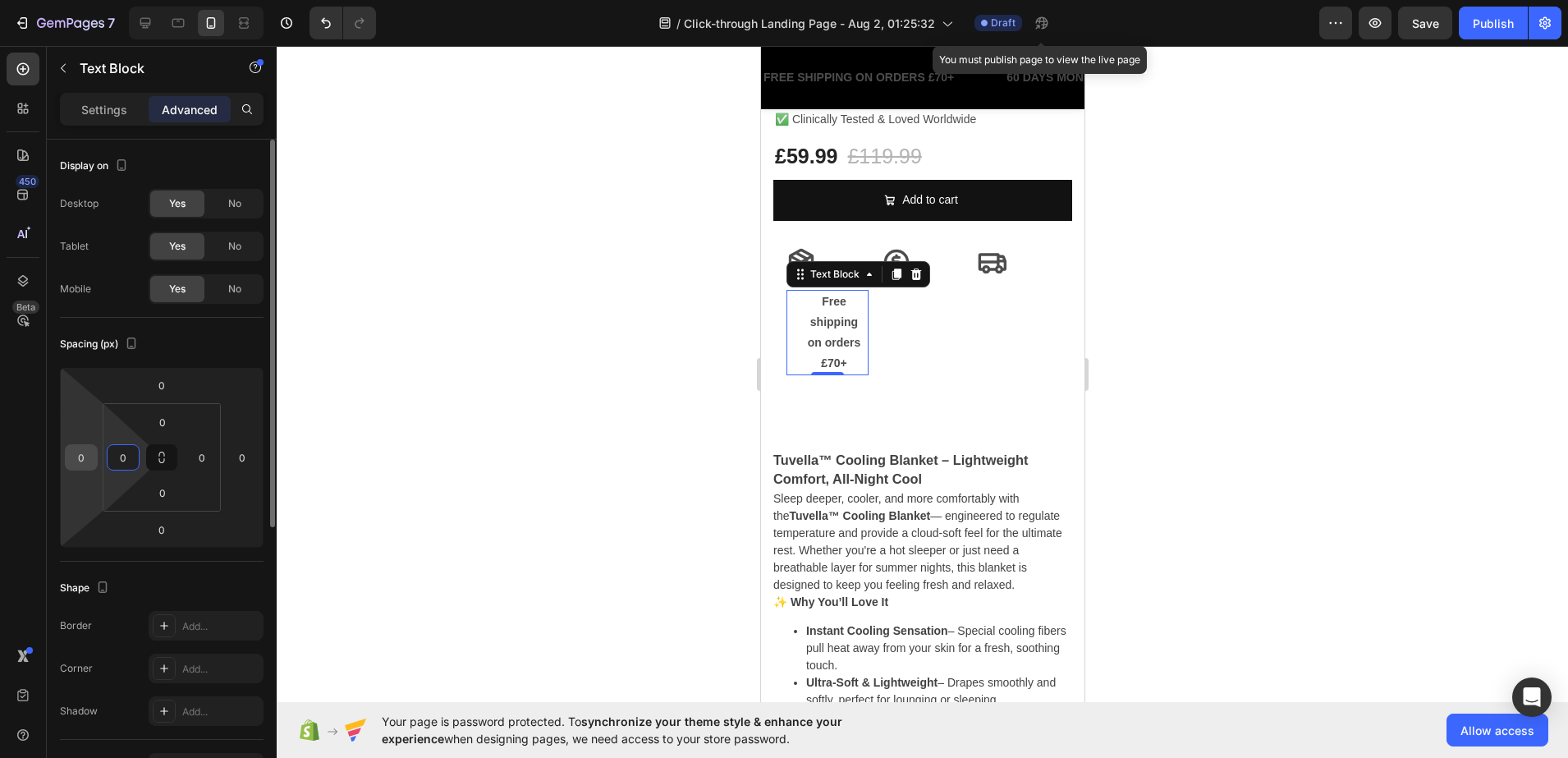 click on "0" at bounding box center [81, 457] 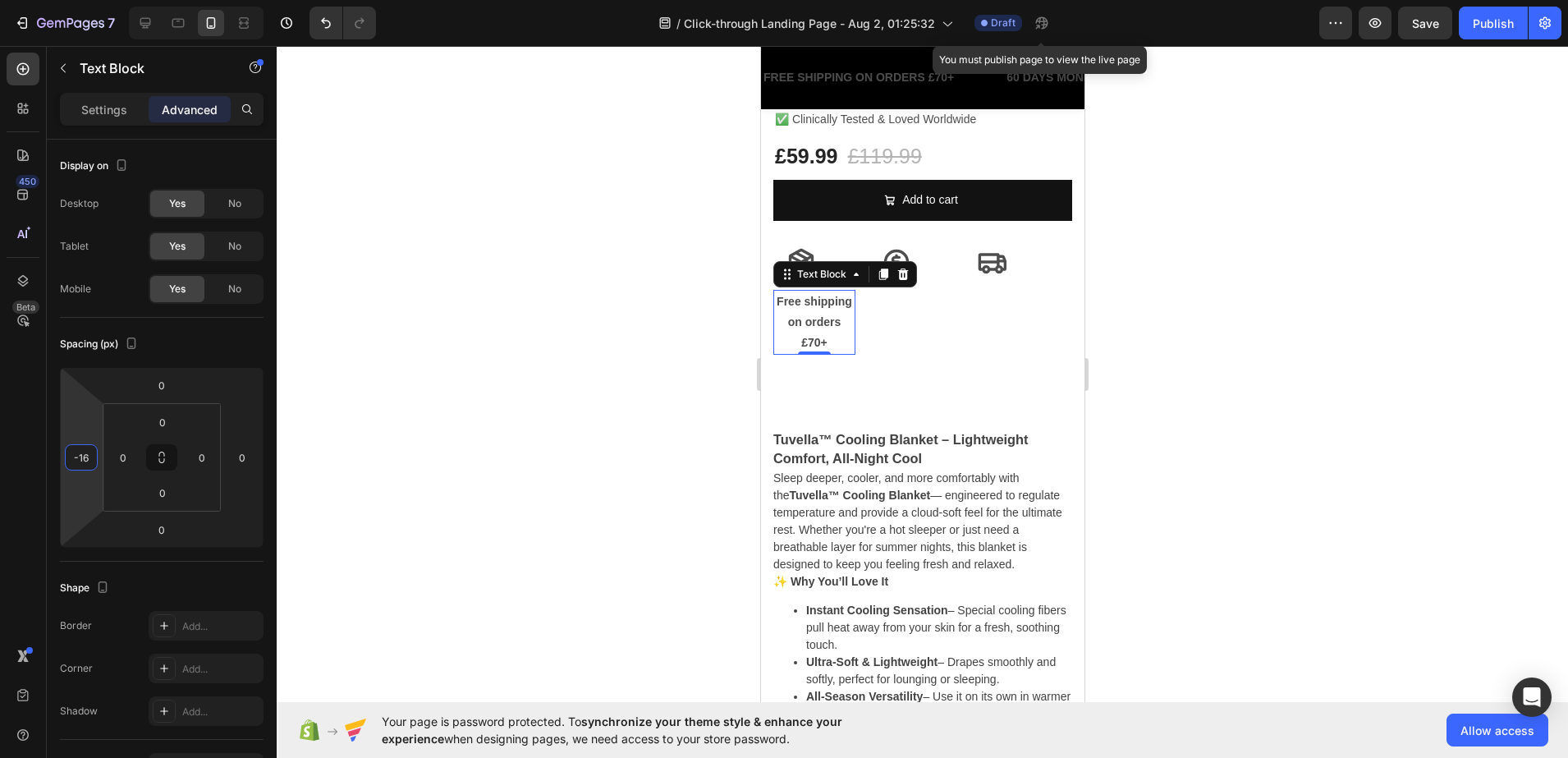 type on "-16" 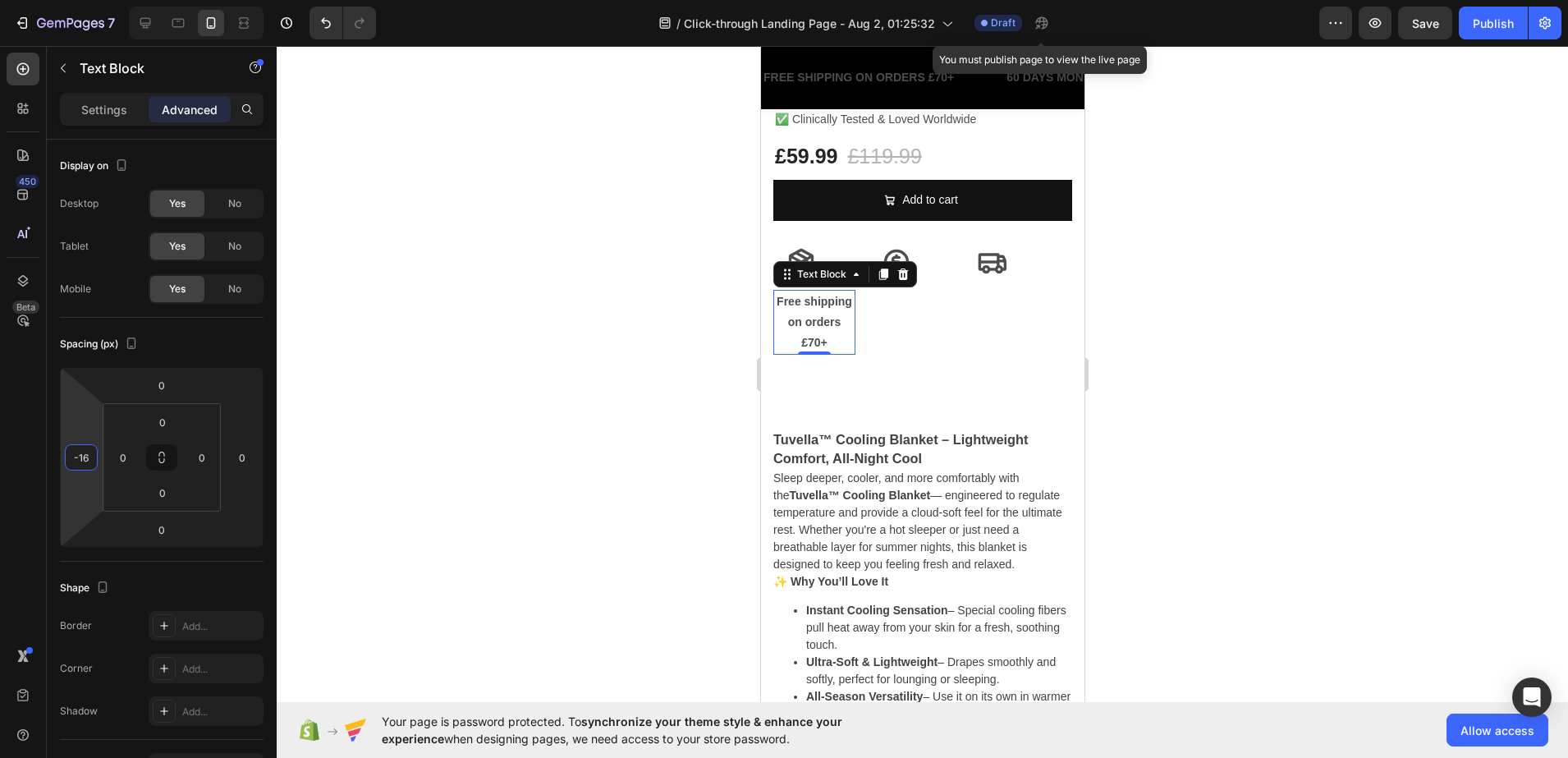 click on "on orders £70+" at bounding box center [814, 333] 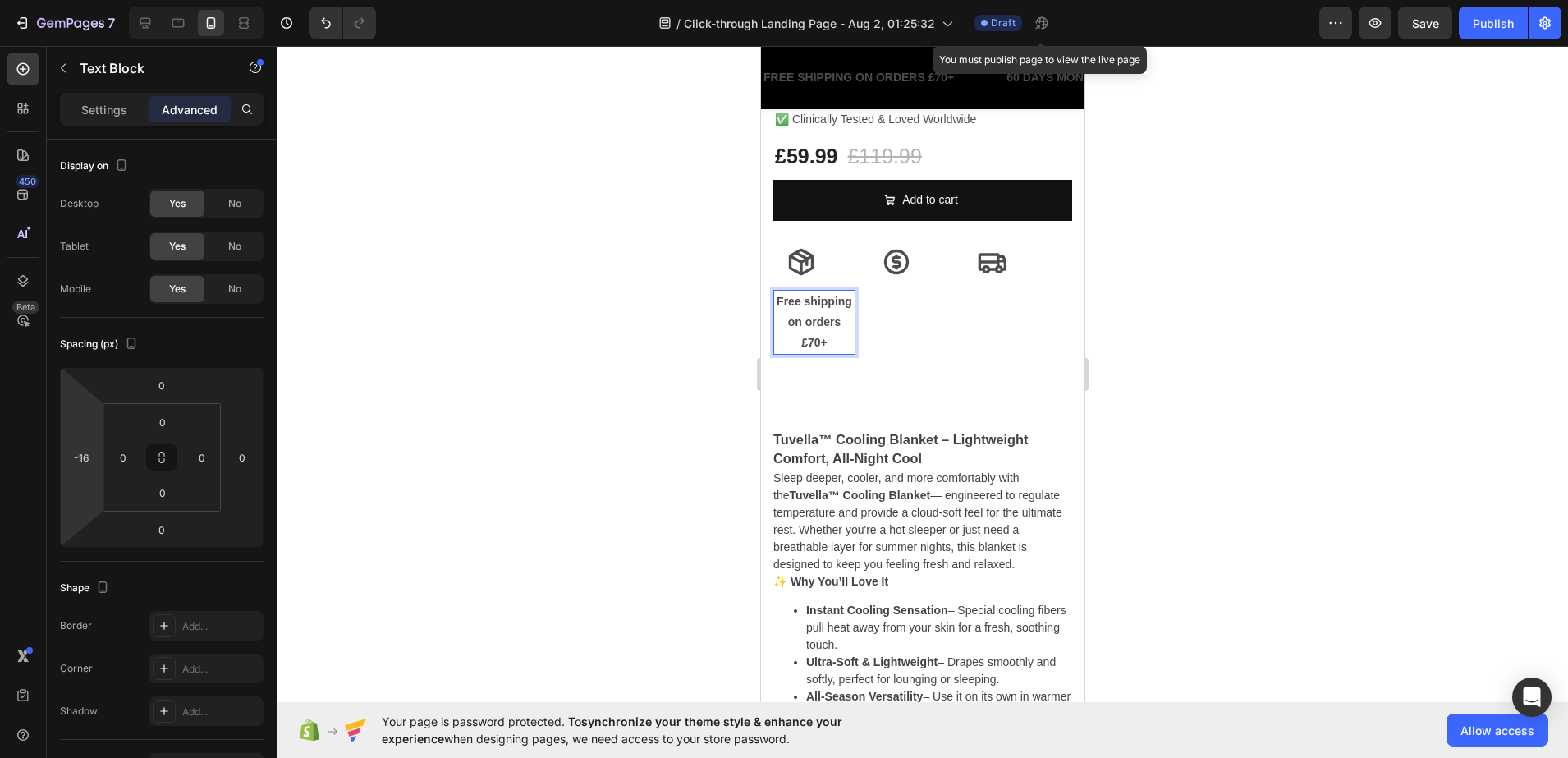 click 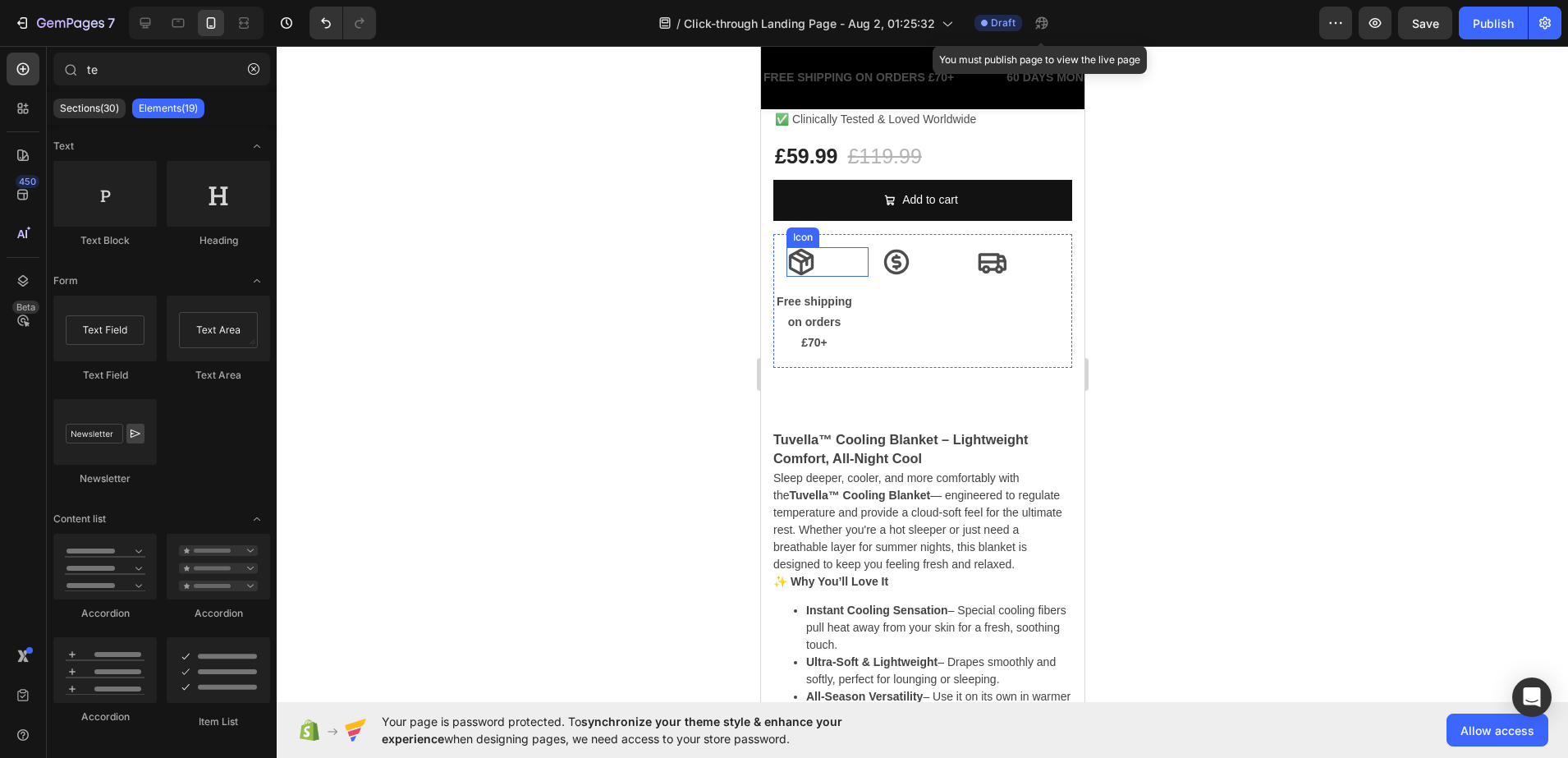 click 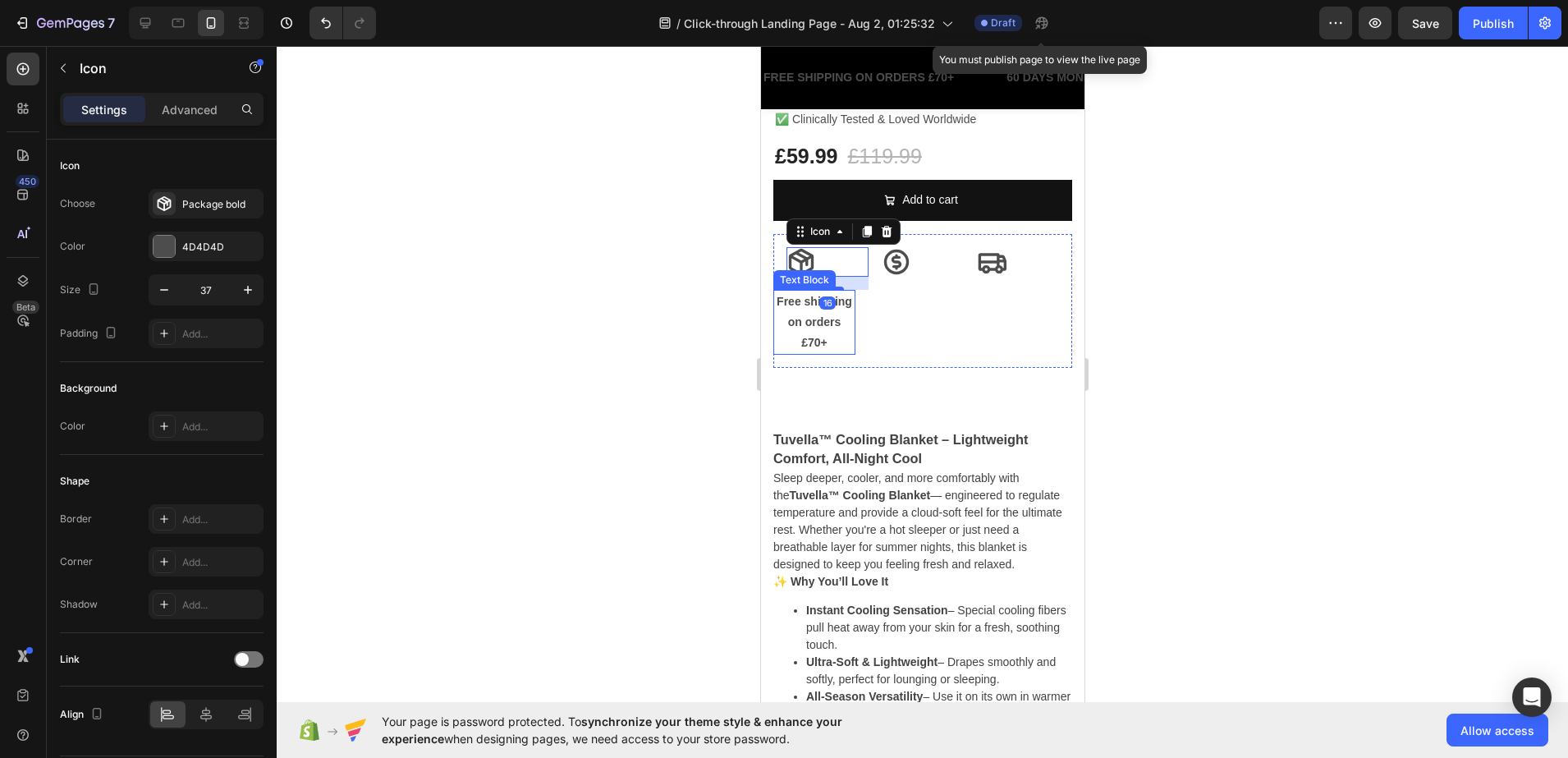 click on "on orders £70+" at bounding box center [814, 333] 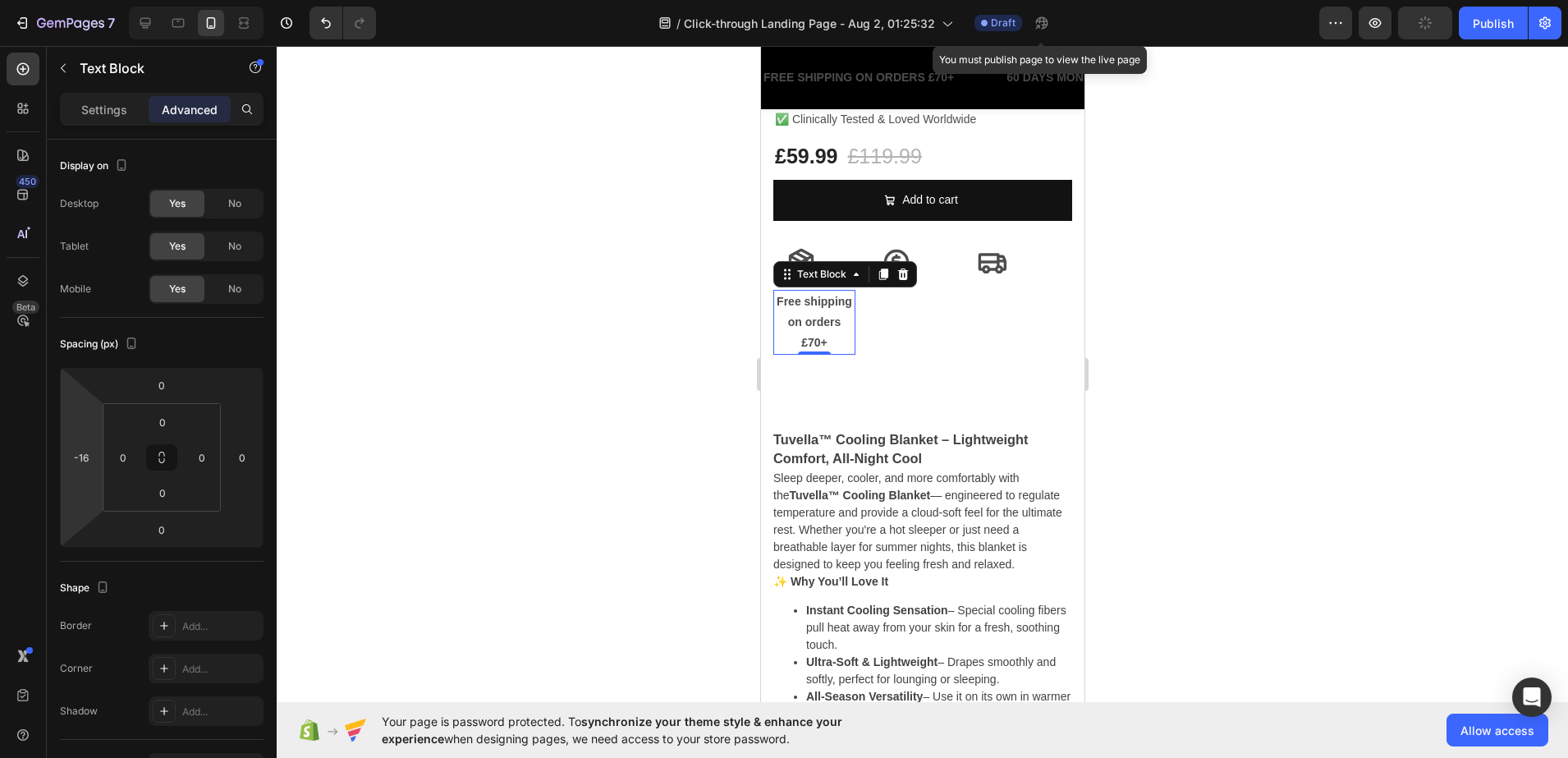click 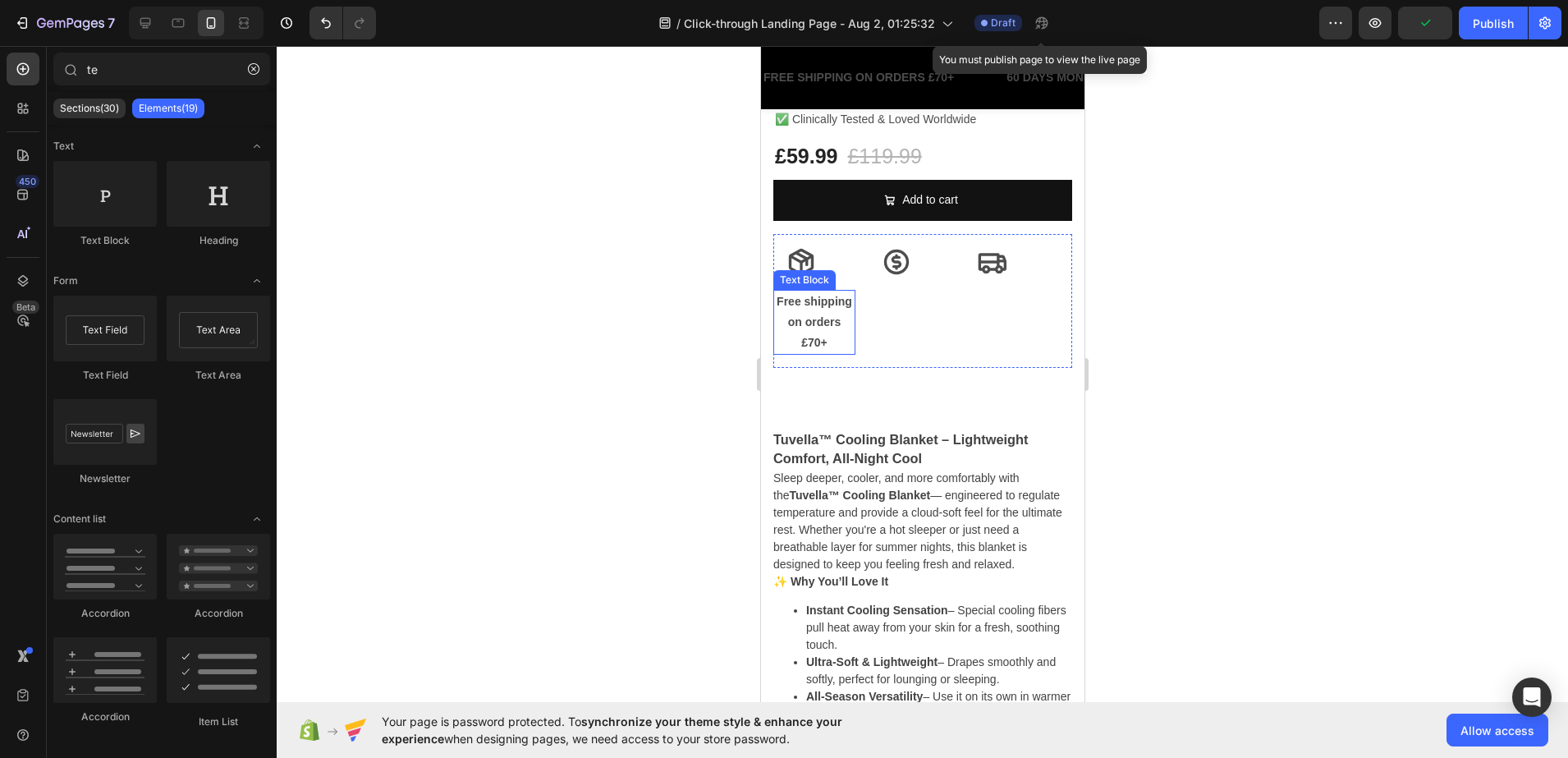 click on "on orders £70+" at bounding box center [814, 333] 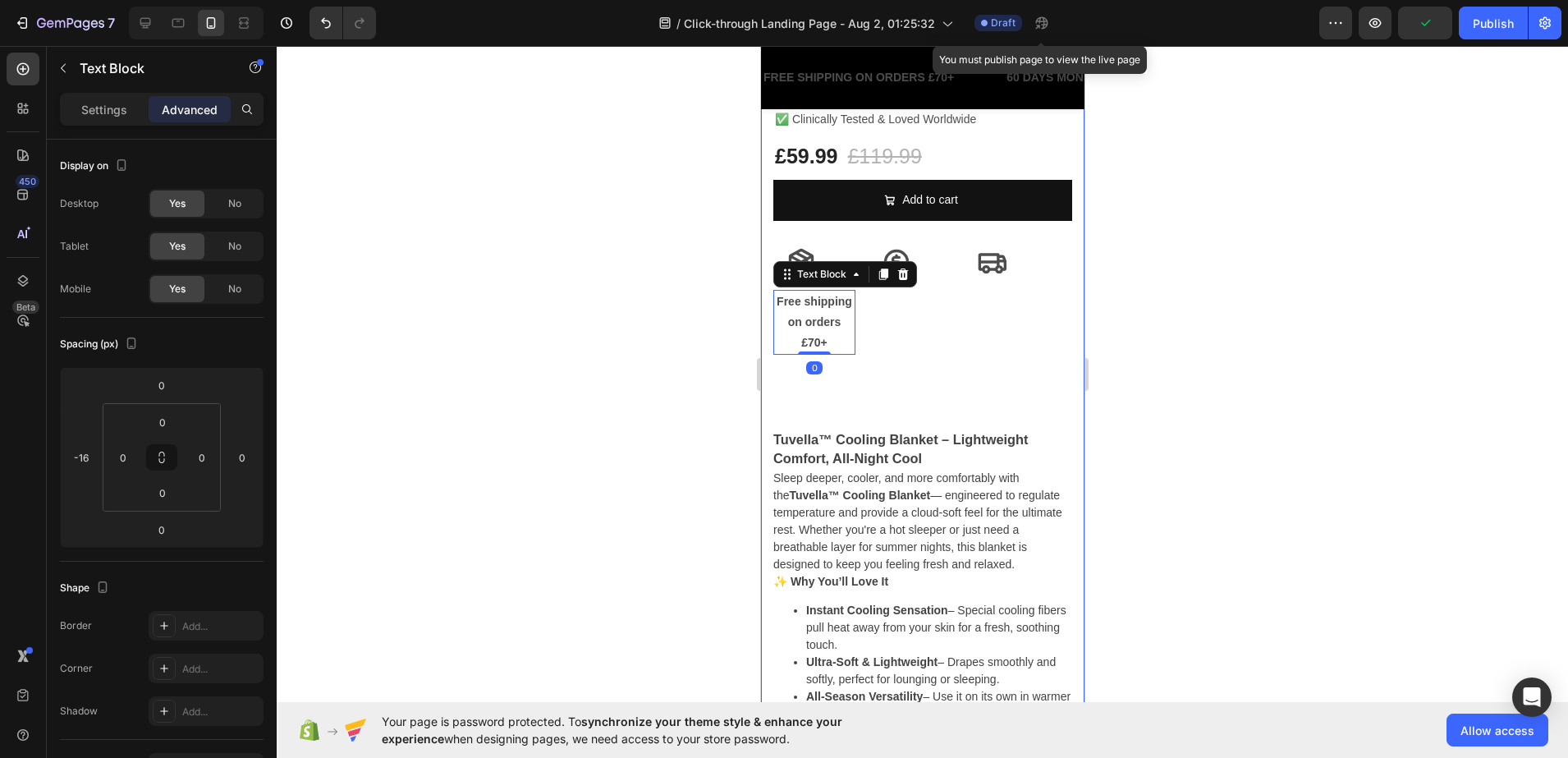 click 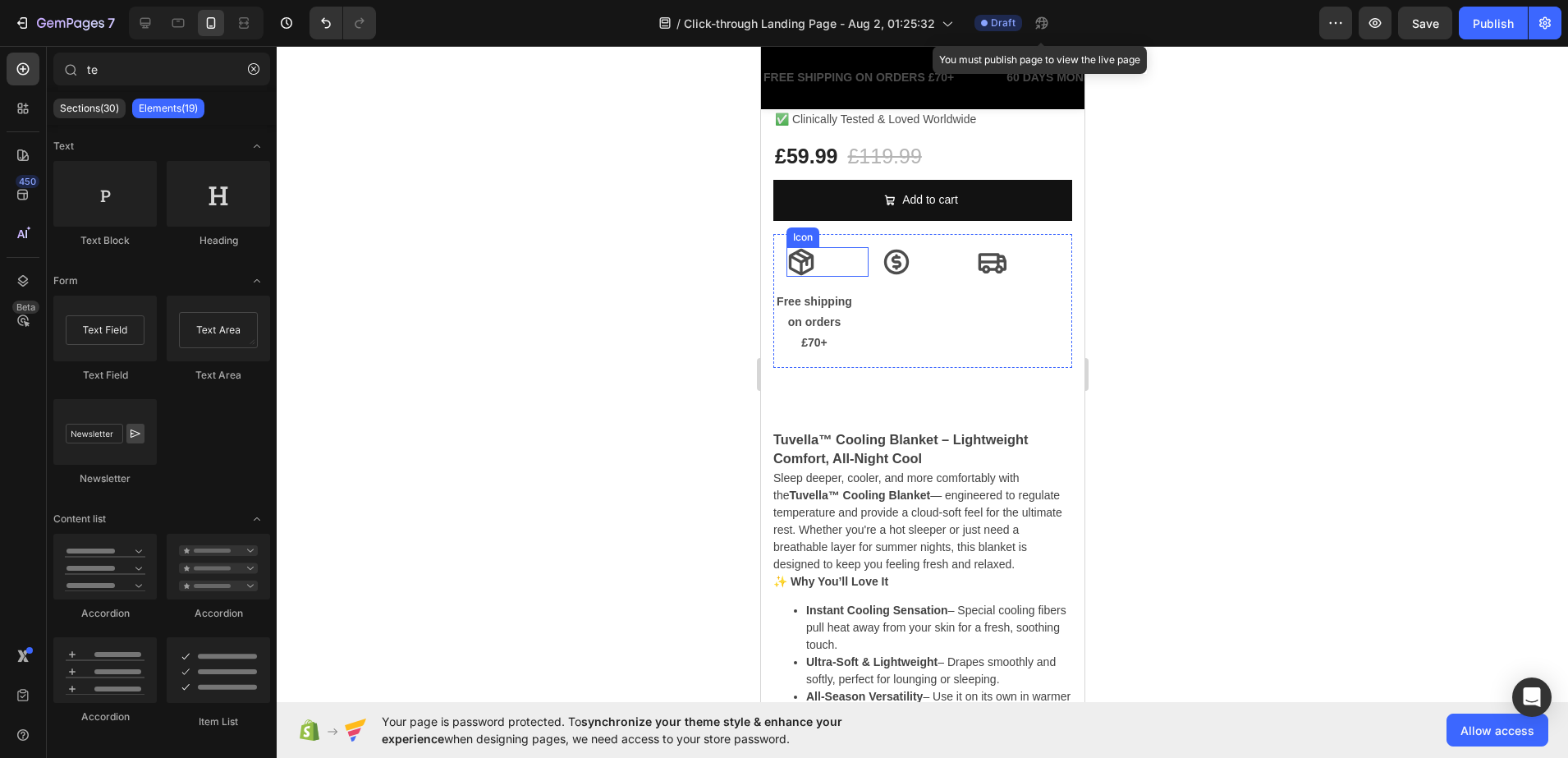 click 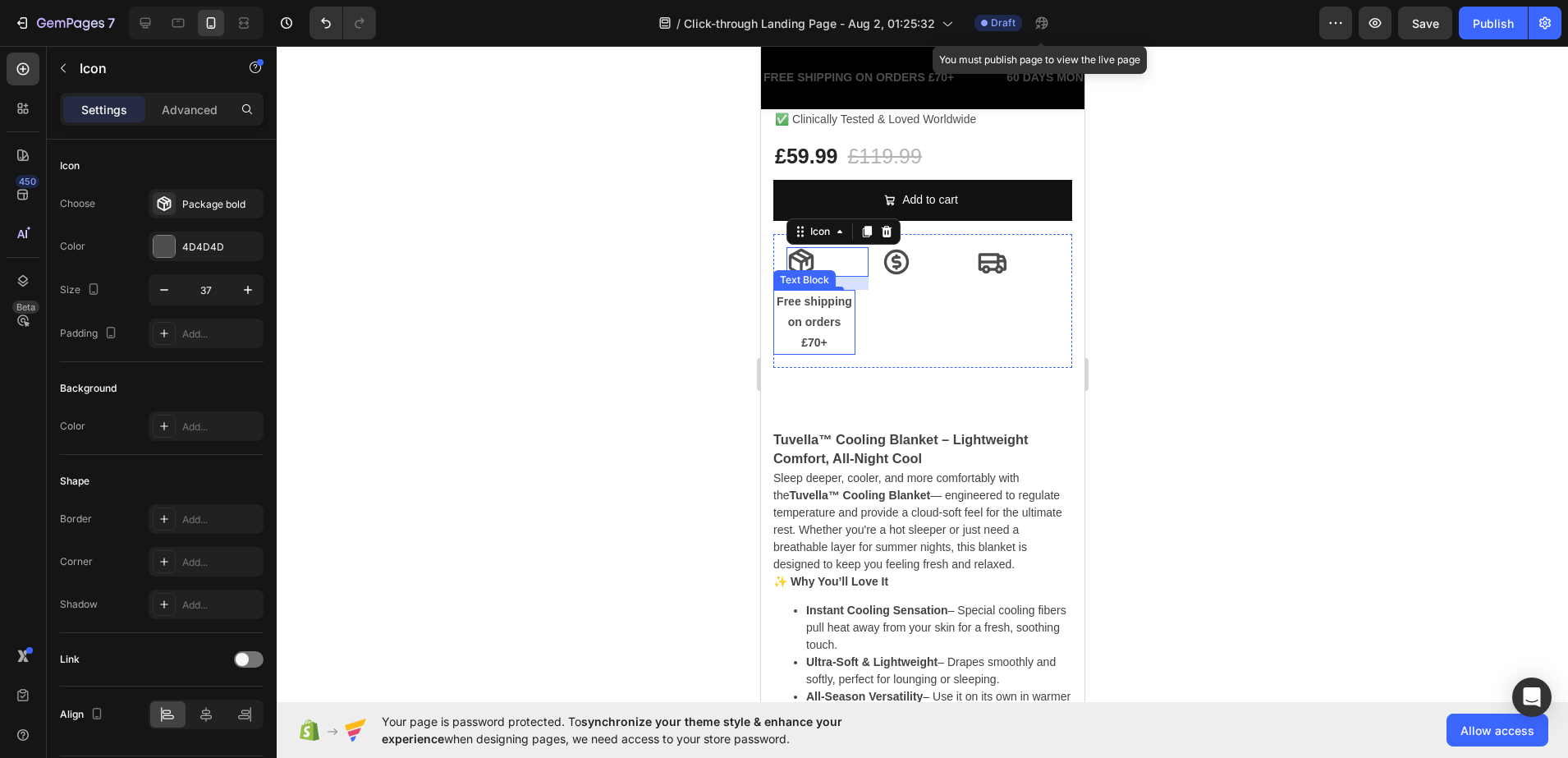click on "on orders £70+" at bounding box center (814, 333) 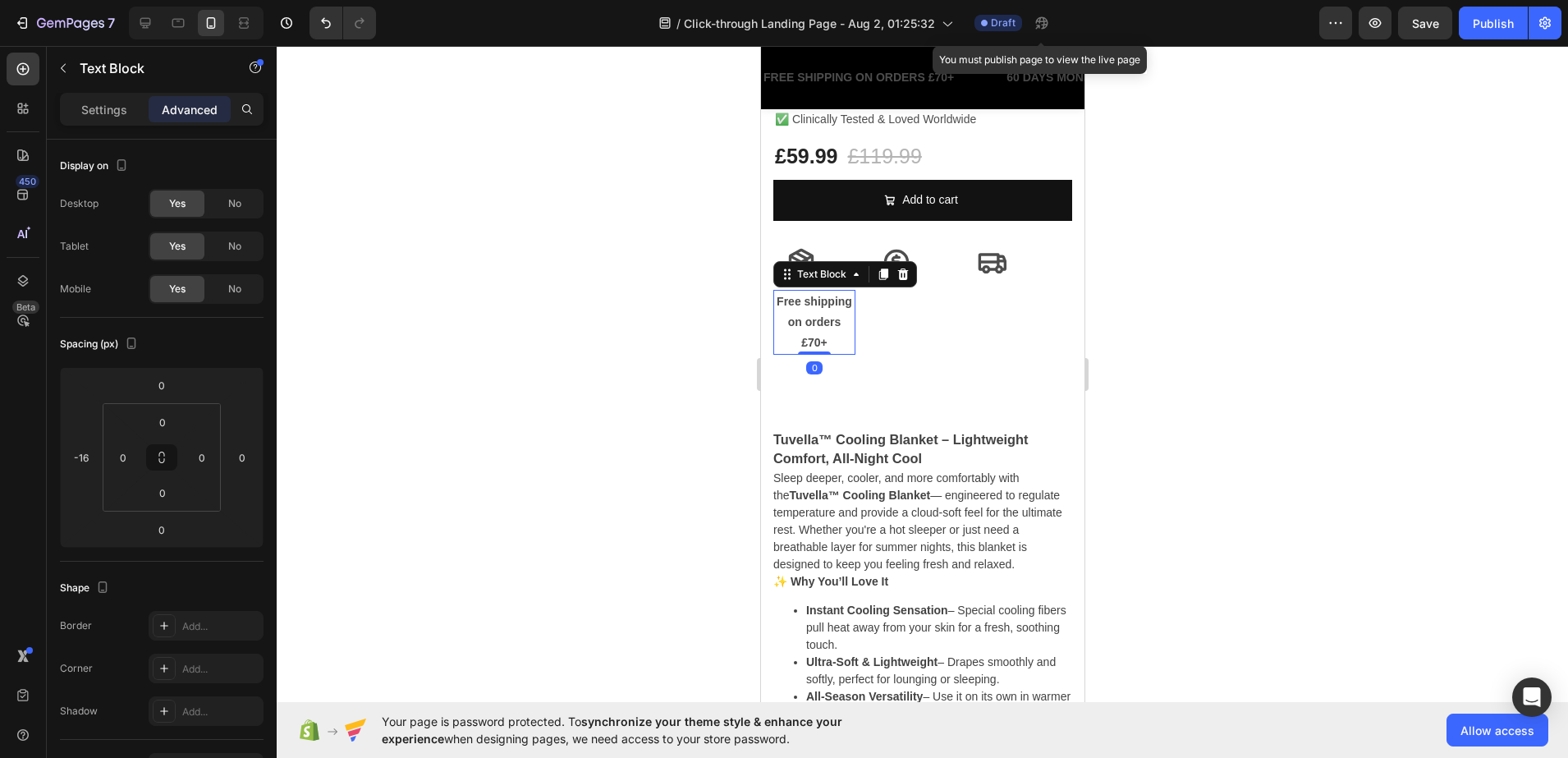 click 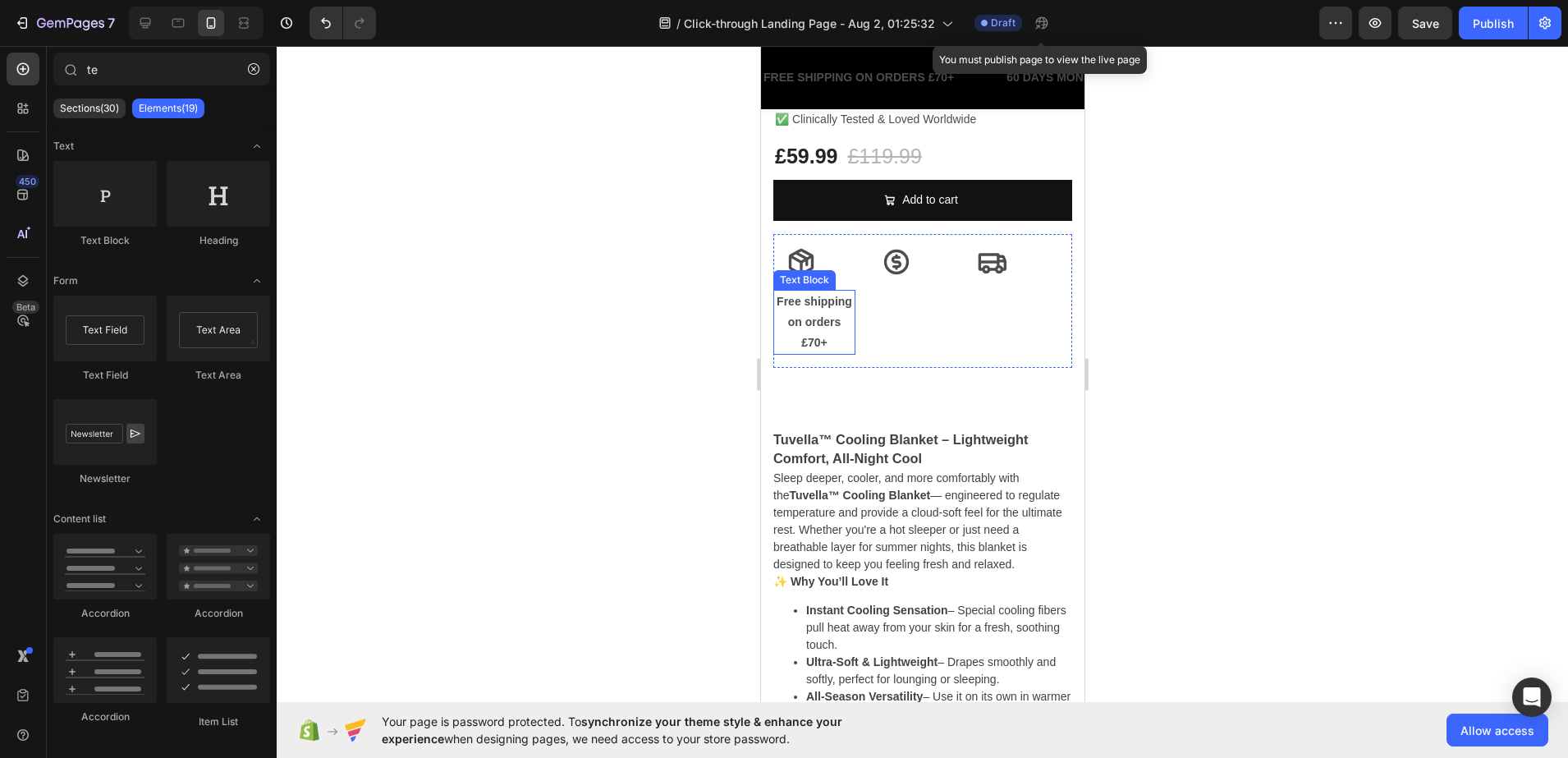 click on "on orders £70+" at bounding box center (814, 333) 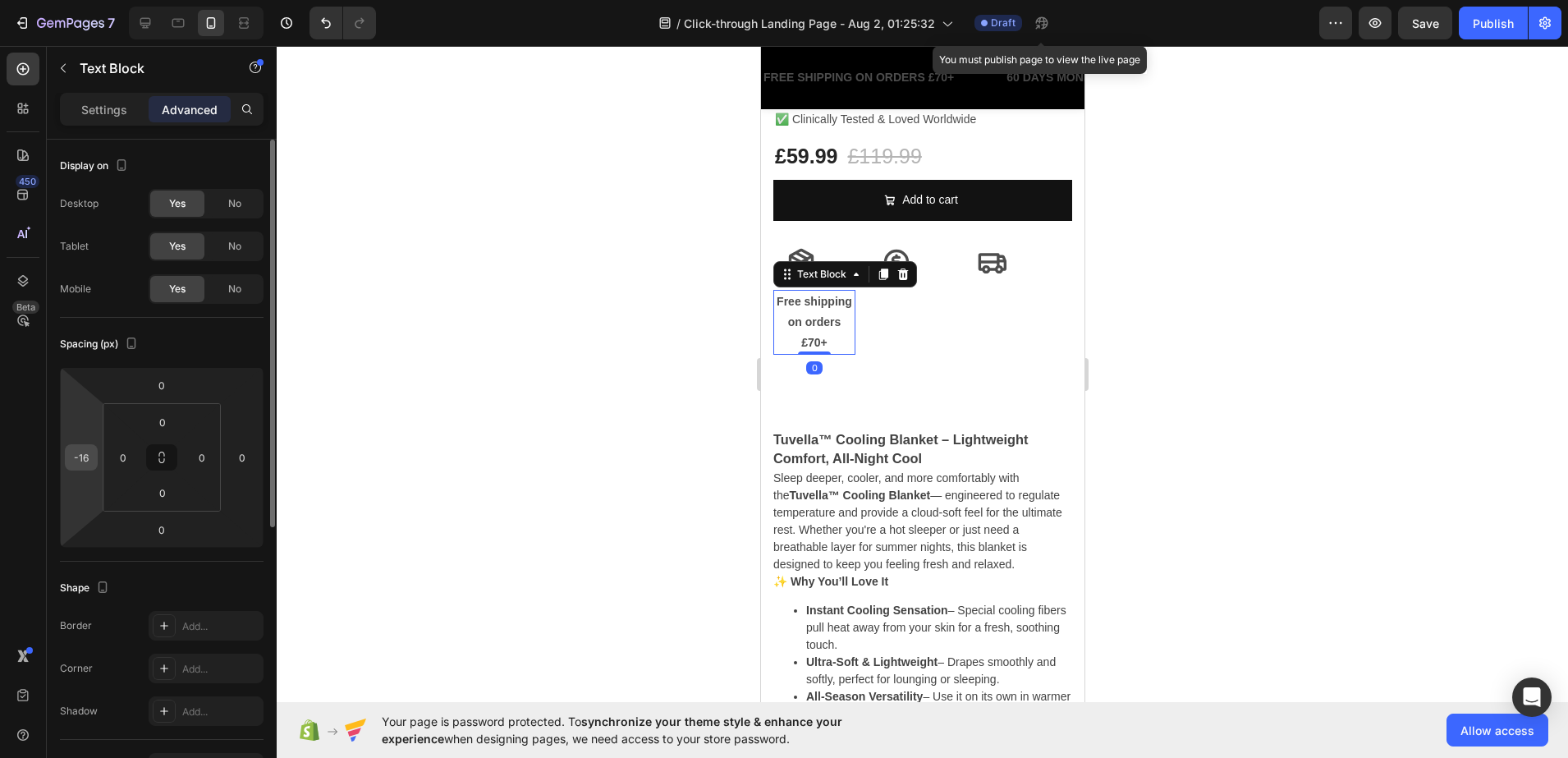 click on "-16" at bounding box center (81, 457) 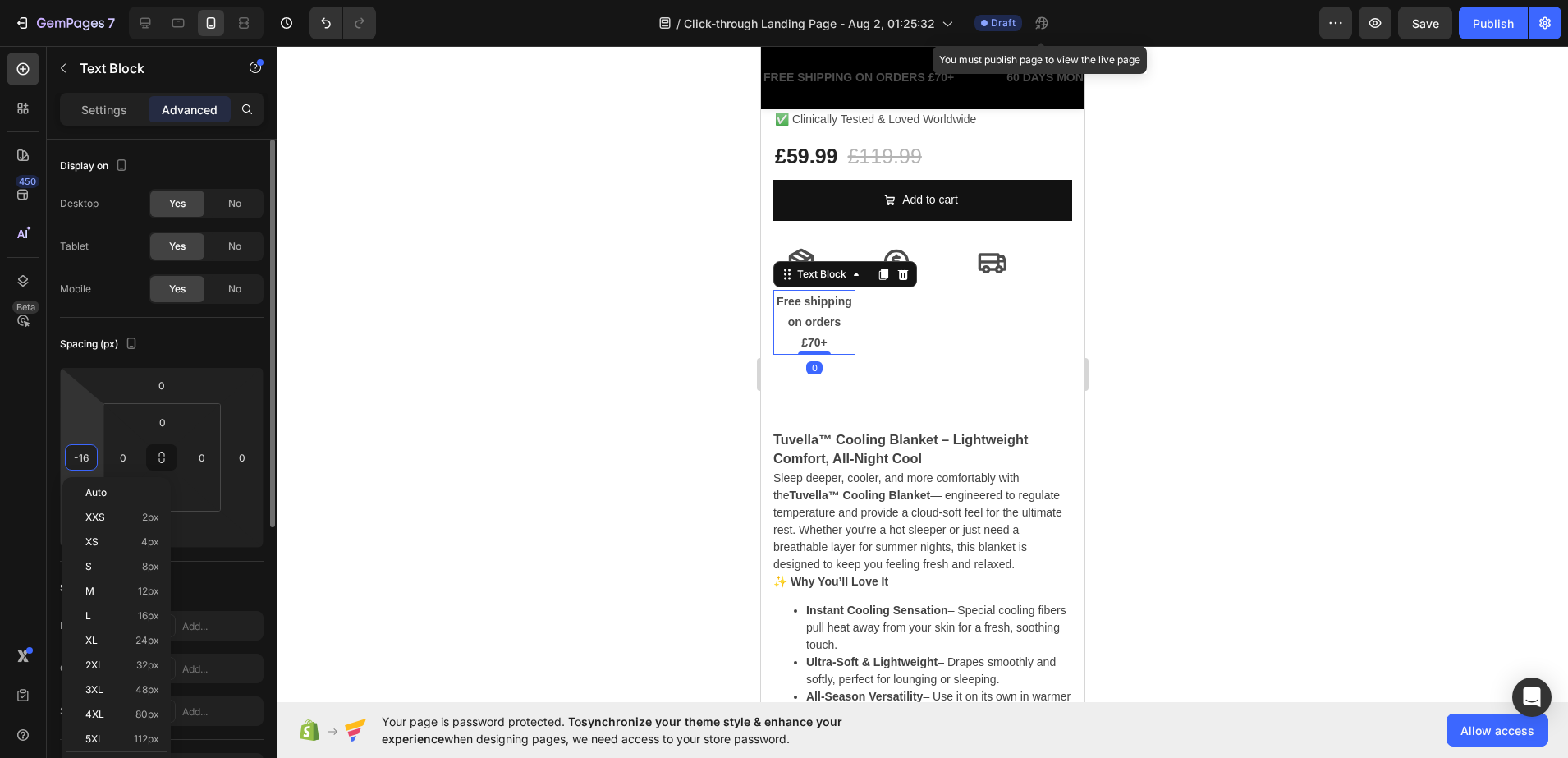 click on "-16" at bounding box center [81, 457] 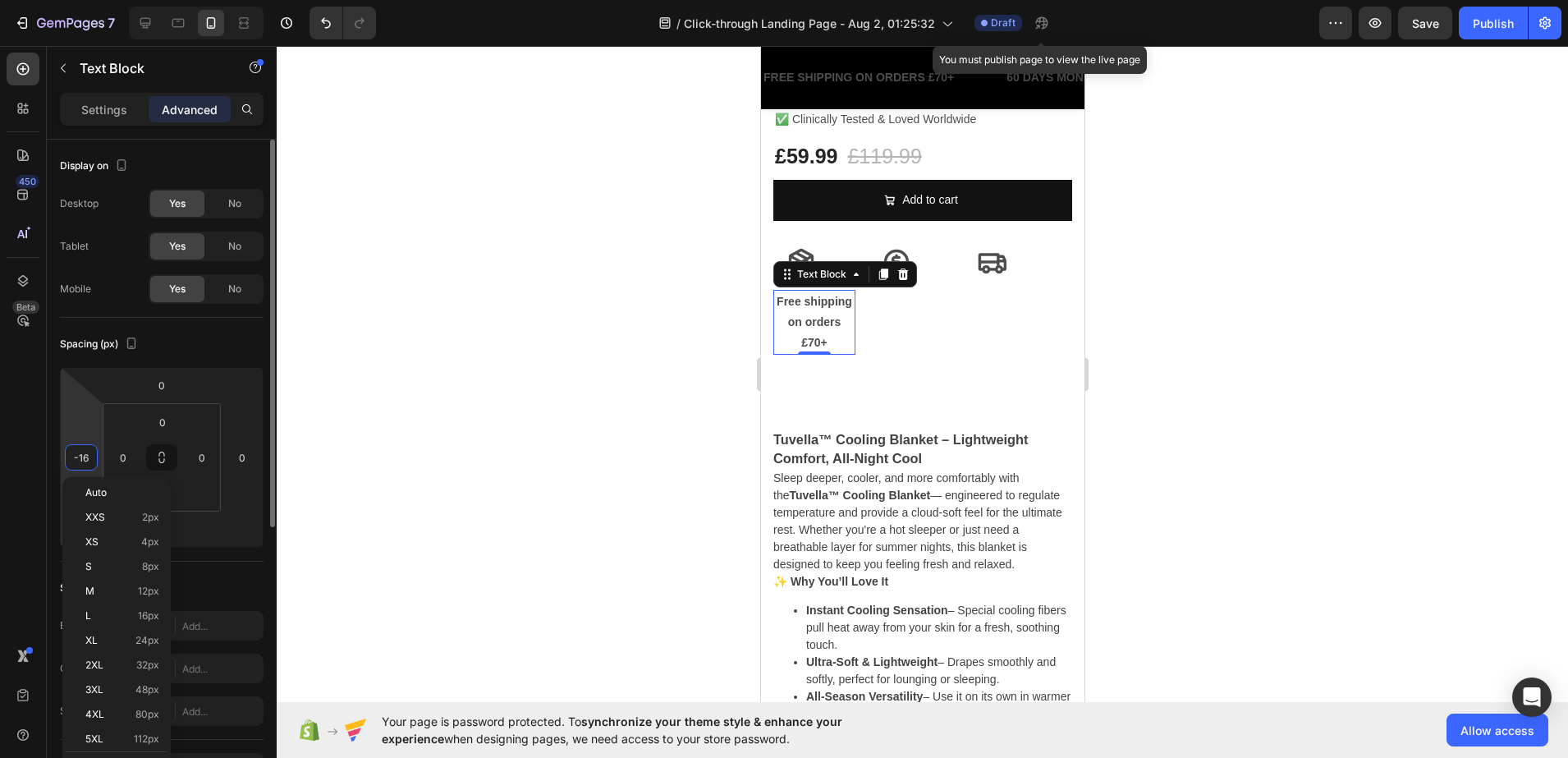 type on "-1" 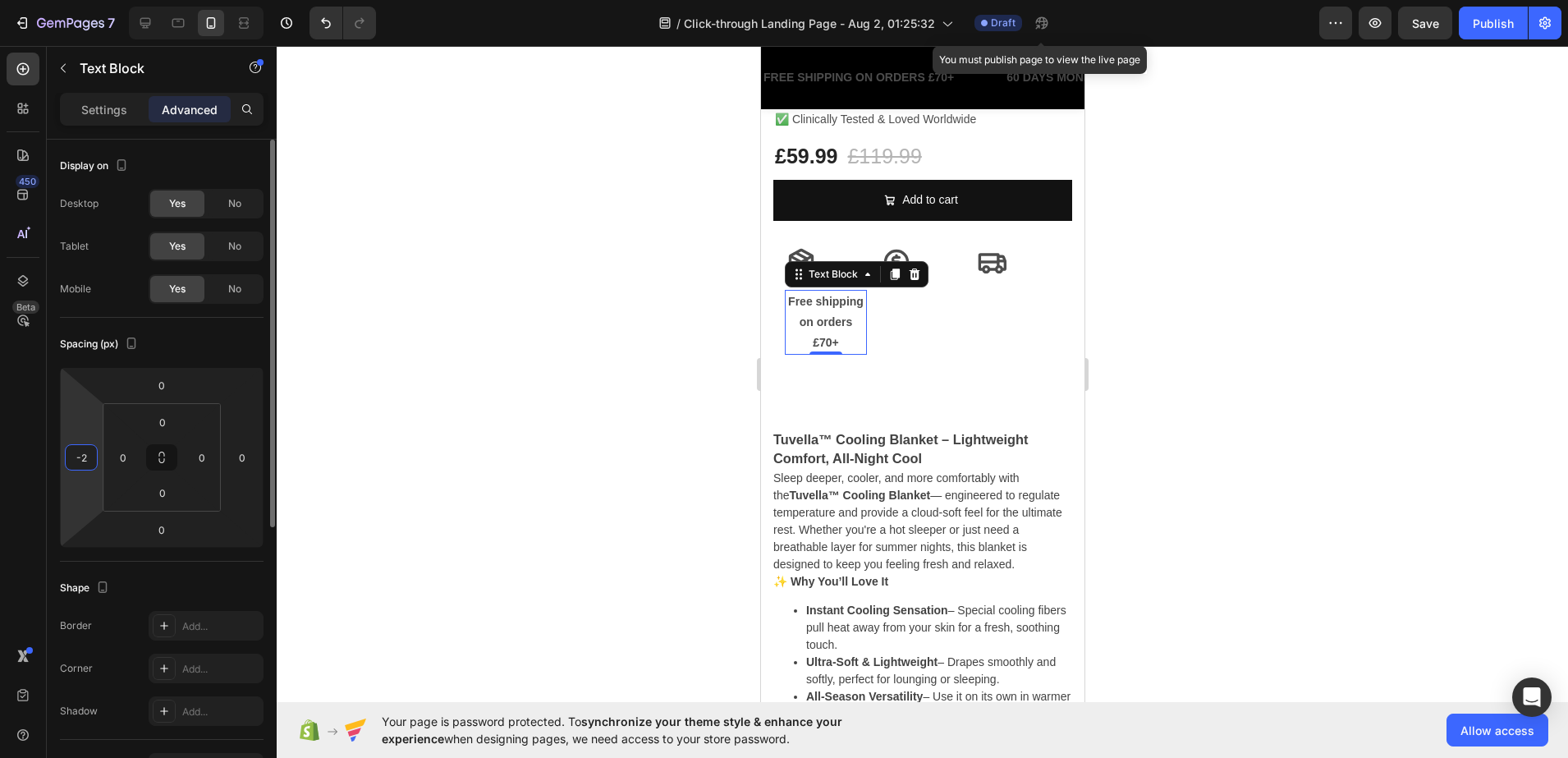 type on "-20" 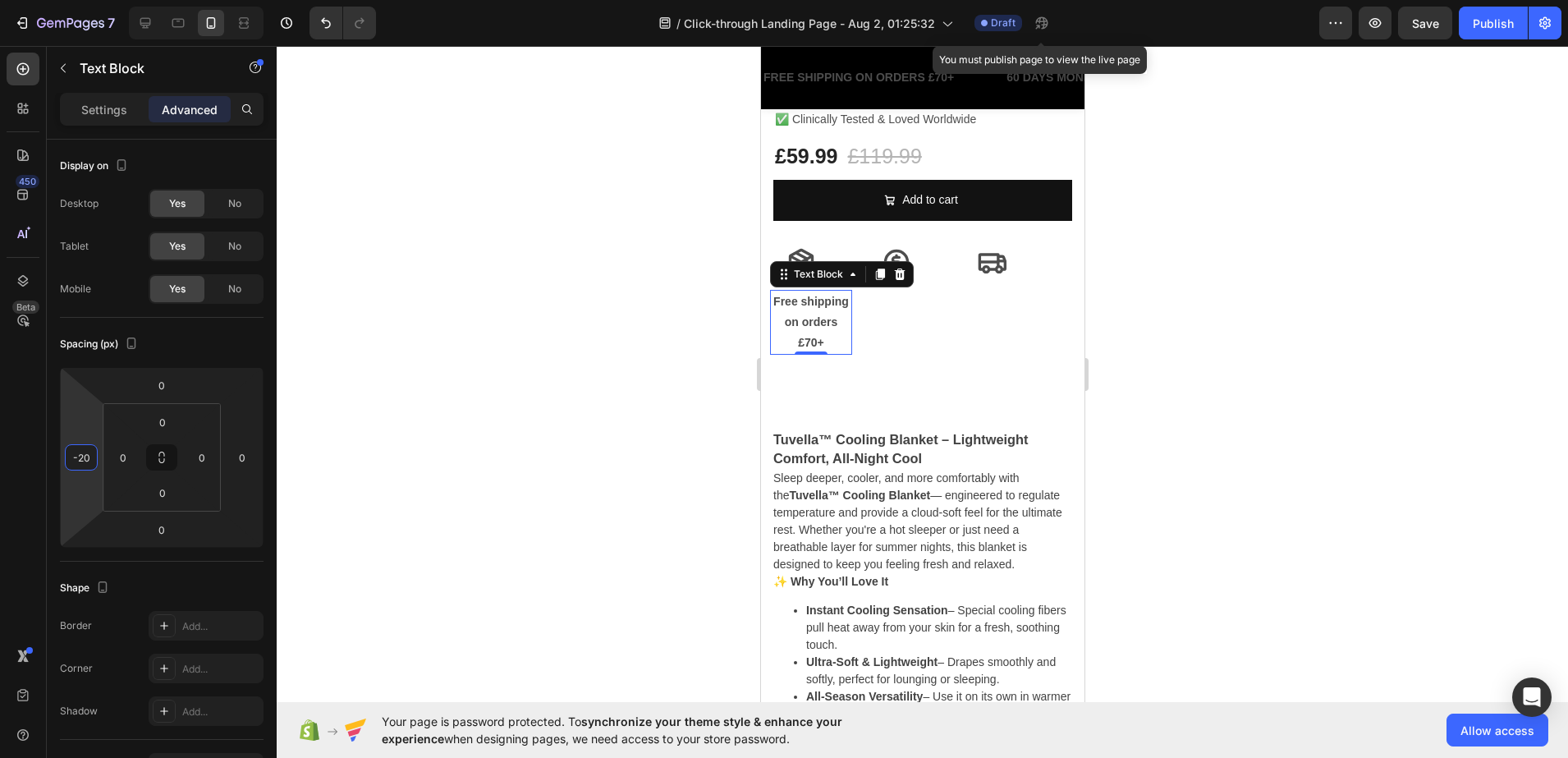 drag, startPoint x: 345, startPoint y: 369, endPoint x: 426, endPoint y: 390, distance: 83.677954 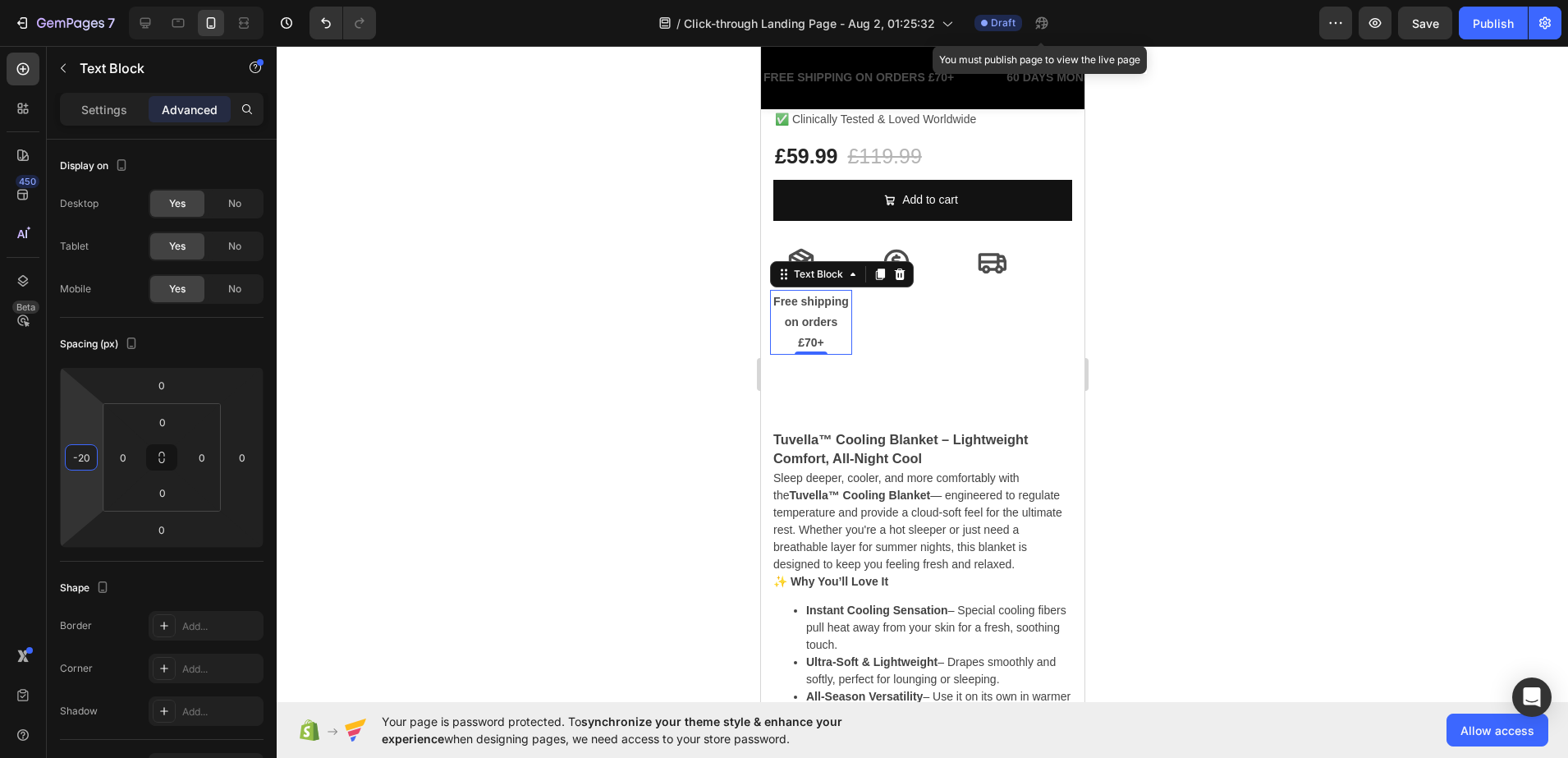 click 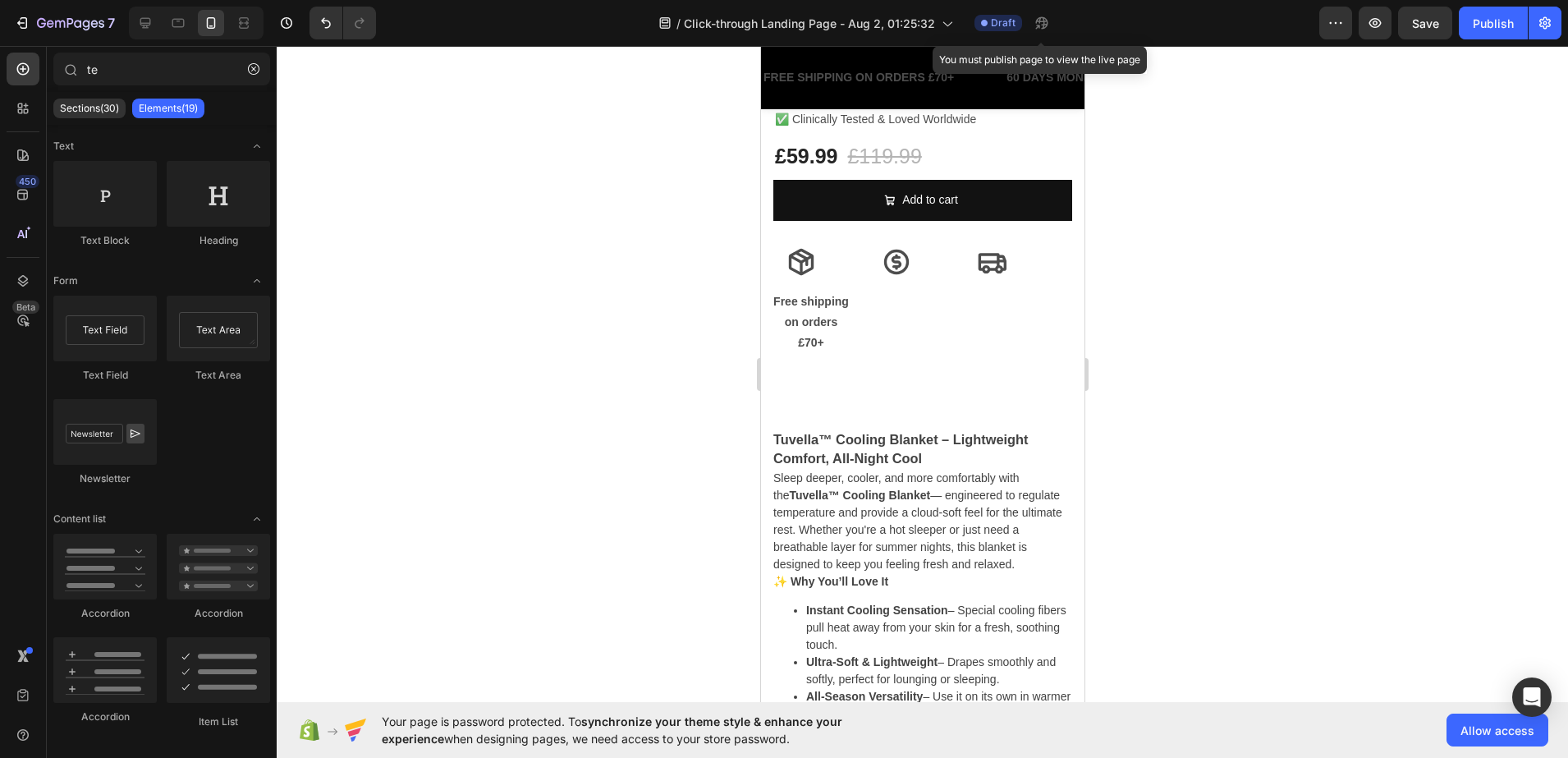 click on "on orders £70+" at bounding box center [810, 333] 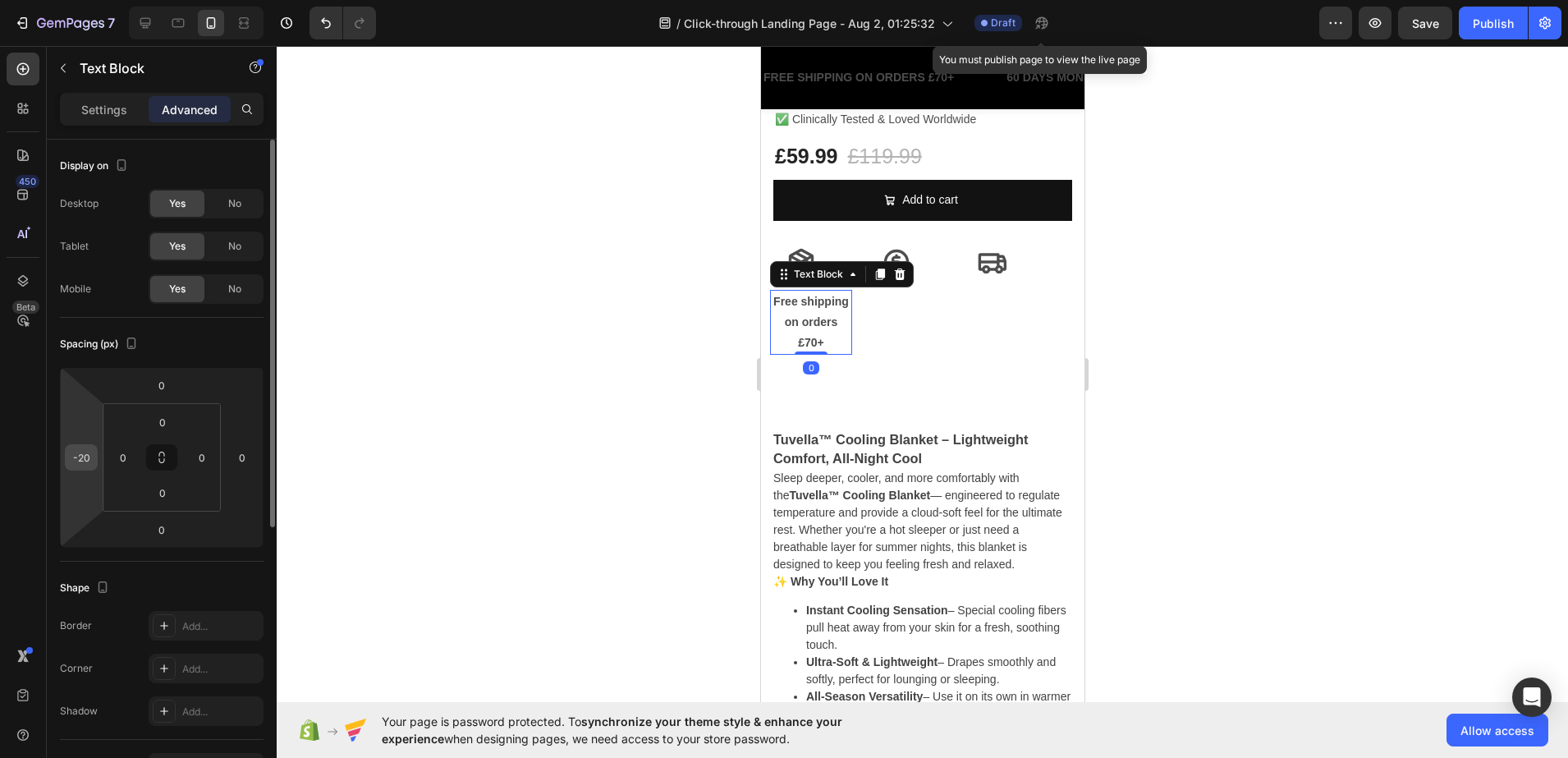 click on "-20" at bounding box center (81, 457) 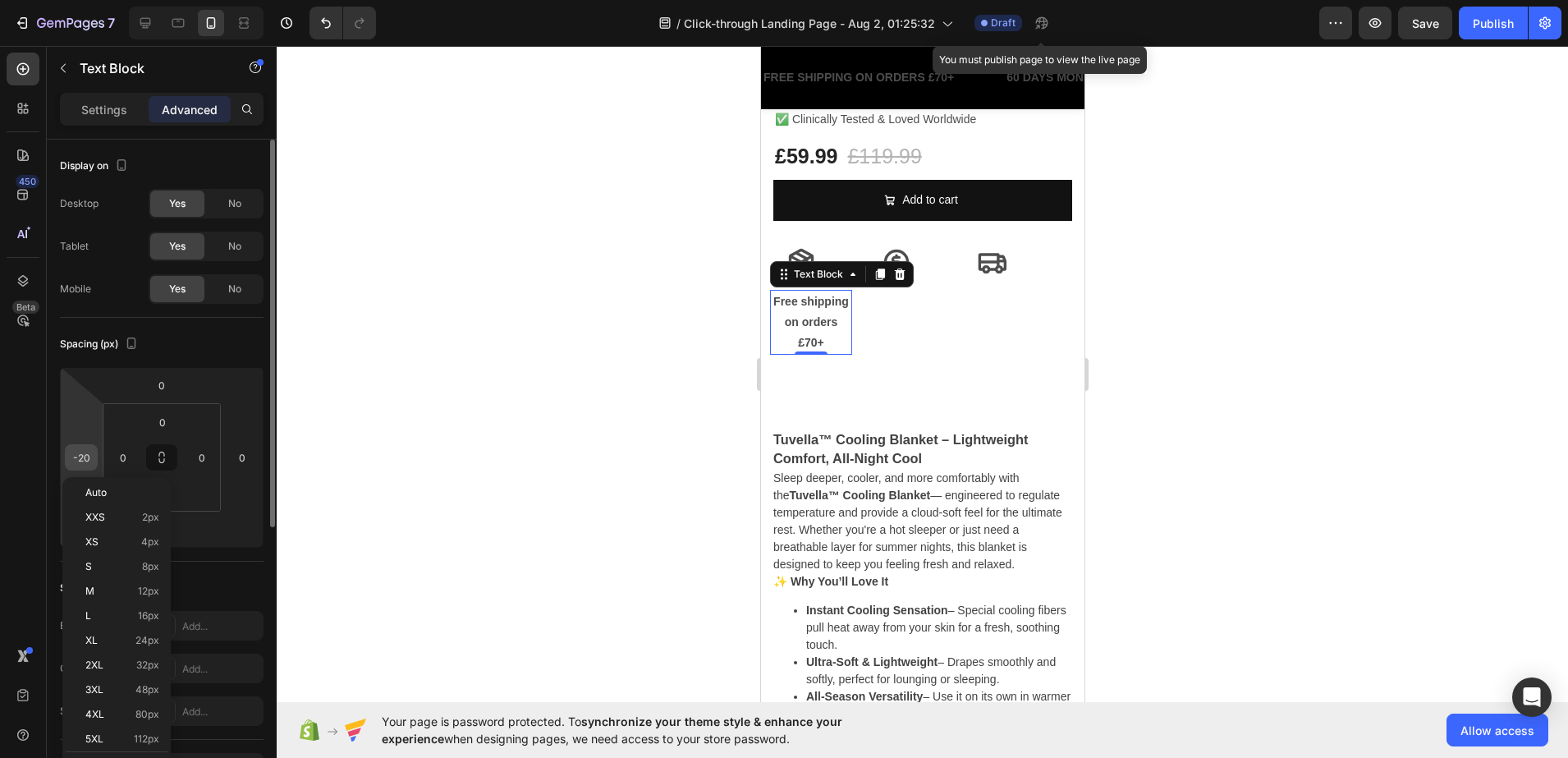 click on "-20" at bounding box center (81, 457) 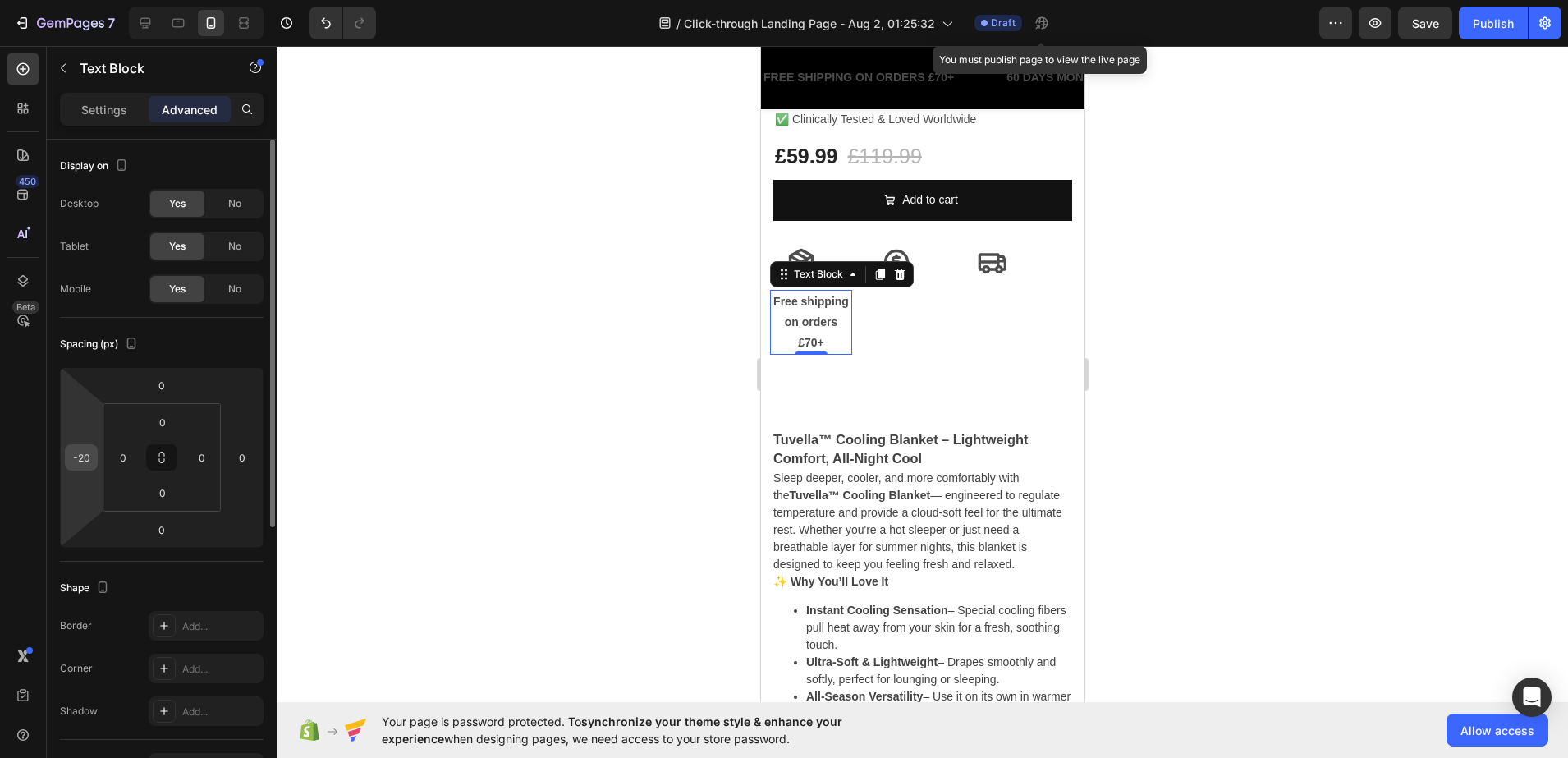 click on "-20" at bounding box center (81, 457) 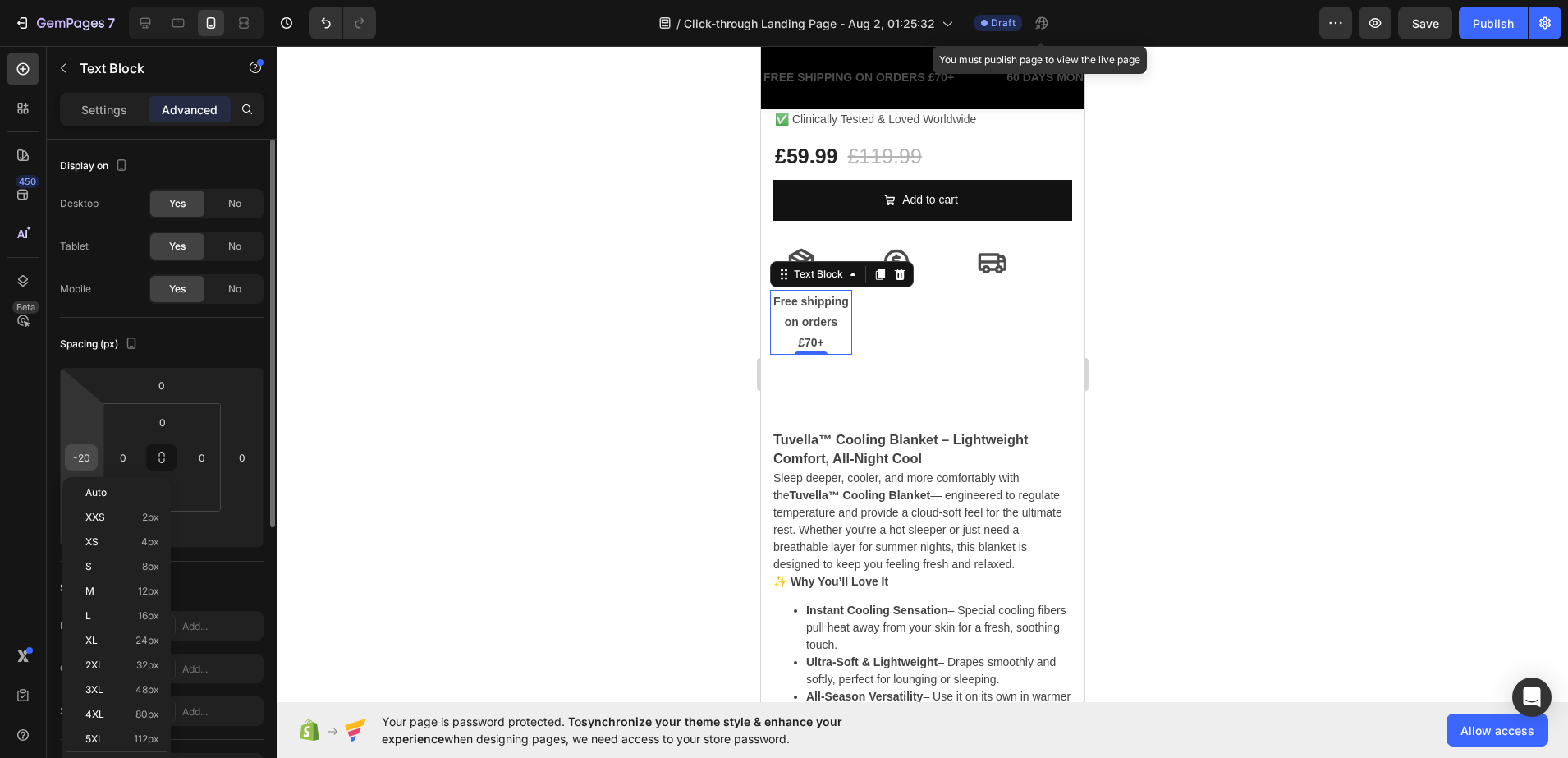 click on "-20" at bounding box center (81, 457) 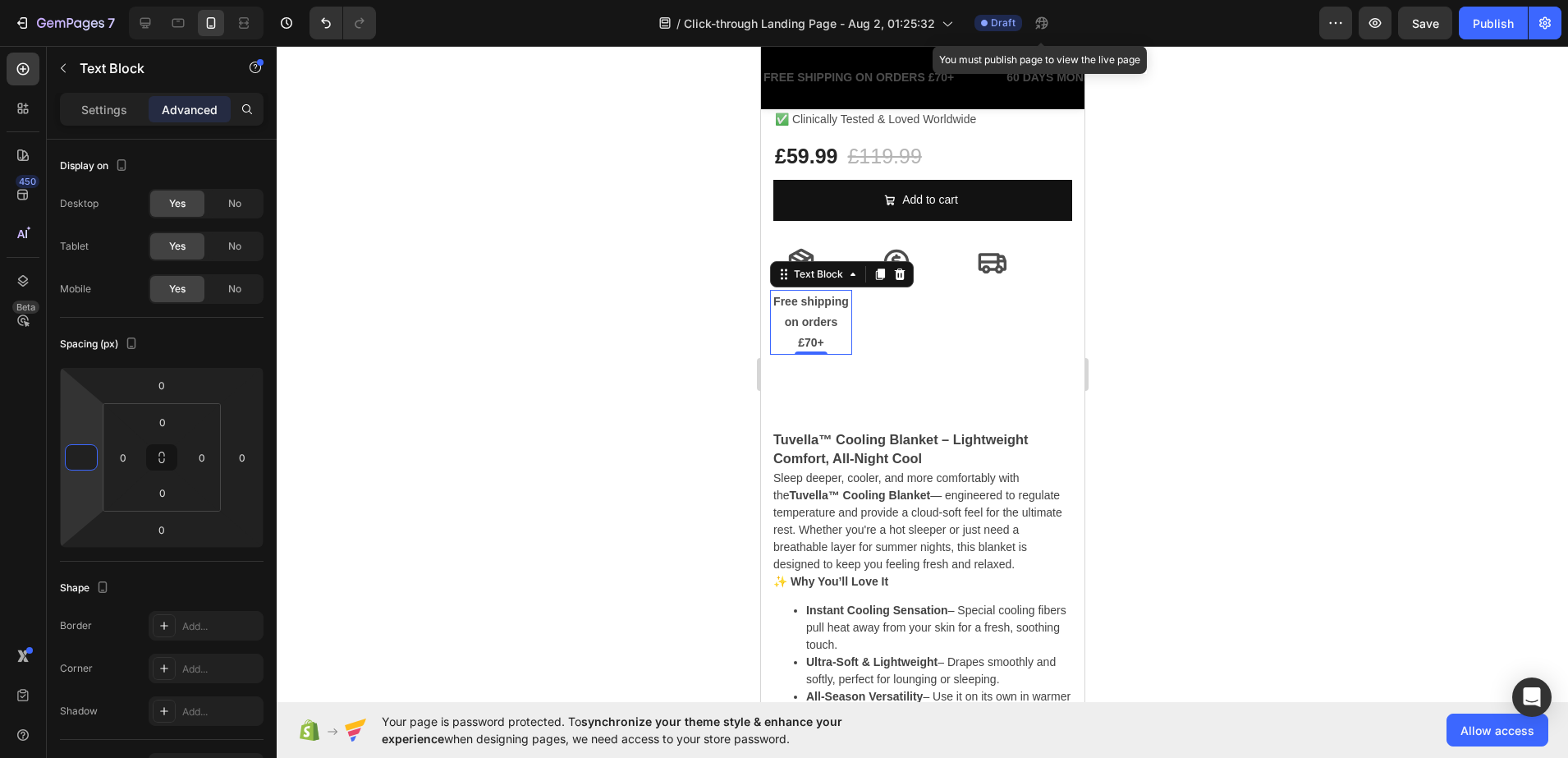 type on "5" 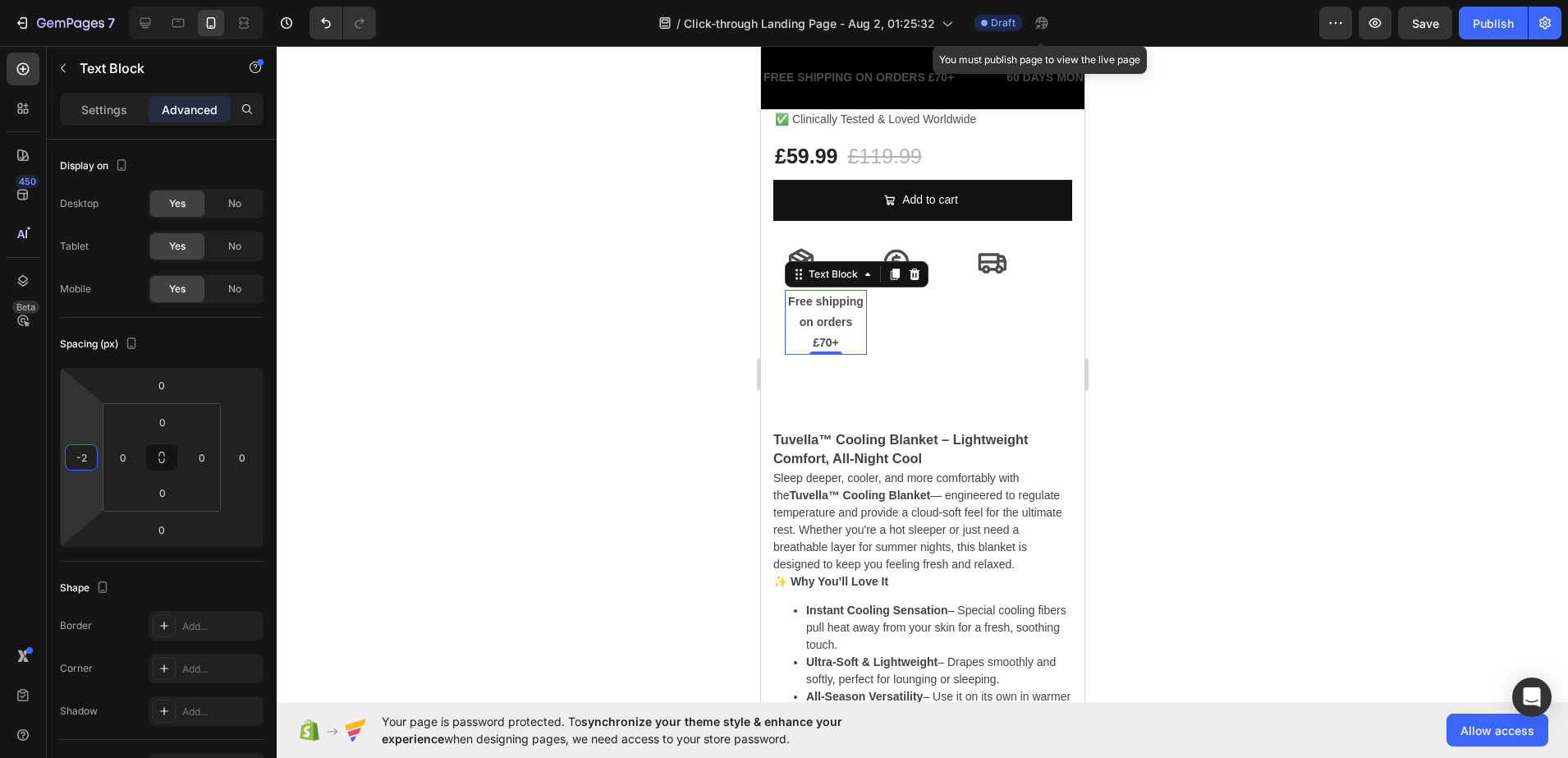 type on "-25" 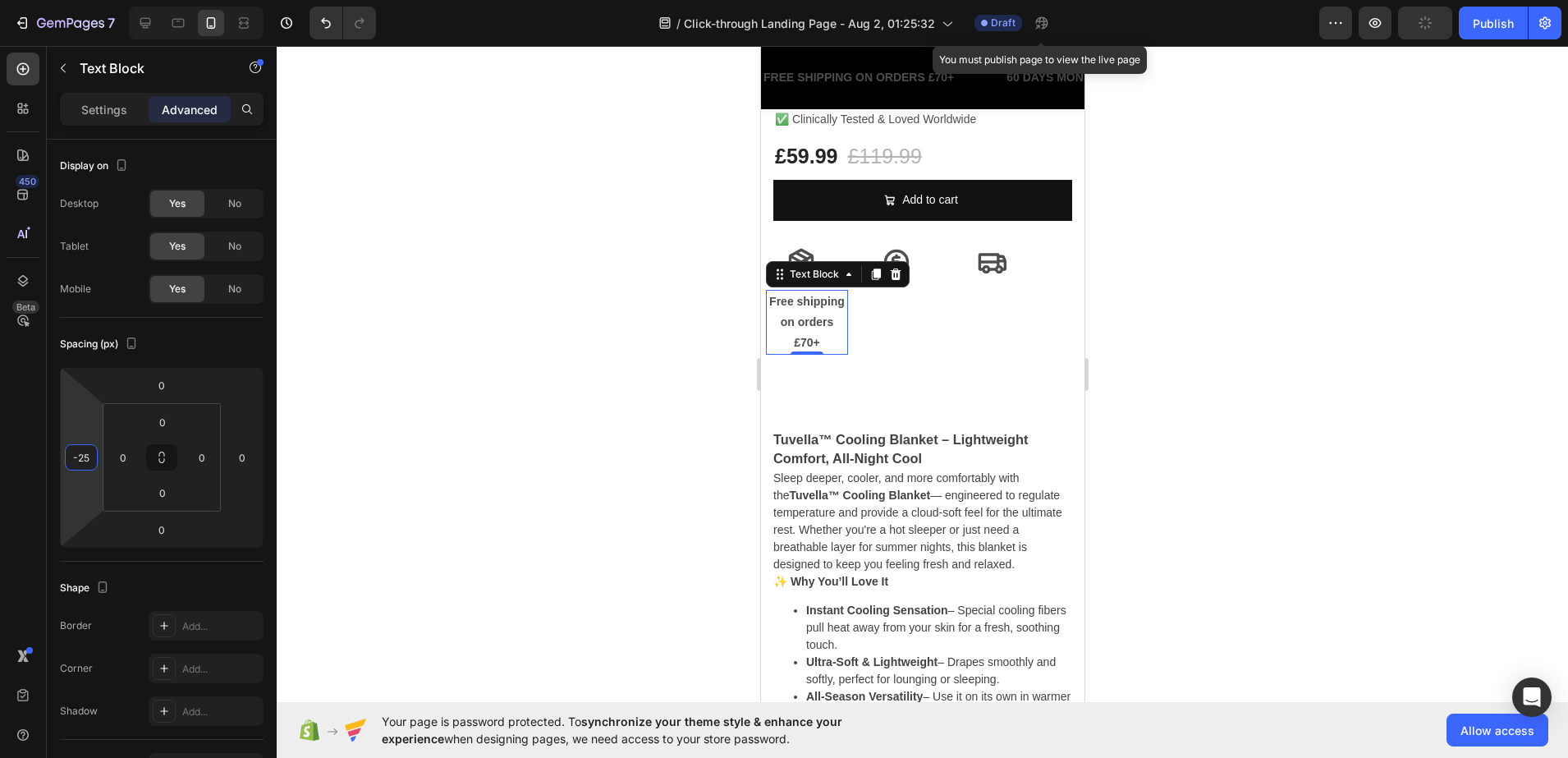 click 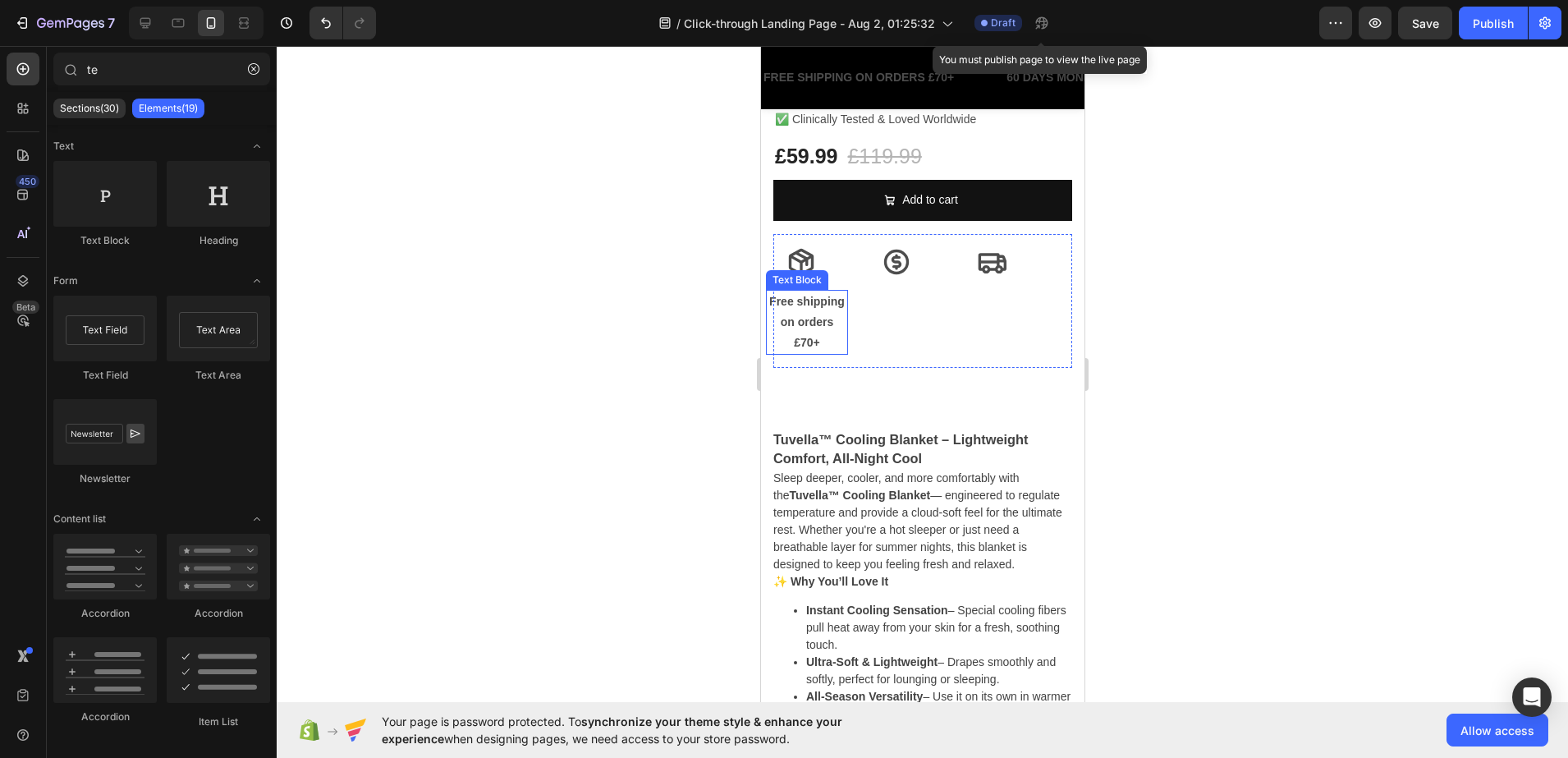 click on "Free shipping" at bounding box center (806, 301) 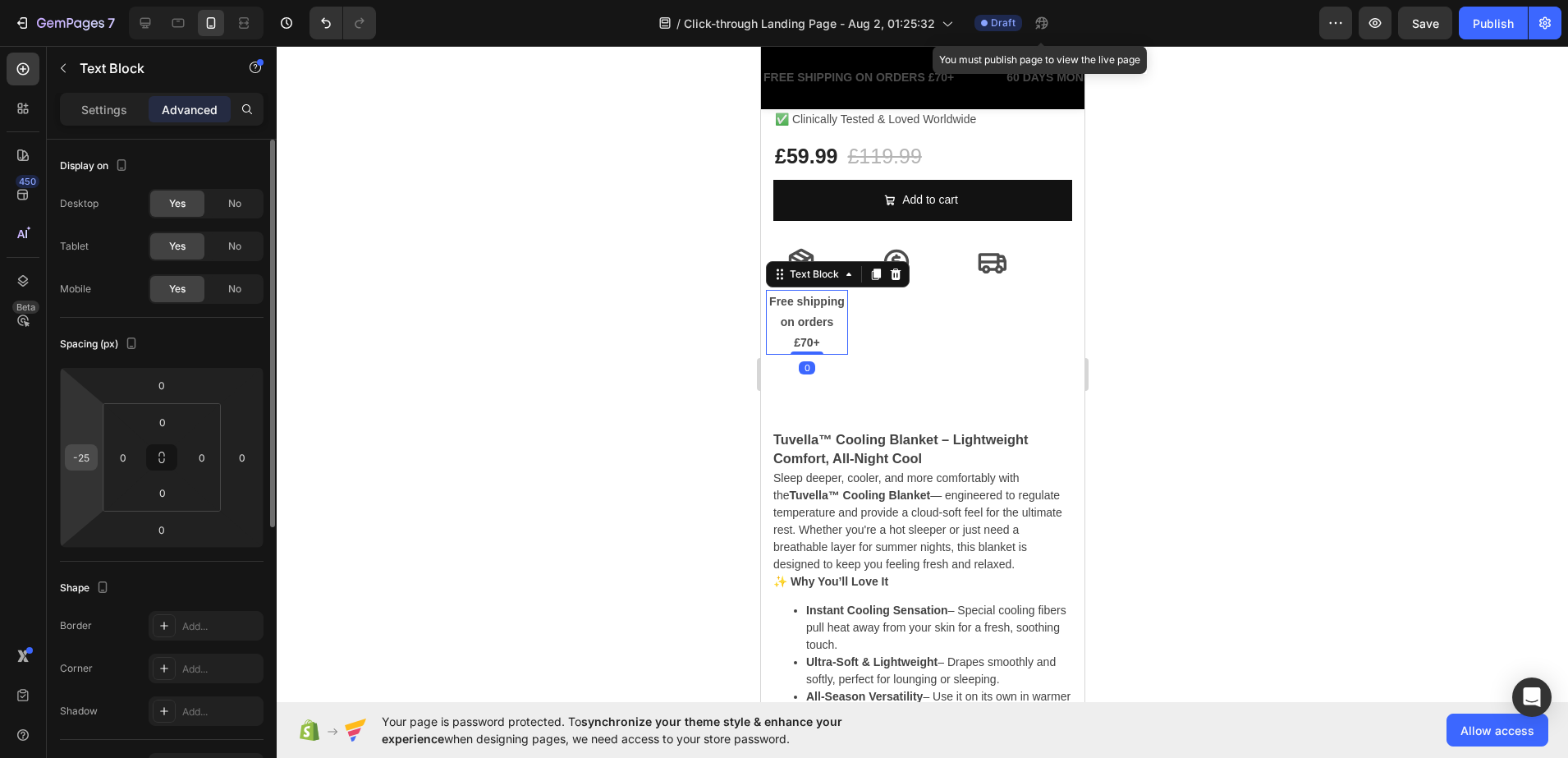 click on "-25" at bounding box center (81, 457) 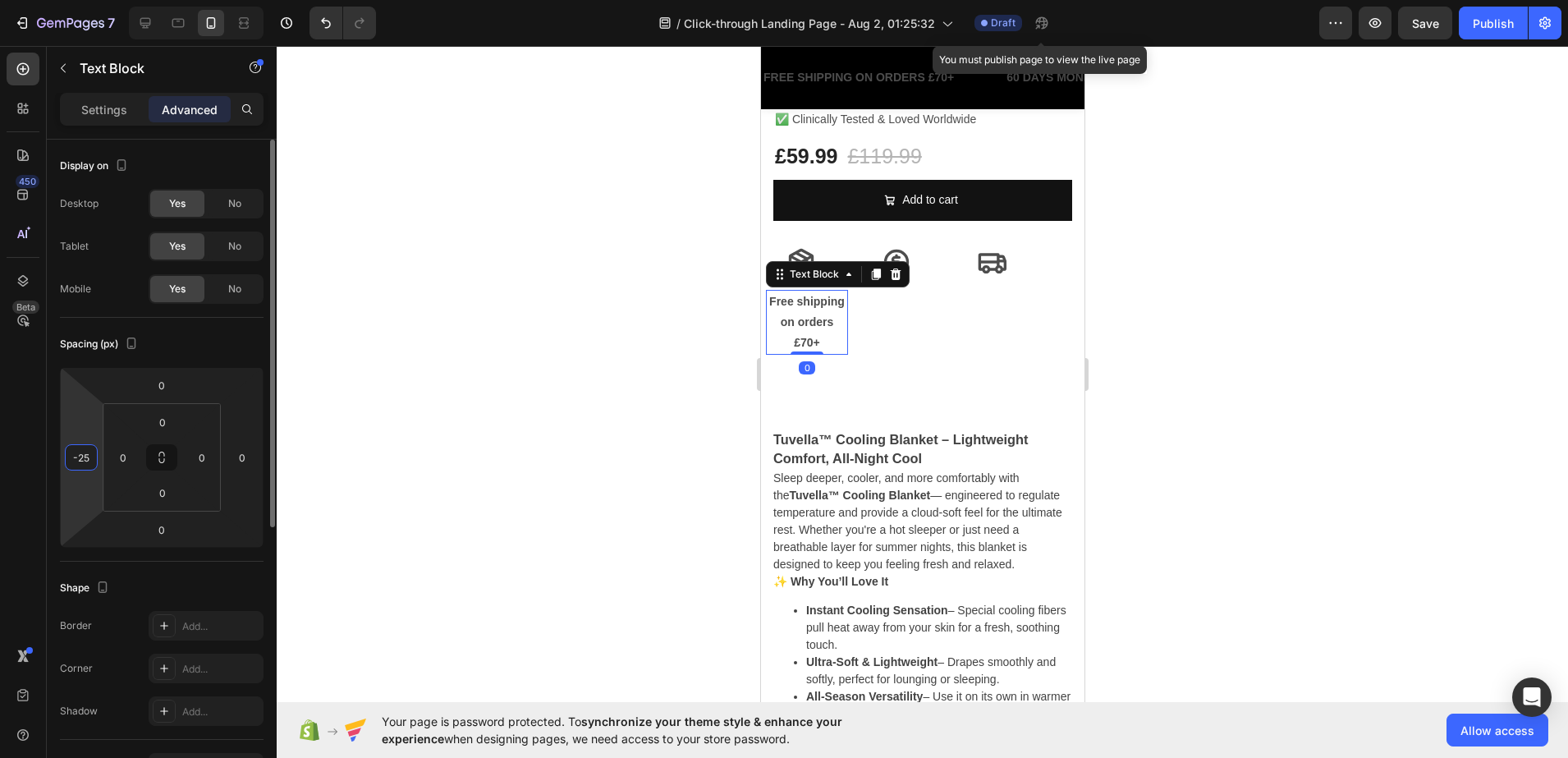 click on "-25" at bounding box center (81, 457) 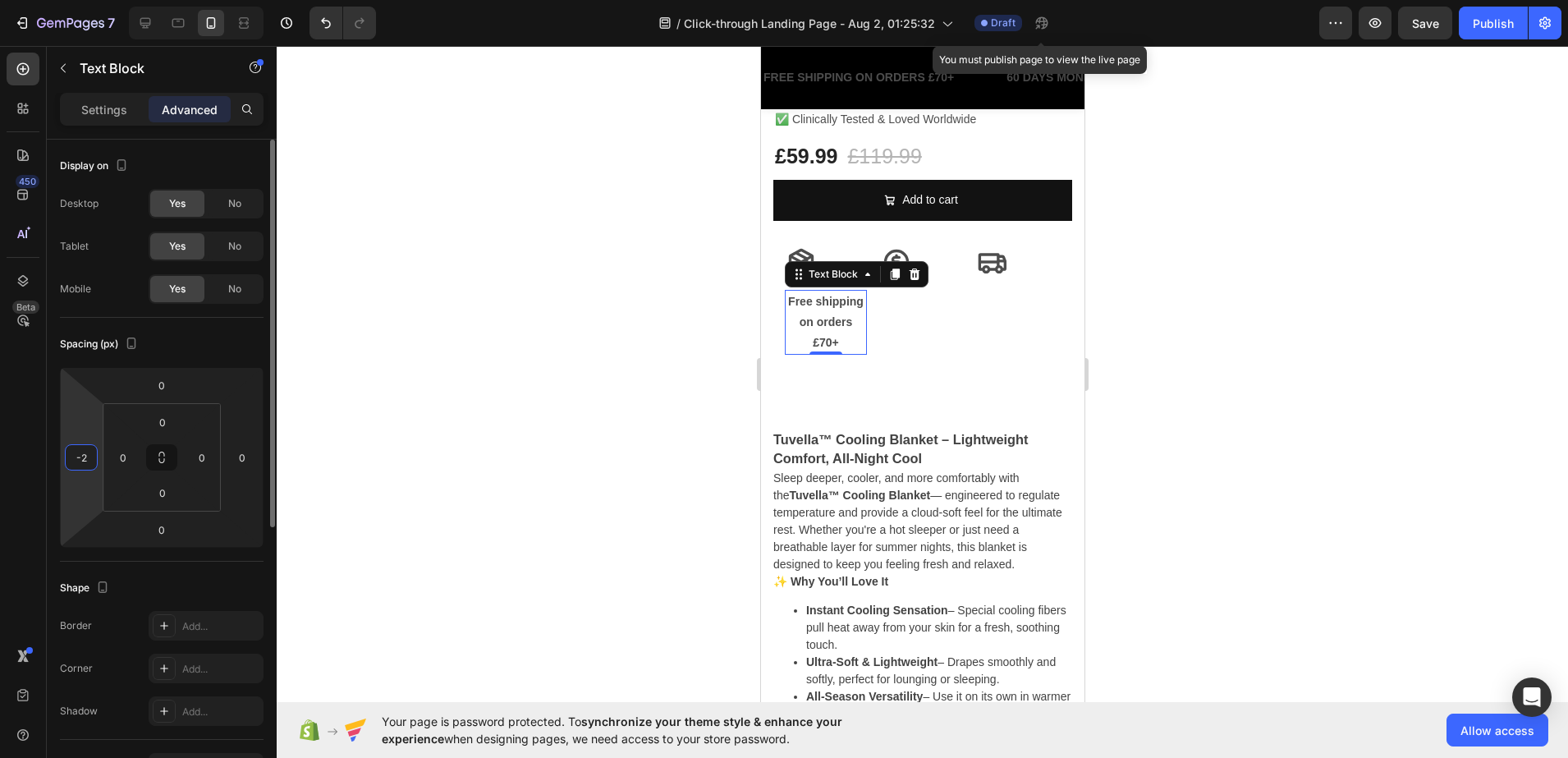 type on "-28" 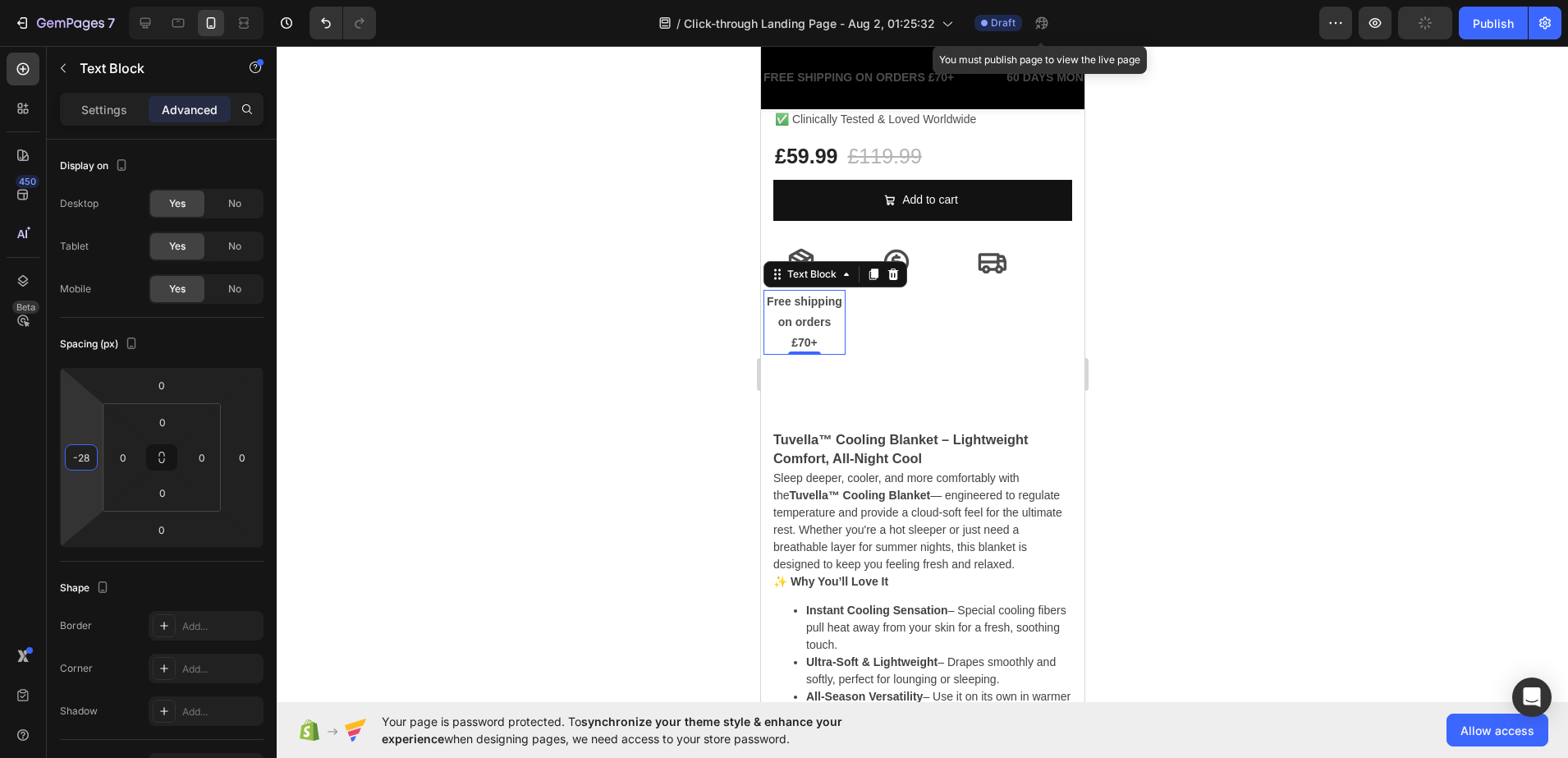 click 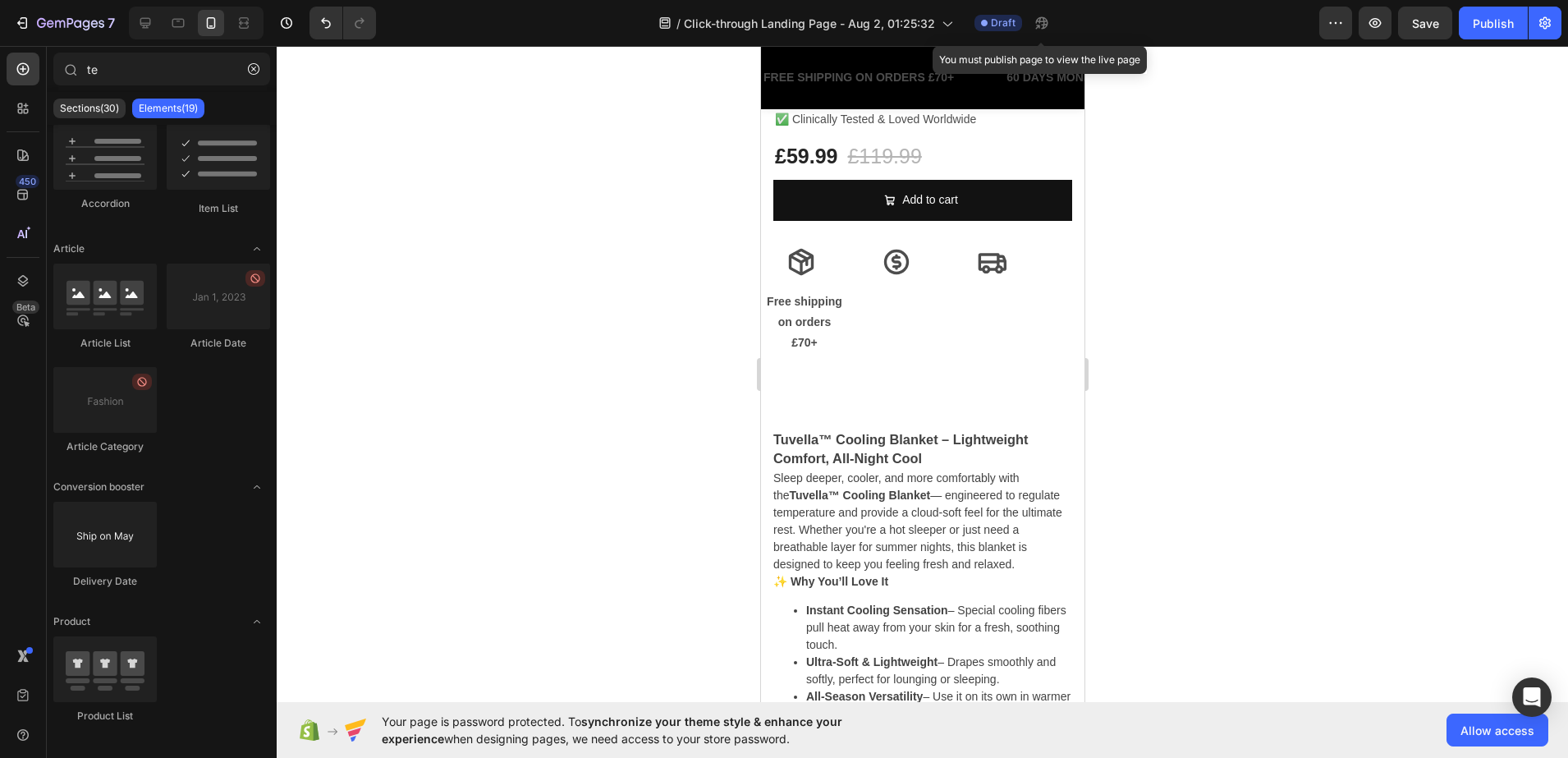 scroll, scrollTop: 0, scrollLeft: 0, axis: both 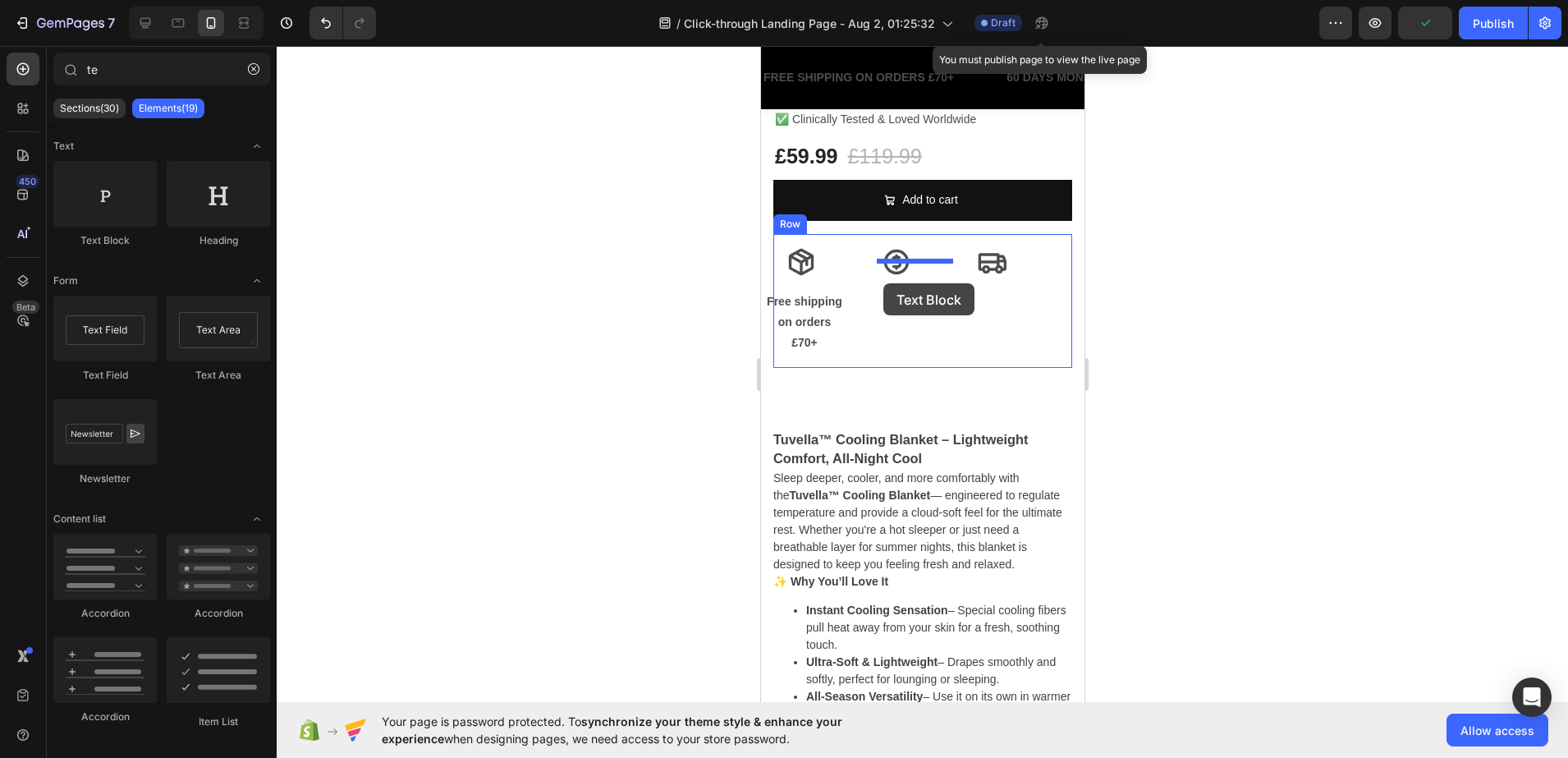 drag, startPoint x: 1480, startPoint y: 296, endPoint x: 883, endPoint y: 283, distance: 597.14152 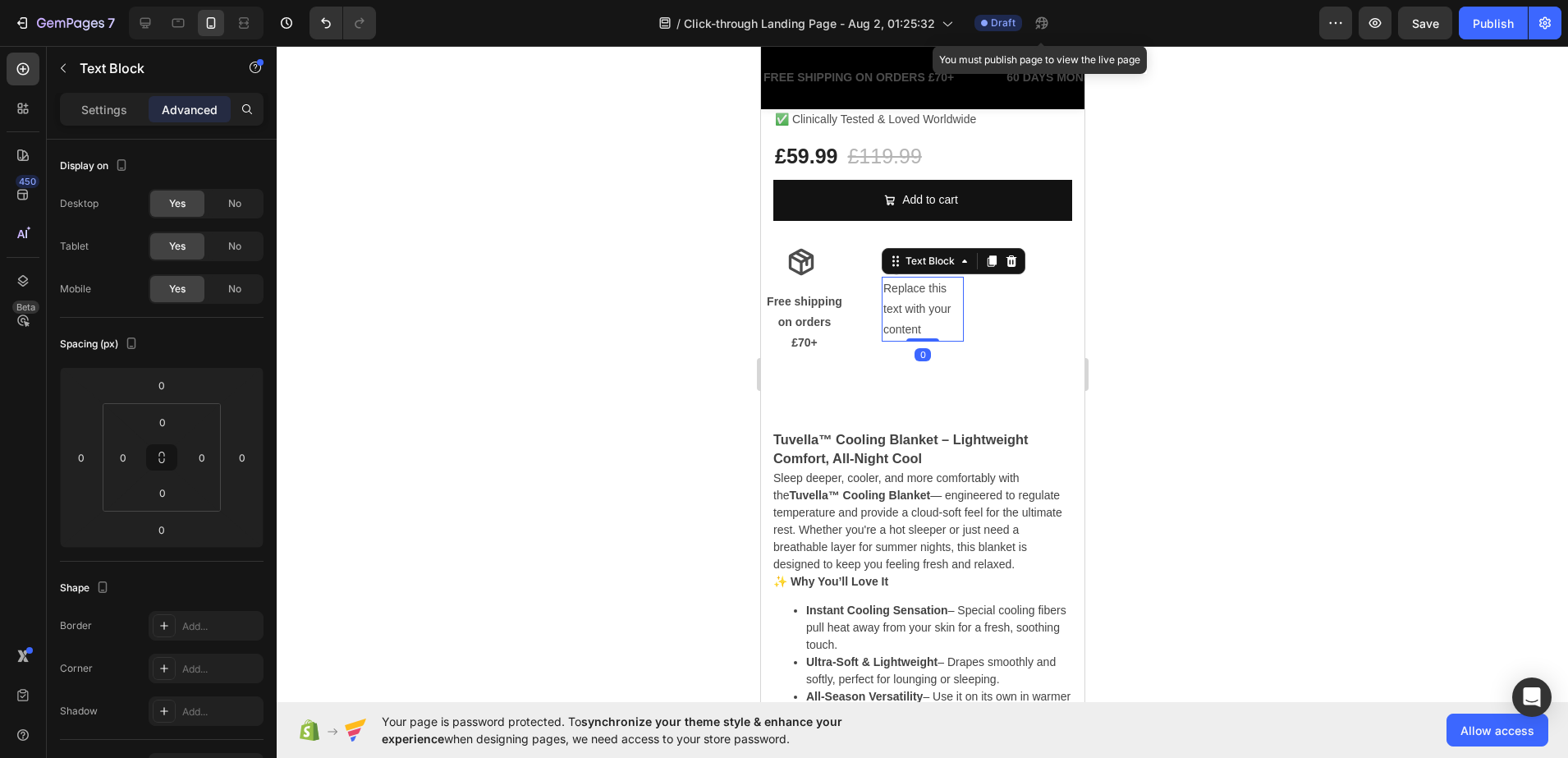 click on "Replace this text with your content" at bounding box center (922, 310) 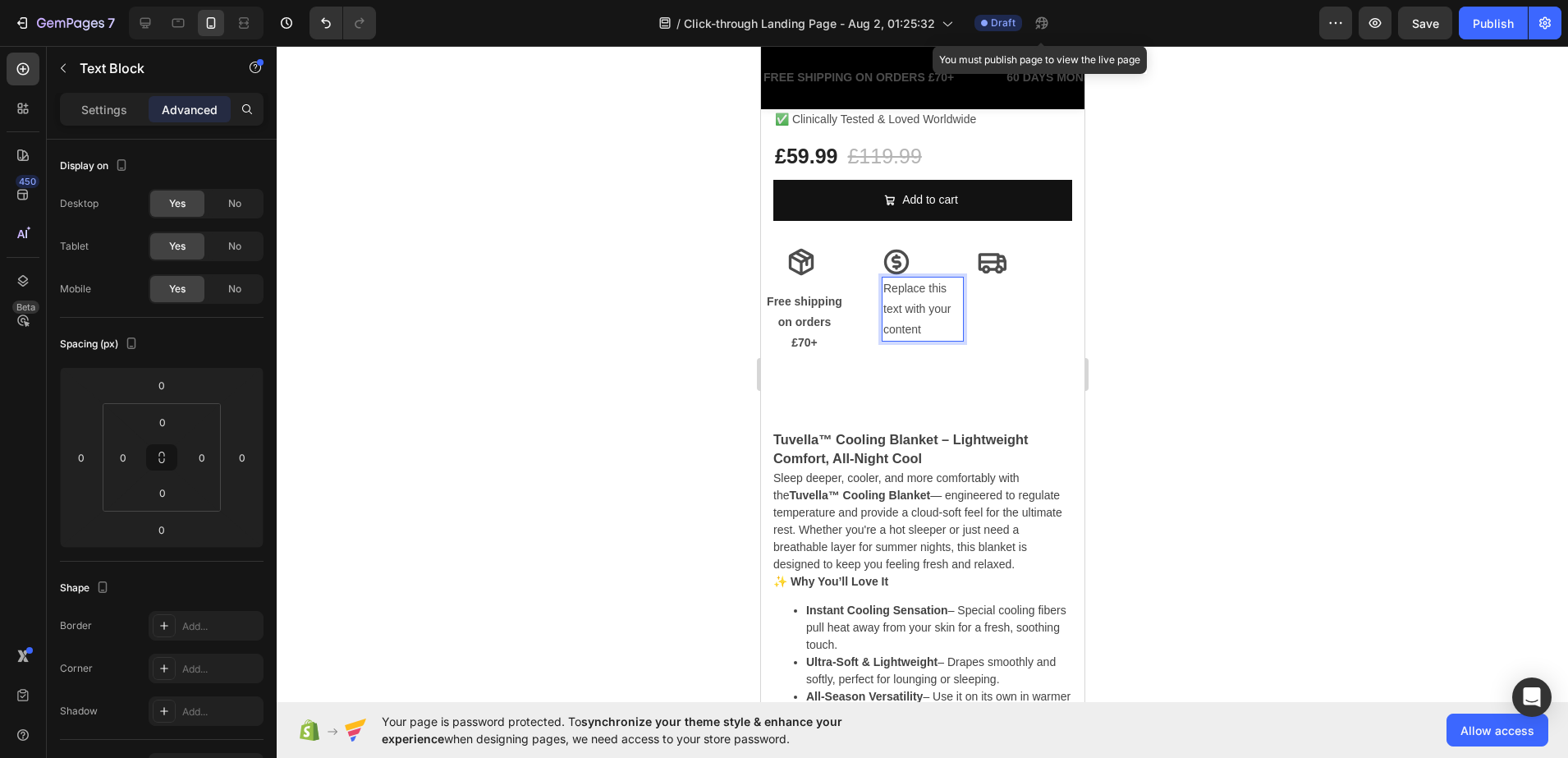 click on "Replace this text with your content" at bounding box center (922, 310) 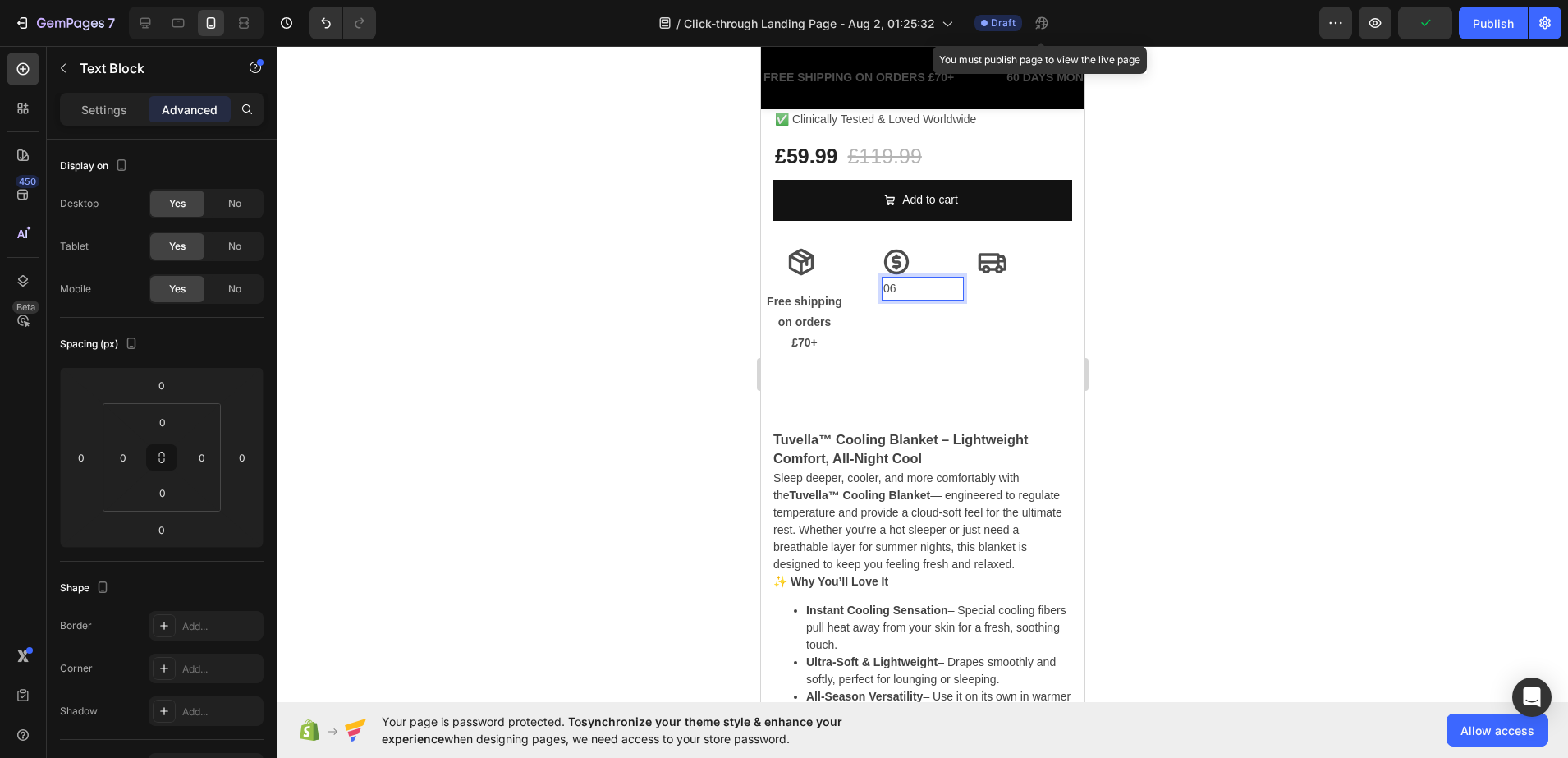 click on "06" at bounding box center (922, 288) 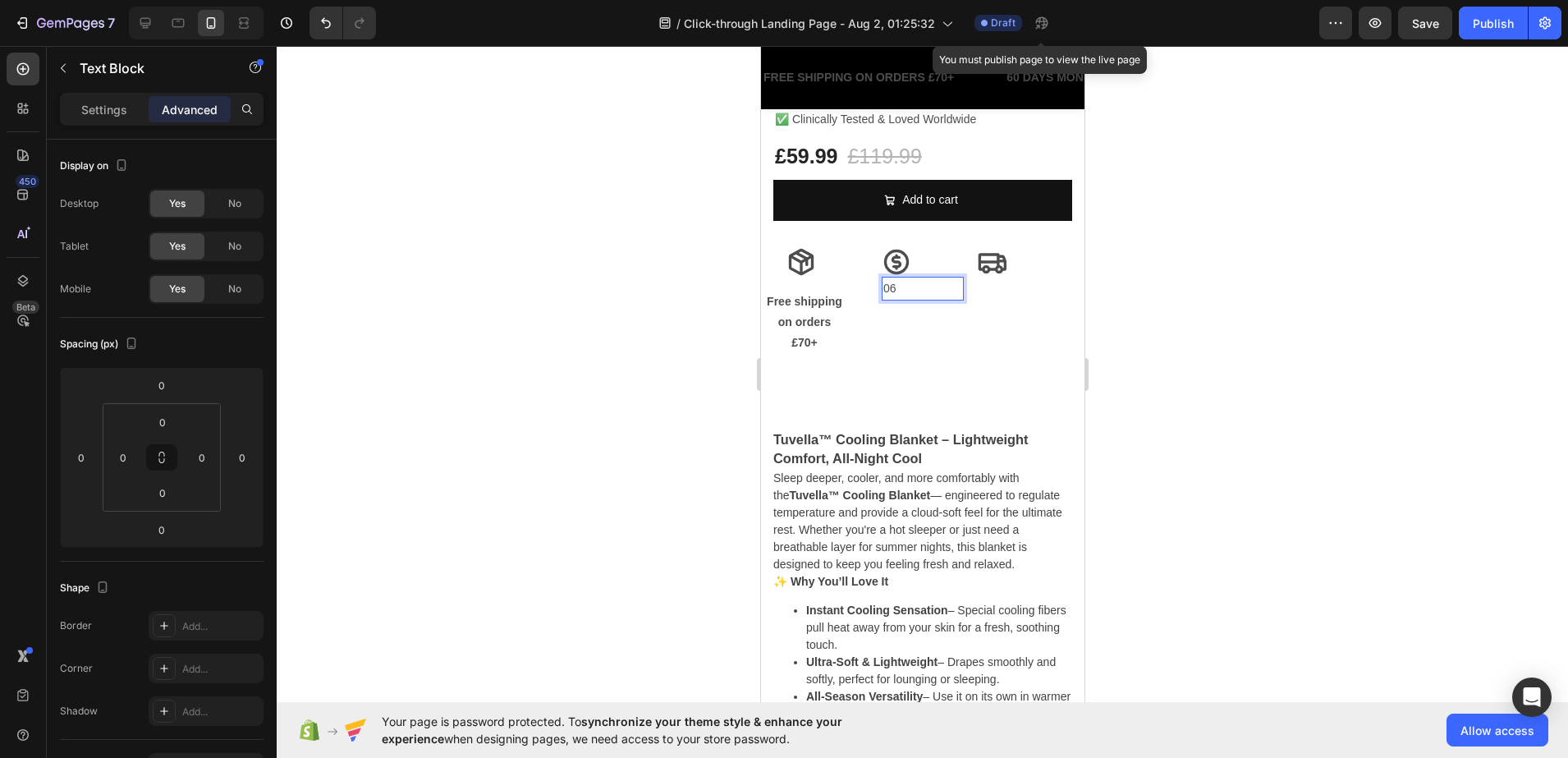 click on "06" at bounding box center (922, 288) 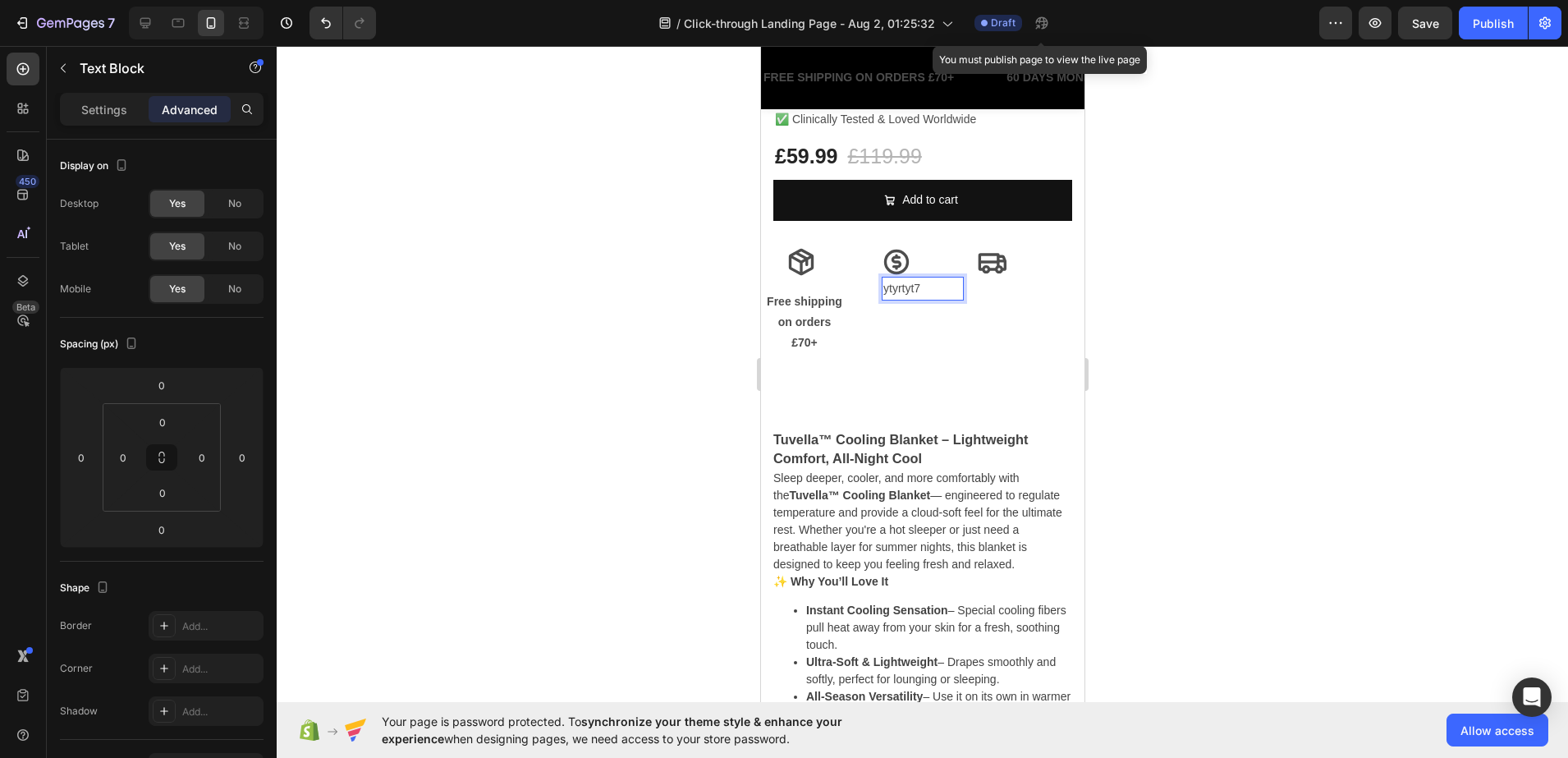 click on "ytyrtyt7" at bounding box center [922, 288] 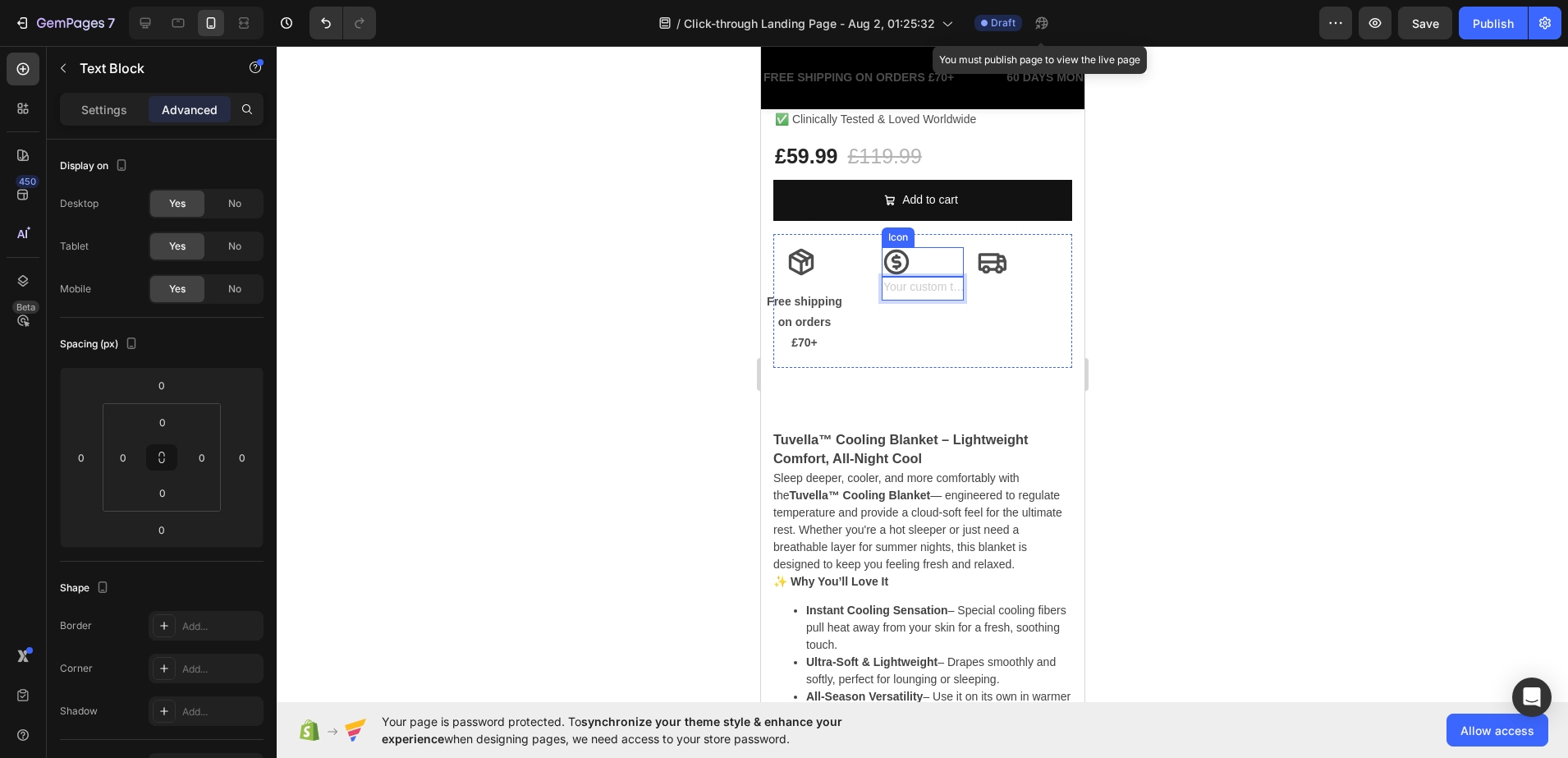 click 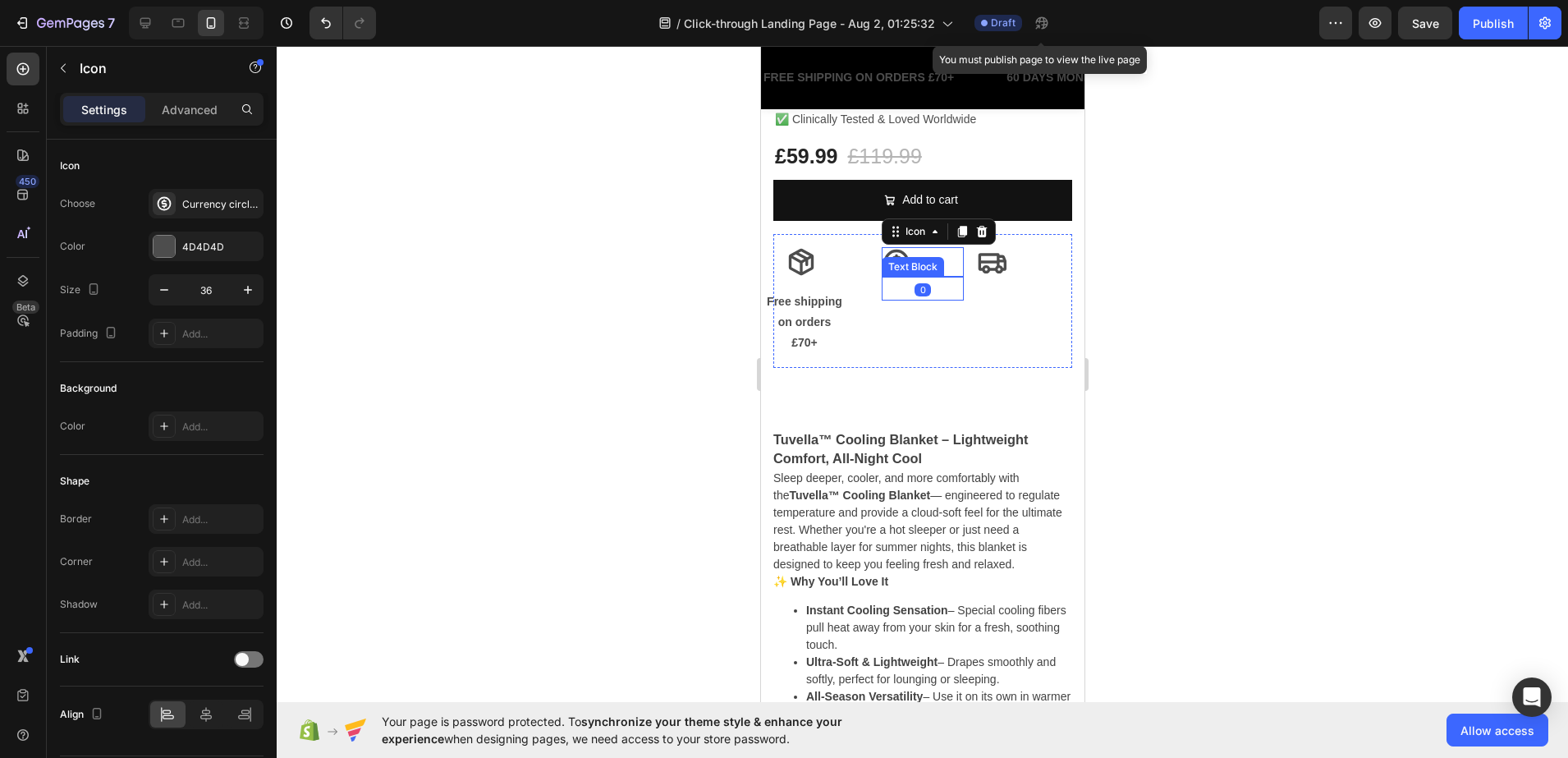 click at bounding box center [922, 288] 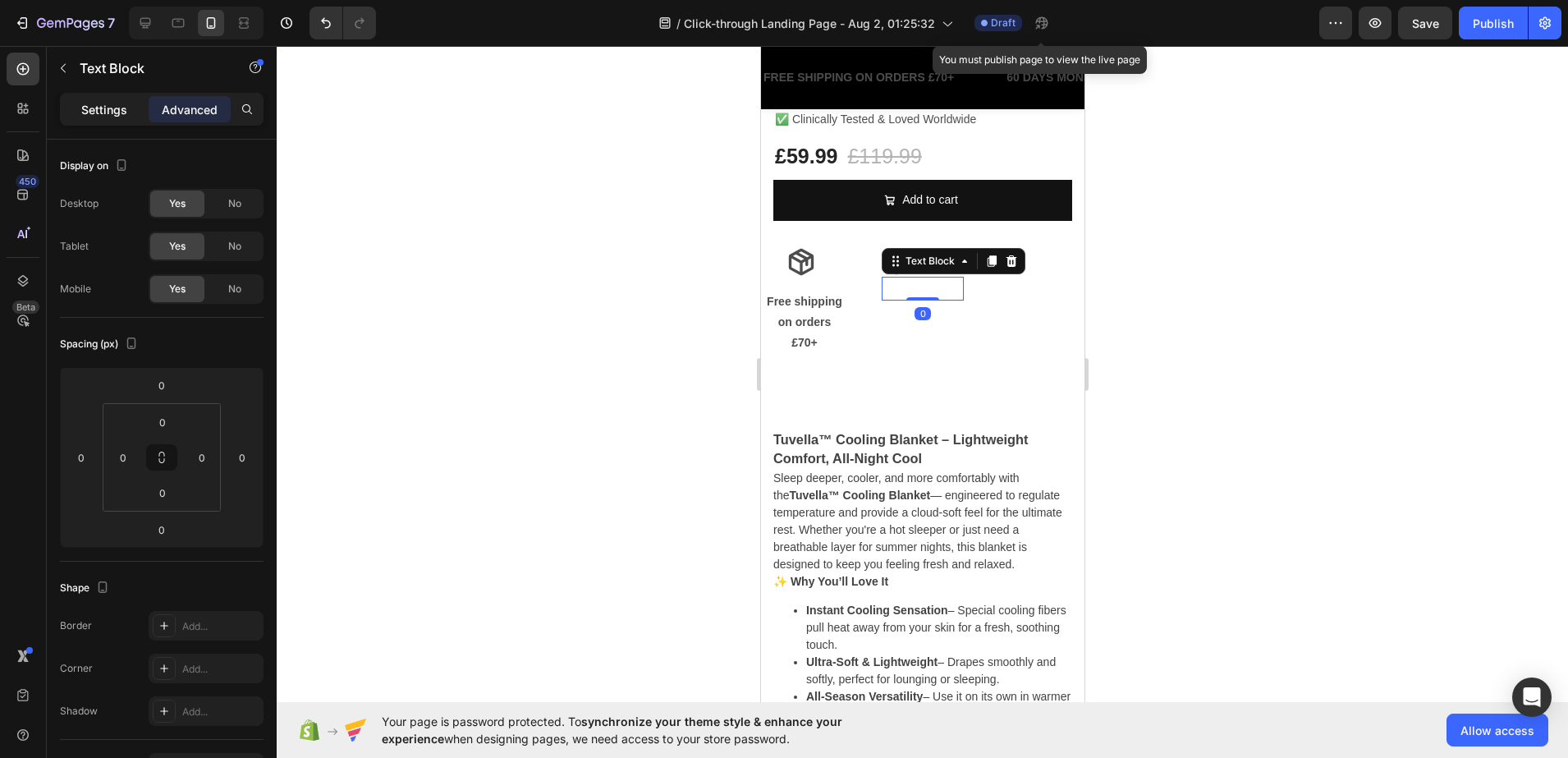 click on "Settings" at bounding box center (104, 109) 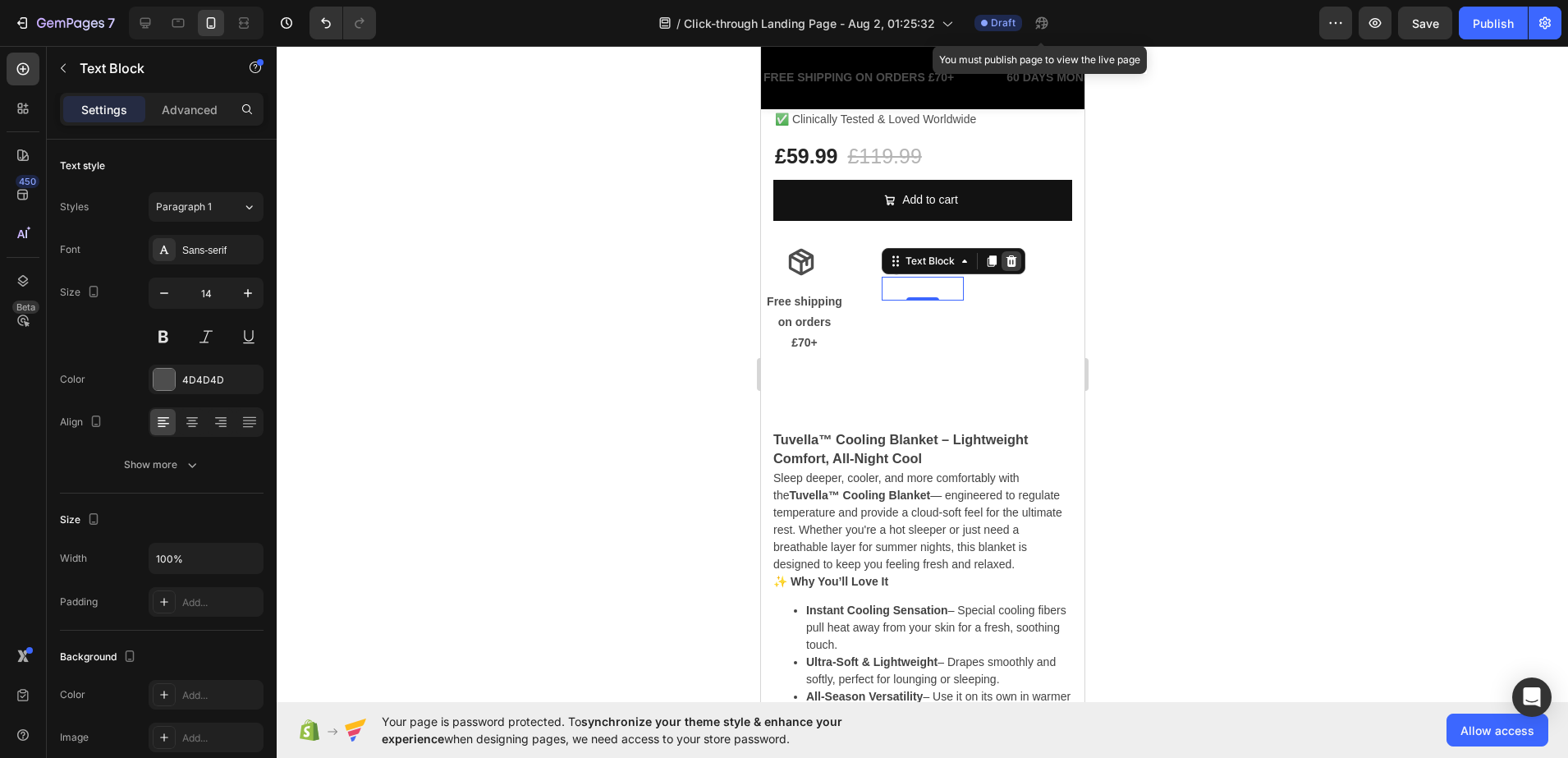 click 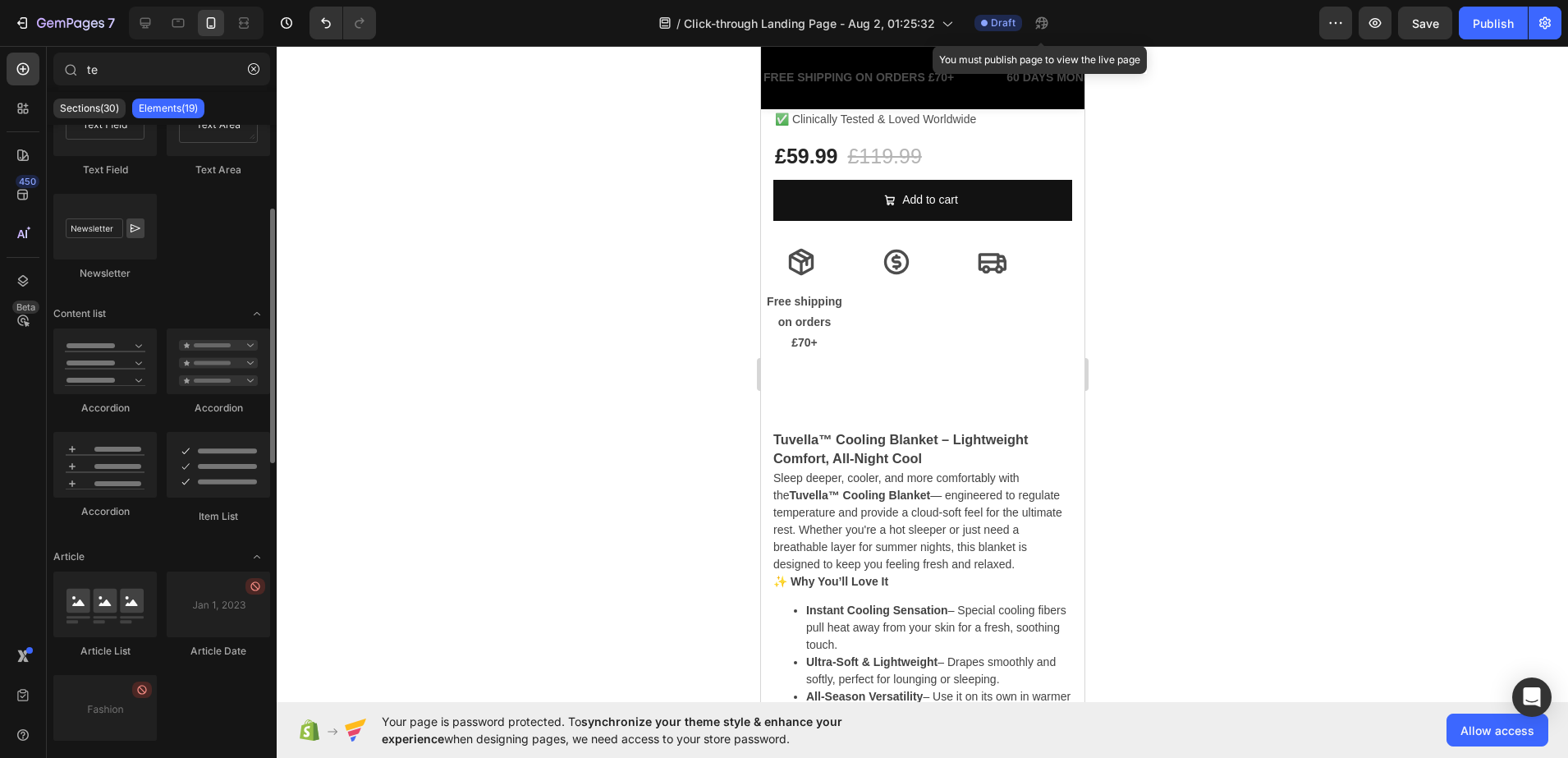 scroll, scrollTop: 0, scrollLeft: 0, axis: both 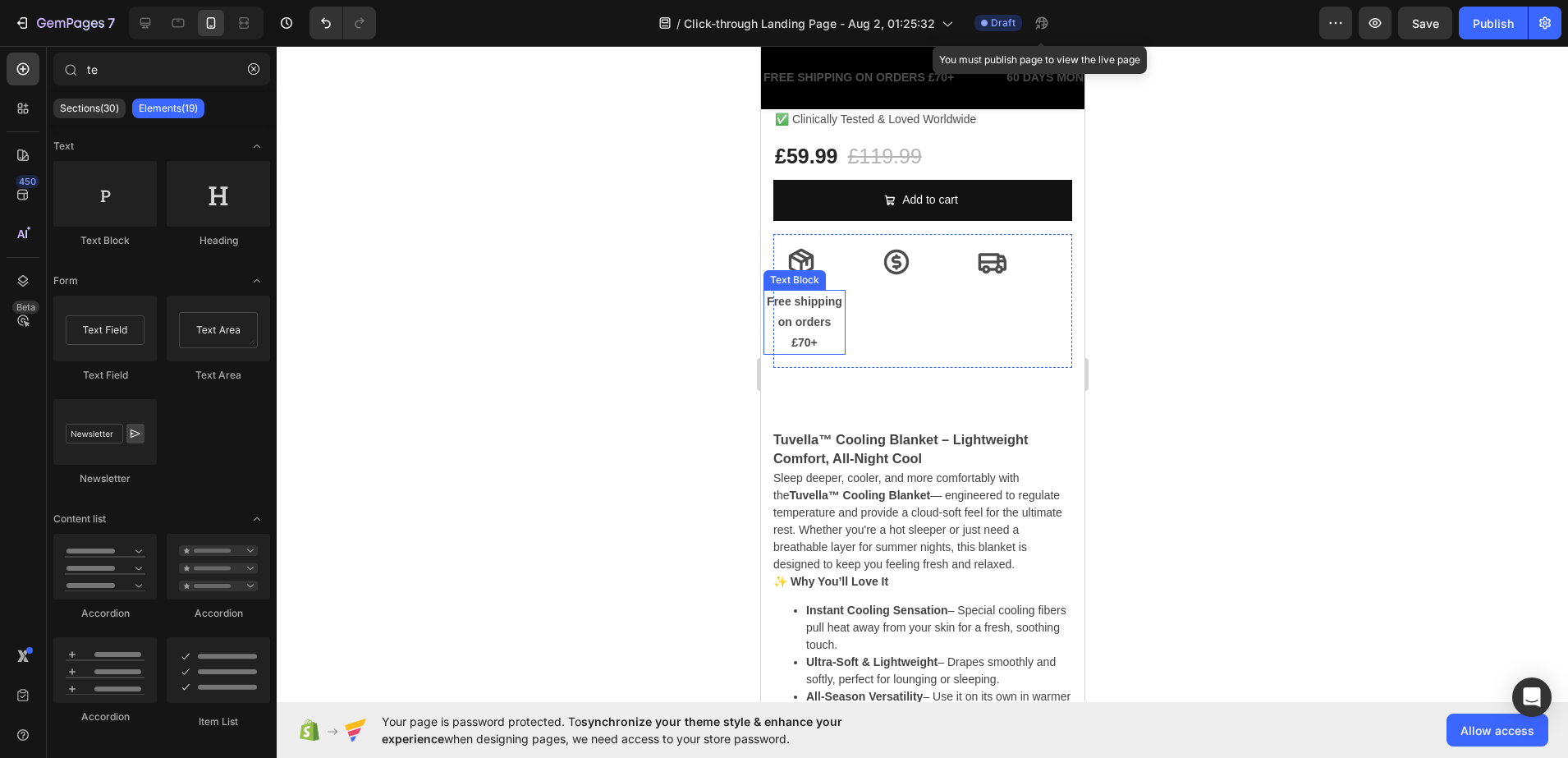 click on "on orders £70+" at bounding box center [804, 333] 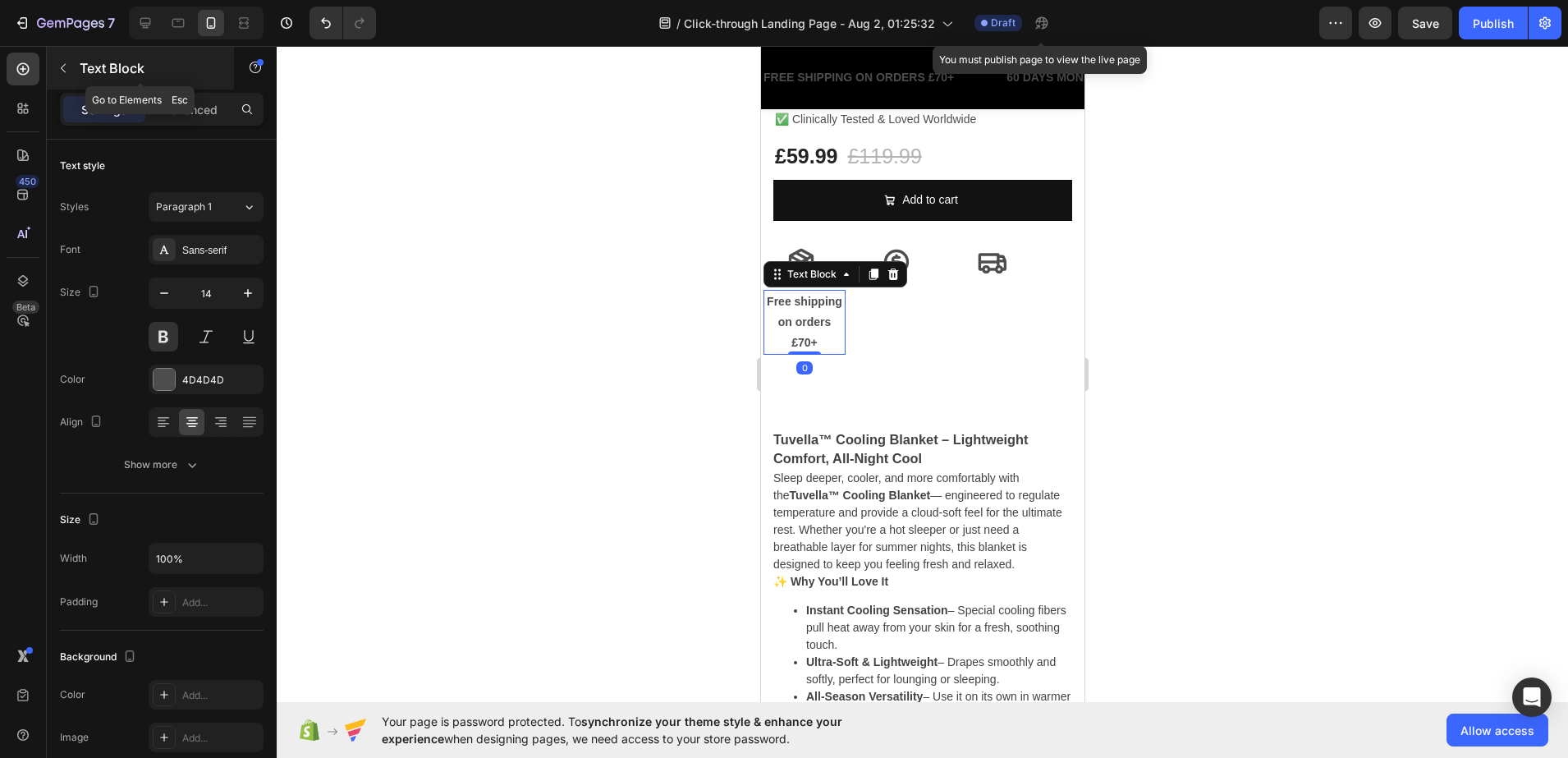 click at bounding box center [63, 68] 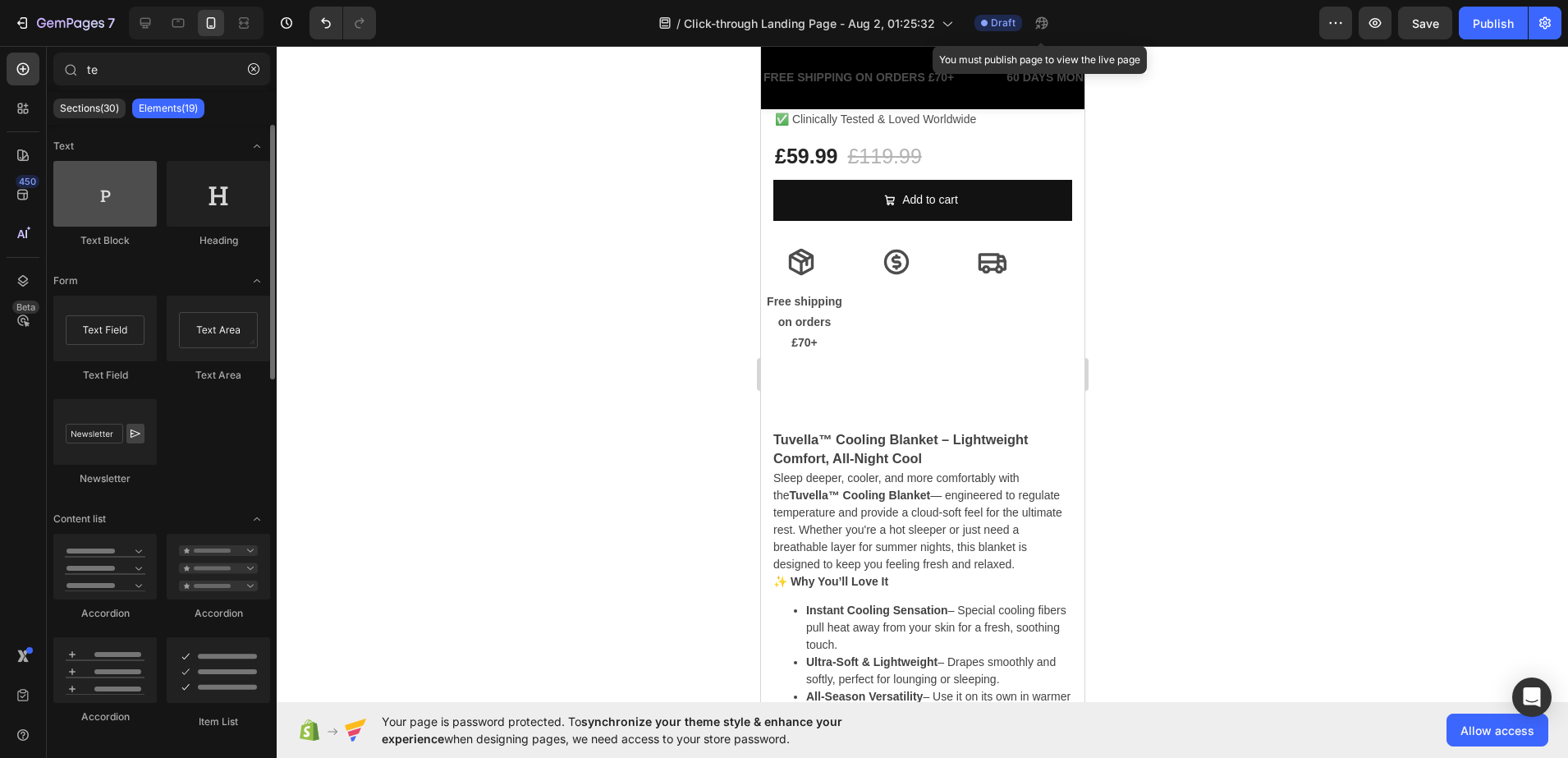 click at bounding box center (105, 194) 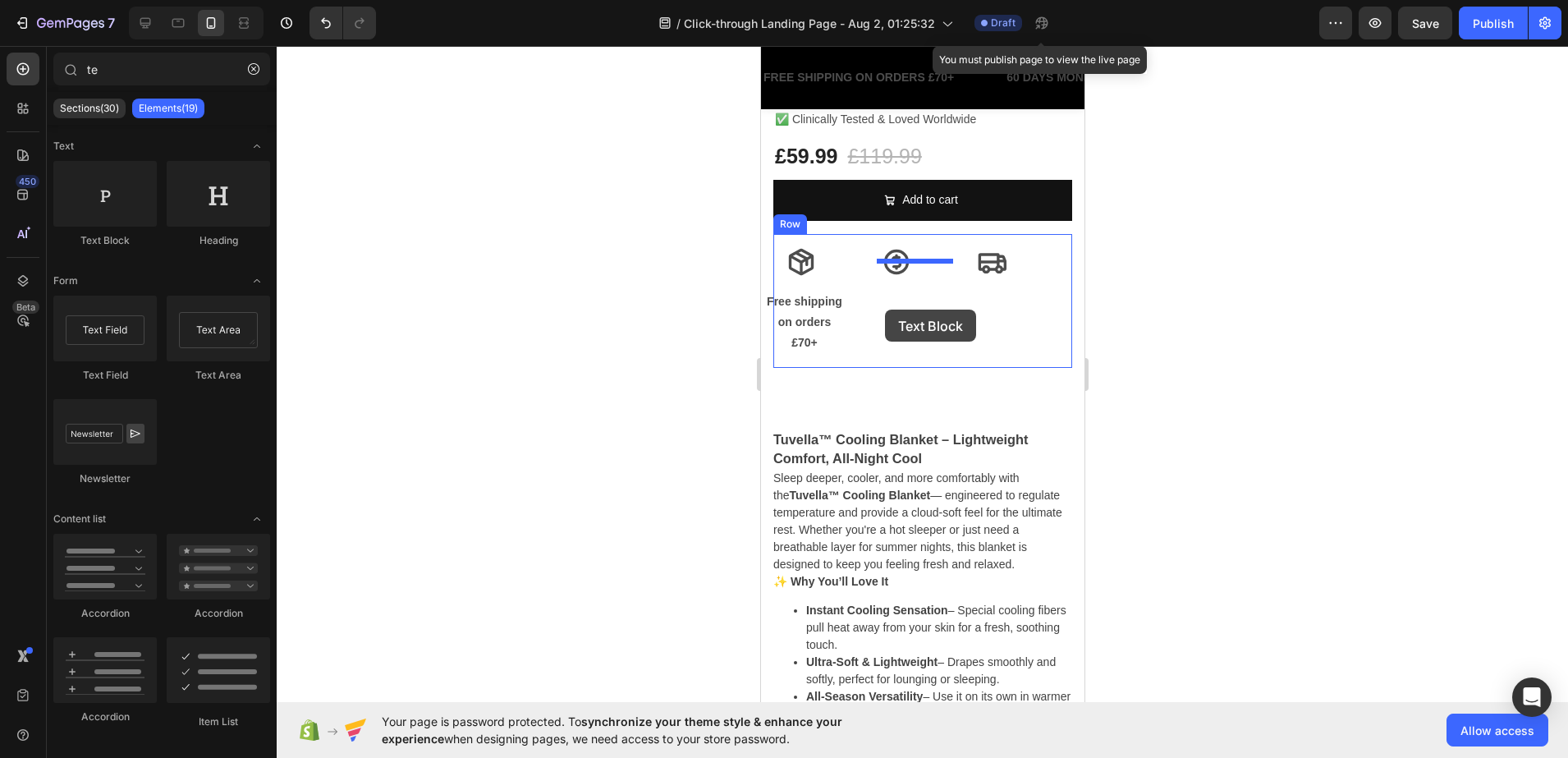 drag, startPoint x: 1373, startPoint y: 251, endPoint x: 884, endPoint y: 310, distance: 492.5464 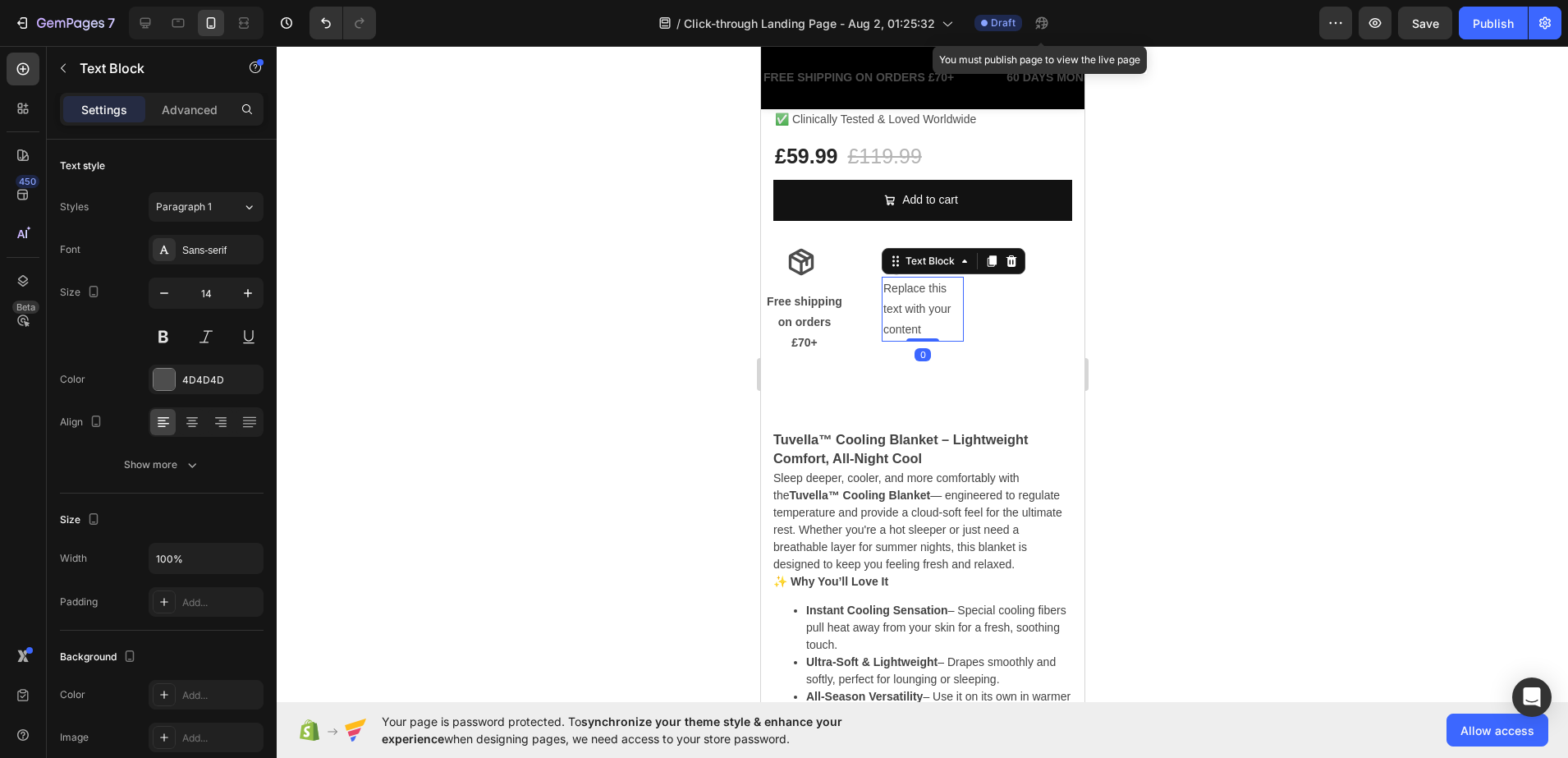 click on "Replace this text with your content" at bounding box center [922, 310] 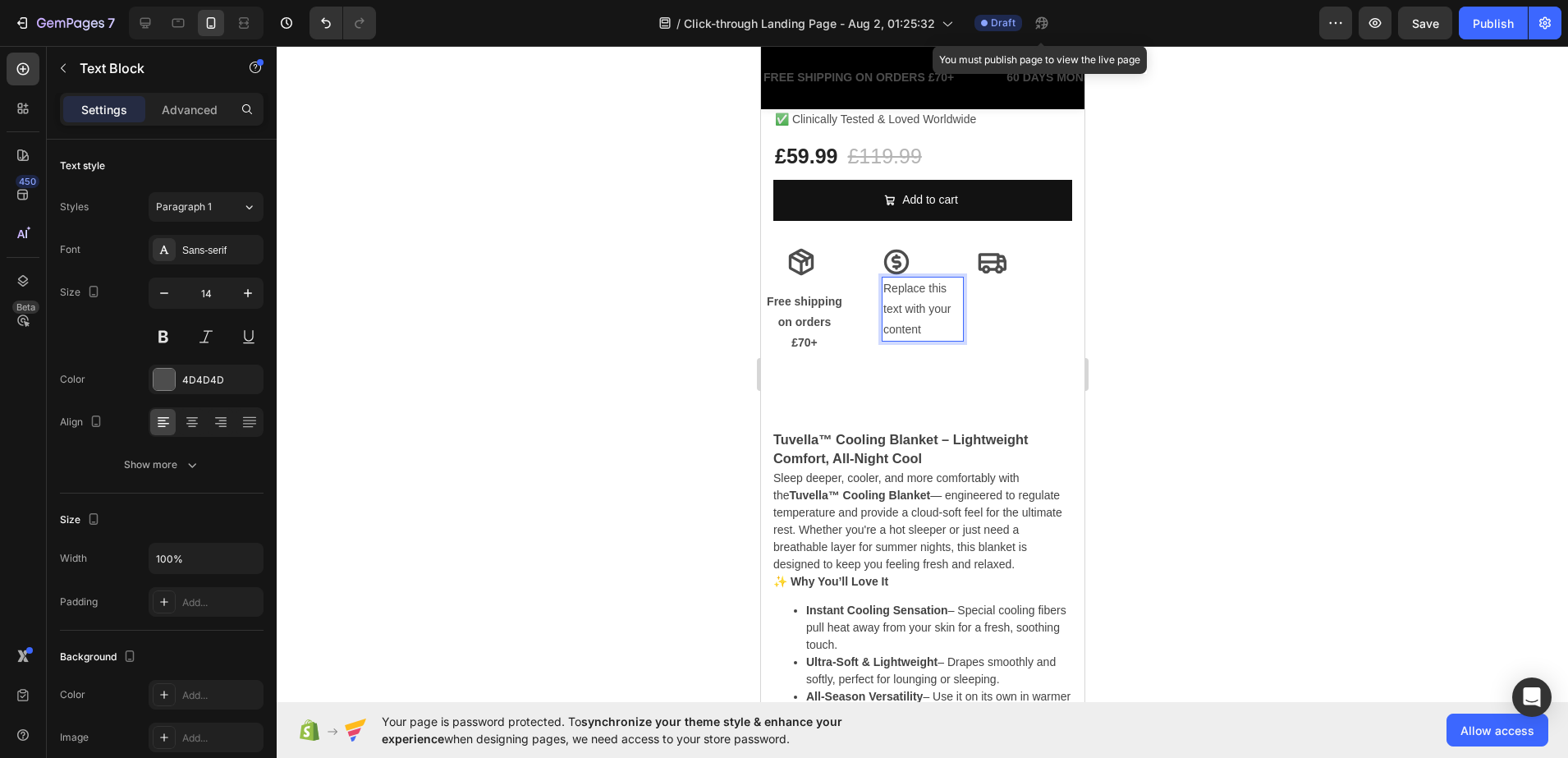 click on "Replace this text with your content" at bounding box center [922, 310] 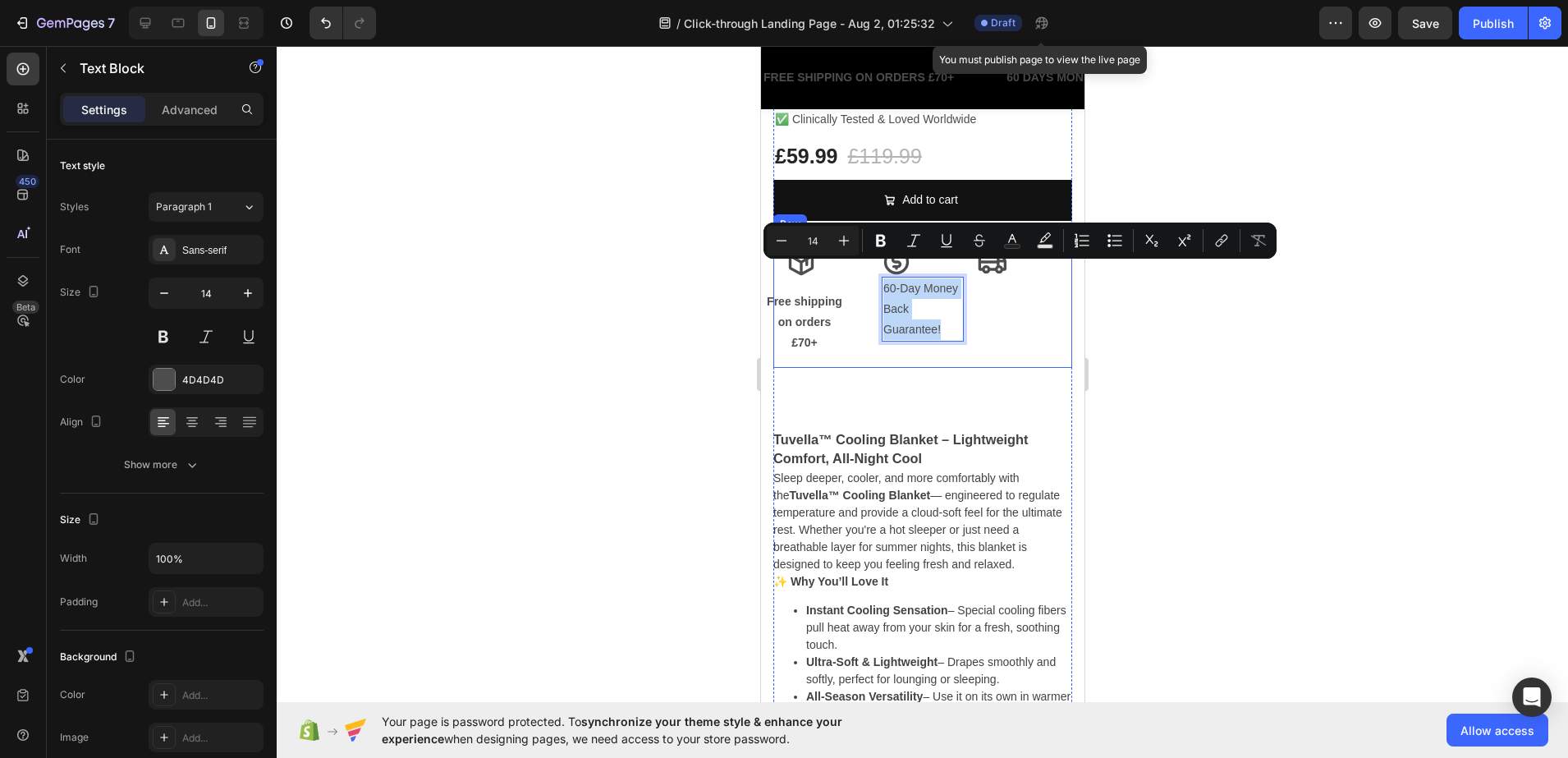 drag, startPoint x: 946, startPoint y: 312, endPoint x: 854, endPoint y: 265, distance: 103.310212 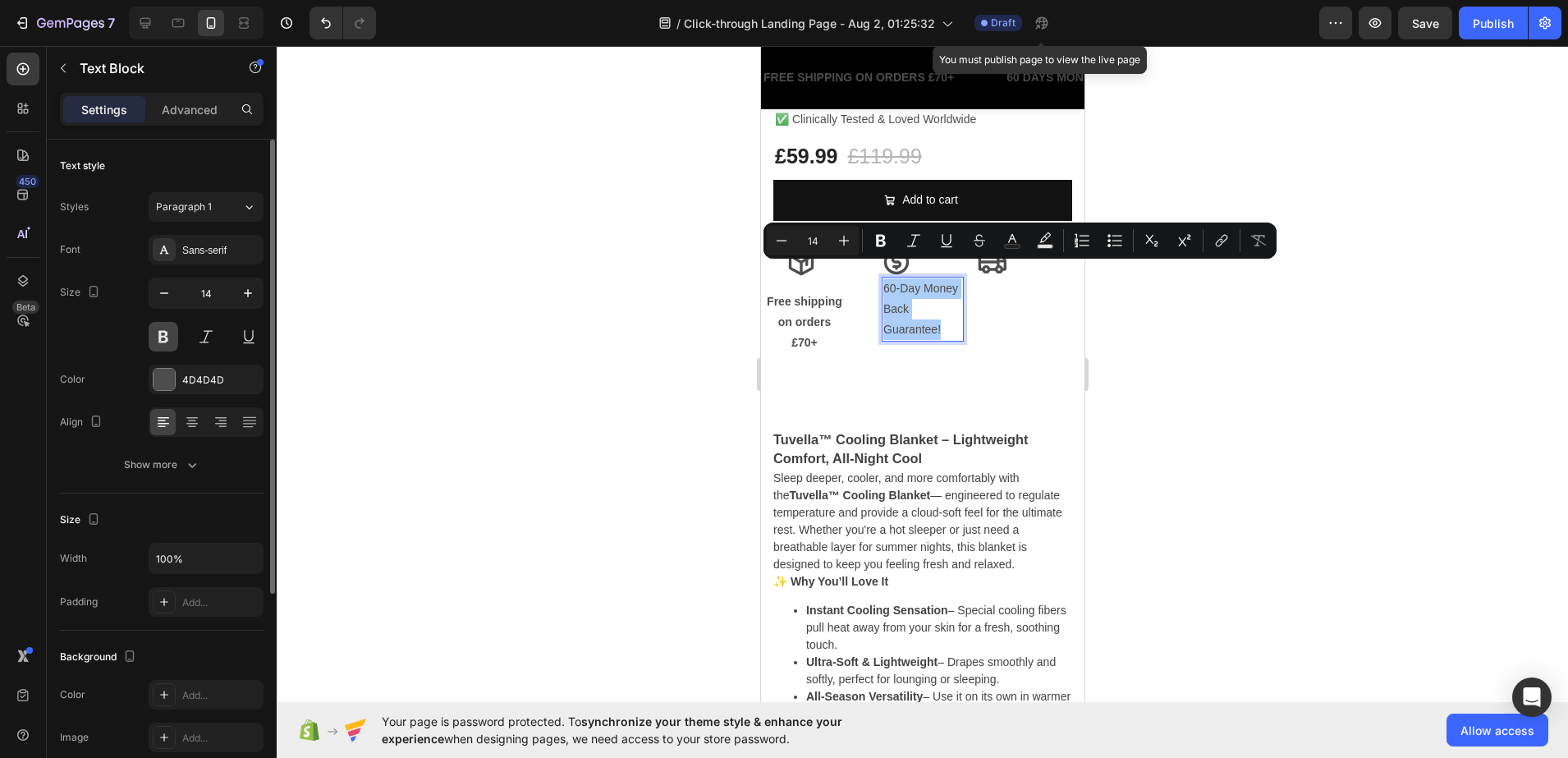 click at bounding box center (163, 337) 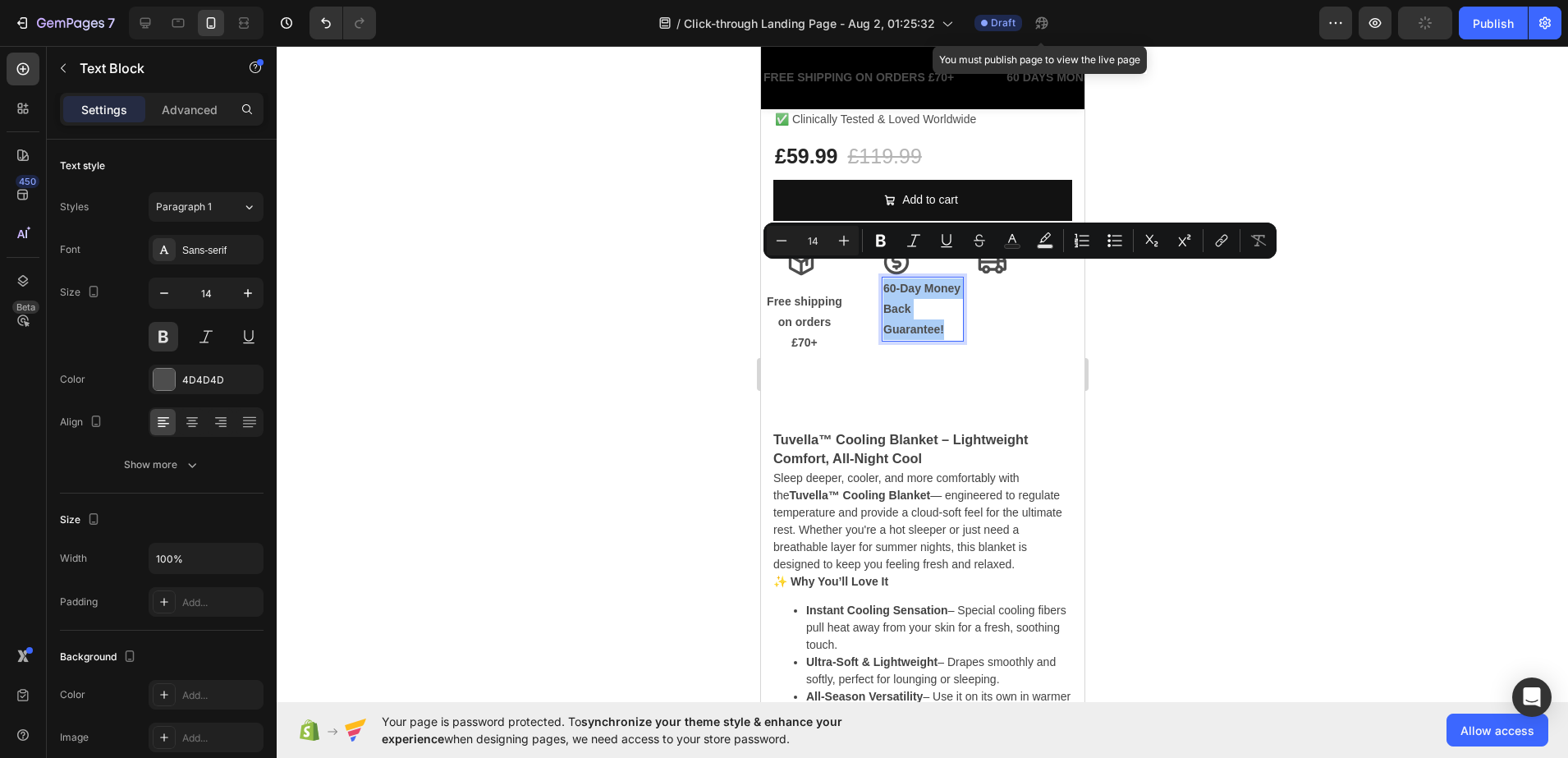 click 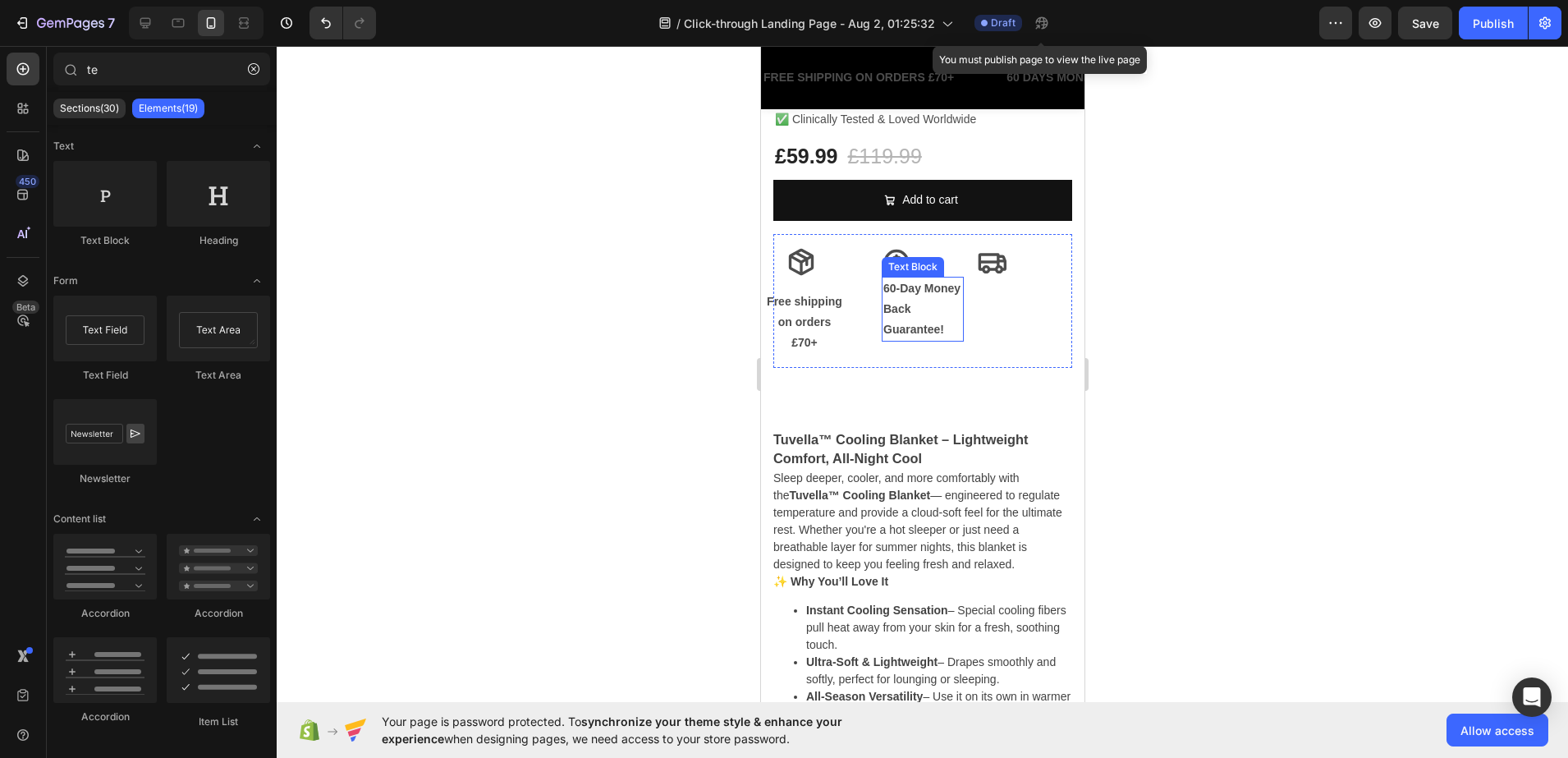 click on "60-Day Money Back Guarantee!" at bounding box center (922, 310) 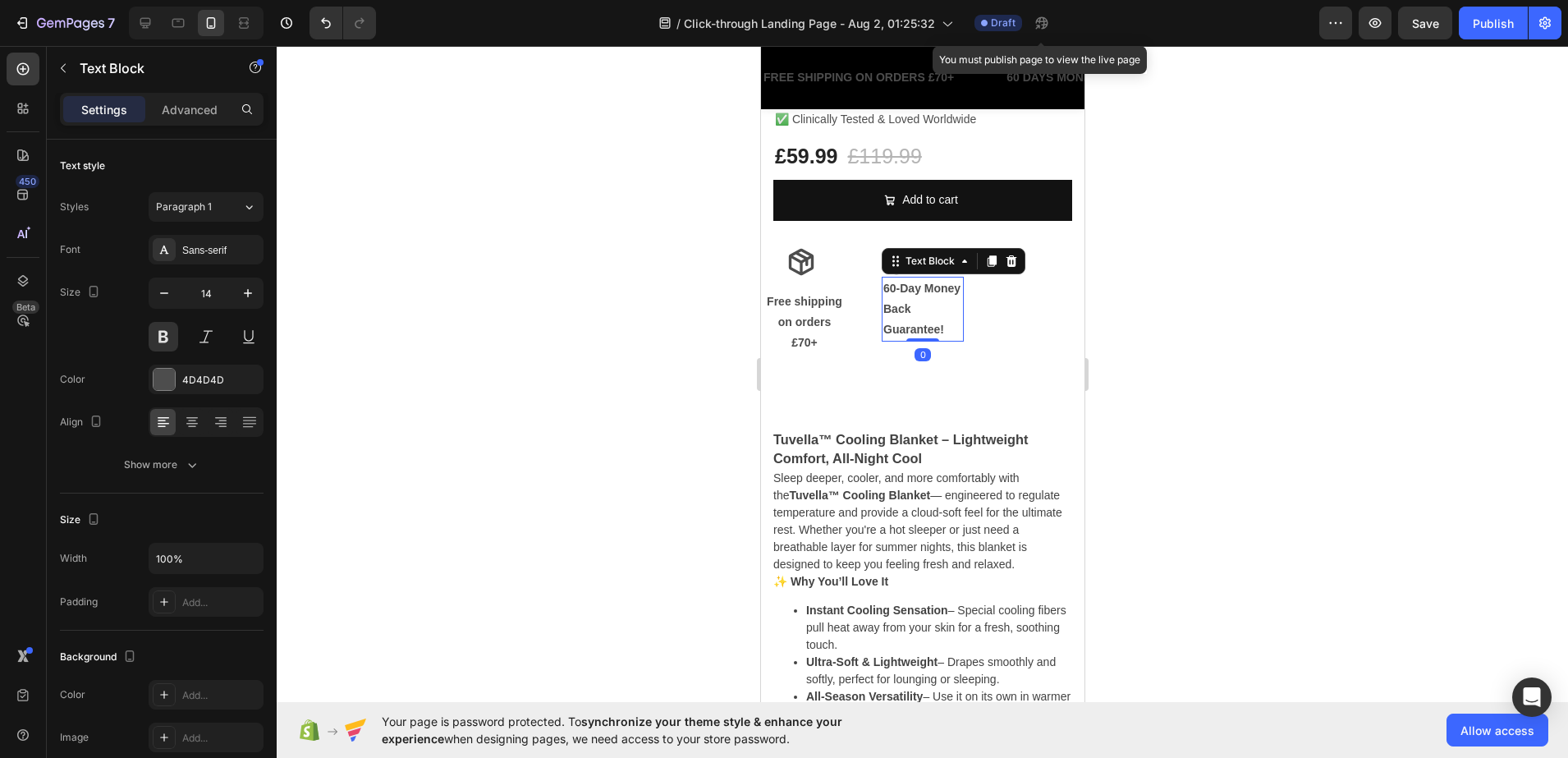 click 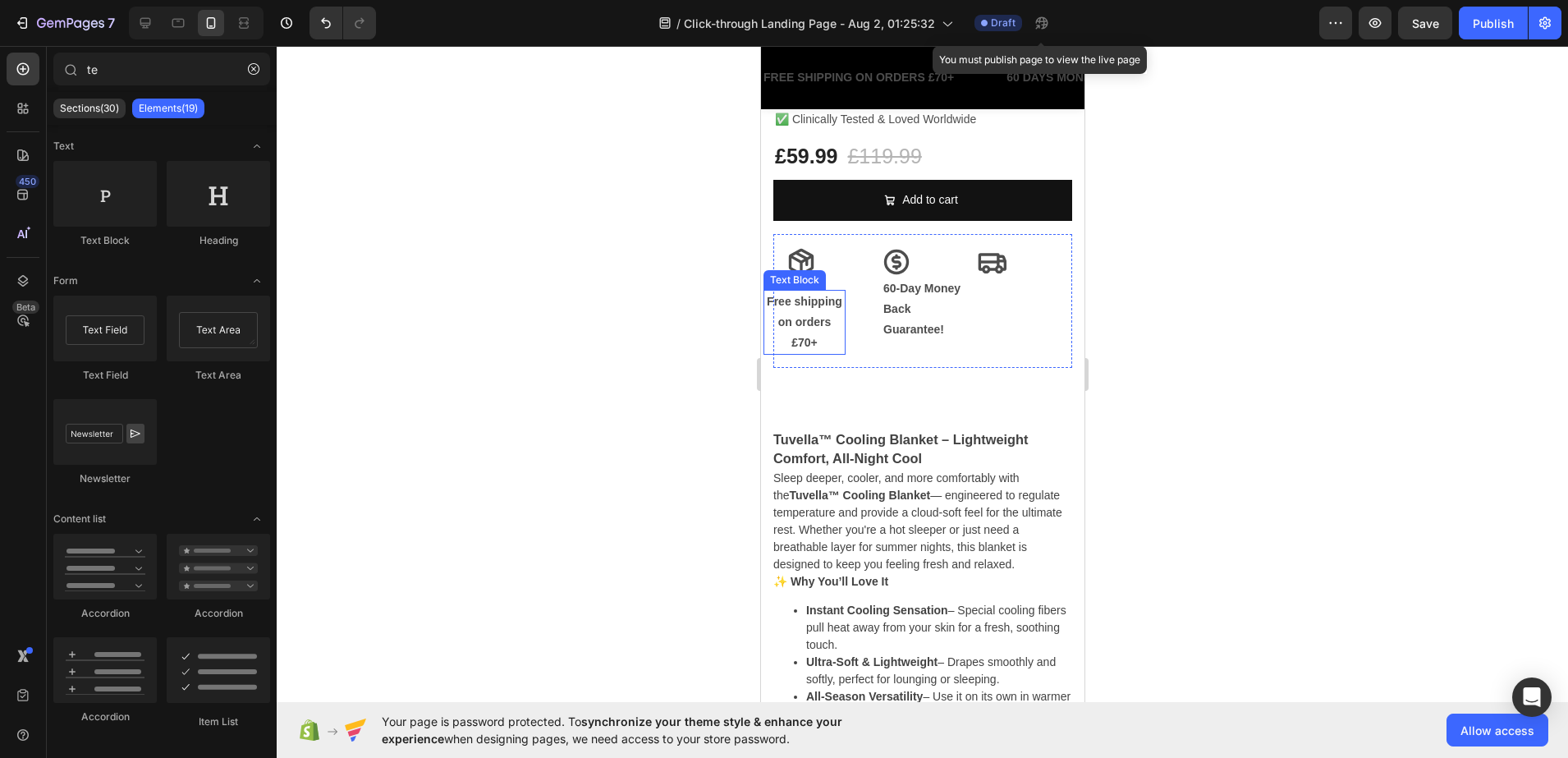 click on "Free shipping" at bounding box center (804, 301) 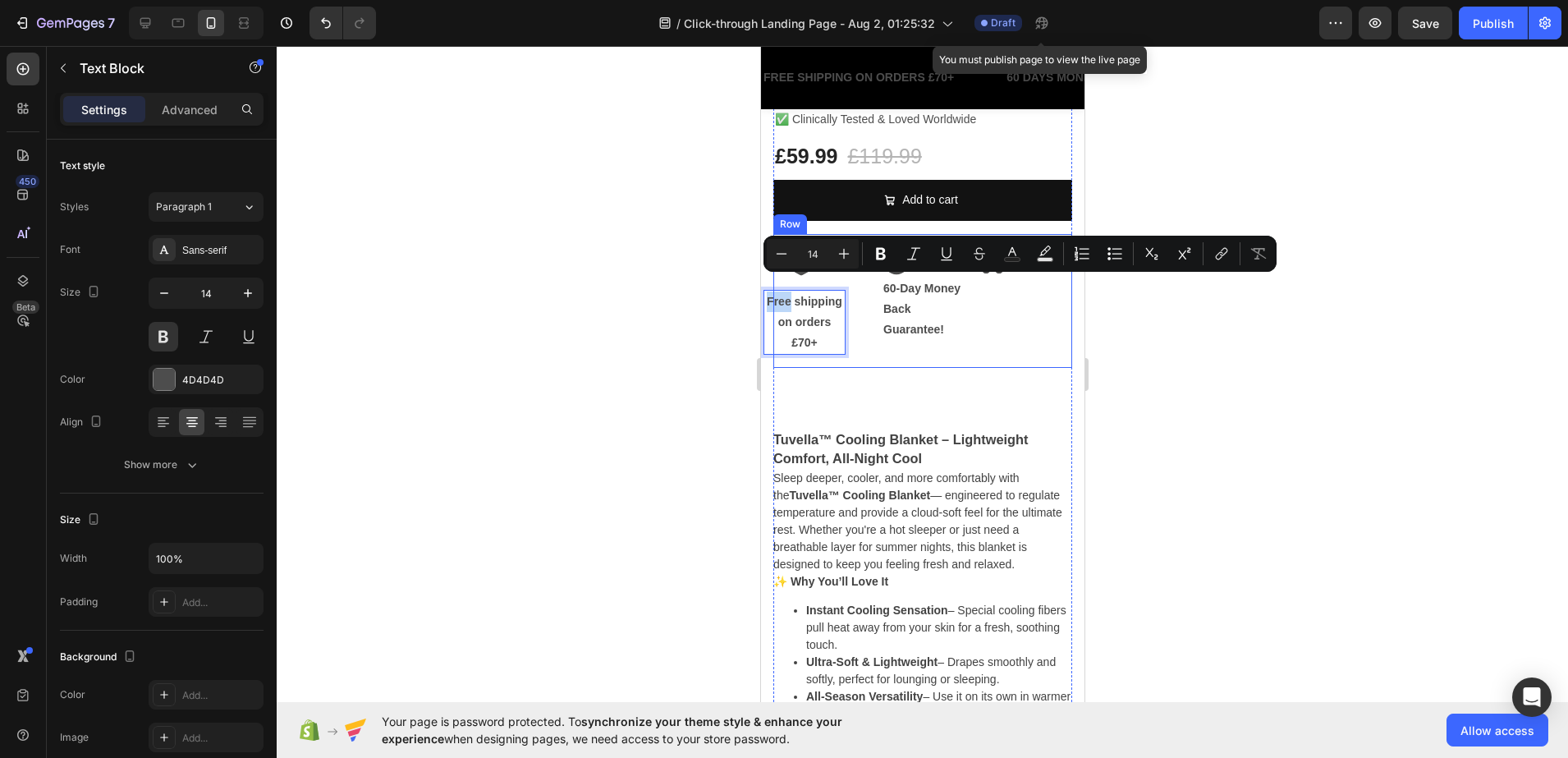drag, startPoint x: 816, startPoint y: 291, endPoint x: 790, endPoint y: 264, distance: 37.48333 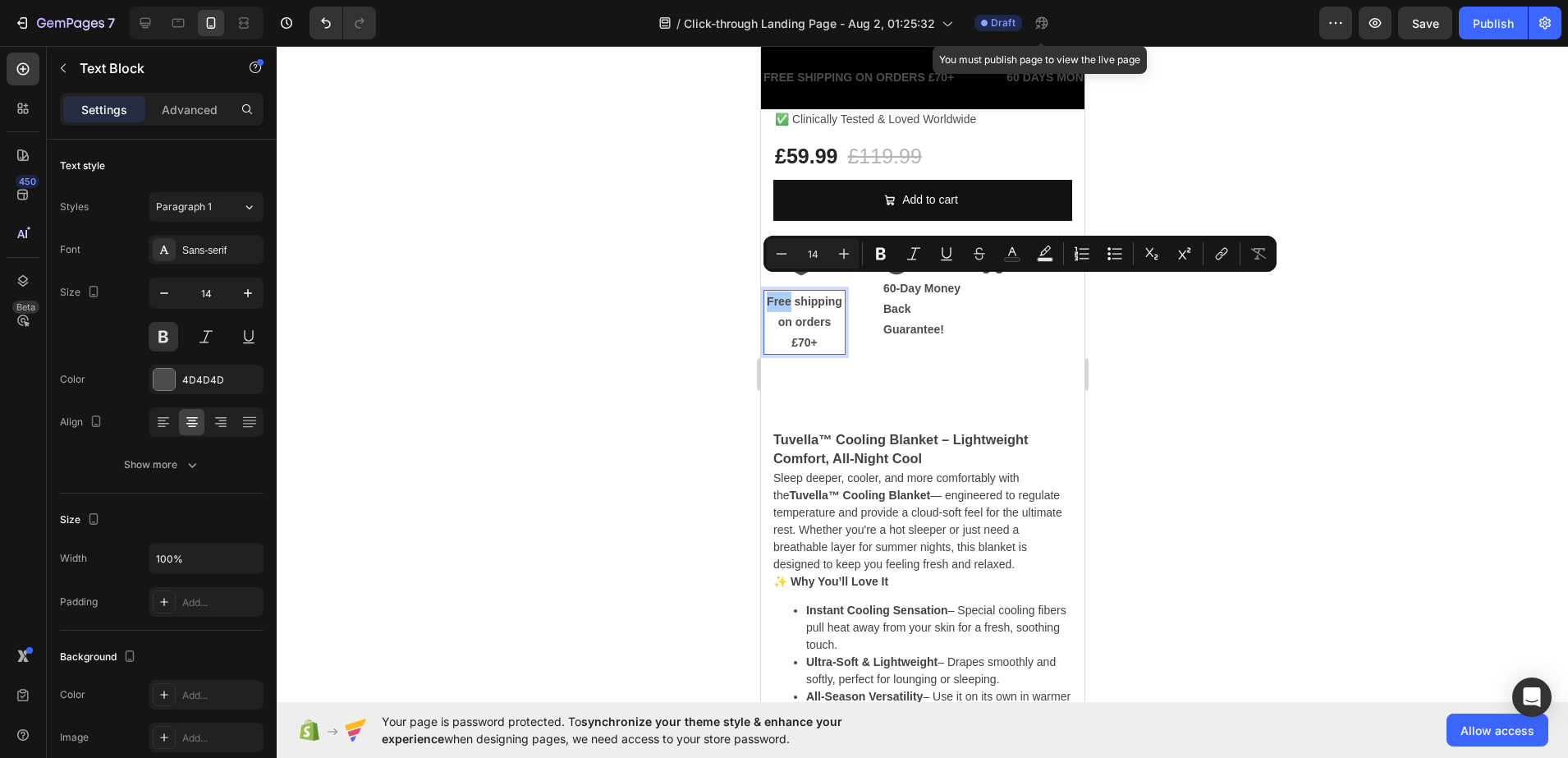 click 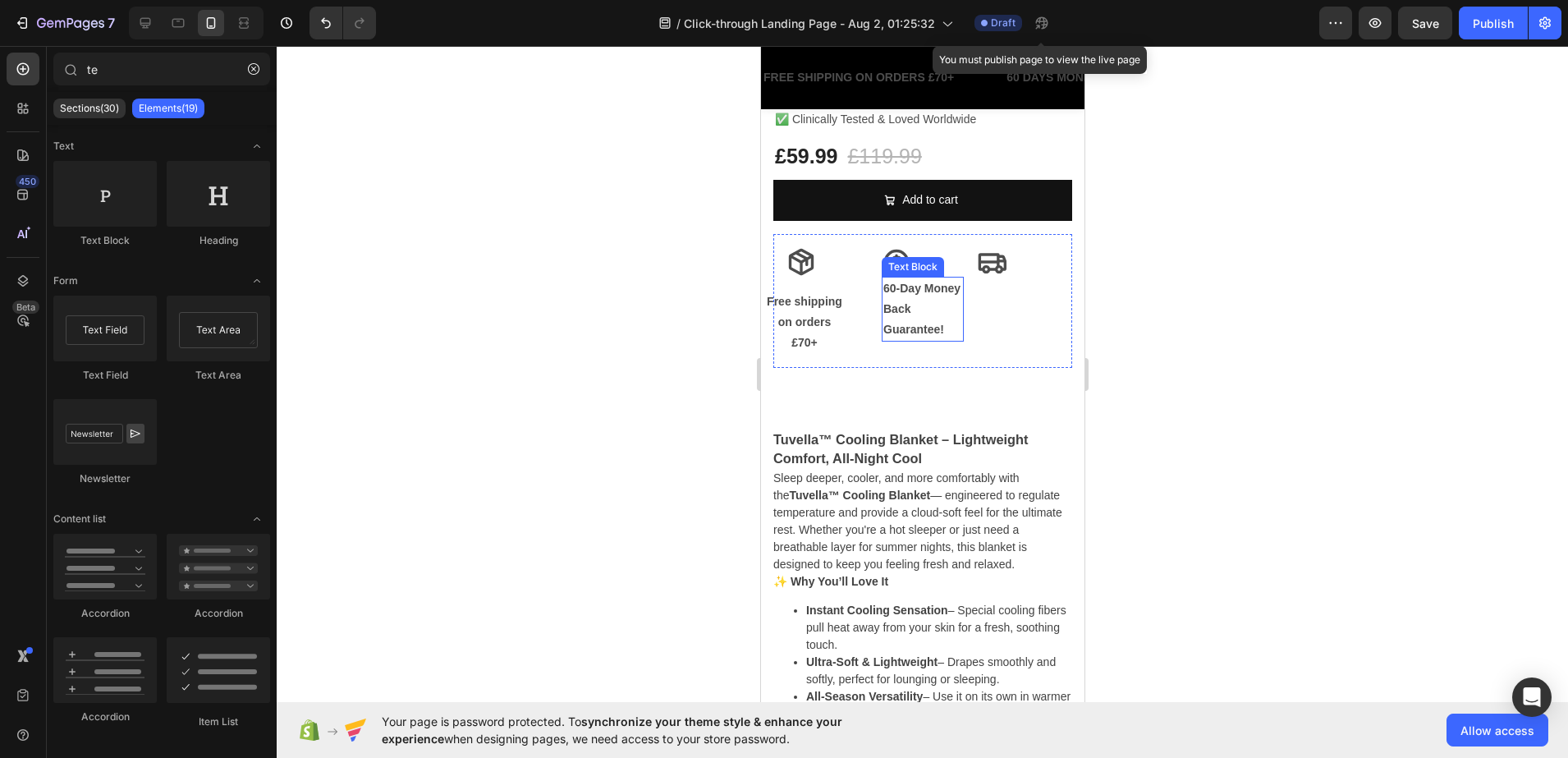 click on "60-Day Money Back Guarantee!" at bounding box center (922, 310) 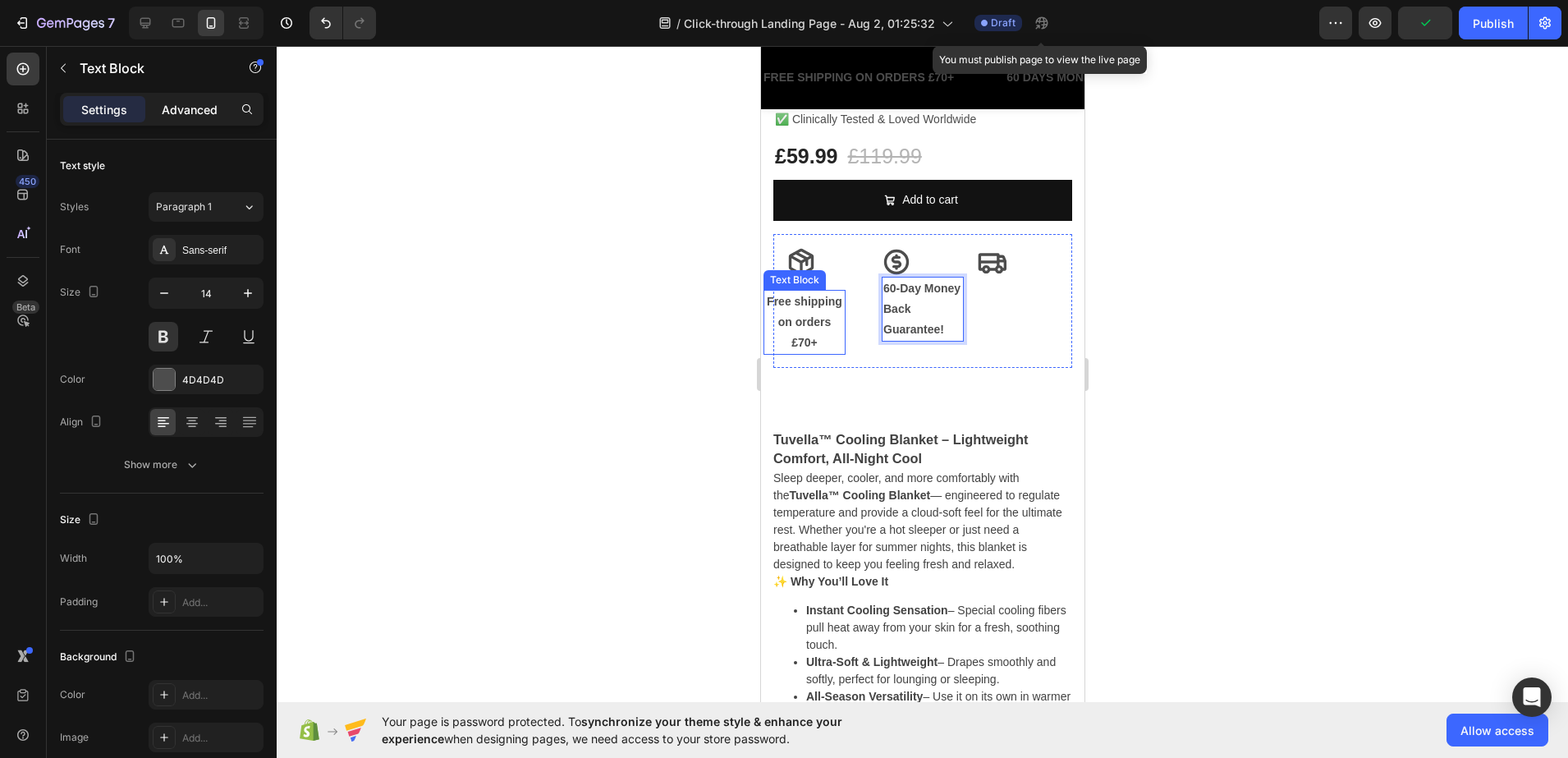 click on "Advanced" at bounding box center [190, 109] 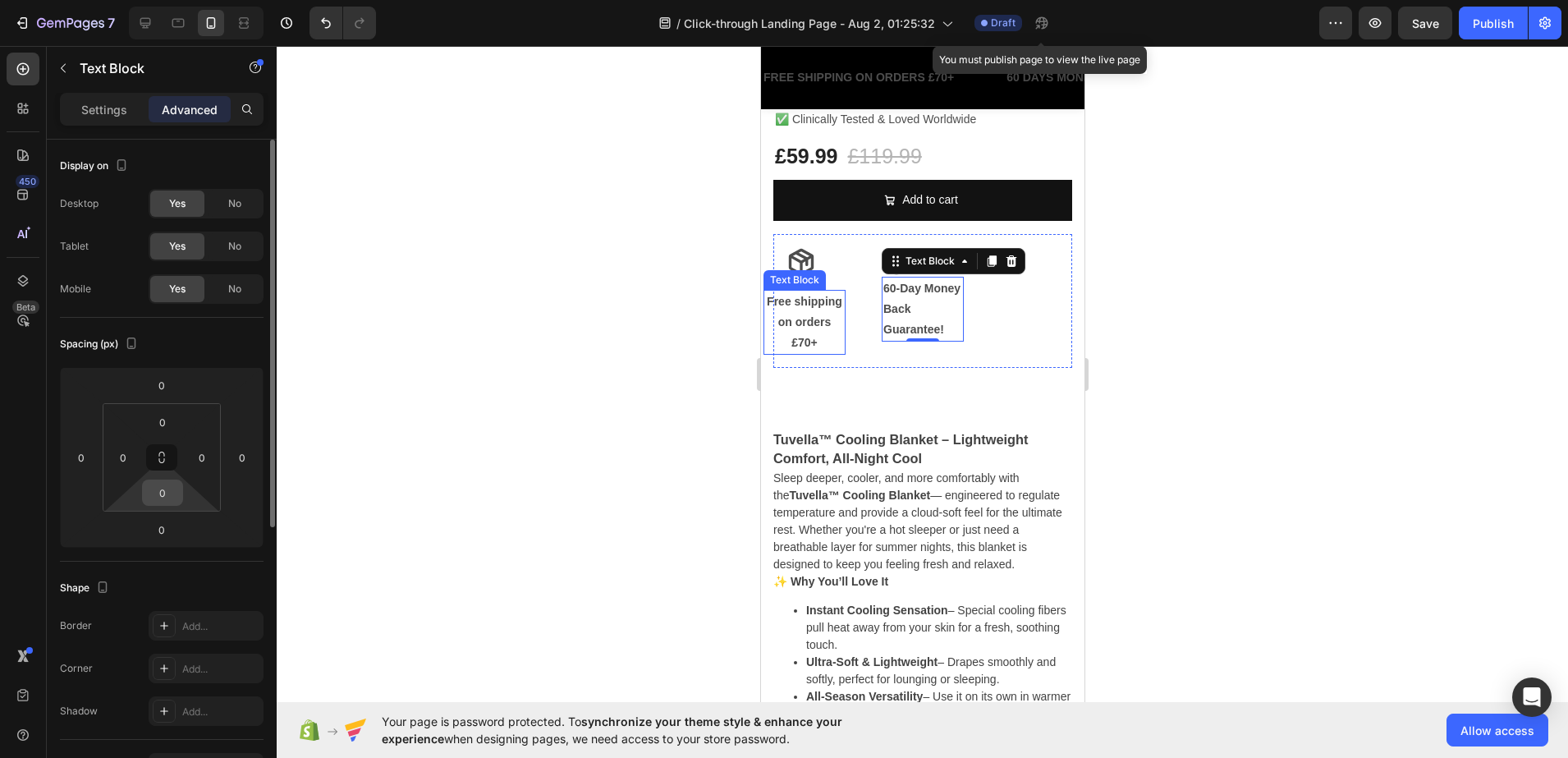 click on "0" at bounding box center [163, 493] 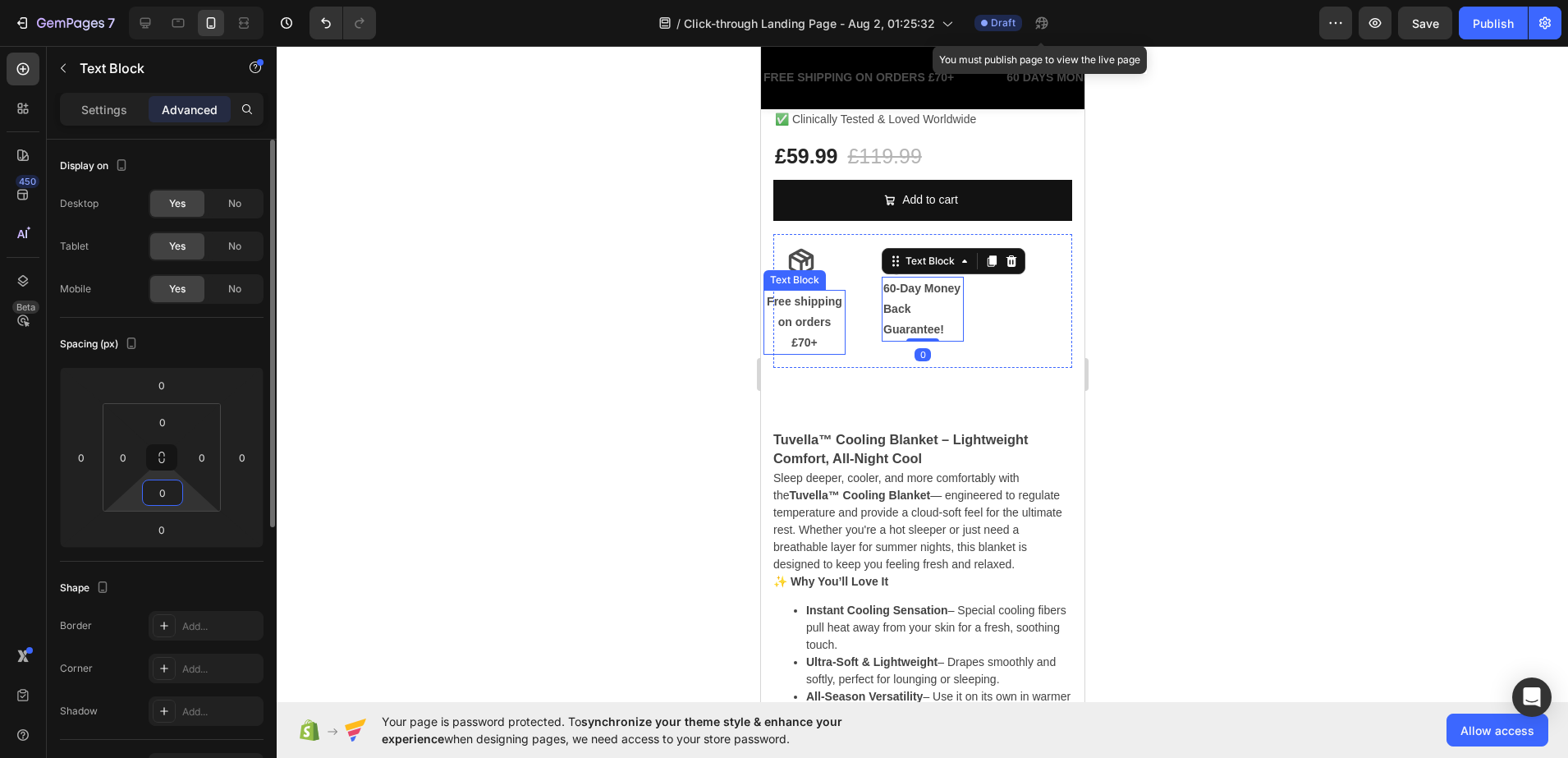 click on "0" at bounding box center [163, 493] 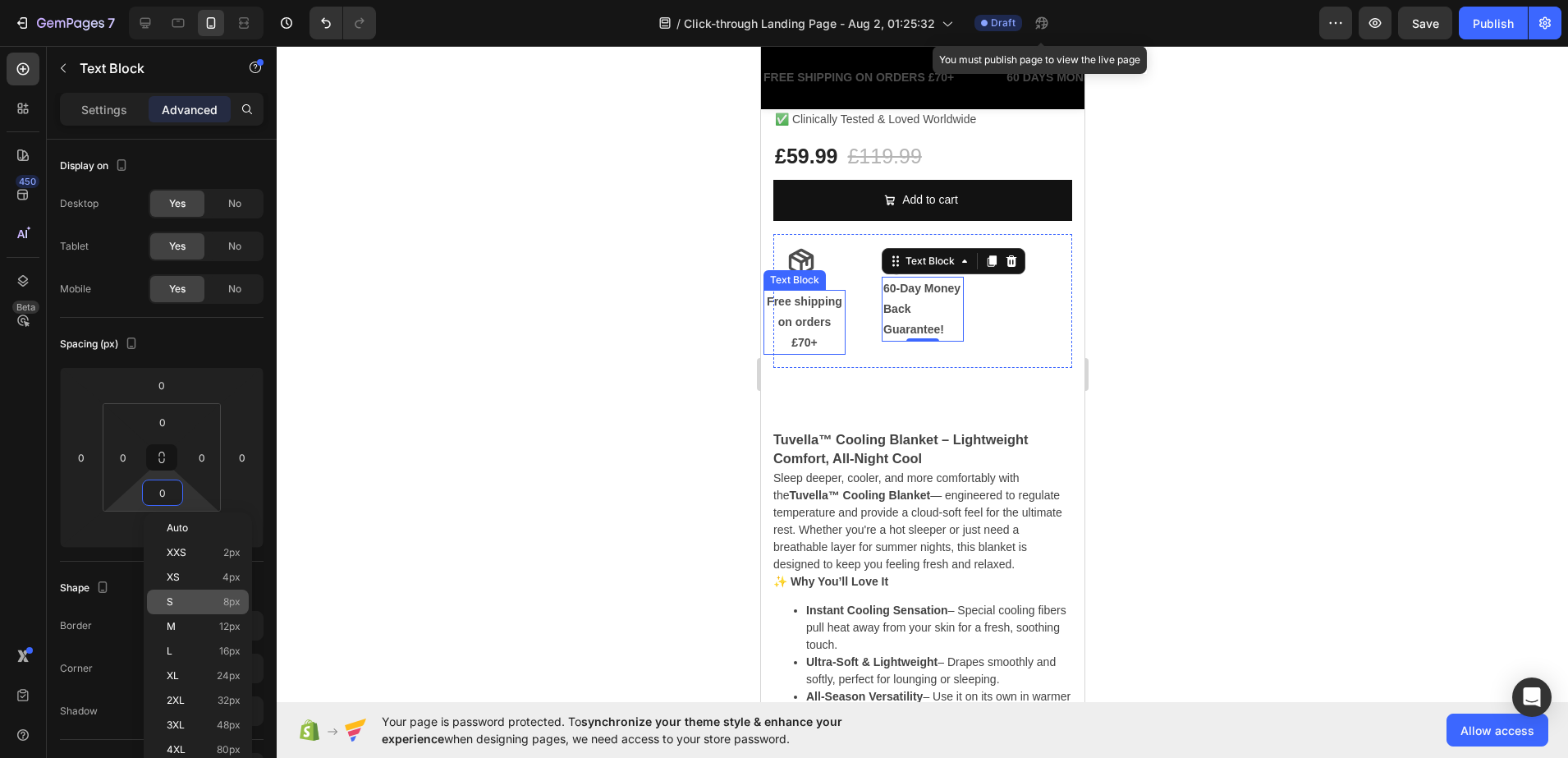 click on "S 8px" 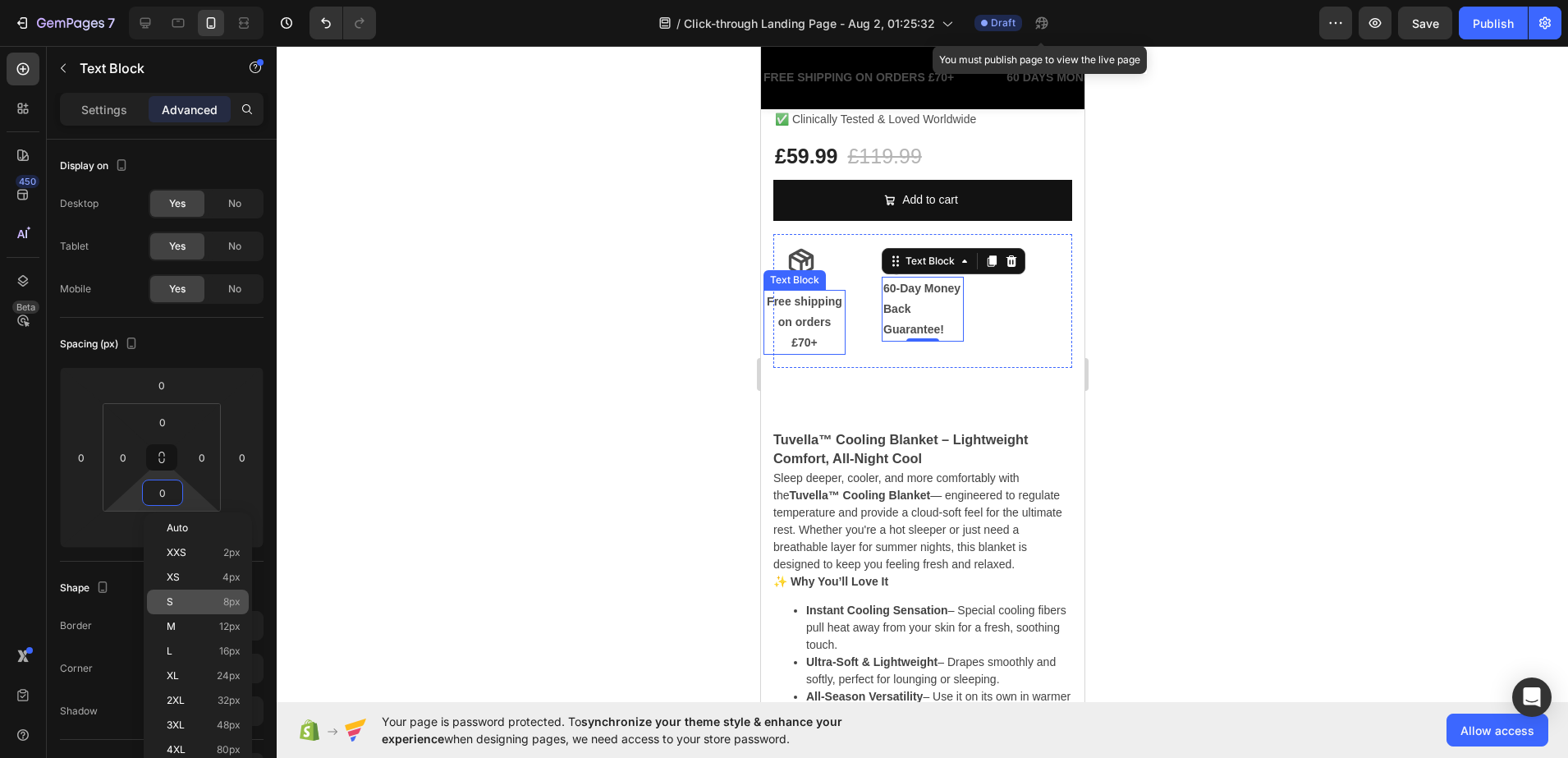 type on "8" 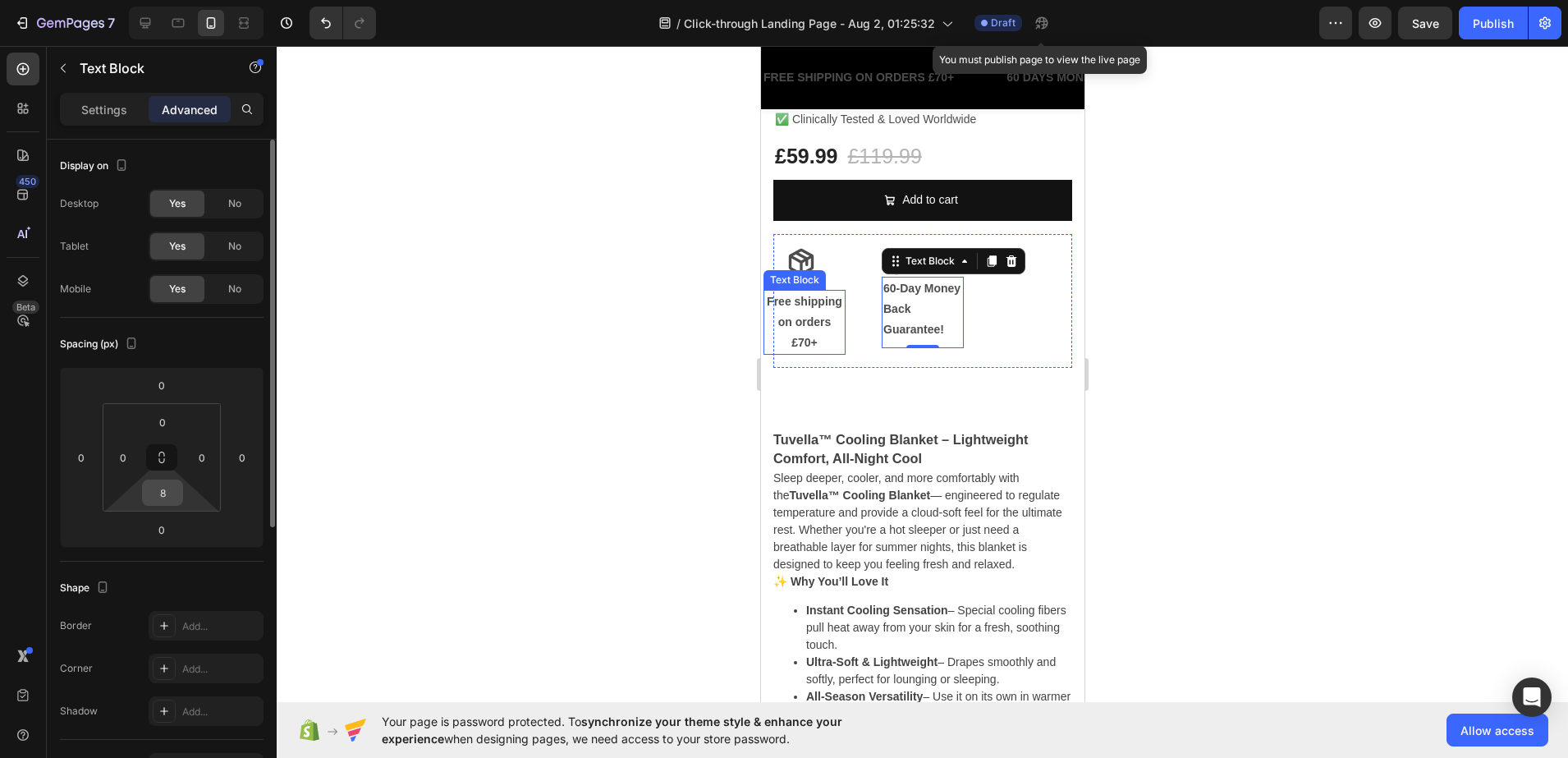 click on "8" at bounding box center (163, 493) 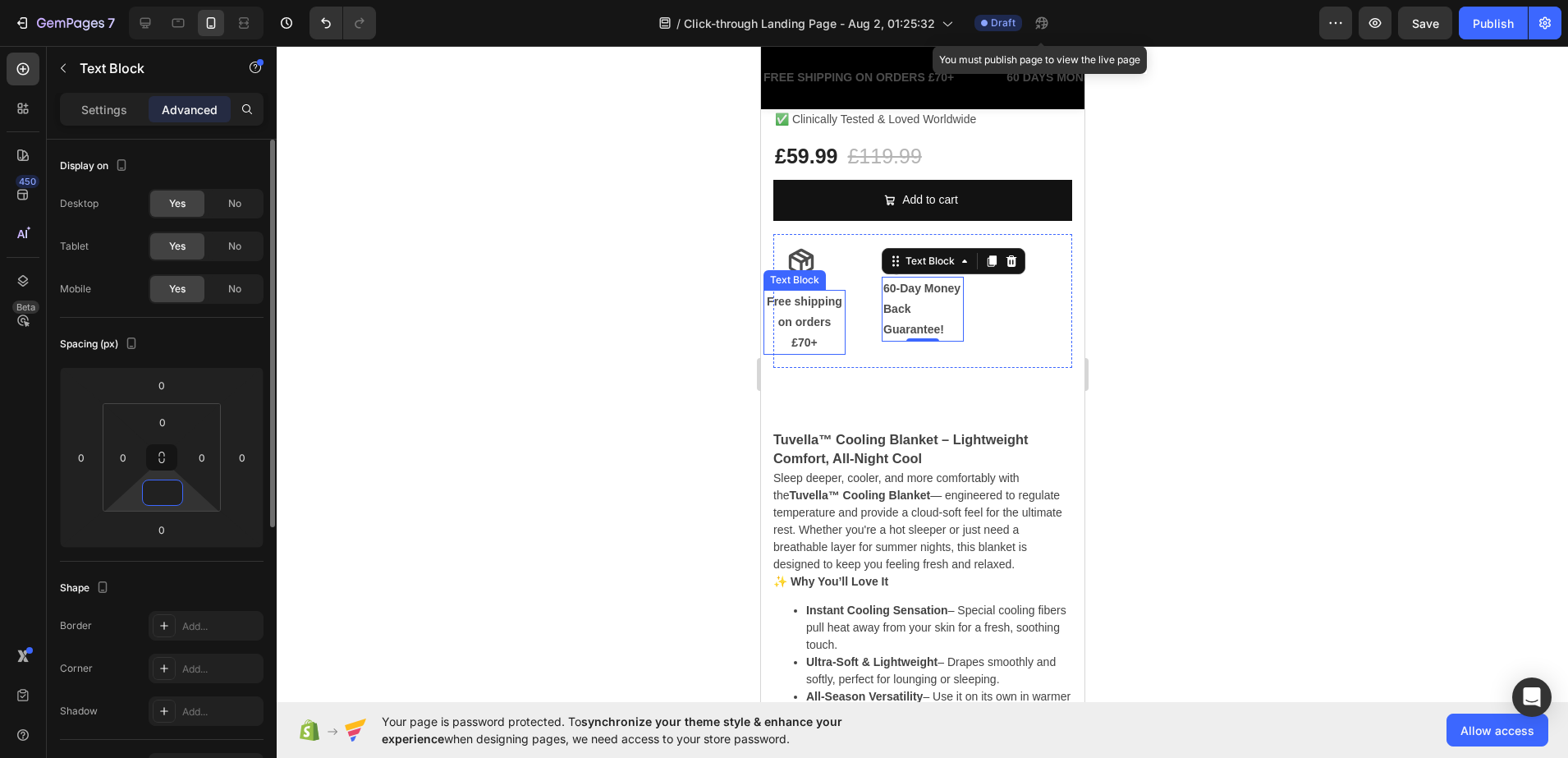 type on "0" 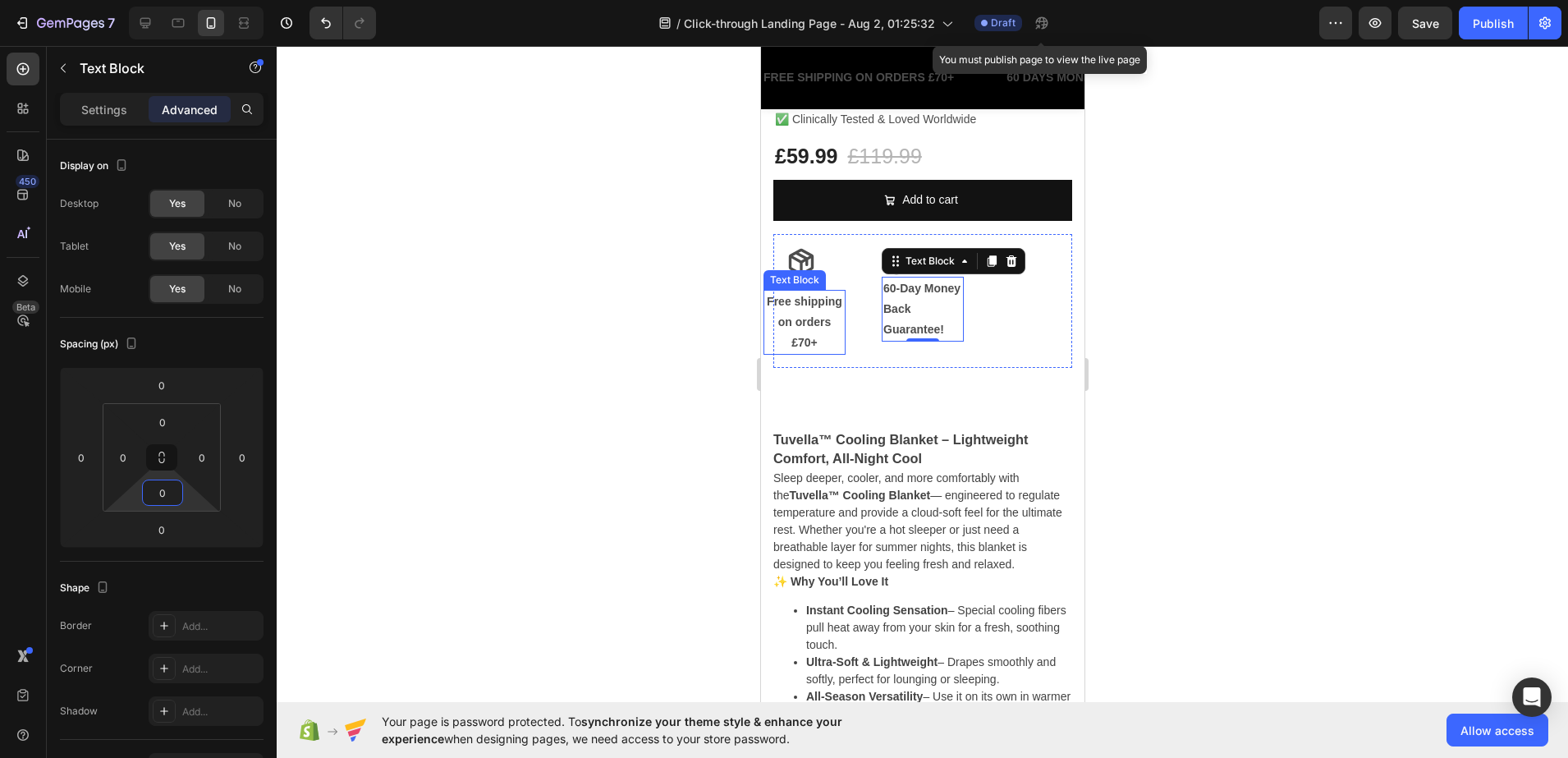 click 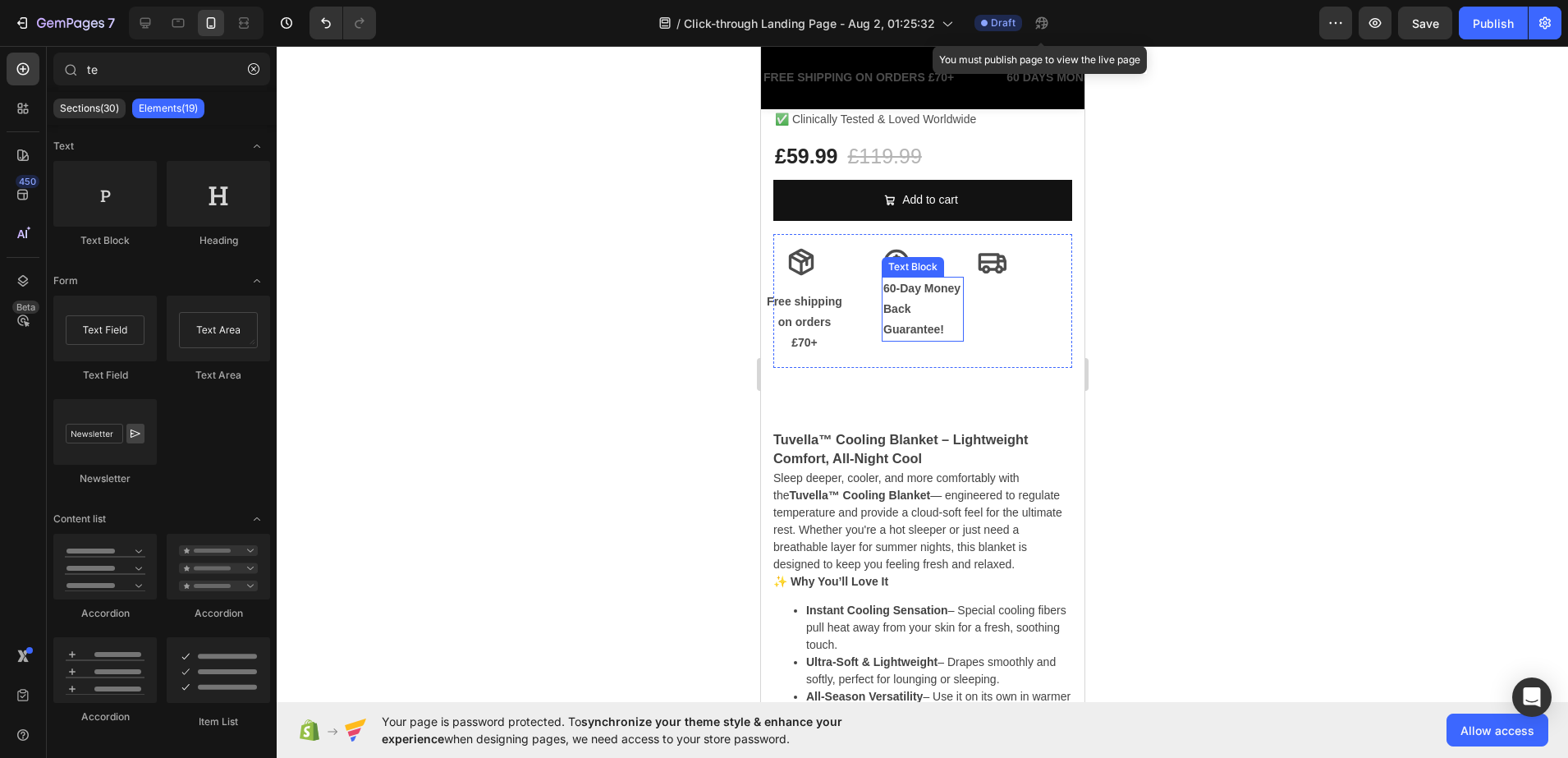 click on "60-Day Money Back Guarantee!" at bounding box center [922, 310] 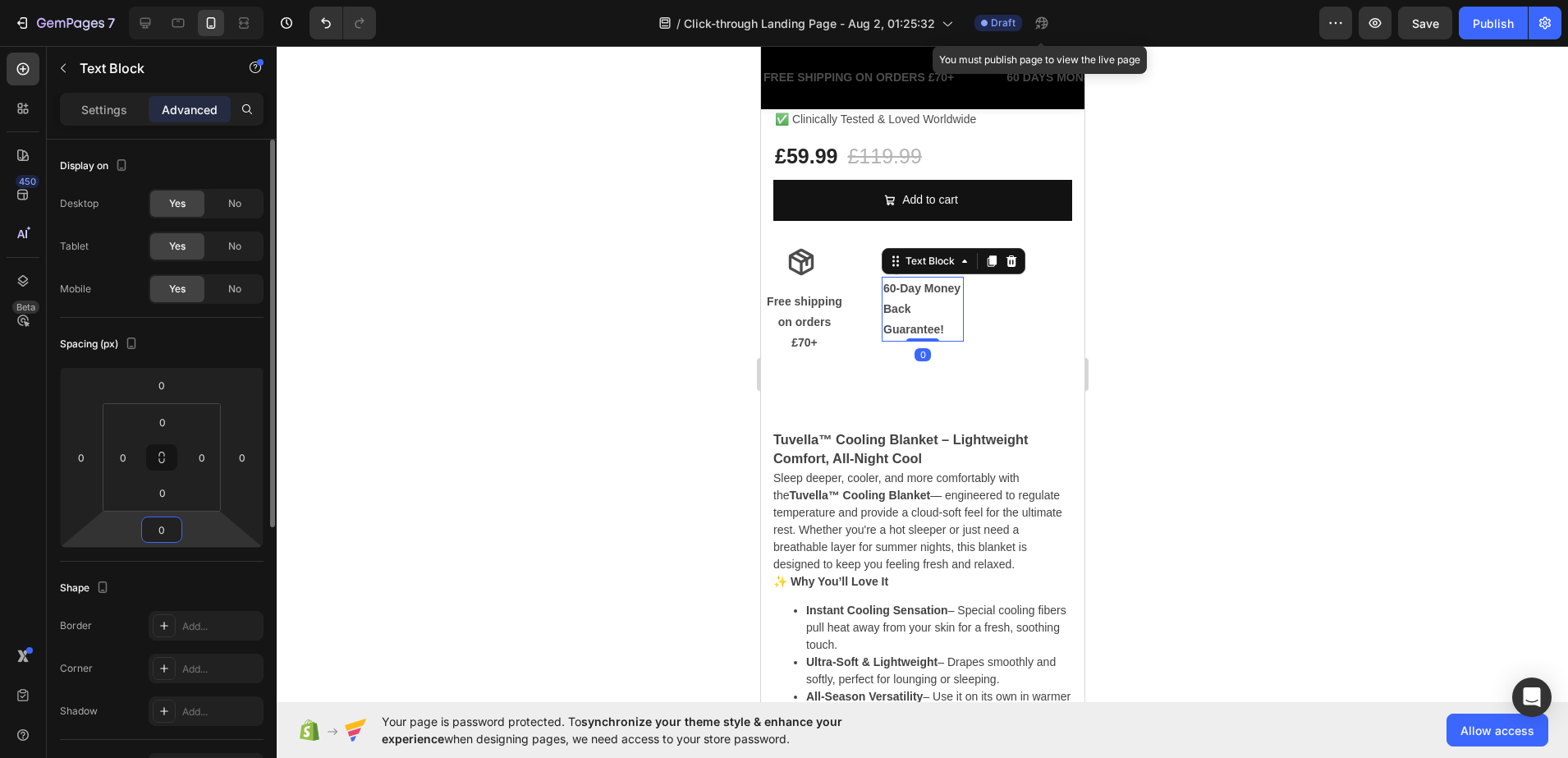 click on "0" at bounding box center (162, 530) 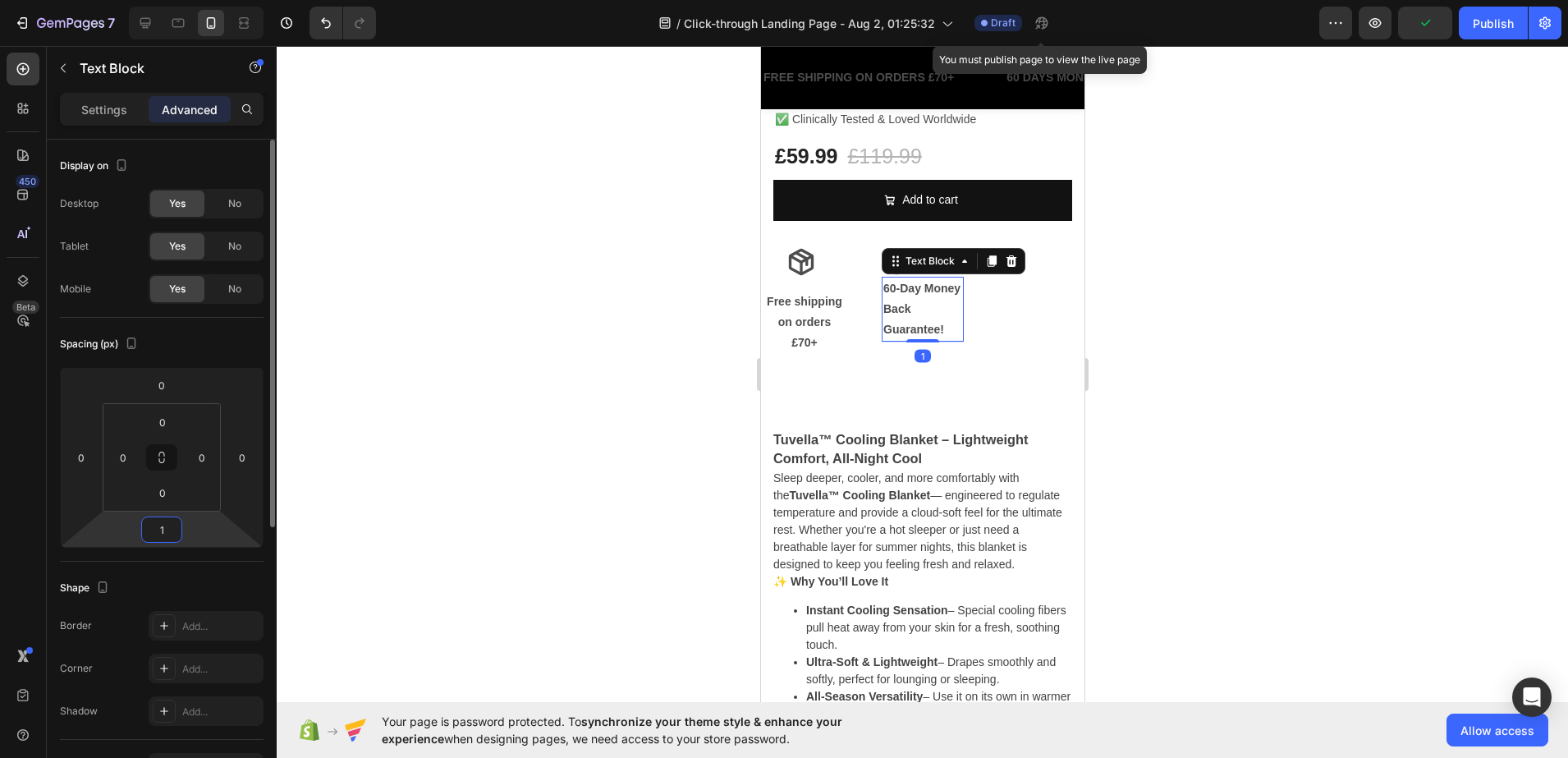 type on "12" 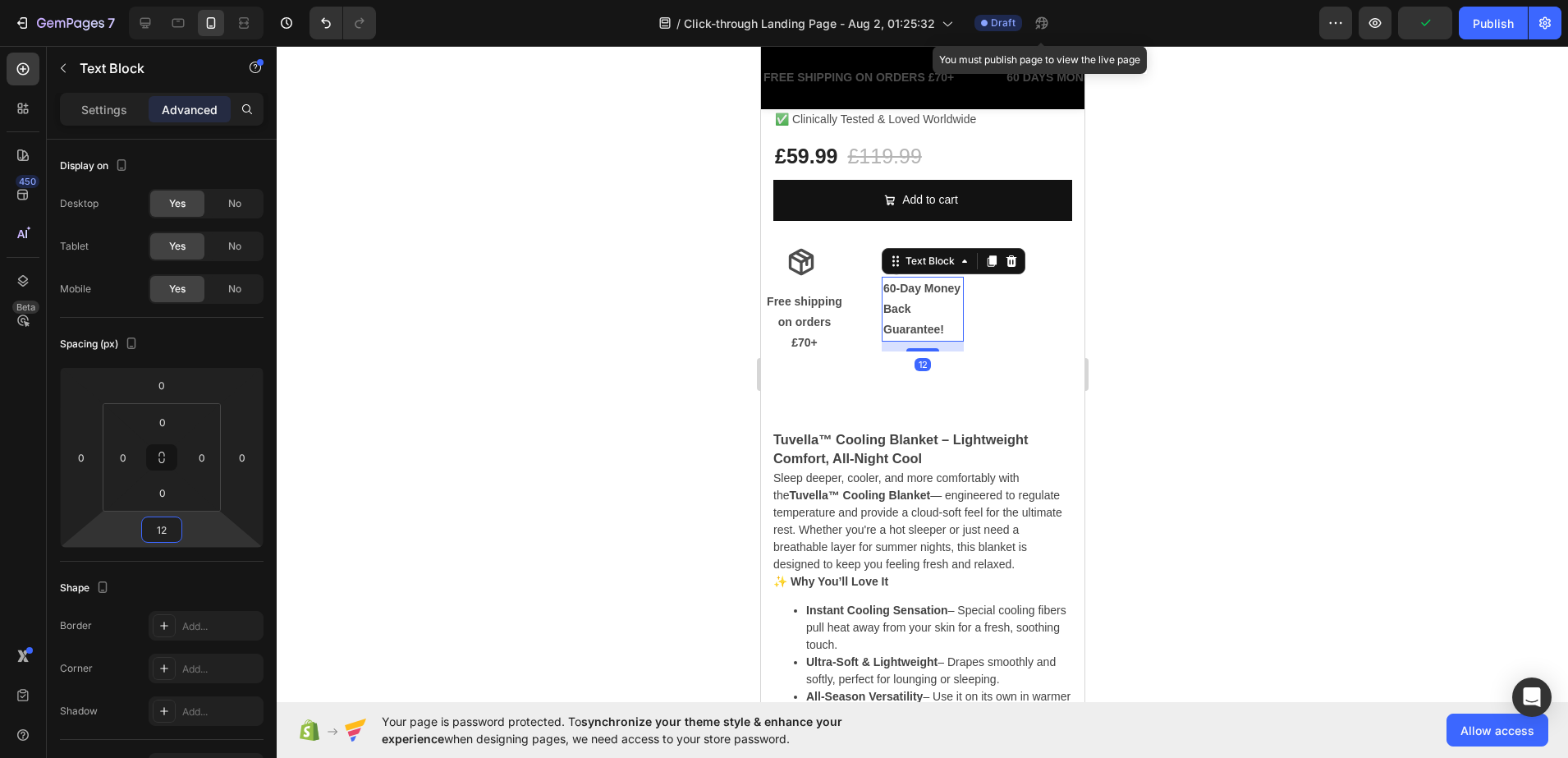 click 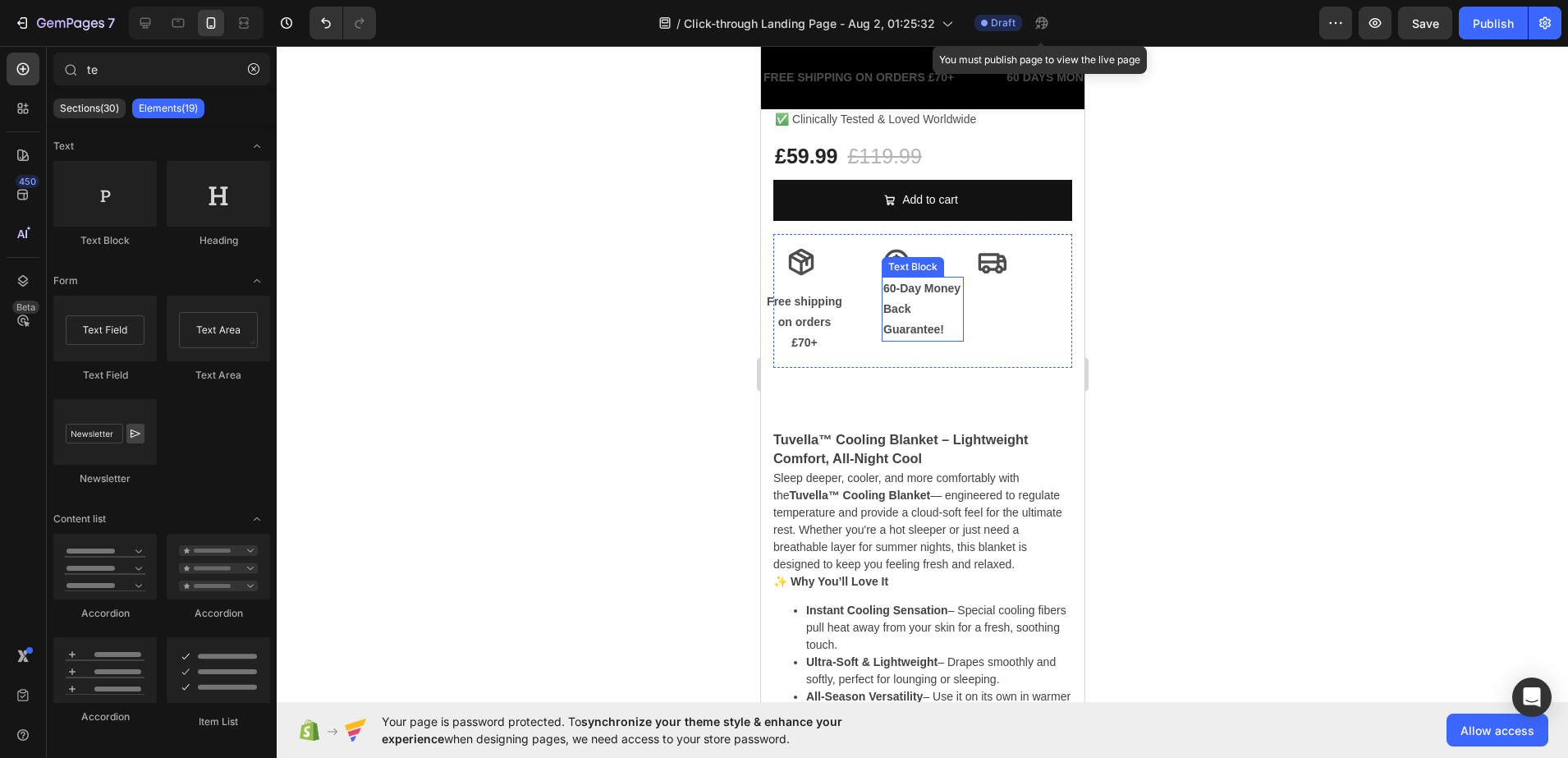 click on "60-Day Money Back Guarantee!" at bounding box center (922, 310) 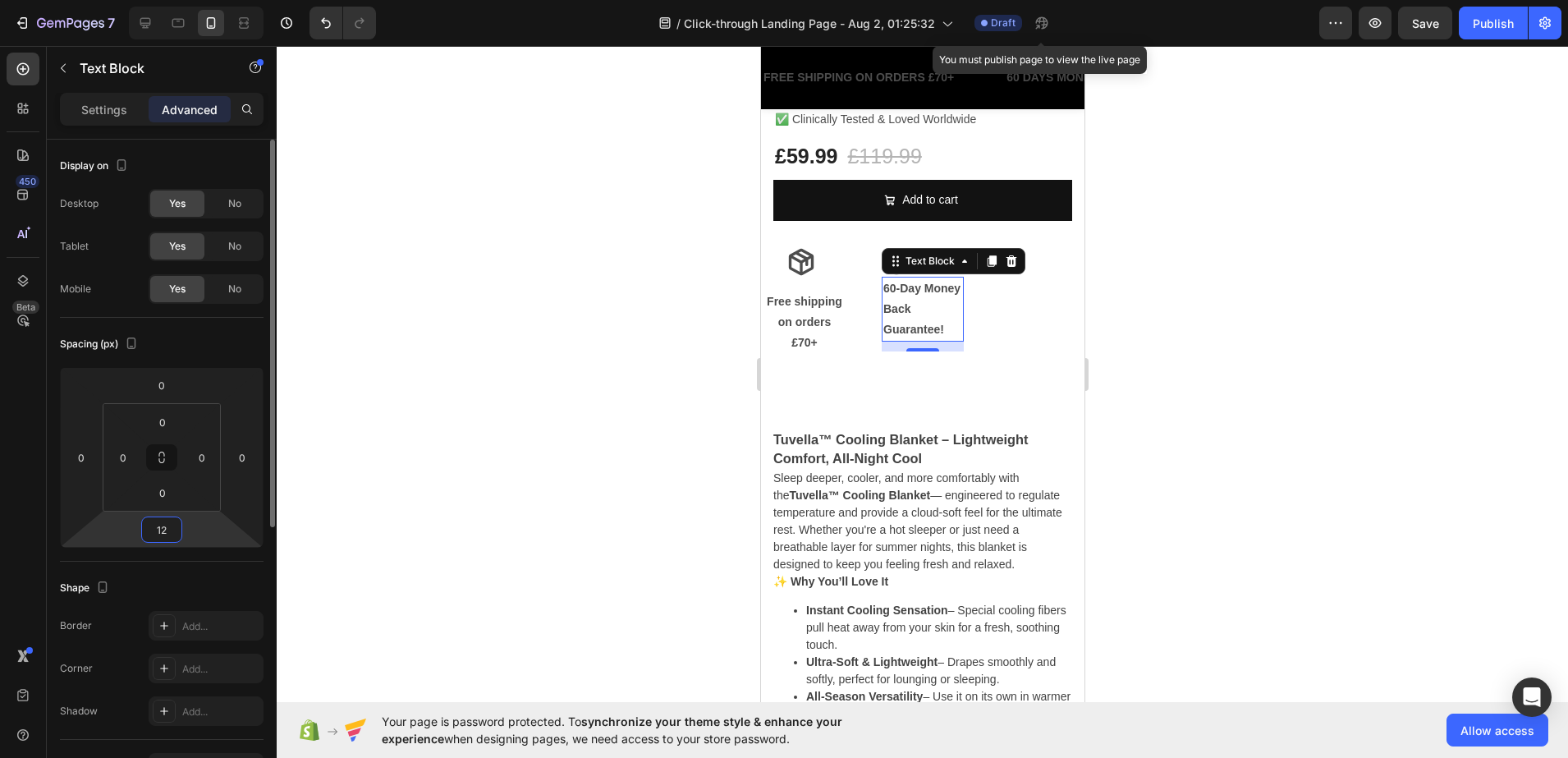 click on "12" at bounding box center [162, 530] 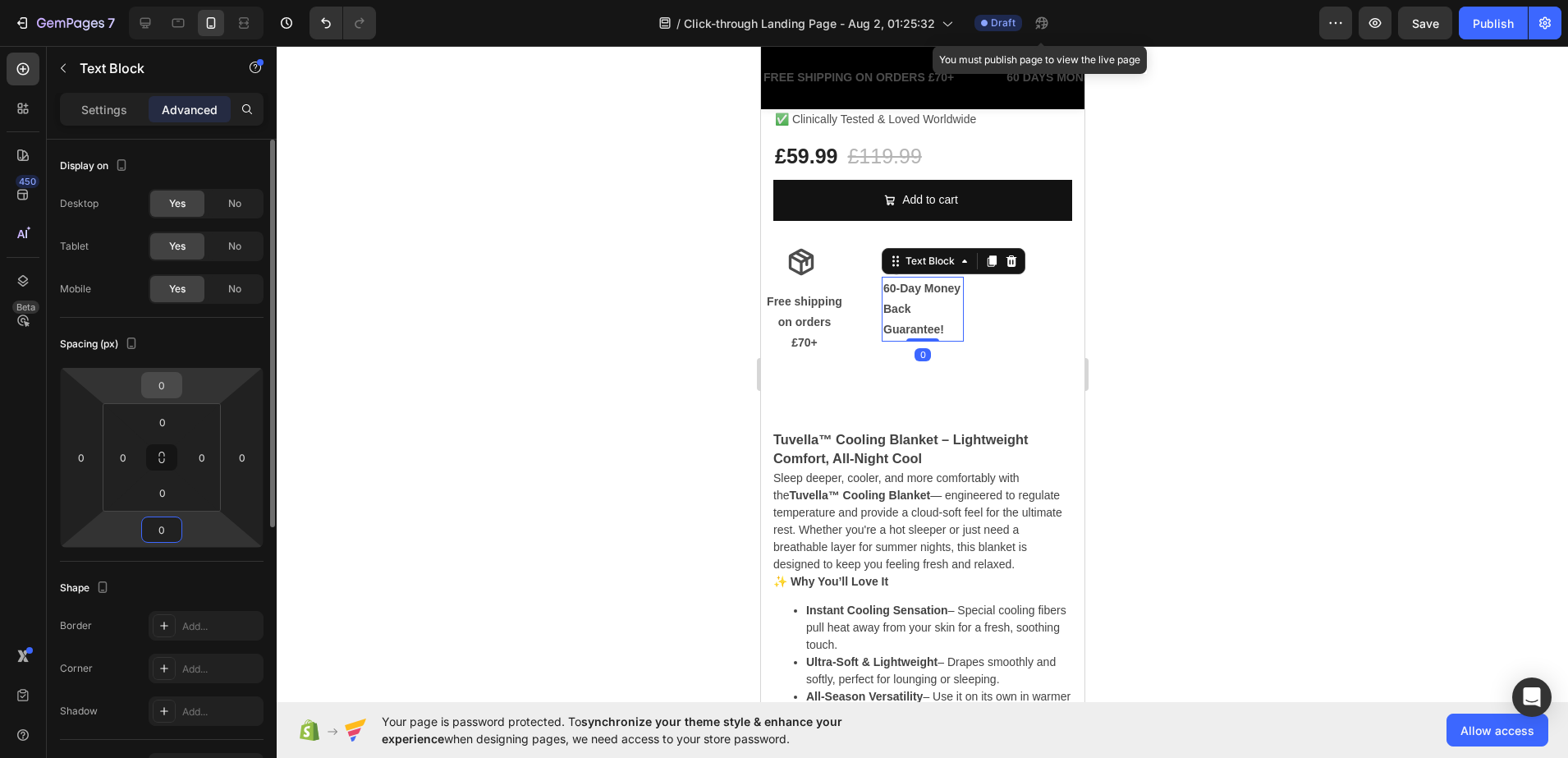type on "0" 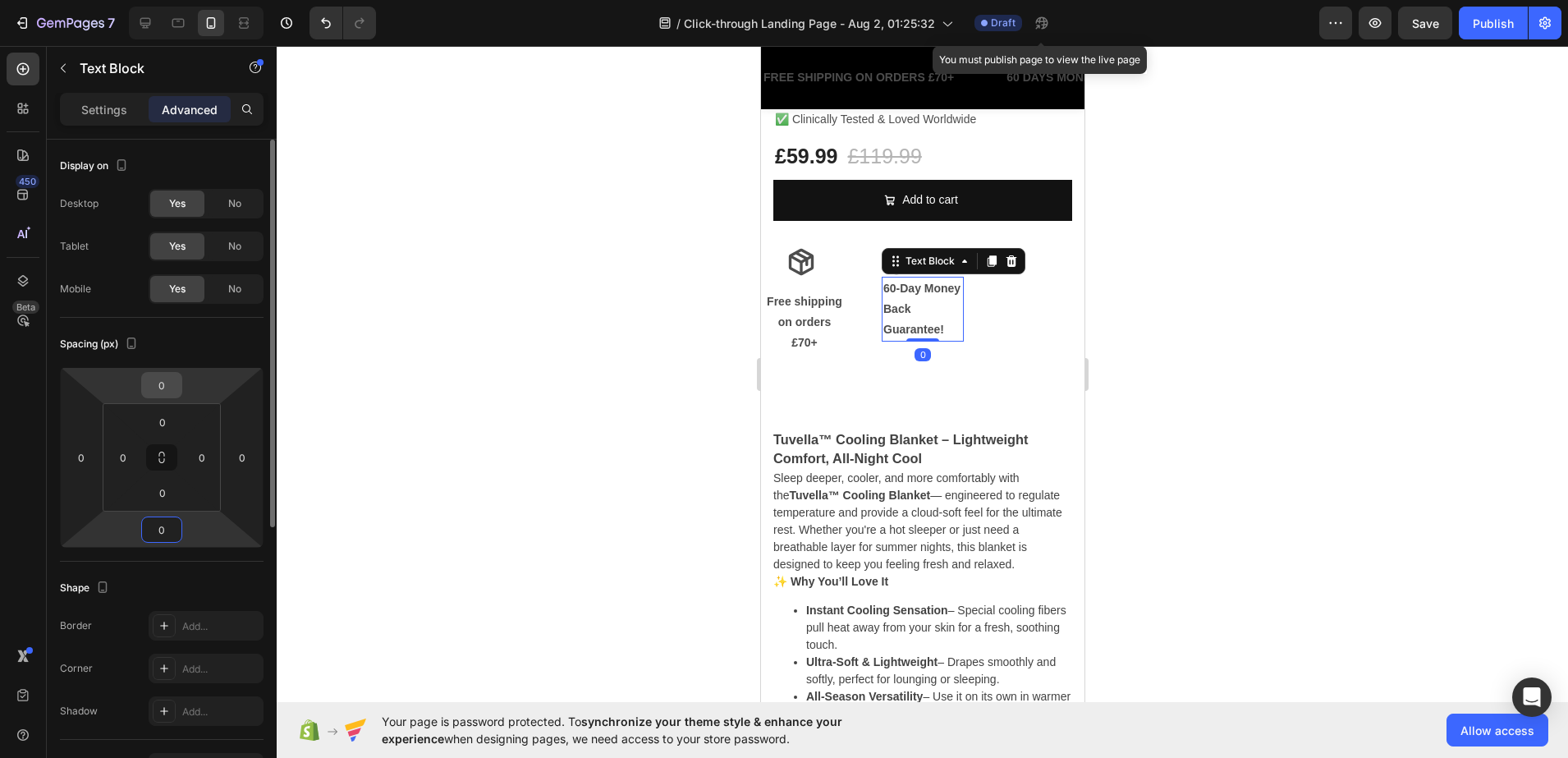 click on "0" at bounding box center [162, 385] 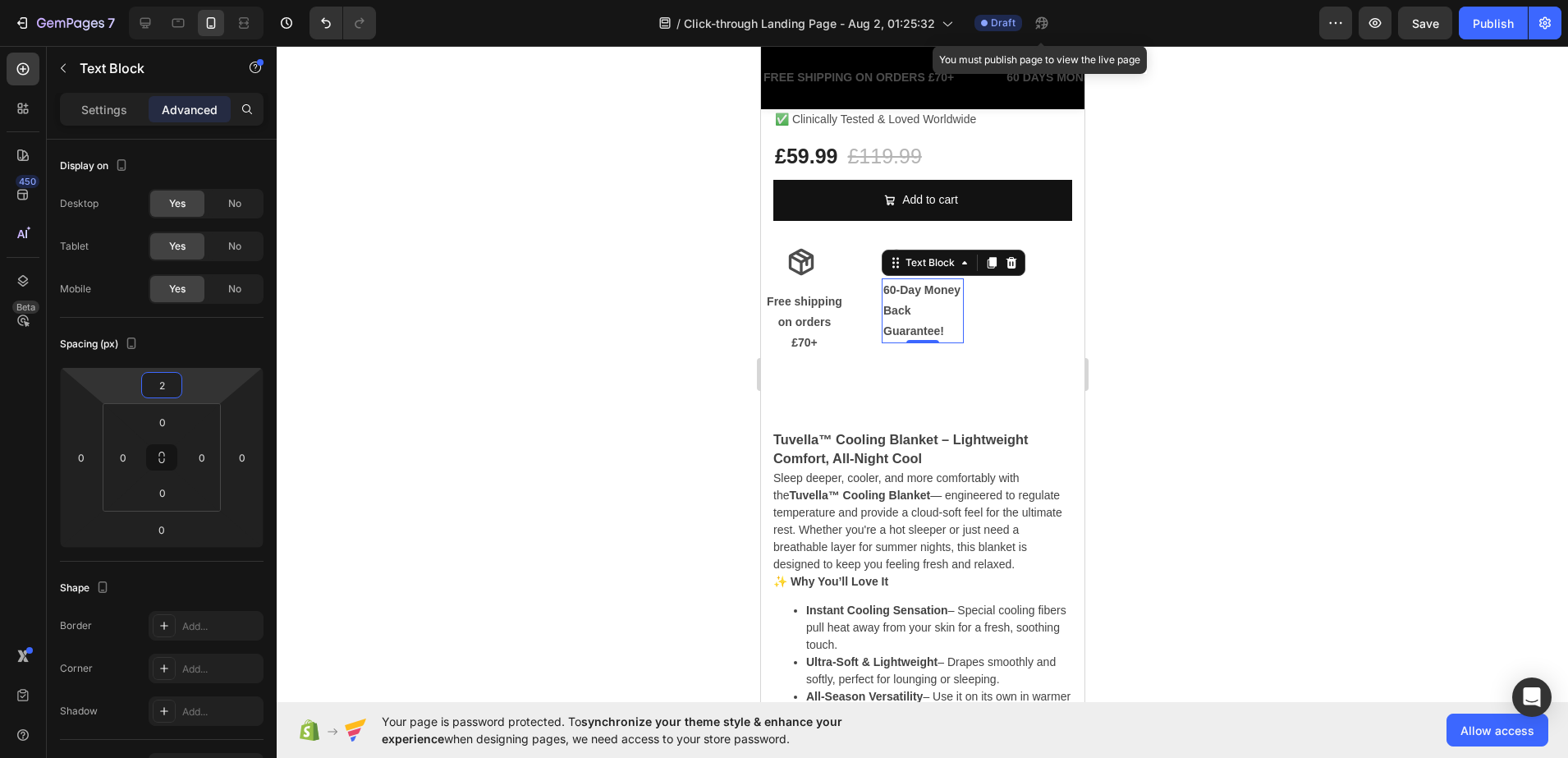 type on "20" 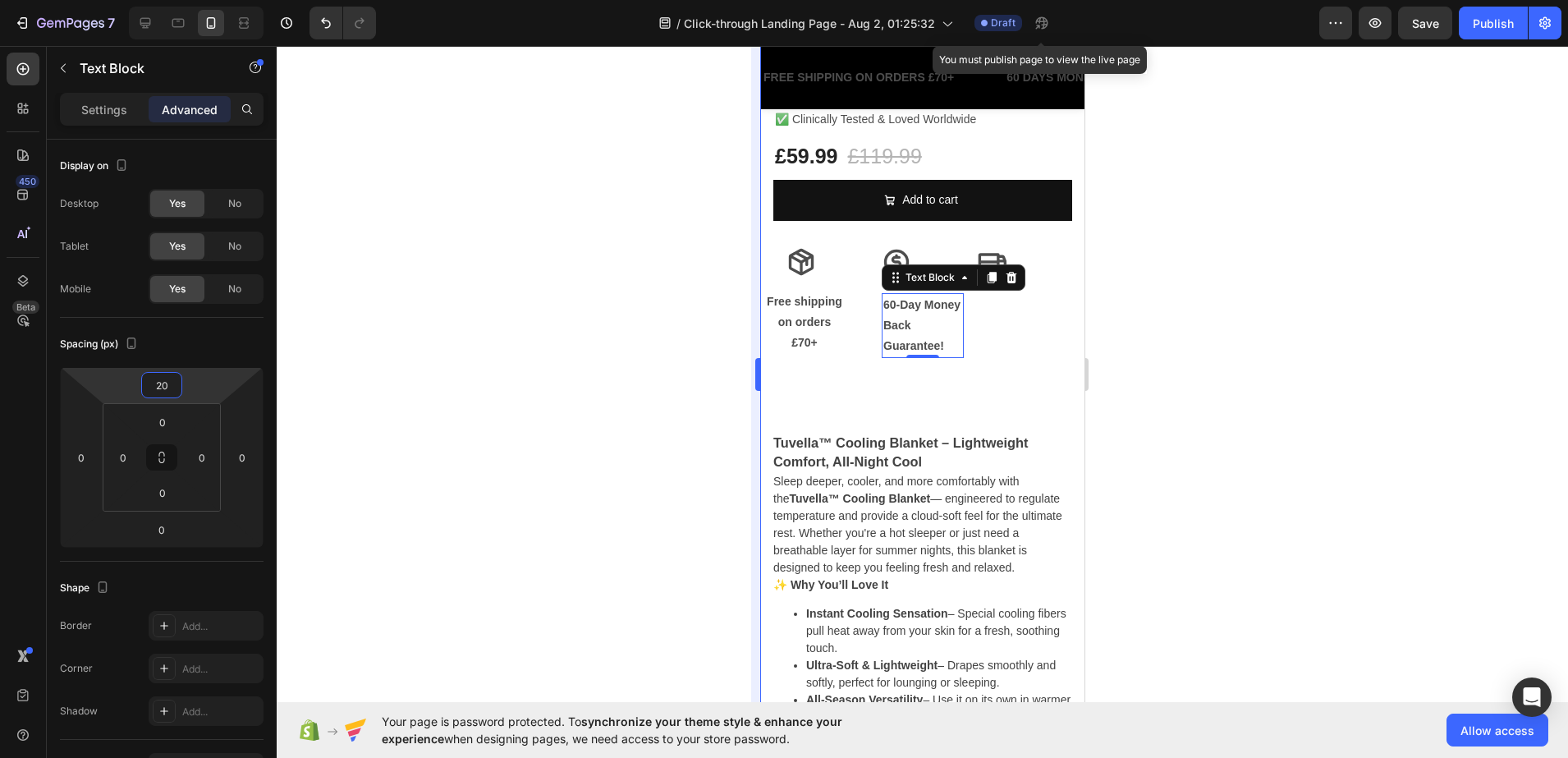 click 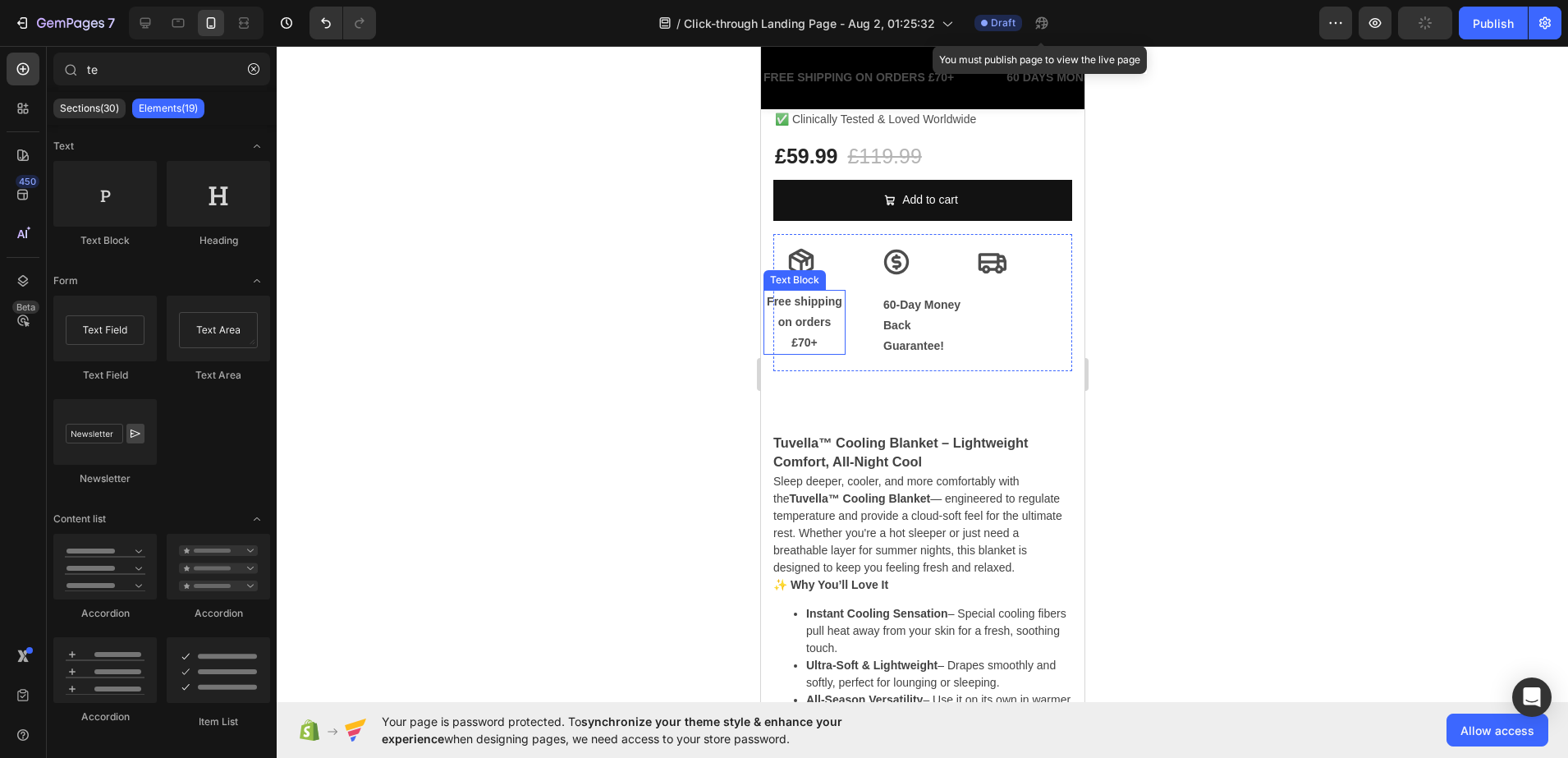 click on "Free shipping" at bounding box center (804, 301) 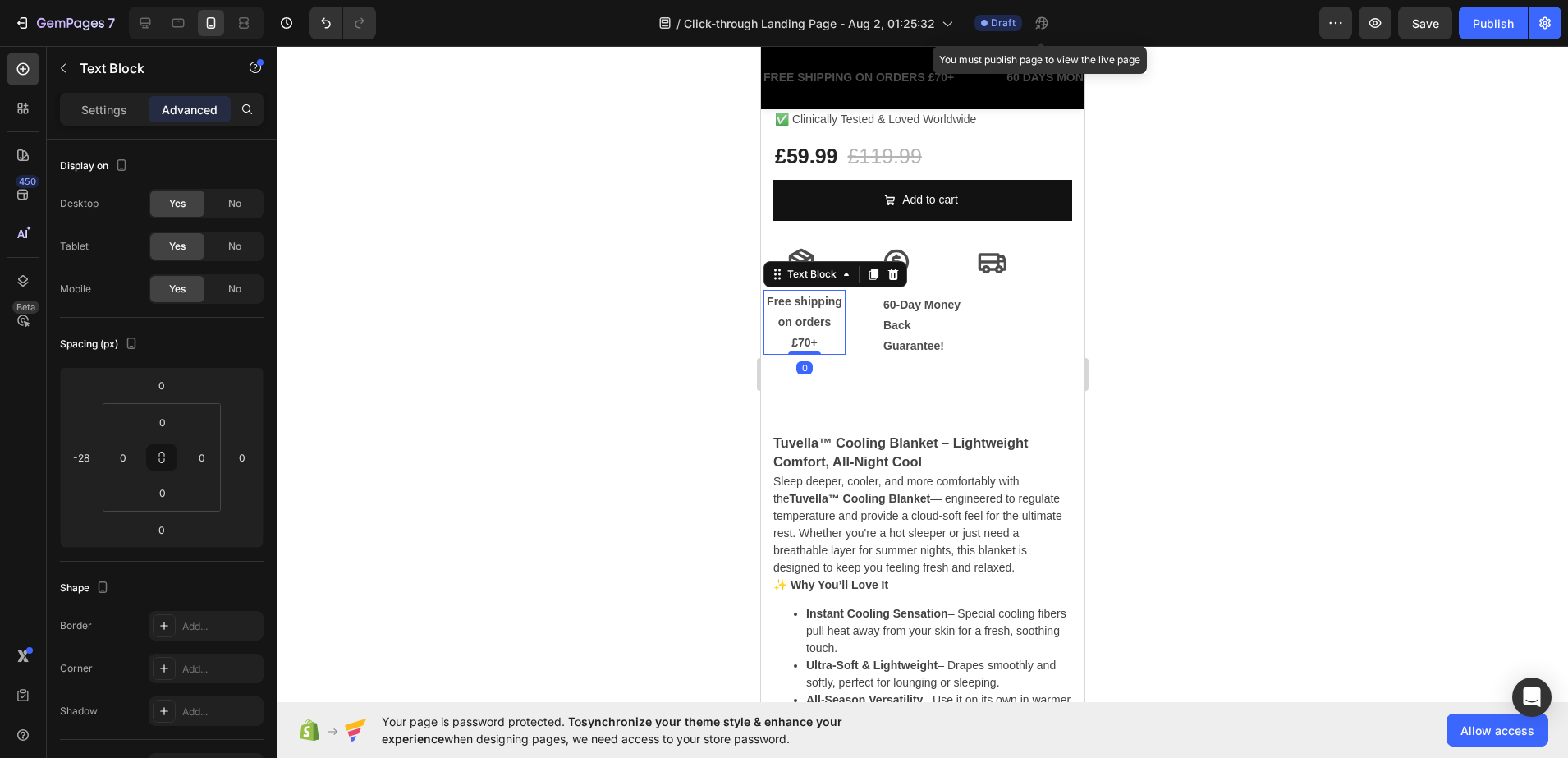 click 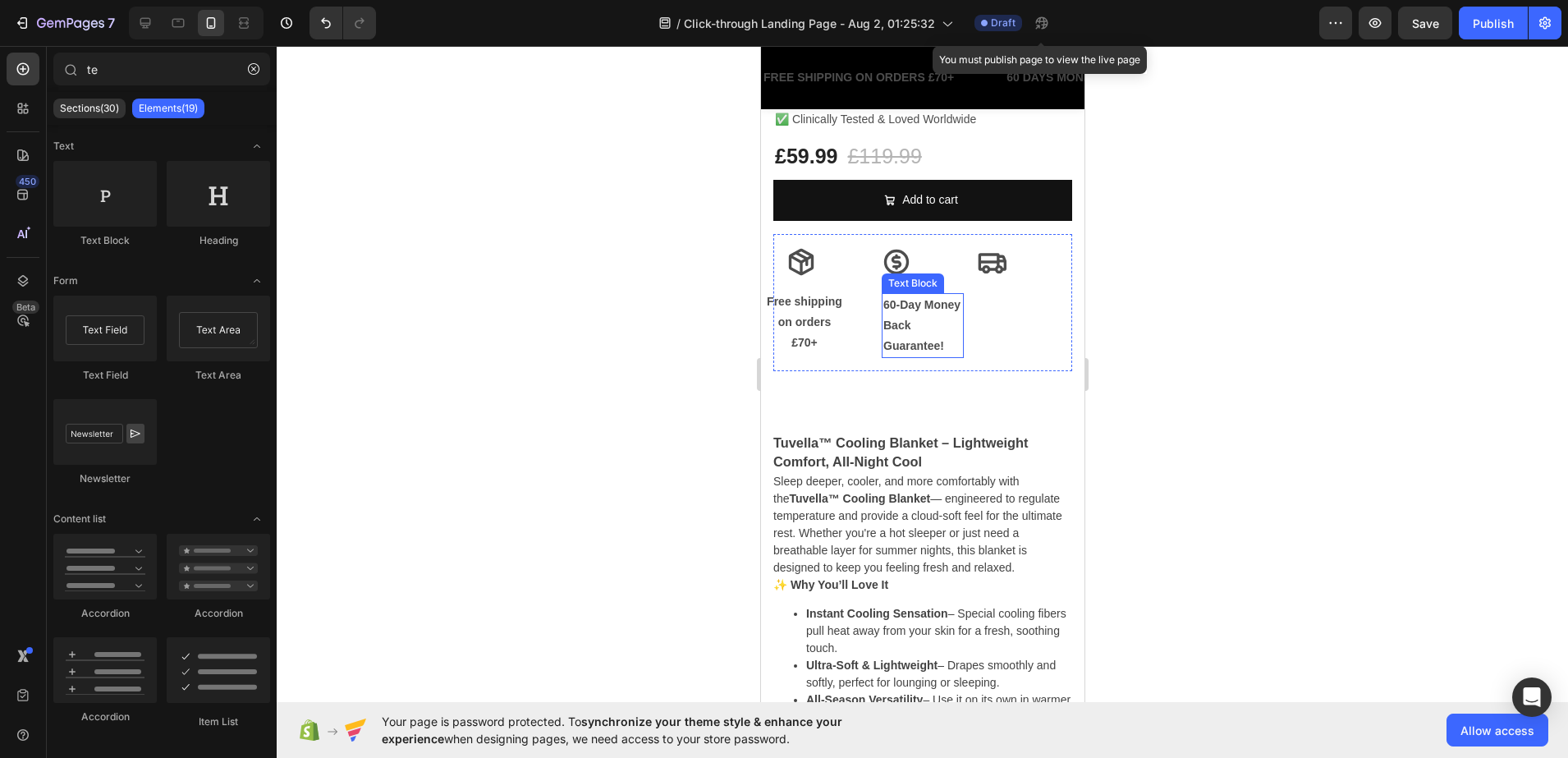 click on "60-Day Money Back Guarantee!" at bounding box center [922, 326] 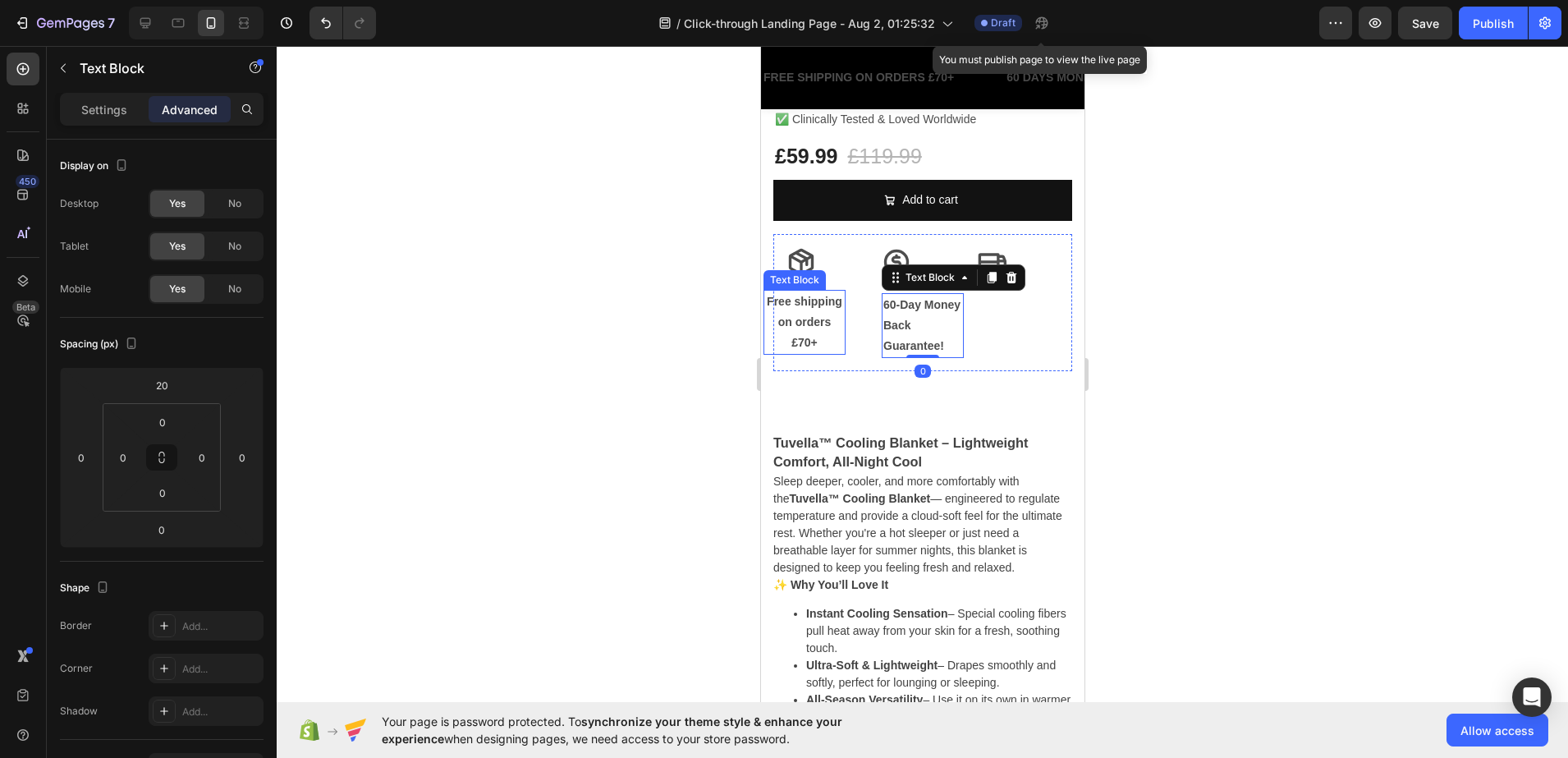 click on "Free shipping" at bounding box center [804, 301] 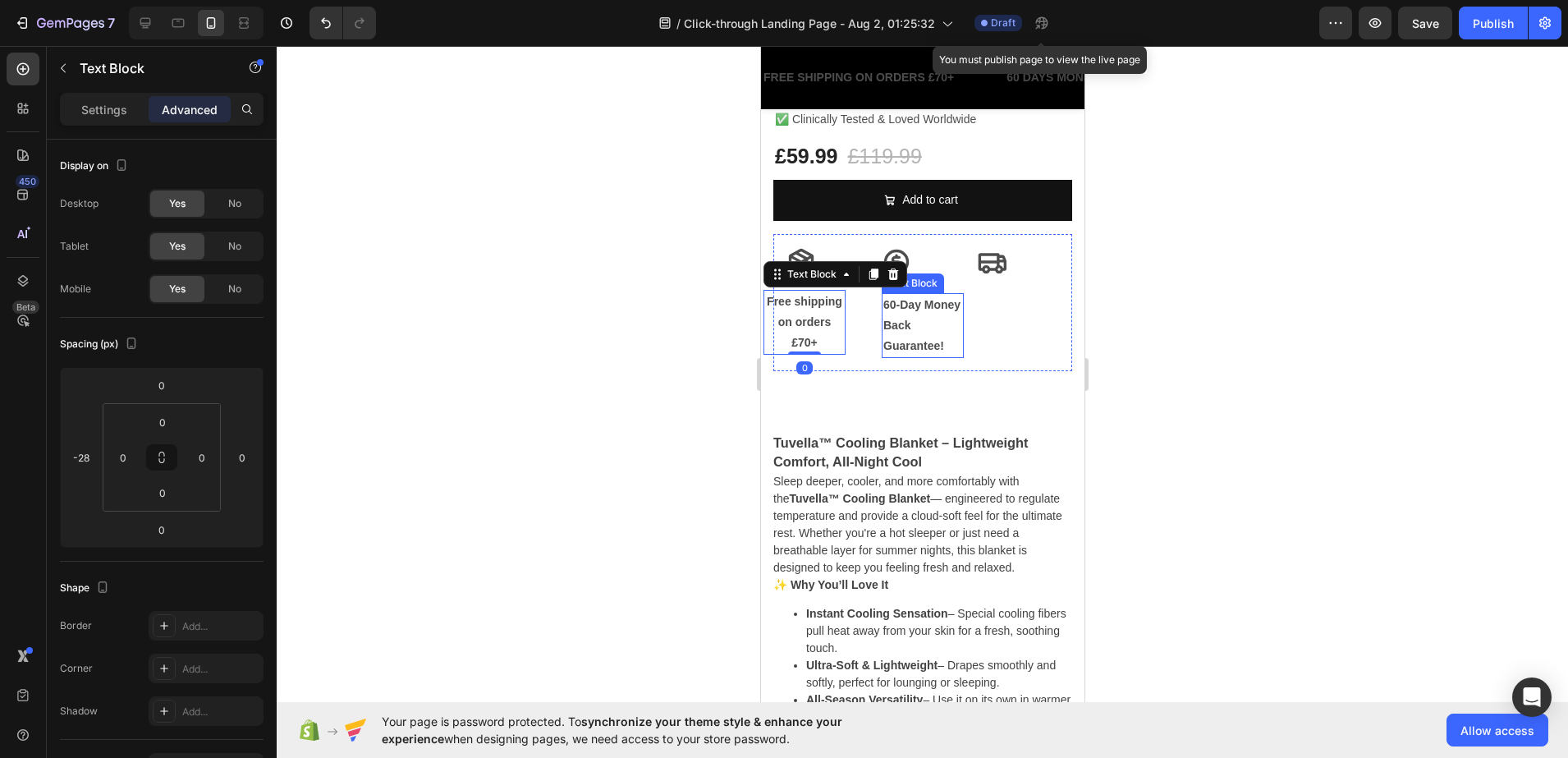 click on "60-Day Money Back Guarantee!" at bounding box center [922, 326] 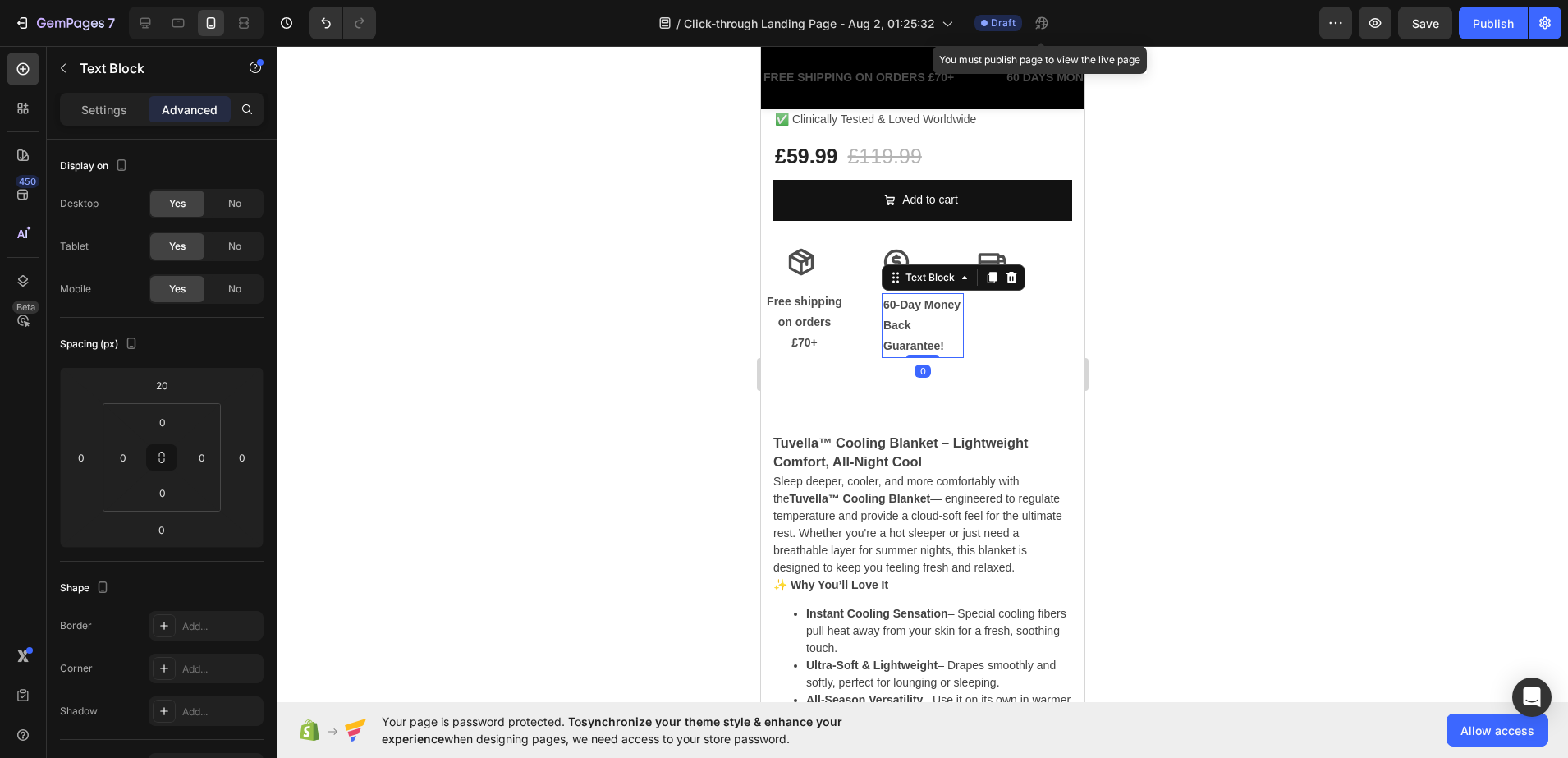 click 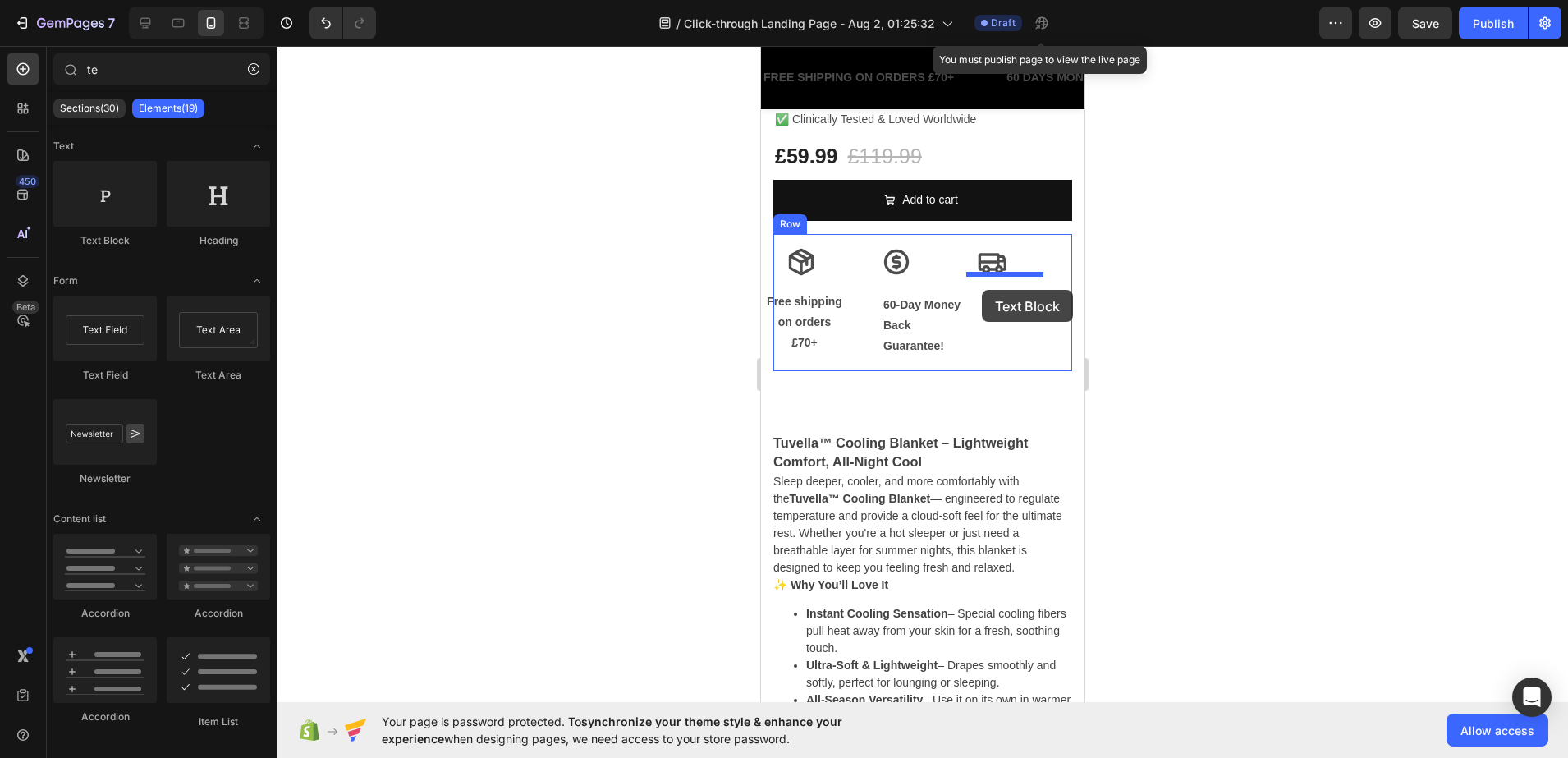 drag, startPoint x: 892, startPoint y: 241, endPoint x: 981, endPoint y: 290, distance: 101.59724 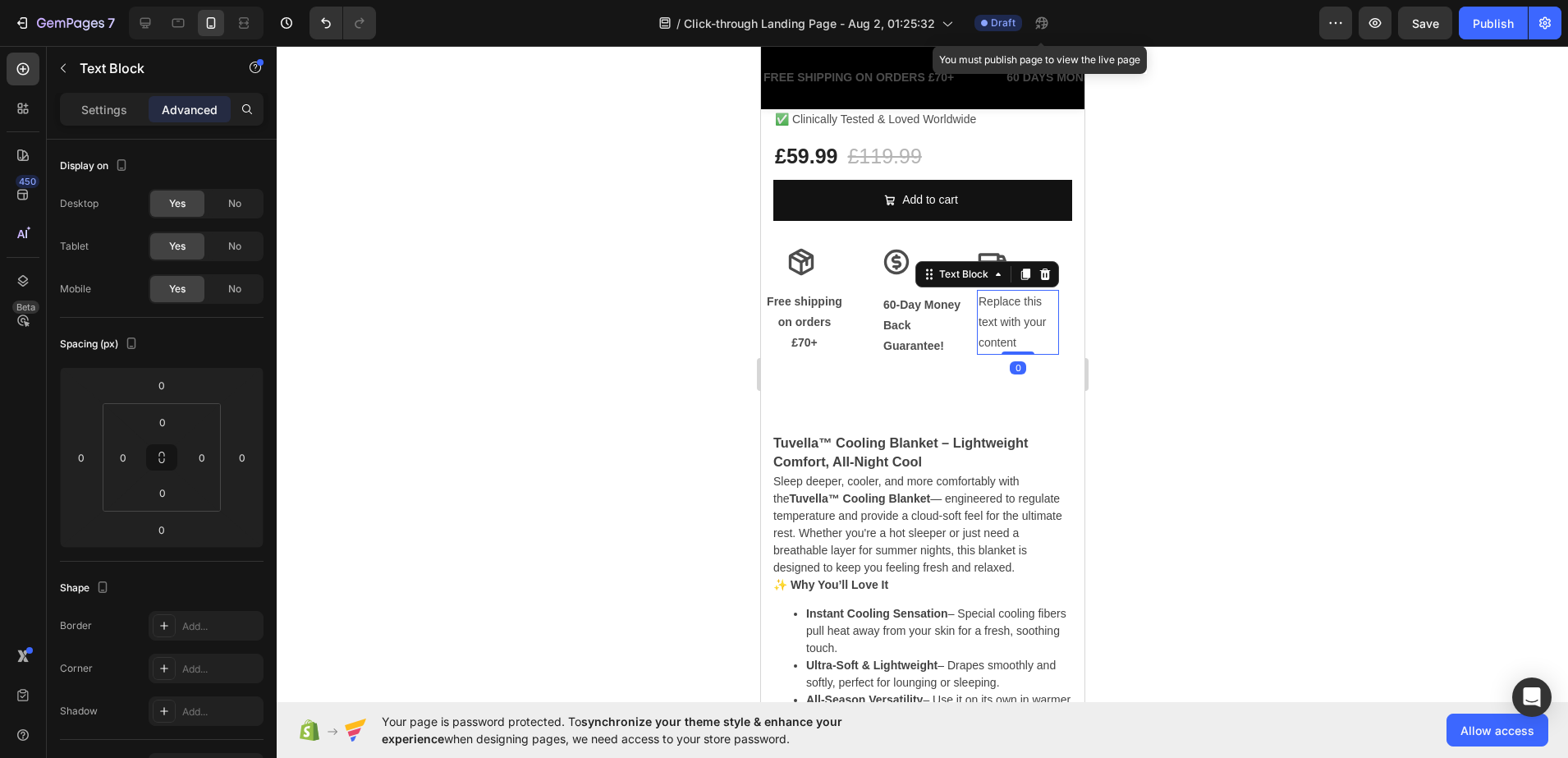 click on "Replace this text with your content" at bounding box center (1017, 323) 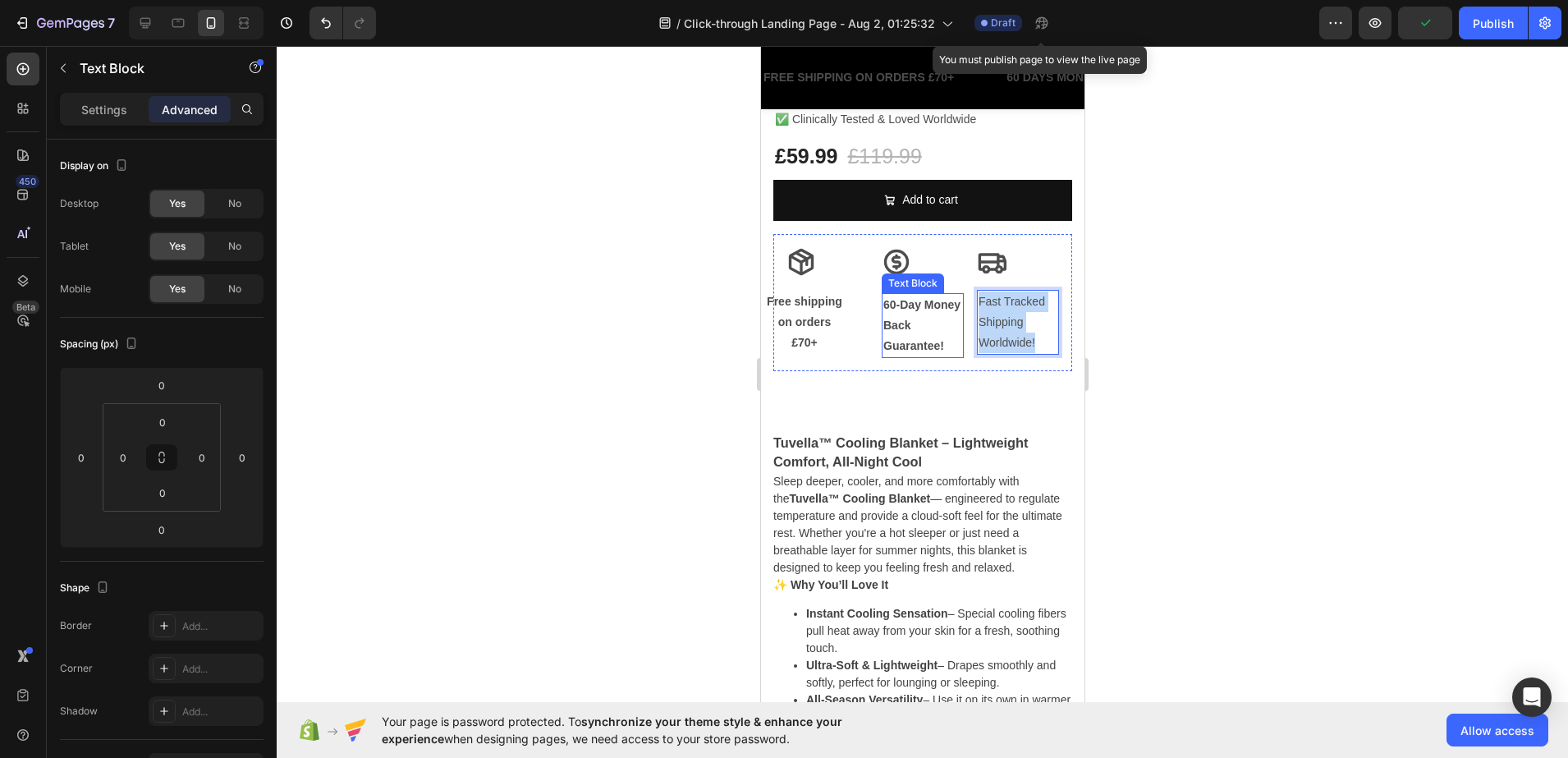 drag, startPoint x: 1028, startPoint y: 328, endPoint x: 943, endPoint y: 282, distance: 96.648849 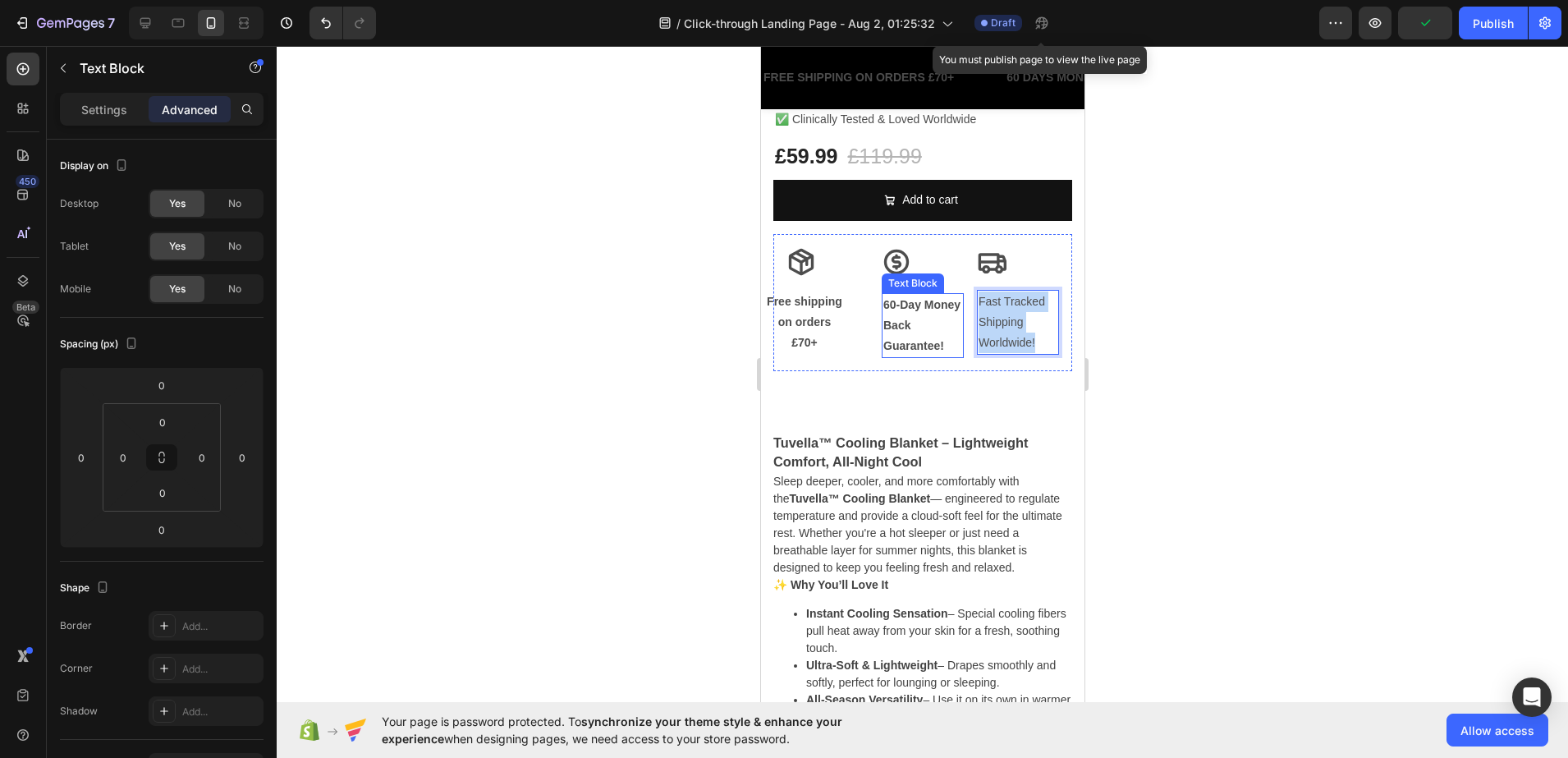 click on "Icon Free shipping on orders £70+ Text Block
Icon 60-Day Money Back Guarantee! Text Block
Icon Fast Tracked Shipping Worldwide! Text Block   0 Row" at bounding box center (922, 303) 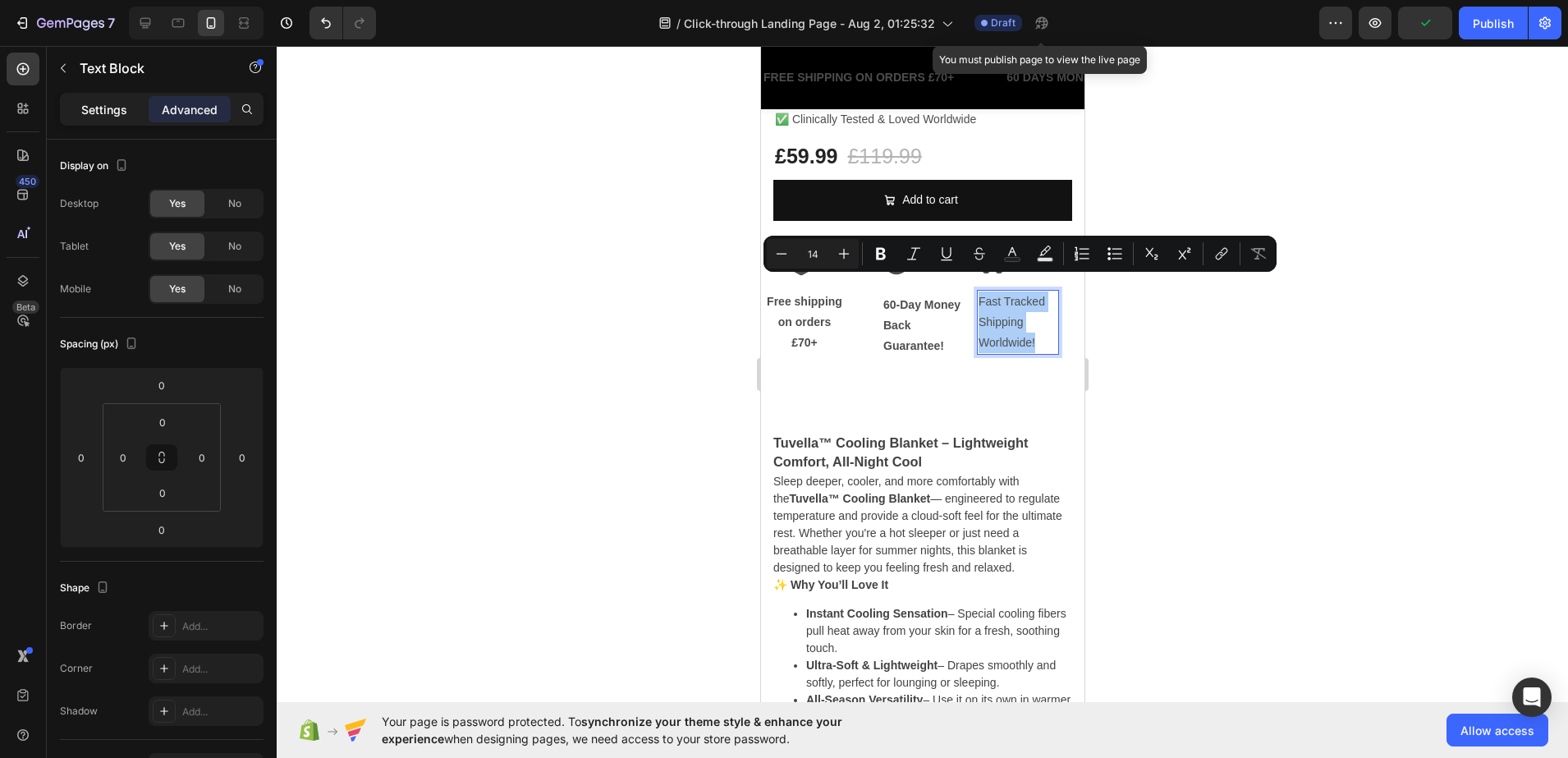 click on "Settings" at bounding box center [104, 109] 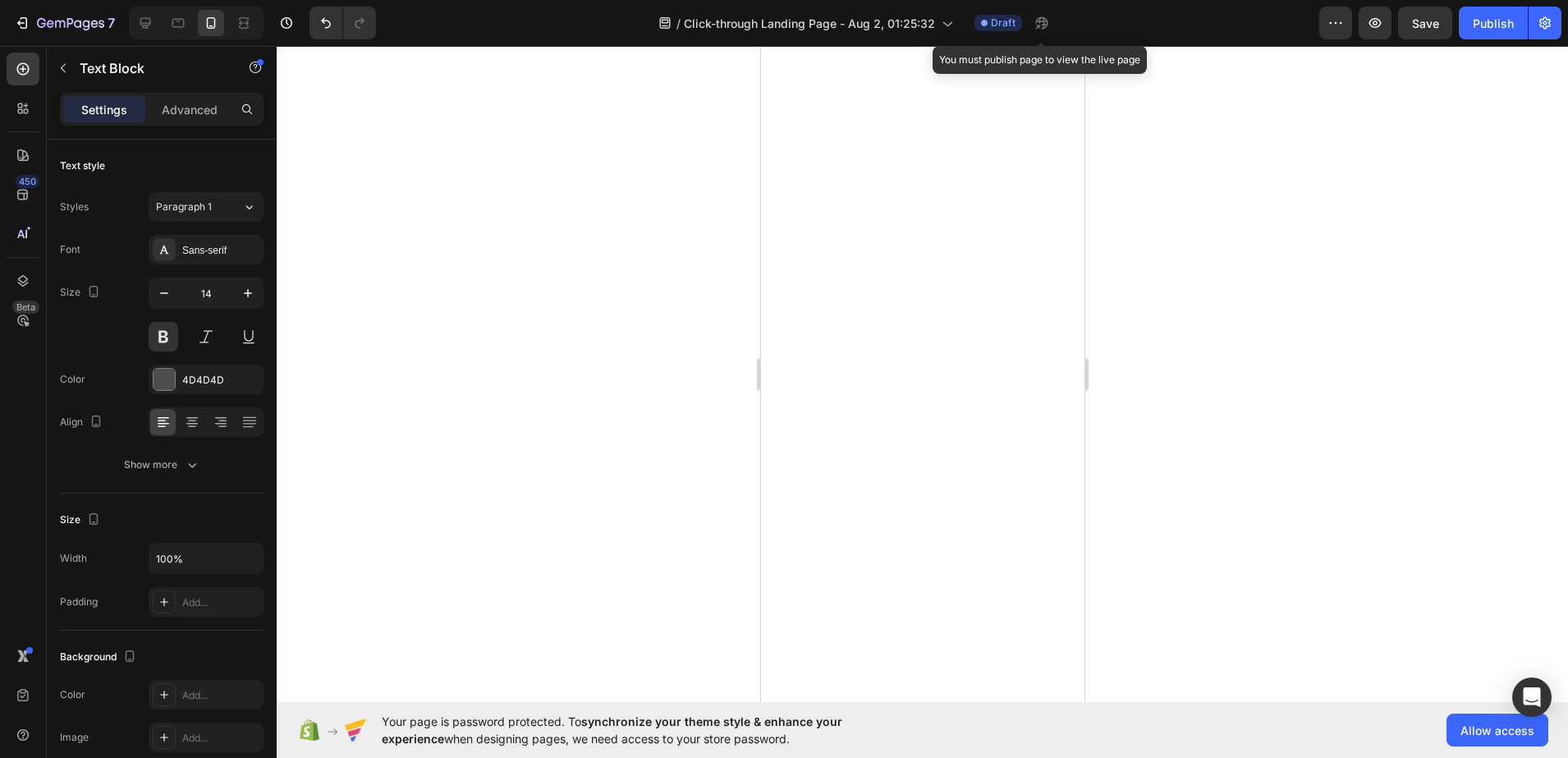 scroll, scrollTop: 0, scrollLeft: 0, axis: both 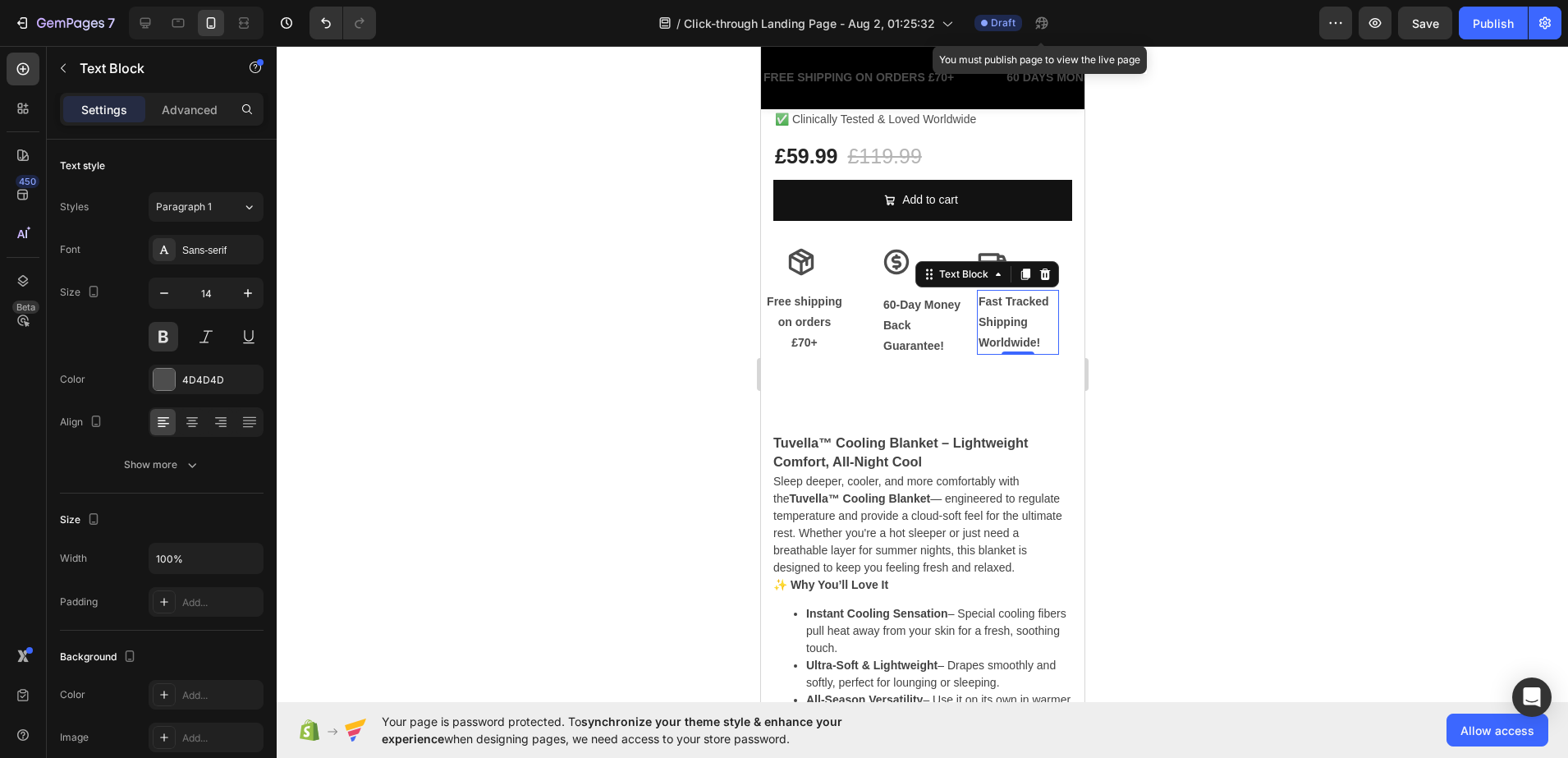 click 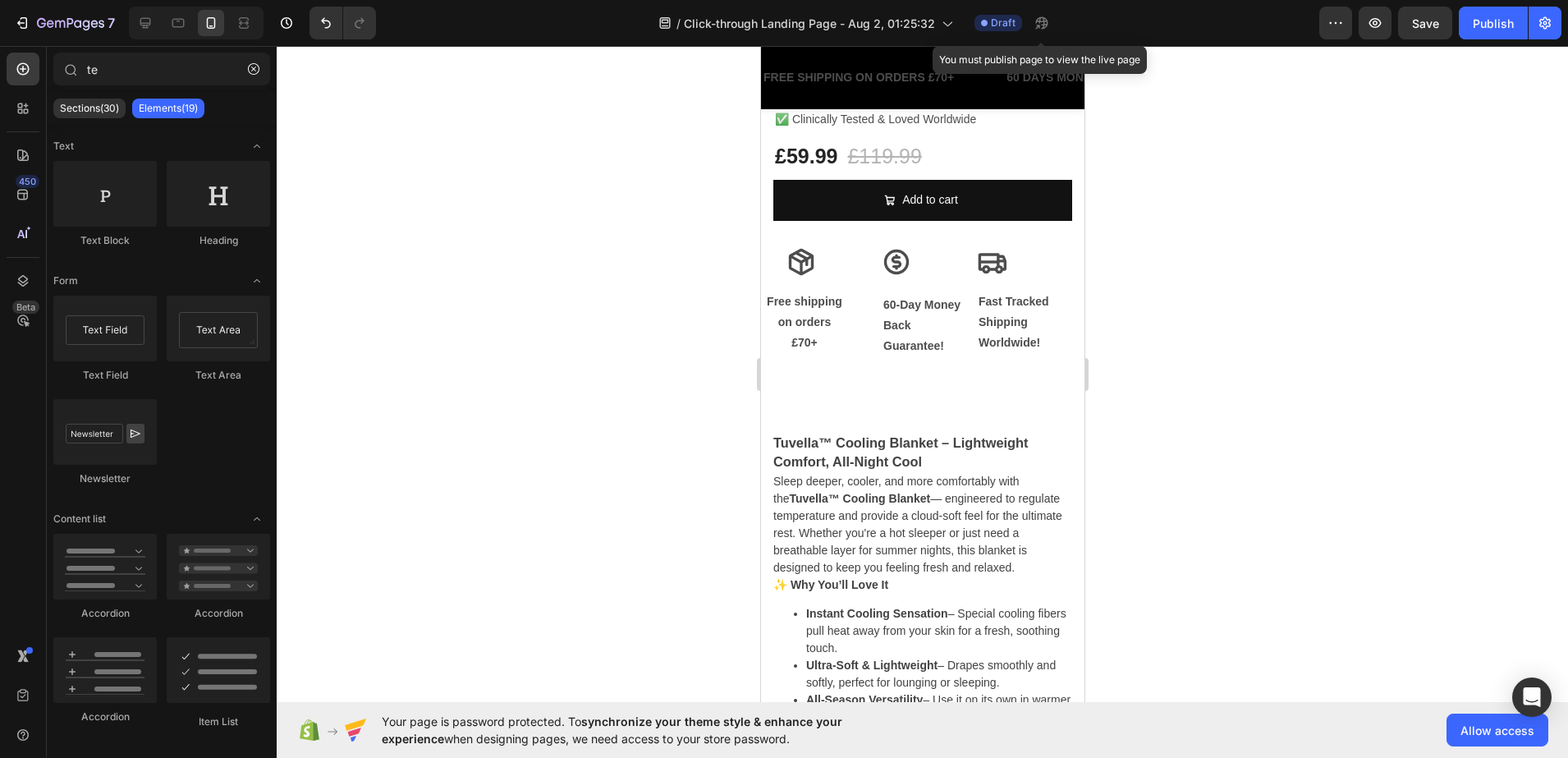 click 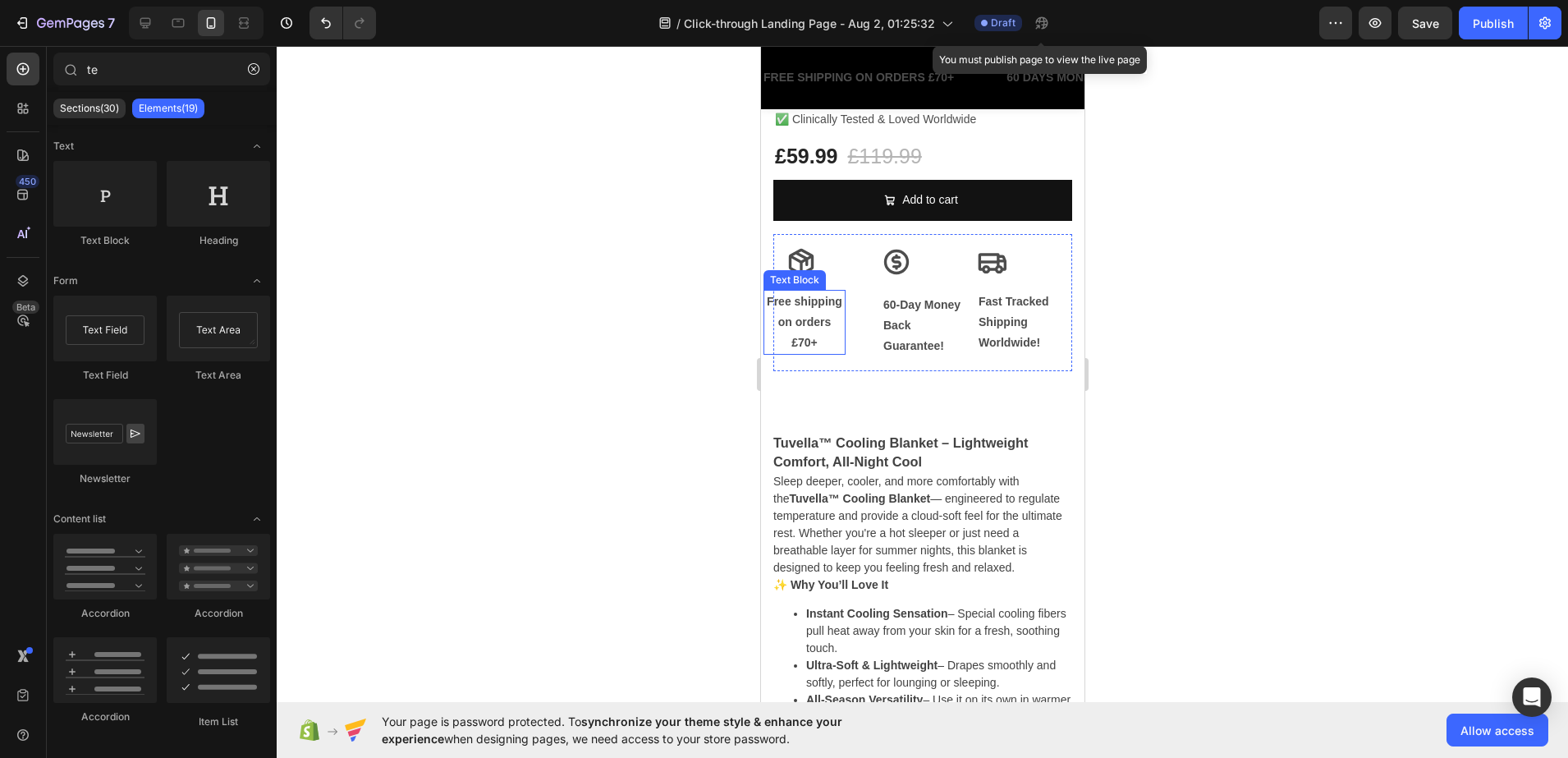 click on "Free shipping" at bounding box center [804, 301] 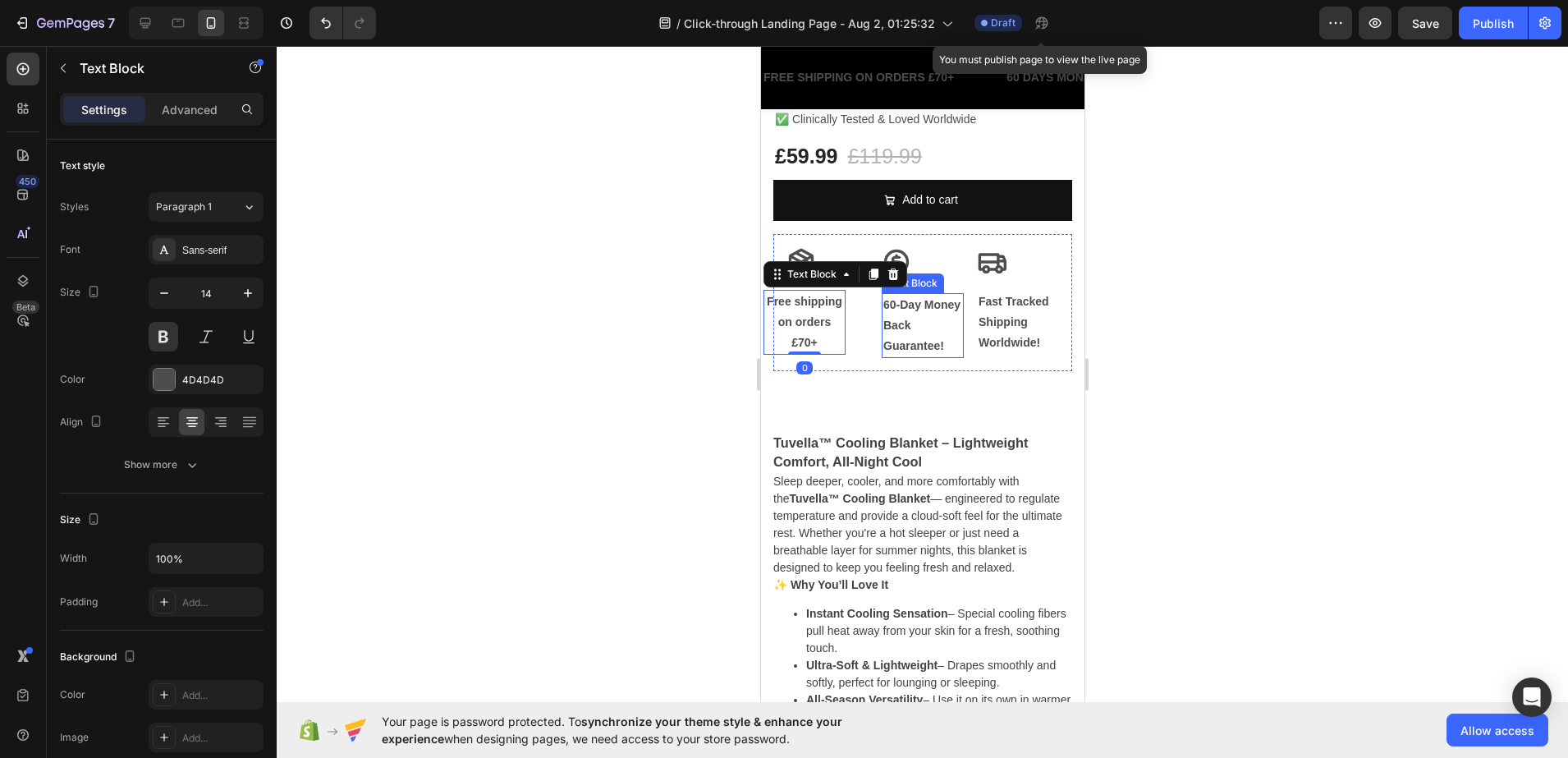 click on "60-Day Money Back Guarantee!" at bounding box center [922, 326] 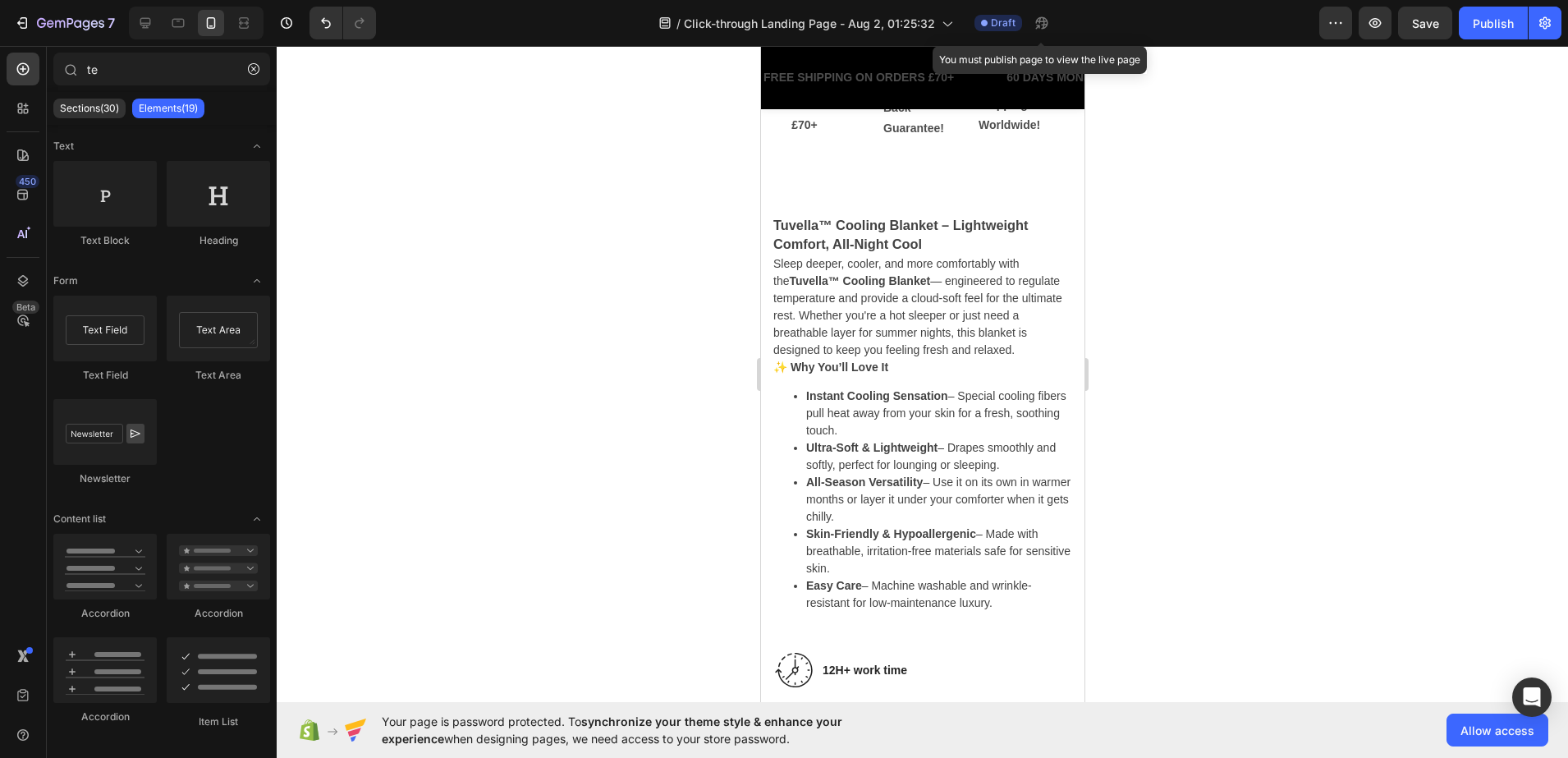 scroll, scrollTop: 779, scrollLeft: 0, axis: vertical 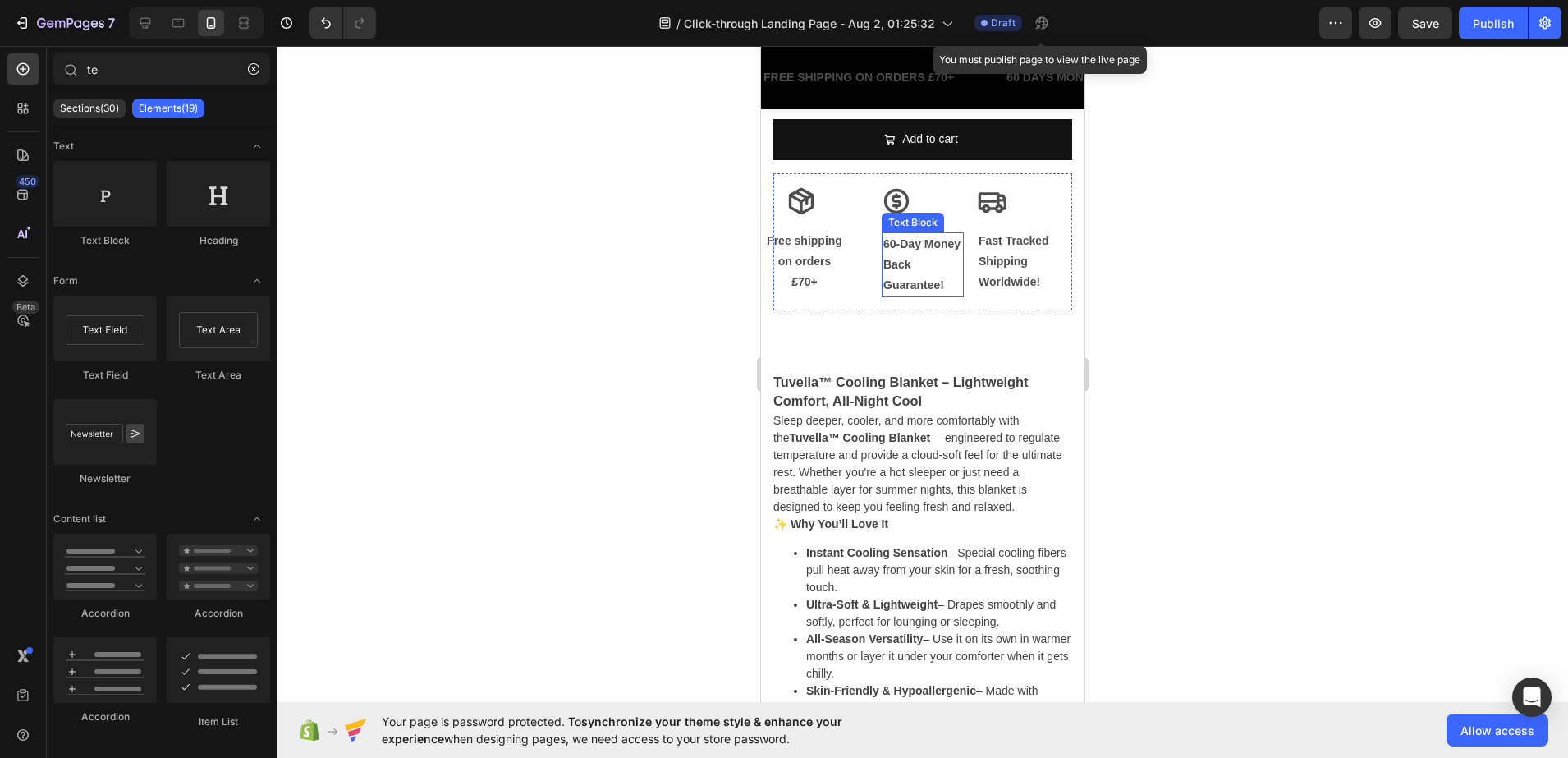 click on "60-Day Money Back Guarantee!" at bounding box center [922, 265] 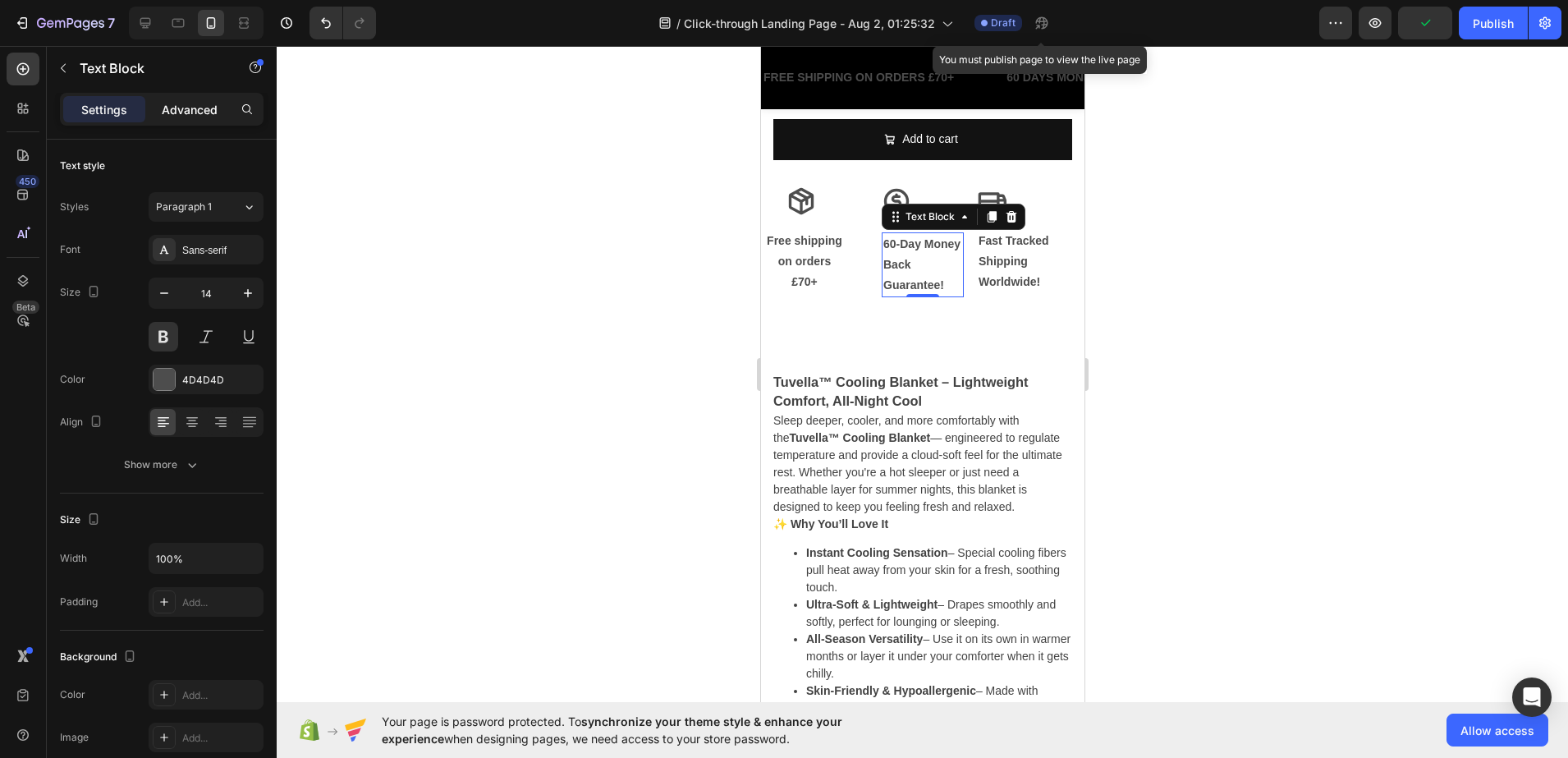 click on "Advanced" at bounding box center [190, 109] 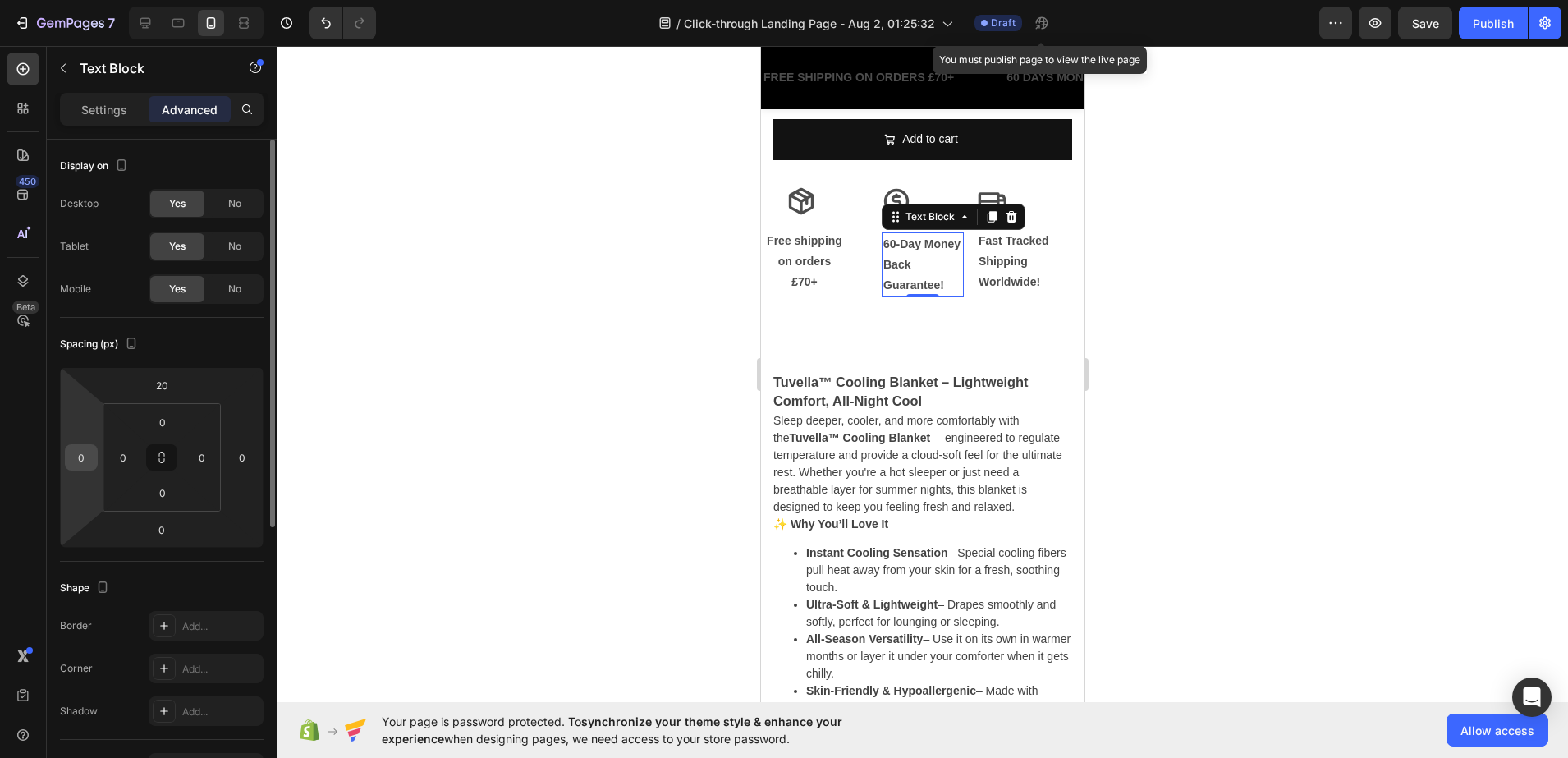 click on "0" at bounding box center [81, 457] 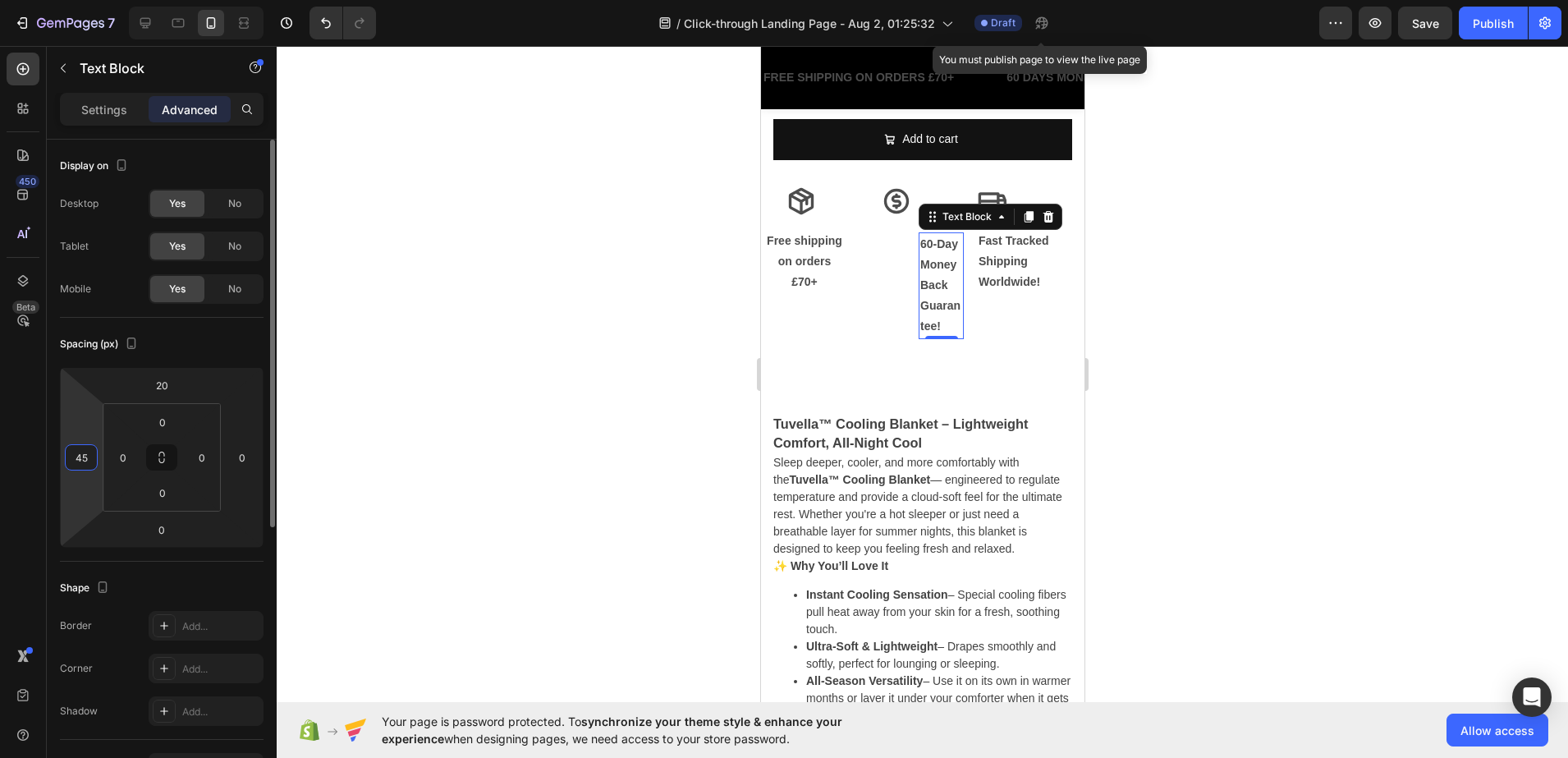 type on "4" 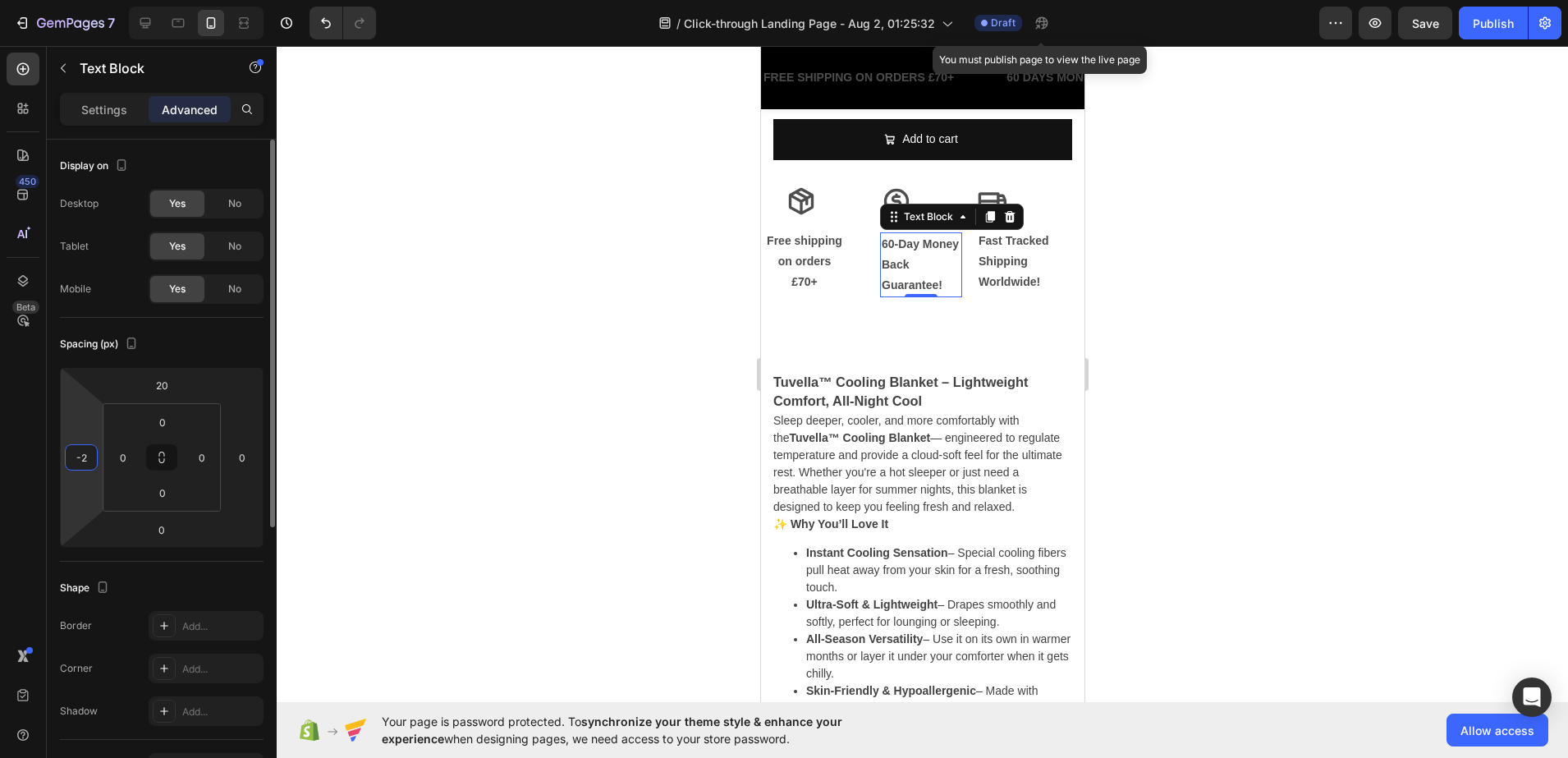 type on "-20" 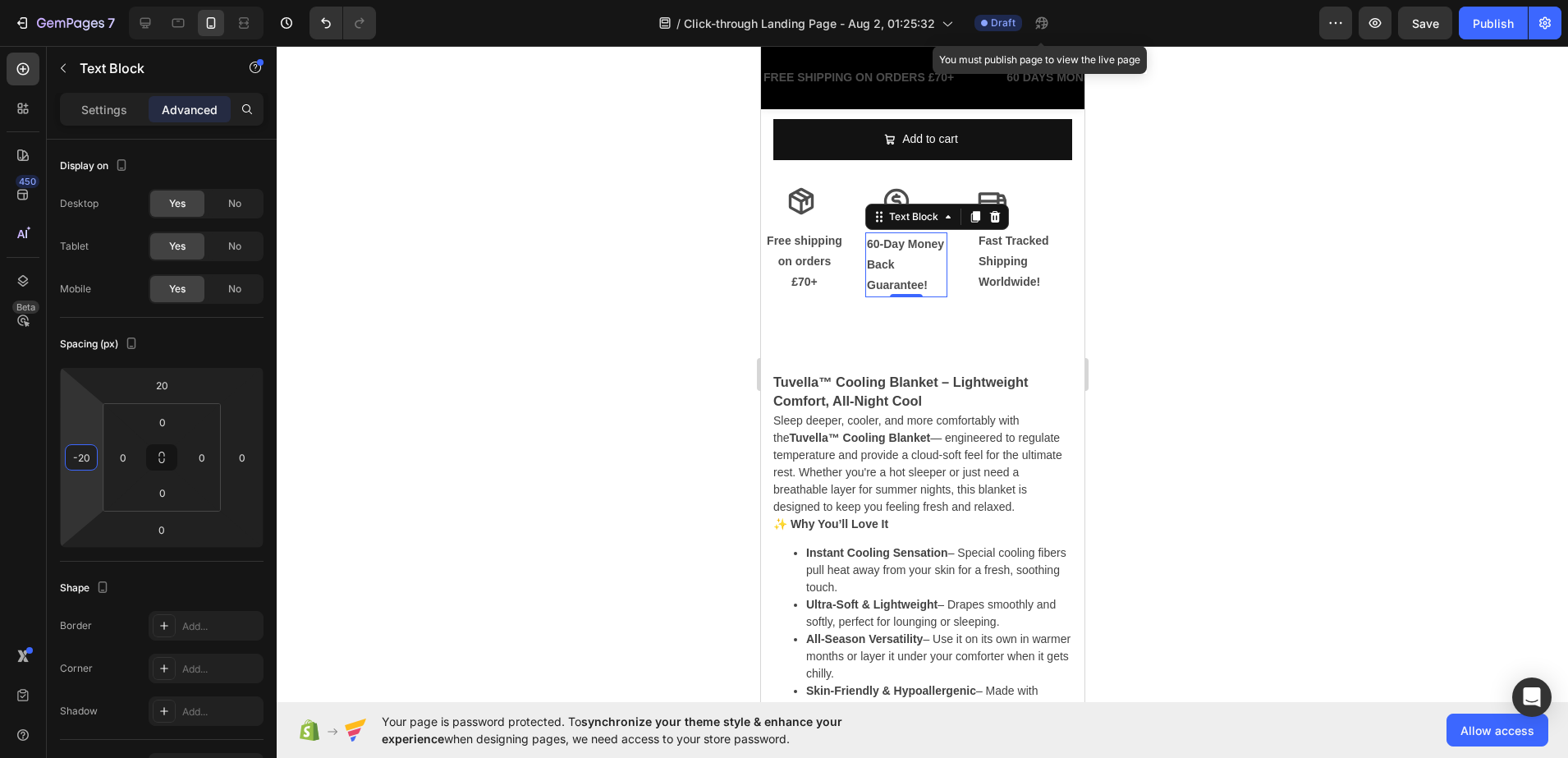 click 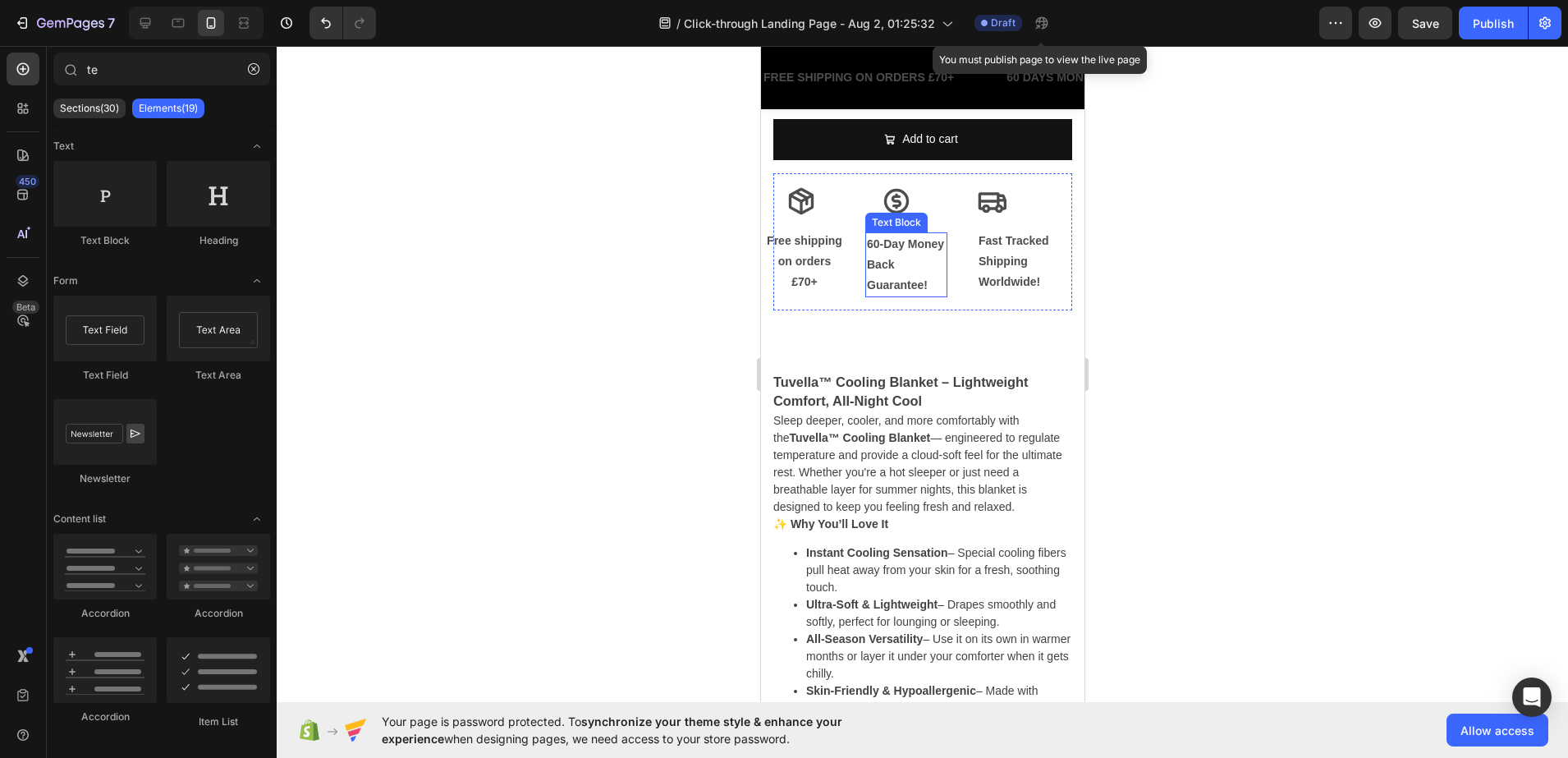 click on "60-Day Money Back Guarantee!" at bounding box center (905, 265) 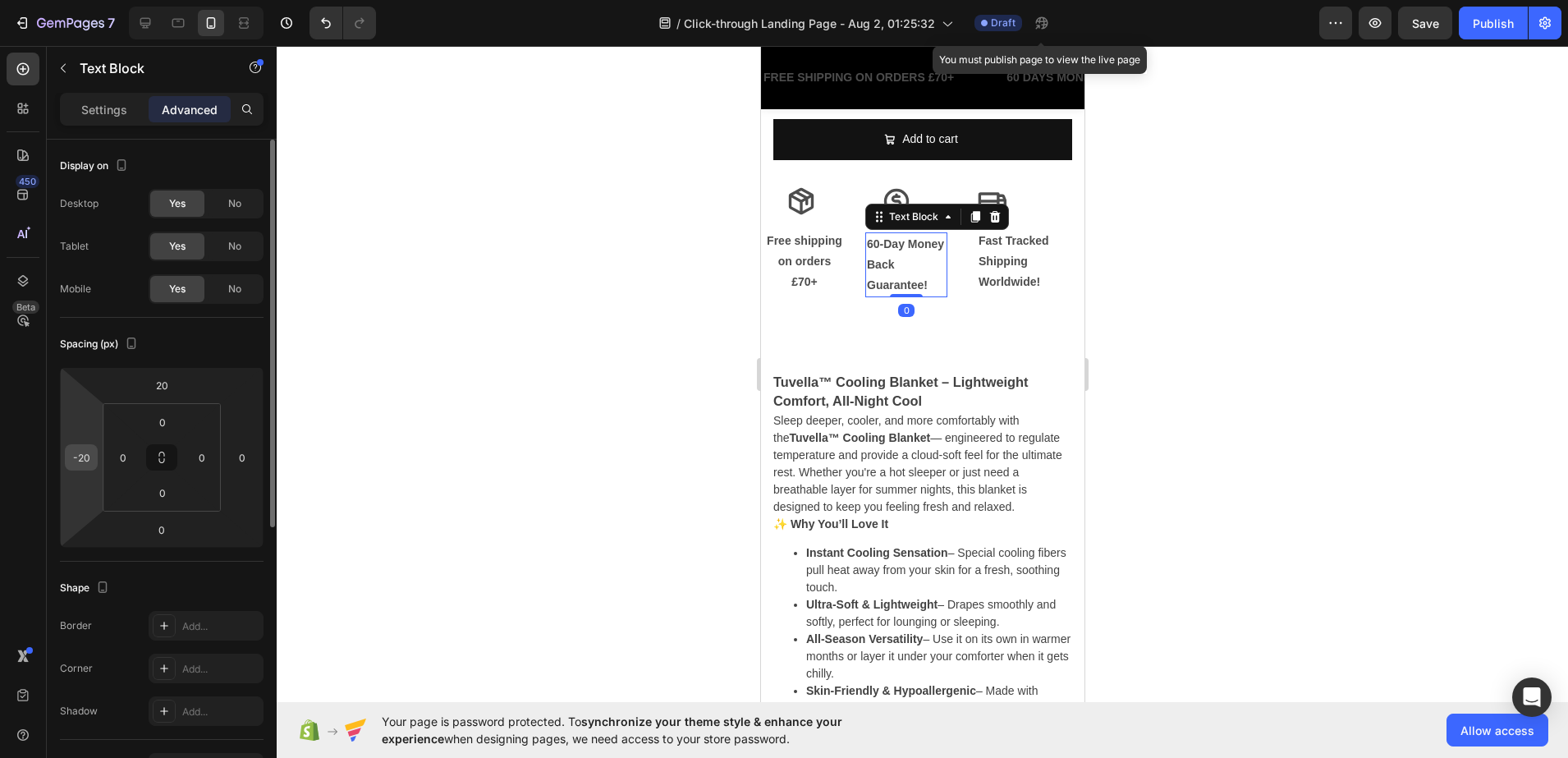 click on "-20" at bounding box center [81, 457] 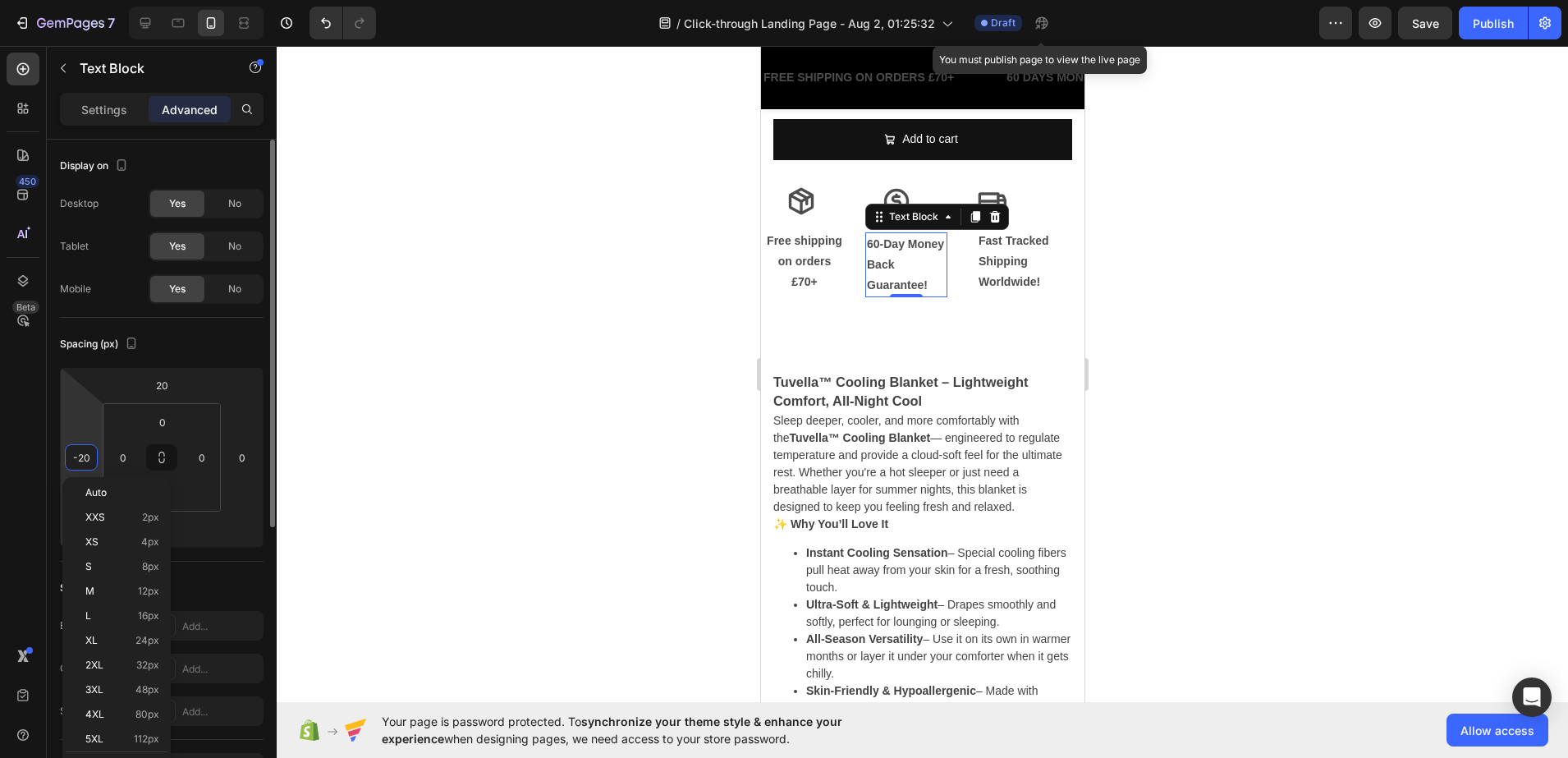 click on "-20" at bounding box center (81, 457) 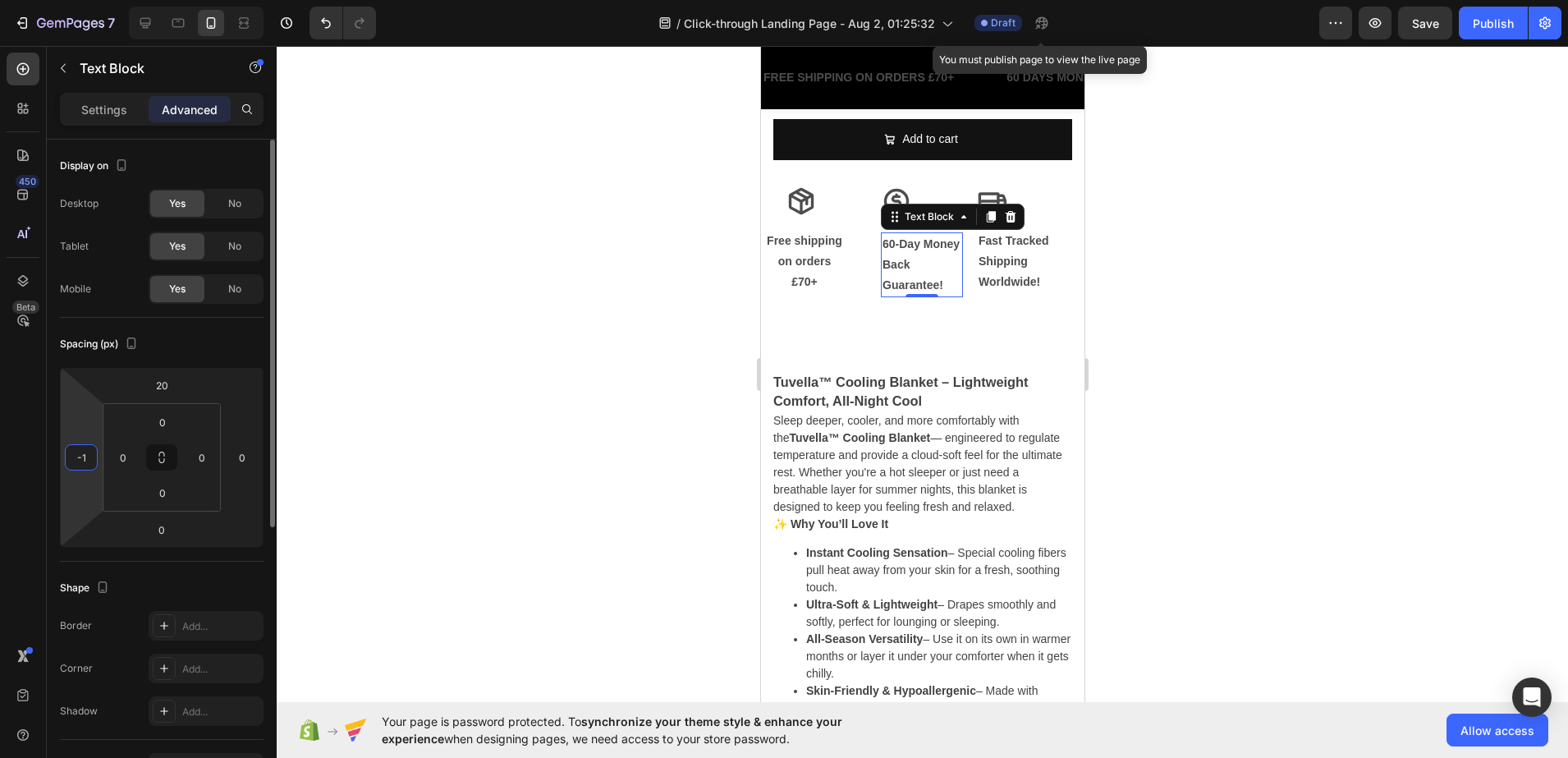 type on "-15" 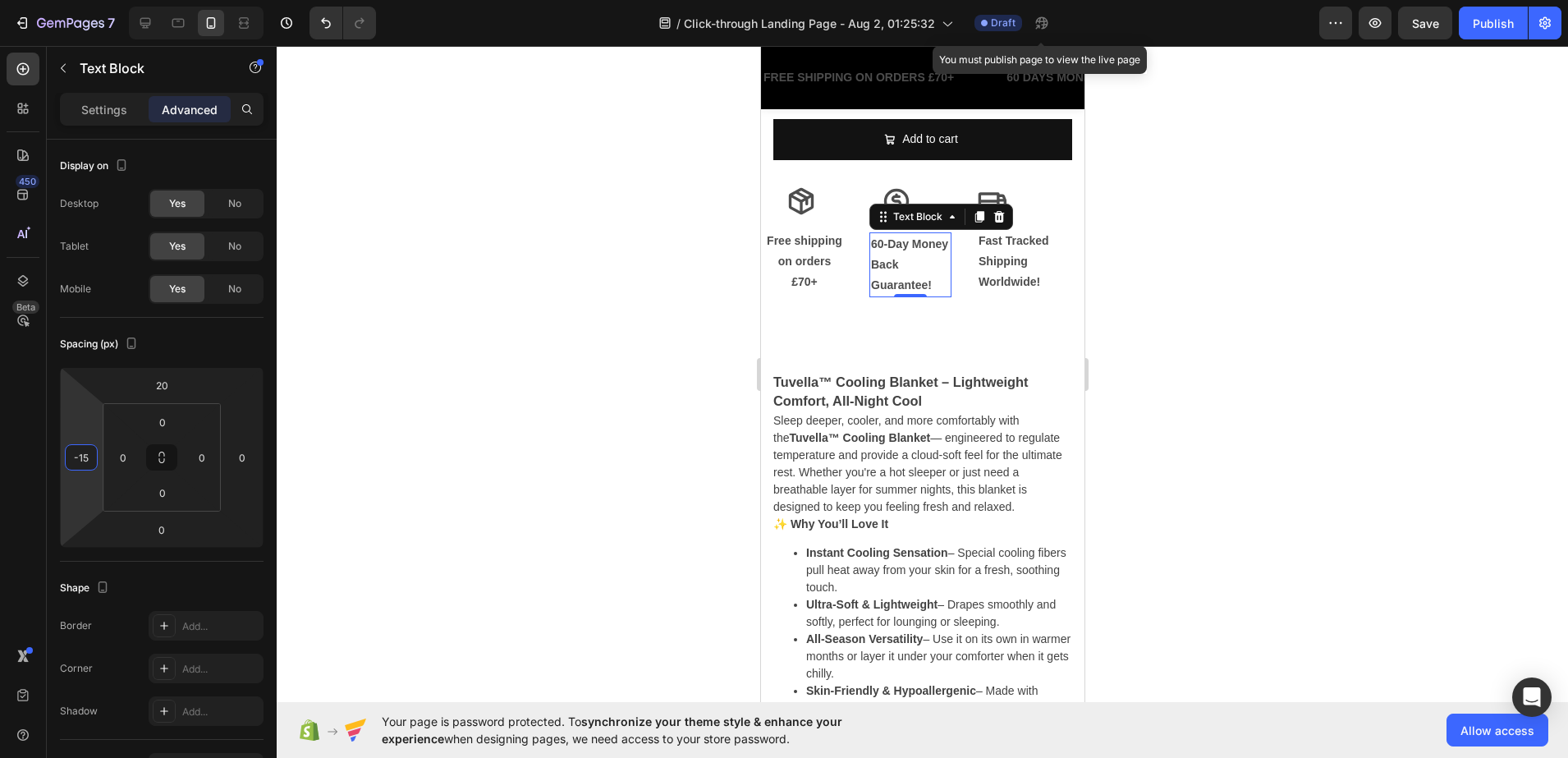 click 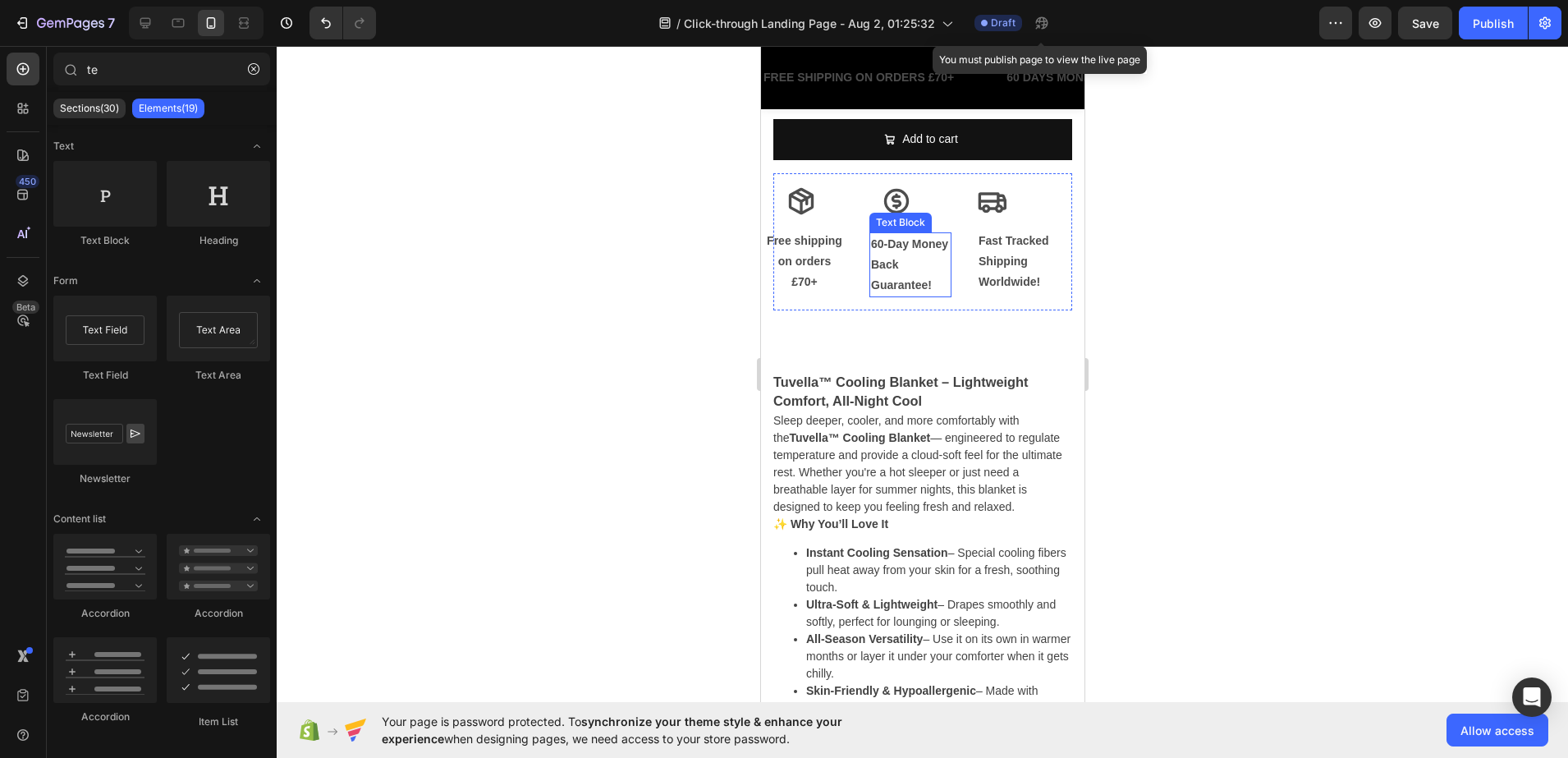 click on "60-Day Money Back Guarantee!" at bounding box center (910, 265) 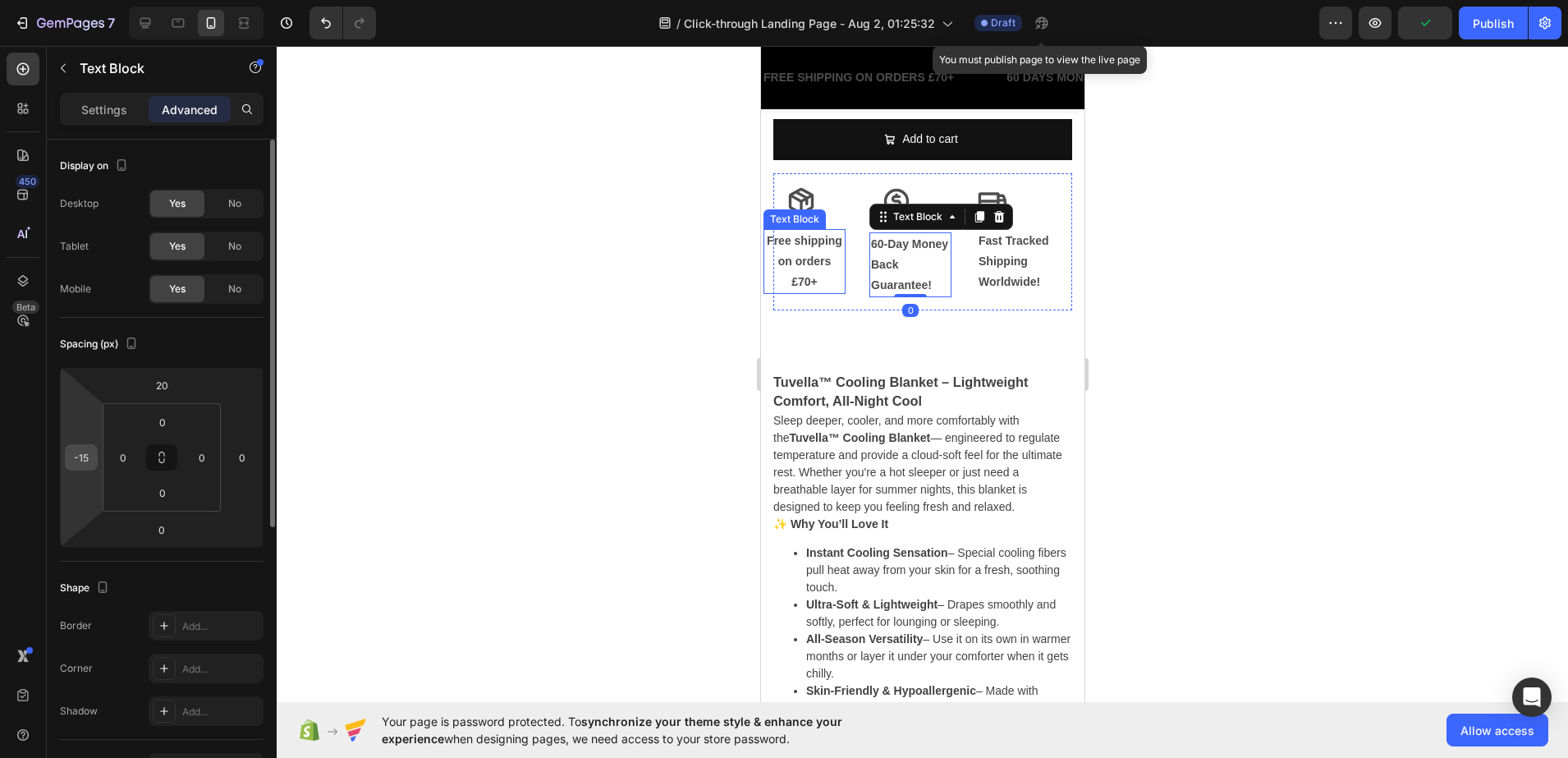 click on "-15" at bounding box center [81, 457] 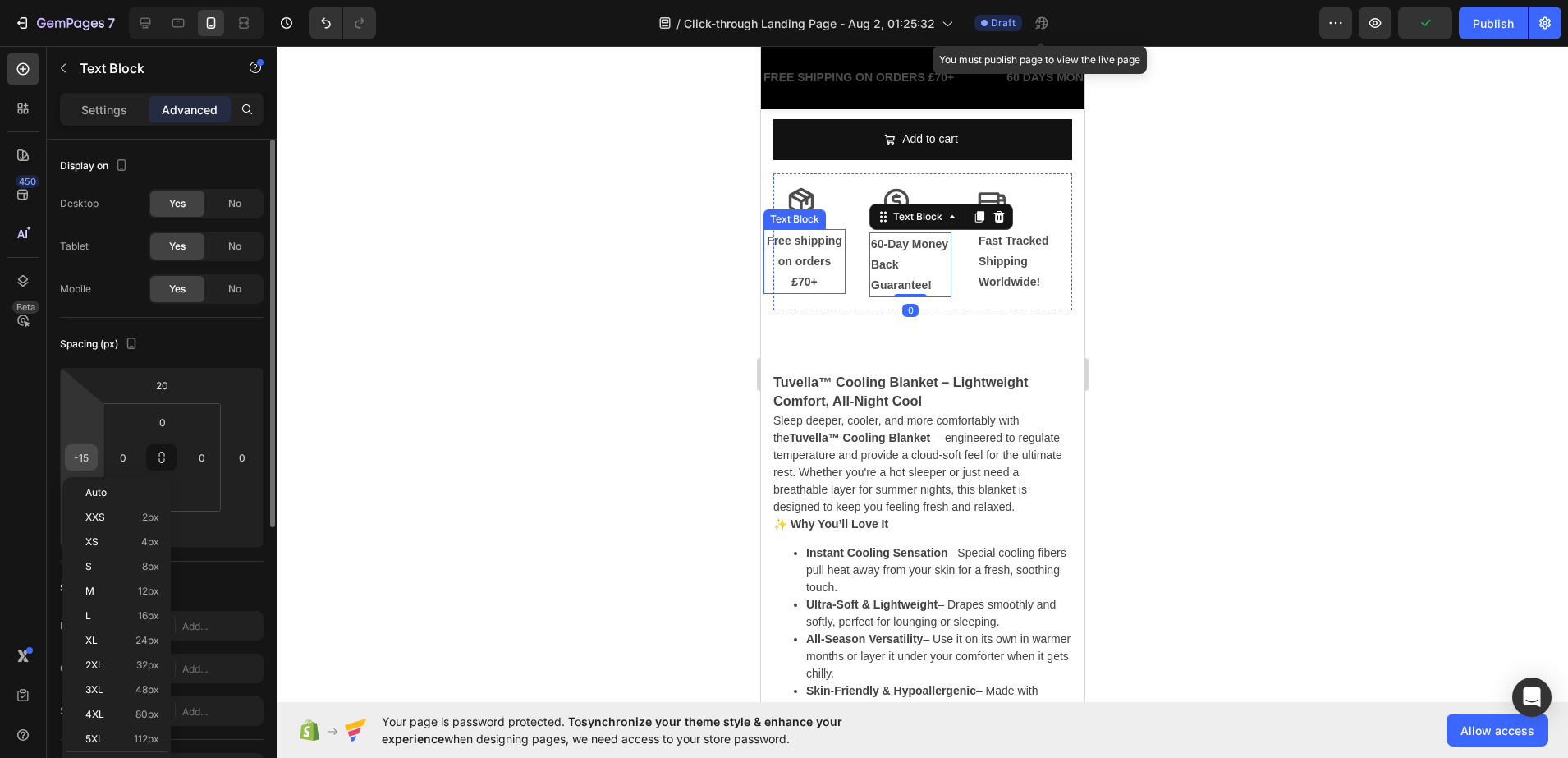 click on "-15" at bounding box center [81, 457] 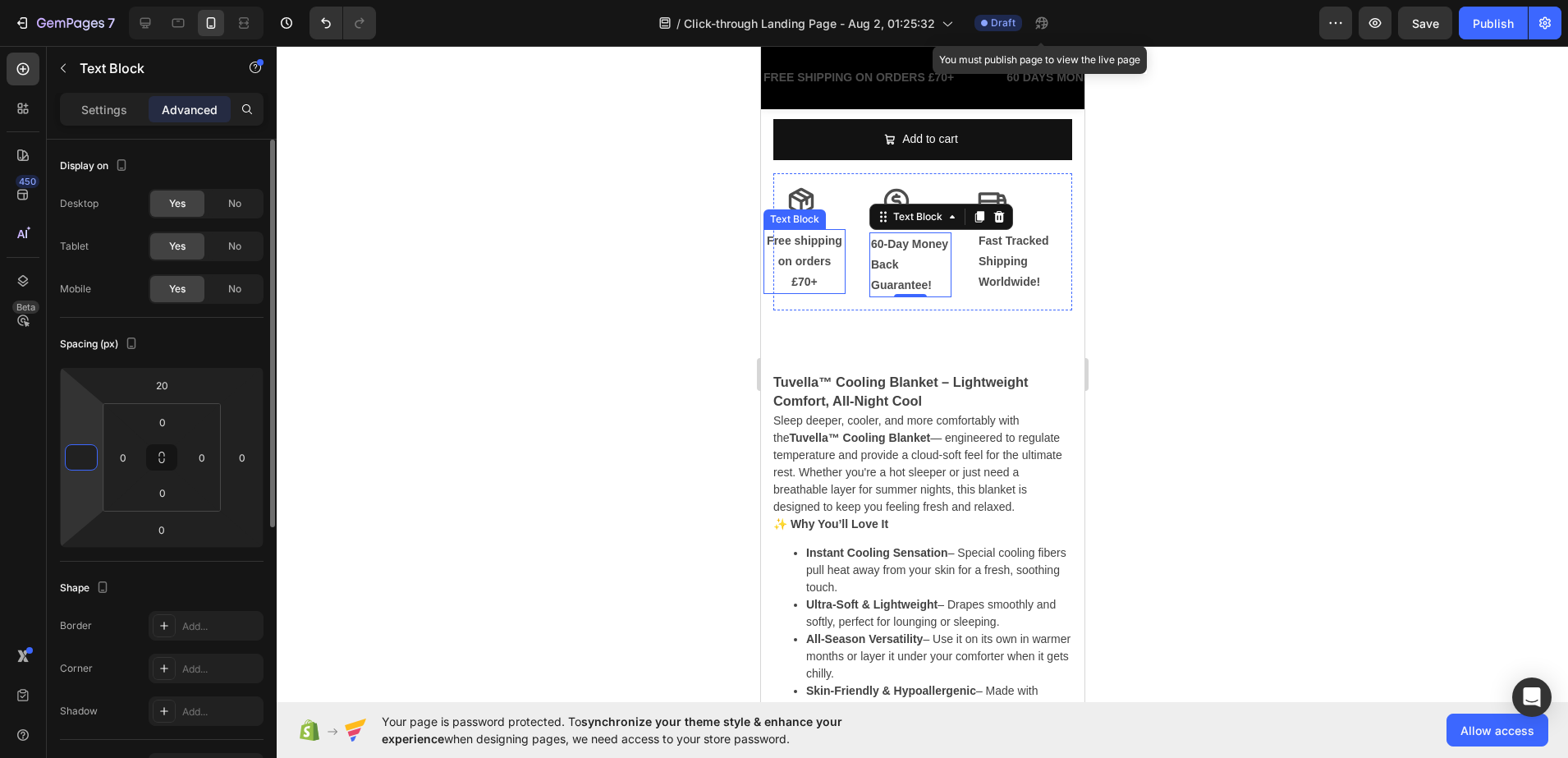 type on "-0" 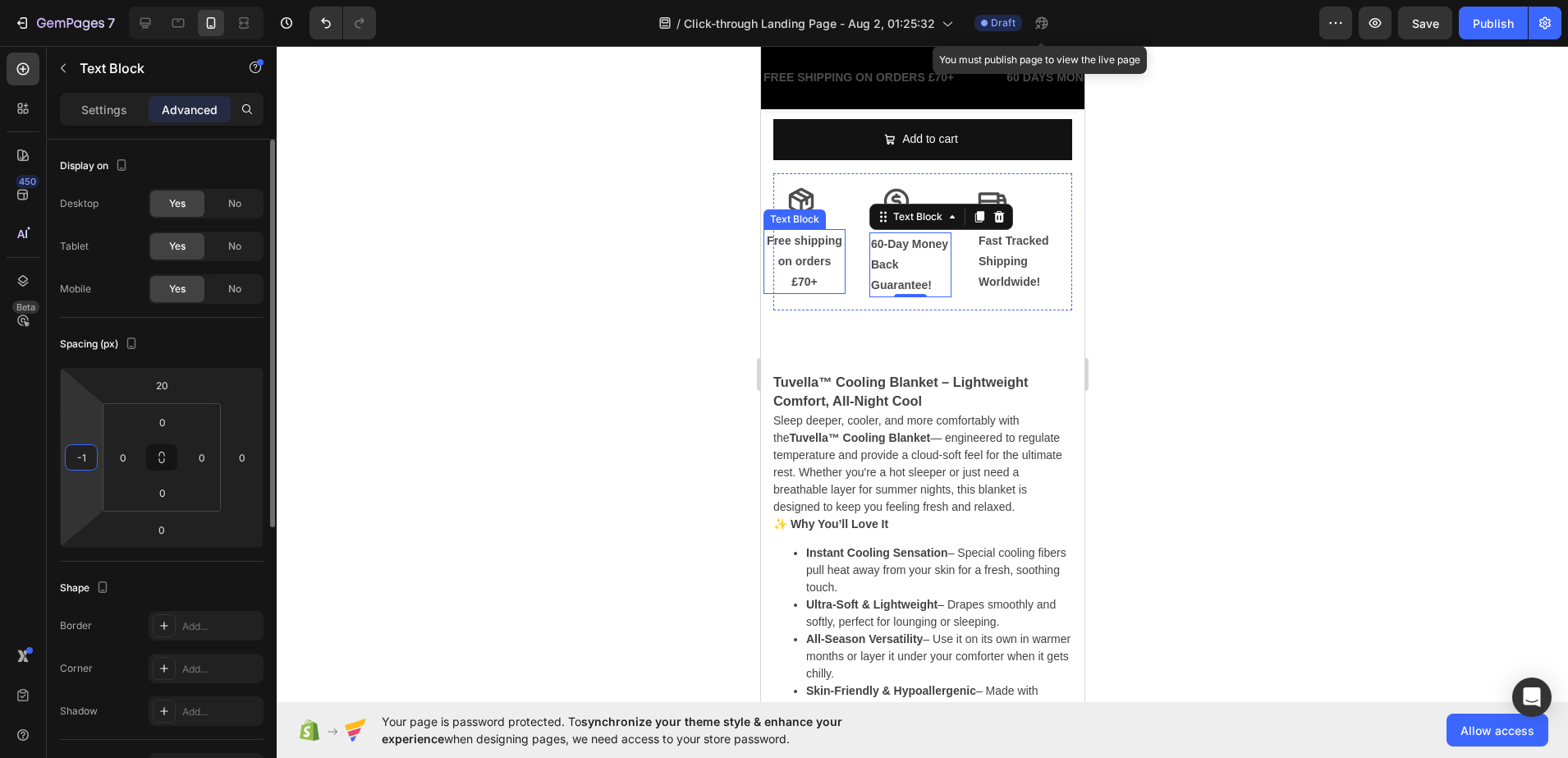 type on "-10" 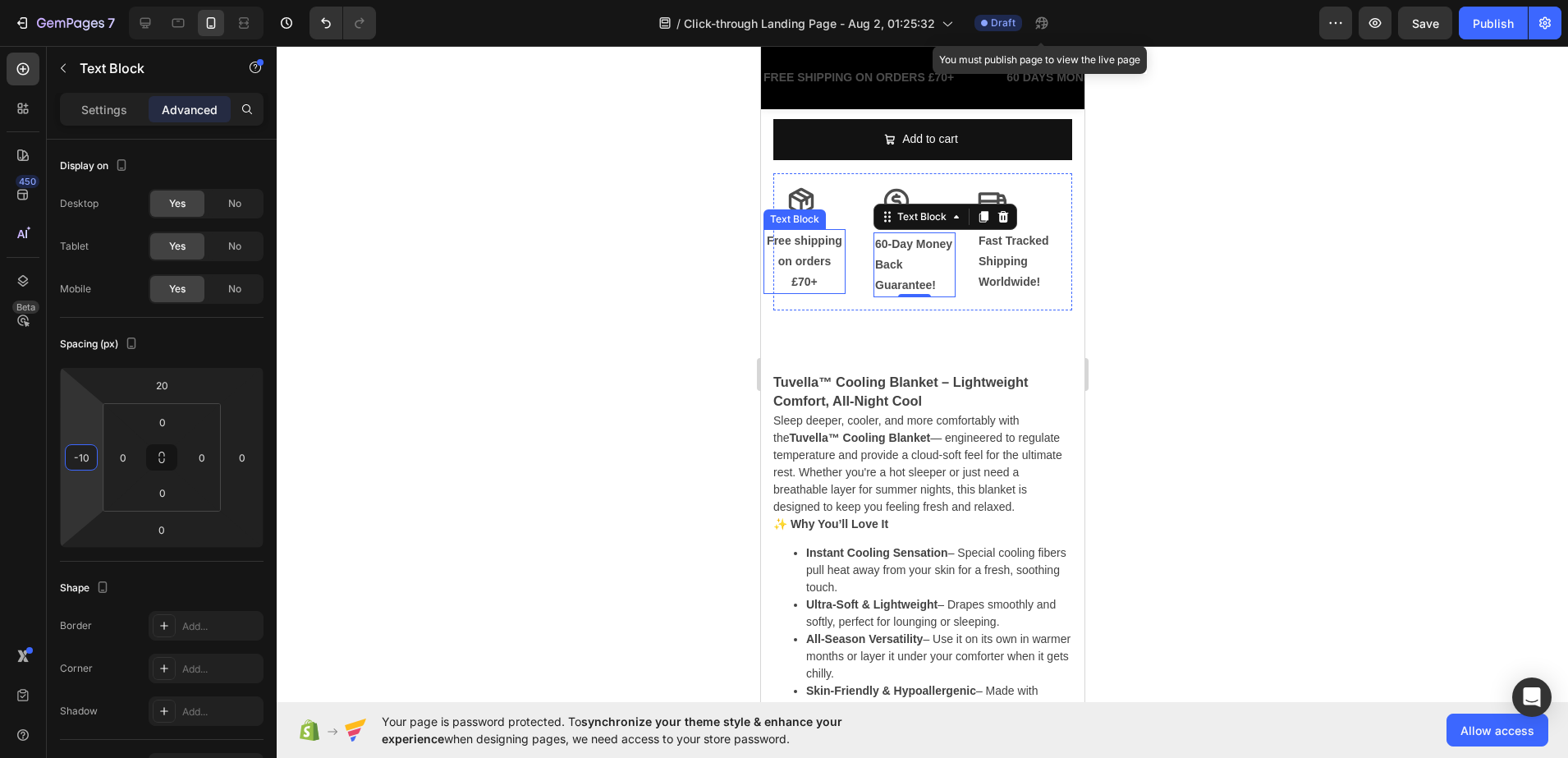 click 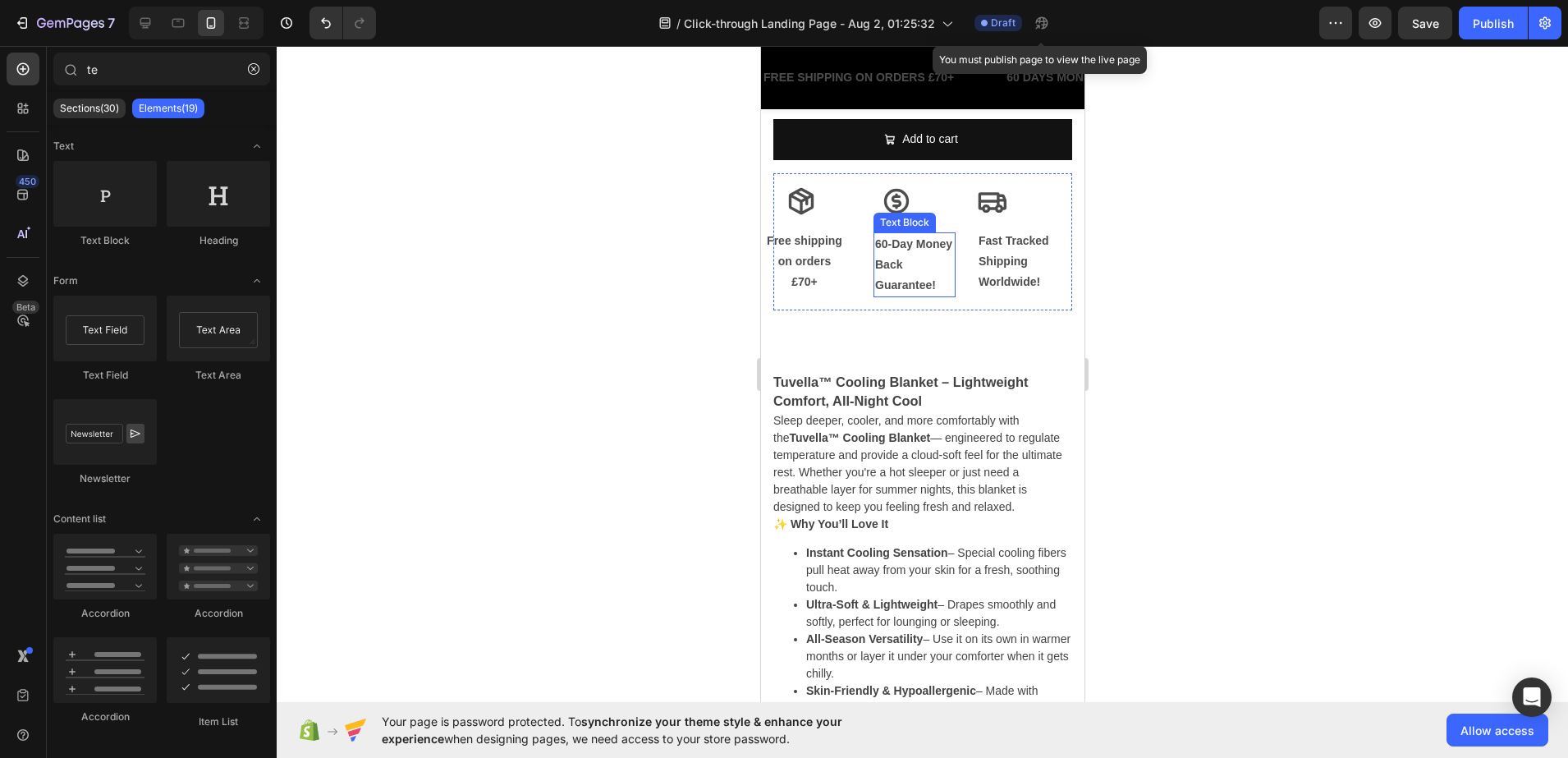 click on "60-Day Money Back Guarantee!" at bounding box center [914, 265] 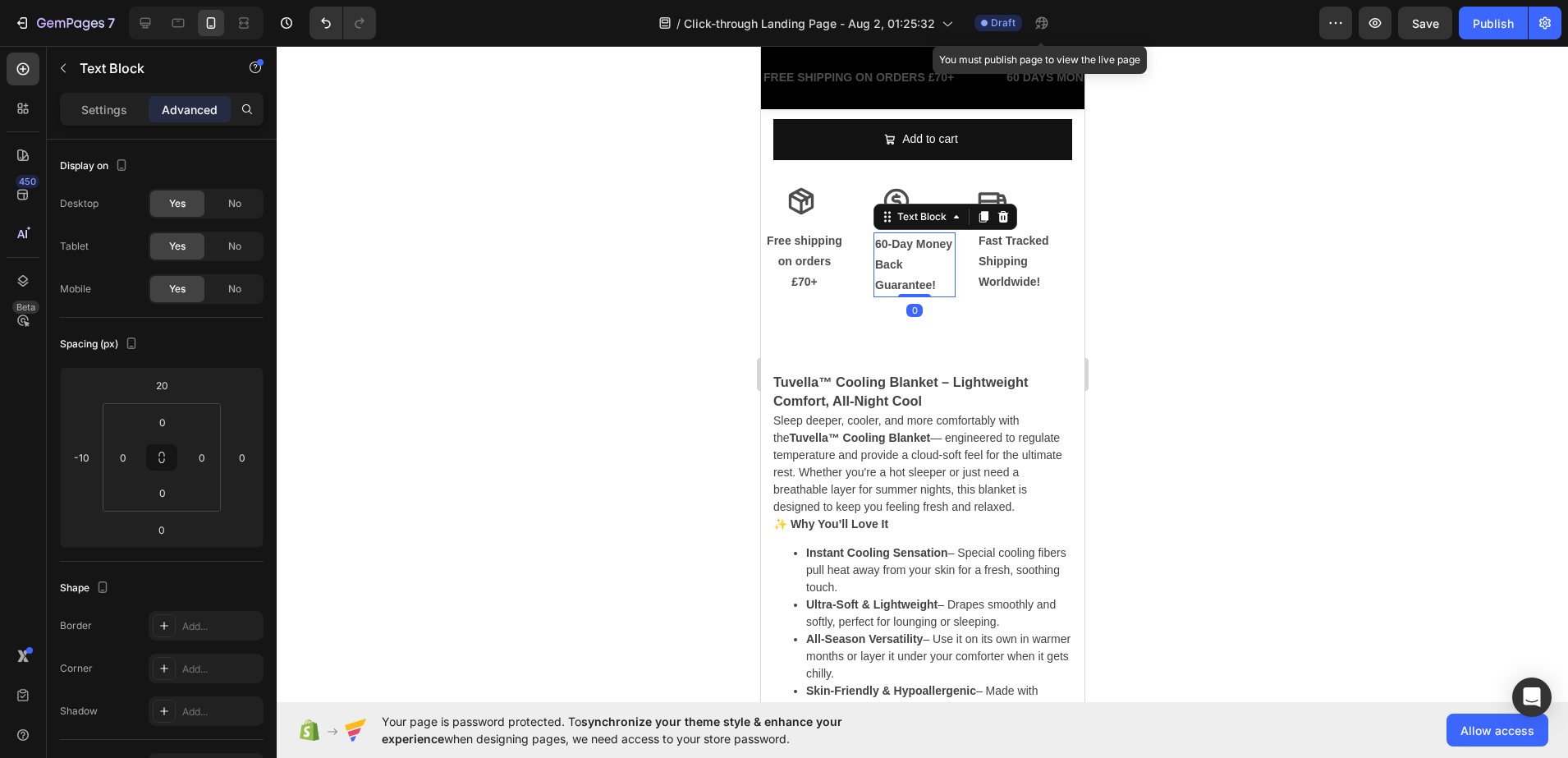 click 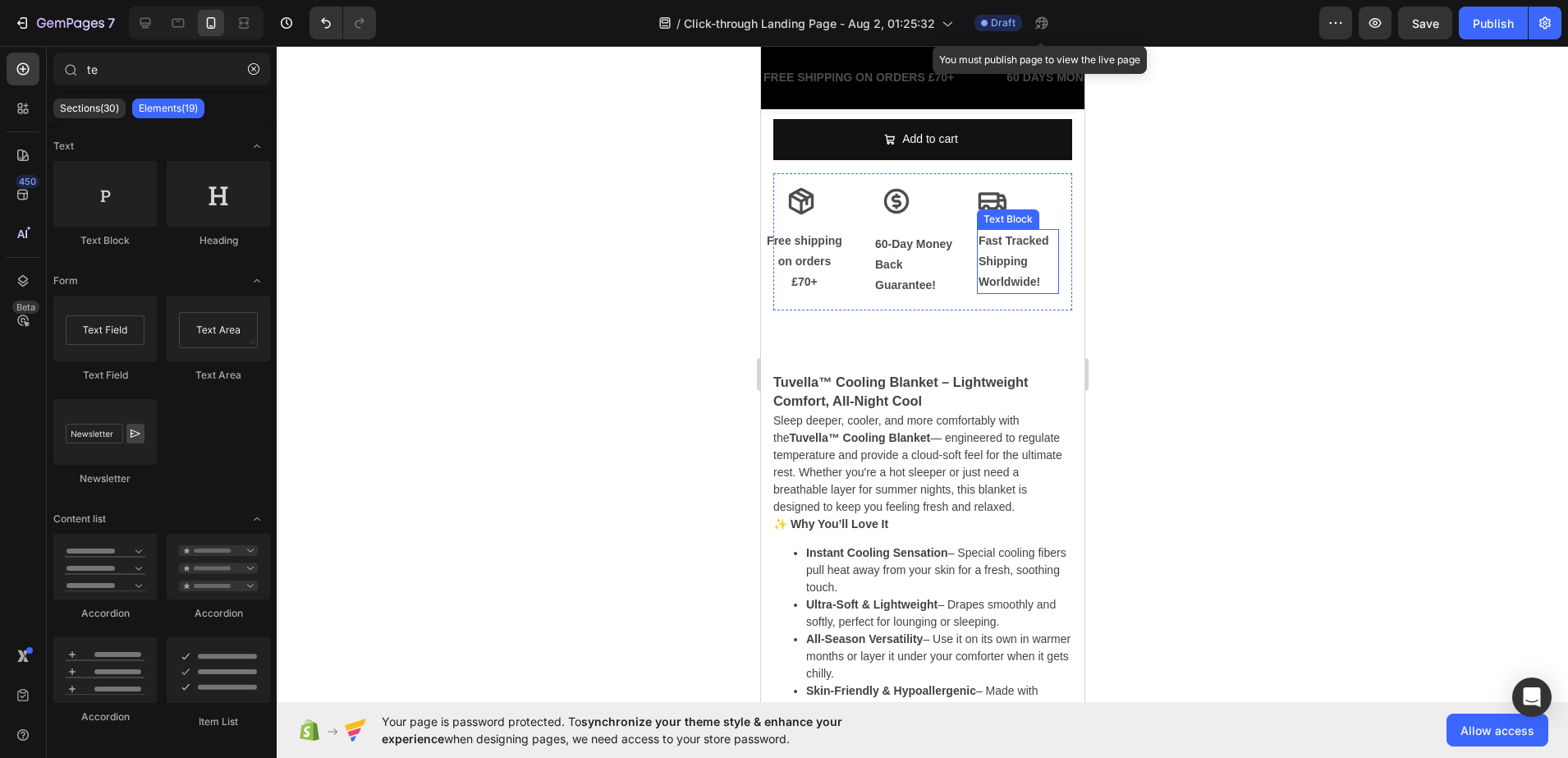 click on "Fast Tracked Shipping Worldwide!" at bounding box center [1017, 262] 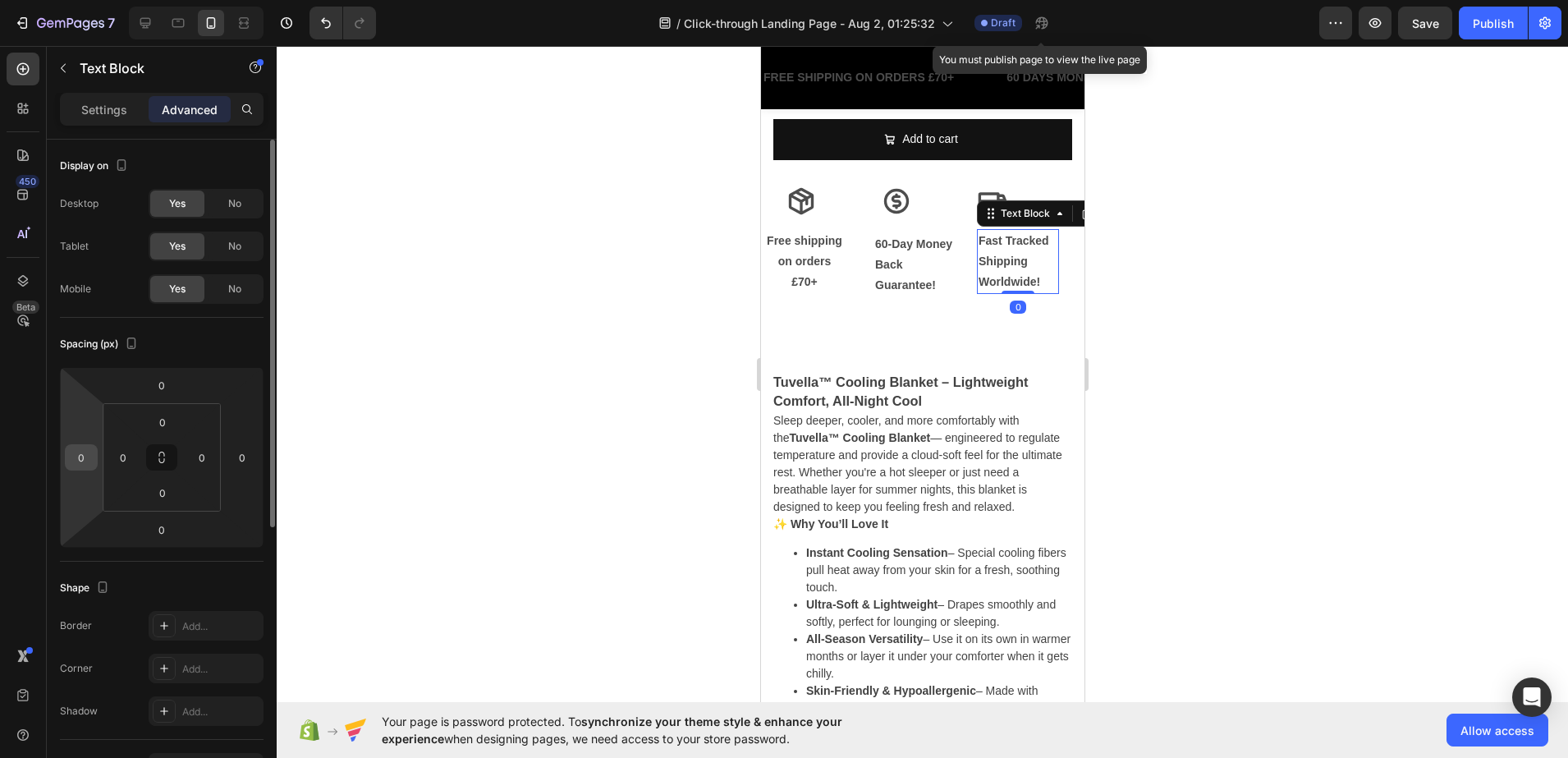 click on "0" at bounding box center (81, 457) 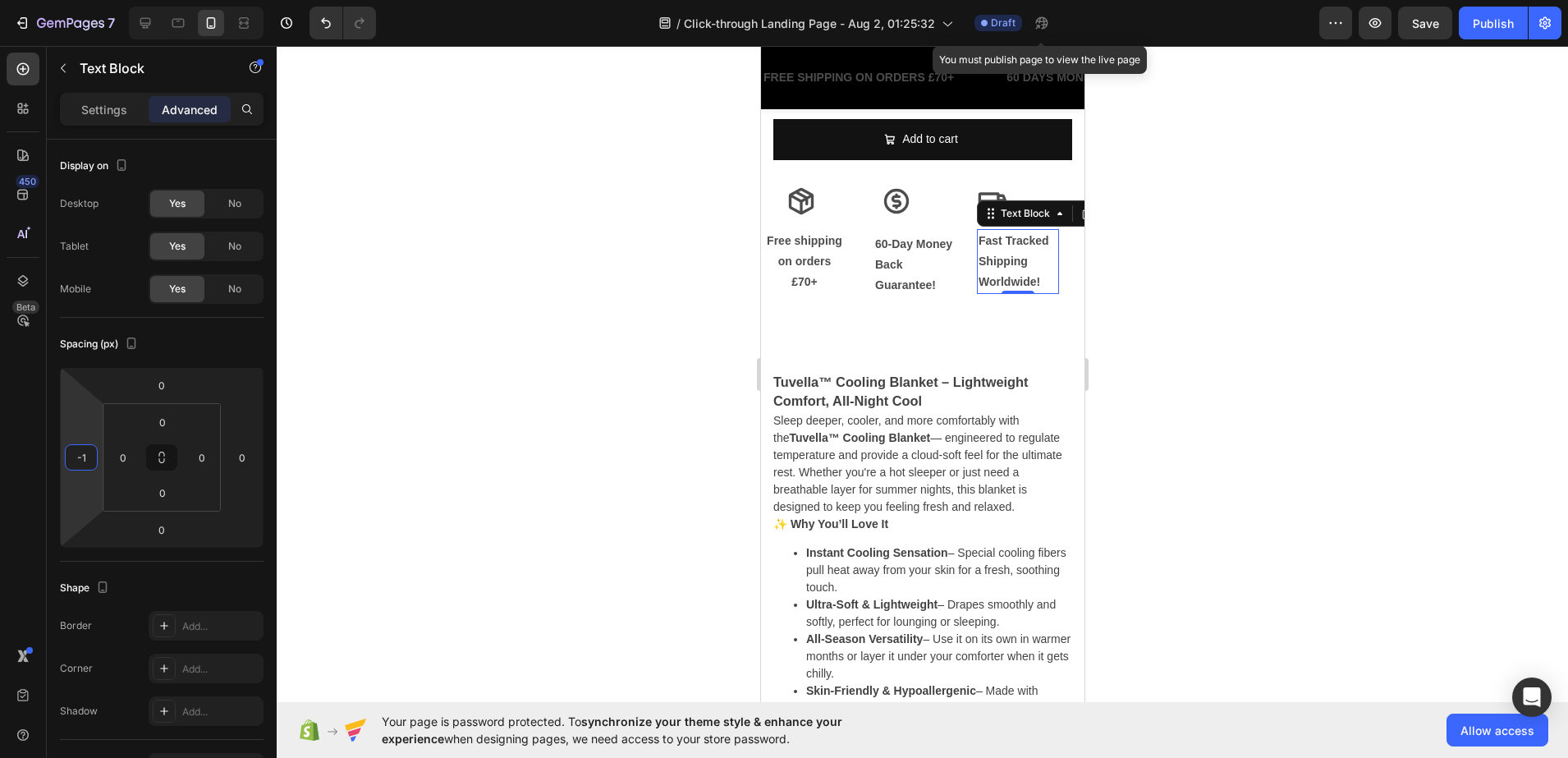 type on "-10" 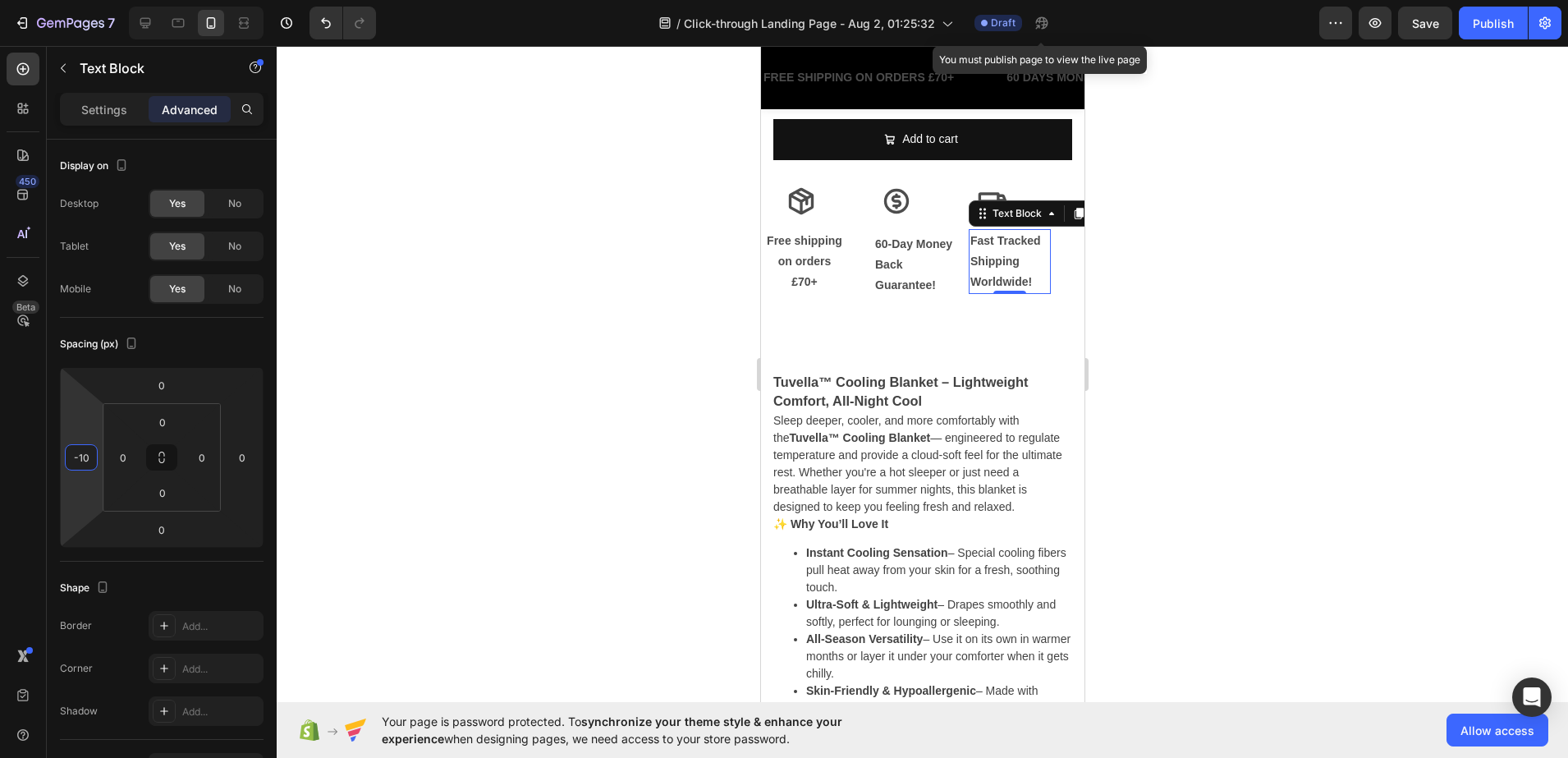 click 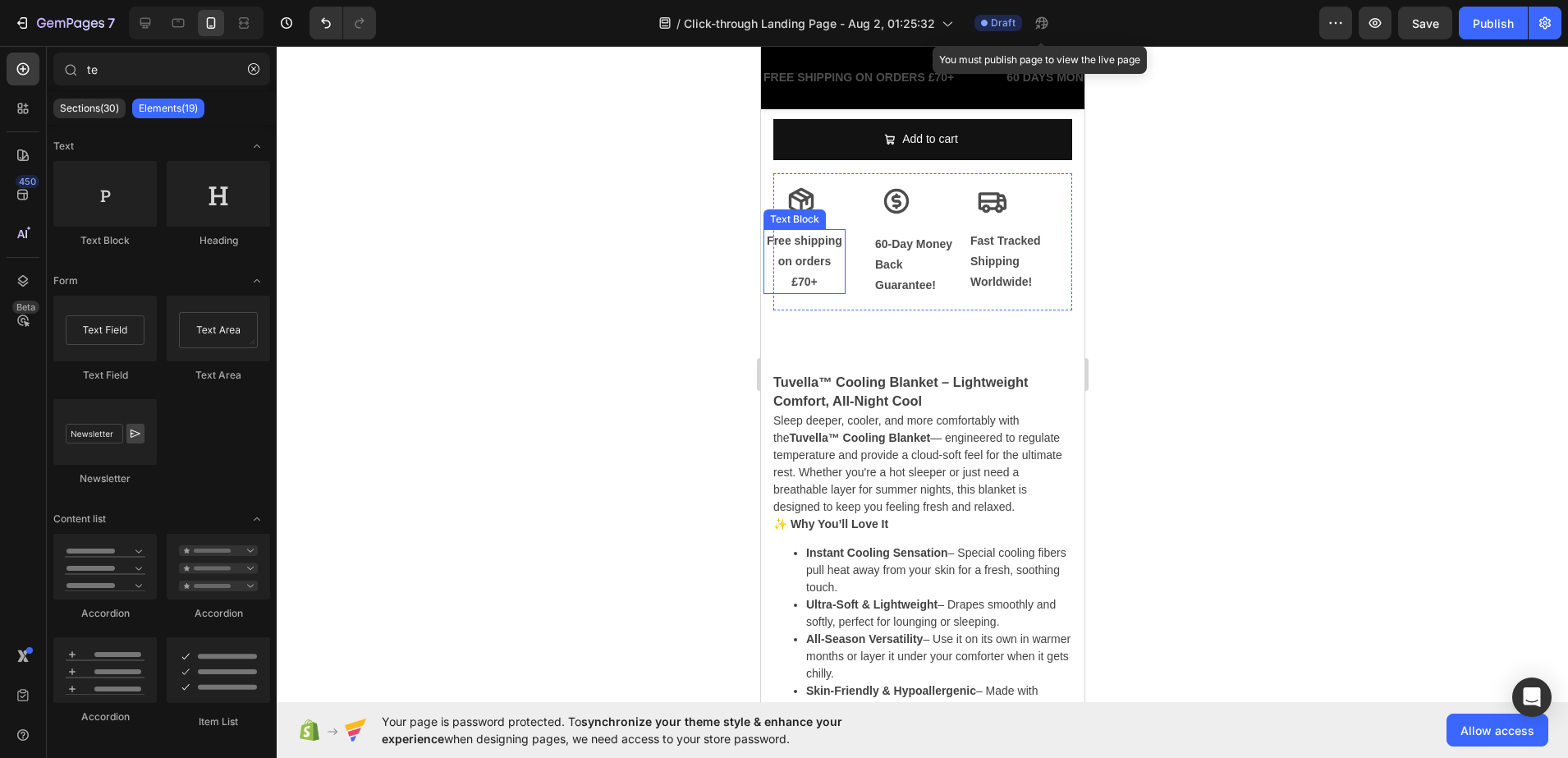 click on "Free shipping" at bounding box center [804, 241] 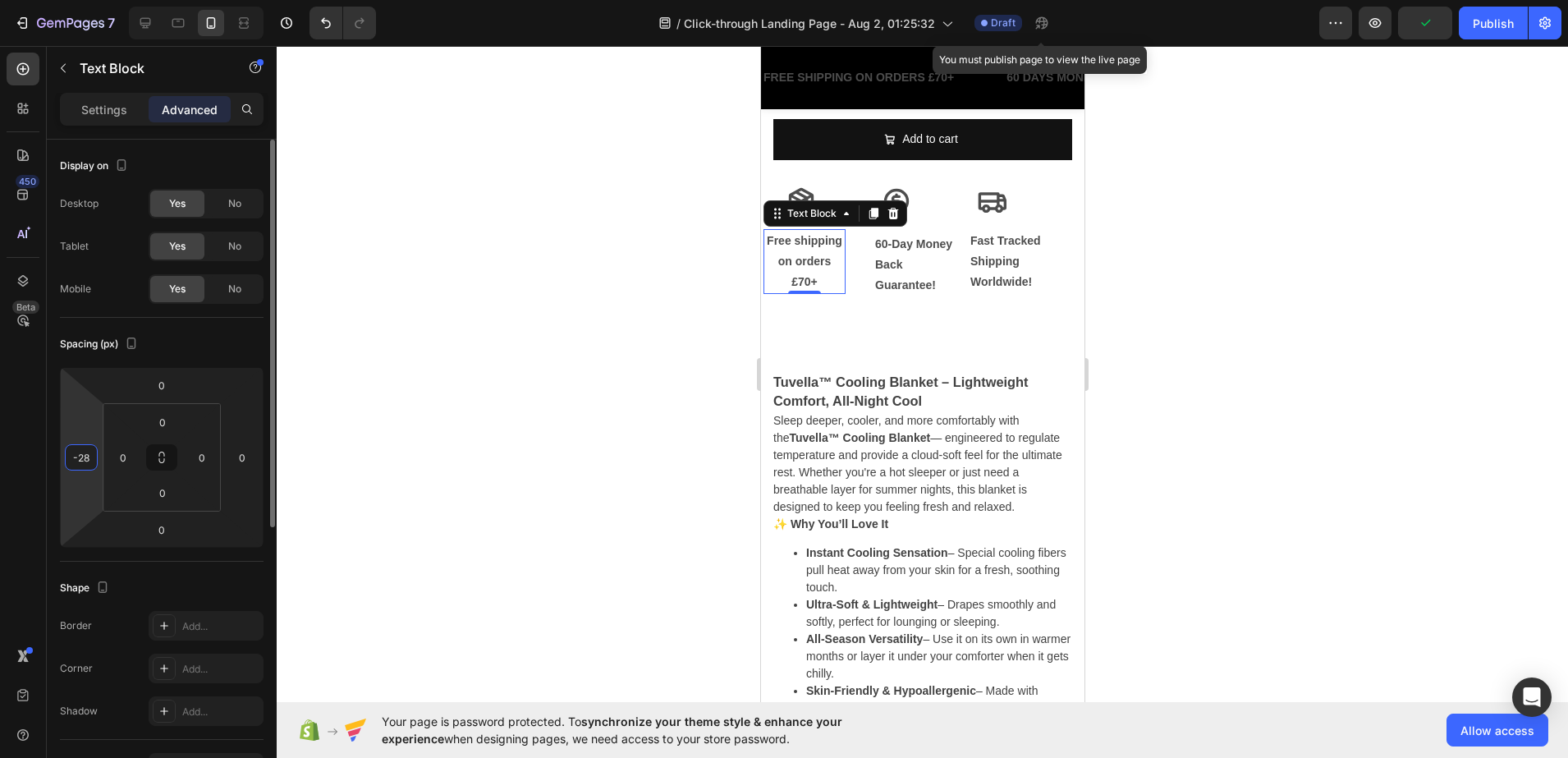 click on "-28" at bounding box center [81, 457] 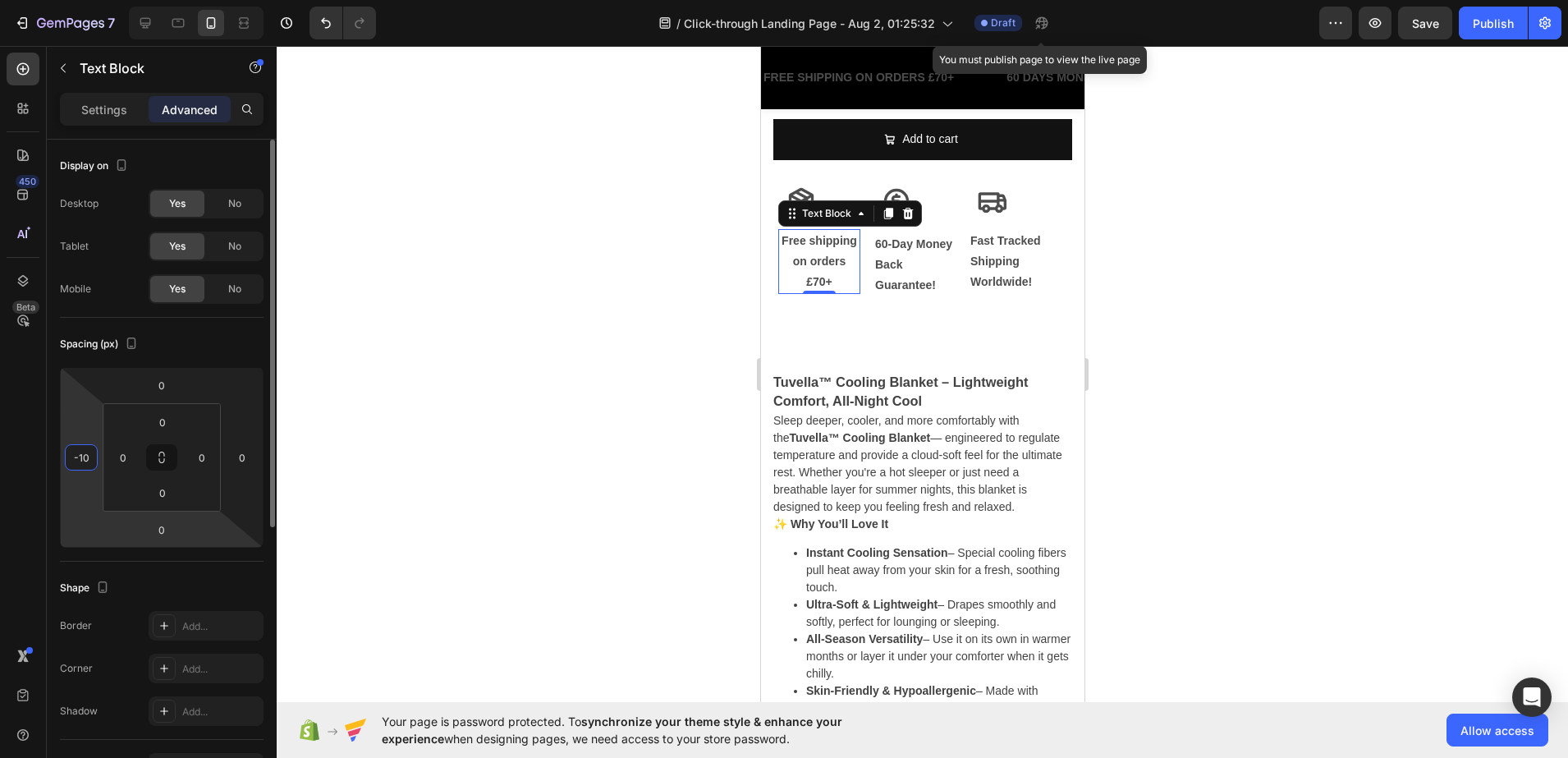 type on "-1" 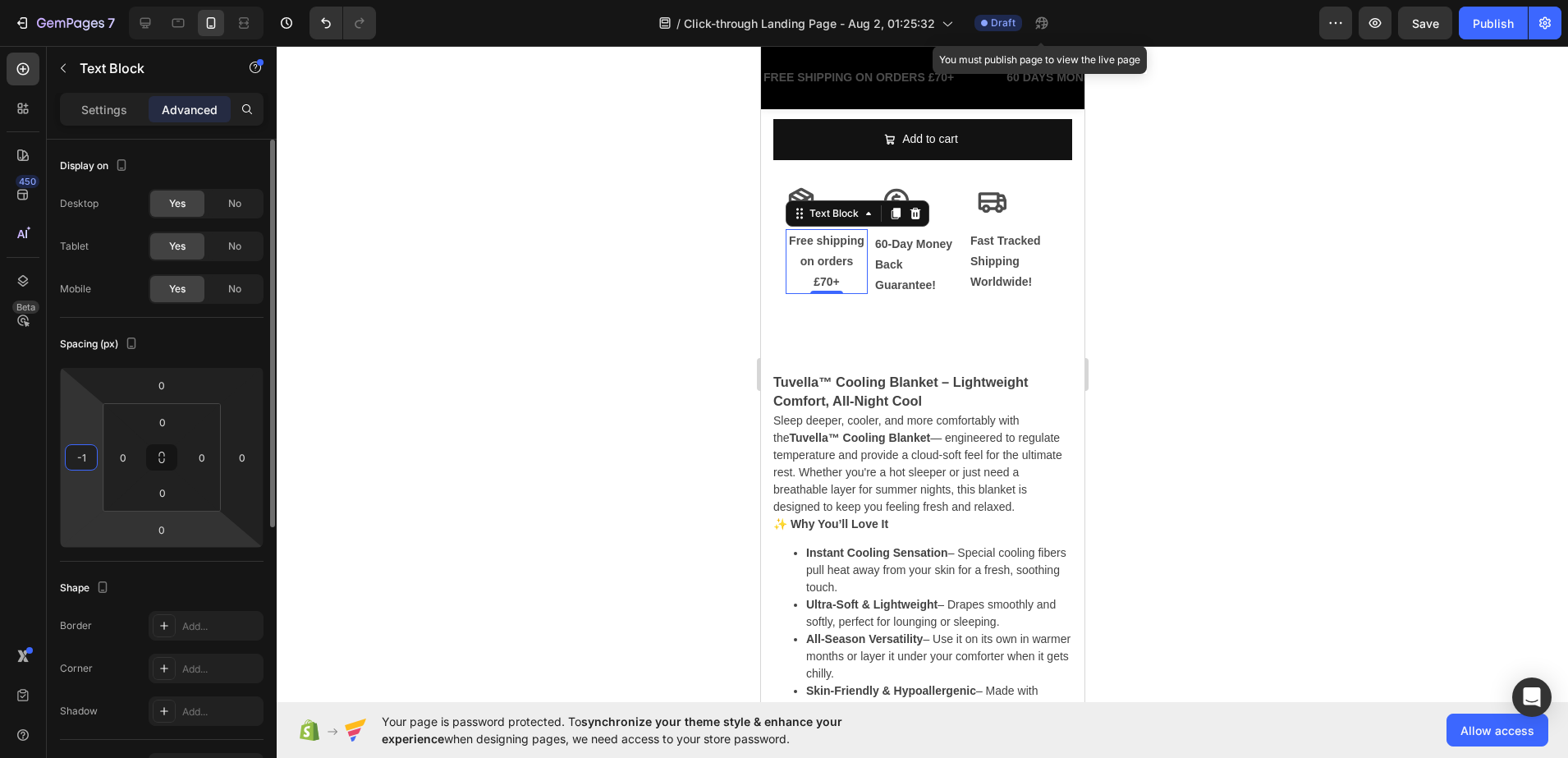 type on "-15" 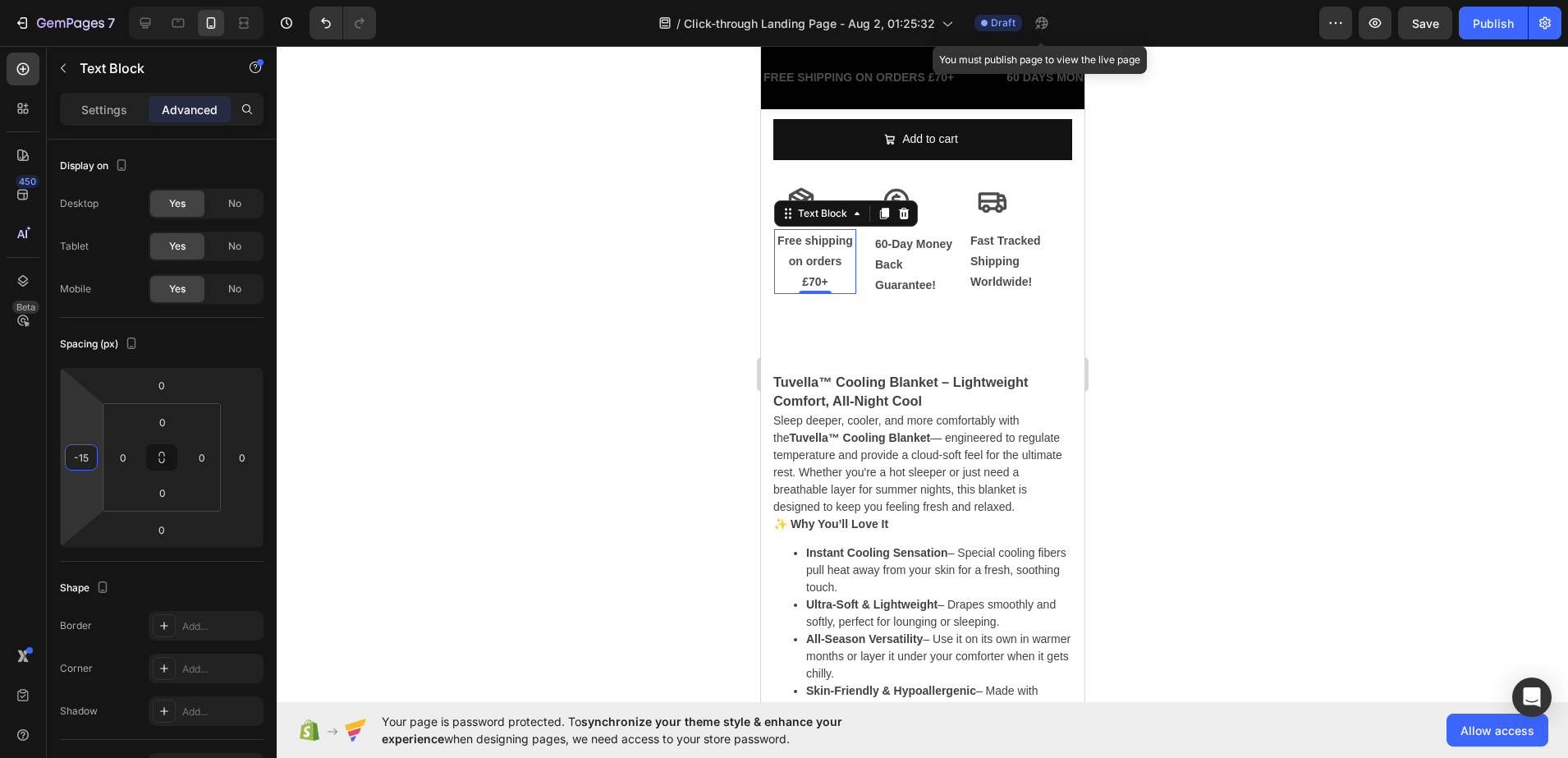 click 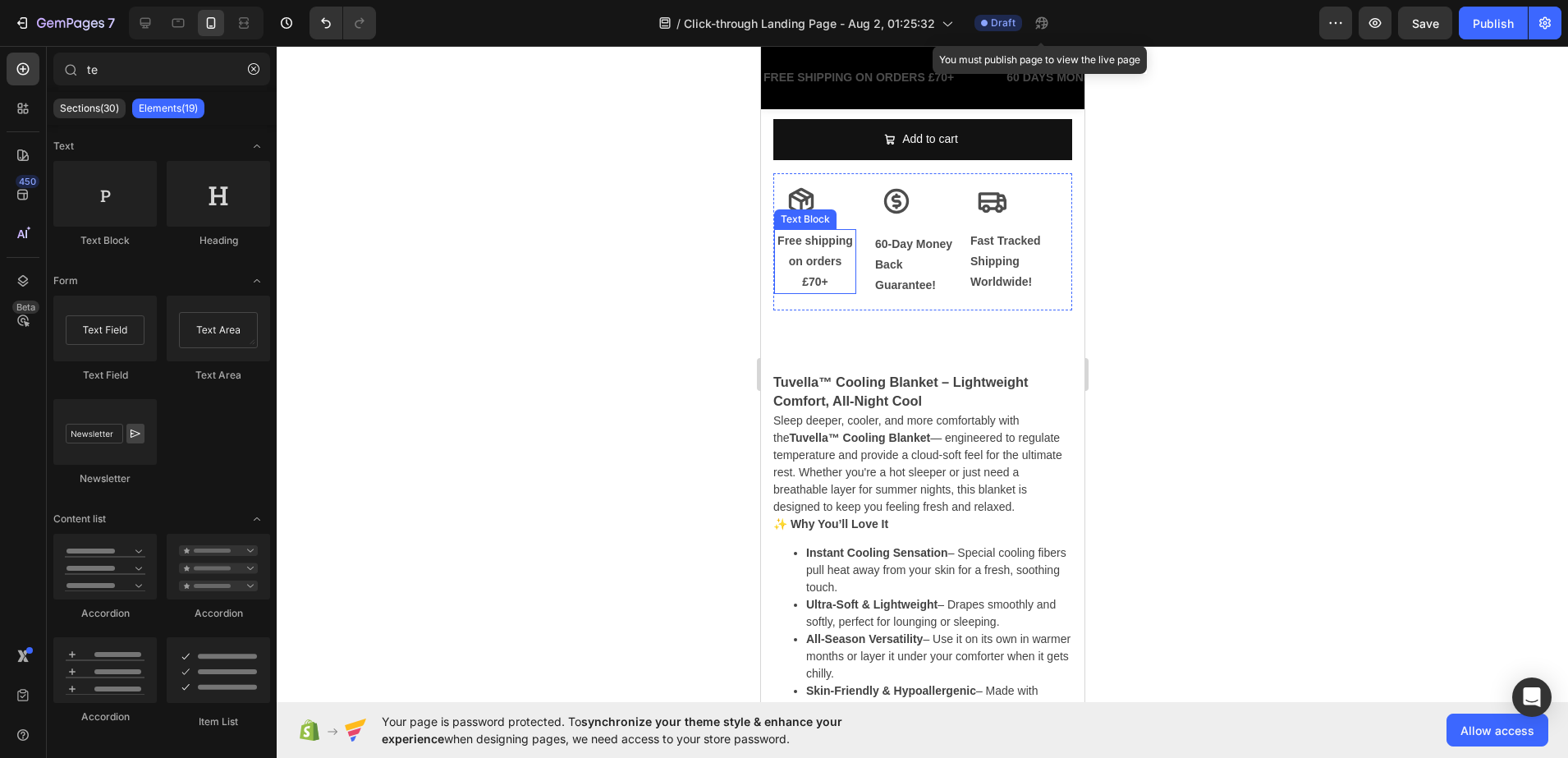click on "on orders £70+" at bounding box center (814, 272) 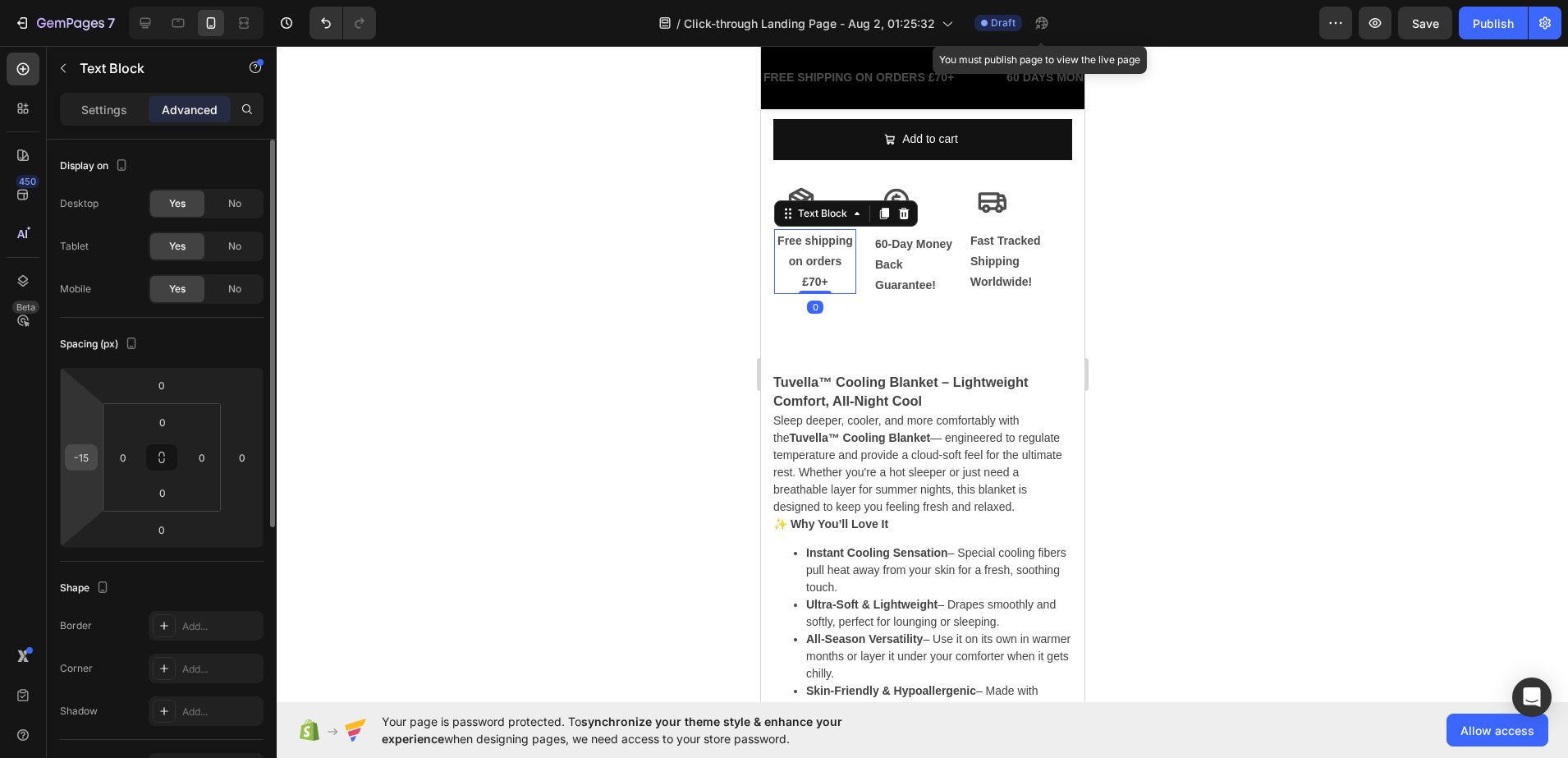 click on "-15" at bounding box center [81, 457] 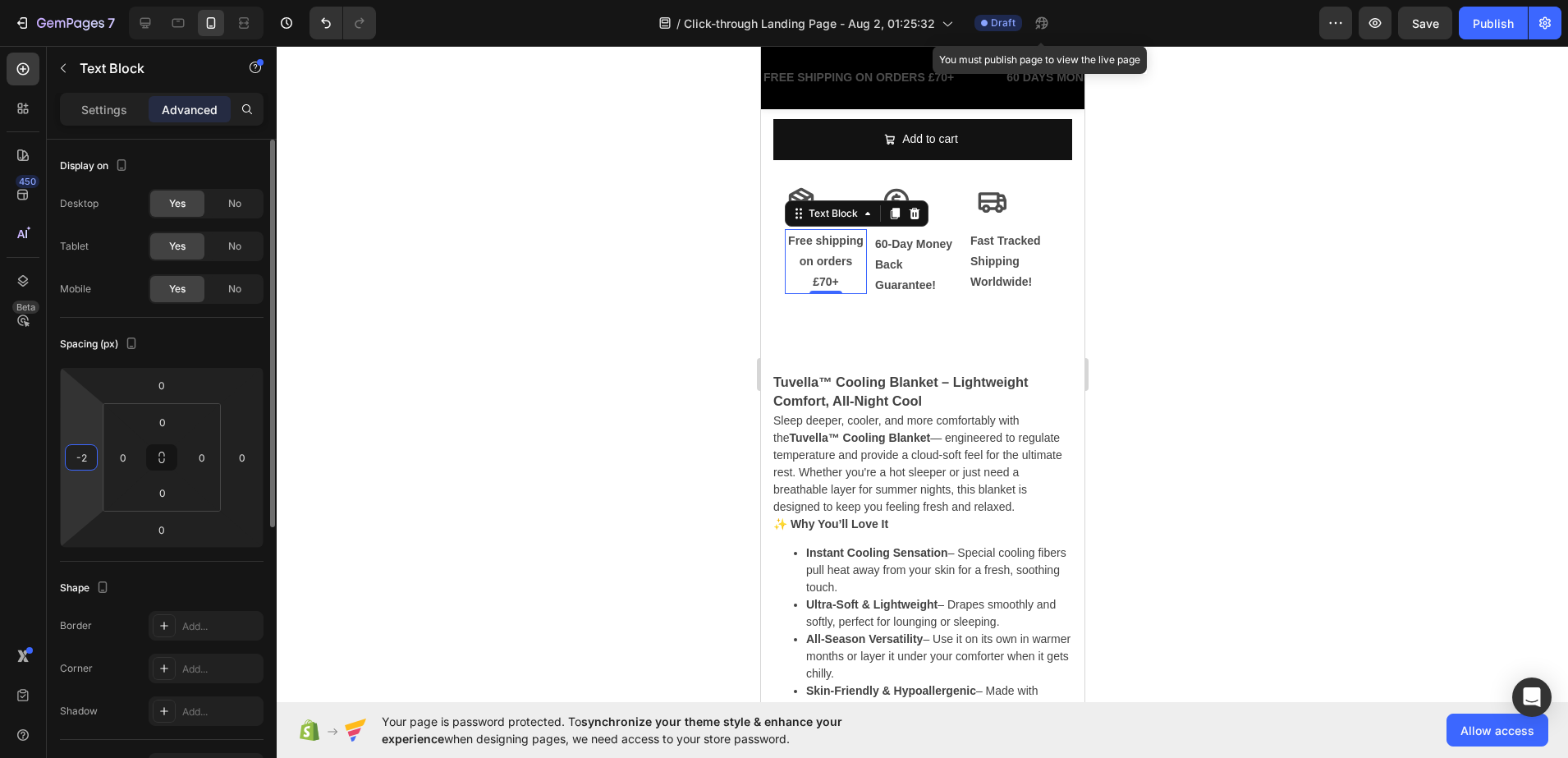 type on "-20" 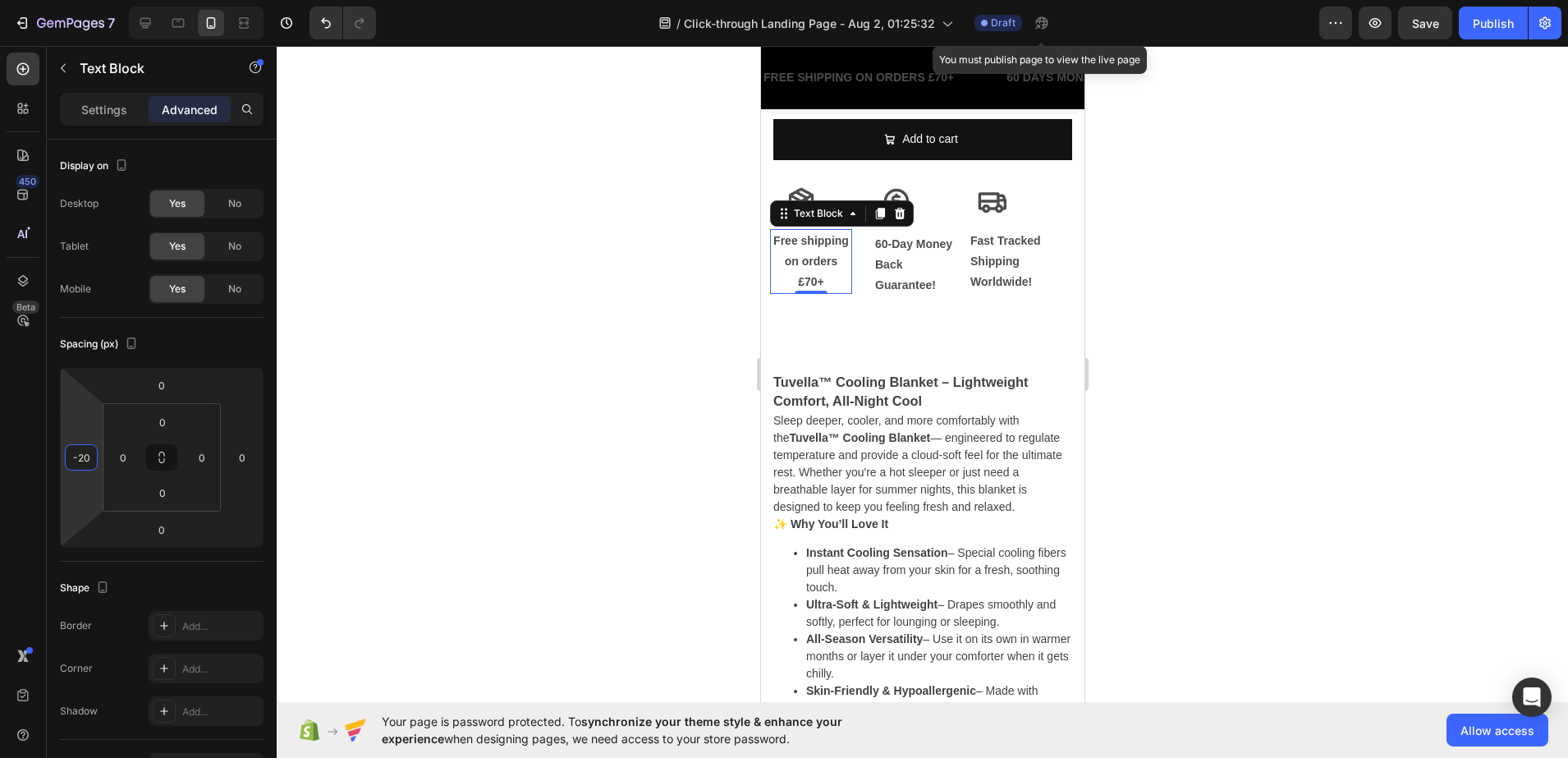 click 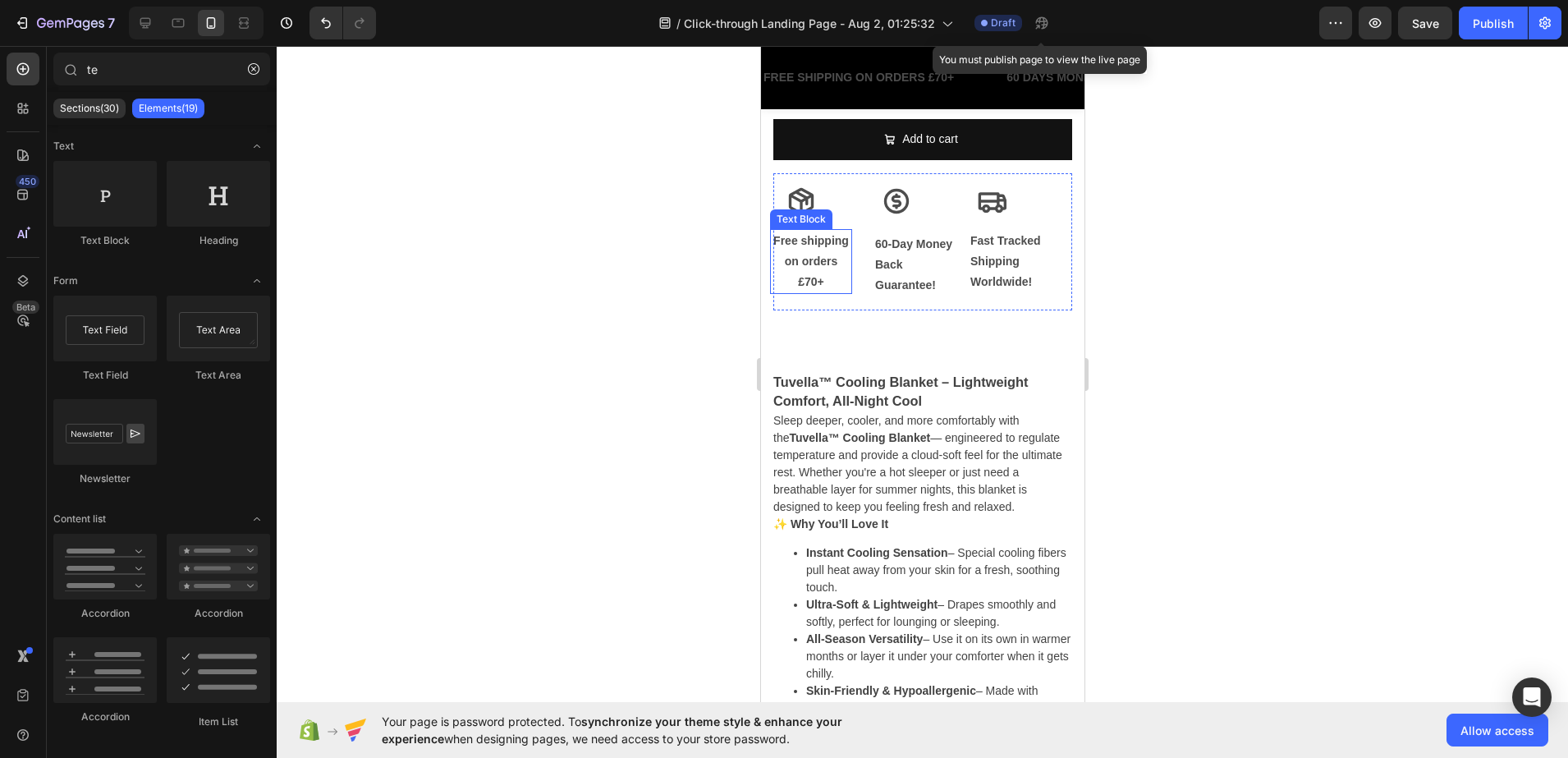click on "on orders £70+" at bounding box center (810, 272) 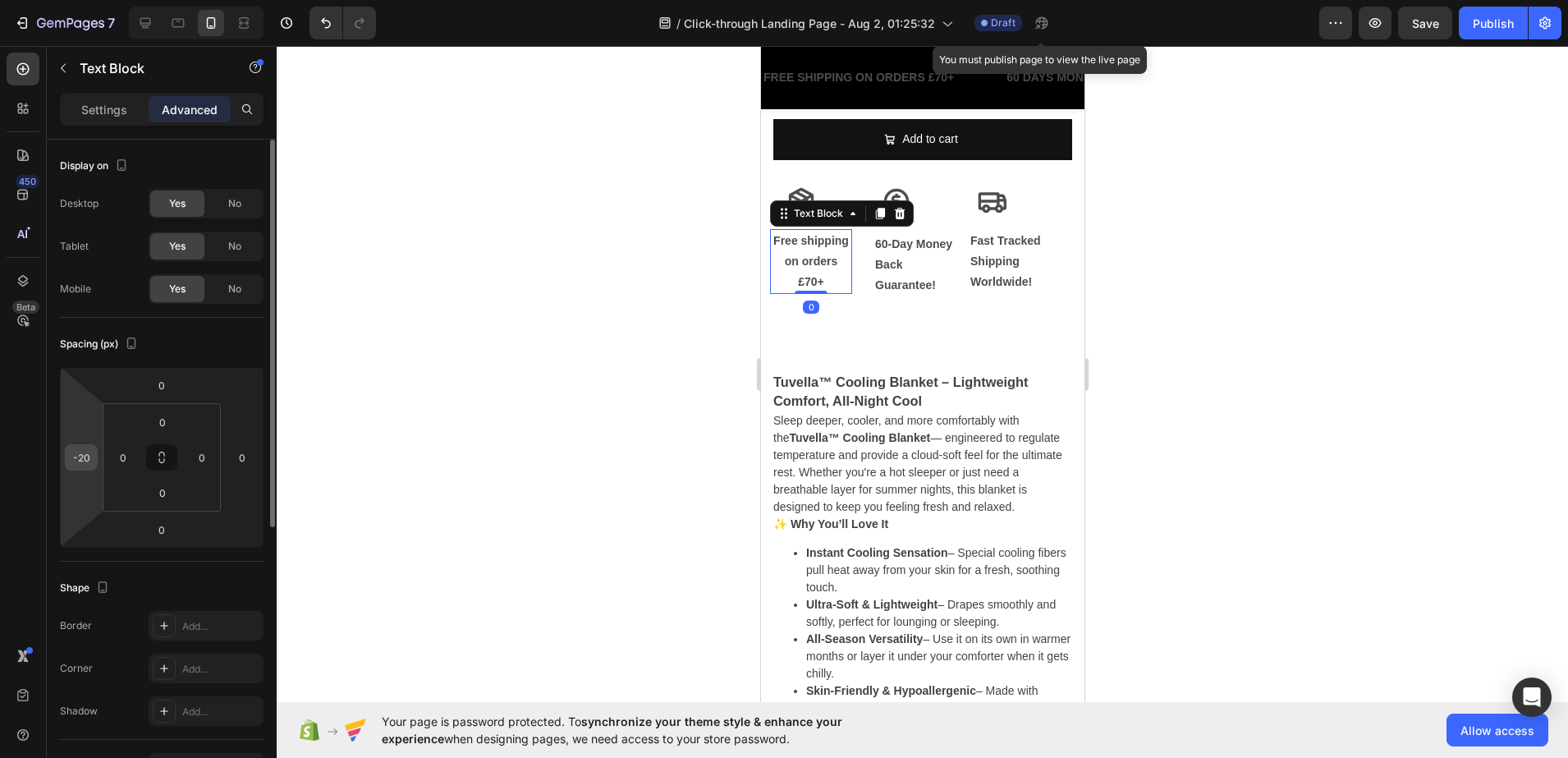 click on "-20" at bounding box center [81, 457] 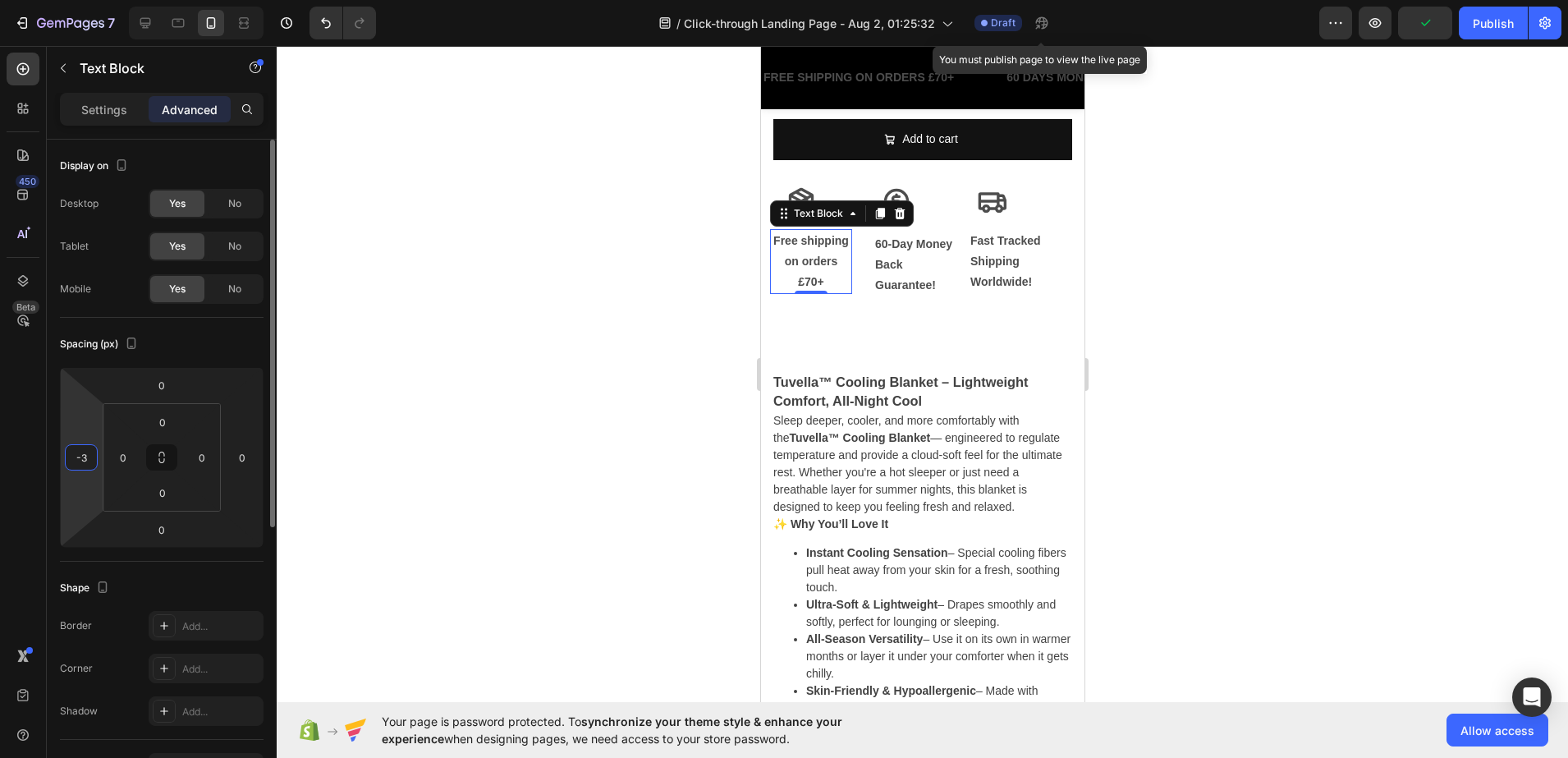 type on "-30" 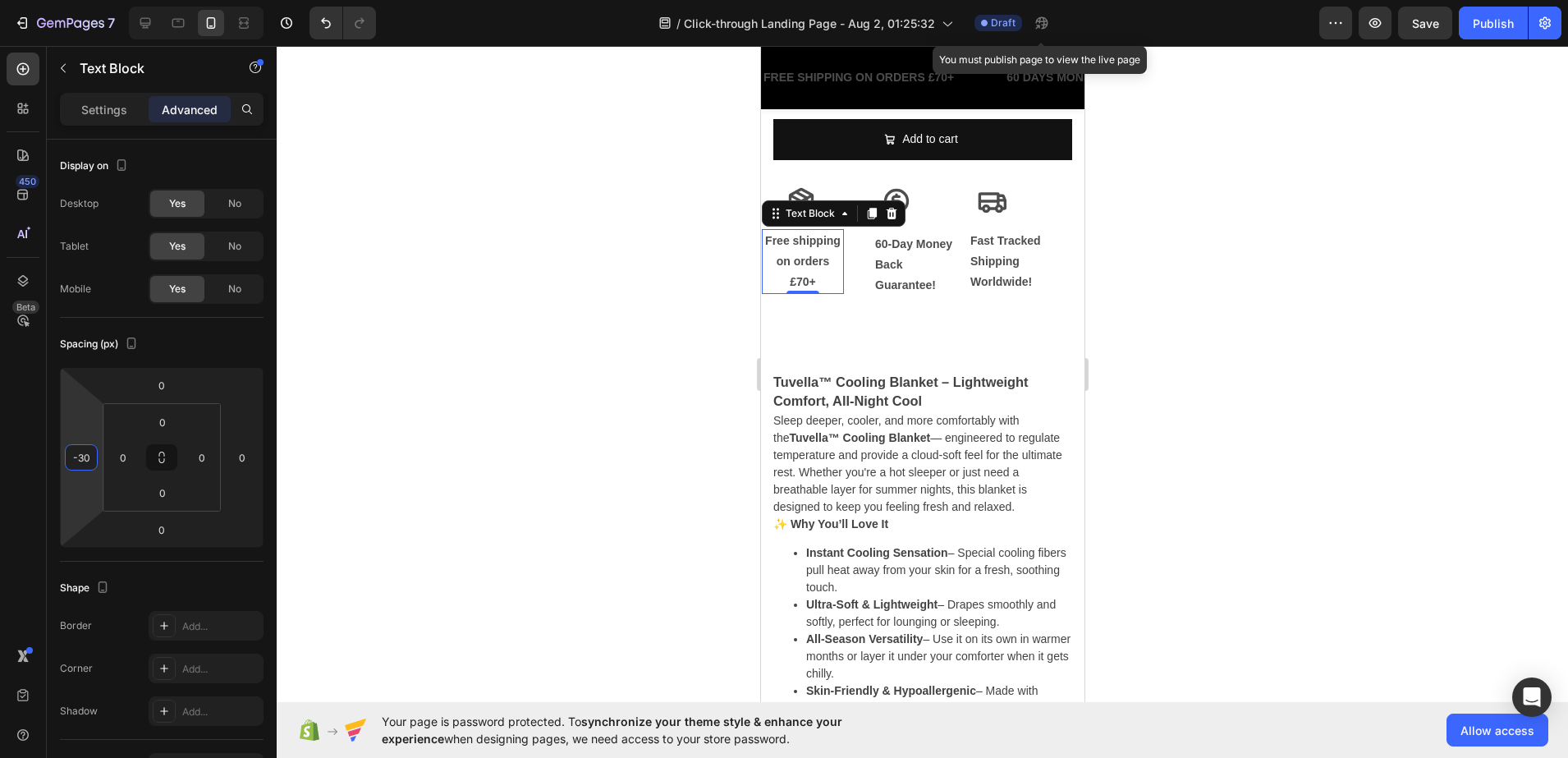 click 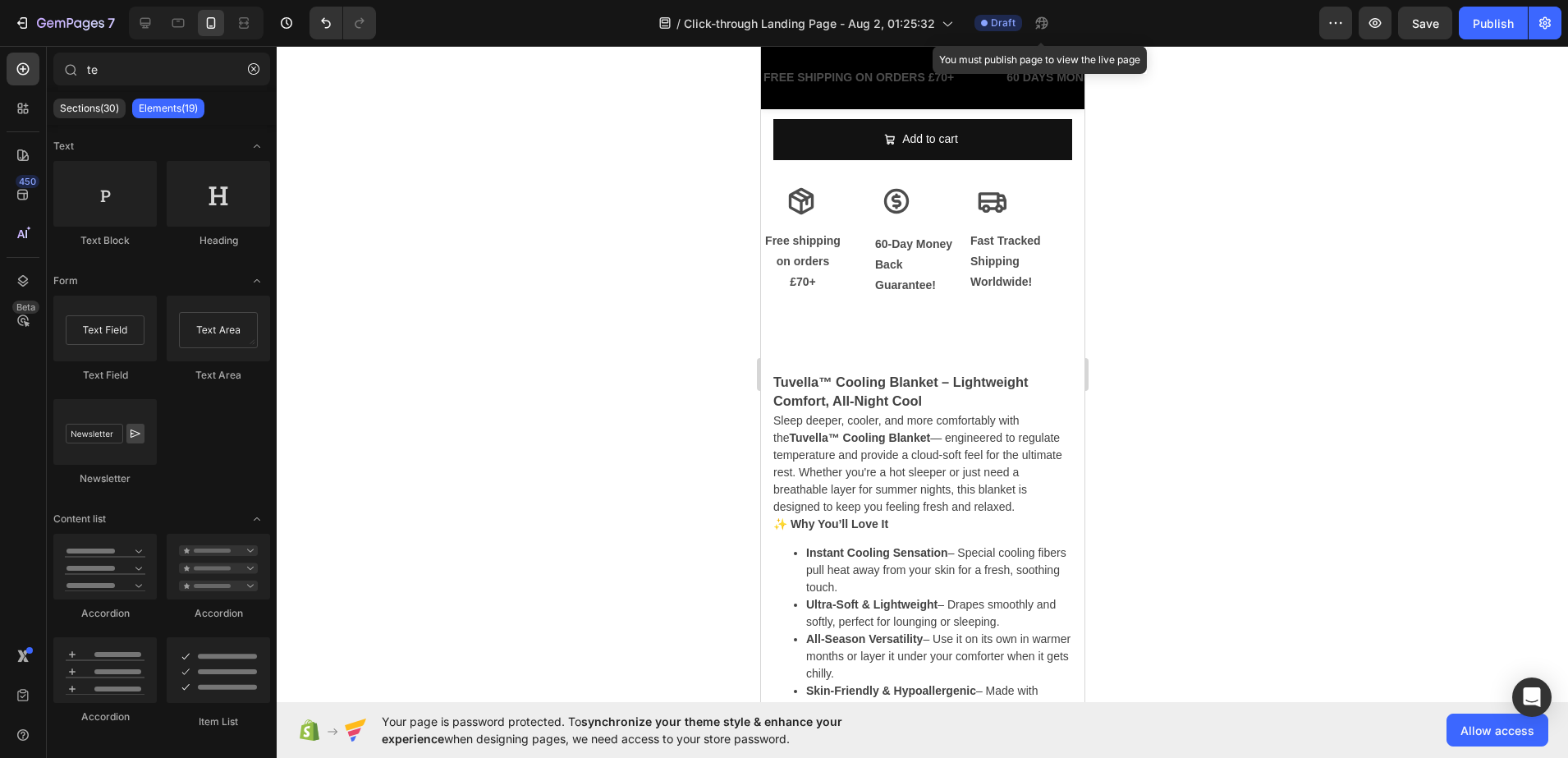 click 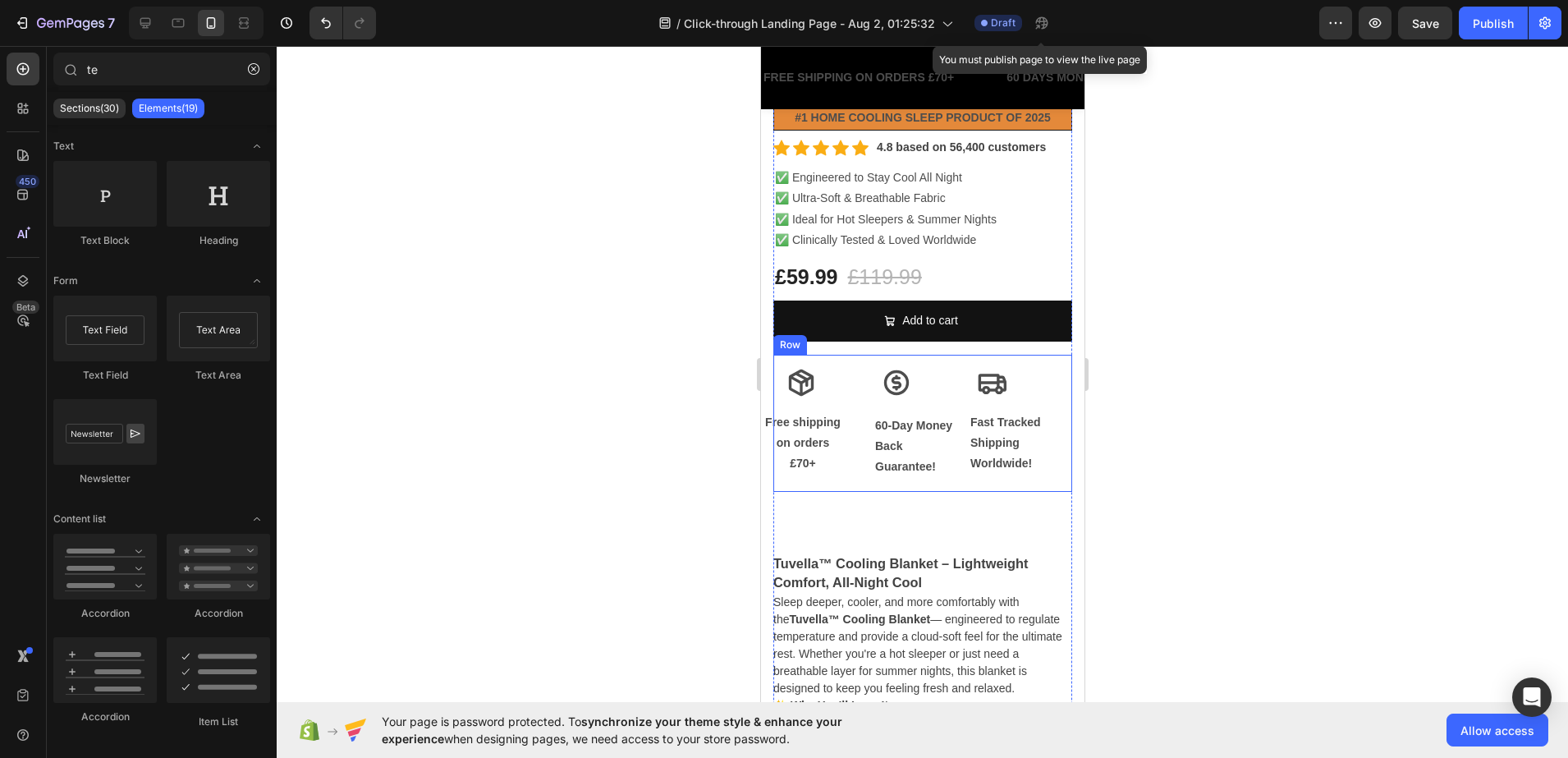 scroll, scrollTop: 574, scrollLeft: 0, axis: vertical 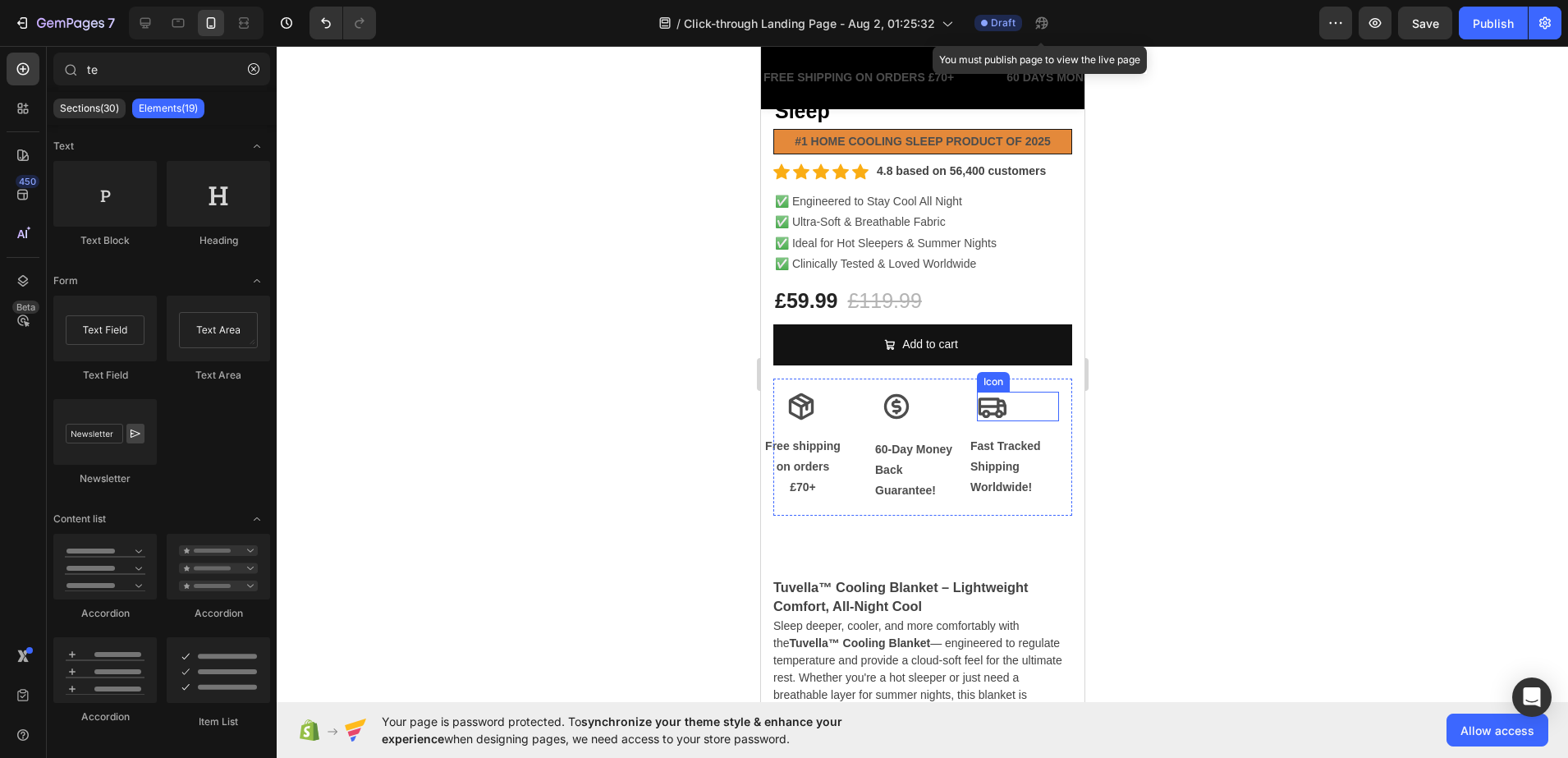 click on "Icon" at bounding box center [1017, 407] 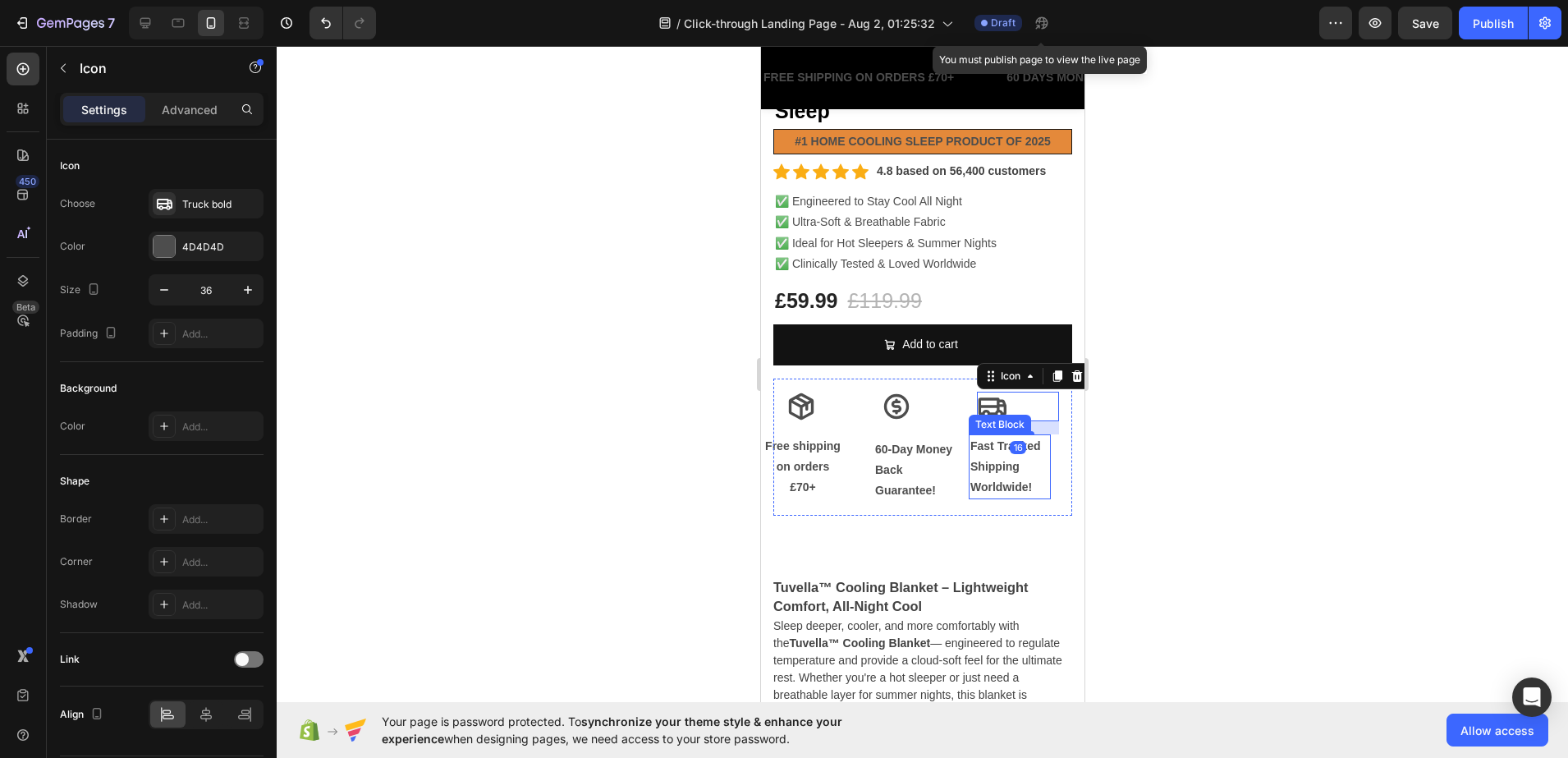 click on "Fast Tracked Shipping Worldwide!" at bounding box center (1009, 467) 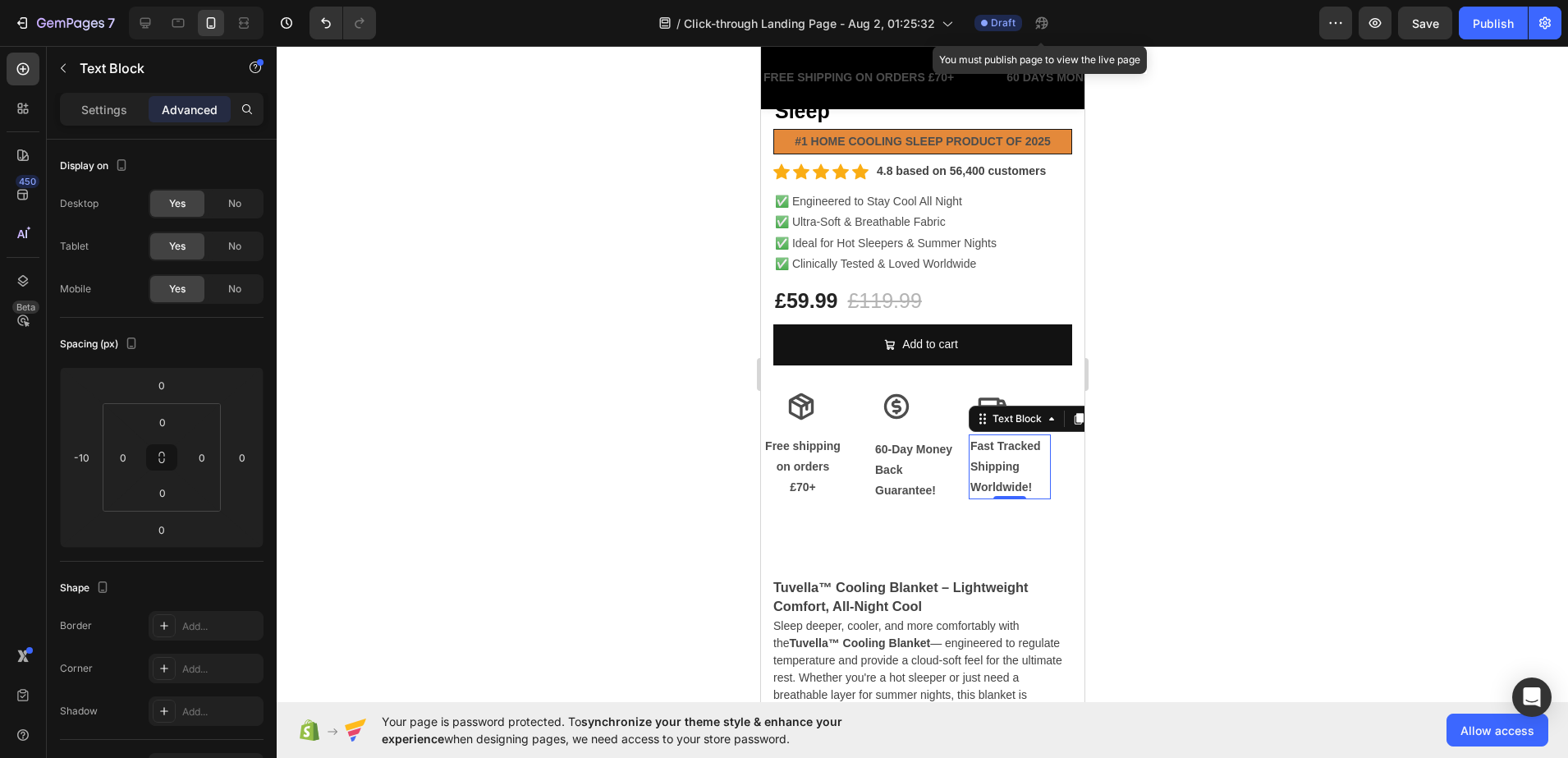 click 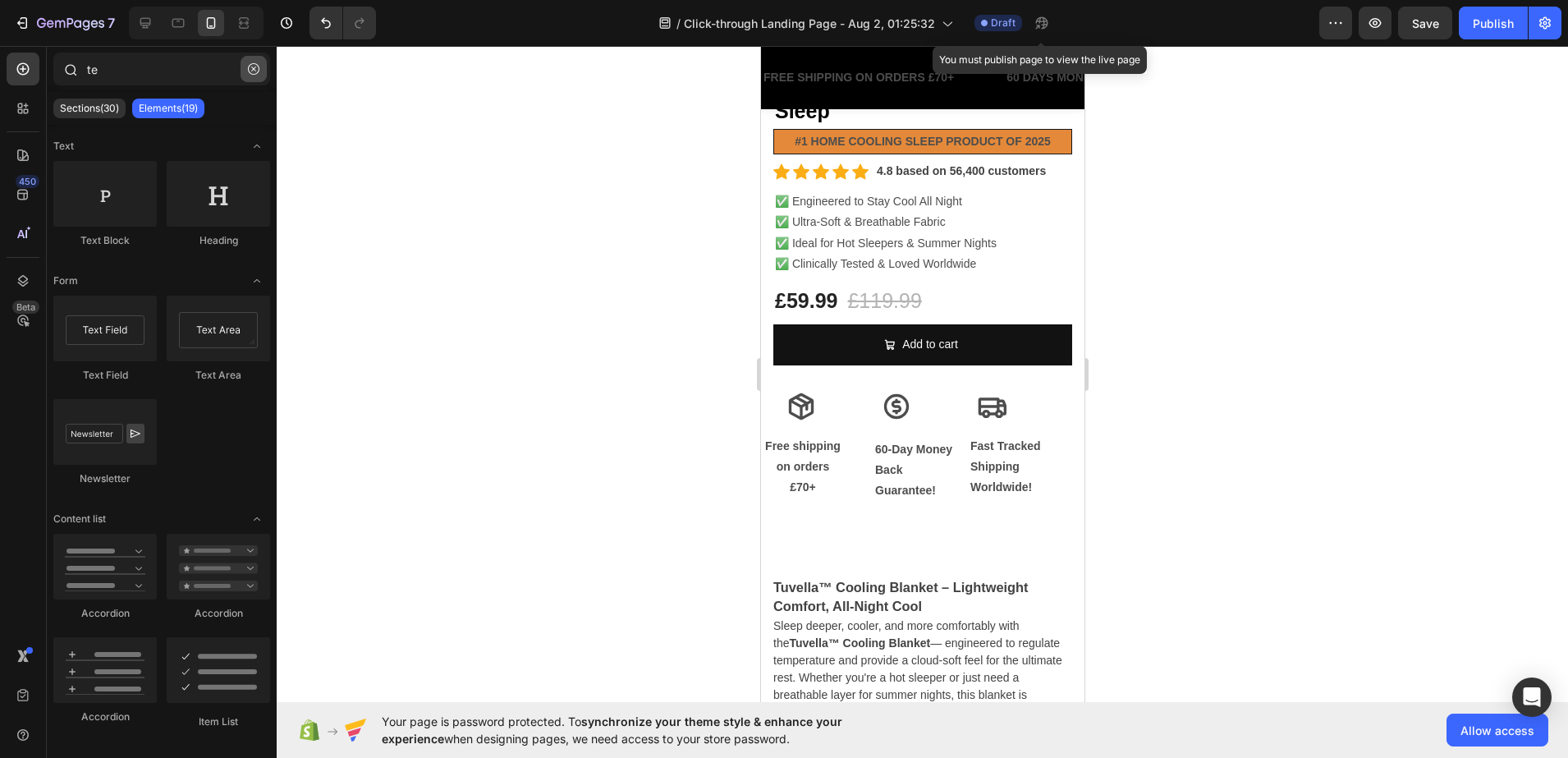 click 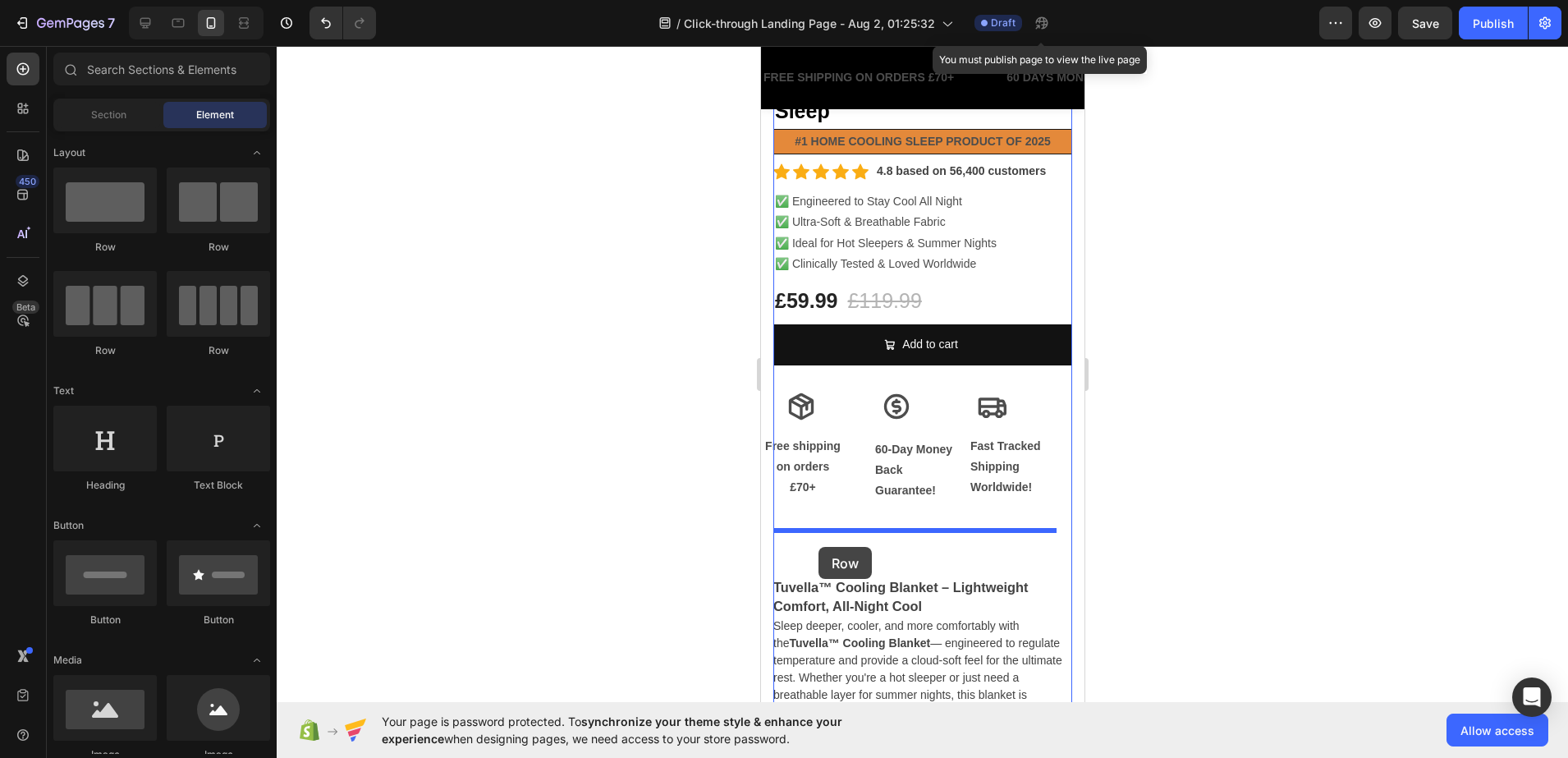 drag, startPoint x: 873, startPoint y: 357, endPoint x: 816, endPoint y: 545, distance: 196.451 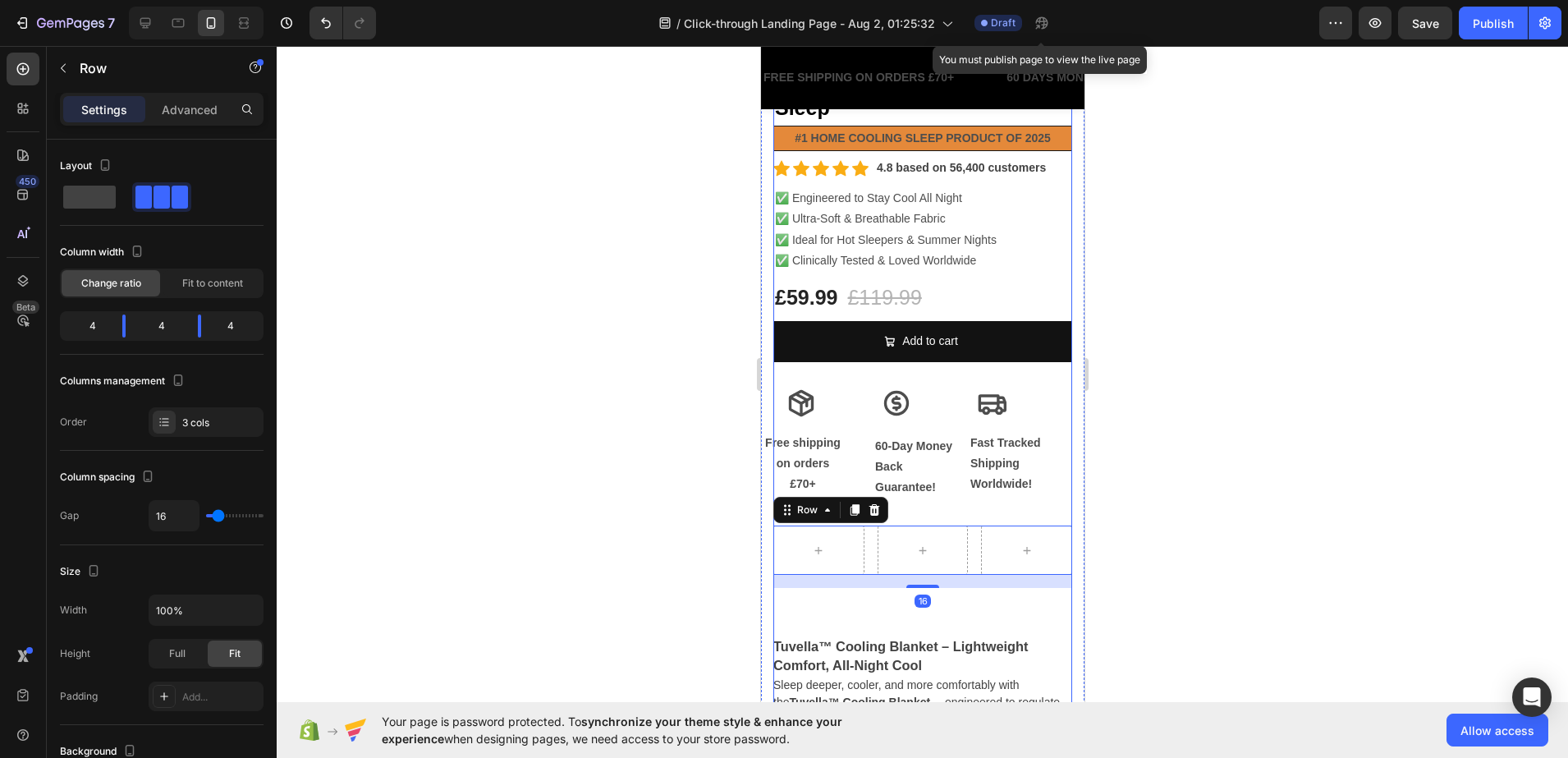 scroll, scrollTop: 574, scrollLeft: 0, axis: vertical 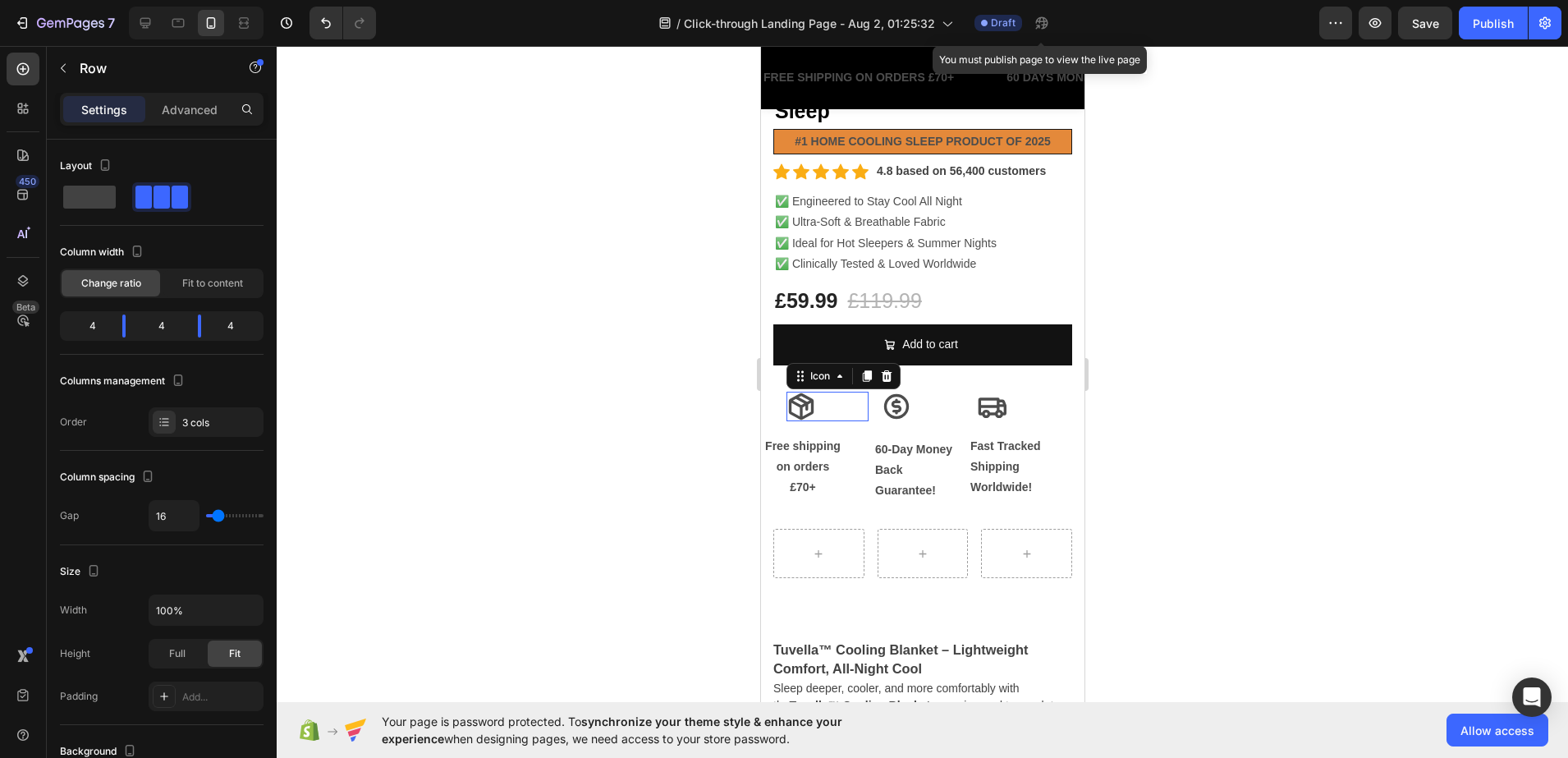 click 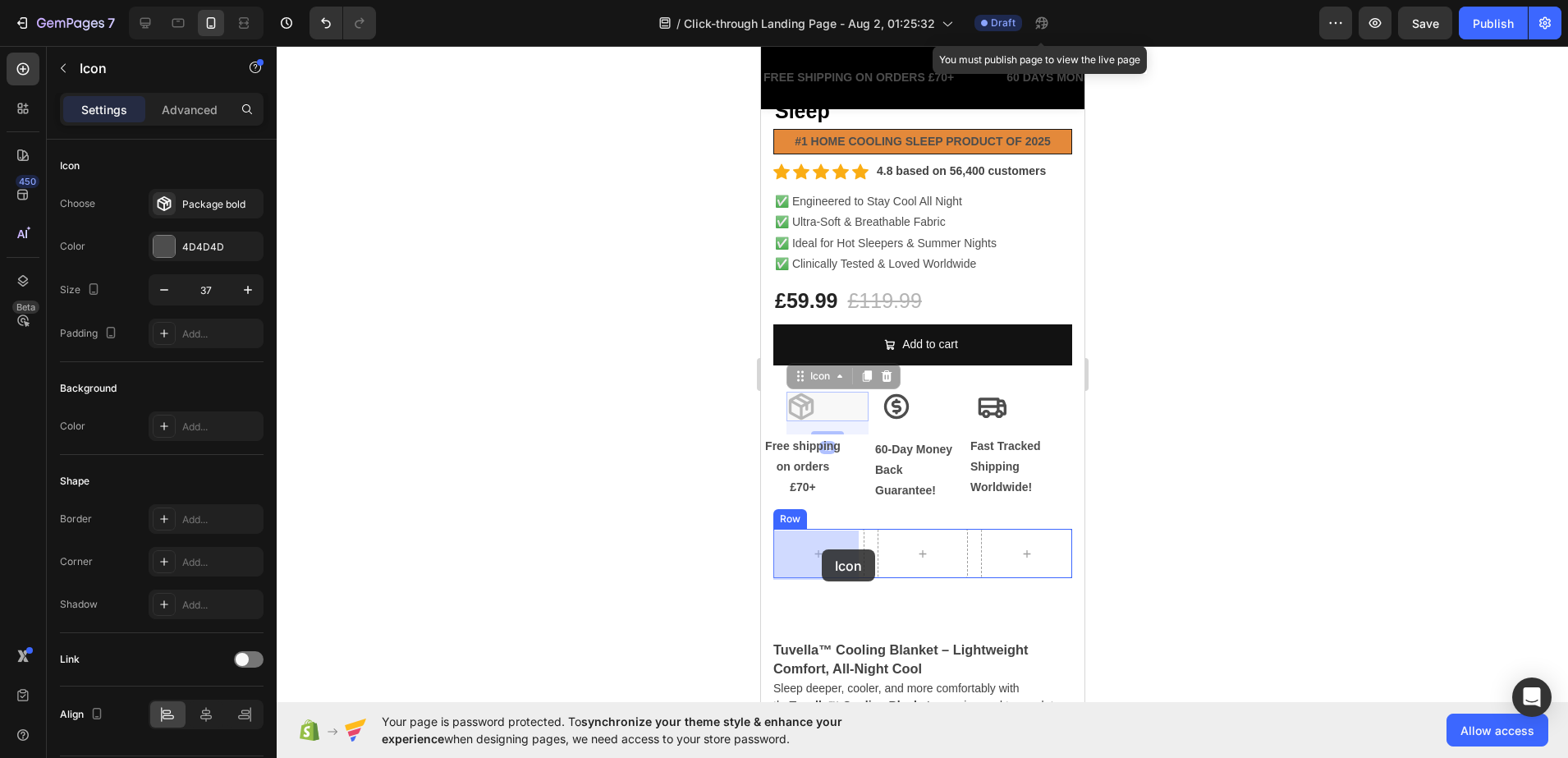 drag, startPoint x: 811, startPoint y: 384, endPoint x: 821, endPoint y: 549, distance: 165.3028 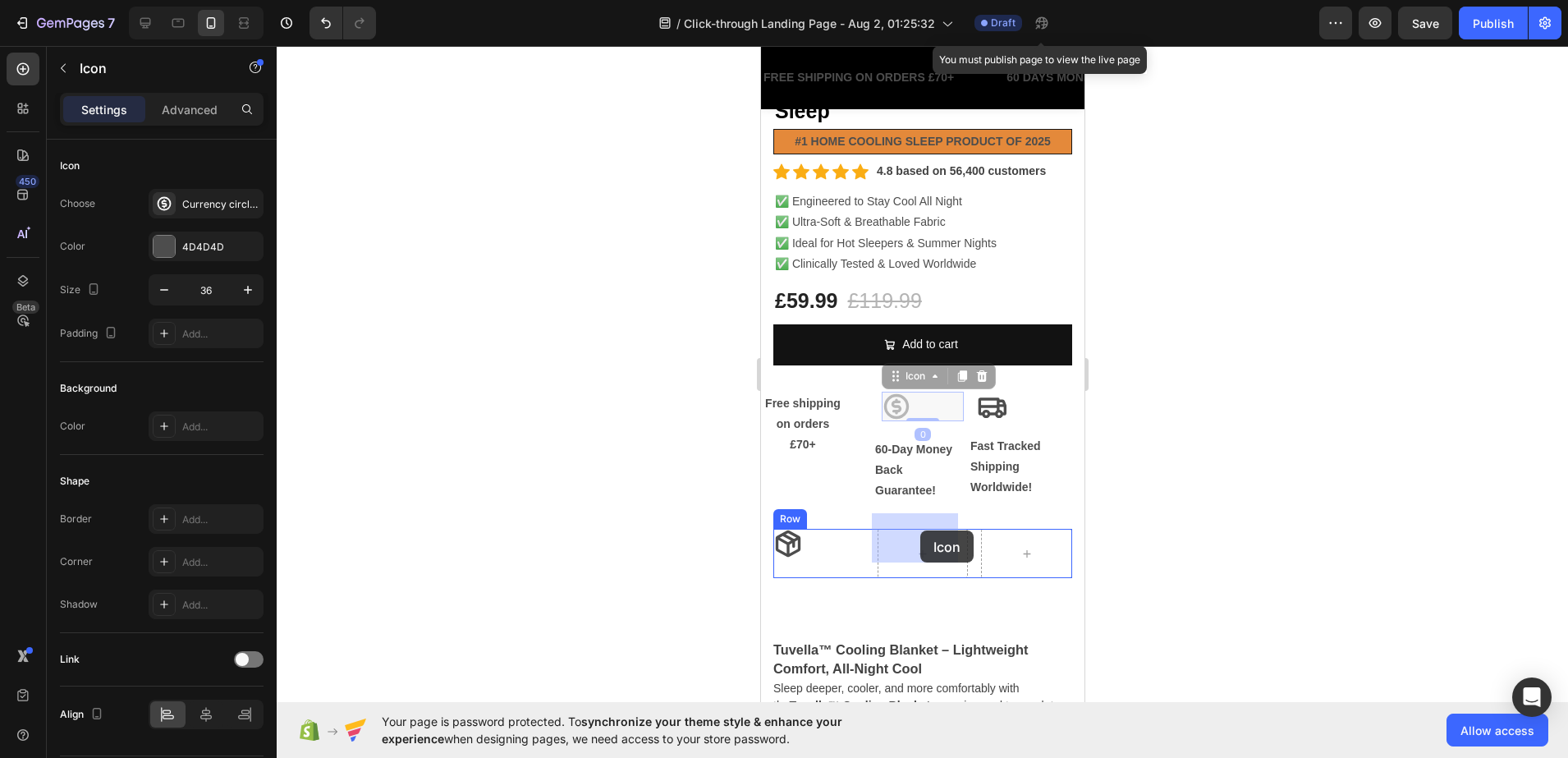 drag, startPoint x: 887, startPoint y: 397, endPoint x: 919, endPoint y: 531, distance: 137.76792 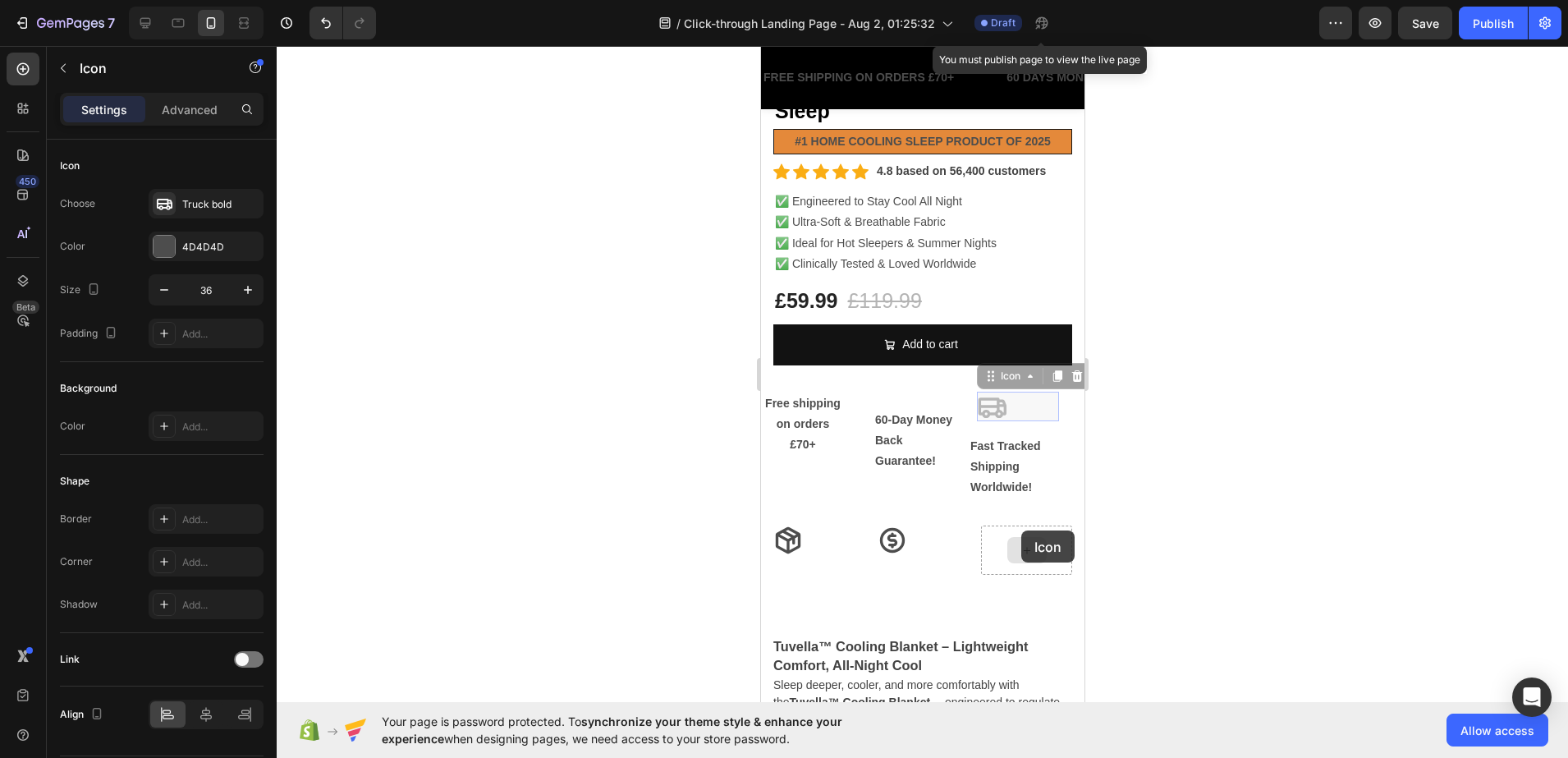 drag, startPoint x: 983, startPoint y: 392, endPoint x: 1020, endPoint y: 531, distance: 143.84019 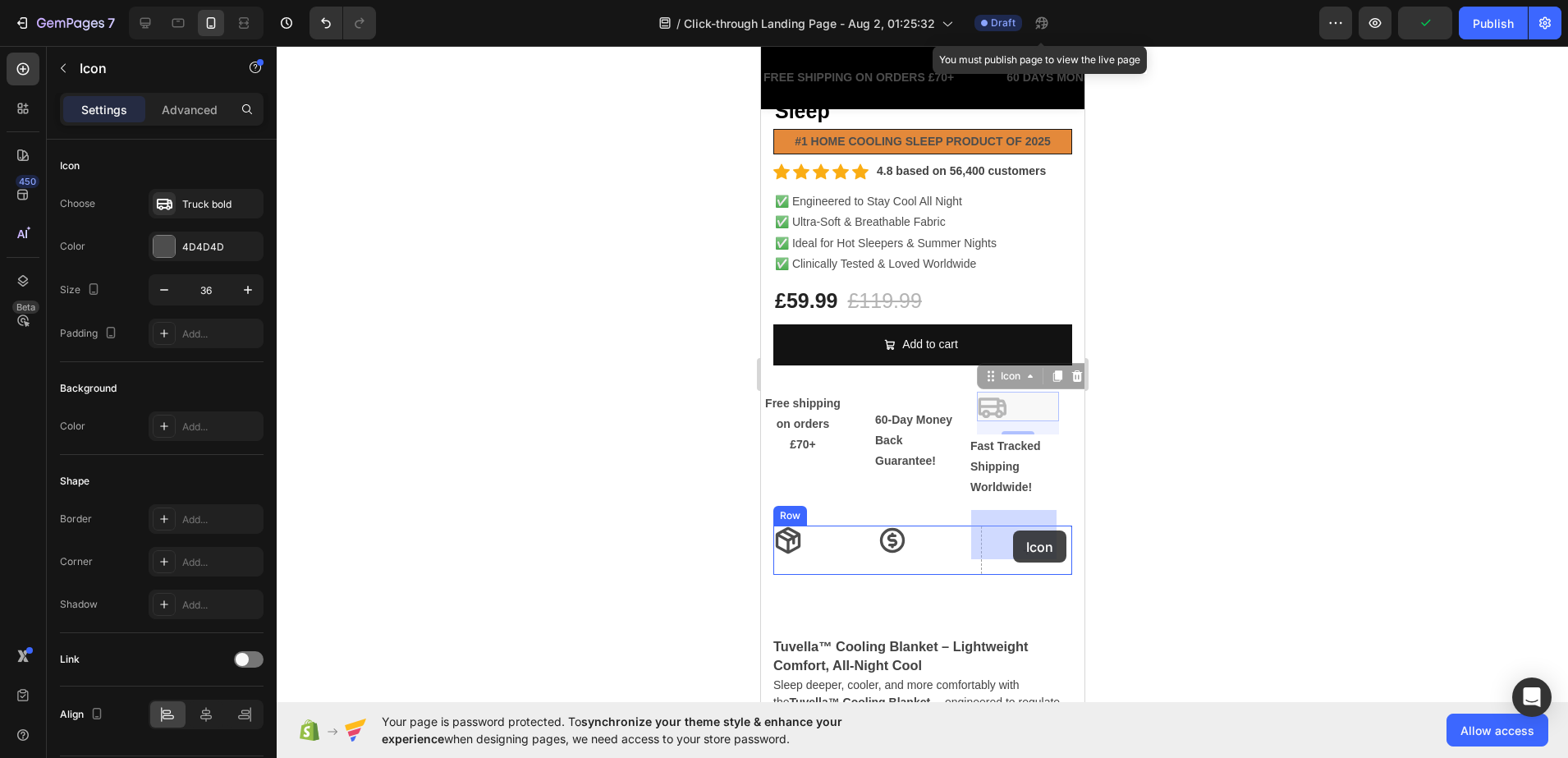 drag, startPoint x: 976, startPoint y: 385, endPoint x: 1012, endPoint y: 531, distance: 150.37287 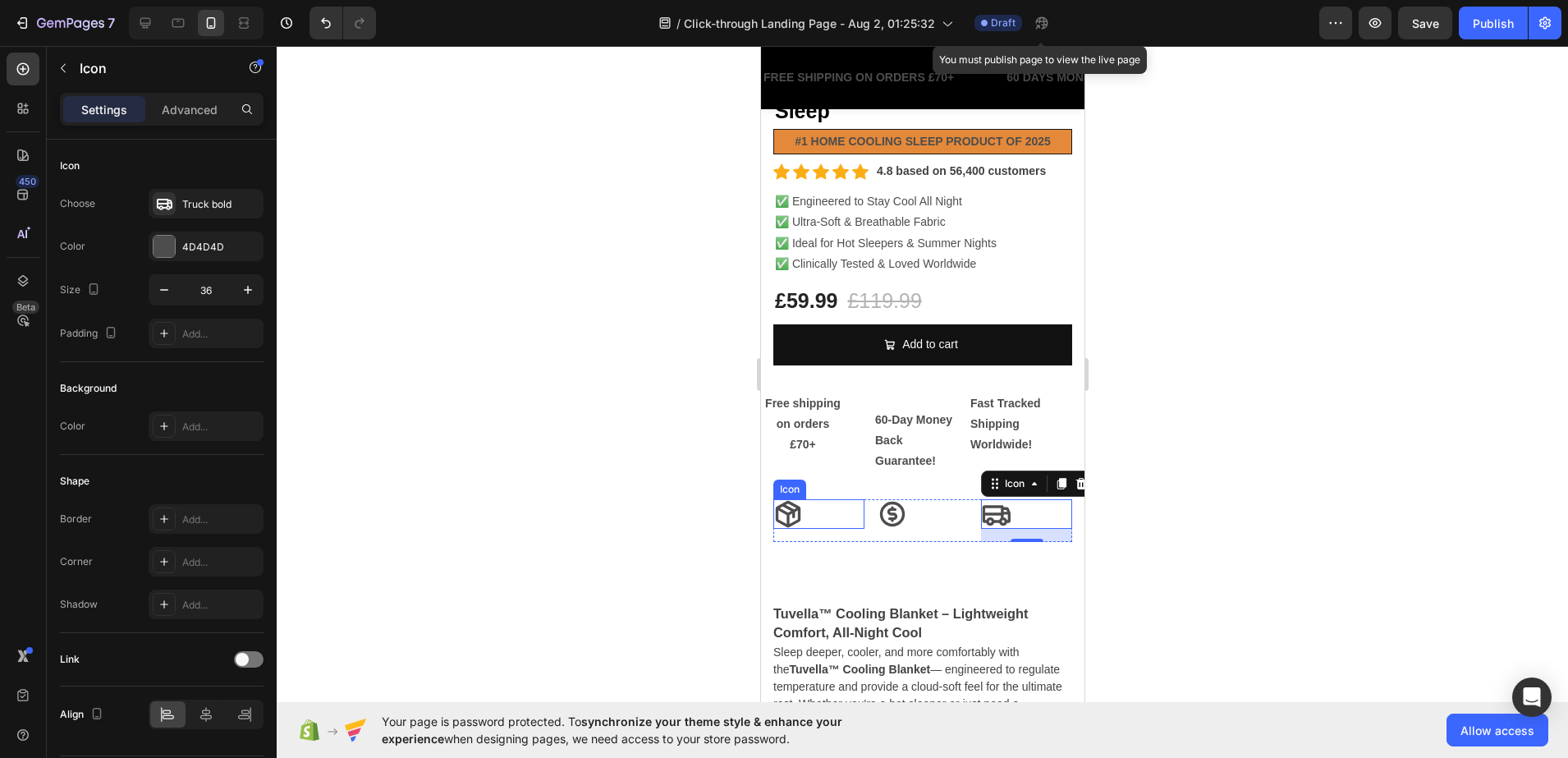 click 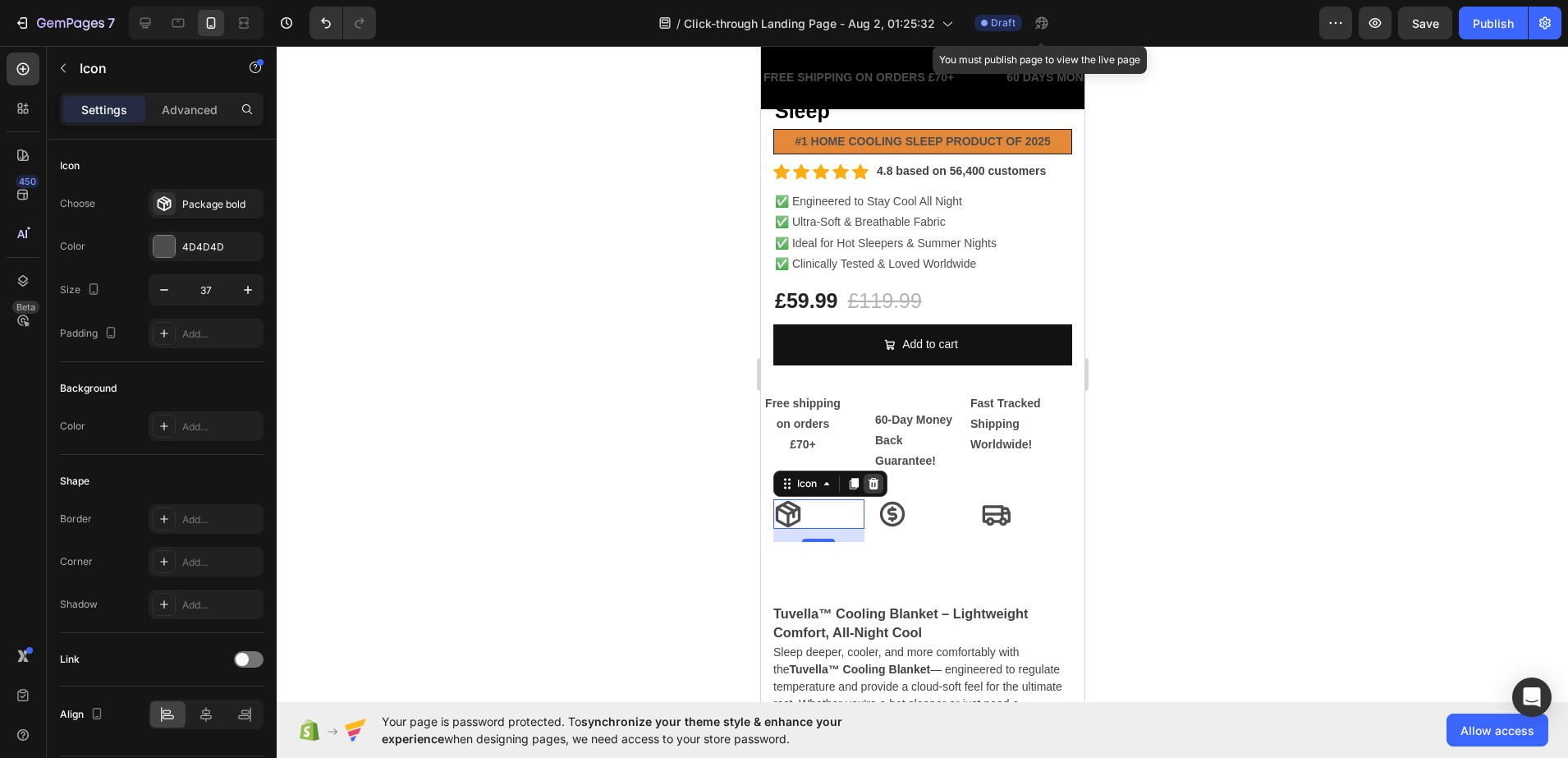 click 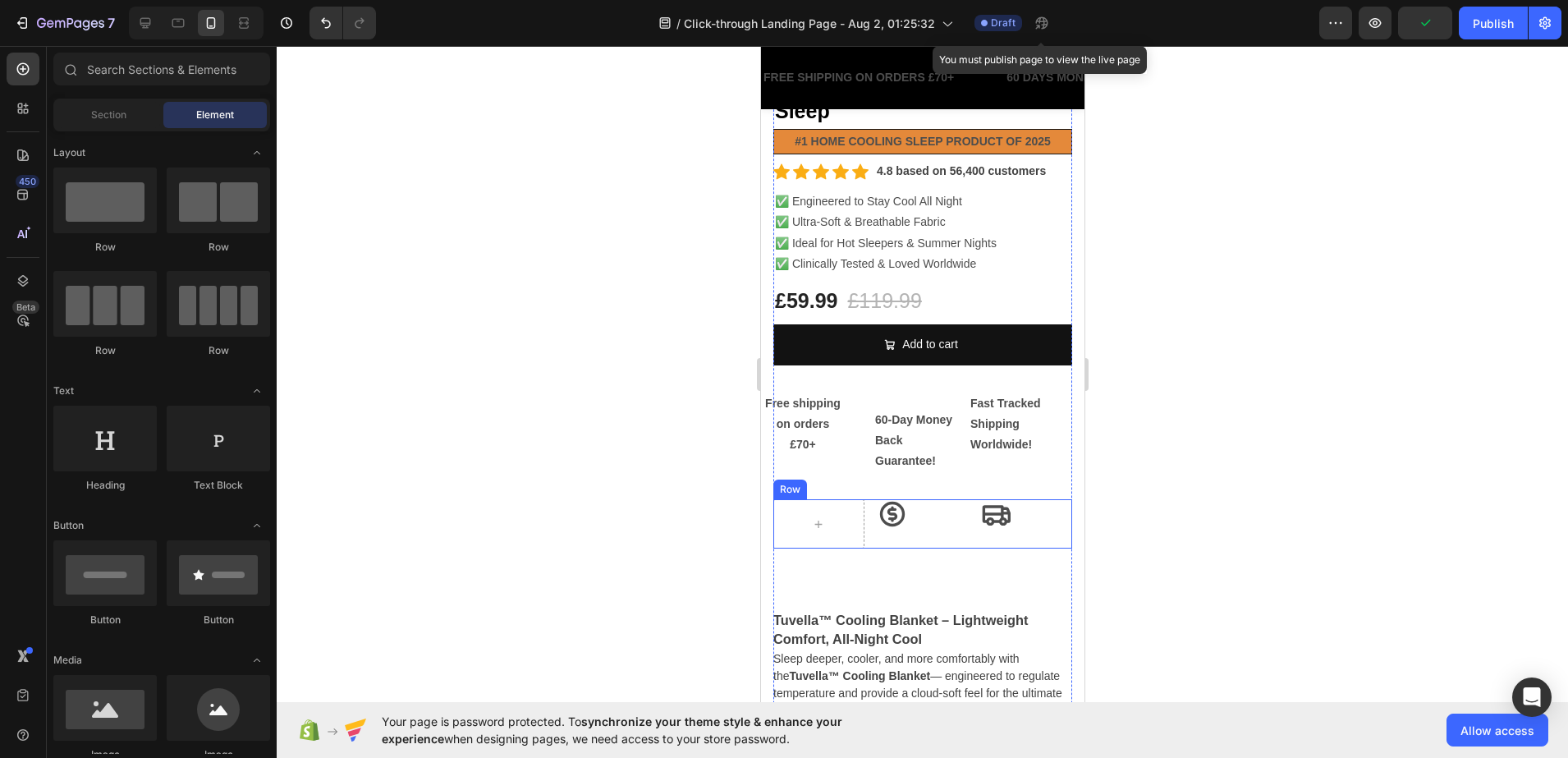 click on "Icon" at bounding box center [1025, 524] 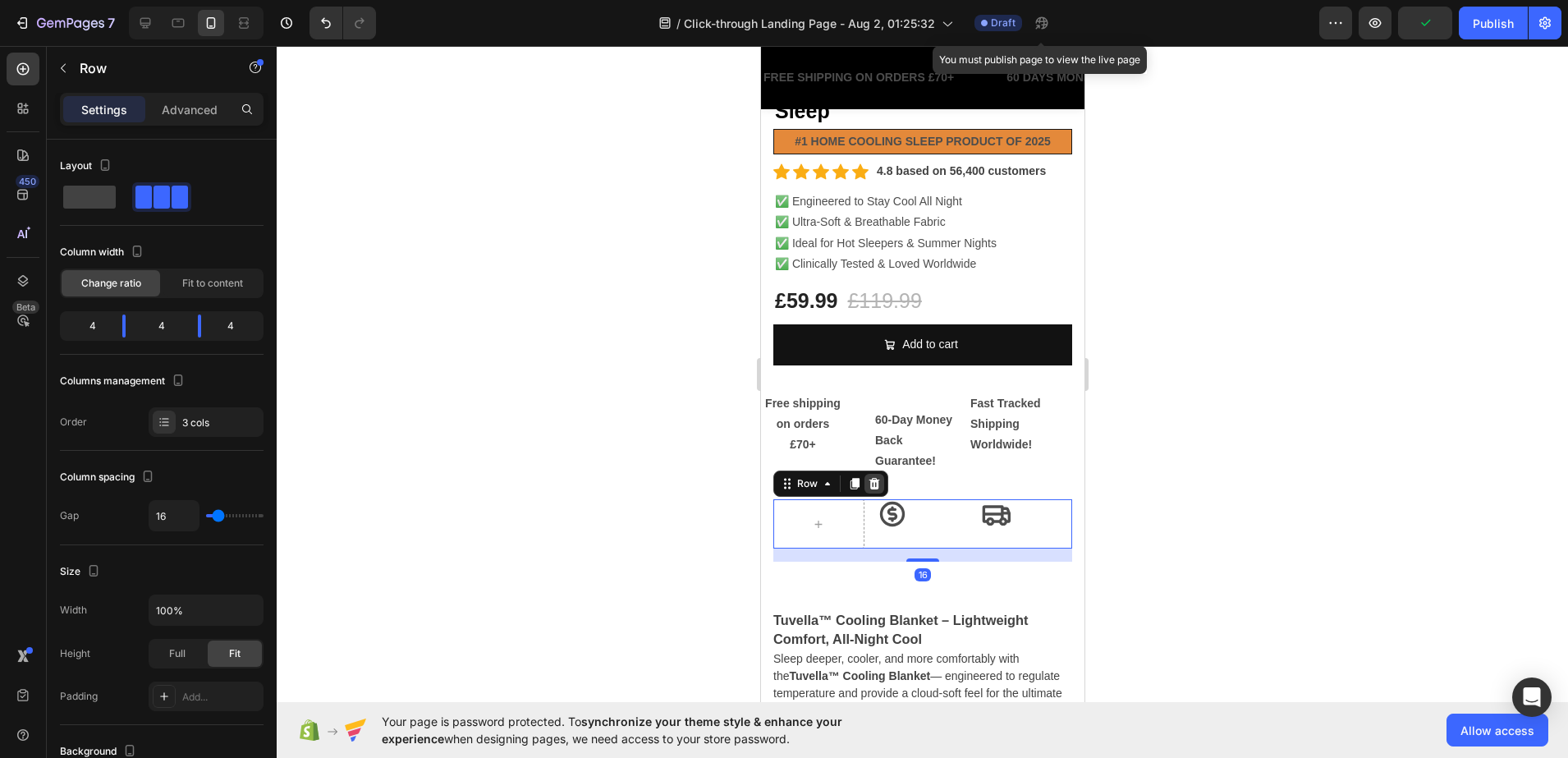 click 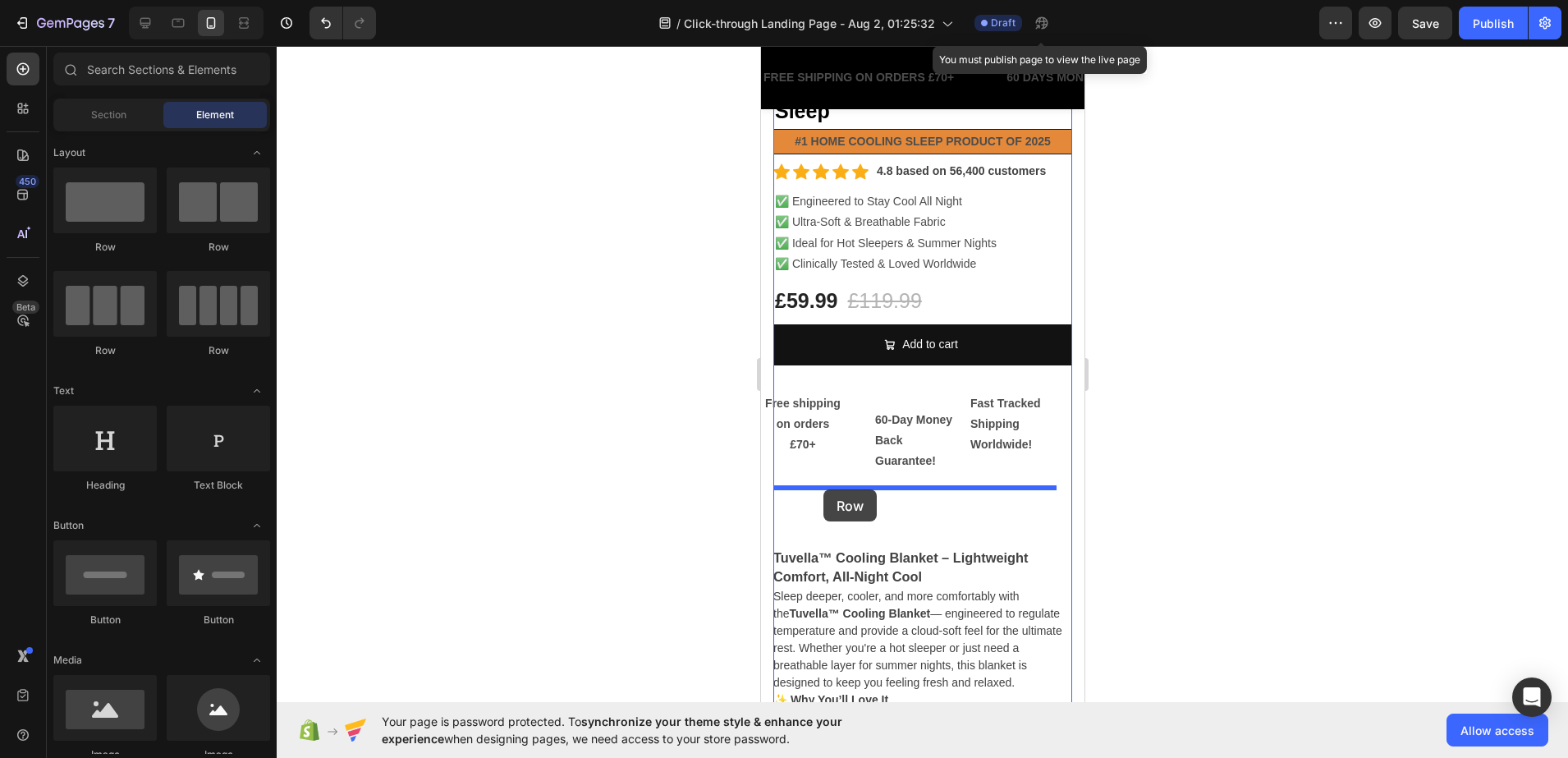 drag, startPoint x: 896, startPoint y: 351, endPoint x: 823, endPoint y: 489, distance: 156.11854 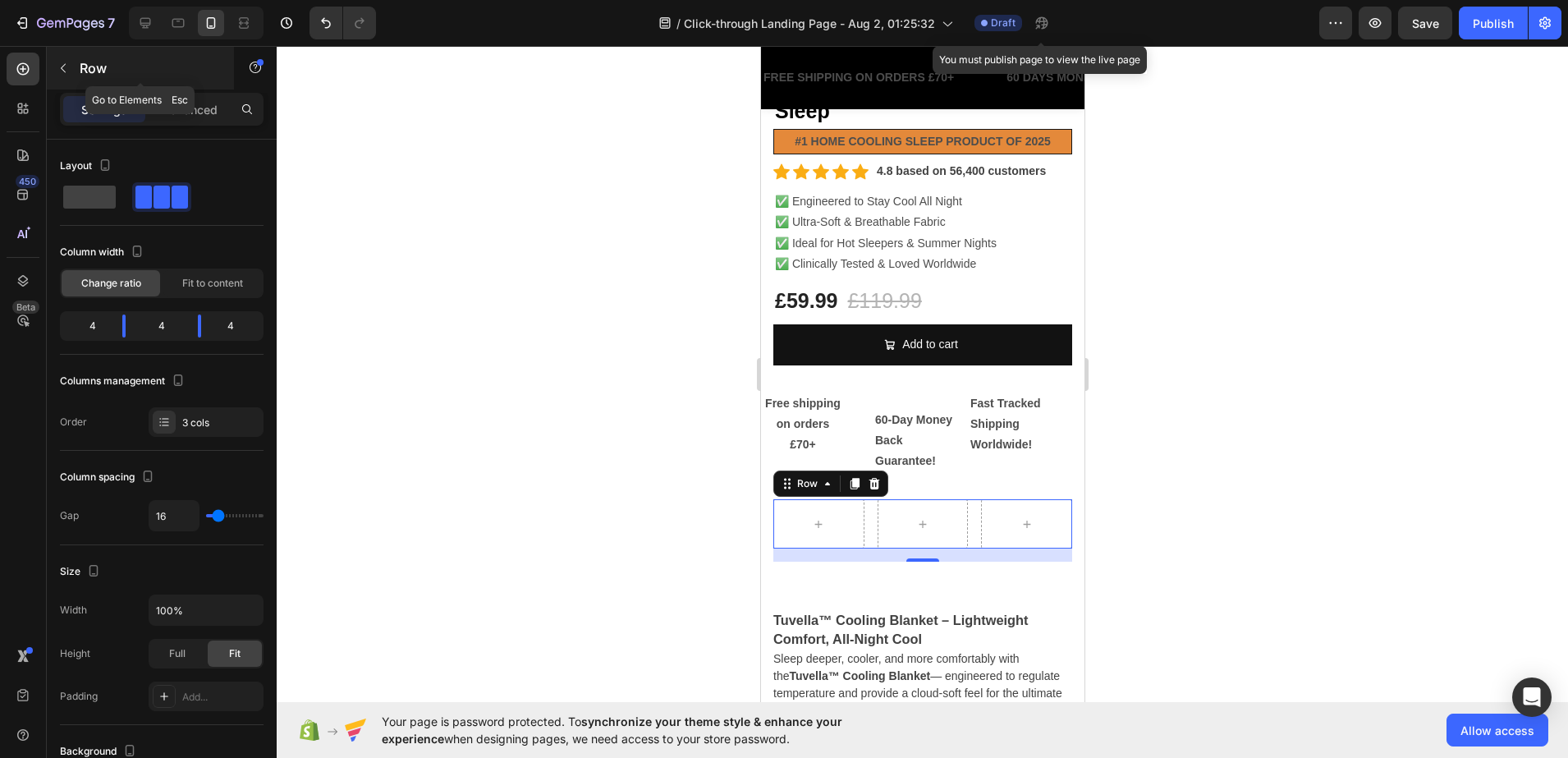 click at bounding box center [63, 68] 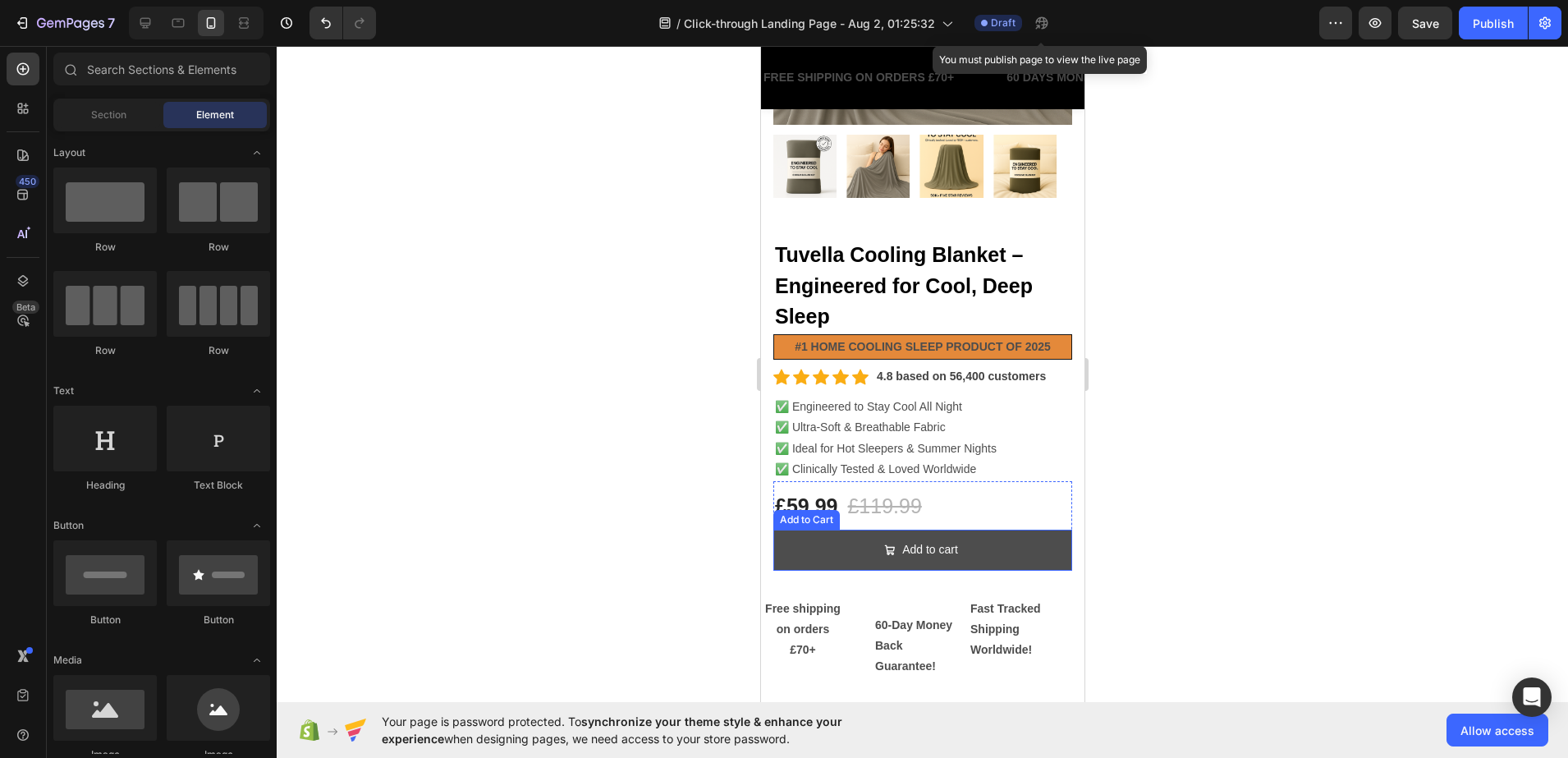 scroll, scrollTop: 574, scrollLeft: 0, axis: vertical 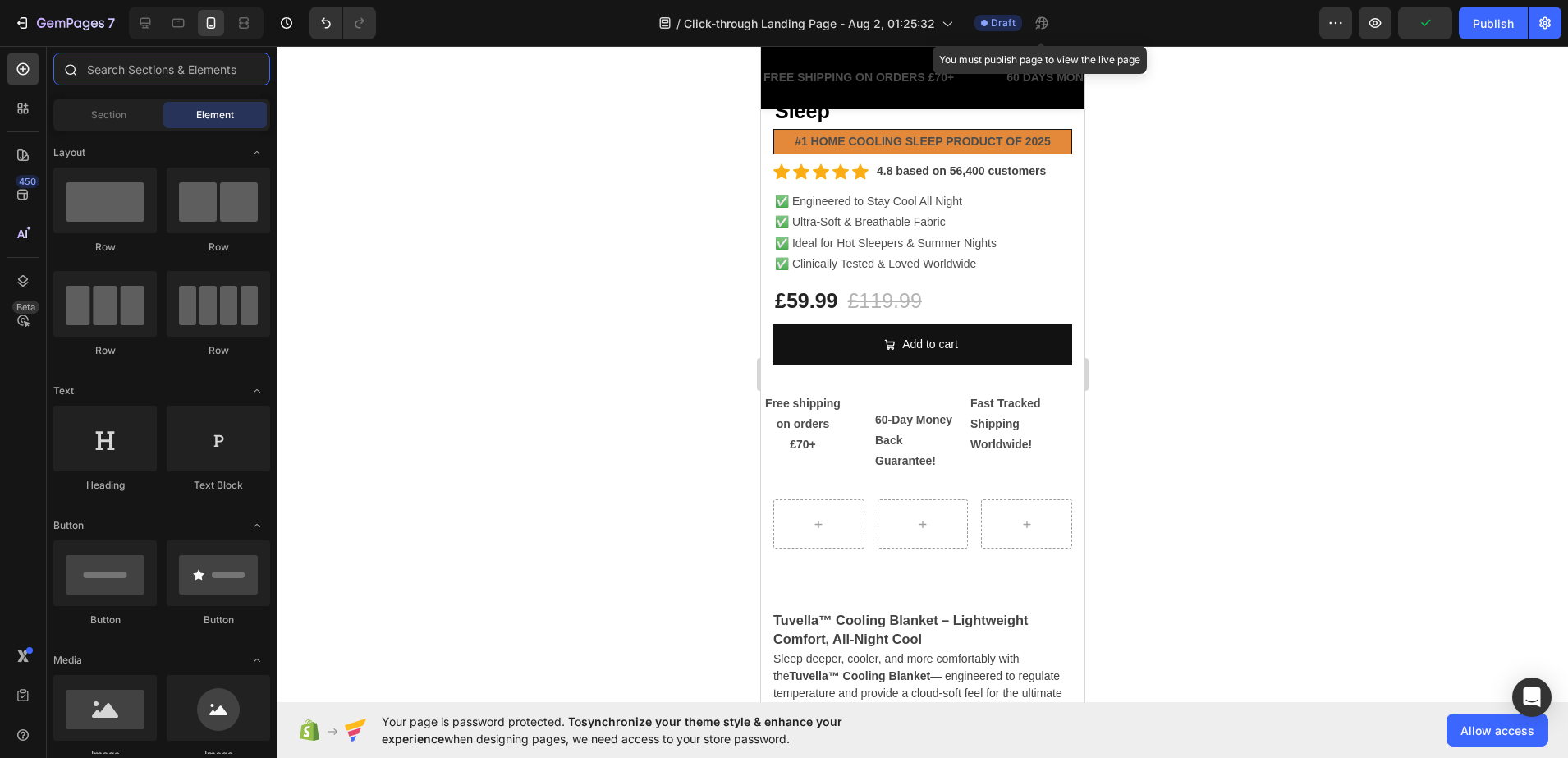 click at bounding box center (162, 69) 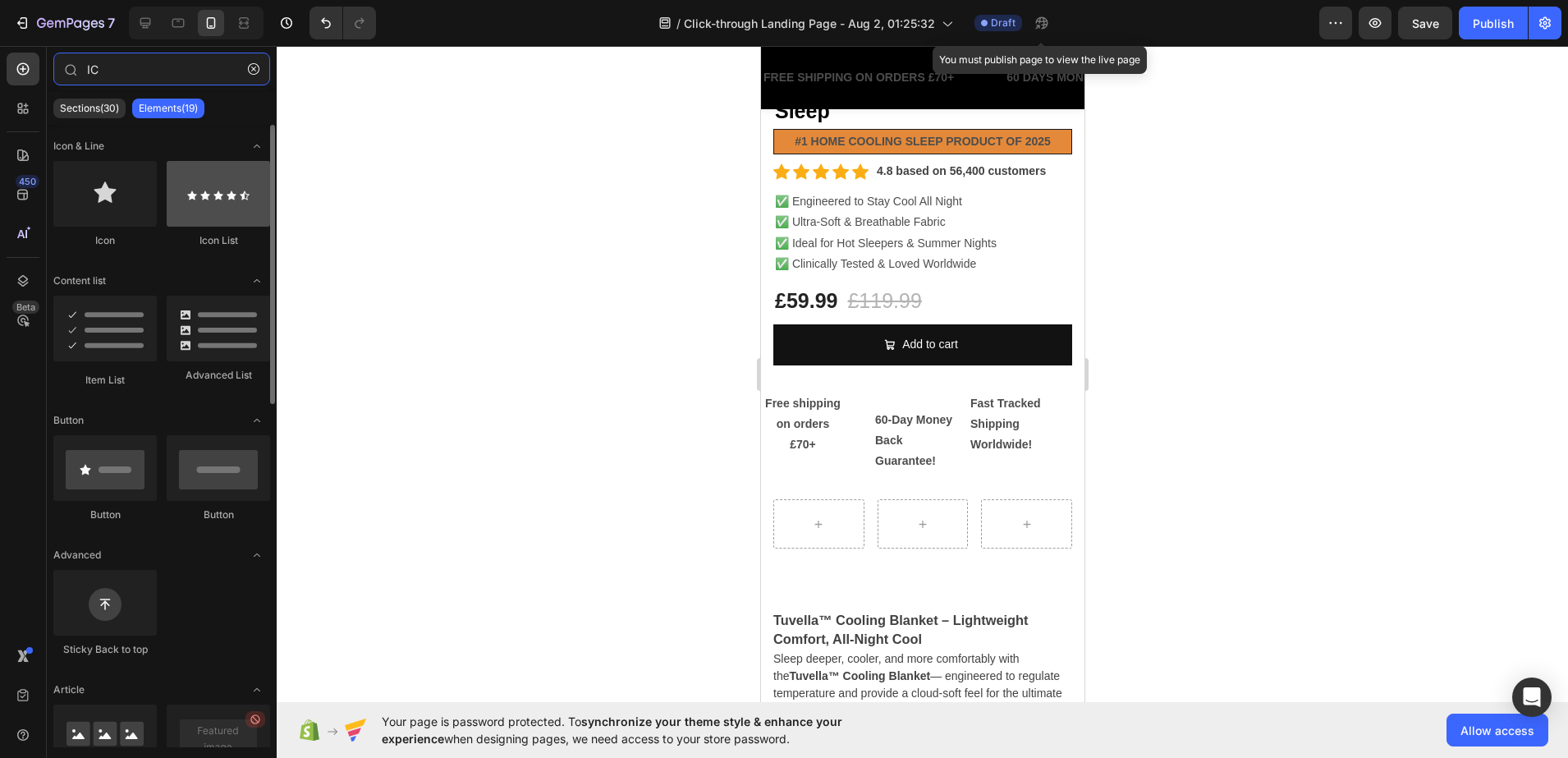 type on "IC" 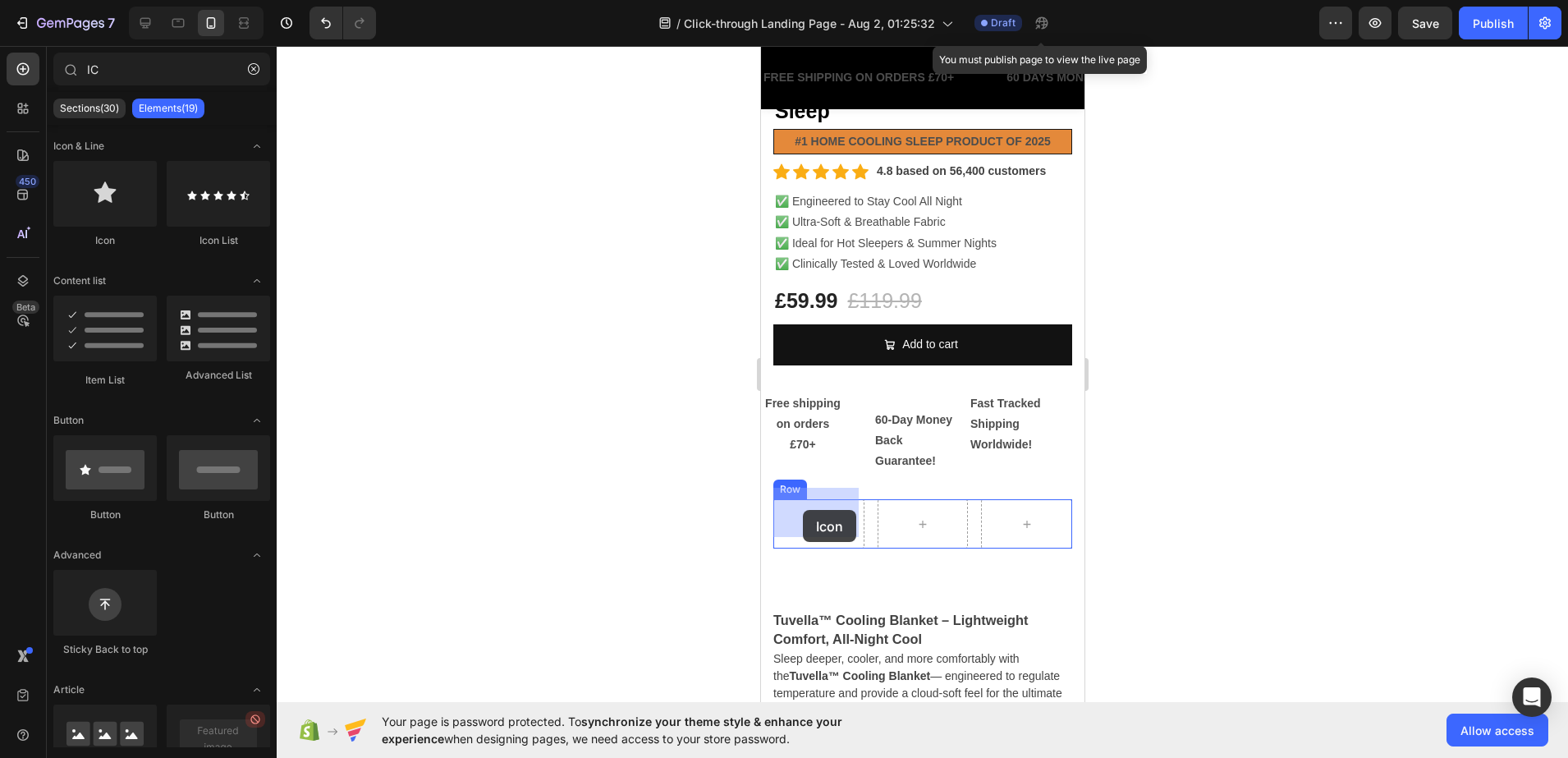 drag, startPoint x: 934, startPoint y: 265, endPoint x: 802, endPoint y: 510, distance: 278.2966 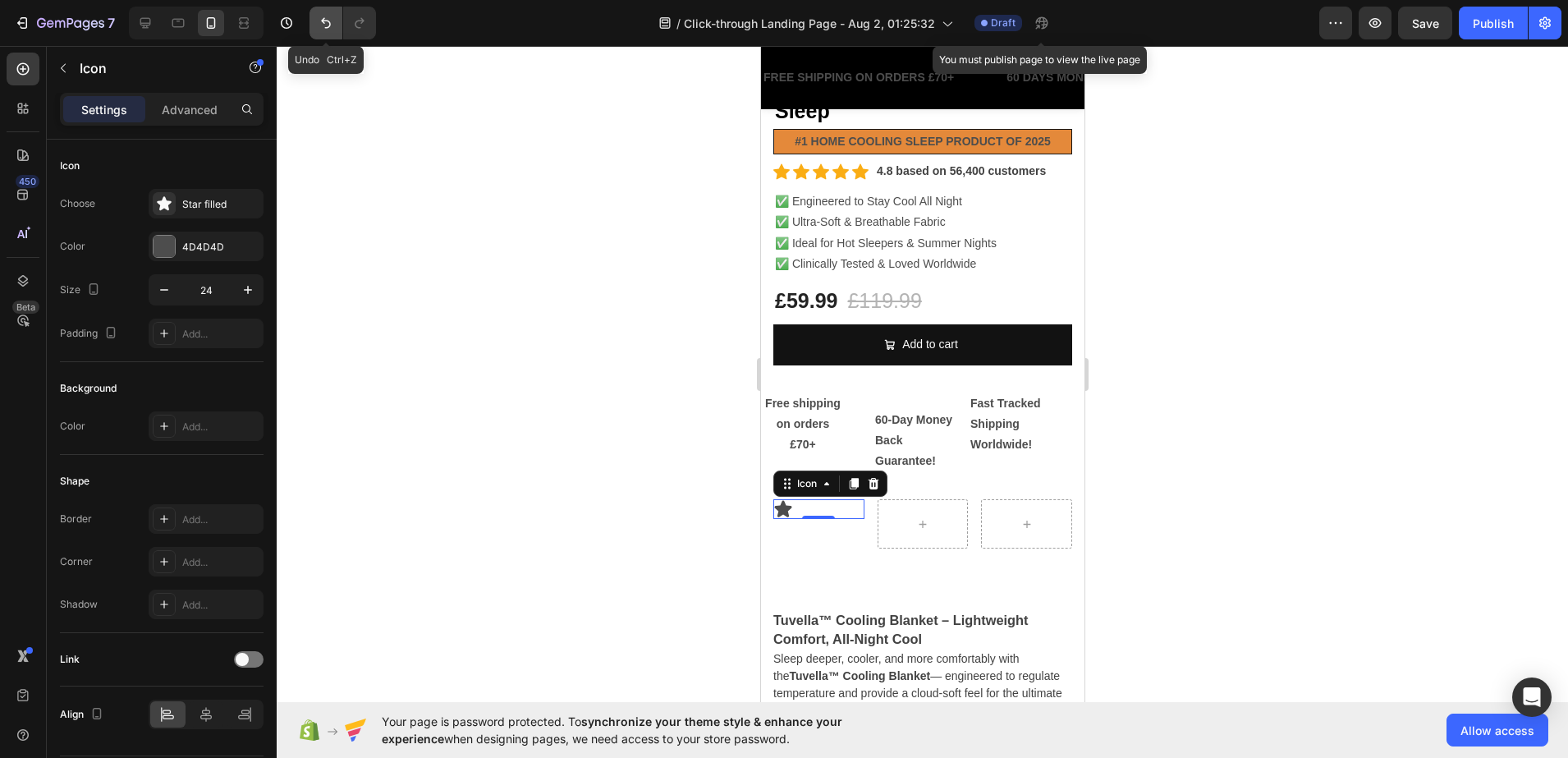 click 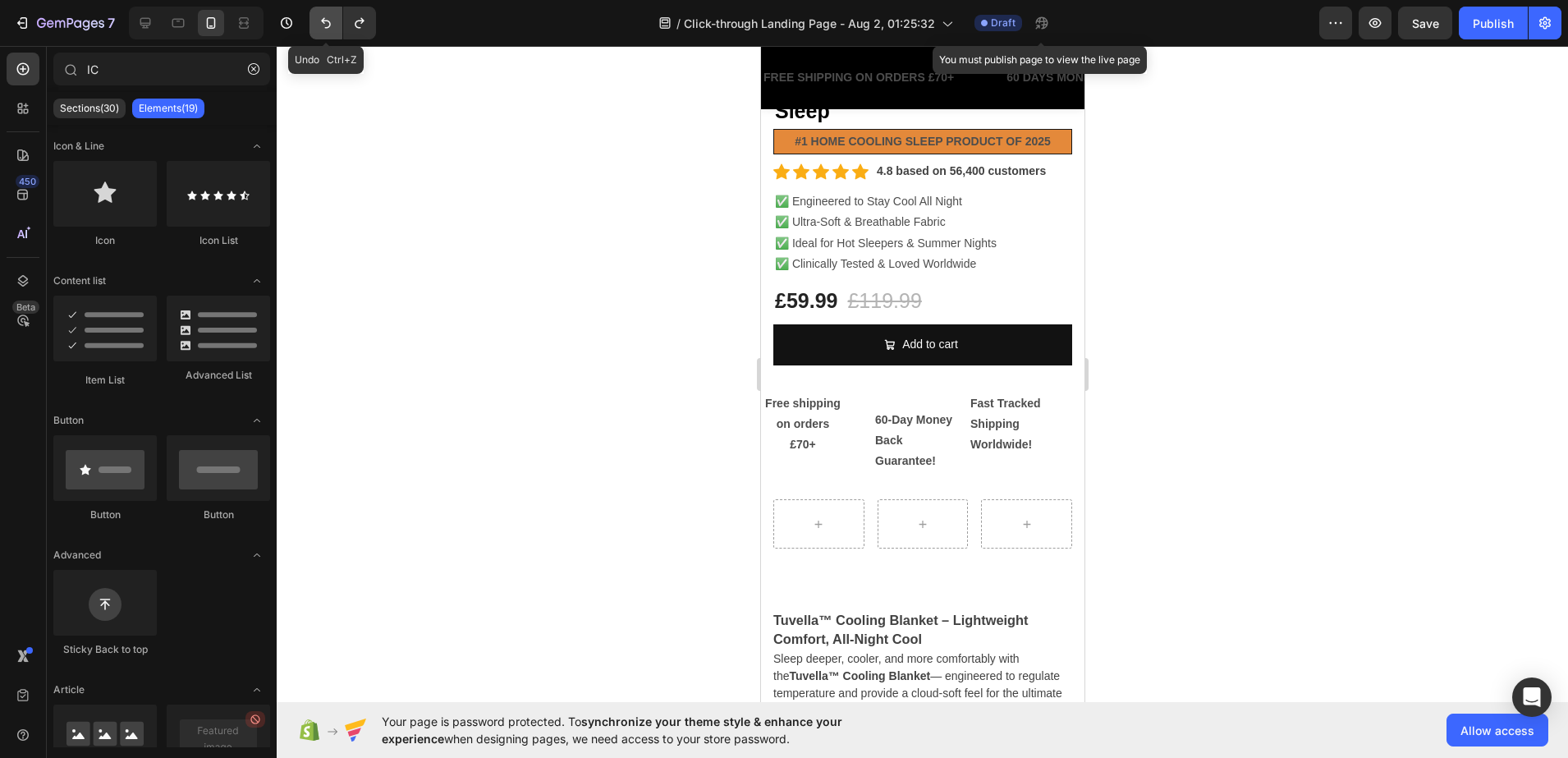 click 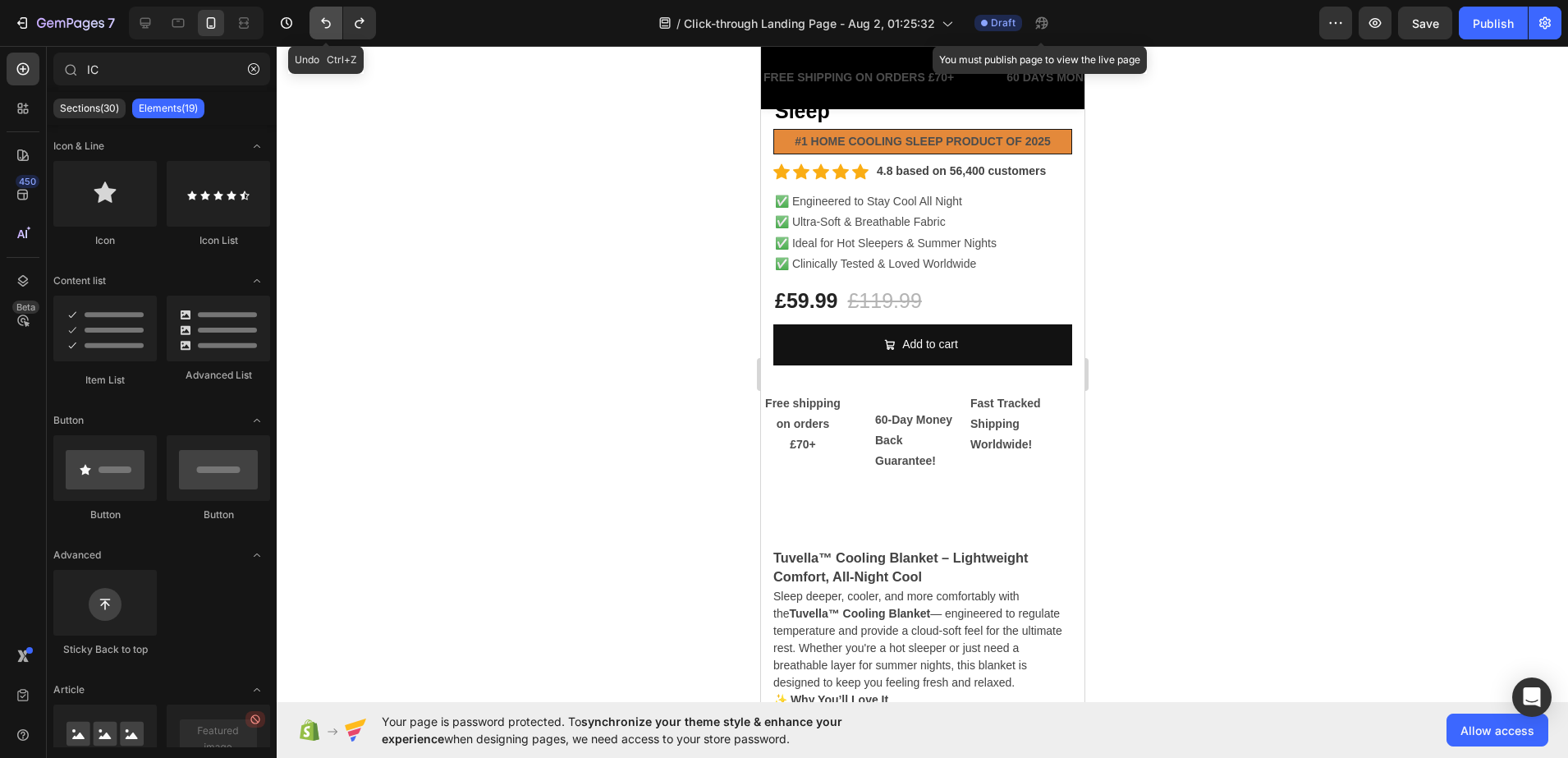 click 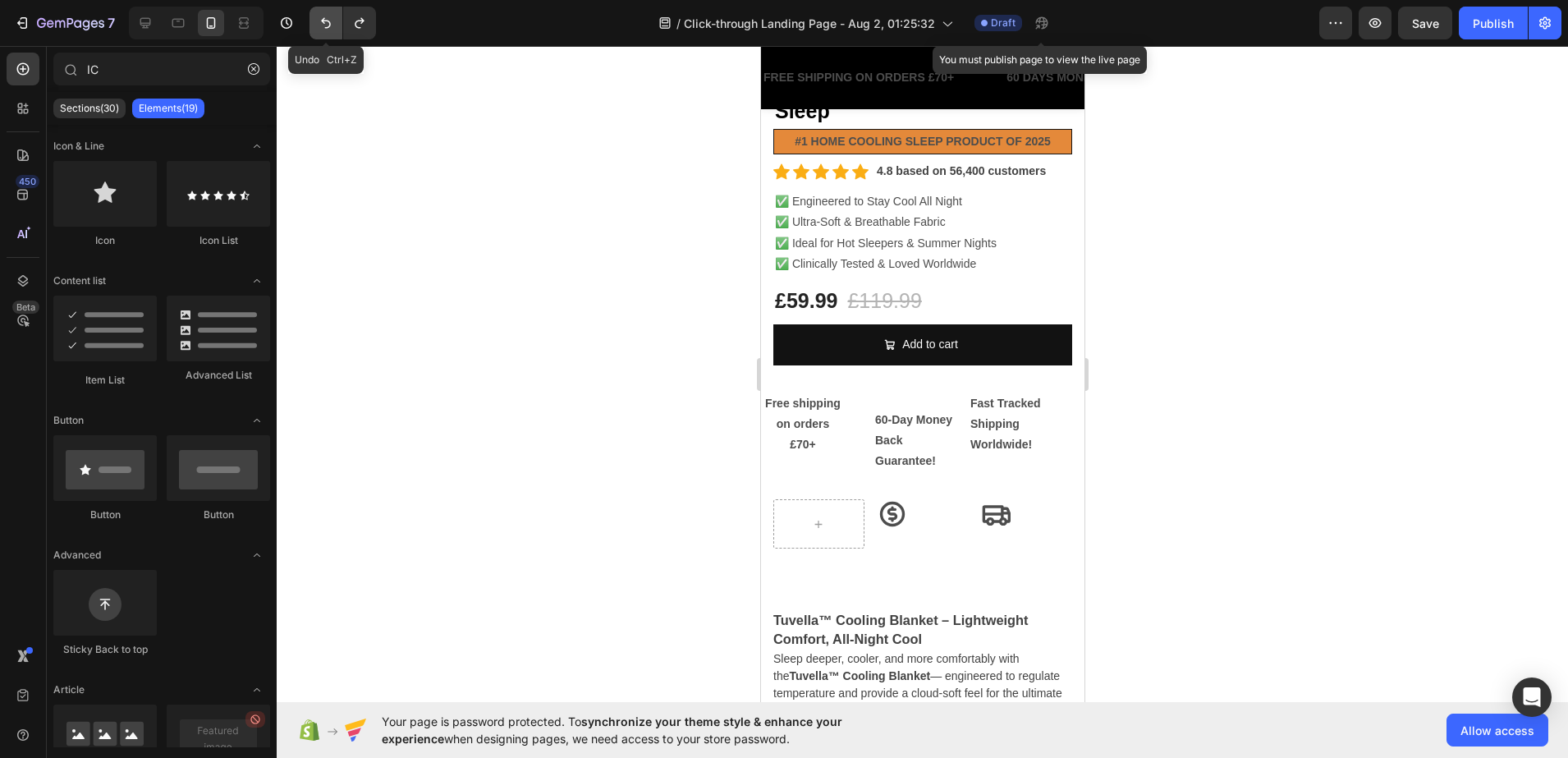 click 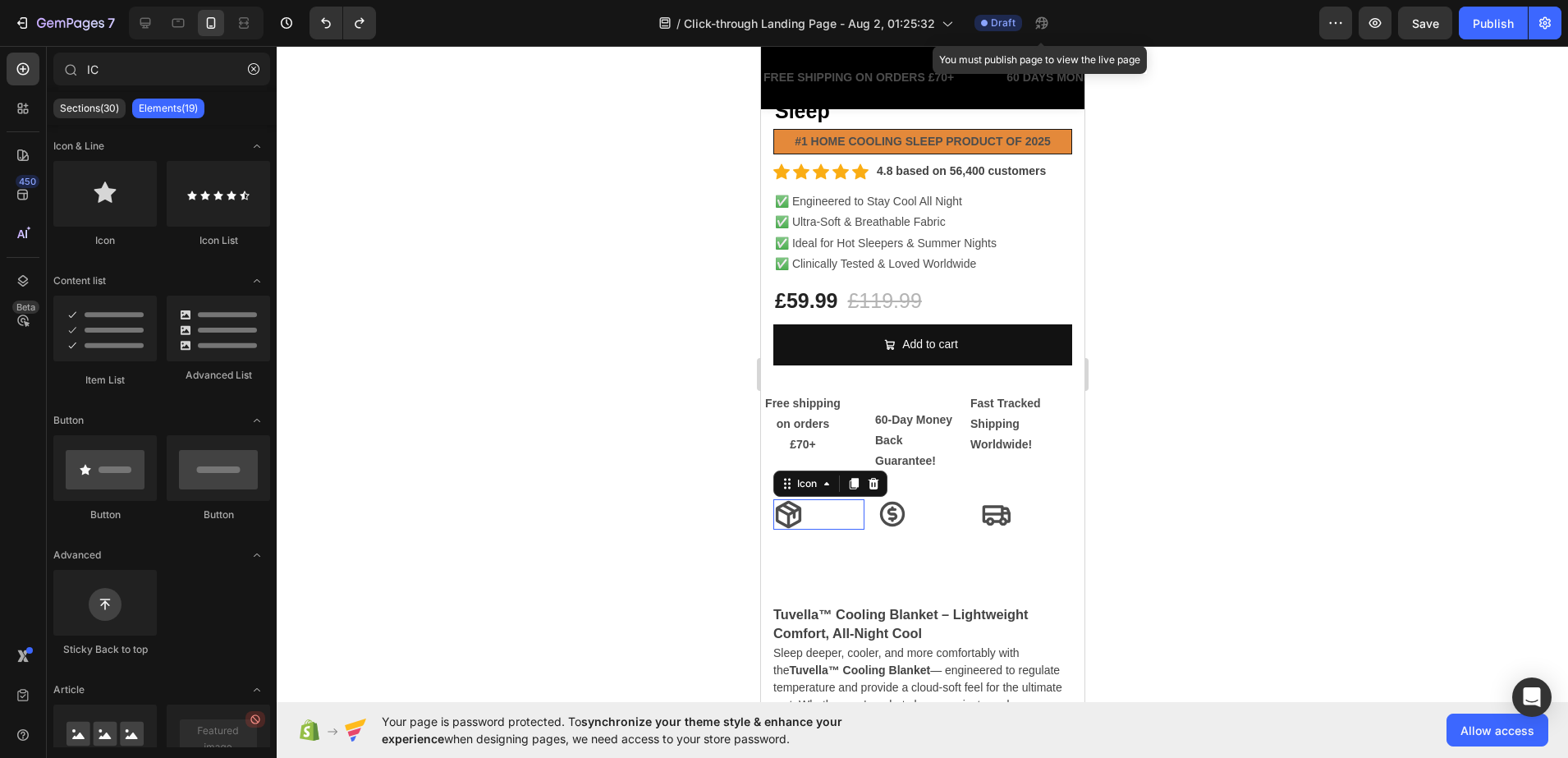 click on "Icon   0" at bounding box center (818, 514) 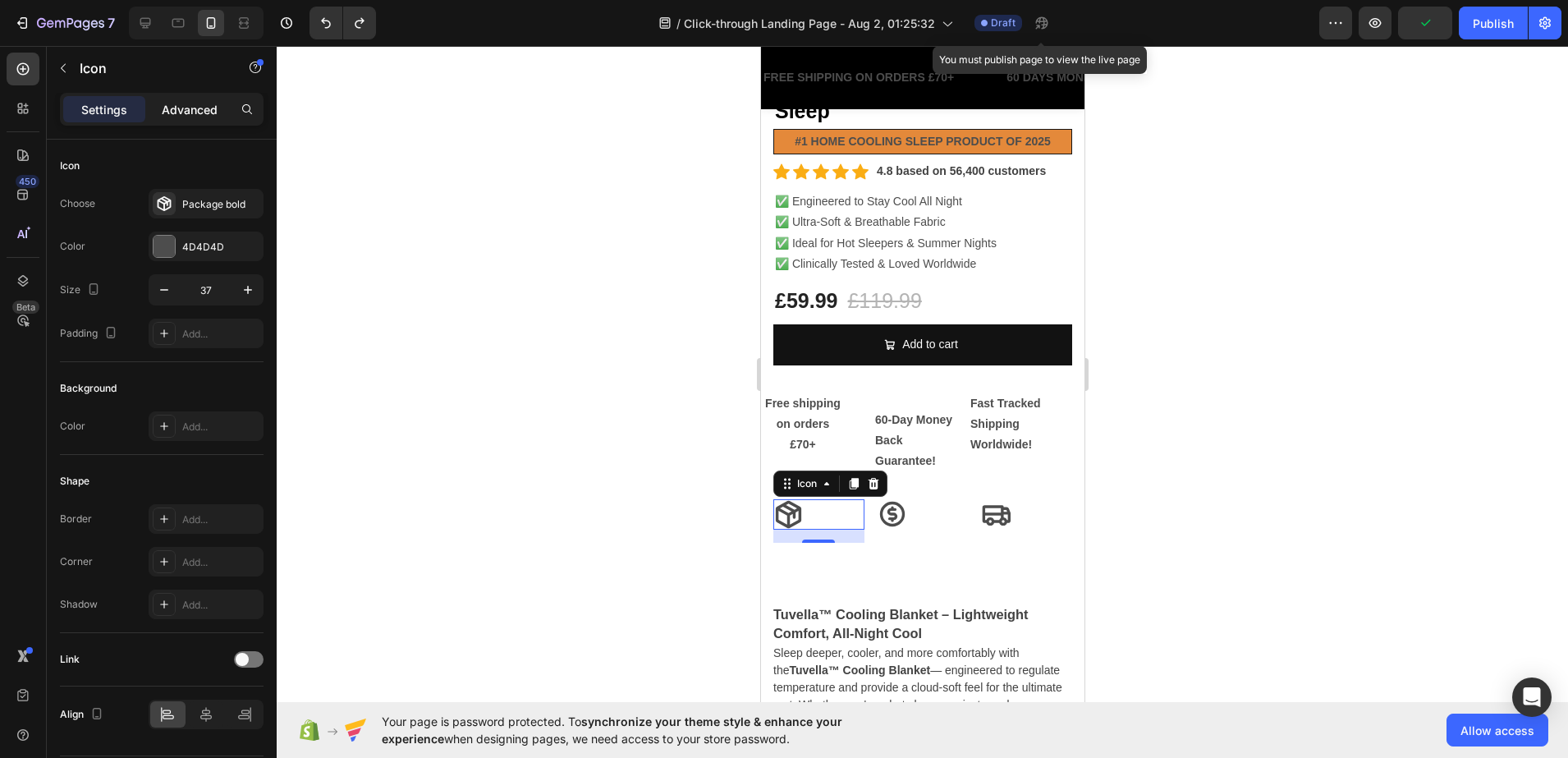 click on "Advanced" at bounding box center [190, 109] 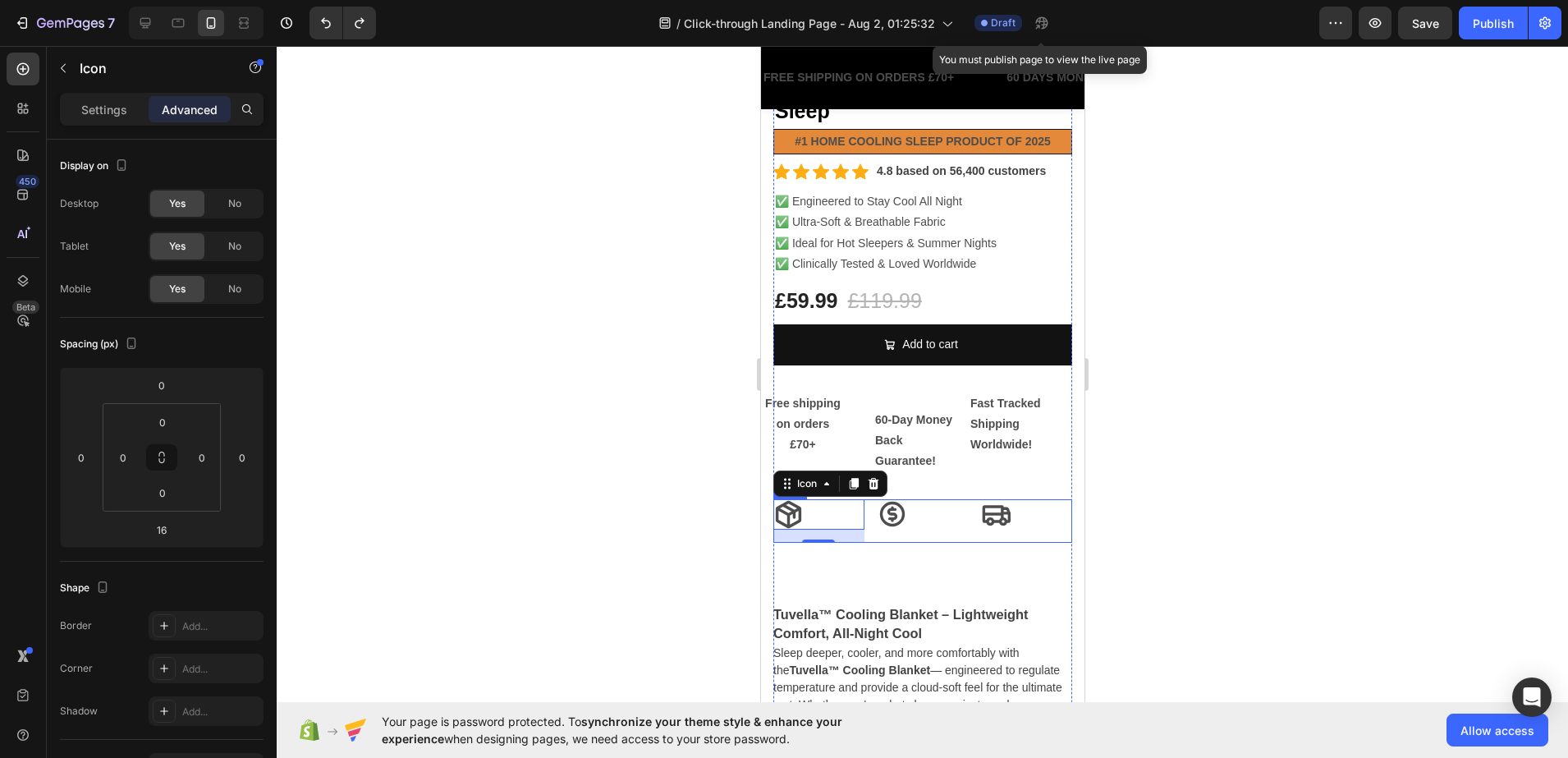 click 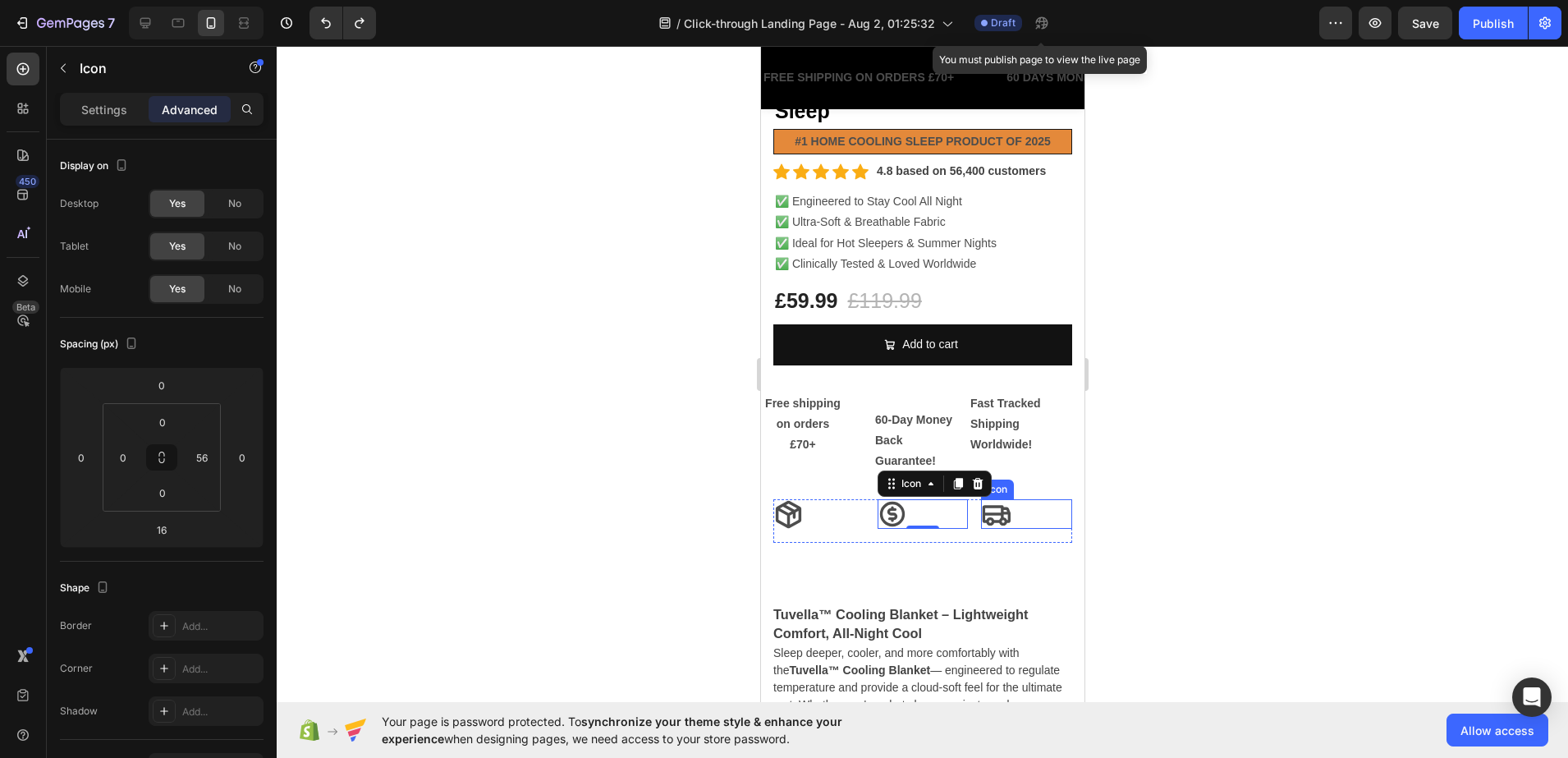 click 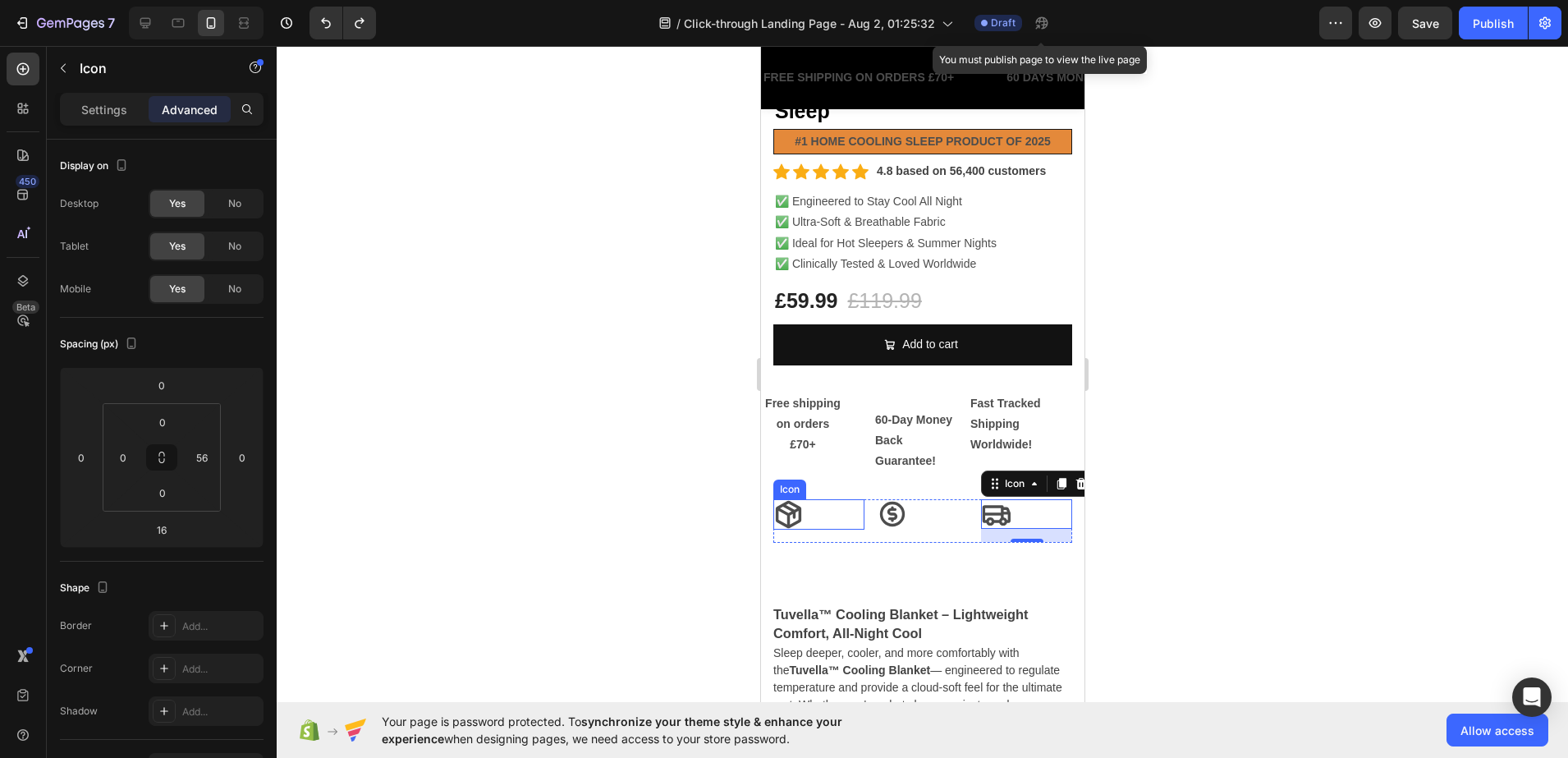 click on "Icon" at bounding box center [818, 514] 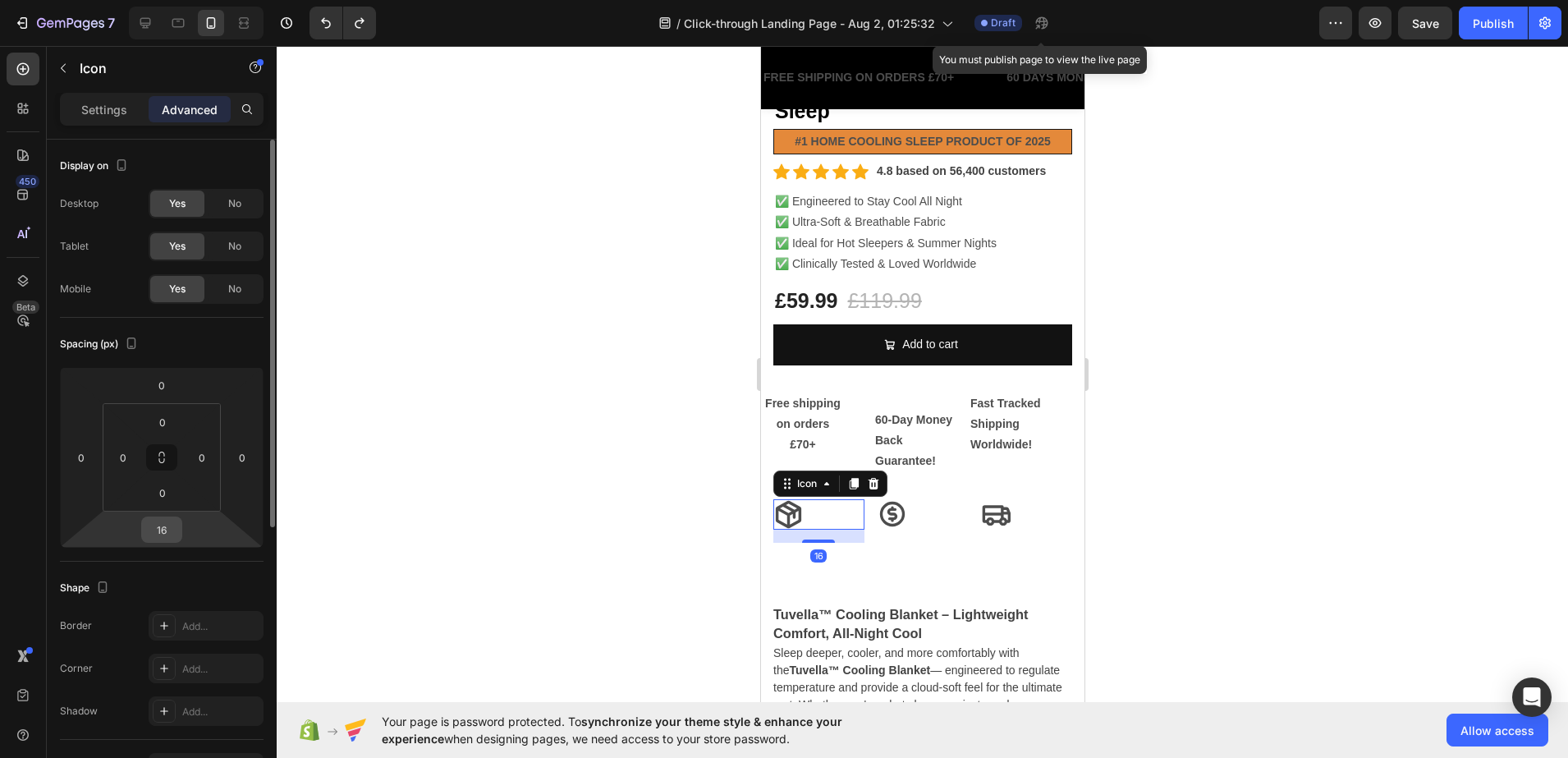 click on "16" at bounding box center (162, 530) 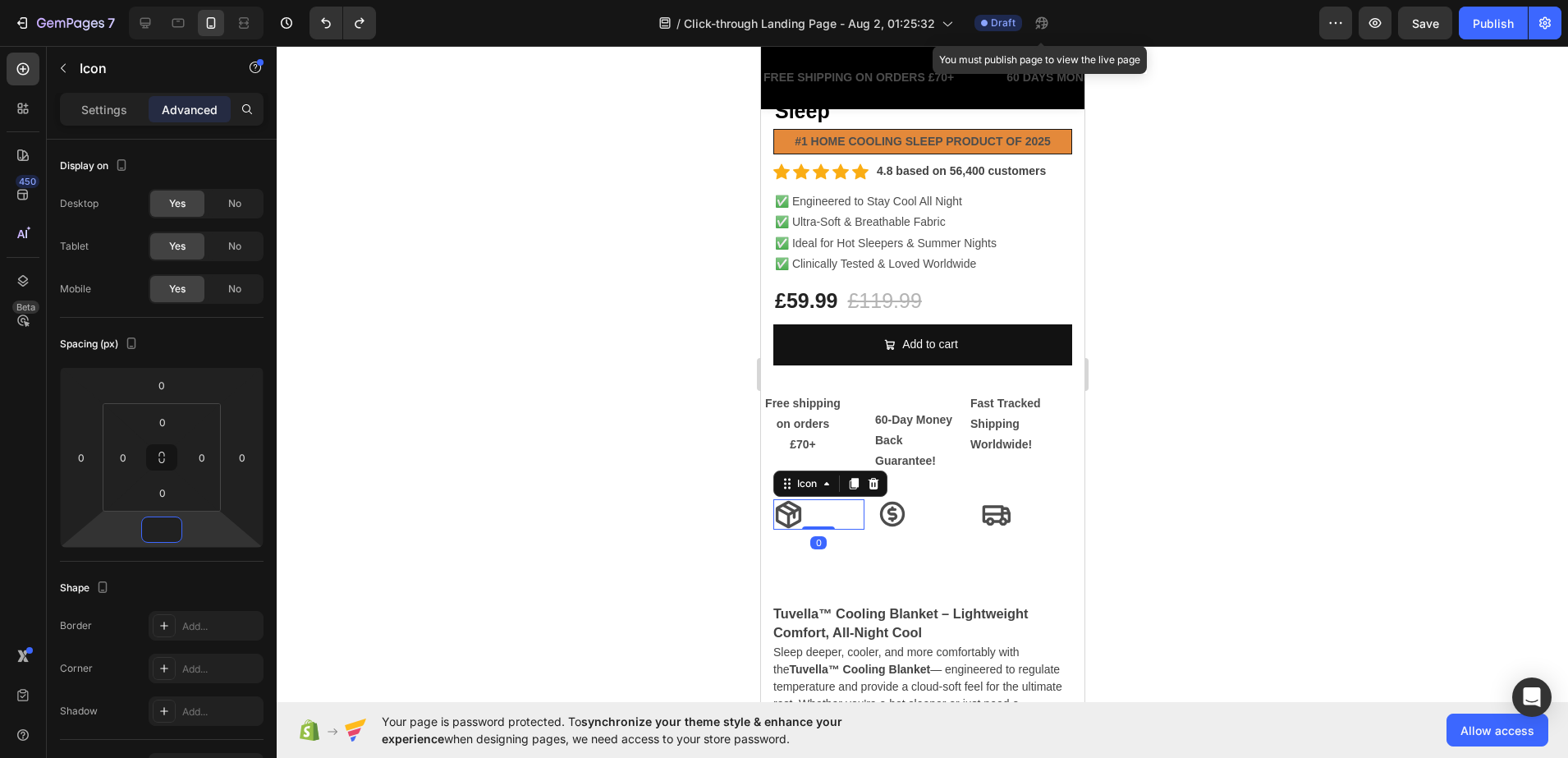 type on "0" 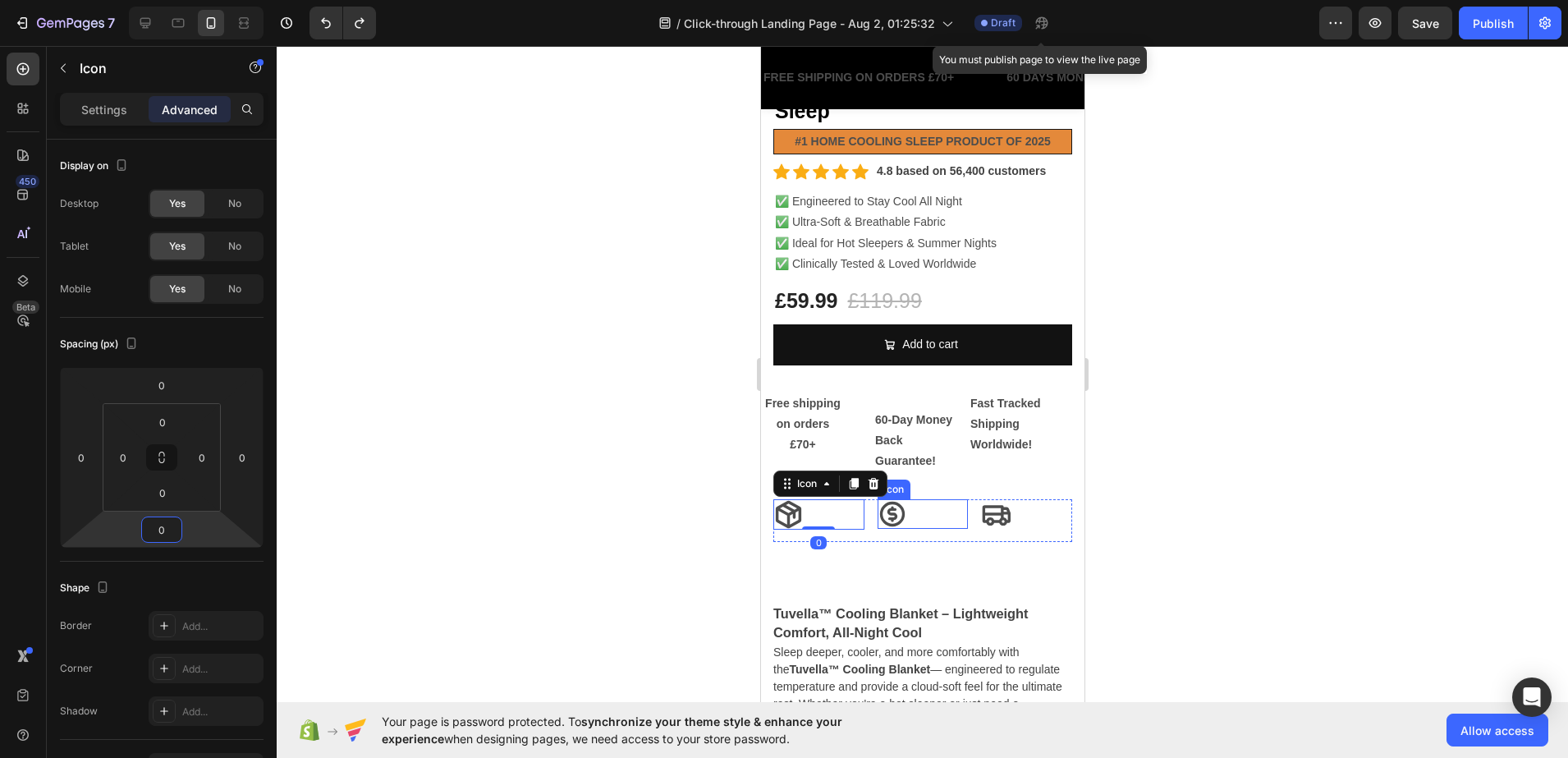 click 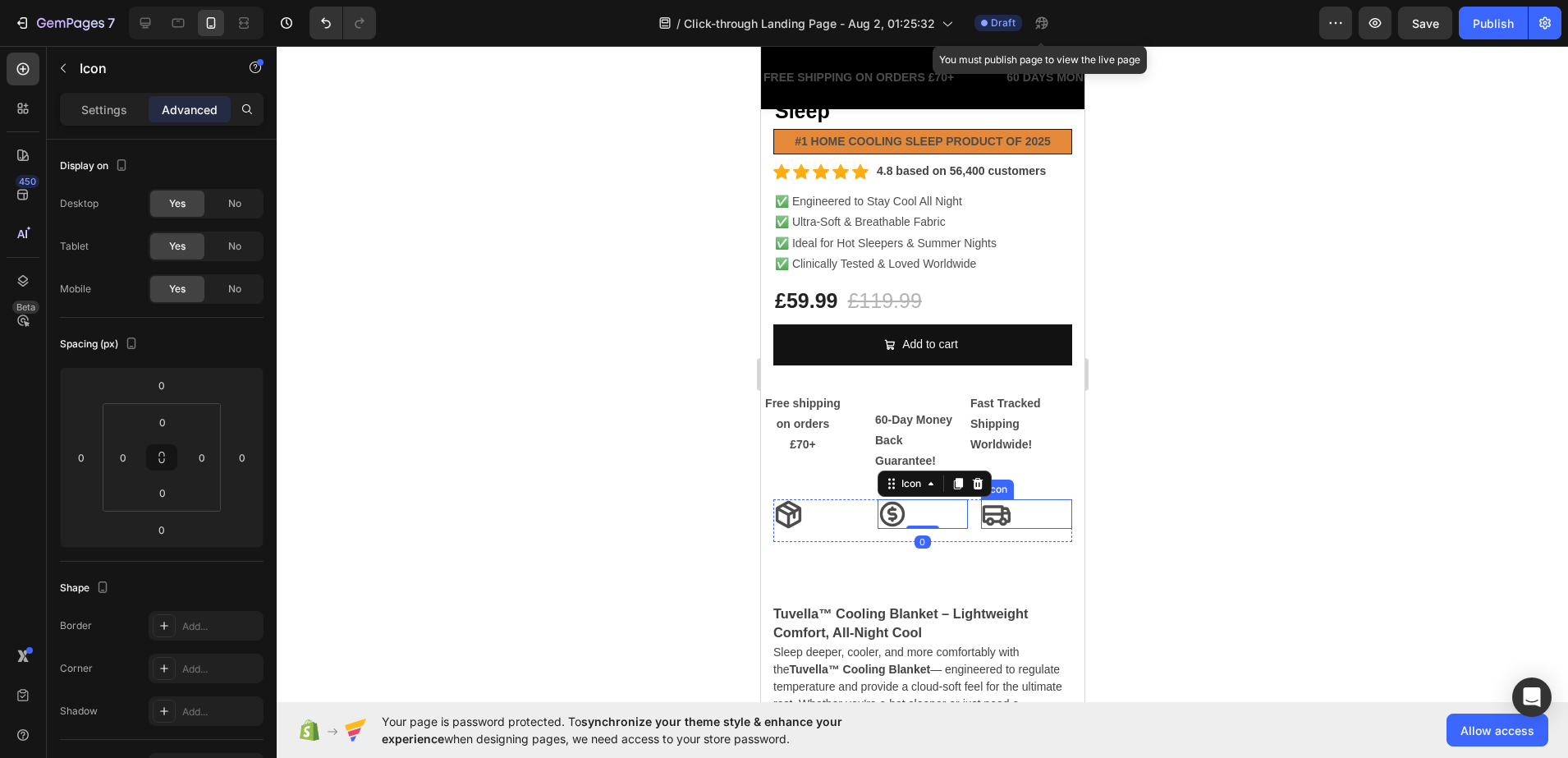 click 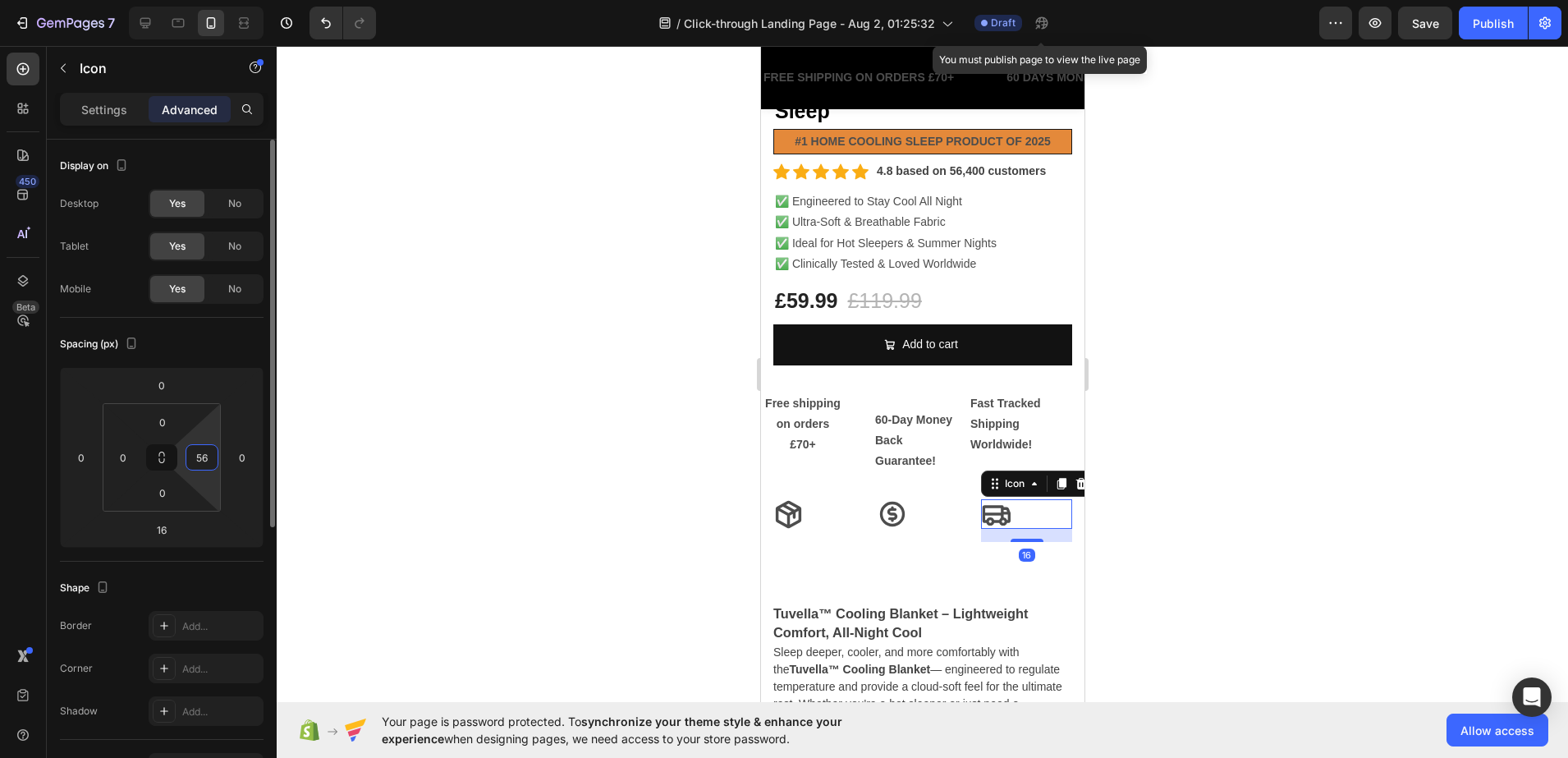 click on "56" at bounding box center [202, 457] 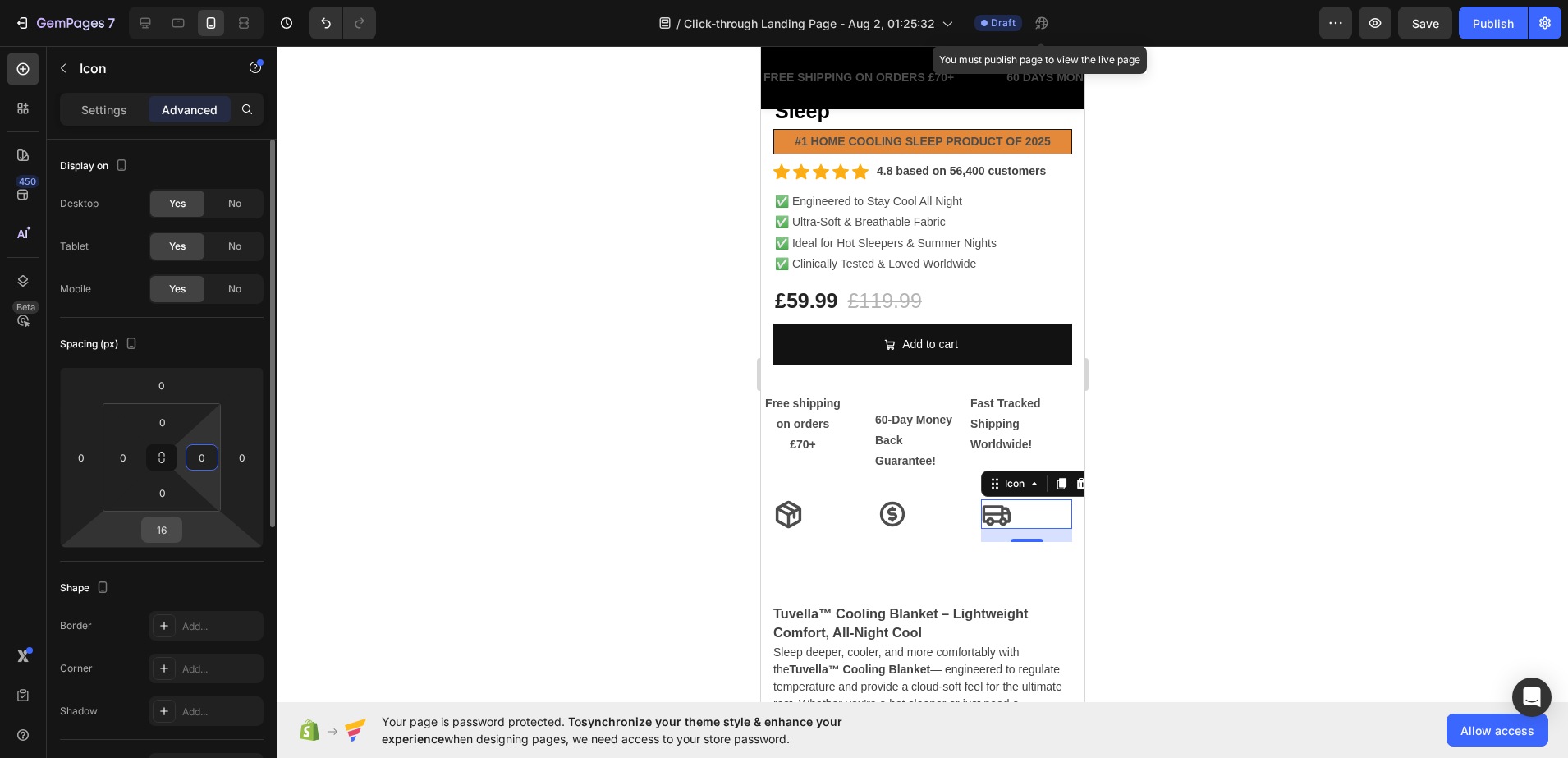 type on "0" 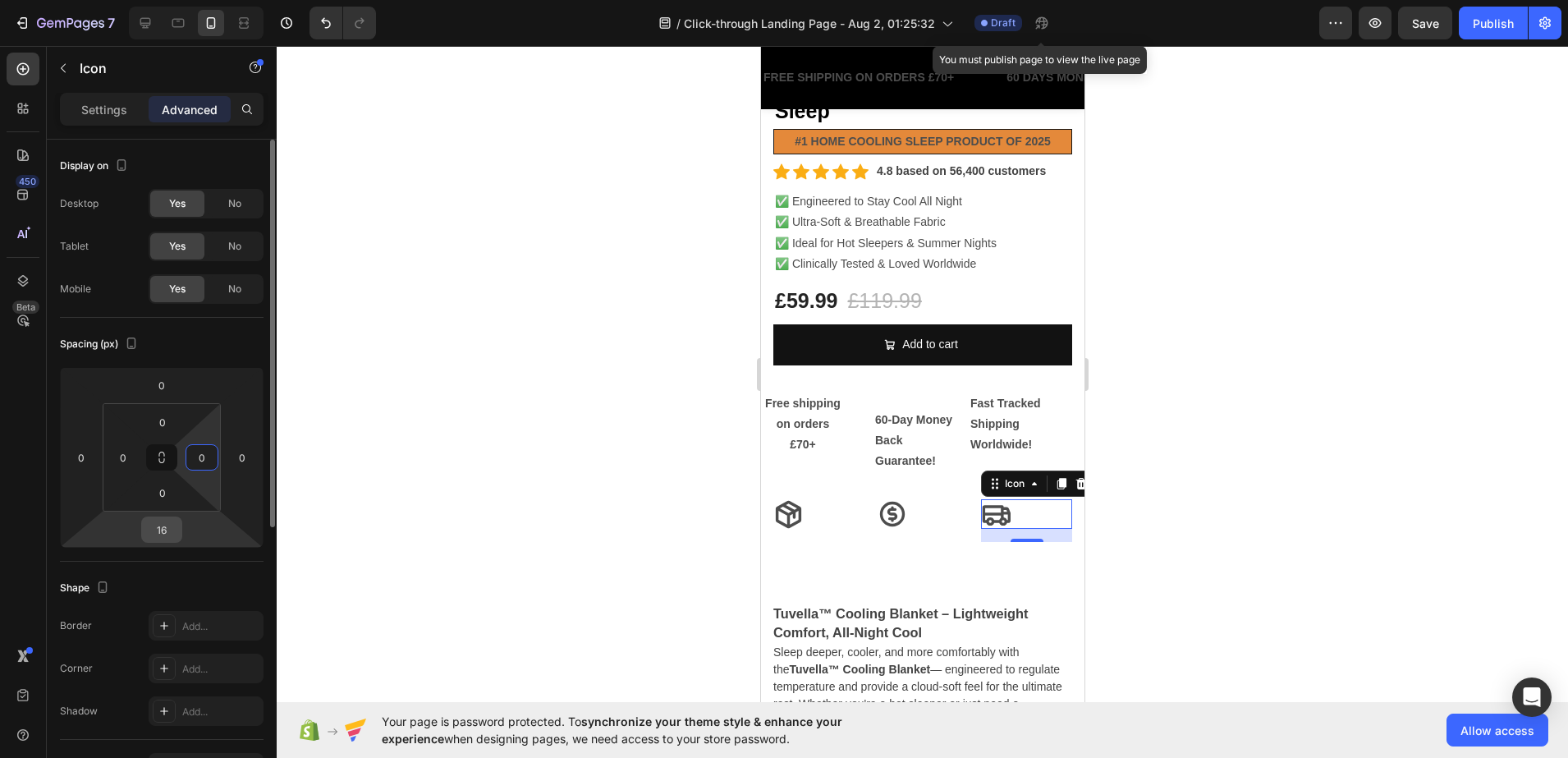 click on "16" at bounding box center (162, 530) 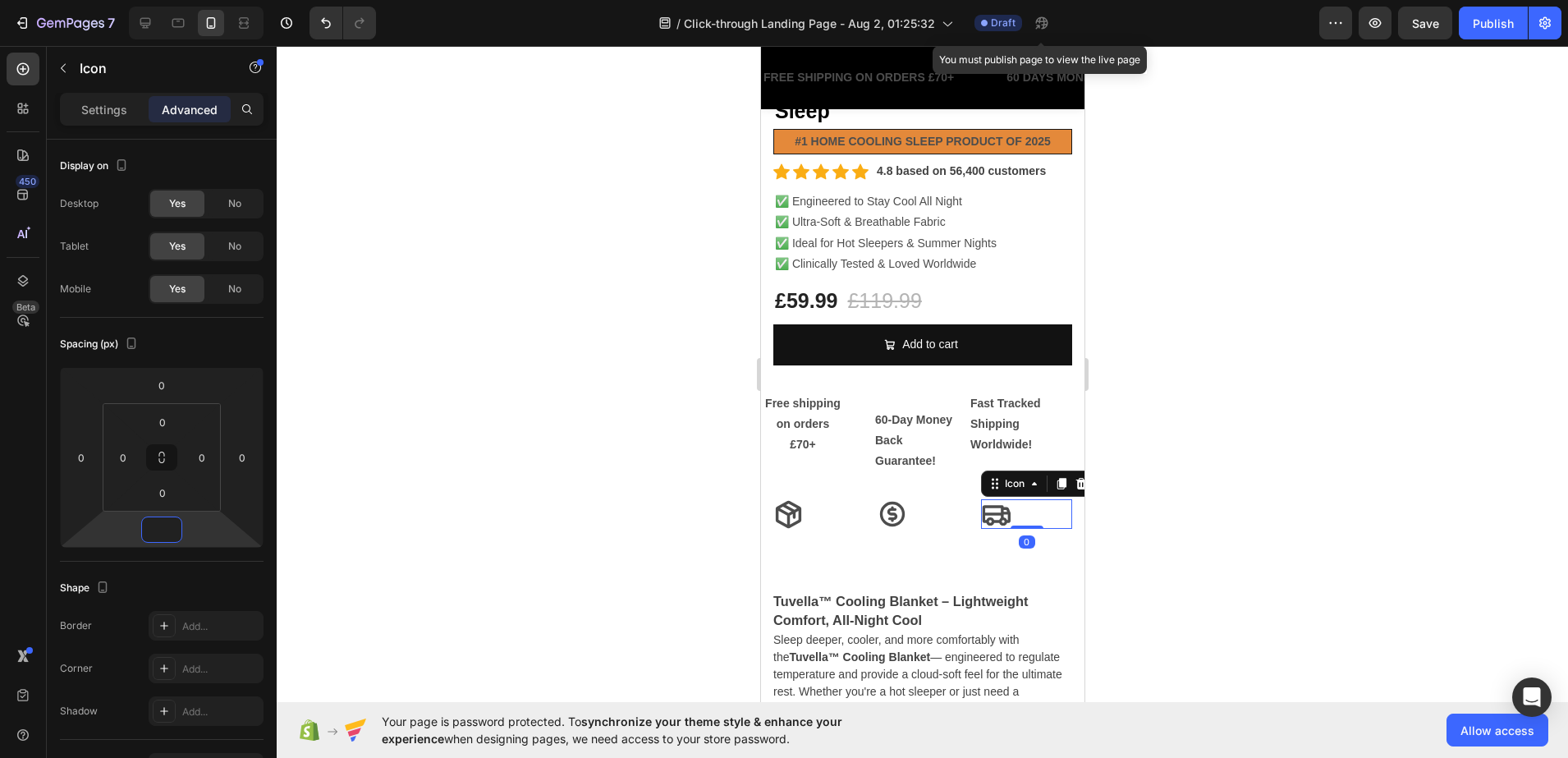 type on "0" 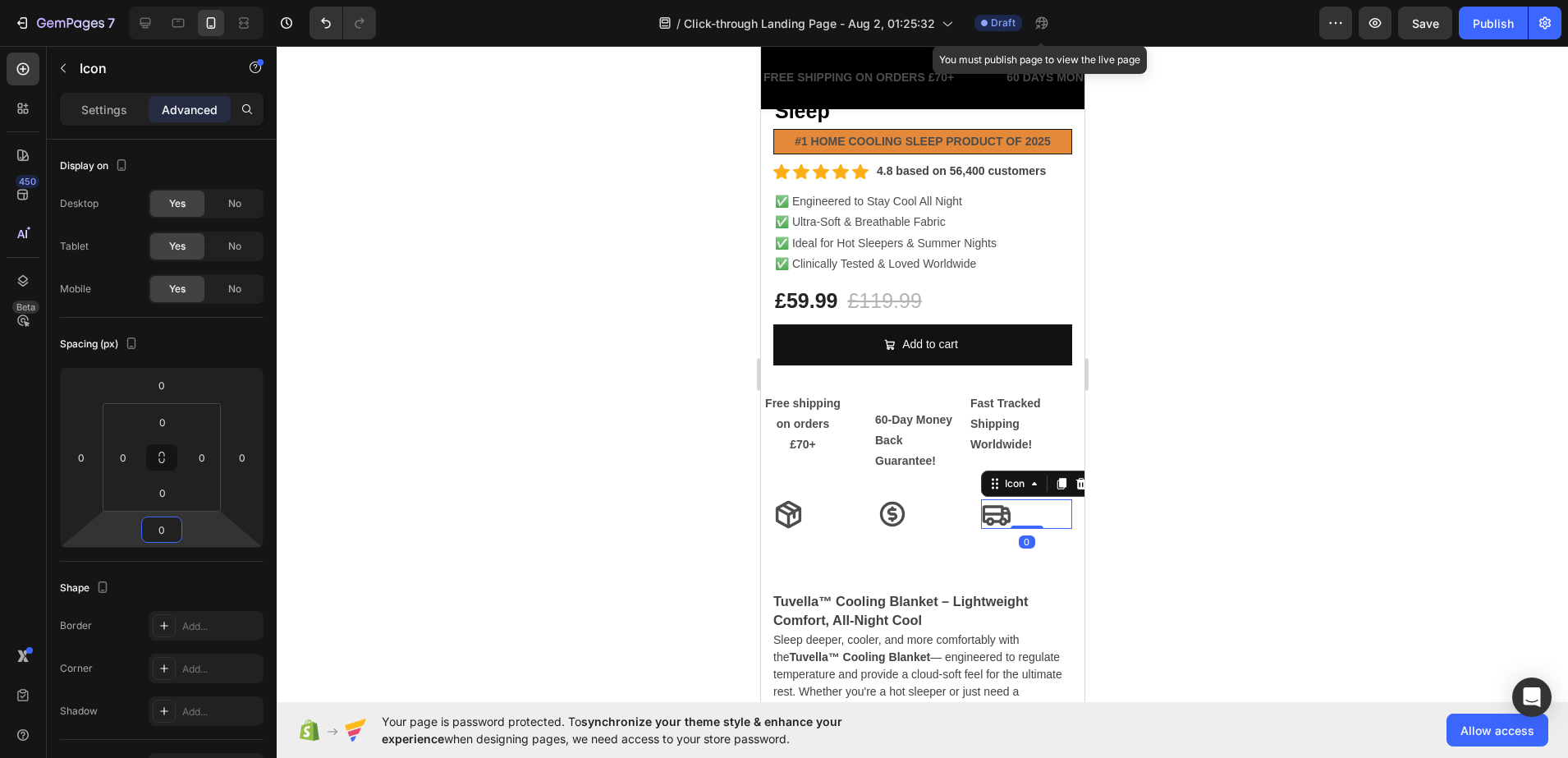 click 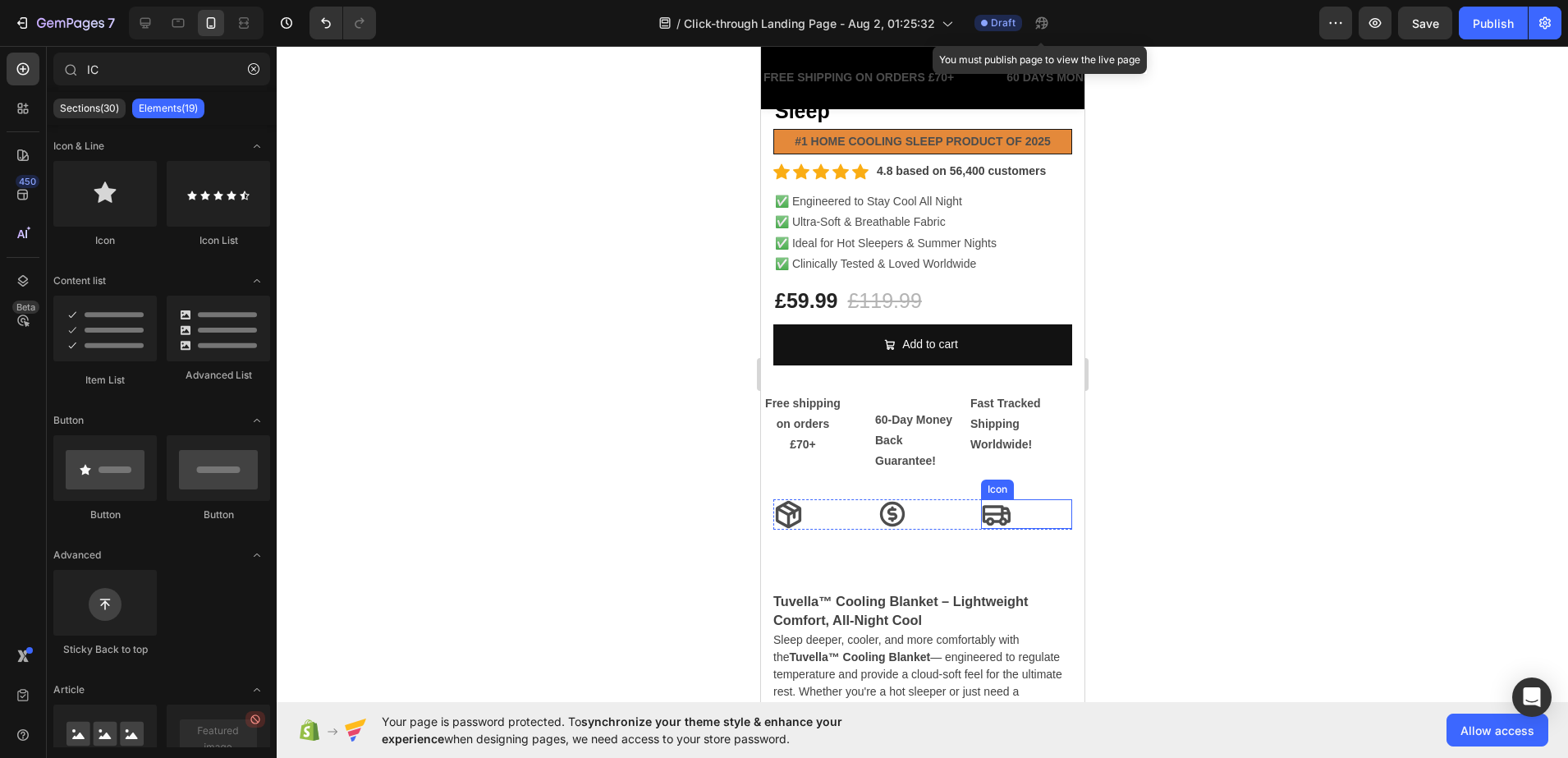 click on "Icon" at bounding box center [1025, 514] 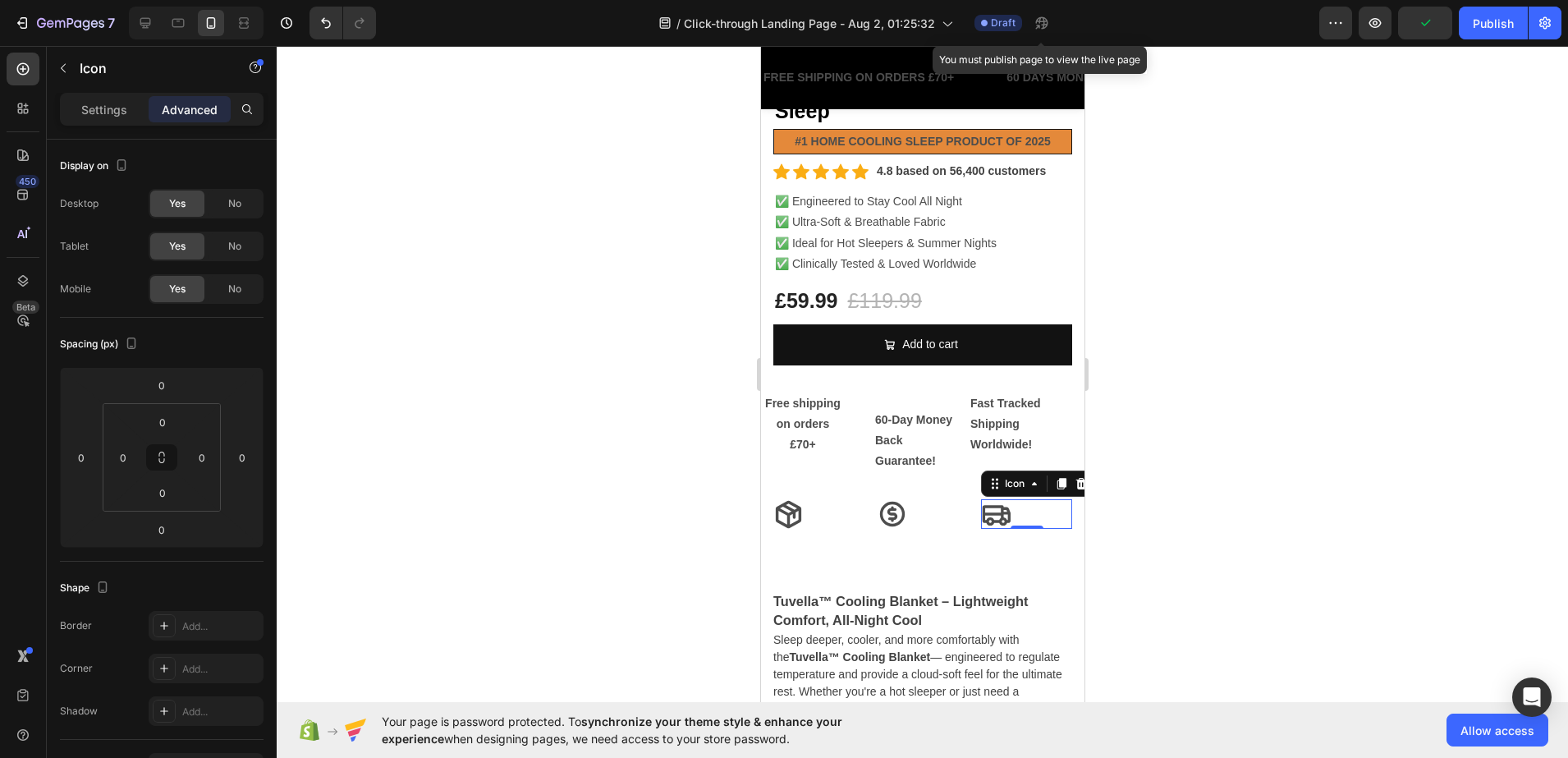 click 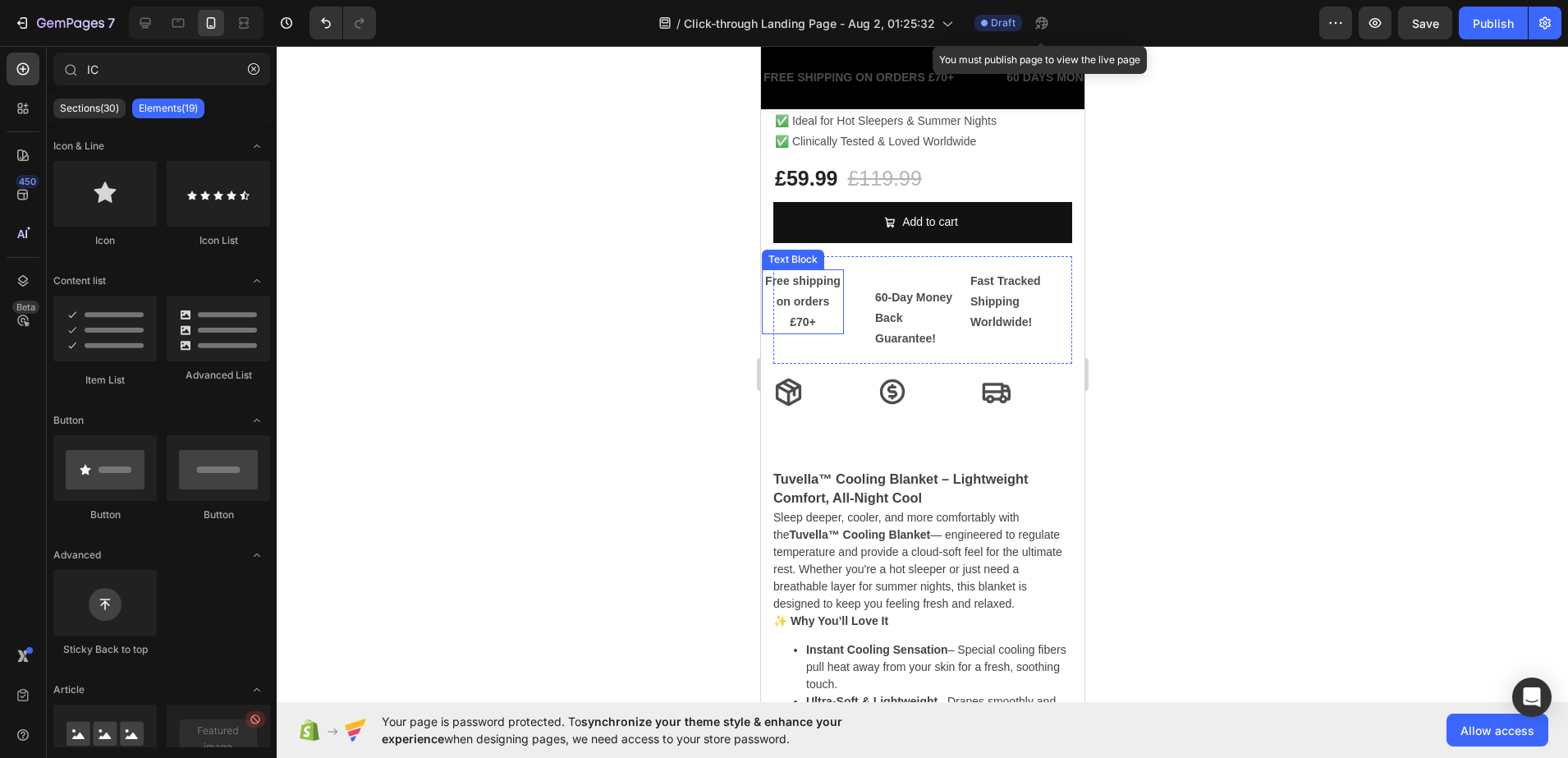 scroll, scrollTop: 677, scrollLeft: 0, axis: vertical 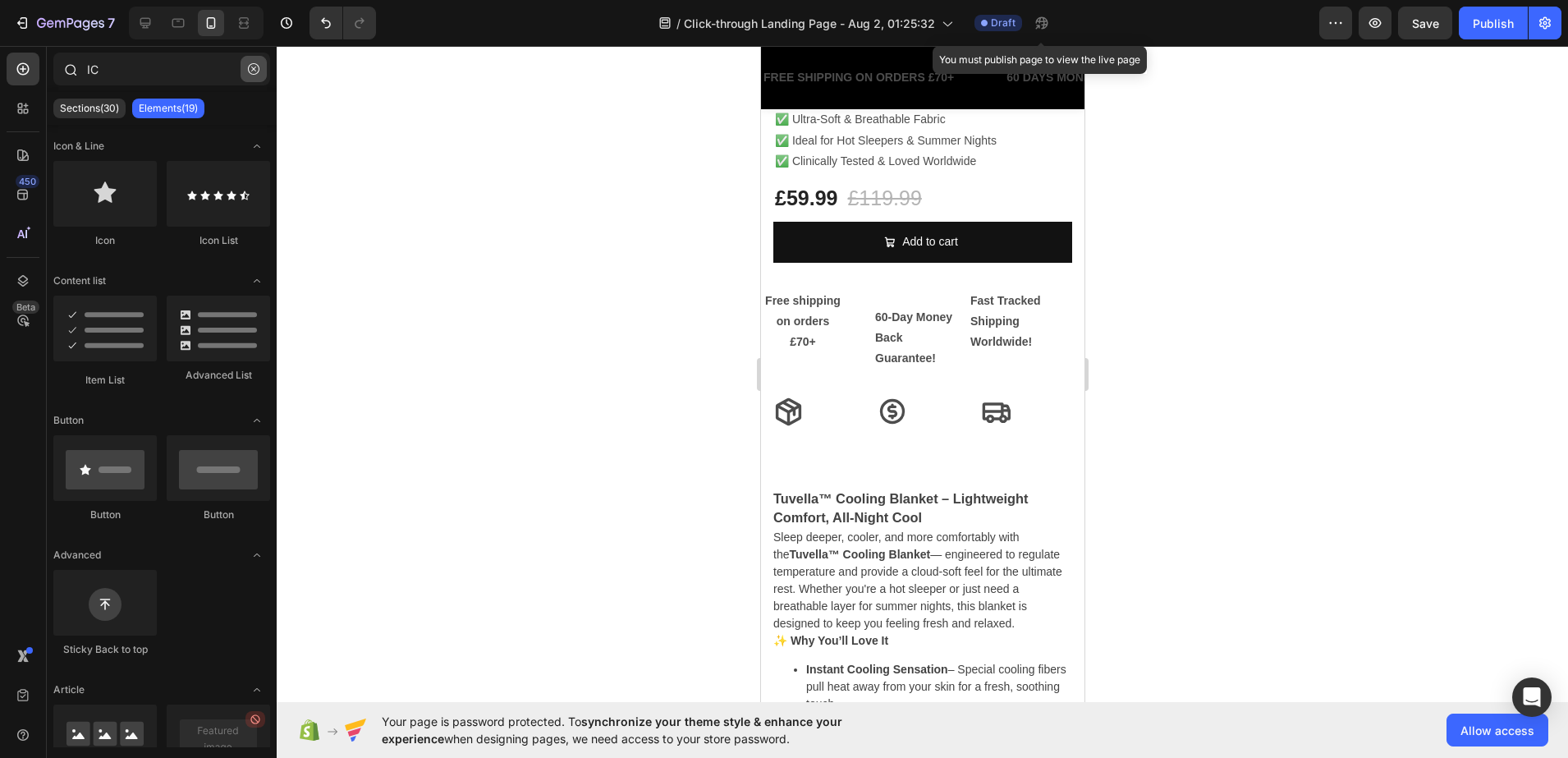 click at bounding box center (254, 69) 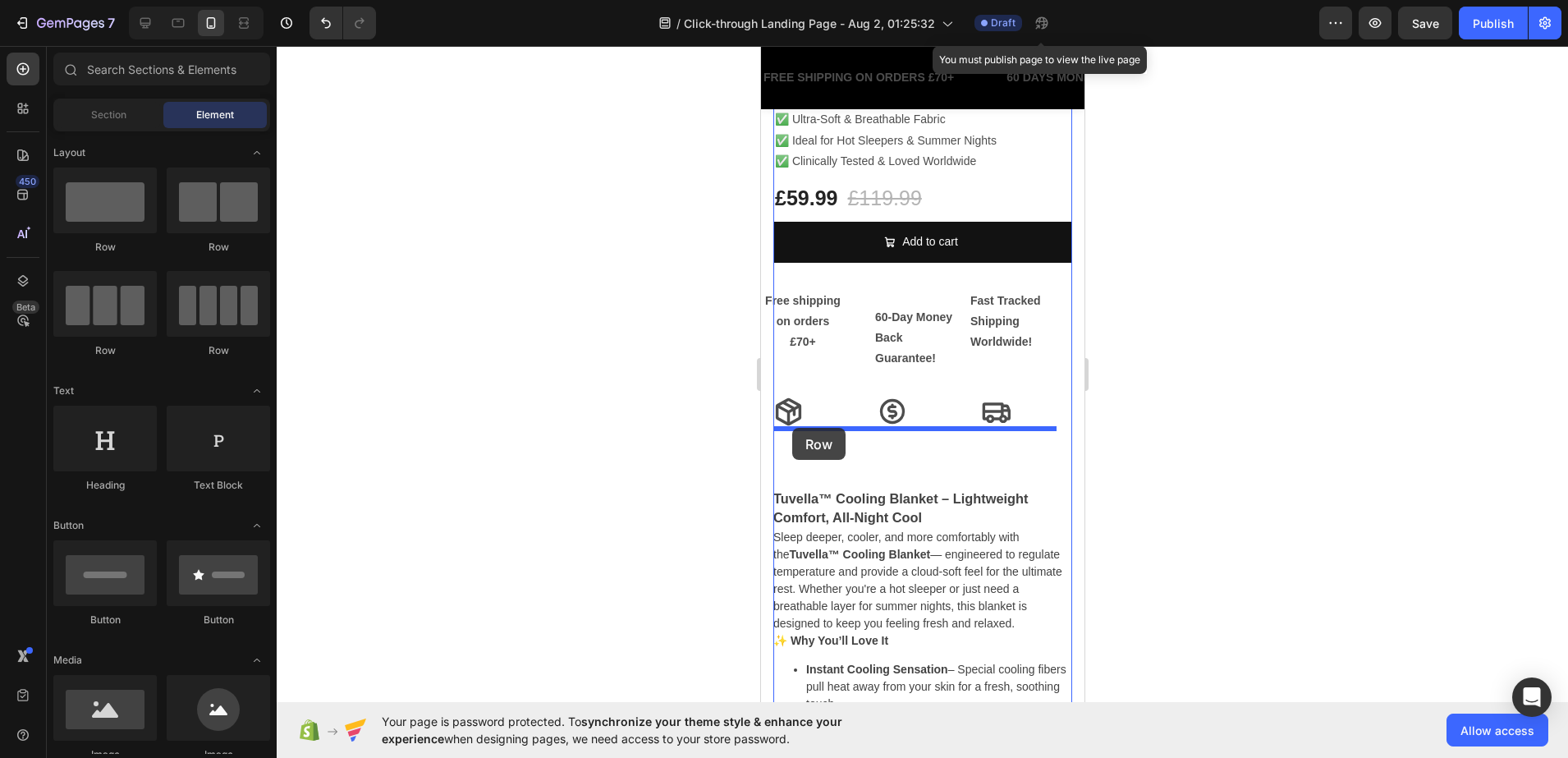 drag, startPoint x: 876, startPoint y: 359, endPoint x: 796, endPoint y: 428, distance: 105.64563 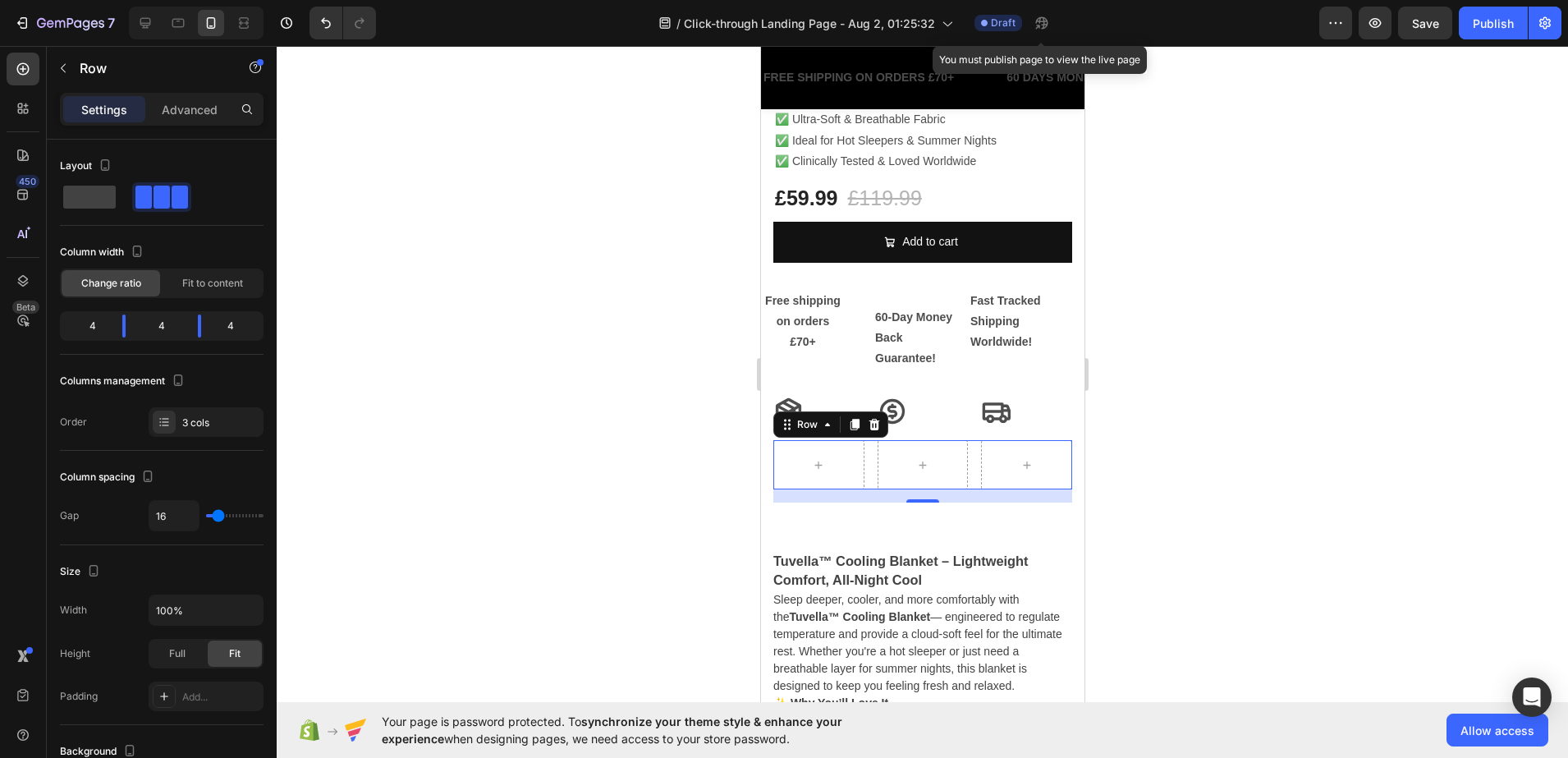 click 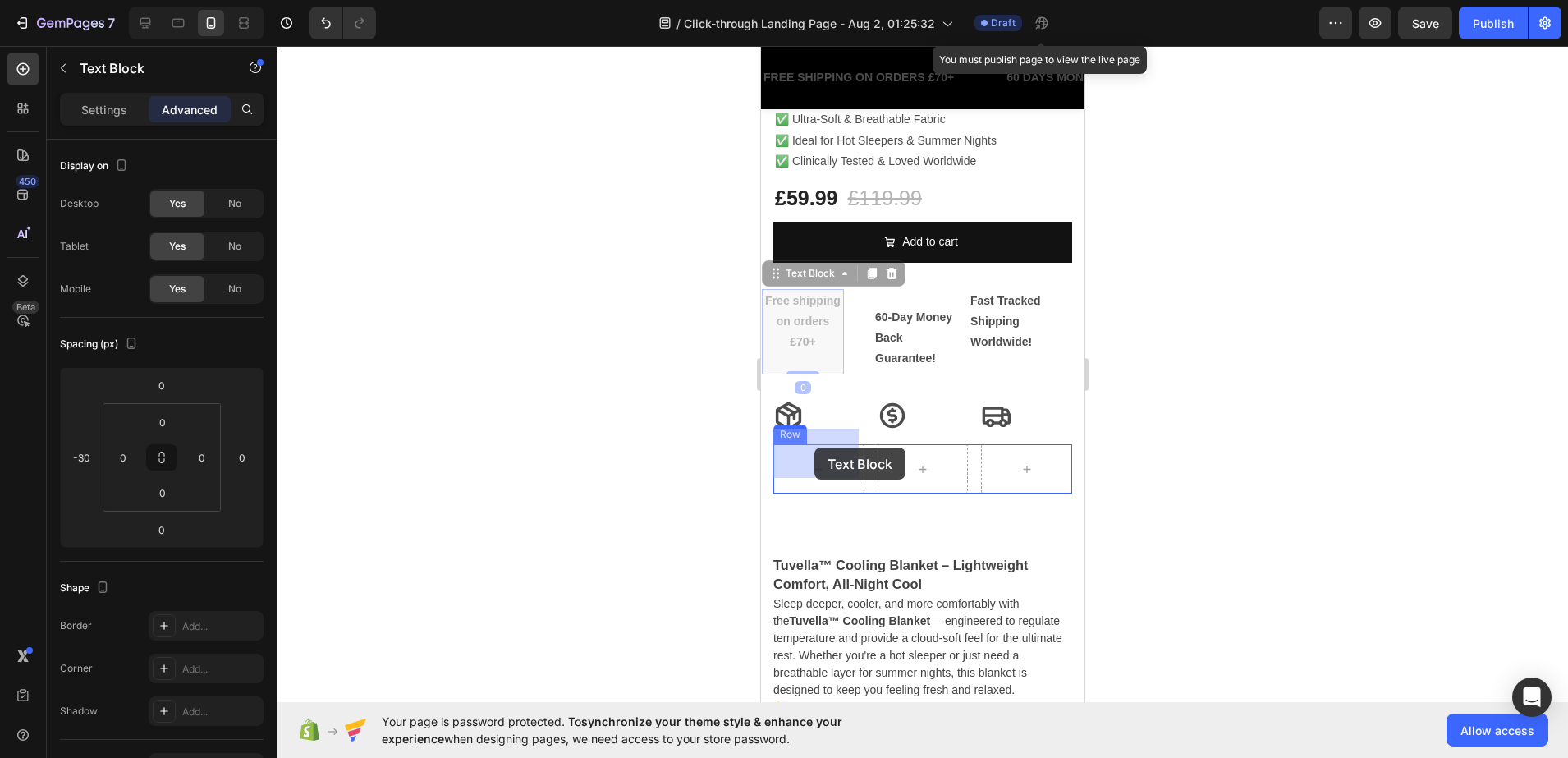 drag, startPoint x: 787, startPoint y: 304, endPoint x: 850, endPoint y: 357, distance: 82.329 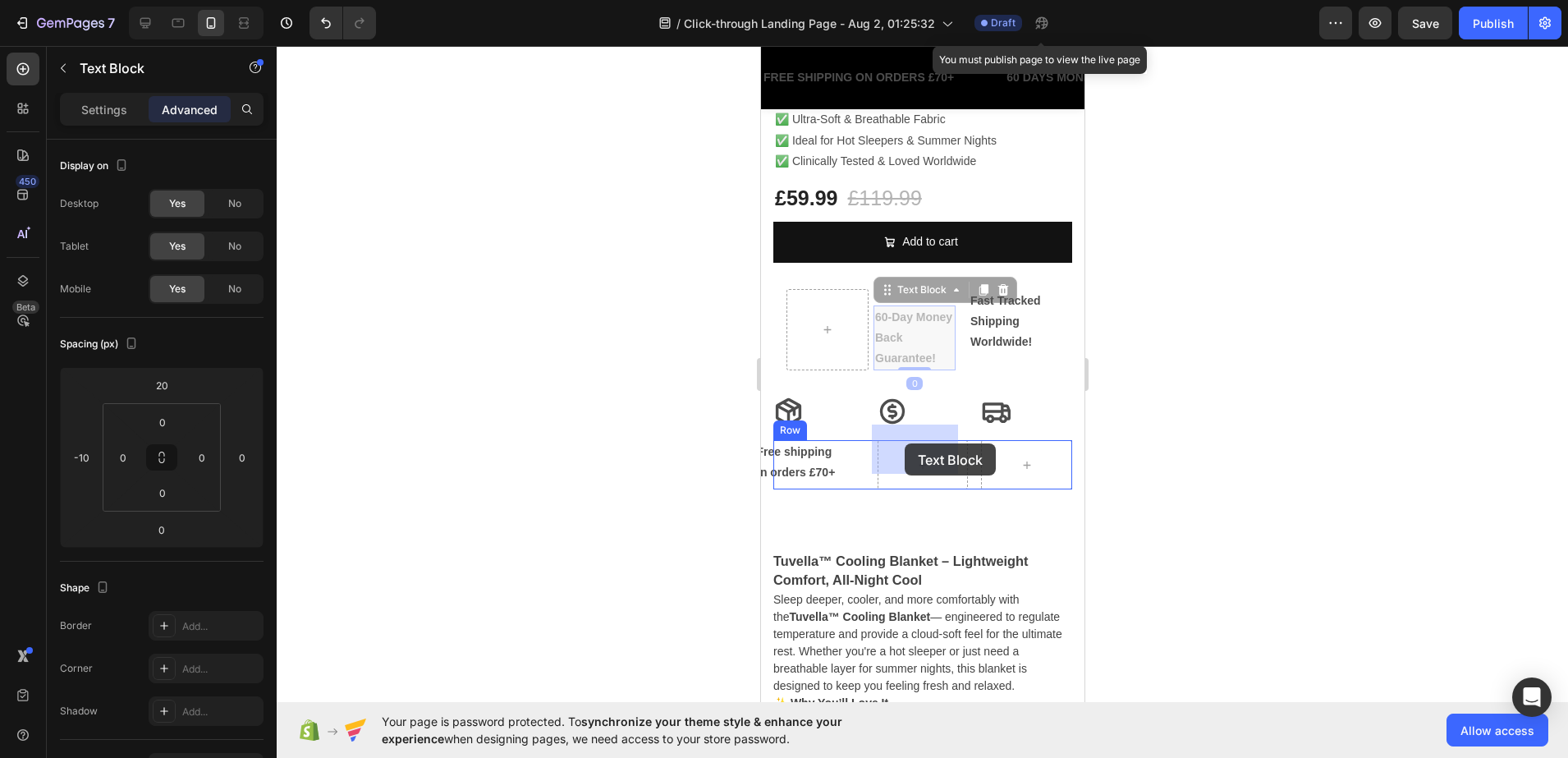 drag, startPoint x: 904, startPoint y: 315, endPoint x: 904, endPoint y: 443, distance: 128 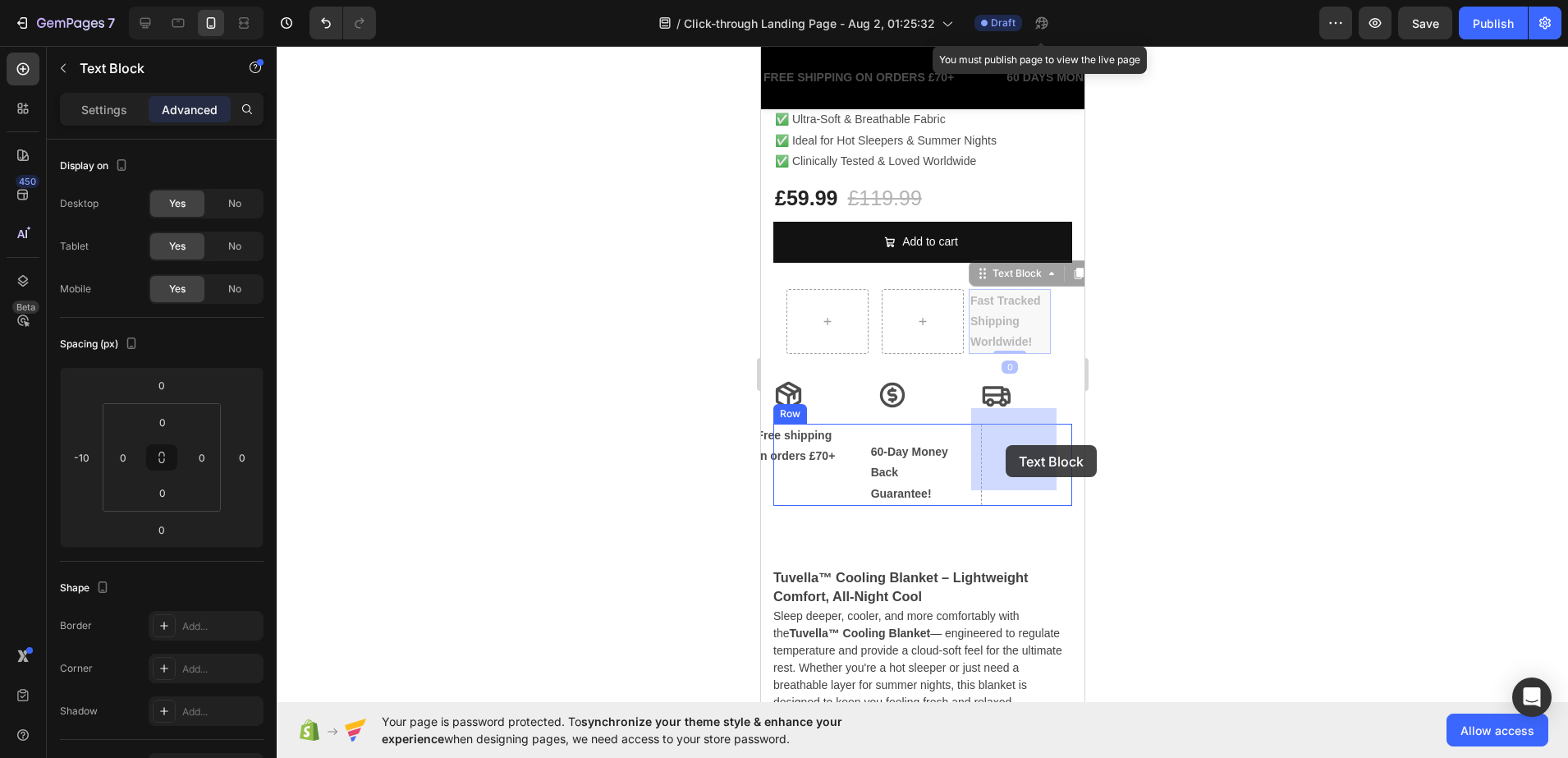 drag, startPoint x: 999, startPoint y: 309, endPoint x: 1005, endPoint y: 445, distance: 136.13229 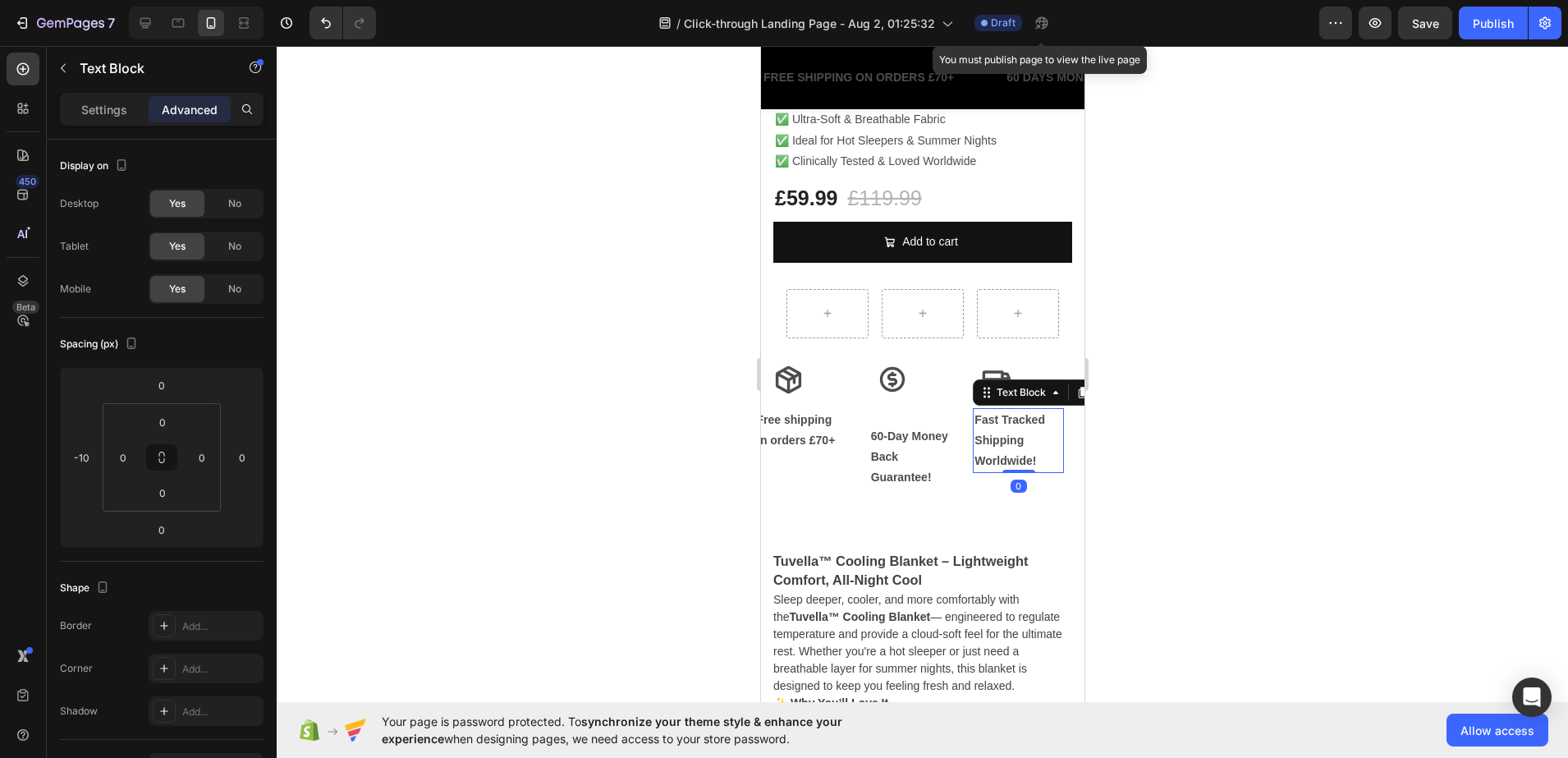 click on "Free shipping" at bounding box center [793, 420] 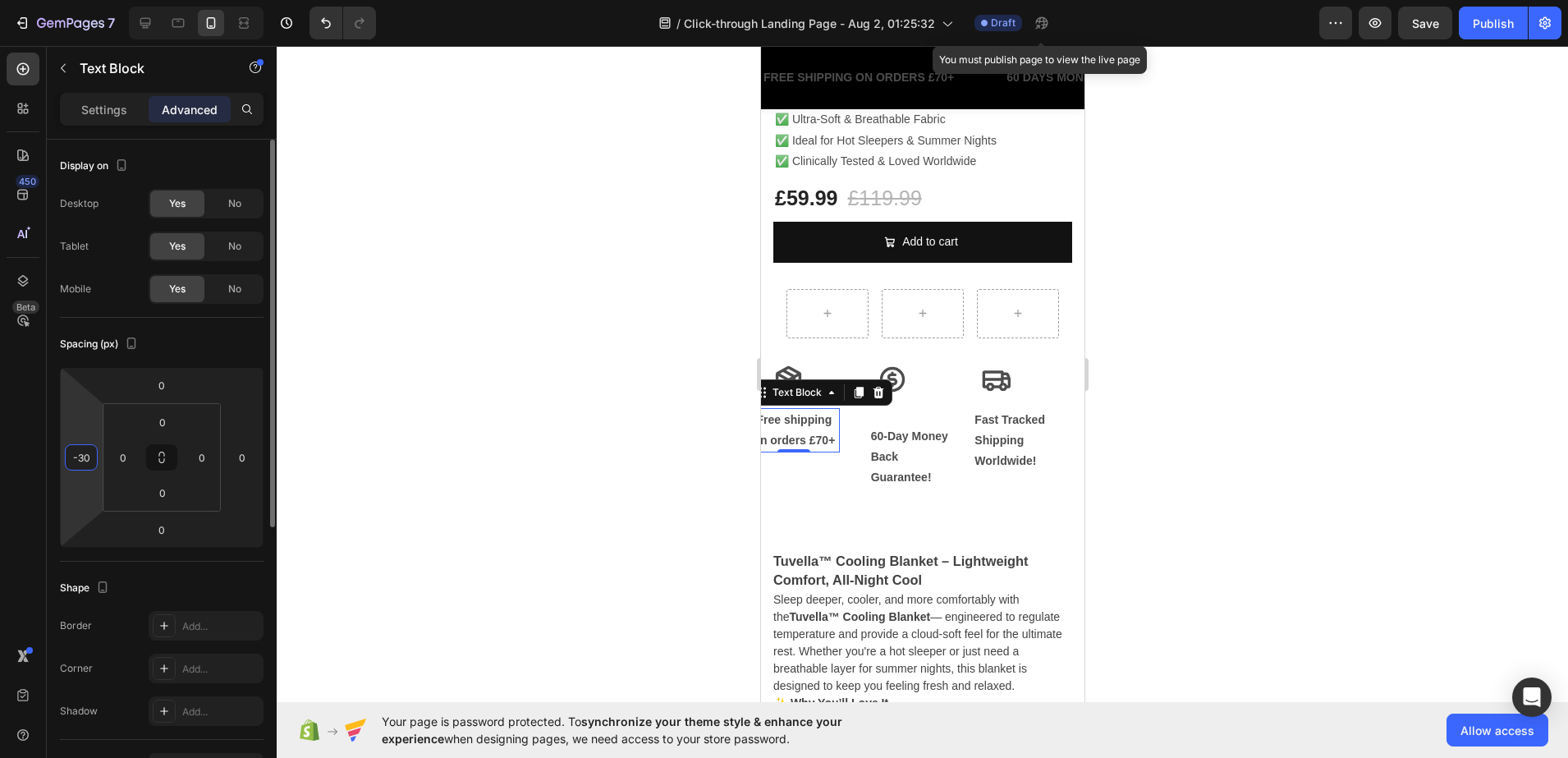 click on "-30" at bounding box center (81, 457) 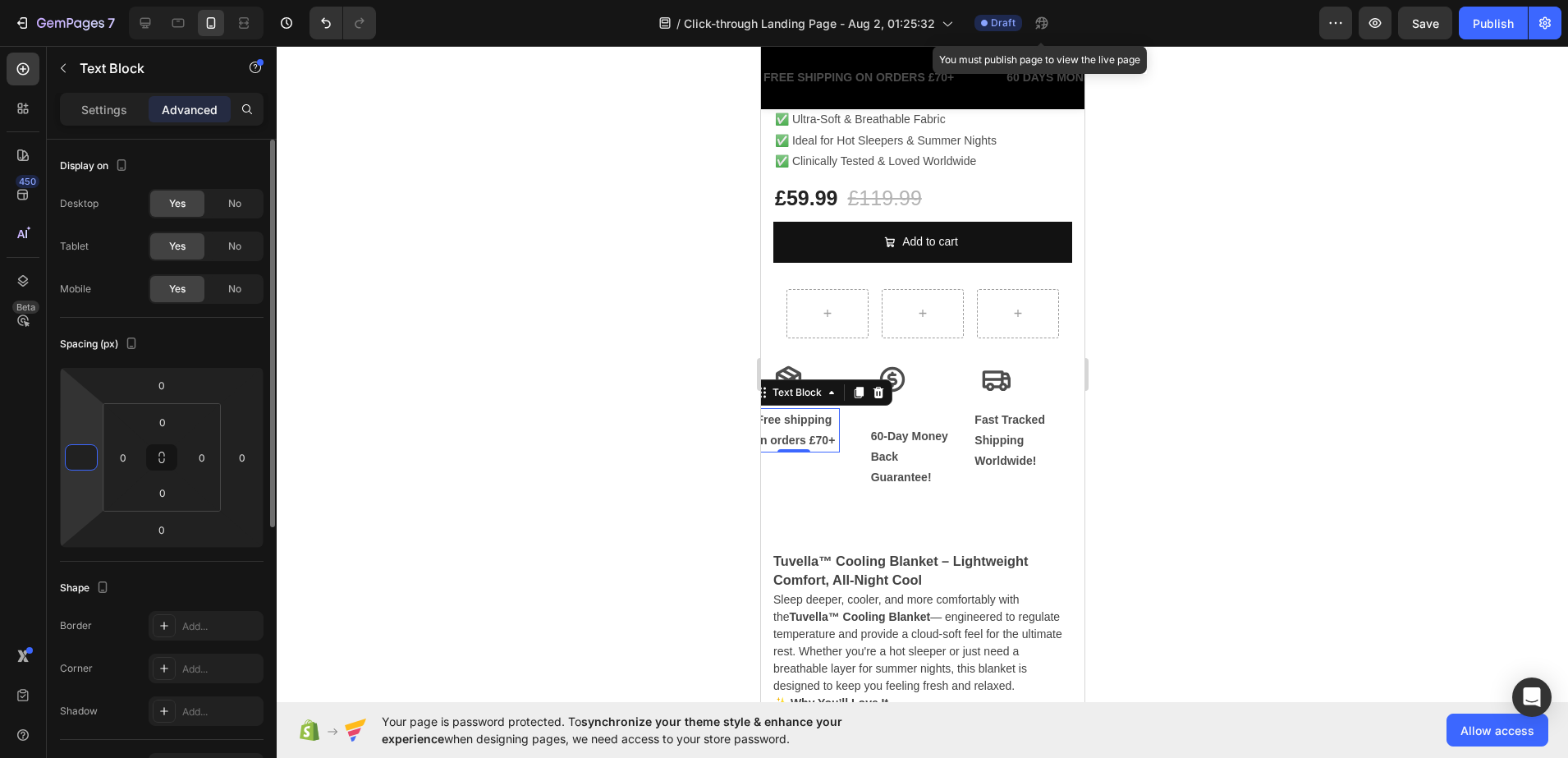 type on "0" 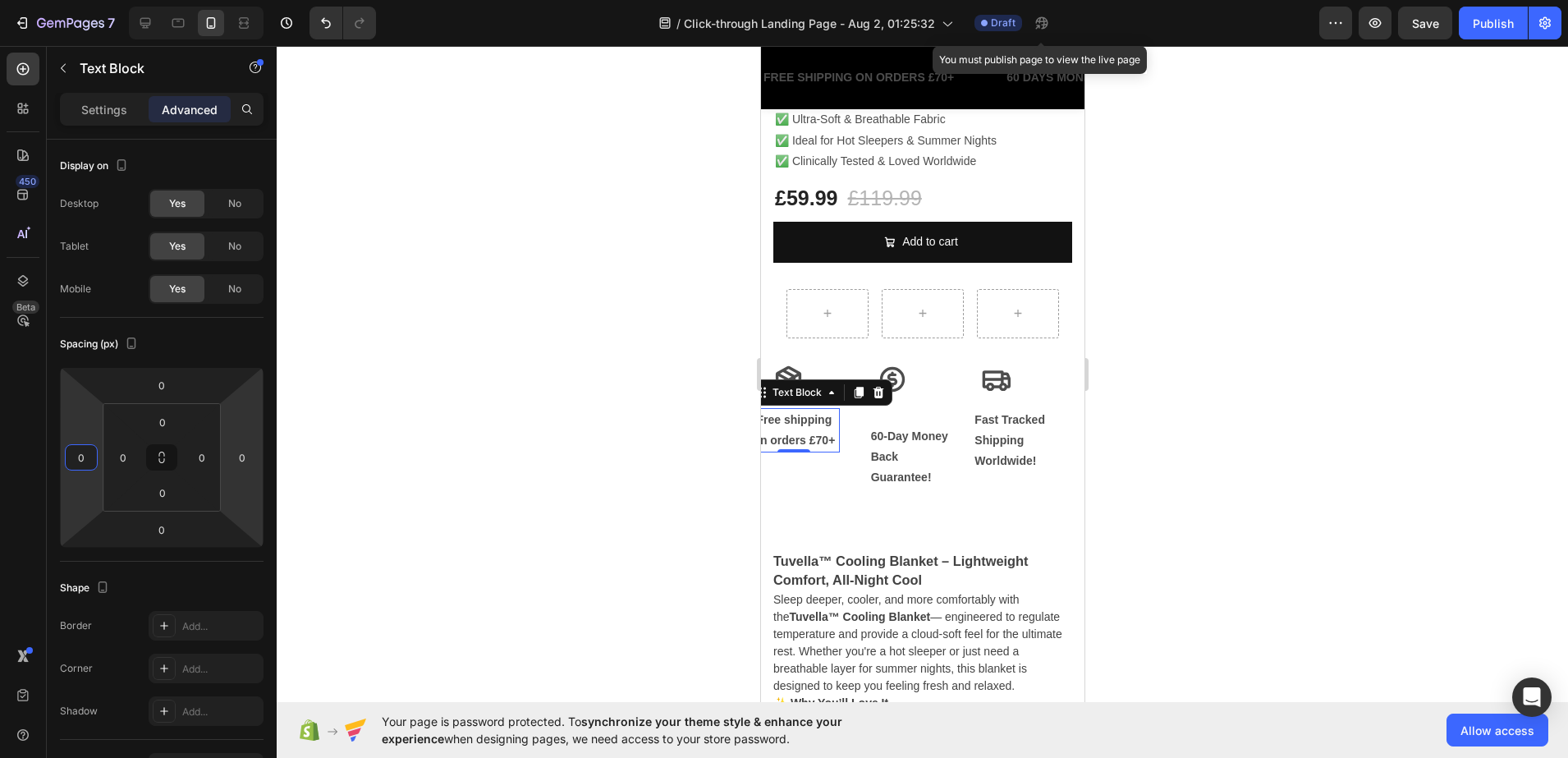 click 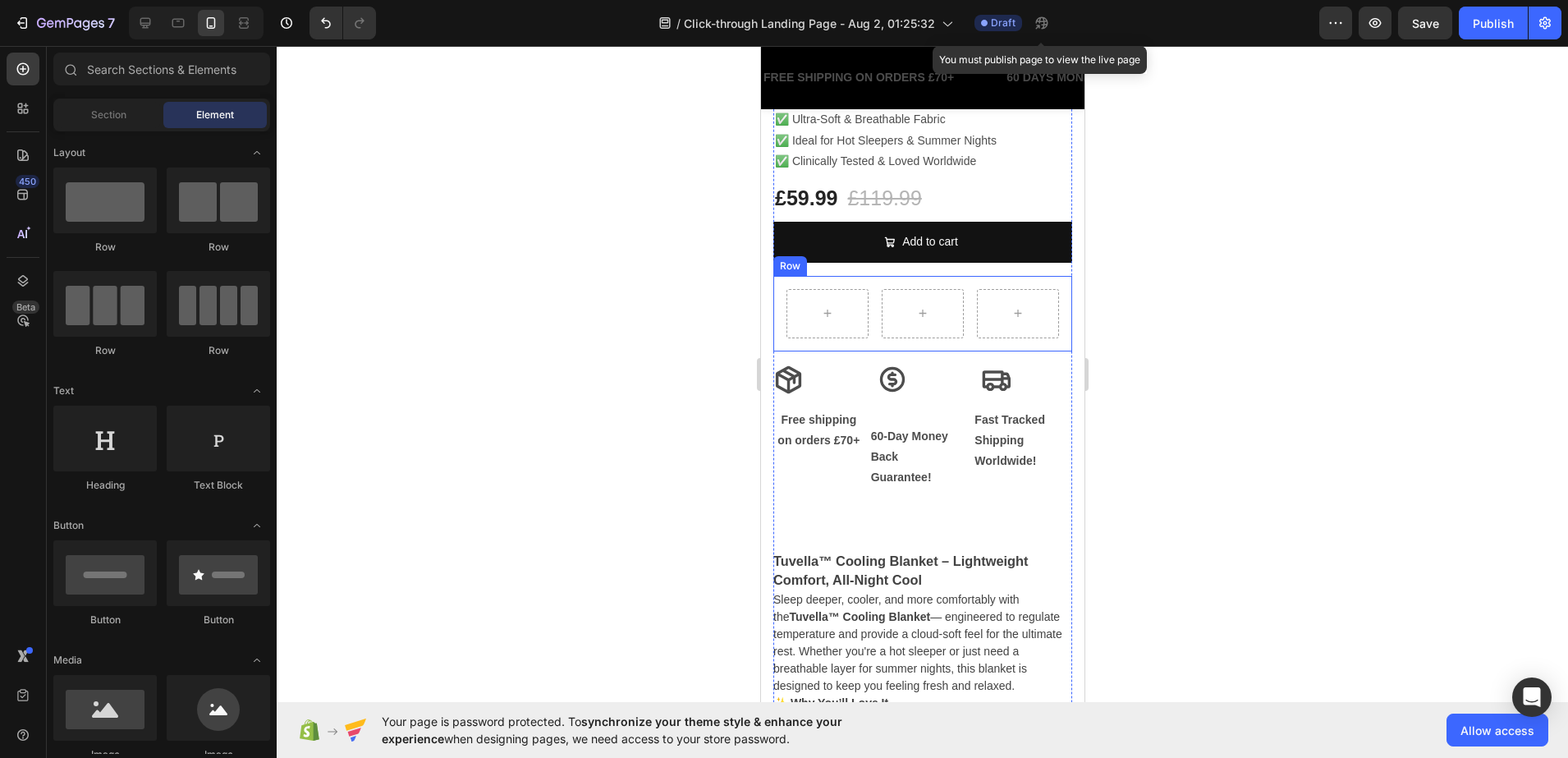 click on "Row" at bounding box center (922, 314) 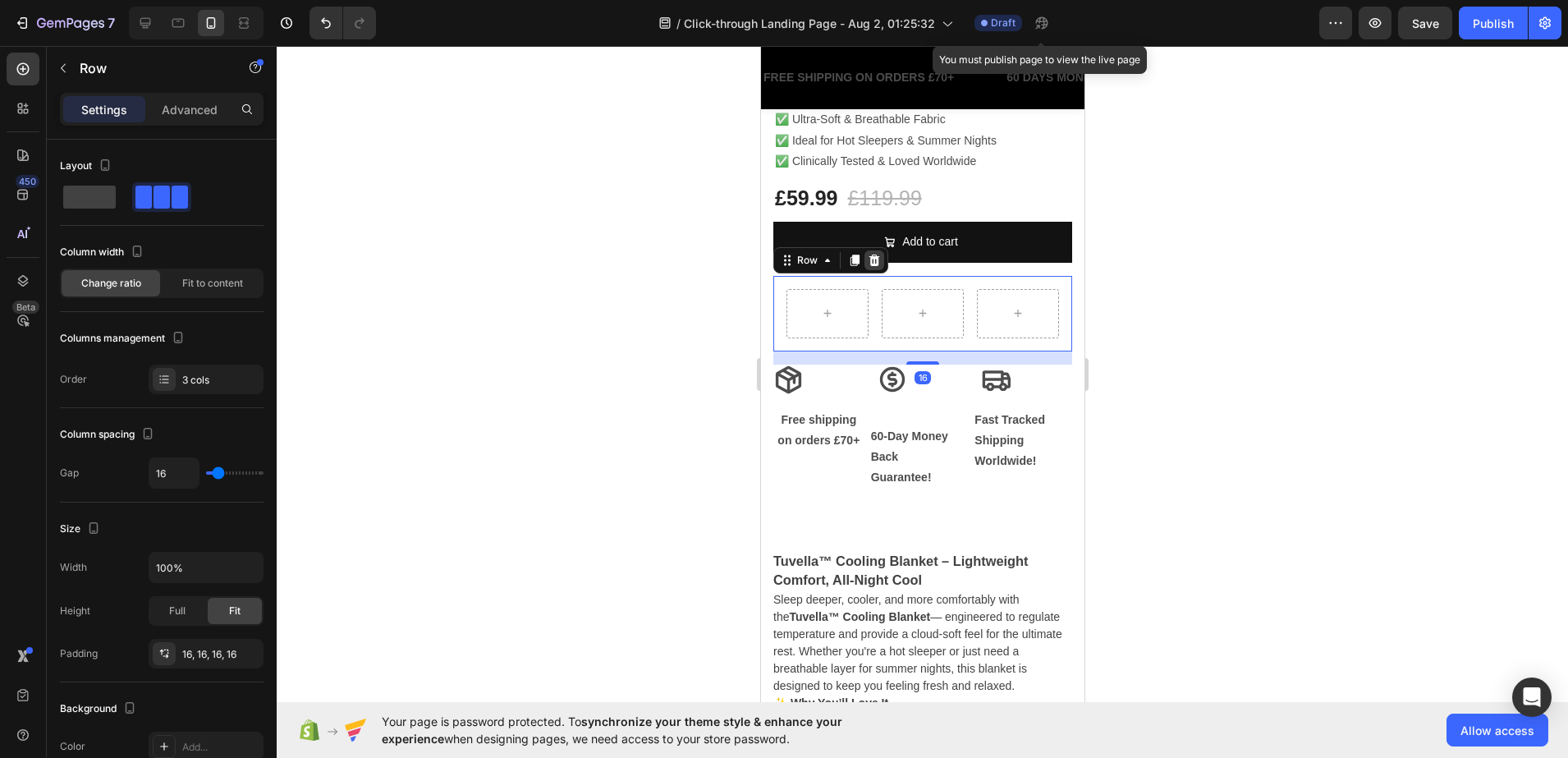 click 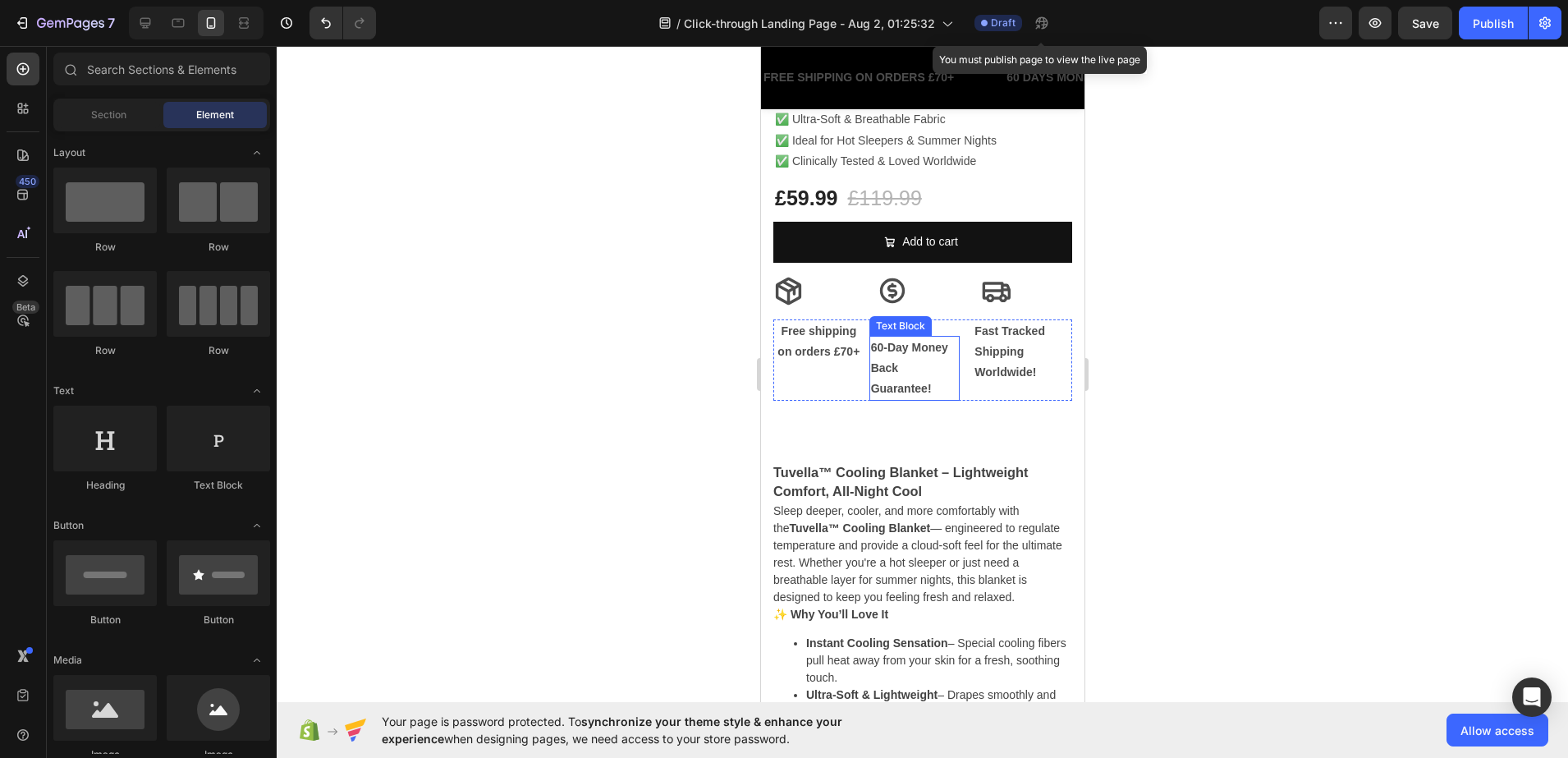 click on "60-Day Money Back Guarantee!" at bounding box center (914, 369) 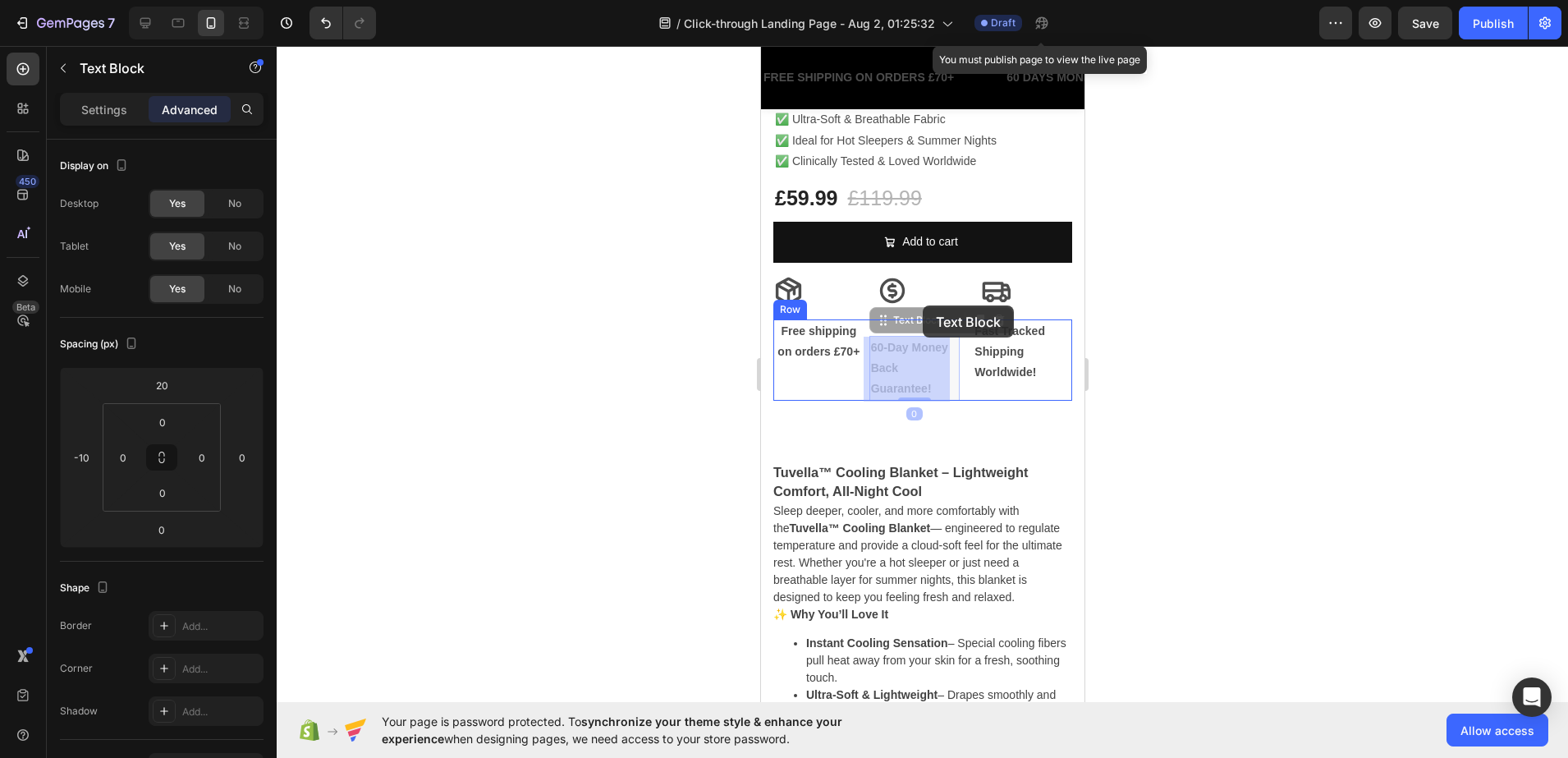 click on "Mobile  ( 394 px) iPhone 13 Mini iPhone 13 Pro iPhone 11 Pro Max iPhone 15 Pro Max Pixel 7 Galaxy S8+ Galaxy S20 Ultra iPad Mini iPad Air iPad Pro Header FREE SHIPPING ON ORDERS £70+ Text Block 60 DAYS MONEY BACK GUARANTEE Text Block Text Block Text Block FREE SHIPPING ON ORDERS £70+ Text Block 60 DAYS MONEY BACK GUARANTEE Text Block Text Block Text Block Marquee Sticky Product Images Tuvella Cooling Blanket – Engineered for Cool, Deep Sleep (P) Title #1 HOME COOLING SLEEP PRODUCT OF 2025 Text Block                Icon                Icon                Icon                Icon                Icon Icon List Hoz 4.8 based on 56,400 customers Text block Row ✅ Engineered to Stay Cool All Night ✅ Ultra-Soft & Breathable Fabric ✅ Ideal for Hot Sleepers & Summer Nights ✅ Clinically Tested & Loved Worldwide Text Block £59.99 (P) Price (P) Price £119.99 (P) Price (P) Price Row
Add to cart Add to Cart Row
Icon
Icon
Icon Row Free shipping   0" at bounding box center (922, 3365) 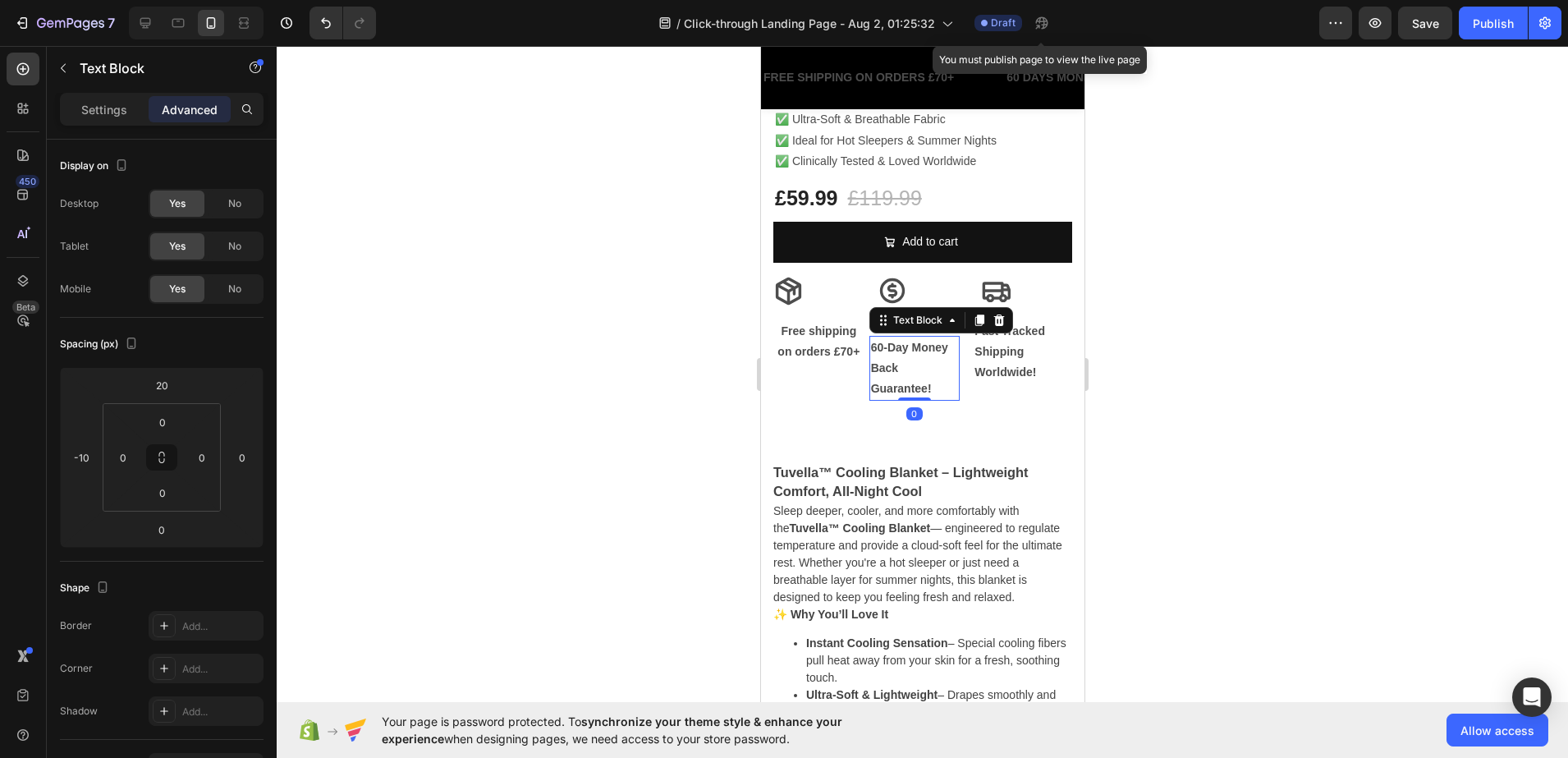 click 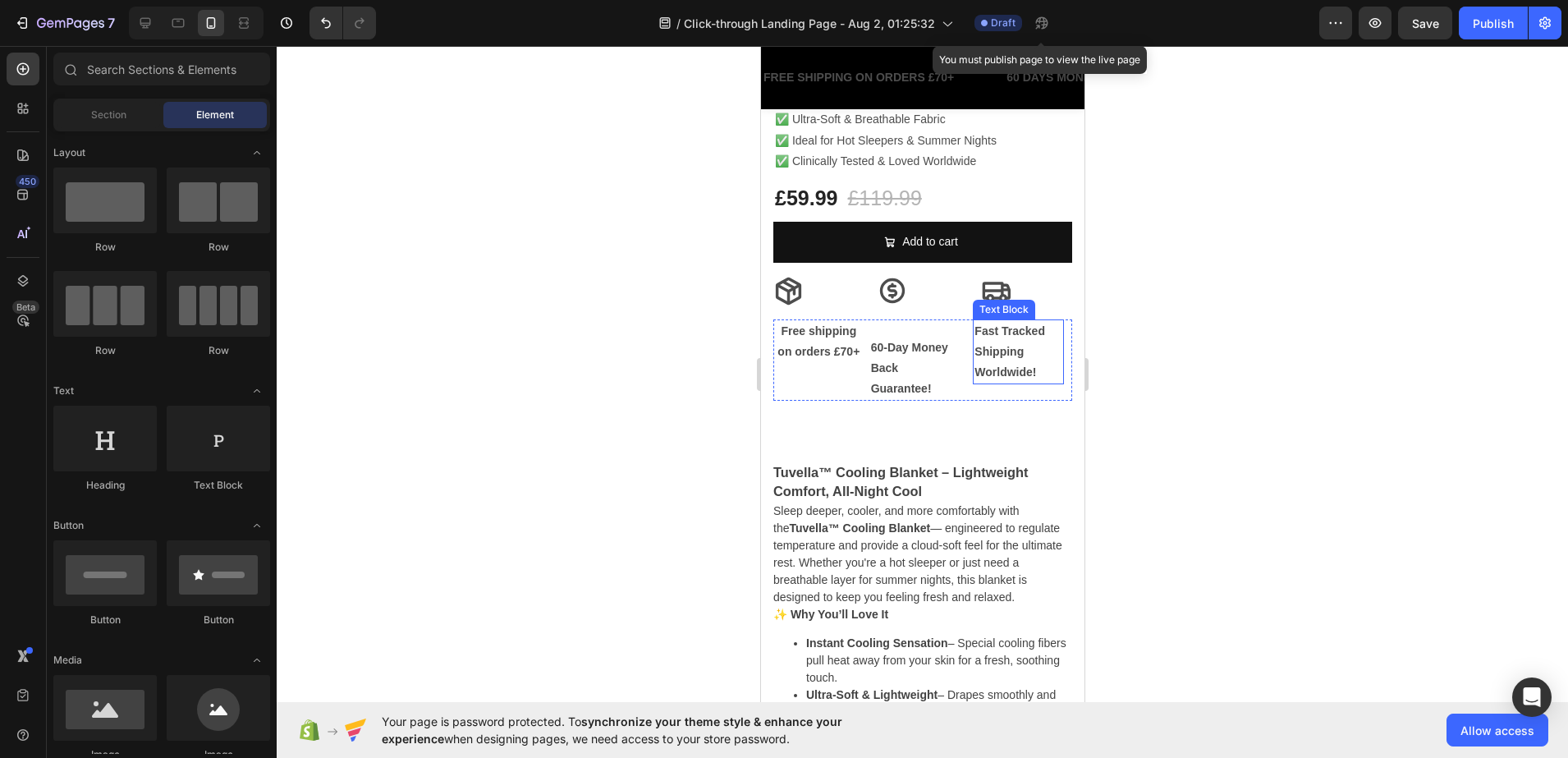 click on "Fast Tracked Shipping Worldwide!" at bounding box center (1017, 352) 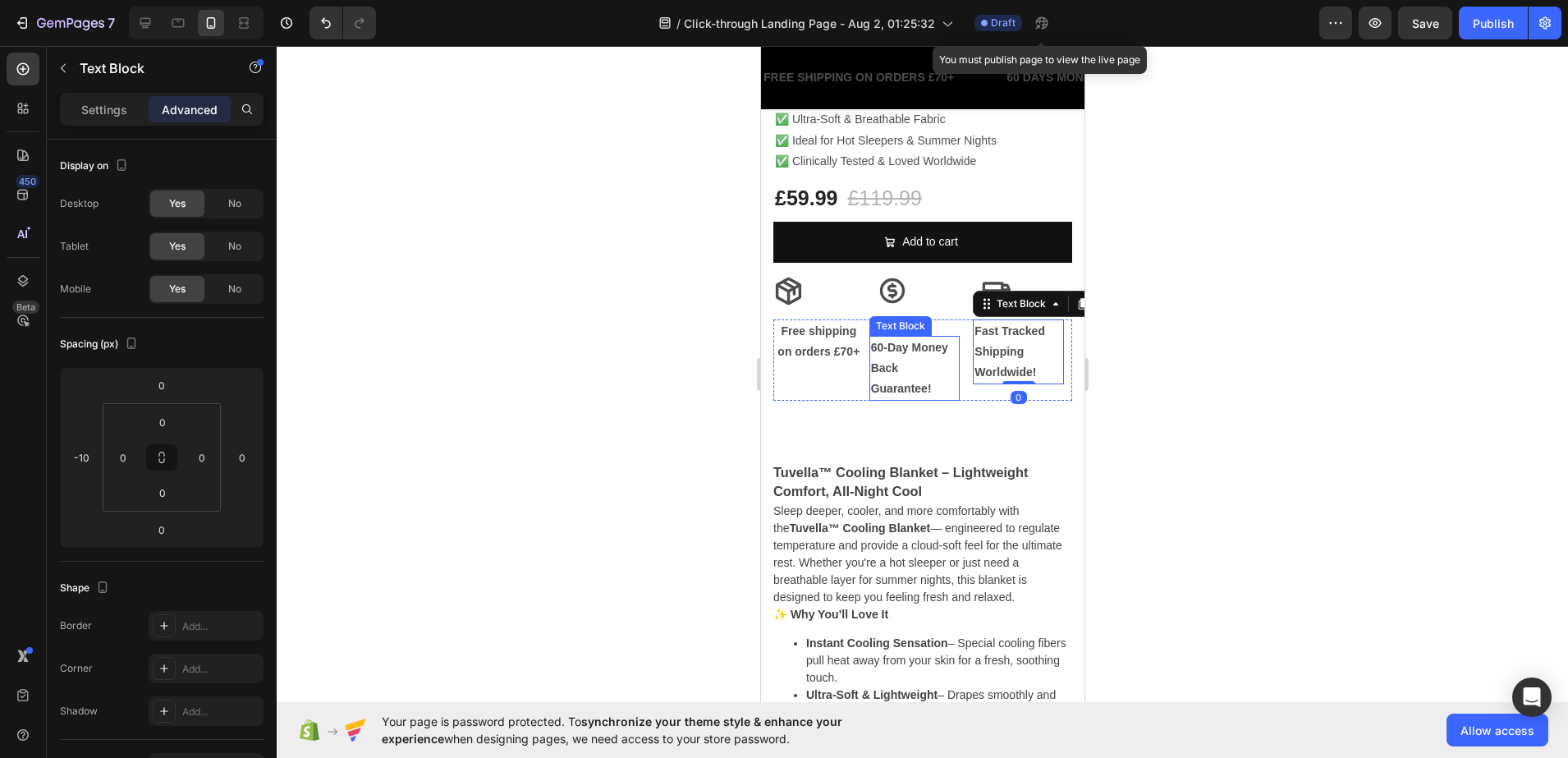 click on "60-Day Money Back Guarantee!" at bounding box center [914, 369] 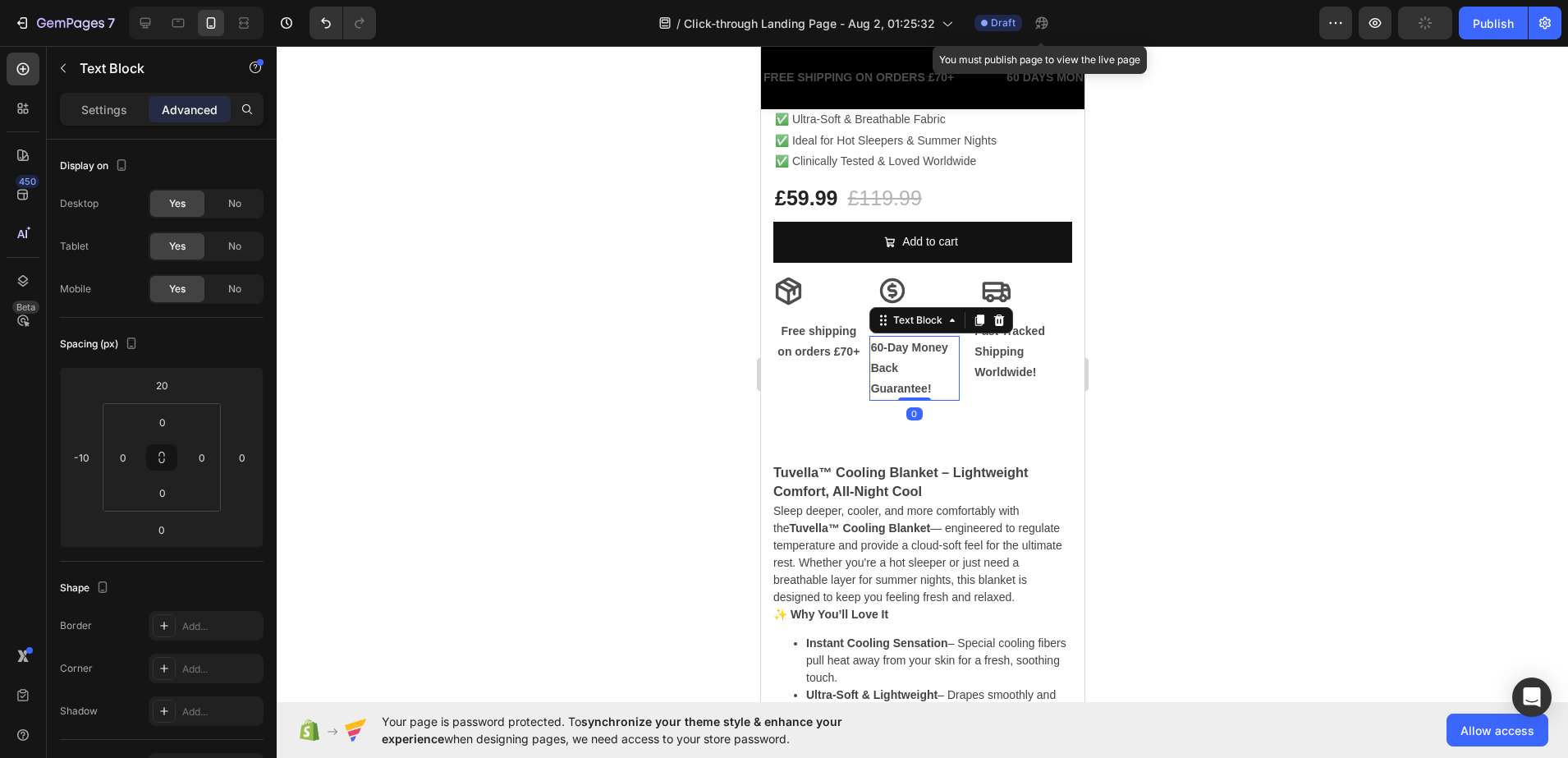 click 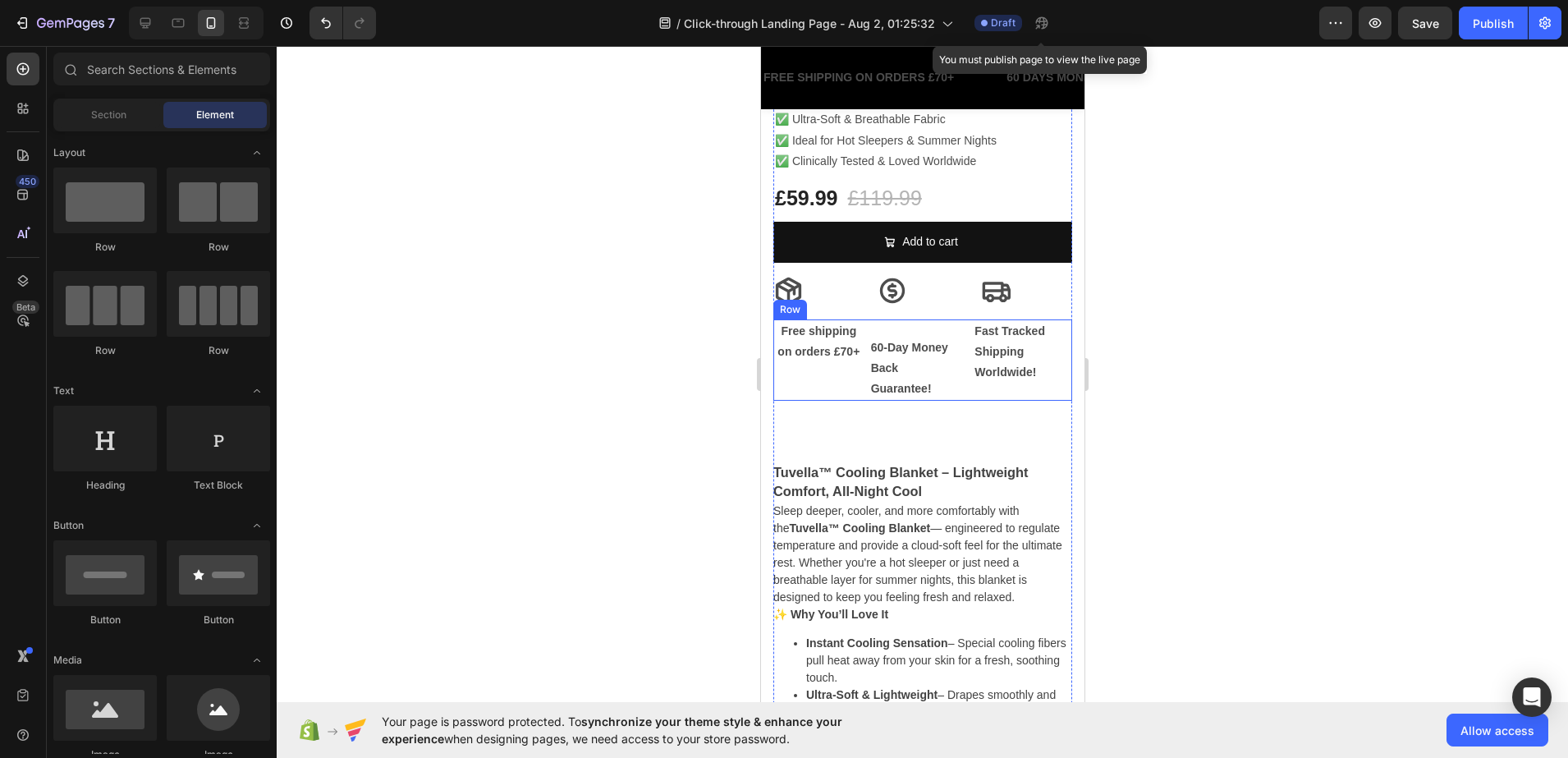 click on "Fast Tracked Shipping Worldwide!" at bounding box center [1017, 352] 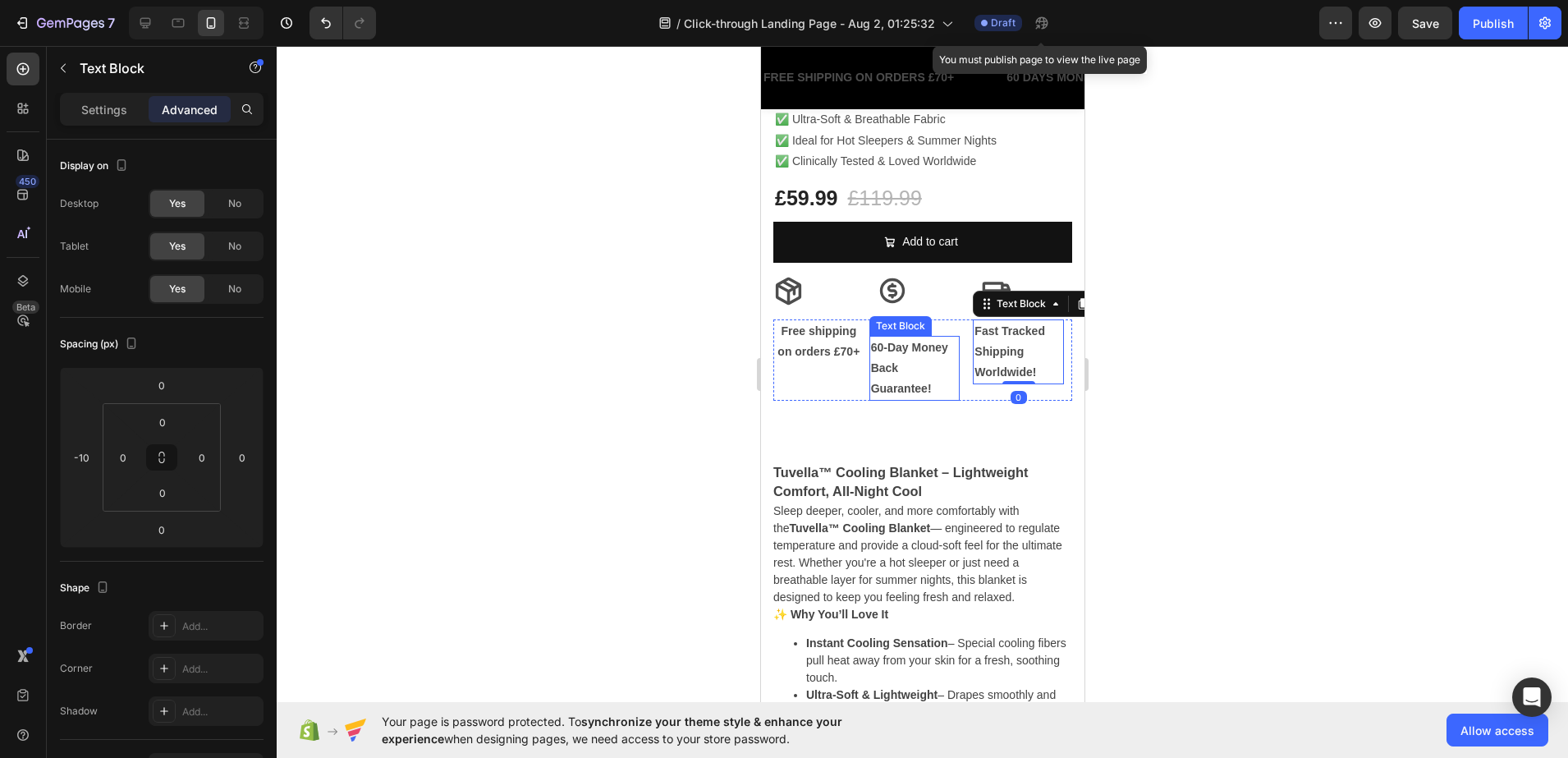 click on "60-Day Money Back Guarantee!" at bounding box center [914, 369] 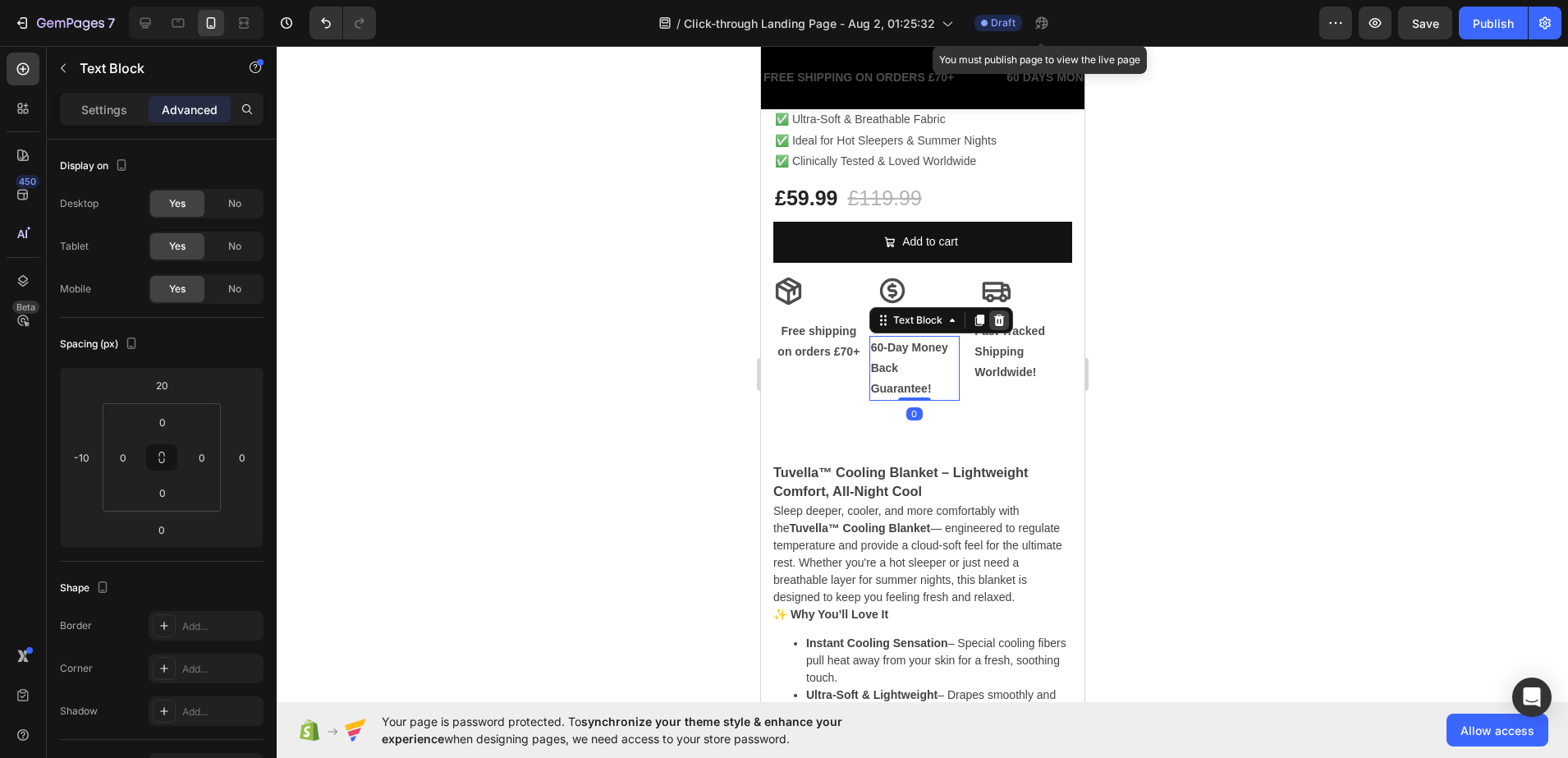 click 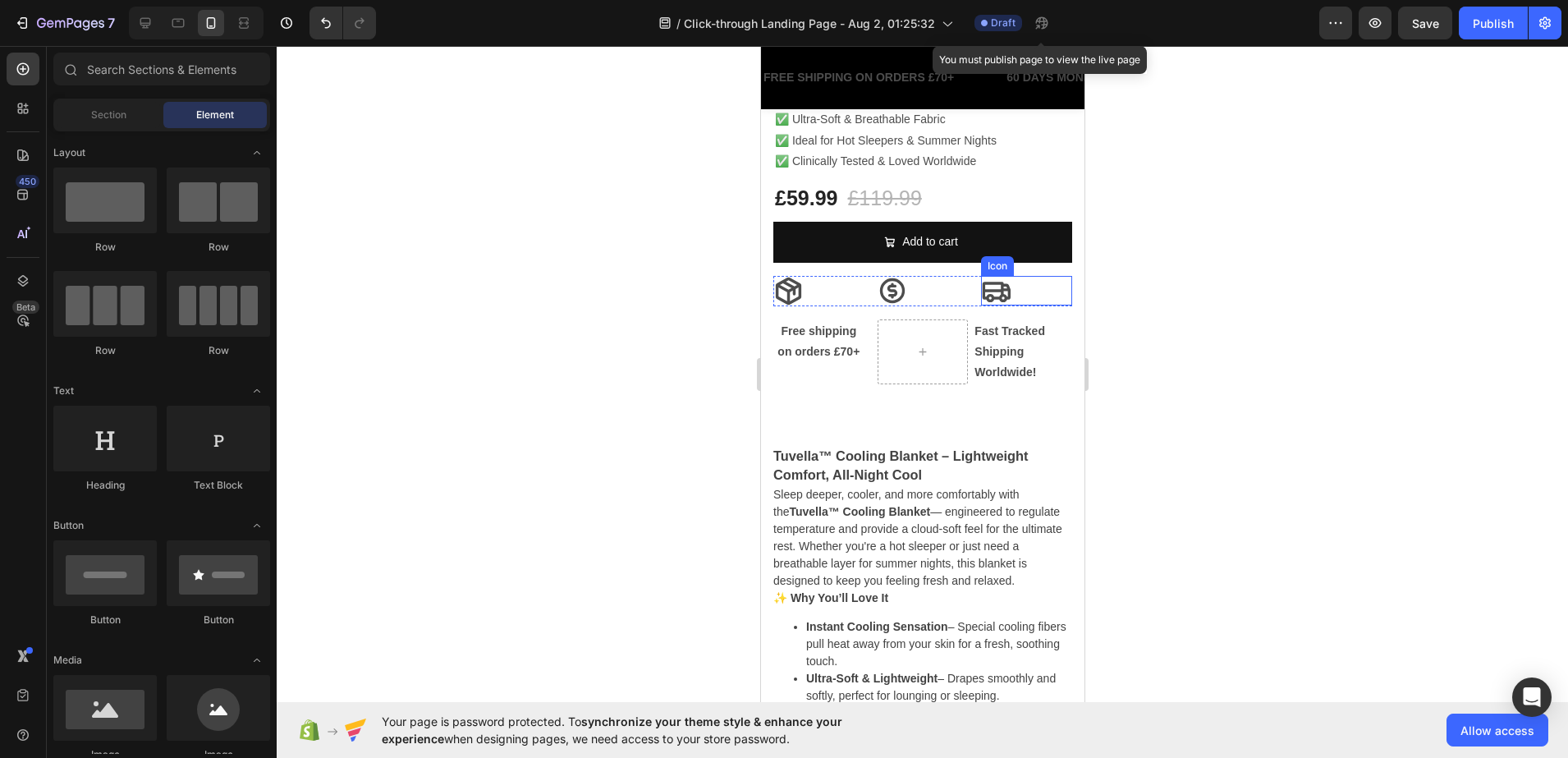 click on "Icon" at bounding box center (1025, 291) 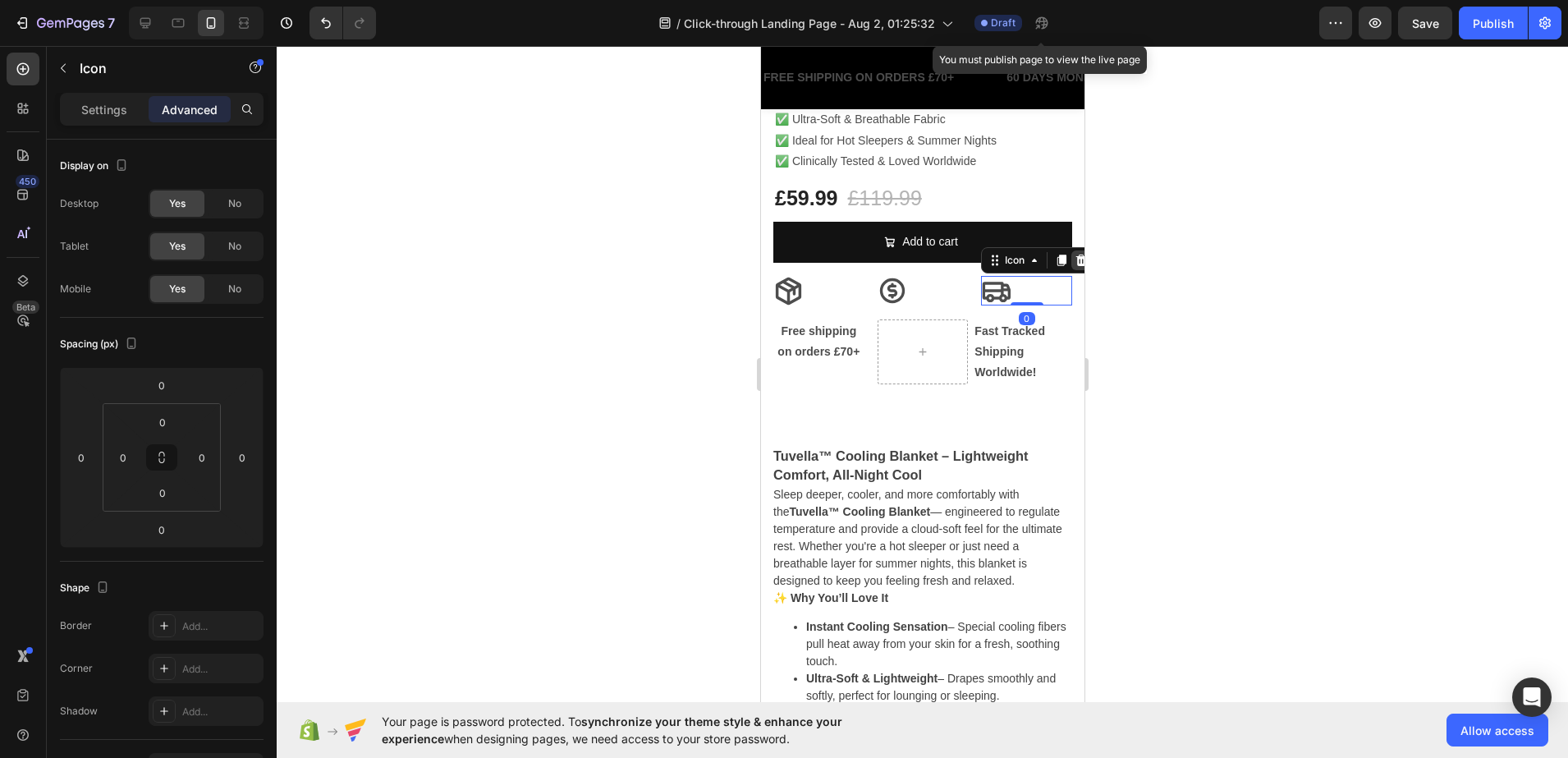 click 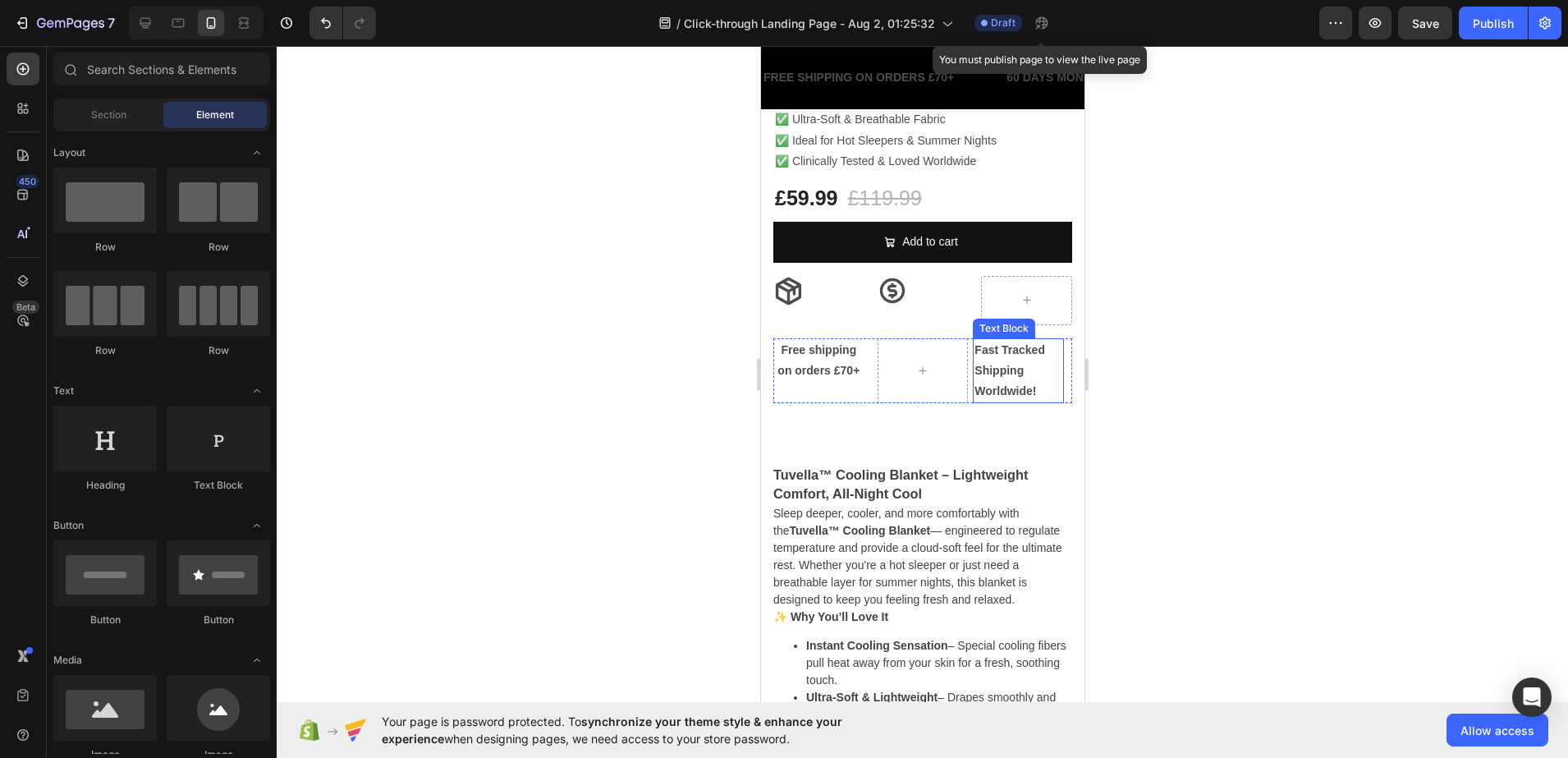 click on "Fast Tracked Shipping Worldwide!" at bounding box center [1017, 371] 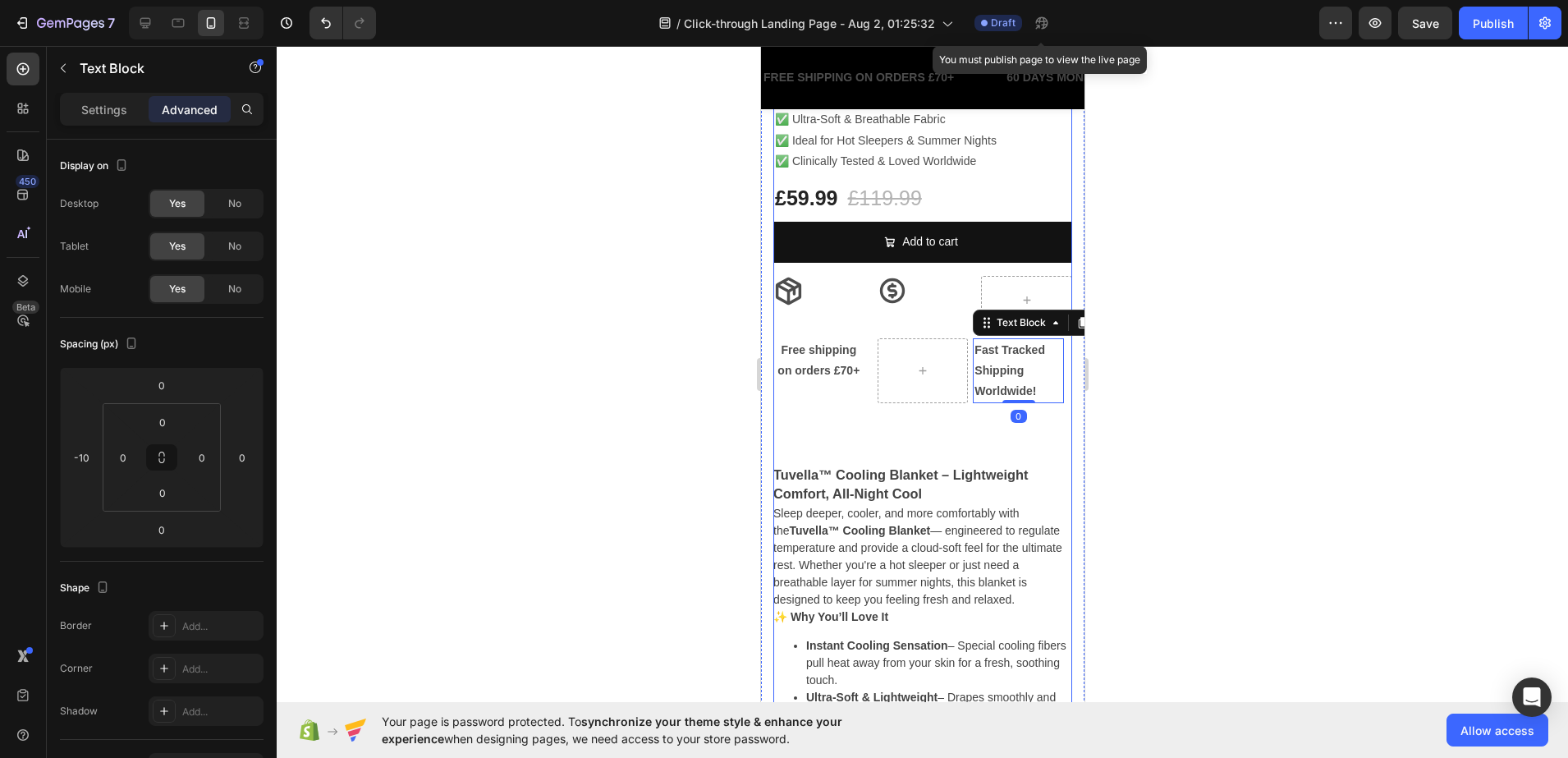 click on "Icon" at bounding box center (922, 291) 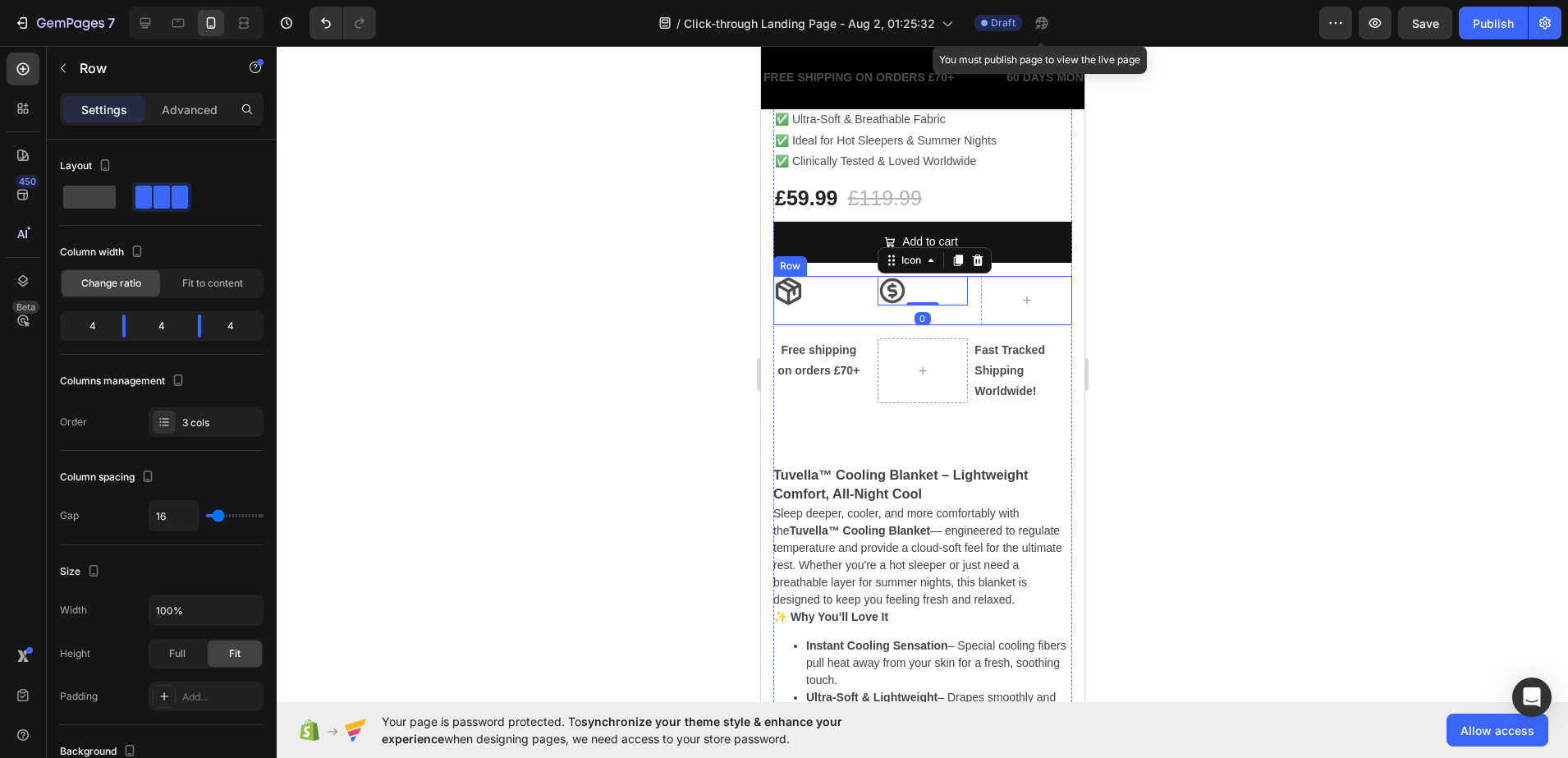 click on "Icon" at bounding box center (818, 301) 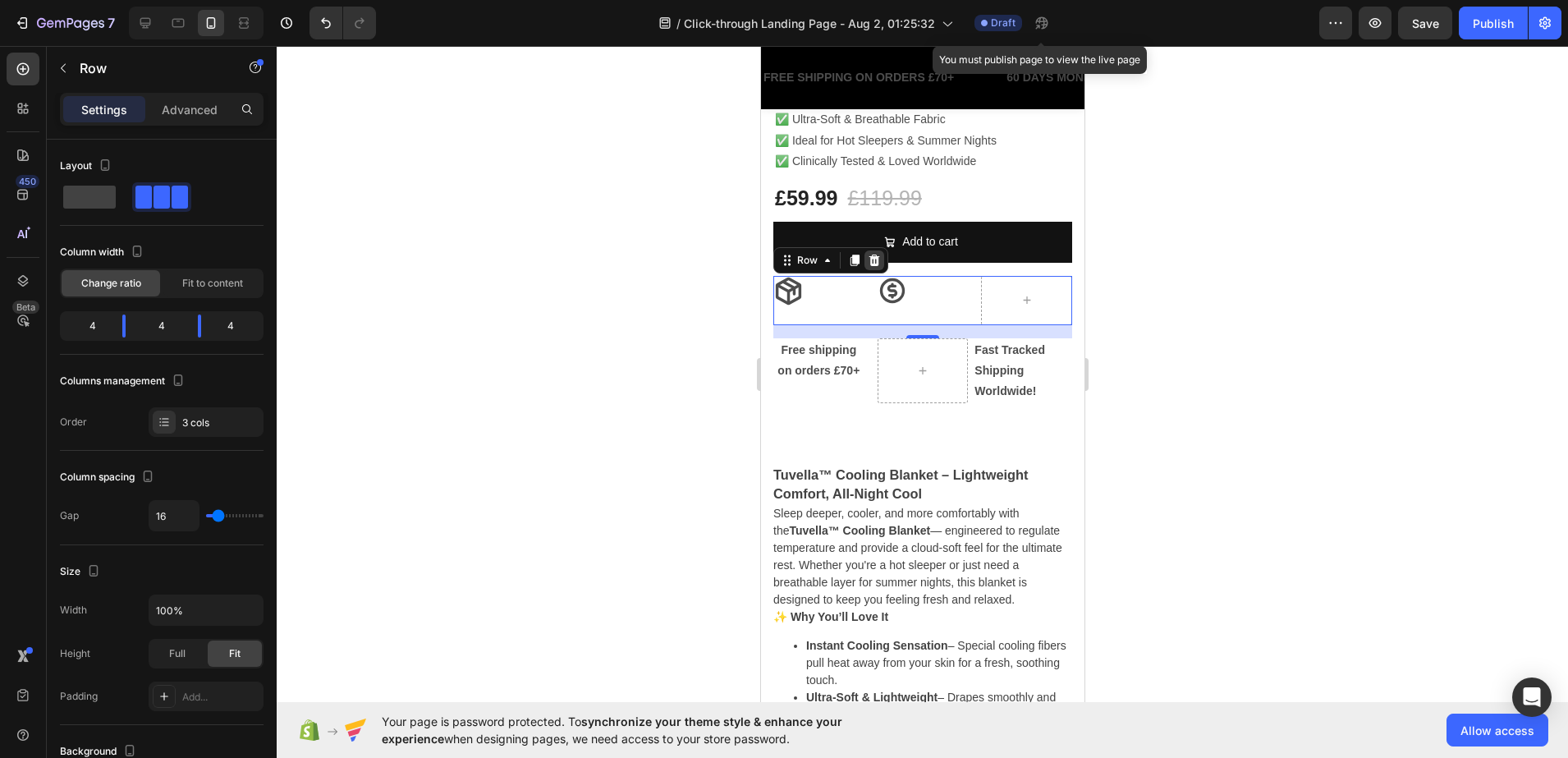 click 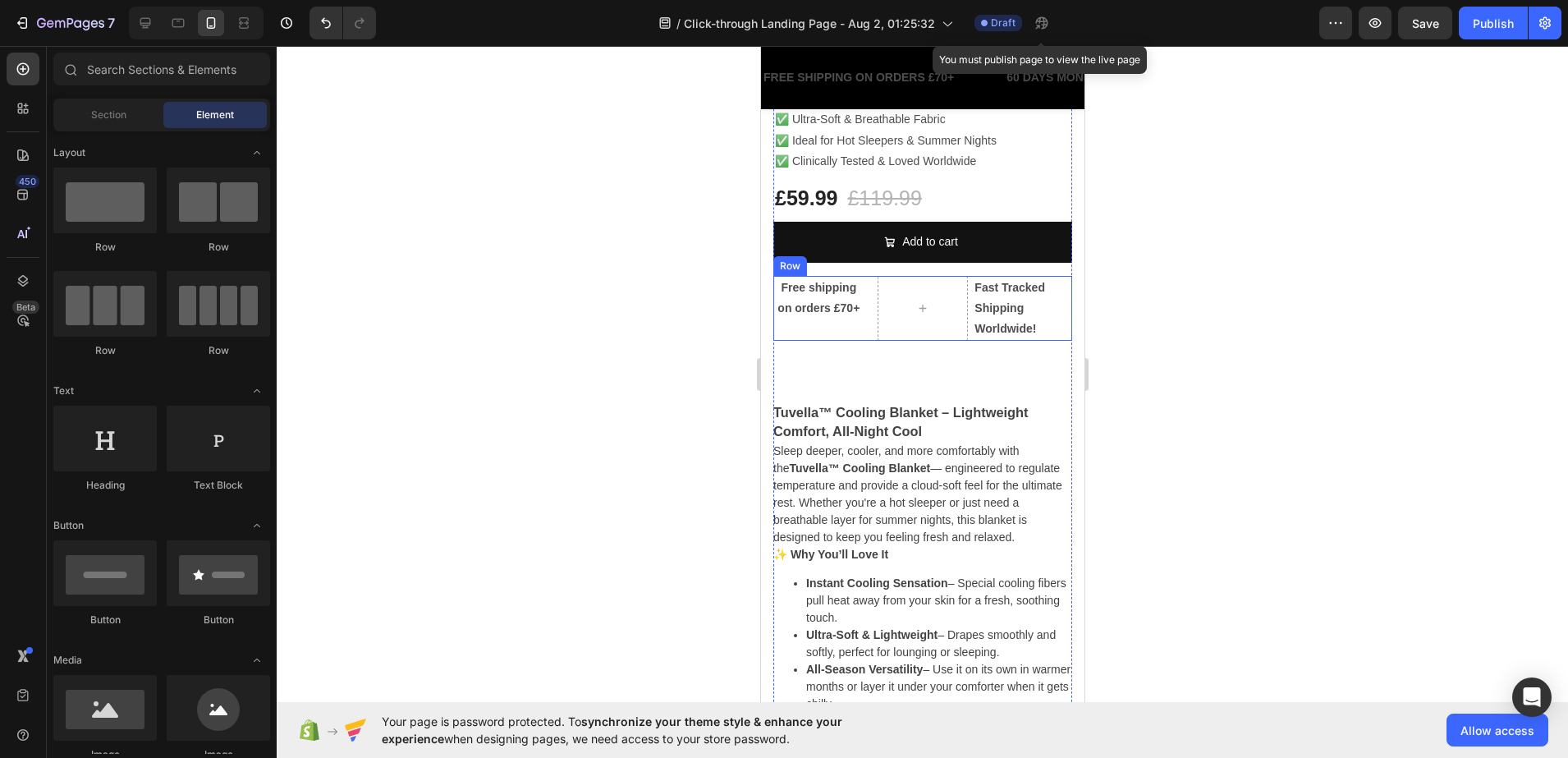 click on "Free shipping on orders £70+ Text Block" at bounding box center (818, 309) 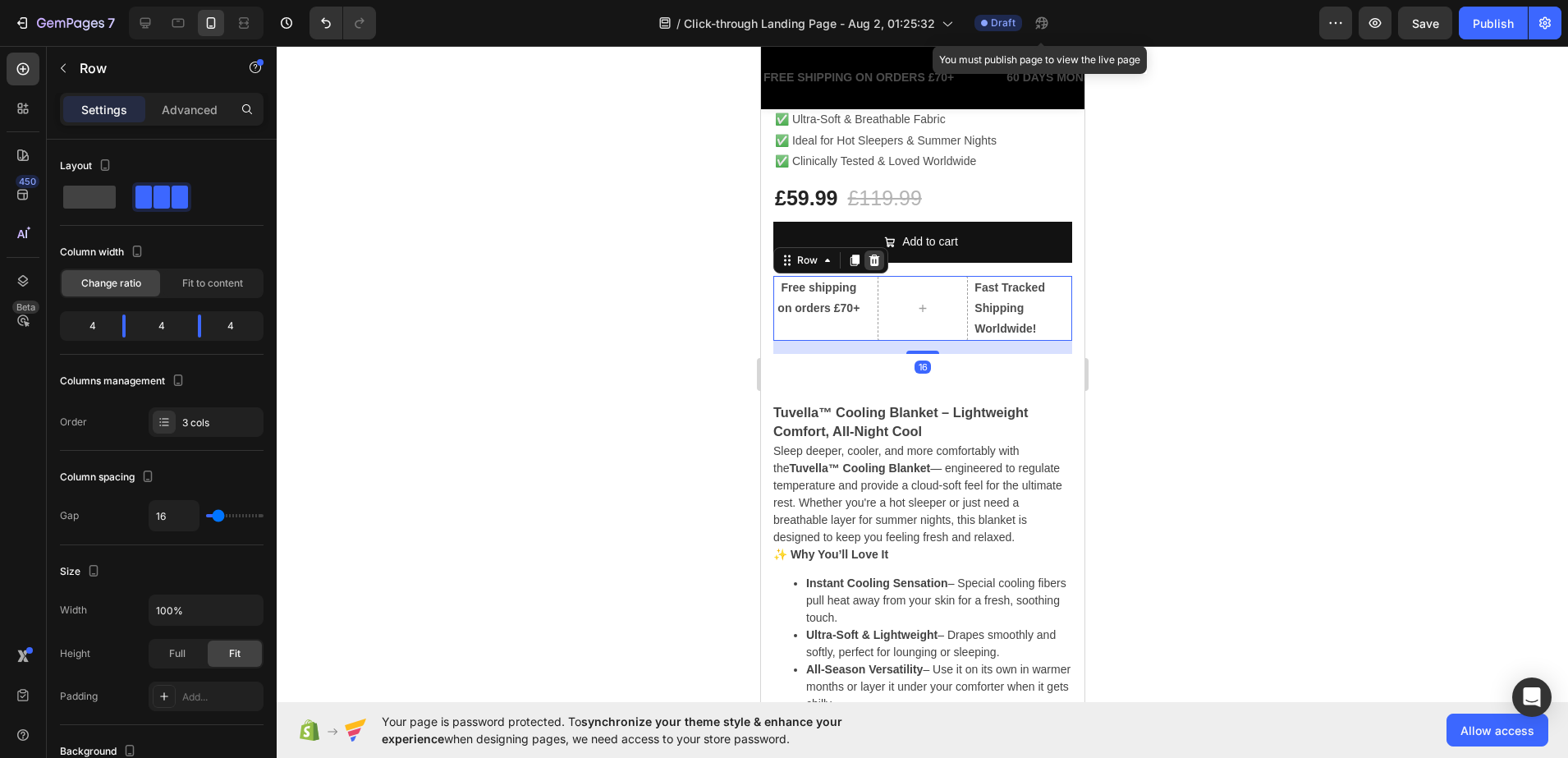 click at bounding box center [873, 260] 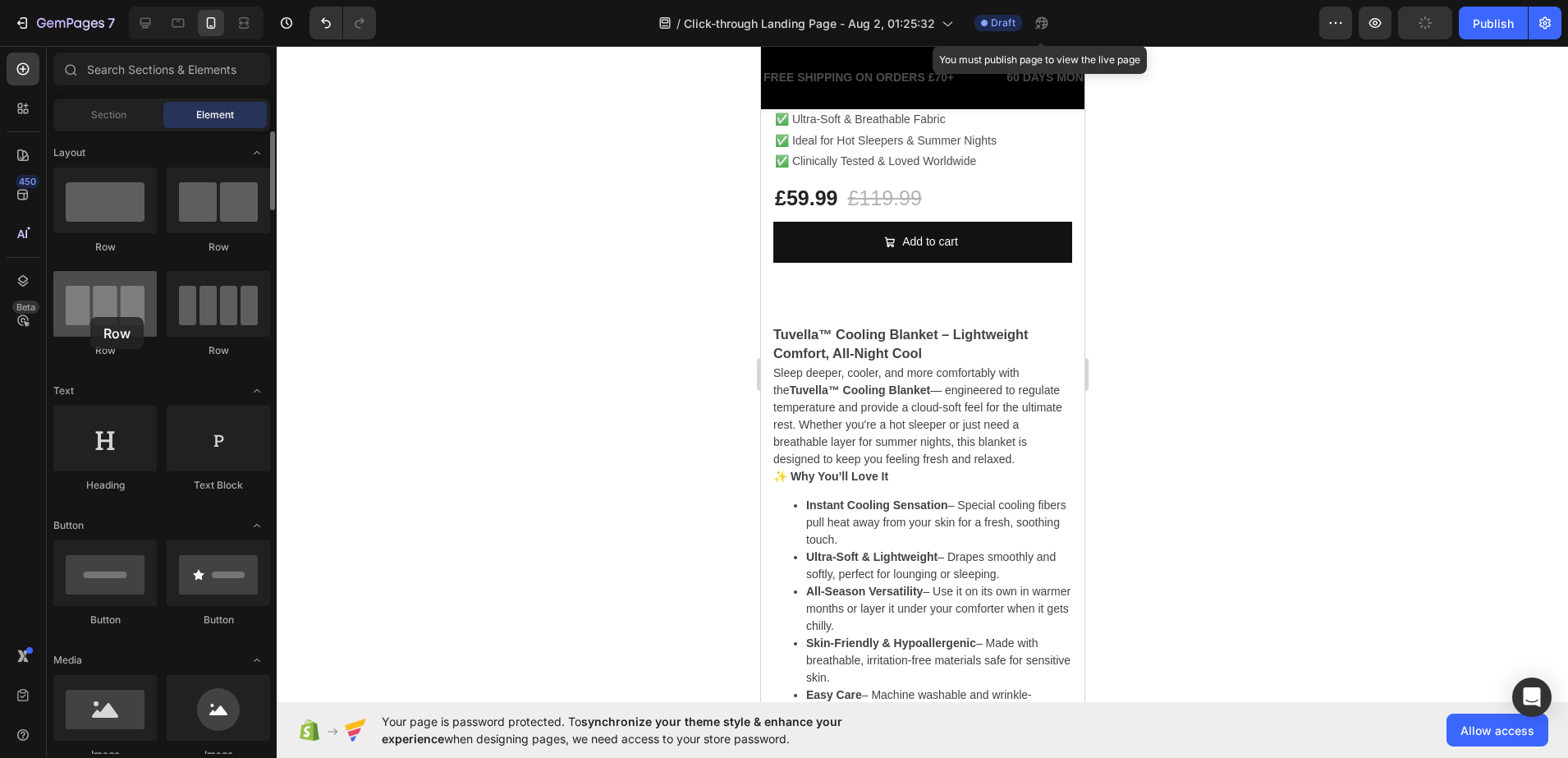 click at bounding box center [105, 304] 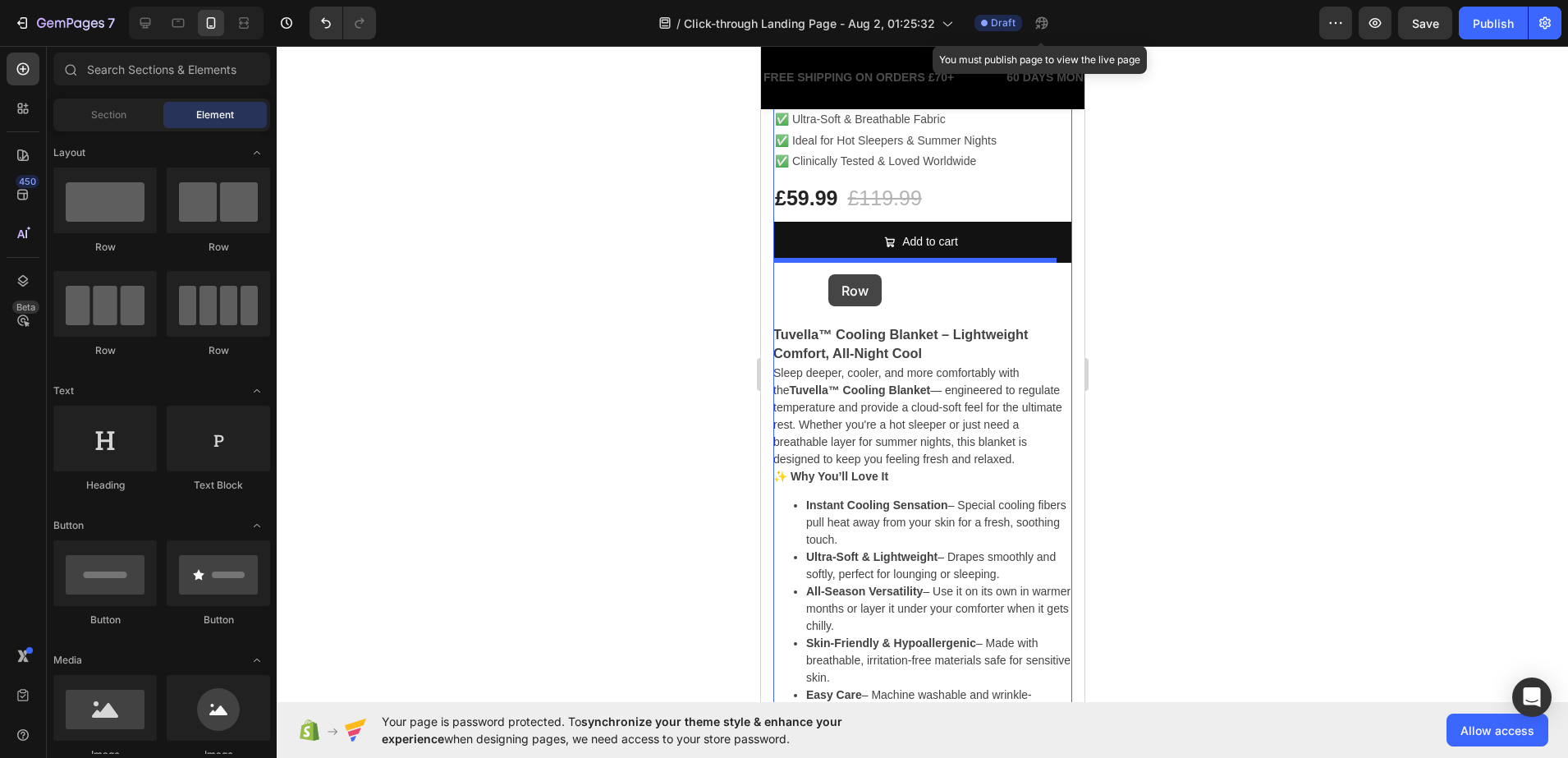 drag, startPoint x: 876, startPoint y: 356, endPoint x: 828, endPoint y: 274, distance: 95.01579 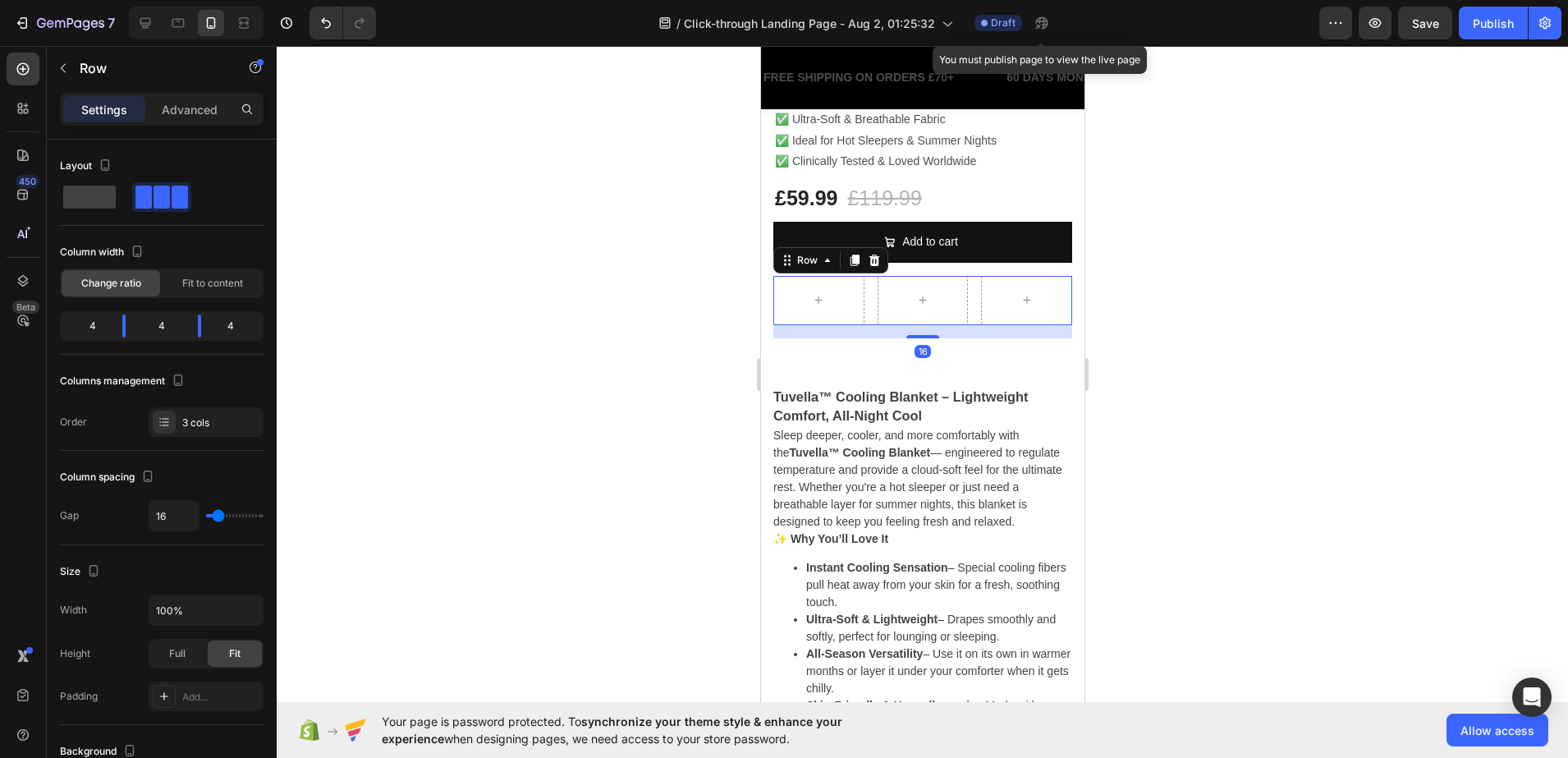 click 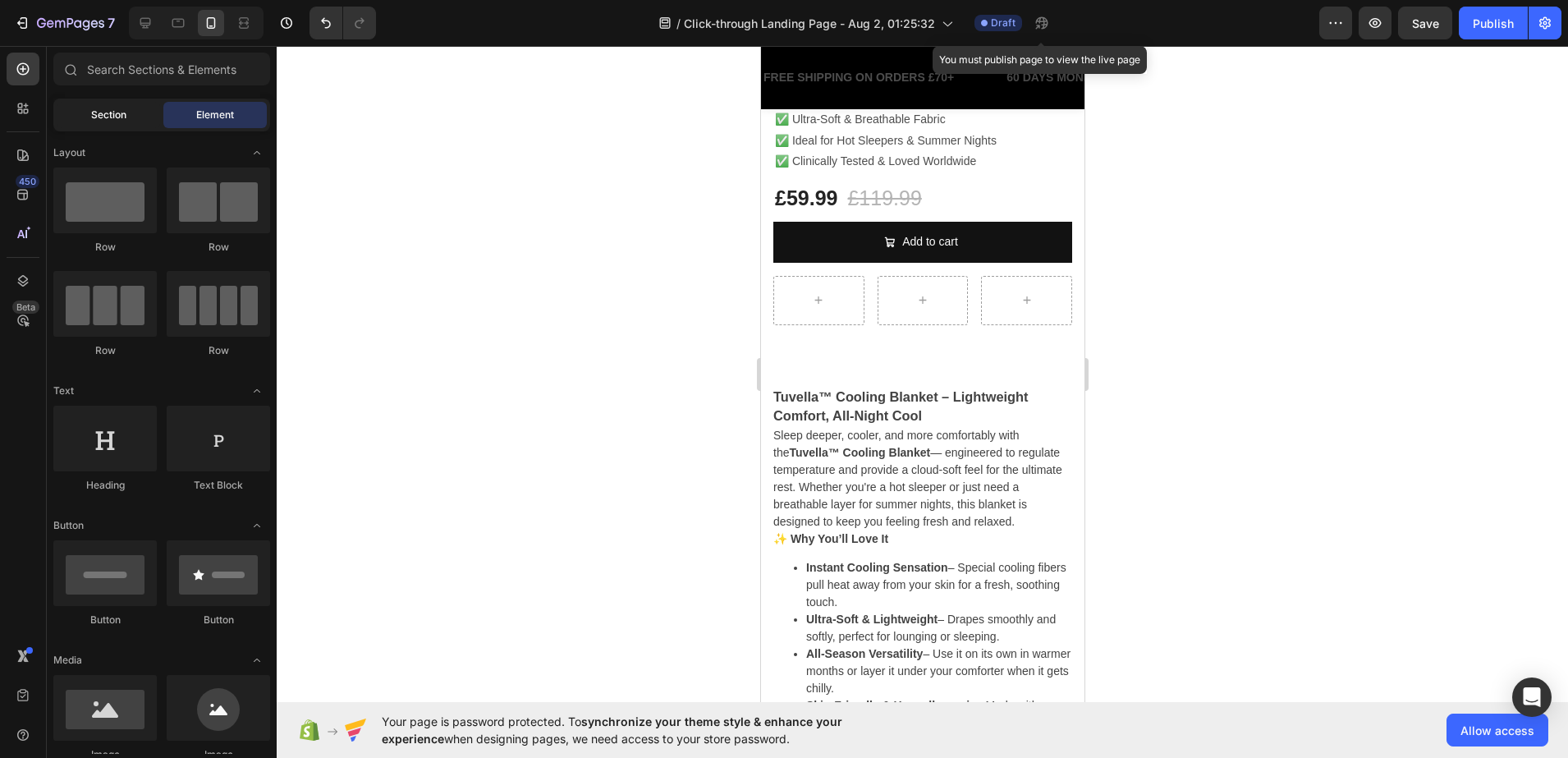 click on "Section" 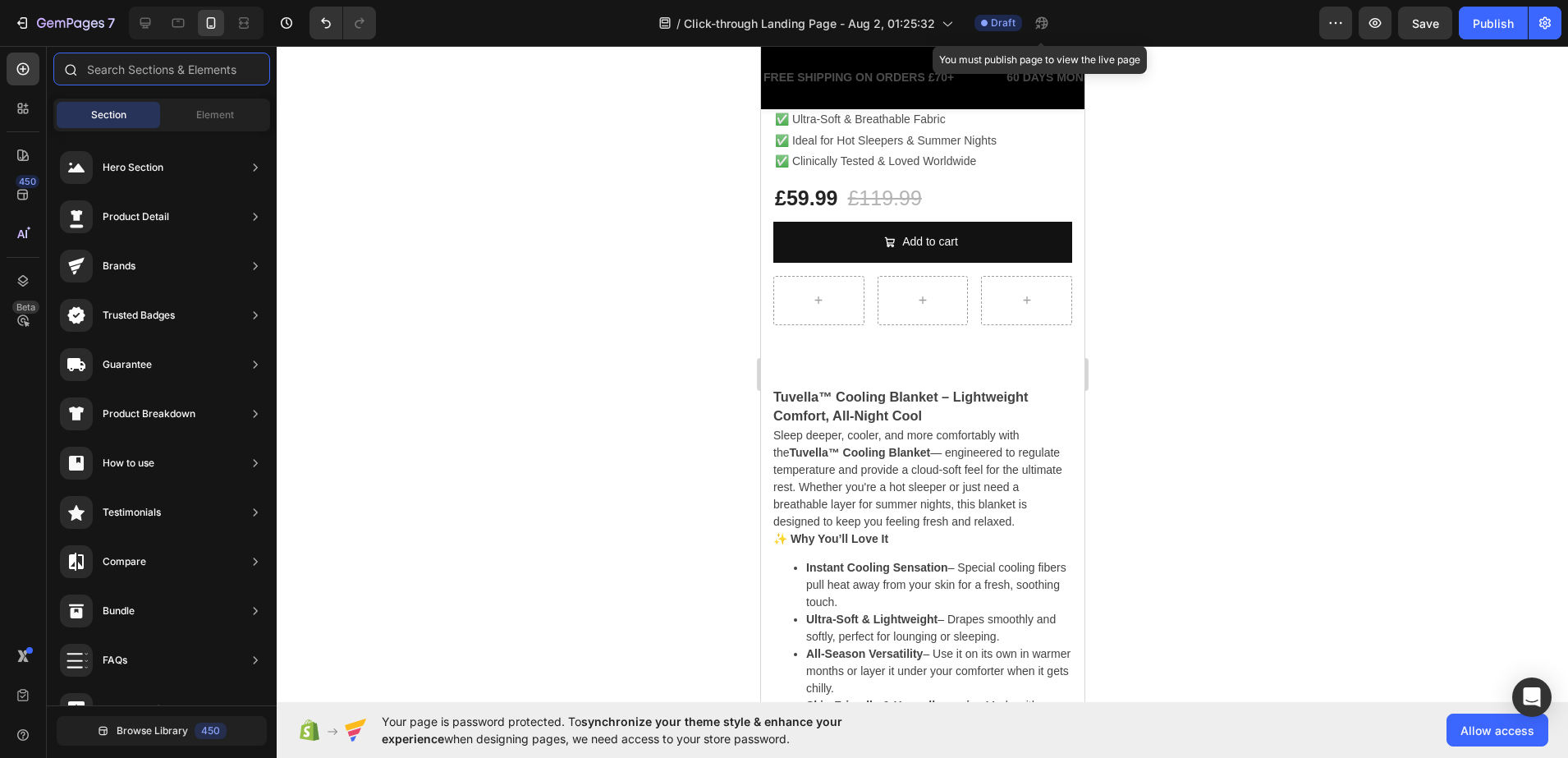 click at bounding box center (162, 69) 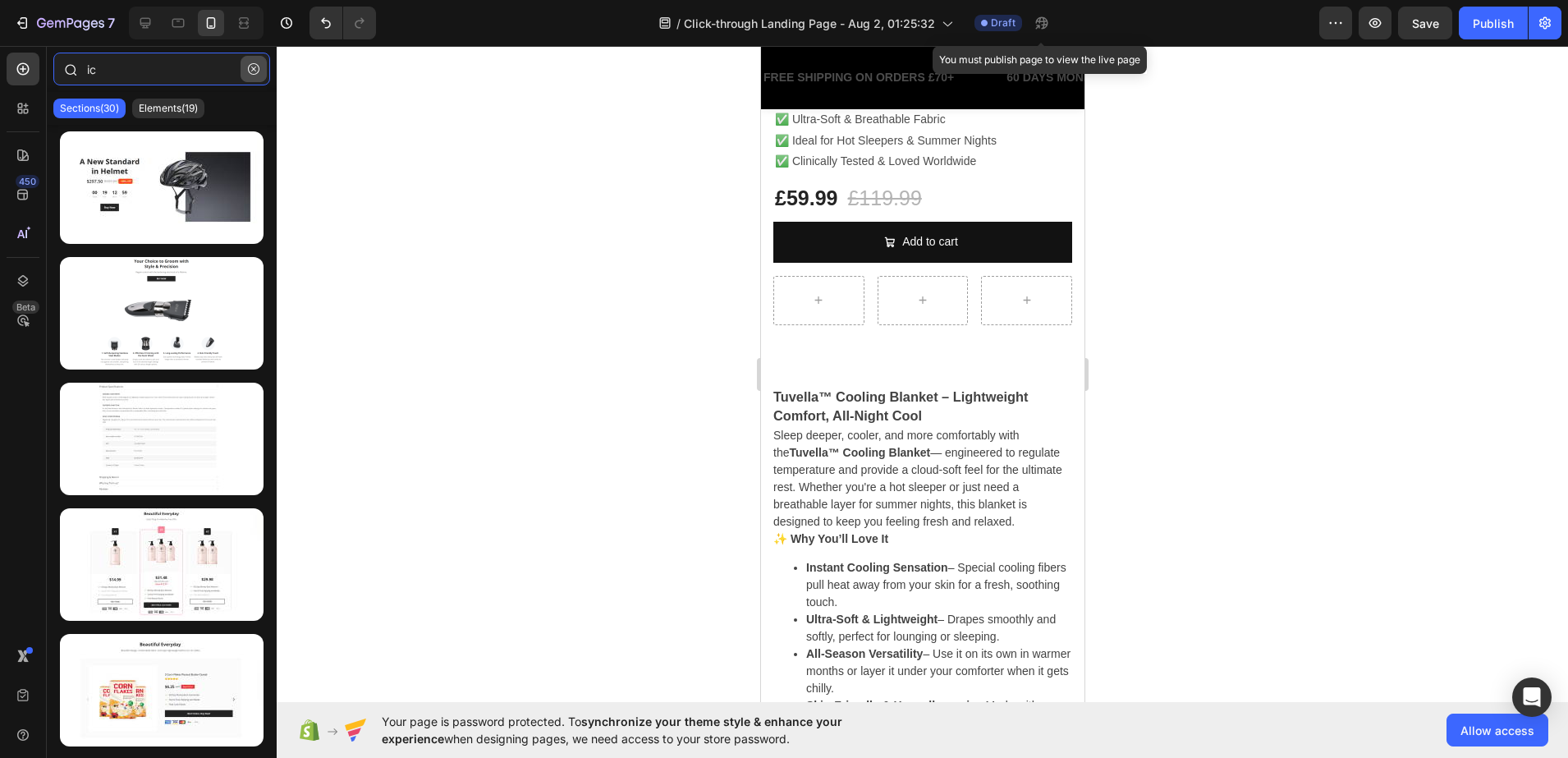 type on "ic" 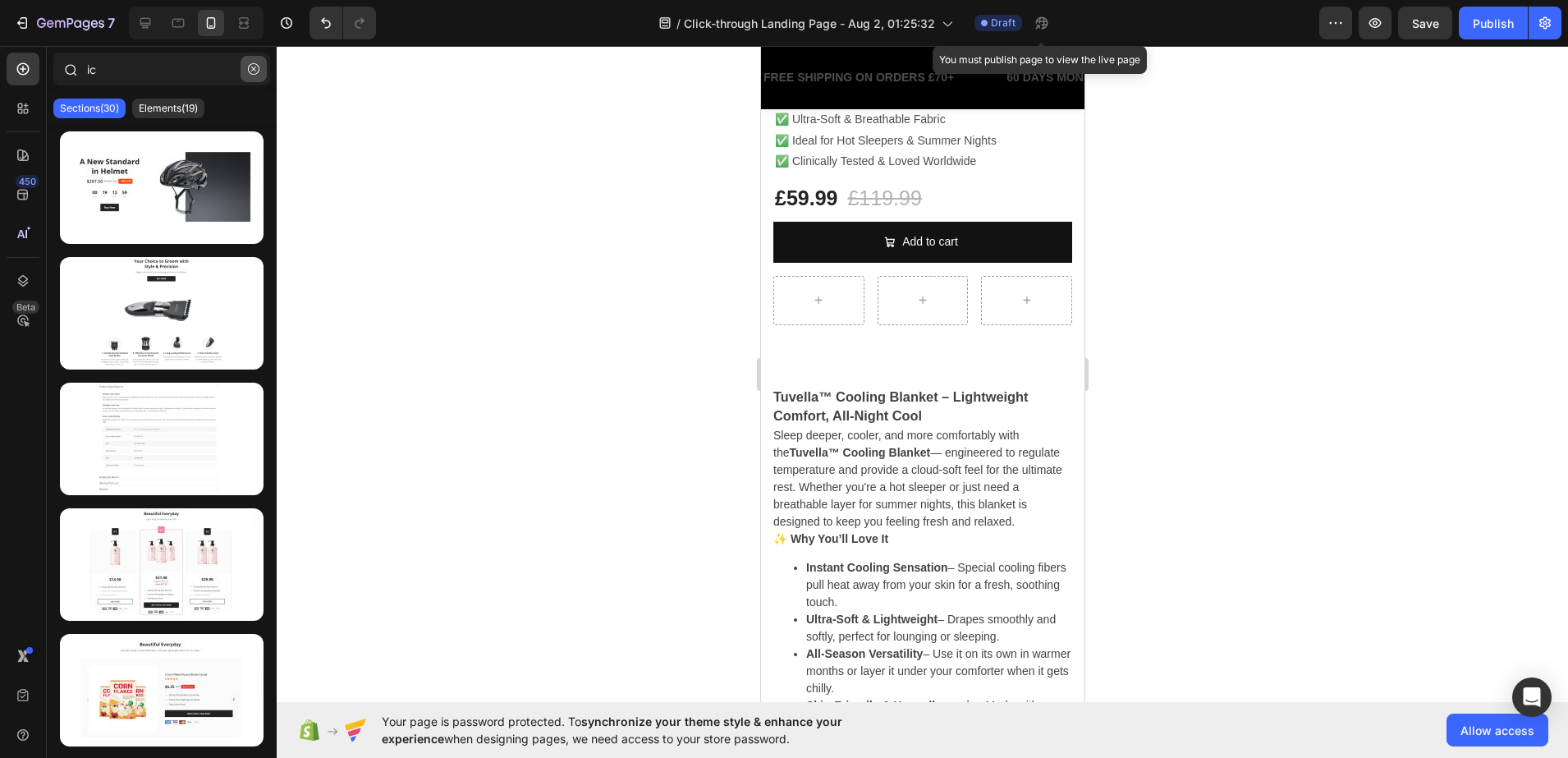 click 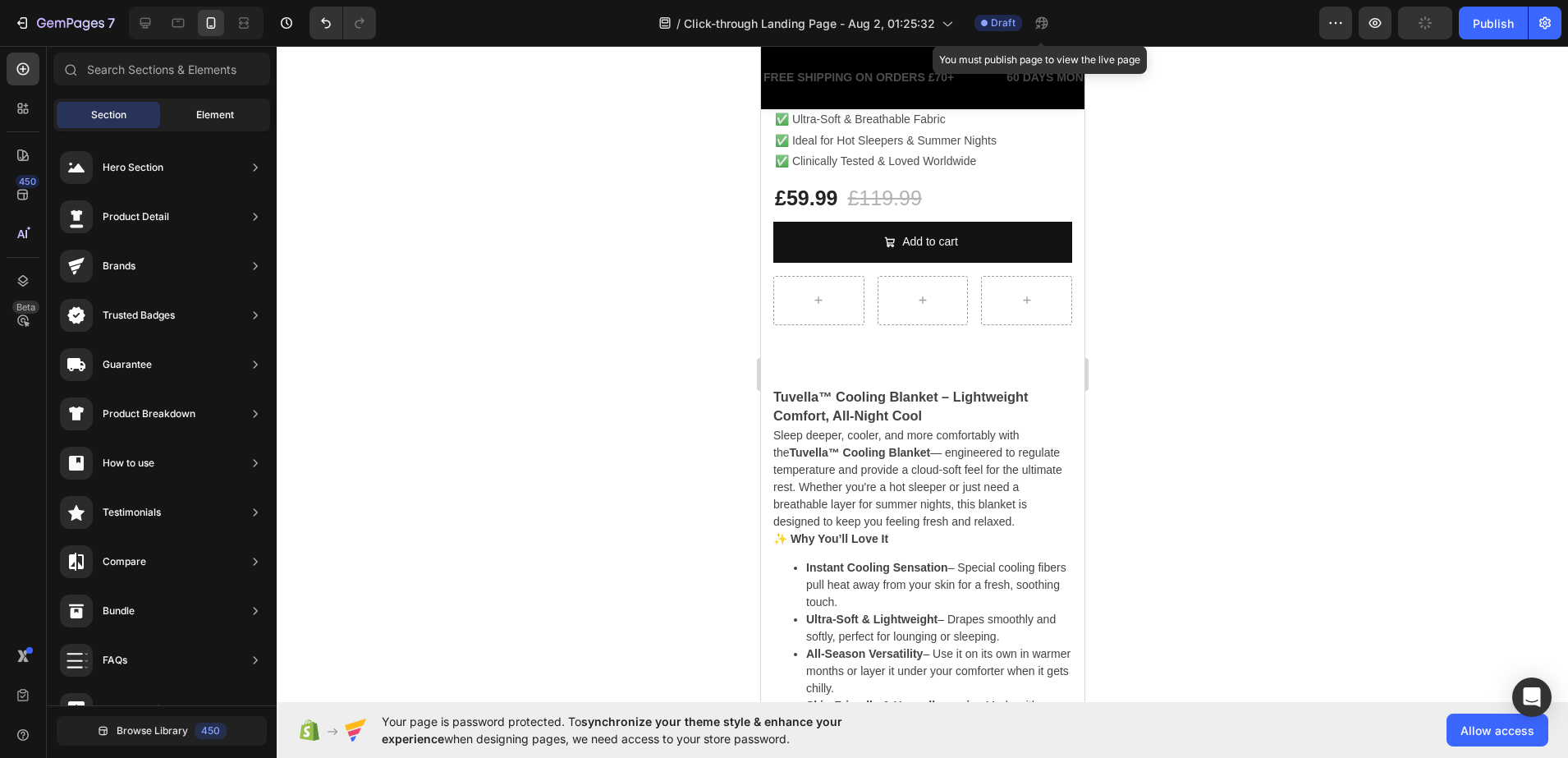 click on "Element" 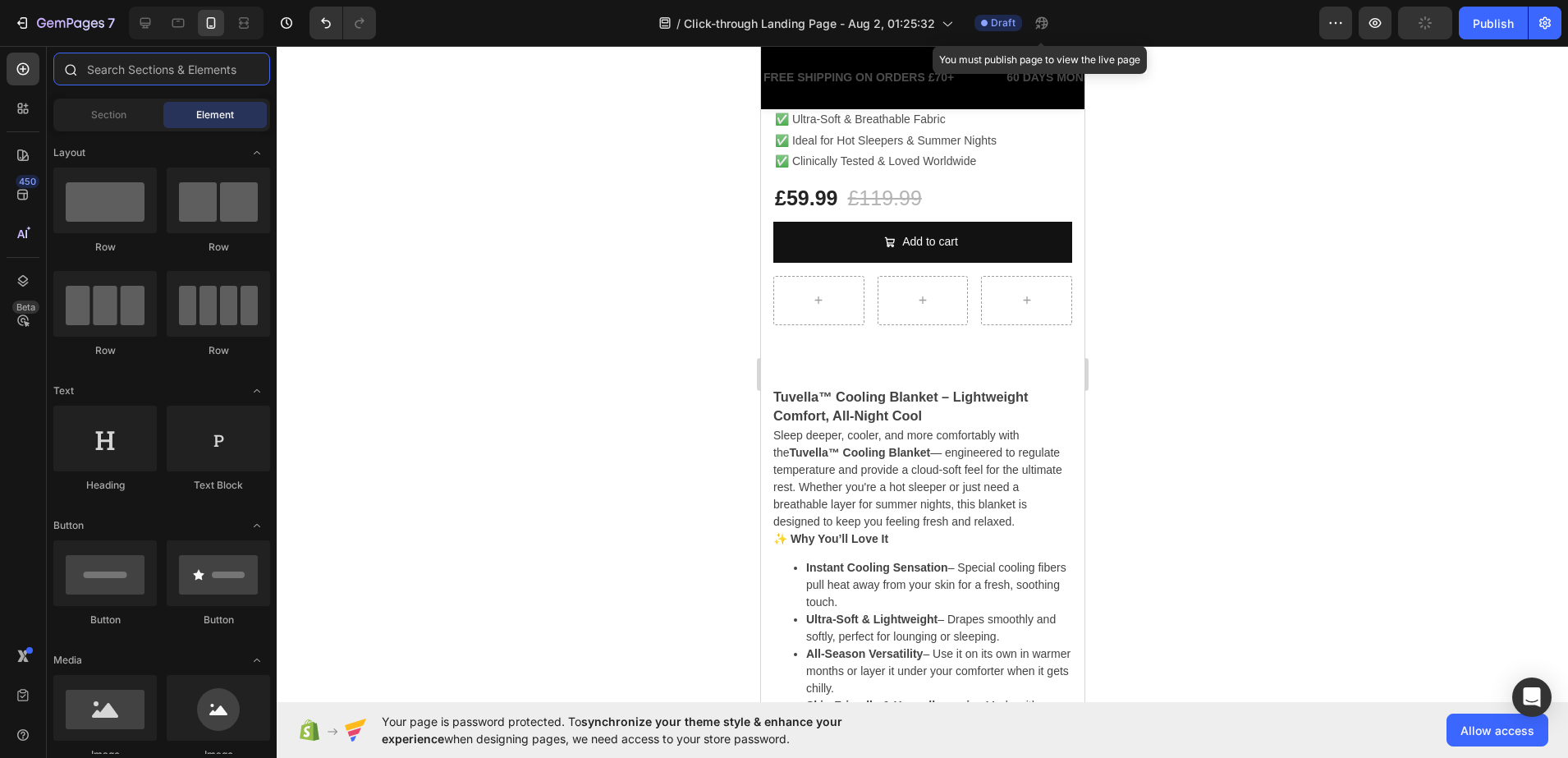 click at bounding box center [162, 69] 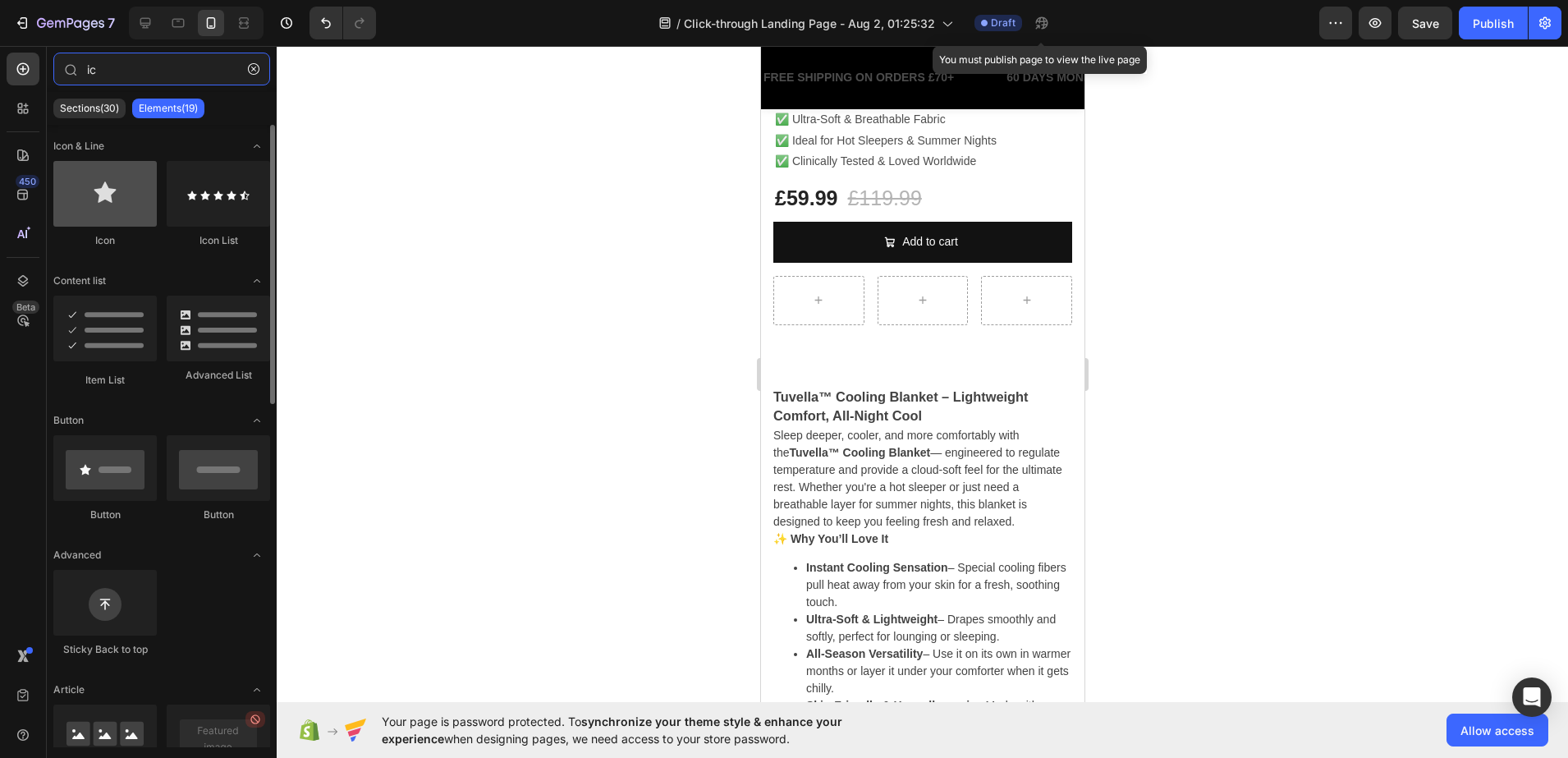 type on "ic" 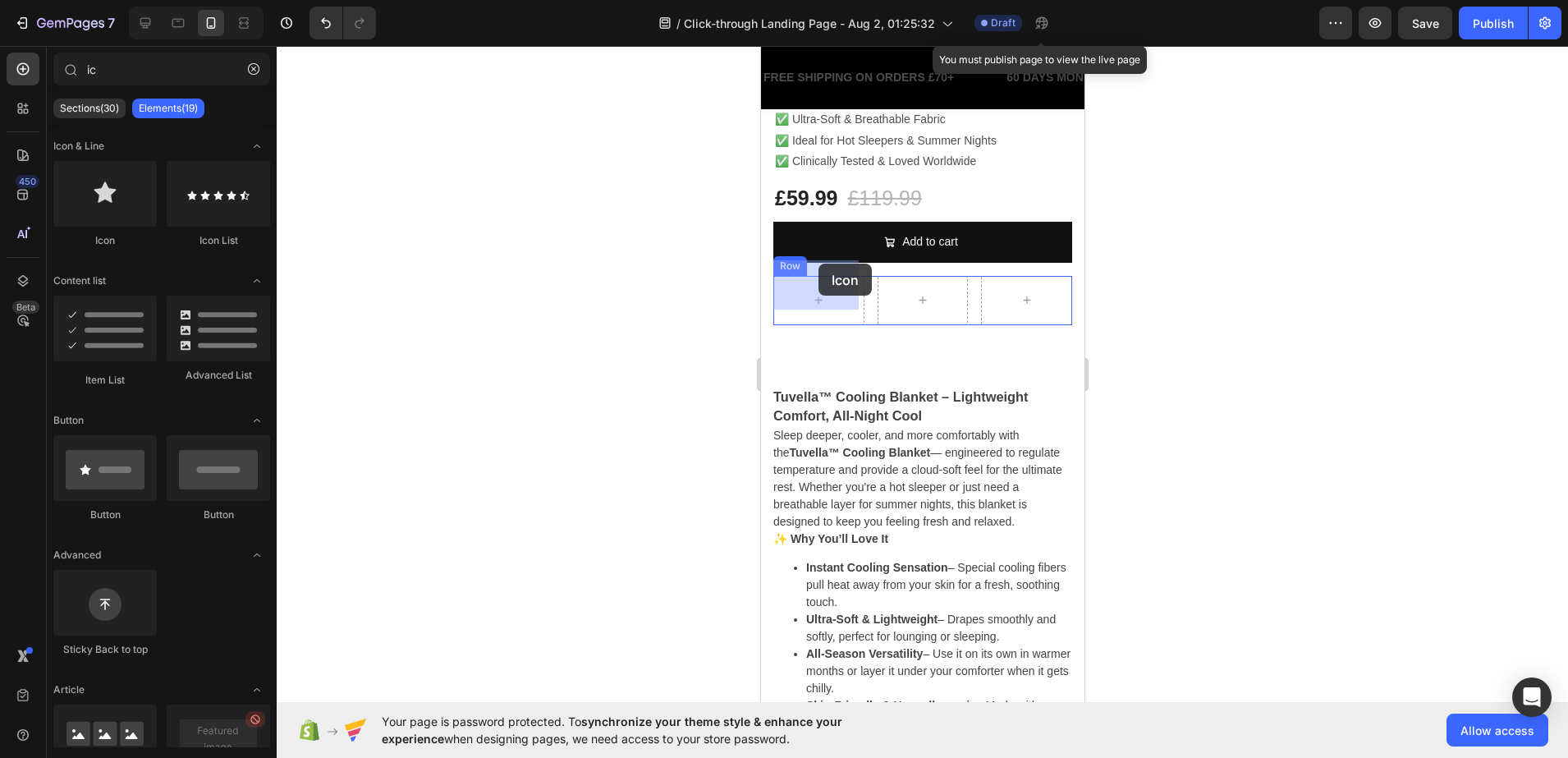 drag, startPoint x: 886, startPoint y: 224, endPoint x: 818, endPoint y: 264, distance: 78.892332 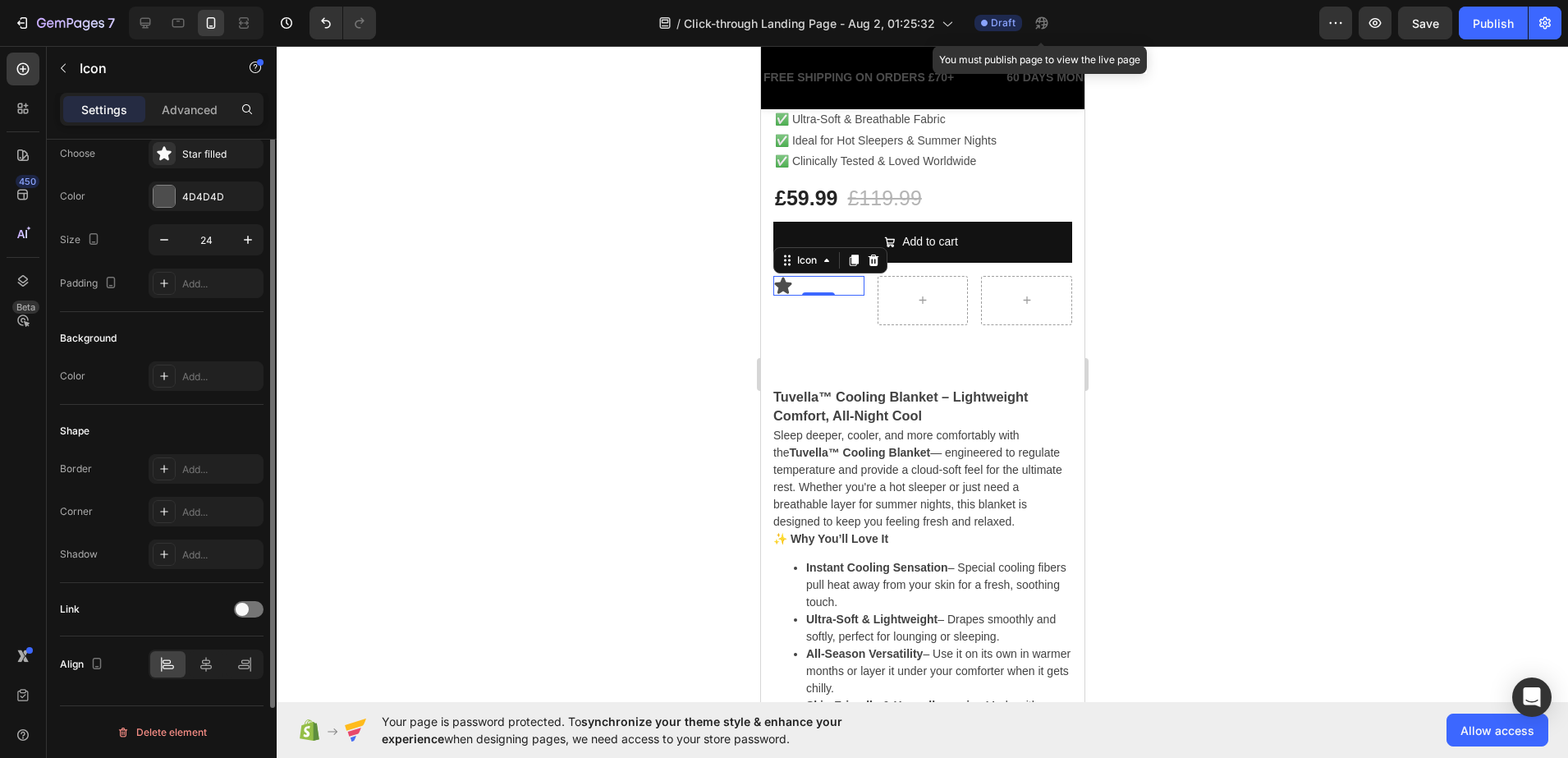 scroll, scrollTop: 0, scrollLeft: 0, axis: both 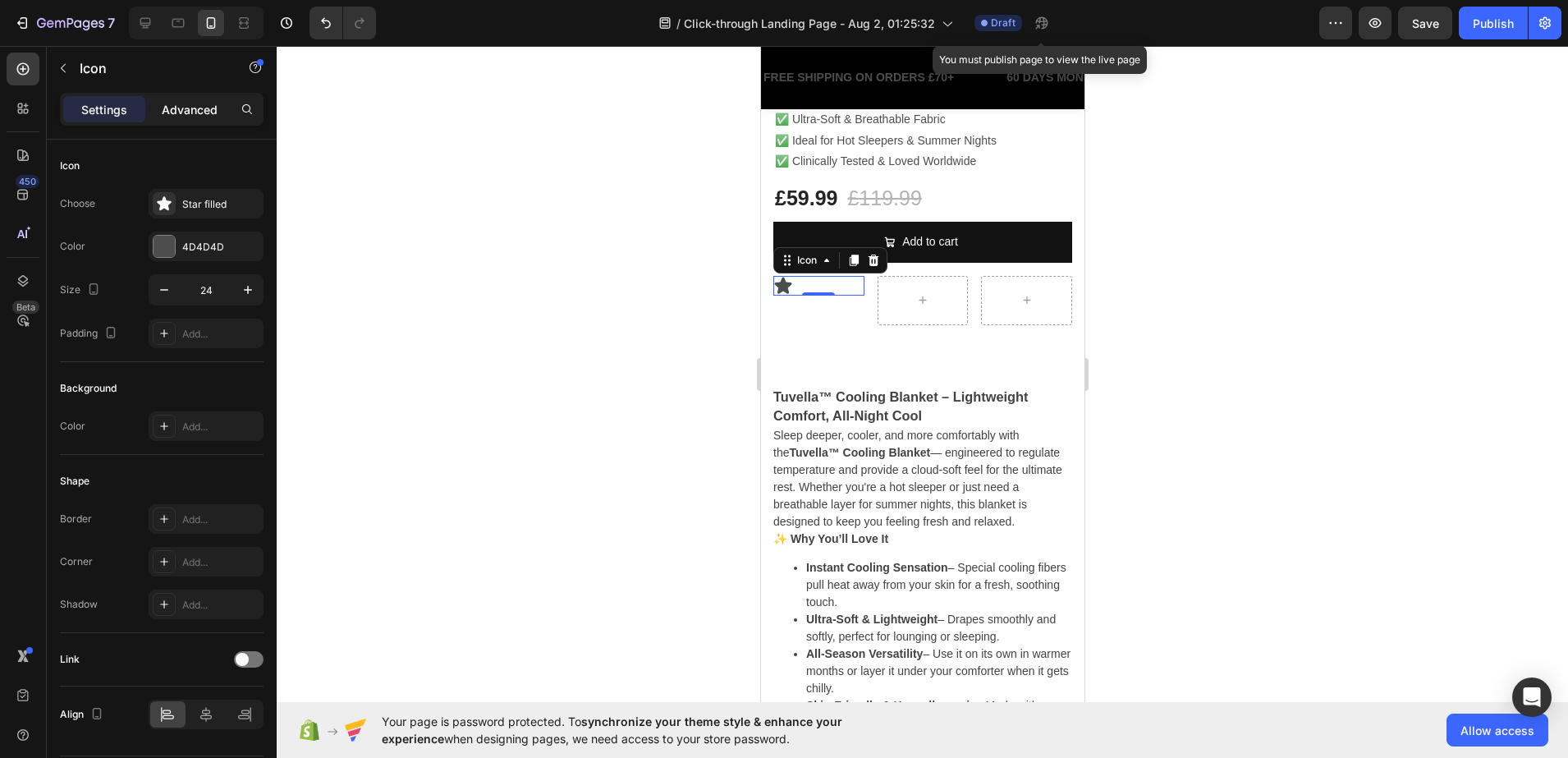 click on "Advanced" at bounding box center [190, 109] 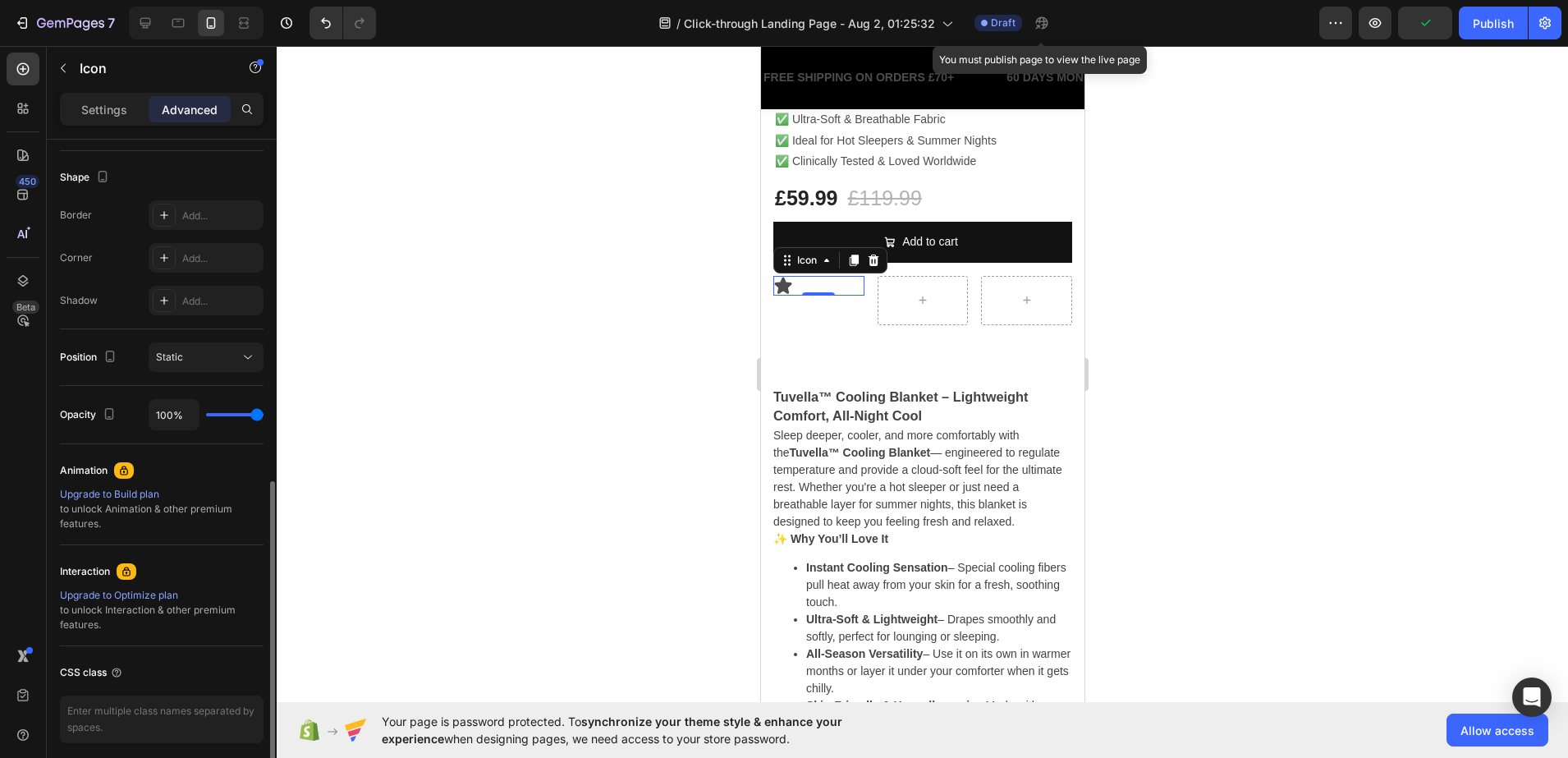 scroll, scrollTop: 475, scrollLeft: 0, axis: vertical 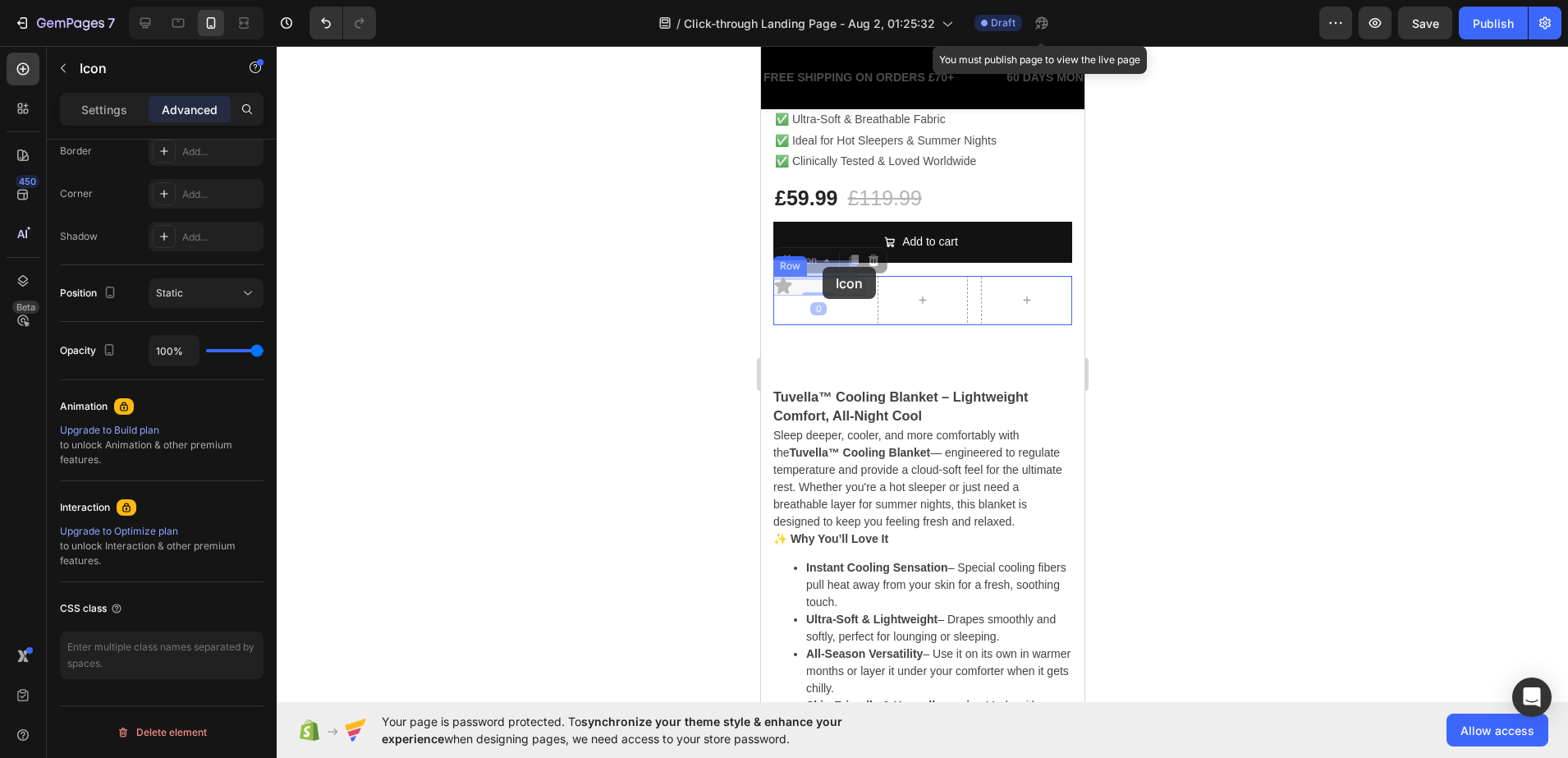 drag, startPoint x: 876, startPoint y: 273, endPoint x: 824, endPoint y: 268, distance: 52.239832 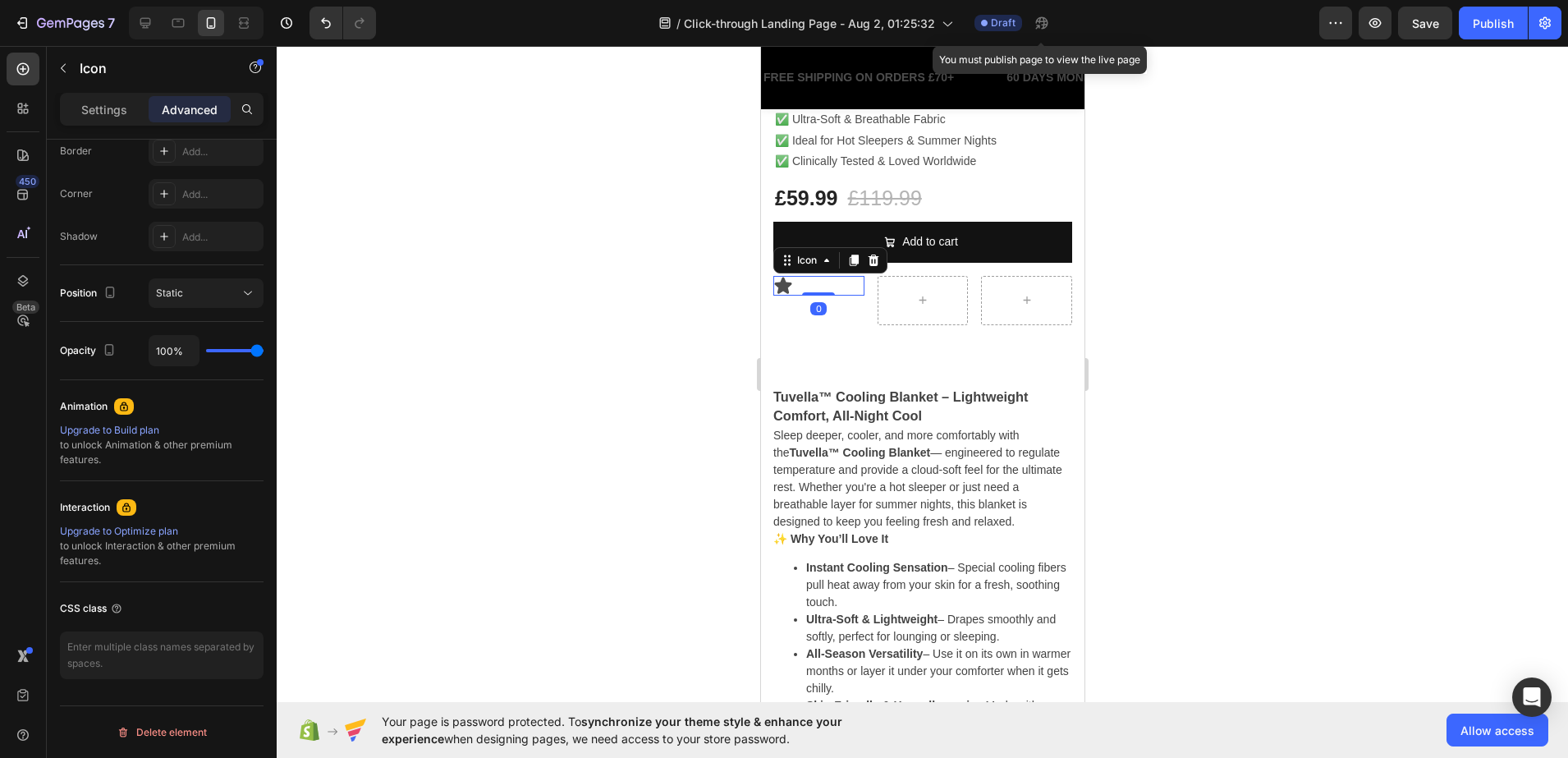 click 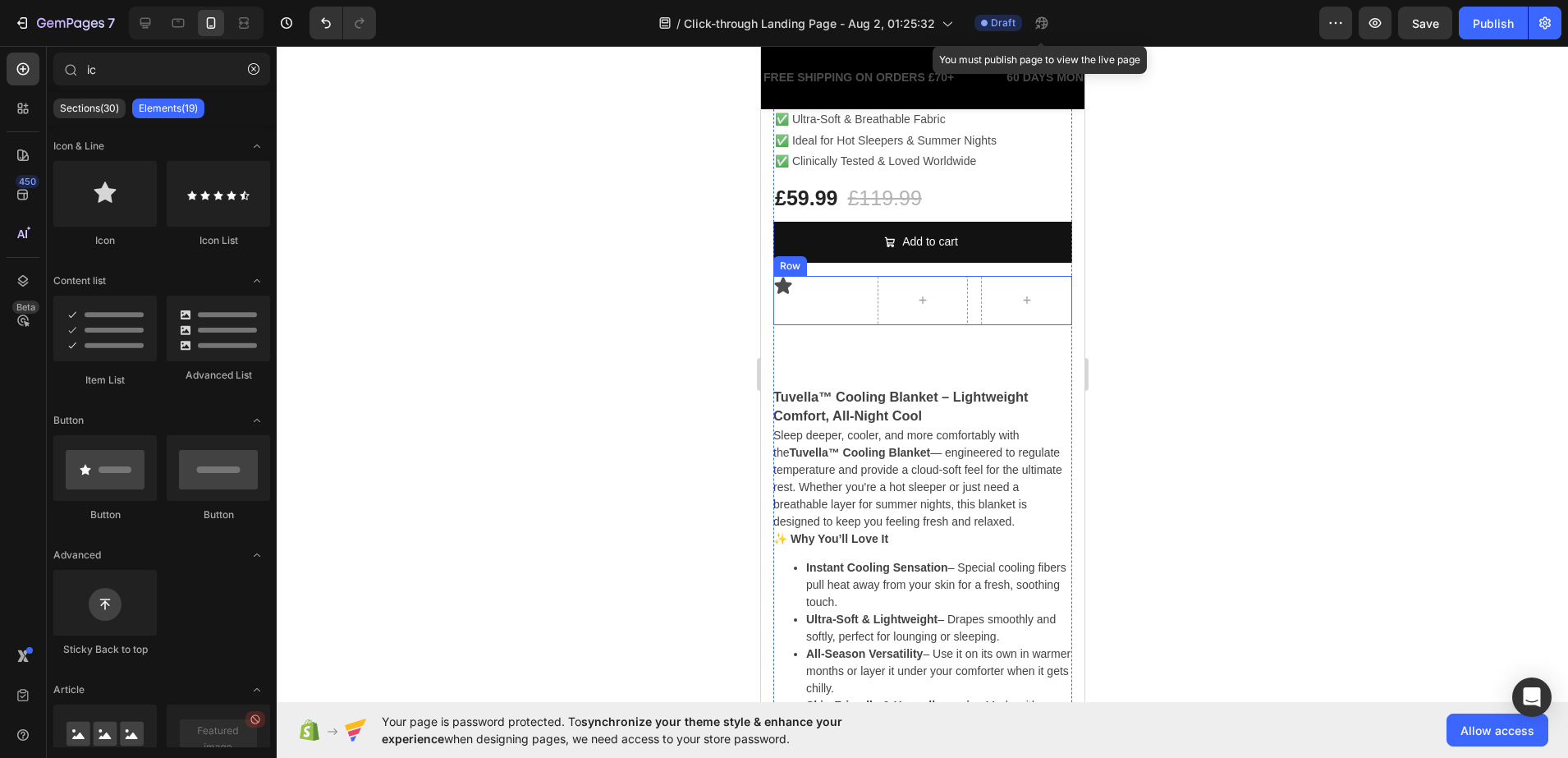 click 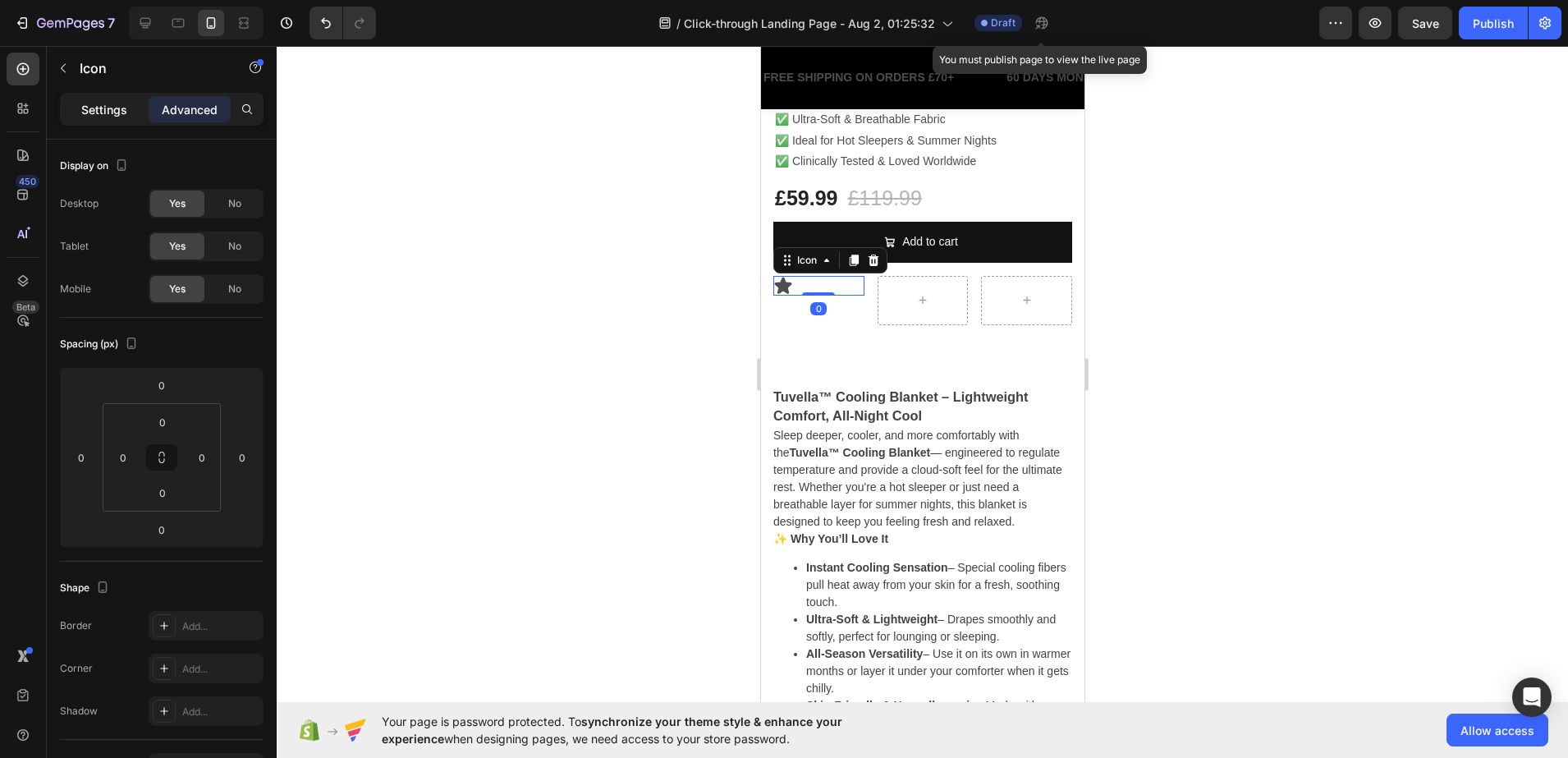 click on "Settings" 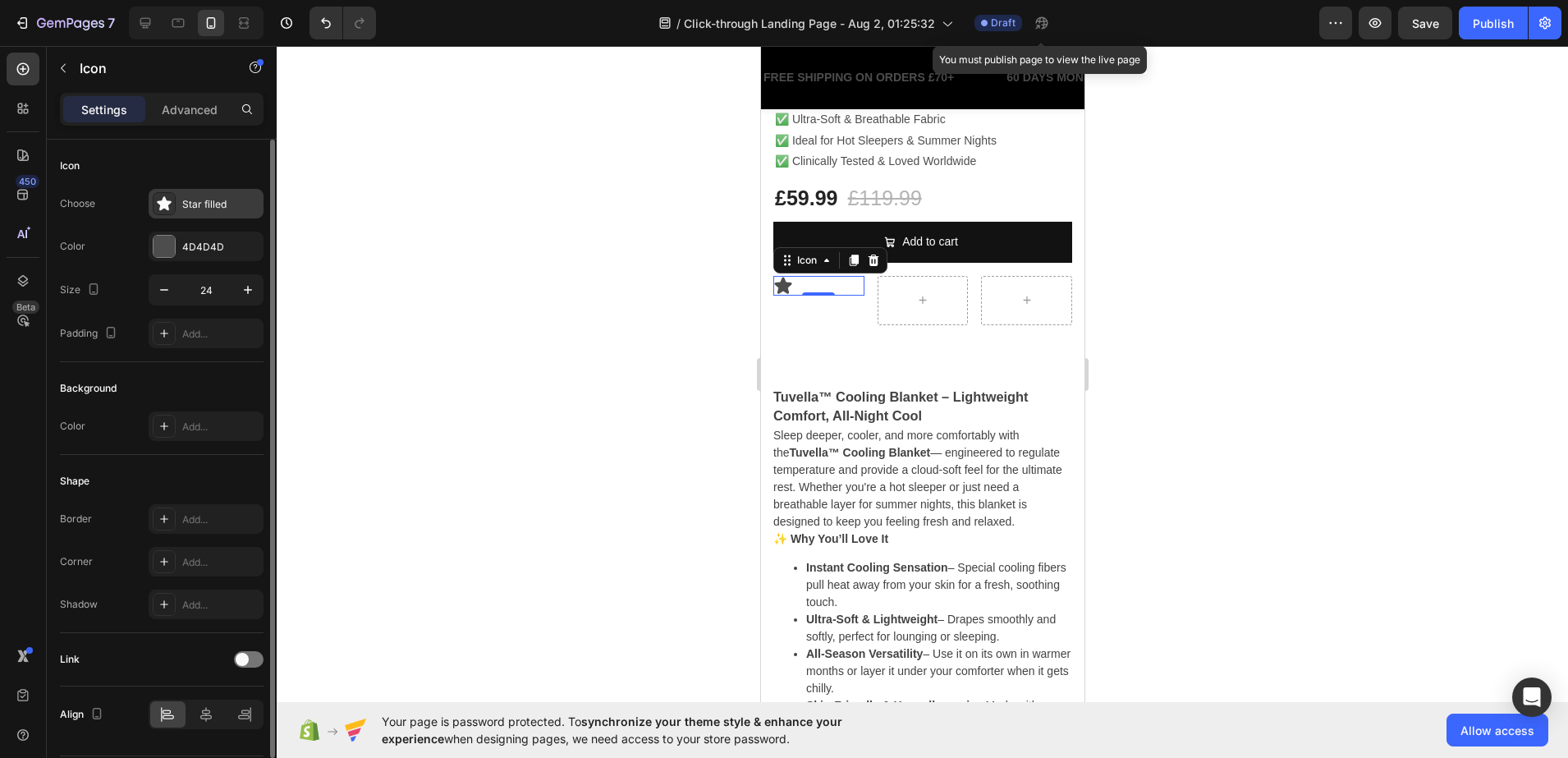 click on "Star filled" at bounding box center [221, 204] 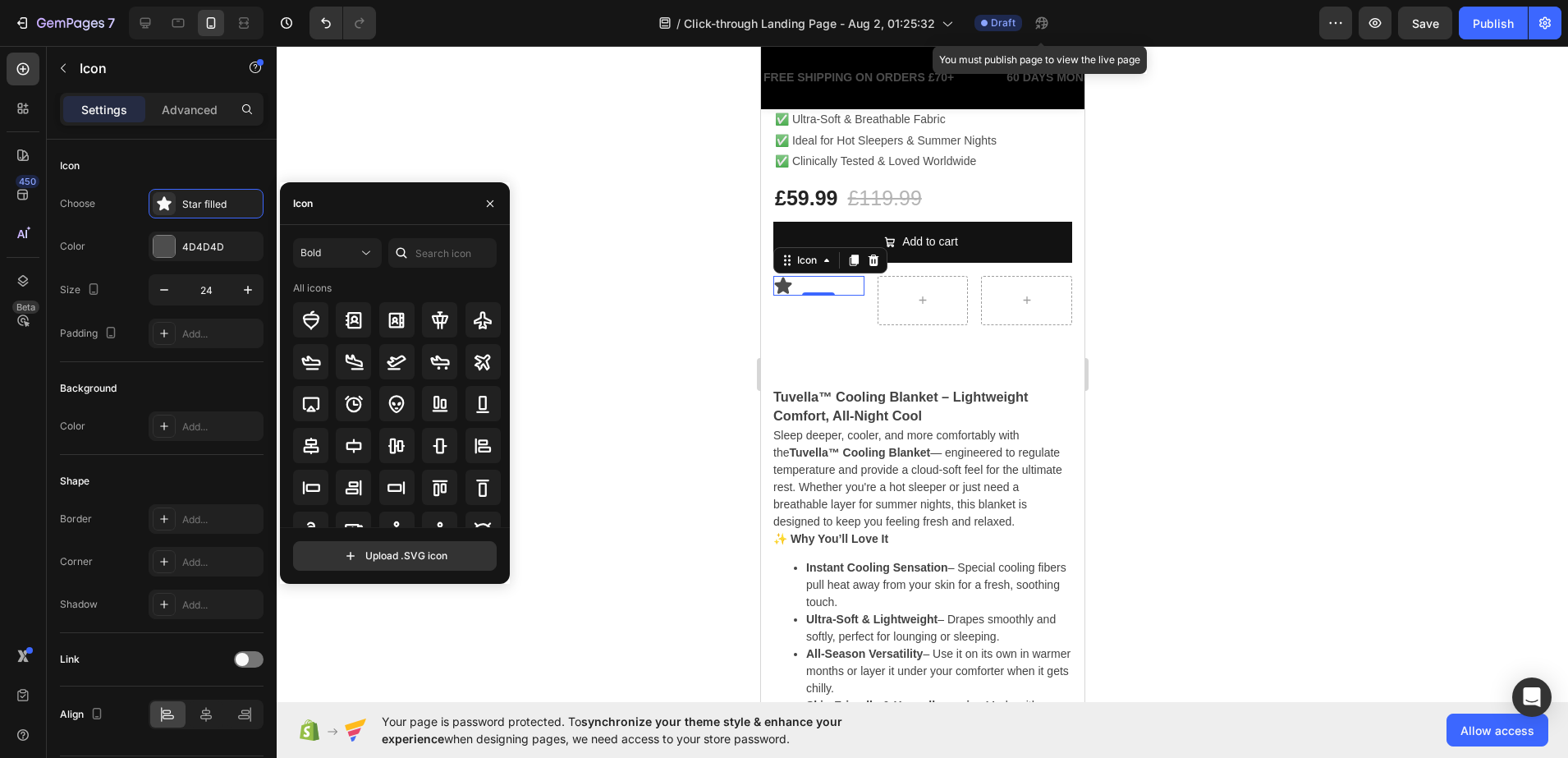 click on "Icon" at bounding box center (395, 204) 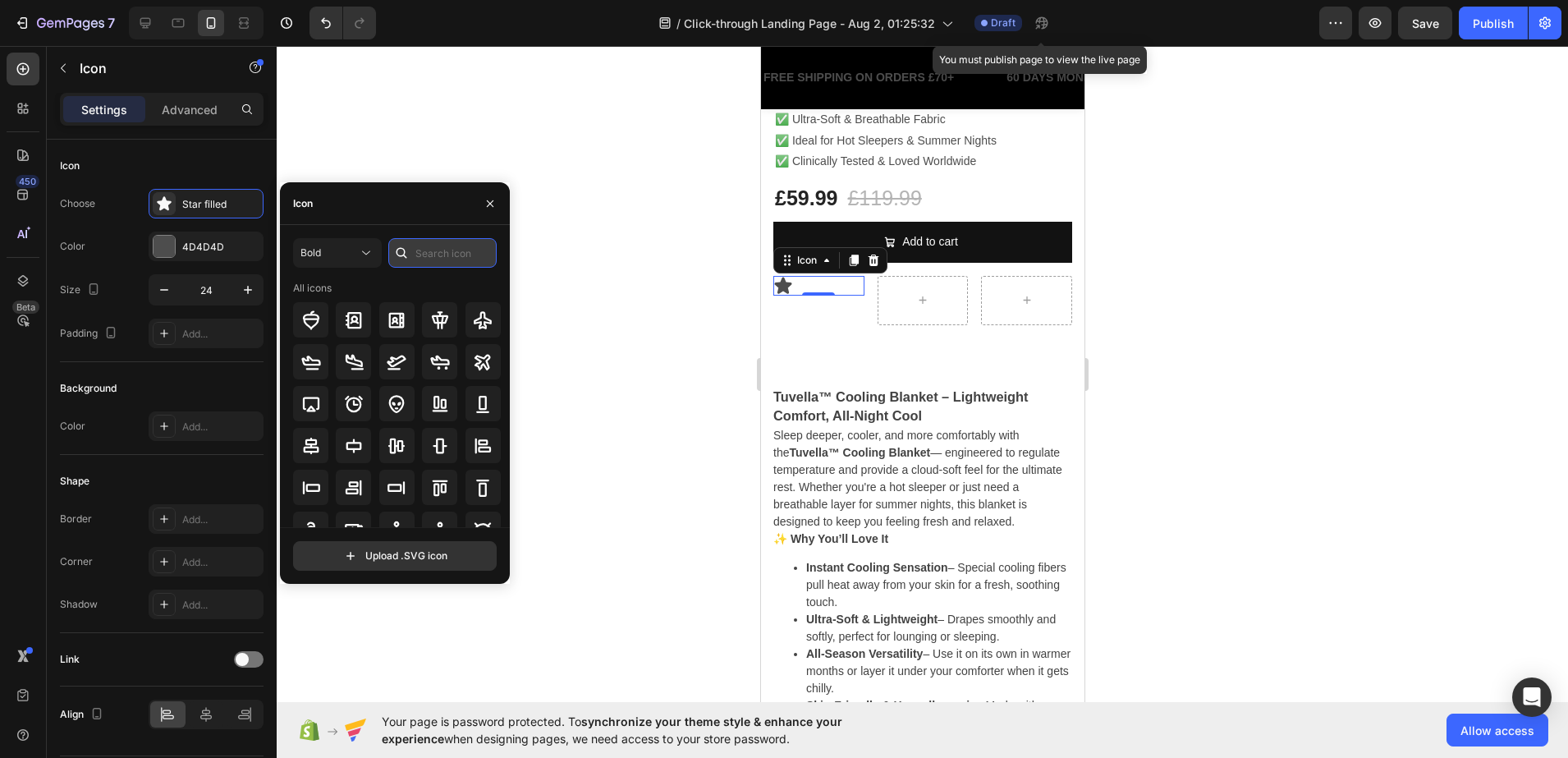 click at bounding box center (442, 253) 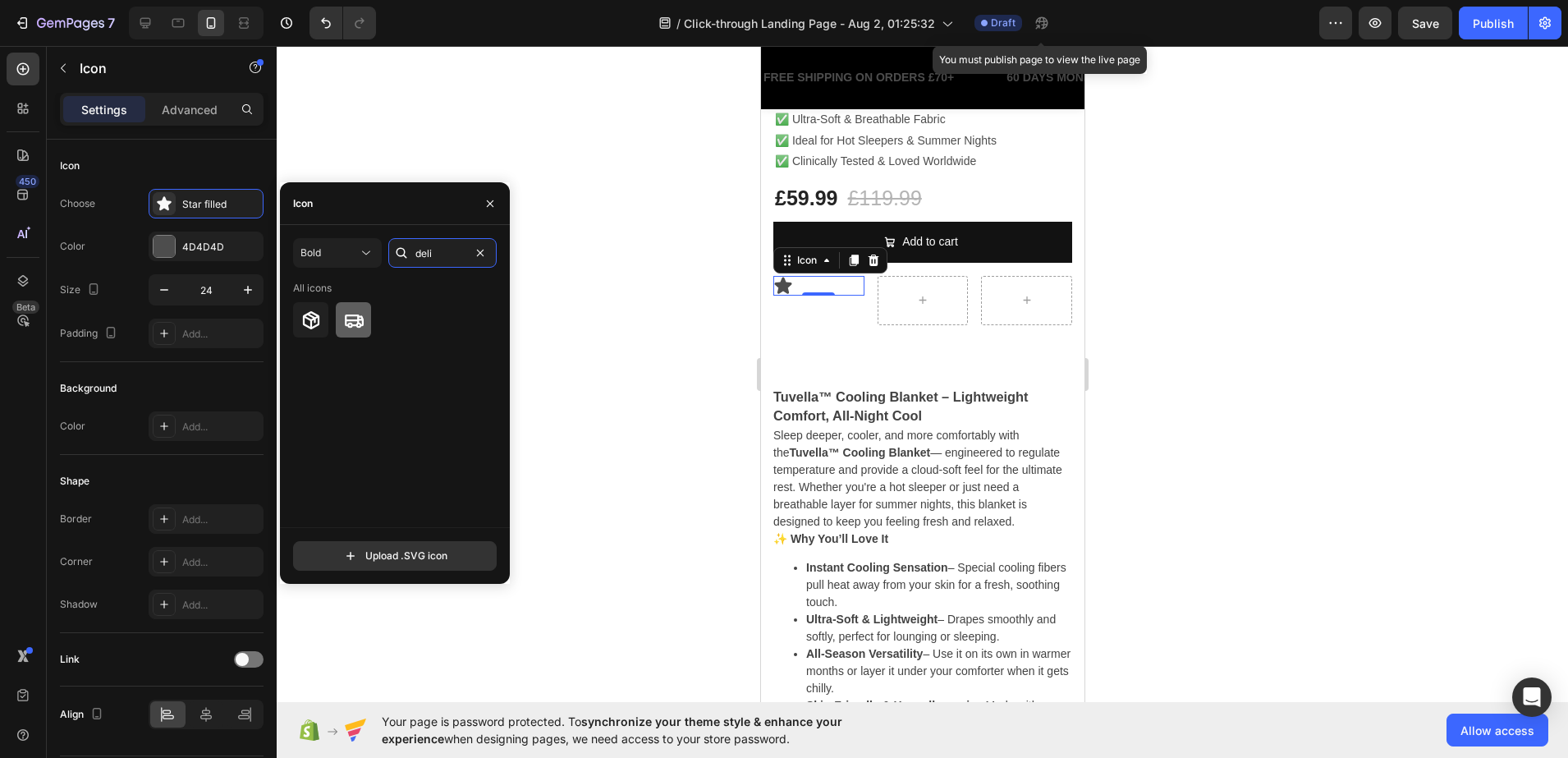type on "deli" 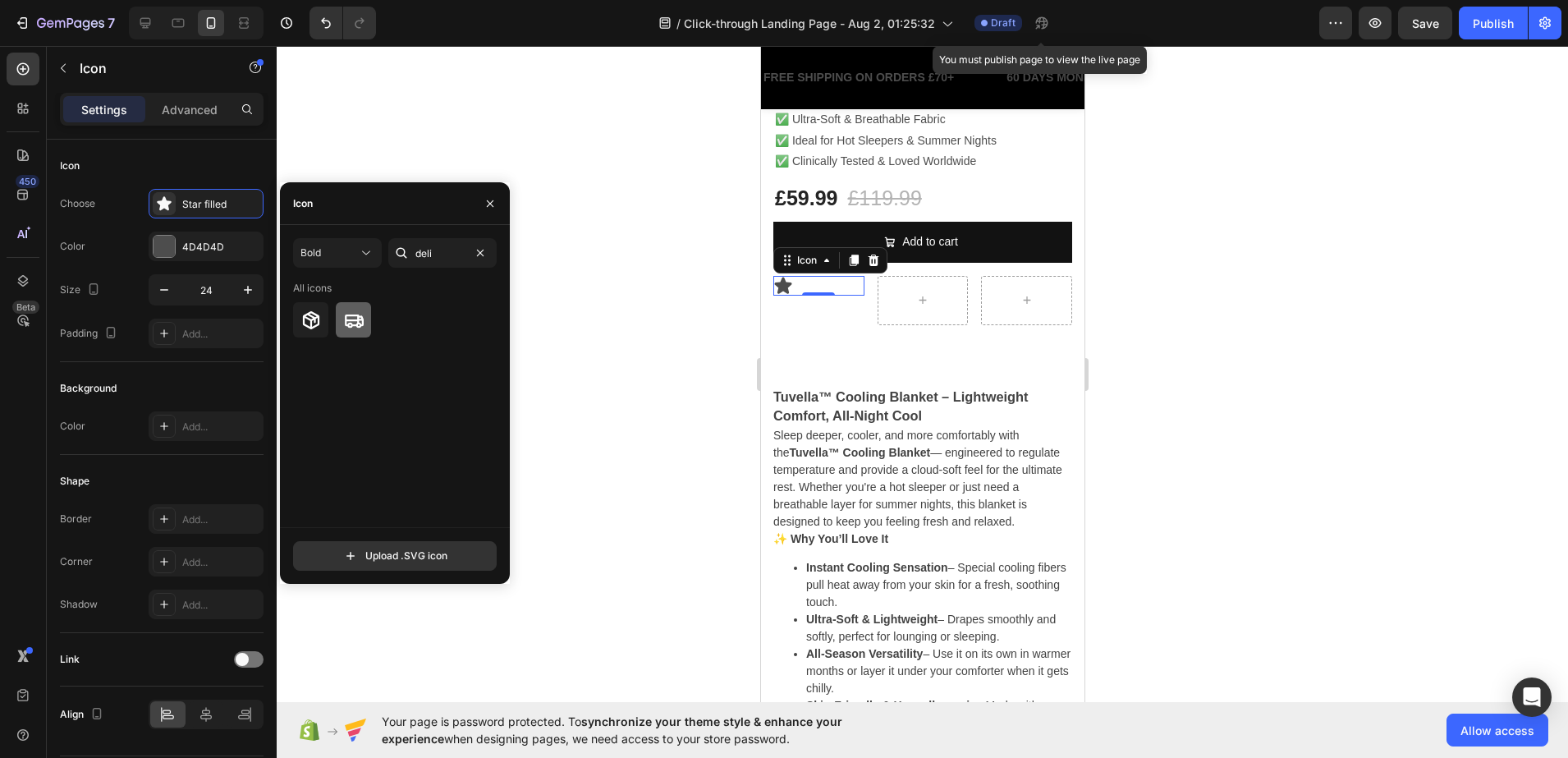 click 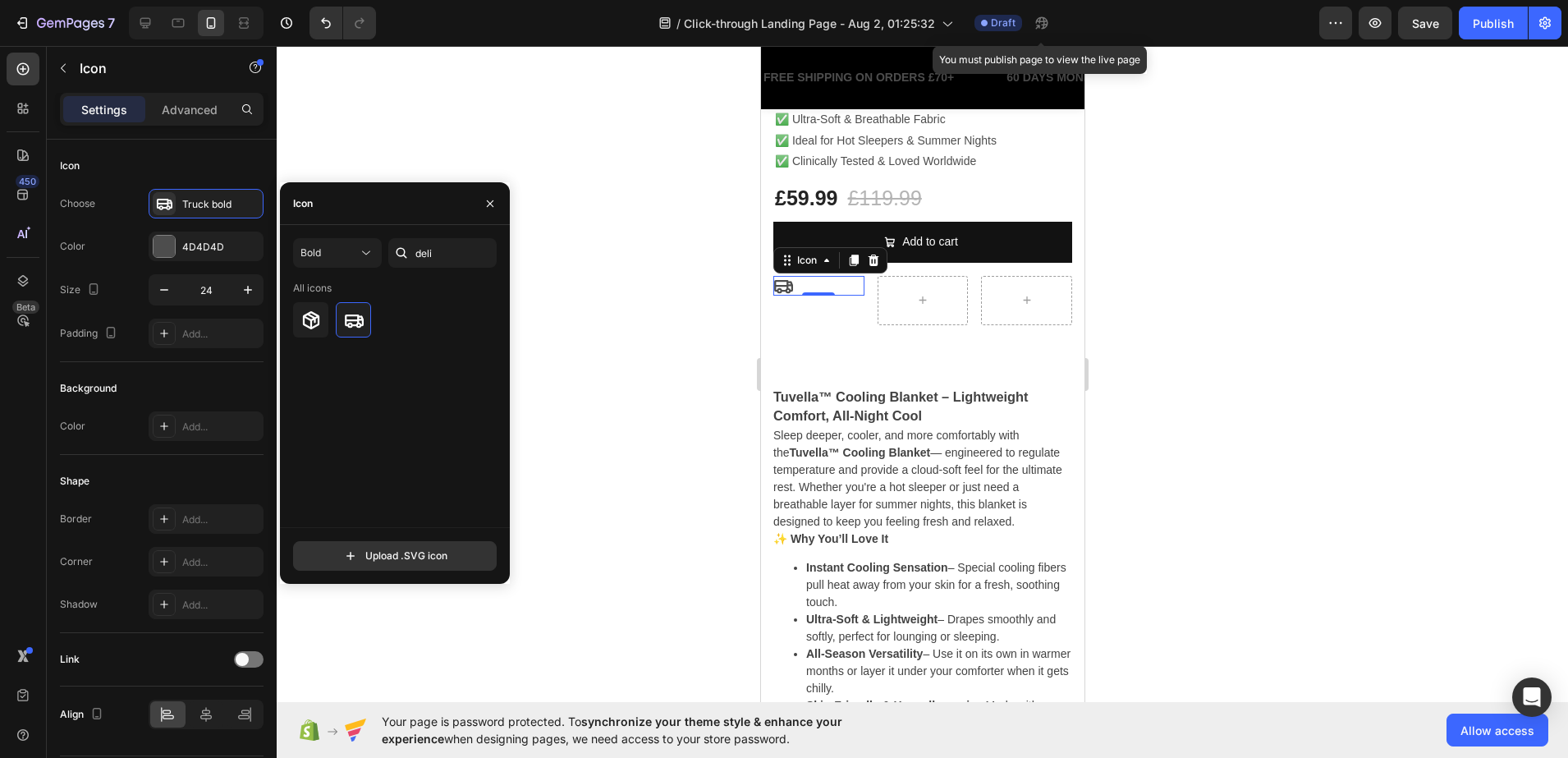 click 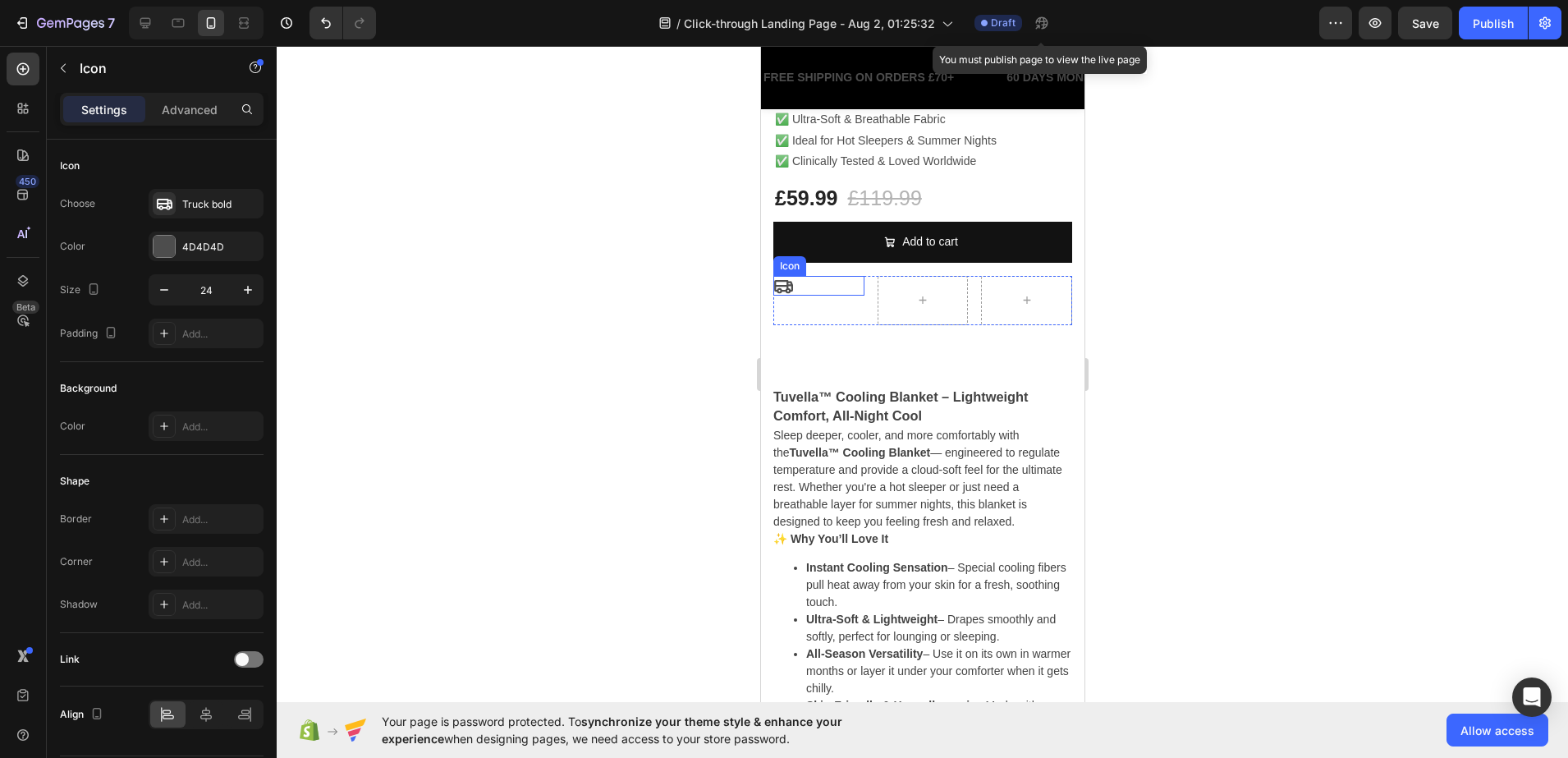 click 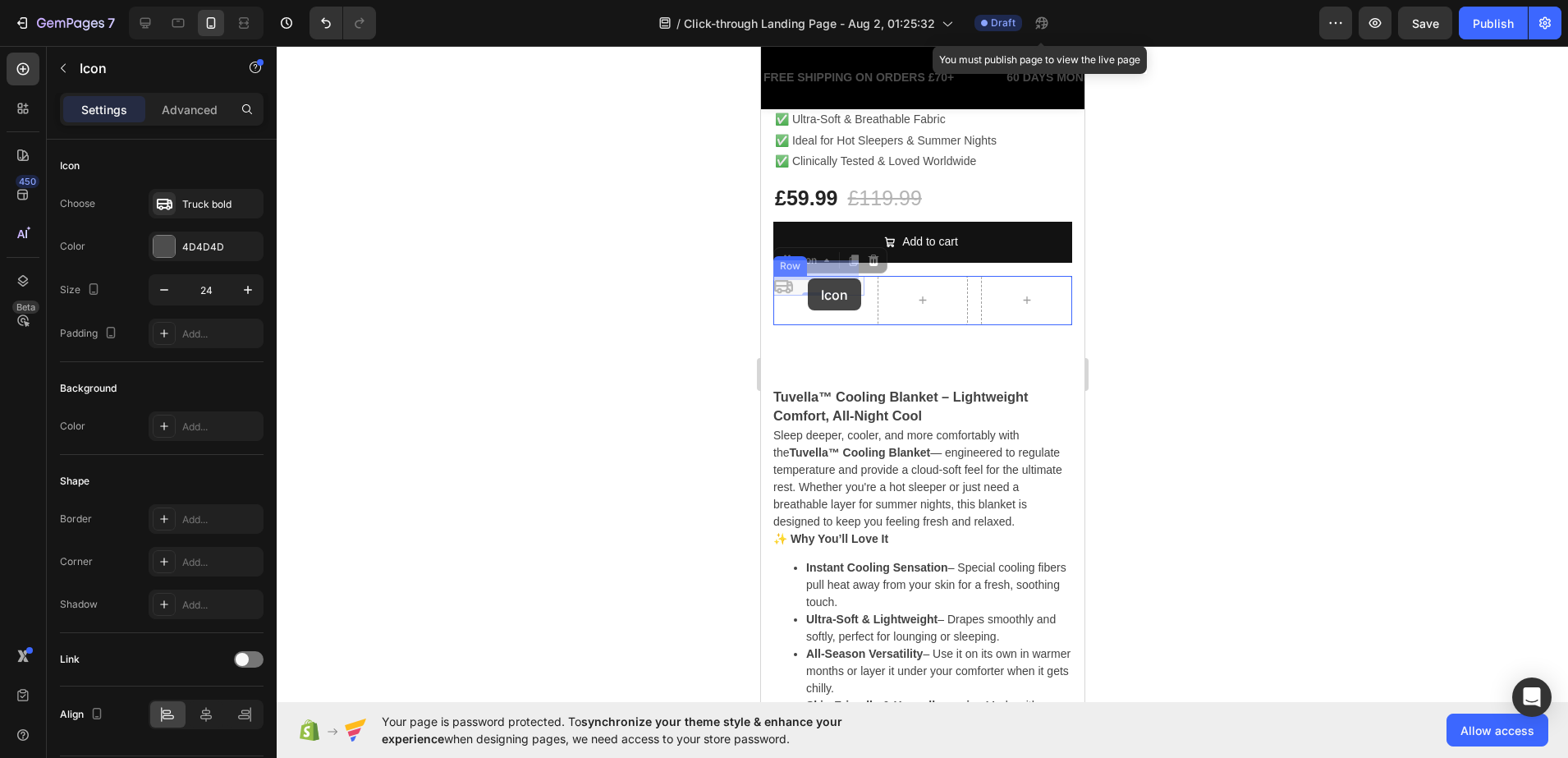 drag, startPoint x: 781, startPoint y: 268, endPoint x: 798, endPoint y: 273, distance: 17.72005 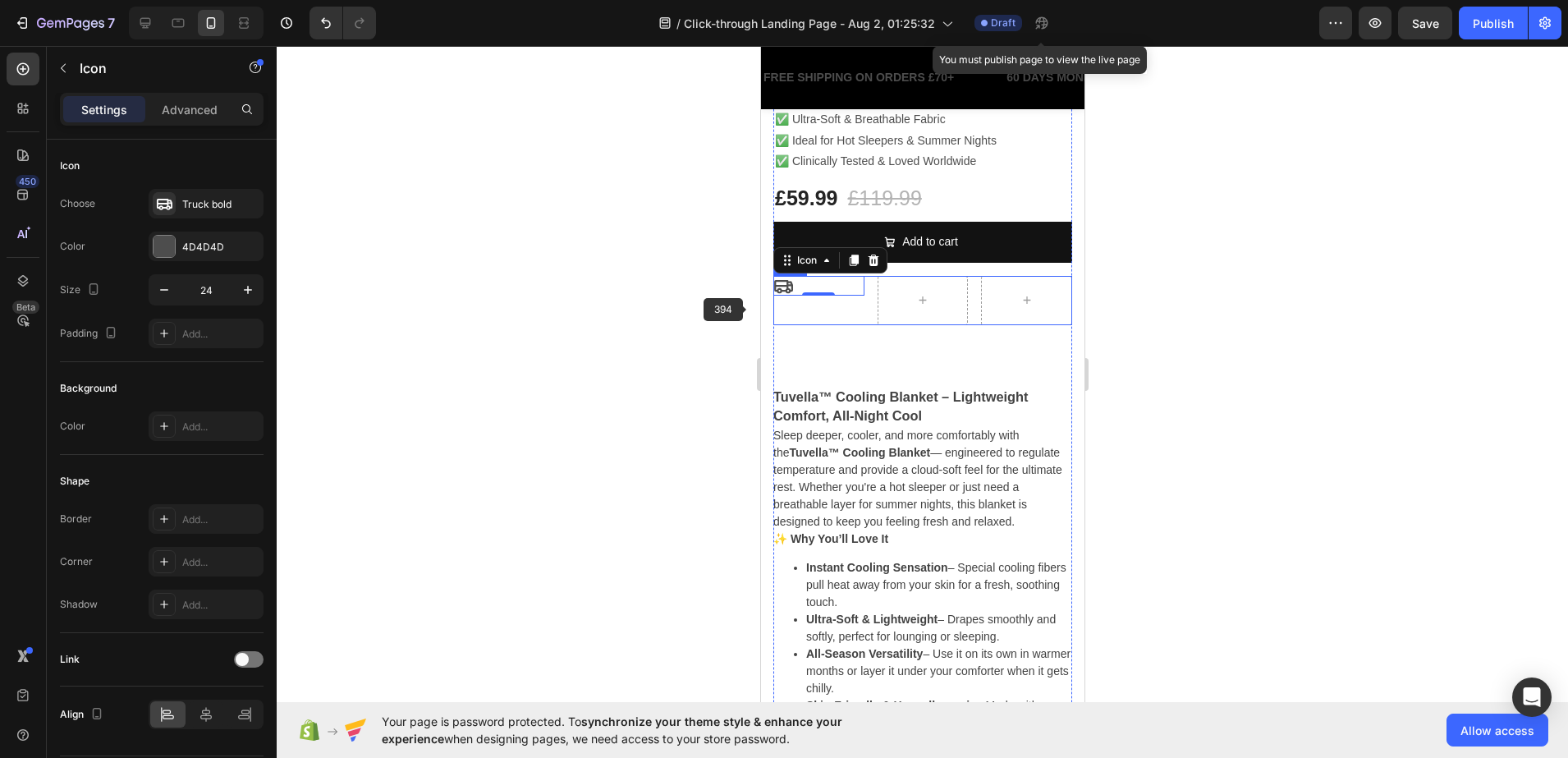 click 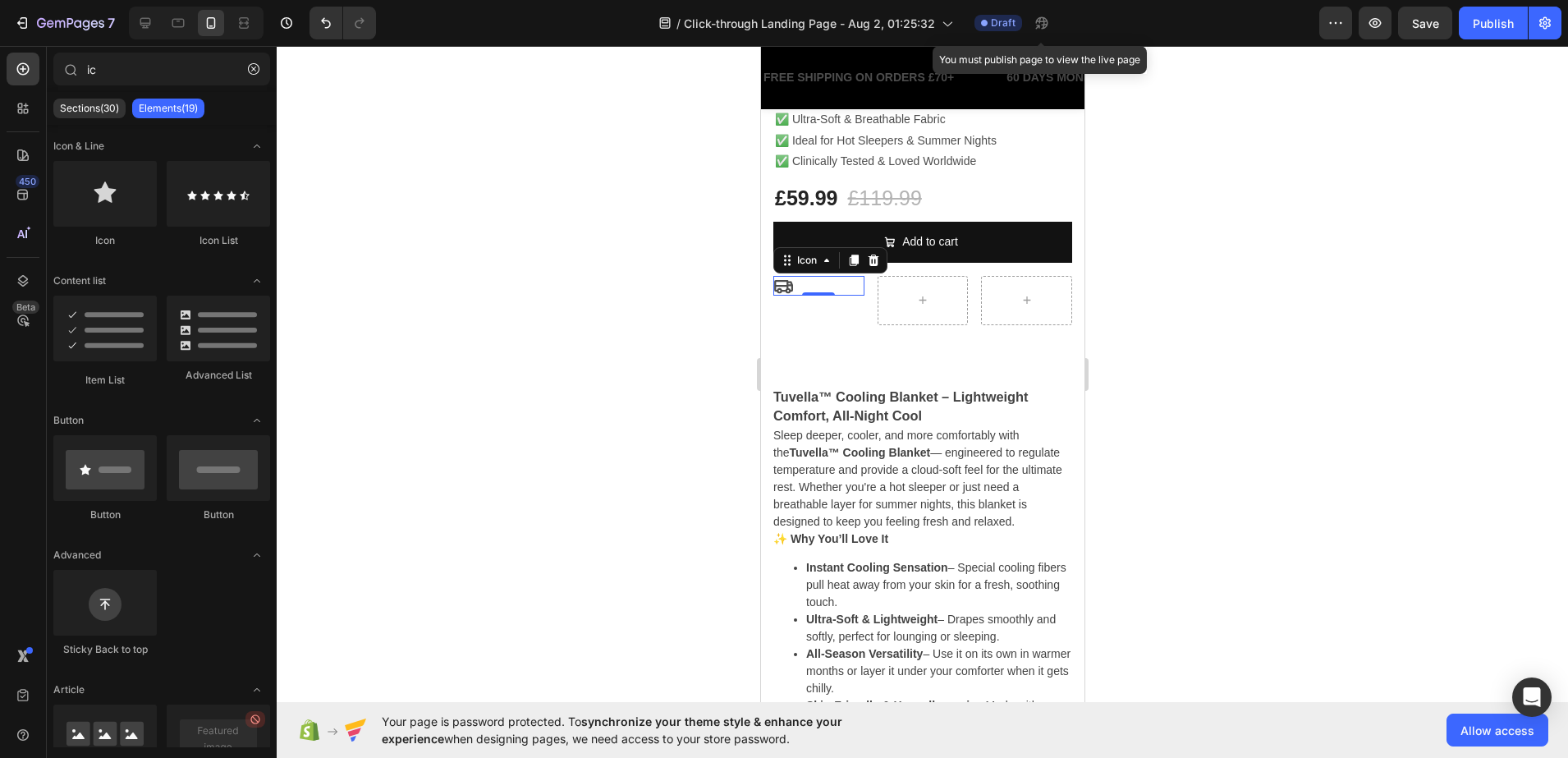 click 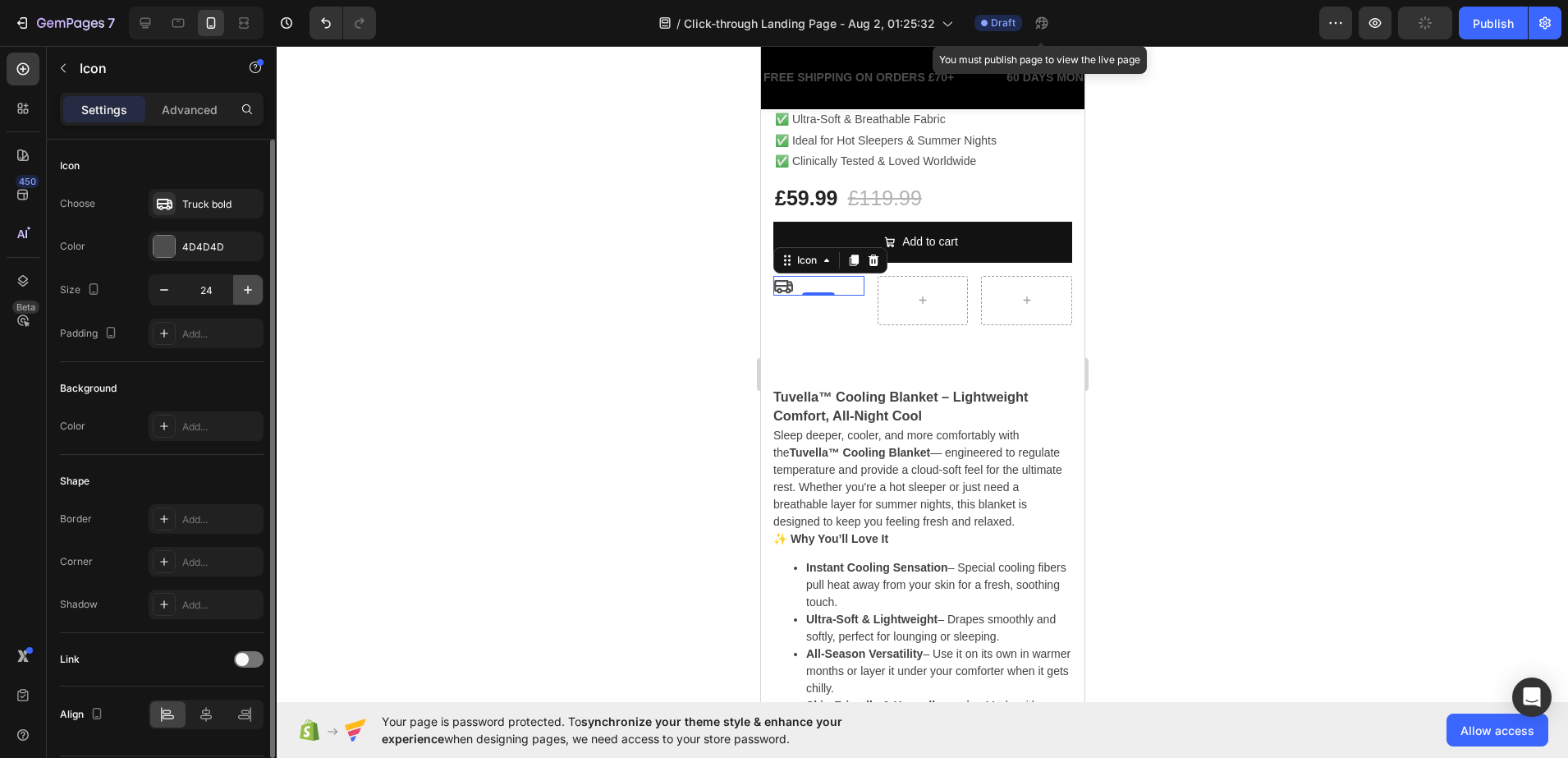 click at bounding box center (248, 290) 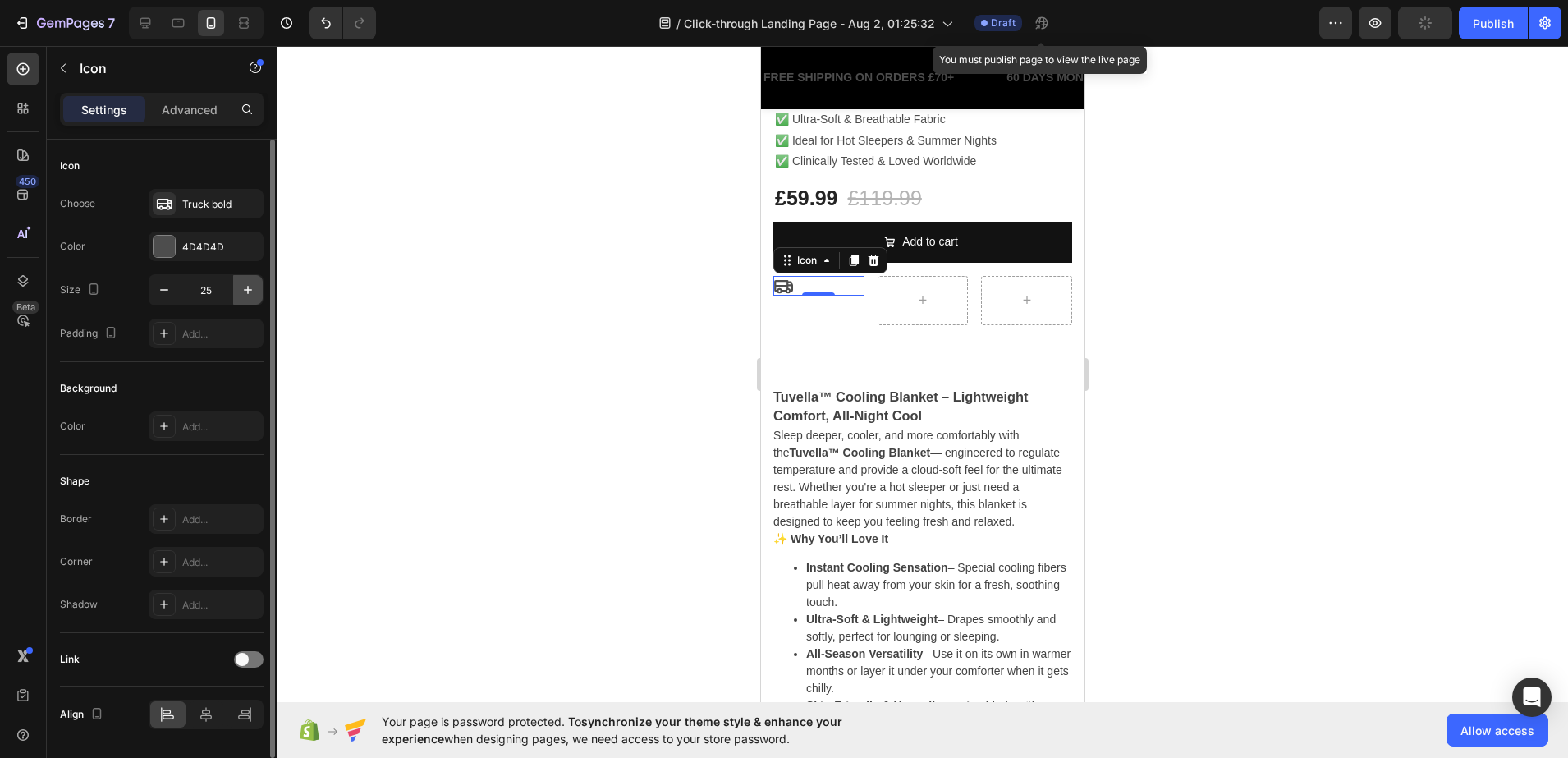 click at bounding box center [248, 290] 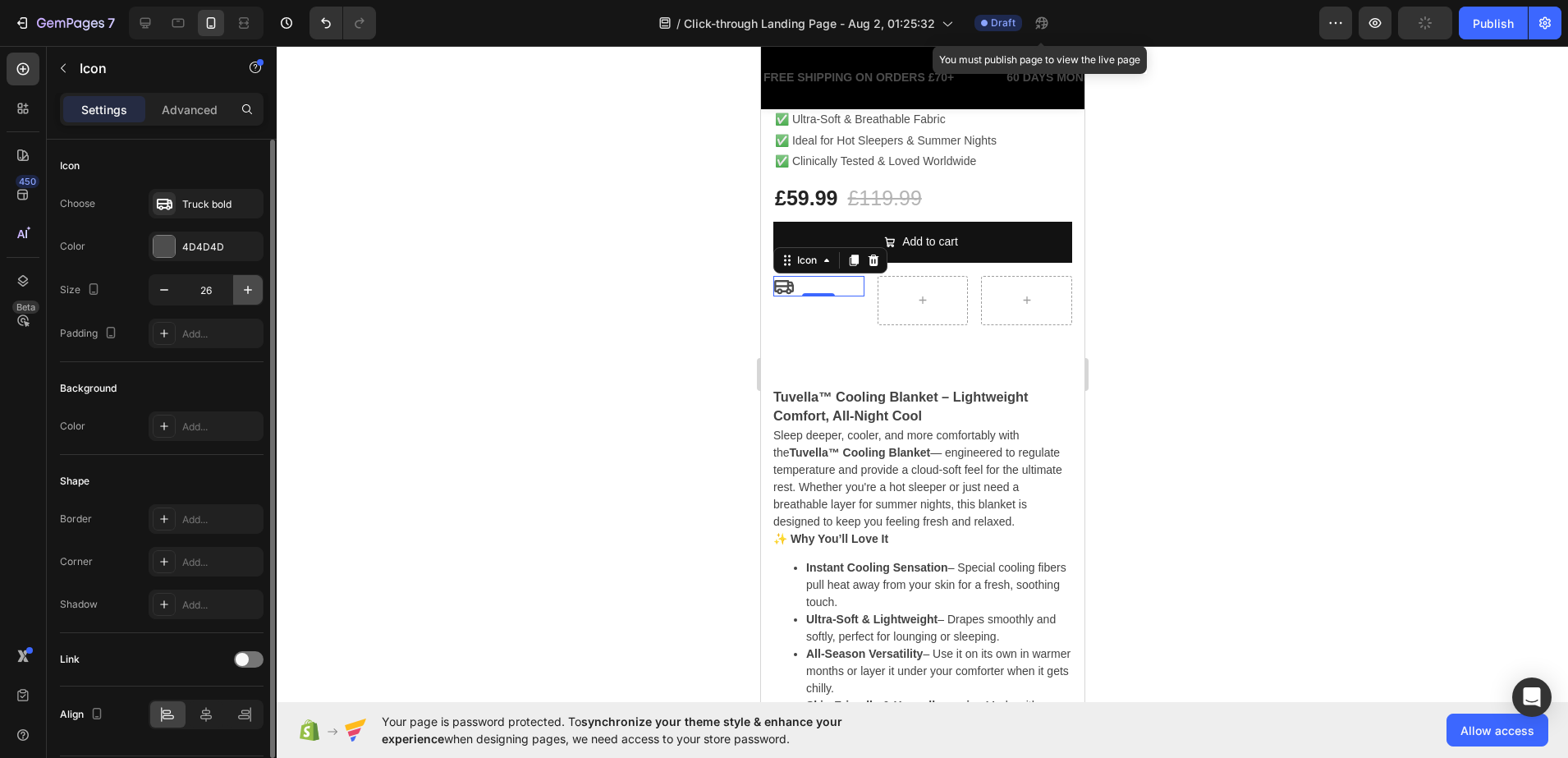 click at bounding box center [248, 290] 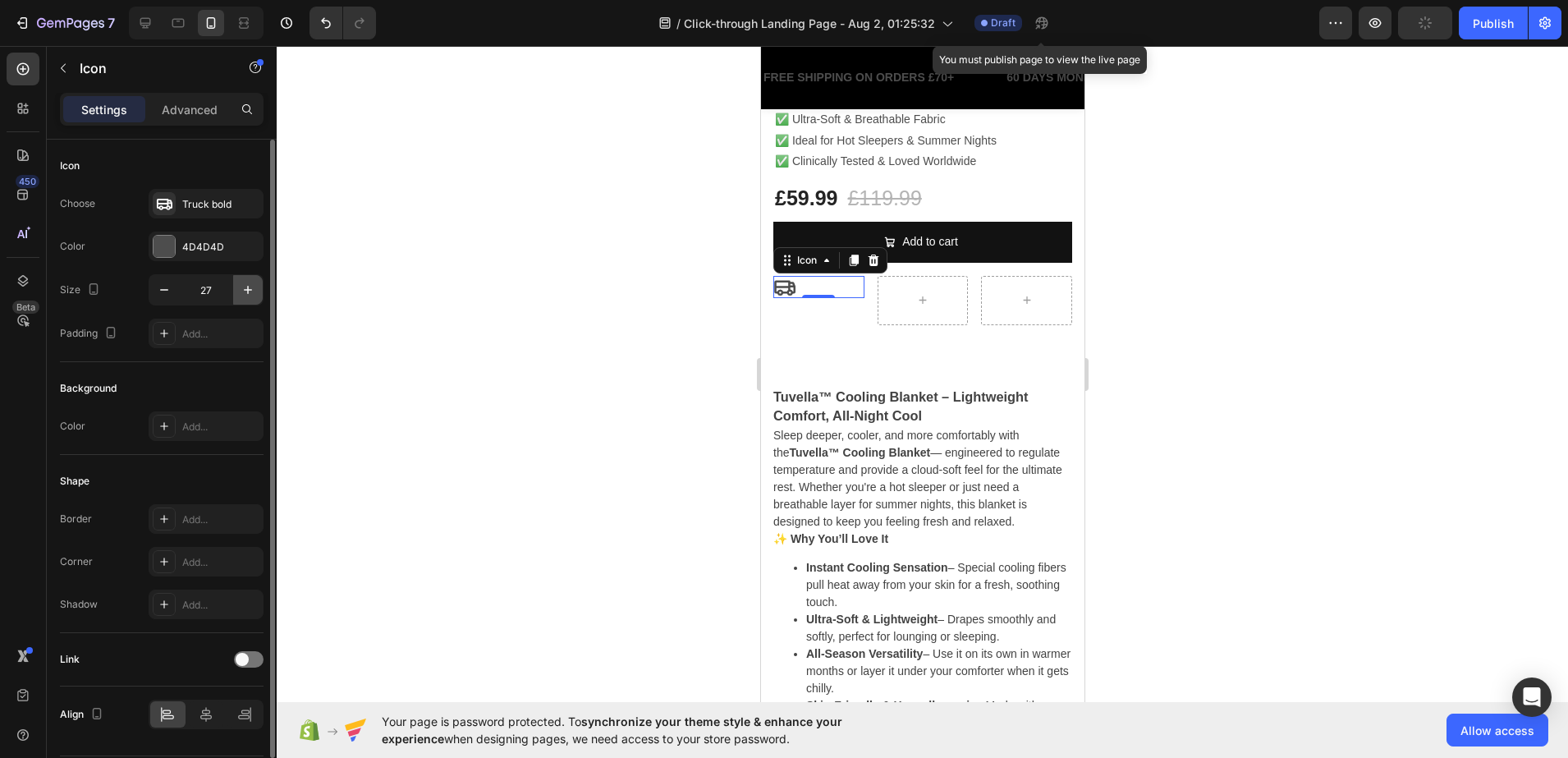 click at bounding box center (248, 290) 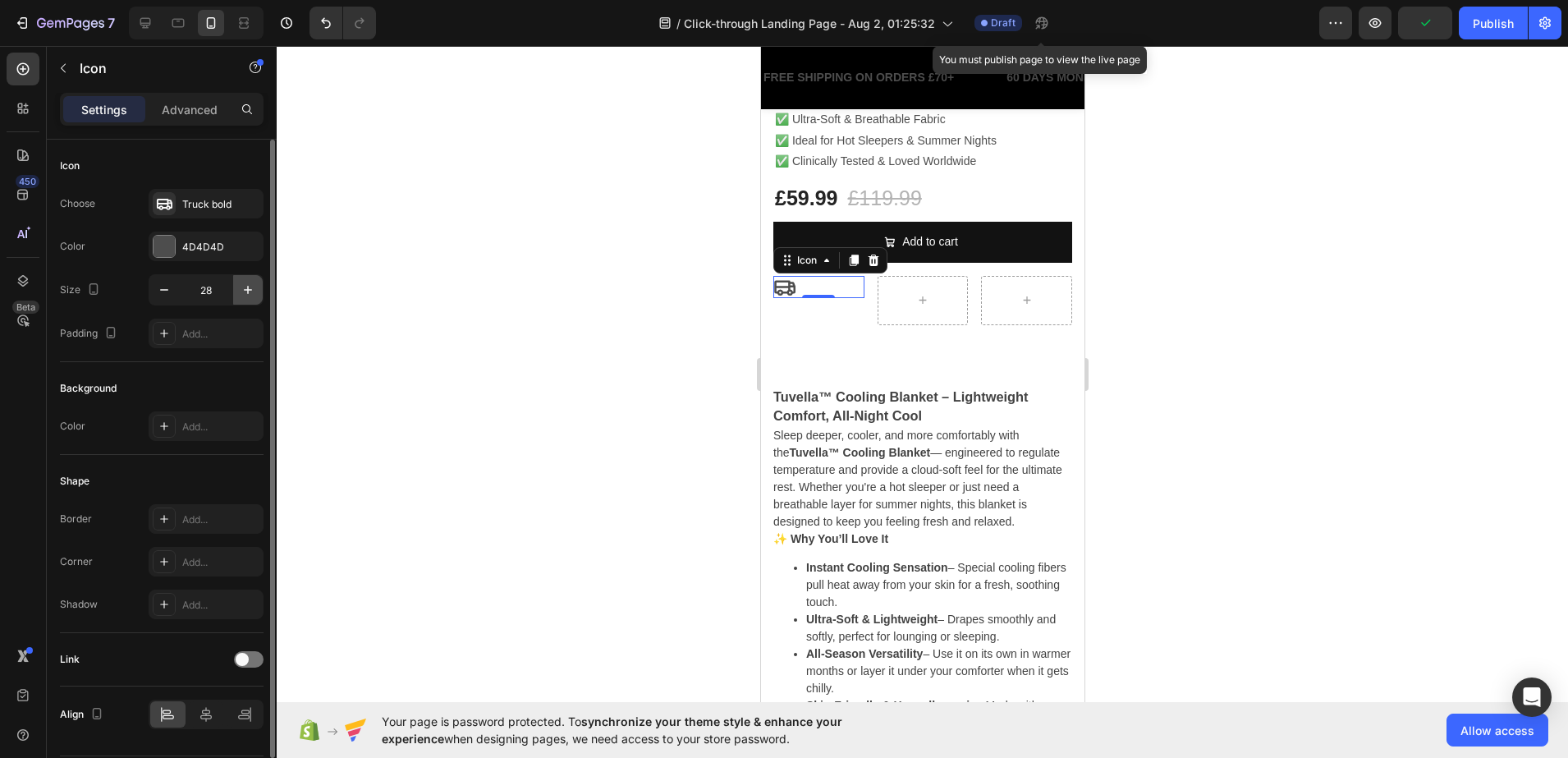 click at bounding box center [248, 290] 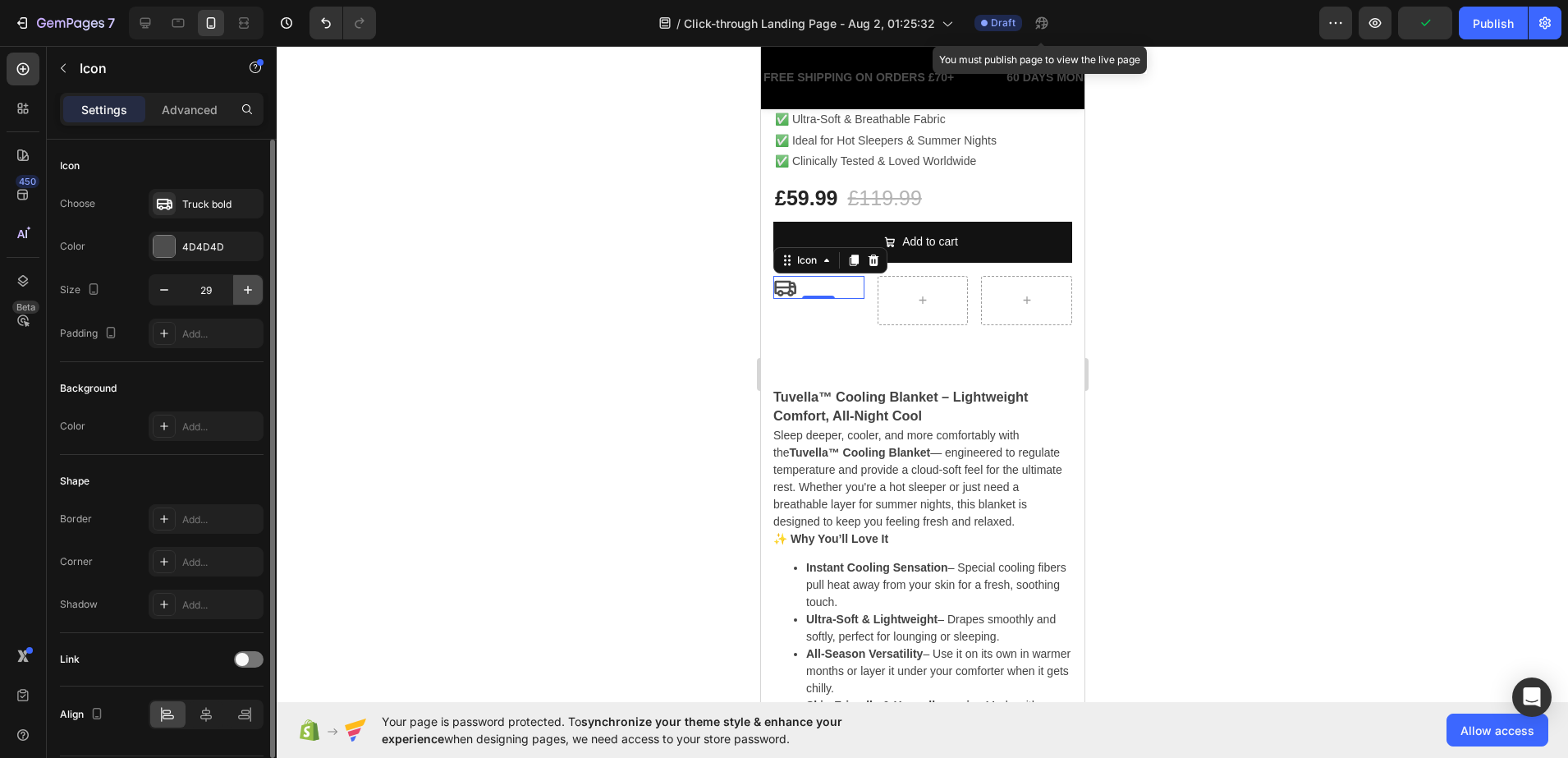 click at bounding box center [248, 290] 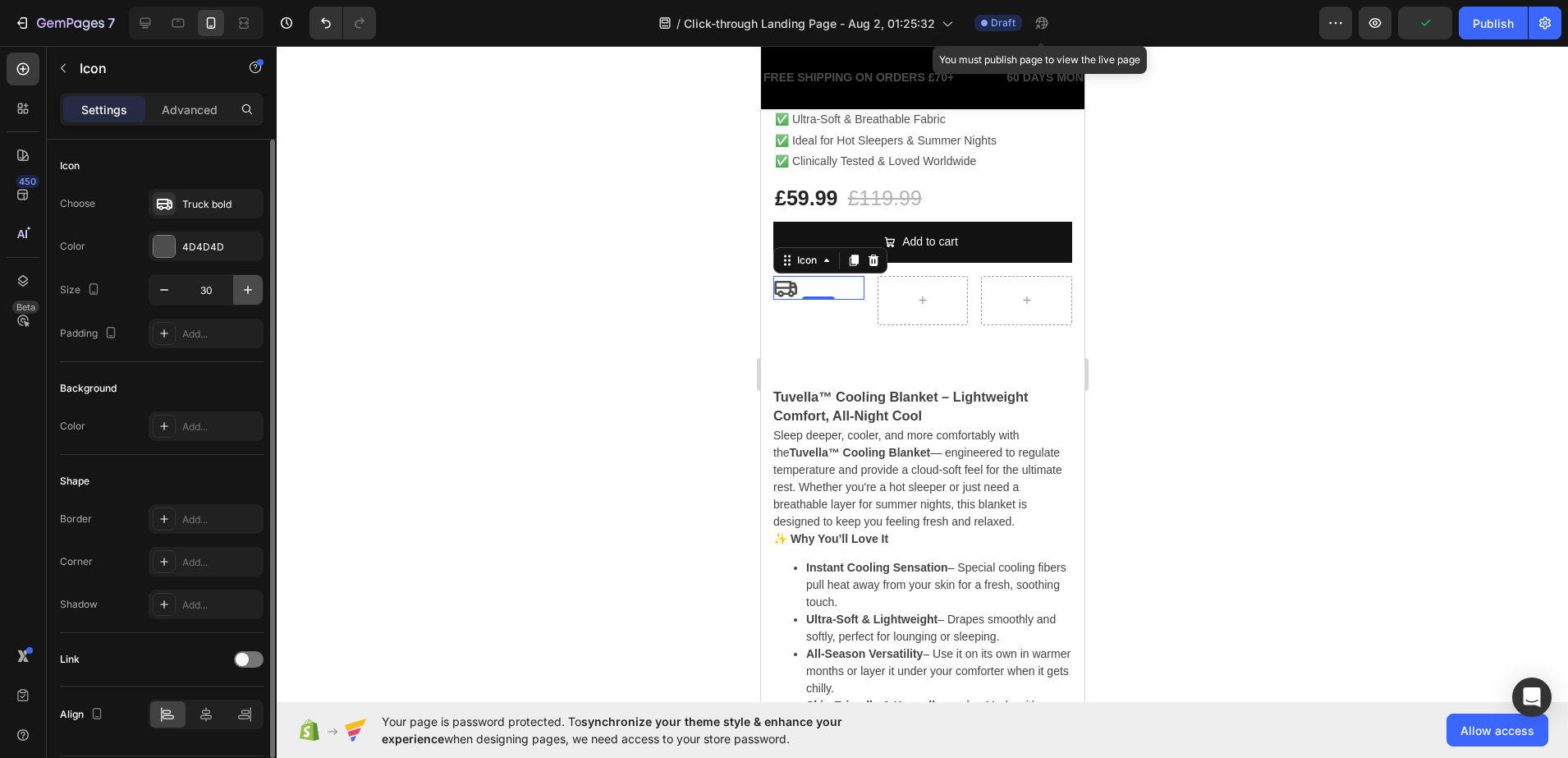 click at bounding box center [248, 290] 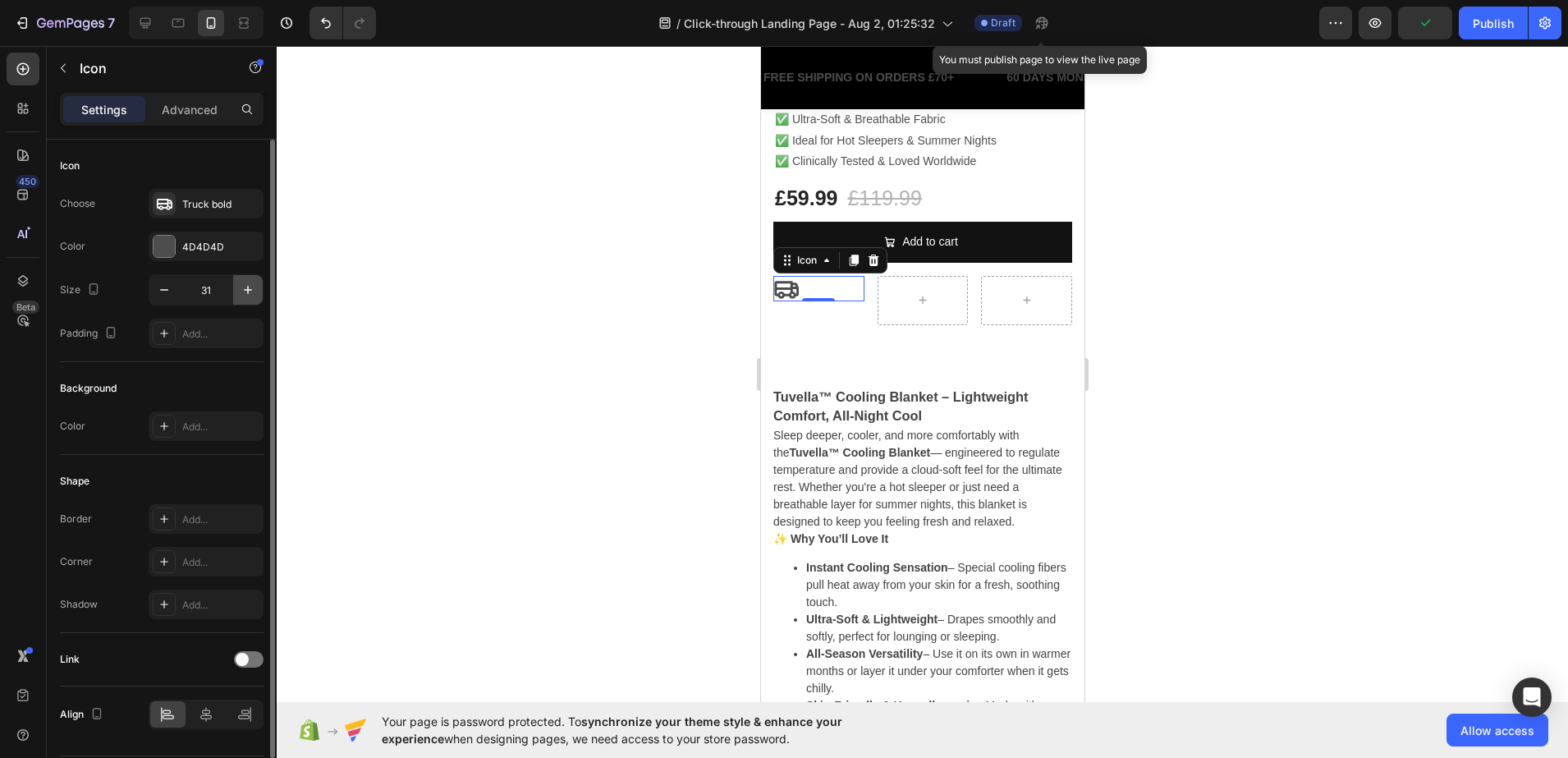 click at bounding box center (248, 290) 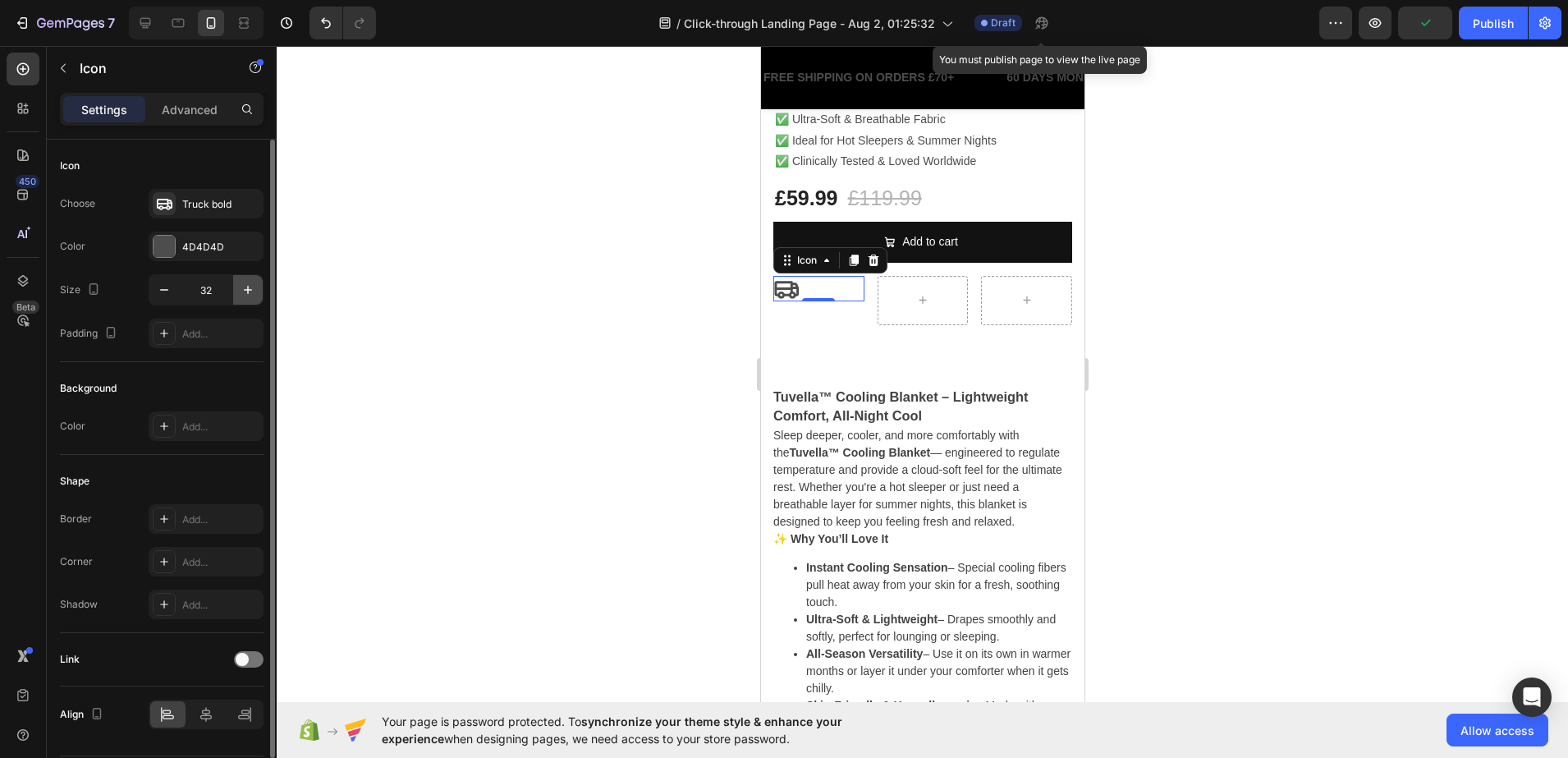 click at bounding box center (248, 290) 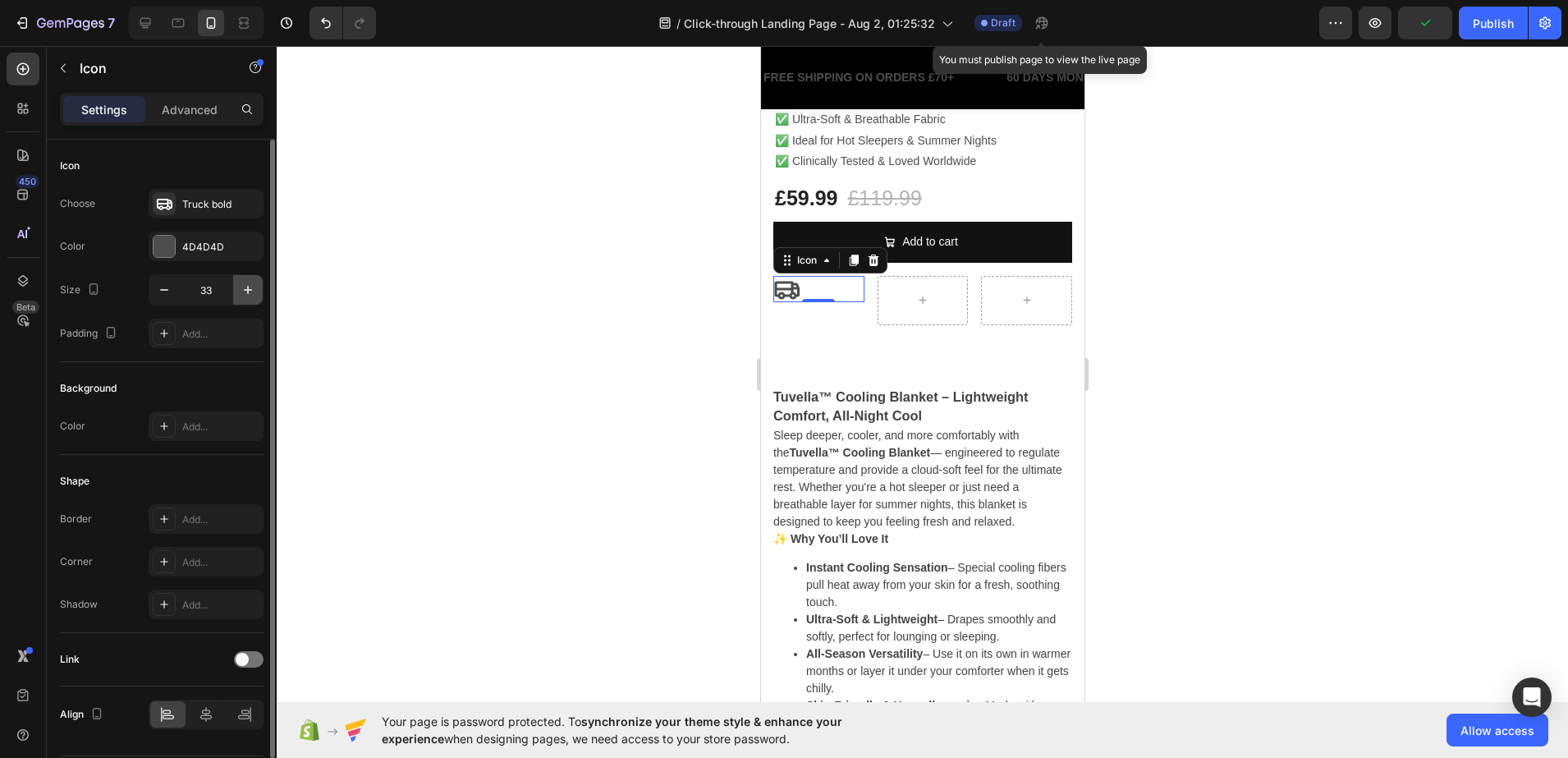 click at bounding box center [248, 290] 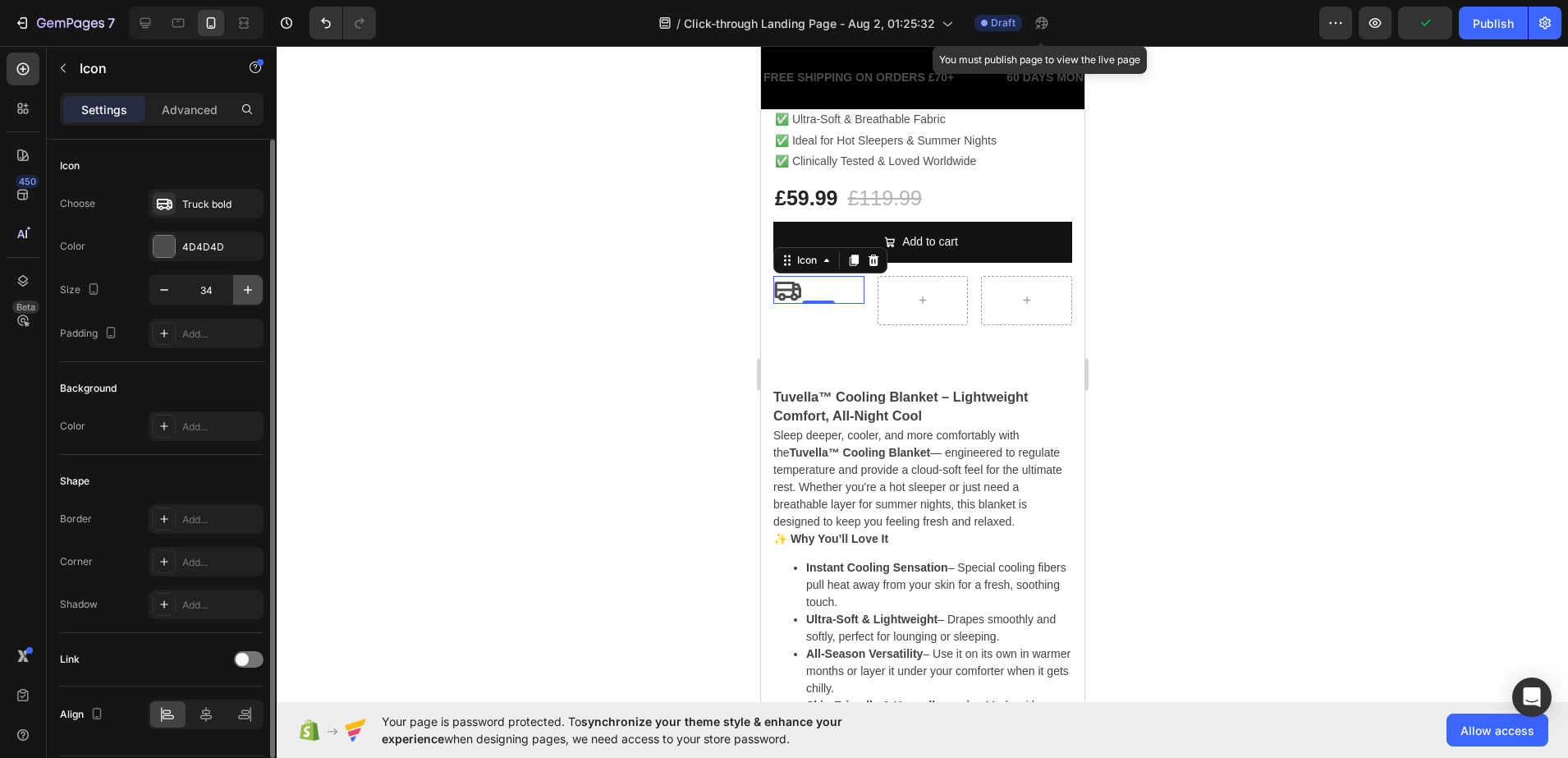 click at bounding box center [248, 290] 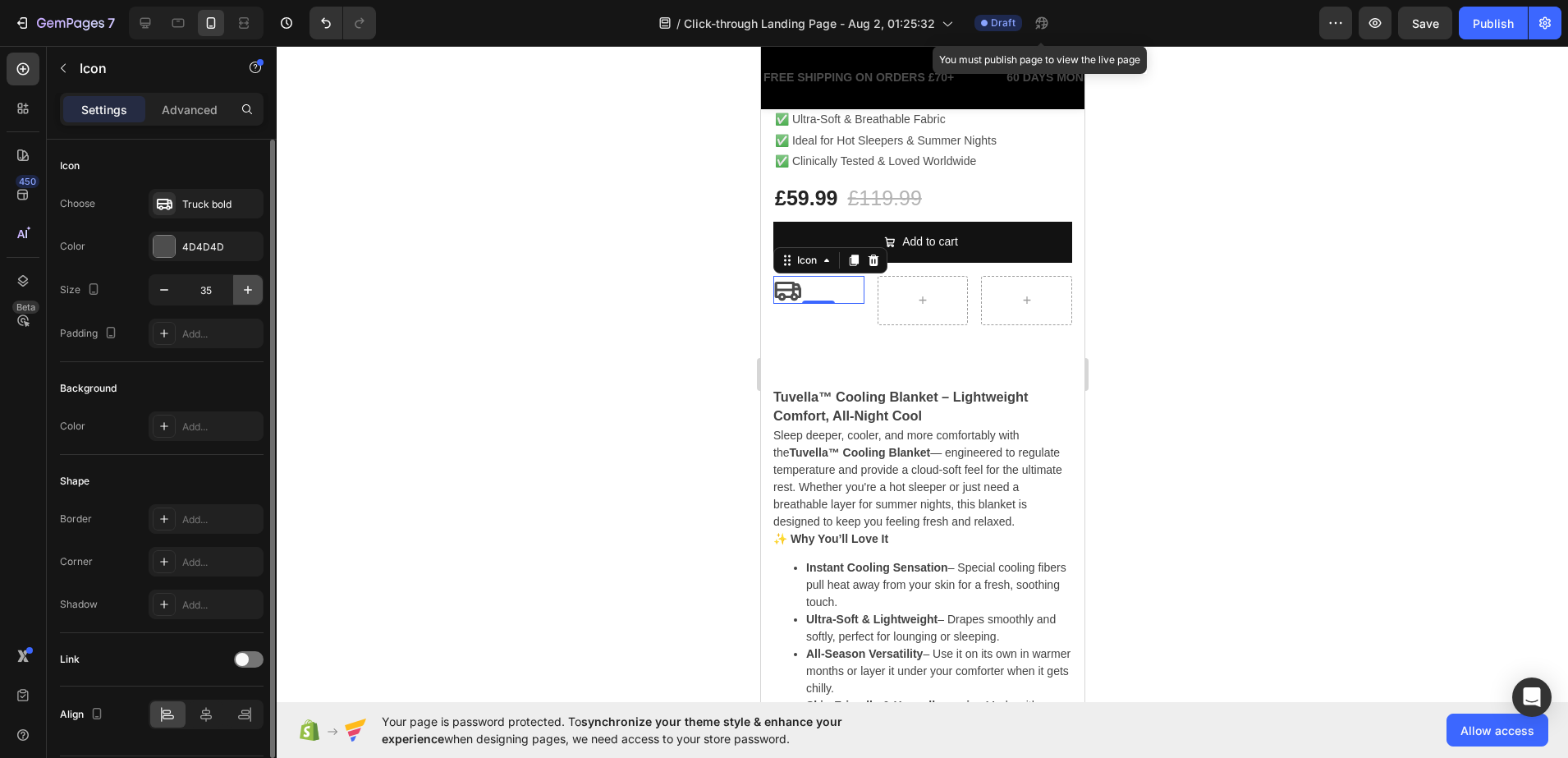 click at bounding box center [248, 290] 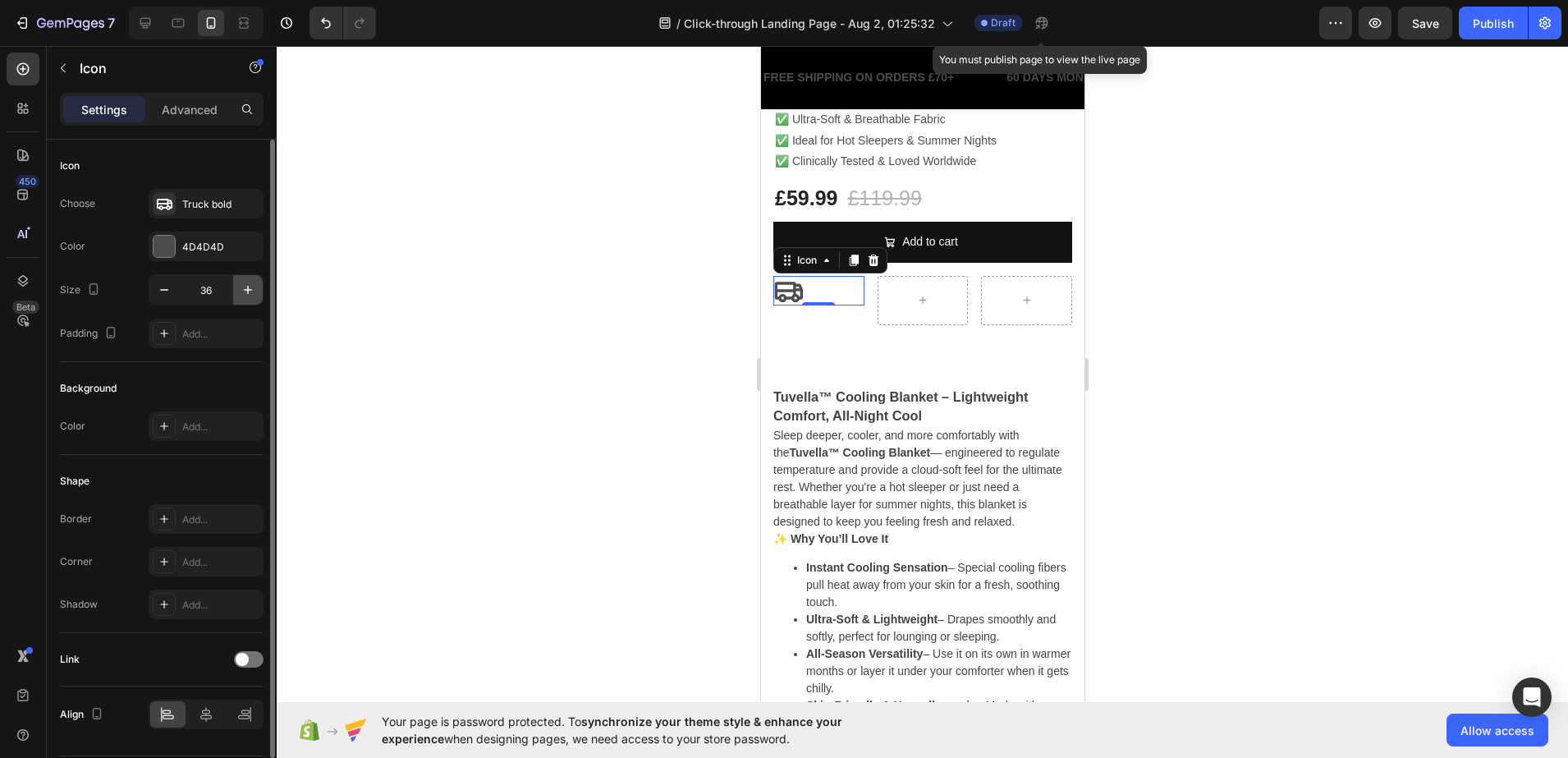 click at bounding box center [248, 290] 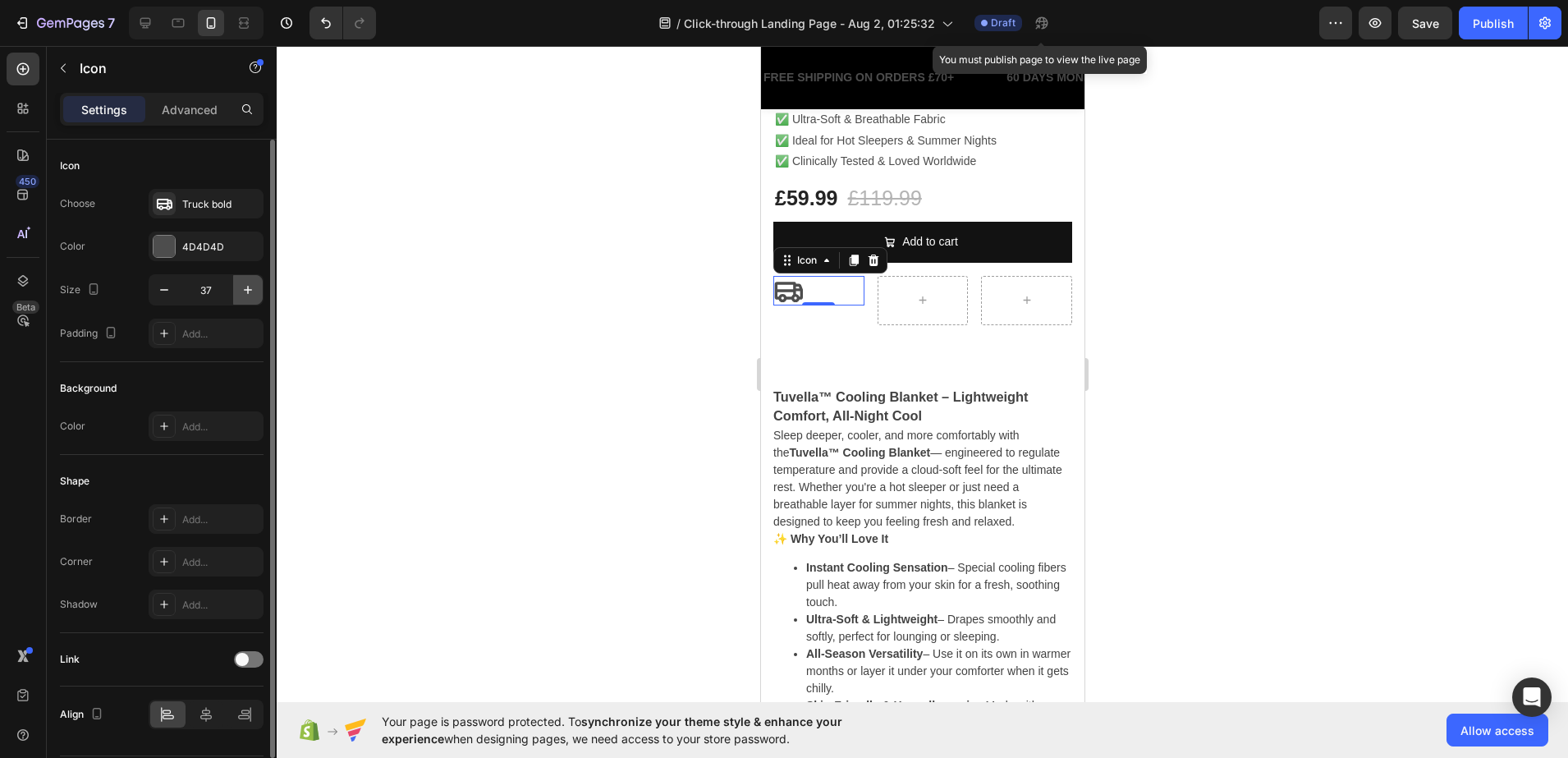 click at bounding box center (248, 290) 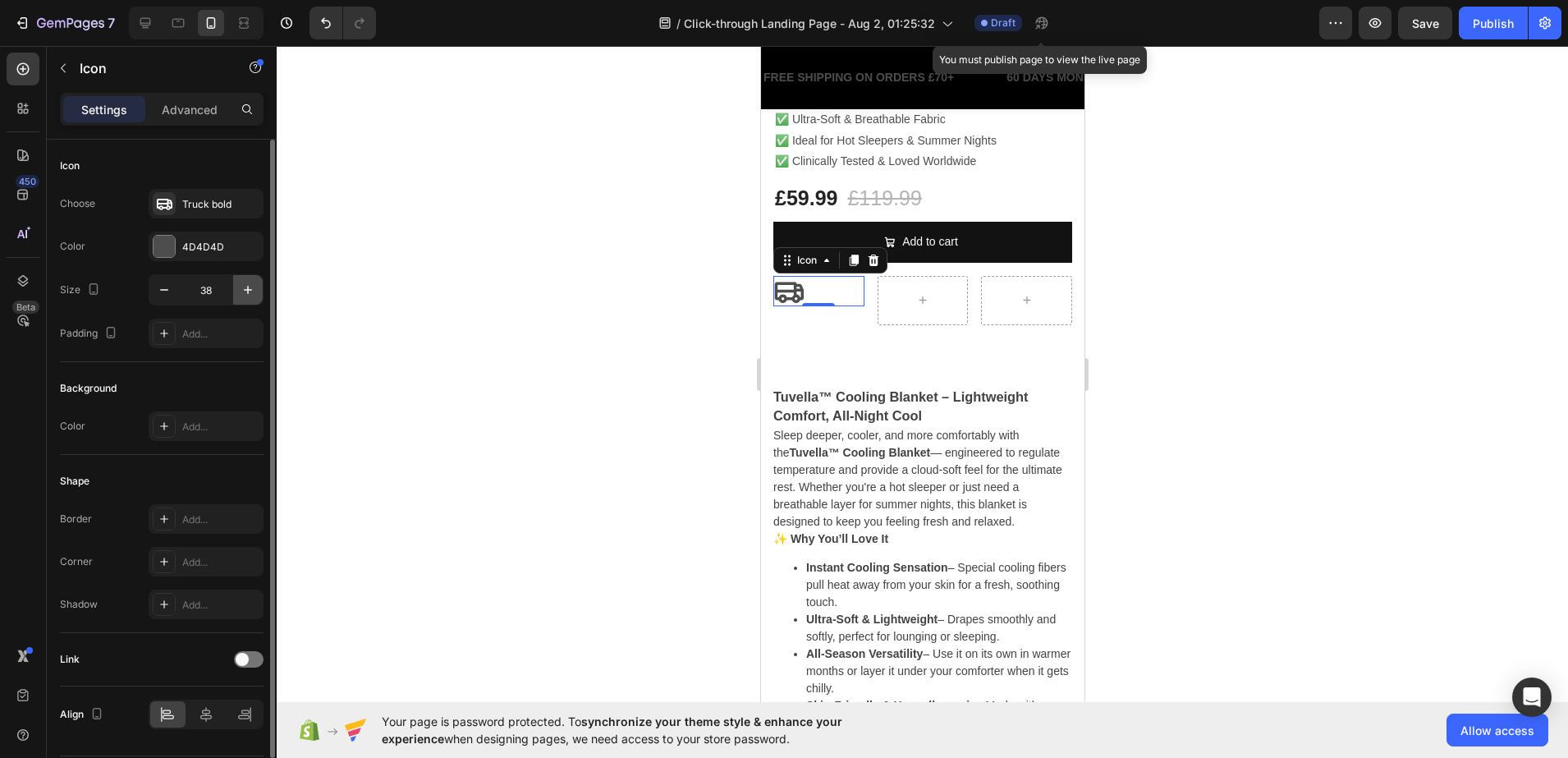 click at bounding box center [248, 290] 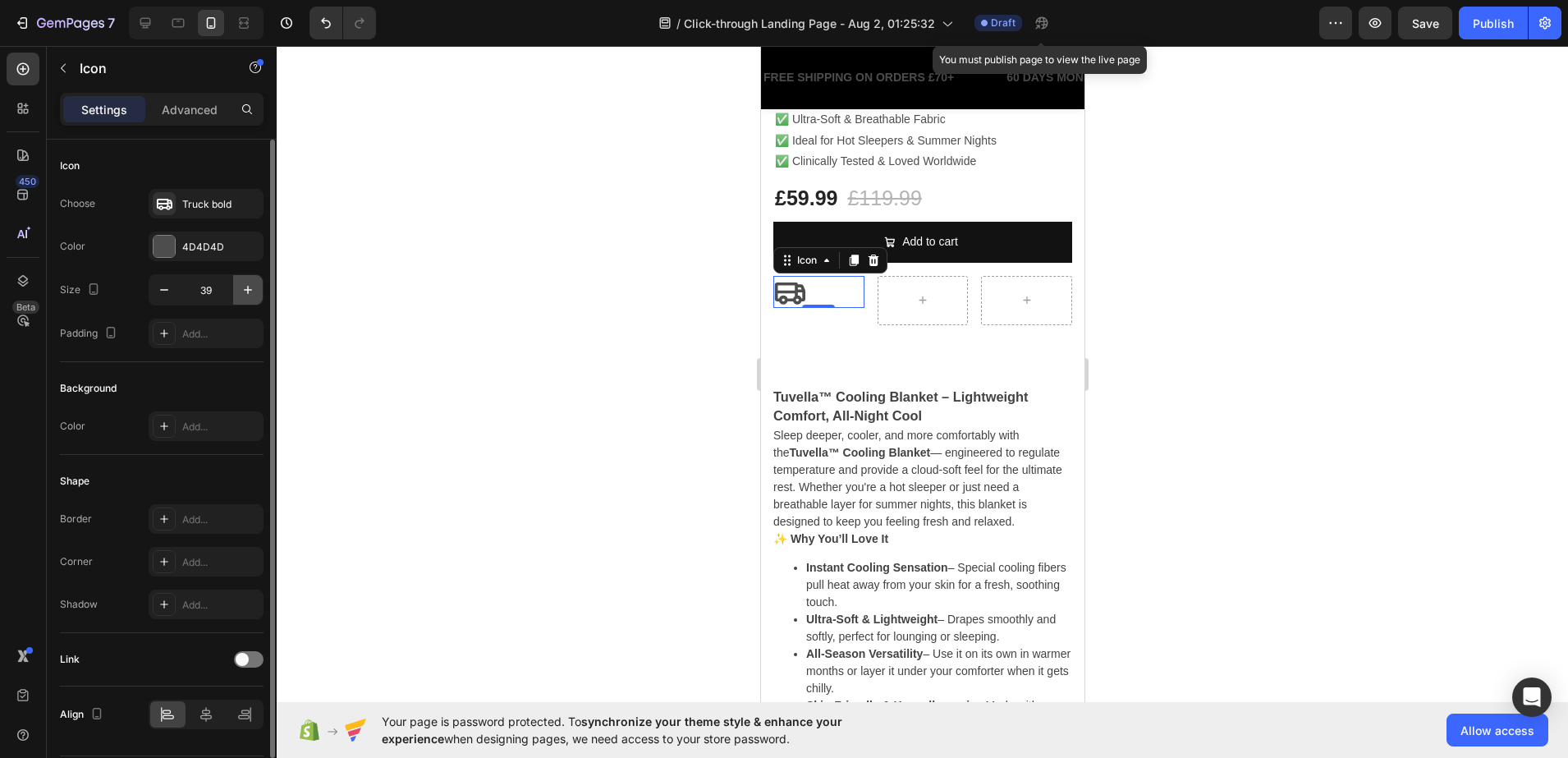 click at bounding box center [248, 290] 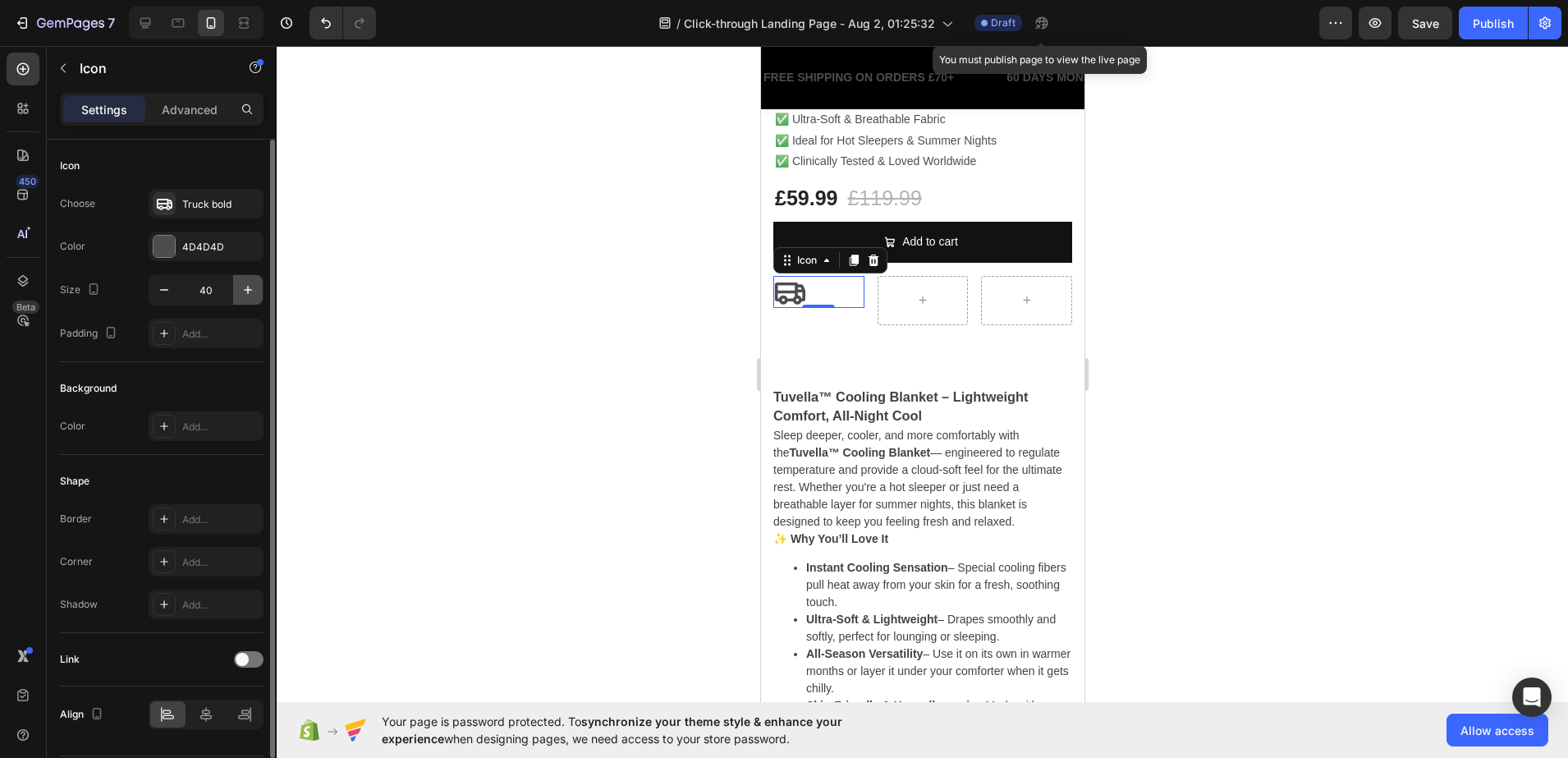 click at bounding box center (248, 290) 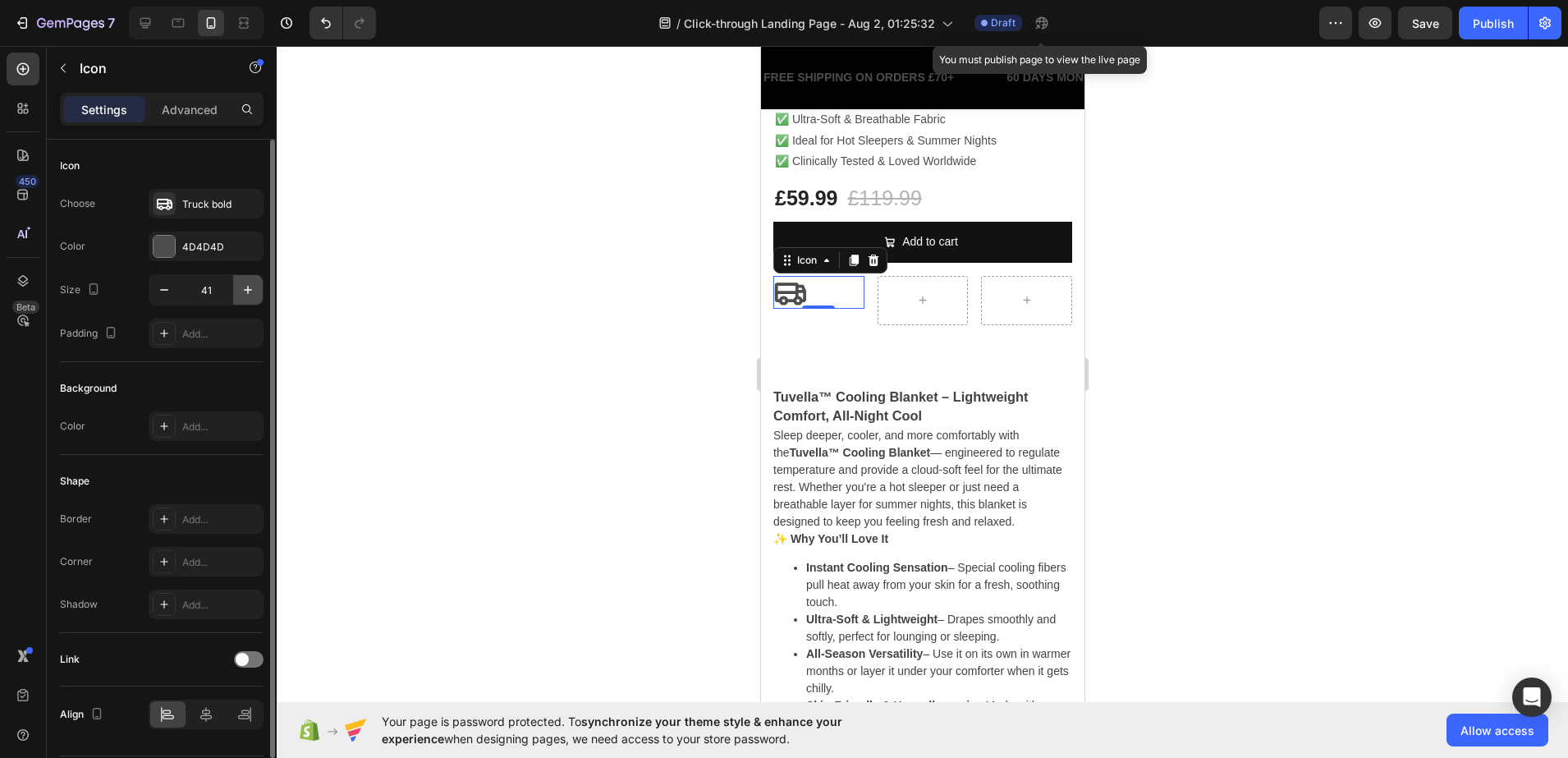 click at bounding box center [248, 290] 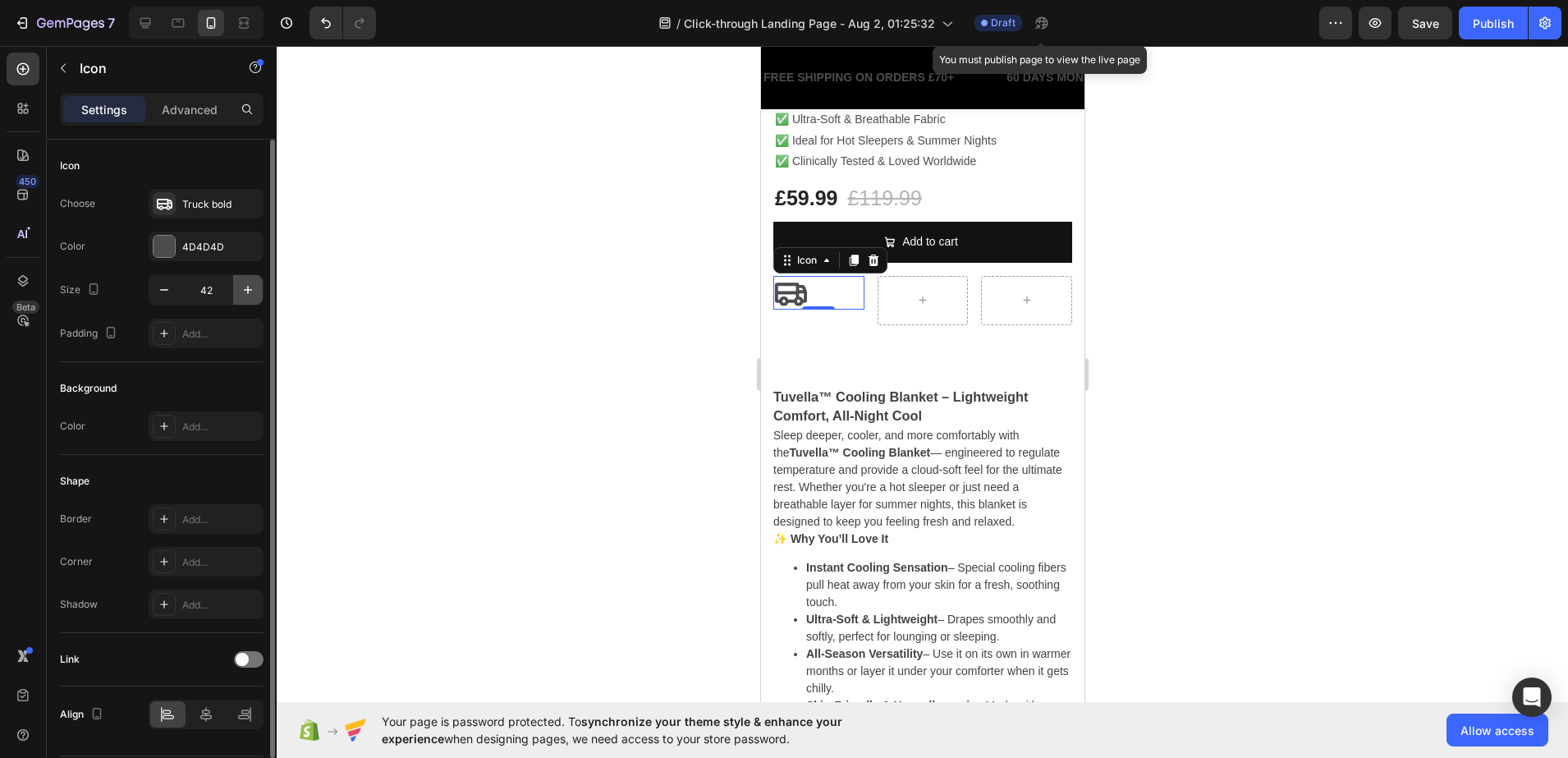 click at bounding box center (248, 290) 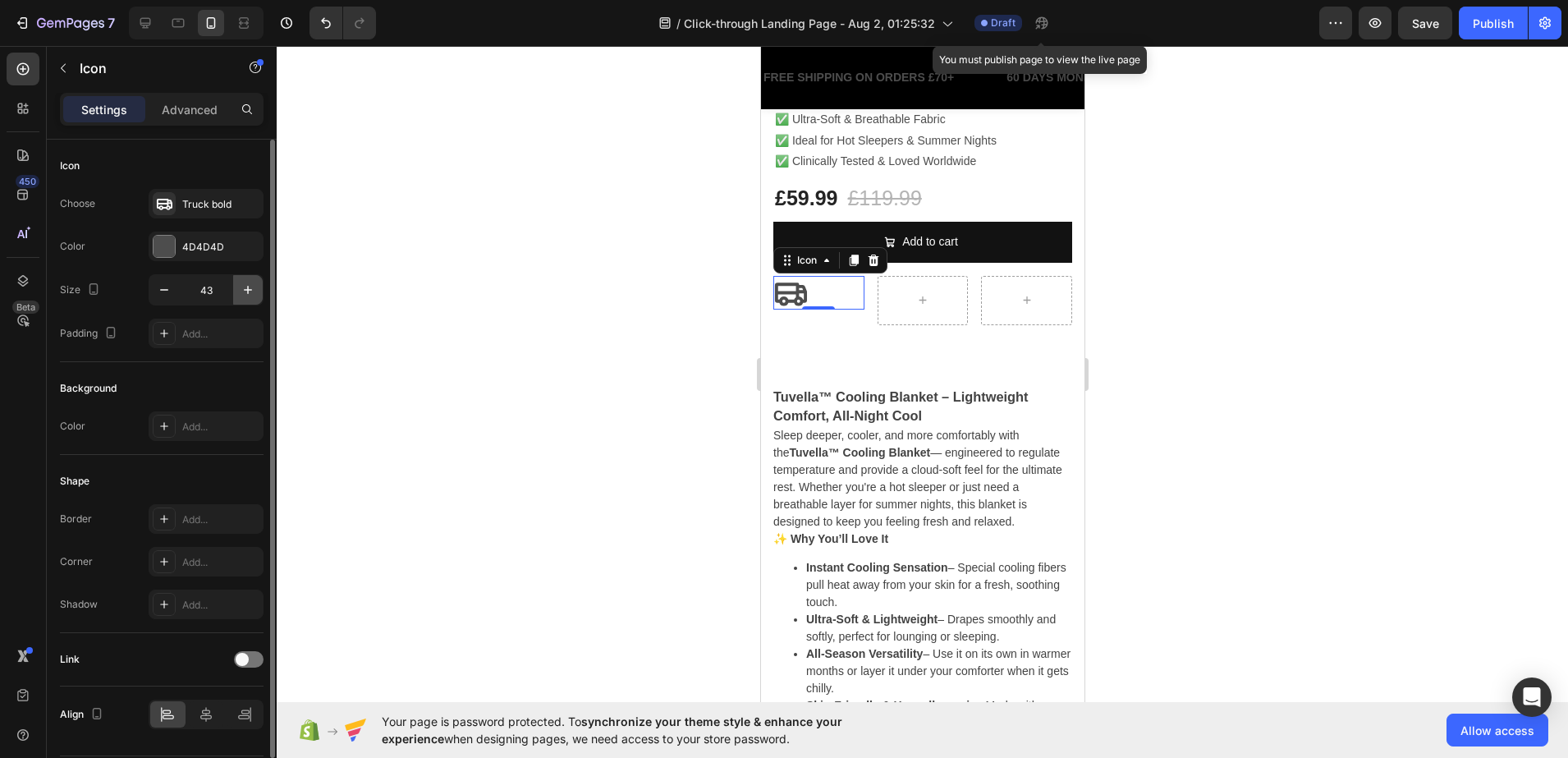 click at bounding box center (248, 290) 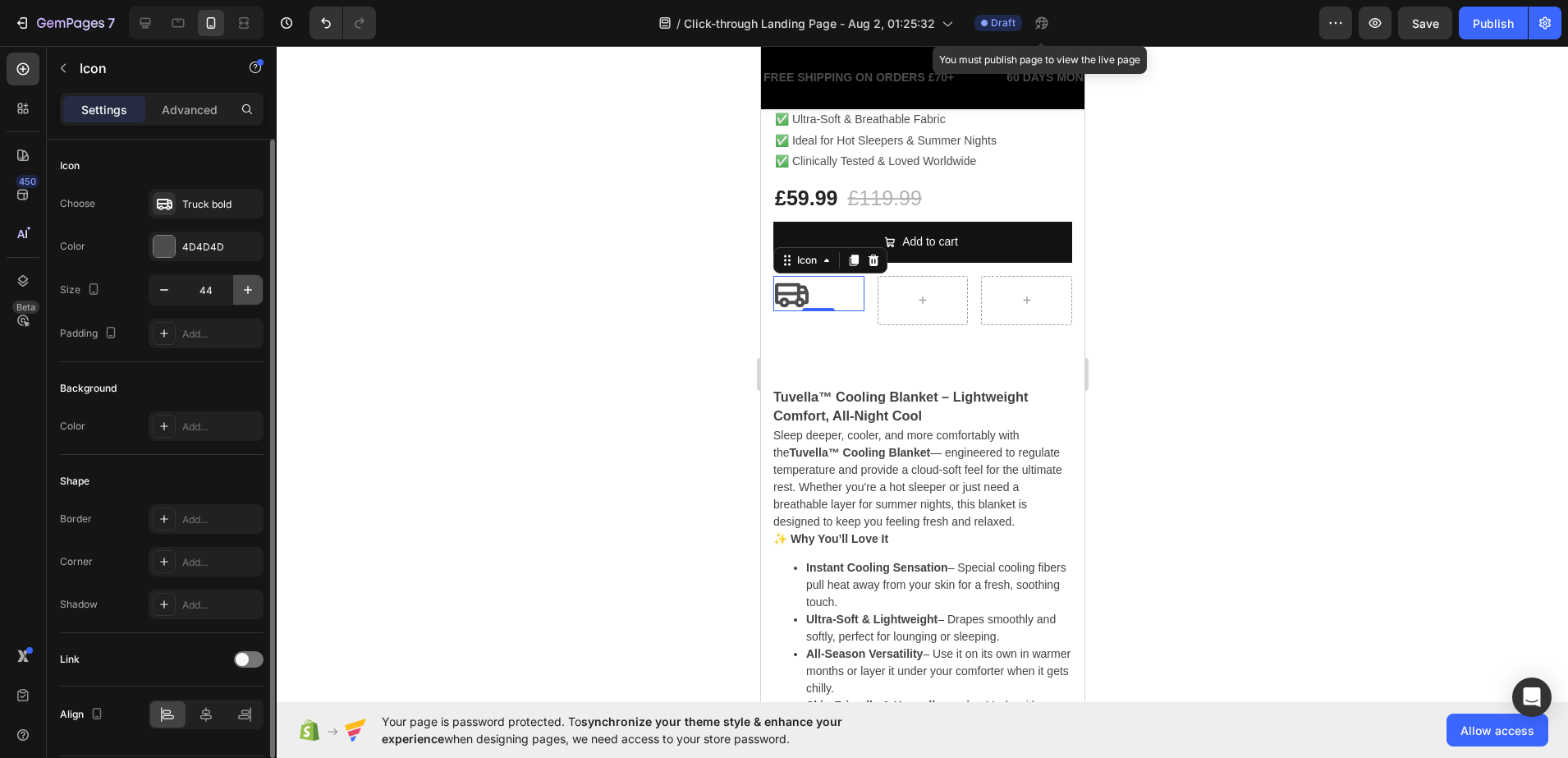 click at bounding box center (248, 290) 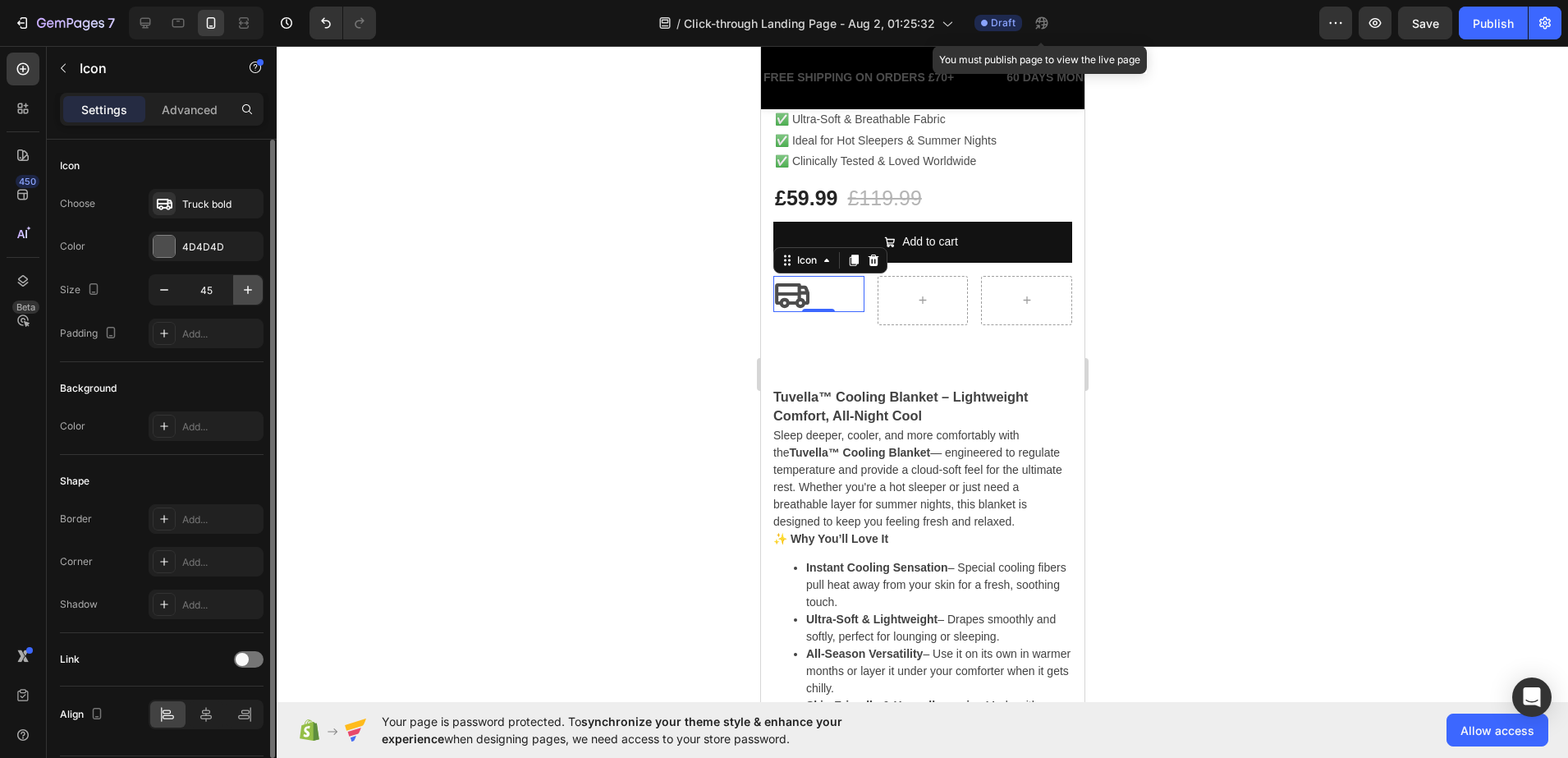 click at bounding box center (248, 290) 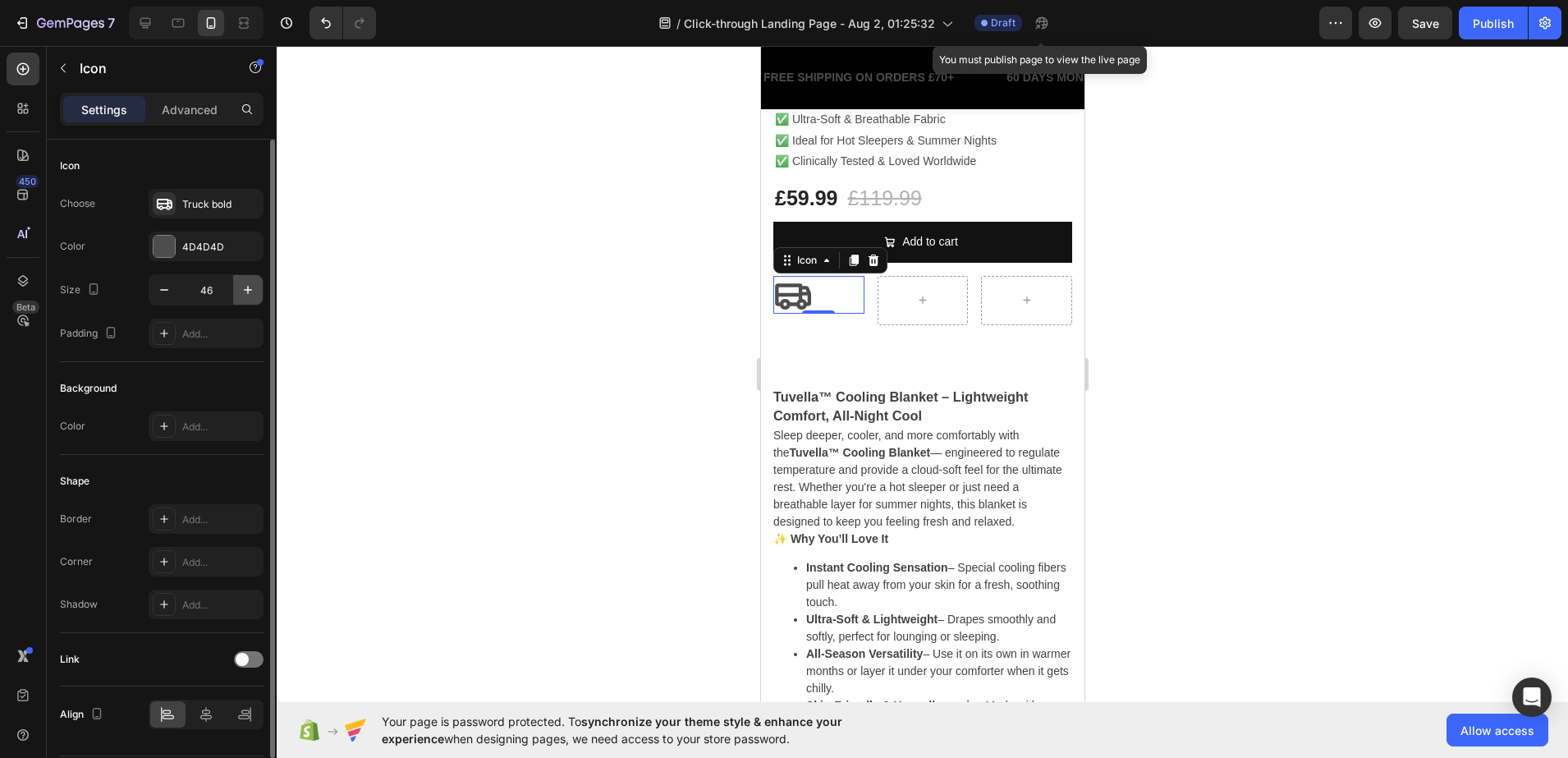 click at bounding box center (248, 290) 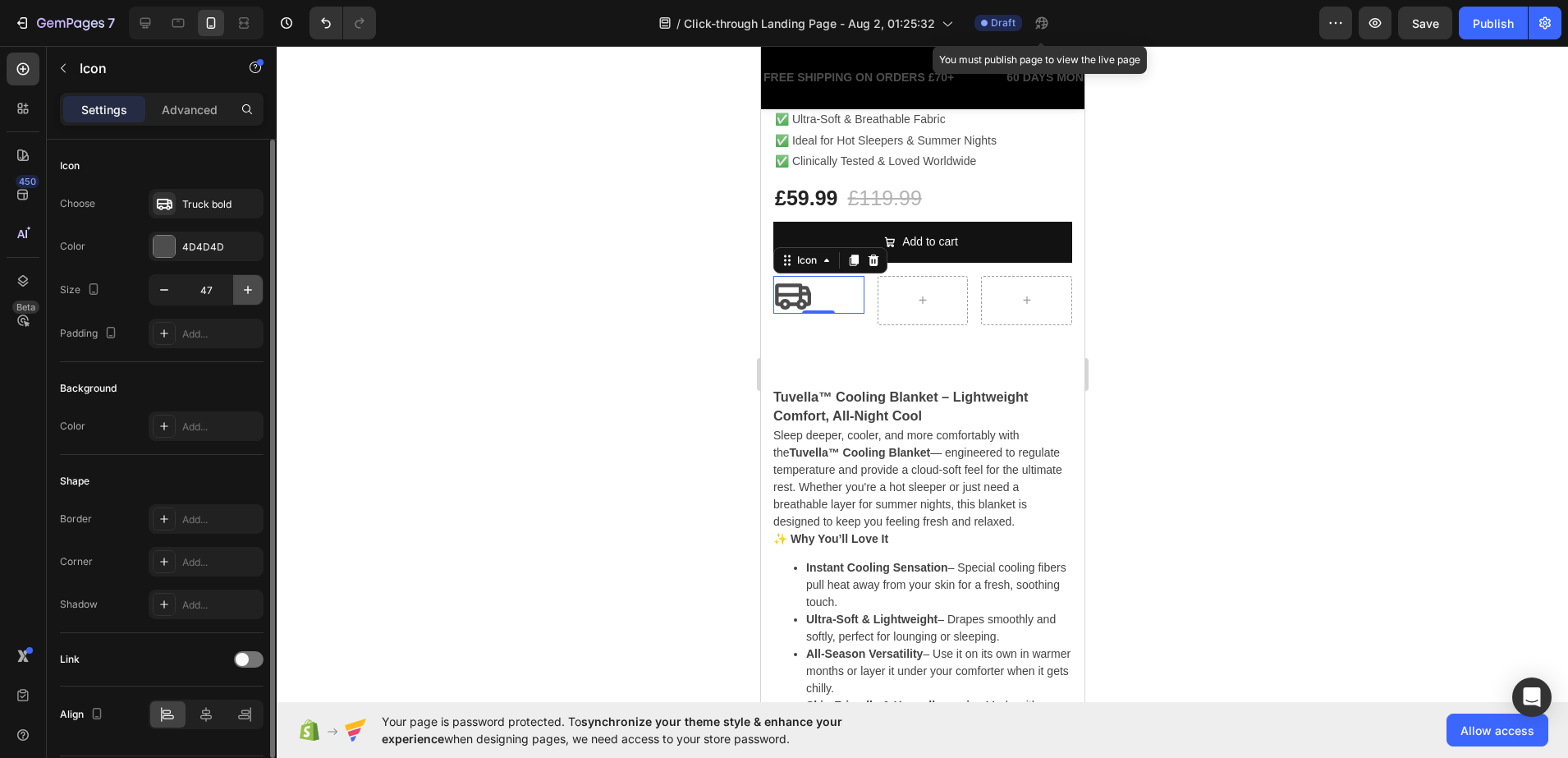 click at bounding box center (248, 290) 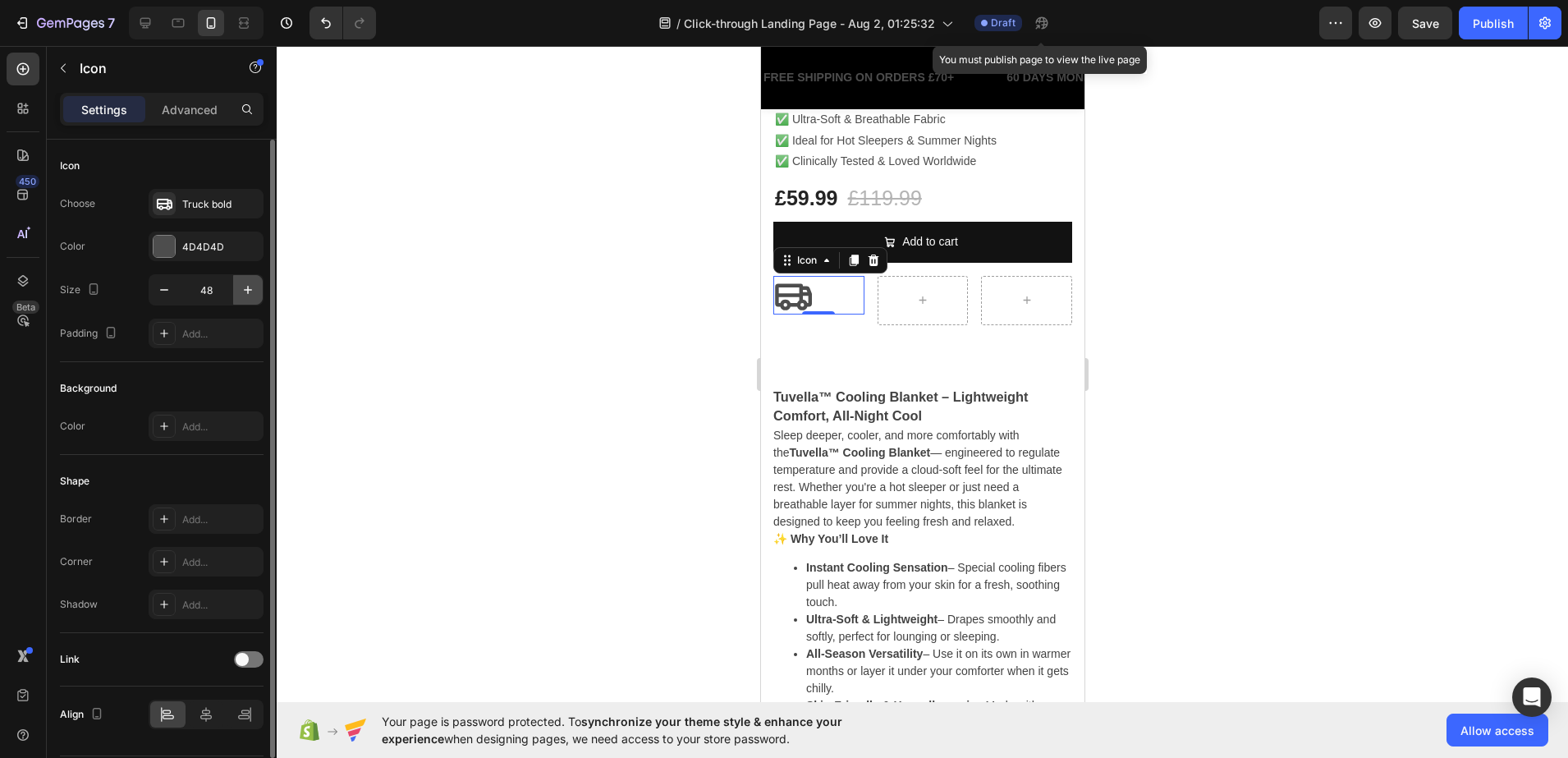 click at bounding box center (248, 290) 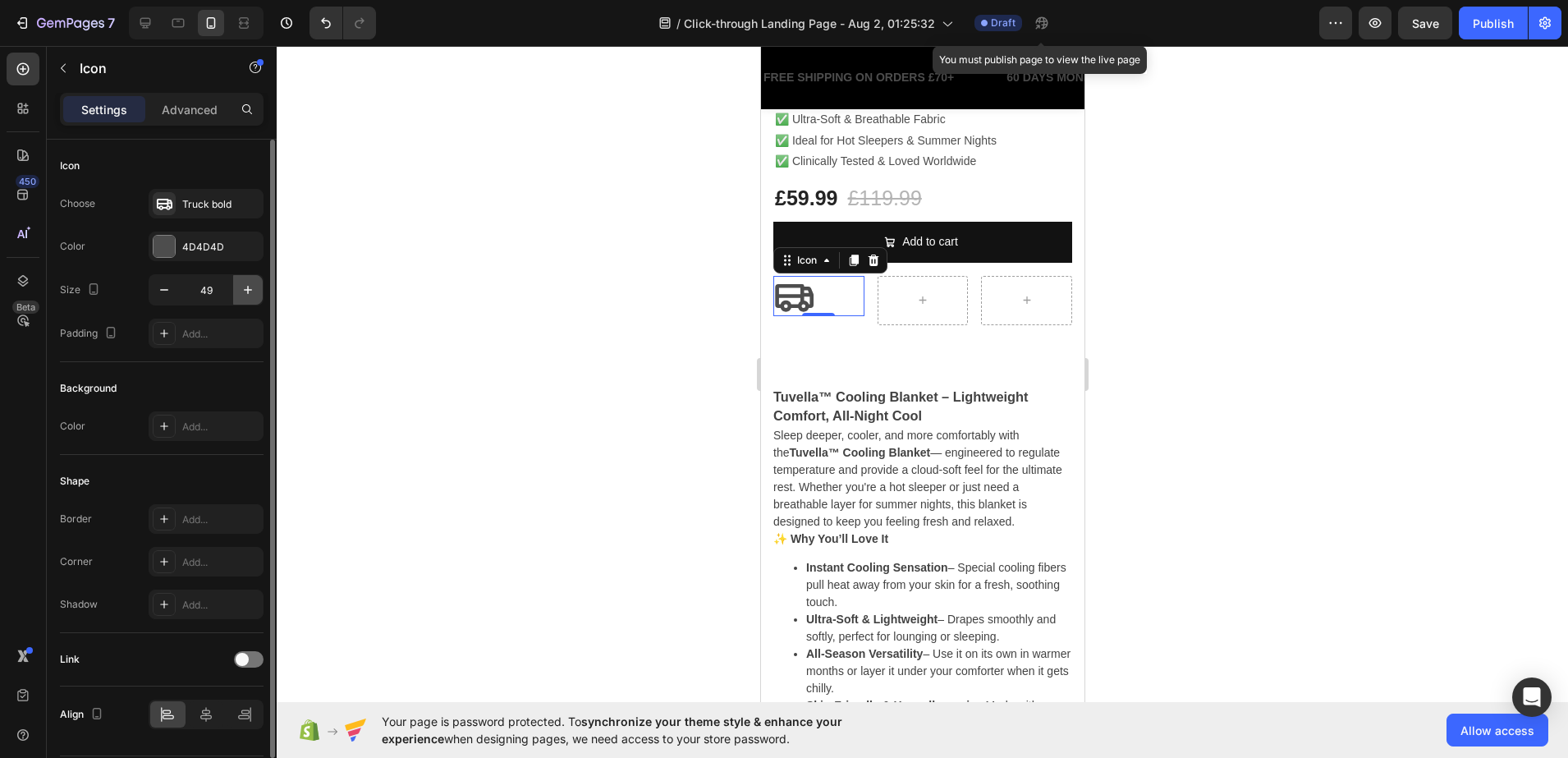 click at bounding box center (248, 290) 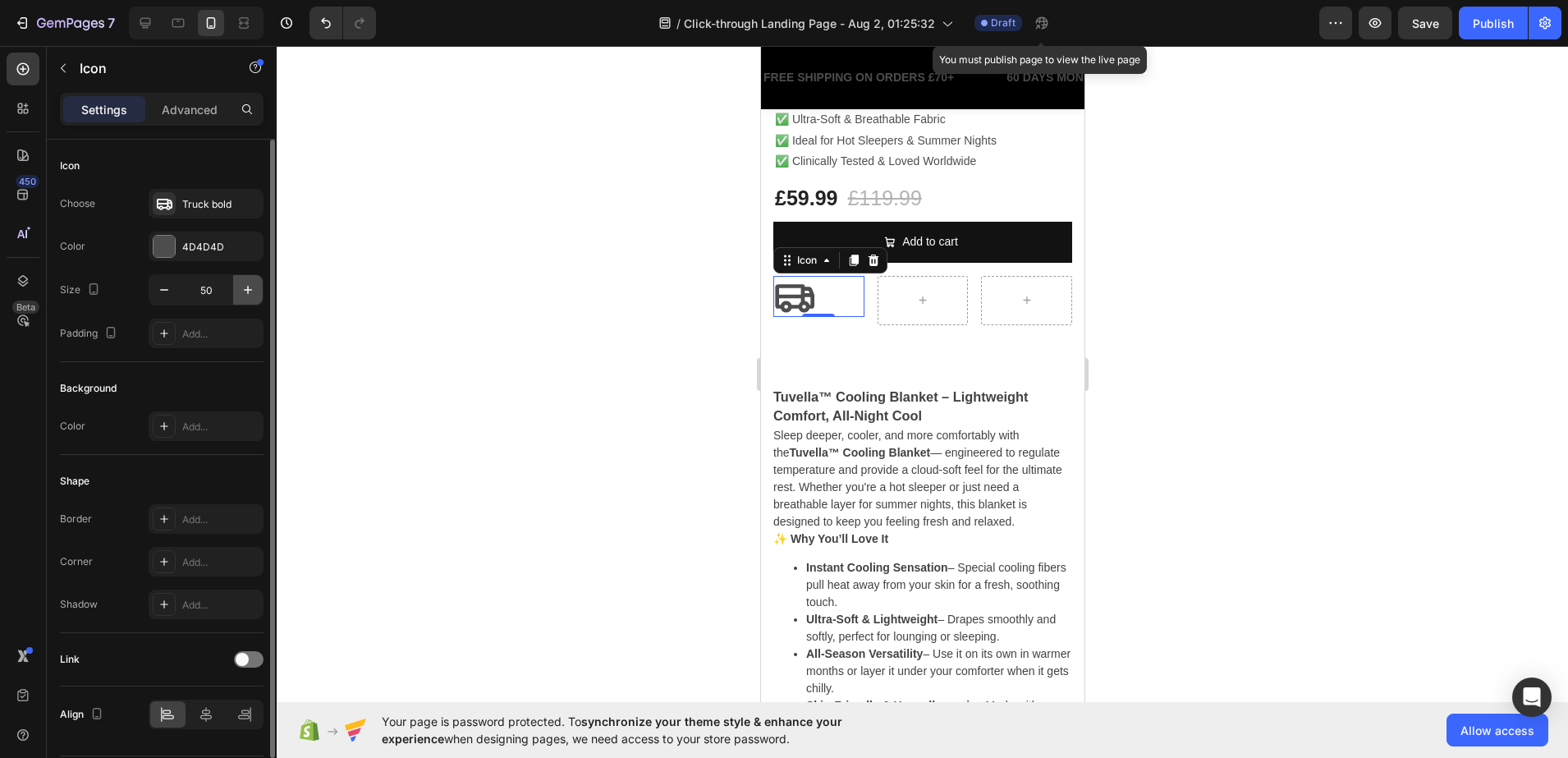 click at bounding box center (248, 290) 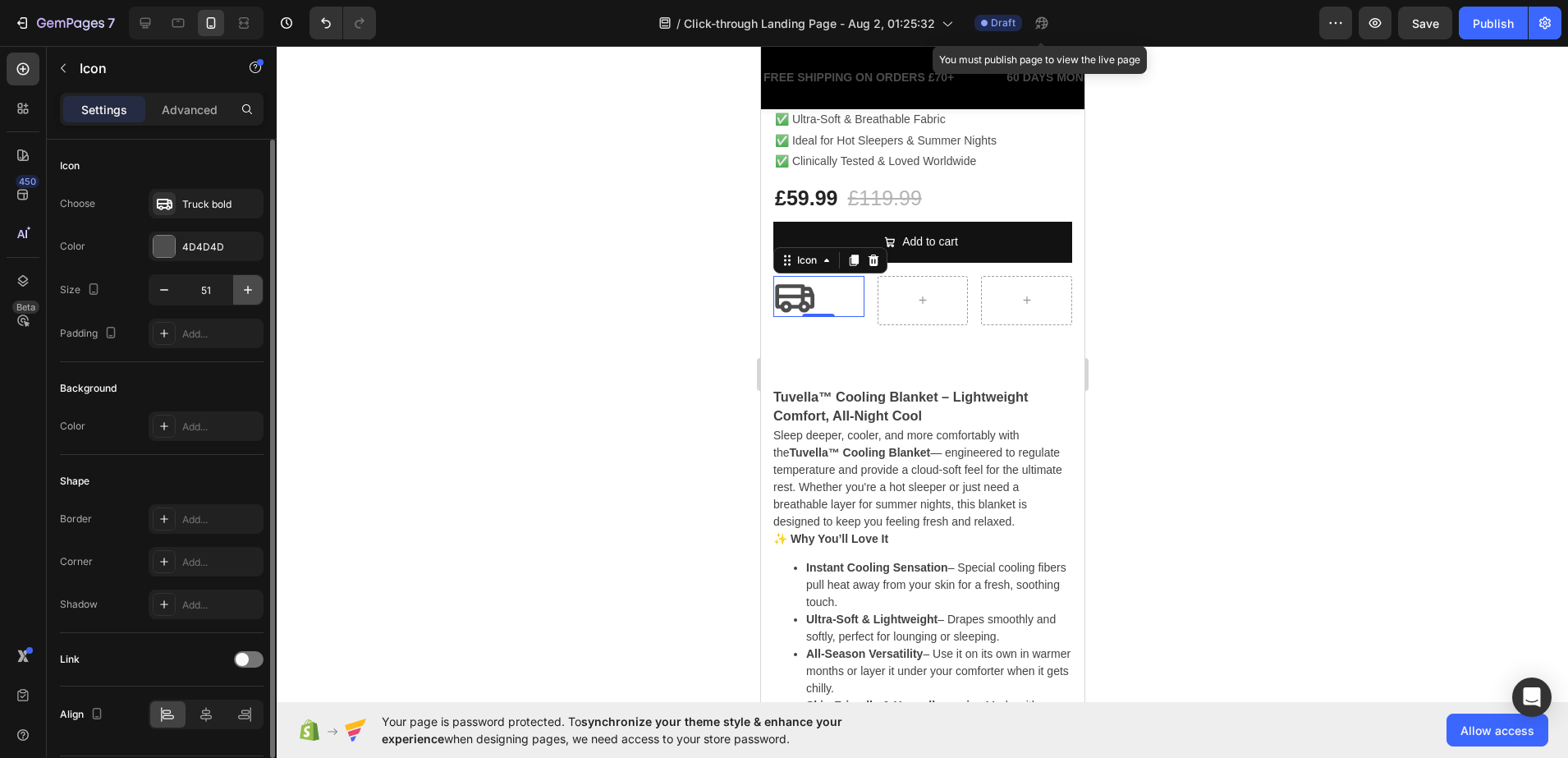 click at bounding box center (248, 290) 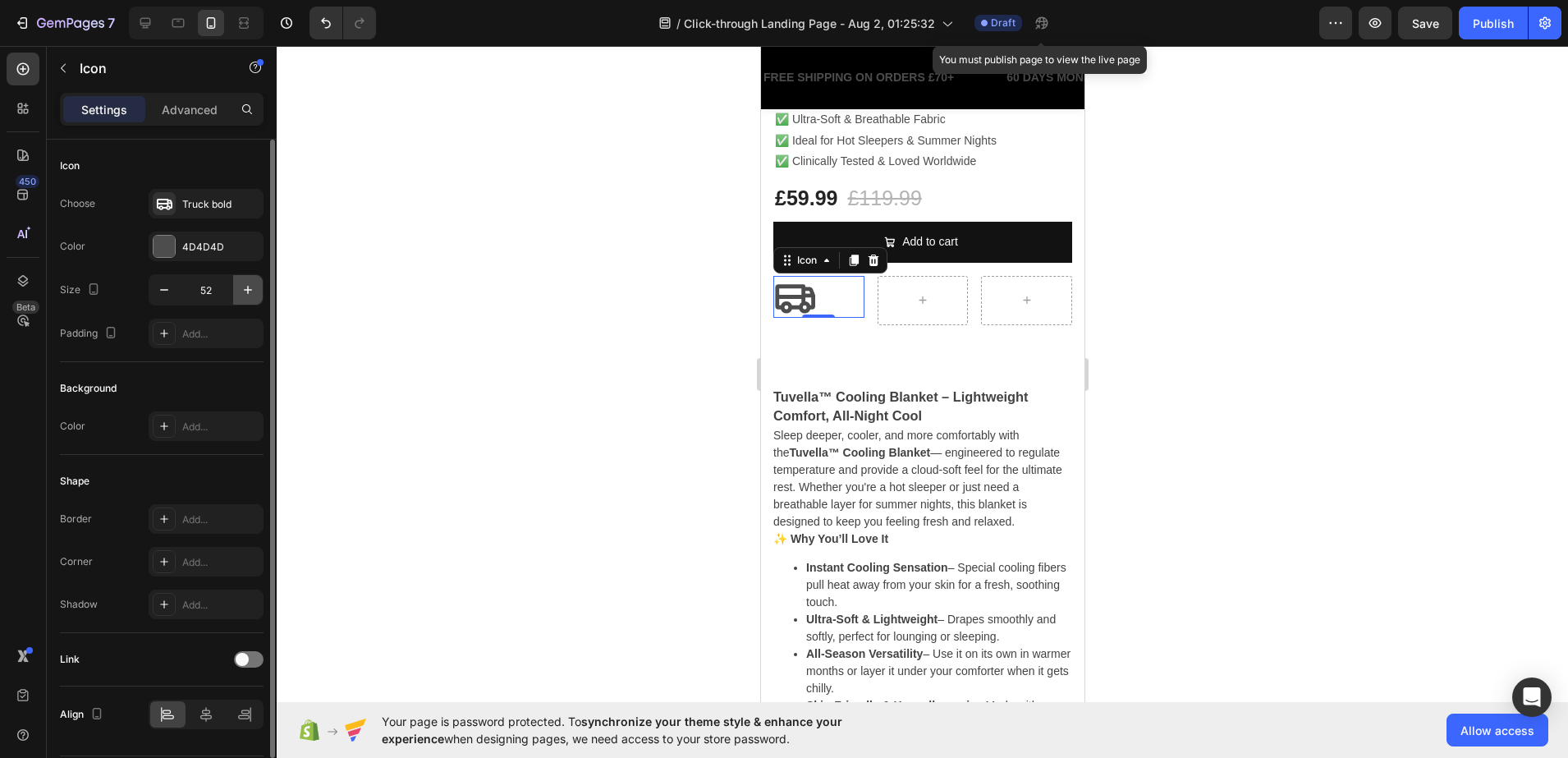 click at bounding box center [248, 290] 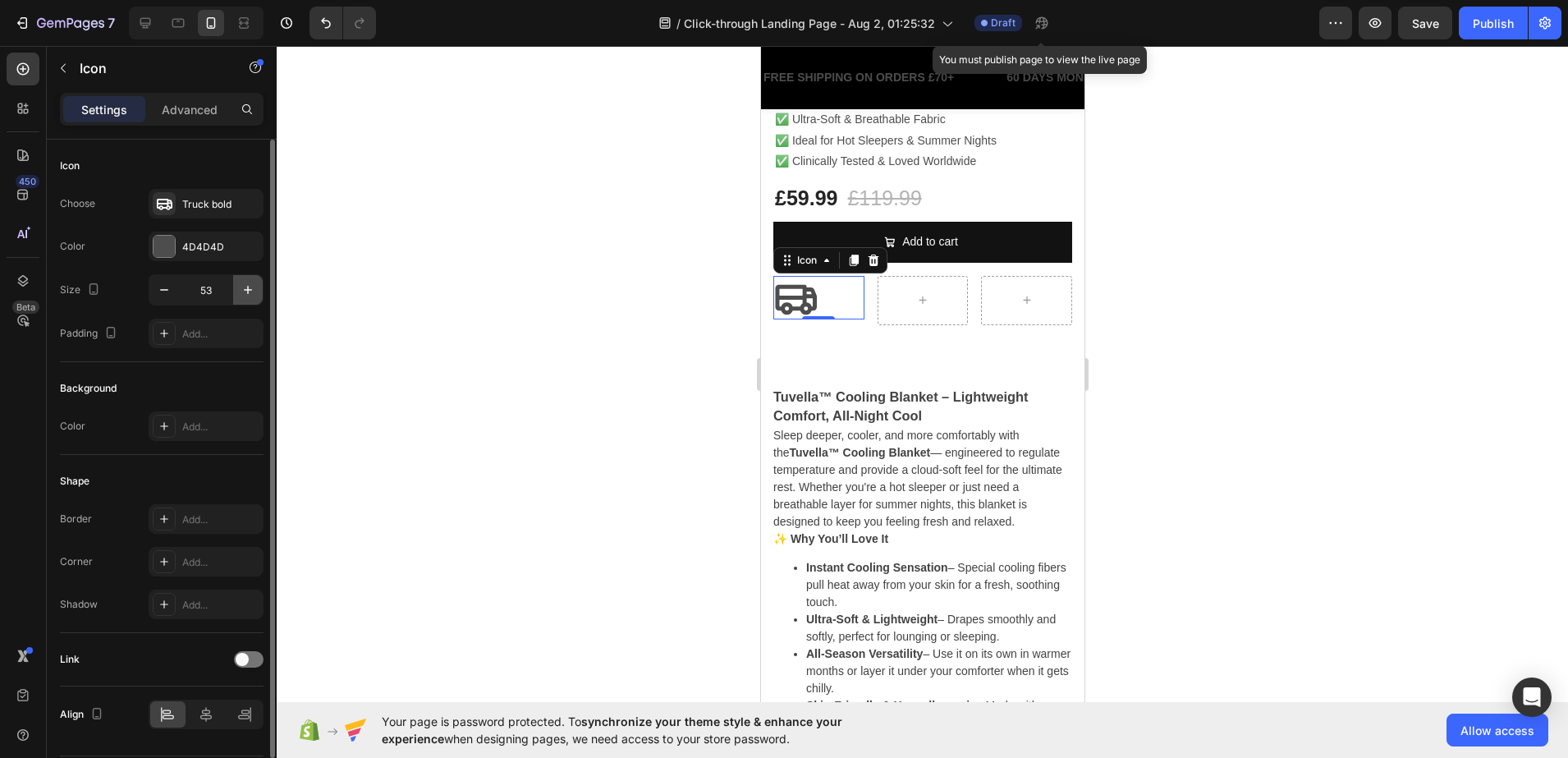 click at bounding box center [248, 290] 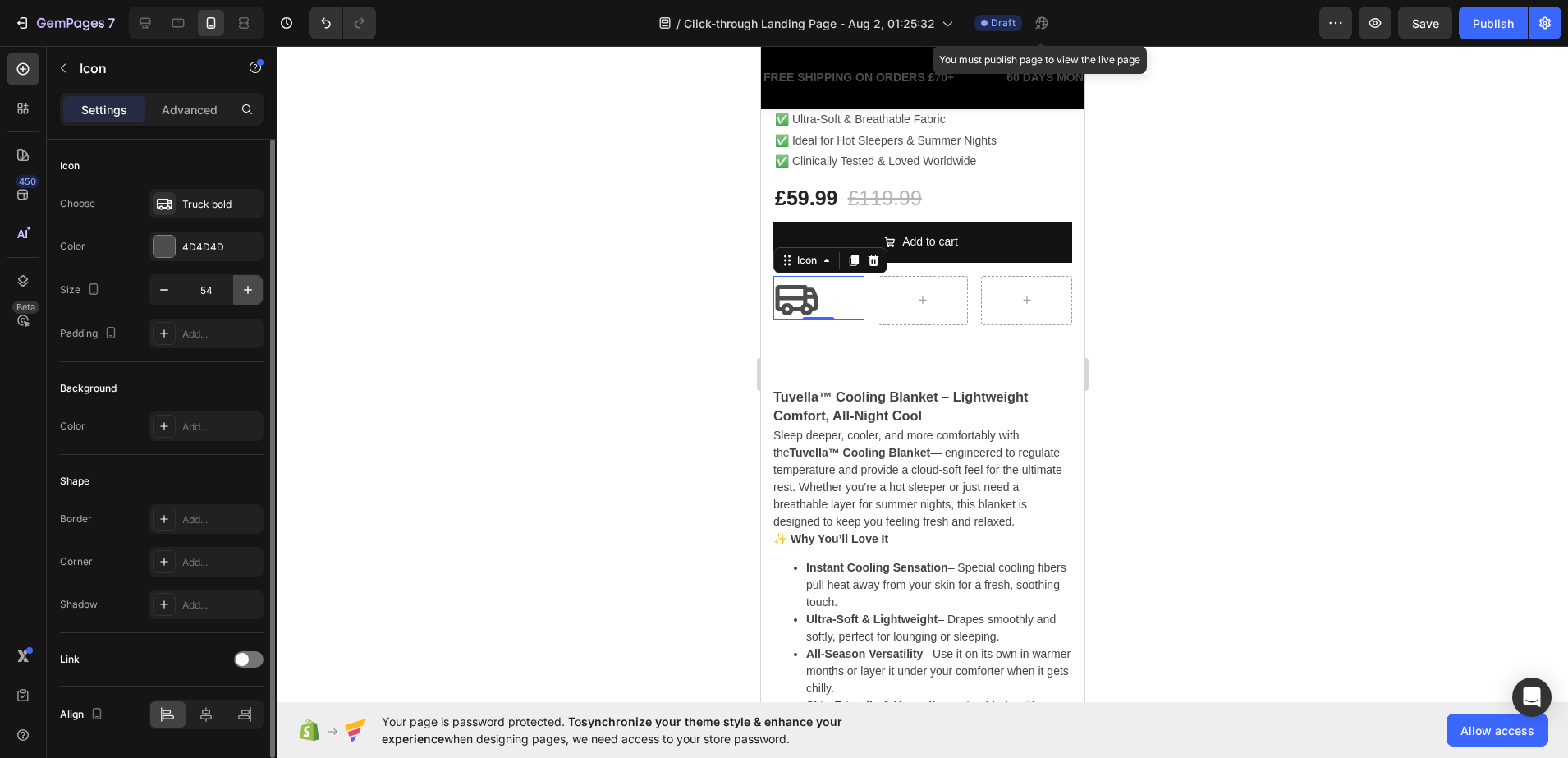 click at bounding box center (248, 290) 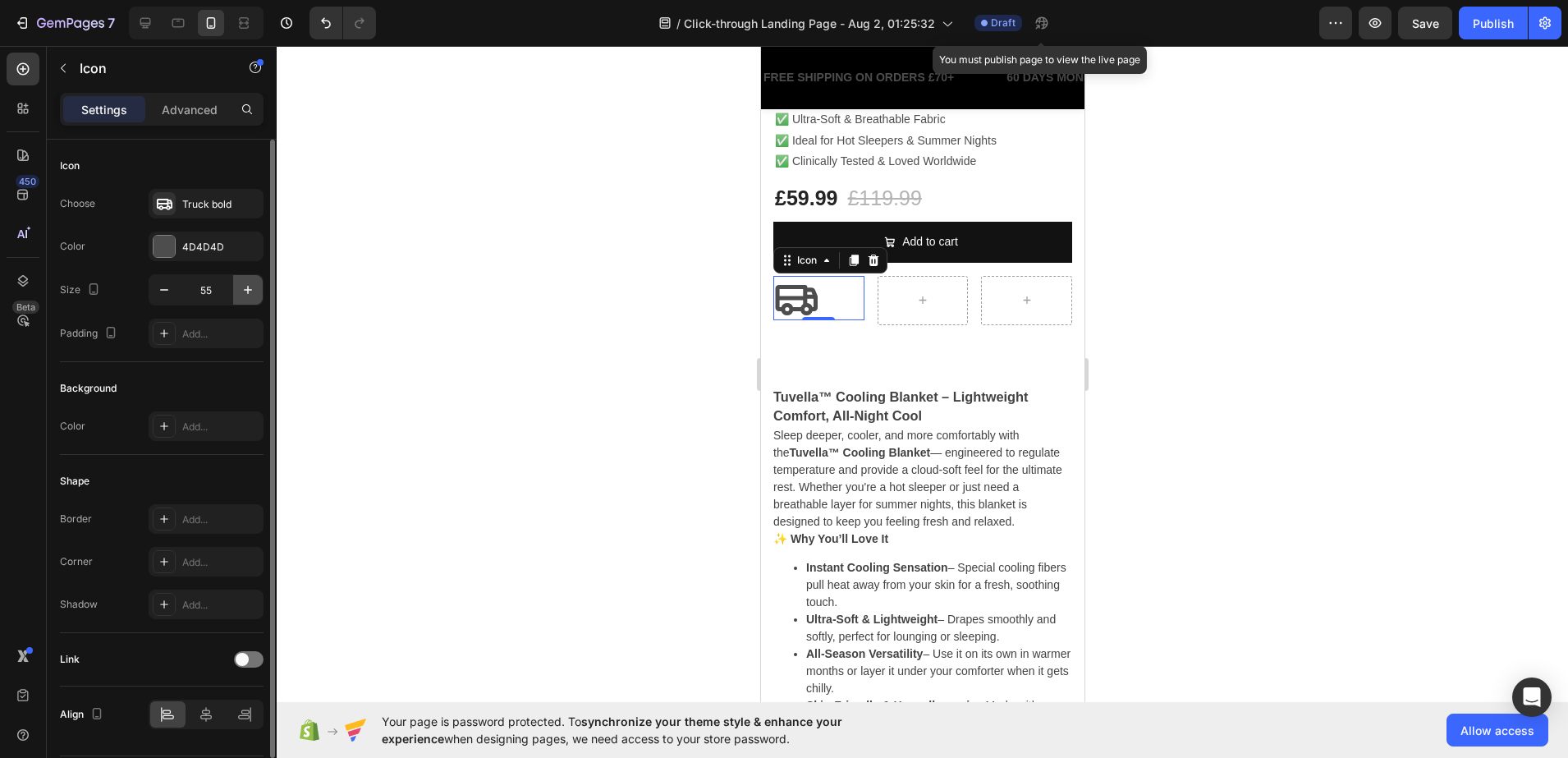 click at bounding box center (248, 290) 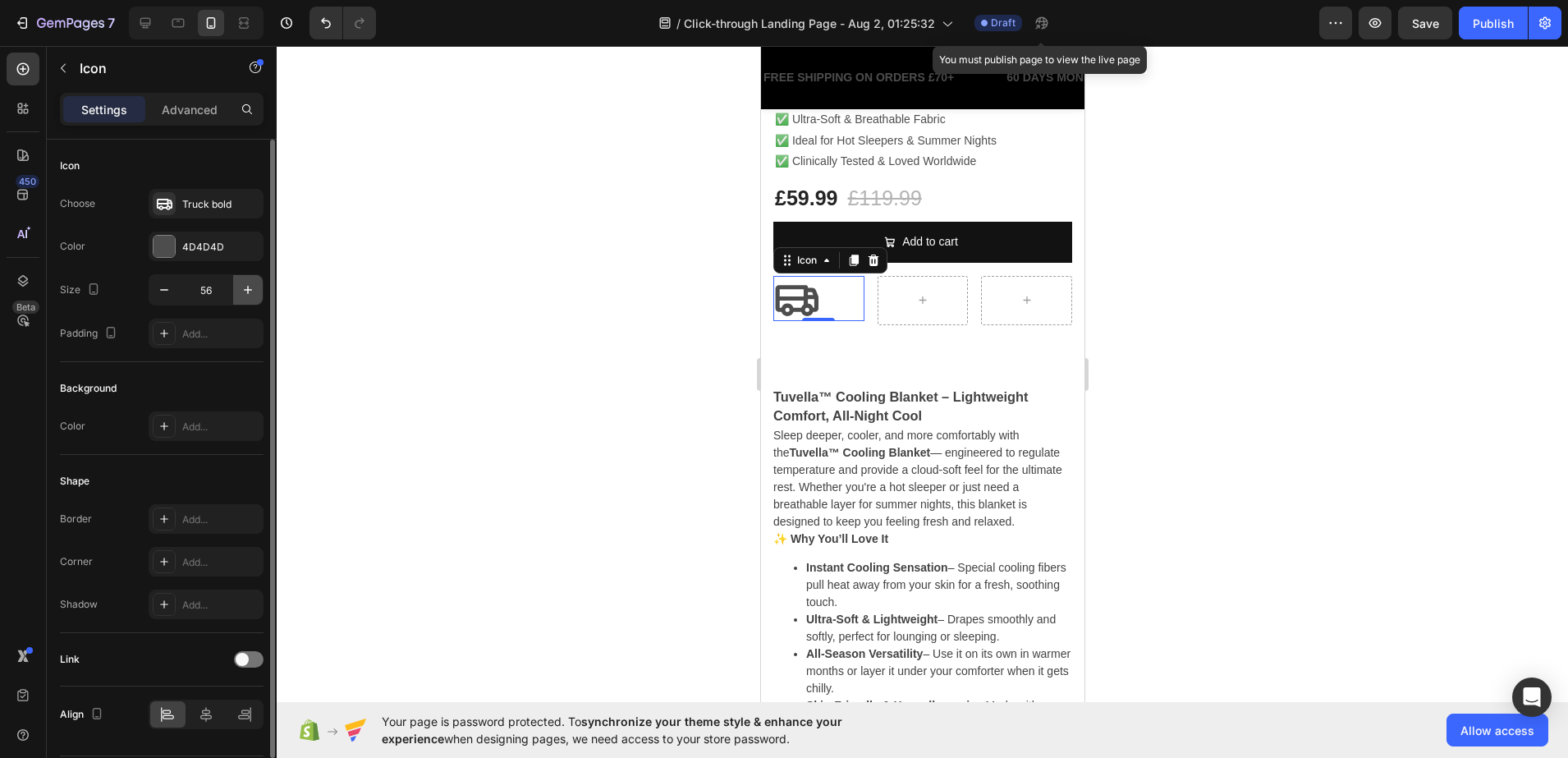 click at bounding box center [248, 290] 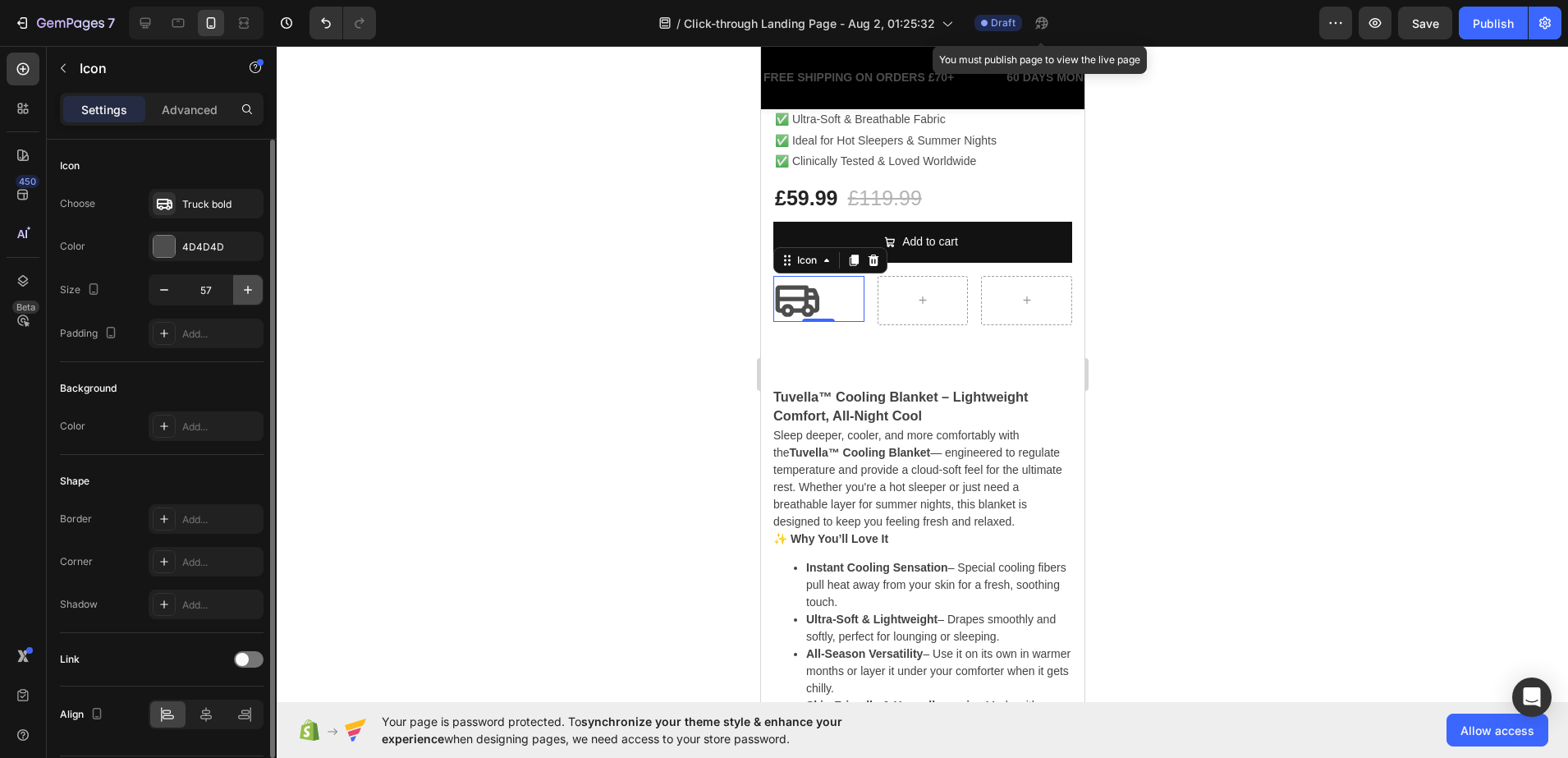 click at bounding box center [248, 290] 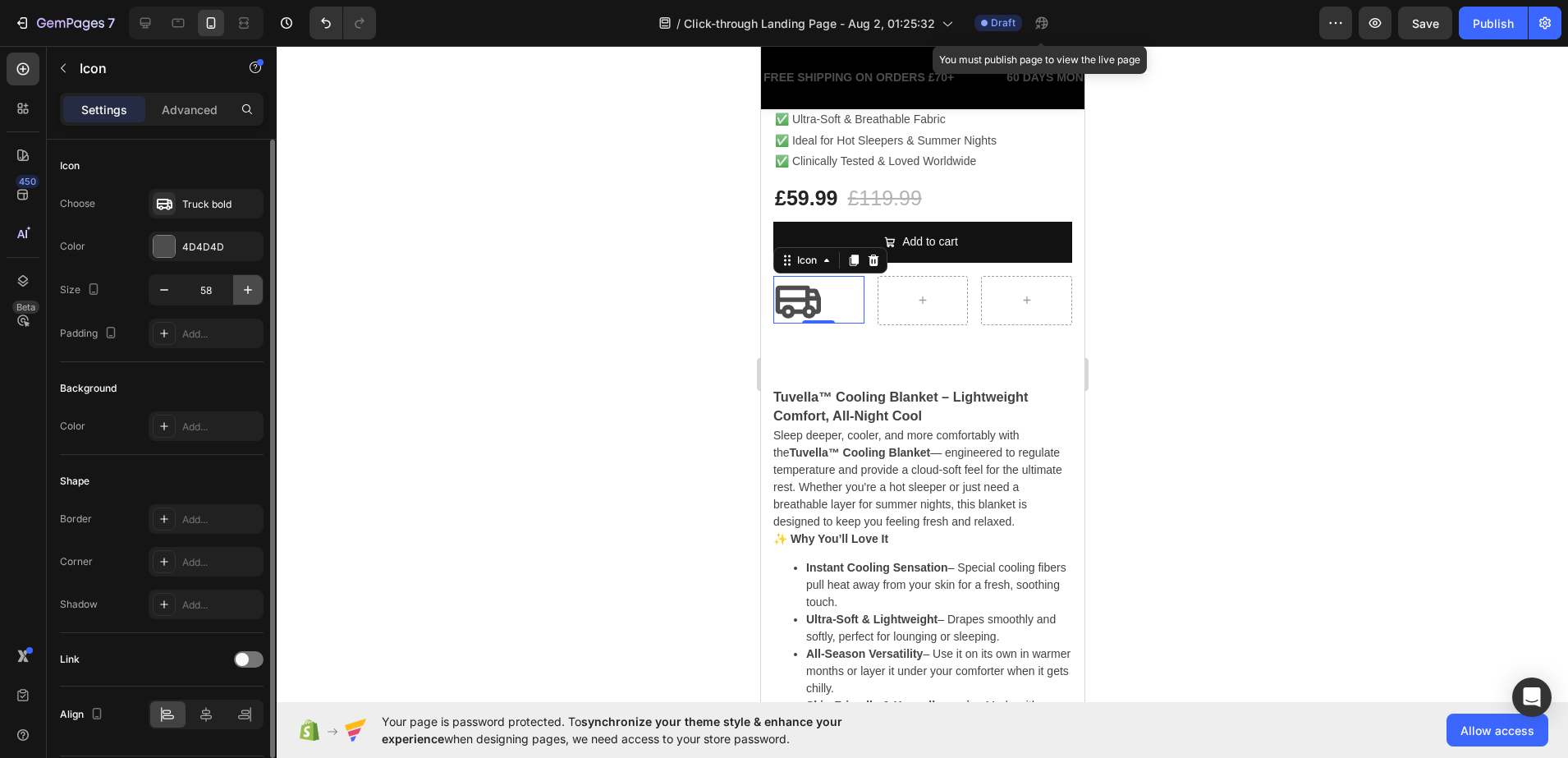 click at bounding box center (248, 290) 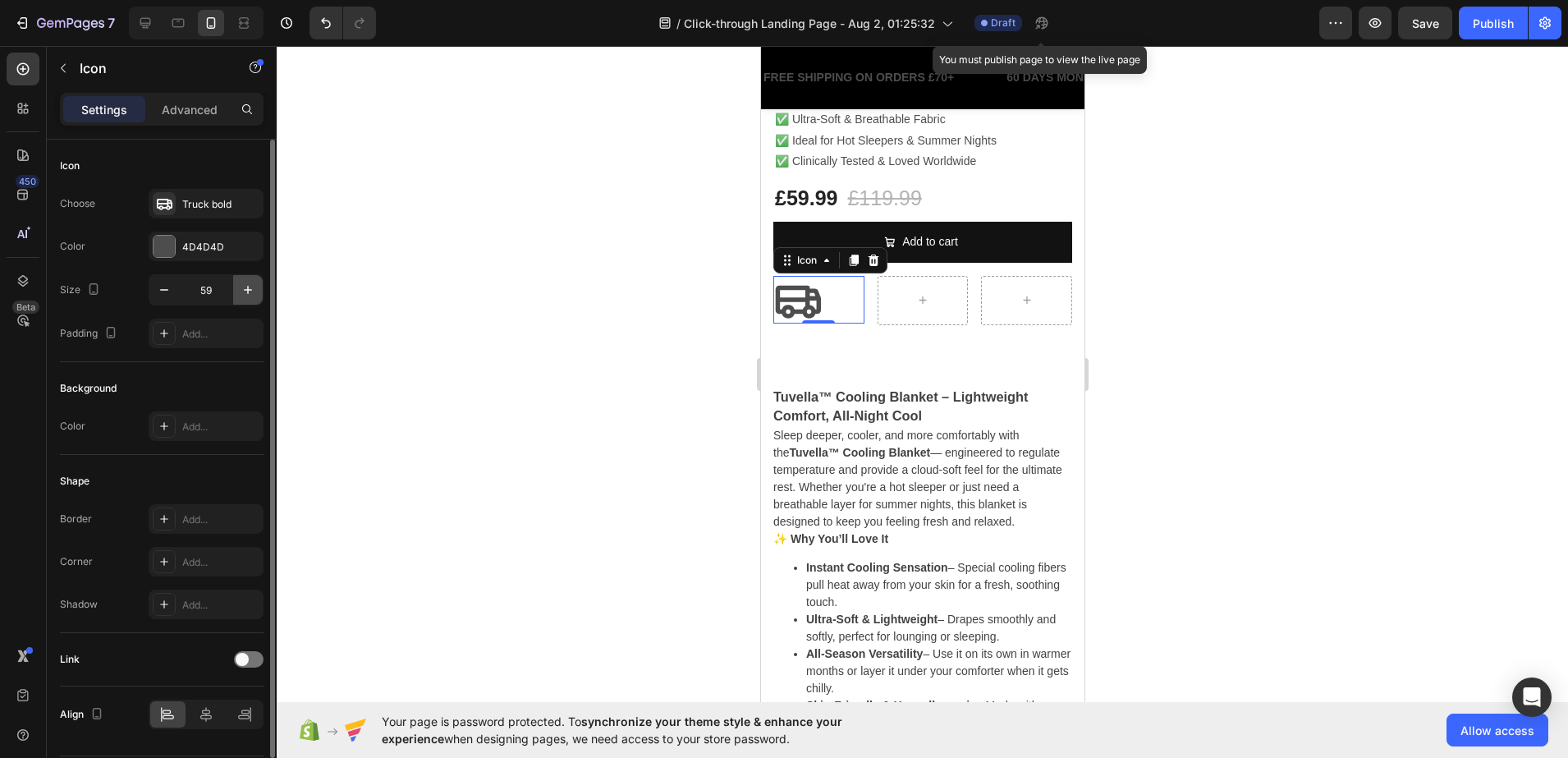 click at bounding box center [248, 290] 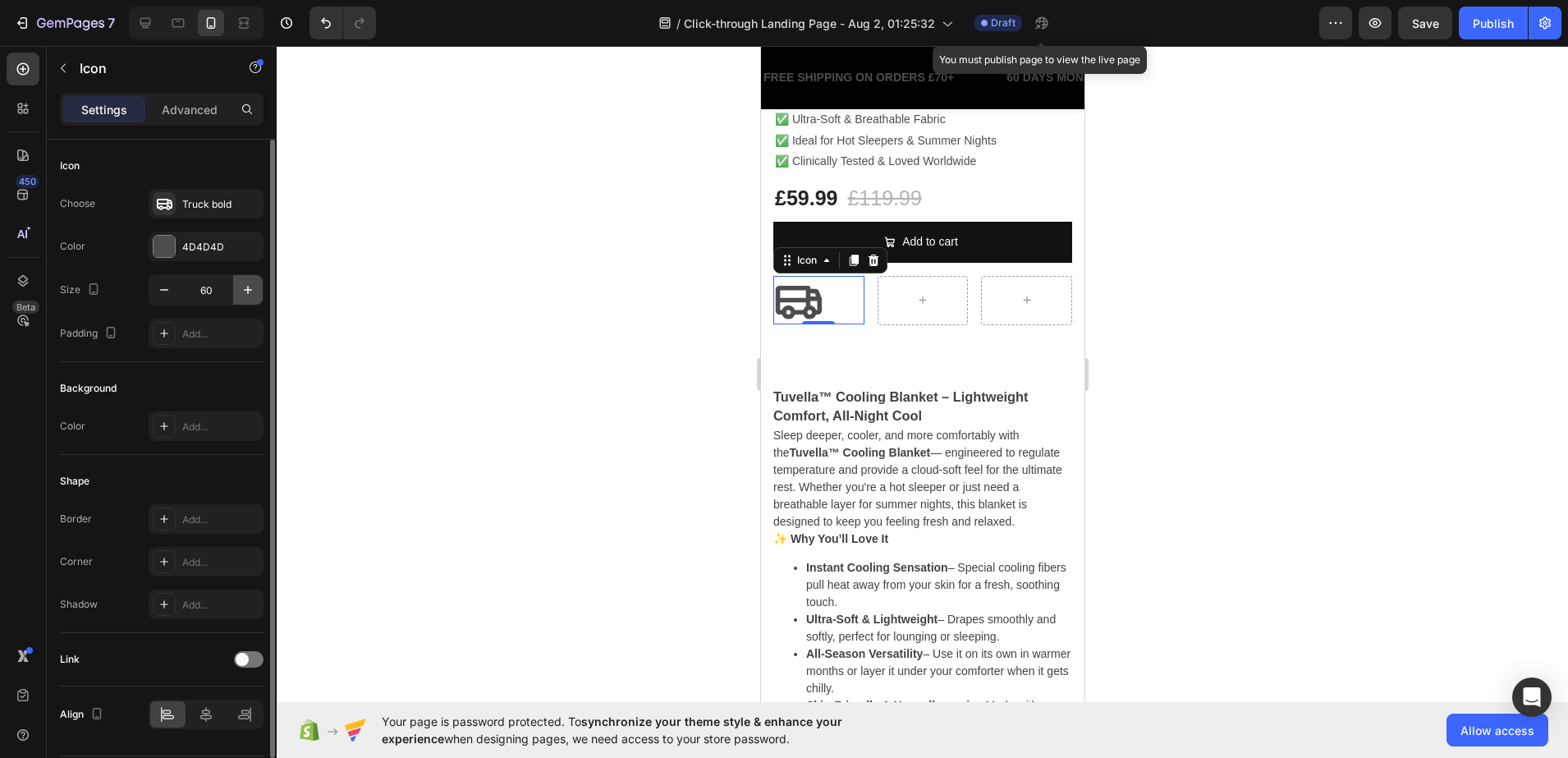 click at bounding box center (248, 290) 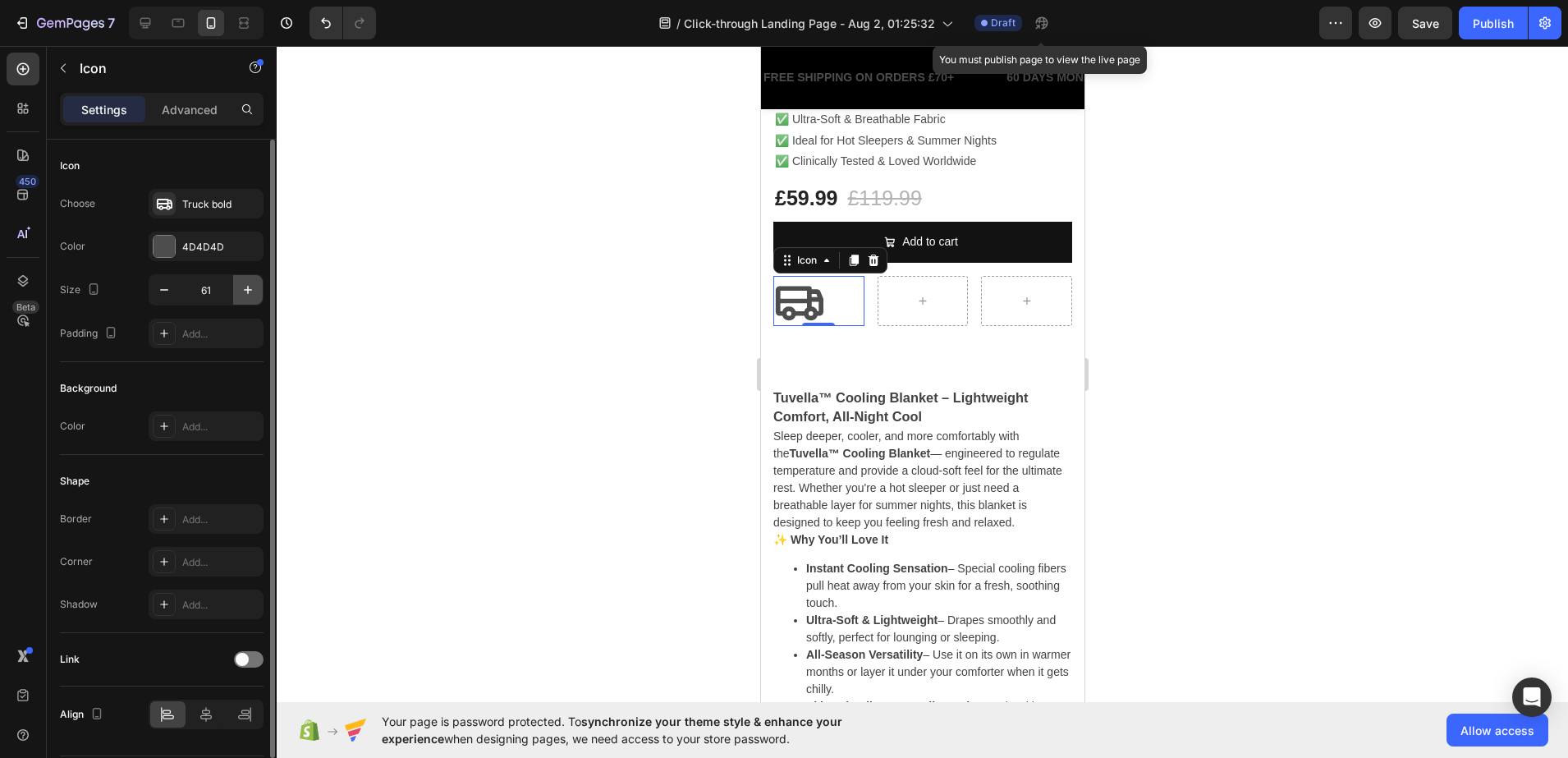 click at bounding box center [248, 290] 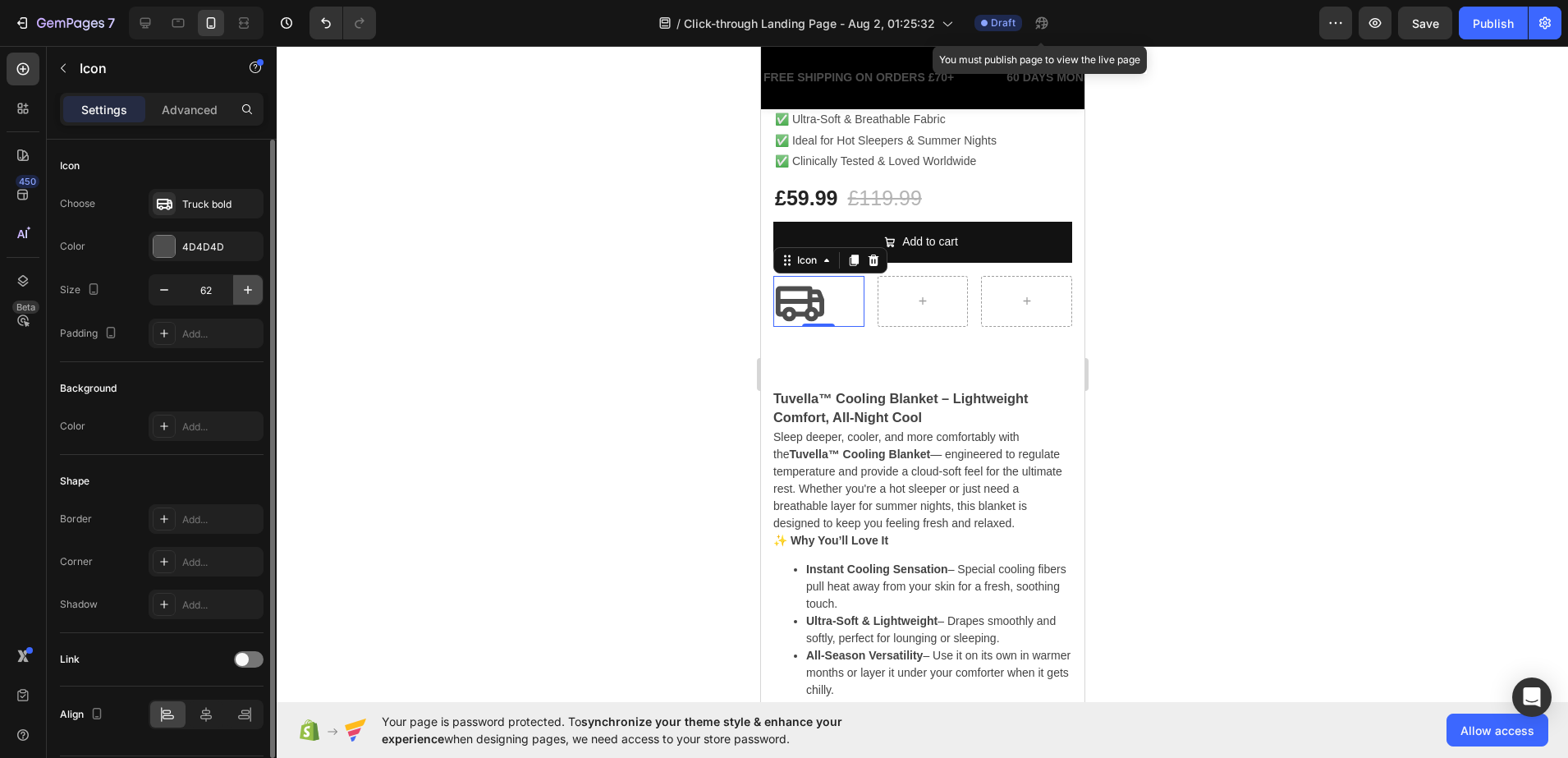 click at bounding box center [248, 290] 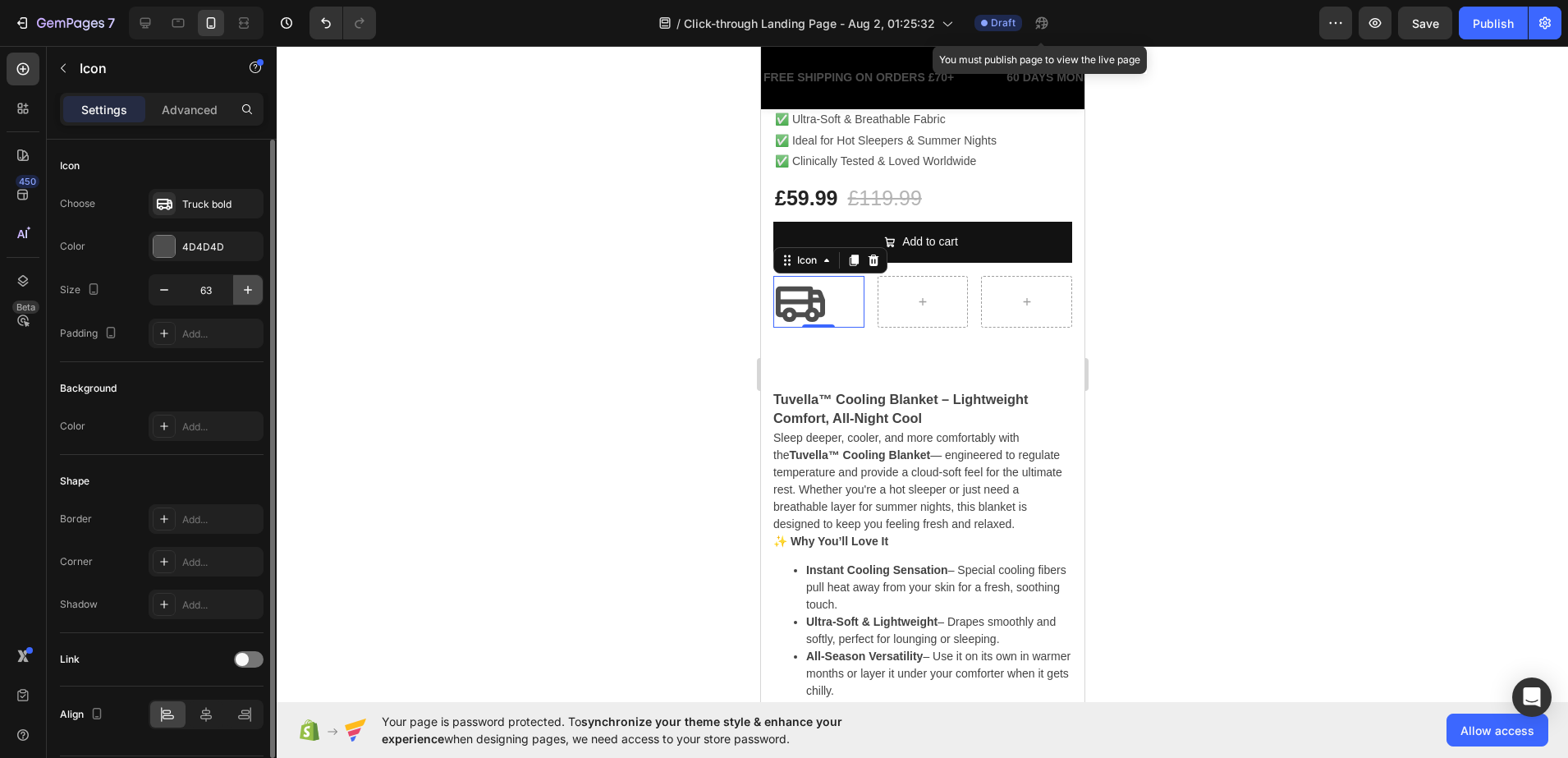 click at bounding box center [248, 290] 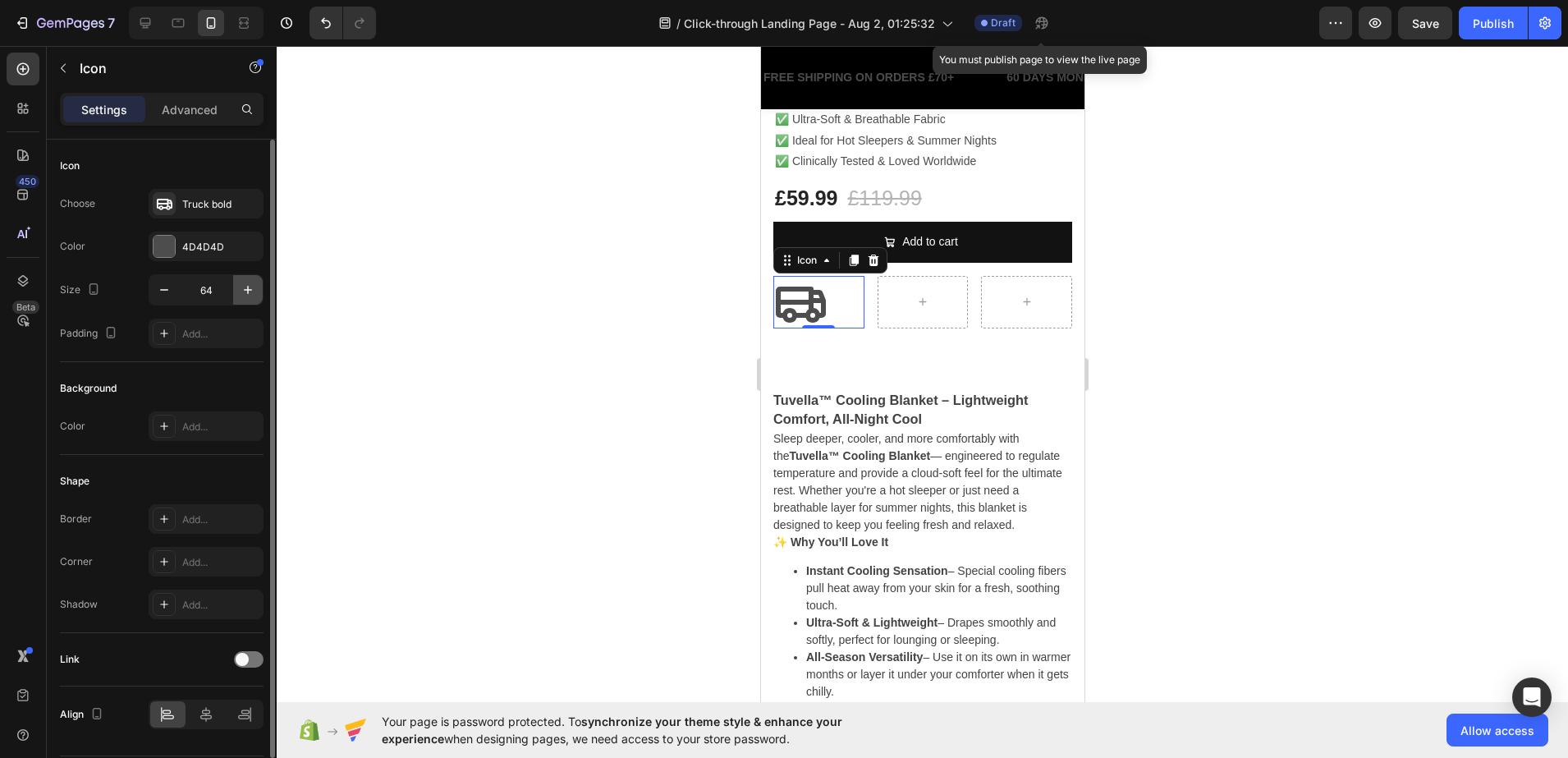 click at bounding box center (248, 290) 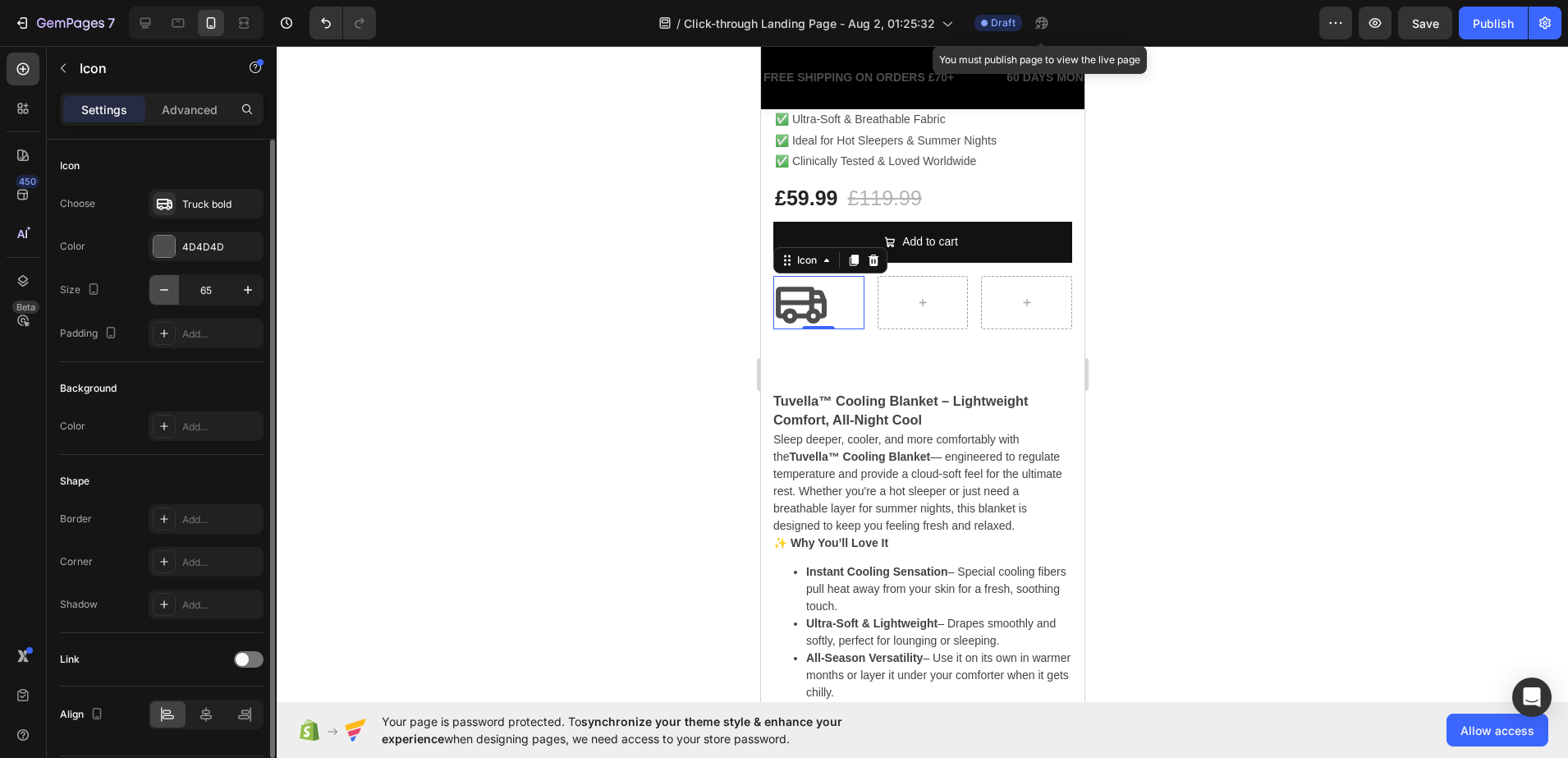 click 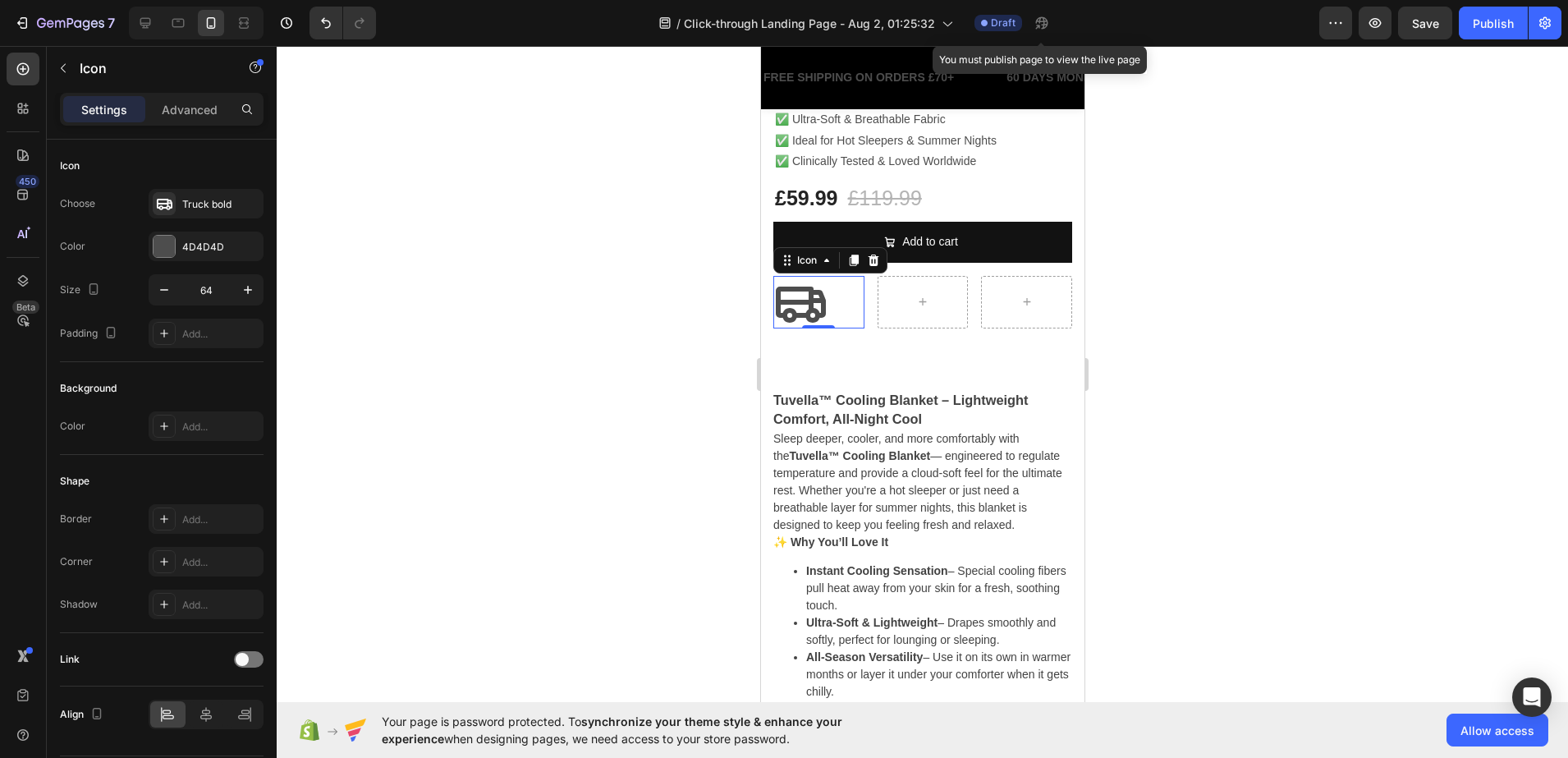 click 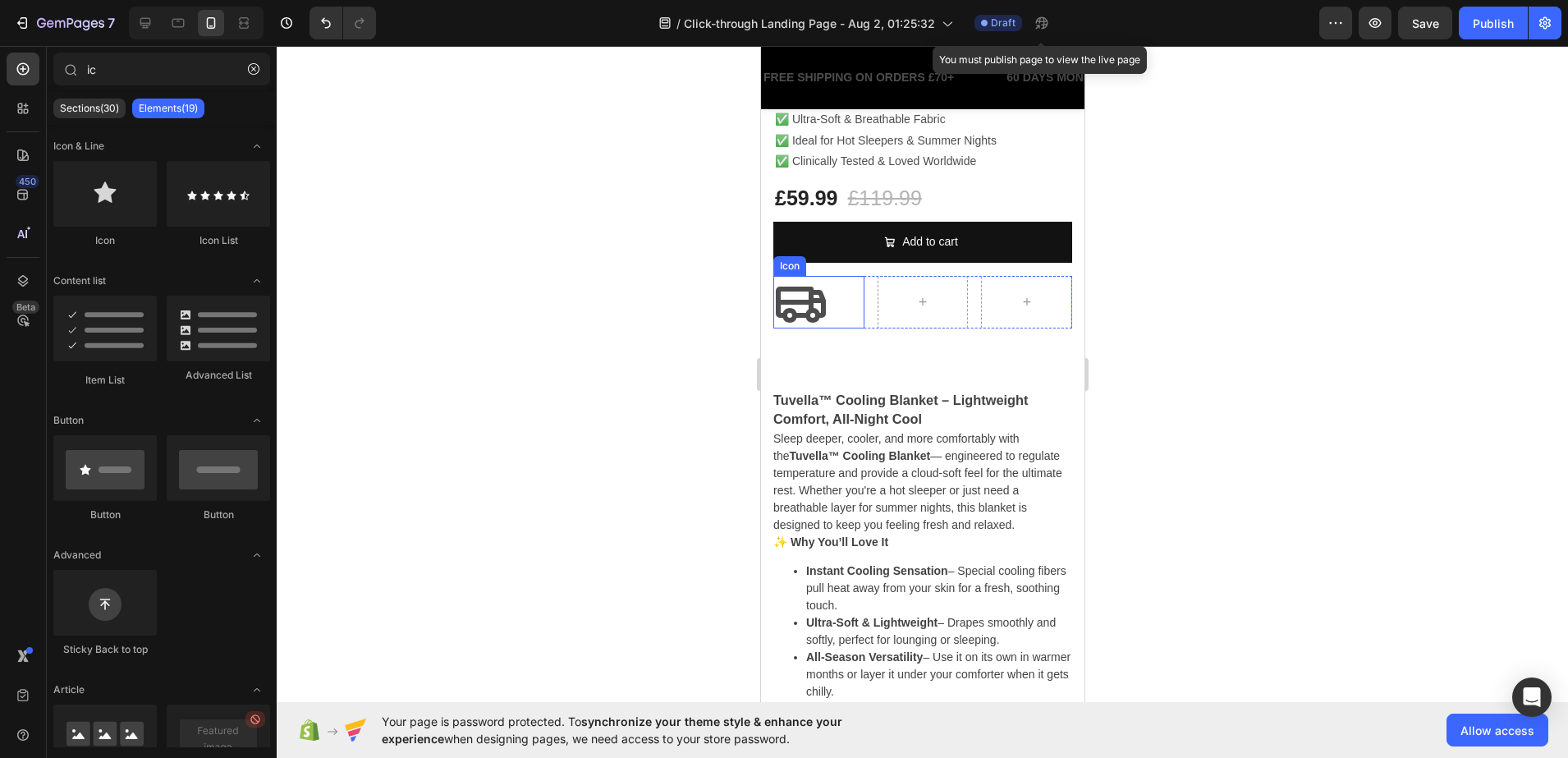 click 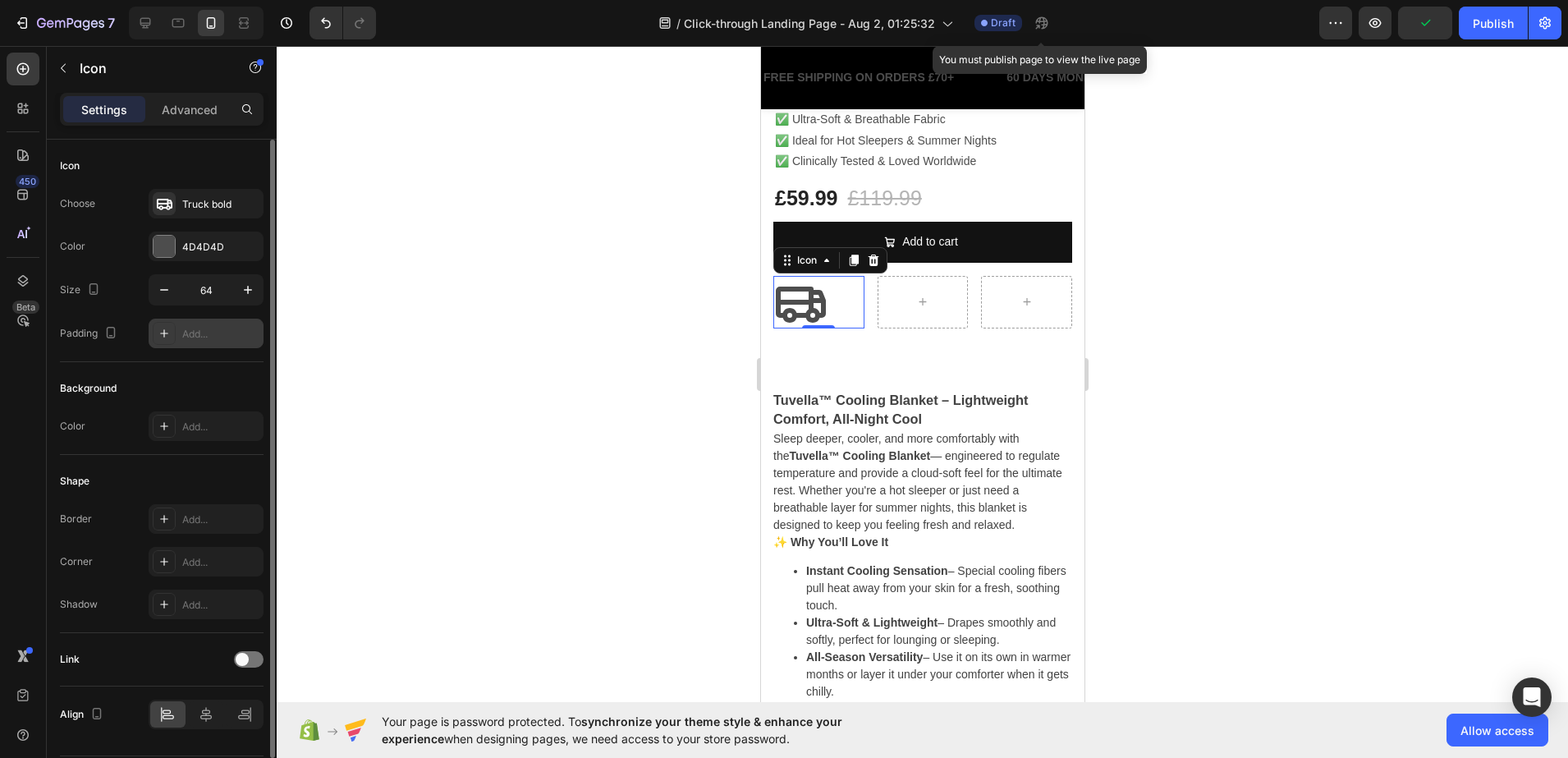 click on "Add..." at bounding box center [206, 333] 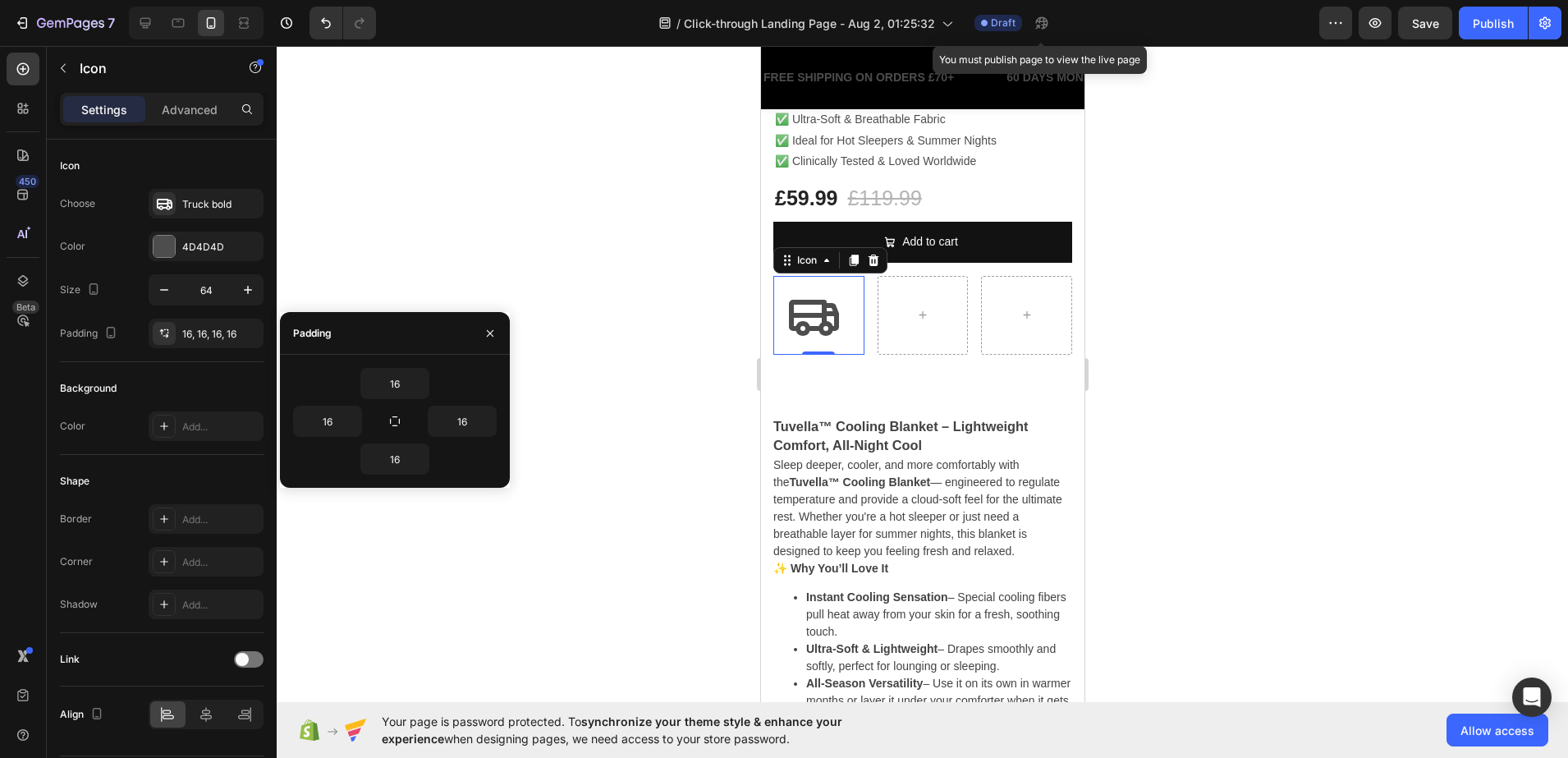 click 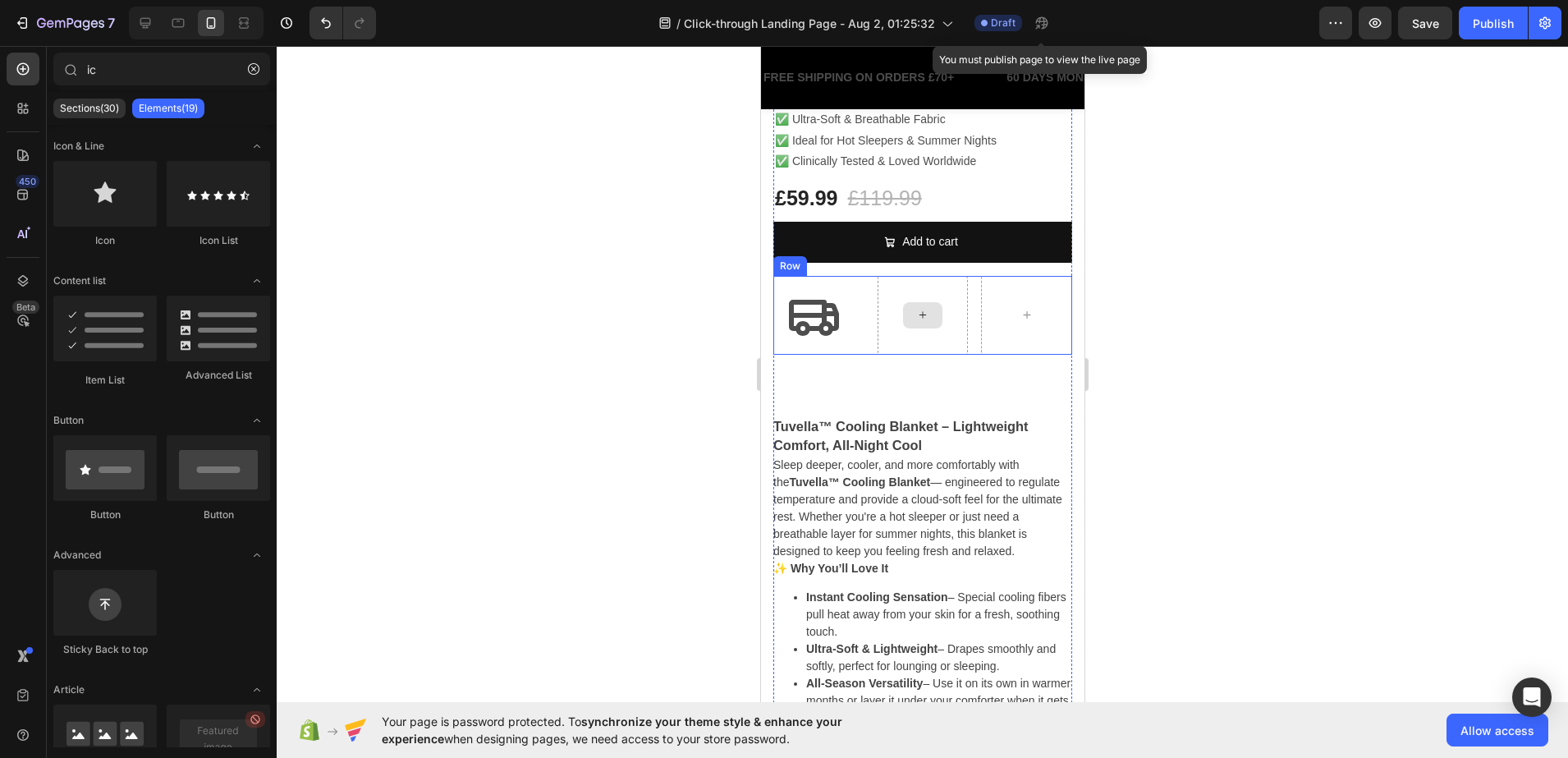 click 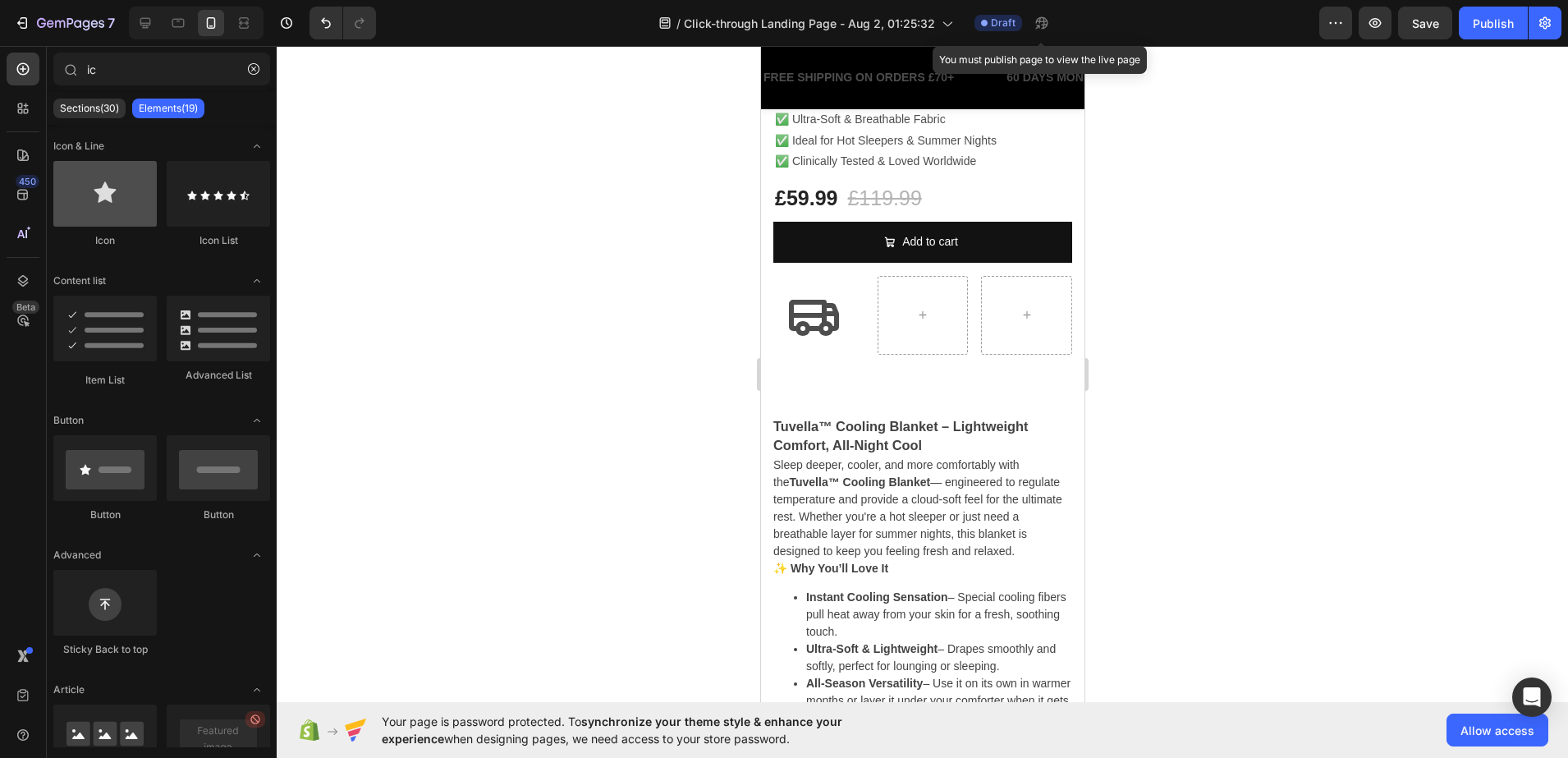 click at bounding box center (105, 194) 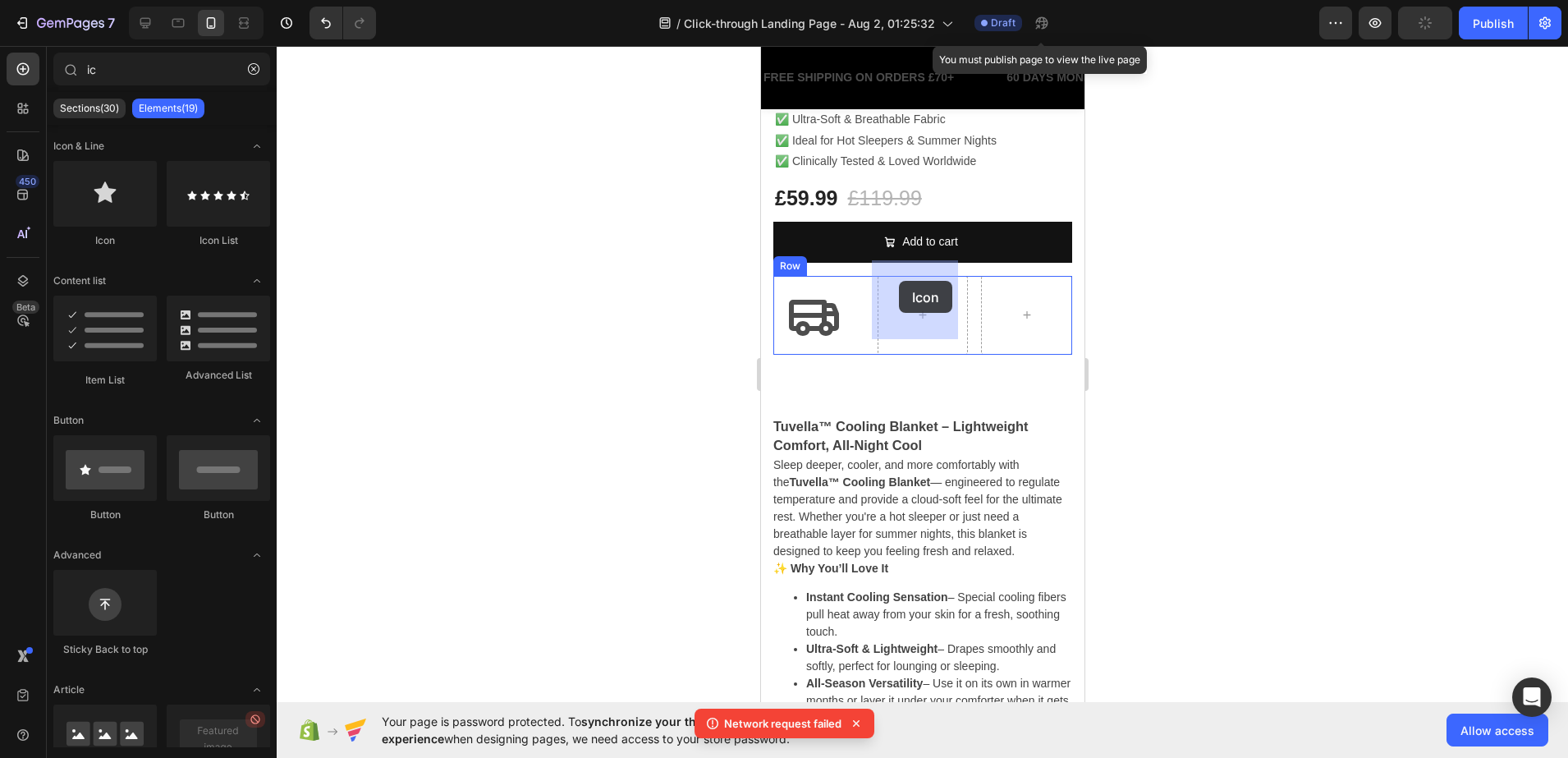 drag, startPoint x: 1139, startPoint y: 241, endPoint x: 896, endPoint y: 281, distance: 246.27018 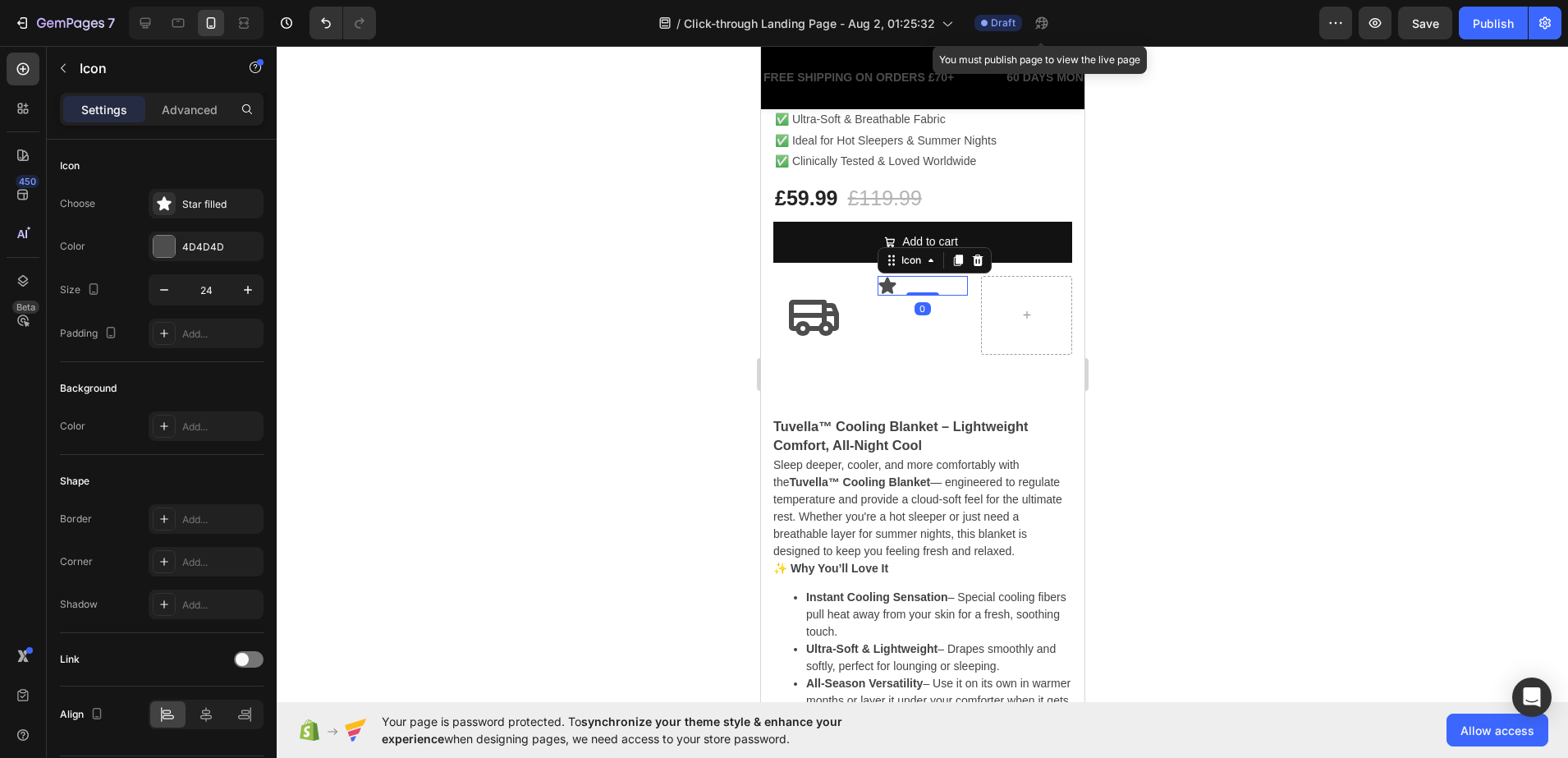 click 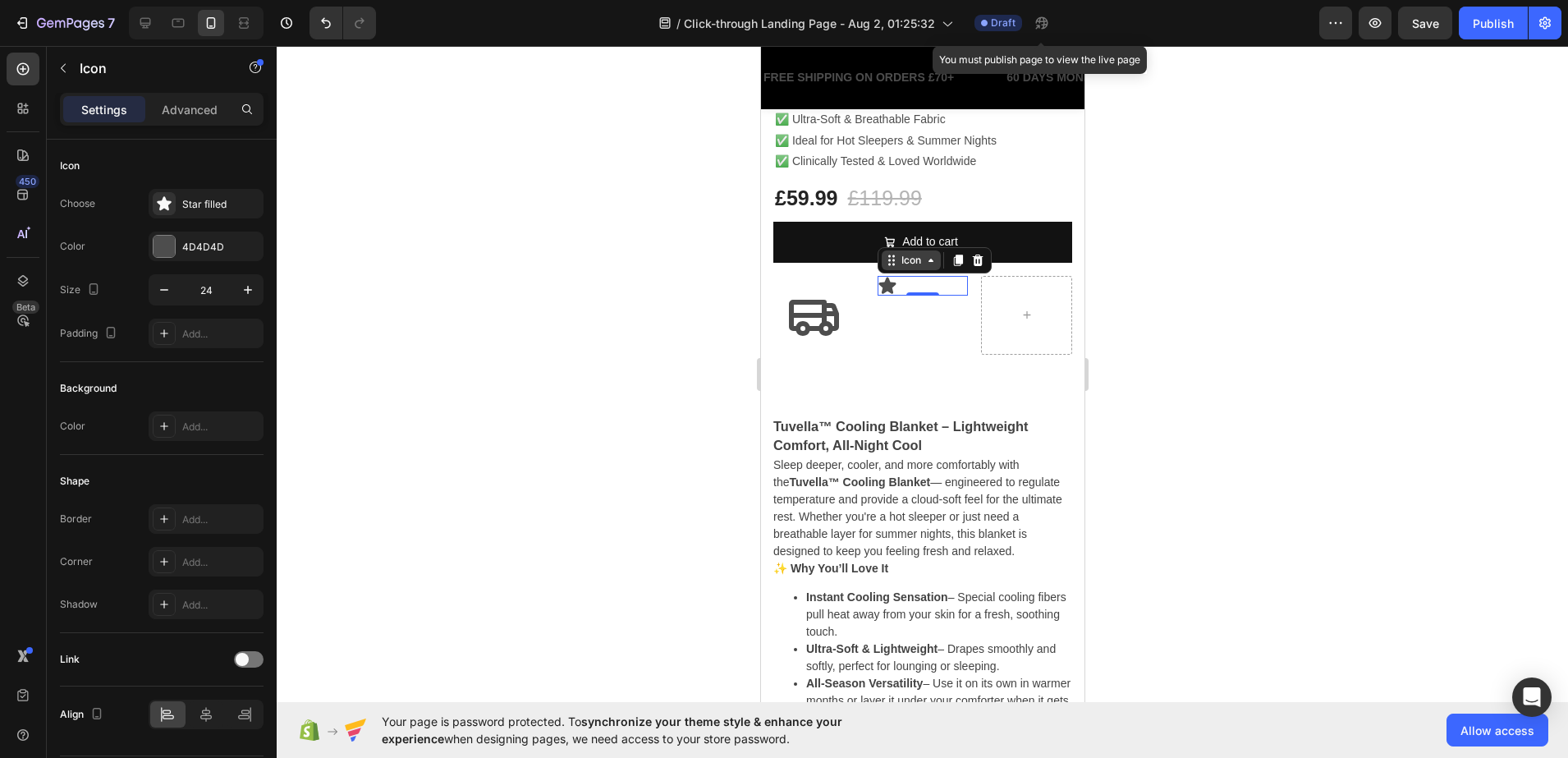click on "Icon" at bounding box center [910, 260] 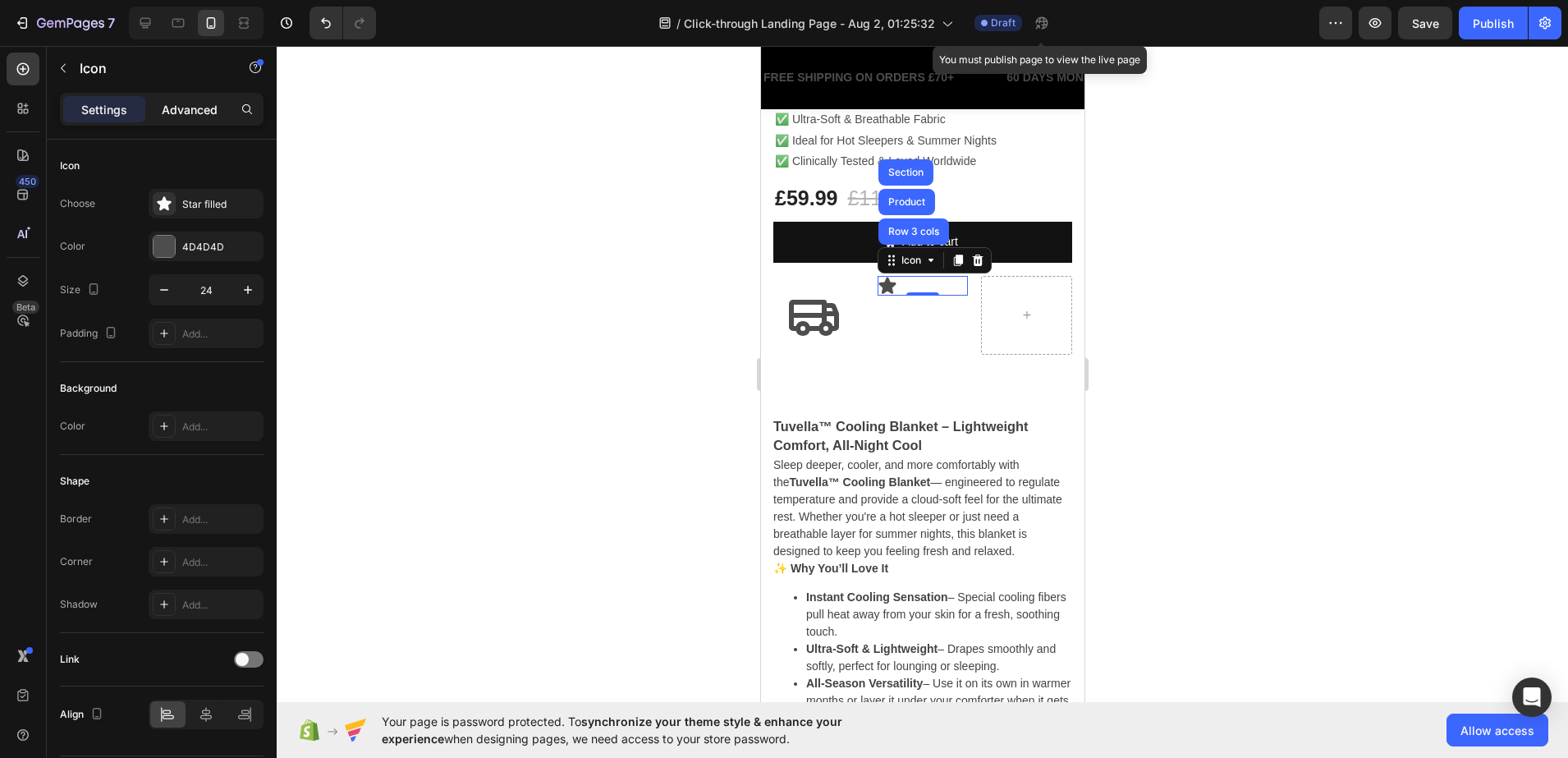 click on "Advanced" 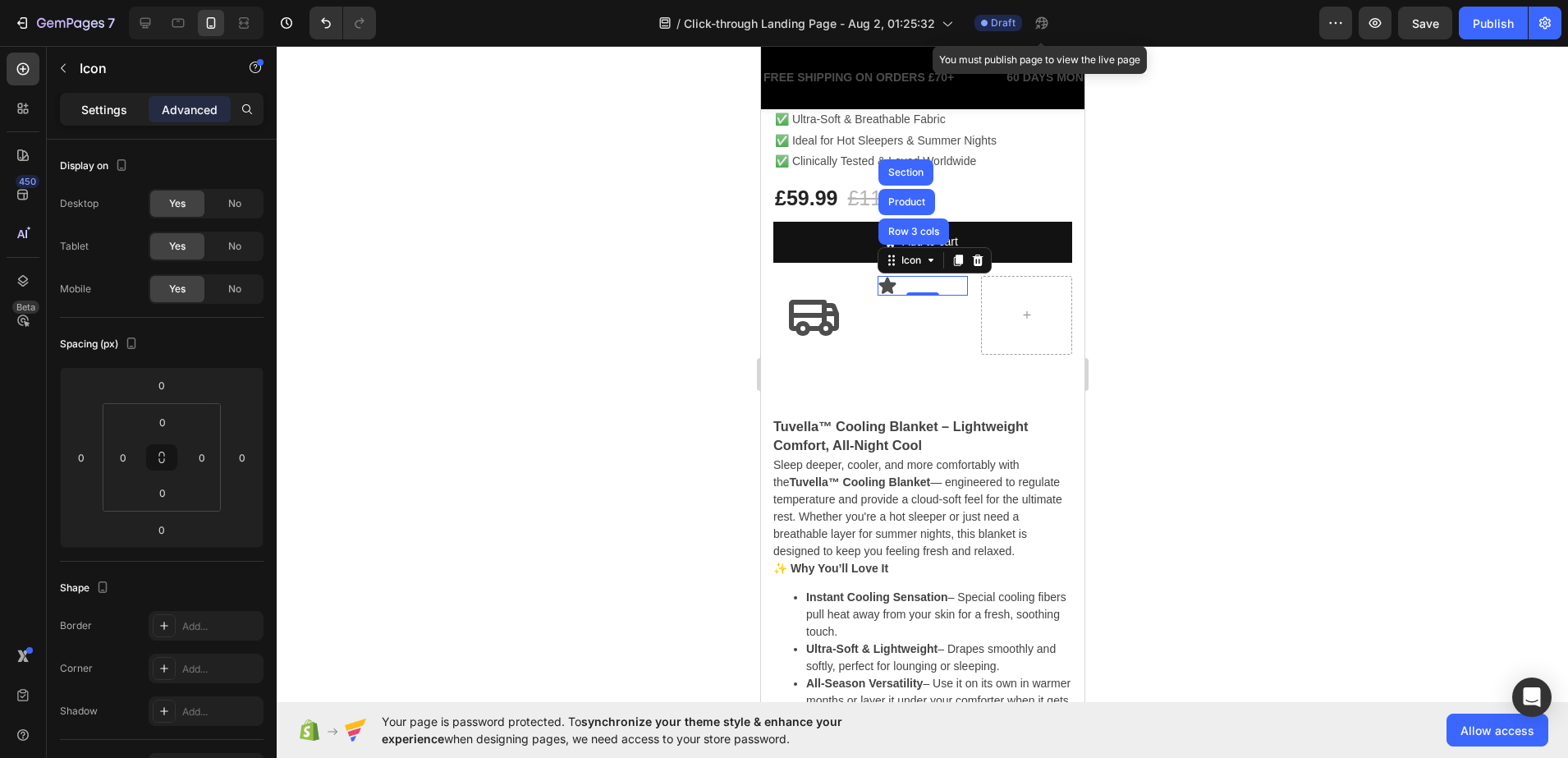 click on "Settings" at bounding box center (104, 109) 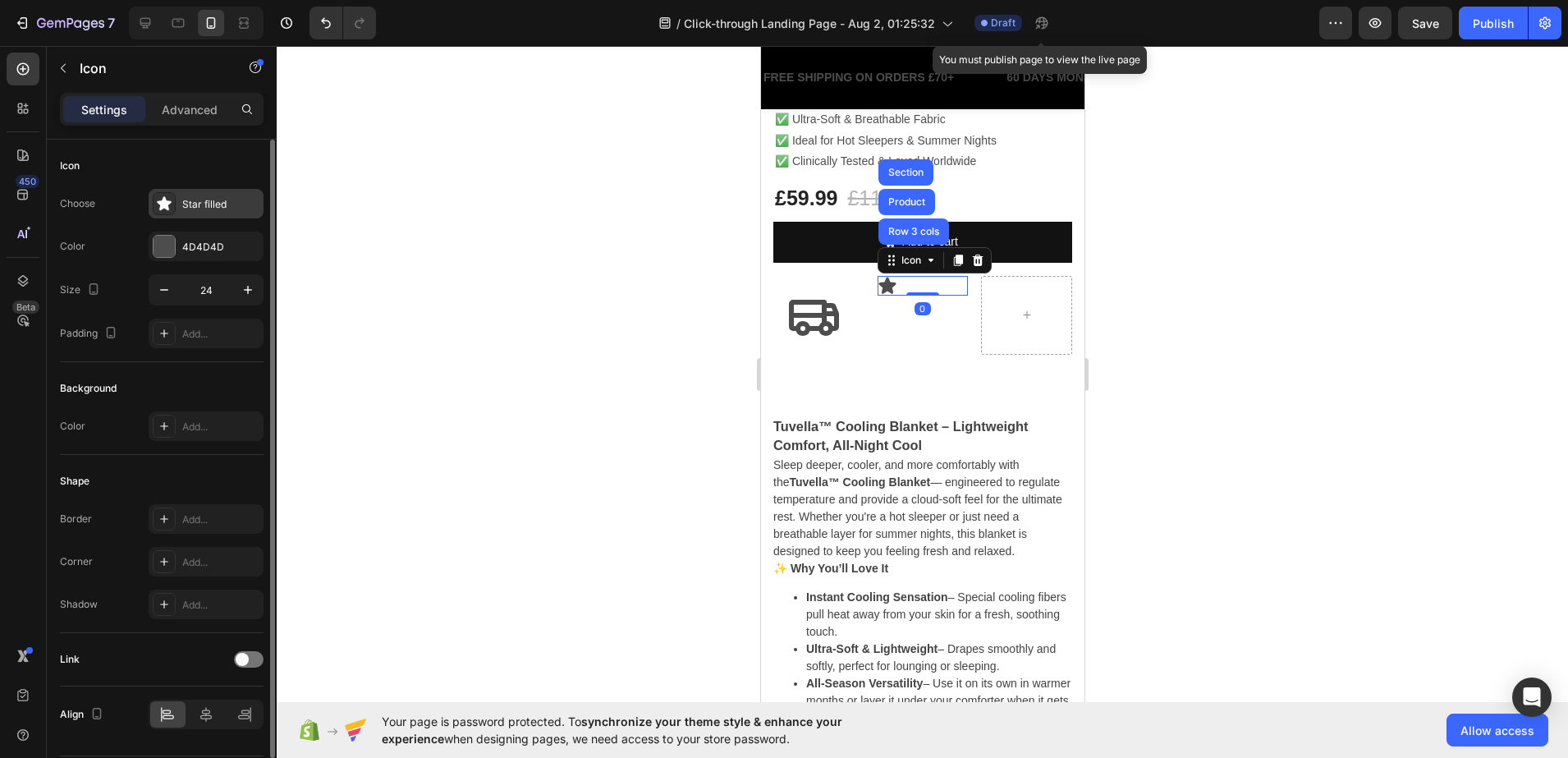 click on "Star filled" at bounding box center [221, 204] 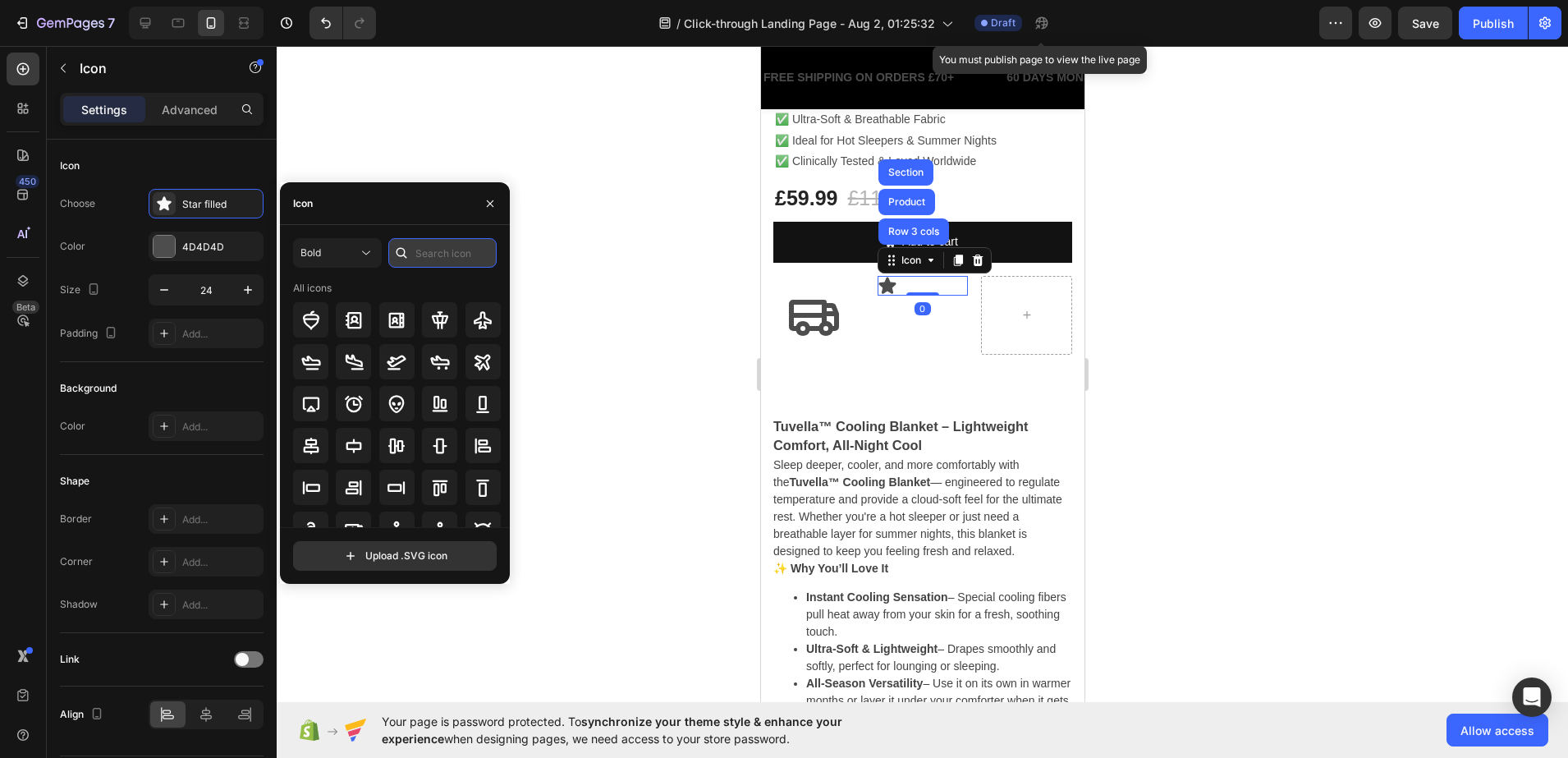 click at bounding box center [442, 253] 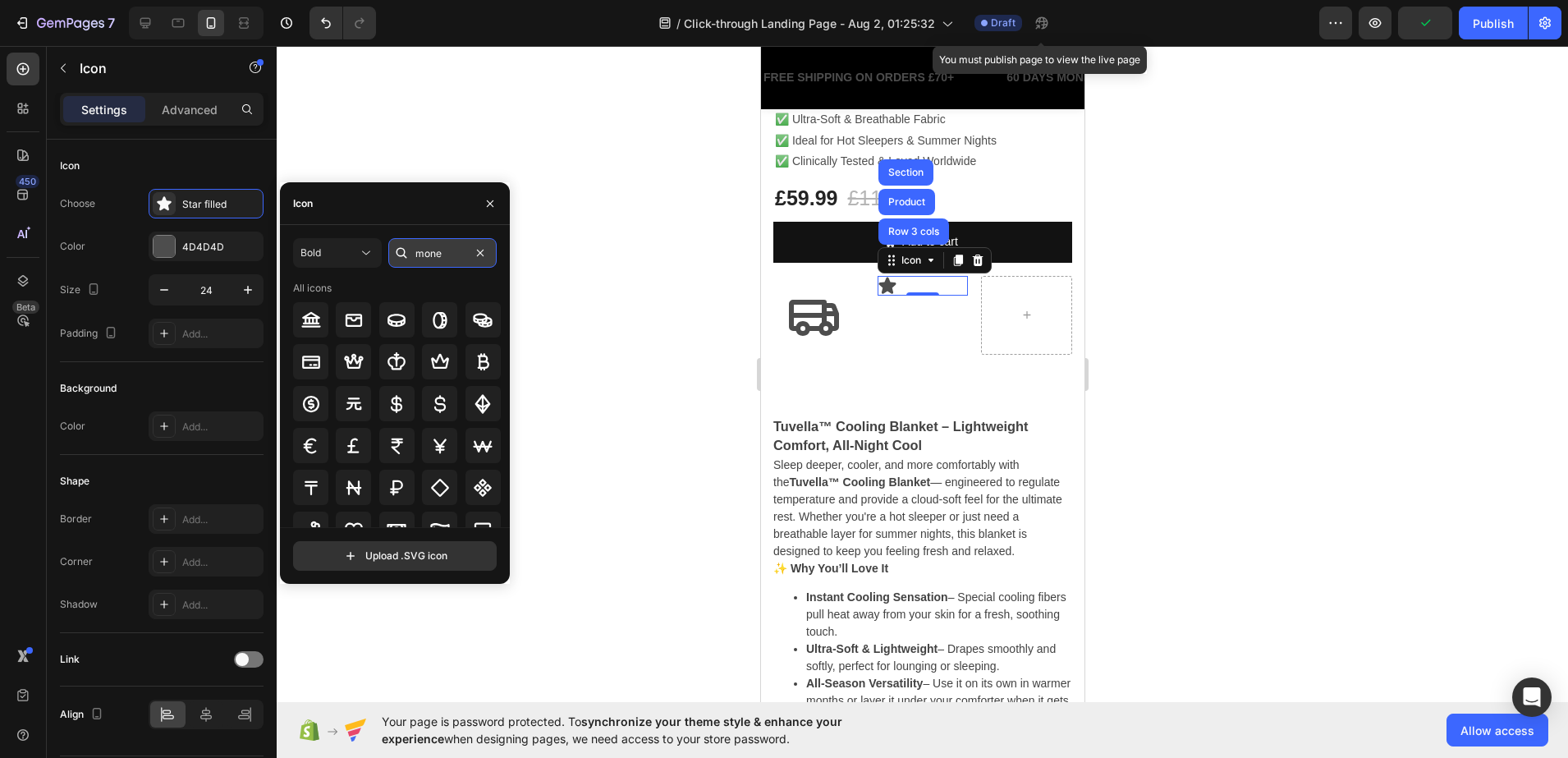 type on "money" 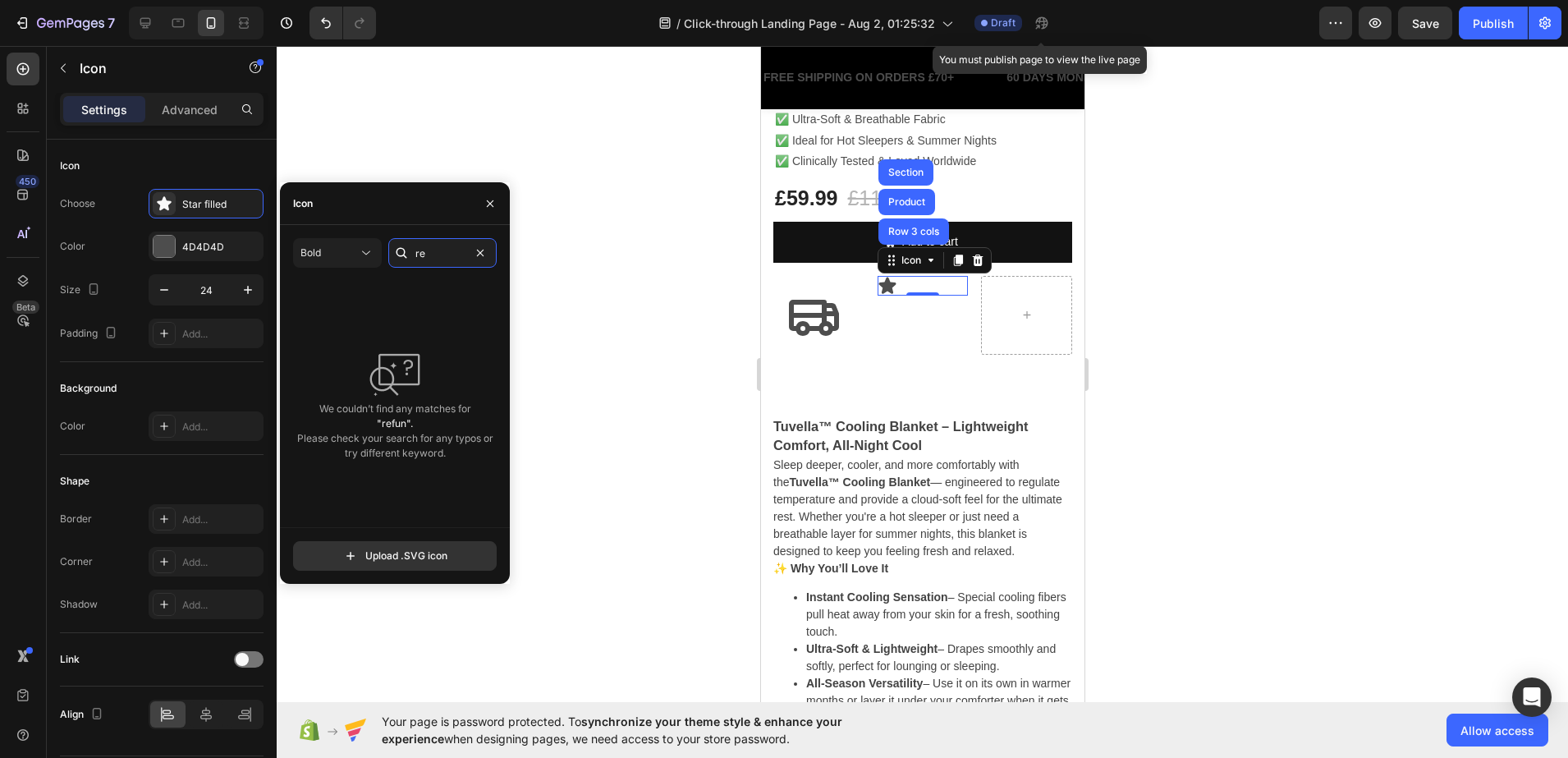 type on "r" 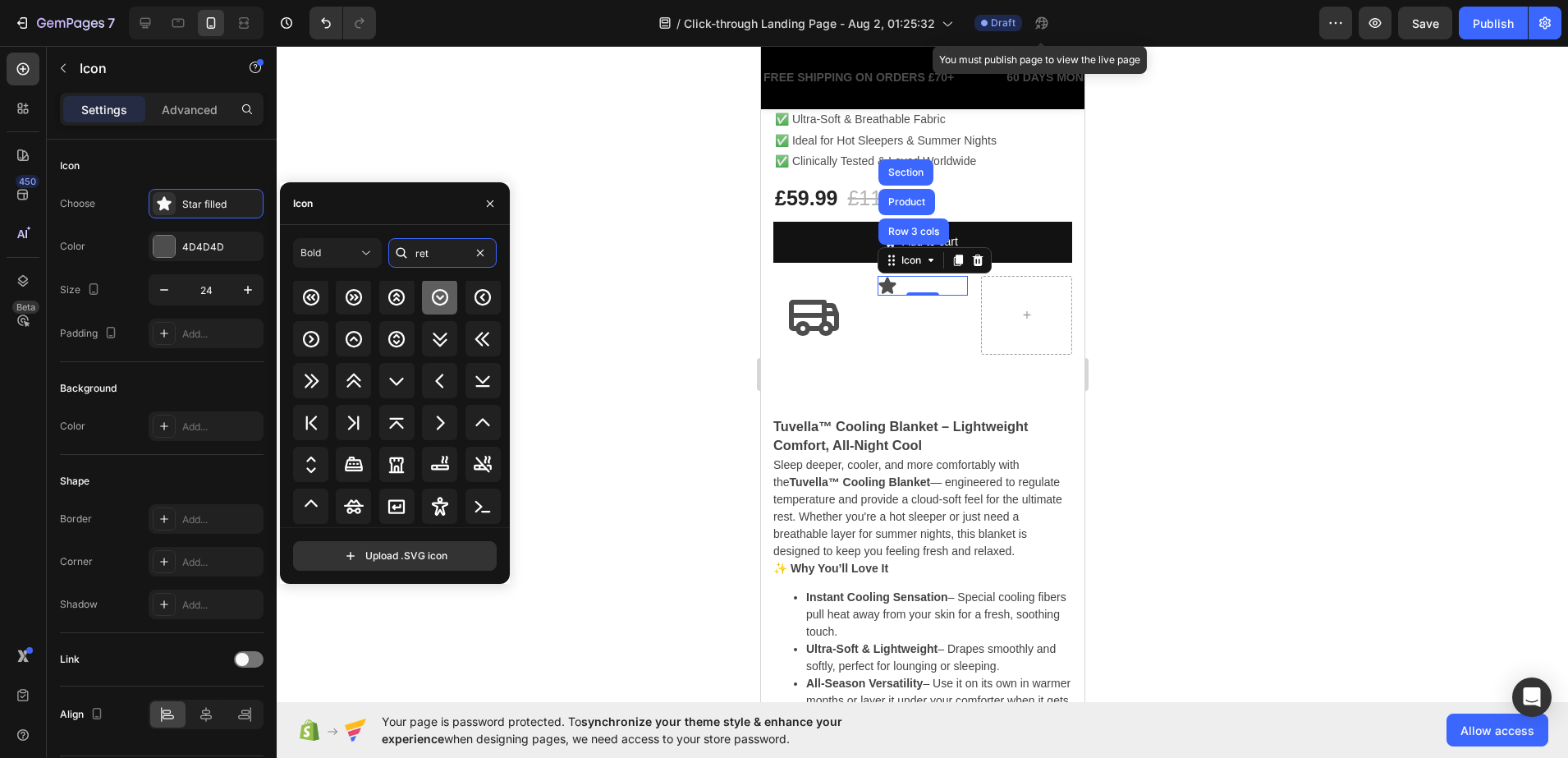 scroll, scrollTop: 0, scrollLeft: 0, axis: both 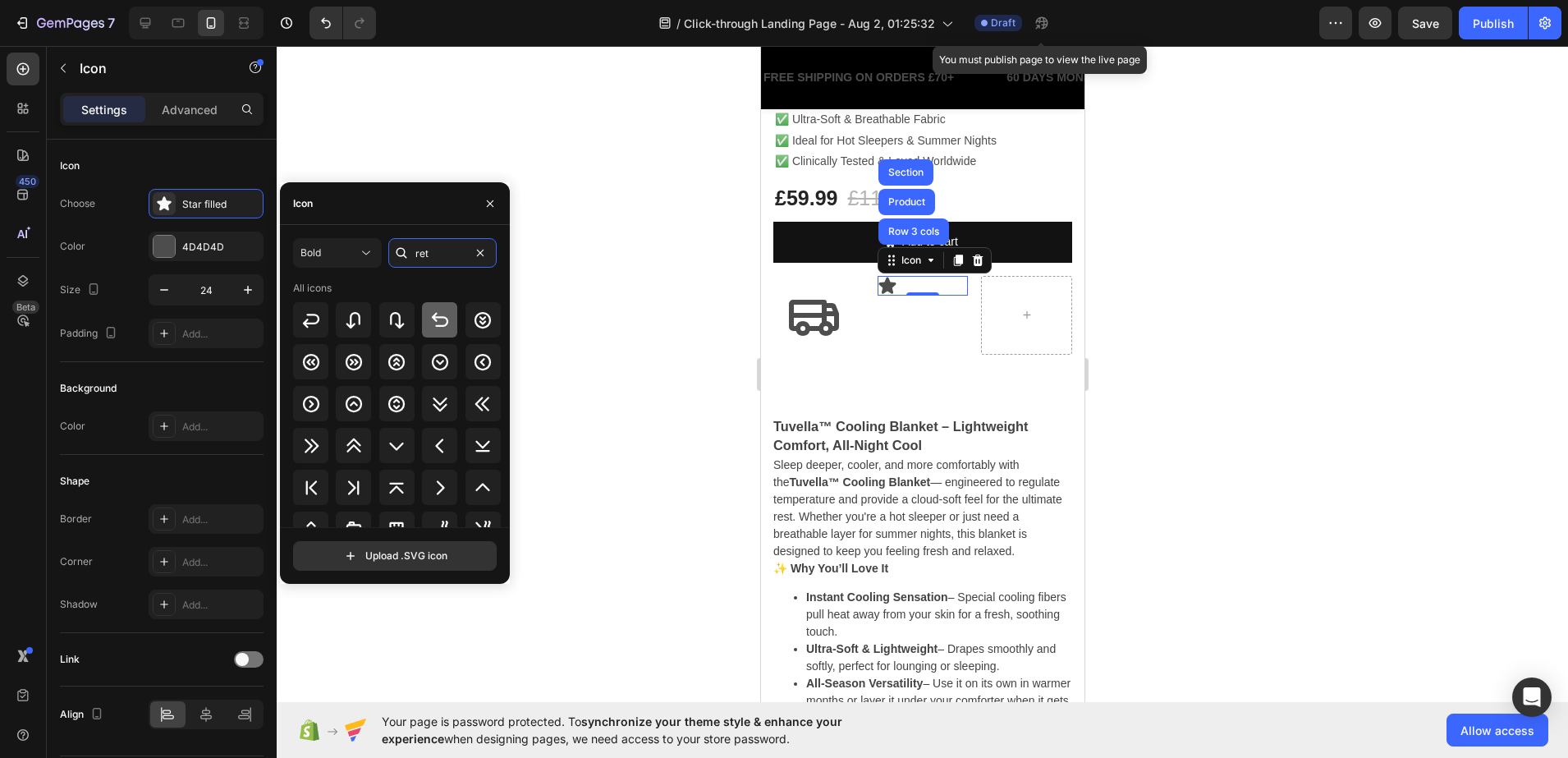 type on "ret" 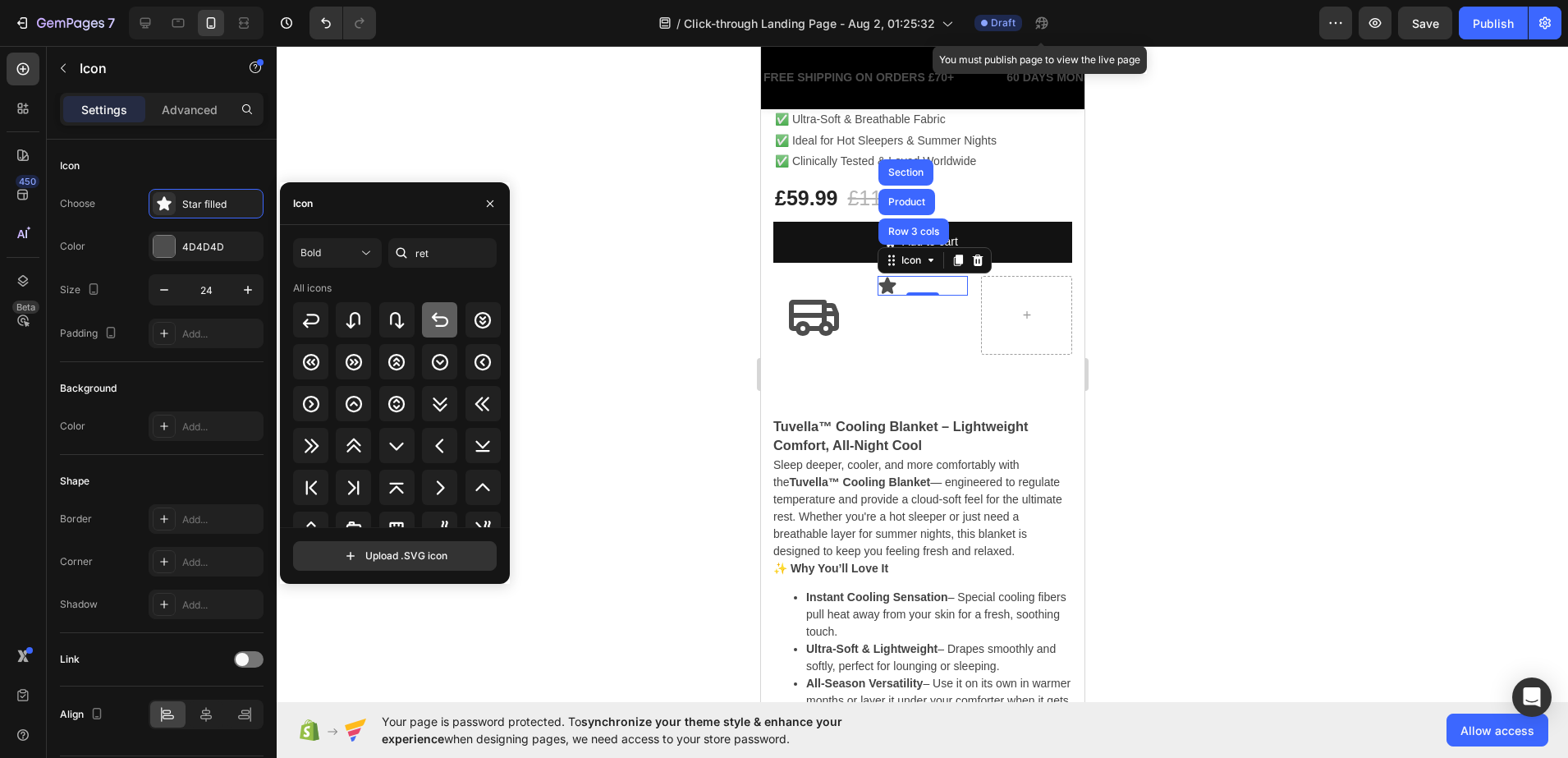 drag, startPoint x: 442, startPoint y: 319, endPoint x: 427, endPoint y: 328, distance: 17.492856 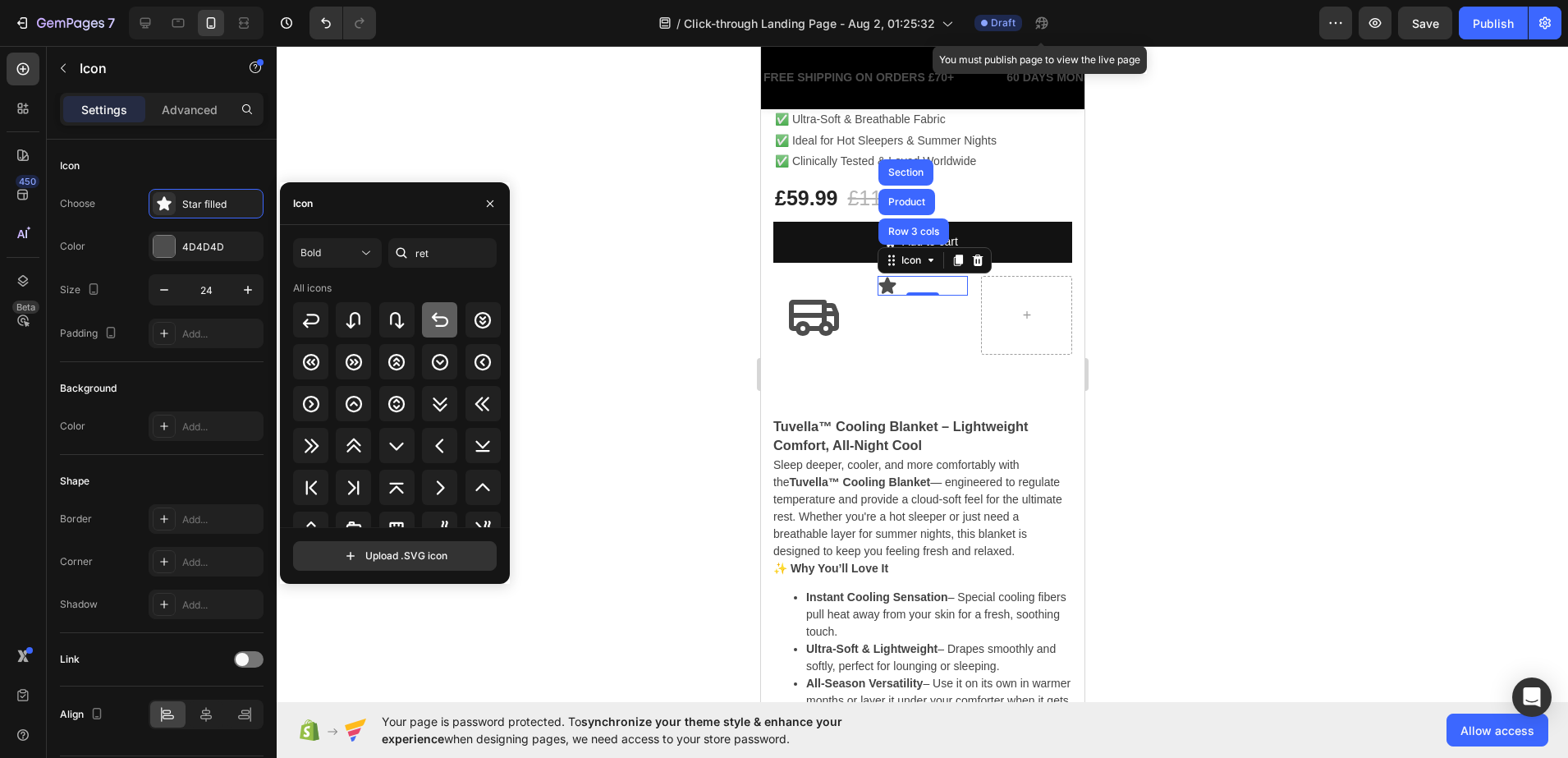 click 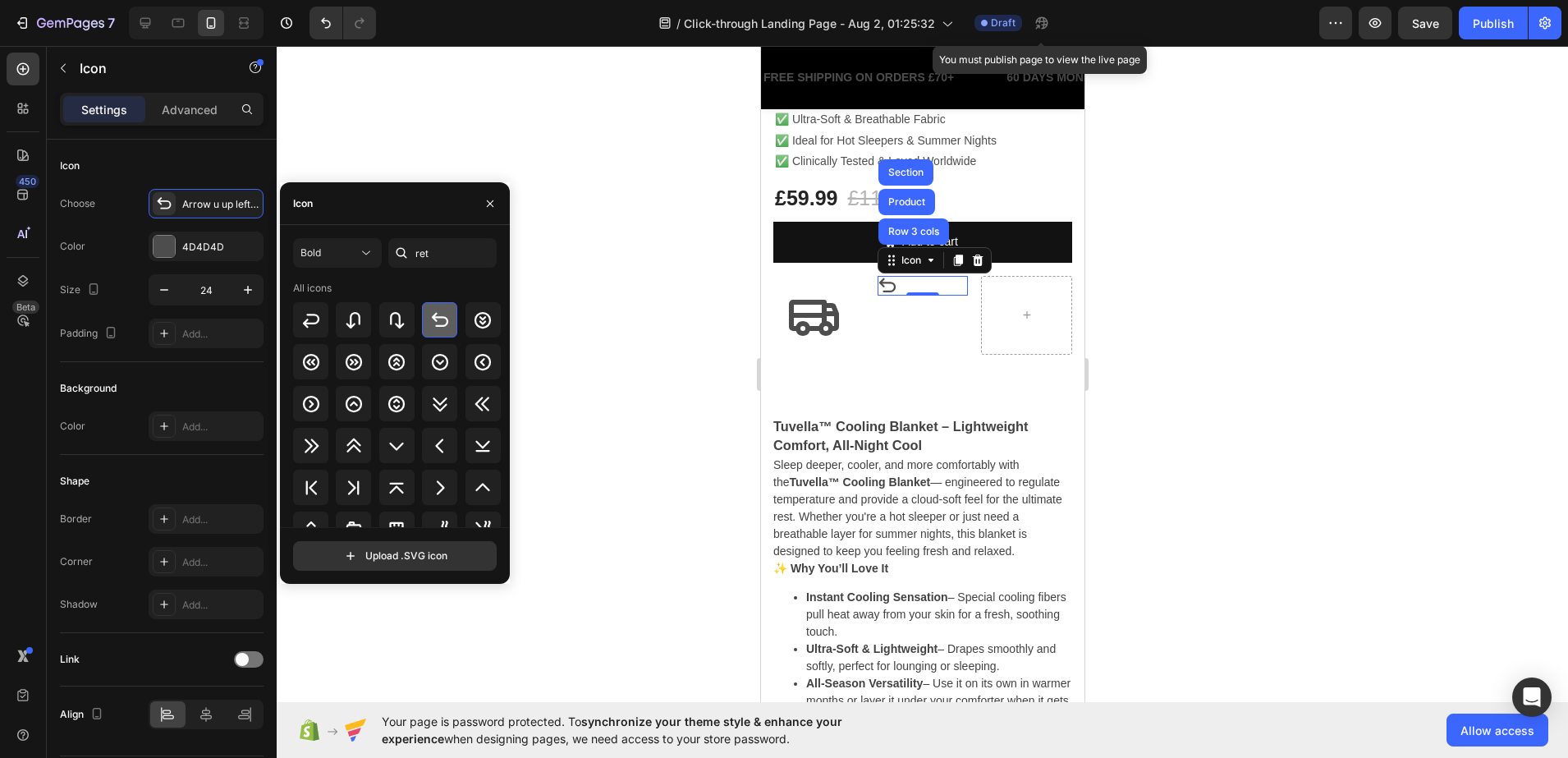 click 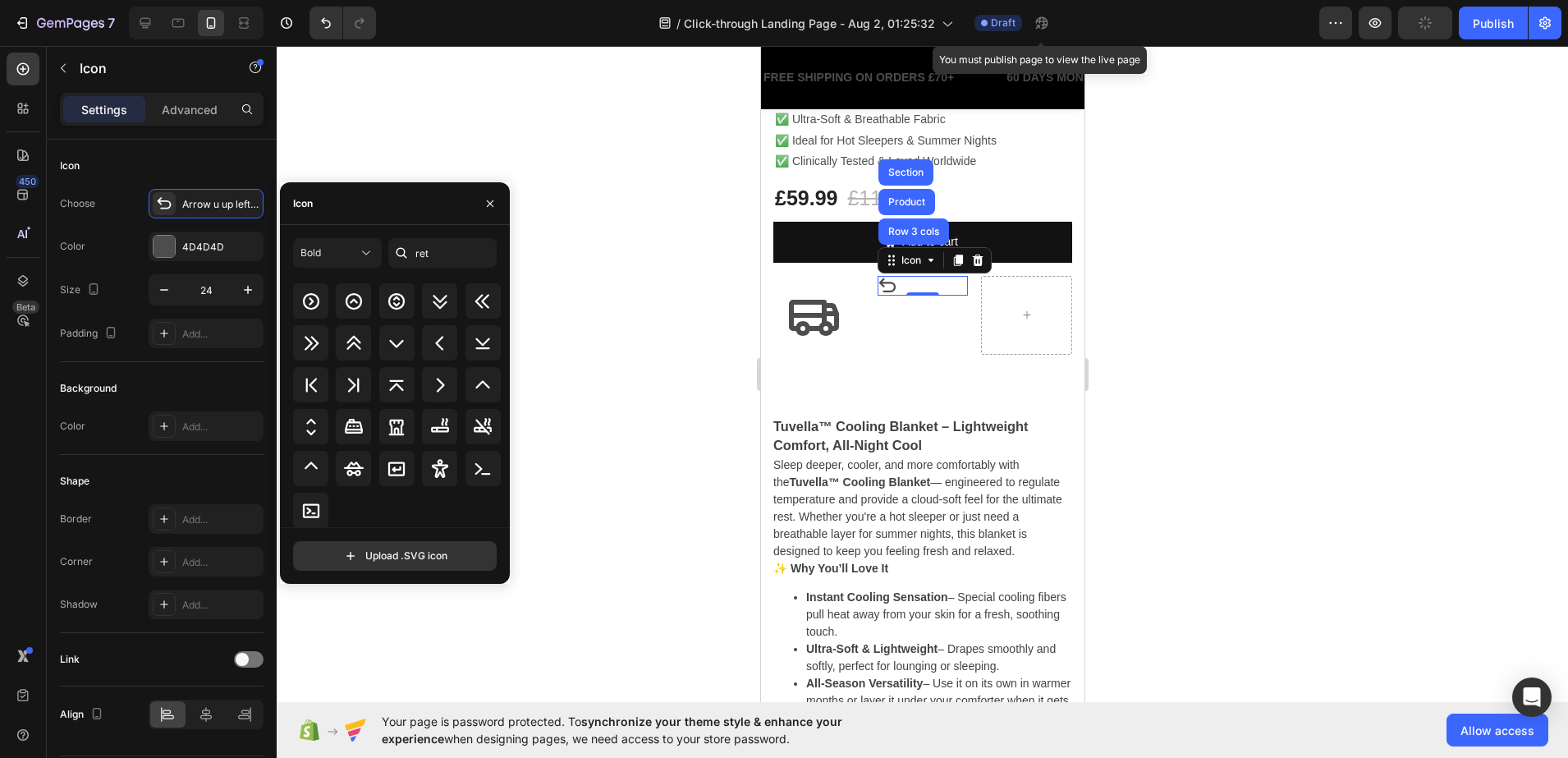 scroll, scrollTop: 0, scrollLeft: 0, axis: both 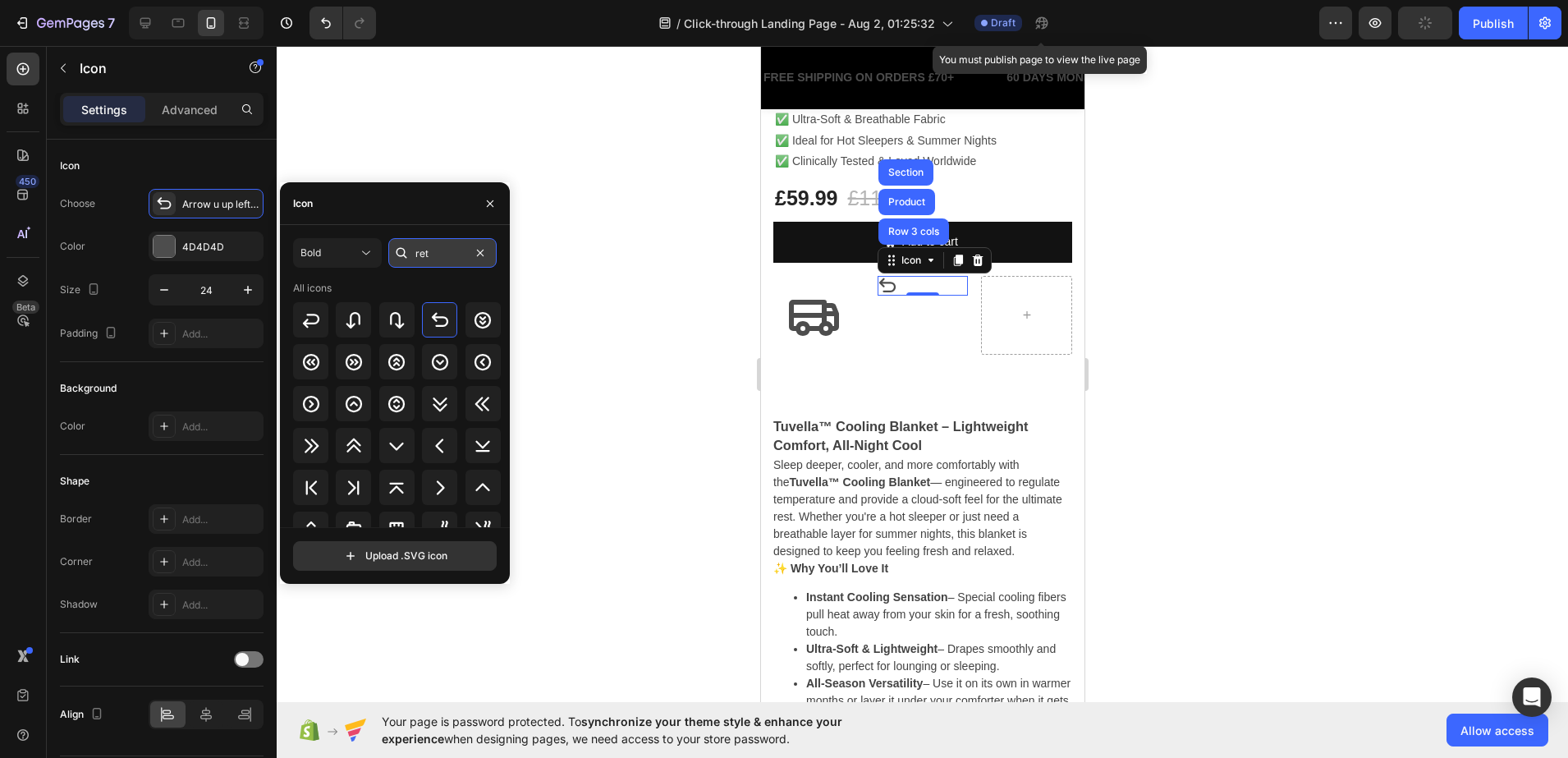 click on "ret" at bounding box center [442, 253] 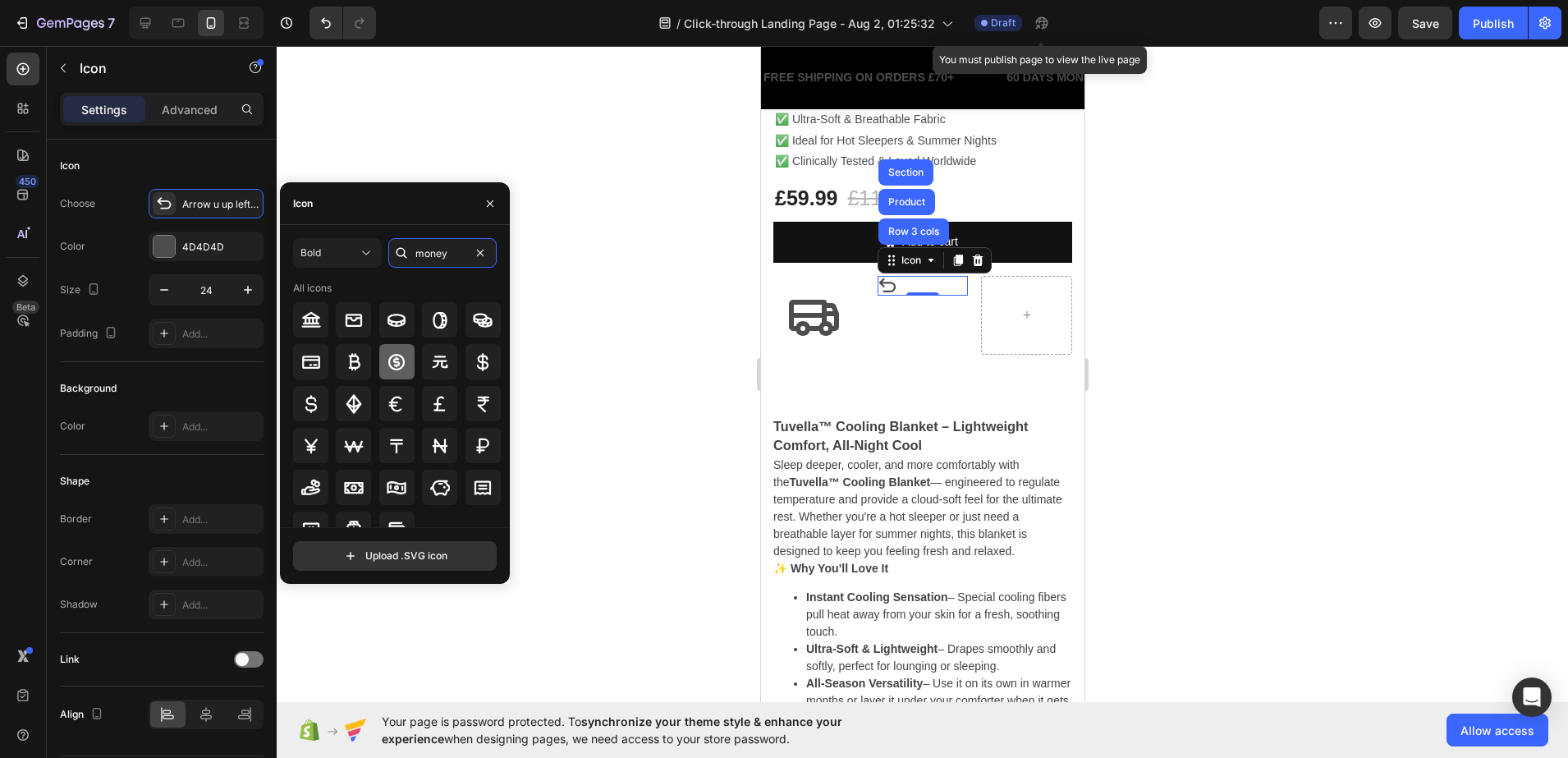 type on "money" 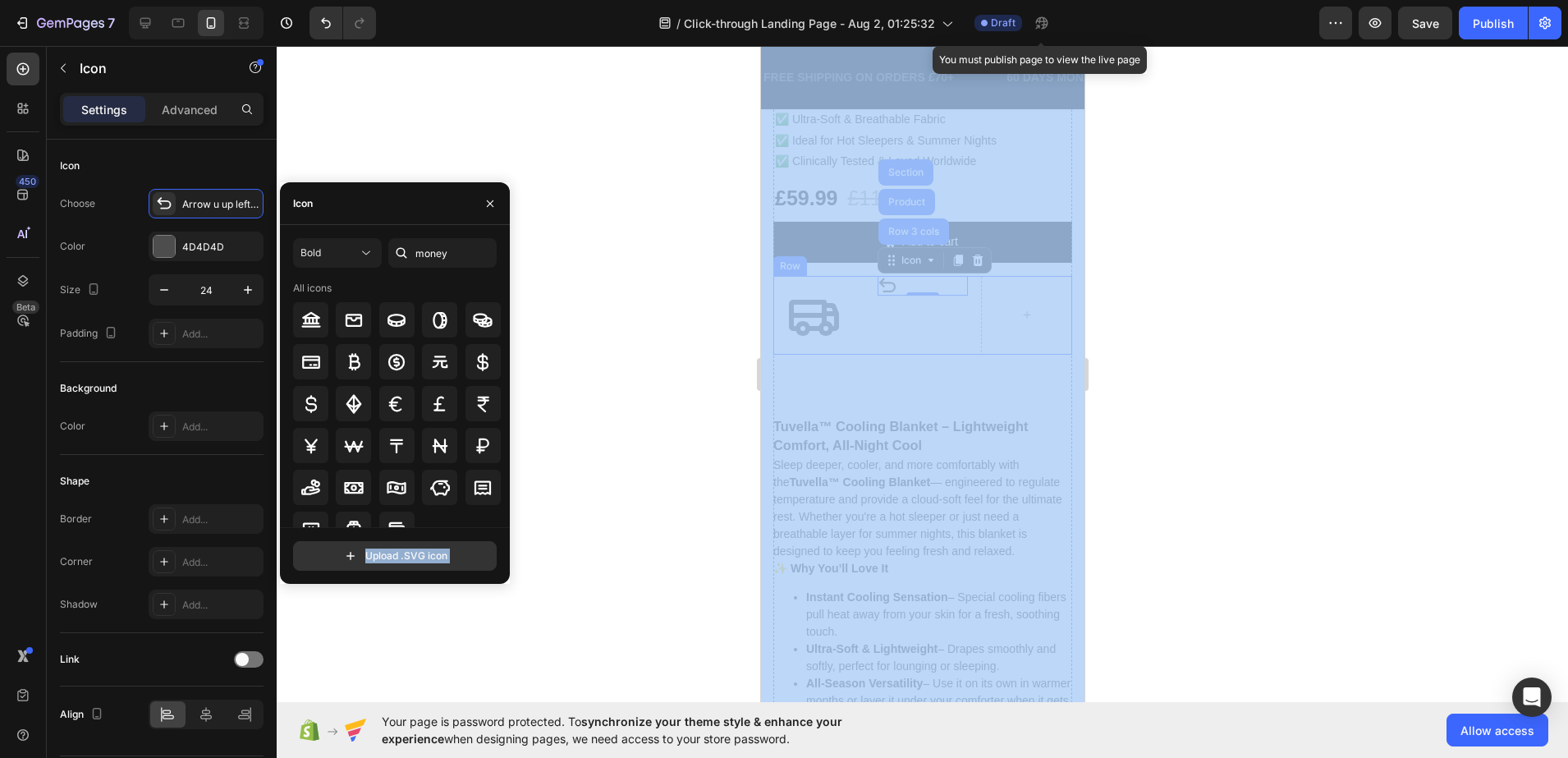 drag, startPoint x: 1158, startPoint y: 414, endPoint x: 1407, endPoint y: 400, distance: 249.39326 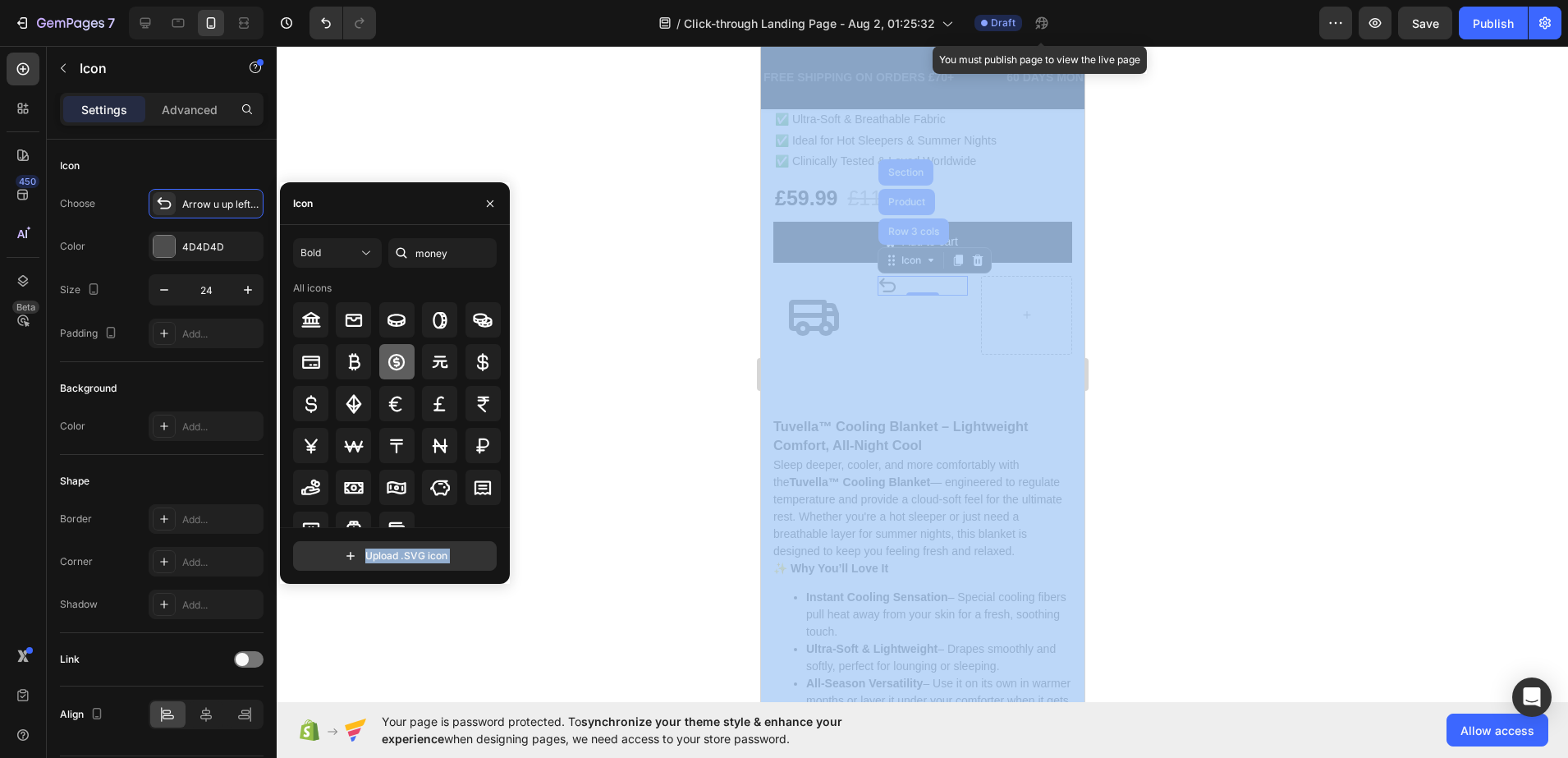 click 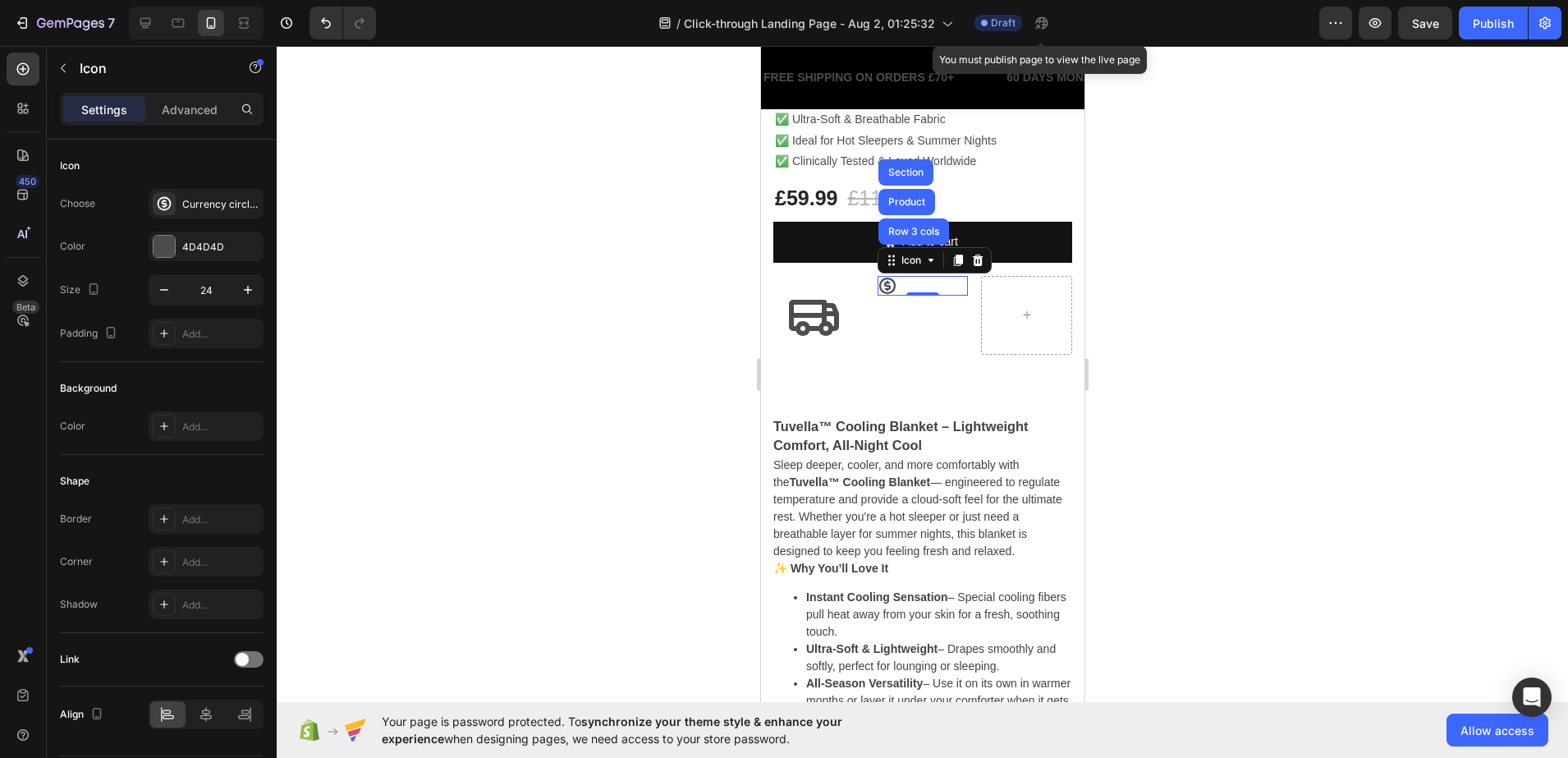 click 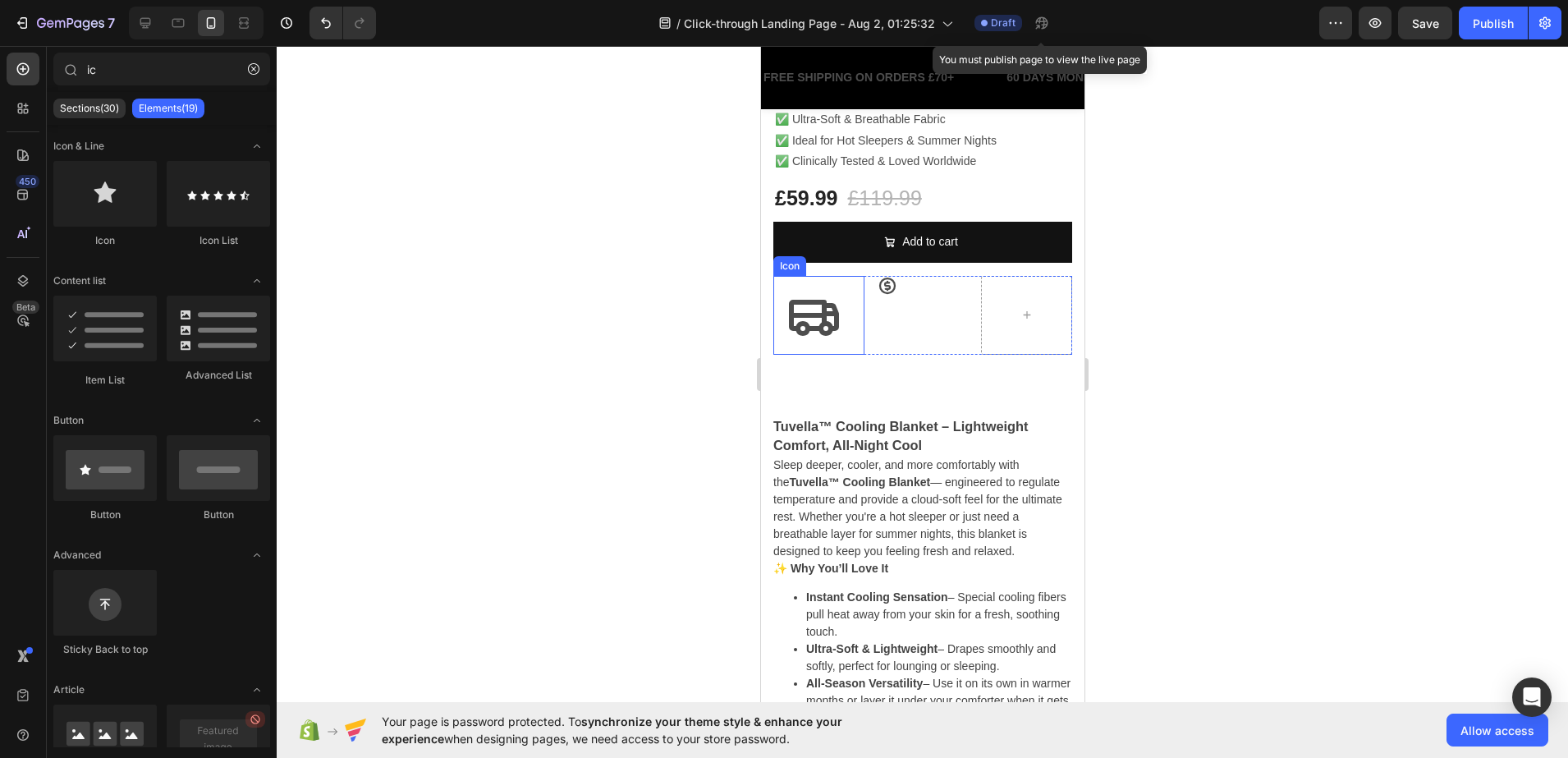 click 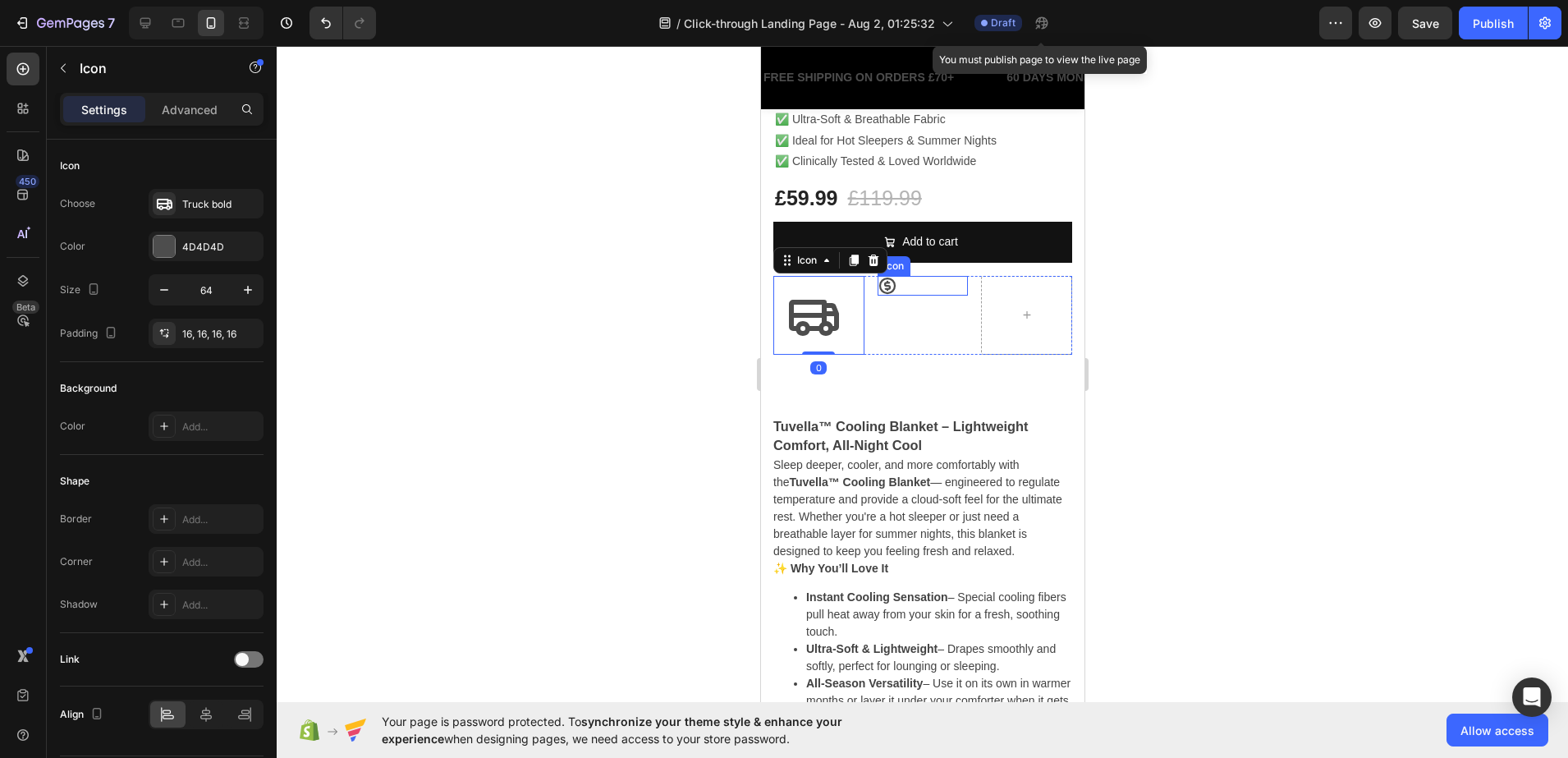 click 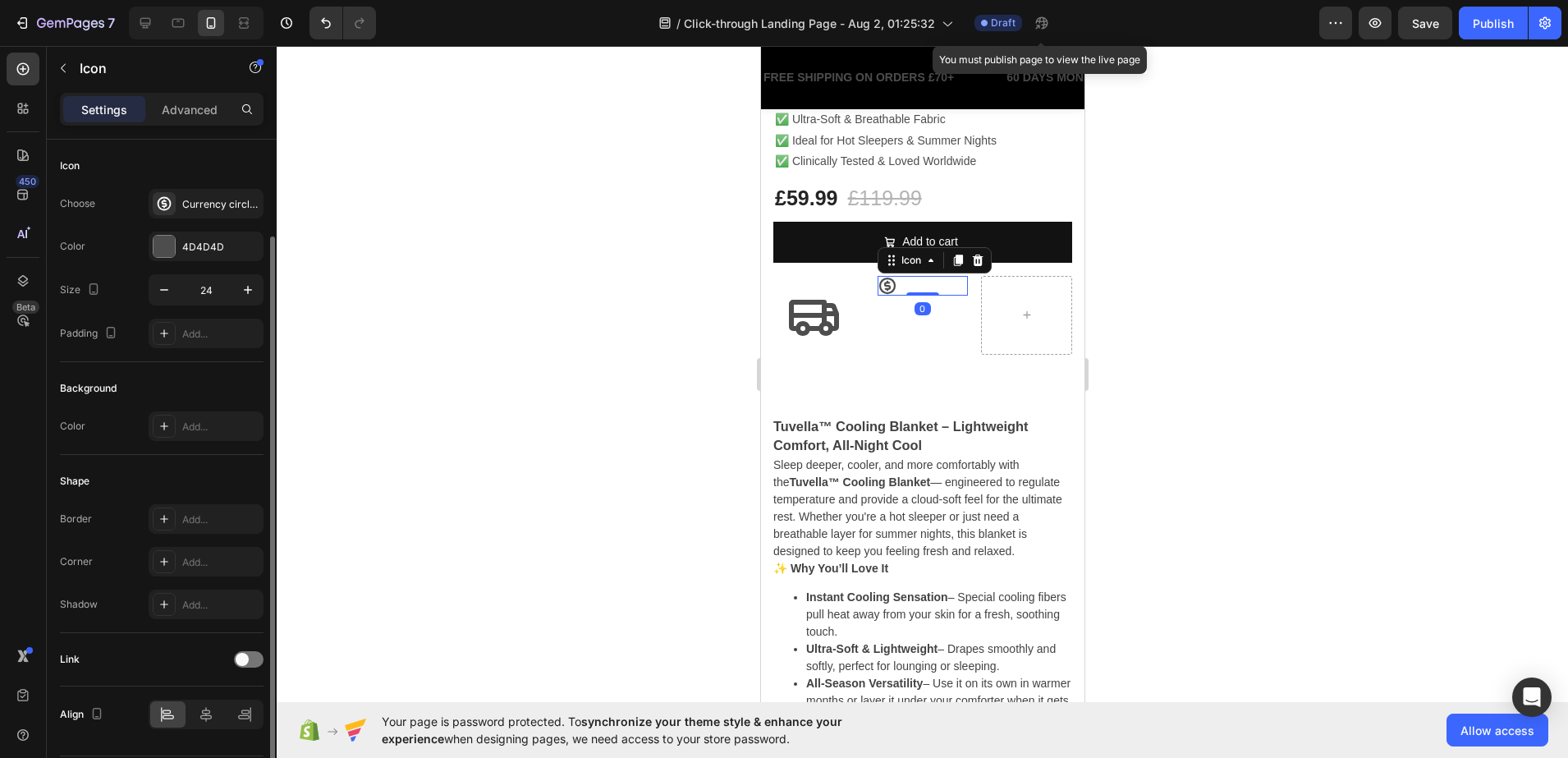 scroll, scrollTop: 50, scrollLeft: 0, axis: vertical 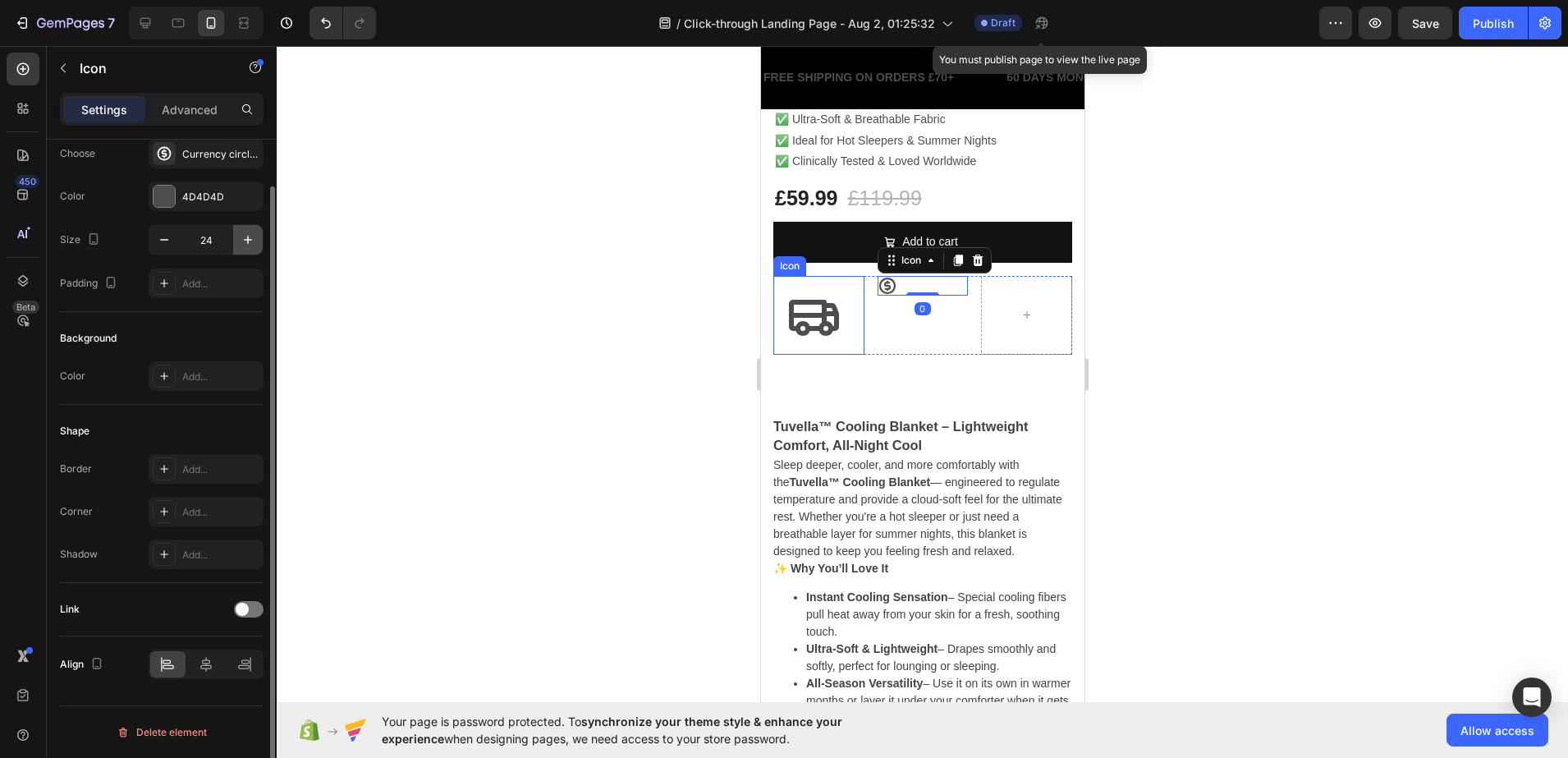 click 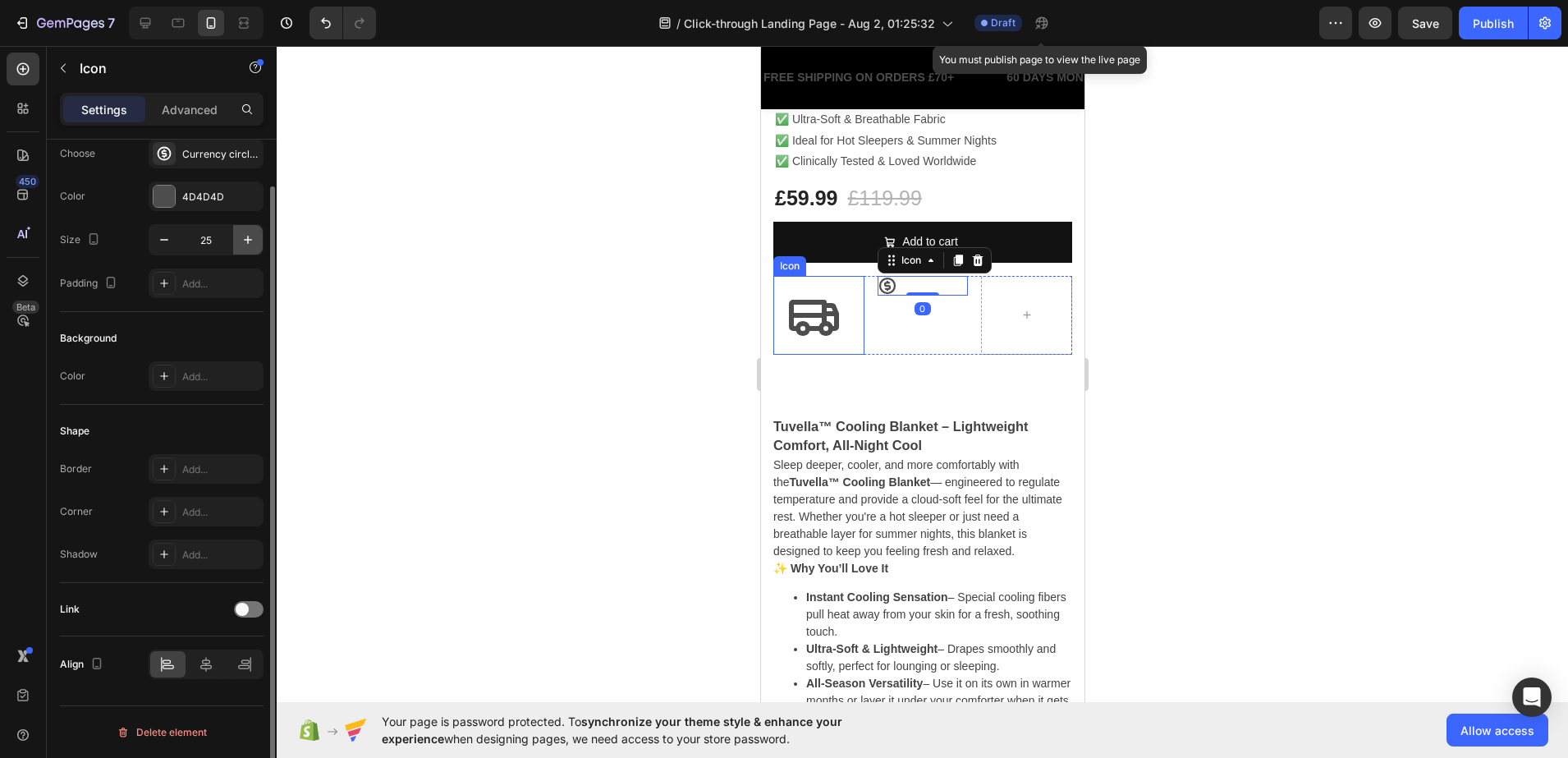 click 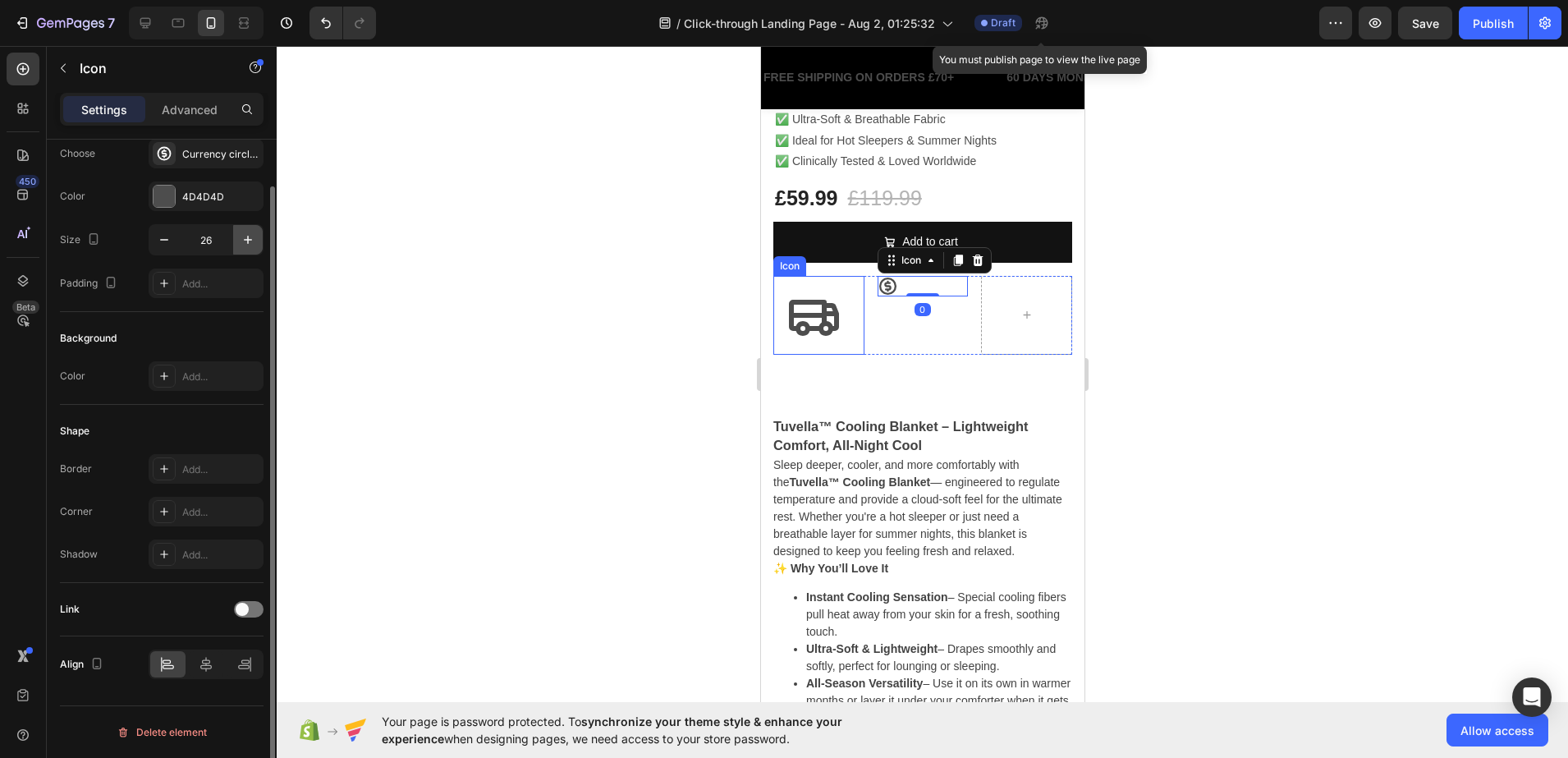 click 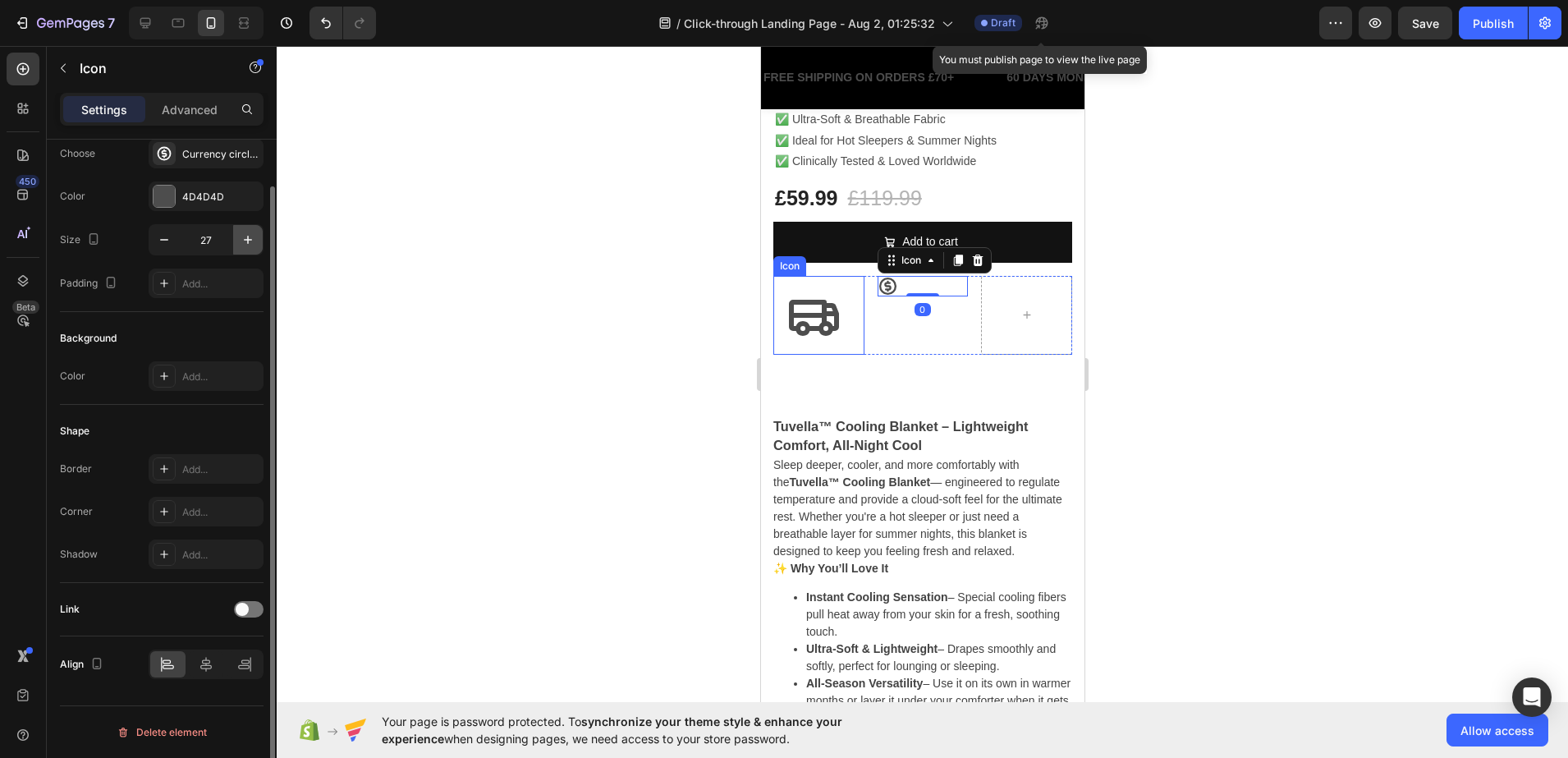 click 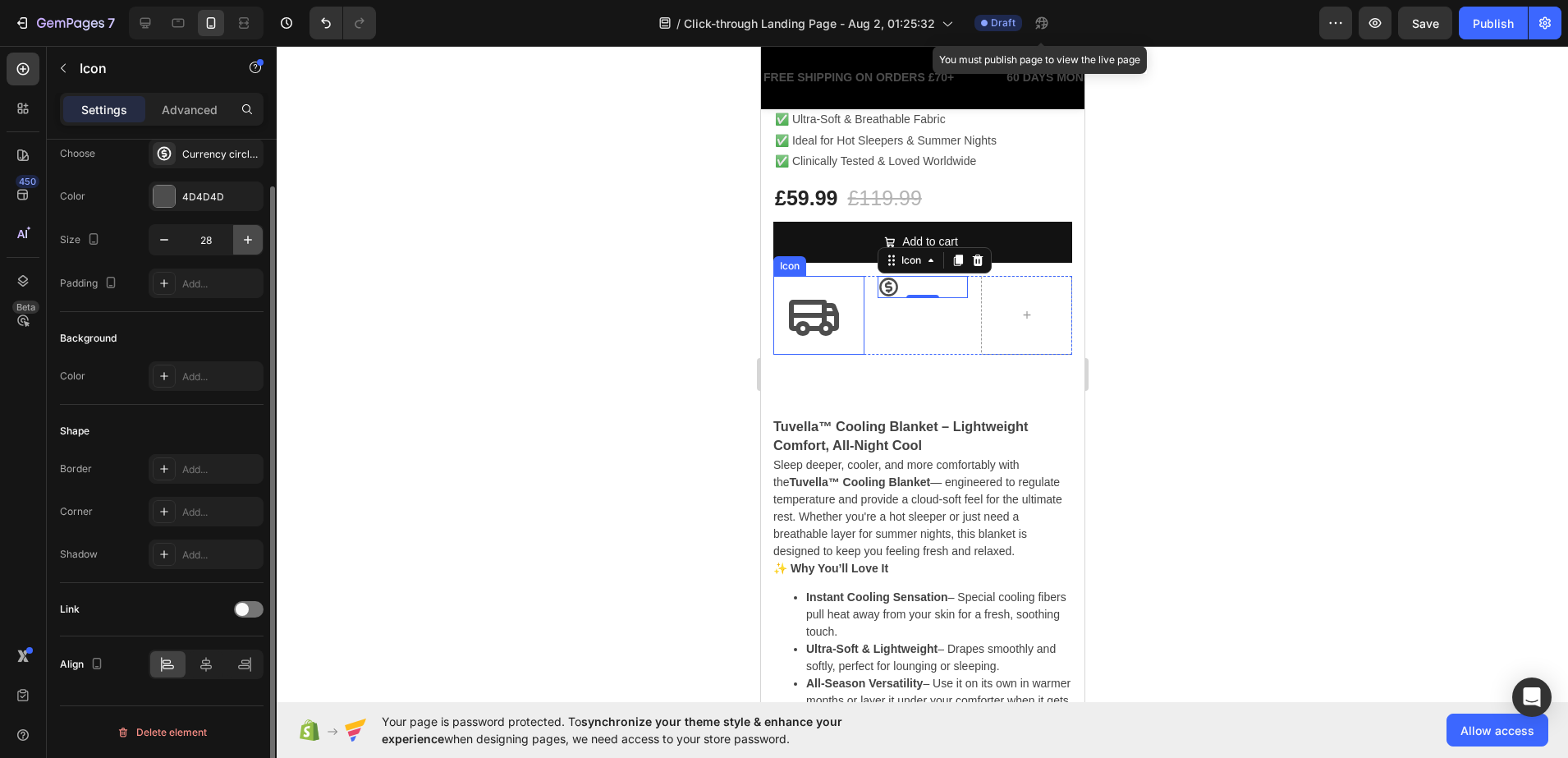 click 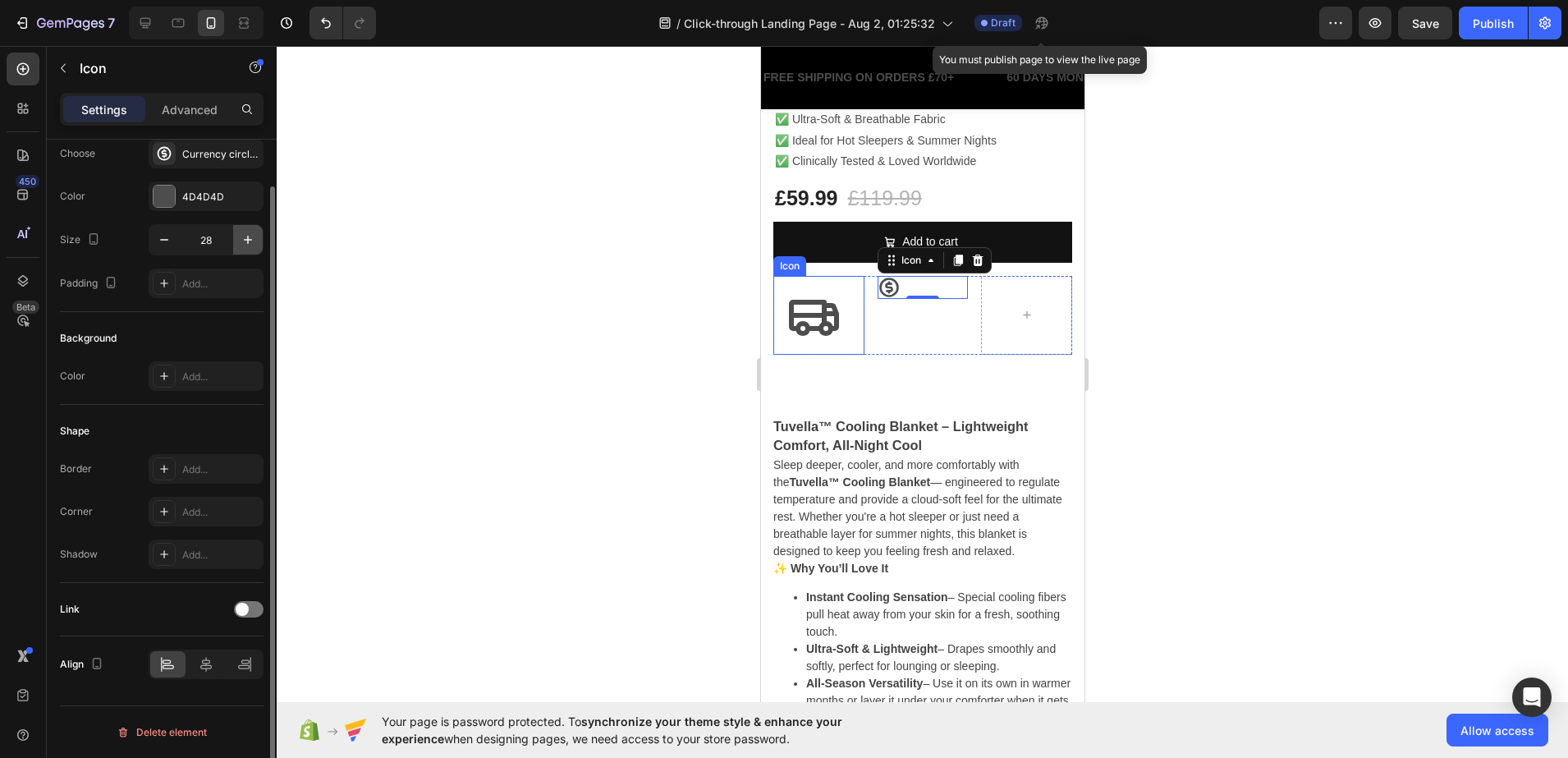 click 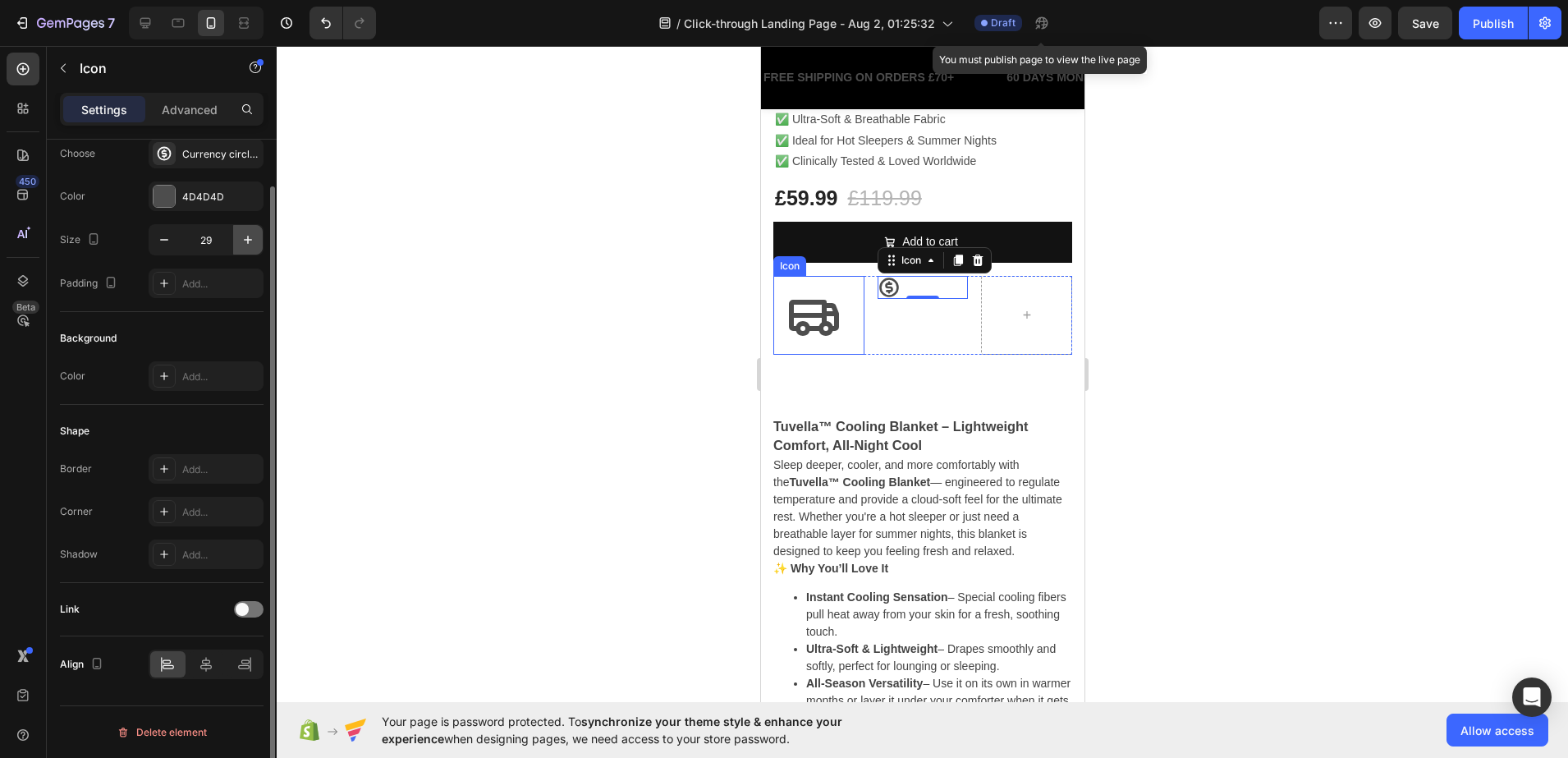 click 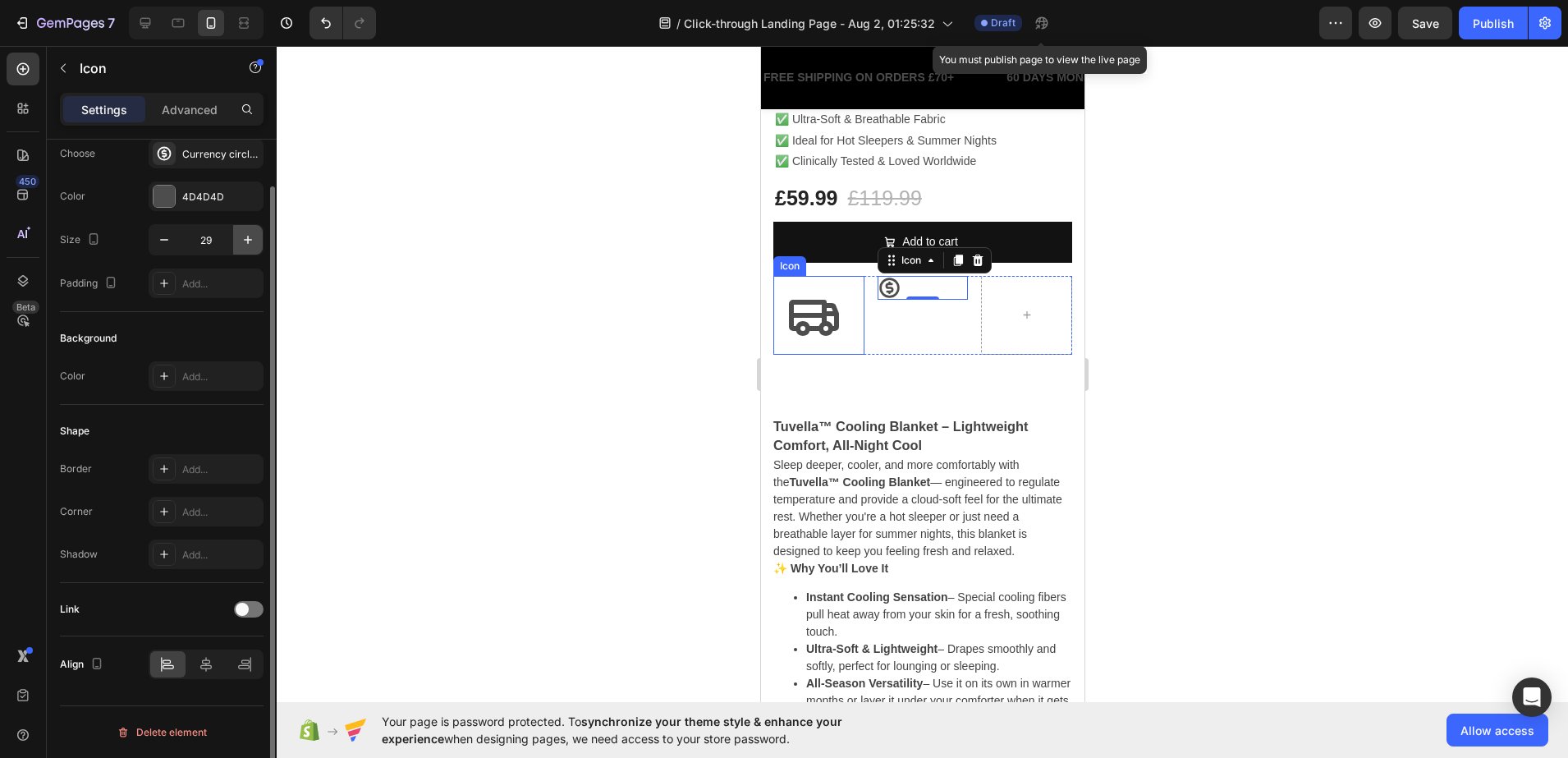 click 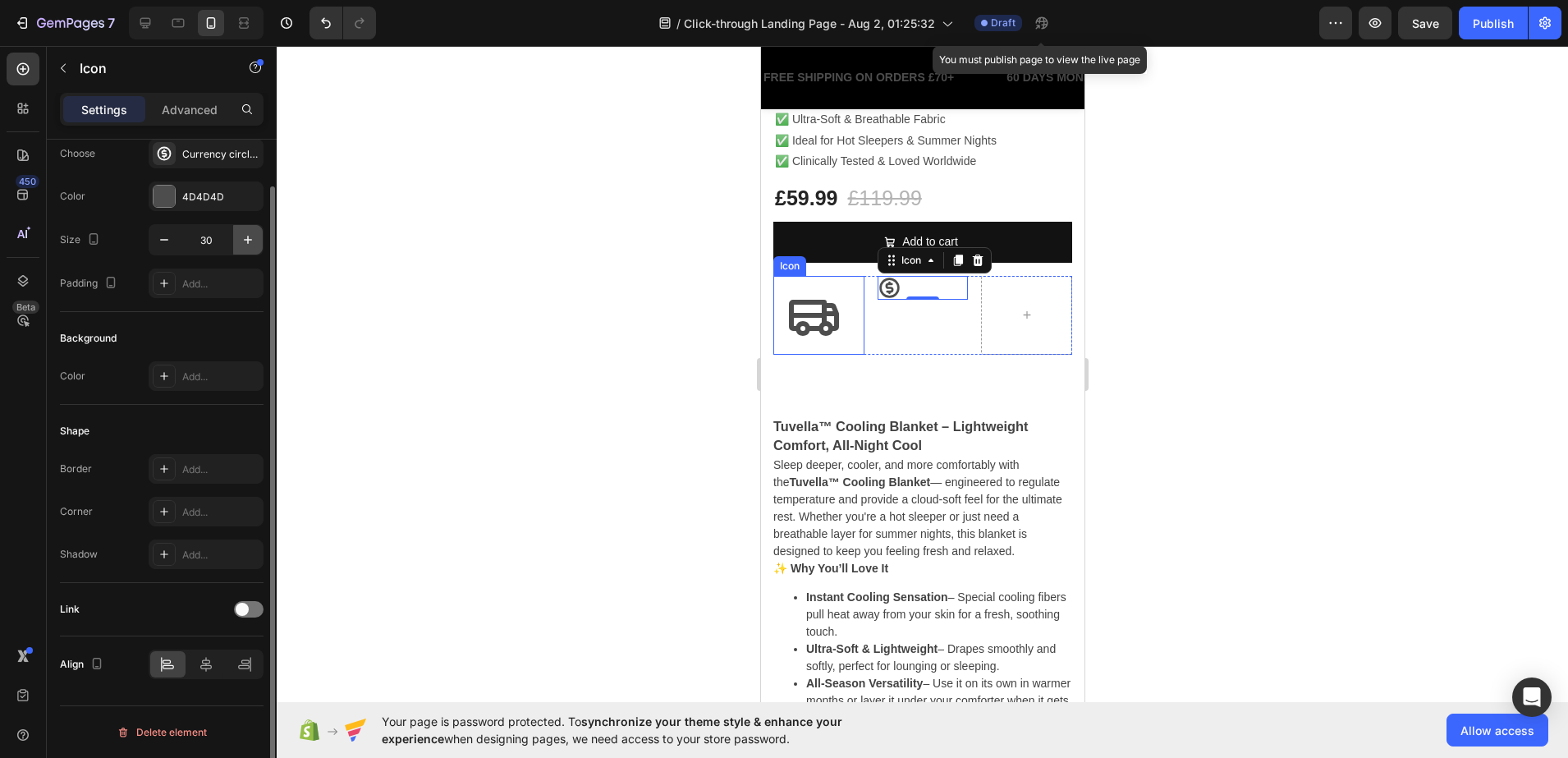 click 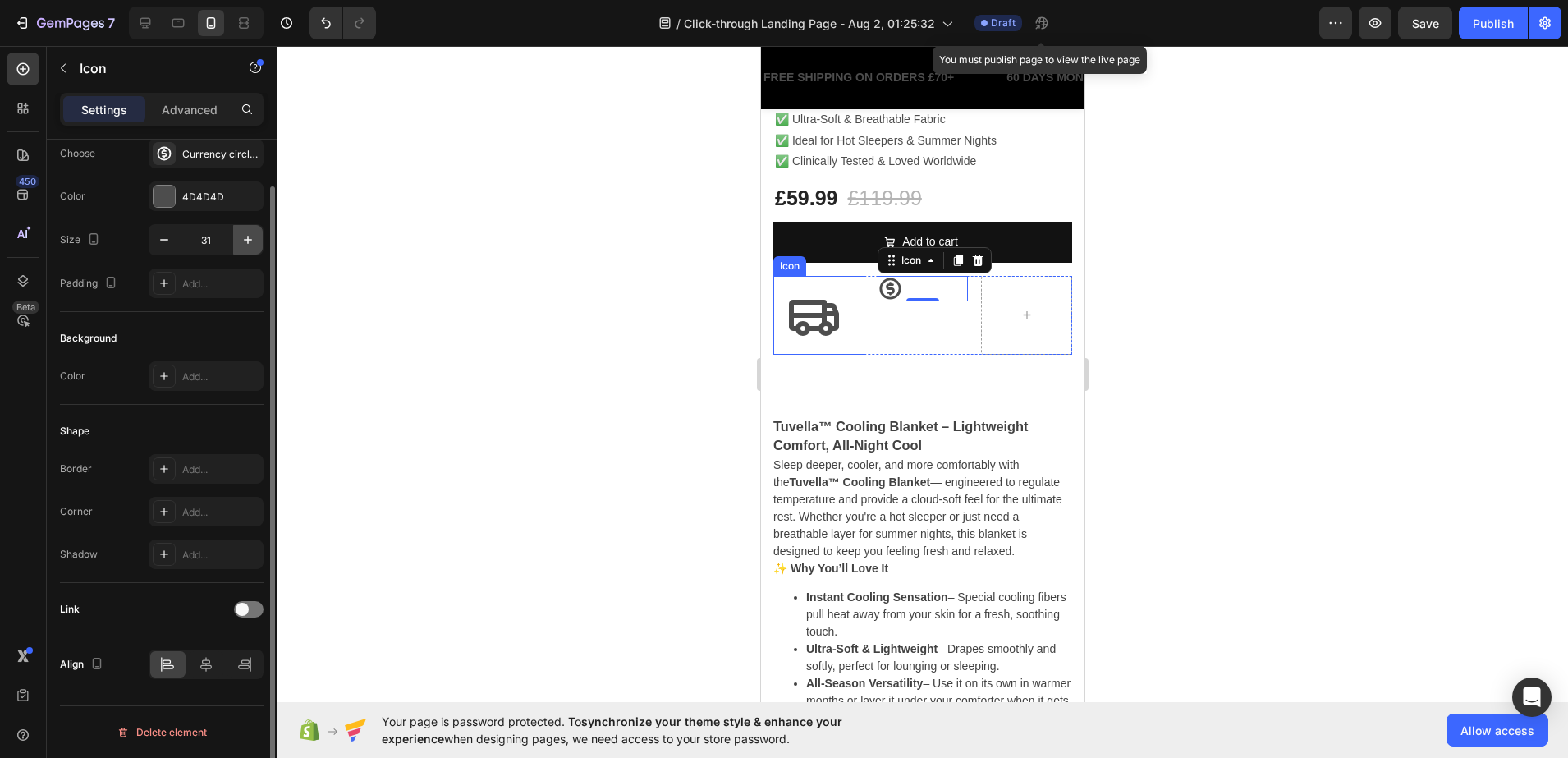 click 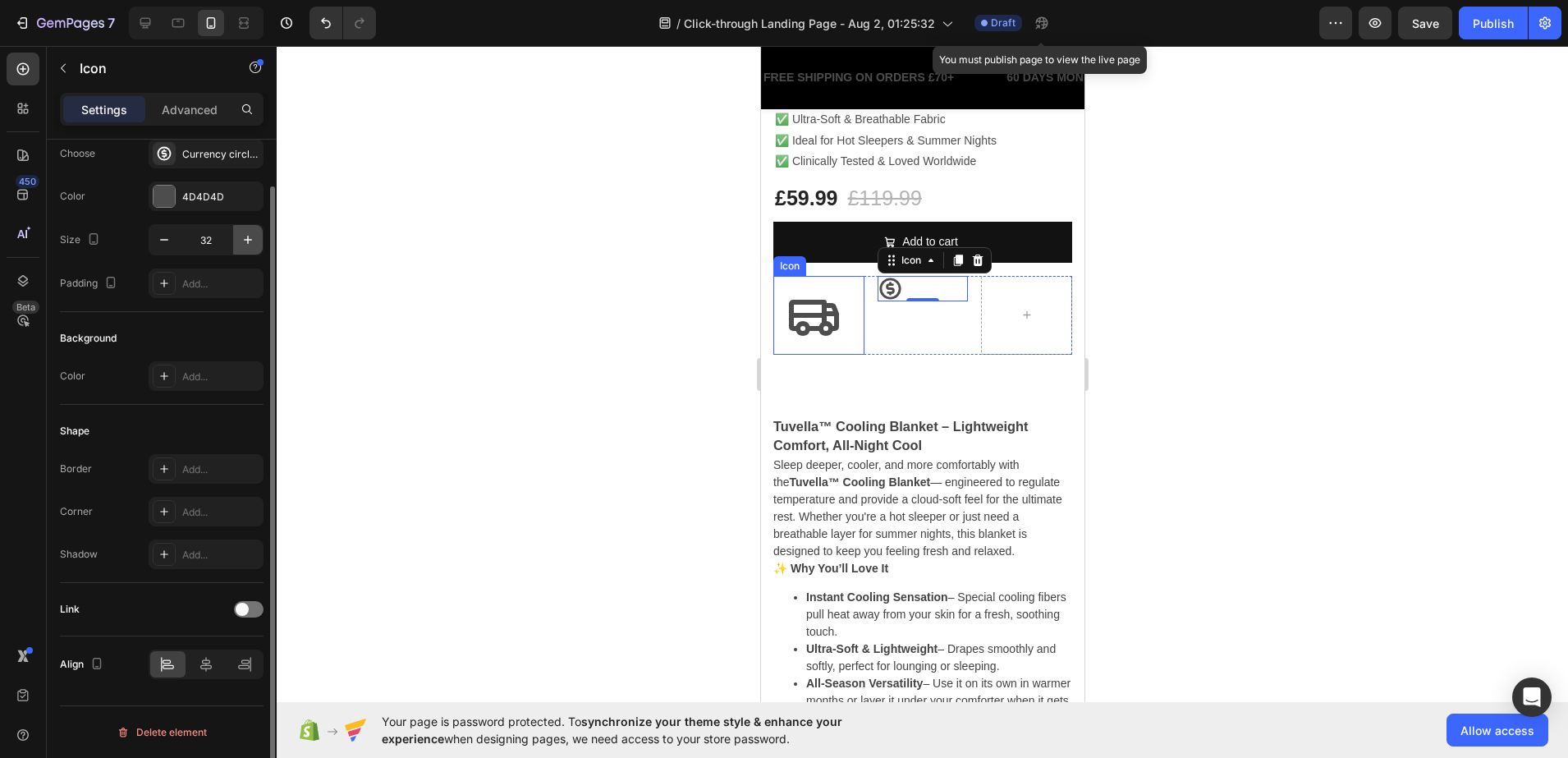 click 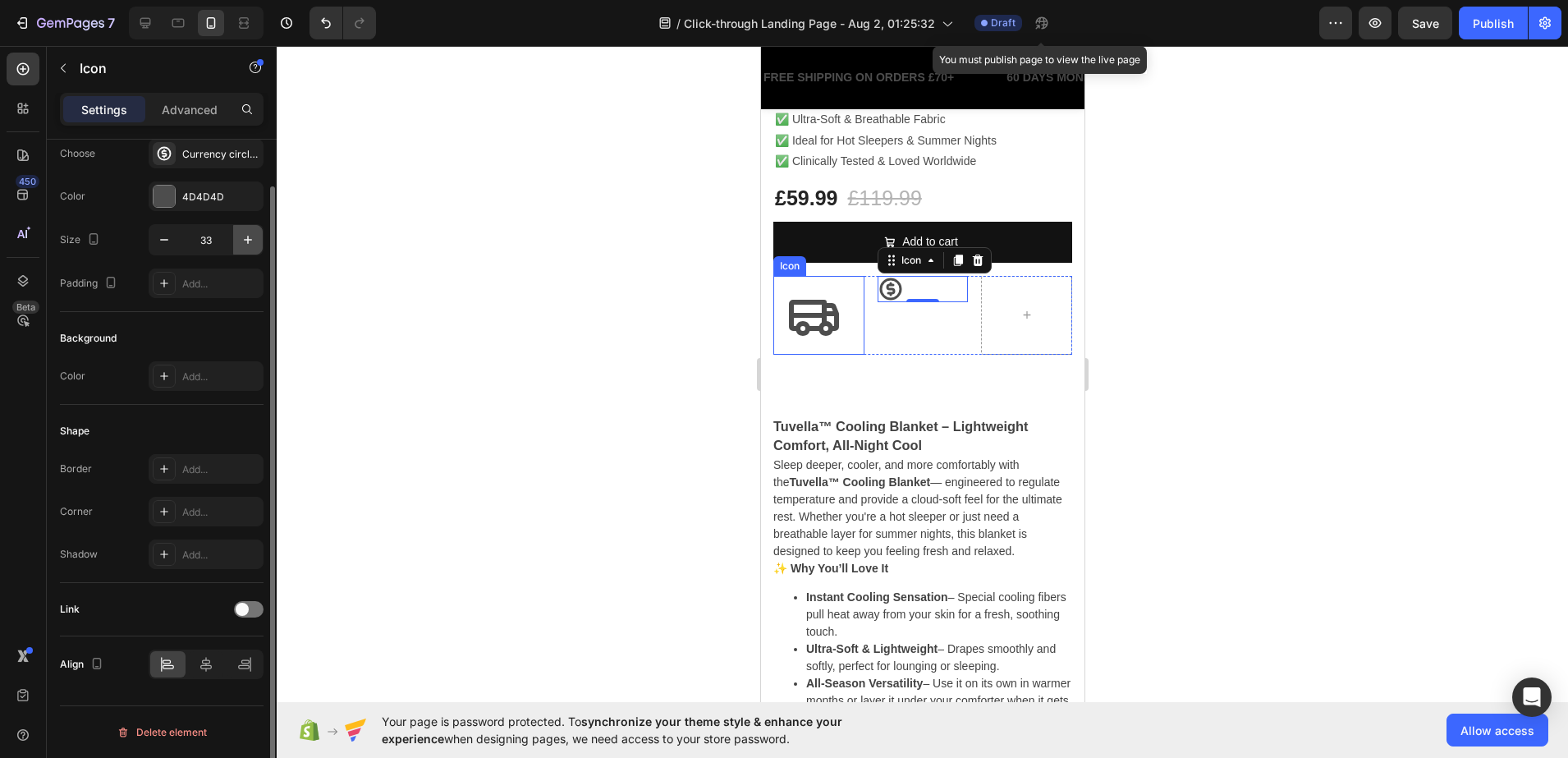 click 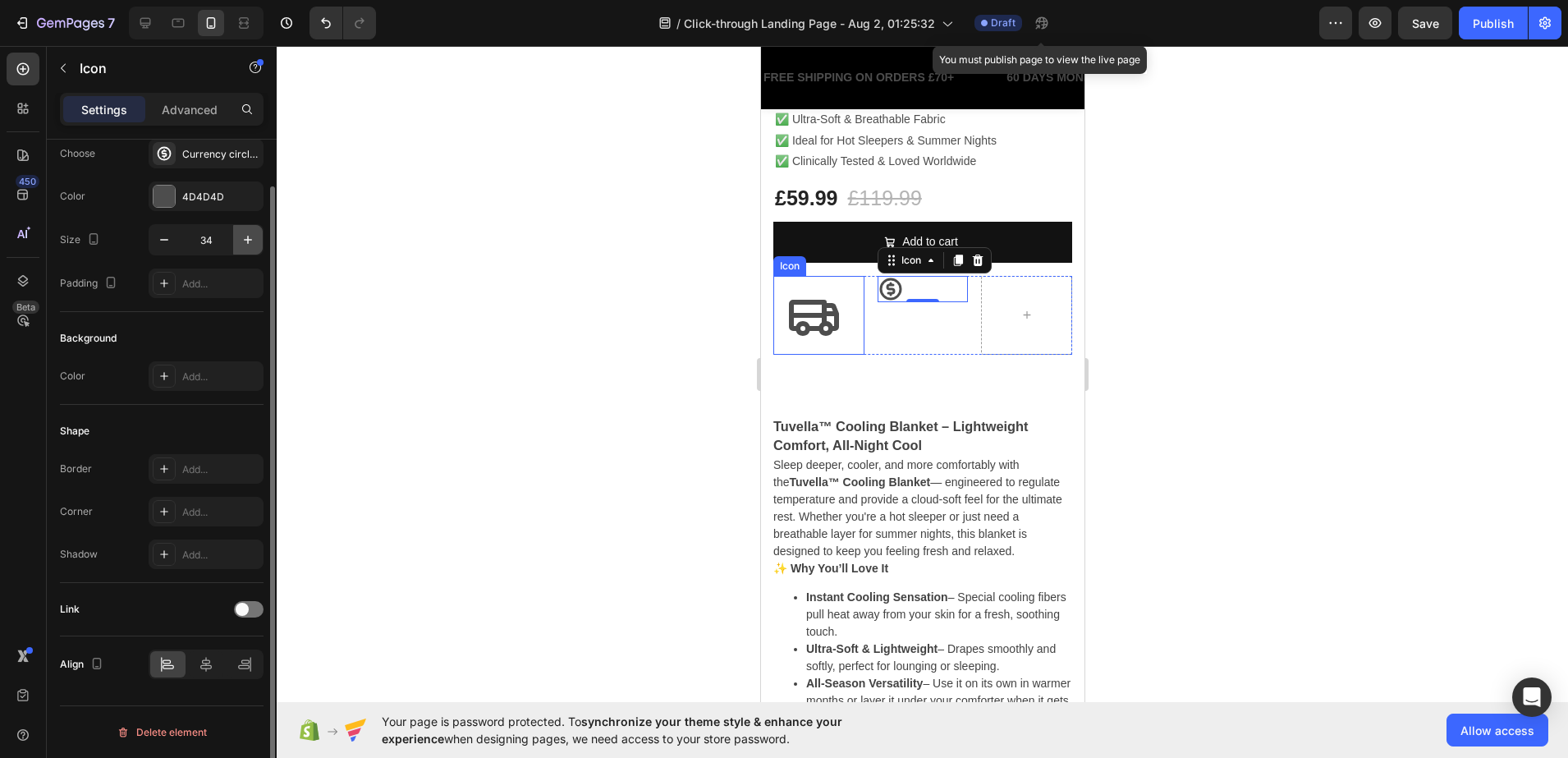 click 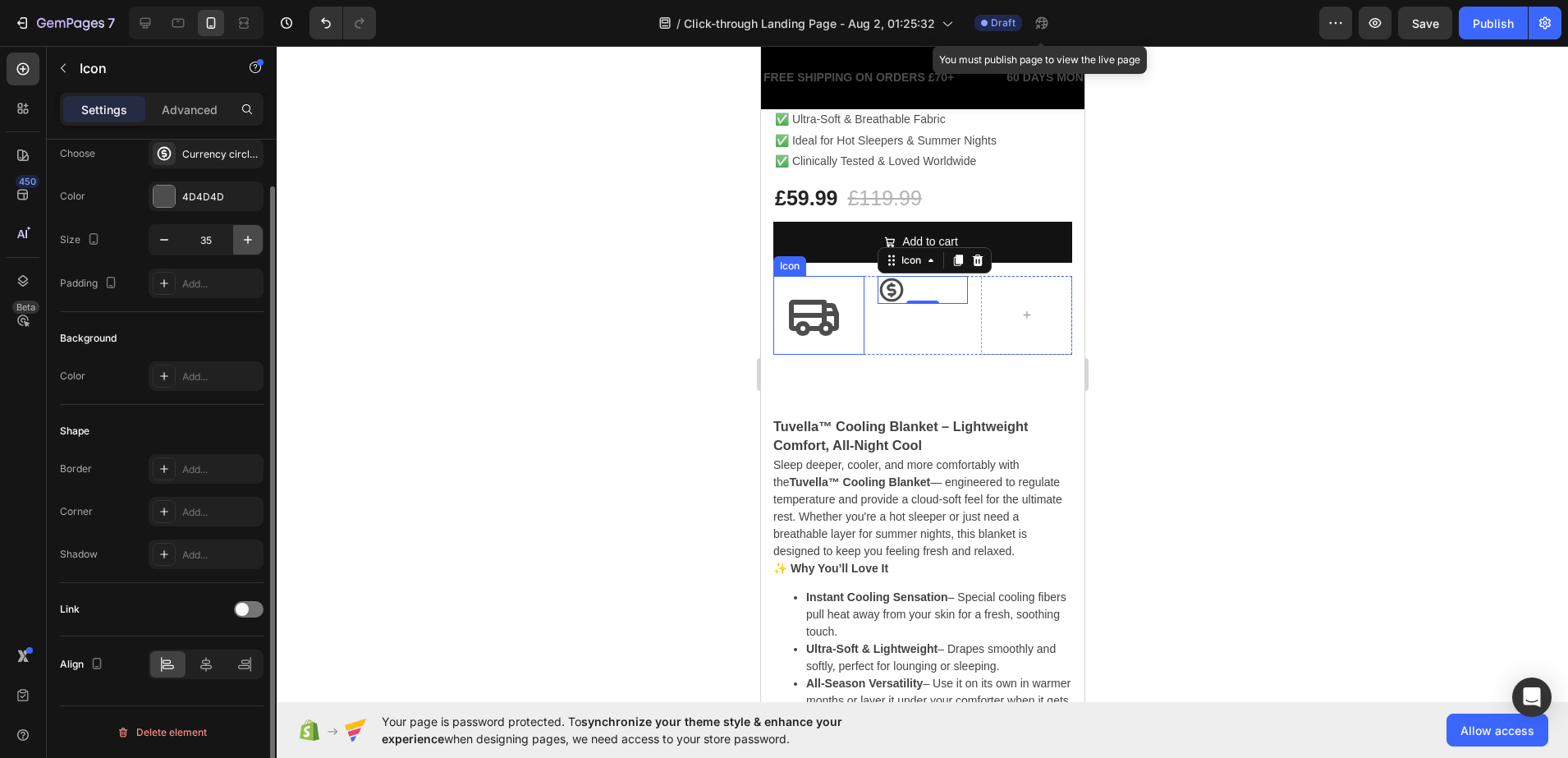 click 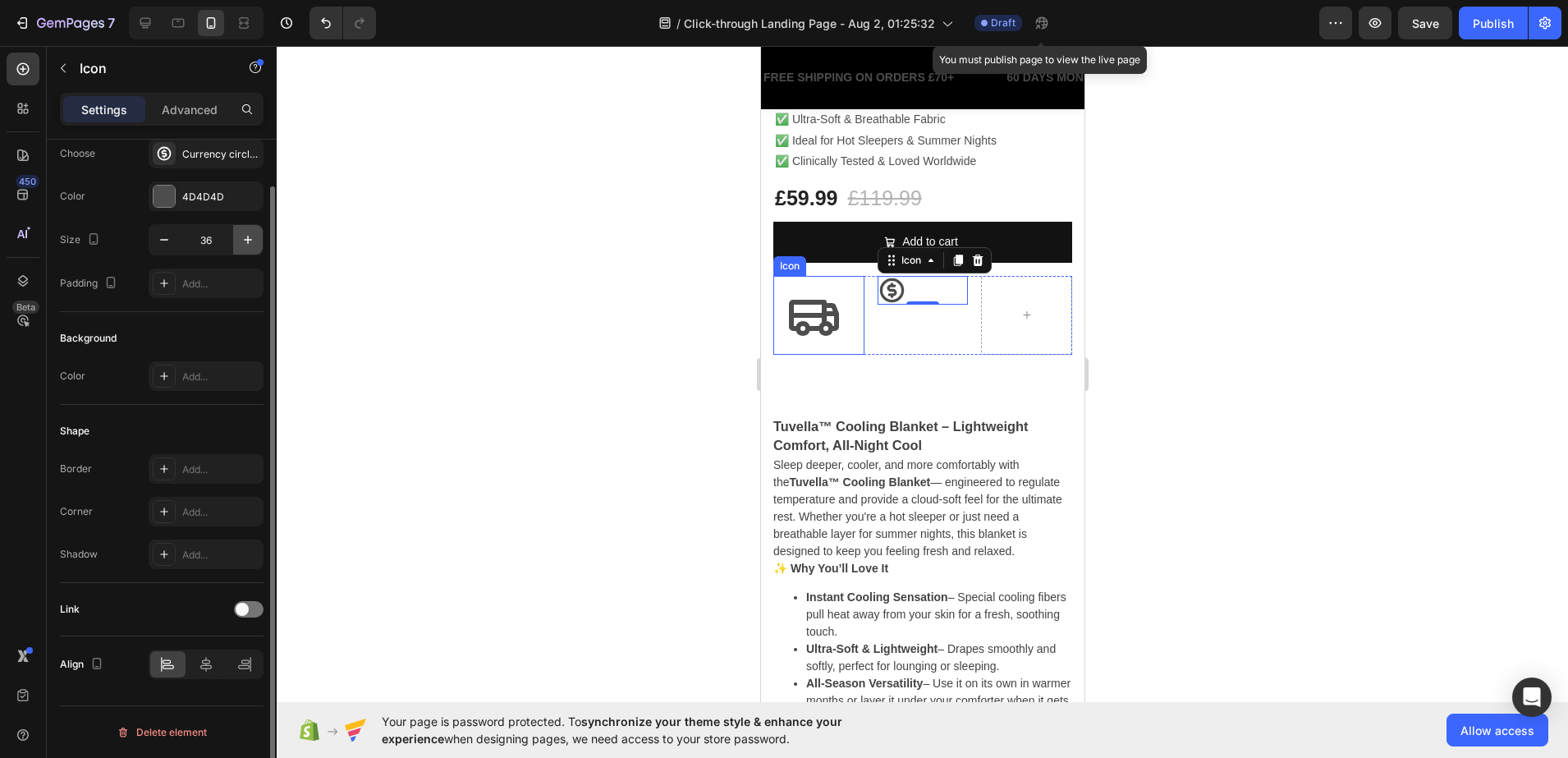 click 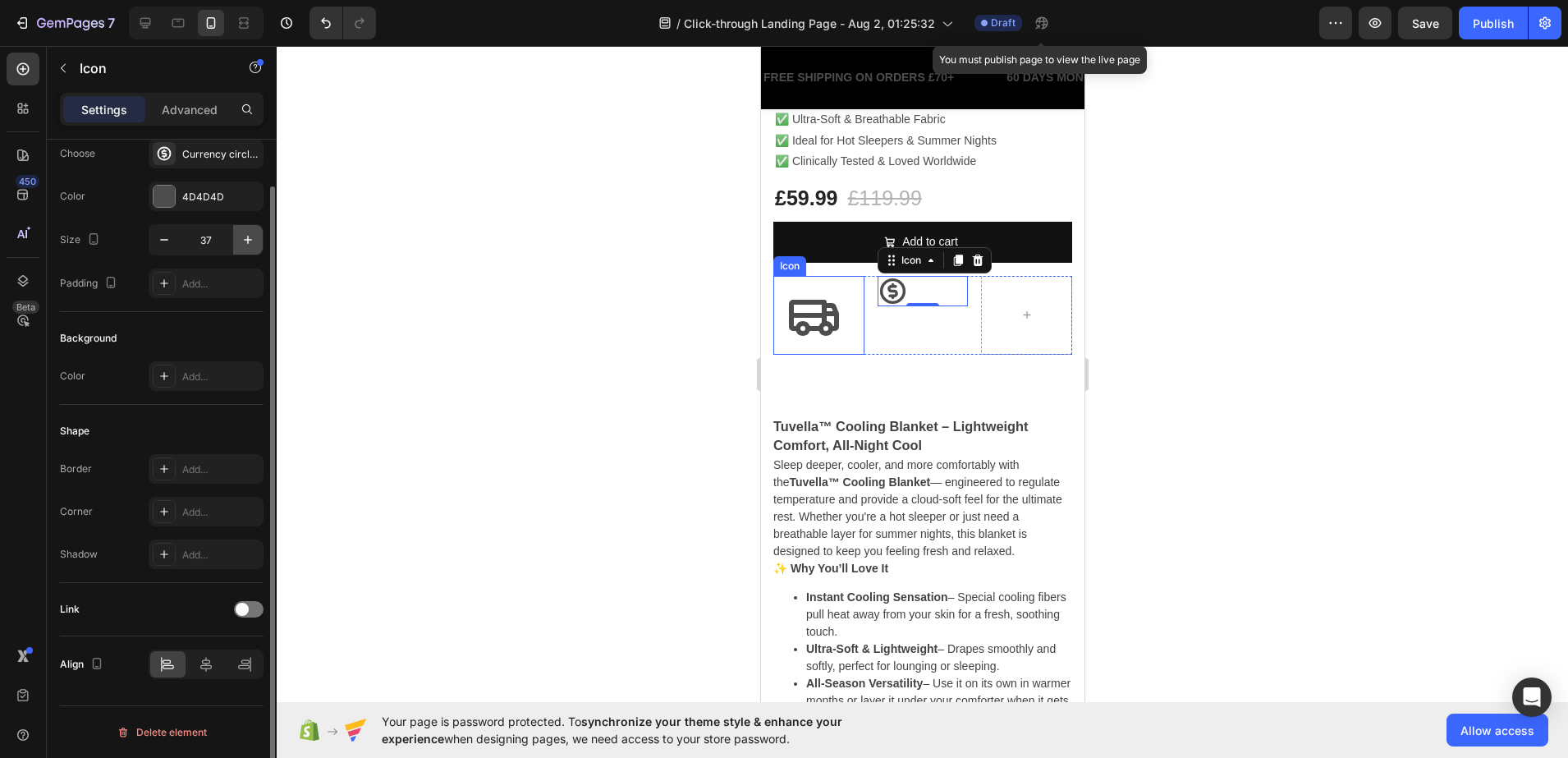 click 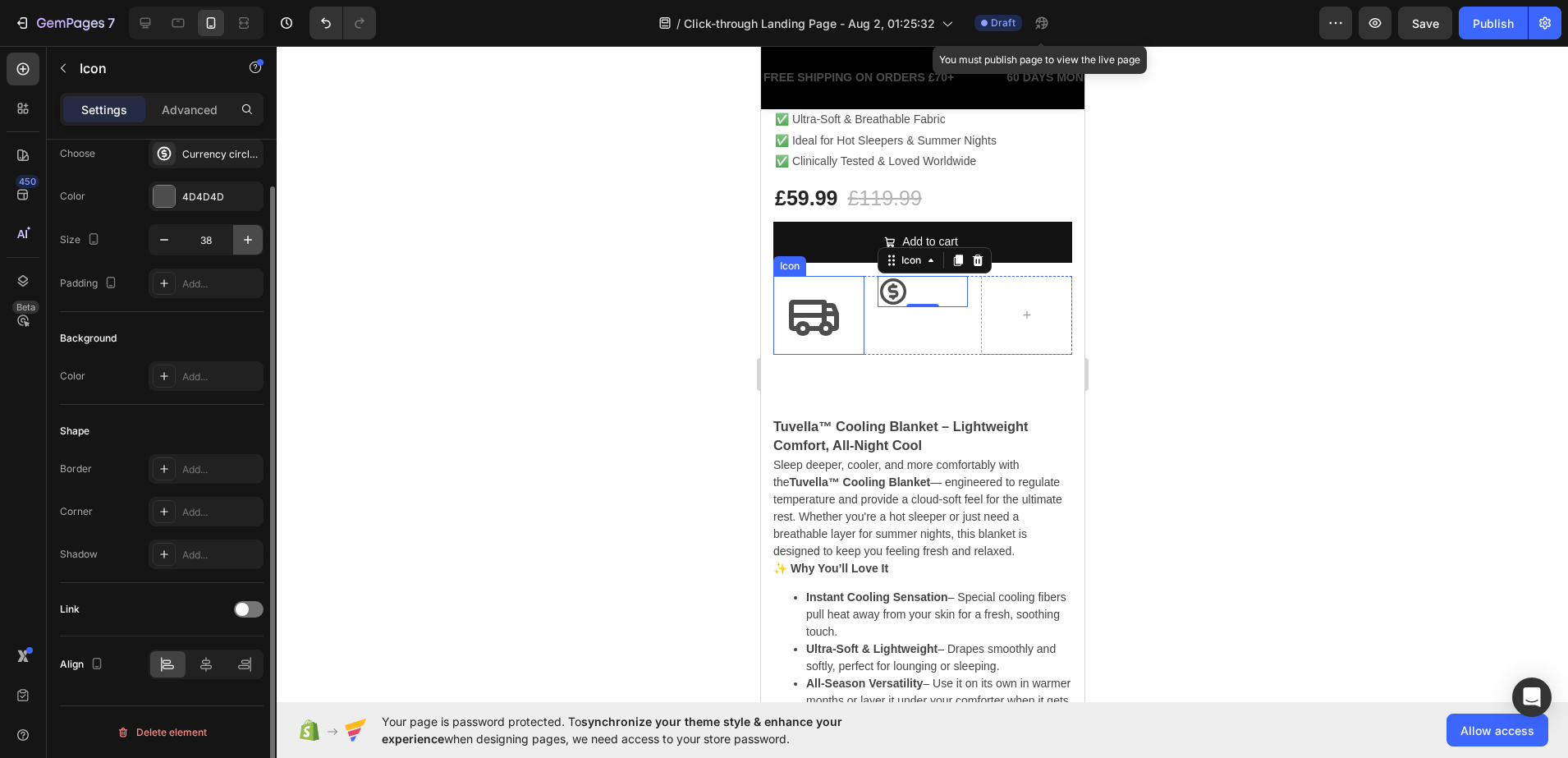 click 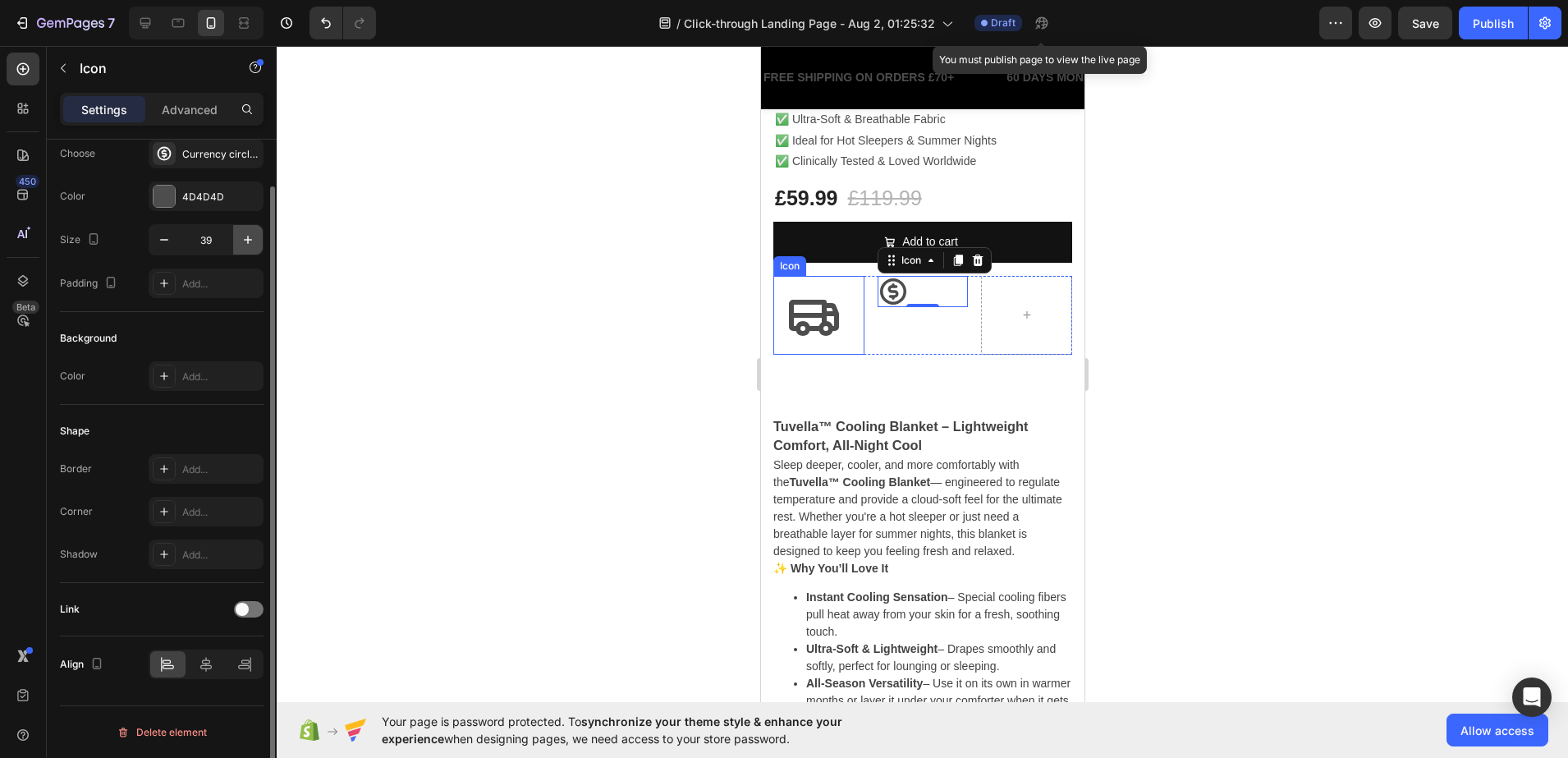 click 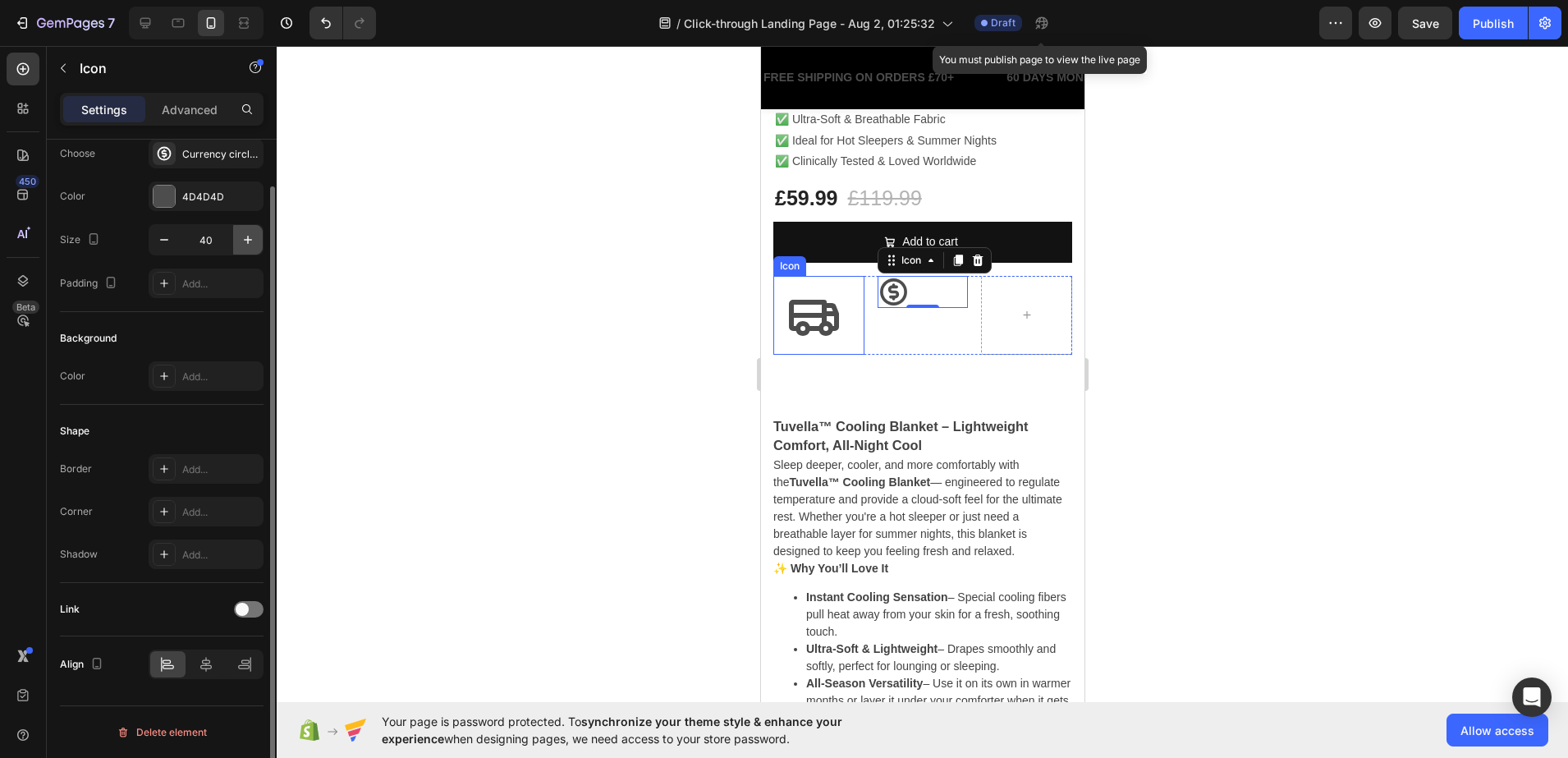 click 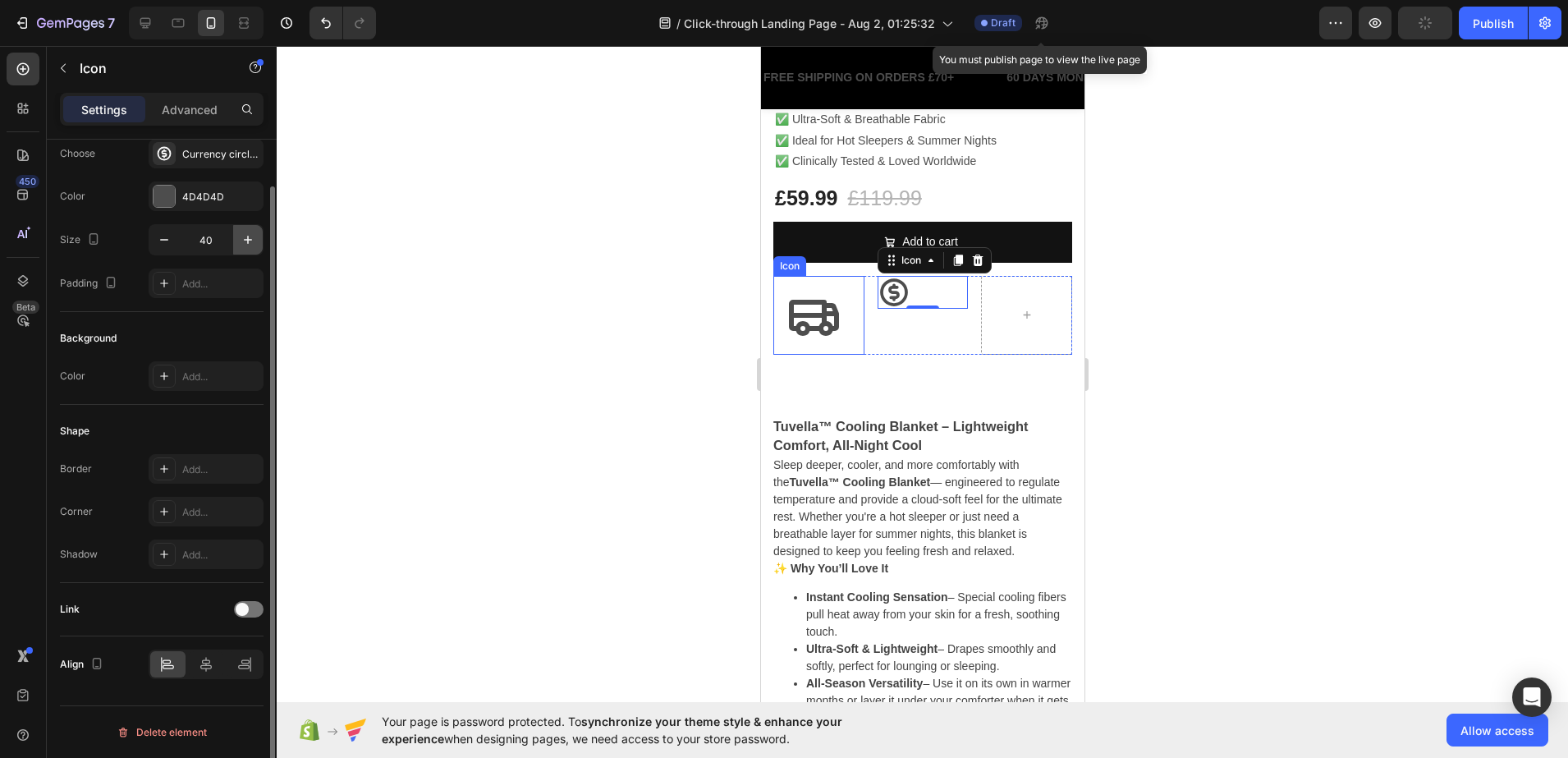 click 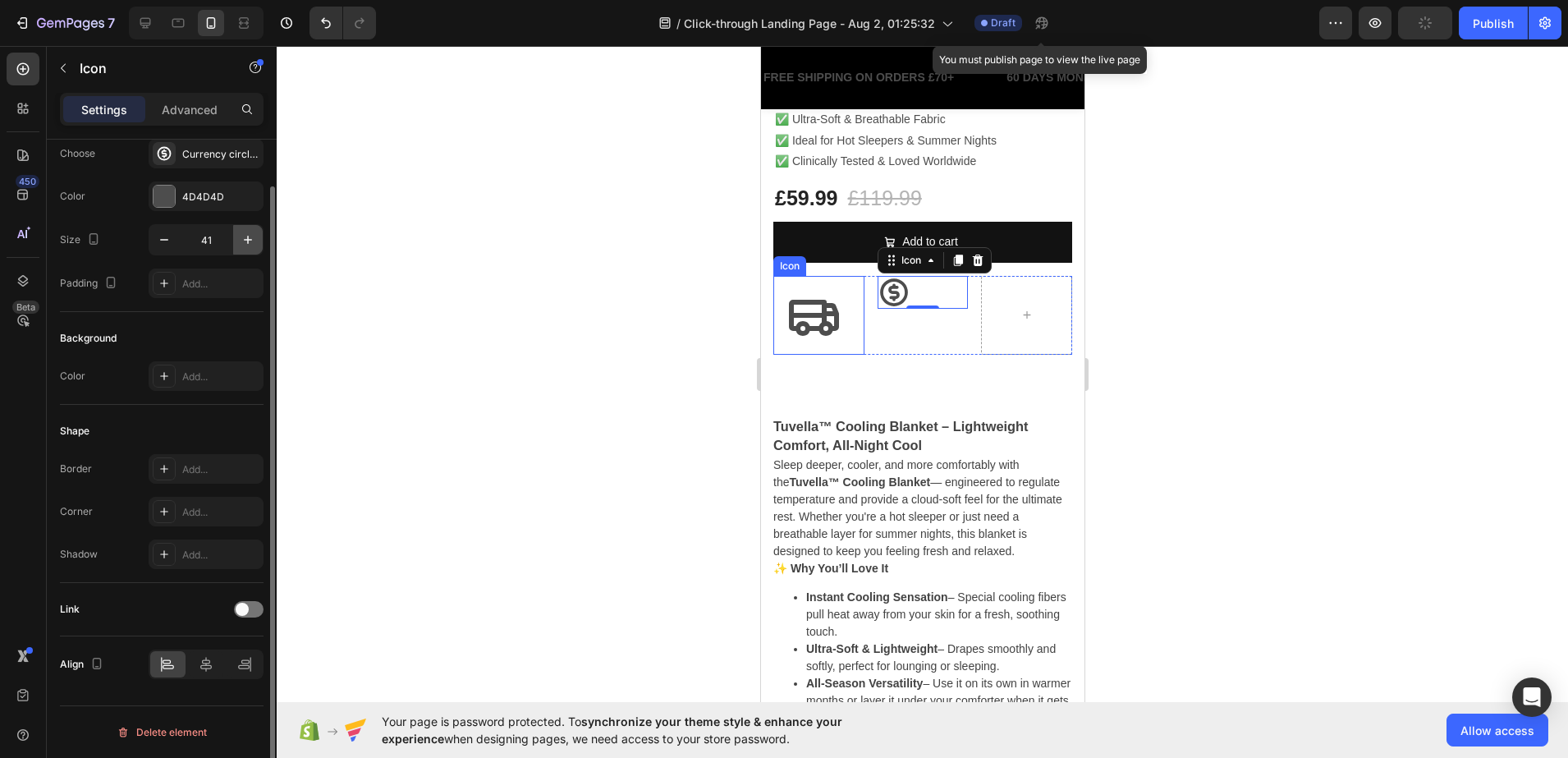 click 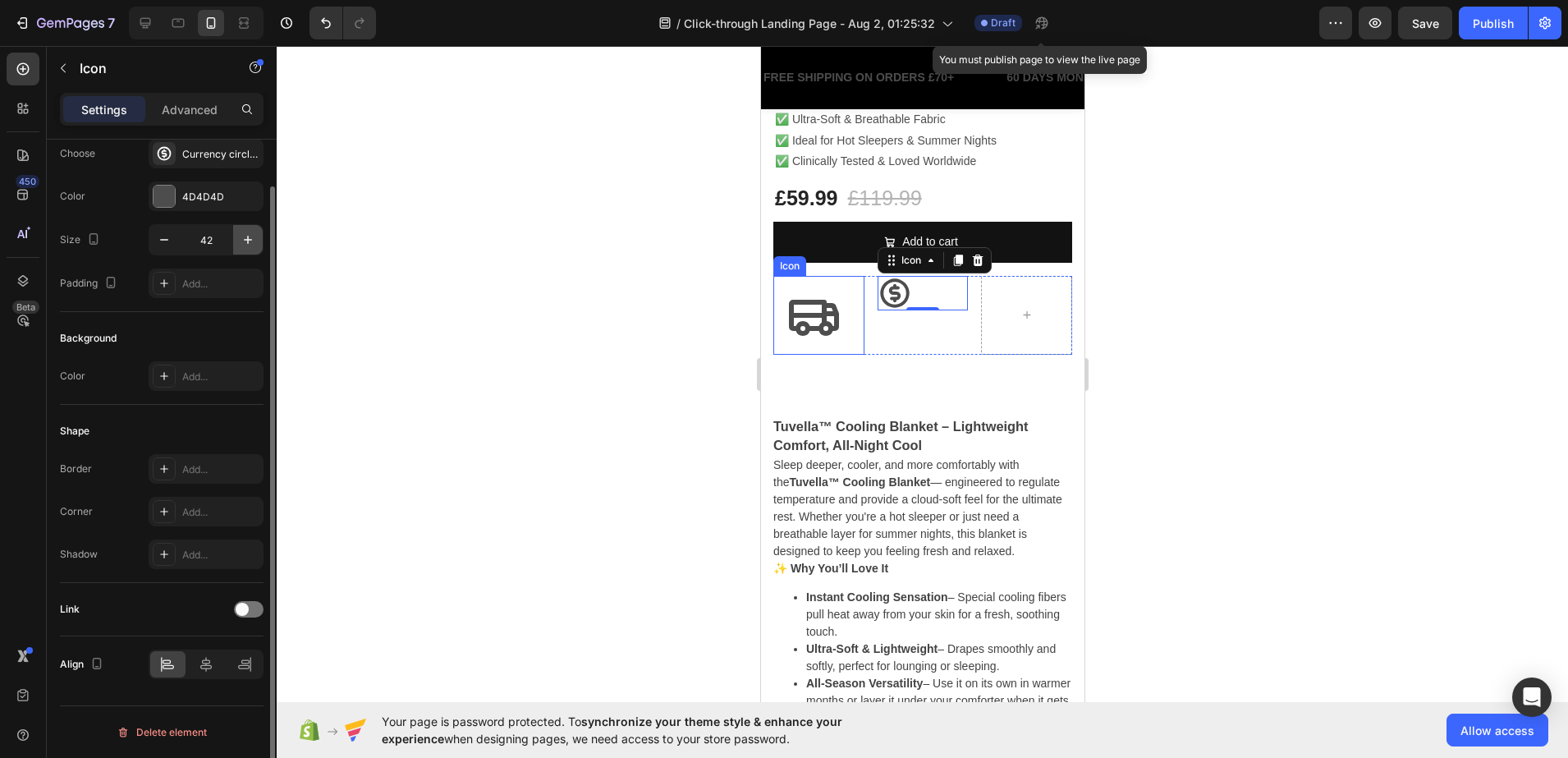 click 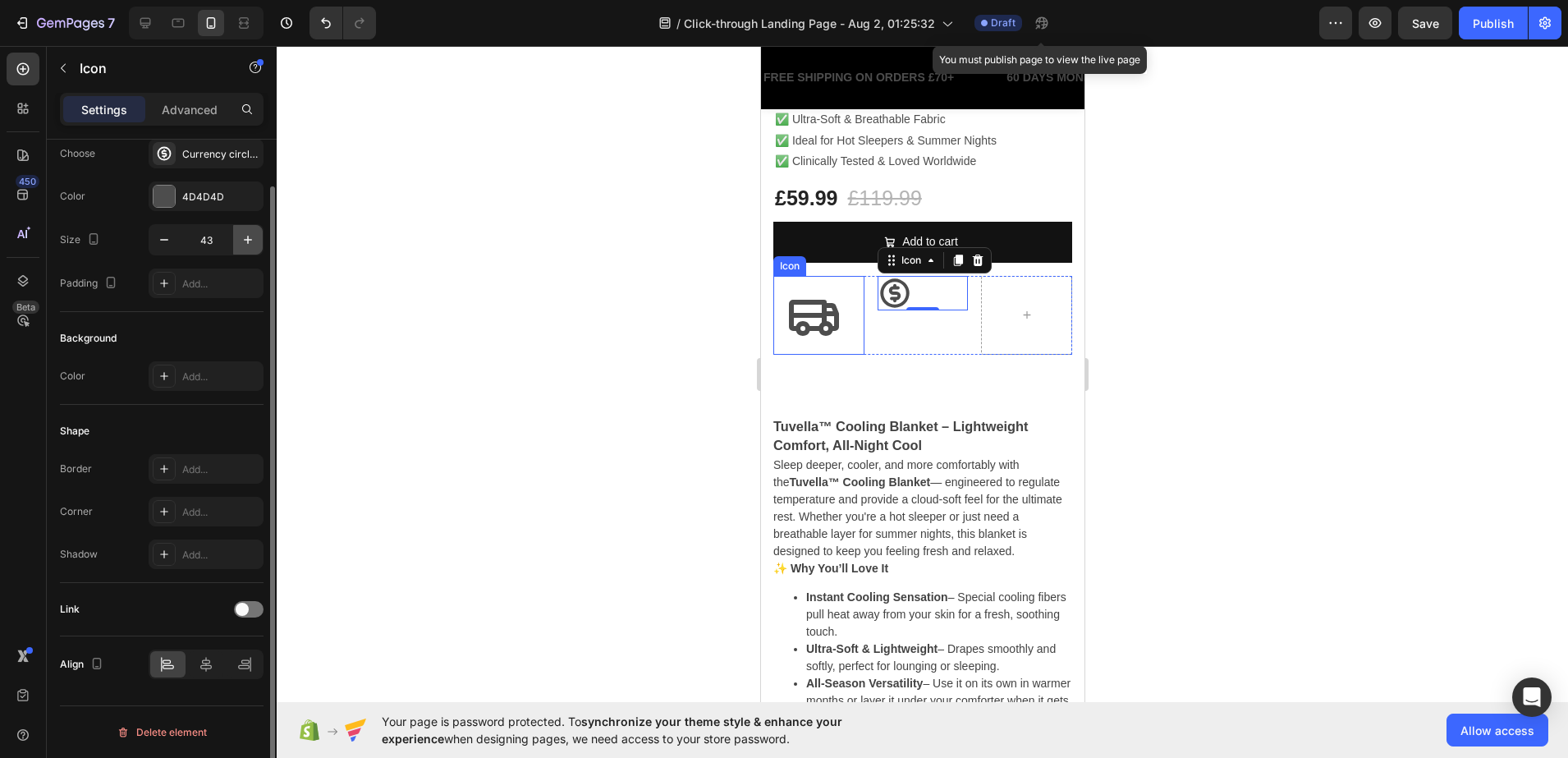 click 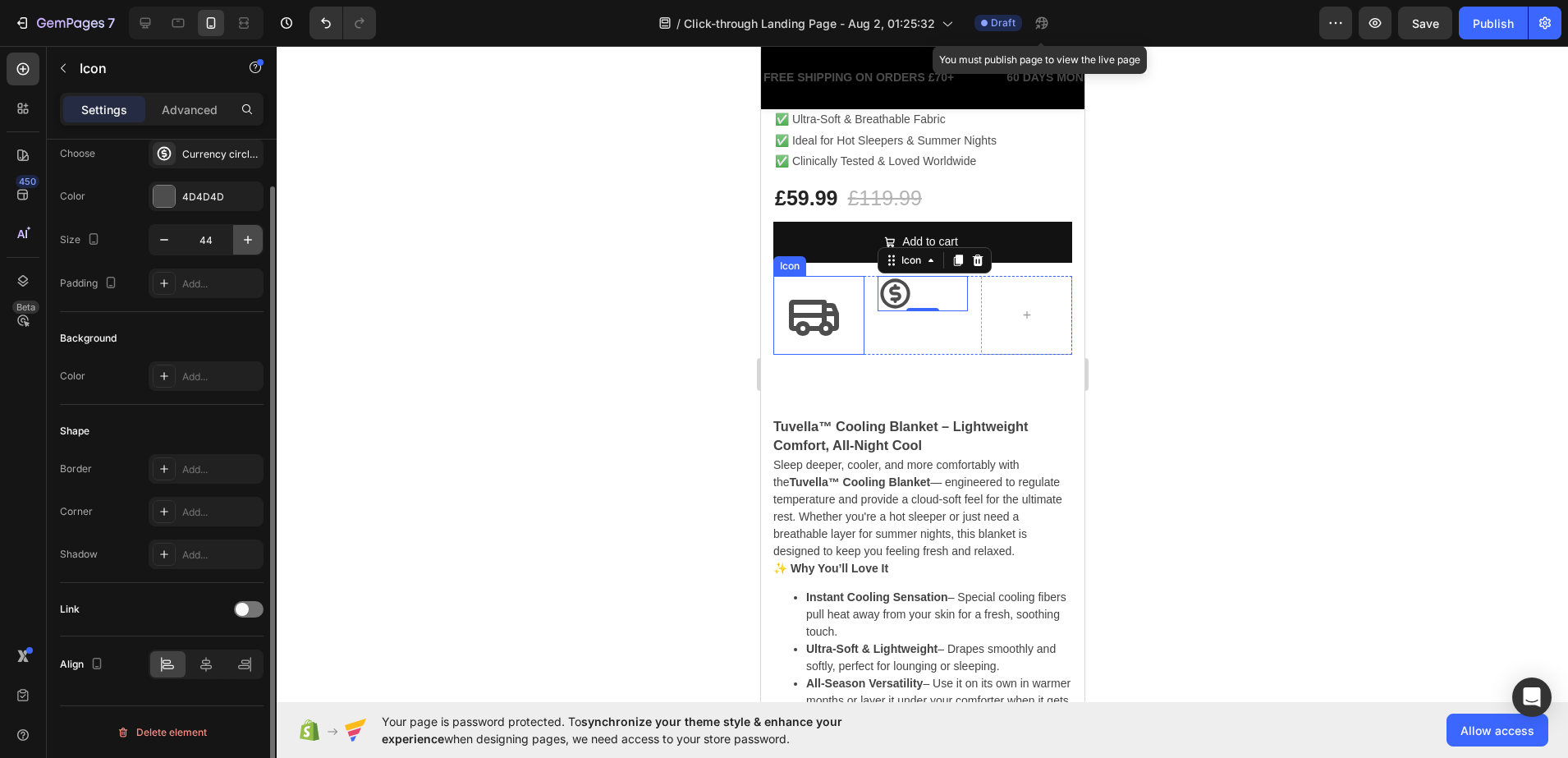 click 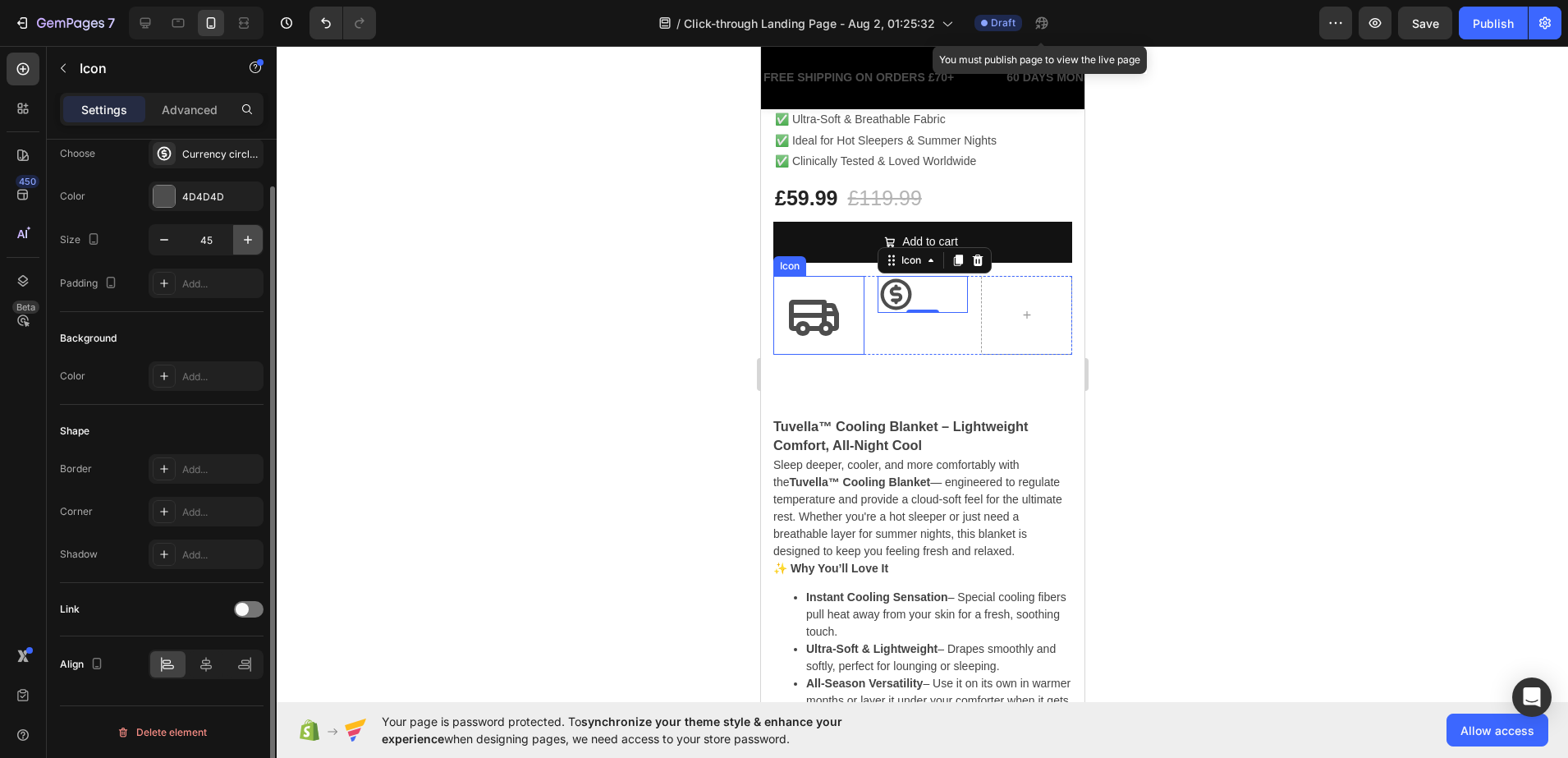 click 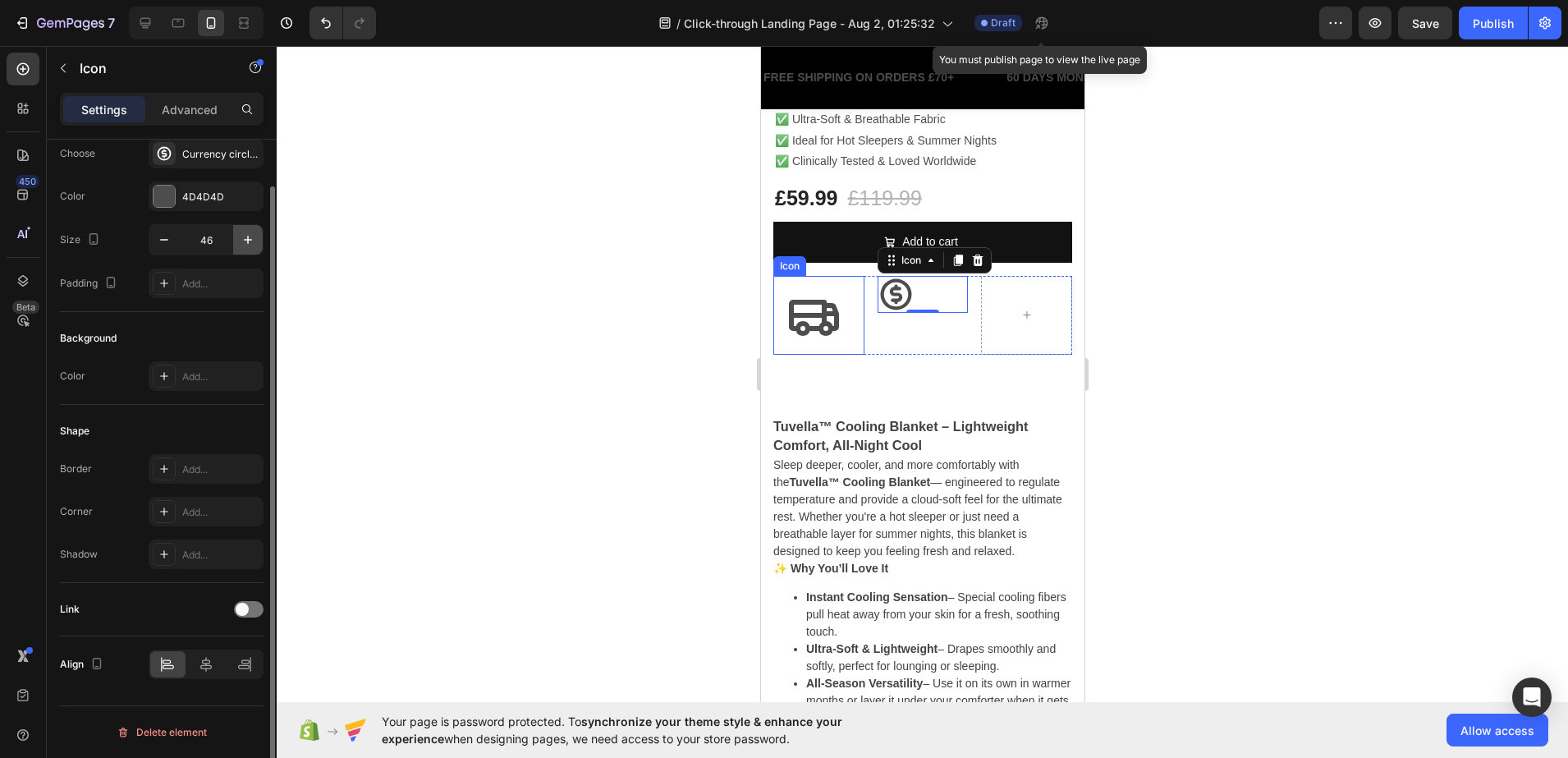 click 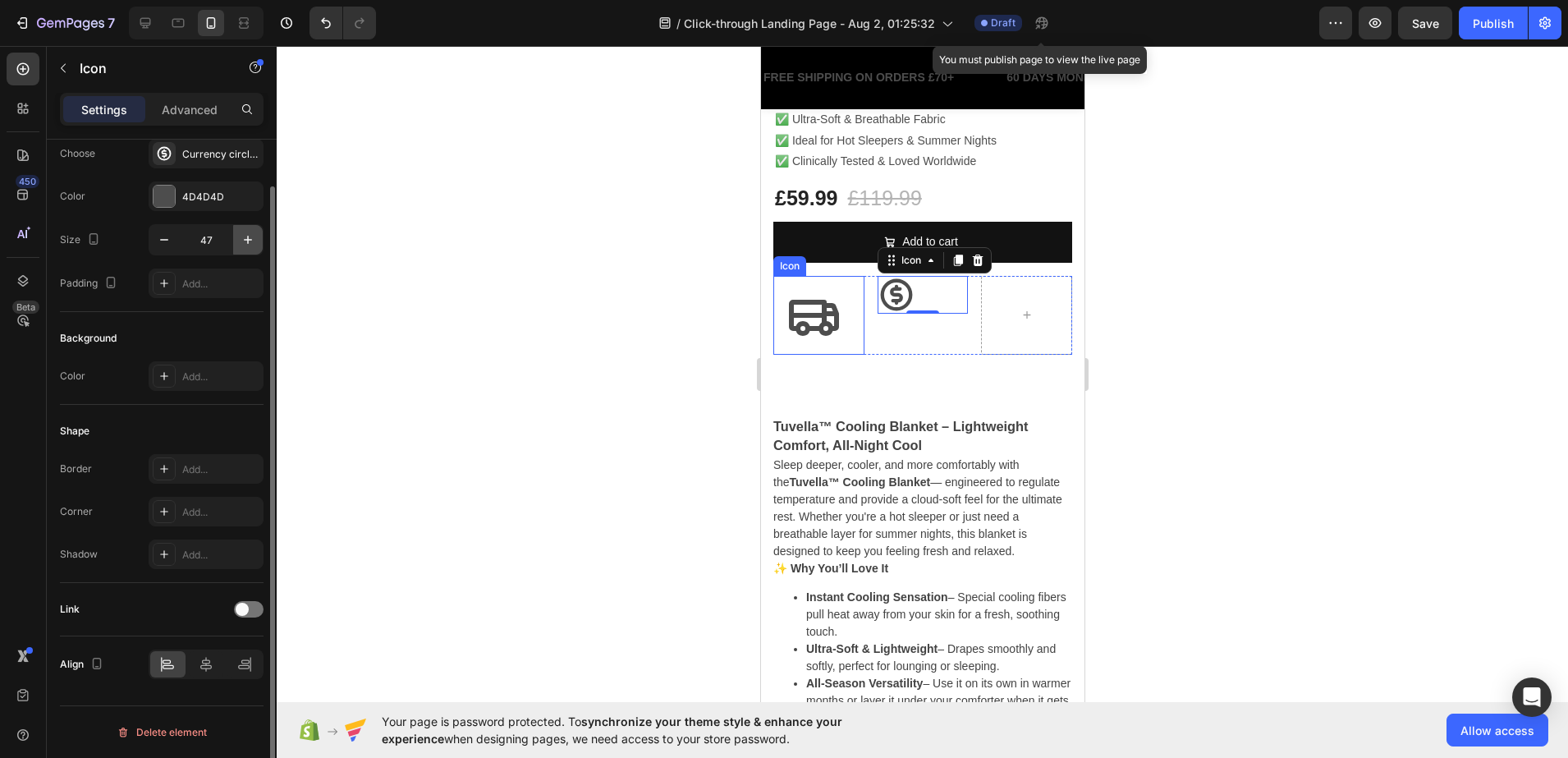 click 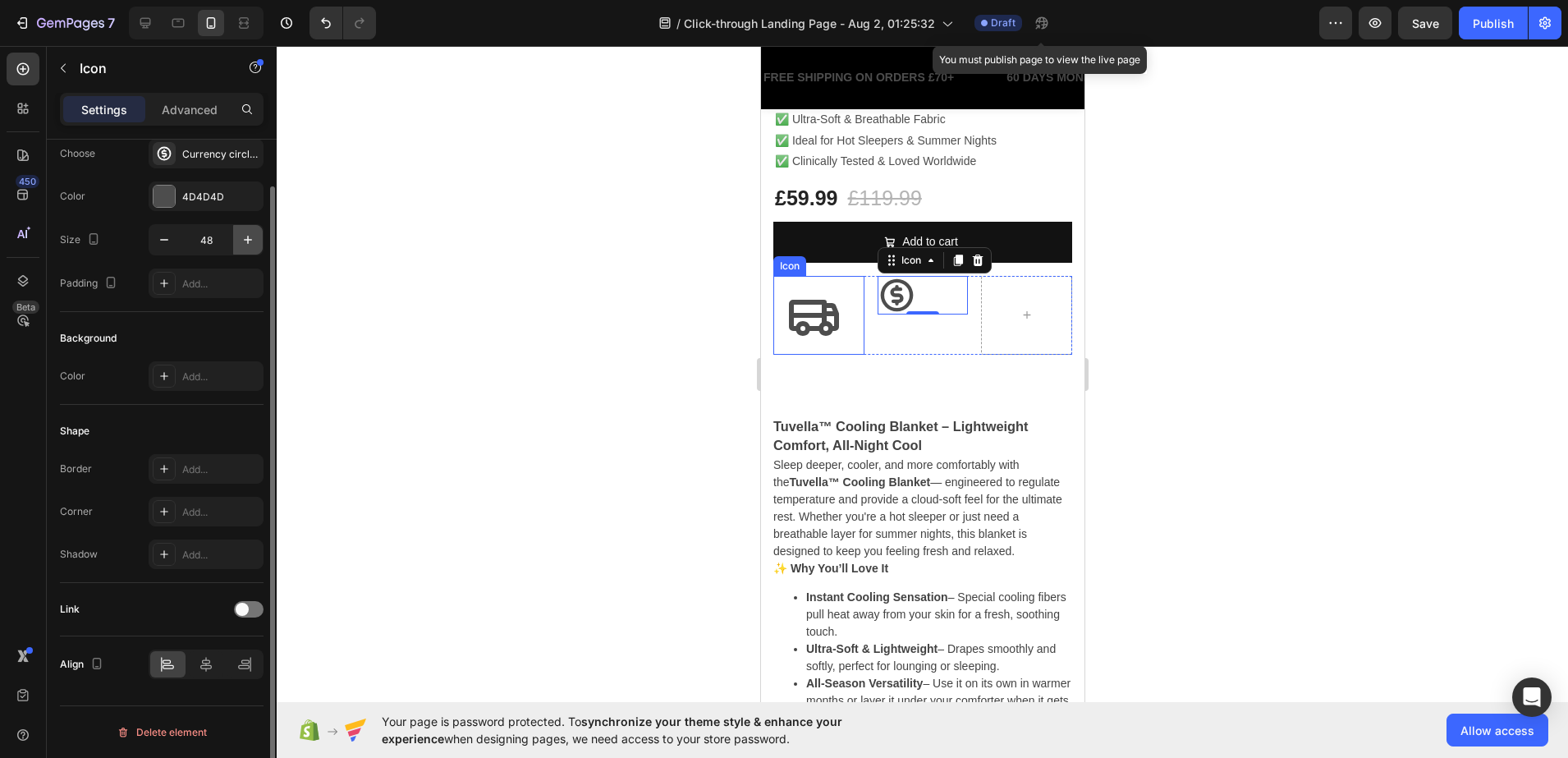 click 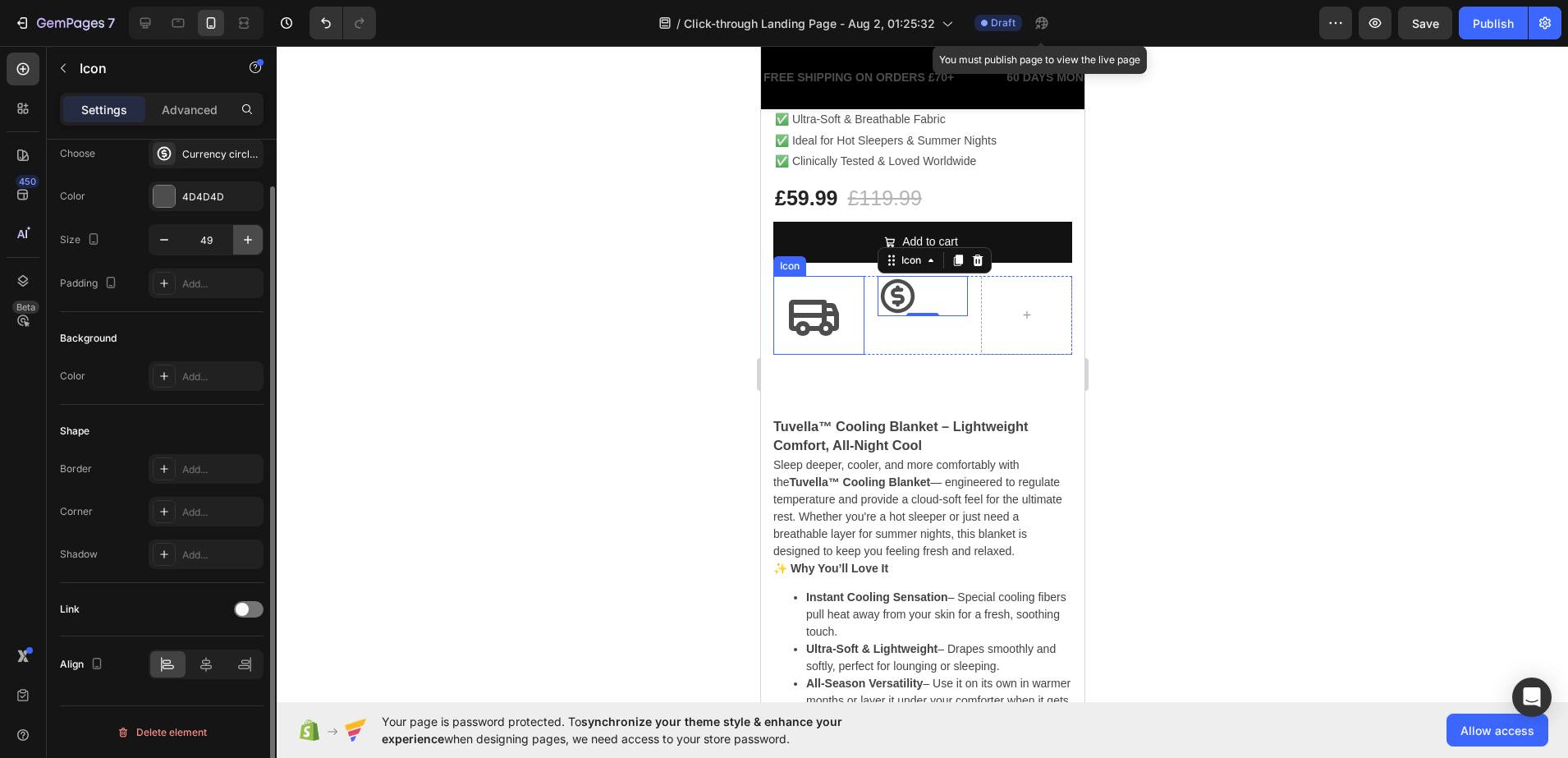 click 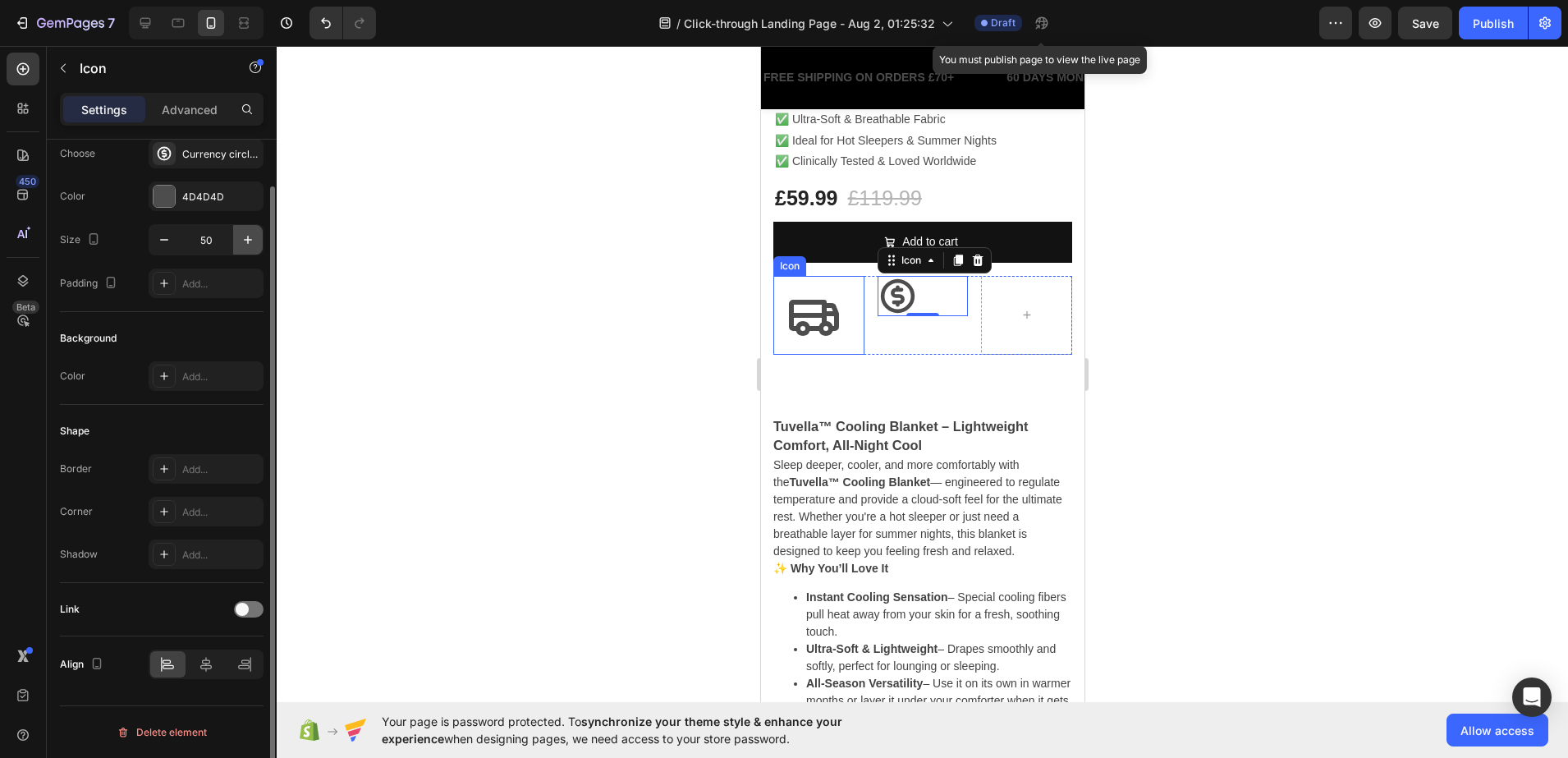 click 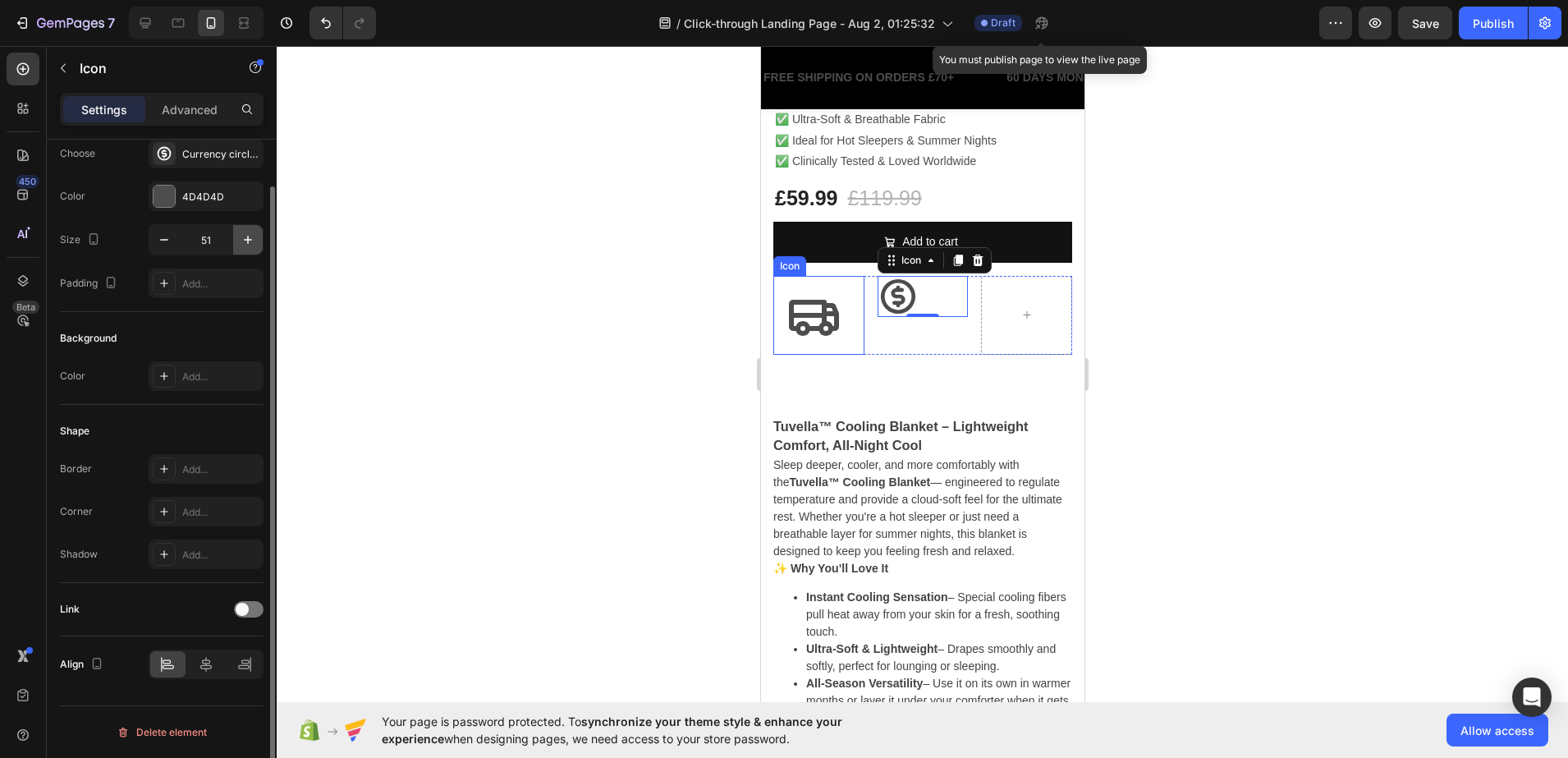 click 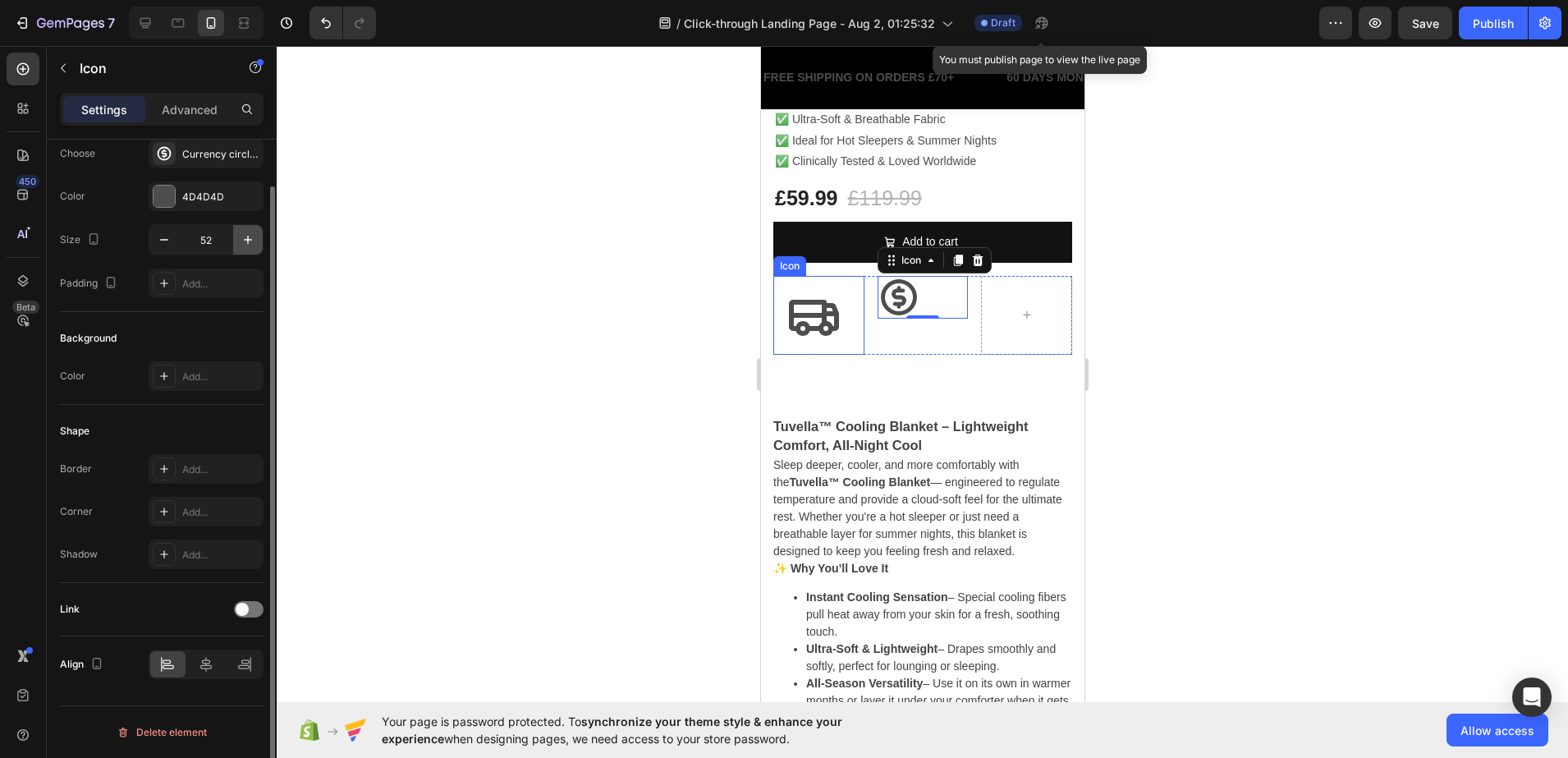 click 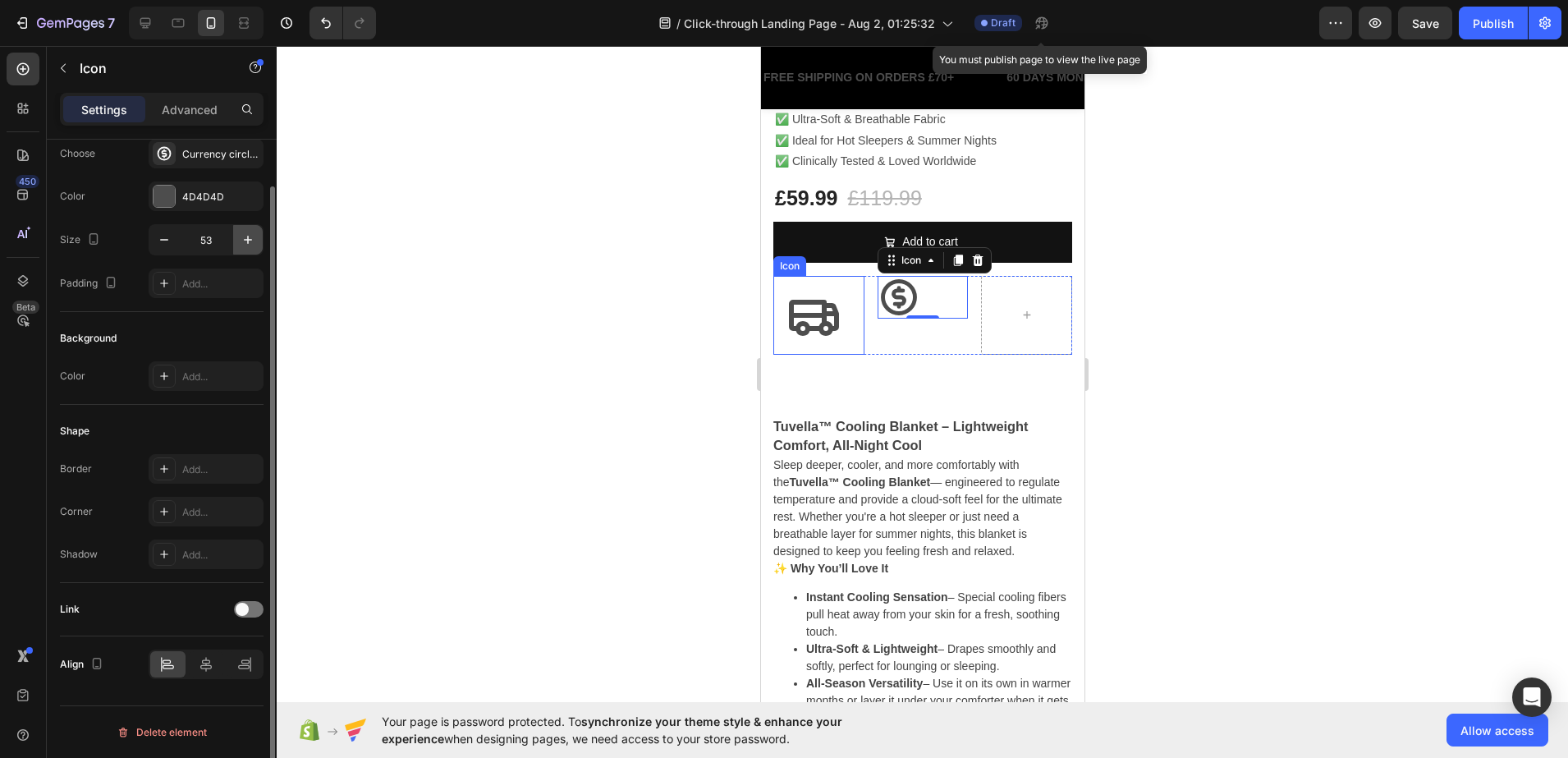 click 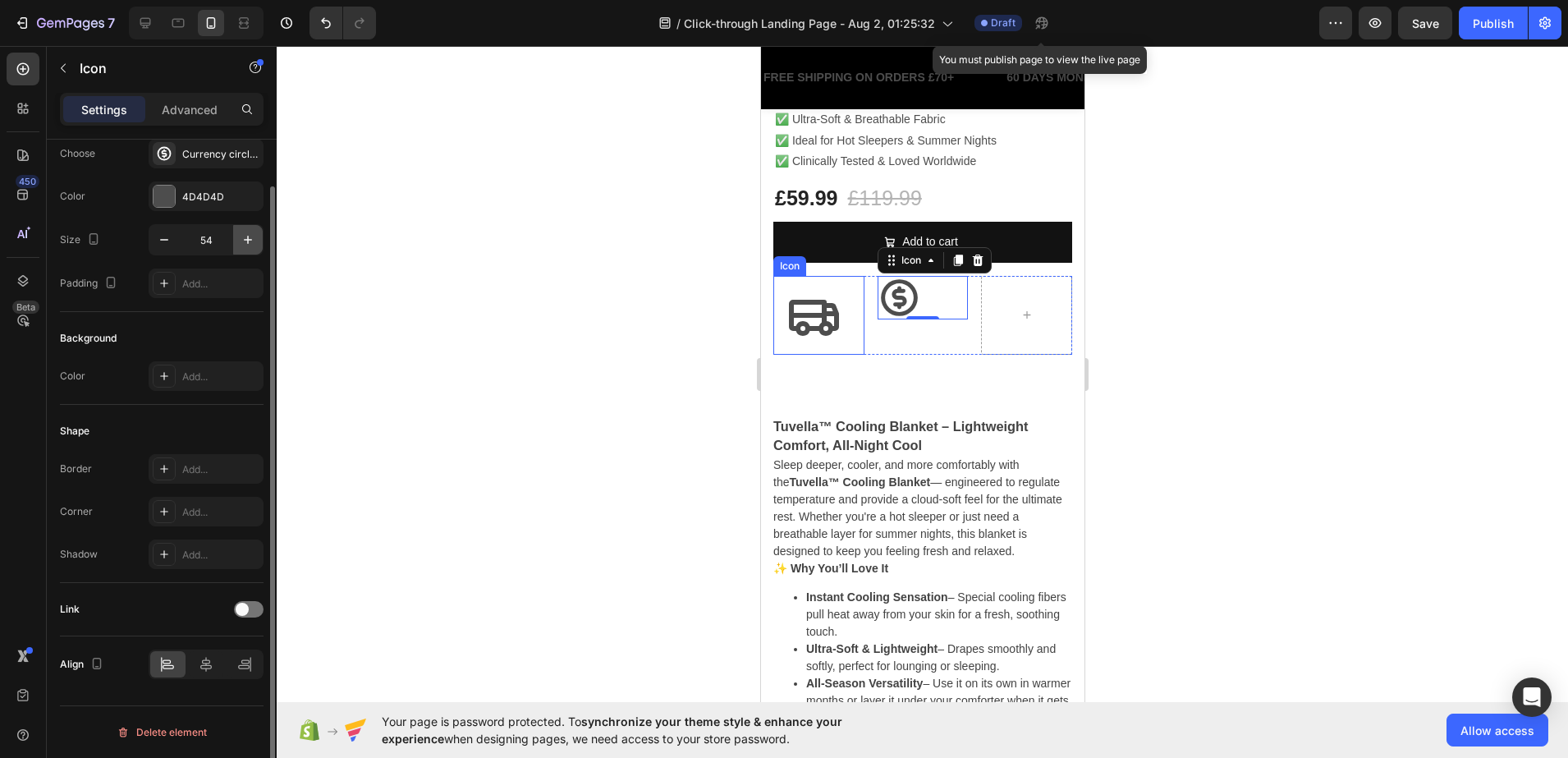 click 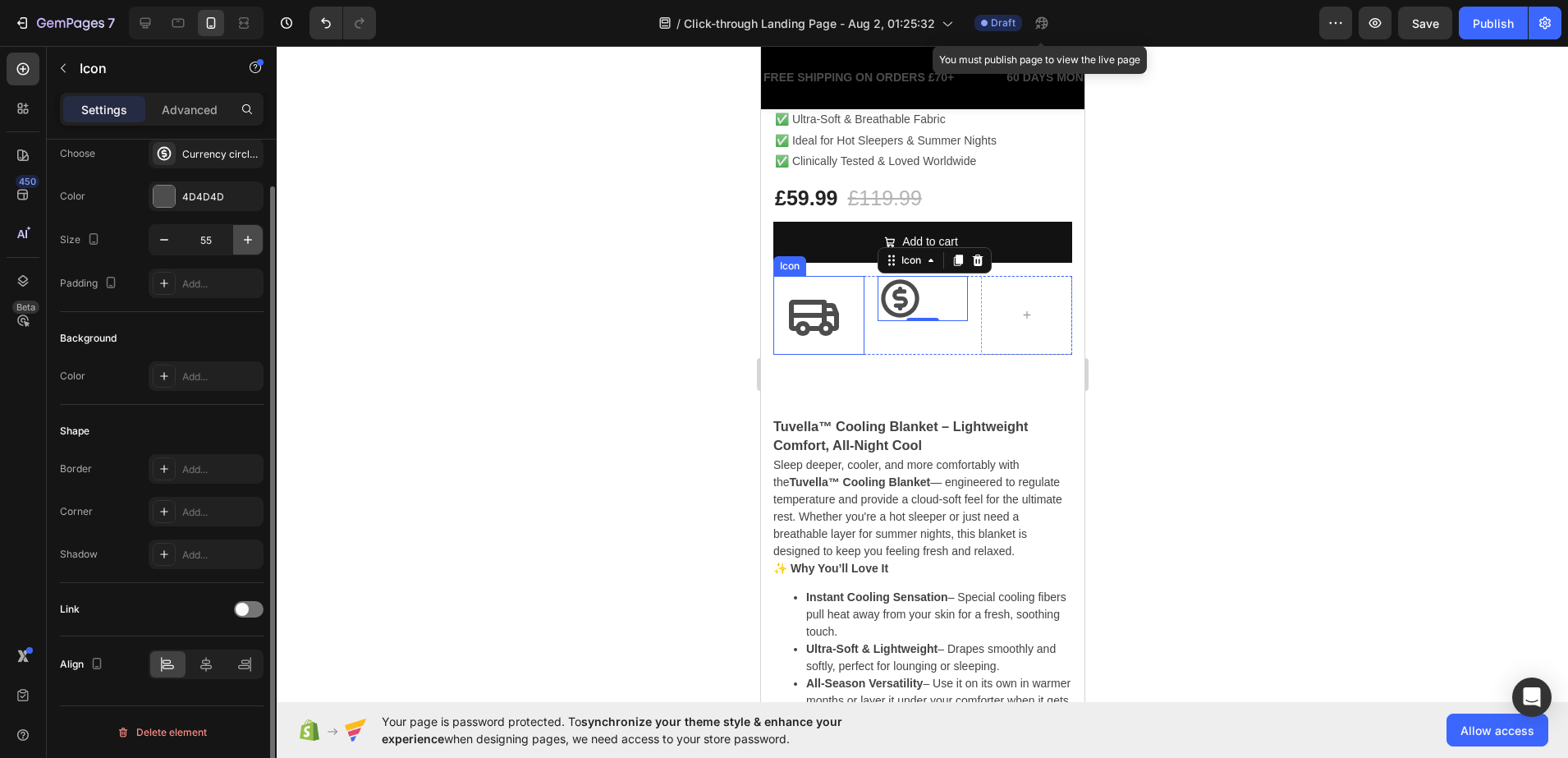 click 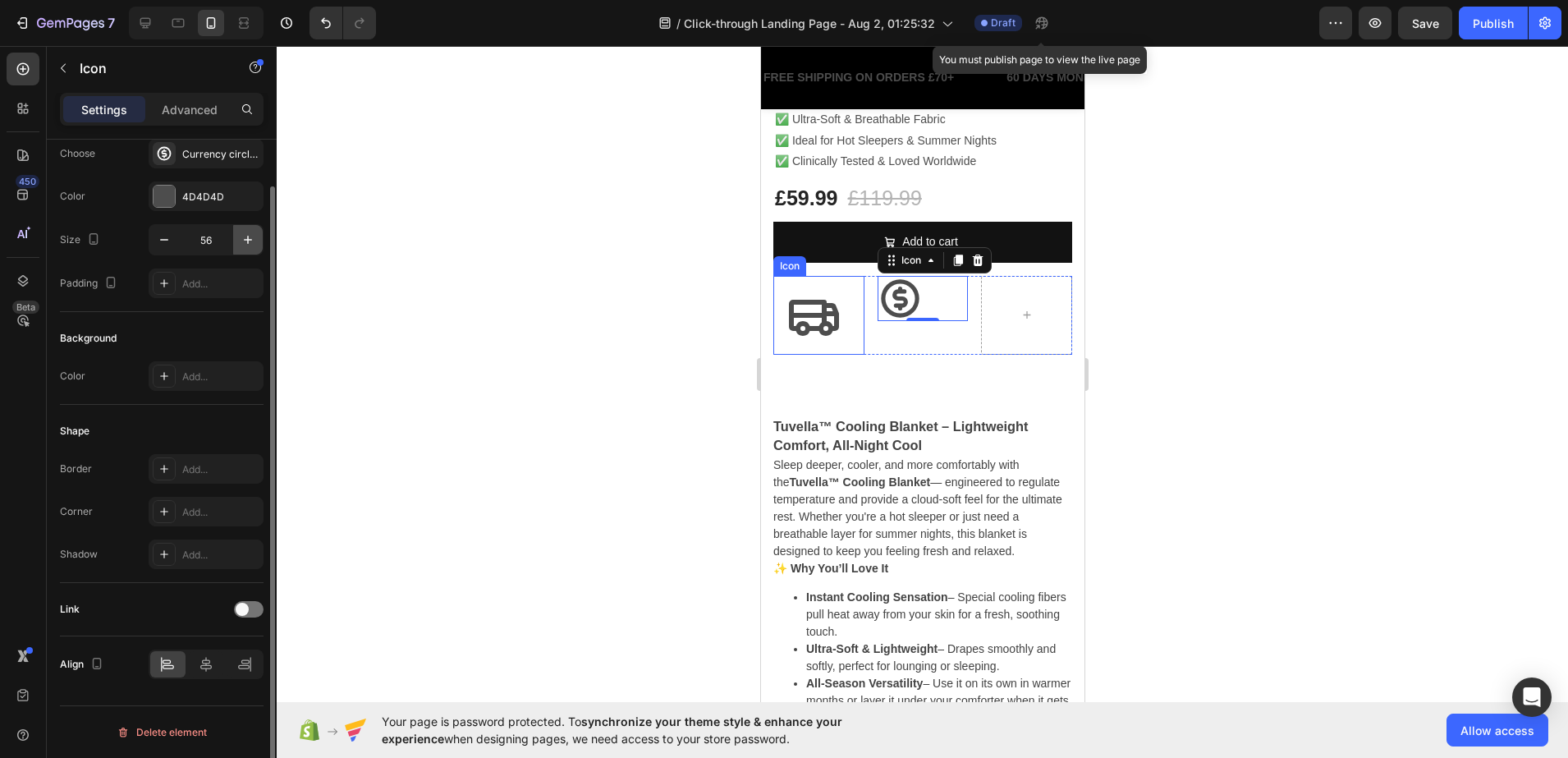 click 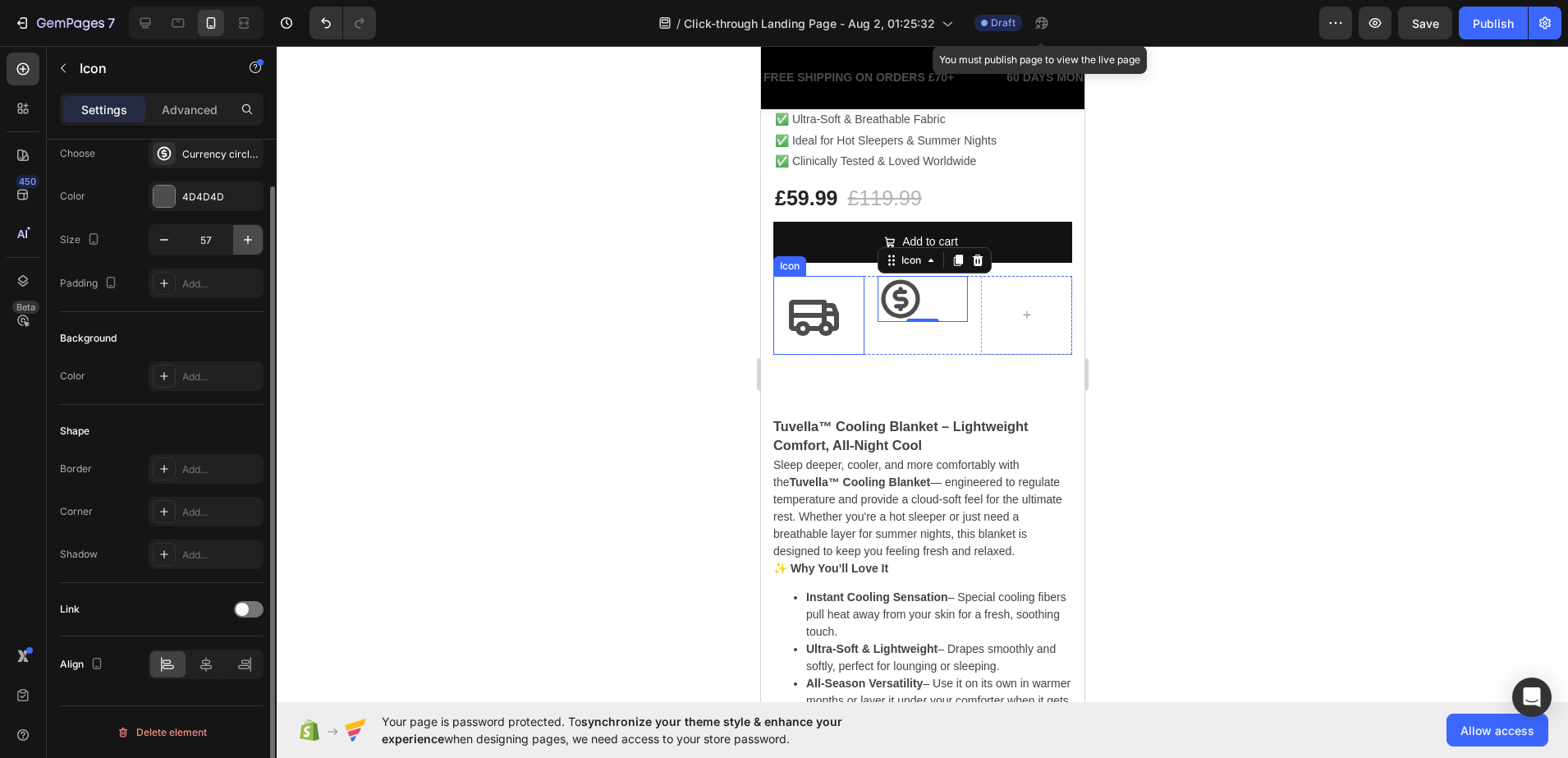 click 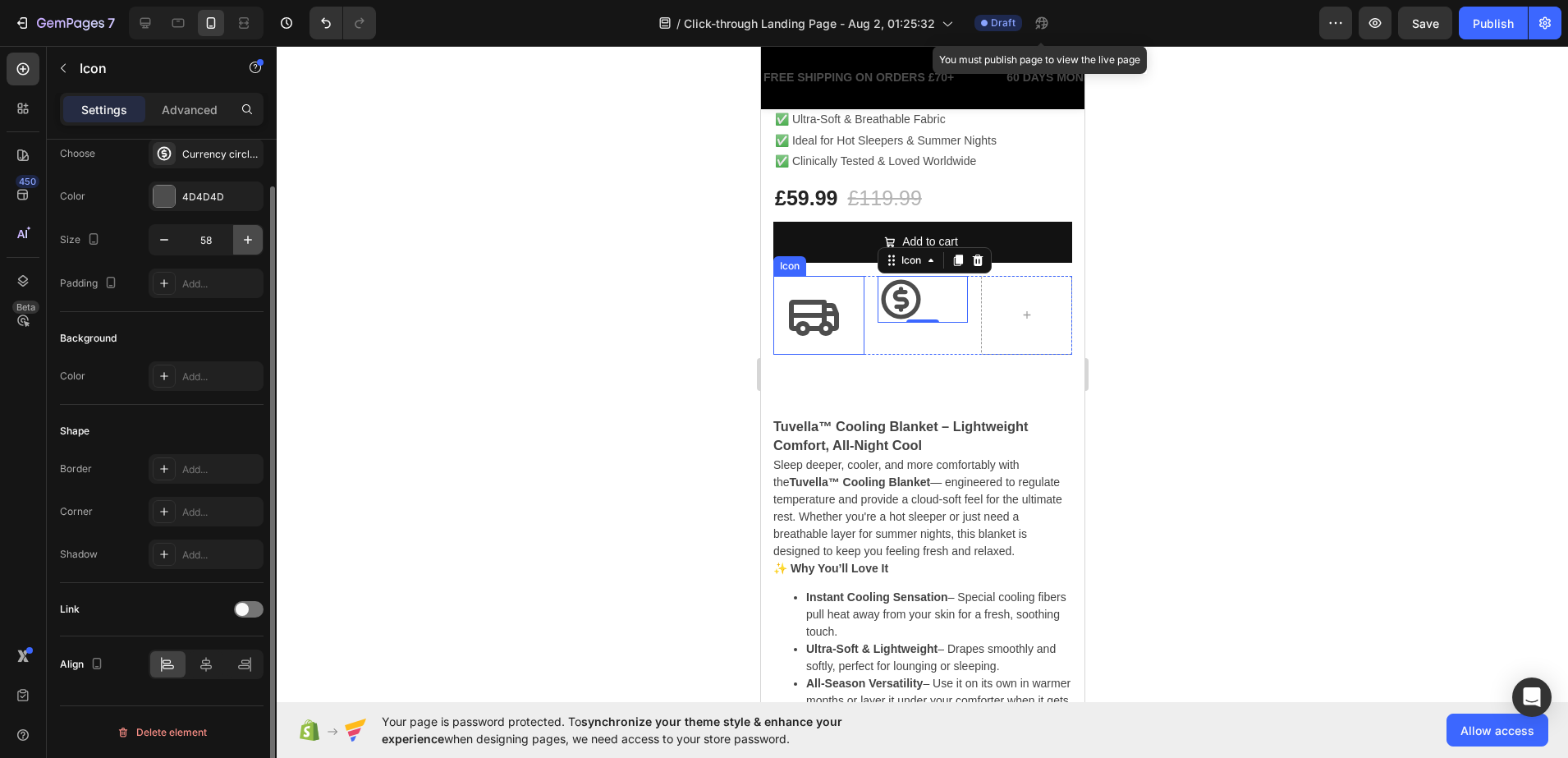 click 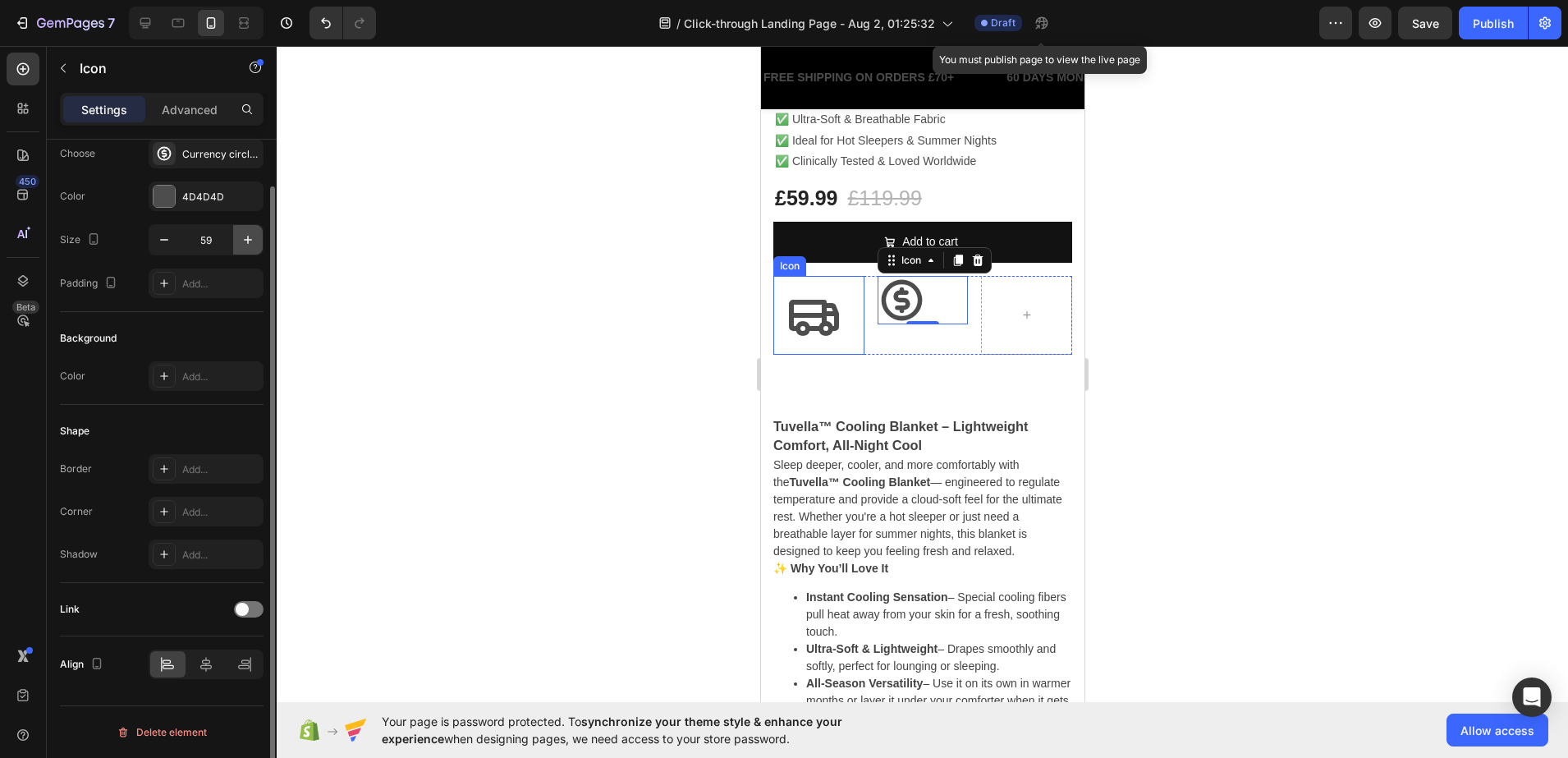click 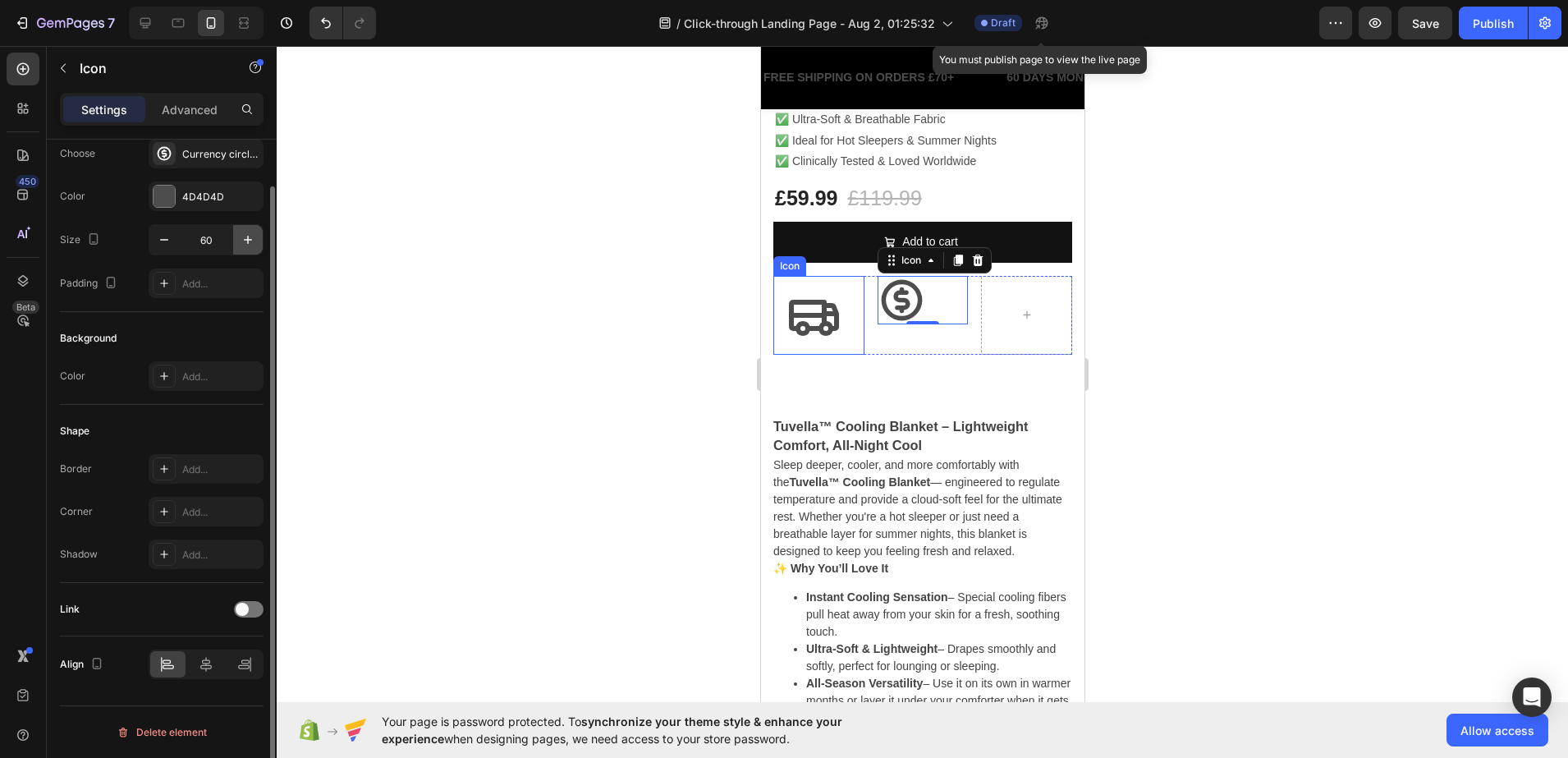click 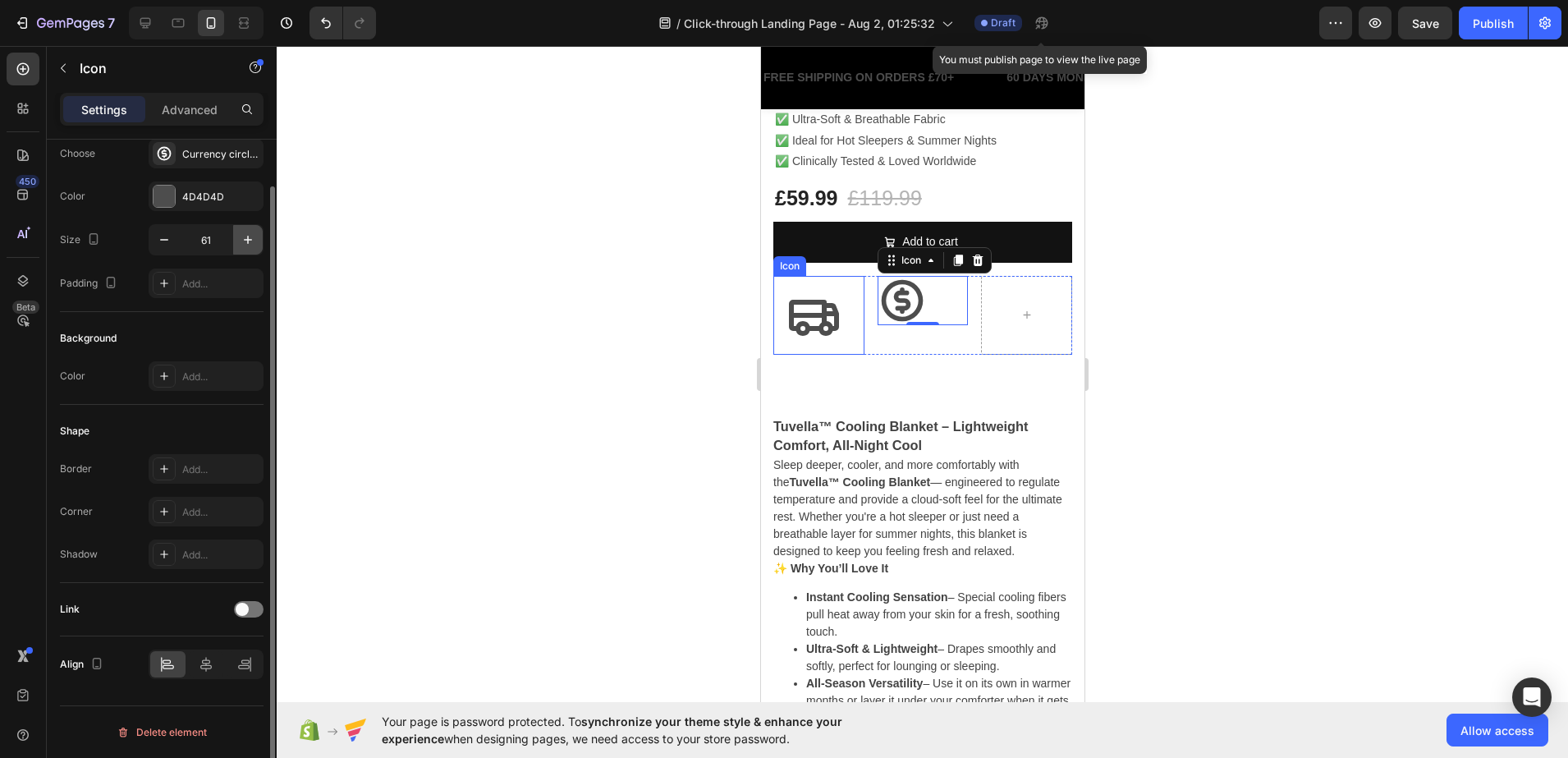 click 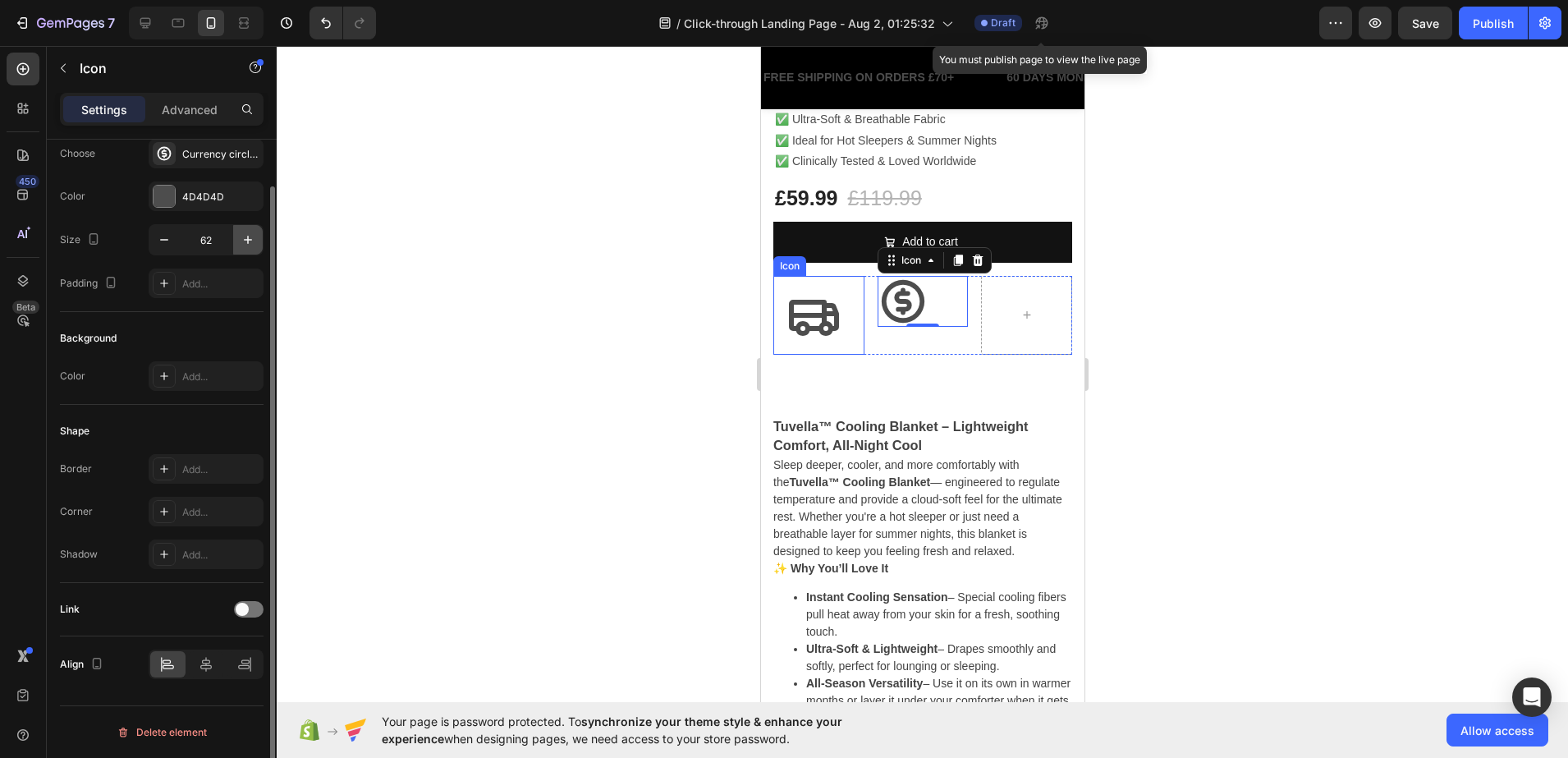 click 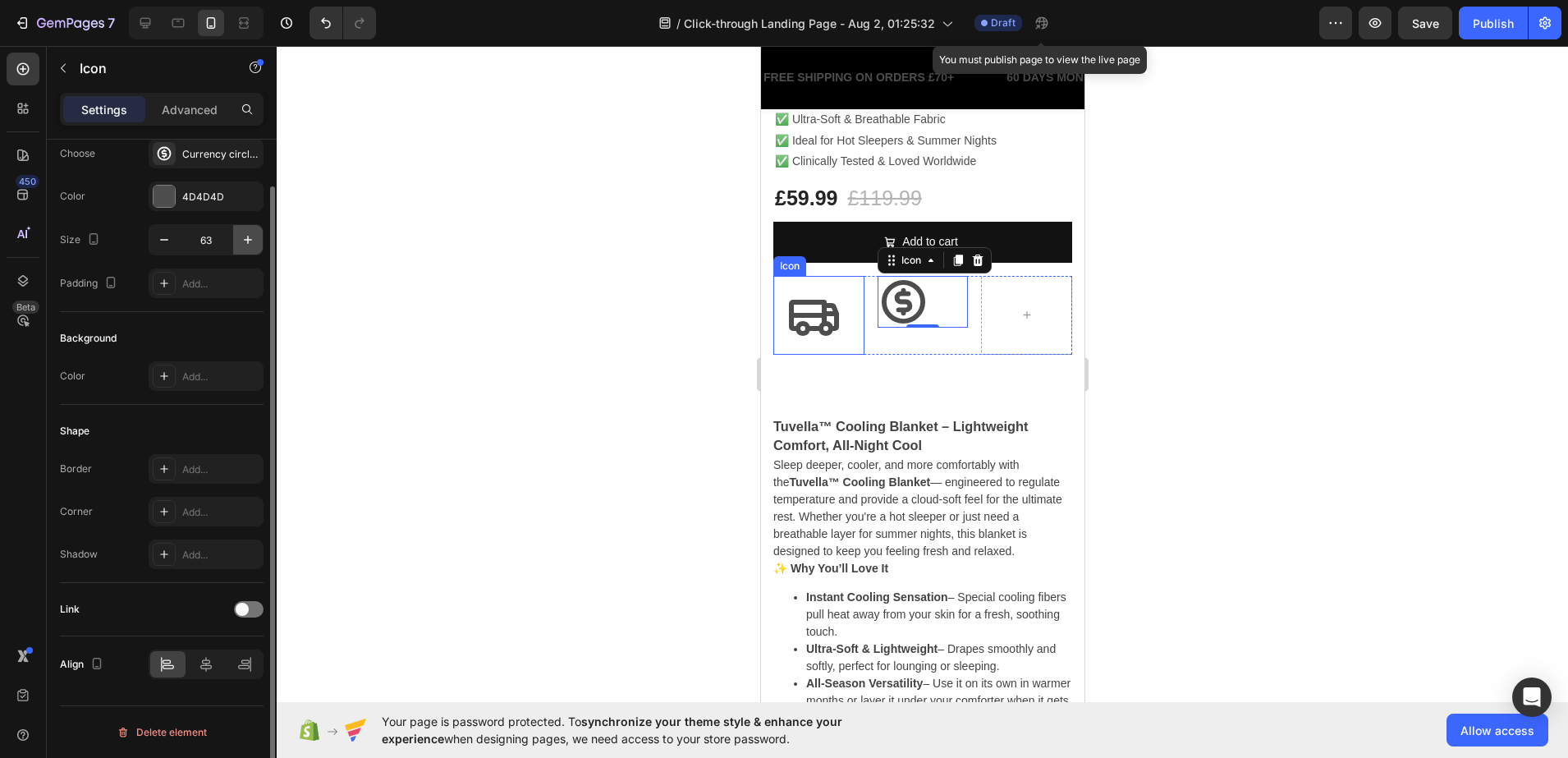 click 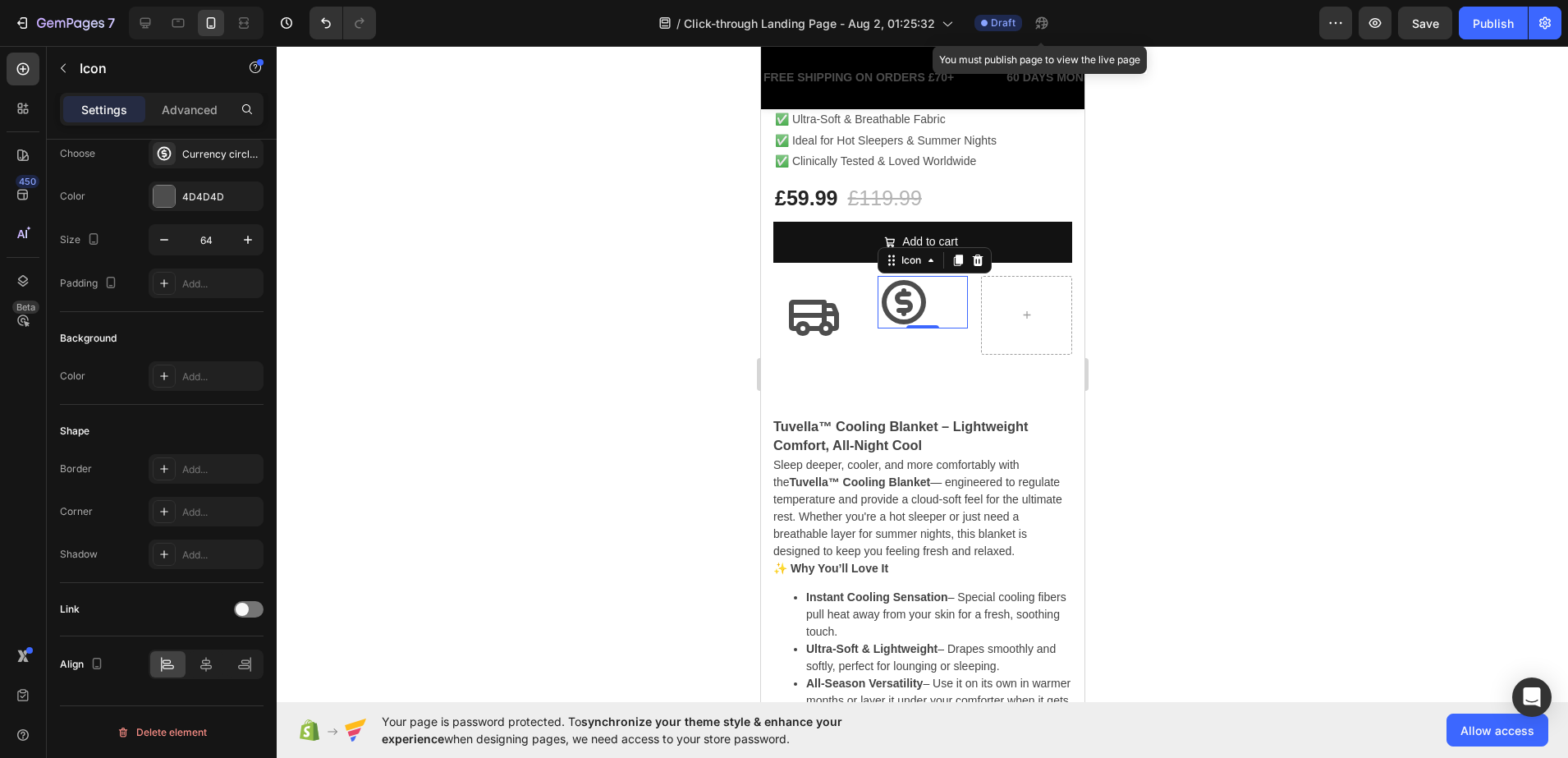 click 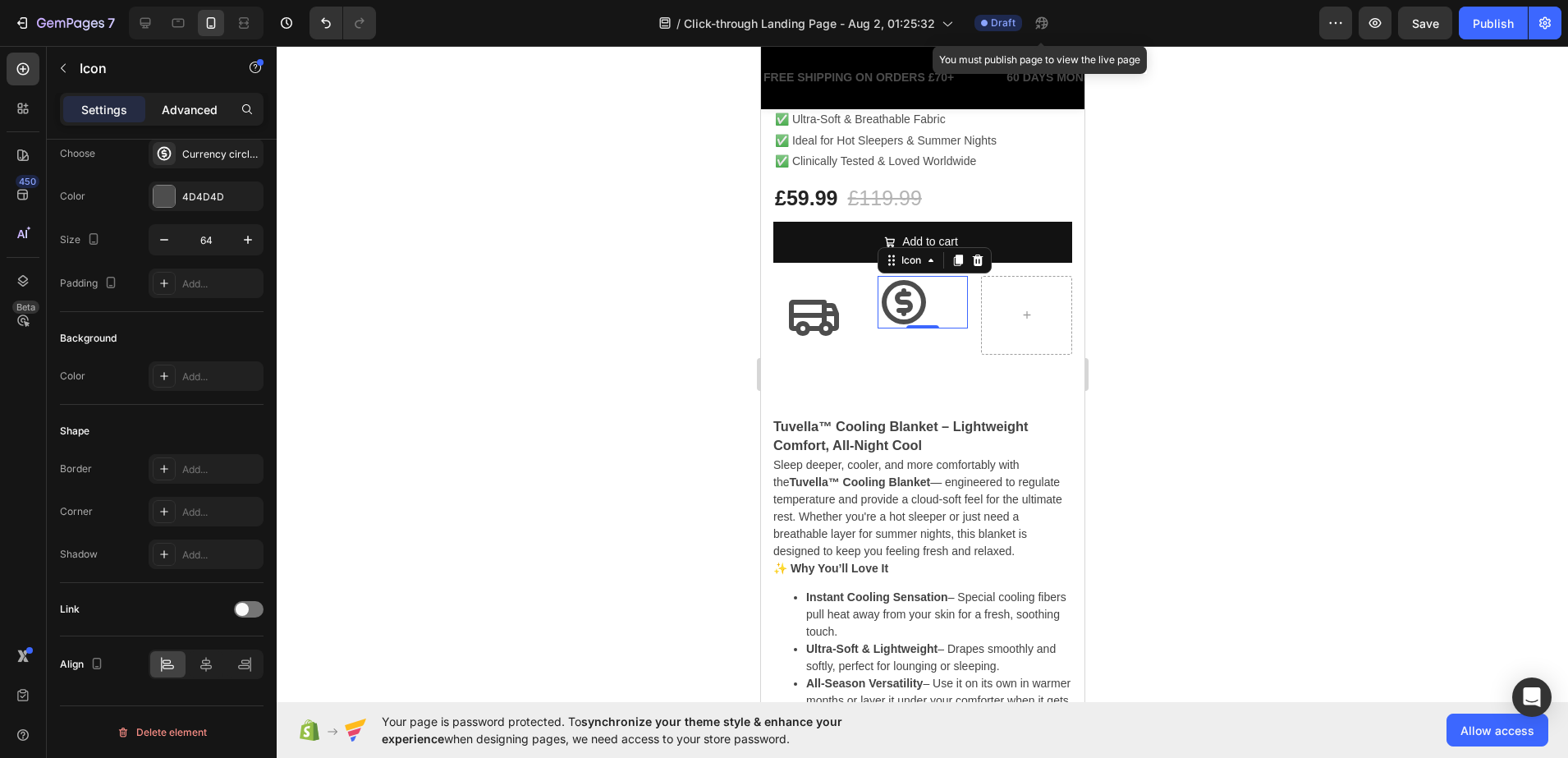 click on "Advanced" 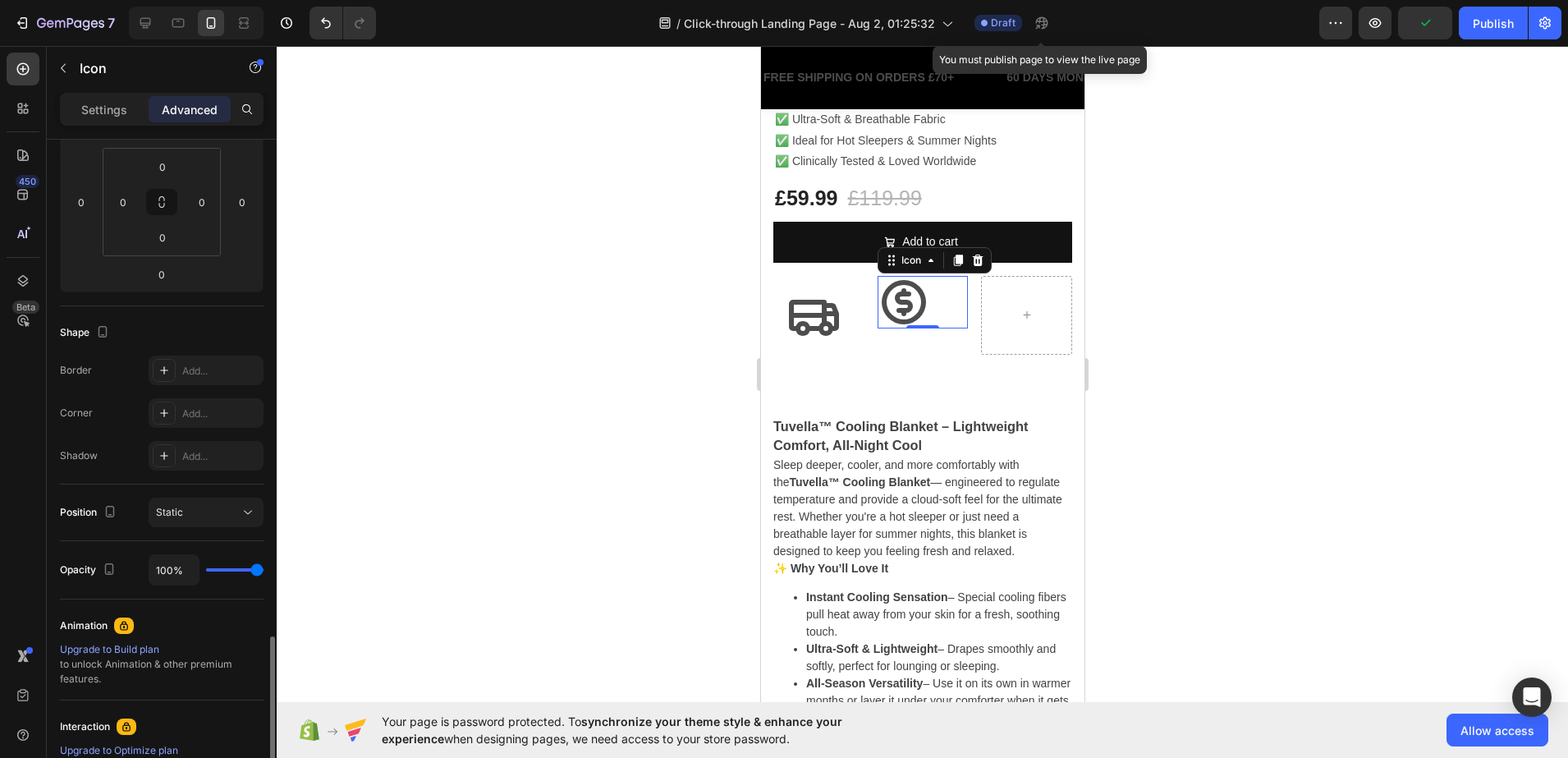 scroll, scrollTop: 475, scrollLeft: 0, axis: vertical 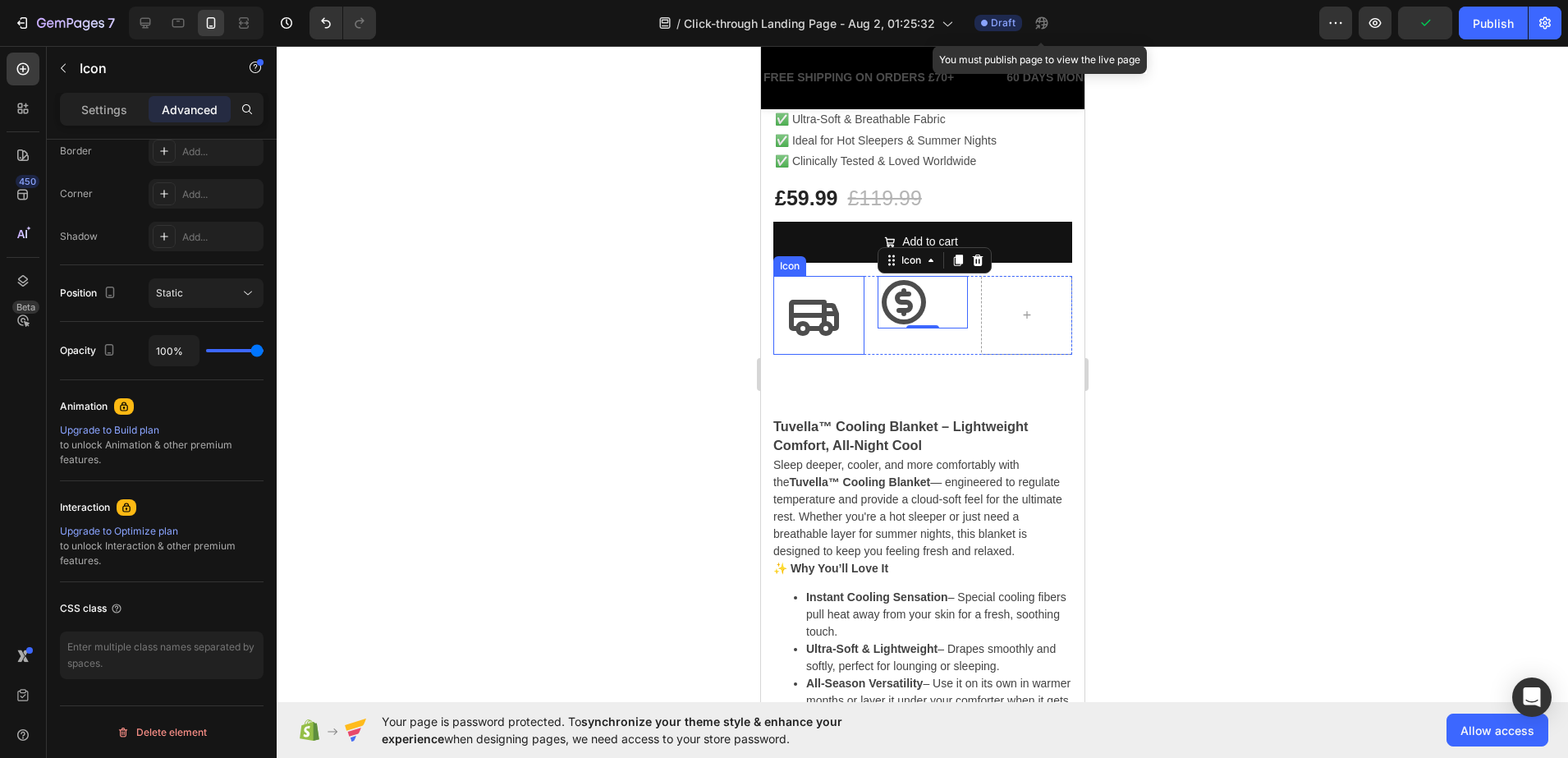 click 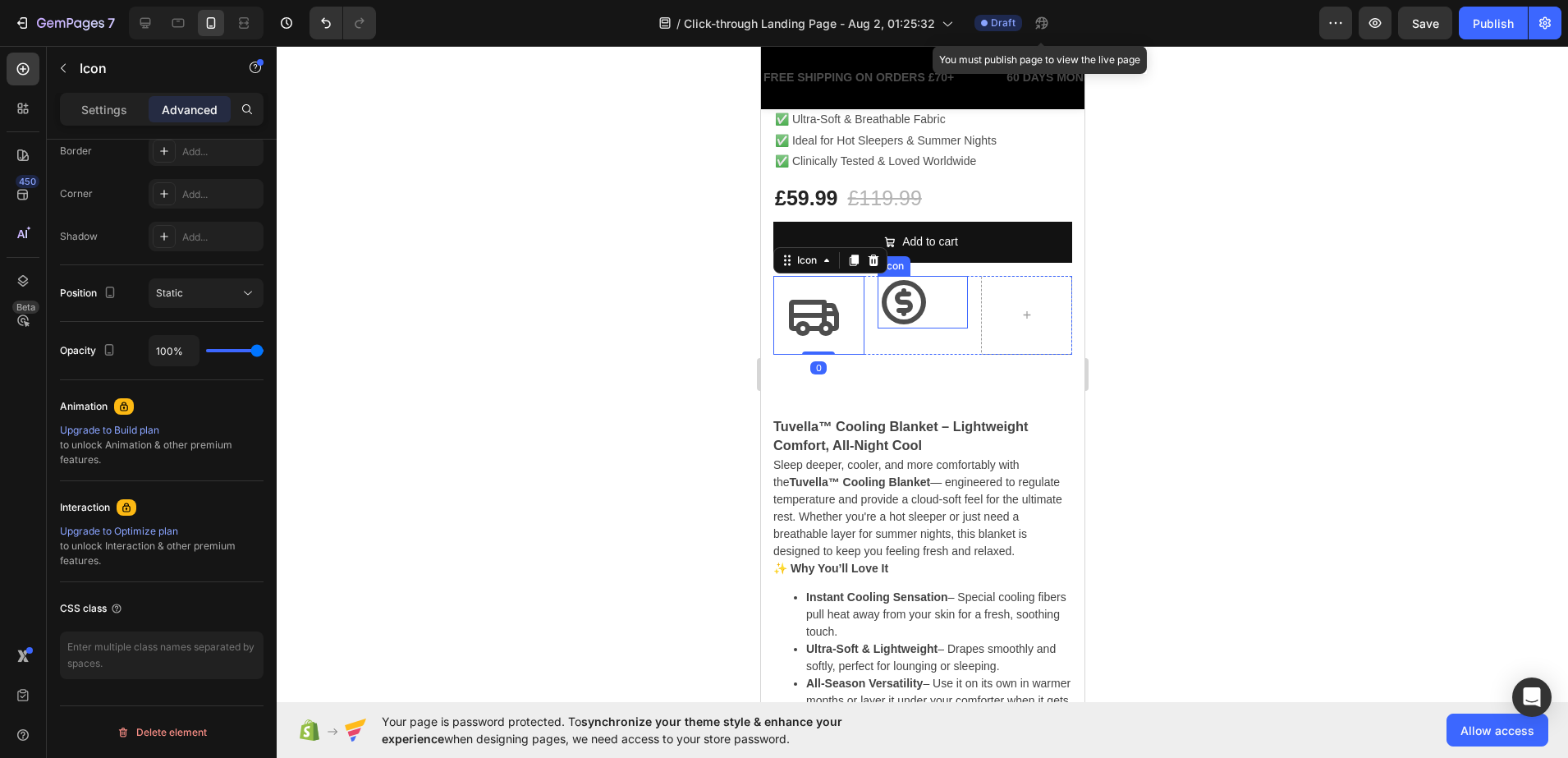 click 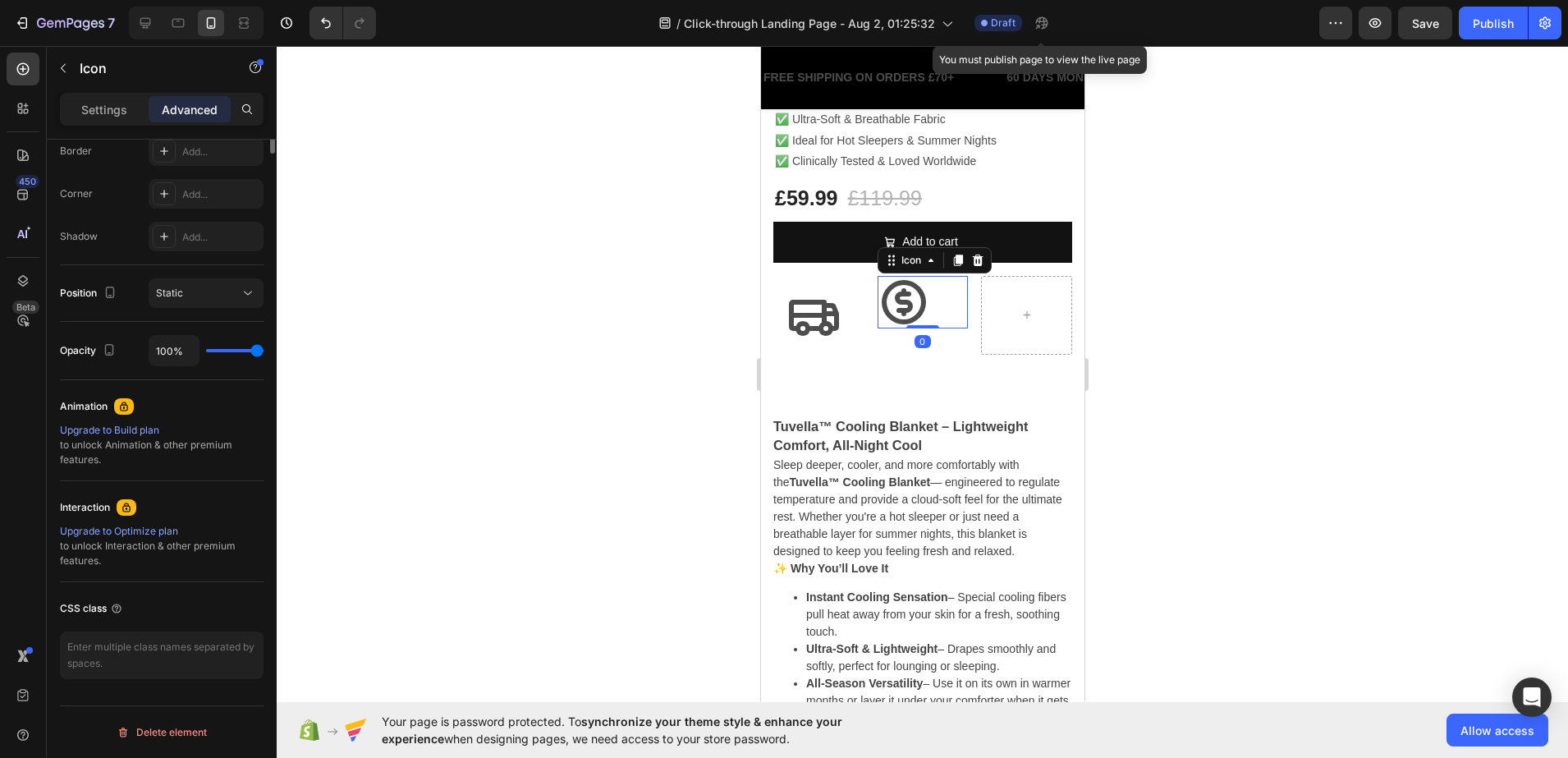 scroll, scrollTop: 0, scrollLeft: 0, axis: both 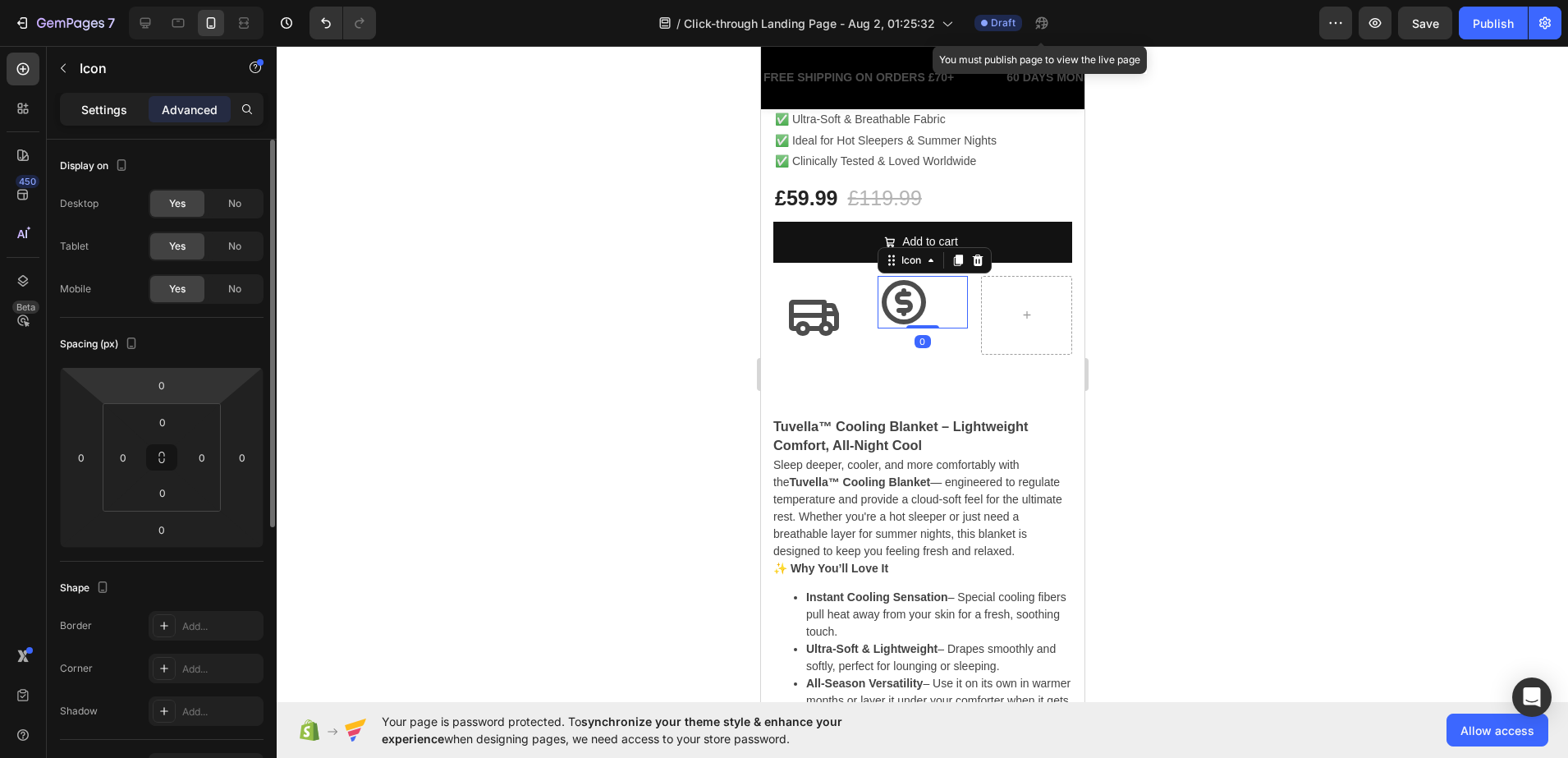 click on "Settings" at bounding box center (104, 109) 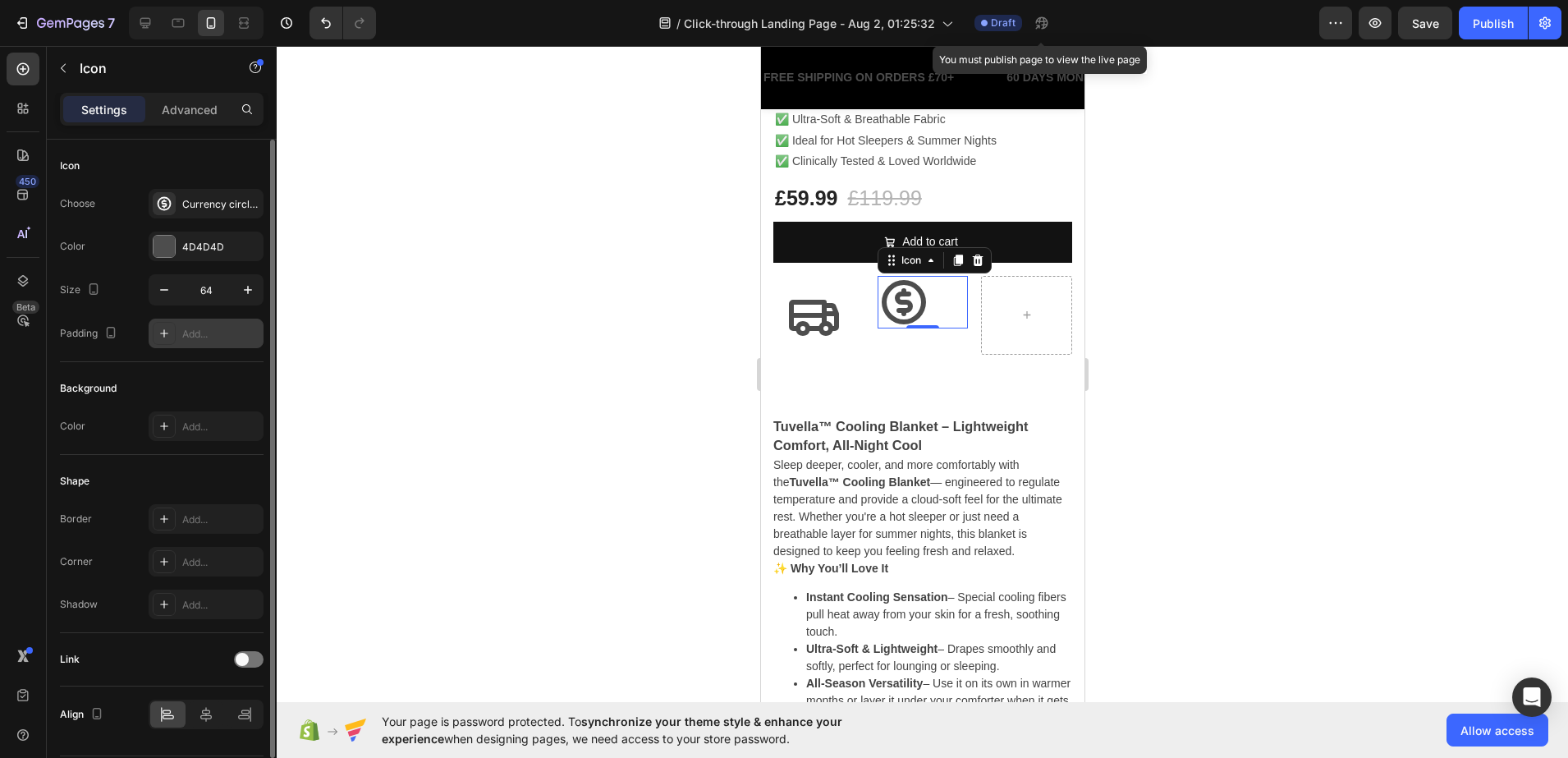 click on "Add..." at bounding box center (206, 333) 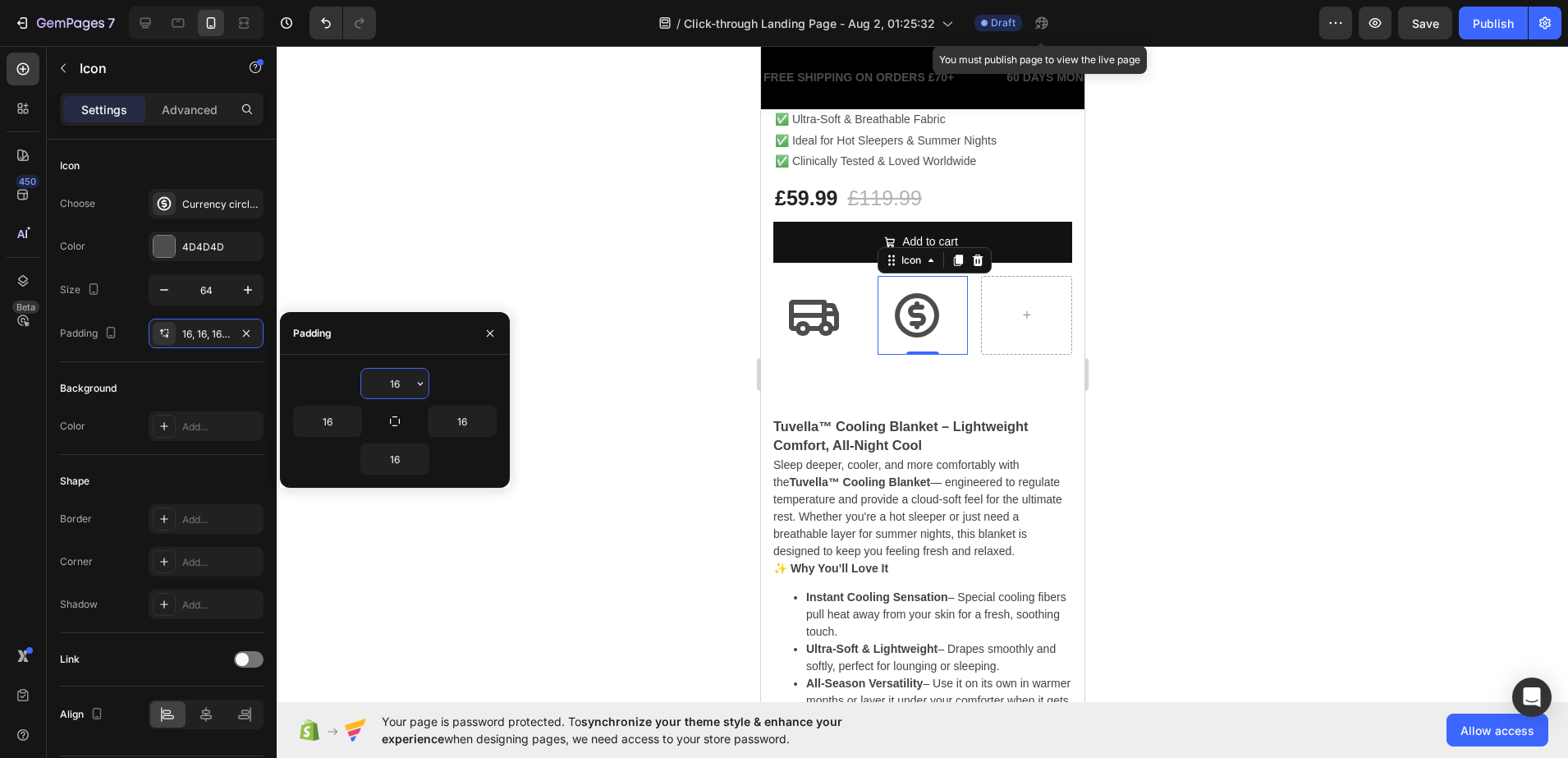 click 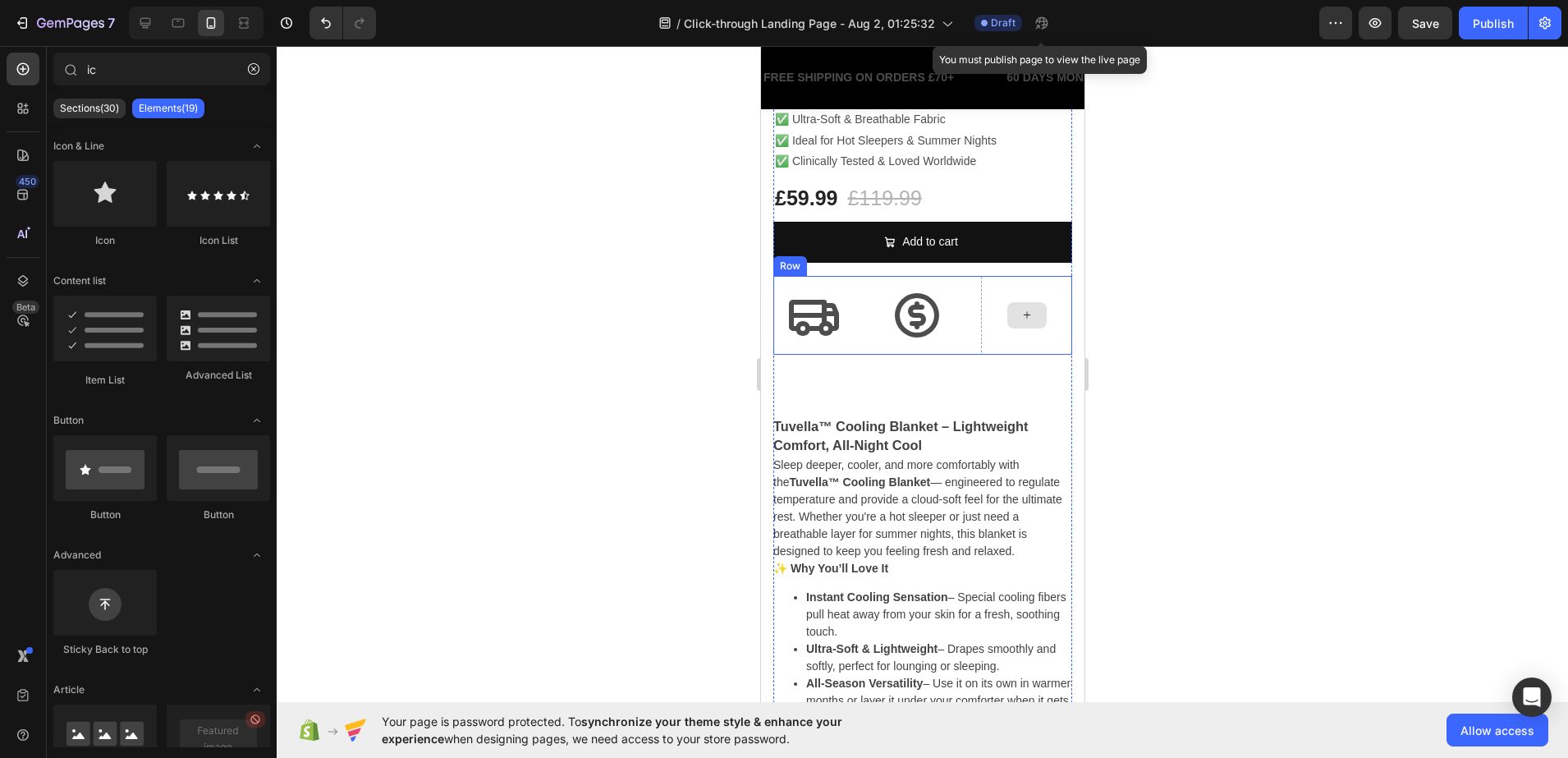 click at bounding box center (1026, 315) 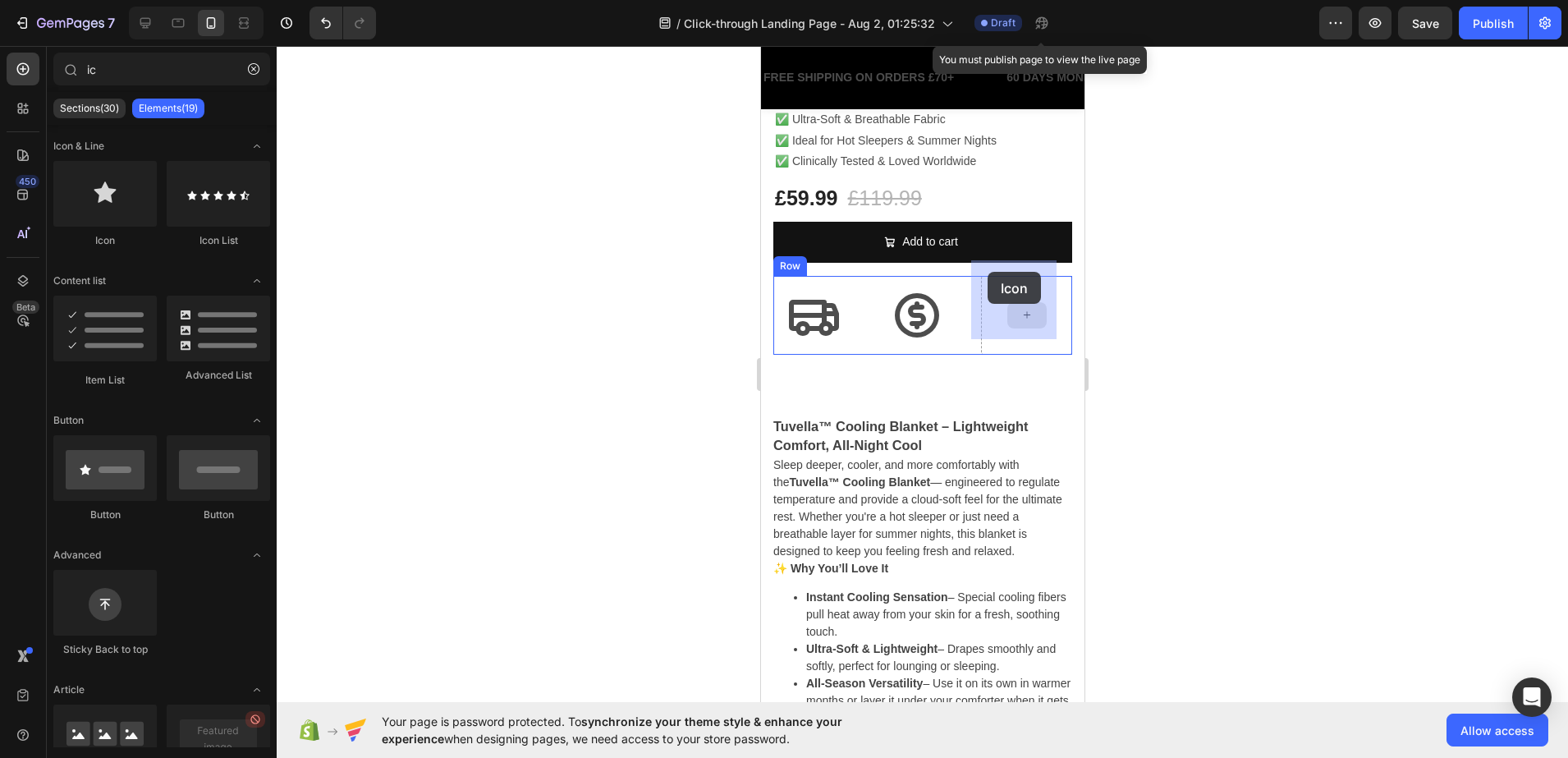 drag, startPoint x: 1498, startPoint y: 258, endPoint x: 987, endPoint y: 272, distance: 511.1917 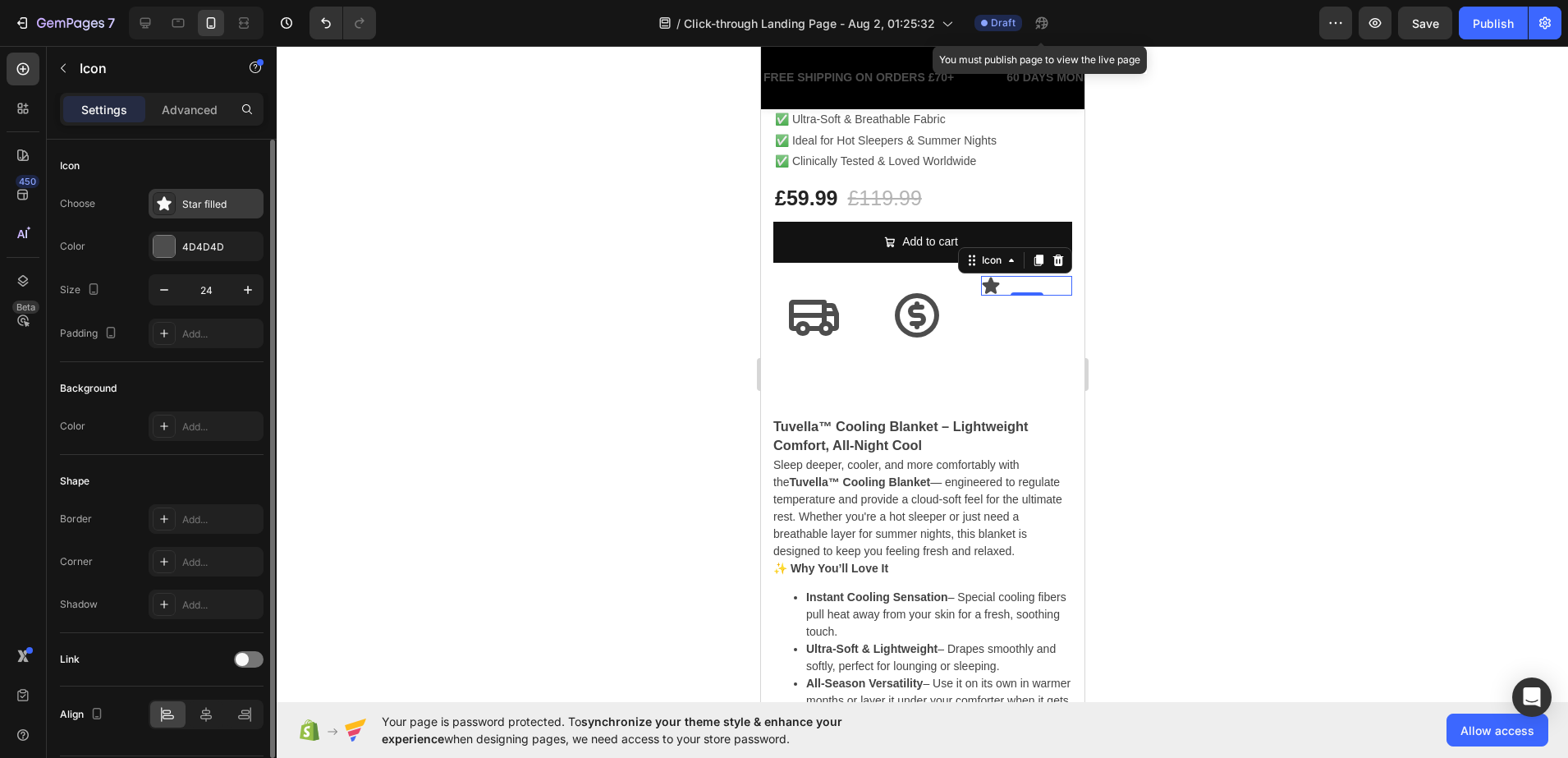 click on "Star filled" at bounding box center [221, 204] 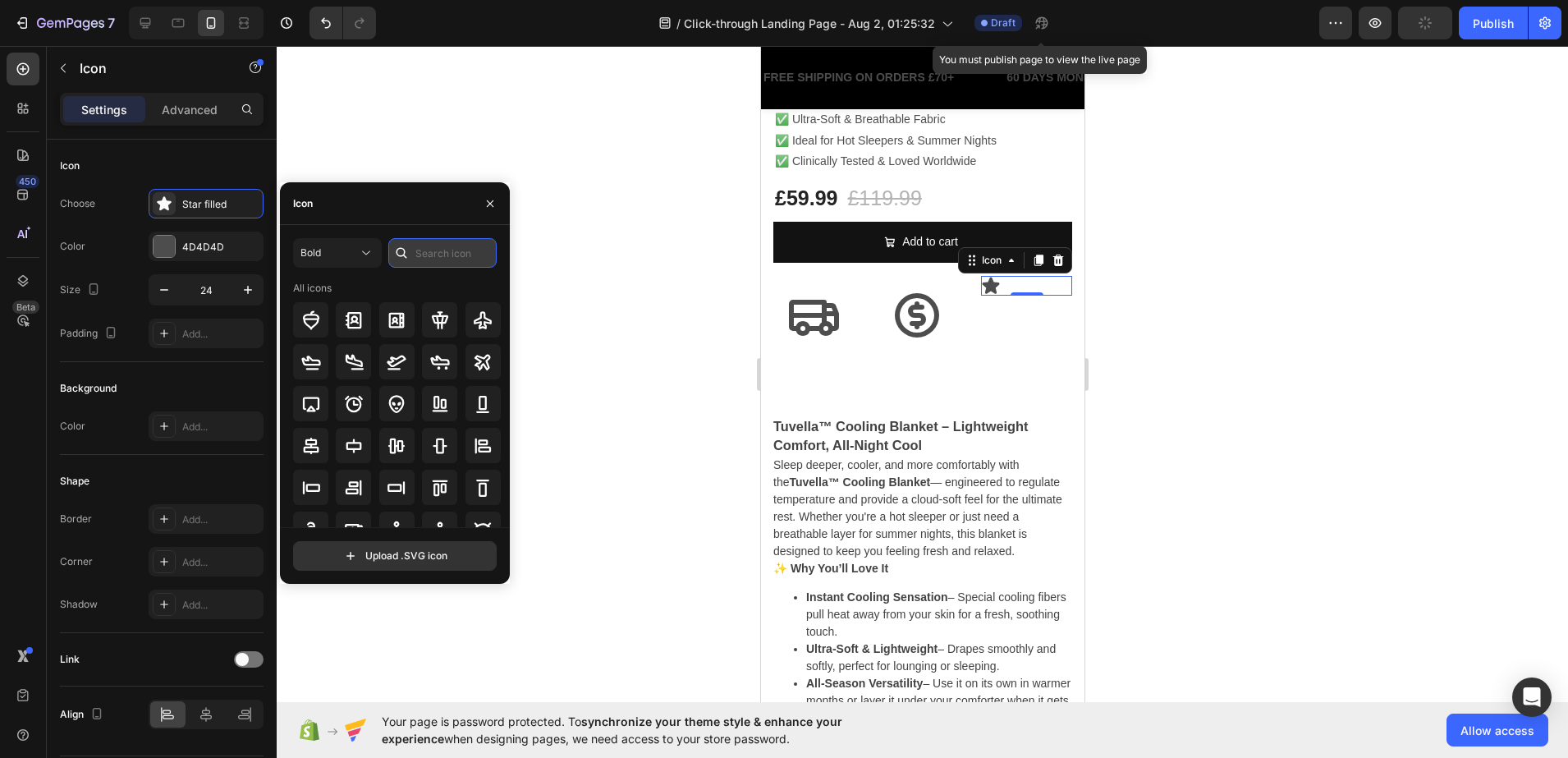 click at bounding box center [442, 253] 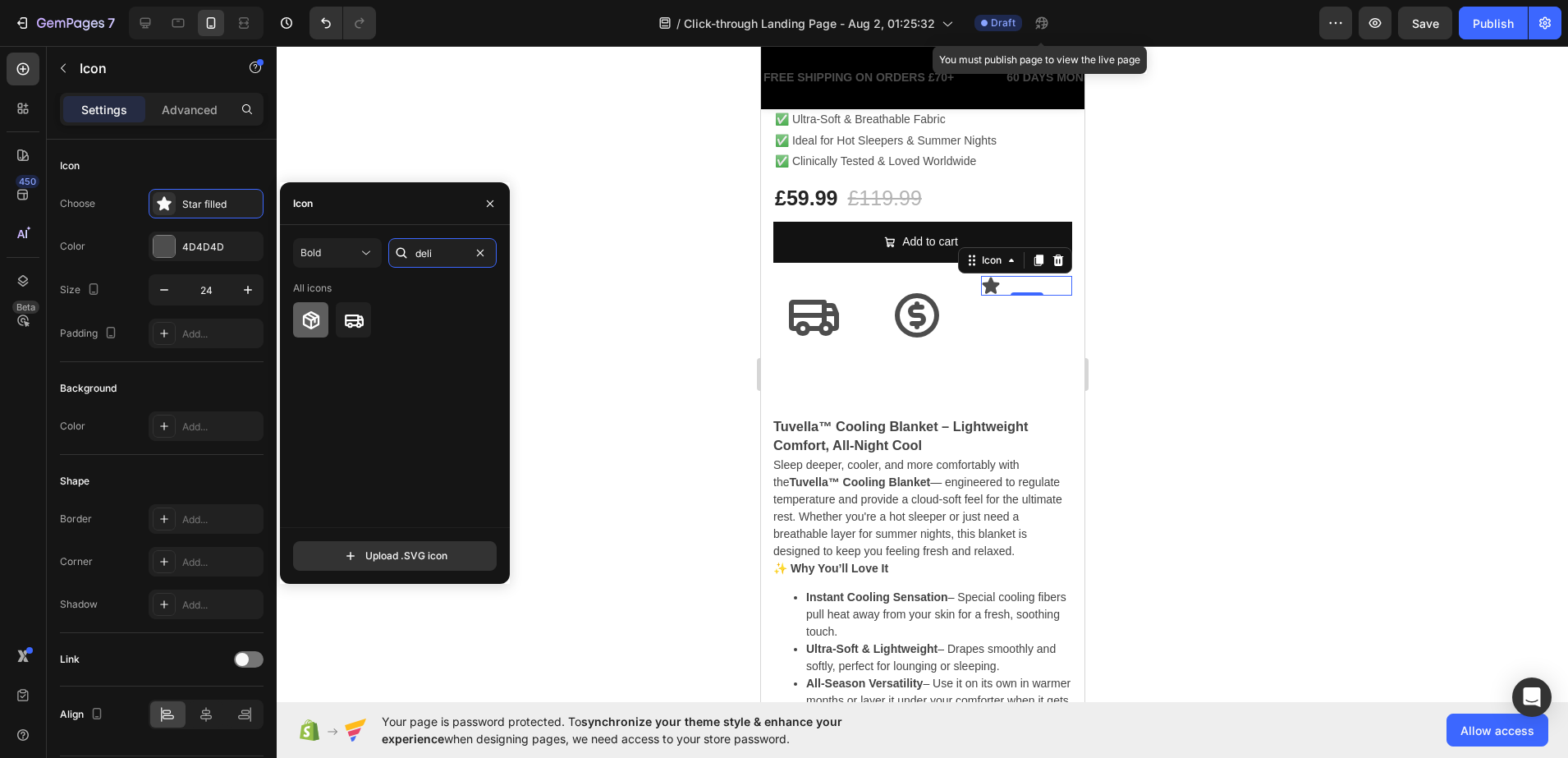 type on "deli" 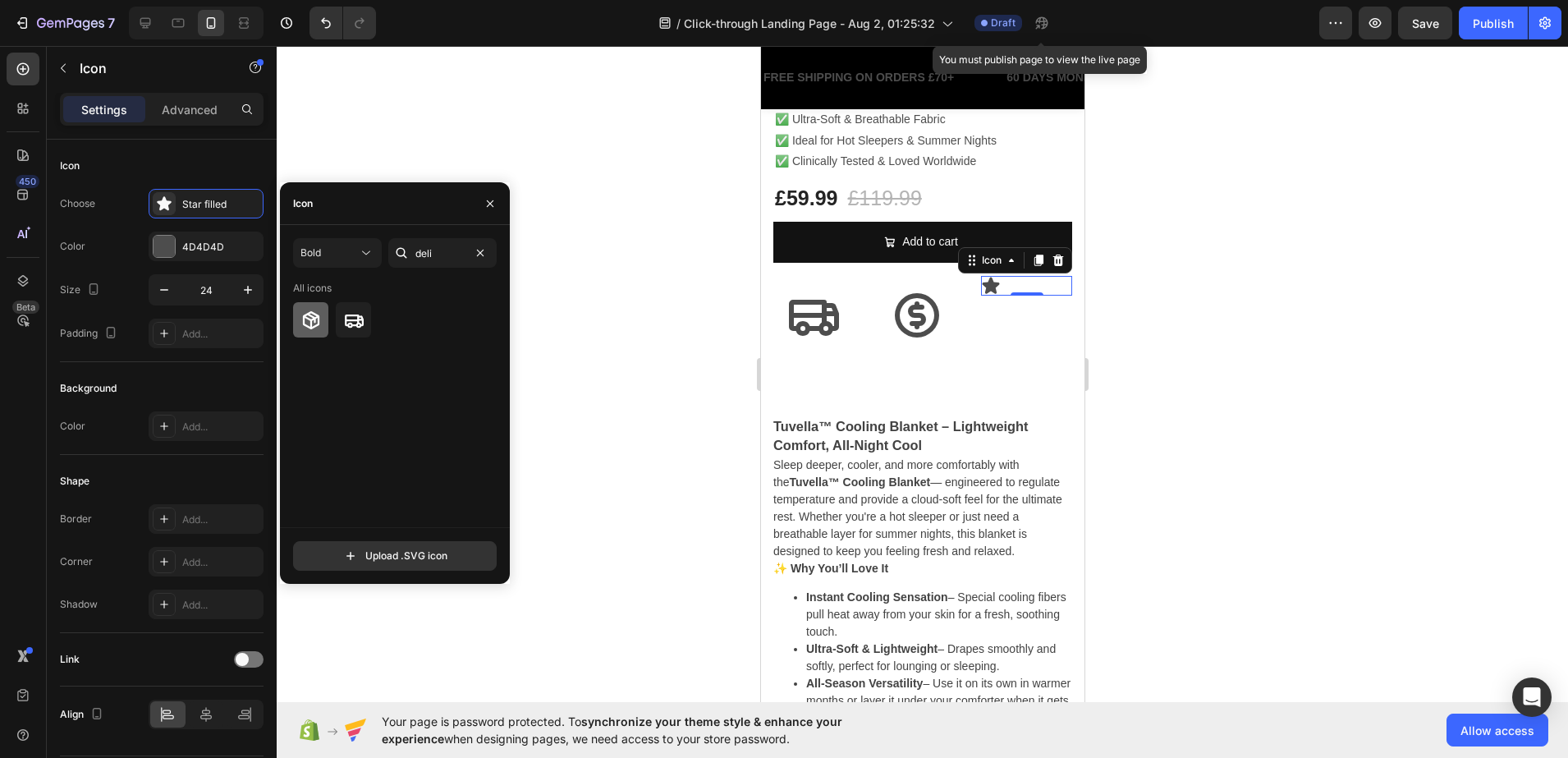 click 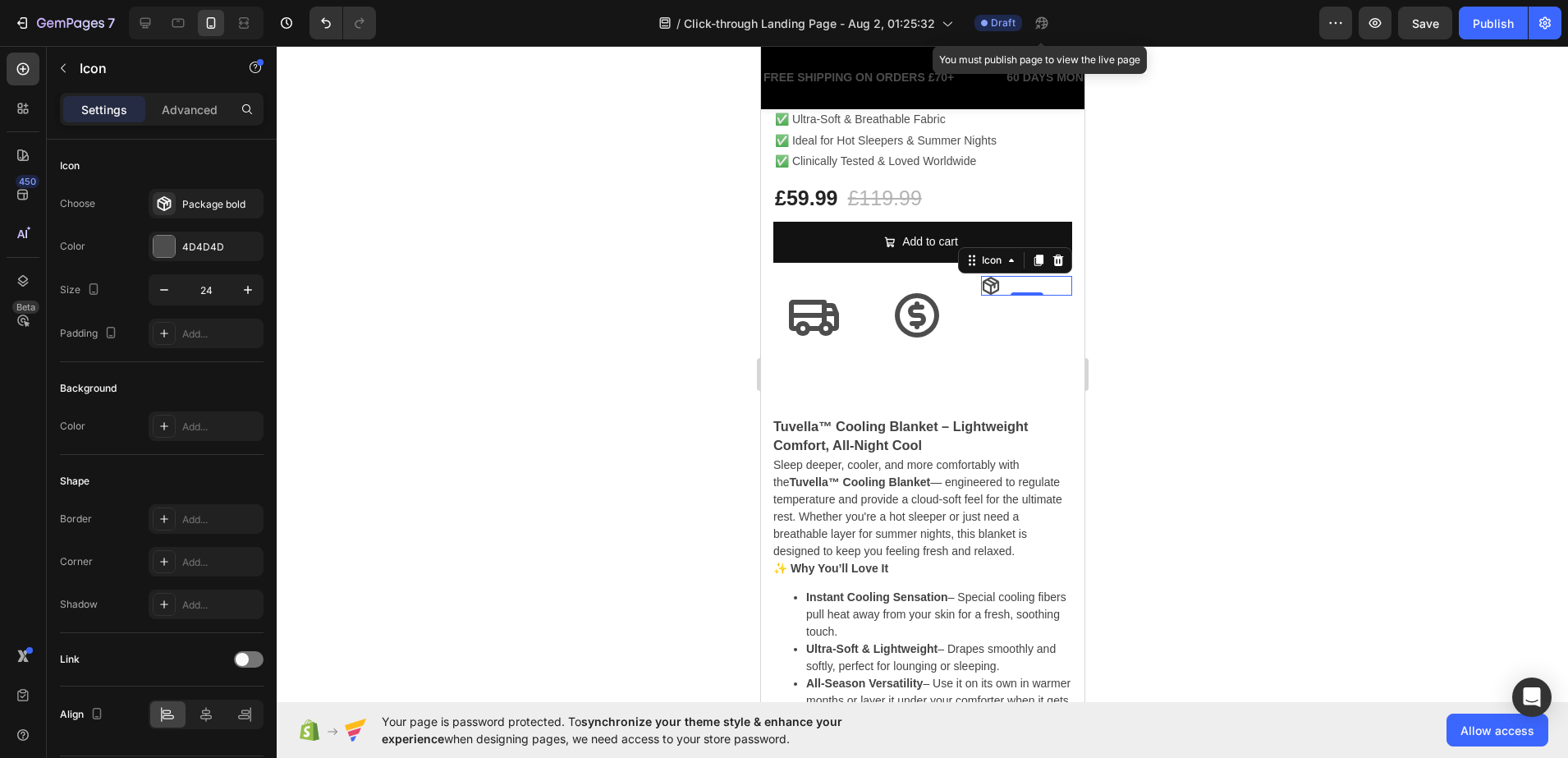 click 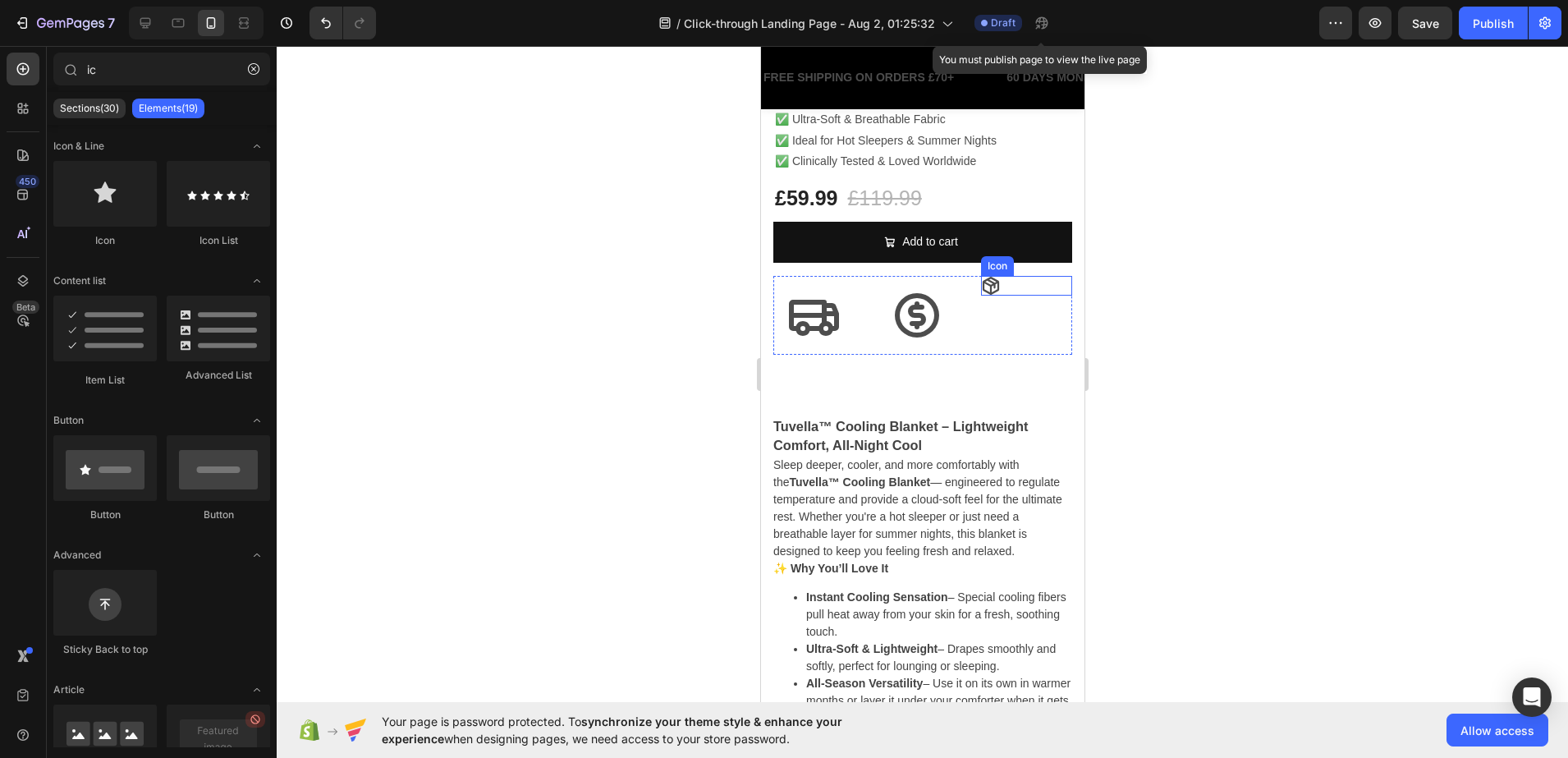 click 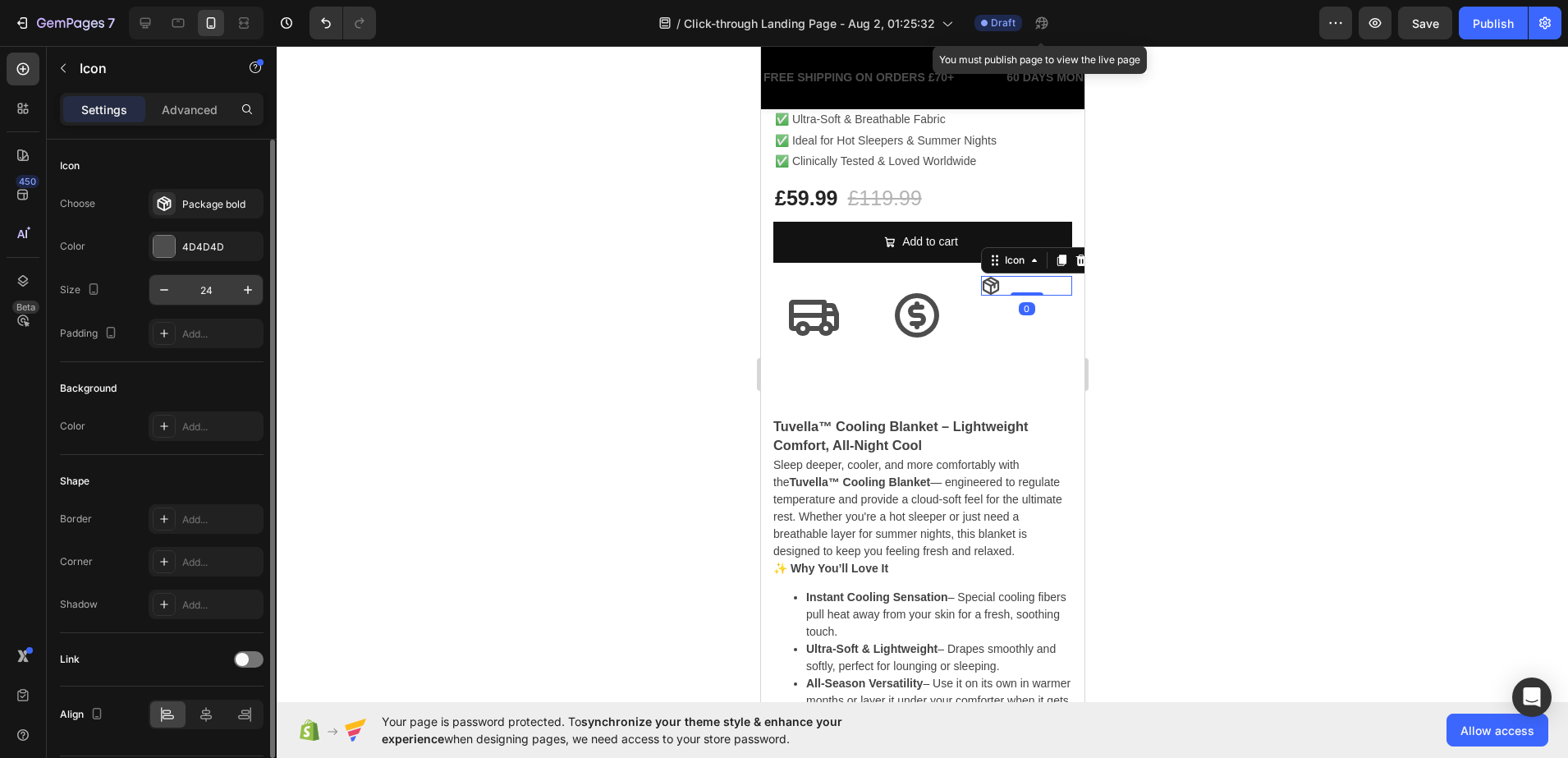 click on "24" at bounding box center [206, 290] 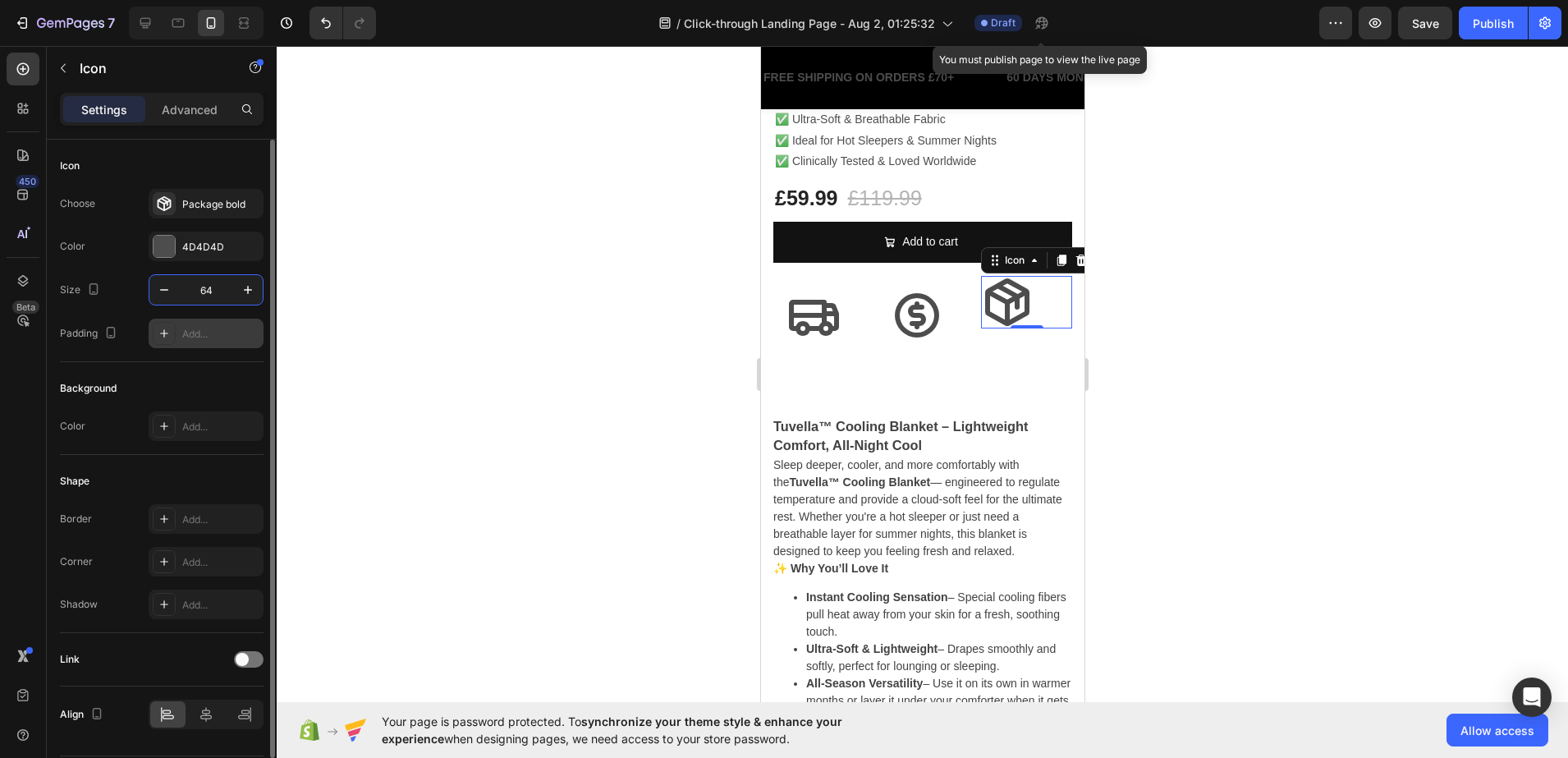 type on "64" 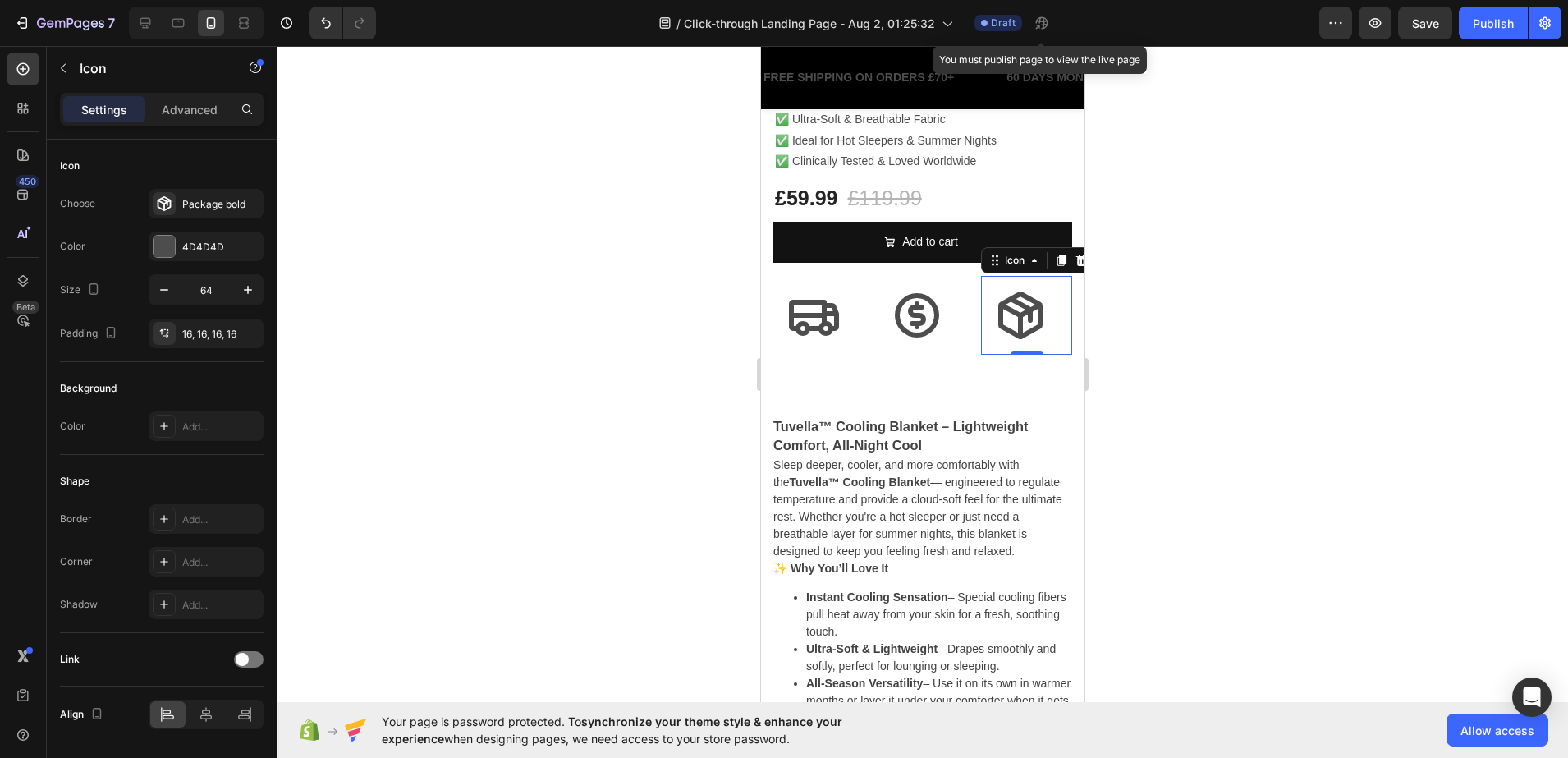 click 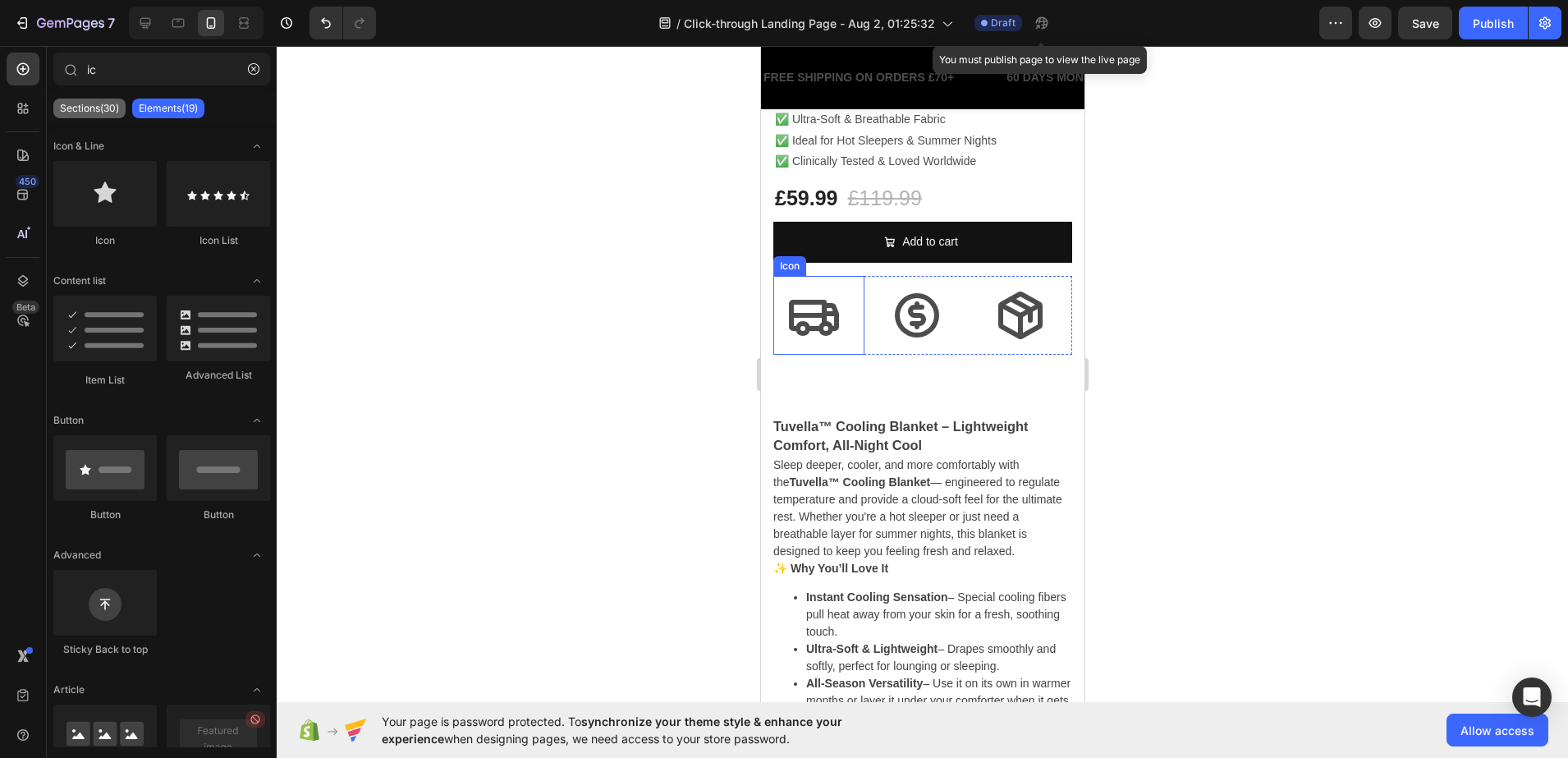 click on "Sections(30)" at bounding box center (89, 108) 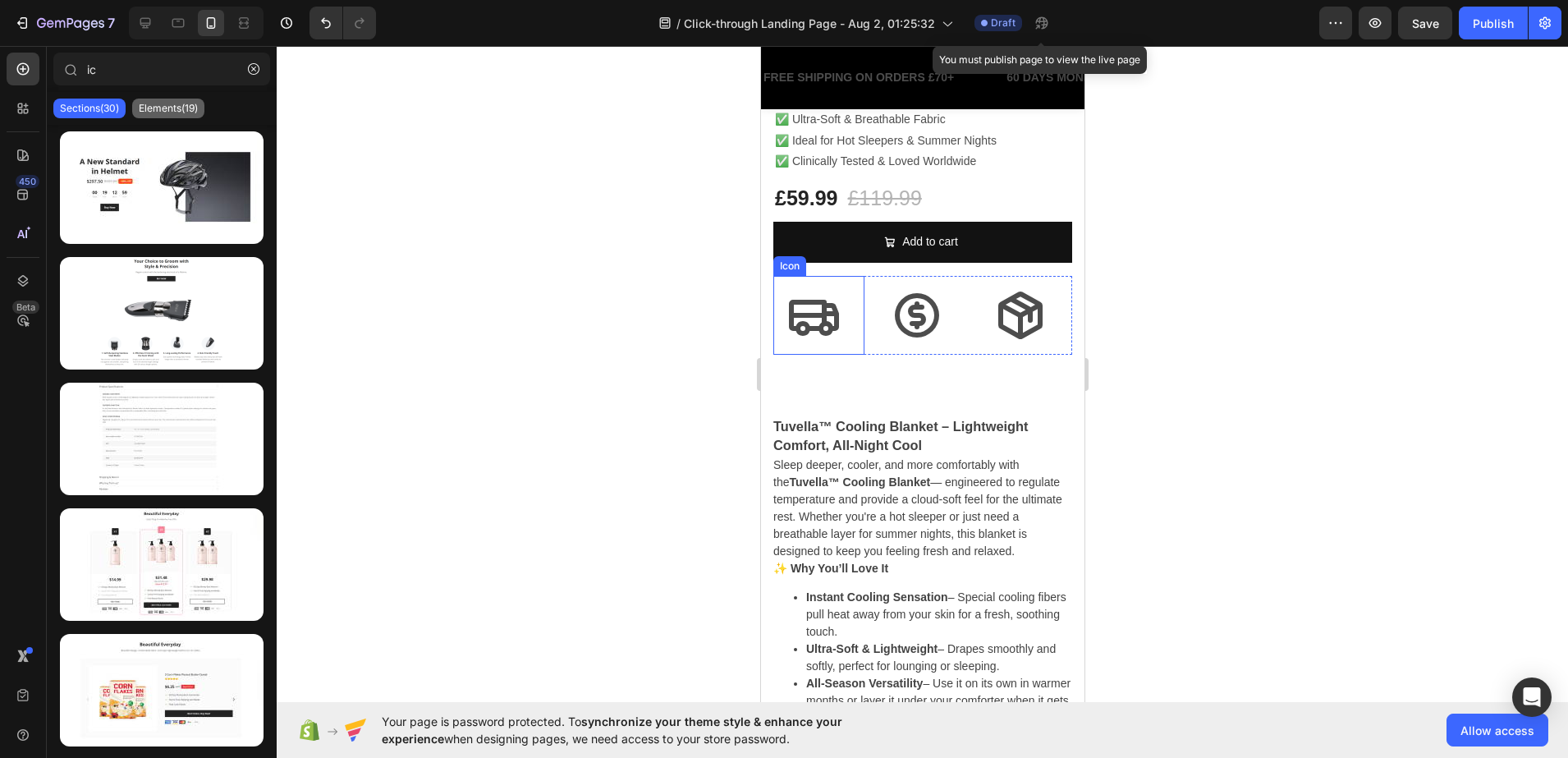 click on "Elements(19)" at bounding box center [168, 108] 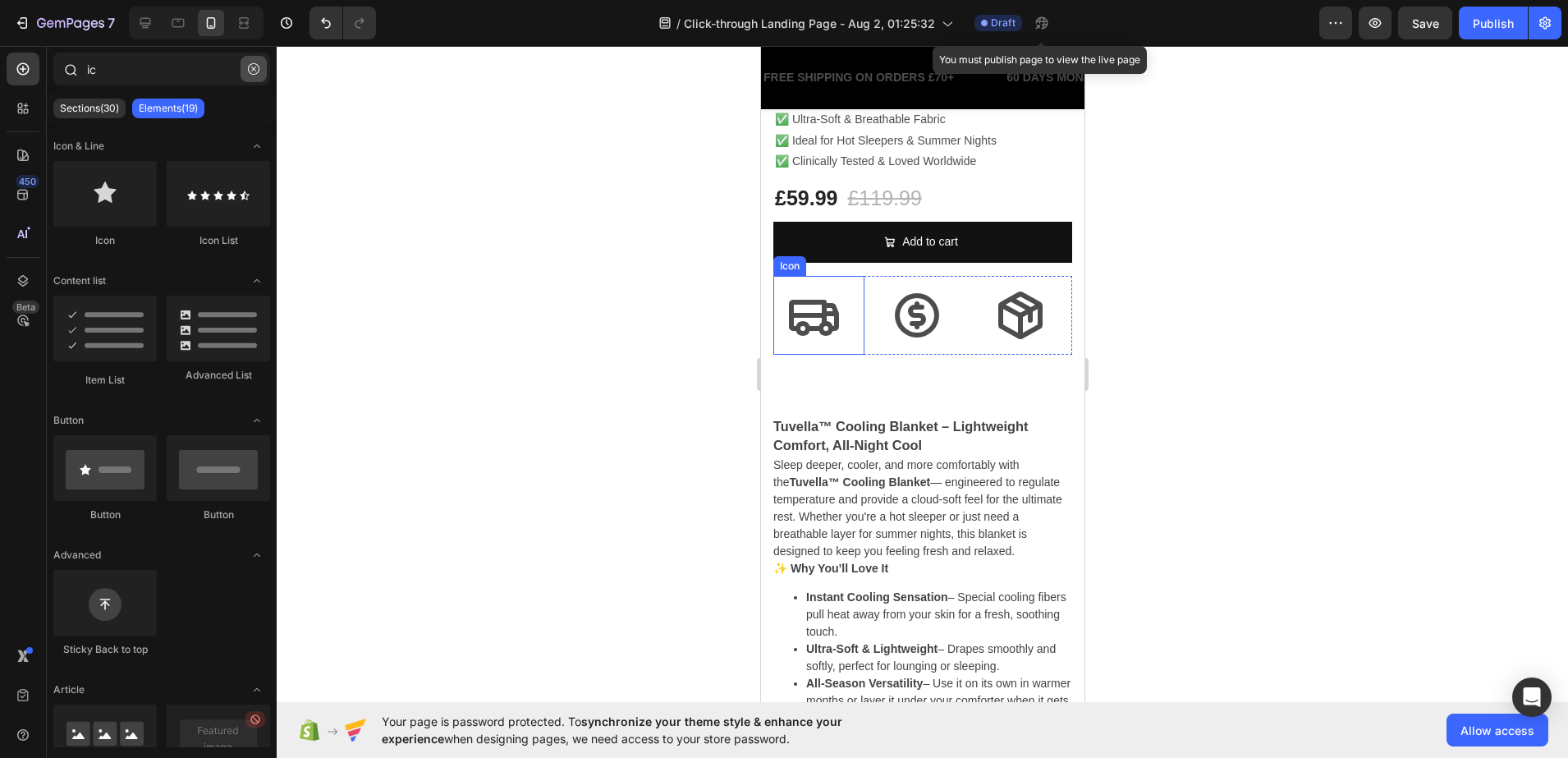 click 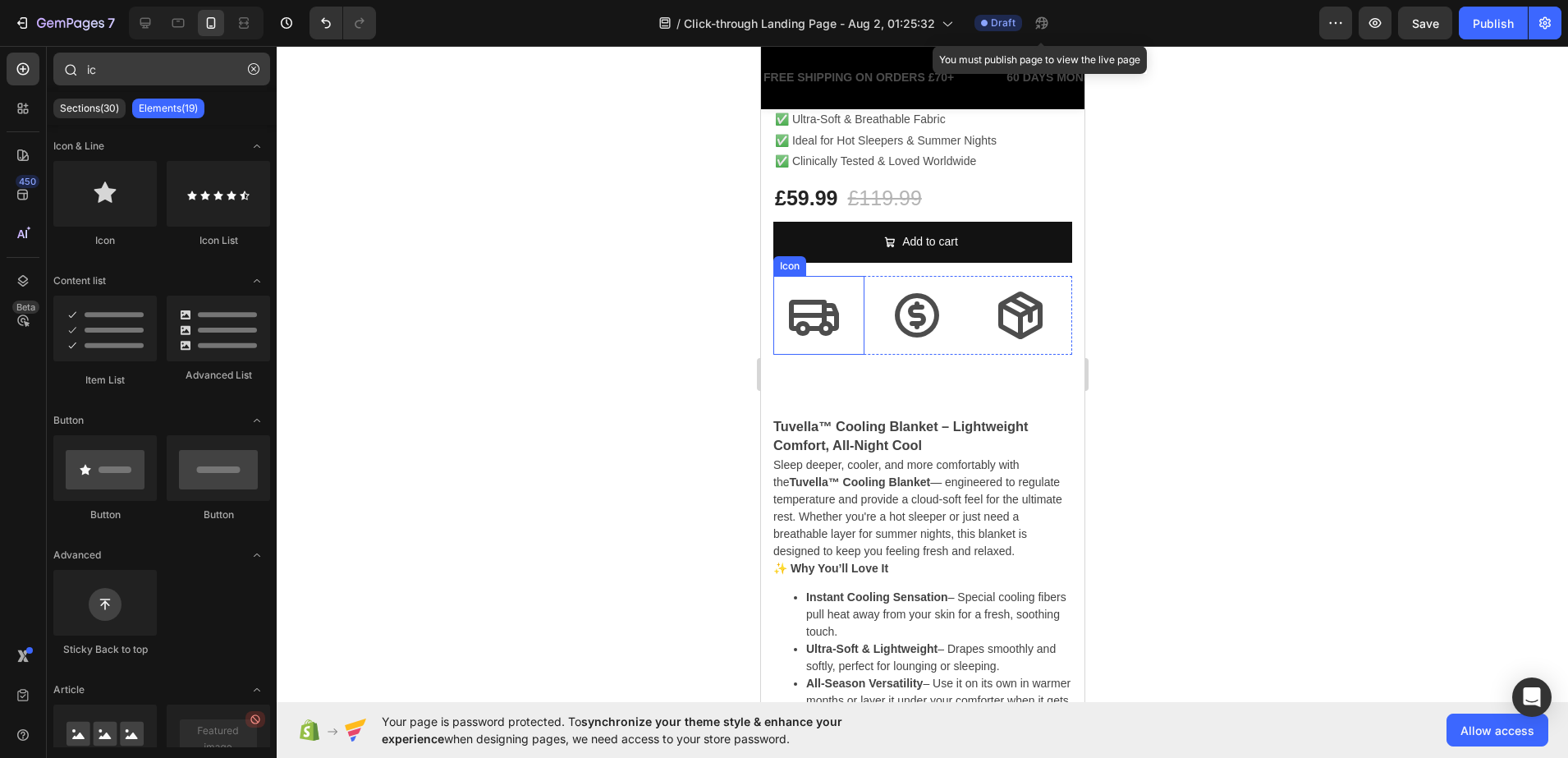 type 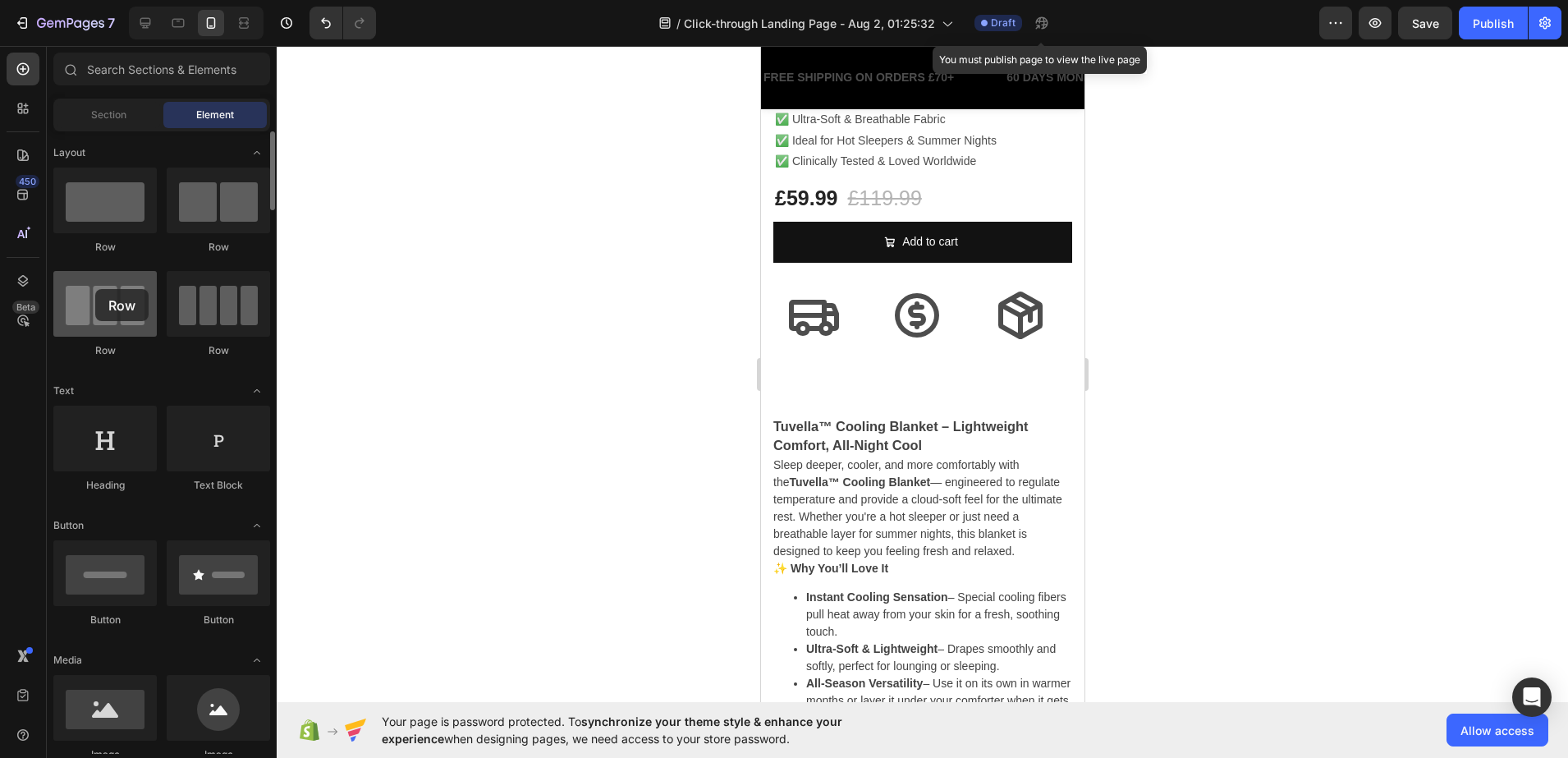 drag, startPoint x: 123, startPoint y: 312, endPoint x: 95, endPoint y: 289, distance: 36.23534 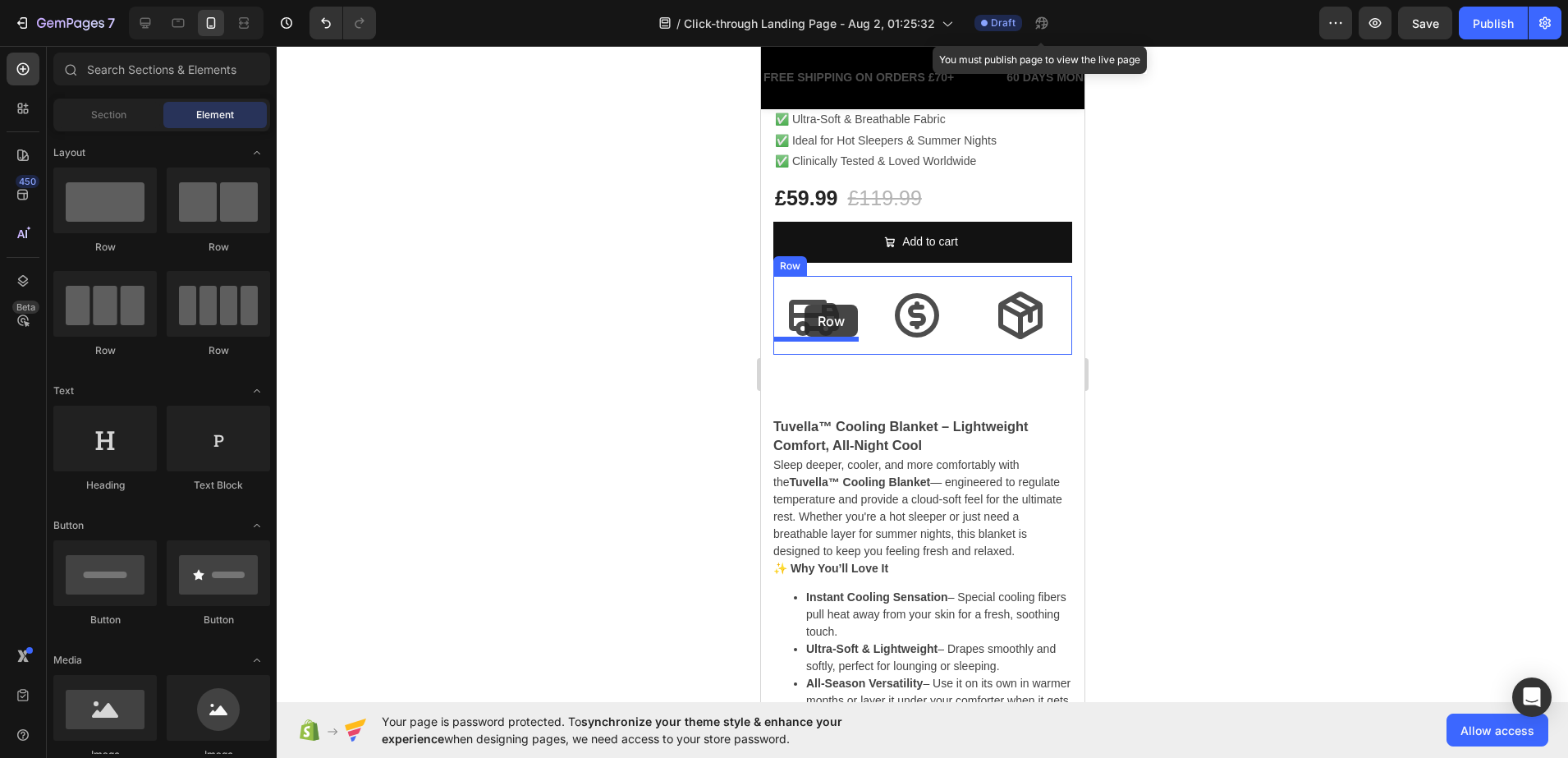 drag, startPoint x: 965, startPoint y: 267, endPoint x: 837, endPoint y: 336, distance: 145.4132 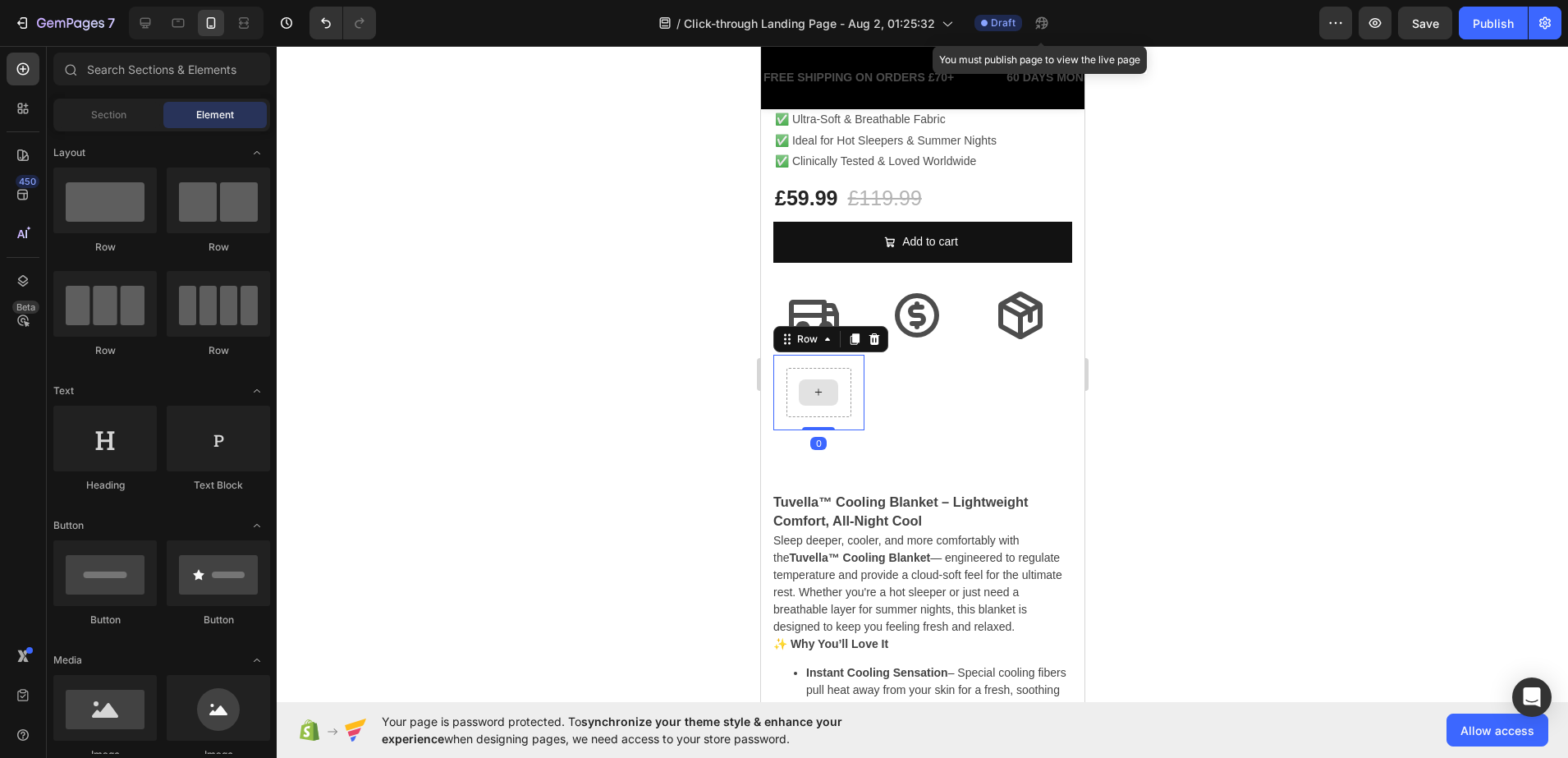 click 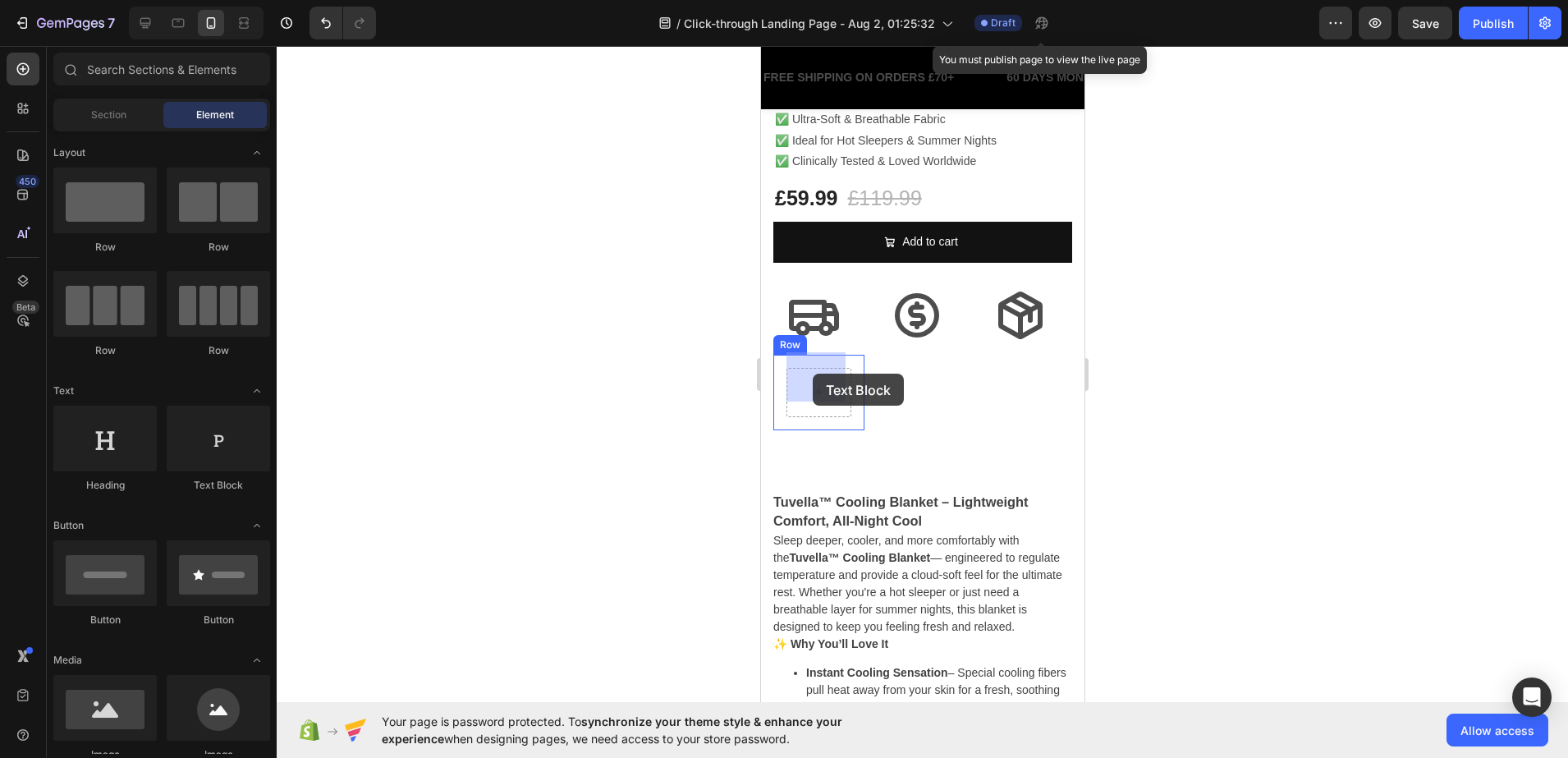 drag, startPoint x: 992, startPoint y: 521, endPoint x: 2041, endPoint y: 473, distance: 1050.0976 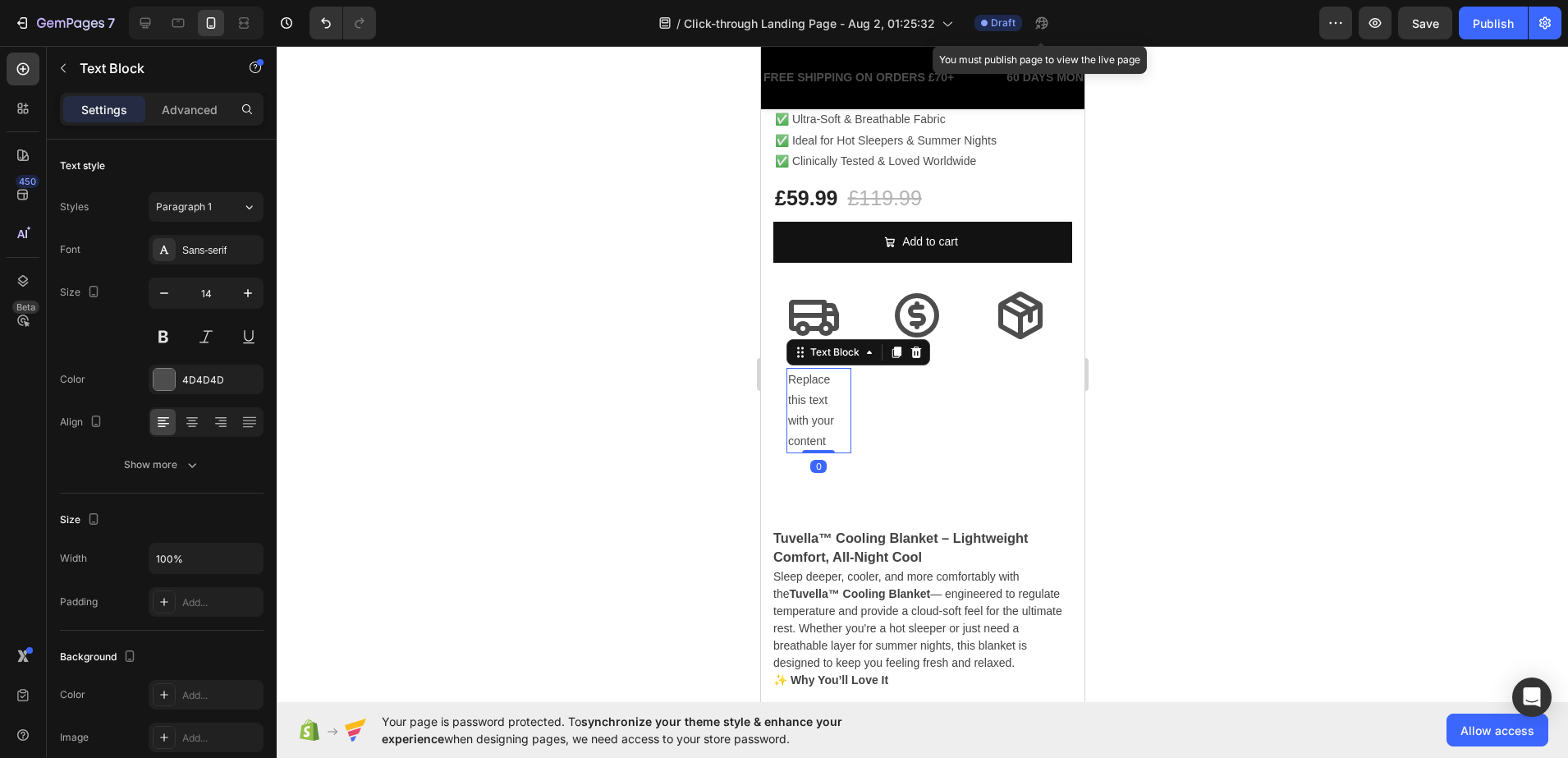 click on "Replace this text with your content" at bounding box center (818, 411) 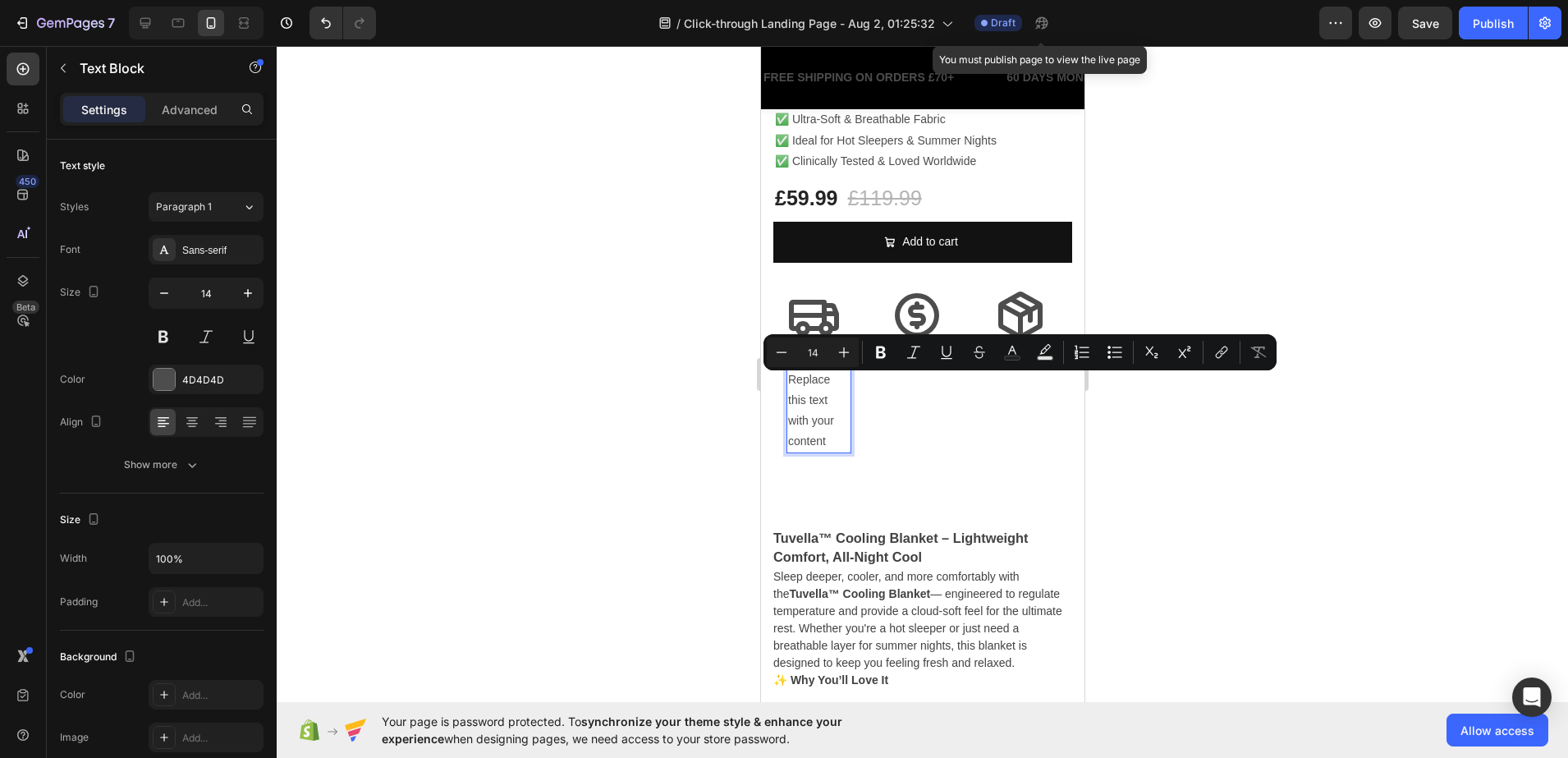 click on "Replace this text with your content" at bounding box center (818, 411) 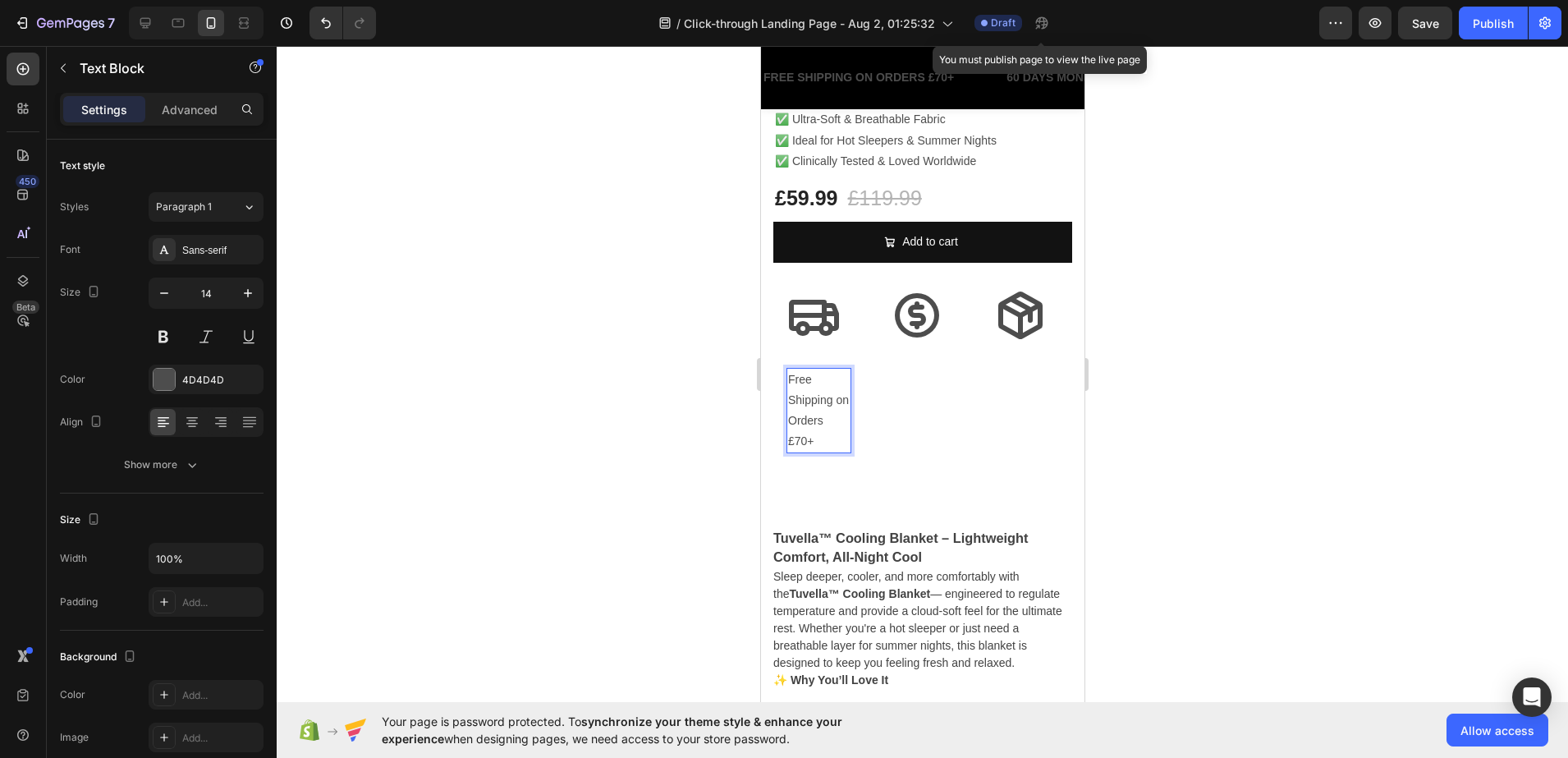 click 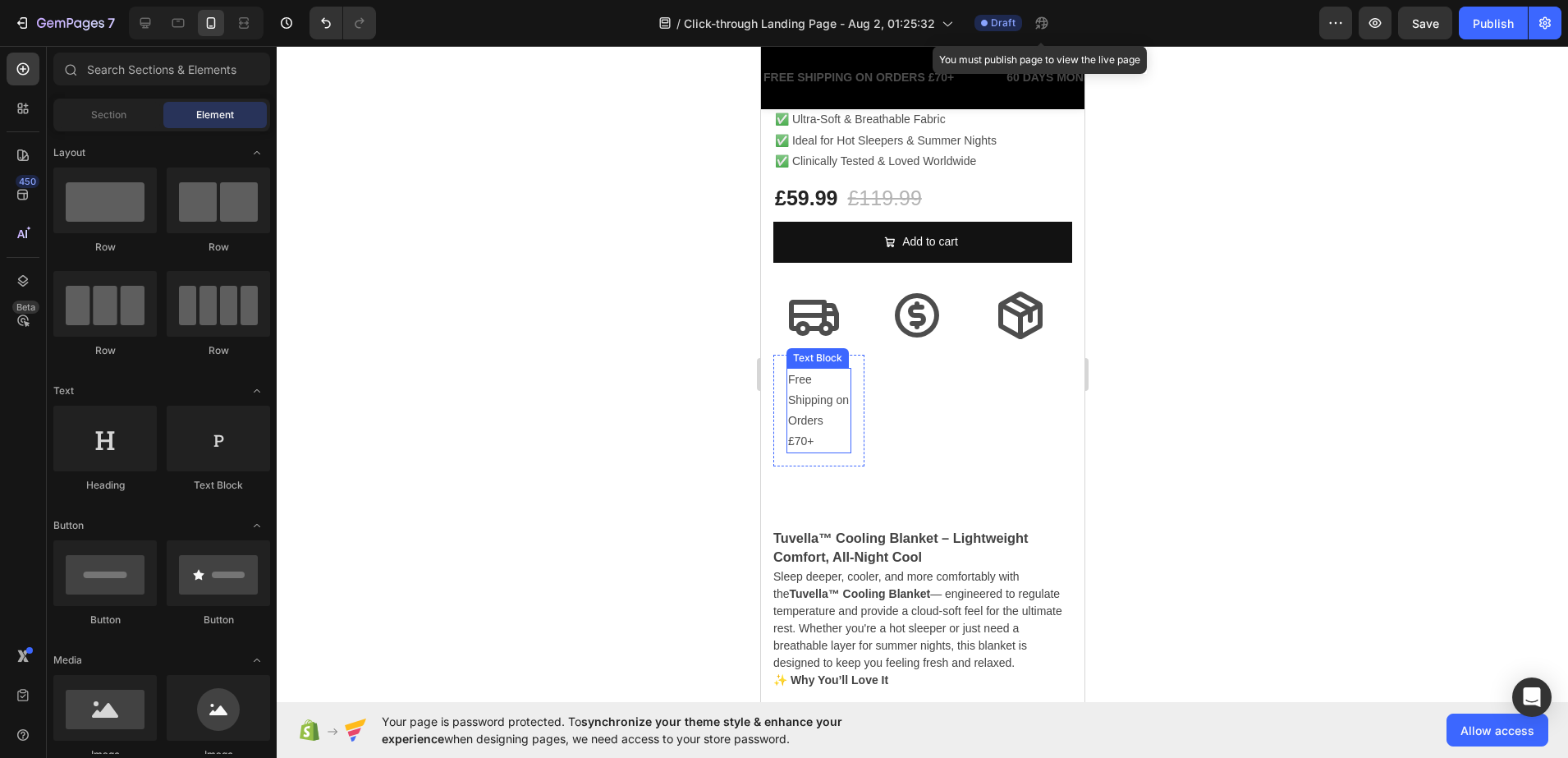 click on "Free Shipping on Orders £70+" at bounding box center [818, 411] 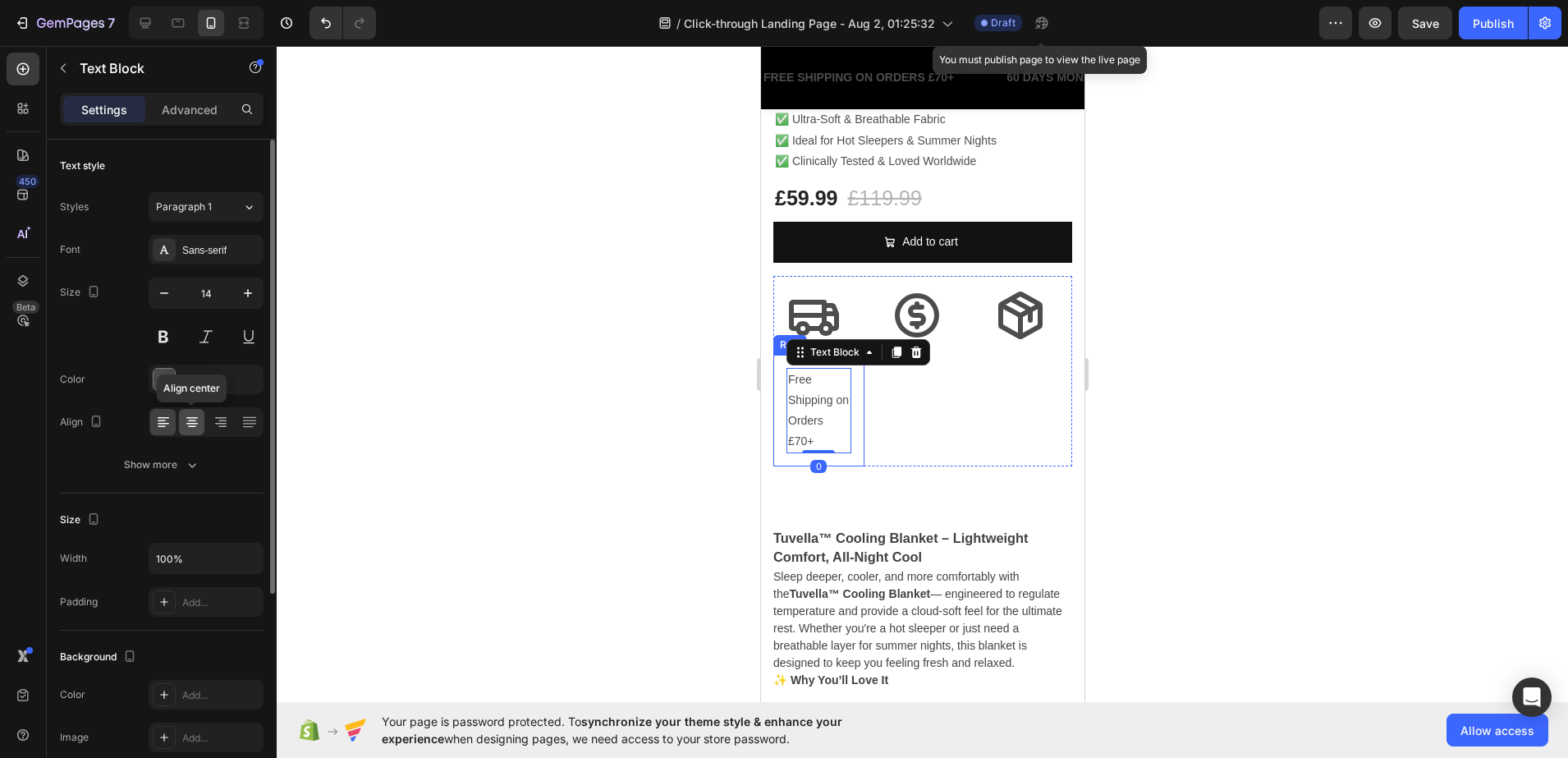 click 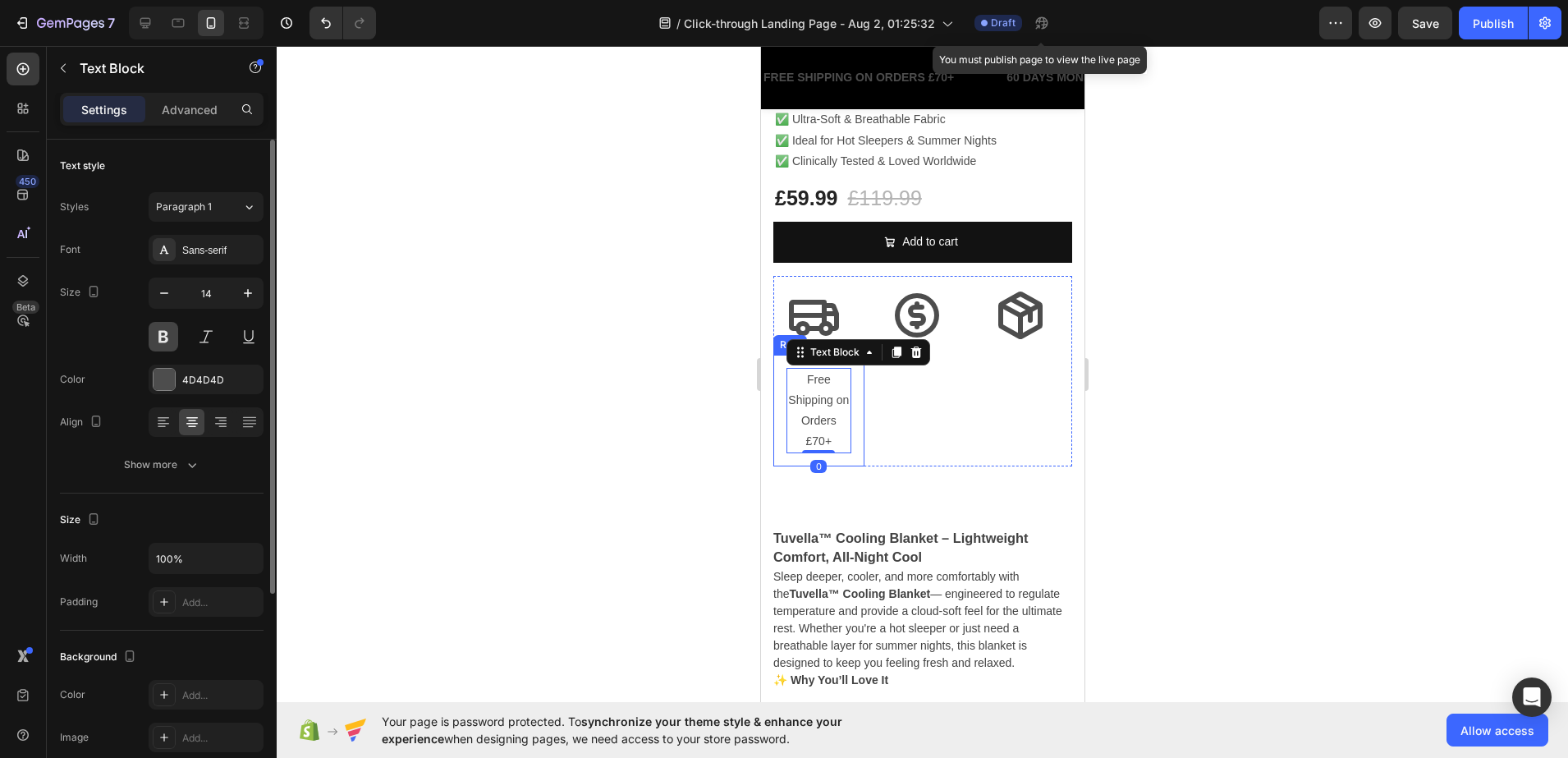 click at bounding box center [163, 337] 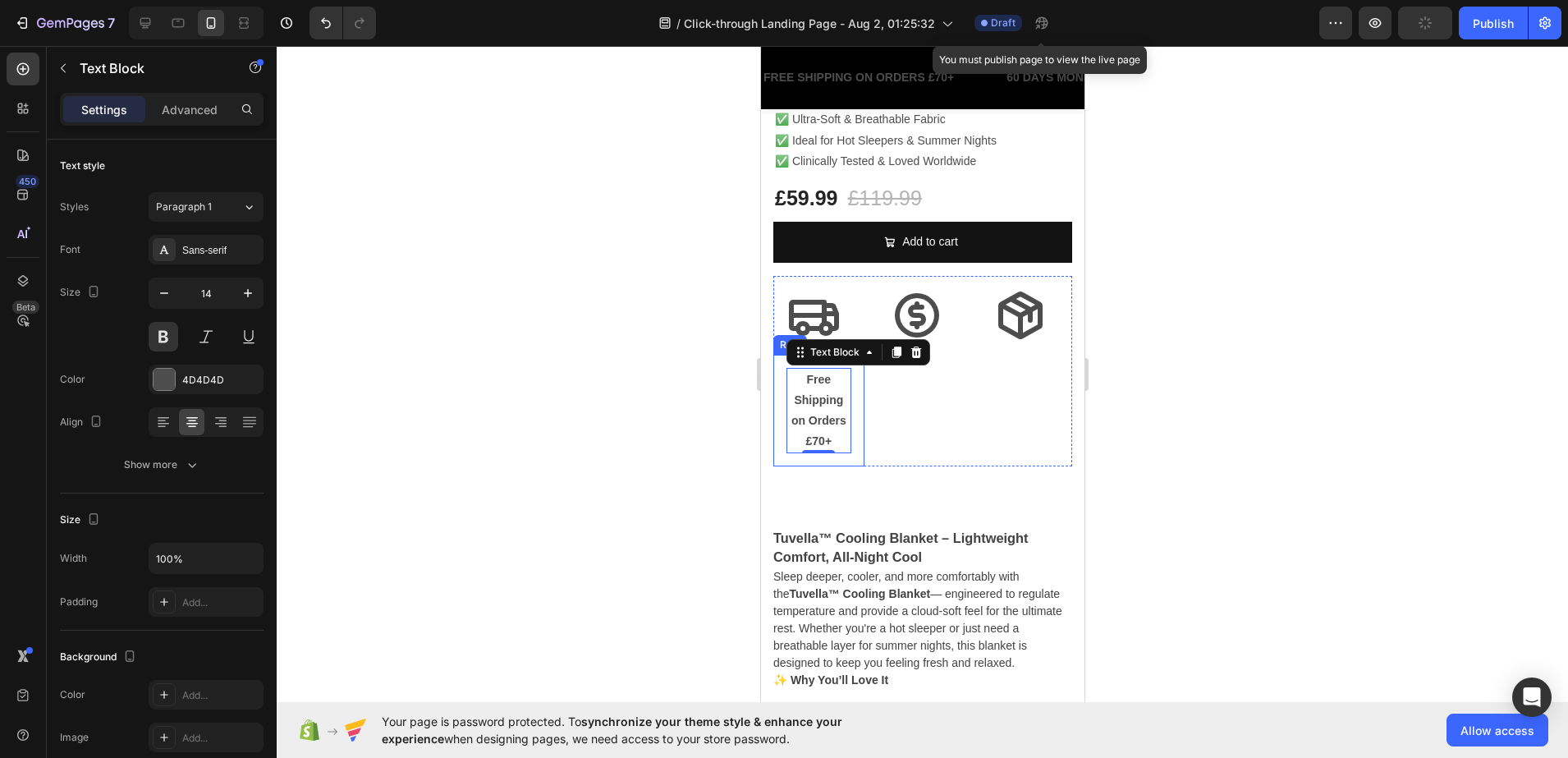 click 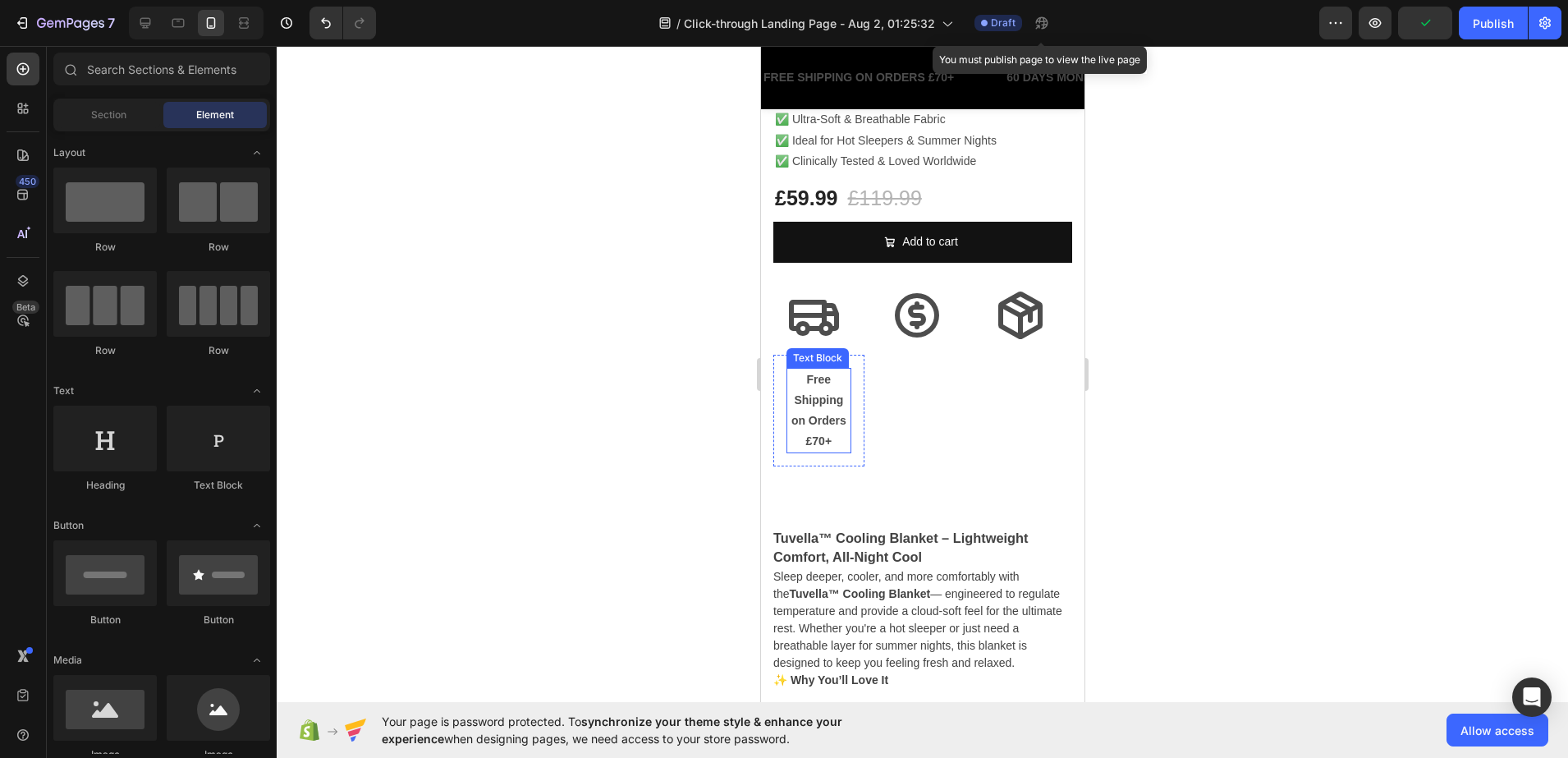 click on "Product Images Tuvella Cooling Blanket – Engineered for Cool, Deep Sleep (P) Title #1 HOME COOLING SLEEP PRODUCT OF 2025 Text Block                Icon                Icon                Icon                Icon                Icon Icon List Hoz 4.8 based on 56,400 customers Text block Row ✅ Engineered to Stay Cool All Night ✅ Ultra-Soft & Breathable Fabric ✅ Ideal for Hot Sleepers & Summer Nights ✅ Clinically Tested & Loved Worldwide Text Block £59.99 (P) Price (P) Price £119.99 (P) Price (P) Price Row
Add to cart Add to Cart Row
Icon Free Shipping on Orders £70+ Text Block Row
Icon
Icon Row Tuvella™ Cooling Blanket – Lightweight Comfort, All-Night Cool
Sleep deeper, cooler, and more comfortably with the  Tuvella™ Cooling Blanket
✨ Why You’ll Love It
Instant Cooling Sensation  – Special cooling fibers pull heat away from your skin for a fresh, soothing touch.
Ultra-Soft & Lightweight
Easy Care" at bounding box center (922, 609) 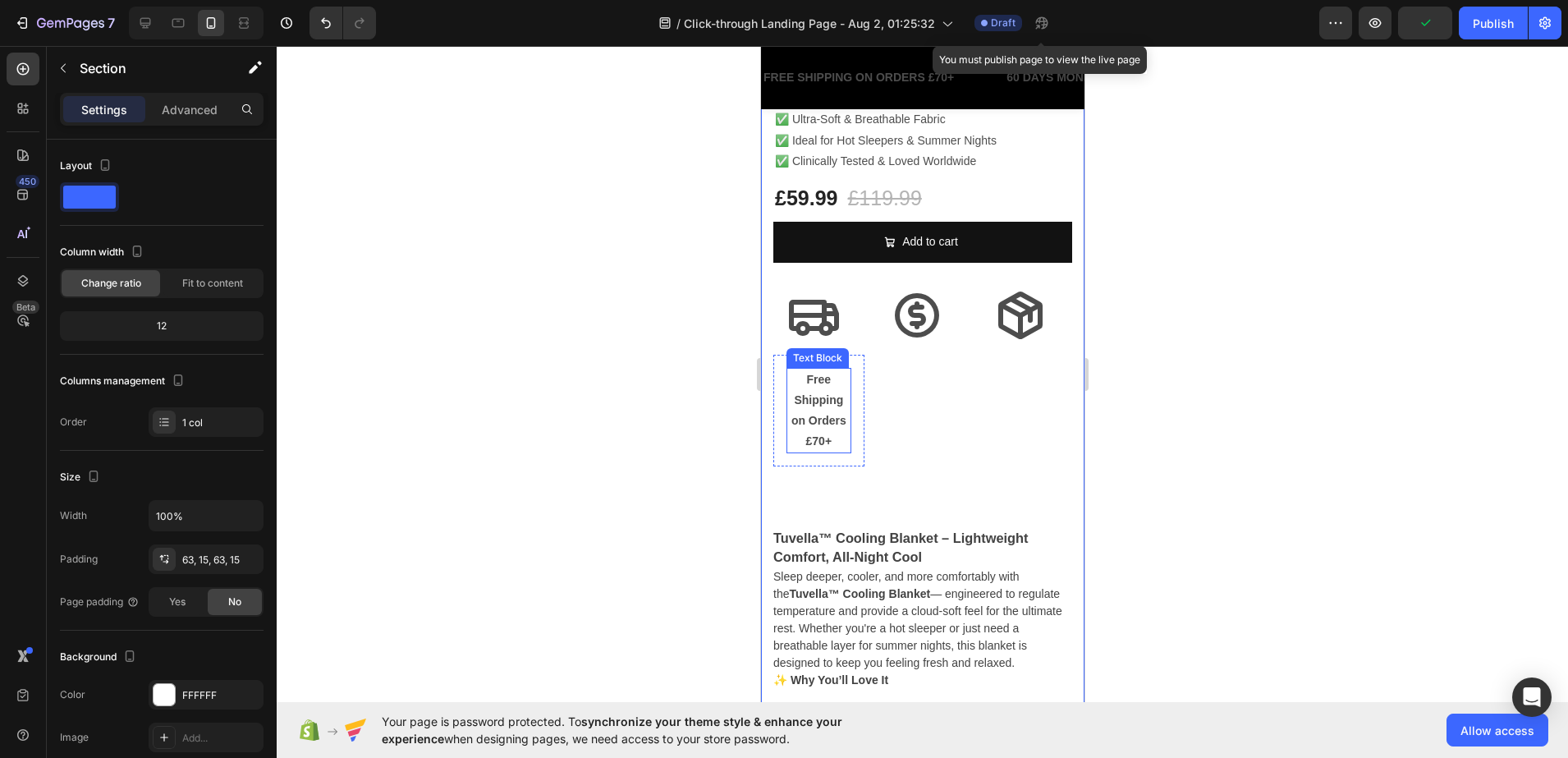 click on "Free Shipping on Orders £70+" at bounding box center [818, 411] 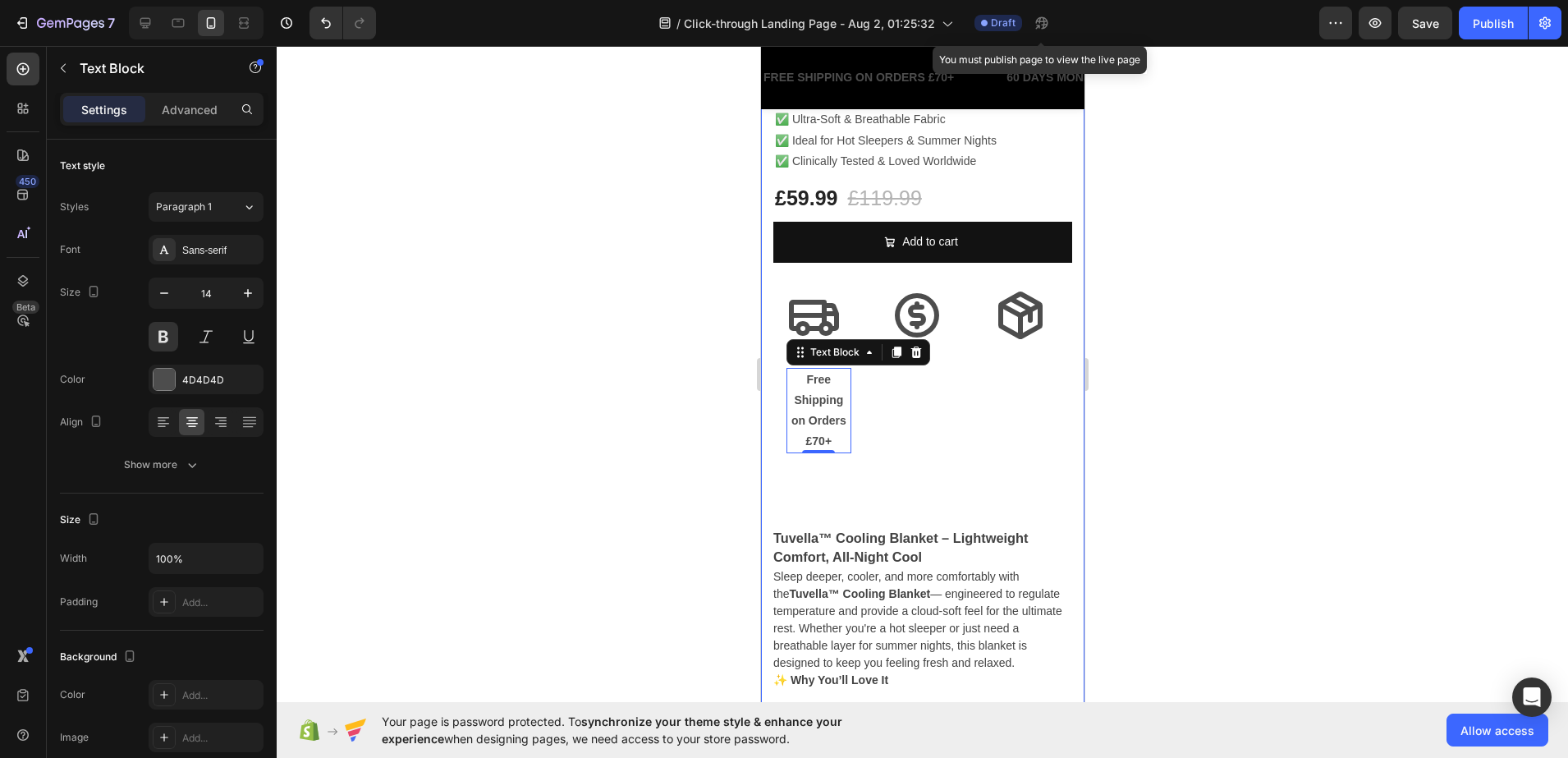 drag, startPoint x: 229, startPoint y: 606, endPoint x: 572, endPoint y: 464, distance: 371.2317 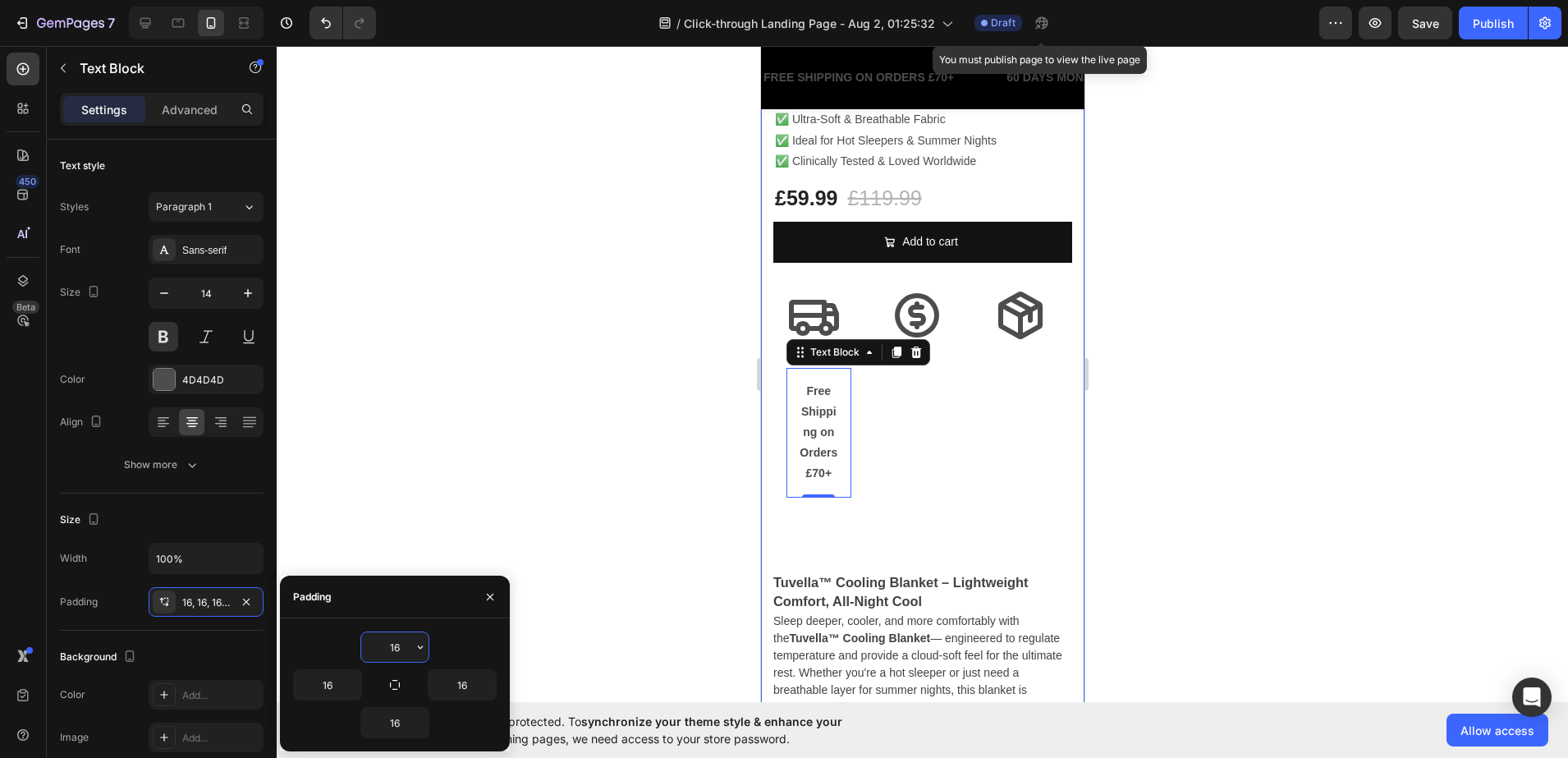 click 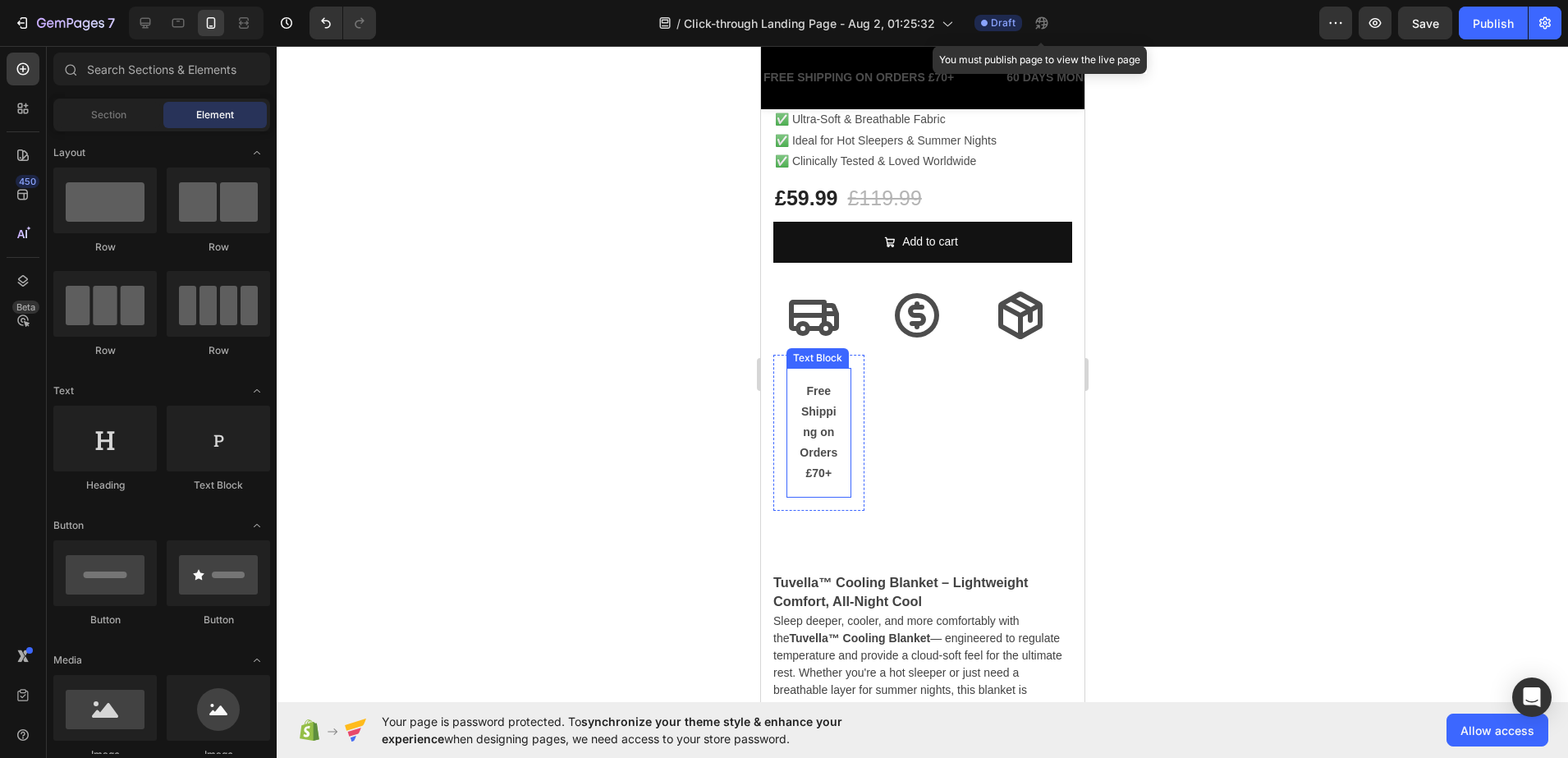 click on "Free Shipping on Orders £70+" at bounding box center (818, 433) 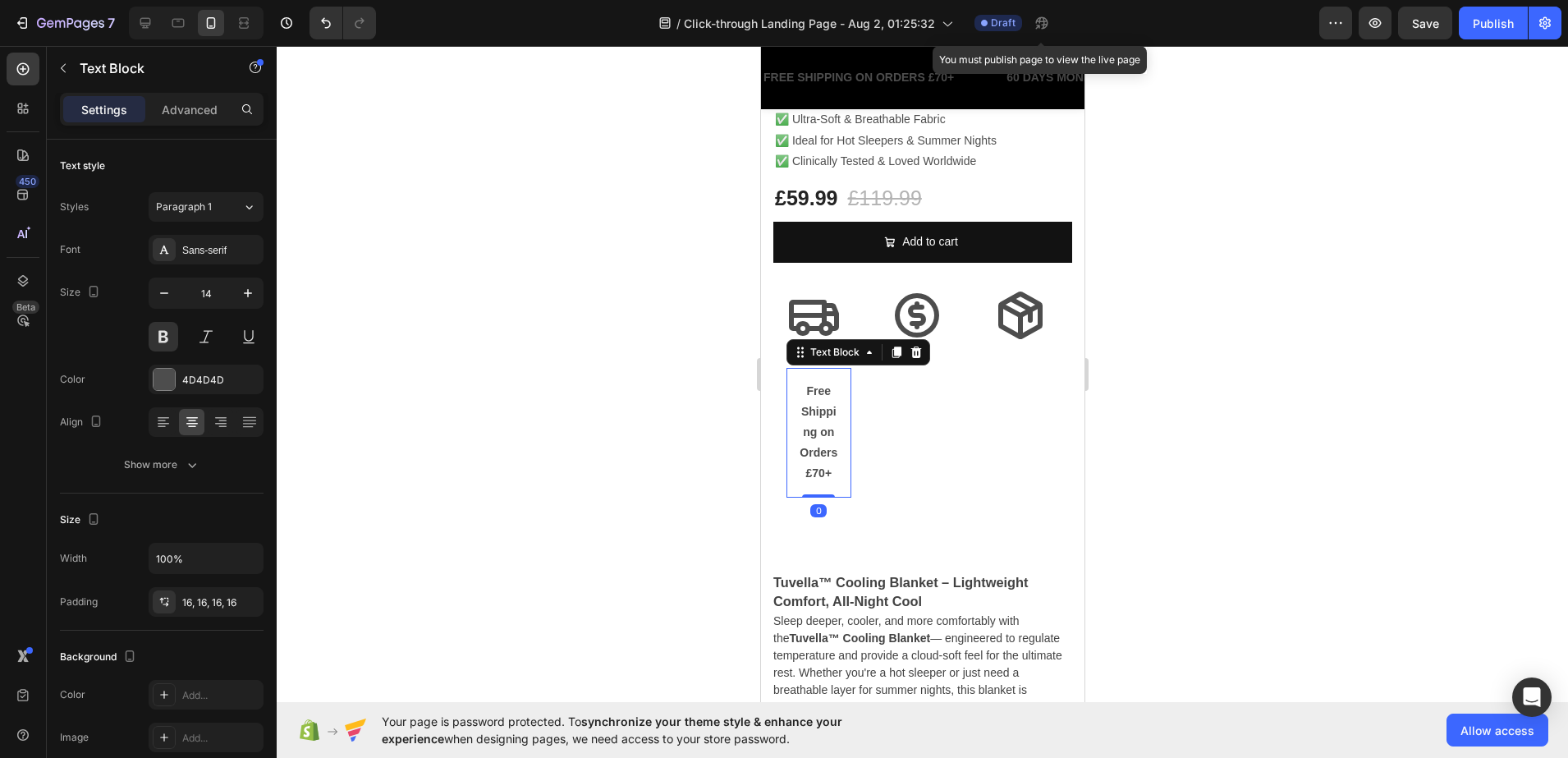 drag, startPoint x: 811, startPoint y: 521, endPoint x: 818, endPoint y: 384, distance: 137.17872 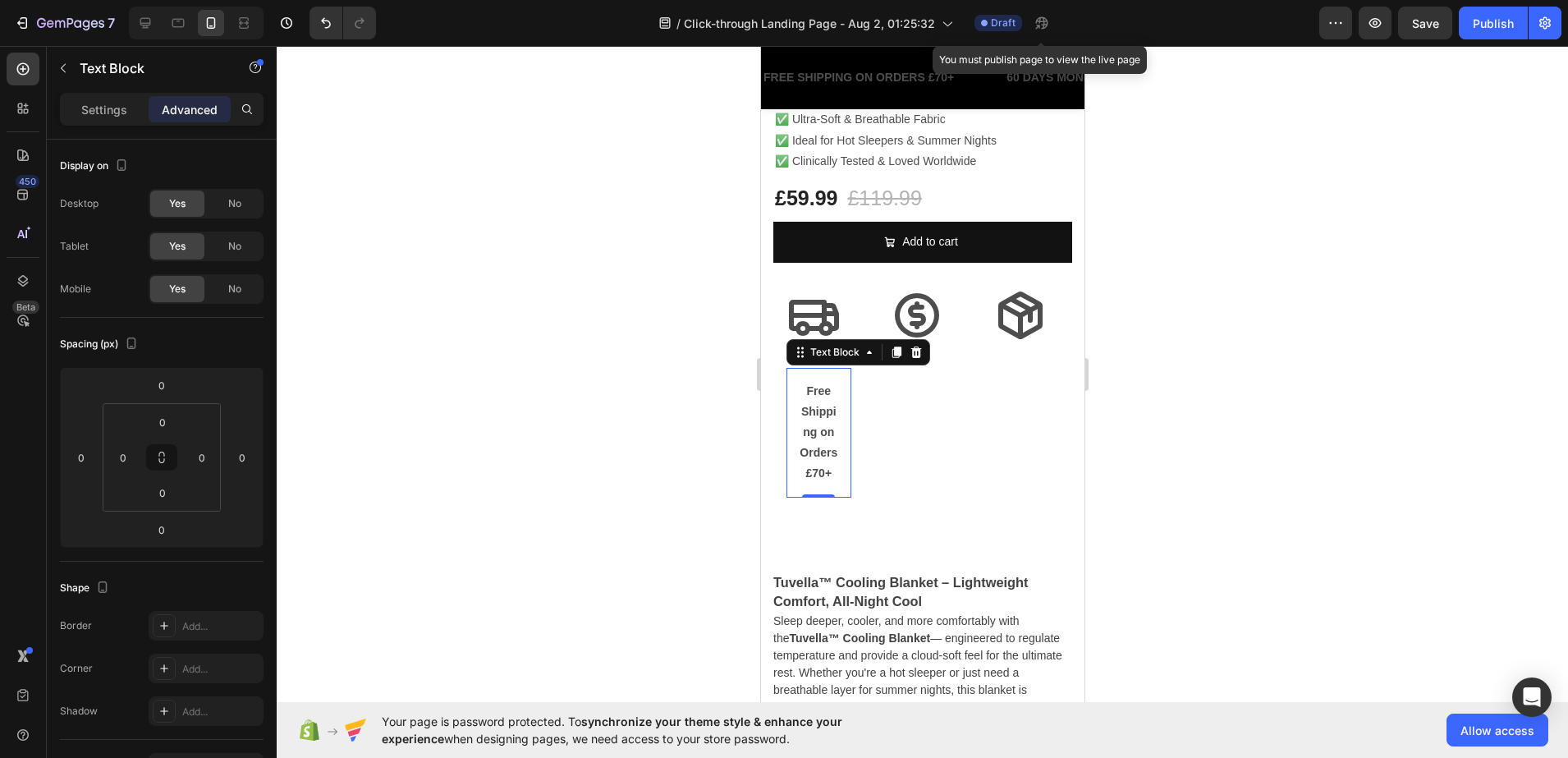 drag, startPoint x: 822, startPoint y: 520, endPoint x: 819, endPoint y: 457, distance: 63.07139 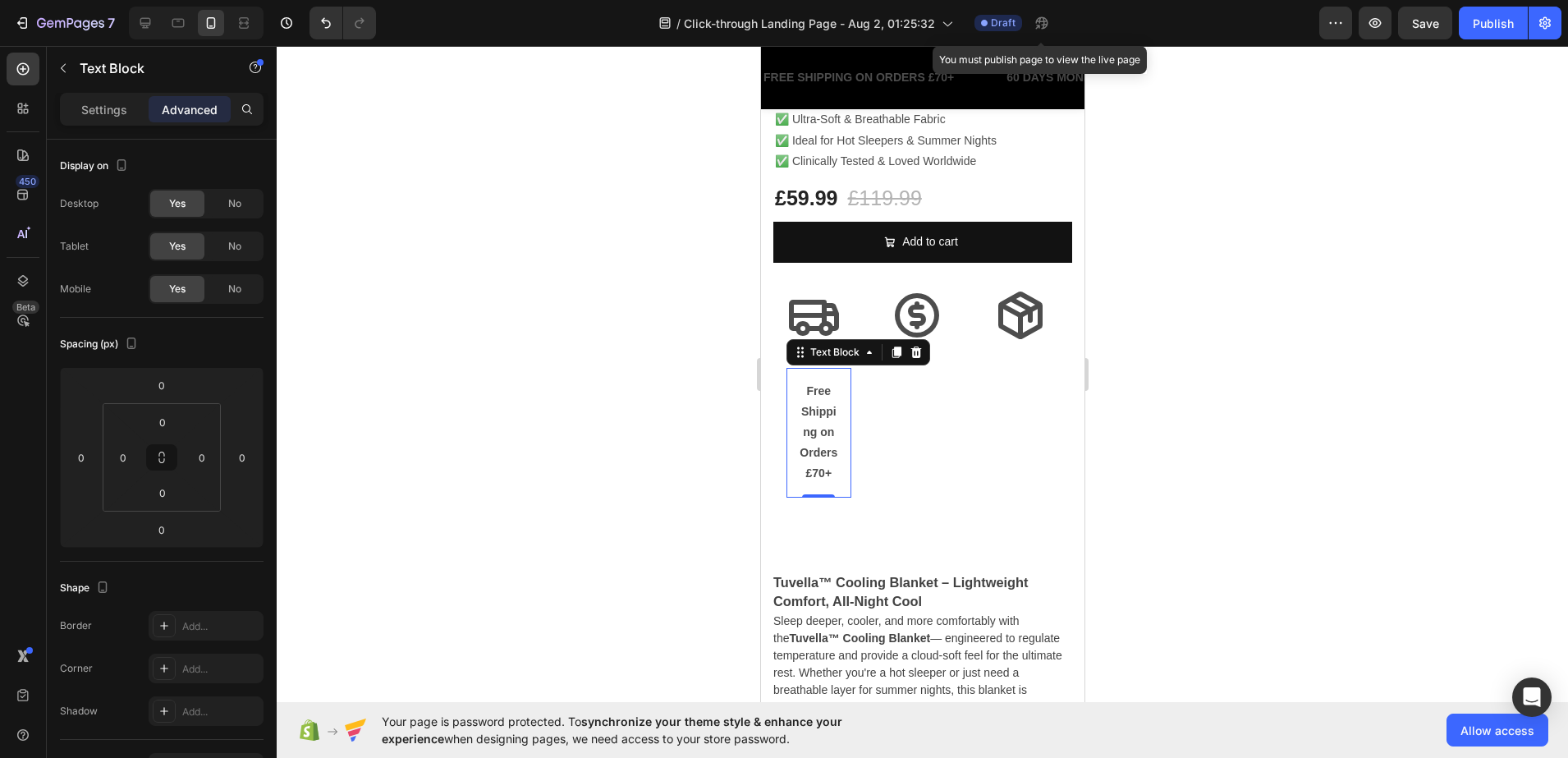 click on "Free Shipping on Orders £70+ Text Block   0" at bounding box center [818, 433] 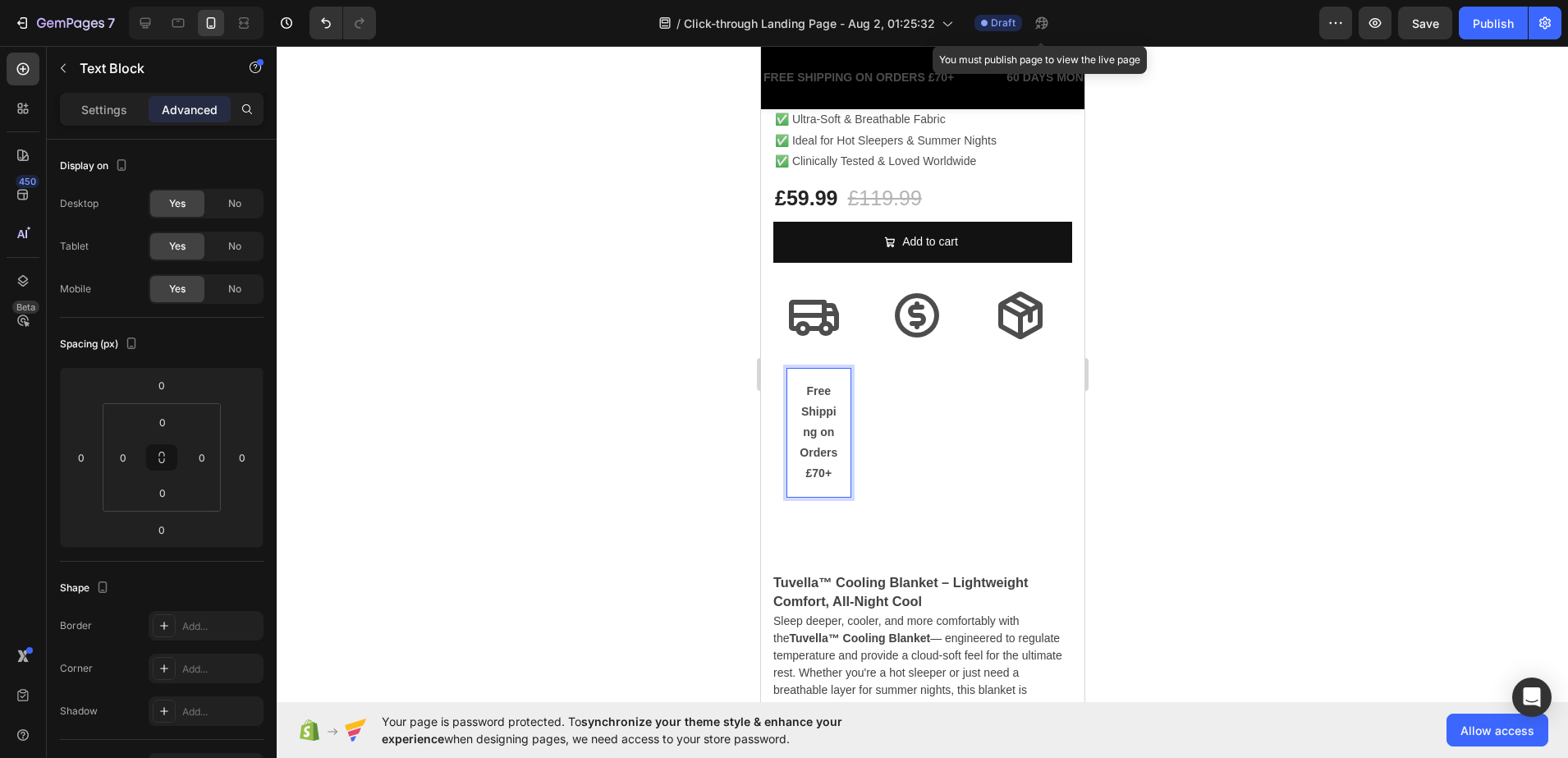 click 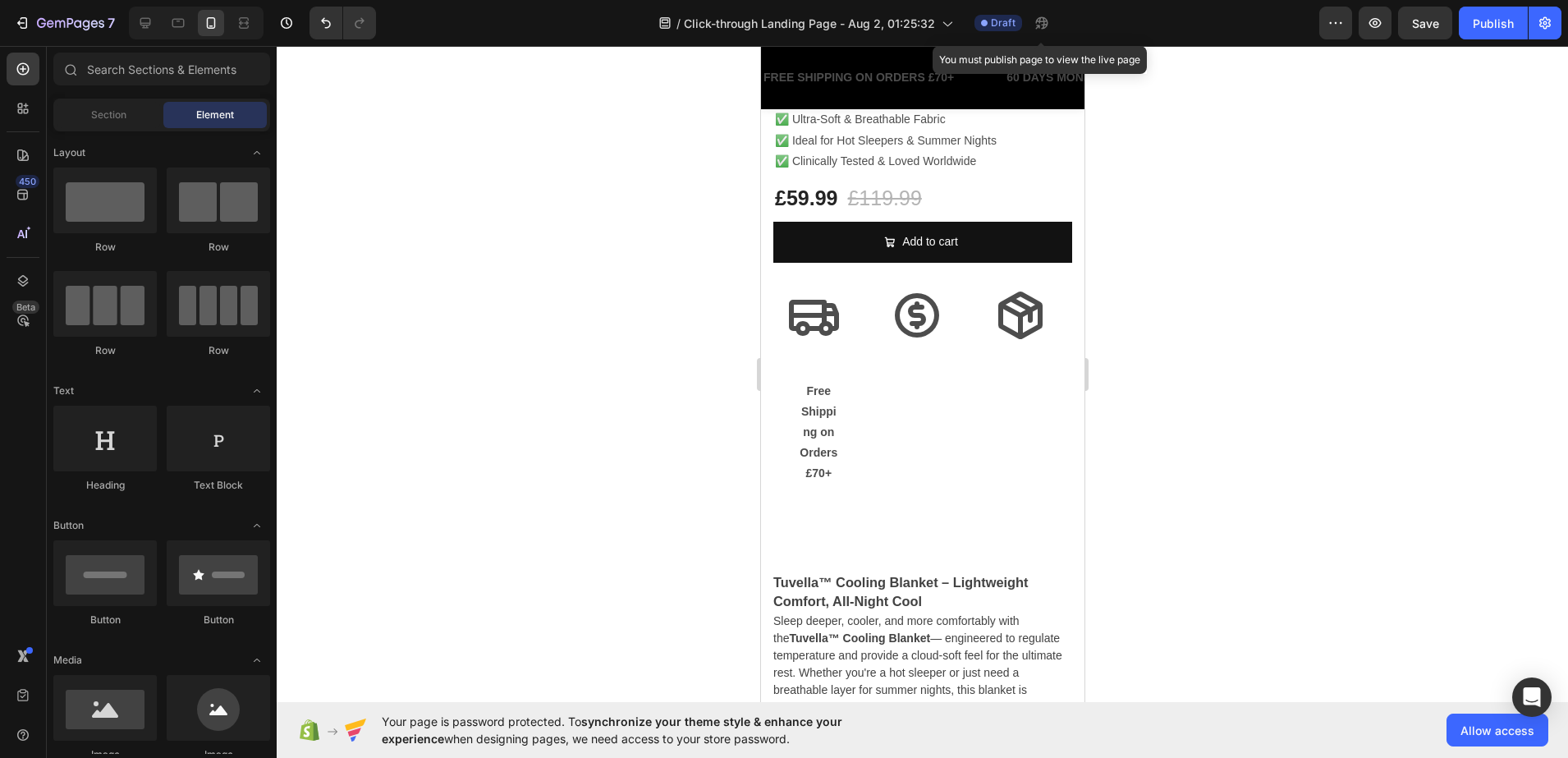 click on "Free Shipping on Orders £70+" at bounding box center [818, 433] 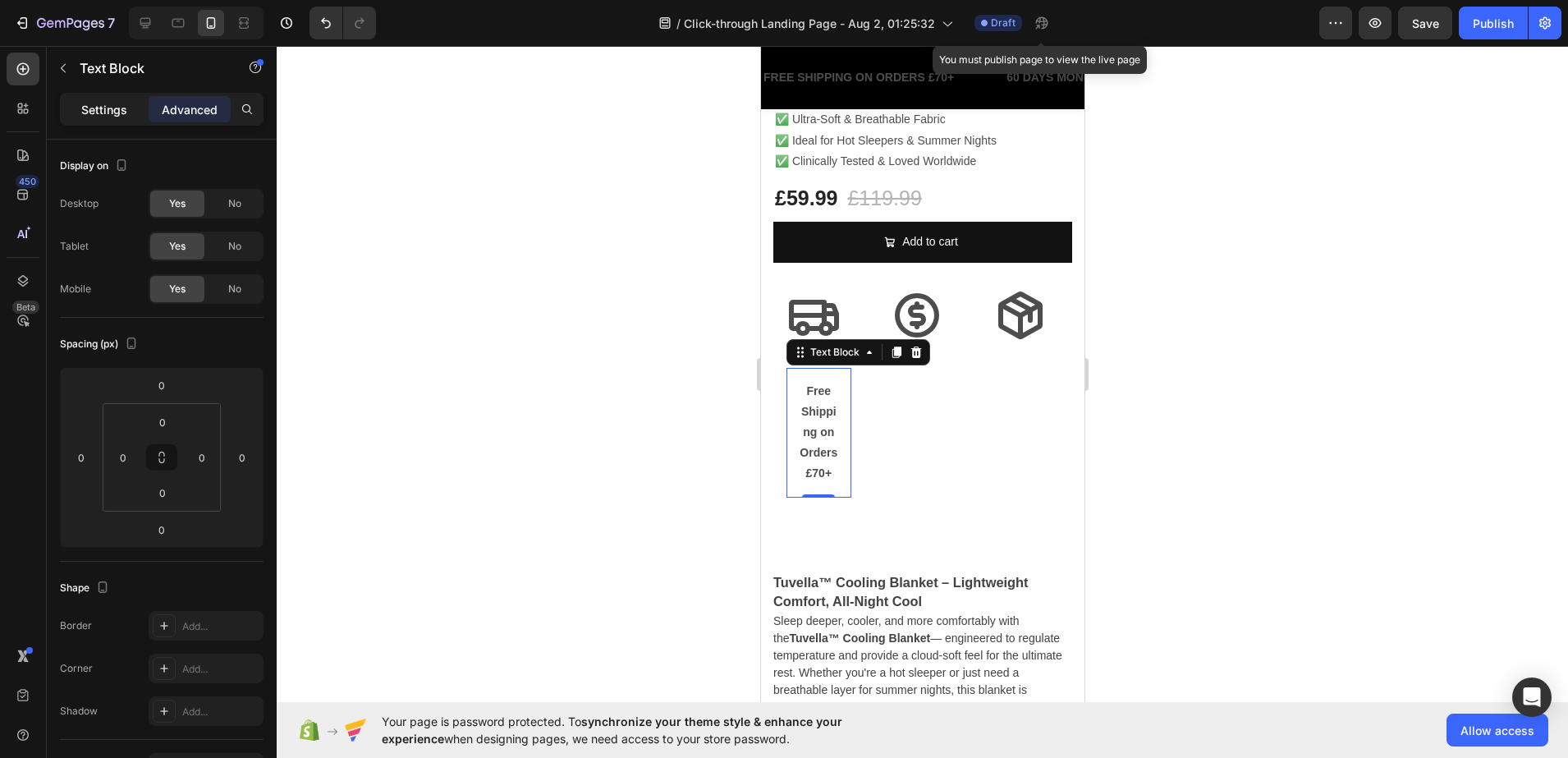 click on "Settings" at bounding box center (104, 109) 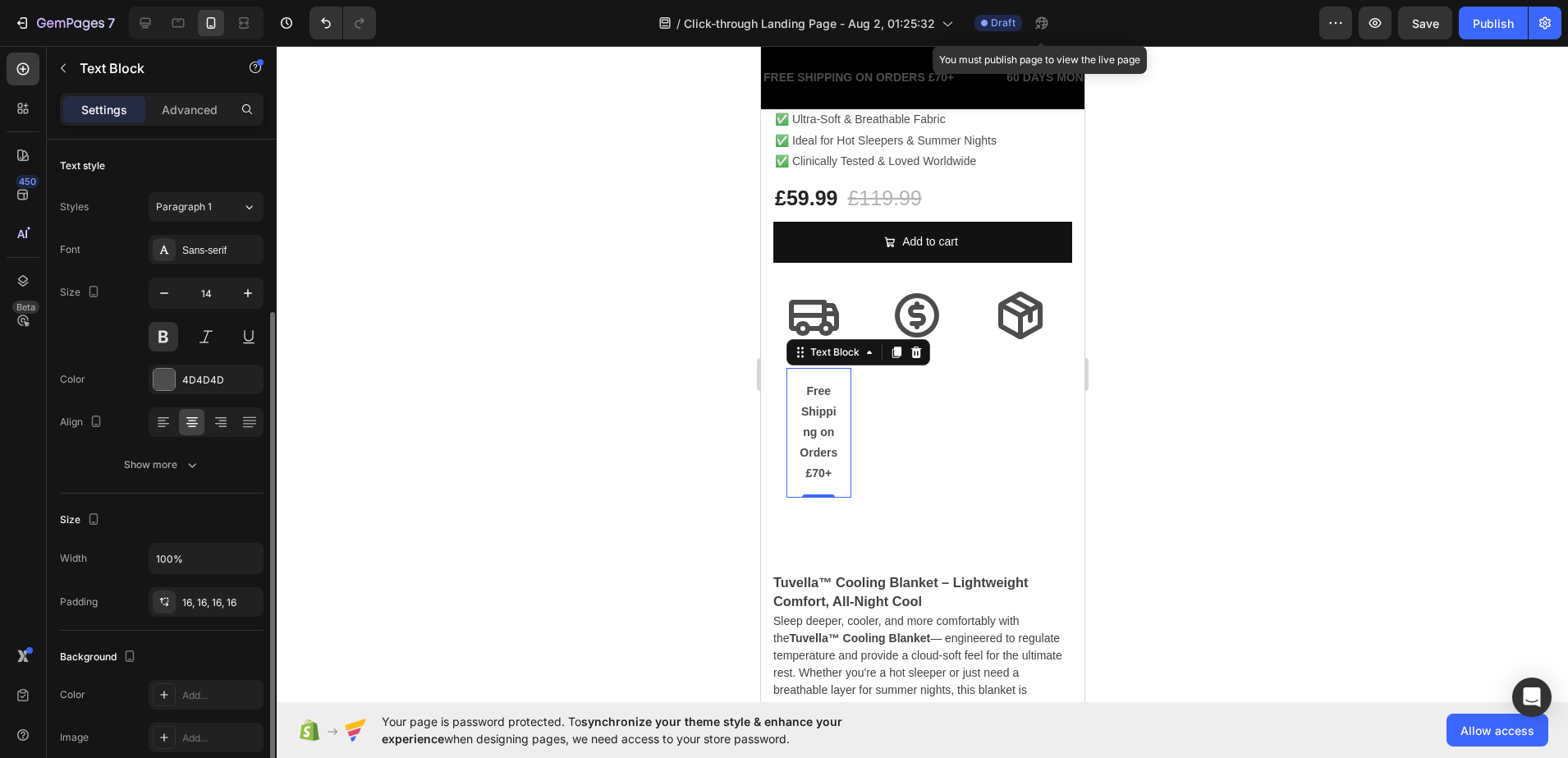 scroll, scrollTop: 103, scrollLeft: 0, axis: vertical 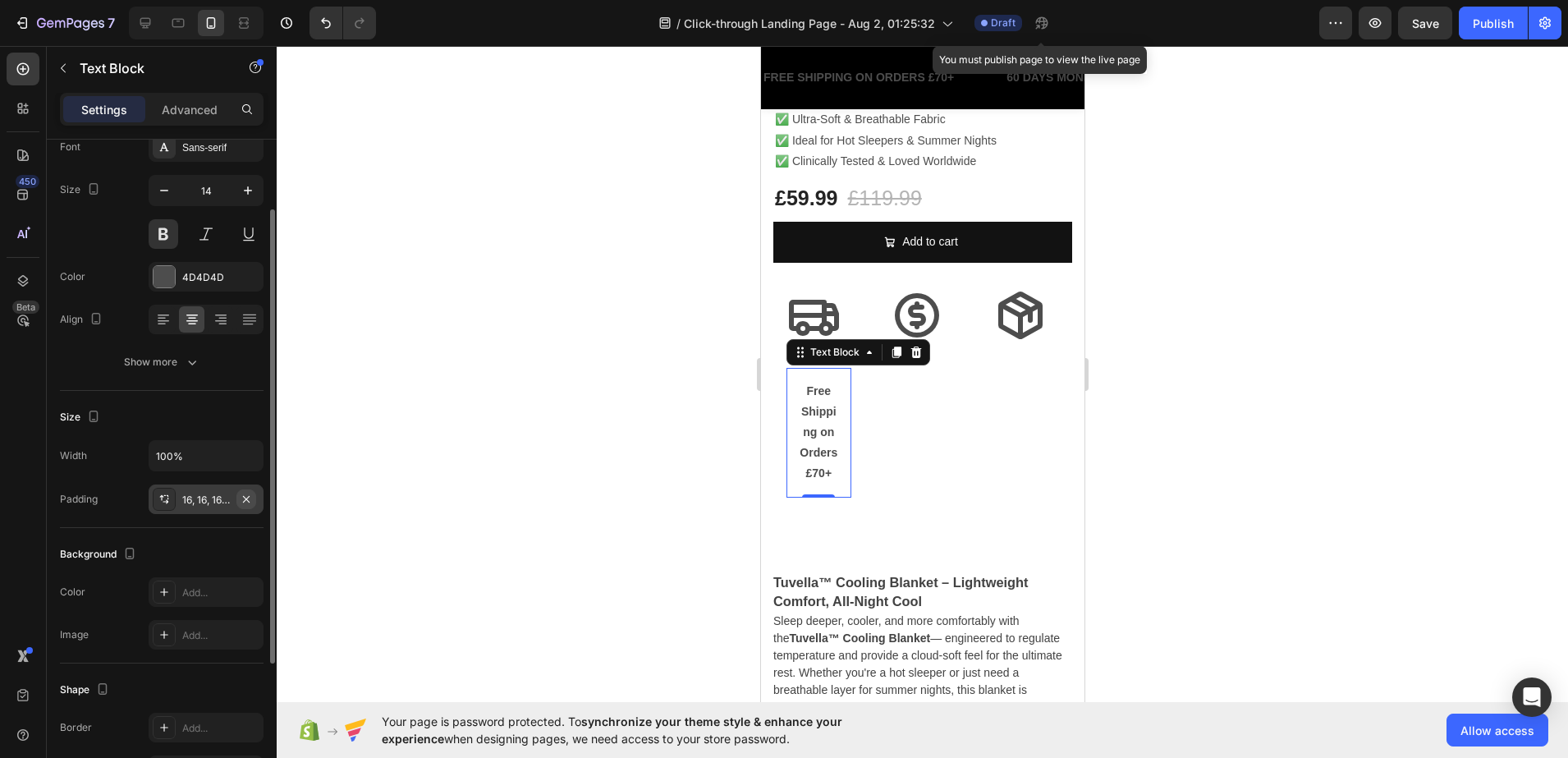 click 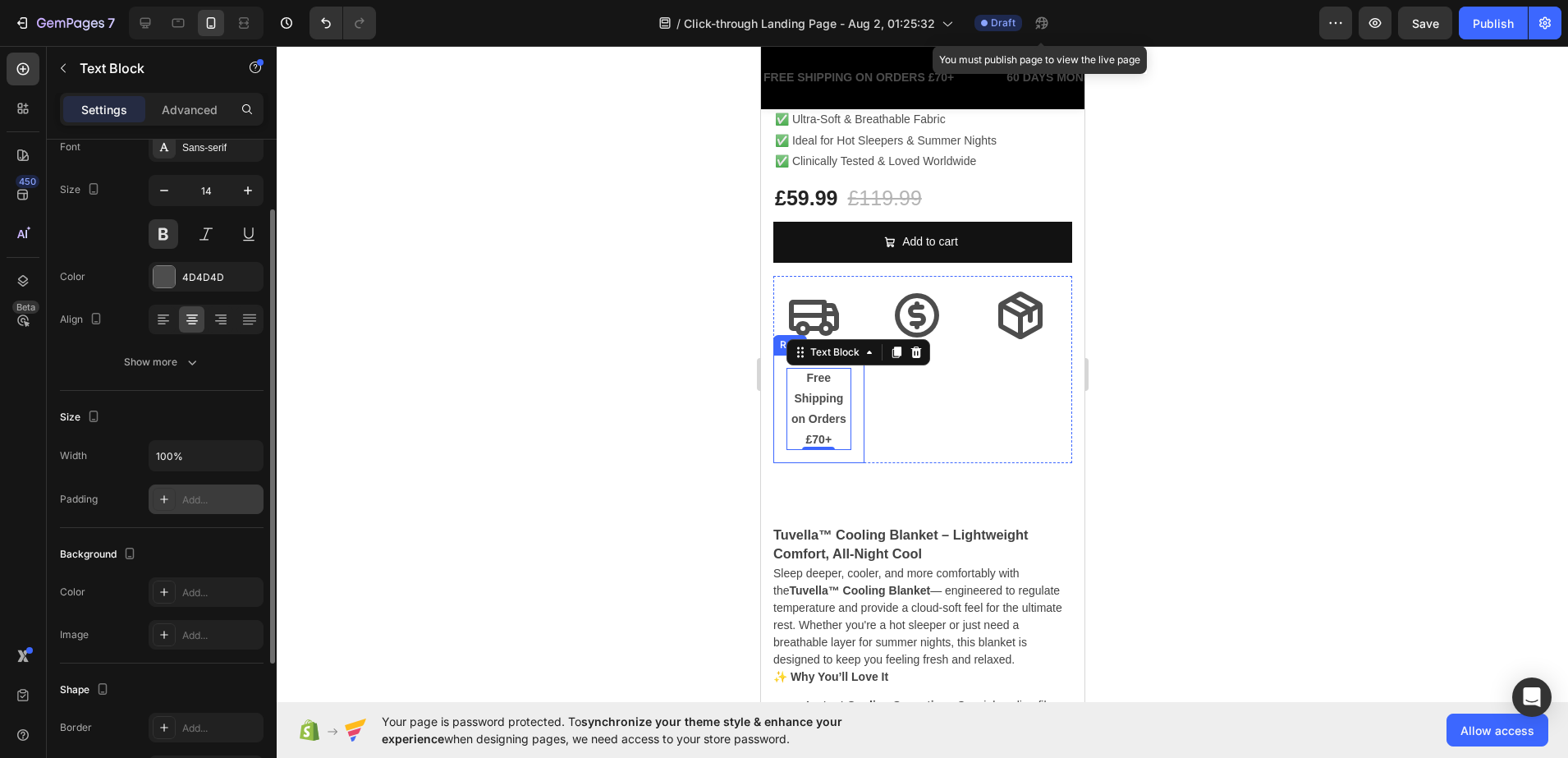 click 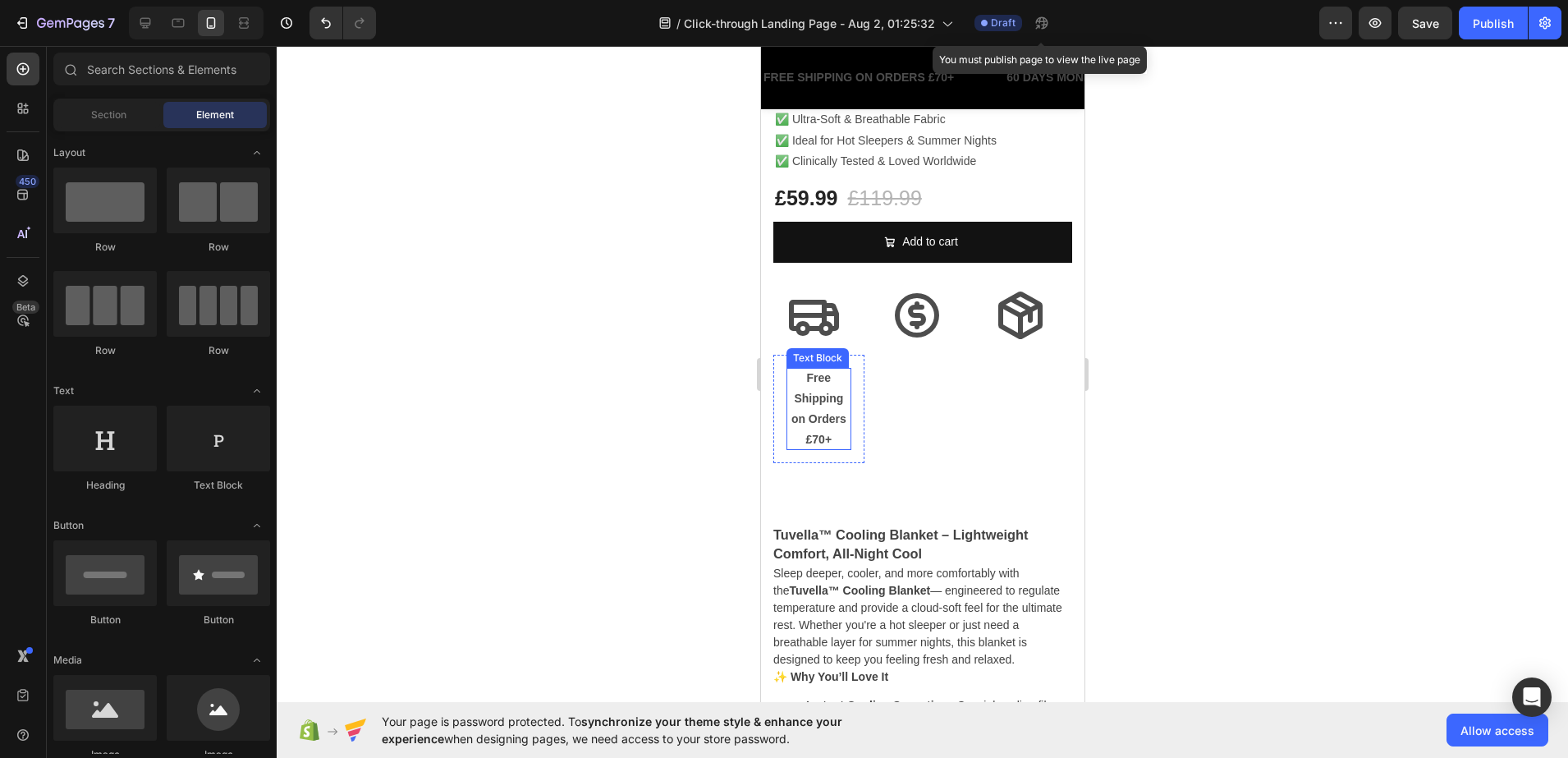 click on "Free Shipping on Orders £70+" at bounding box center [818, 409] 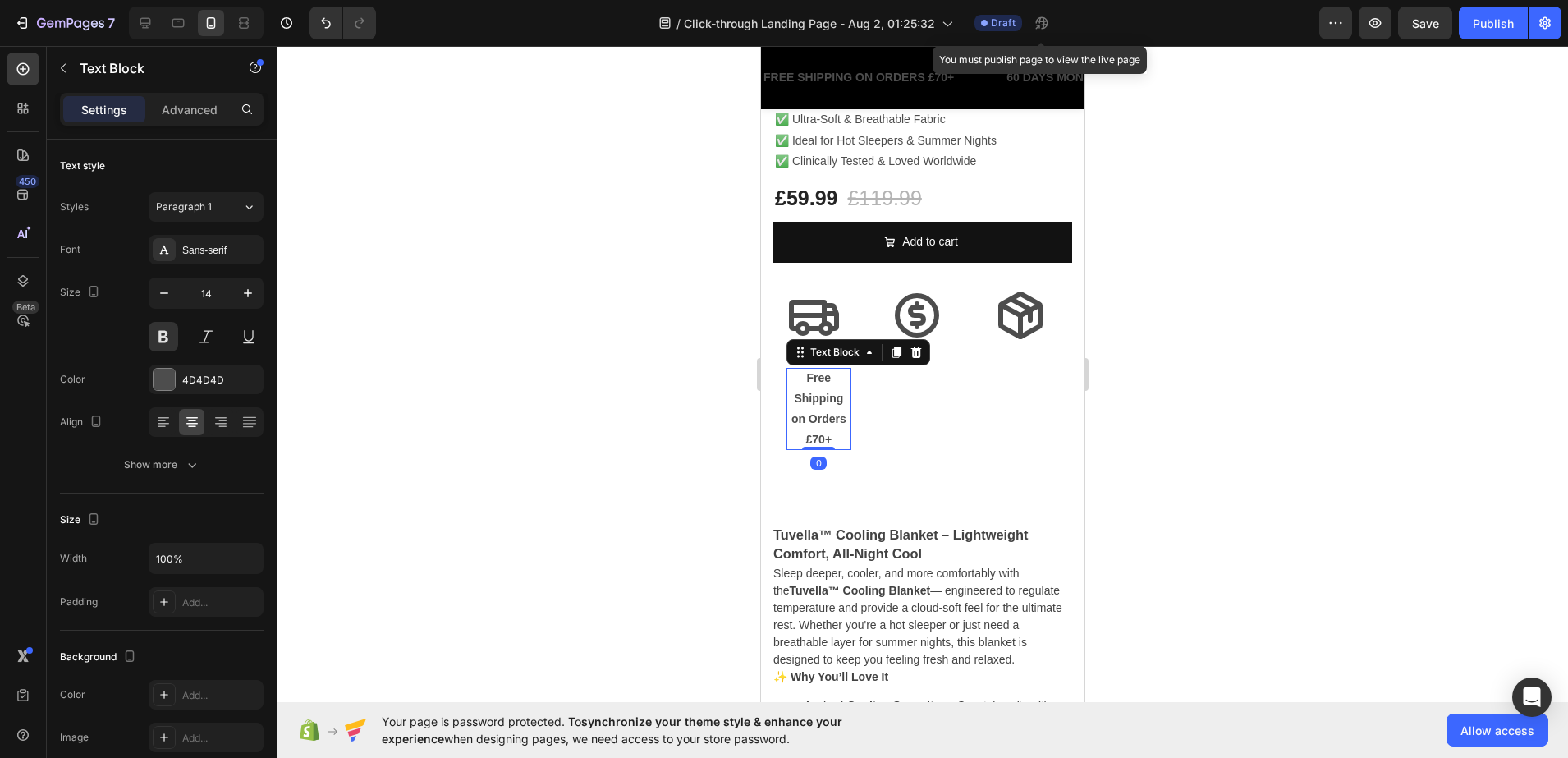 click on "Icon" at bounding box center [922, 370] 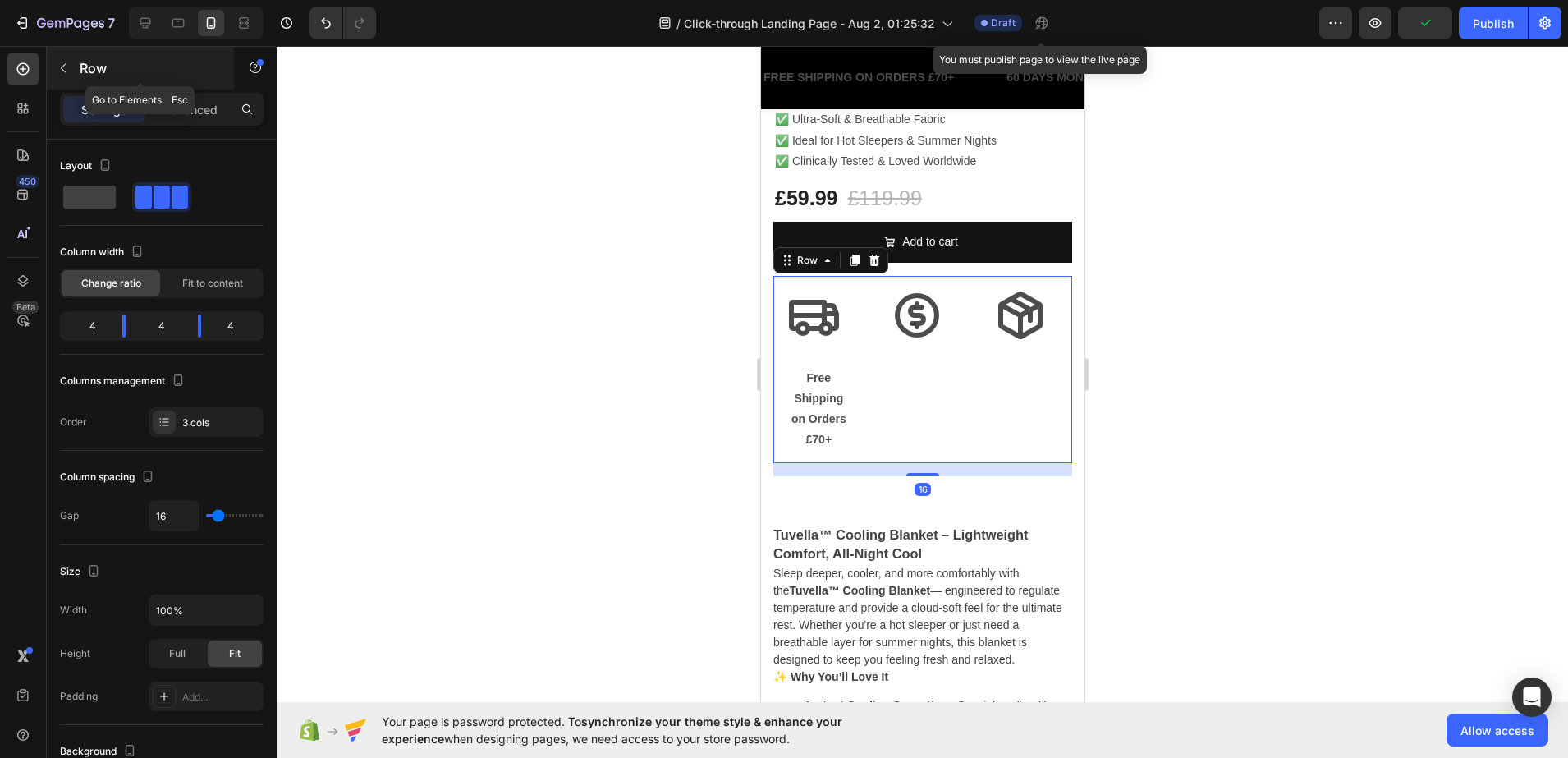 click at bounding box center [63, 68] 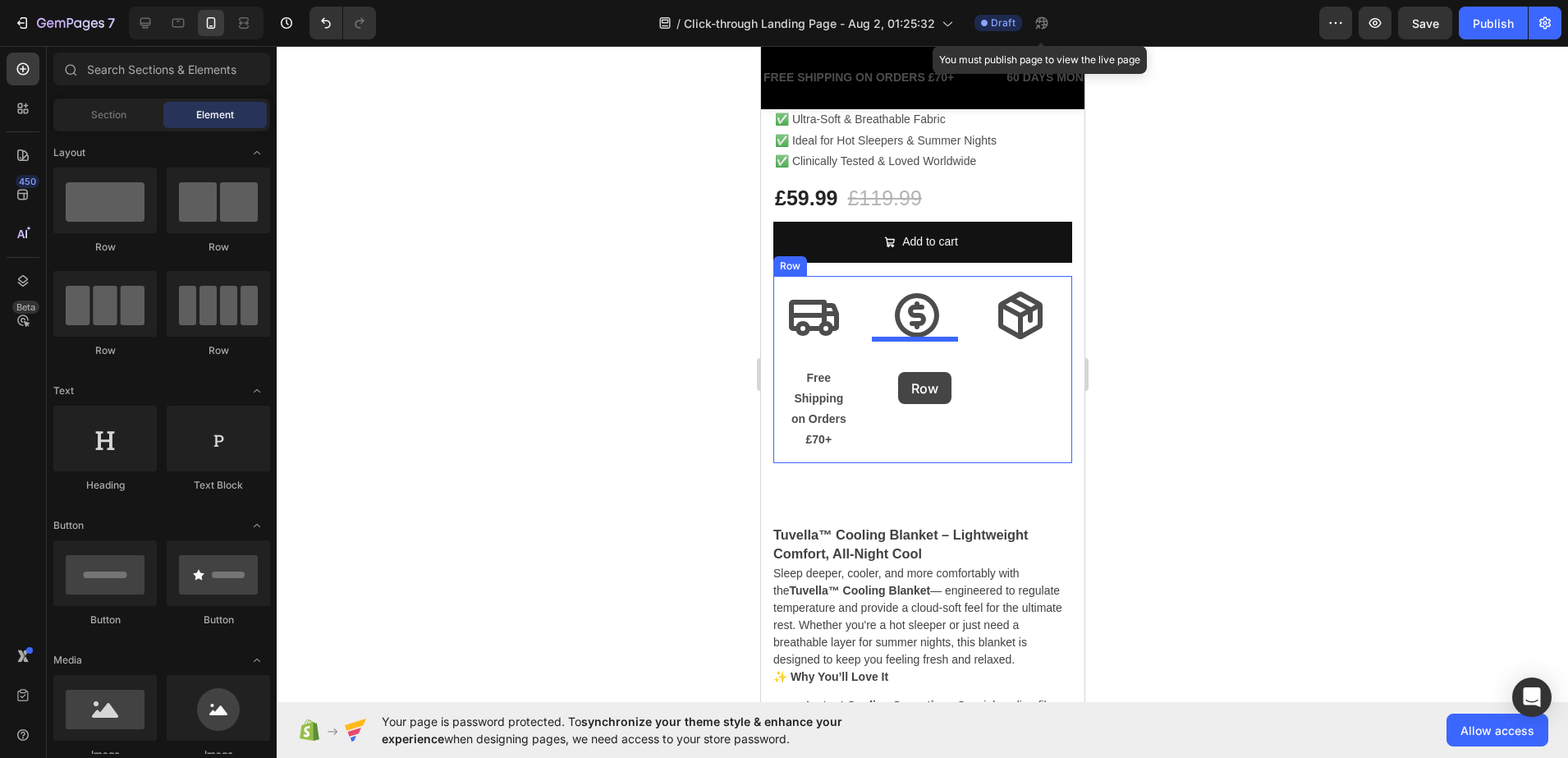 drag, startPoint x: 1192, startPoint y: 265, endPoint x: 897, endPoint y: 372, distance: 313.80567 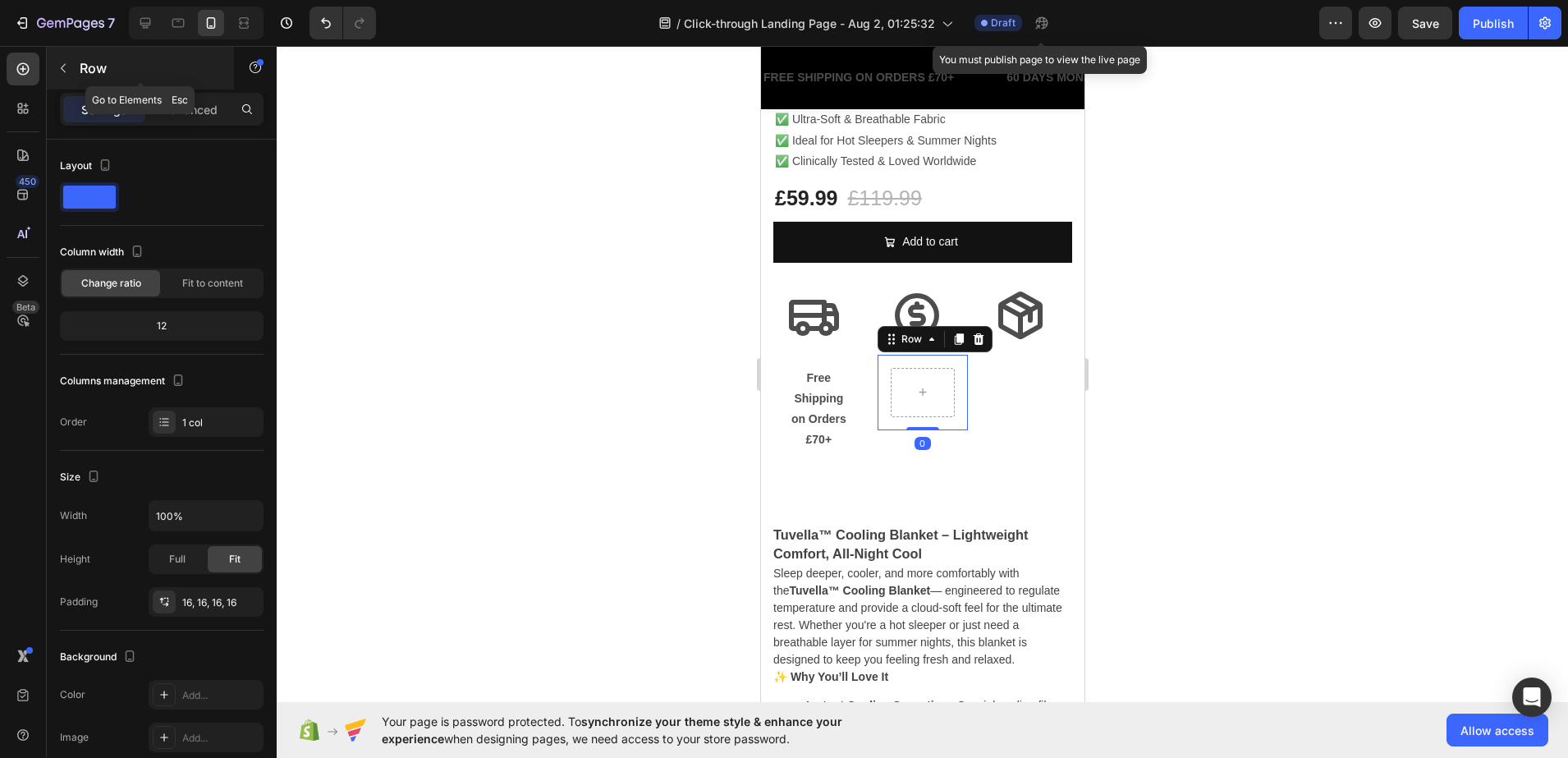 click 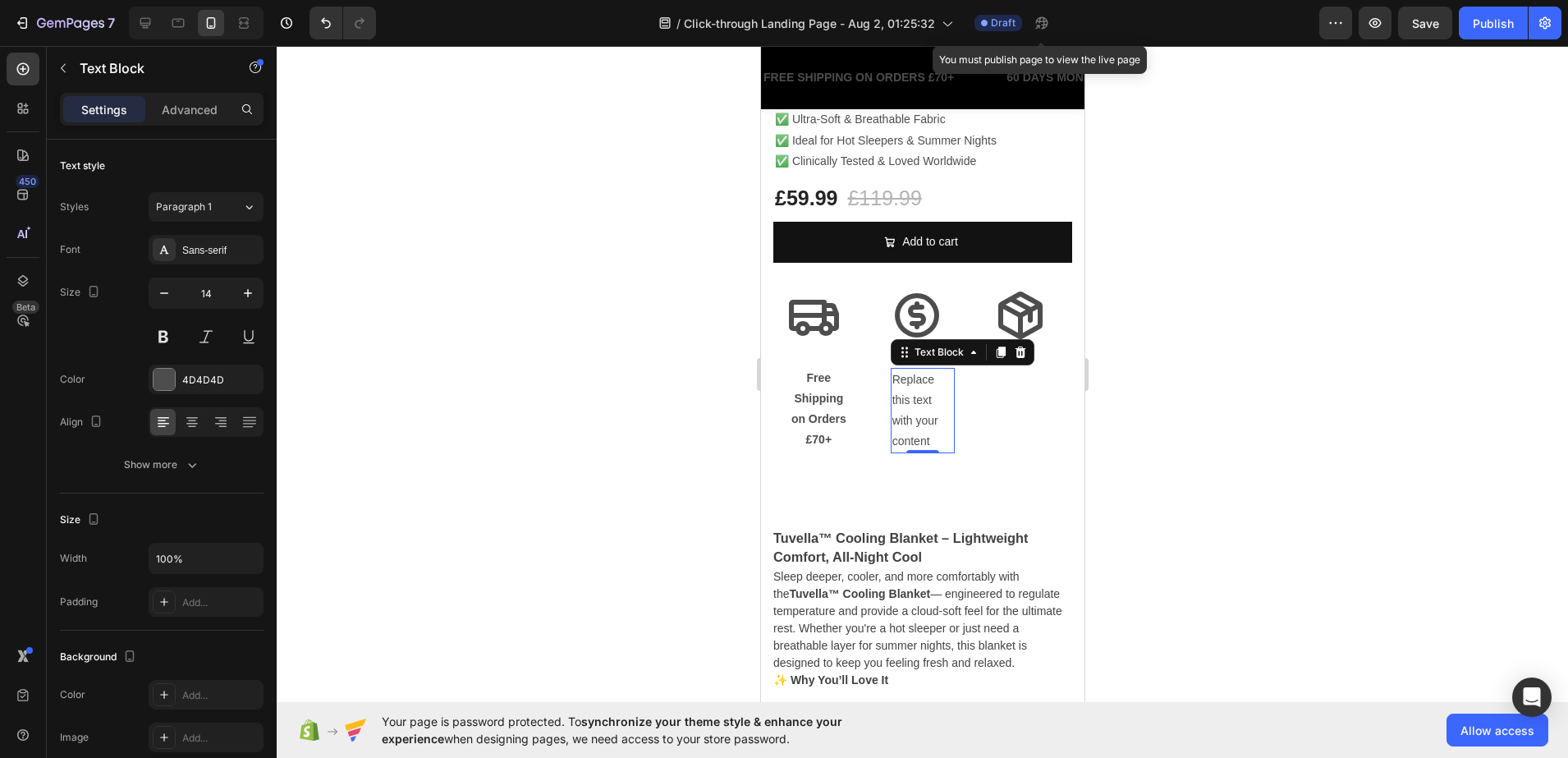 click on "Replace this text with your content" at bounding box center (922, 411) 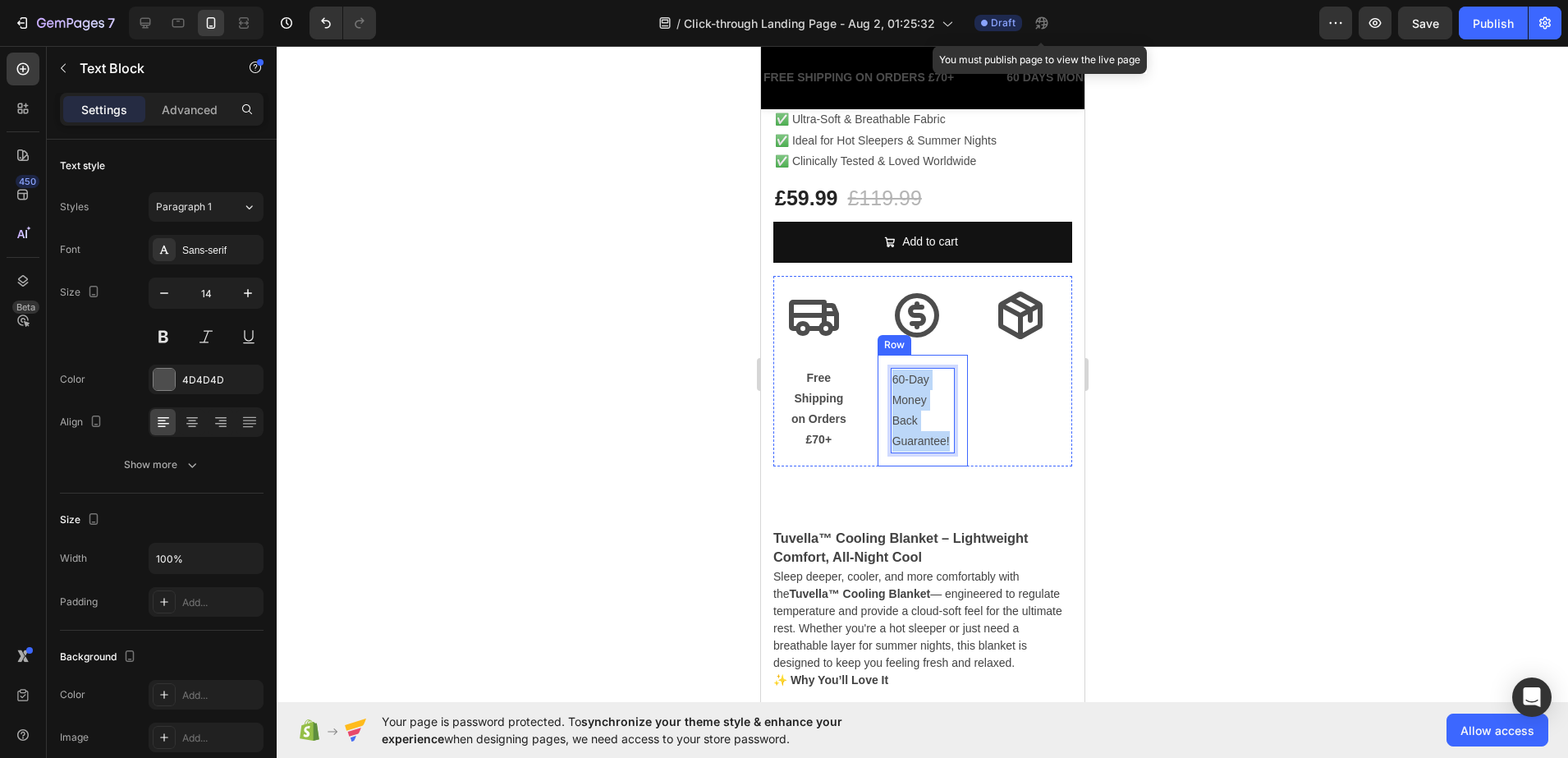drag, startPoint x: 910, startPoint y: 440, endPoint x: 876, endPoint y: 364, distance: 83.258633 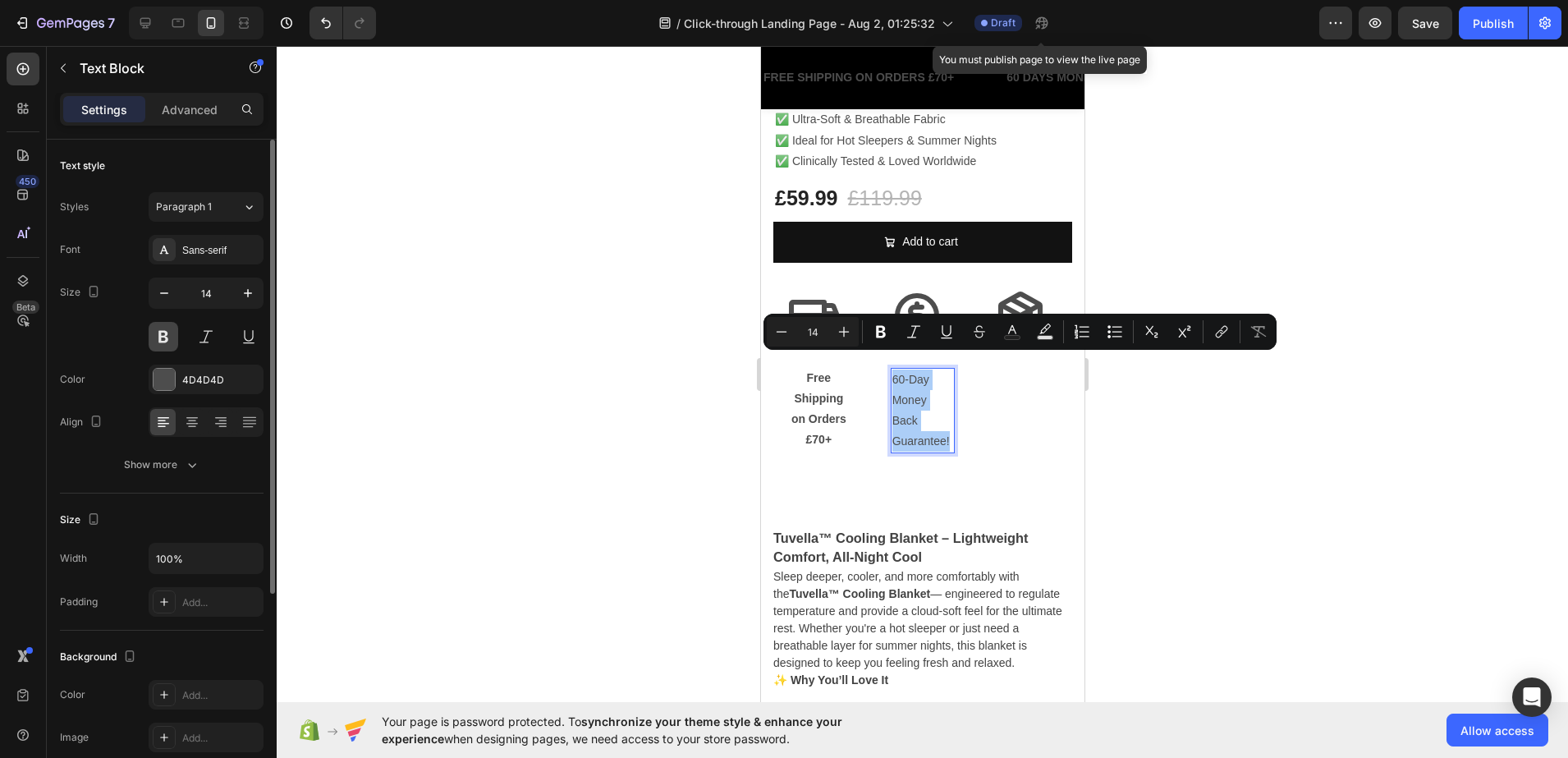 click at bounding box center (163, 337) 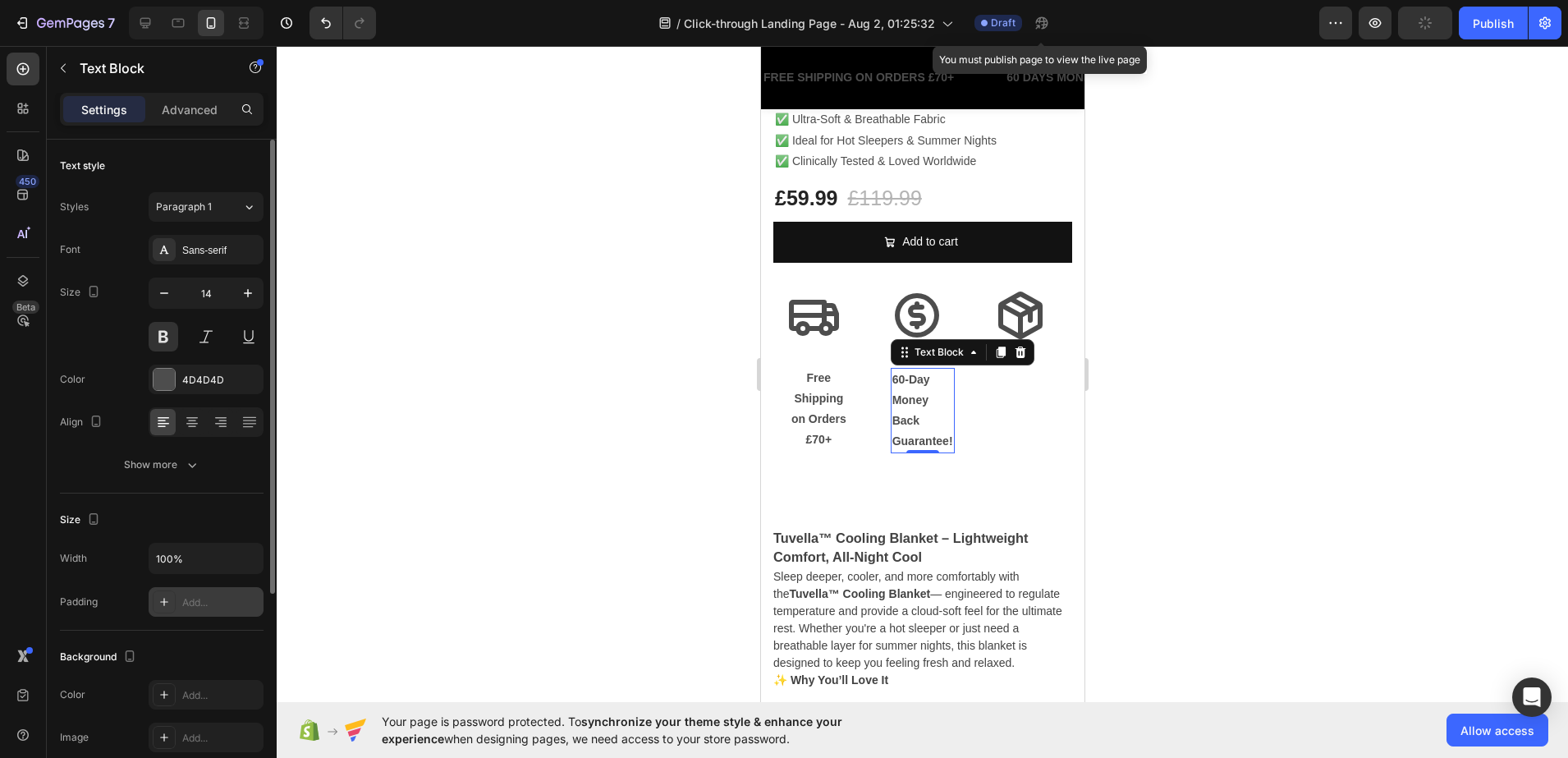 click on "Add..." at bounding box center [206, 602] 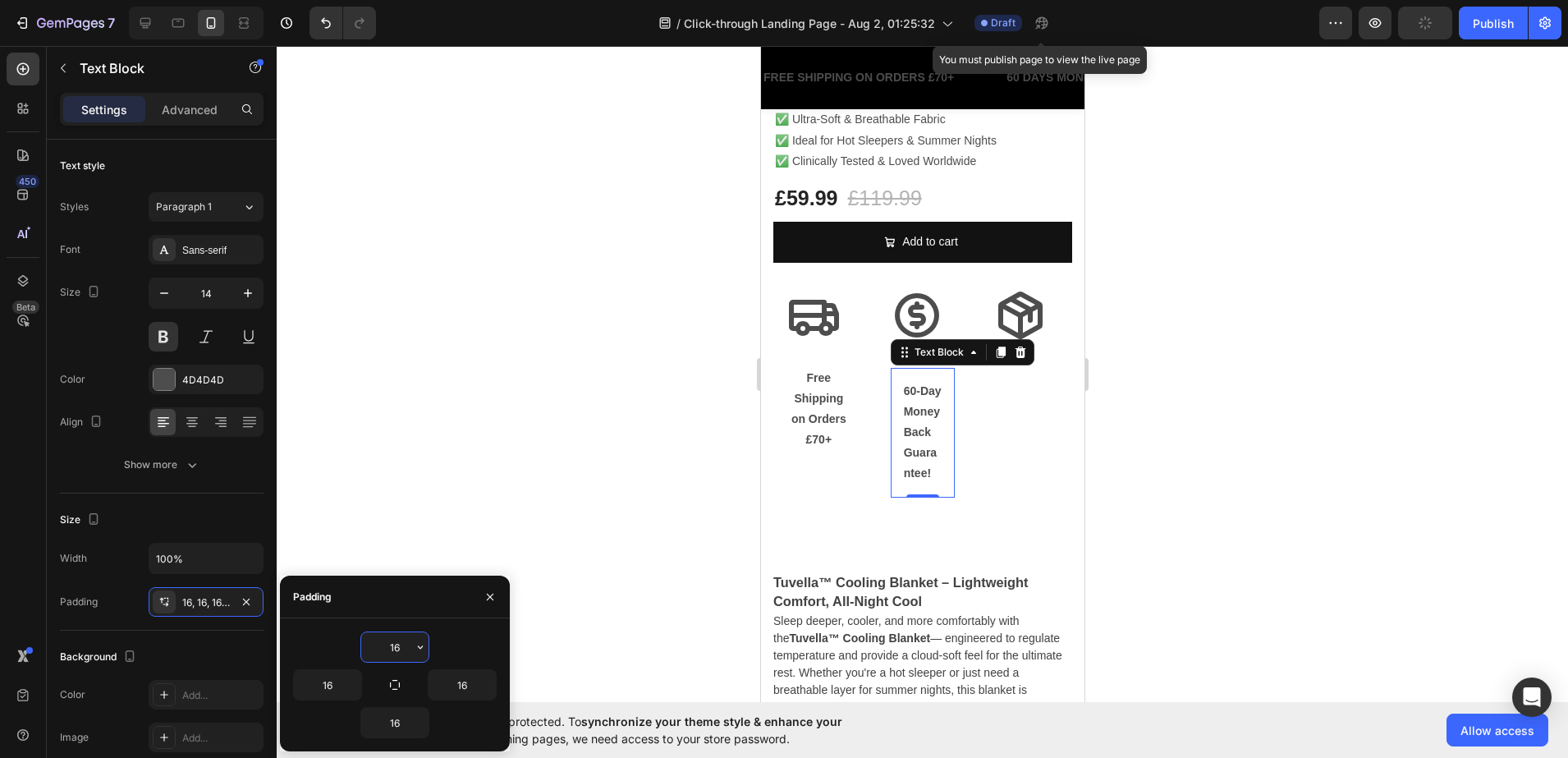 click 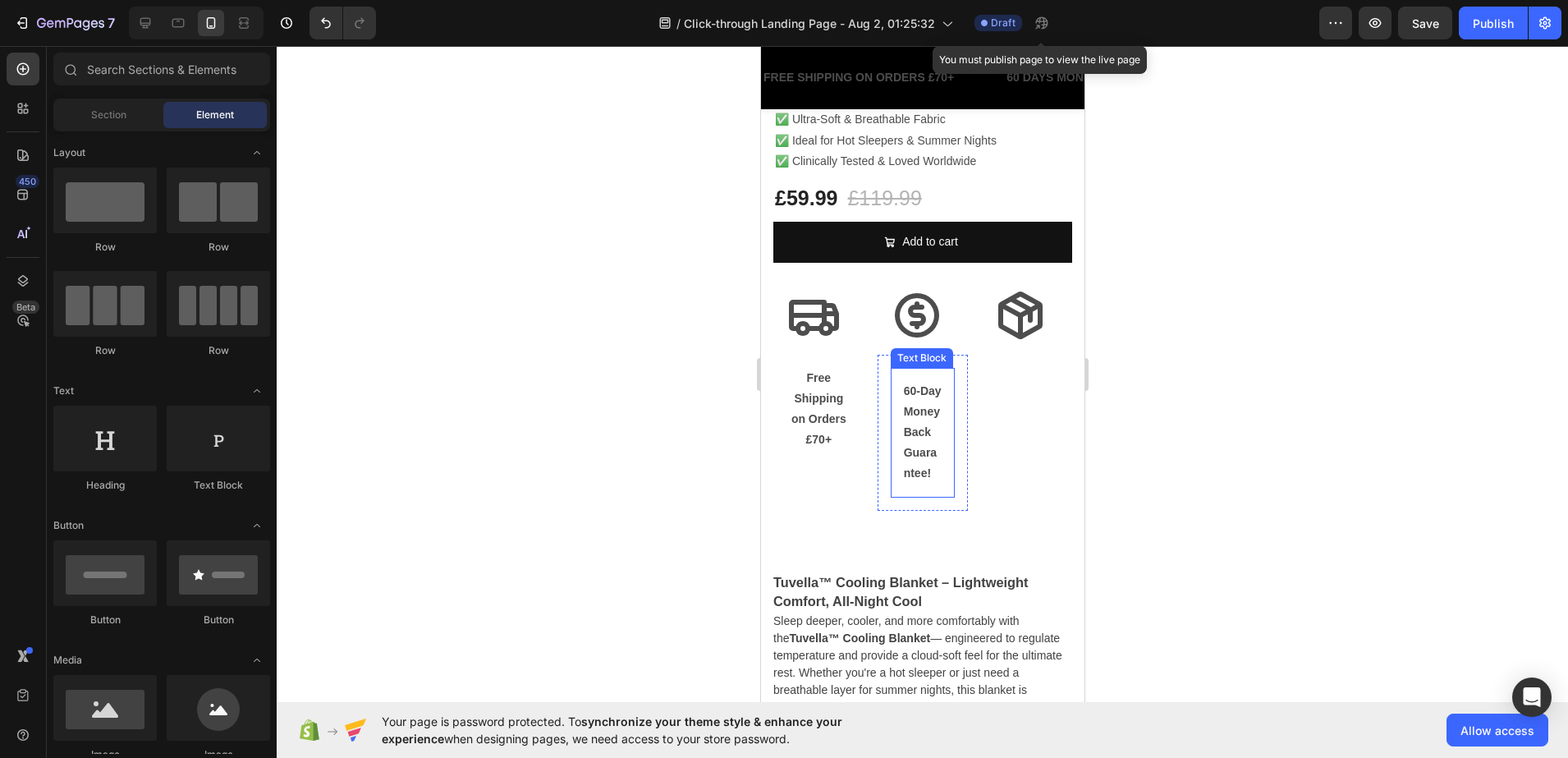 click on "60-Day Money Back Guarantee!" at bounding box center [922, 433] 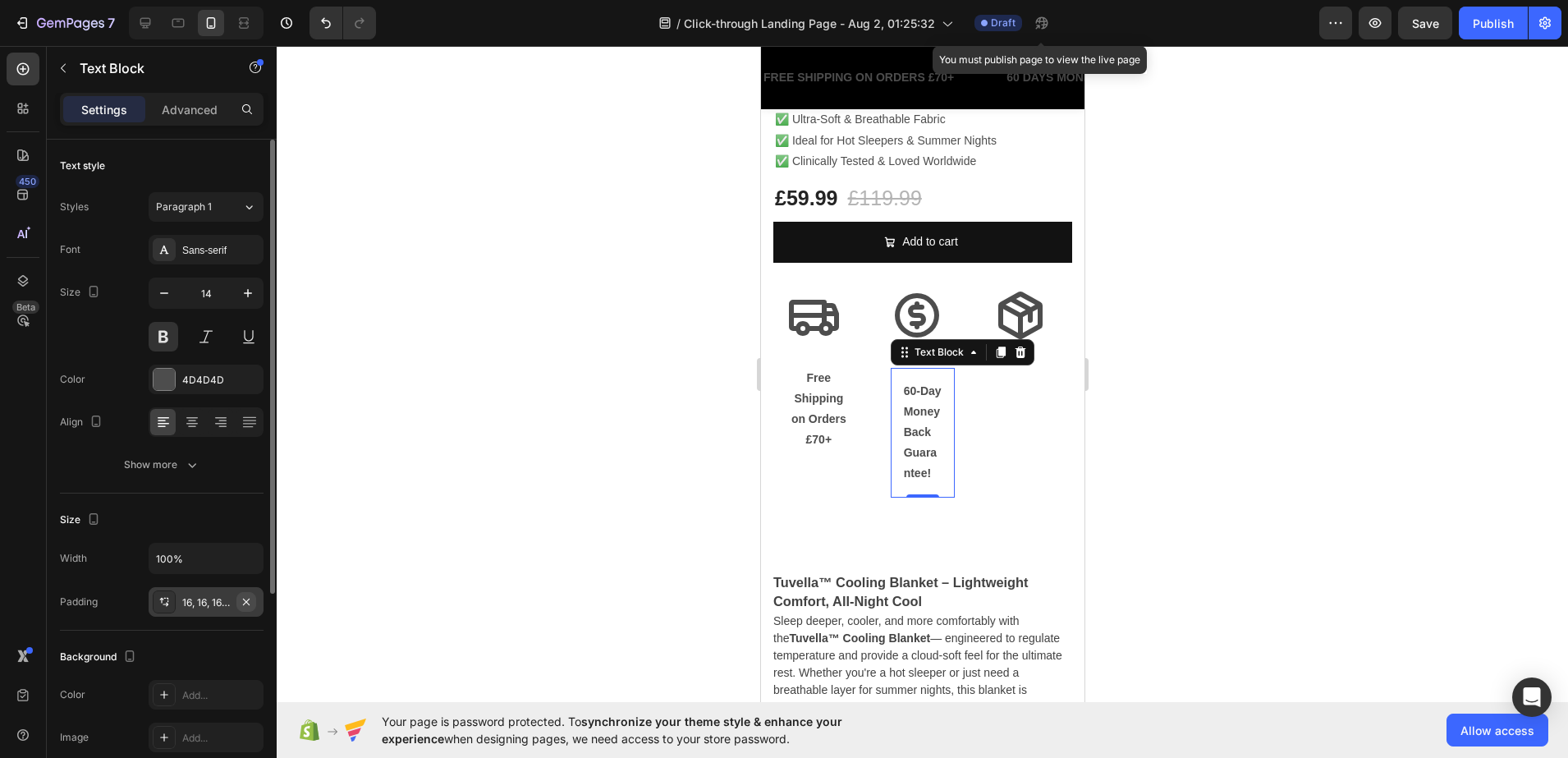 click 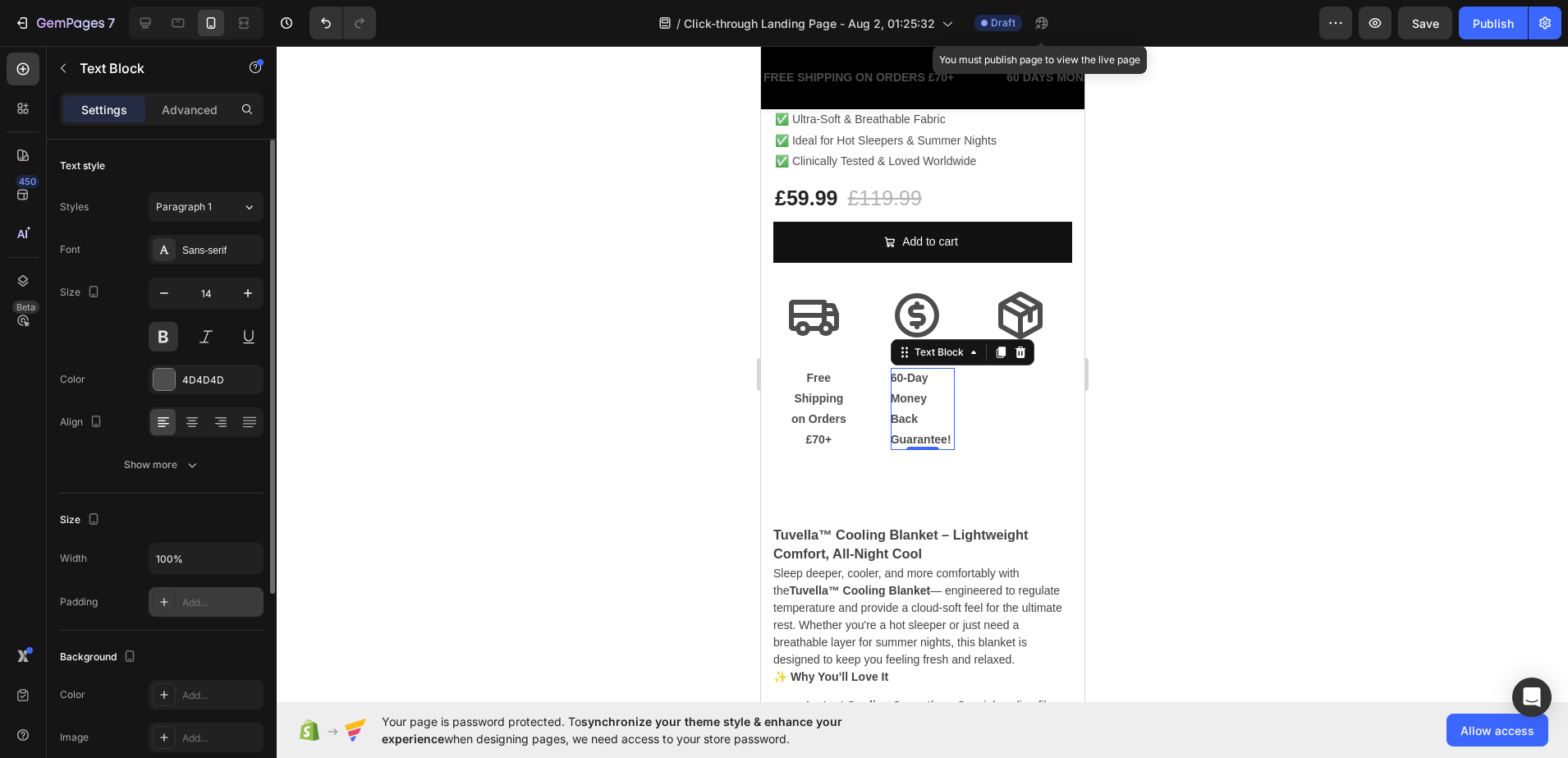 click 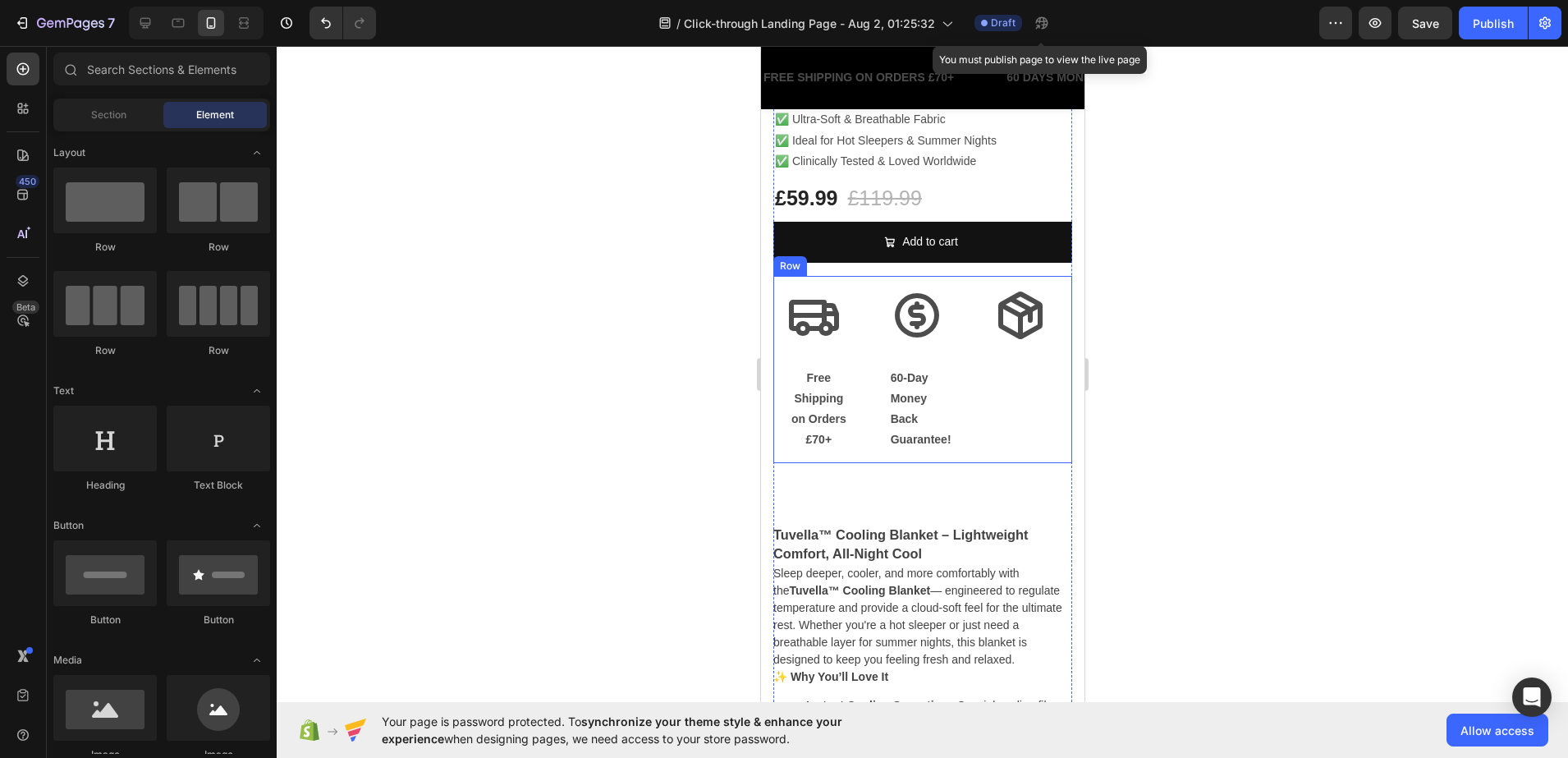 click on "60-Day Money Back Guarantee!" at bounding box center [922, 409] 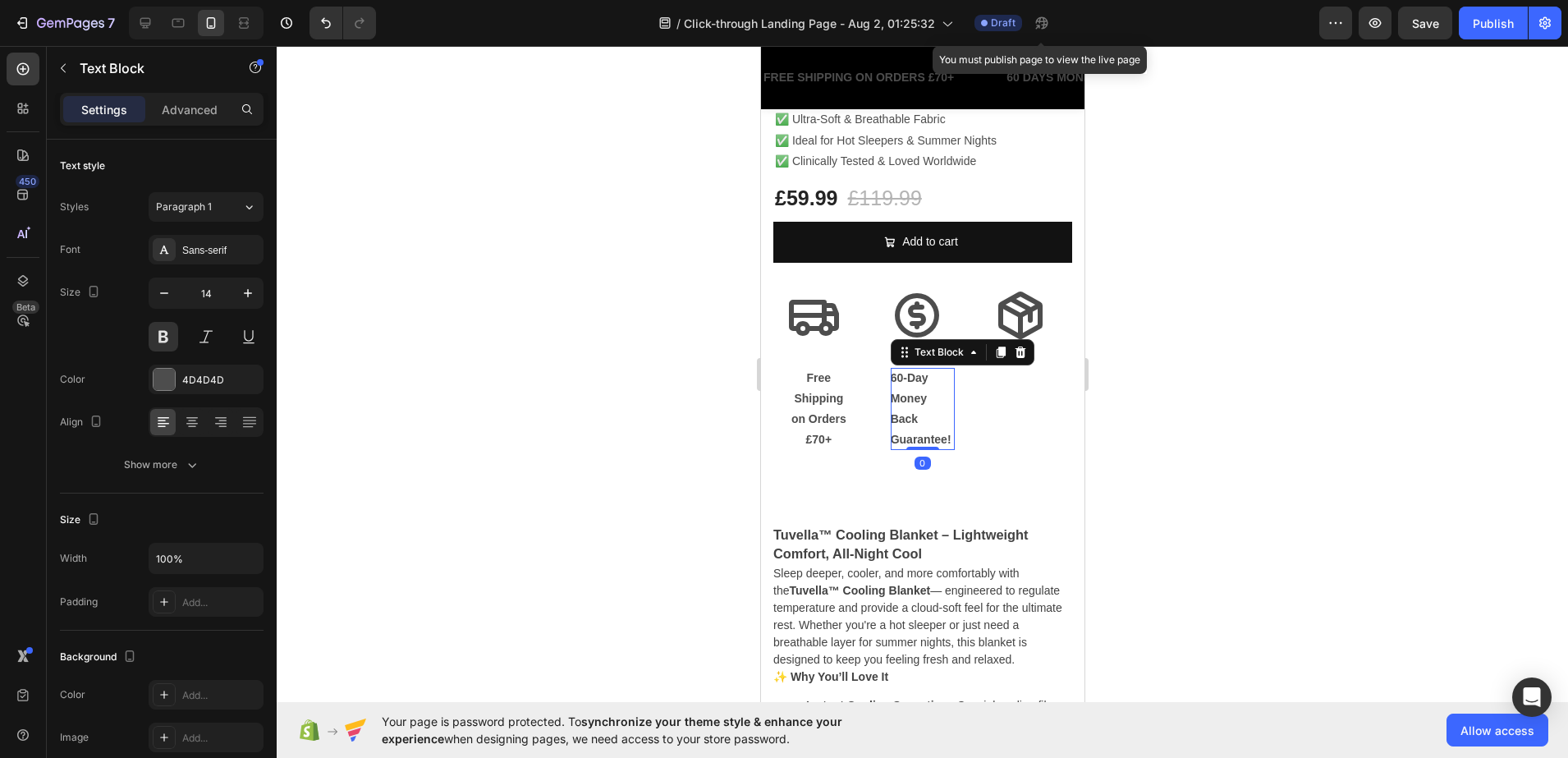drag, startPoint x: 911, startPoint y: 455, endPoint x: 910, endPoint y: 437, distance: 18.027756 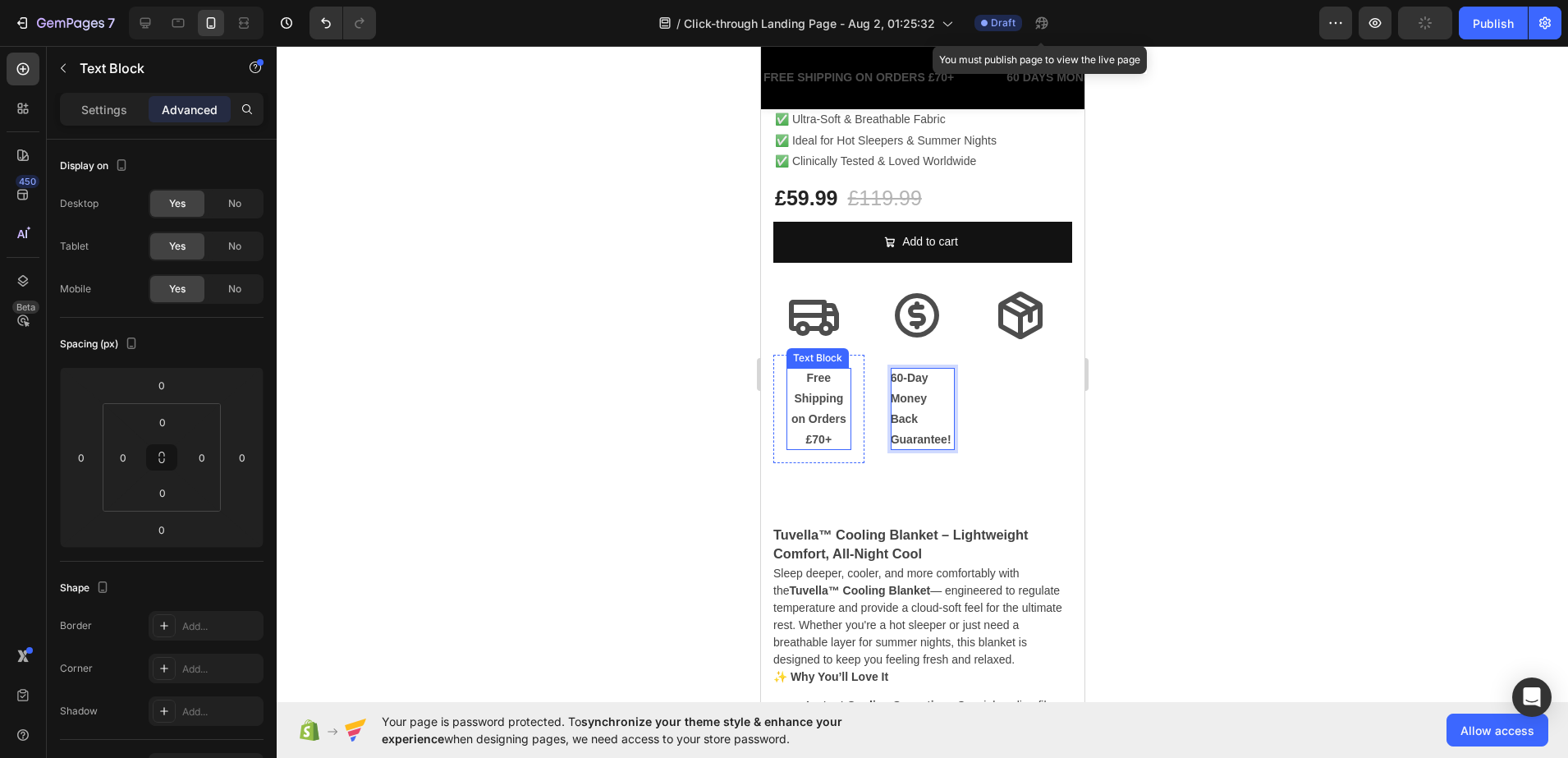 click on "Free Shipping on Orders £70+" at bounding box center (818, 409) 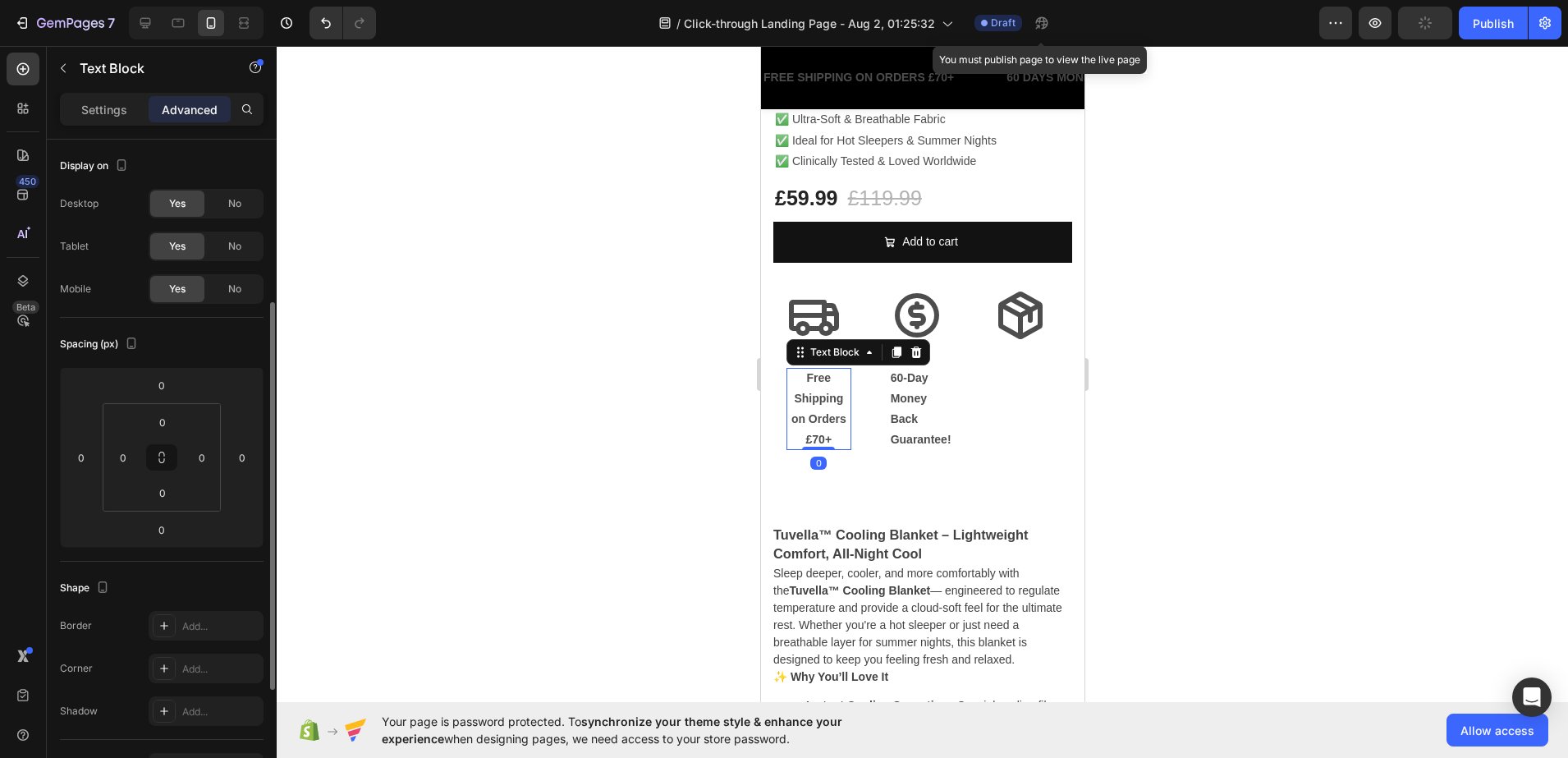 scroll, scrollTop: 103, scrollLeft: 0, axis: vertical 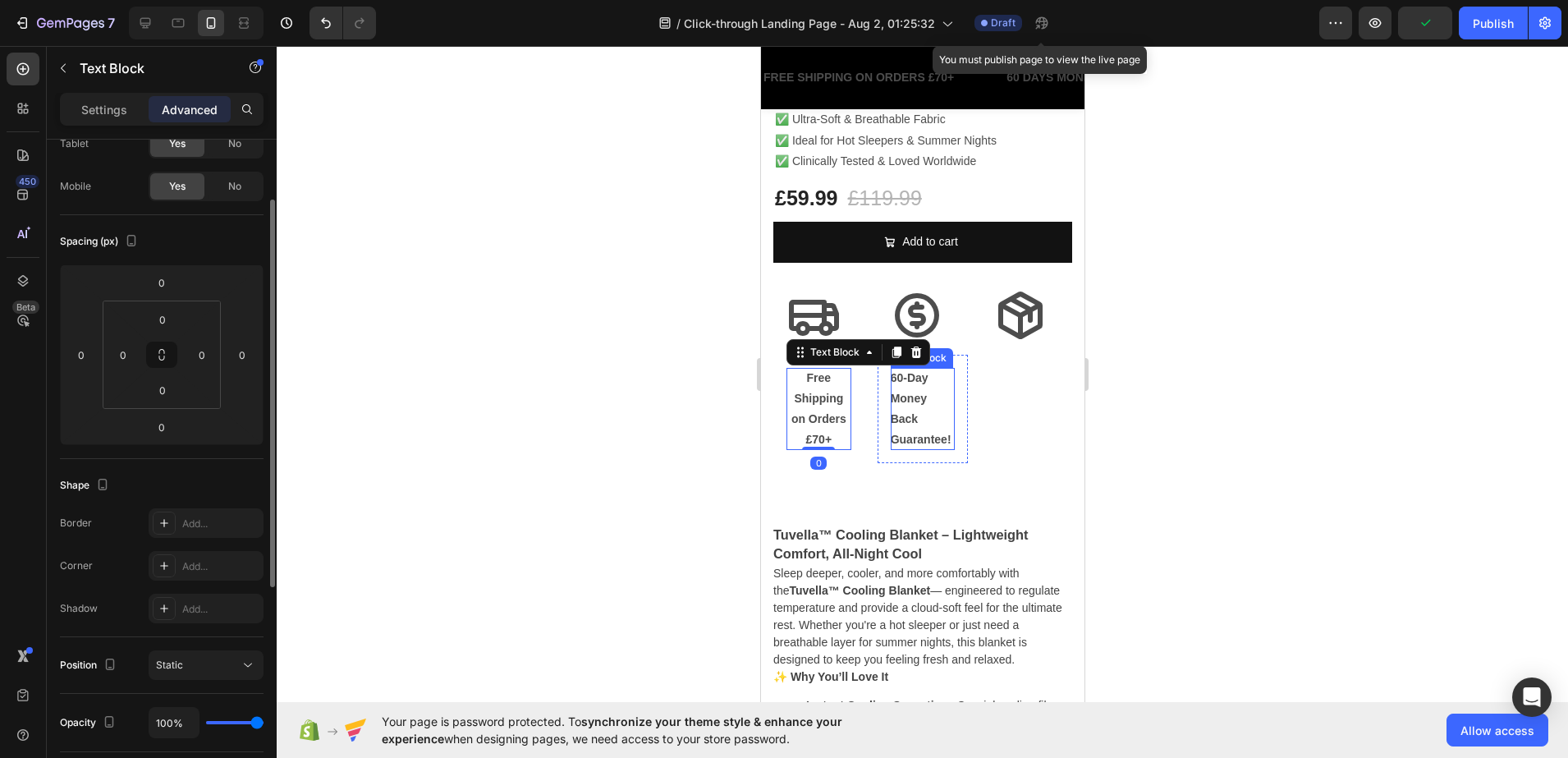 click on "60-Day Money Back Guarantee!" at bounding box center [922, 409] 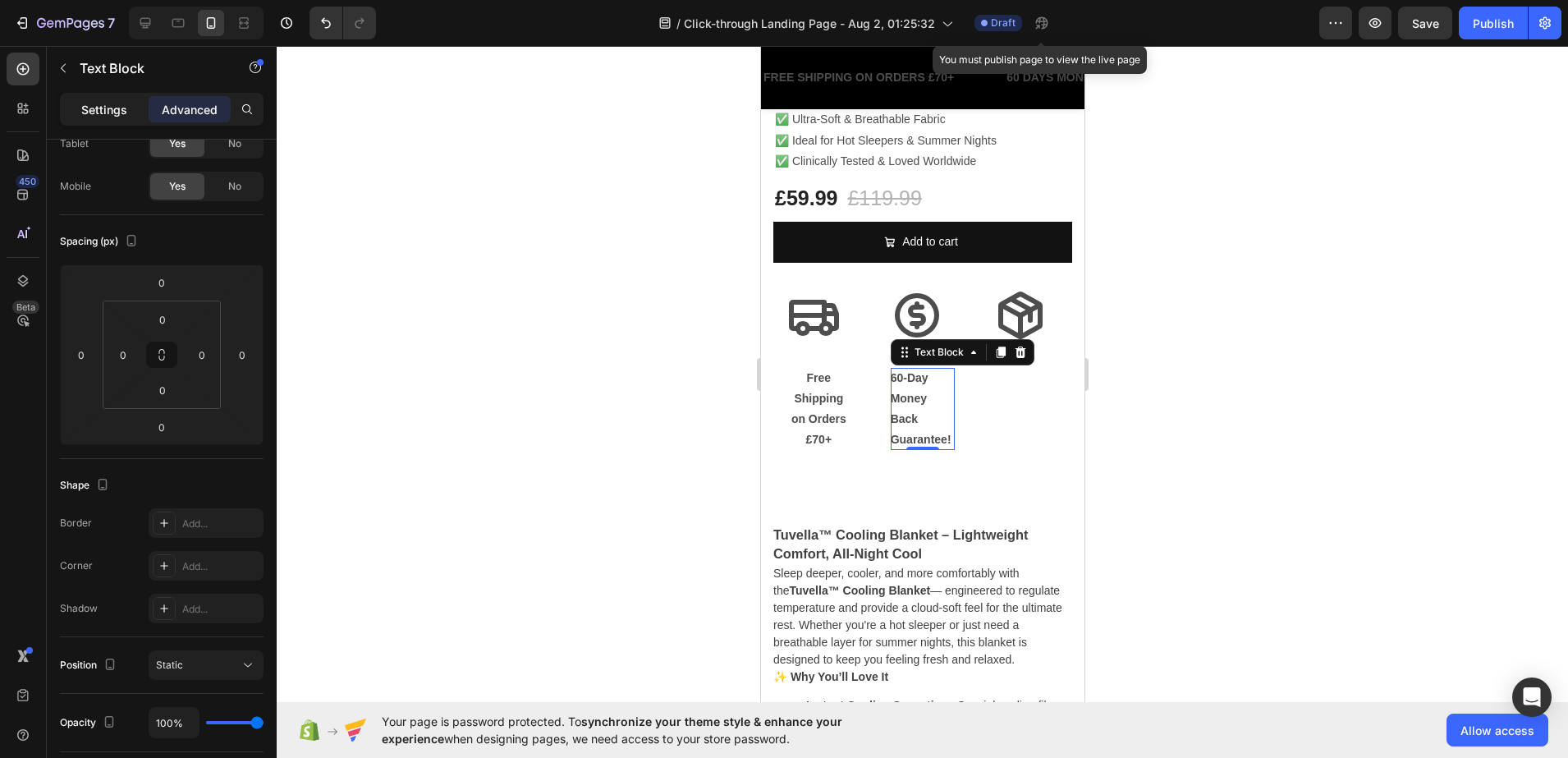 click on "Settings" 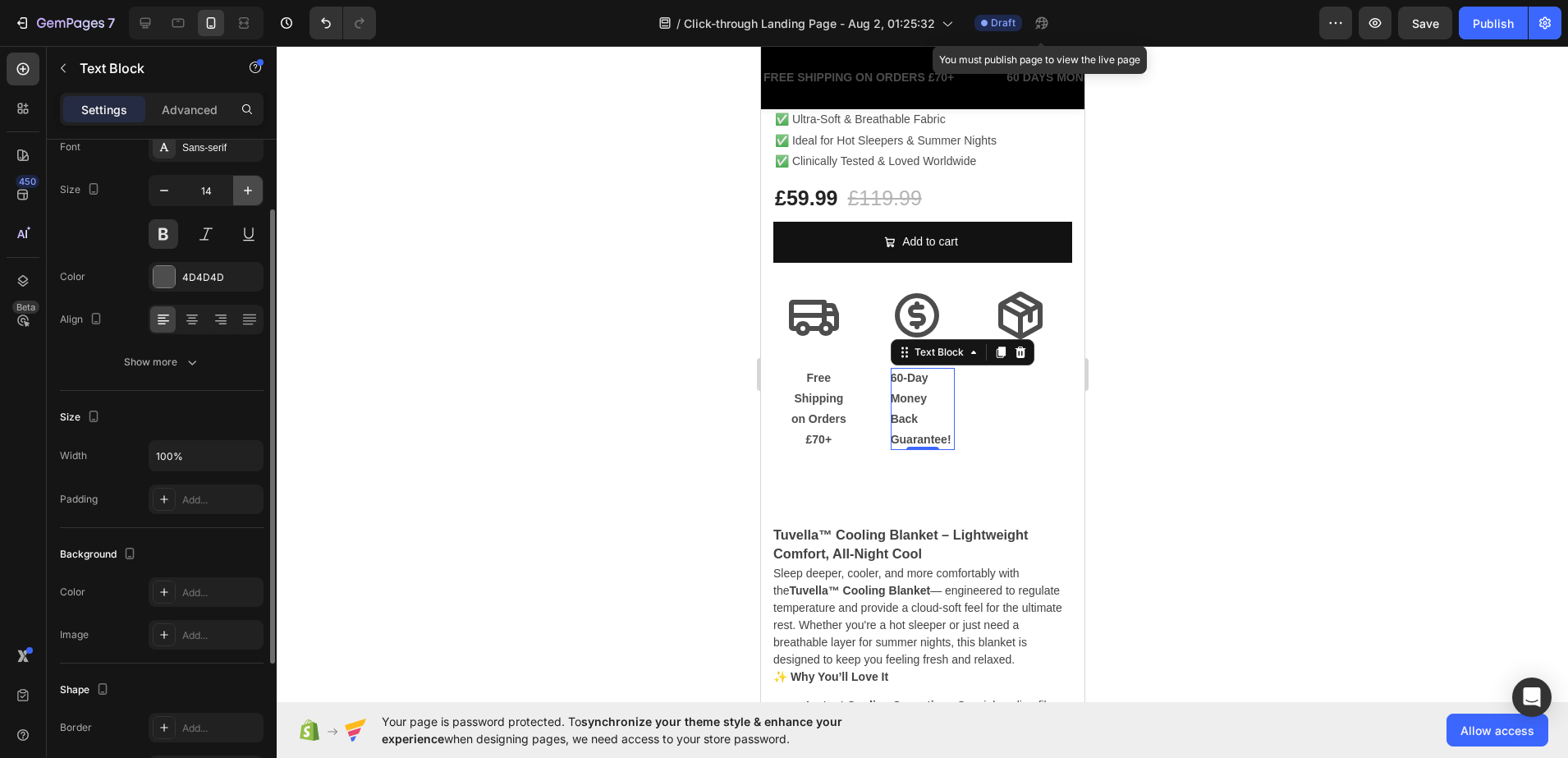 click 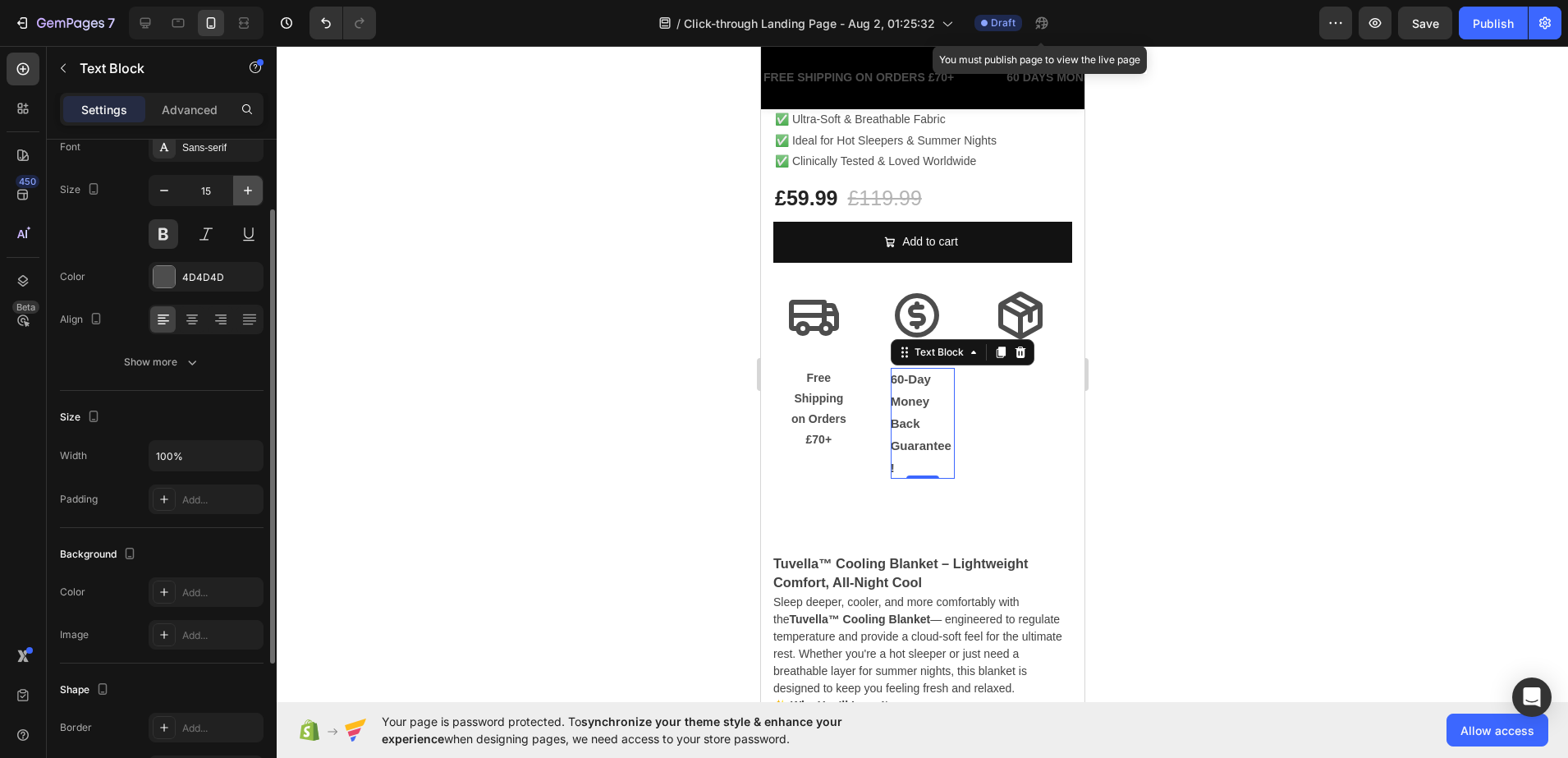 click 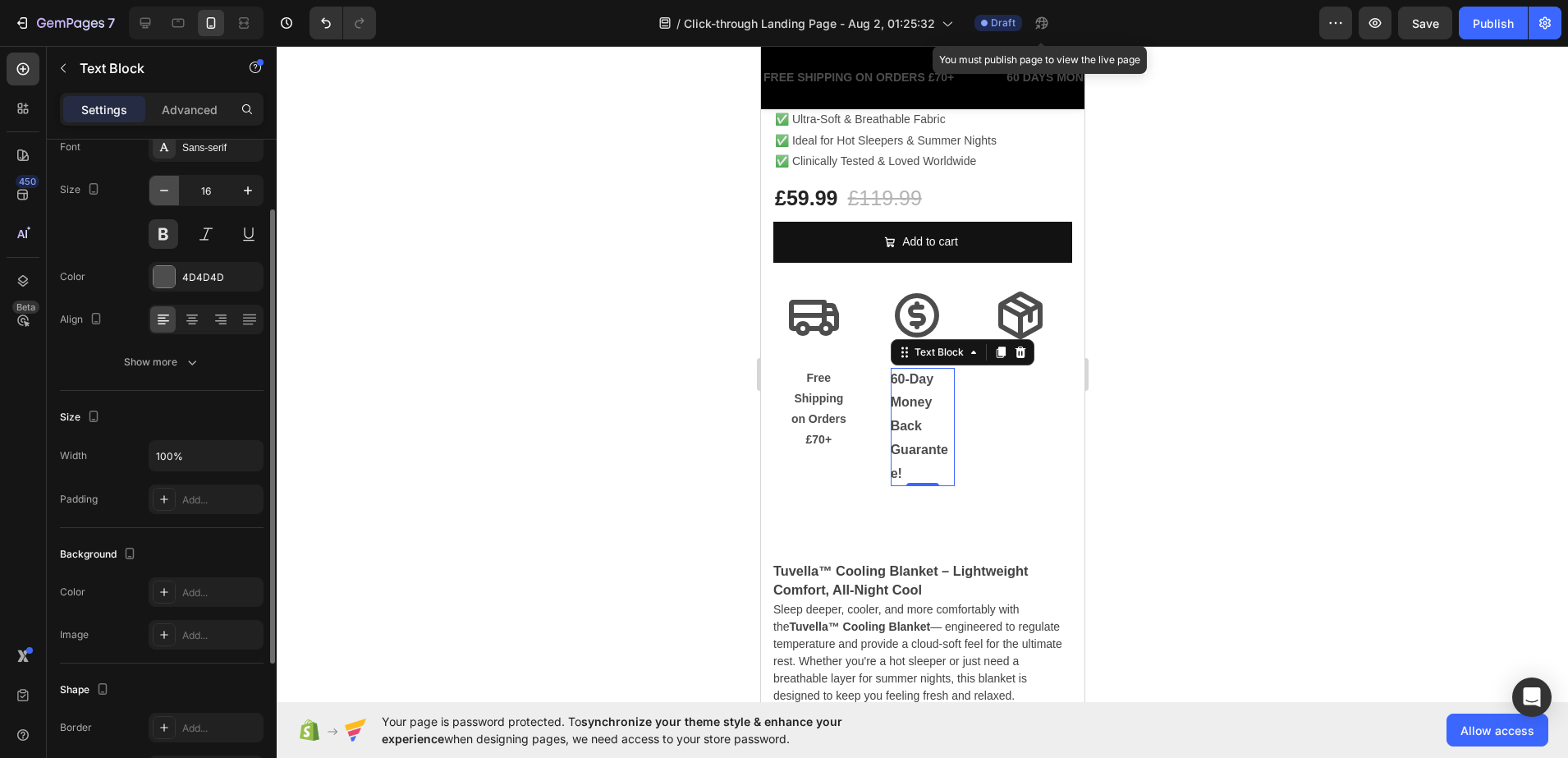 click 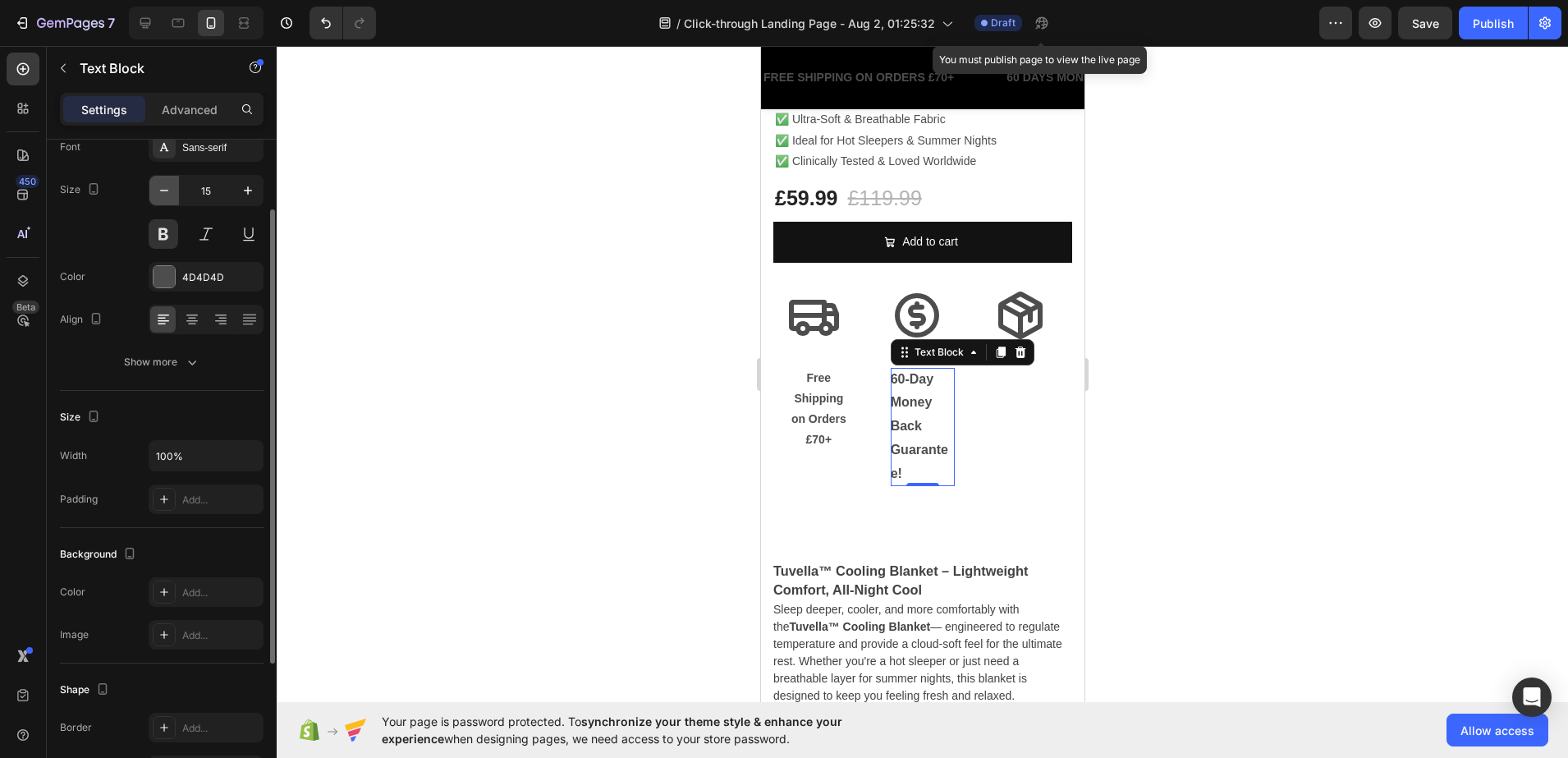 click 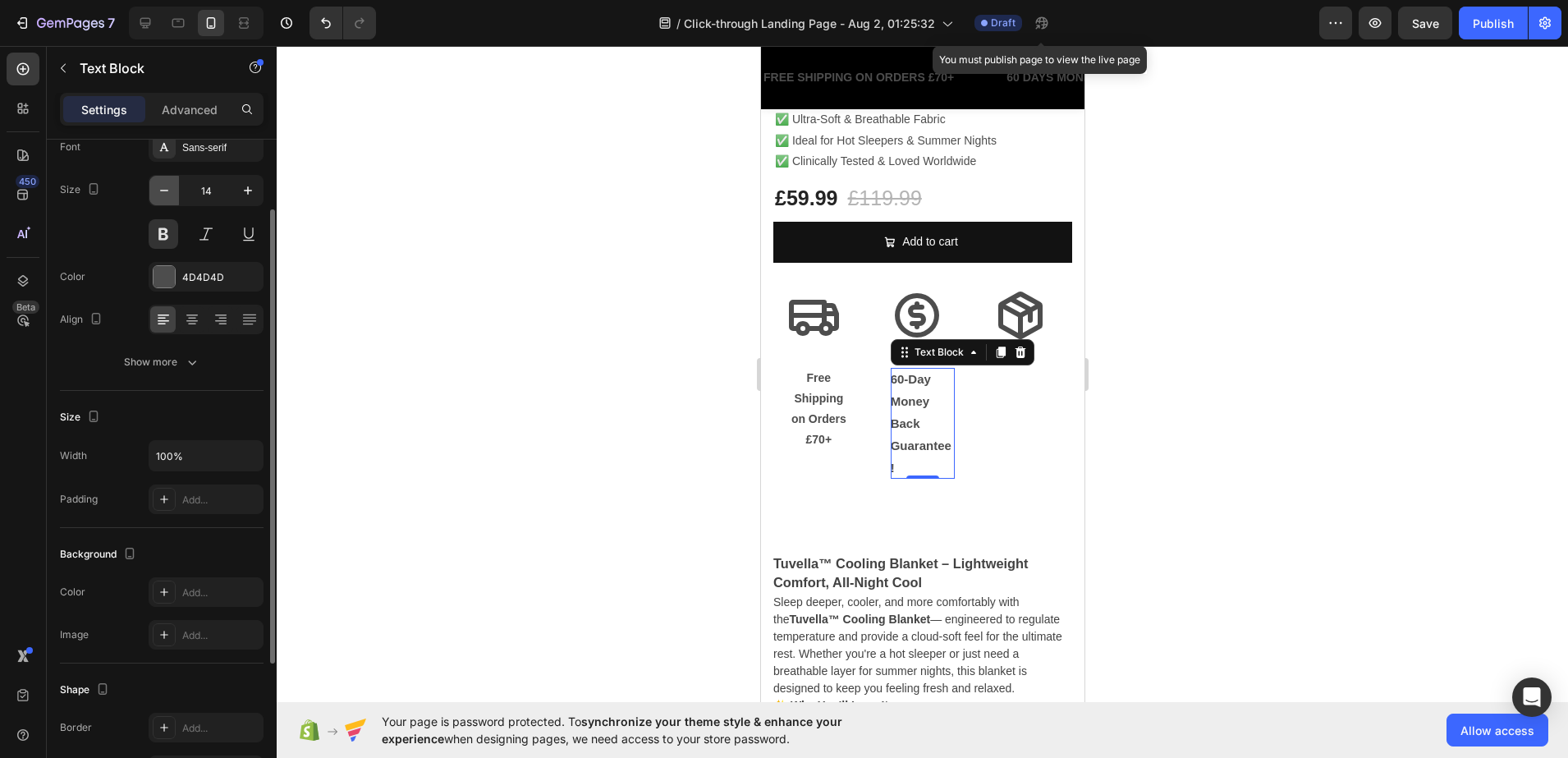 click 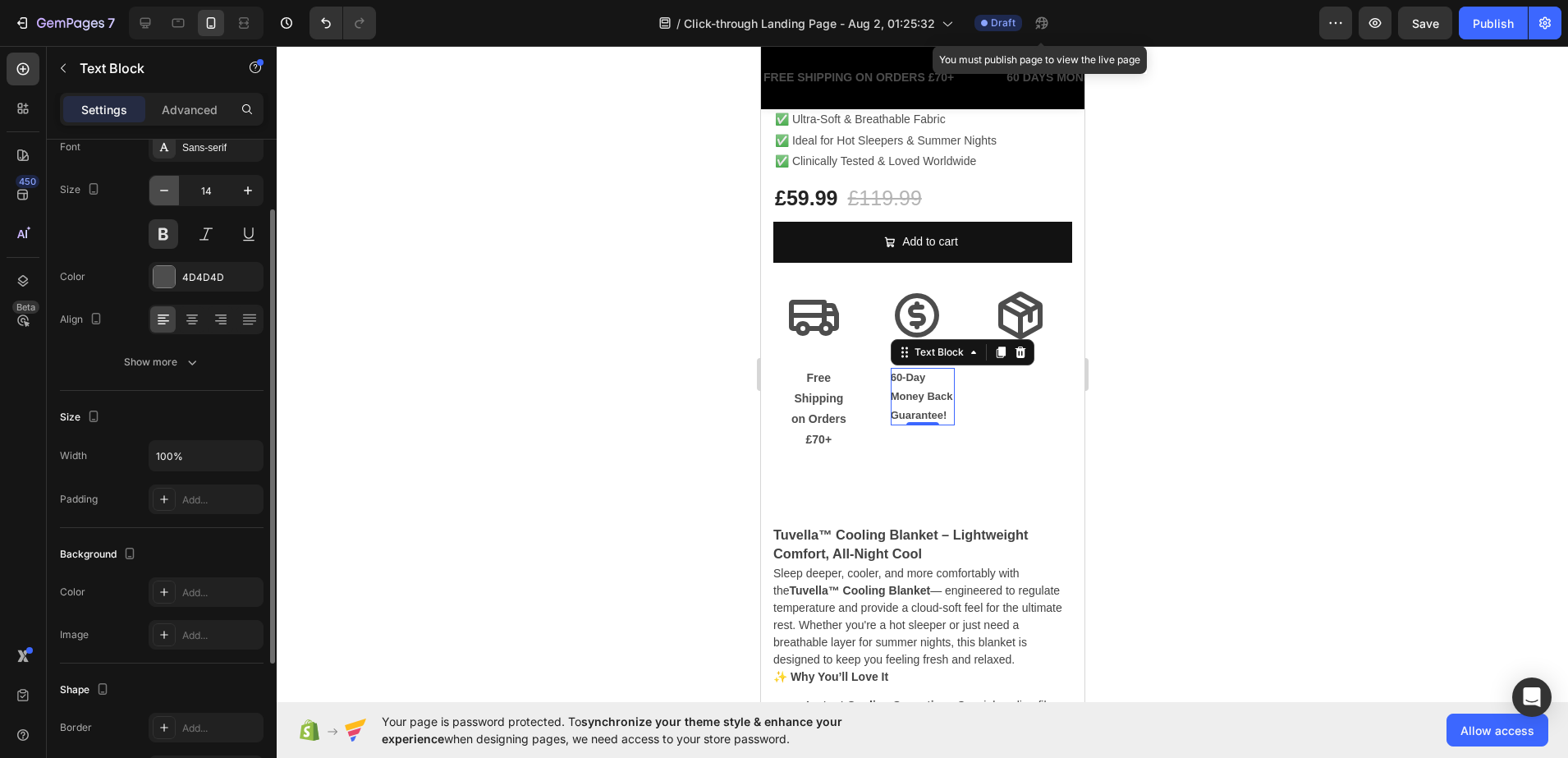 type on "13" 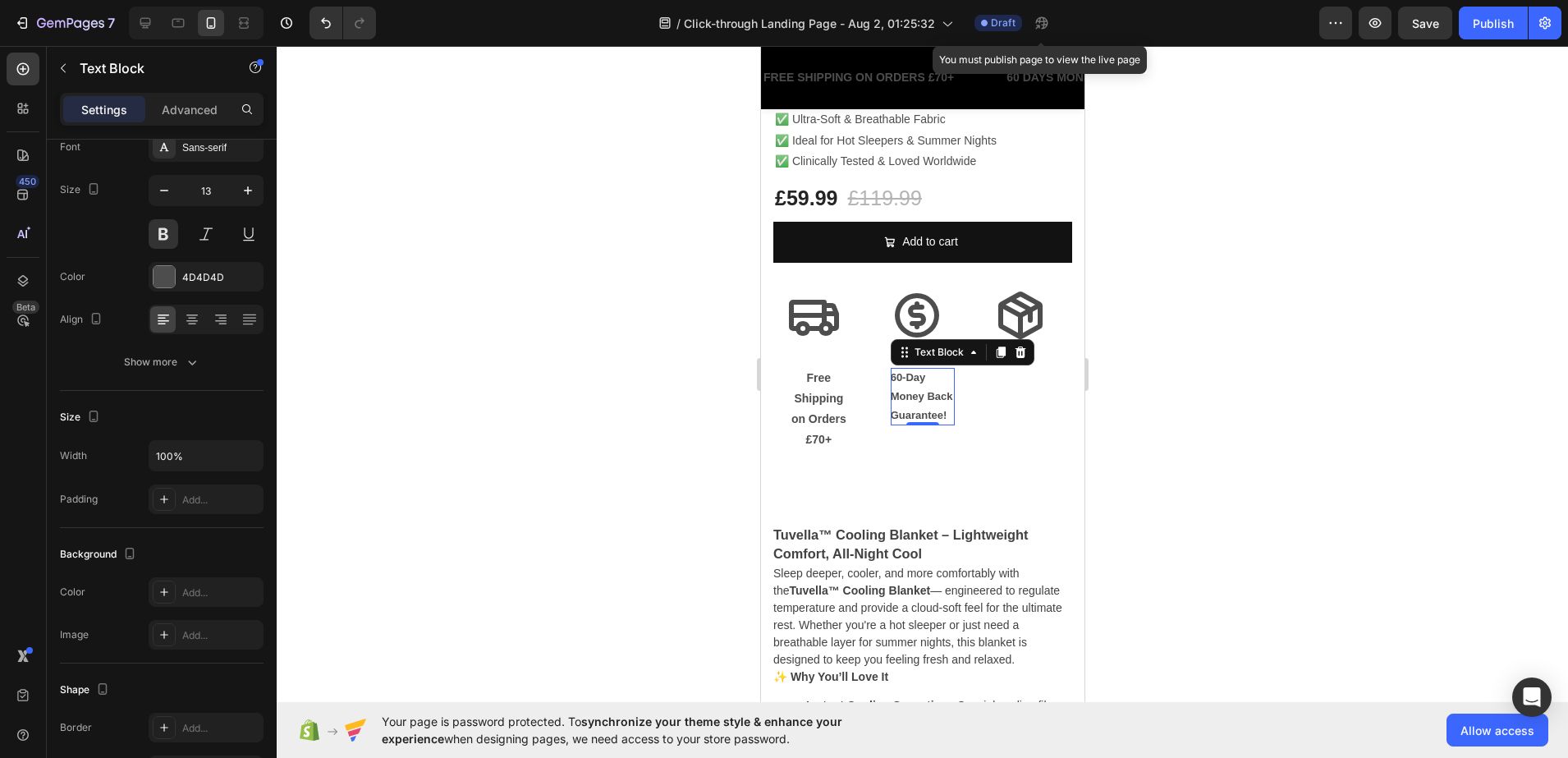 click 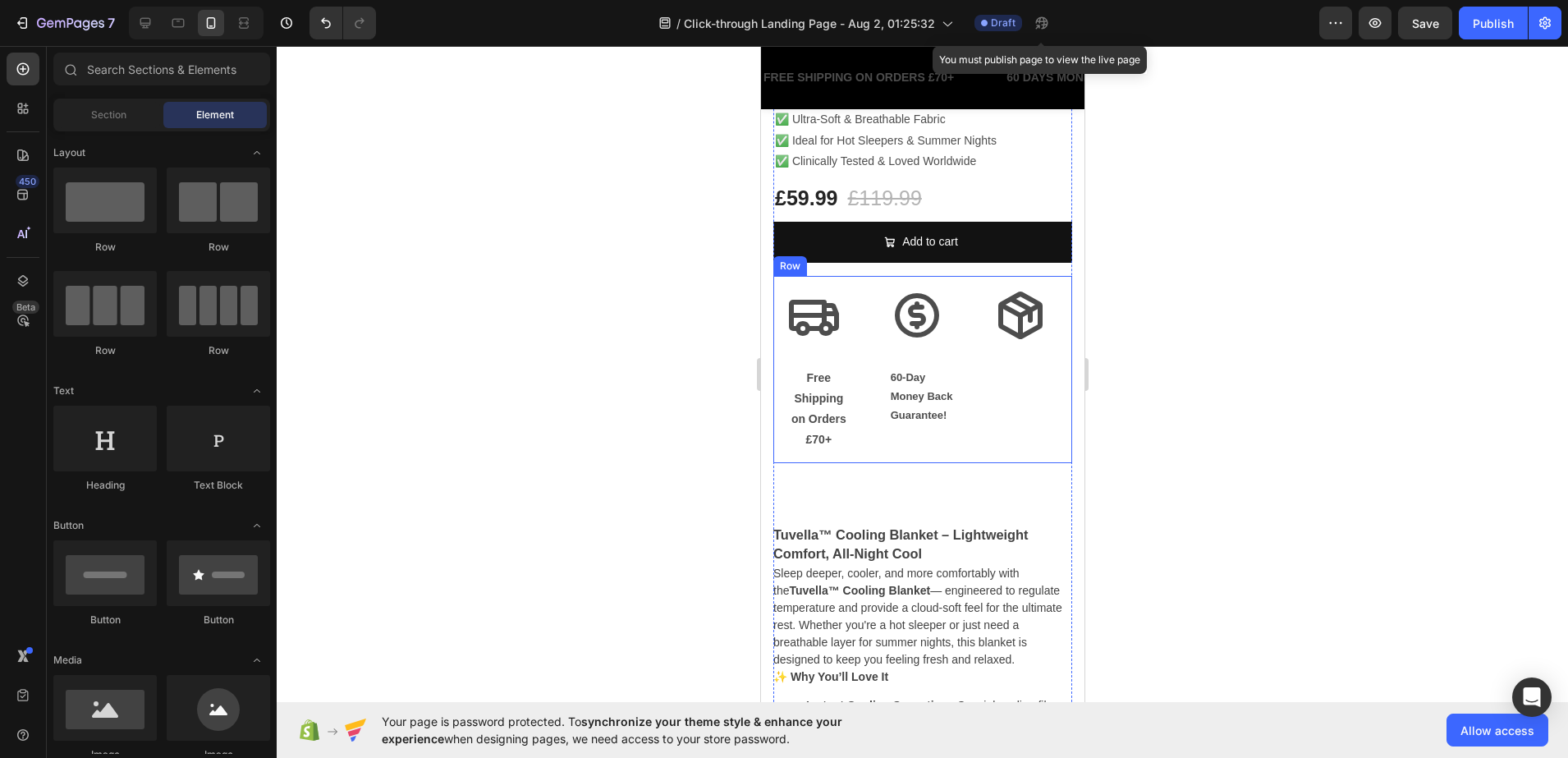 click on "60-Day Money Back Guarantee!" at bounding box center (922, 397) 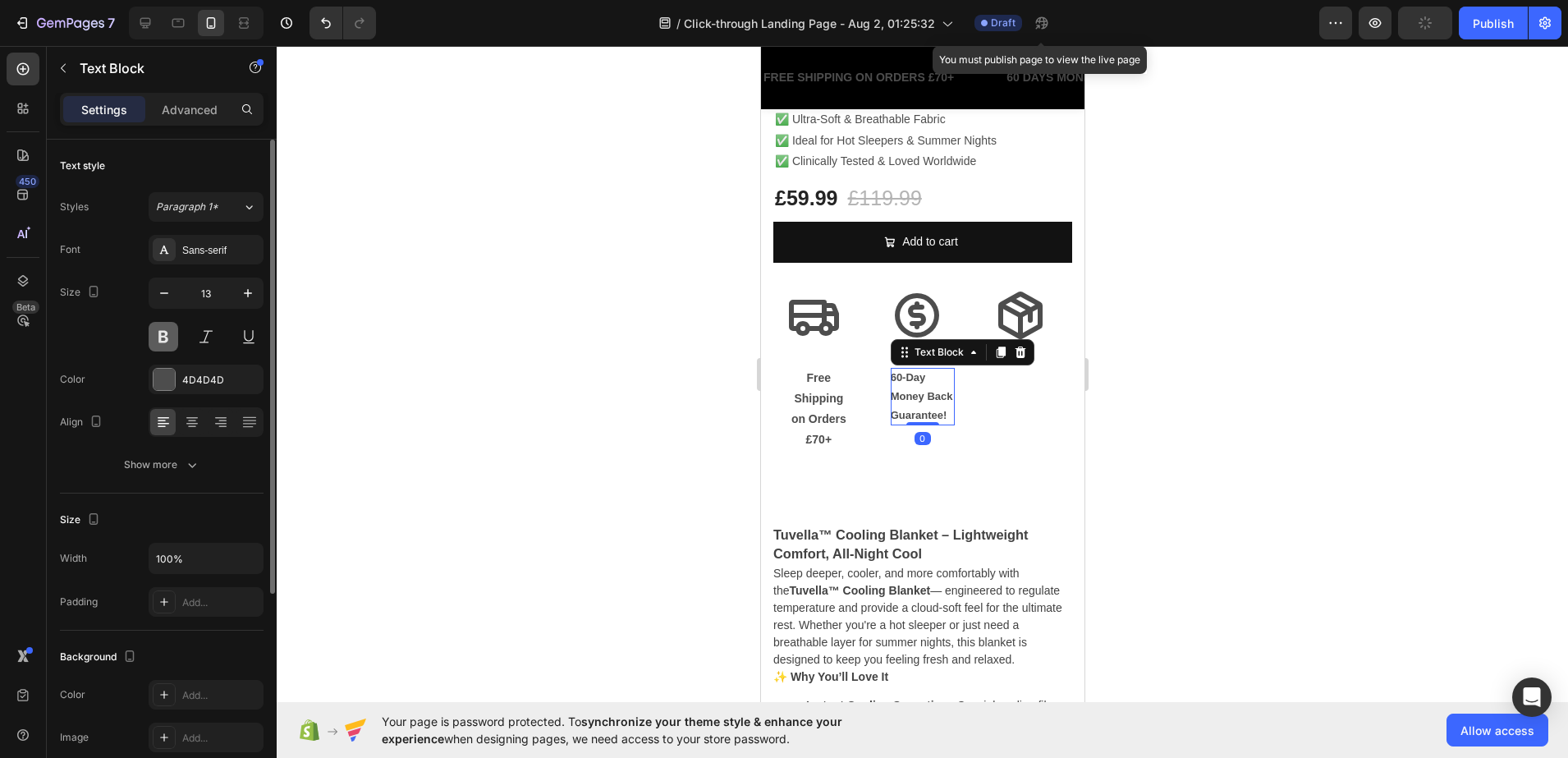 click at bounding box center (163, 337) 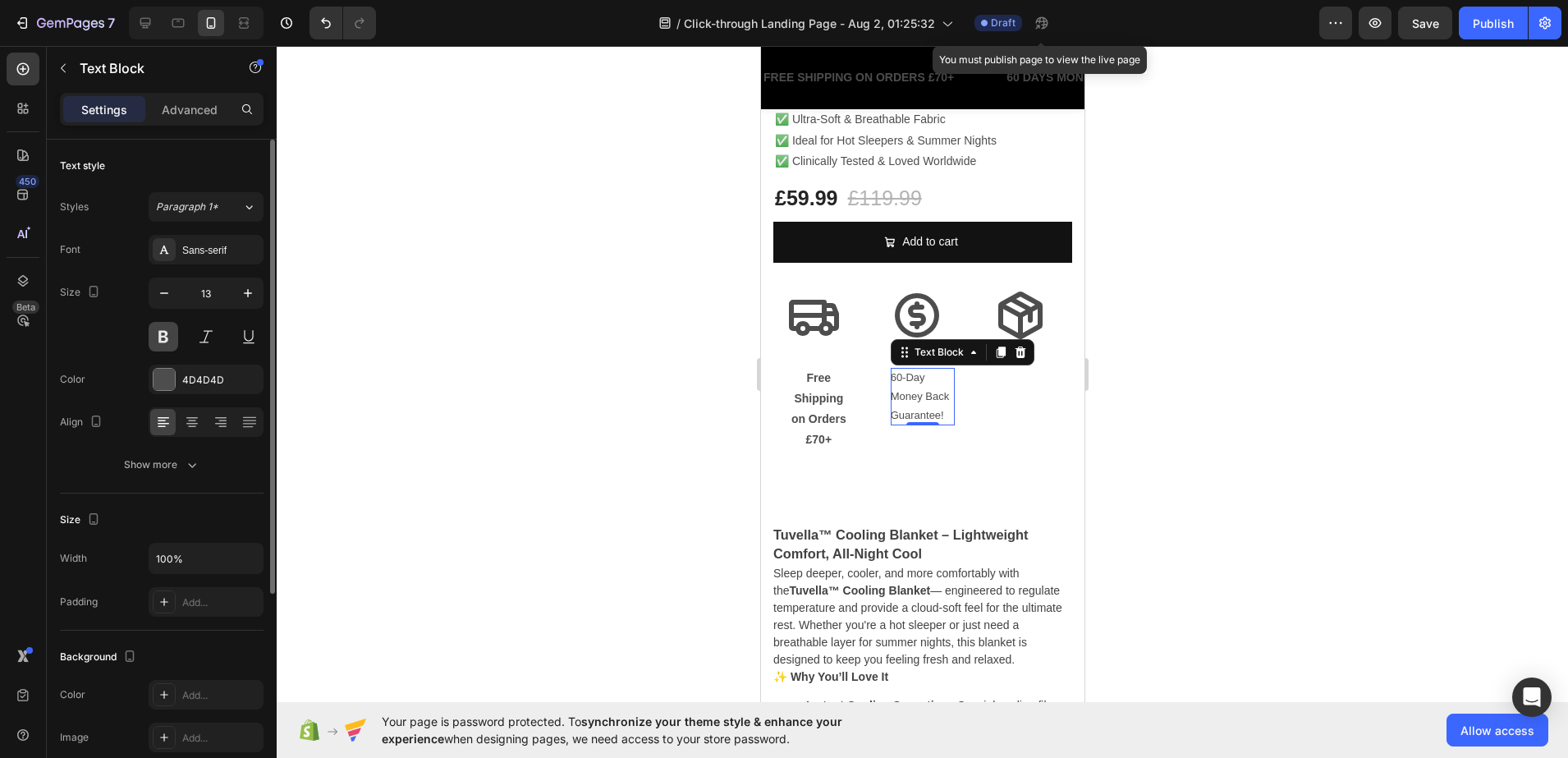 click at bounding box center [163, 337] 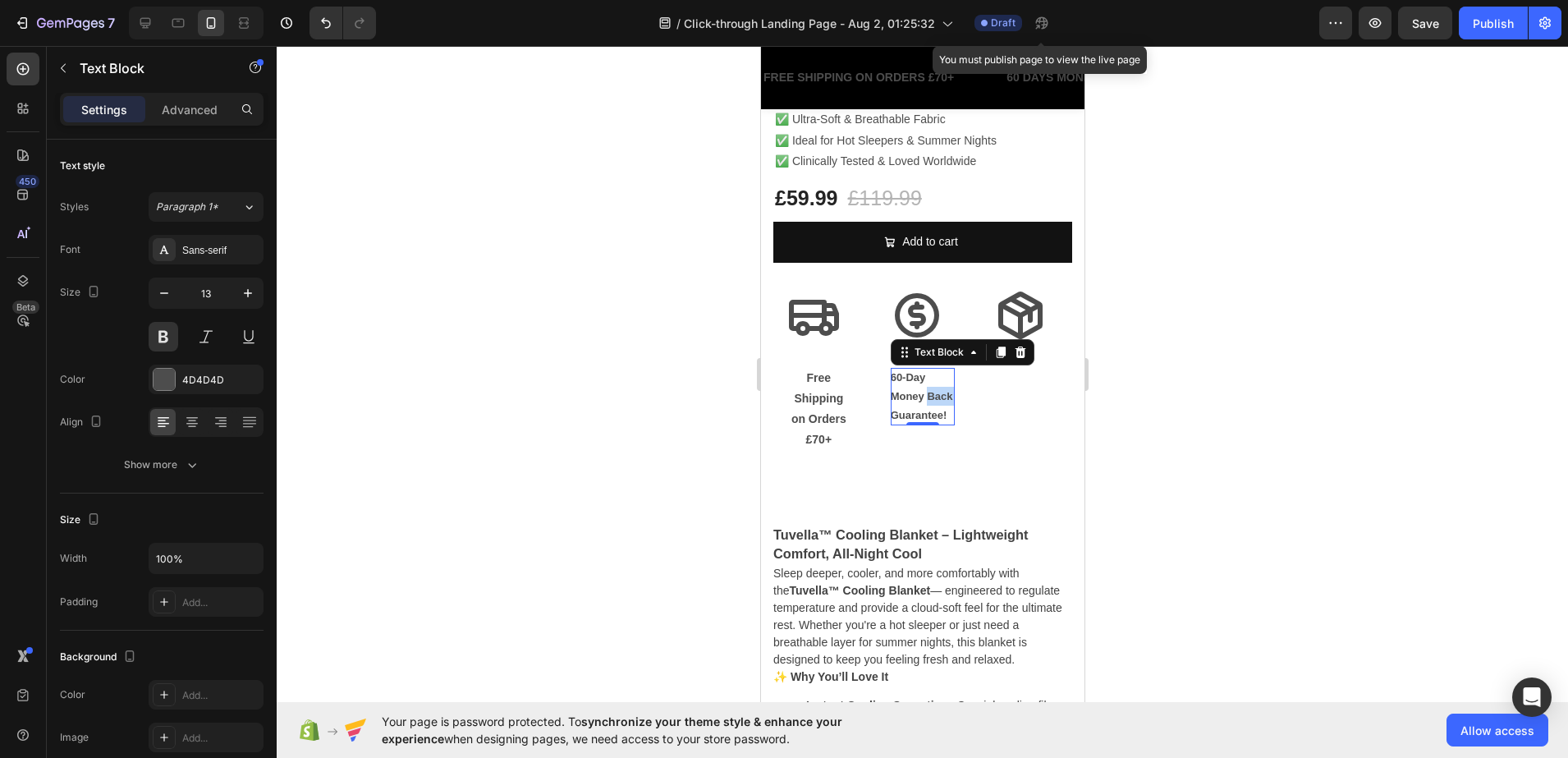 click on "60-Day Money Back Guarantee!" at bounding box center [922, 397] 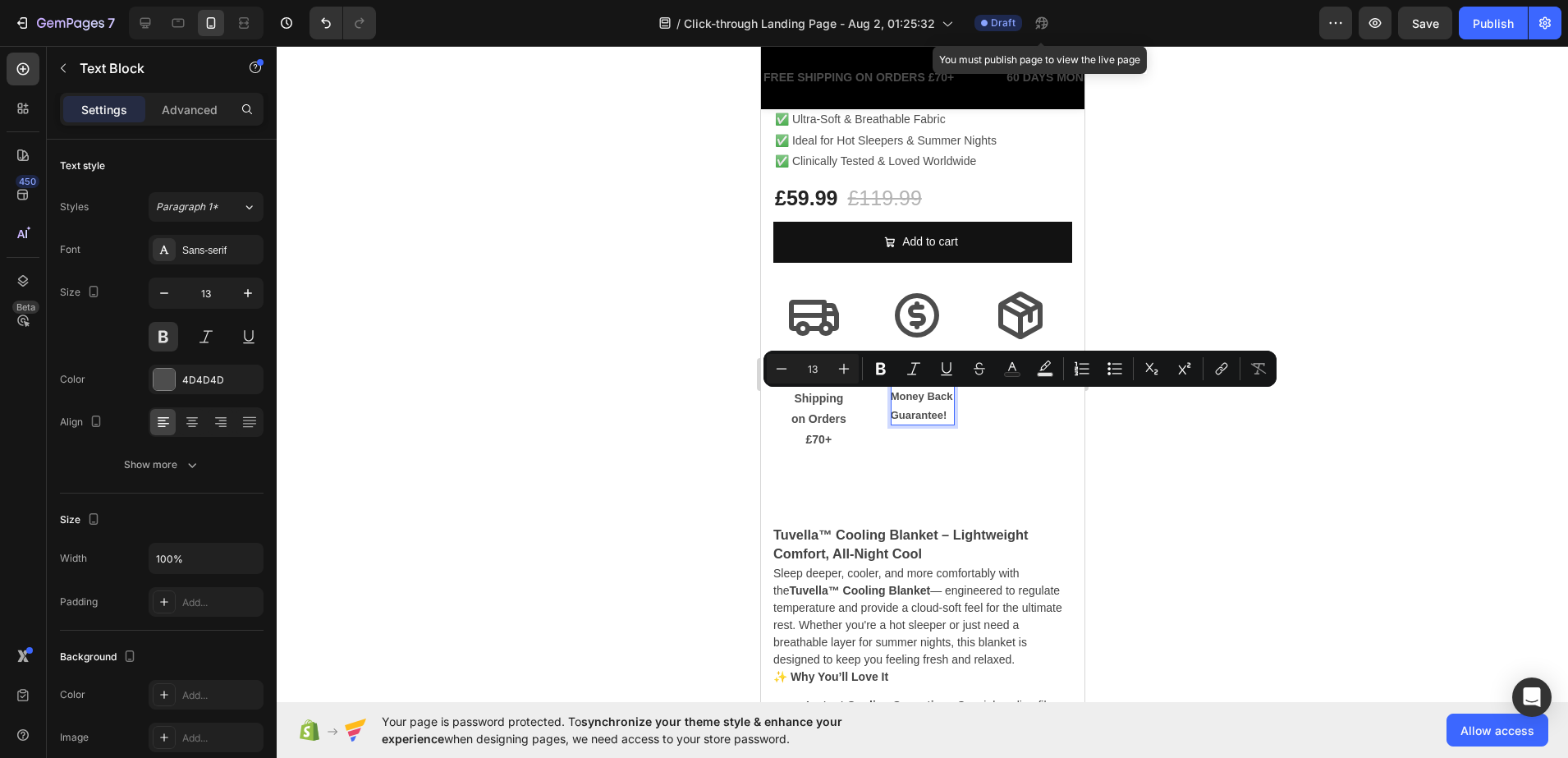 click on "60-Day Money Back Guarantee!" at bounding box center [922, 397] 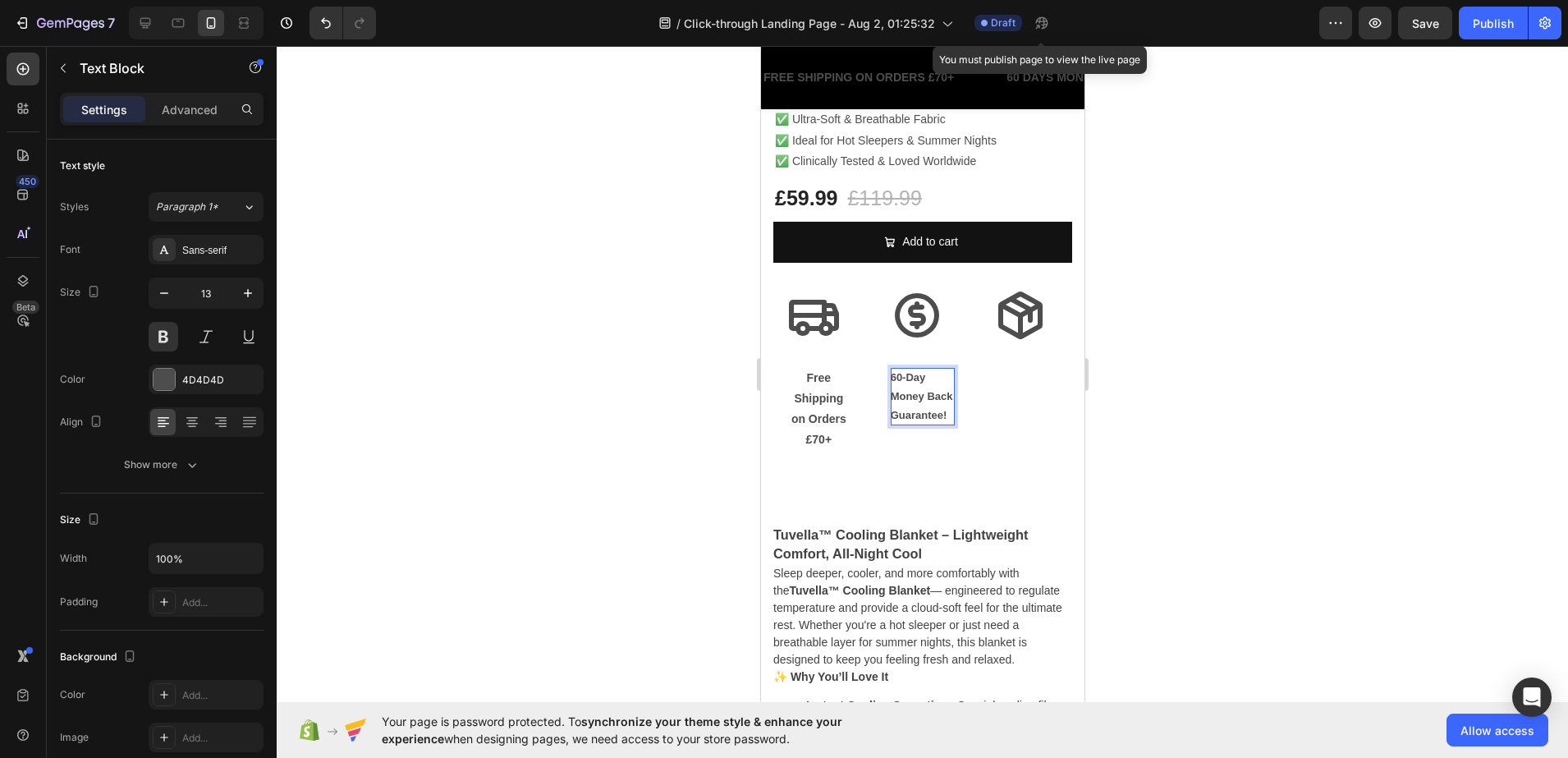 click on "60-Day Money Back Guarantee!" at bounding box center (922, 397) 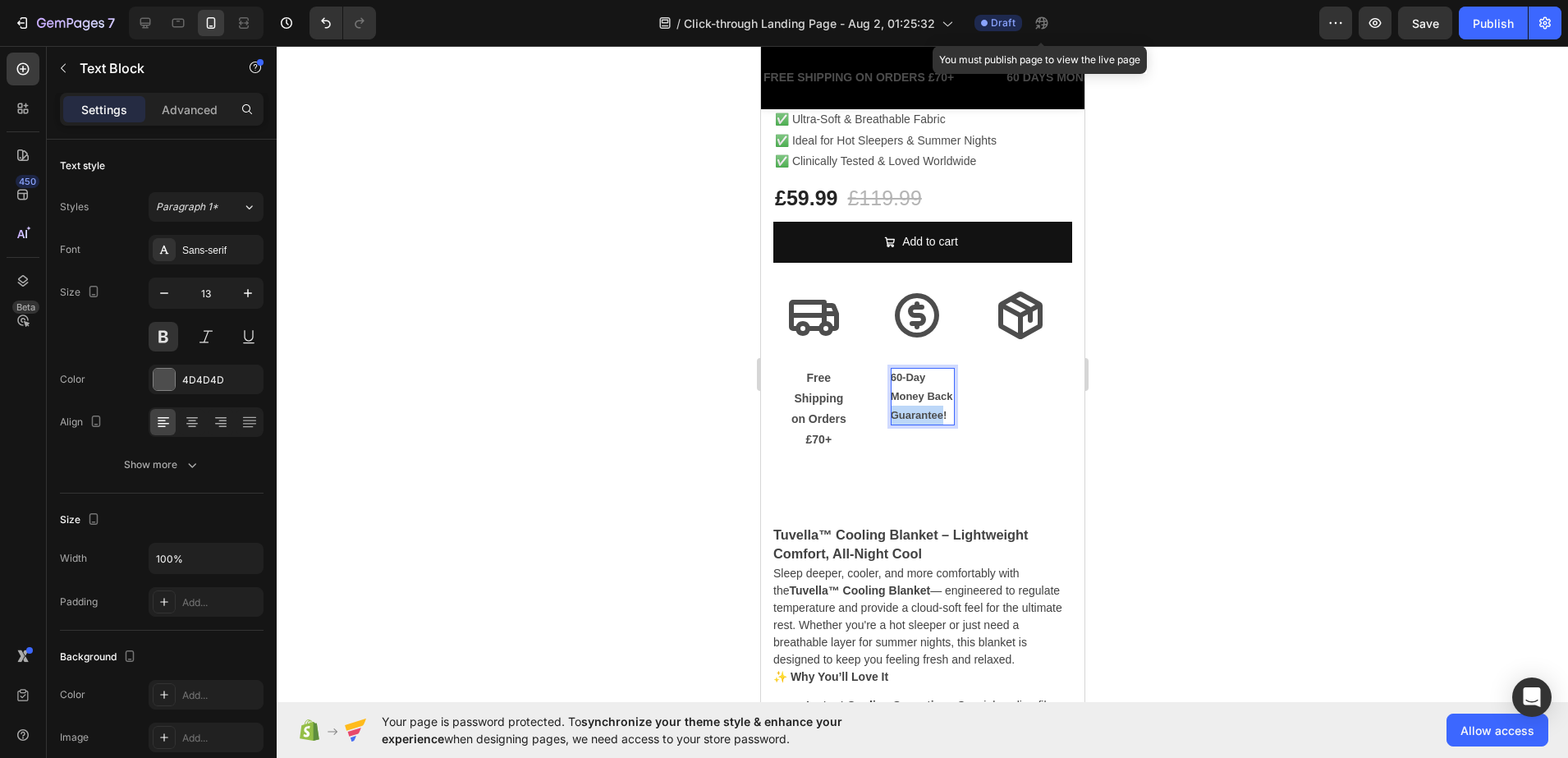 click on "60-Day Money Back Guarantee!" at bounding box center [922, 397] 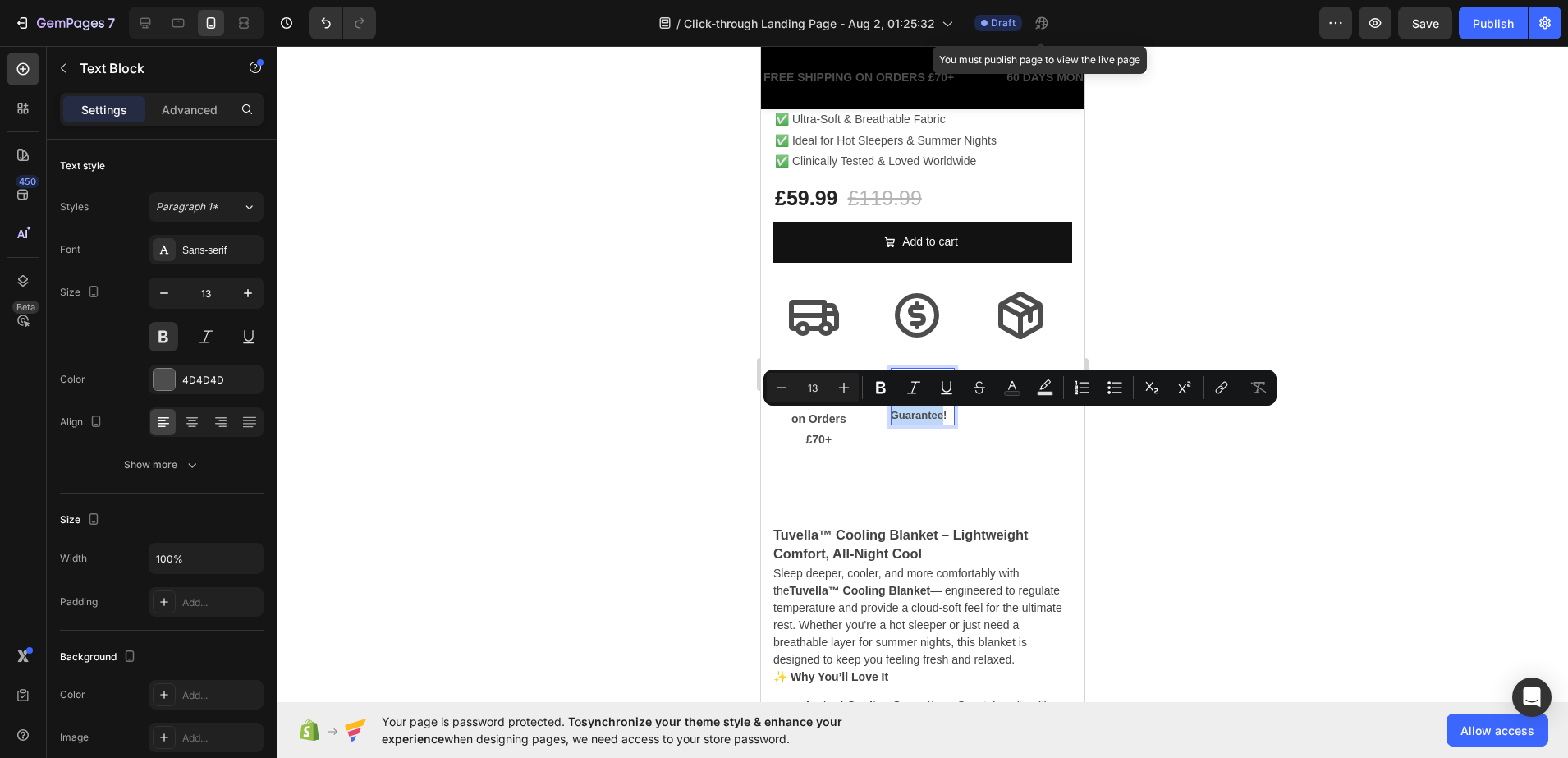 click on "60-Day Money Back Guarantee!" at bounding box center (922, 397) 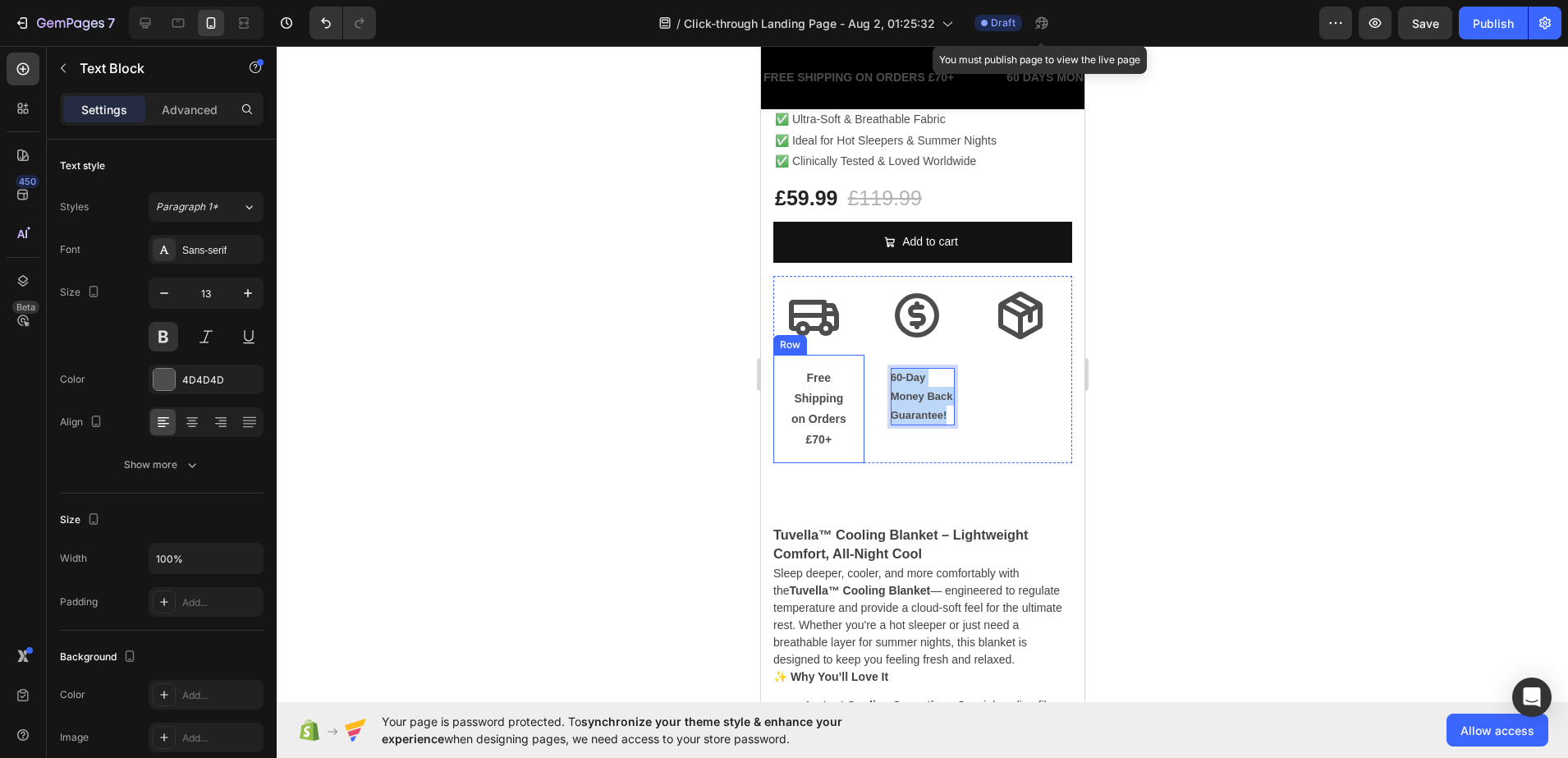 drag, startPoint x: 939, startPoint y: 422, endPoint x: 851, endPoint y: 357, distance: 109.40293 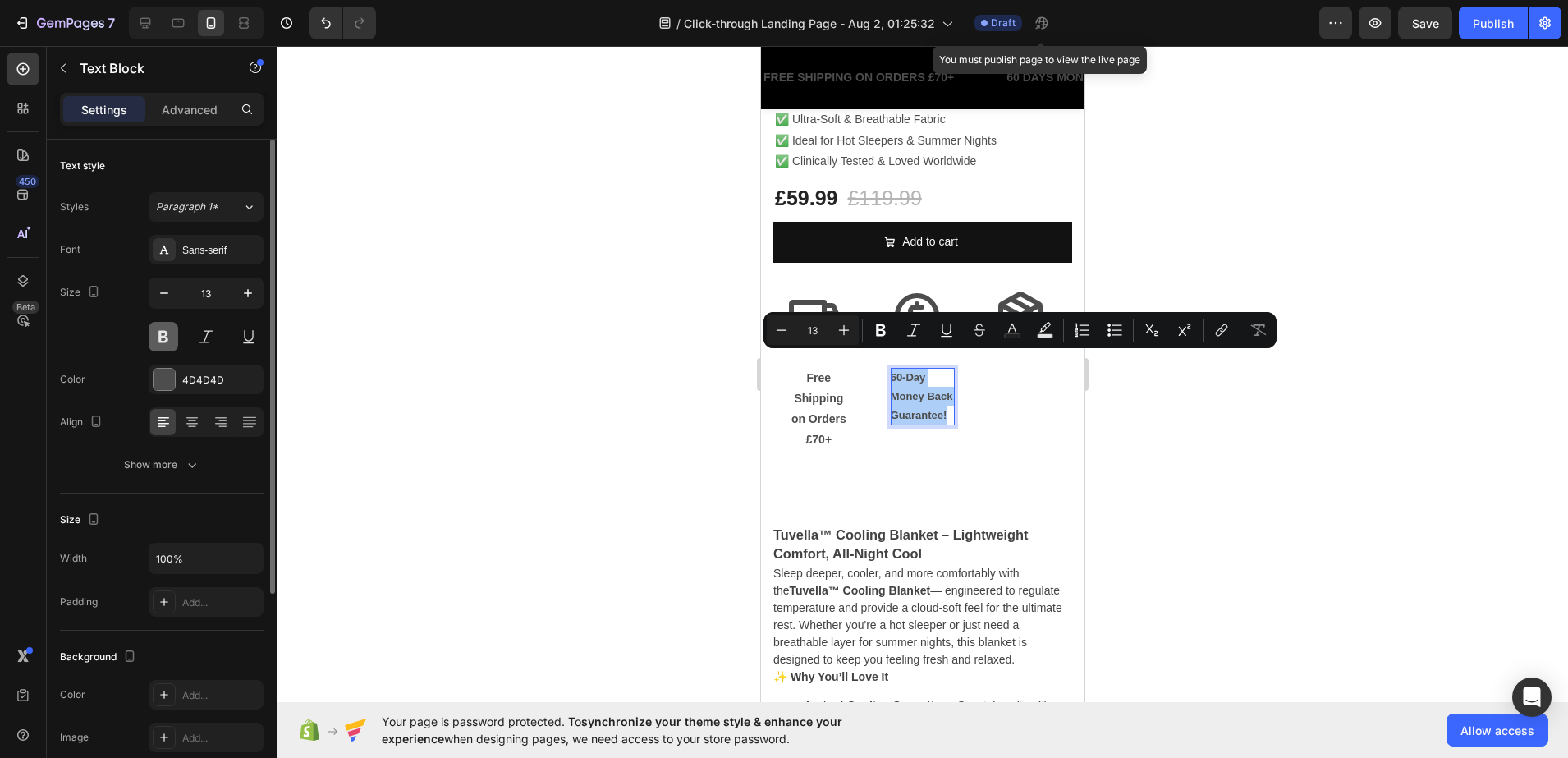 click at bounding box center (163, 337) 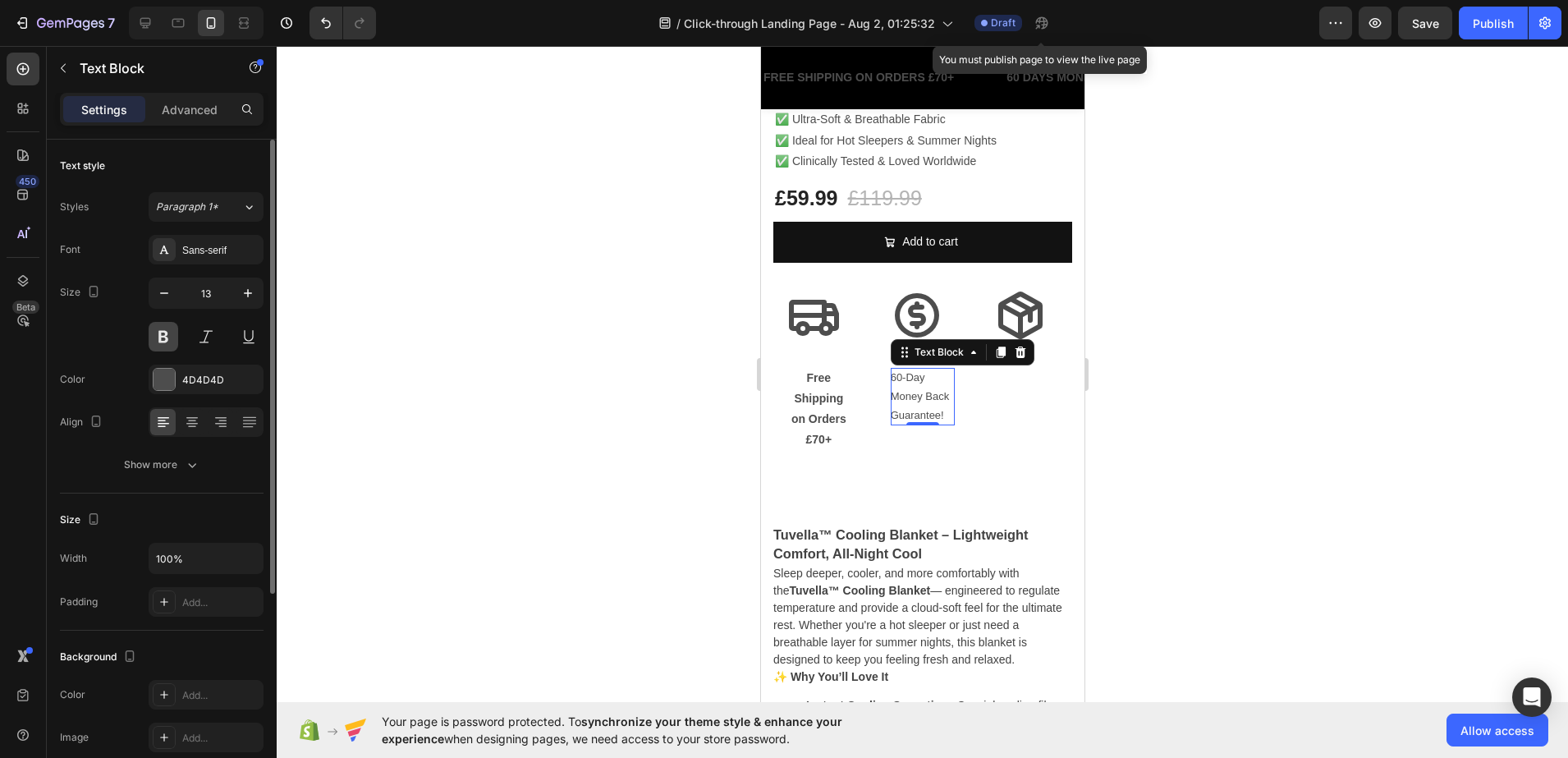 click at bounding box center (163, 337) 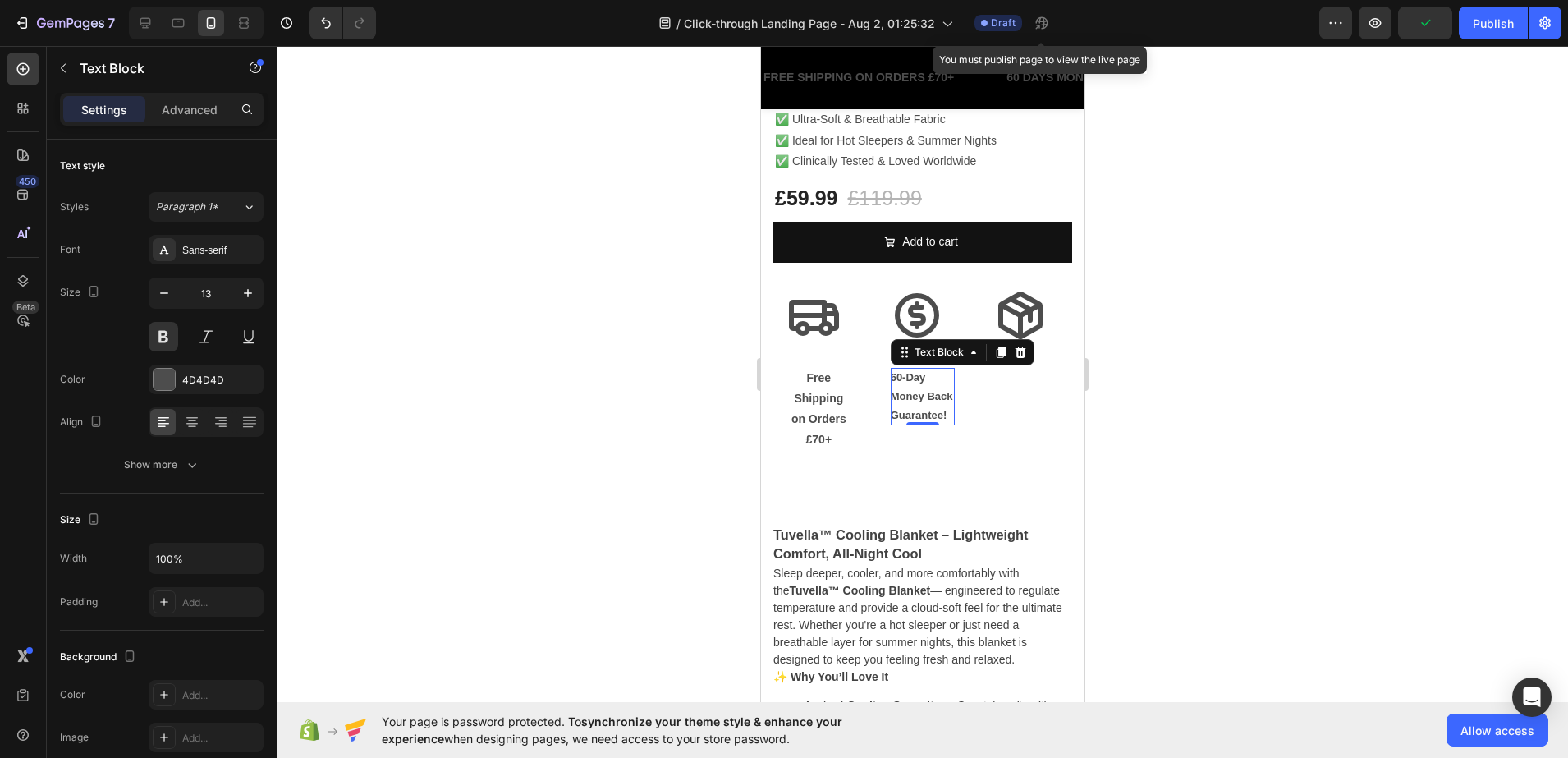 click 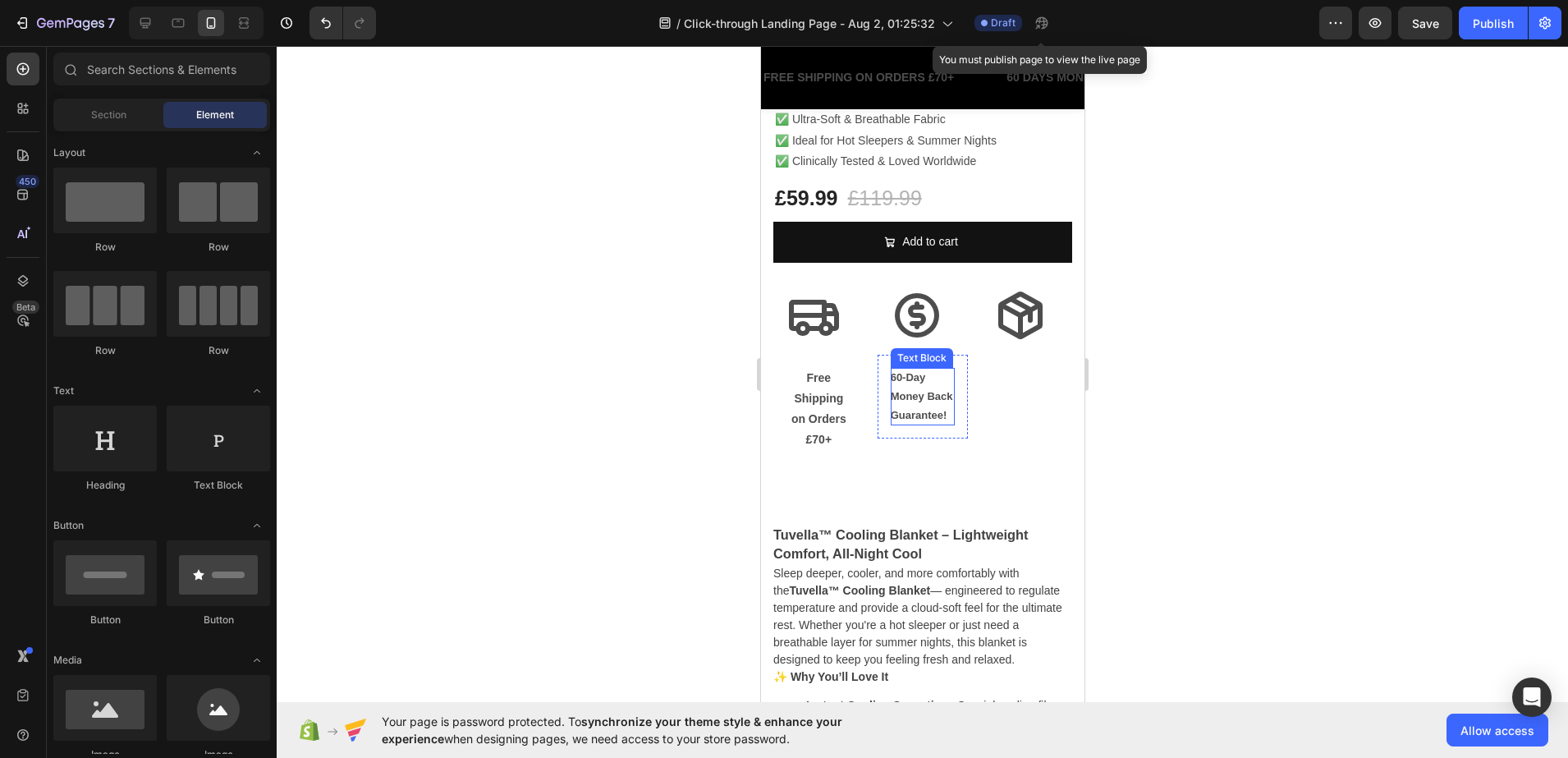 click on "60-Day Money Back Guarantee!" at bounding box center [922, 397] 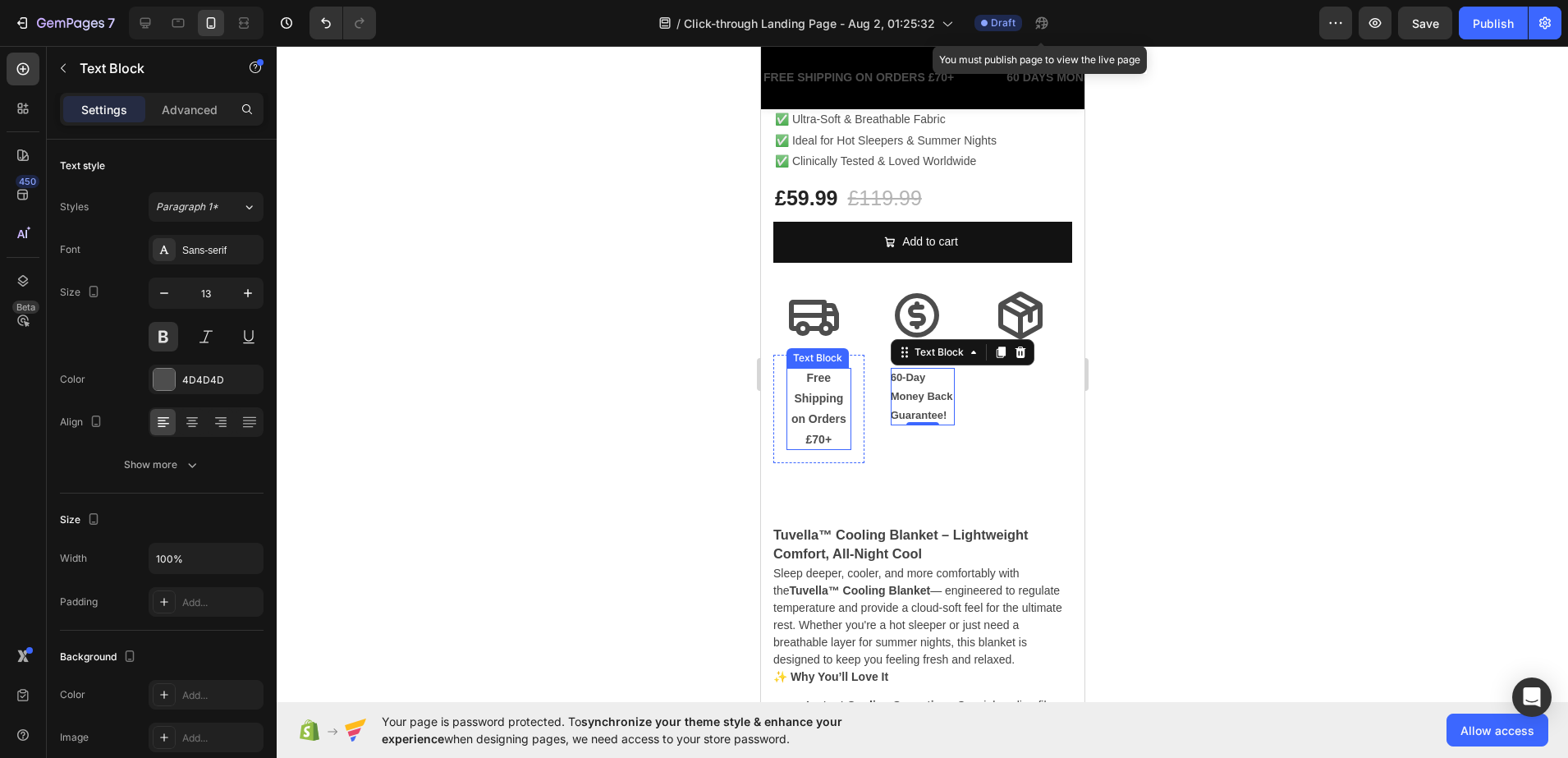 click on "Free Shipping on Orders £70+" at bounding box center (818, 409) 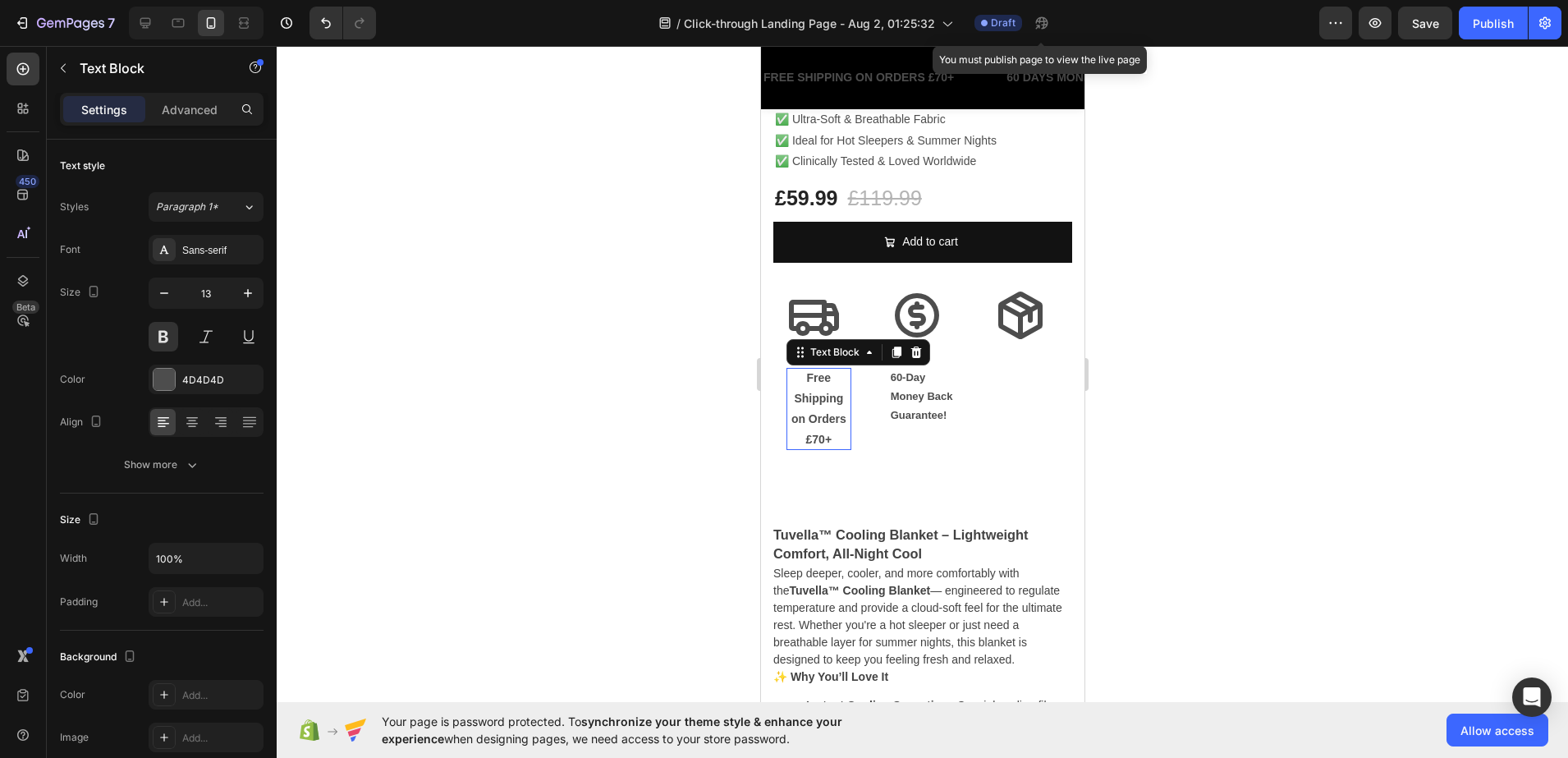 scroll, scrollTop: 103, scrollLeft: 0, axis: vertical 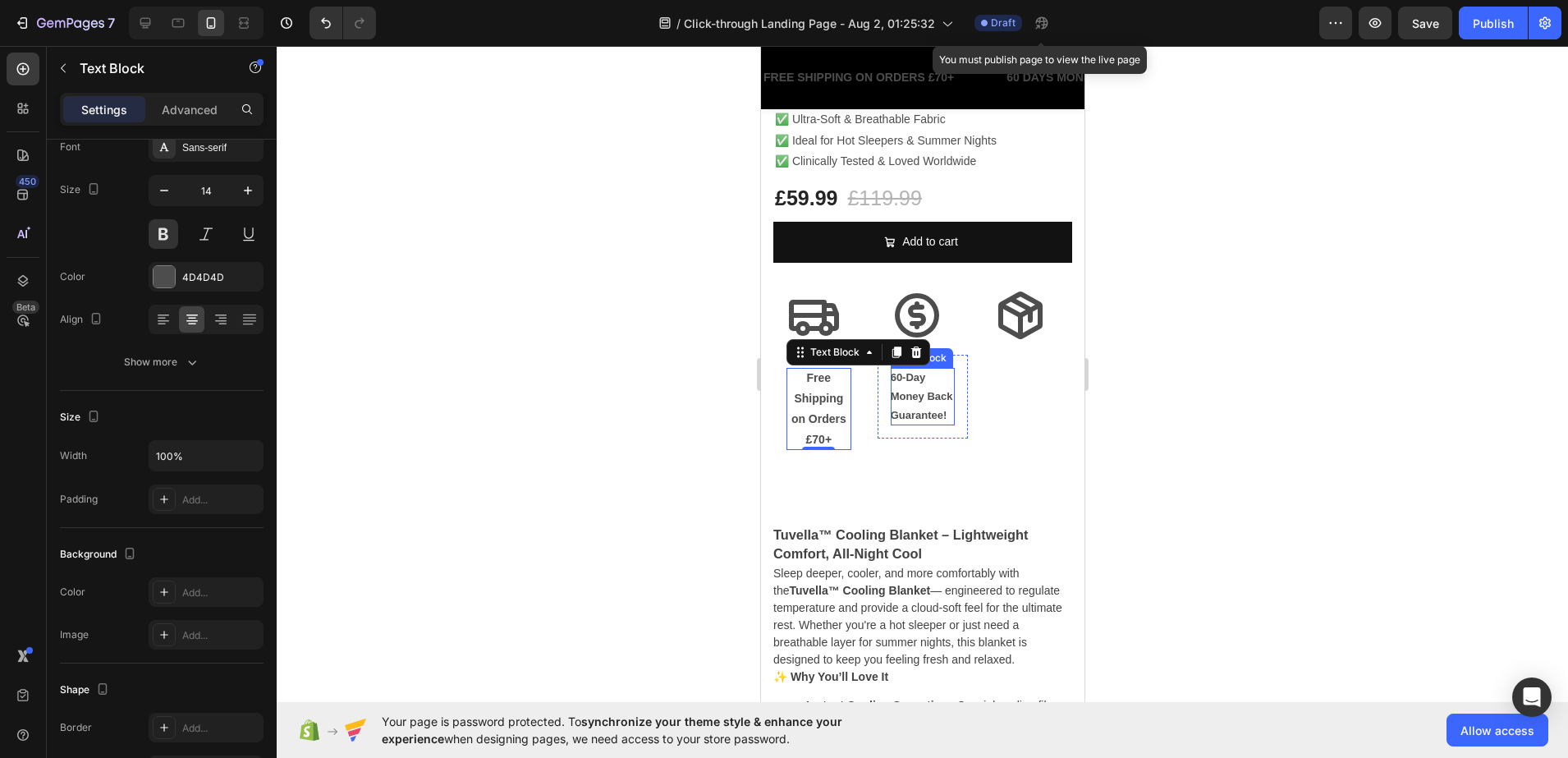 click on "60-Day Money Back Guarantee!" at bounding box center [922, 397] 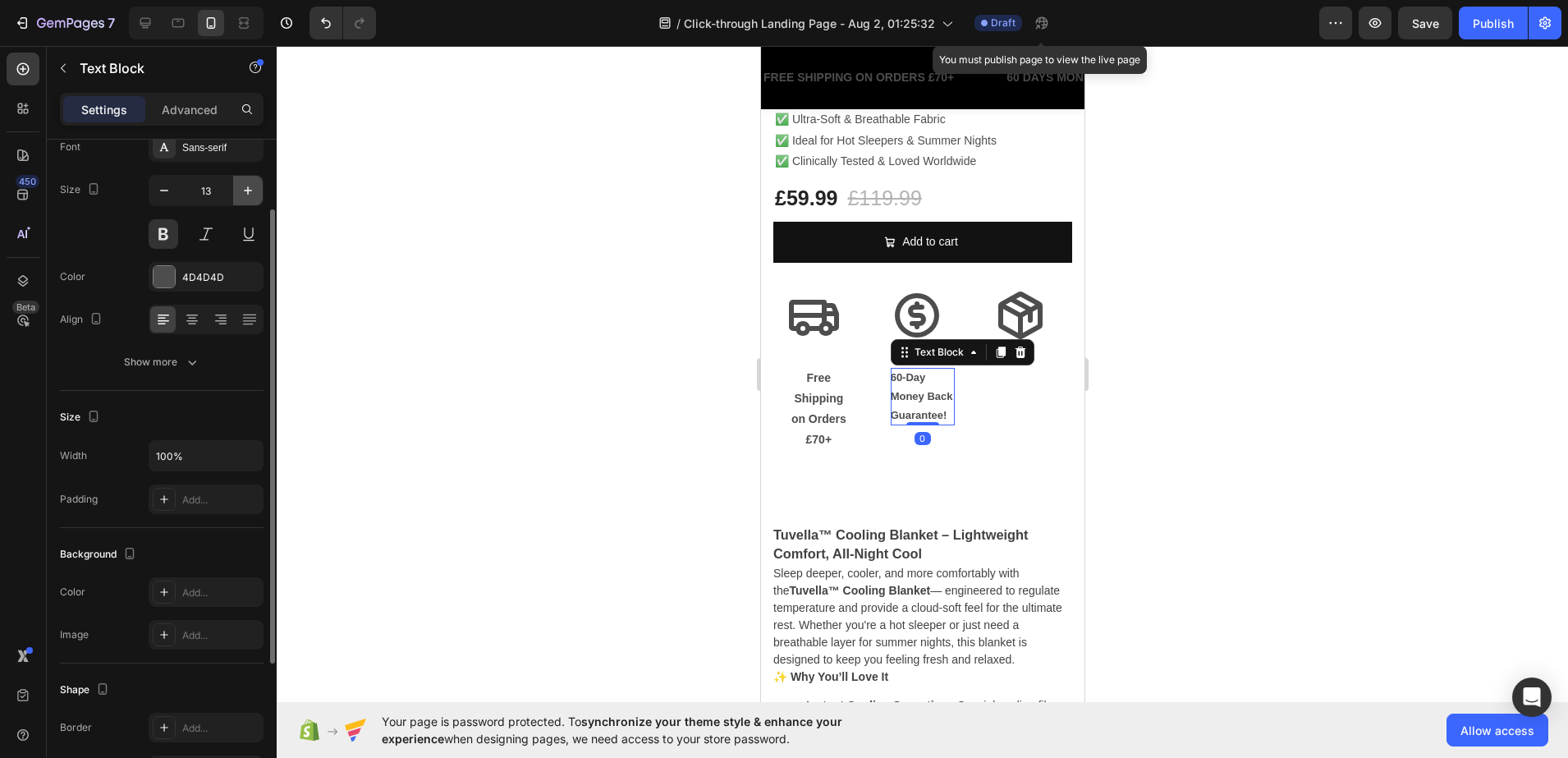 click 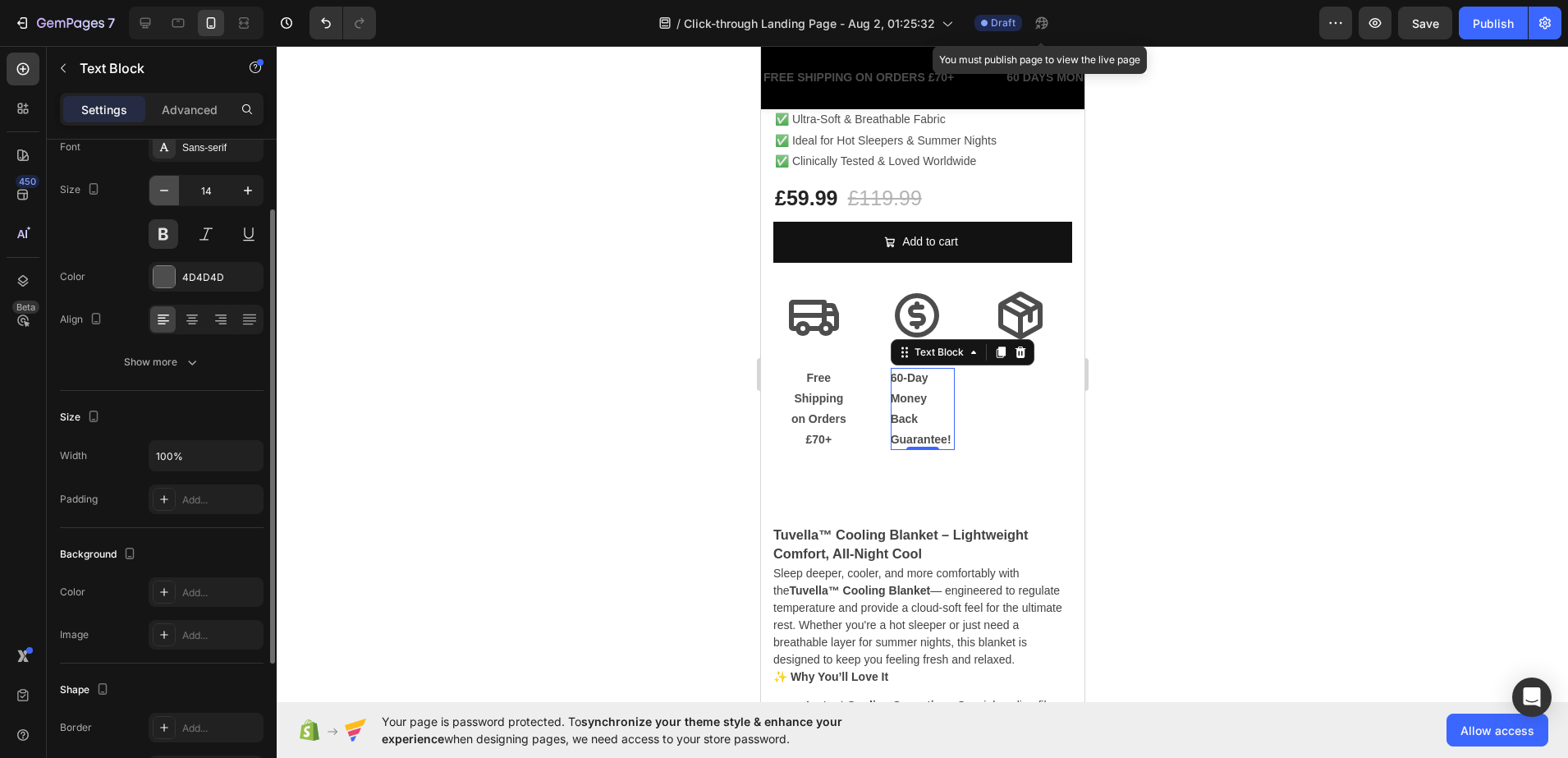 click 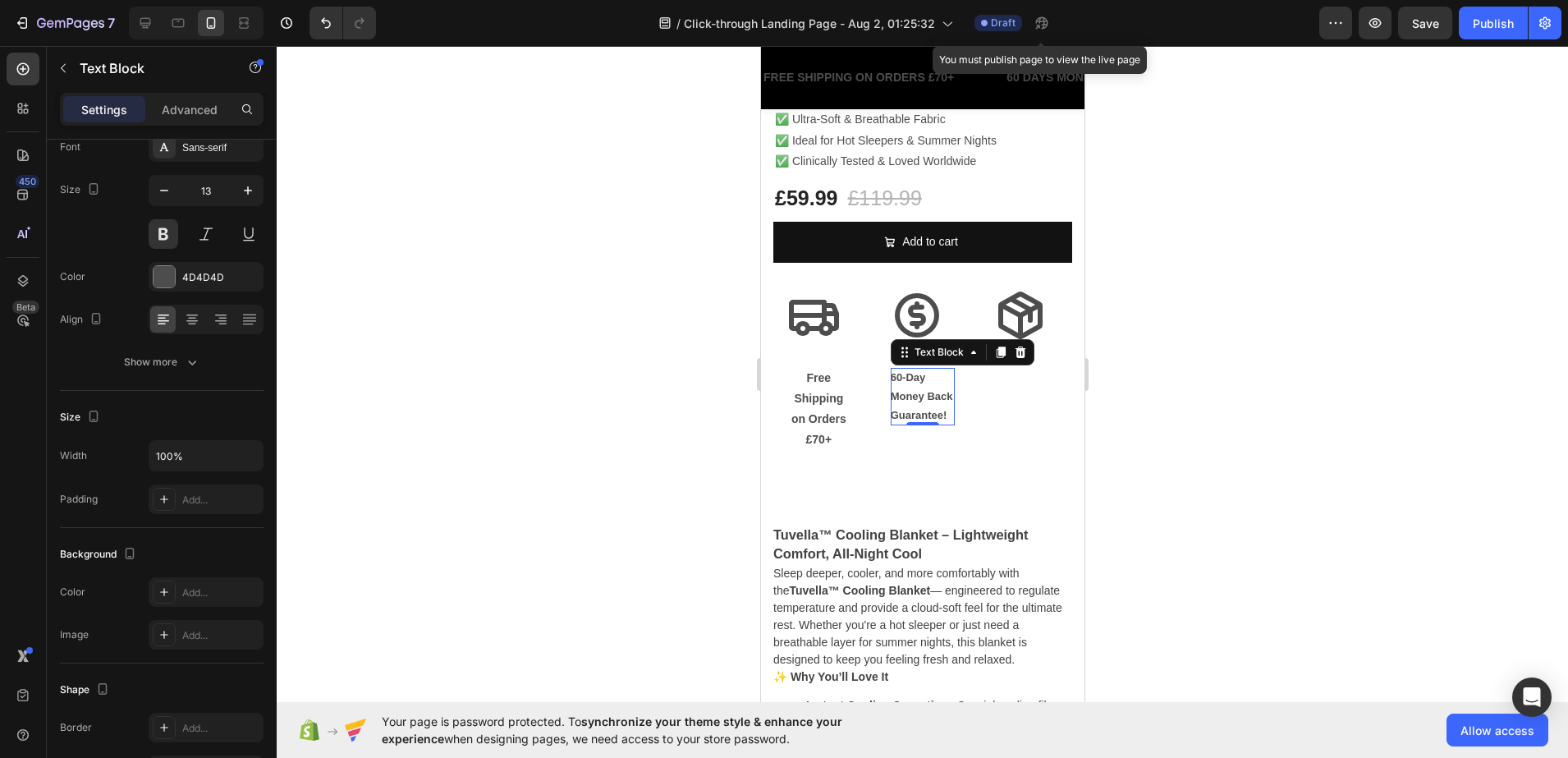 click 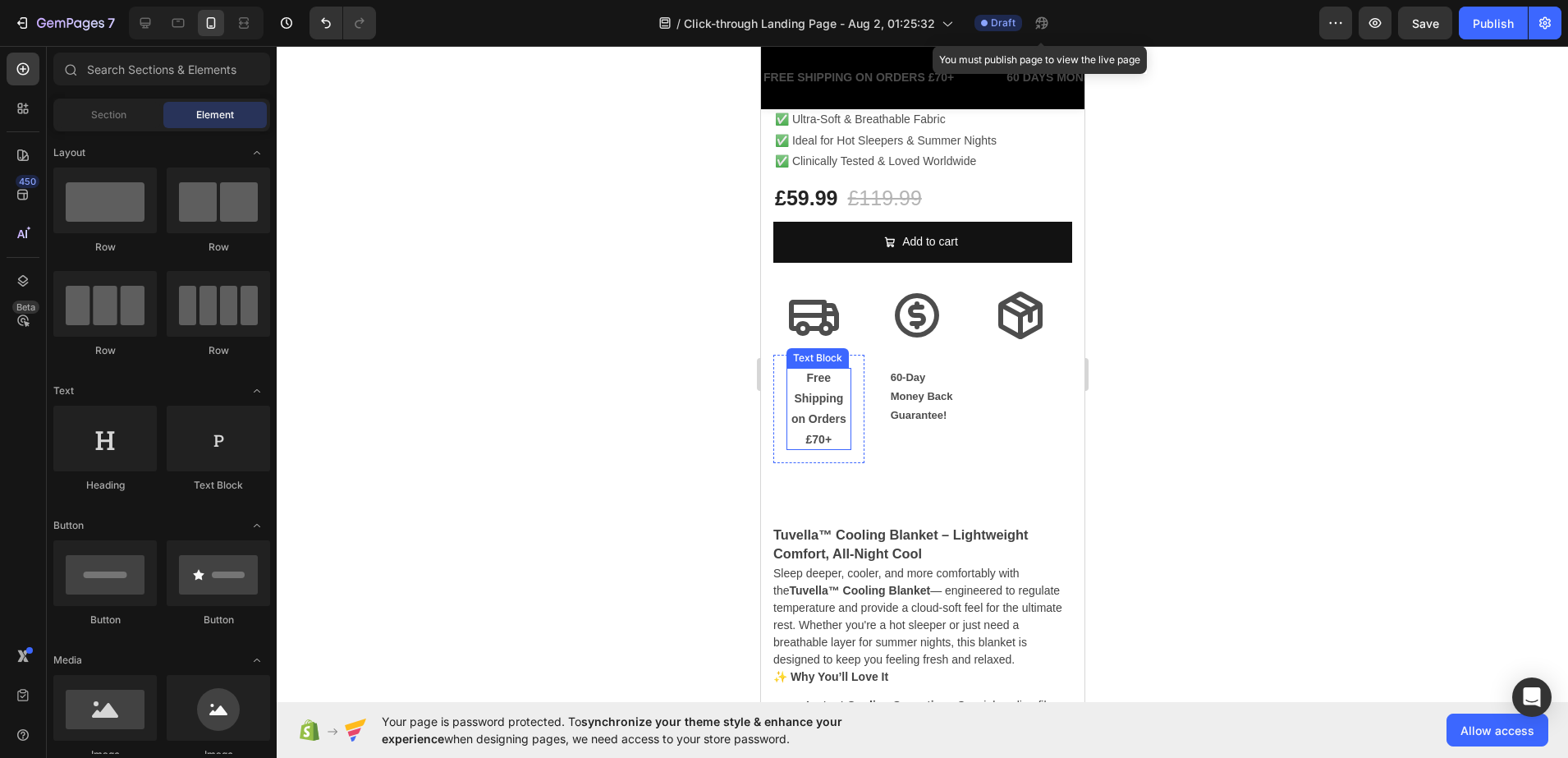 click on "Free Shipping on Orders £70+" at bounding box center (818, 409) 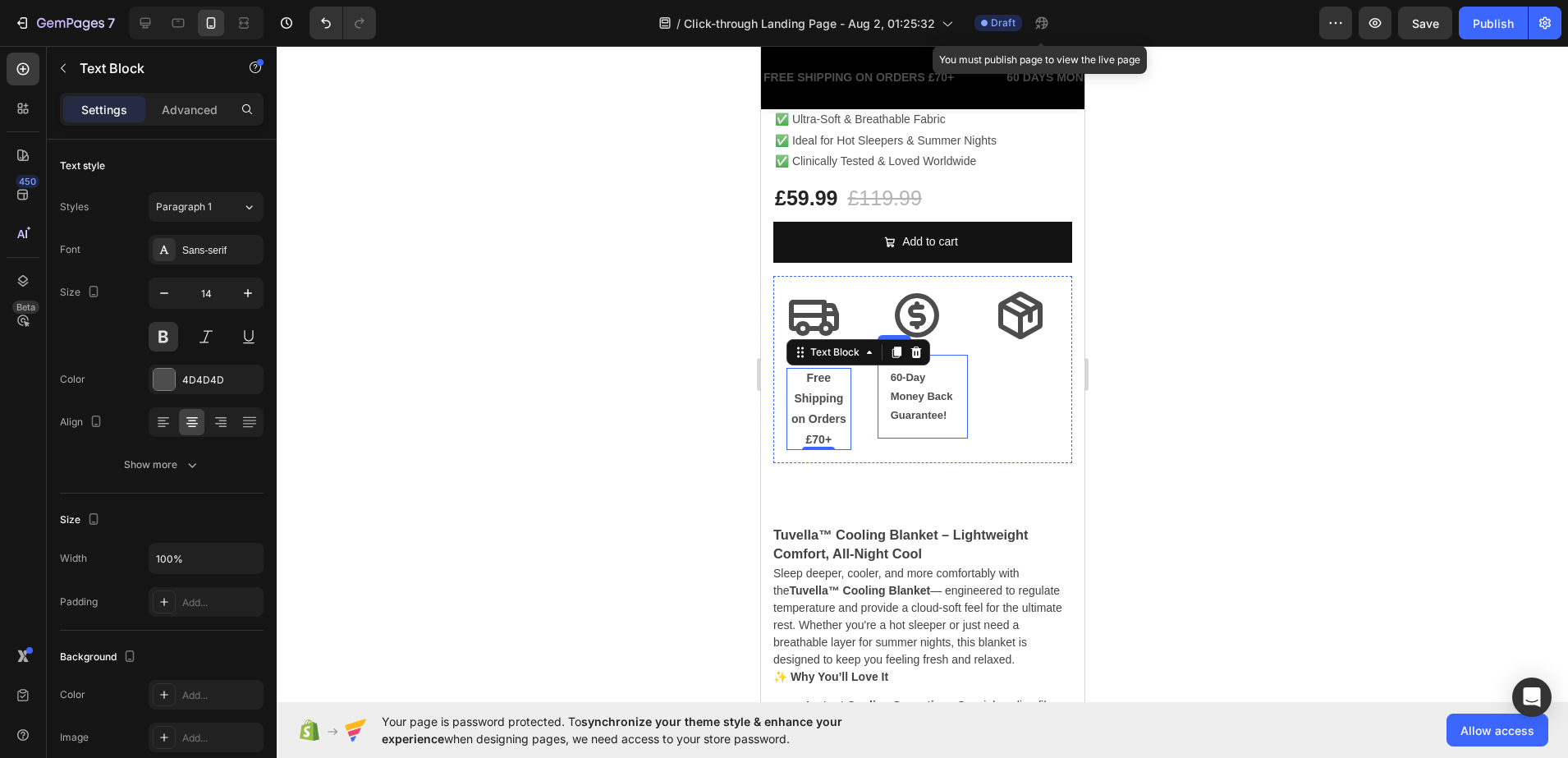 click on "60-Day Money Back Guarantee! Text Block Row" at bounding box center (922, 397) 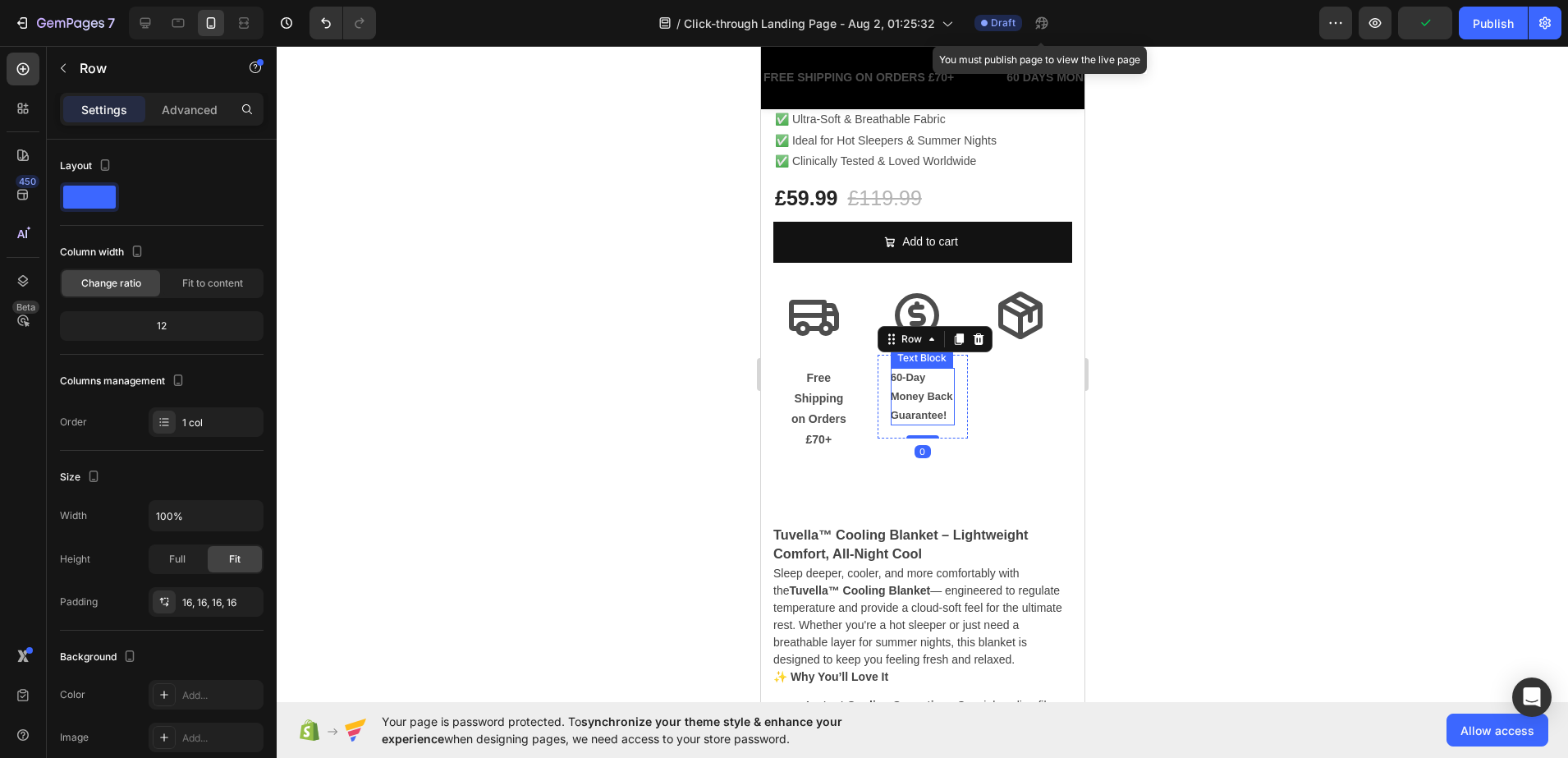 click on "60-Day Money Back Guarantee!" at bounding box center (922, 397) 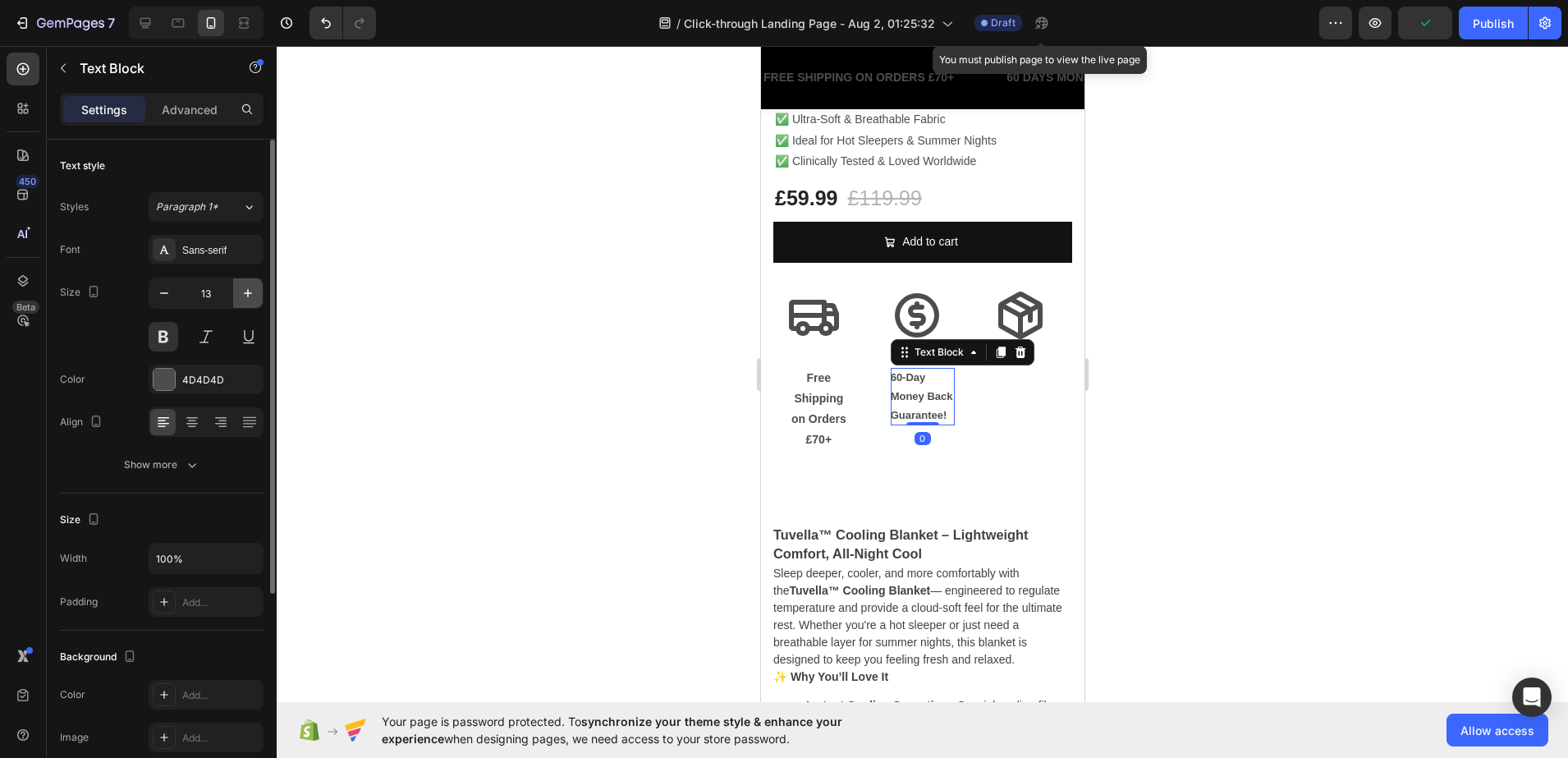 click 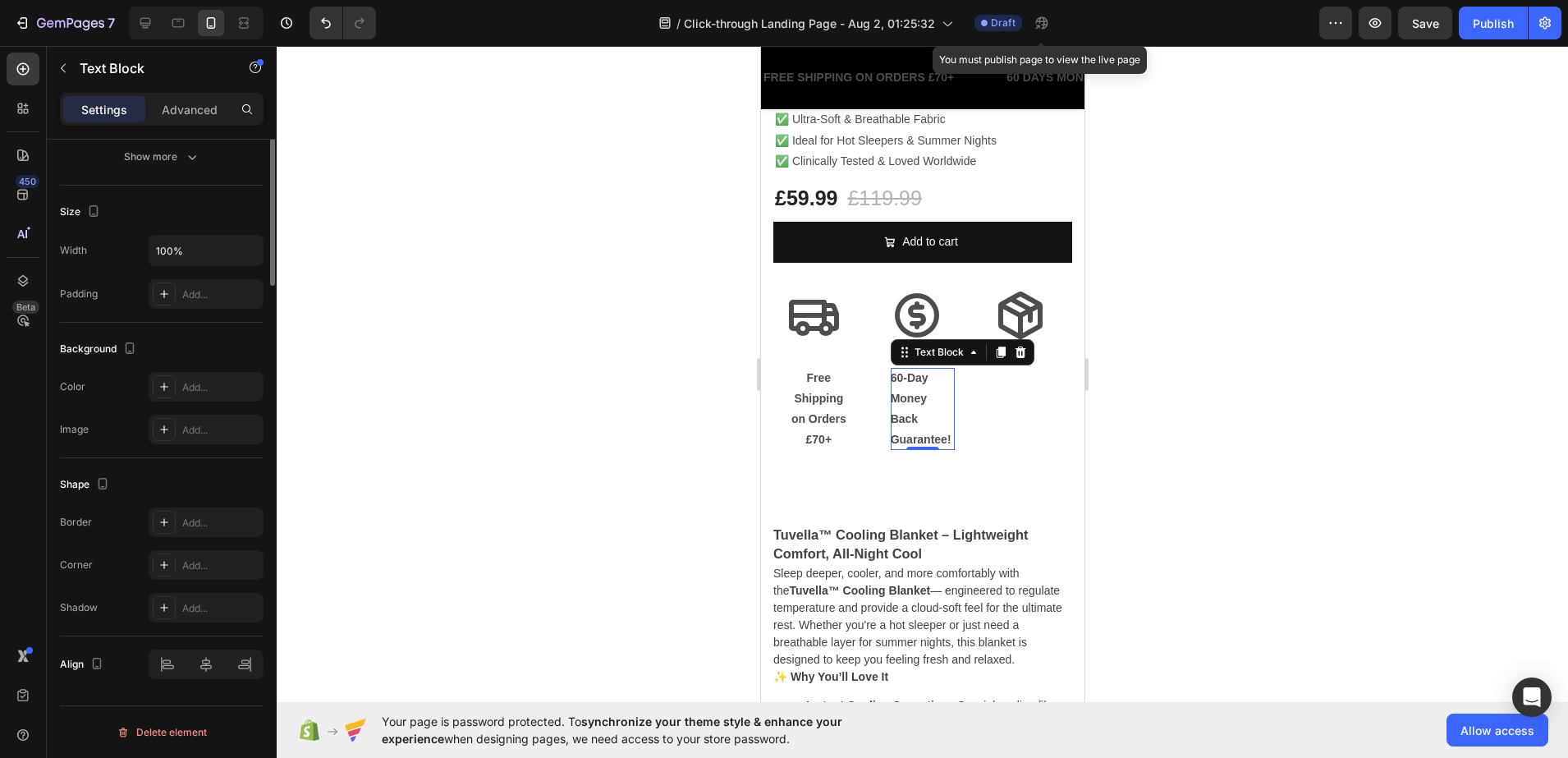 scroll, scrollTop: 0, scrollLeft: 0, axis: both 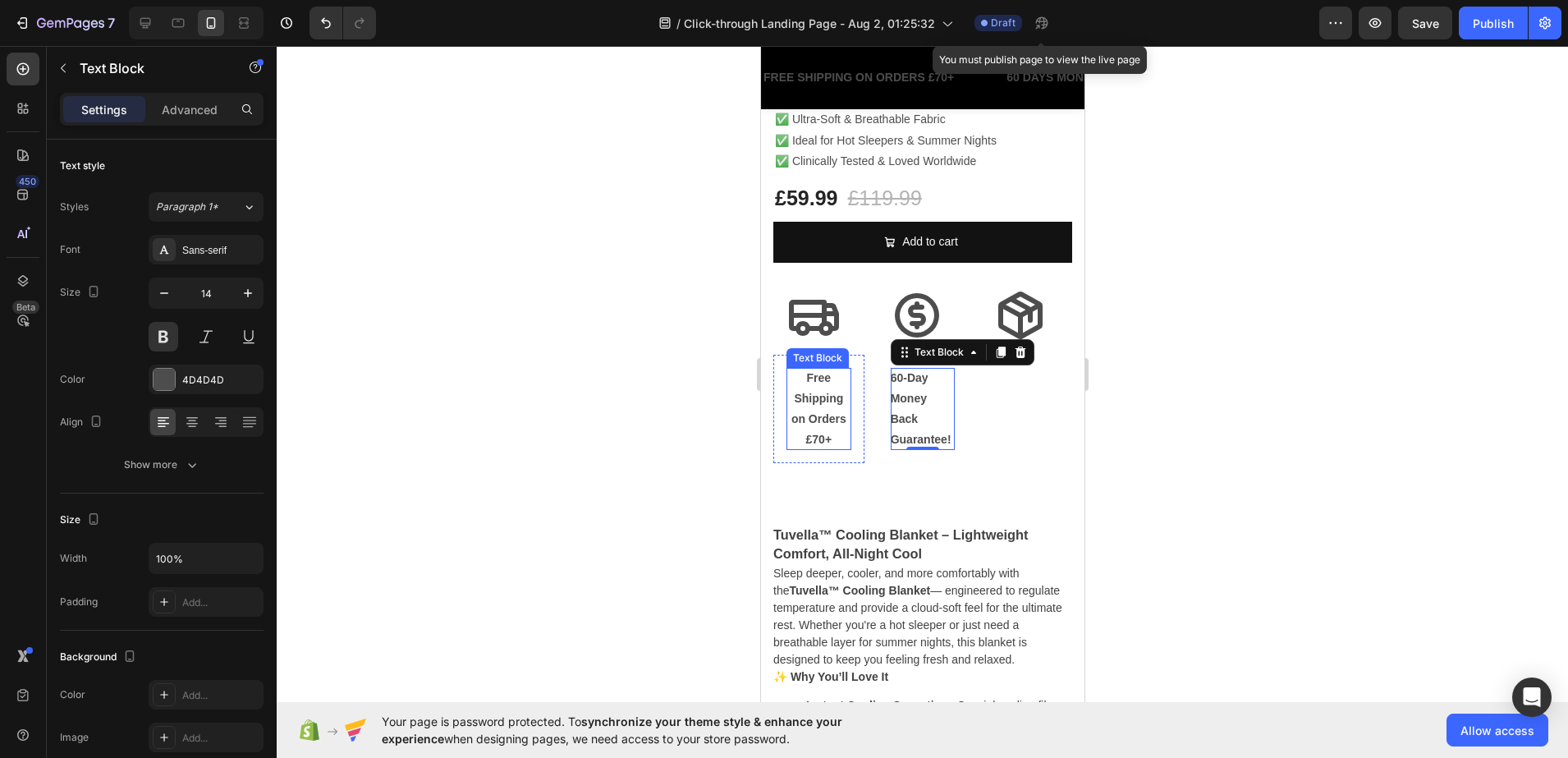 click on "Free Shipping on Orders £70+" at bounding box center [818, 409] 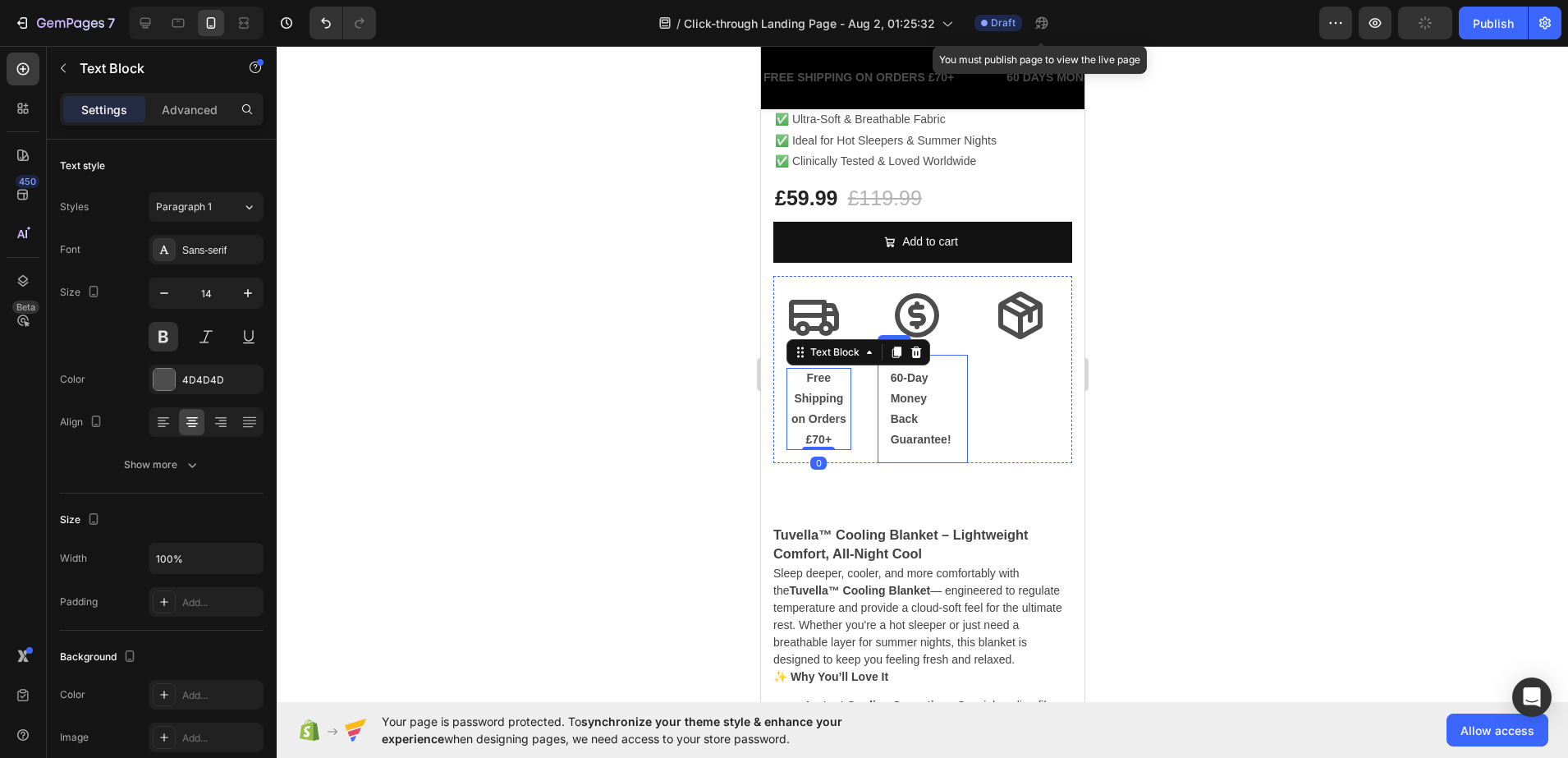 click on "60-Day Money Back Guarantee!" at bounding box center [922, 409] 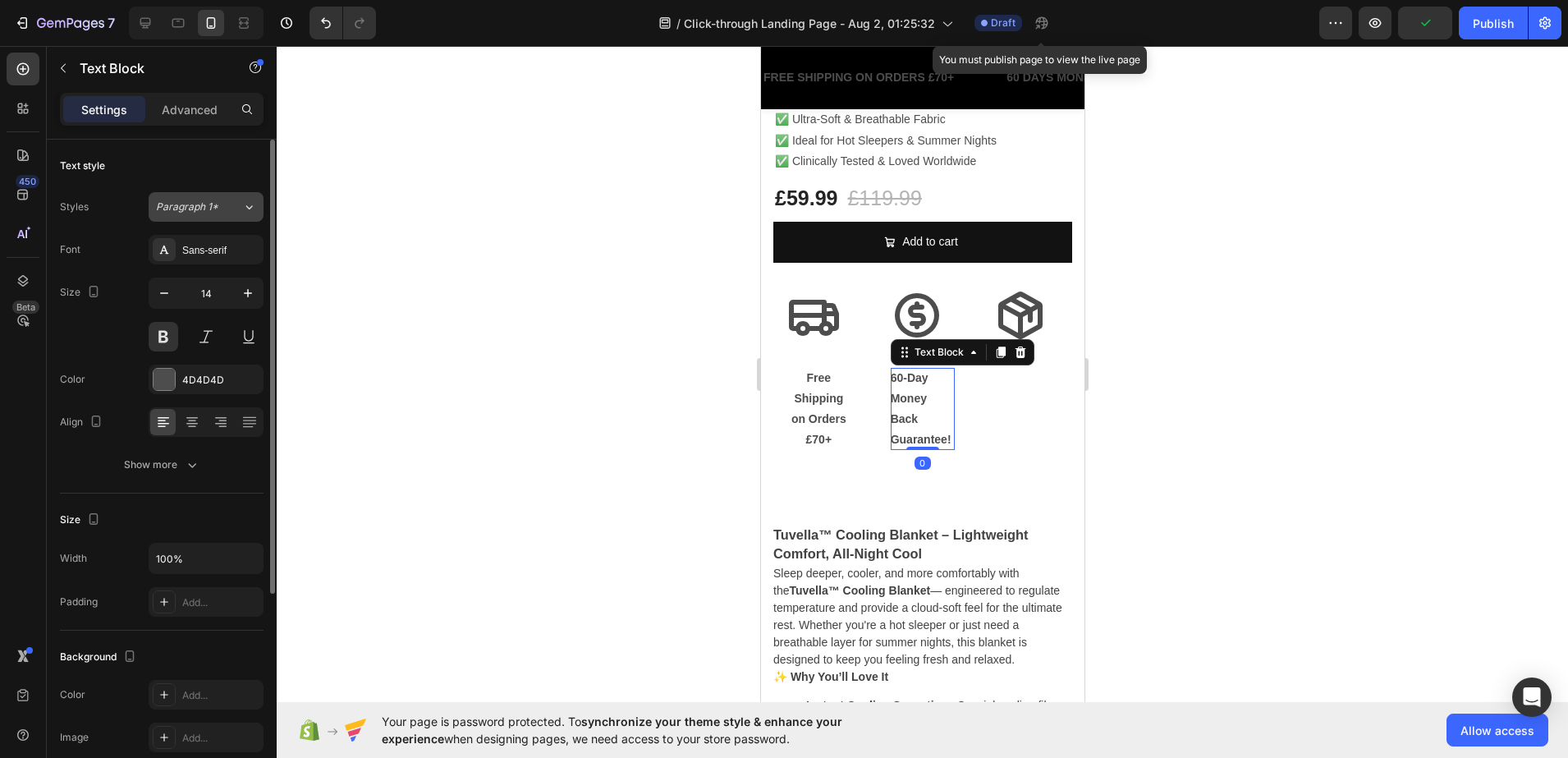 click on "Paragraph 1*" at bounding box center (199, 207) 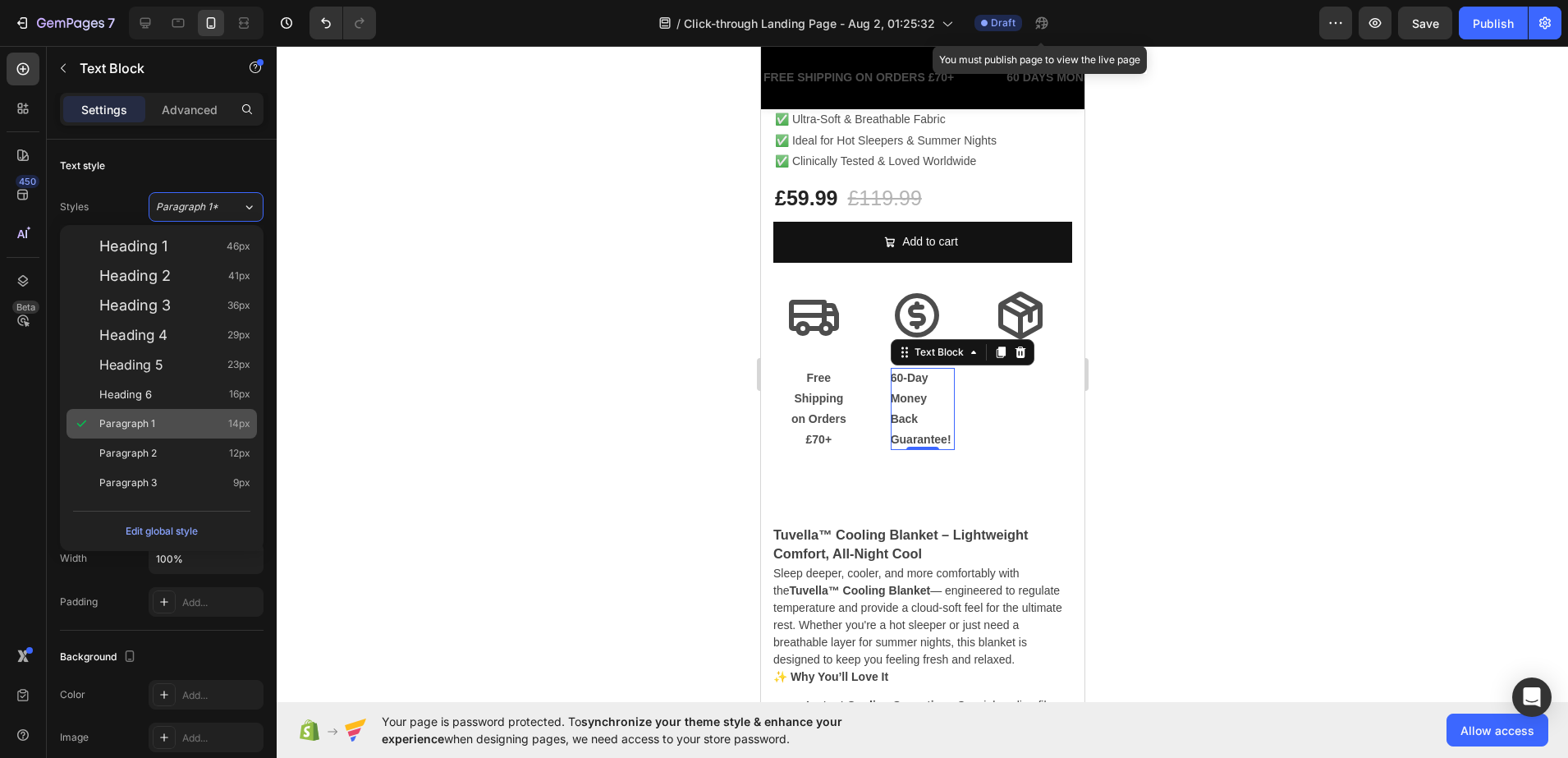 click on "Paragraph 1 14px" at bounding box center (175, 424) 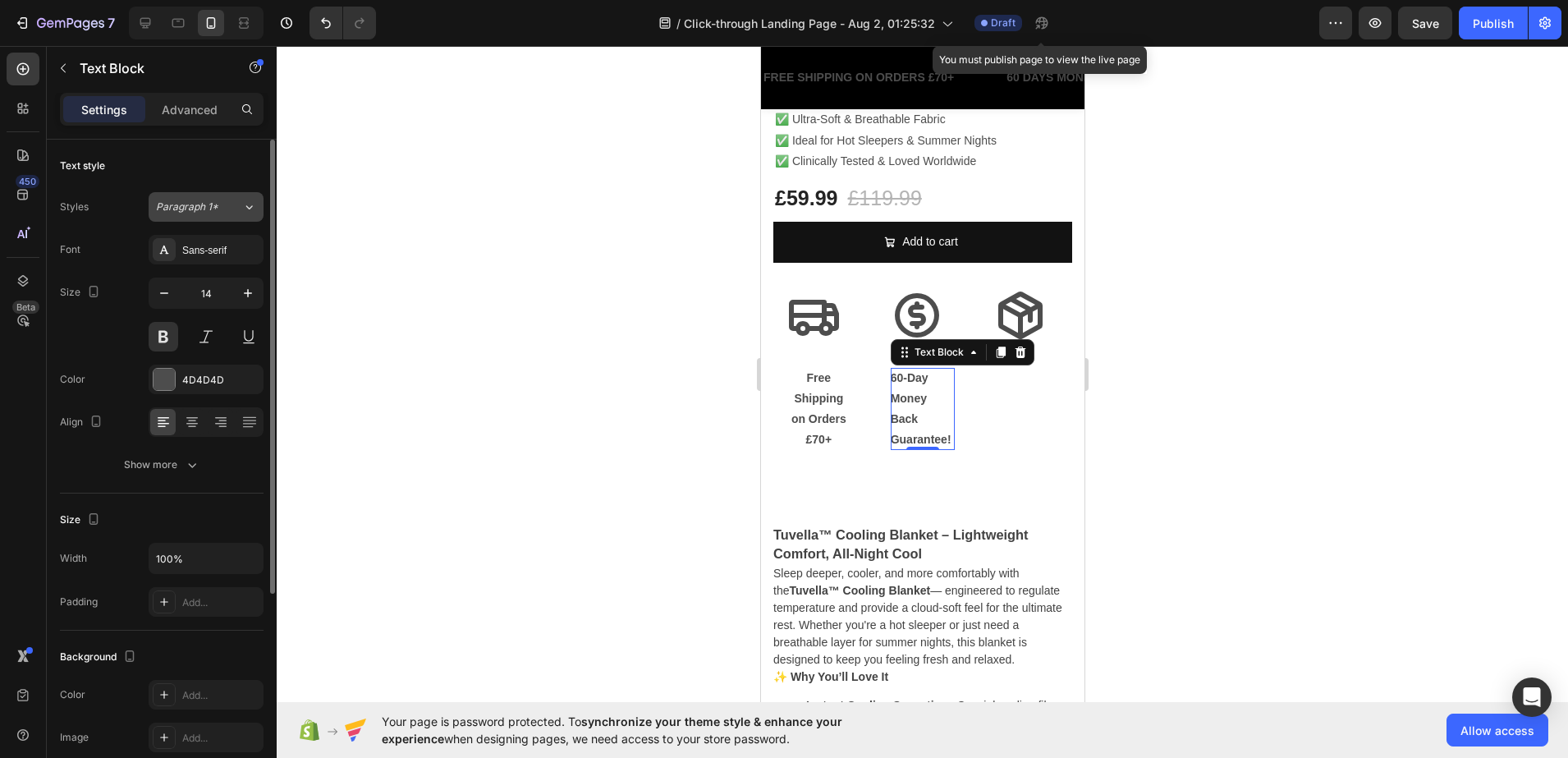 click on "Paragraph 1*" at bounding box center [189, 207] 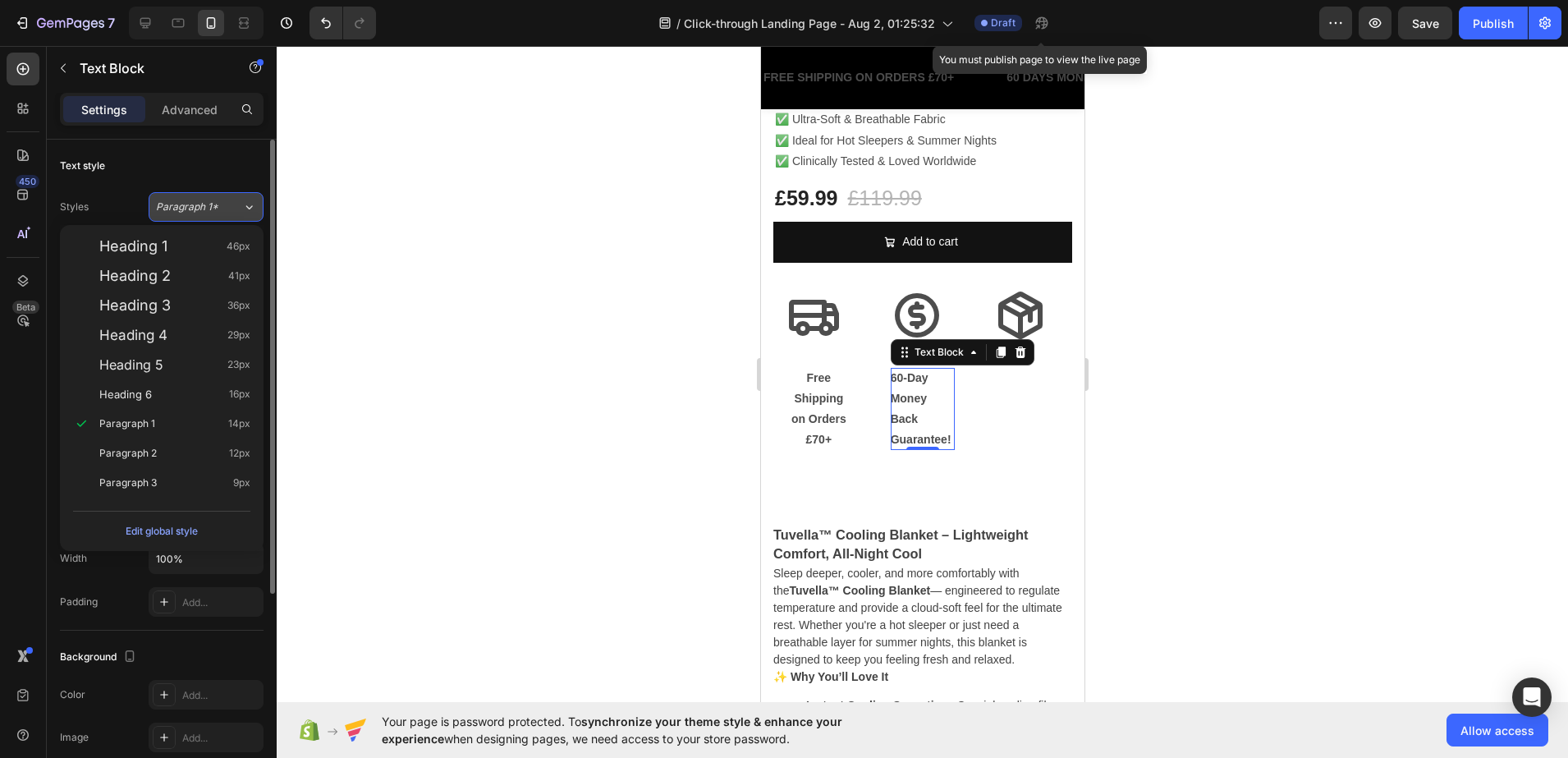 click on "Paragraph 1*" at bounding box center (199, 207) 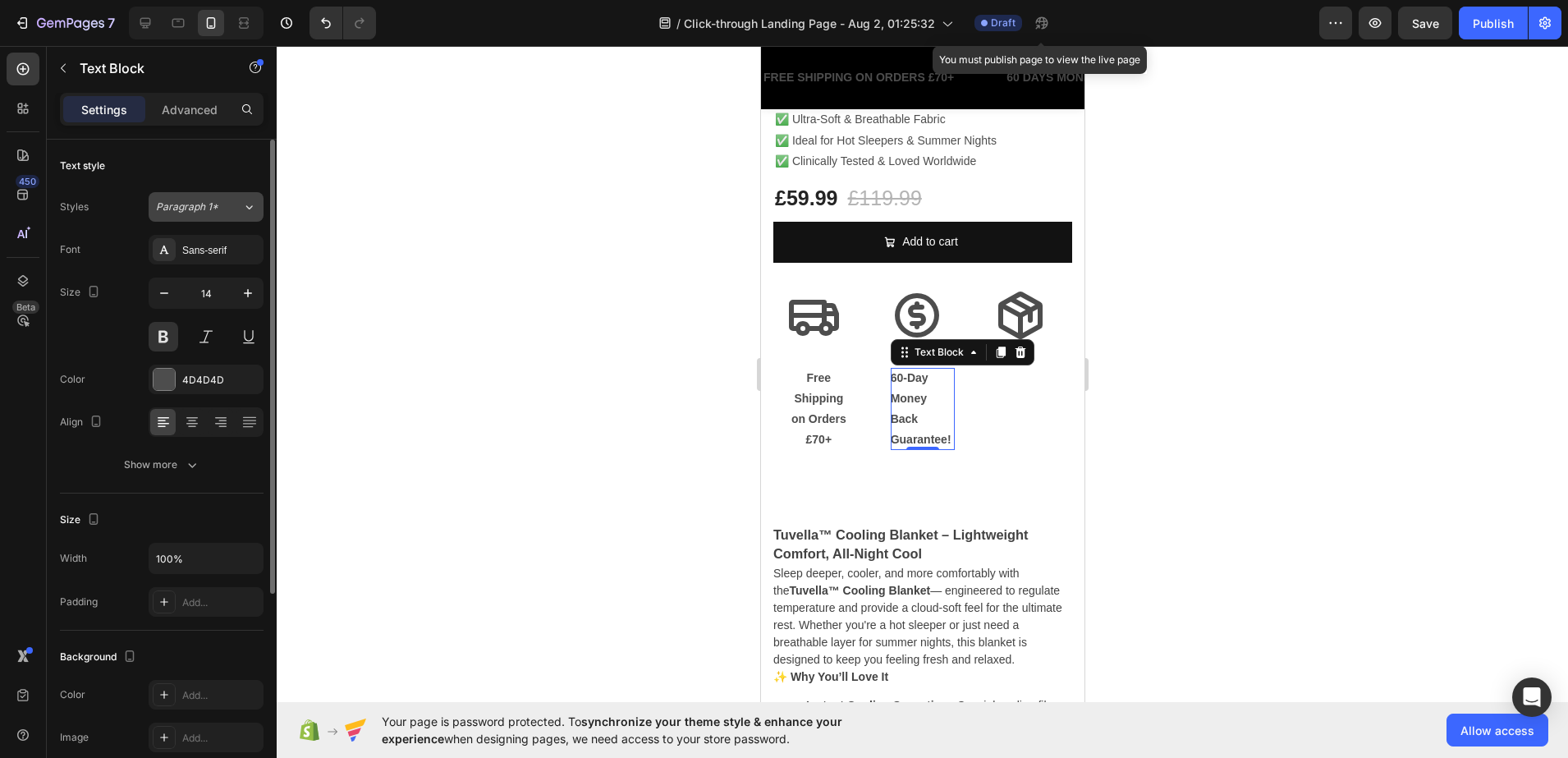 click on "Paragraph 1*" 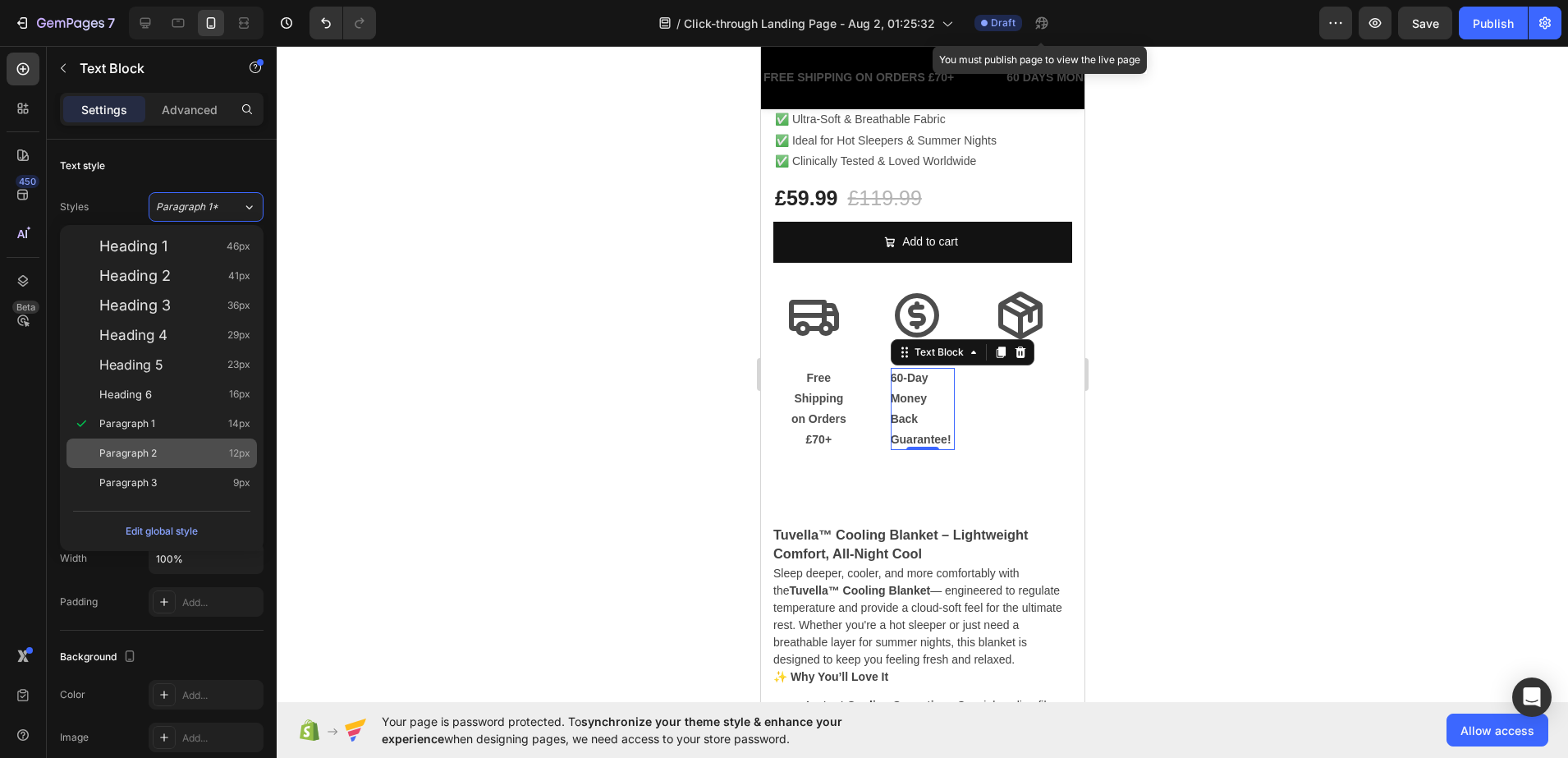 click on "Paragraph 2 12px" at bounding box center [175, 453] 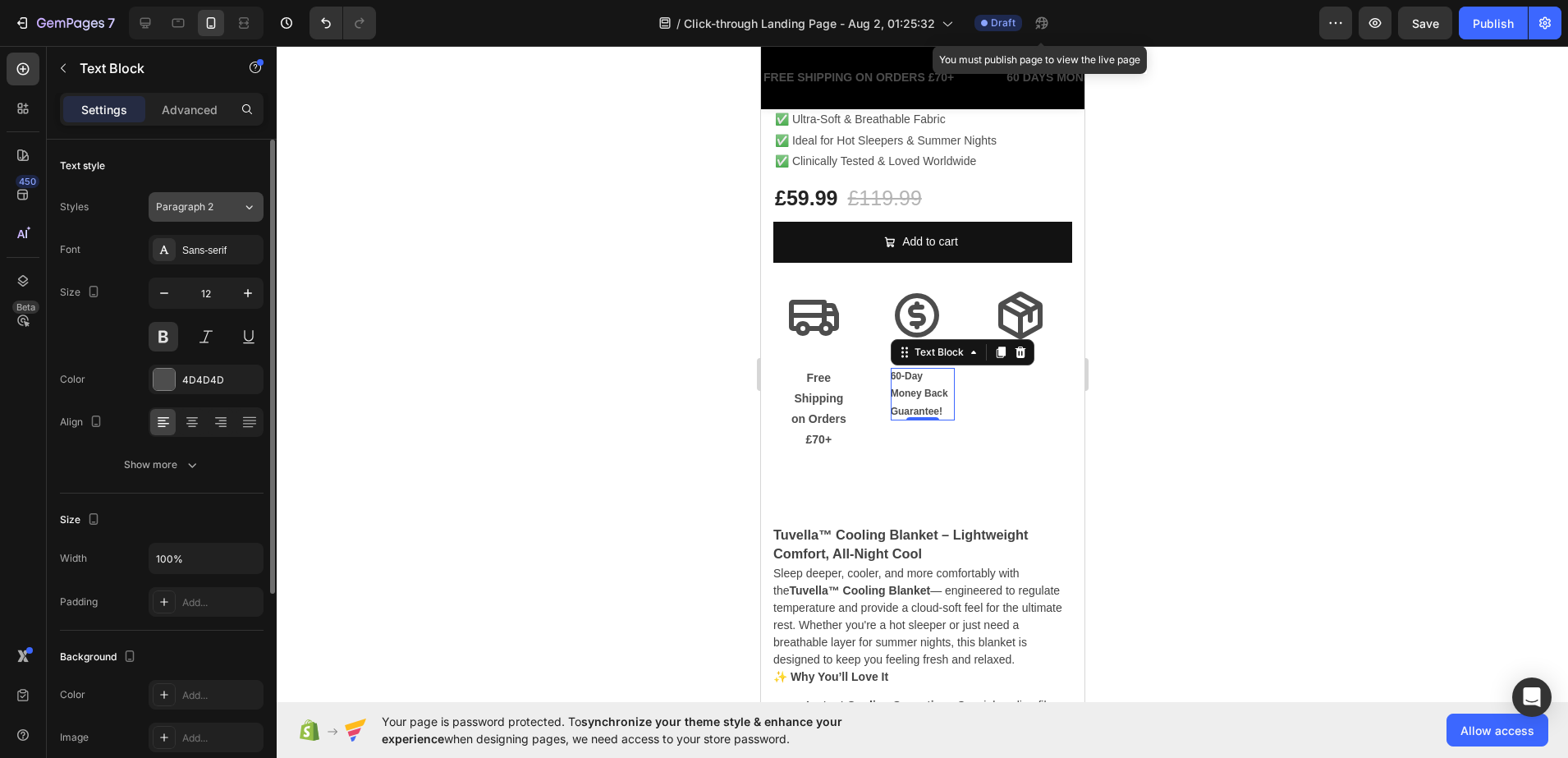 click 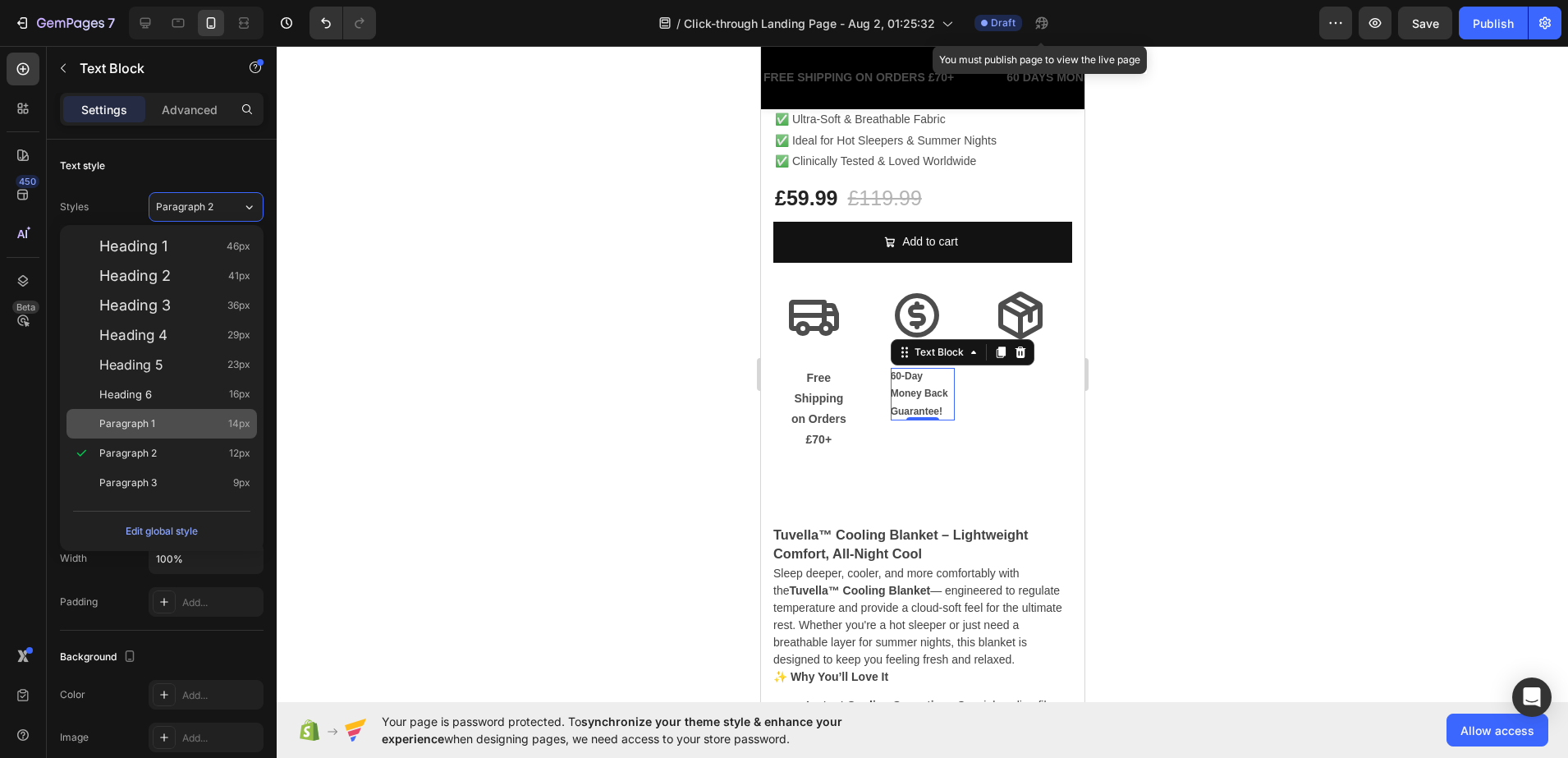 click on "Paragraph 1 14px" at bounding box center (175, 424) 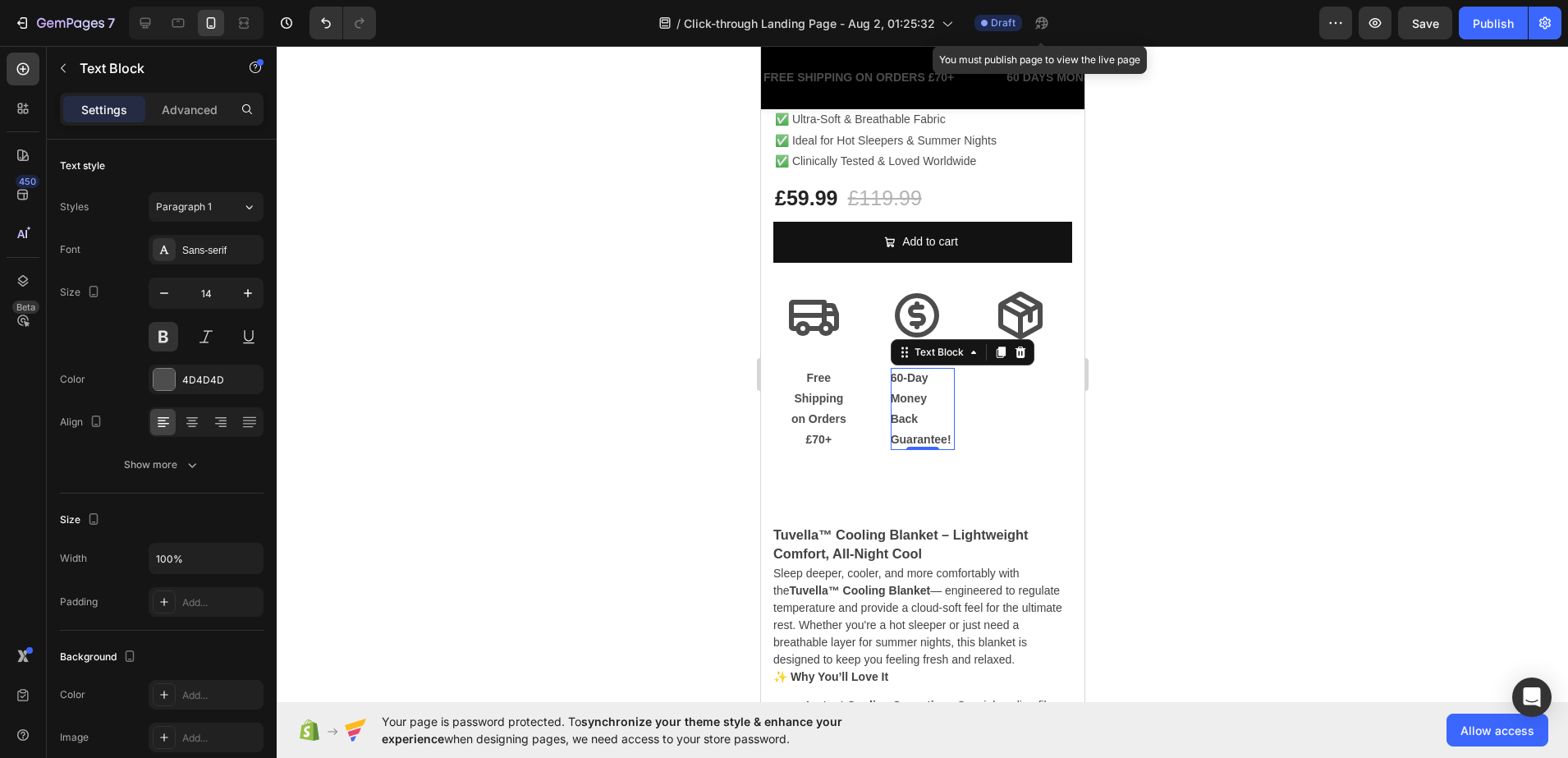 click 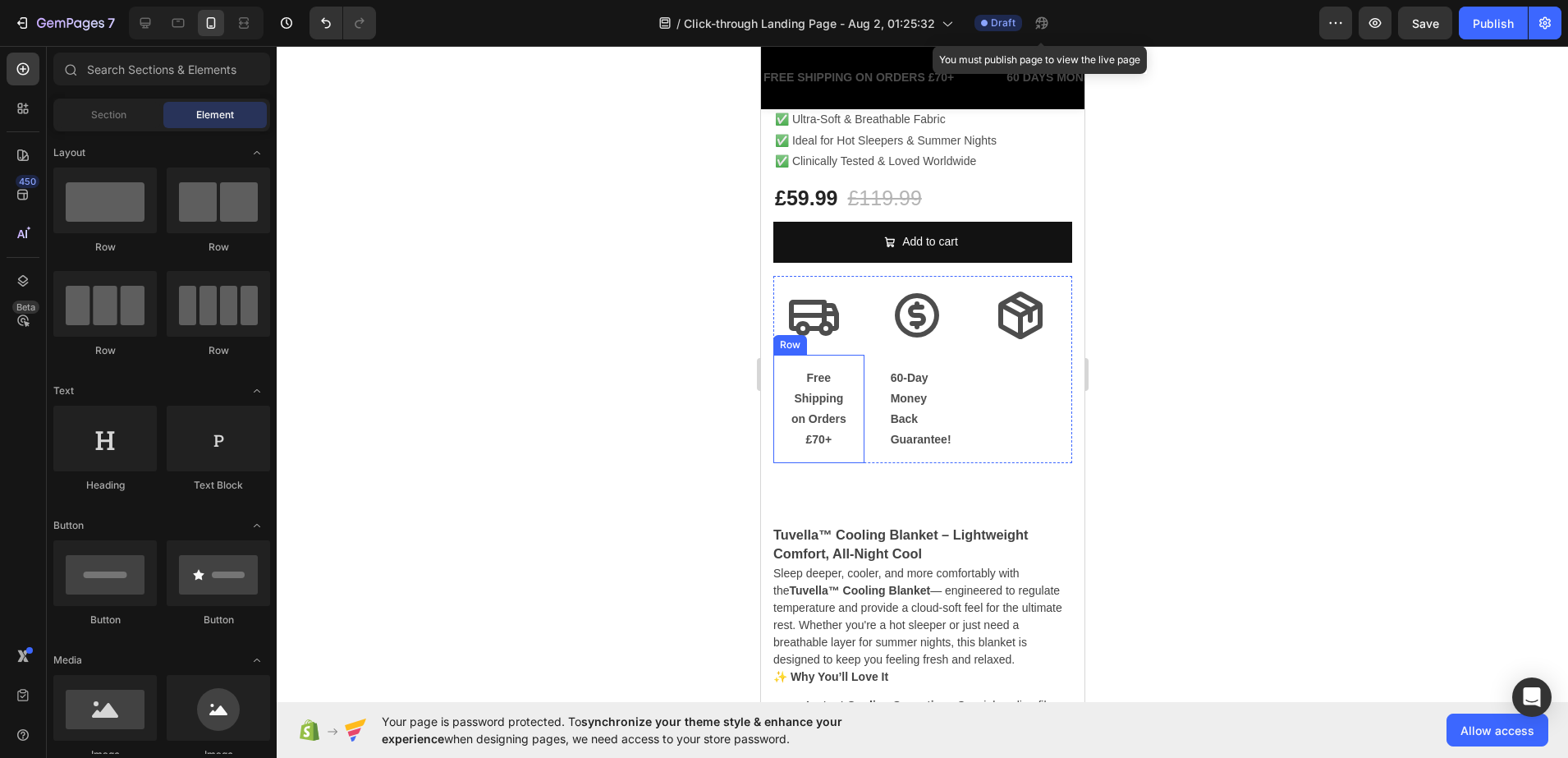 click on "60-Day Money Back Guarantee!" at bounding box center [922, 409] 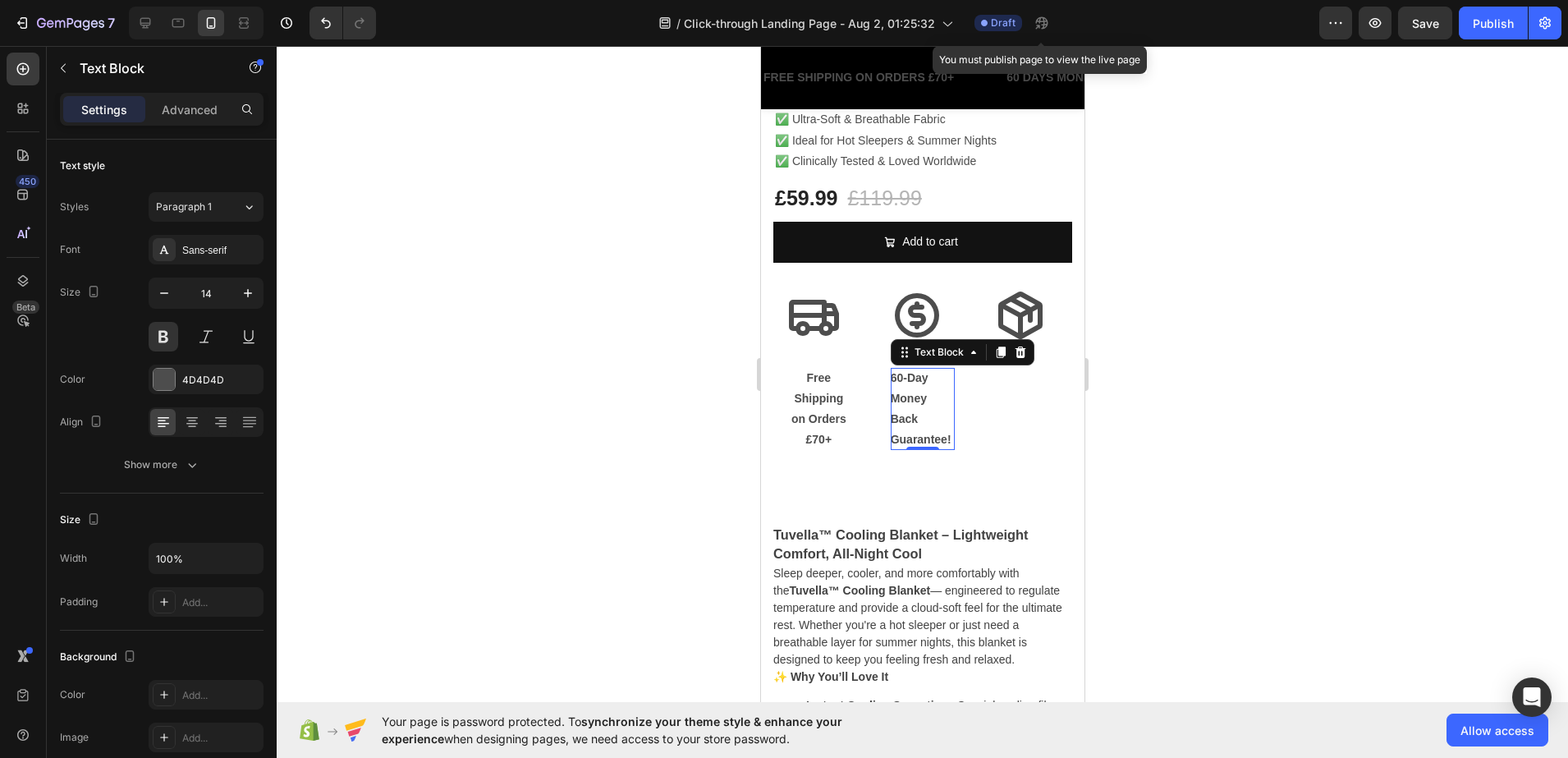 click 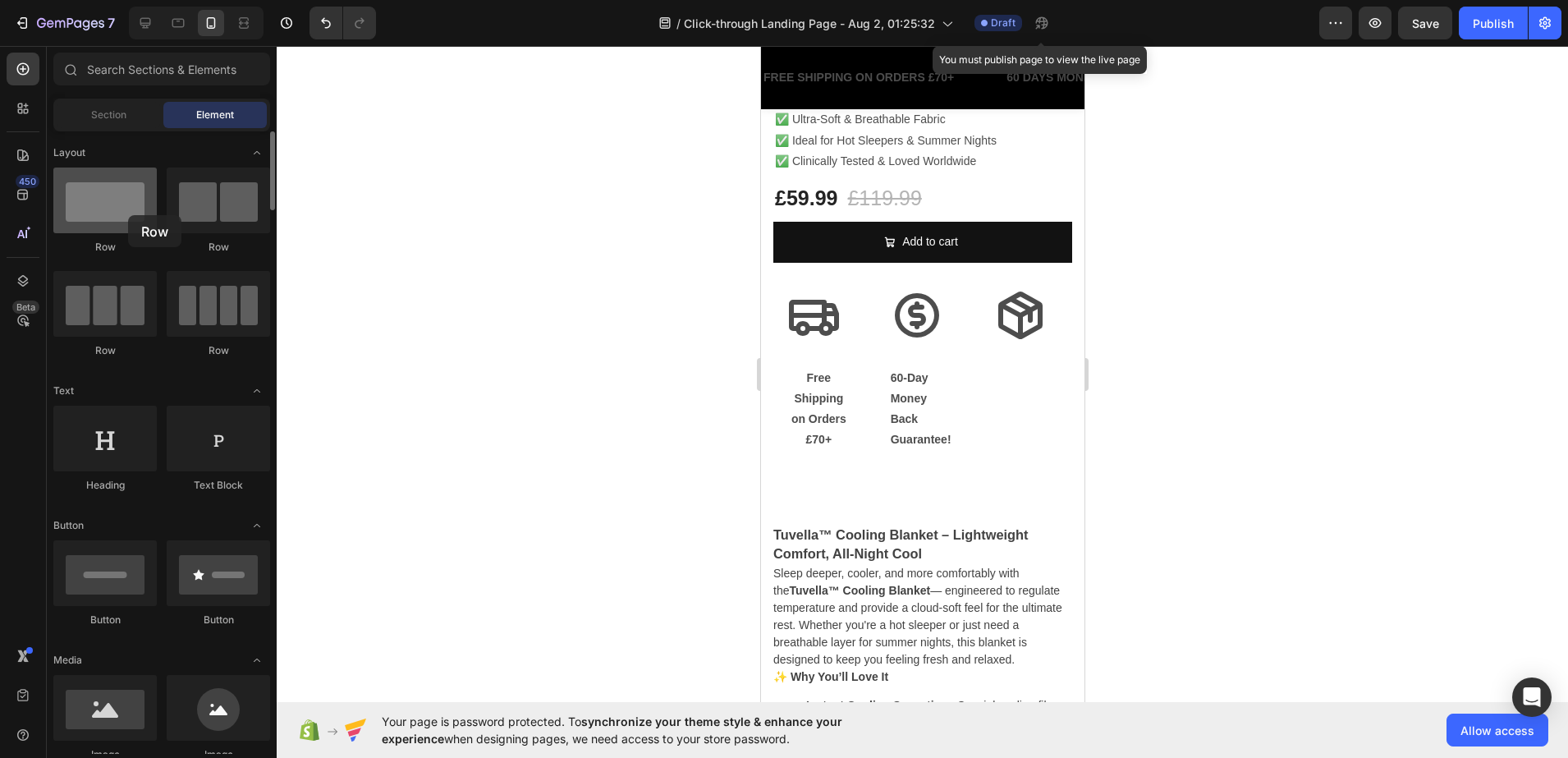 drag, startPoint x: 36, startPoint y: 234, endPoint x: 117, endPoint y: 209, distance: 84.77028 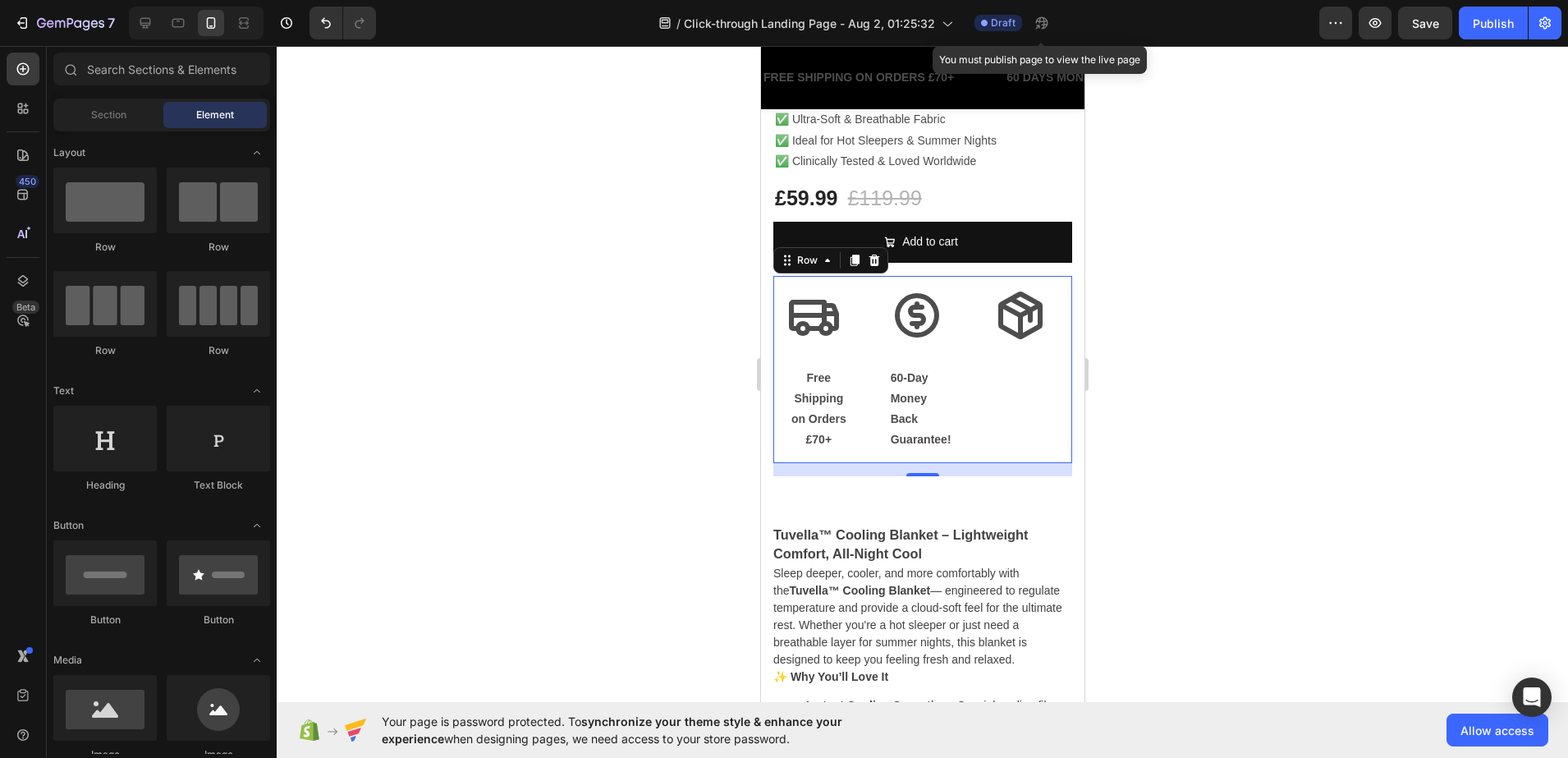 click on "Icon" at bounding box center [1025, 370] 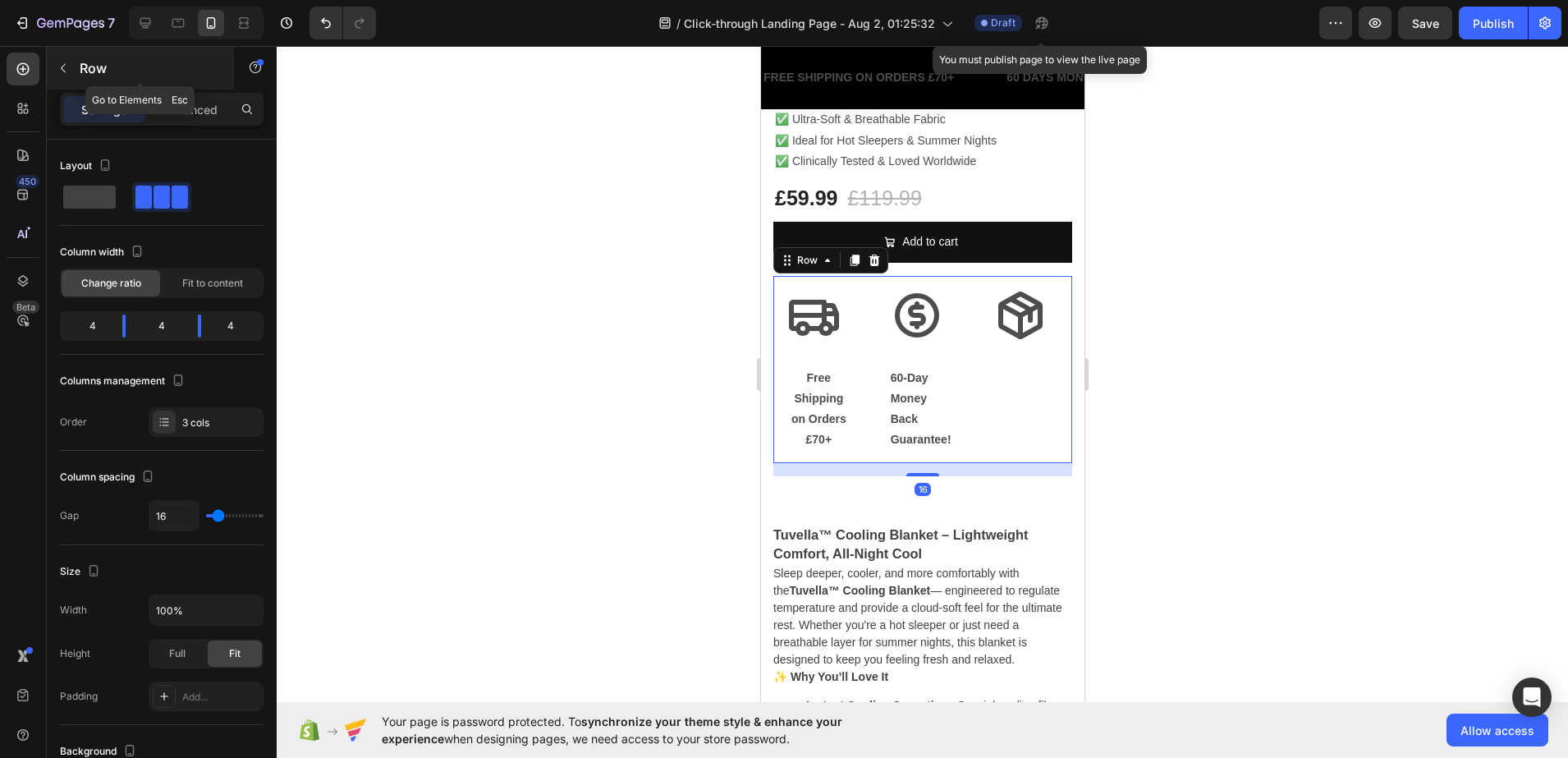 click at bounding box center (63, 68) 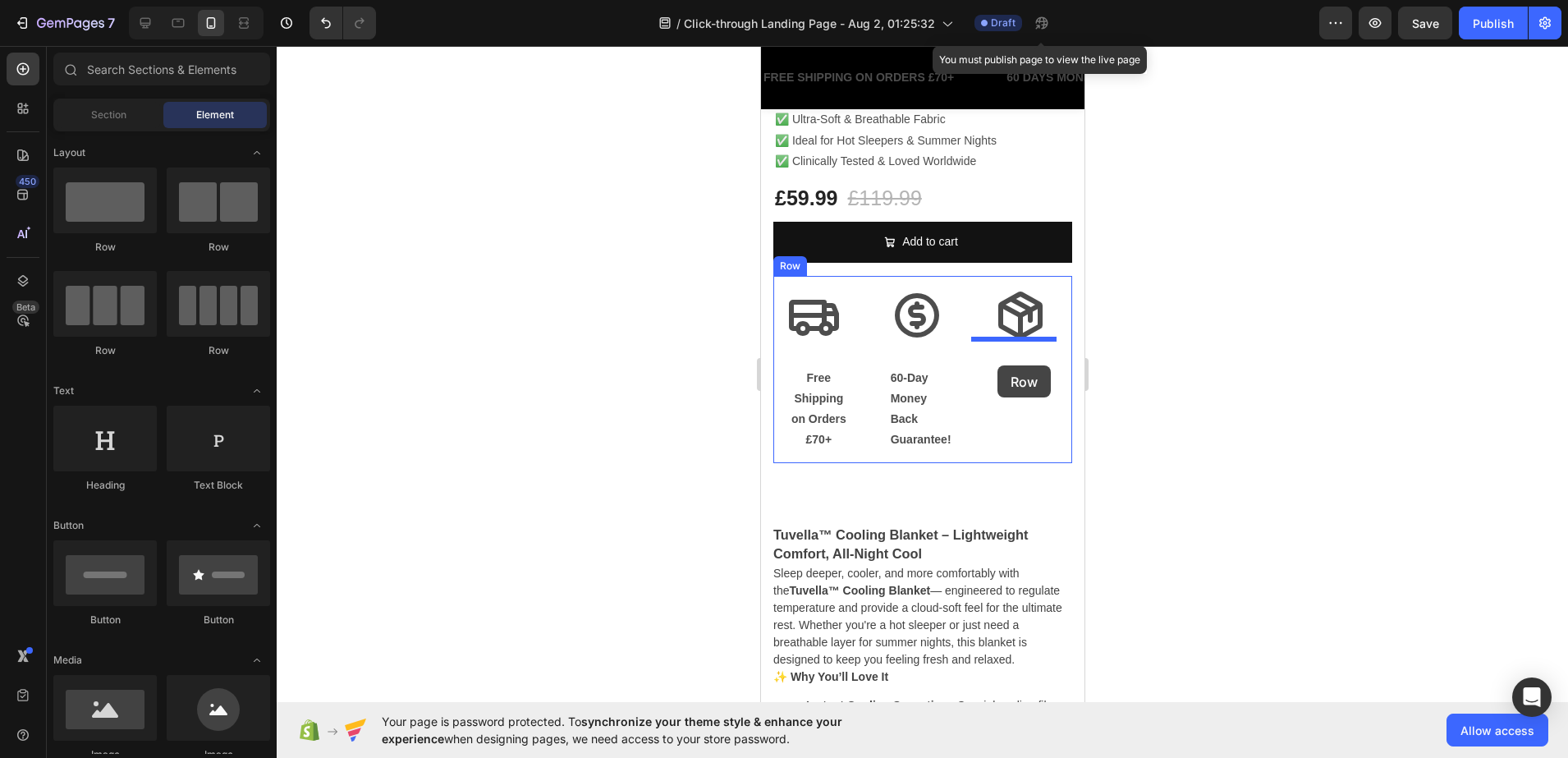 drag, startPoint x: 859, startPoint y: 252, endPoint x: 997, endPoint y: 365, distance: 178.36199 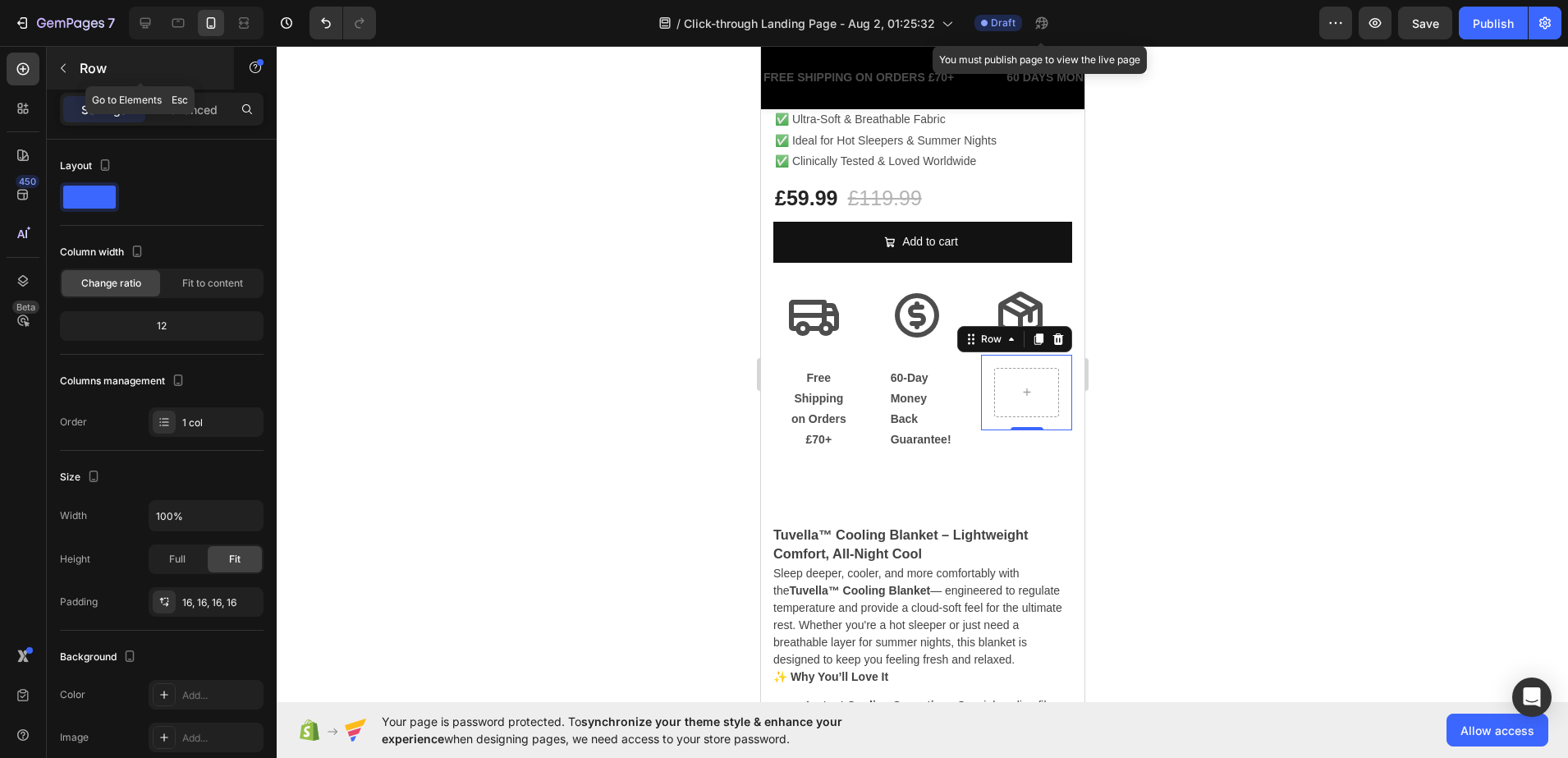 click at bounding box center (63, 68) 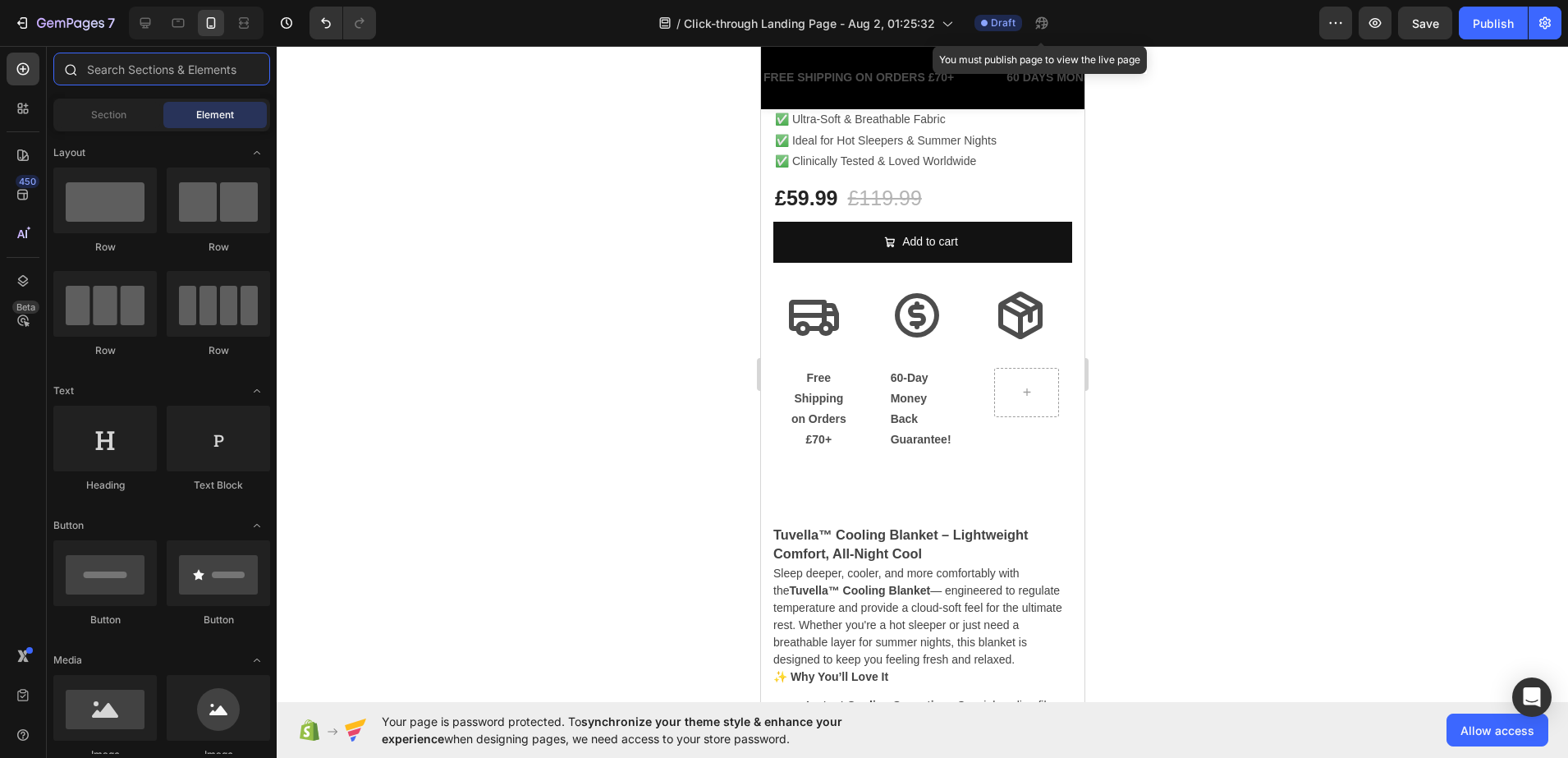 click at bounding box center (162, 69) 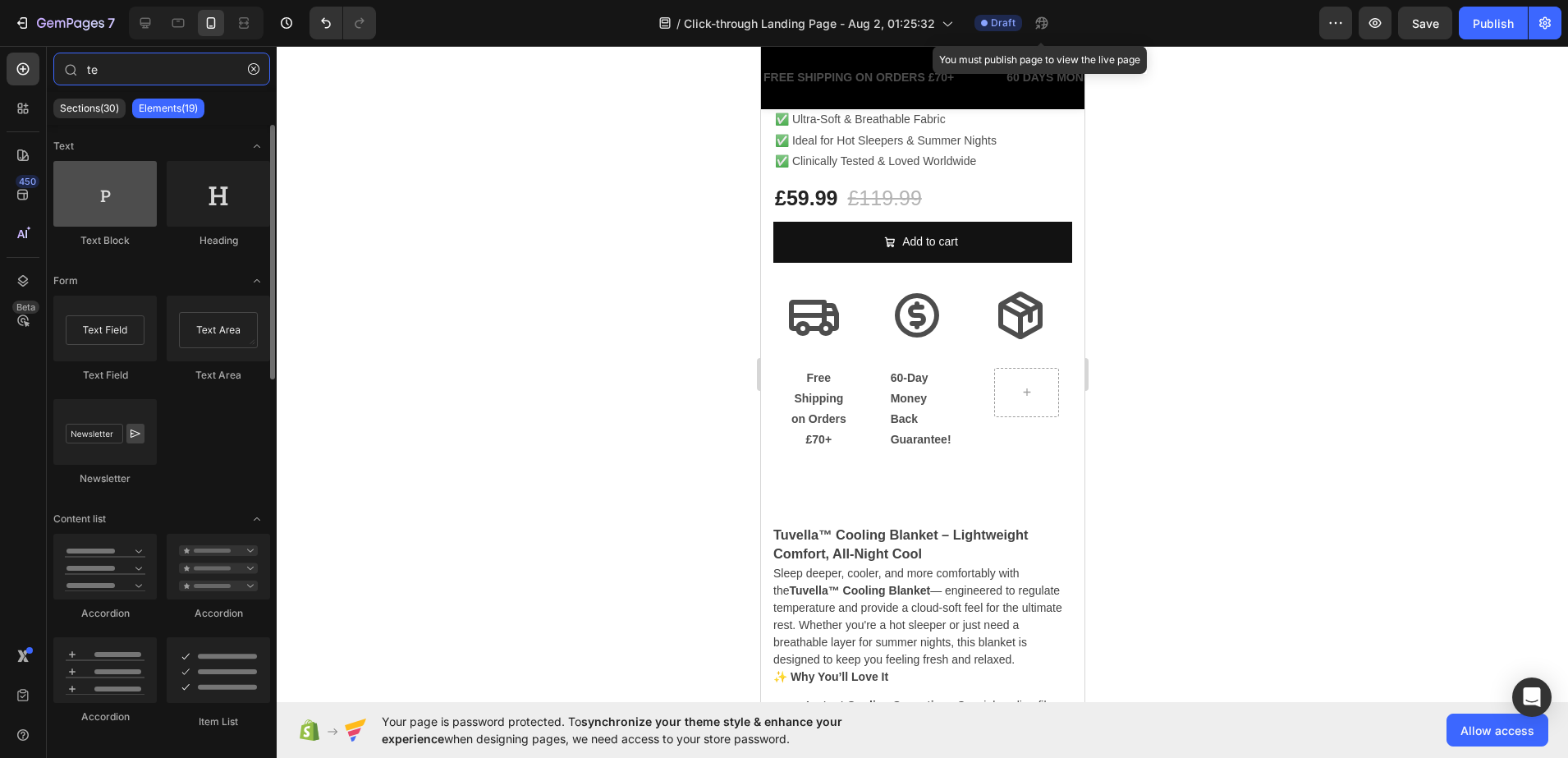 type on "te" 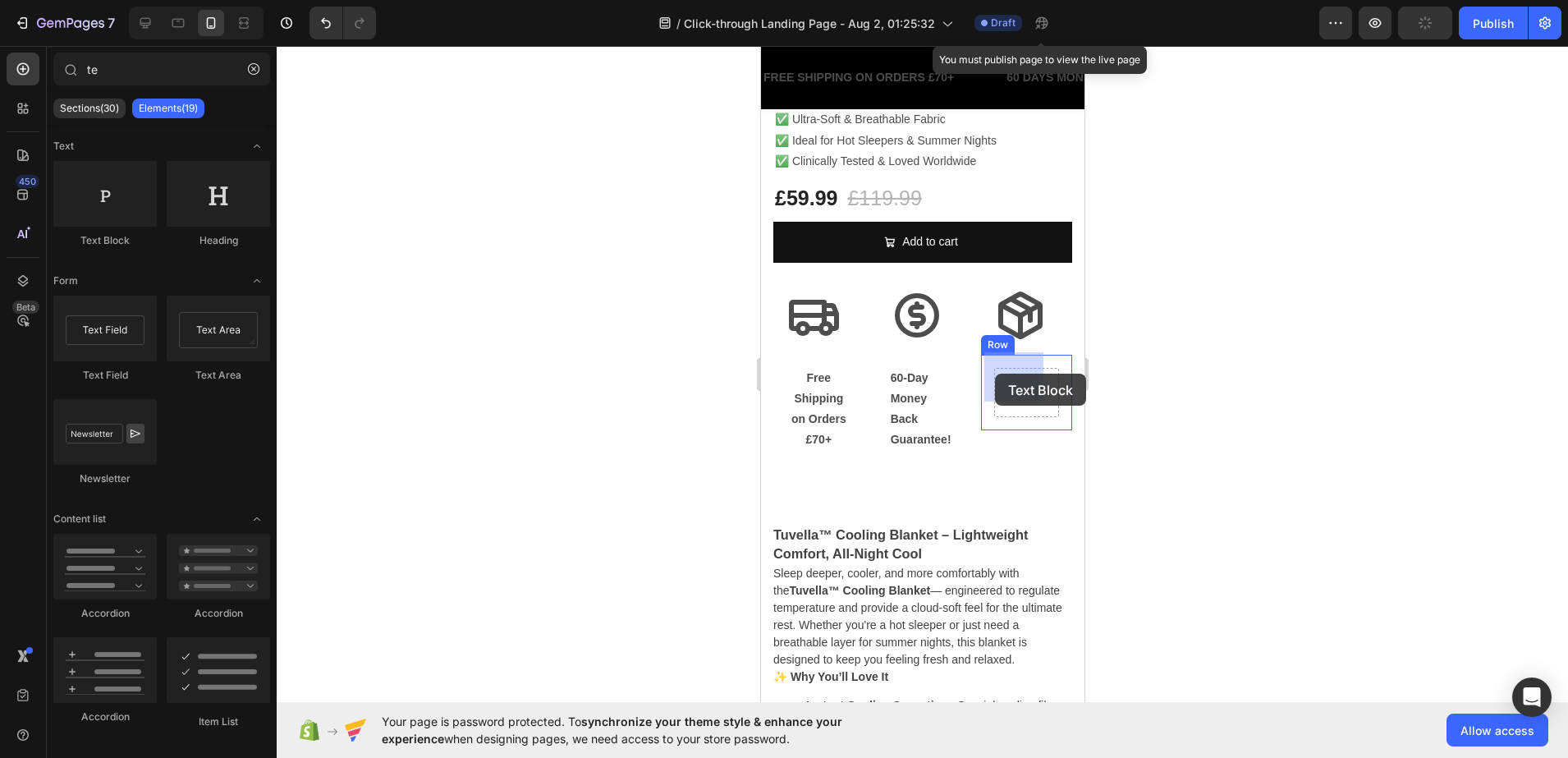 drag, startPoint x: 880, startPoint y: 233, endPoint x: 994, endPoint y: 374, distance: 181.32016 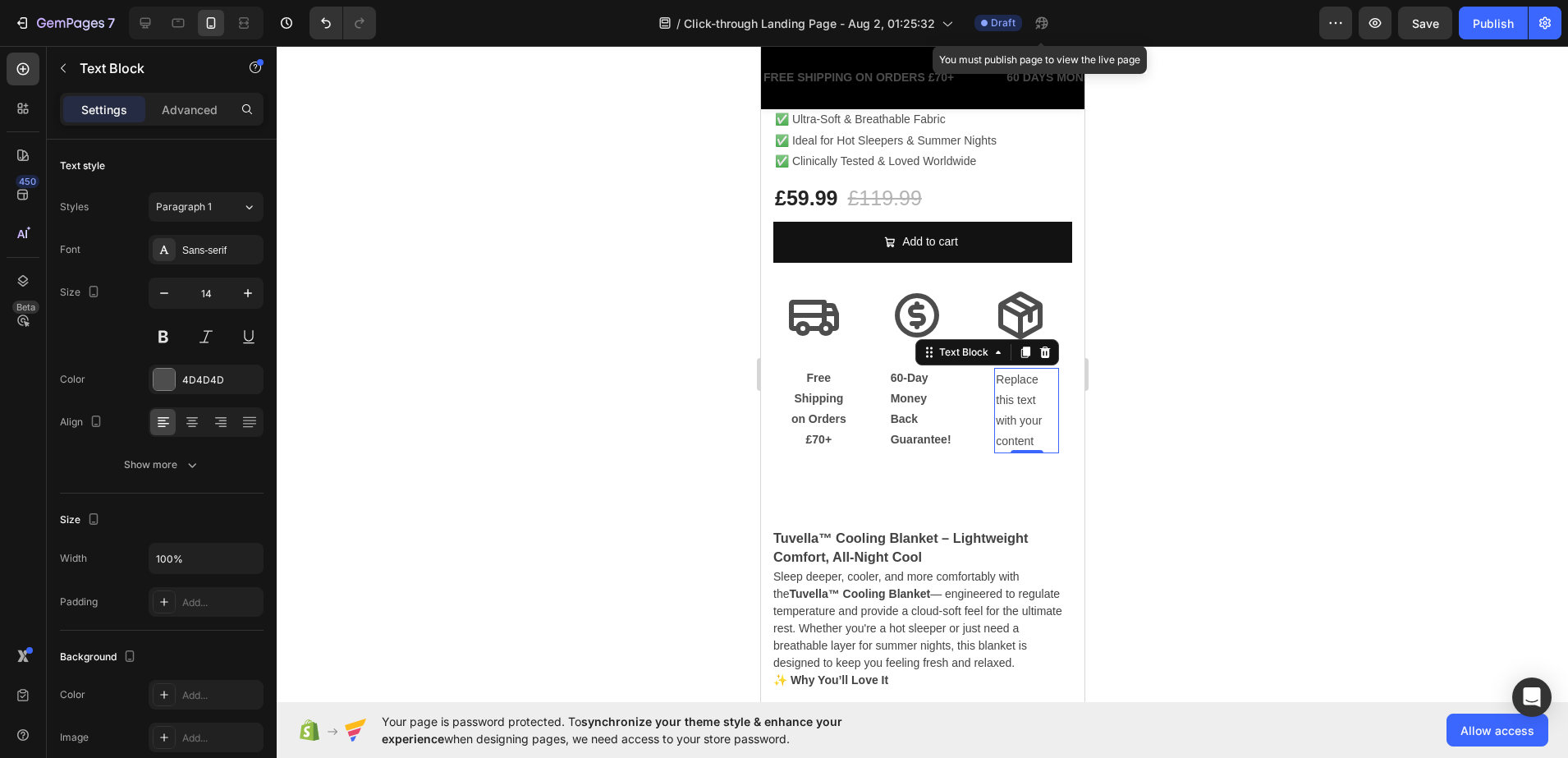 click on "Replace this text with your content" at bounding box center [1025, 411] 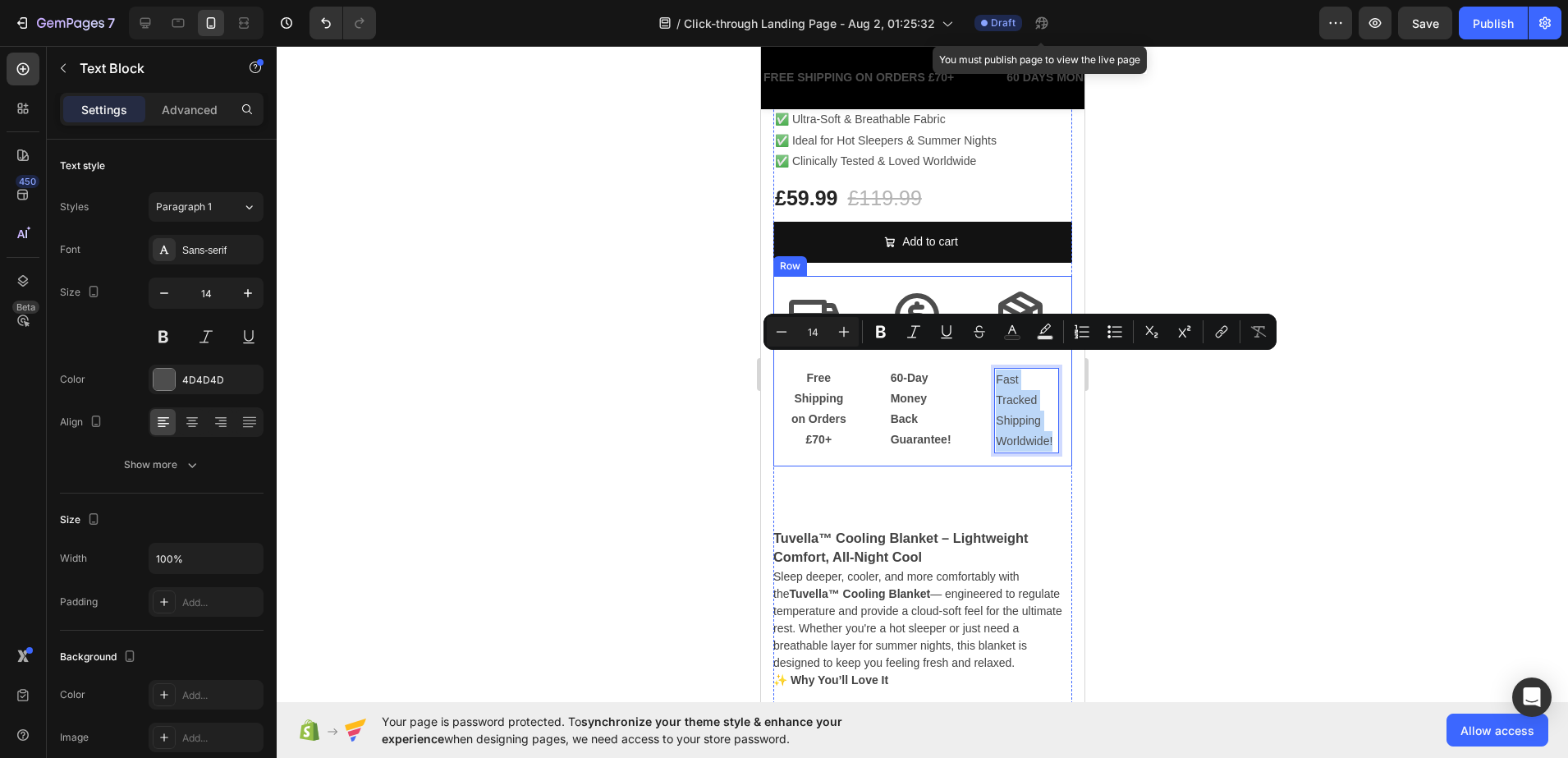 drag, startPoint x: 1020, startPoint y: 448, endPoint x: 969, endPoint y: 350, distance: 110.47624 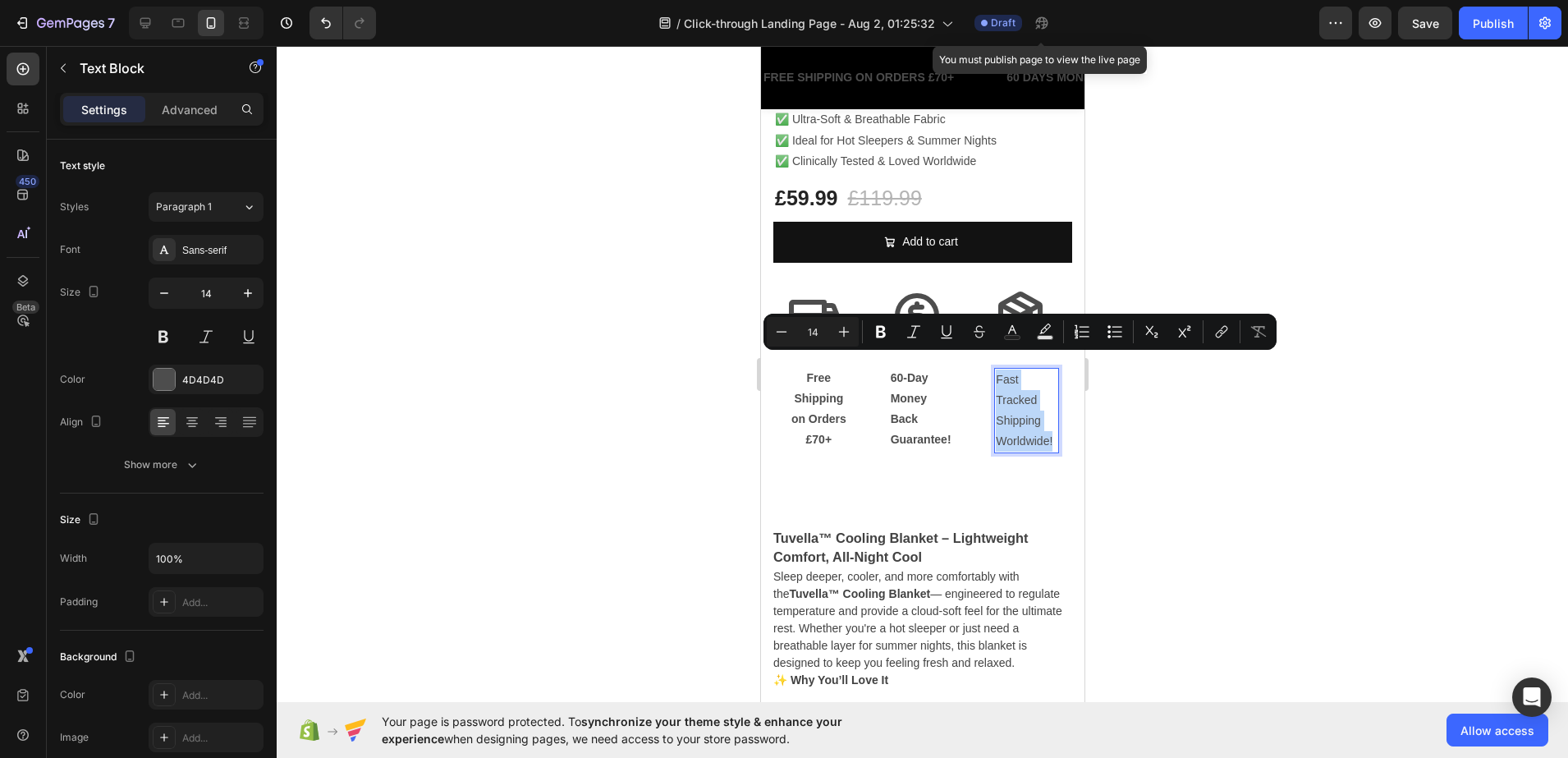 click on "Fast Tracked Shipping Worldwide!" at bounding box center (1025, 411) 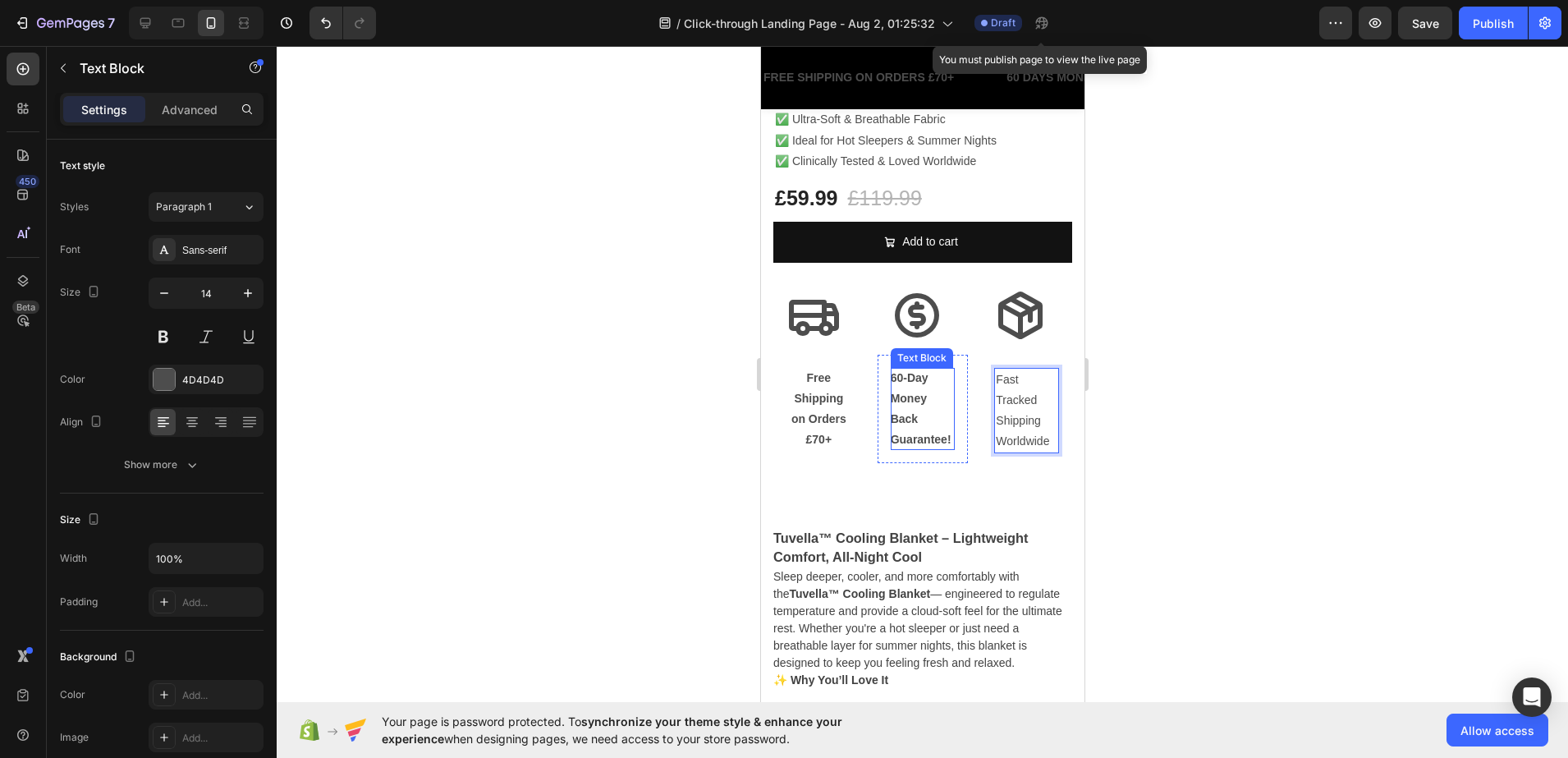 click on "60-Day Money Back Guarantee!" at bounding box center [922, 409] 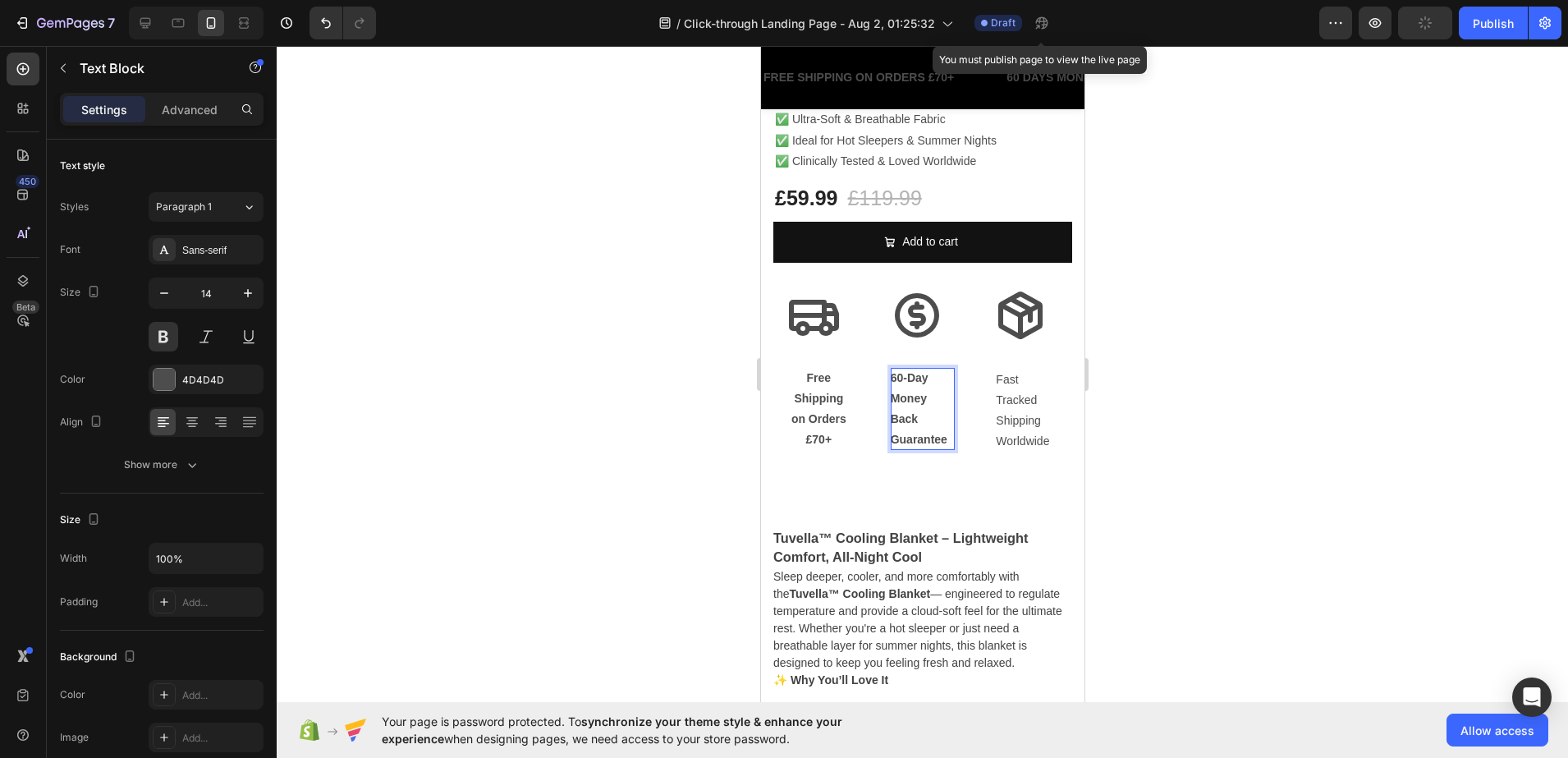drag, startPoint x: 915, startPoint y: 391, endPoint x: 1362, endPoint y: 475, distance: 454.8241 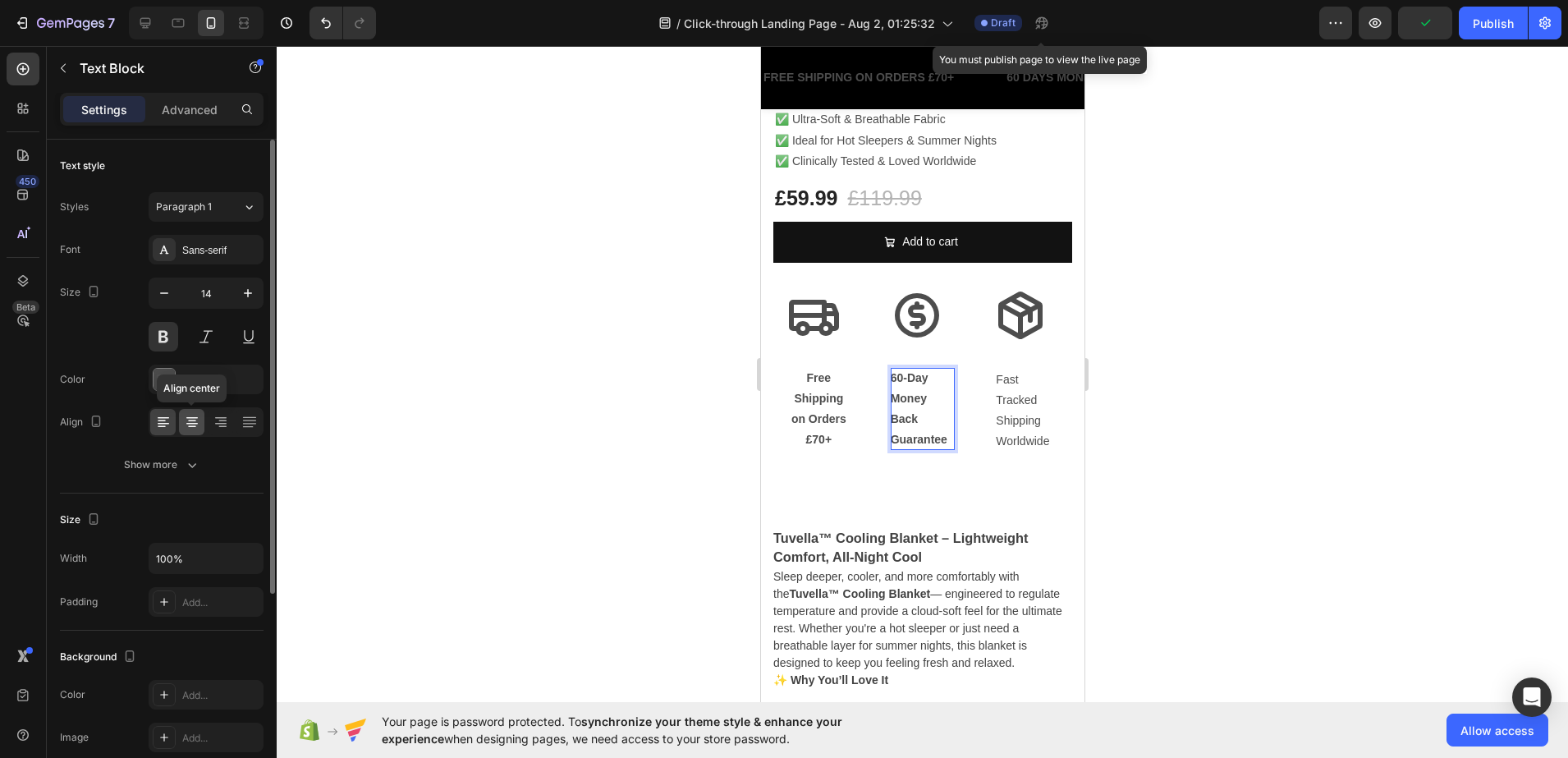 click 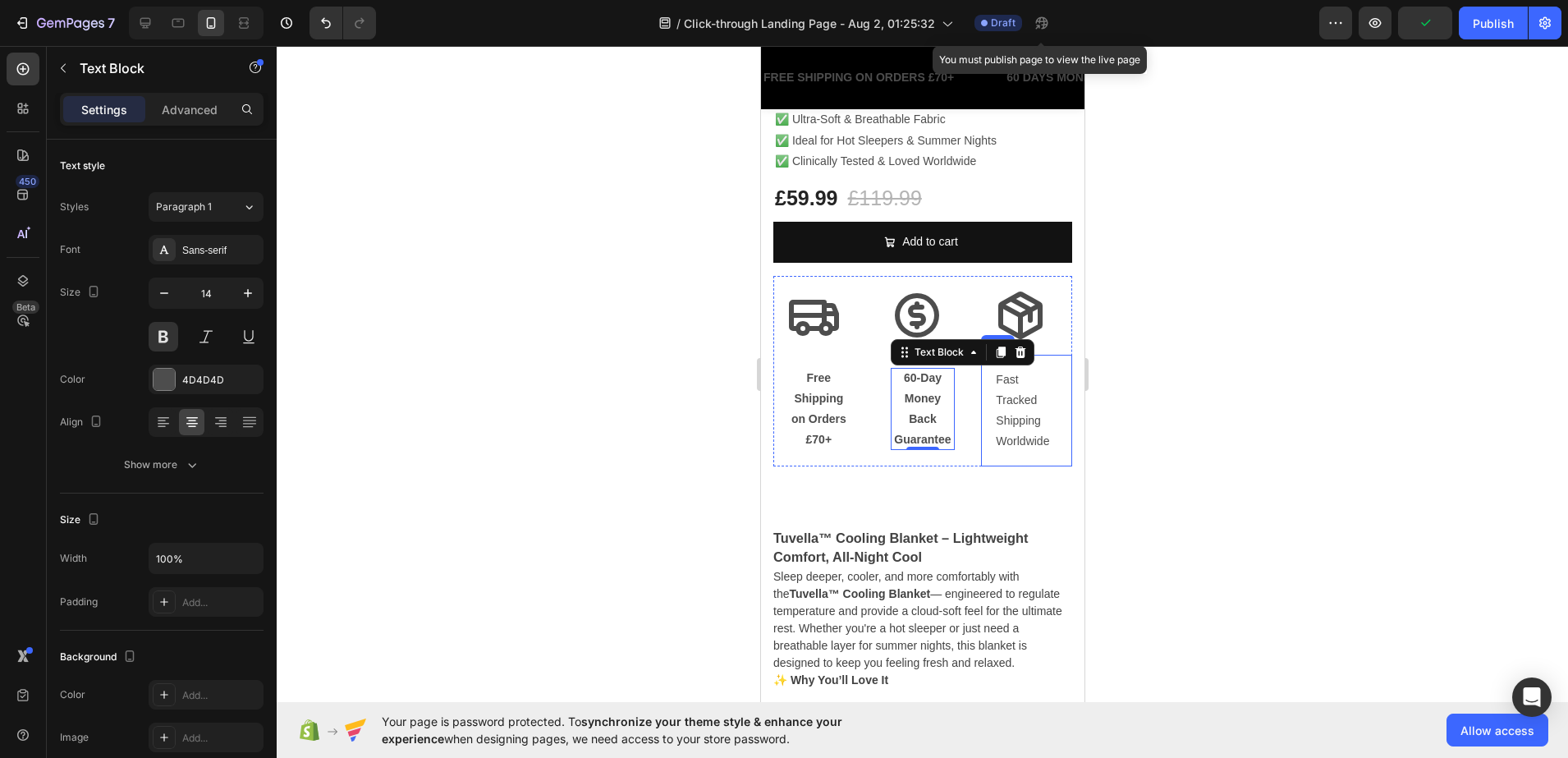 click on "Fast Tracked Shipping Worldwide" at bounding box center [1025, 411] 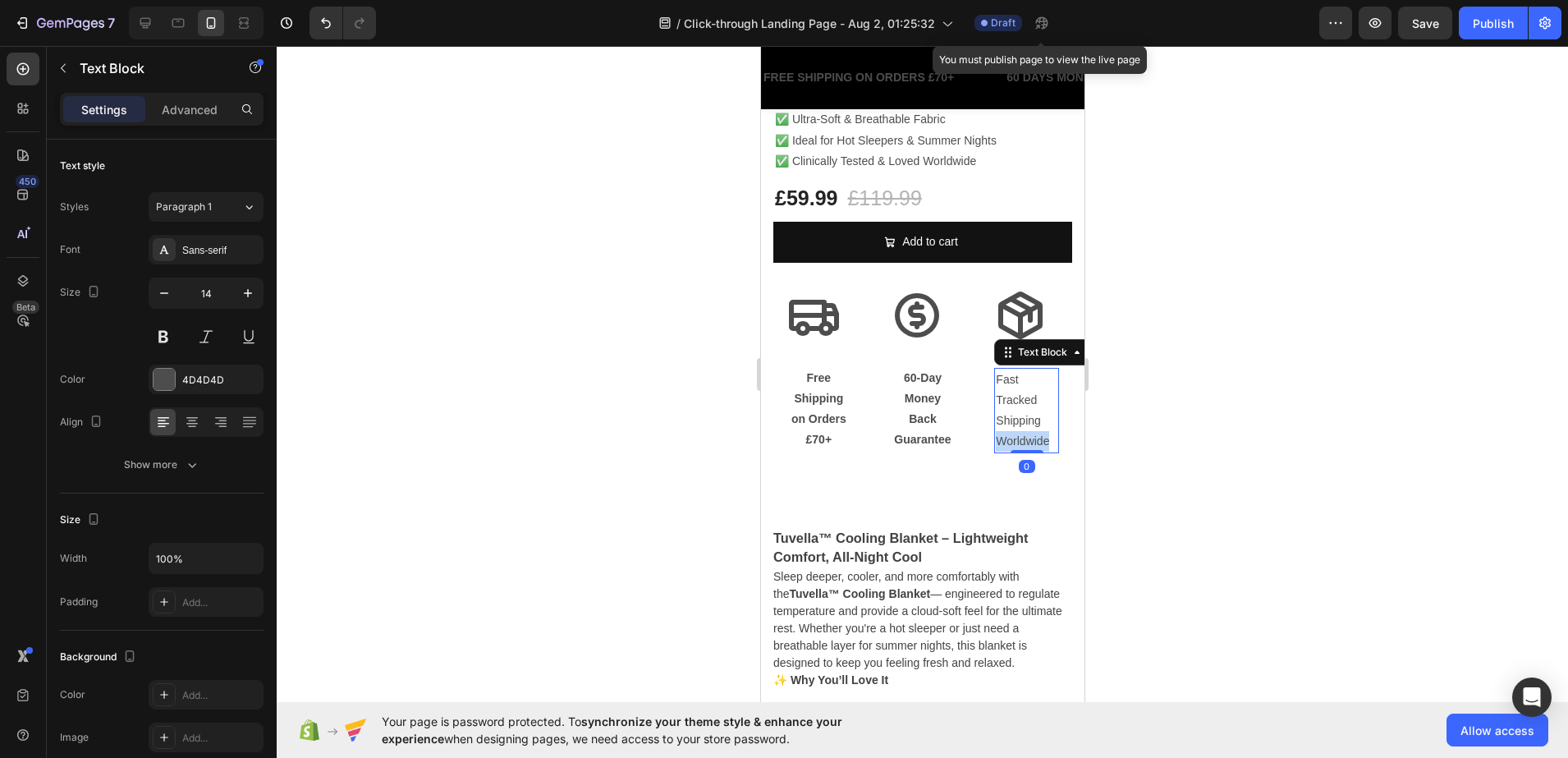 click on "Fast Tracked Shipping Worldwide" at bounding box center [1025, 411] 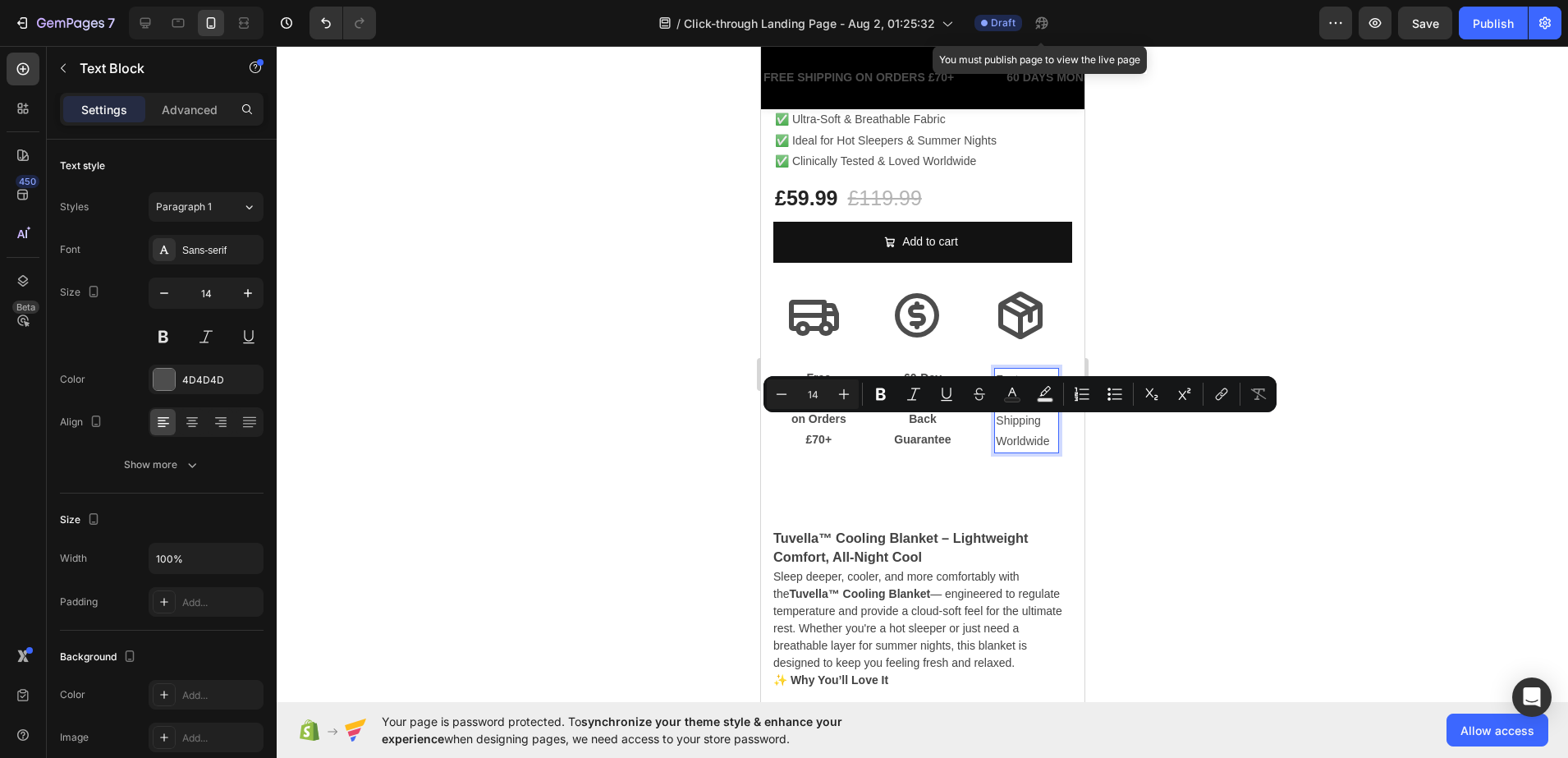 click on "Fast Tracked Shipping Worldwide" at bounding box center [1025, 411] 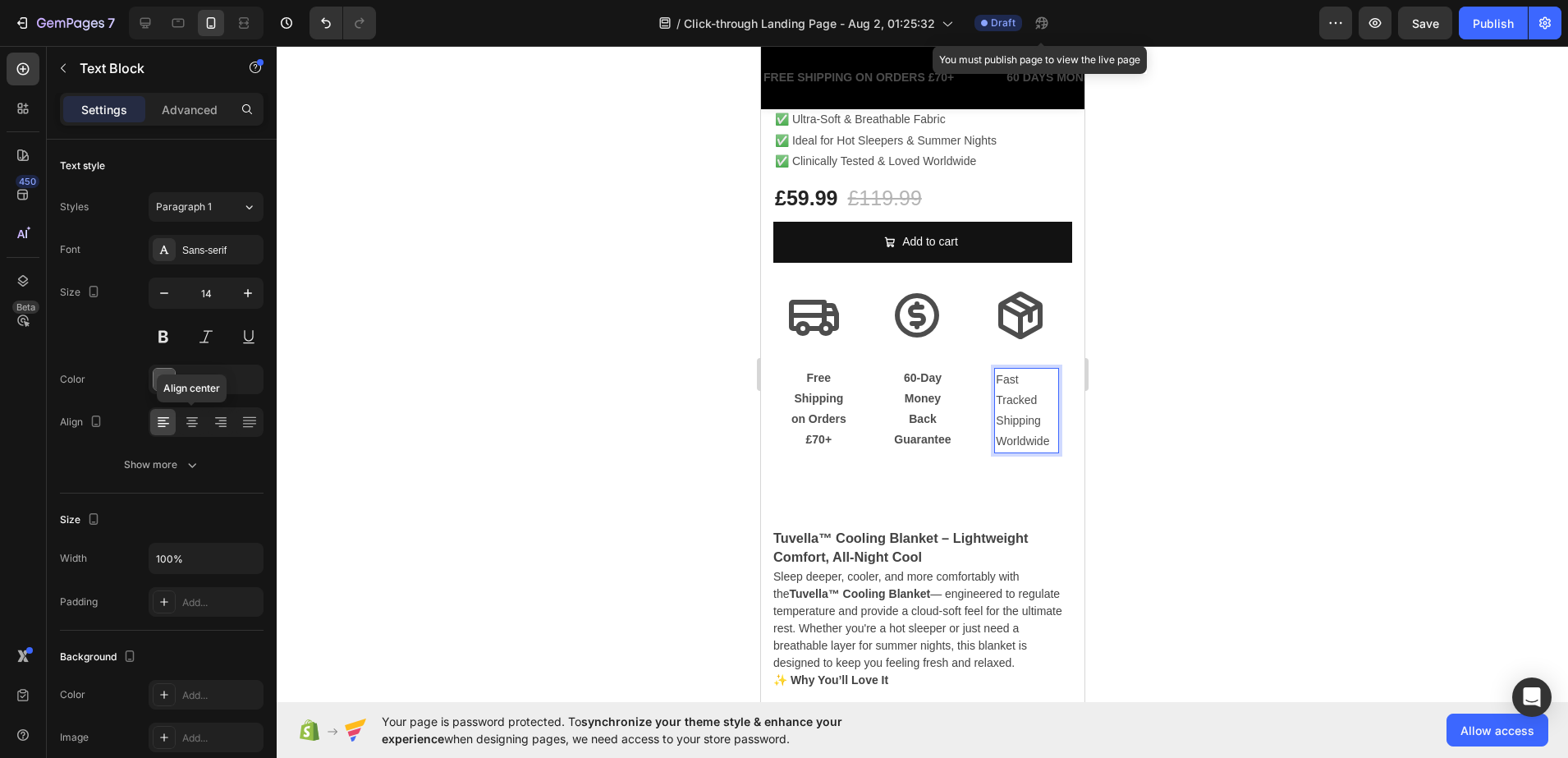 click 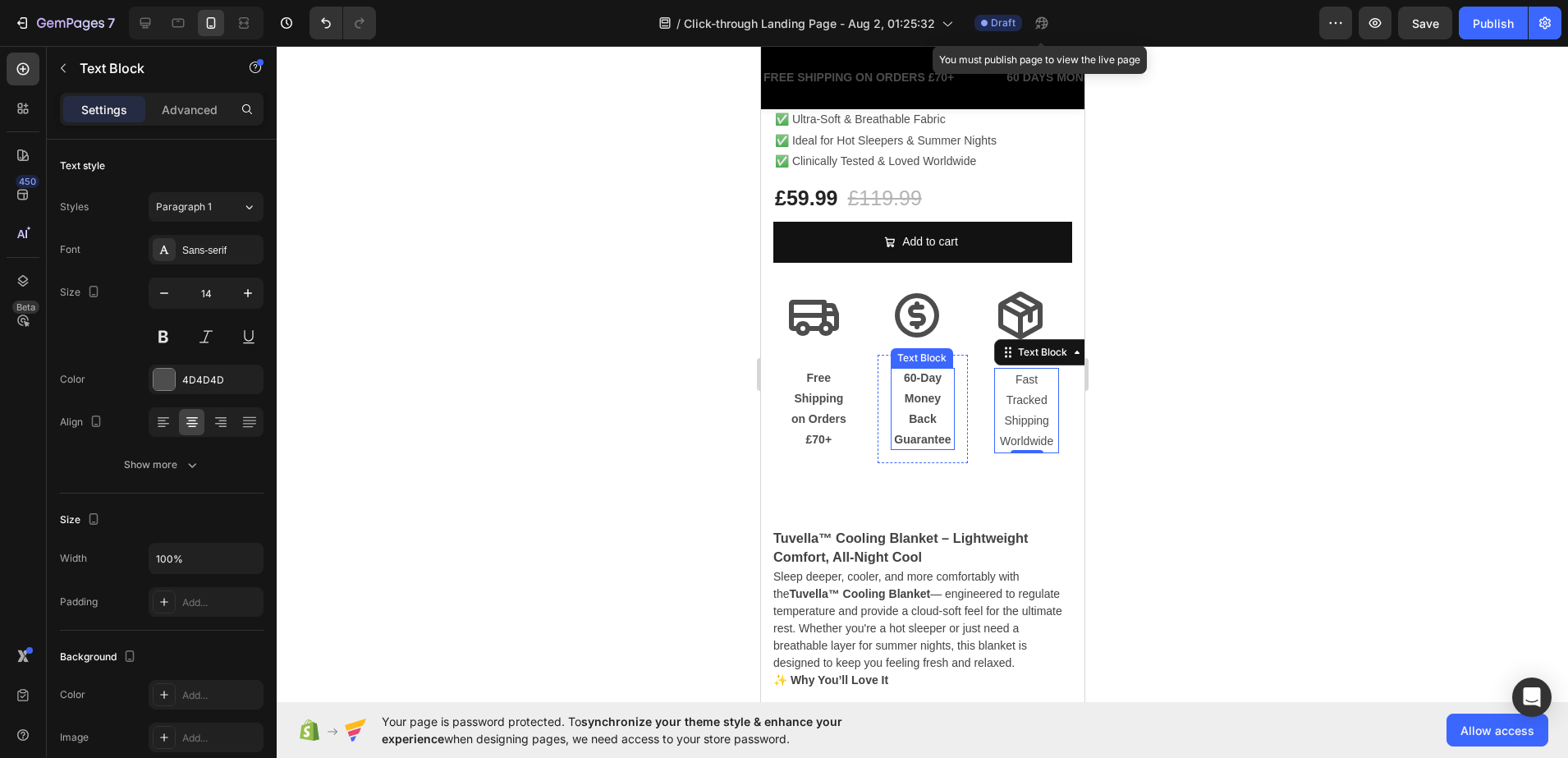 click on "60-Day Money Back Guarantee" at bounding box center (922, 409) 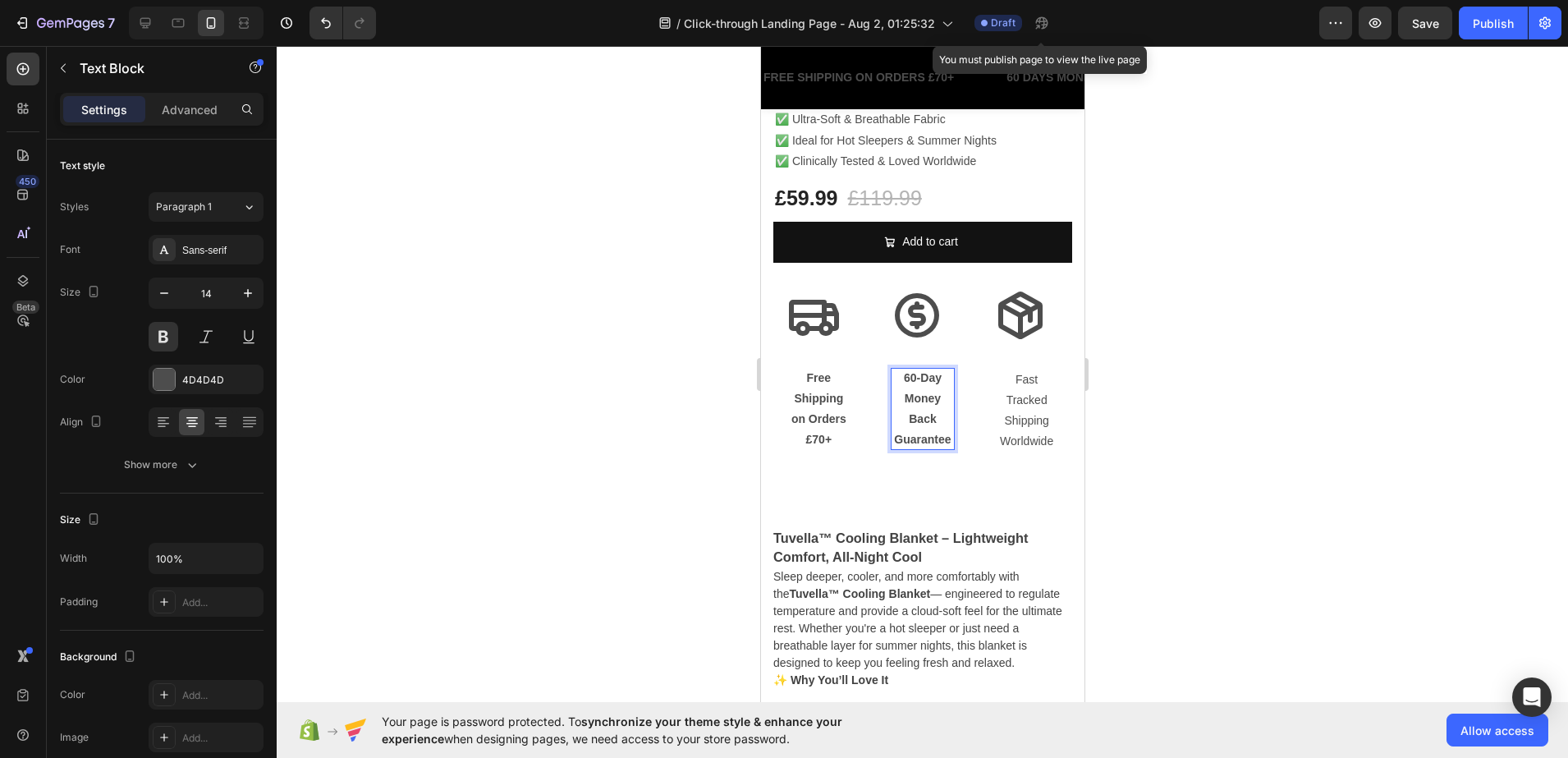click on "60-Day Money Back Guarantee" at bounding box center [922, 409] 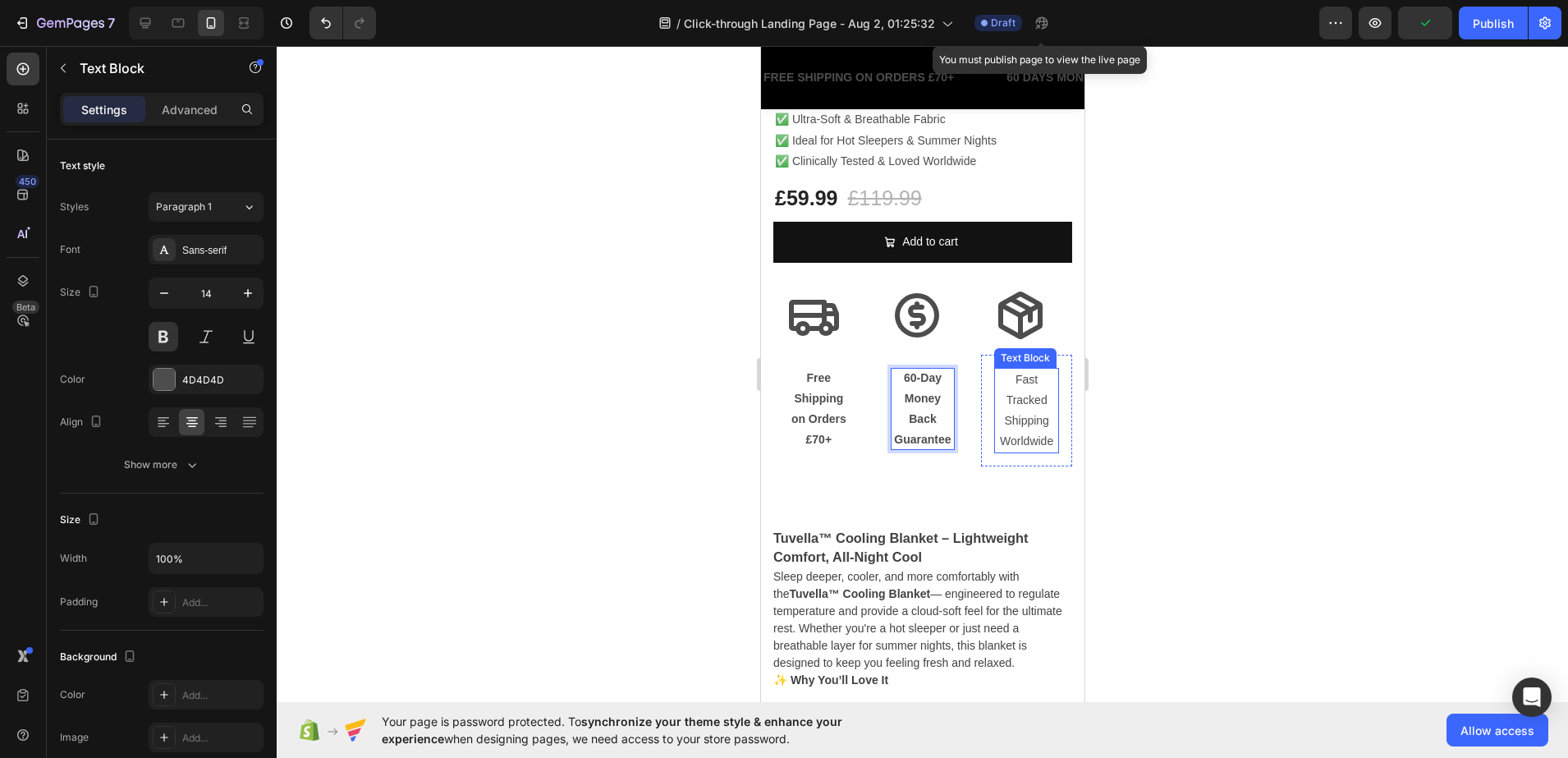 click on "Fast Tracked Shipping Worldwide" at bounding box center (1025, 411) 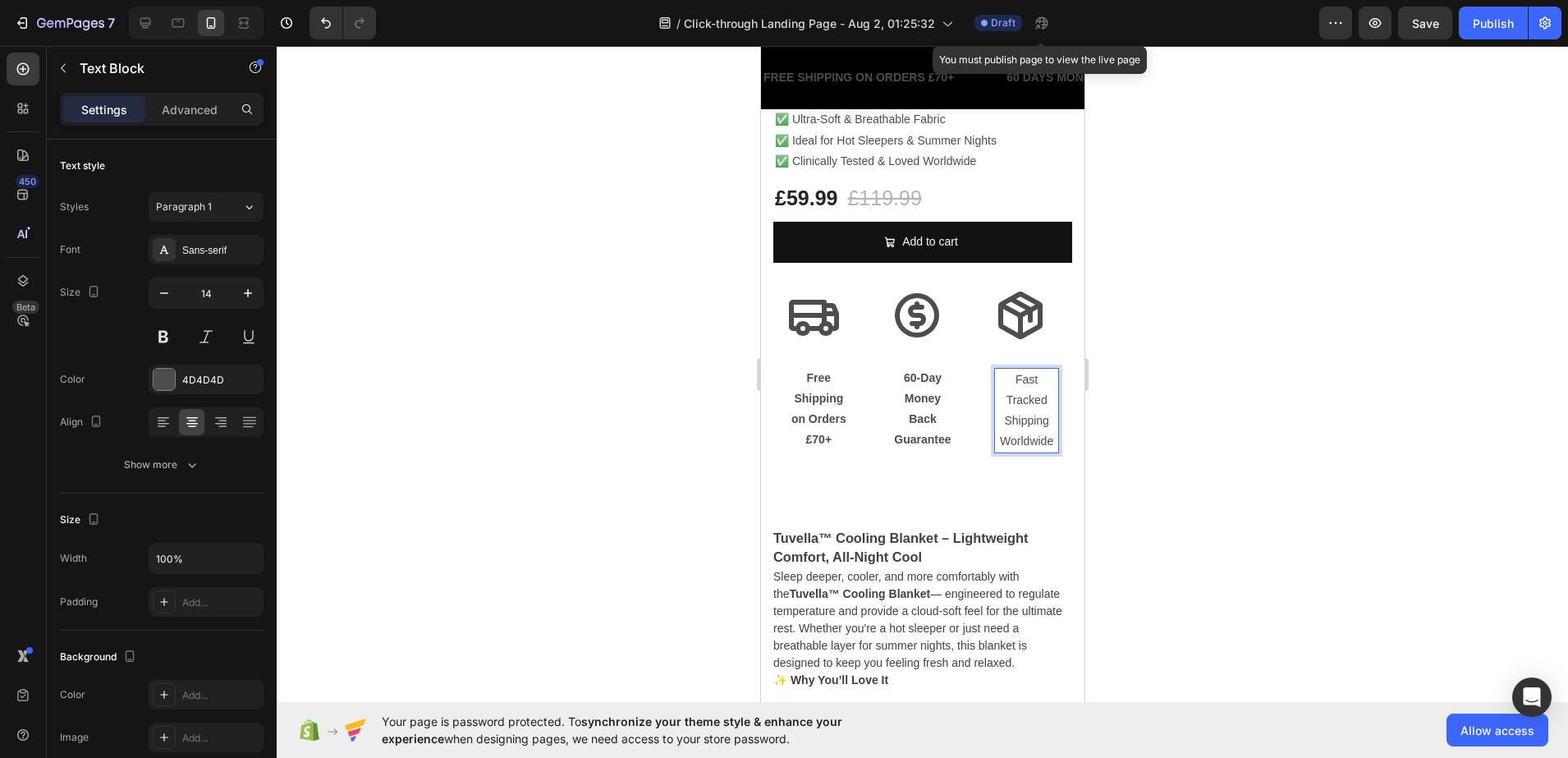 click at bounding box center [163, 337] 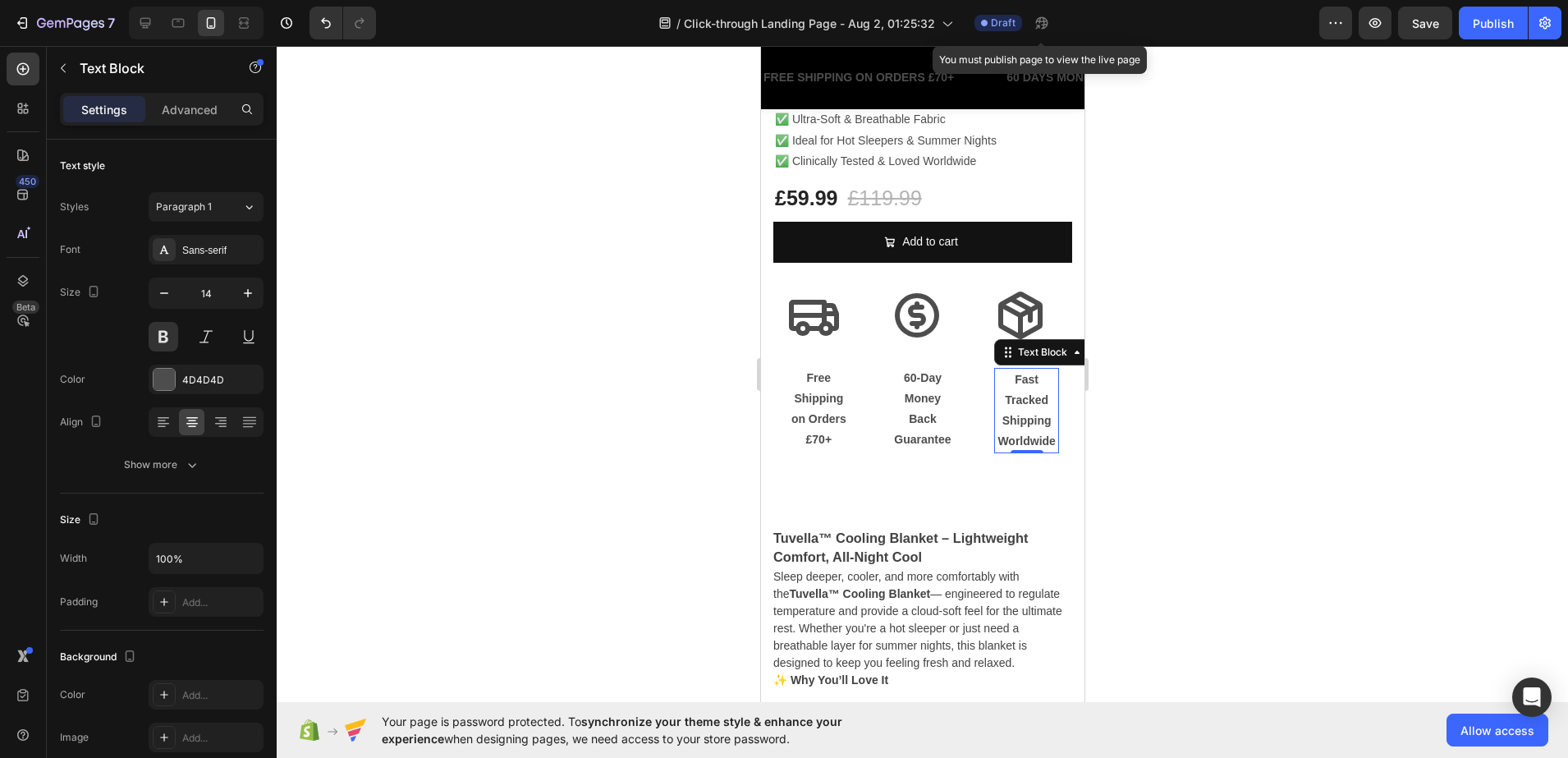 click 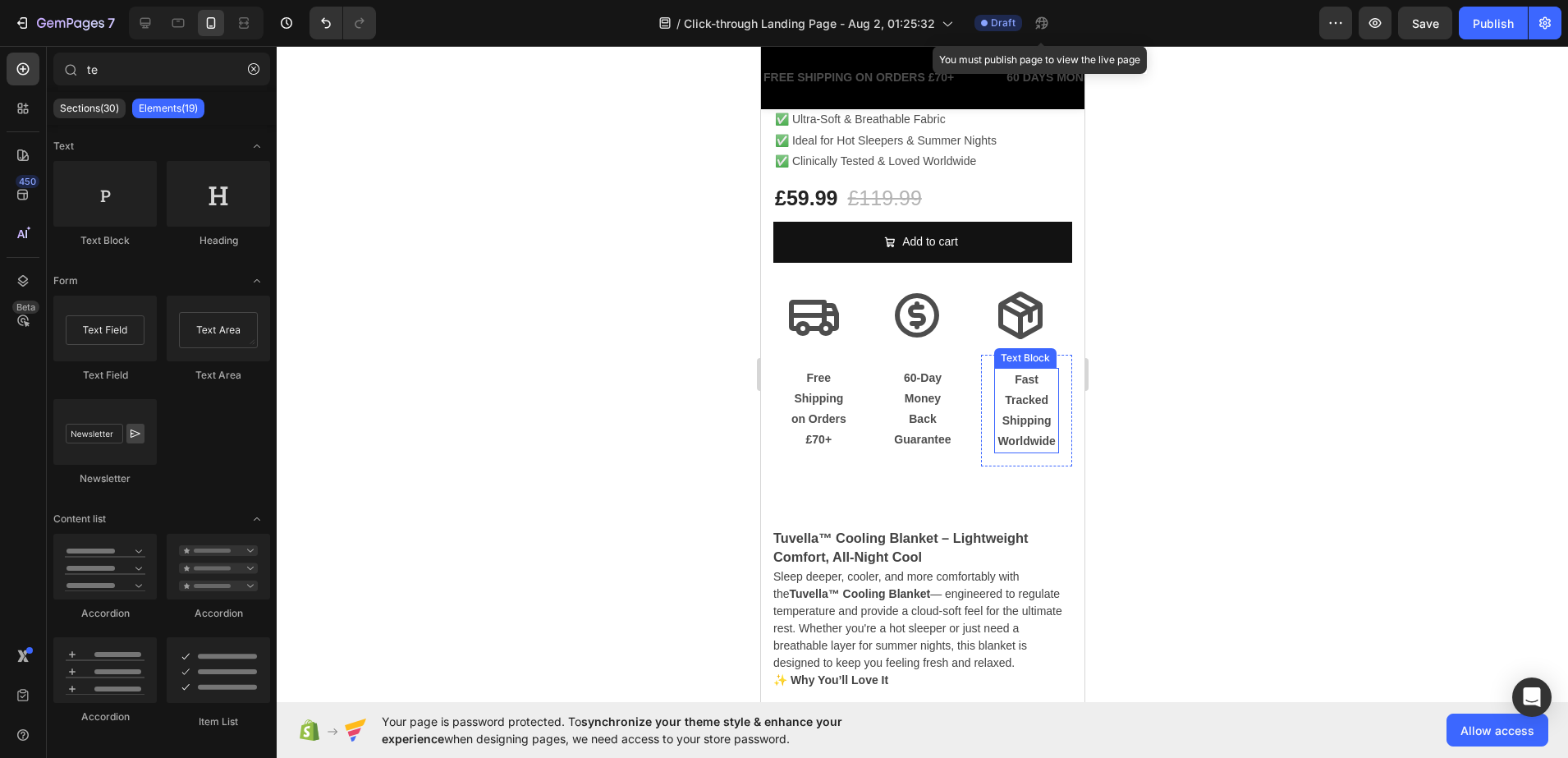 click on "Fast Tracked Shipping Worldwide" at bounding box center (1025, 411) 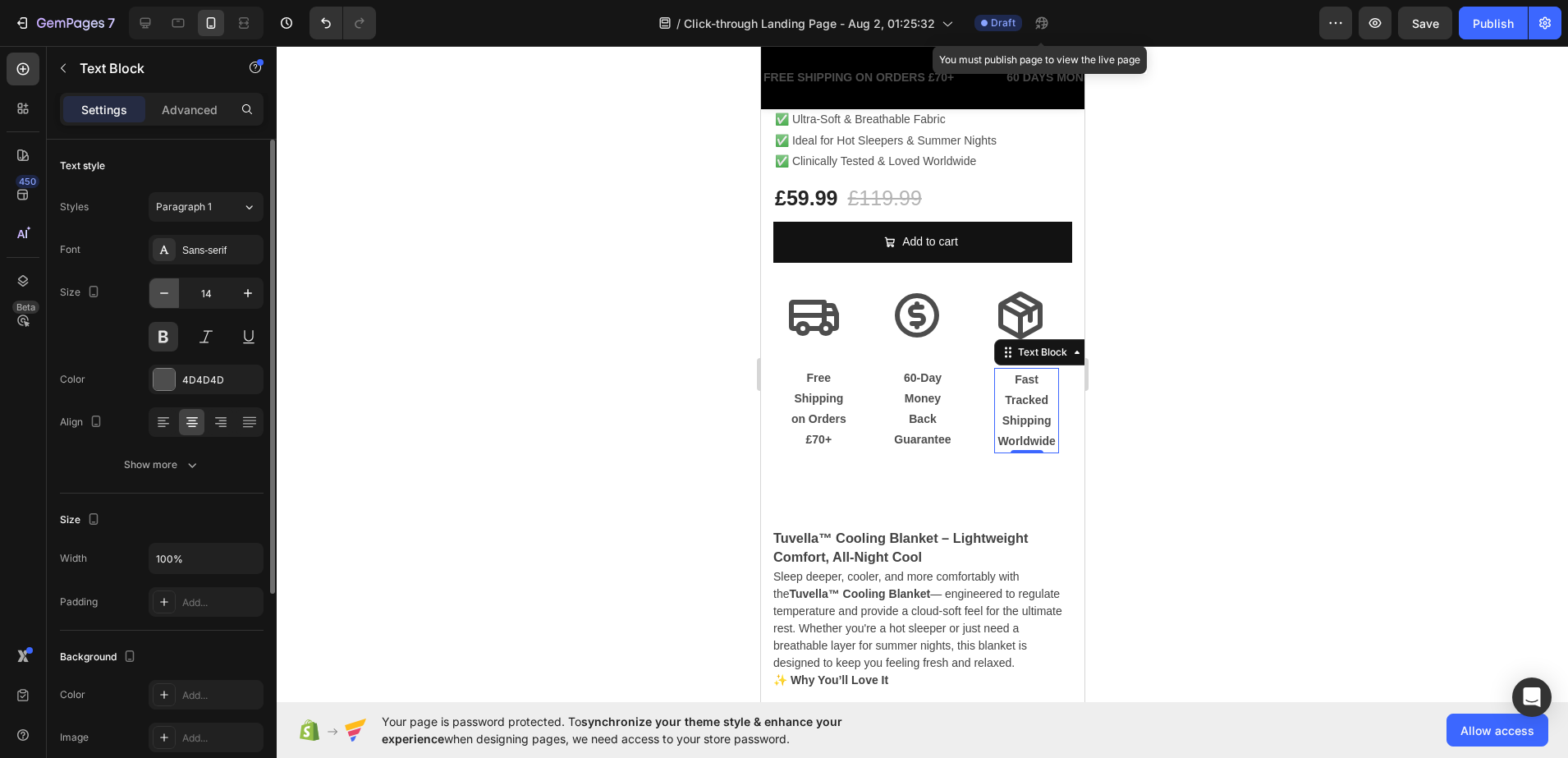 click 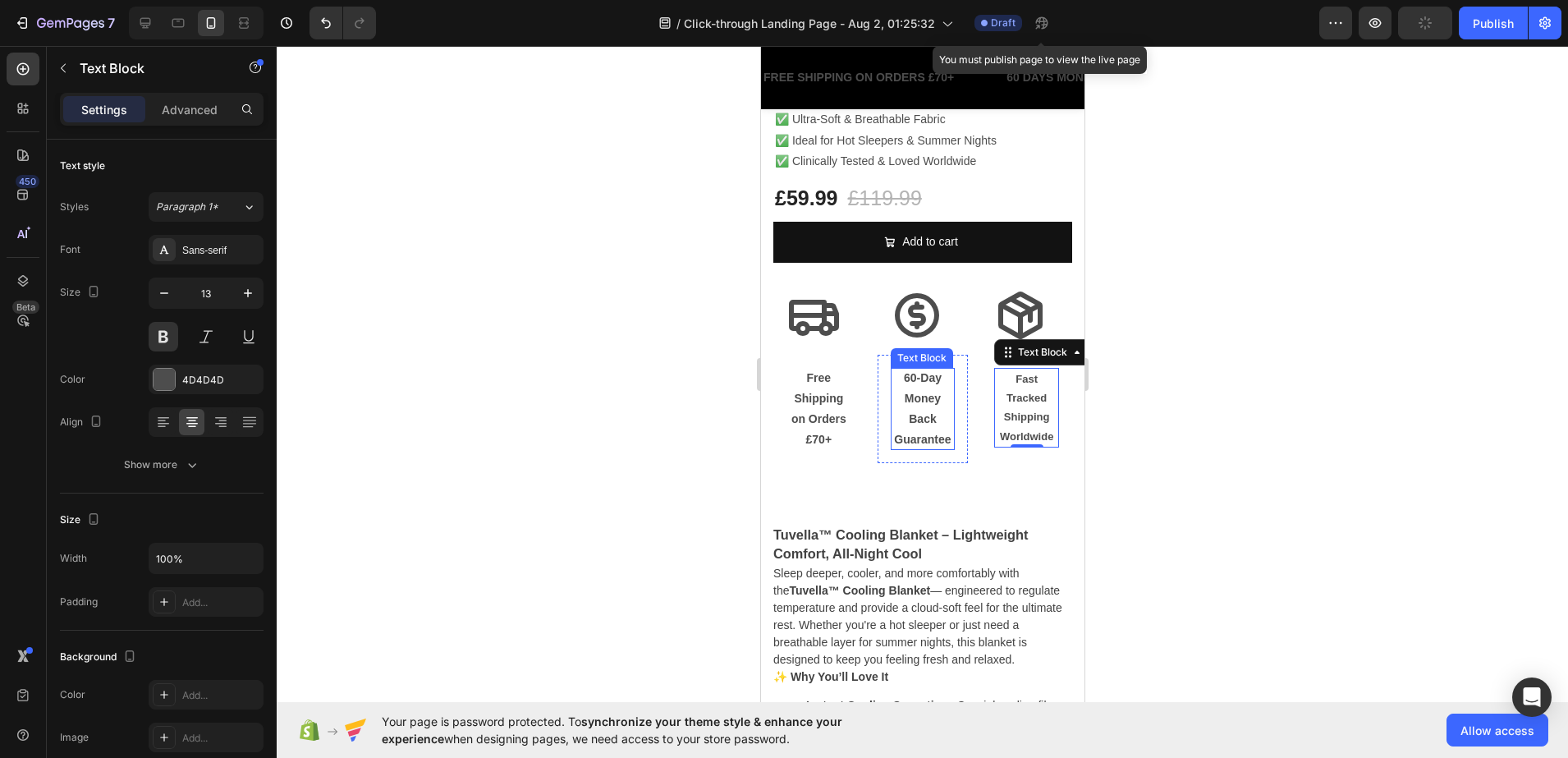 click on "60-Day Money Back Guarantee" at bounding box center [922, 409] 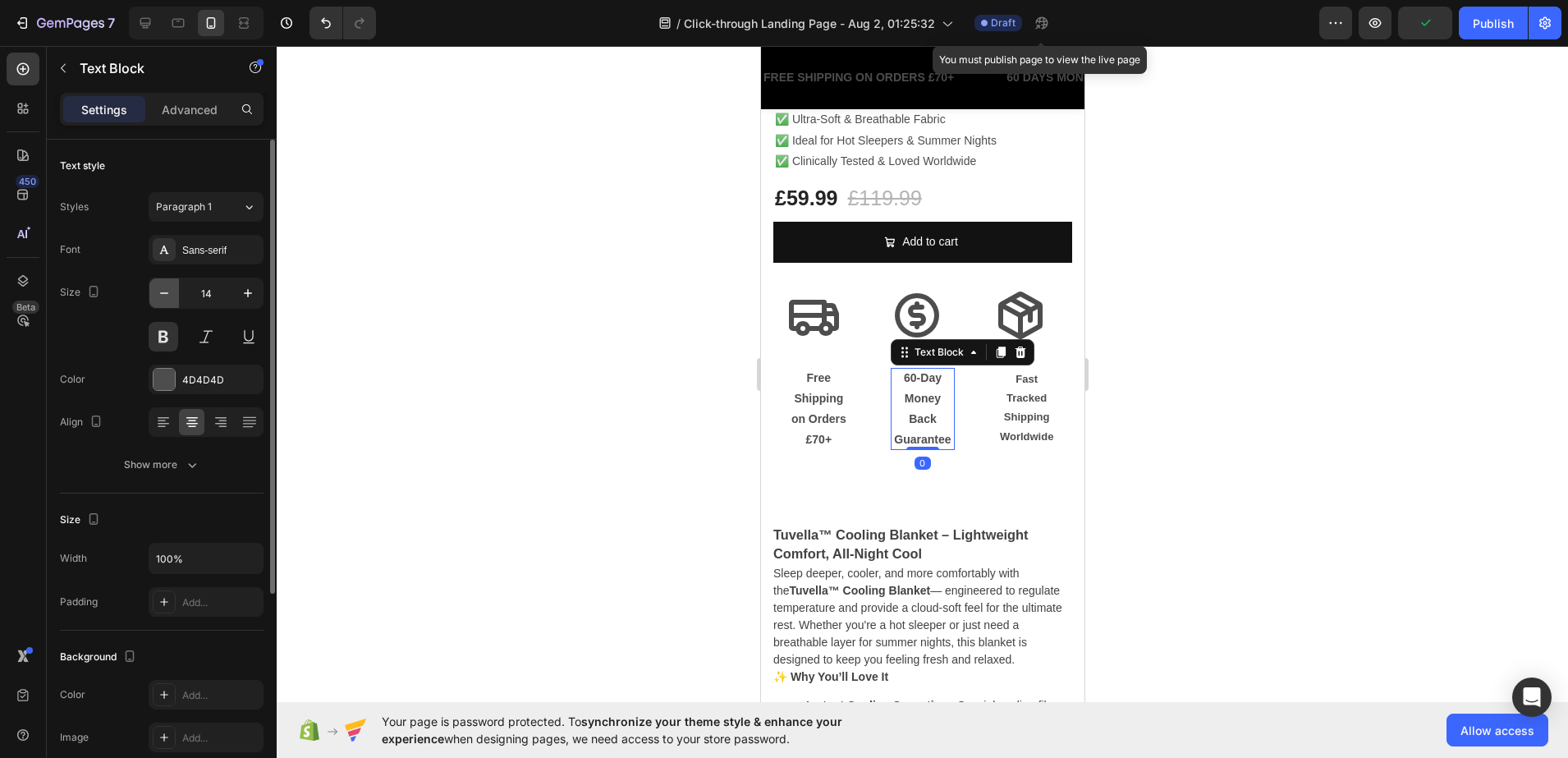 click 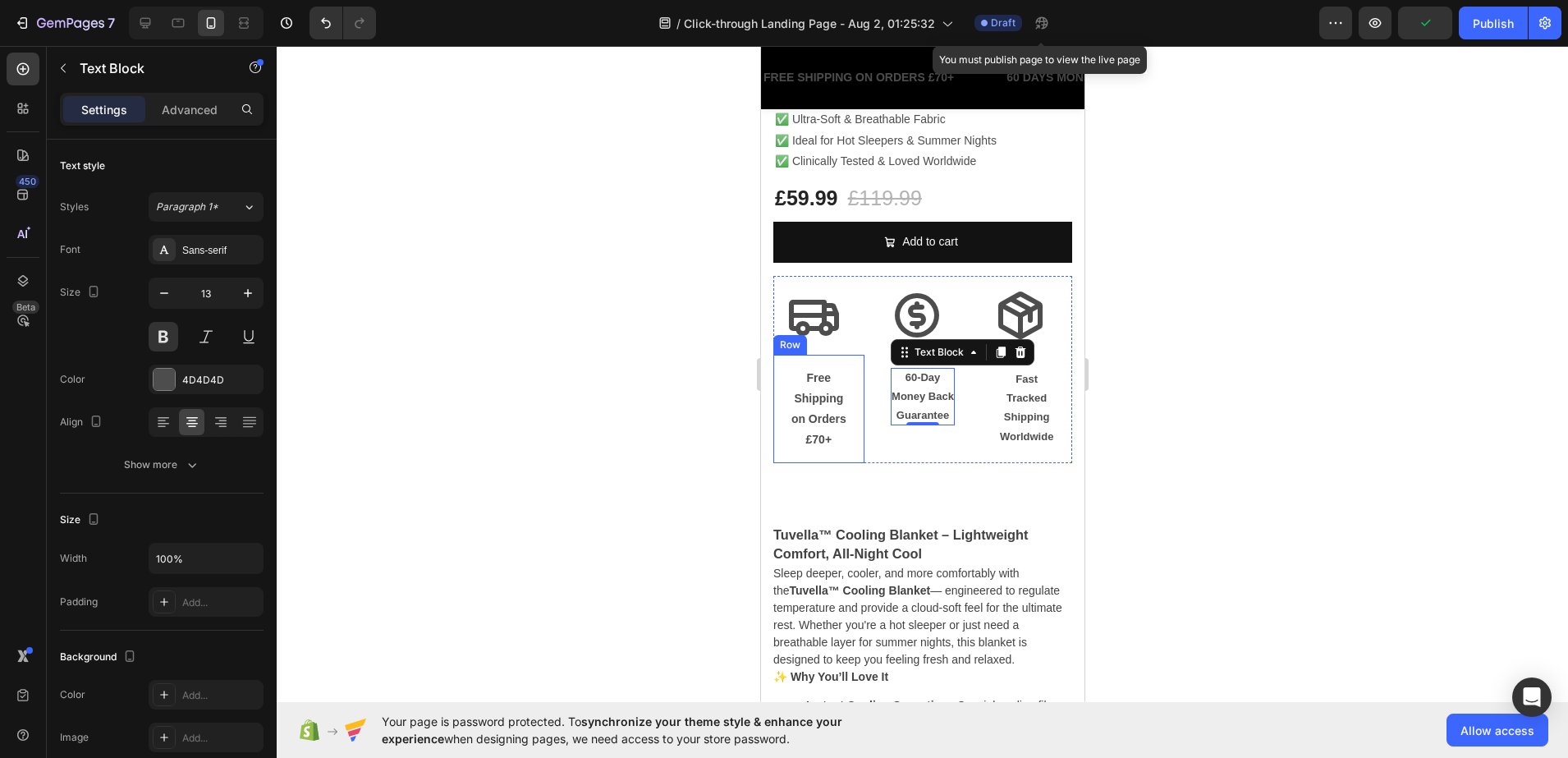 click on "Free Shipping on Orders £70+" at bounding box center (818, 409) 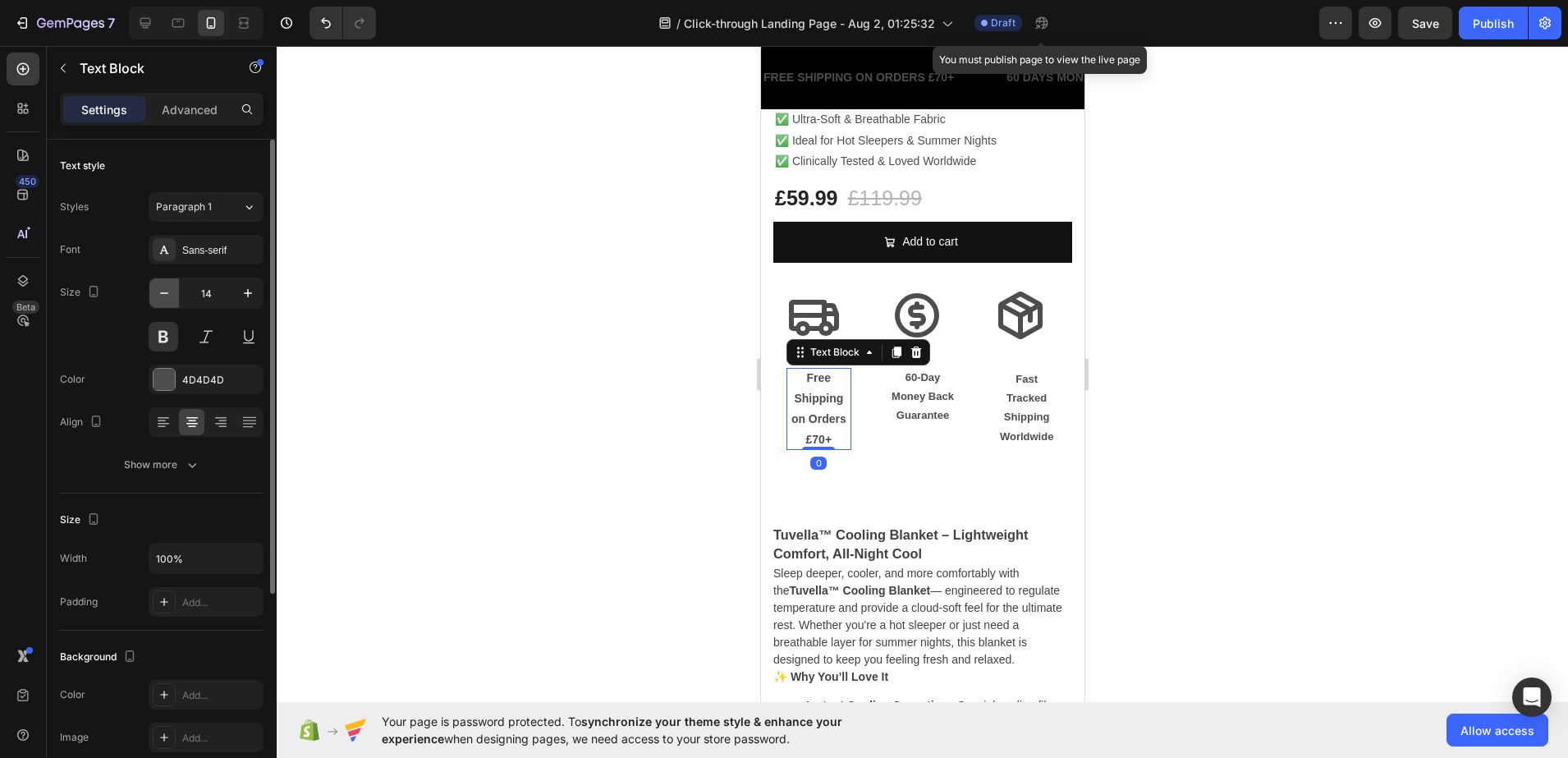 click at bounding box center [164, 293] 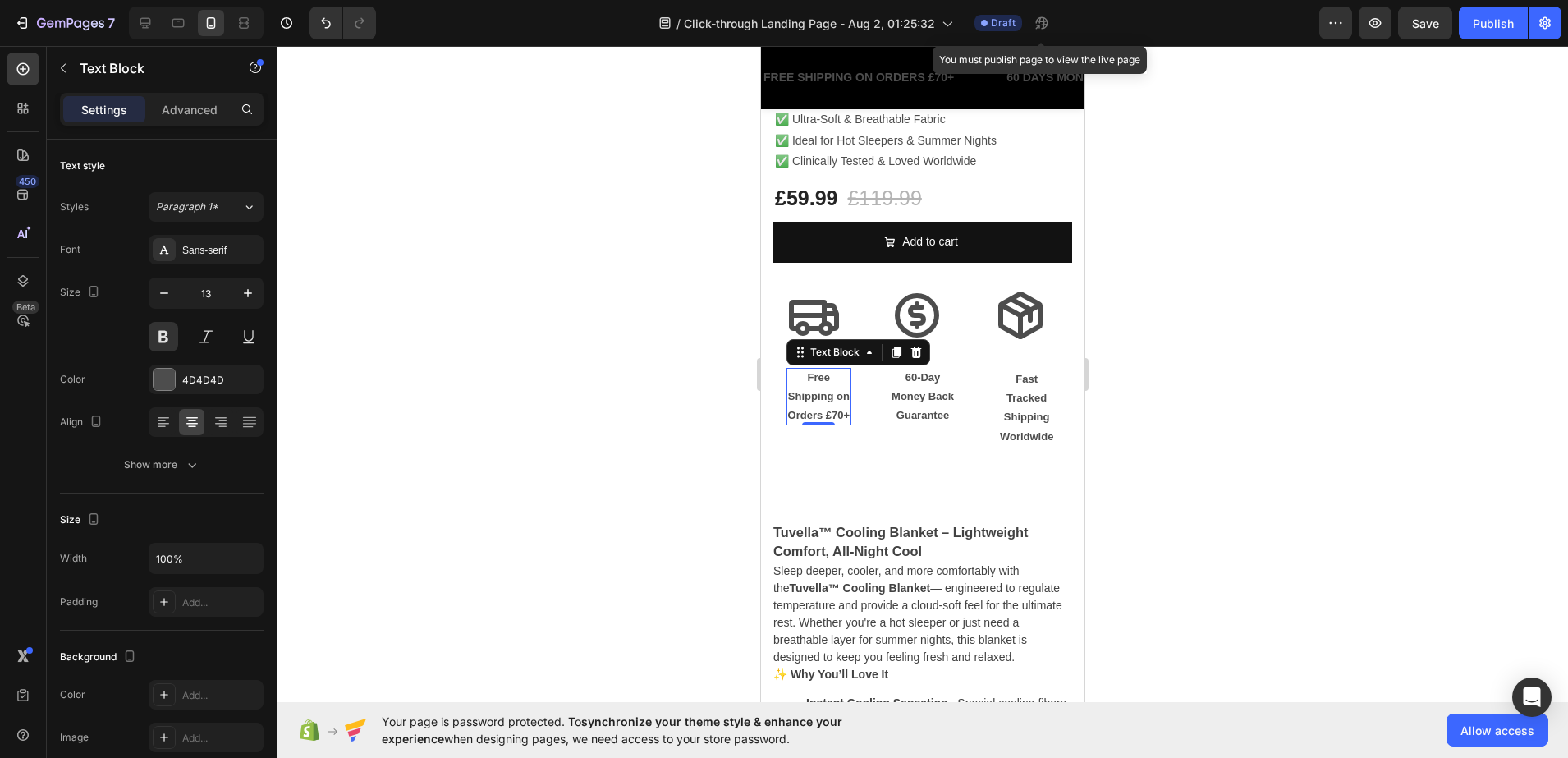 click 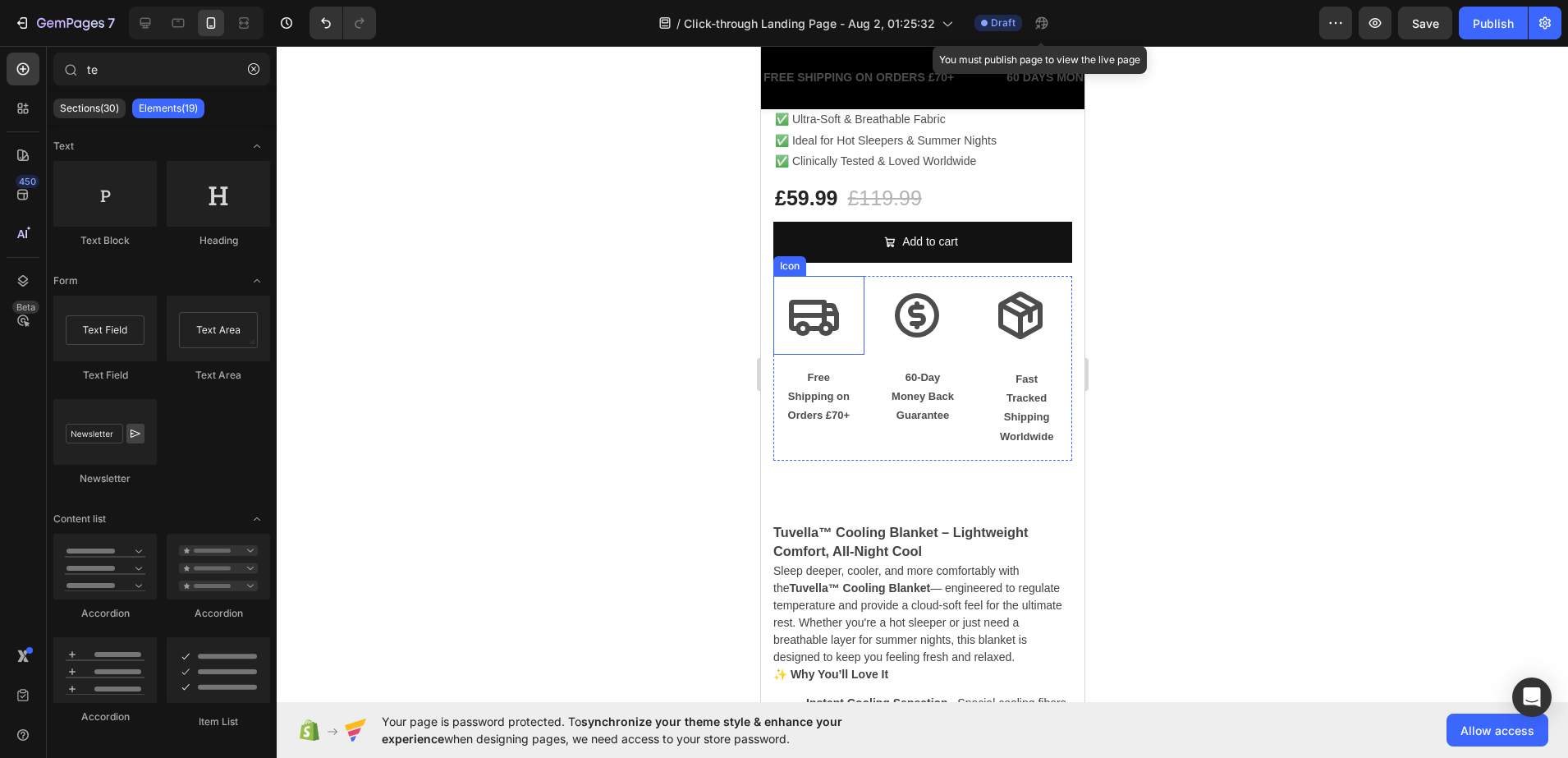 click 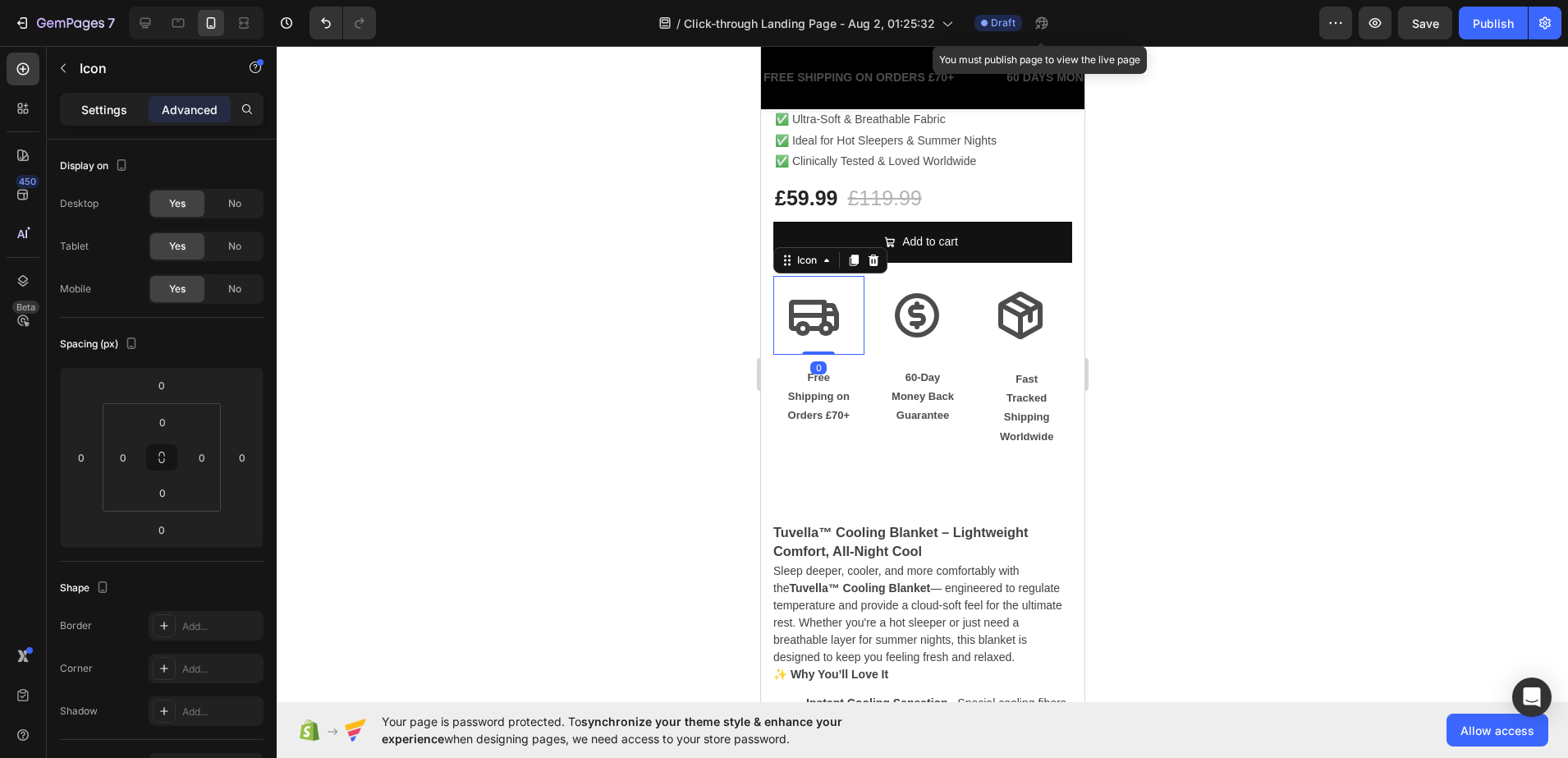click on "Settings" 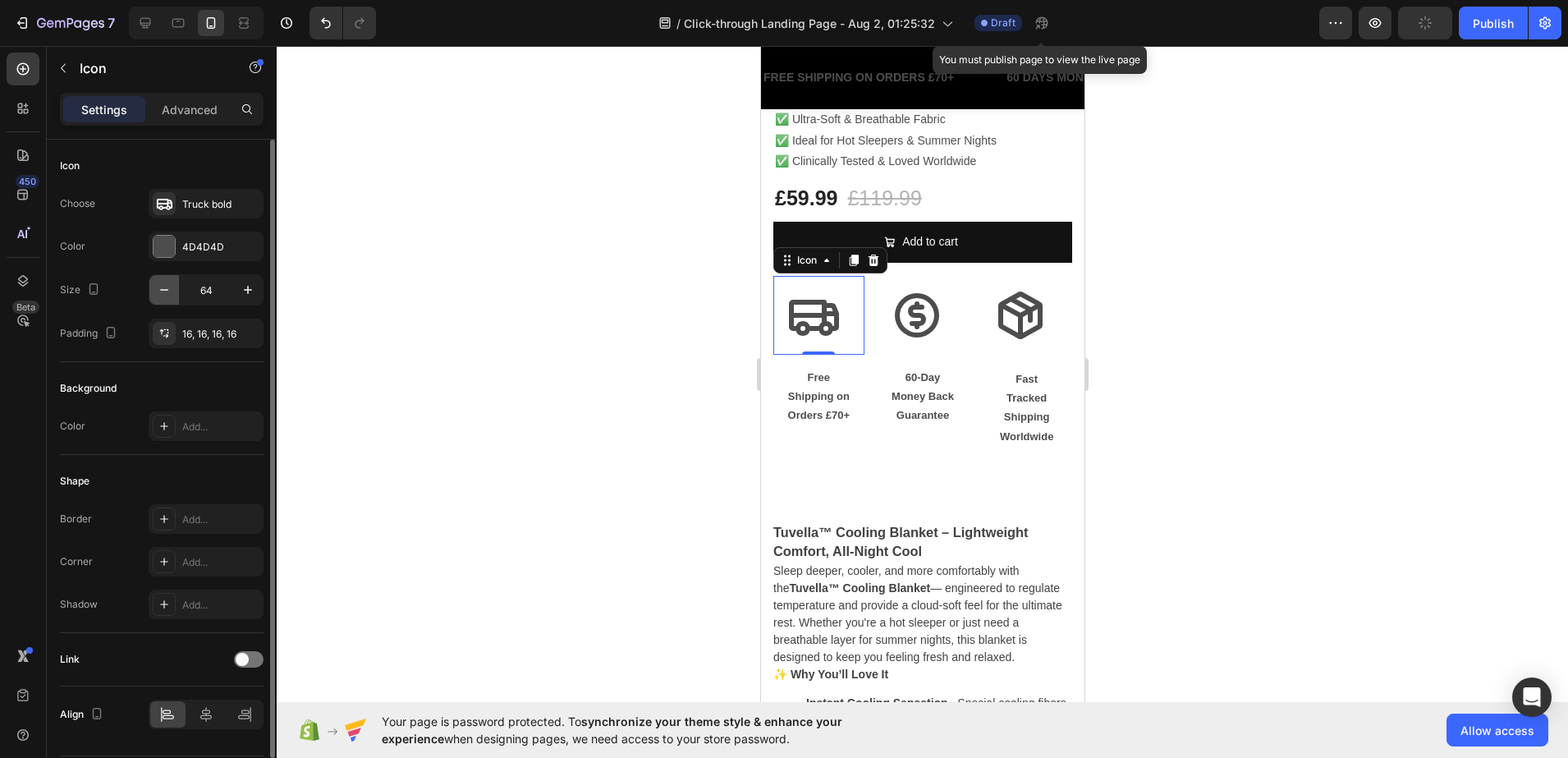 click 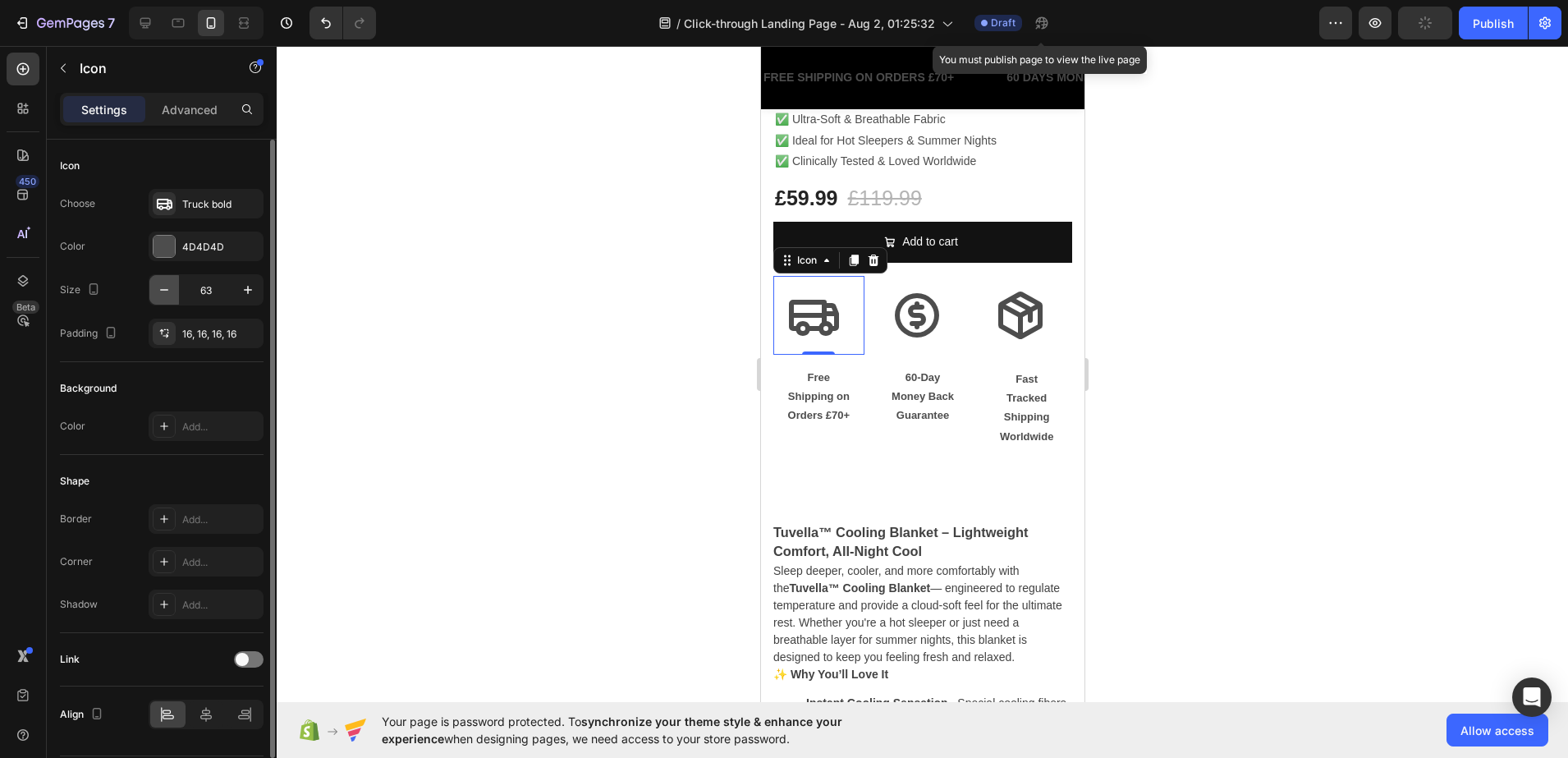 click 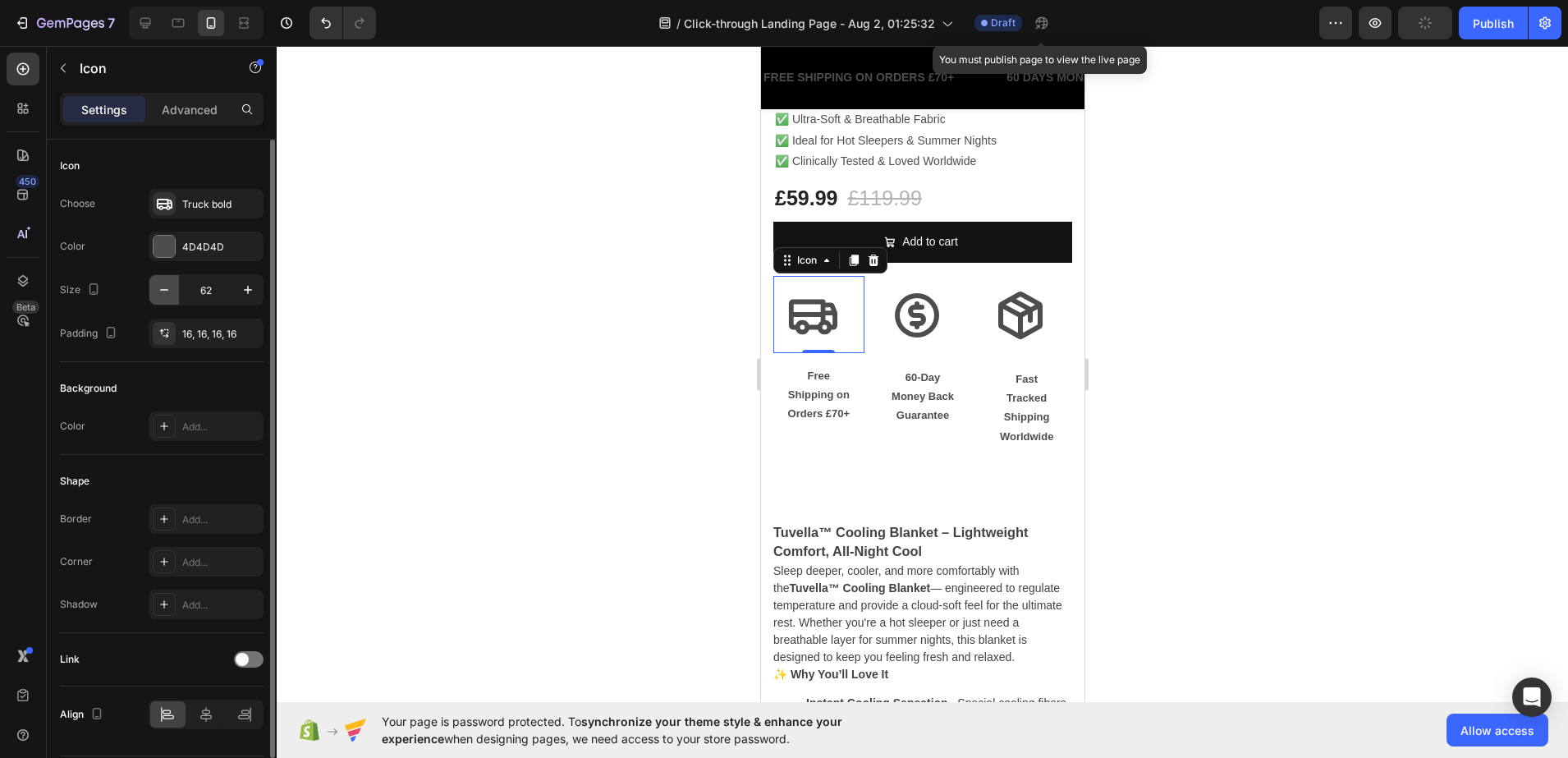 click 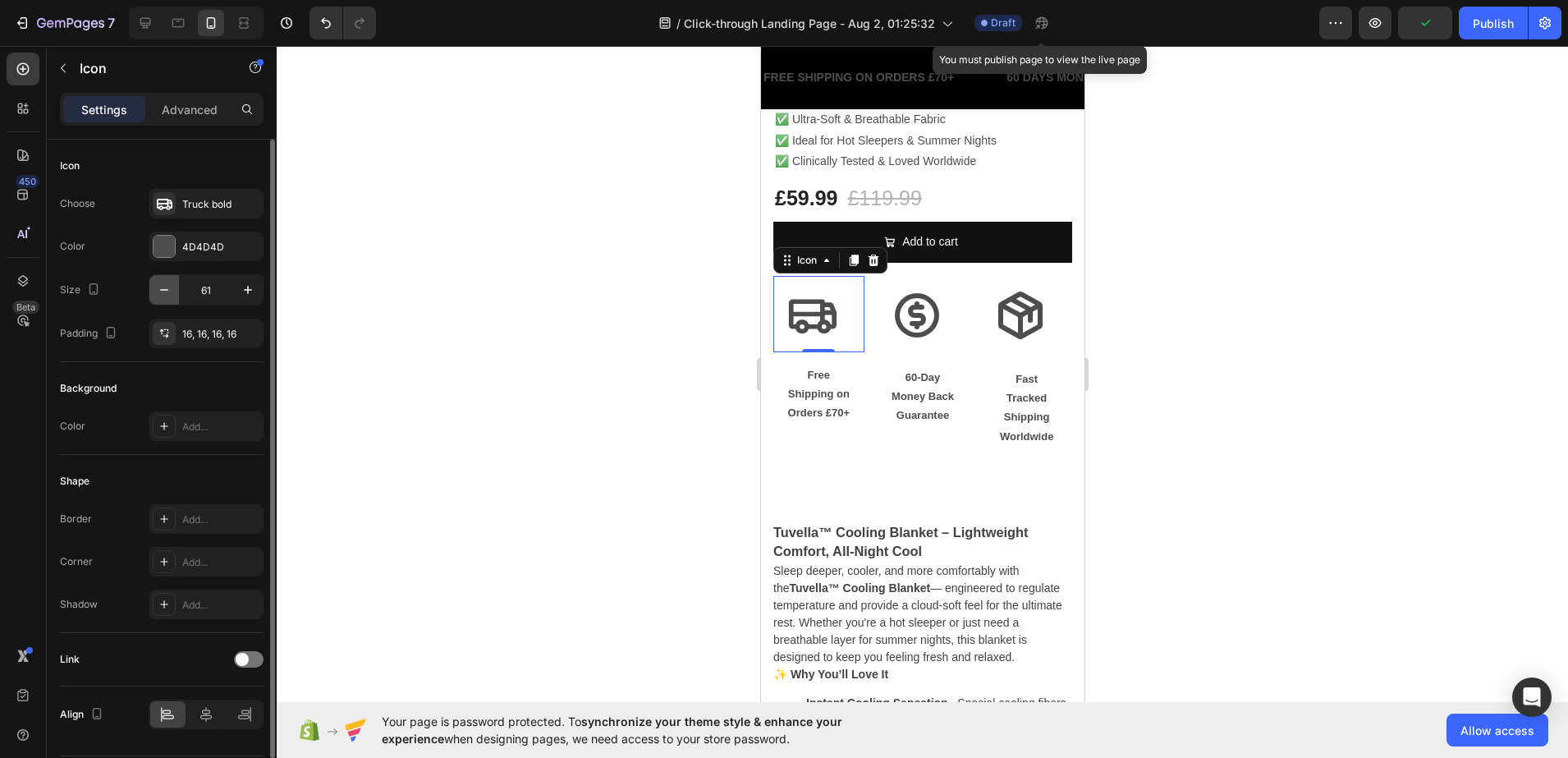 click 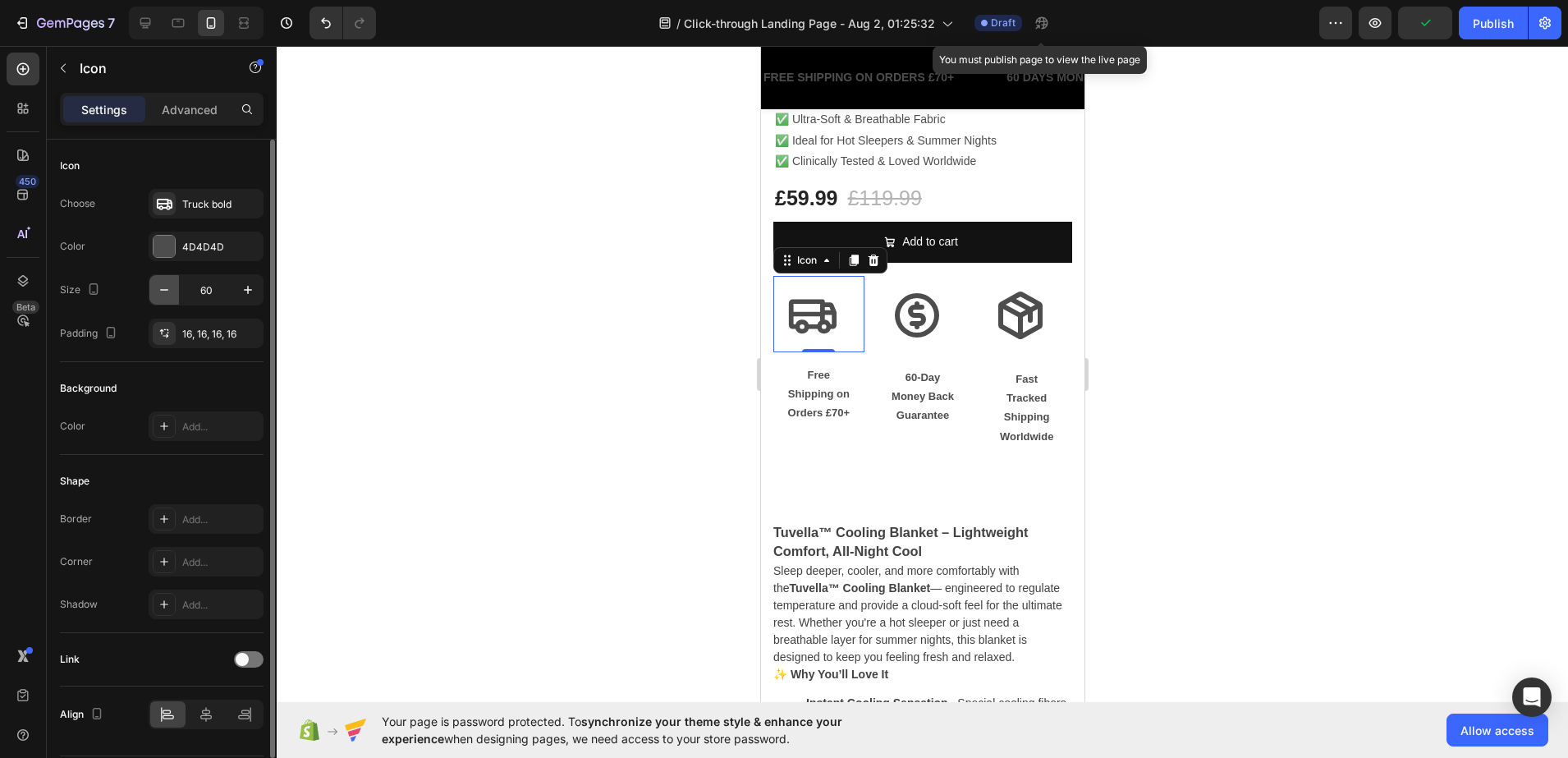 click 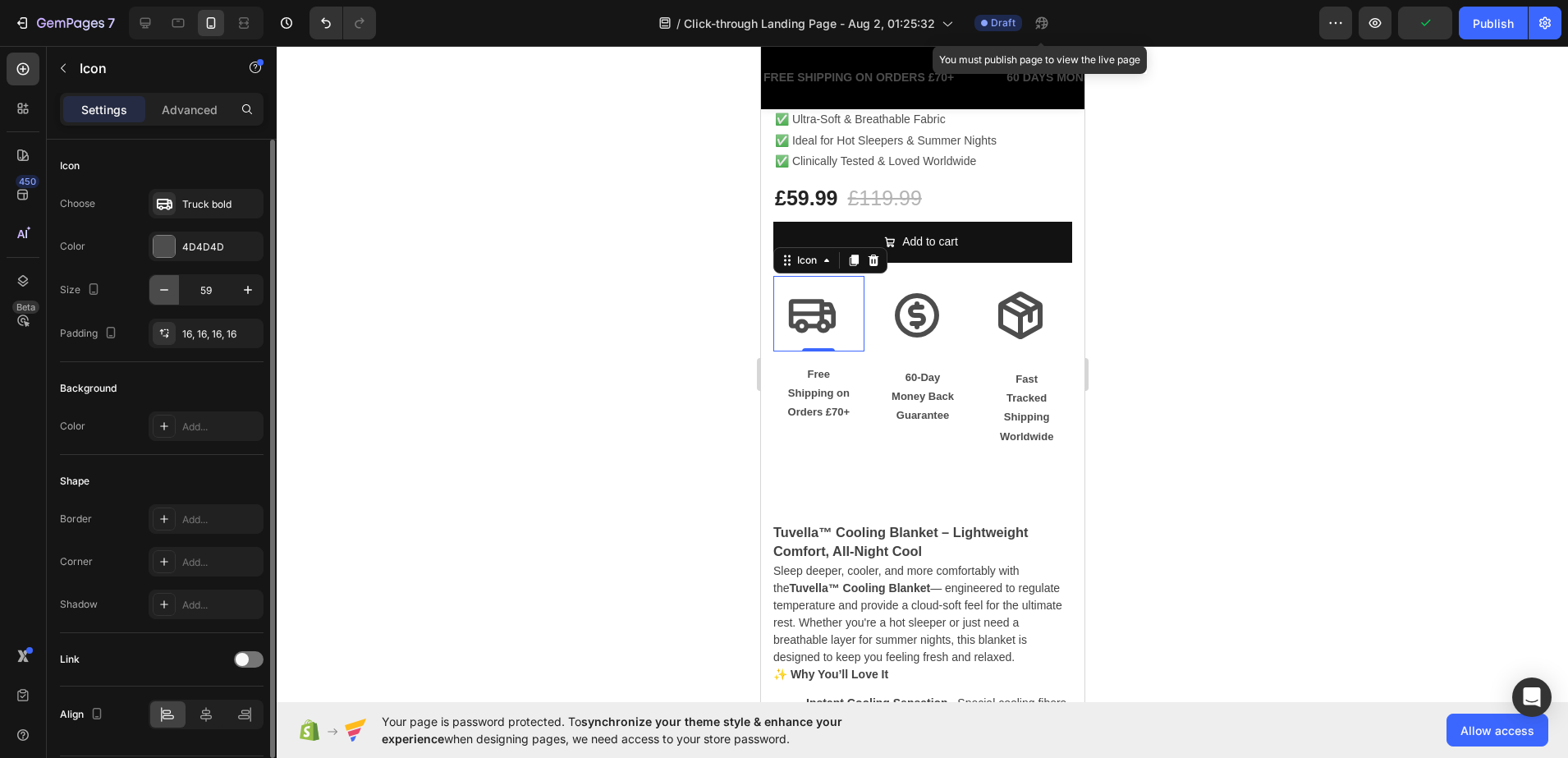 click 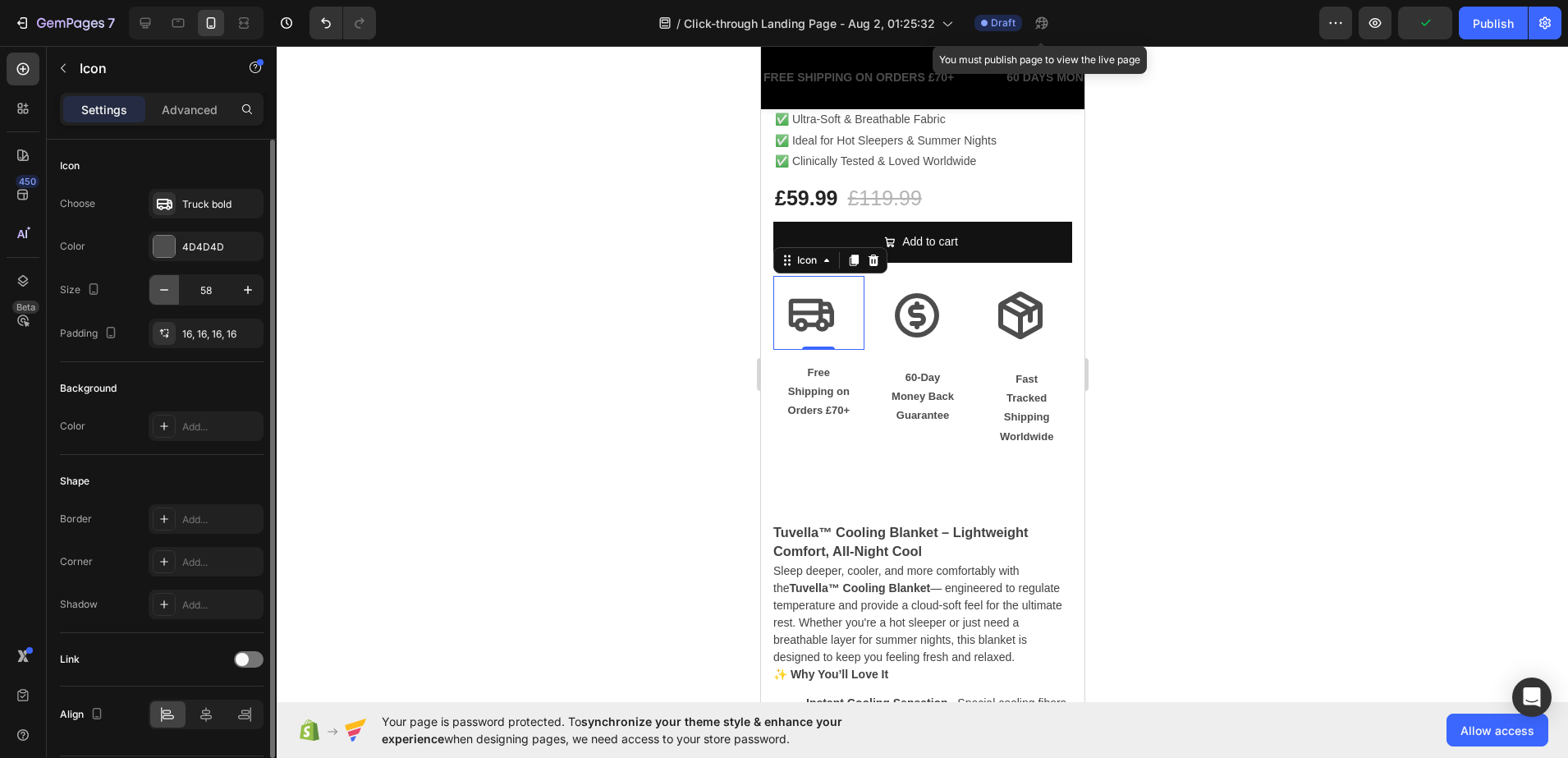 click 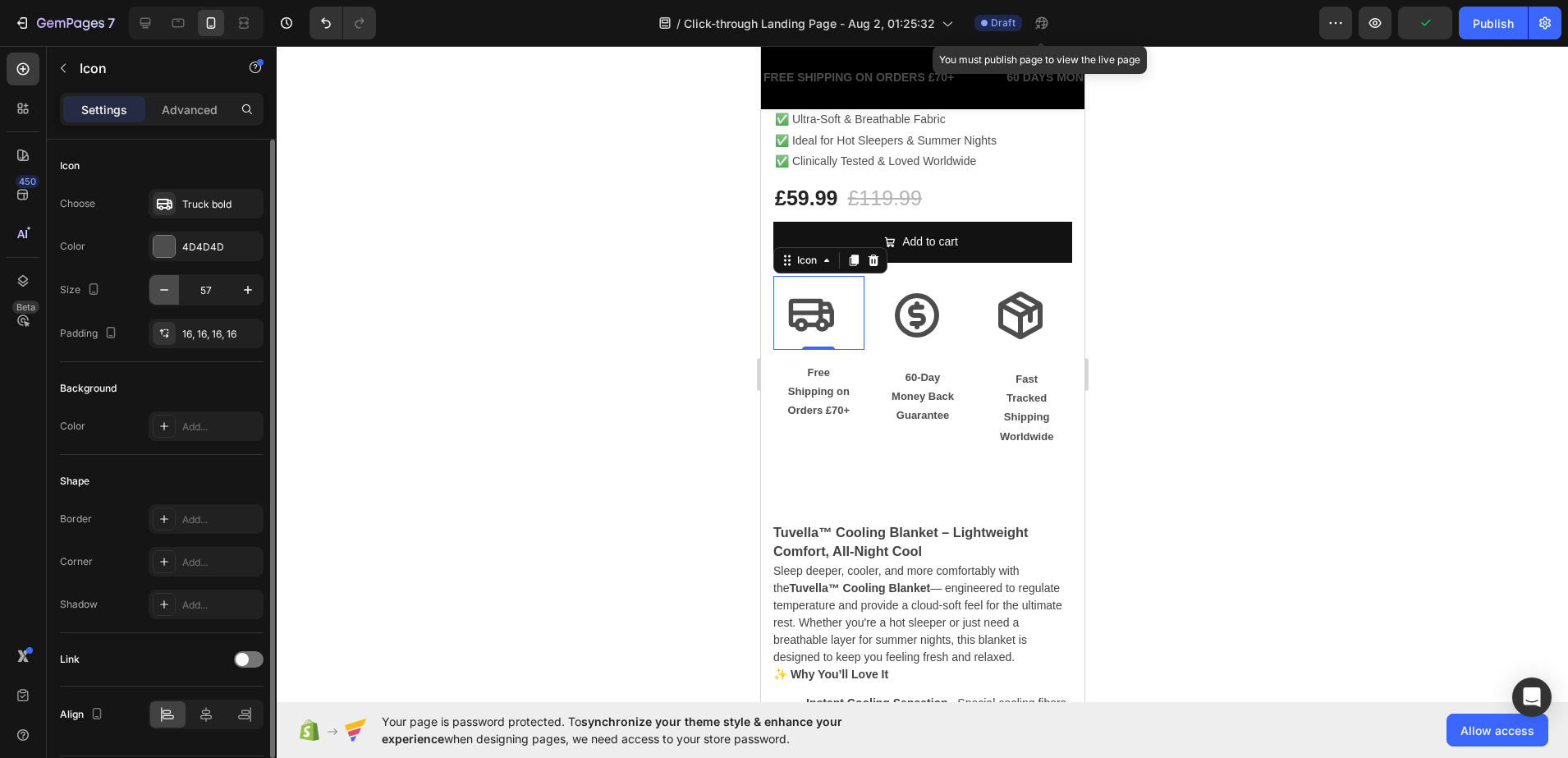 click 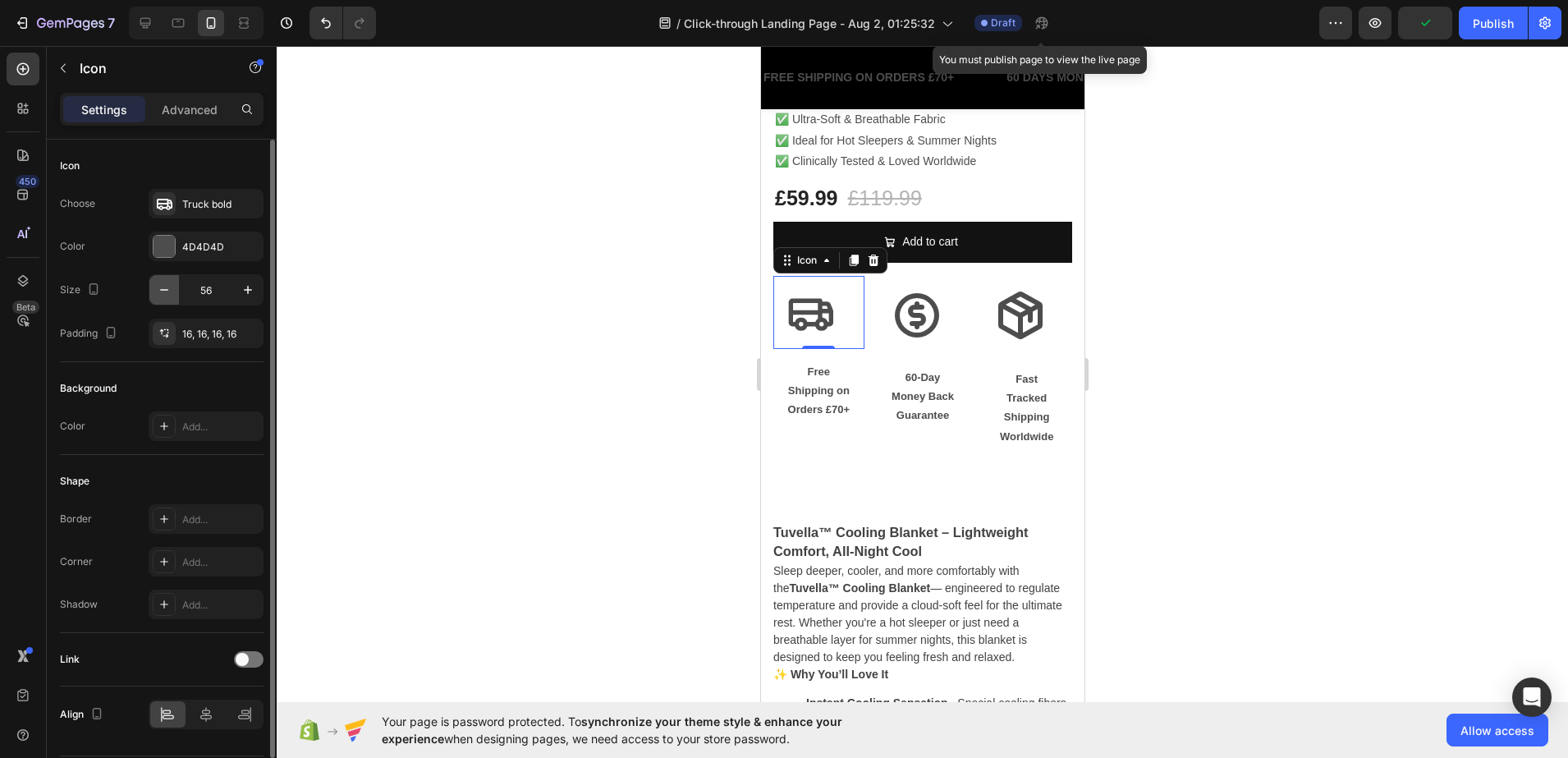 click 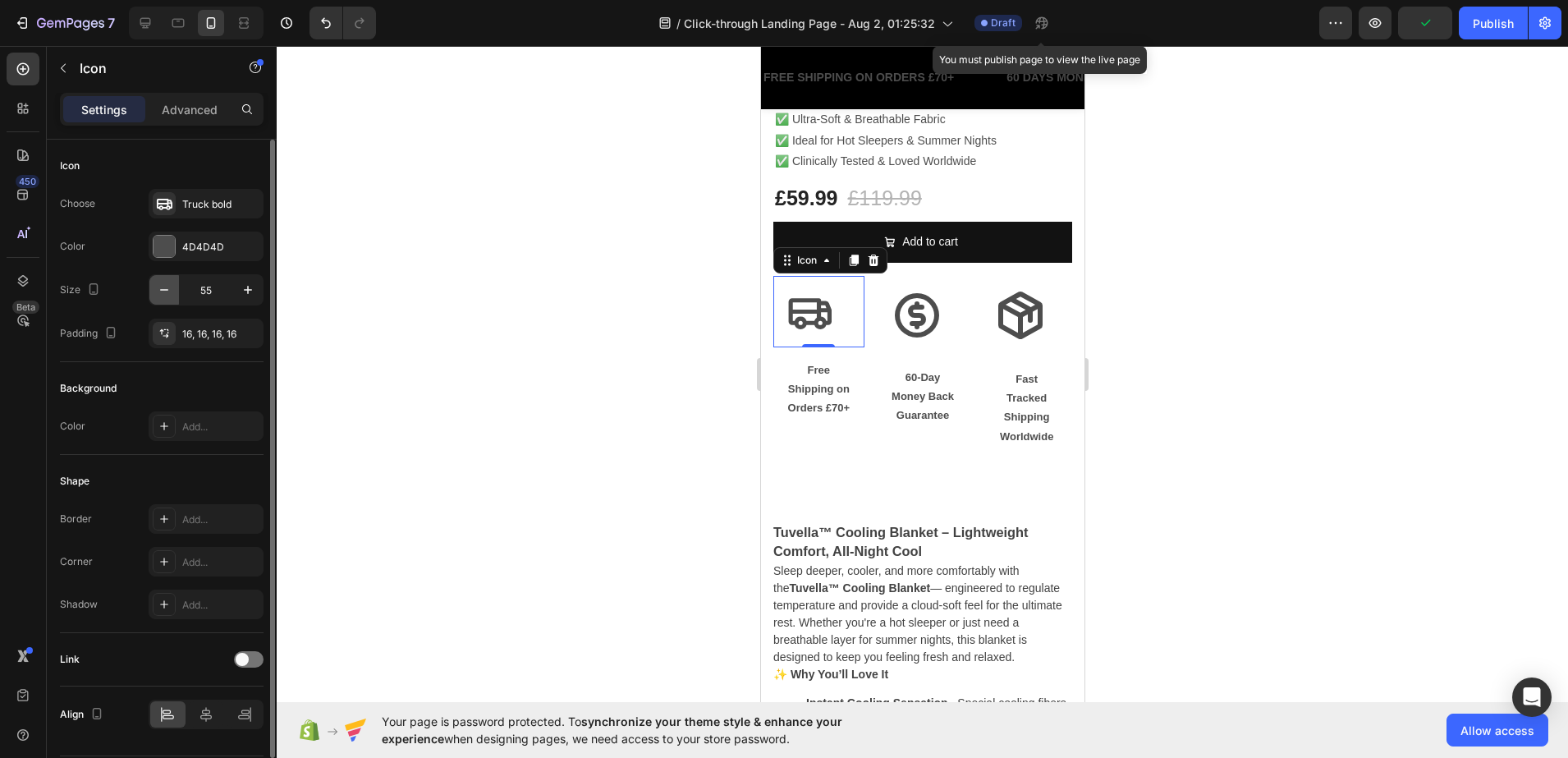 click 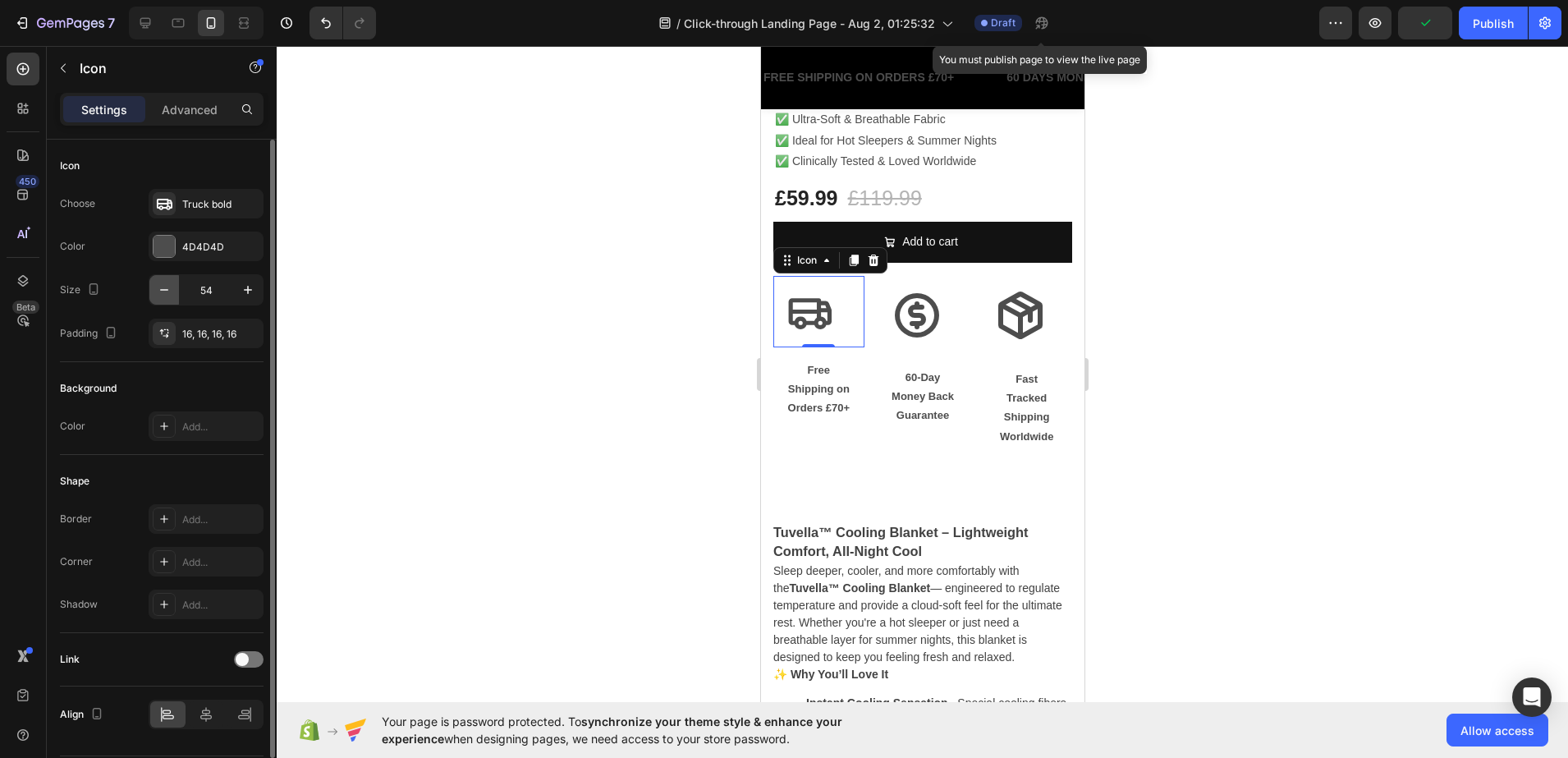 click 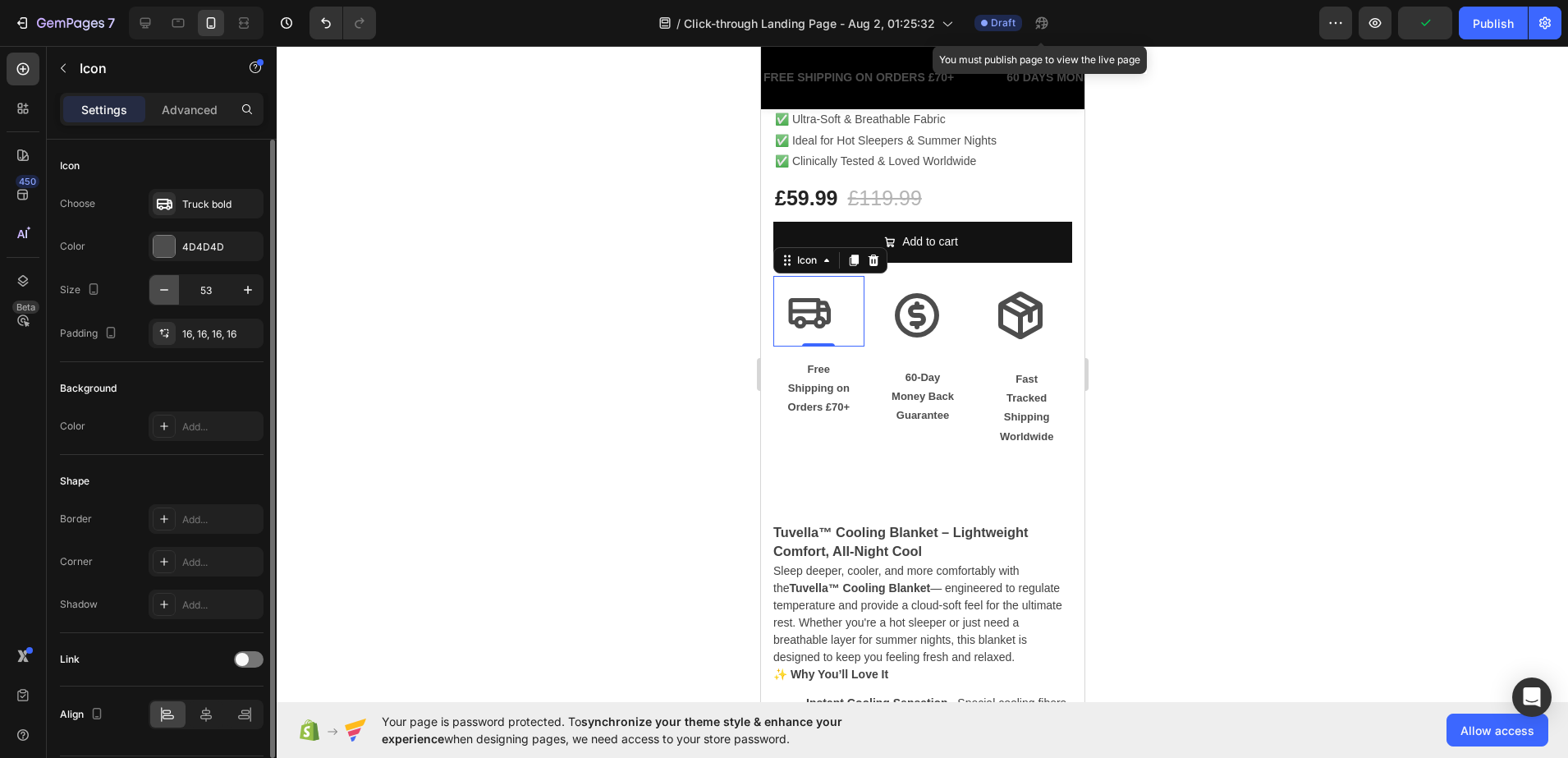 click 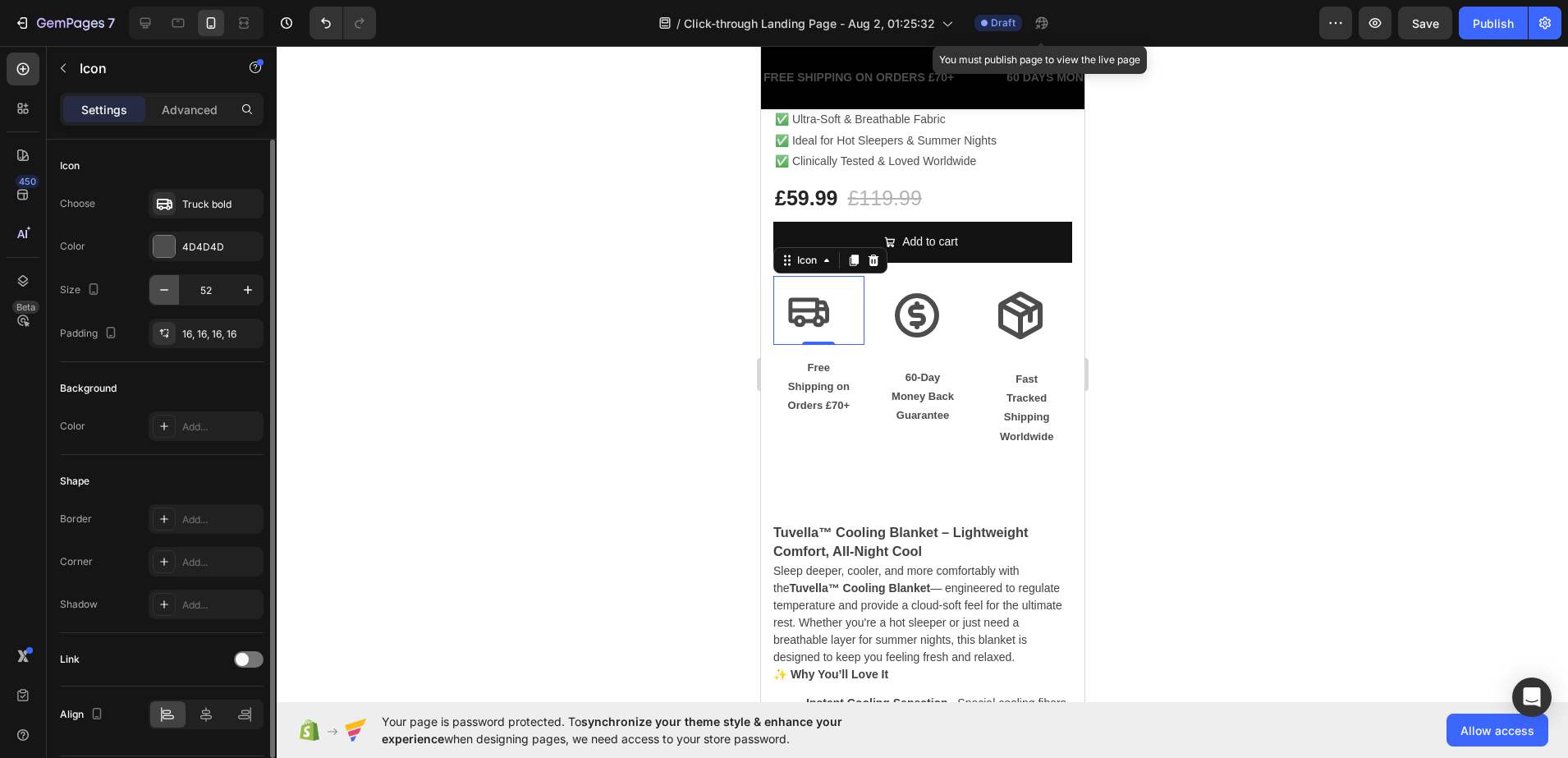click 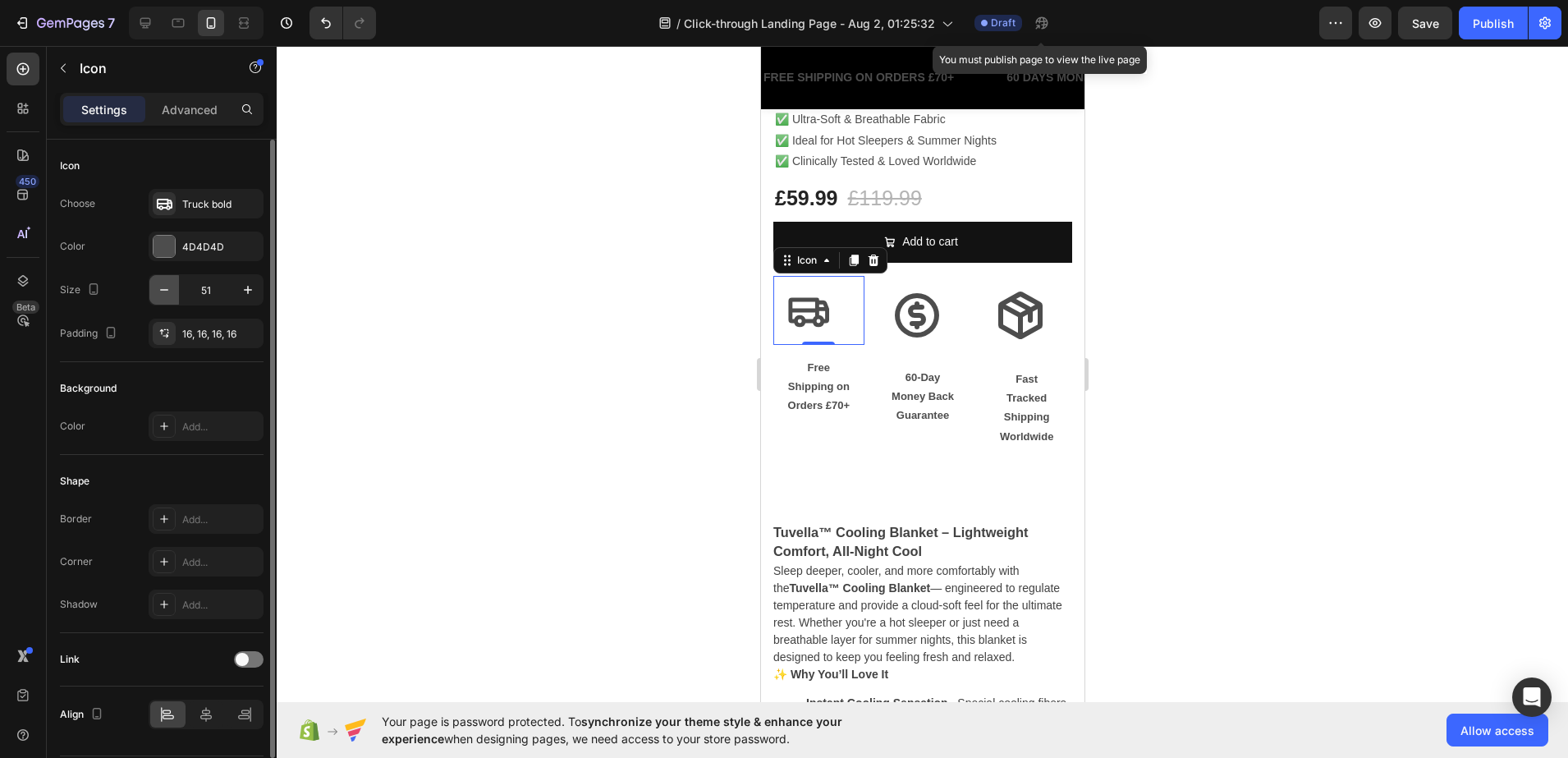 click 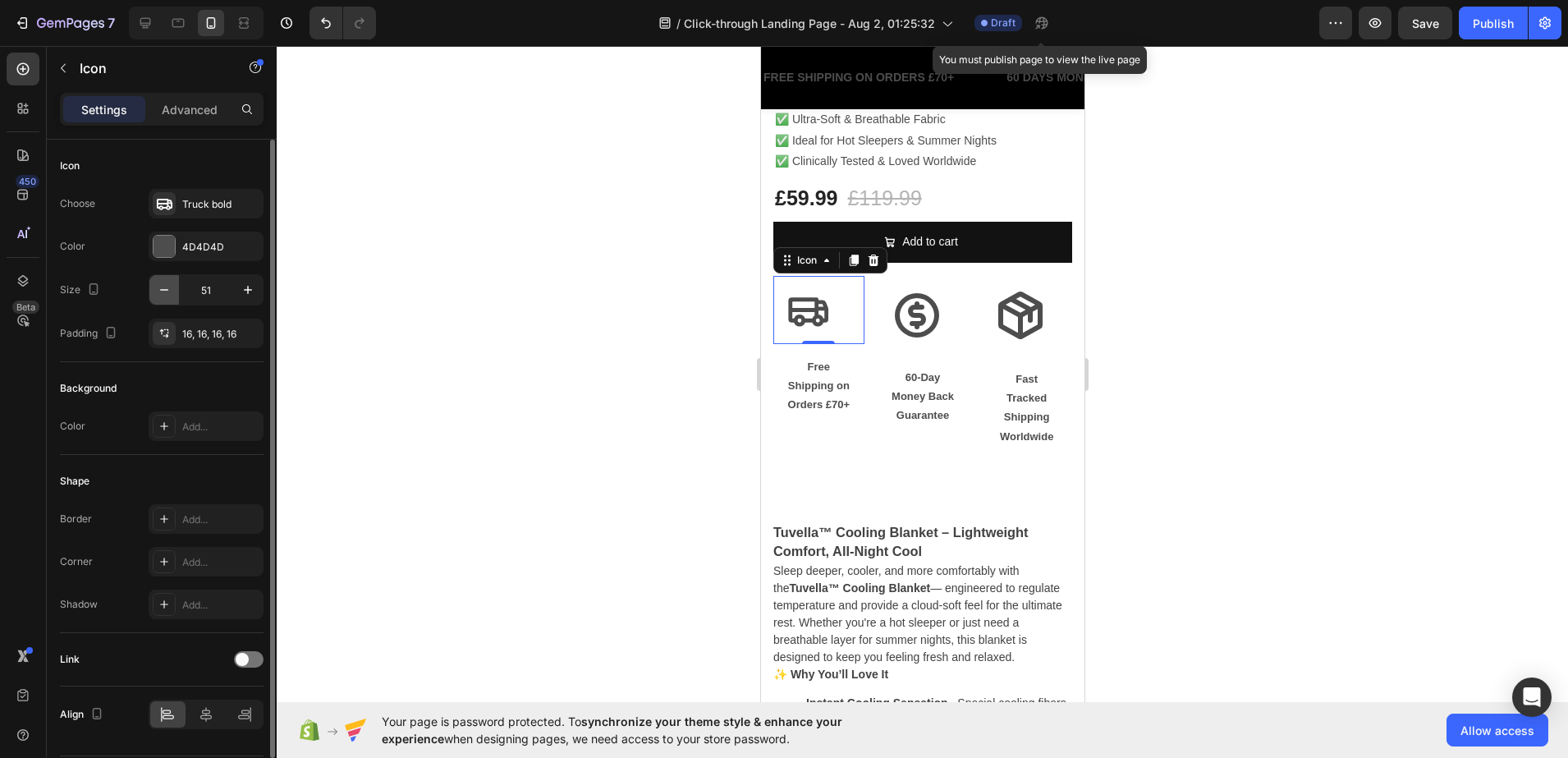 type on "50" 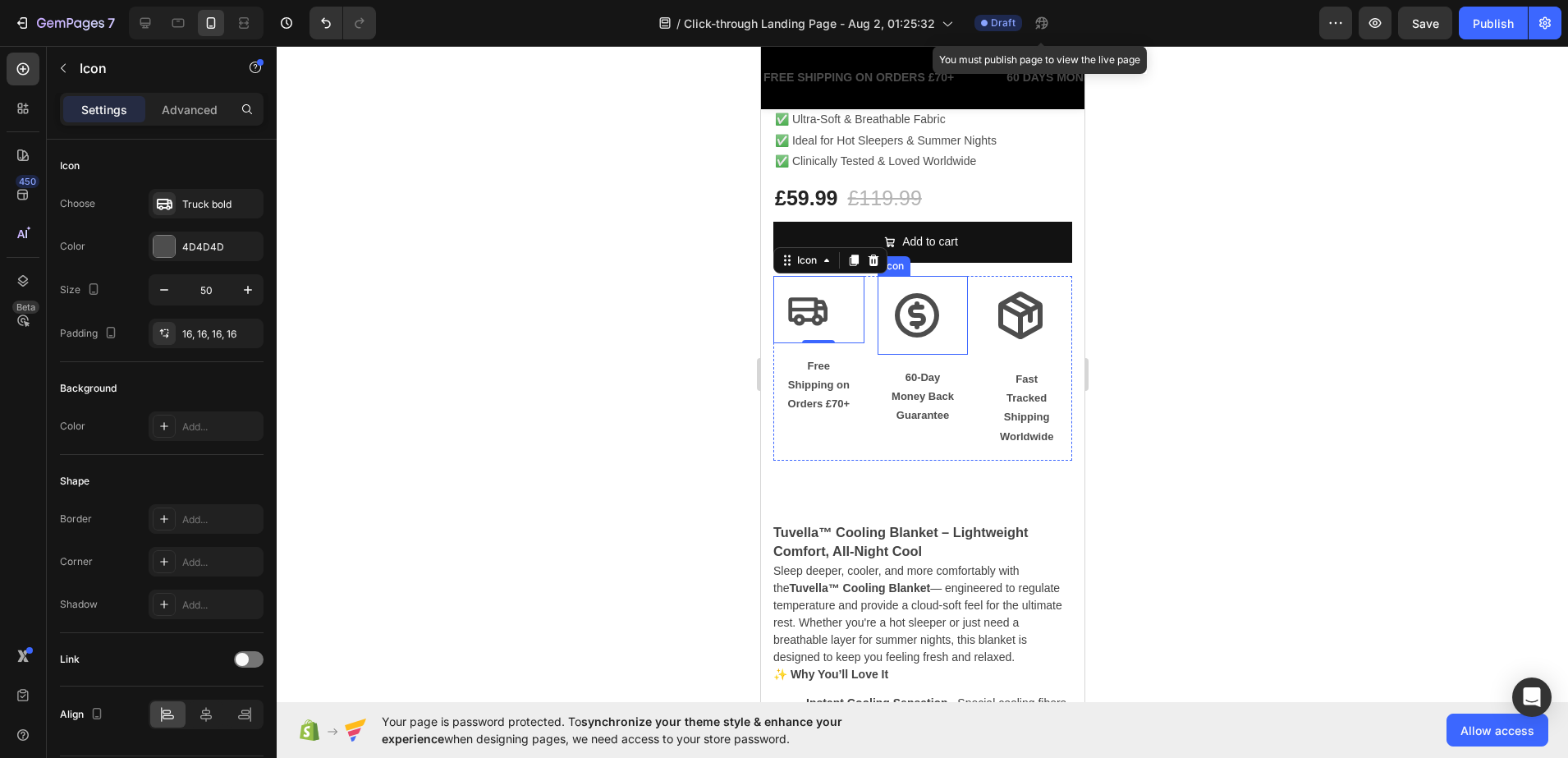click 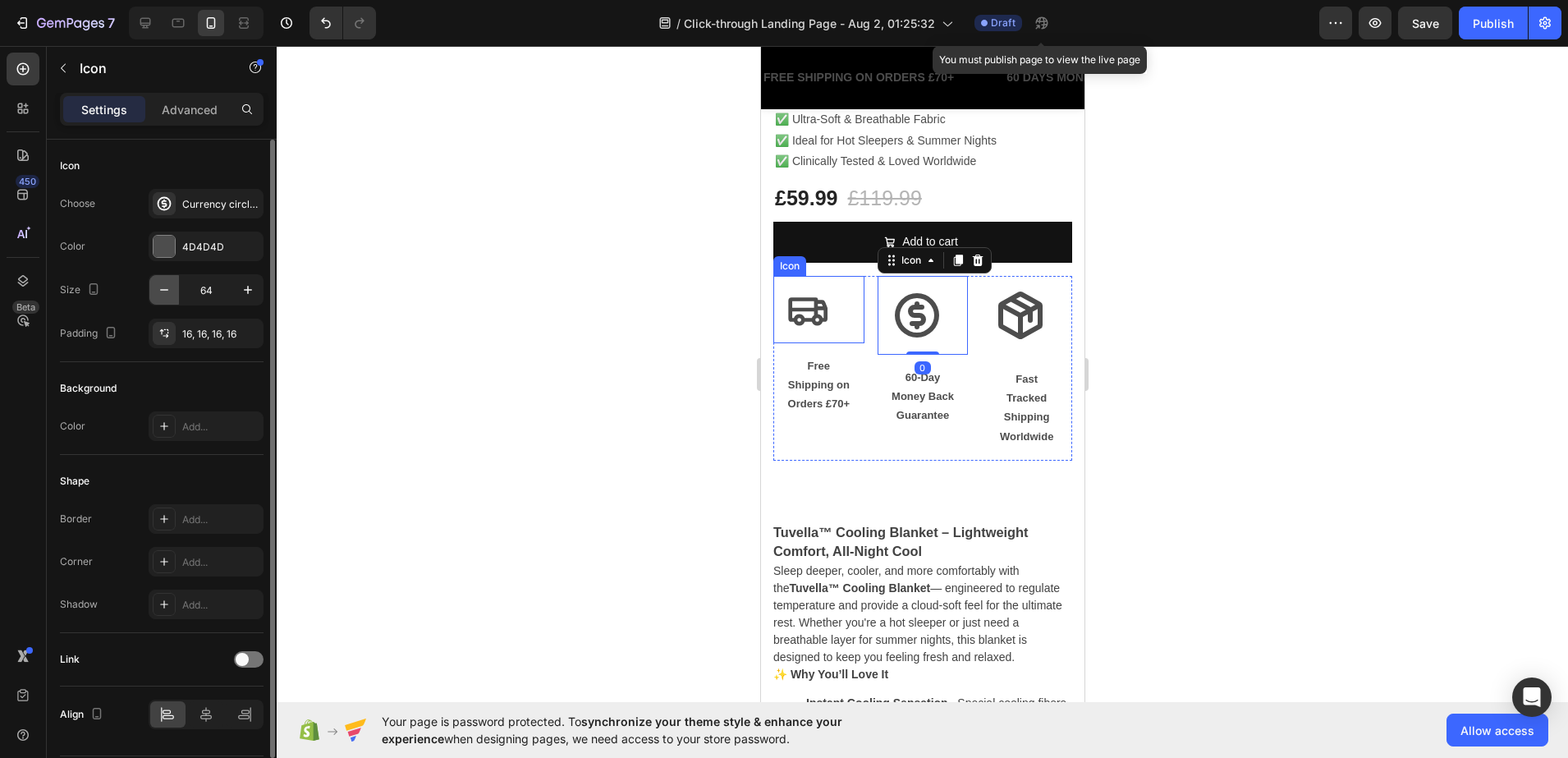 click 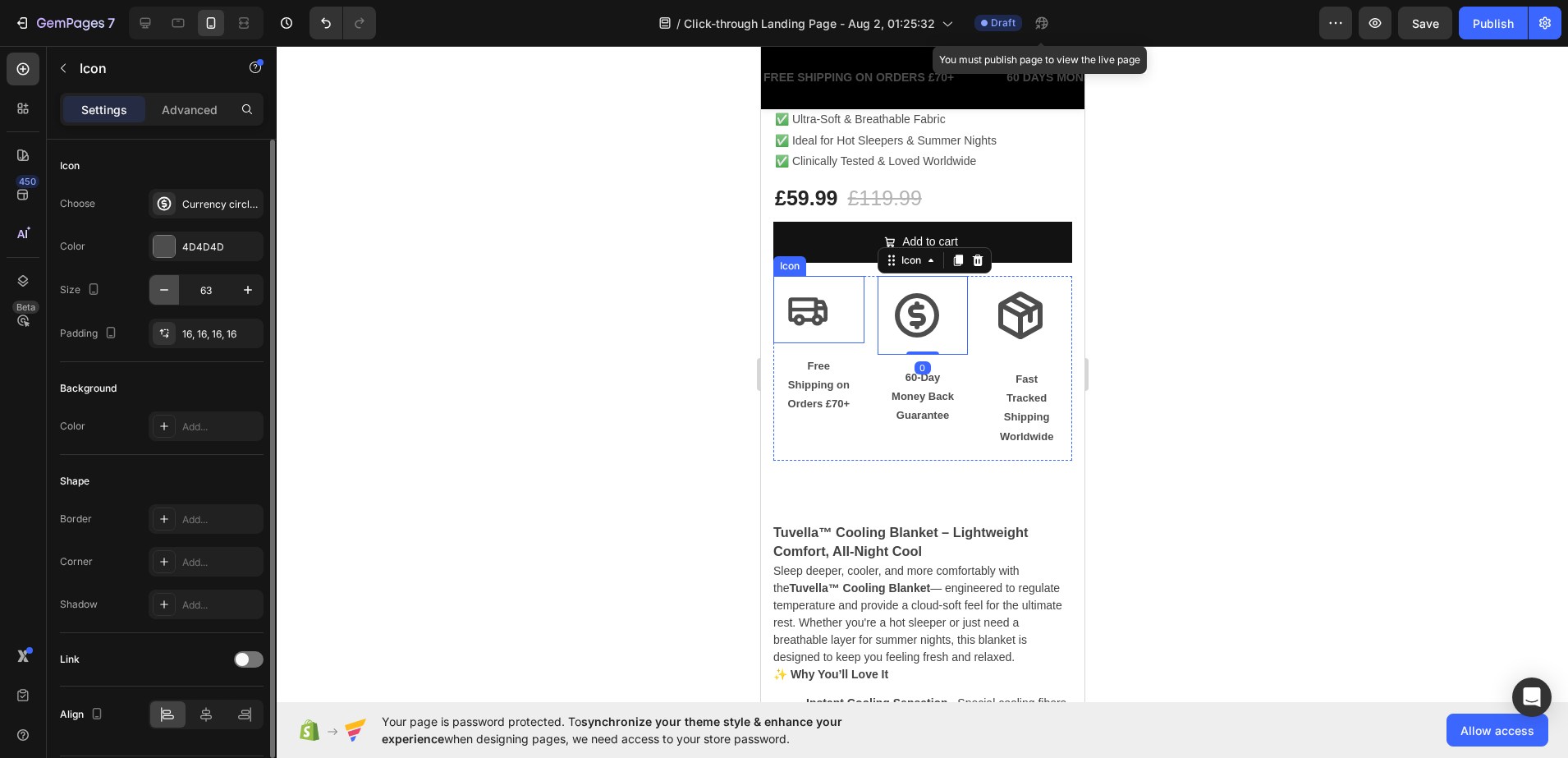 click 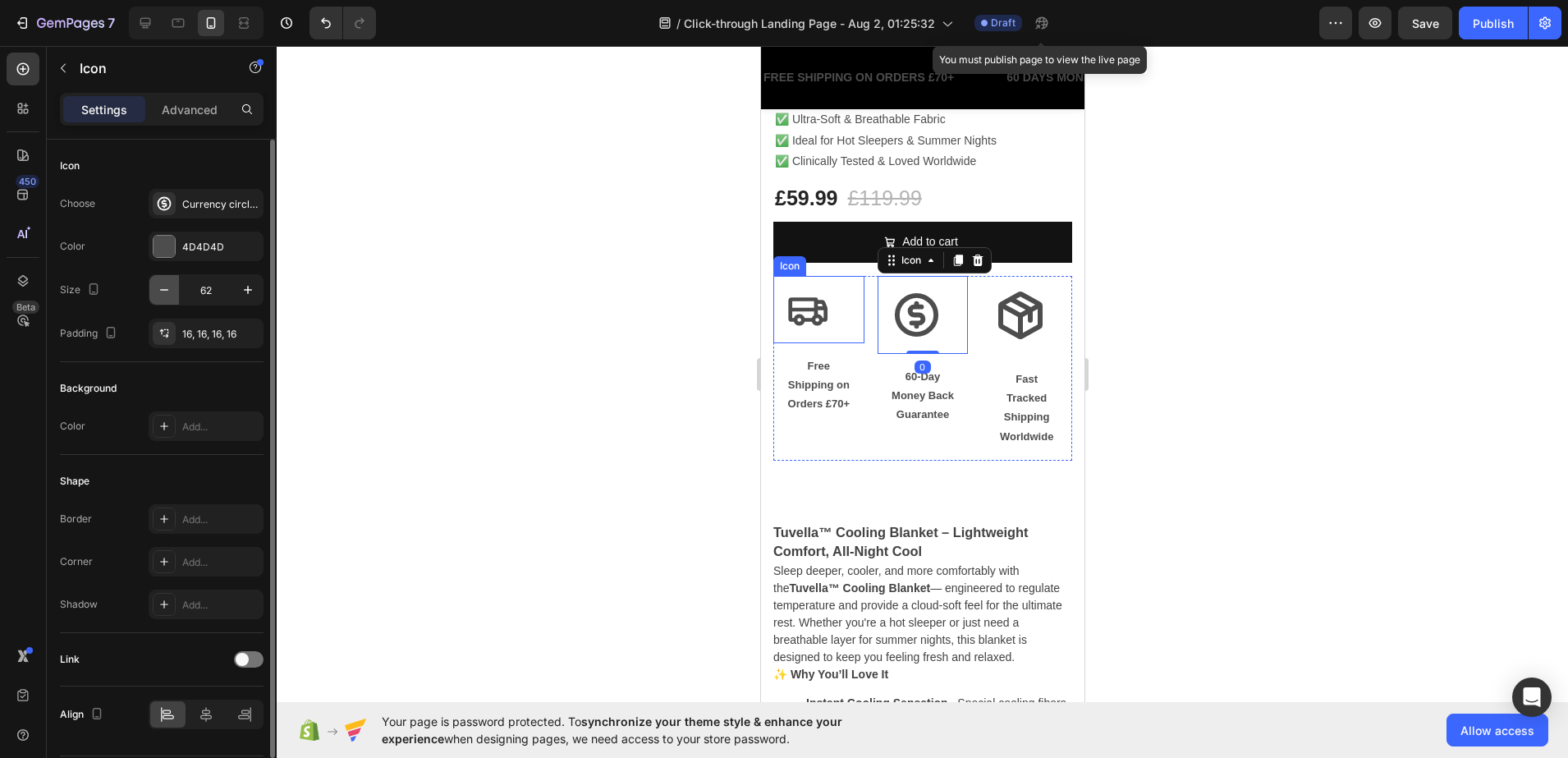click 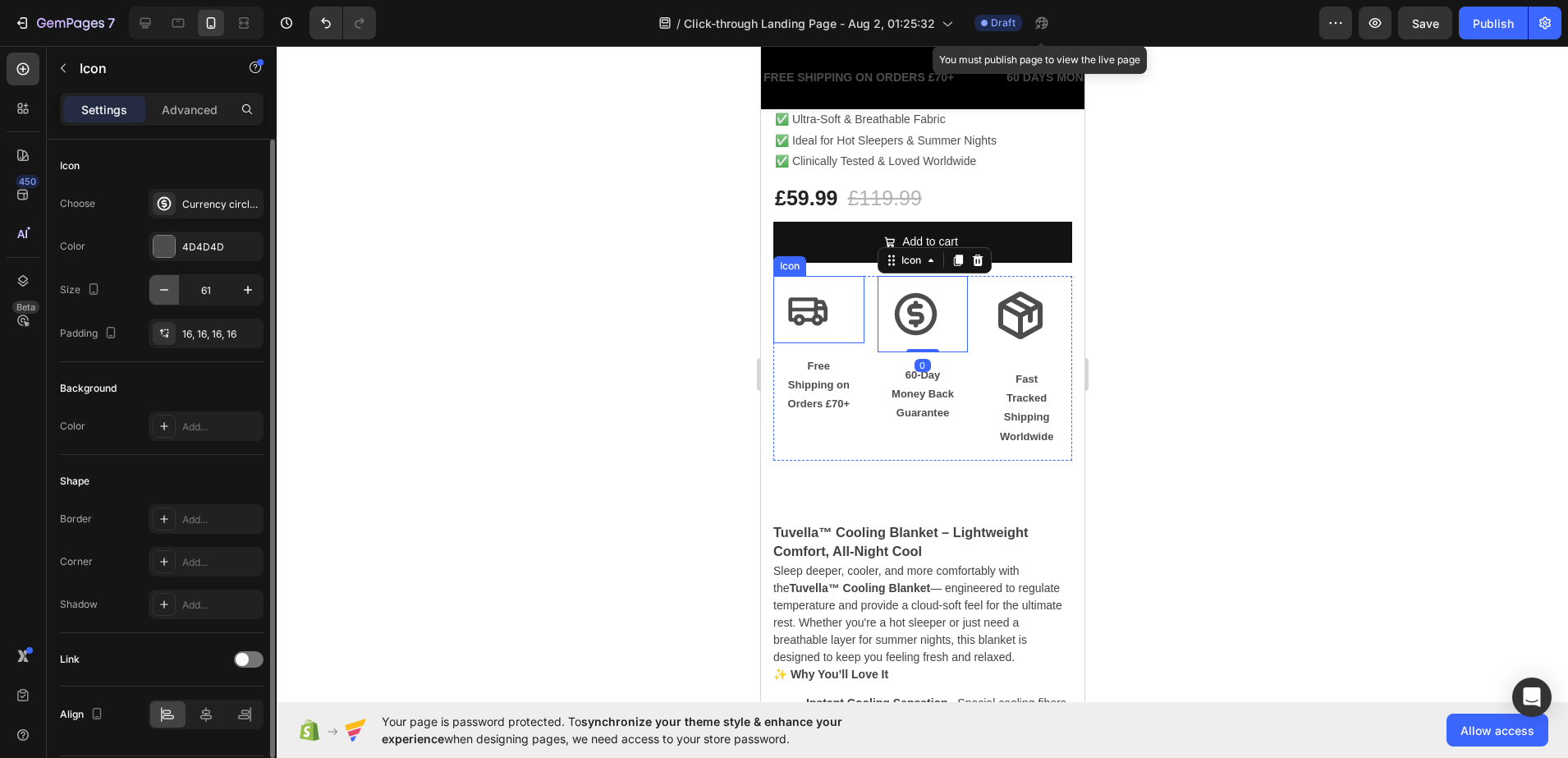 click 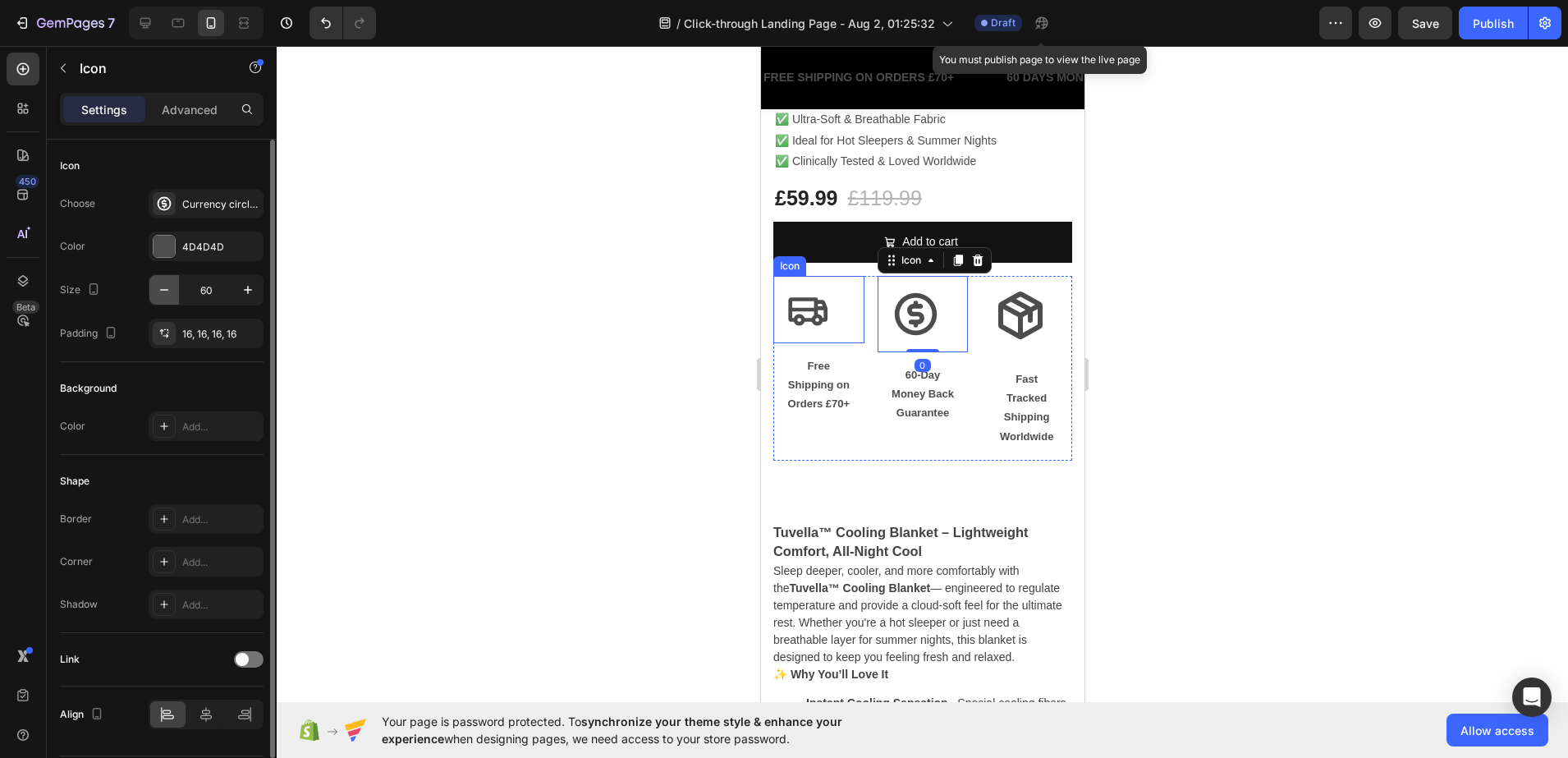 click 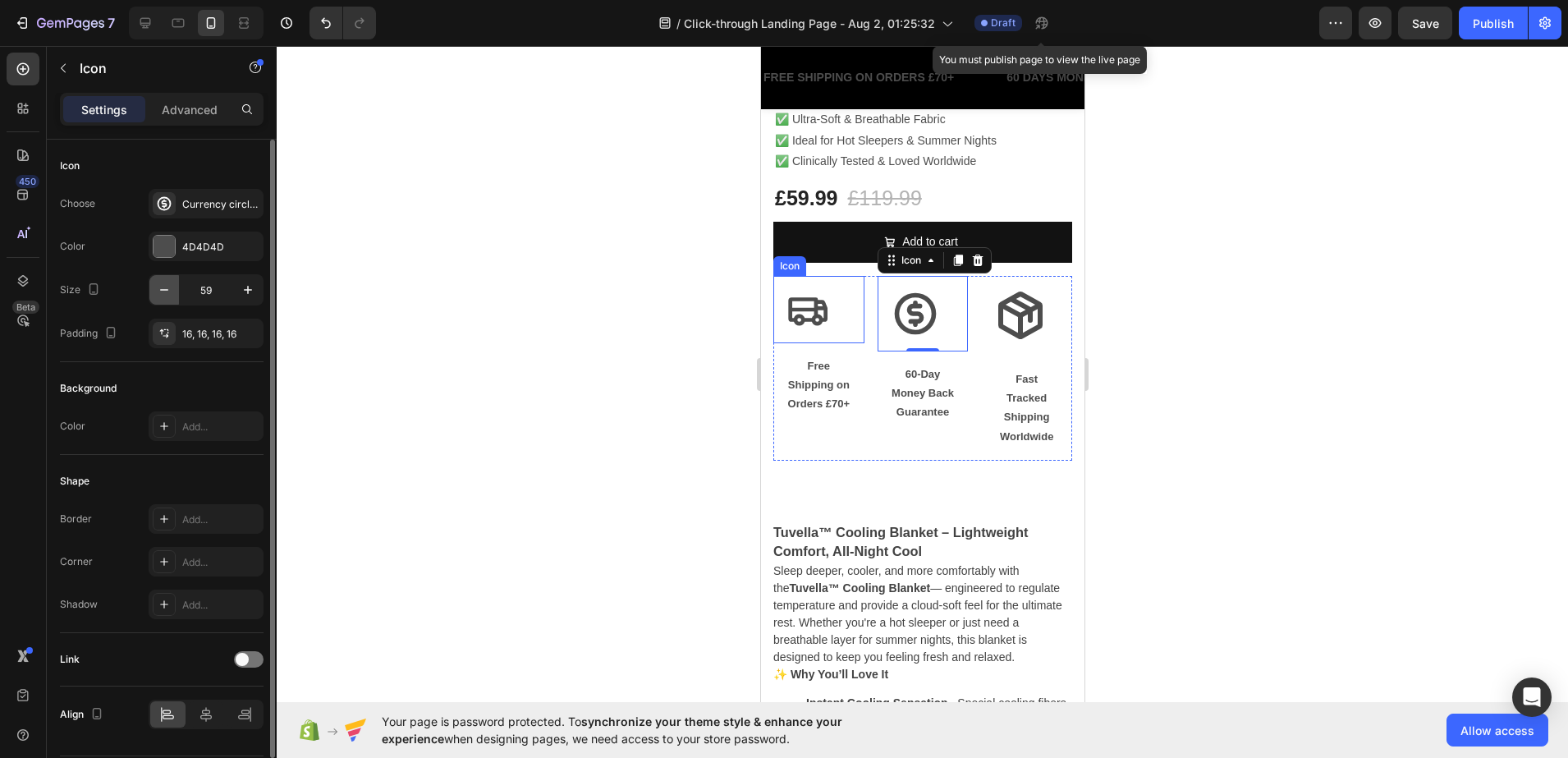 click 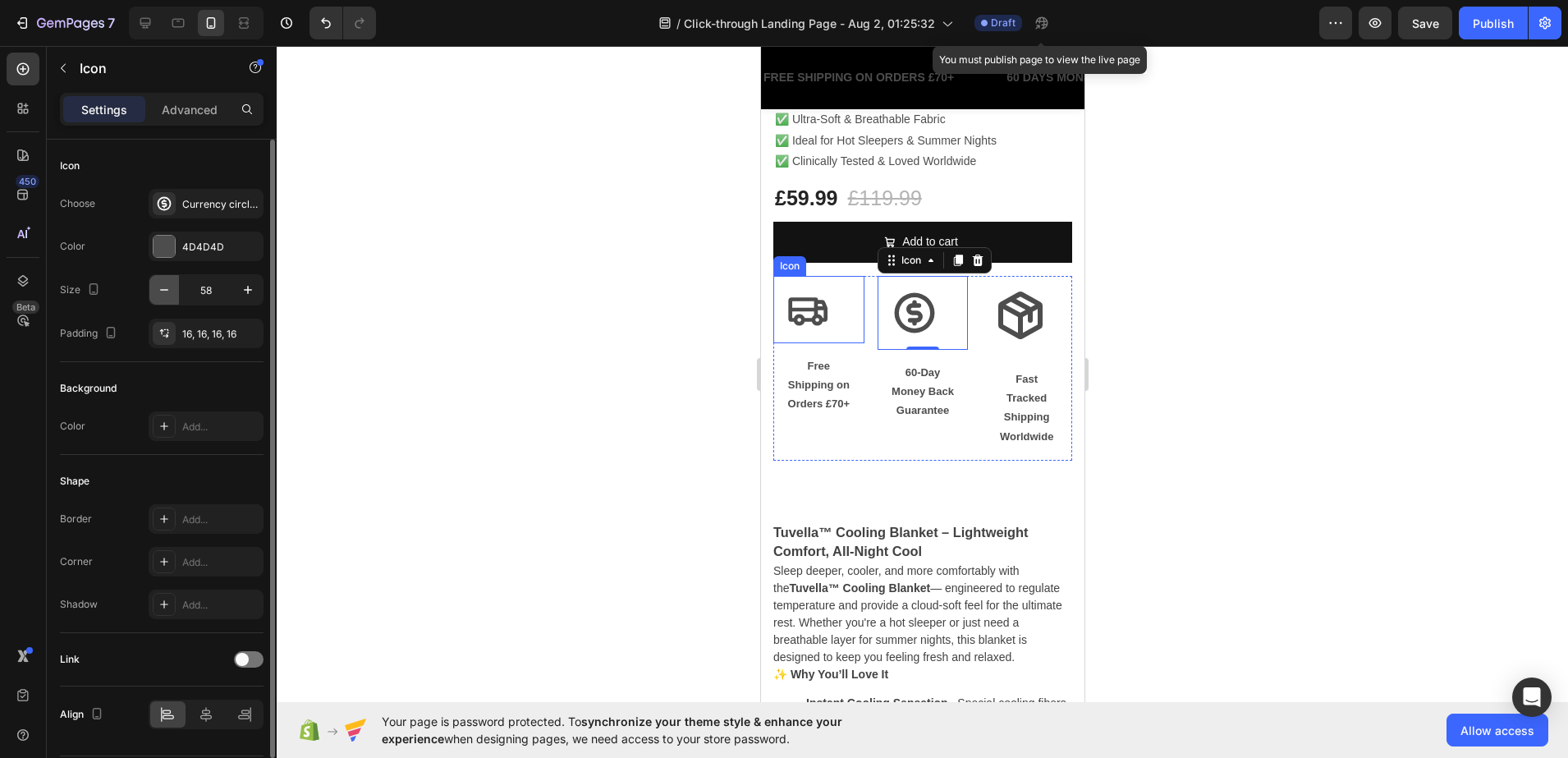 click 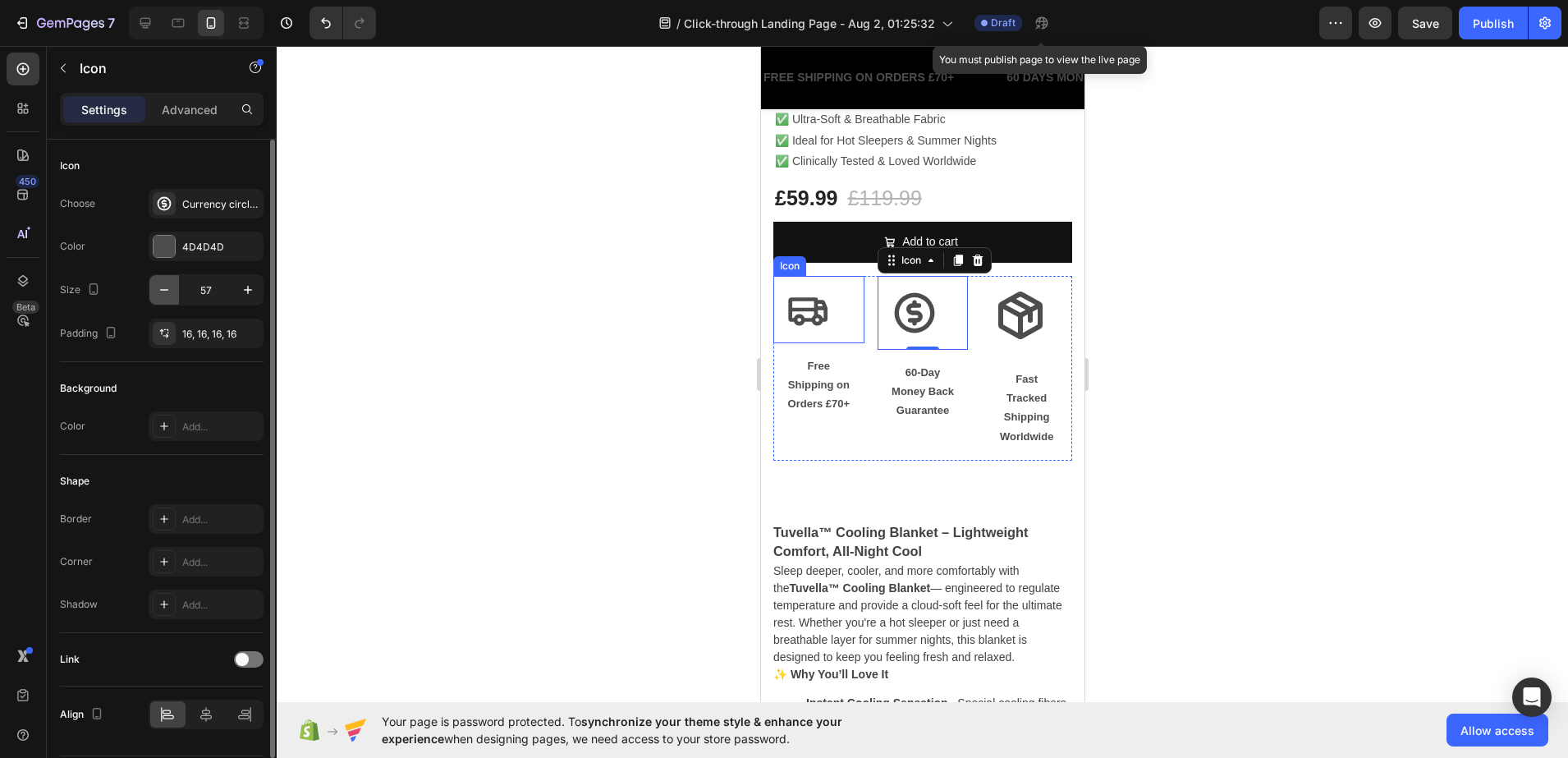 click 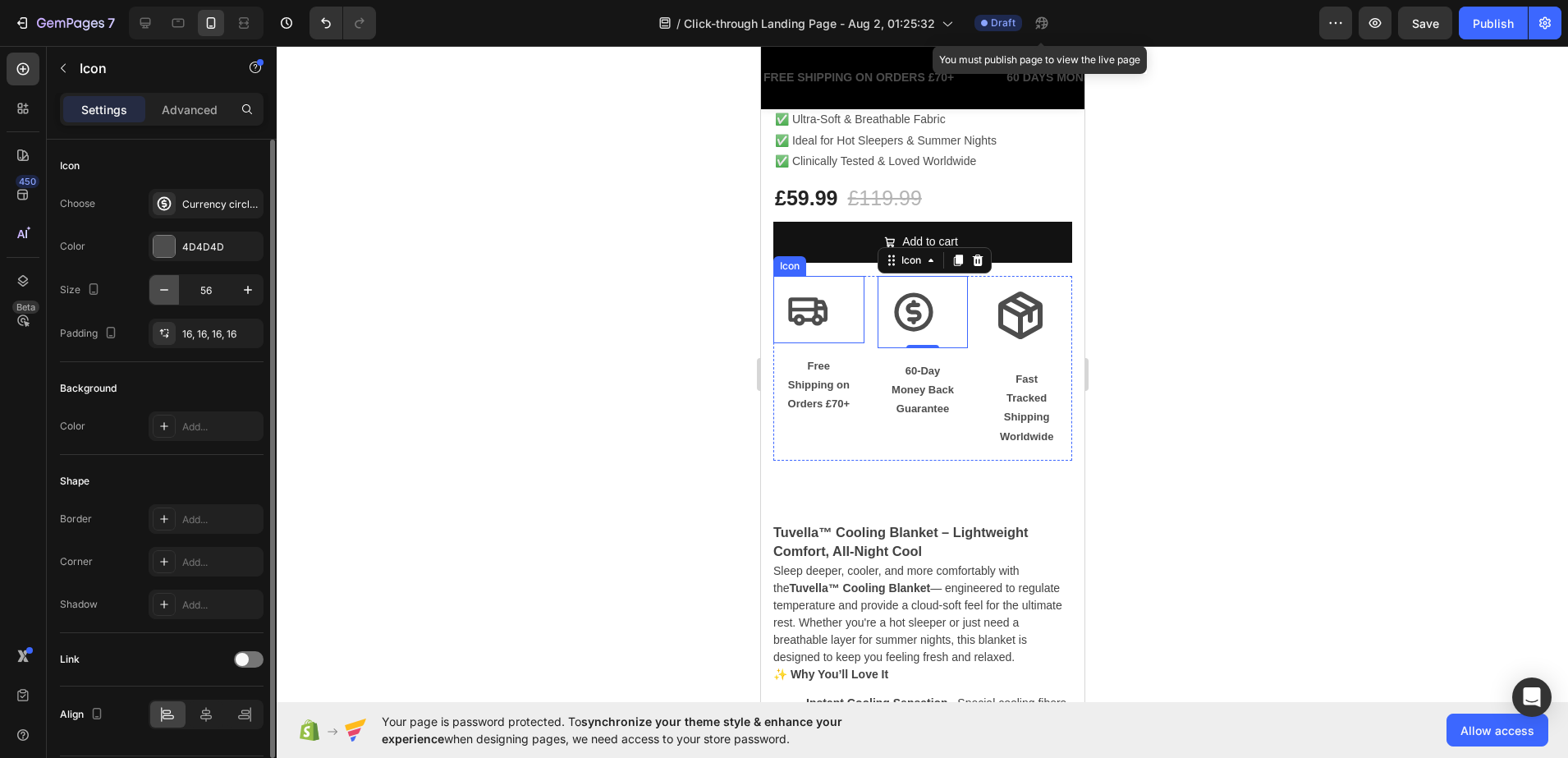 click 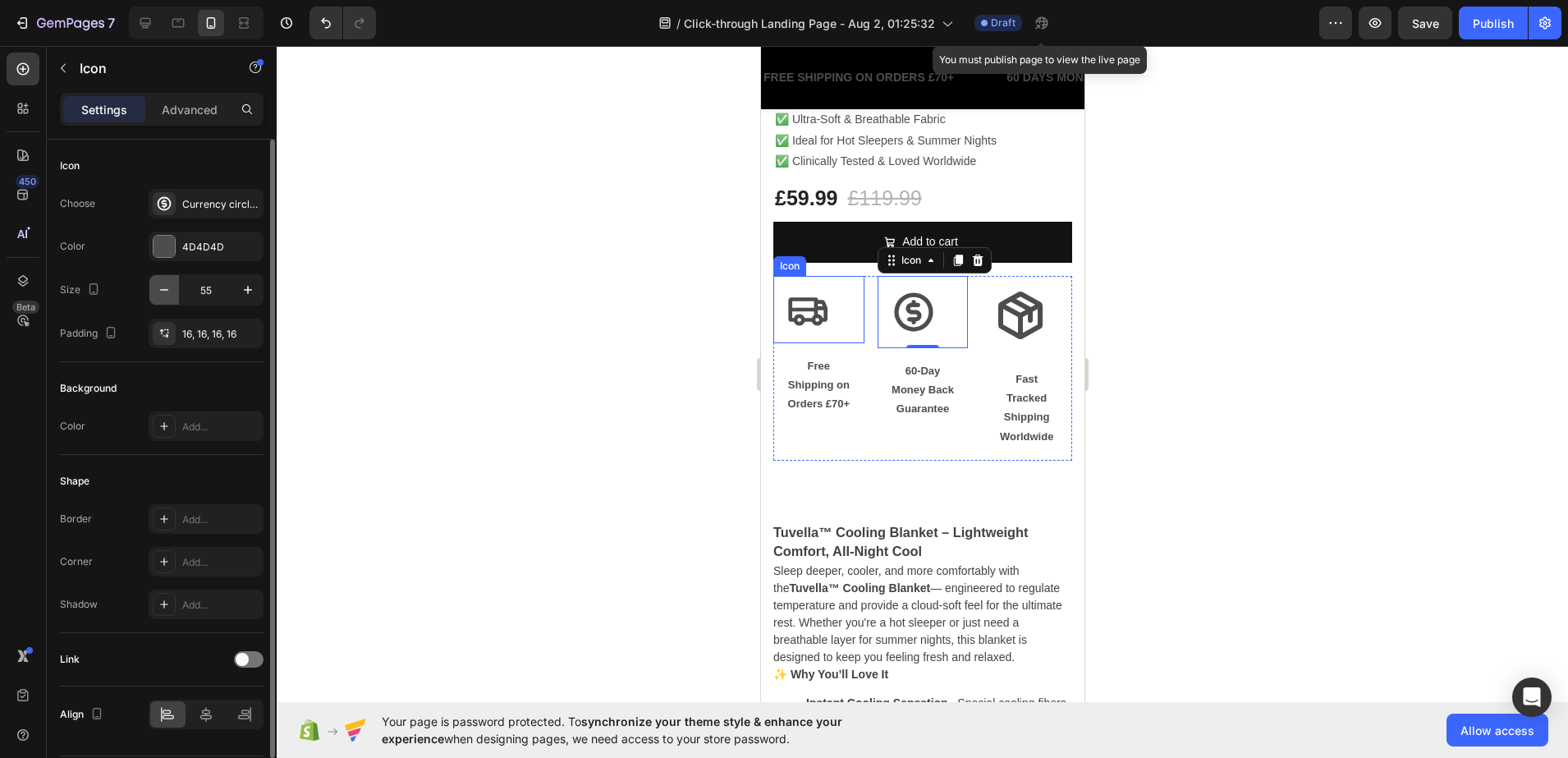 click 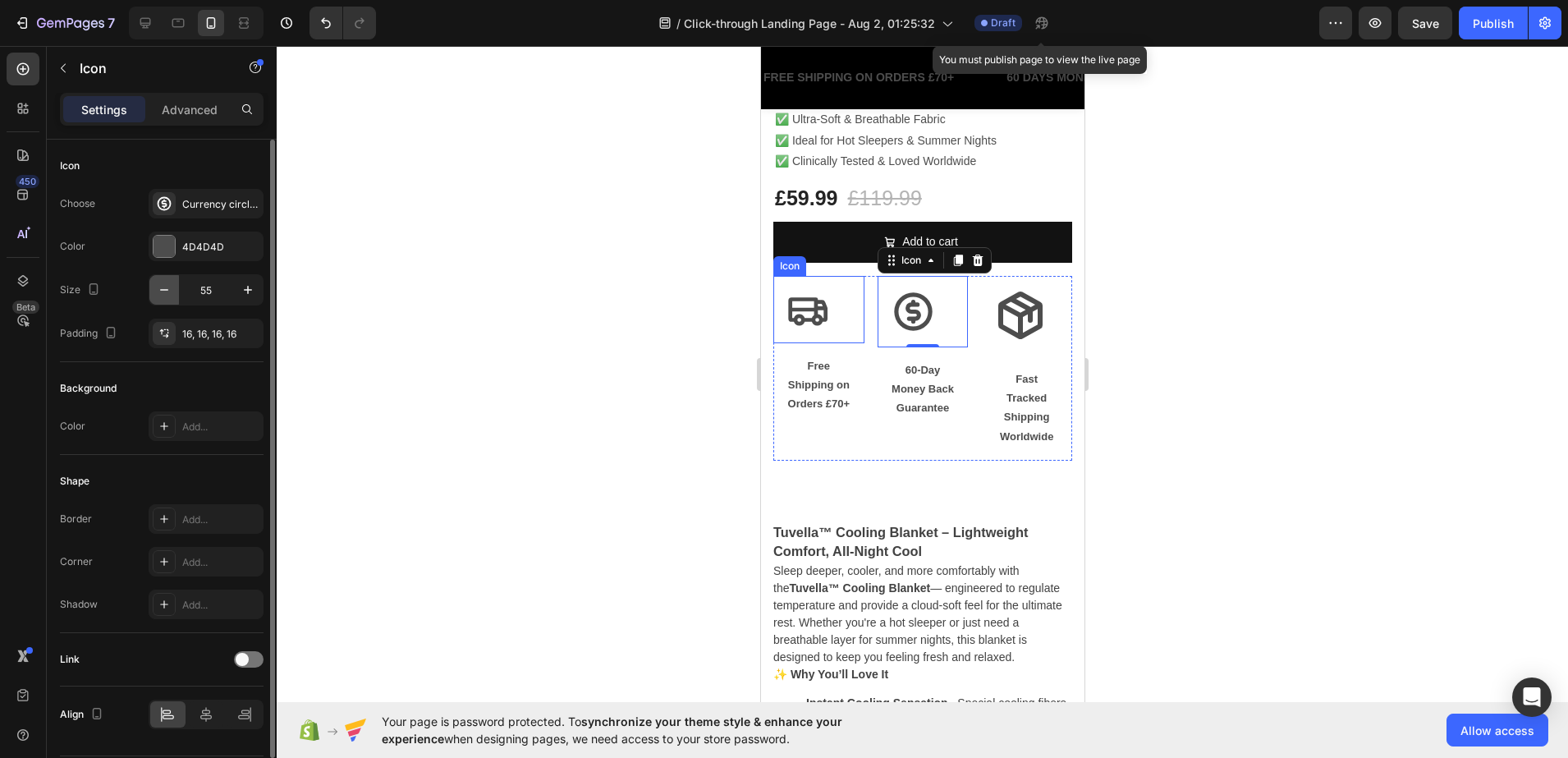 click 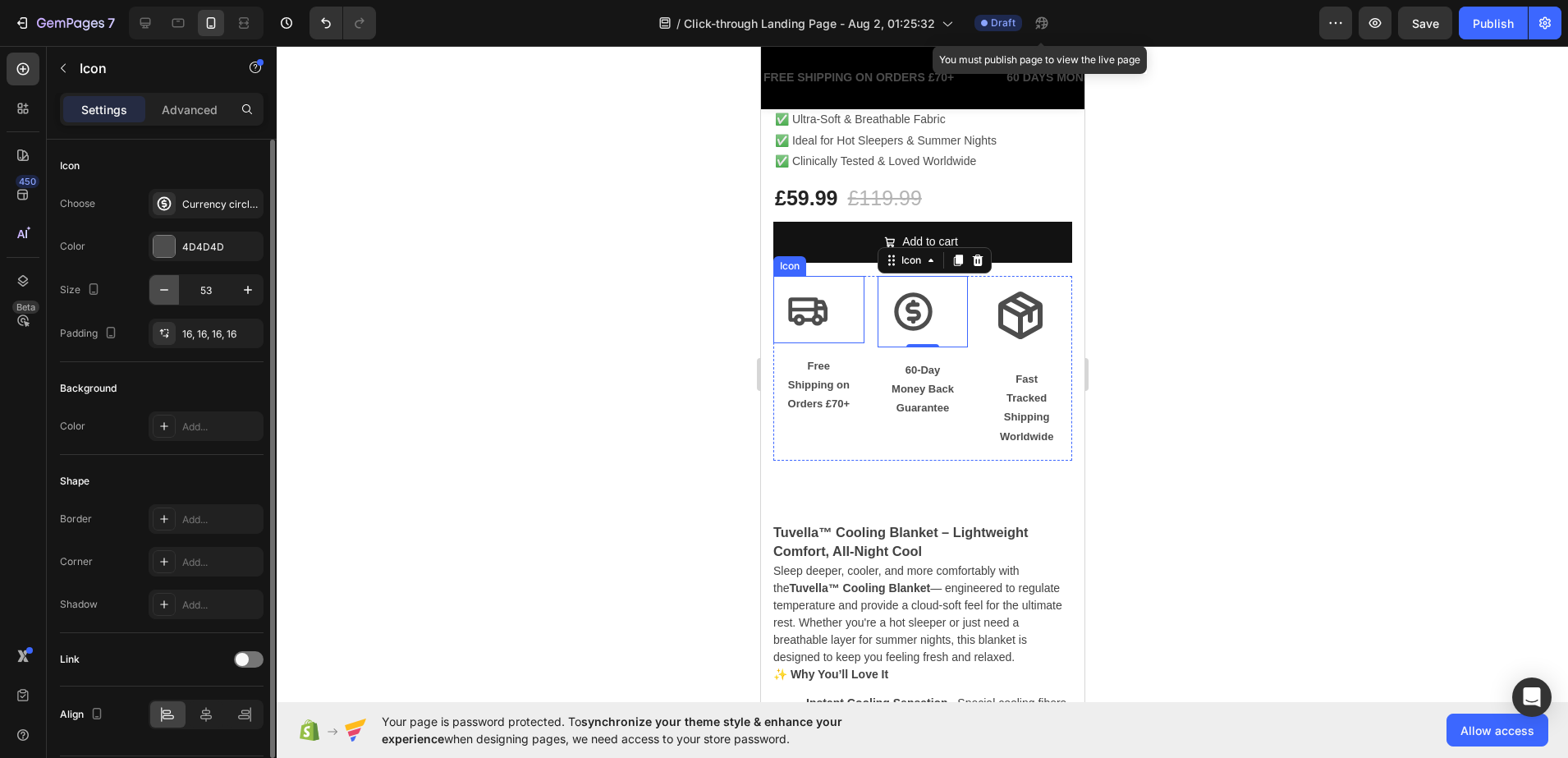 click 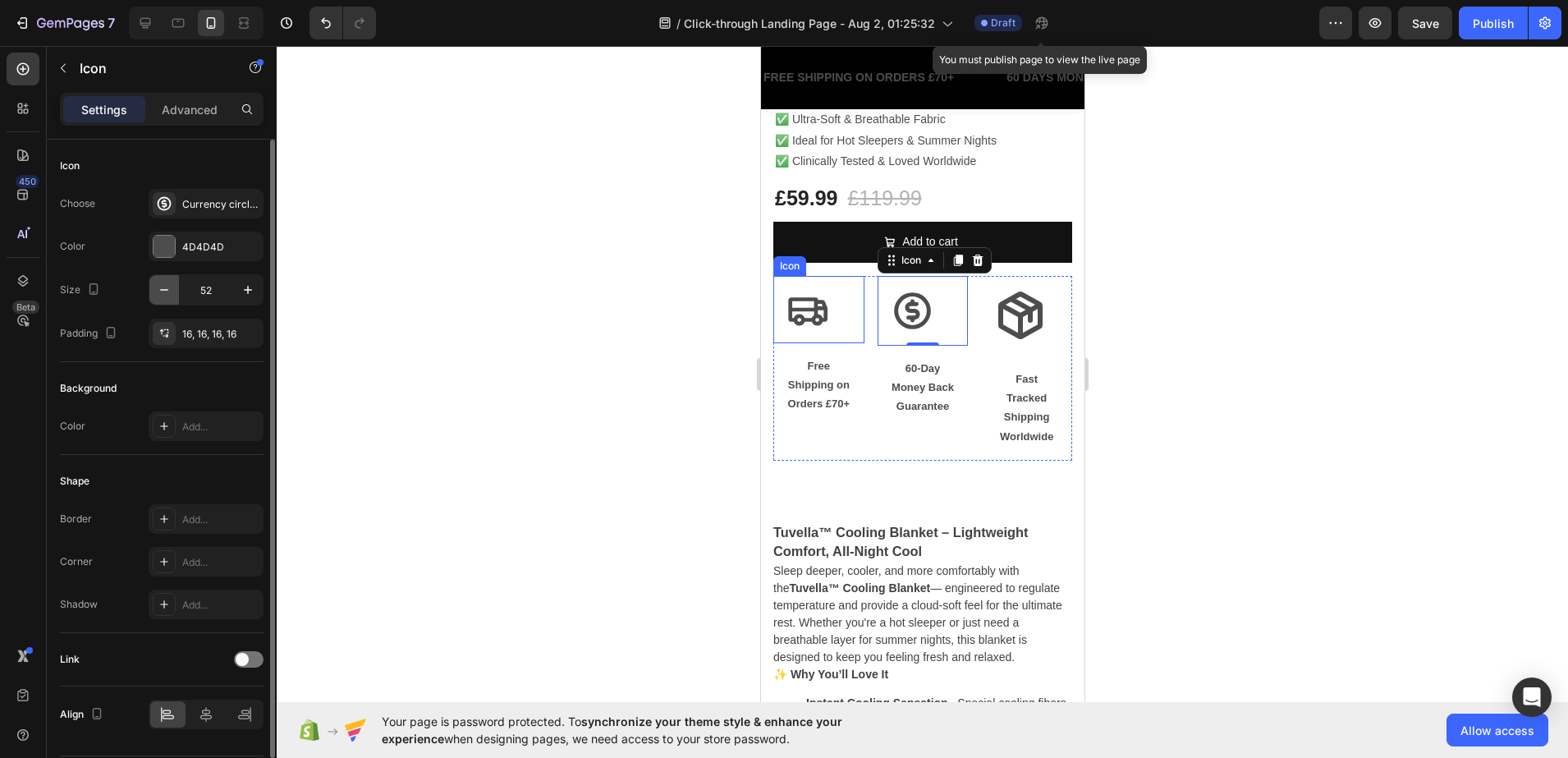 click 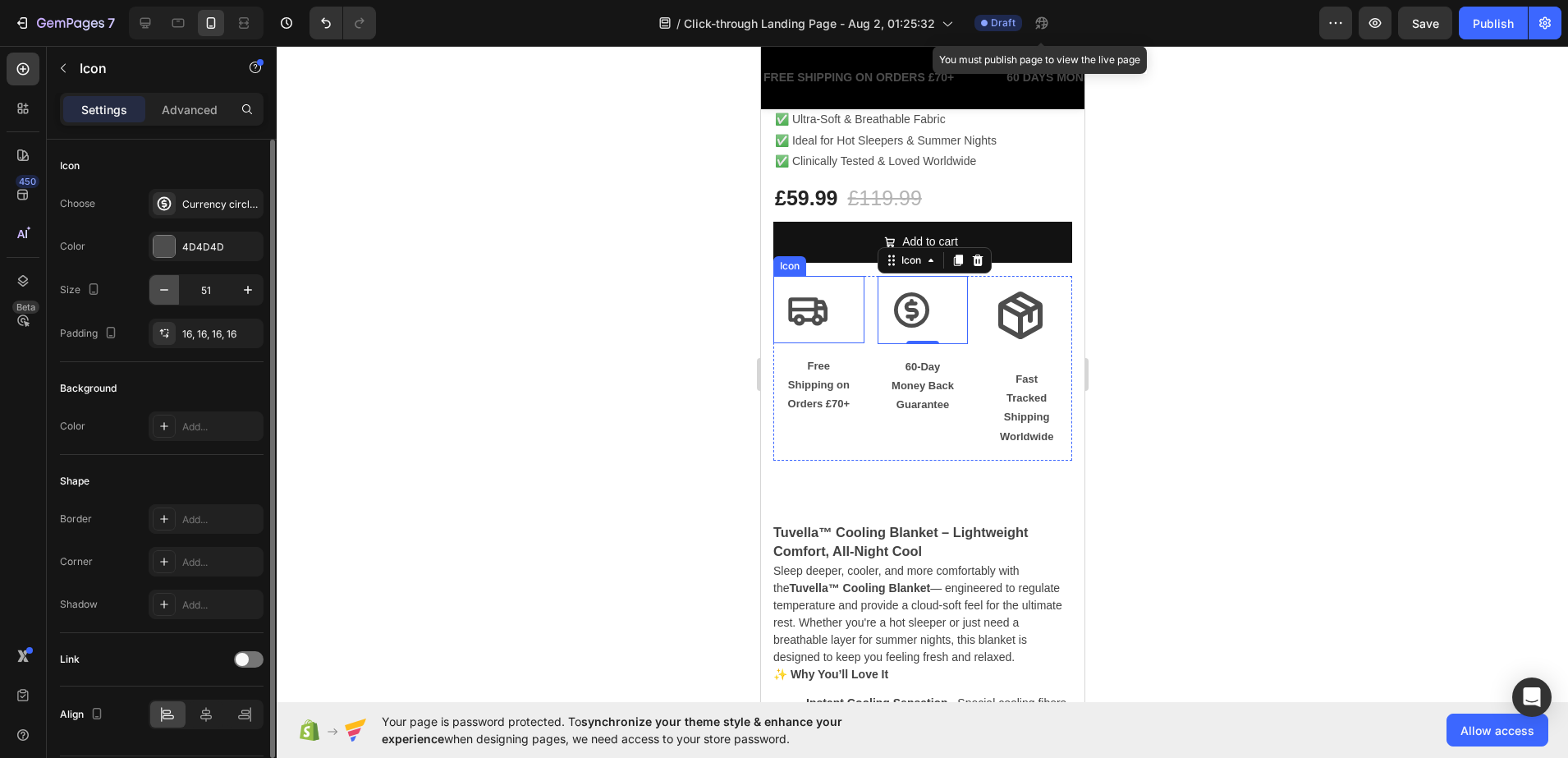 click 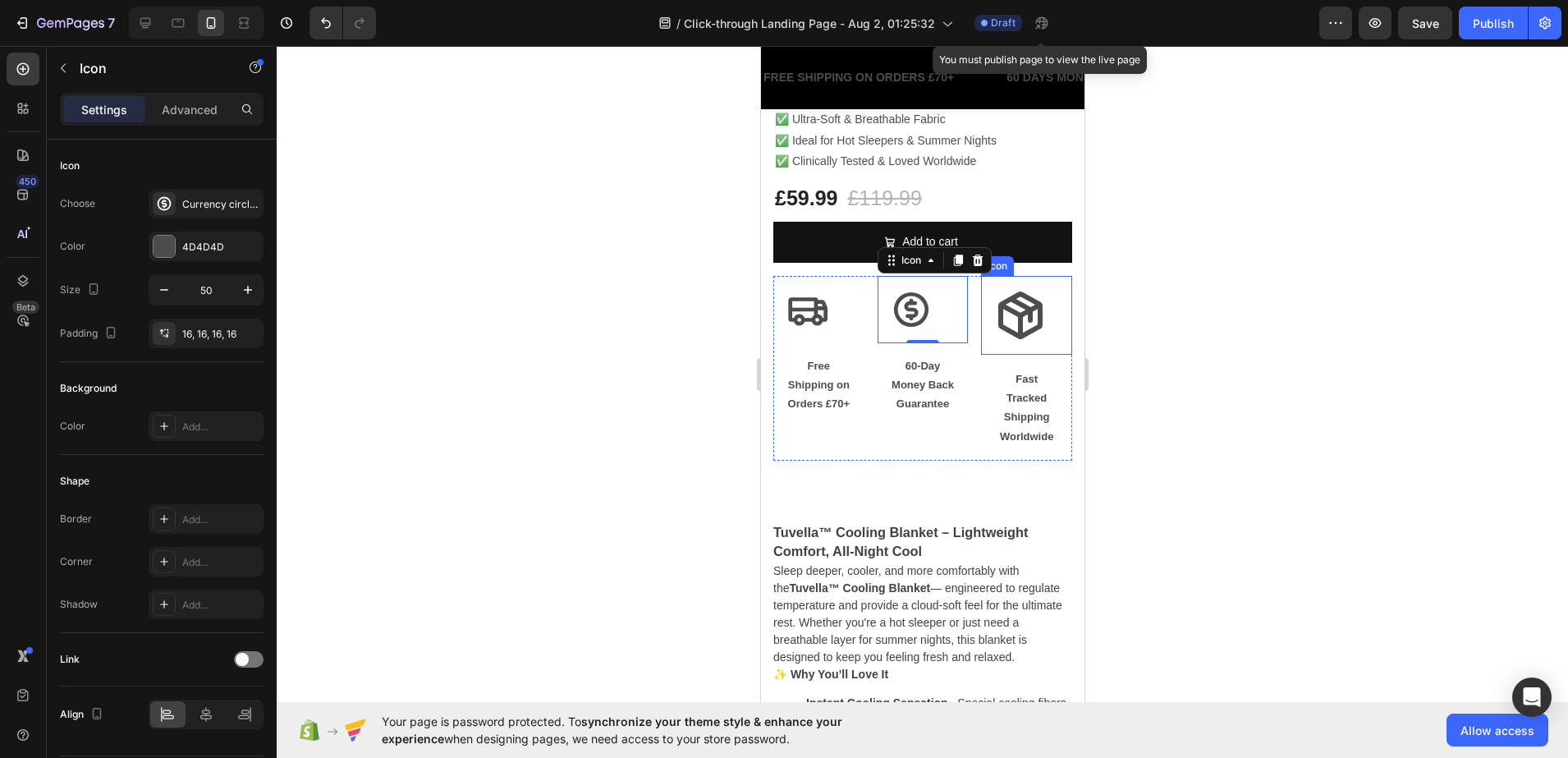 click 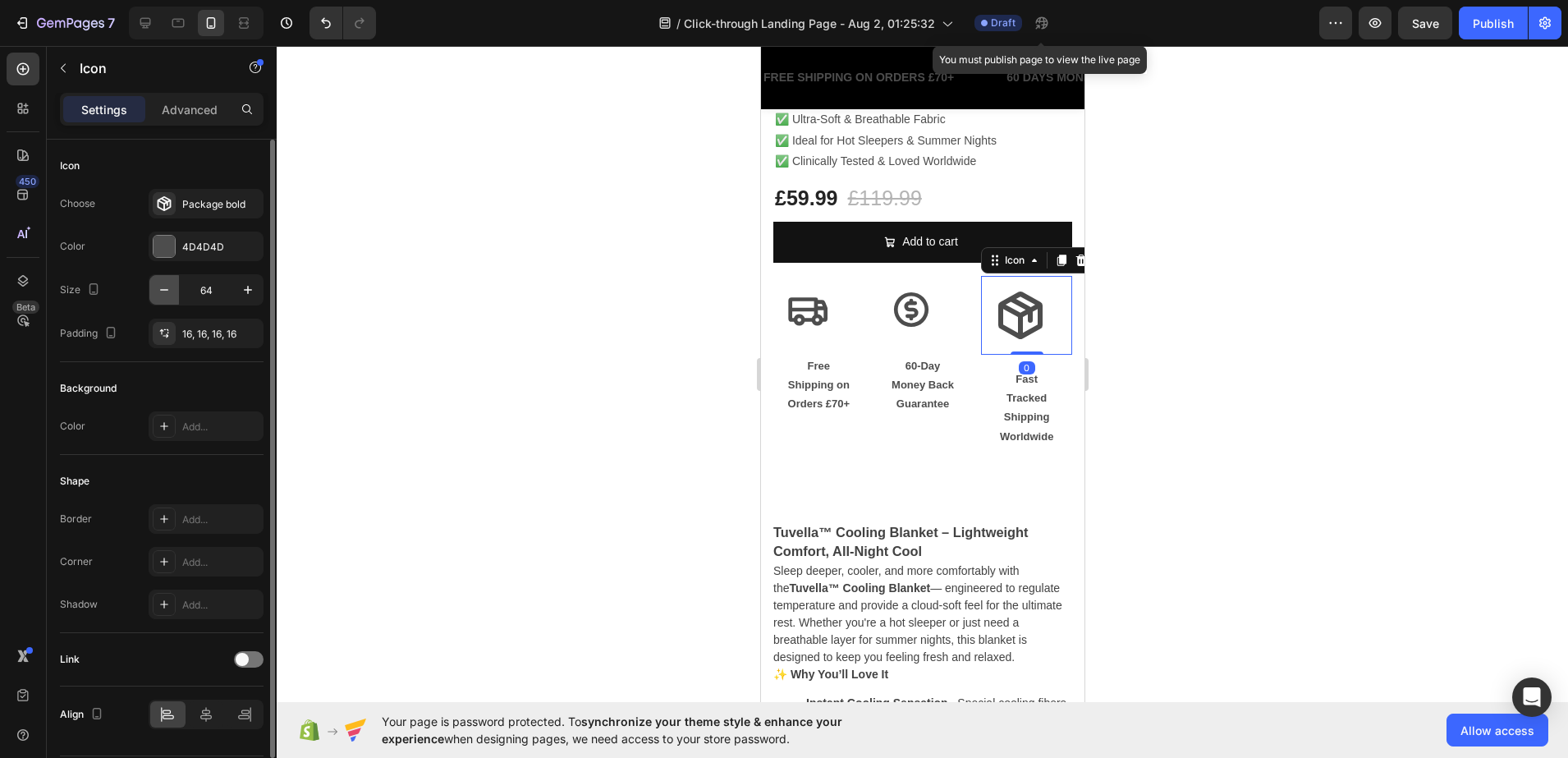 click 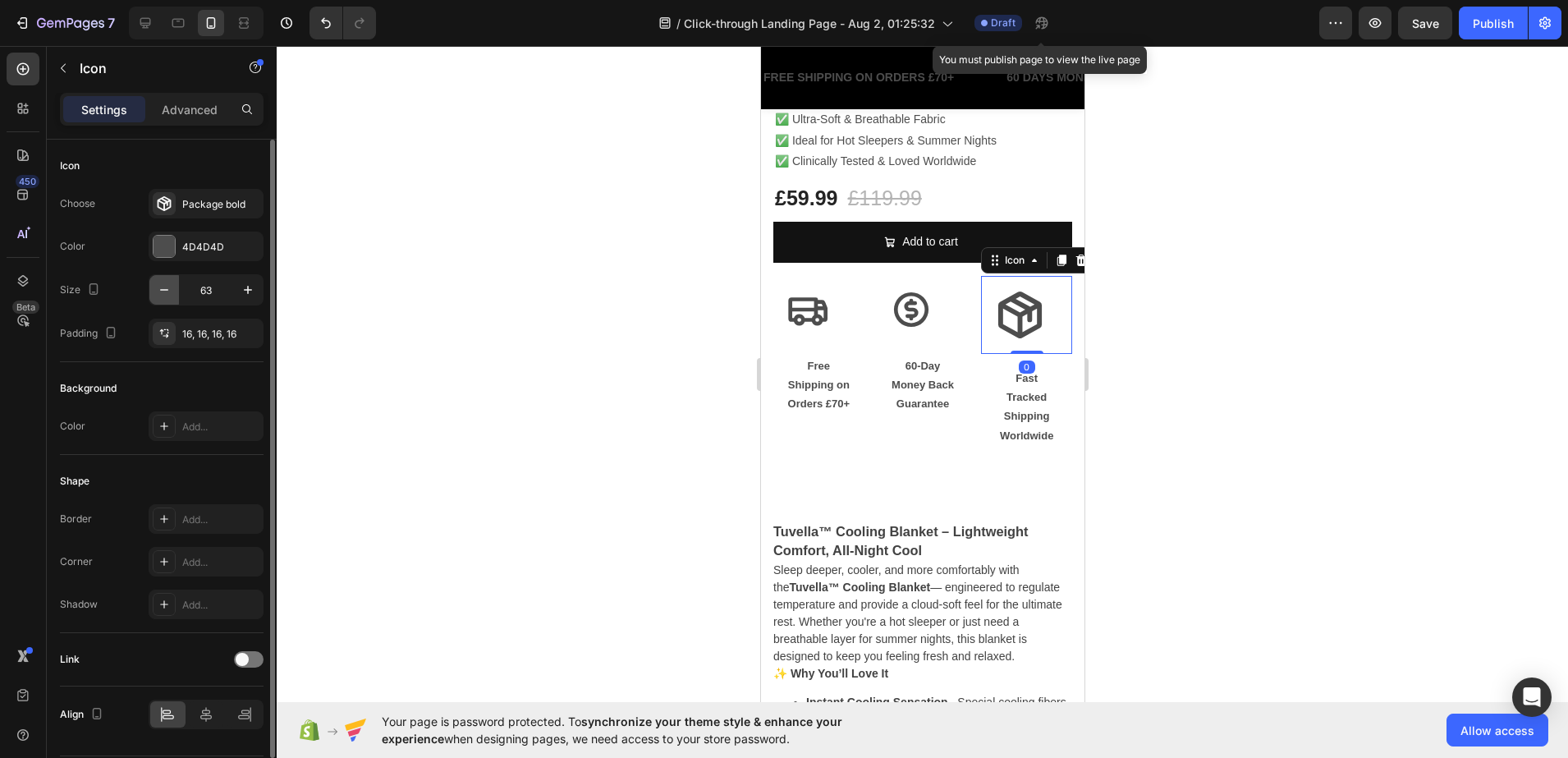 click 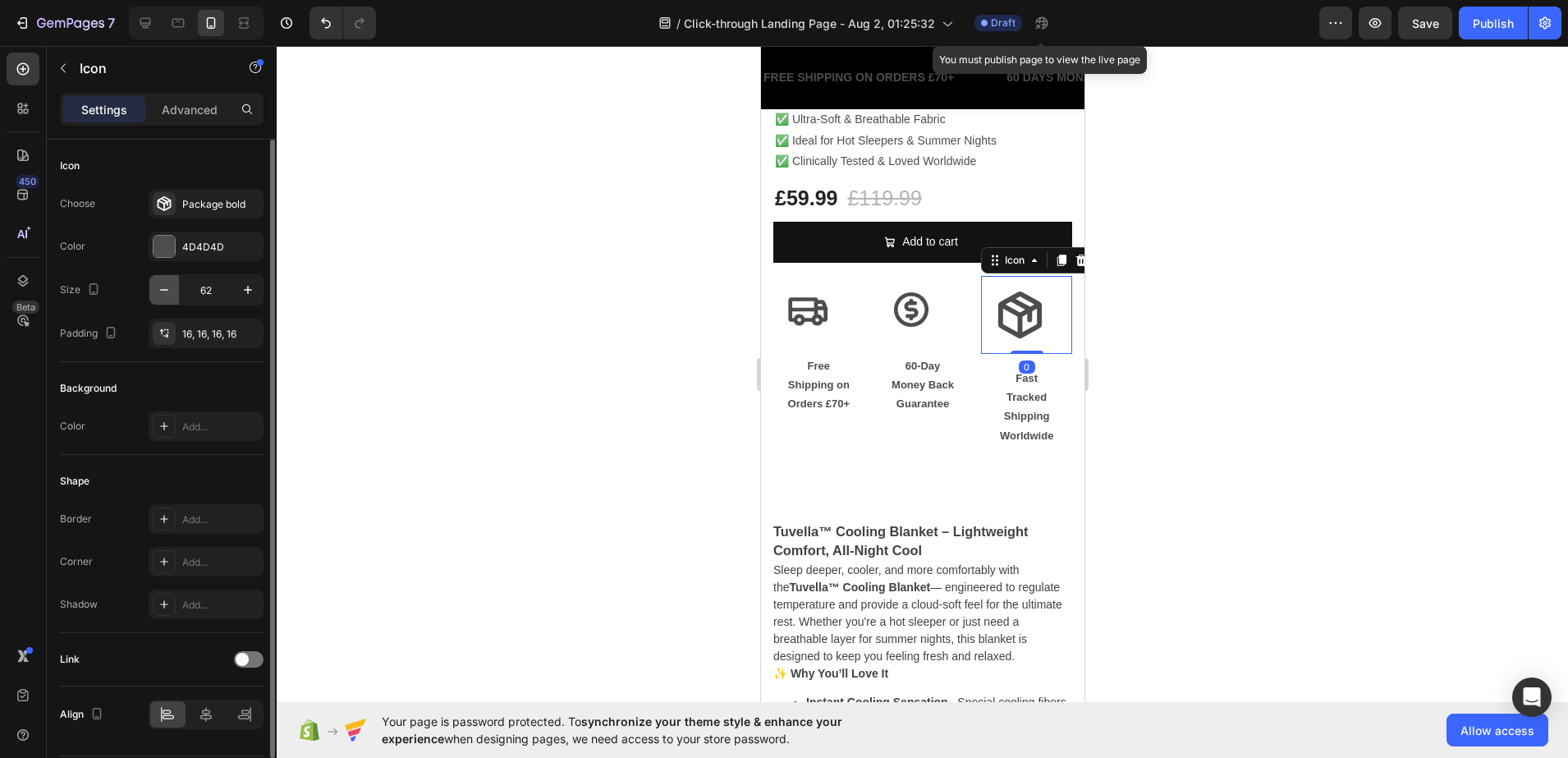 click 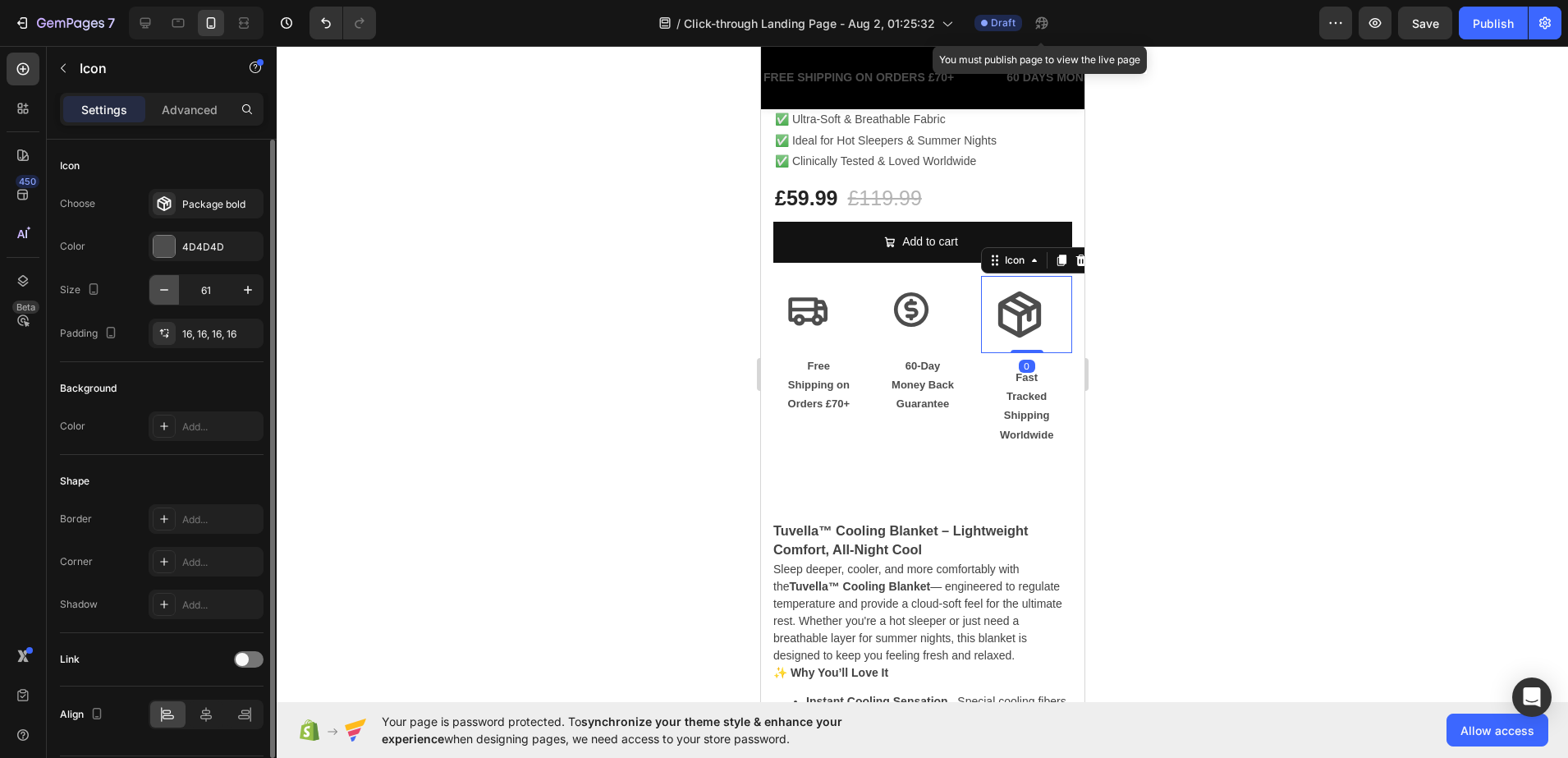 click 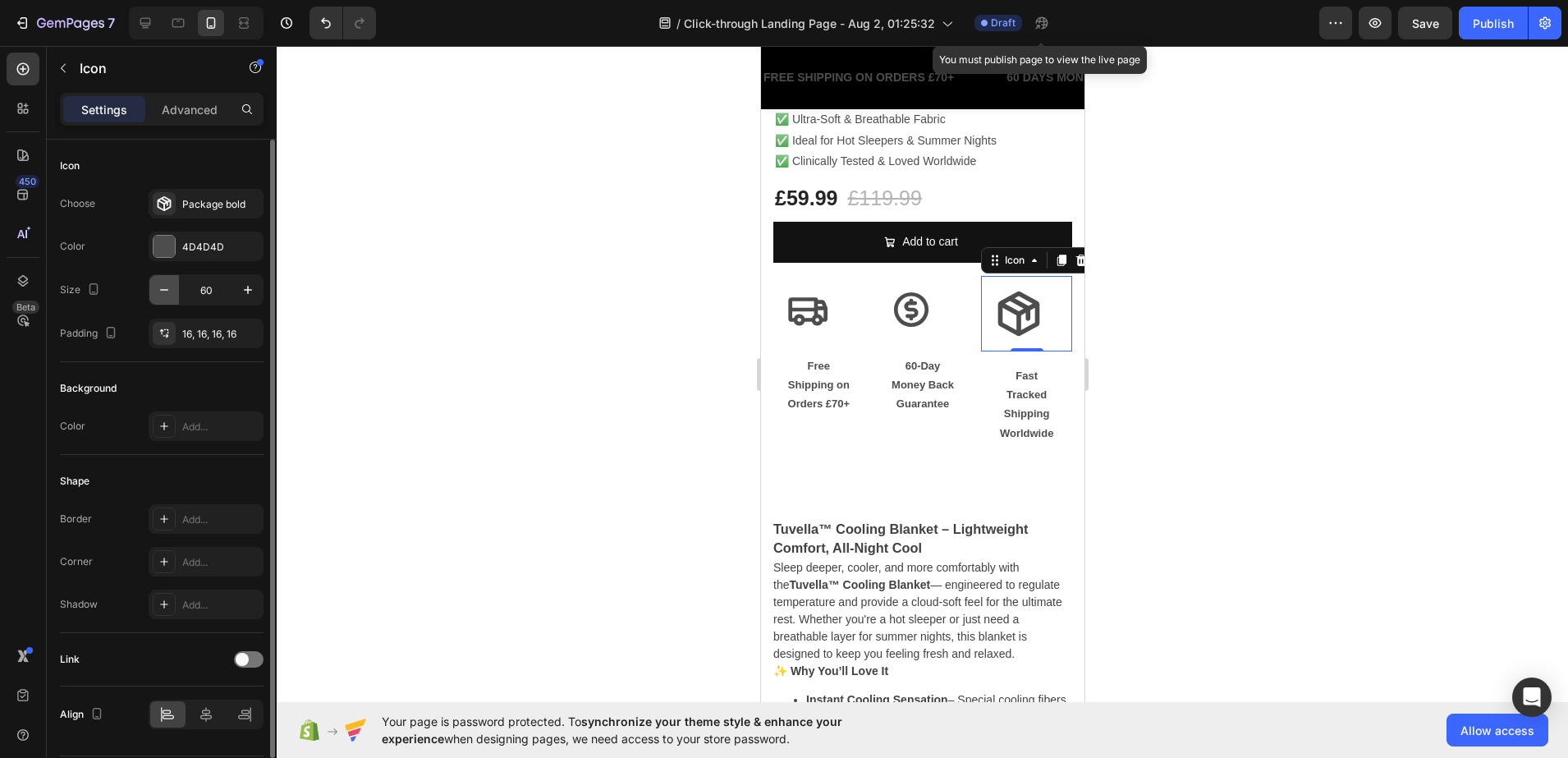 click 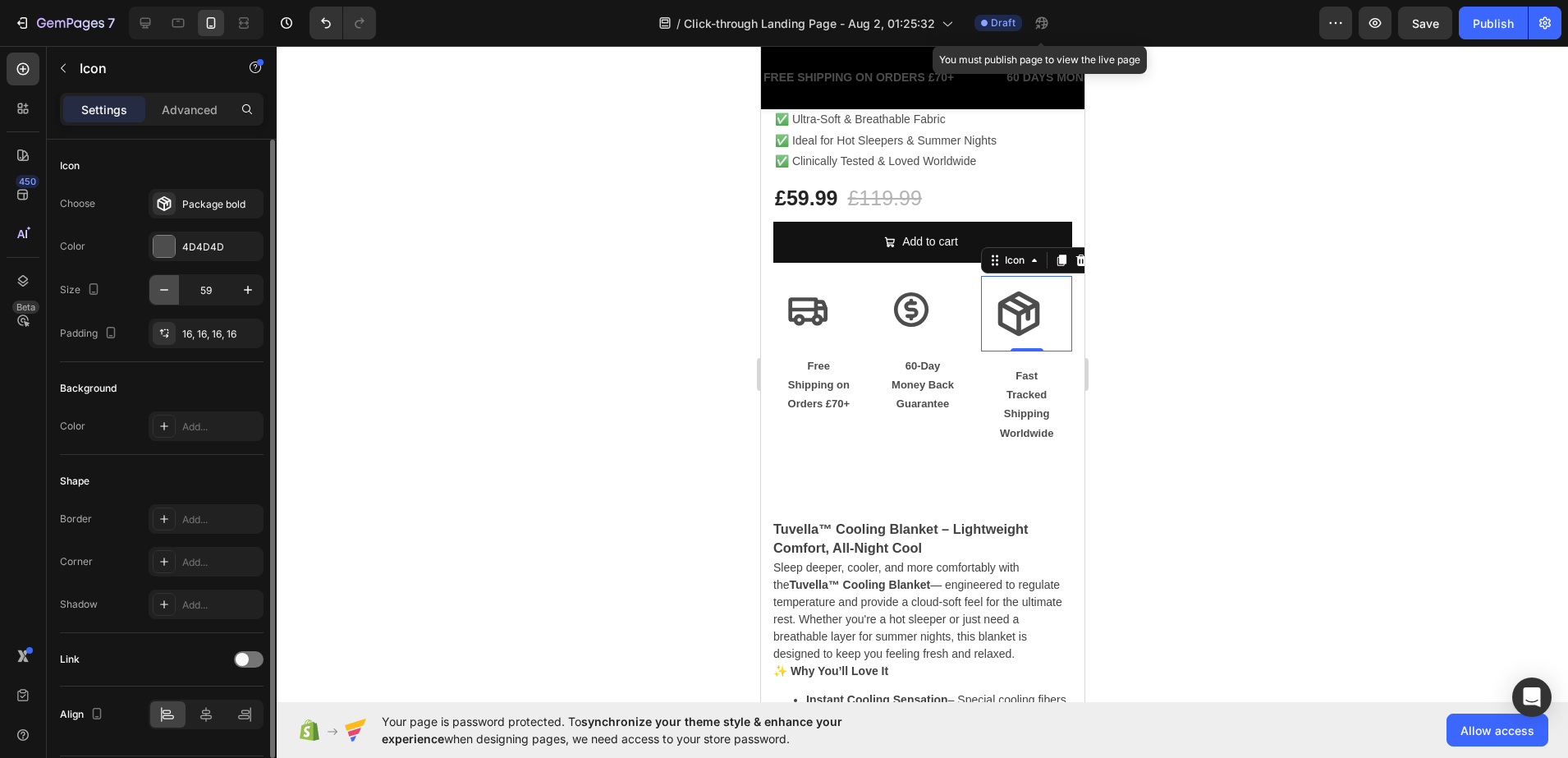 click 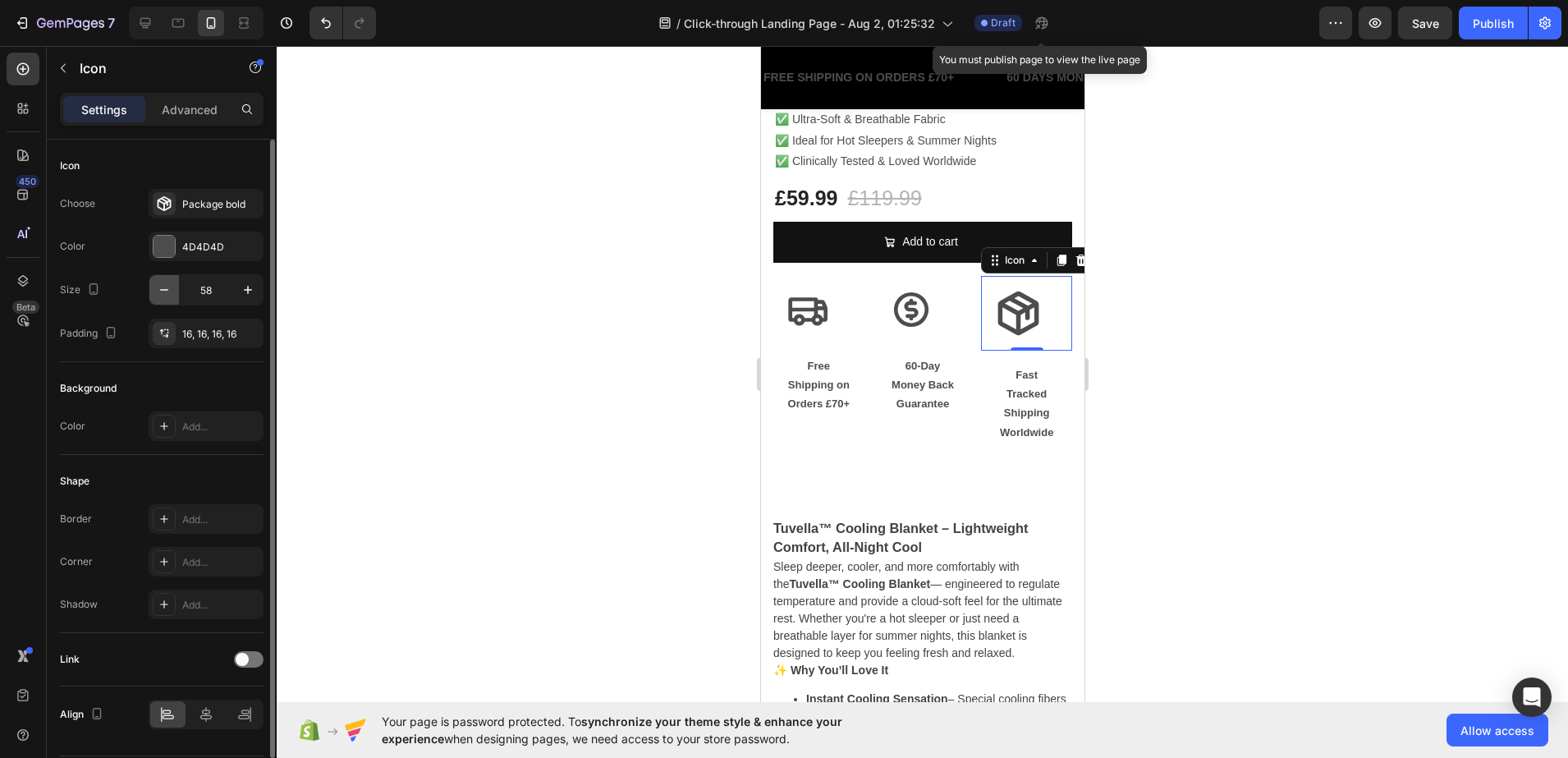 click 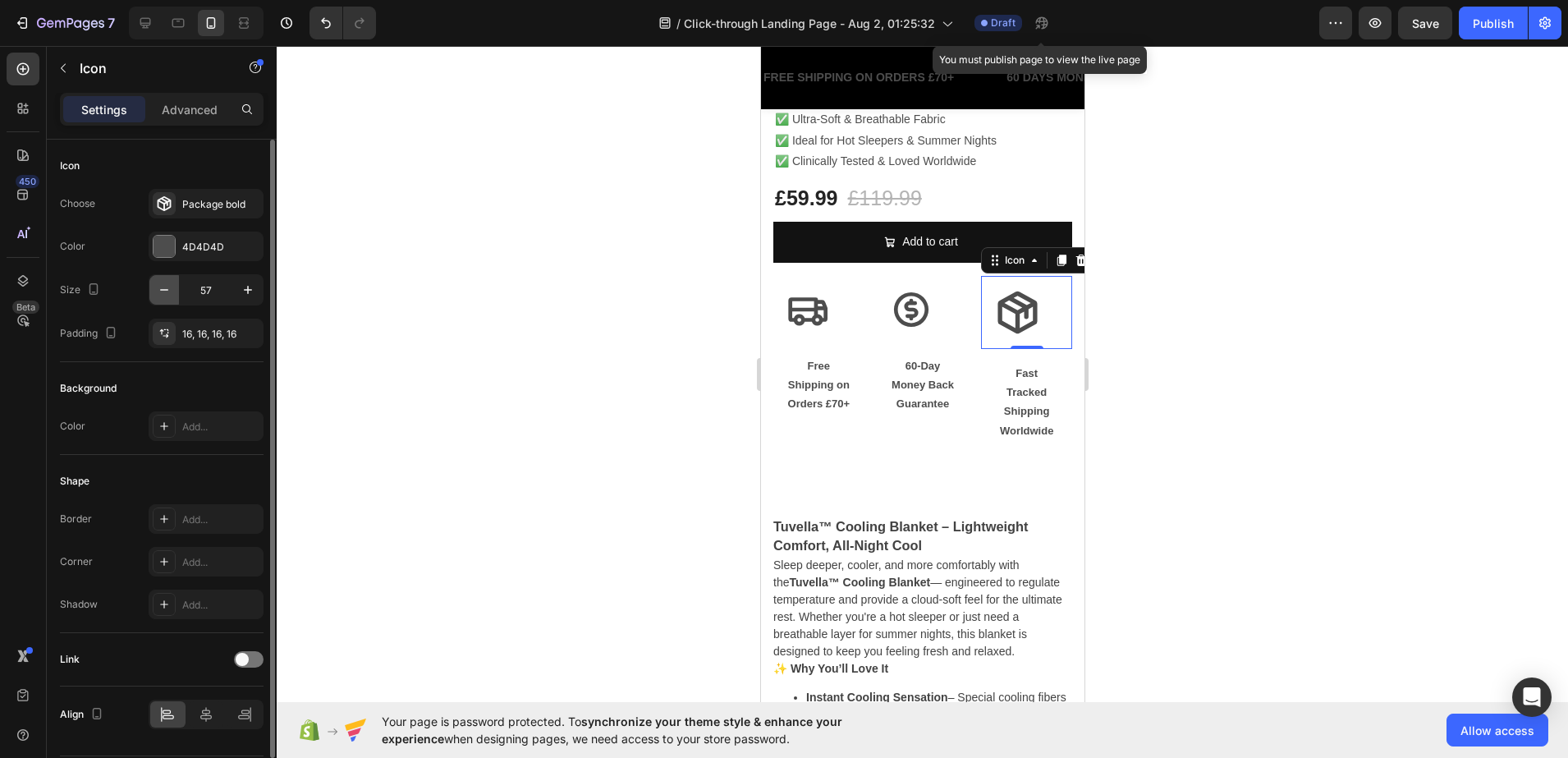 click 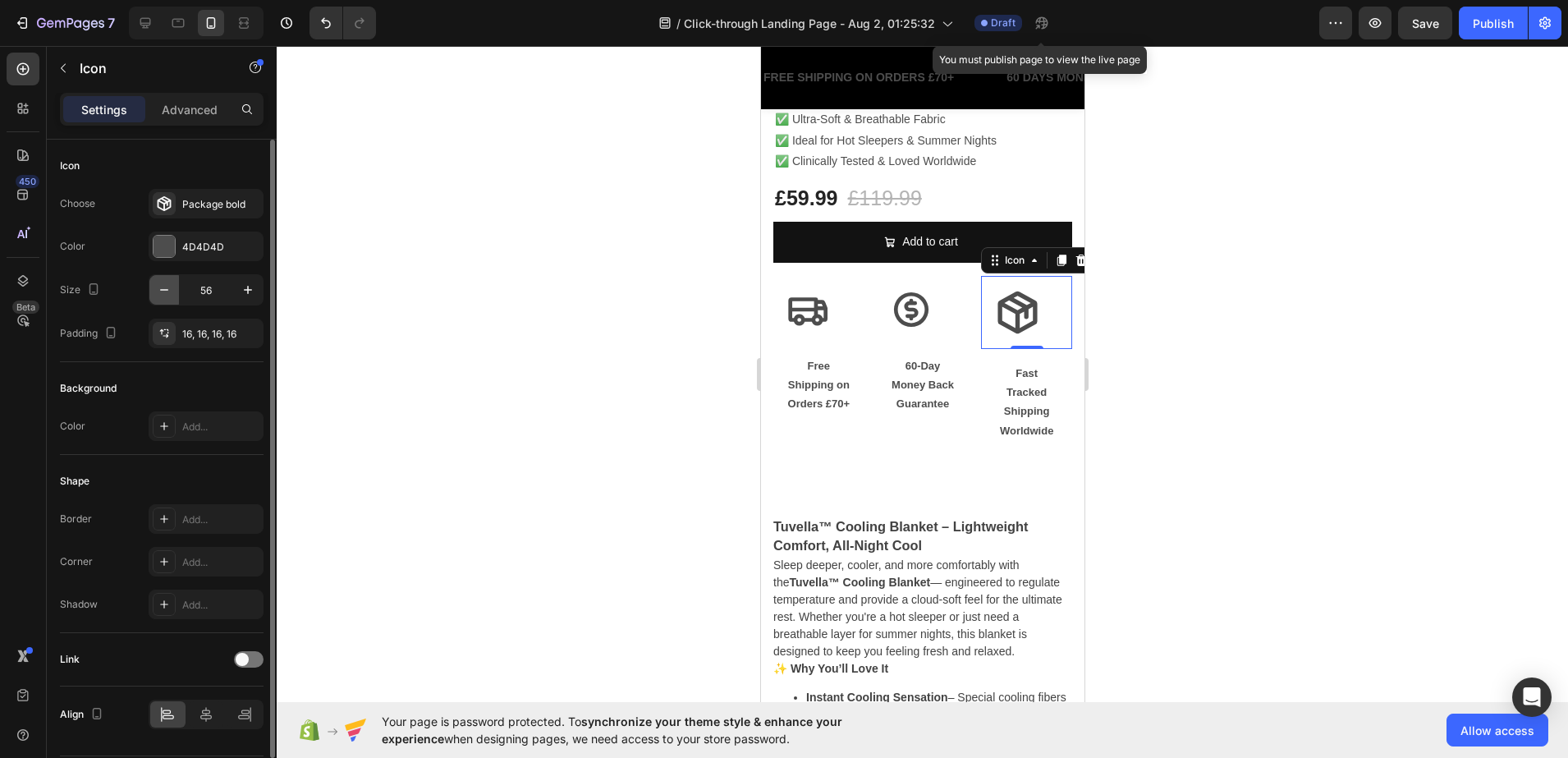 click 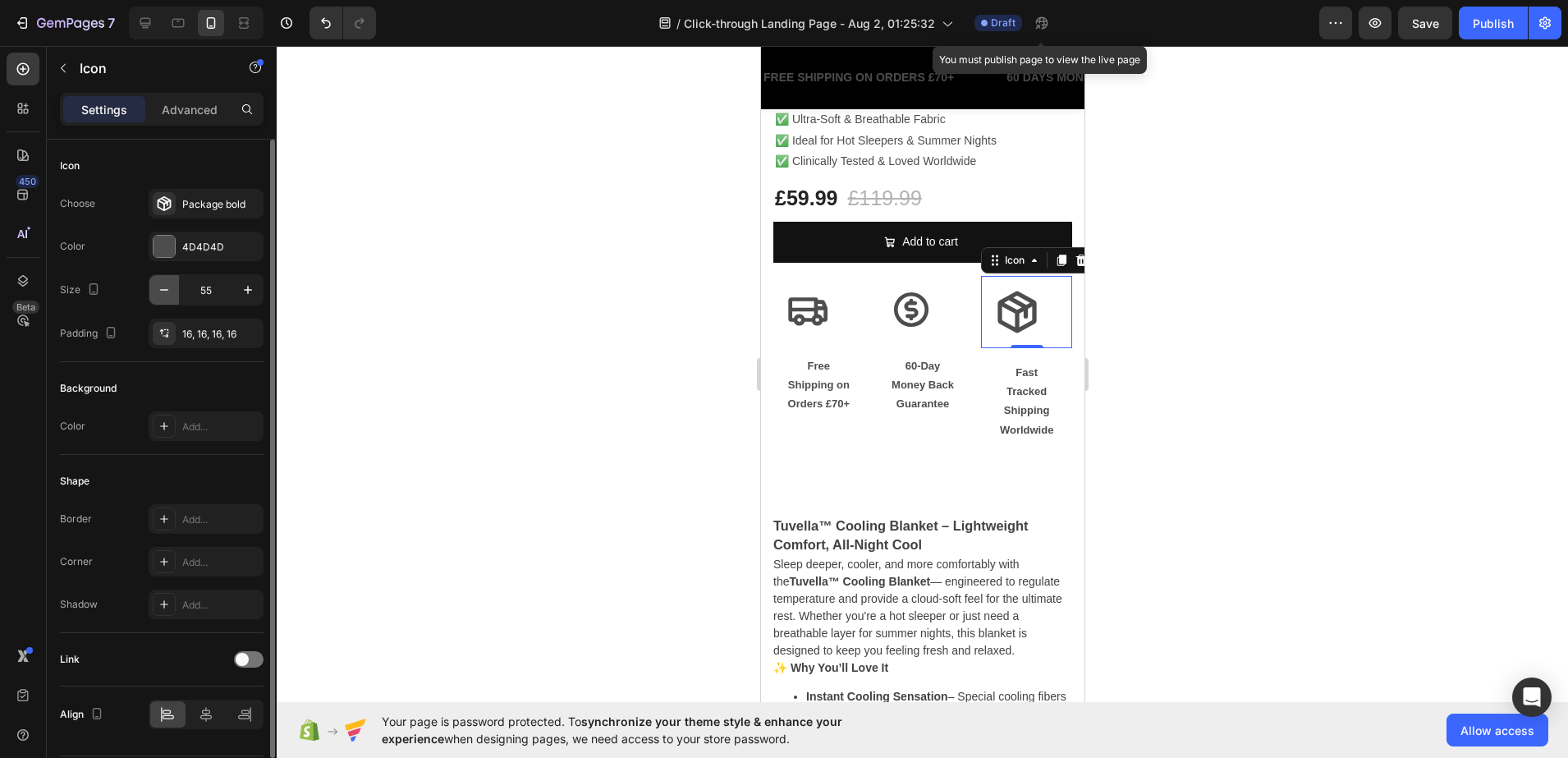 click 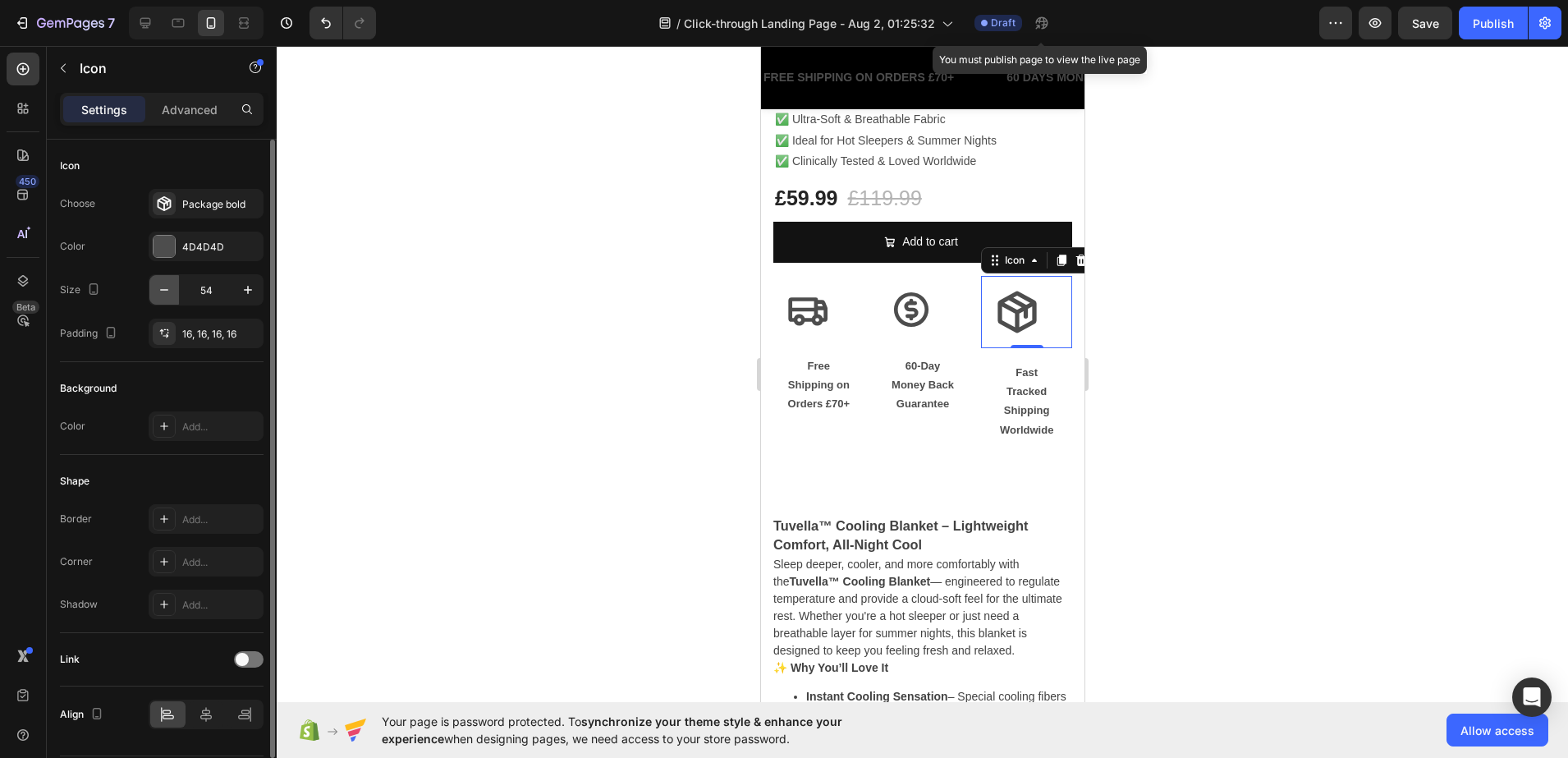 click 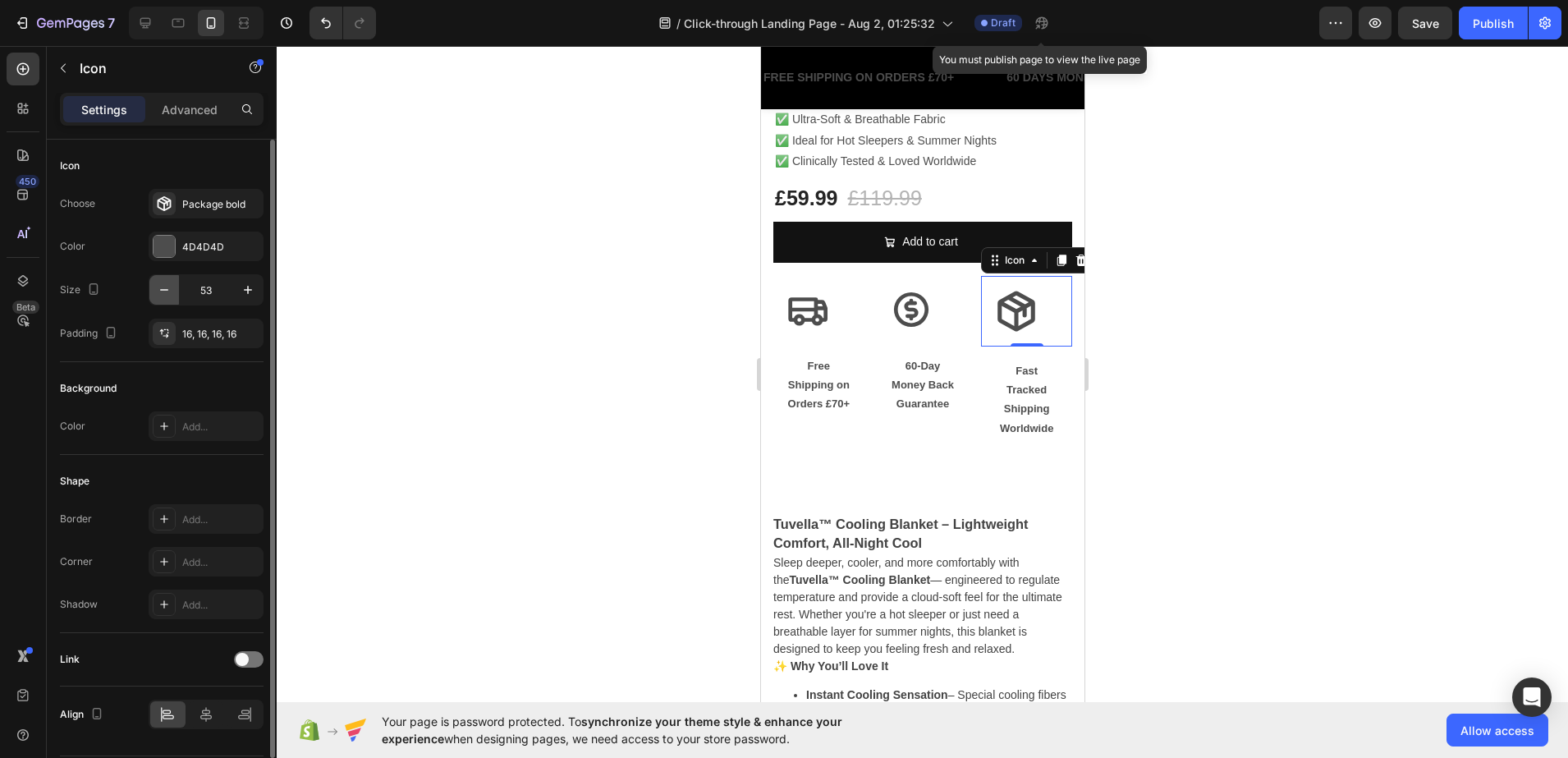 click 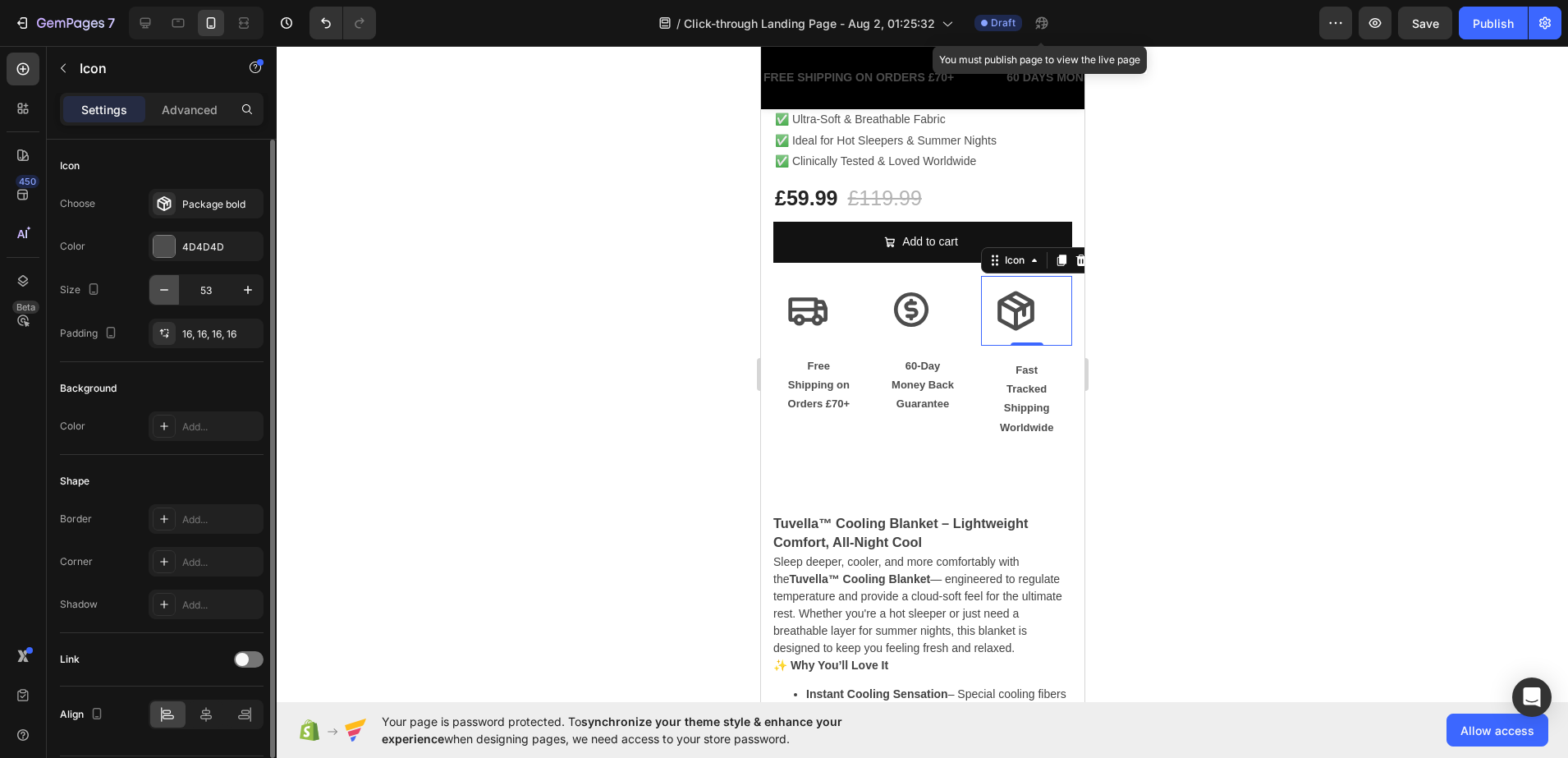 click 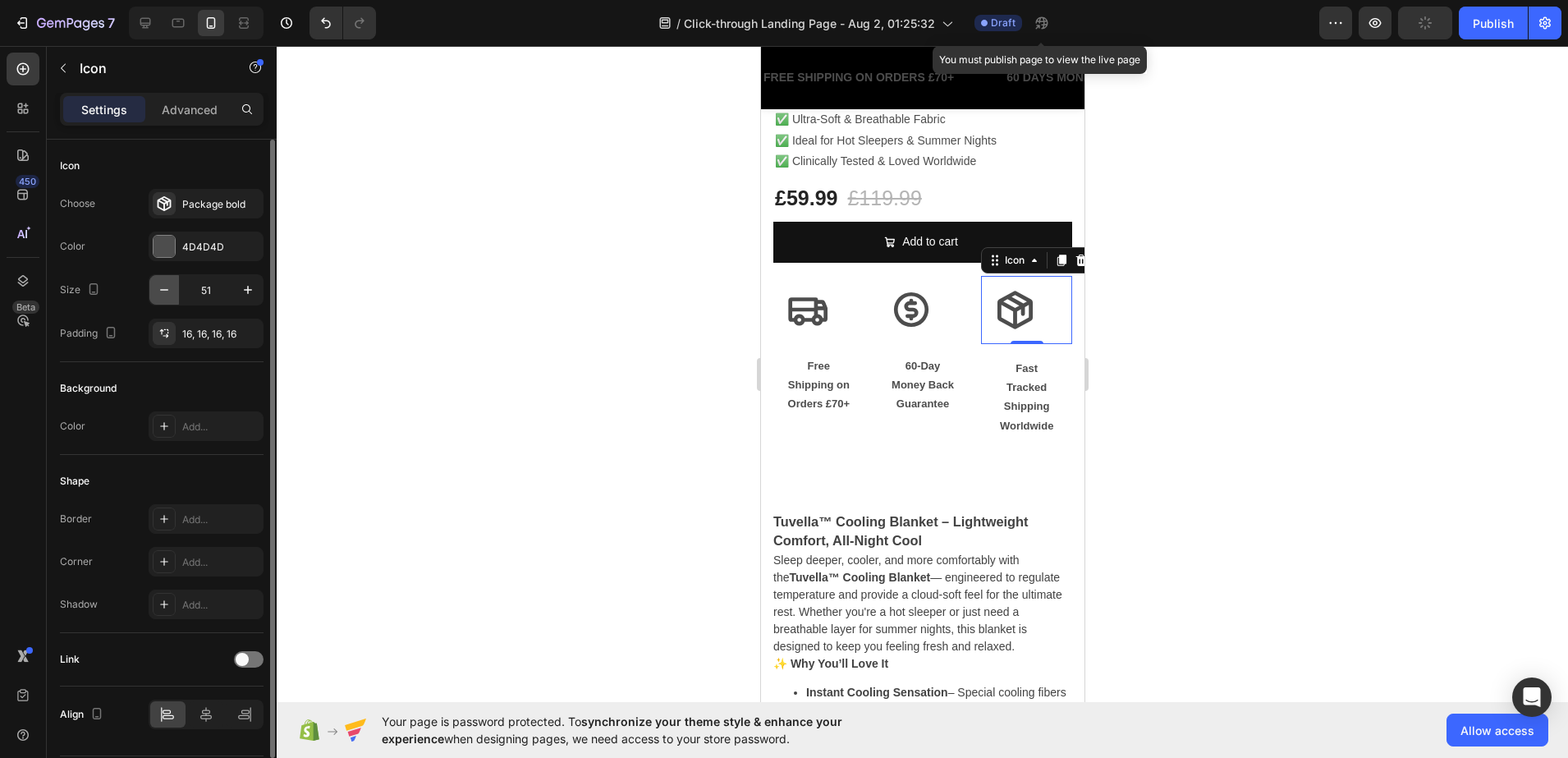 click 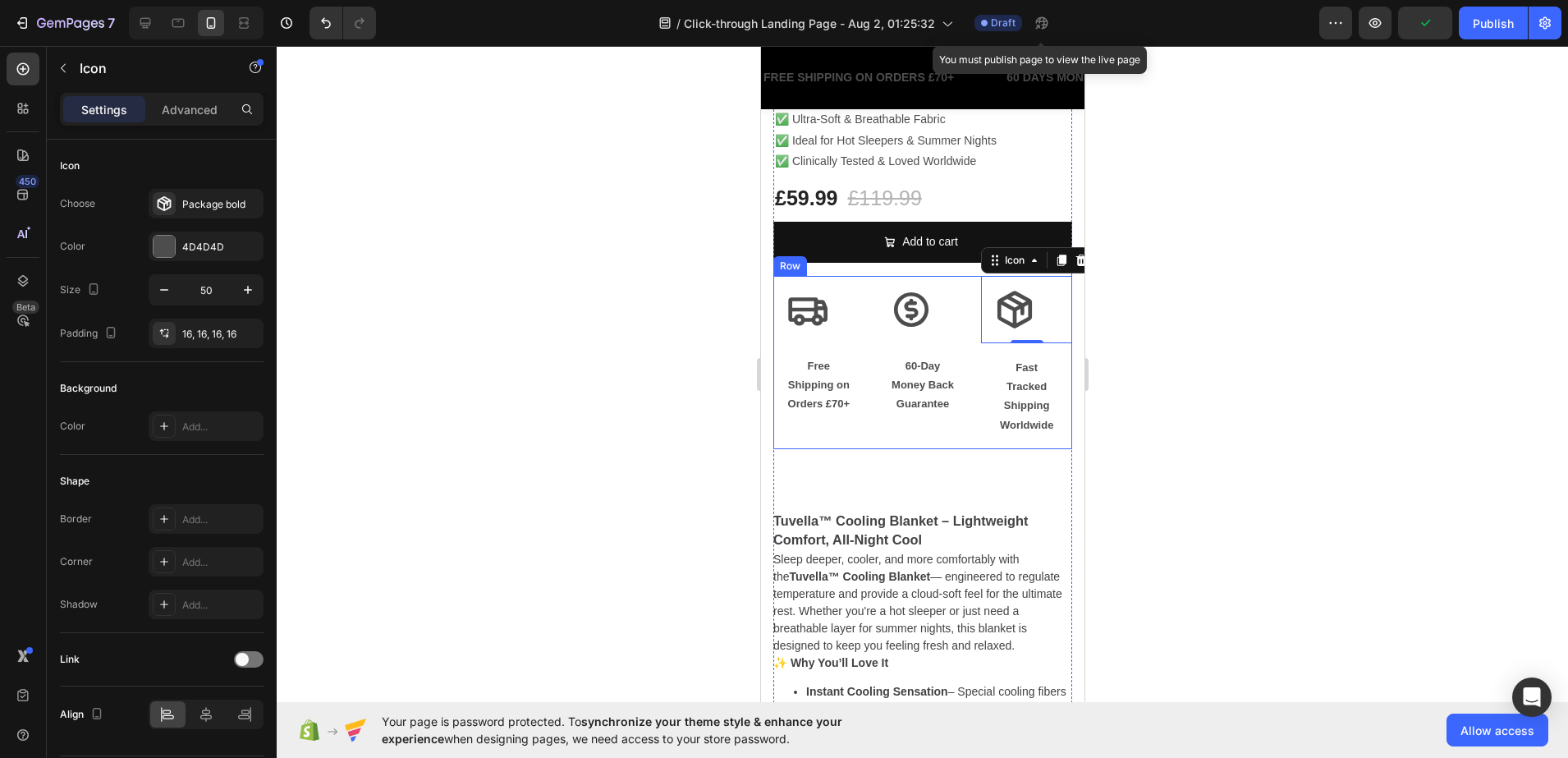 click on "Icon Free Shipping on Orders £70+ Text Block Row
Icon 60-Day Money Back Guarantee Text Block Row
Icon   0 Fast Tracked Shipping Worldwide Text Block Row Row" at bounding box center [922, 363] 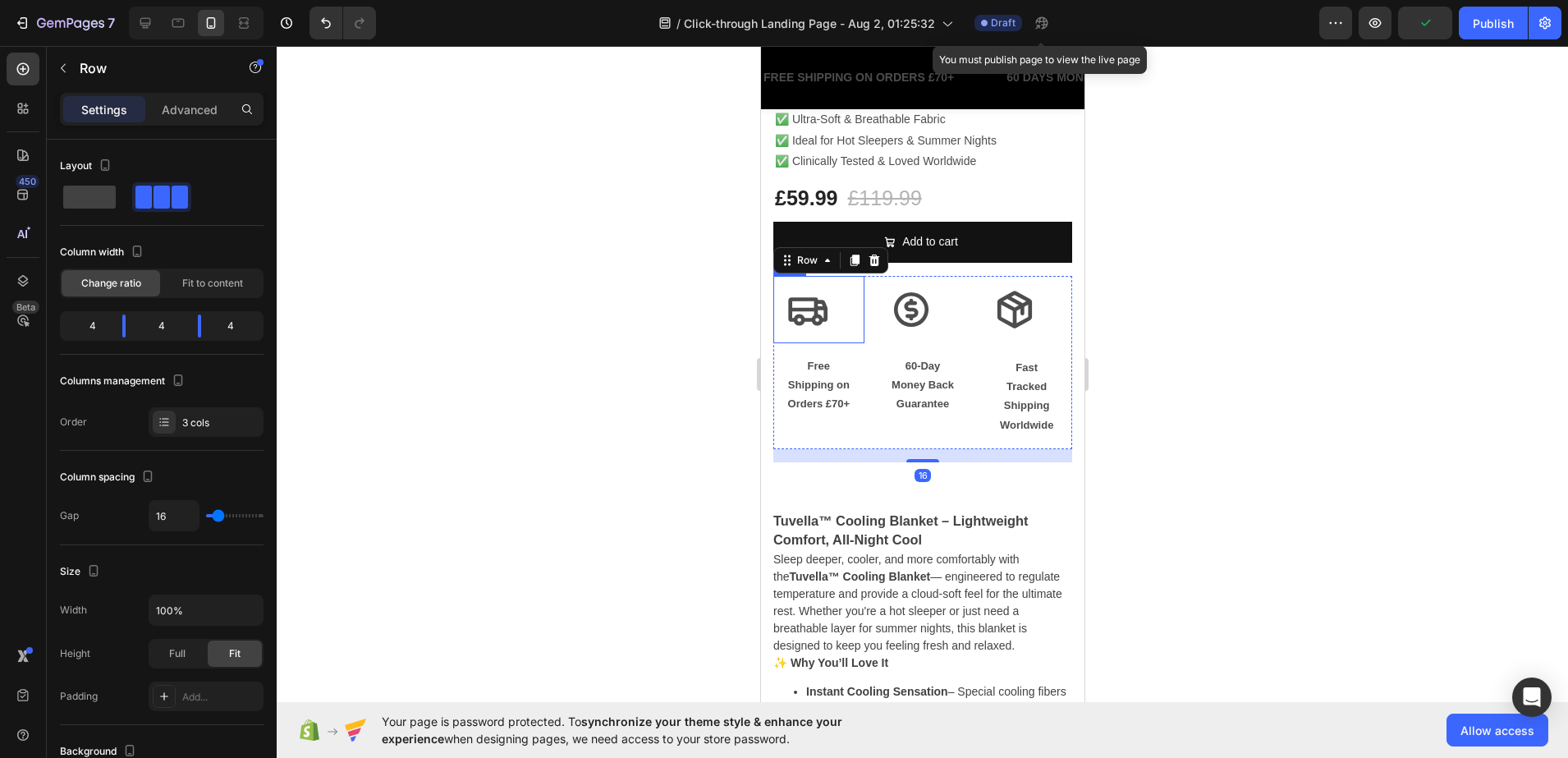 click 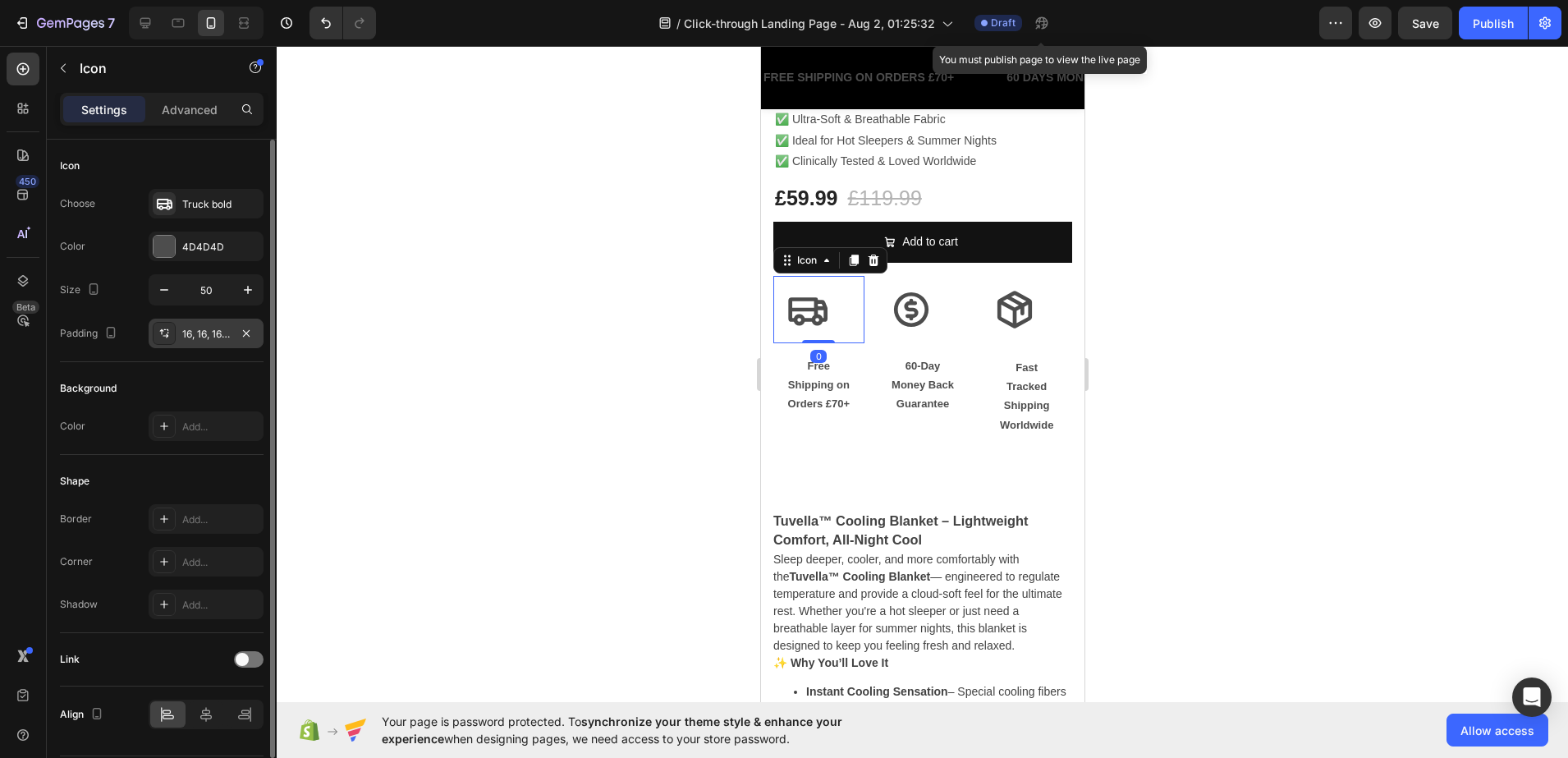 click on "16, 16, 16, 16" at bounding box center (206, 334) 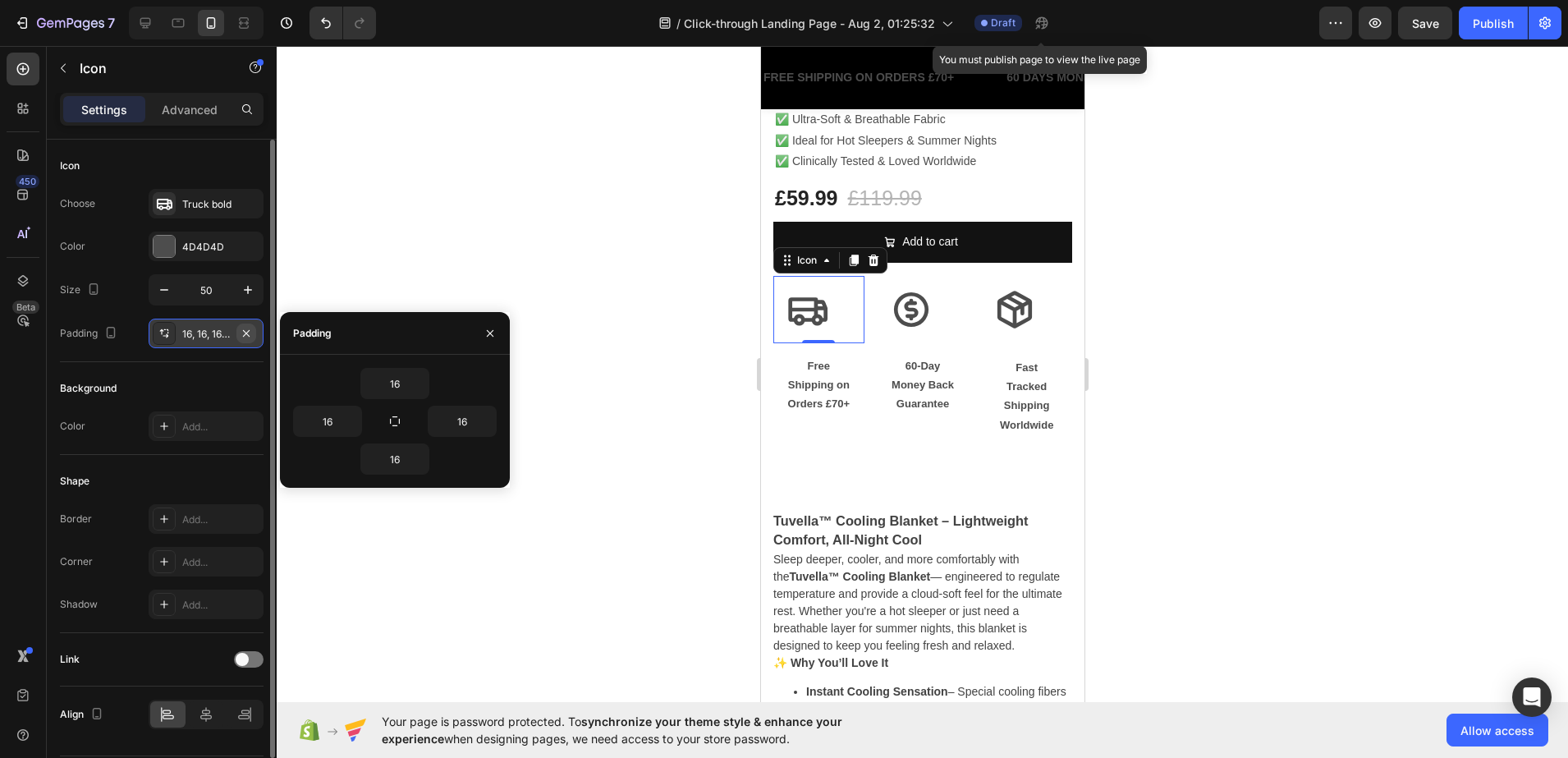 click 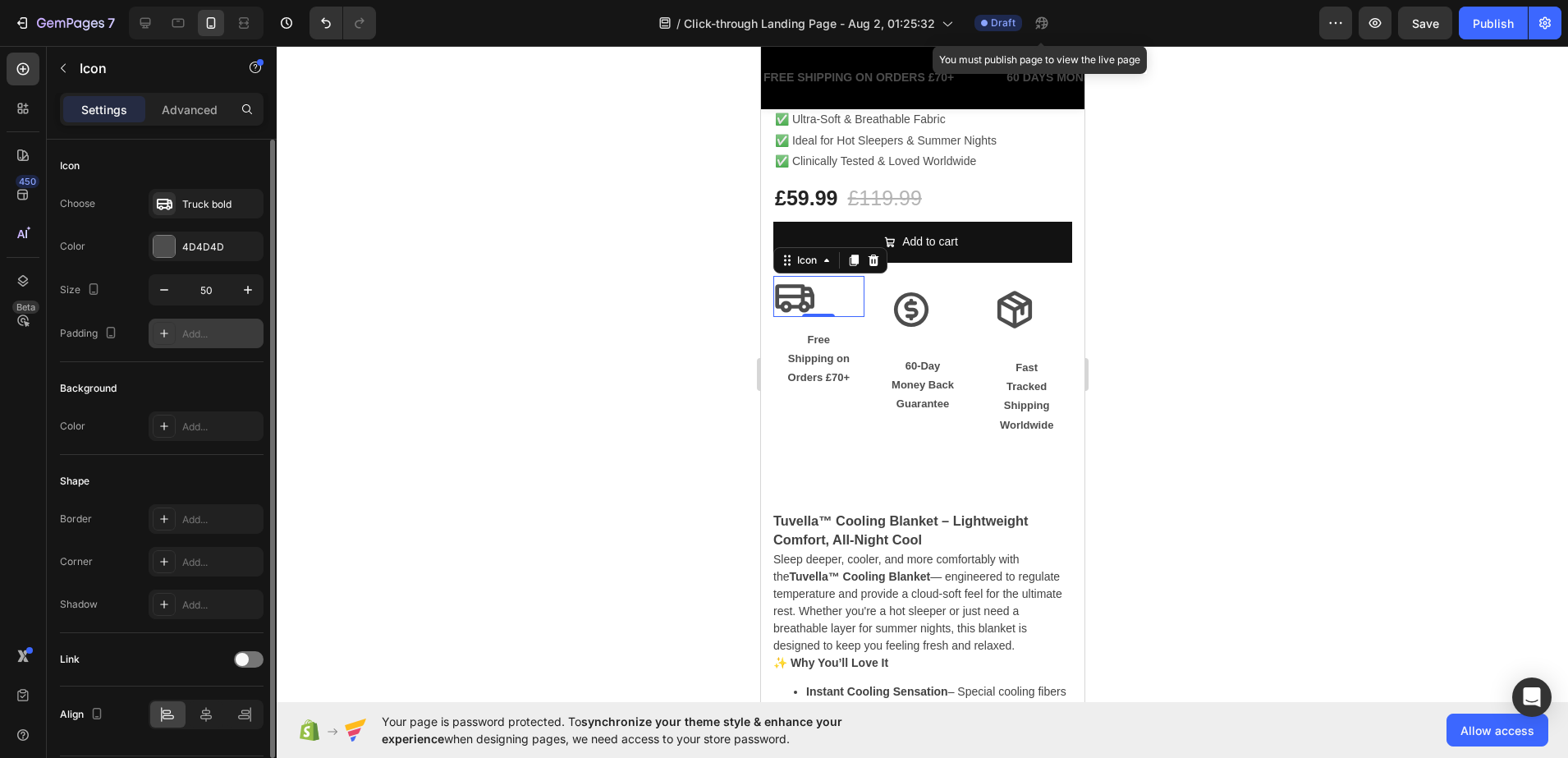 click 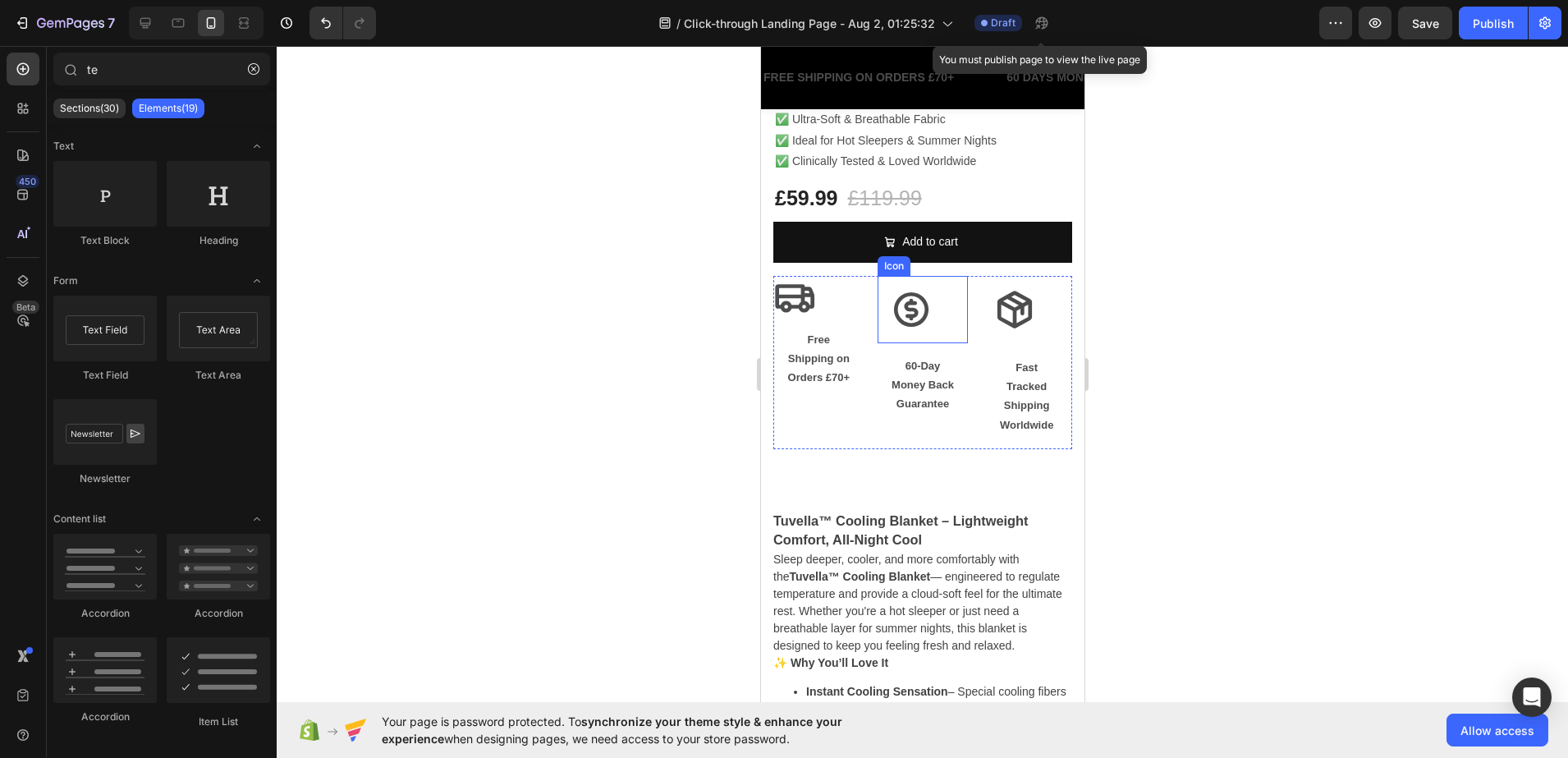 click 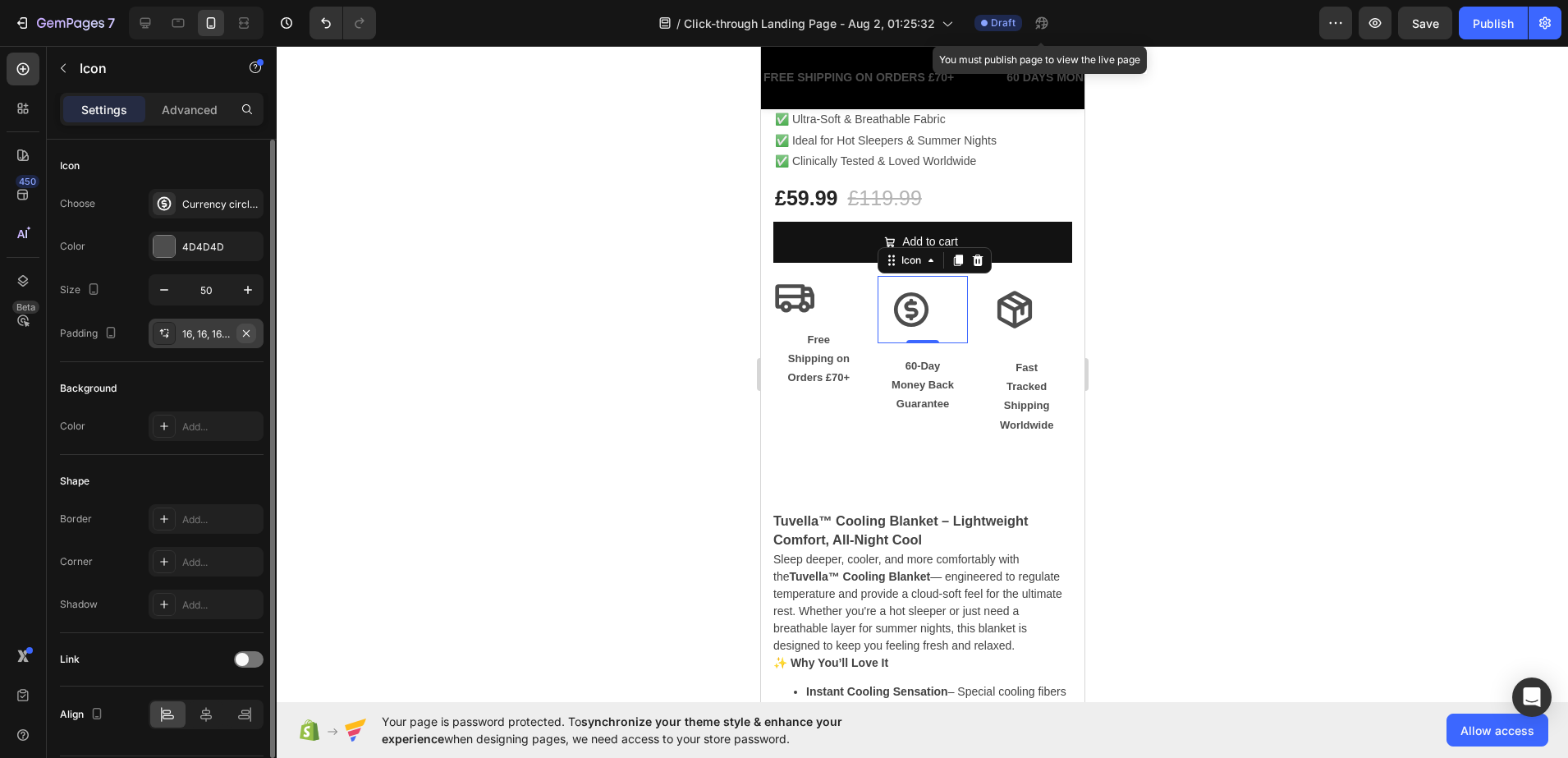 click 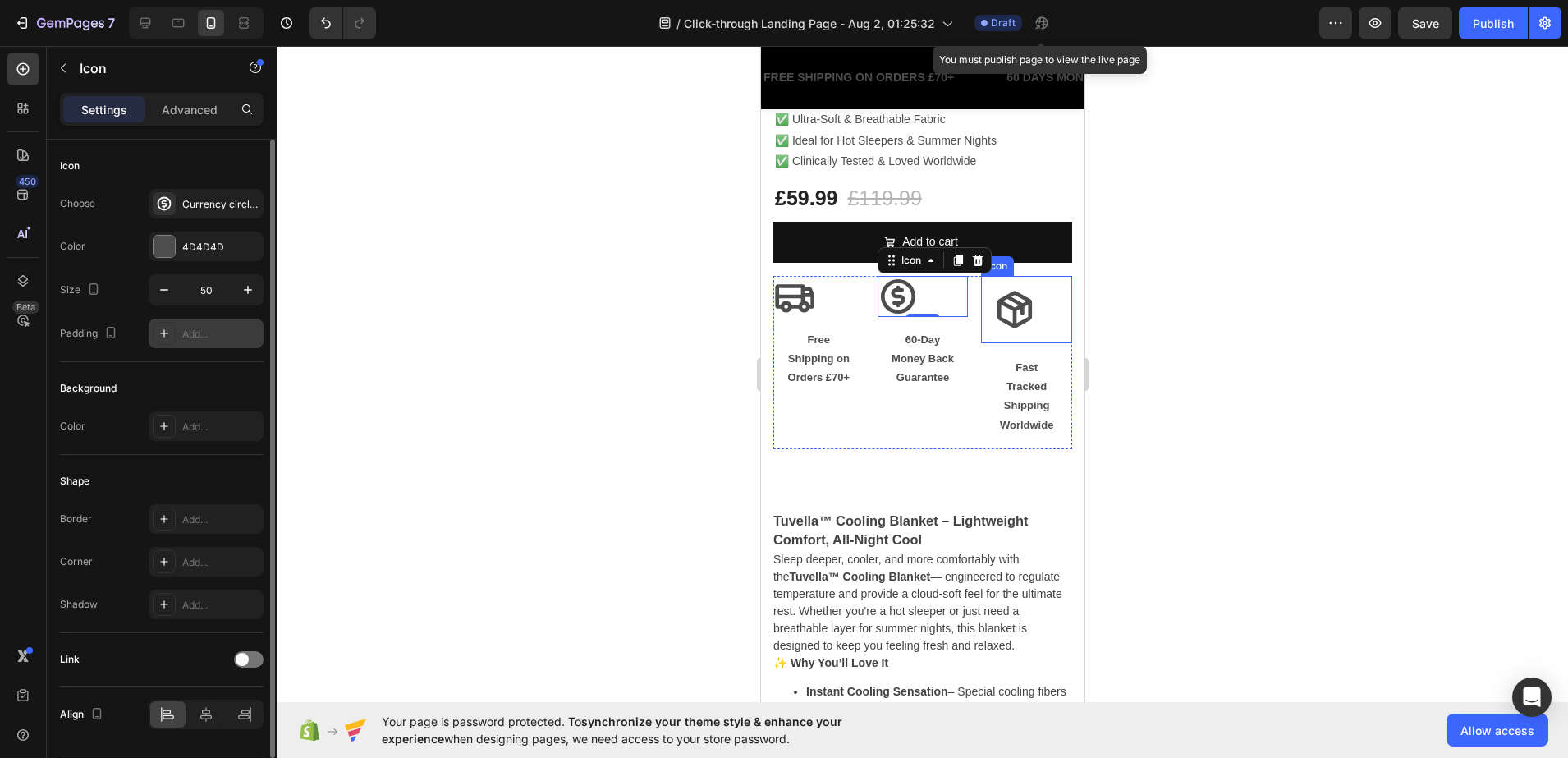 click 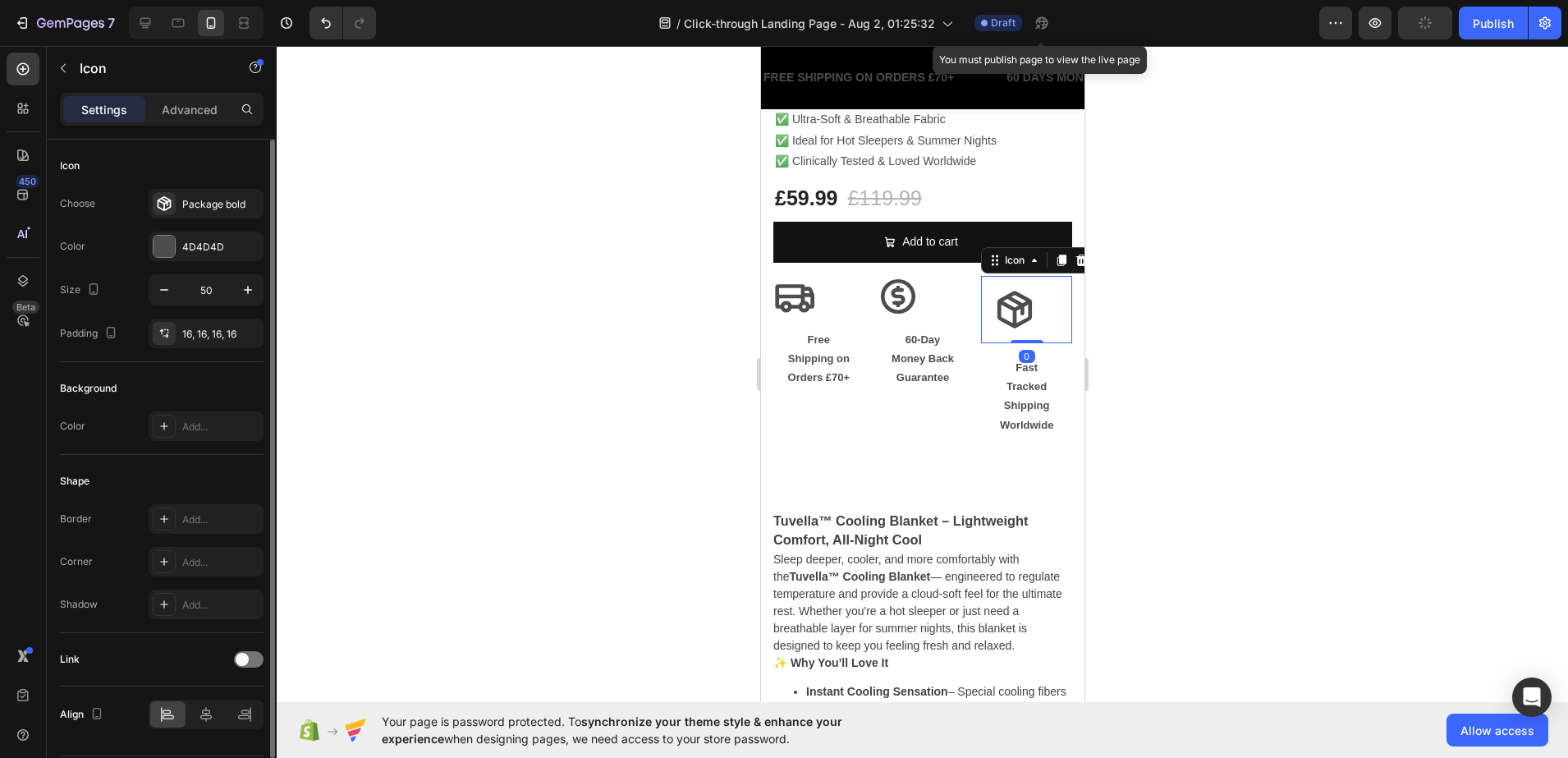 click 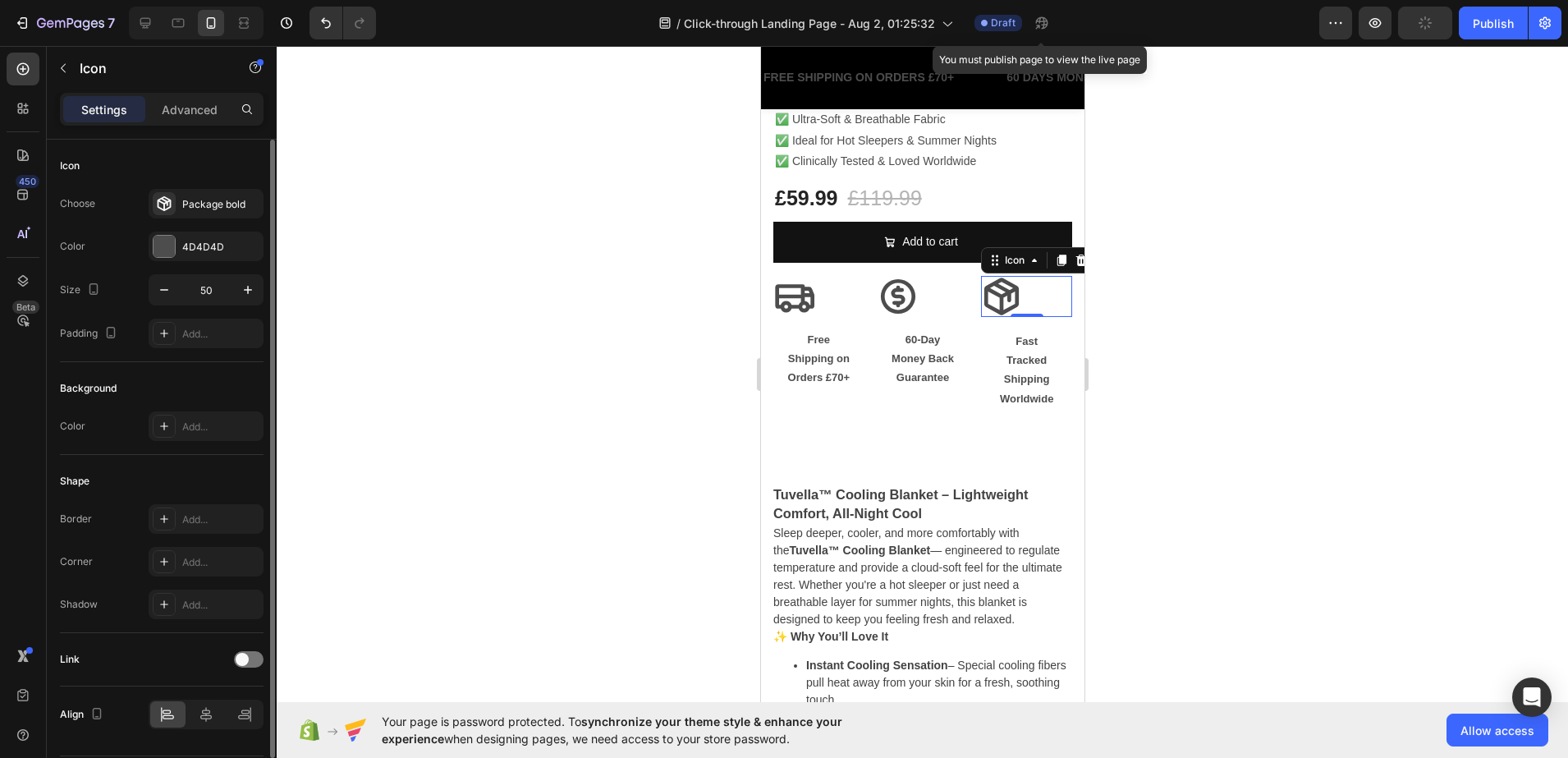 click 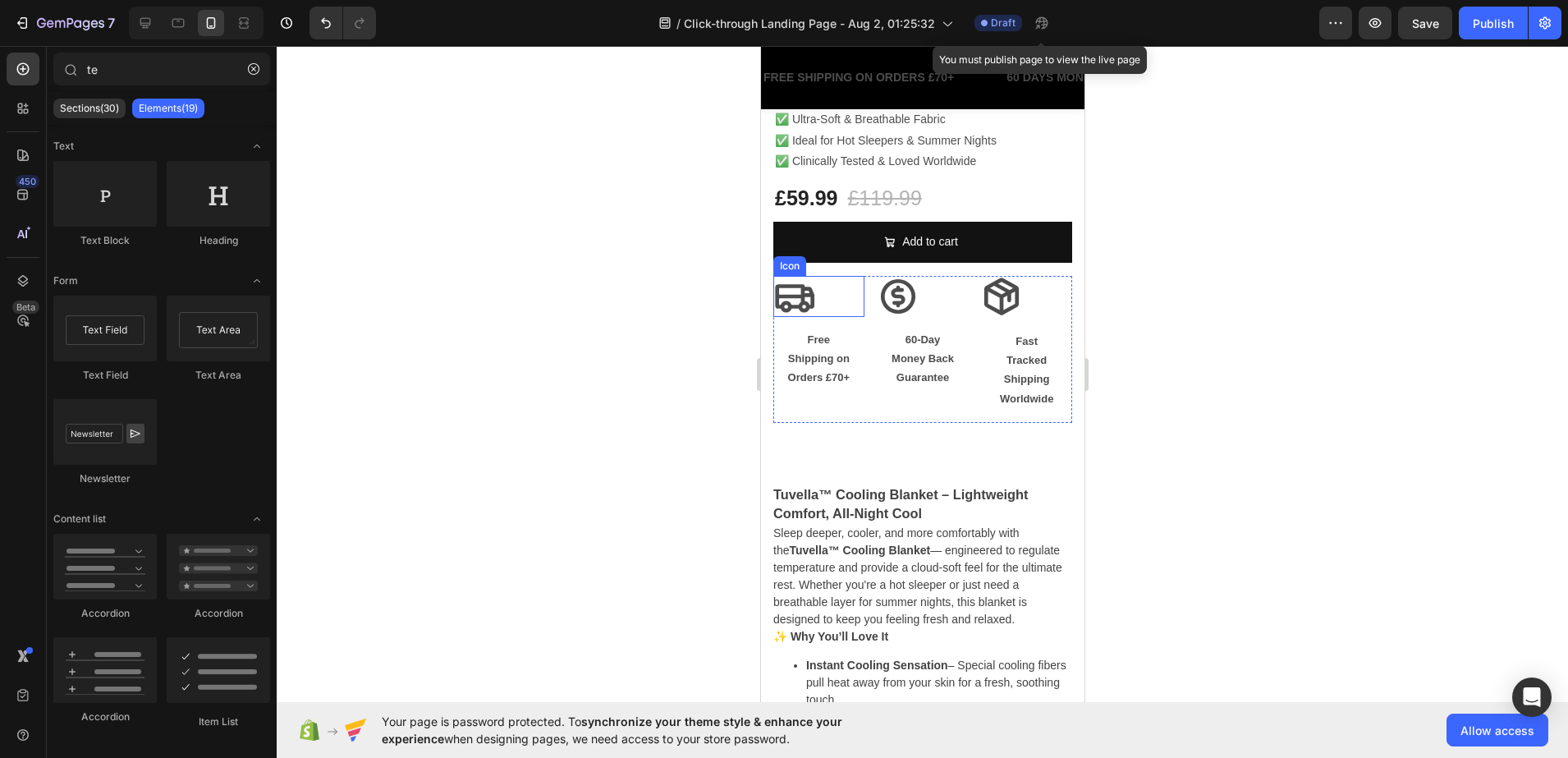 click 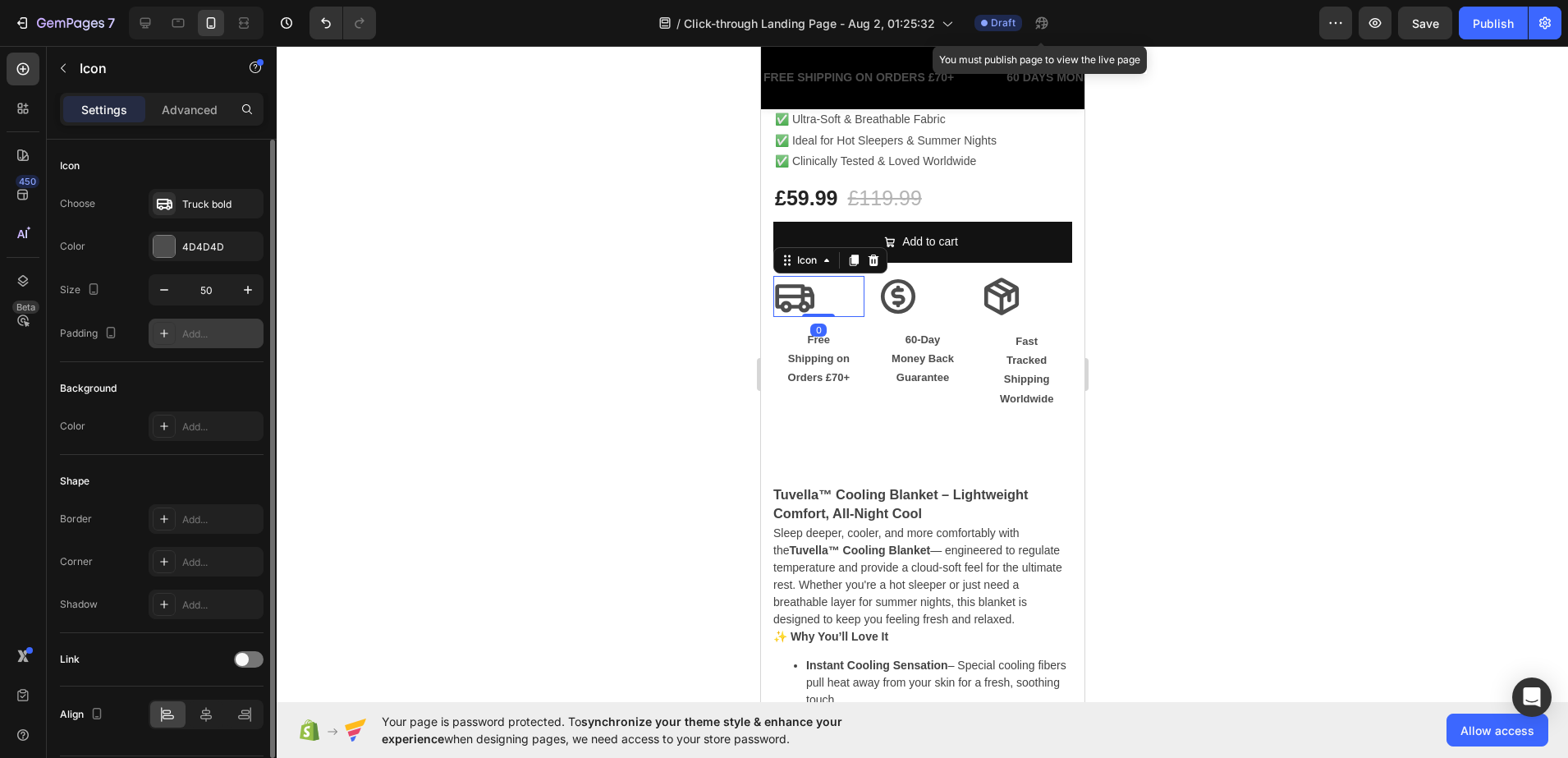 click on "Add..." at bounding box center [221, 334] 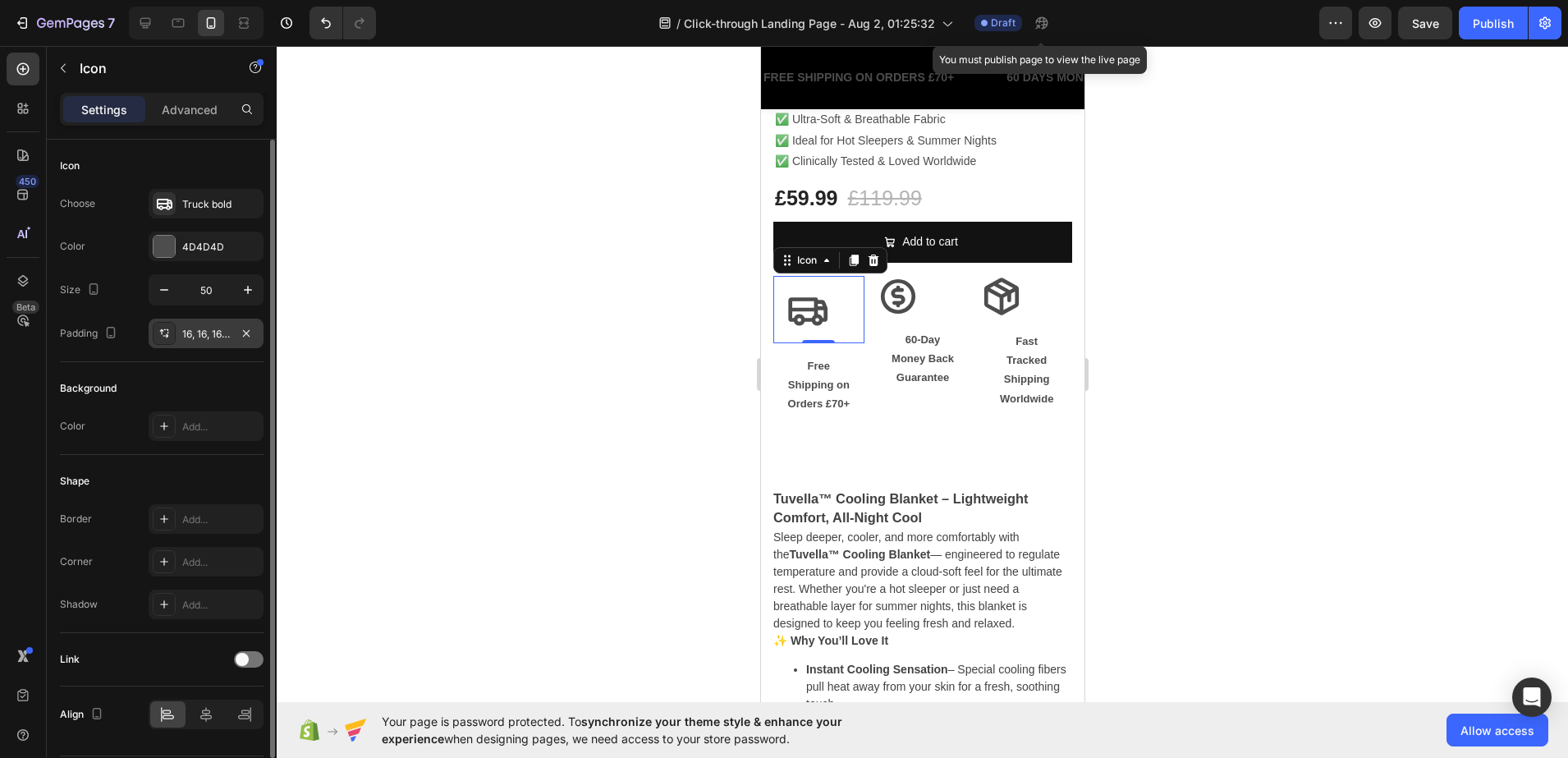 click 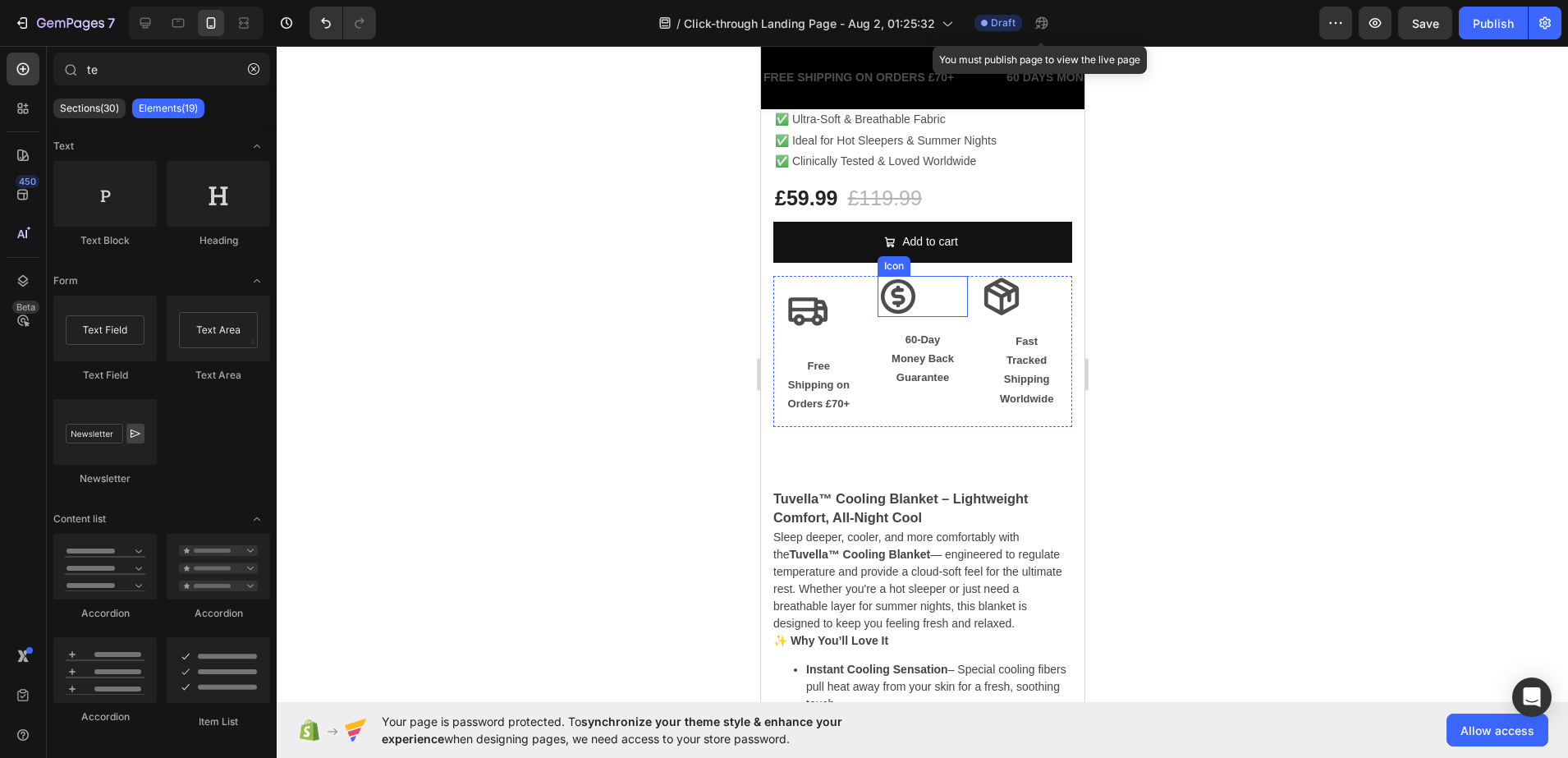 click 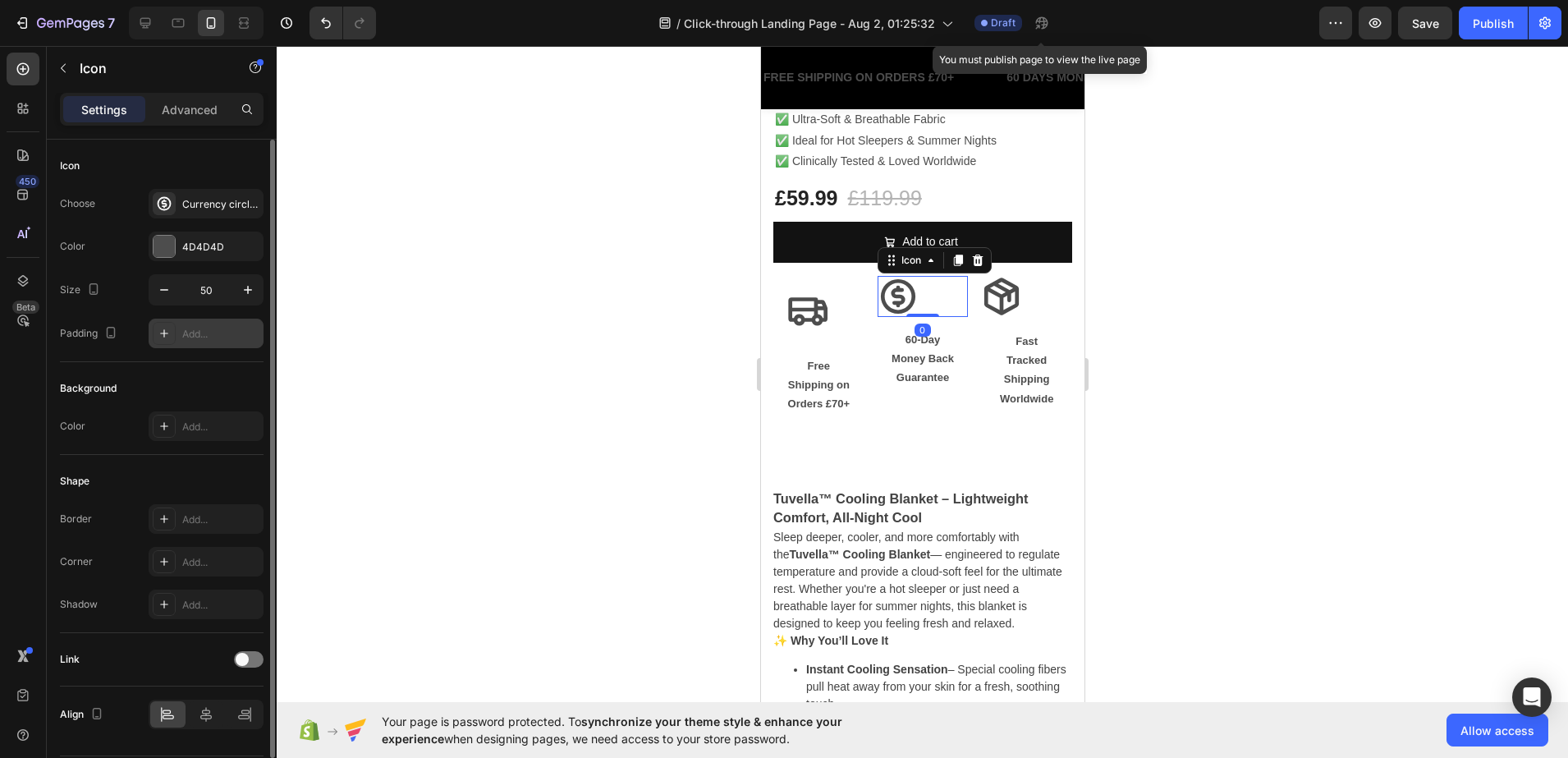 click on "Add..." at bounding box center (221, 334) 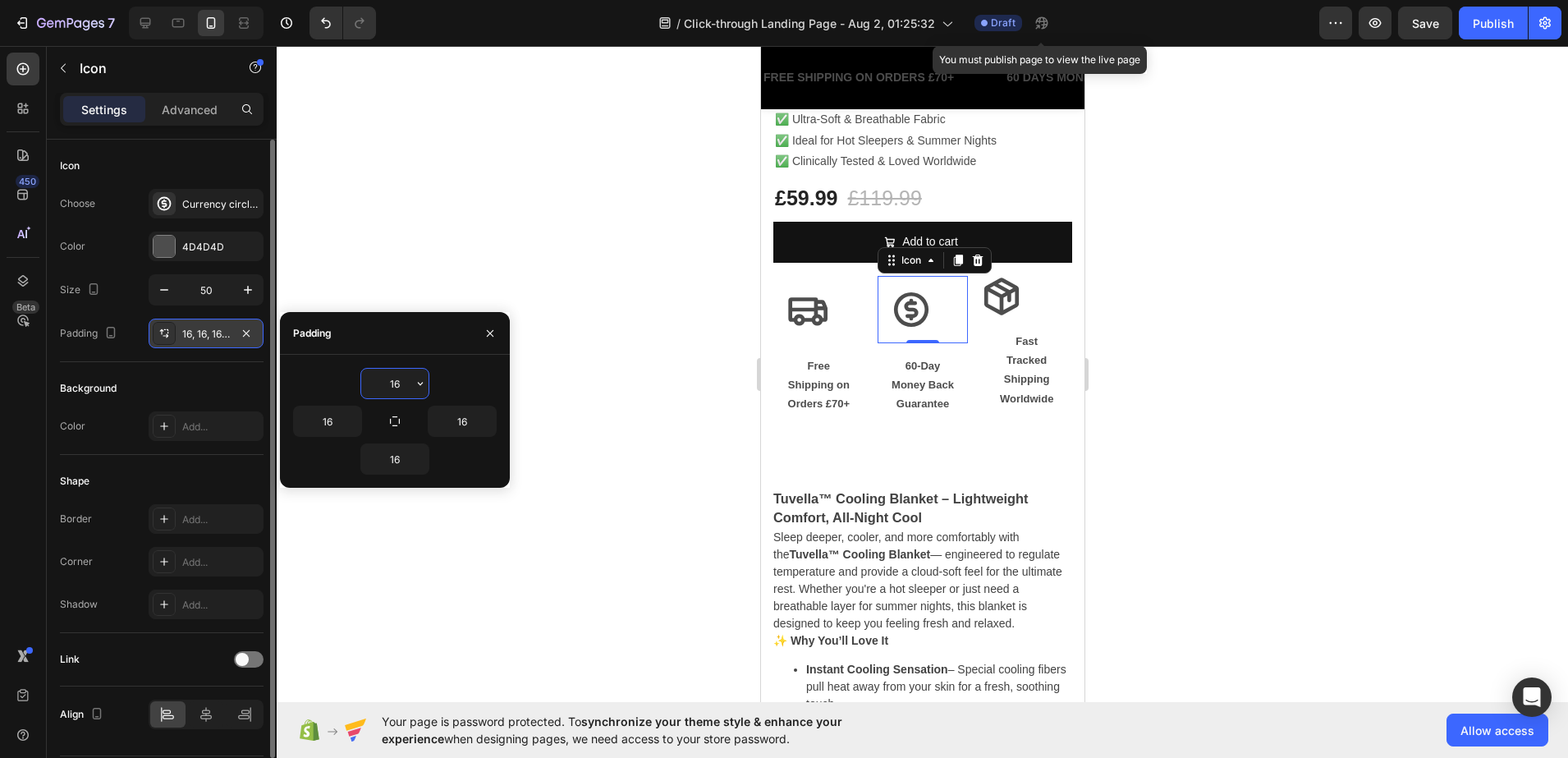 click 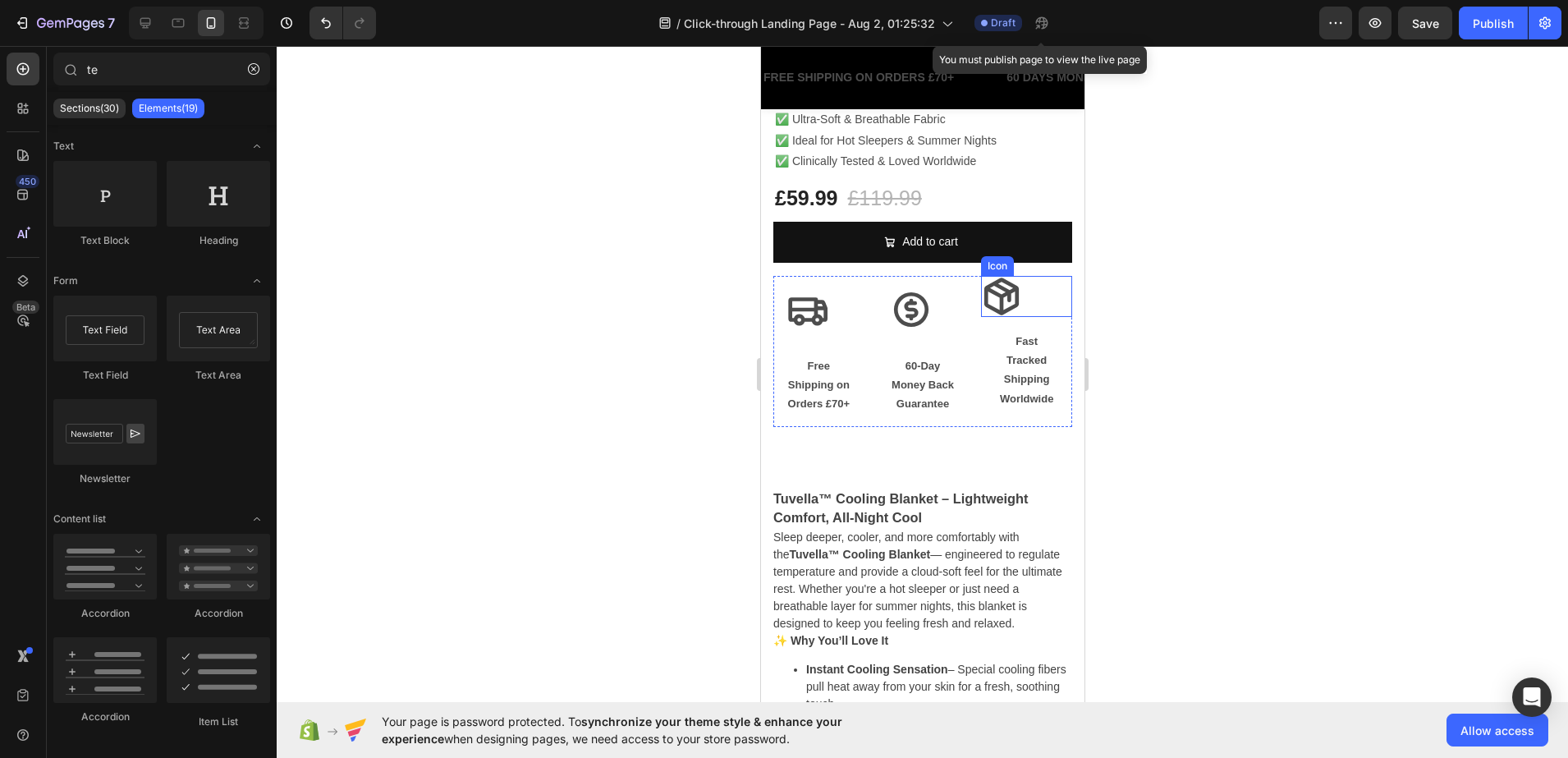 drag, startPoint x: 976, startPoint y: 288, endPoint x: 893, endPoint y: 296, distance: 83.38465 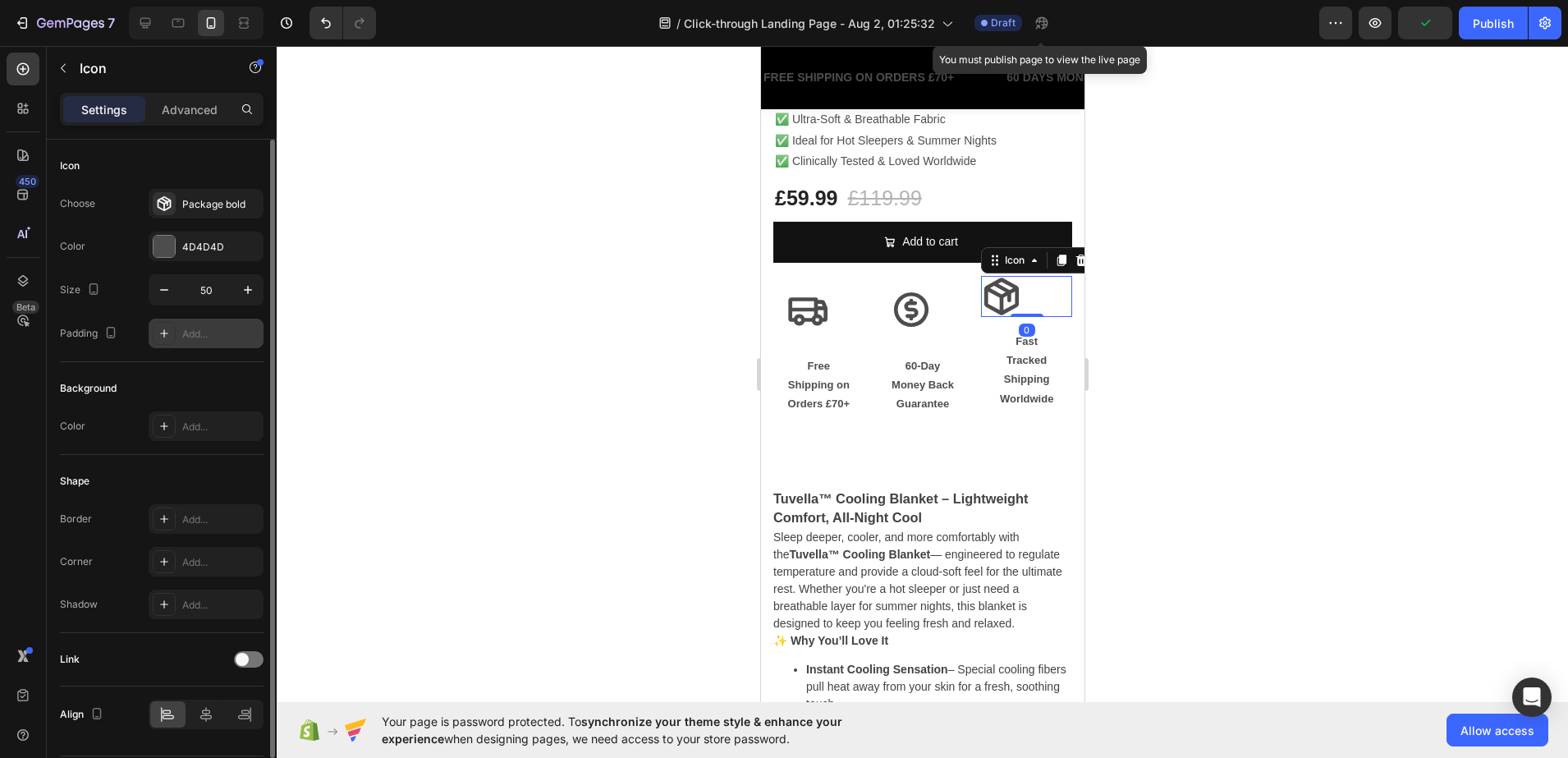 click on "Add..." at bounding box center (221, 334) 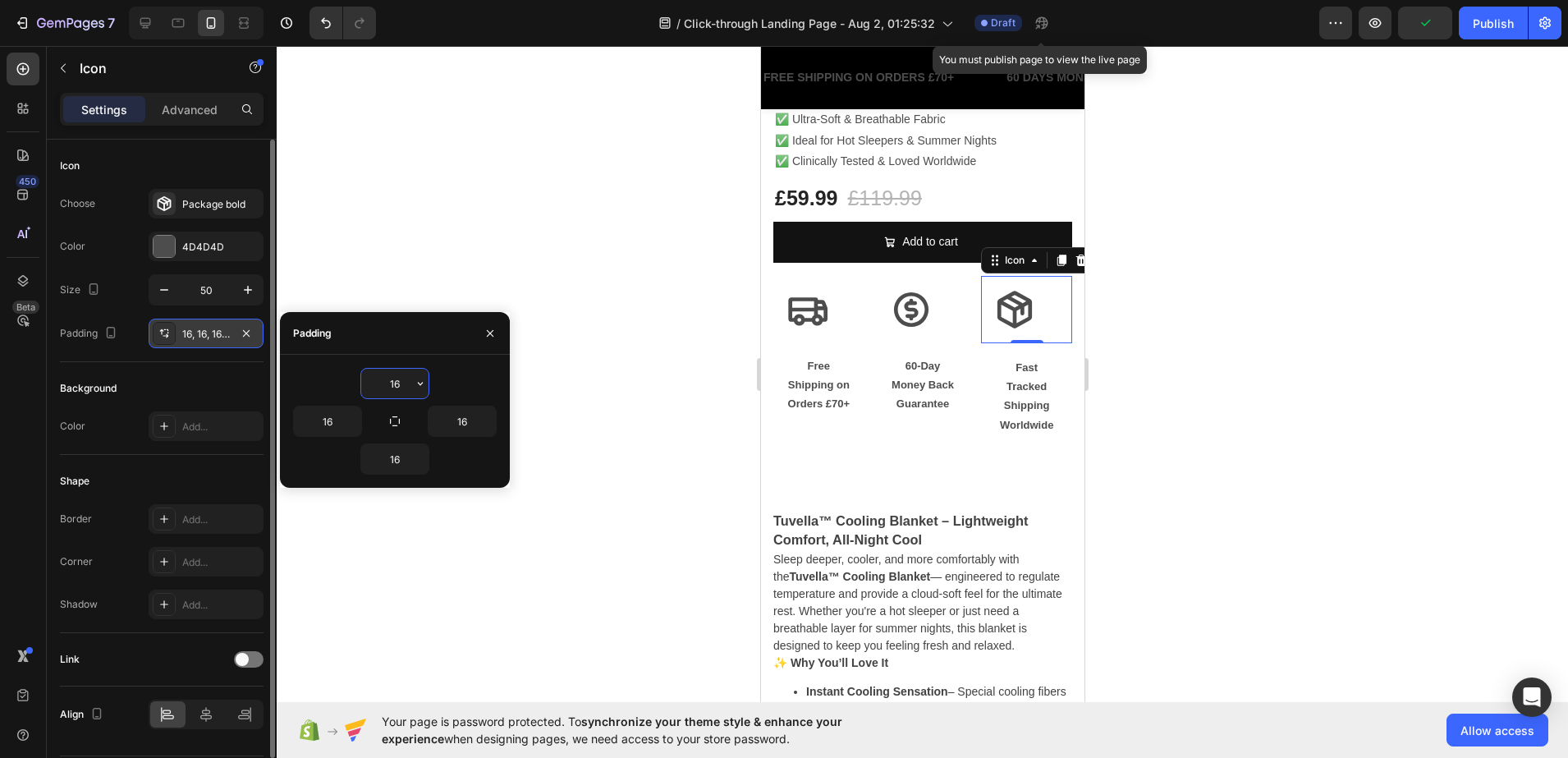 click 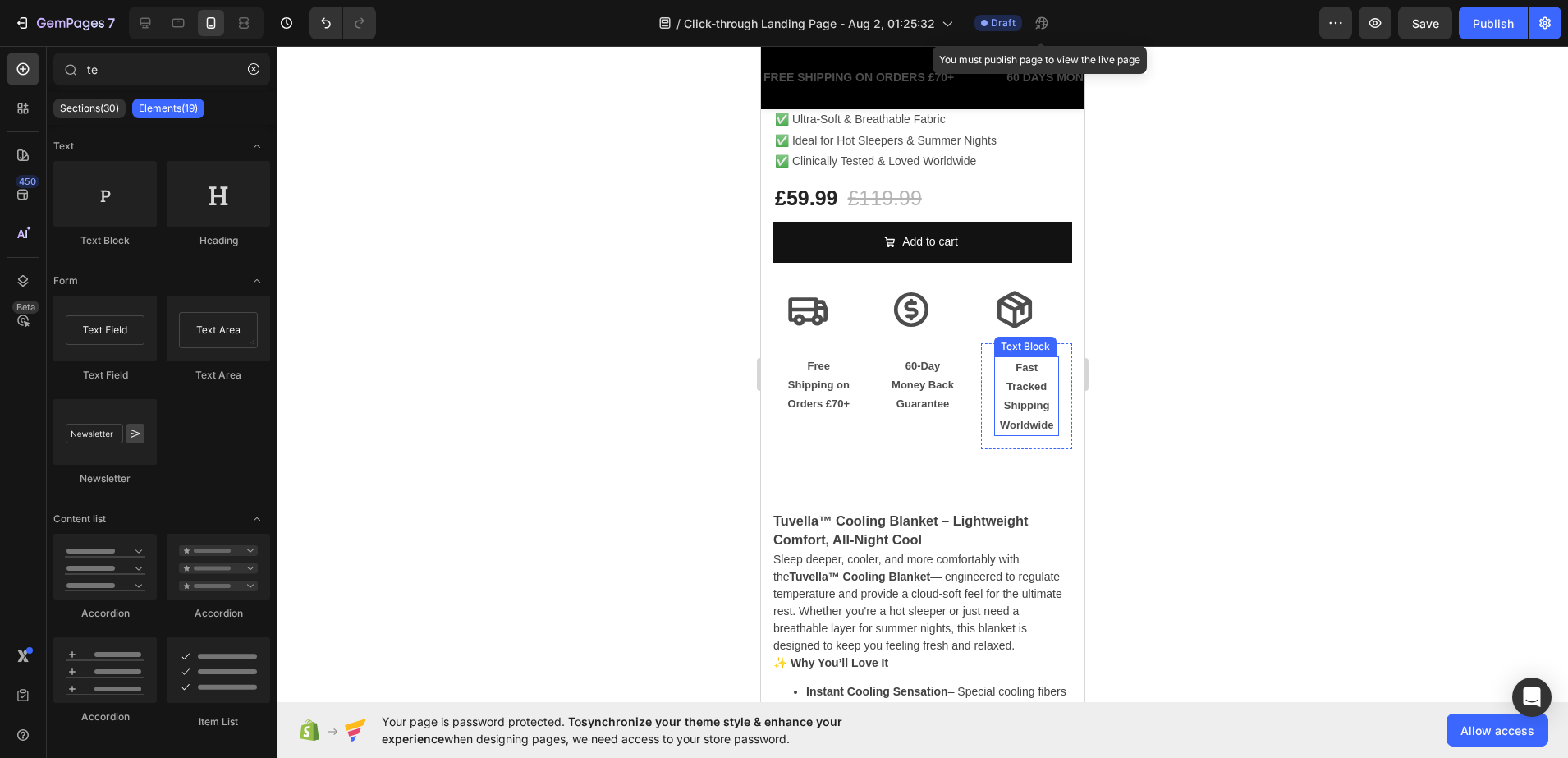 click on "Fast Tracked Shipping Worldwide" at bounding box center (1025, 397) 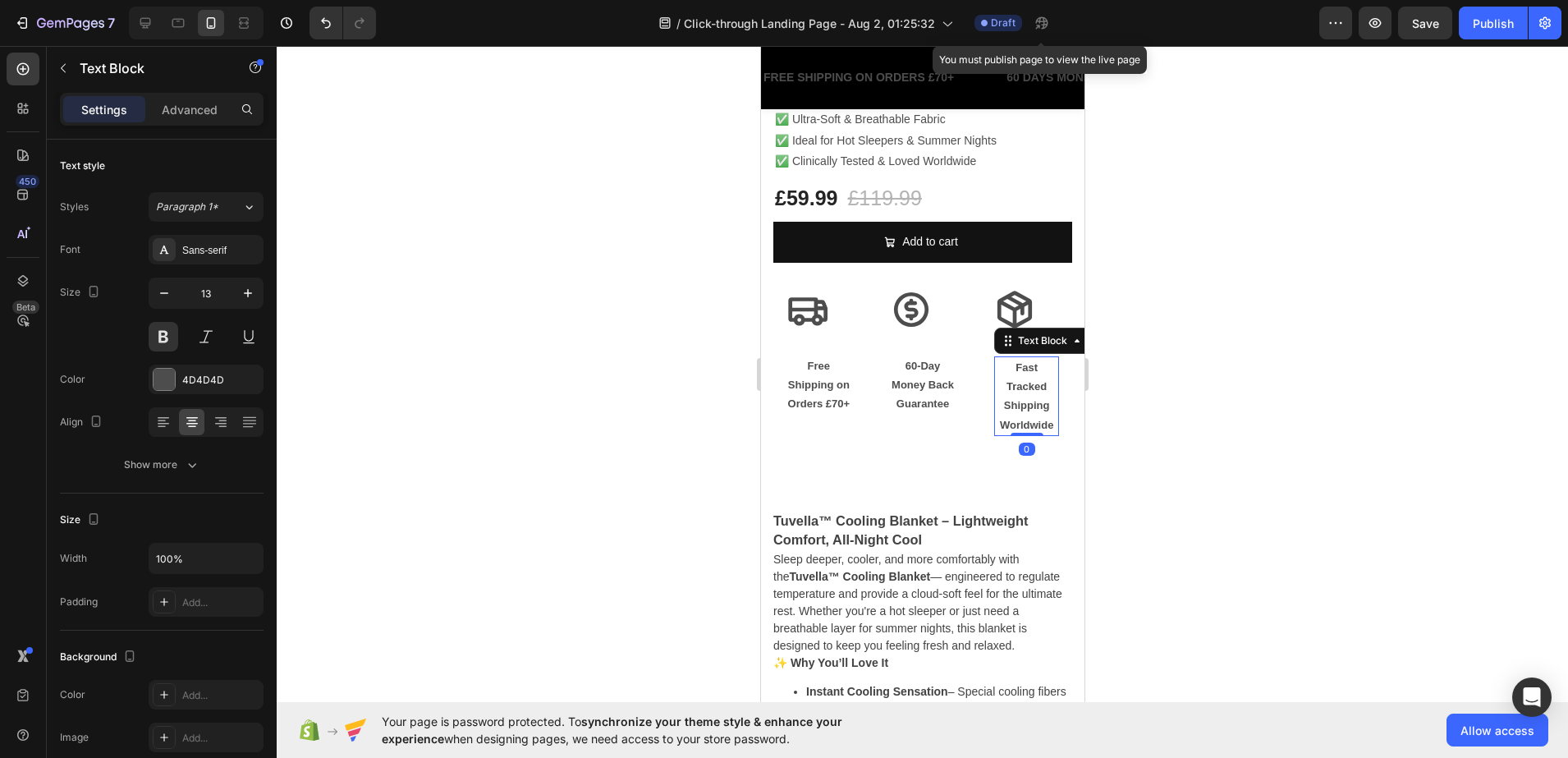 drag, startPoint x: 1249, startPoint y: 422, endPoint x: 1176, endPoint y: 427, distance: 73.17103 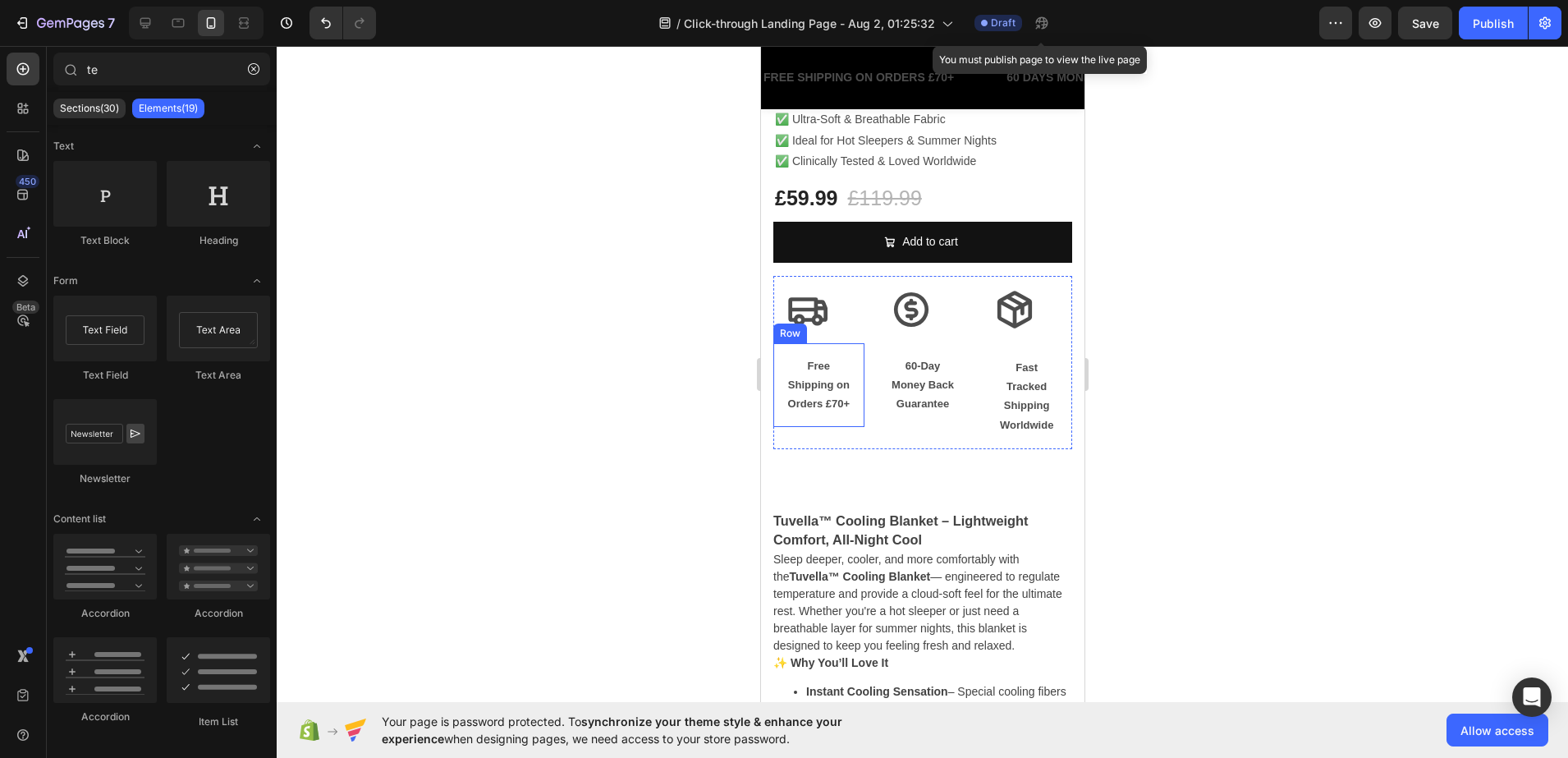 click on "Free Shipping on Orders £70+" at bounding box center (818, 385) 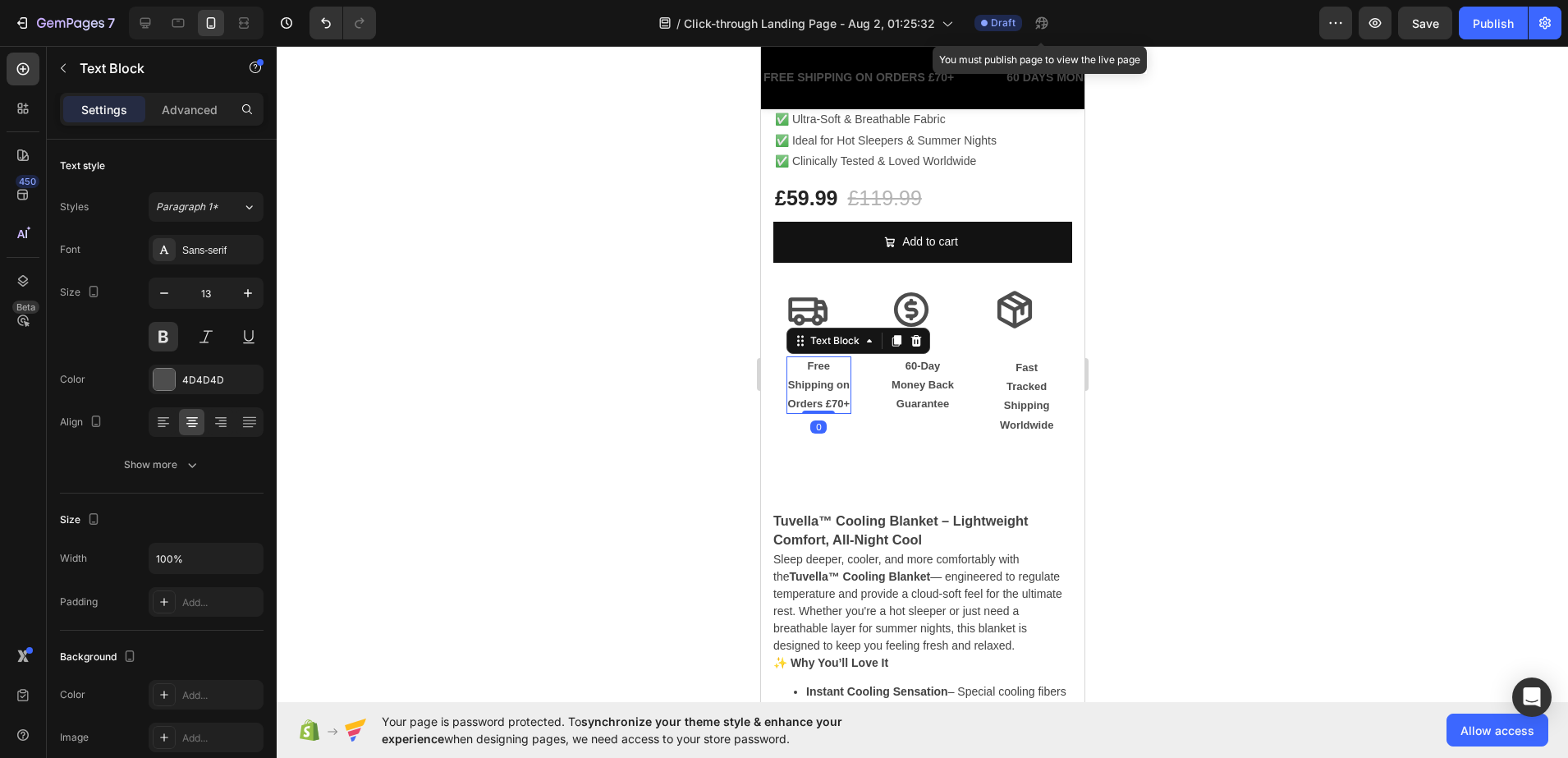 click 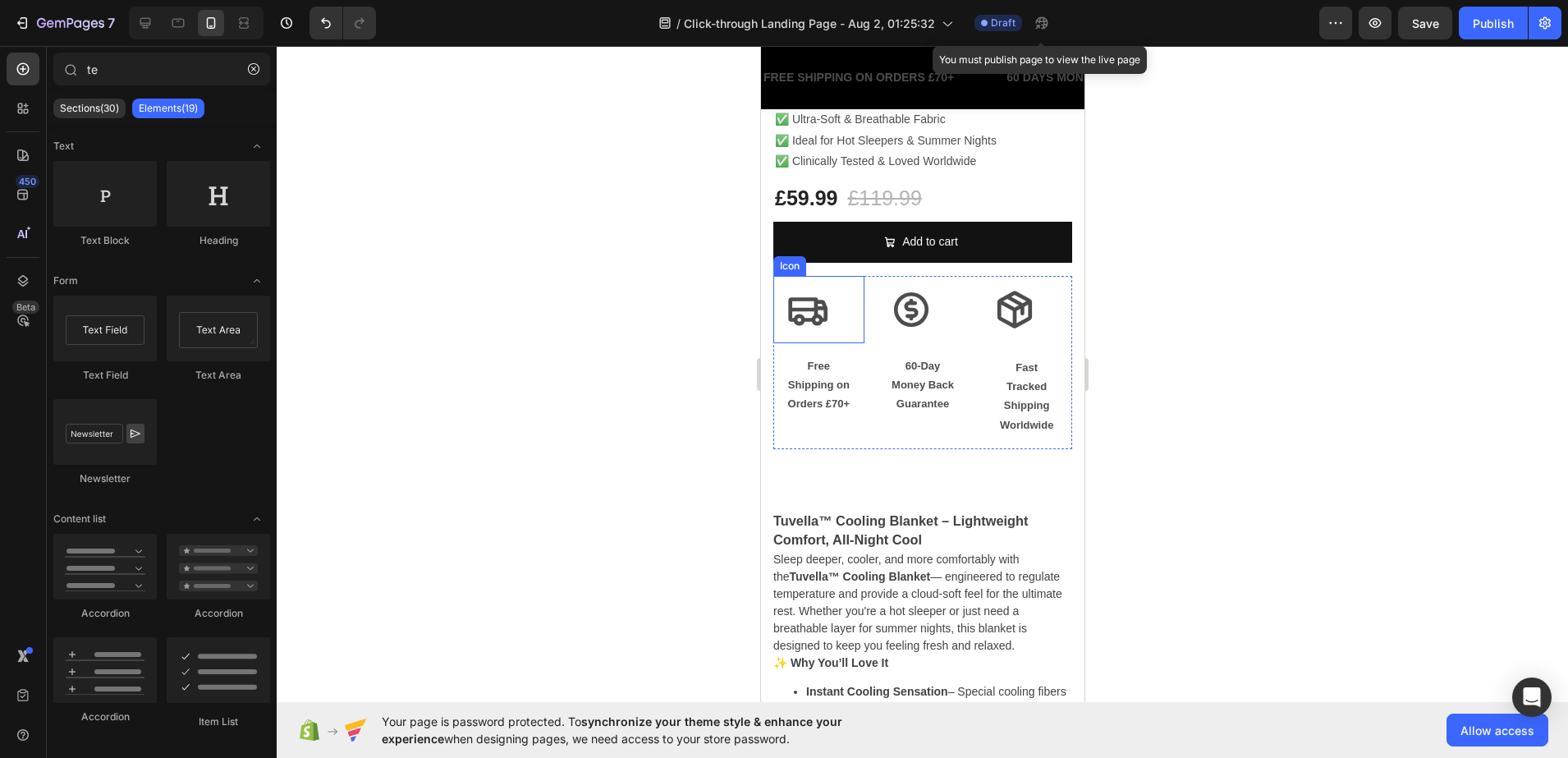 click 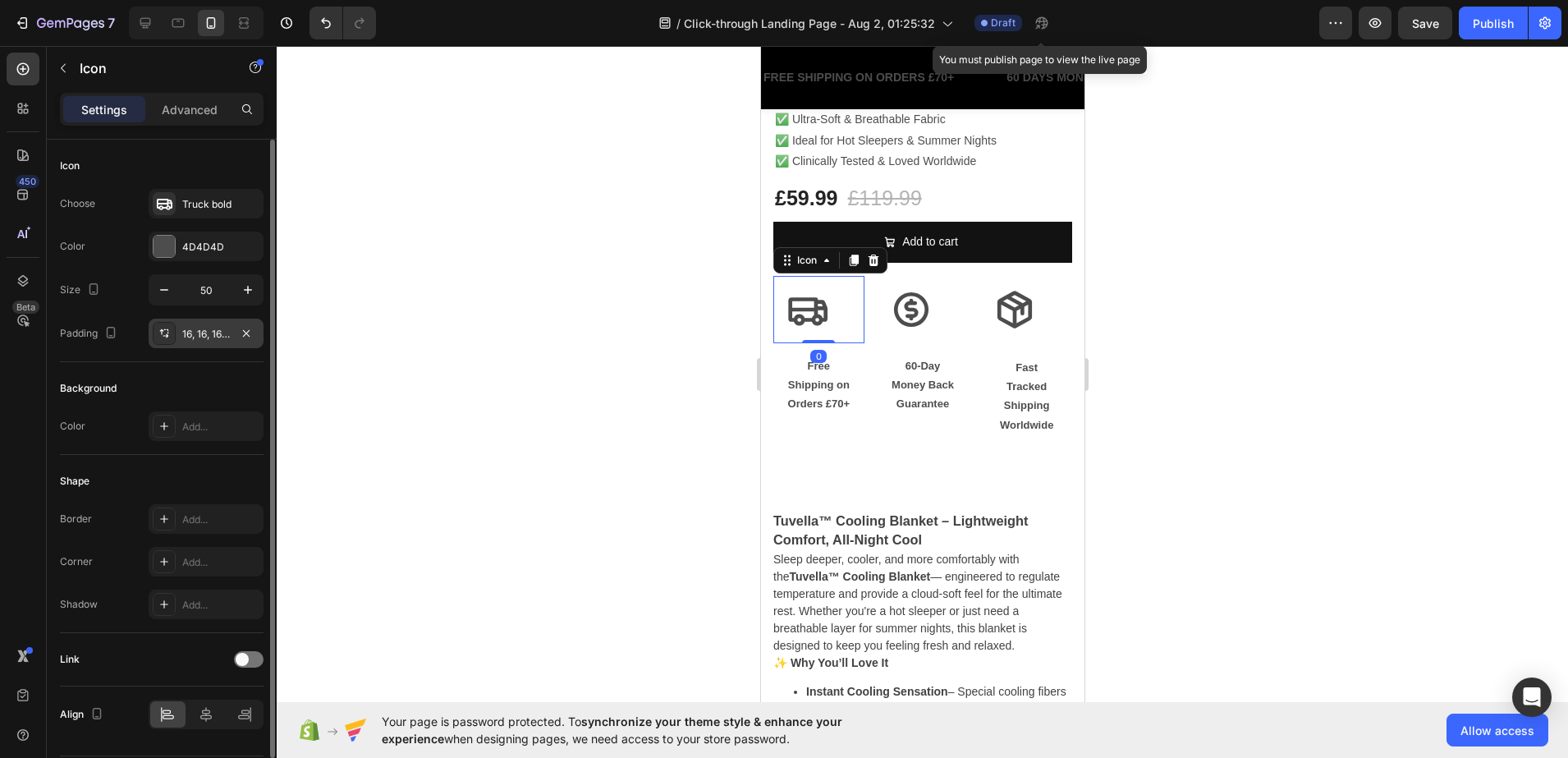 click on "16, 16, 16, 16" at bounding box center (206, 334) 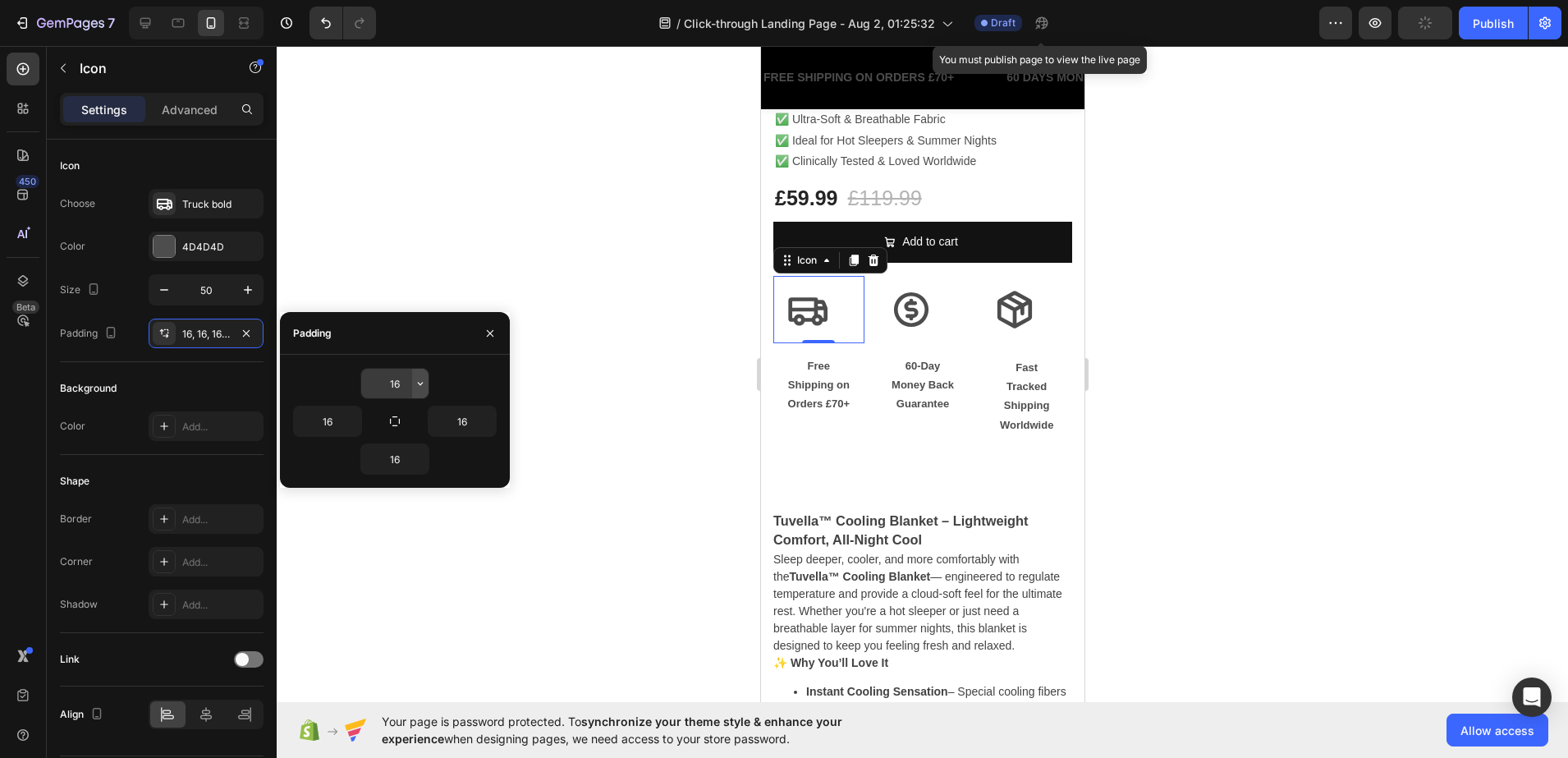 click 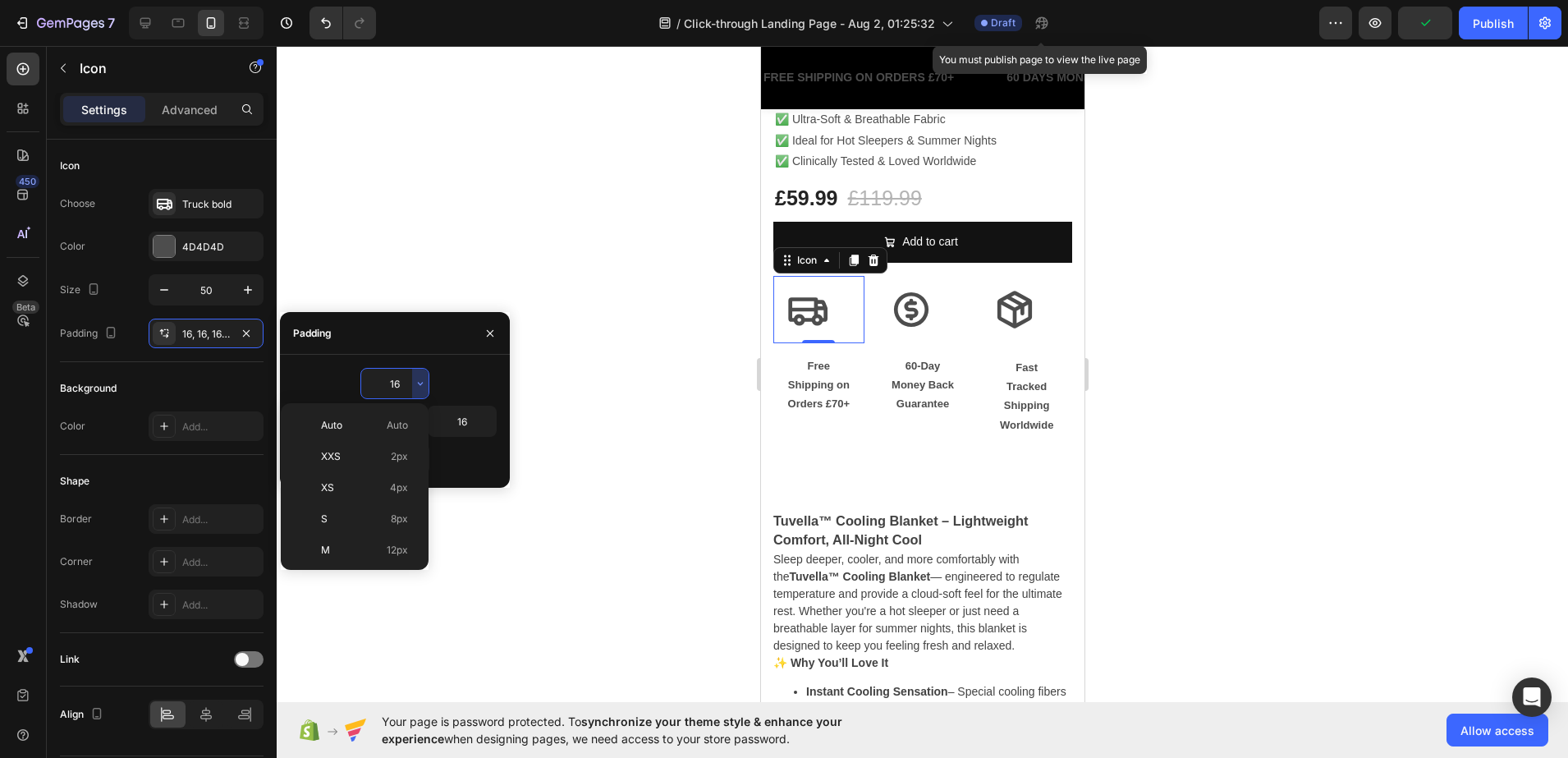 click on "16" at bounding box center [395, 384] 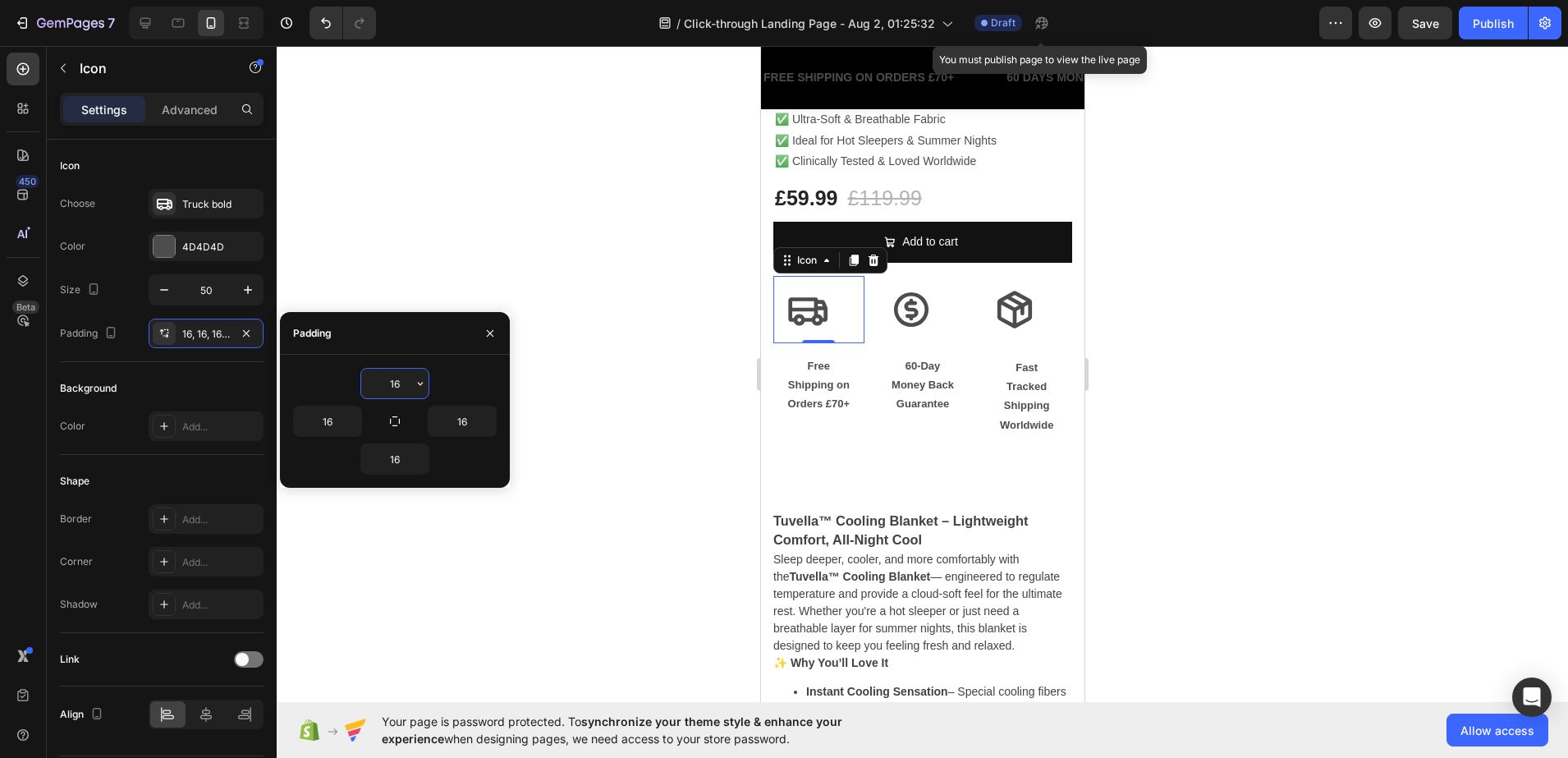 click on "16" at bounding box center (395, 384) 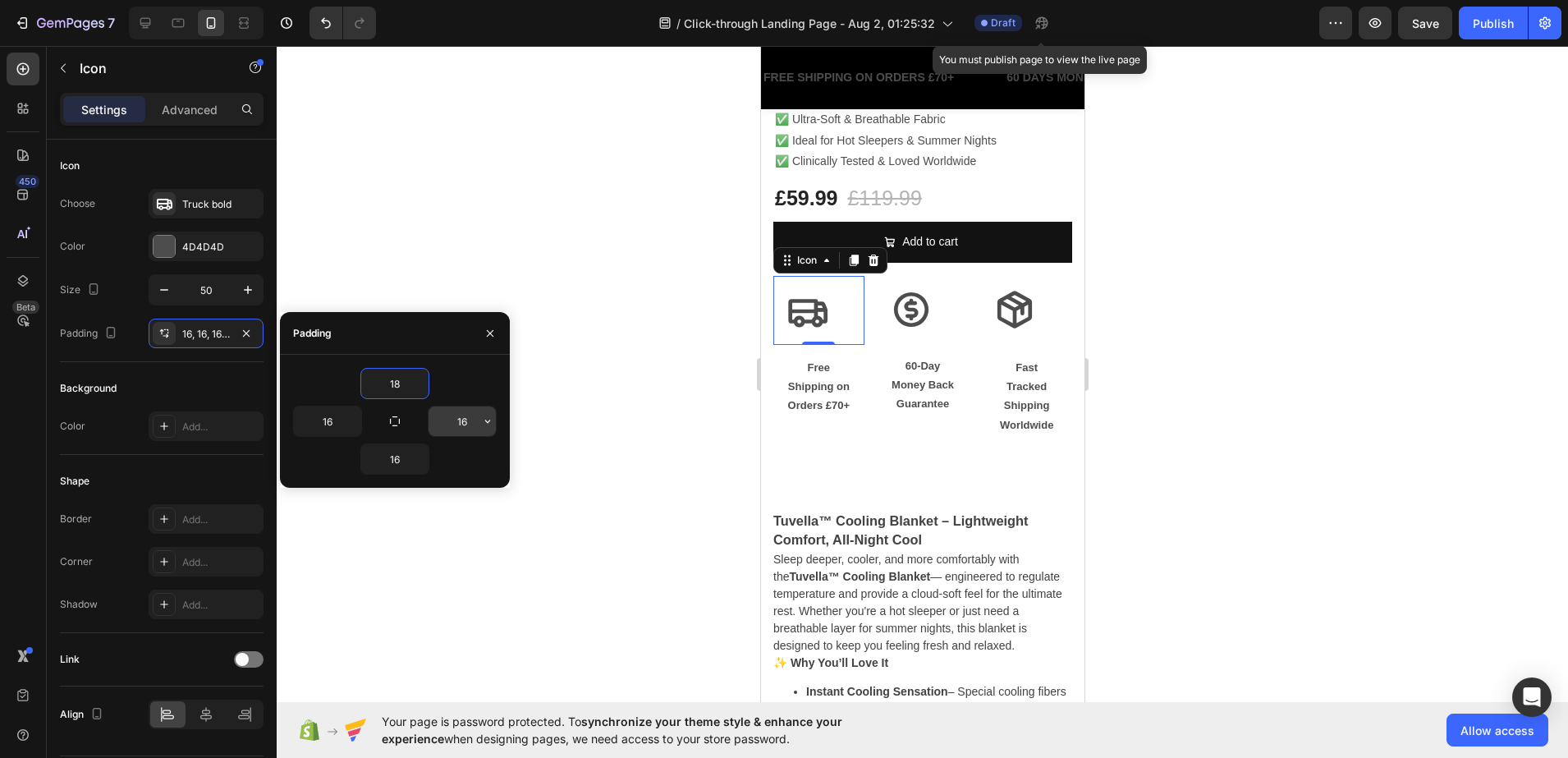 type on "1" 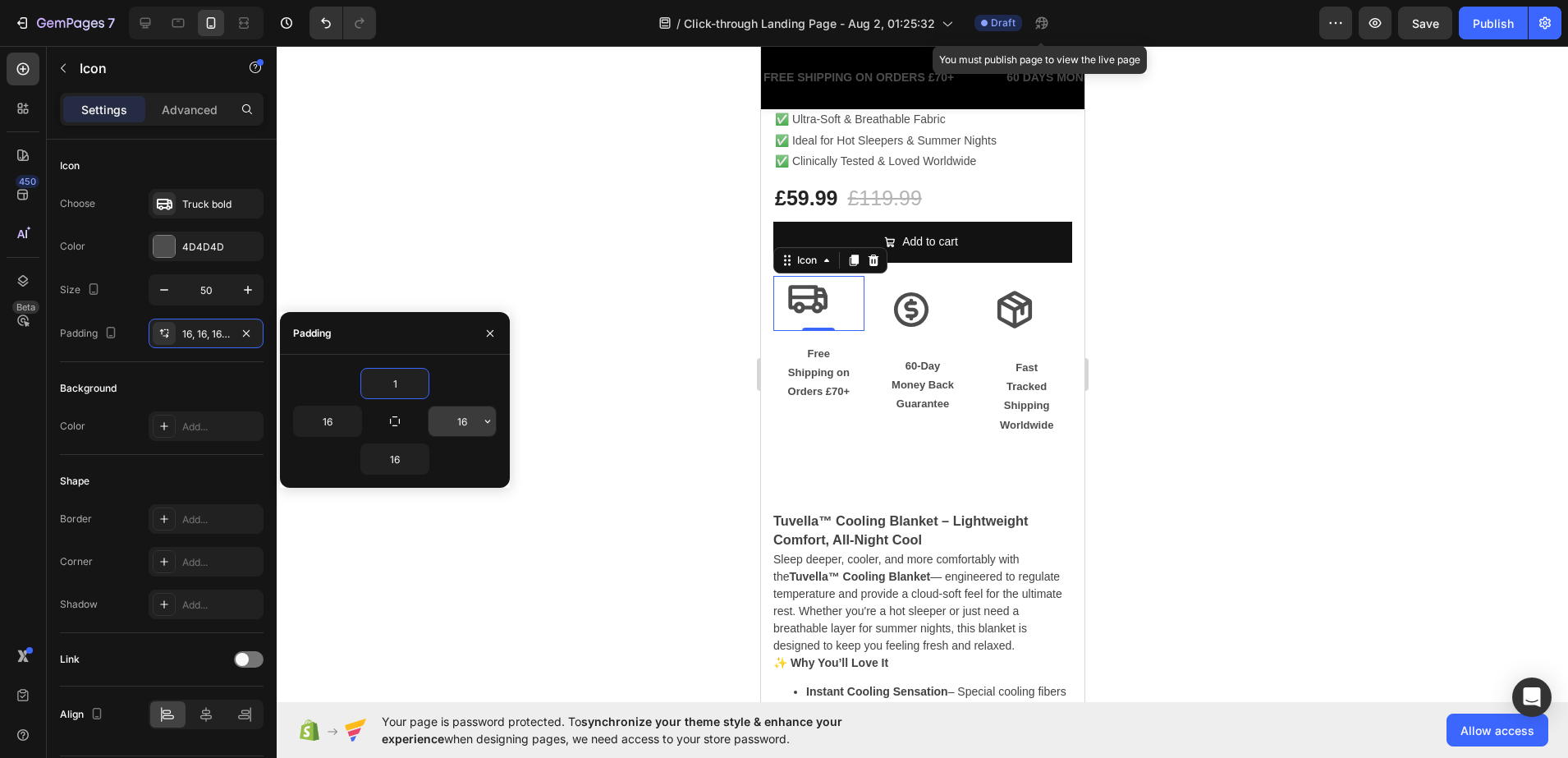 type on "16" 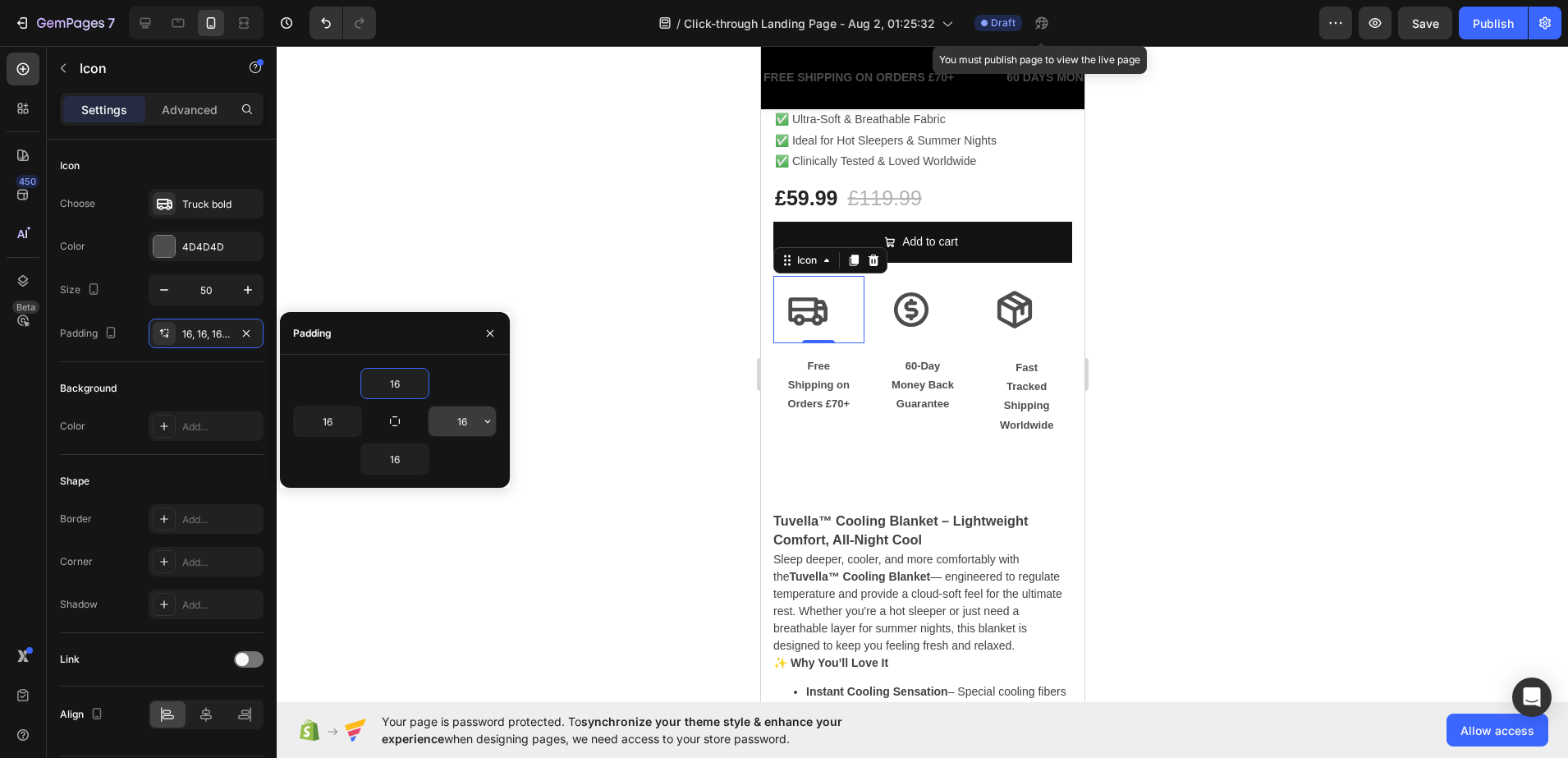 click on "16" at bounding box center (462, 421) 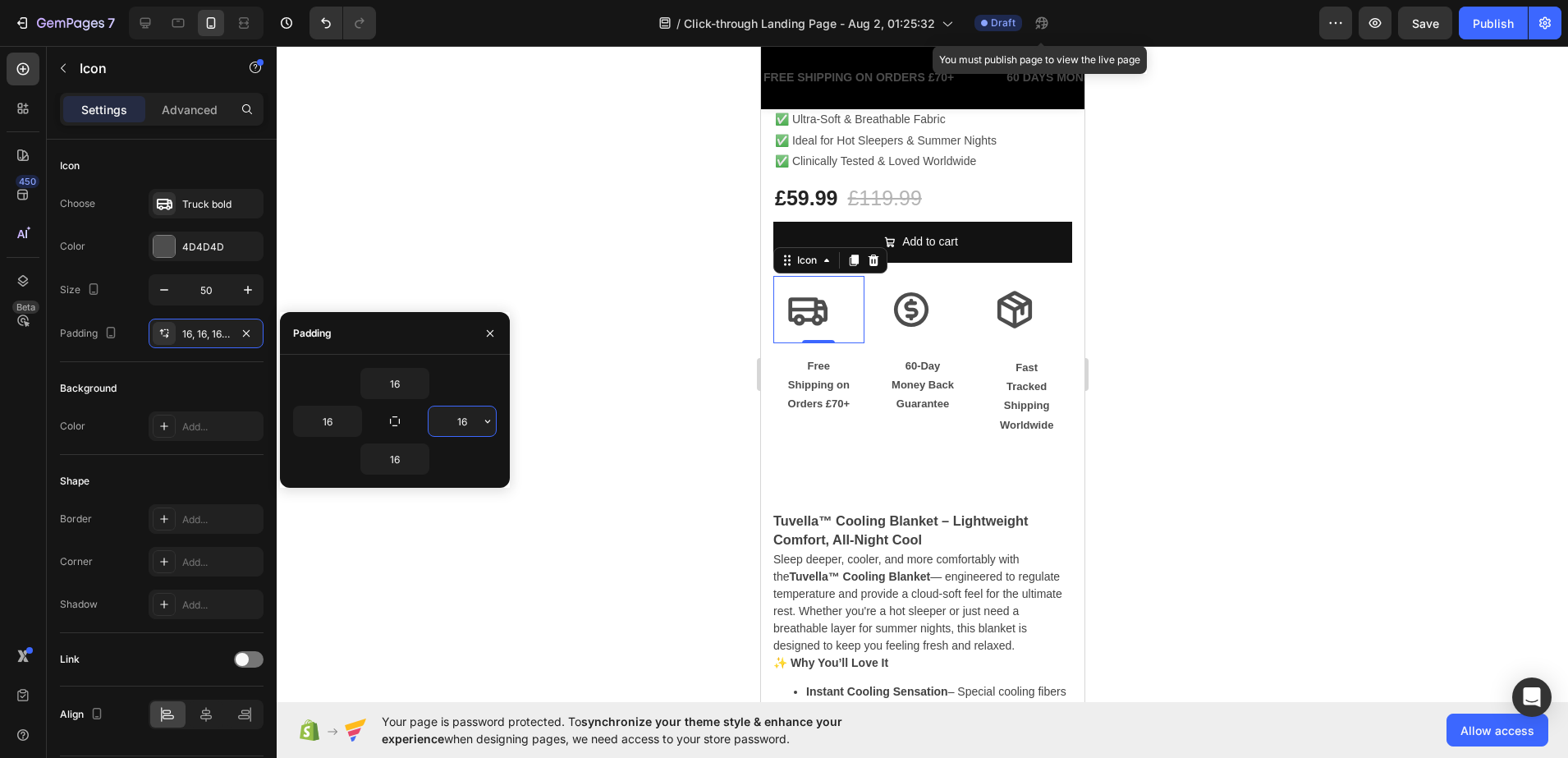 click on "16" at bounding box center [462, 421] 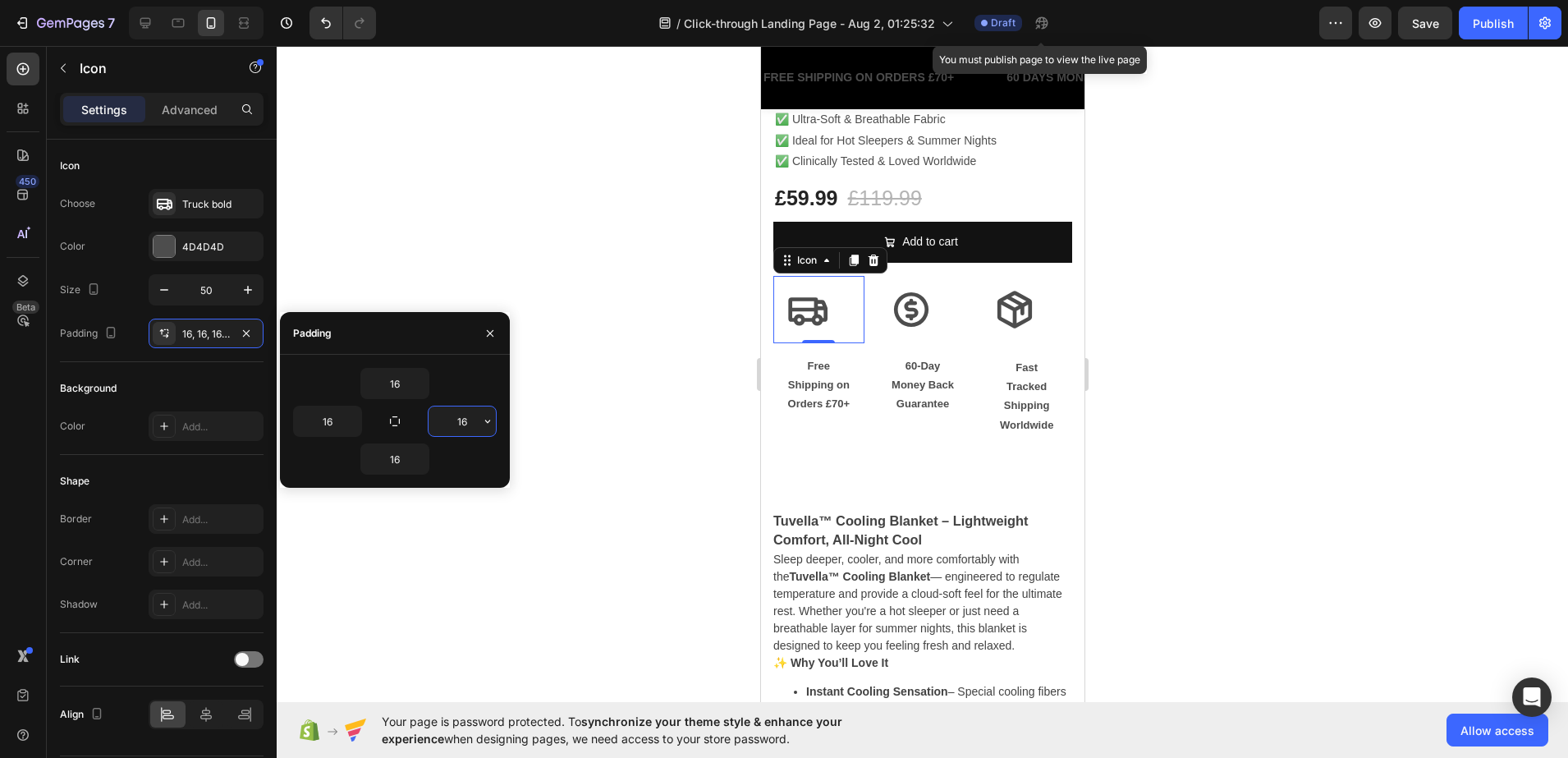 click on "16" at bounding box center [462, 421] 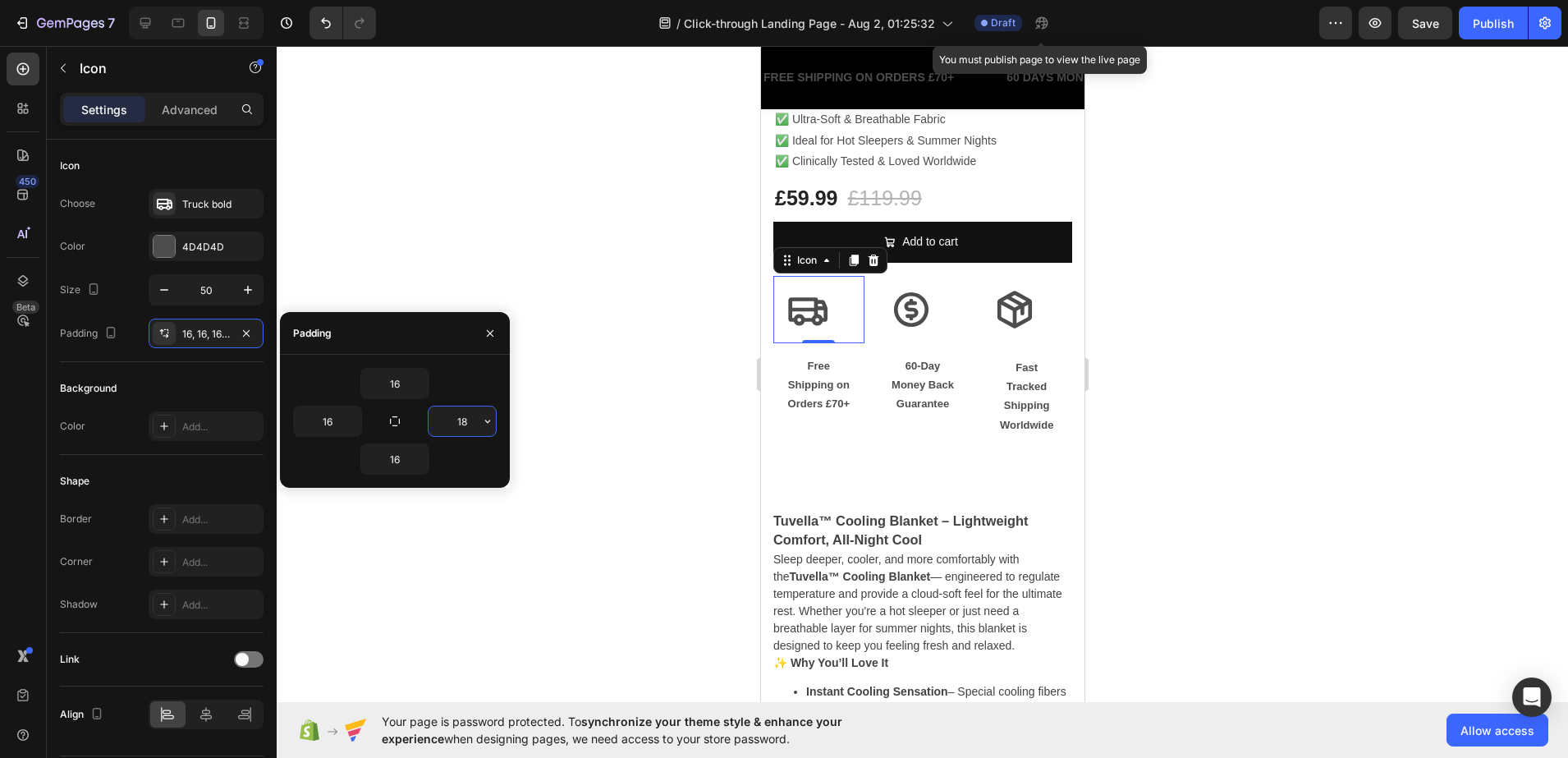 type on "1" 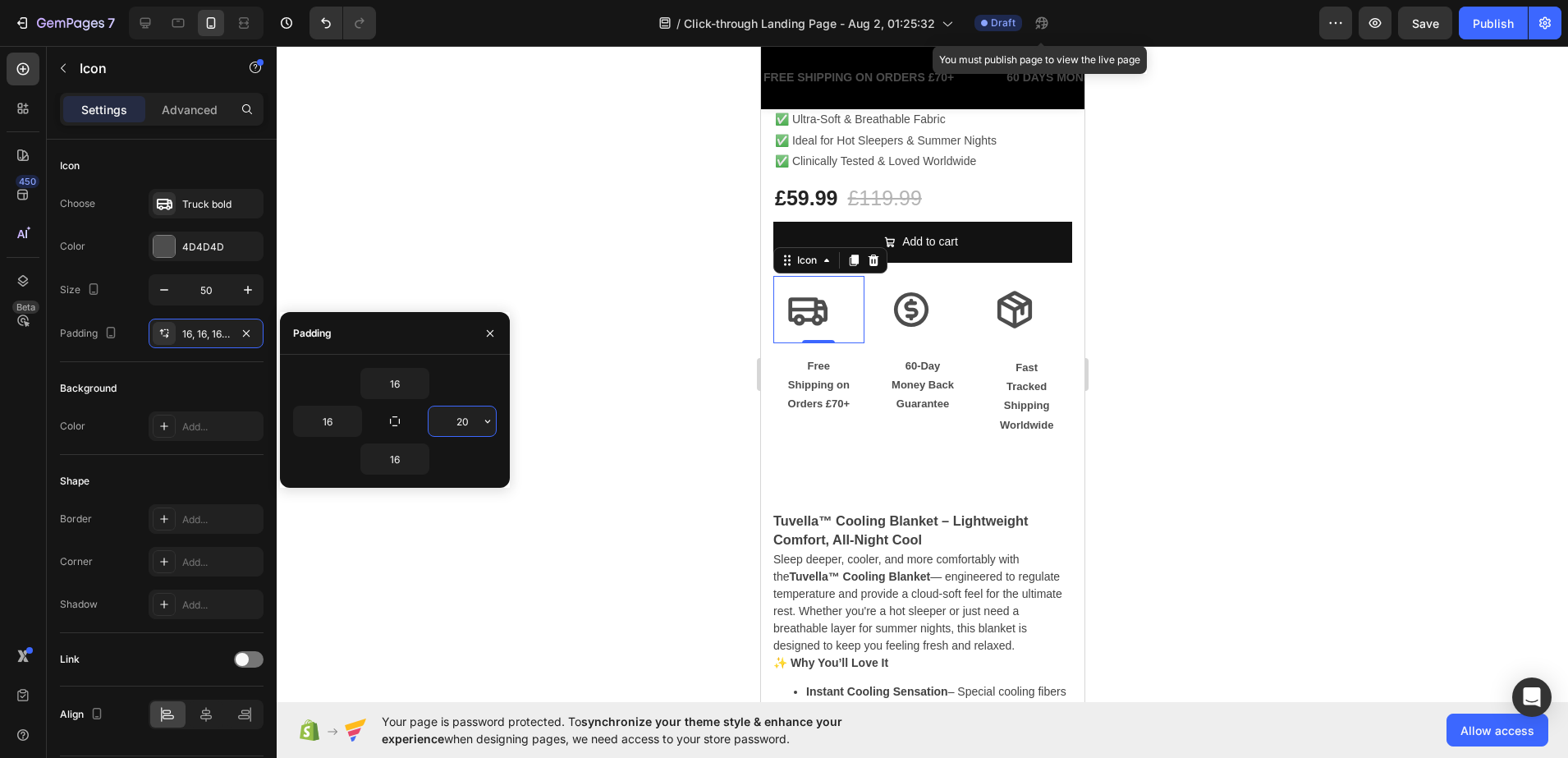 type on "200" 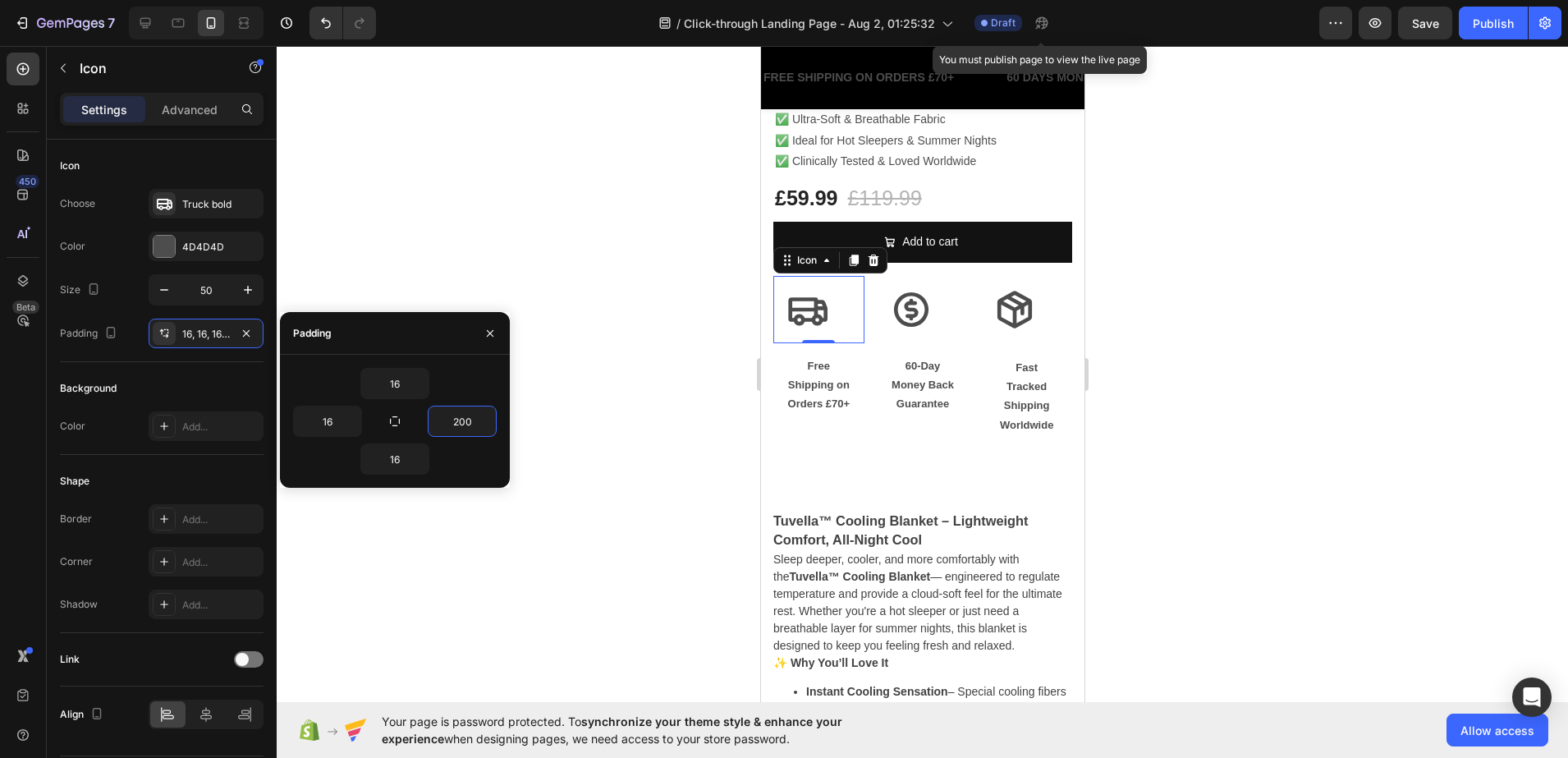 click 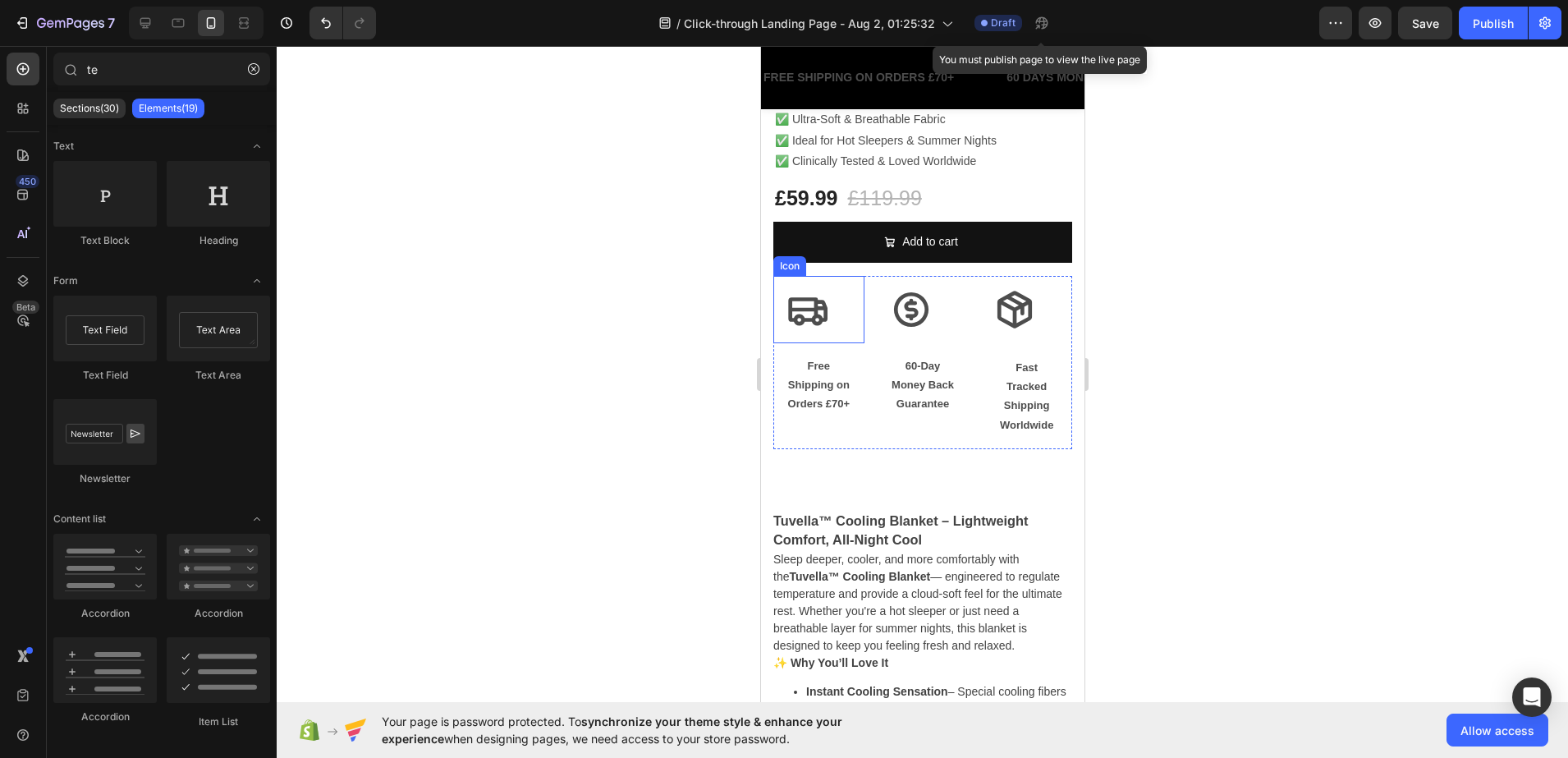 click 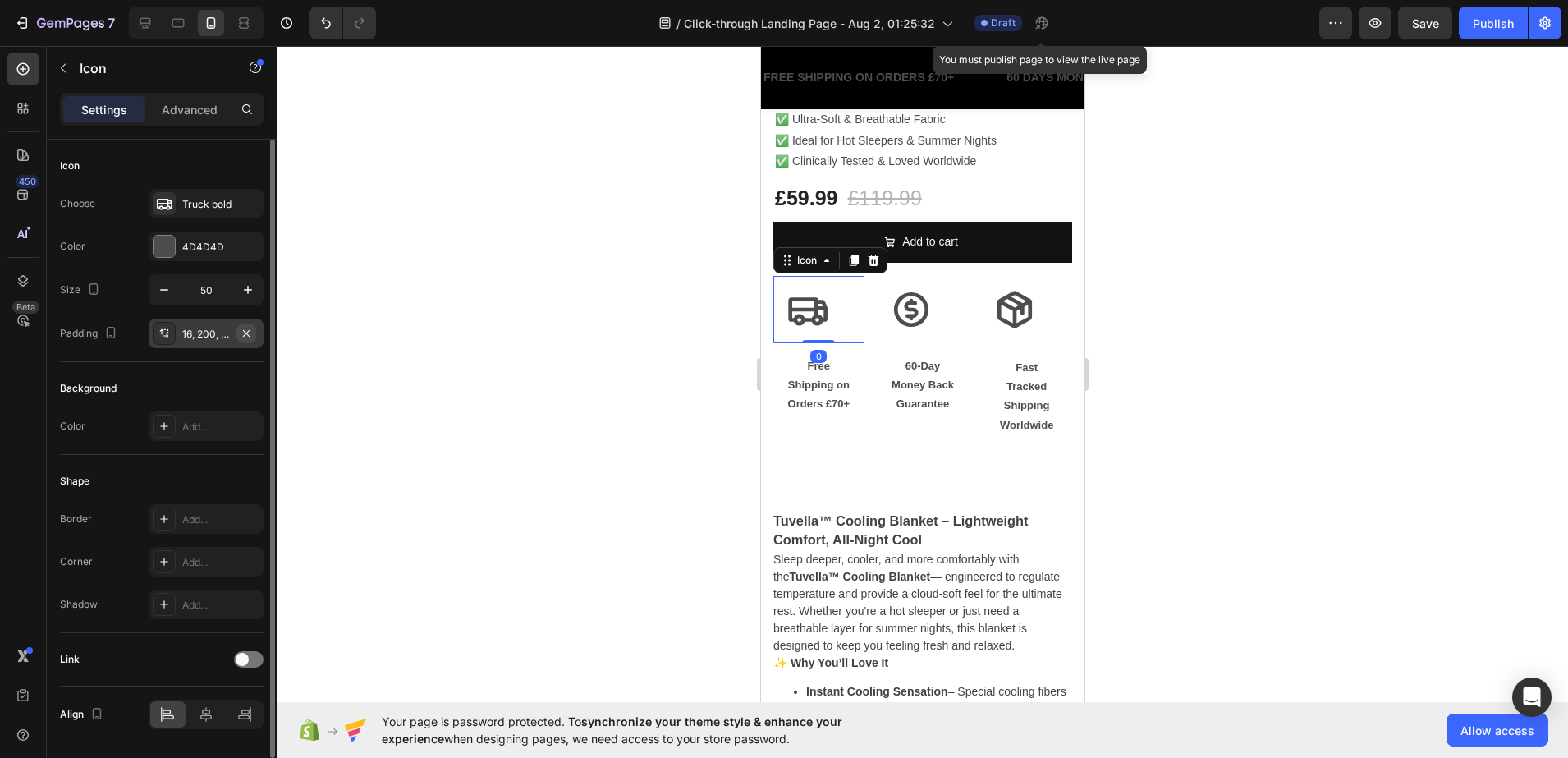 click 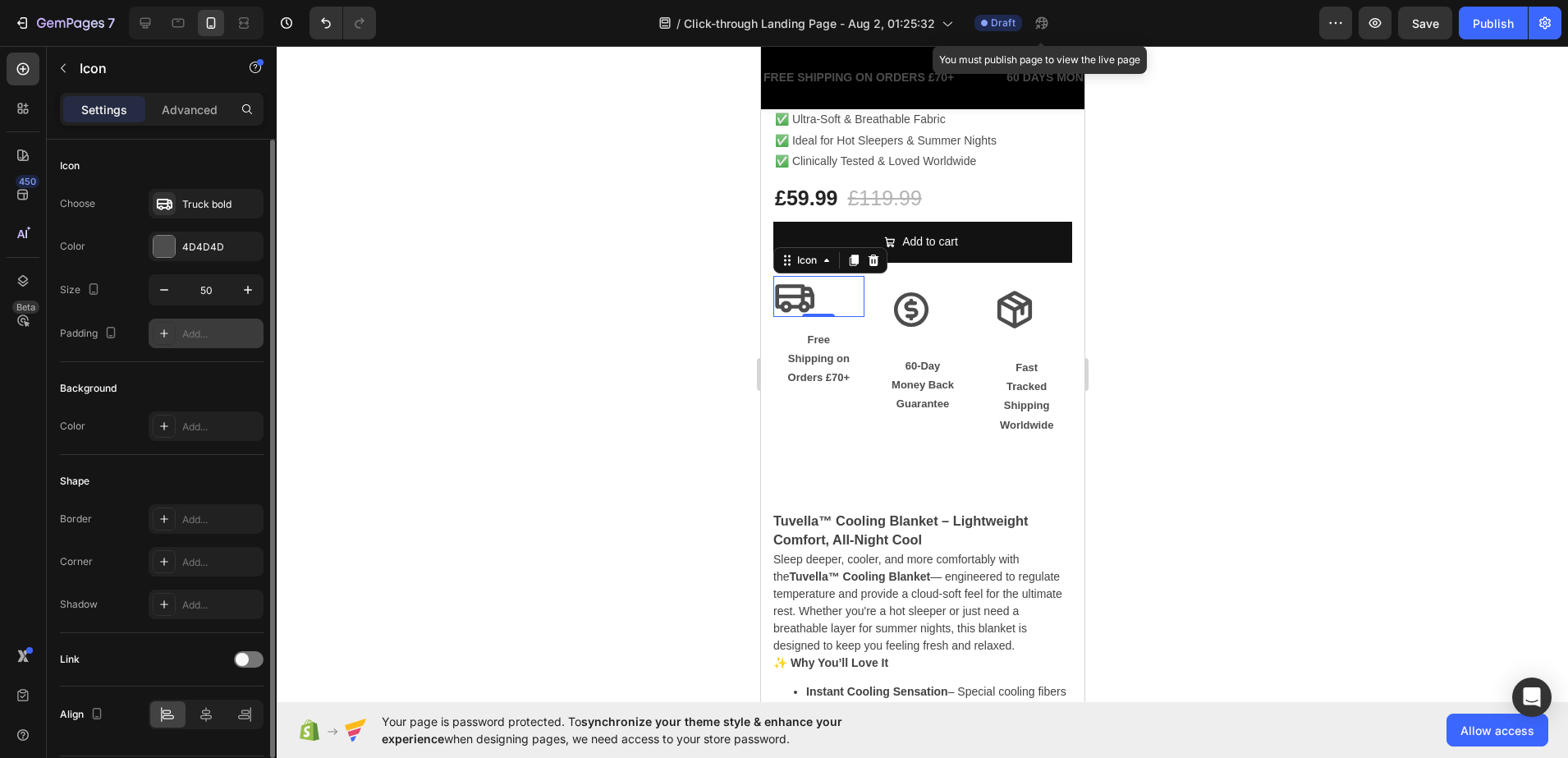 click on "Add..." at bounding box center [221, 334] 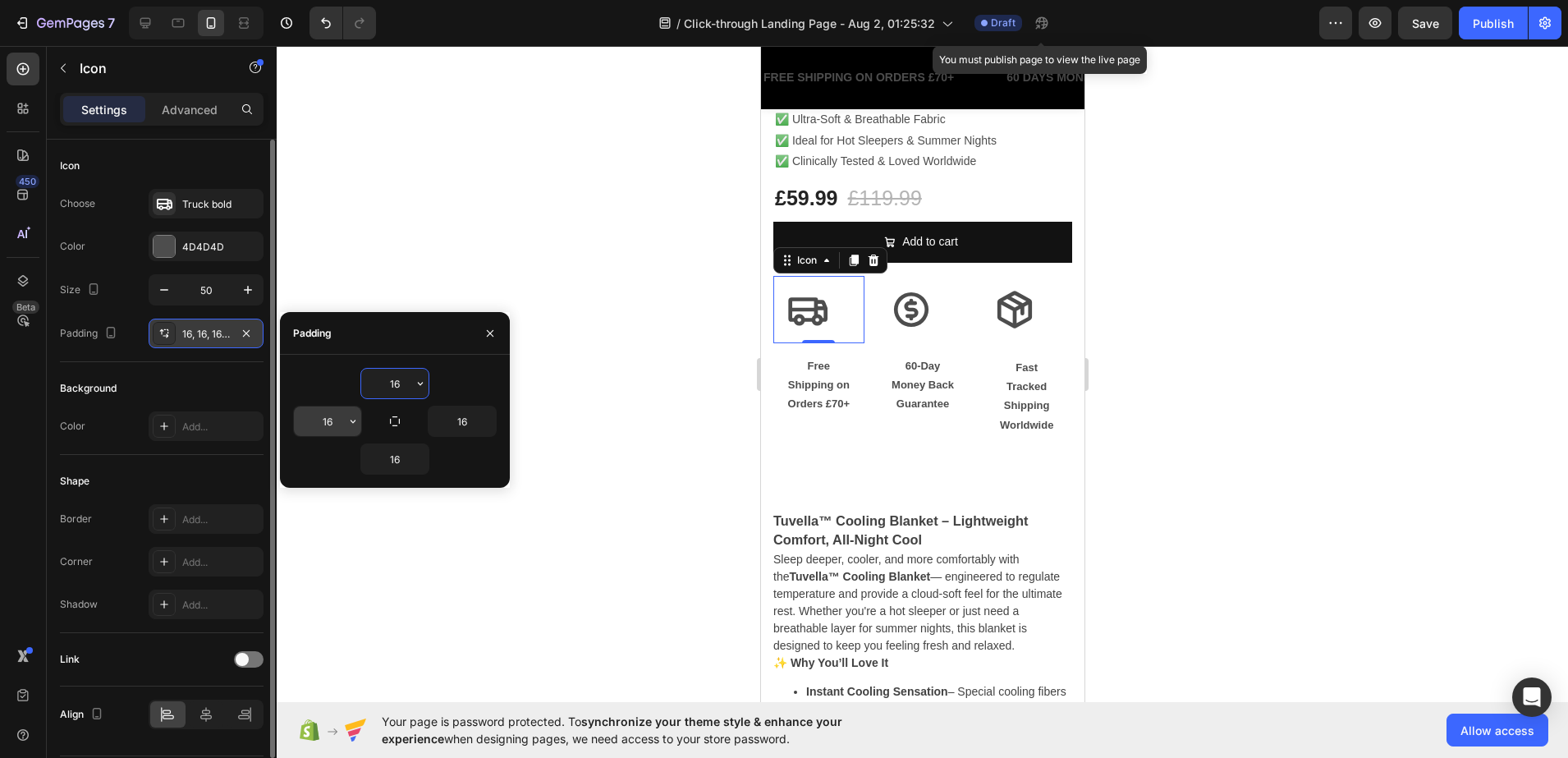 click on "16" at bounding box center [328, 421] 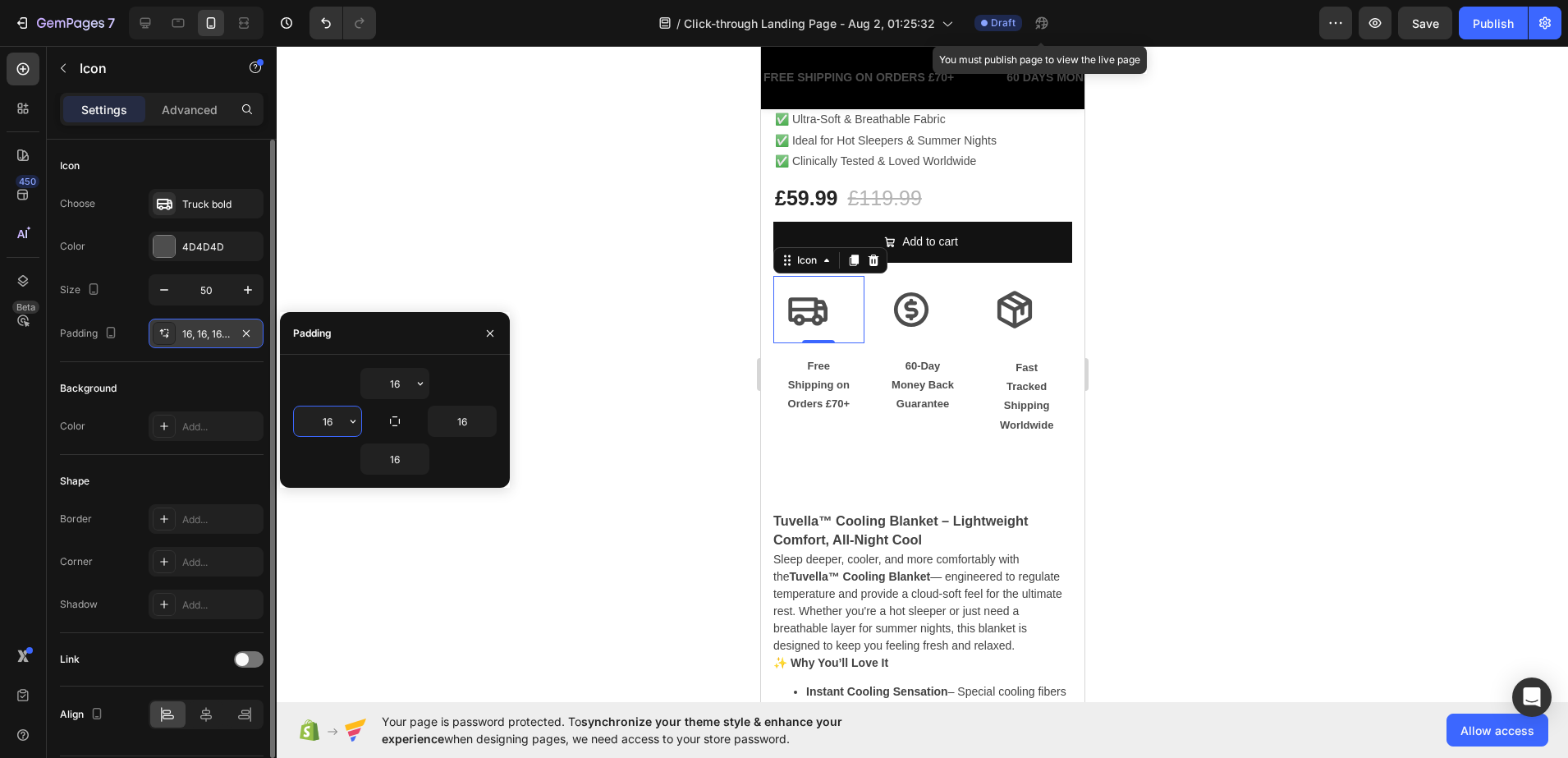 click on "16" at bounding box center [328, 421] 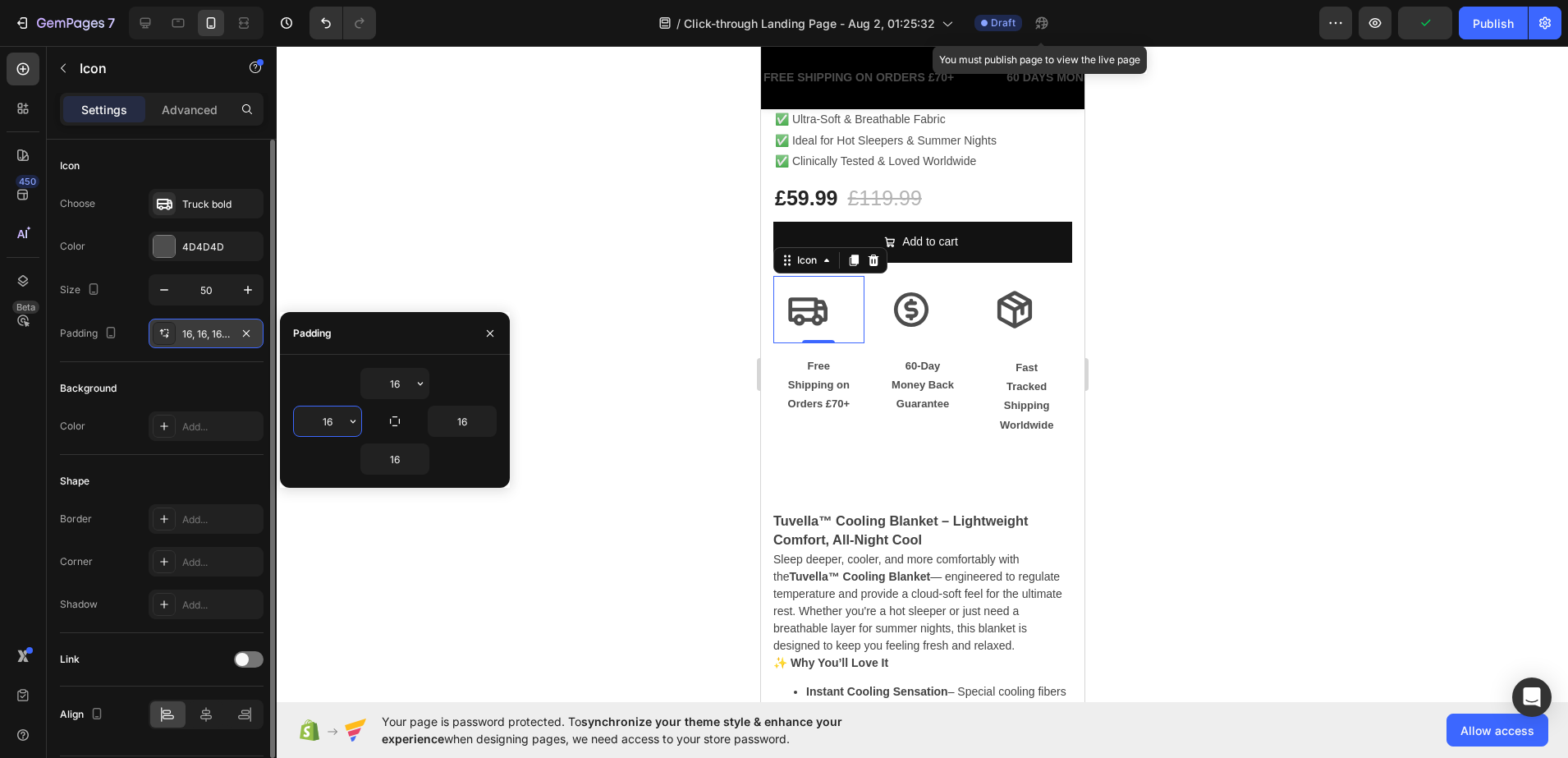 type on "1" 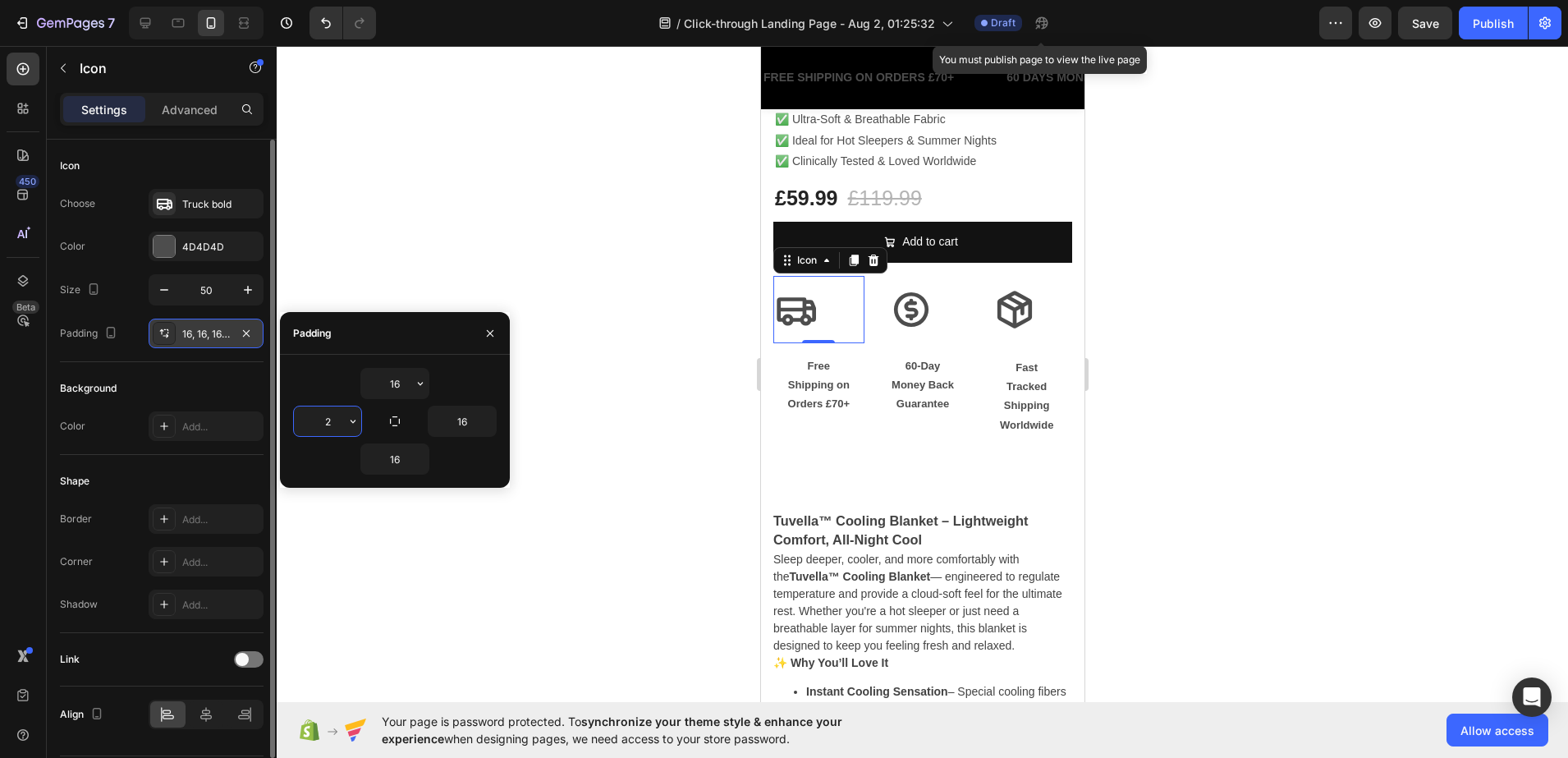 type on "25" 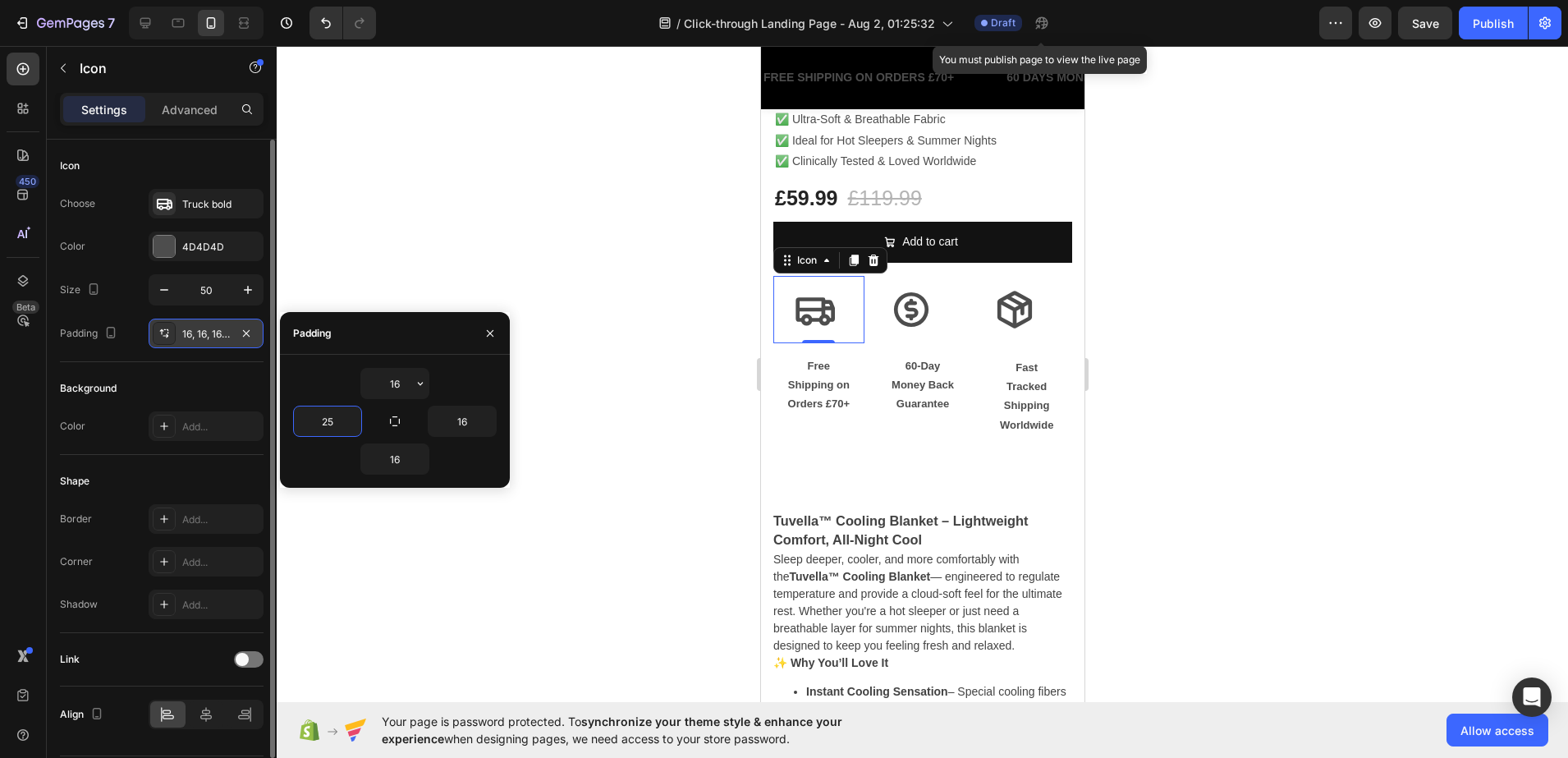 click 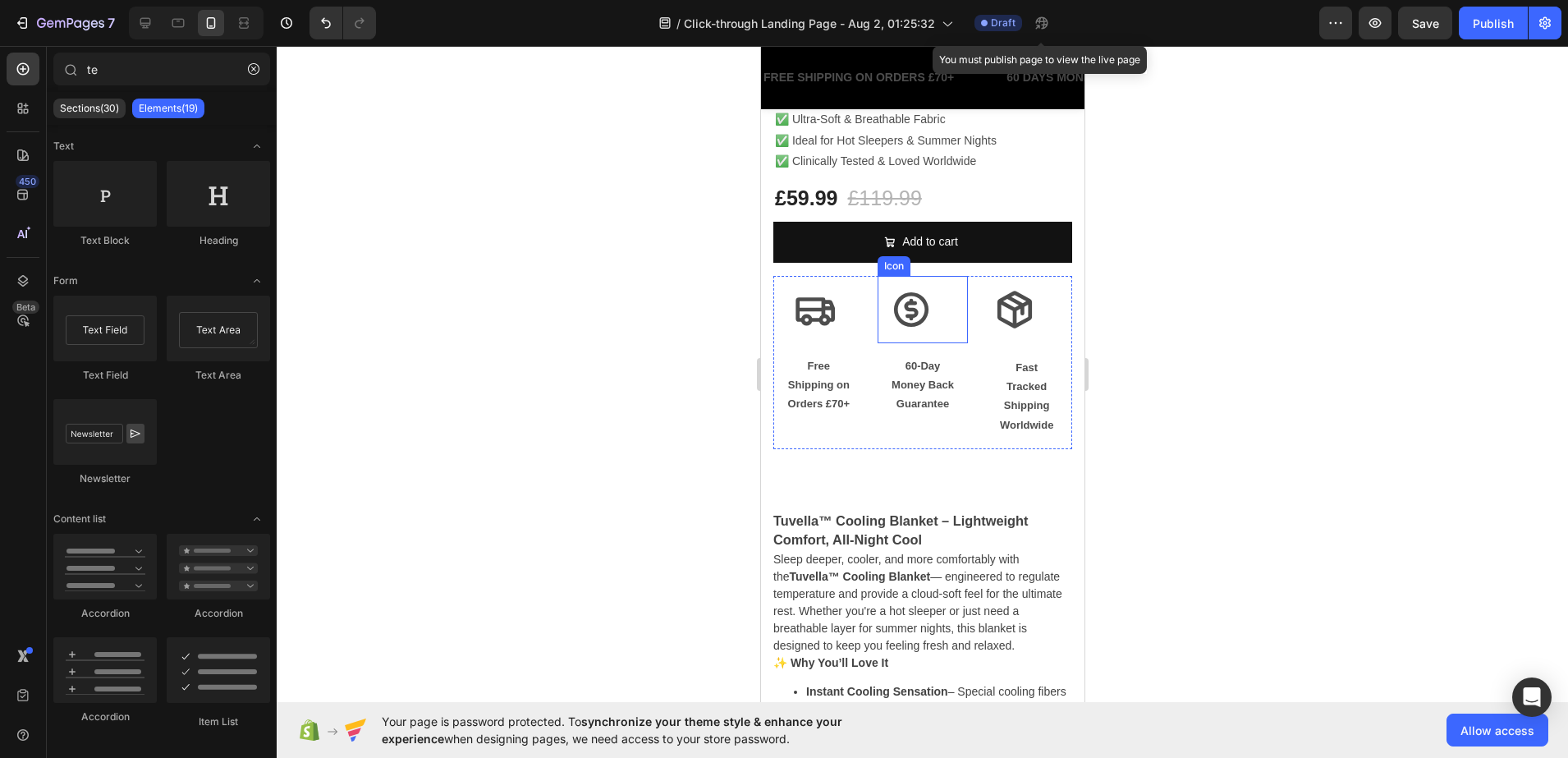 click 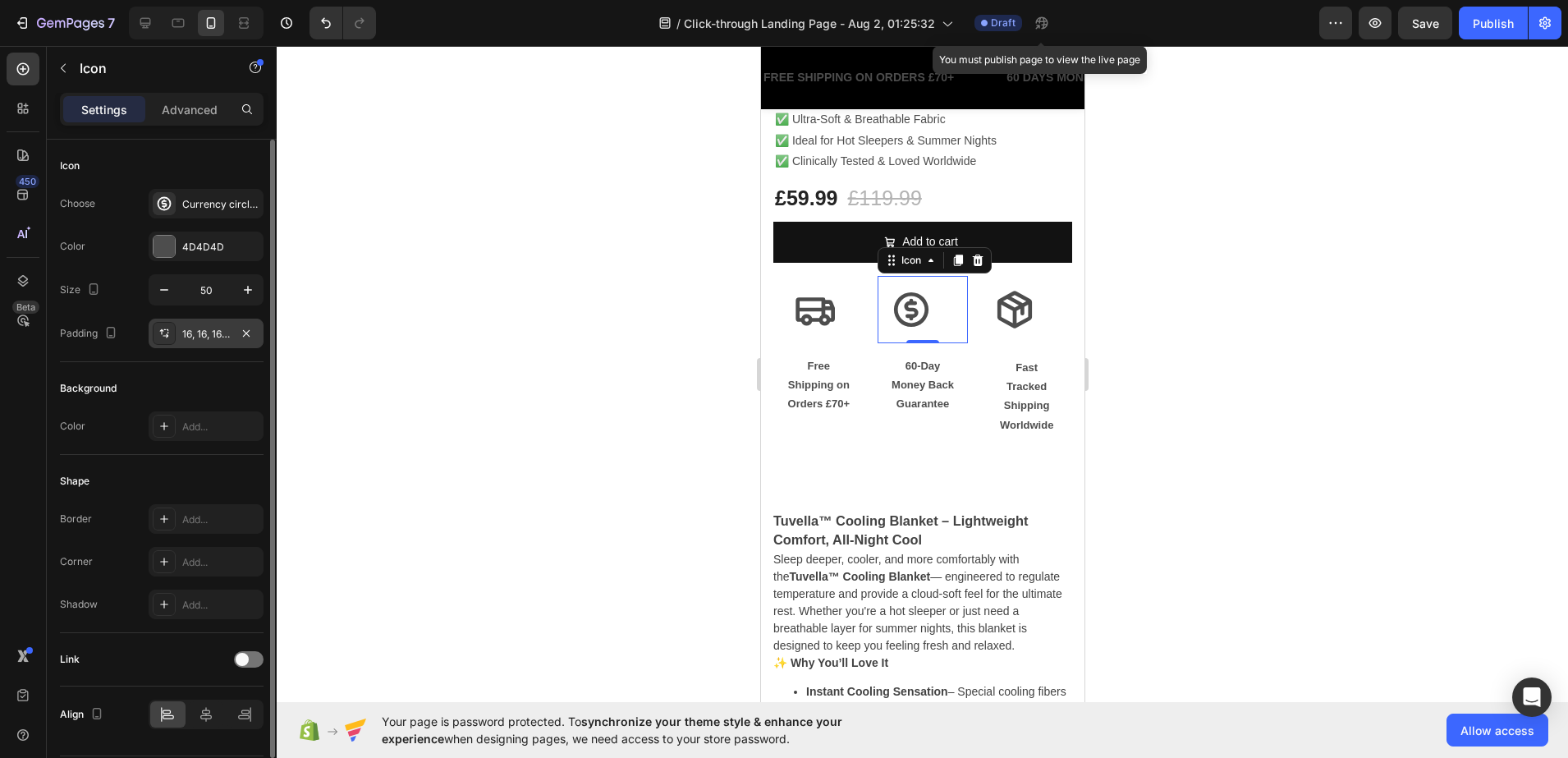 click on "16, 16, 16, 16" at bounding box center [206, 334] 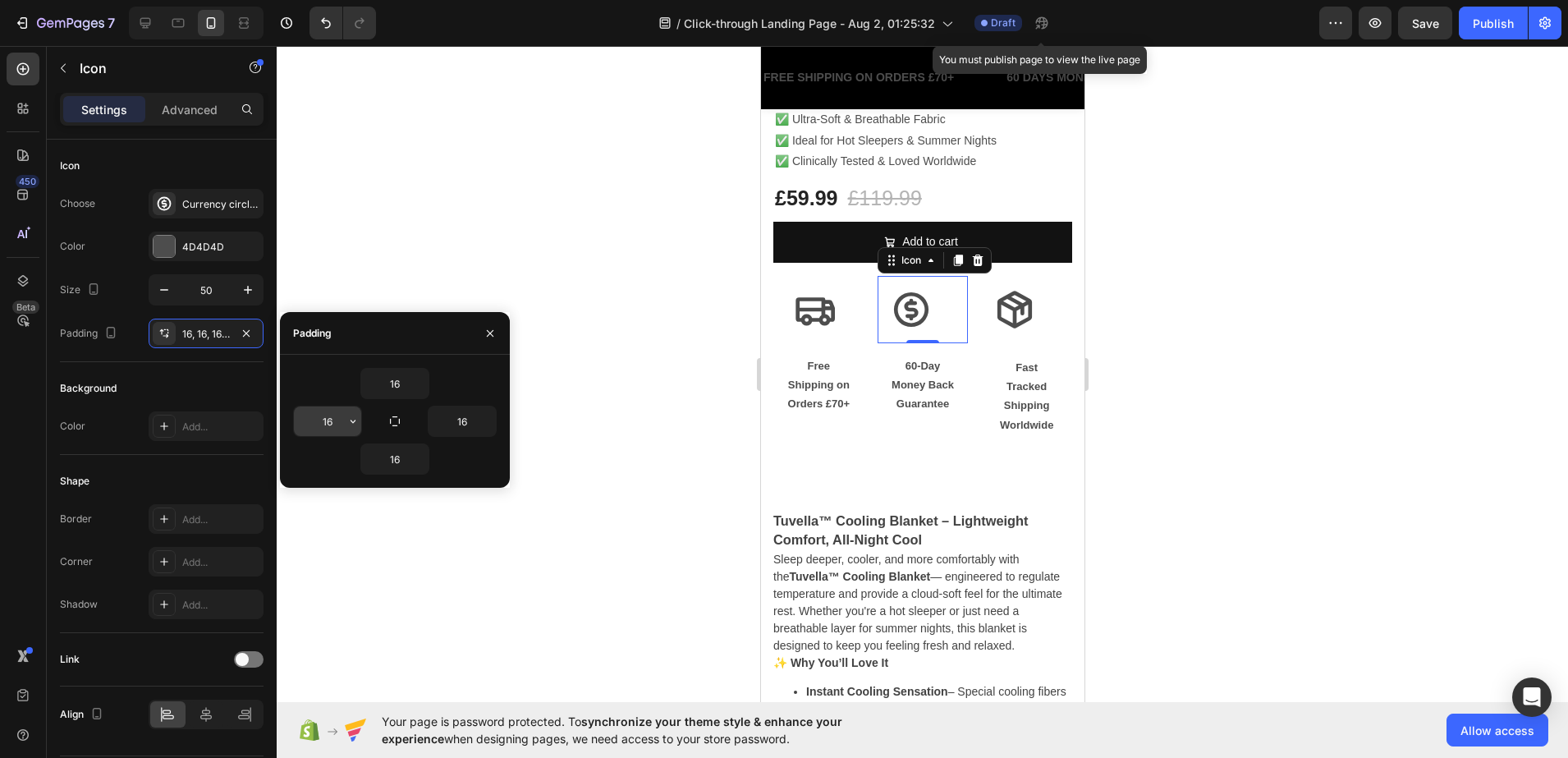 click on "16" at bounding box center [328, 421] 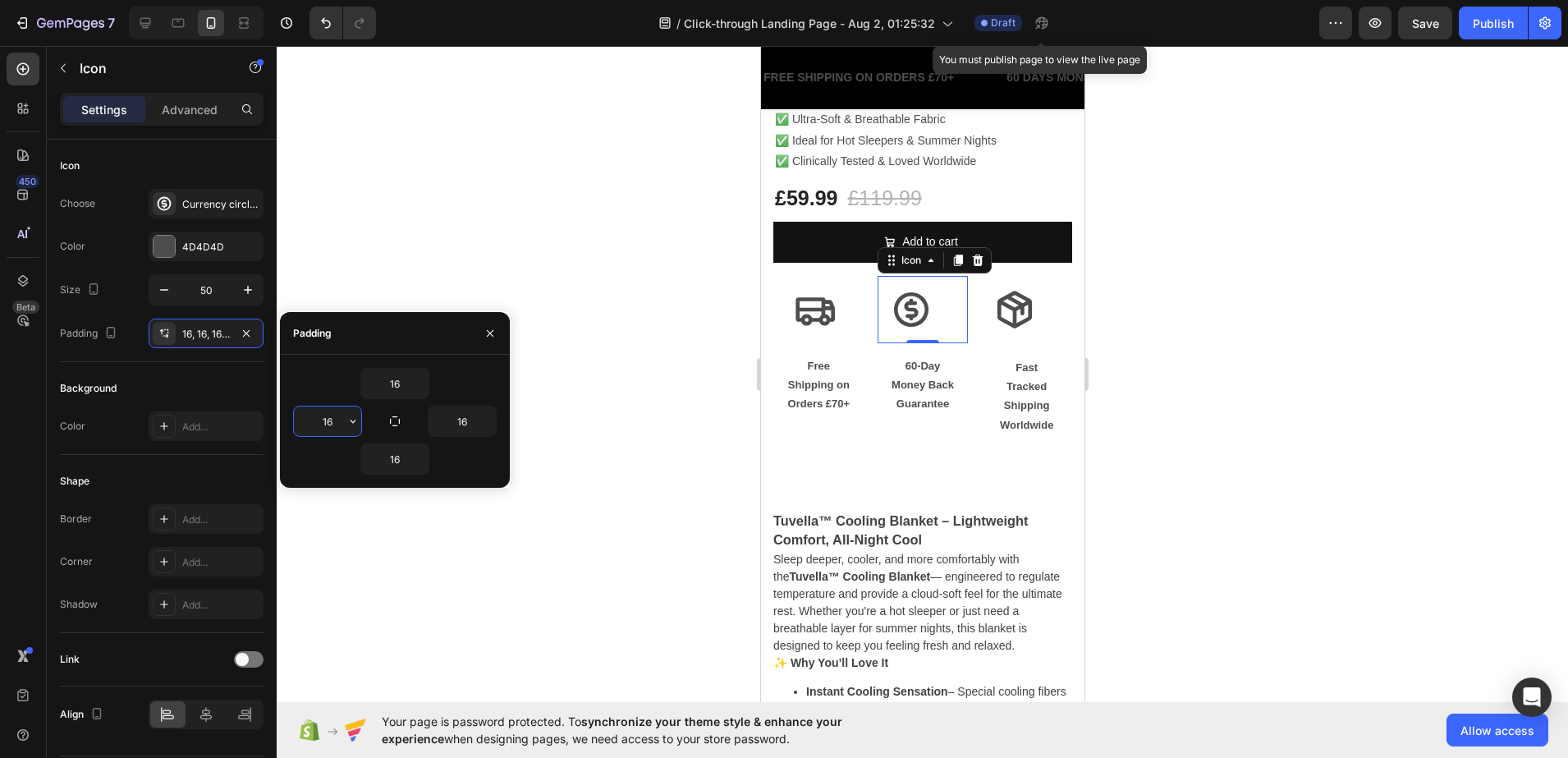 click on "16" at bounding box center (328, 421) 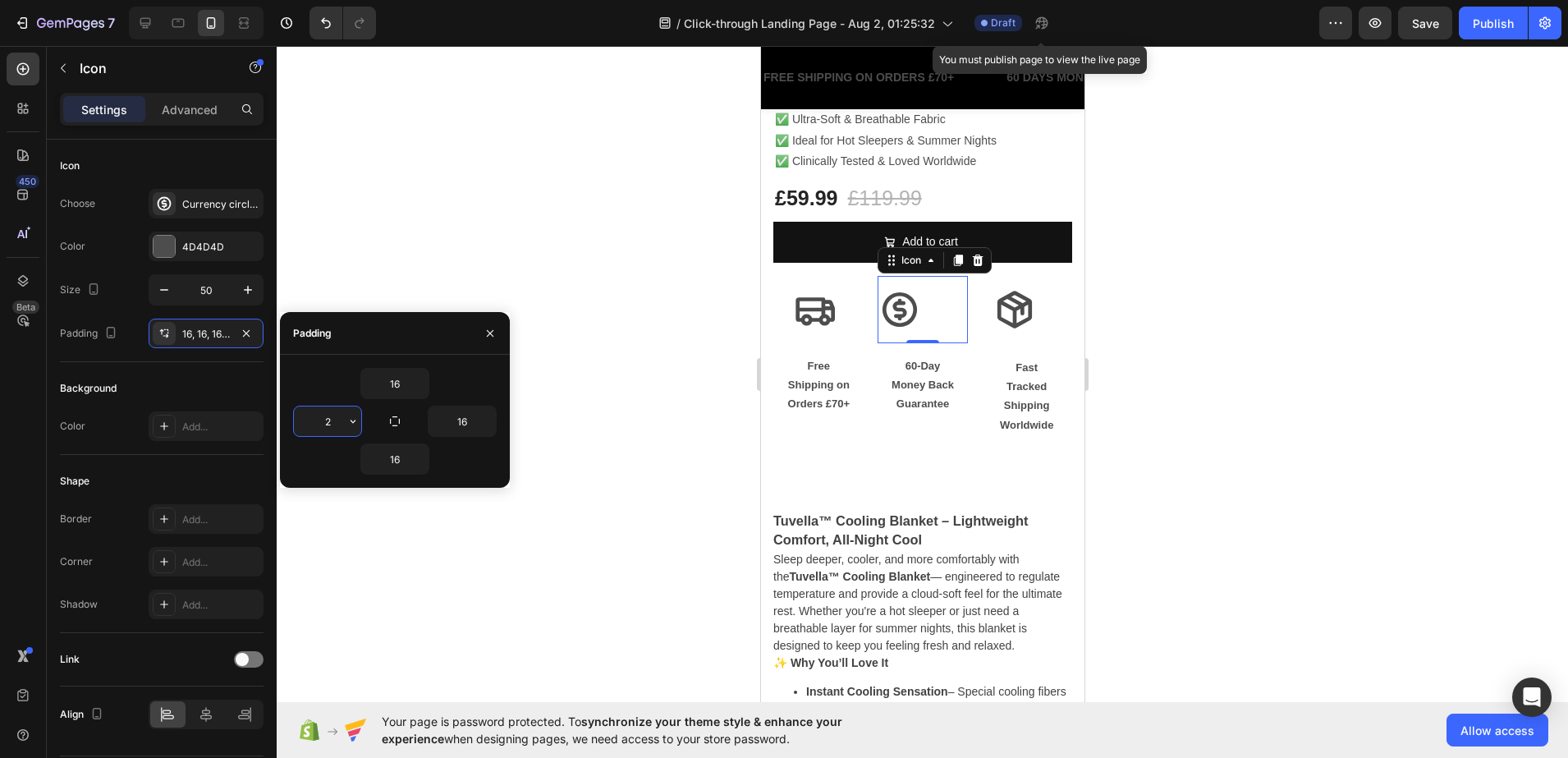 type on "25" 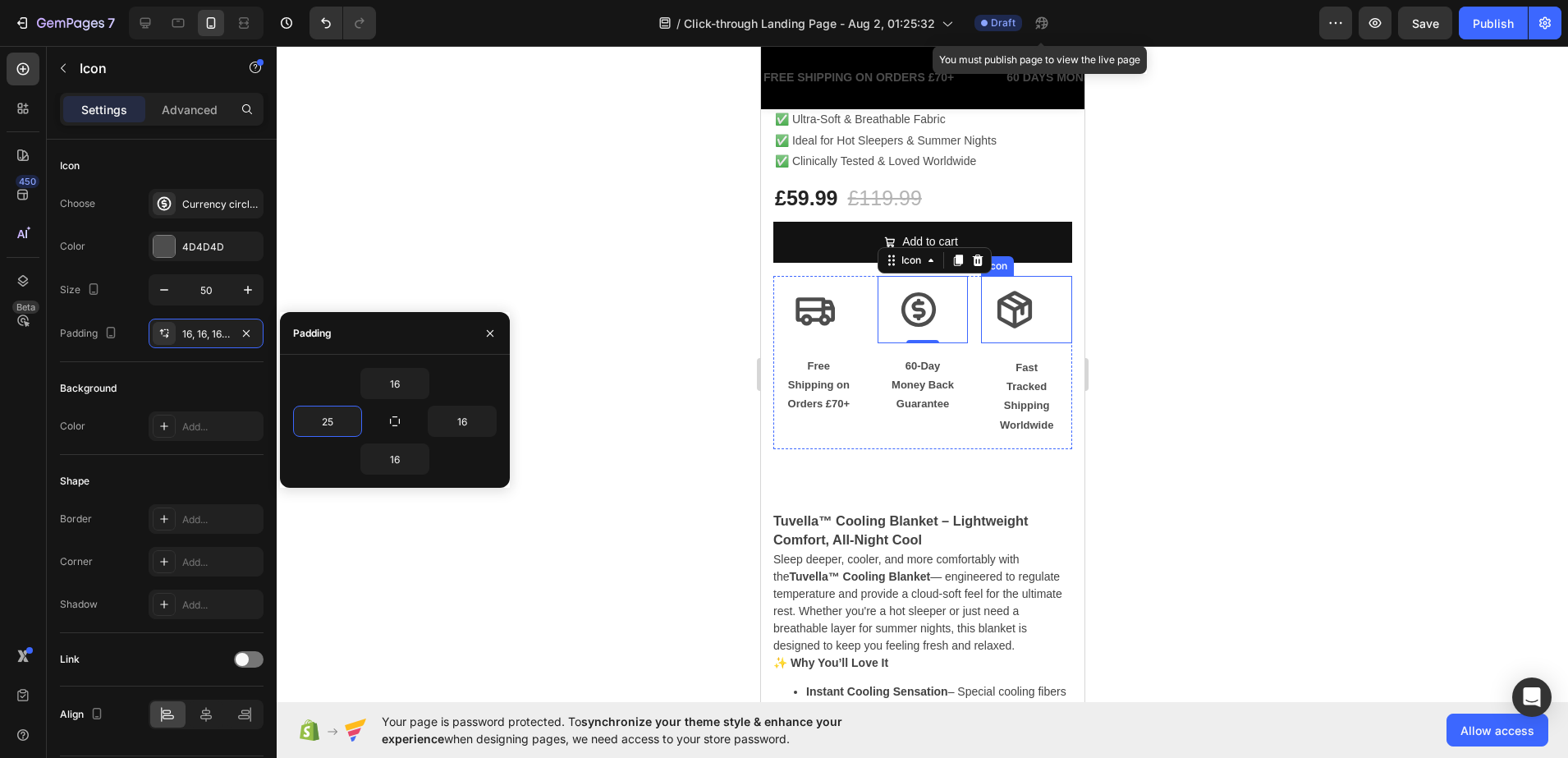 click 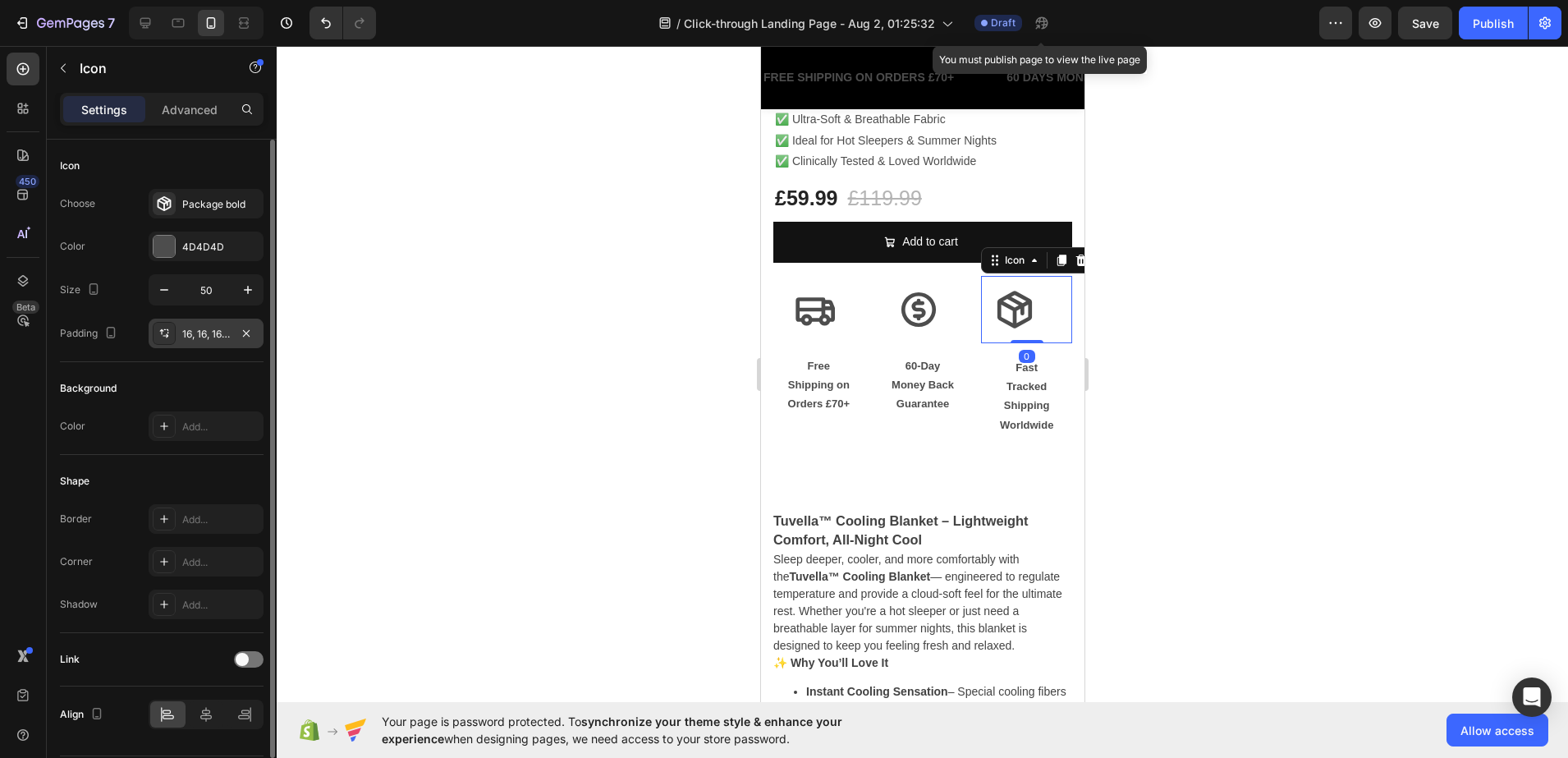 click on "16, 16, 16, 16" at bounding box center [206, 334] 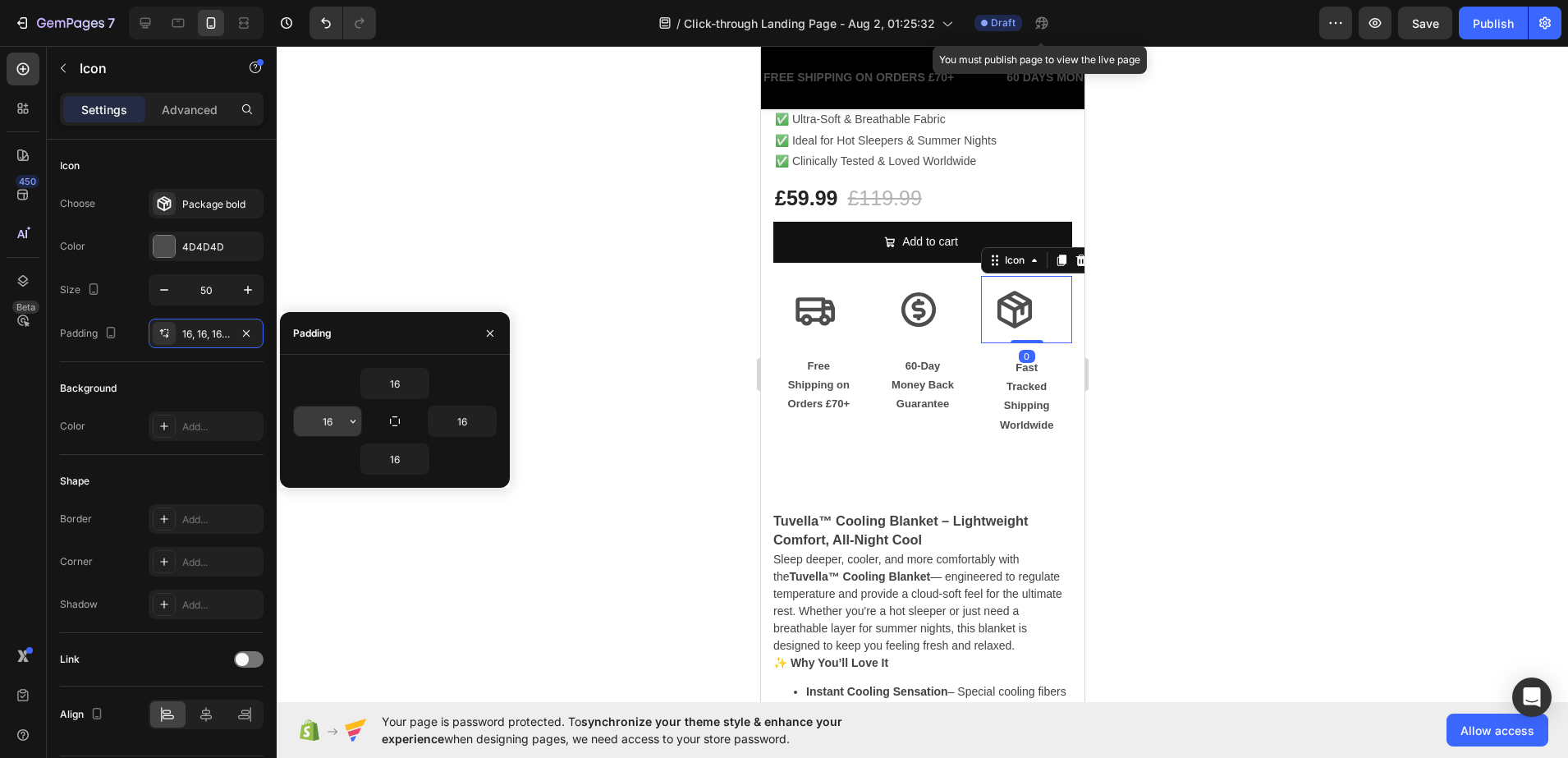 click on "16" at bounding box center [328, 421] 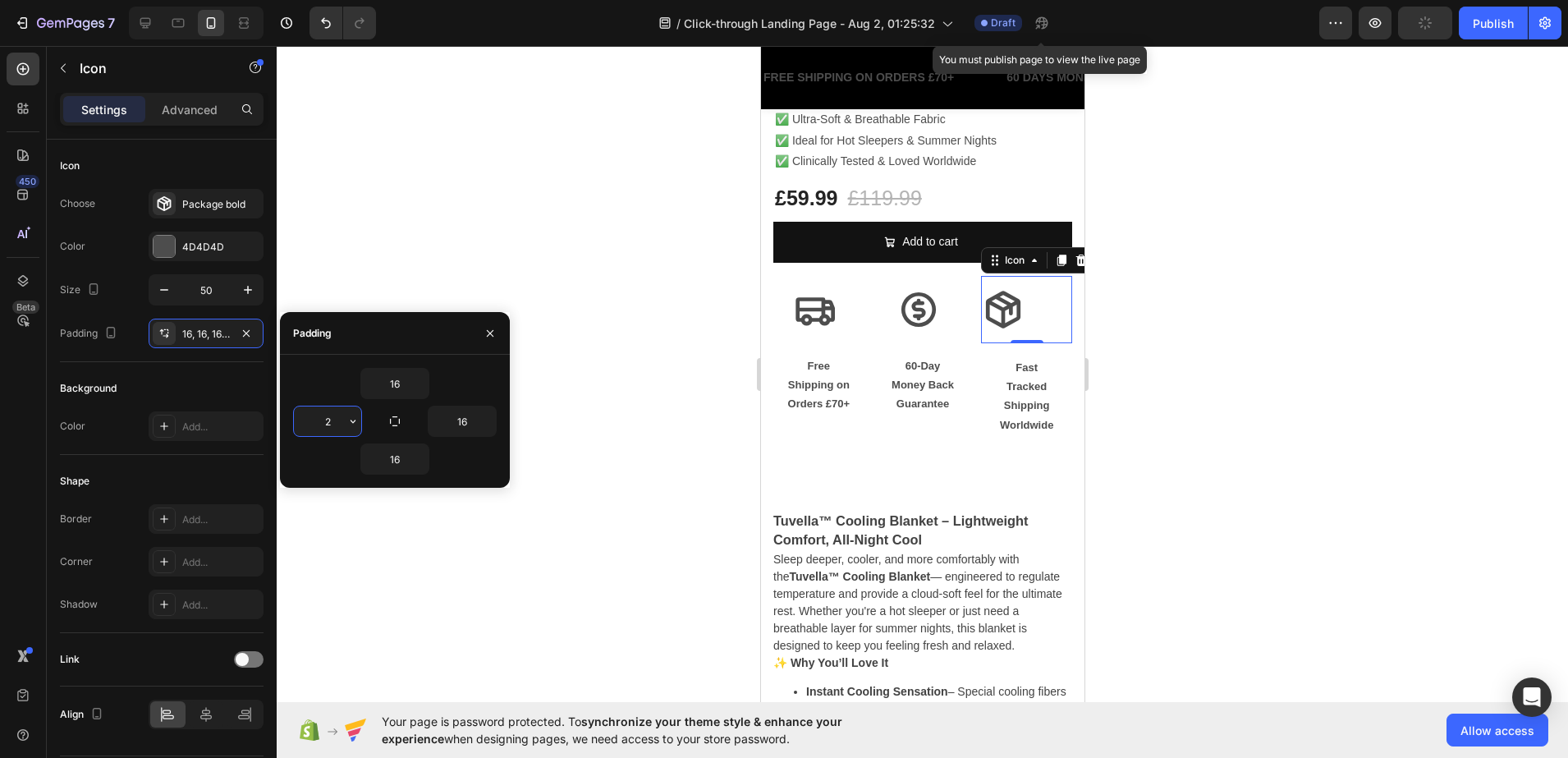 type on "25" 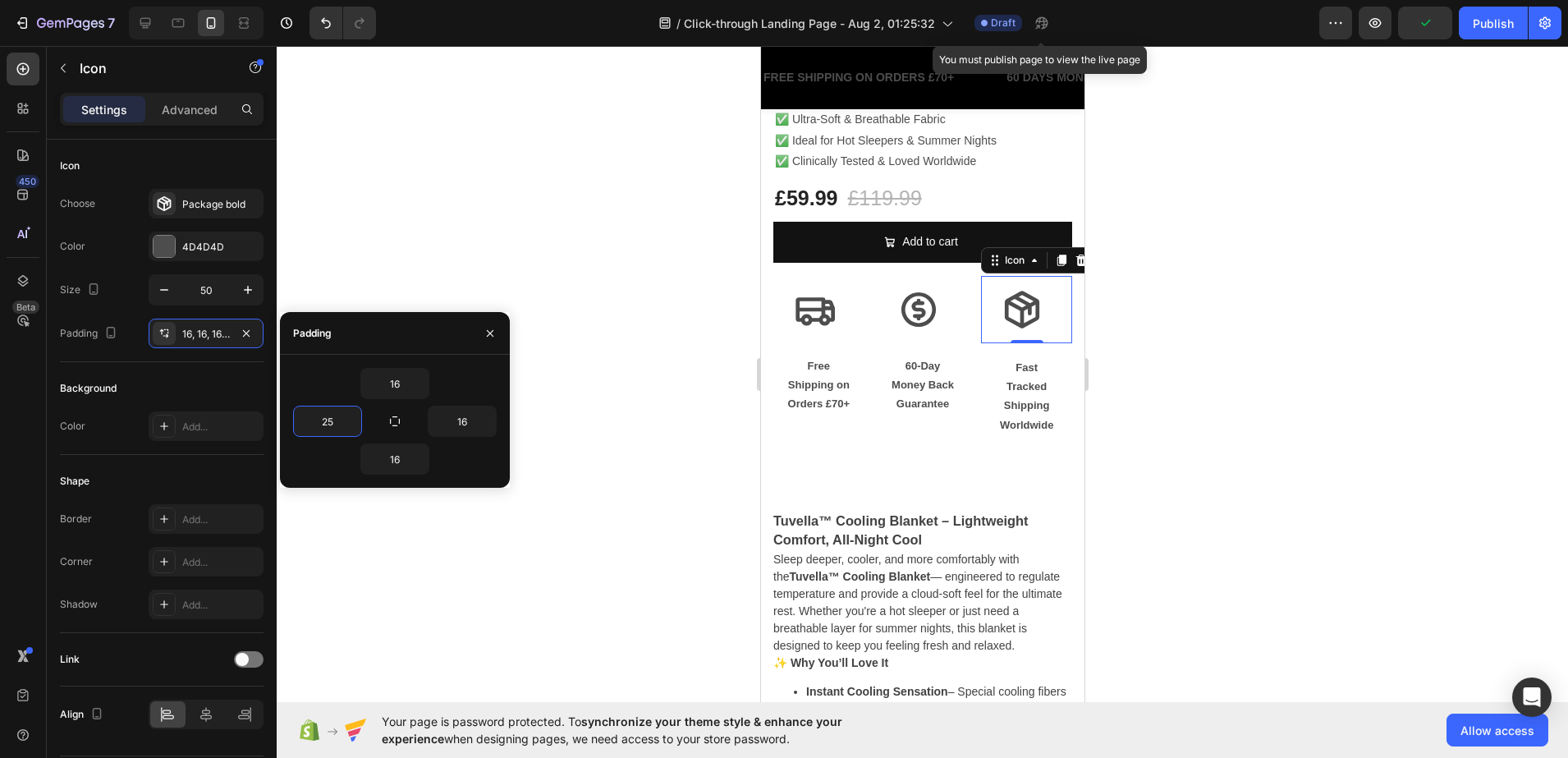 click 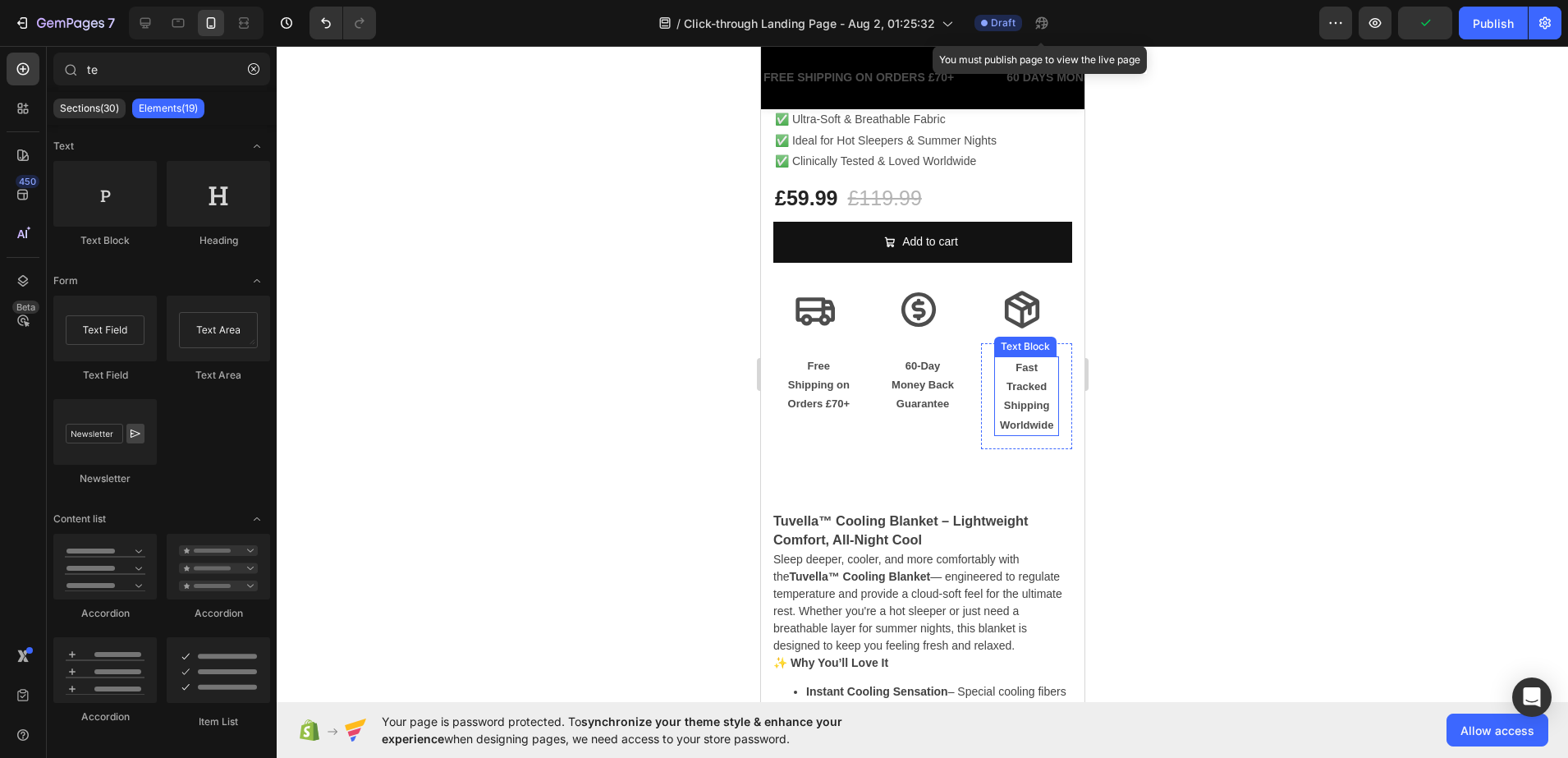 click on "Fast Tracked Shipping Worldwide" at bounding box center [1025, 397] 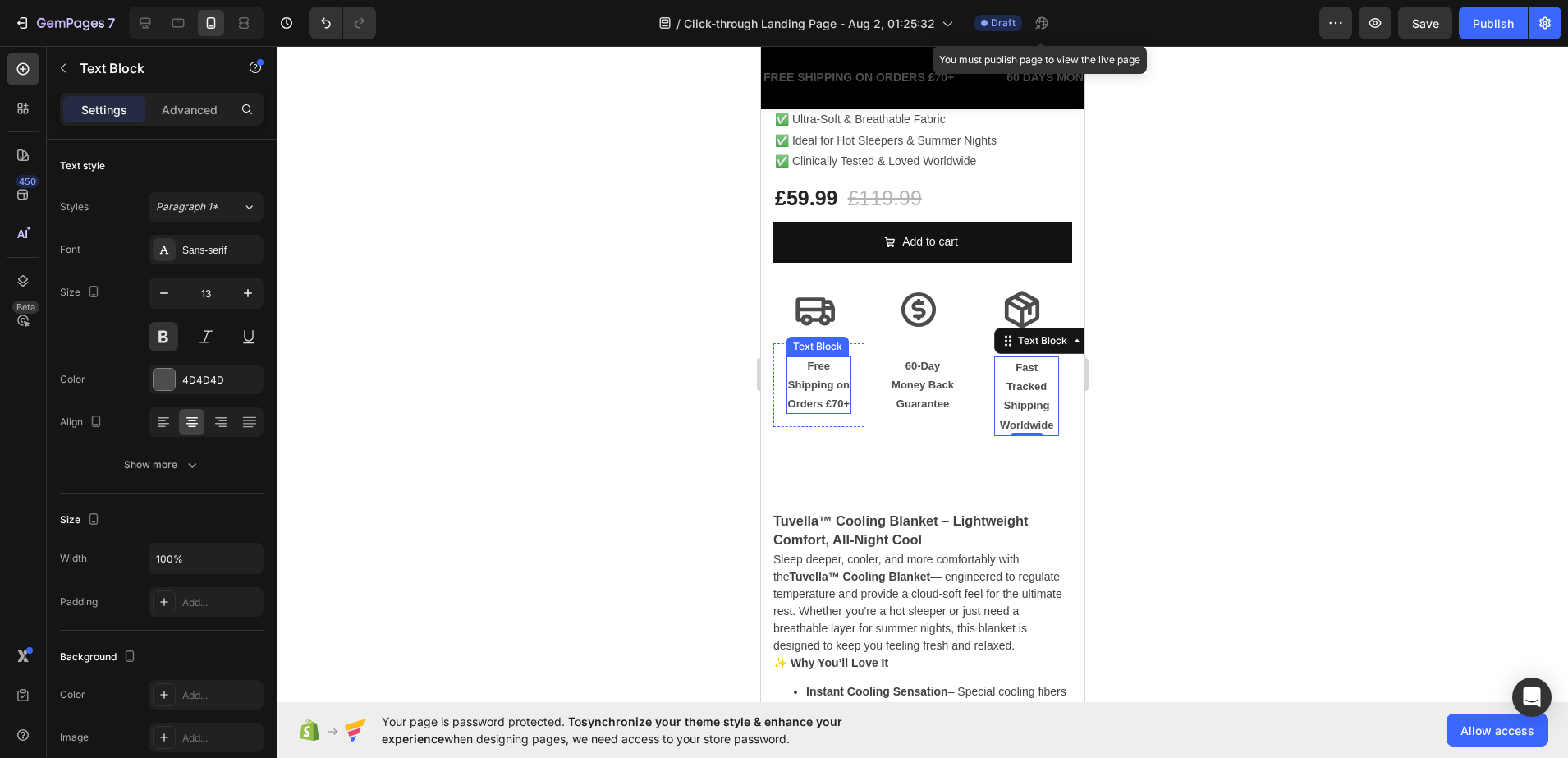 click on "Free Shipping on Orders £70+" at bounding box center (818, 385) 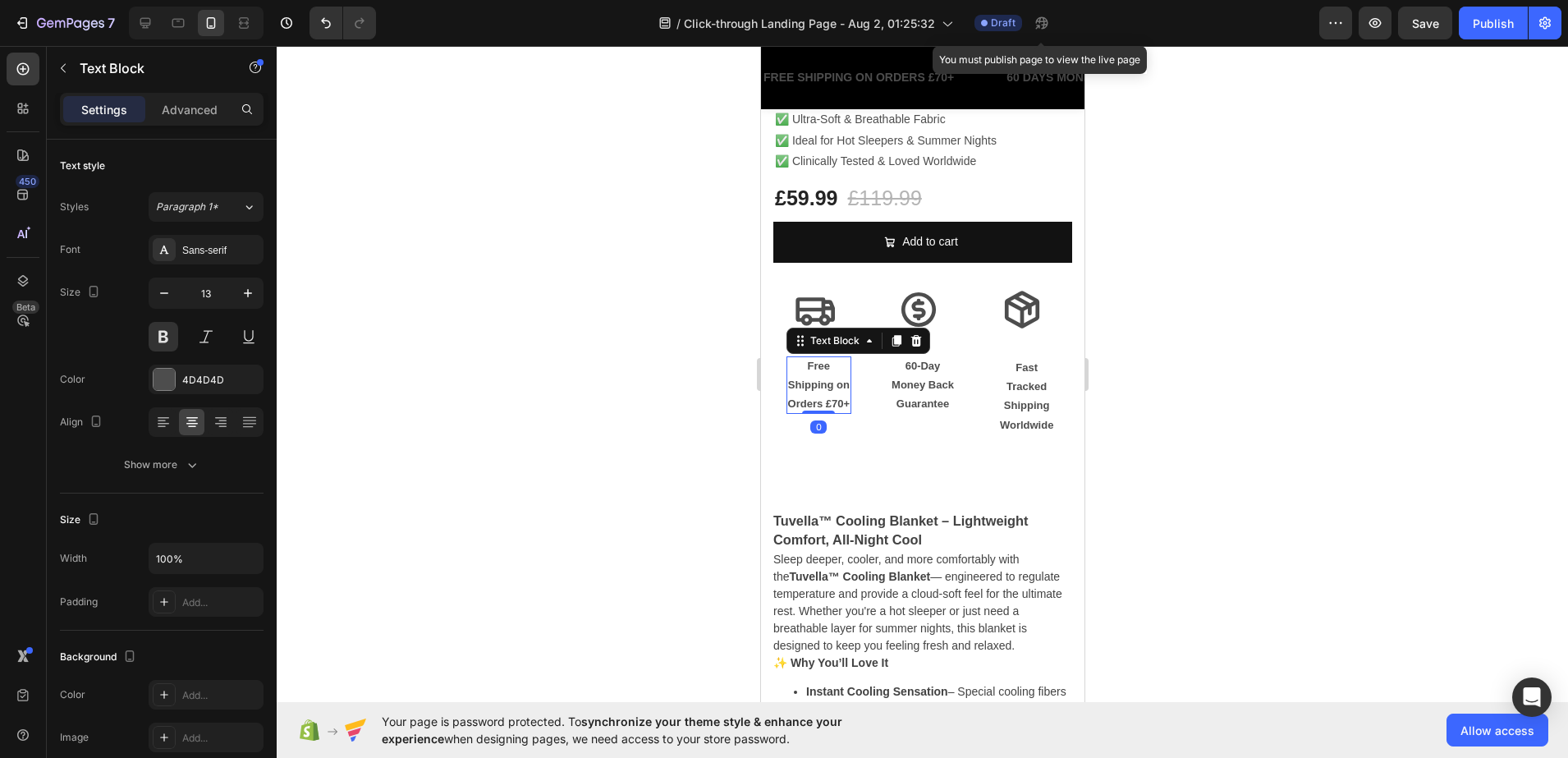 click 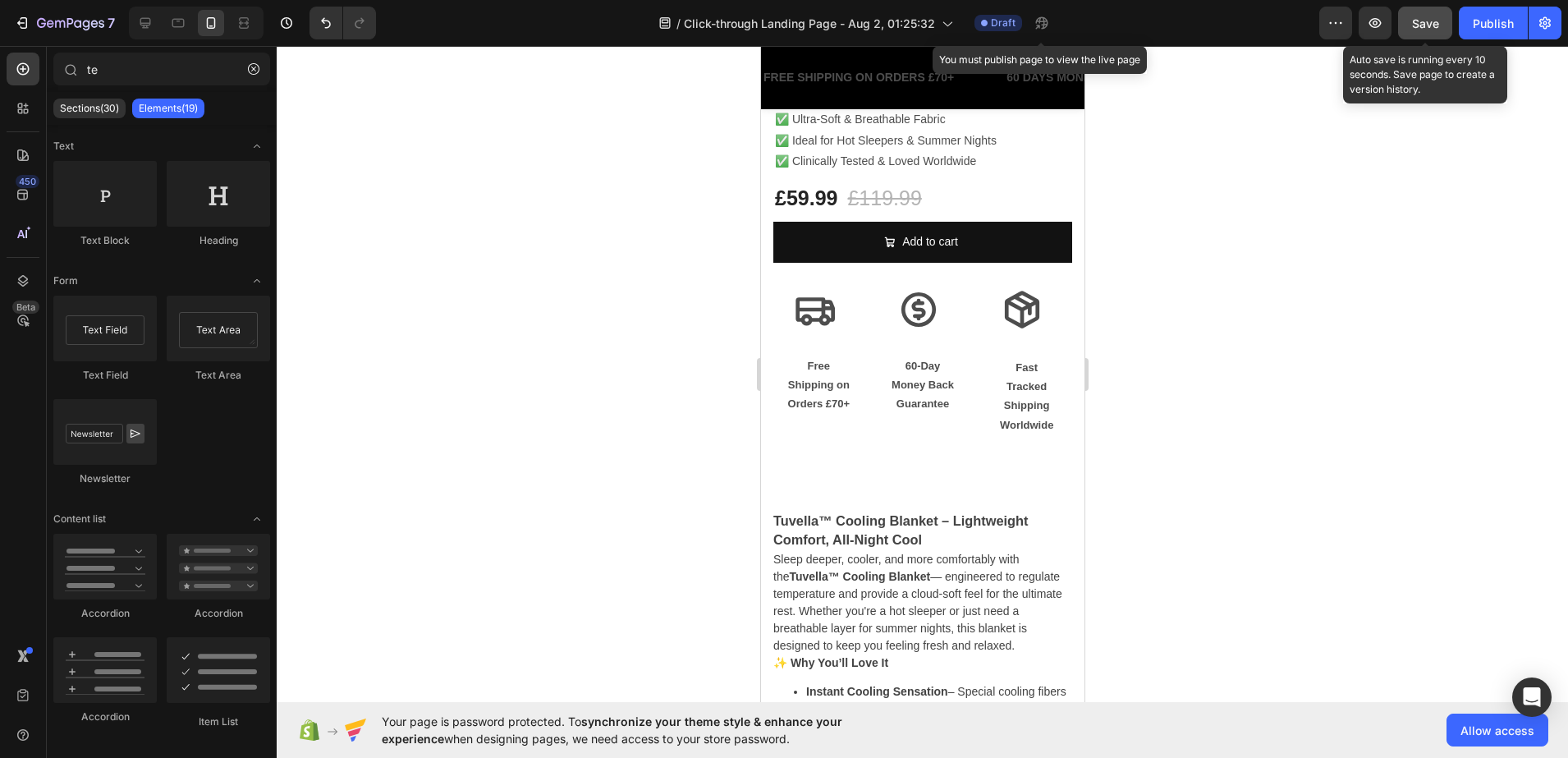 click on "Save" 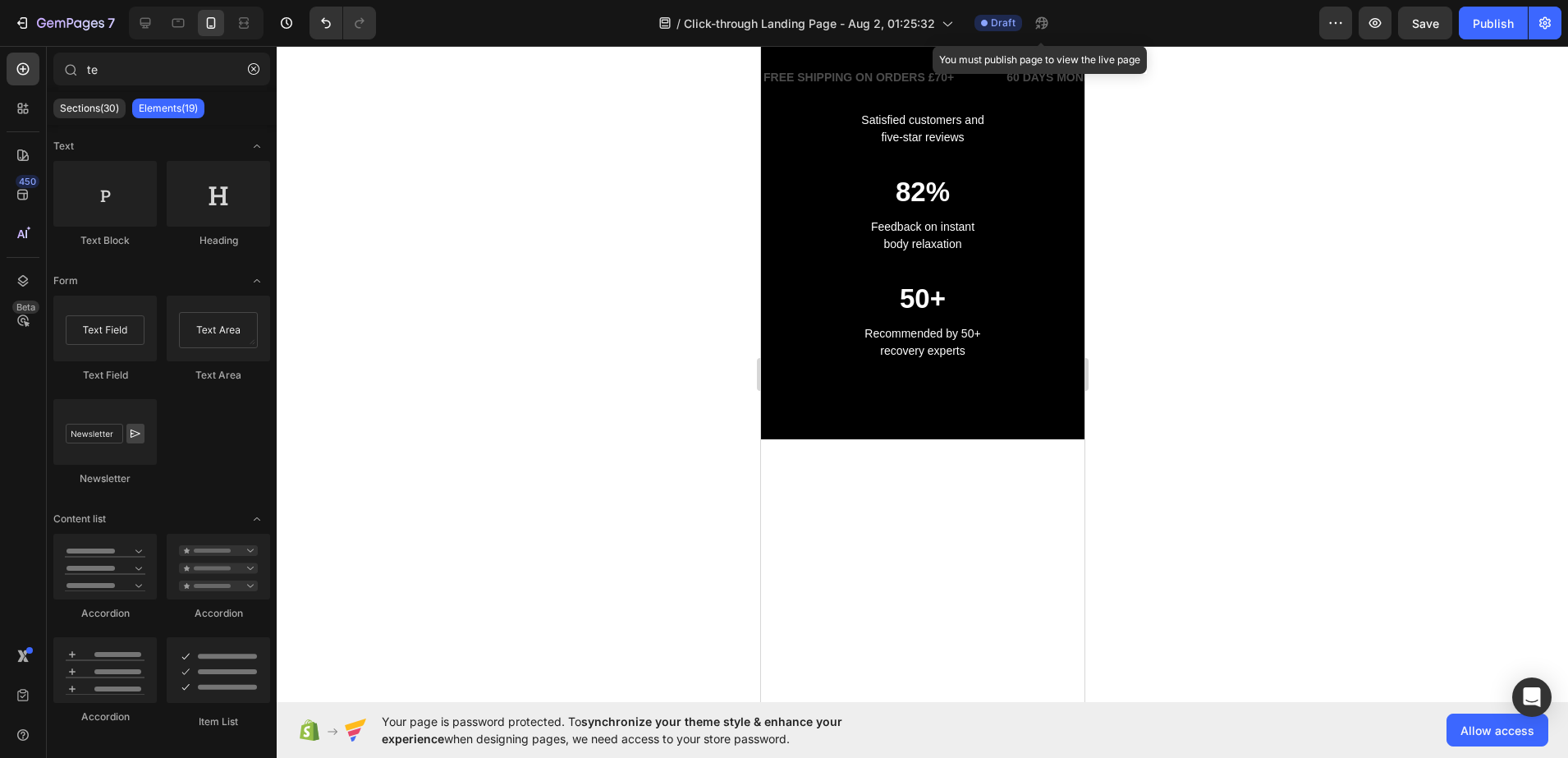 scroll, scrollTop: 1601, scrollLeft: 0, axis: vertical 